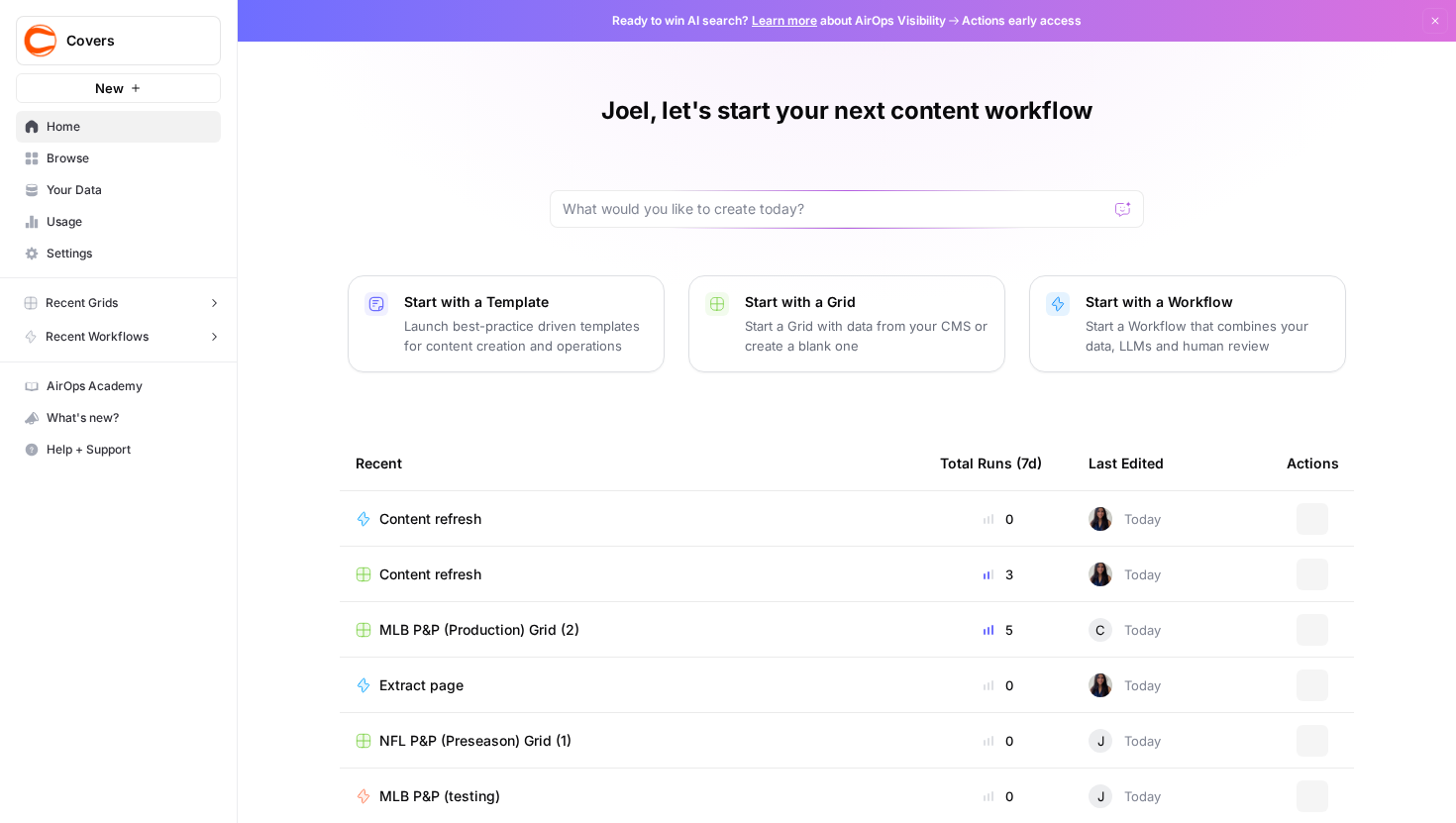 scroll, scrollTop: 0, scrollLeft: 0, axis: both 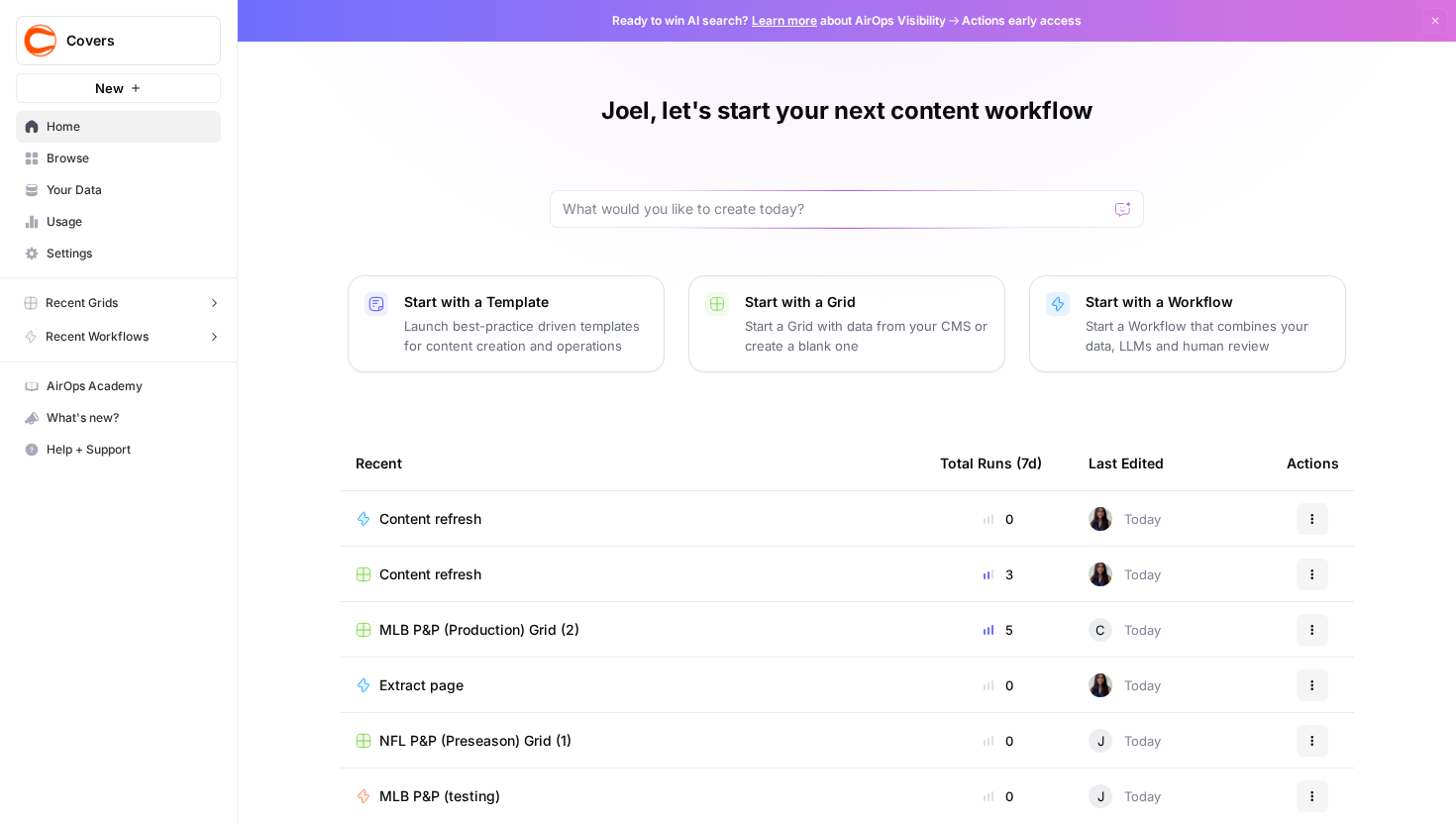 click on "Content refresh" at bounding box center [430, 519] 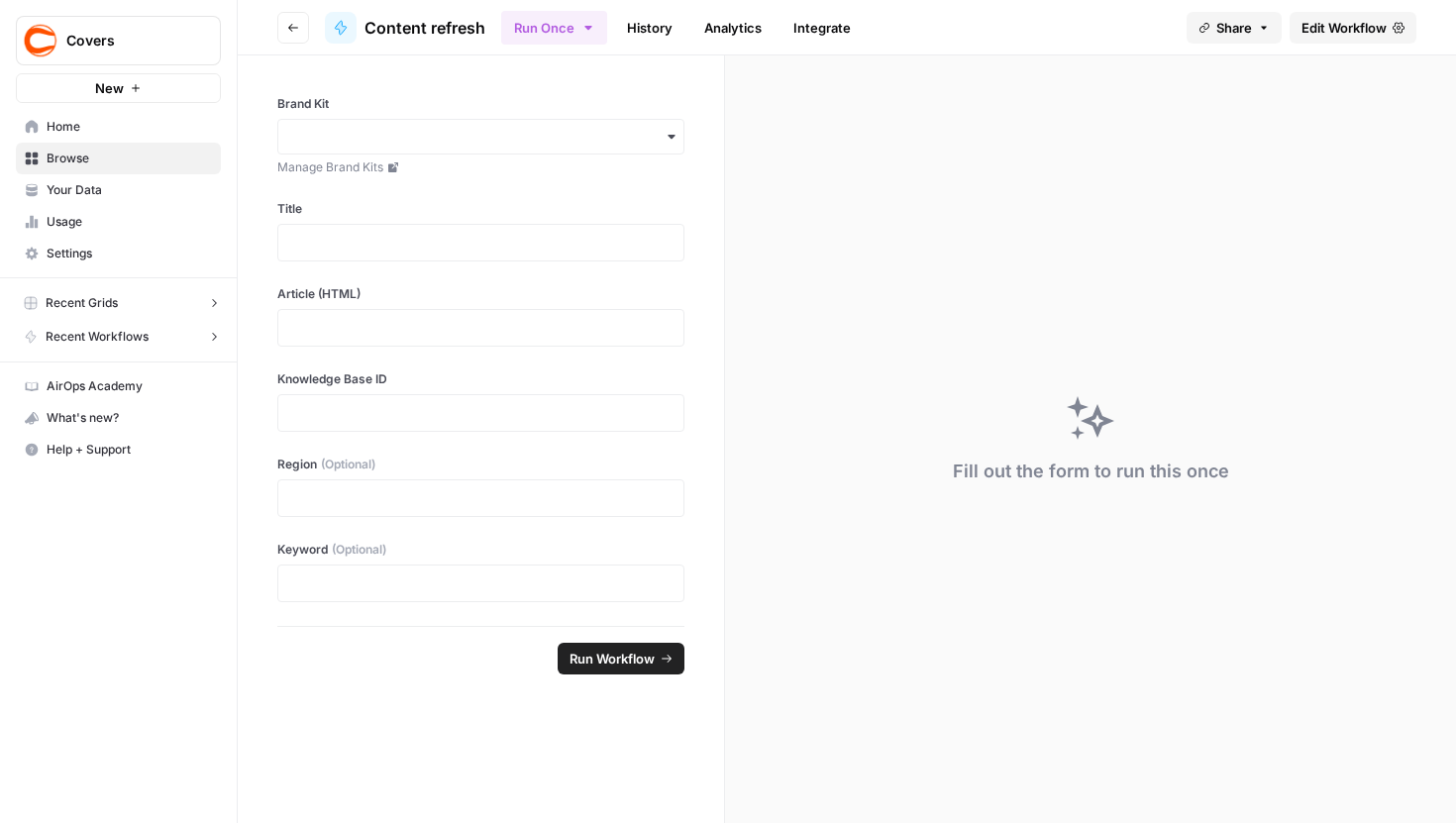 click on "Recent Grids" at bounding box center [81, 303] 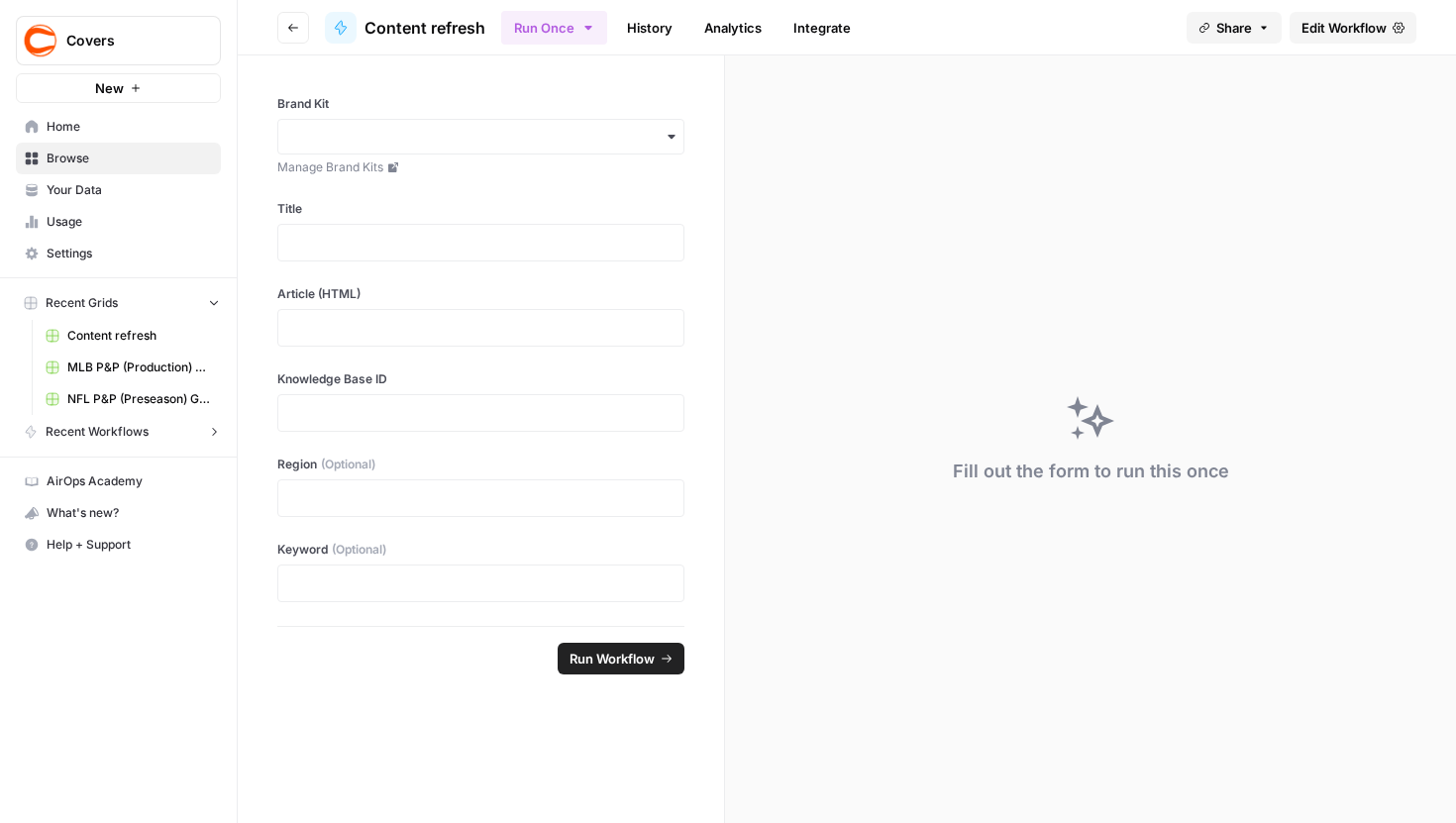 click on "Your Data" at bounding box center (118, 190) 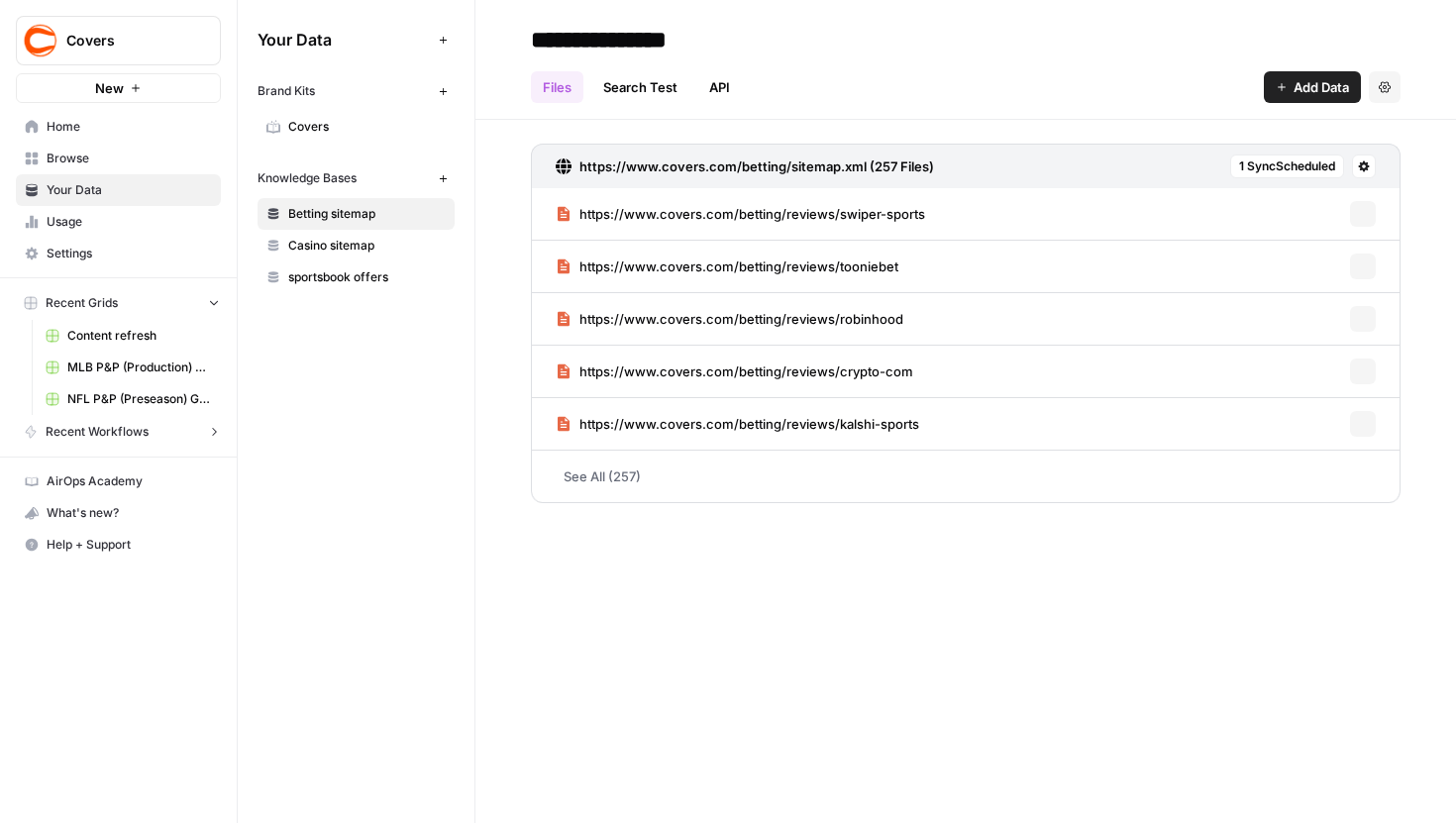click on "Browse" at bounding box center (129, 158) 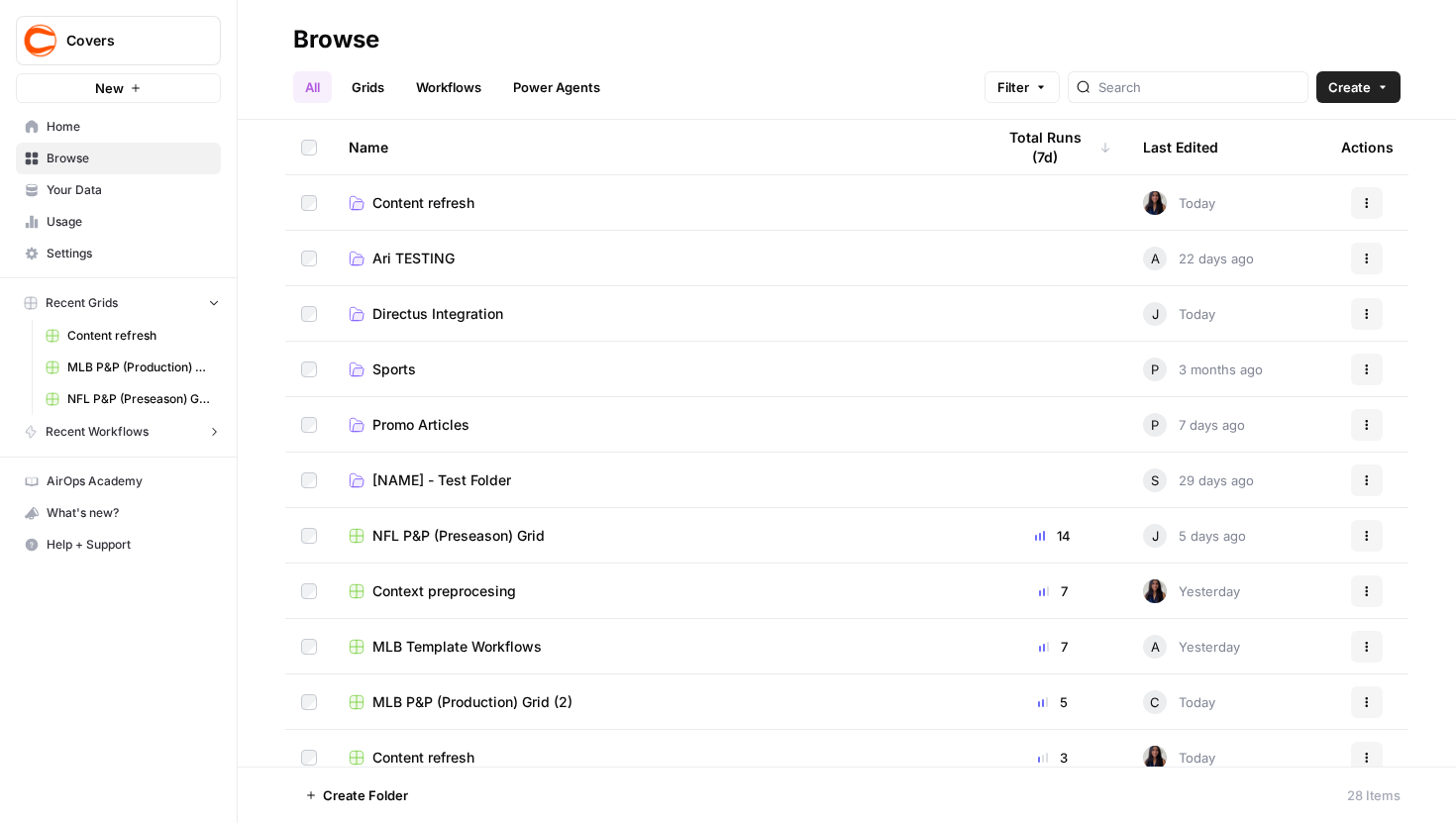 click on "Grids" at bounding box center [367, 87] 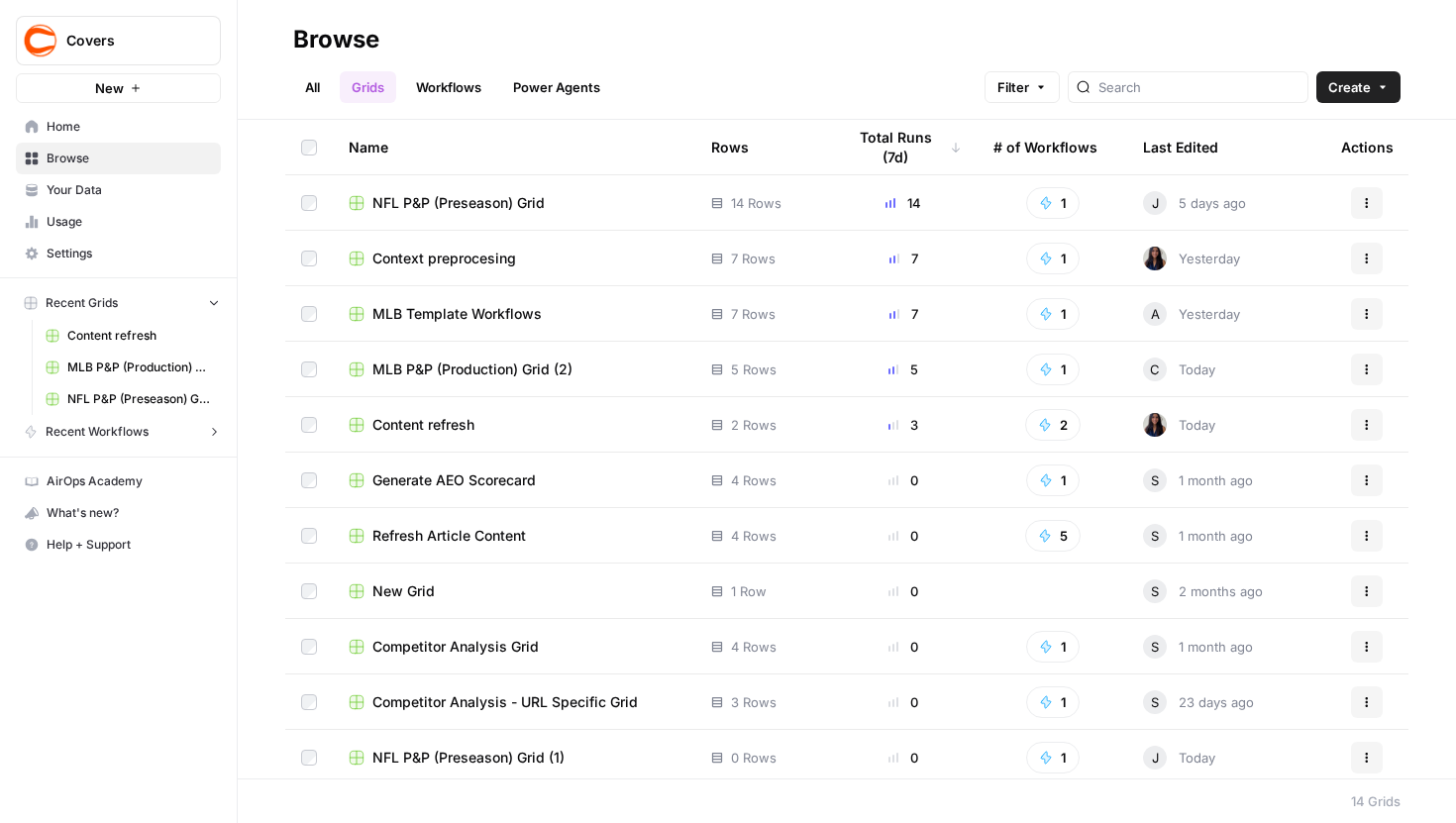 click on "NFL P&P (Preseason) Grid" at bounding box center [459, 203] 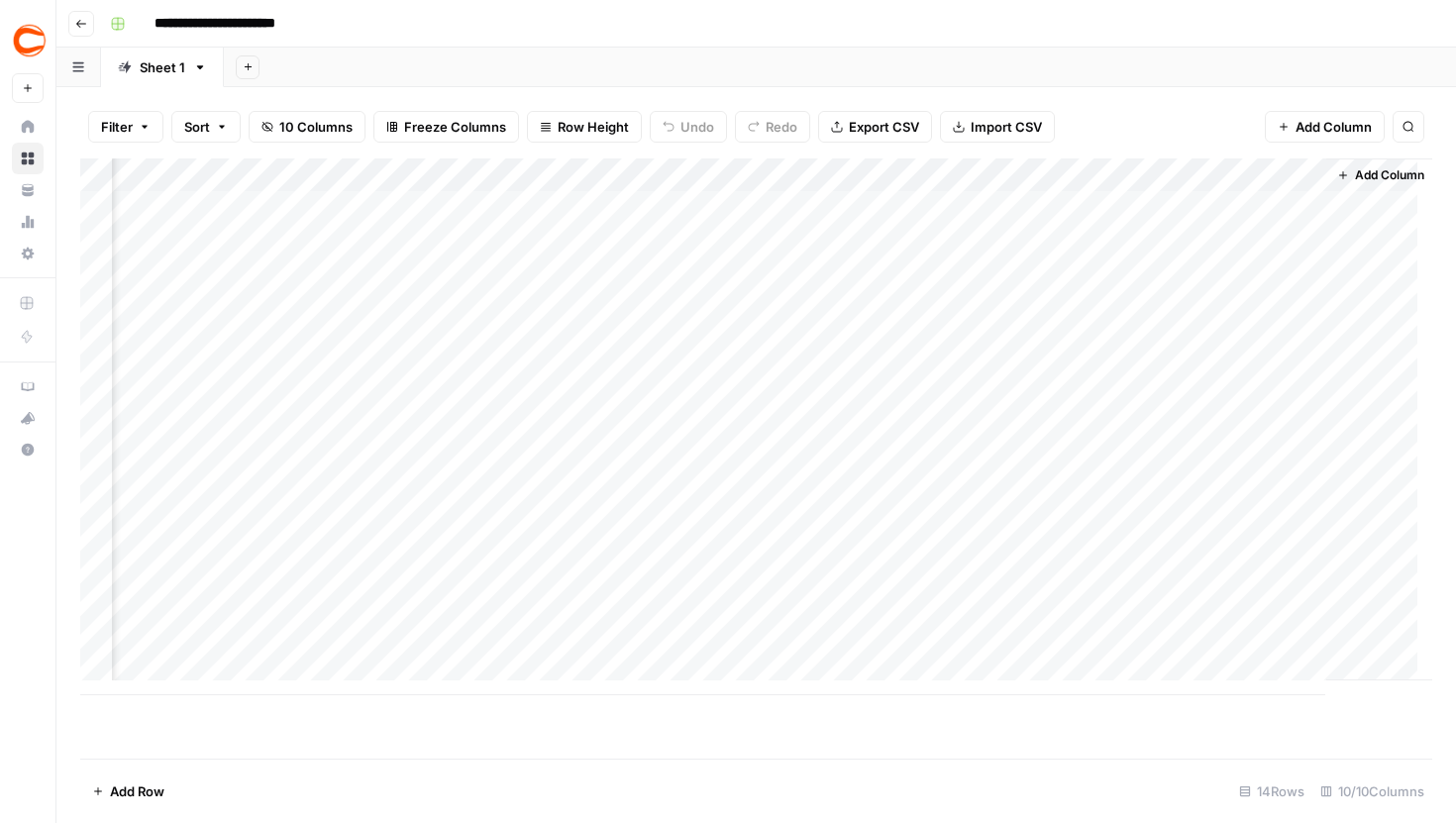scroll, scrollTop: 0, scrollLeft: 1332, axis: horizontal 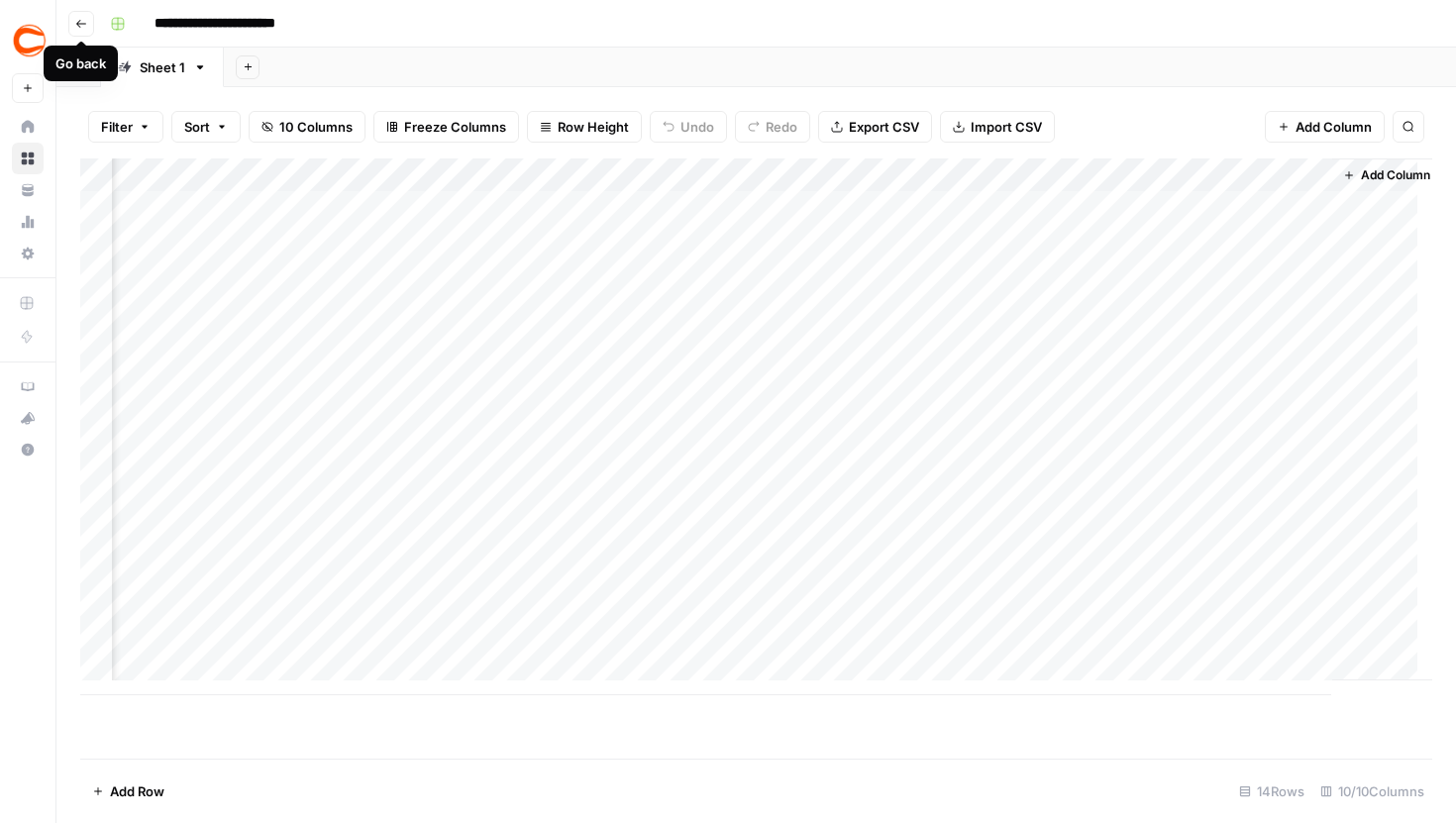 click 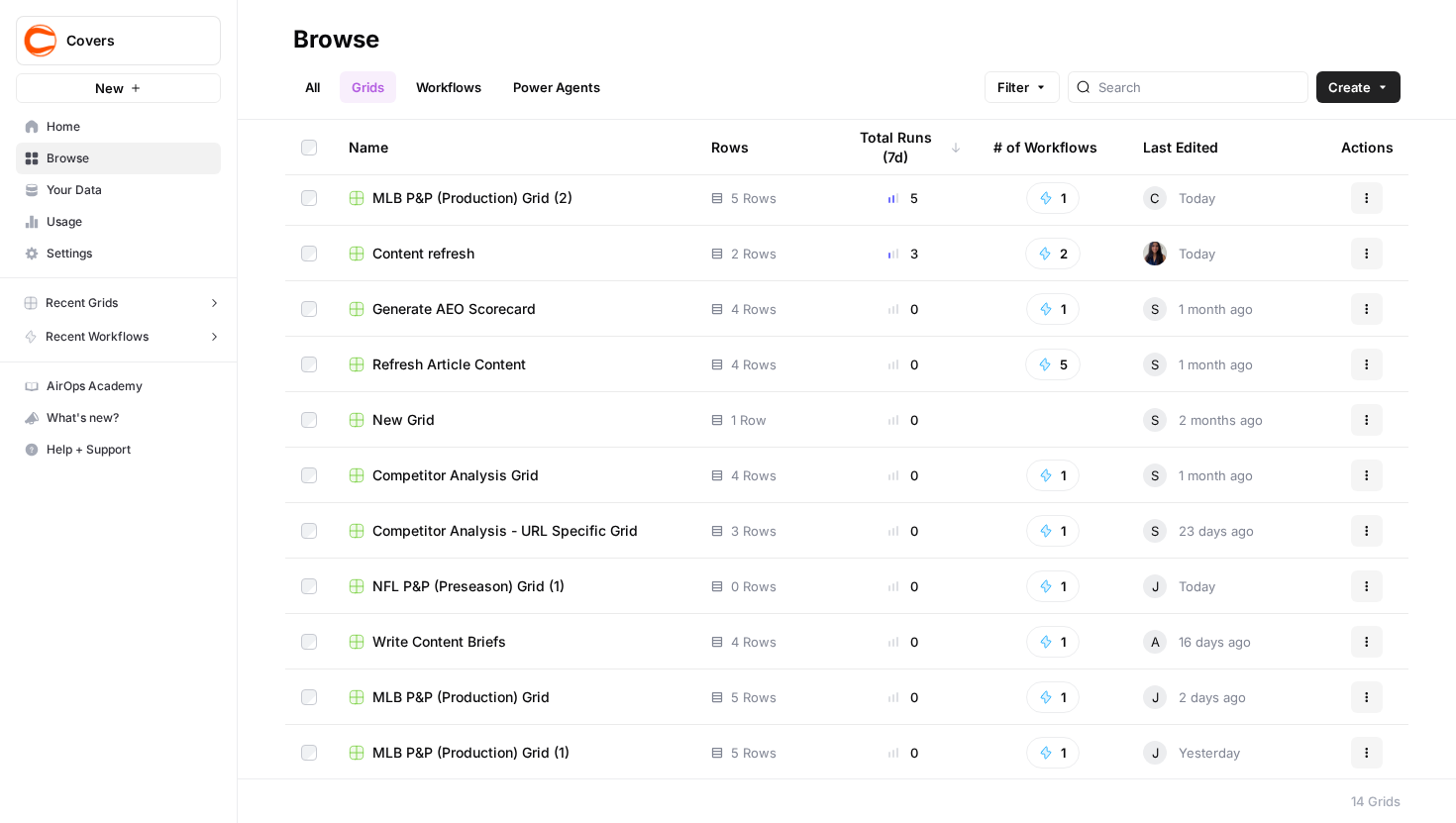 scroll, scrollTop: 173, scrollLeft: 0, axis: vertical 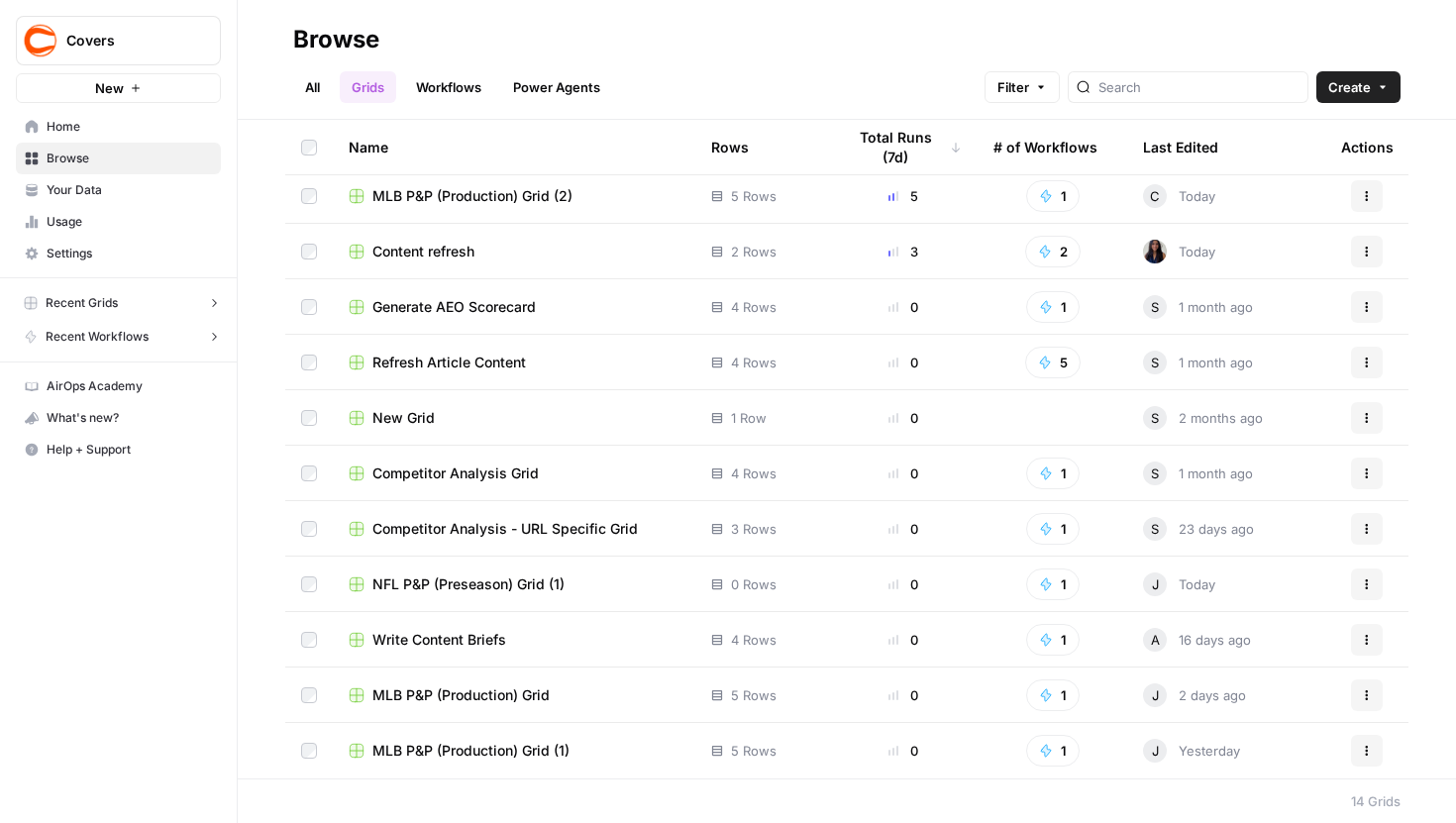 click on "Content refresh" at bounding box center (423, 252) 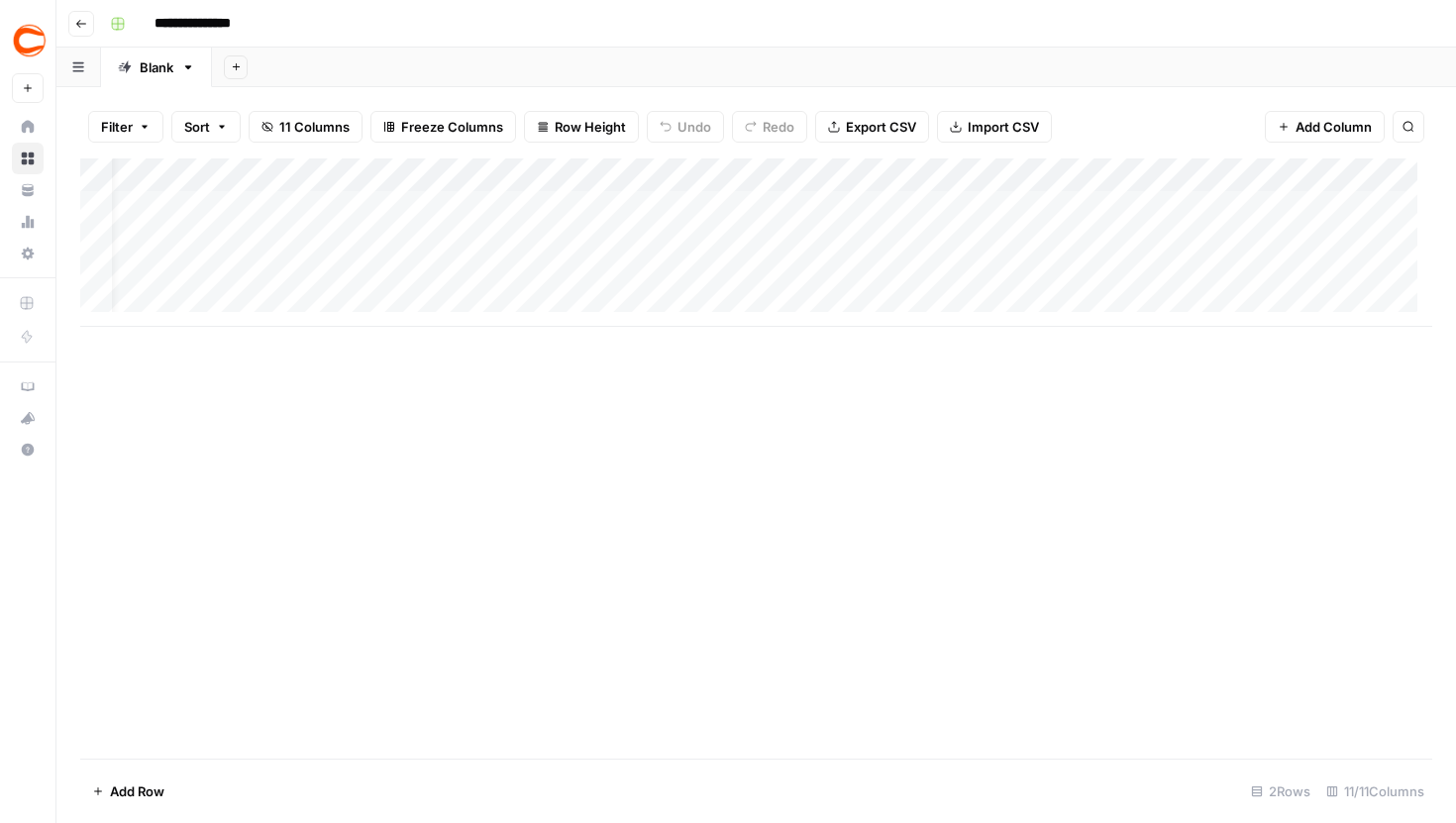 scroll, scrollTop: 0, scrollLeft: 0, axis: both 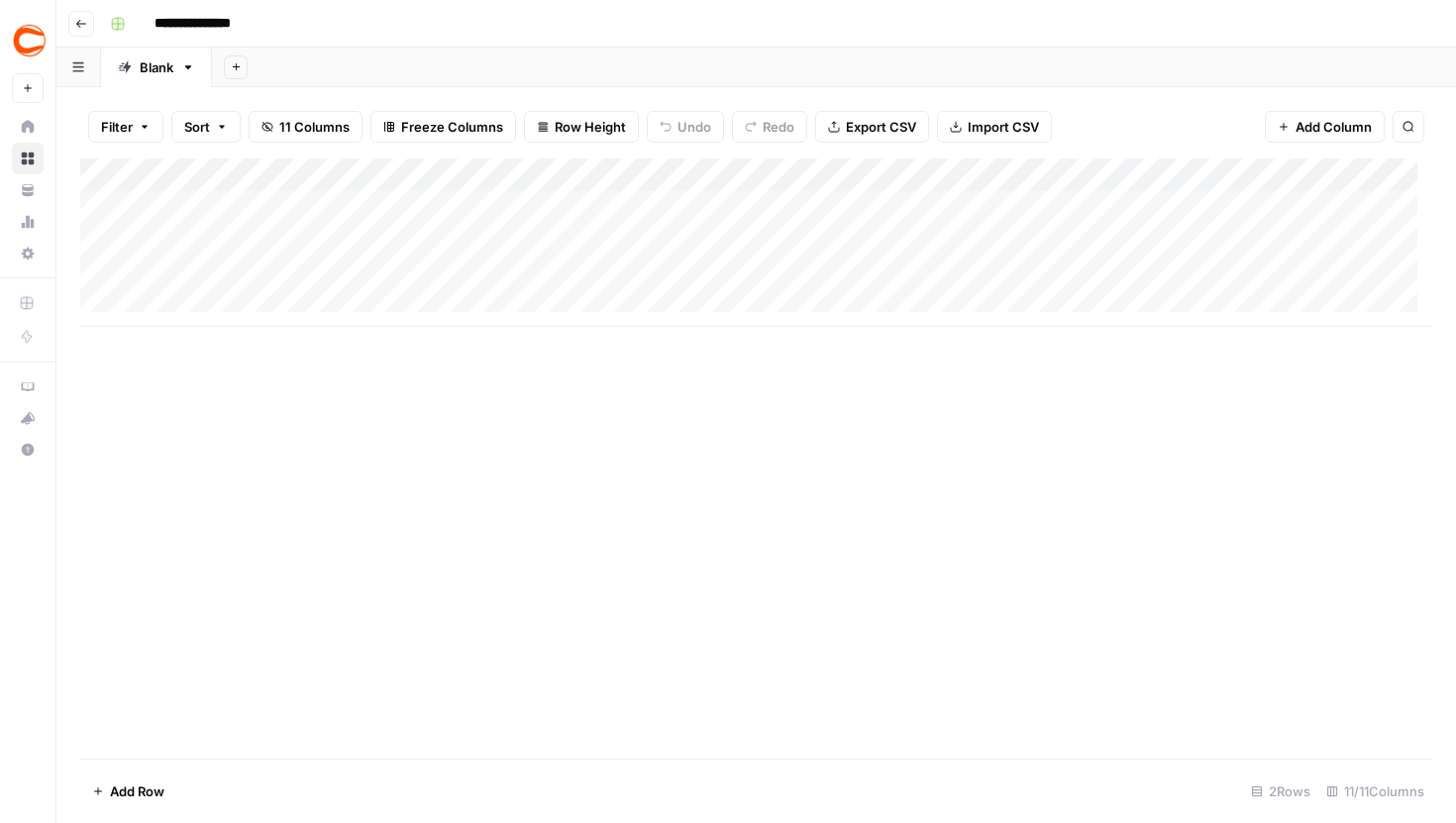 click on "Add Column" at bounding box center (756, 243) 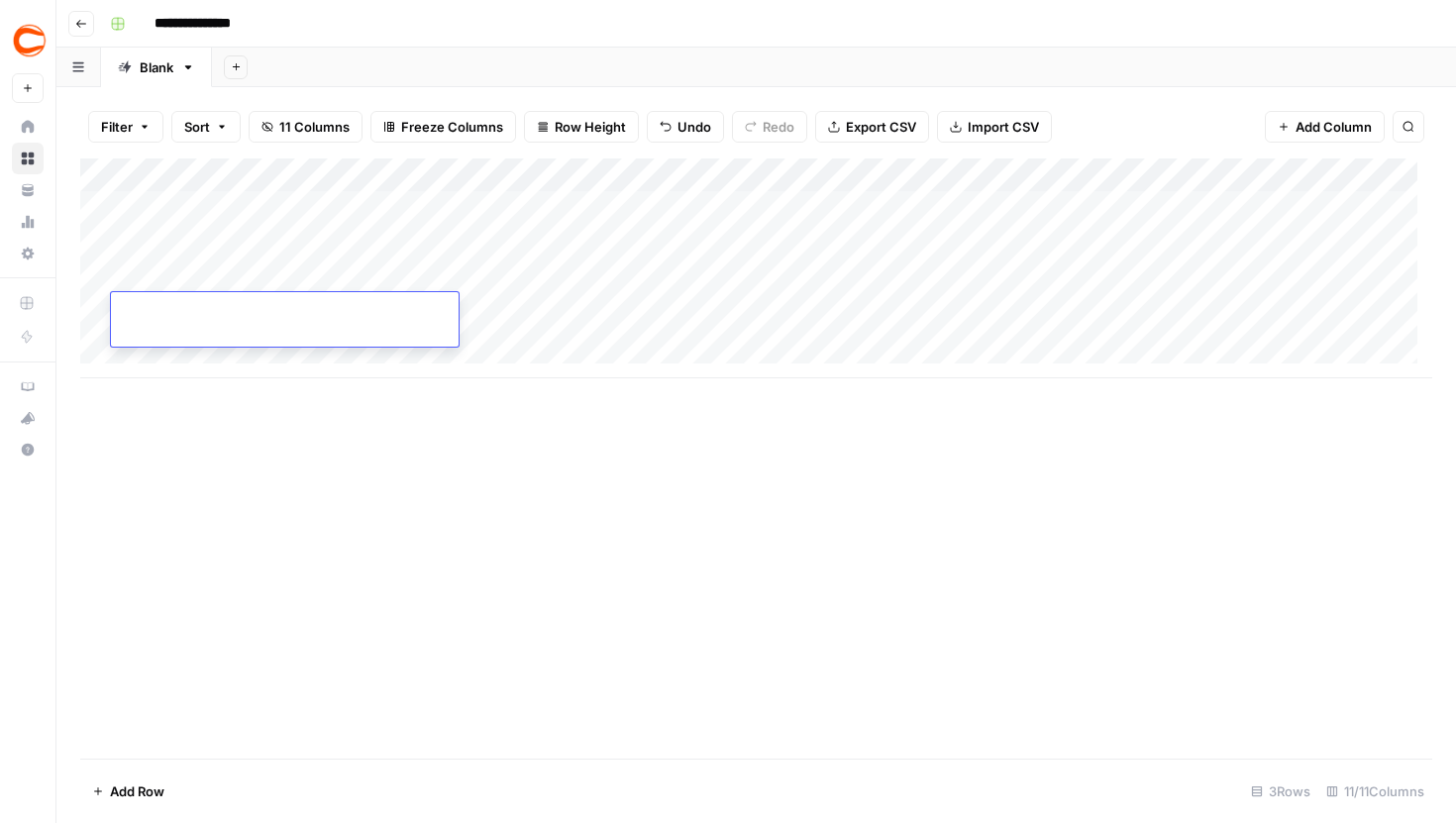 paste on "**********" 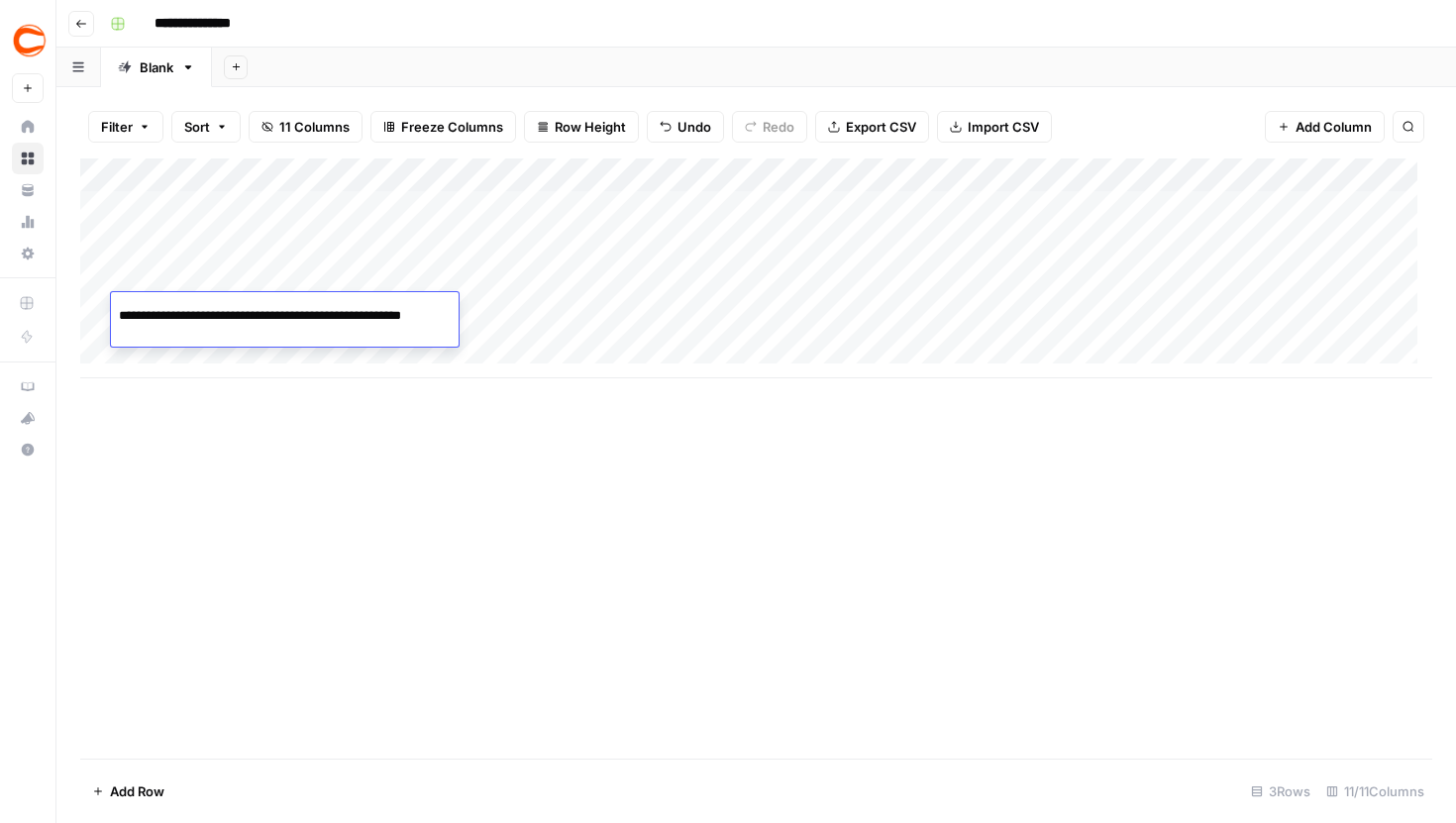 scroll, scrollTop: 0, scrollLeft: 76, axis: horizontal 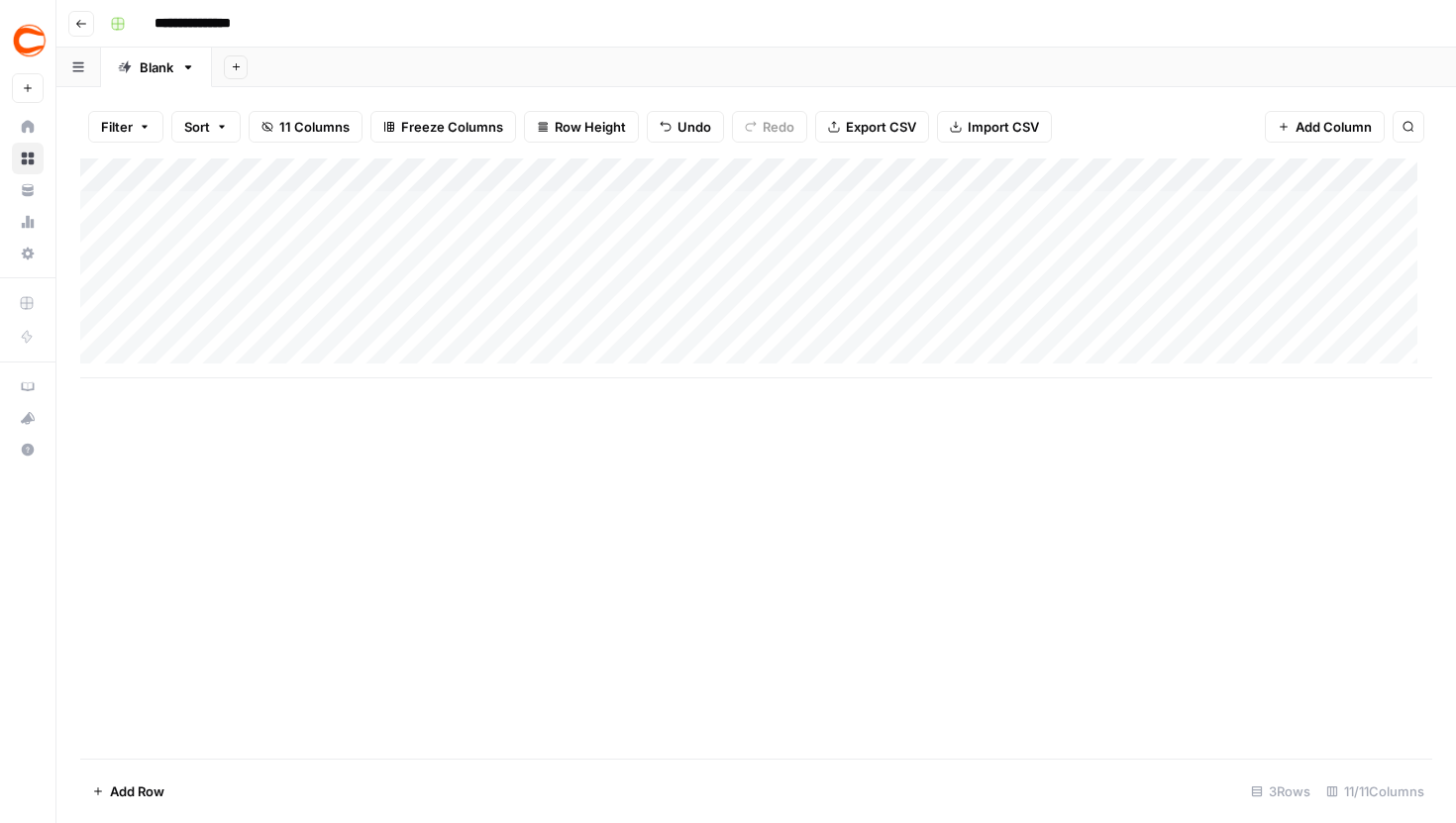 click on "Add Column" at bounding box center [756, 268] 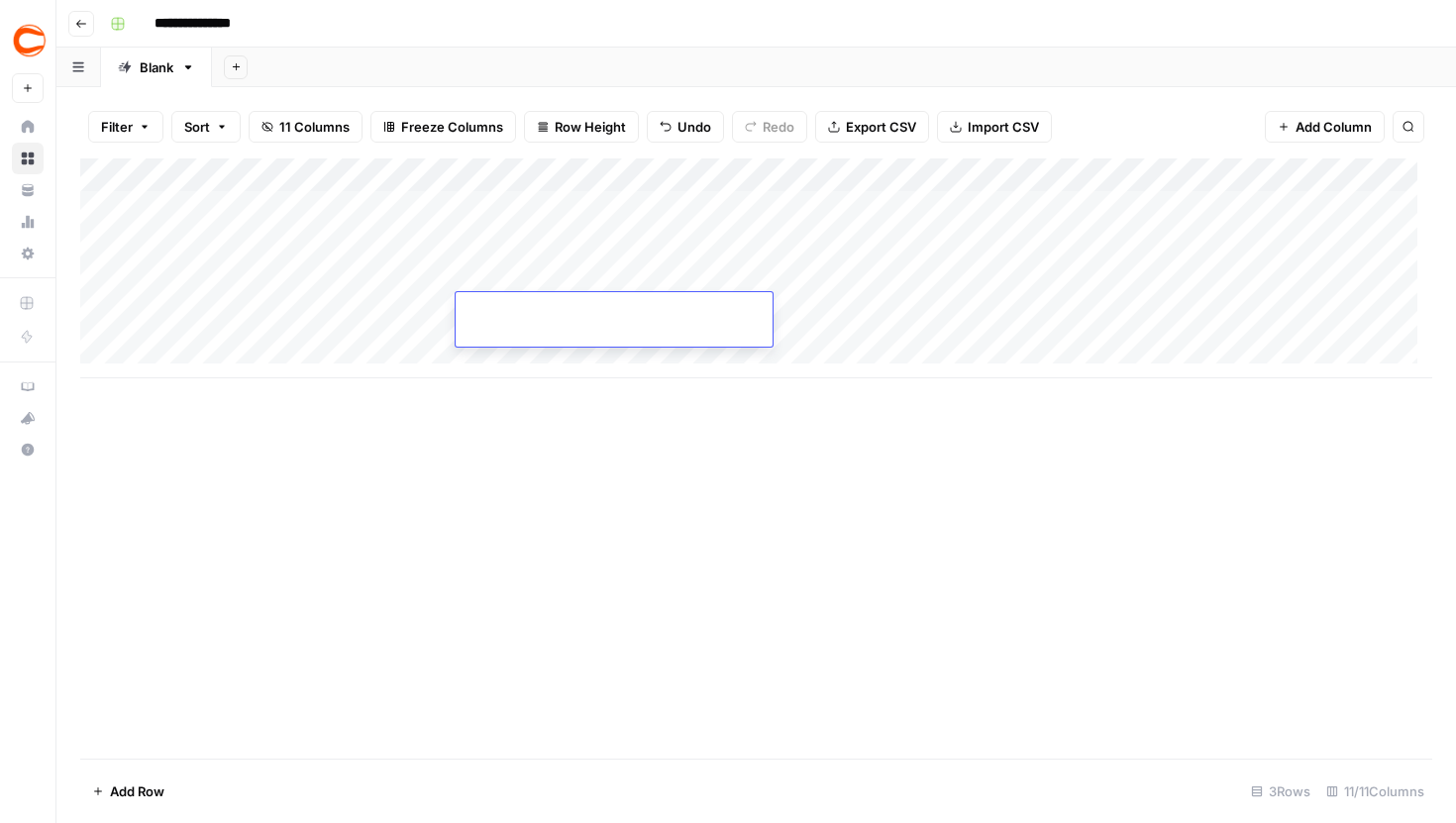 click on "Add Column" at bounding box center (756, 268) 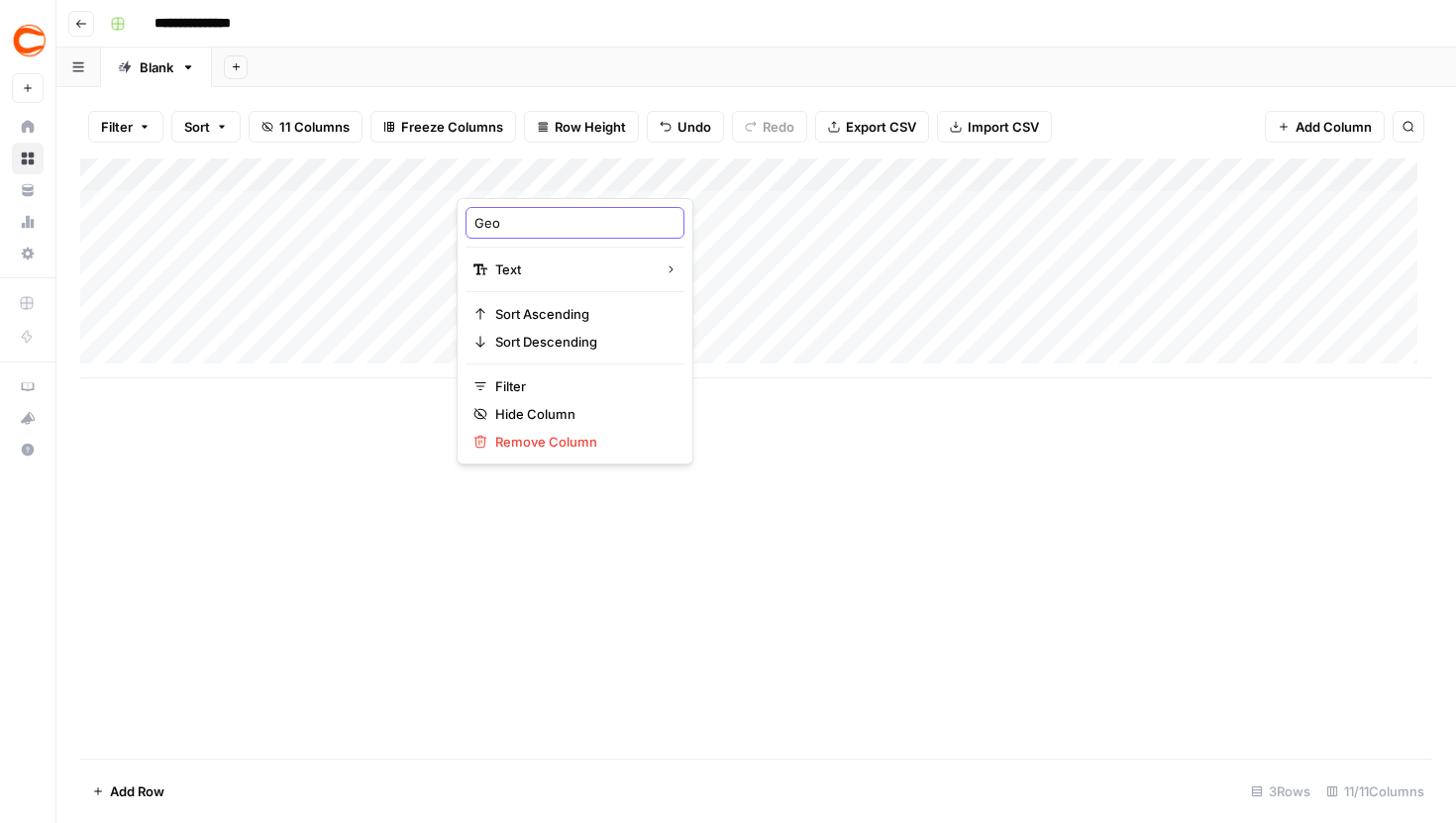 click on "Geo" at bounding box center (574, 223) 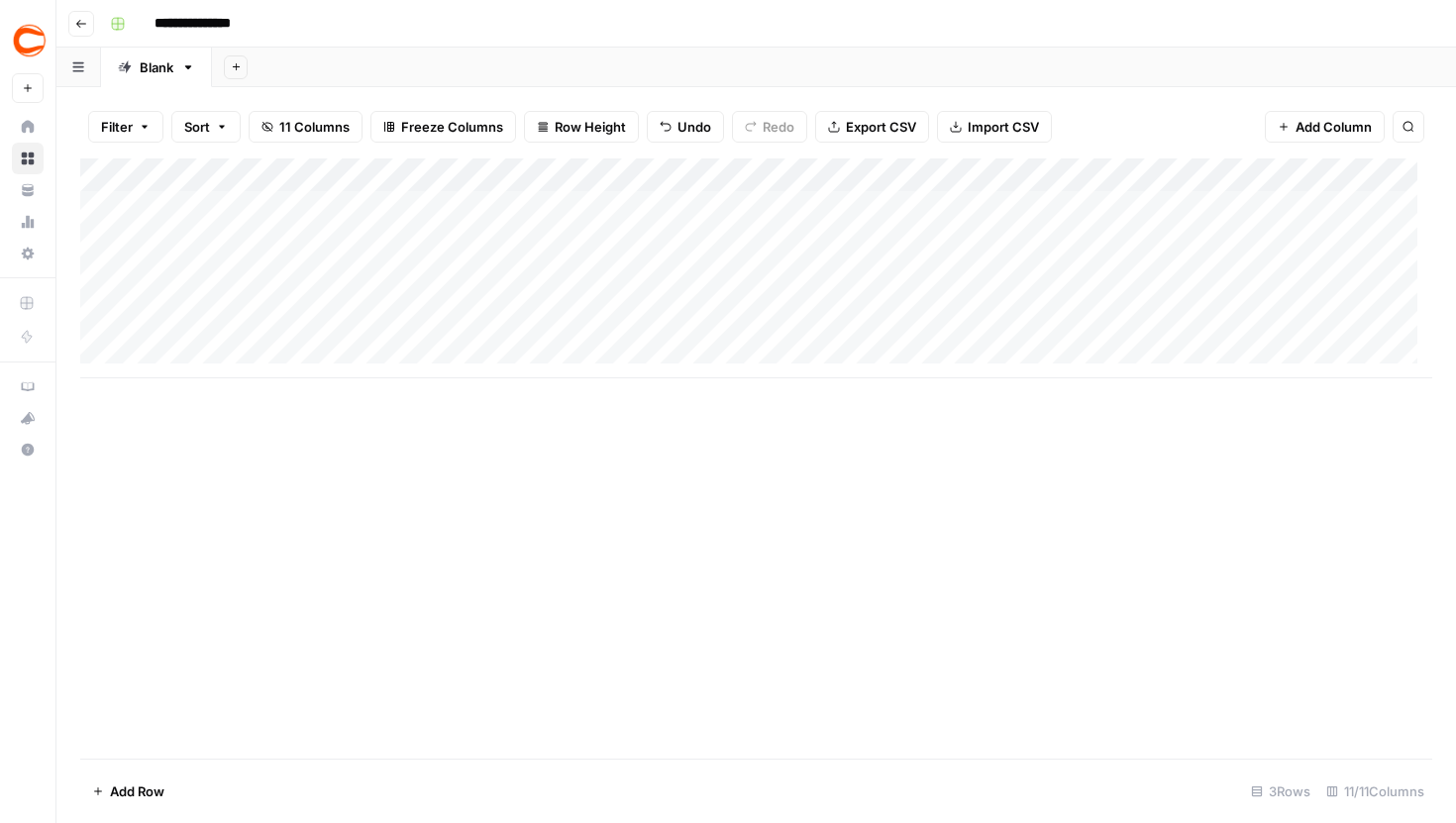 click on "Add Column" at bounding box center [756, 268] 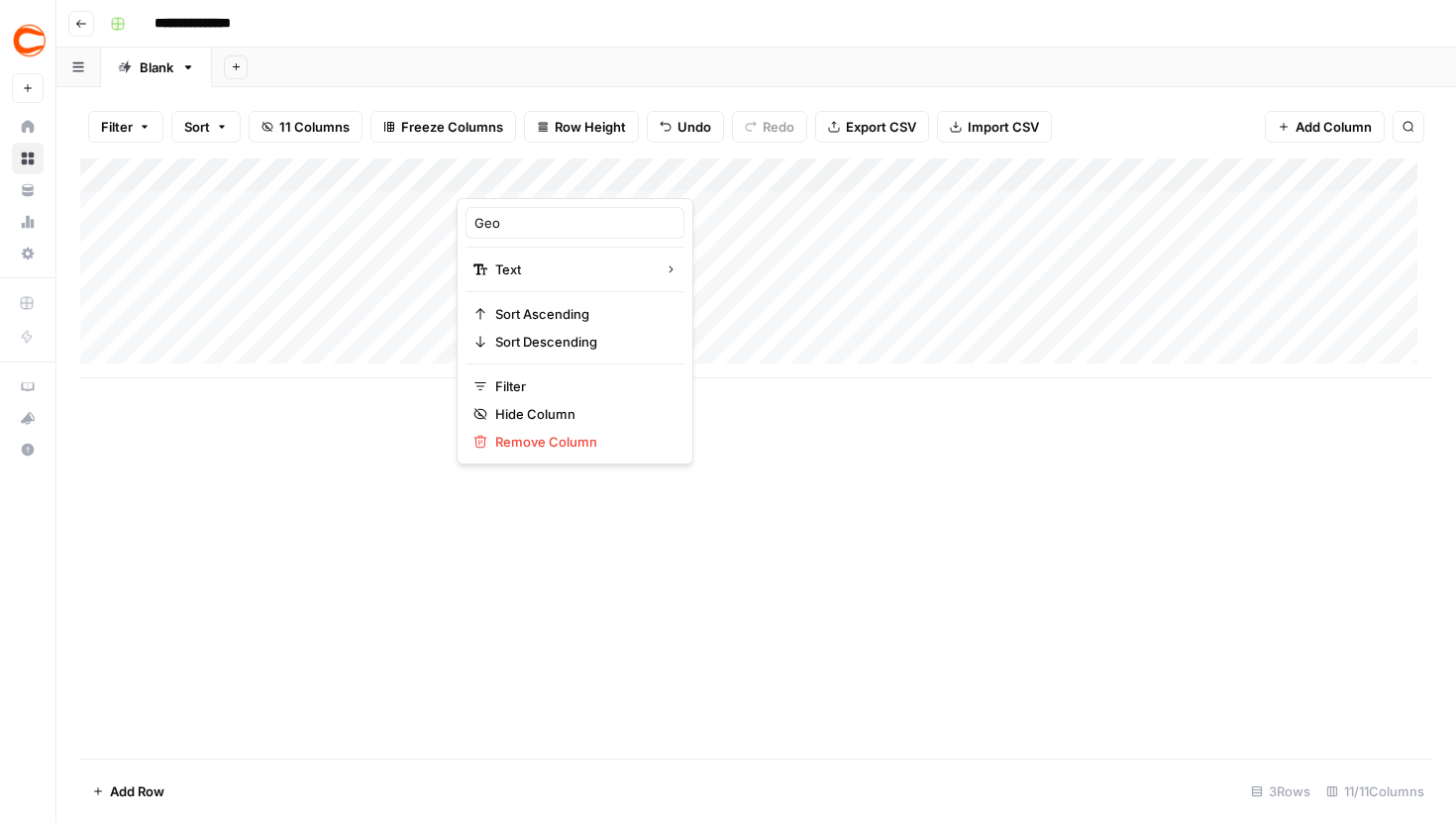 click on "Add Column" at bounding box center [756, 268] 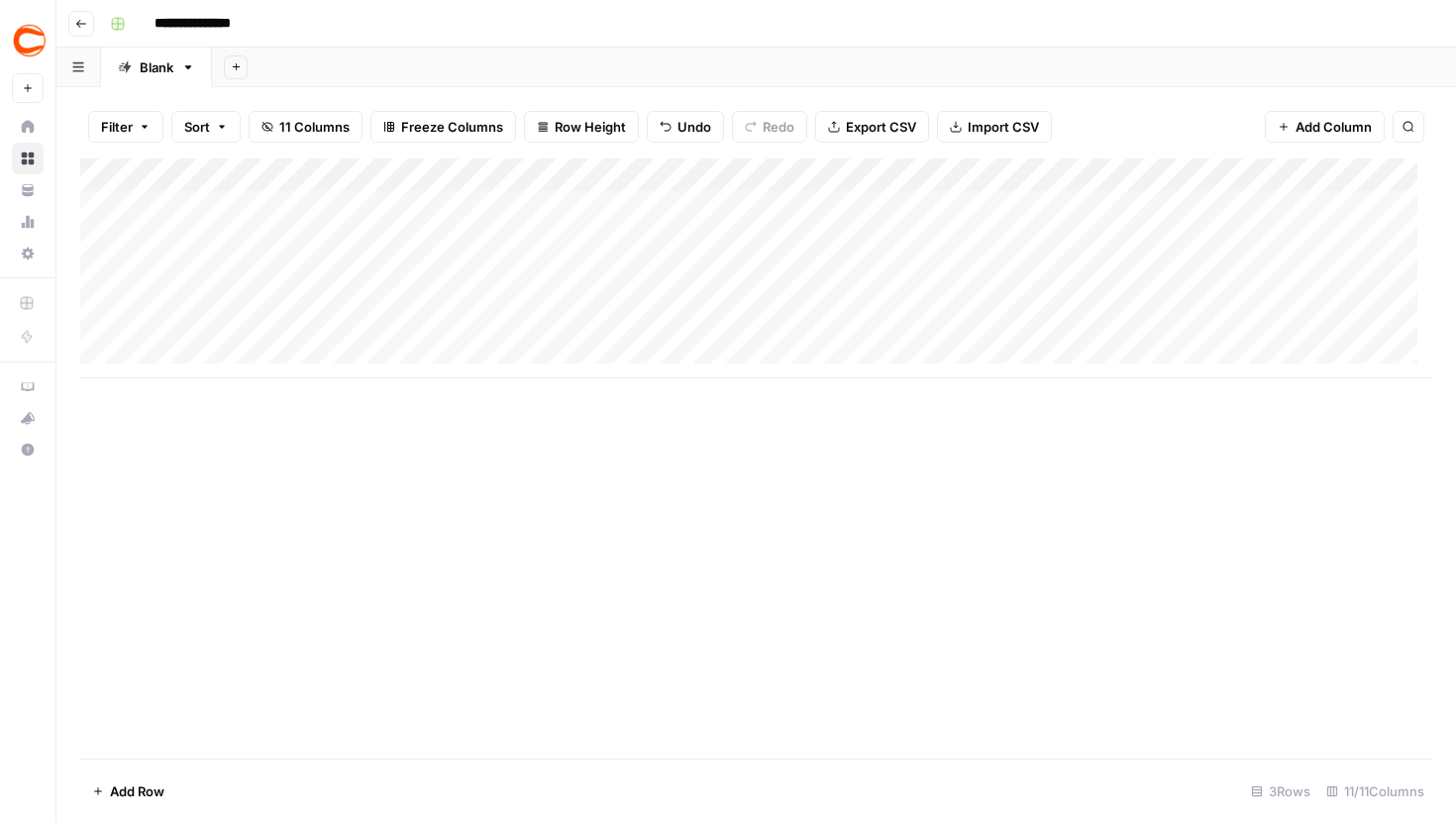 click on "Add Column" at bounding box center (756, 268) 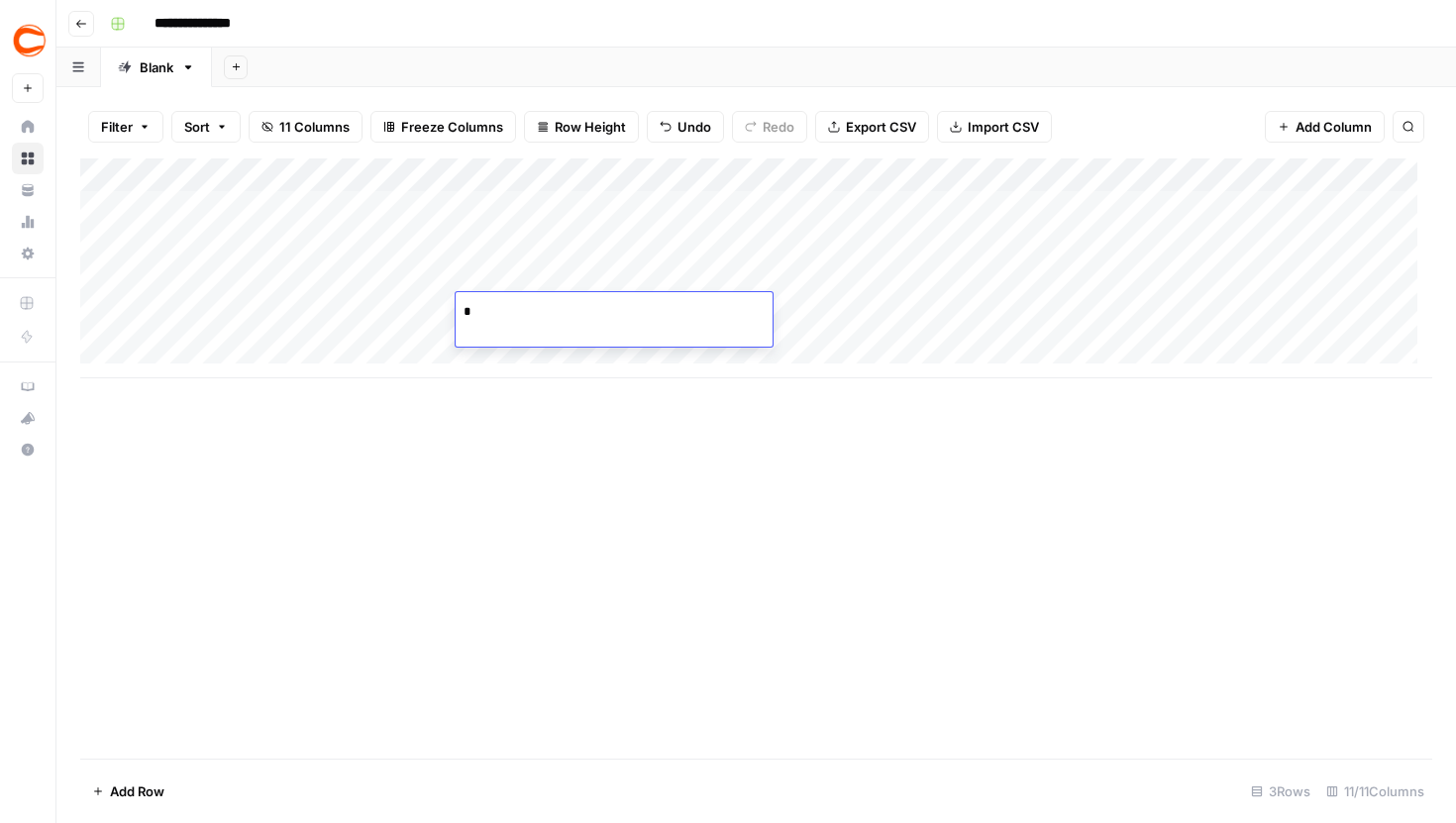 type on "**" 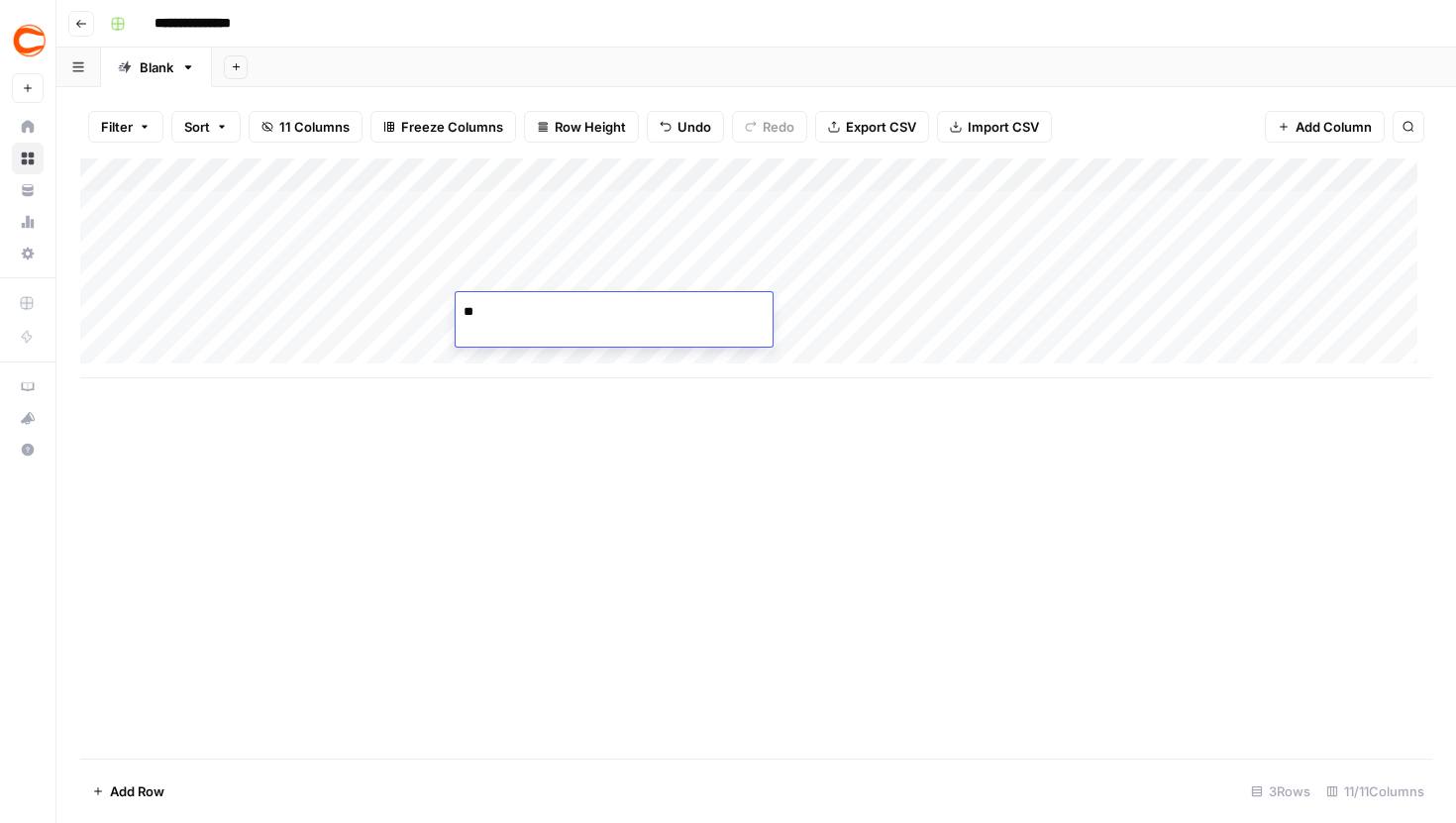 click on "Add Column" at bounding box center [756, 268] 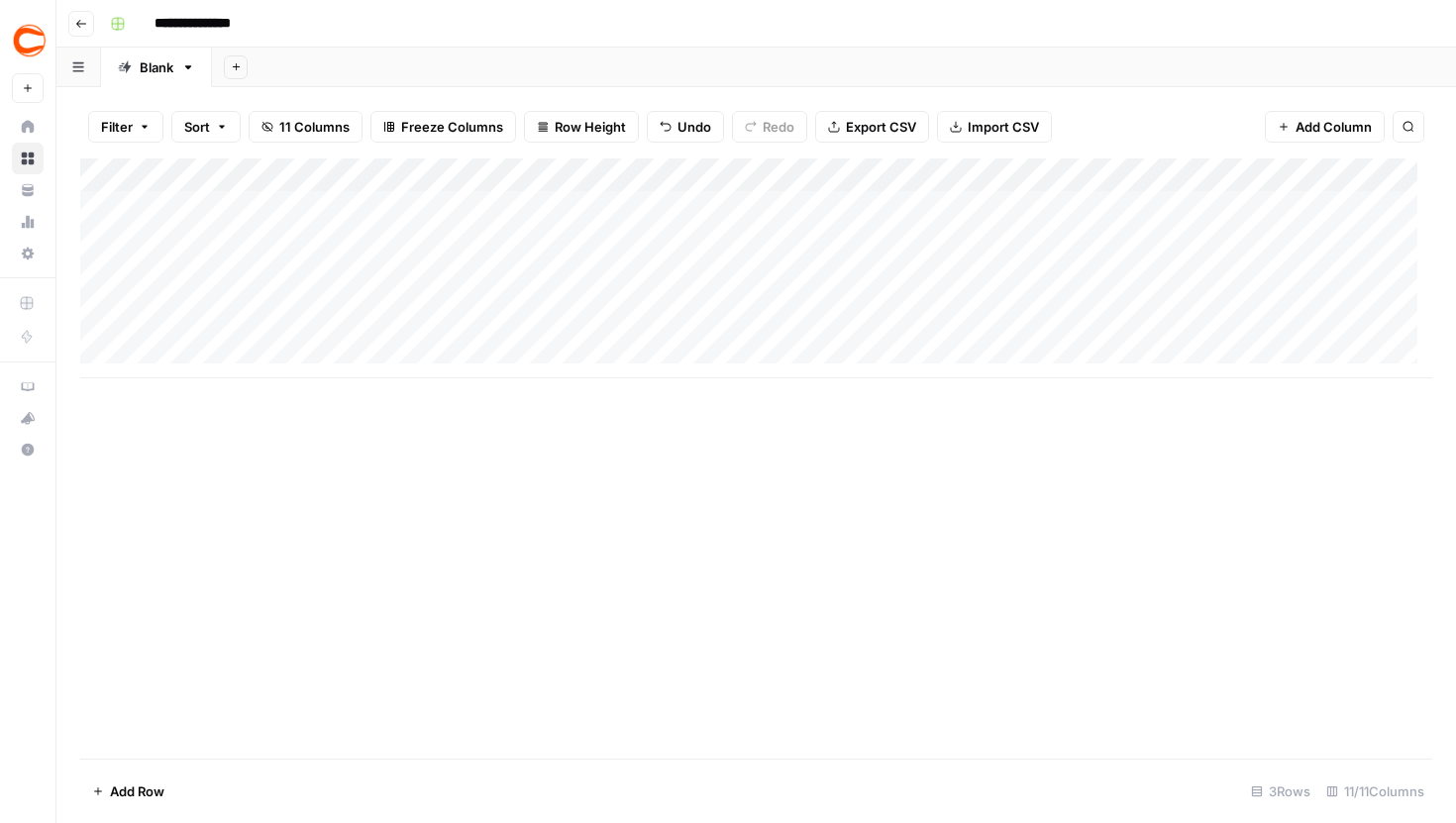 click on "Add Column" at bounding box center [756, 268] 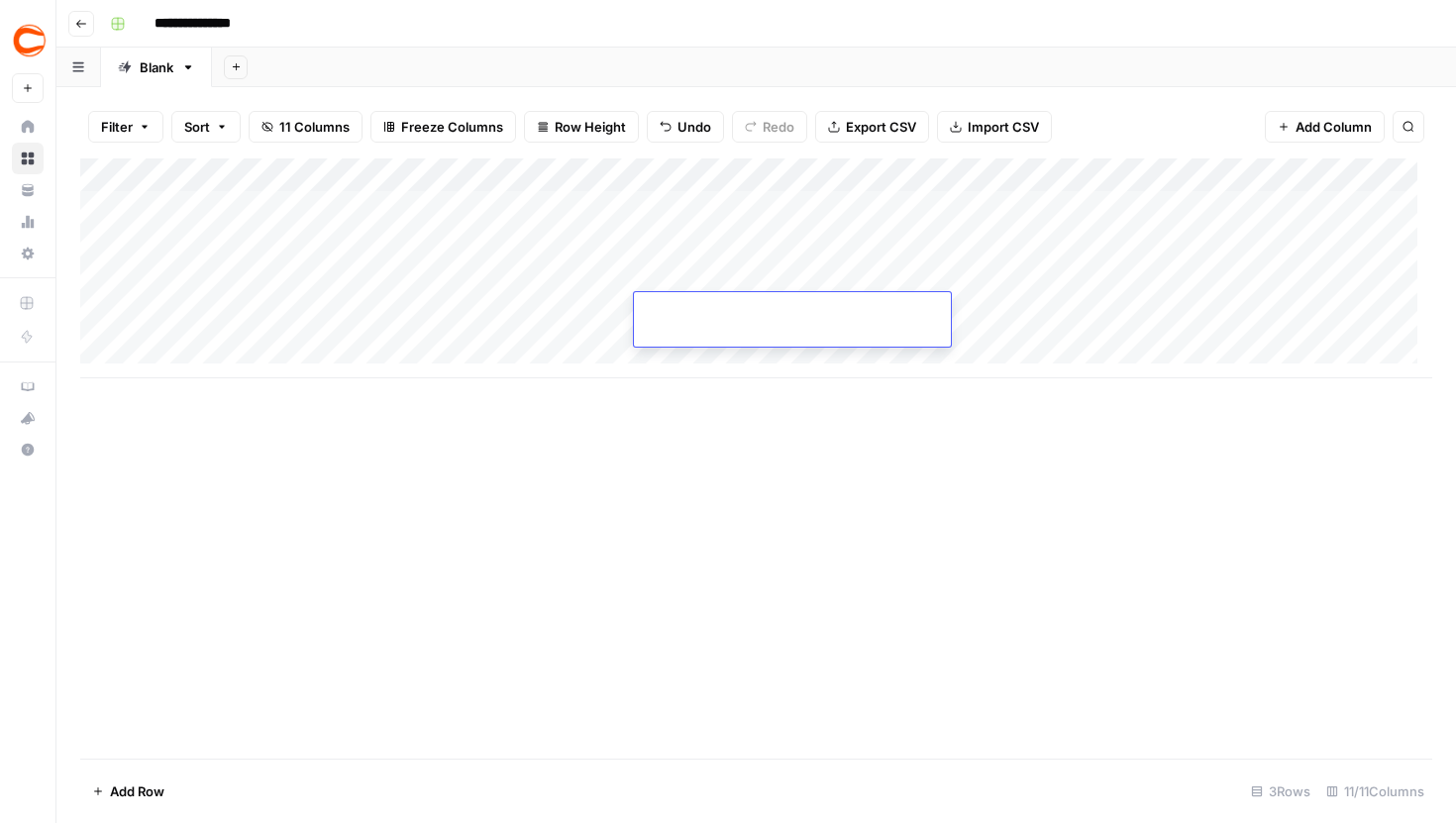 type on "**********" 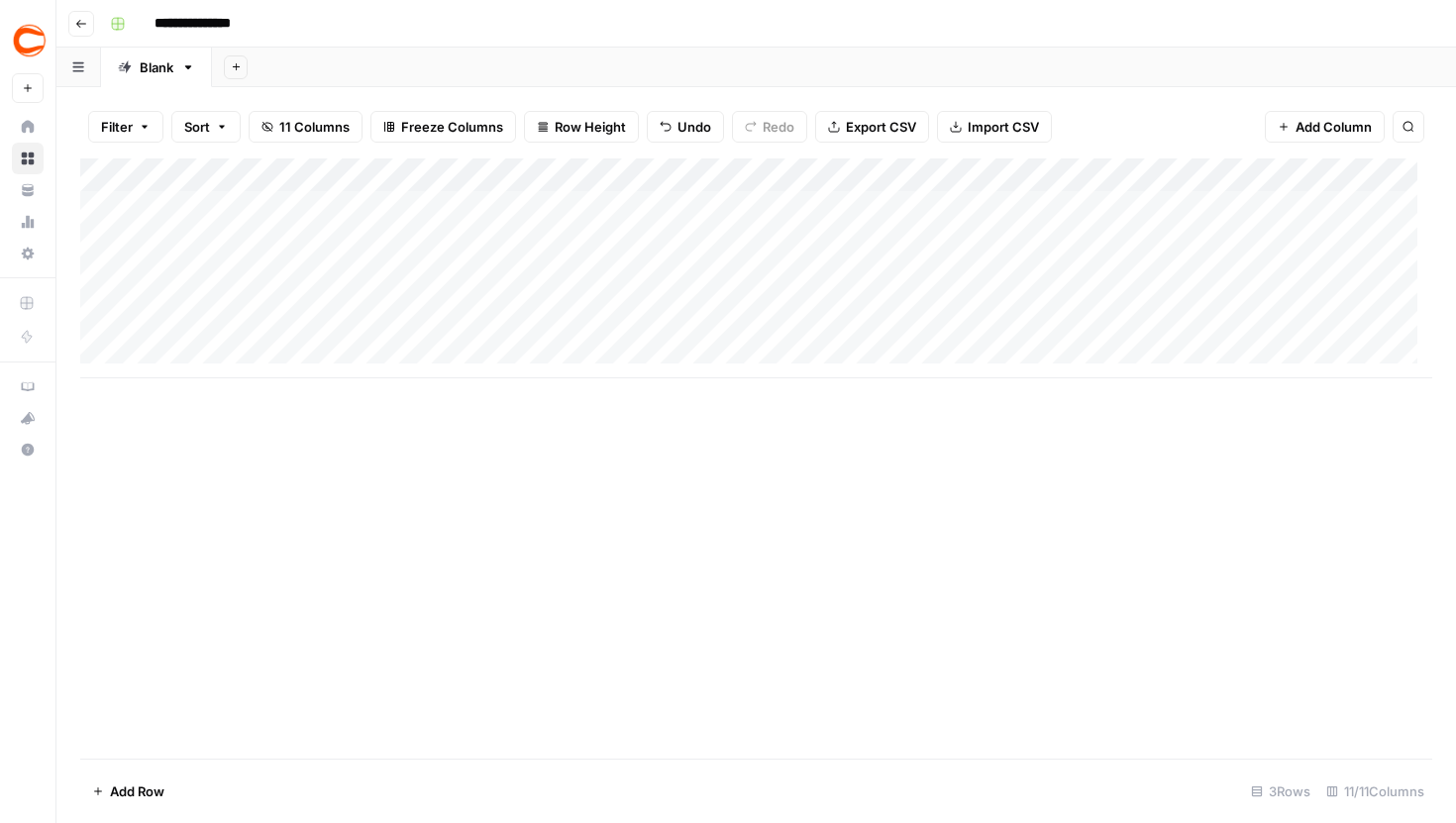 click on "Add Column" at bounding box center (756, 459) 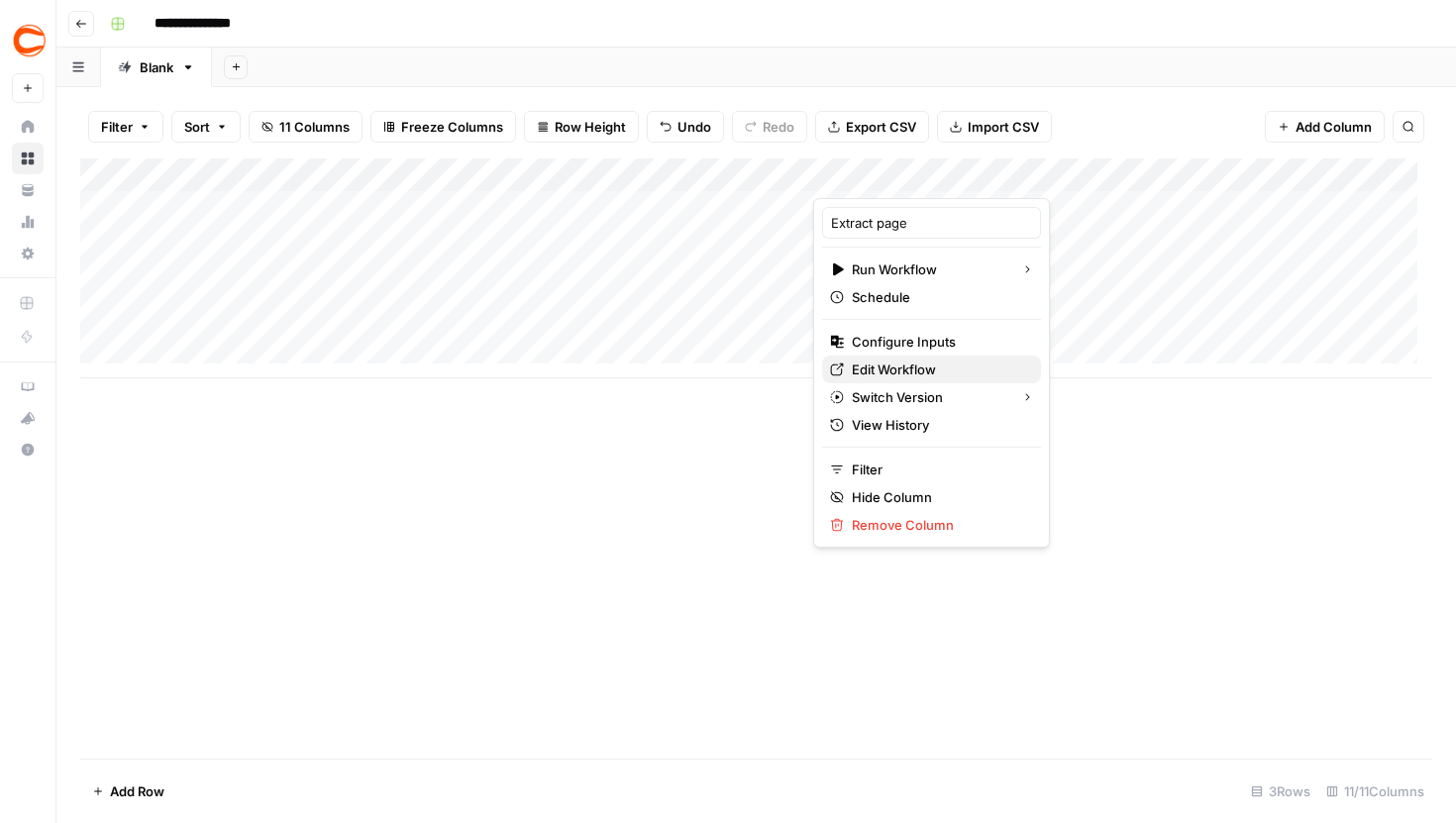 click on "Edit Workflow" at bounding box center [938, 369] 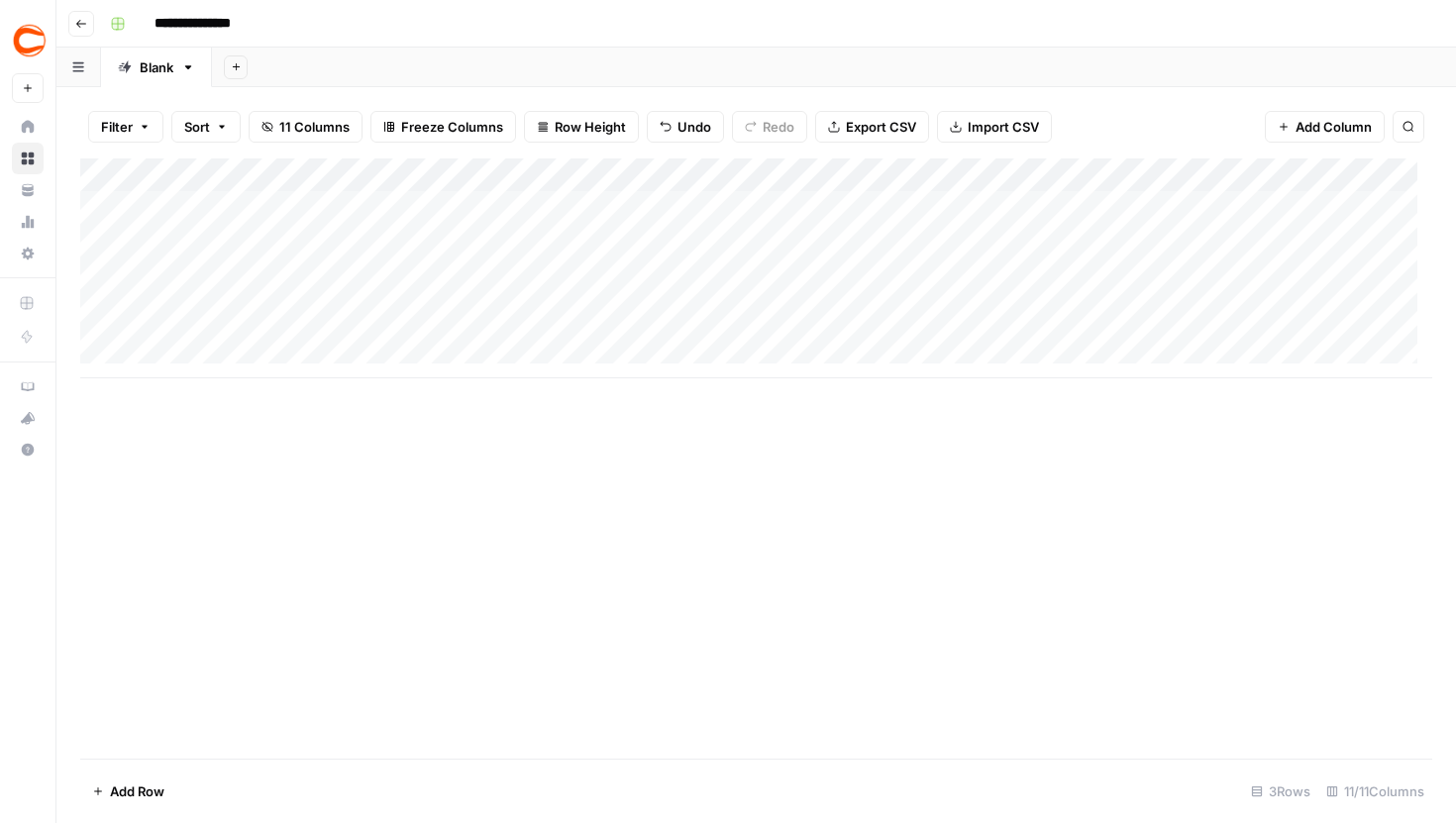 click on "Add Column" at bounding box center [756, 268] 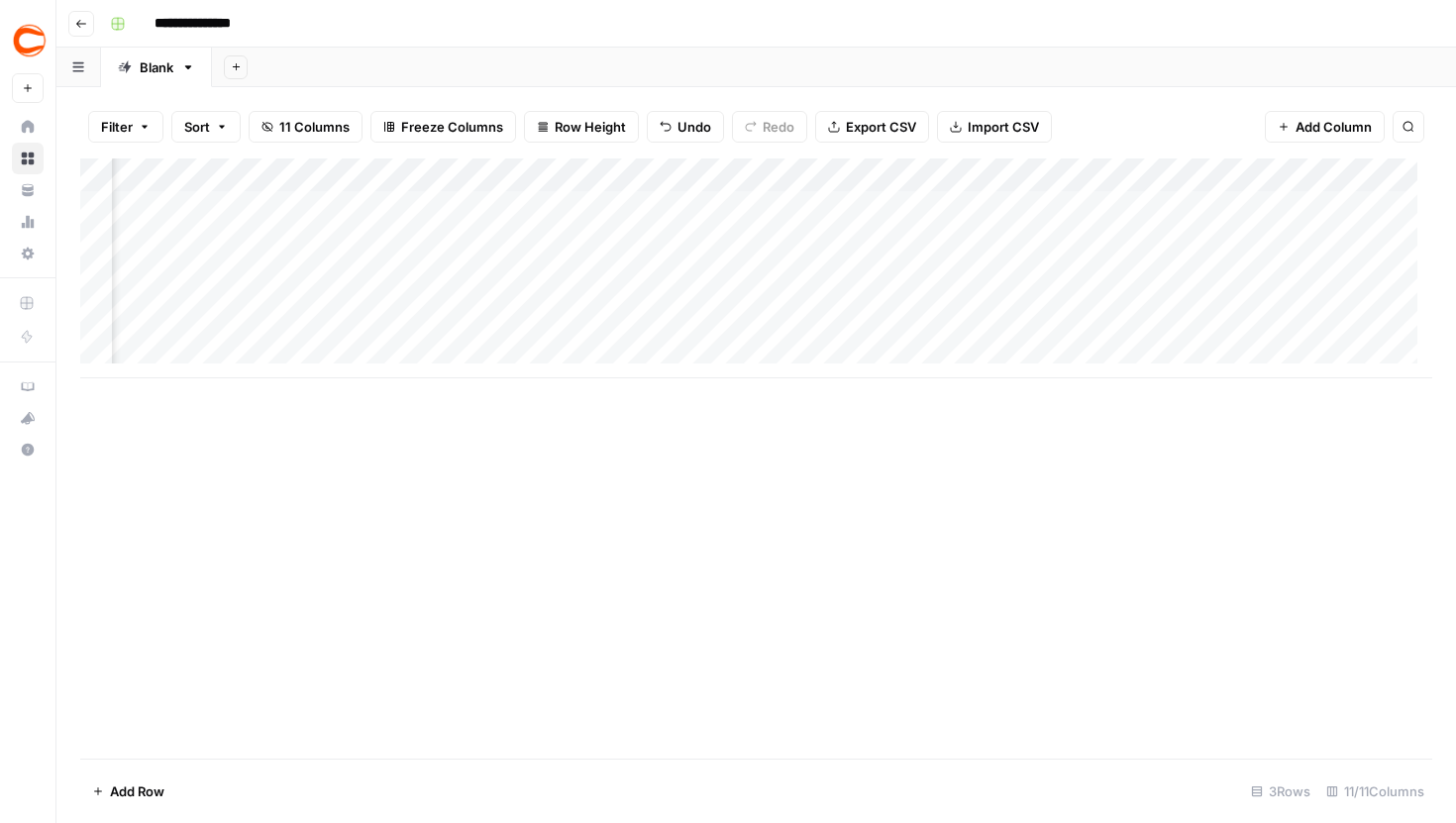 scroll, scrollTop: 0, scrollLeft: 330, axis: horizontal 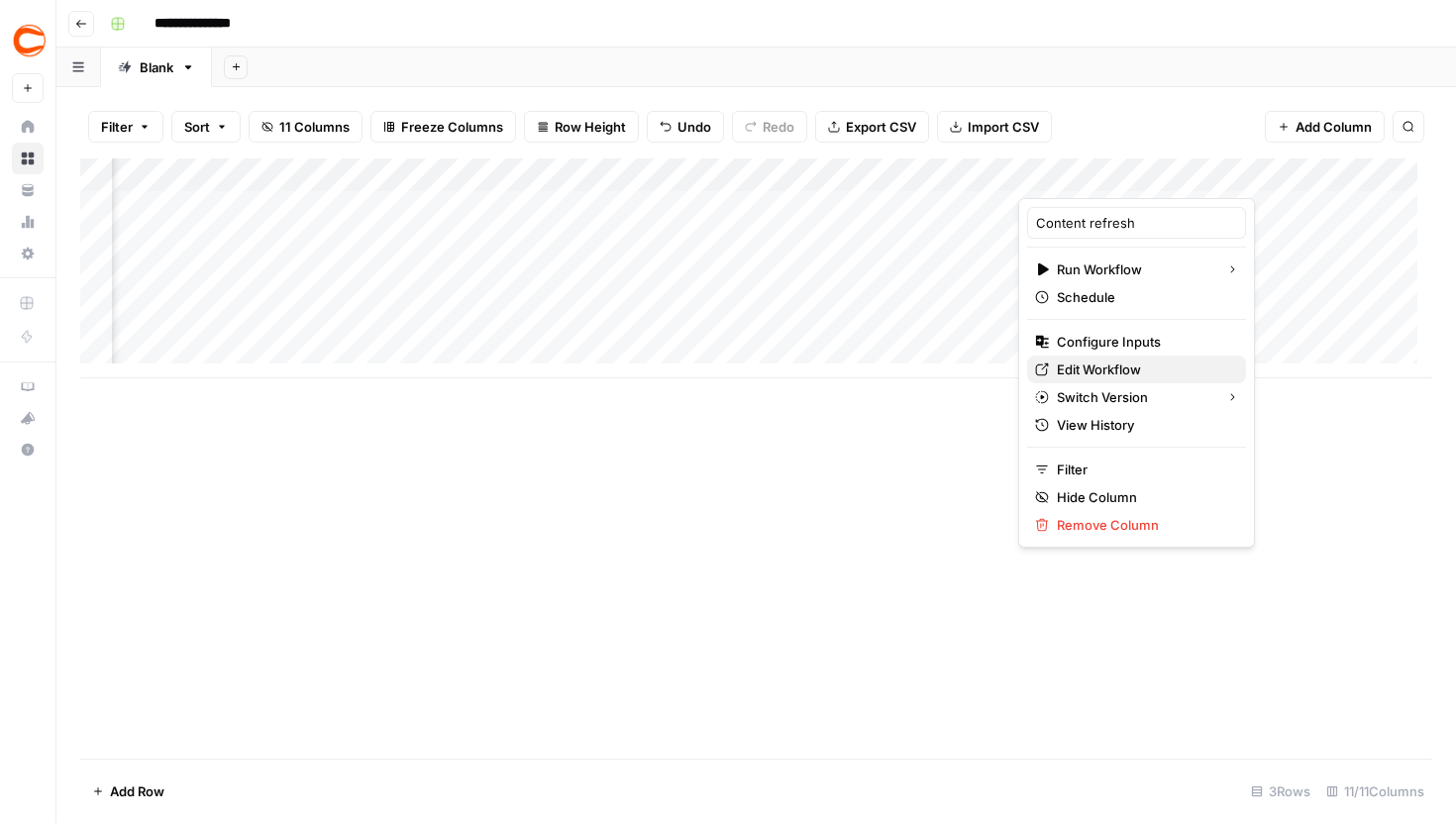 click on "Edit Workflow" at bounding box center (1143, 369) 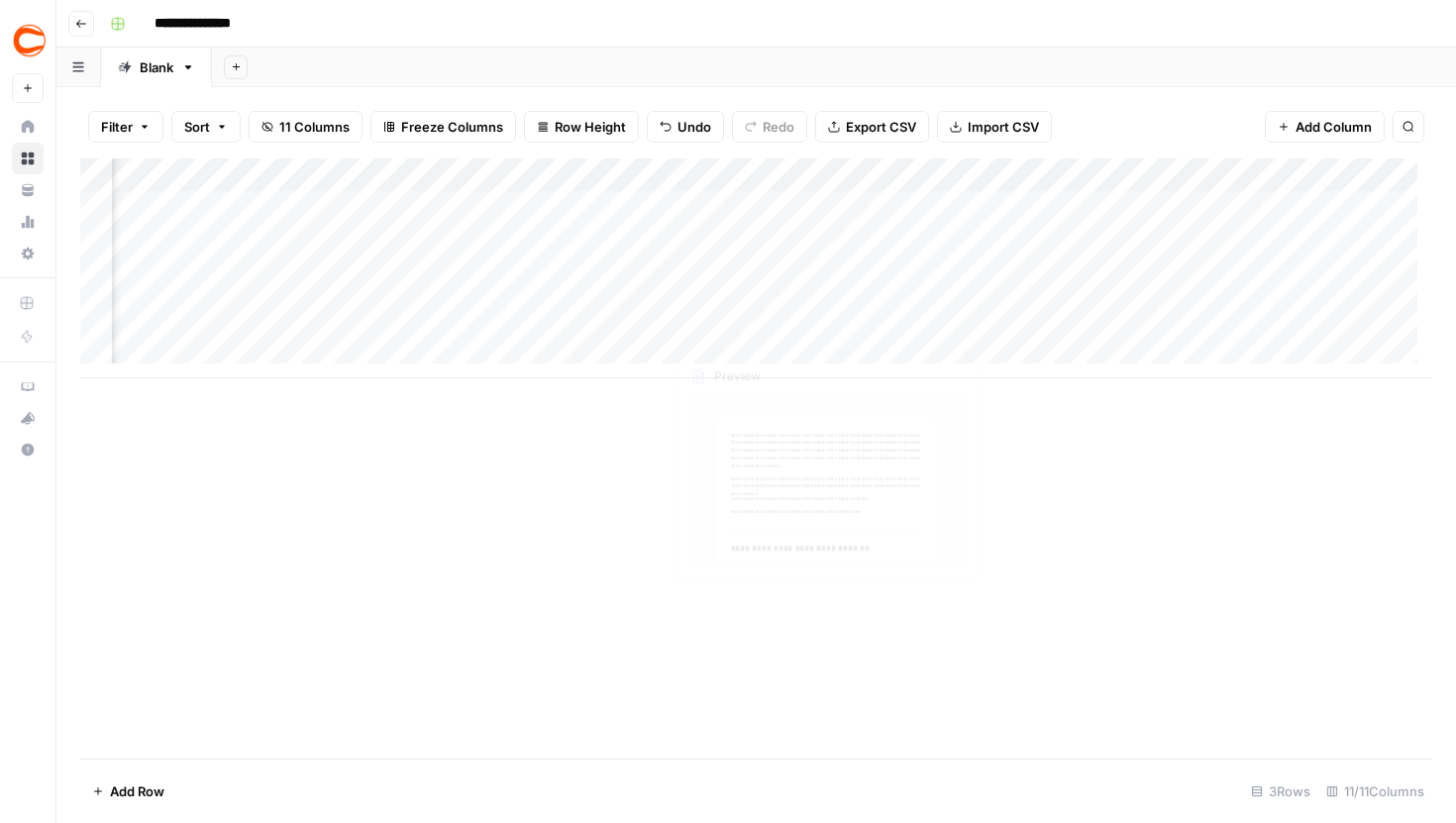 scroll, scrollTop: 0, scrollLeft: 340, axis: horizontal 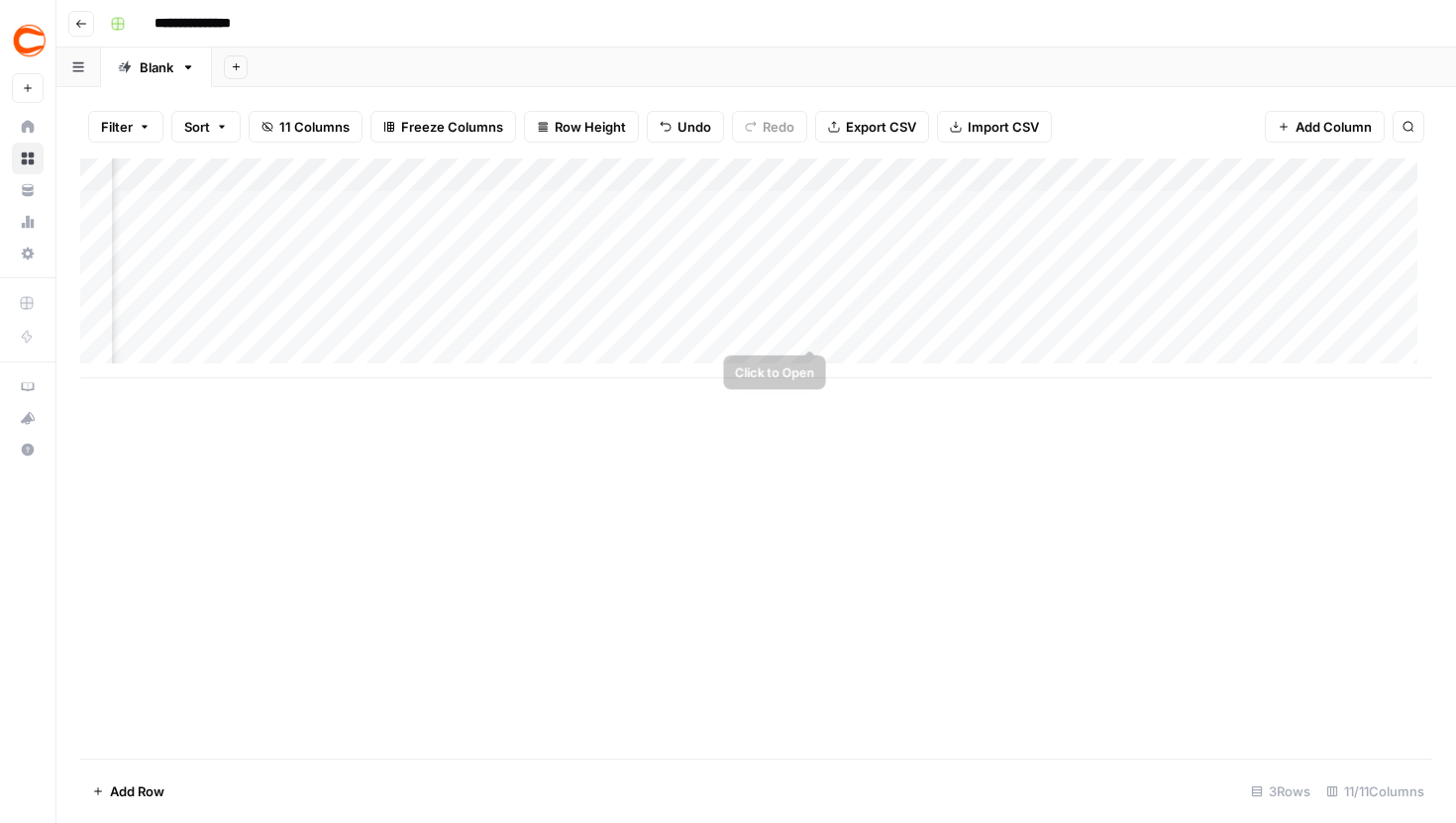 click on "Add Column" at bounding box center [756, 268] 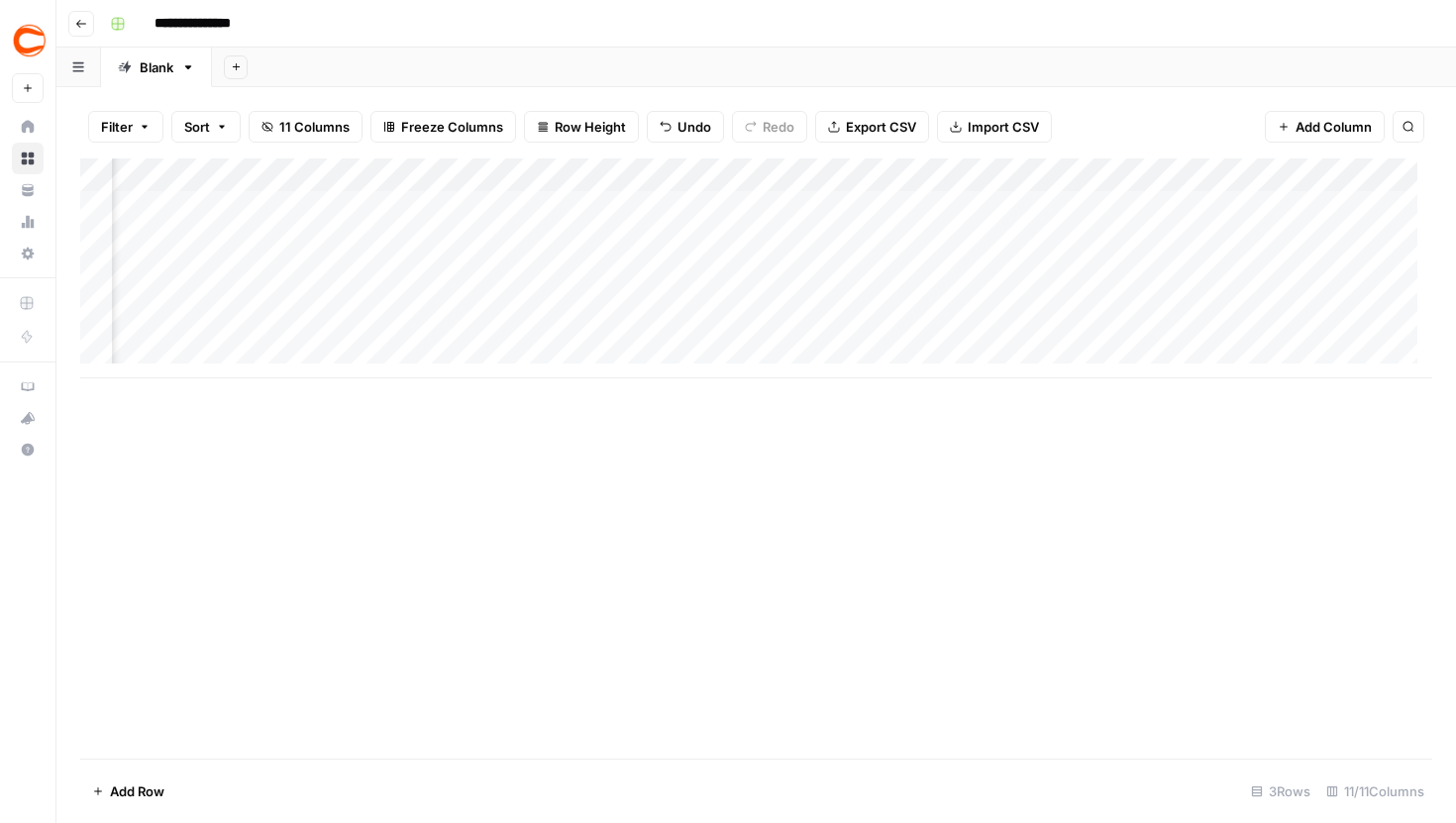 click on "Add Column" at bounding box center (756, 268) 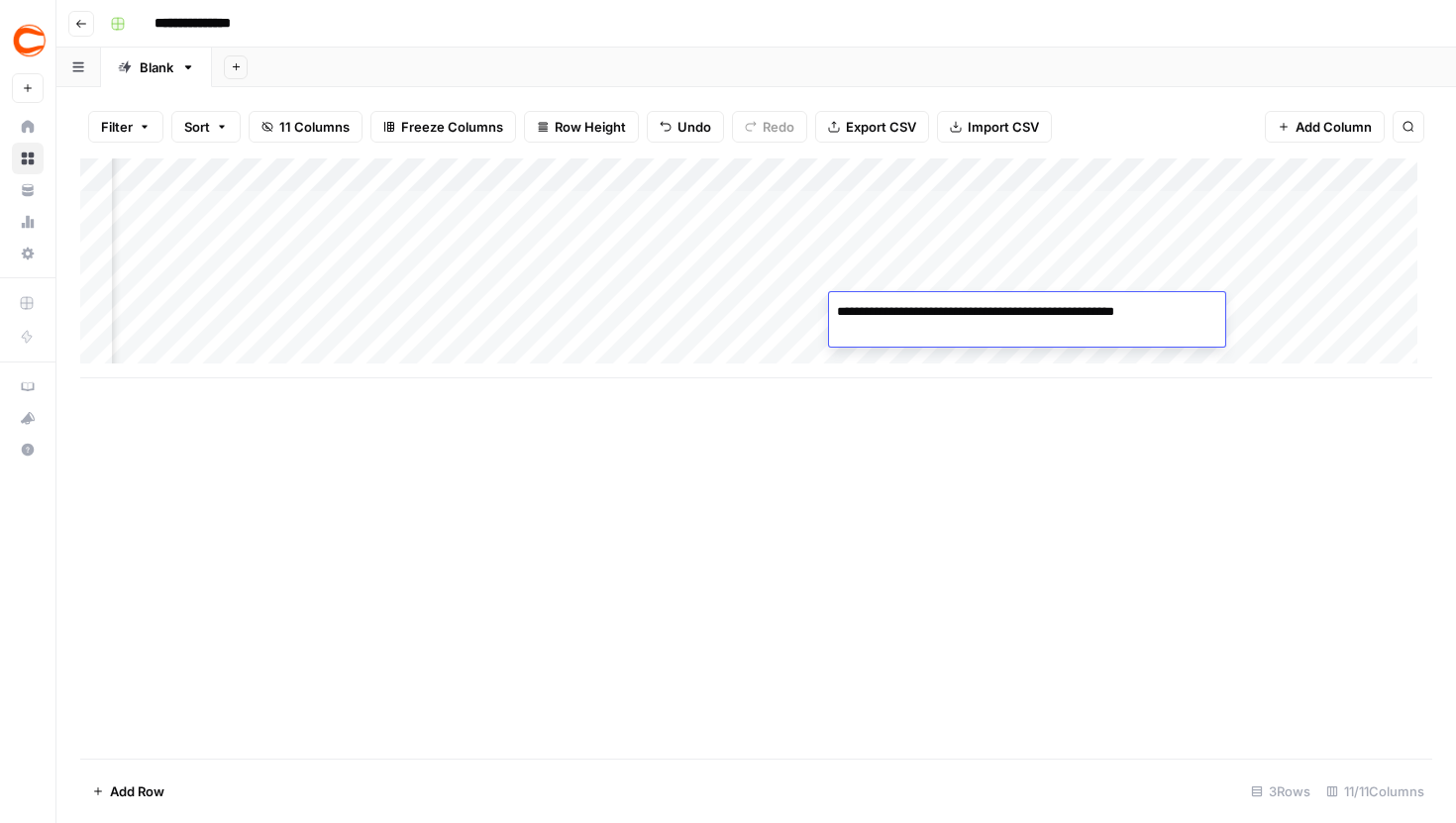 drag, startPoint x: 892, startPoint y: 333, endPoint x: 832, endPoint y: 309, distance: 64.621978 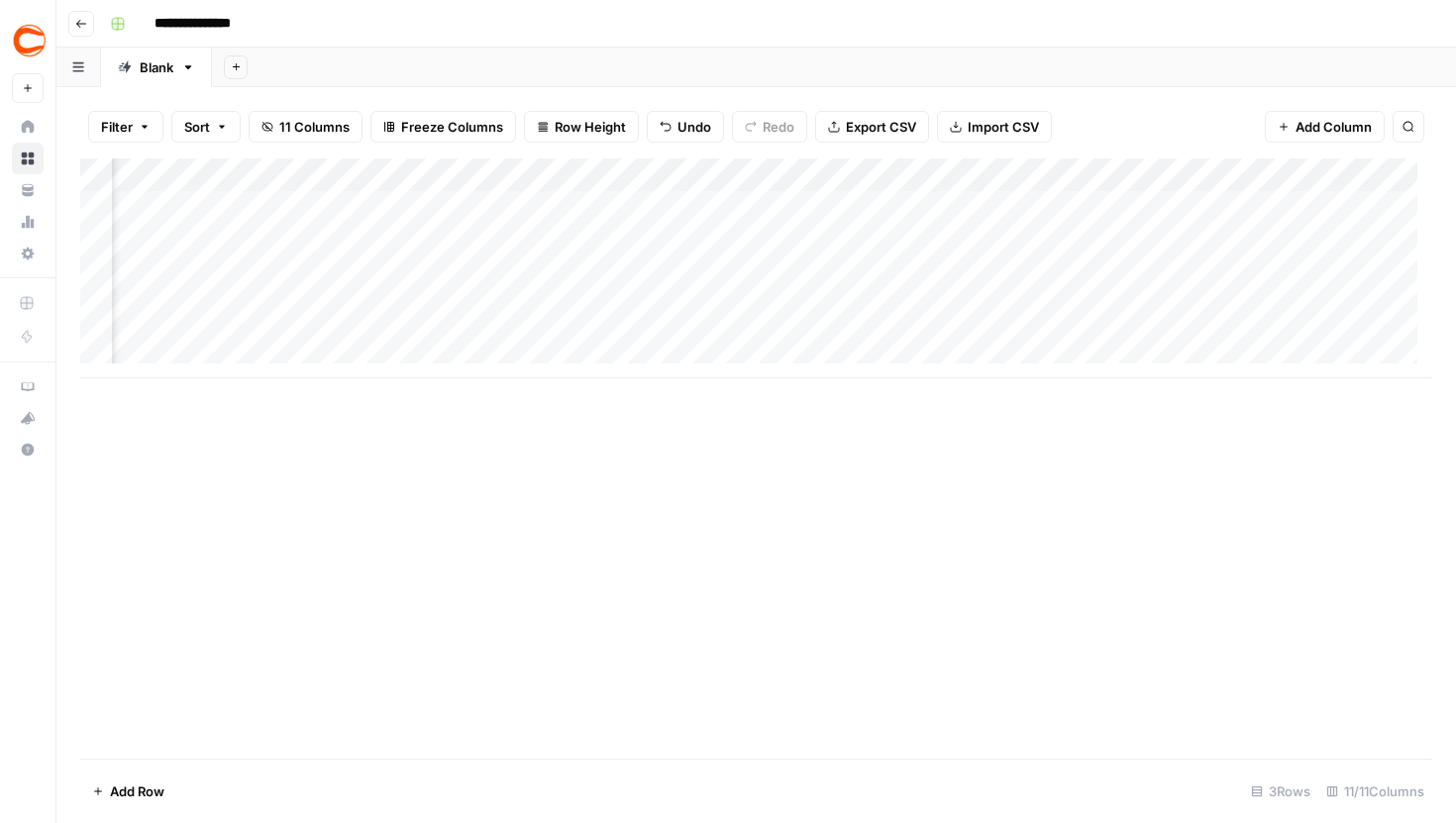 click on "Add Column" at bounding box center (756, 268) 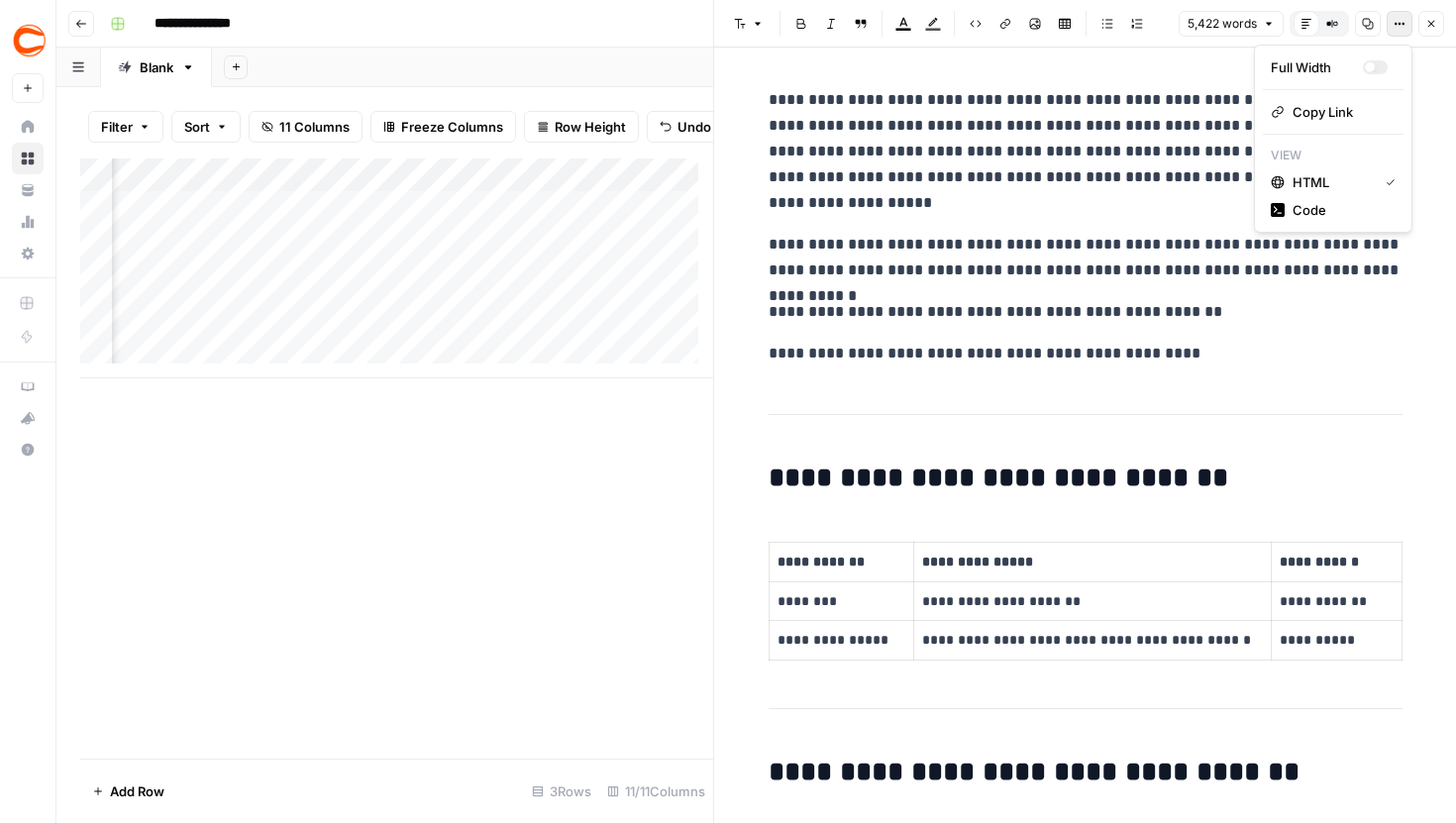 click on "Options" at bounding box center [1400, 24] 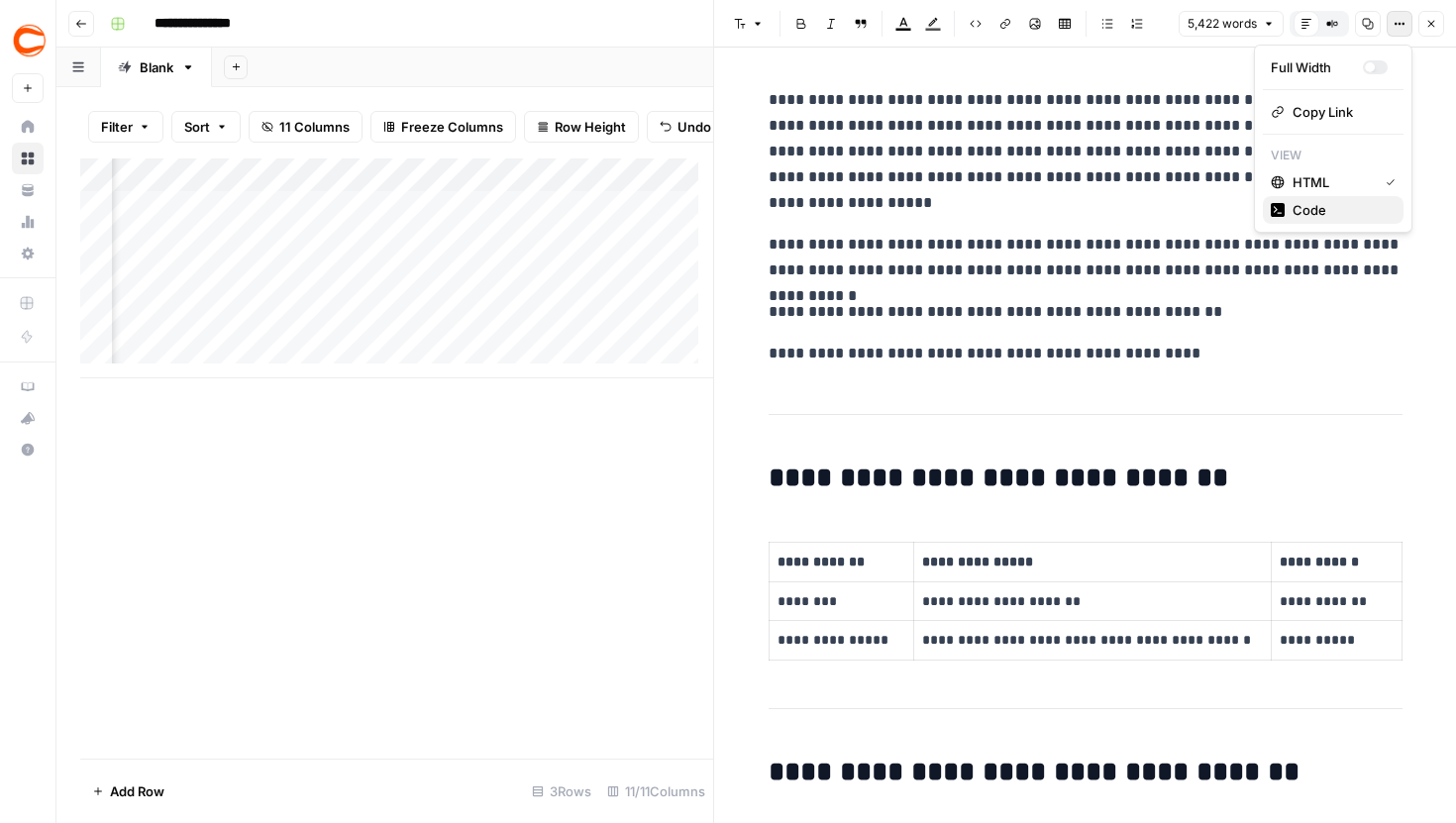 click on "Code" at bounding box center [1340, 210] 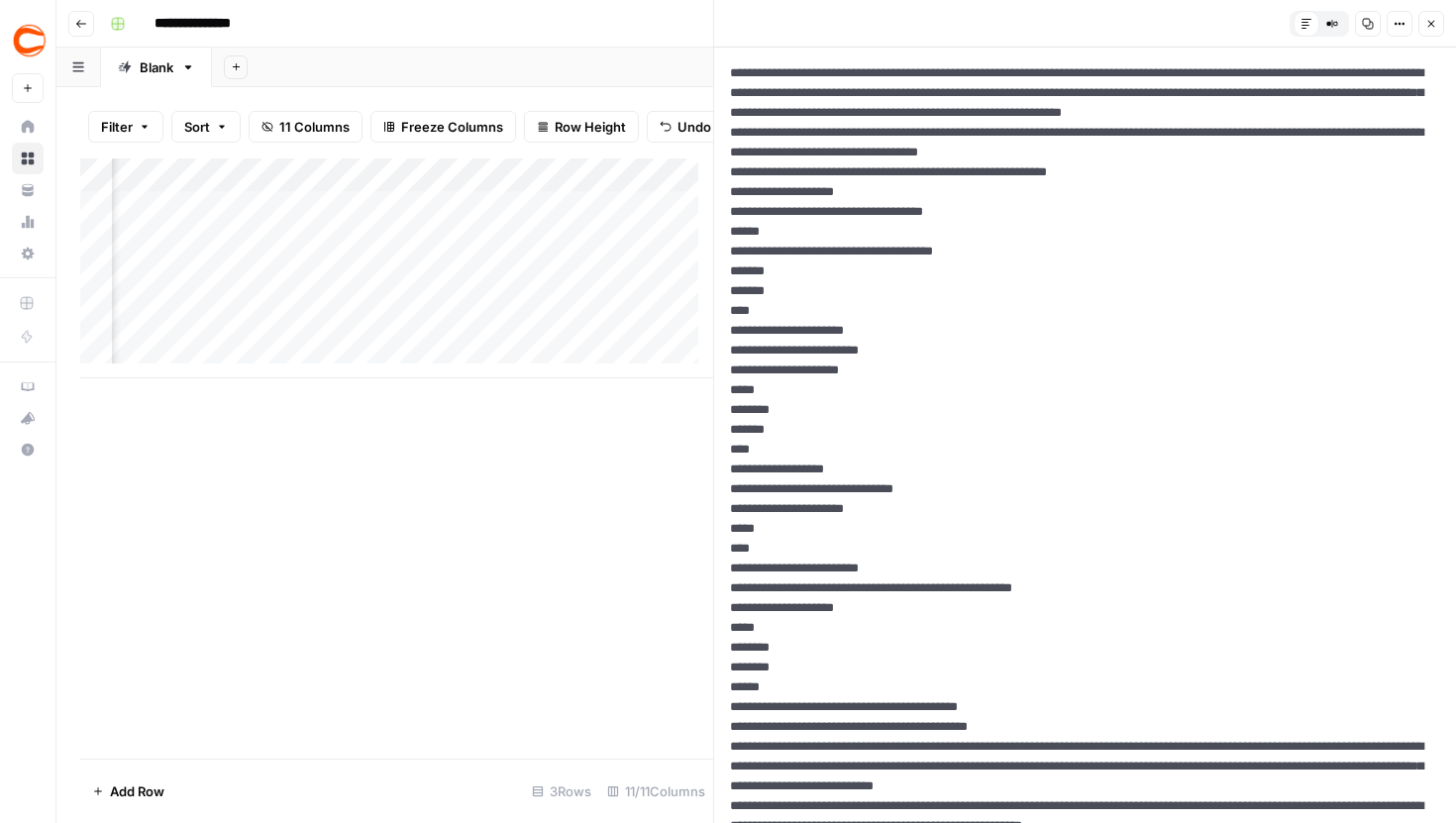 click at bounding box center (1078, 11185) 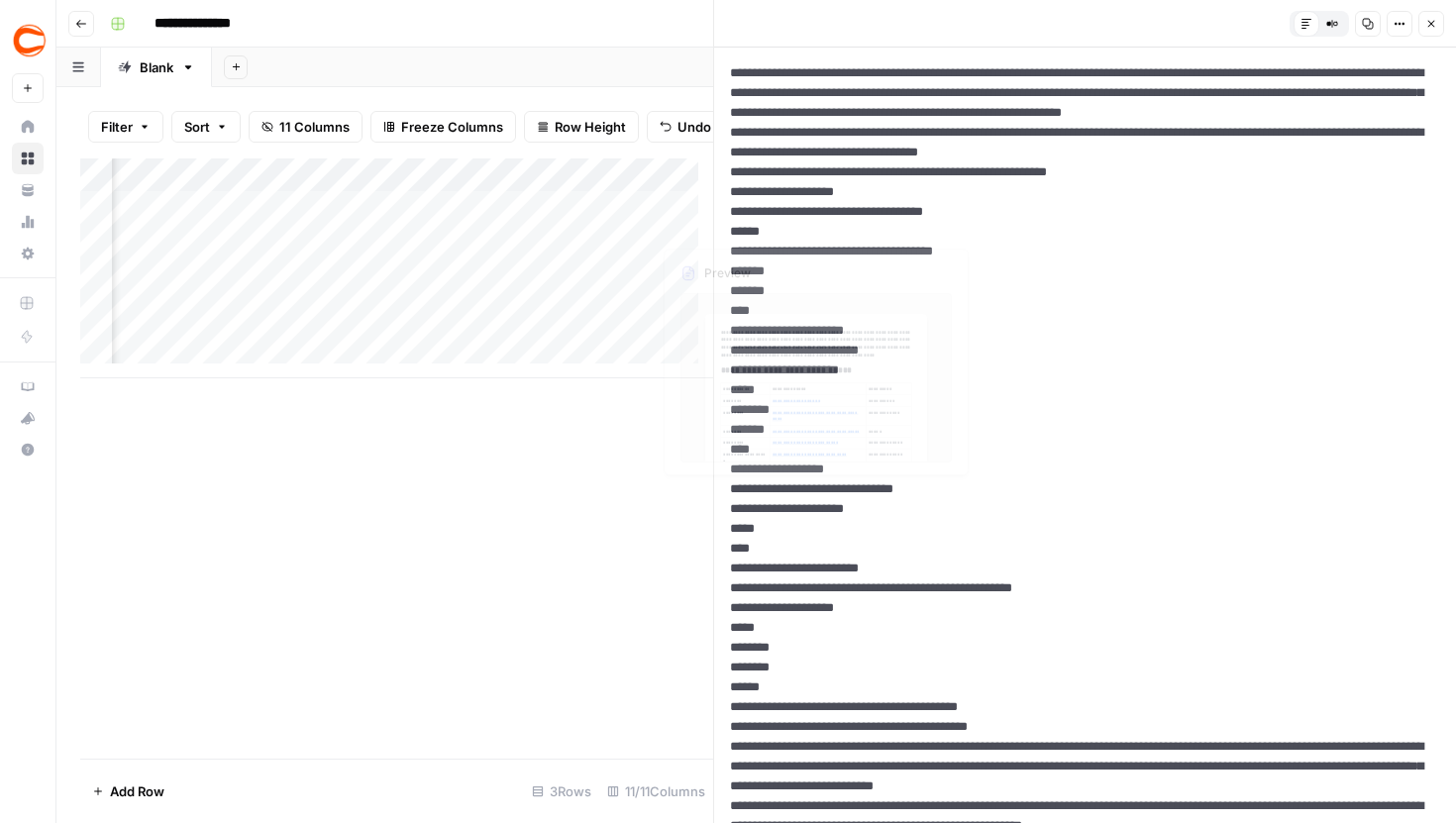 click on "Add Column" at bounding box center [396, 268] 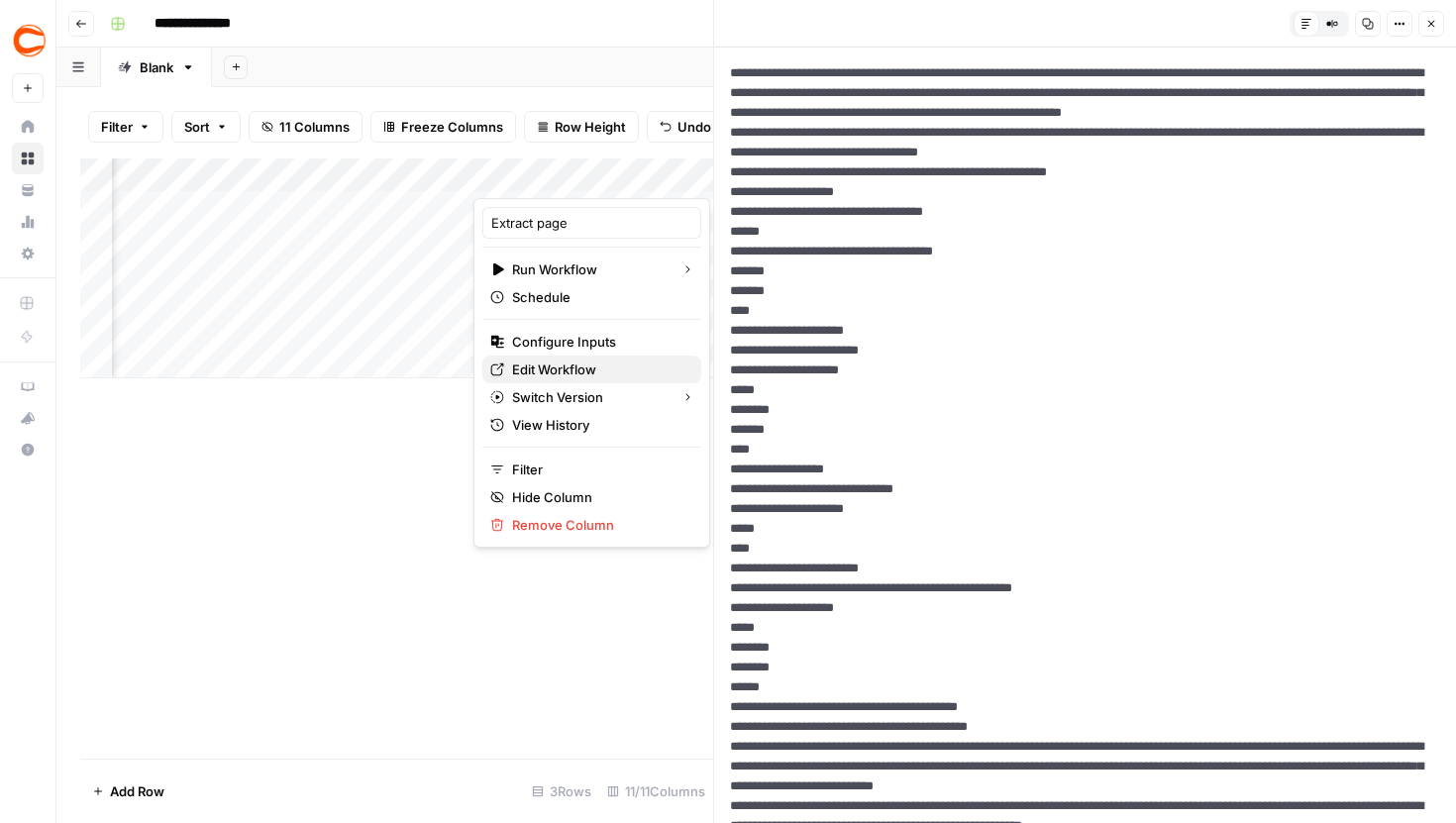 click on "Edit Workflow" at bounding box center (598, 369) 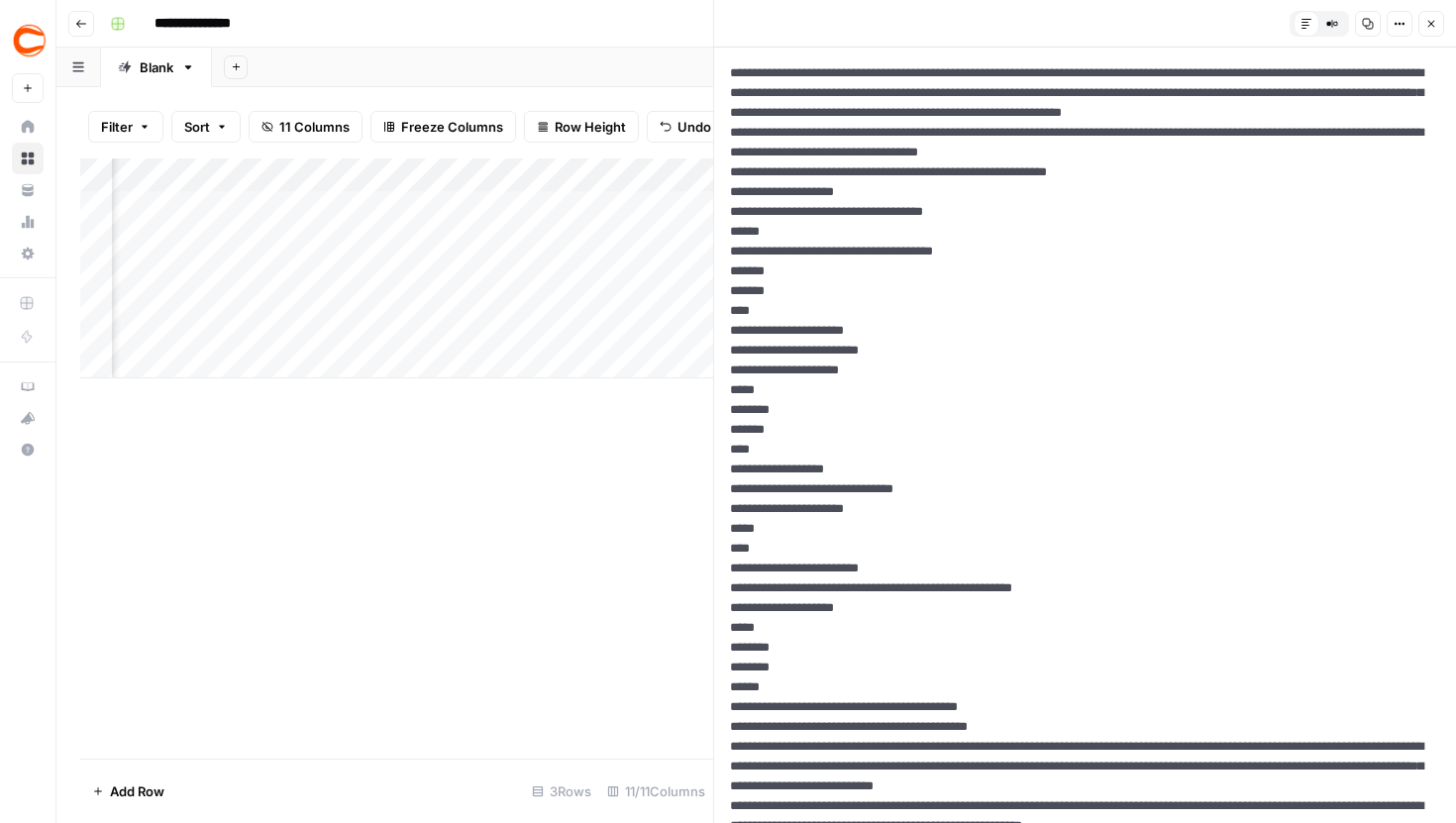 scroll, scrollTop: 0, scrollLeft: 1025, axis: horizontal 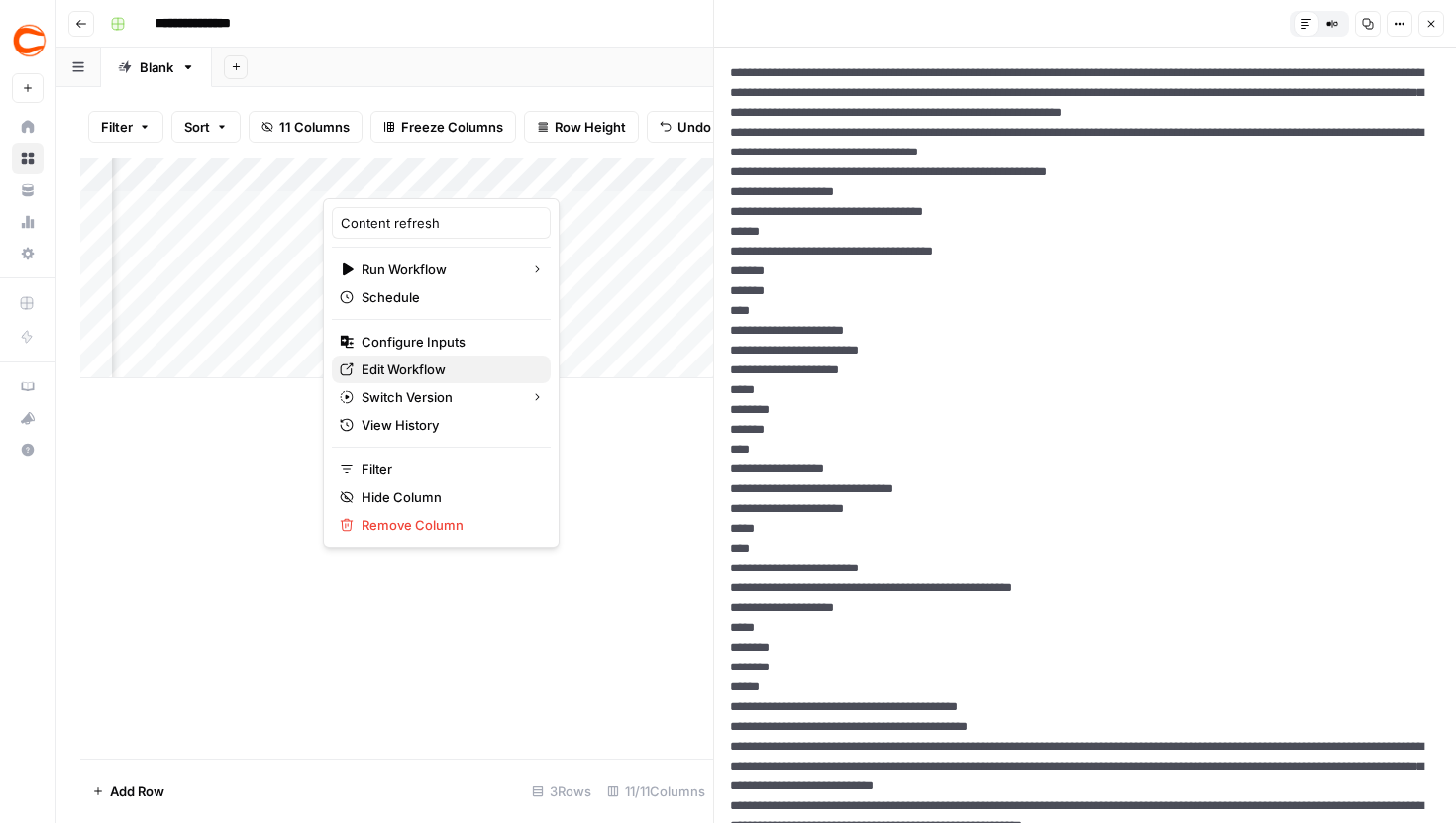 click on "Edit Workflow" at bounding box center (448, 369) 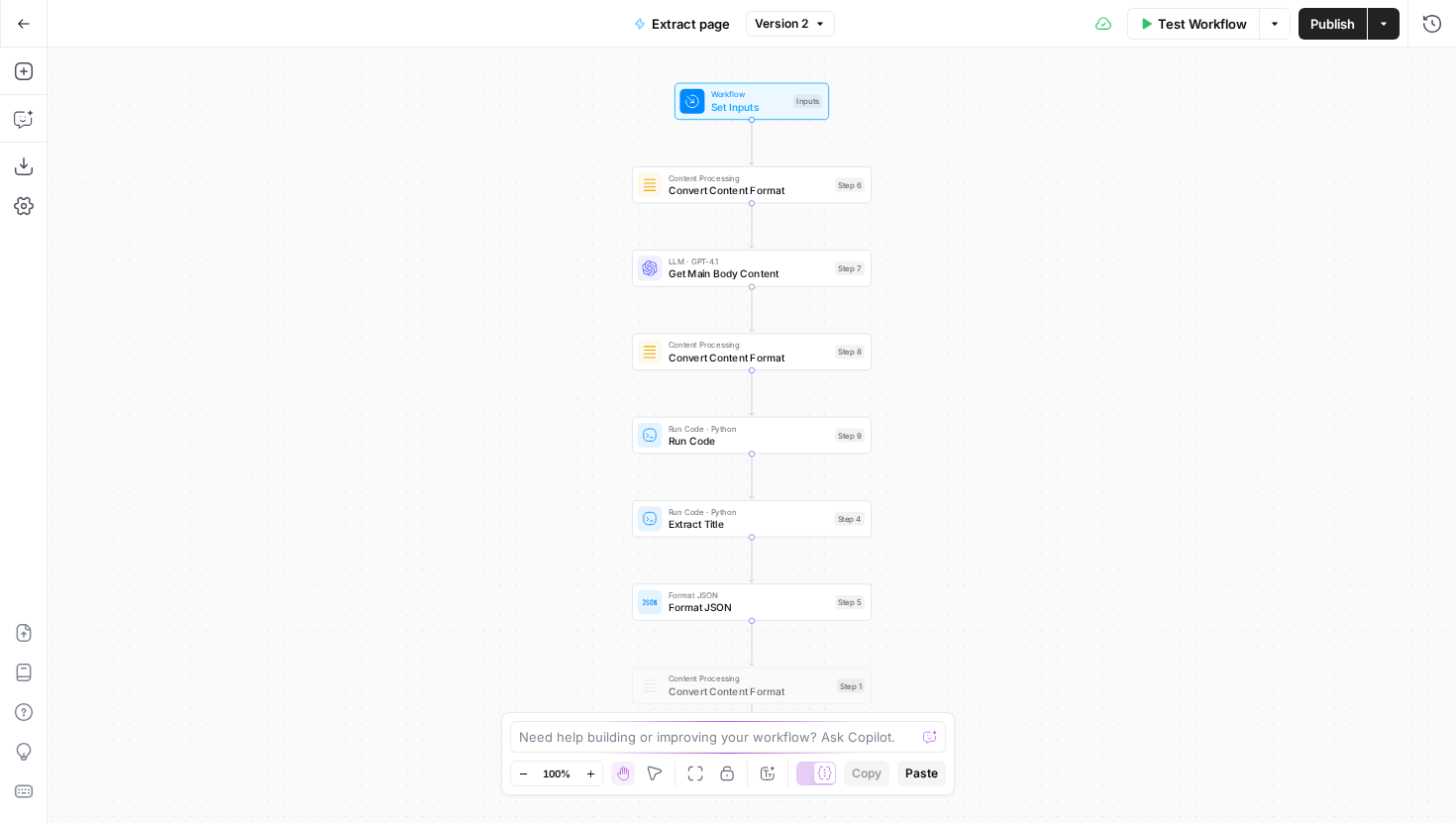 scroll, scrollTop: 0, scrollLeft: 0, axis: both 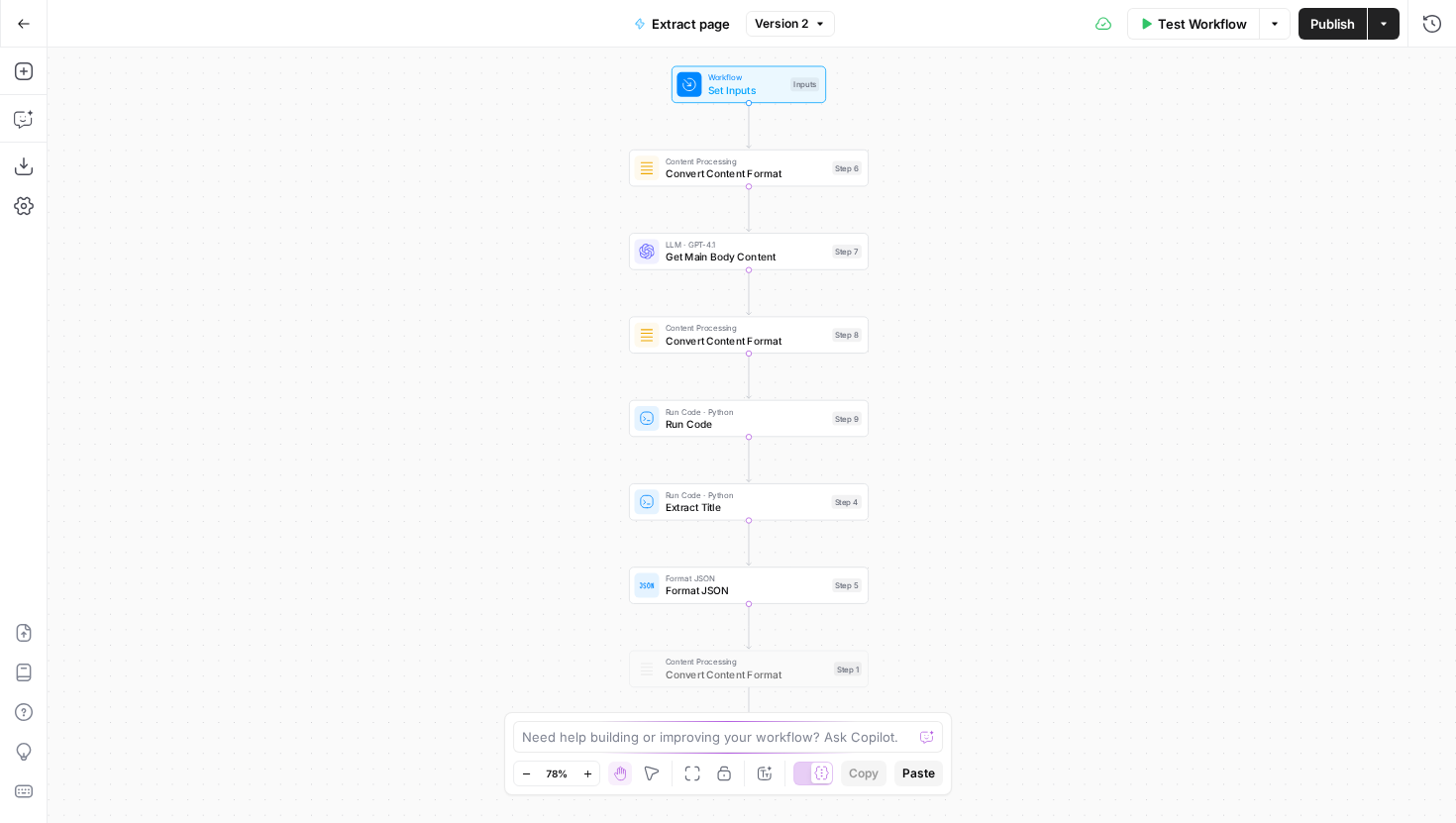 drag, startPoint x: 510, startPoint y: 264, endPoint x: 431, endPoint y: 155, distance: 134.61798 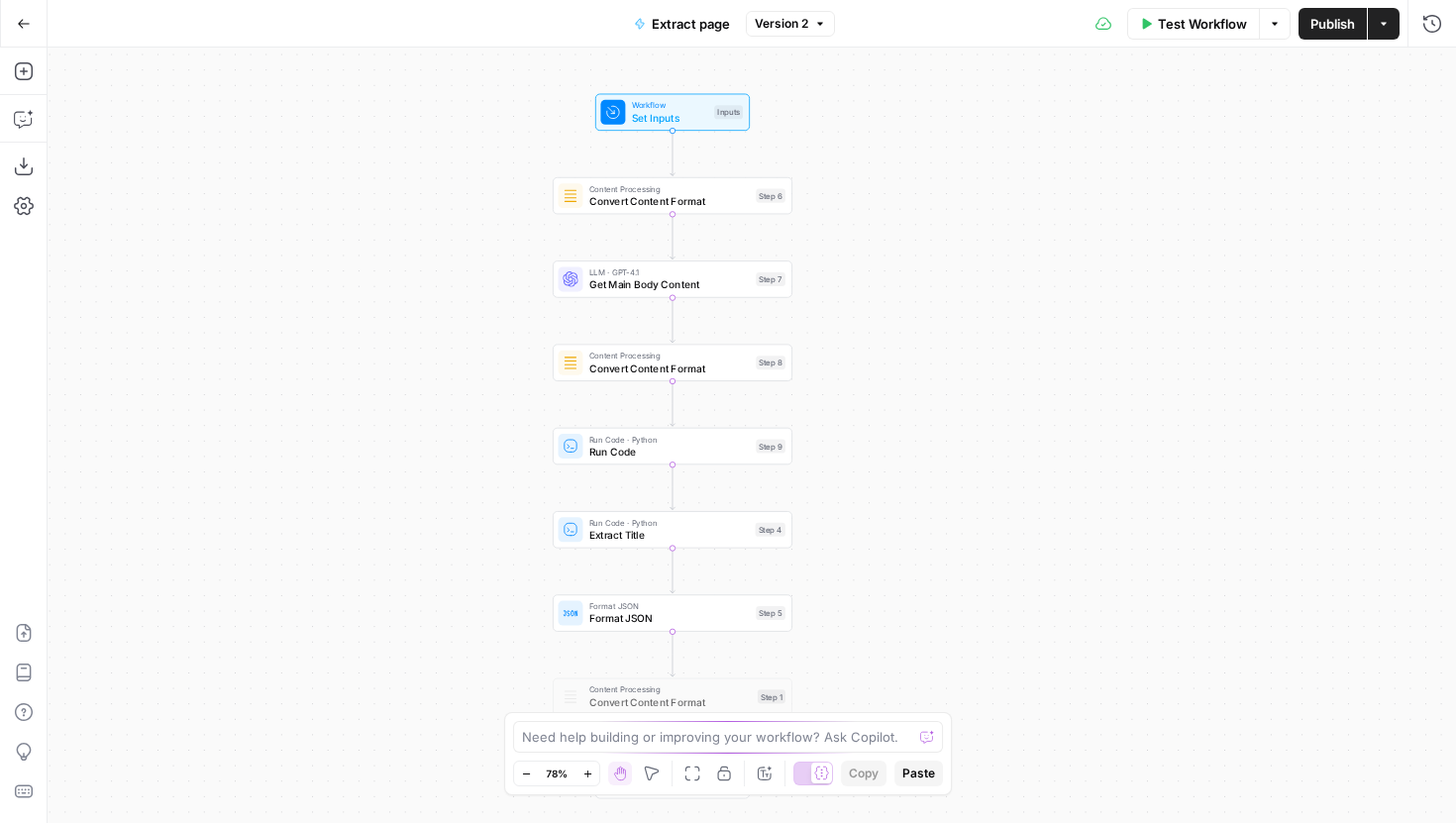 drag, startPoint x: 429, startPoint y: 397, endPoint x: 429, endPoint y: 522, distance: 125 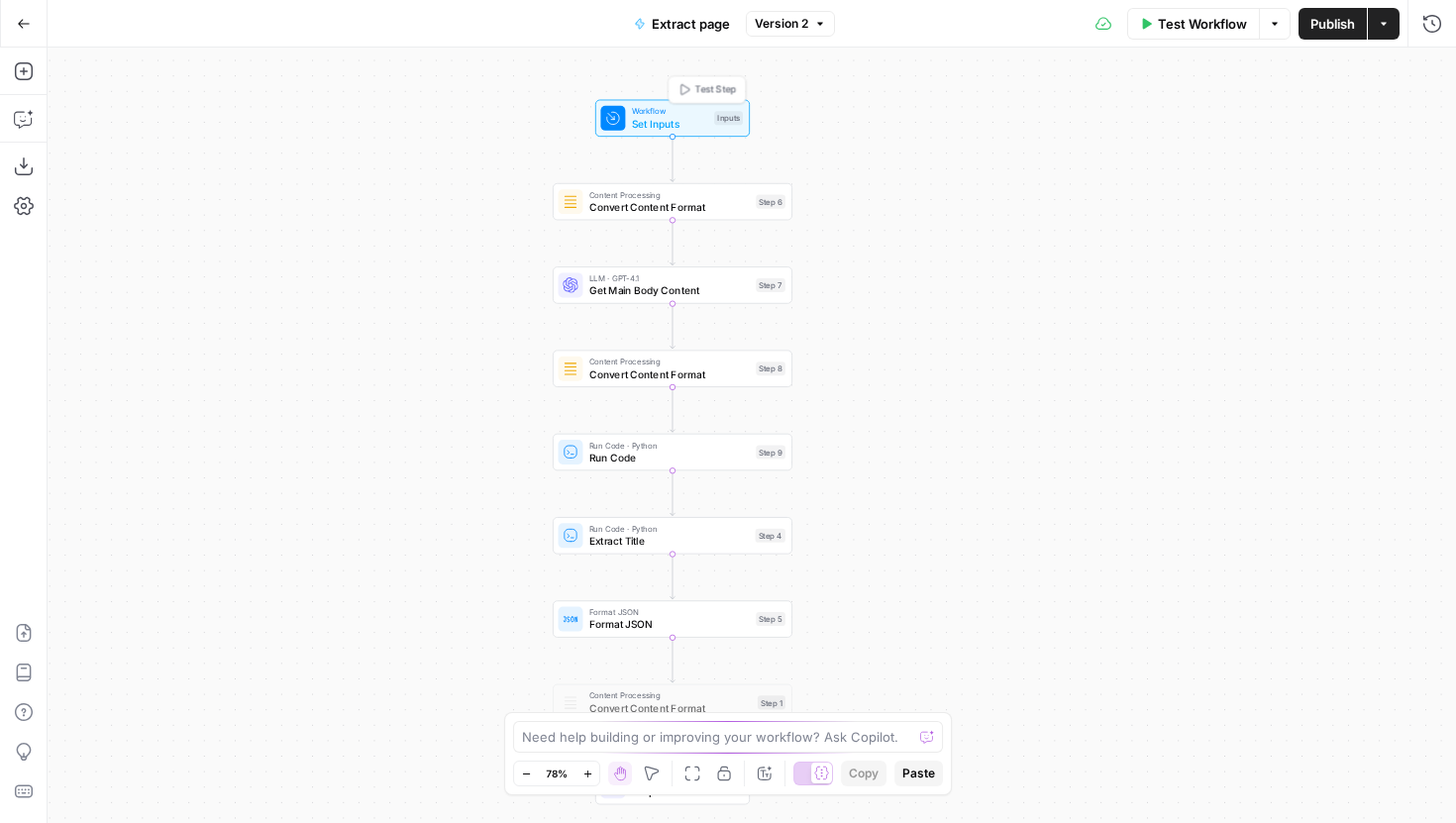 click on "Set Inputs" at bounding box center [670, 124] 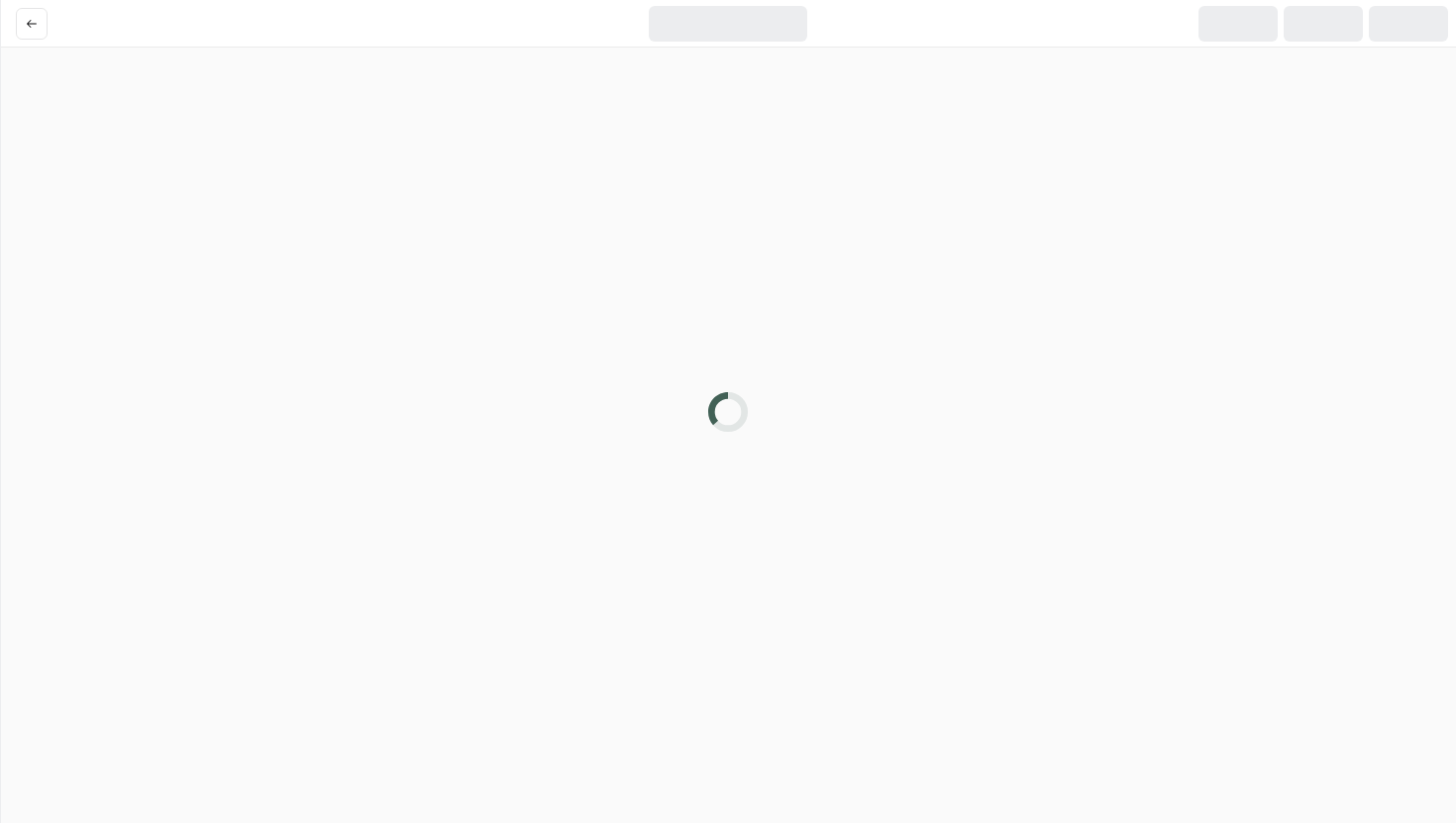 scroll, scrollTop: 0, scrollLeft: 0, axis: both 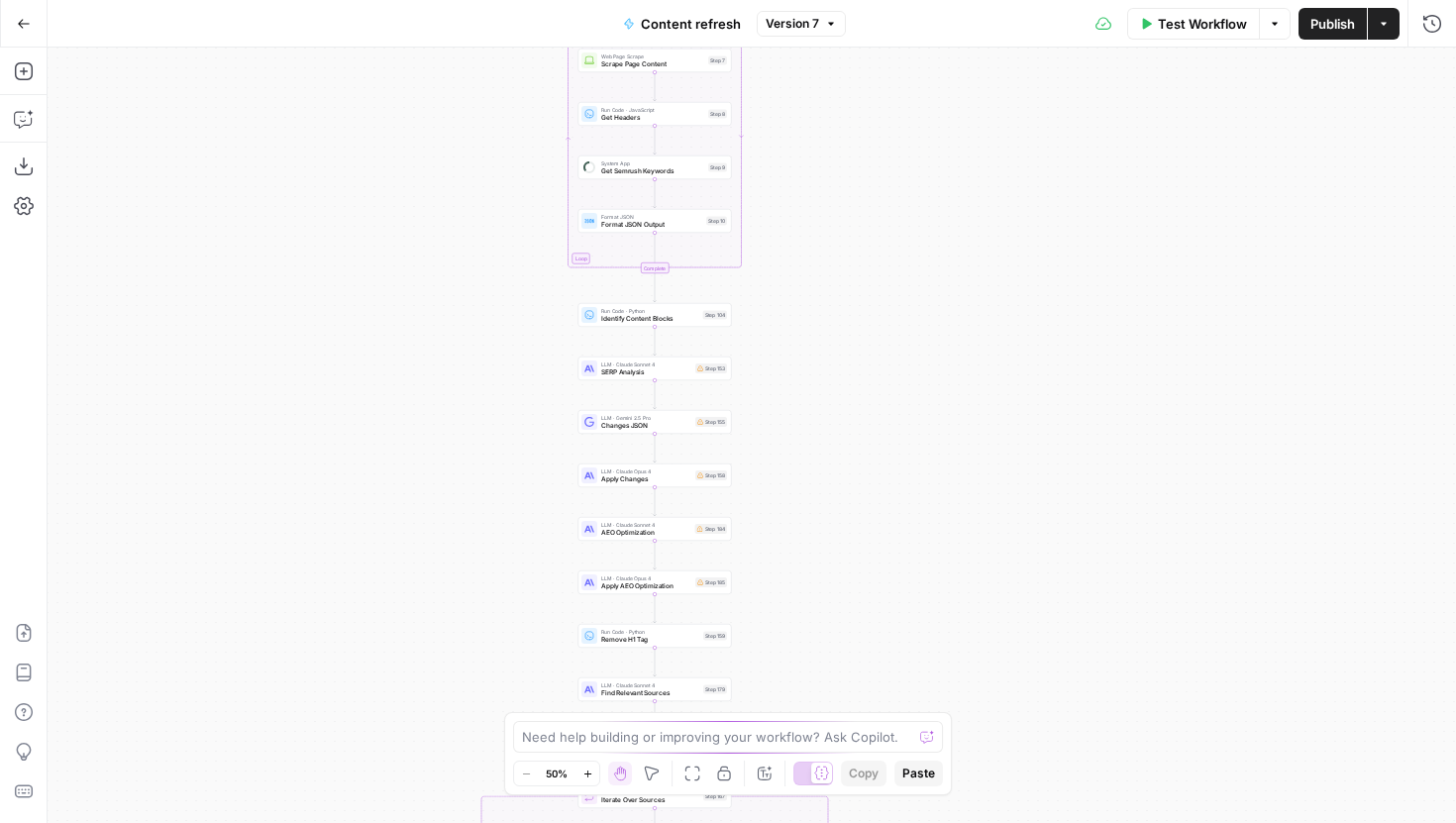 drag, startPoint x: 571, startPoint y: 206, endPoint x: 383, endPoint y: 512, distance: 359.13786 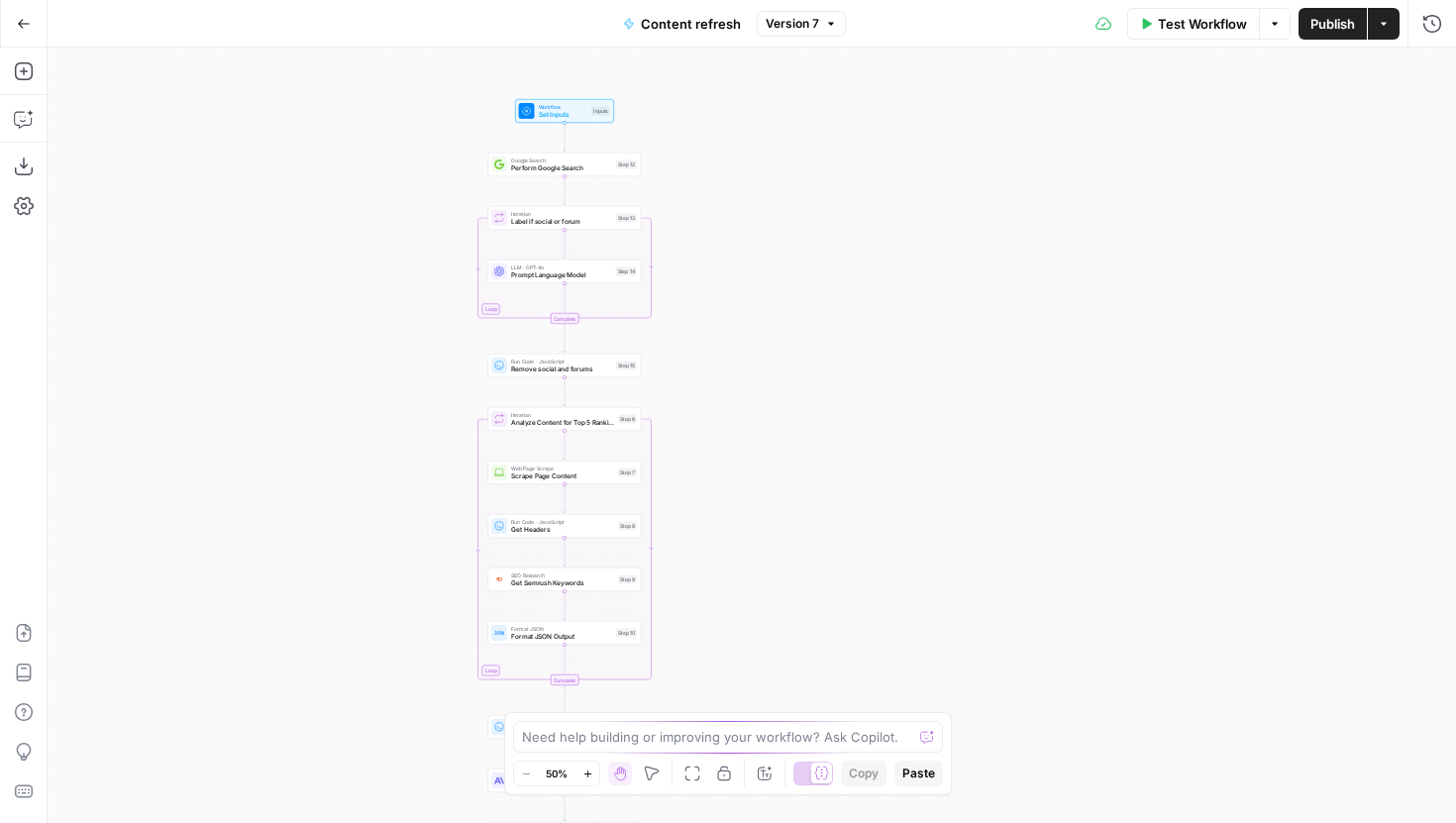 drag, startPoint x: 765, startPoint y: 191, endPoint x: 765, endPoint y: 494, distance: 303 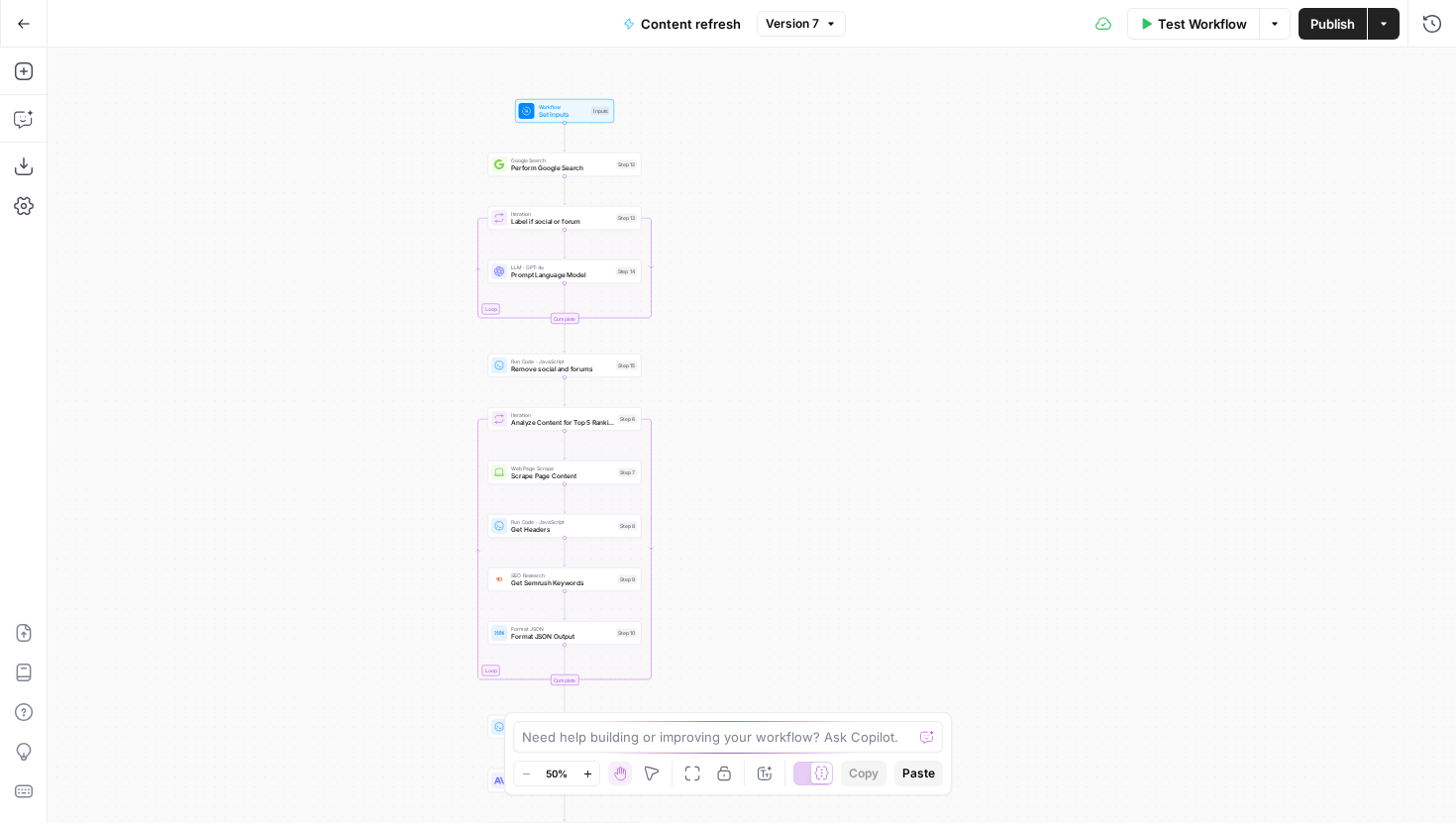 click on "true false true false true false Workflow Set Inputs Inputs Google Search Perform Google Search Step 12 Loop Iteration Label if social or forum Step 13 LLM · GPT-4o Prompt Language Model Step 14 Complete Run Code · JavaScript Remove social and forums Step 15 Loop Iteration Analyze Content for Top 5 Ranking Pages Step 6 Web Page Scrape Scrape Page Content Step 7 Run Code · JavaScript Get Headers Step 8 SEO Research Get Semrush Keywords Step 9 Format JSON Format JSON Output Step 10 Complete Run Code · Python Identify Content Blocks Step 104 LLM · Claude Sonnet 4 SERP Analysis Step 153 LLM · Gemini 2.5 Pro Changes JSON Step 155 LLM · Claude Opus 4 Apply Changes Step 158 LLM · Claude Sonnet 4 AEO Optimization Step 184 LLM · Claude Opus 4 Apply AEO Optimization Step 185 Run Code · Python Remove H1 Tag Step 159 LLM · Claude Sonnet 4 Find Relevant Sources  Step 179 LLM · GPT-4.1 Extract Domains Step 162 Loop Iteration Iterate Over Sources Step 167 Condition Check for Errors Step 168 Content Processing" at bounding box center (752, 435) 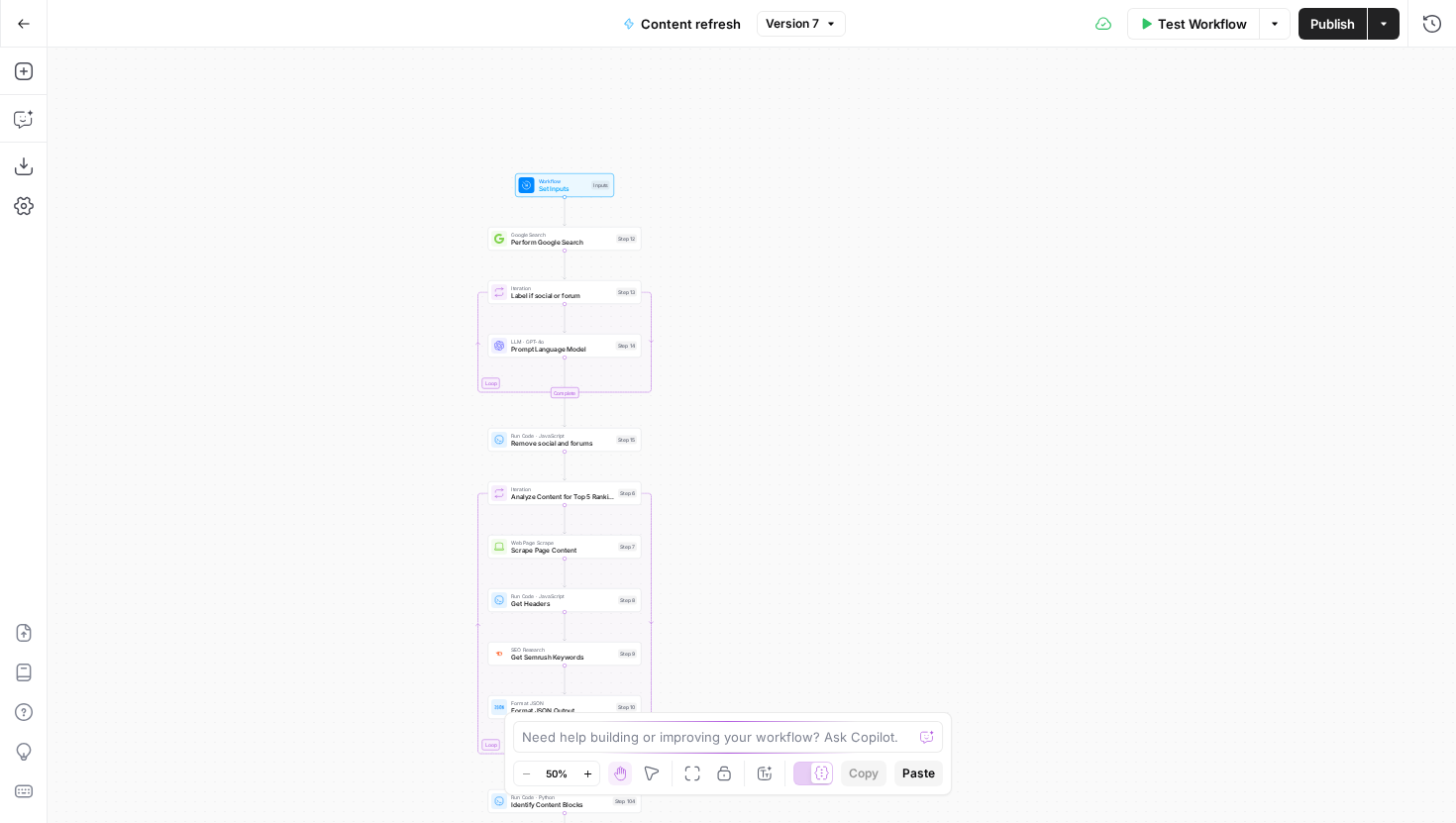 drag, startPoint x: 777, startPoint y: 205, endPoint x: 777, endPoint y: 235, distance: 30 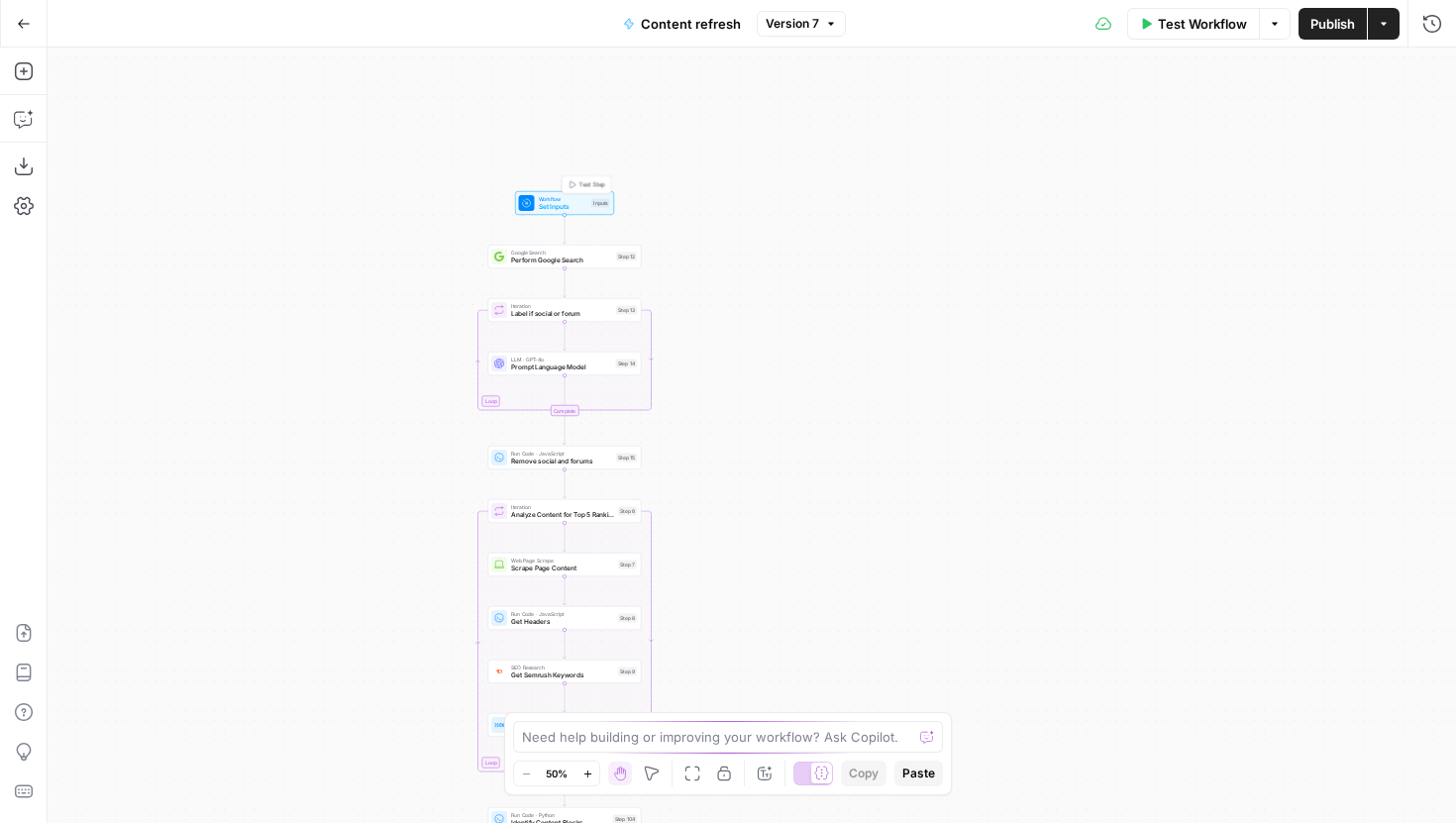click on "Workflow Set Inputs Inputs Test Step" at bounding box center (565, 203) 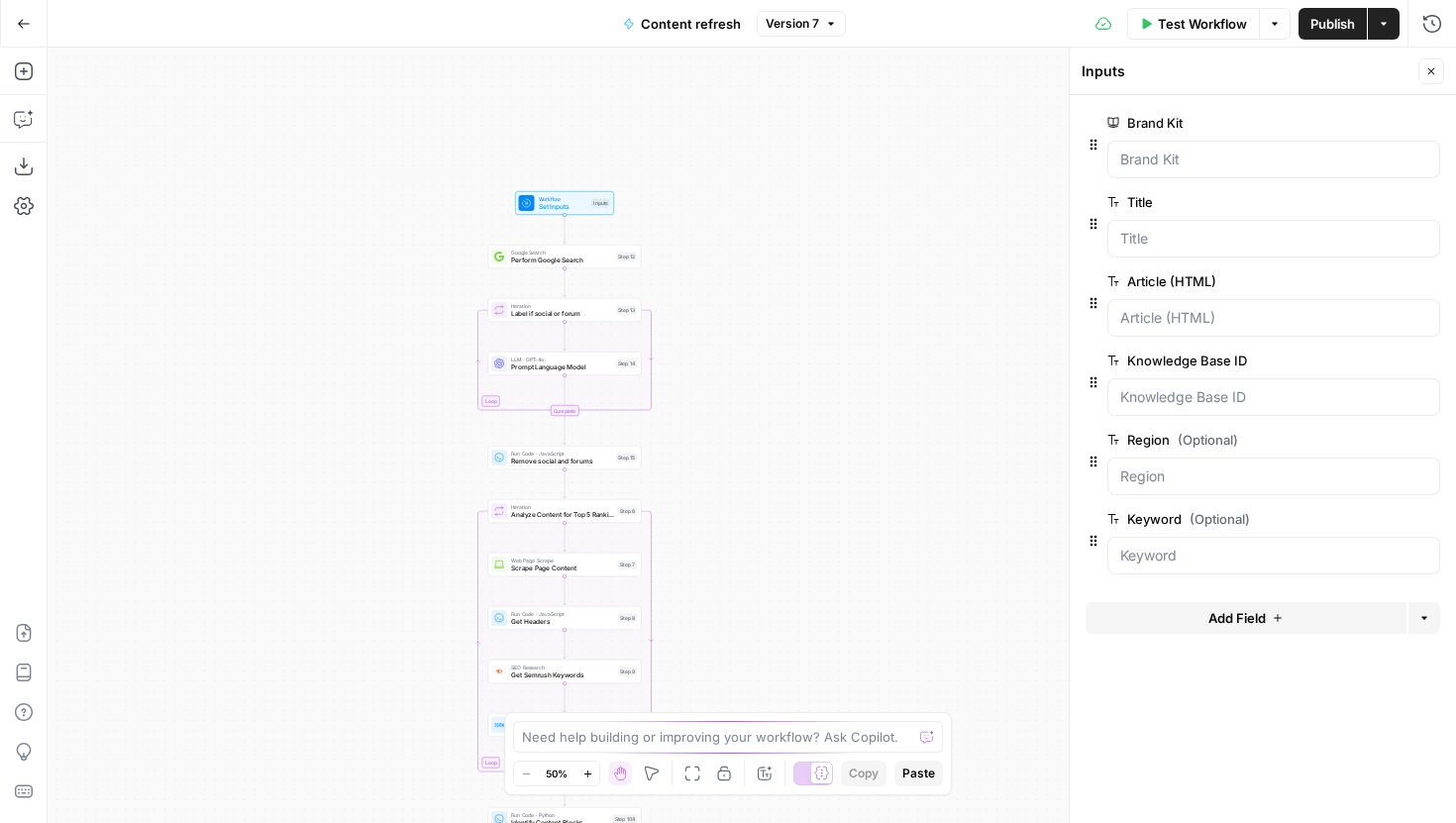 click on "edit field" at bounding box center [1366, 360] 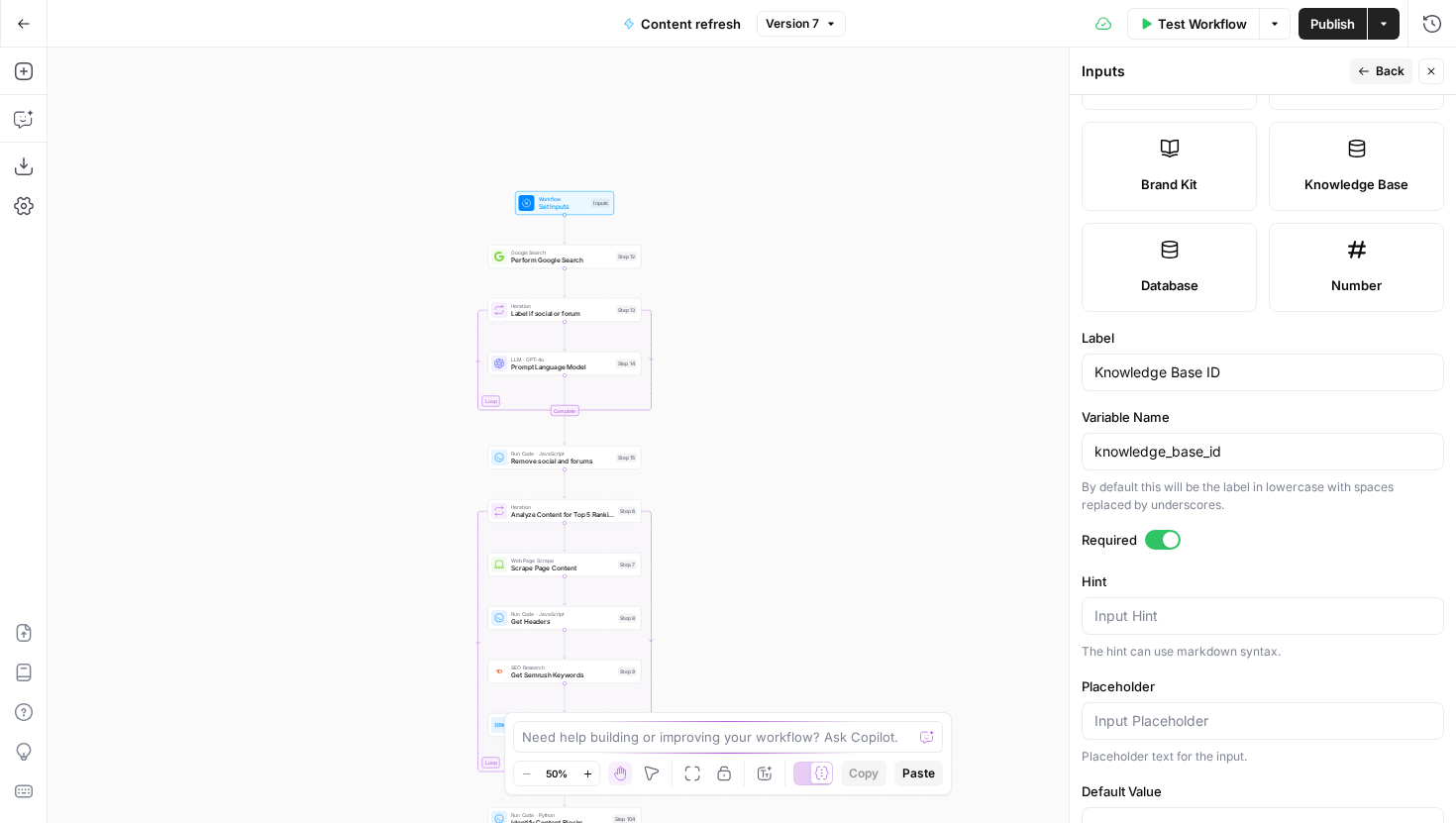 scroll, scrollTop: 418, scrollLeft: 0, axis: vertical 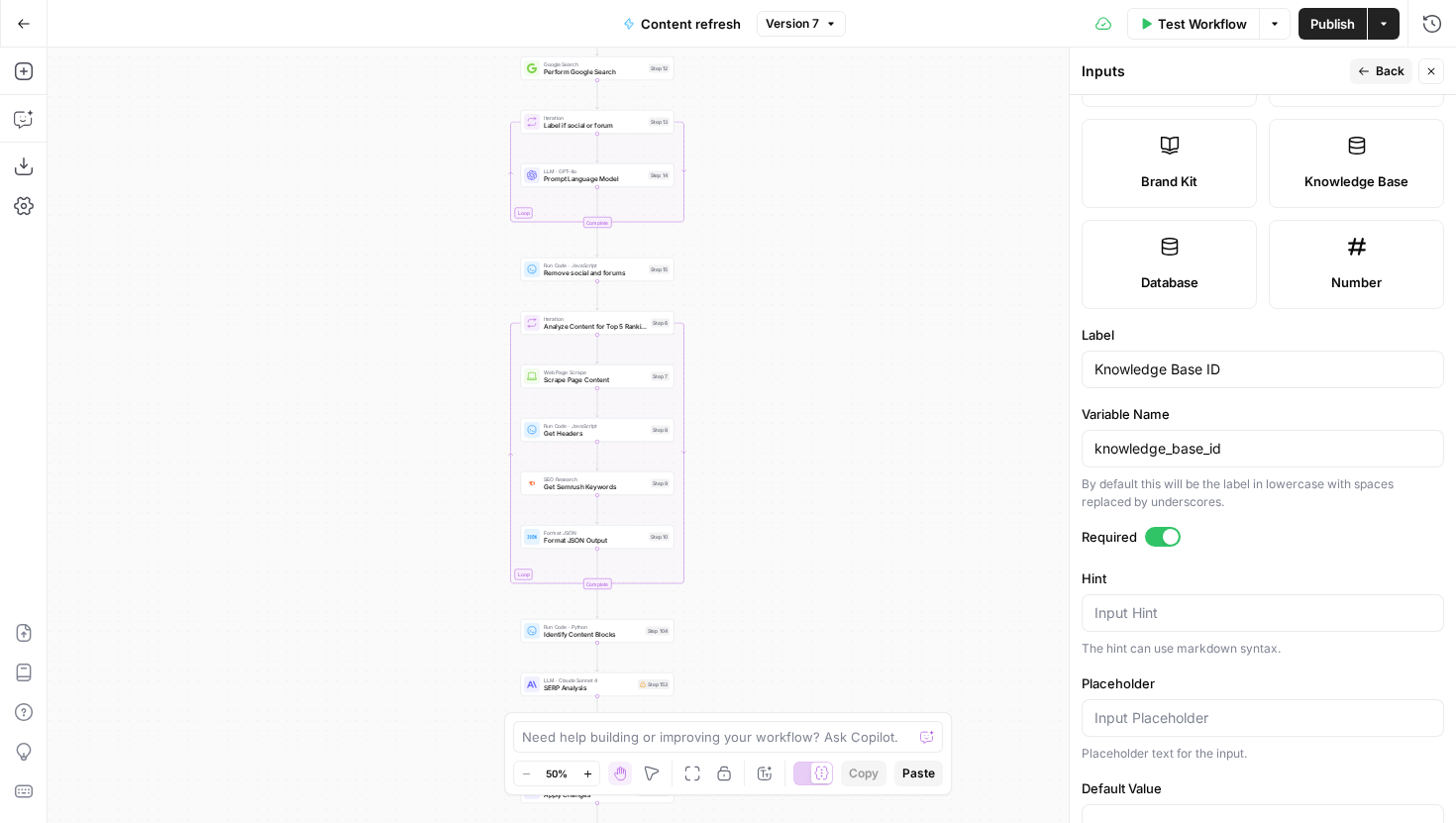 drag, startPoint x: 808, startPoint y: 494, endPoint x: 841, endPoint y: 303, distance: 193.82982 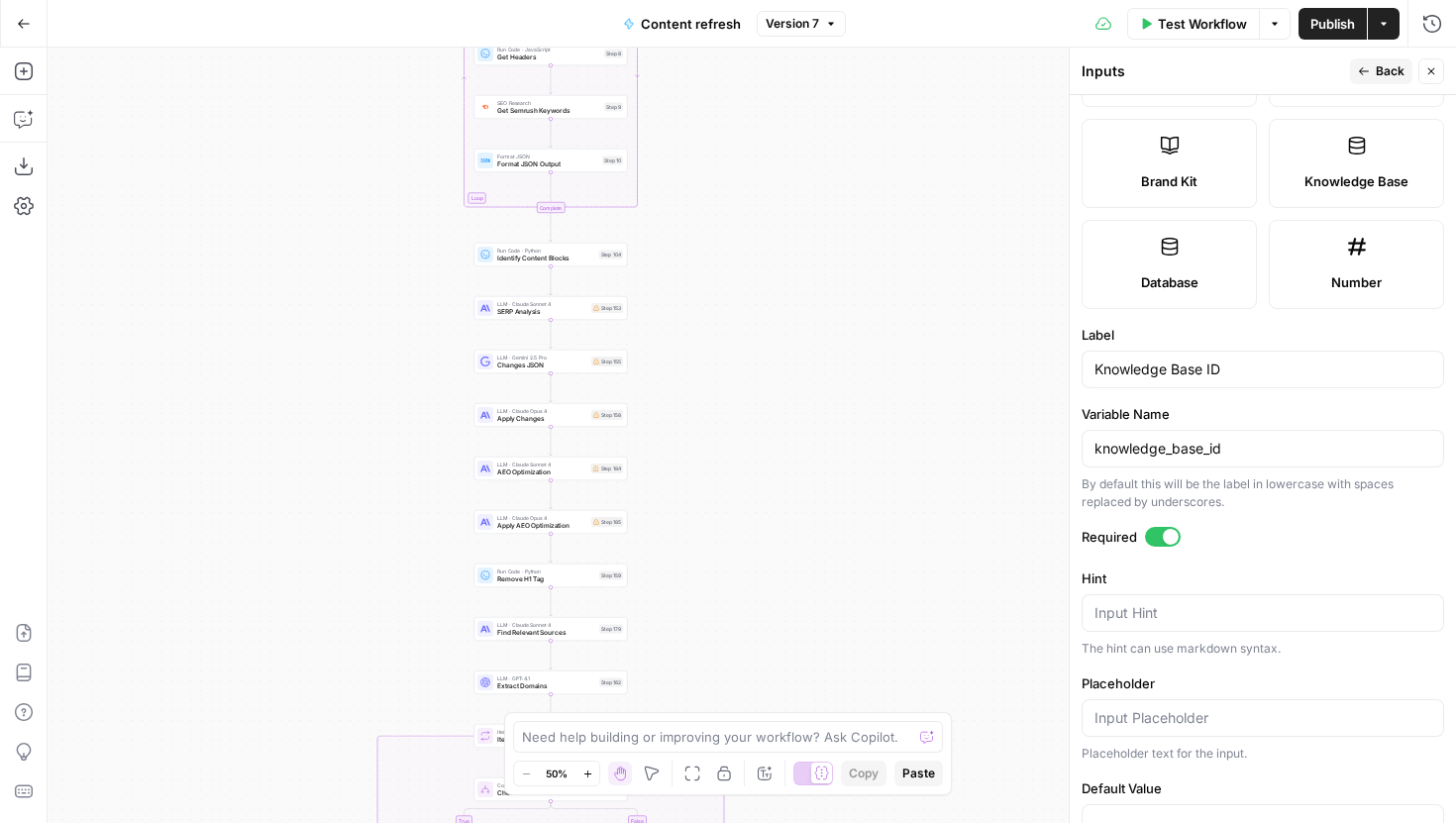 drag, startPoint x: 835, startPoint y: 595, endPoint x: 788, endPoint y: 223, distance: 374.95733 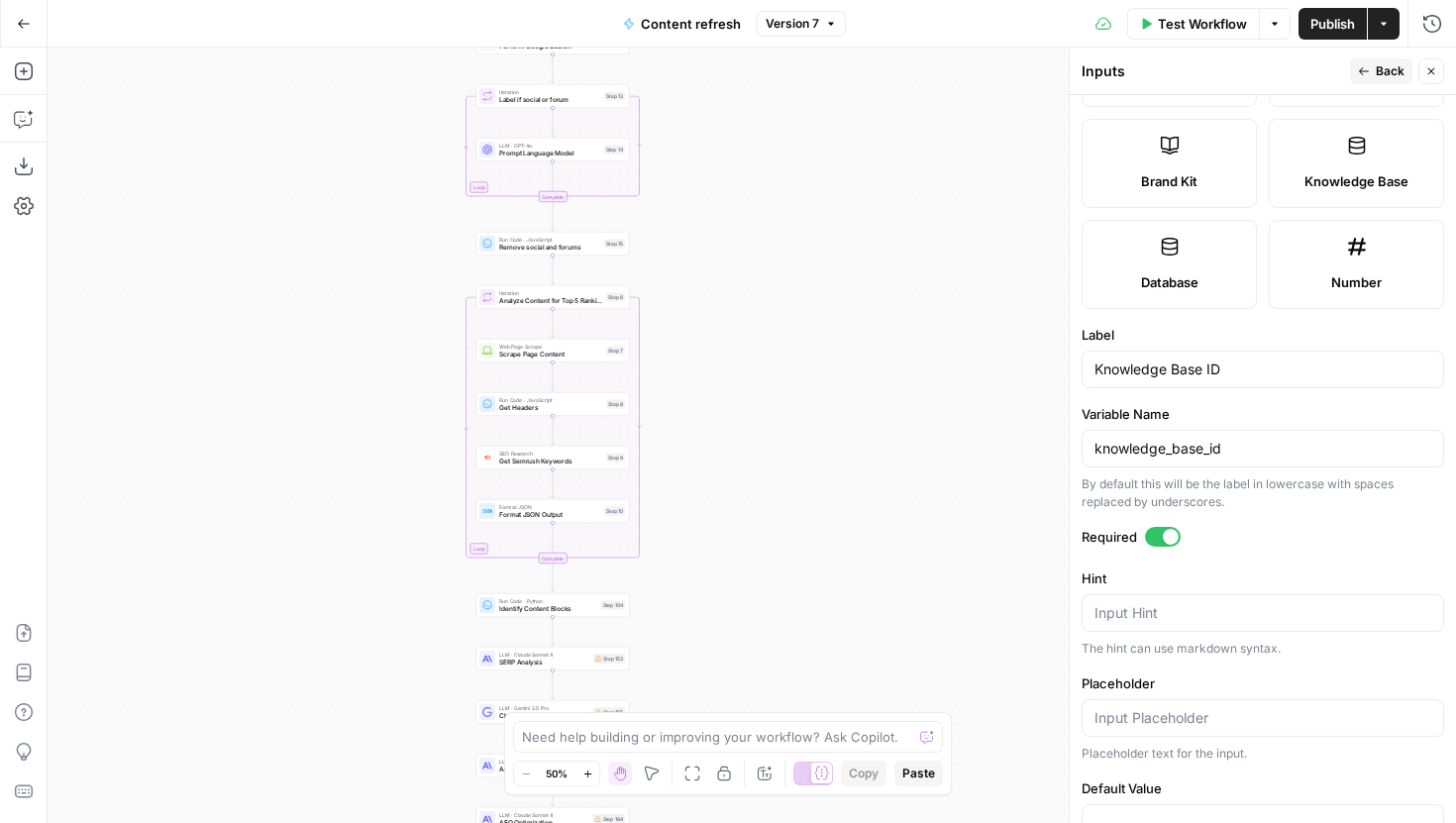 drag, startPoint x: 788, startPoint y: 223, endPoint x: 788, endPoint y: 571, distance: 348 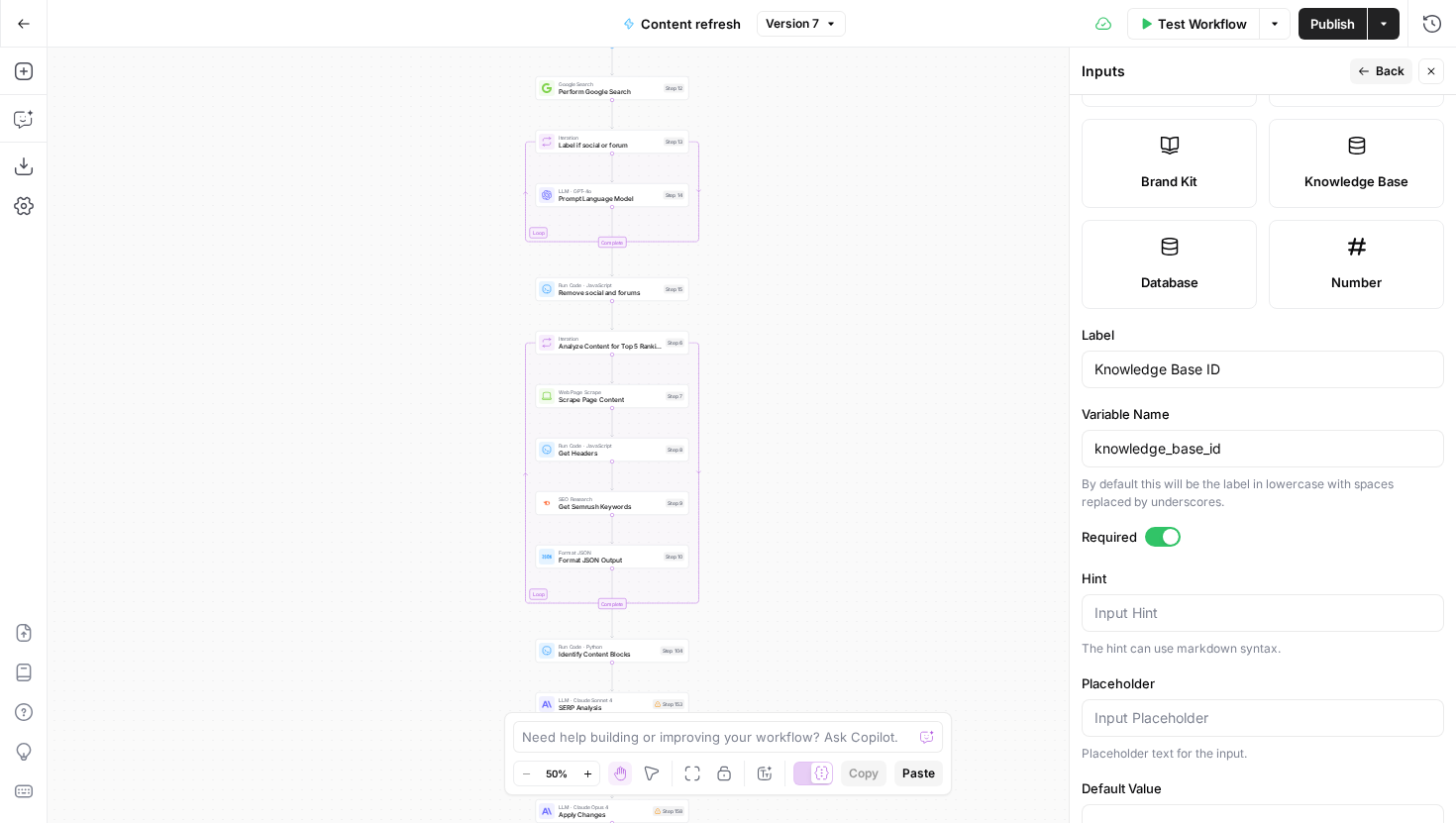 drag, startPoint x: 811, startPoint y: 316, endPoint x: 870, endPoint y: 186, distance: 142.76204 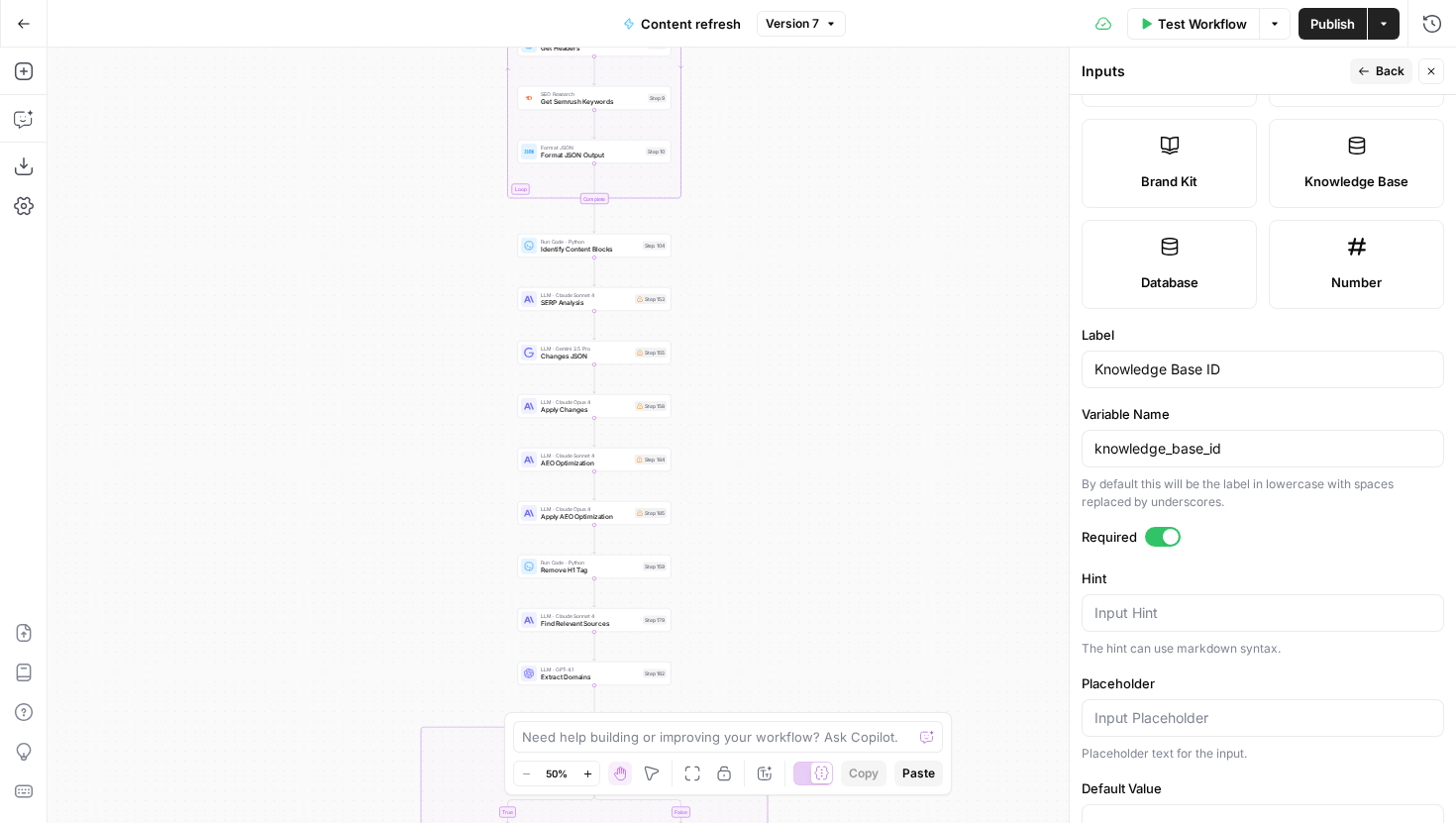 drag, startPoint x: 884, startPoint y: 446, endPoint x: 857, endPoint y: 186, distance: 261.39816 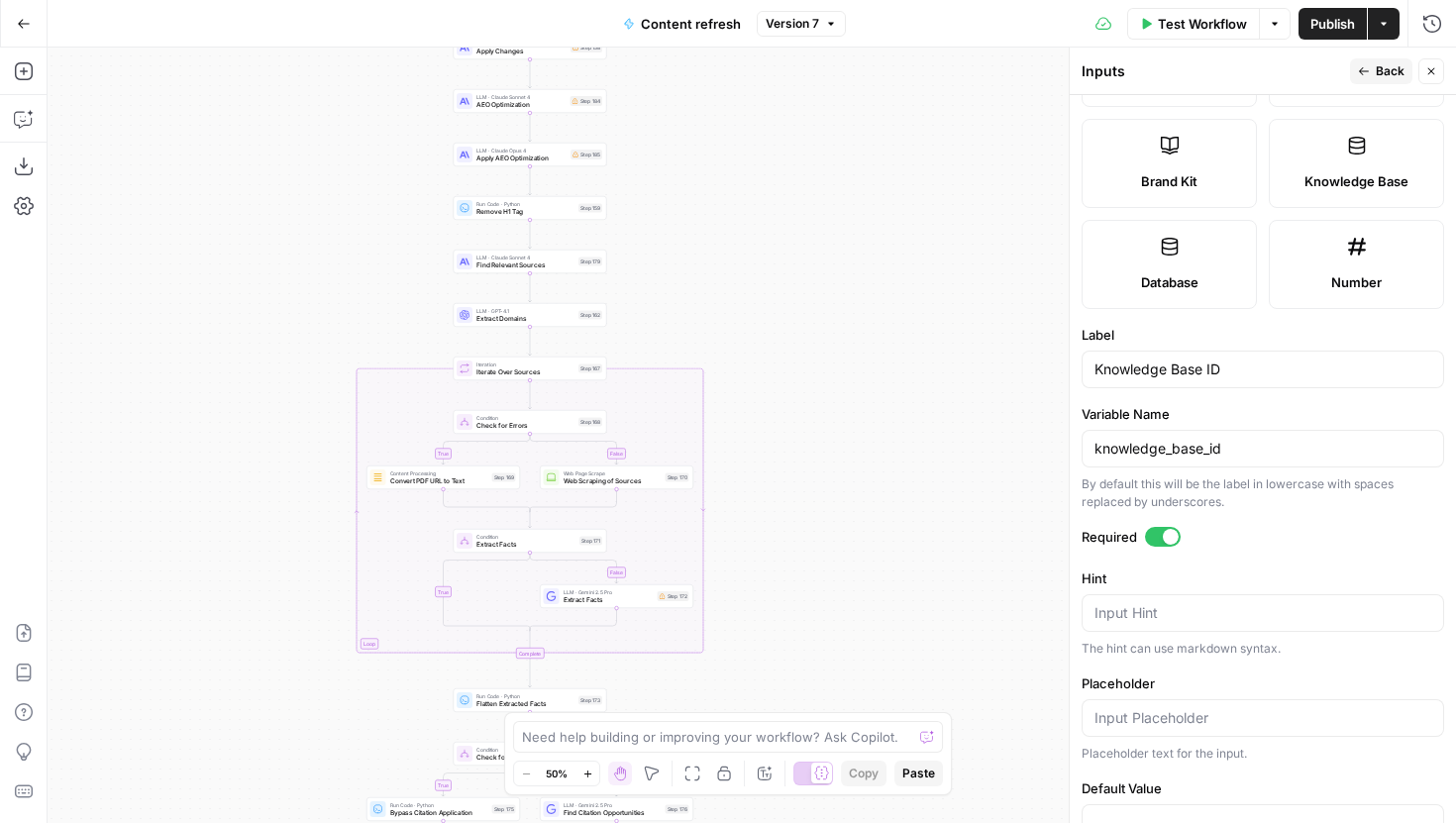 drag, startPoint x: 849, startPoint y: 459, endPoint x: 789, endPoint y: 122, distance: 342.29958 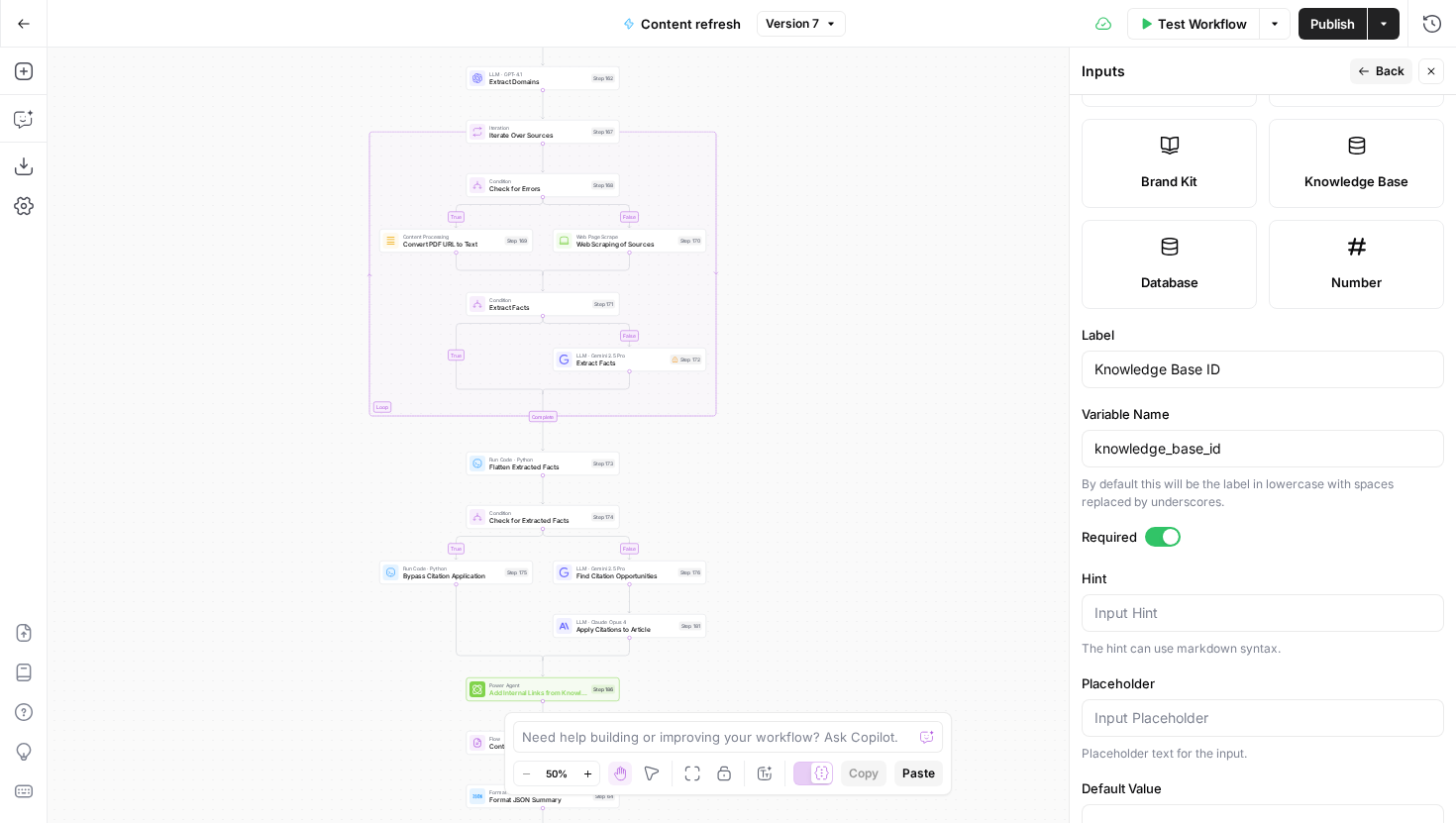 drag, startPoint x: 841, startPoint y: 384, endPoint x: 860, endPoint y: 160, distance: 224.80436 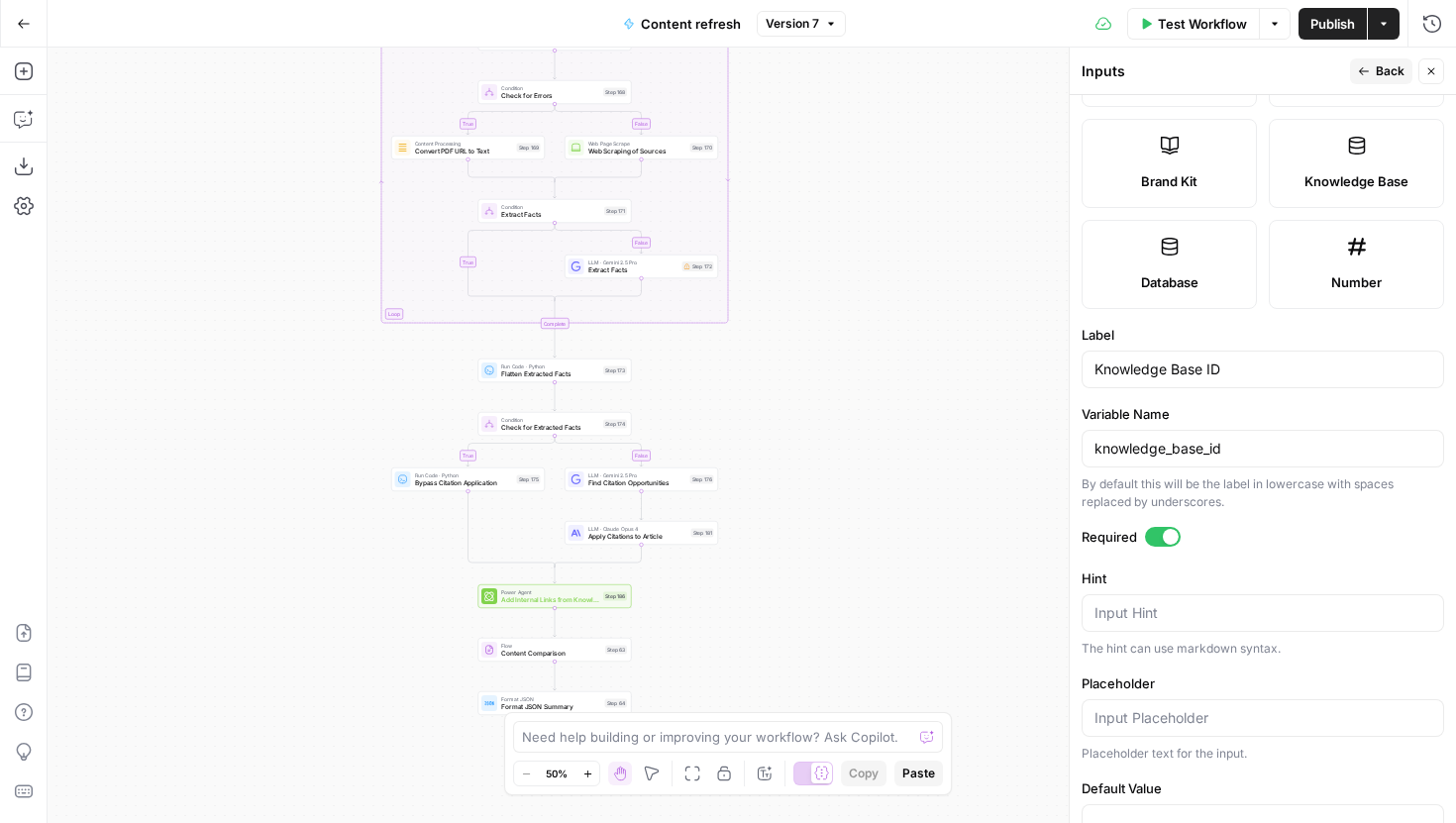 drag, startPoint x: 845, startPoint y: 469, endPoint x: 848, endPoint y: 455, distance: 14.317821 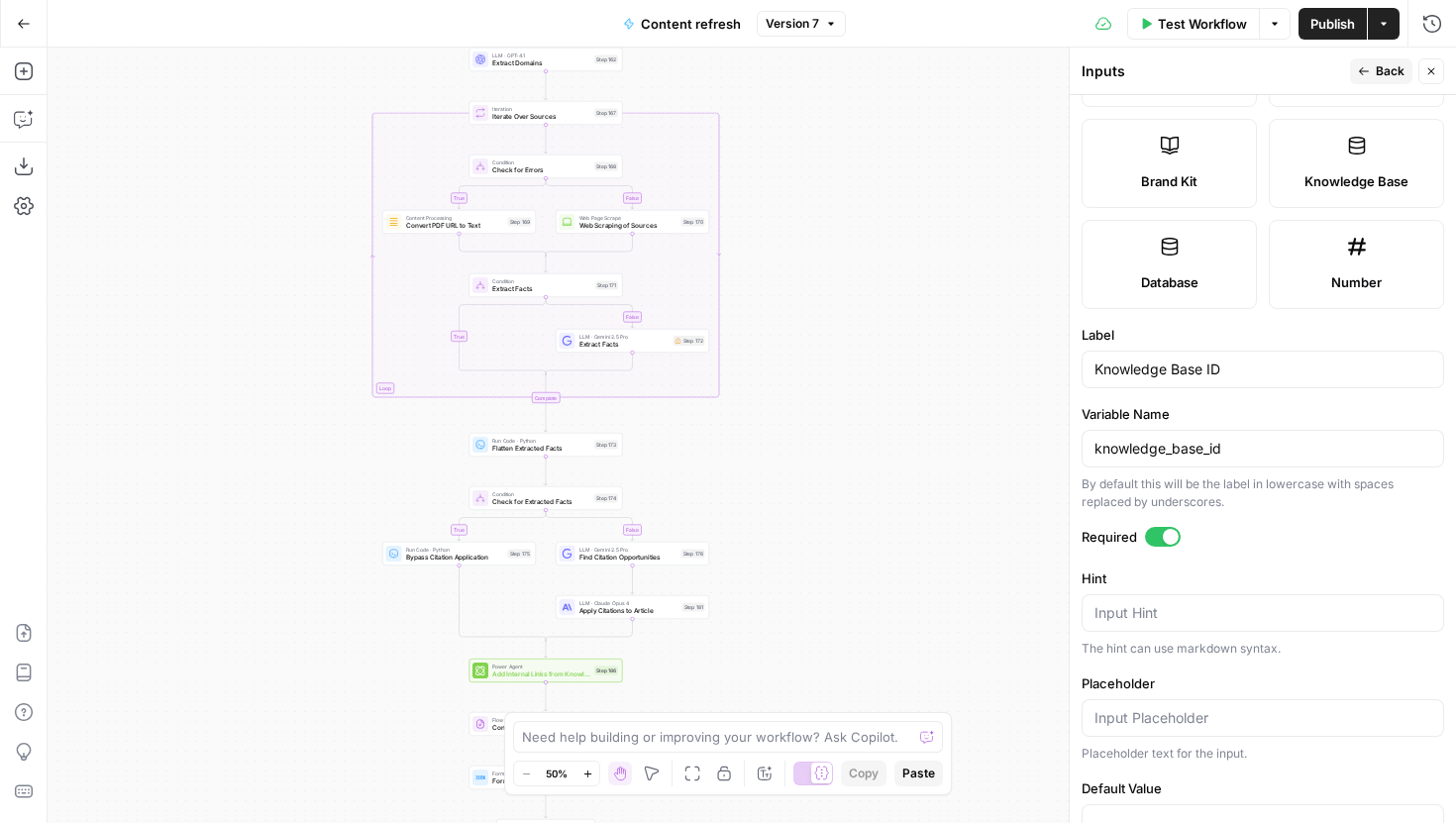 drag, startPoint x: 836, startPoint y: 210, endPoint x: 827, endPoint y: 642, distance: 432.09374 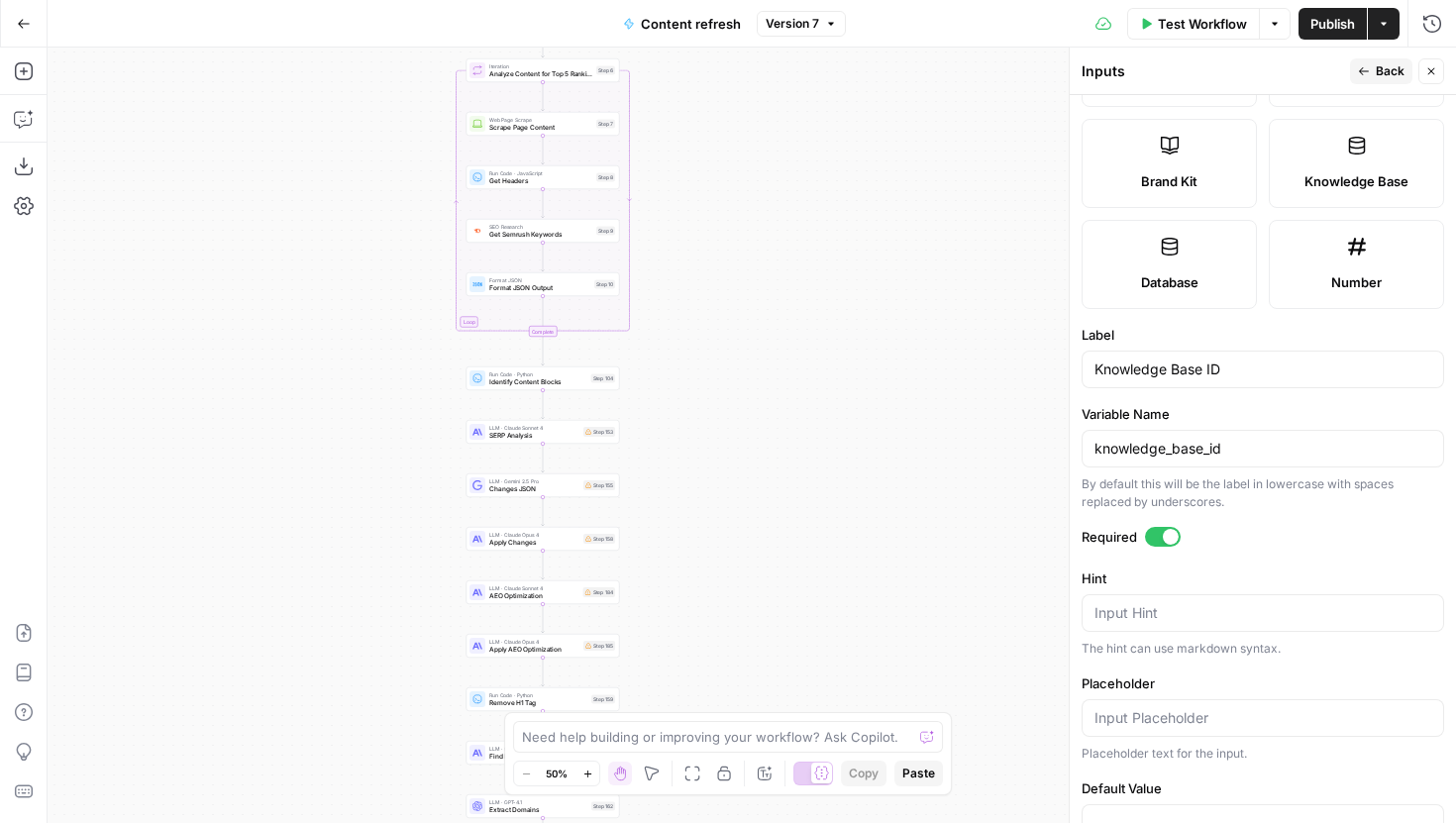 drag, startPoint x: 827, startPoint y: 281, endPoint x: 837, endPoint y: 707, distance: 426.11735 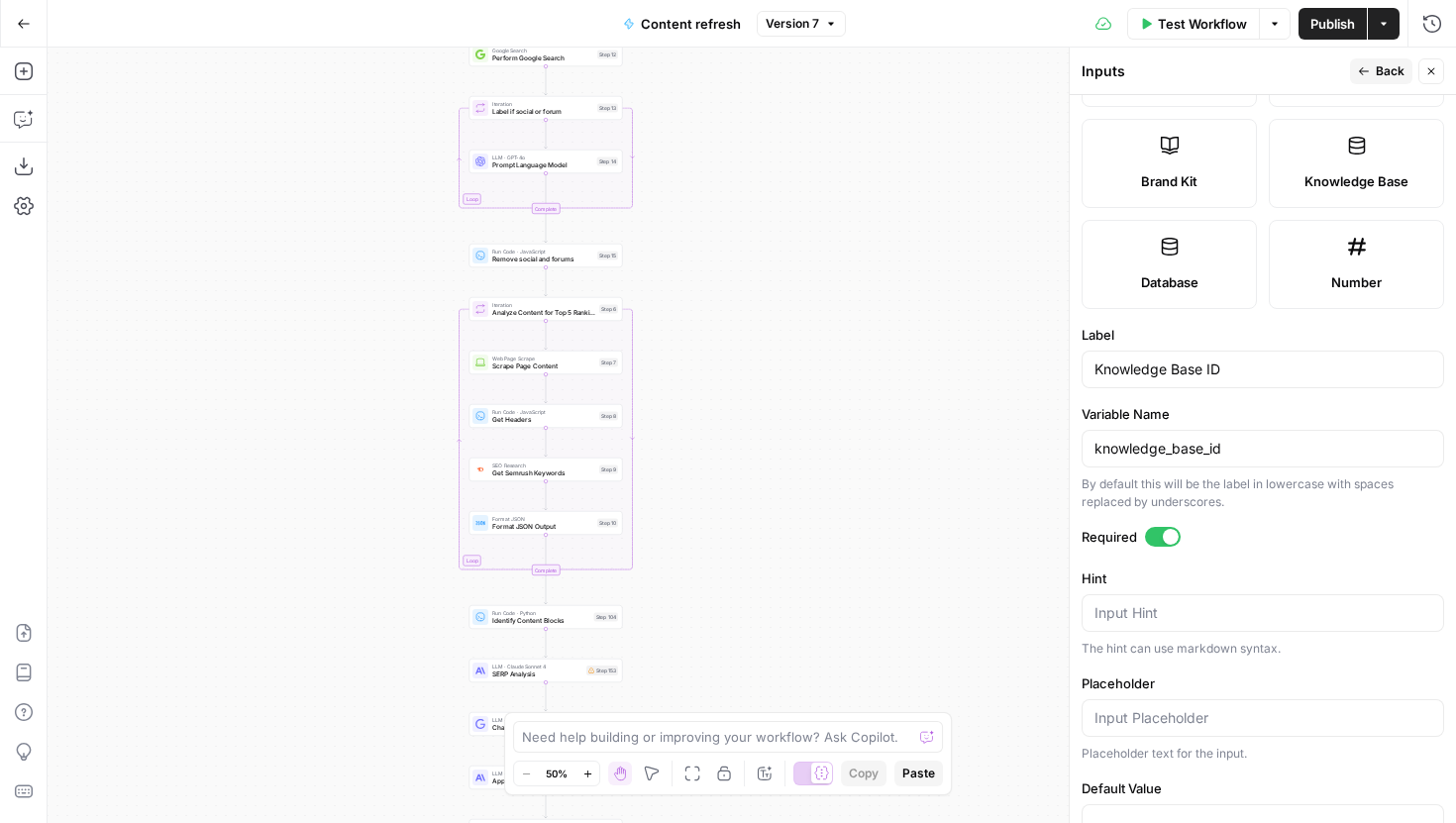 drag, startPoint x: 818, startPoint y: 313, endPoint x: 815, endPoint y: 453, distance: 140.0321 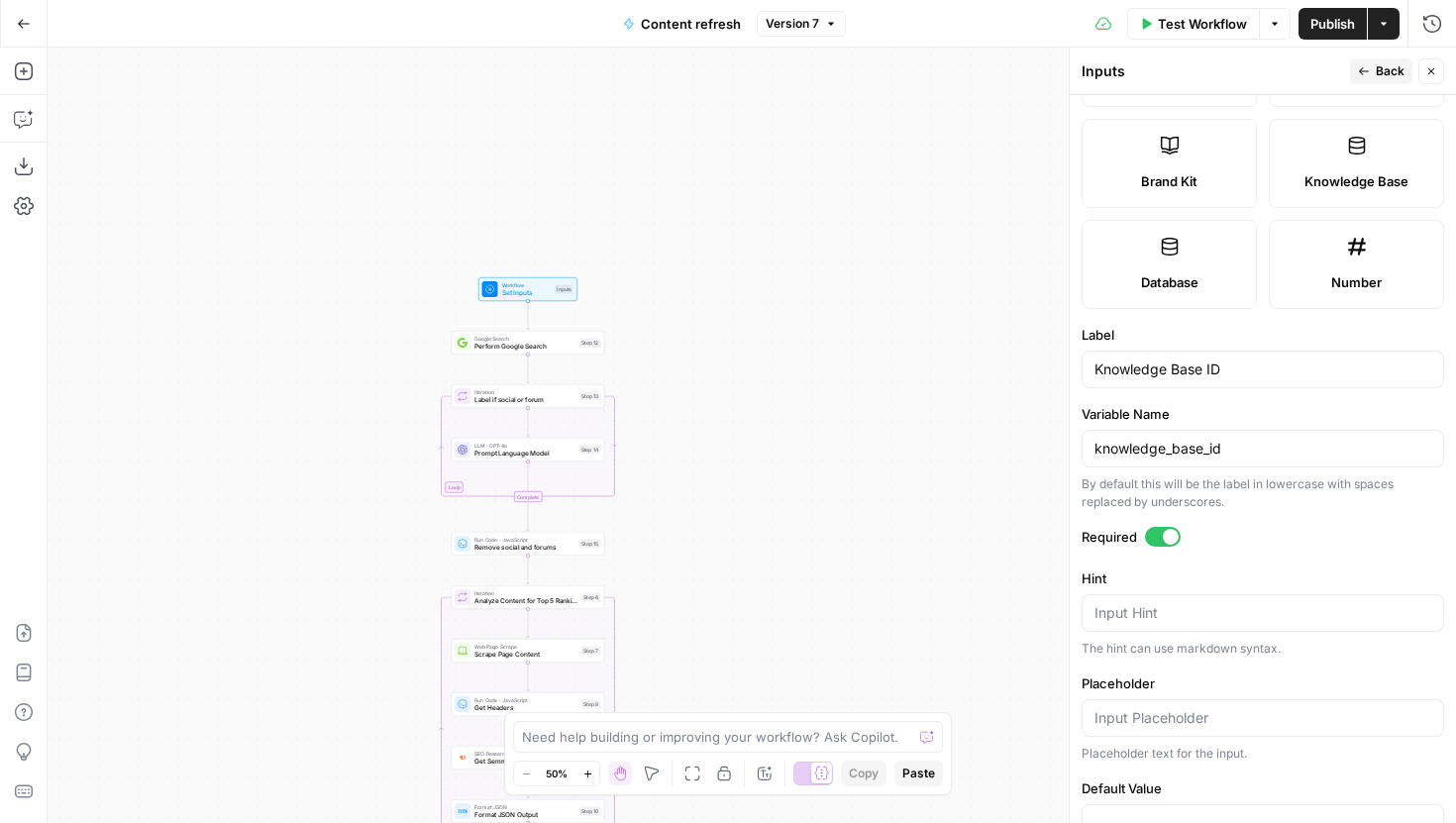 drag, startPoint x: 837, startPoint y: 270, endPoint x: 820, endPoint y: 555, distance: 285.50657 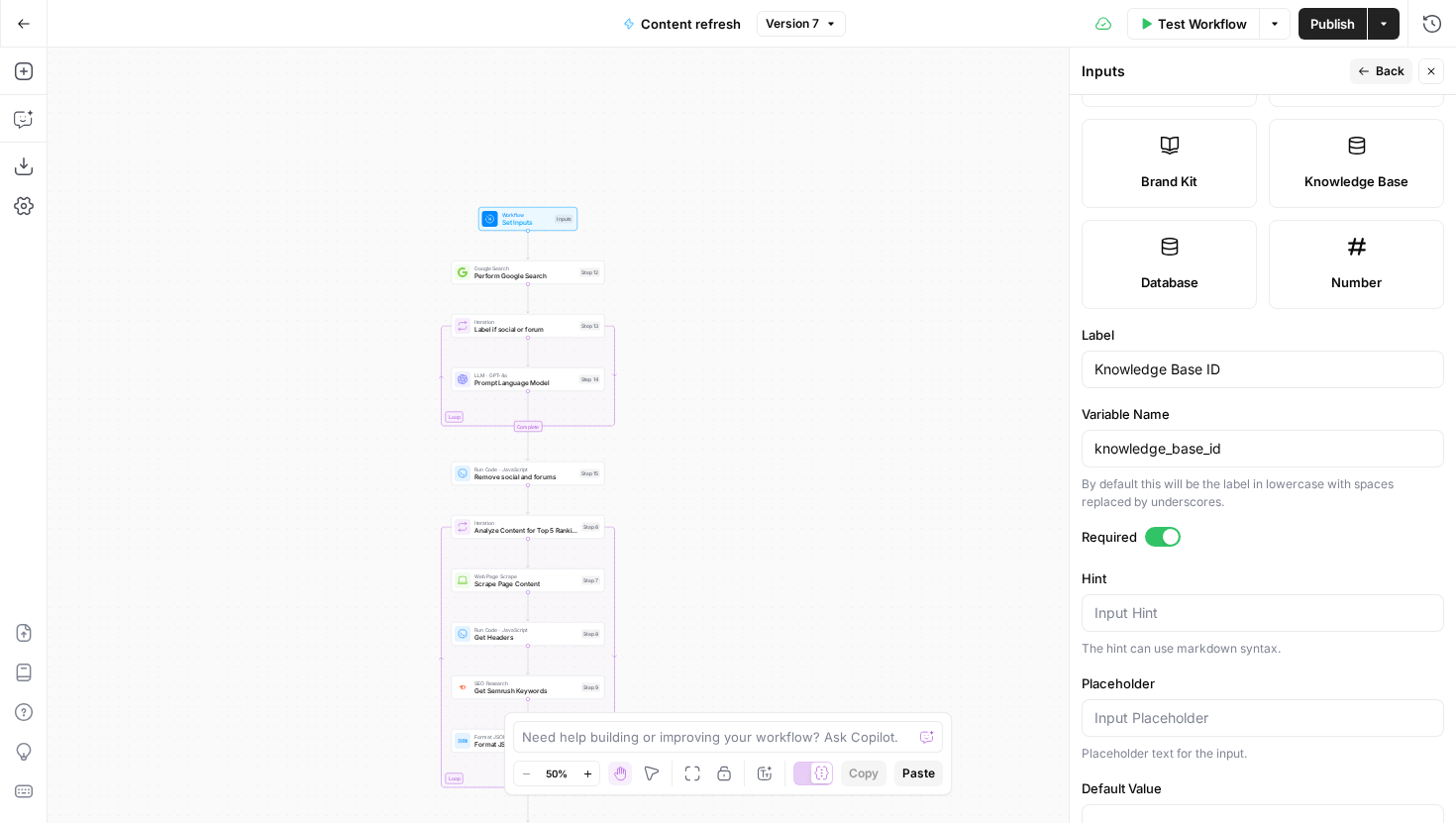 drag, startPoint x: 830, startPoint y: 475, endPoint x: 830, endPoint y: 192, distance: 283 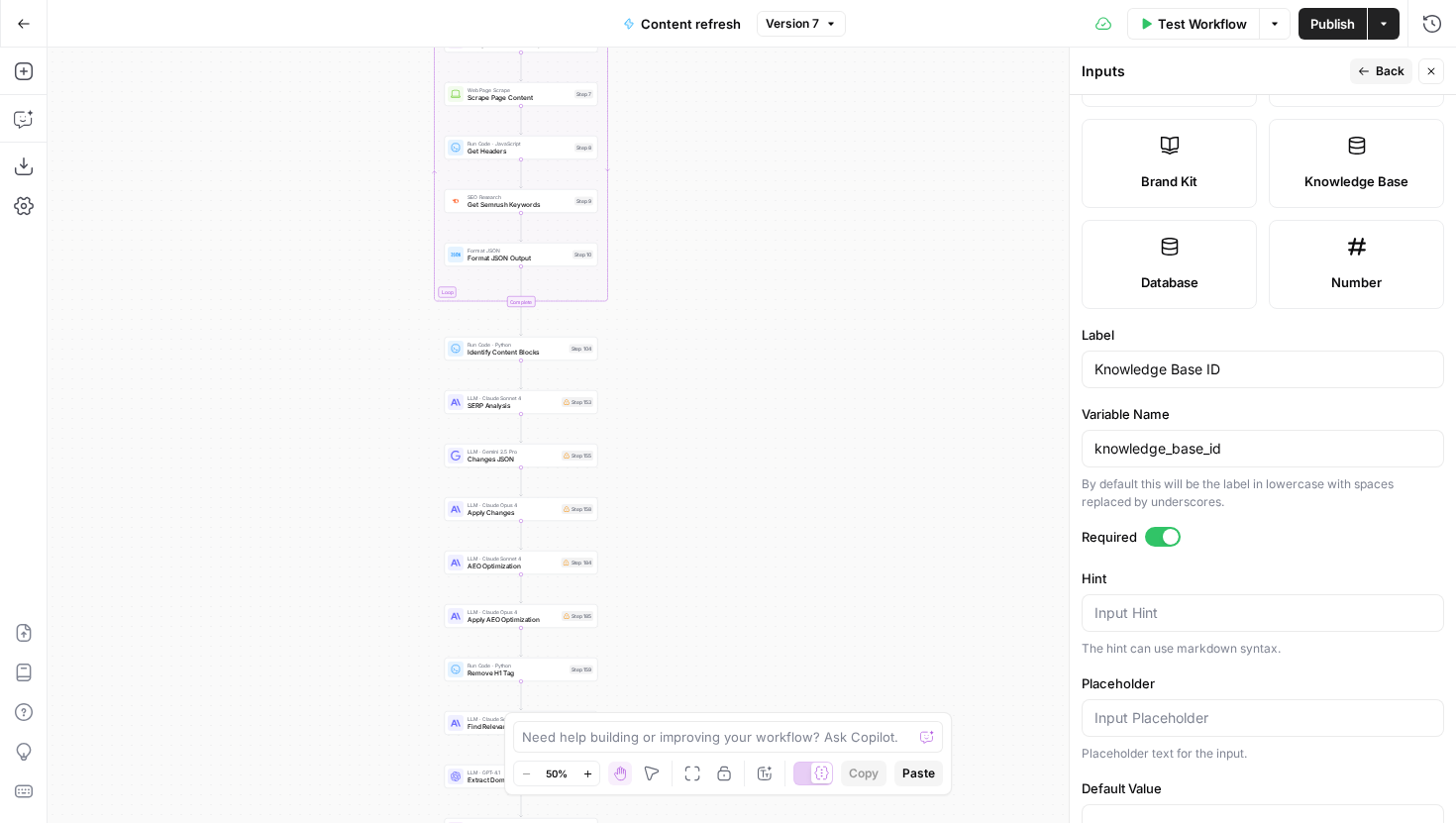 drag, startPoint x: 820, startPoint y: 282, endPoint x: 818, endPoint y: 192, distance: 90.02222 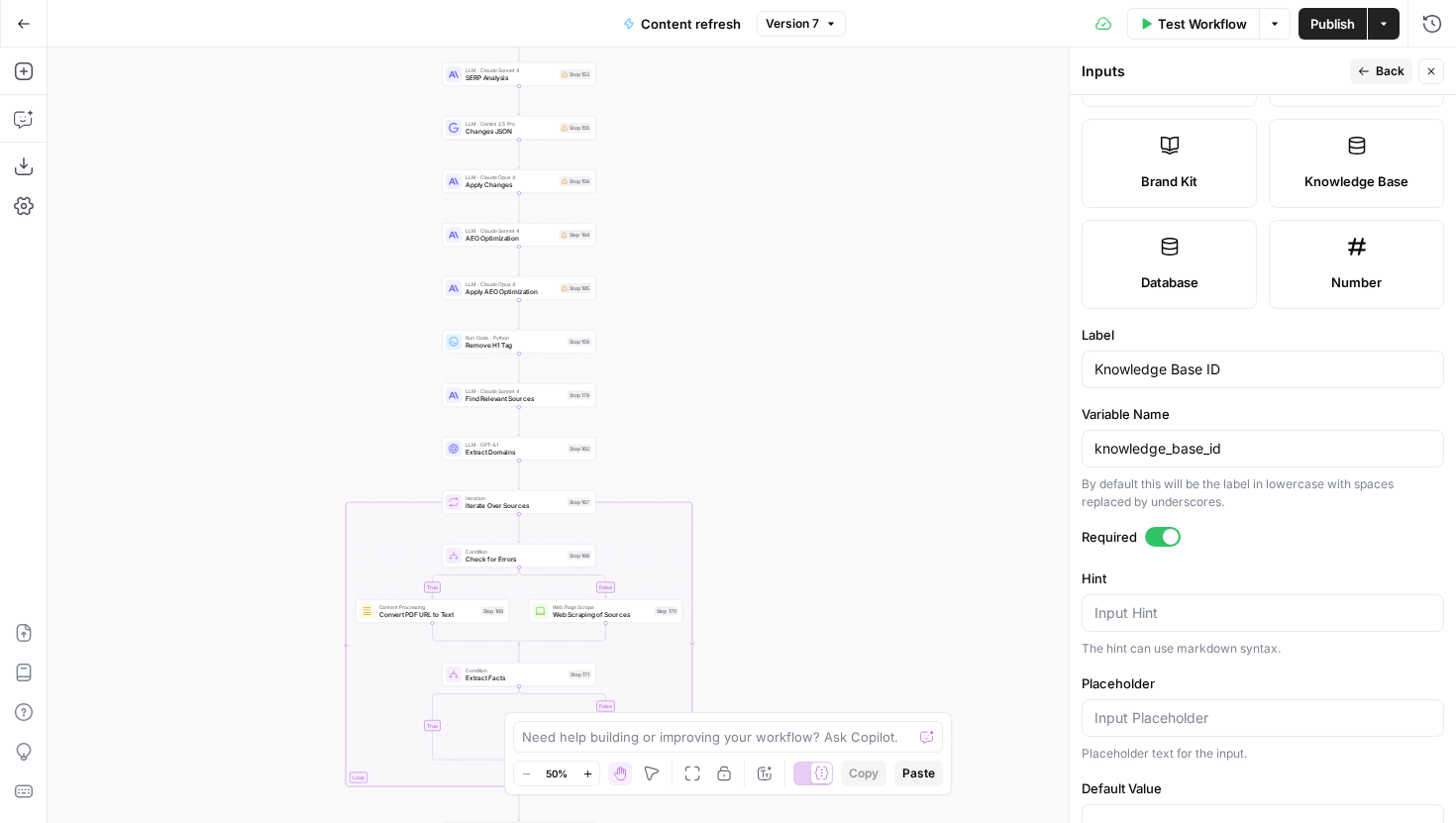 drag, startPoint x: 803, startPoint y: 290, endPoint x: 803, endPoint y: 155, distance: 135 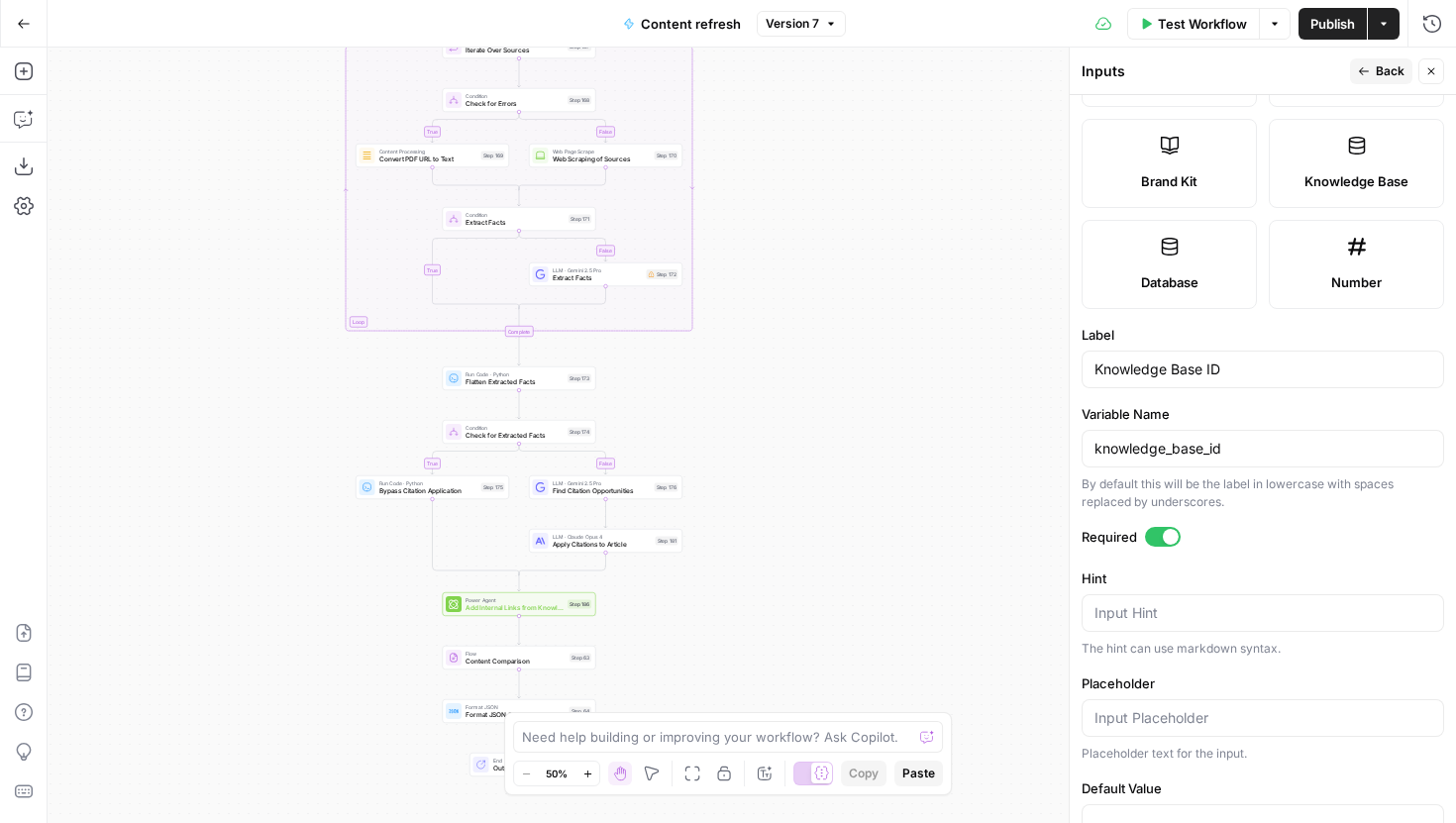 drag, startPoint x: 786, startPoint y: 418, endPoint x: 786, endPoint y: 104, distance: 314 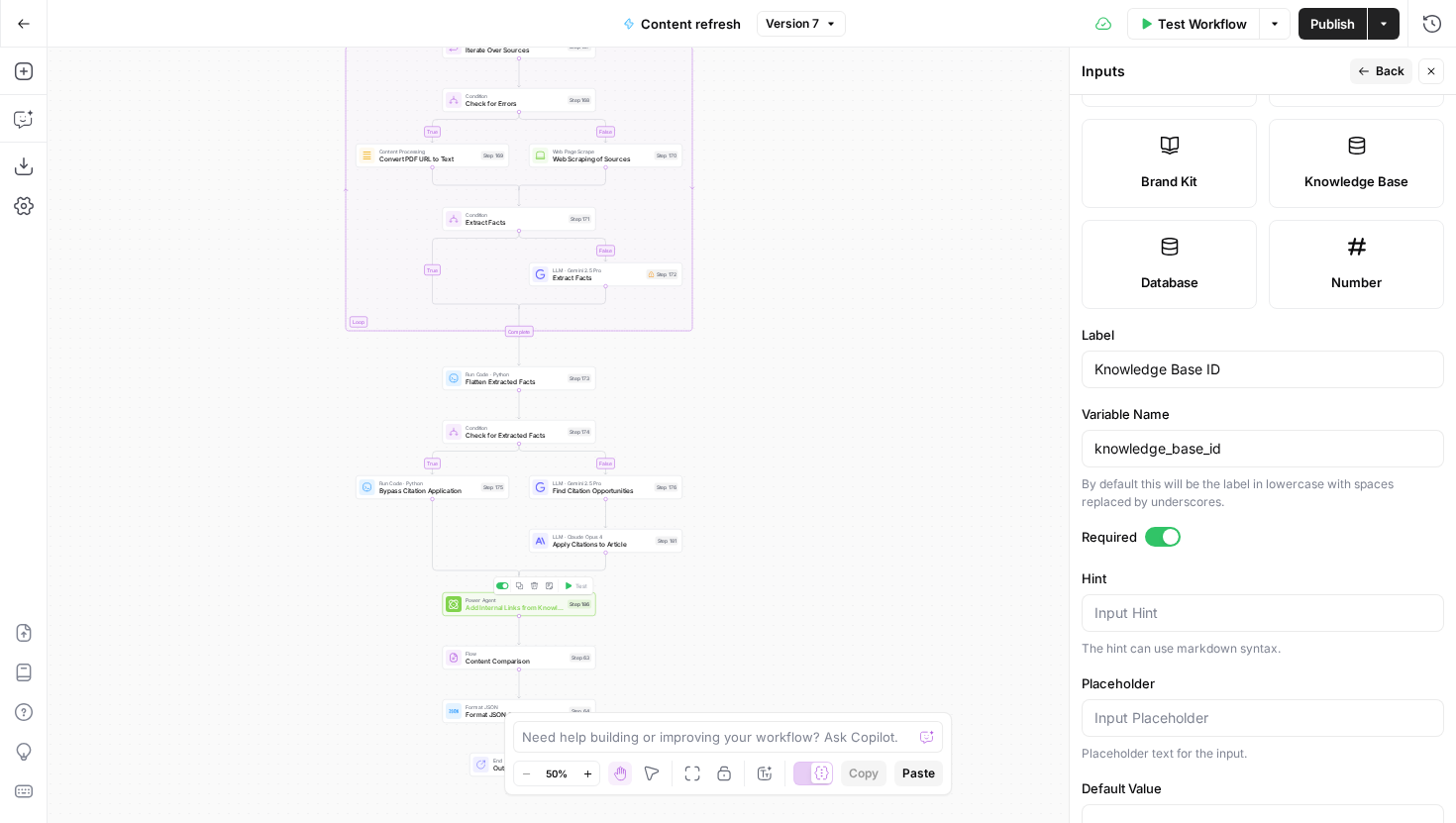 click on "Add Internal Links from Knowledge Base" at bounding box center [514, 608] 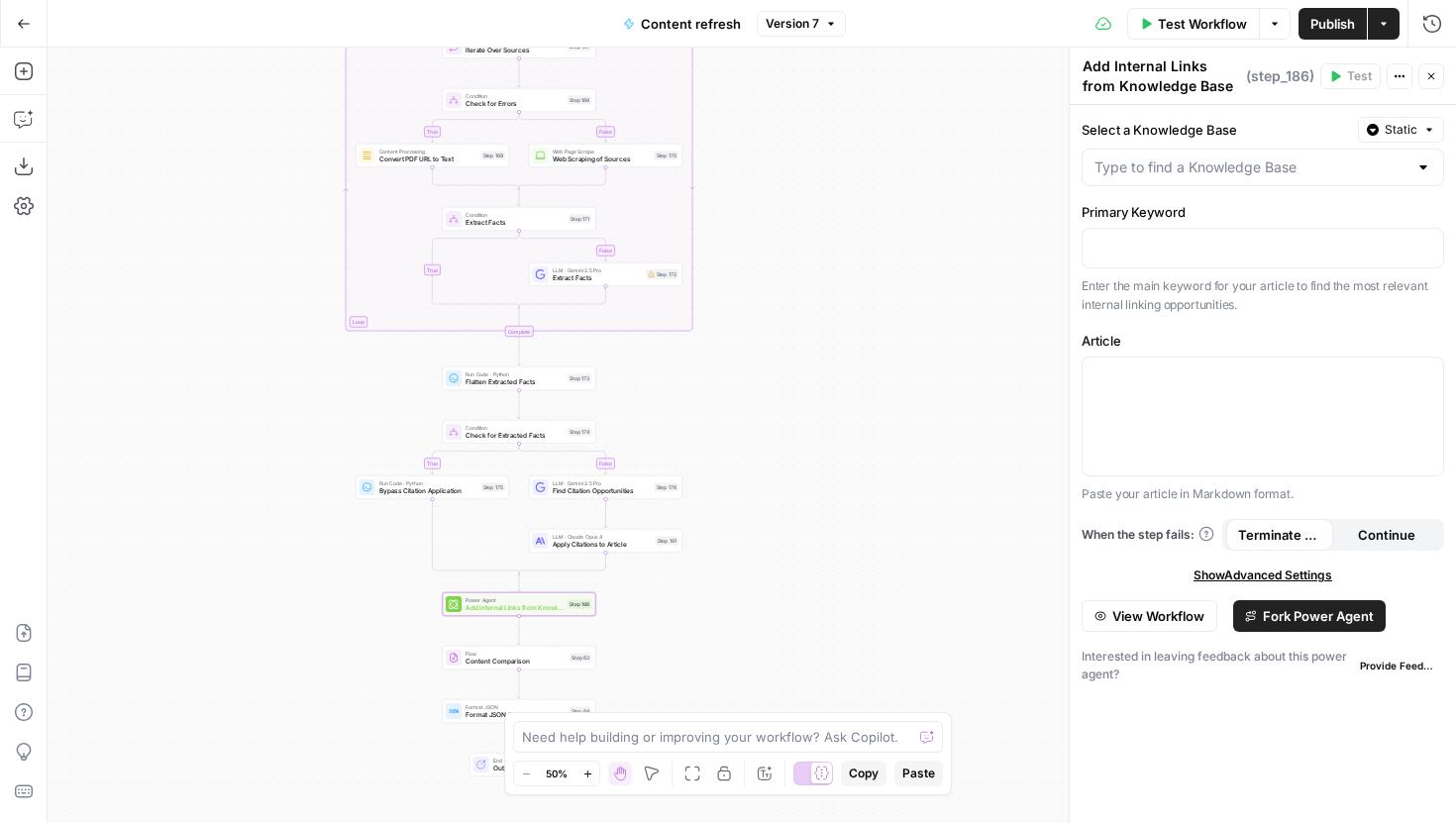 click on "Select a Knowledge Base Static Primary Keyword Enter the main keyword for your article to find the most relevant internal linking opportunities. Article Paste your article in Markdown format. When the step fails: Terminate Workflow Continue Show  Advanced Settings View Workflow Fork Power Agent Interested in leaving feedback about this power agent? Provide Feedback" at bounding box center [1263, 463] 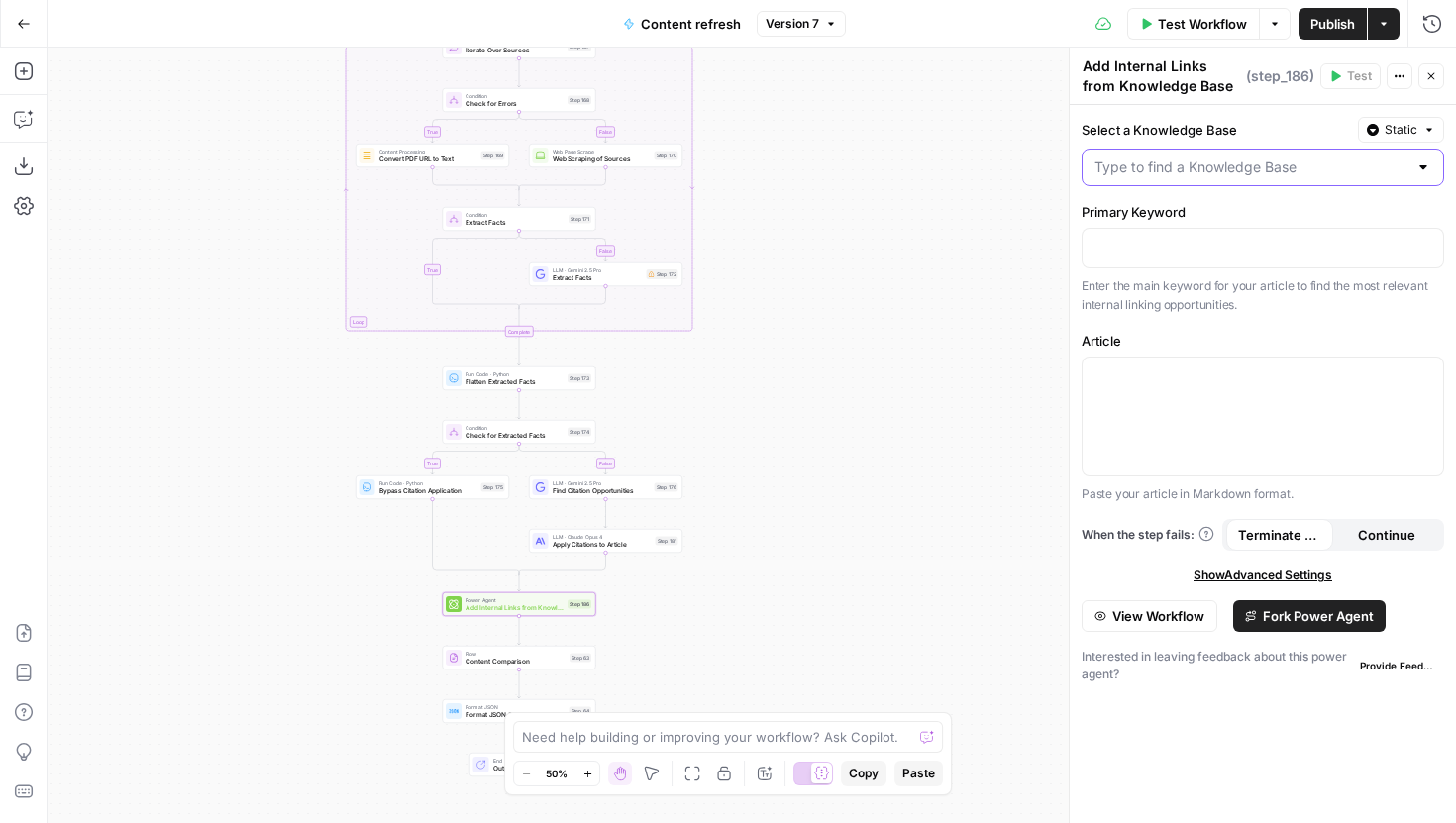 click on "Select a Knowledge Base" at bounding box center (1251, 167) 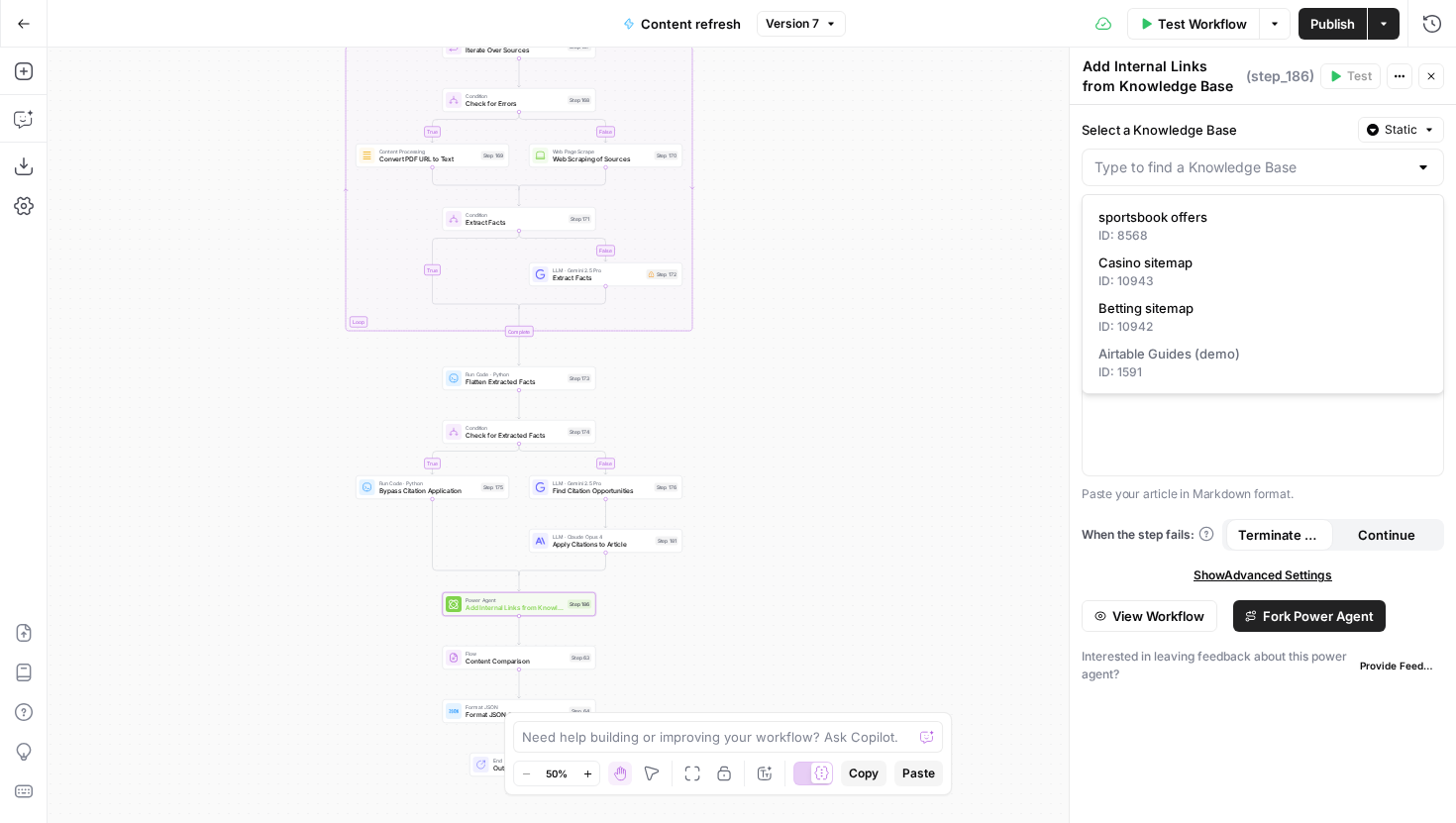 click on "true false false true false true Workflow Set Inputs Inputs Google Search Perform Google Search Step 12 Loop Iteration Label if social or forum Step 13 LLM · GPT-4o Prompt Language Model Step 14 Complete Run Code · JavaScript Remove social and forums Step 15 Loop Iteration Analyze Content for Top 5 Ranking Pages Step 6 Web Page Scrape Scrape Page Content Step 7 Run Code · JavaScript Get Headers Step 8 SEO Research Get Semrush Keywords Step 9 Format JSON Format JSON Output Step 10 Complete Run Code · Python Identify Content Blocks Step 104 LLM · Claude Sonnet 4 SERP Analysis Step 153 LLM · Gemini 2.5 Pro Changes JSON Step 155 LLM · Claude Opus 4 Apply Changes Step 158 LLM · Claude Sonnet 4 AEO Optimization Step 184 LLM · Claude Opus 4 Apply AEO Optimization Step 185 Run Code · Python Remove H1 Tag Step 159 LLM · Claude Sonnet 4 Find Relevant Sources  Step 179 LLM · GPT-4.1 Extract Domains Step 162 Loop Iteration Iterate Over Sources Step 167 Condition Check for Errors Step 168 Content Processing" at bounding box center [752, 435] 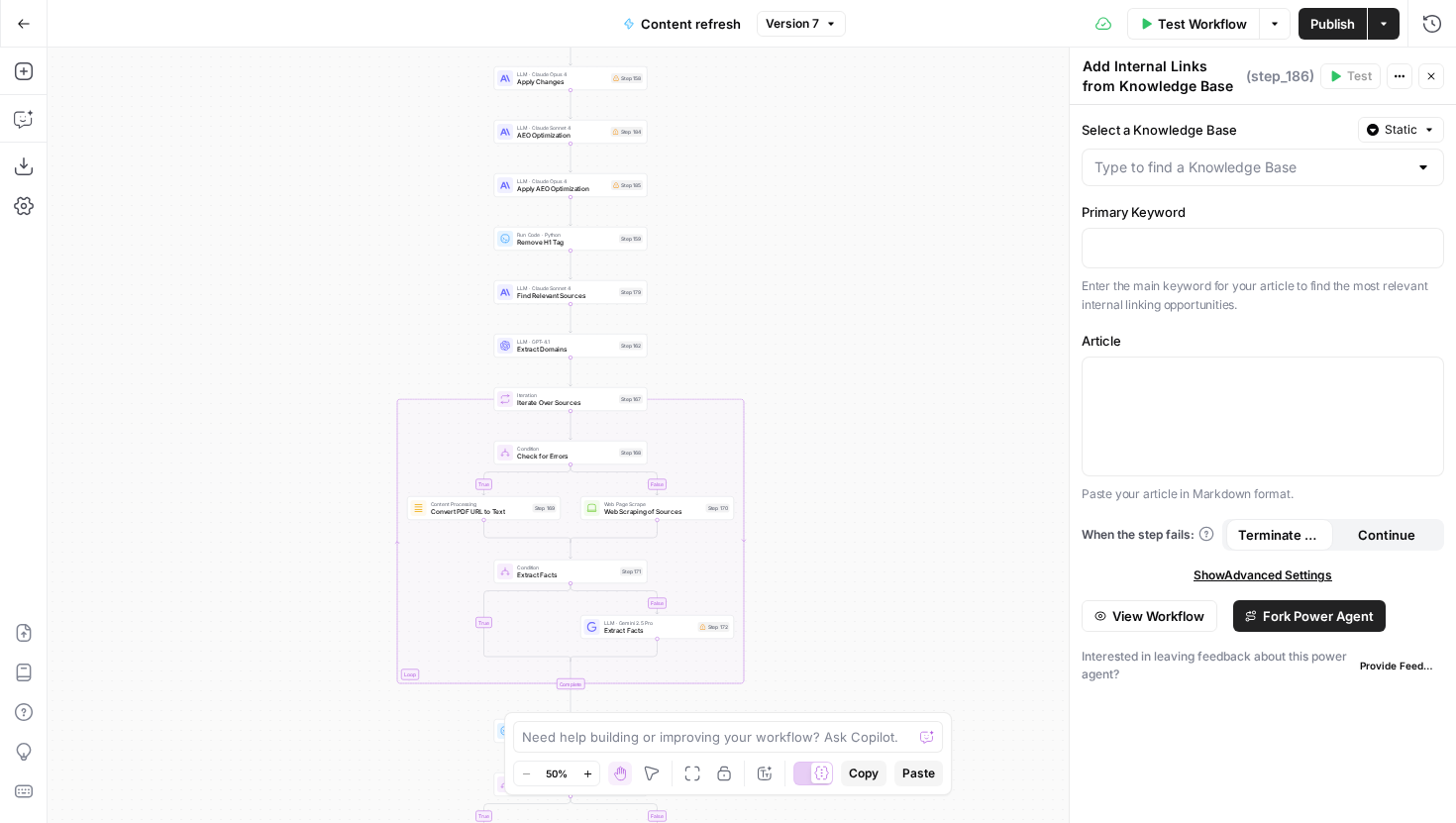 drag, startPoint x: 895, startPoint y: 153, endPoint x: 948, endPoint y: 564, distance: 414.40319 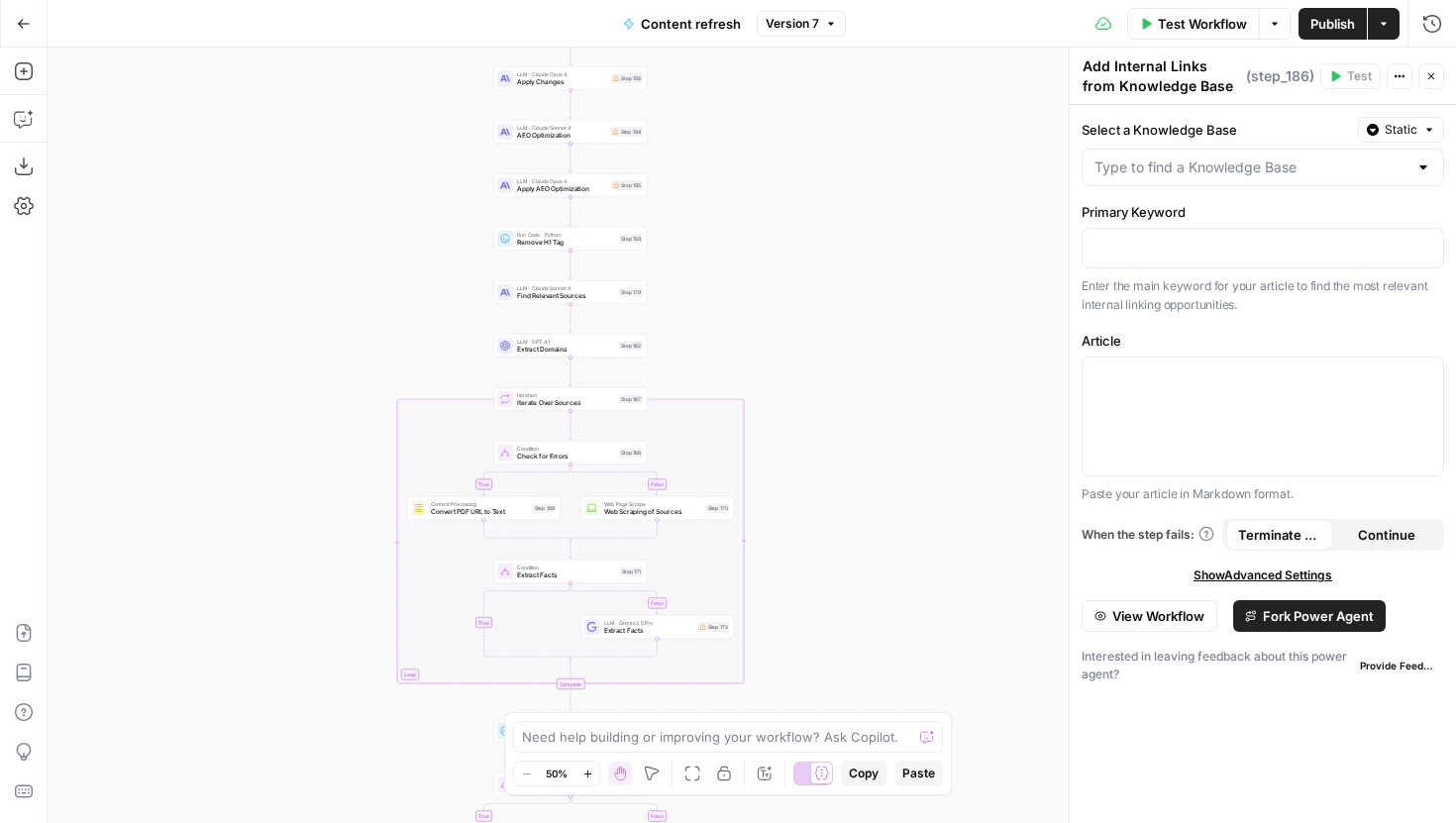 click on "true false false true false true Workflow Set Inputs Inputs Google Search Perform Google Search Step 12 Loop Iteration Label if social or forum Step 13 LLM · GPT-4o Prompt Language Model Step 14 Complete Run Code · JavaScript Remove social and forums Step 15 Loop Iteration Analyze Content for Top 5 Ranking Pages Step 6 Web Page Scrape Scrape Page Content Step 7 Run Code · JavaScript Get Headers Step 8 SEO Research Get Semrush Keywords Step 9 Format JSON Format JSON Output Step 10 Complete Run Code · Python Identify Content Blocks Step 104 LLM · Claude Sonnet 4 SERP Analysis Step 153 LLM · Gemini 2.5 Pro Changes JSON Step 155 LLM · Claude Opus 4 Apply Changes Step 158 LLM · Claude Sonnet 4 AEO Optimization Step 184 LLM · Claude Opus 4 Apply AEO Optimization Step 185 Run Code · Python Remove H1 Tag Step 159 LLM · Claude Sonnet 4 Find Relevant Sources  Step 179 LLM · GPT-4.1 Extract Domains Step 162 Loop Iteration Iterate Over Sources Step 167 Condition Check for Errors Step 168 Content Processing" at bounding box center (752, 435) 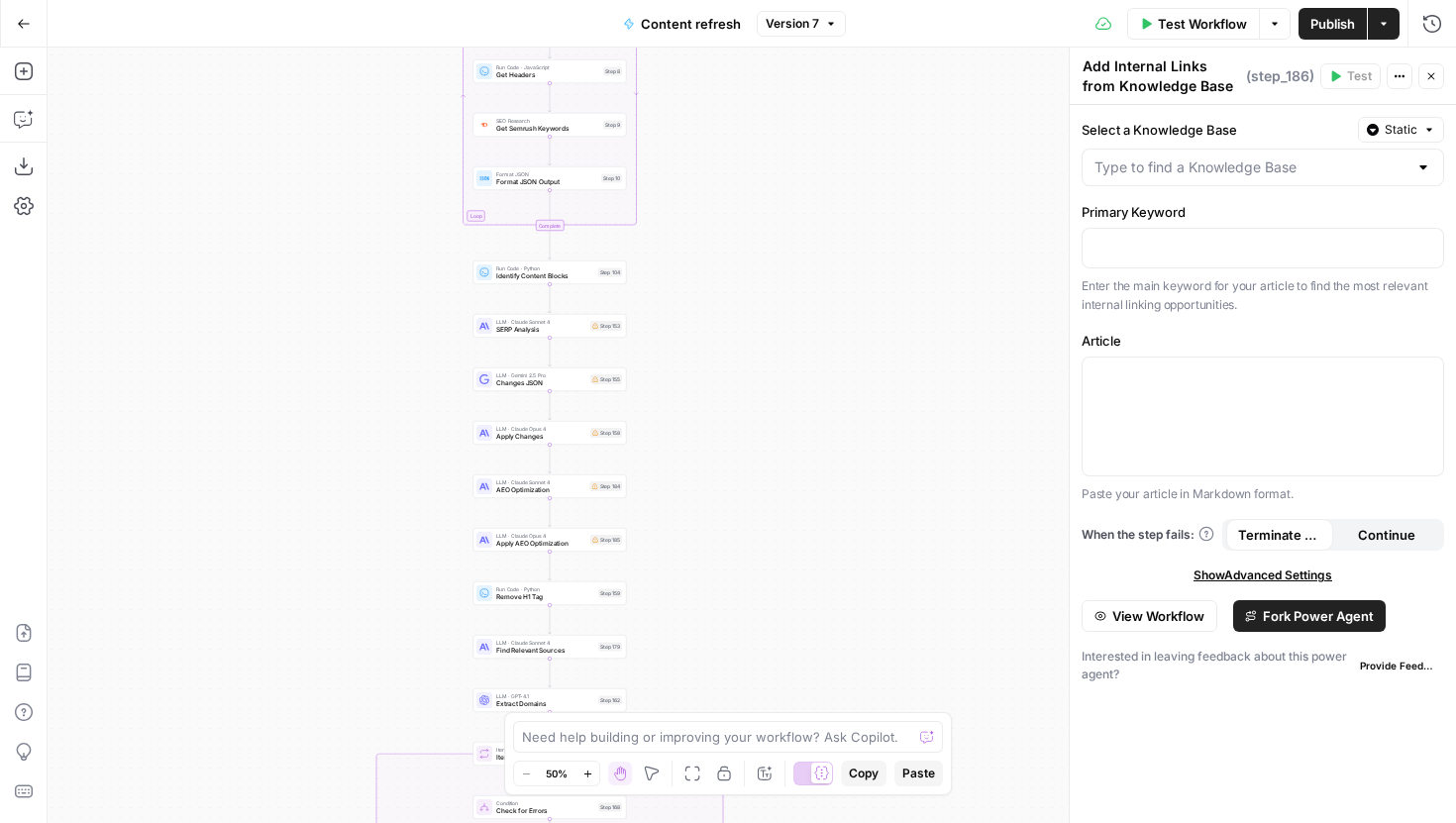 drag, startPoint x: 935, startPoint y: 294, endPoint x: 893, endPoint y: 633, distance: 341.5919 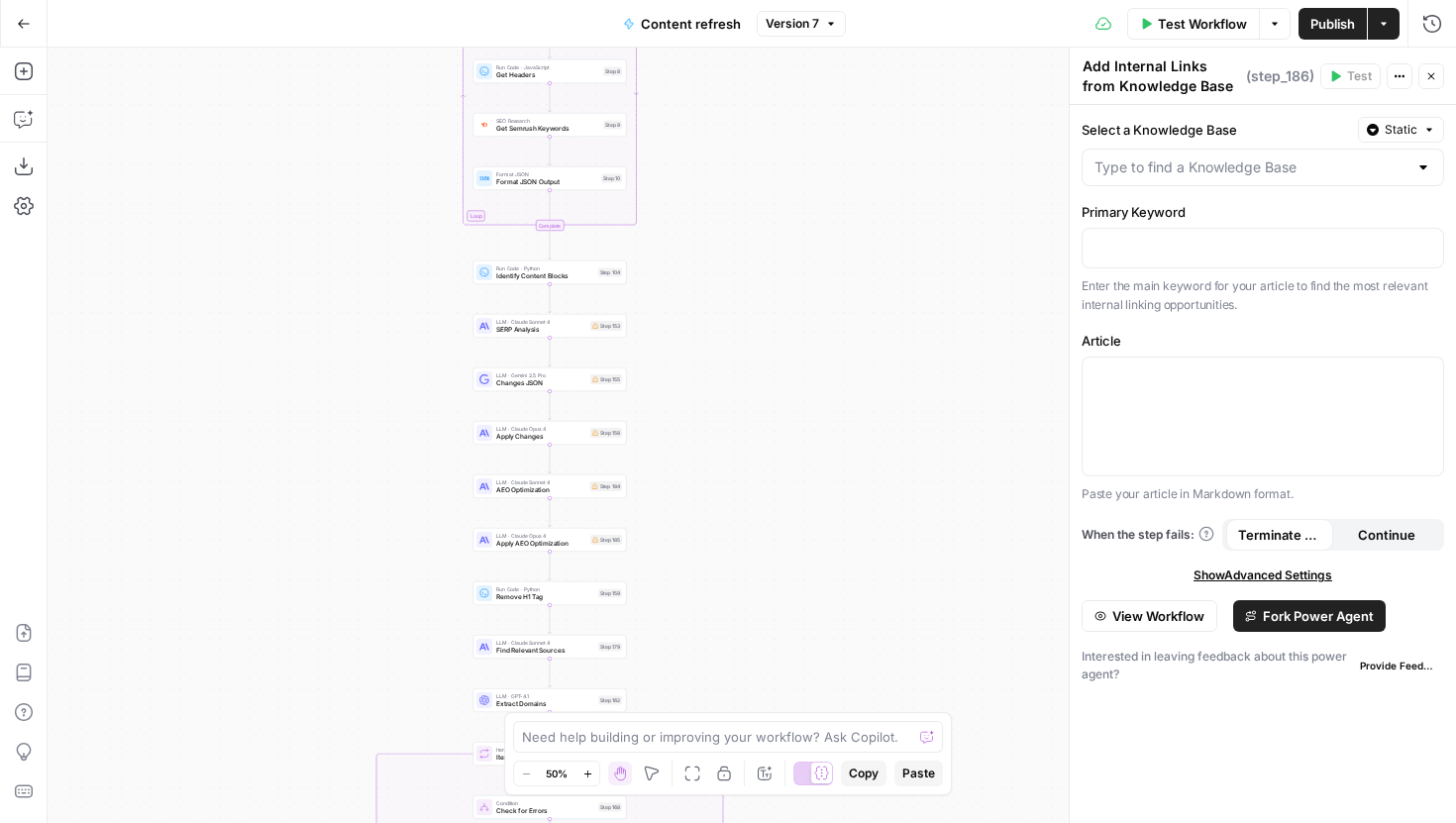 click on "true false false true false true Workflow Set Inputs Inputs Google Search Perform Google Search Step 12 Loop Iteration Label if social or forum Step 13 LLM · GPT-4o Prompt Language Model Step 14 Complete Run Code · JavaScript Remove social and forums Step 15 Loop Iteration Analyze Content for Top 5 Ranking Pages Step 6 Web Page Scrape Scrape Page Content Step 7 Run Code · JavaScript Get Headers Step 8 SEO Research Get Semrush Keywords Step 9 Format JSON Format JSON Output Step 10 Complete Run Code · Python Identify Content Blocks Step 104 LLM · Claude Sonnet 4 SERP Analysis Step 153 LLM · Gemini 2.5 Pro Changes JSON Step 155 LLM · Claude Opus 4 Apply Changes Step 158 LLM · Claude Sonnet 4 AEO Optimization Step 184 LLM · Claude Opus 4 Apply AEO Optimization Step 185 Run Code · Python Remove H1 Tag Step 159 LLM · Claude Sonnet 4 Find Relevant Sources  Step 179 LLM · GPT-4.1 Extract Domains Step 162 Loop Iteration Iterate Over Sources Step 167 Condition Check for Errors Step 168 Content Processing" at bounding box center (752, 435) 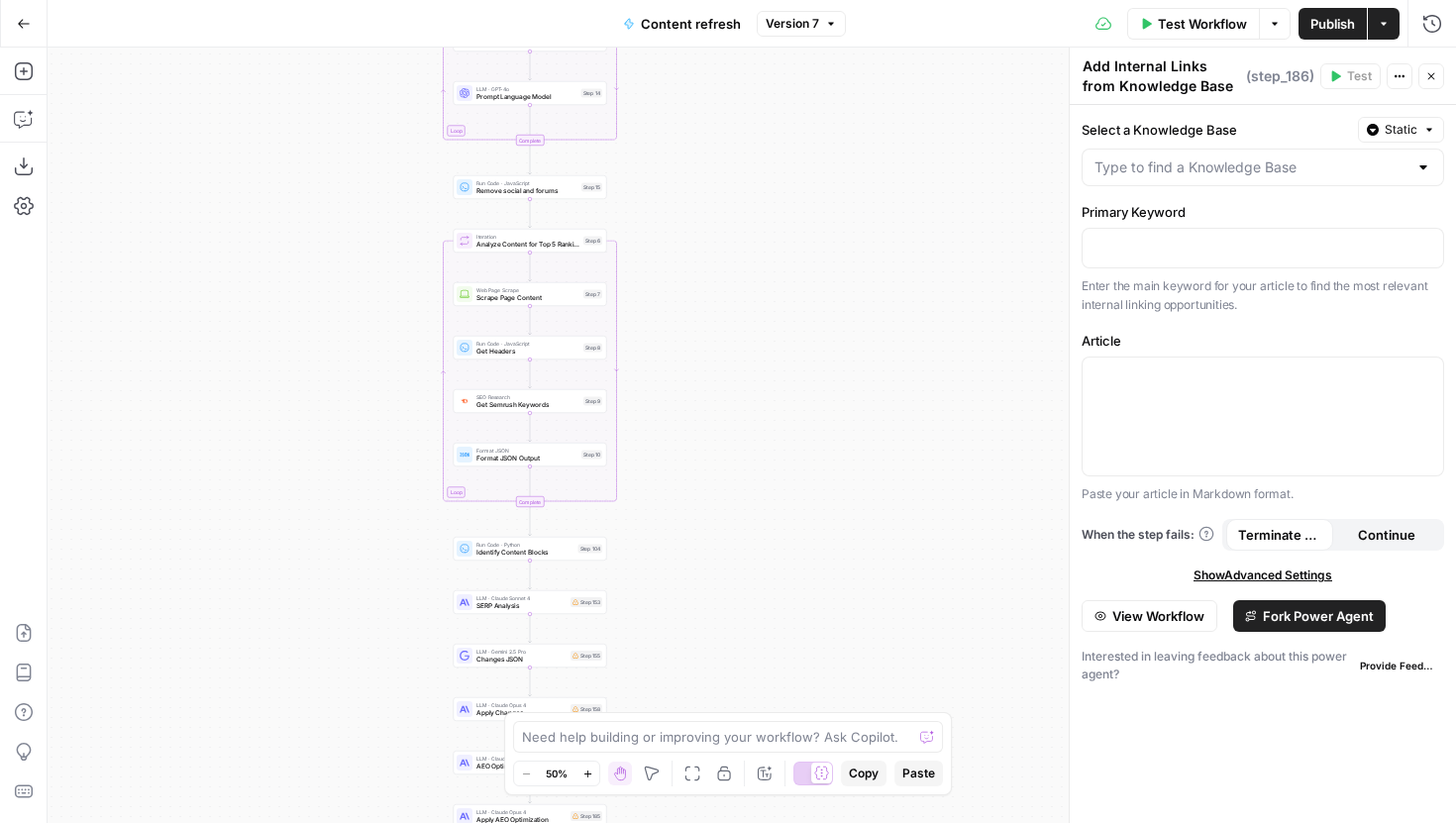 drag, startPoint x: 860, startPoint y: 348, endPoint x: 859, endPoint y: 592, distance: 244.00205 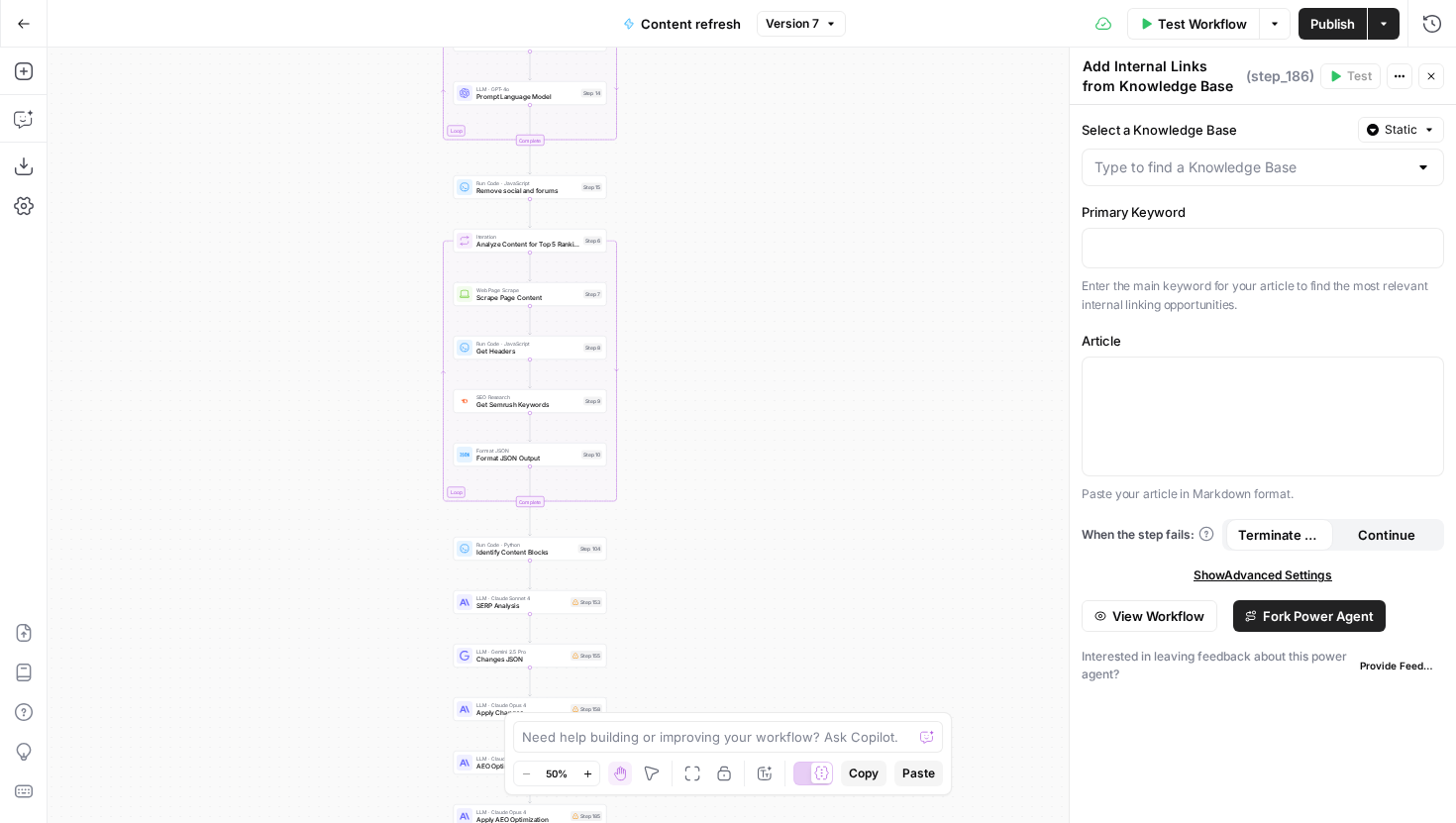 click on "true false false true false true Workflow Set Inputs Inputs Google Search Perform Google Search Step 12 Loop Iteration Label if social or forum Step 13 LLM · GPT-4o Prompt Language Model Step 14 Complete Run Code · JavaScript Remove social and forums Step 15 Loop Iteration Analyze Content for Top 5 Ranking Pages Step 6 Web Page Scrape Scrape Page Content Step 7 Run Code · JavaScript Get Headers Step 8 SEO Research Get Semrush Keywords Step 9 Format JSON Format JSON Output Step 10 Complete Run Code · Python Identify Content Blocks Step 104 LLM · Claude Sonnet 4 SERP Analysis Step 153 LLM · Gemini 2.5 Pro Changes JSON Step 155 LLM · Claude Opus 4 Apply Changes Step 158 LLM · Claude Sonnet 4 AEO Optimization Step 184 LLM · Claude Opus 4 Apply AEO Optimization Step 185 Run Code · Python Remove H1 Tag Step 159 LLM · Claude Sonnet 4 Find Relevant Sources  Step 179 LLM · GPT-4.1 Extract Domains Step 162 Loop Iteration Iterate Over Sources Step 167 Condition Check for Errors Step 168 Content Processing" at bounding box center (752, 435) 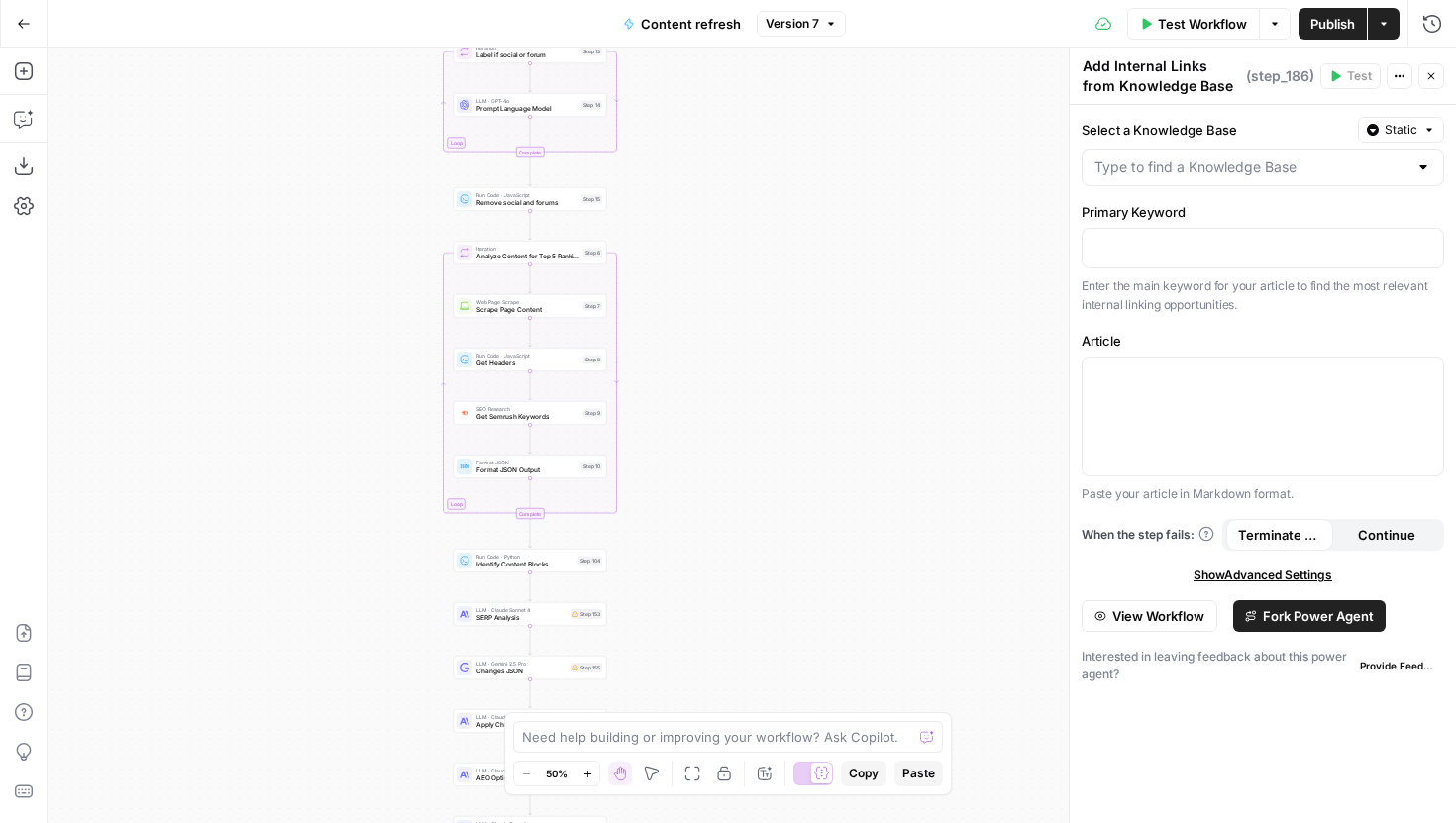 drag, startPoint x: 854, startPoint y: 258, endPoint x: 827, endPoint y: 468, distance: 211.7286 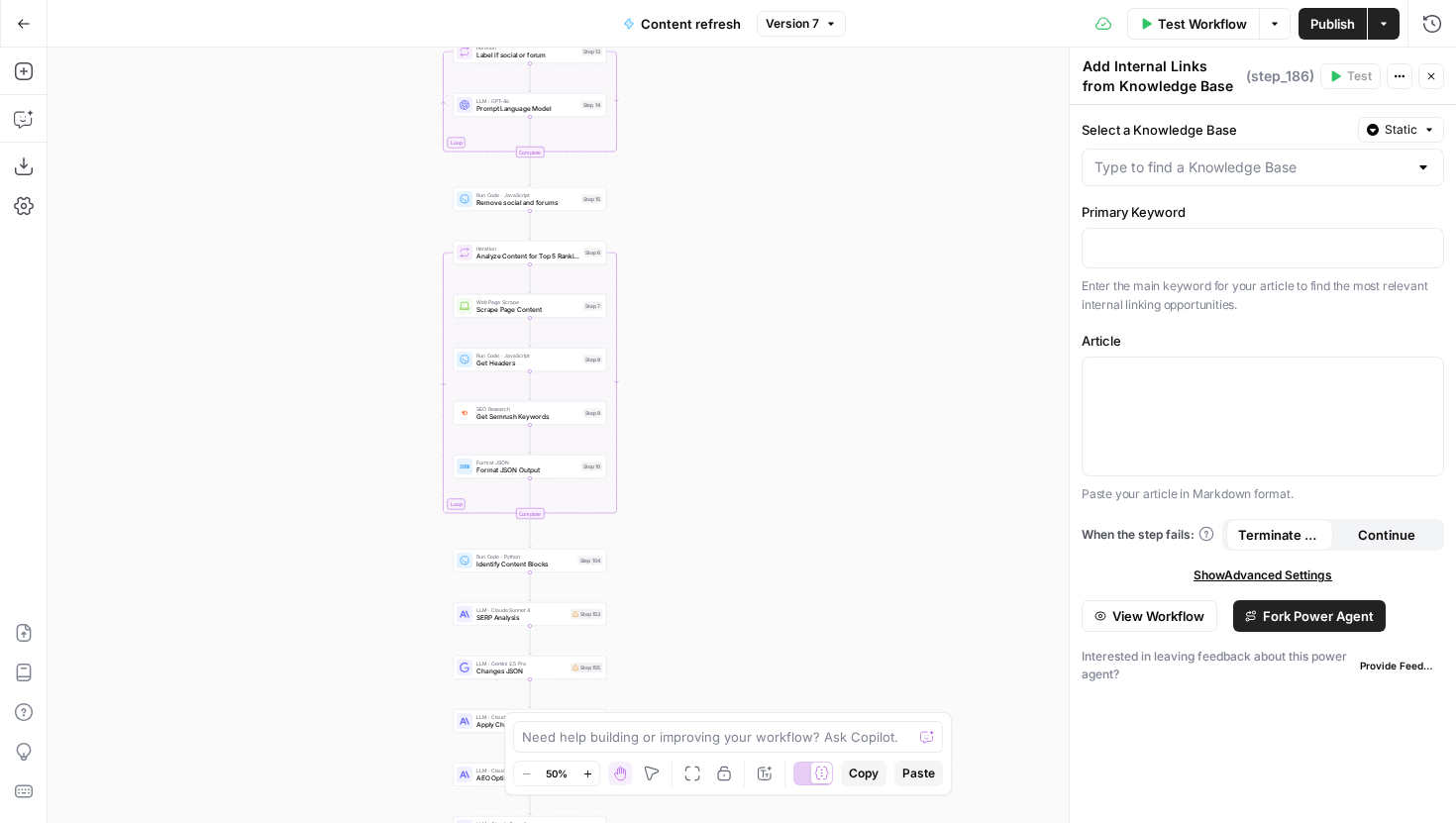 click on "true false false true false true Workflow Set Inputs Inputs Google Search Perform Google Search Step 12 Loop Iteration Label if social or forum Step 13 LLM · GPT-4o Prompt Language Model Step 14 Complete Run Code · JavaScript Remove social and forums Step 15 Loop Iteration Analyze Content for Top 5 Ranking Pages Step 6 Web Page Scrape Scrape Page Content Step 7 Run Code · JavaScript Get Headers Step 8 SEO Research Get Semrush Keywords Step 9 Format JSON Format JSON Output Step 10 Complete Run Code · Python Identify Content Blocks Step 104 LLM · Claude Sonnet 4 SERP Analysis Step 153 LLM · Gemini 2.5 Pro Changes JSON Step 155 LLM · Claude Opus 4 Apply Changes Step 158 LLM · Claude Sonnet 4 AEO Optimization Step 184 LLM · Claude Opus 4 Apply AEO Optimization Step 185 Run Code · Python Remove H1 Tag Step 159 LLM · Claude Sonnet 4 Find Relevant Sources  Step 179 LLM · GPT-4.1 Extract Domains Step 162 Loop Iteration Iterate Over Sources Step 167 Condition Check for Errors Step 168 Content Processing" at bounding box center [752, 435] 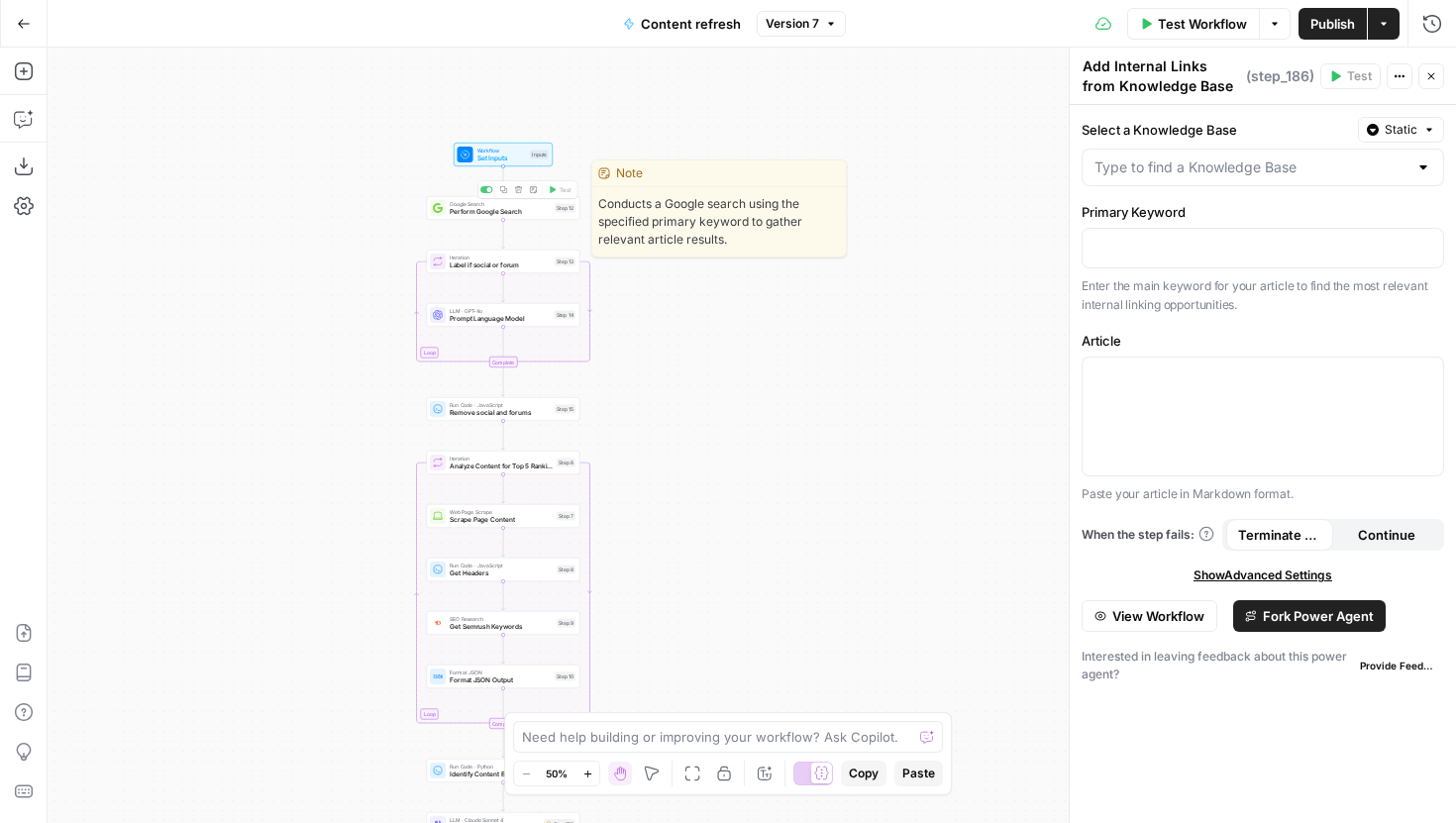 click on "true false false true false true Workflow Set Inputs Inputs Google Search Perform Google Search Step 12 Copy step Delete step Edit Note Test Loop Iteration Label if social or forum Step 13 LLM · GPT-4o Prompt Language Model Step 14 Complete Run Code · JavaScript Remove social and forums Step 15 Loop Iteration Analyze Content for Top 5 Ranking Pages Step 6 Web Page Scrape Scrape Page Content Step 7 Run Code · JavaScript Get Headers Step 8 SEO Research Get Semrush Keywords Step 9 Format JSON Format JSON Output Step 10 Complete Run Code · Python Identify Content Blocks Step 104 LLM · Claude Sonnet 4 SERP Analysis Step 153 LLM · Gemini 2.5 Pro Changes JSON Step 155 LLM · Claude Opus 4 Apply Changes Step 158 LLM · Claude Sonnet 4 AEO Optimization Step 184 LLM · Claude Opus 4 Apply AEO Optimization Step 185 Run Code · Python Remove H1 Tag Step 159 LLM · Claude Sonnet 4 Find Relevant Sources  Step 179 LLM · GPT-4.1 Extract Domains Step 162 Loop Iteration Iterate Over Sources Step 167 Condition Step 168" at bounding box center (752, 435) 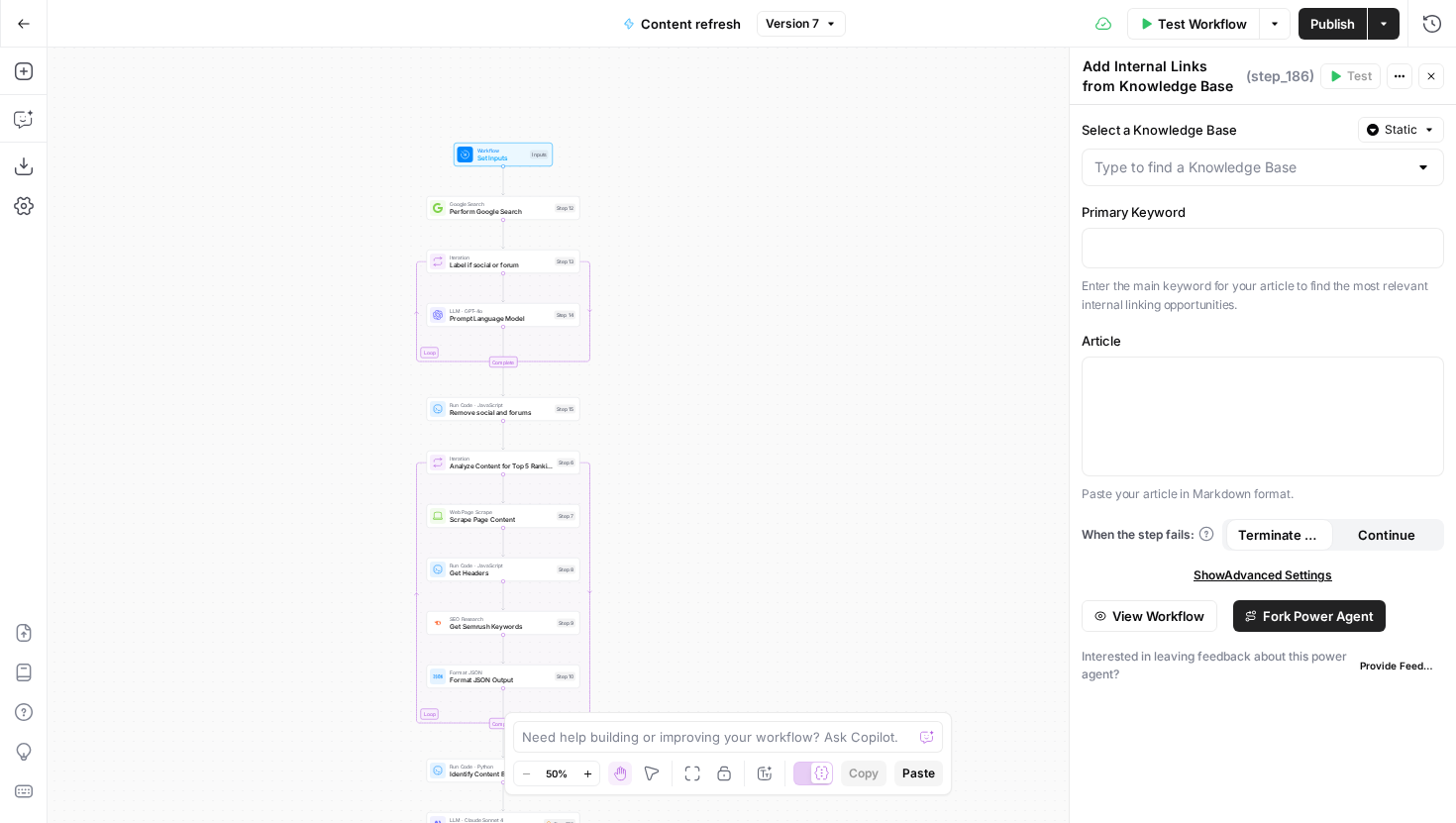 click on "Workflow" at bounding box center [502, 151] 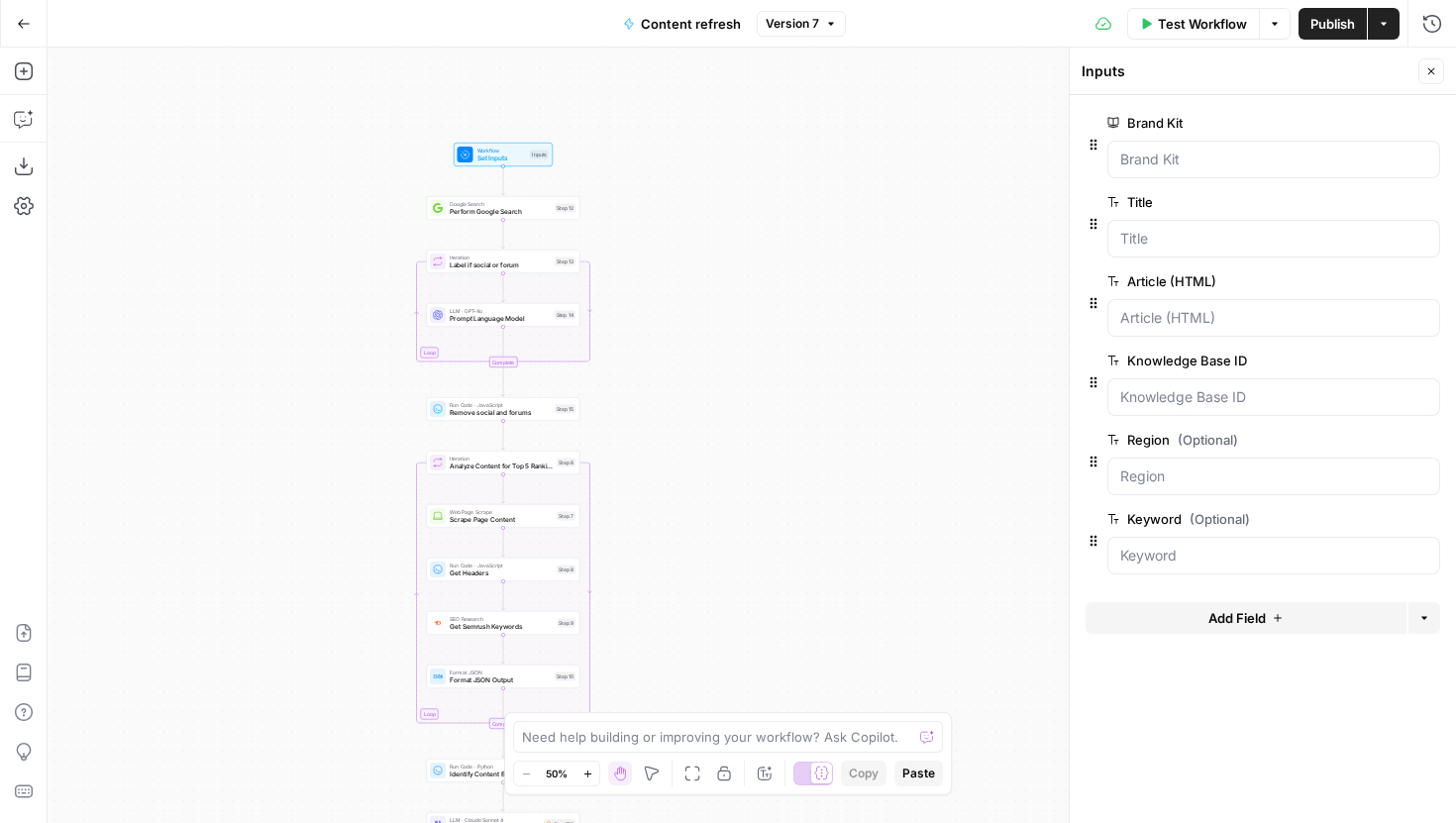 click on "edit field" at bounding box center [1374, 360] 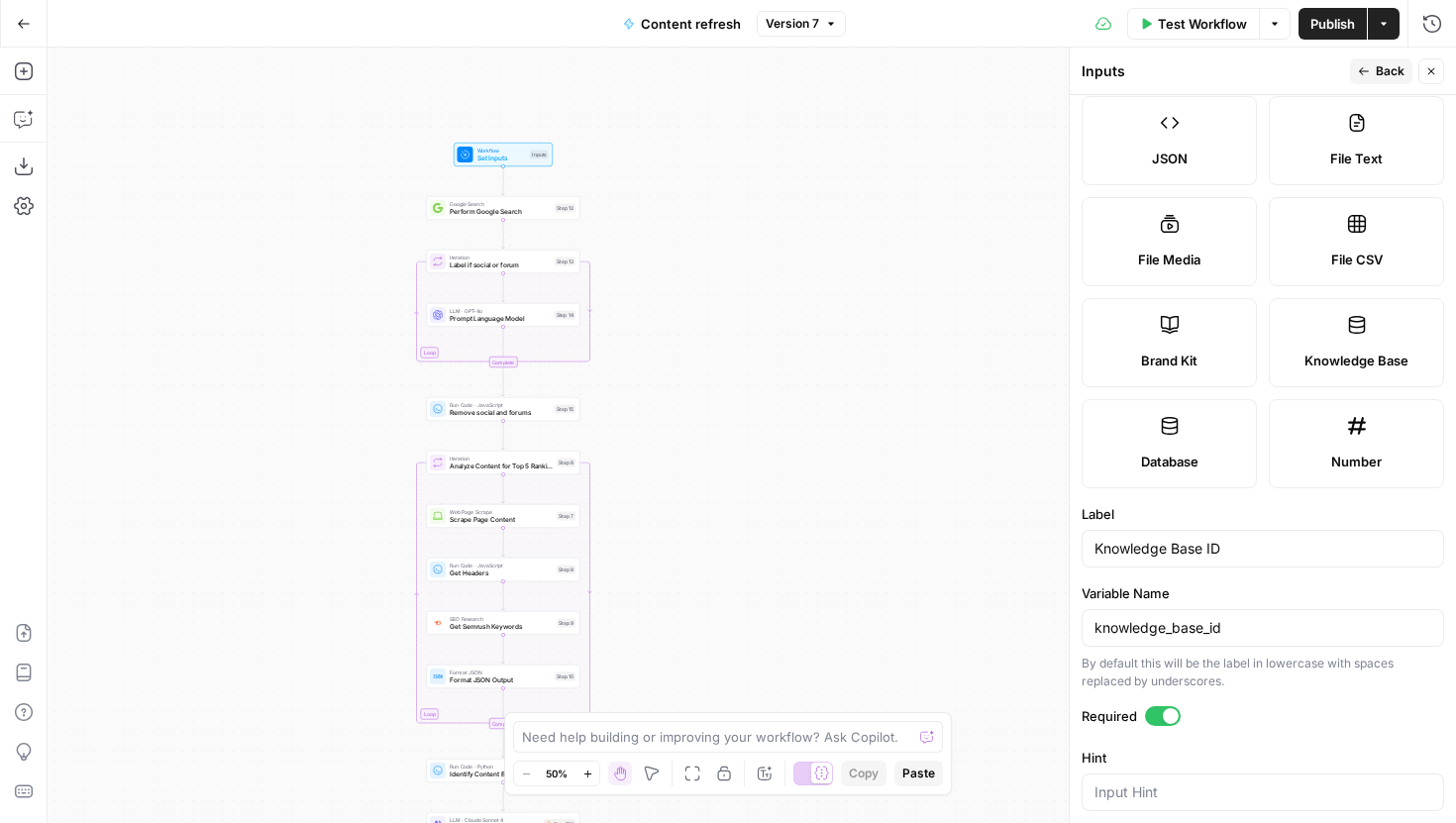 scroll, scrollTop: 244, scrollLeft: 0, axis: vertical 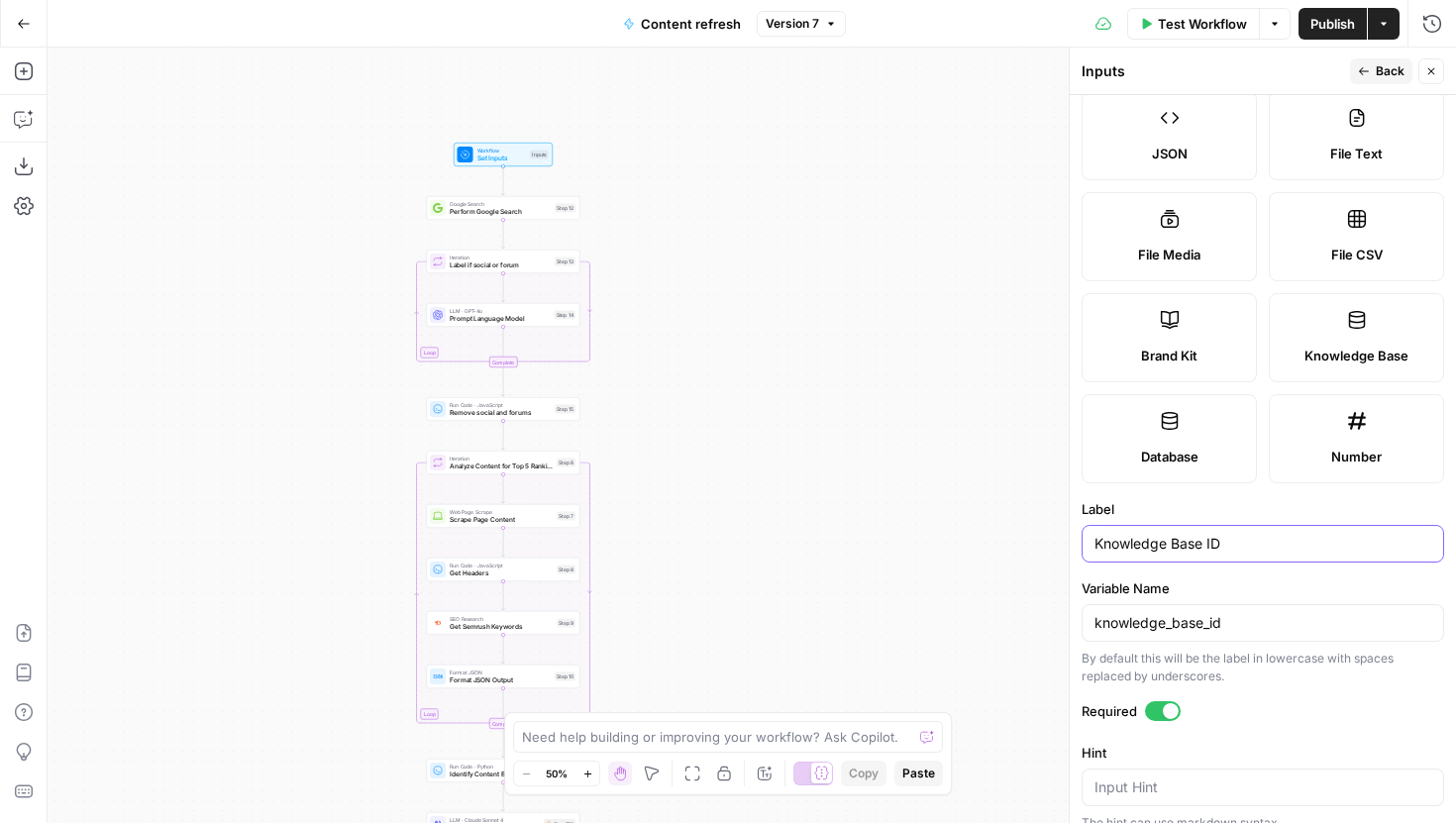 click on "Knowledge Base ID" at bounding box center [1263, 544] 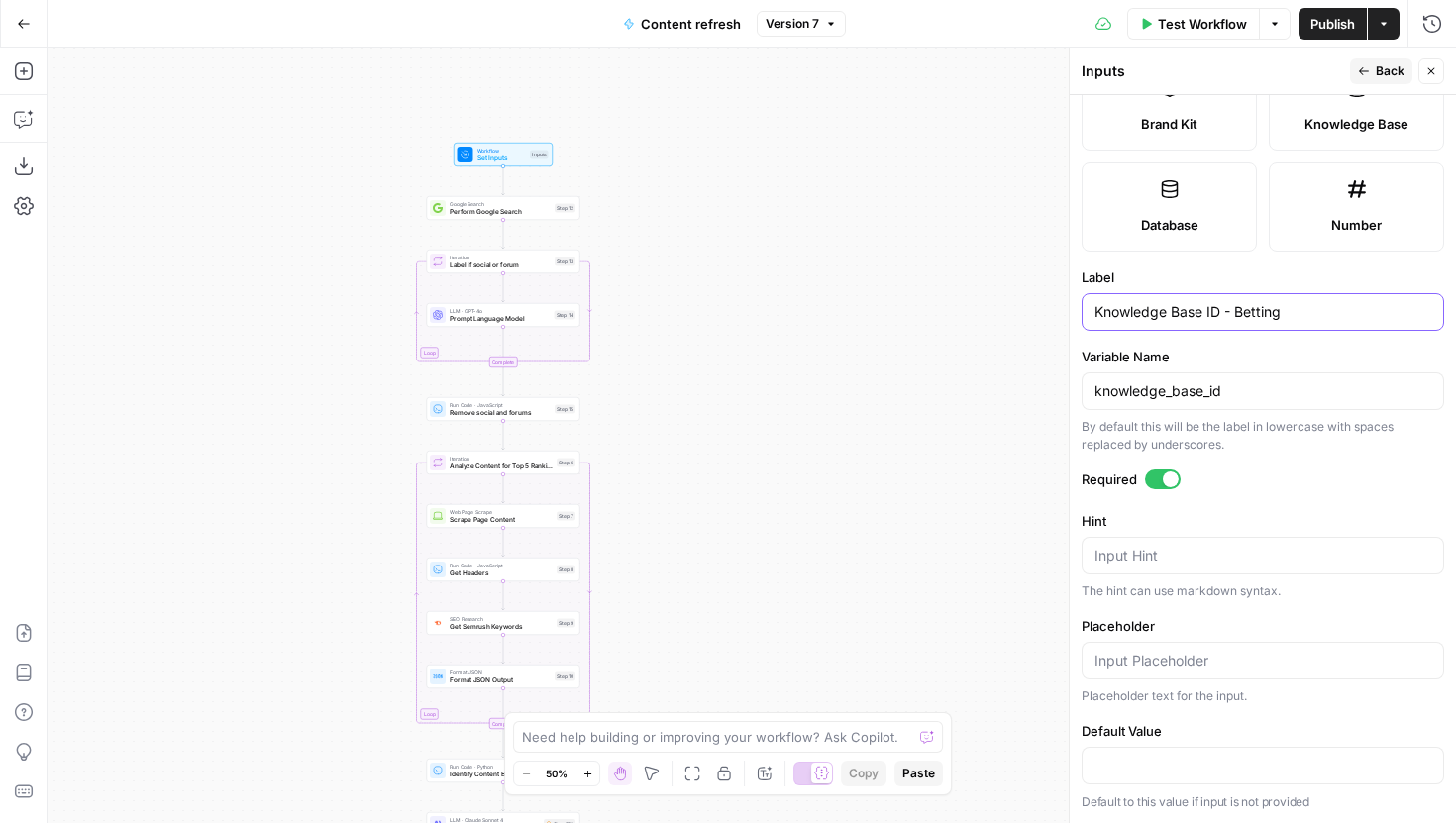 scroll, scrollTop: 0, scrollLeft: 0, axis: both 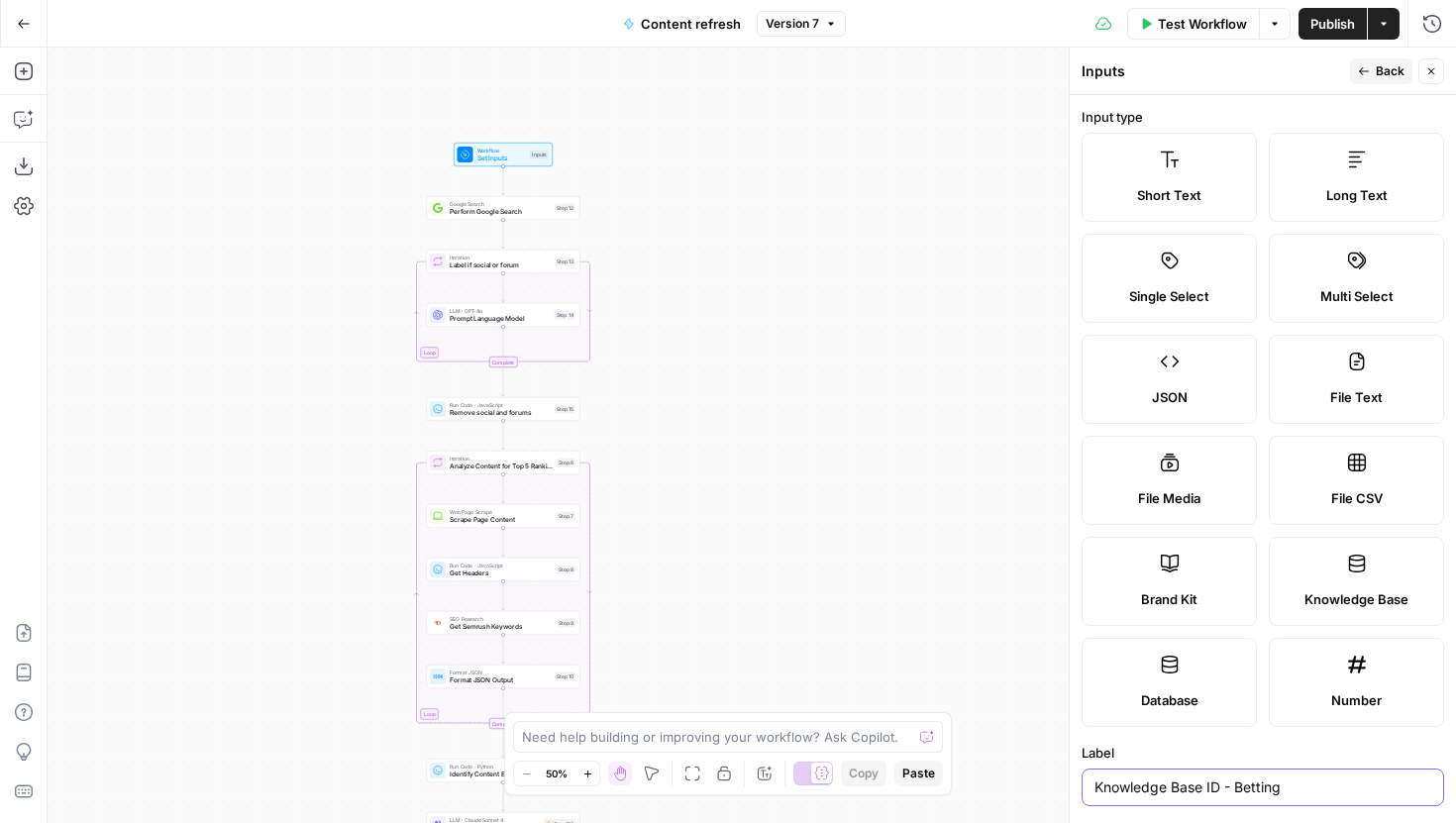 type on "Knowledge Base ID - Betting" 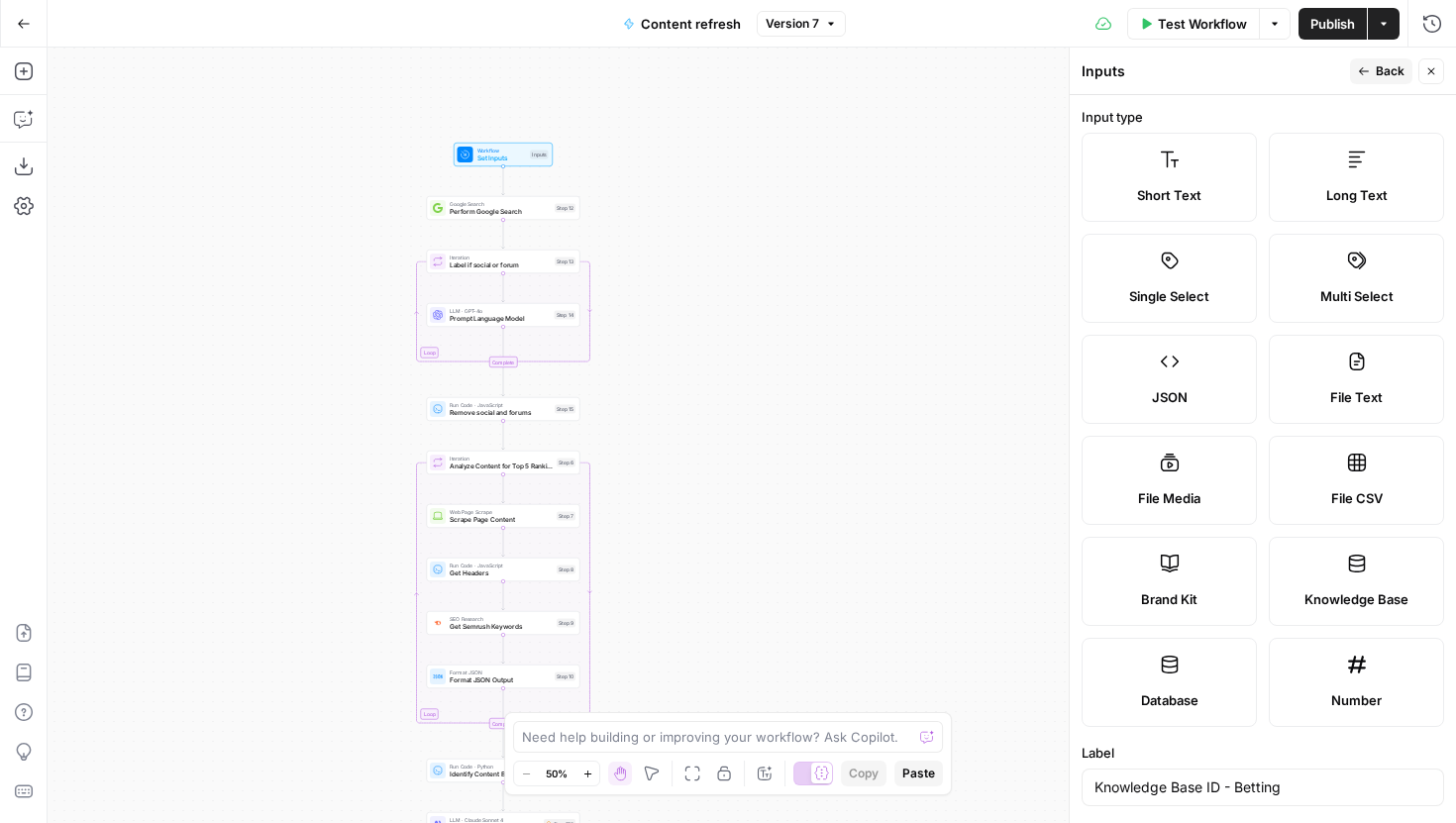 click 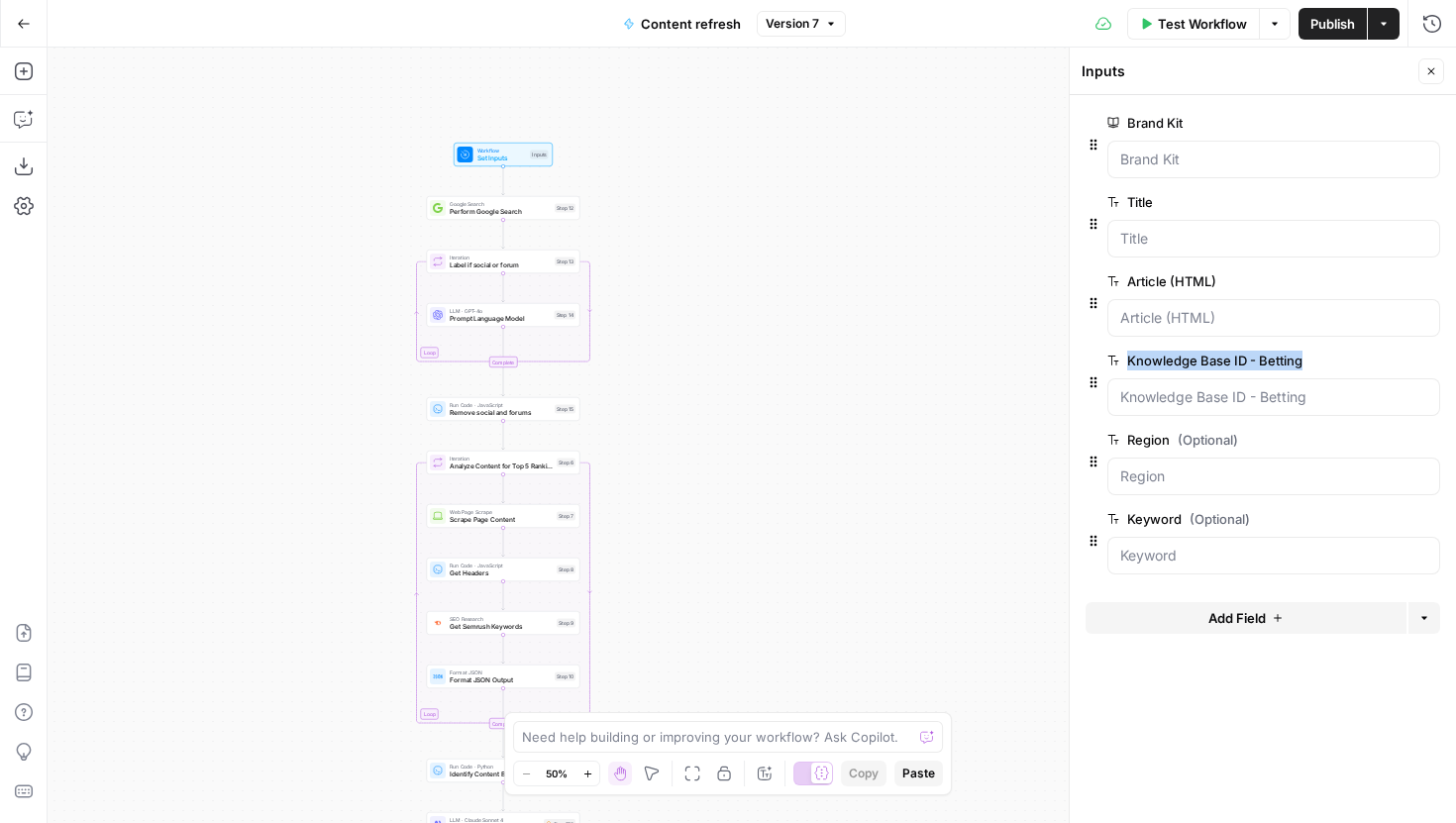 drag, startPoint x: 1310, startPoint y: 362, endPoint x: 1300, endPoint y: 359, distance: 10.440307 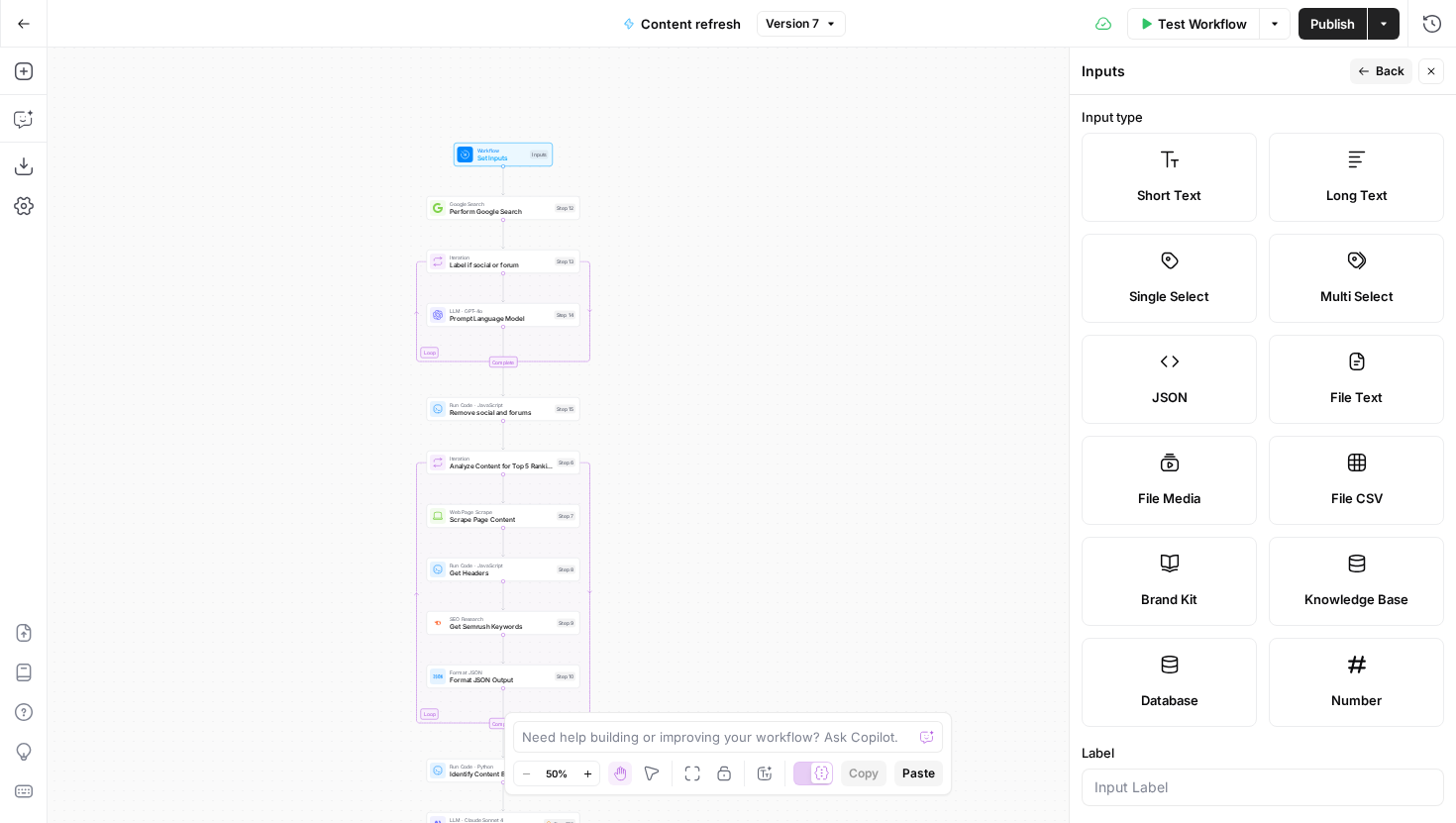click on "Knowledge Base" at bounding box center (1356, 581) 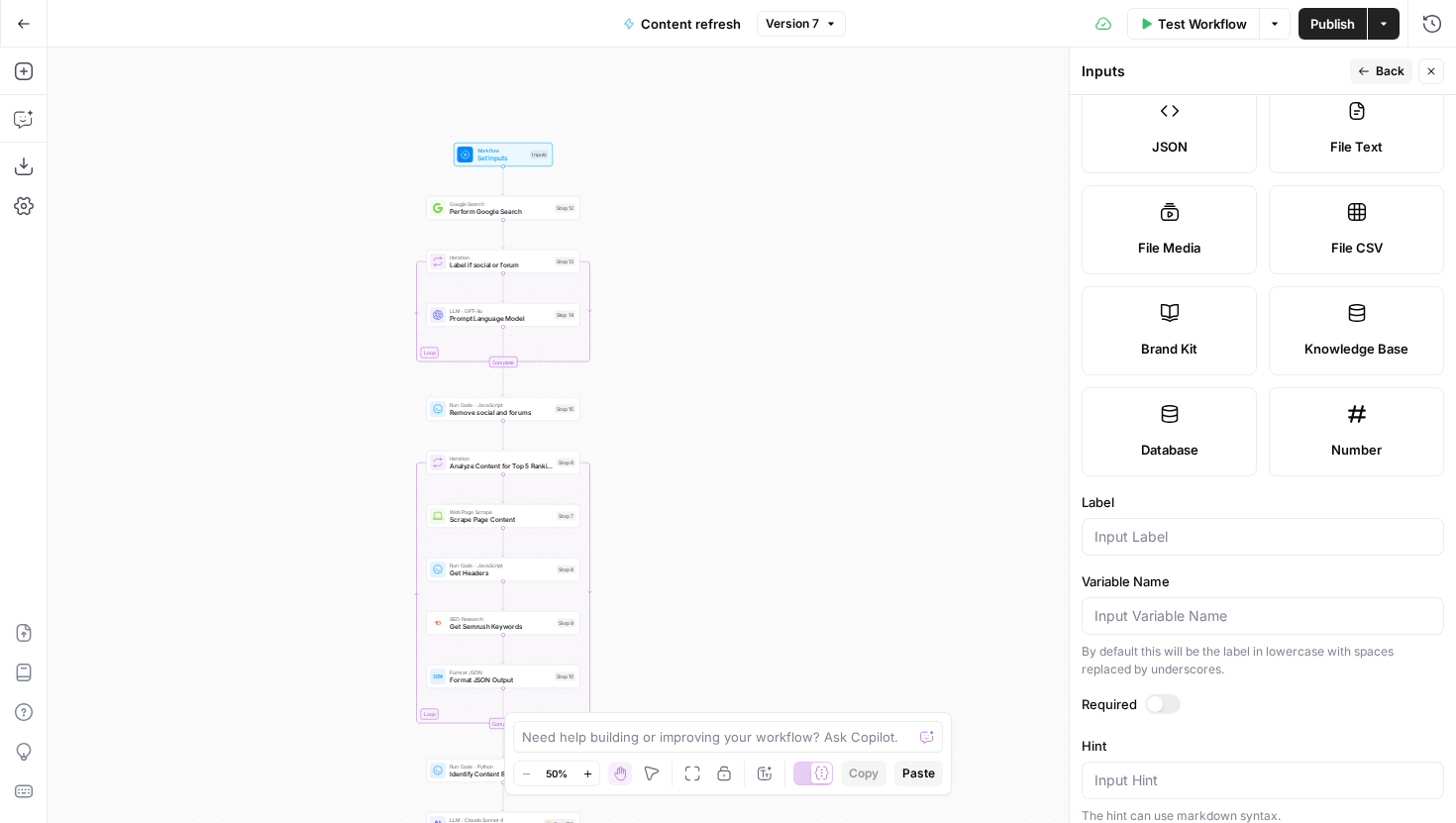 scroll, scrollTop: 347, scrollLeft: 0, axis: vertical 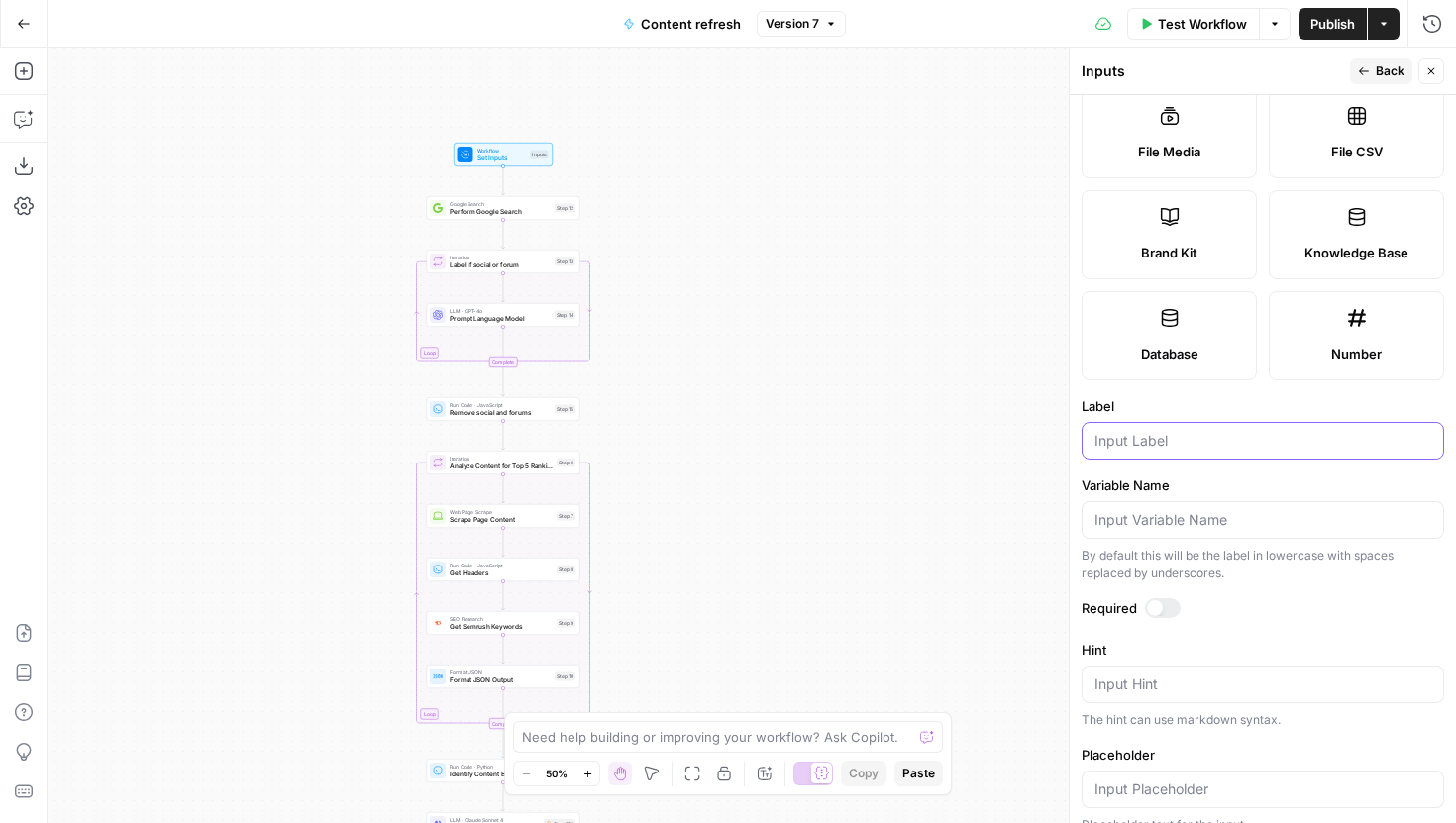 click on "Label" at bounding box center (1263, 441) 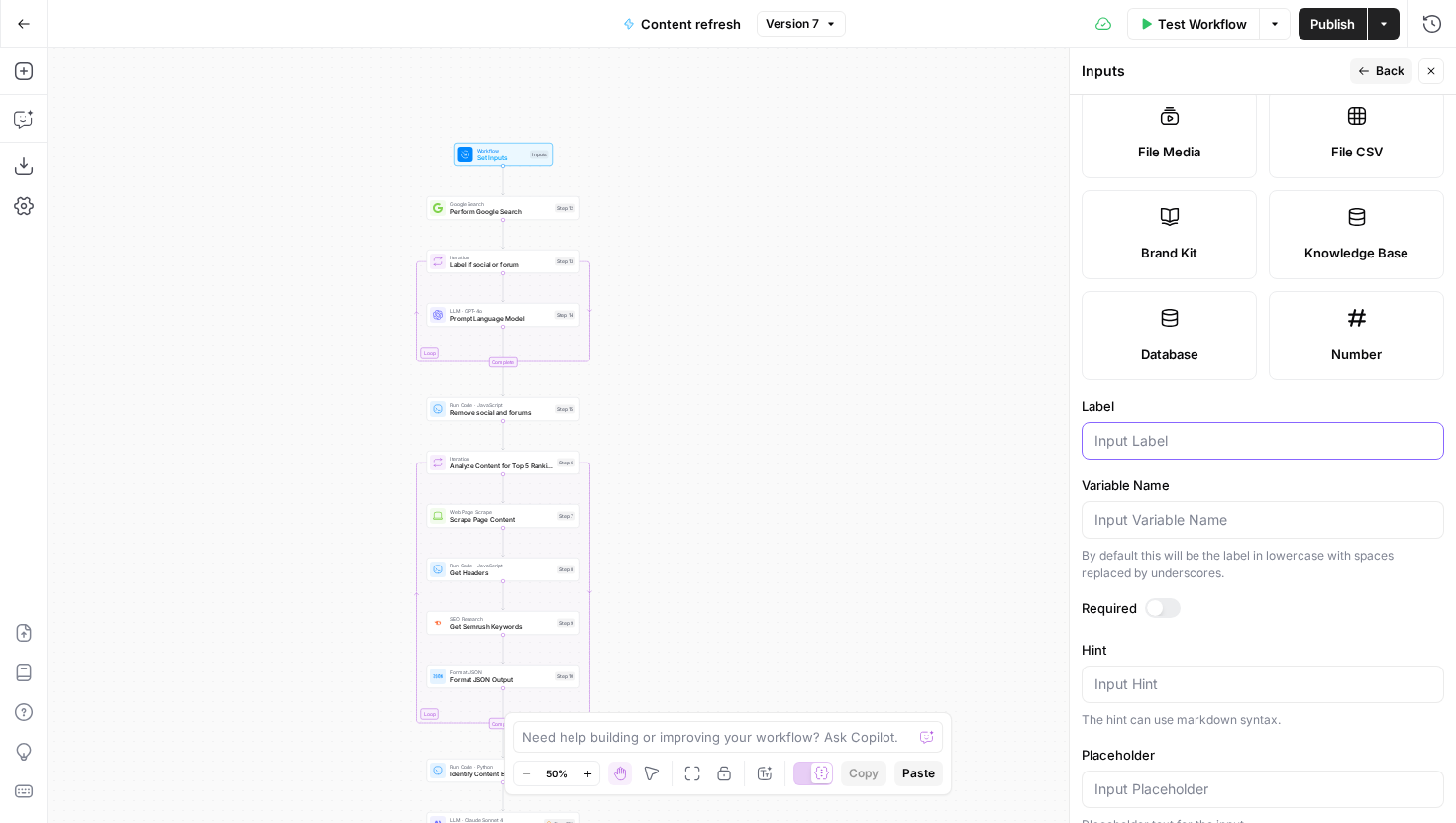paste on "Knowledge Base ID - Betting" 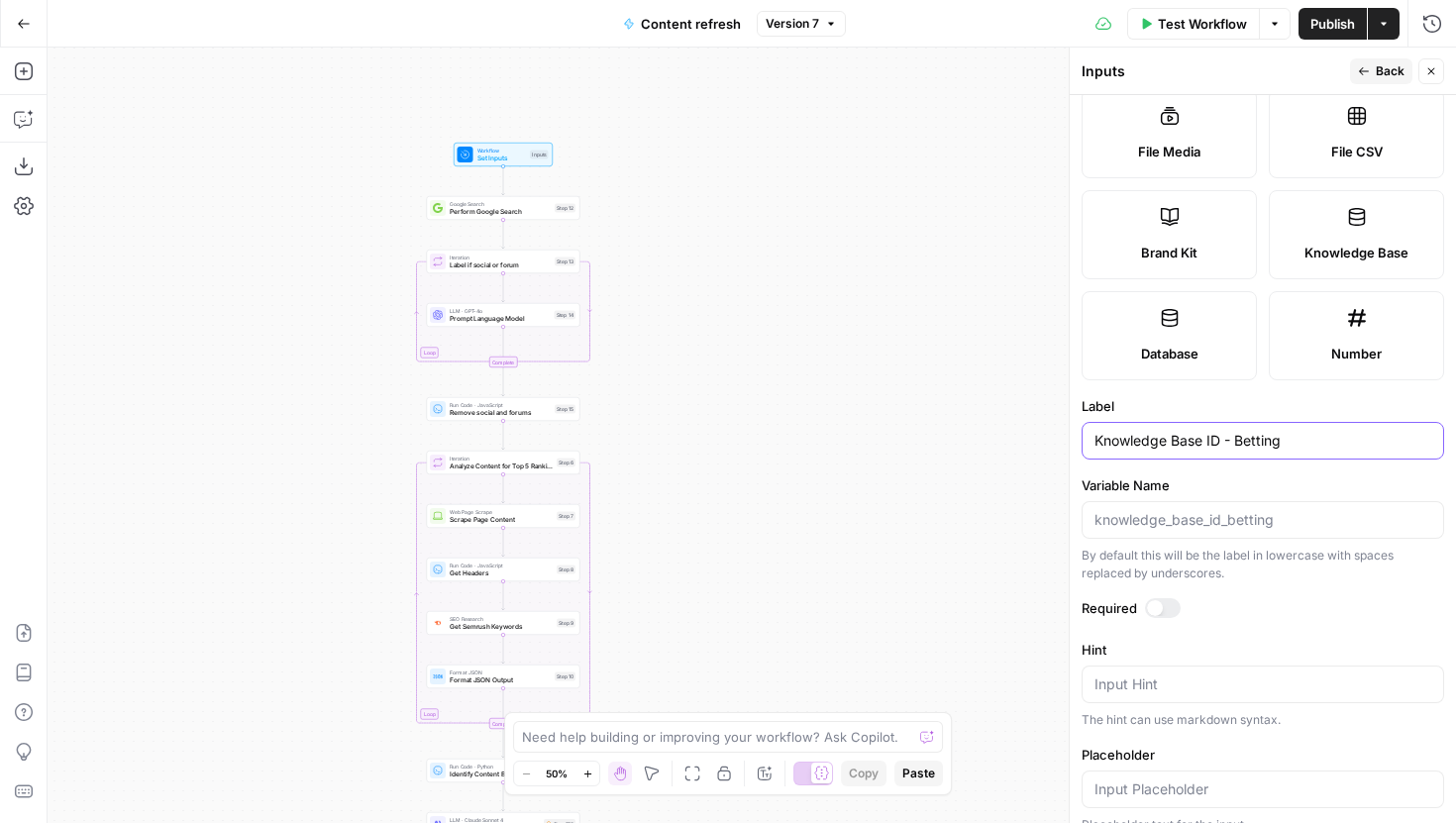 click on "Knowledge Base ID - Betting" at bounding box center (1263, 441) 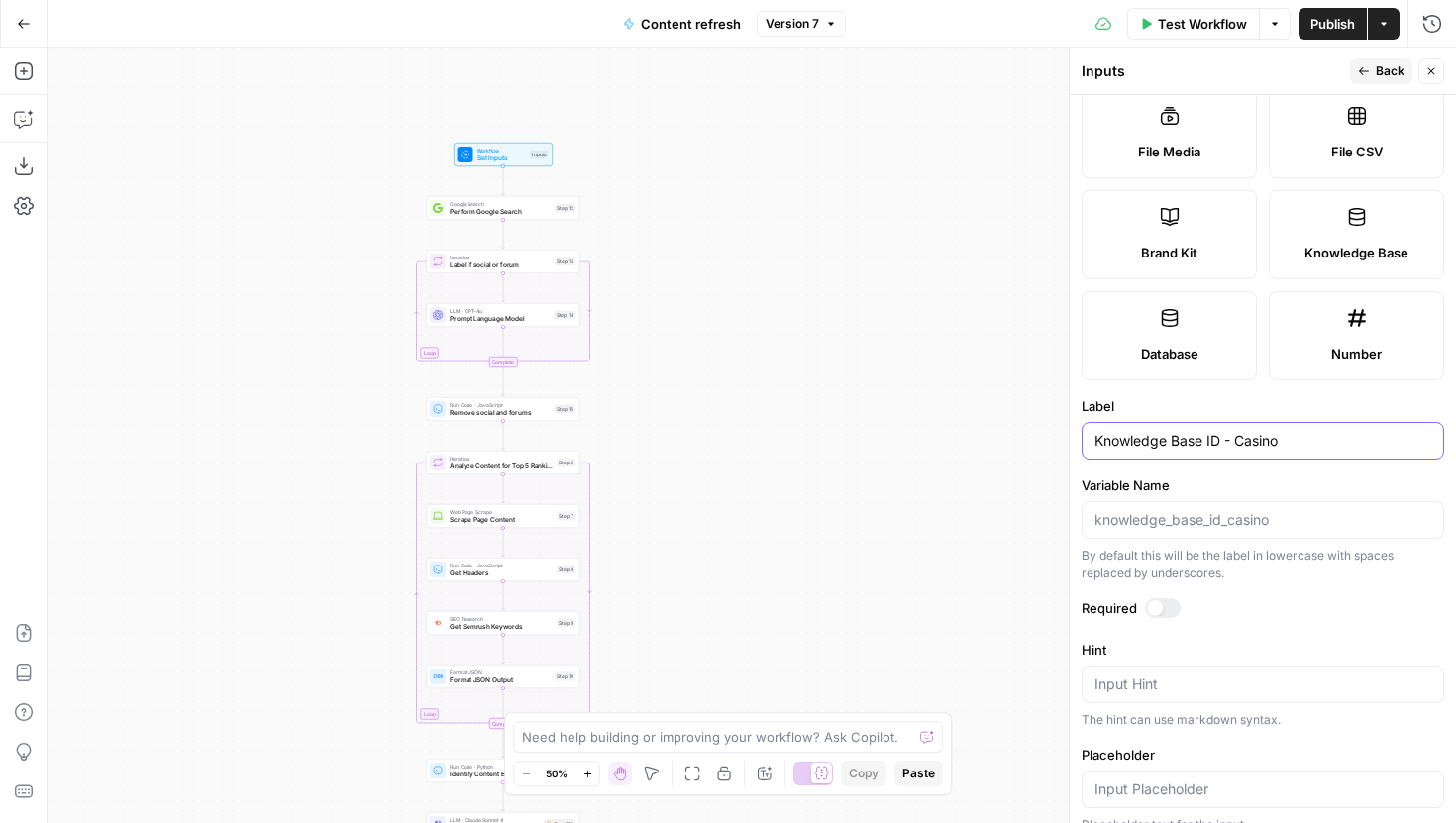 type on "Knowledge Base ID - Casino" 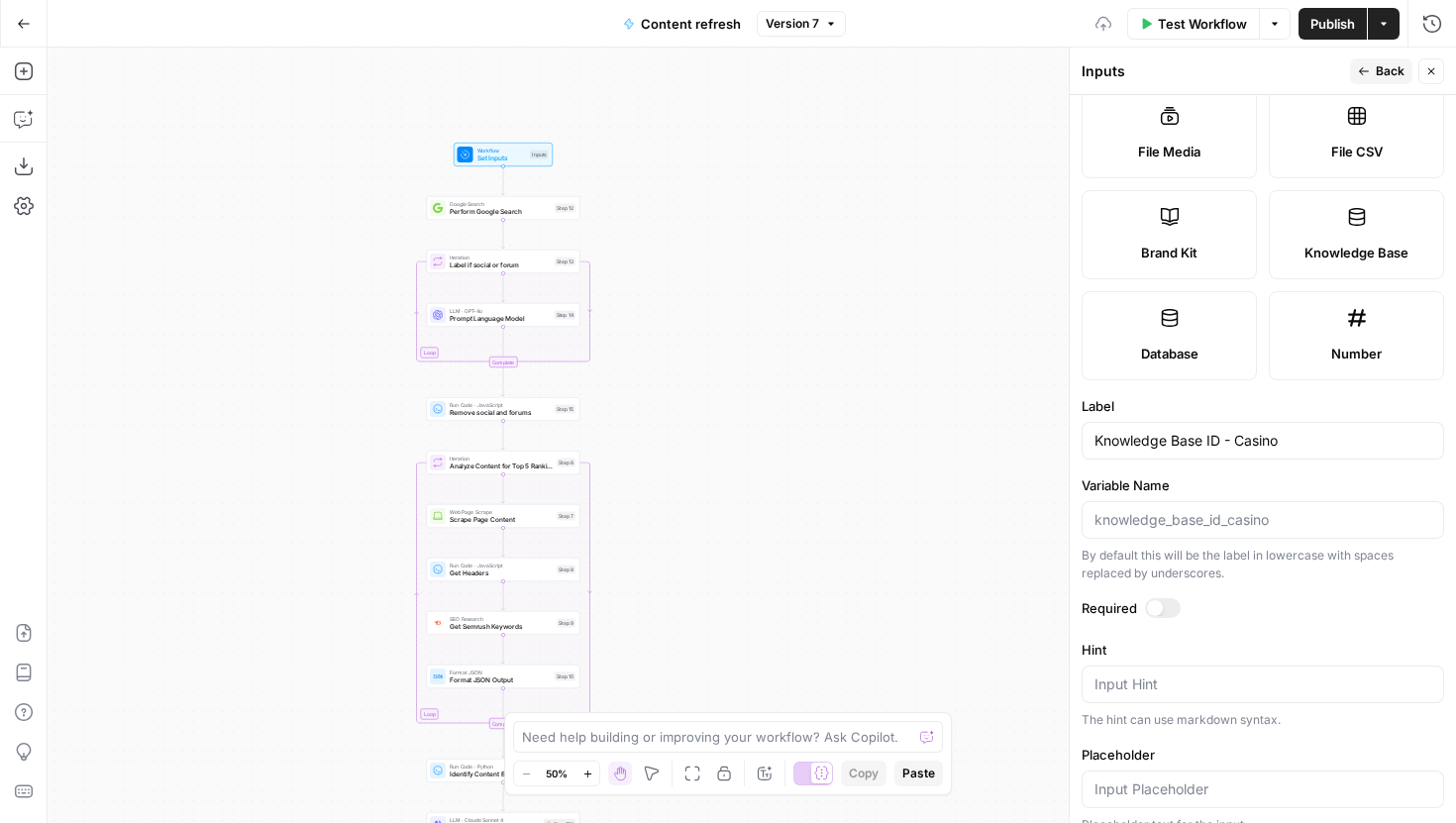 click on "Input type Short Text Long Text Single Select Multi Select JSON File Text File Media File CSV Brand Kit Knowledge Base Database Number Label Knowledge Base ID - Casino Variable Name By default this will be the label in lowercase with spaces replaced by underscores. Required Hint Input Hint The hint can use markdown syntax. Placeholder Placeholder text for the input." at bounding box center [1263, 459] 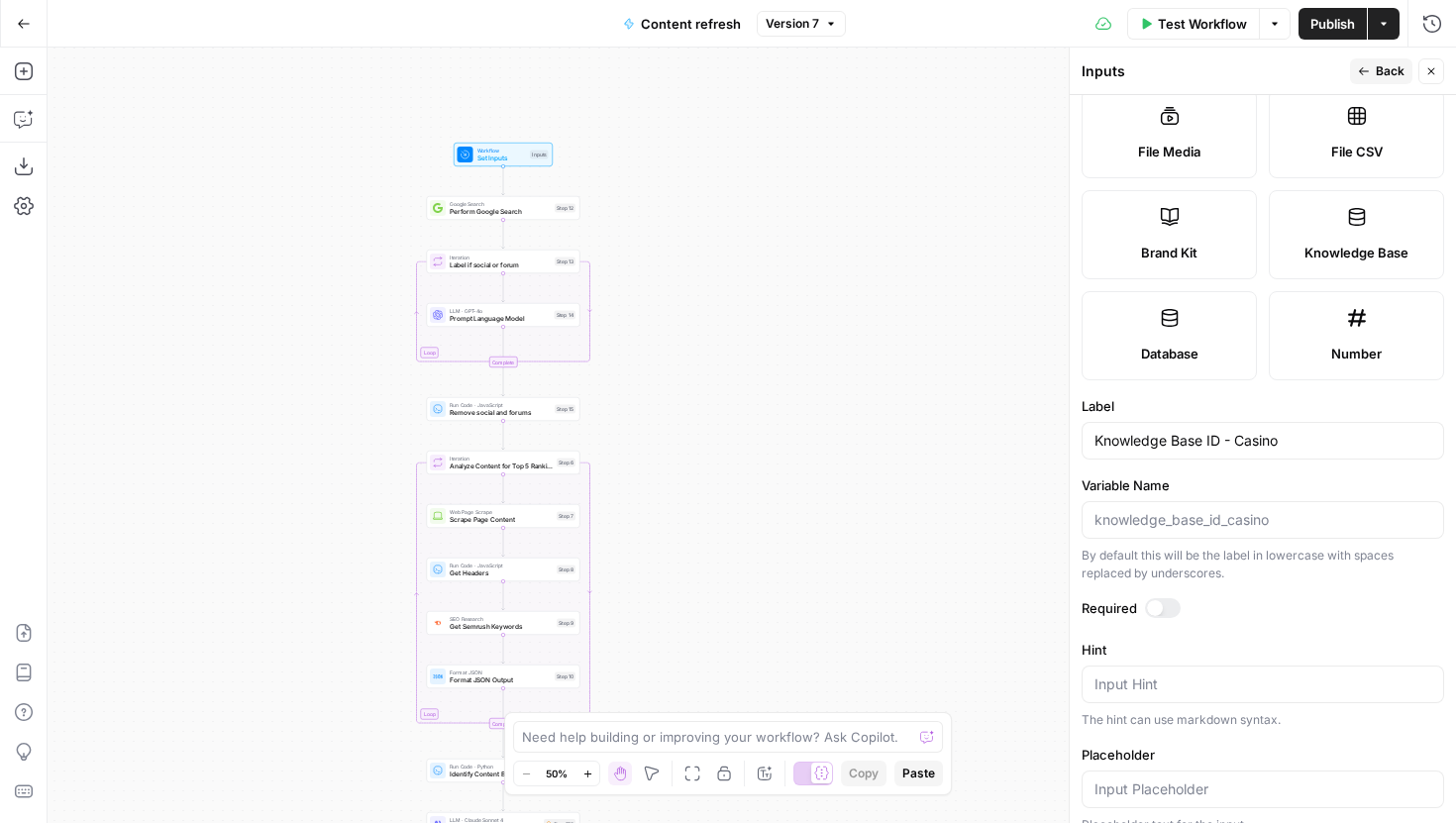click on "Input type Short Text Long Text Single Select Multi Select JSON File Text File Media File CSV Brand Kit Knowledge Base Database Number Label Knowledge Base ID - Casino Variable Name By default this will be the label in lowercase with spaces replaced by underscores. Required Hint Input Hint The hint can use markdown syntax. Placeholder Placeholder text for the input." at bounding box center [1263, 459] 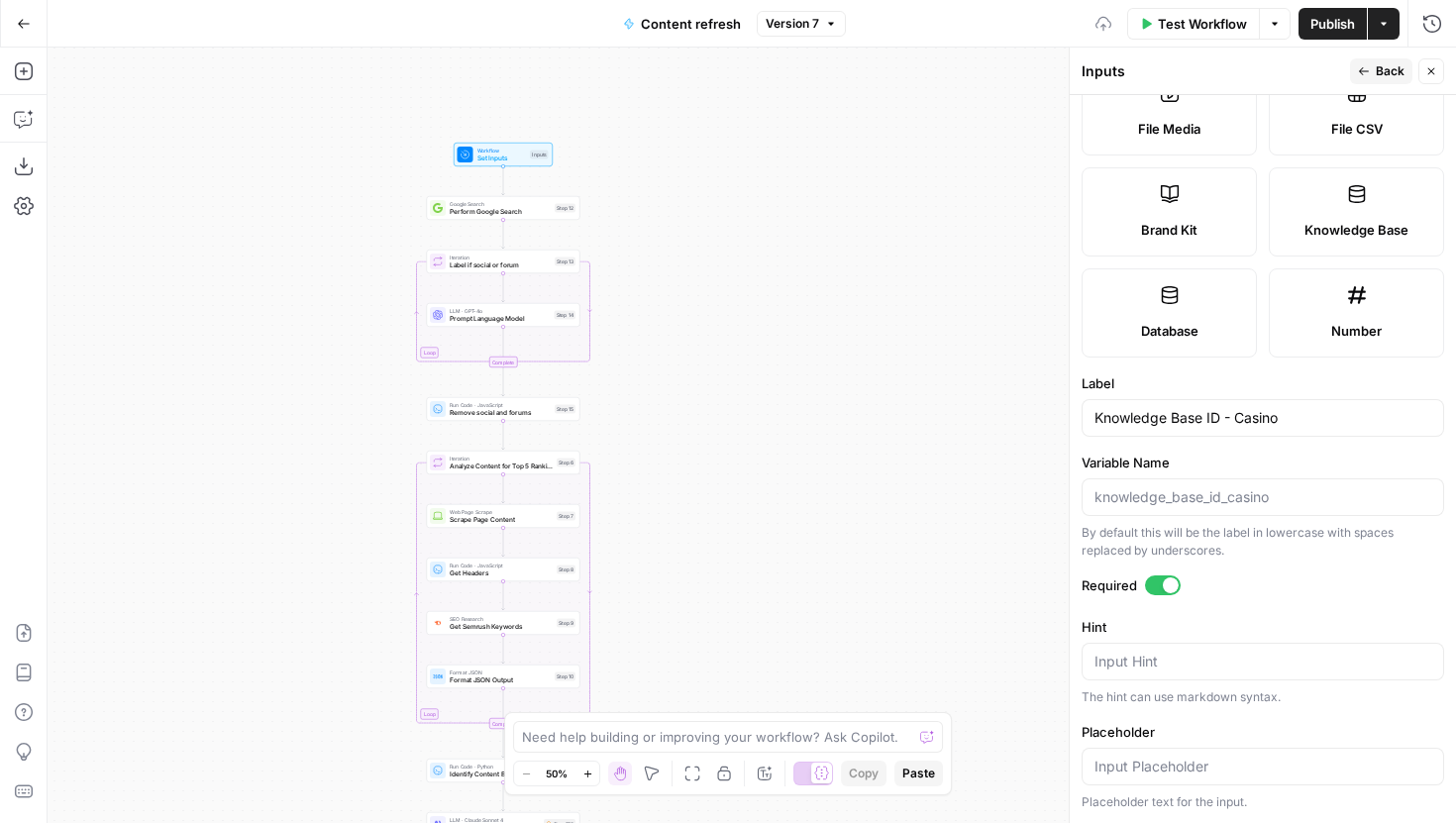 scroll, scrollTop: 0, scrollLeft: 0, axis: both 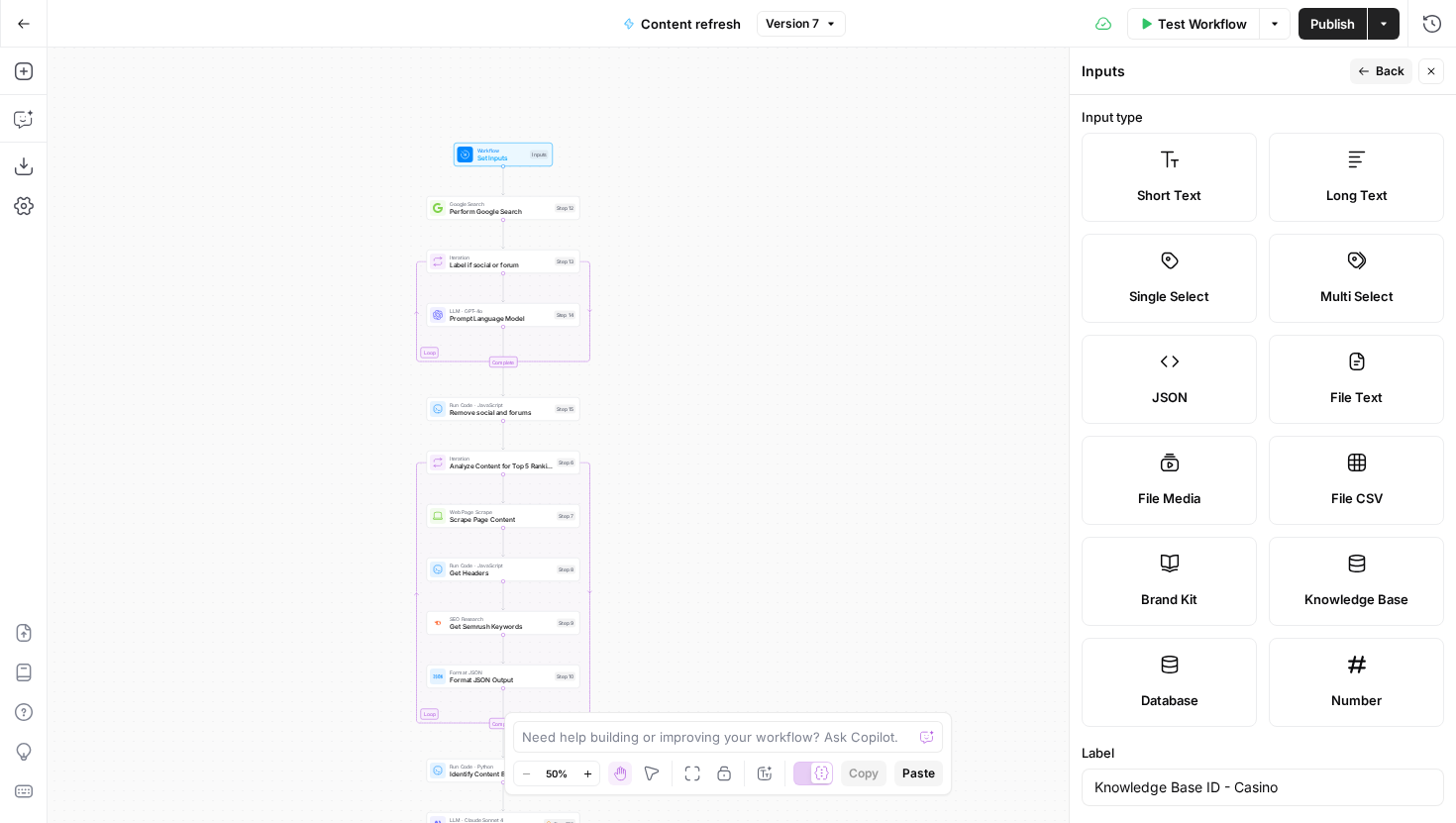 click on "Back" at bounding box center (1381, 71) 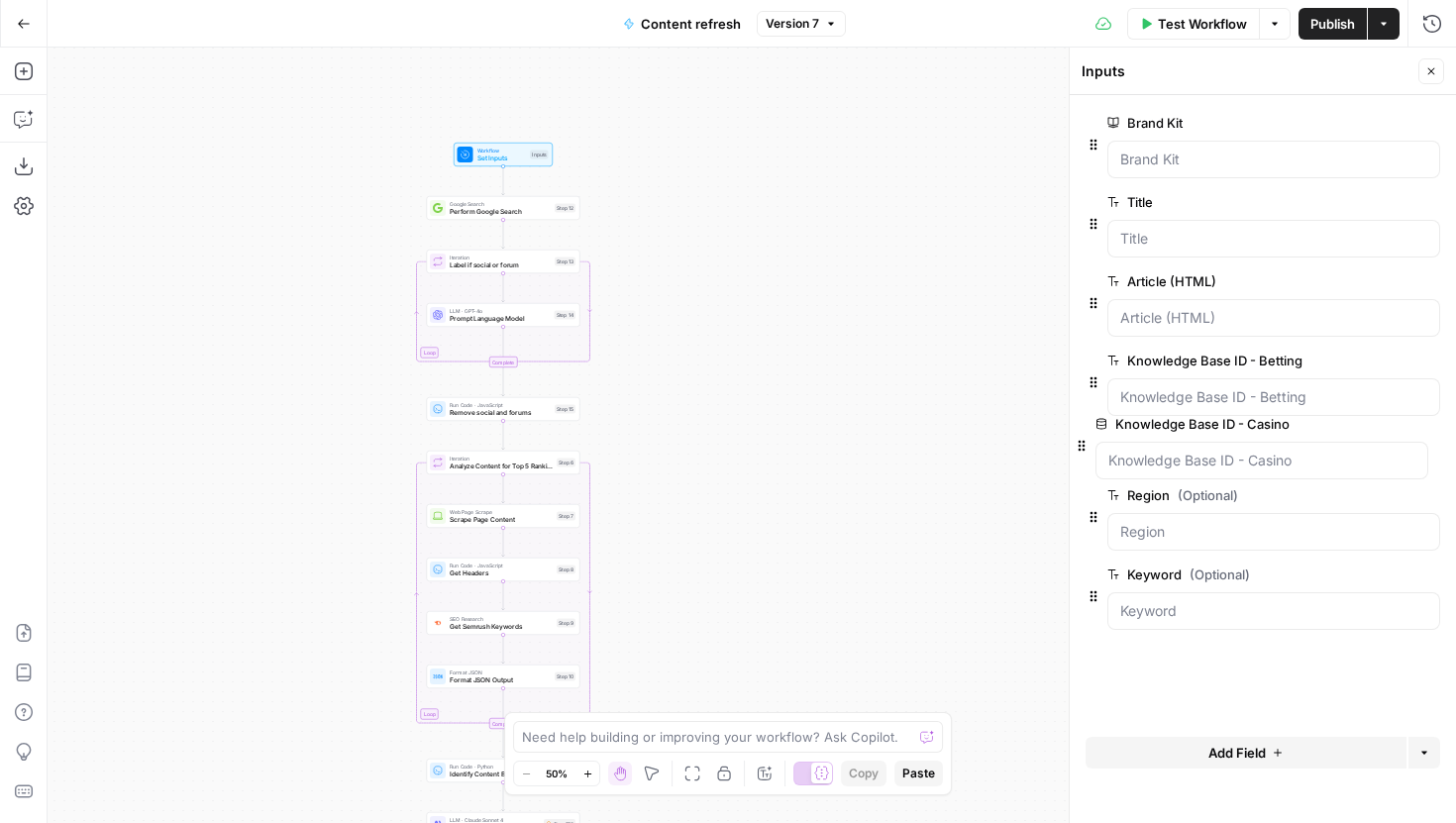 drag, startPoint x: 1092, startPoint y: 620, endPoint x: 1081, endPoint y: 440, distance: 180.3358 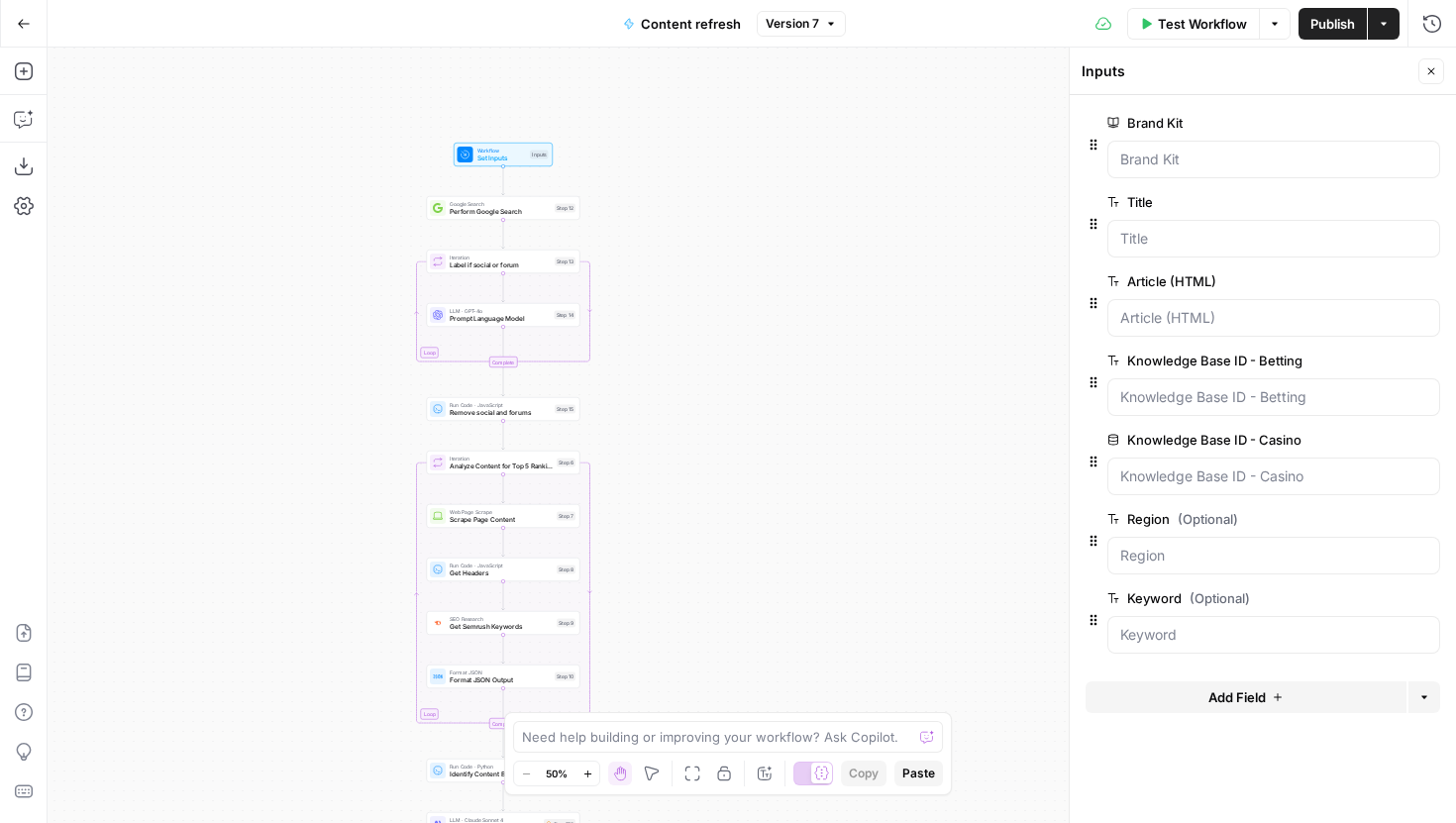 click 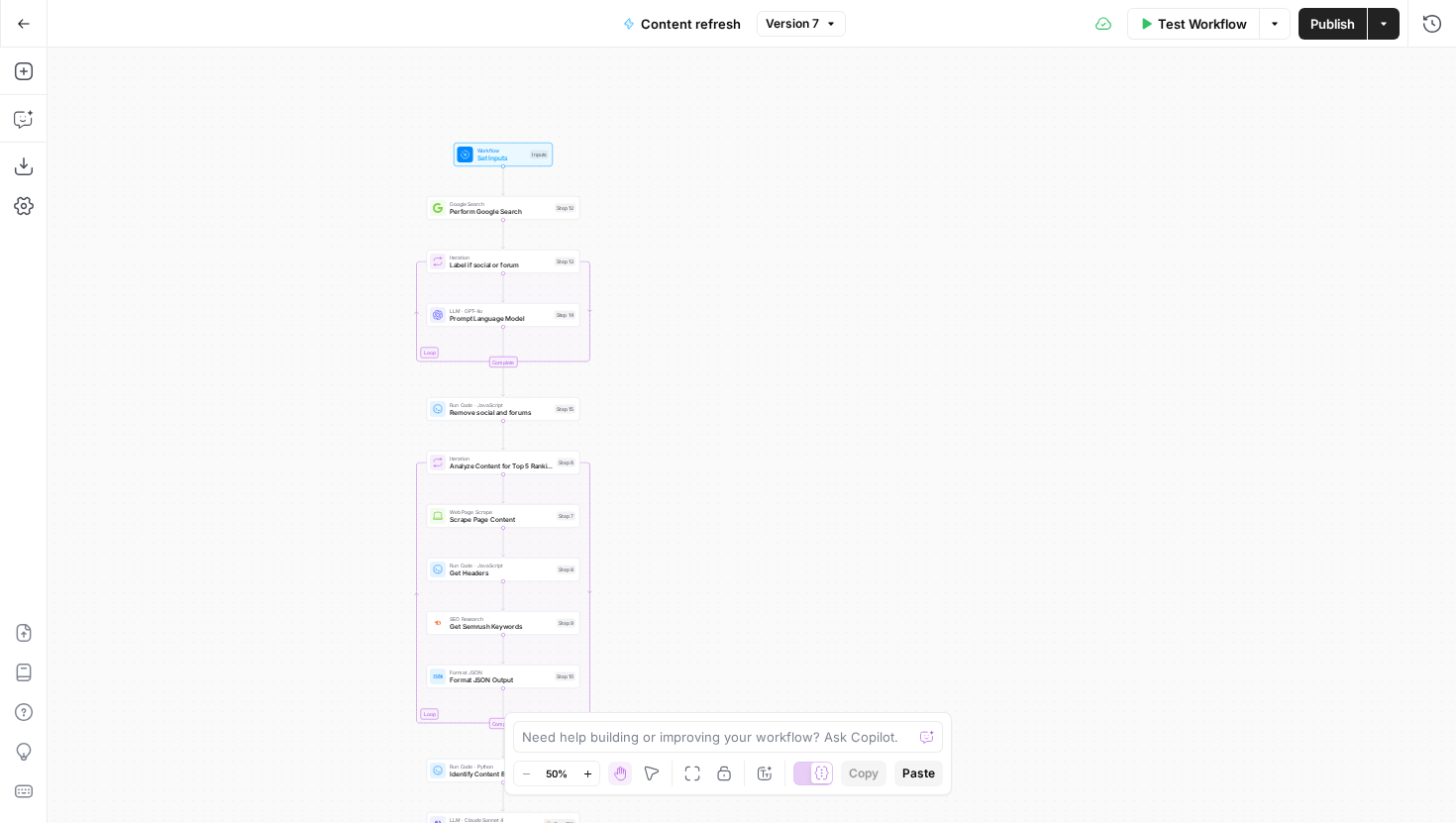 click on "Test Workflow Options Publish Actions Run History" at bounding box center (1151, 23) 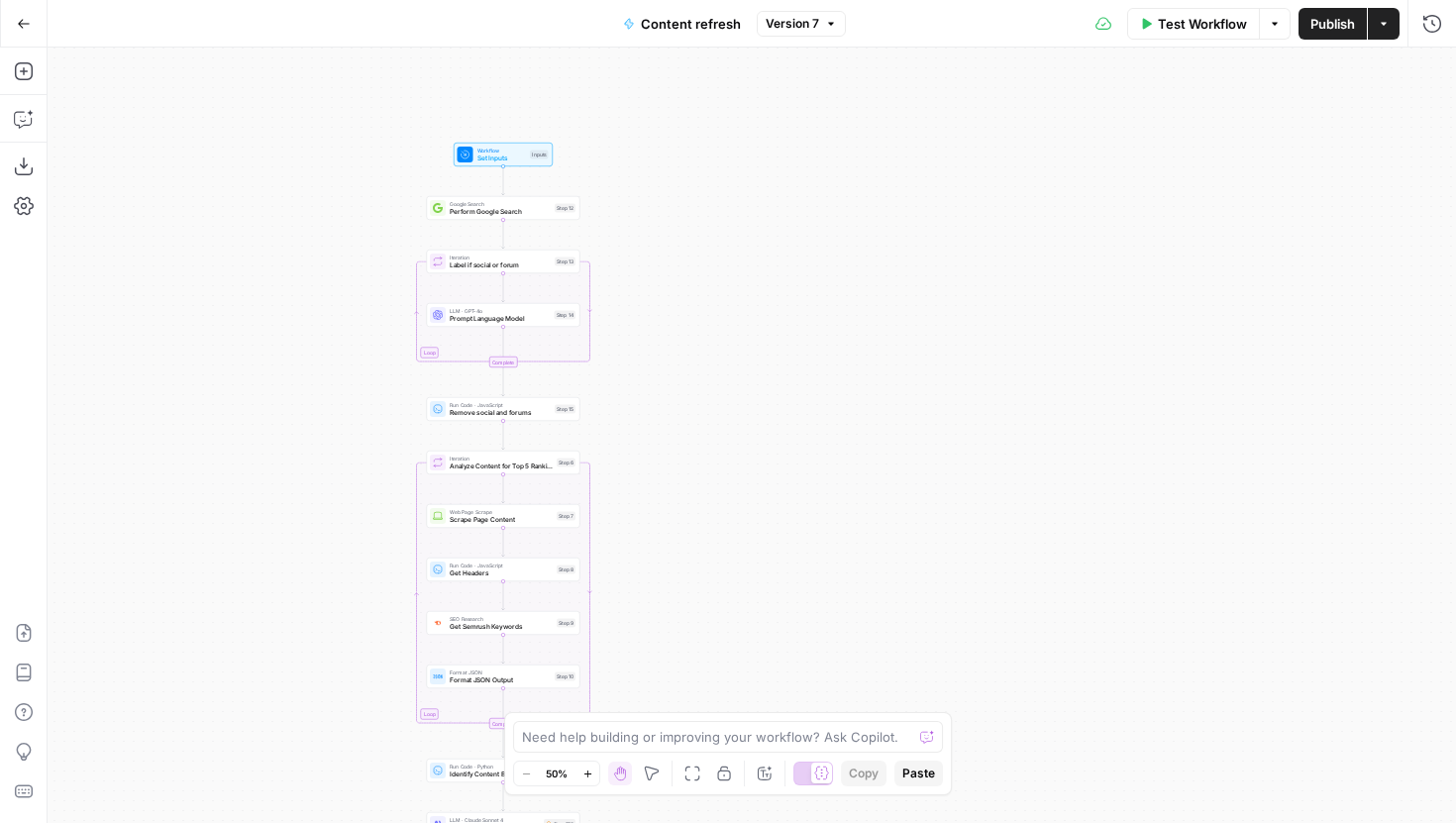 click on "Test Workflow" at bounding box center [1202, 24] 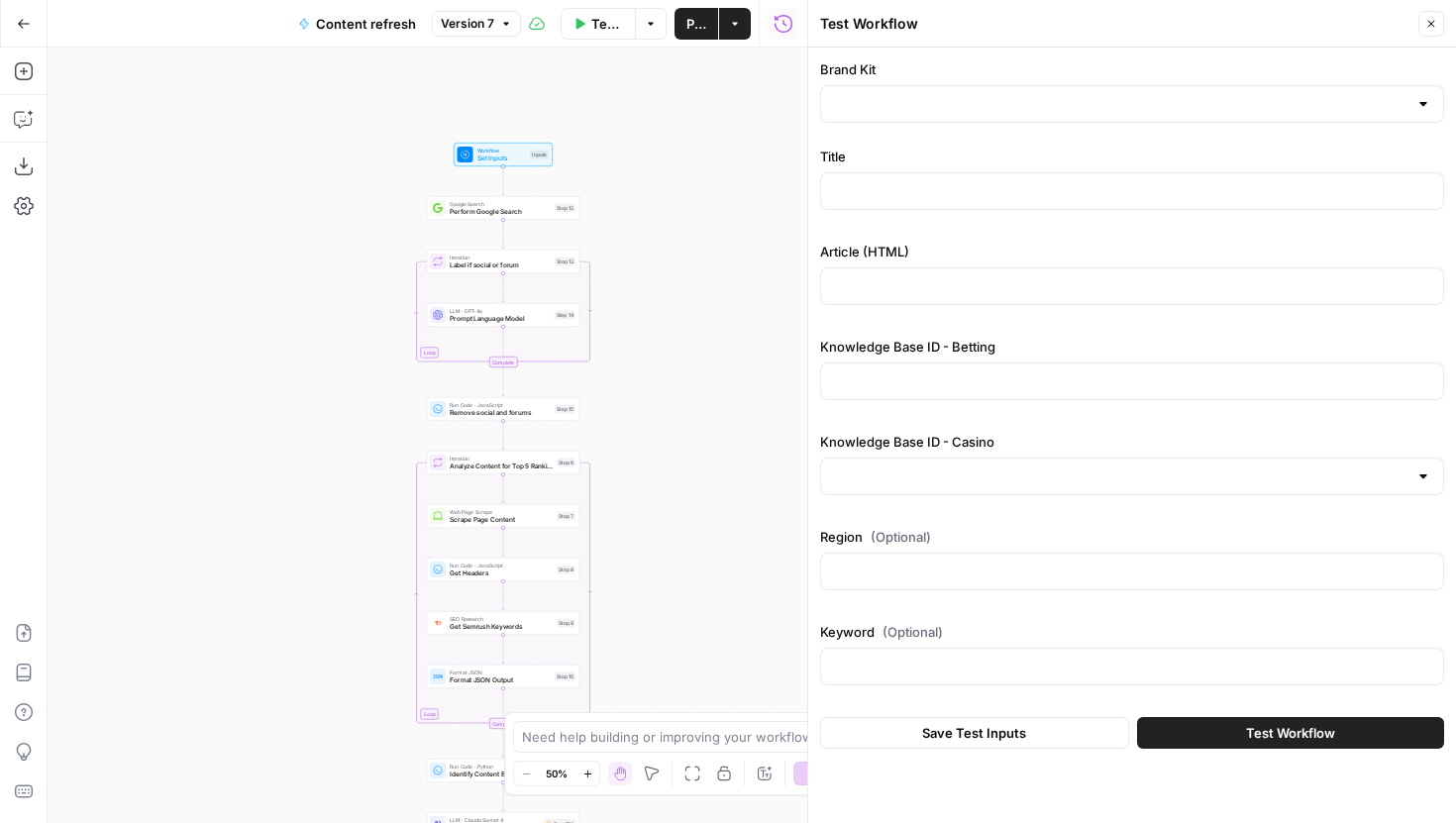 click 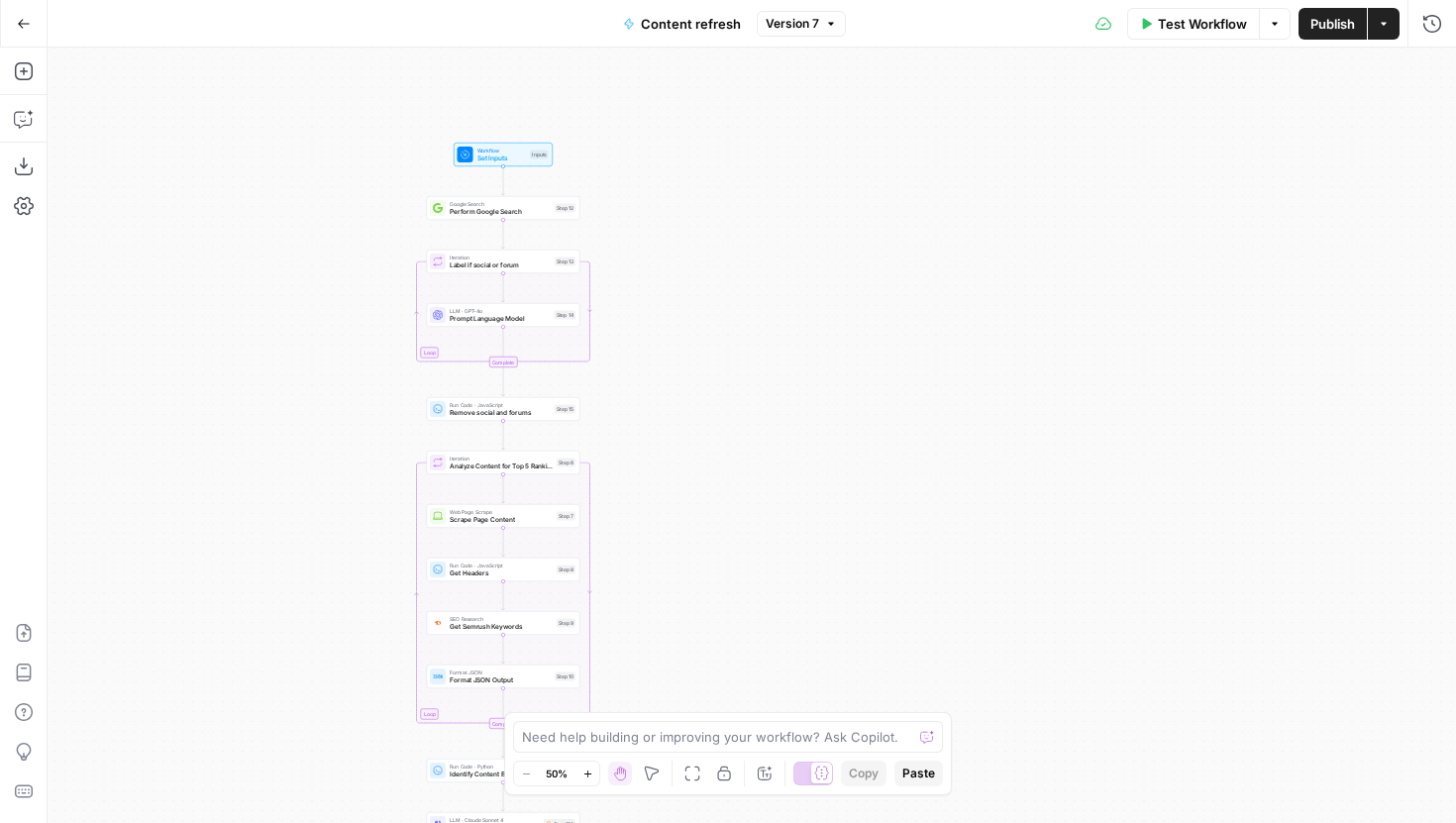 click 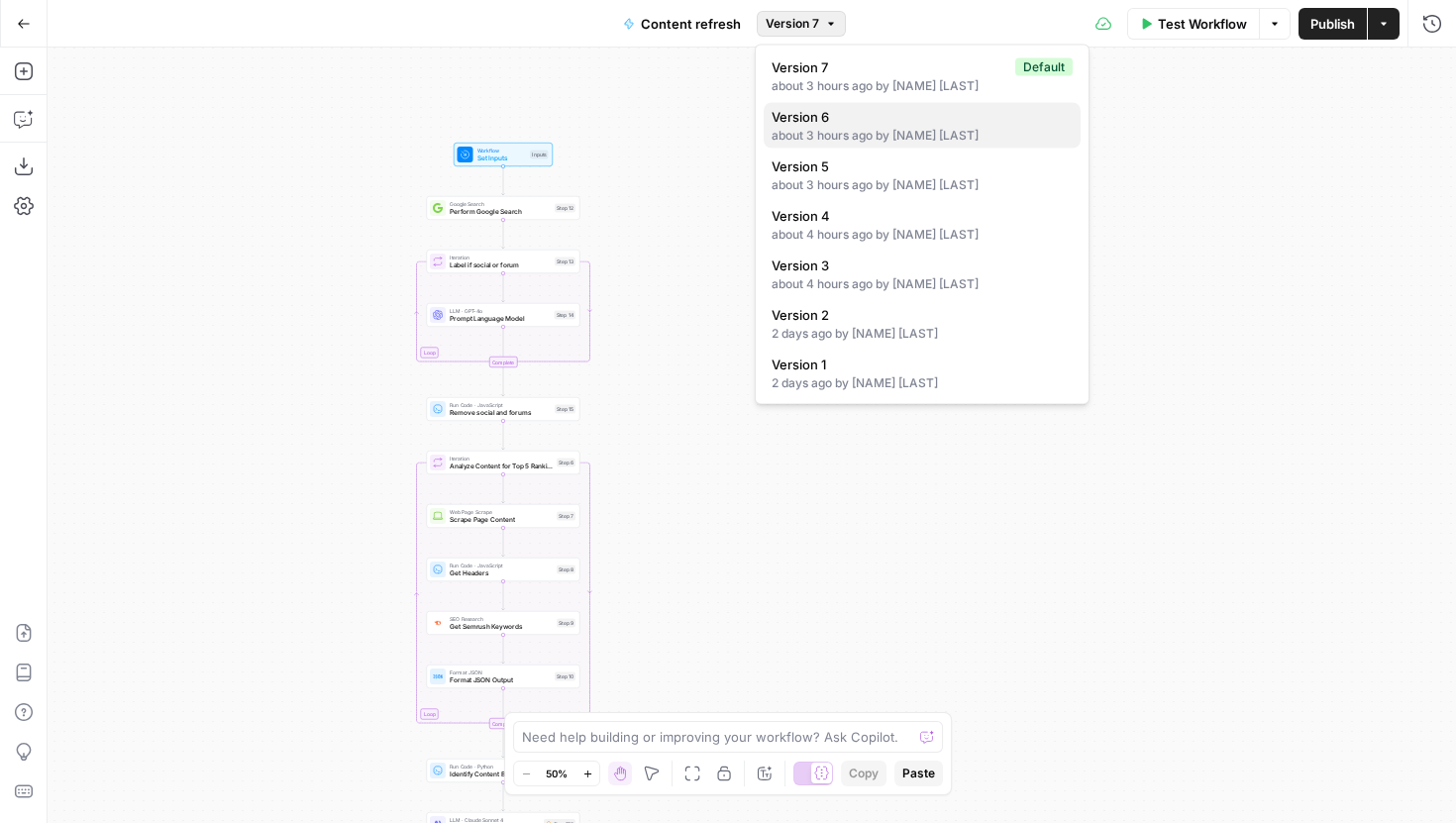 click on "Version 6" at bounding box center (918, 117) 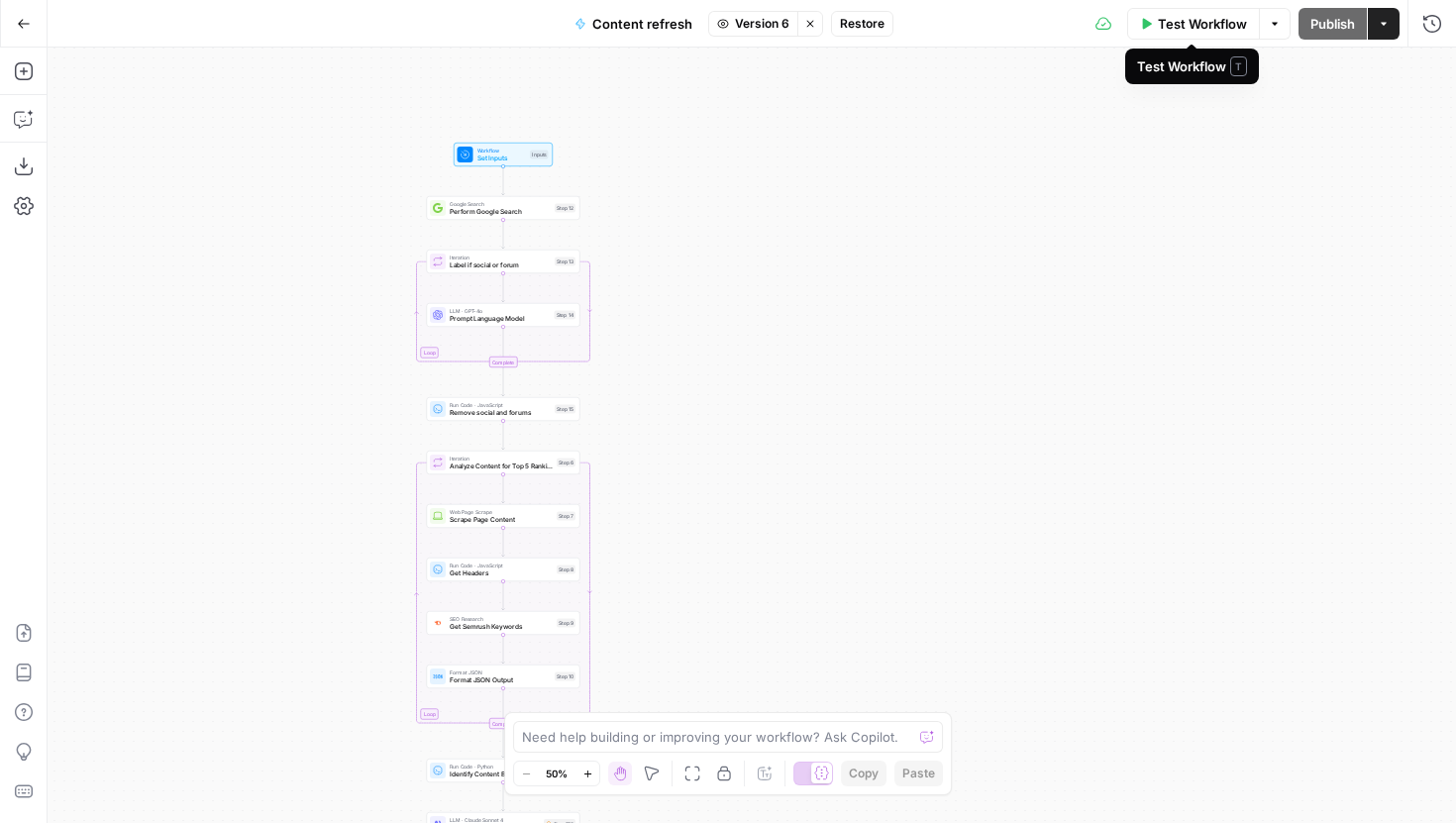 click on "Test Workflow" at bounding box center (1194, 24) 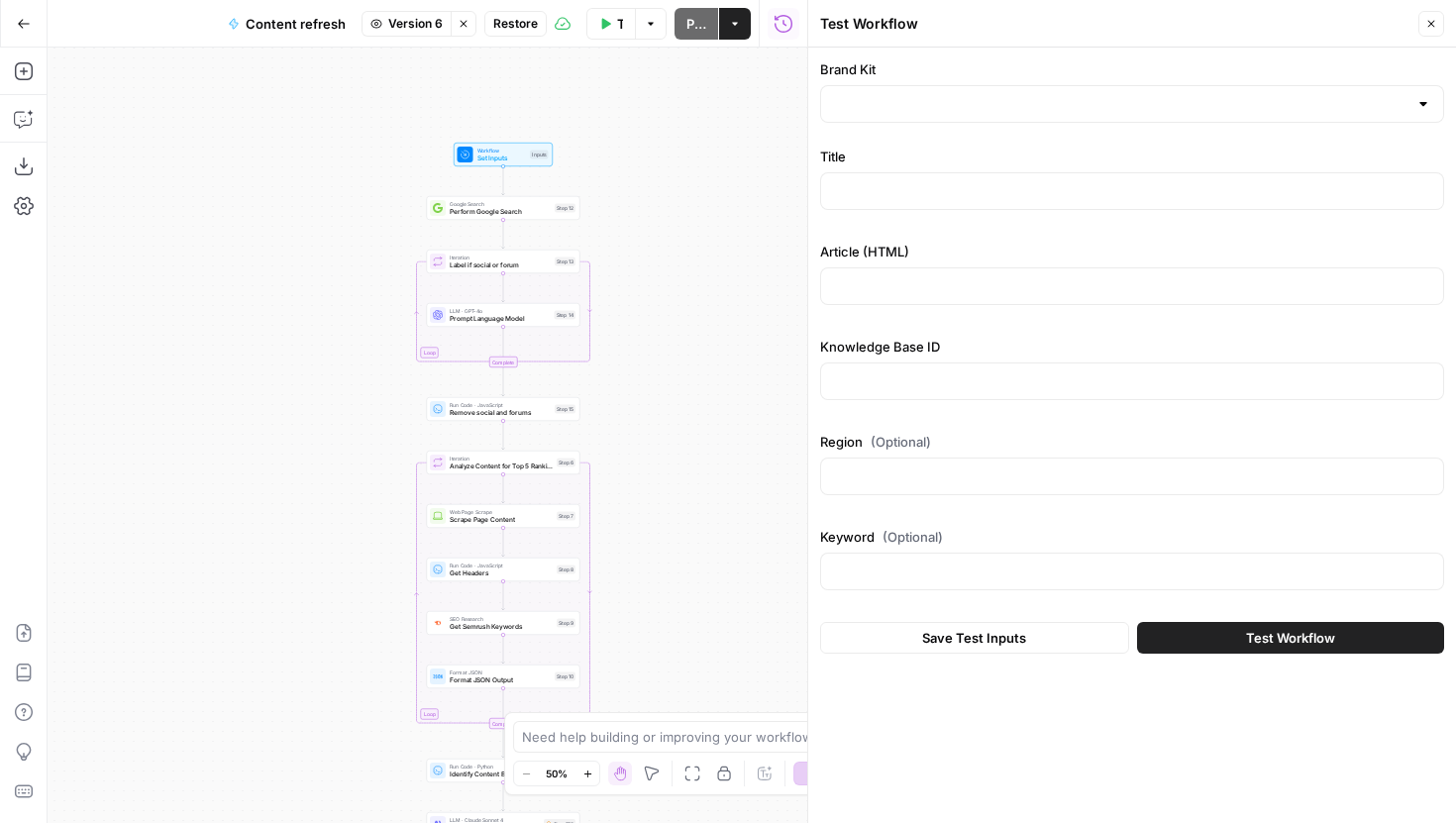 click 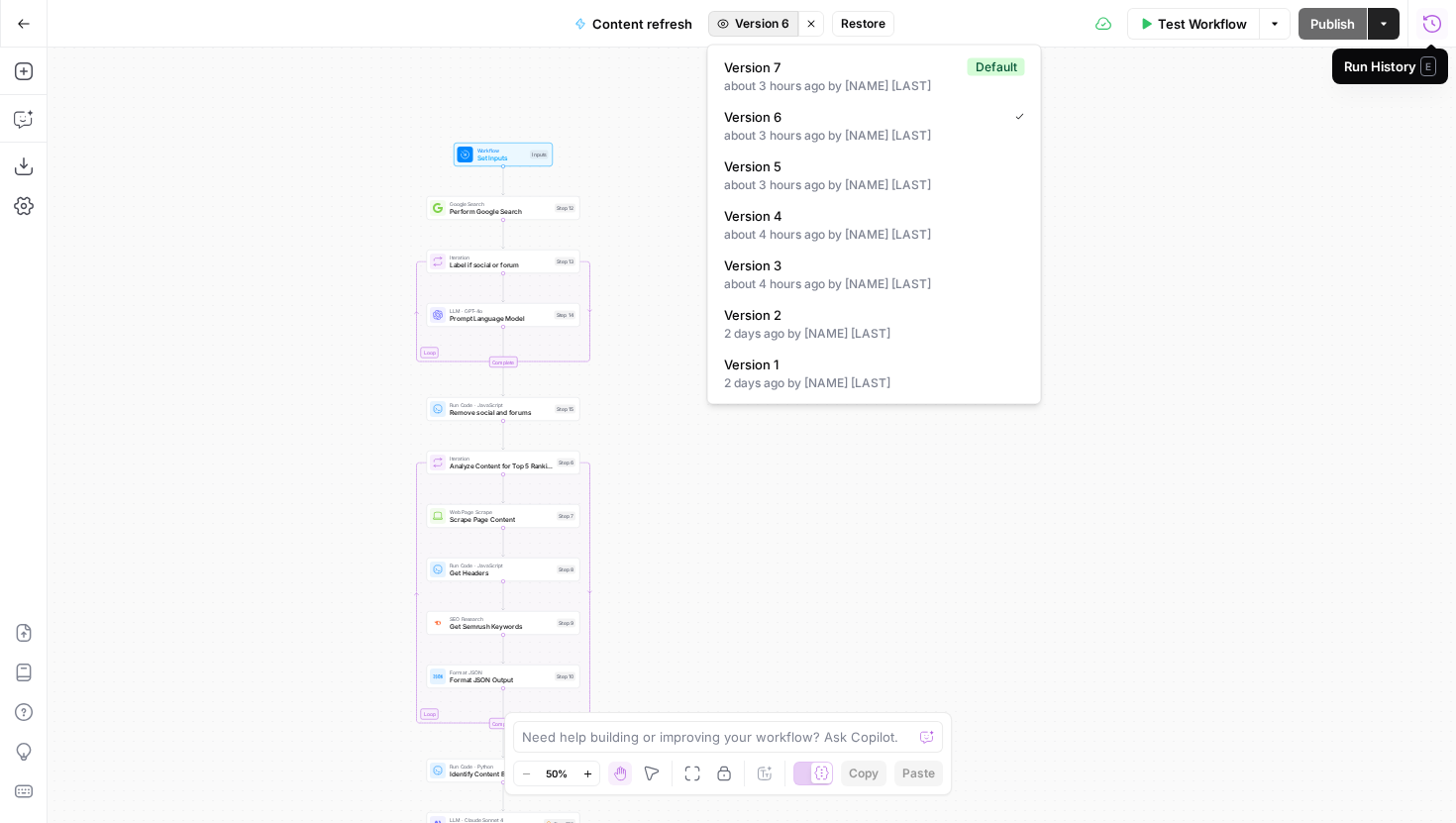 click on "Version 6" at bounding box center (762, 24) 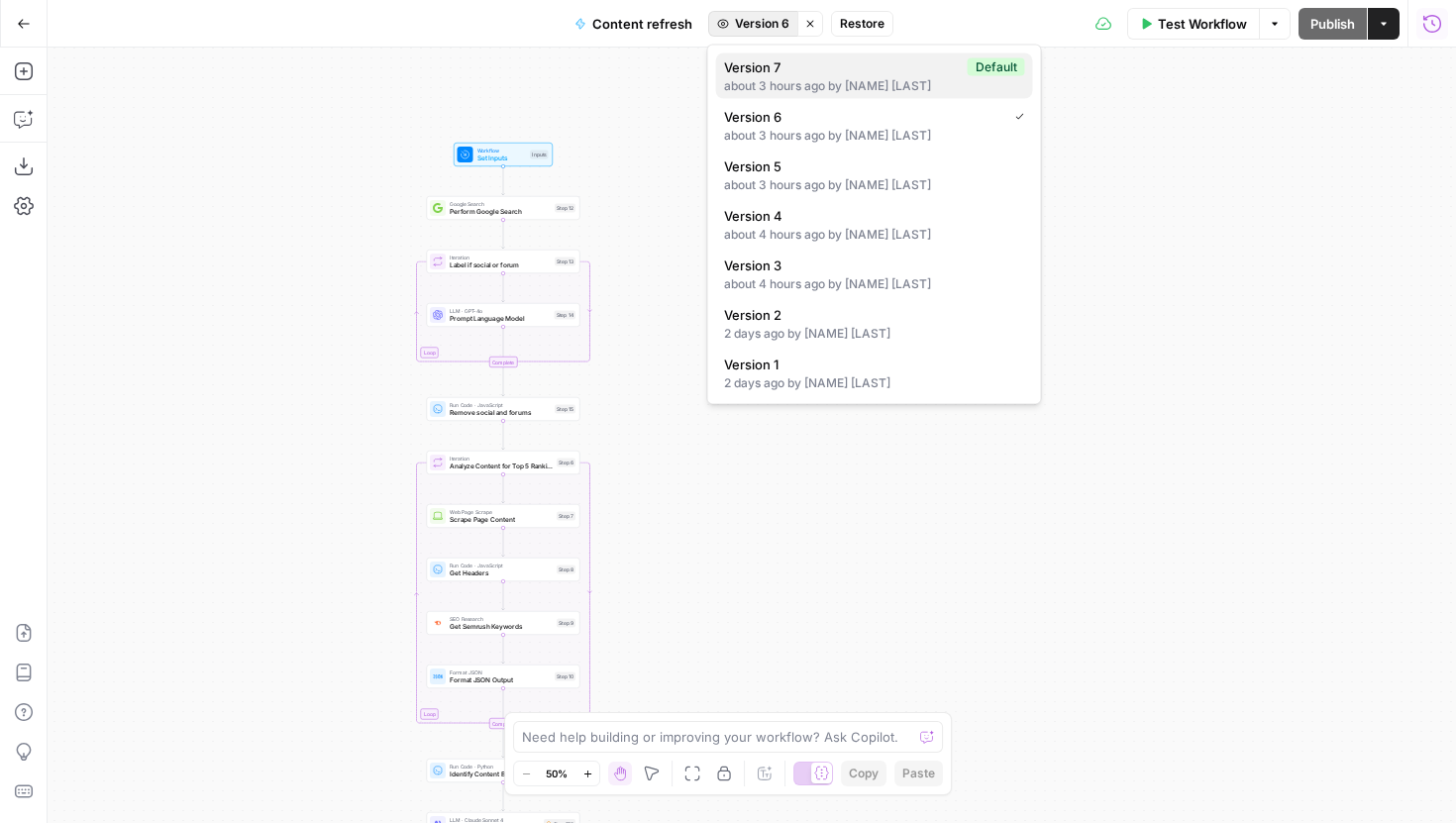 click on "Version 7" at bounding box center [842, 67] 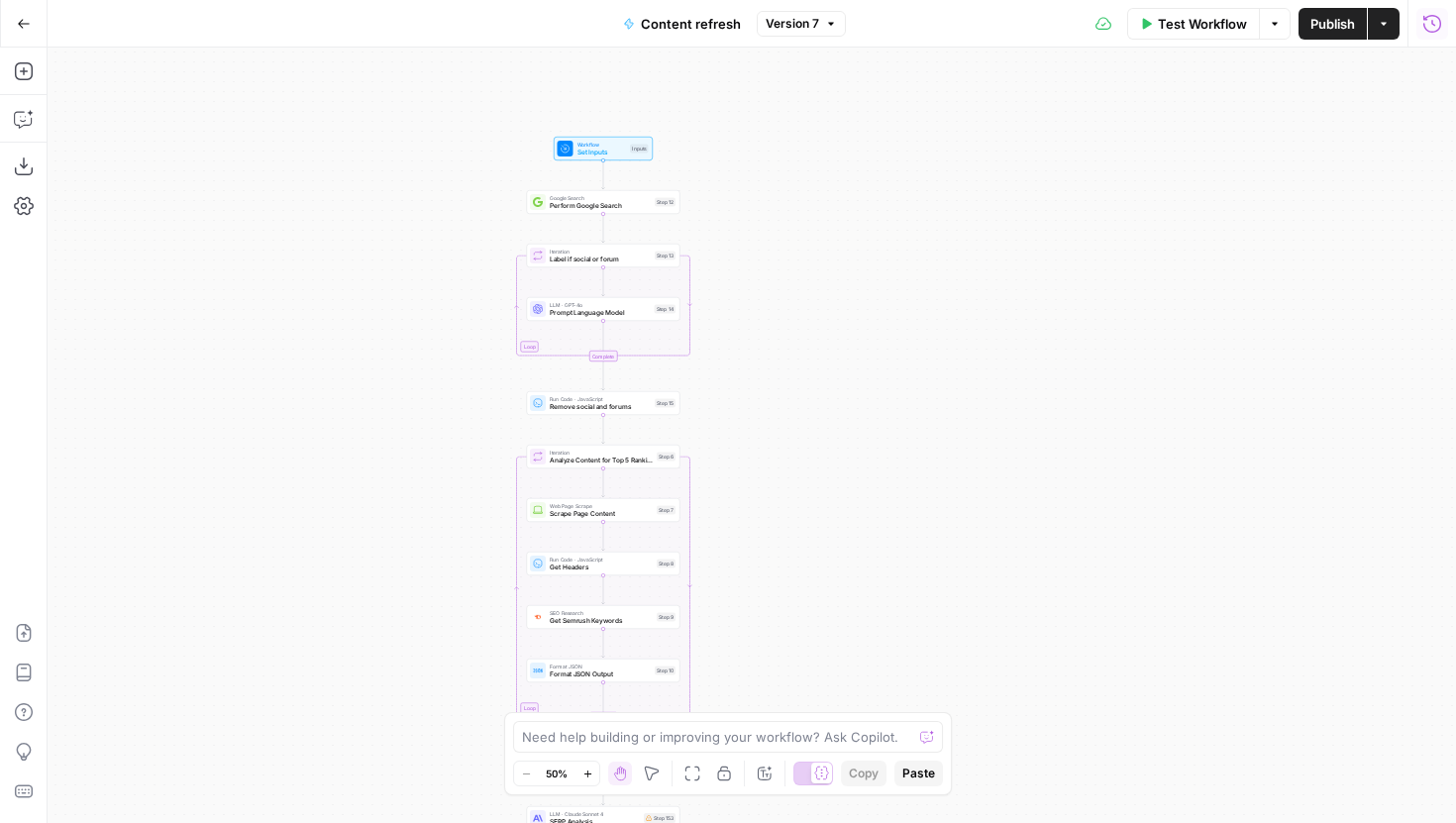 drag, startPoint x: 816, startPoint y: 415, endPoint x: 916, endPoint y: 409, distance: 100.17984 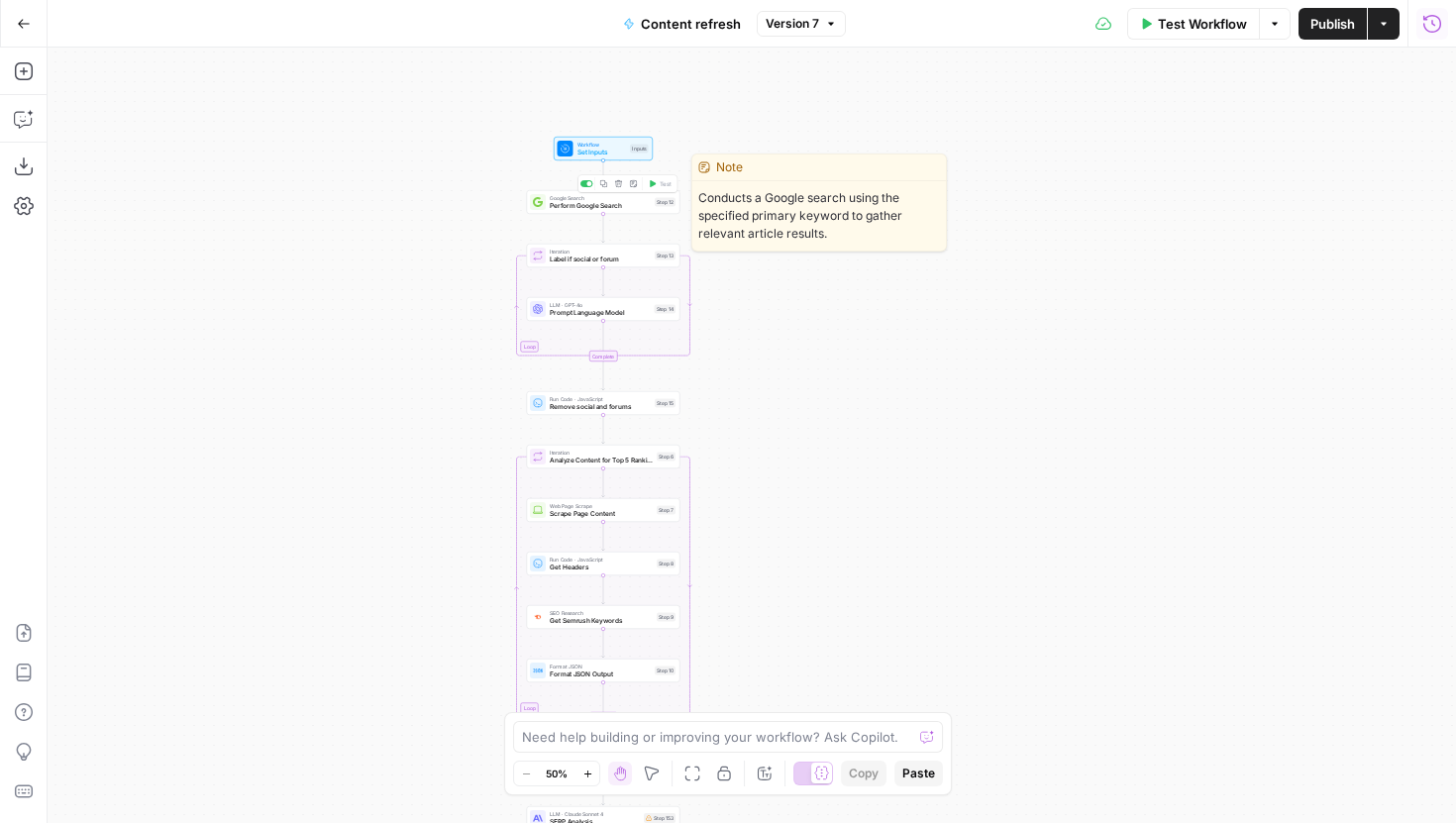click on "Perform Google Search" at bounding box center [600, 206] 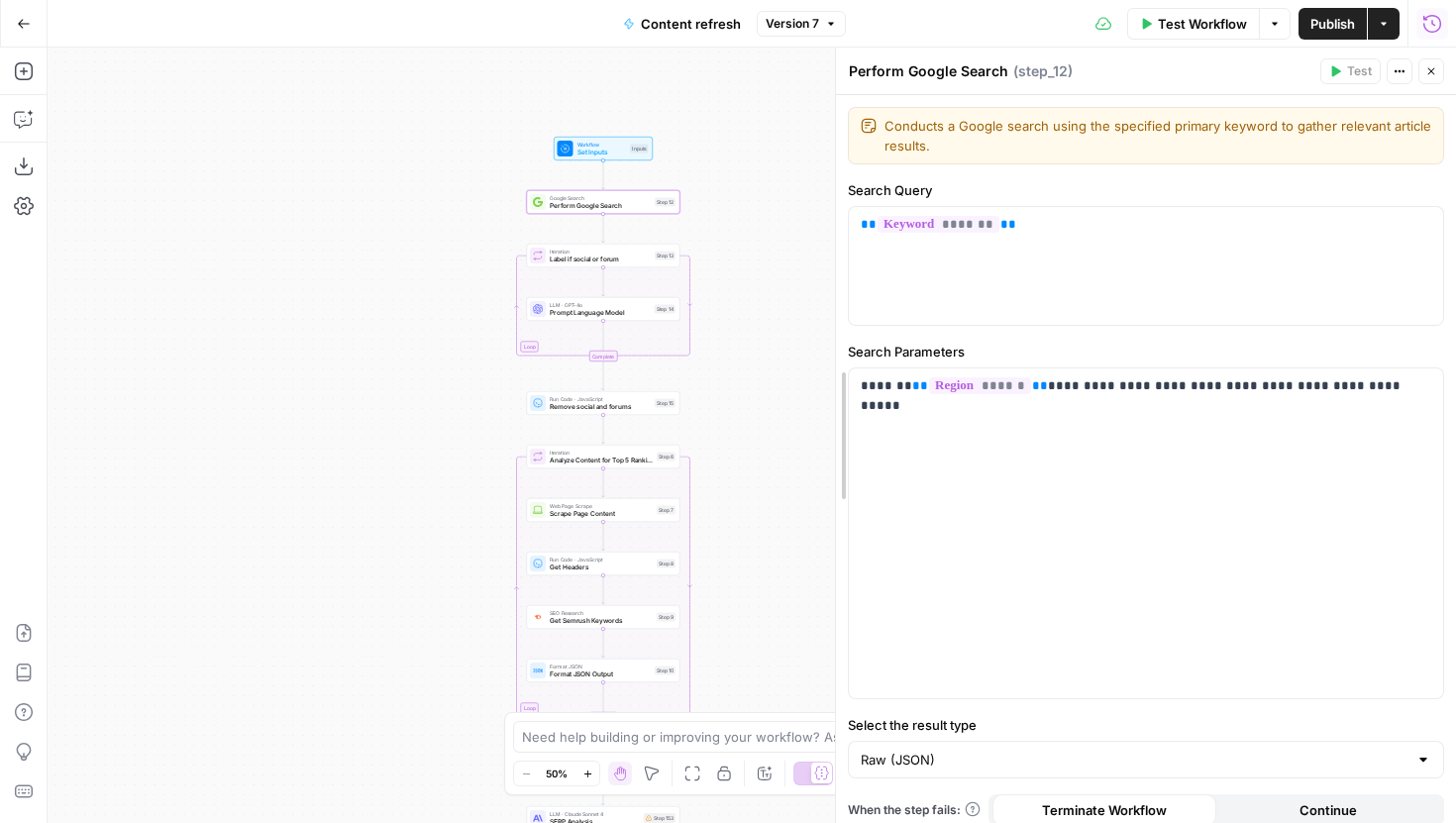 drag, startPoint x: 1058, startPoint y: 467, endPoint x: 840, endPoint y: 466, distance: 218.00229 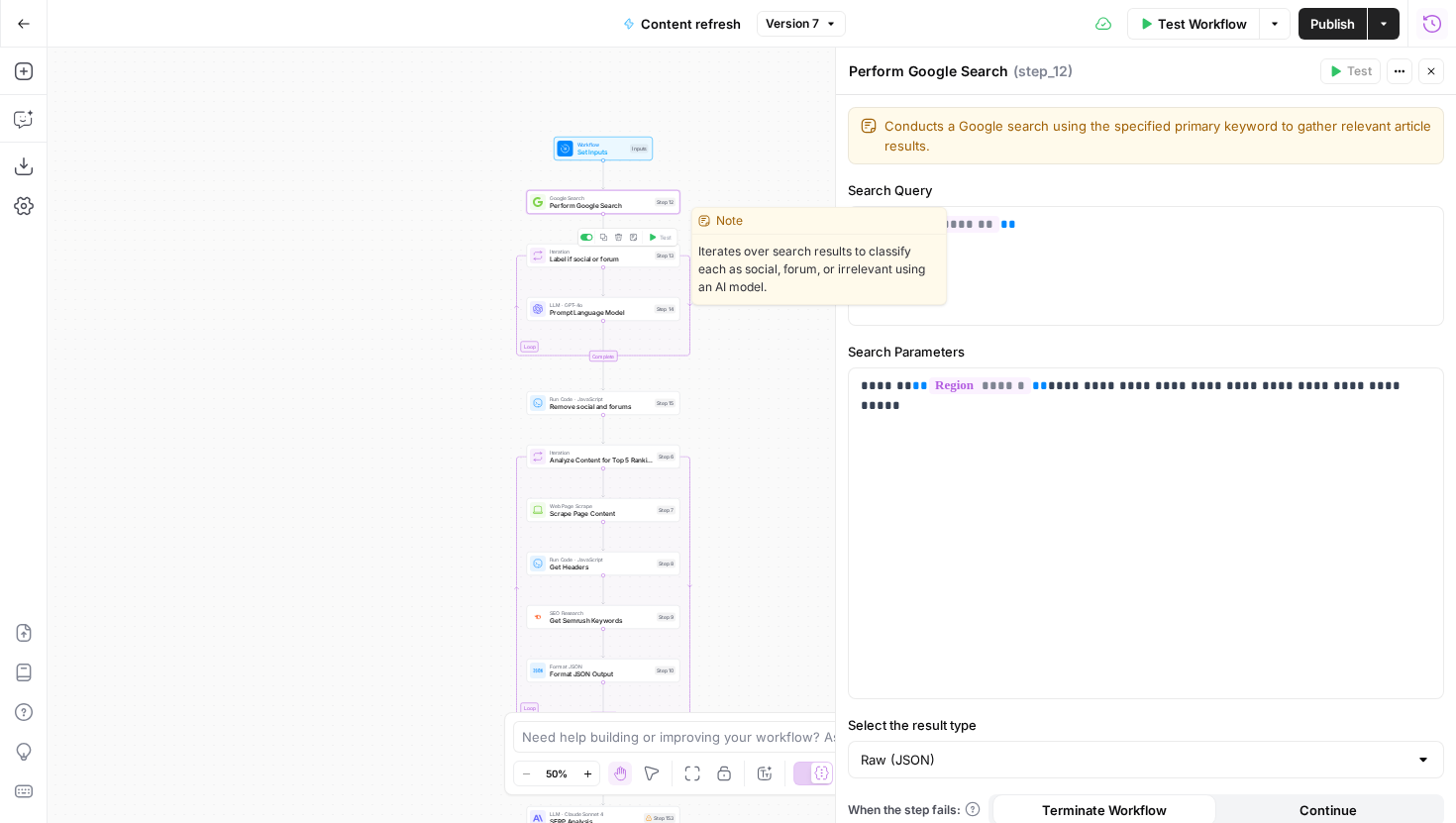 click on "Label if social or forum" at bounding box center (600, 259) 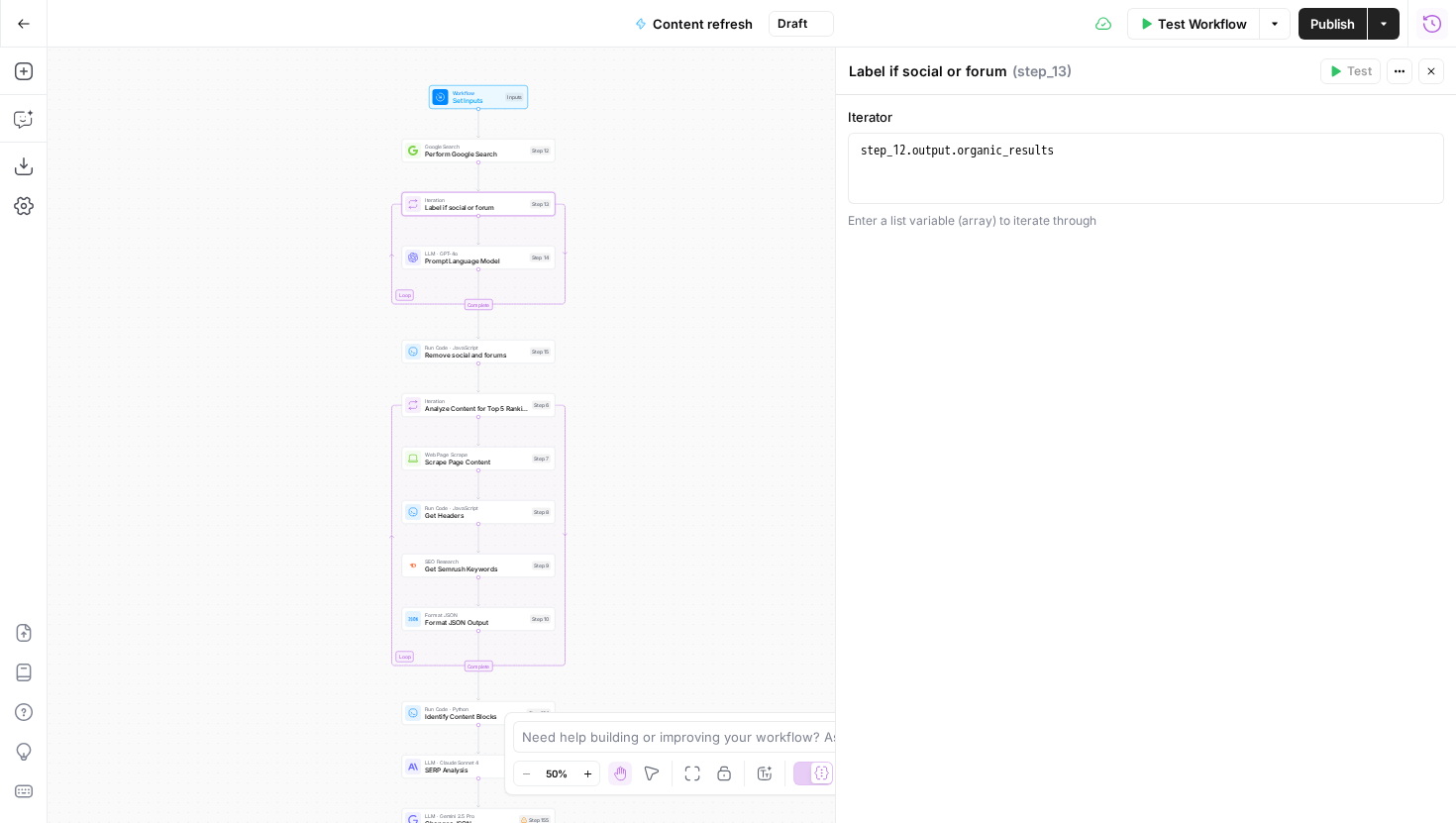drag, startPoint x: 411, startPoint y: 365, endPoint x: 283, endPoint y: 314, distance: 137.7861 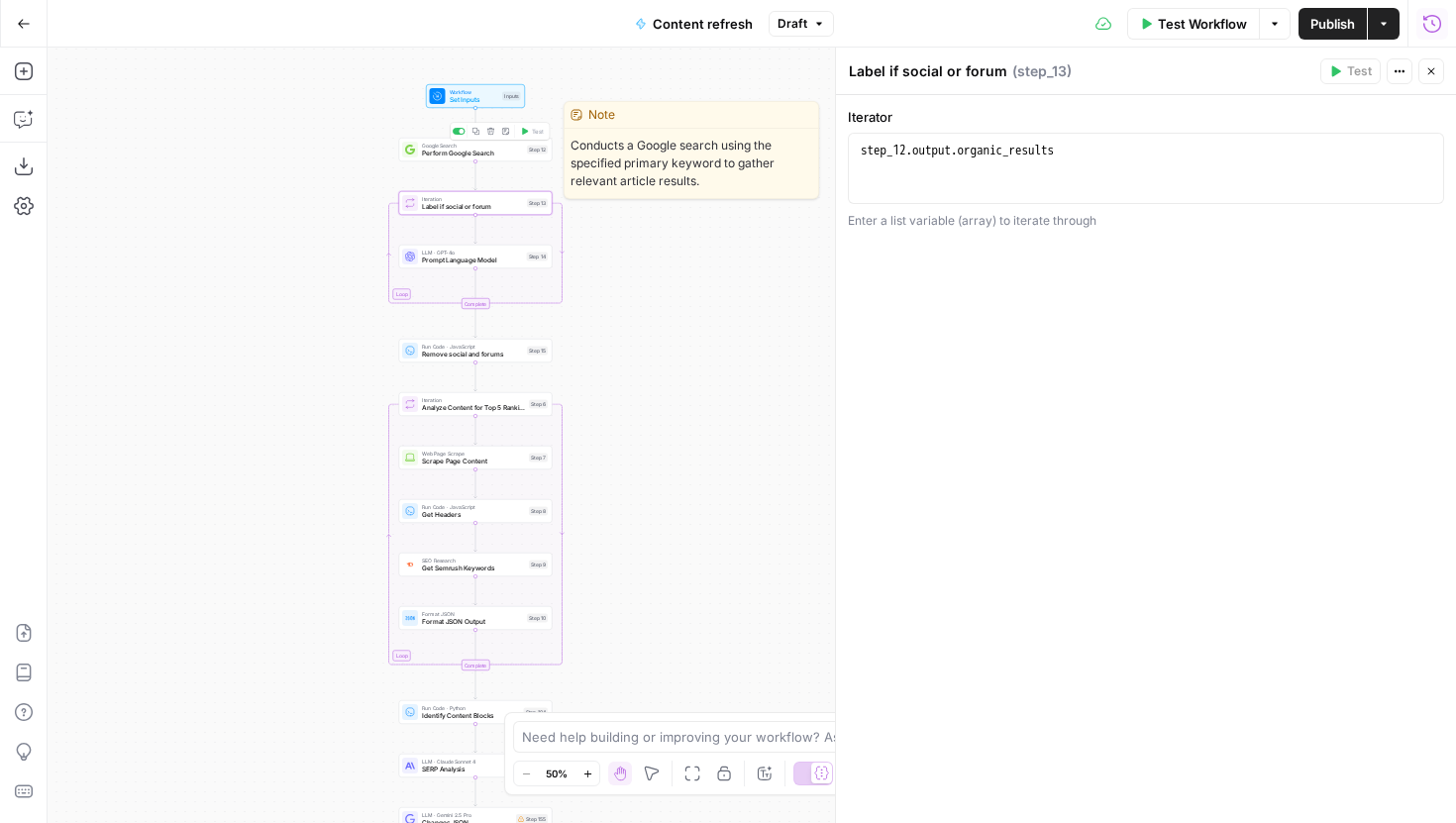 click on "Perform Google Search" at bounding box center [472, 154] 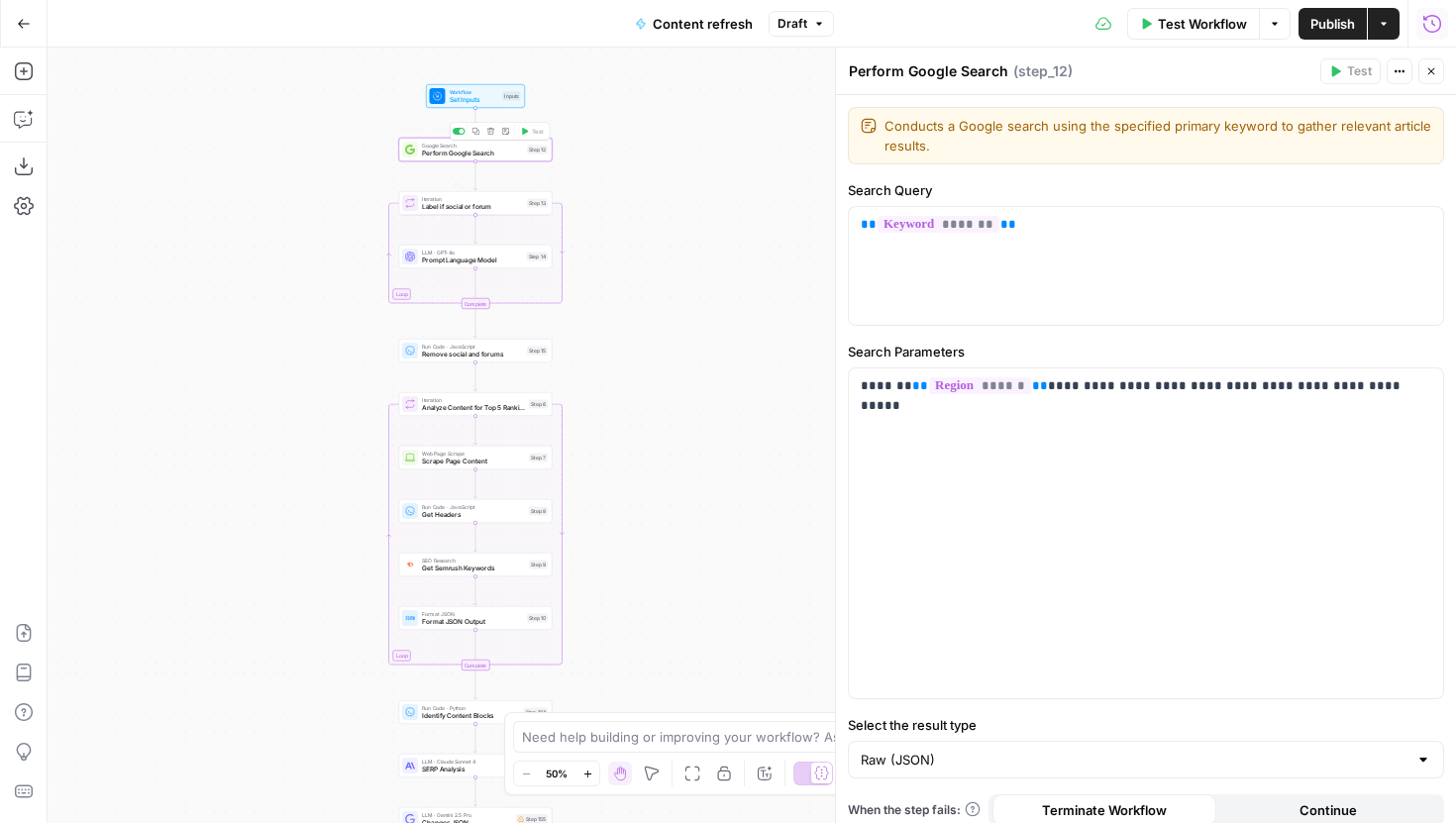 click on "true false false true false true Workflow Set Inputs Inputs Google Search Perform Google Search Step 12 Copy step Delete step Edit Note Test Loop Iteration Label if social or forum Step 13 Copy step Delete step Add Note Test LLM · GPT-4o Prompt Language Model Step 14 Complete Run Code · JavaScript Remove social and forums Step 15 Loop Iteration Analyze Content for Top 5 Ranking Pages Step 6 Web Page Scrape Scrape Page Content Step 7 Run Code · JavaScript Get Headers Step 8 SEO Research Get Semrush Keywords Step 9 Format JSON Format JSON Output Step 10 Complete Run Code · Python Identify Content Blocks Step 104 LLM · Claude Sonnet 4 SERP Analysis Step 153 LLM · Gemini 2.5 Pro Changes JSON Step 155 LLM · Claude Opus 4 Apply Changes Step 158 LLM · Claude Sonnet 4 AEO Optimization Step 184 LLM · Claude Opus 4 Apply AEO Optimization Step 185 Run Code · Python Remove H1 Tag Step 159 LLM · Claude Sonnet 4 Find Relevant Sources  Step 179 LLM · GPT-4.1 Extract Domains Step 162 Loop Iteration Step 167 Flow" at bounding box center (752, 435) 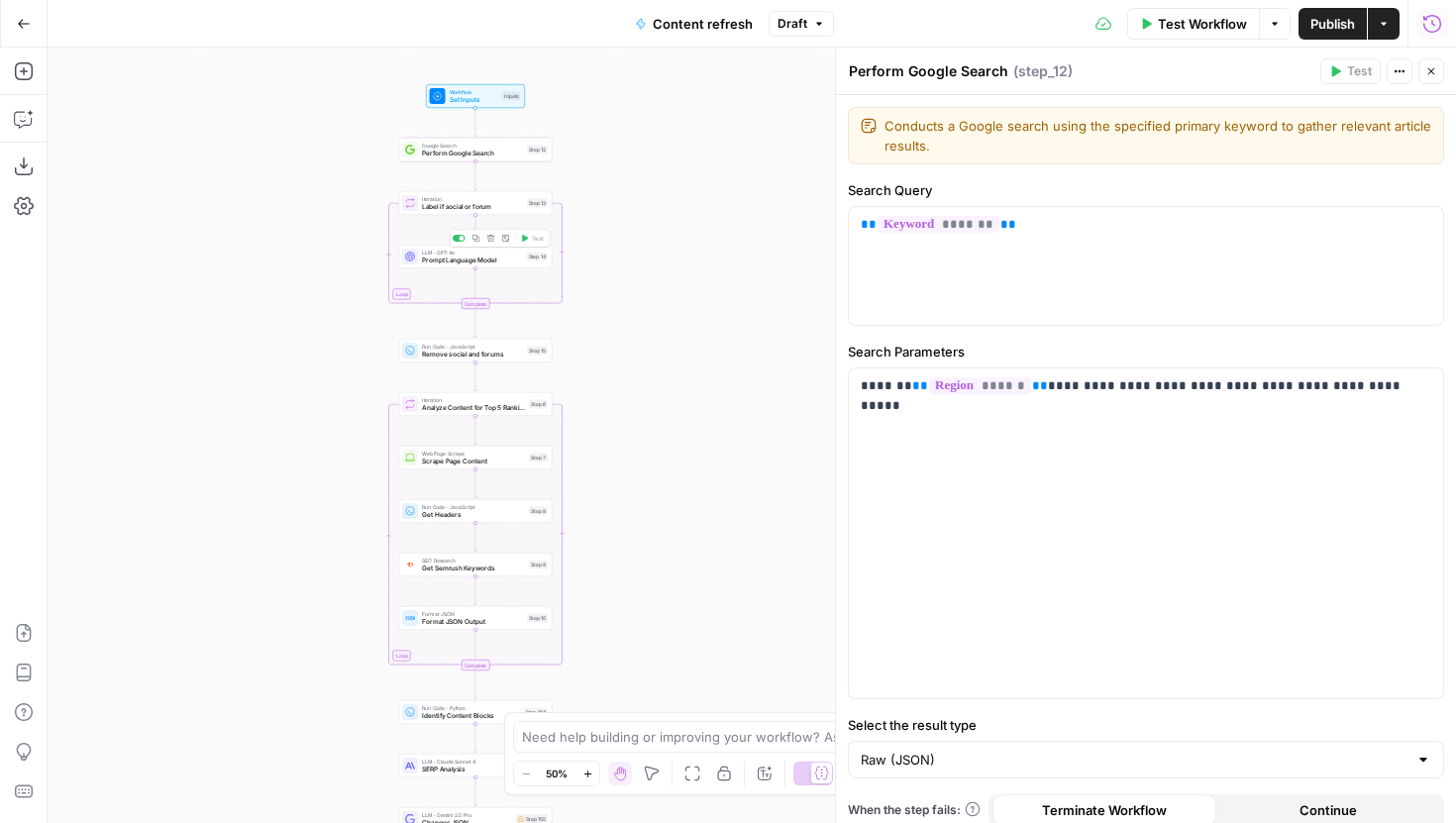 click on "Prompt Language Model" at bounding box center (472, 260) 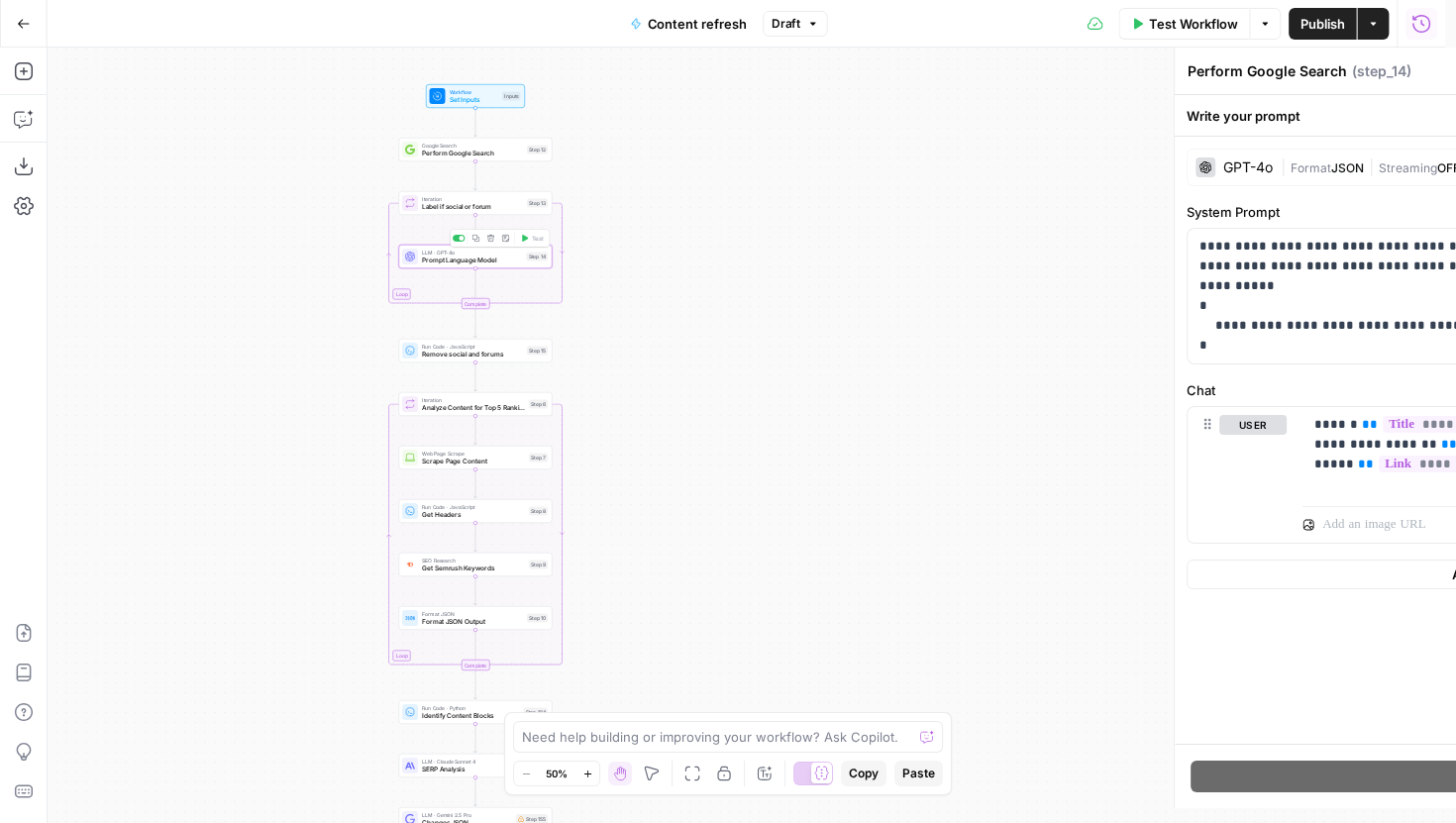type on "Prompt Language Model" 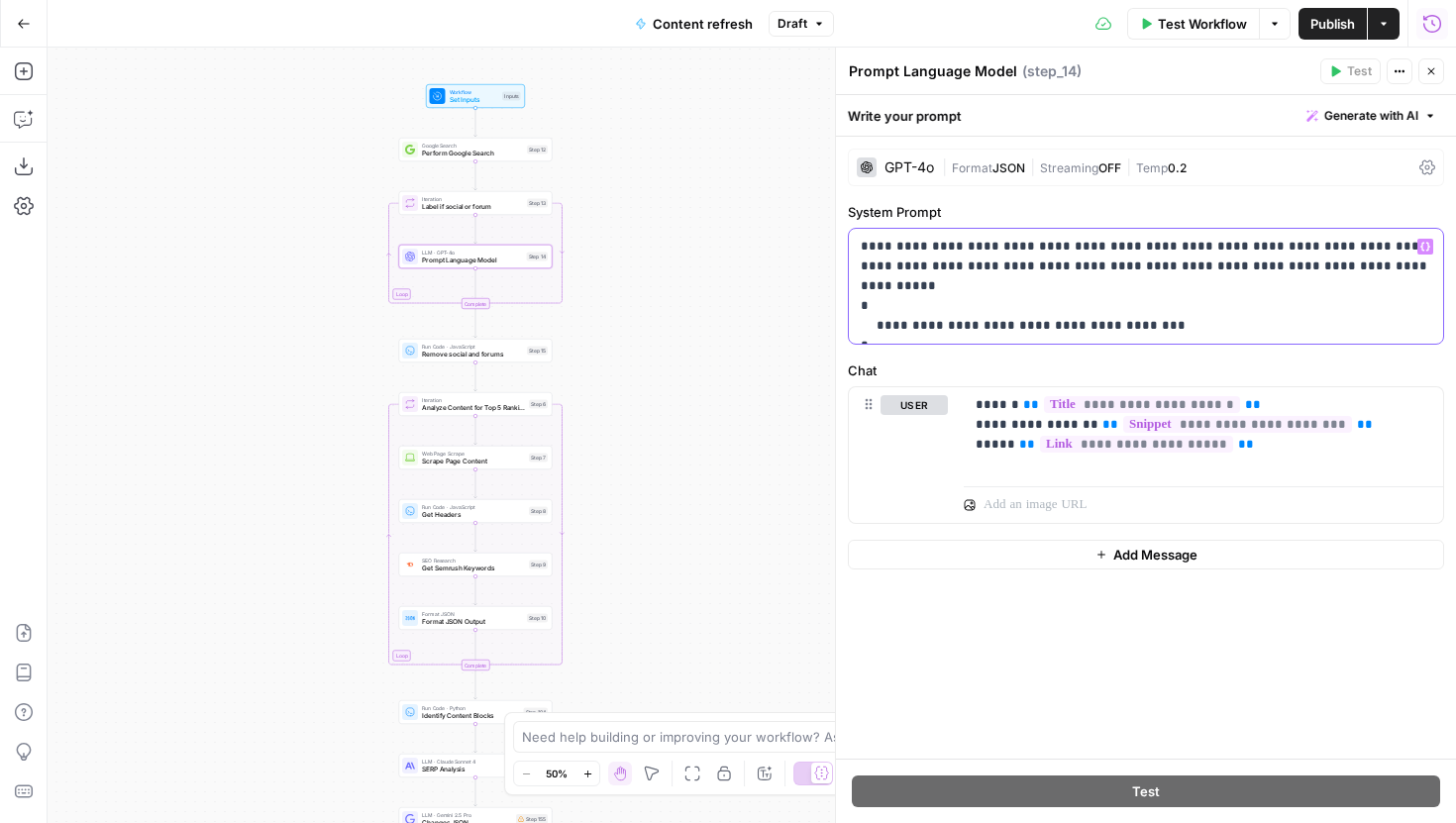 click on "**********" at bounding box center [1146, 286] 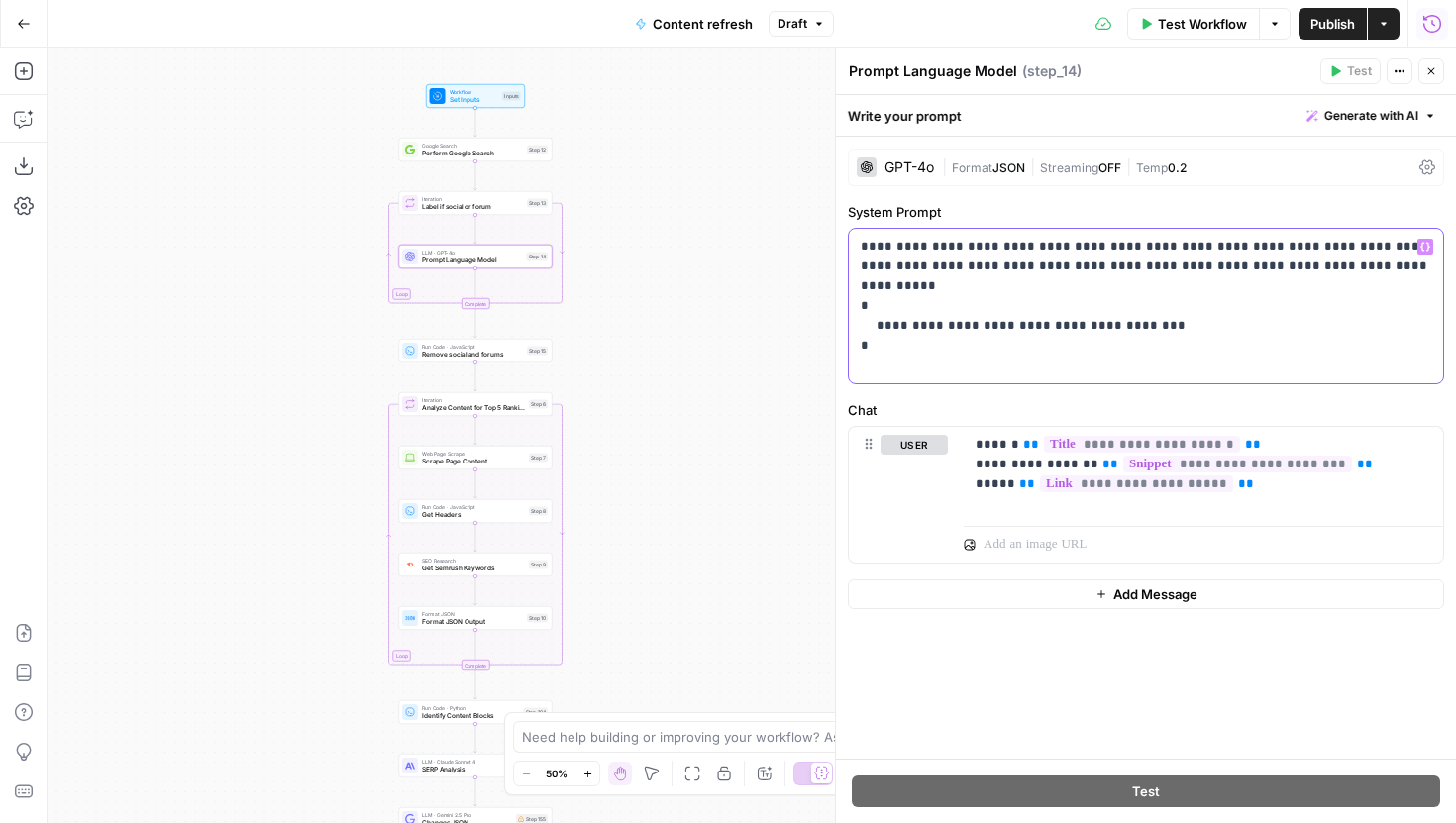type 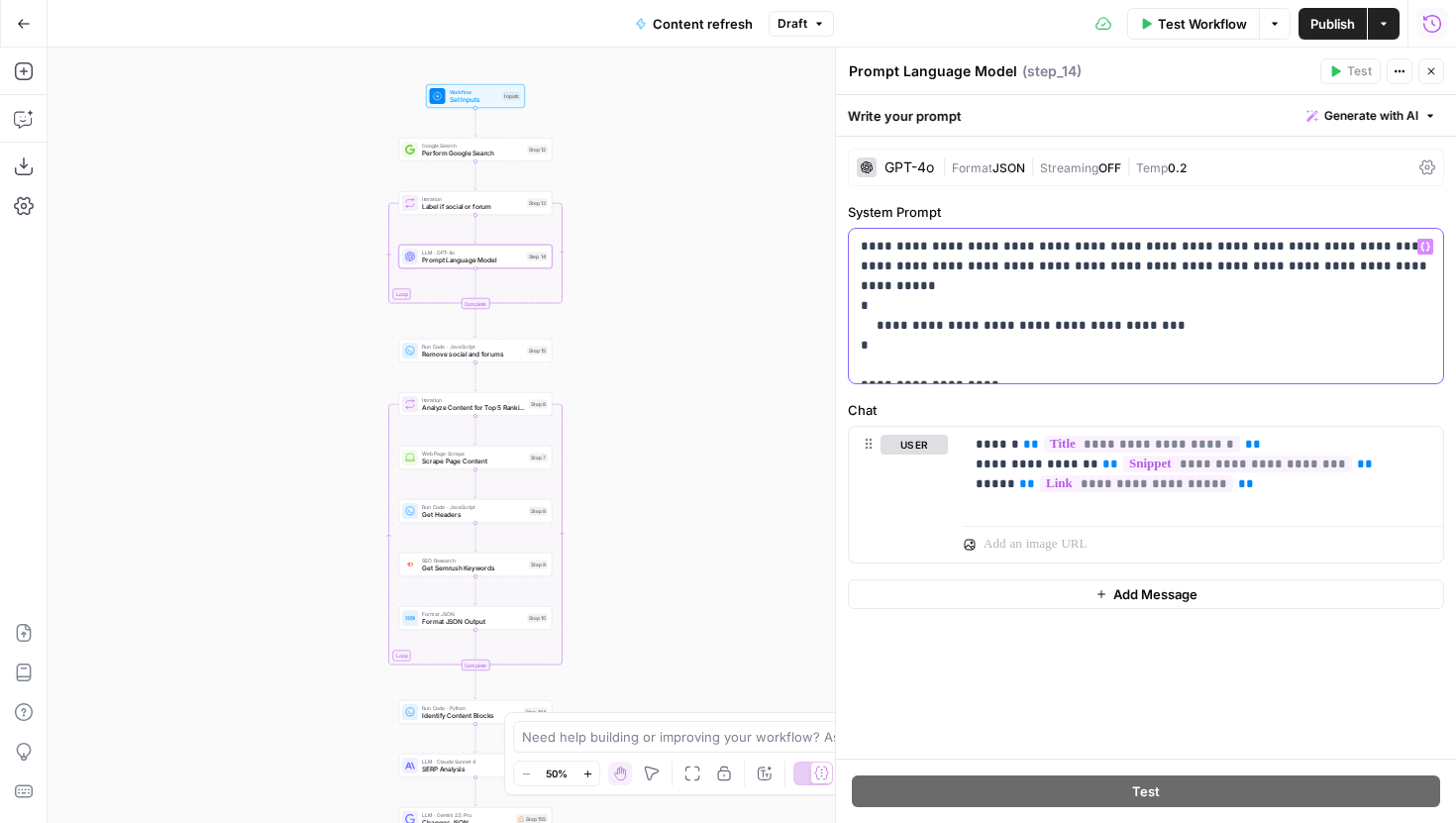 click on "**********" at bounding box center (1146, 306) 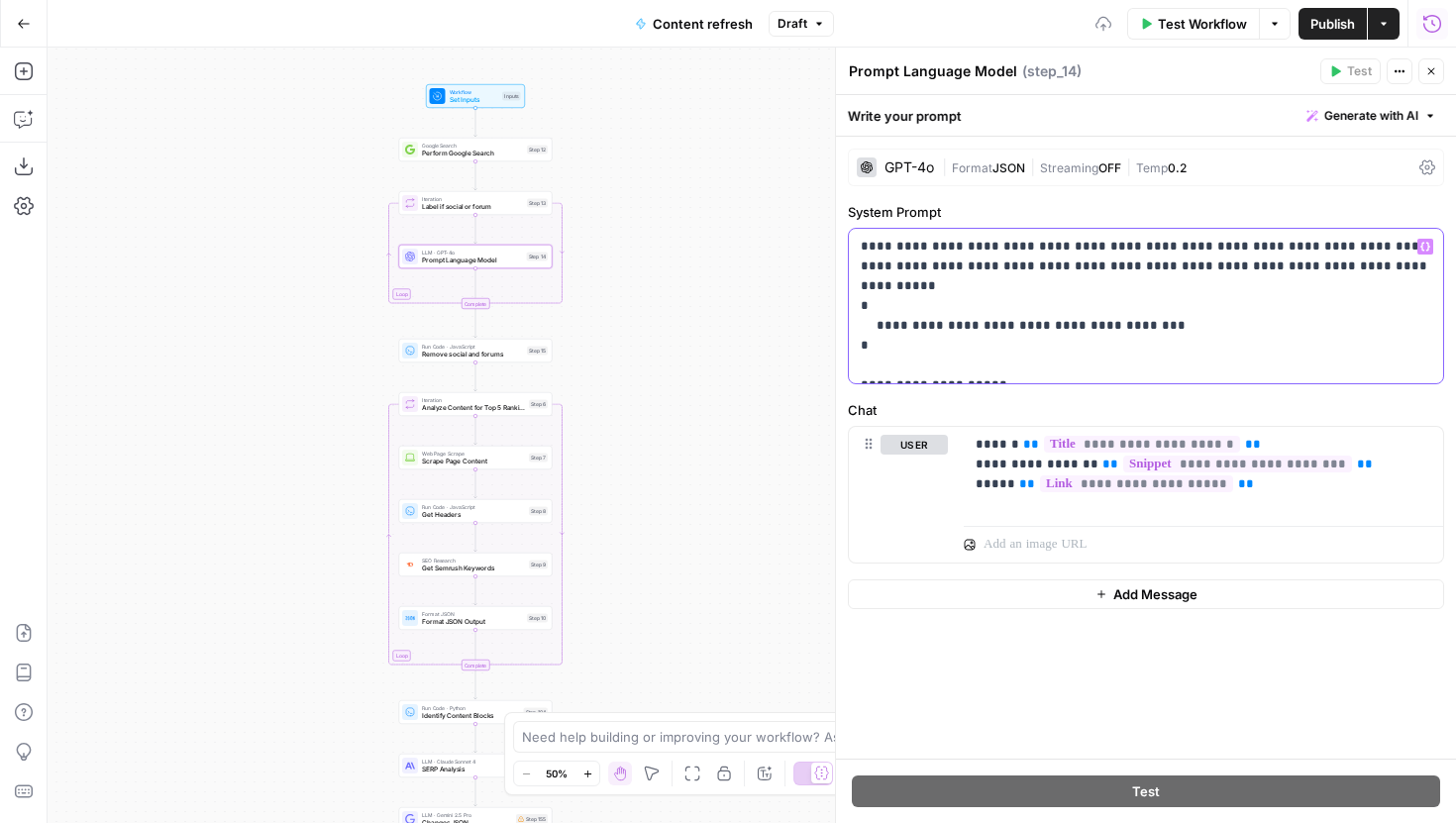 click on "**********" at bounding box center [1146, 306] 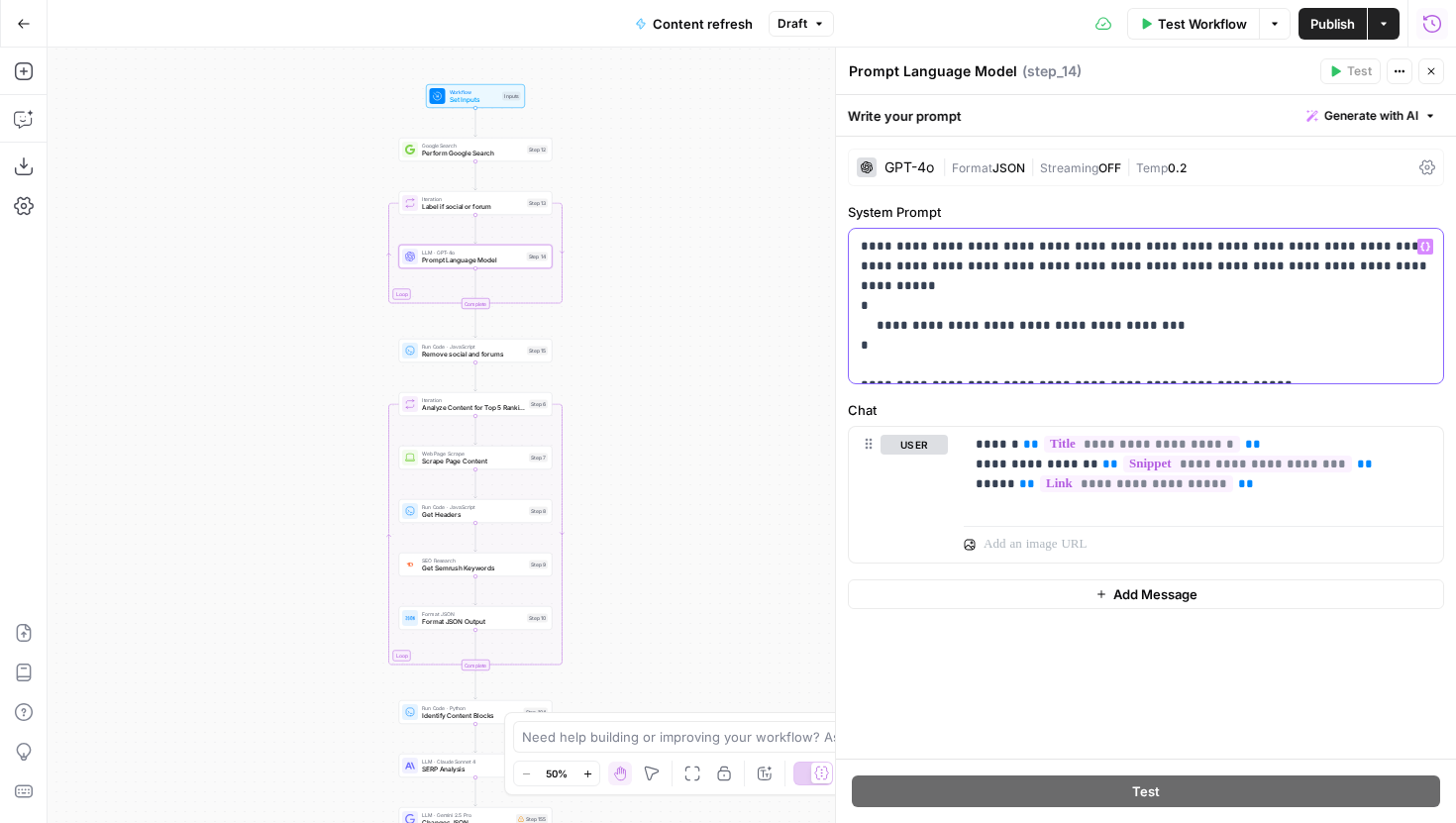 click on "**********" at bounding box center (1146, 306) 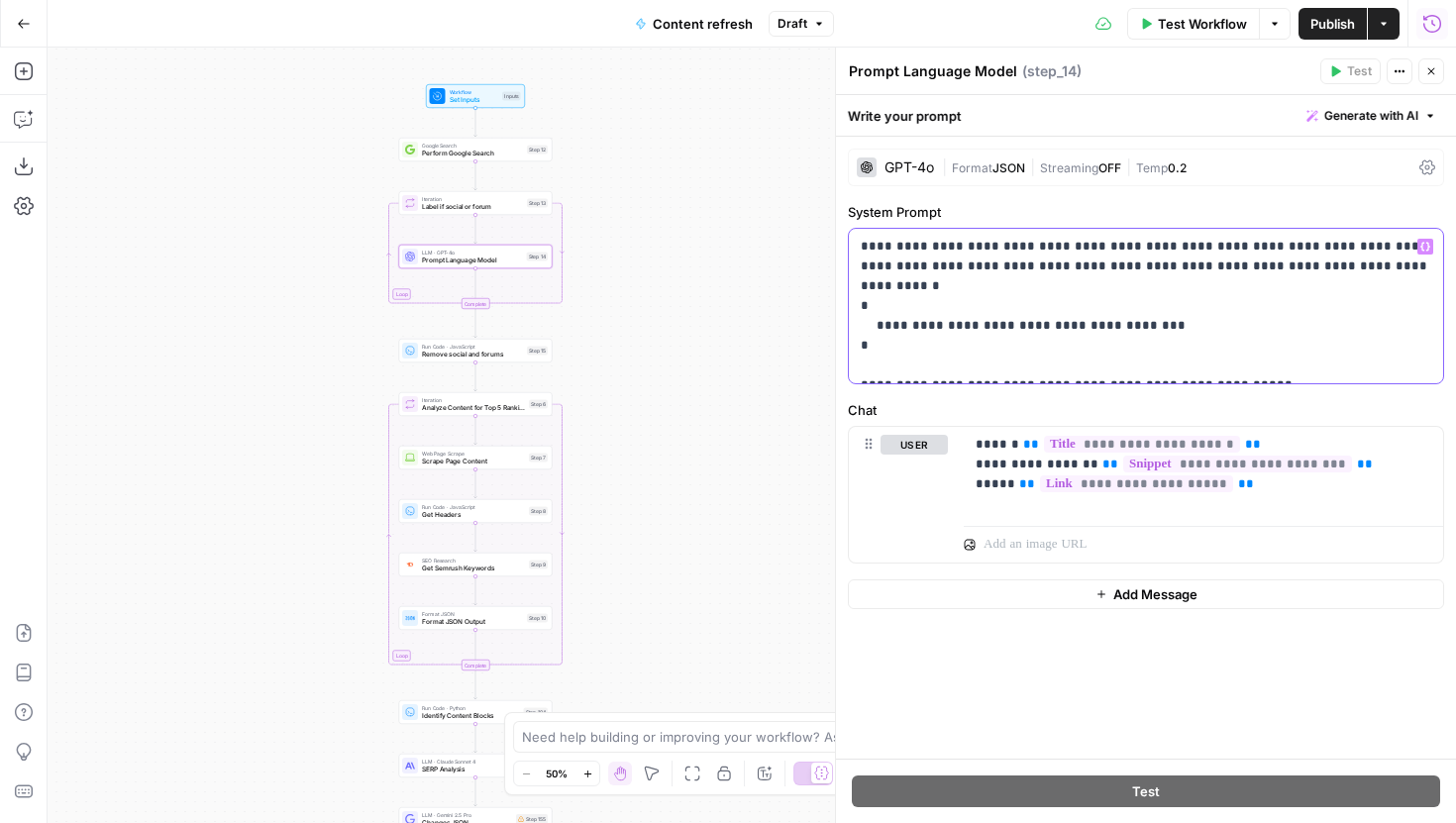 drag, startPoint x: 1274, startPoint y: 267, endPoint x: 1243, endPoint y: 268, distance: 31.016125 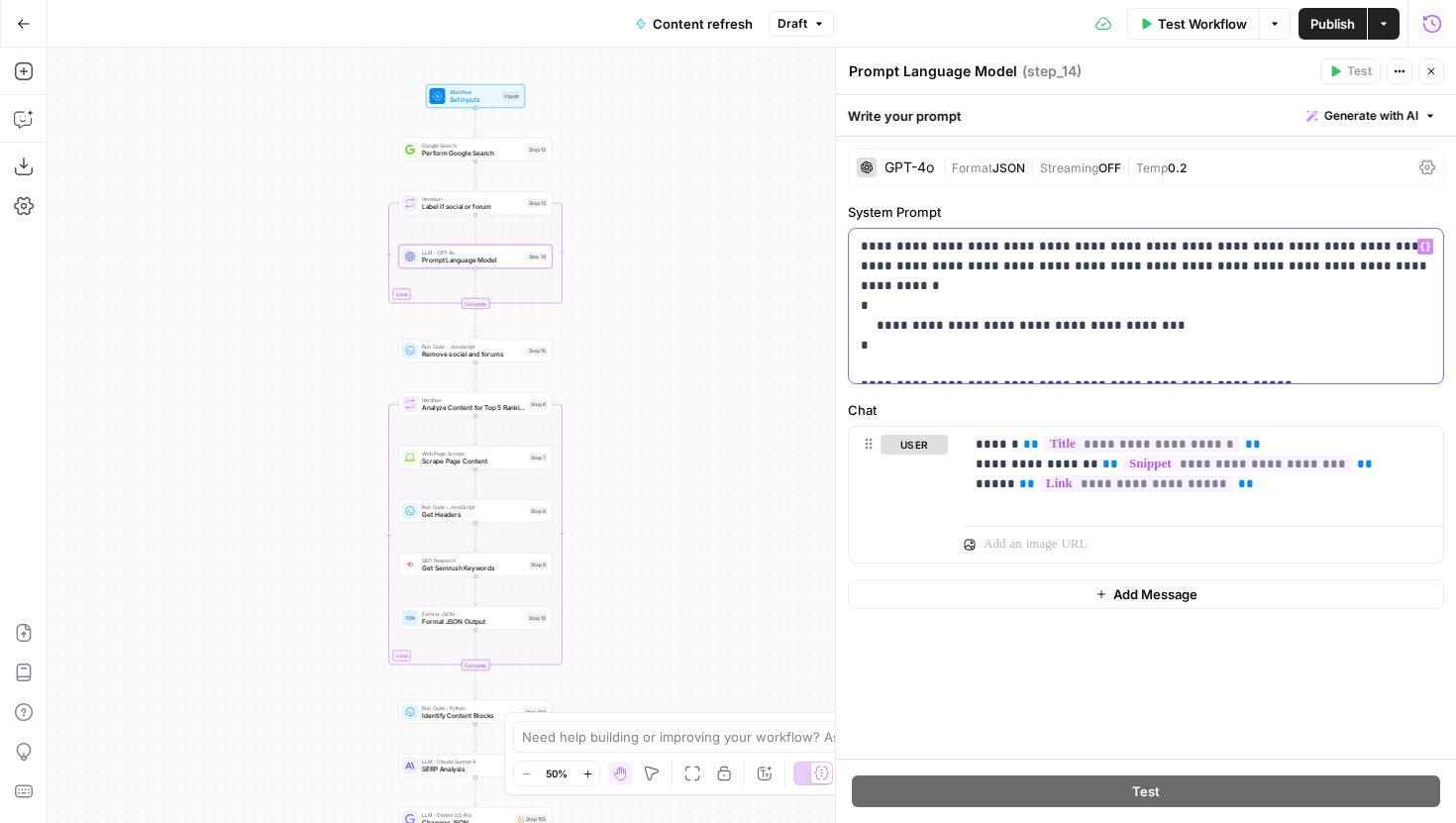 click on "**********" at bounding box center [1146, 306] 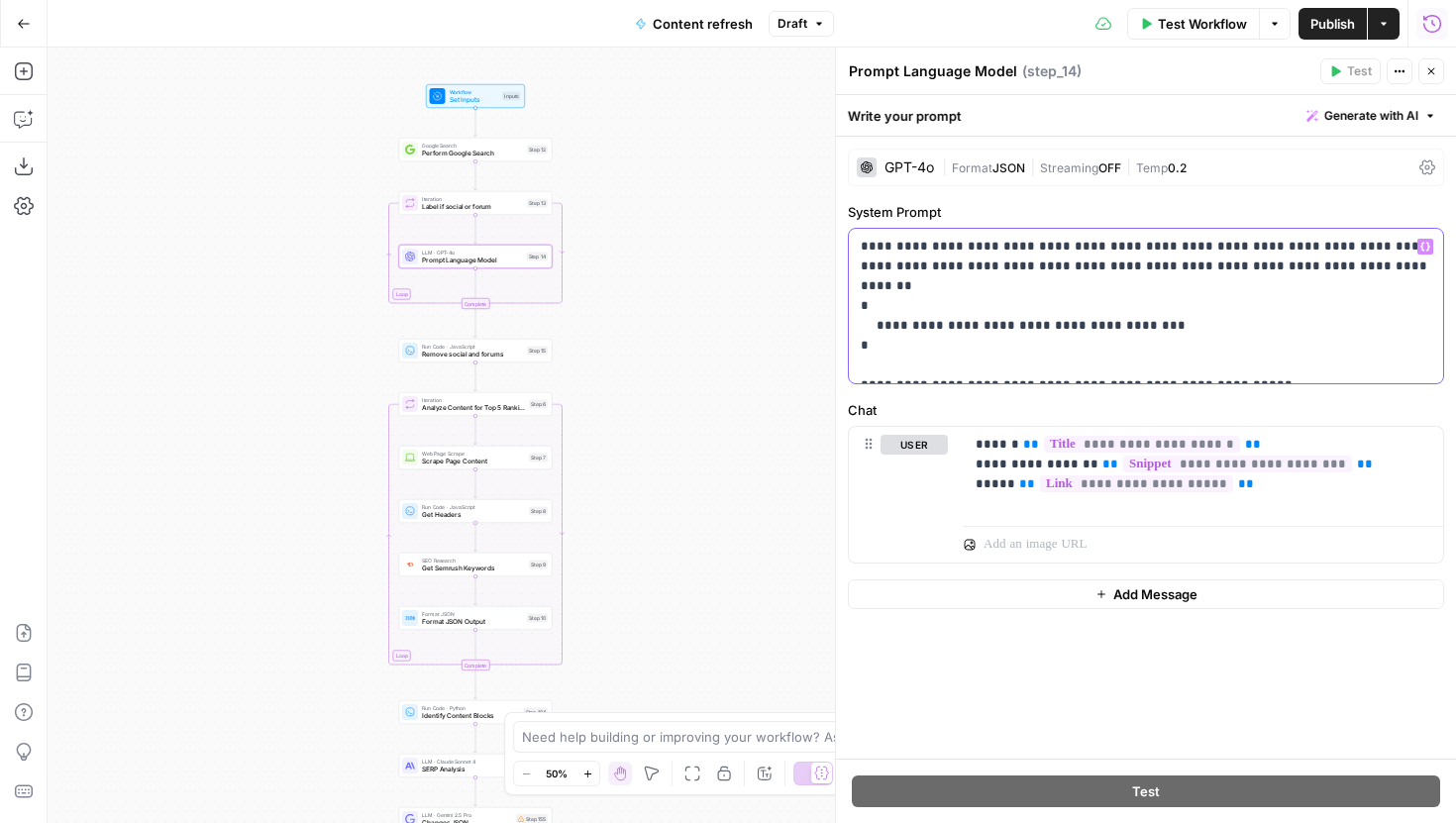 click on "**********" at bounding box center (1146, 306) 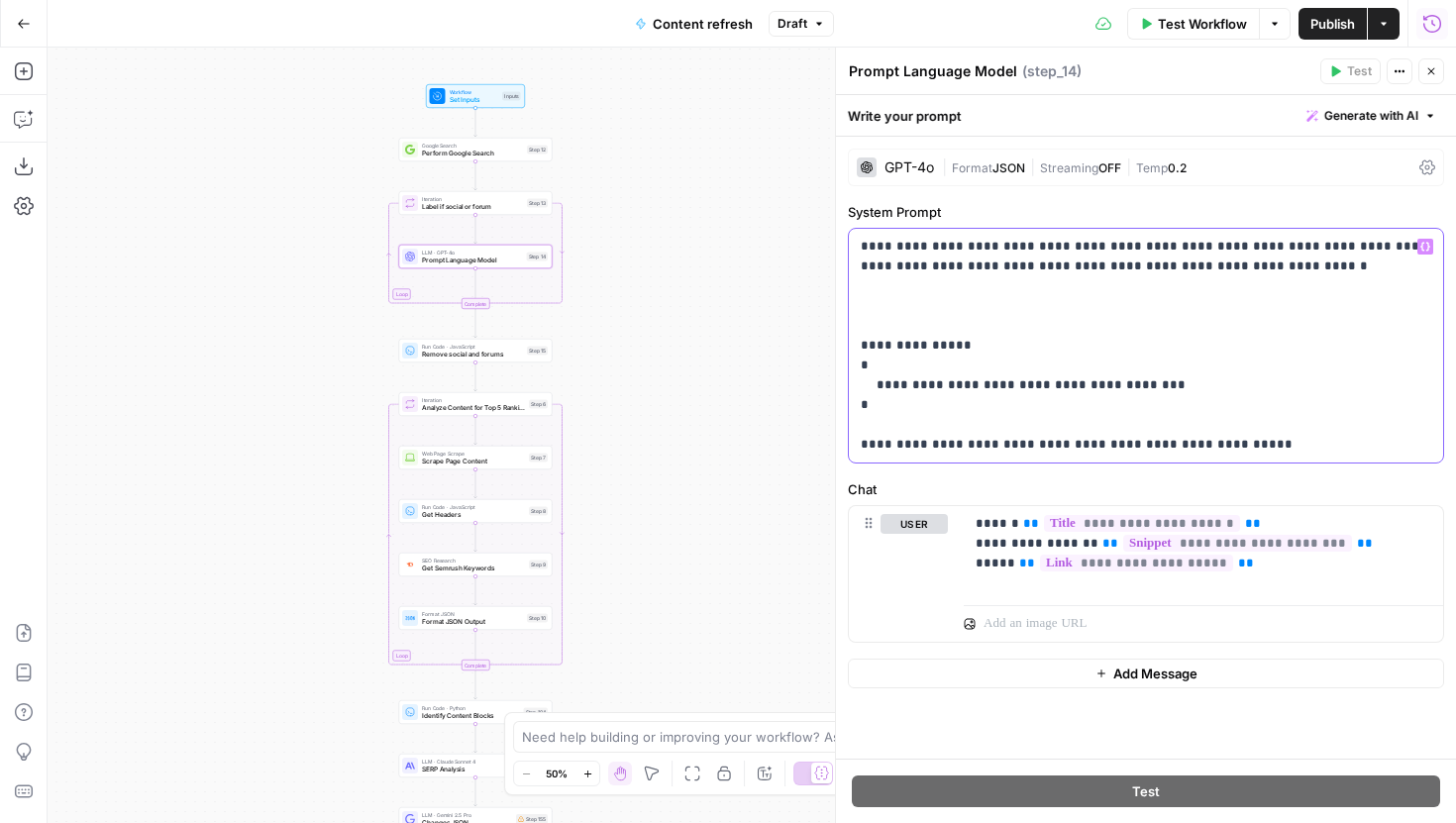 drag, startPoint x: 1300, startPoint y: 452, endPoint x: 832, endPoint y: 449, distance: 468.00962 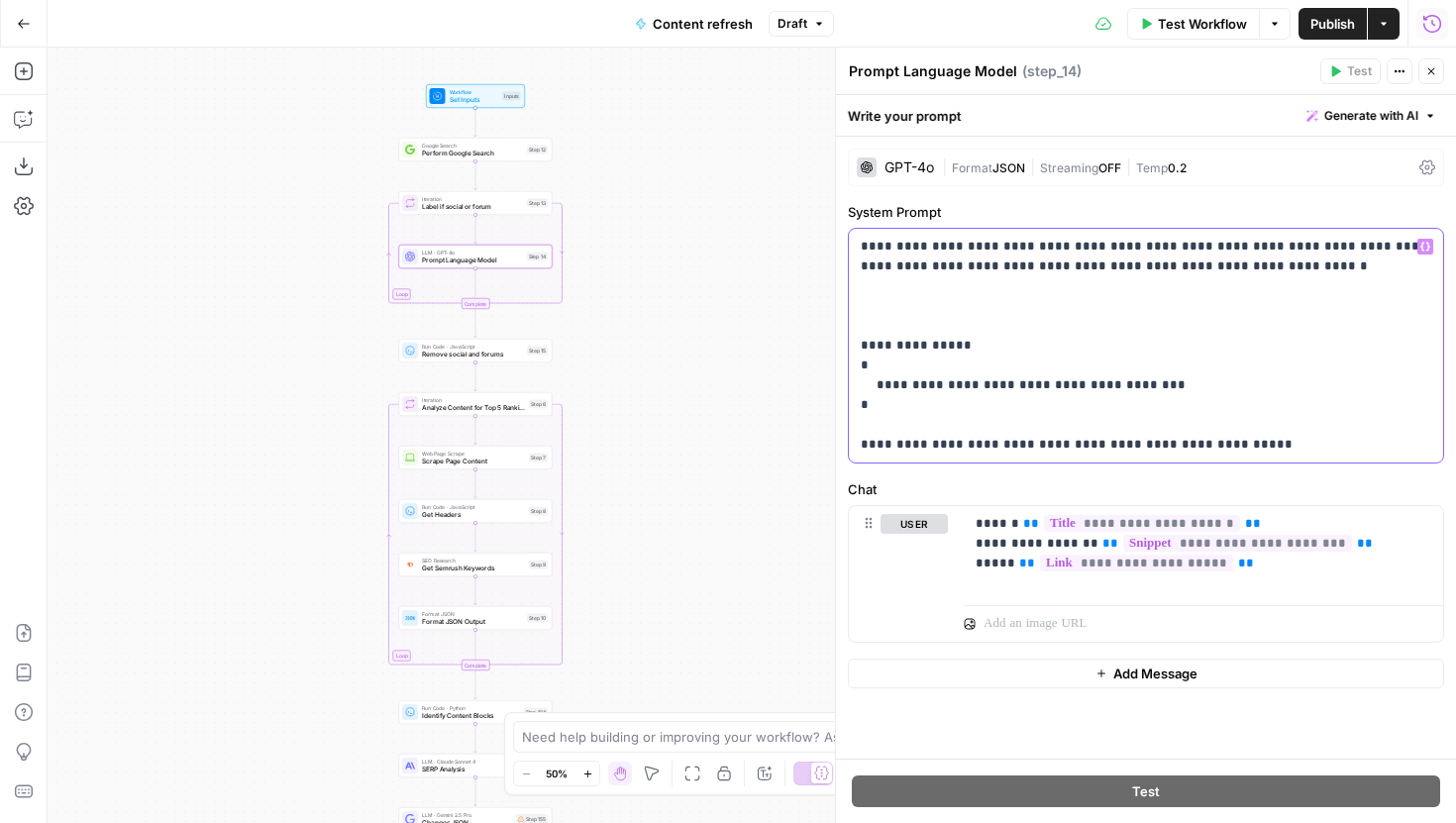 click on "**********" at bounding box center (1145, 435) 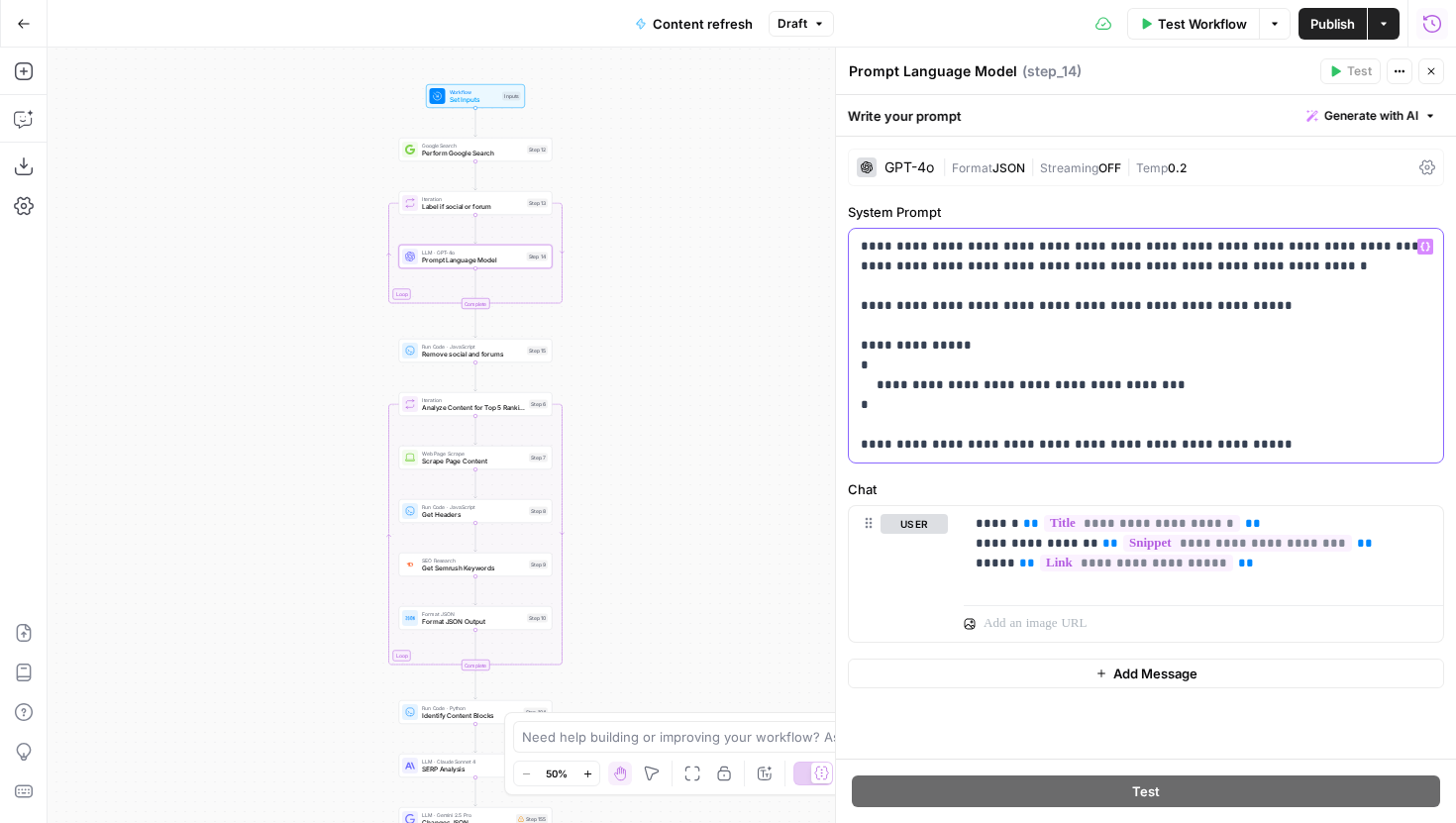click on "**********" at bounding box center [1146, 346] 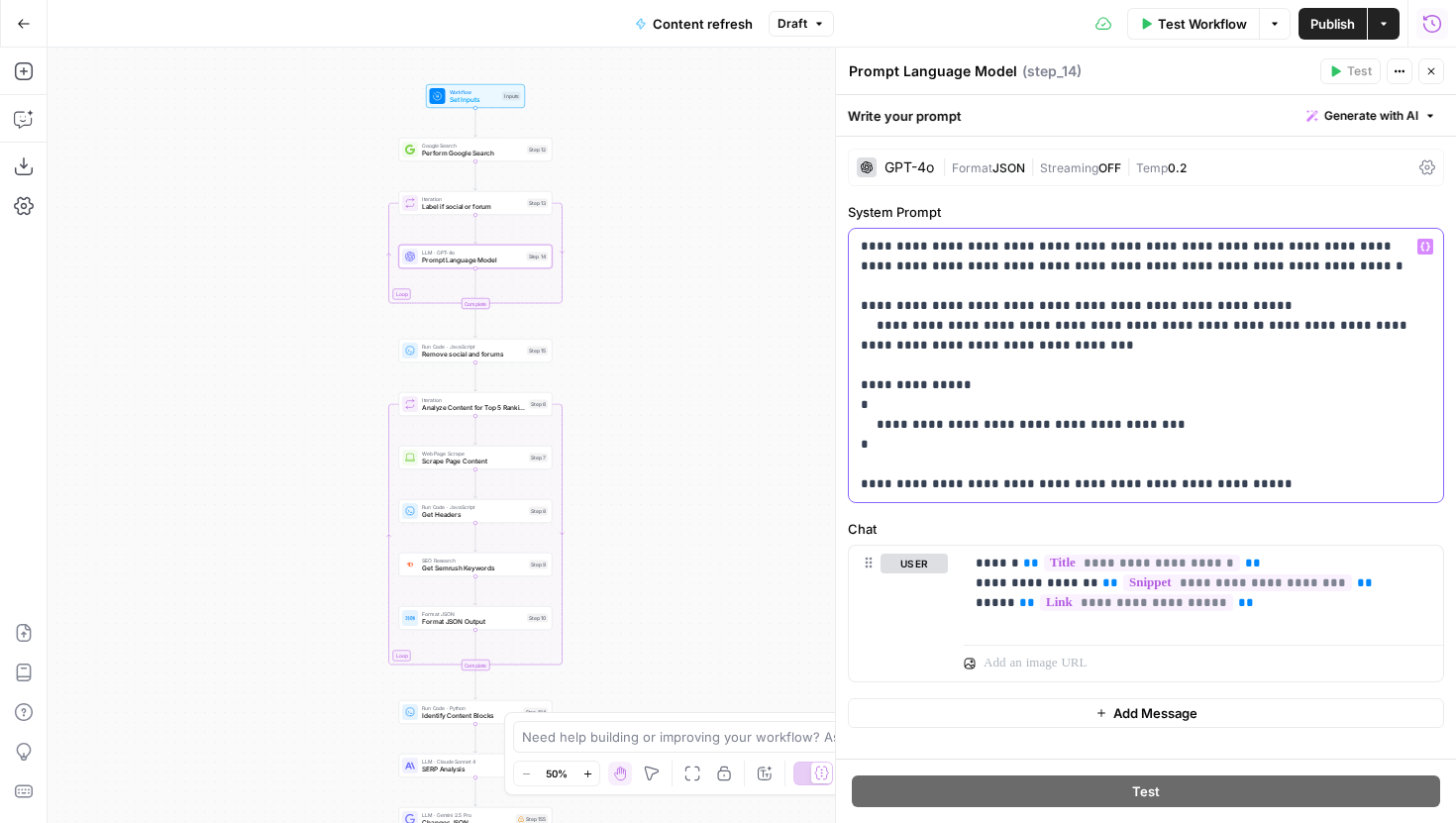 click on "**********" at bounding box center (1146, 365) 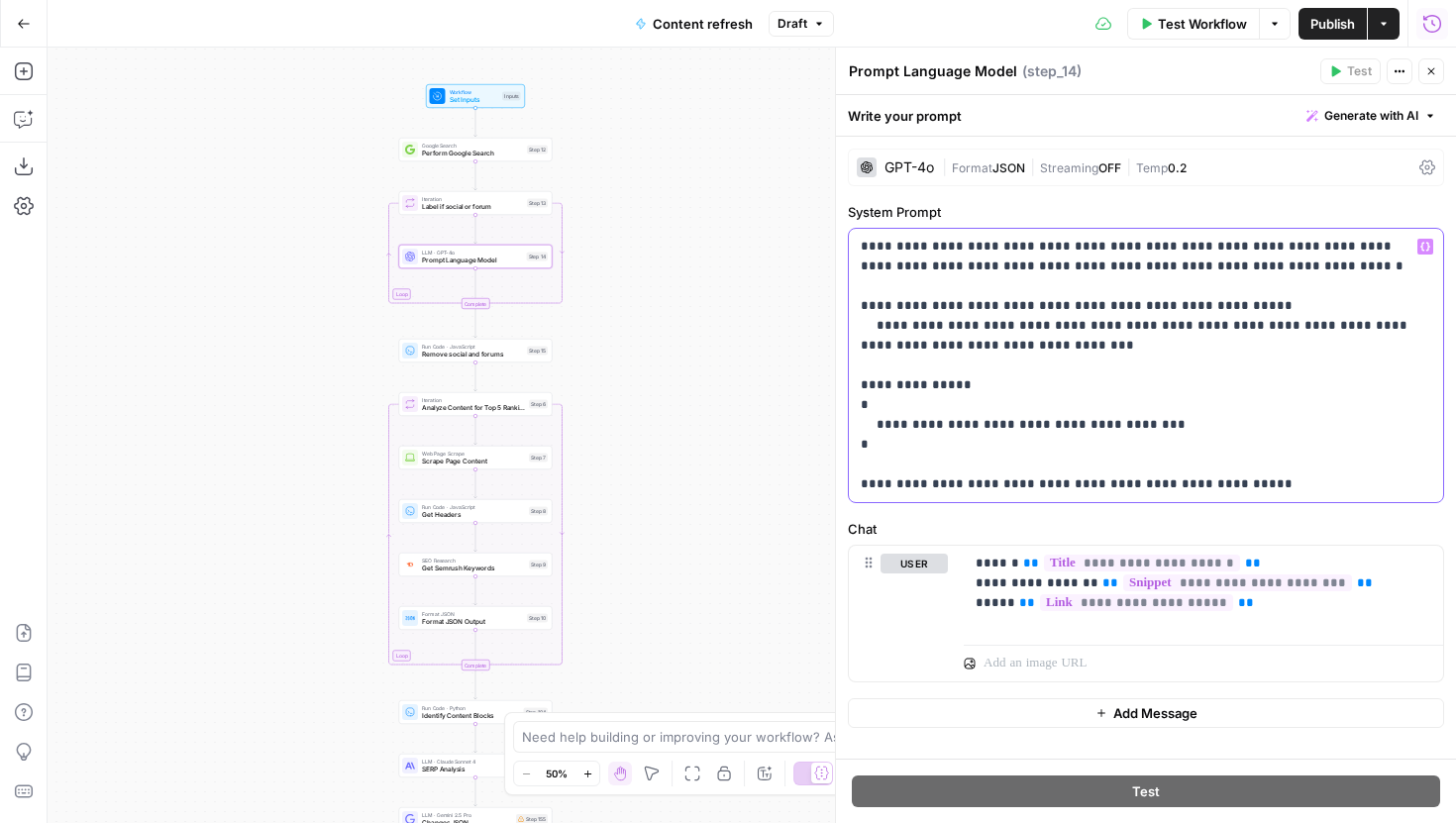 click on "**********" at bounding box center [1138, 365] 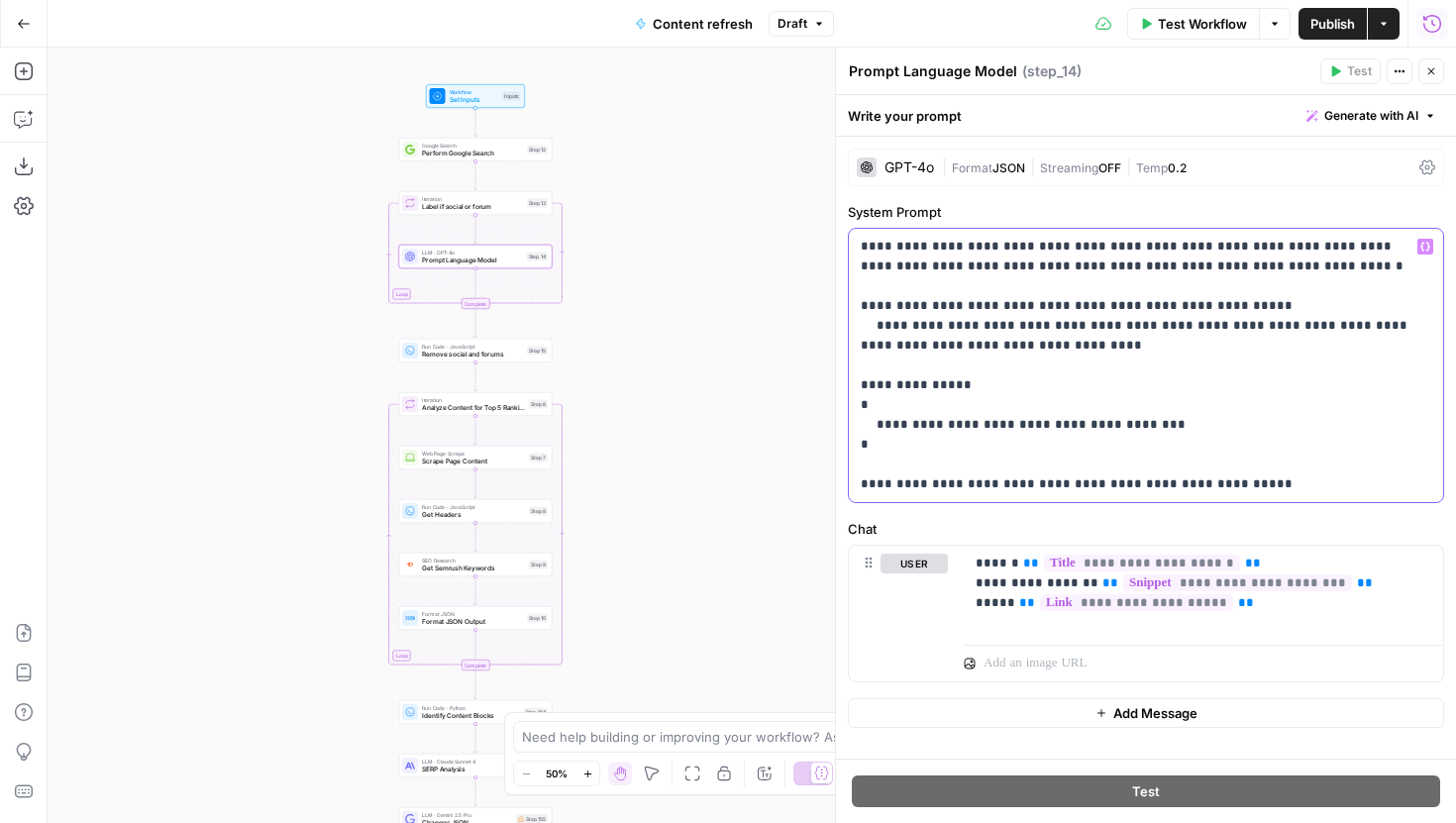 click on "**********" at bounding box center [1138, 365] 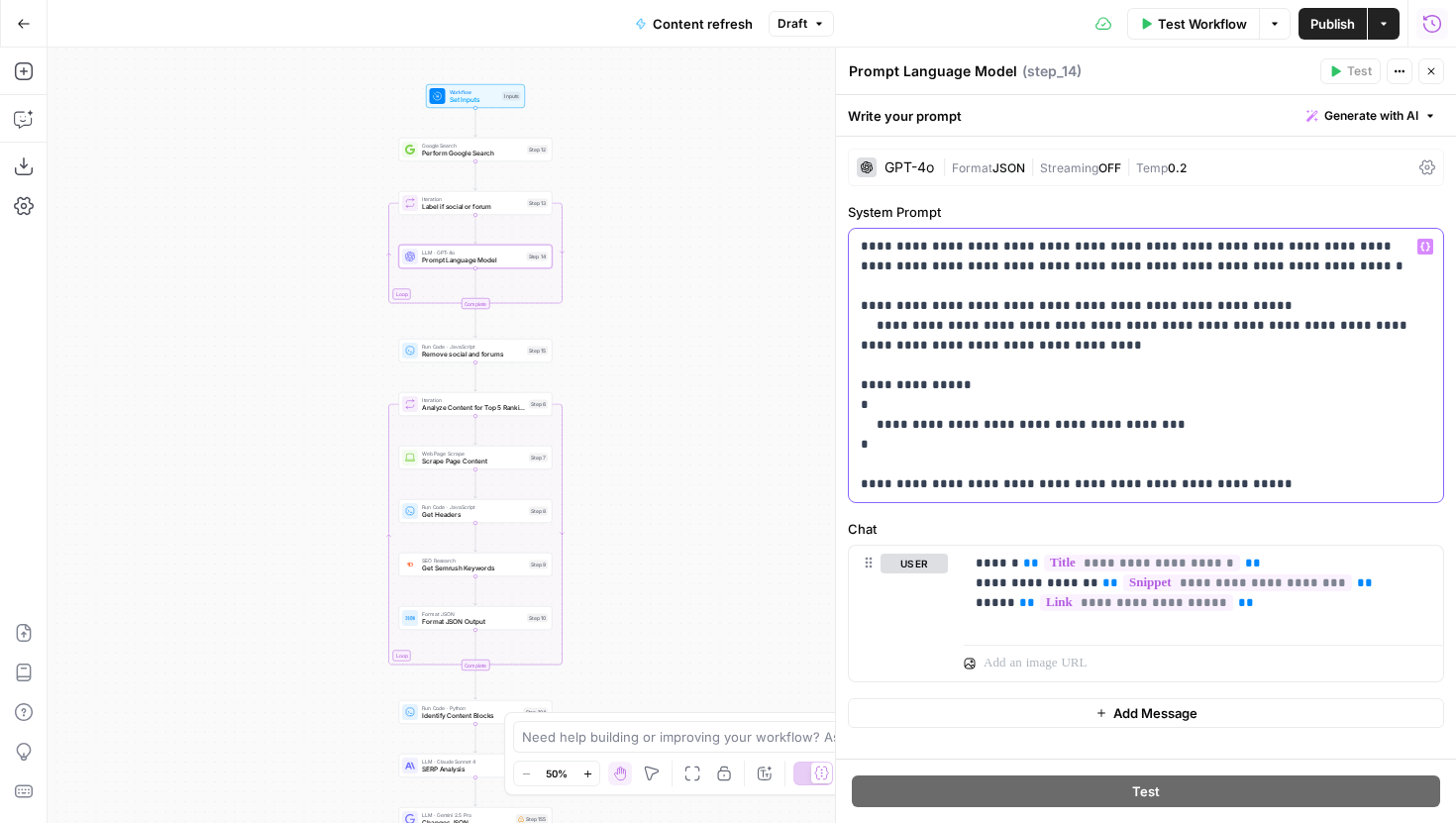 drag, startPoint x: 968, startPoint y: 325, endPoint x: 886, endPoint y: 324, distance: 82.006097 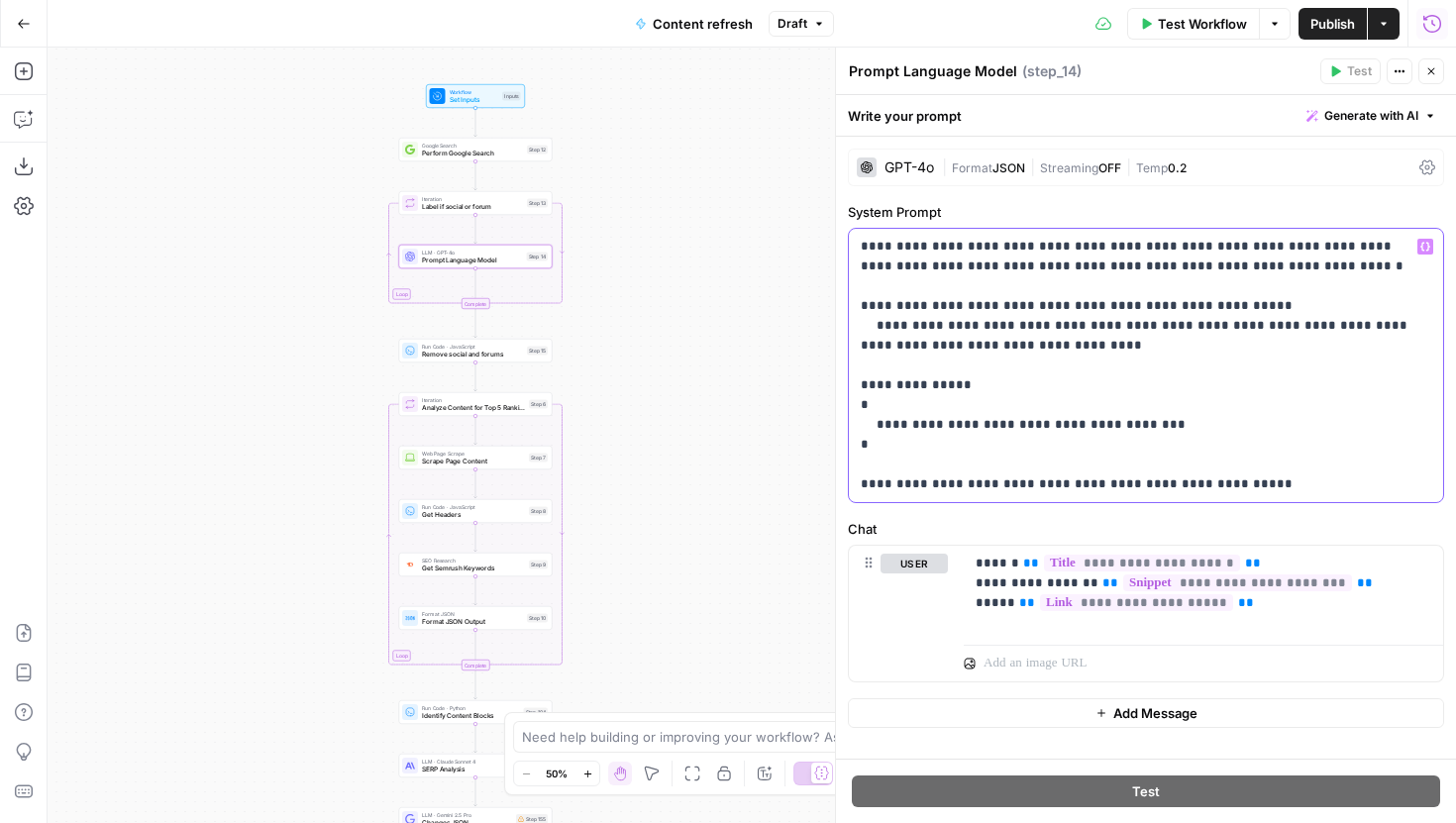 click on "**********" at bounding box center [1138, 365] 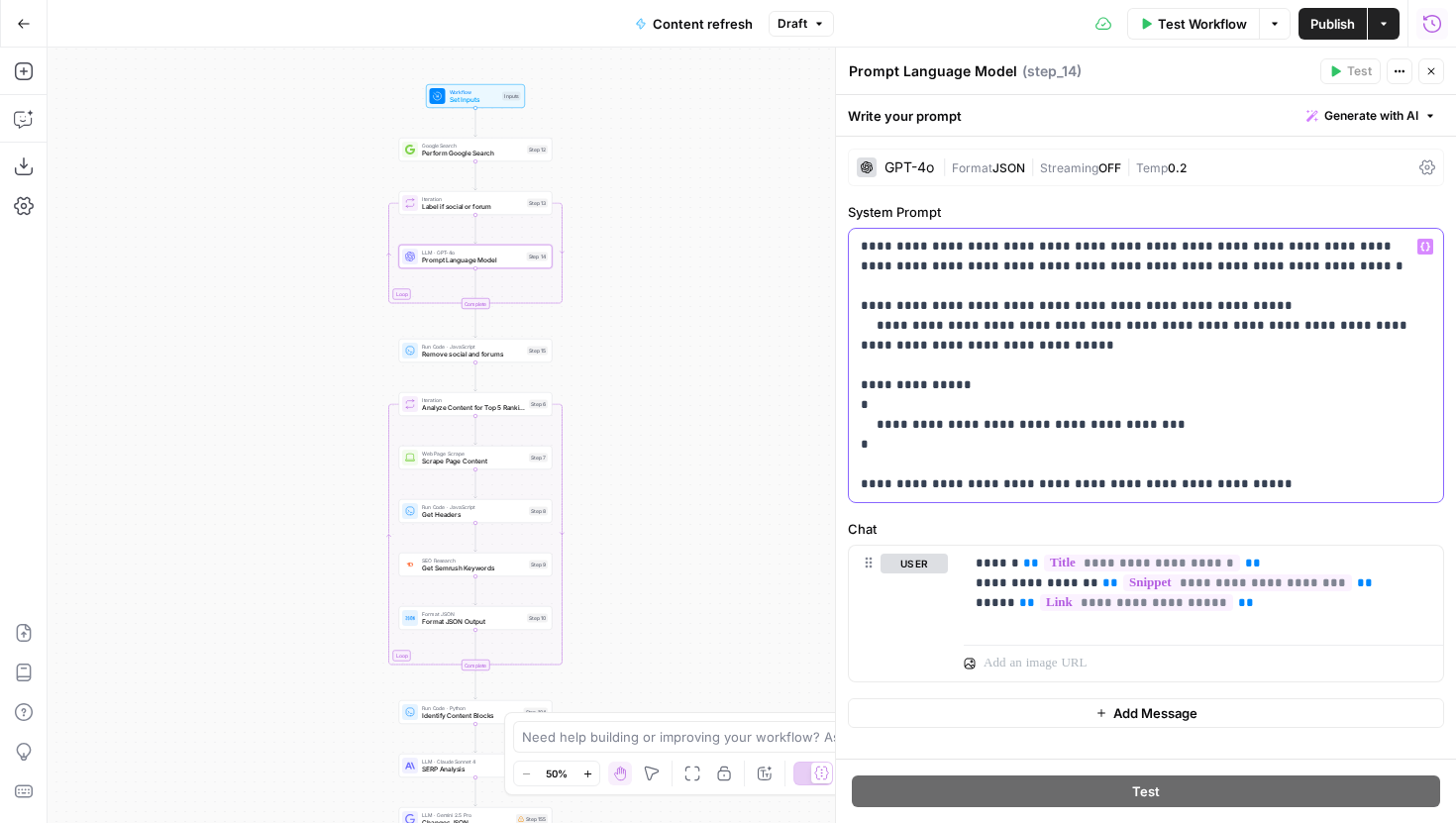 drag, startPoint x: 954, startPoint y: 324, endPoint x: 884, endPoint y: 327, distance: 70.064256 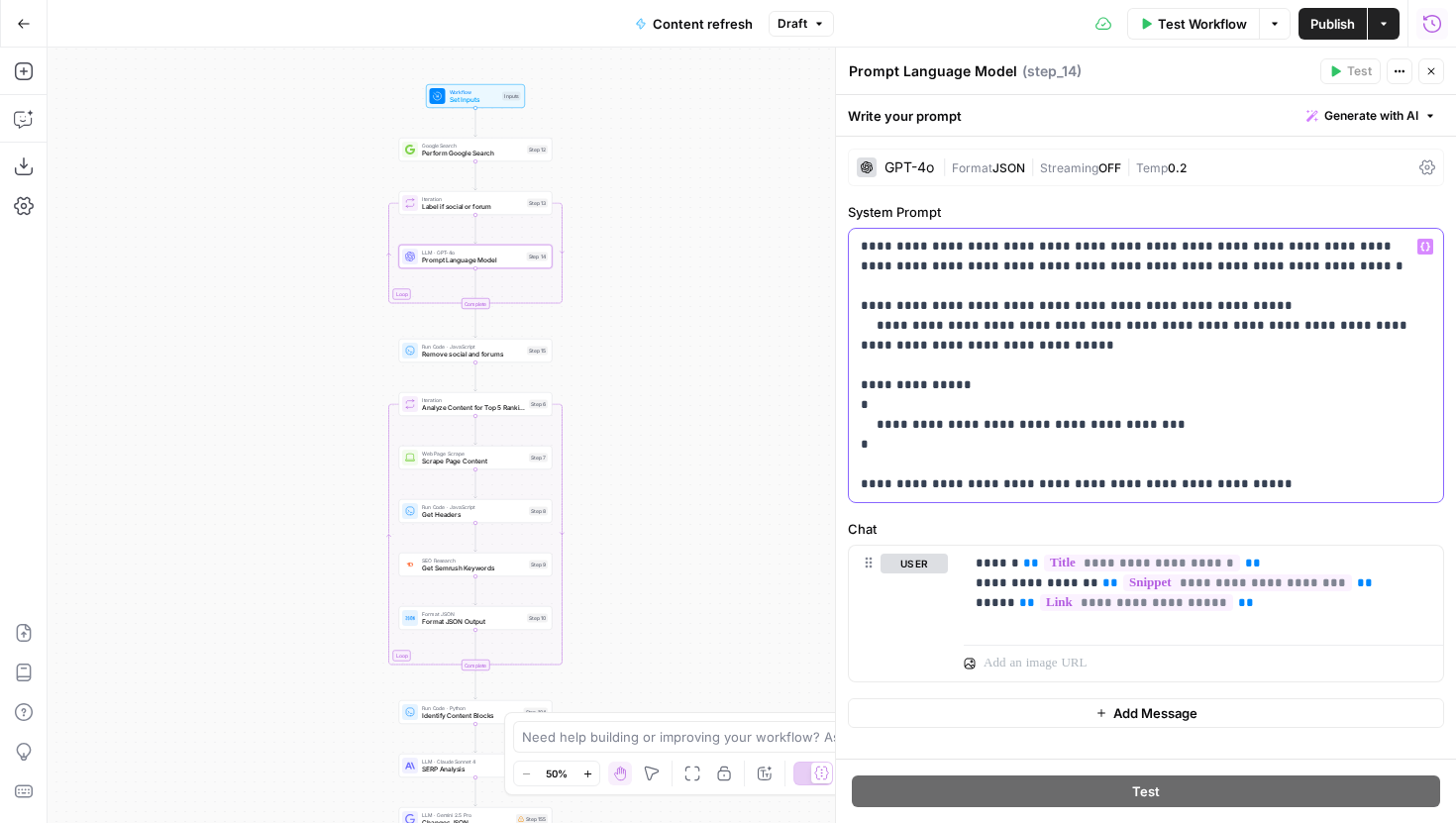 click on "**********" at bounding box center [1138, 365] 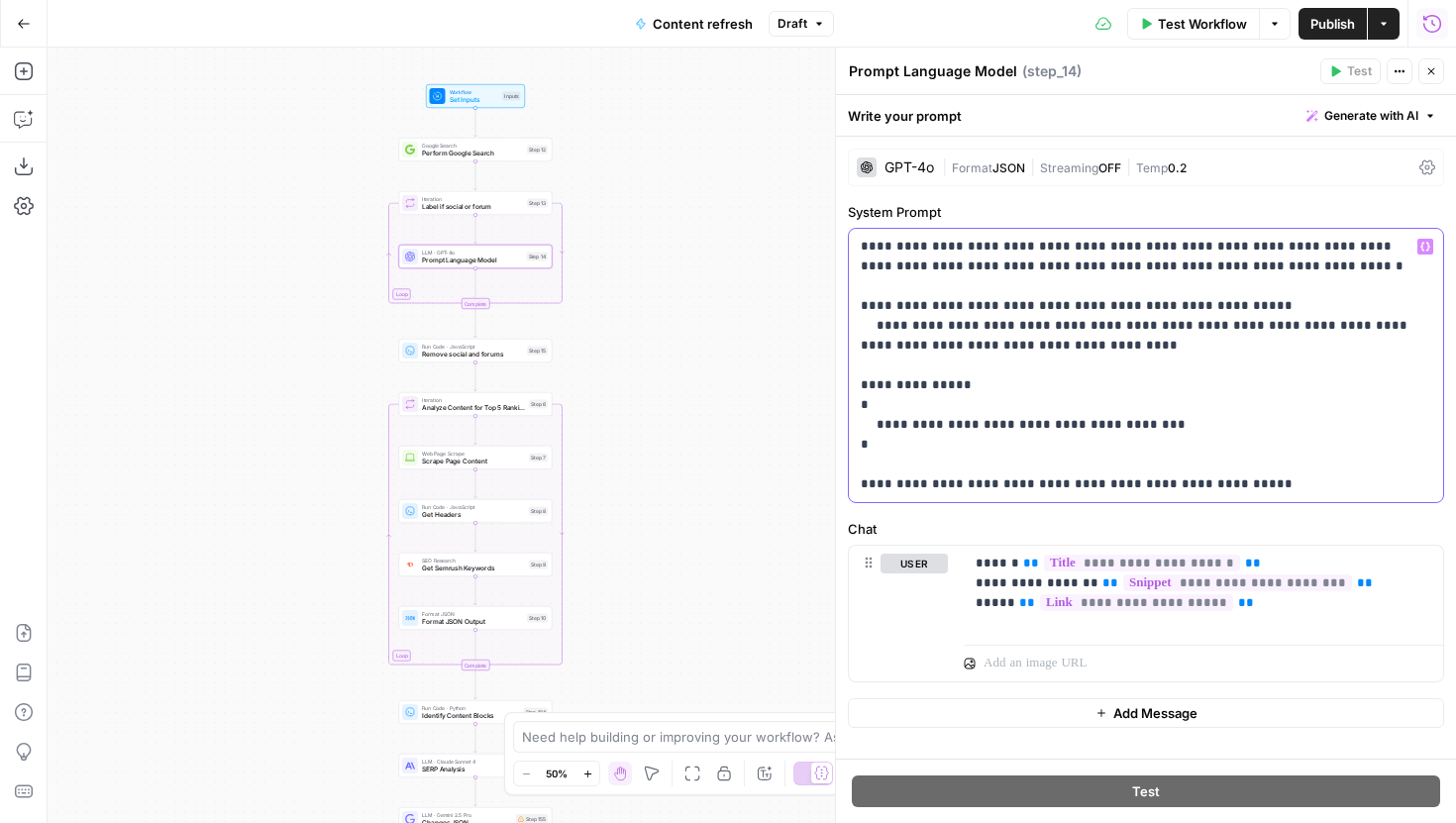 drag, startPoint x: 1120, startPoint y: 346, endPoint x: 1051, endPoint y: 346, distance: 69 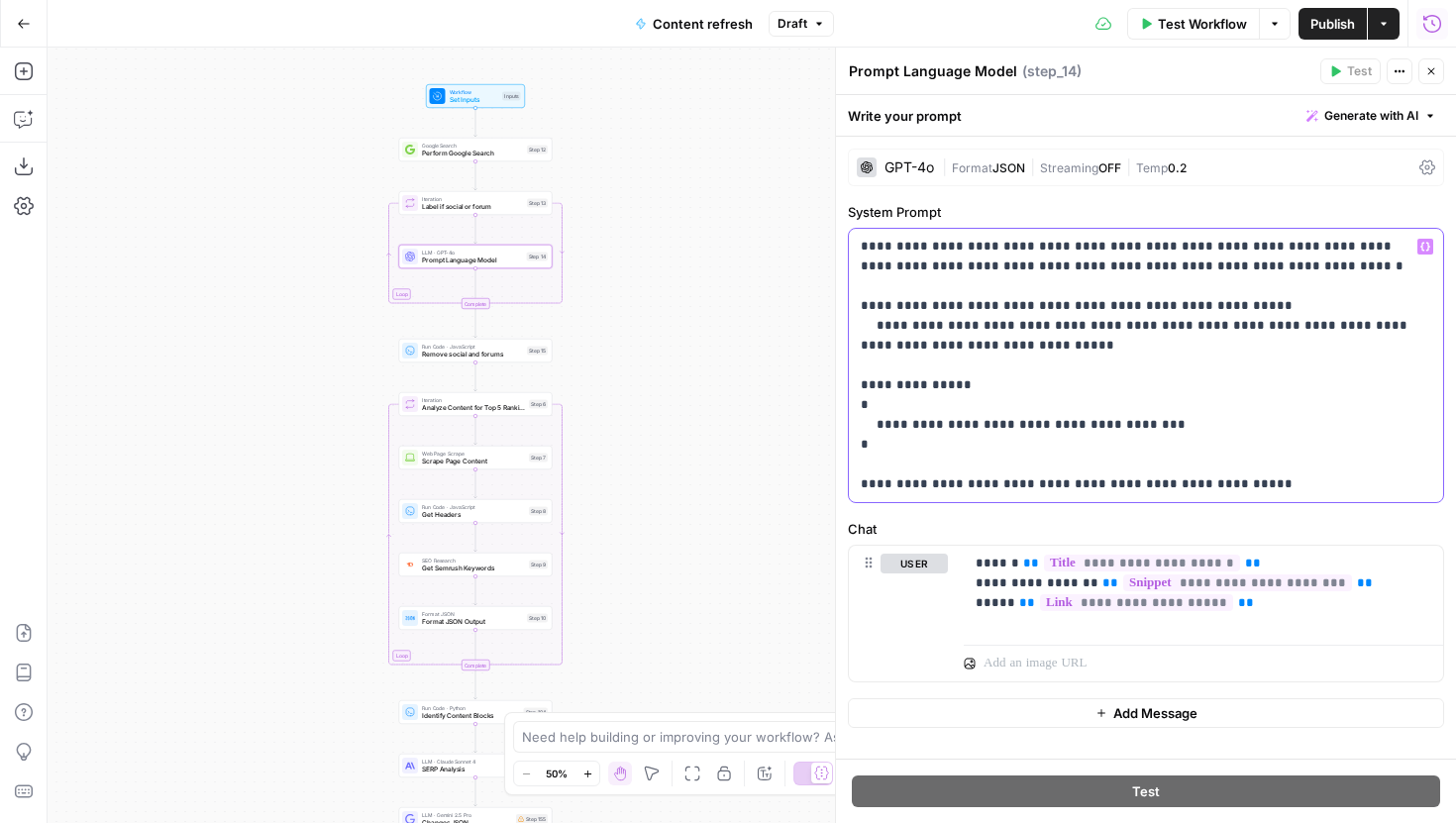 click on "**********" at bounding box center [1138, 365] 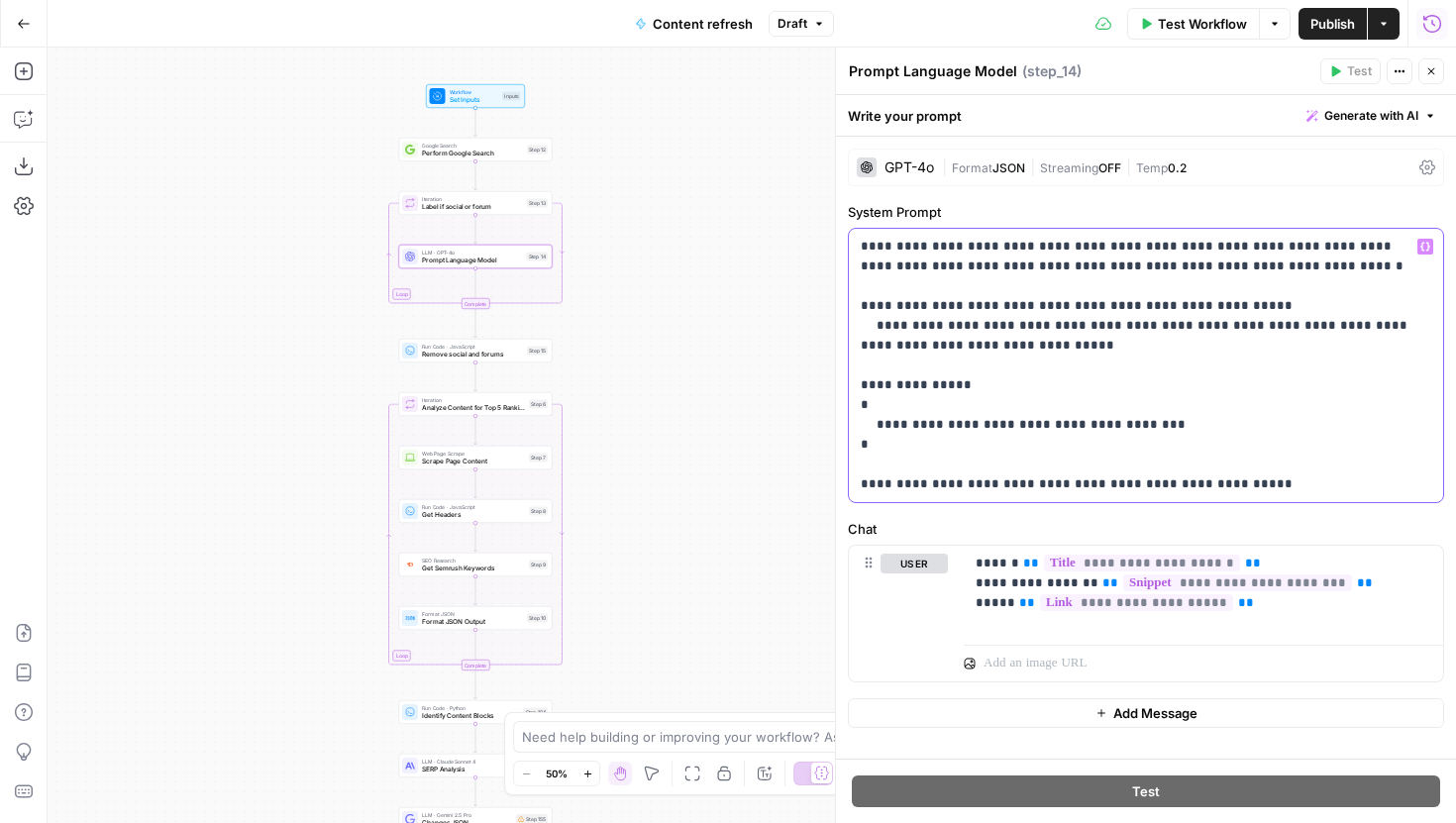click on "**********" at bounding box center [1138, 365] 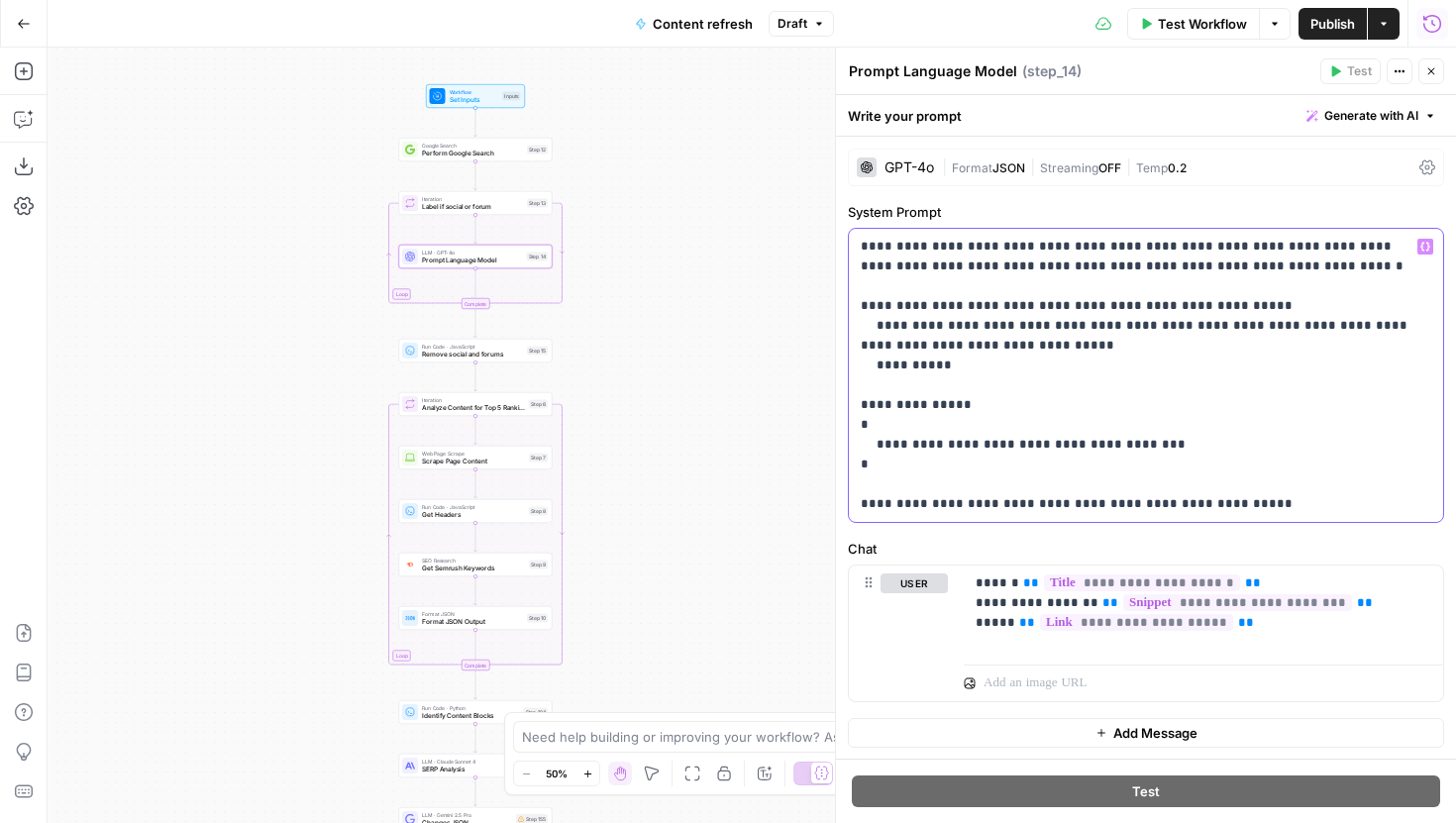 drag, startPoint x: 1081, startPoint y: 345, endPoint x: 944, endPoint y: 325, distance: 138.45216 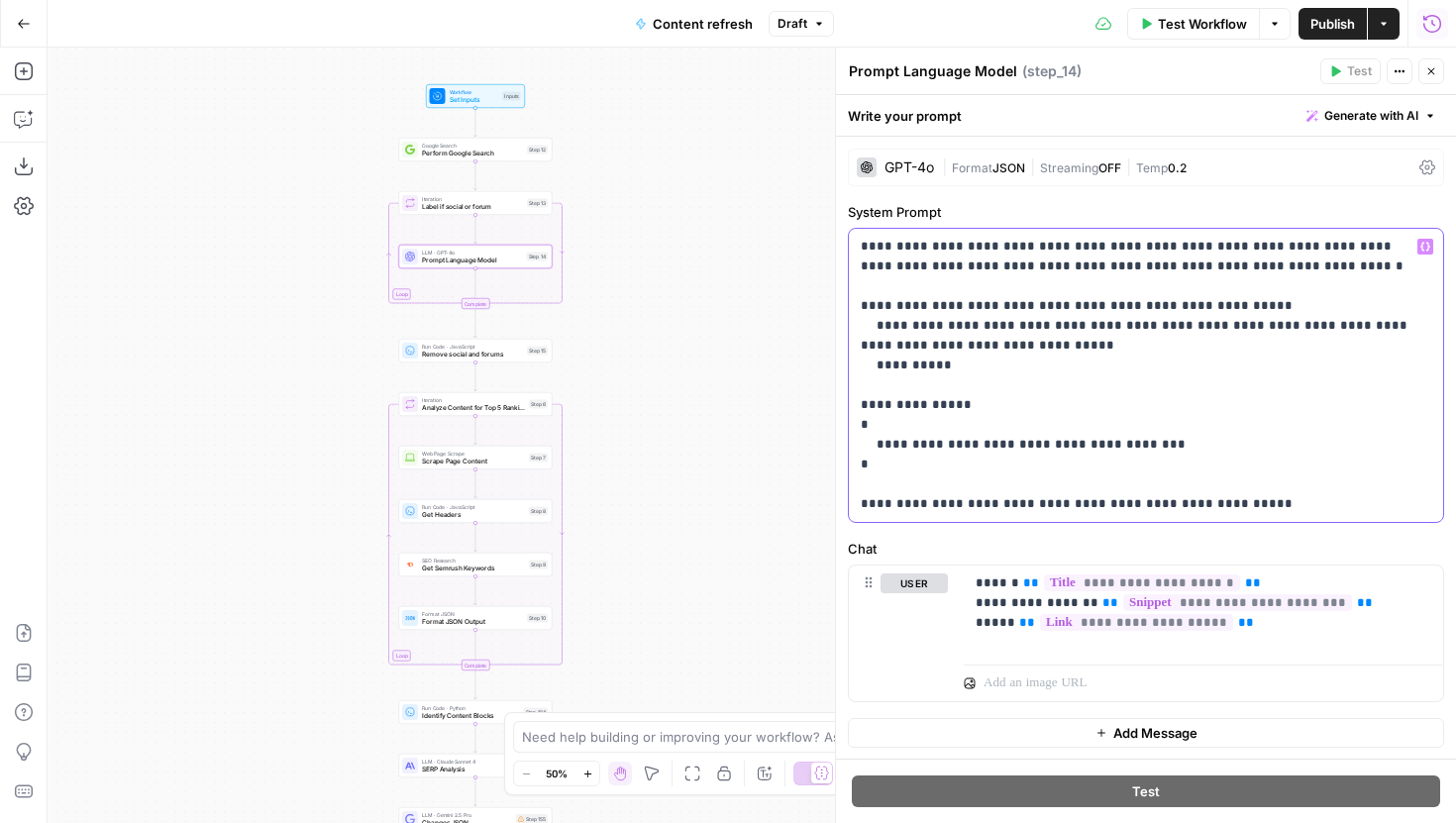 click on "**********" at bounding box center [1138, 375] 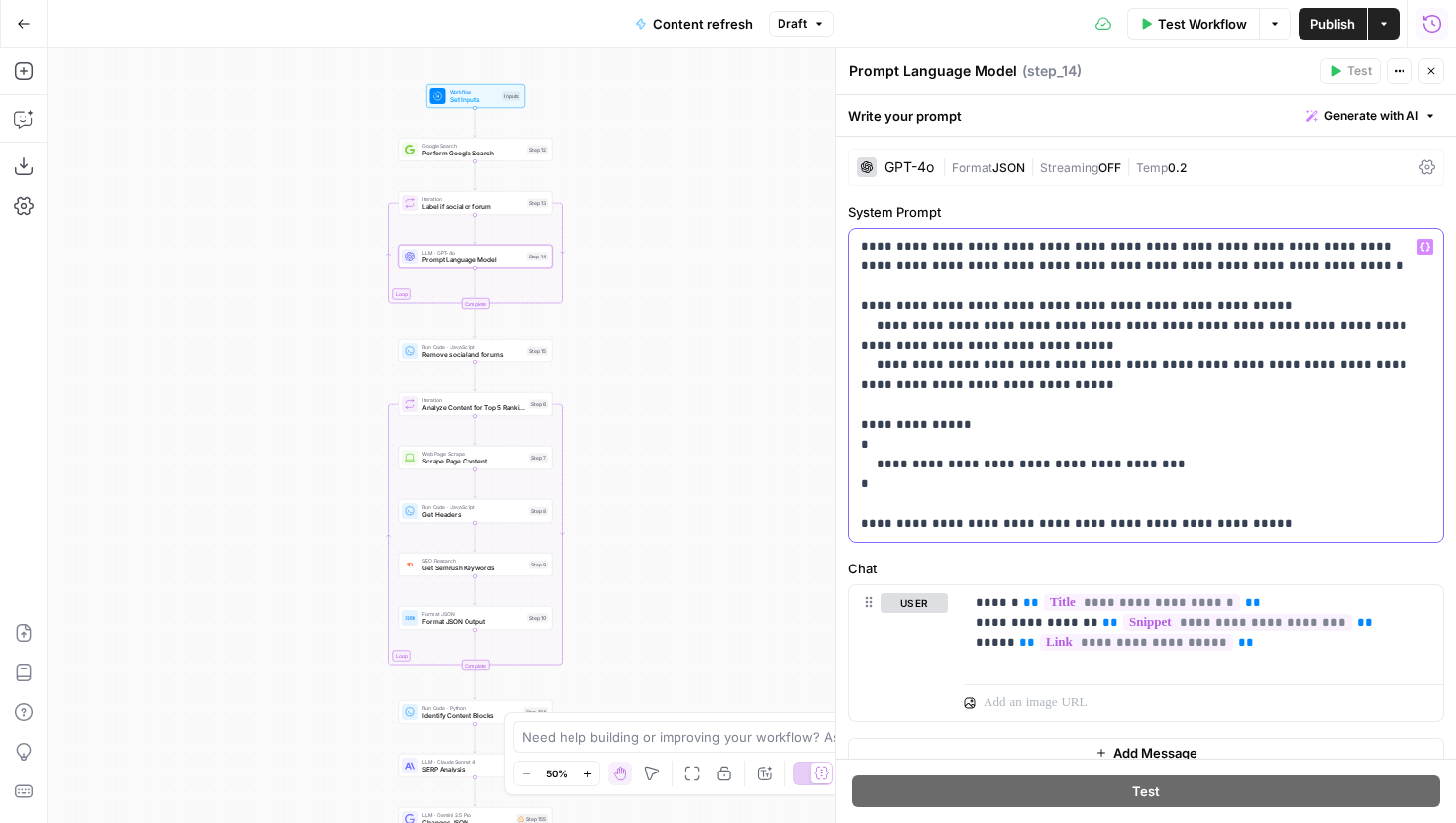 click on "**********" at bounding box center [1138, 385] 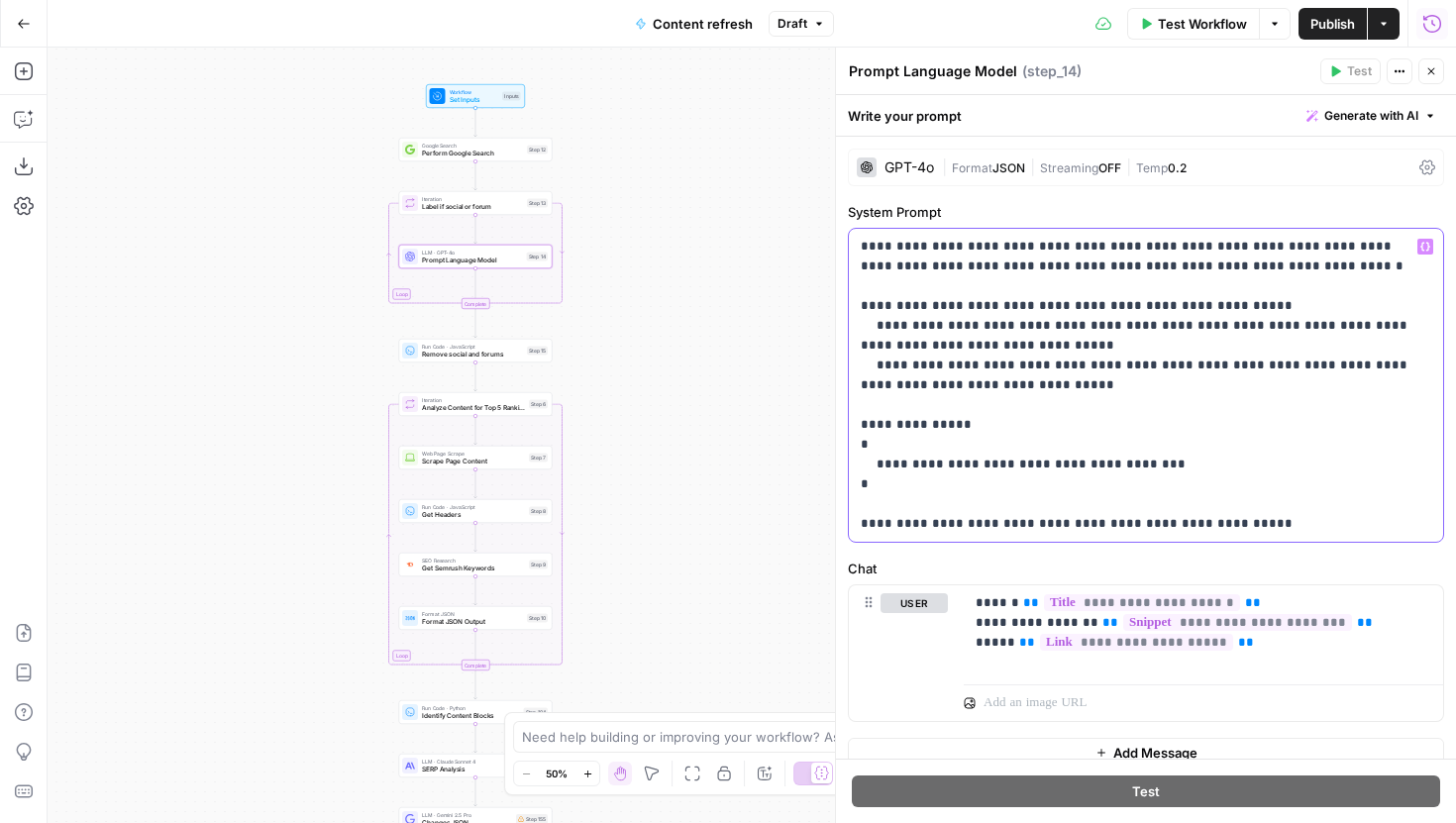 drag, startPoint x: 1178, startPoint y: 366, endPoint x: 1056, endPoint y: 366, distance: 122 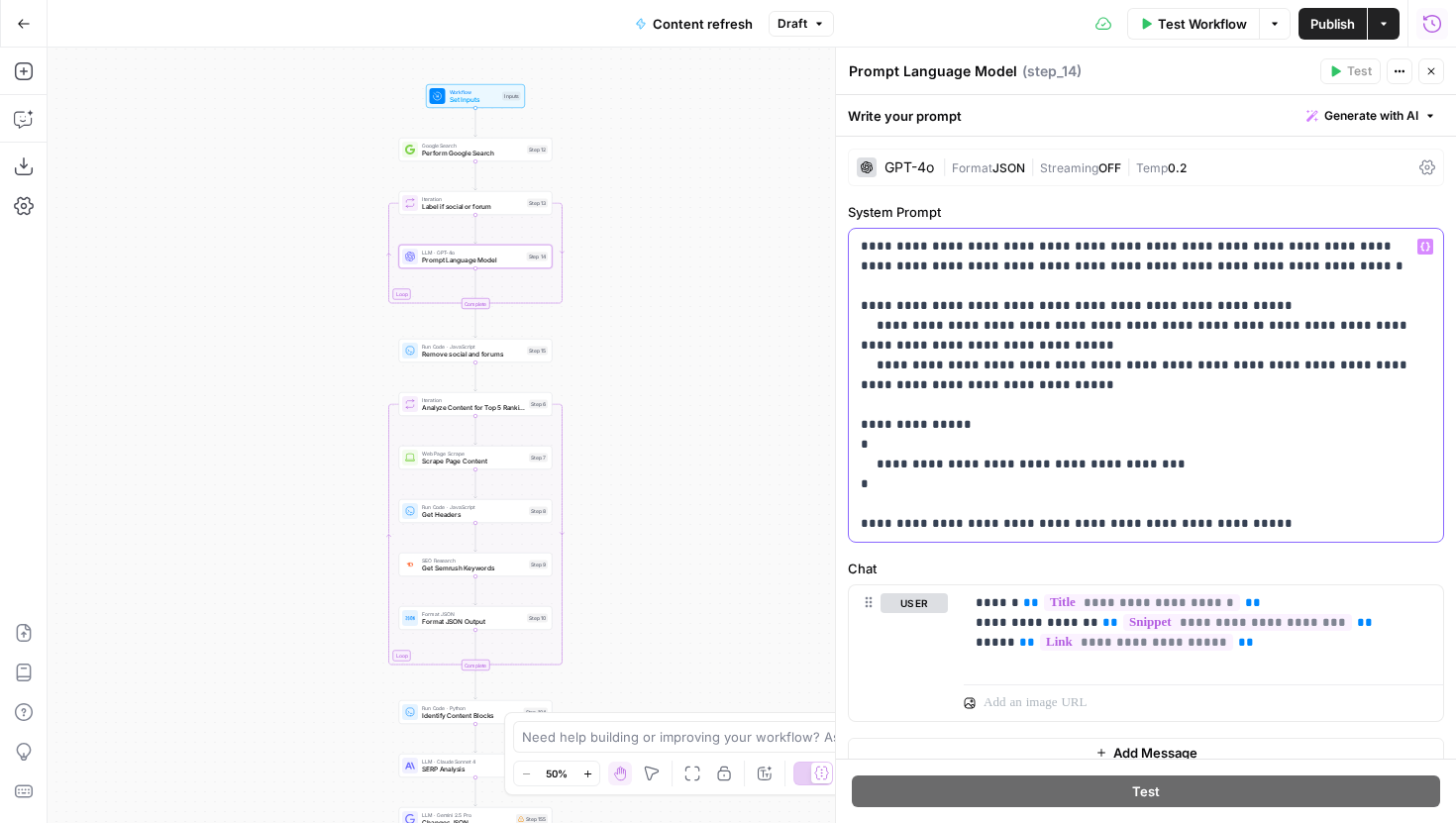 click on "**********" at bounding box center [1138, 385] 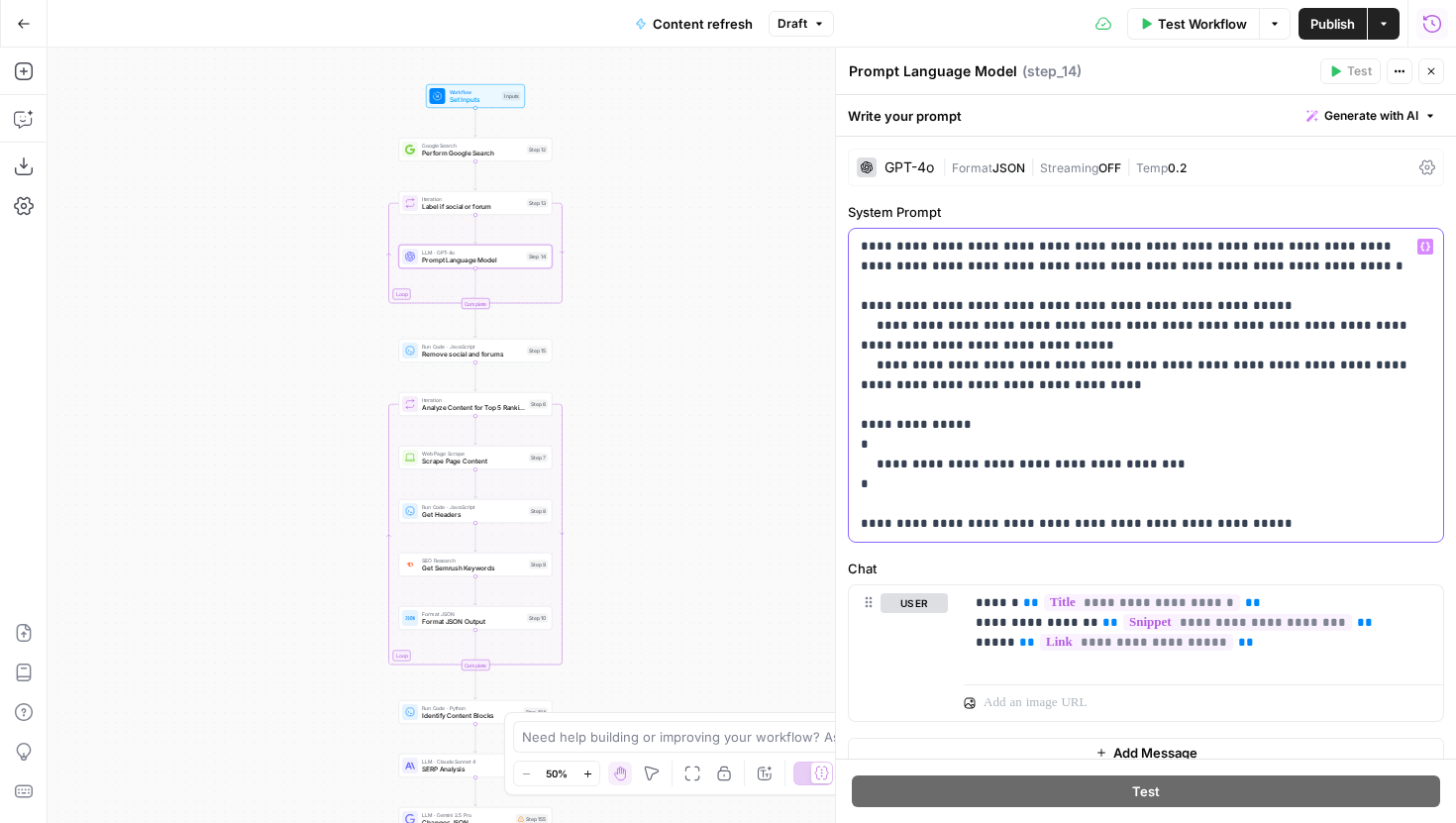 click on "**********" at bounding box center (1138, 385) 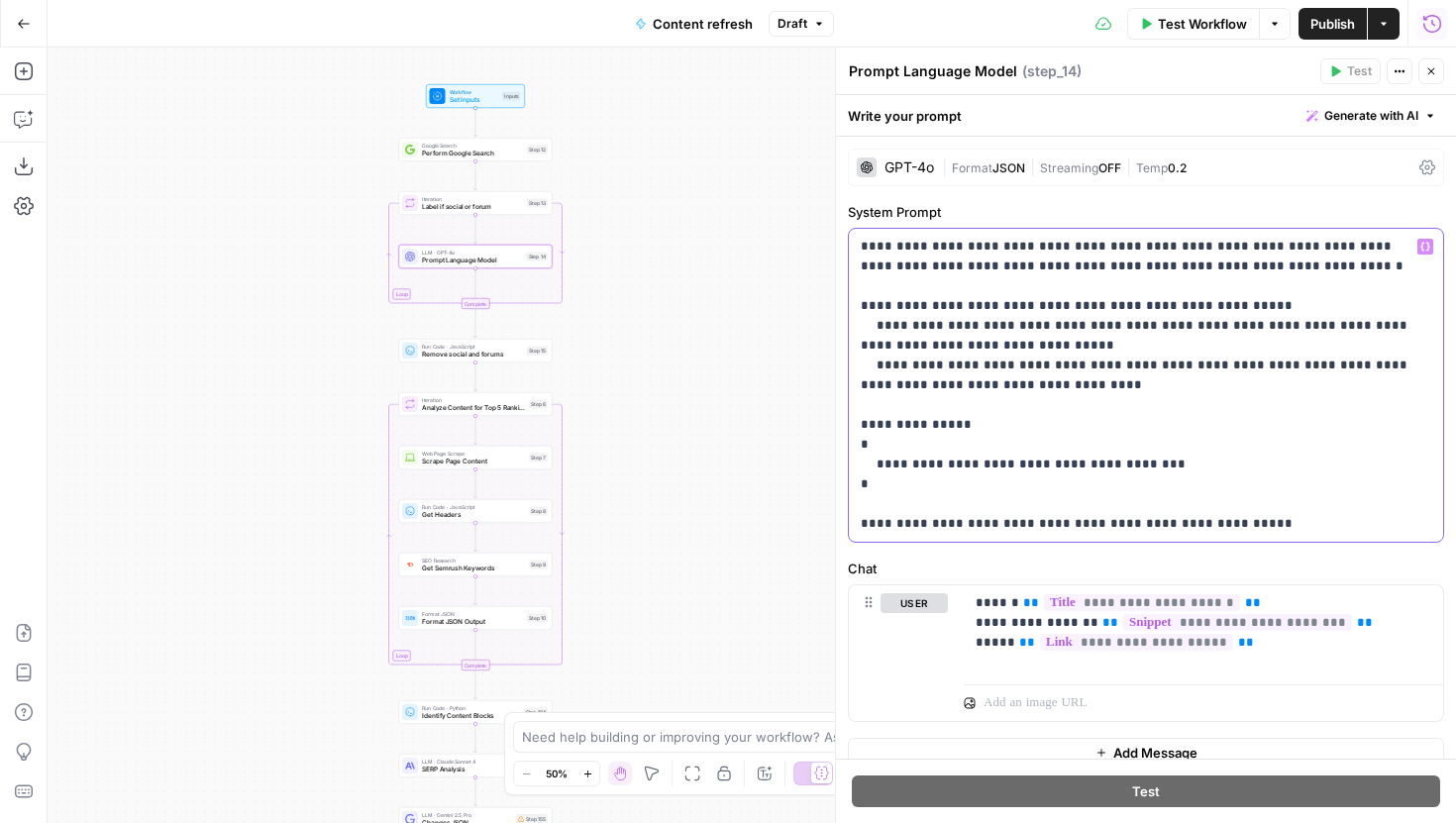 drag, startPoint x: 1037, startPoint y: 385, endPoint x: 869, endPoint y: 379, distance: 168.10711 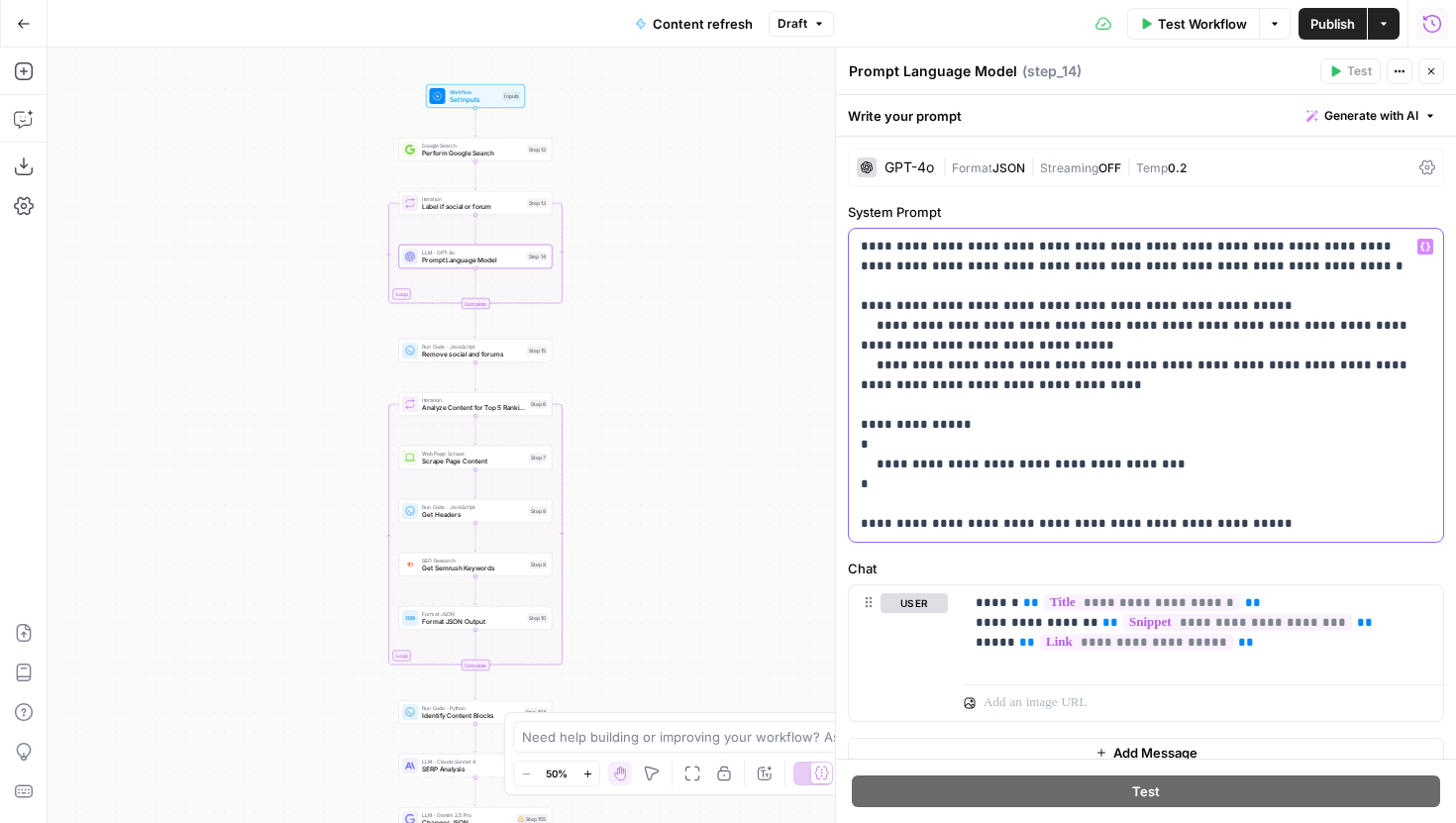 click on "**********" at bounding box center [1138, 385] 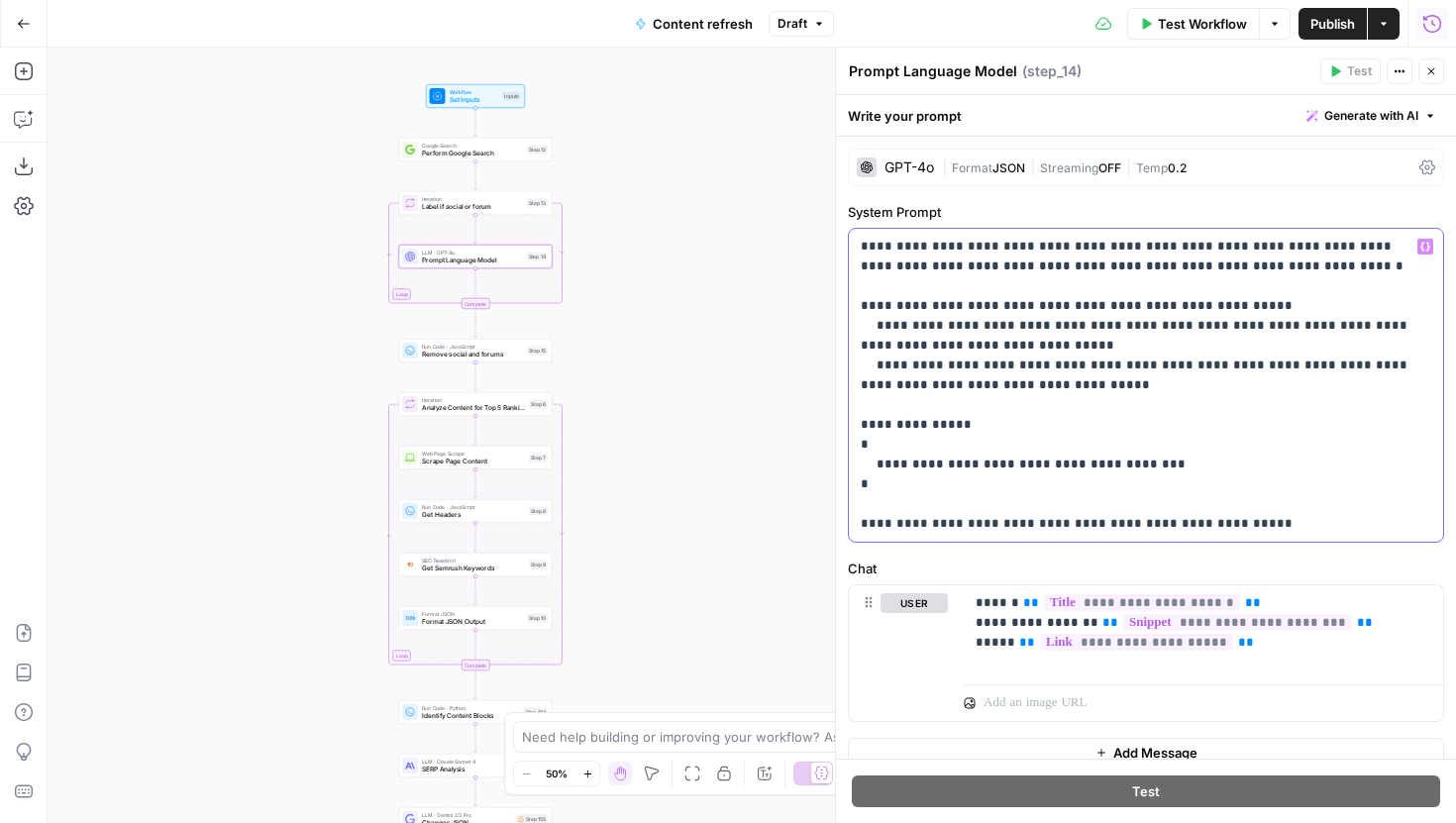 click on "**********" at bounding box center [1138, 385] 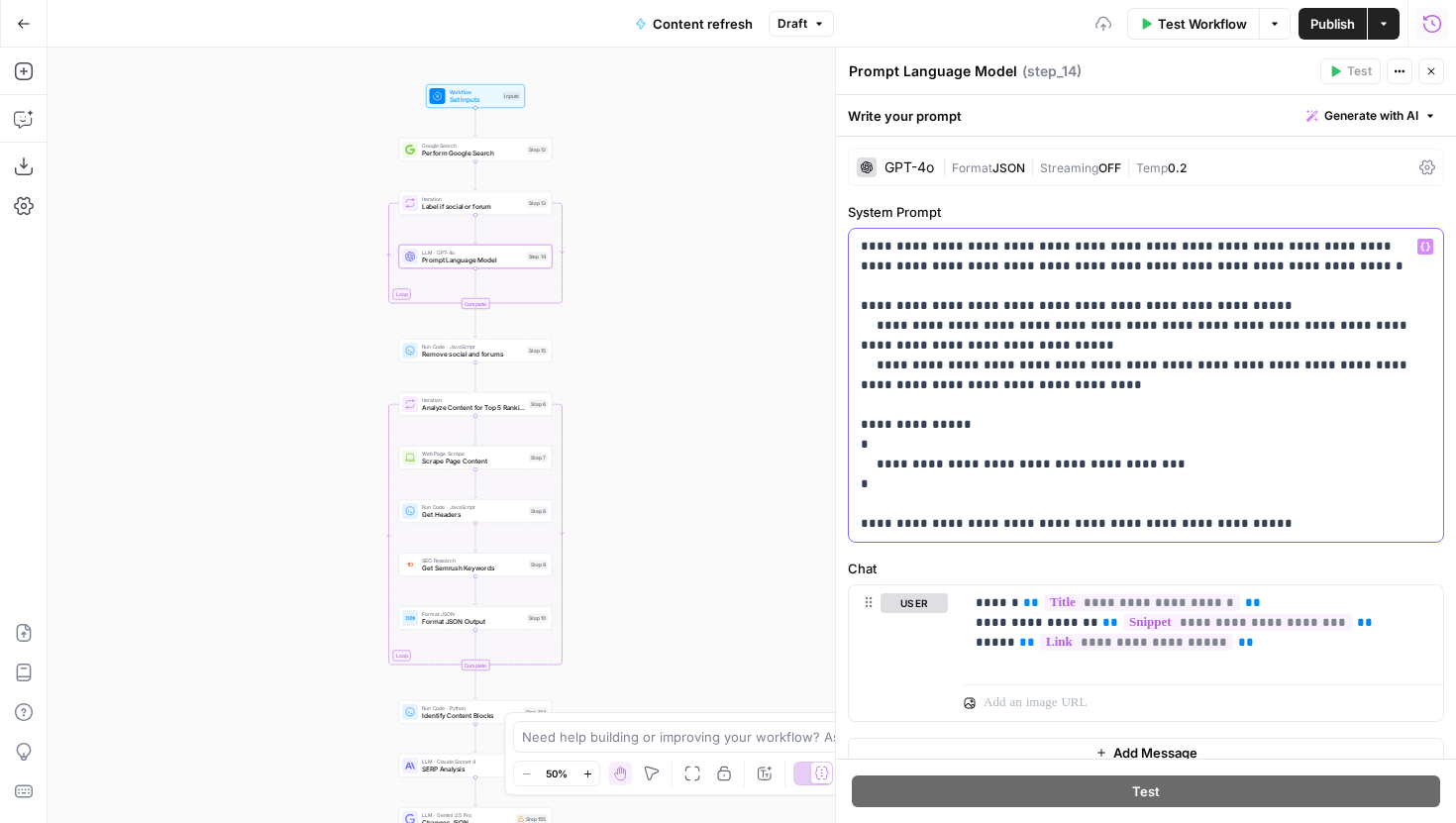 click on "**********" at bounding box center (1138, 385) 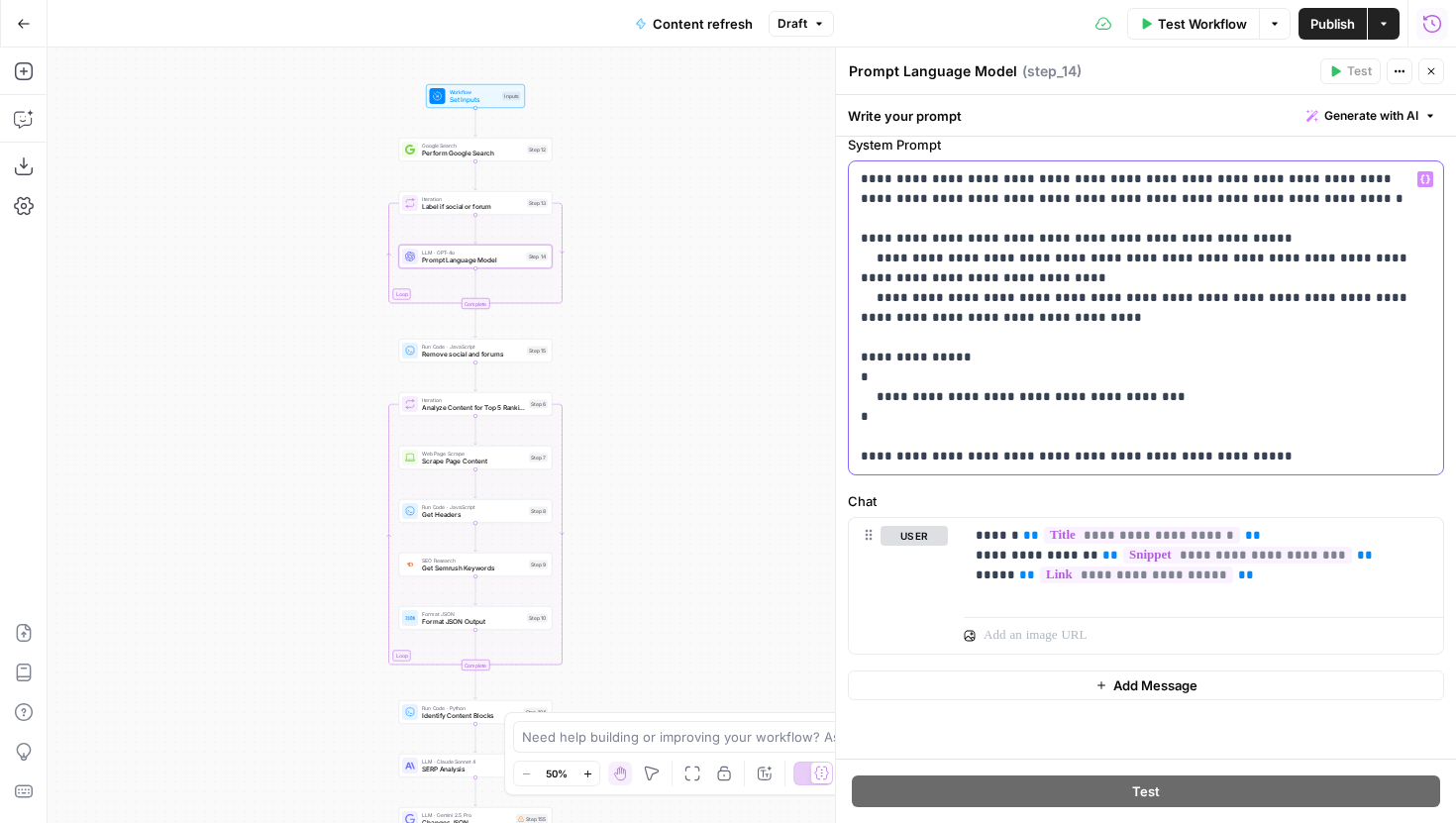 scroll, scrollTop: 68, scrollLeft: 0, axis: vertical 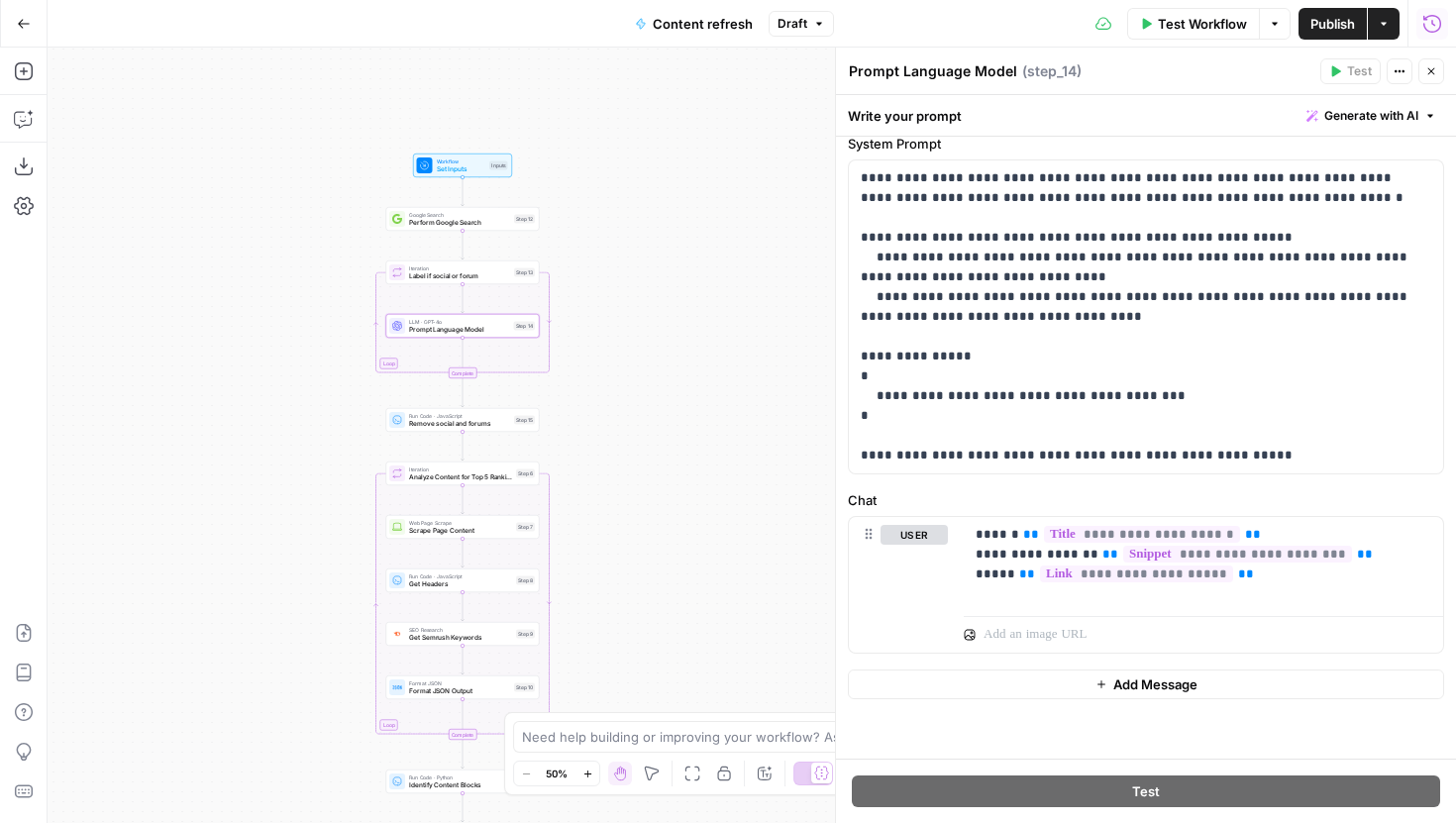 drag, startPoint x: 708, startPoint y: 302, endPoint x: 695, endPoint y: 371, distance: 70.21396 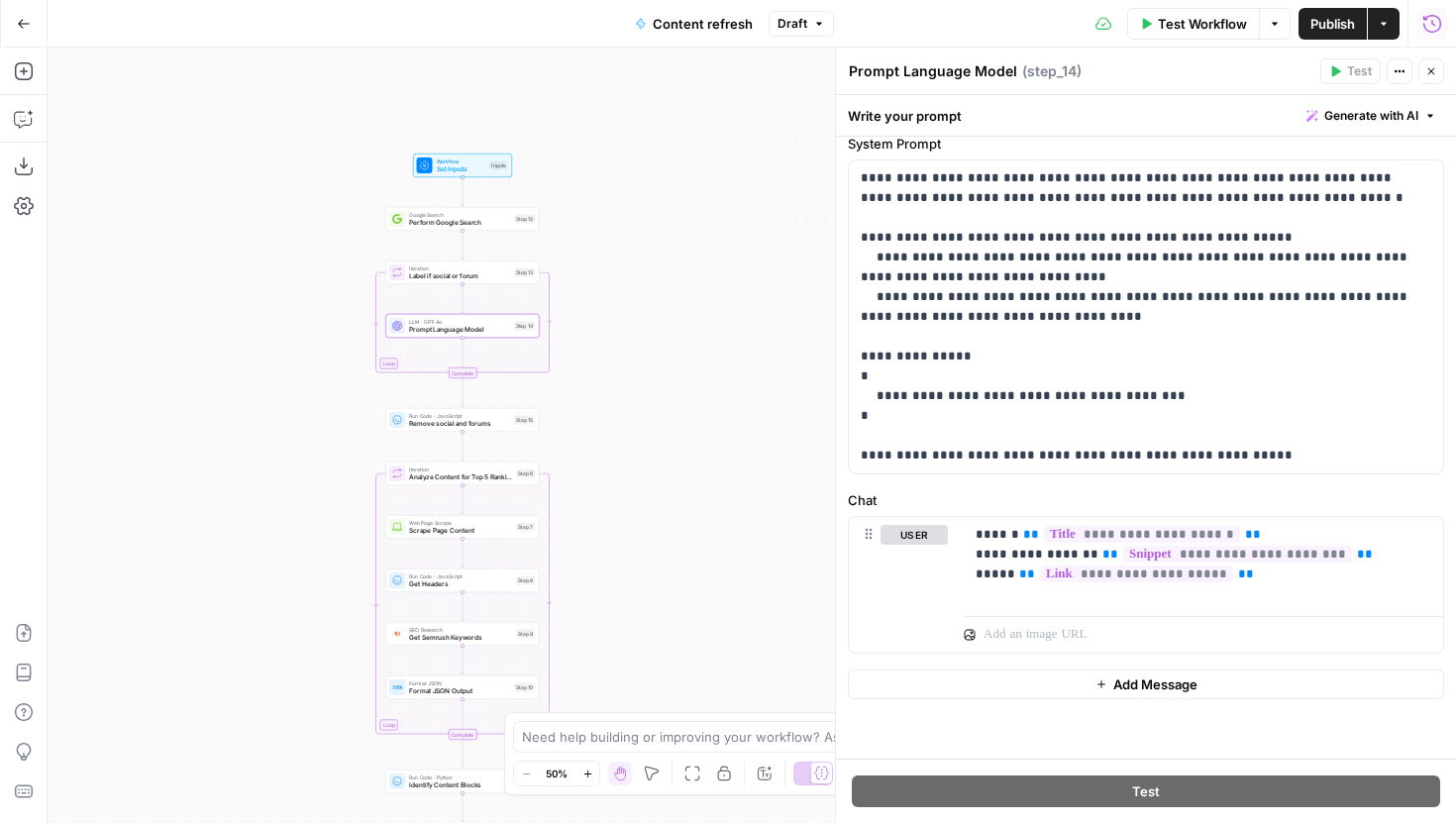 click on "true false false true false true Workflow Set Inputs Inputs Google Search Perform Google Search Step 12 Loop Iteration Label if social or forum Step 13 LLM · GPT-4o Prompt Language Model Step 14 Complete Run Code · JavaScript Remove social and forums Step 15 Loop Iteration Analyze Content for Top 5 Ranking Pages Step 6 Web Page Scrape Scrape Page Content Step 7 Run Code · JavaScript Get Headers Step 8 SEO Research Get Semrush Keywords Step 9 Format JSON Format JSON Output Step 10 Complete Run Code · Python Identify Content Blocks Step 104 LLM · Claude Sonnet 4 SERP Analysis Step 153 LLM · Gemini 2.5 Pro Changes JSON Step 155 LLM · Claude Opus 4 Apply Changes Step 158 LLM · Claude Sonnet 4 AEO Optimization Step 184 LLM · Claude Opus 4 Apply AEO Optimization Step 185 Run Code · Python Remove H1 Tag Step 159 LLM · Claude Sonnet 4 Find Relevant Sources  Step 179 LLM · GPT-4.1 Extract Domains Step 162 Loop Iteration Iterate Over Sources Step 167 Condition Check for Errors Step 168 Content Processing" at bounding box center [752, 435] 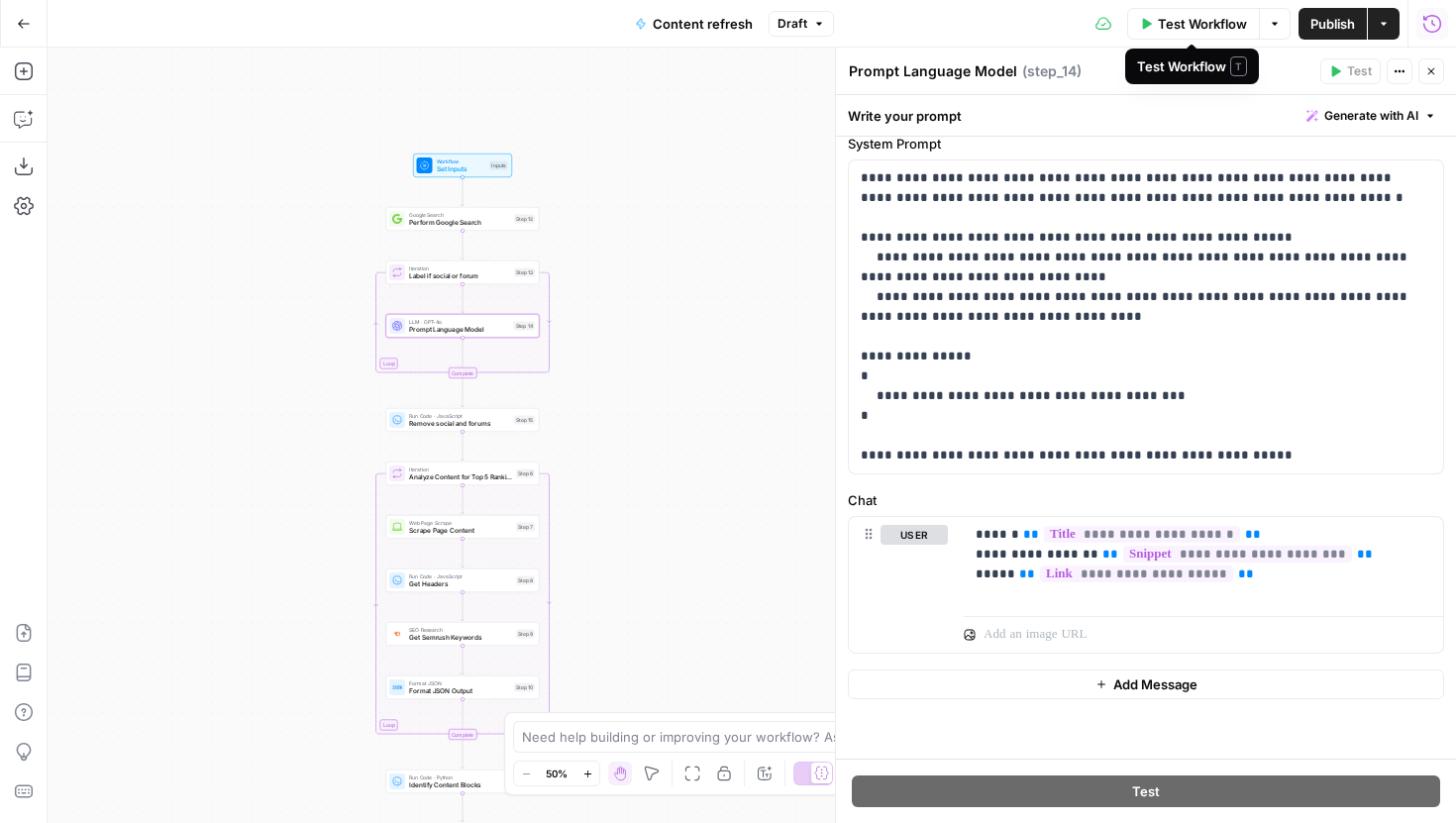click on "Test Workflow" at bounding box center (1202, 24) 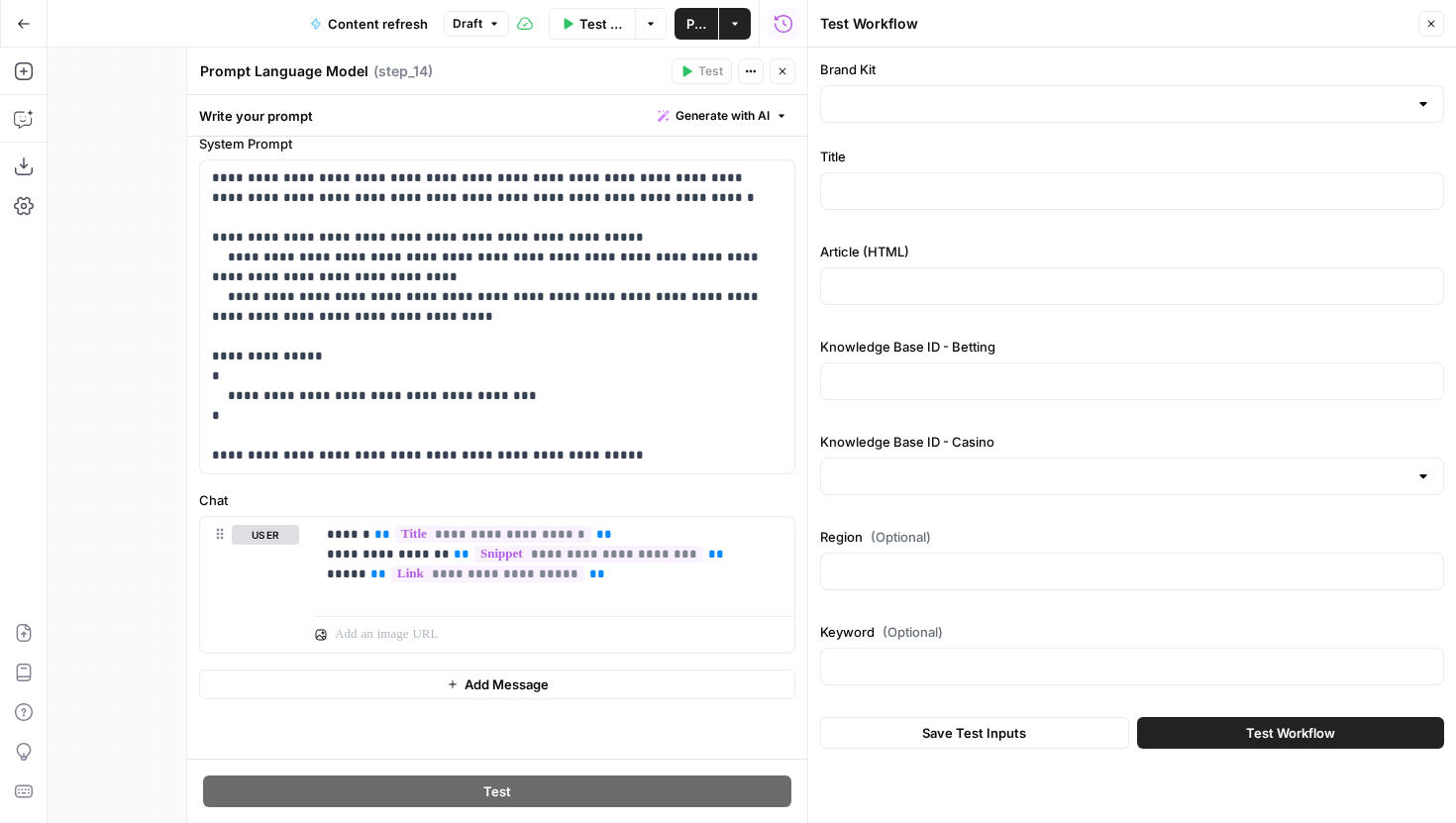 click on "Close" at bounding box center (782, 71) 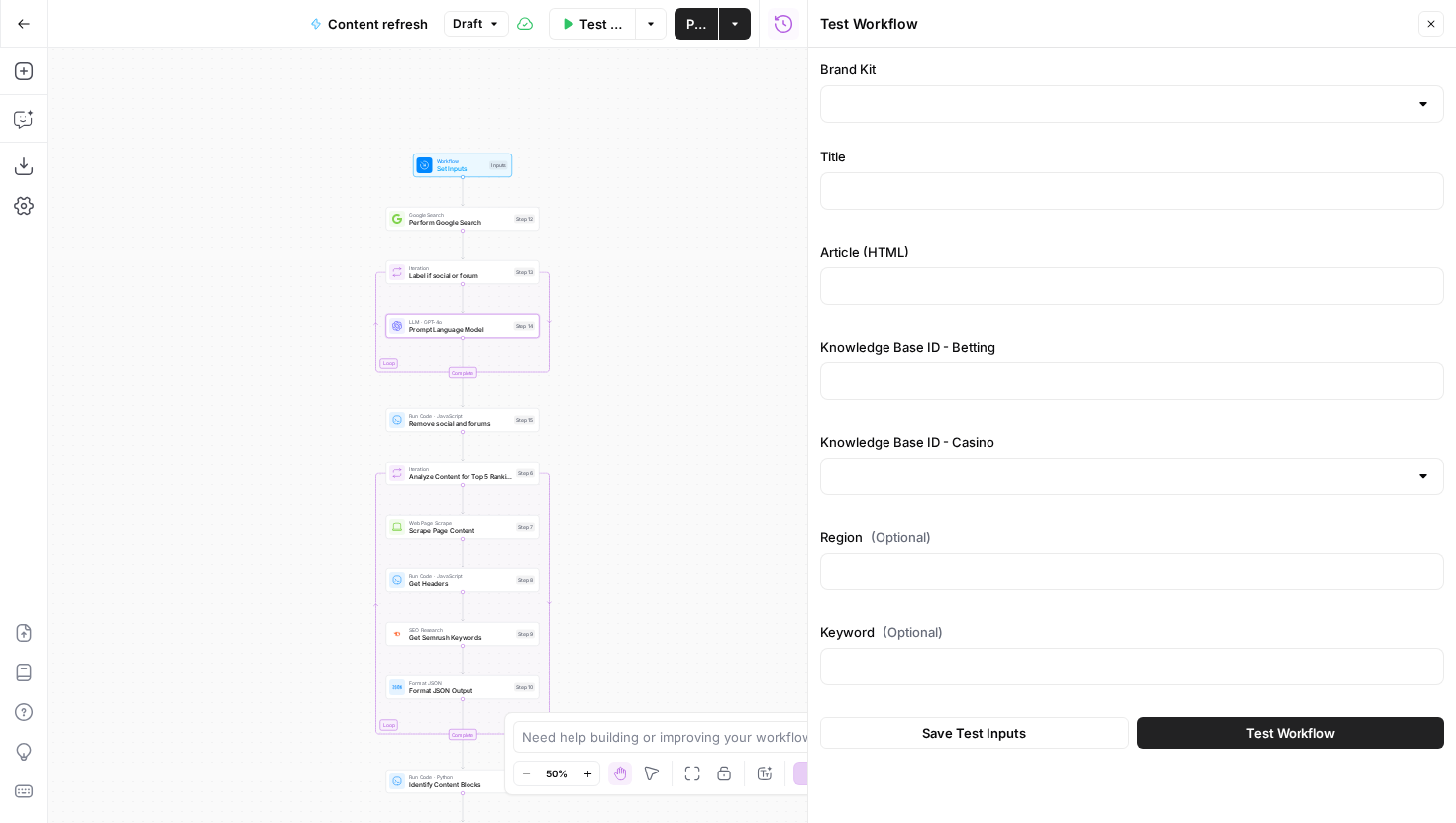 click at bounding box center [1132, 104] 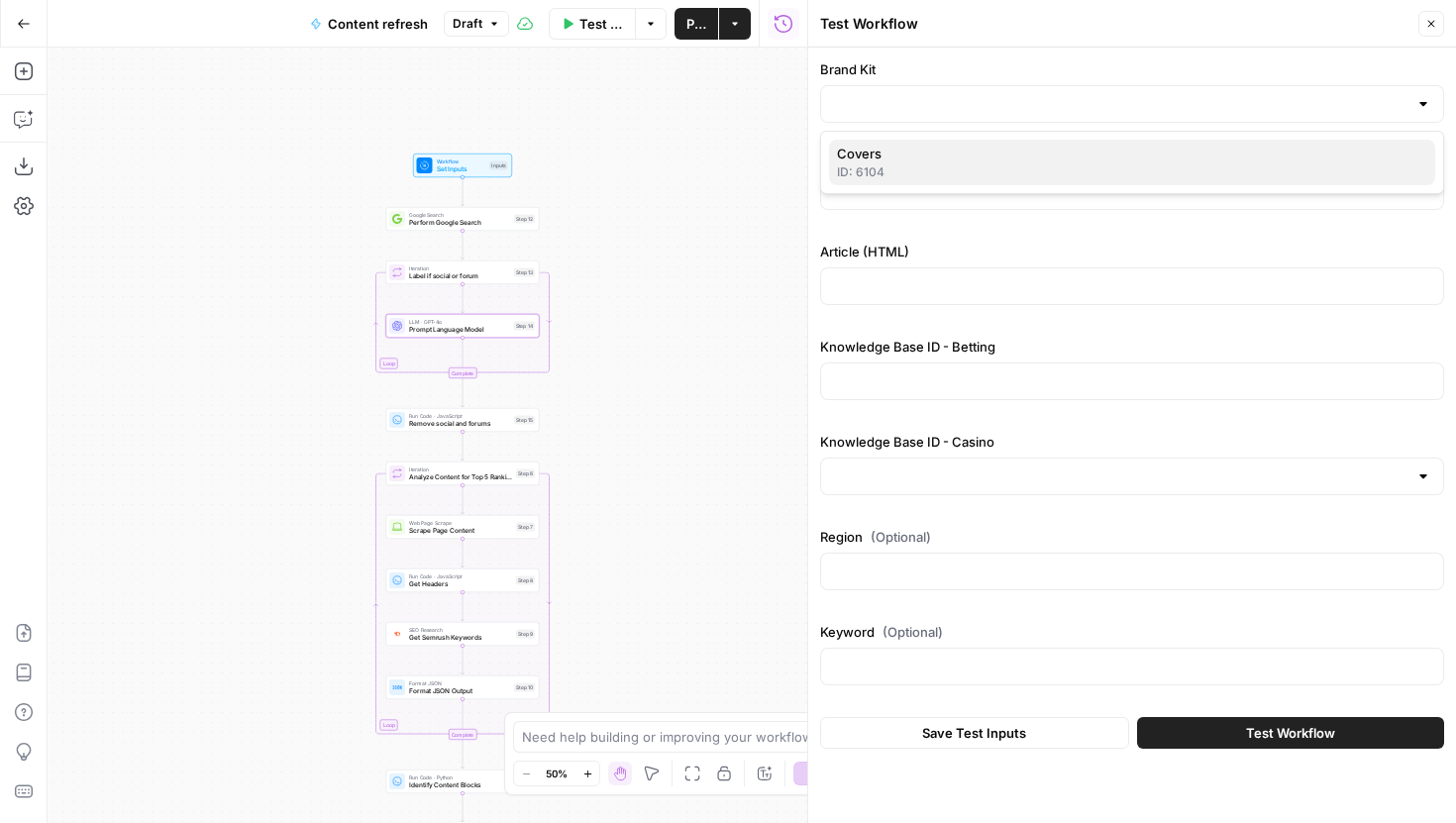 click on "Covers" at bounding box center [1128, 154] 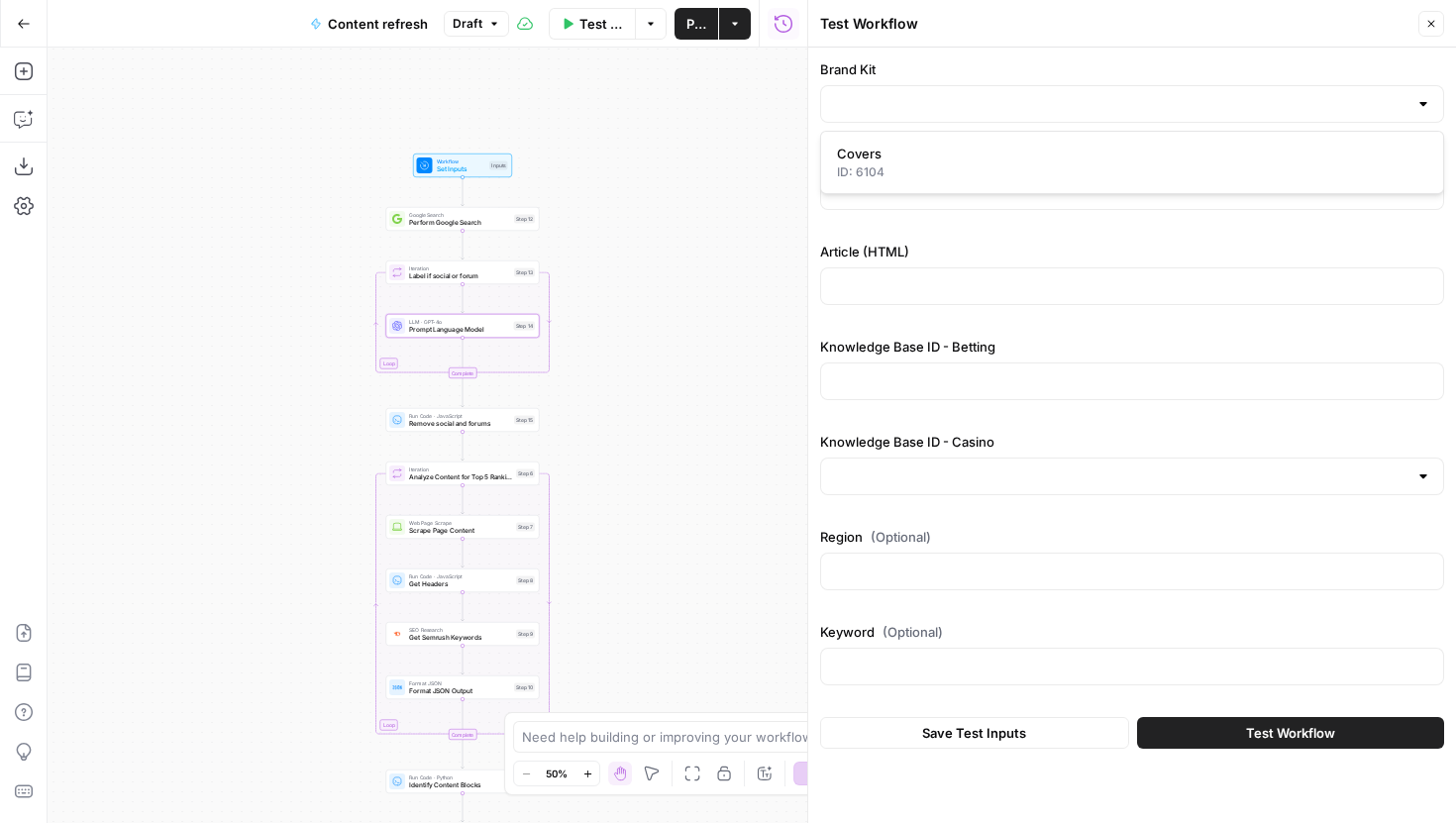 type on "Covers" 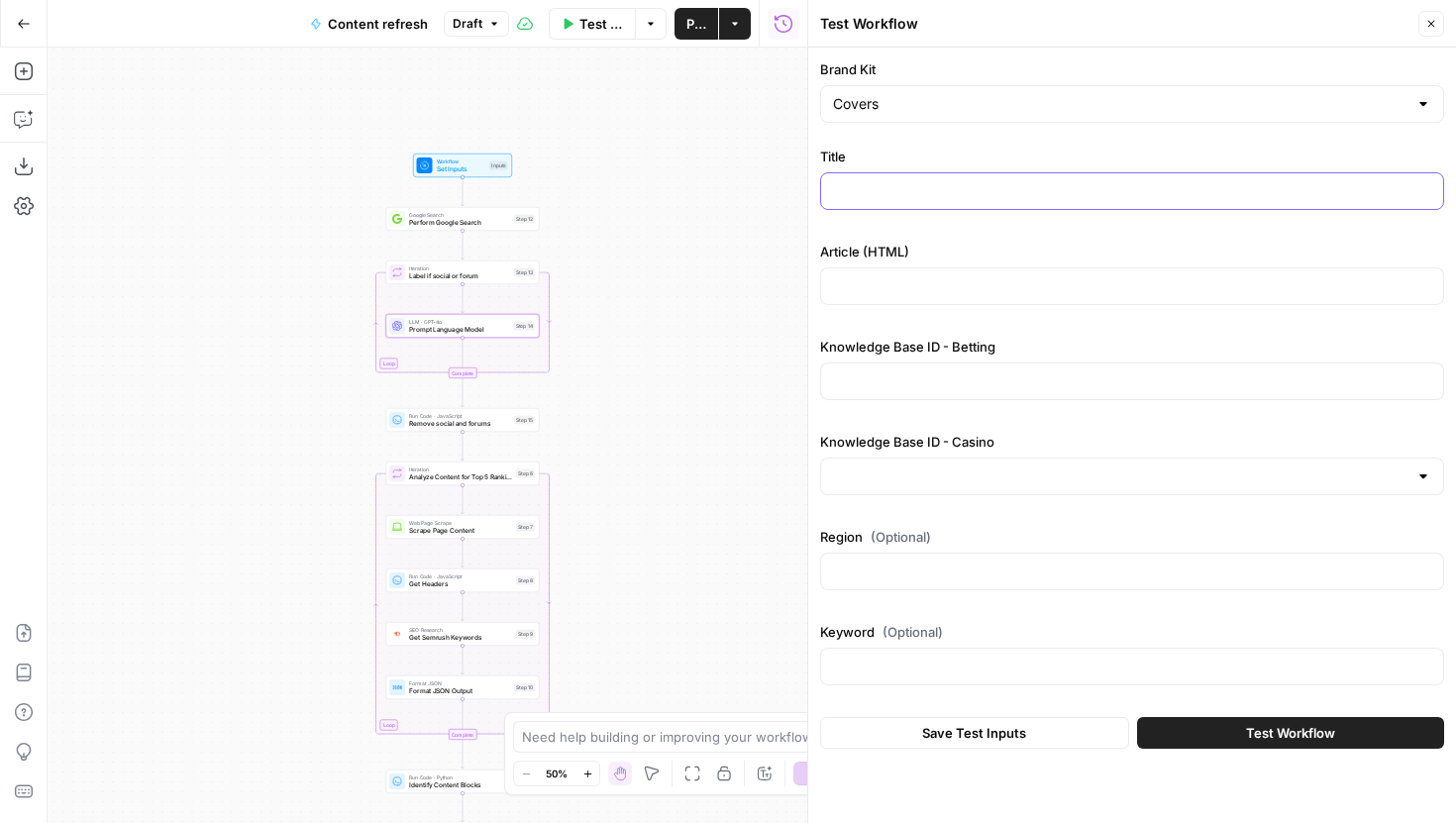 click on "Title" at bounding box center (1132, 191) 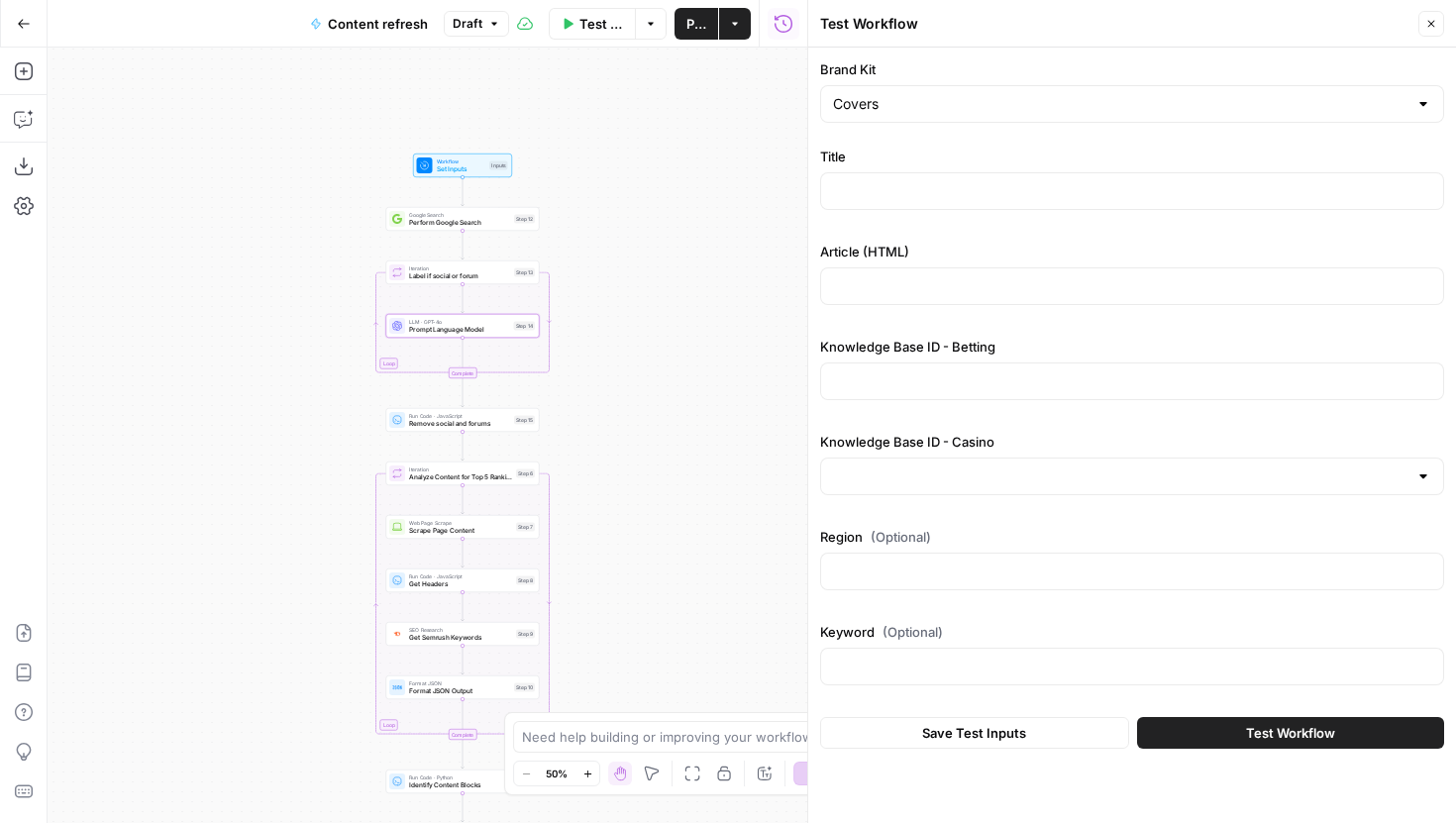 click at bounding box center [1132, 191] 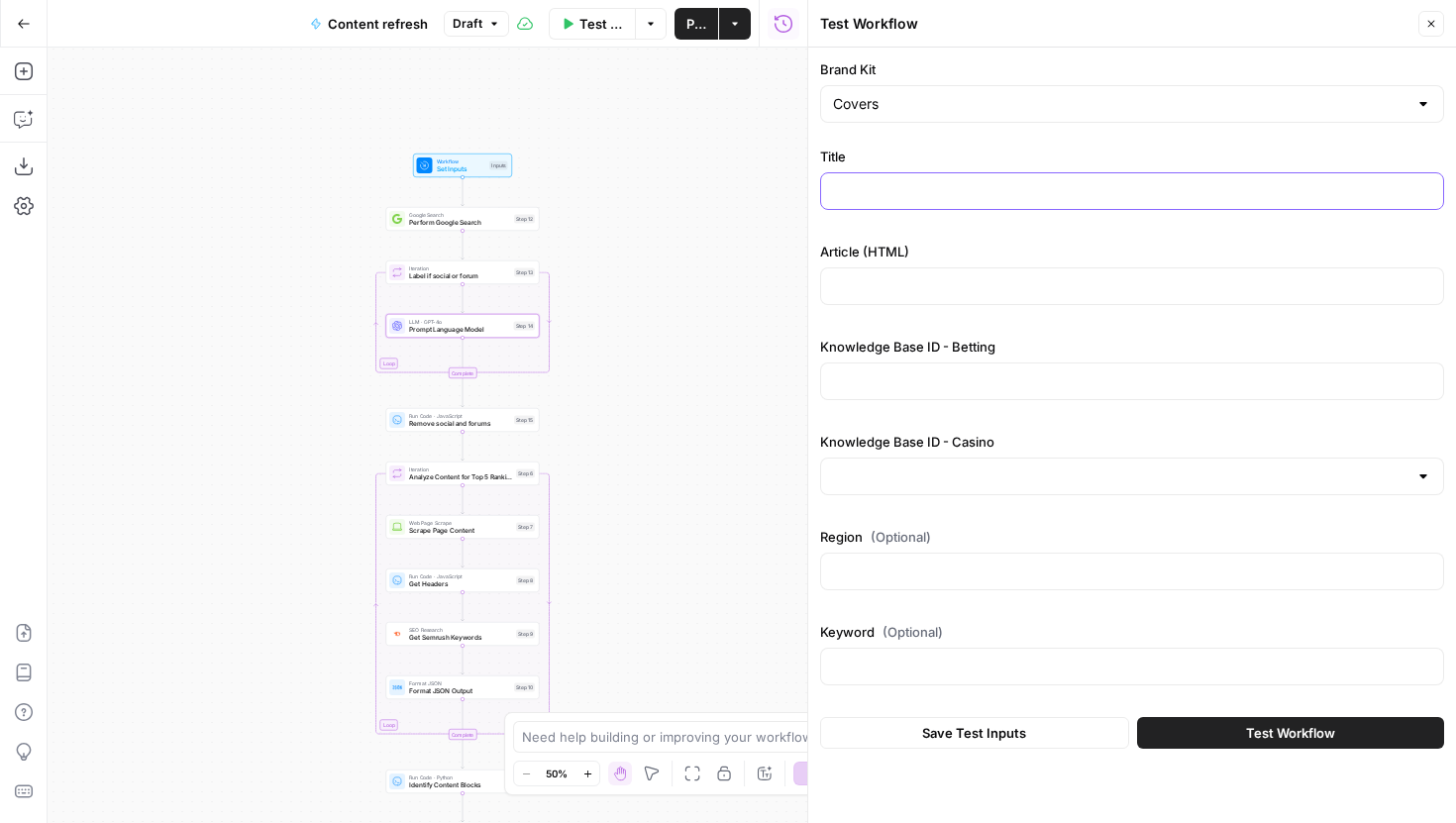paste on "BetMGM Bonus Code 'CVRBONUS1500': $1,500 First Bet Offer" 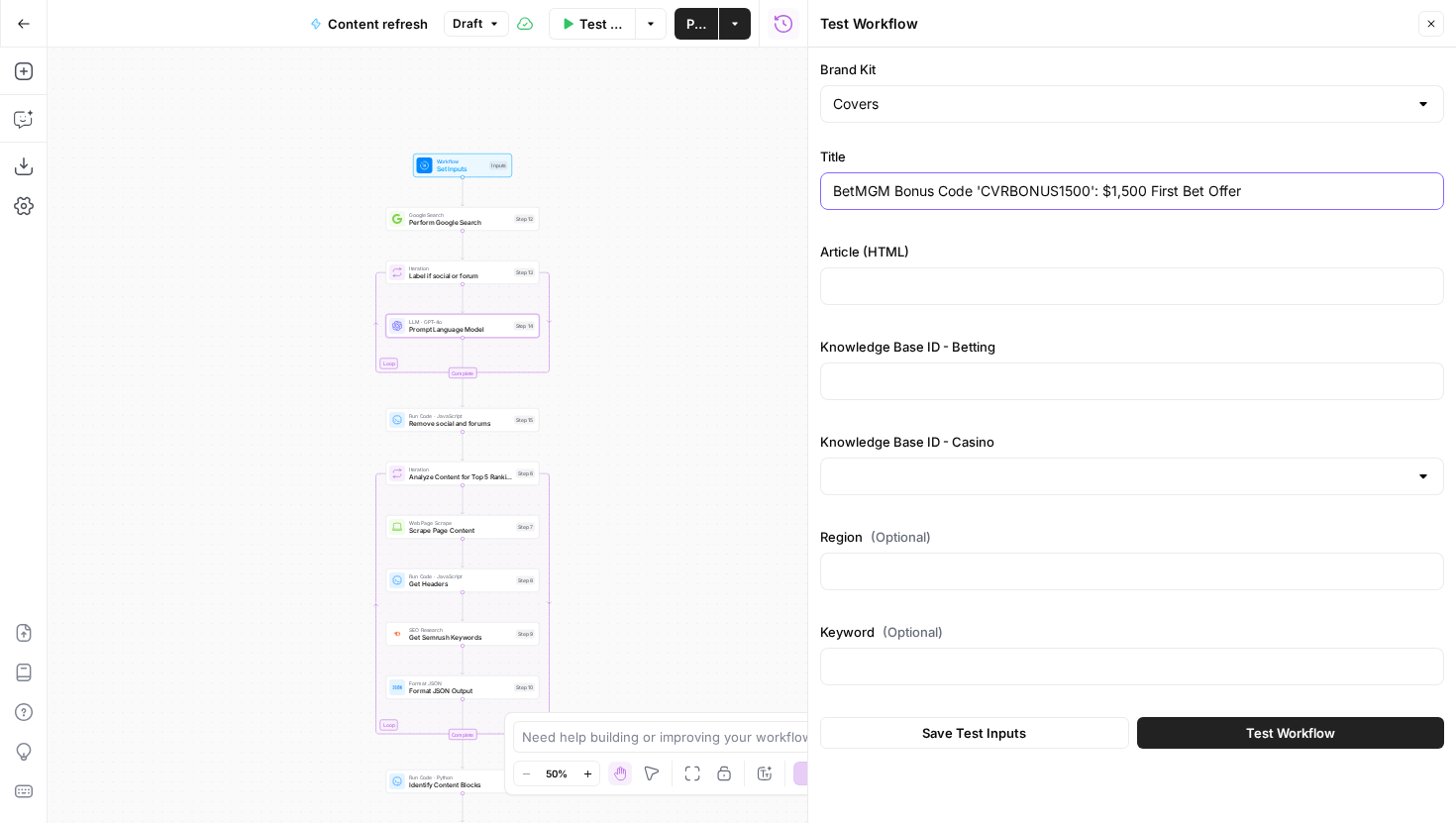 type on "BetMGM Bonus Code 'CVRBONUS1500': $1,500 First Bet Offer" 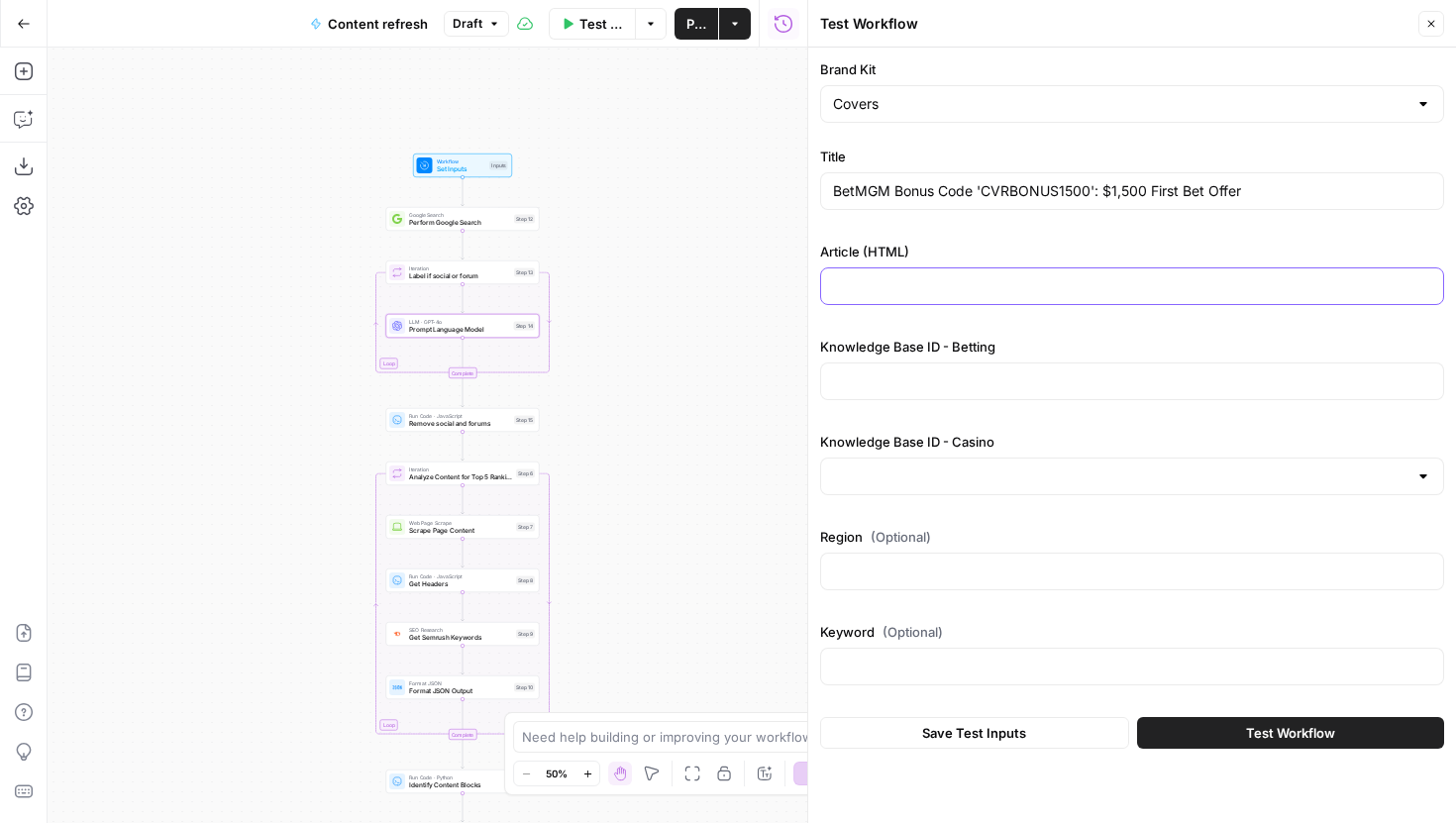 click on "Article (HTML)" at bounding box center (1132, 286) 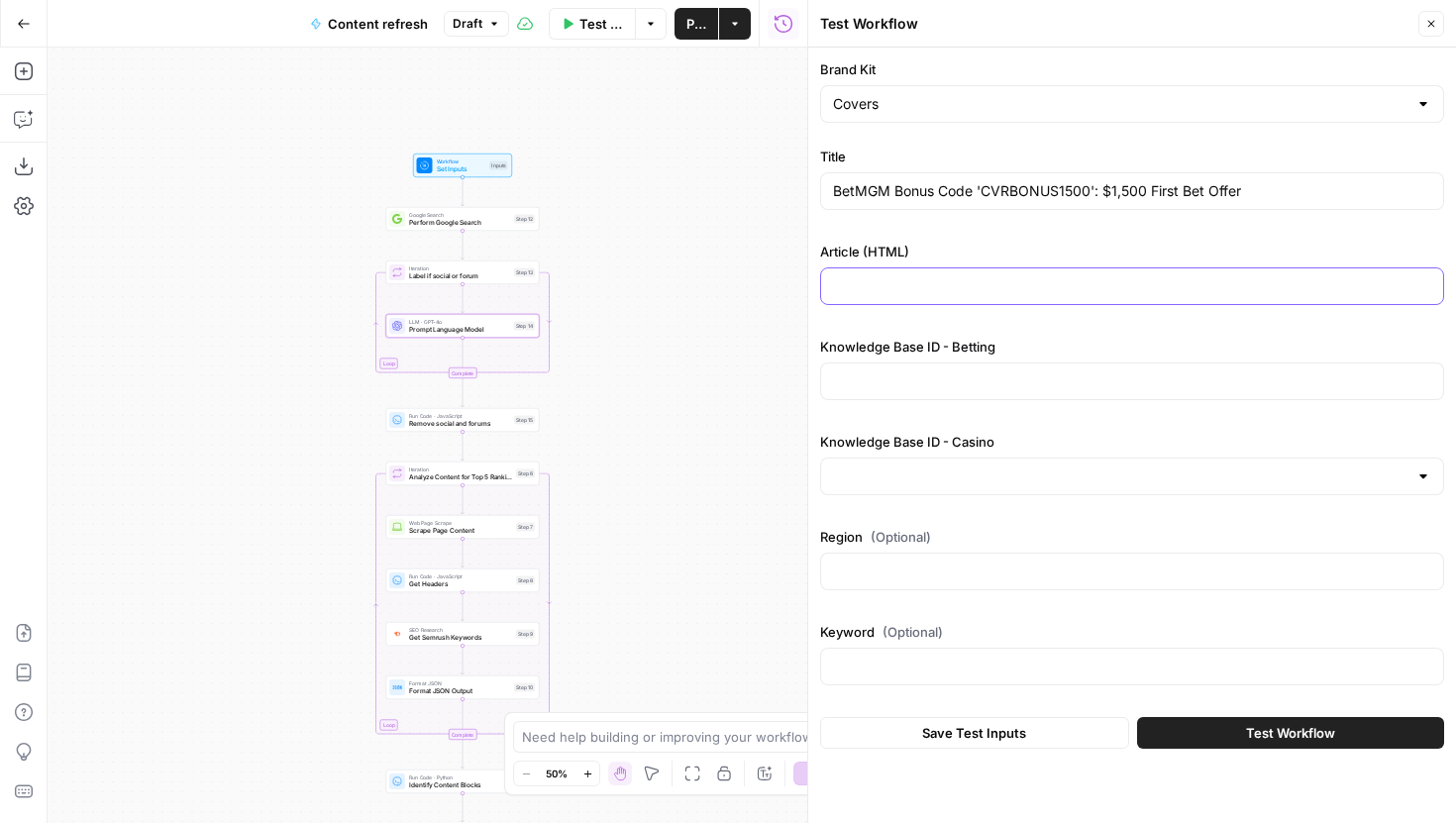 paste on "<p>Unlock a '$1,500 First Bet Offer' by registering with our unique BetMGM bonus code 'CVRBONUS1500' for MLB today. Following a $10 minimum deposit and an unsuccessful initial wager, BetMGM will issue you a bonus equal to your first bet, up to $1,500. New users in CO, MI, NJ, PA, and WV can claim a $150 bonus if their initial $10 wager wins.</p> <p>BetMGM's current offer is one of our favorite sportsbook promos of 2025. Additionally, if you're in MI, NJ, PA, or WV, you can claim a BetMGM Casino bonus code offer, too.</p> <p>Offers are not available to residents of Ontario, Canada.</p> <p>Regularly seen on: [USA Today] [ESPN] [New York Times]</p> <hr /> <h2>BetMGM bonus code welcome offers</h2> <table> <thead> <tr>   <th>Sportsbook🏆</th>   <th>Welcome bonus💰</th>   <th>Promo code✅</th> </tr> </thead> <tbody> <tr>   <td>⭐ BetMGM</td>   <td>$1,500 First Bet Offer</td>   <td>CVRBONUS1500</td> </tr> <tr>   <td>⭐ BetMGM Casino</td>   <td>100% Match up to $1,000 + $25 No-Deposit Bonus</td>   <td>COVERS1000</td> <..." 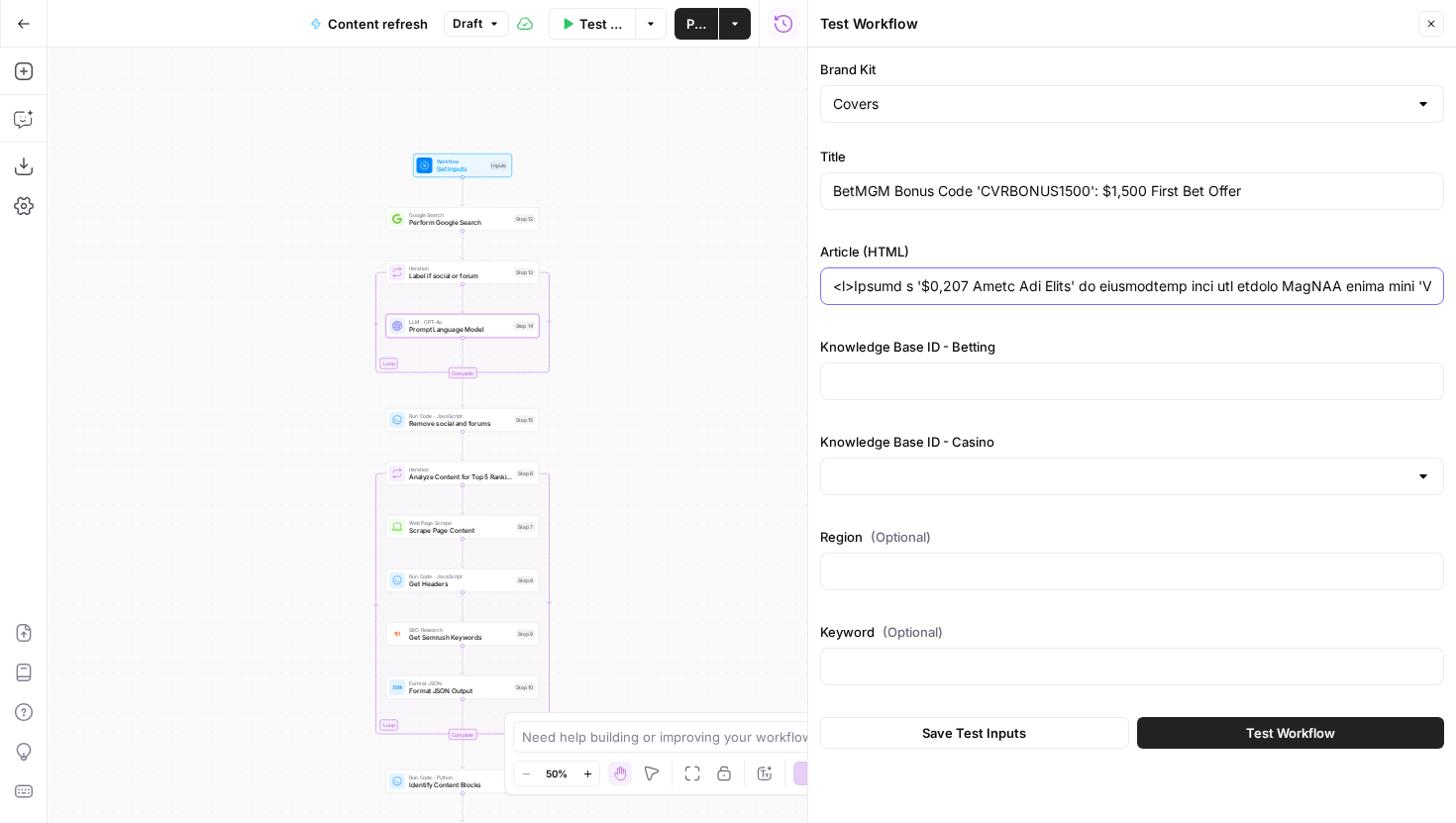 scroll, scrollTop: 0, scrollLeft: 271831, axis: horizontal 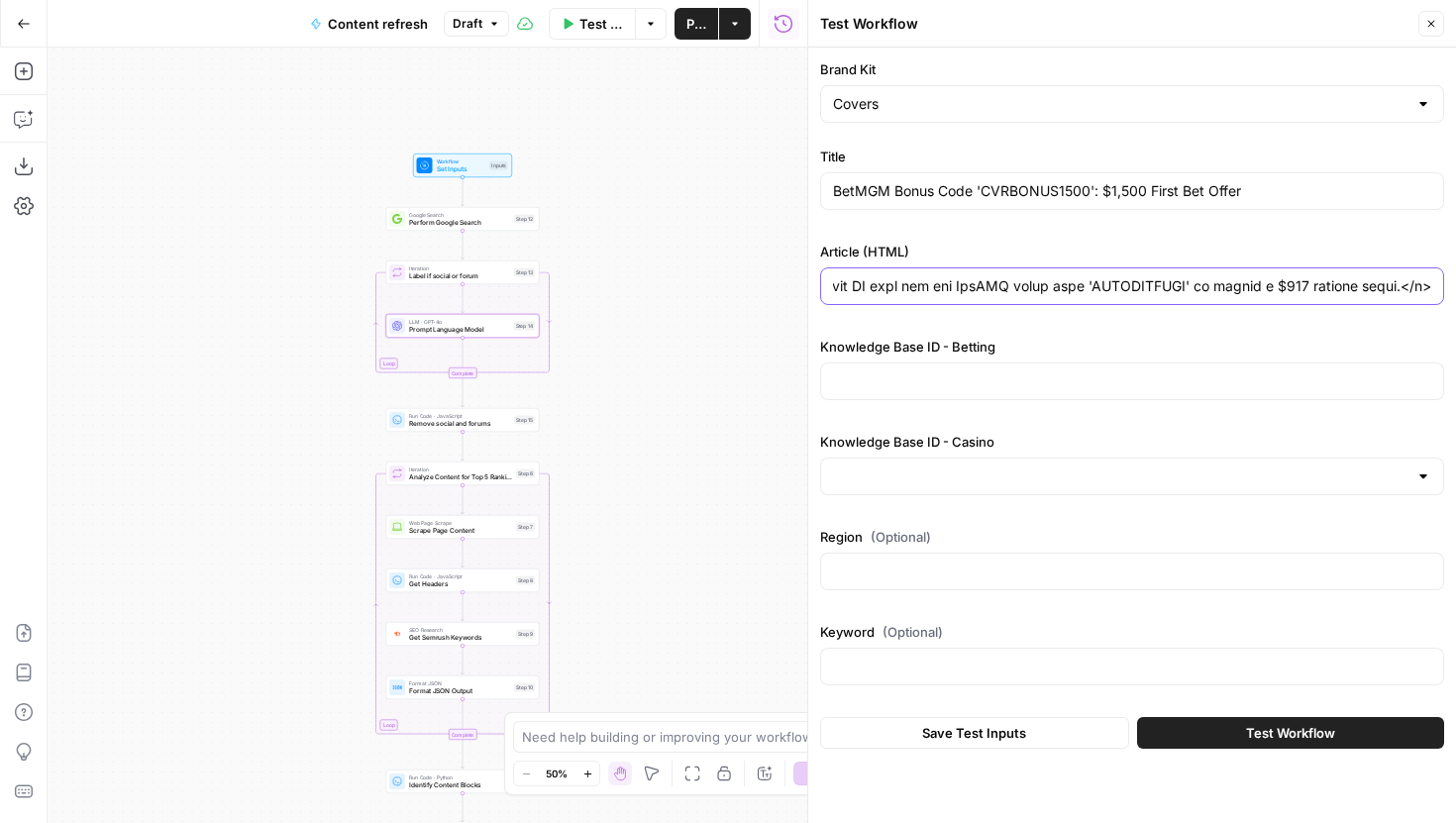 type on "<p>Unlock a '$1,500 First Bet Offer' by registering with our unique BetMGM bonus code 'CVRBONUS1500' for MLB today. Following a $10 minimum deposit and an unsuccessful initial wager, BetMGM will issue you a bonus equal to your first bet, up to $1,500. New users in CO, MI, NJ, PA, and WV can claim a $150 bonus if their initial $10 wager wins.</p> <p>BetMGM's current offer is one of our favorite sportsbook promos of 2025. Additionally, if you're in MI, NJ, PA, or WV, you can claim a BetMGM Casino bonus code offer, too.</p> <p>Offers are not available to residents of Ontario, Canada.</p> <p>Regularly seen on: [USA Today] [ESPN] [New York Times]</p> <hr /> <h2>BetMGM bonus code welcome offers</h2> <table> <thead> <tr>   <th>Sportsbook🏆</th>   <th>Welcome bonus💰</th>   <th>Promo code✅</th> </tr> </thead> <tbody> <tr>   <td>⭐ BetMGM</td>   <td>$1,500 First Bet Offer</td>   <td>CVRBONUS1500</td> </tr> <tr>   <td>⭐ BetMGM Casino</td>   <td>100% Match up to $1,000 + $25 No-Deposit Bonus</td>   <td>COVERS1000</td> <..." 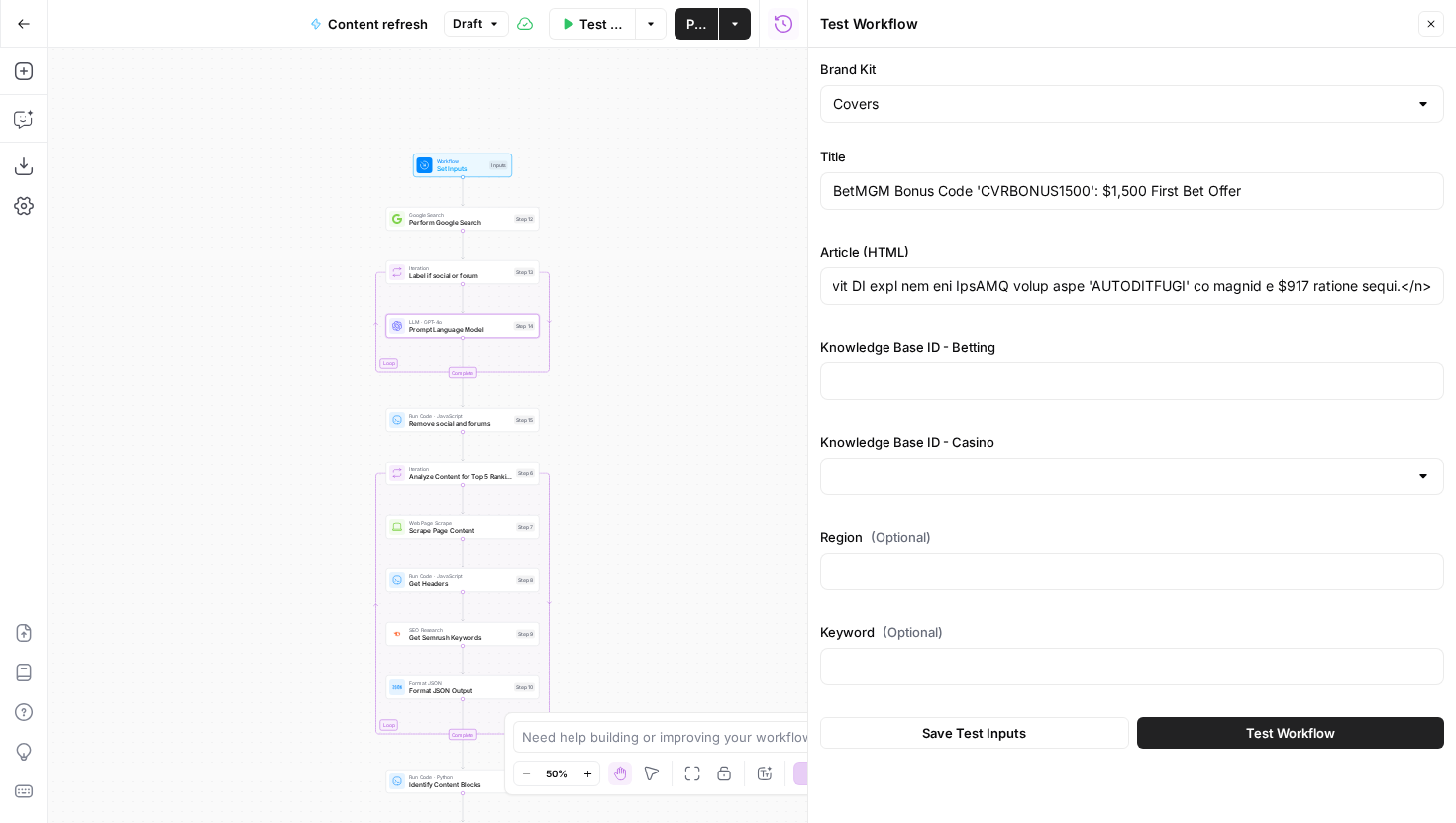 click at bounding box center [1132, 381] 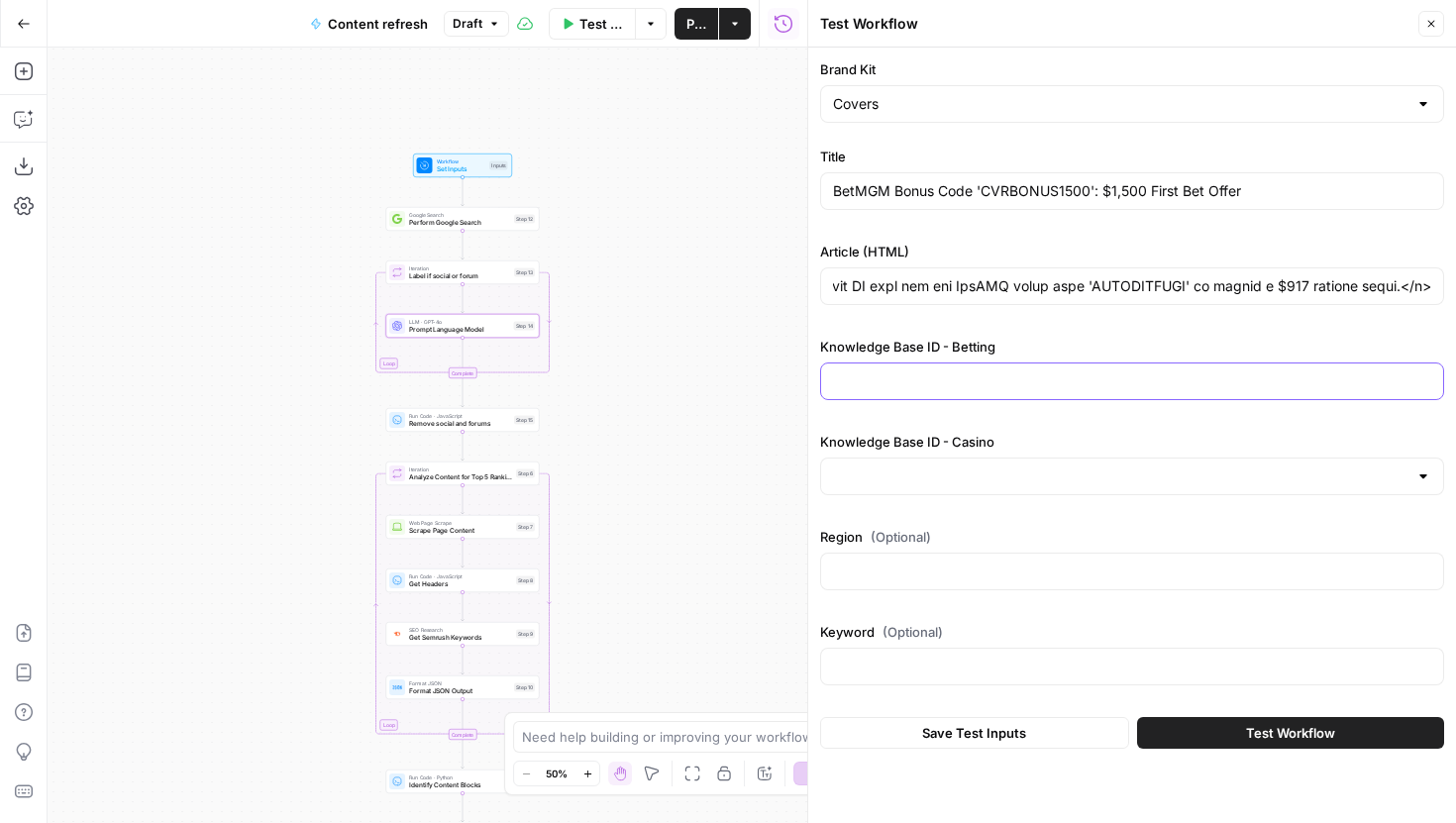 scroll, scrollTop: 0, scrollLeft: 0, axis: both 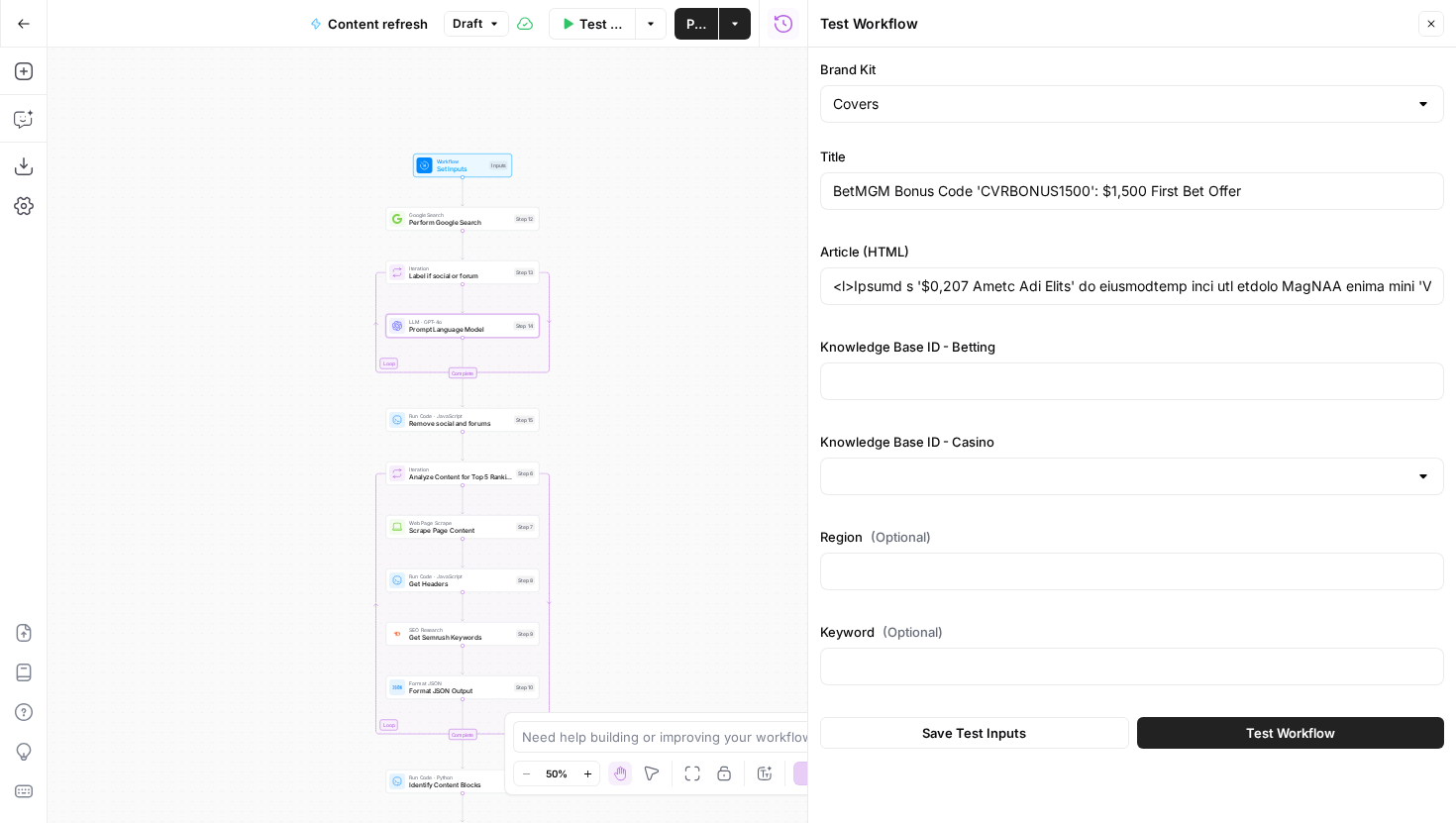 click at bounding box center (1132, 476) 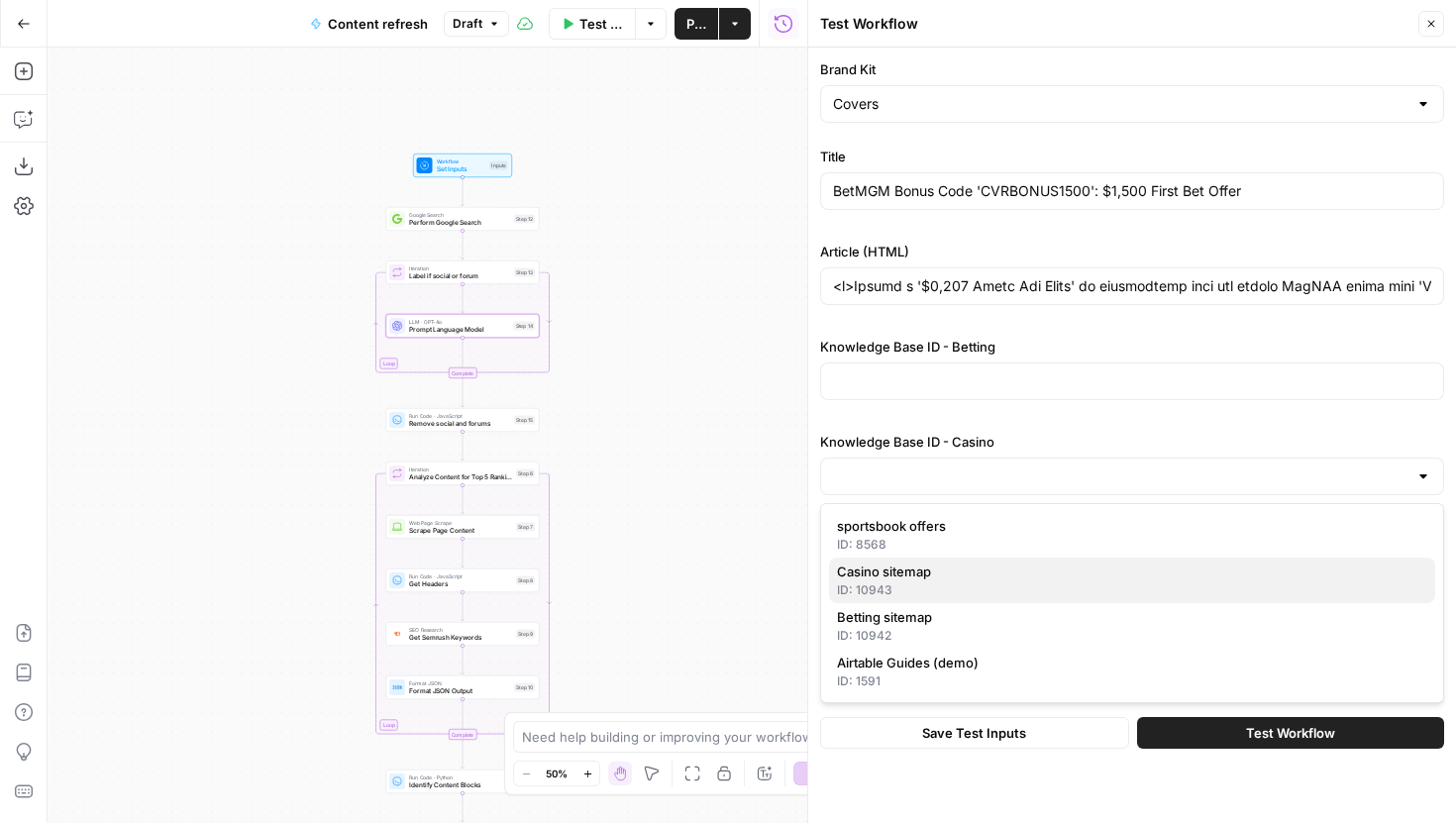 click on "ID: 10943" at bounding box center [1132, 590] 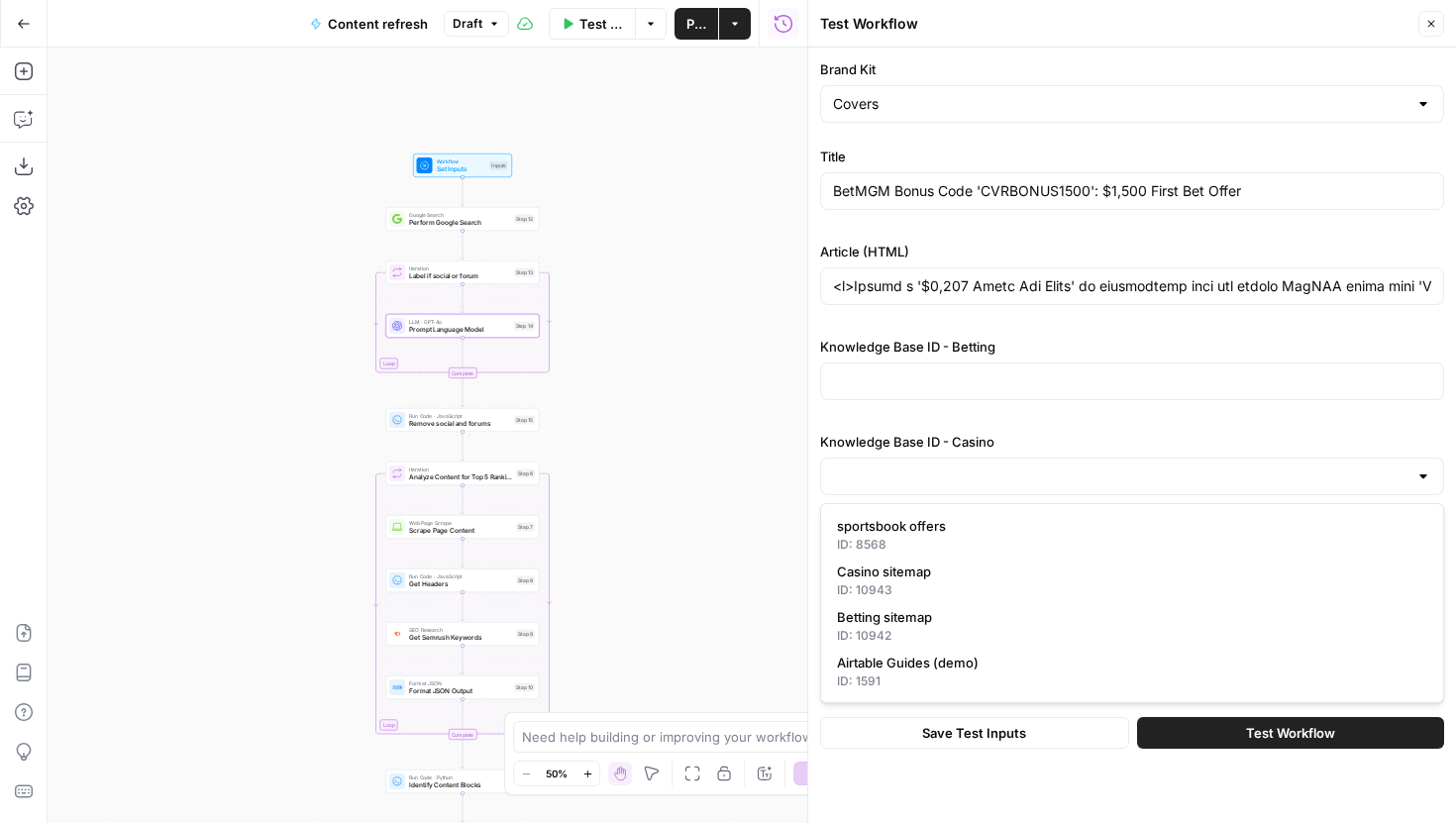 type on "Casino sitemap" 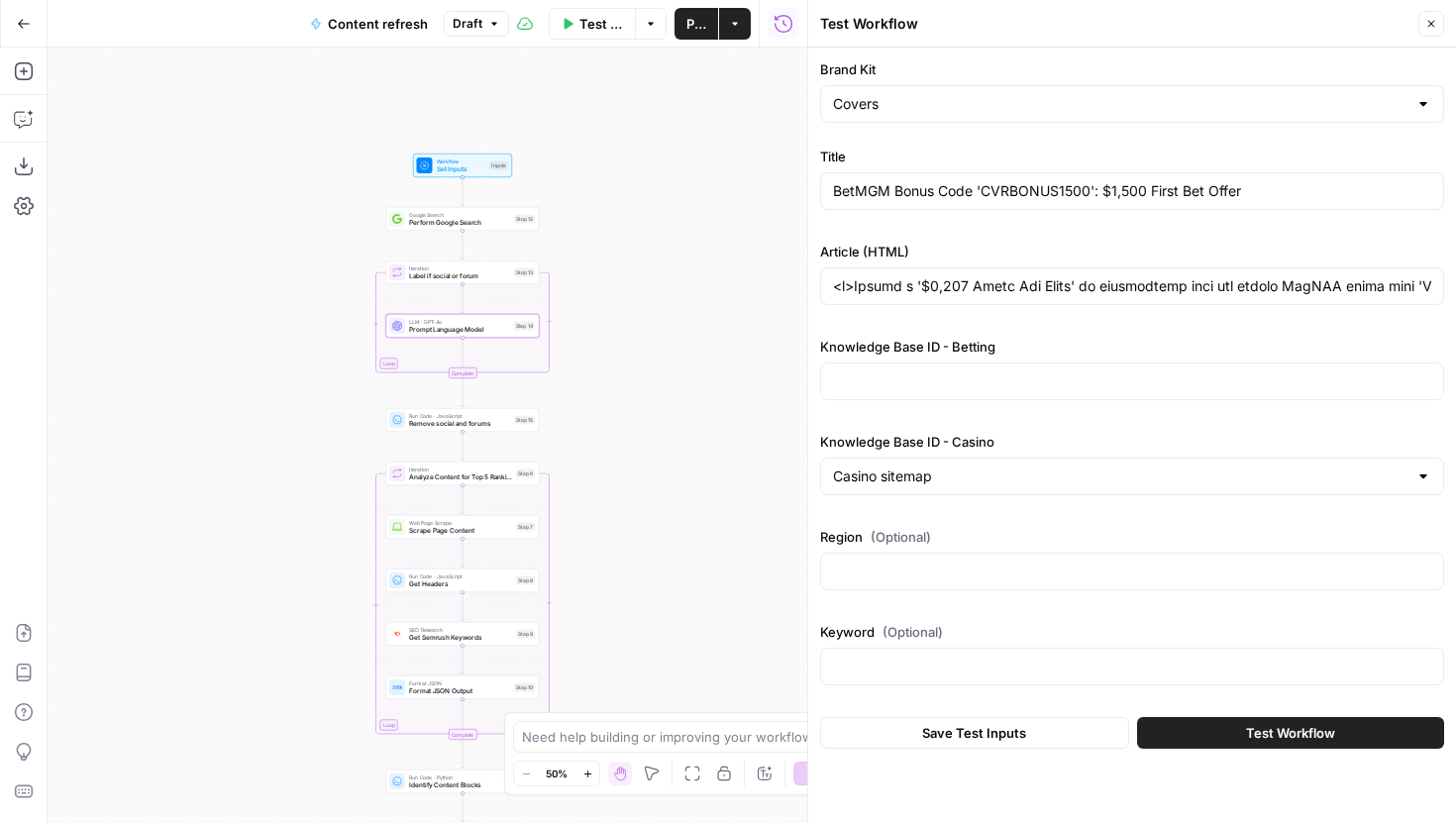 click on "Save Test Inputs" at bounding box center (974, 733) 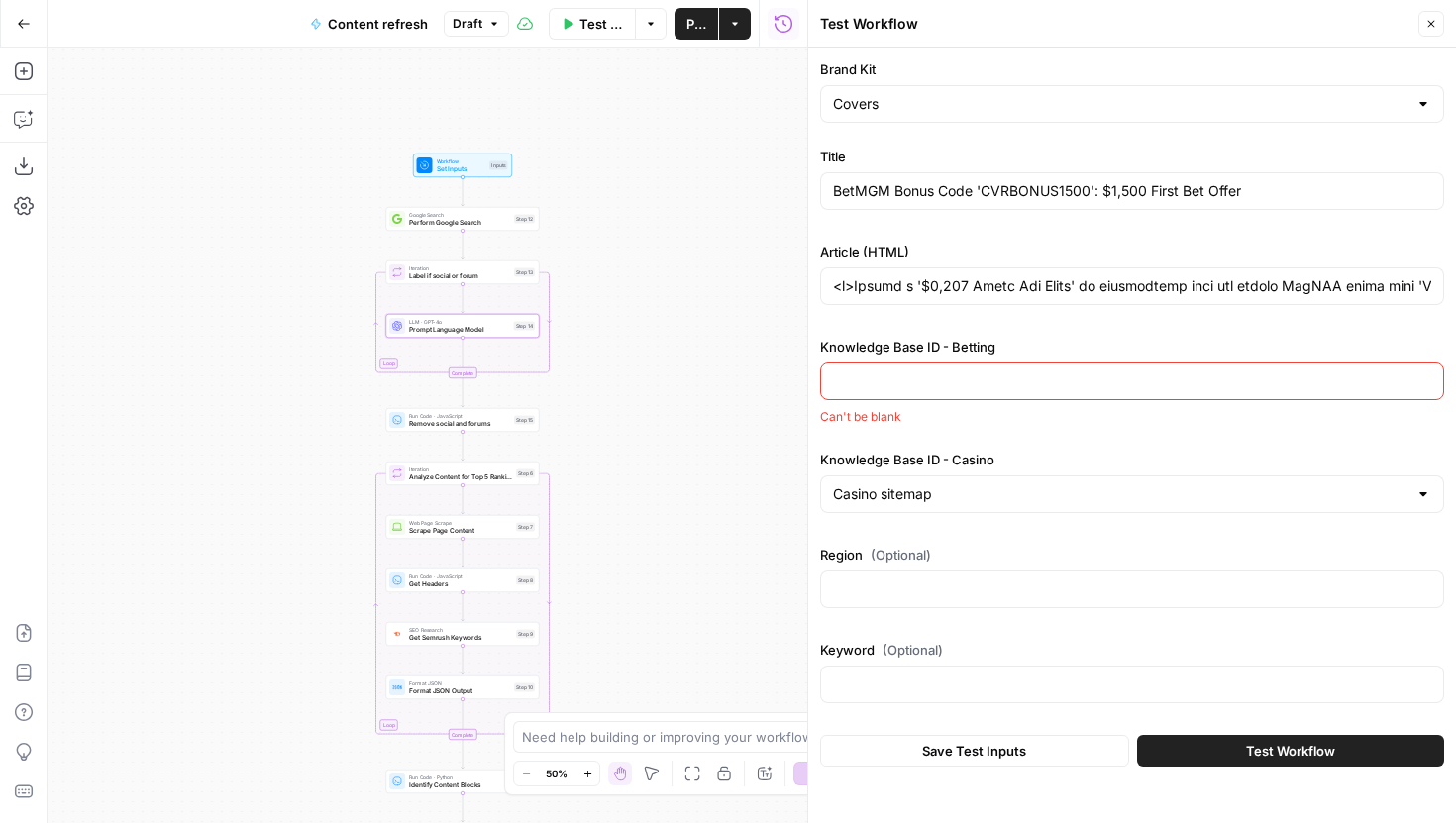 click on "Test Workflow Close" at bounding box center (1132, 24) 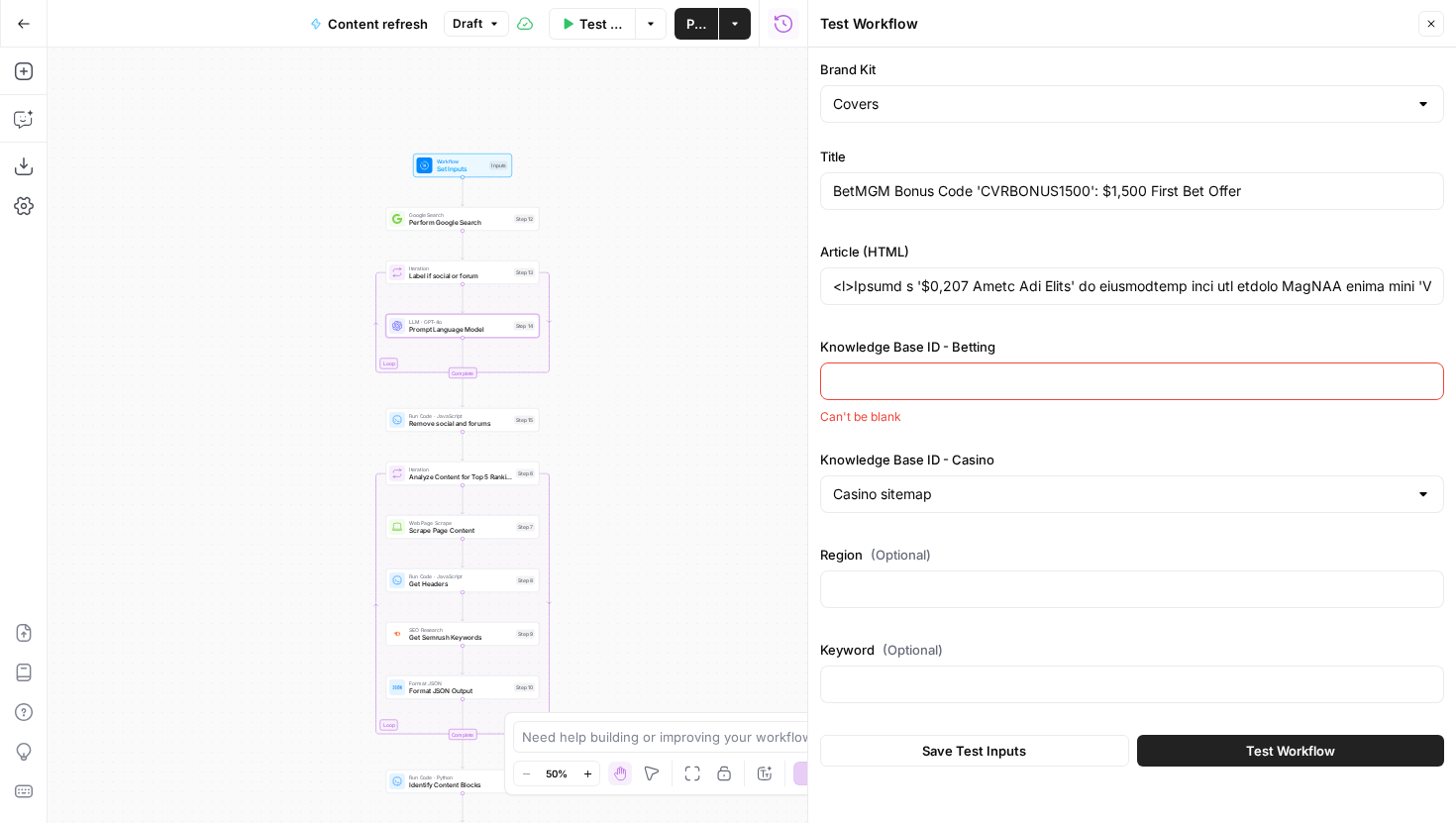 click on "Set Inputs" at bounding box center (462, 169) 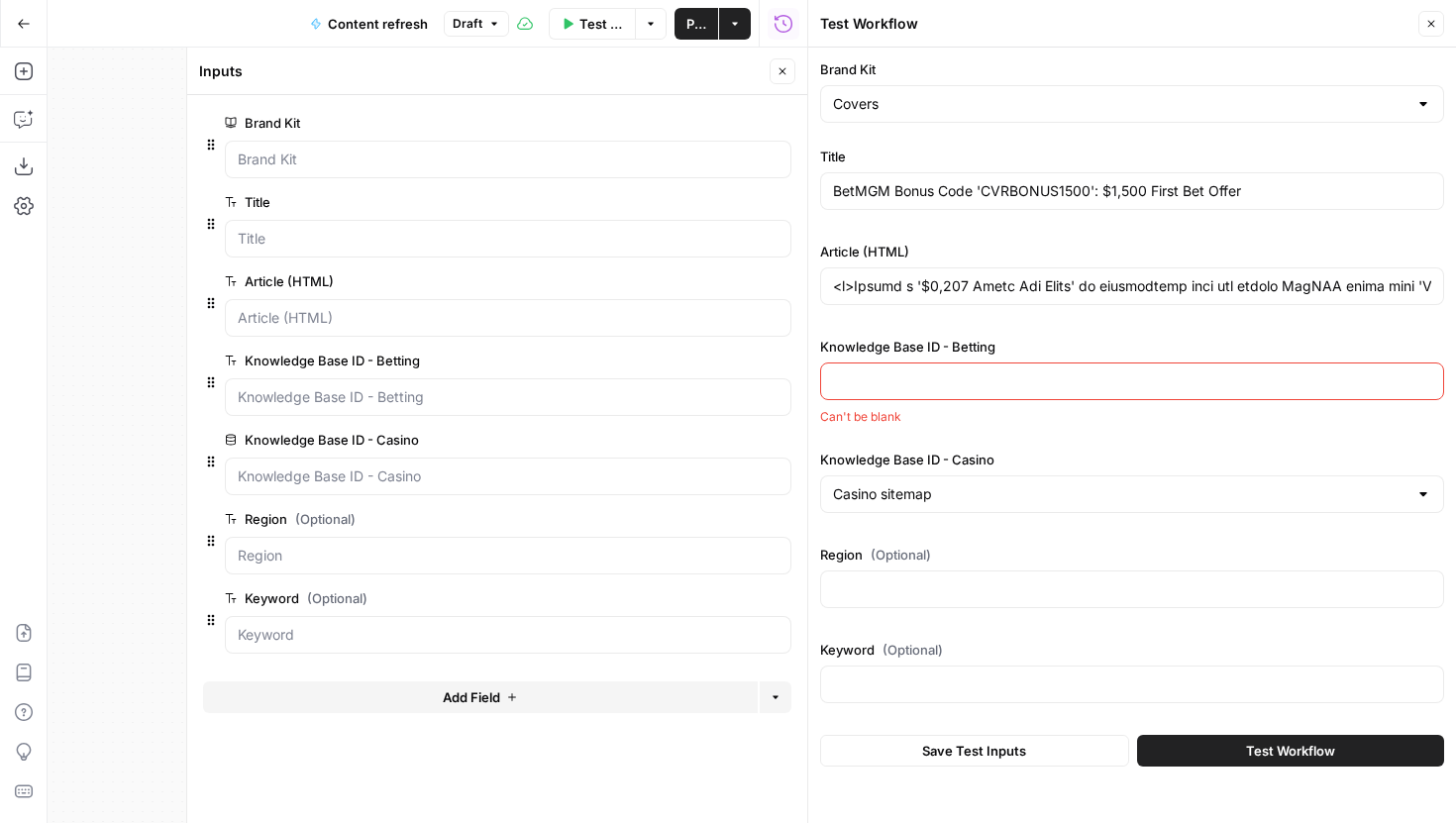 click 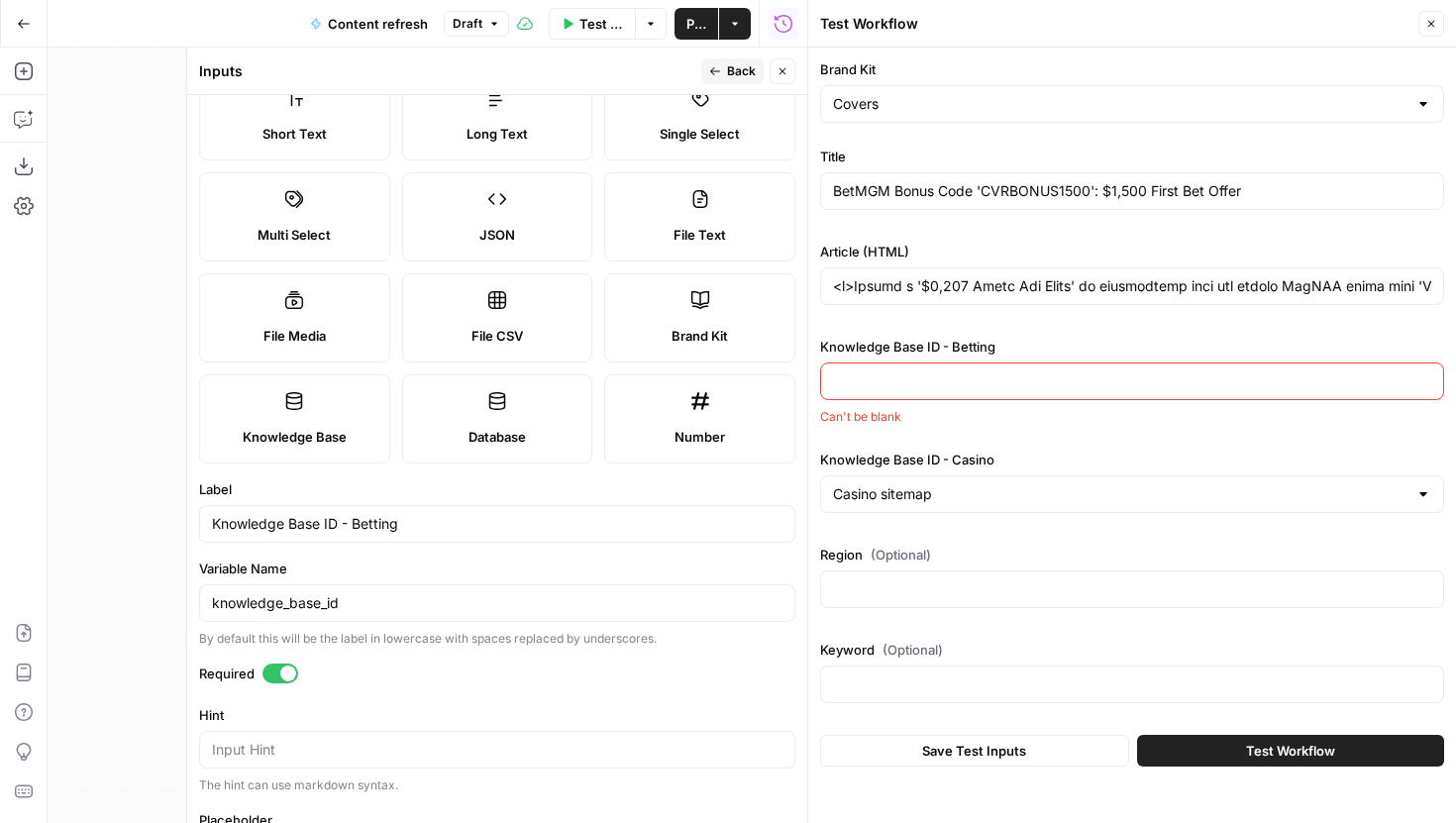 scroll, scrollTop: 0, scrollLeft: 0, axis: both 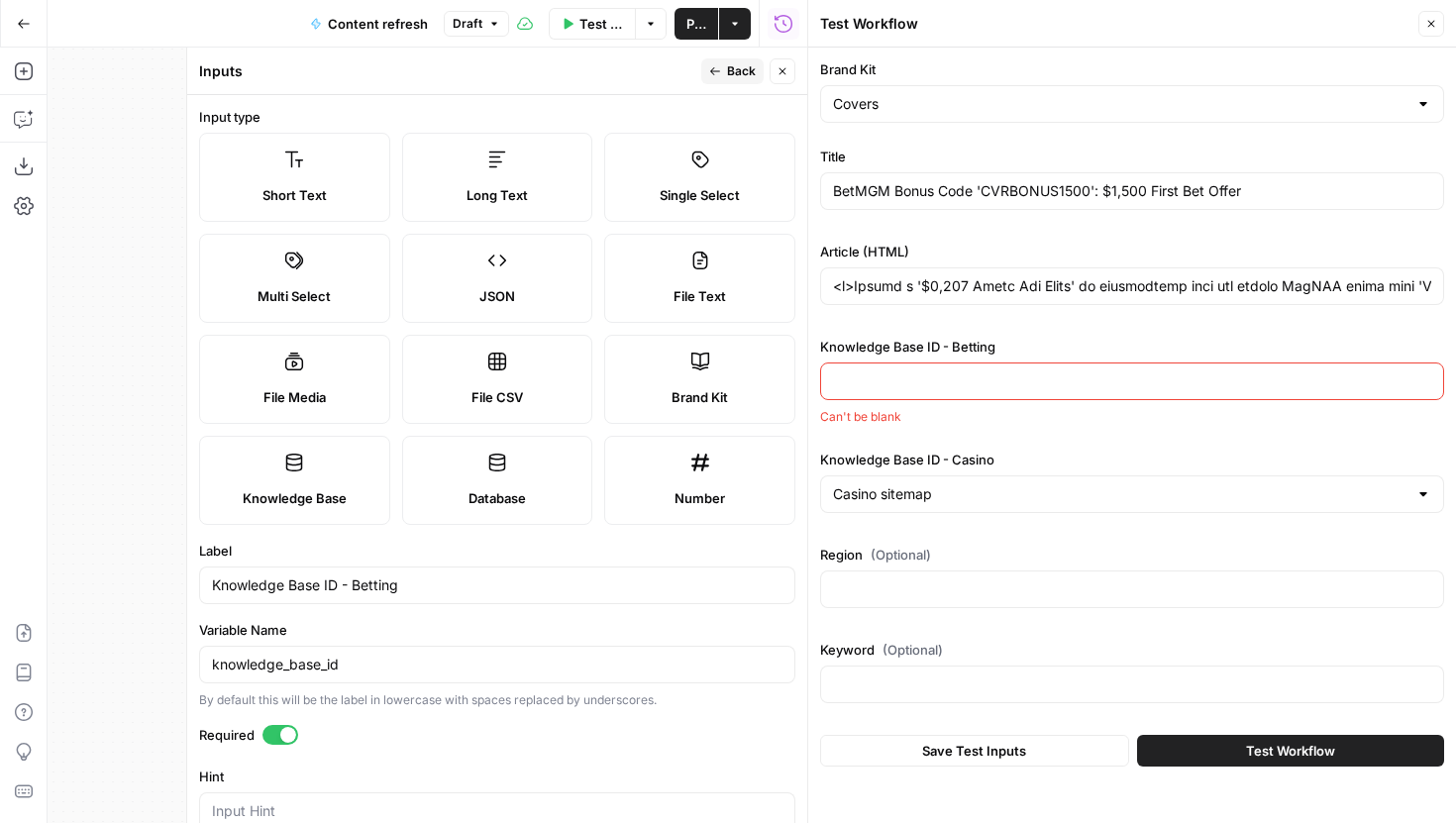 click on "Knowledge Base" at bounding box center (294, 498) 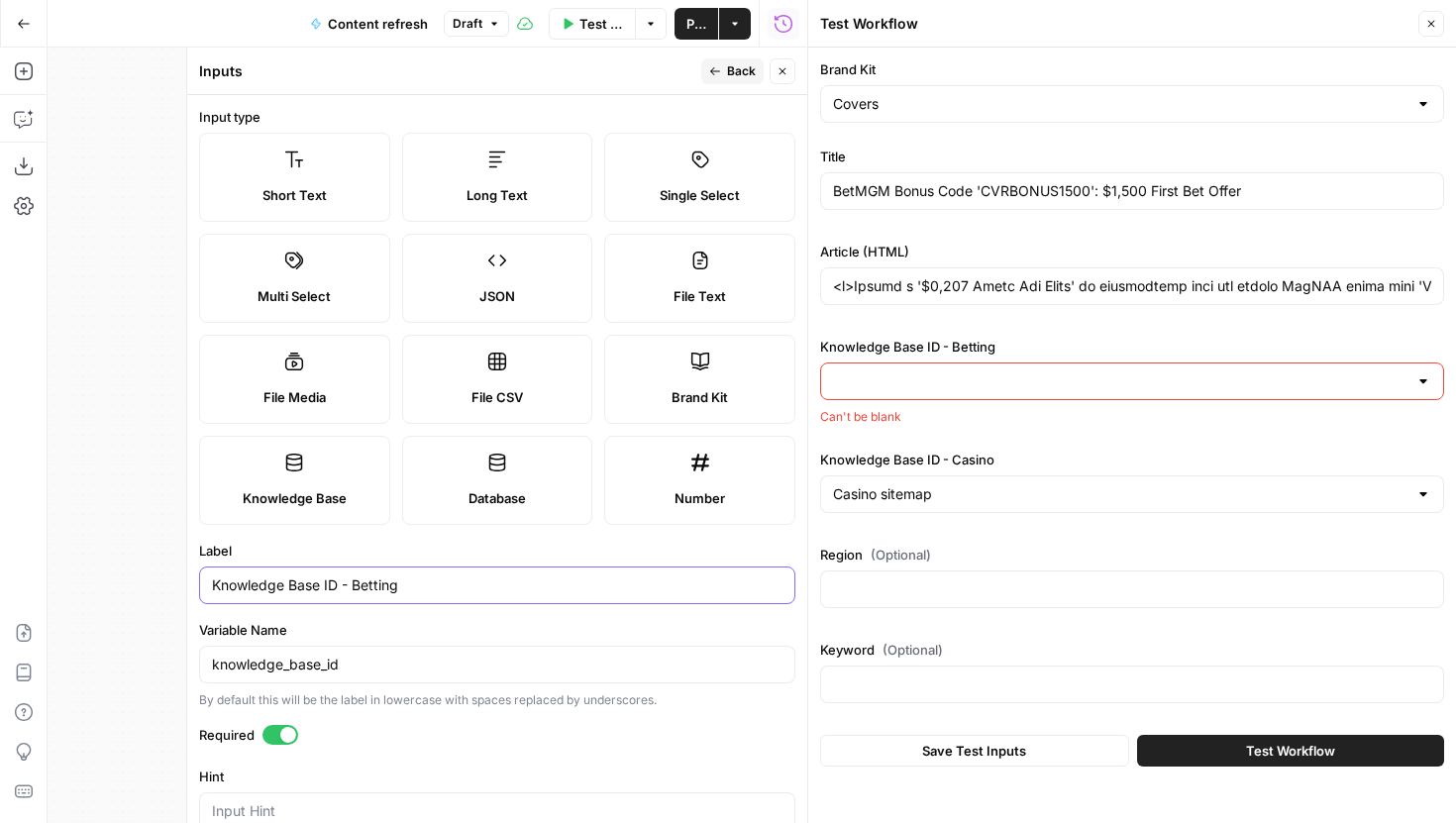 click on "Knowledge Base ID - Betting" at bounding box center (497, 585) 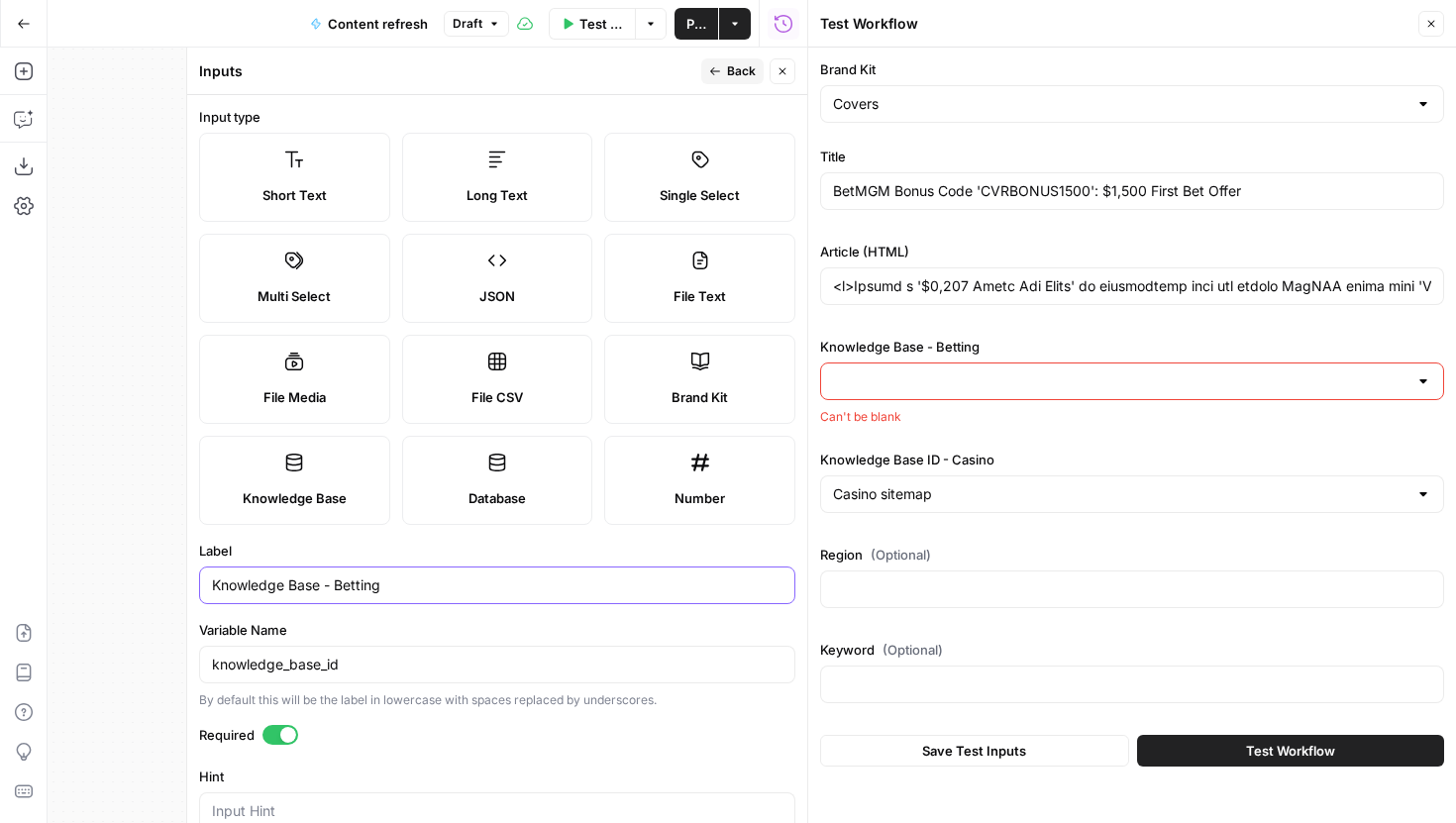 type on "Knowledge Base - Betting" 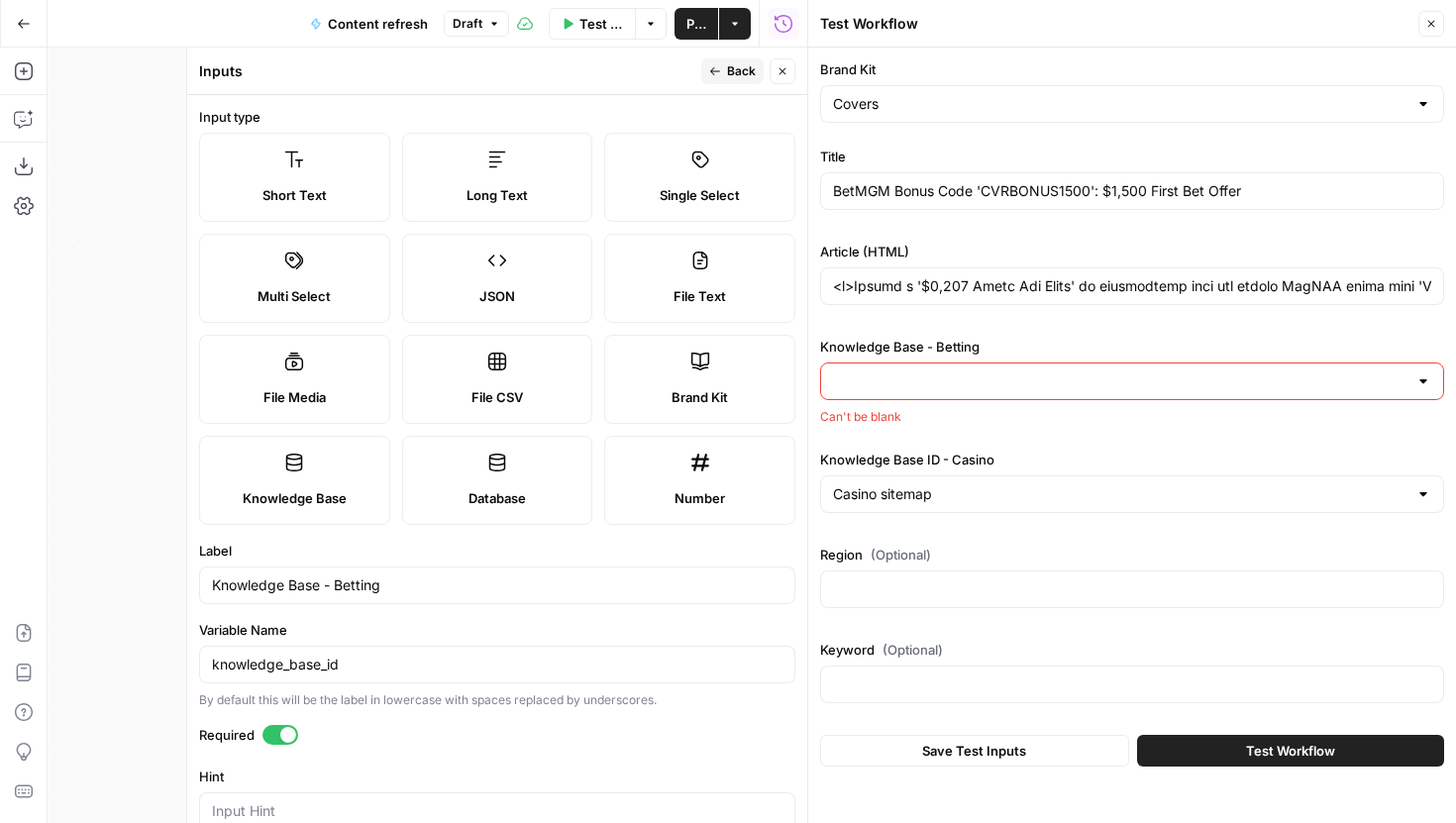 click on "Back" at bounding box center (732, 71) 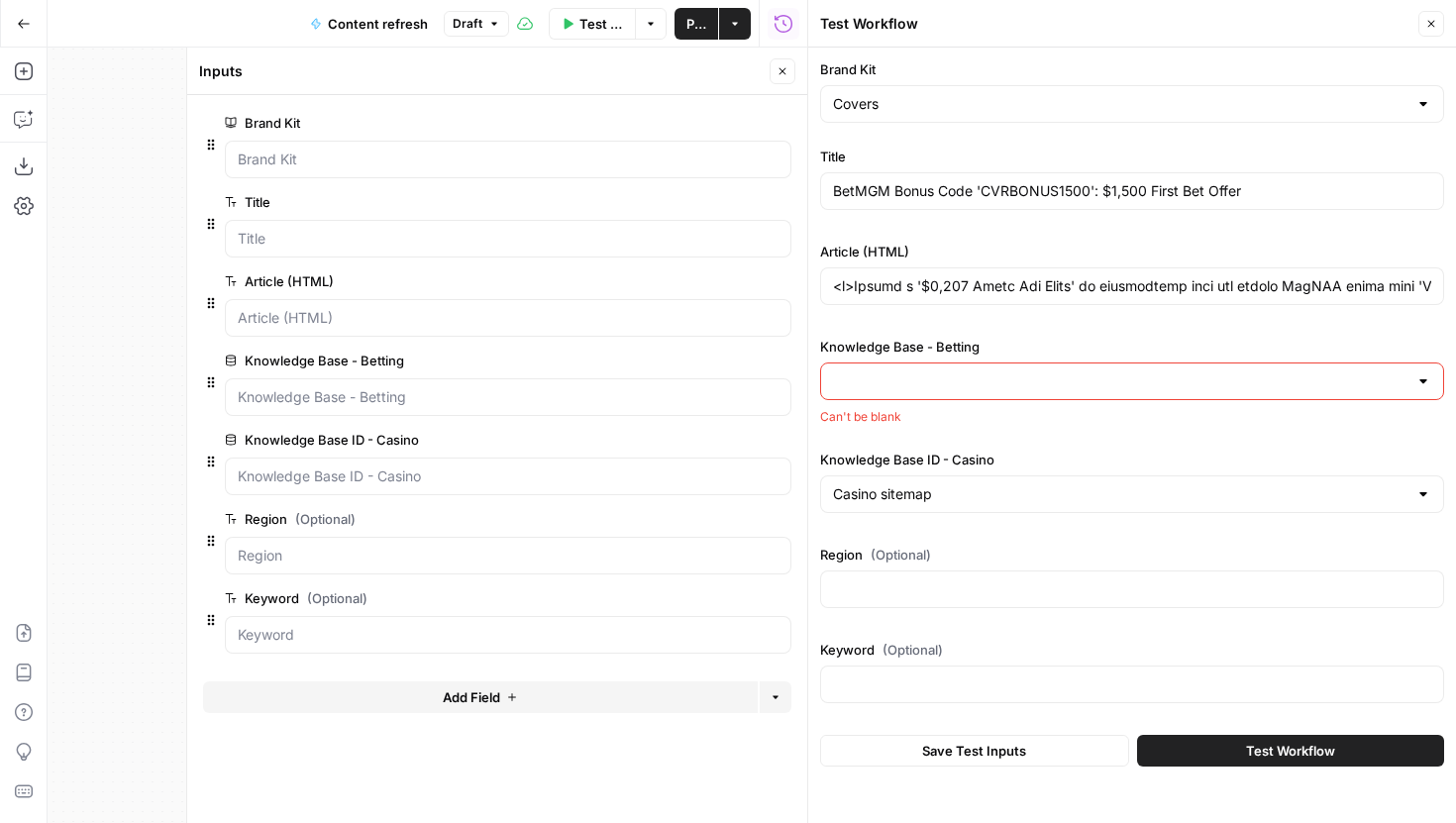 click on "edit field" at bounding box center (717, 440) 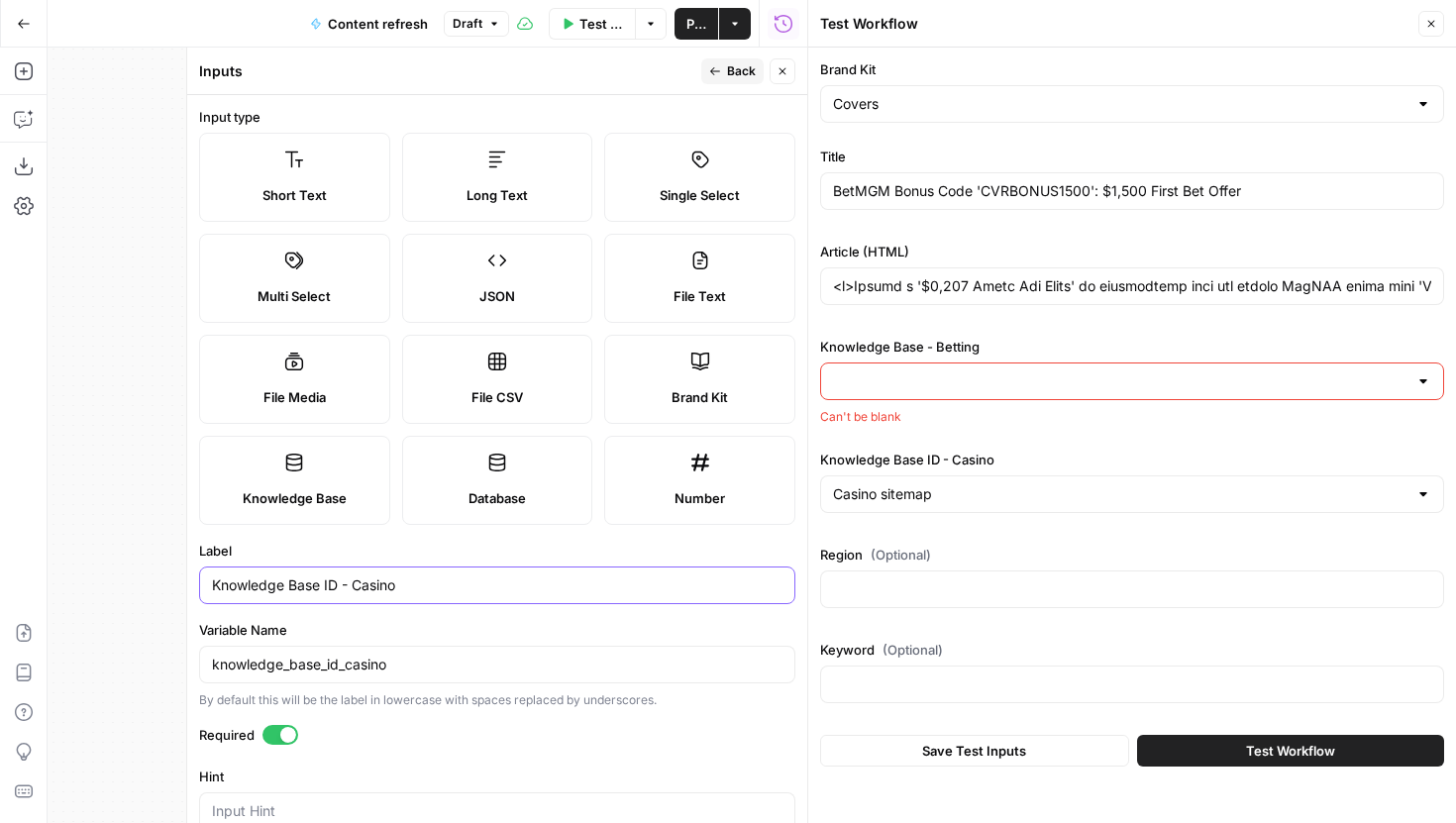 click on "Knowledge Base ID - Casino" at bounding box center [497, 585] 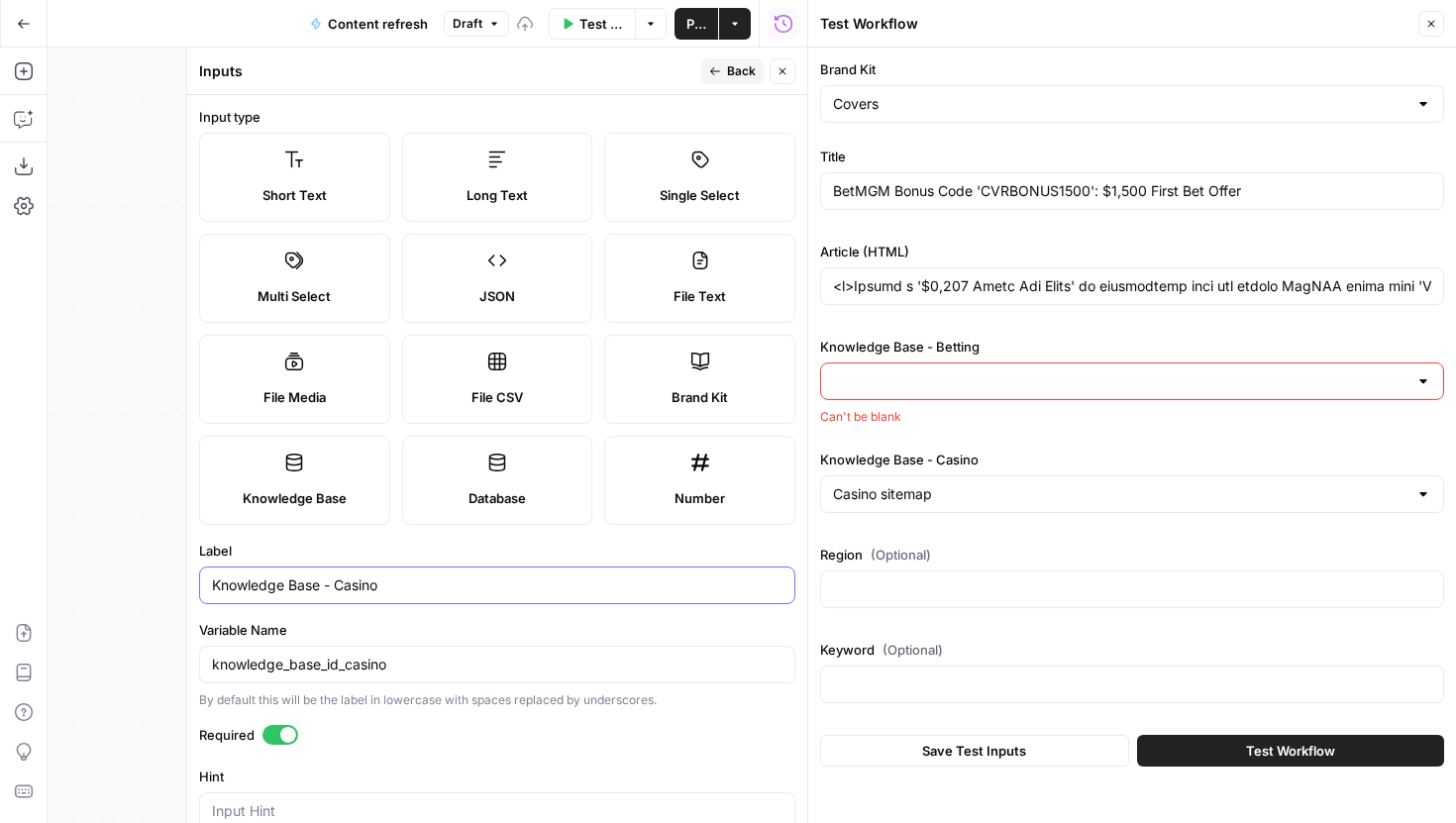 type on "Knowledge Base - Casino" 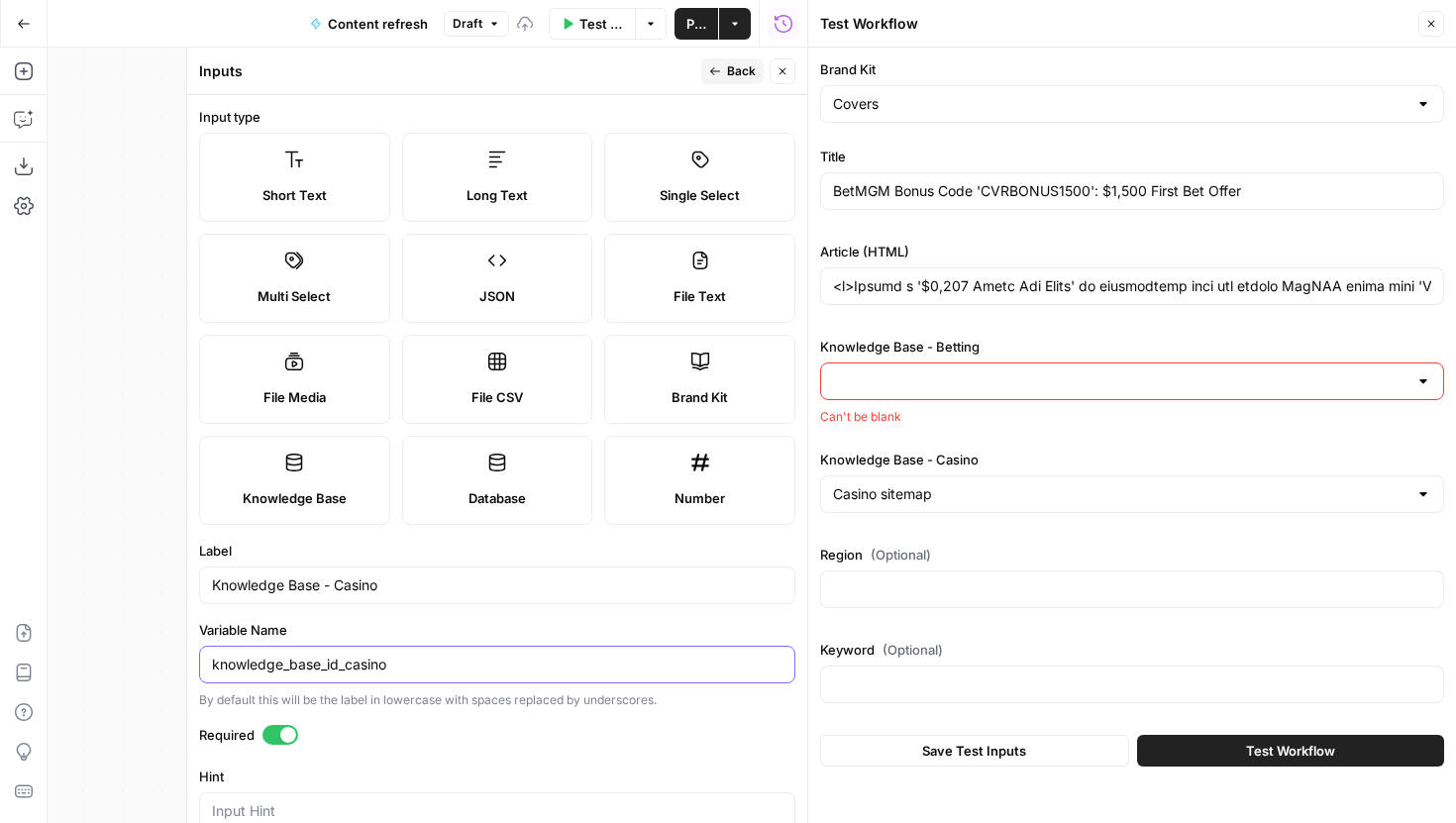 click on "knowledge_base_id_casino" at bounding box center (497, 665) 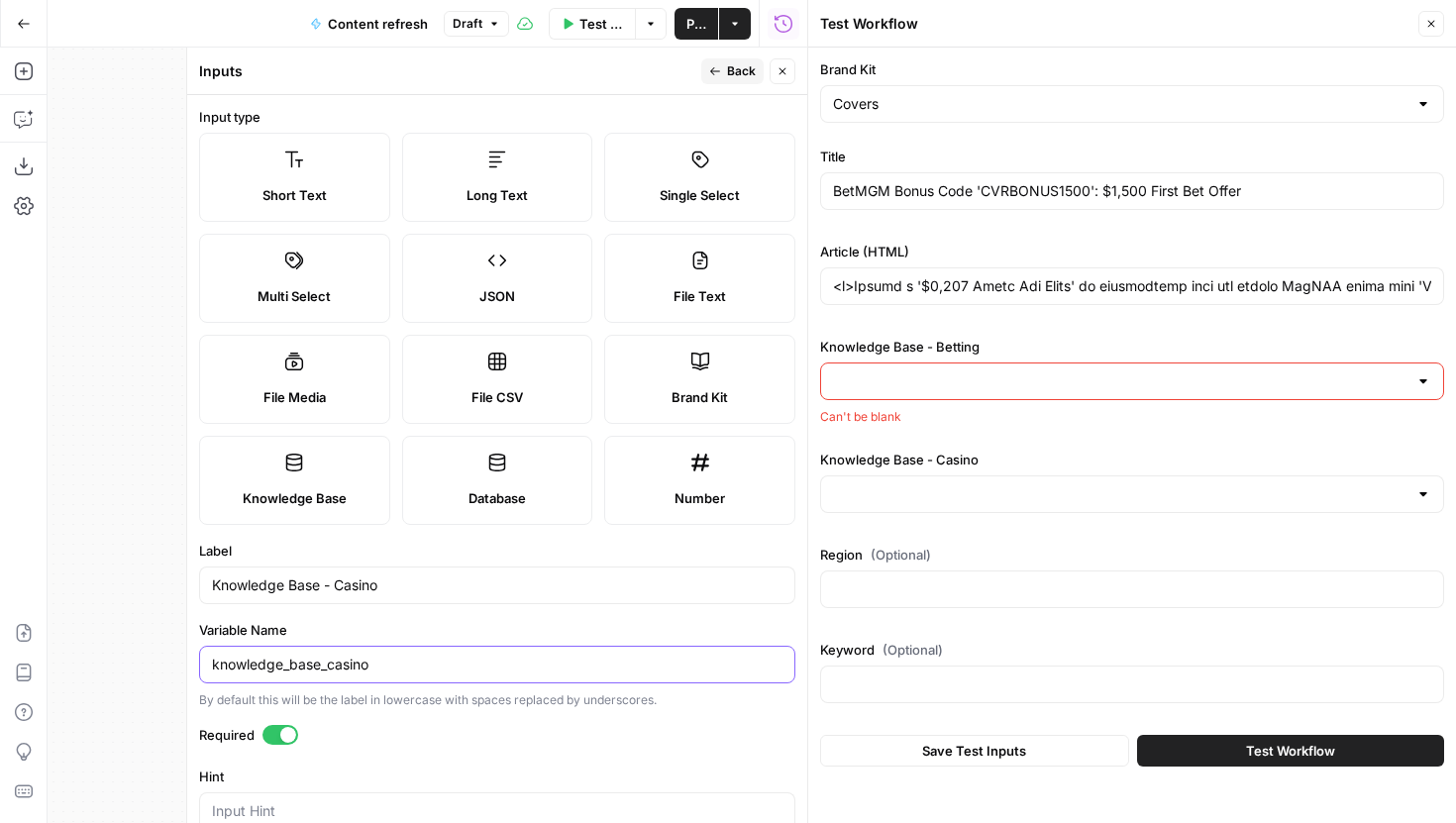 type on "knowledge_base_casino" 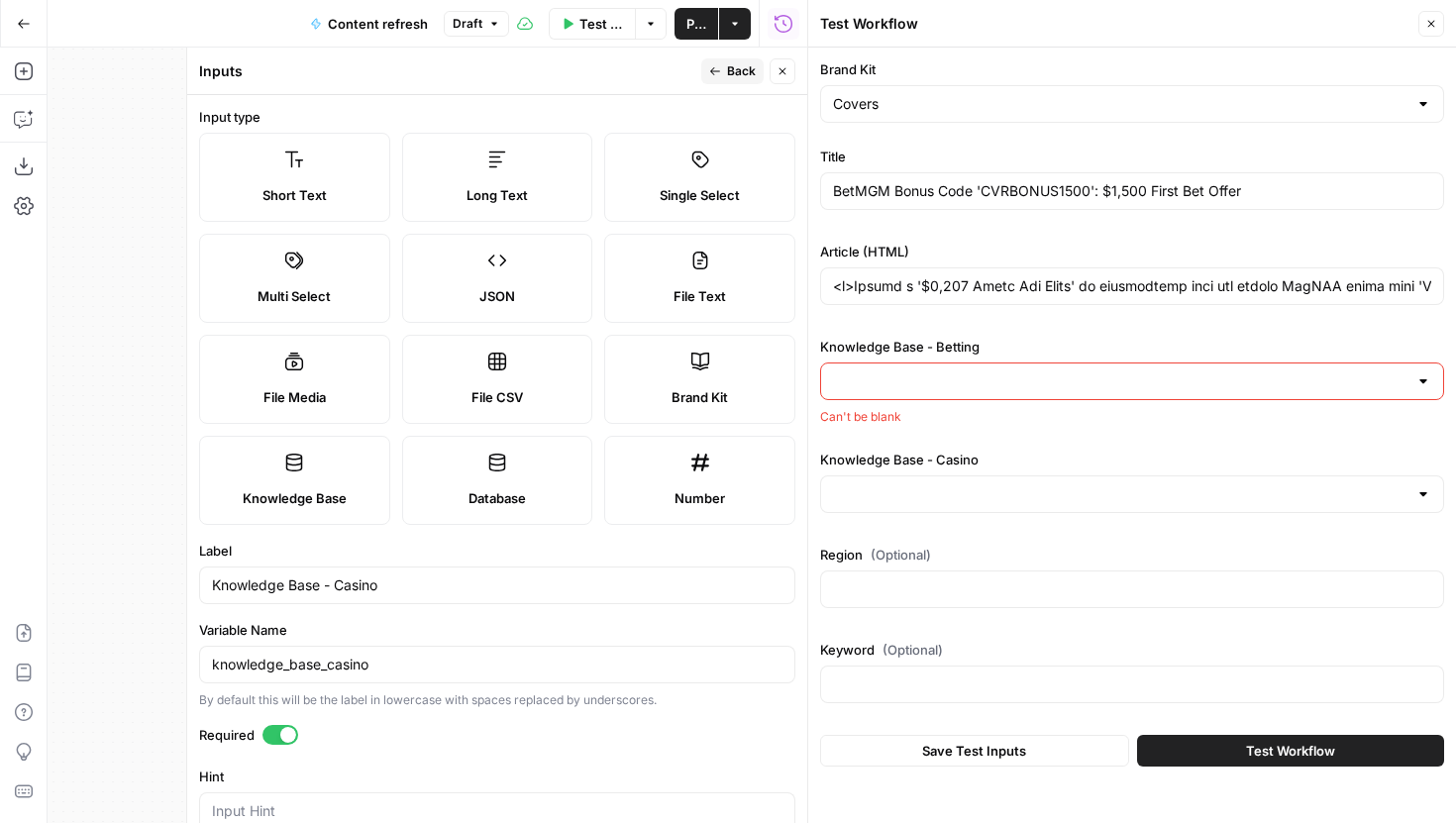 click on "Back" at bounding box center [732, 71] 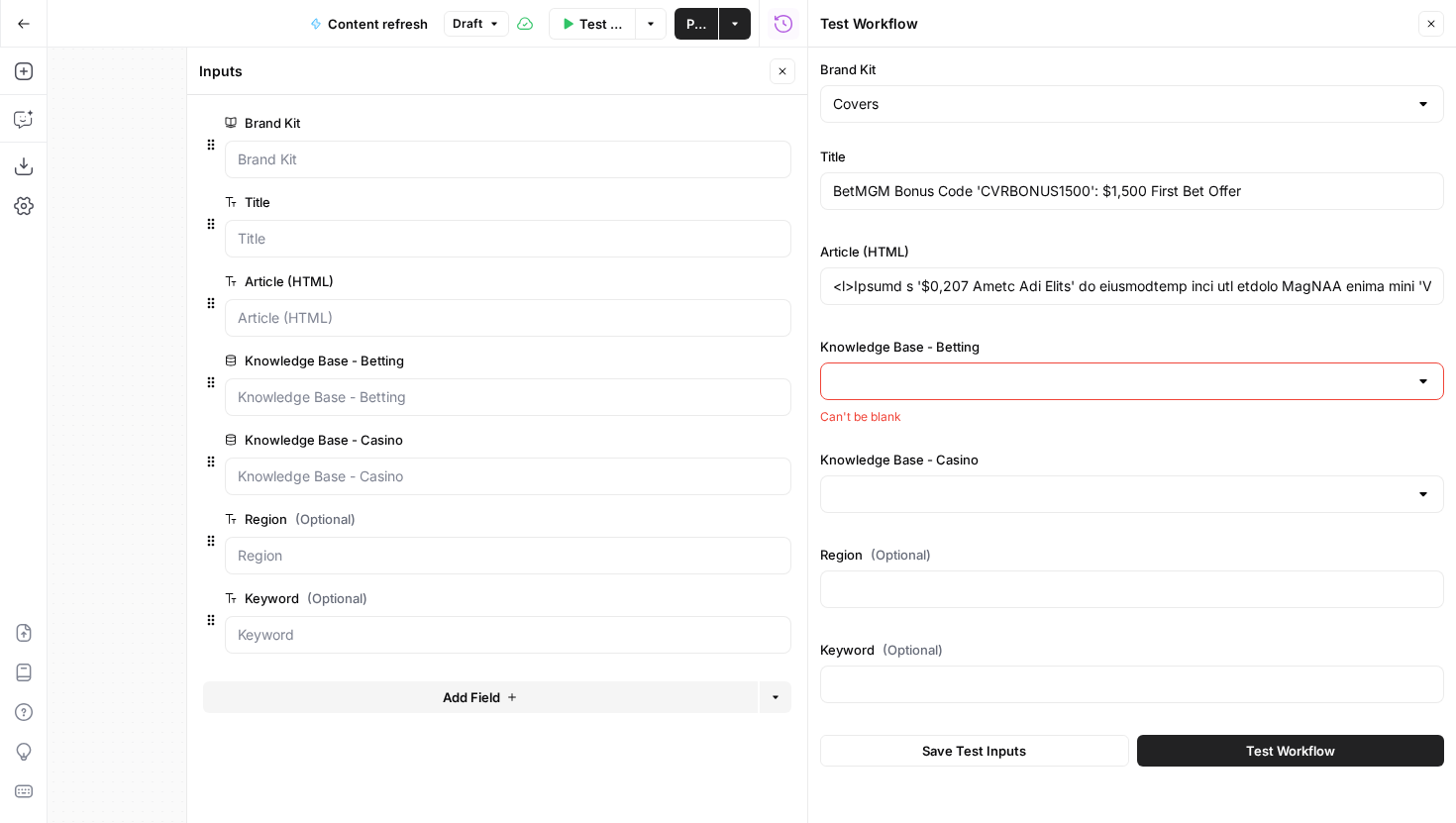 click on "edit field" at bounding box center (717, 360) 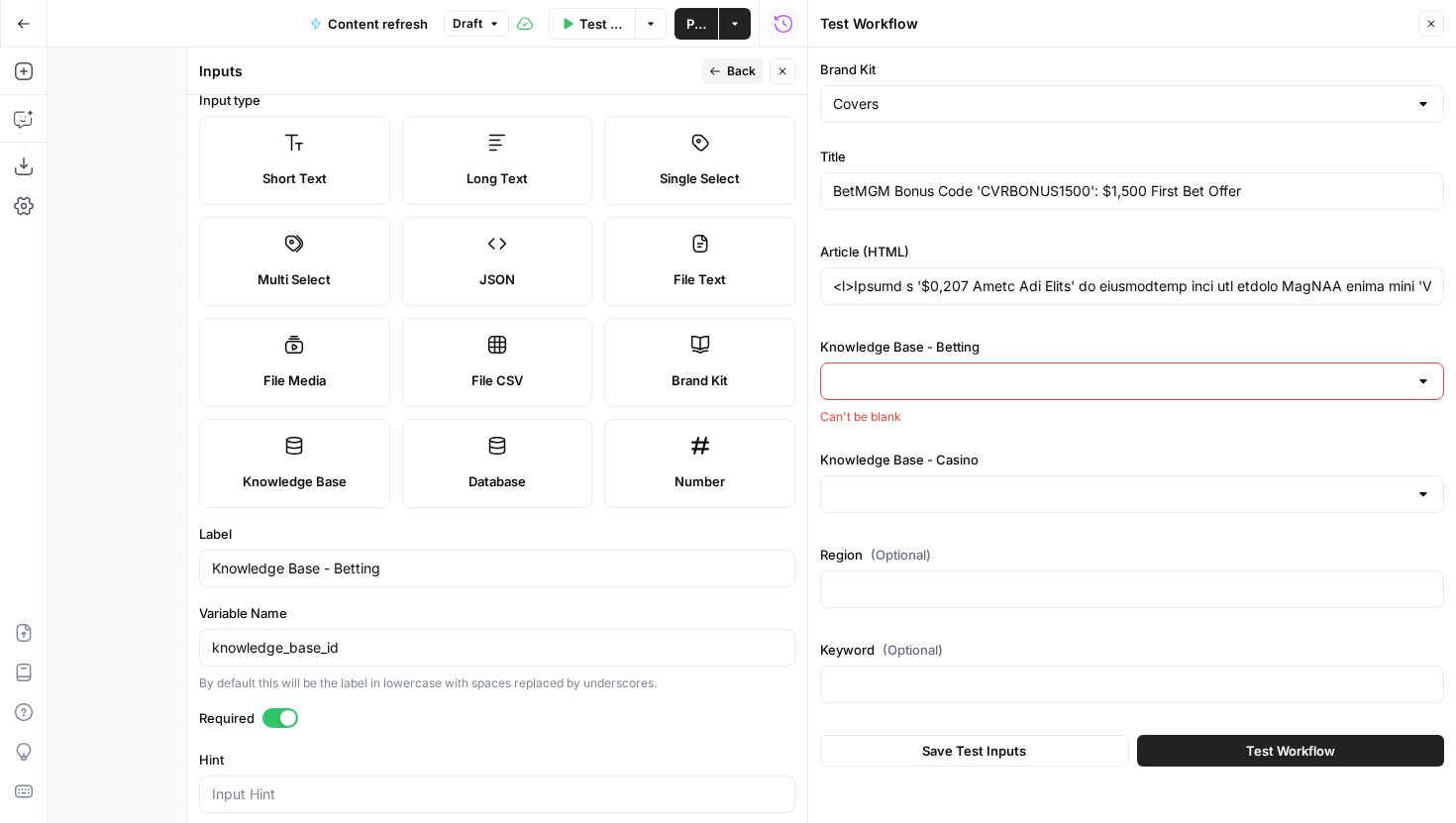 scroll, scrollTop: 49, scrollLeft: 0, axis: vertical 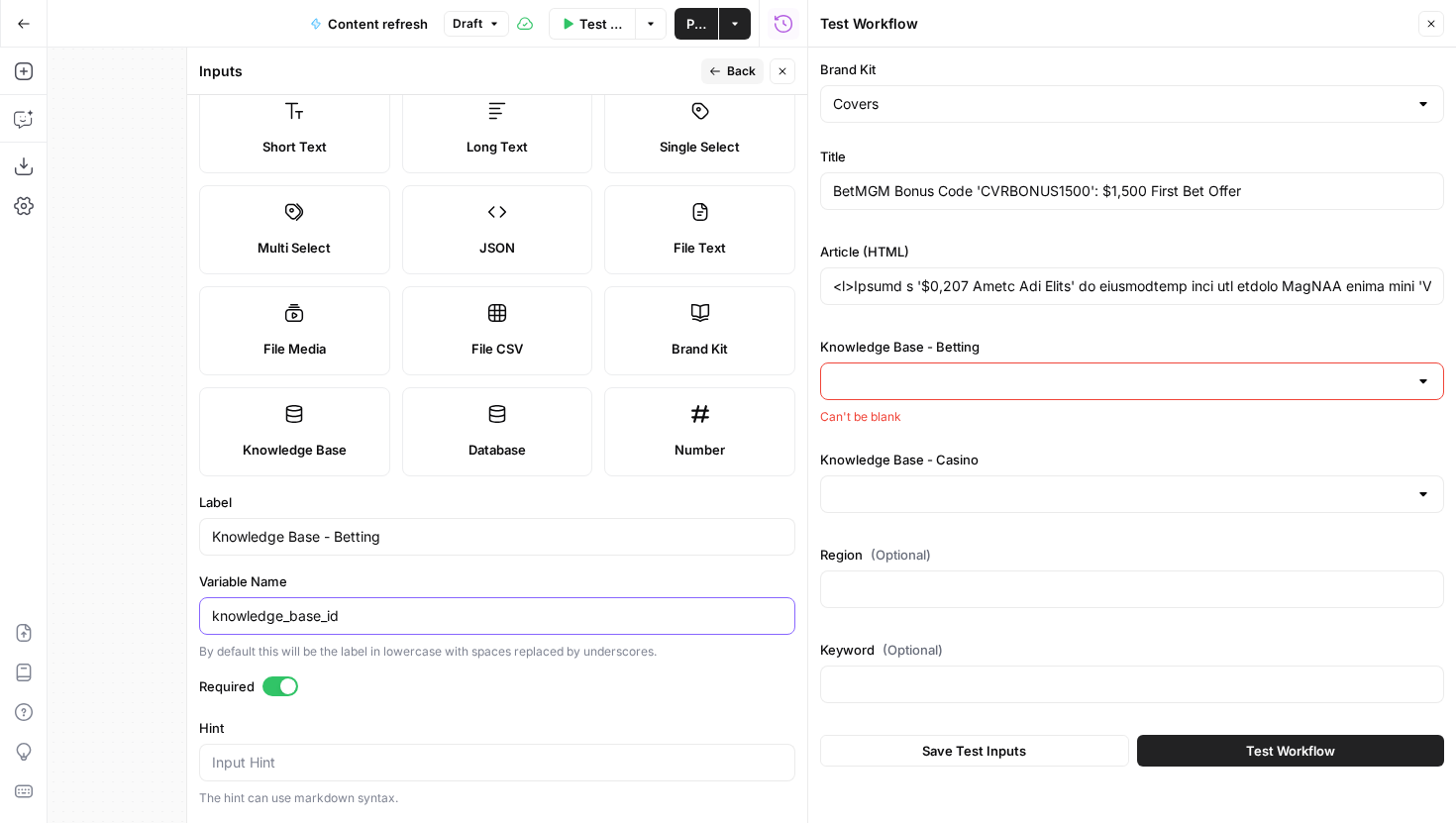 click on "knowledge_base_id" at bounding box center [497, 616] 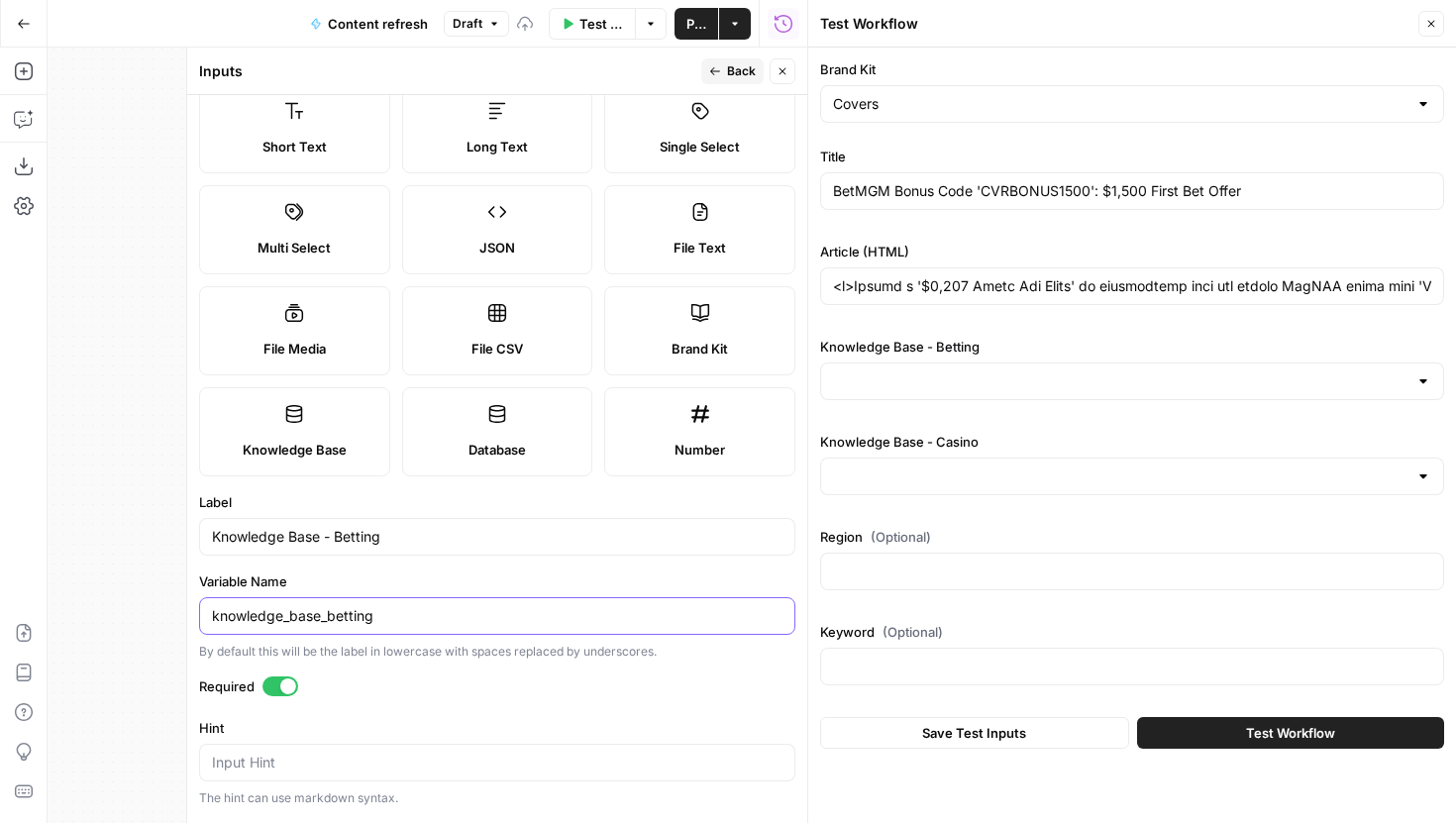 scroll, scrollTop: 0, scrollLeft: 0, axis: both 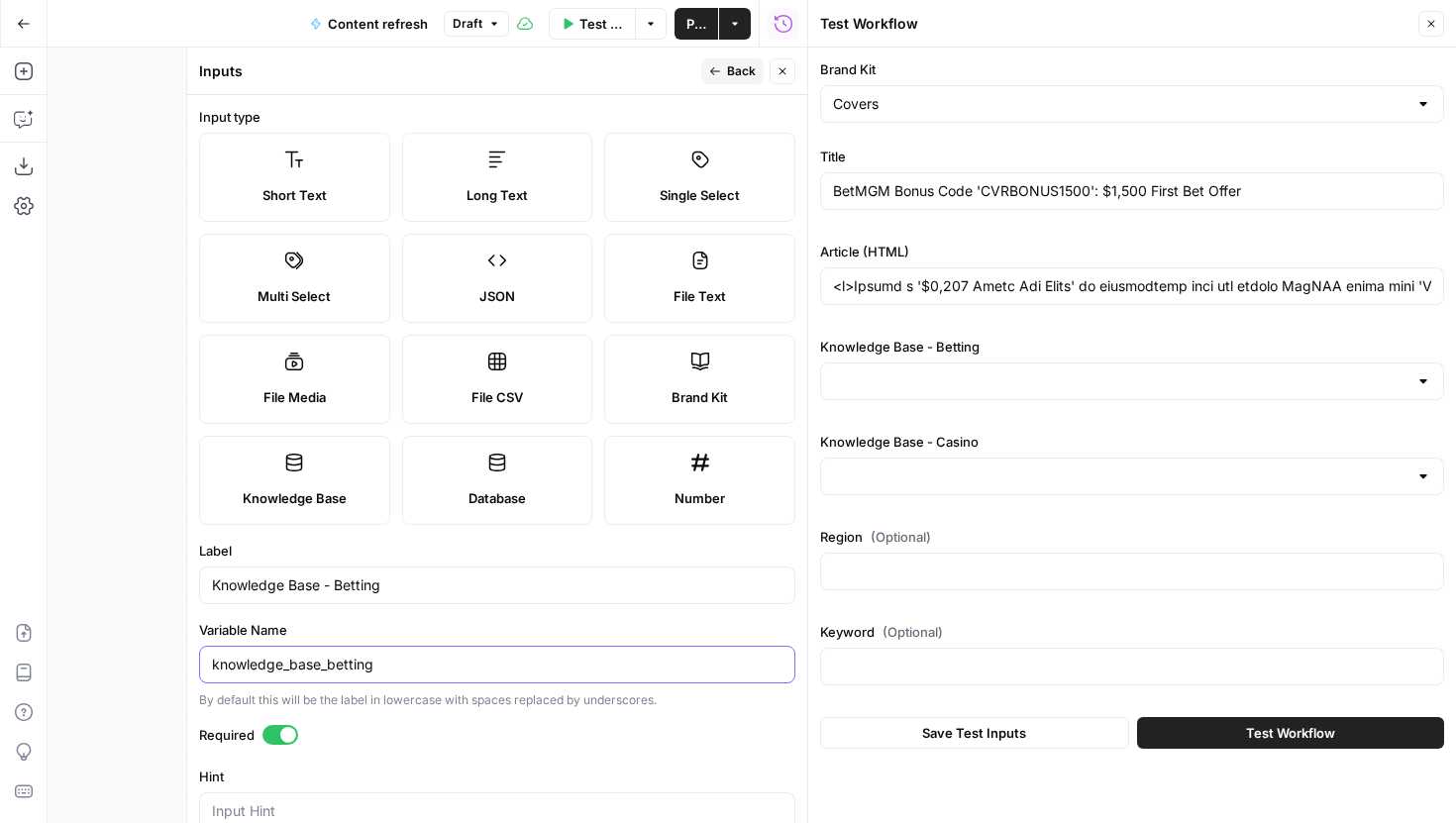 type on "knowledge_base_betting" 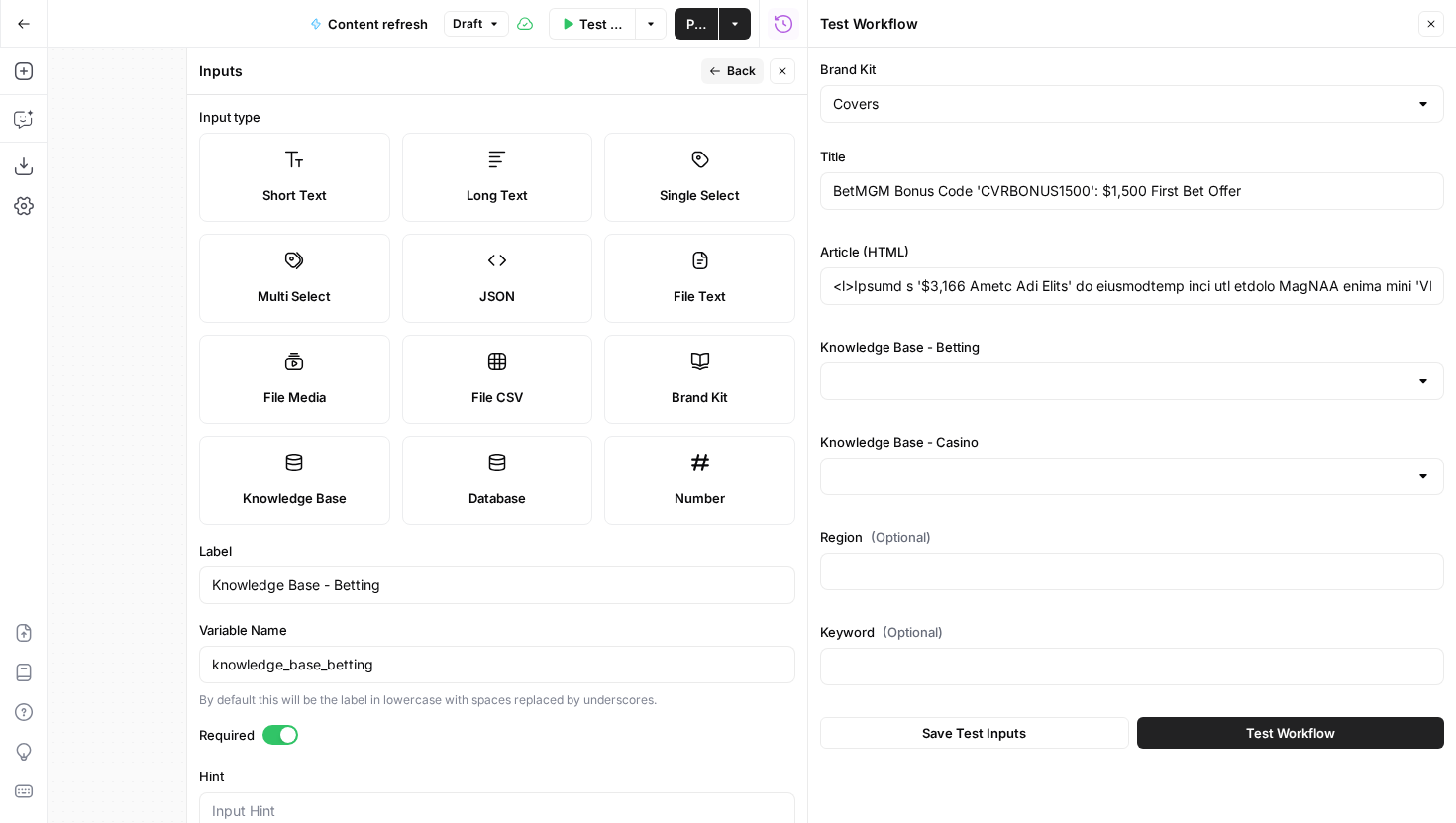 click on "Back" at bounding box center (741, 71) 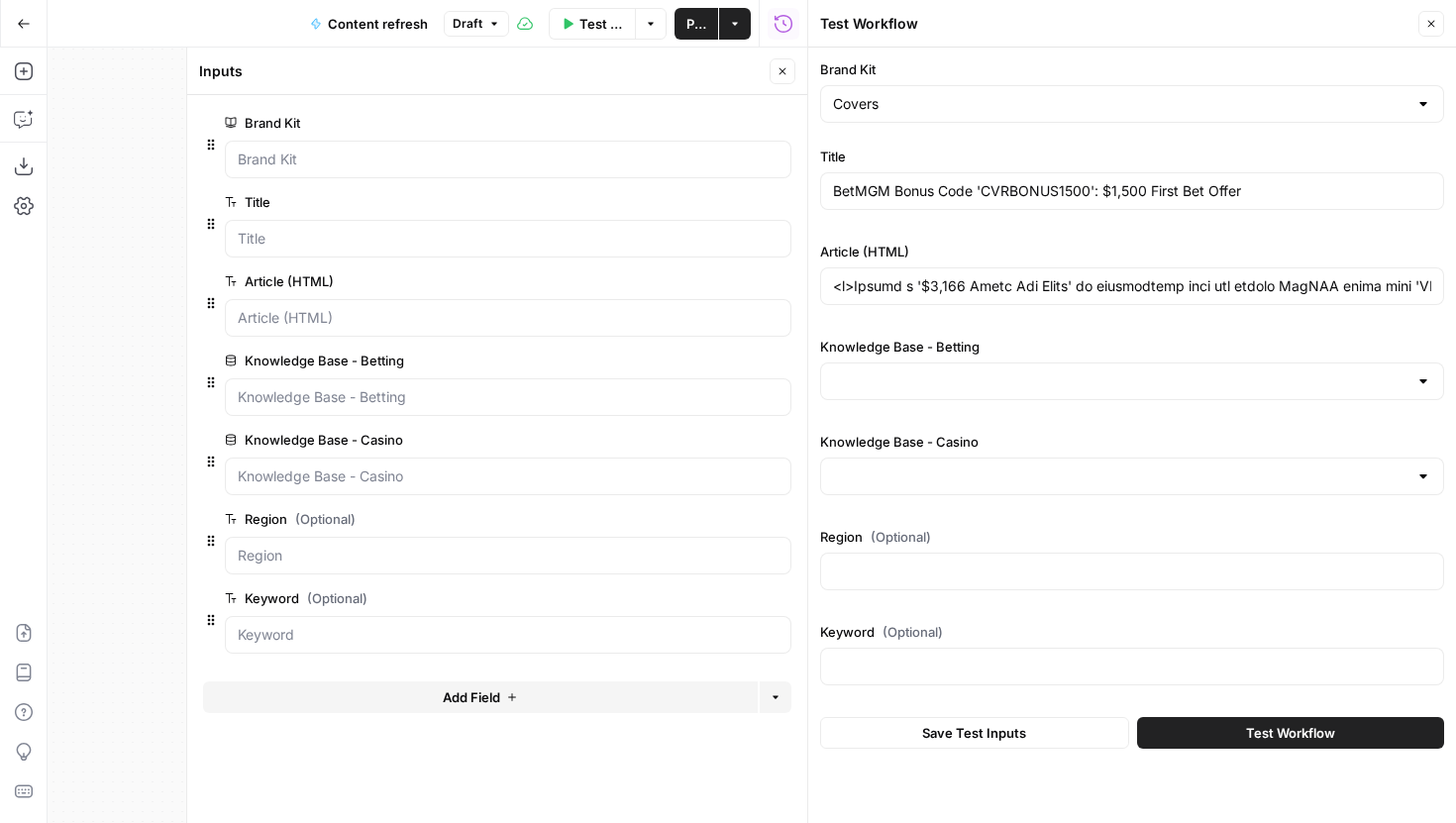 click on "edit field" at bounding box center [717, 440] 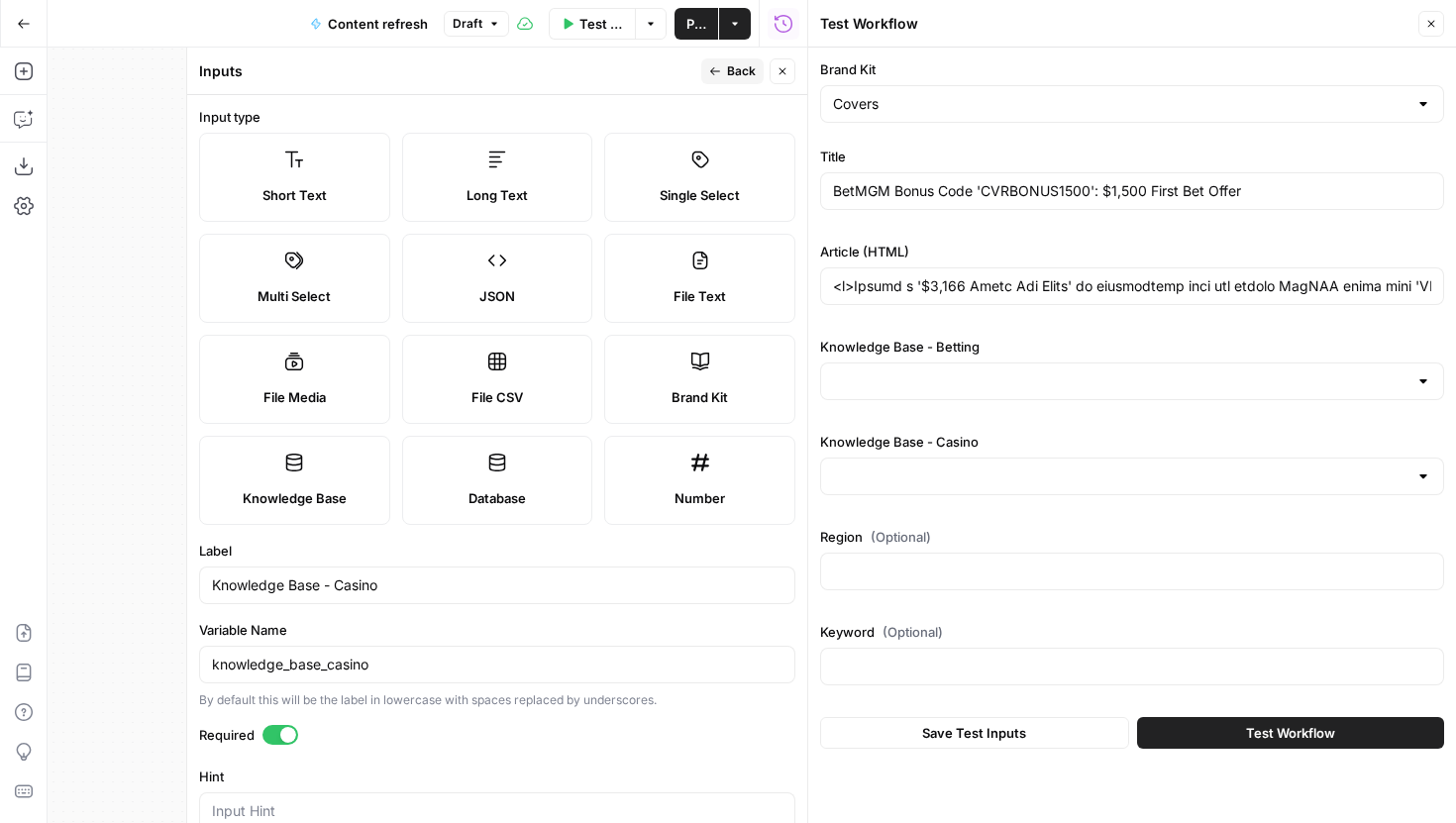 scroll, scrollTop: 0, scrollLeft: 0, axis: both 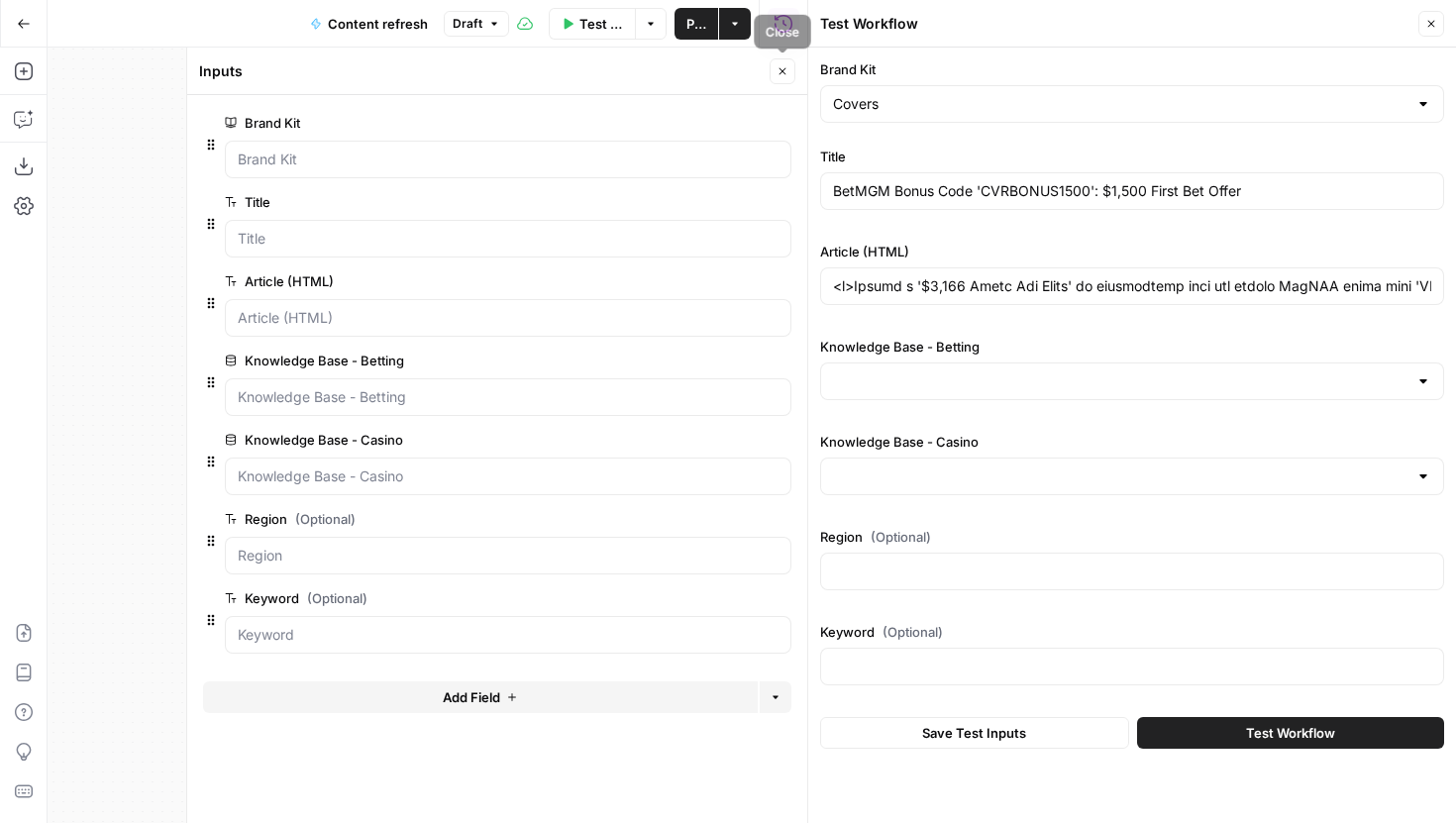 click on "Close" at bounding box center [782, 71] 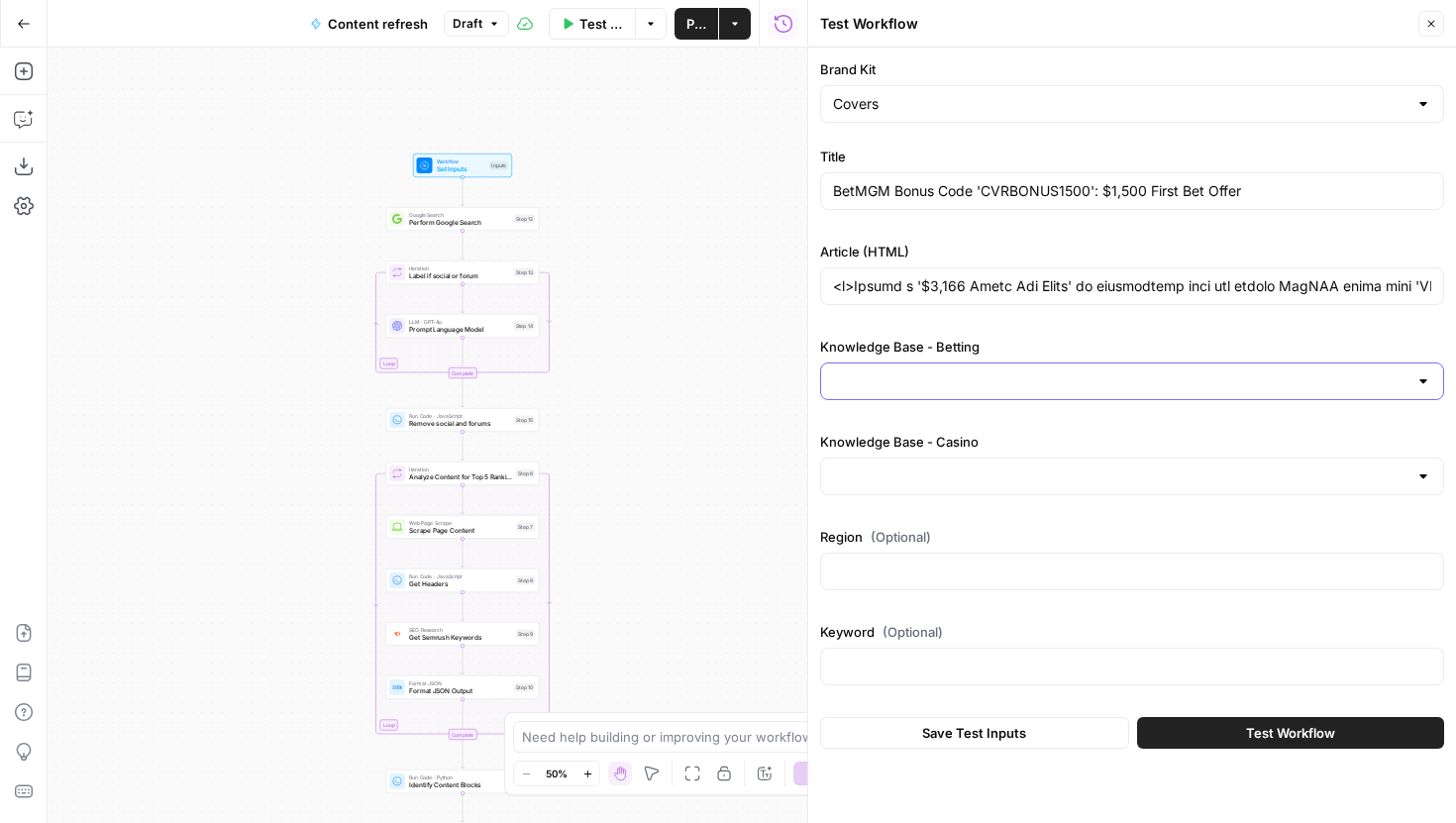 click on "Knowledge Base - Betting" at bounding box center [1120, 381] 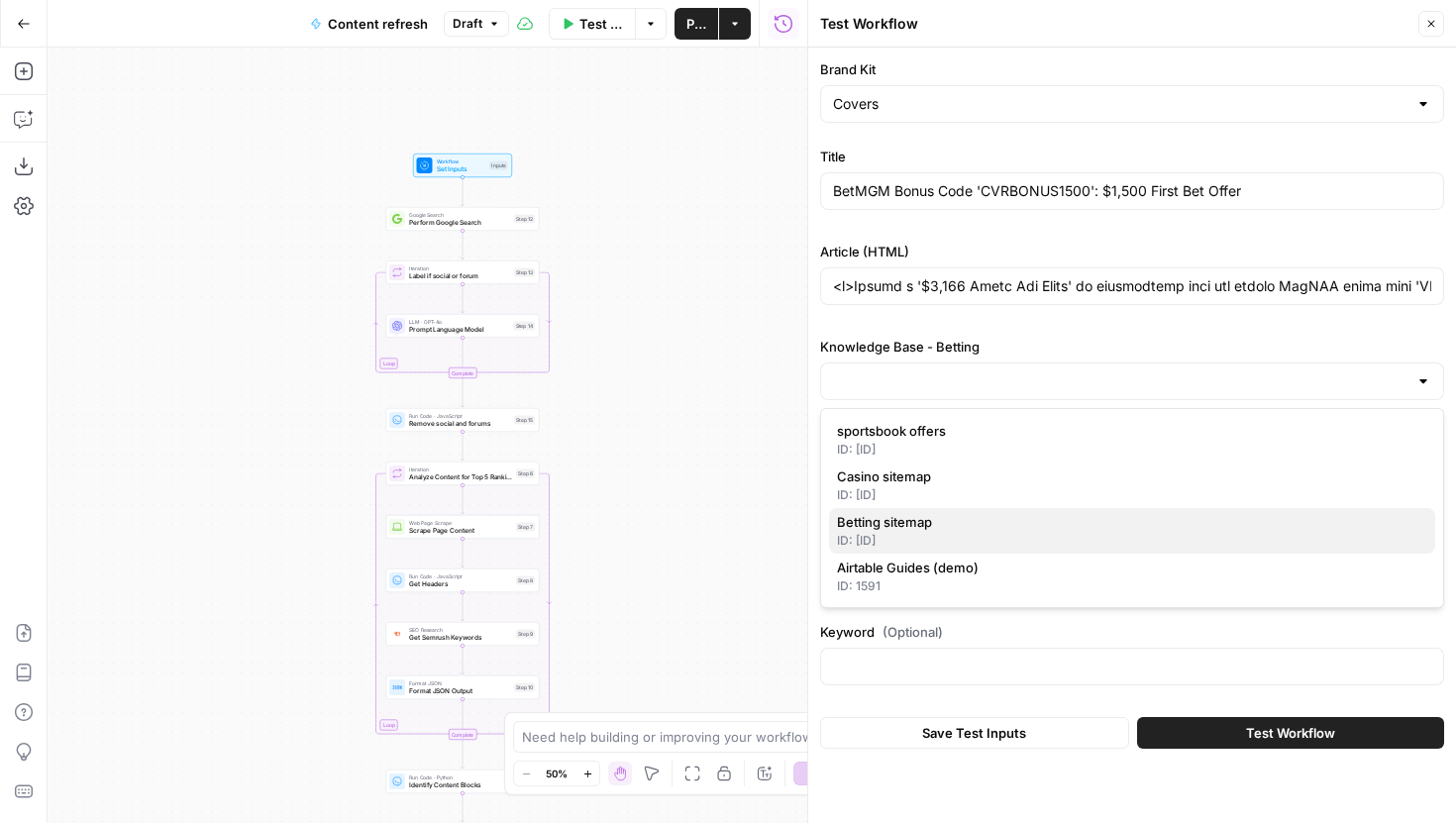 click on "Betting sitemap" at bounding box center [1128, 522] 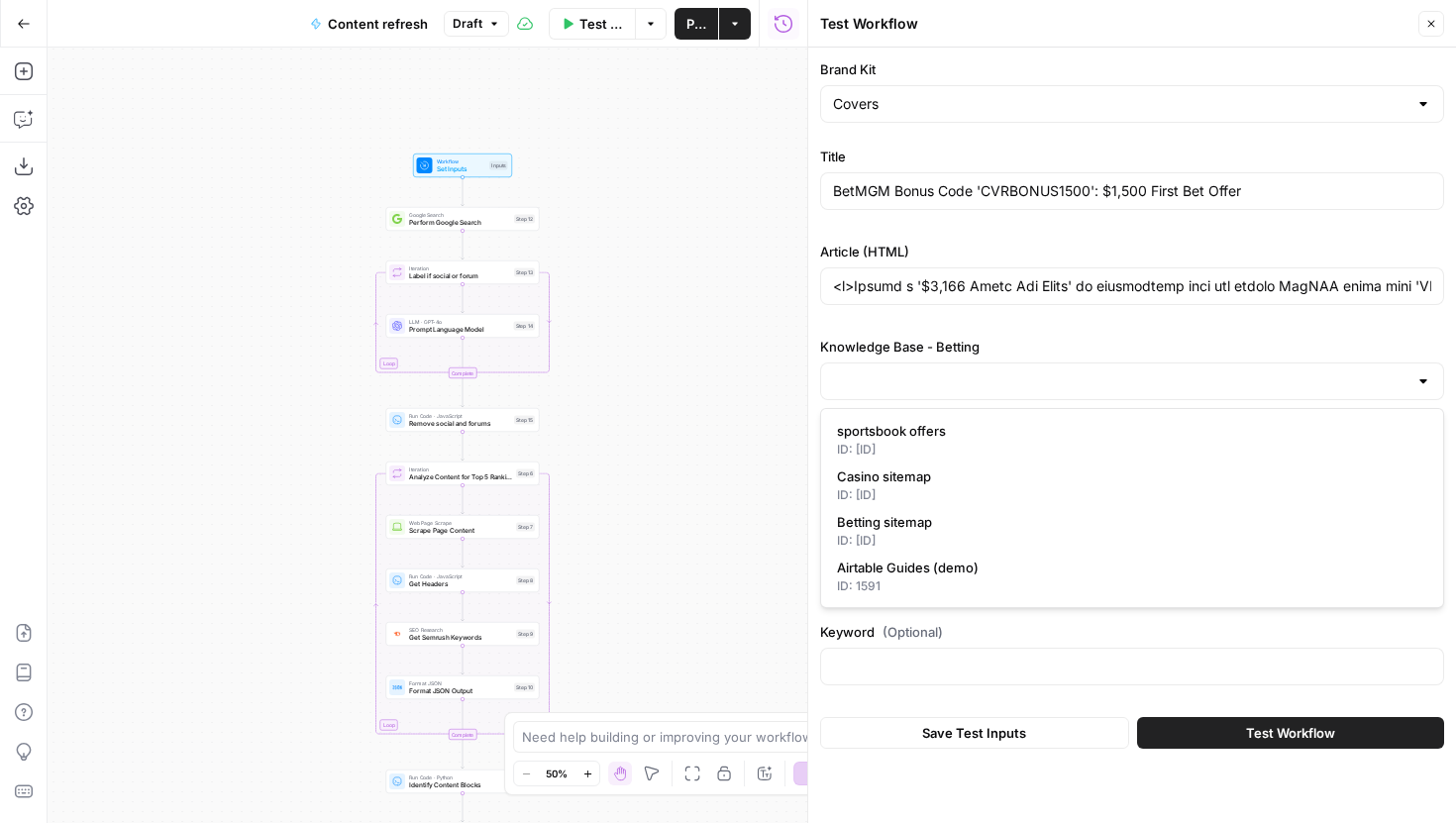 type on "Betting sitemap" 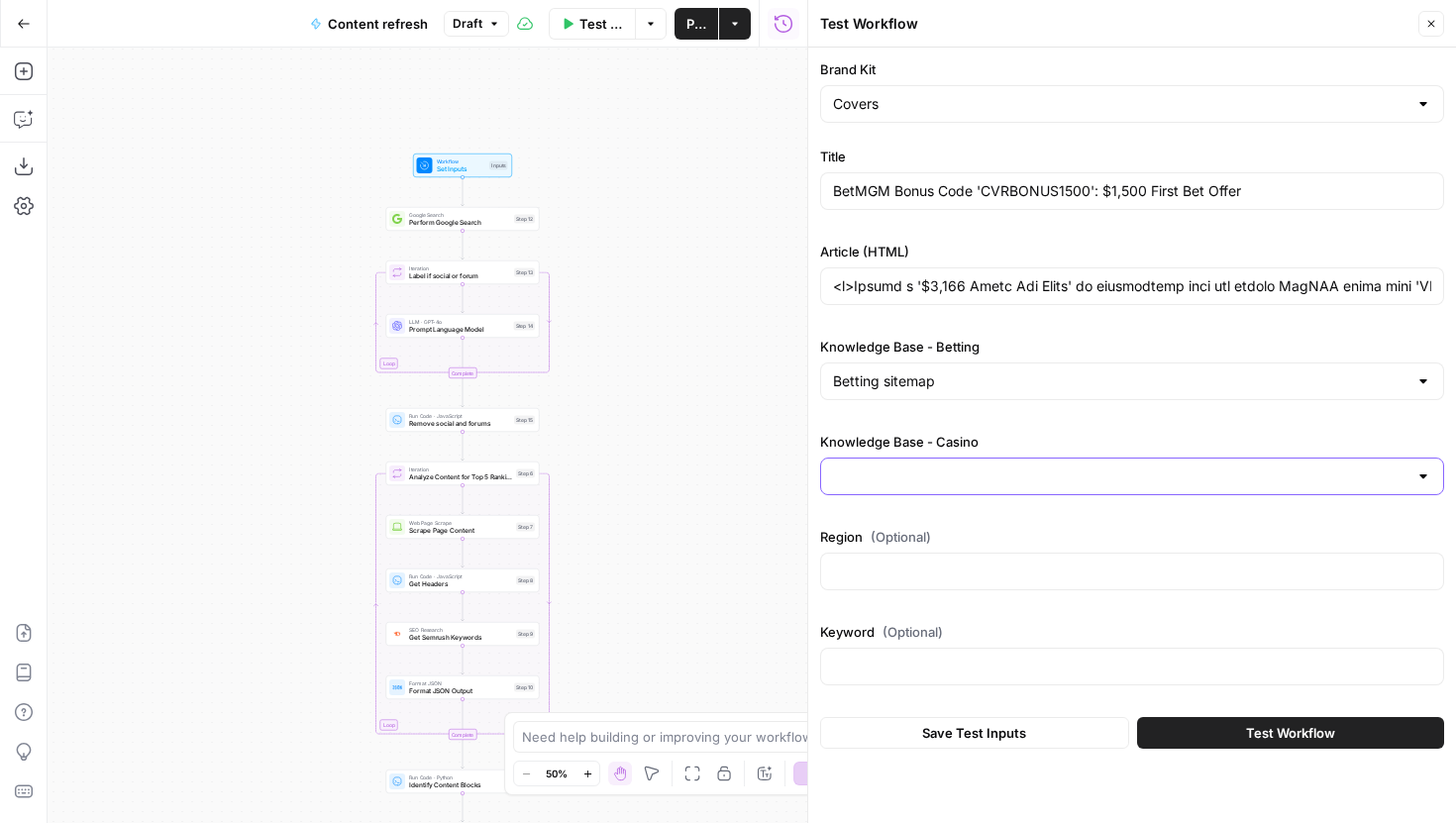 click on "Knowledge Base - Casino" at bounding box center [1120, 476] 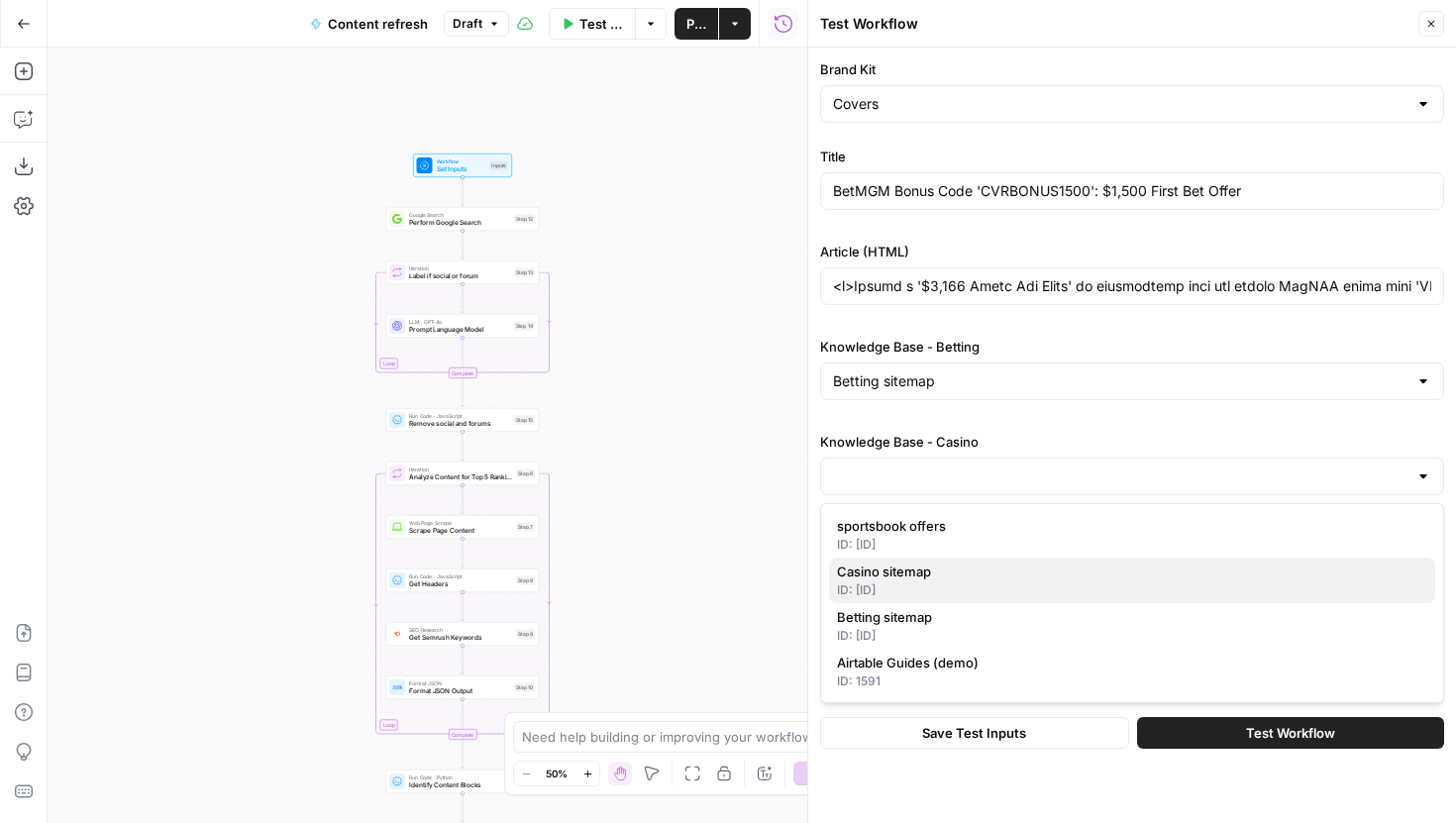 click on "Casino sitemap" at bounding box center (1128, 571) 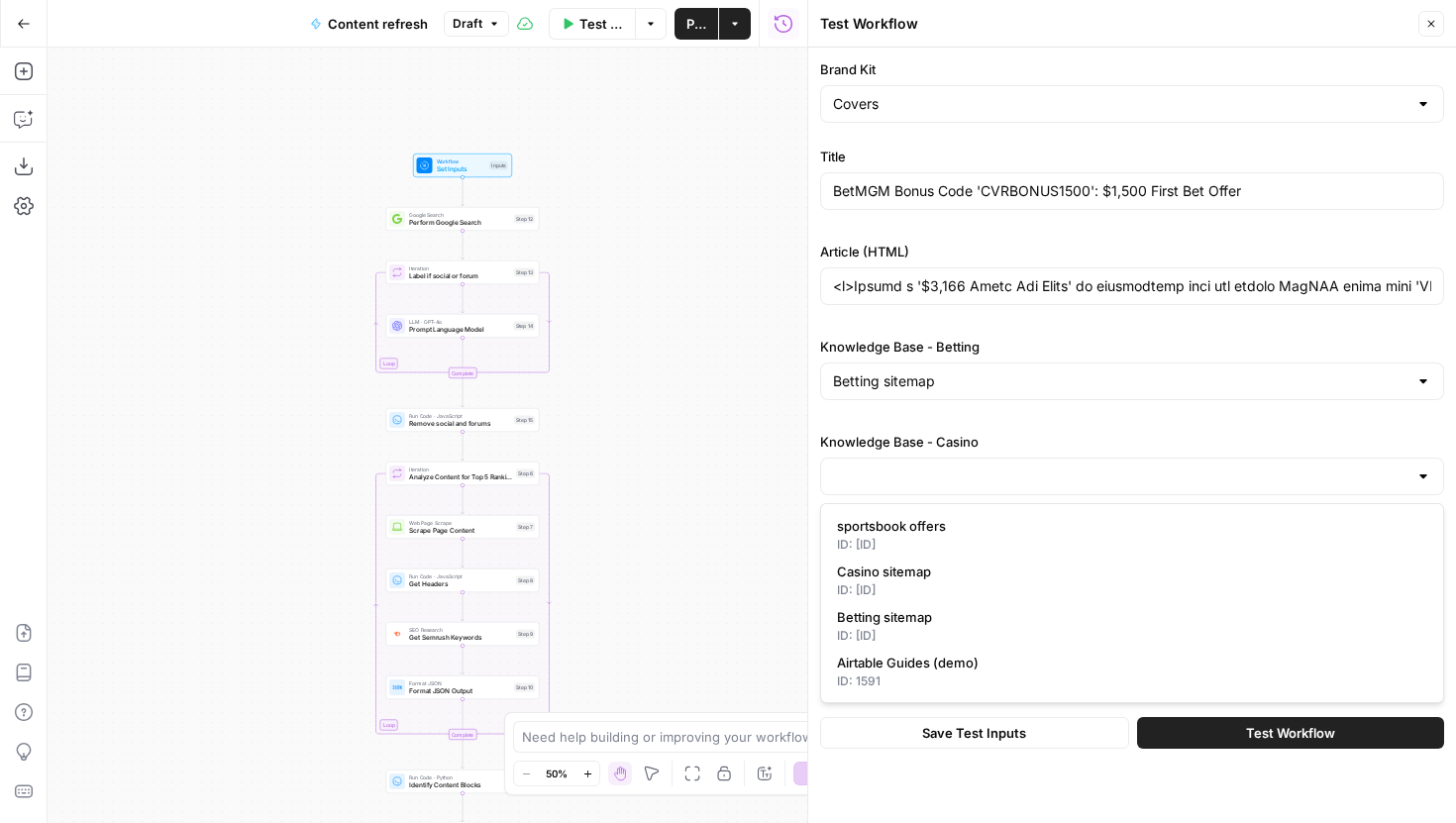 type on "Casino sitemap" 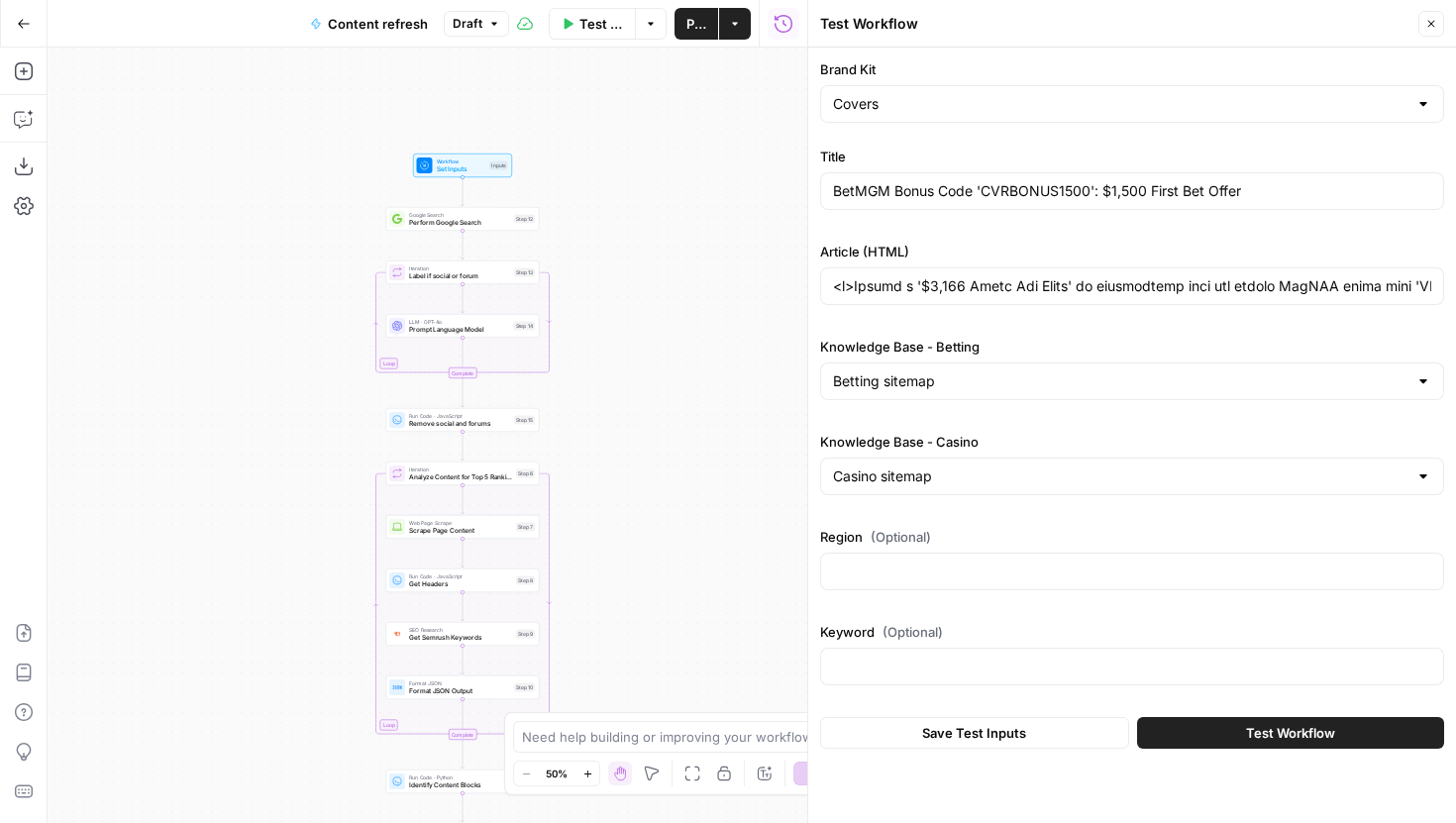 click at bounding box center [1132, 571] 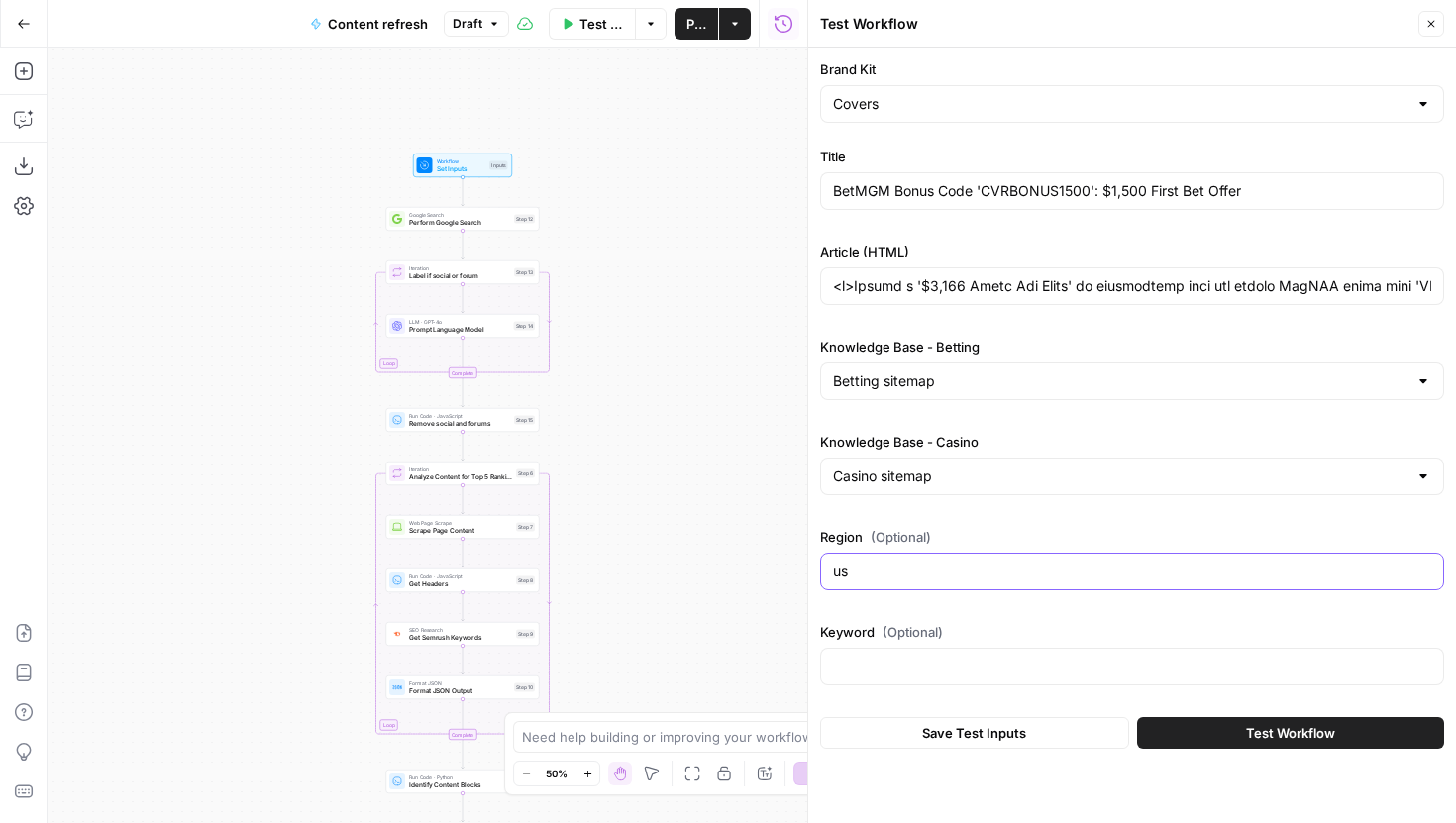 type on "us" 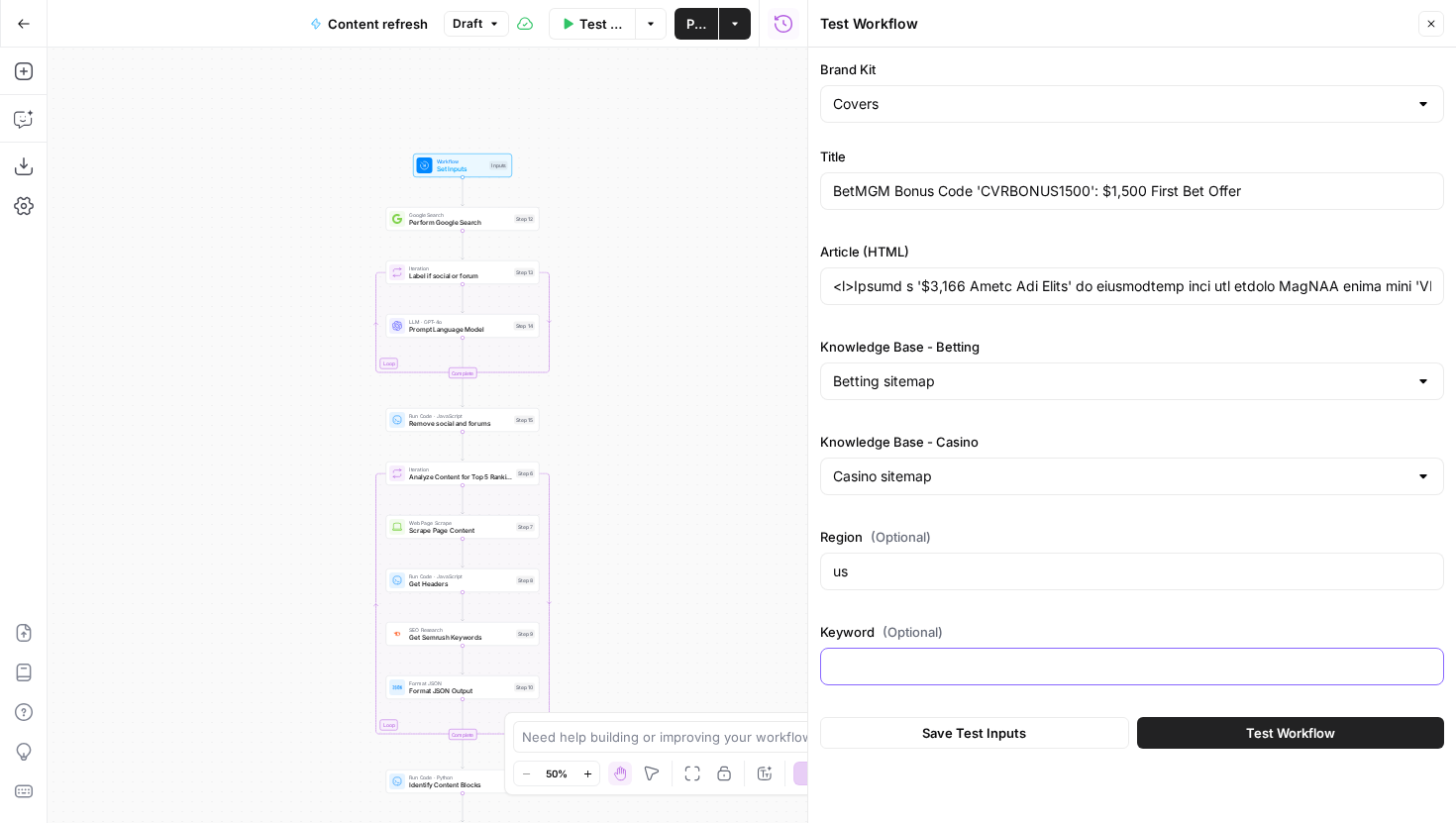 click on "Keyword   (Optional)" at bounding box center (1132, 667) 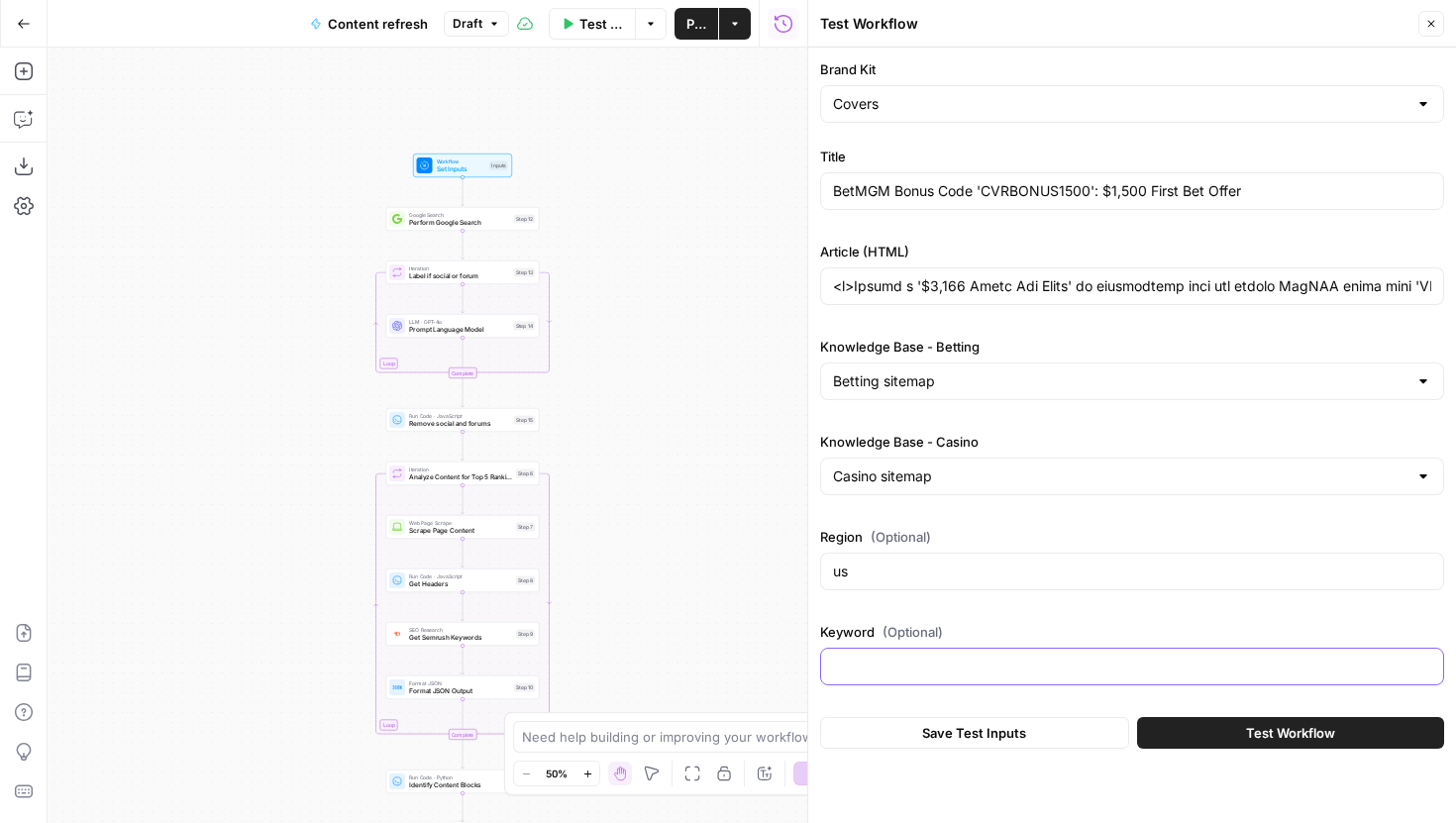 click on "Keyword   (Optional)" at bounding box center (1132, 667) 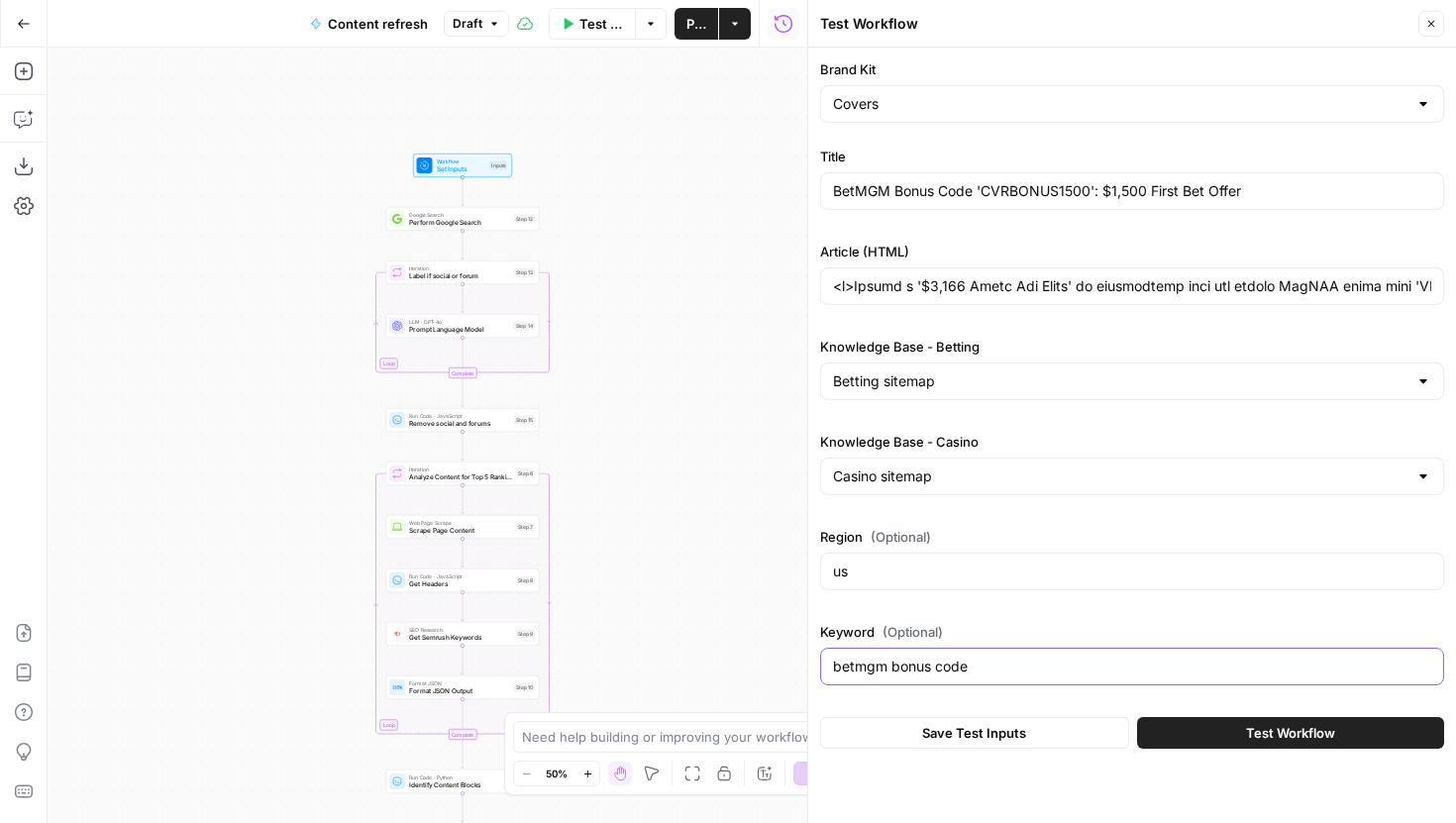 type on "betmgm bonus code" 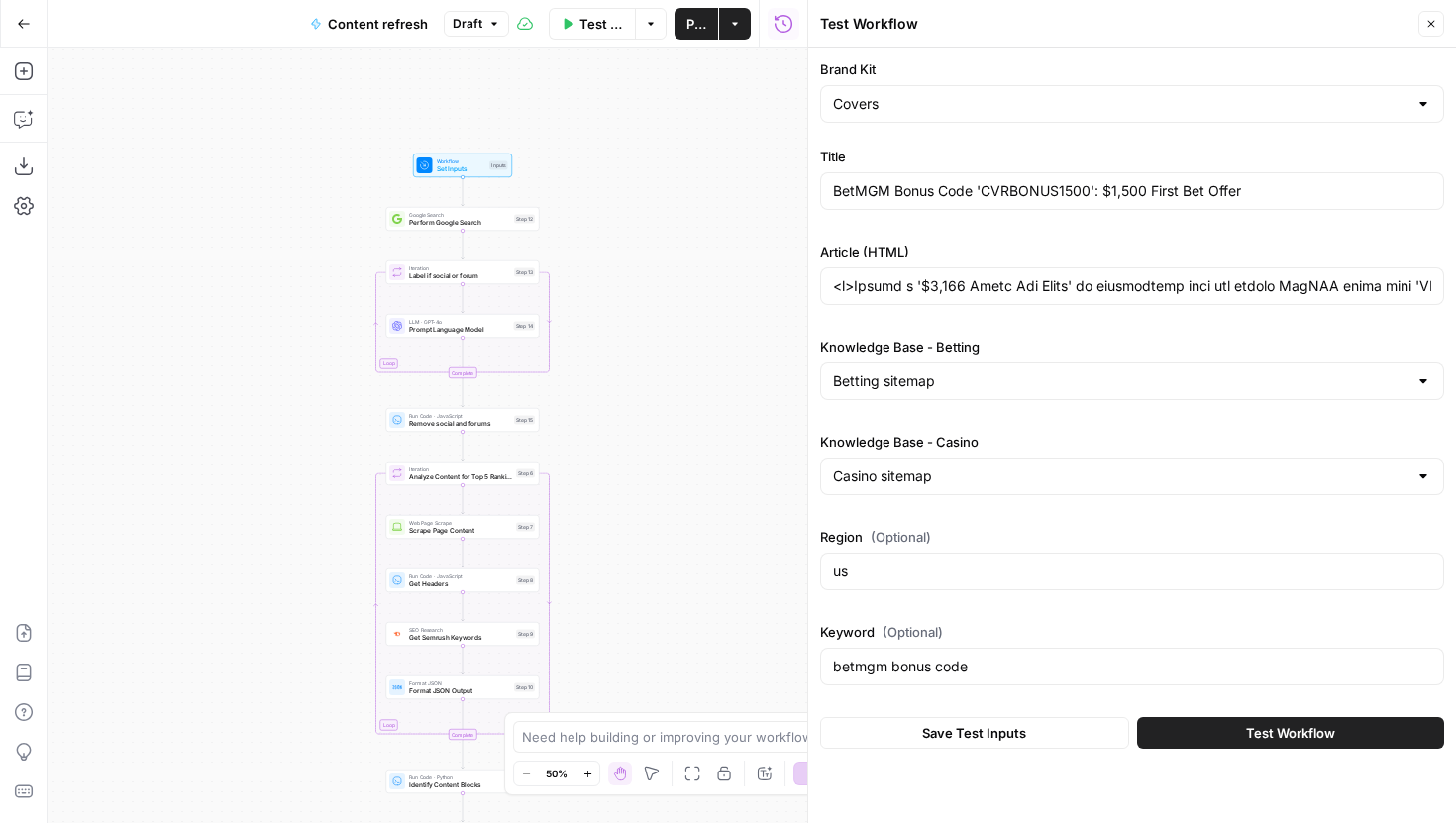 click on "Save Test Inputs" at bounding box center (975, 733) 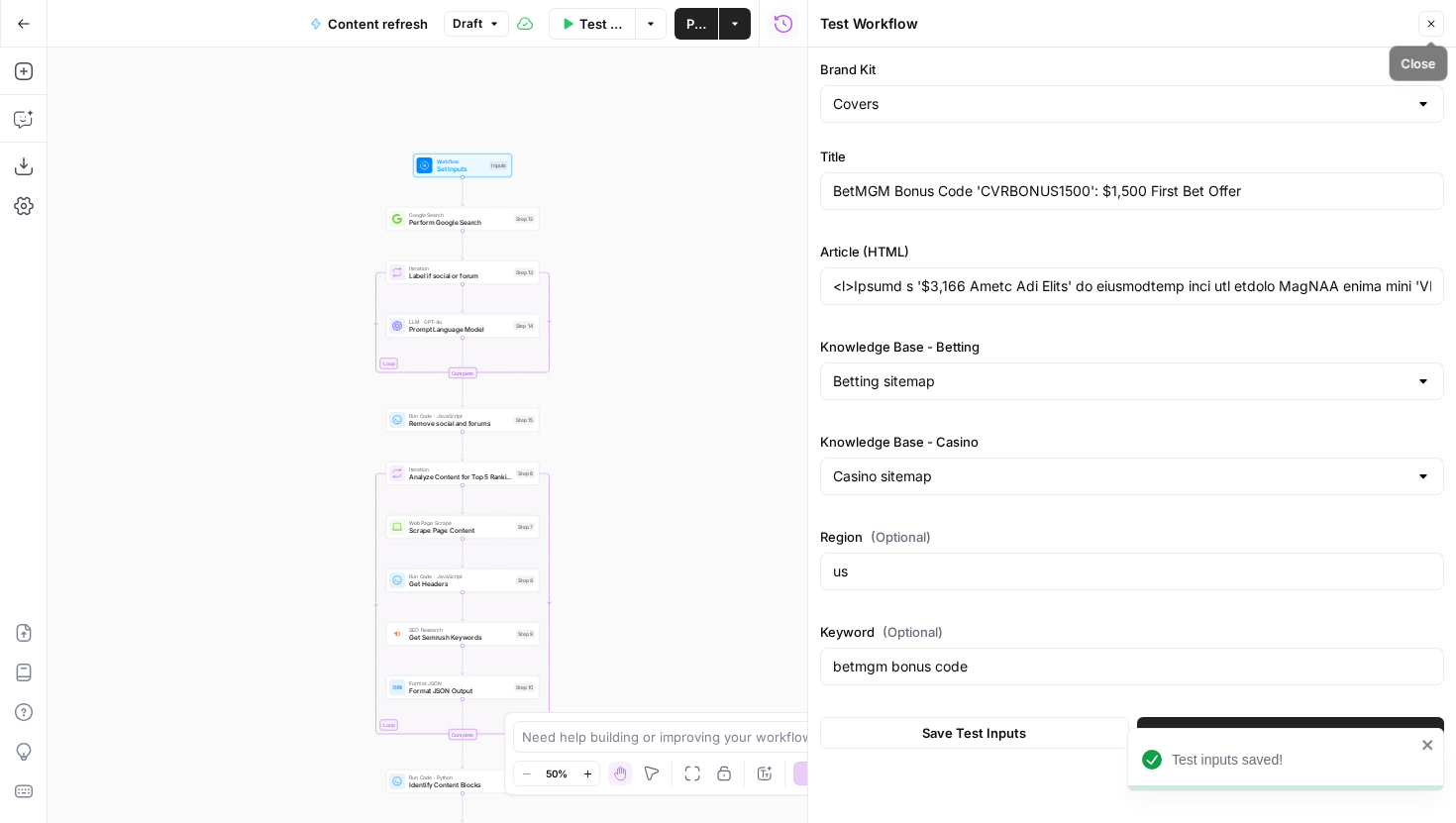 click 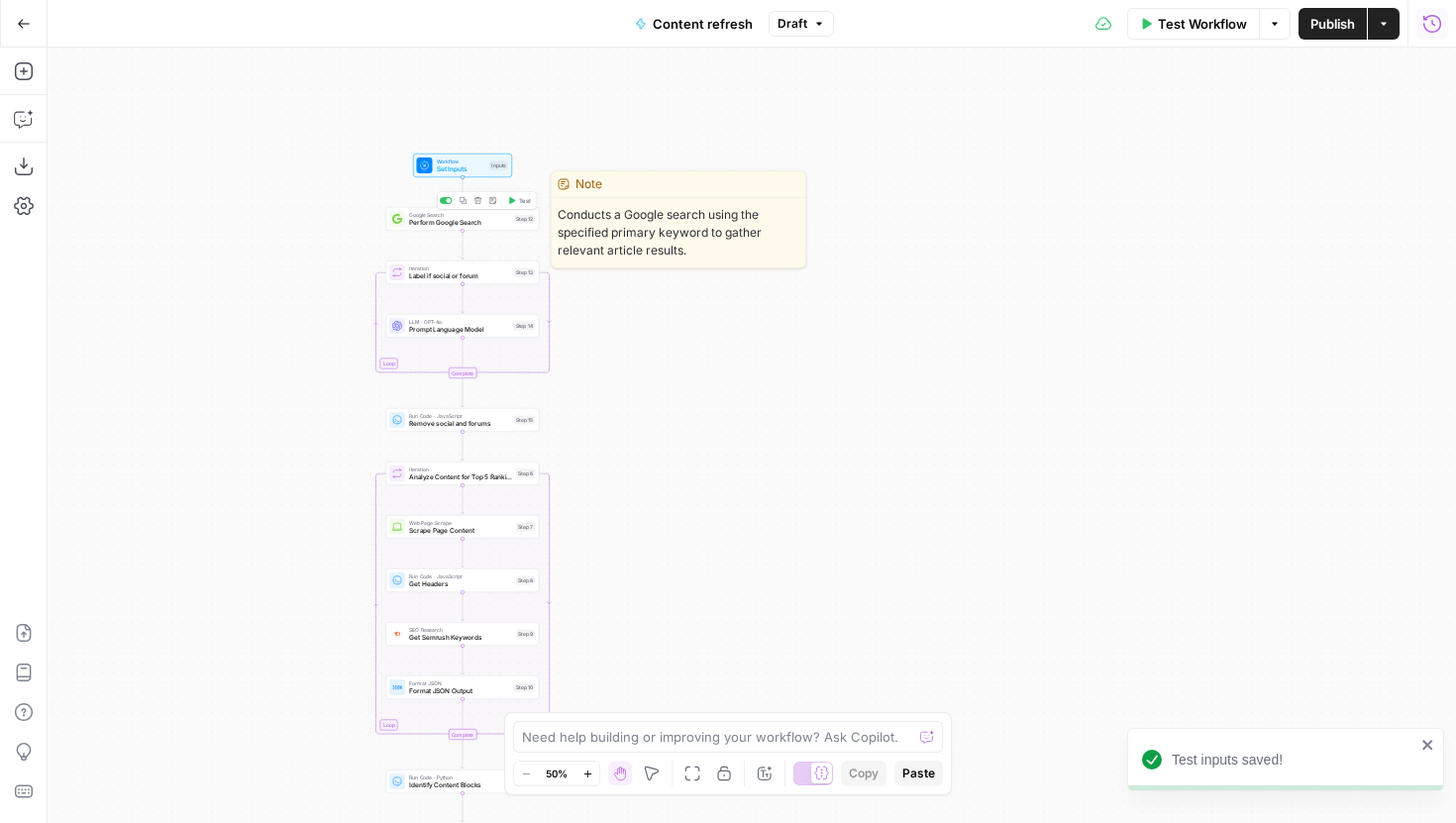 click 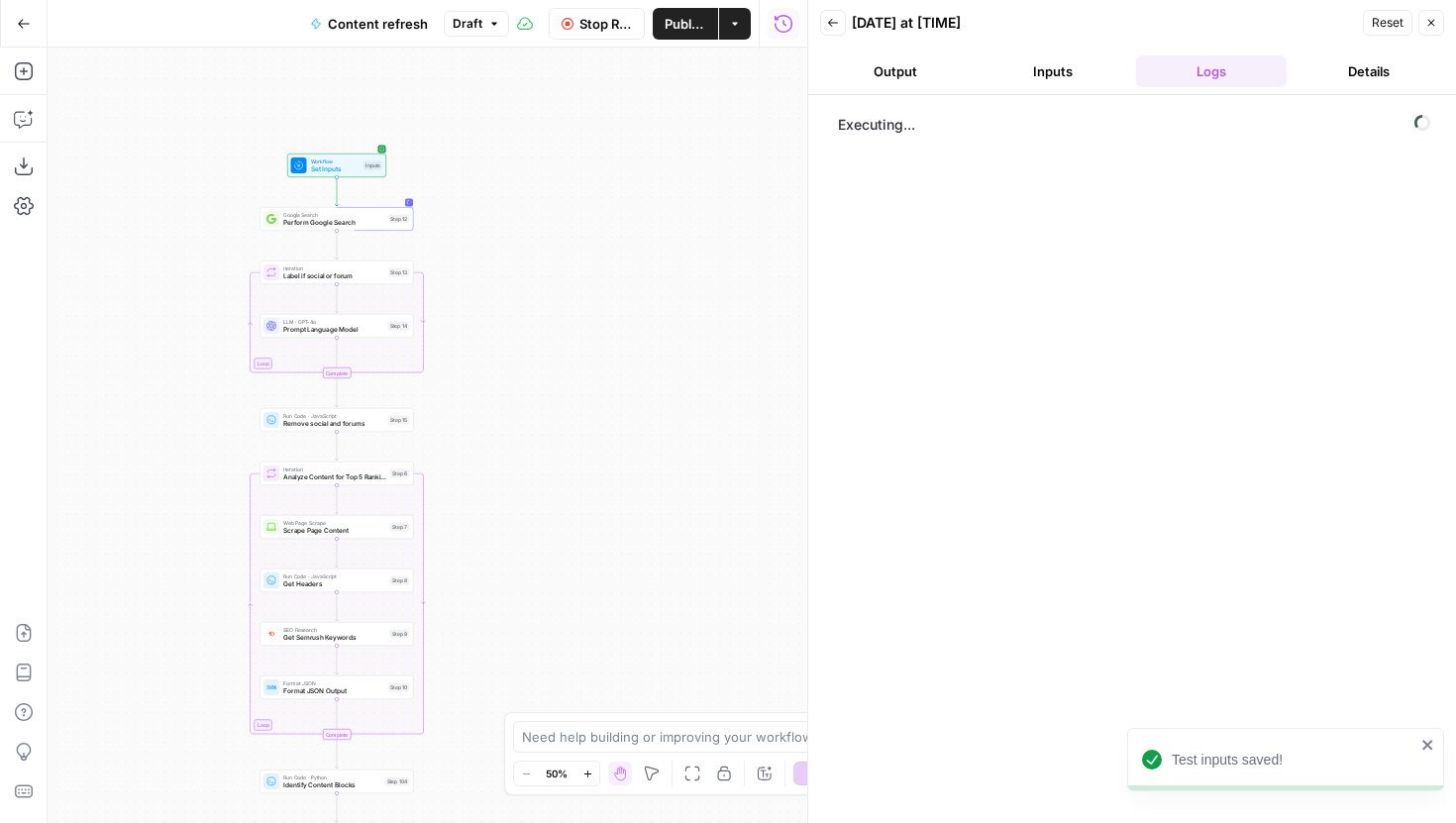 drag, startPoint x: 336, startPoint y: 258, endPoint x: 208, endPoint y: 259, distance: 128.00391 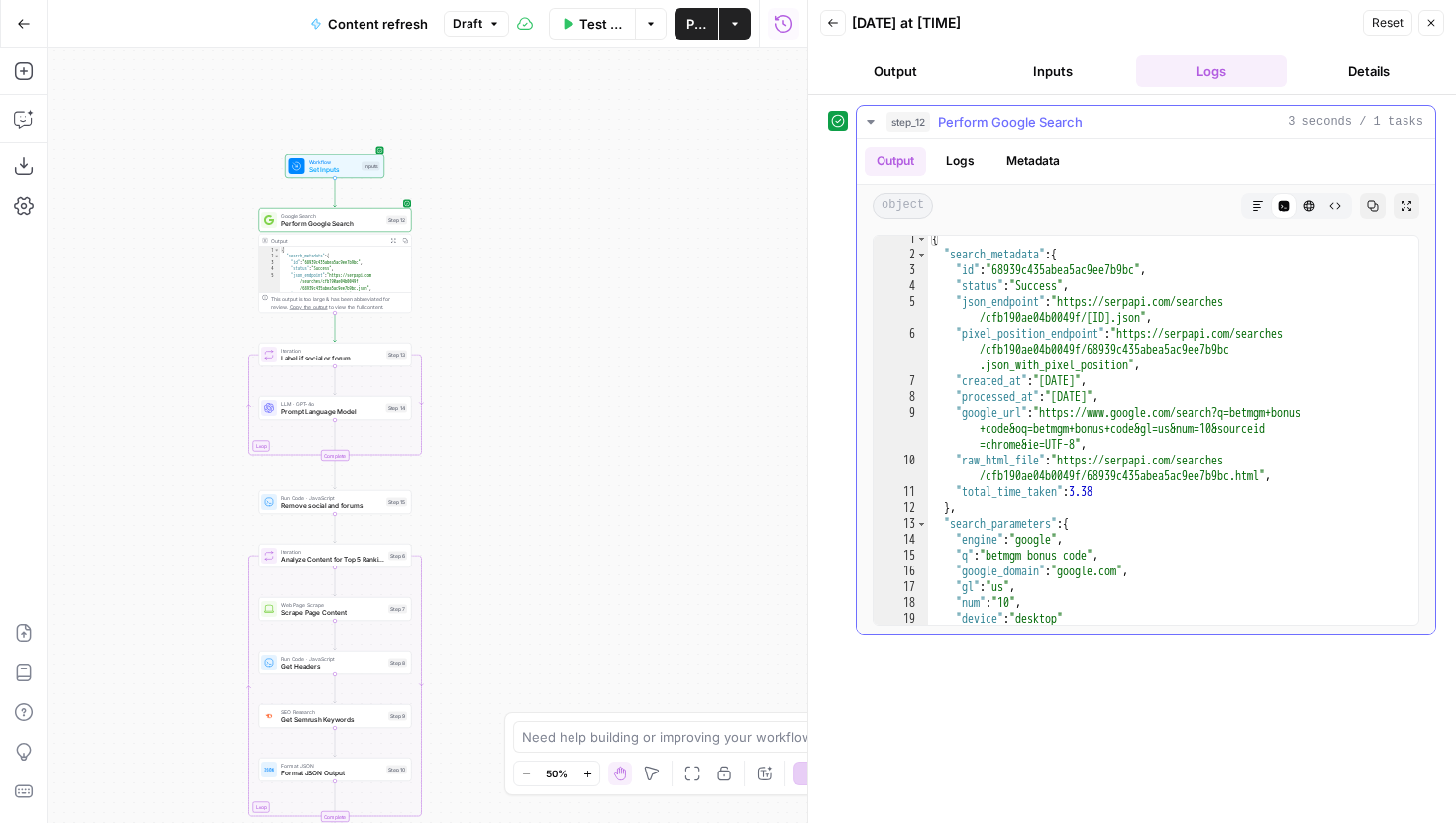 scroll, scrollTop: 0, scrollLeft: 0, axis: both 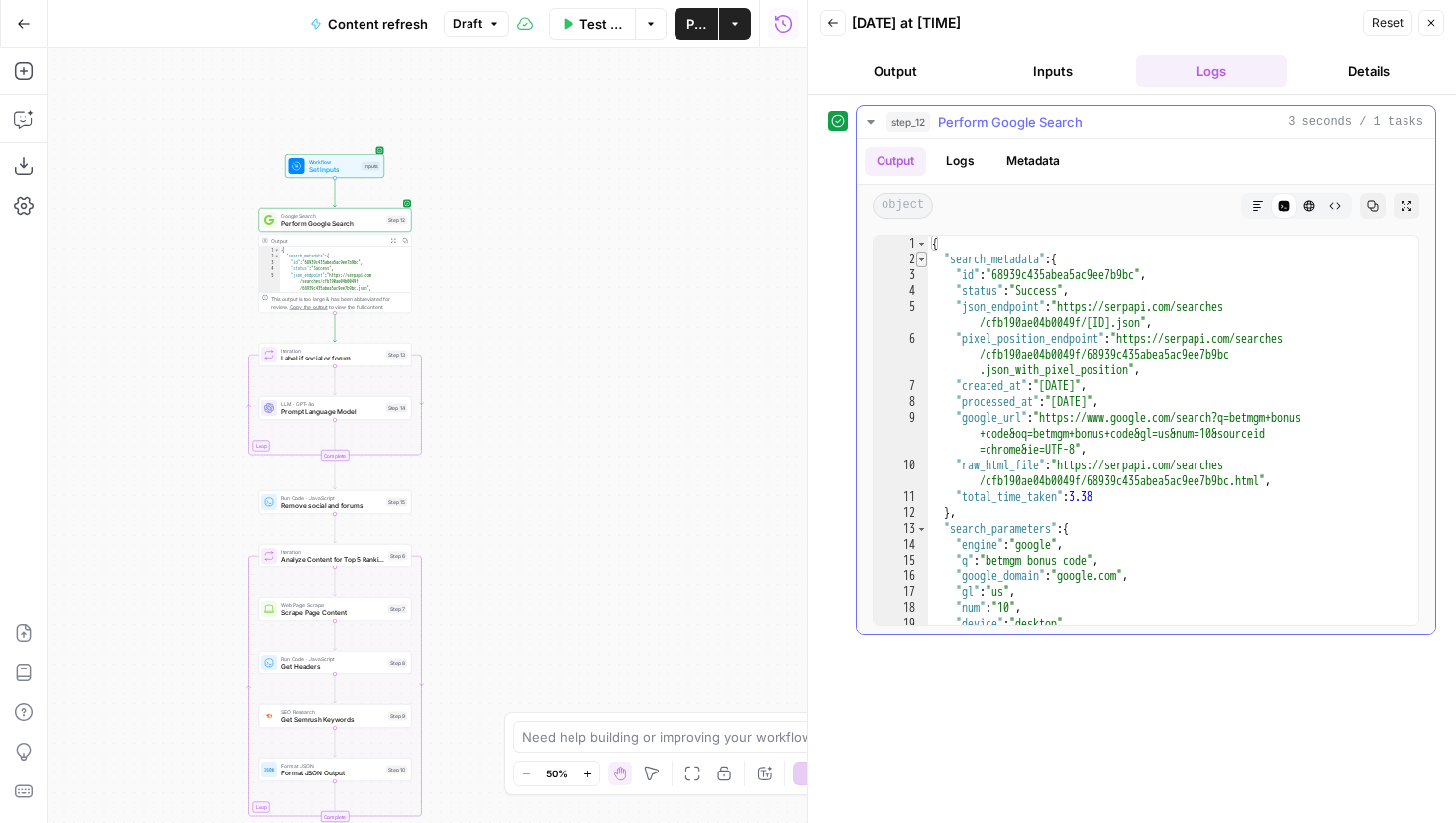 type on "*" 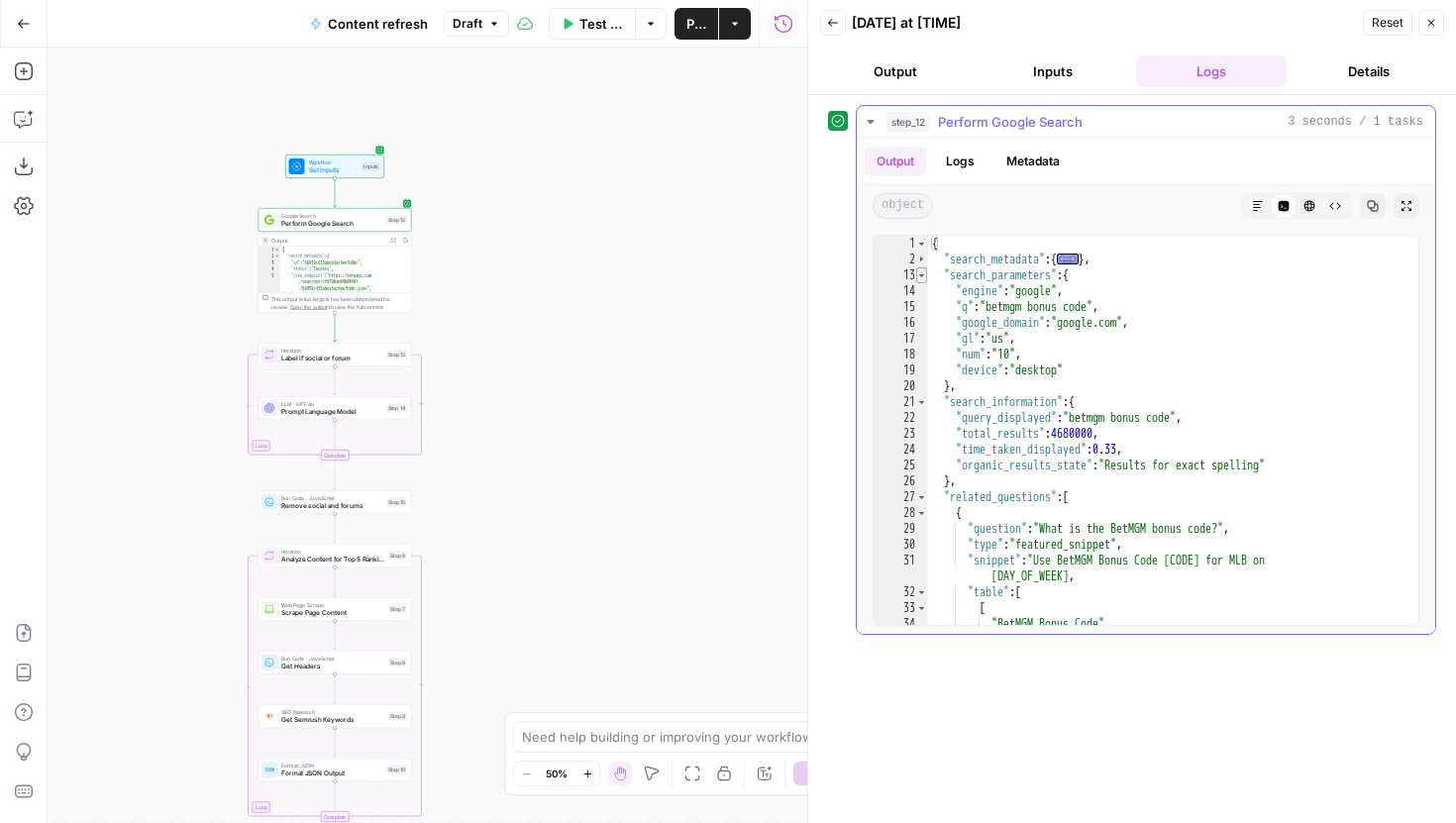 click at bounding box center [921, 275] 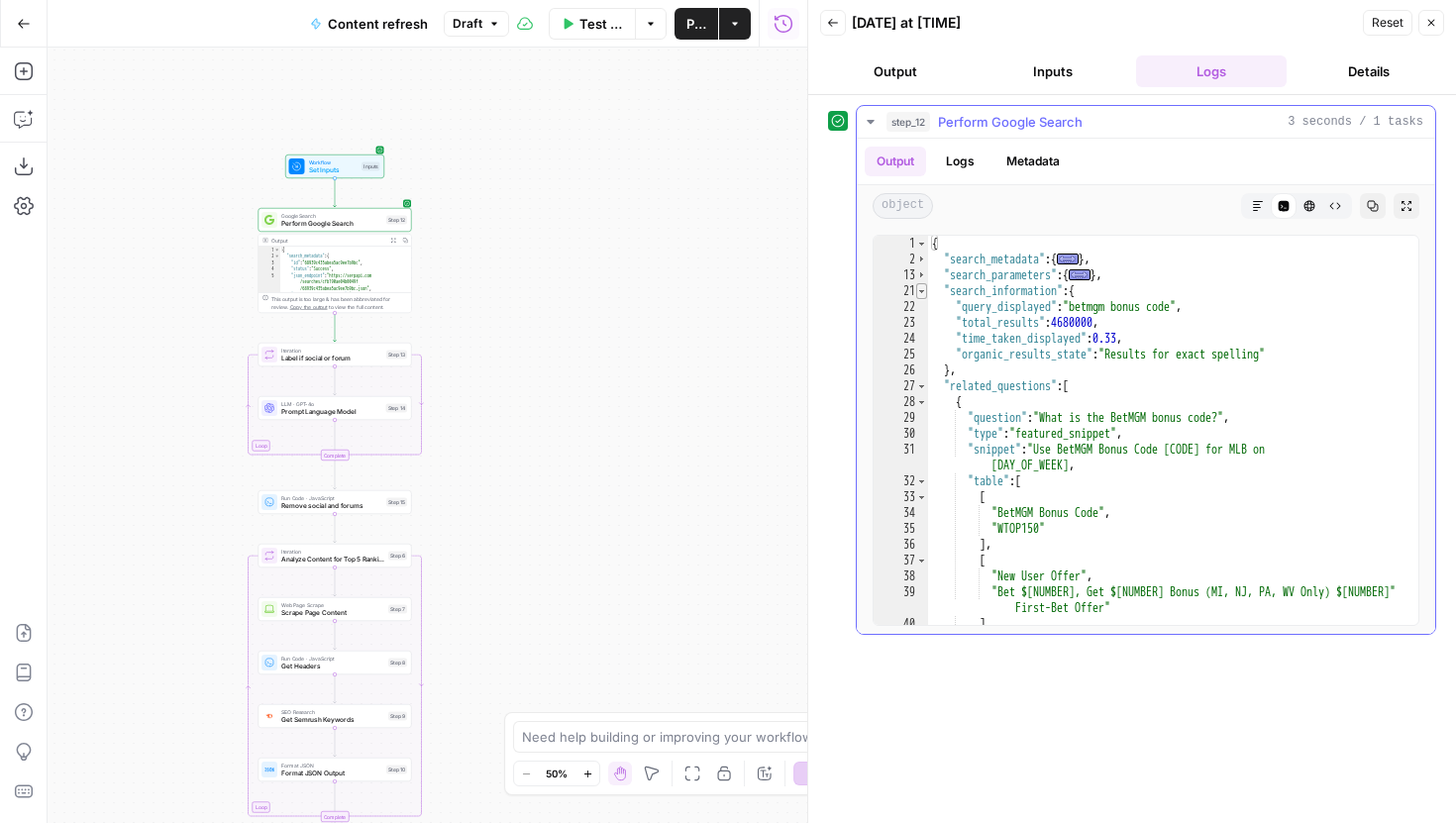 click at bounding box center (921, 291) 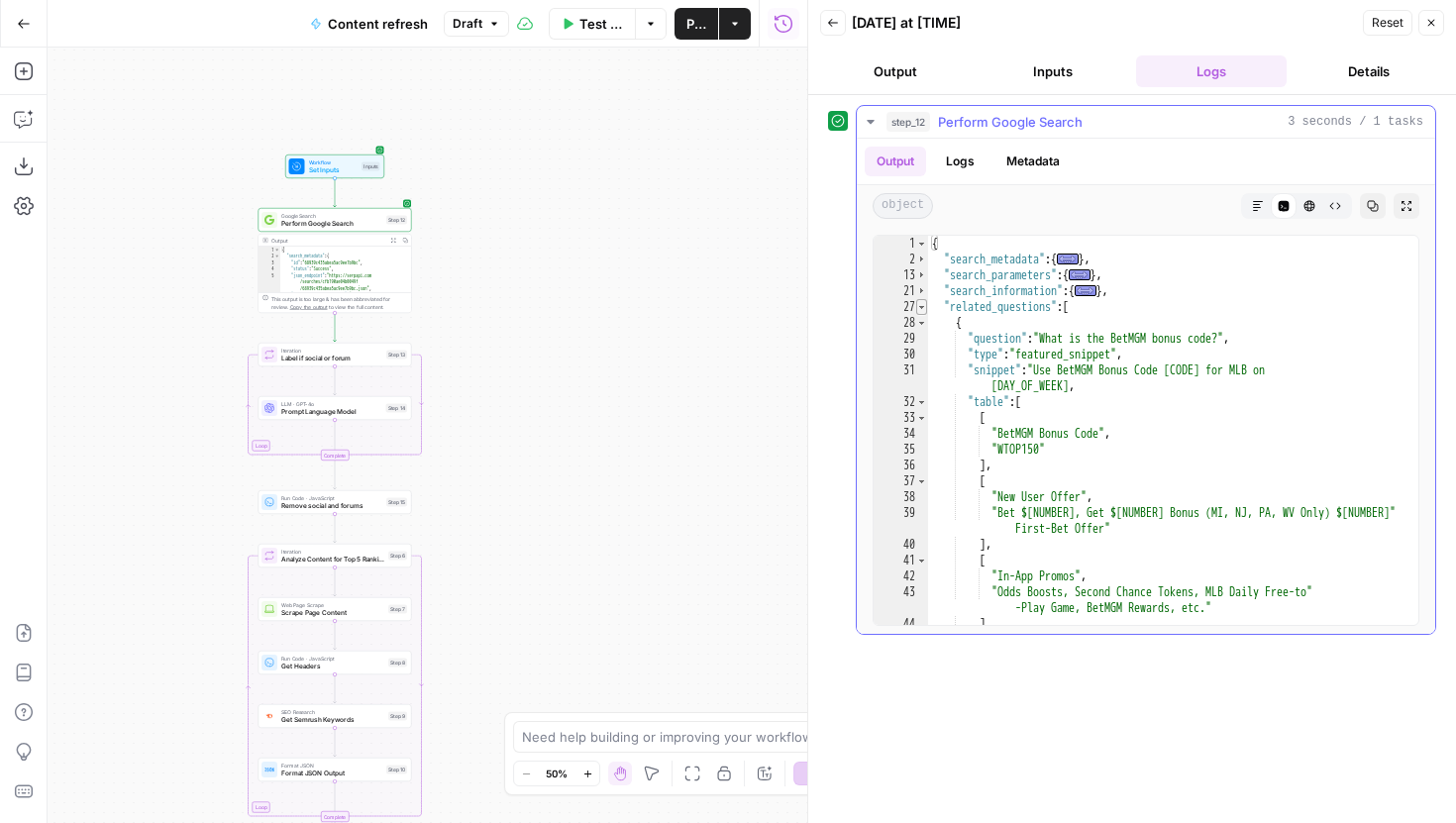 click at bounding box center (921, 307) 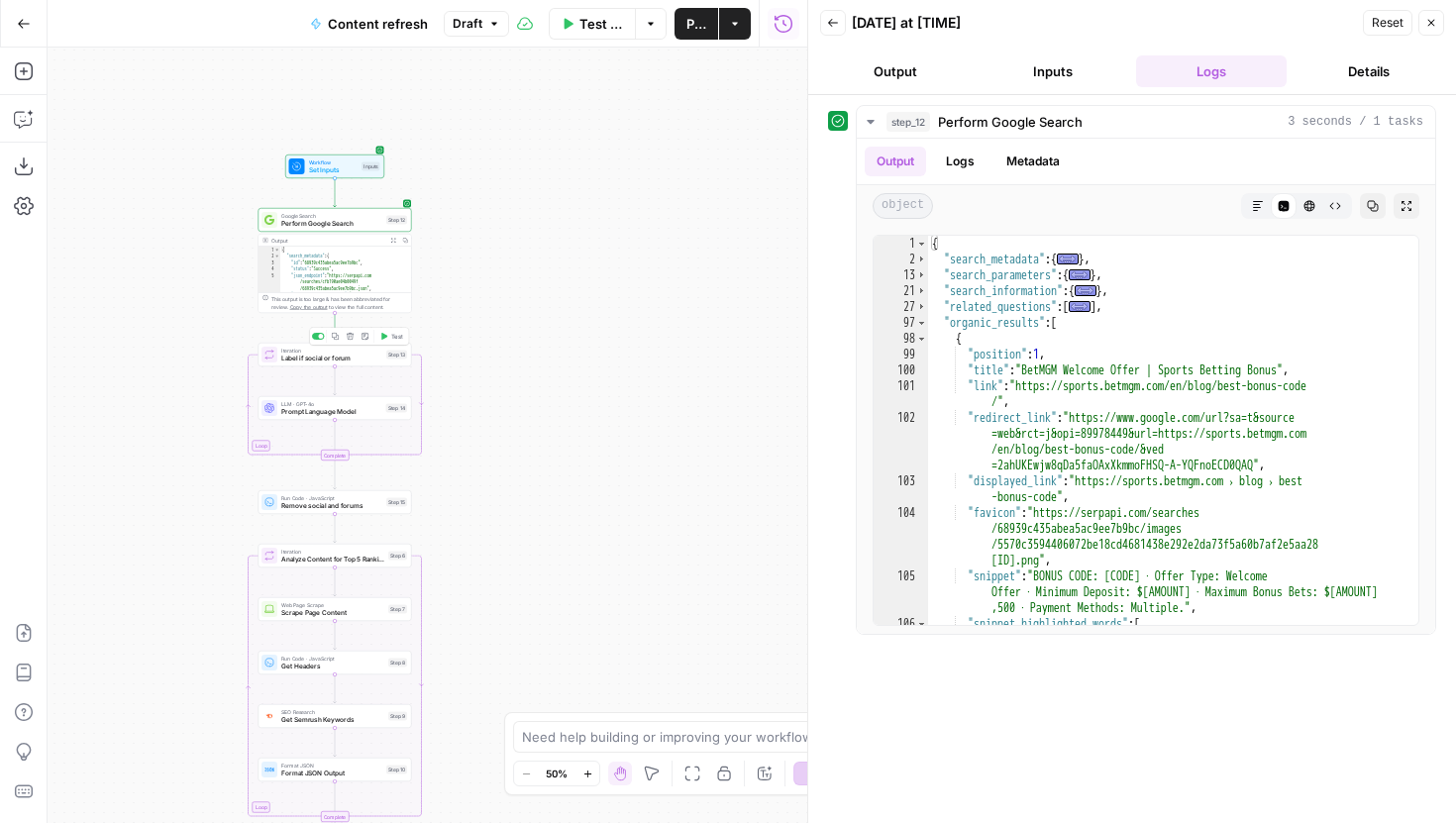 click on "Test" at bounding box center (397, 336) 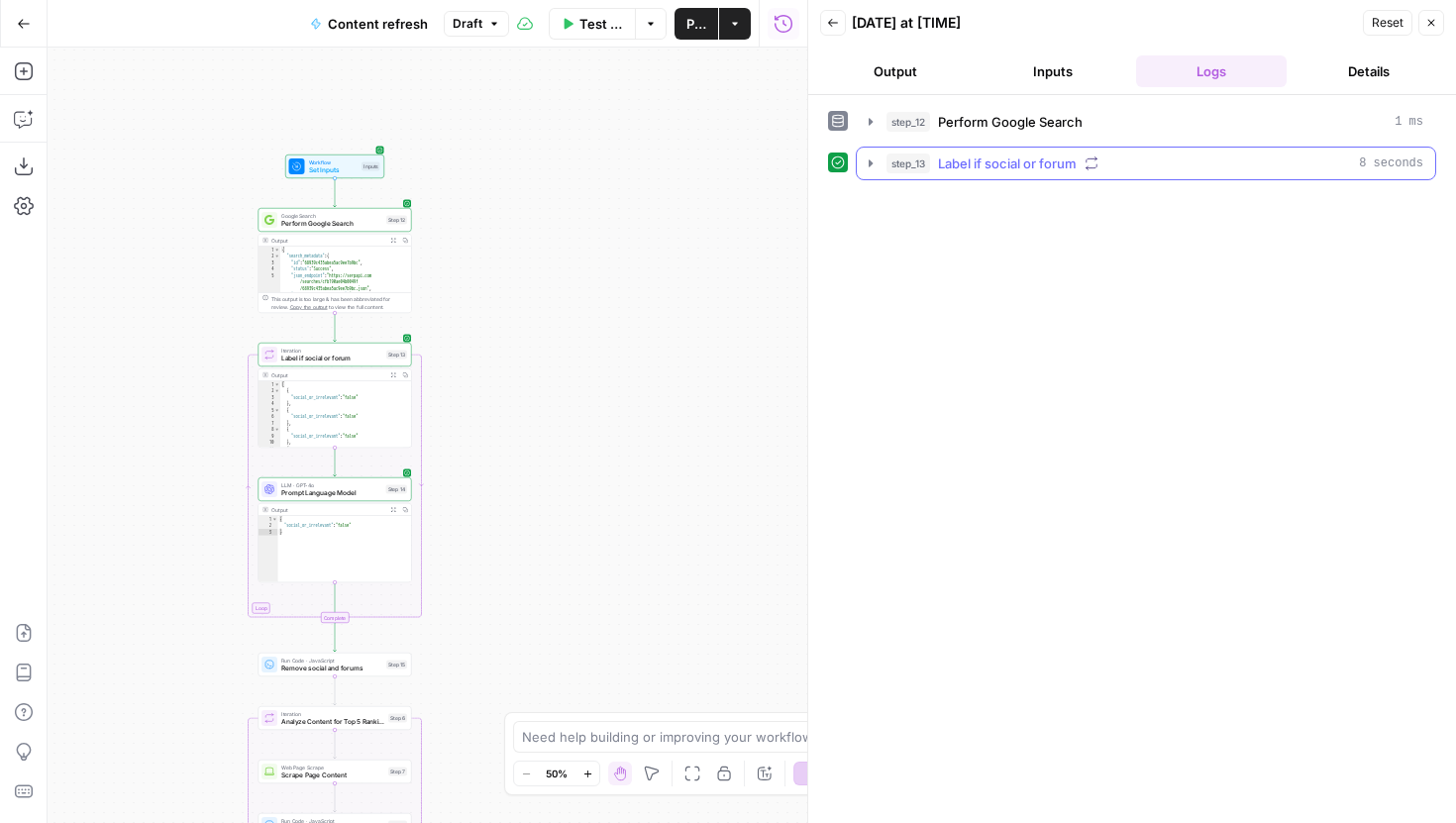 click 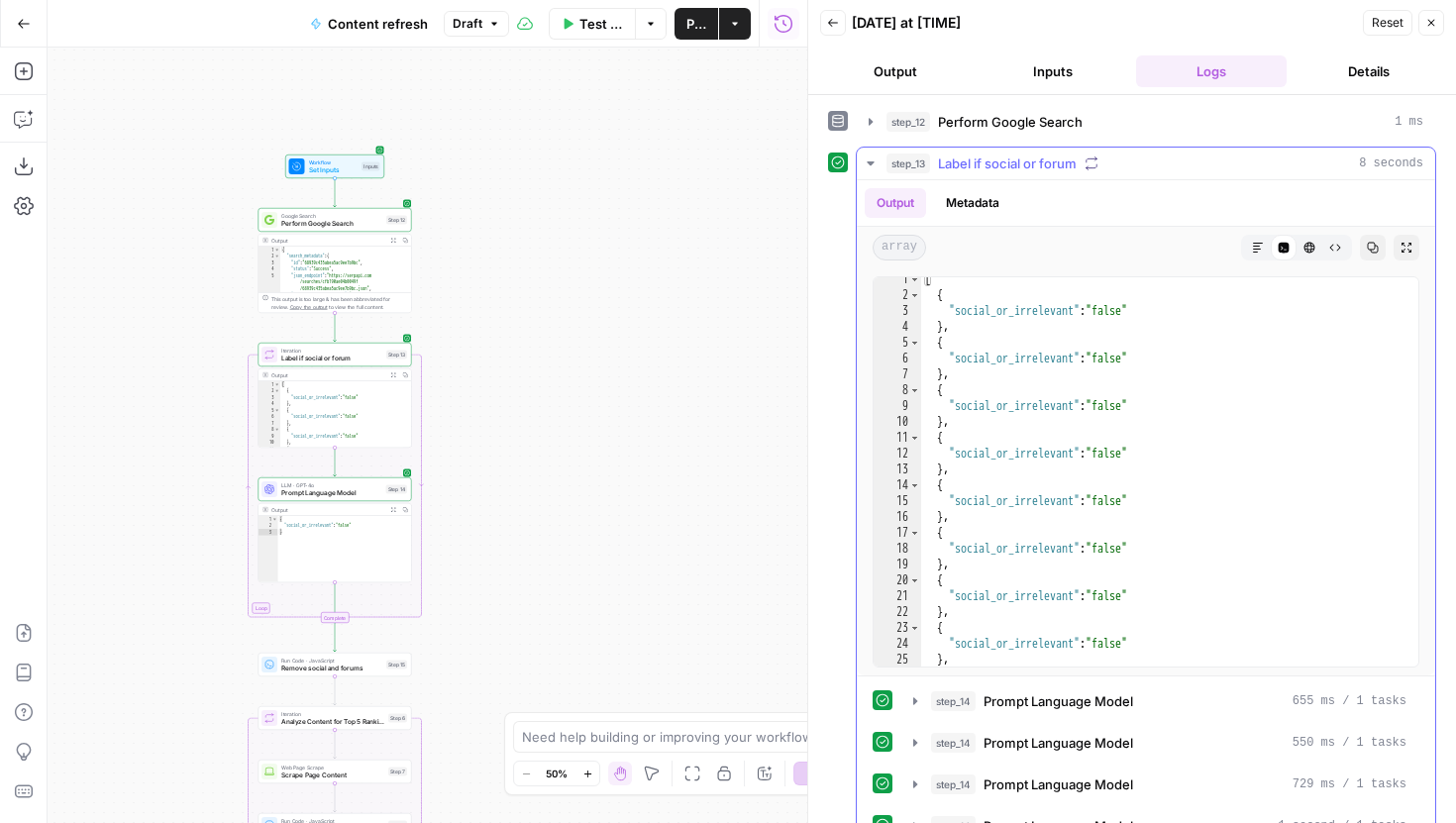 scroll, scrollTop: 70, scrollLeft: 0, axis: vertical 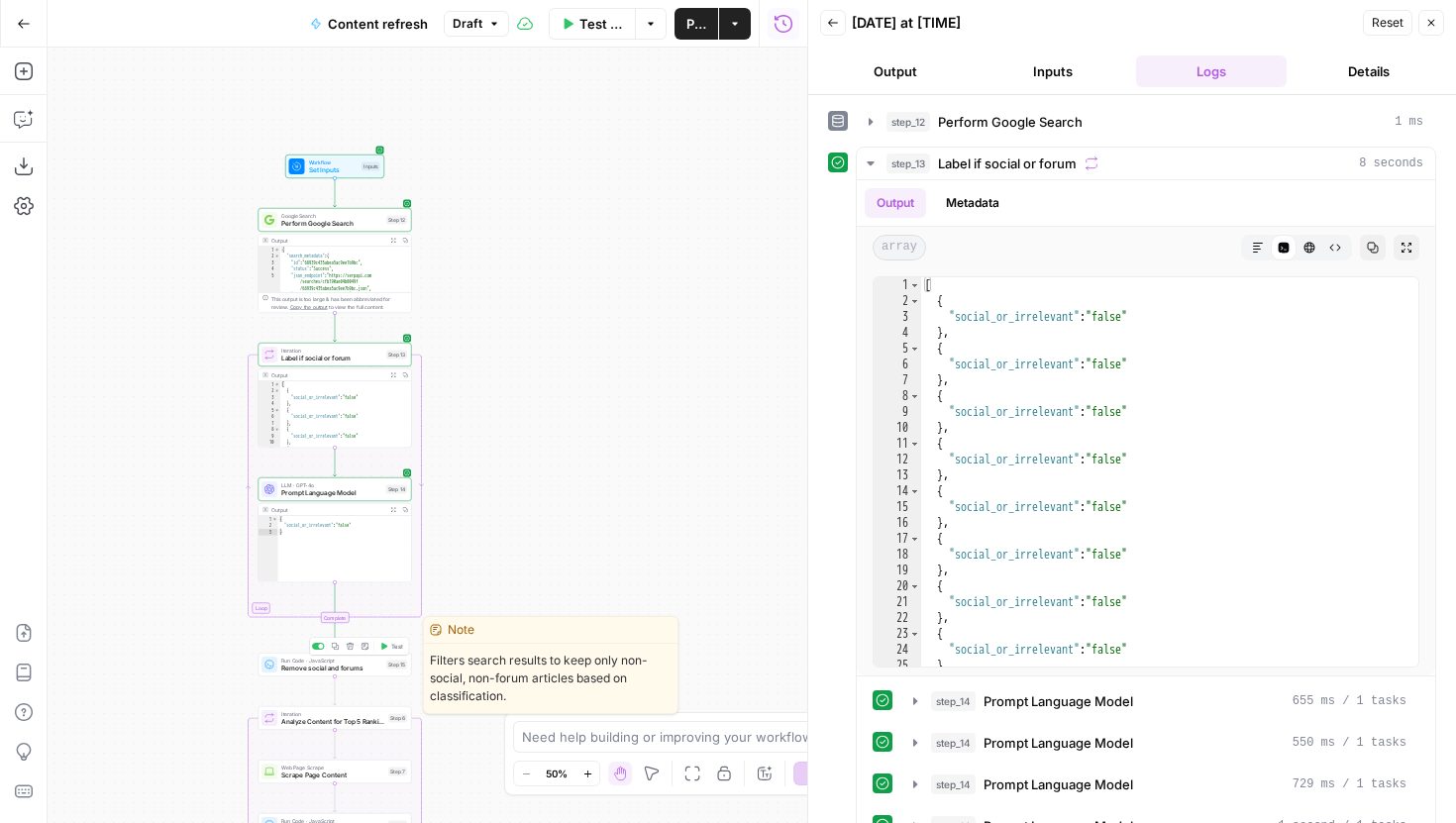 click on "Test" at bounding box center (391, 646) 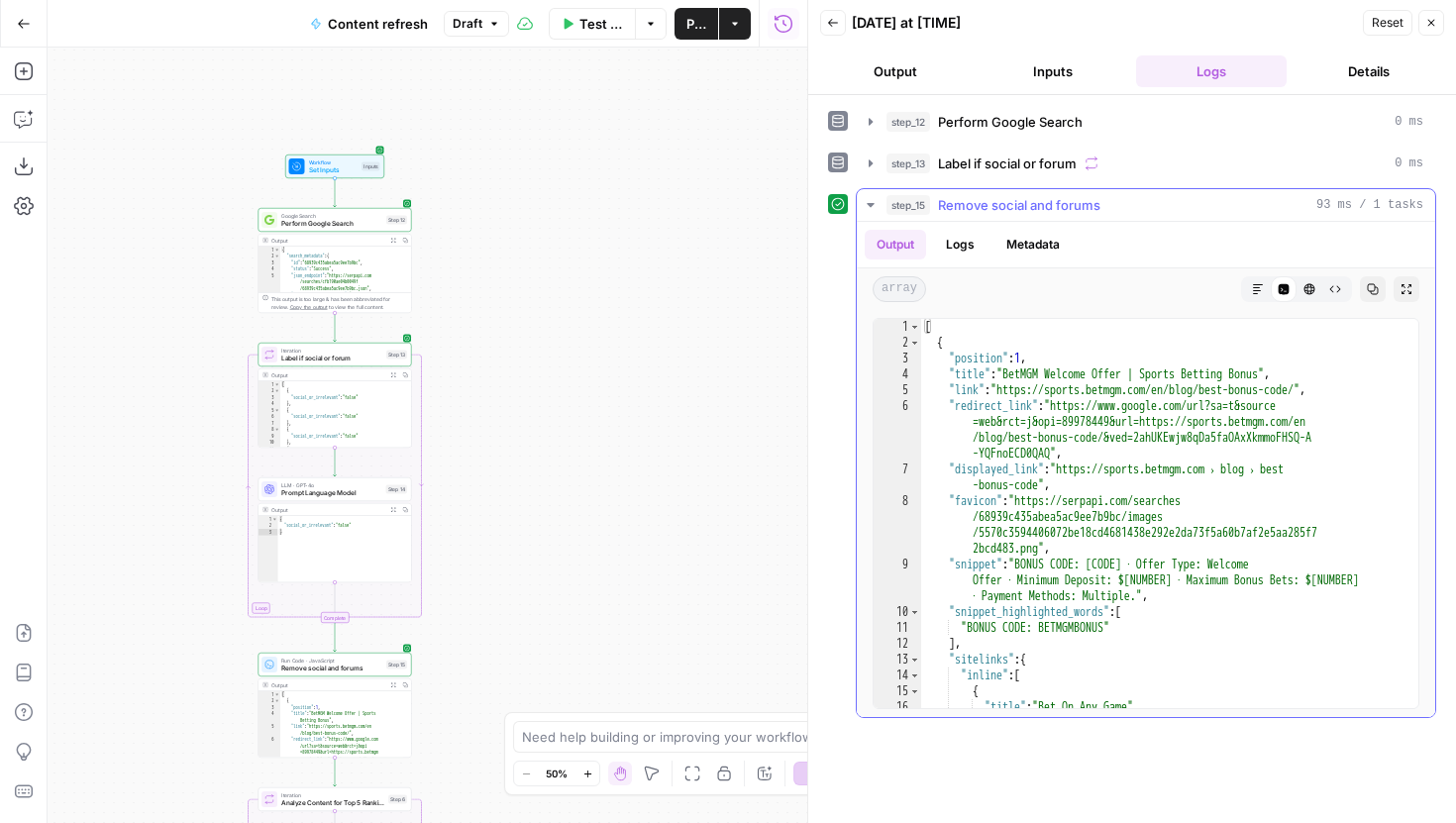 type on "**********" 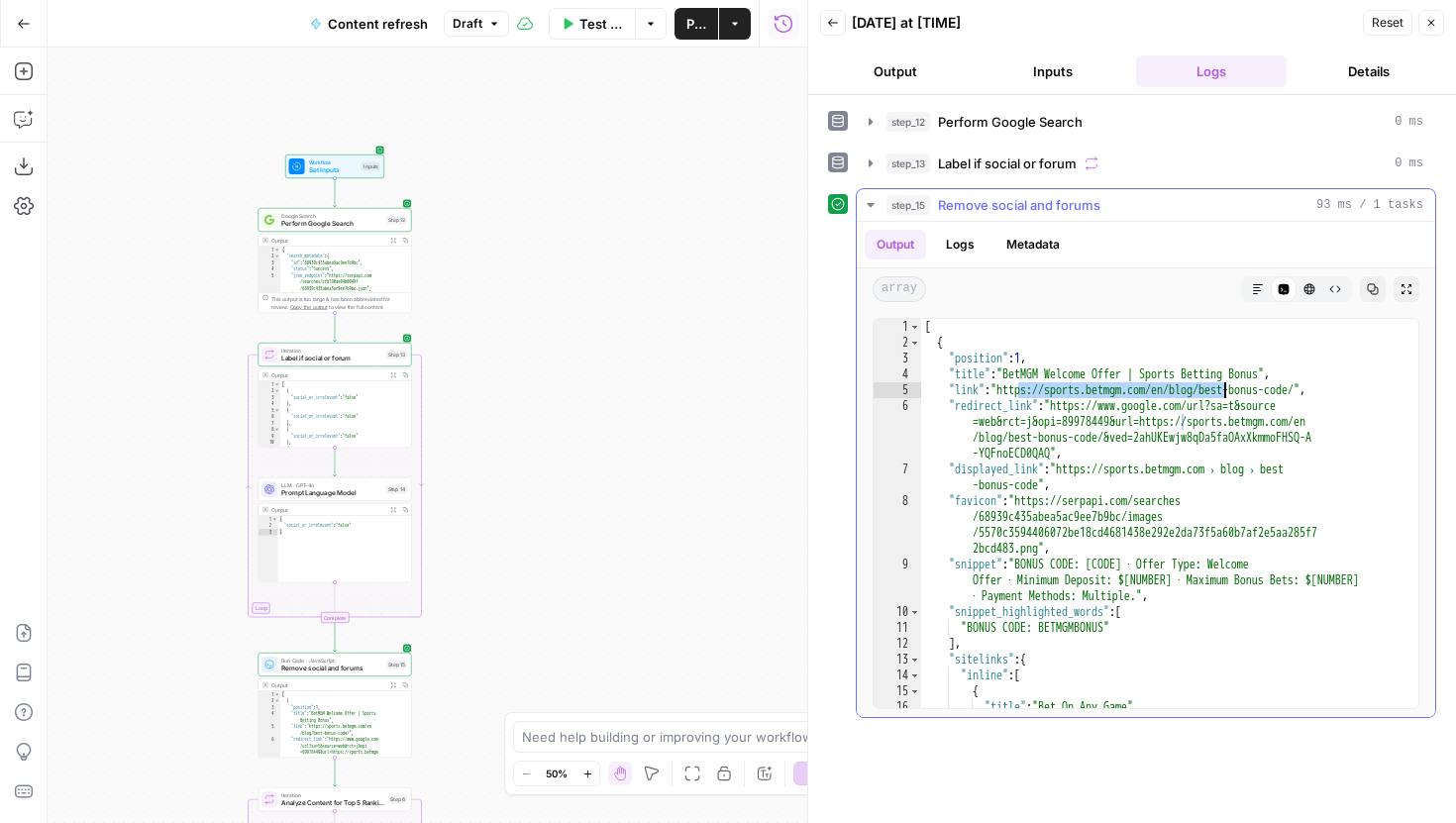 drag, startPoint x: 1016, startPoint y: 392, endPoint x: 1223, endPoint y: 392, distance: 207 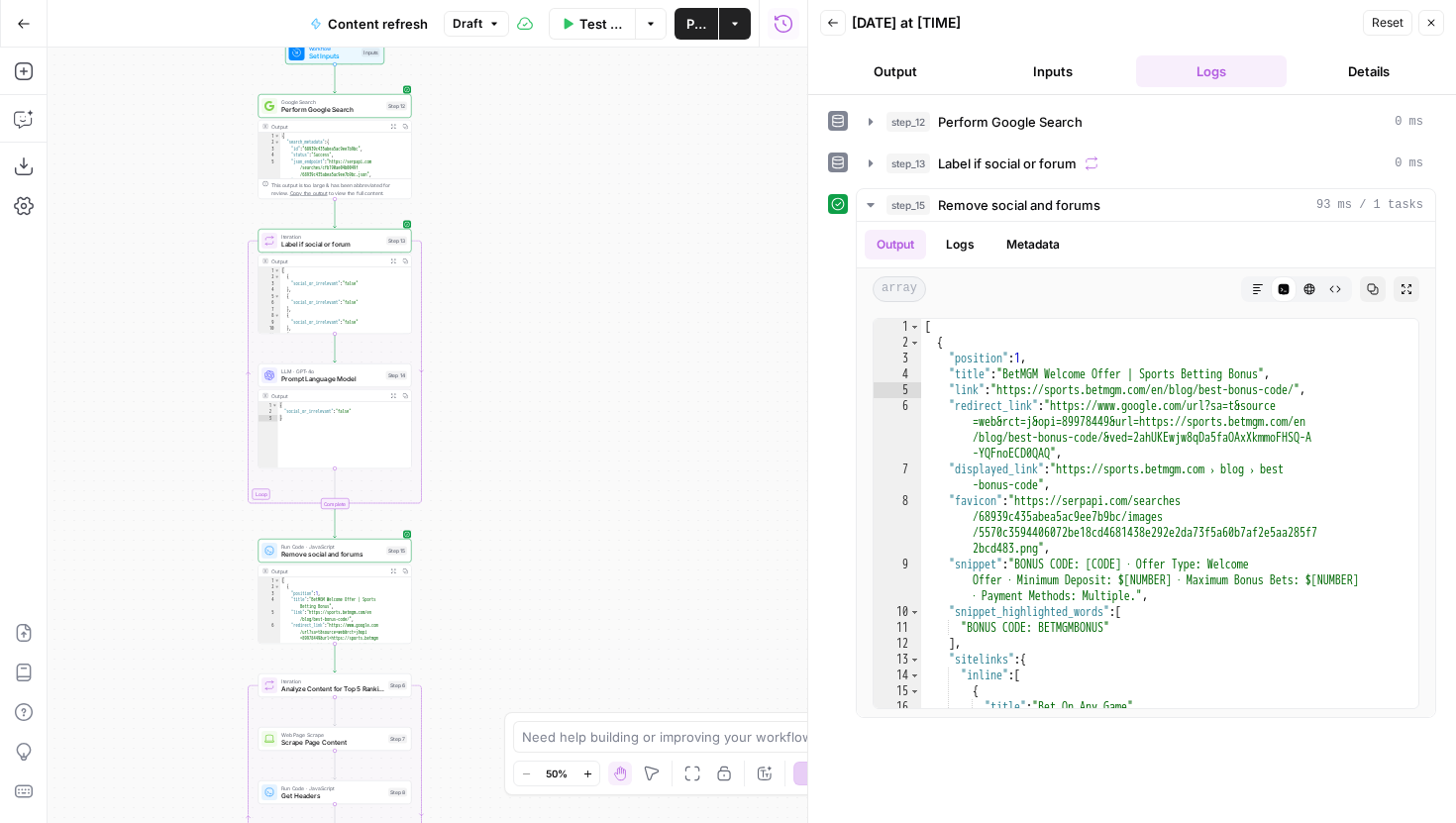 drag, startPoint x: 569, startPoint y: 474, endPoint x: 568, endPoint y: 361, distance: 113.00442 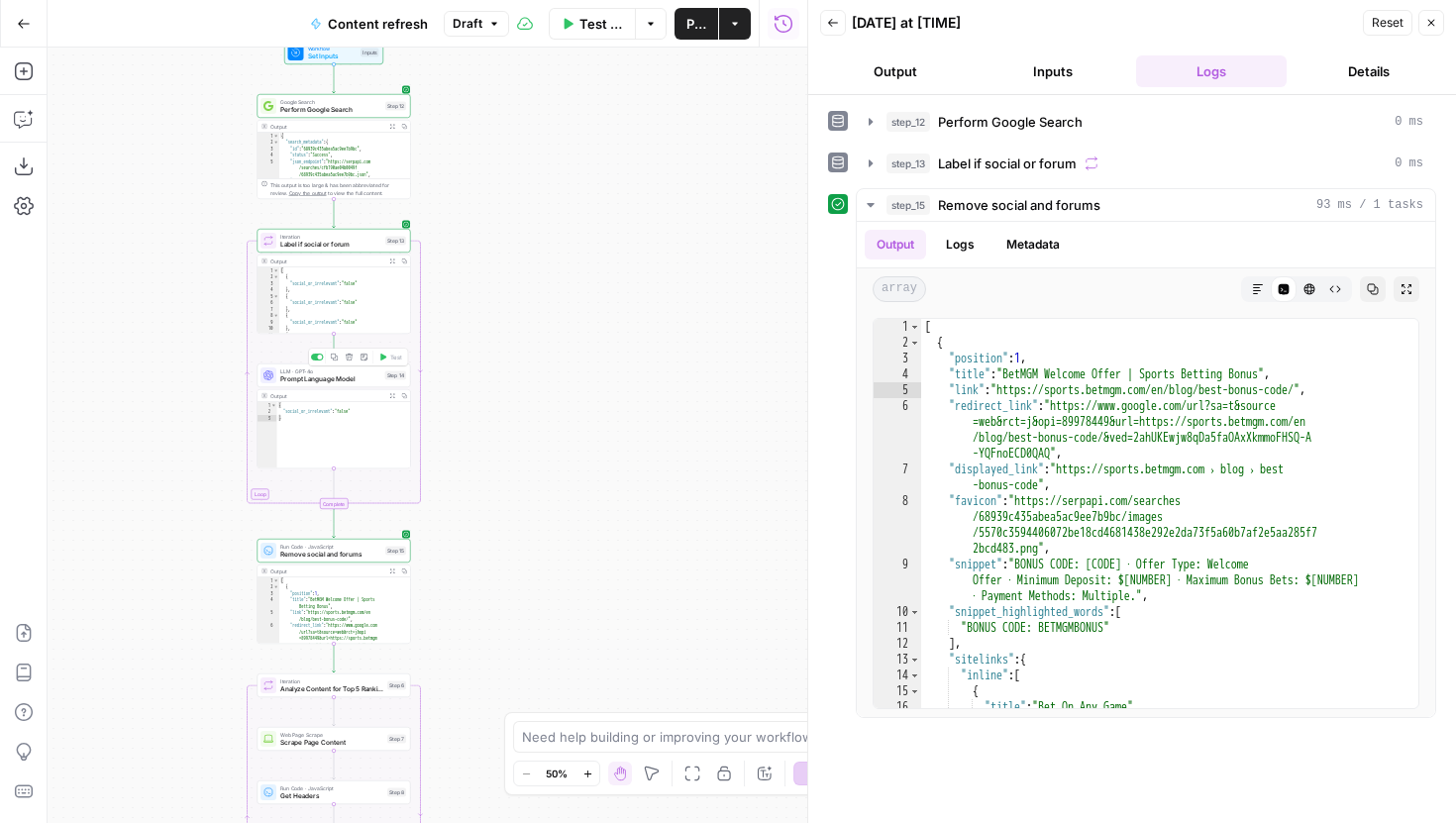 click on "Prompt Language Model" at bounding box center [331, 379] 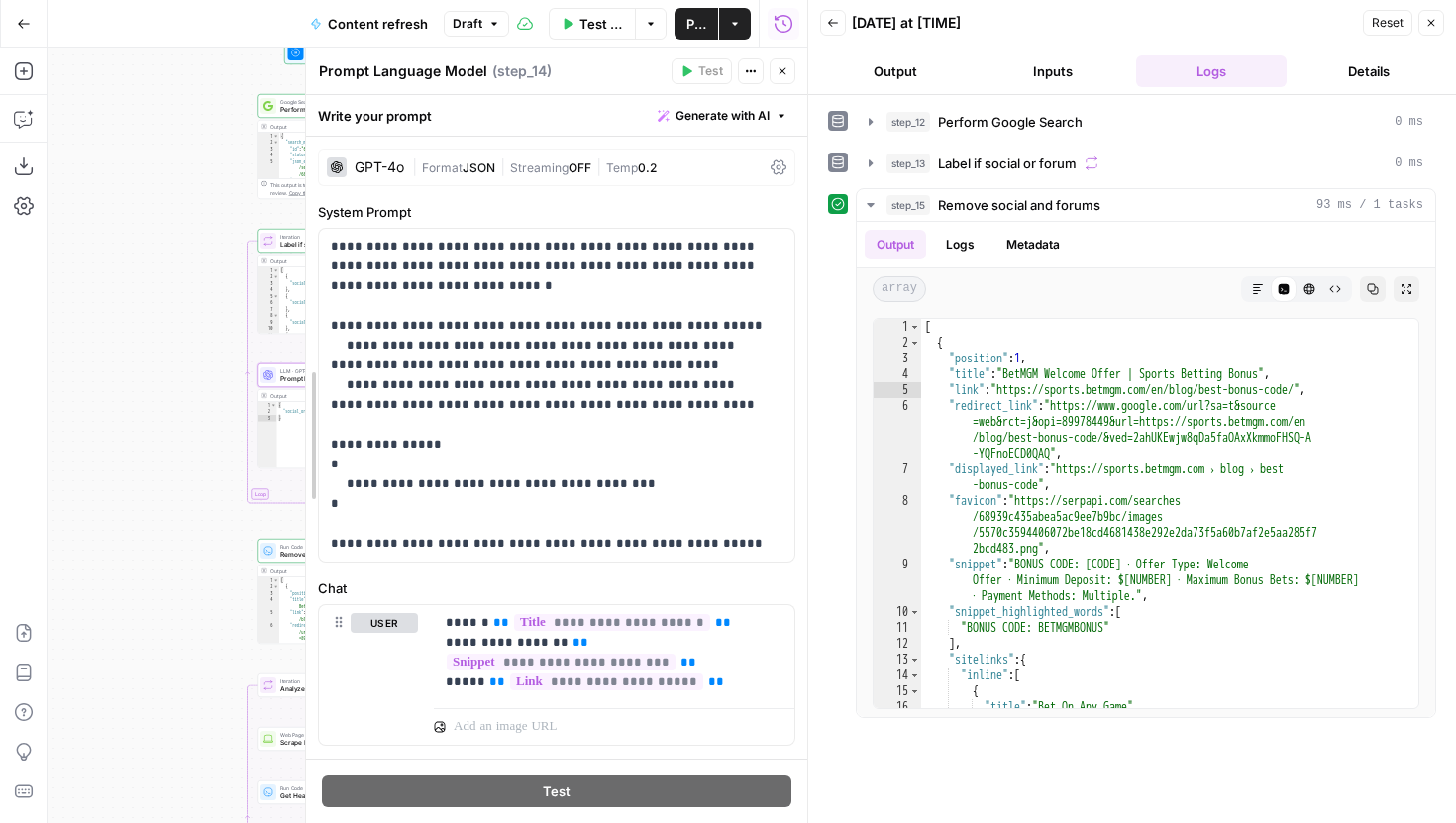 drag, startPoint x: 183, startPoint y: 416, endPoint x: 302, endPoint y: 419, distance: 119.03781 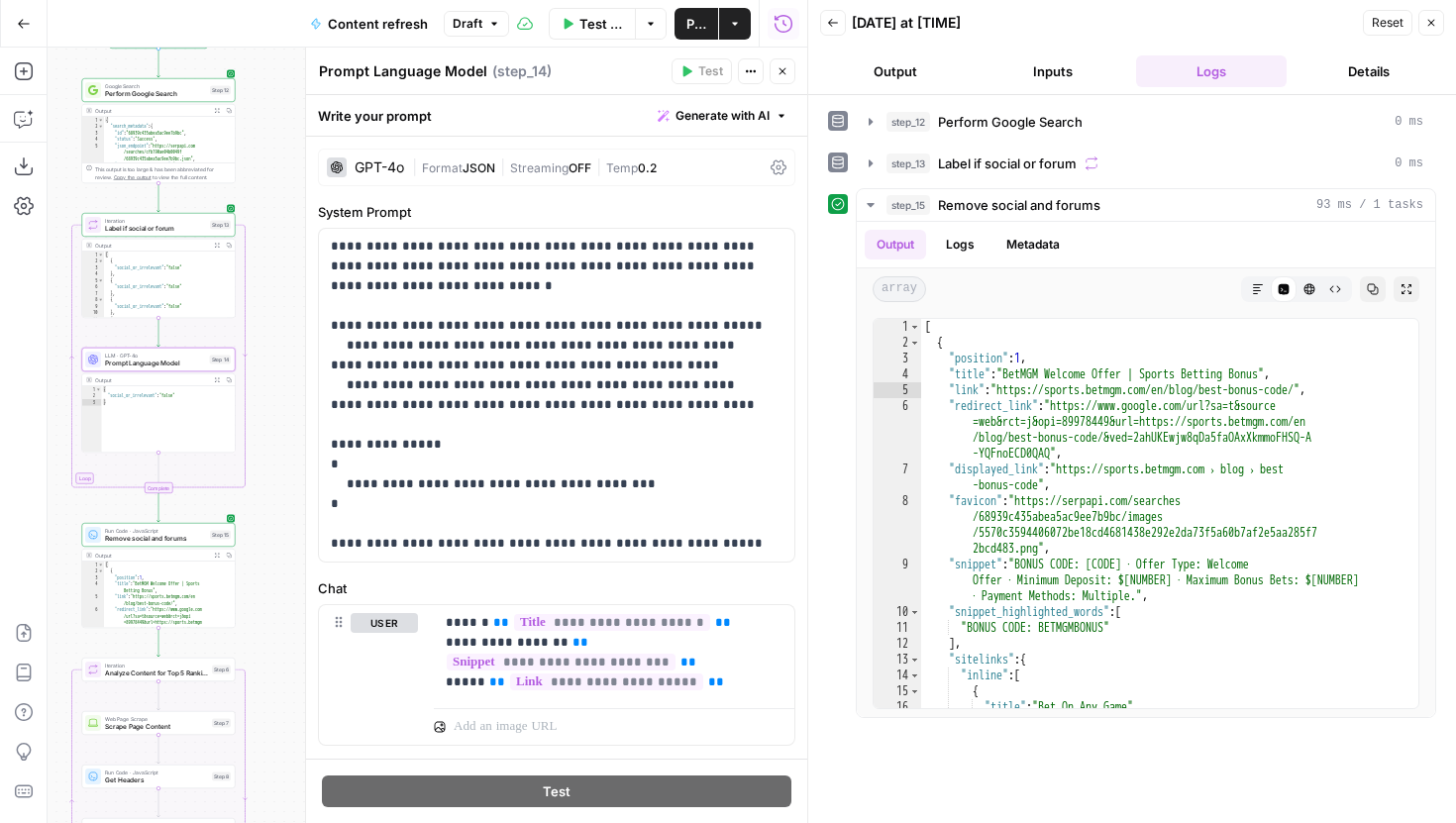 drag, startPoint x: 175, startPoint y: 514, endPoint x: 0, endPoint y: 498, distance: 175.7299 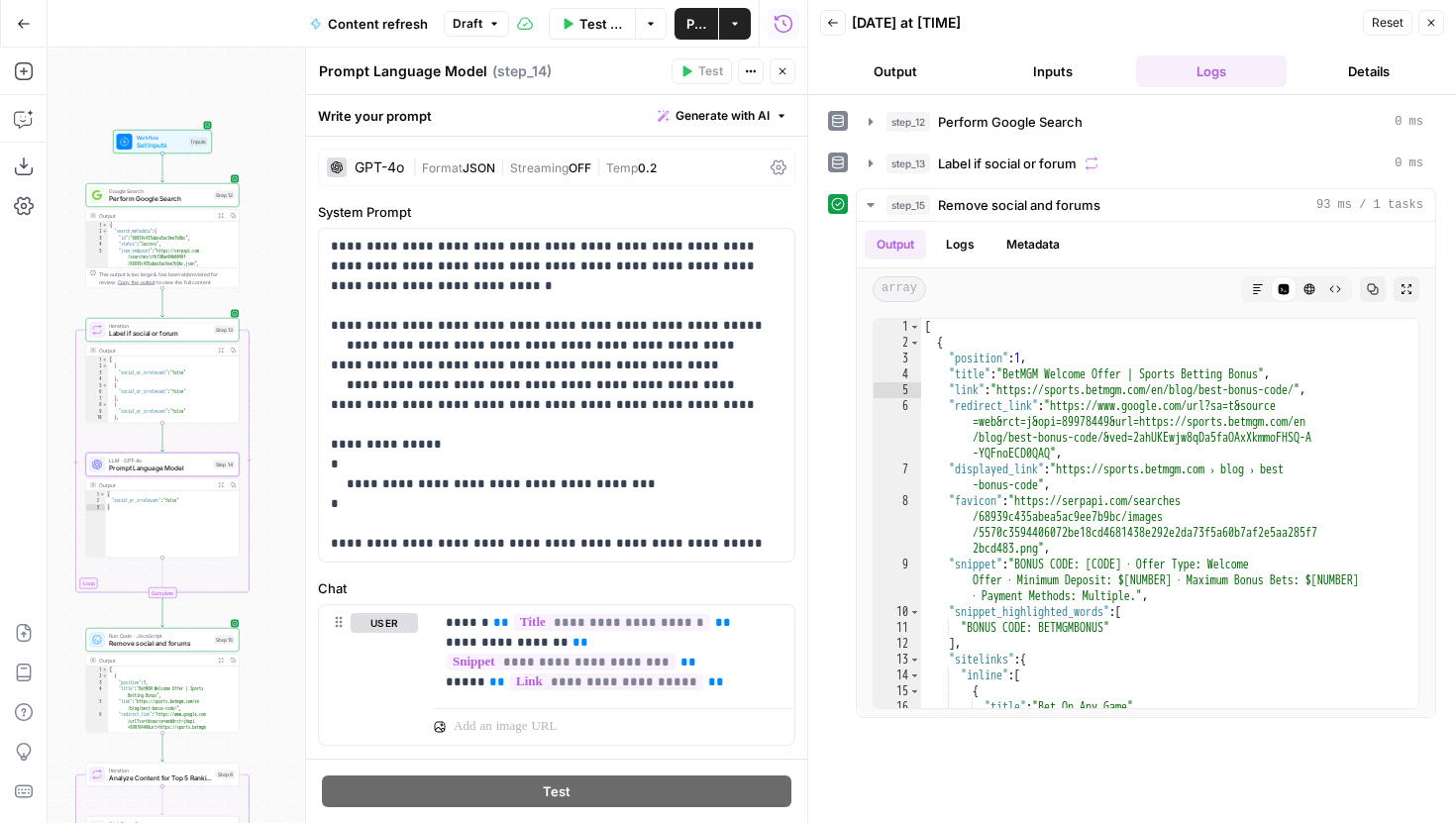 drag, startPoint x: 275, startPoint y: 180, endPoint x: 279, endPoint y: 284, distance: 104.076895 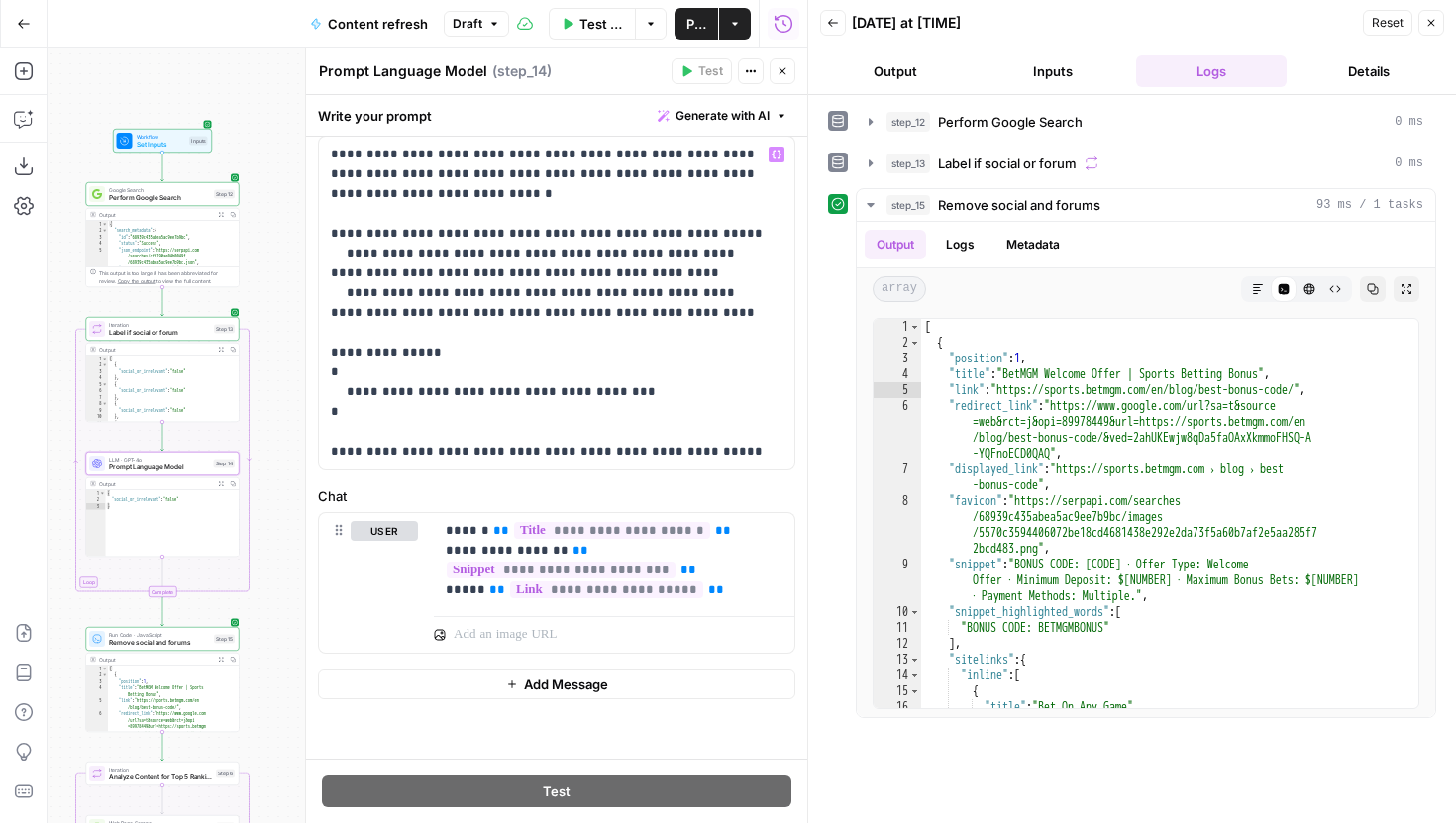 scroll, scrollTop: 0, scrollLeft: 0, axis: both 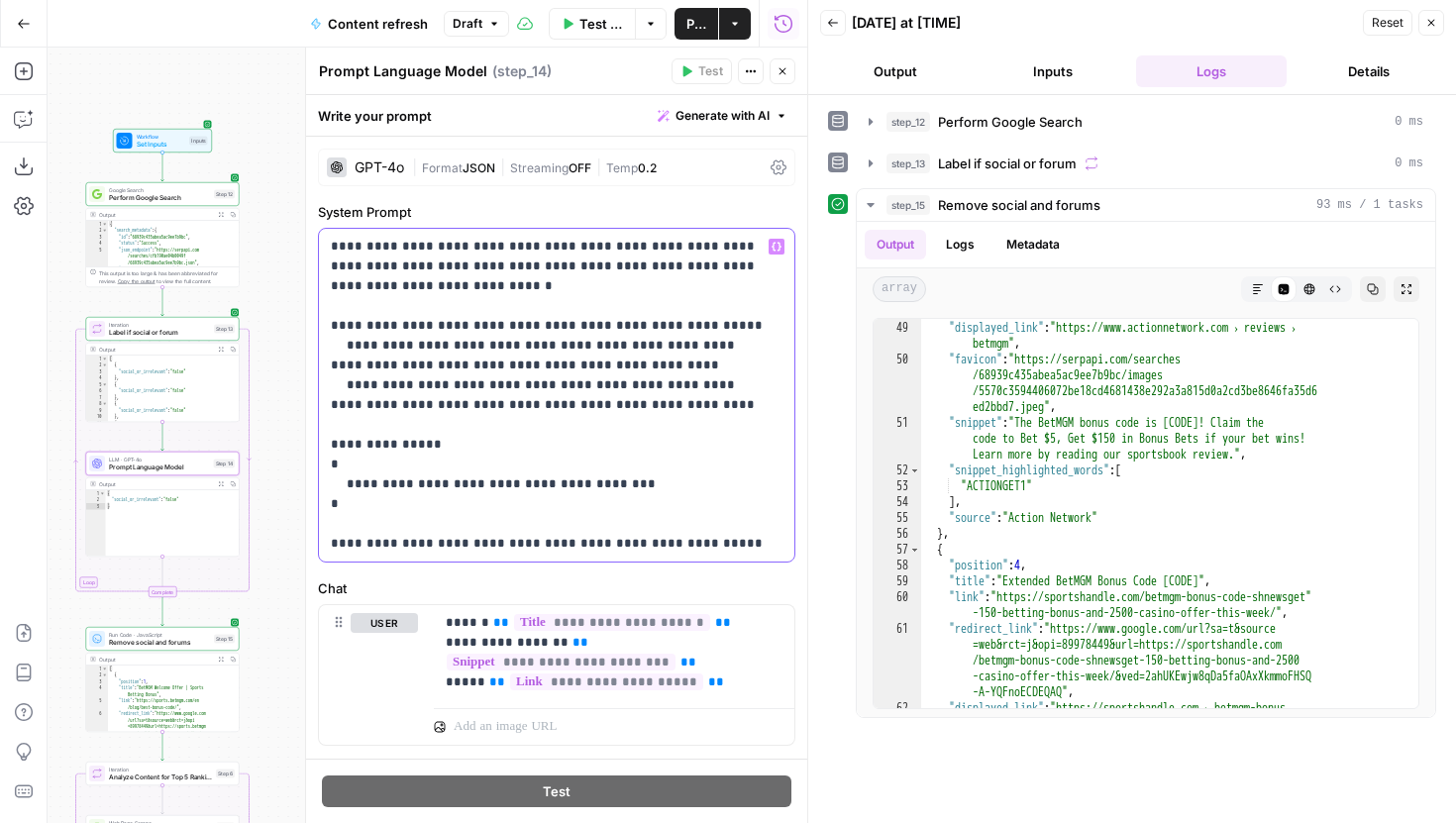 click on "**********" at bounding box center [549, 395] 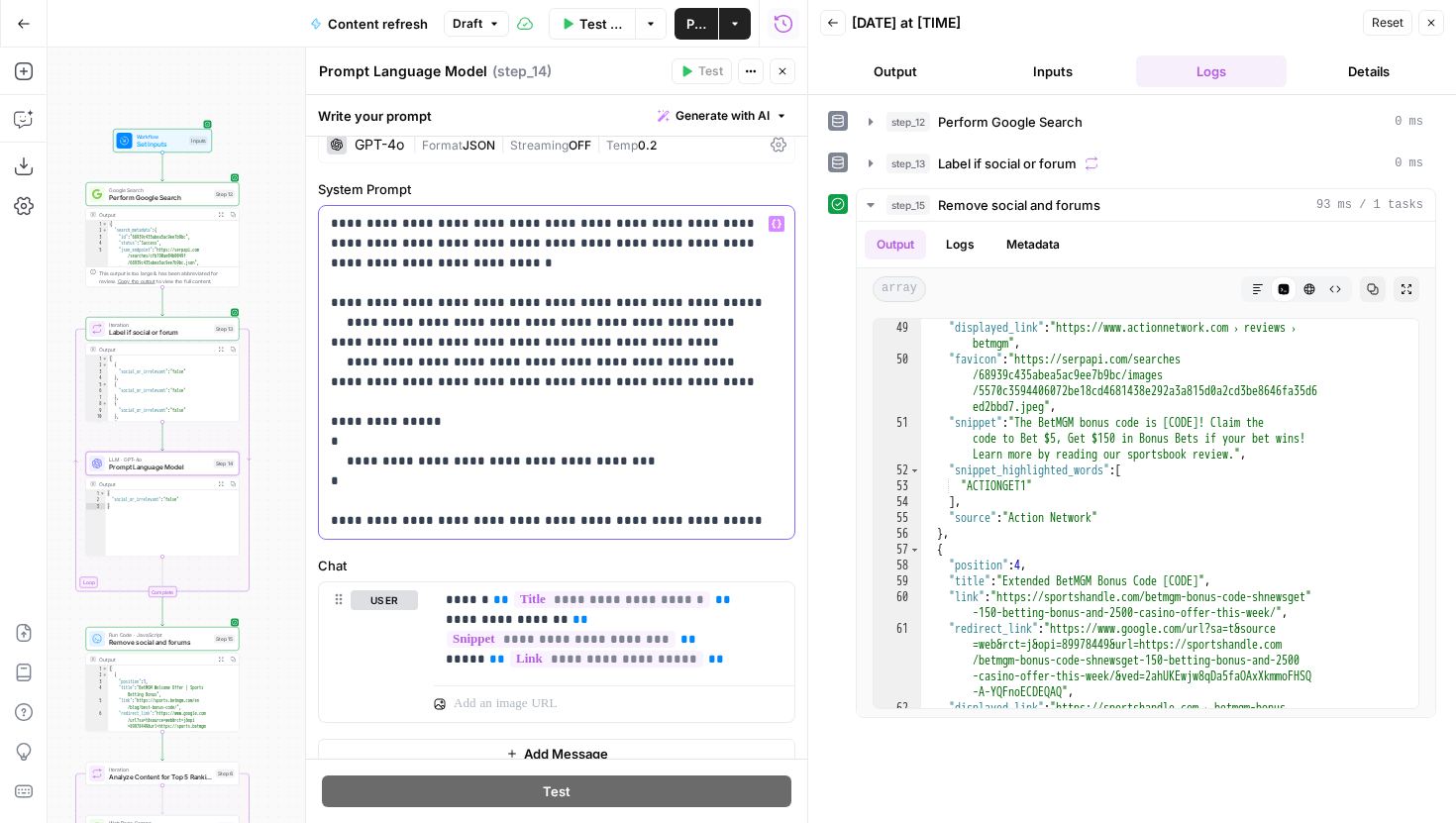 scroll, scrollTop: 9, scrollLeft: 0, axis: vertical 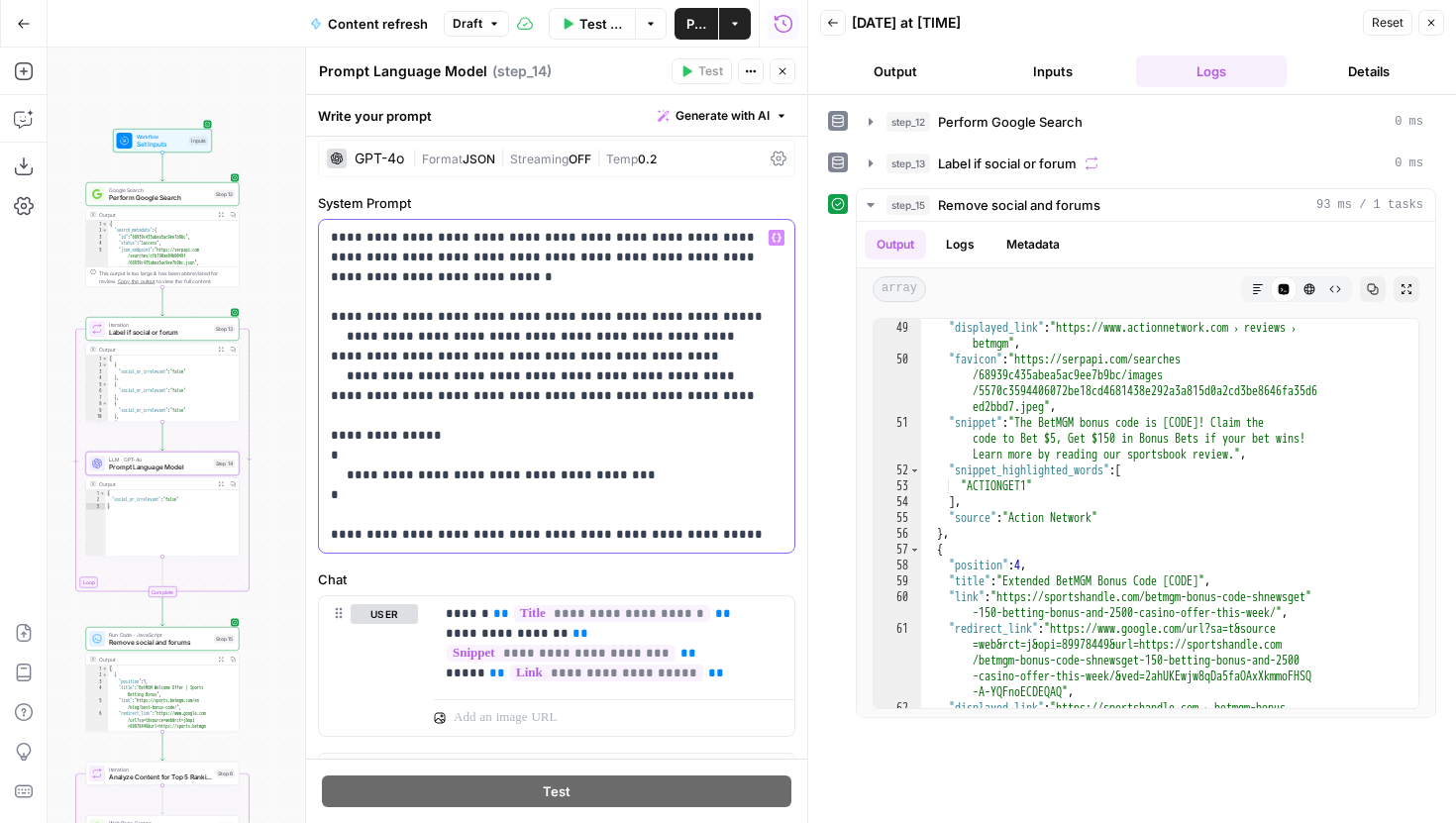 click on "**********" at bounding box center [549, 386] 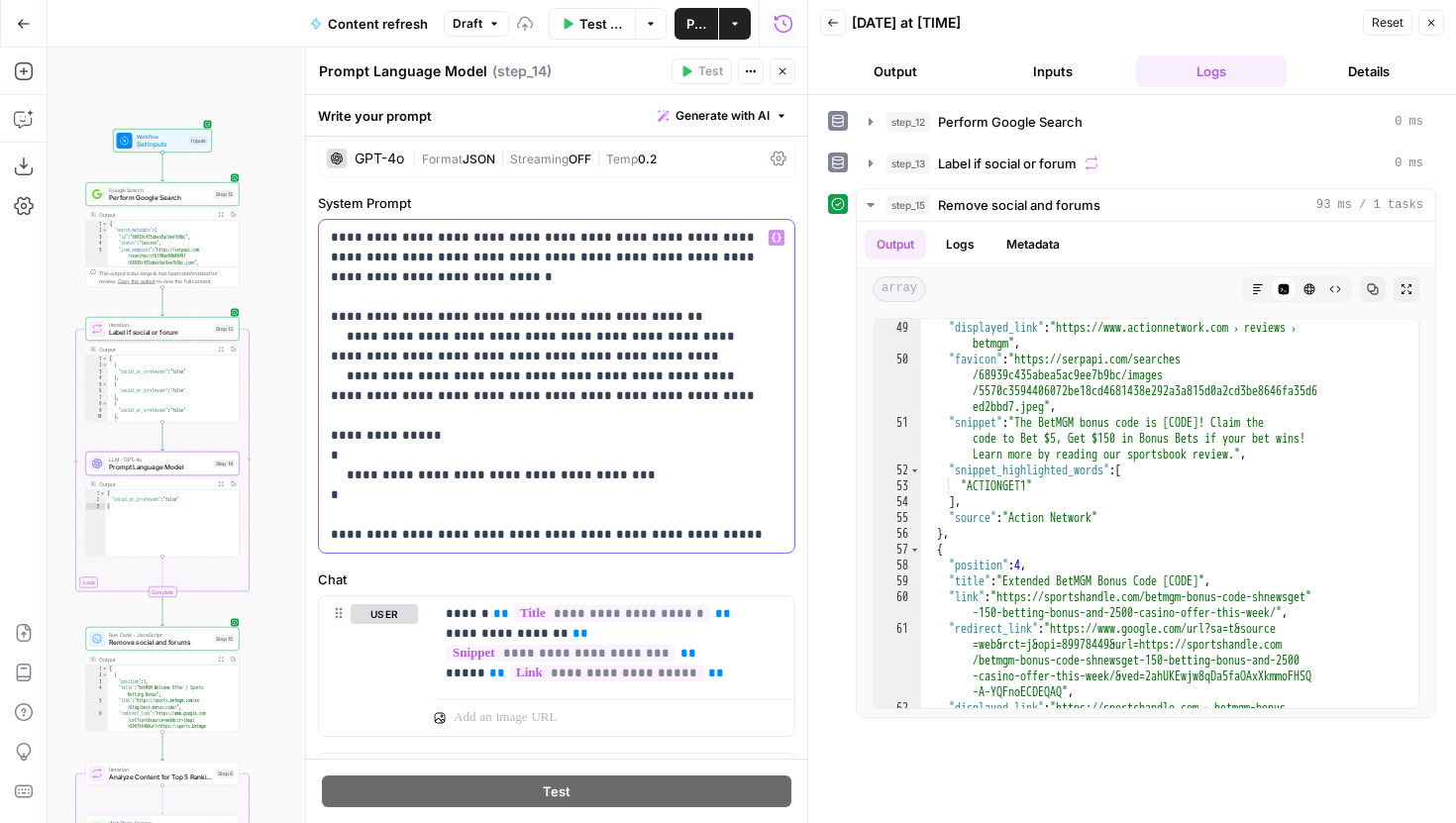click on "**********" at bounding box center (549, 386) 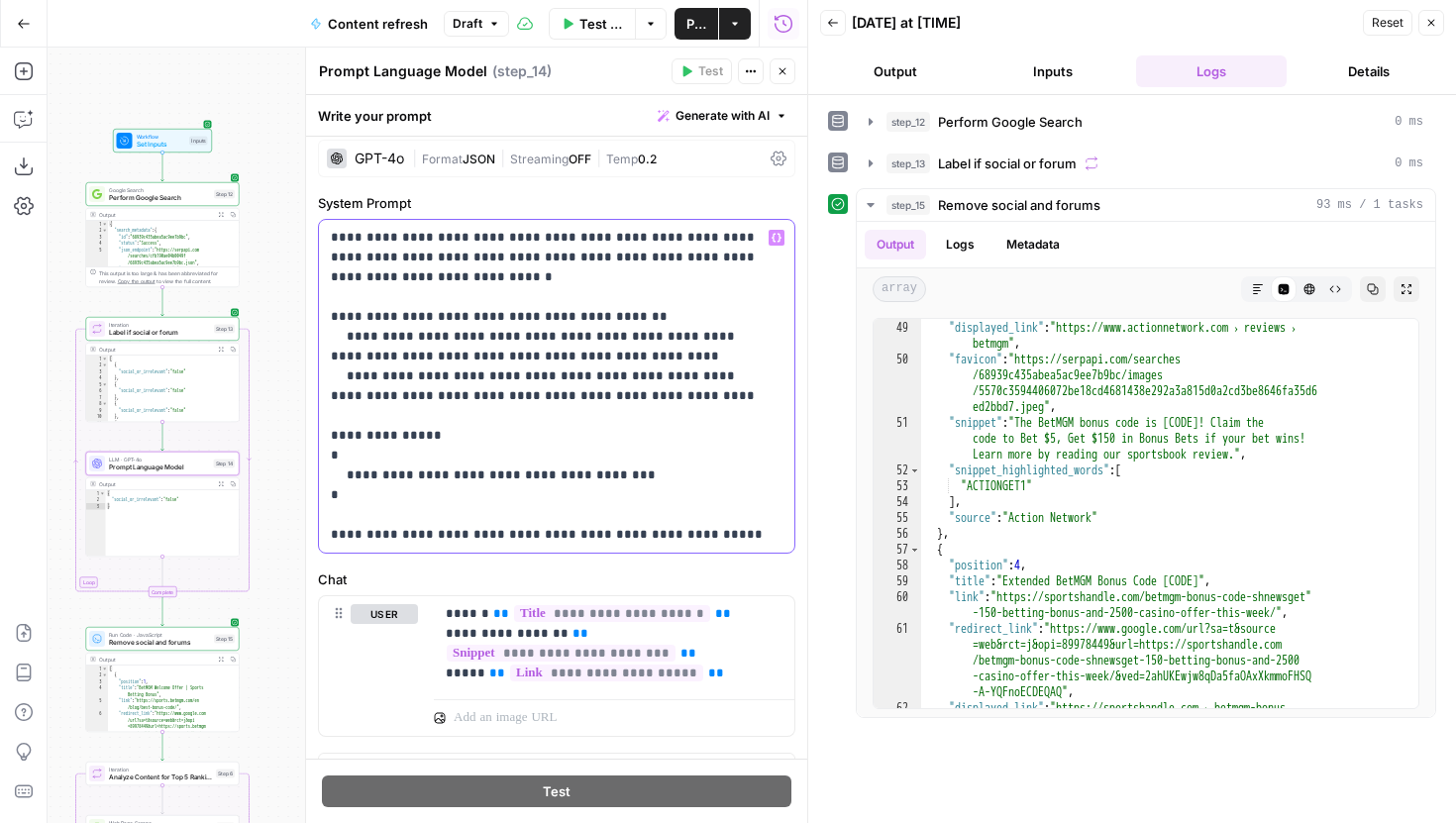 click on "**********" at bounding box center (549, 386) 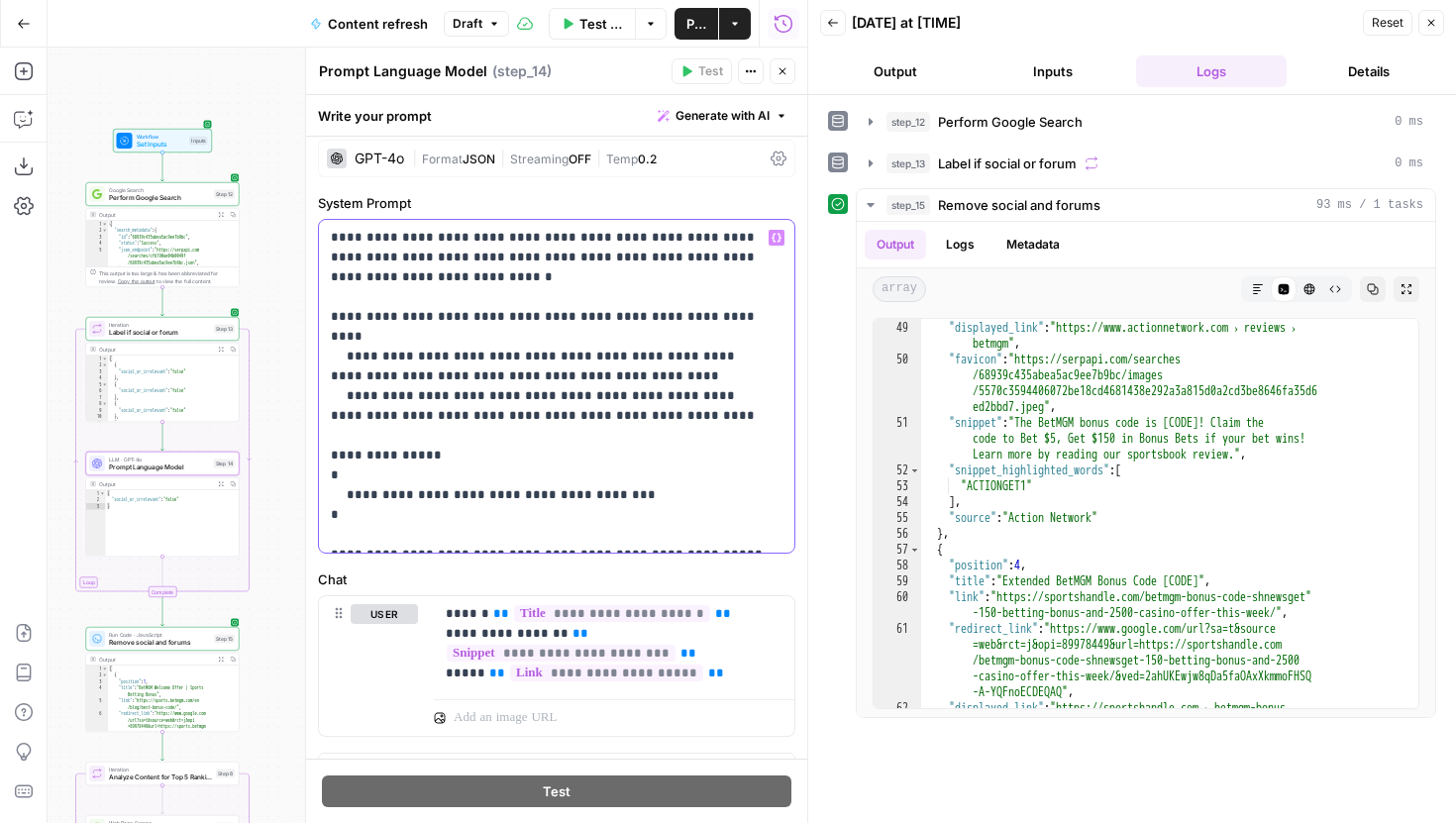 click on "**********" at bounding box center [549, 386] 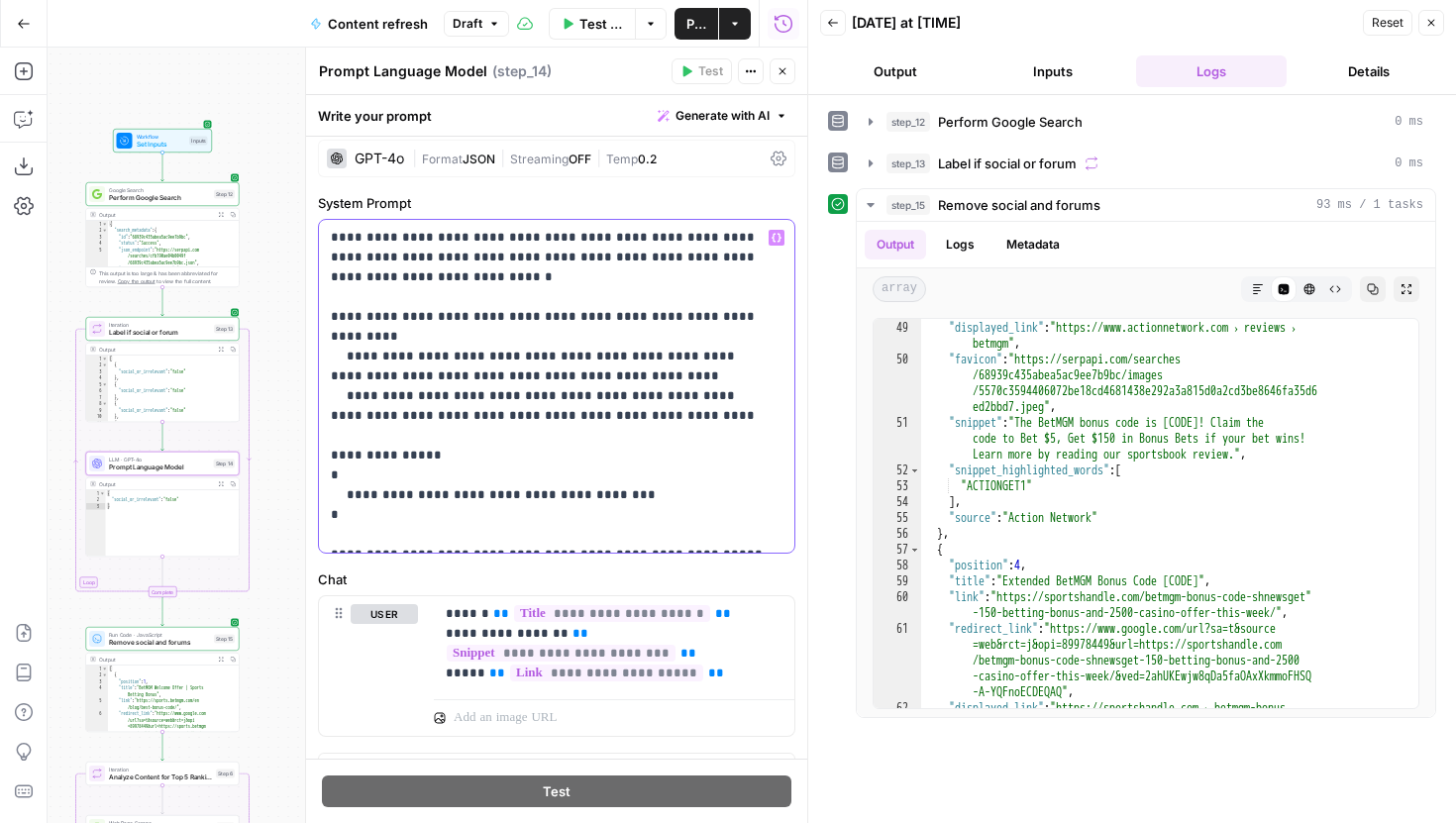click on "**********" at bounding box center [549, 386] 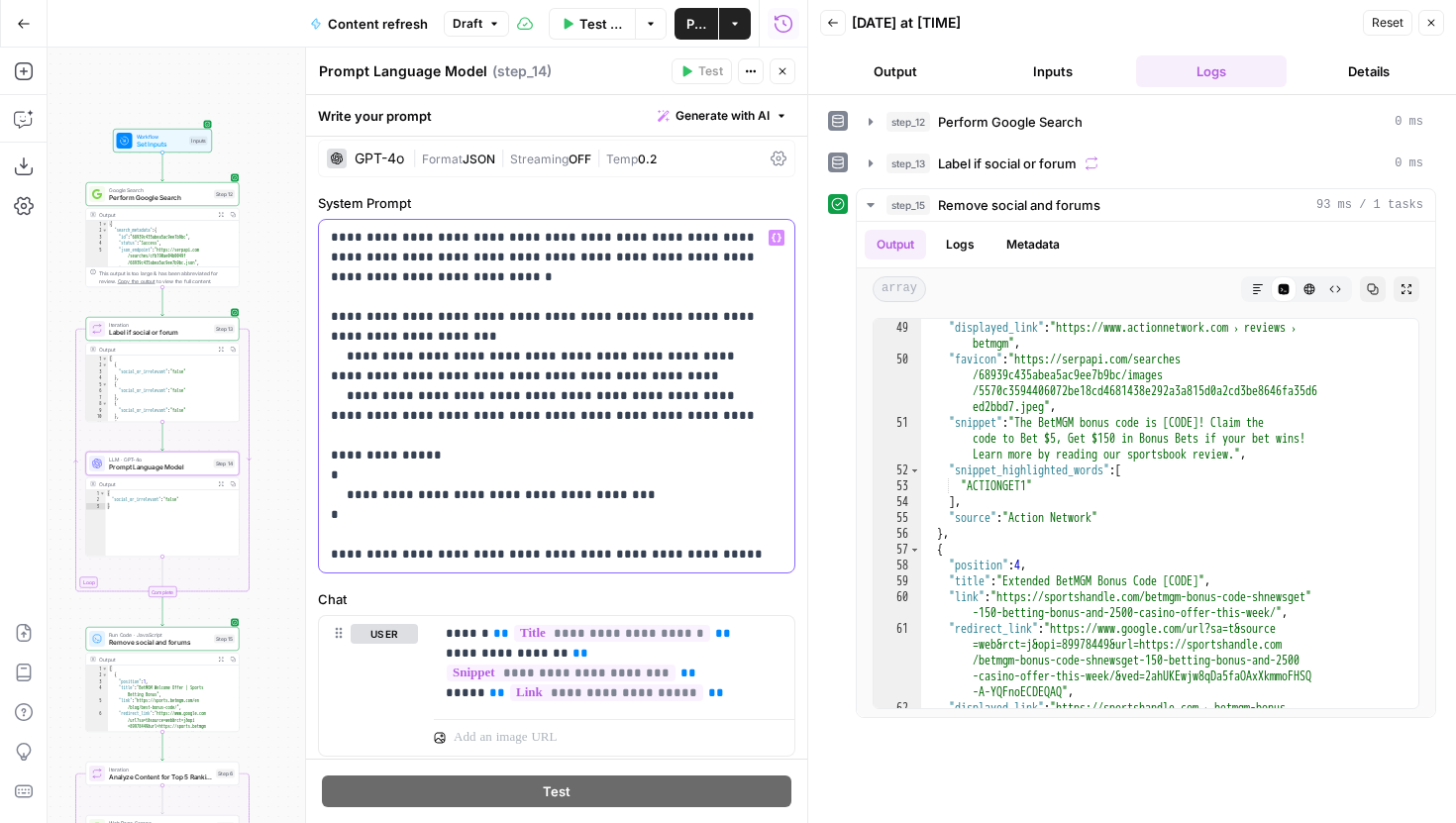 drag, startPoint x: 427, startPoint y: 376, endPoint x: 659, endPoint y: 362, distance: 232.42203 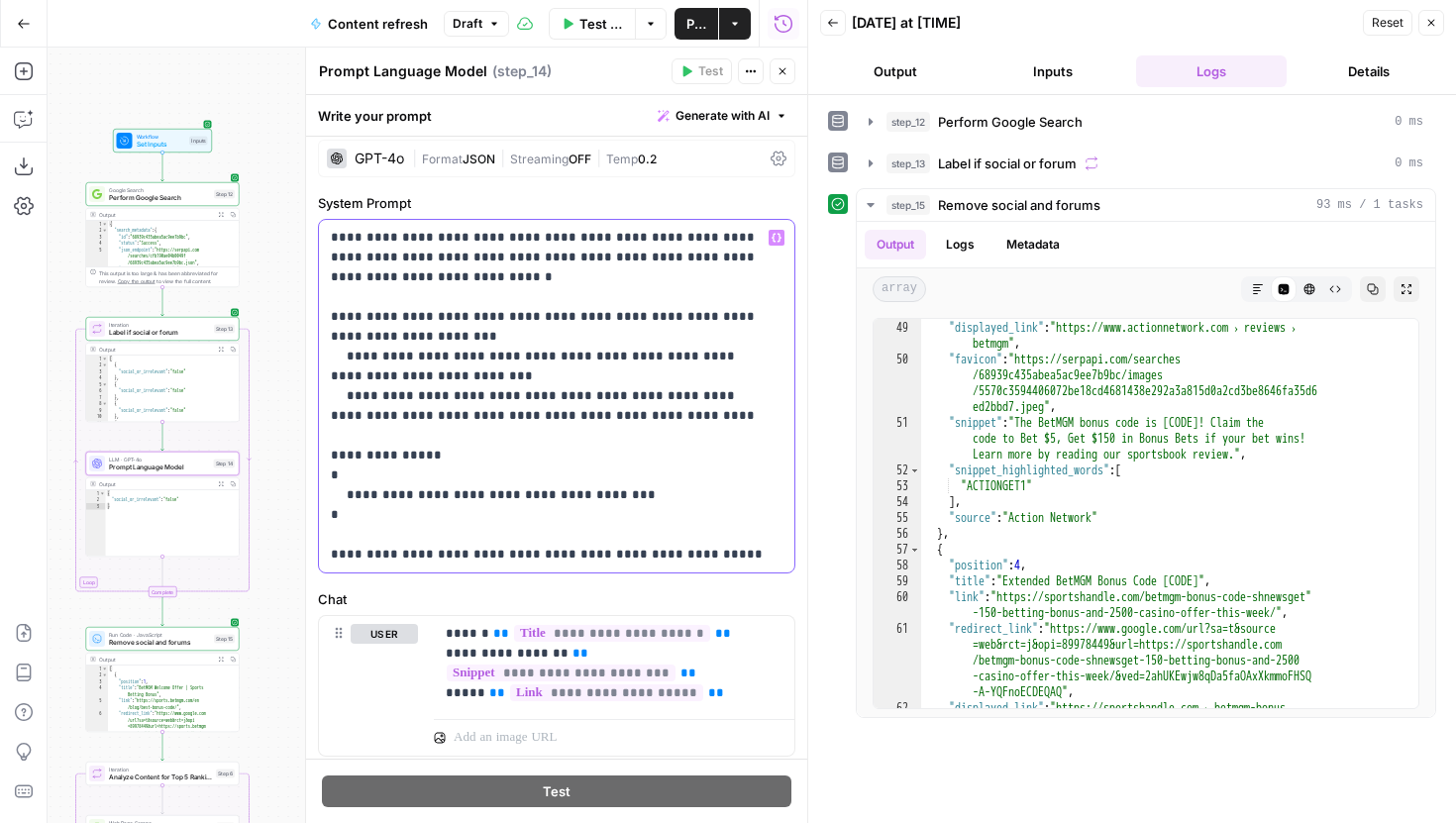click on "**********" at bounding box center [549, 396] 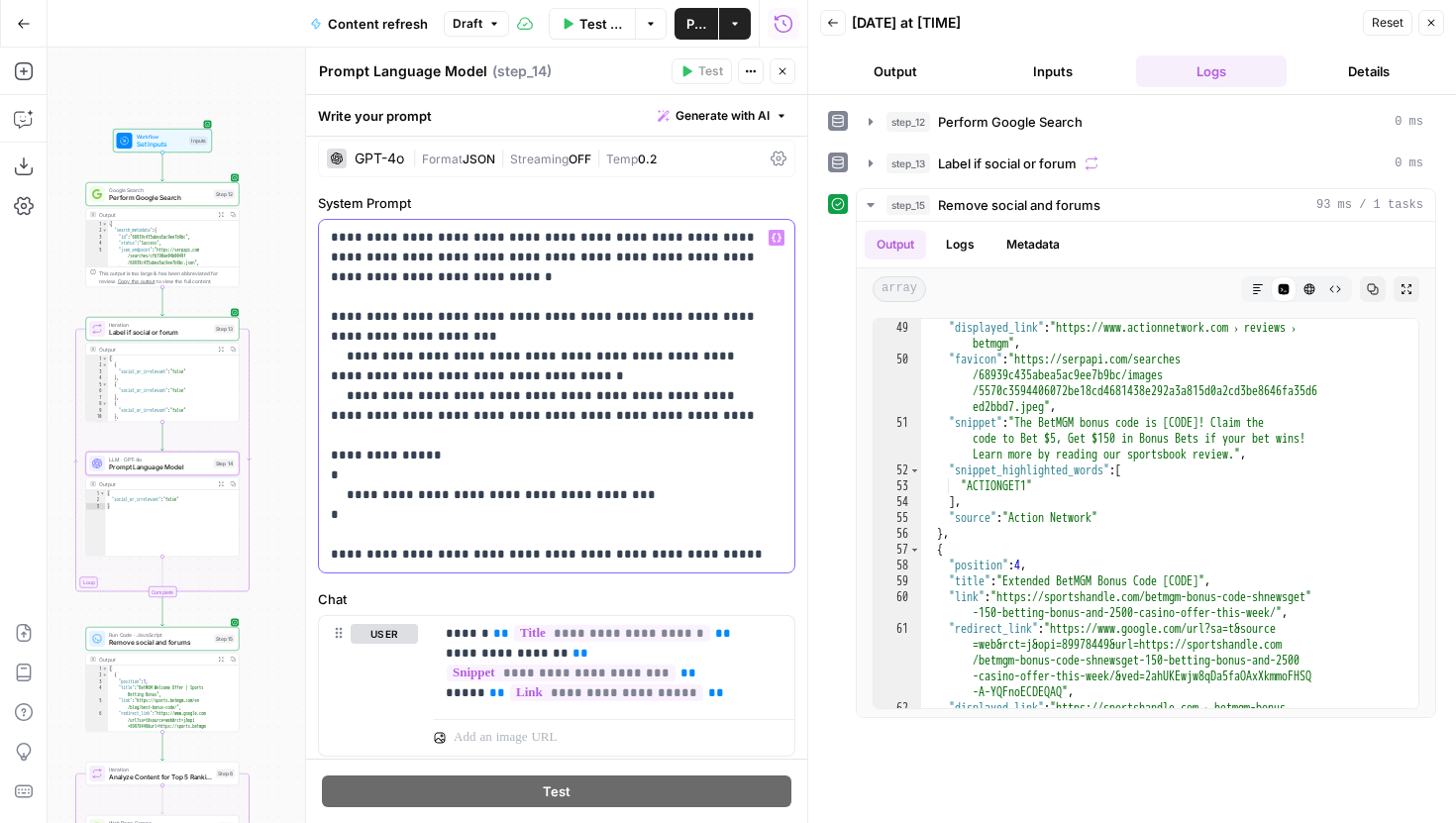 click on "**********" at bounding box center [549, 396] 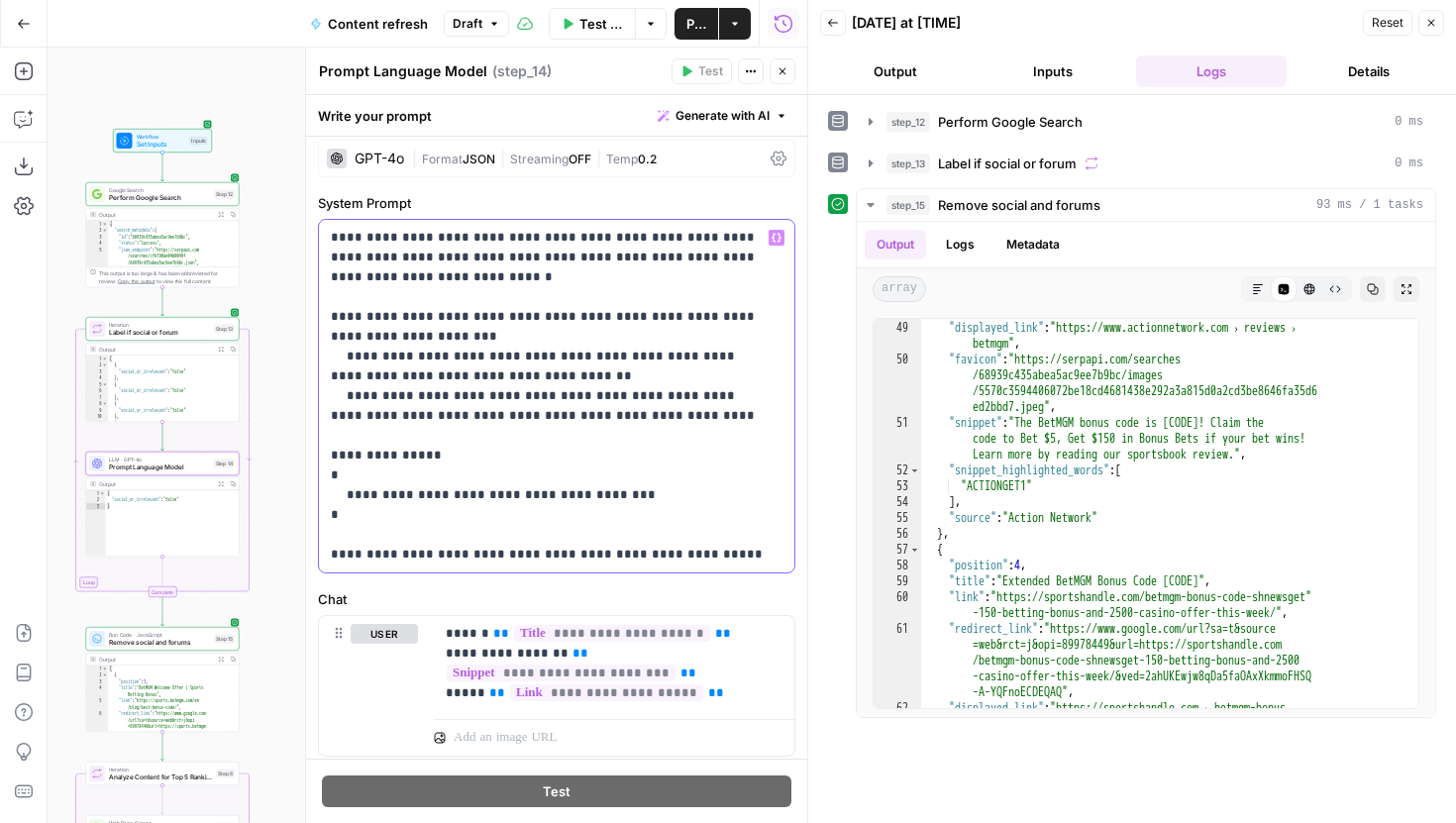 click on "**********" at bounding box center (549, 396) 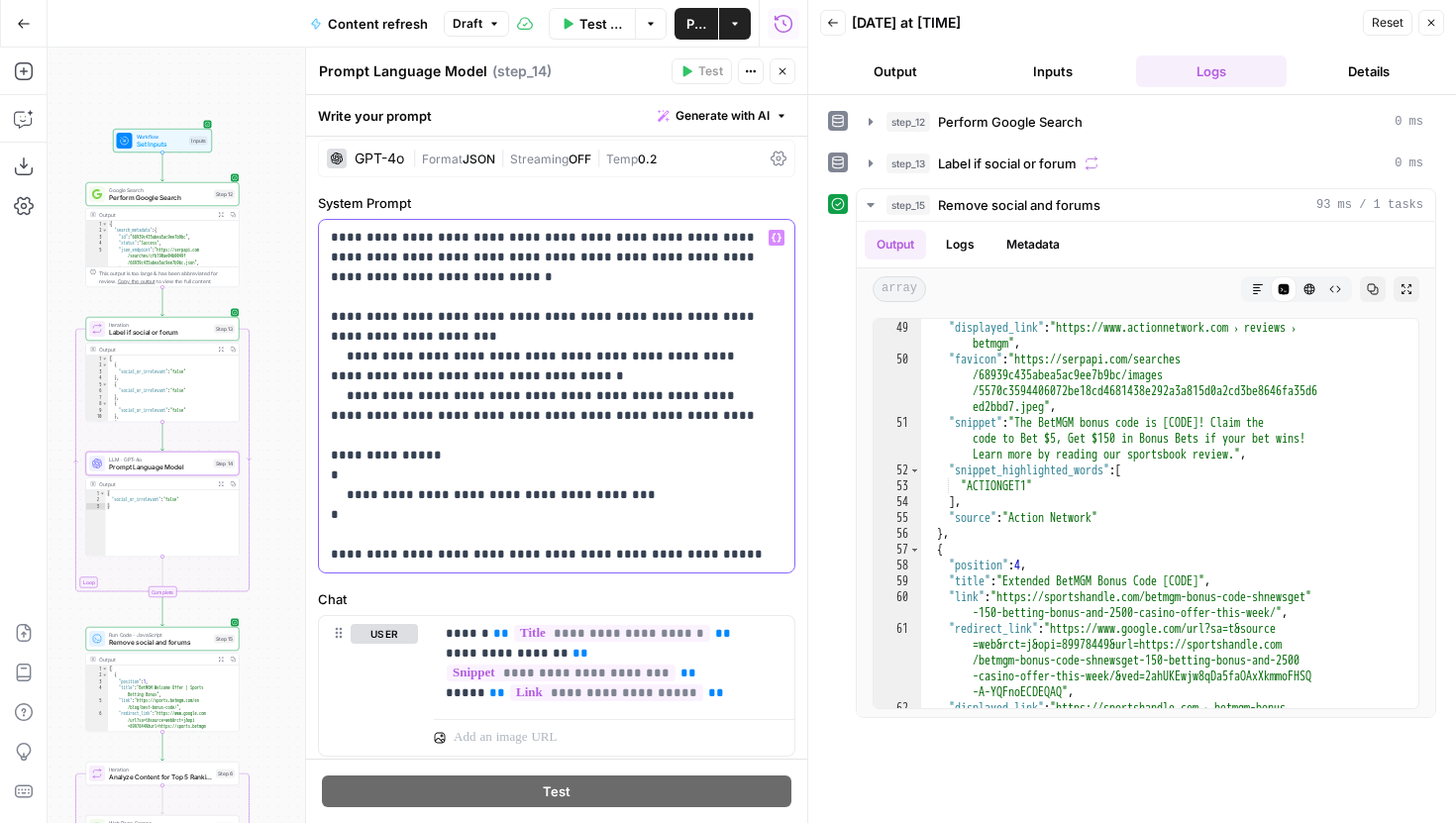 drag, startPoint x: 429, startPoint y: 414, endPoint x: 674, endPoint y: 397, distance: 245.58909 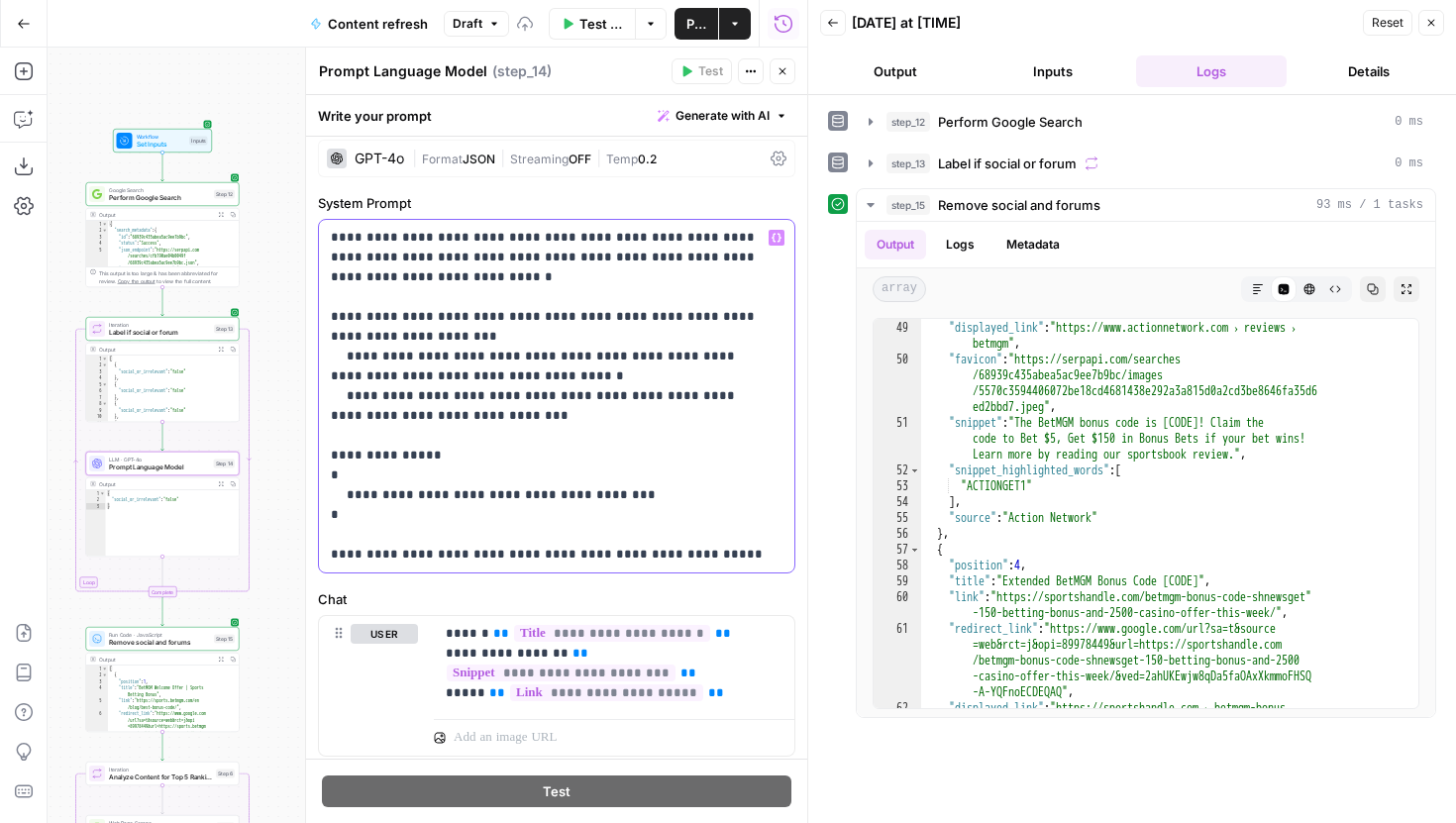 click on "**********" at bounding box center [549, 396] 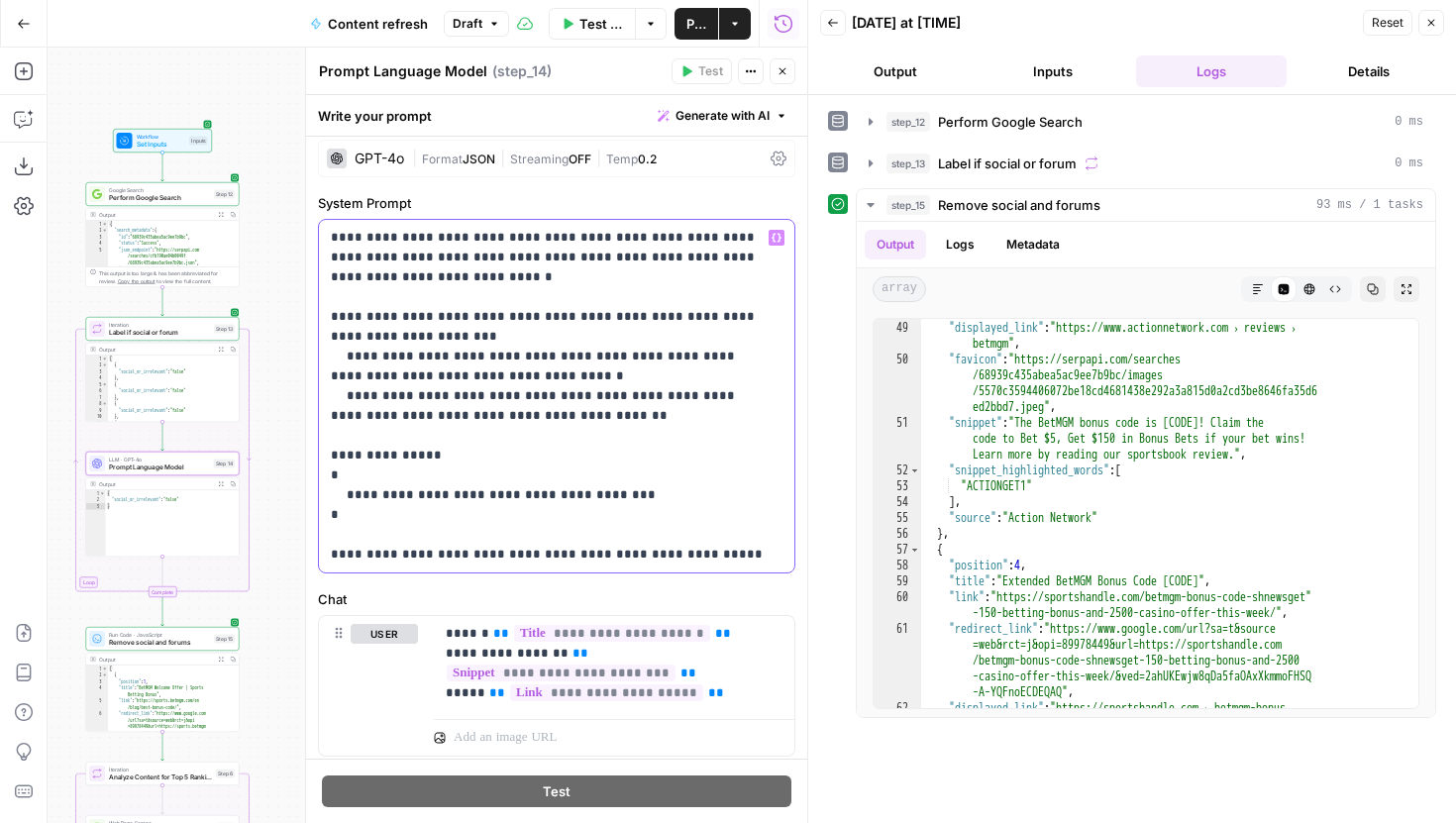 click on "**********" at bounding box center (549, 396) 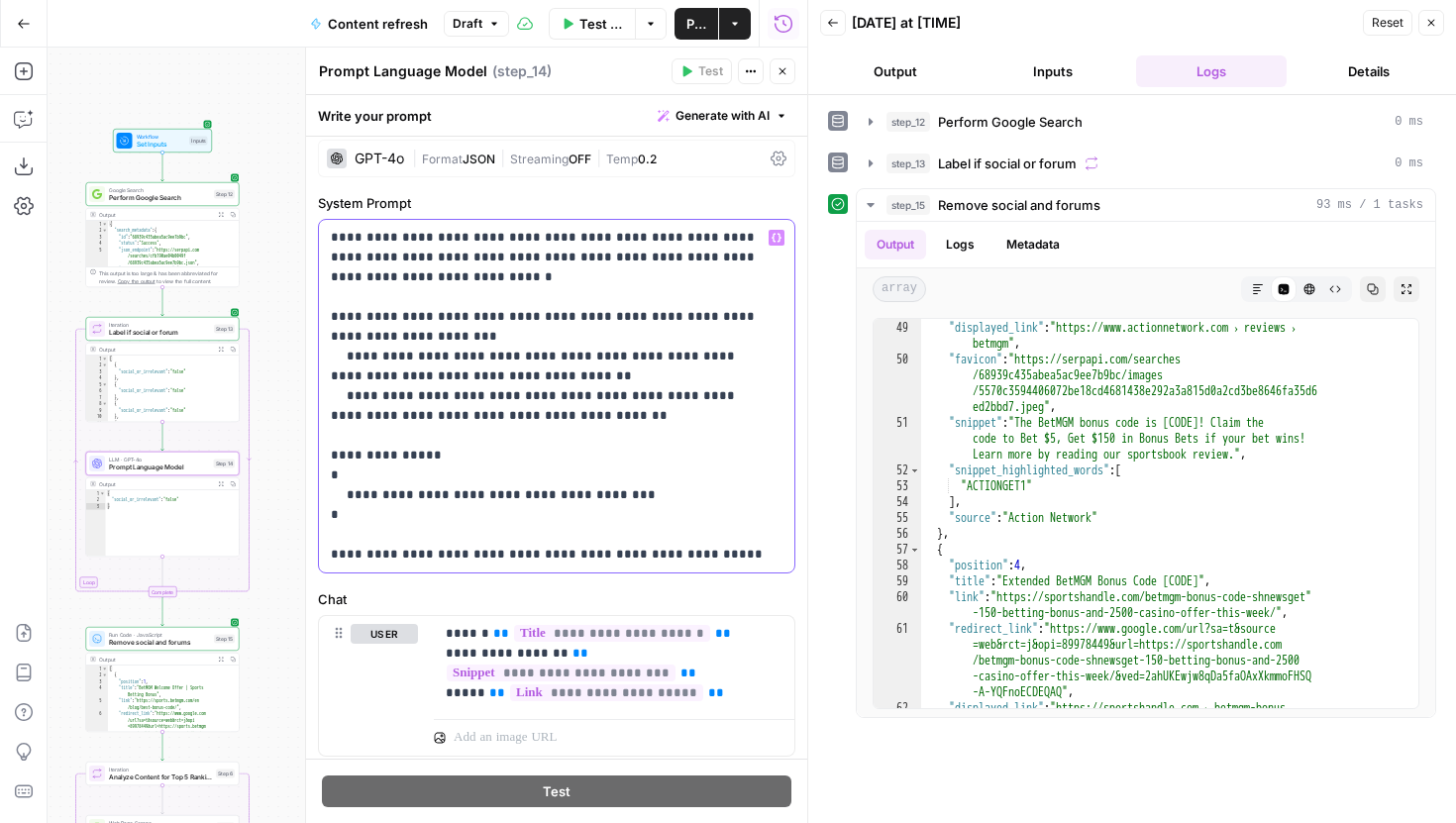 click on "**********" at bounding box center (549, 396) 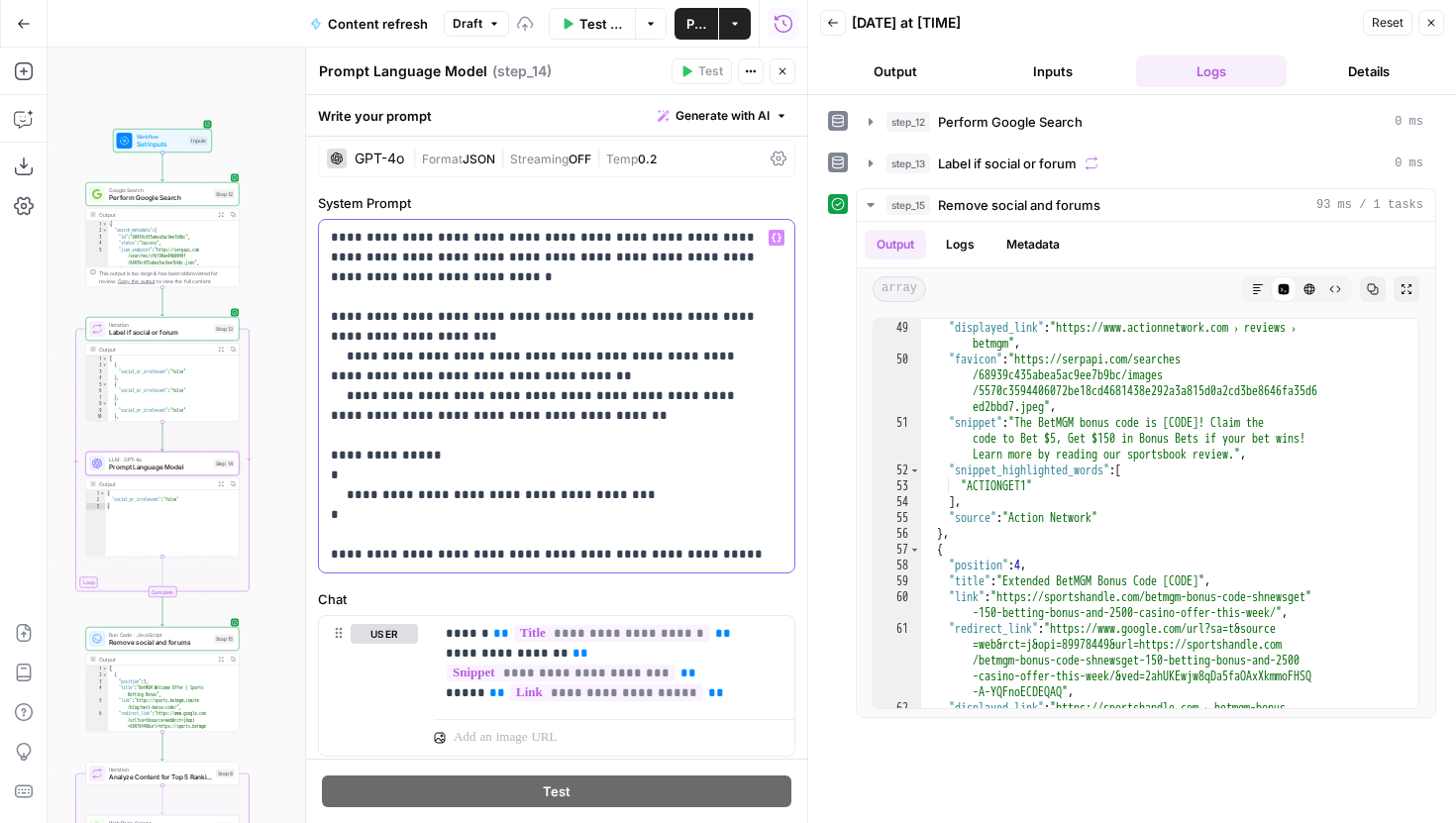 click on "**********" at bounding box center (549, 396) 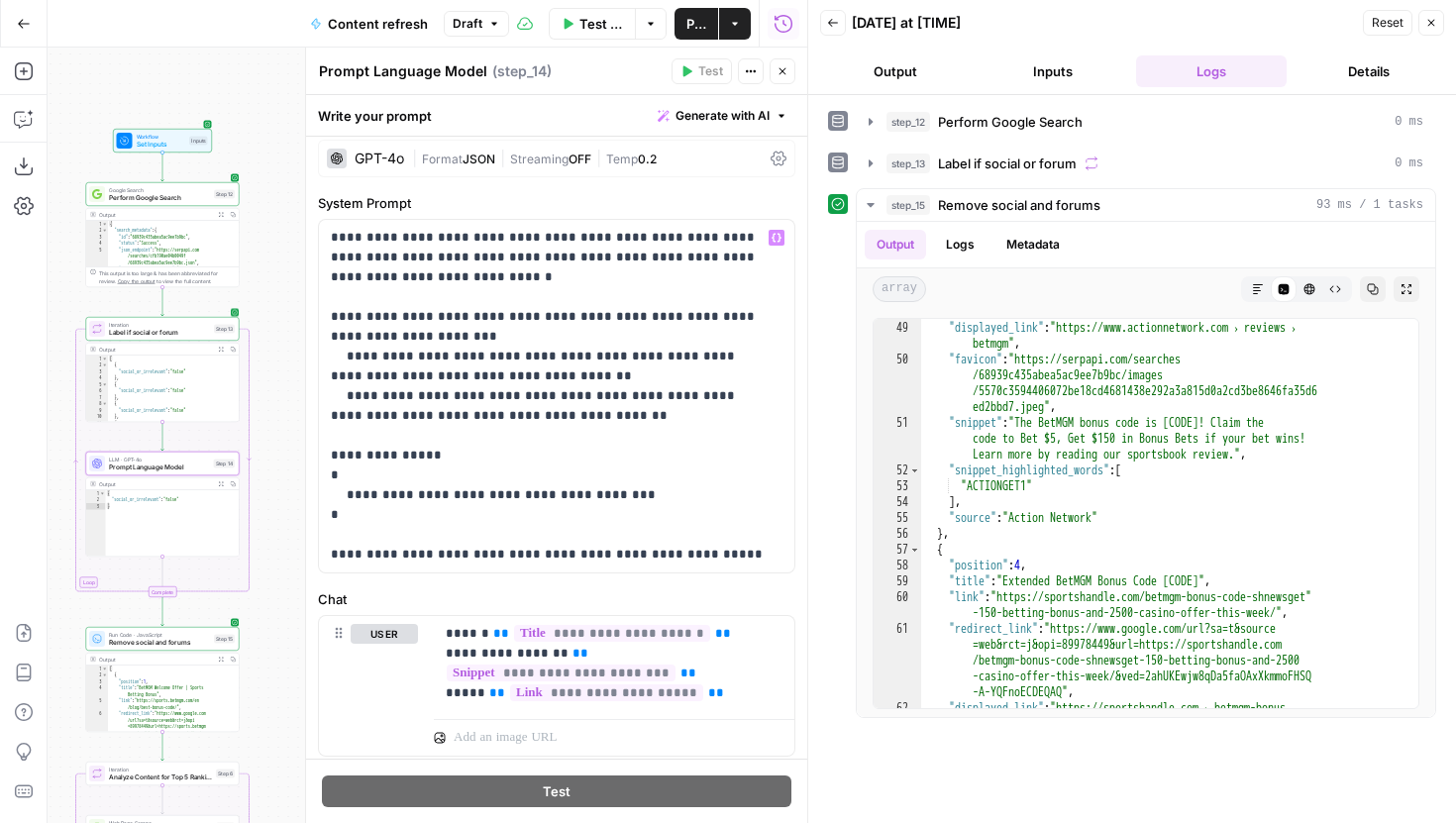 click on "Label if social or forum" at bounding box center (159, 333) 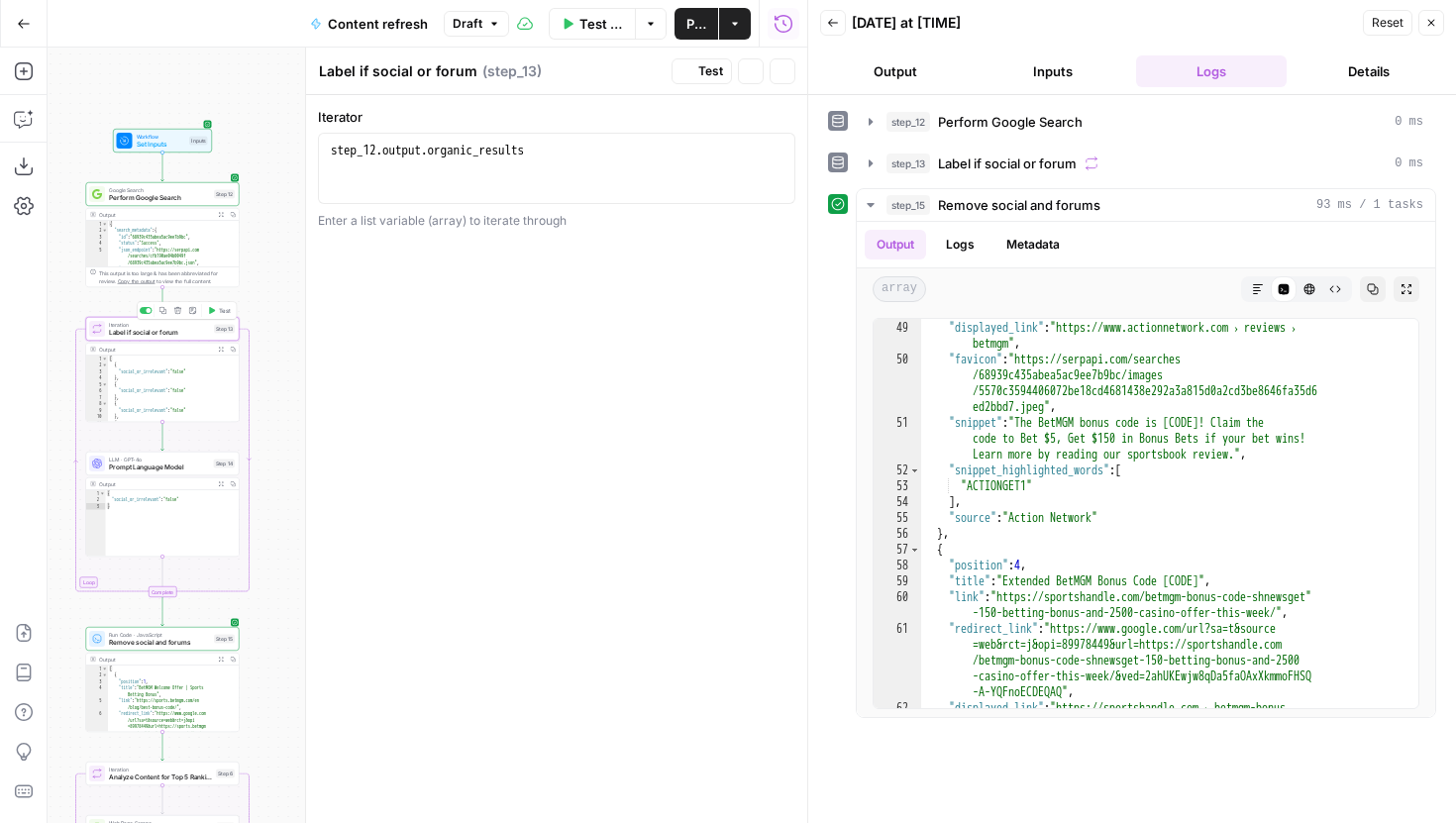 click on "Test" at bounding box center [219, 310] 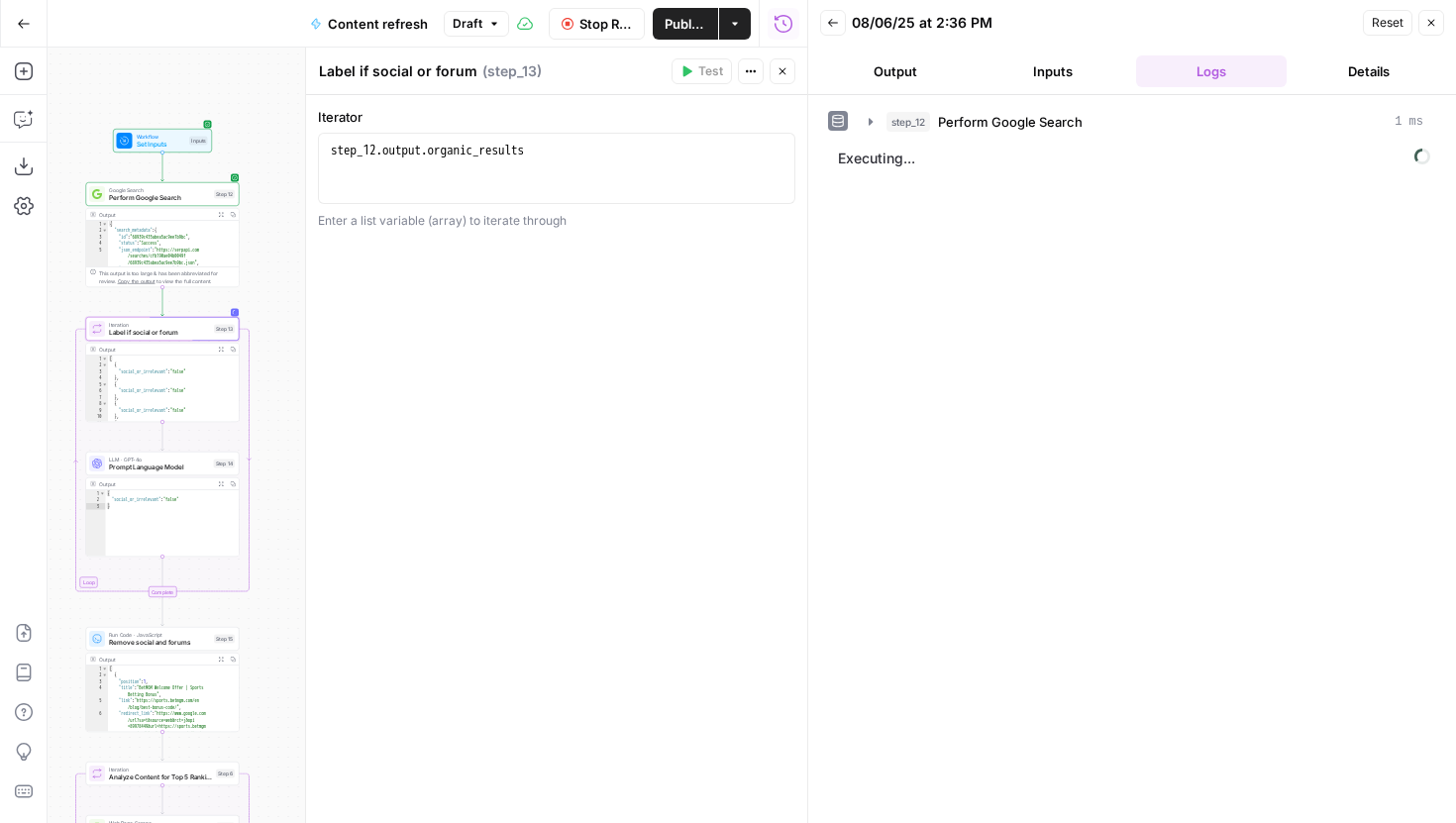 click on "Close" at bounding box center (782, 71) 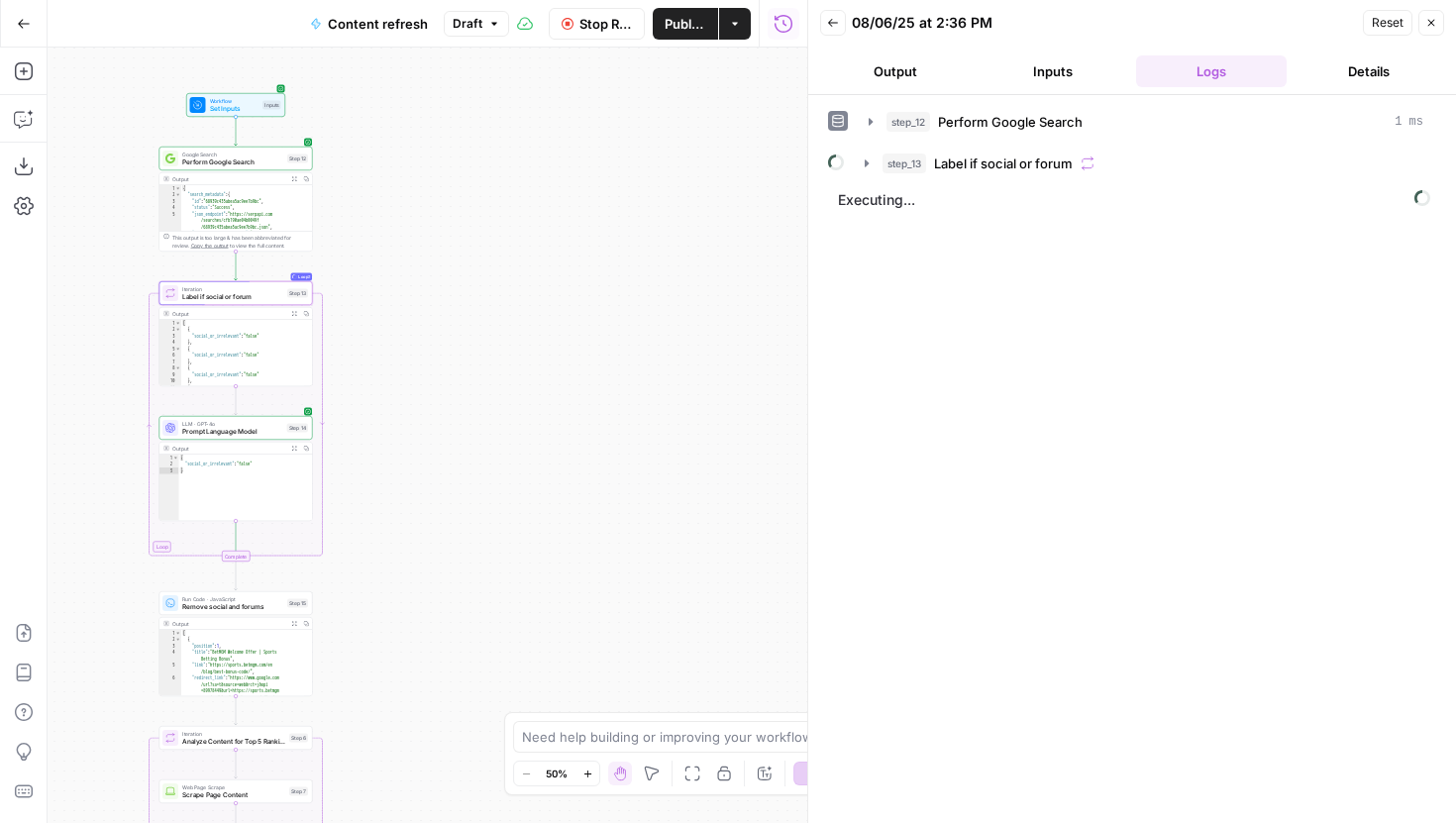 drag, startPoint x: 651, startPoint y: 209, endPoint x: 738, endPoint y: 161, distance: 99.362971 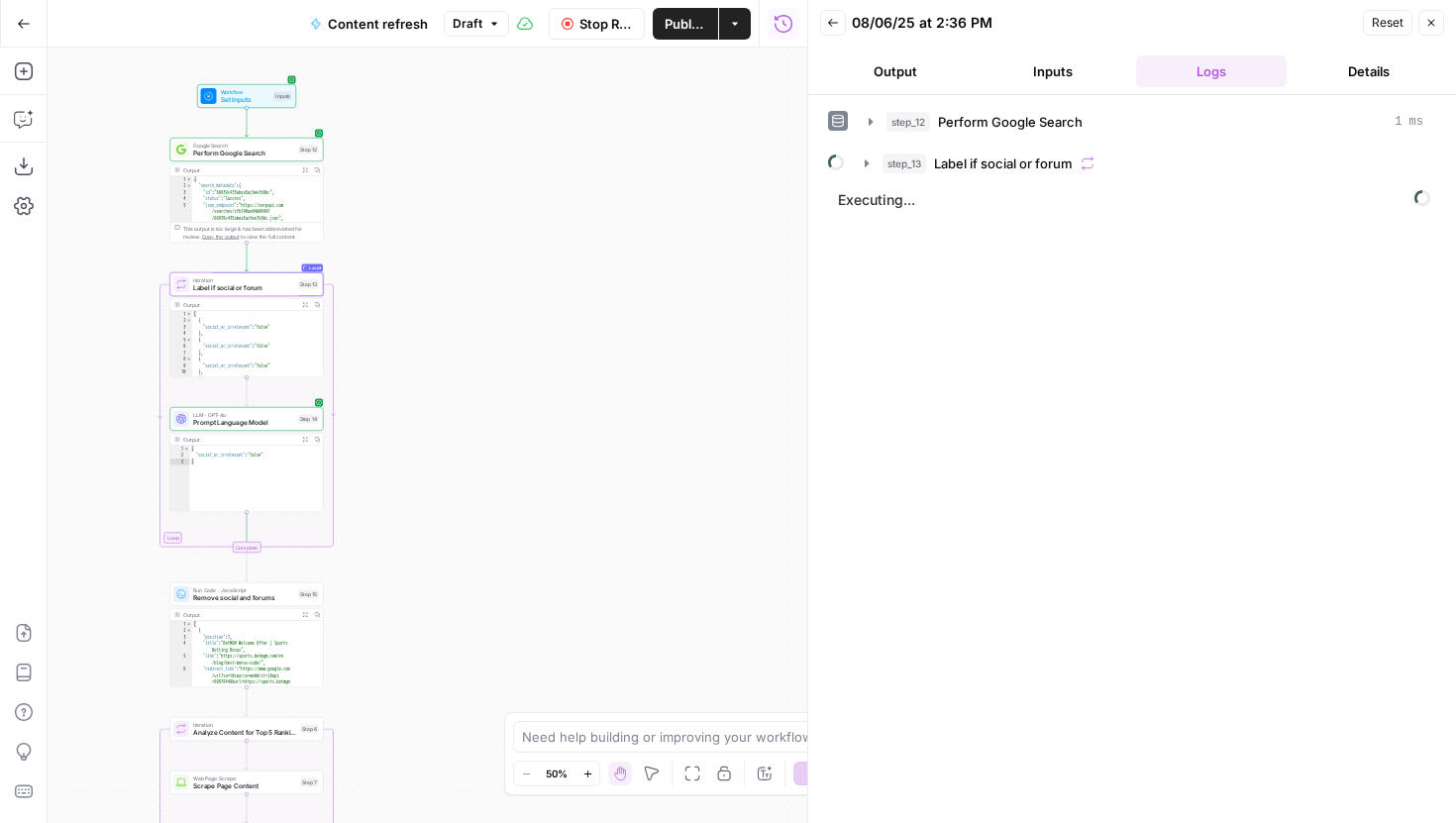 click on "Run Code · JavaScript Remove social and forums Step 15 Copy step Delete step Edit Note Test" at bounding box center (247, 594) 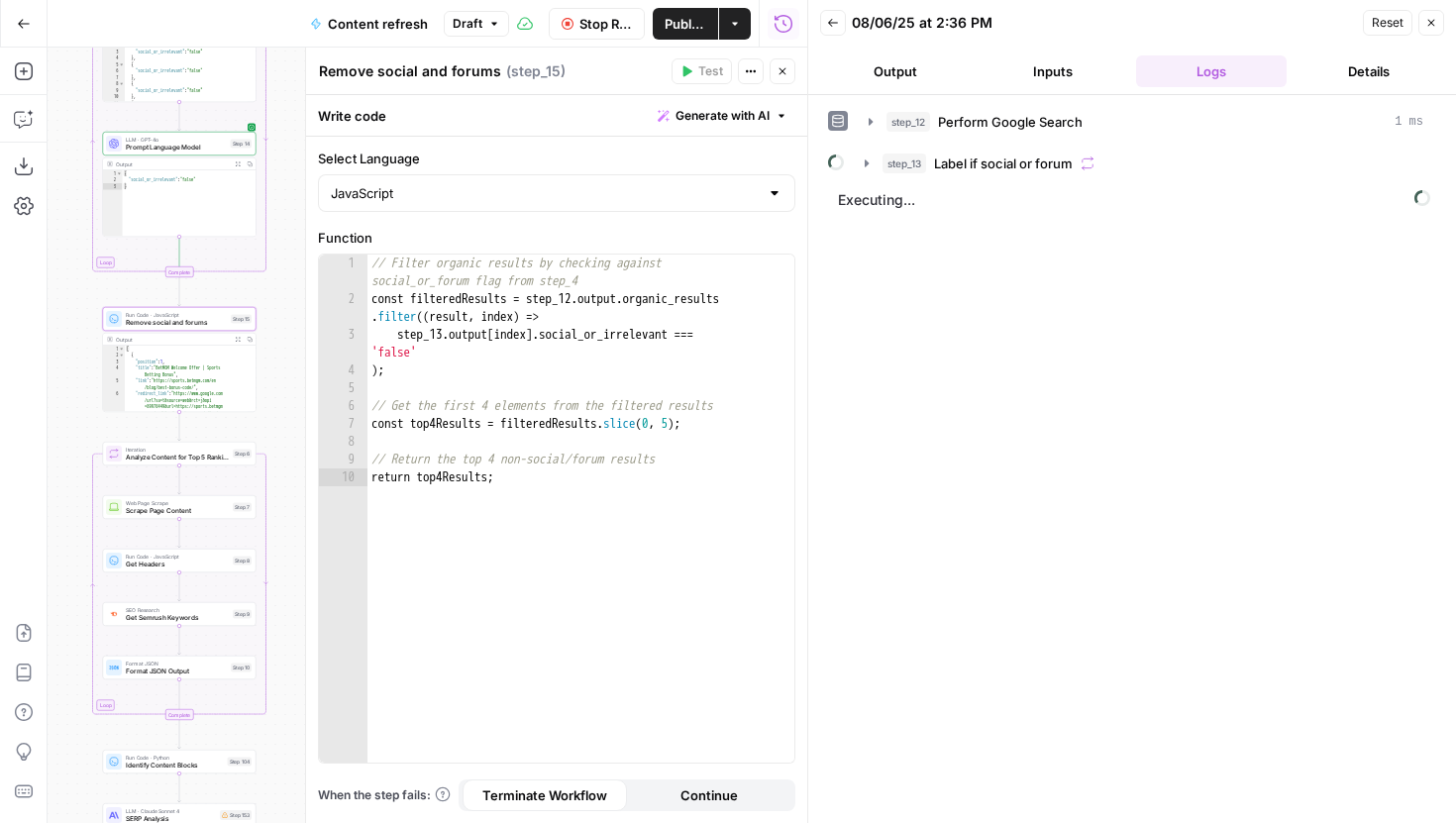 drag, startPoint x: 141, startPoint y: 487, endPoint x: 72, endPoint y: 212, distance: 283.524 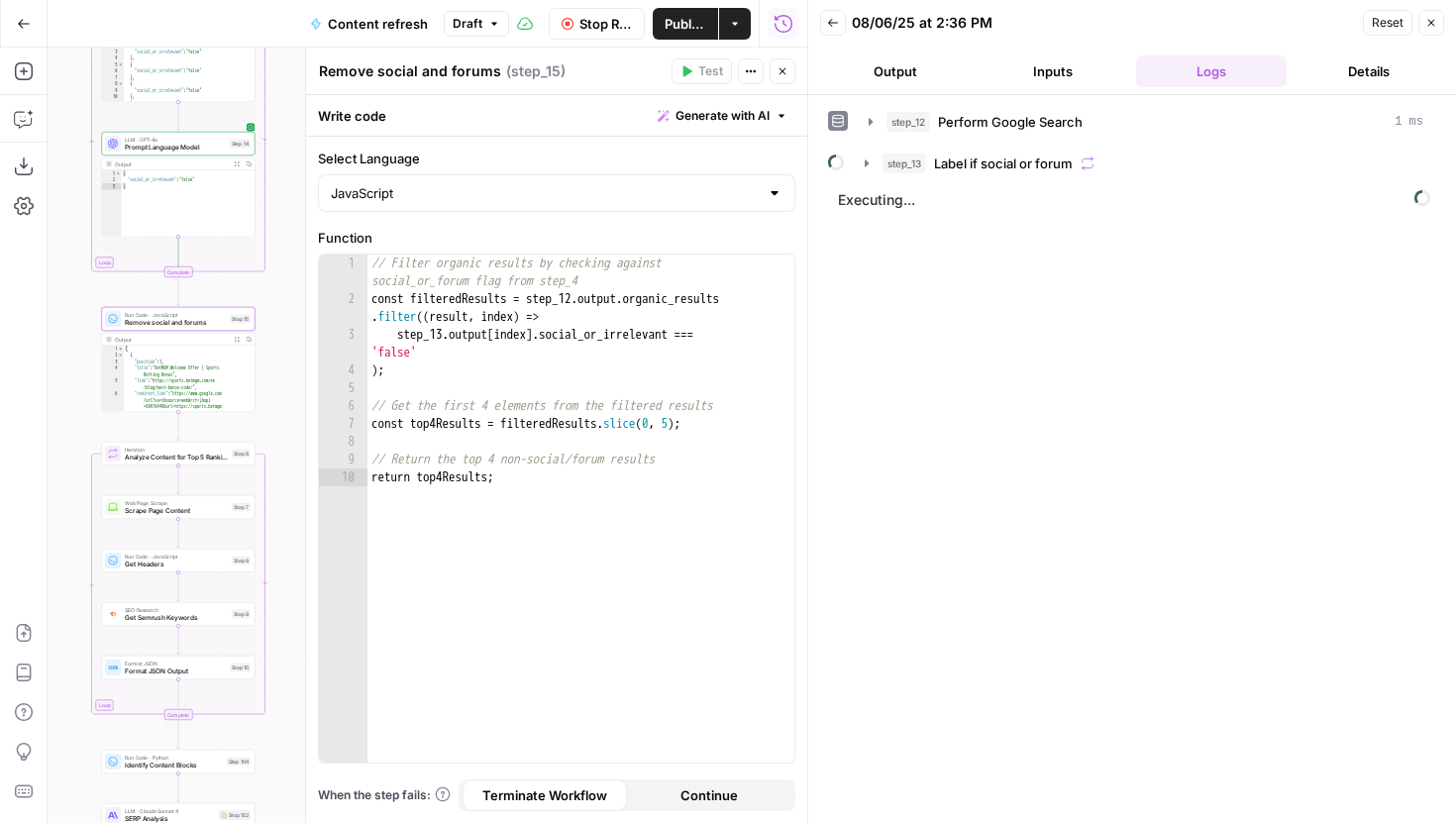 click on "Scrape Page Content" at bounding box center (176, 511) 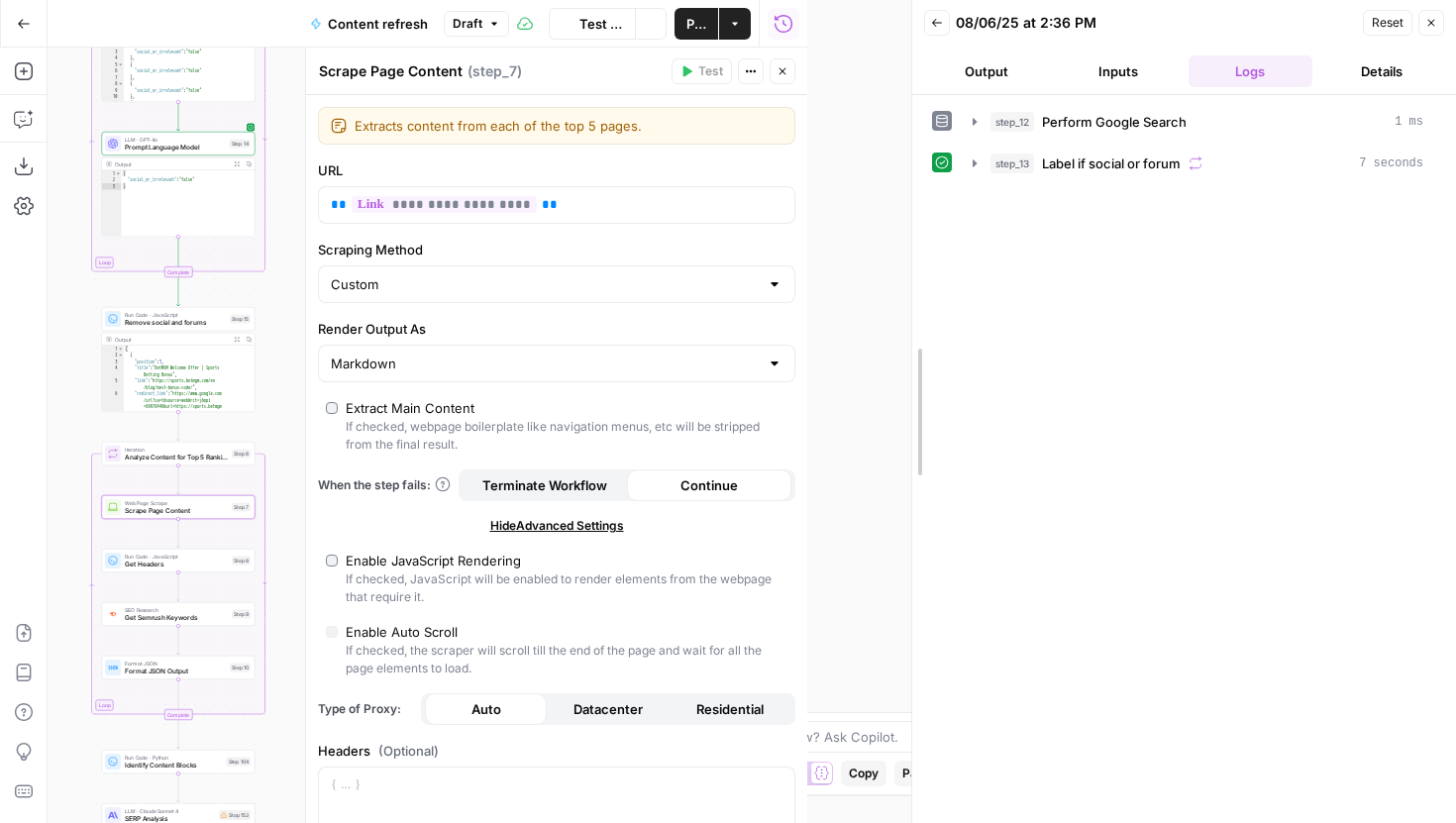 drag, startPoint x: 813, startPoint y: 228, endPoint x: 945, endPoint y: 227, distance: 132.00379 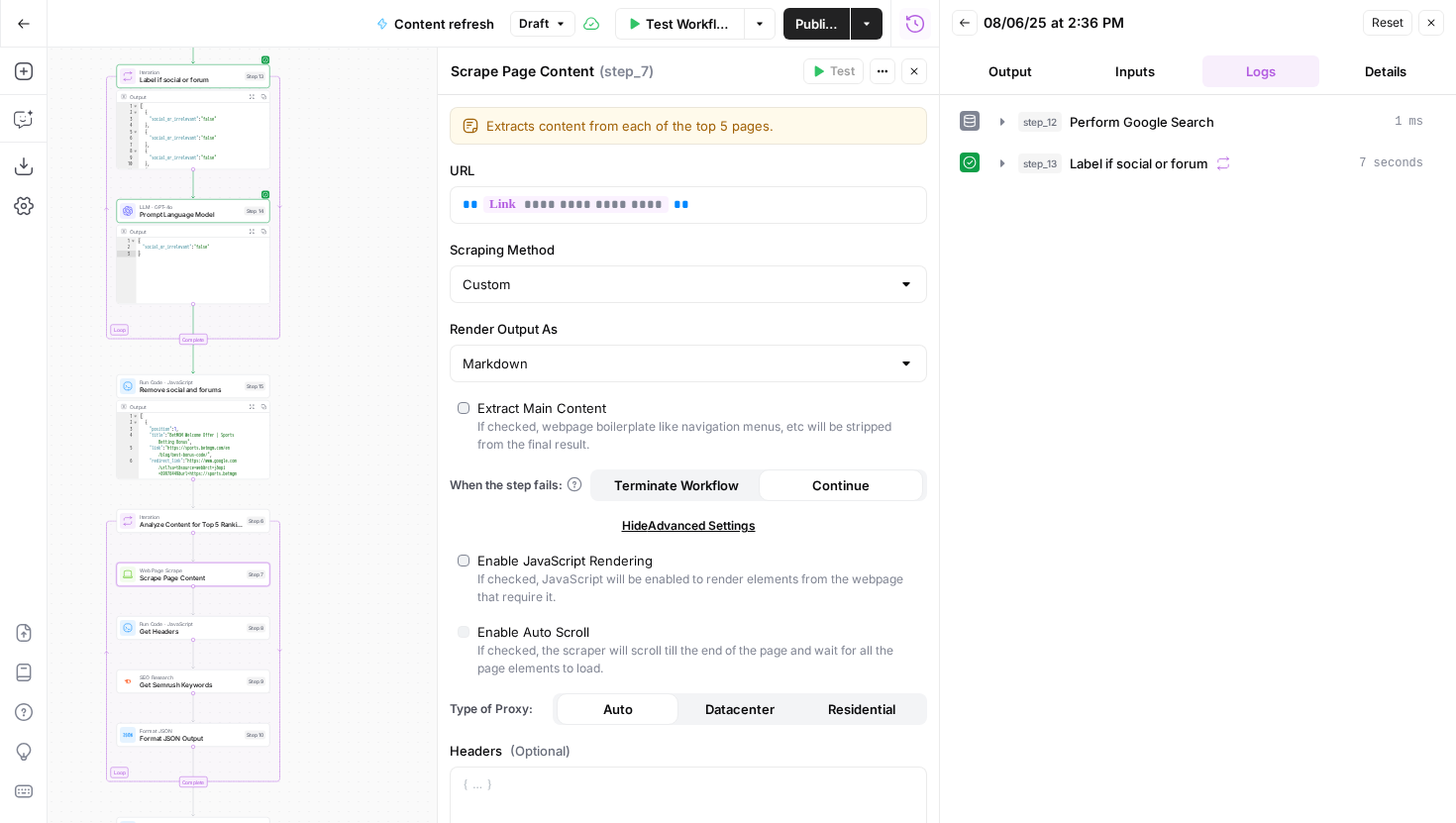 drag, startPoint x: 371, startPoint y: 258, endPoint x: 394, endPoint y: 374, distance: 118.25819 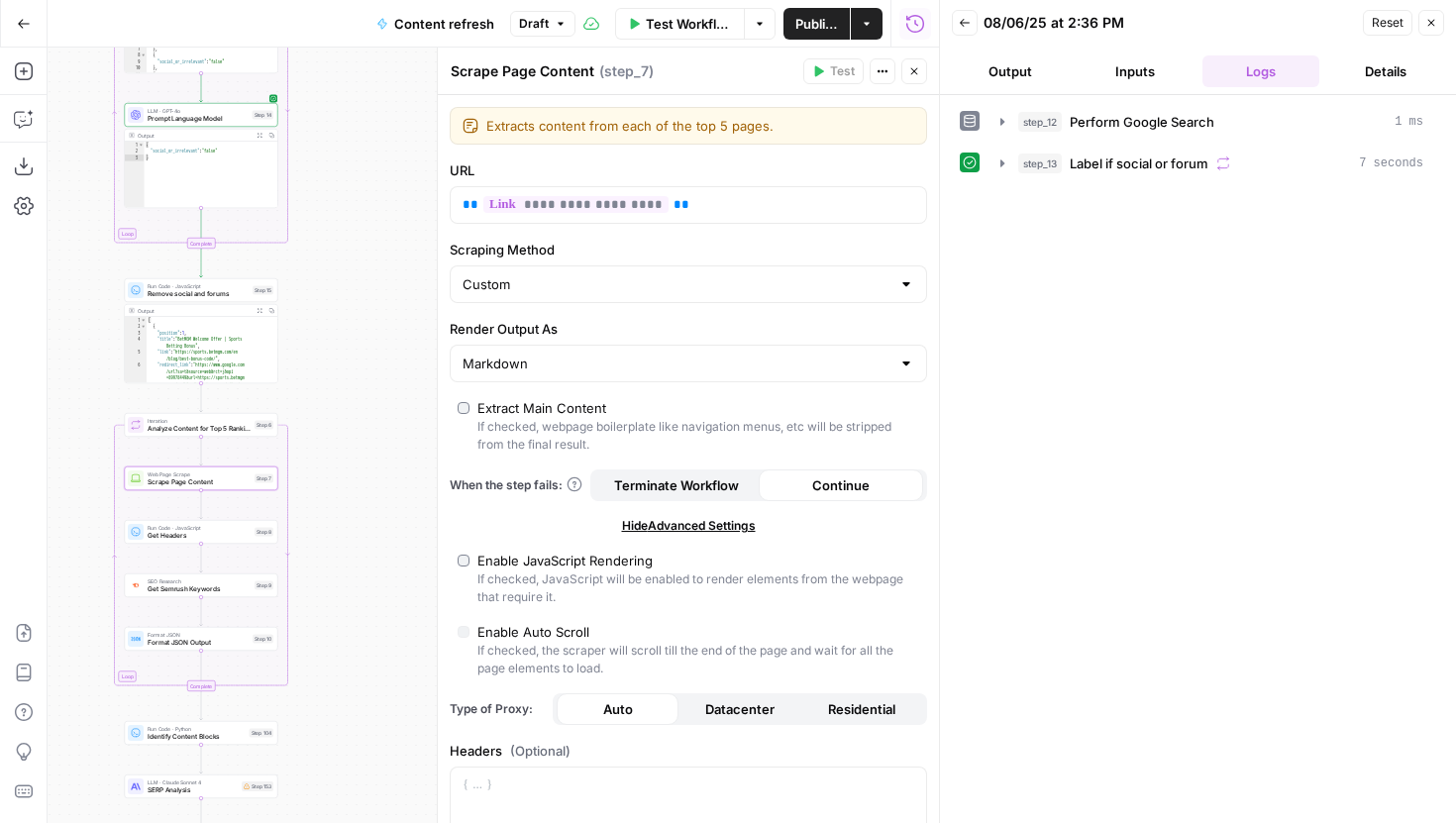 drag, startPoint x: 342, startPoint y: 515, endPoint x: 342, endPoint y: 371, distance: 144 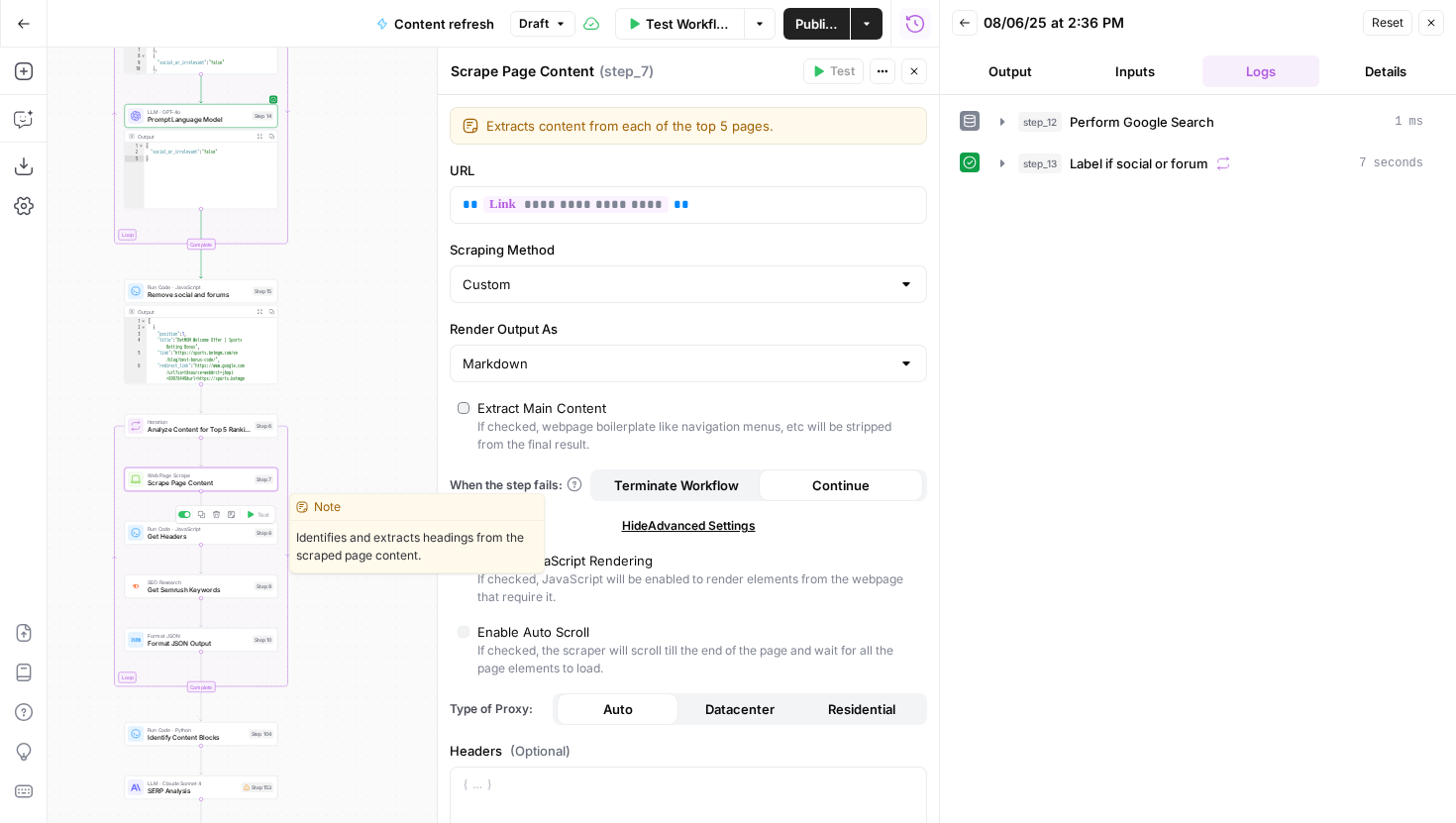 click on "Get Headers" at bounding box center (199, 537) 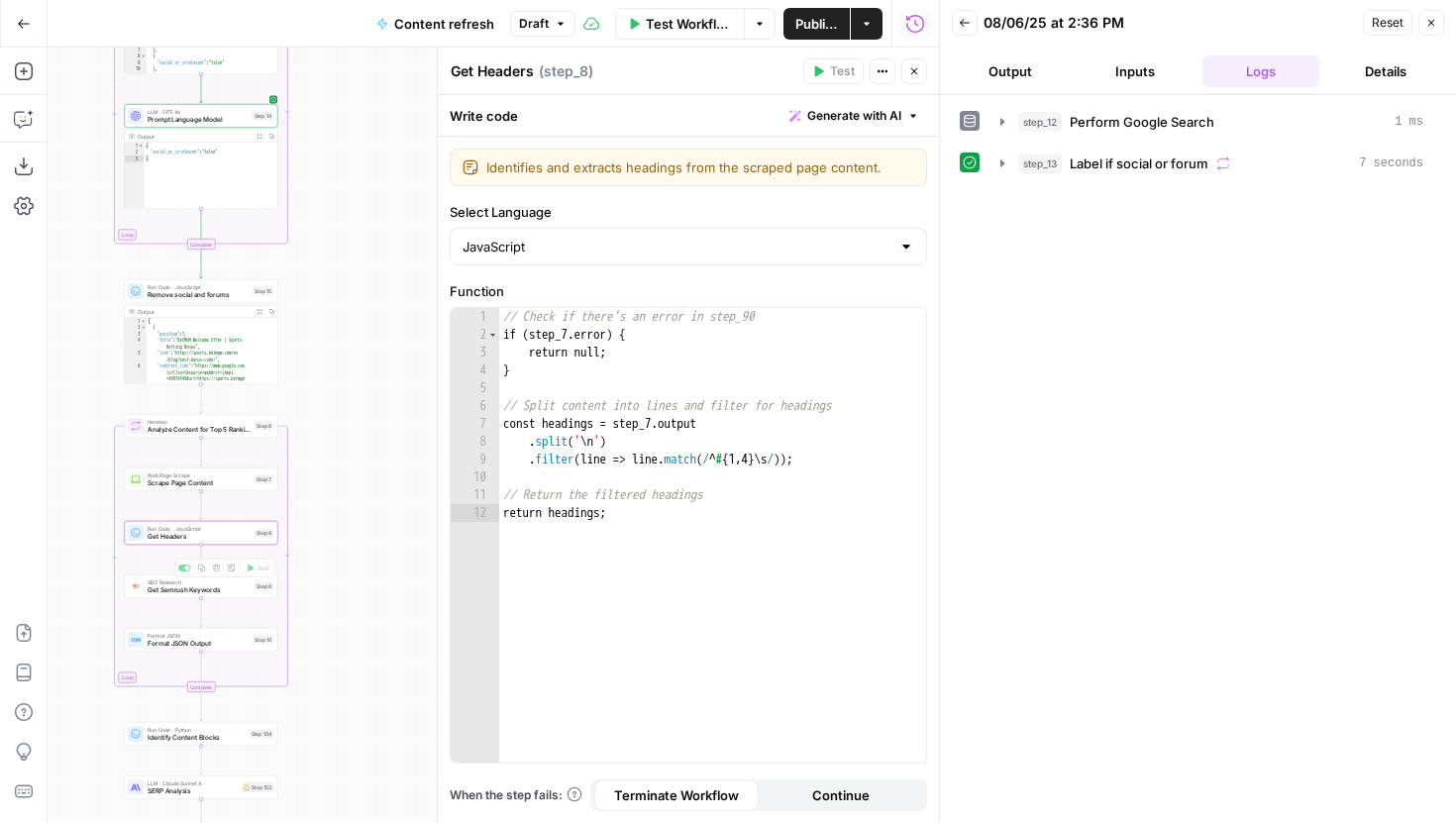 click on "SEO Research Get Semrush Keywords Step 9 Copy step Delete step Edit Note Test" at bounding box center [201, 586] 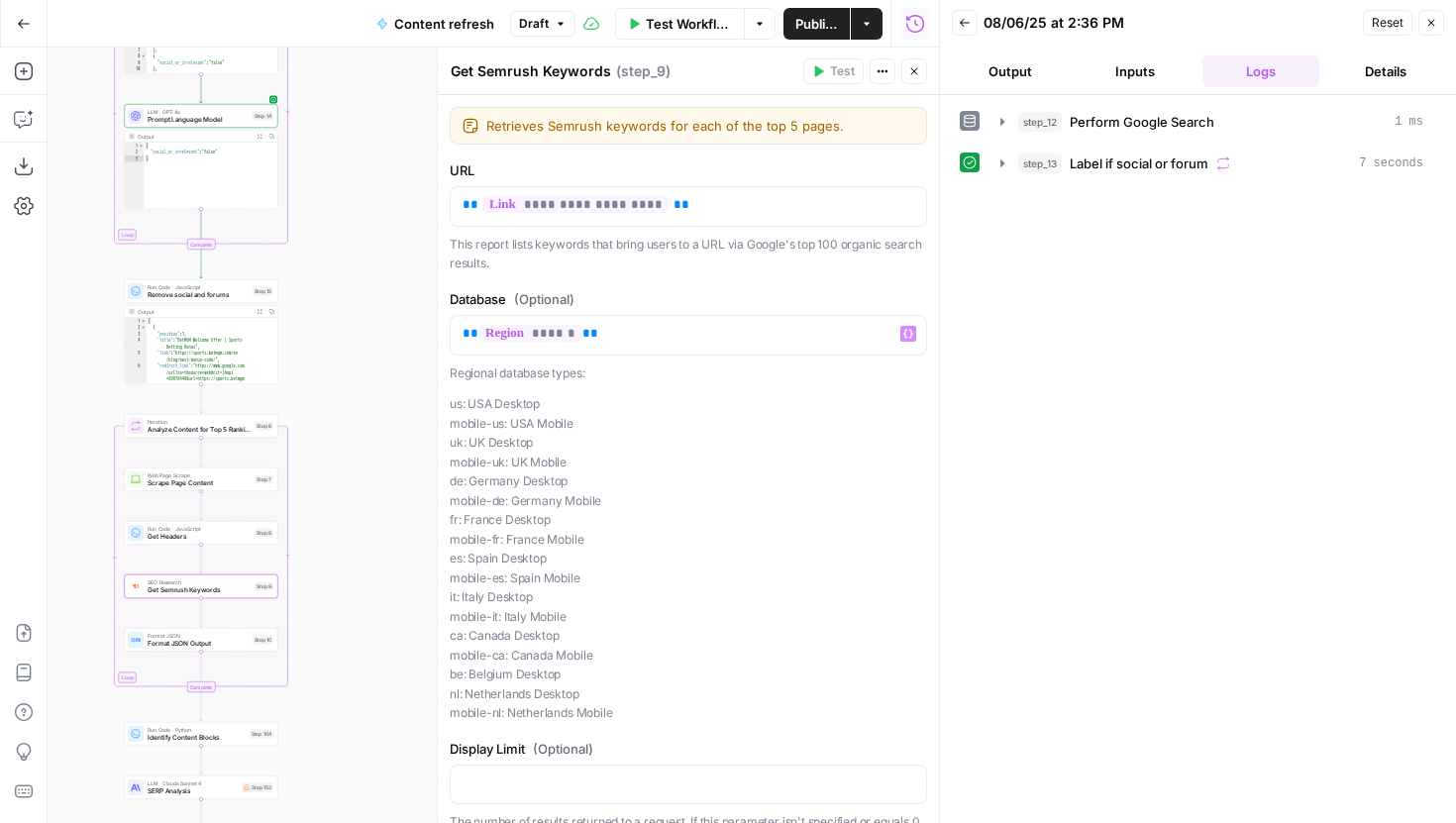 scroll, scrollTop: 121, scrollLeft: 0, axis: vertical 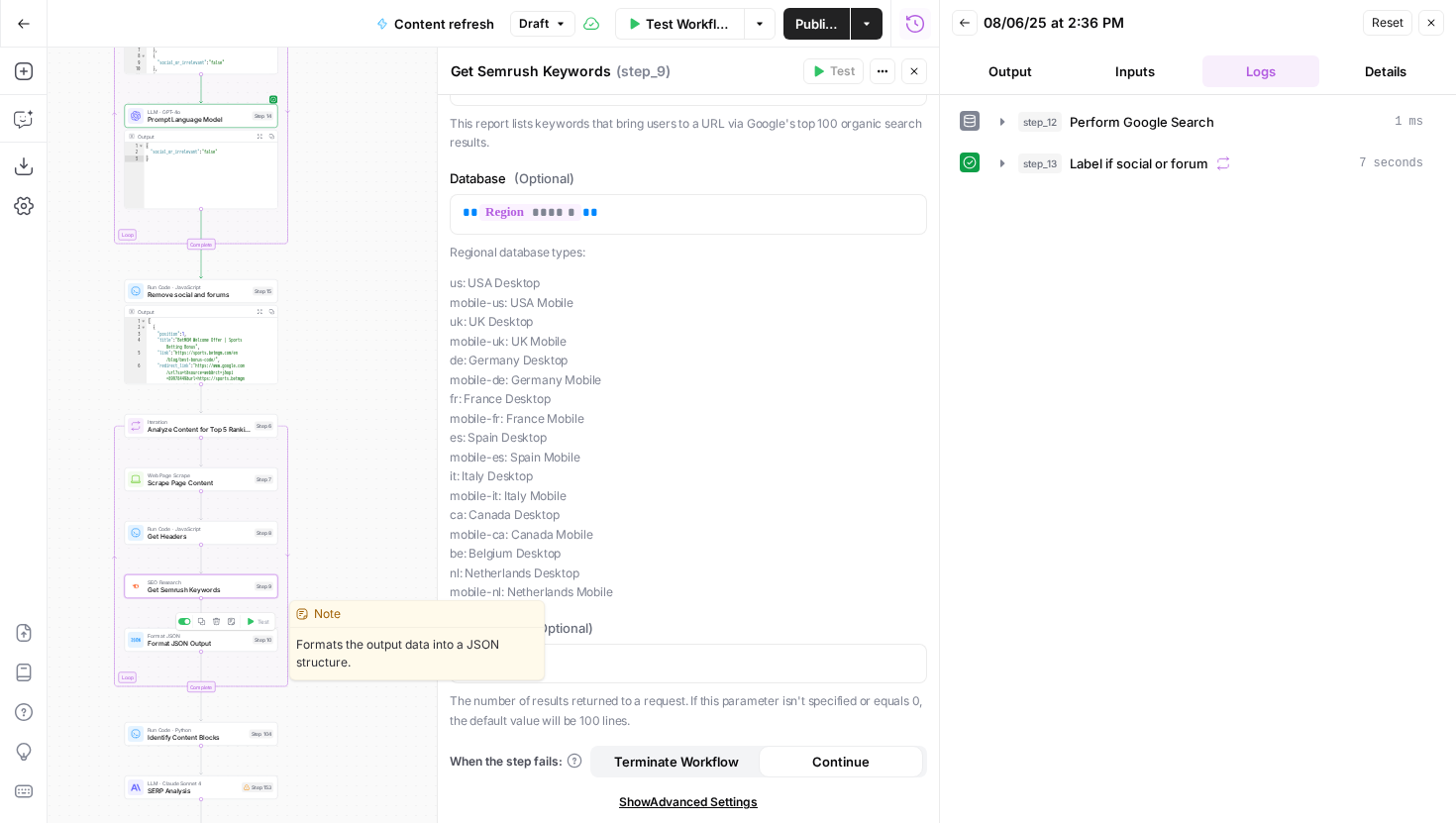 click on "Format JSON Output" at bounding box center (198, 644) 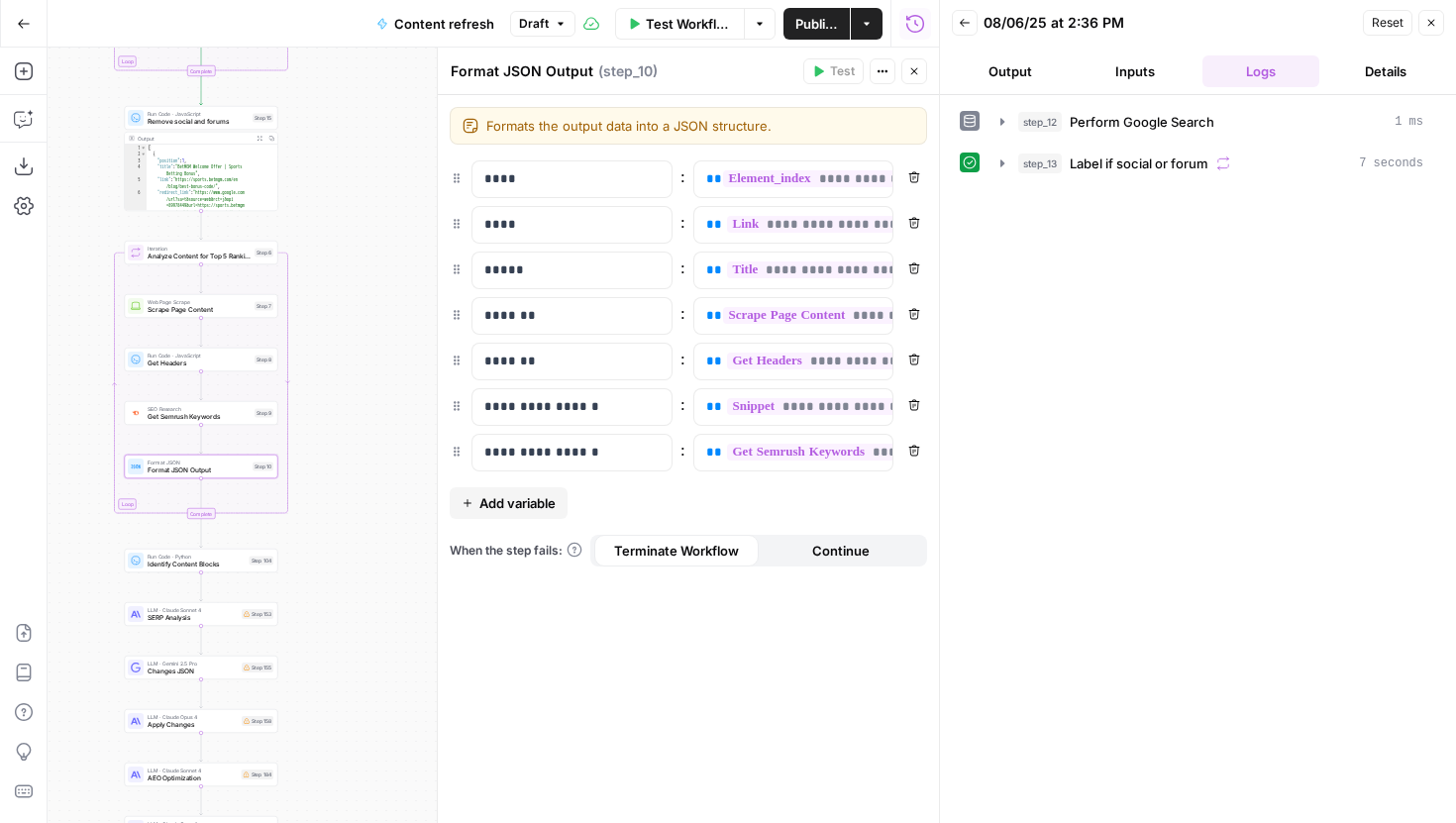 drag, startPoint x: 338, startPoint y: 477, endPoint x: 338, endPoint y: 301, distance: 176 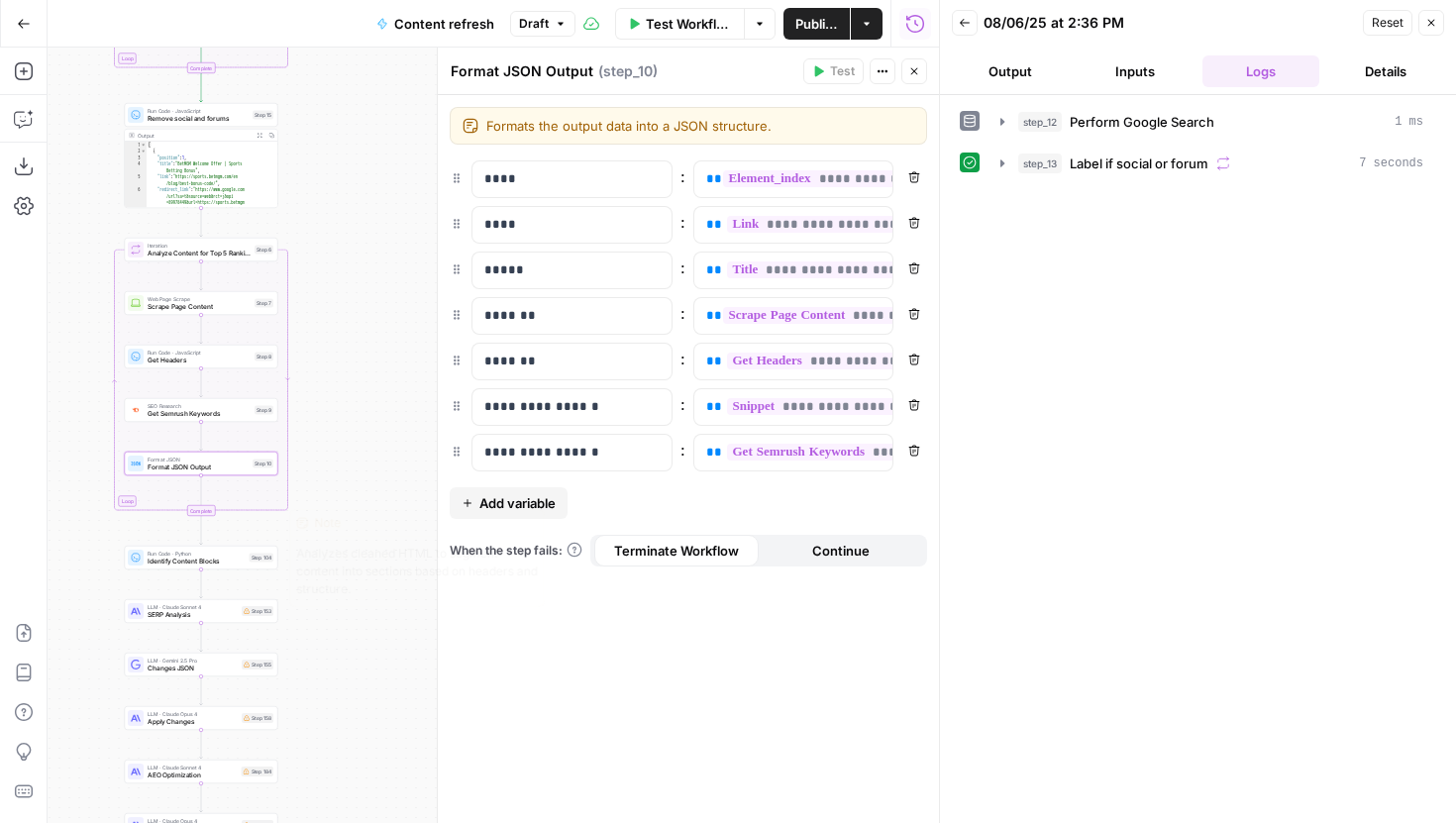 click on "Step 104" at bounding box center (261, 558) 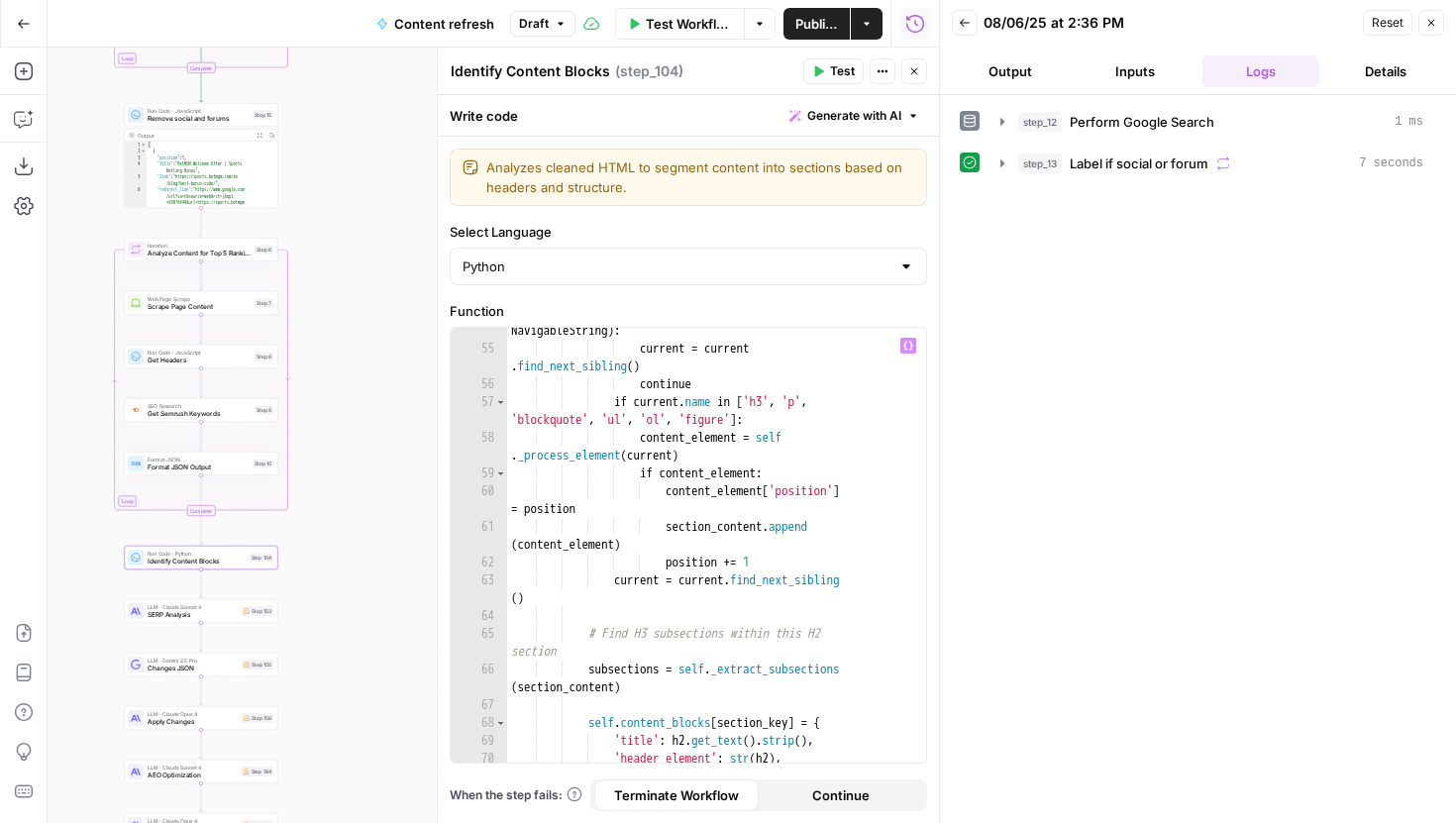 scroll, scrollTop: 1081, scrollLeft: 0, axis: vertical 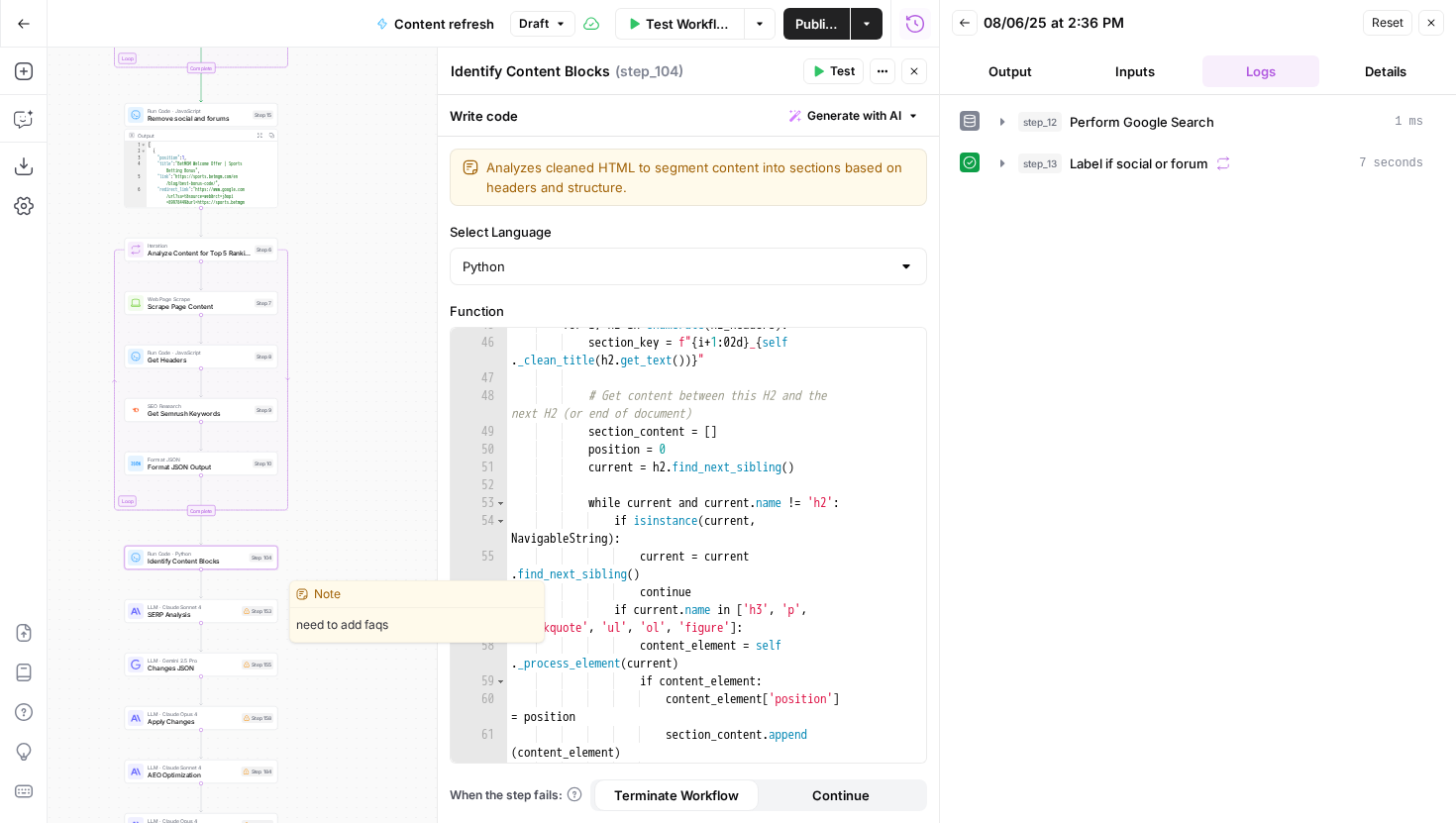 click on "SERP Analysis" at bounding box center [192, 615] 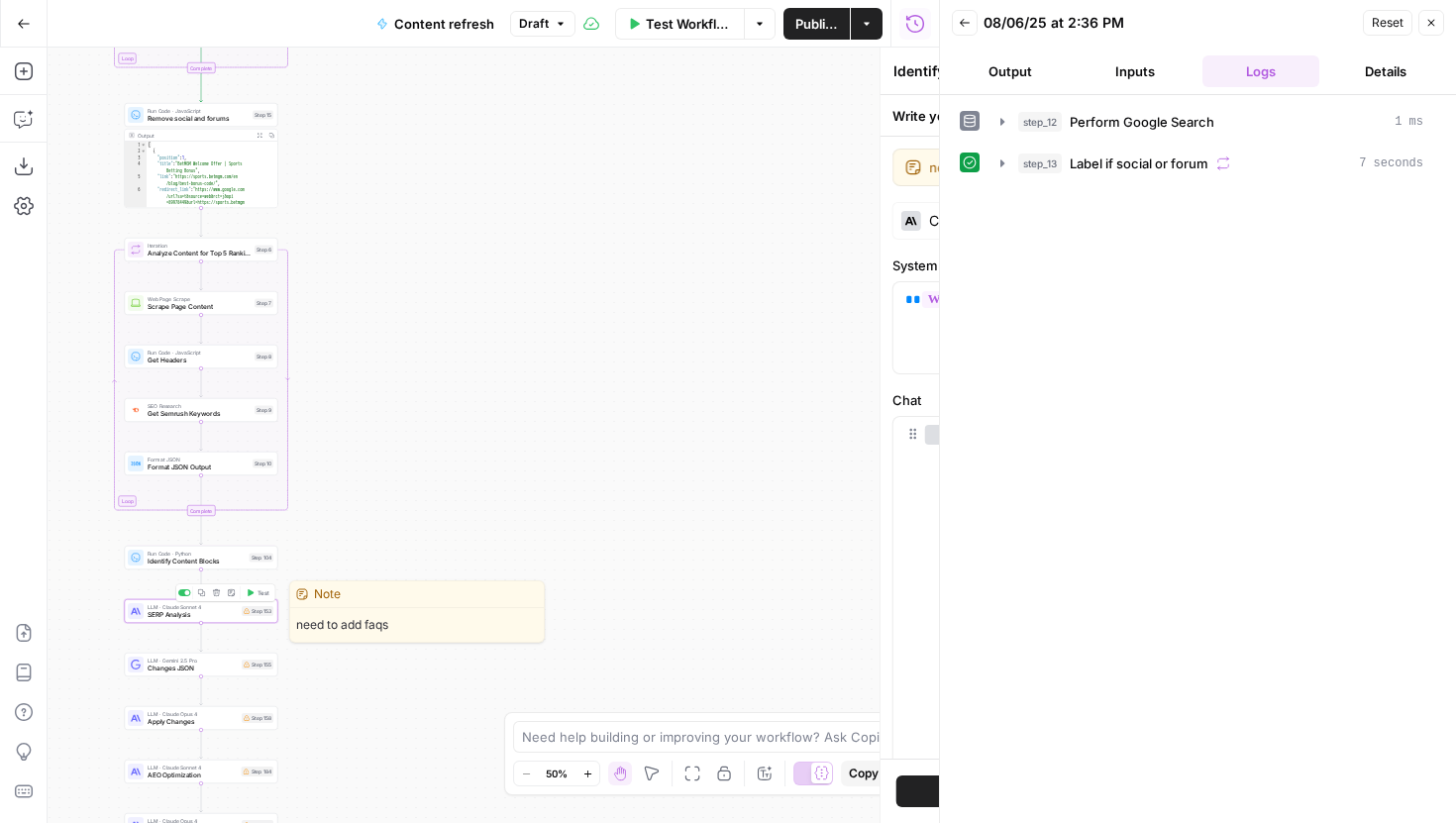 type on "SERP Analysis" 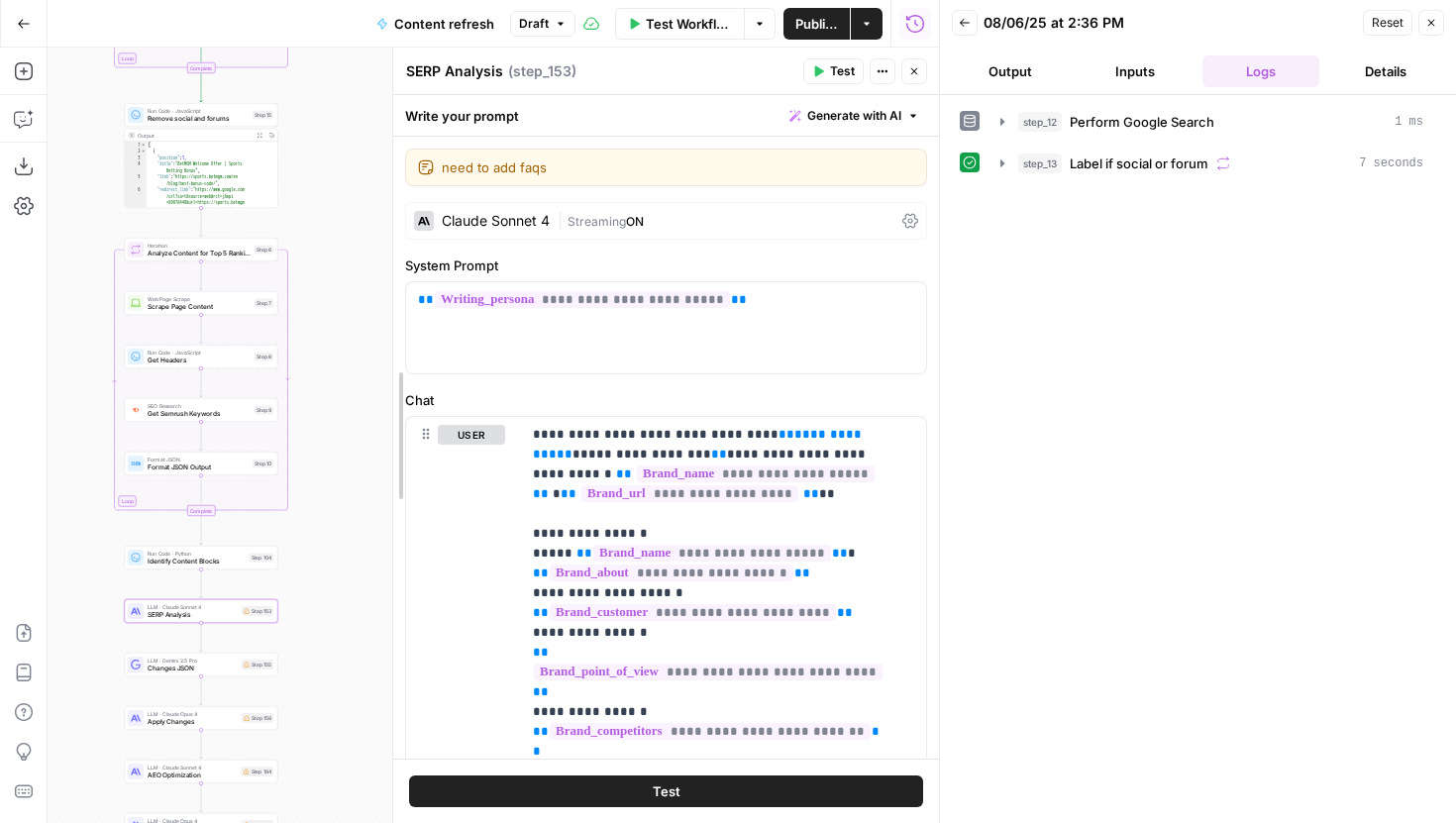 drag, startPoint x: 441, startPoint y: 393, endPoint x: 396, endPoint y: 391, distance: 45.044423 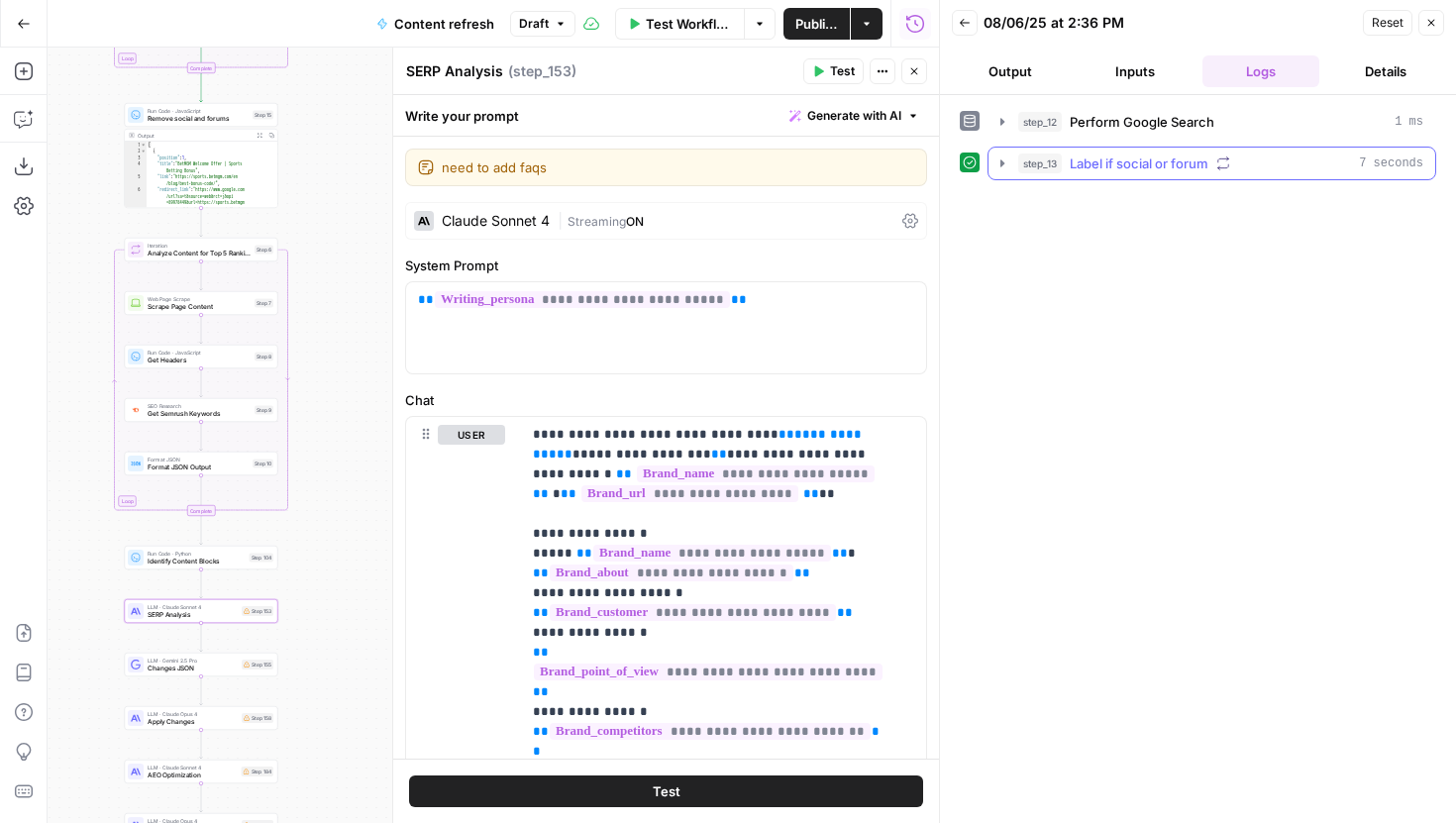 click 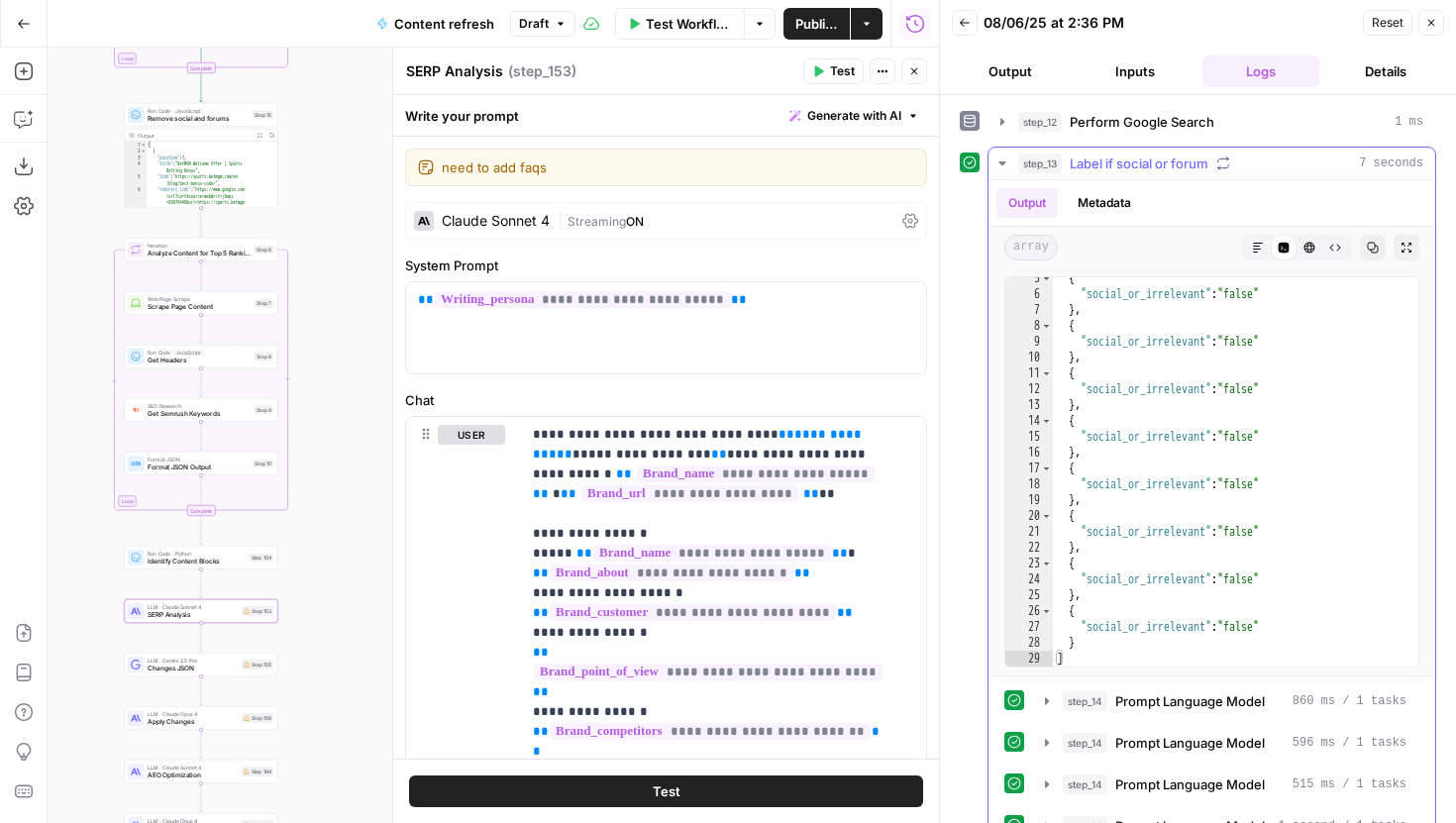 scroll, scrollTop: 70, scrollLeft: 0, axis: vertical 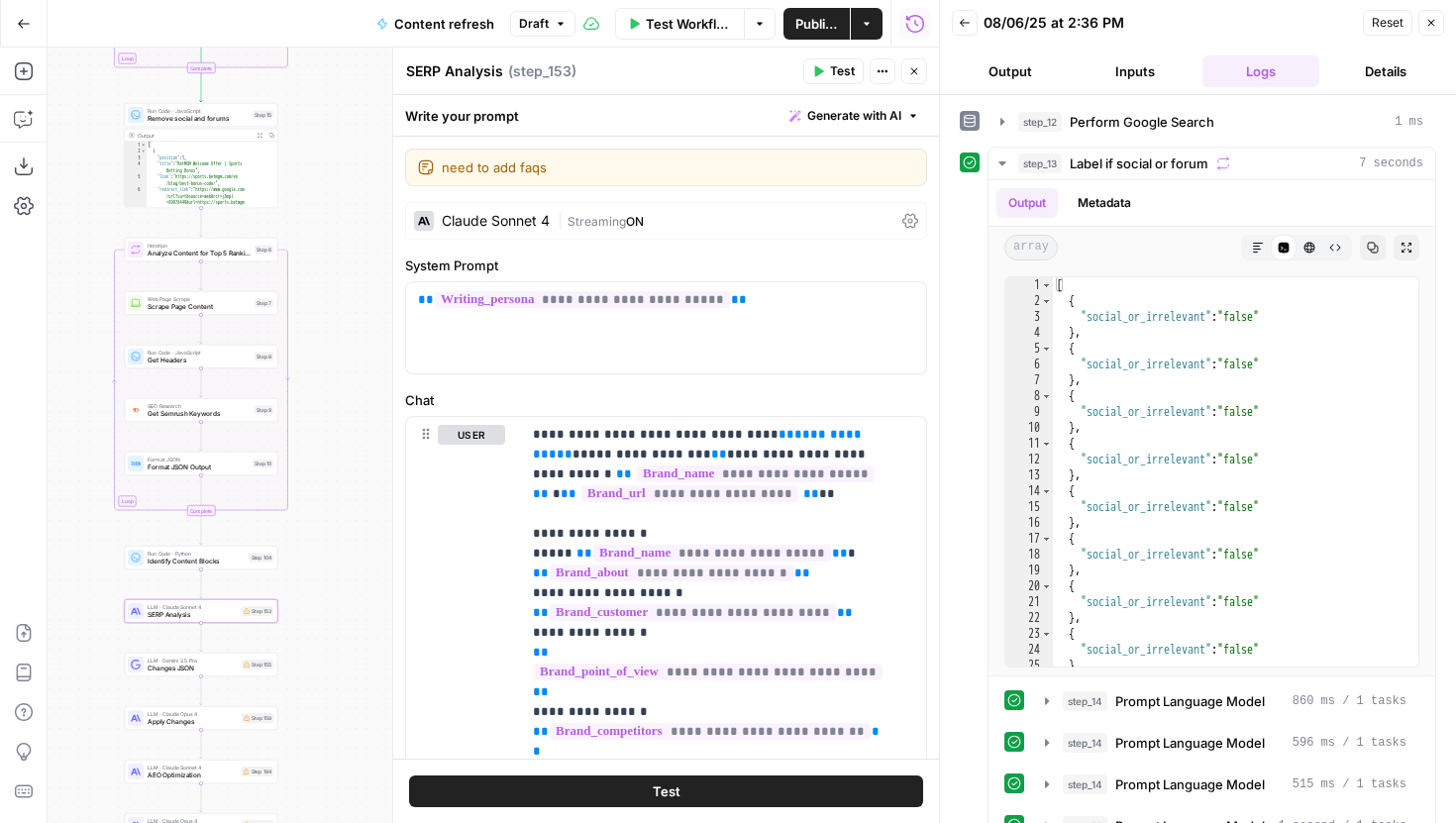 click on "Close" at bounding box center [914, 71] 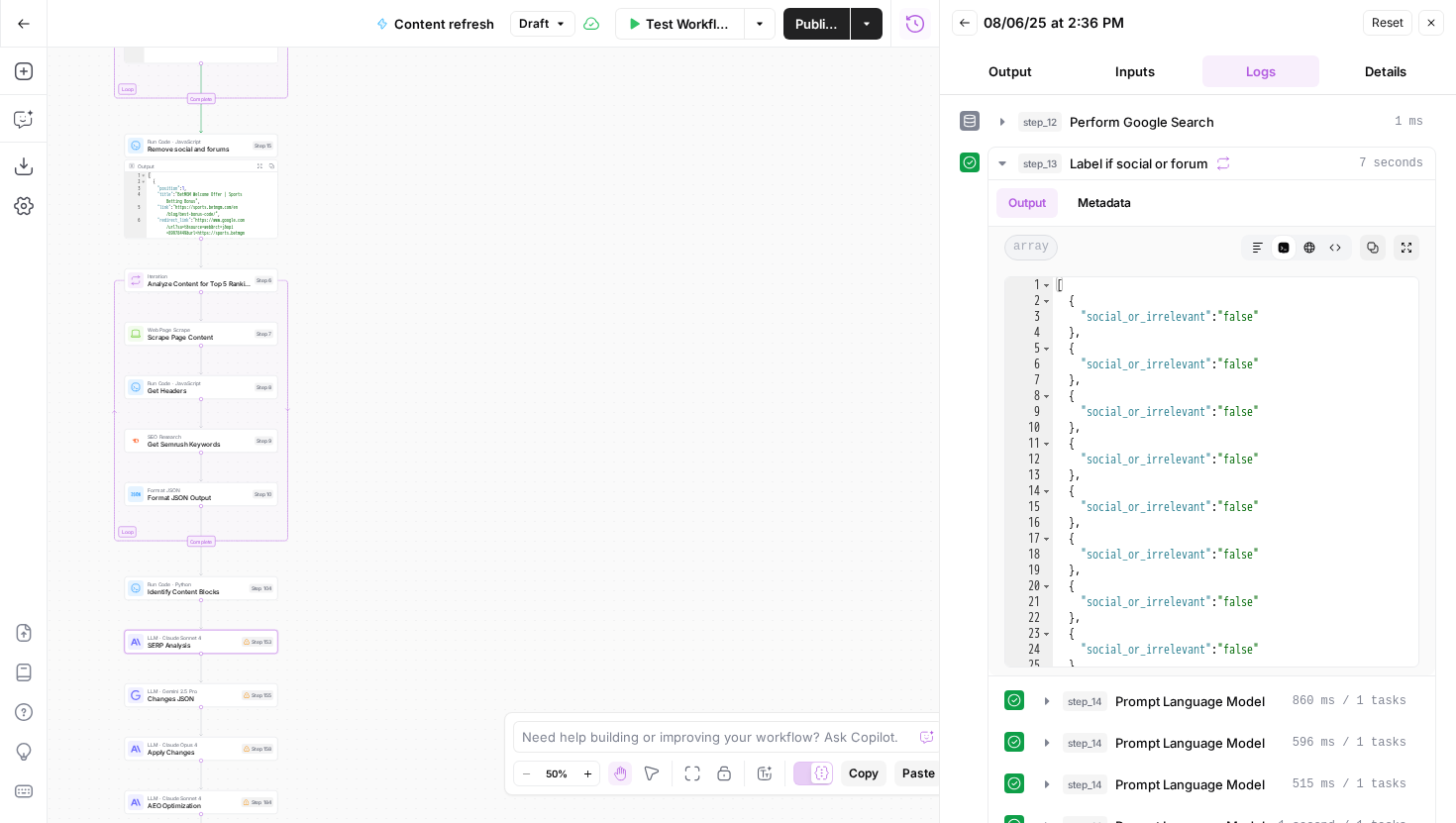 drag, startPoint x: 454, startPoint y: 178, endPoint x: 544, endPoint y: 436, distance: 273.24714 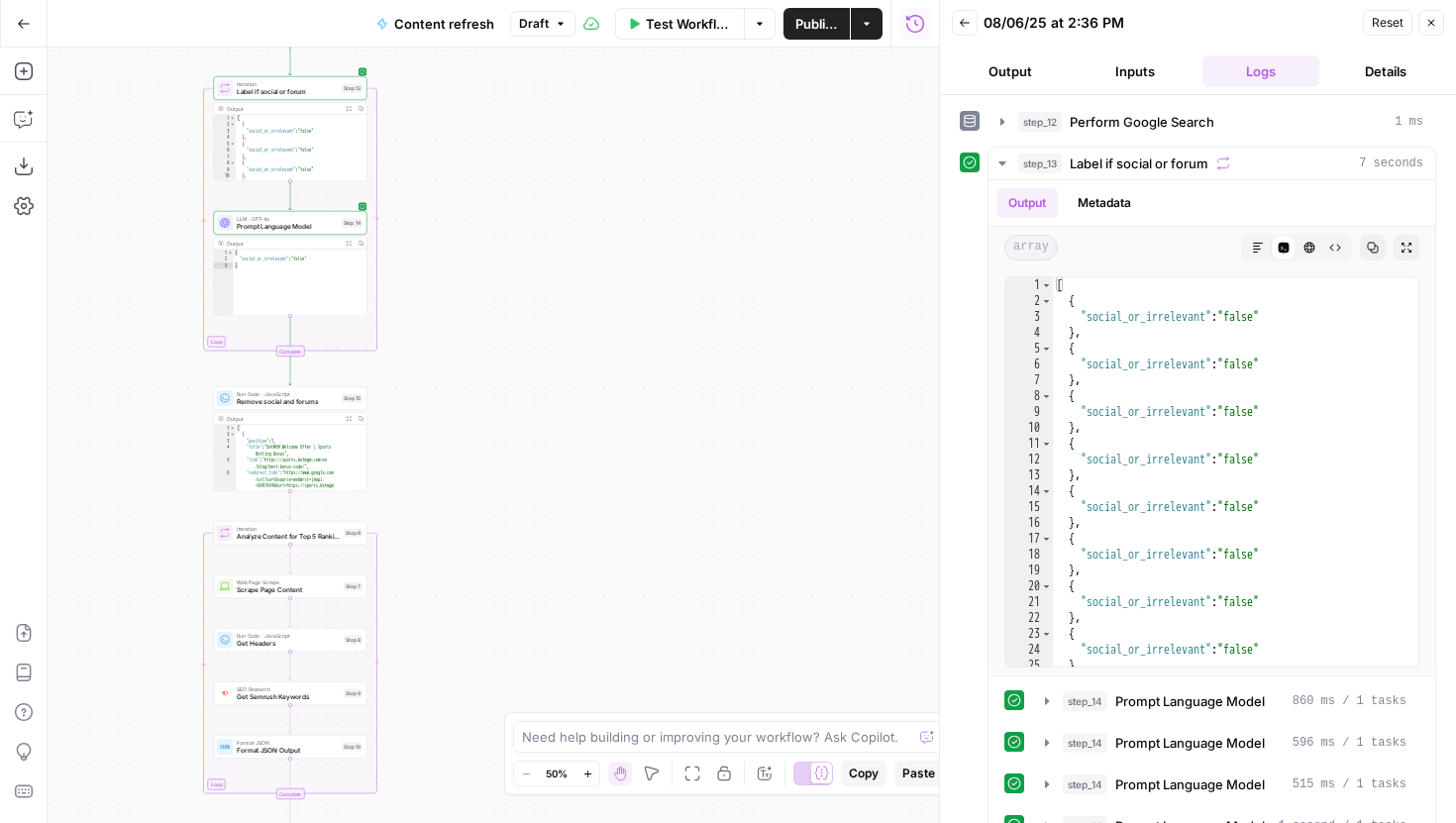 drag, startPoint x: 539, startPoint y: 187, endPoint x: 539, endPoint y: 466, distance: 279 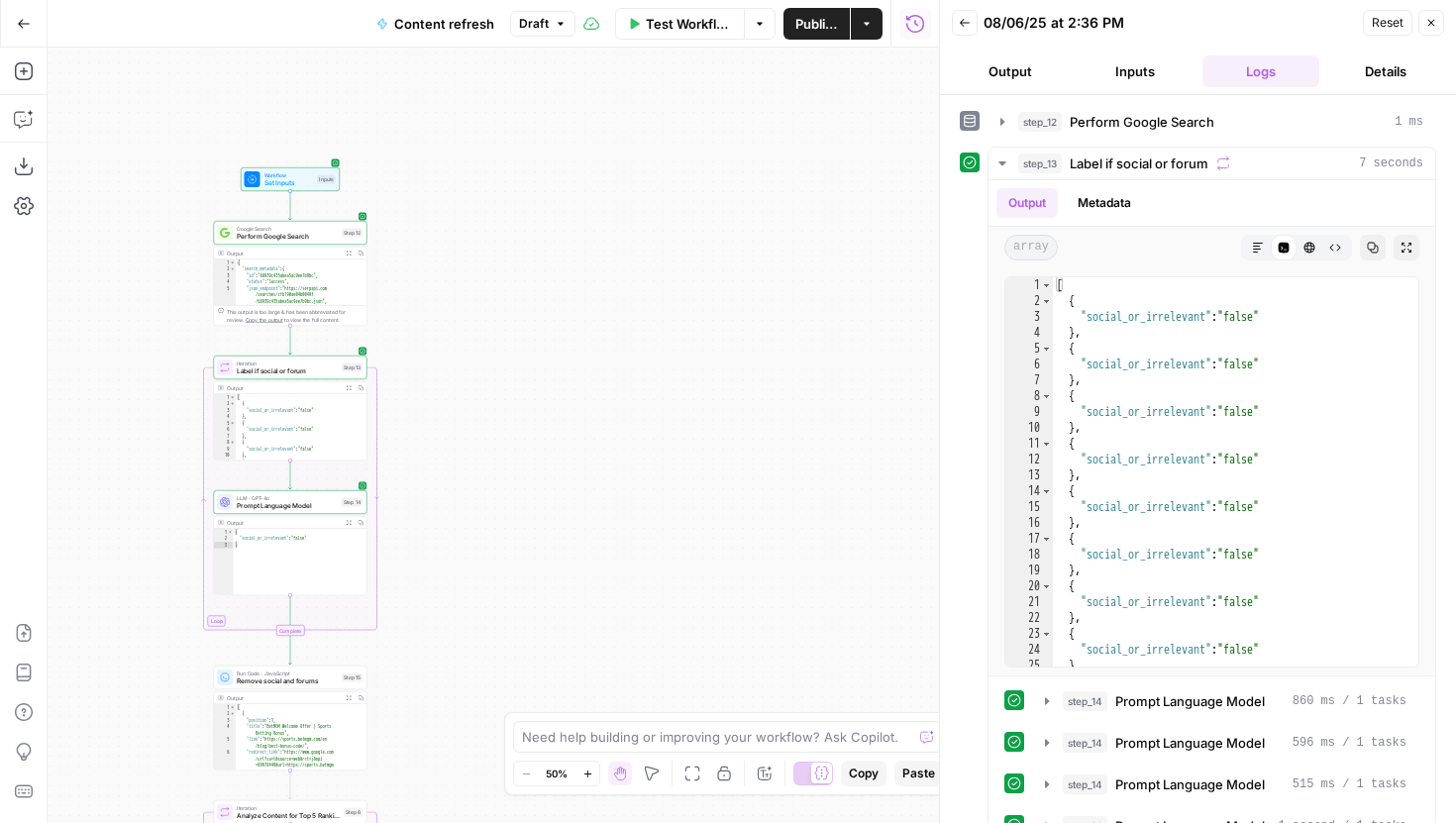 click on "Prompt Language Model" at bounding box center (287, 506) 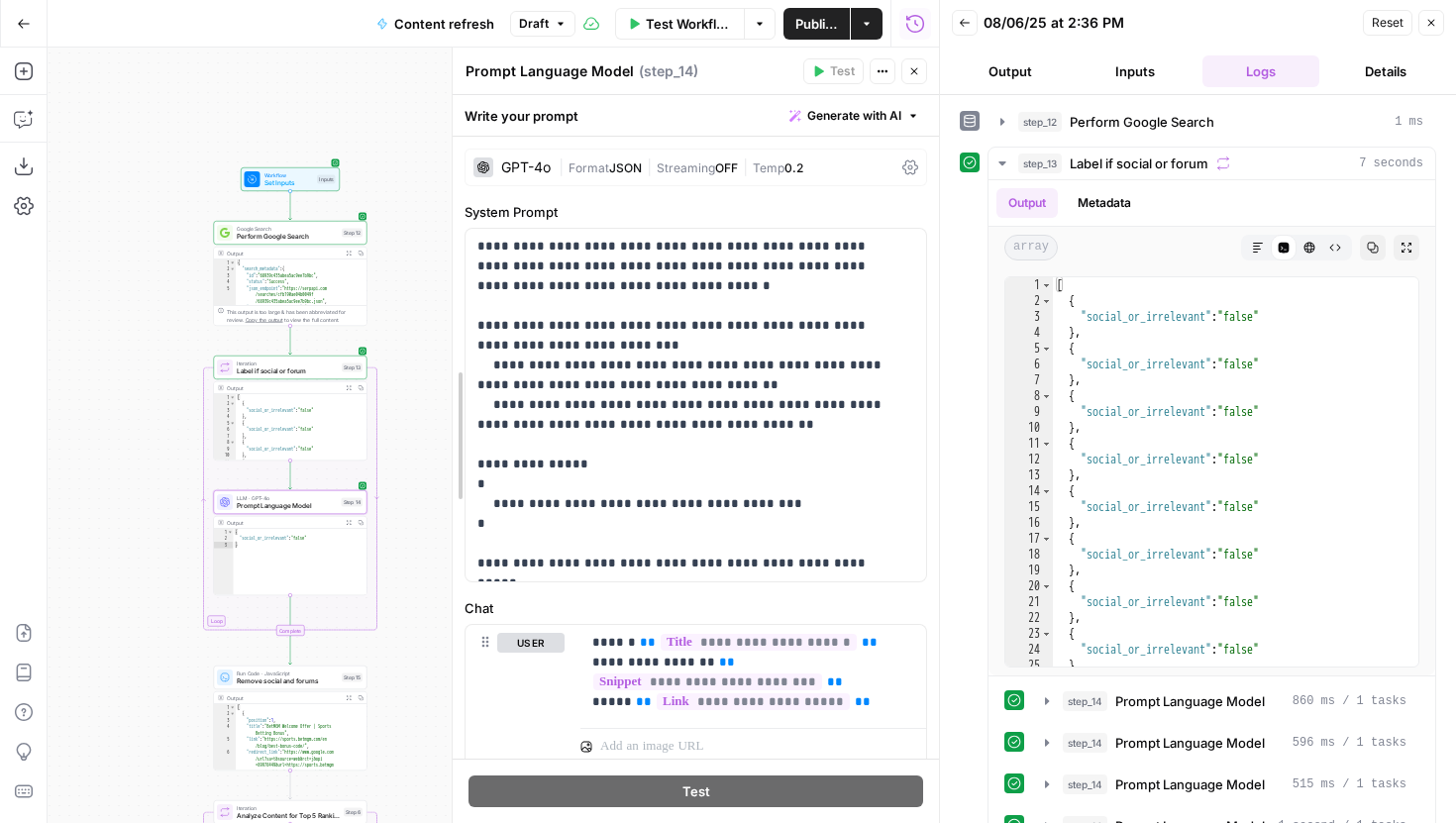drag, startPoint x: 398, startPoint y: 427, endPoint x: 460, endPoint y: 426, distance: 62.008064 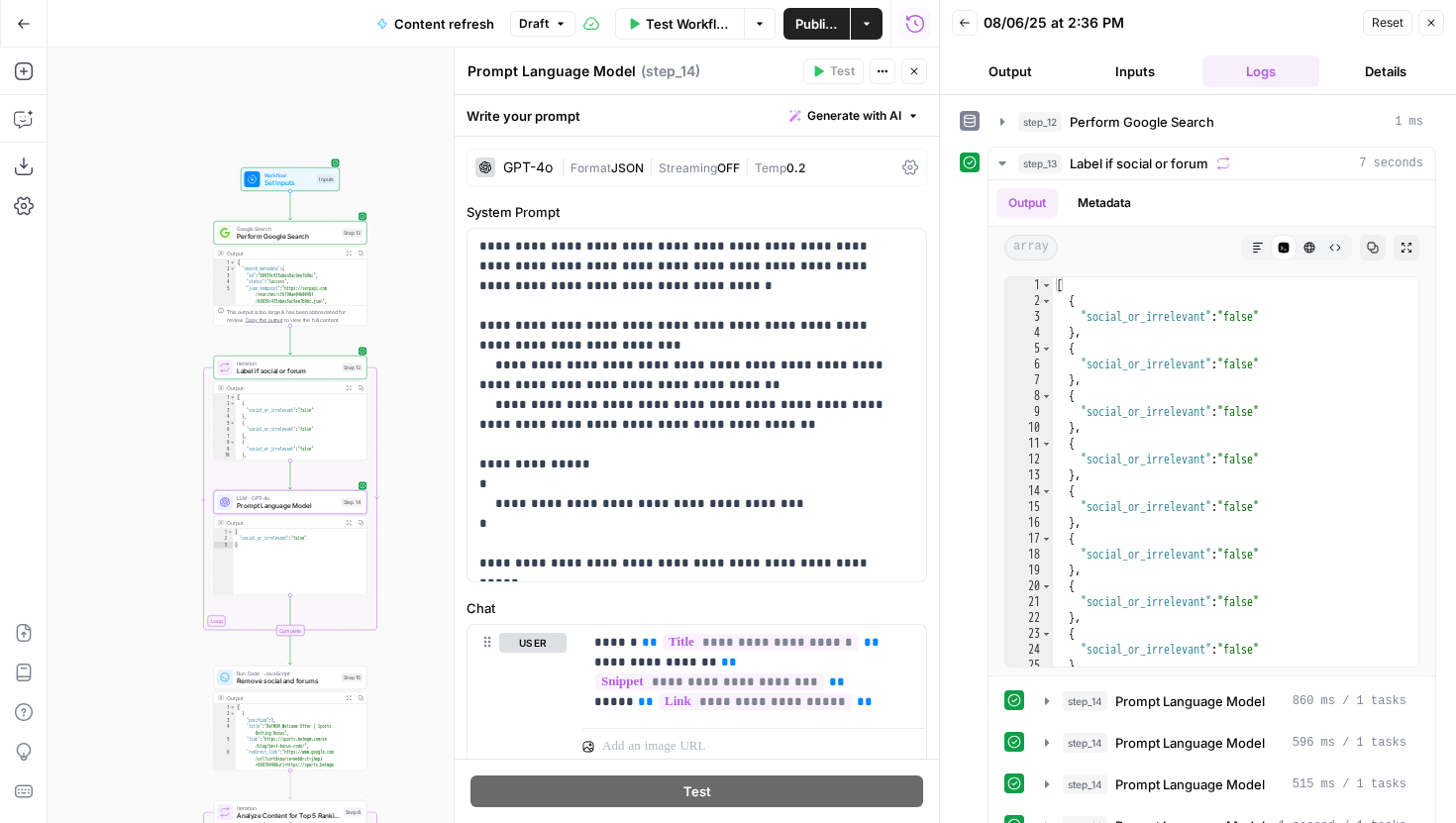 click on "GPT-4o" at bounding box center (528, 167) 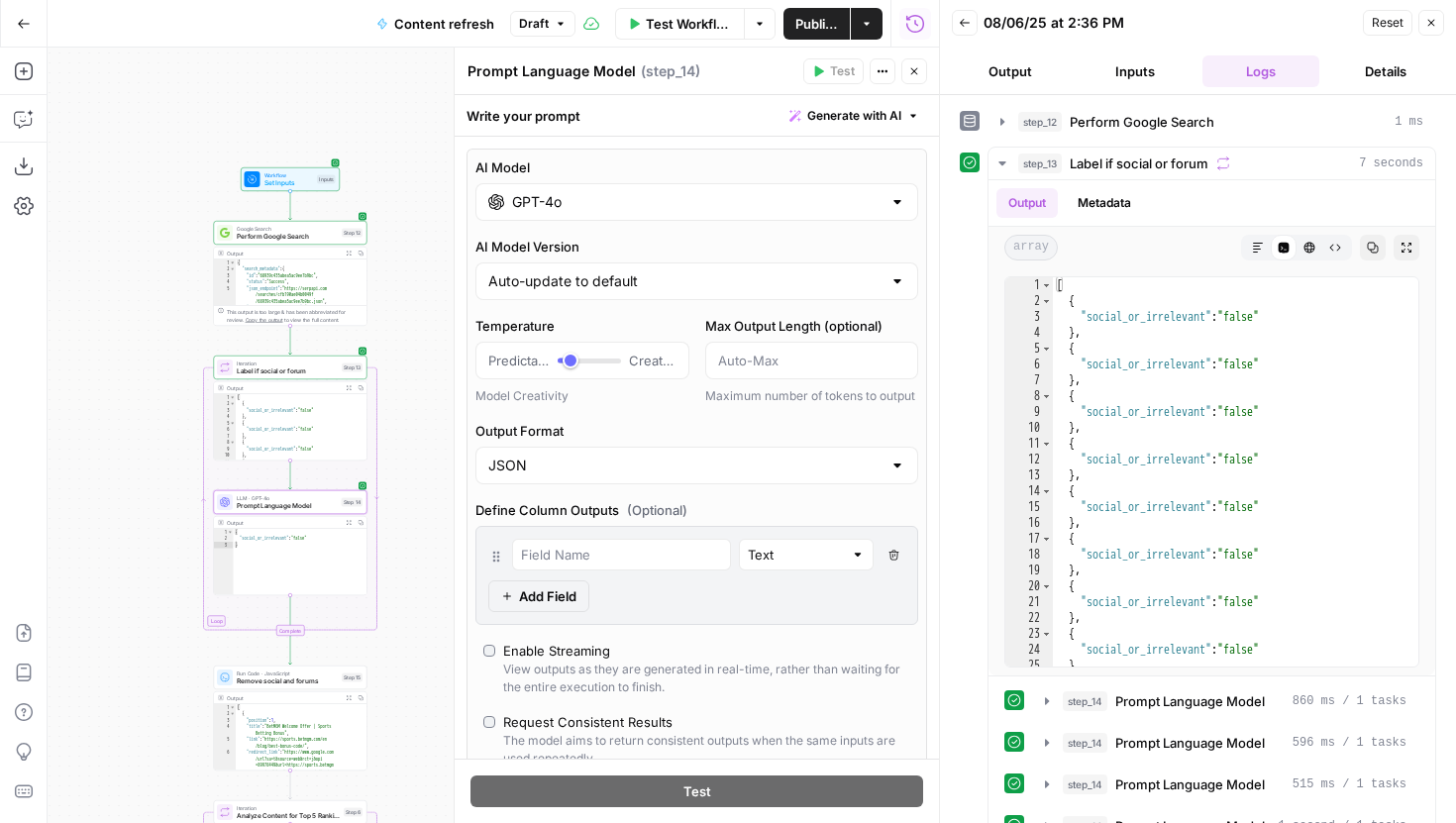 click on "GPT-4o" at bounding box center [696, 202] 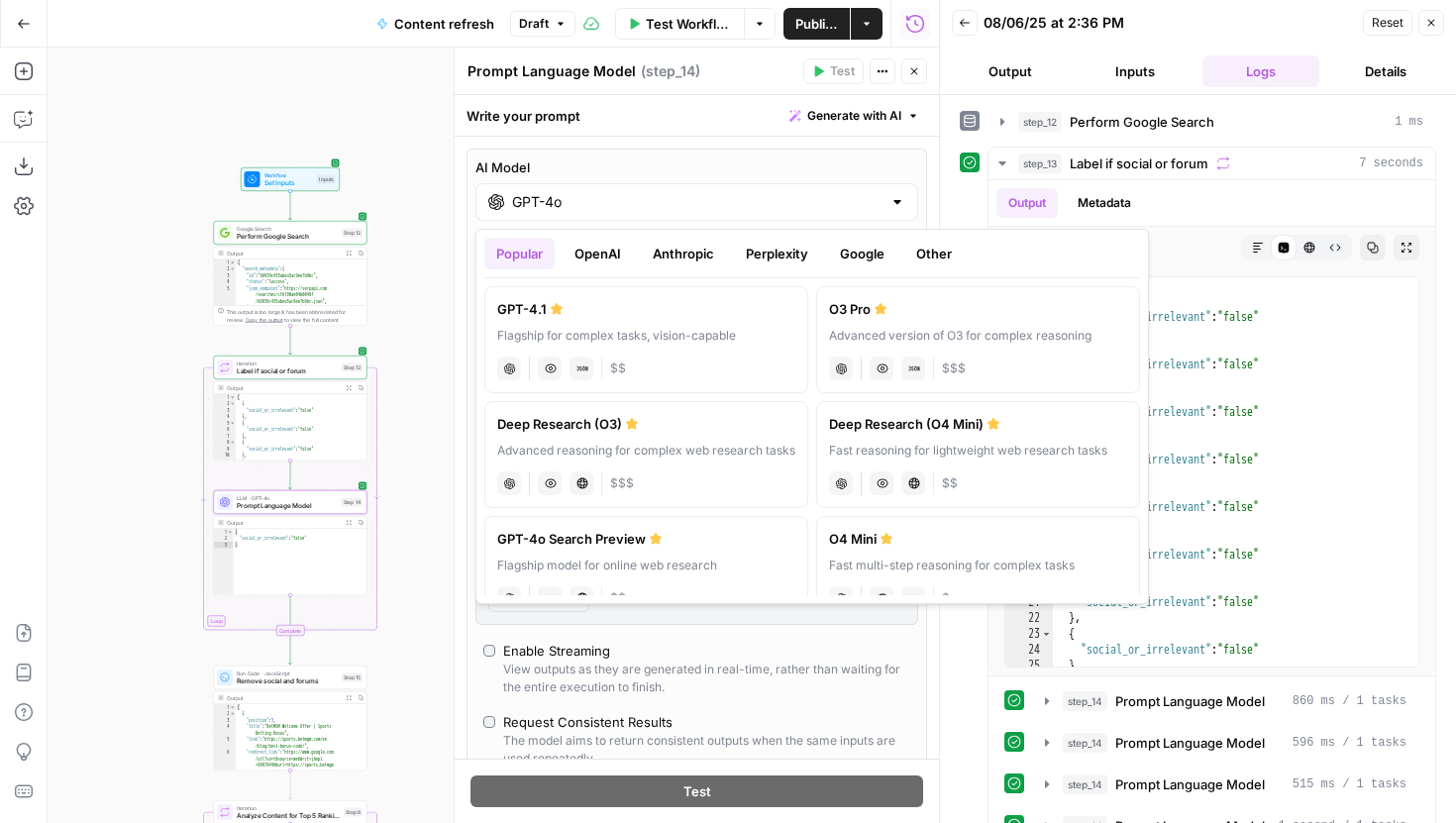 click on "Anthropic" at bounding box center (683, 254) 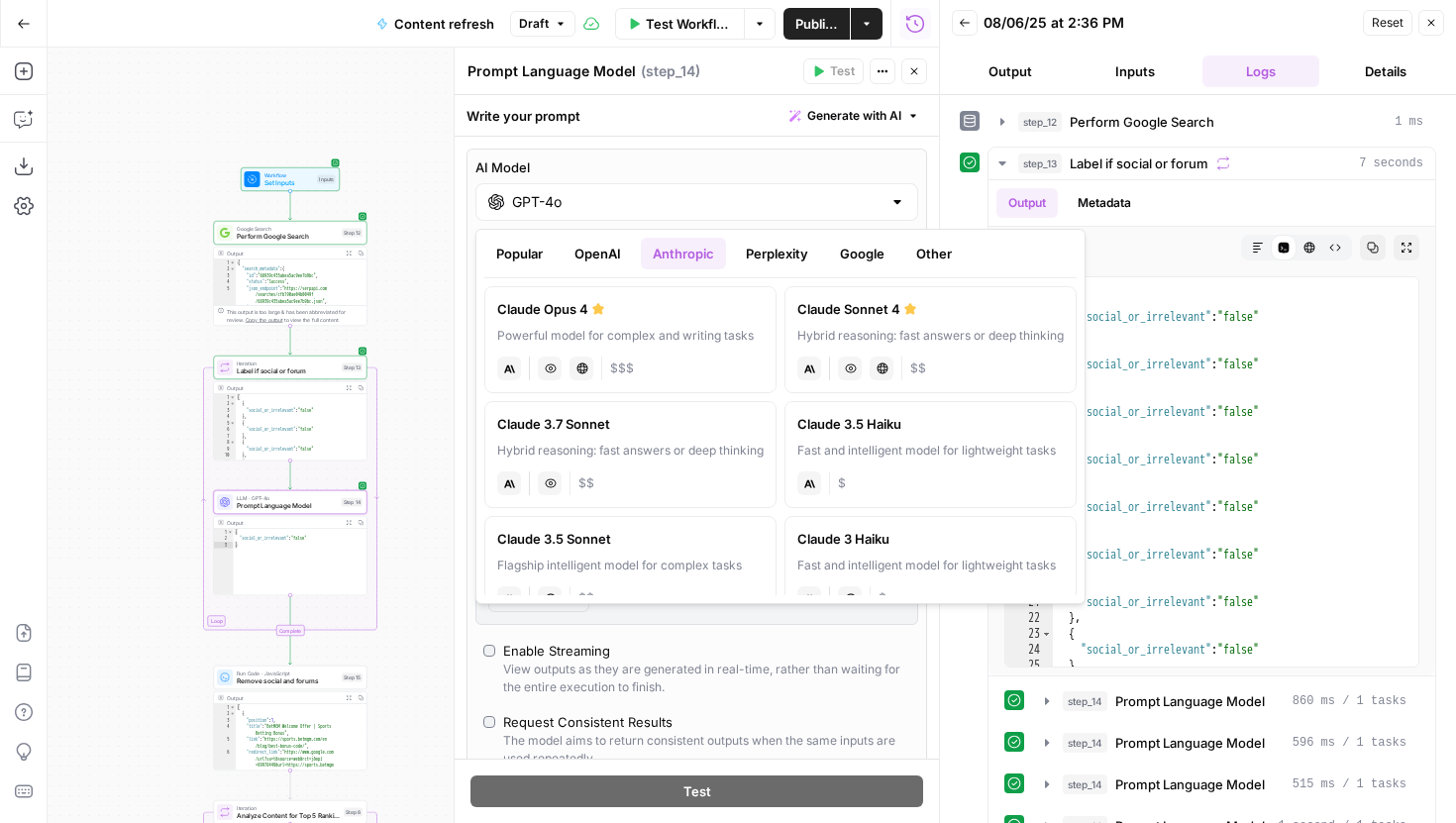click on "Google" at bounding box center (862, 254) 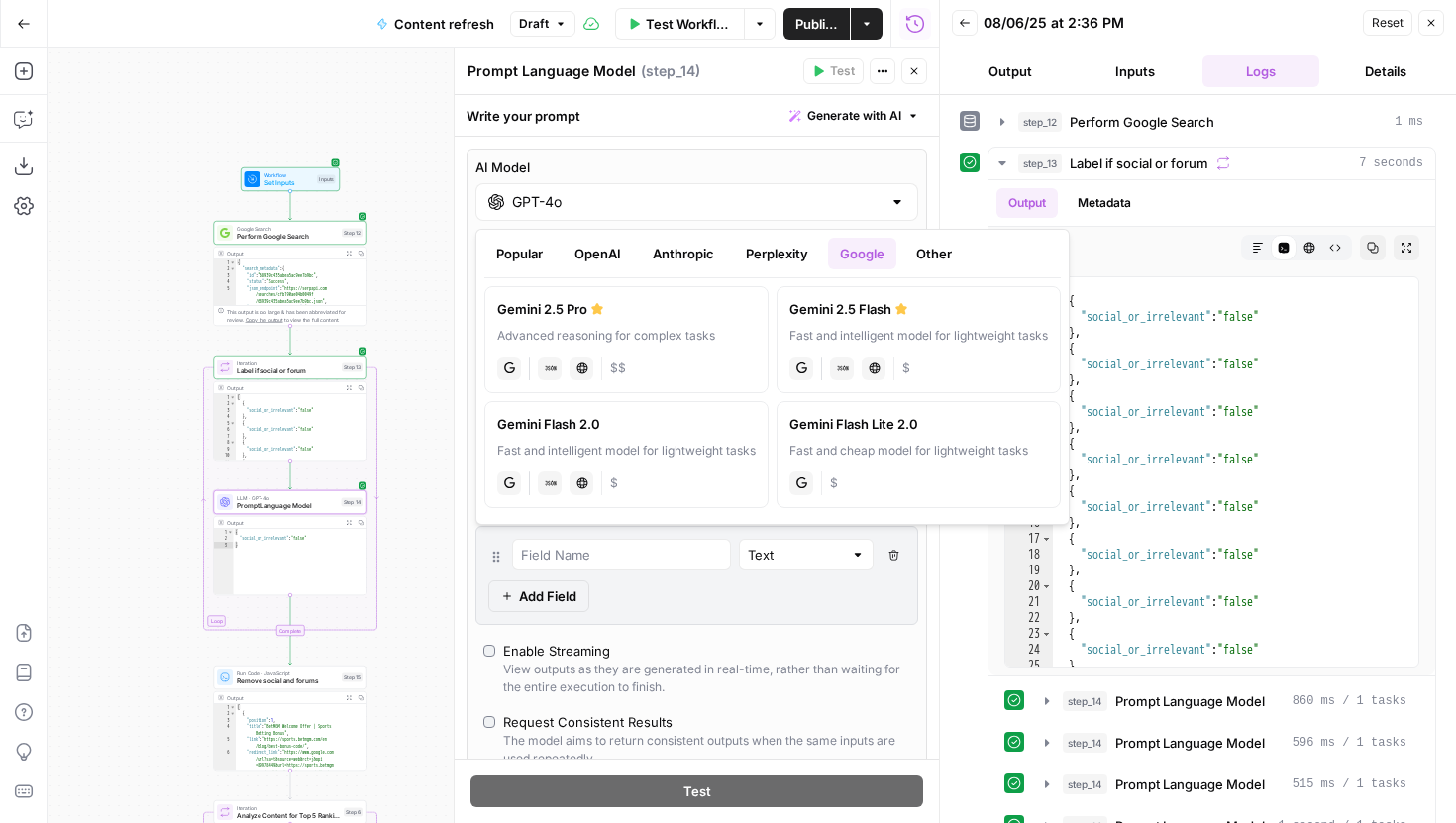 click on "Gemini 2.5 Flash" at bounding box center [918, 309] 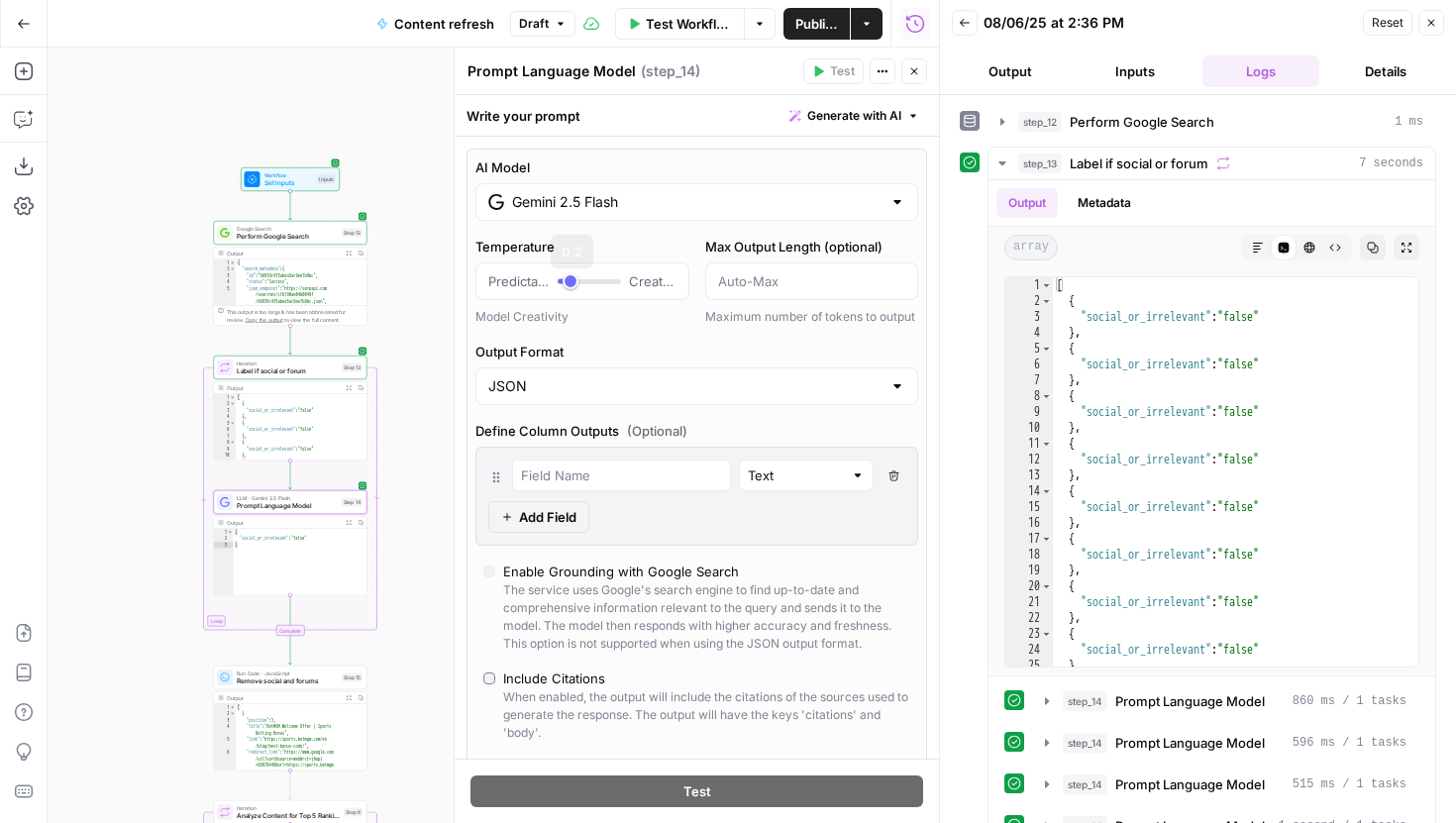 click on "Gemini 2.5 Flash" at bounding box center (696, 202) 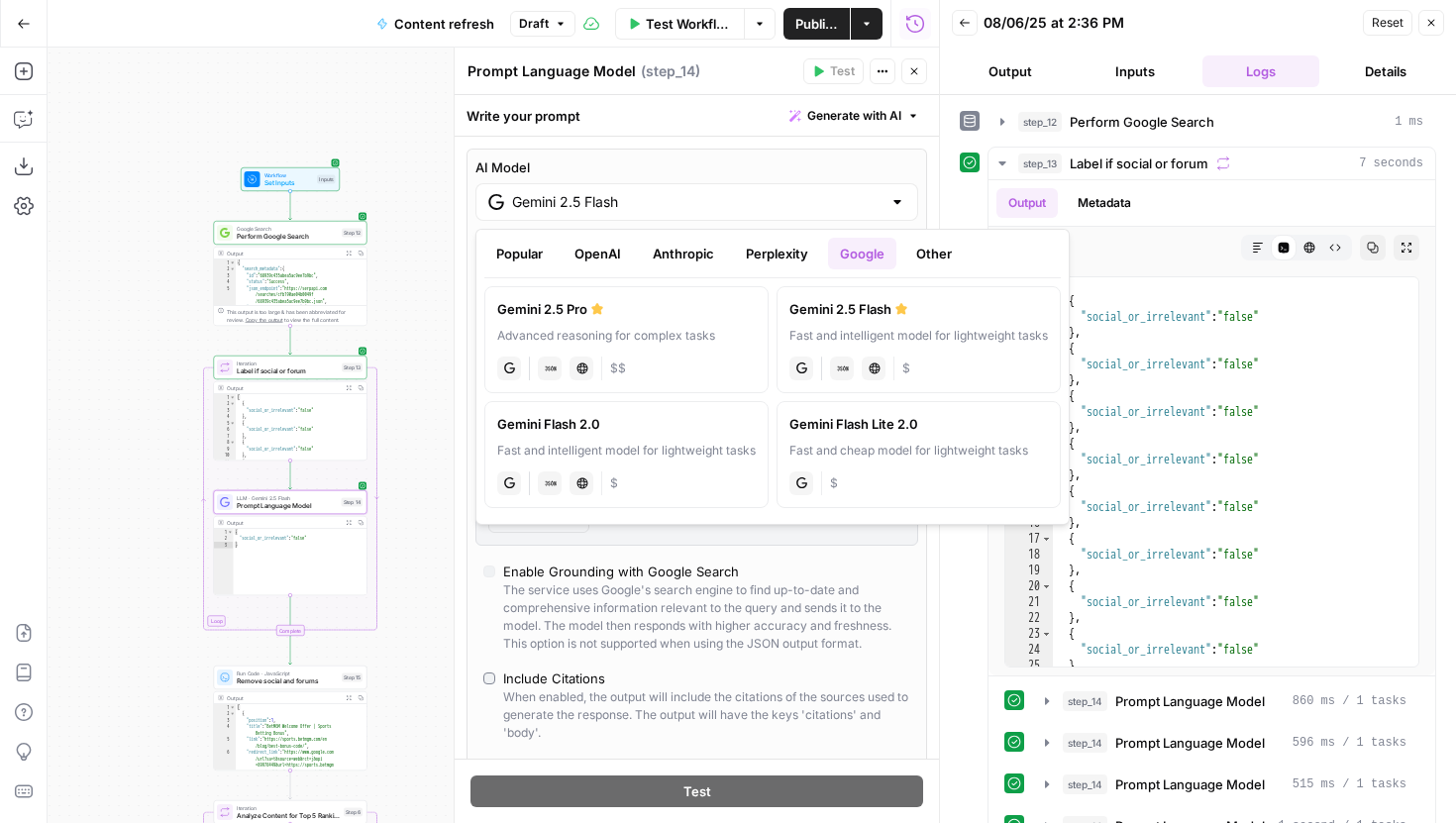 click on "OpenAI" at bounding box center [597, 254] 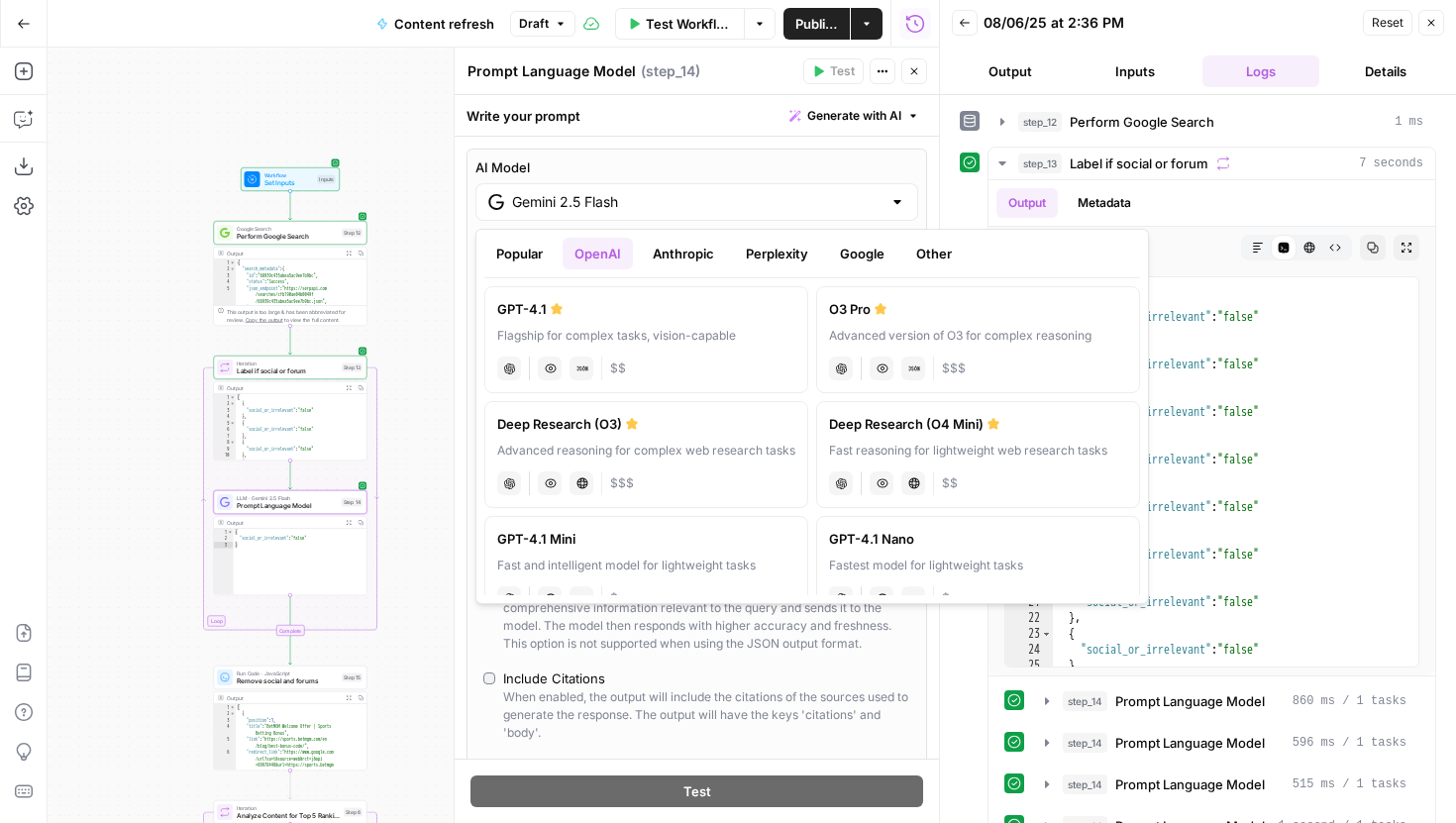 click on "GPT-4.1 Flagship for complex tasks, vision-capable chat Vision Capabilities JSON Mode $$" at bounding box center (646, 340) 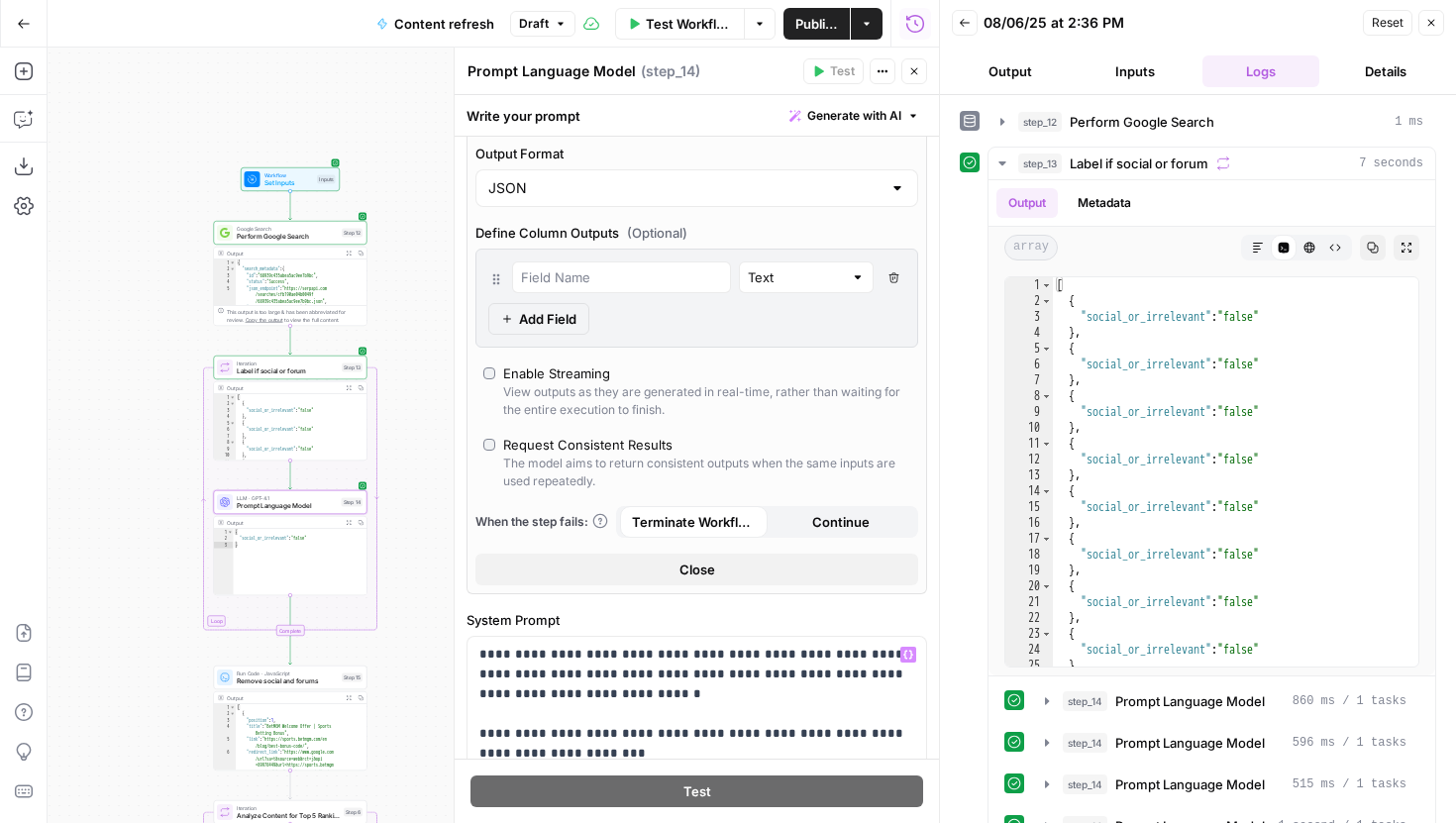 scroll, scrollTop: 253, scrollLeft: 0, axis: vertical 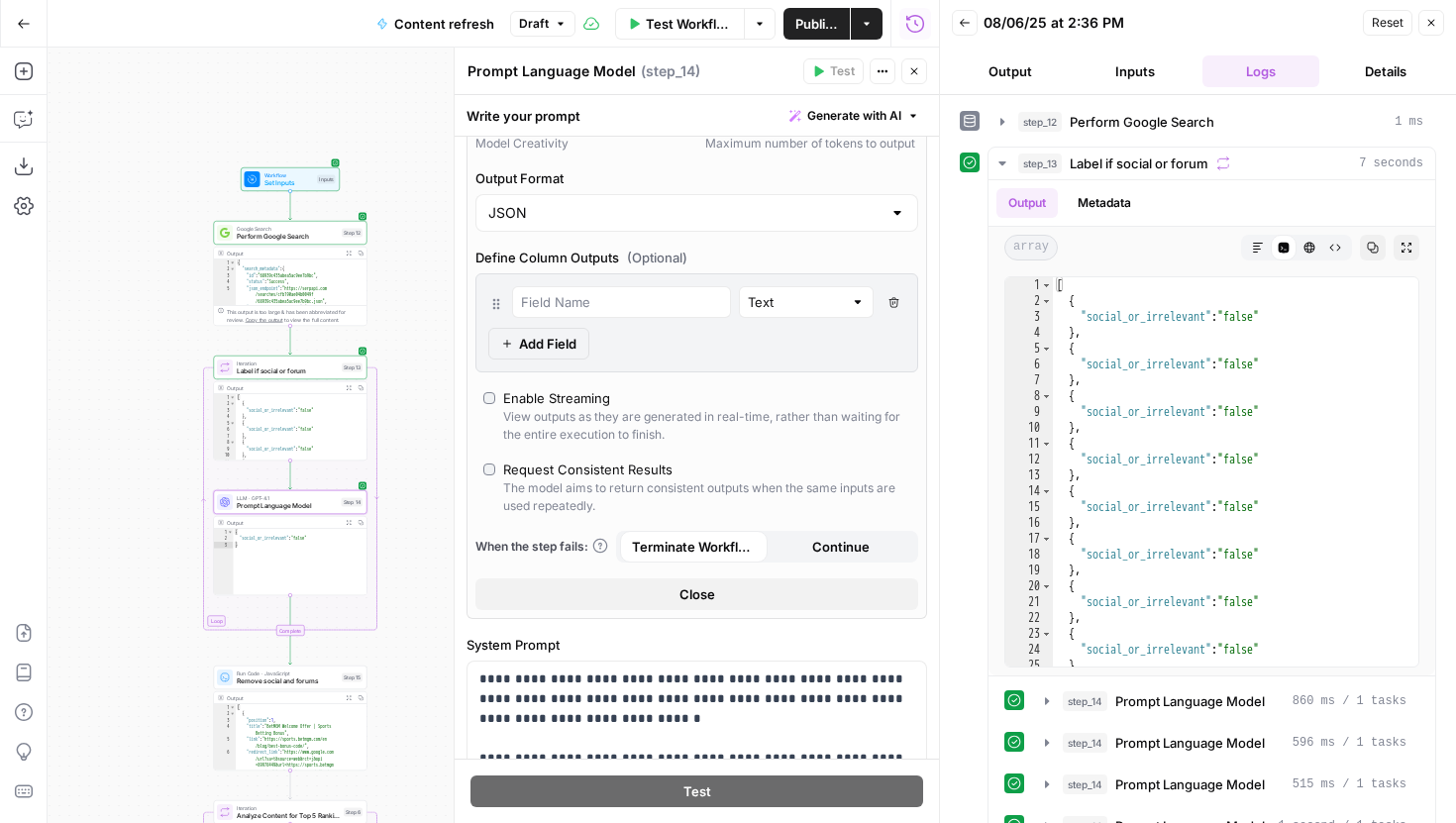 click 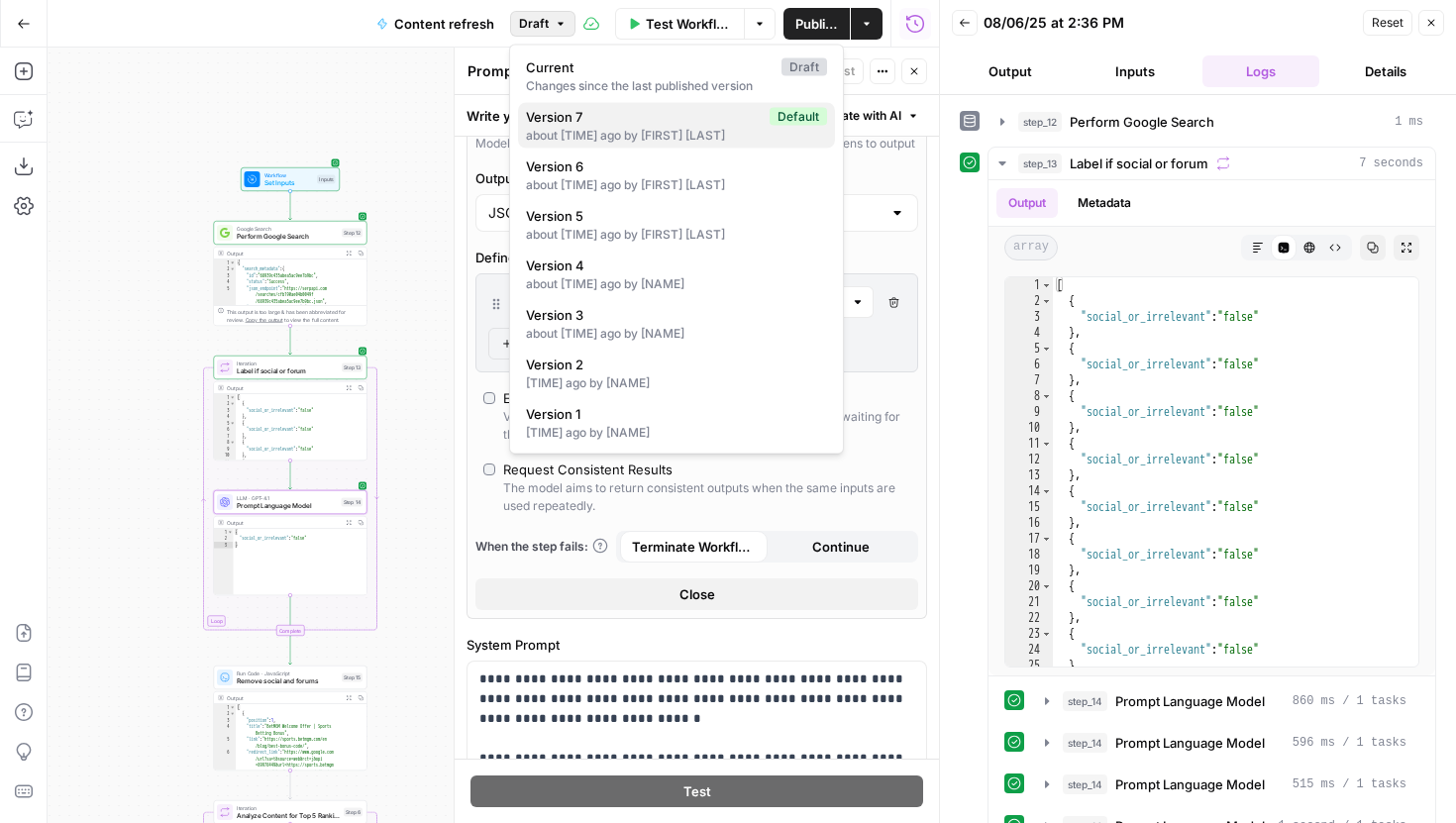 click on "about 4 hours ago
by Melanie Dell'Olio" at bounding box center [676, 136] 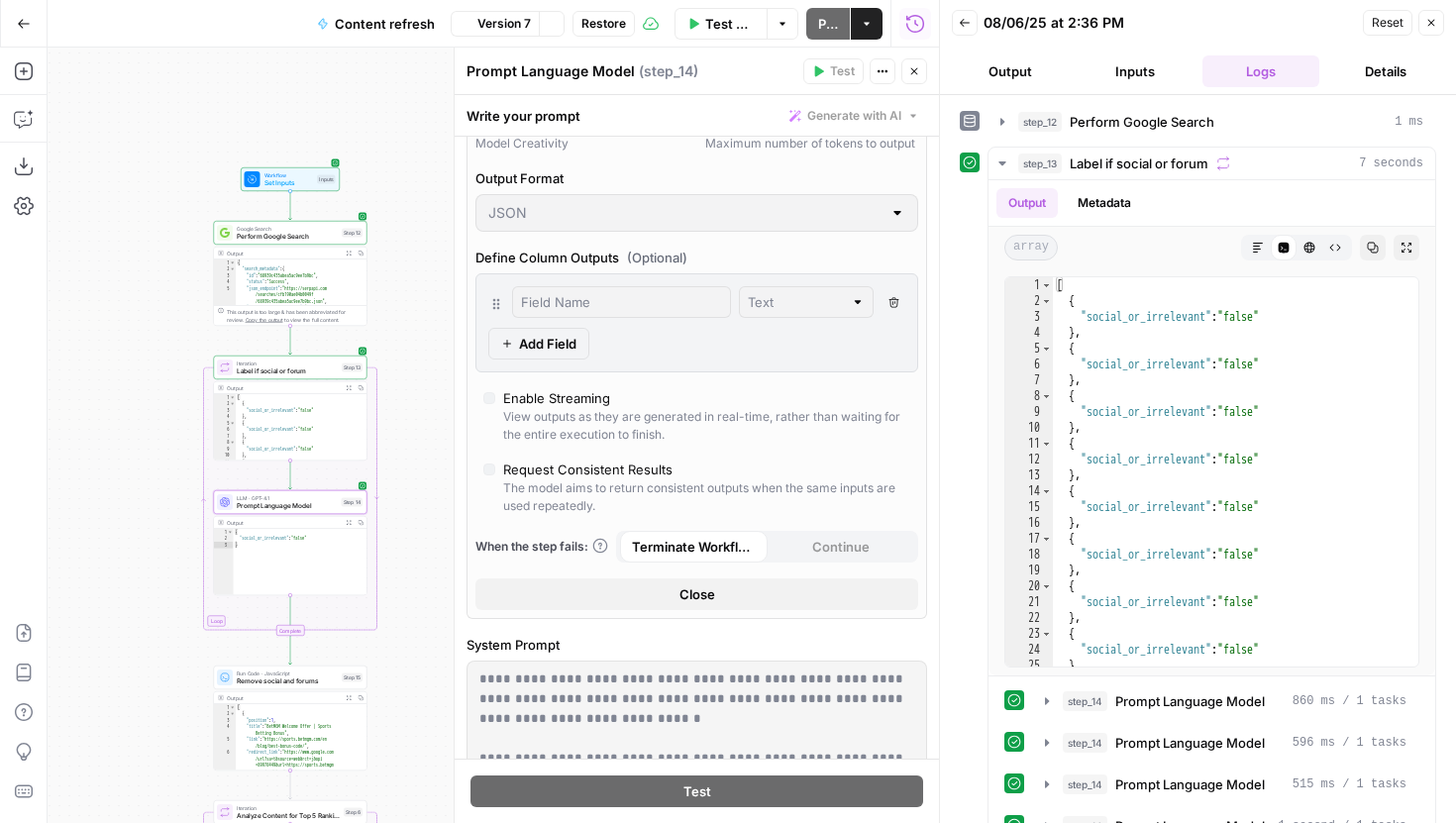 type on "GPT-4o" 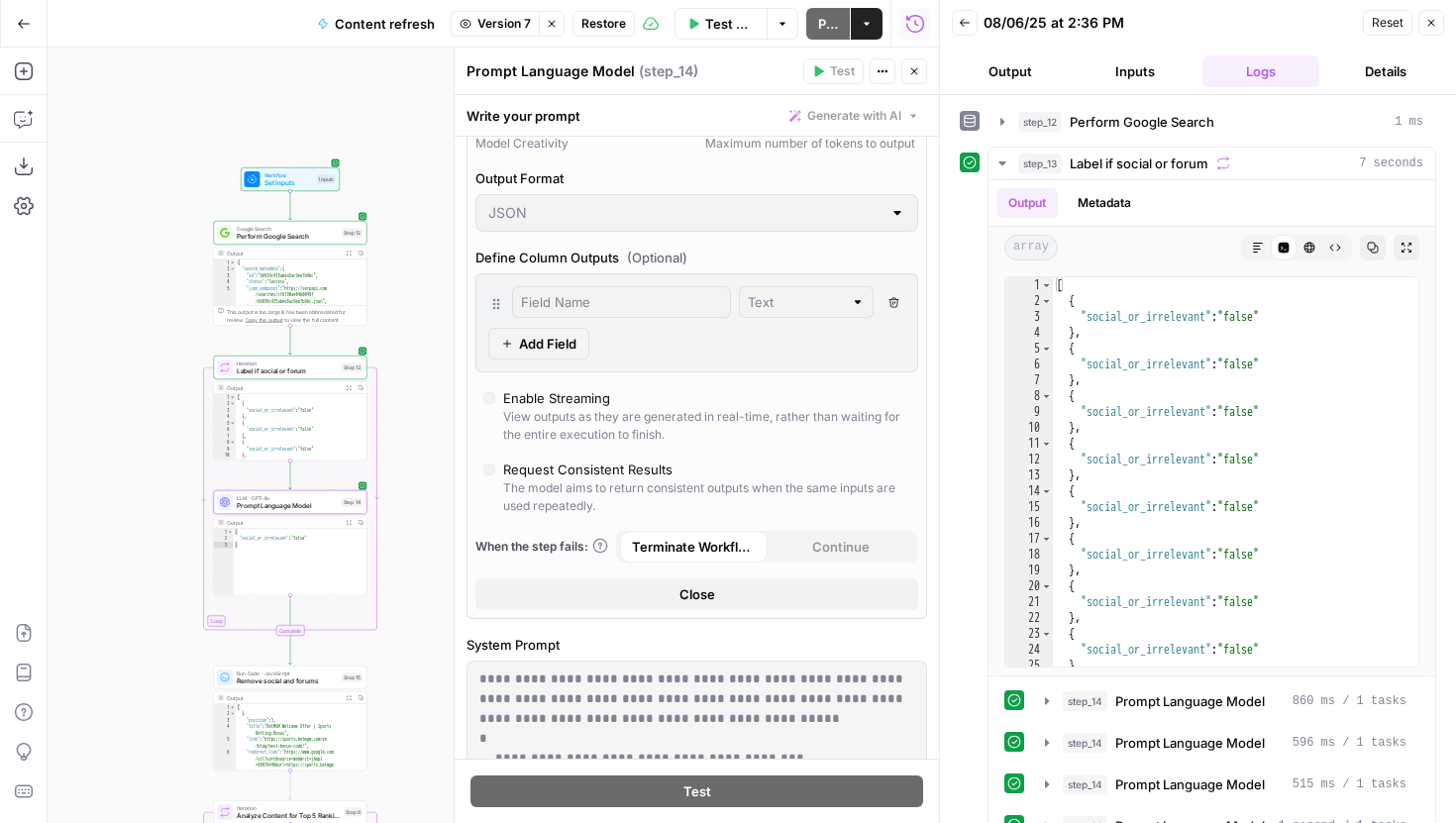 click on "Prompt Language Model" at bounding box center [287, 506] 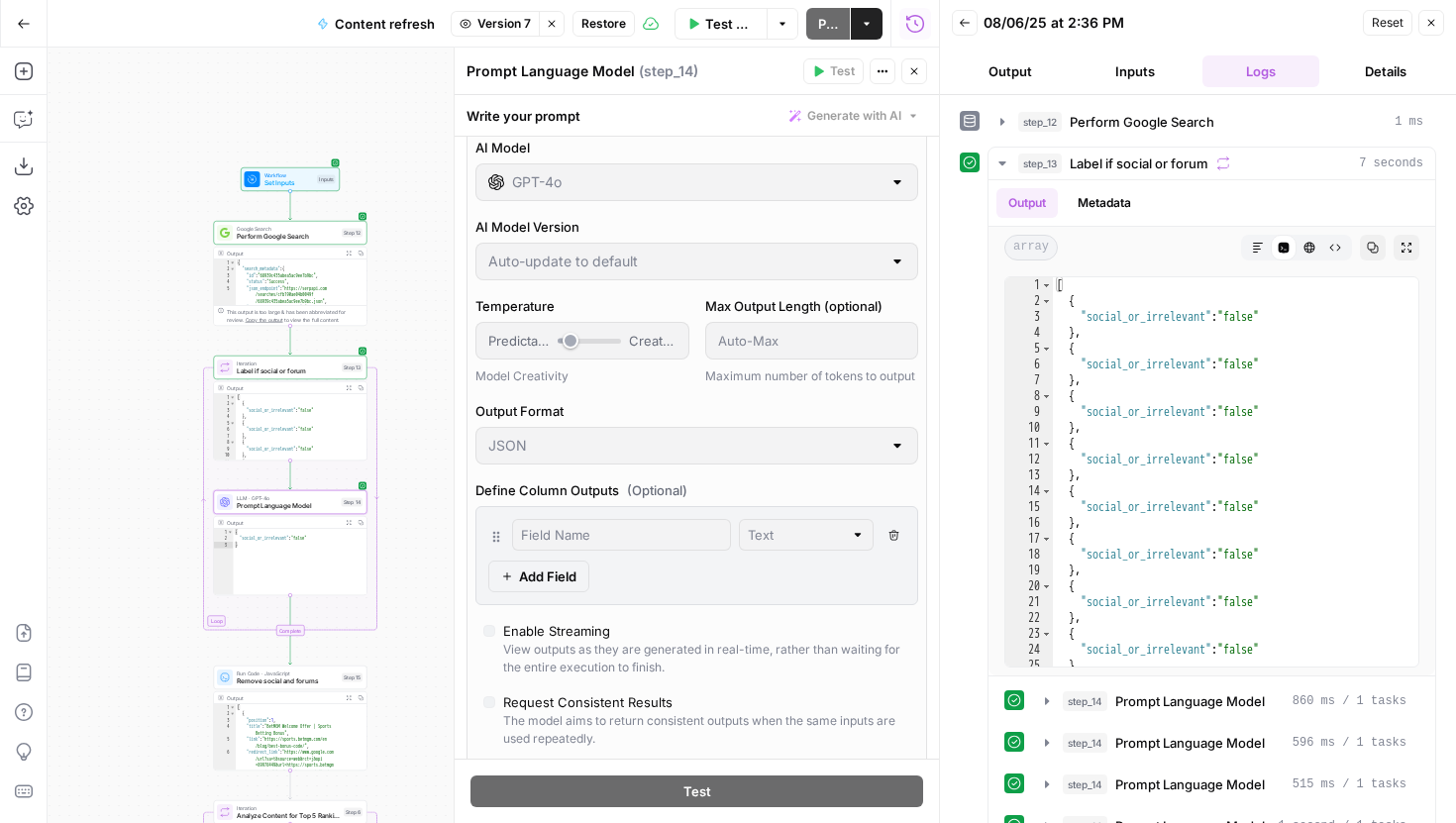 scroll, scrollTop: 0, scrollLeft: 0, axis: both 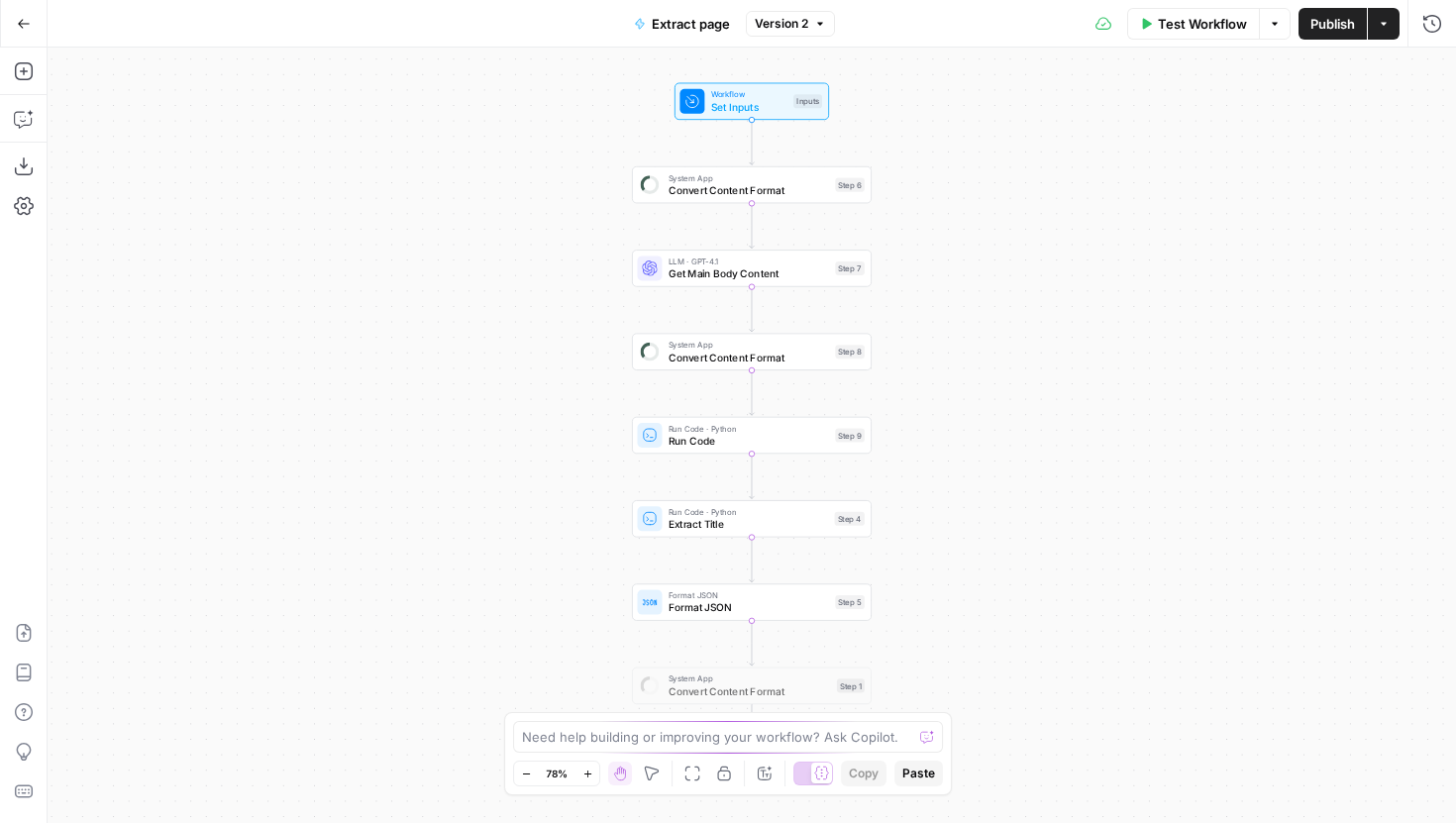 click on "Version 2" at bounding box center (781, 24) 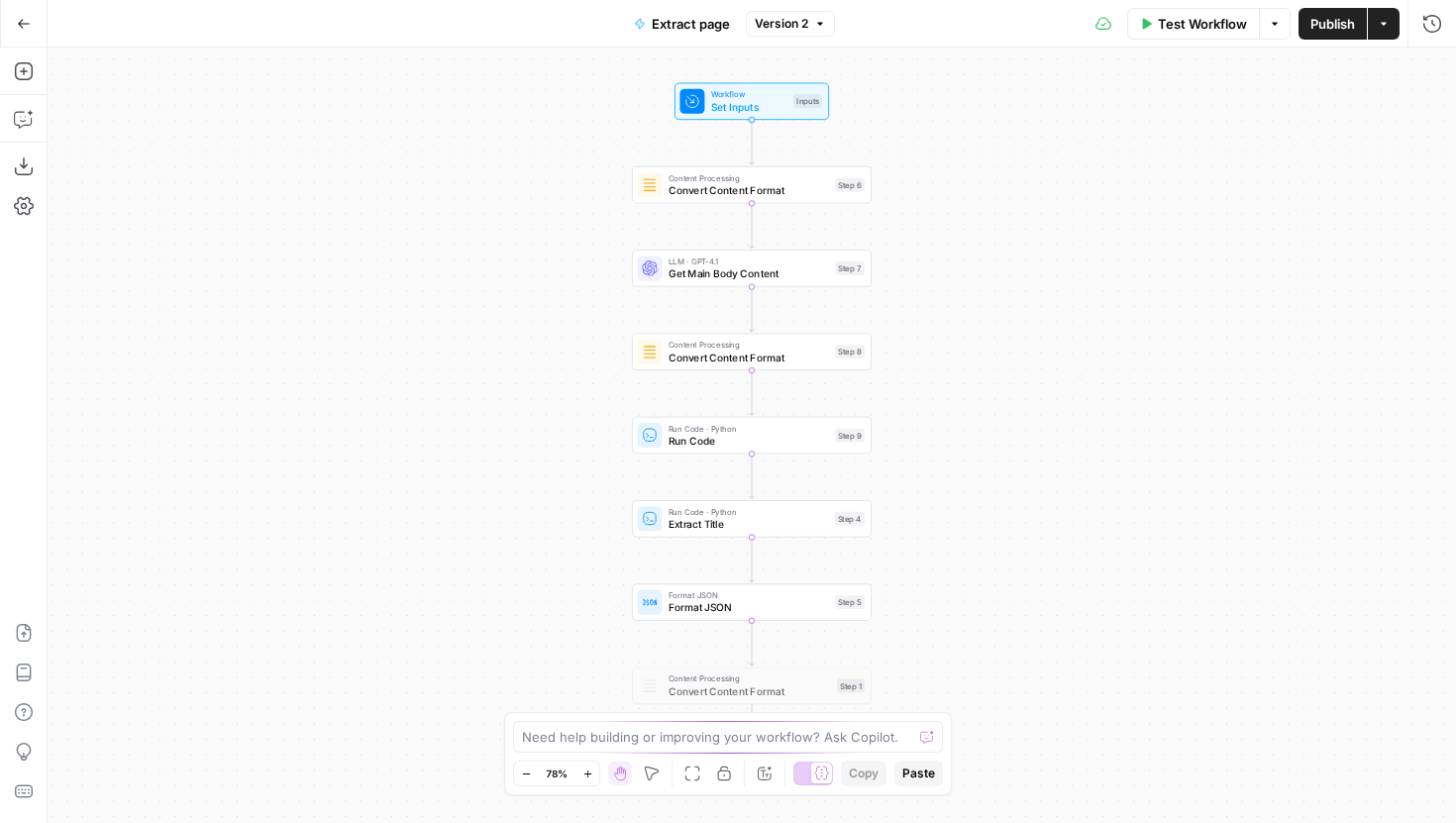 click on "Version 2" at bounding box center (781, 24) 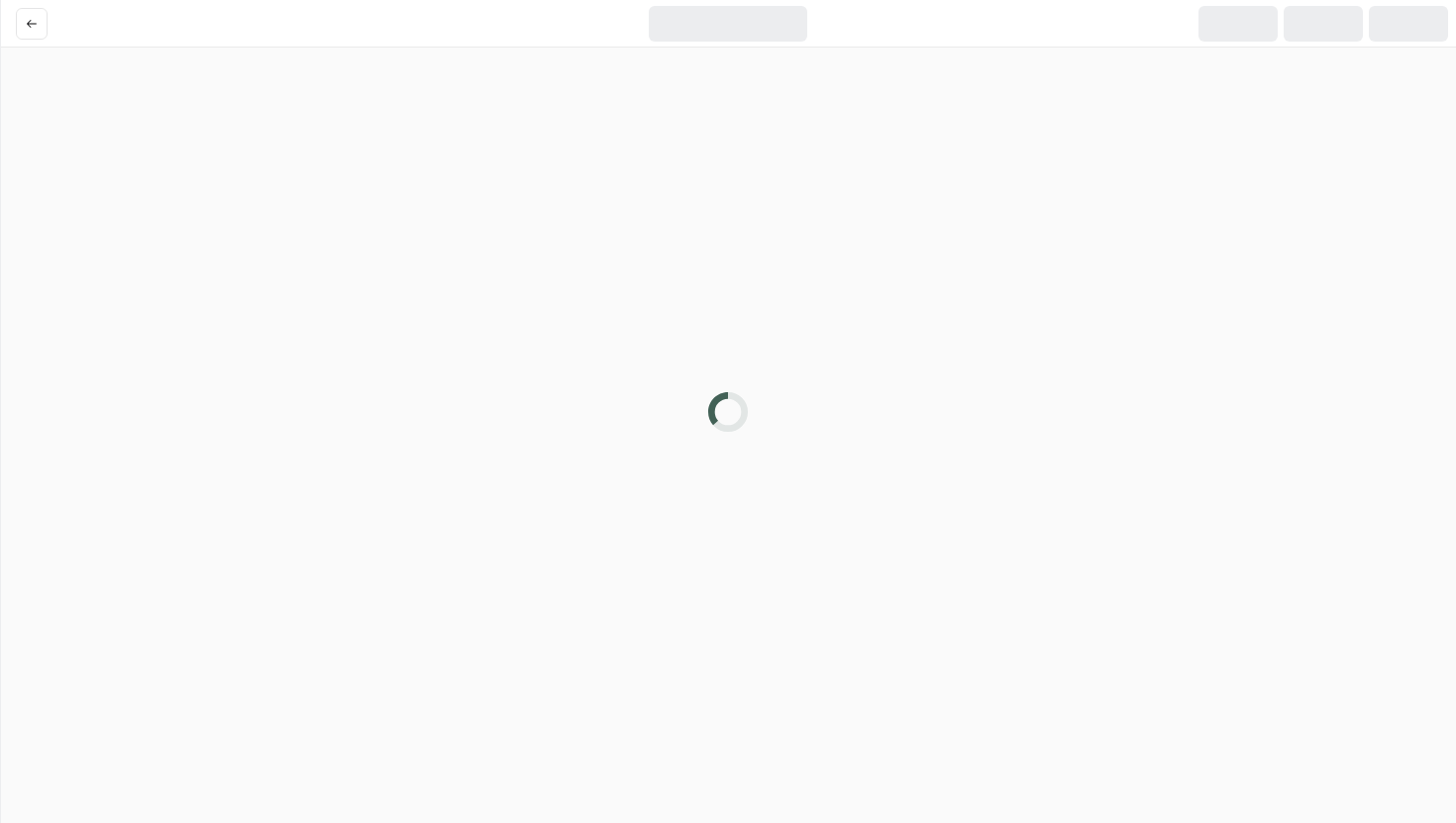 scroll, scrollTop: 0, scrollLeft: 0, axis: both 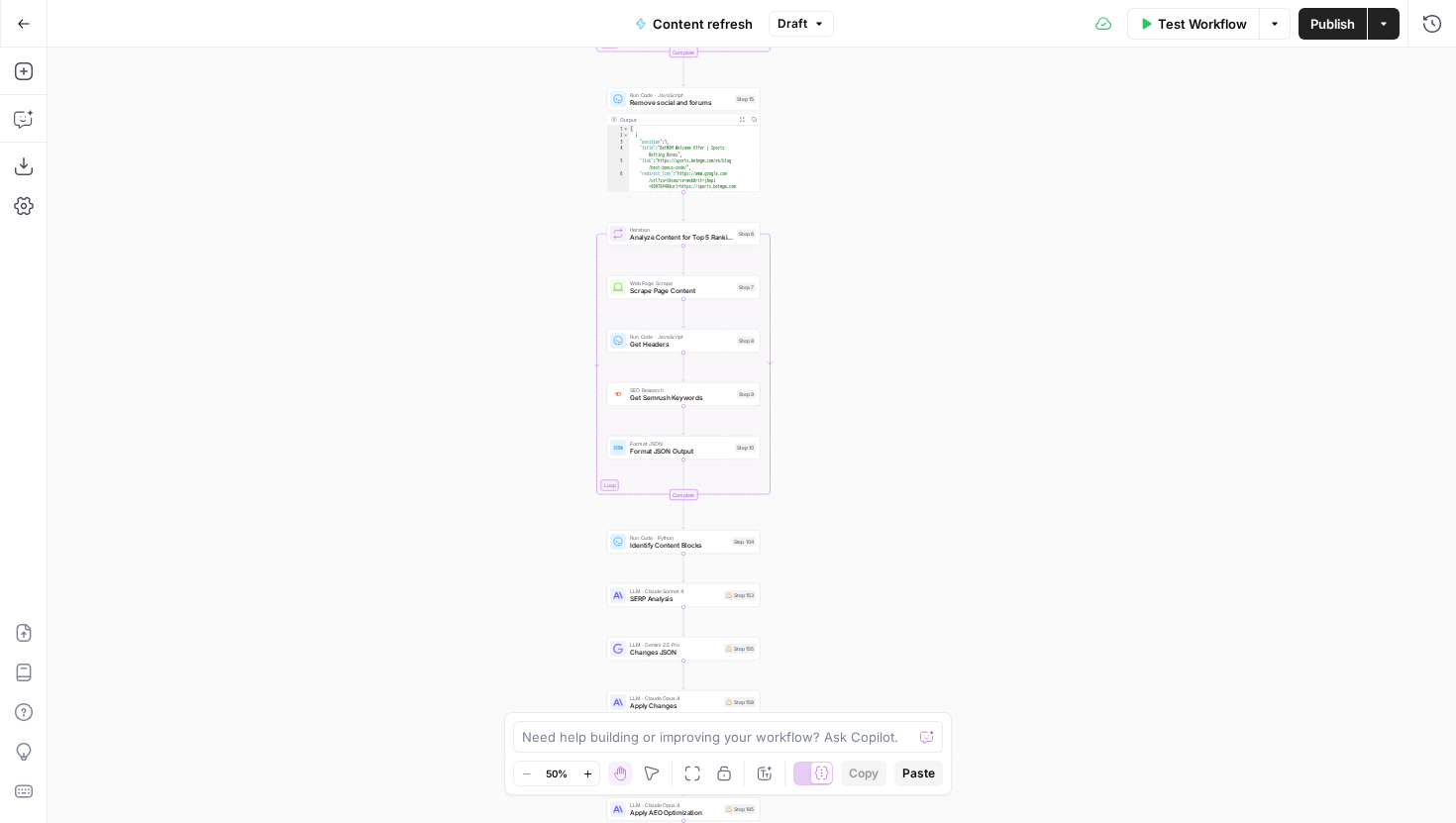 drag, startPoint x: 939, startPoint y: 259, endPoint x: 859, endPoint y: 463, distance: 219.12553 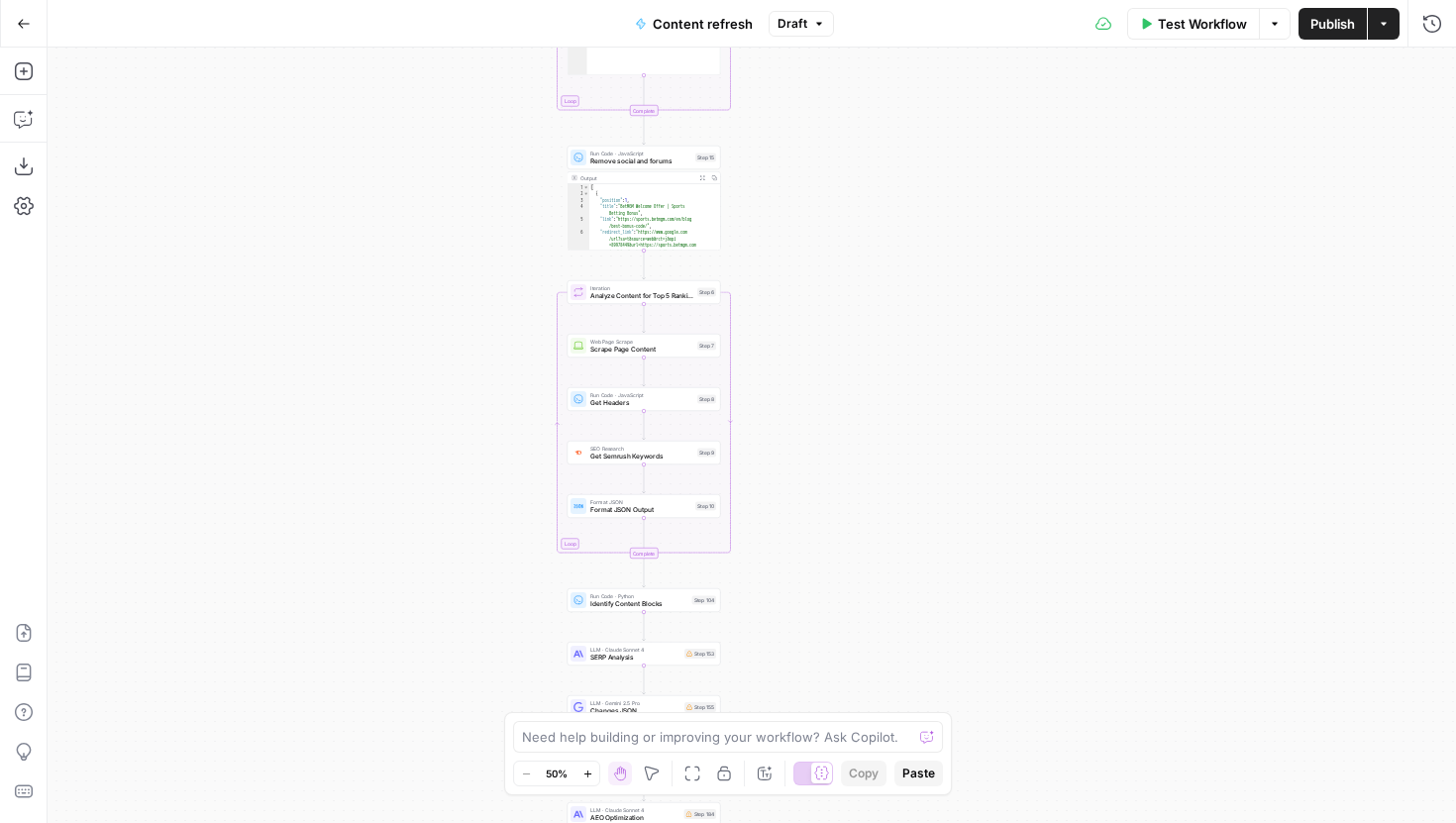 drag, startPoint x: 862, startPoint y: 228, endPoint x: 840, endPoint y: 526, distance: 298.81098 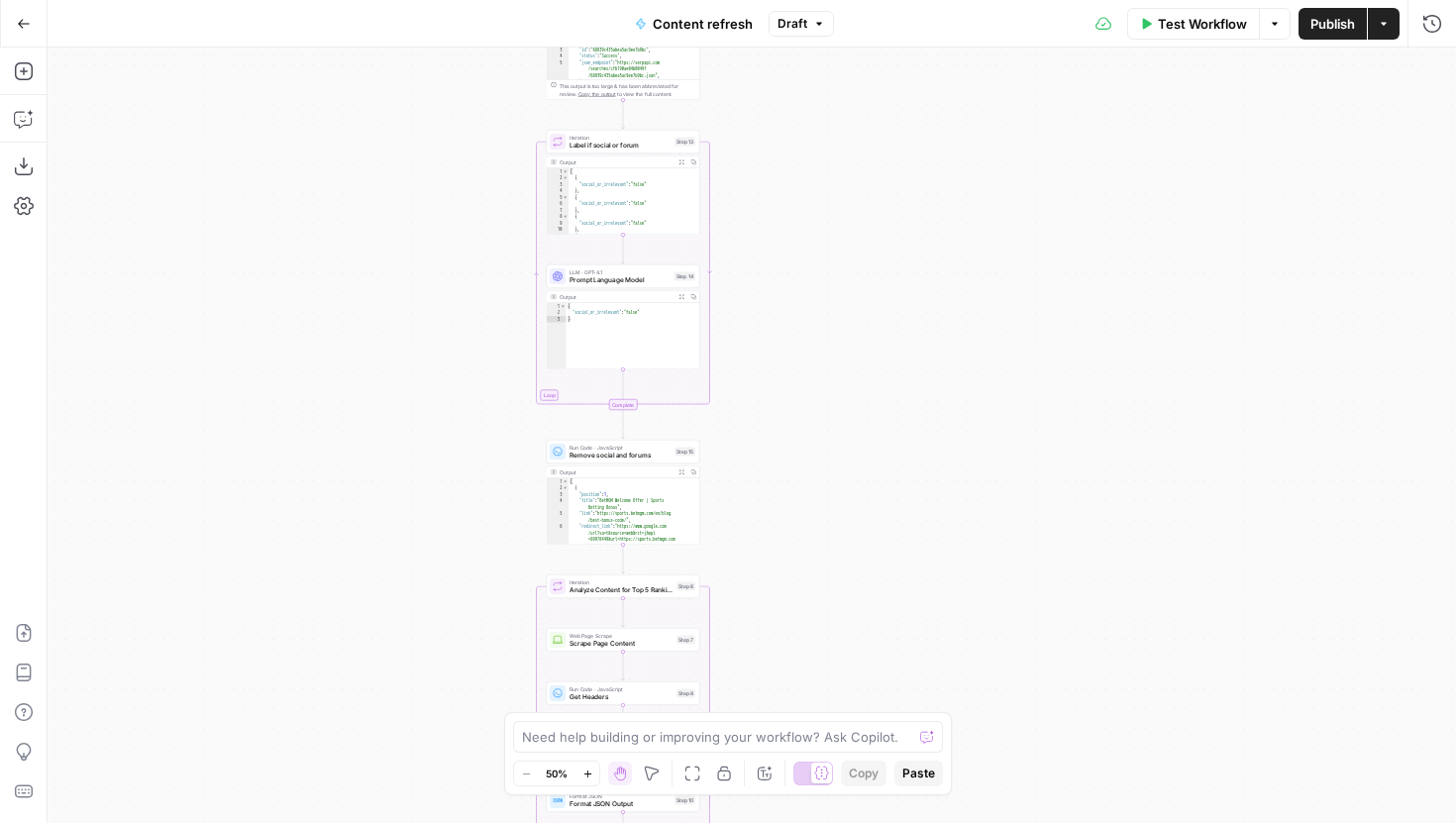 drag, startPoint x: 894, startPoint y: 266, endPoint x: 894, endPoint y: 525, distance: 259 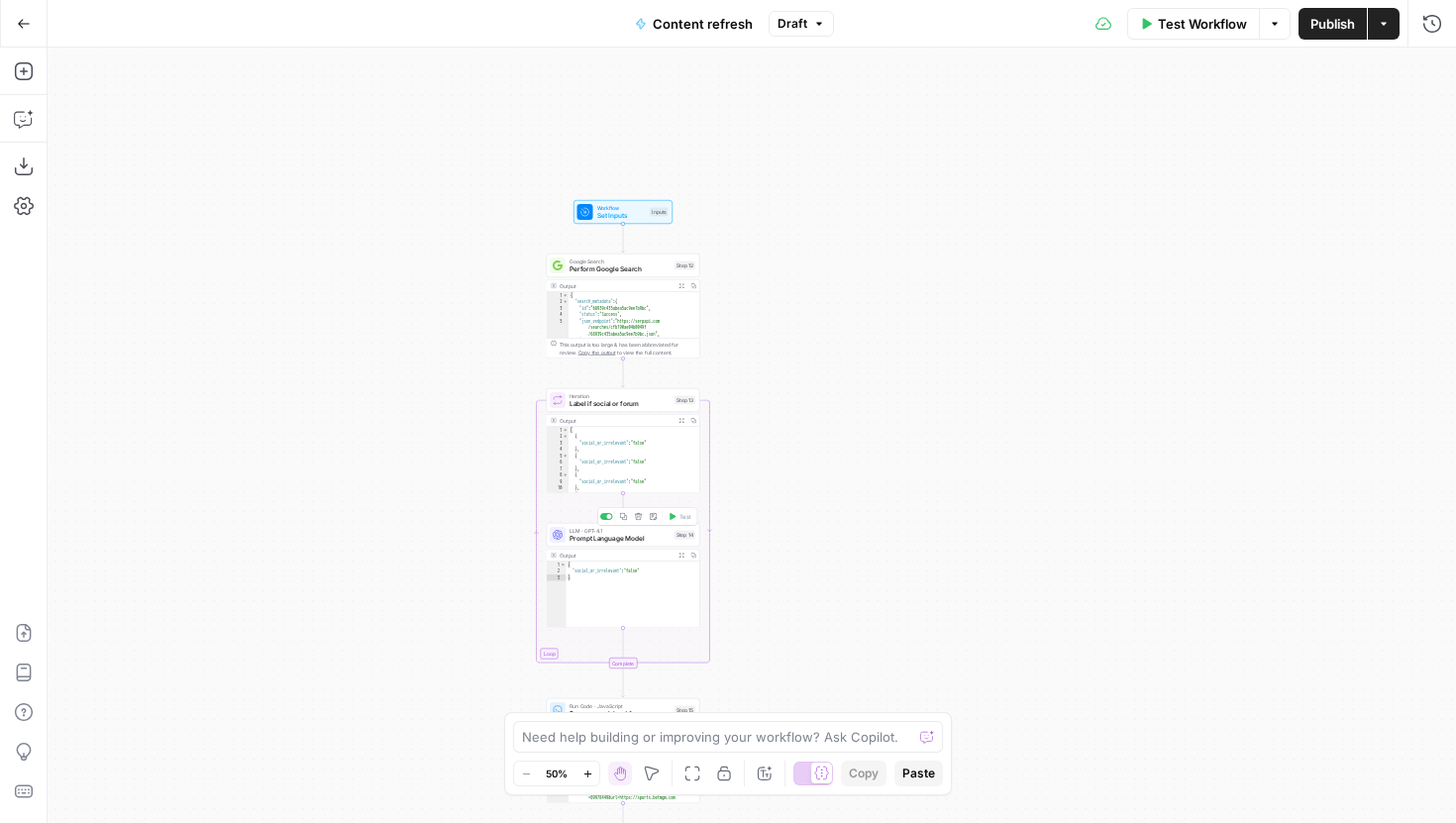 click on "Prompt Language Model" at bounding box center (620, 539) 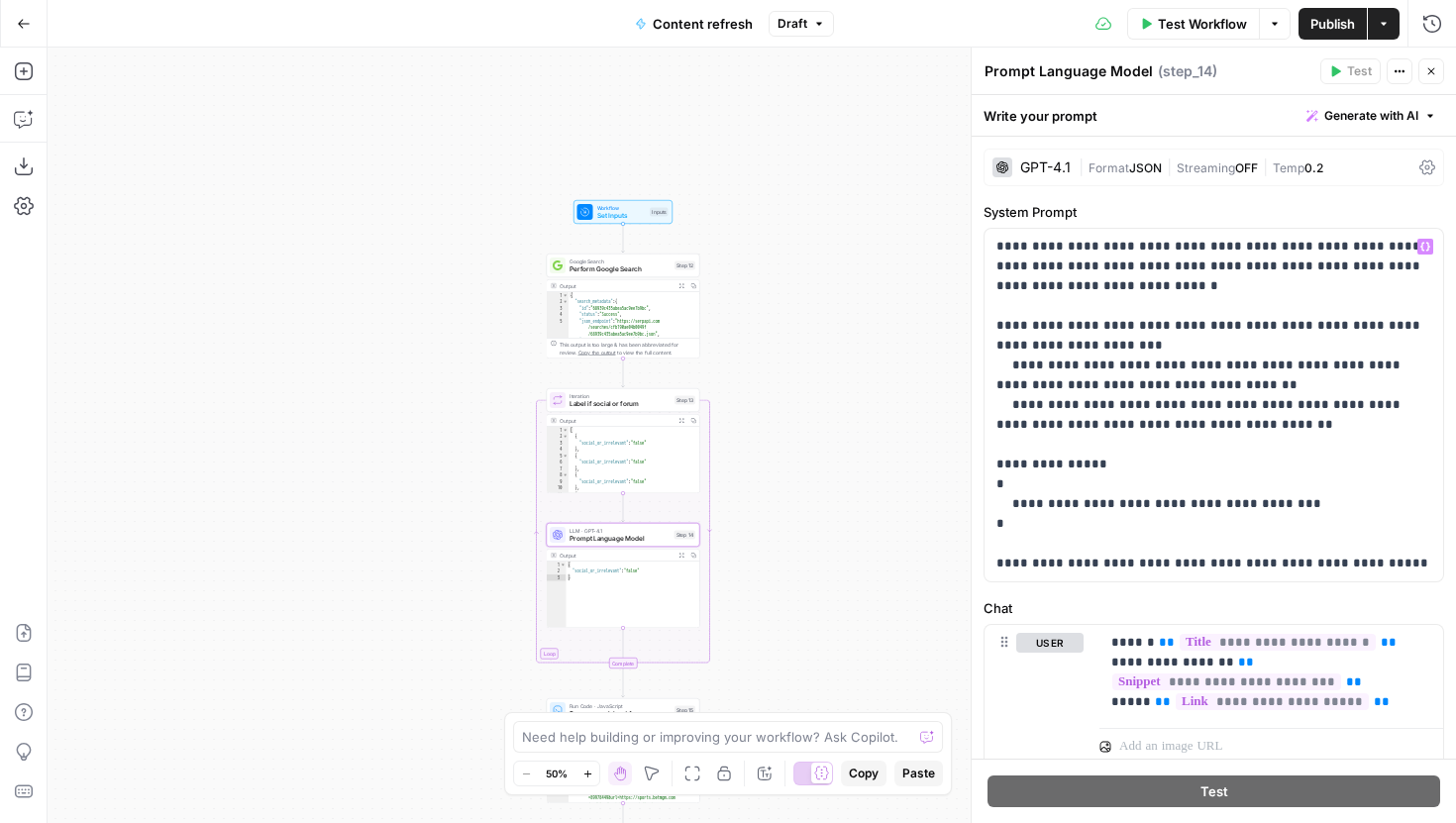 click on "GPT-4.1   |   Format  JSON   |   Streaming  OFF   |   Temp  0.2" at bounding box center (1213, 167) 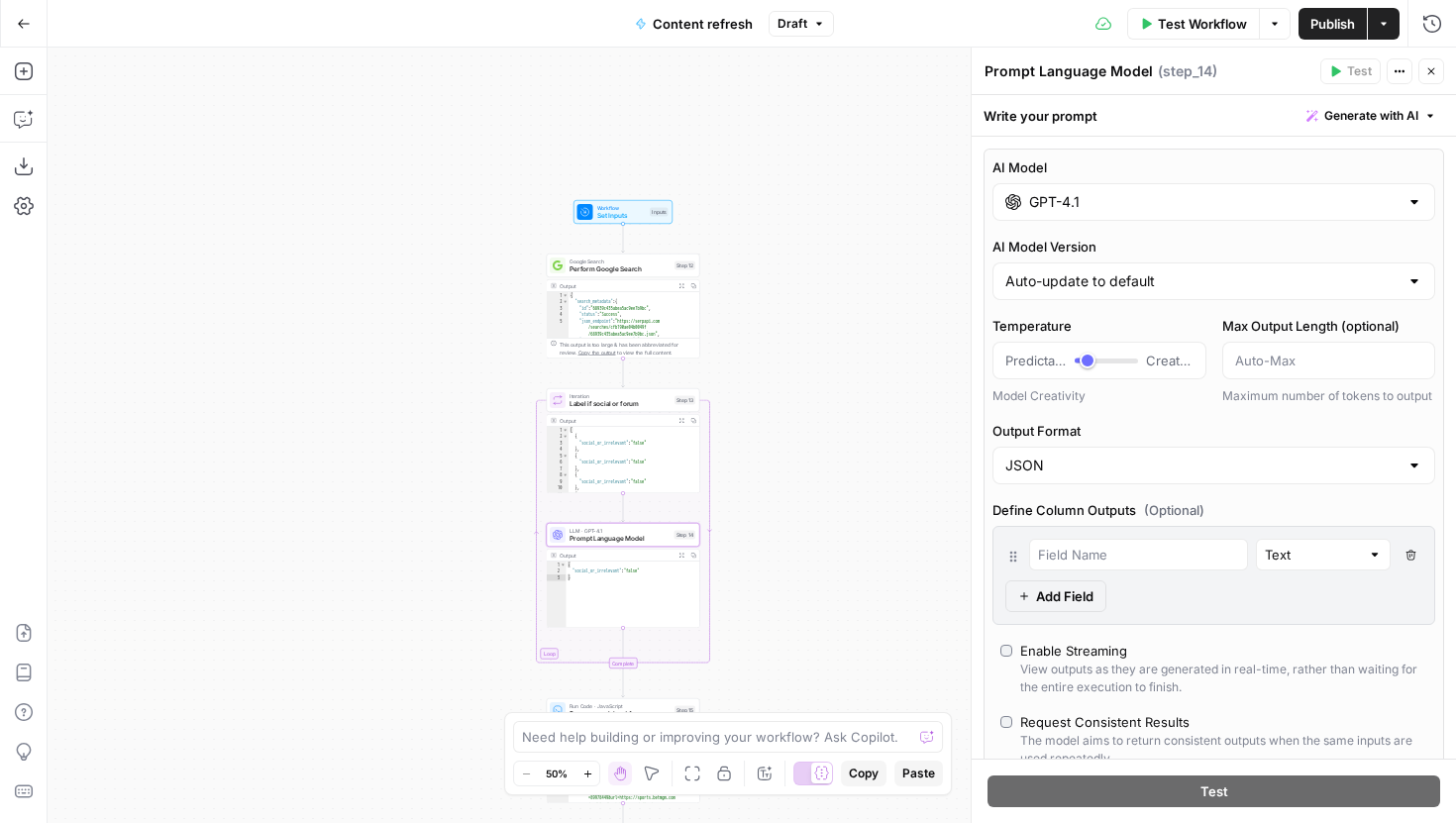 click on "GPT-4.1" at bounding box center [1213, 202] 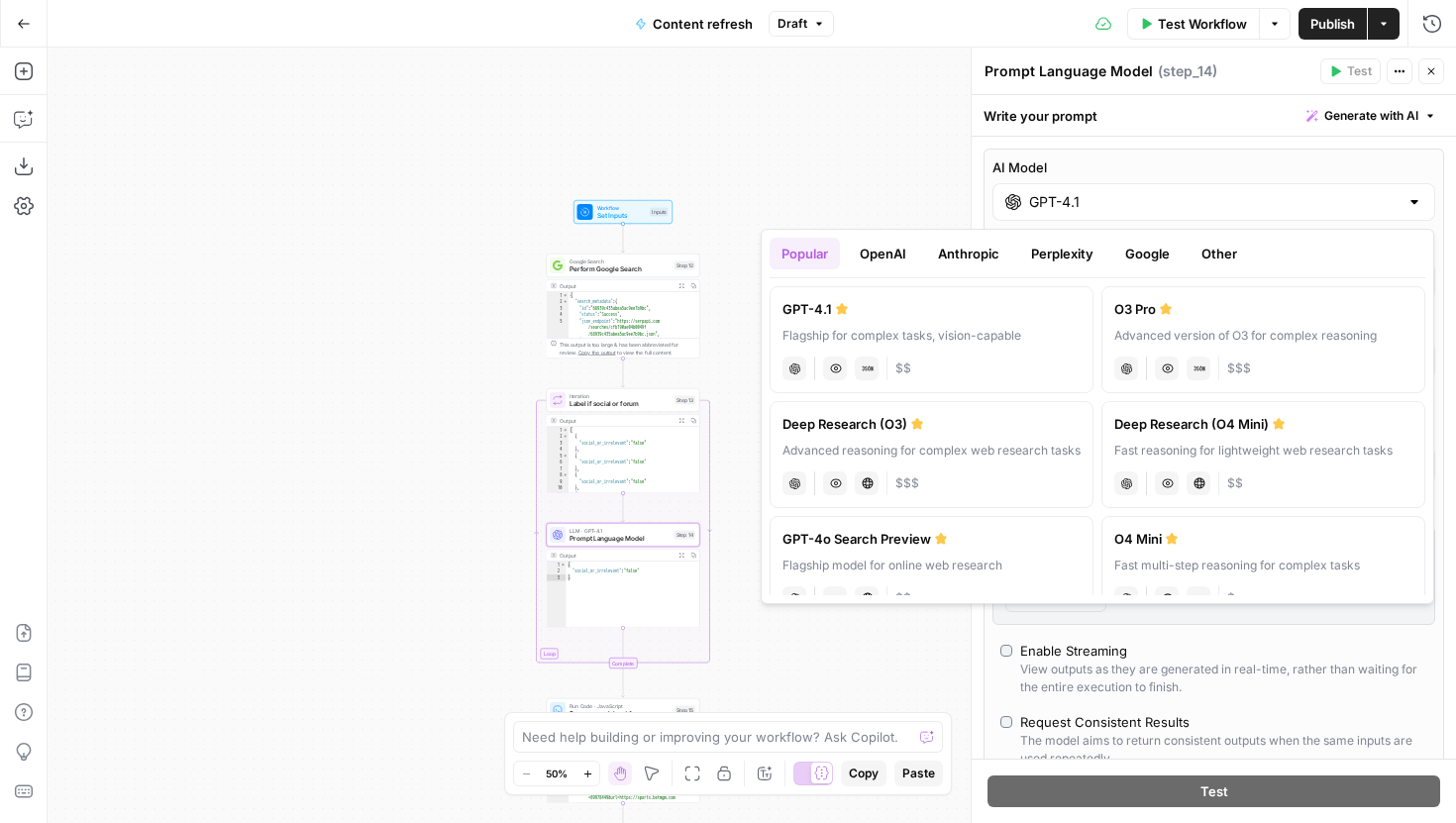 click on "OpenAI" at bounding box center [883, 254] 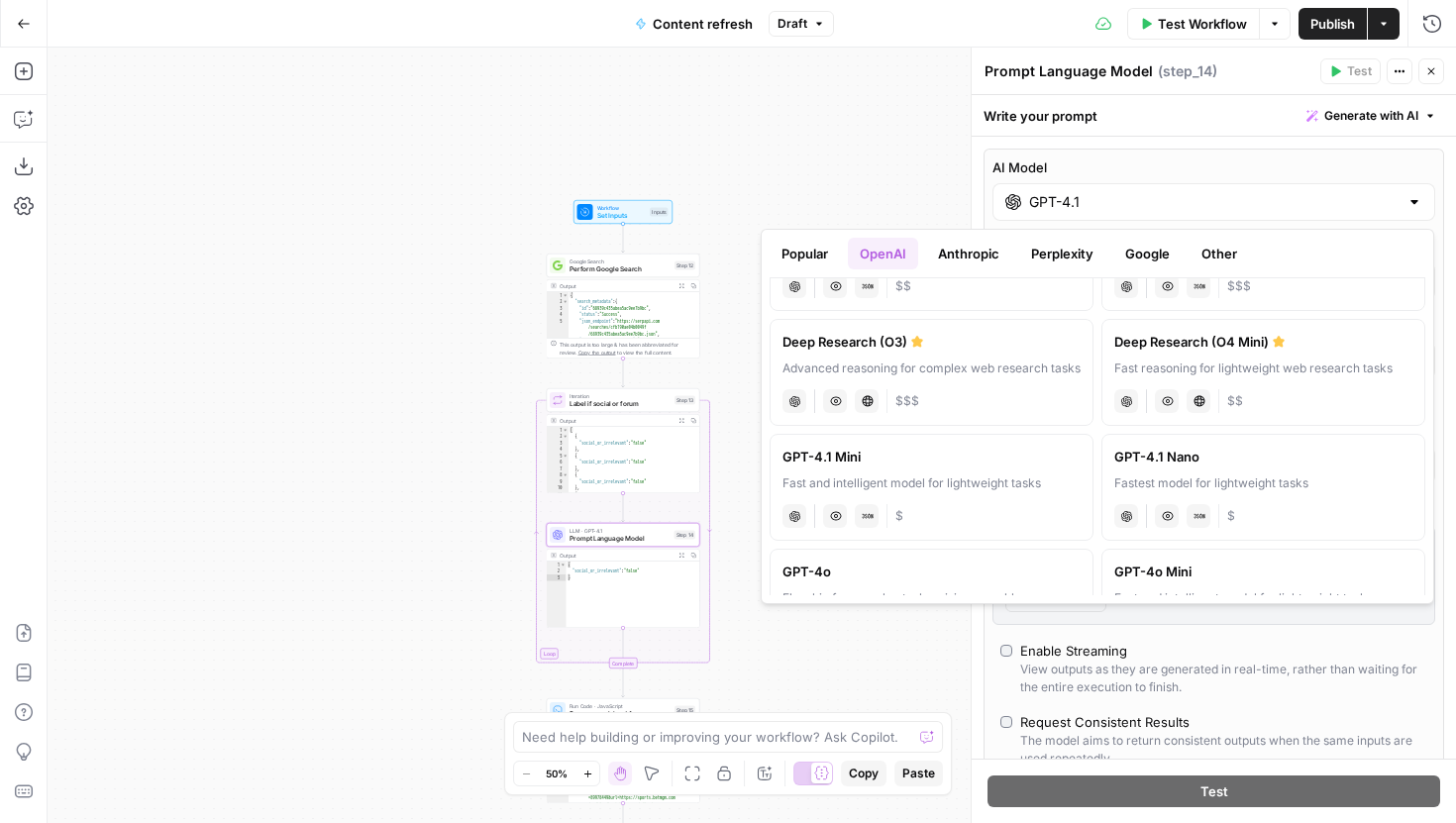 scroll, scrollTop: 84, scrollLeft: 0, axis: vertical 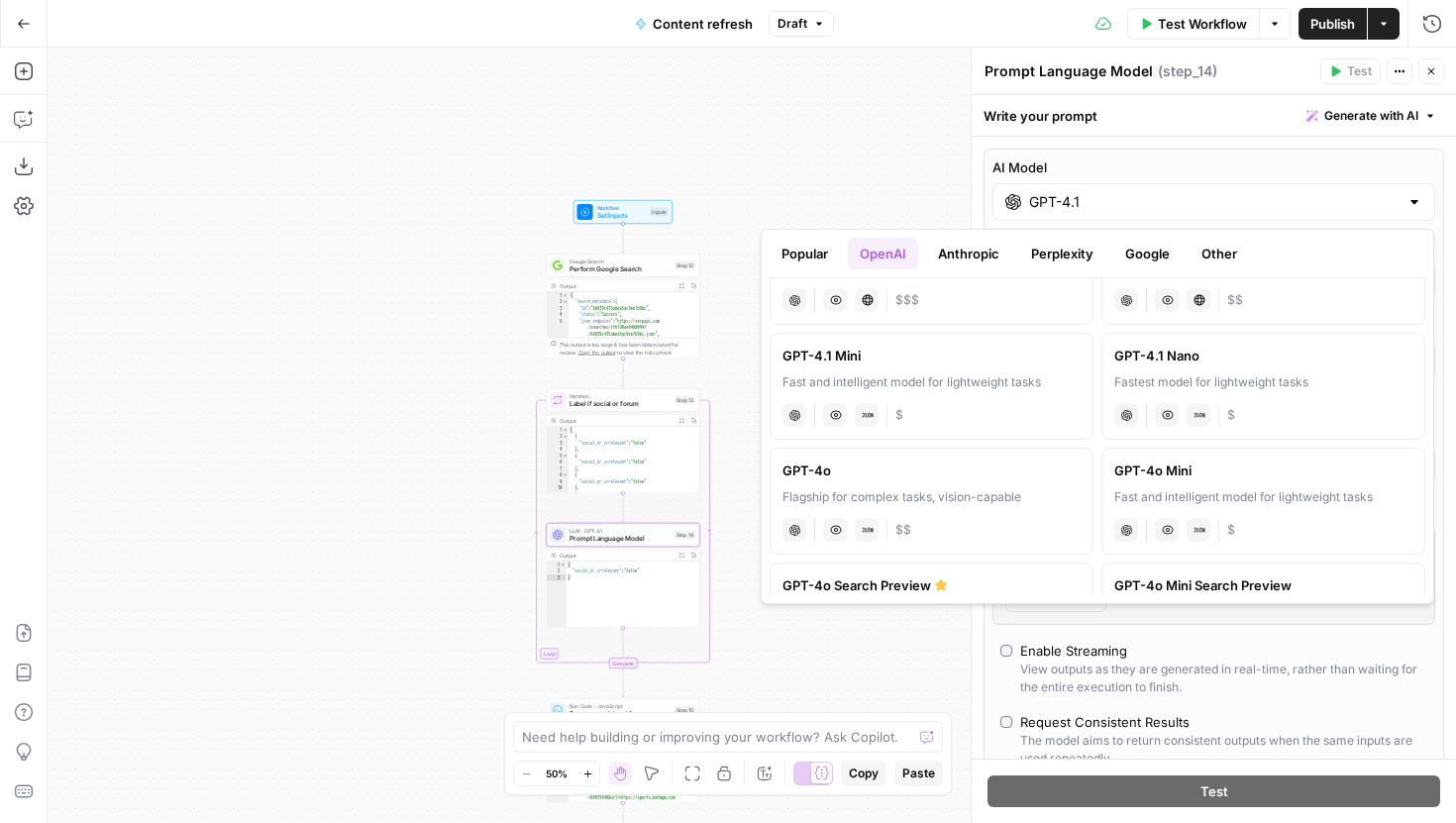 click on "GPT-4o Flagship for complex tasks, vision-capable chat Vision Capabilities JSON Mode $$" at bounding box center (931, 501) 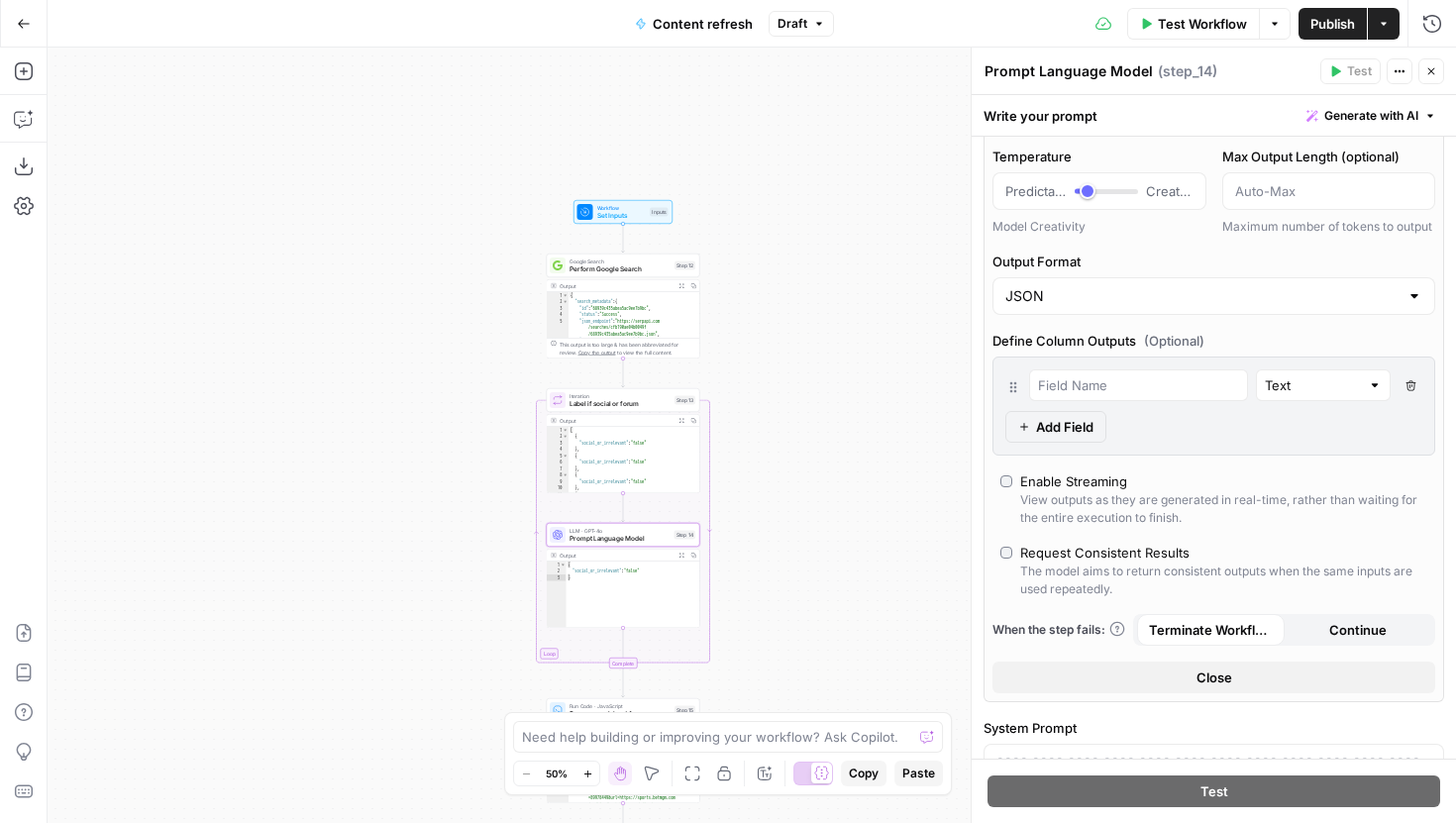 scroll, scrollTop: 330, scrollLeft: 0, axis: vertical 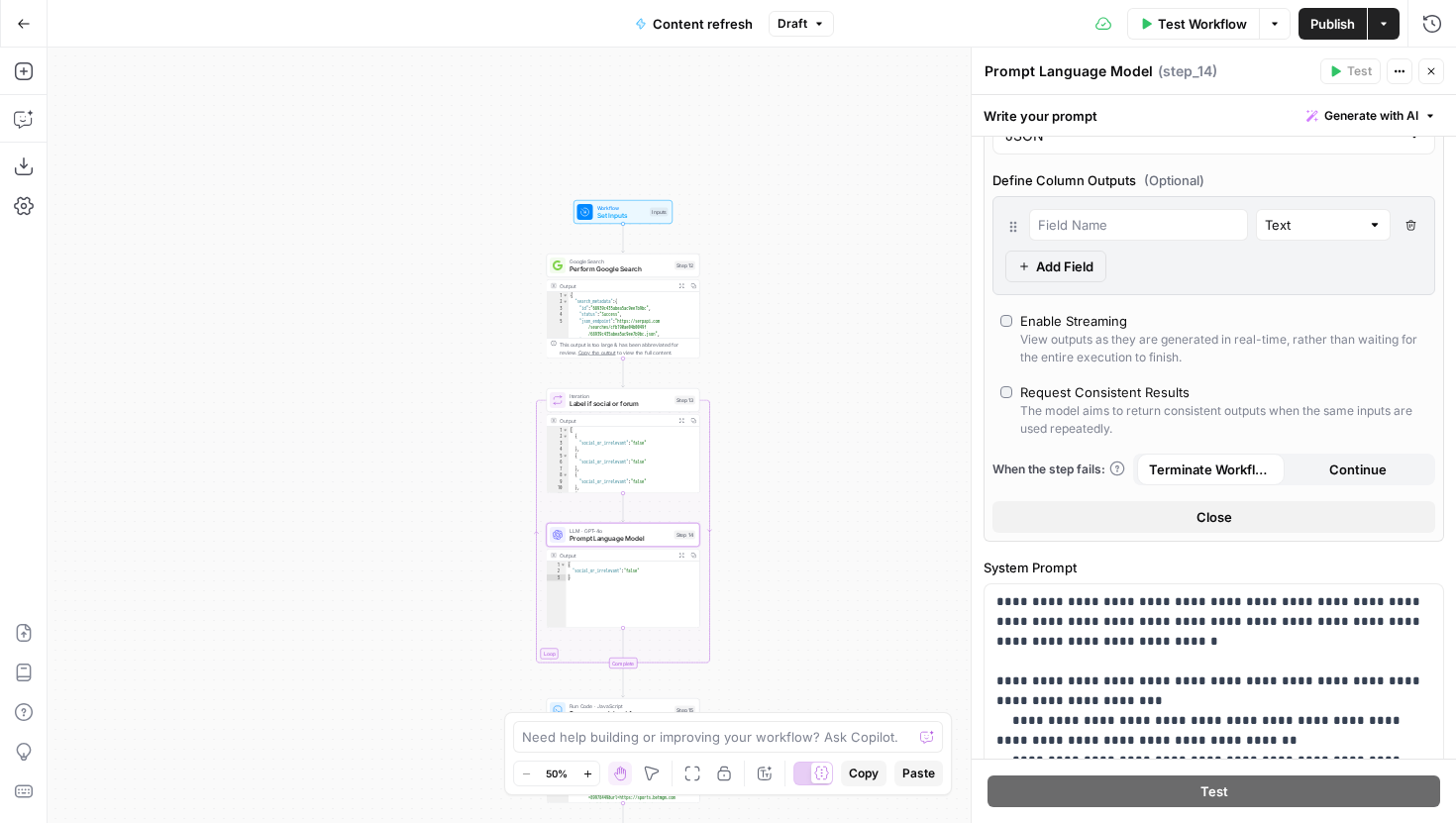click on "Close" at bounding box center [1214, 517] 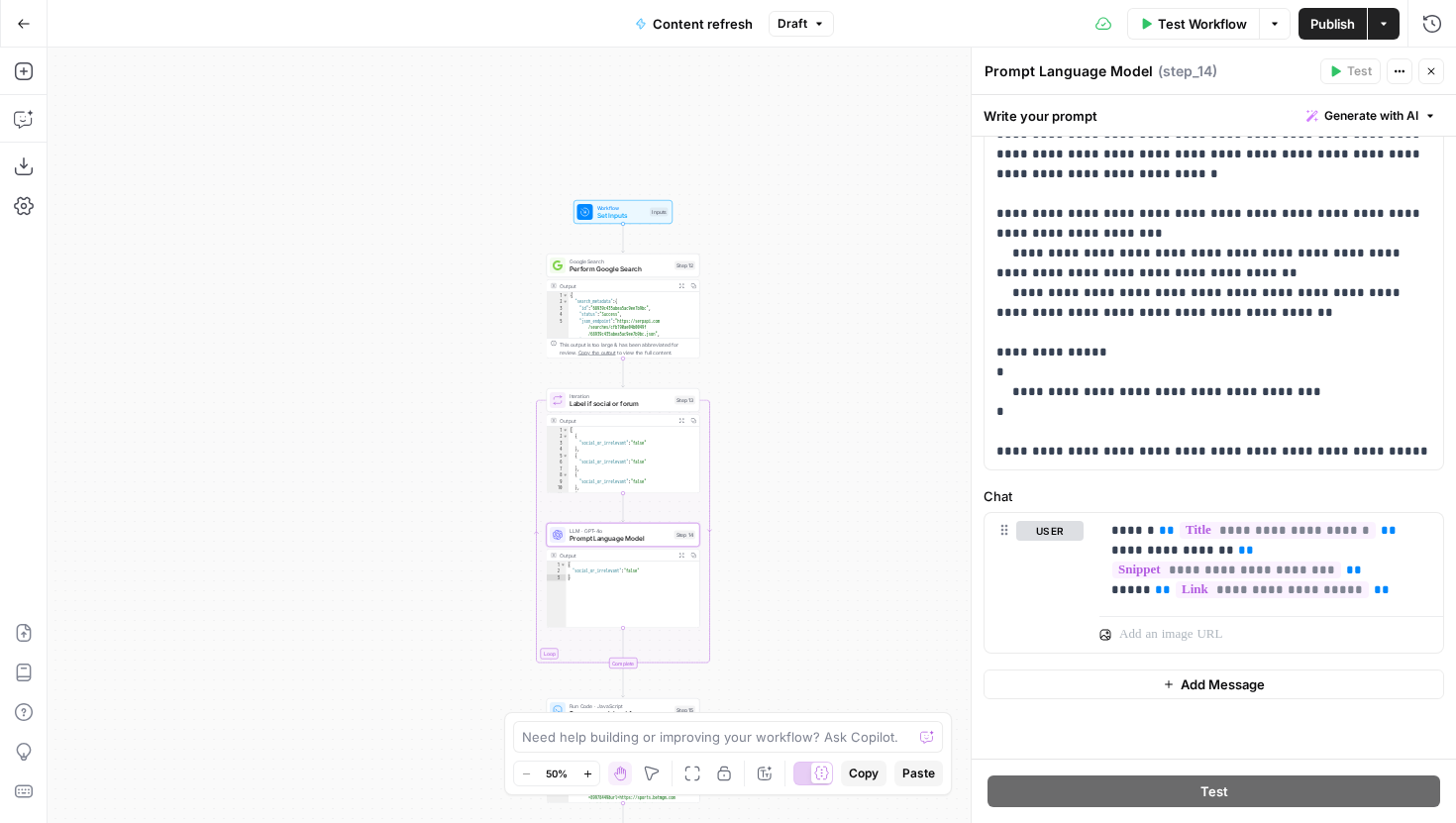 scroll, scrollTop: 111, scrollLeft: 0, axis: vertical 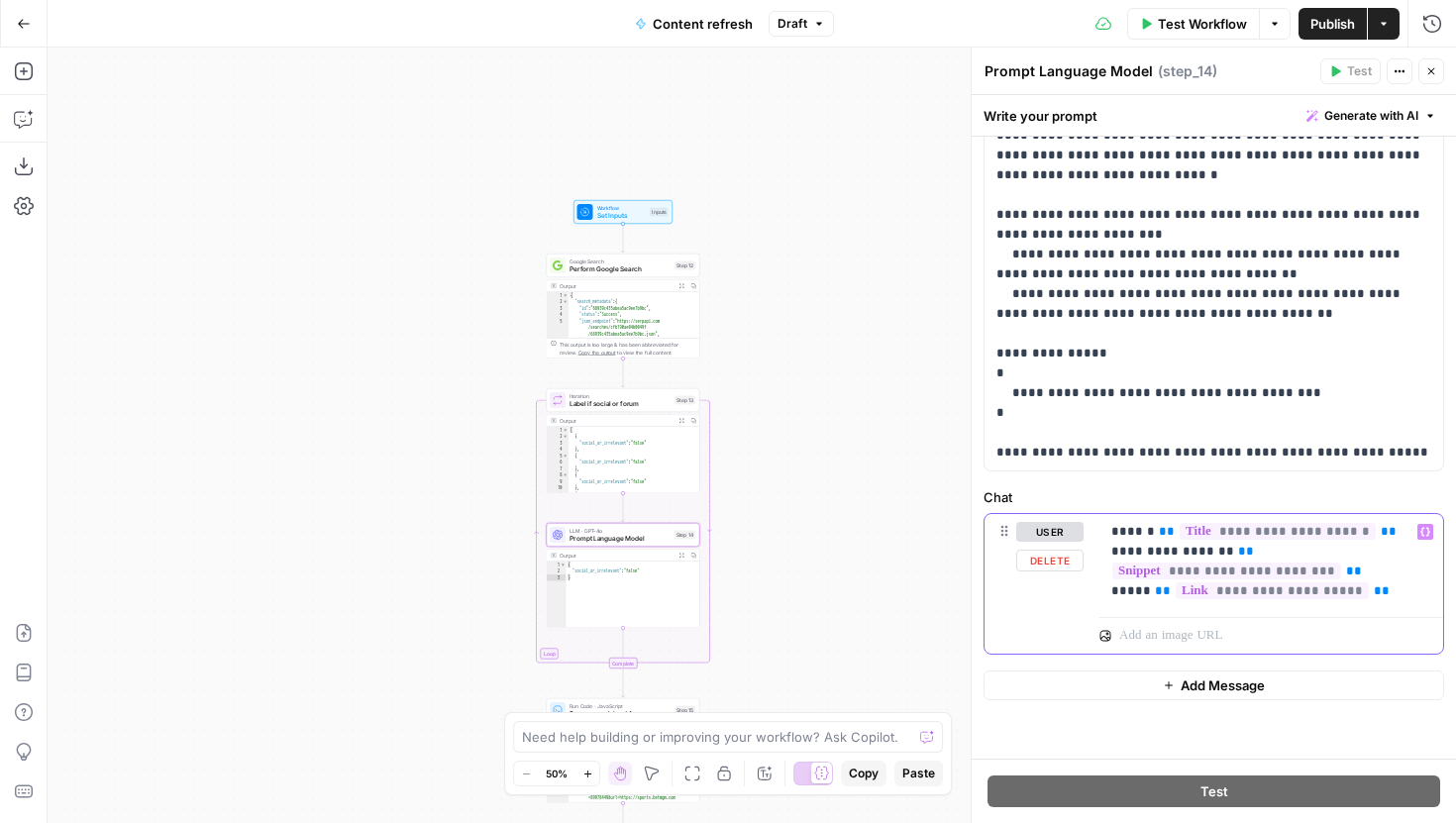 click on "**********" at bounding box center (1271, 562) 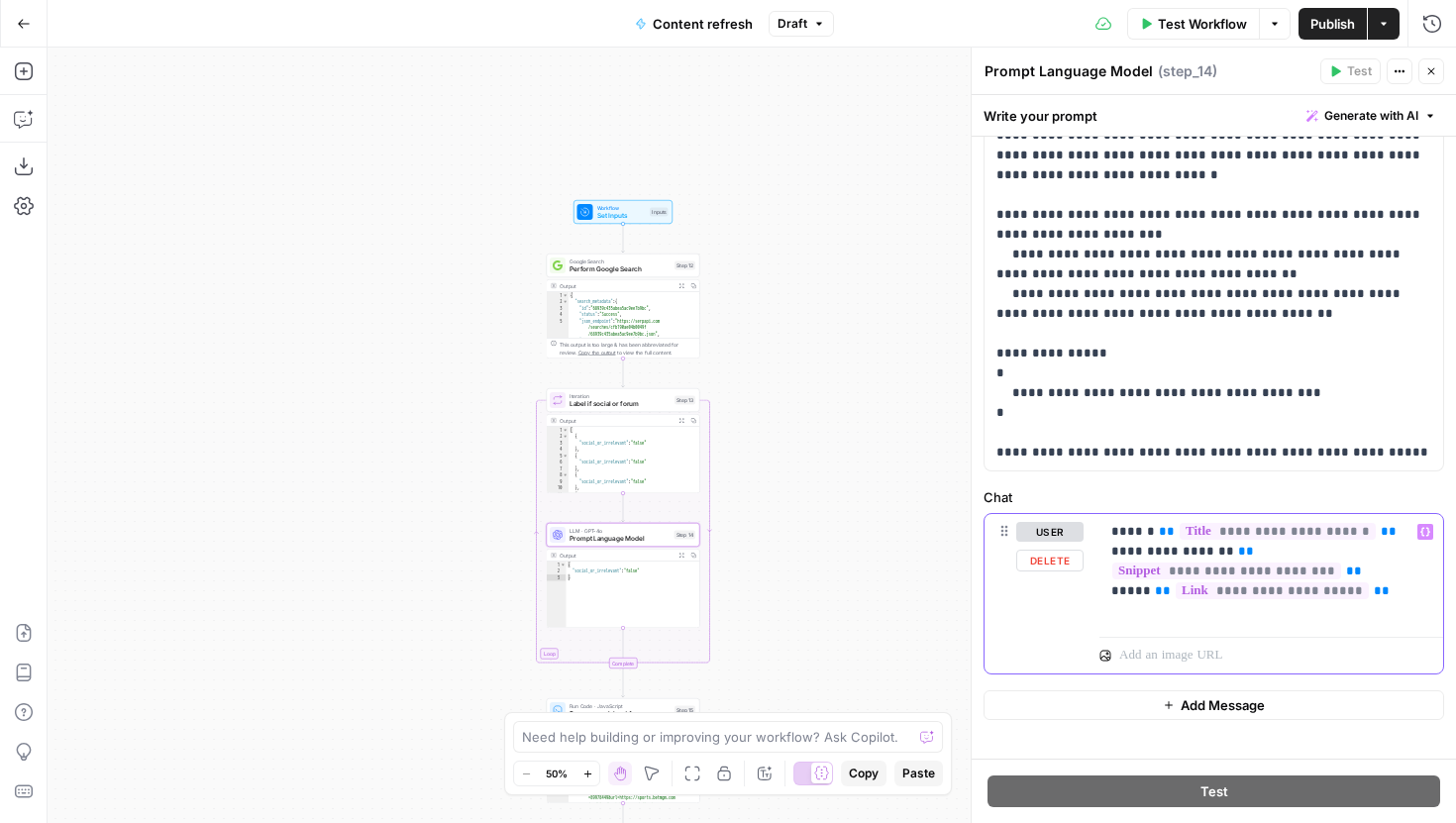 type 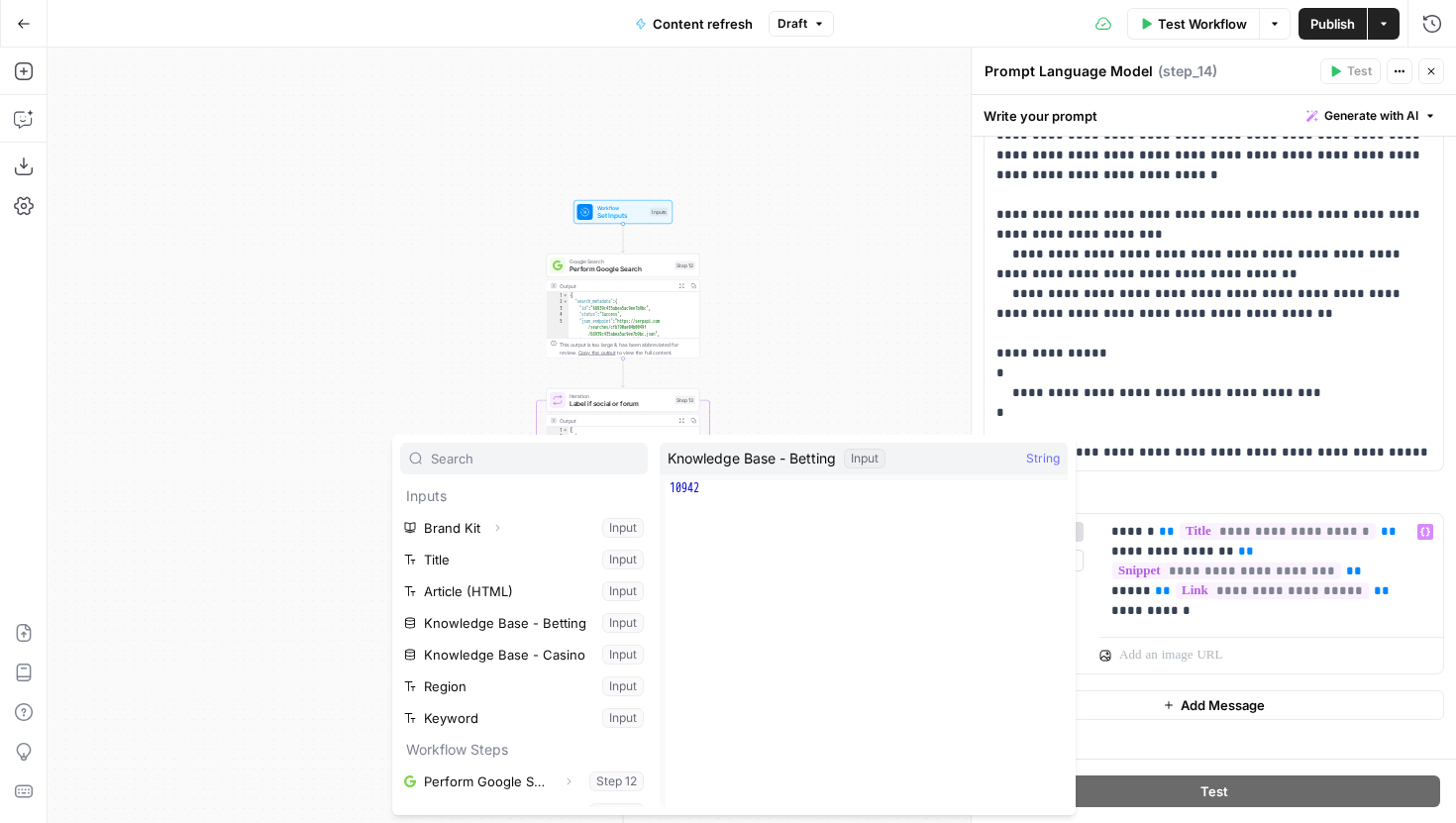 scroll, scrollTop: 85, scrollLeft: 0, axis: vertical 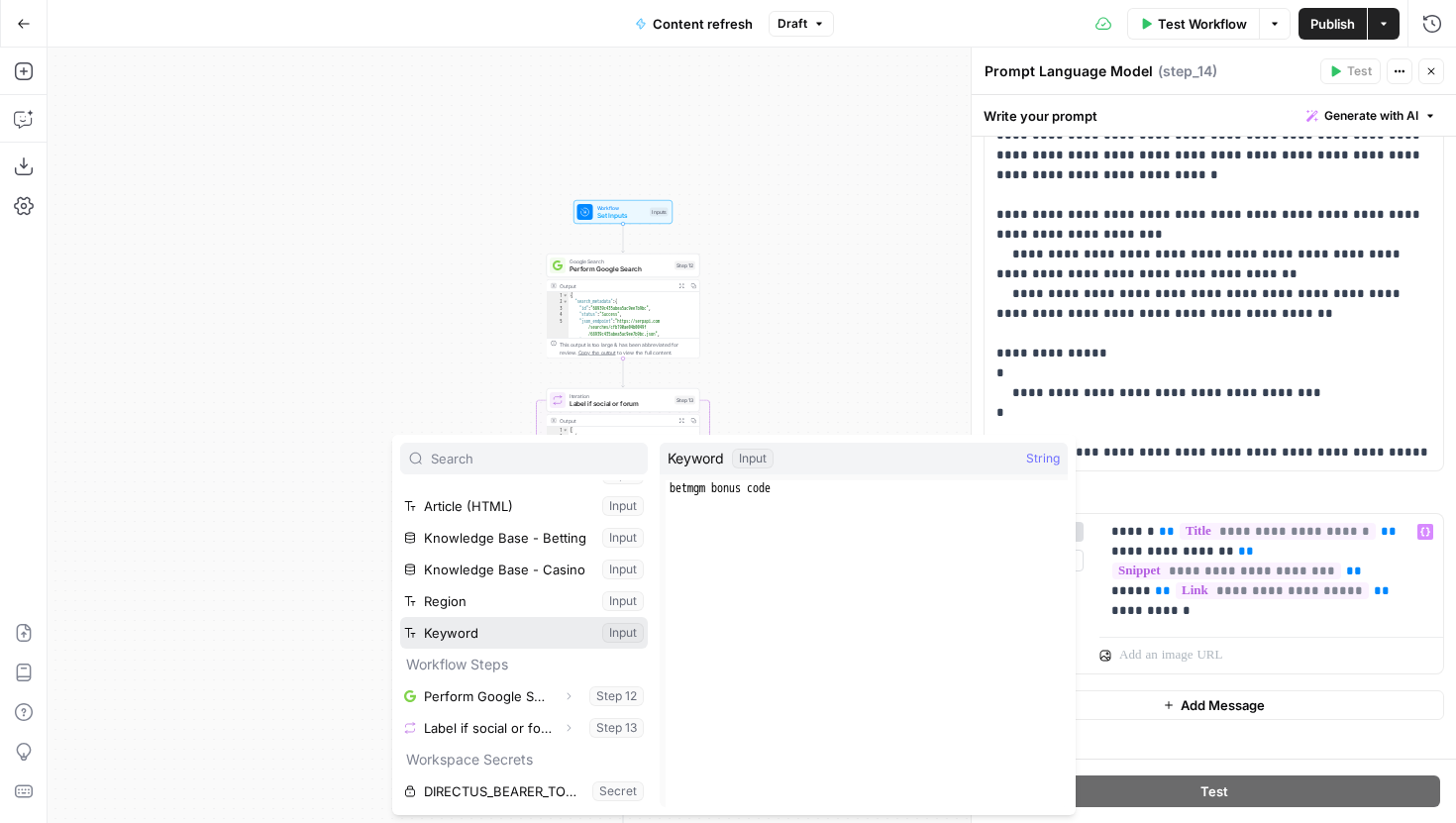 click at bounding box center [524, 633] 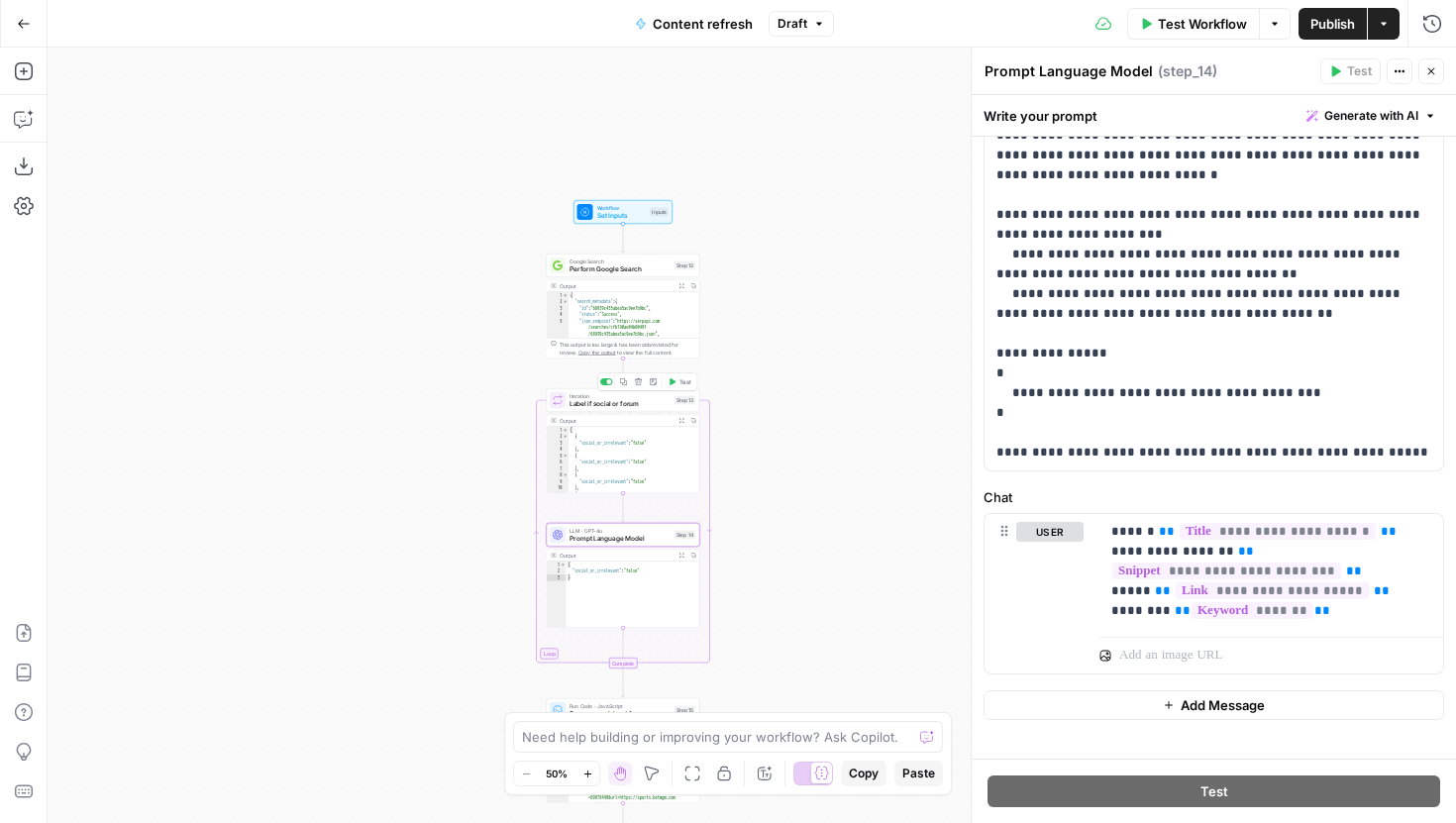 click on "Test" at bounding box center [679, 381] 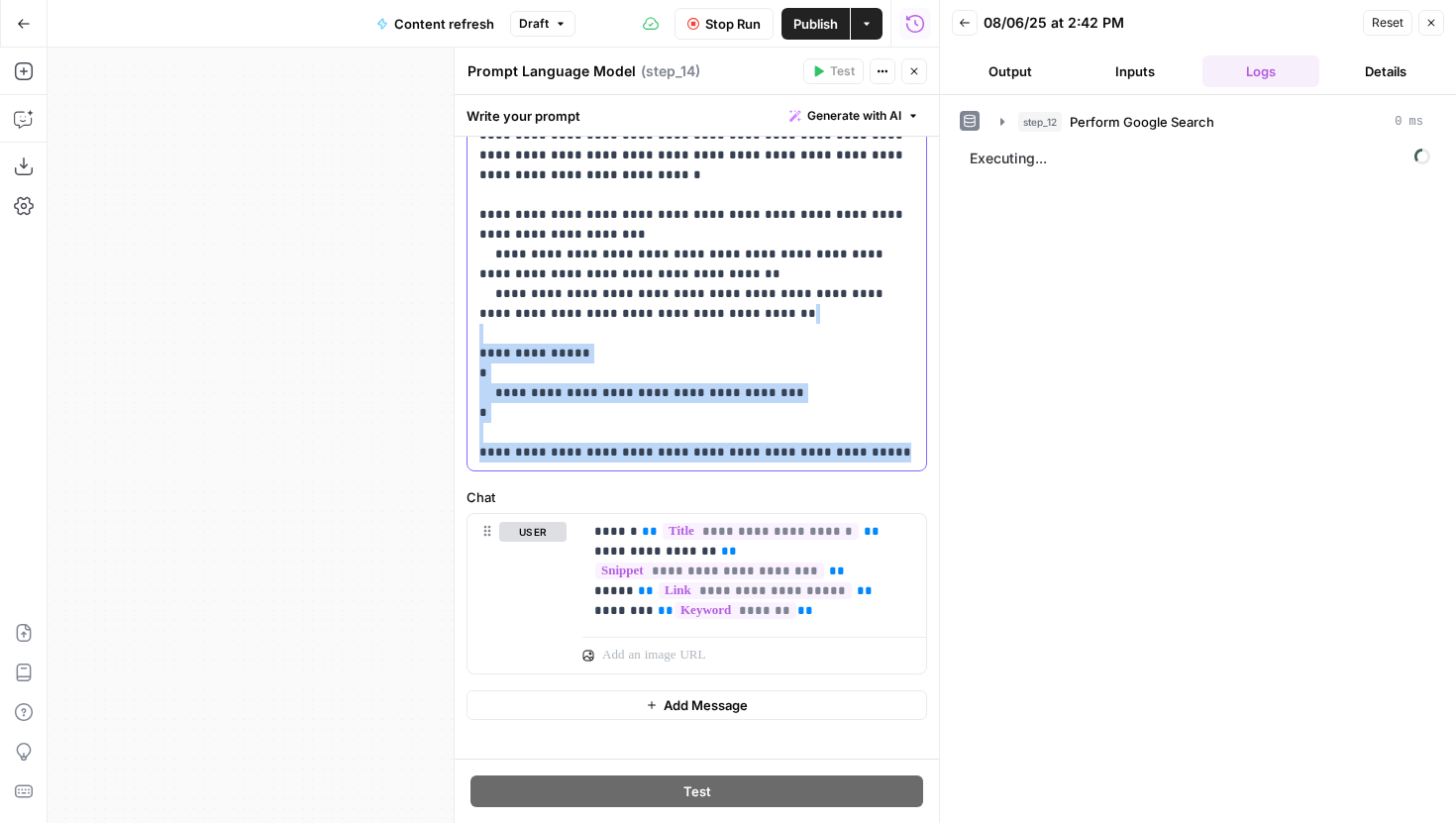 drag, startPoint x: 788, startPoint y: 503, endPoint x: 776, endPoint y: 332, distance: 171.42054 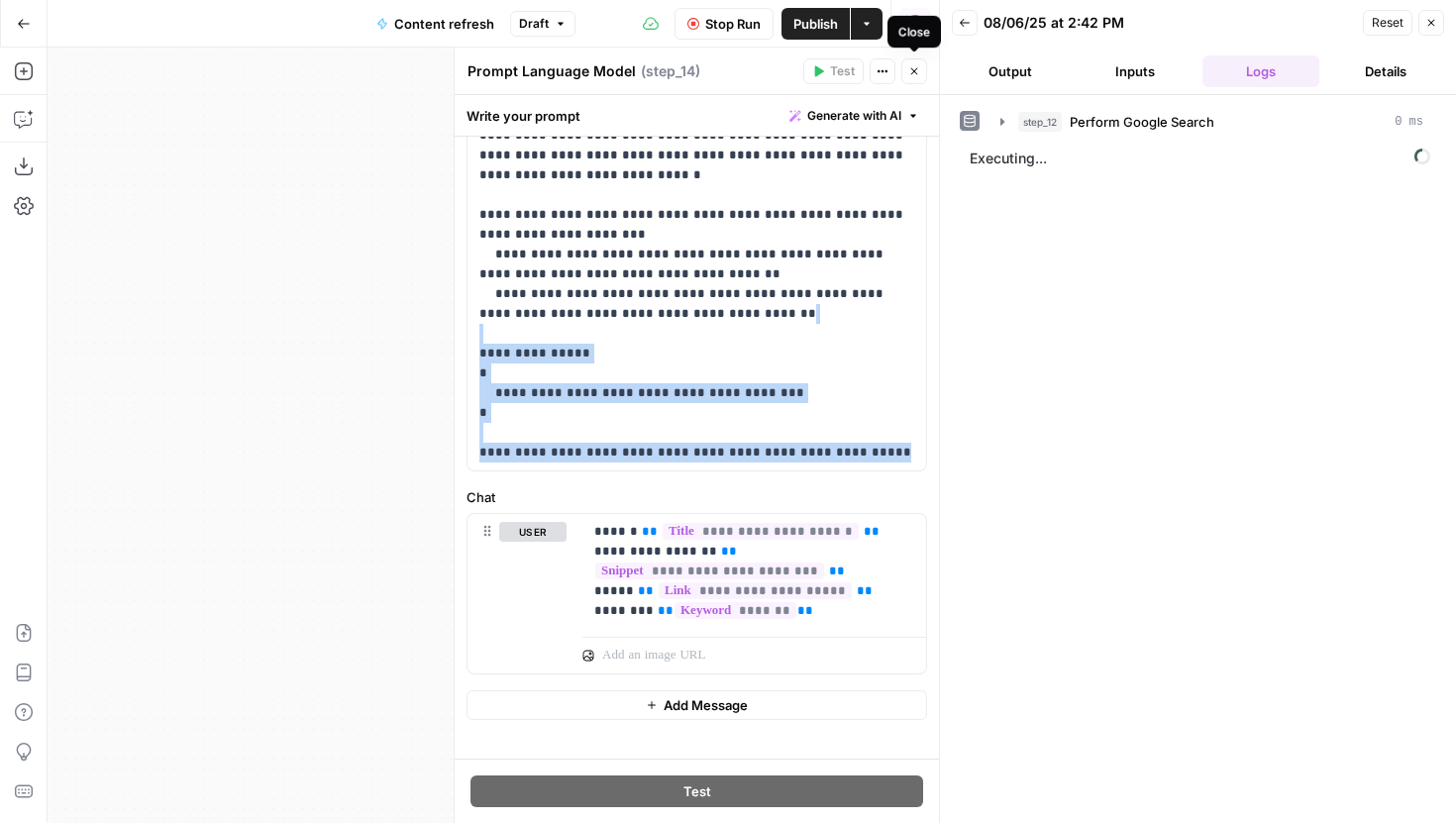 click on "Close" at bounding box center [914, 71] 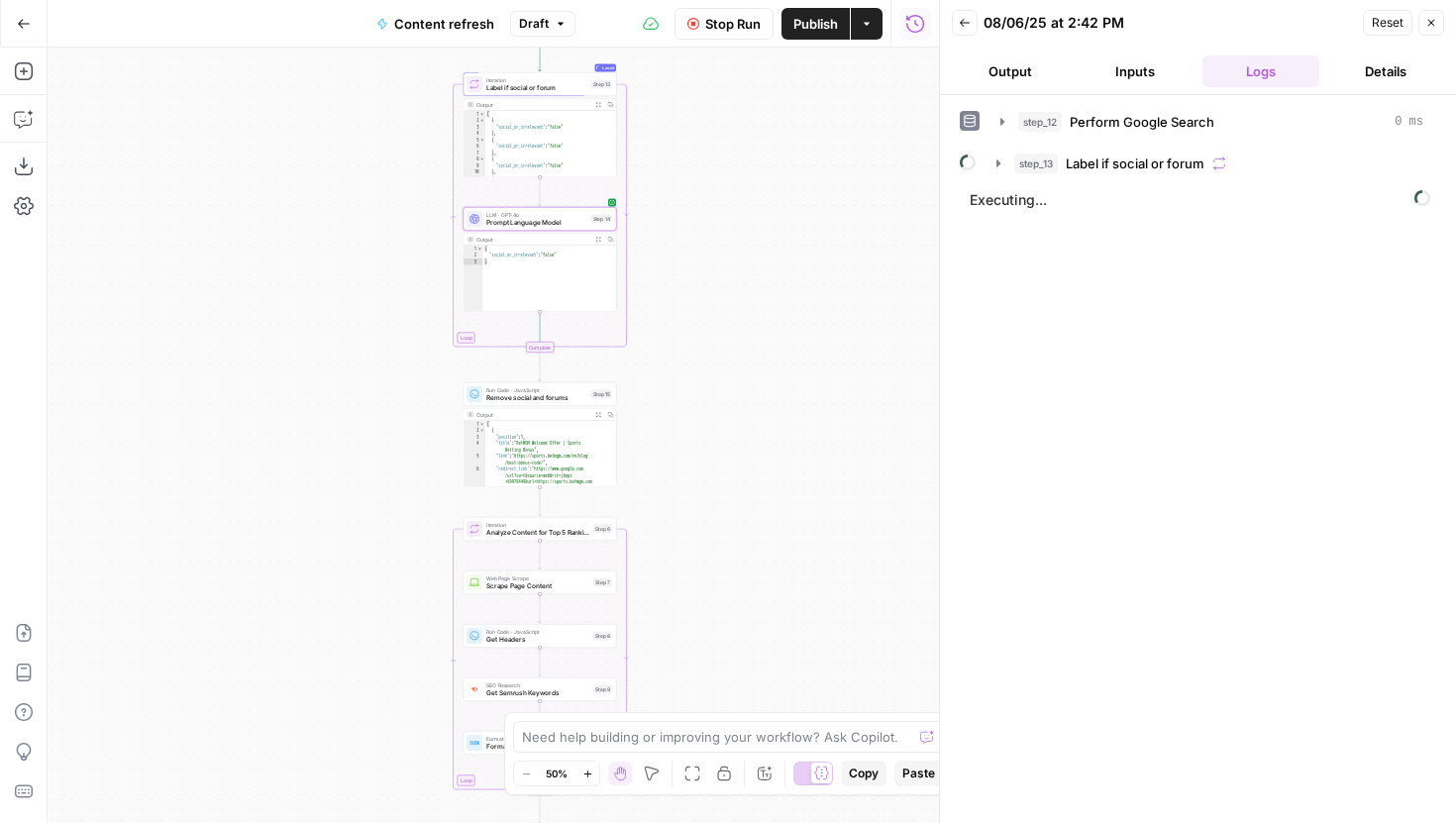 drag, startPoint x: 792, startPoint y: 534, endPoint x: 709, endPoint y: 217, distance: 327.68583 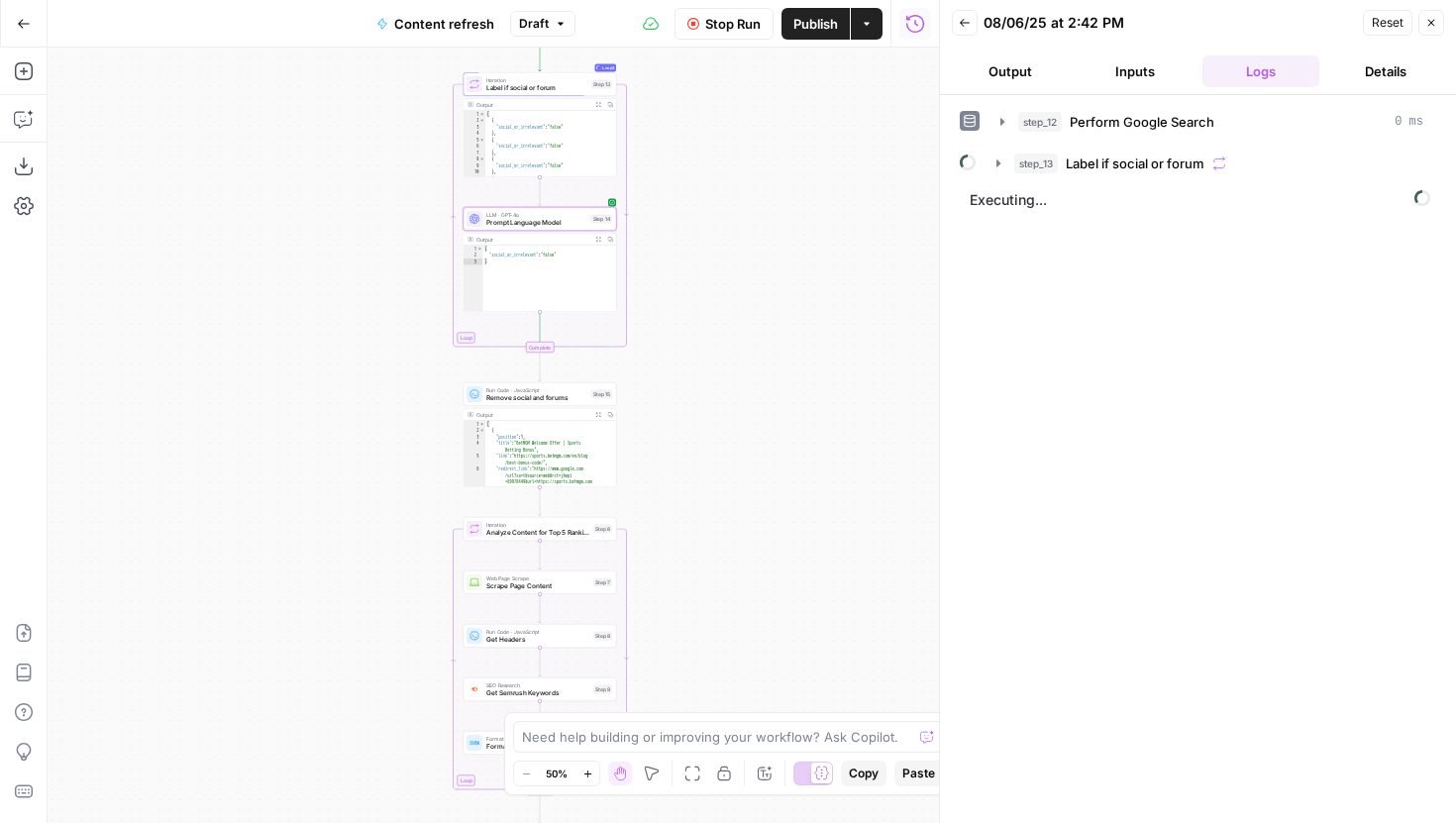 click on "true false false true false true Workflow Set Inputs Inputs Google Search Perform Google Search Step 12 Output Expand Output Copy 1 2 3 4 5 6 {    "search_metadata" :  {      "id" :  "68939c435abea5ac9ee7b9bc" ,      "status" :  "Success" ,      "json_endpoint" :  "https://serpapi.com          /searches/cfb190ae04b0049f          /68939c435abea5ac9ee7b9bc.json" ,      "pixel_position_endpoint" :  "https://serpapi          .com/searches/cfb190ae04b0049f          /68939c435abea5ac9ee7b9bc          .json_with_pixel_position" ,     This output is too large & has been abbreviated for review.   Copy the output   to view the full content. Loop Loop  3 Iteration Label if social or forum Step 13 Output Expand Output Copy 1 2 3 4 5 6 7 8 9 10 11 12 [    {      "social_or_irrelevant" :  "false"    } ,    {      "social_or_irrelevant" :  "false"    } ,    {      "social_or_irrelevant" :  "false"    } ,    {      "social_or_irrelevant" :  "false"     LLM · GPT-4o Step 14 Output" at bounding box center (493, 435) 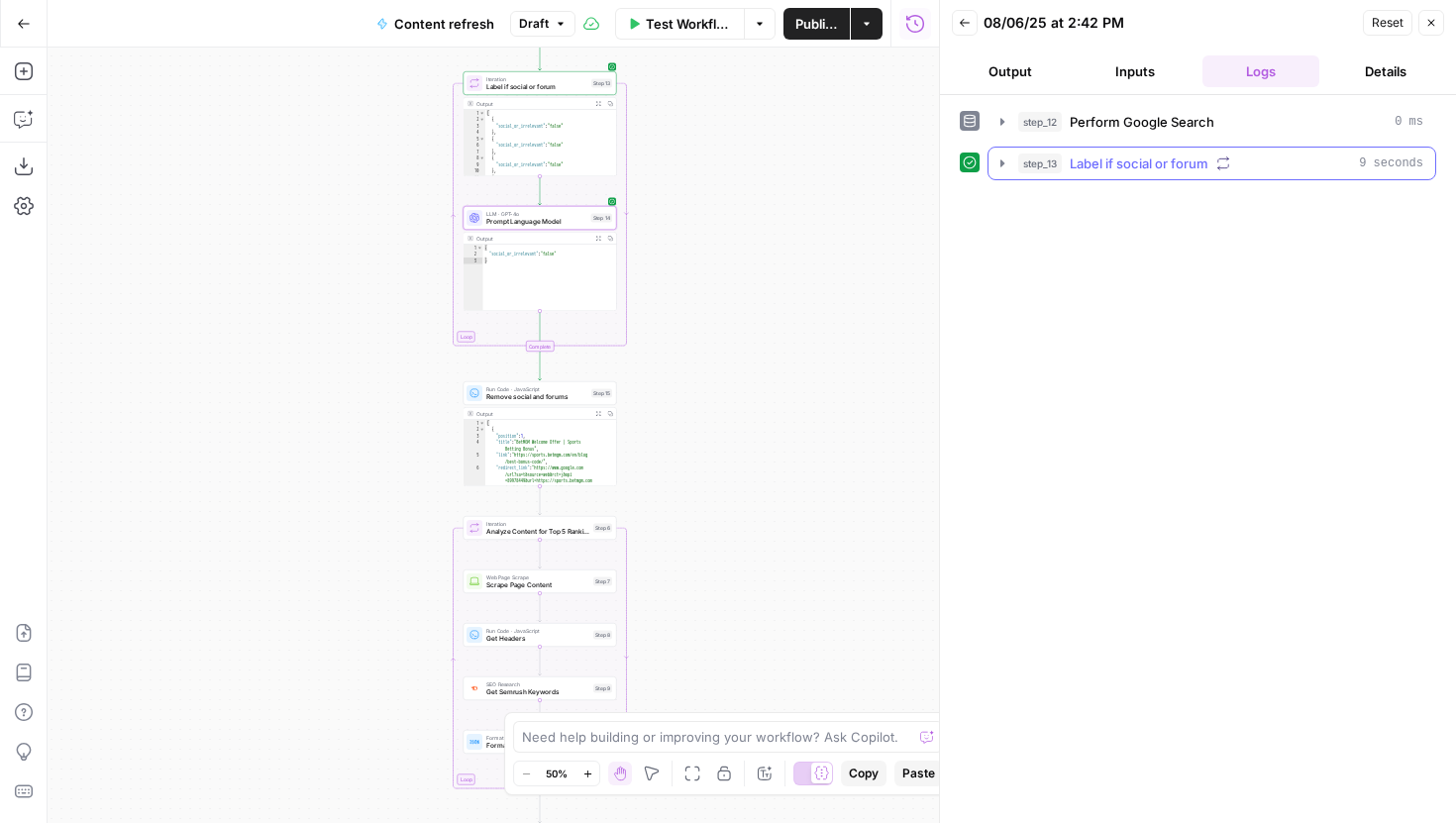 click 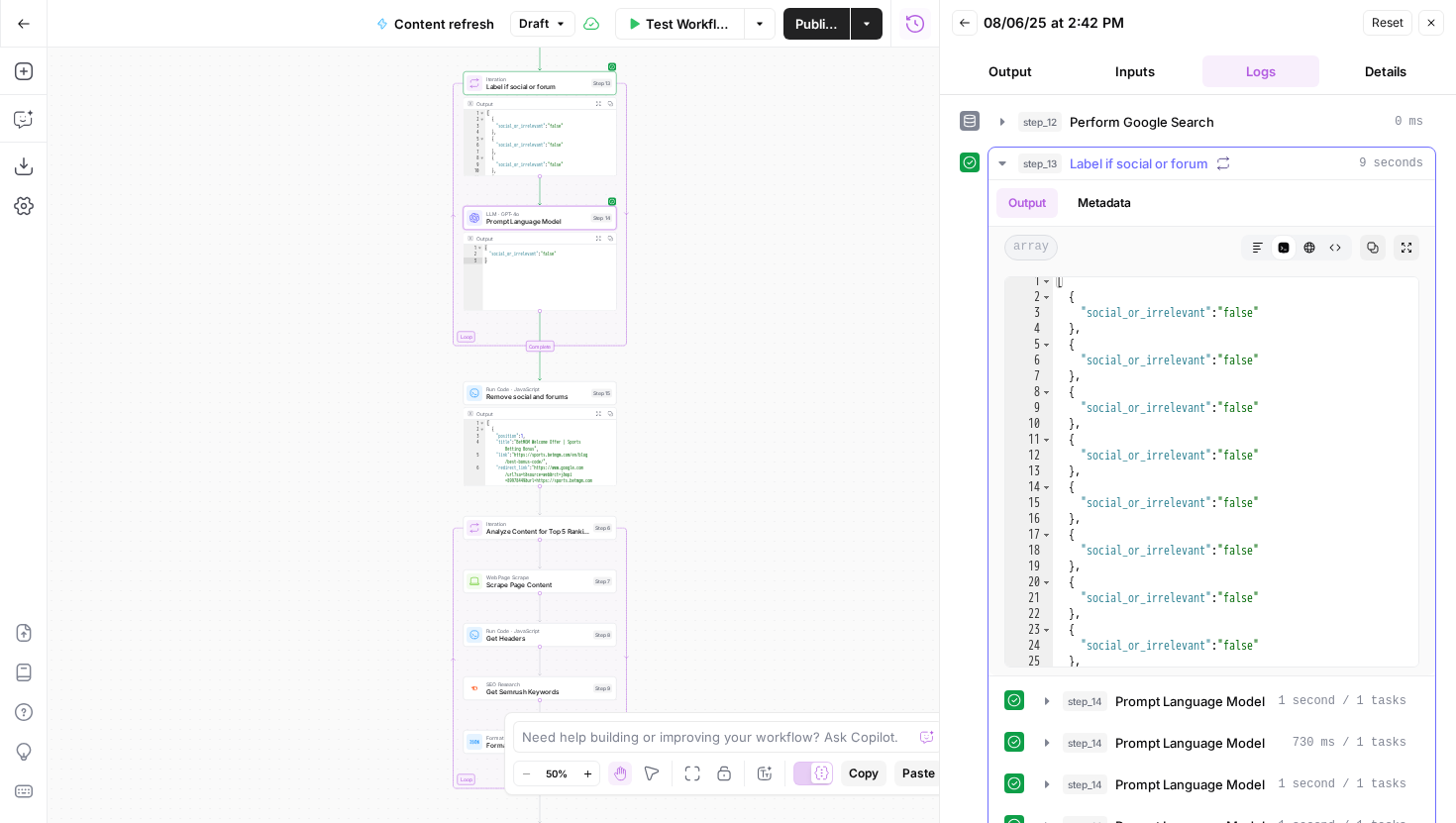 scroll, scrollTop: 70, scrollLeft: 0, axis: vertical 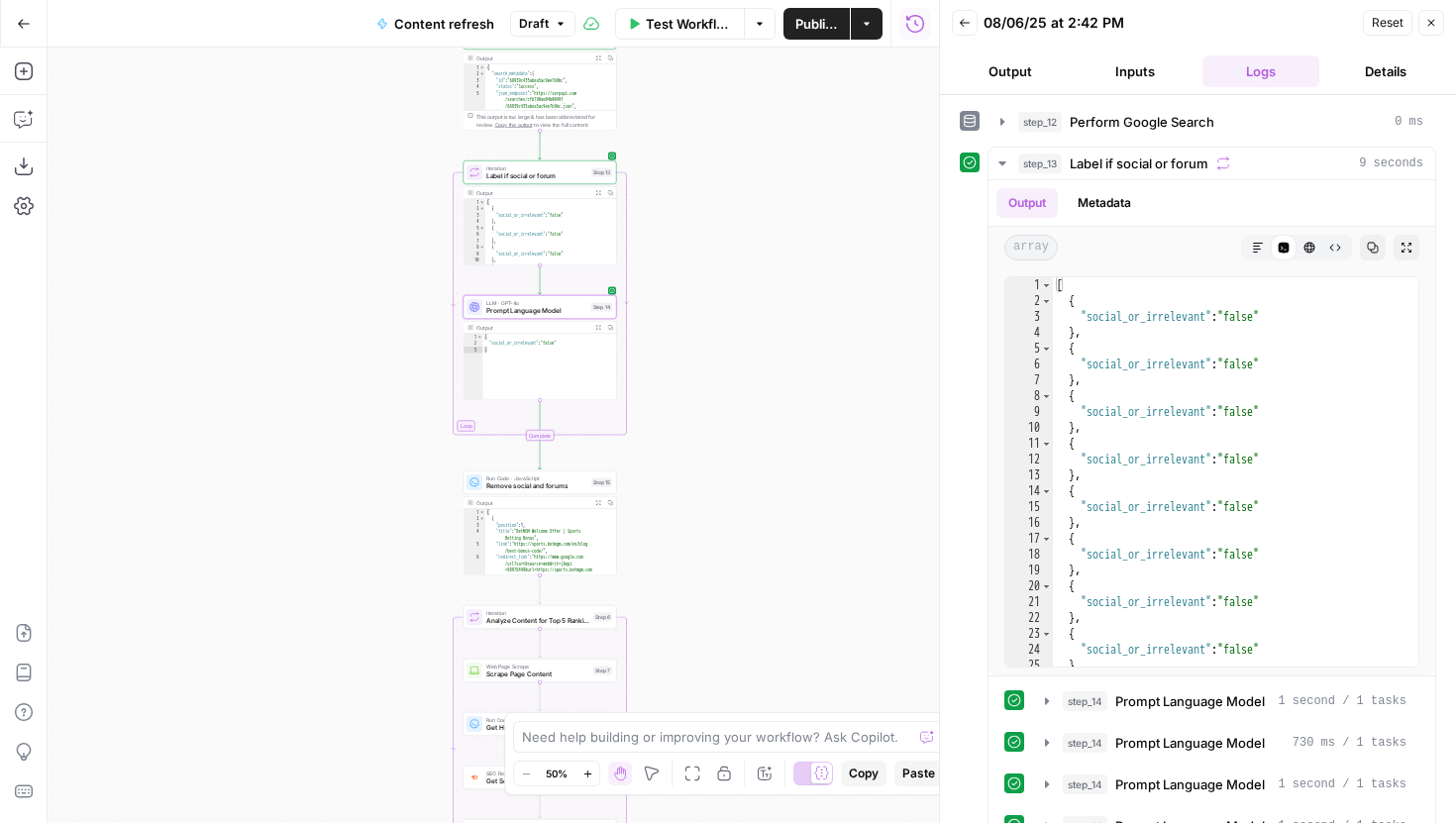 drag, startPoint x: 841, startPoint y: 332, endPoint x: 841, endPoint y: 434, distance: 102 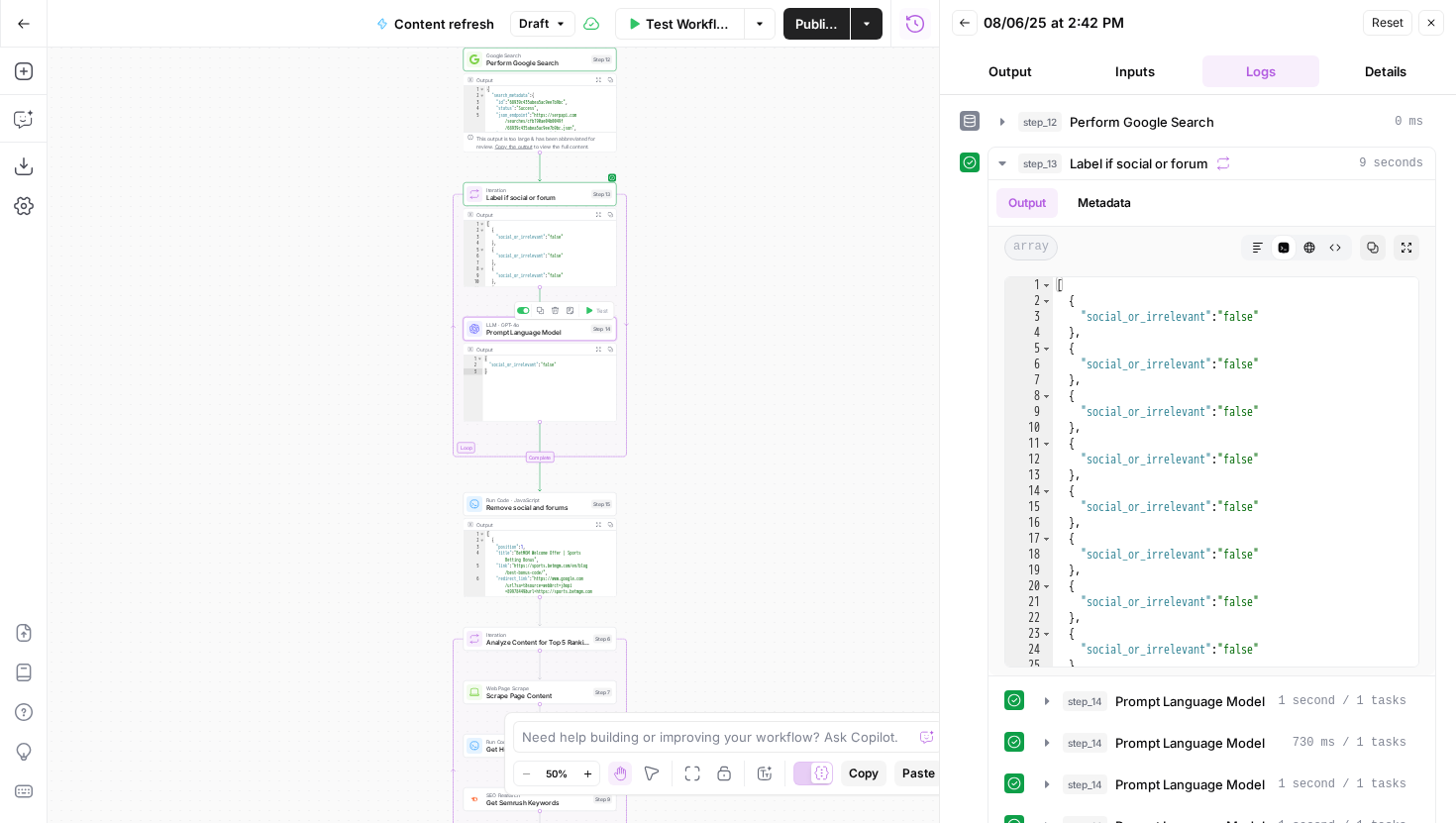 click on "Prompt Language Model" at bounding box center [537, 333] 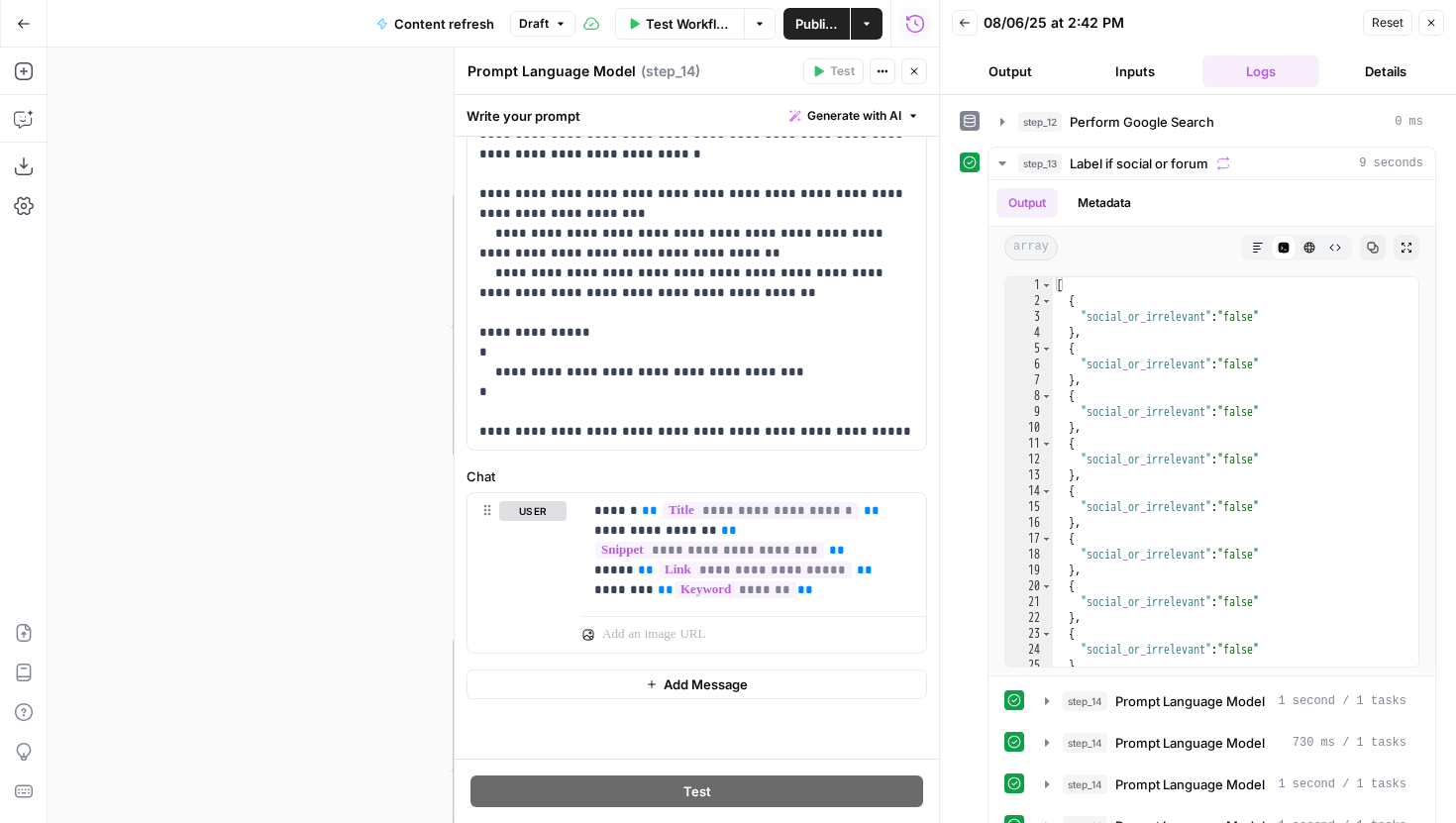 scroll, scrollTop: 86, scrollLeft: 0, axis: vertical 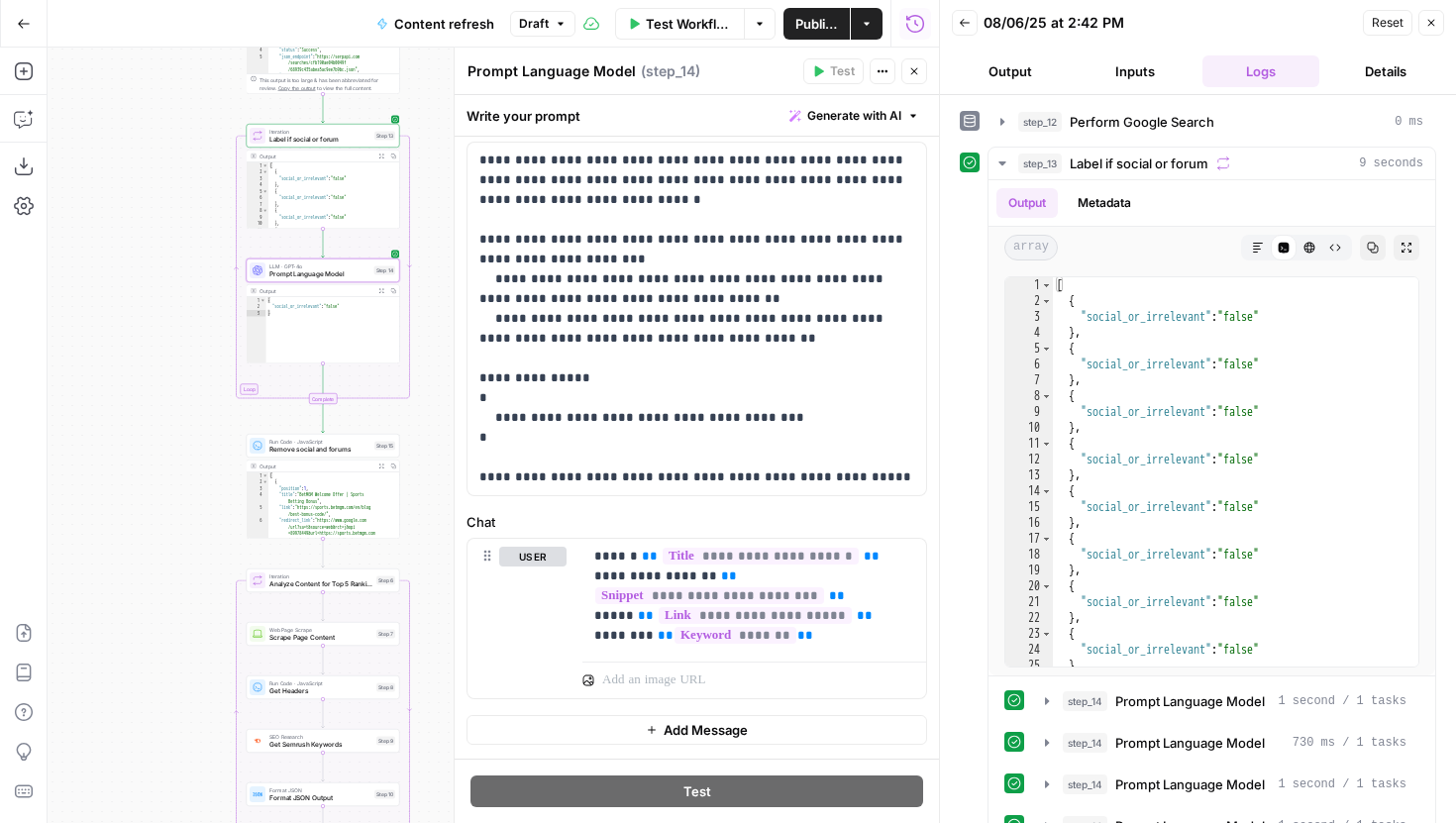 drag, startPoint x: 338, startPoint y: 425, endPoint x: 121, endPoint y: 366, distance: 224.87774 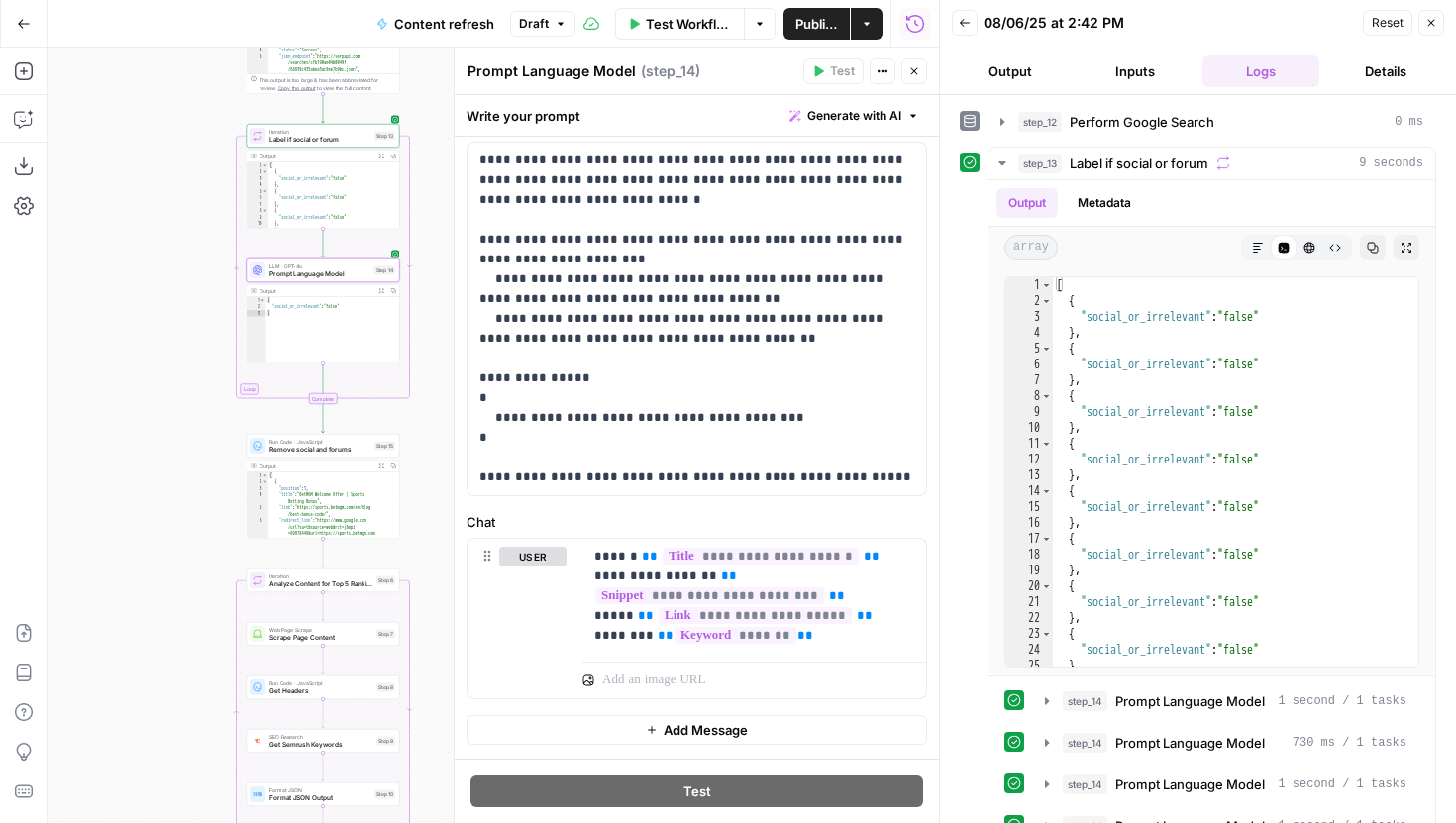 click on "true false false true false true Workflow Set Inputs Inputs Google Search Perform Google Search Step 12 Output Expand Output Copy 1 2 3 4 5 6 {    "search_metadata" :  {      "id" :  "68939c435abea5ac9ee7b9bc" ,      "status" :  "Success" ,      "json_endpoint" :  "https://serpapi.com          /searches/cfb190ae04b0049f          /68939c435abea5ac9ee7b9bc.json" ,      "pixel_position_endpoint" :  "https://serpapi          .com/searches/cfb190ae04b0049f          /68939c435abea5ac9ee7b9bc          .json_with_pixel_position" ,     This output is too large & has been abbreviated for review.   Copy the output   to view the full content. Loop Iteration Label if social or forum Step 13 Output Expand Output Copy 1 2 3 4 5 6 7 8 9 10 11 12 [    {      "social_or_irrelevant" :  "false"    } ,    {      "social_or_irrelevant" :  "false"    } ,    {      "social_or_irrelevant" :  "false"    } ,    {      "social_or_irrelevant" :  "false"     LLM · GPT-4o Prompt Language Model 1" at bounding box center [493, 435] 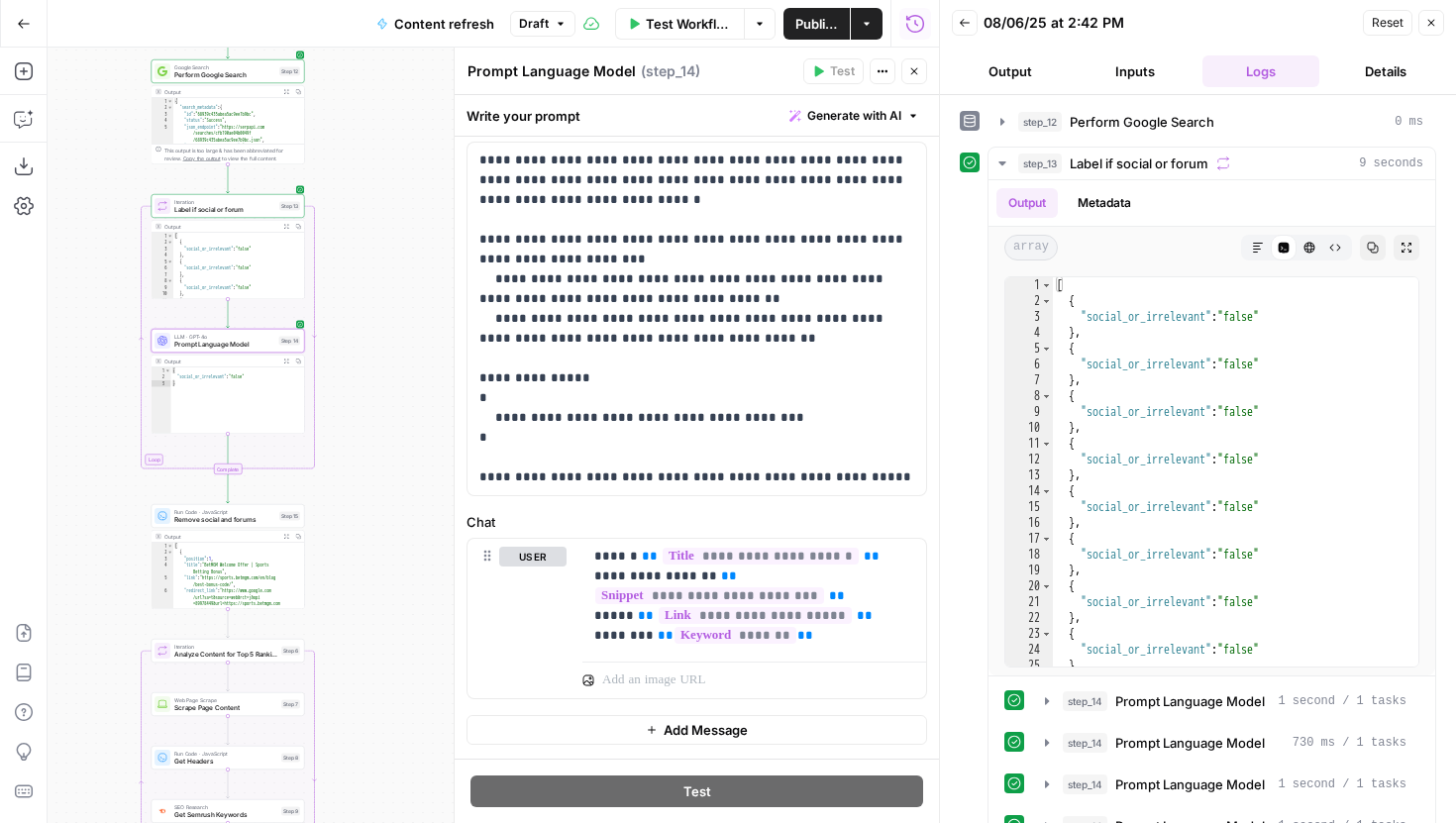 drag, startPoint x: 416, startPoint y: 420, endPoint x: 321, endPoint y: 490, distance: 118.00424 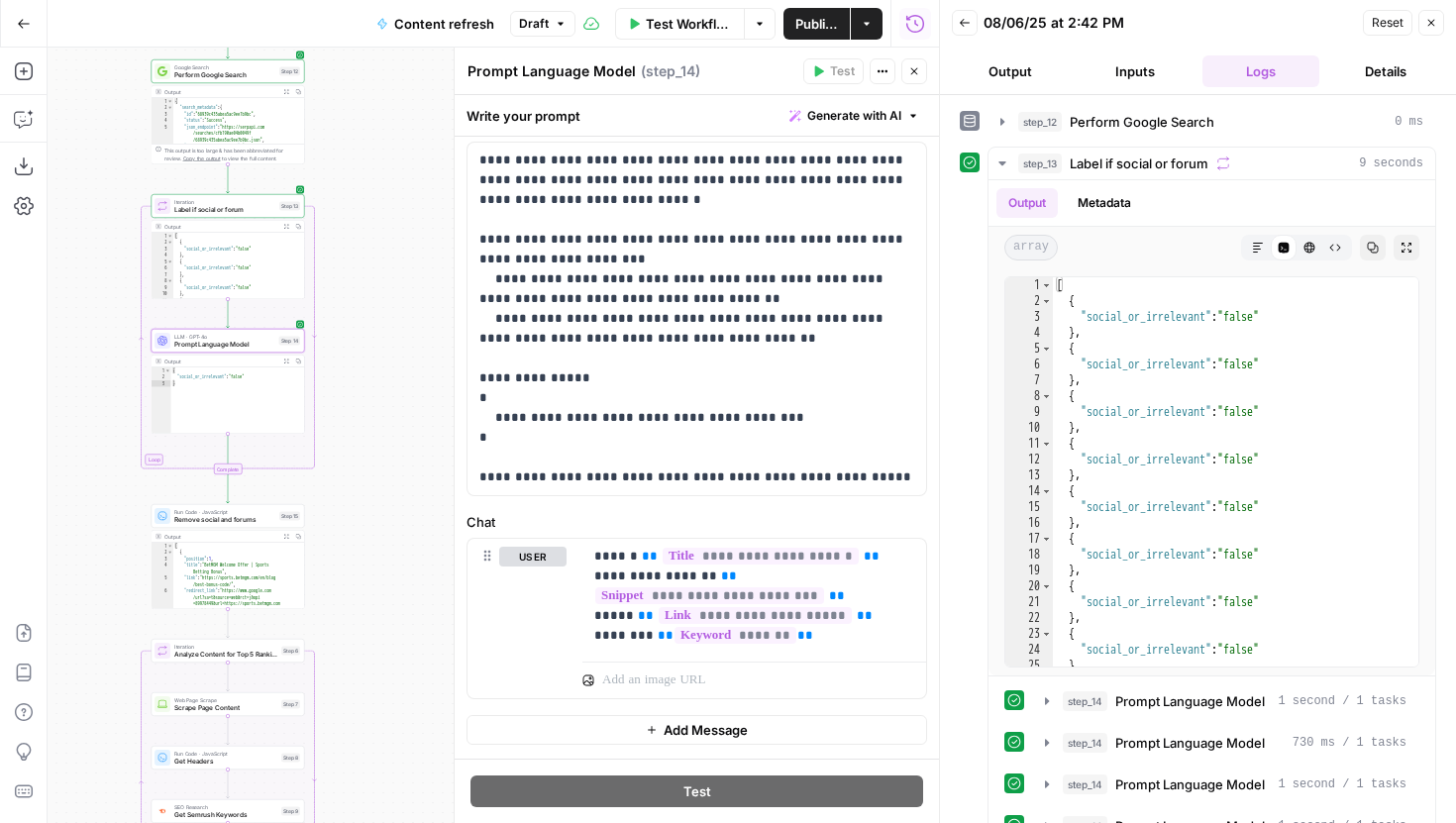 click on "true false false true false true Workflow Set Inputs Inputs Google Search Perform Google Search Step 12 Output Expand Output Copy 1 2 3 4 5 6 {    "search_metadata" :  {      "id" :  "68939c435abea5ac9ee7b9bc" ,      "status" :  "Success" ,      "json_endpoint" :  "https://serpapi.com          /searches/cfb190ae04b0049f          /68939c435abea5ac9ee7b9bc.json" ,      "pixel_position_endpoint" :  "https://serpapi          .com/searches/cfb190ae04b0049f          /68939c435abea5ac9ee7b9bc          .json_with_pixel_position" ,     This output is too large & has been abbreviated for review.   Copy the output   to view the full content. Loop Iteration Label if social or forum Step 13 Output Expand Output Copy 1 2 3 4 5 6 7 8 9 10 11 12 [    {      "social_or_irrelevant" :  "false"    } ,    {      "social_or_irrelevant" :  "false"    } ,    {      "social_or_irrelevant" :  "false"    } ,    {      "social_or_irrelevant" :  "false"     LLM · GPT-4o Prompt Language Model 1" at bounding box center (493, 435) 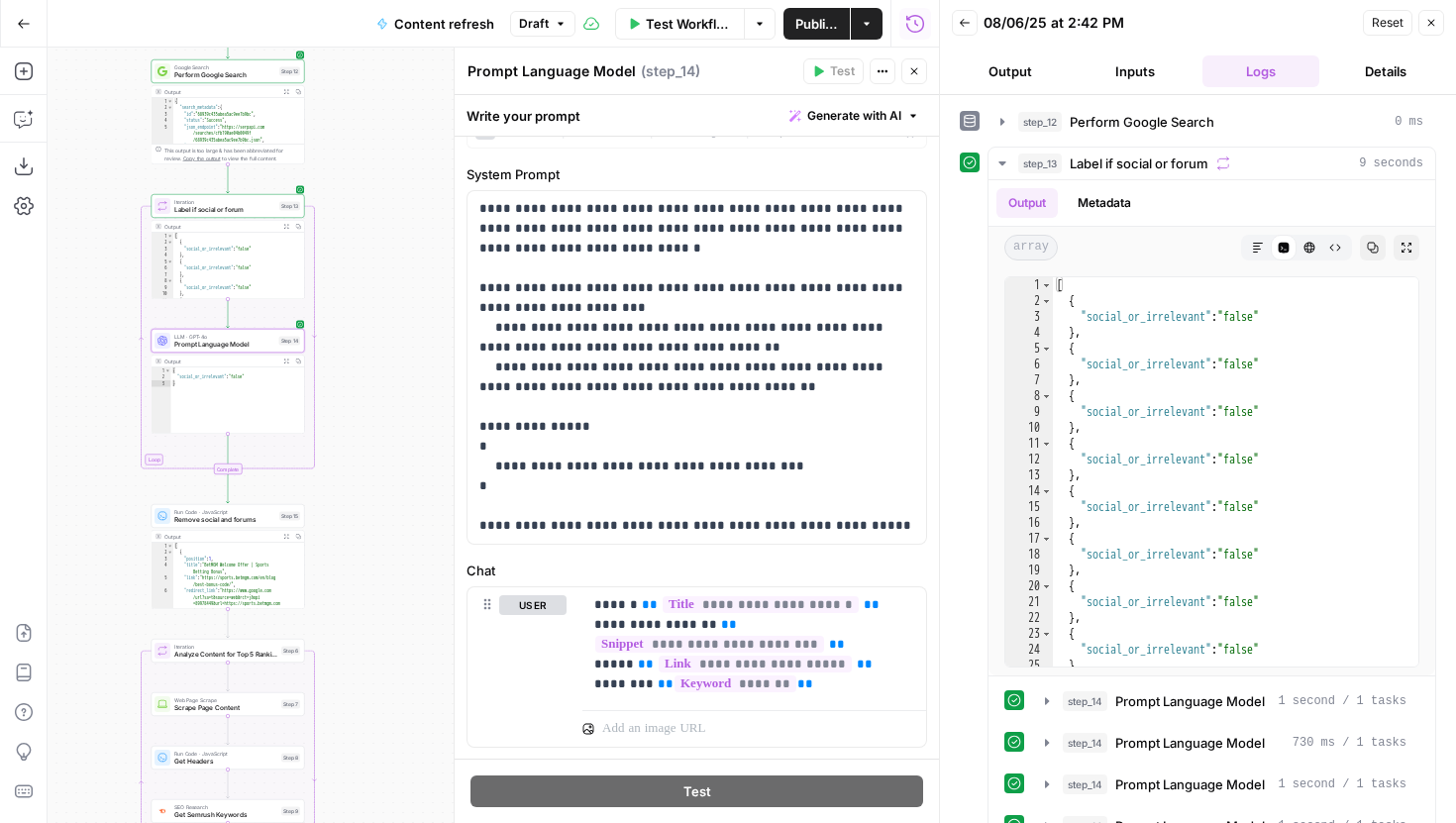 scroll, scrollTop: 0, scrollLeft: 0, axis: both 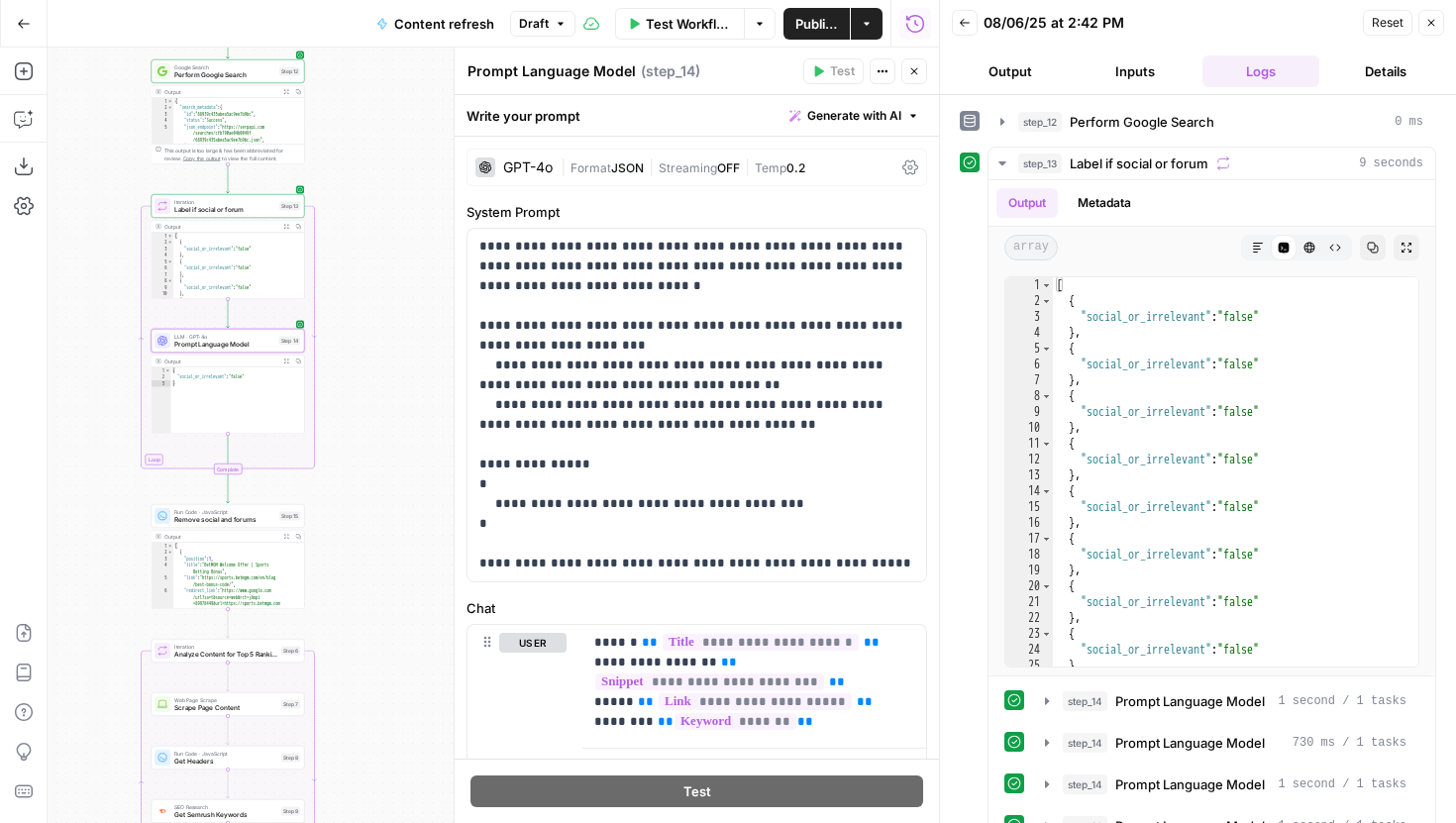 click on "GPT-4o" at bounding box center (528, 167) 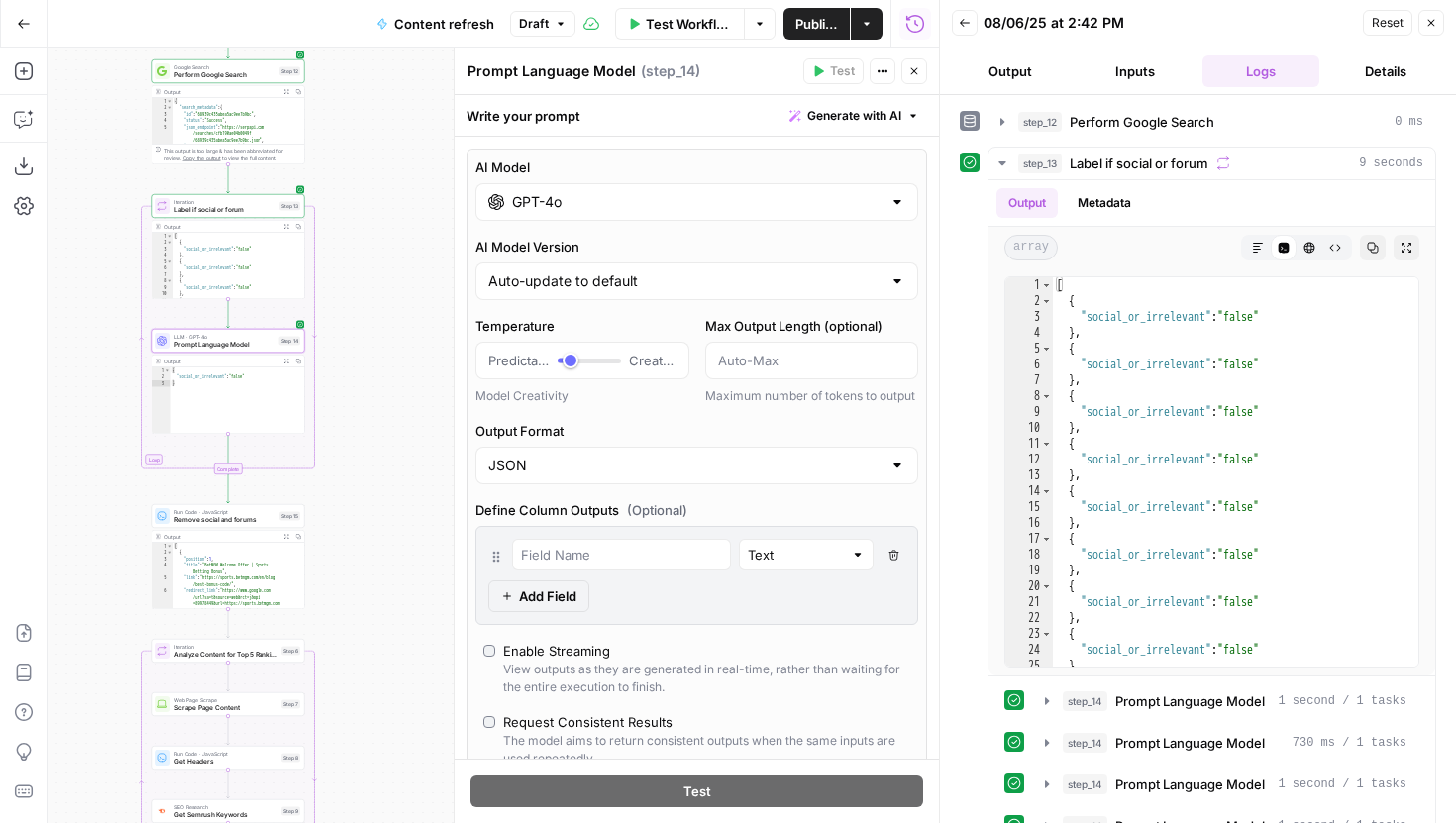 click on "GPT-4o" at bounding box center (696, 202) 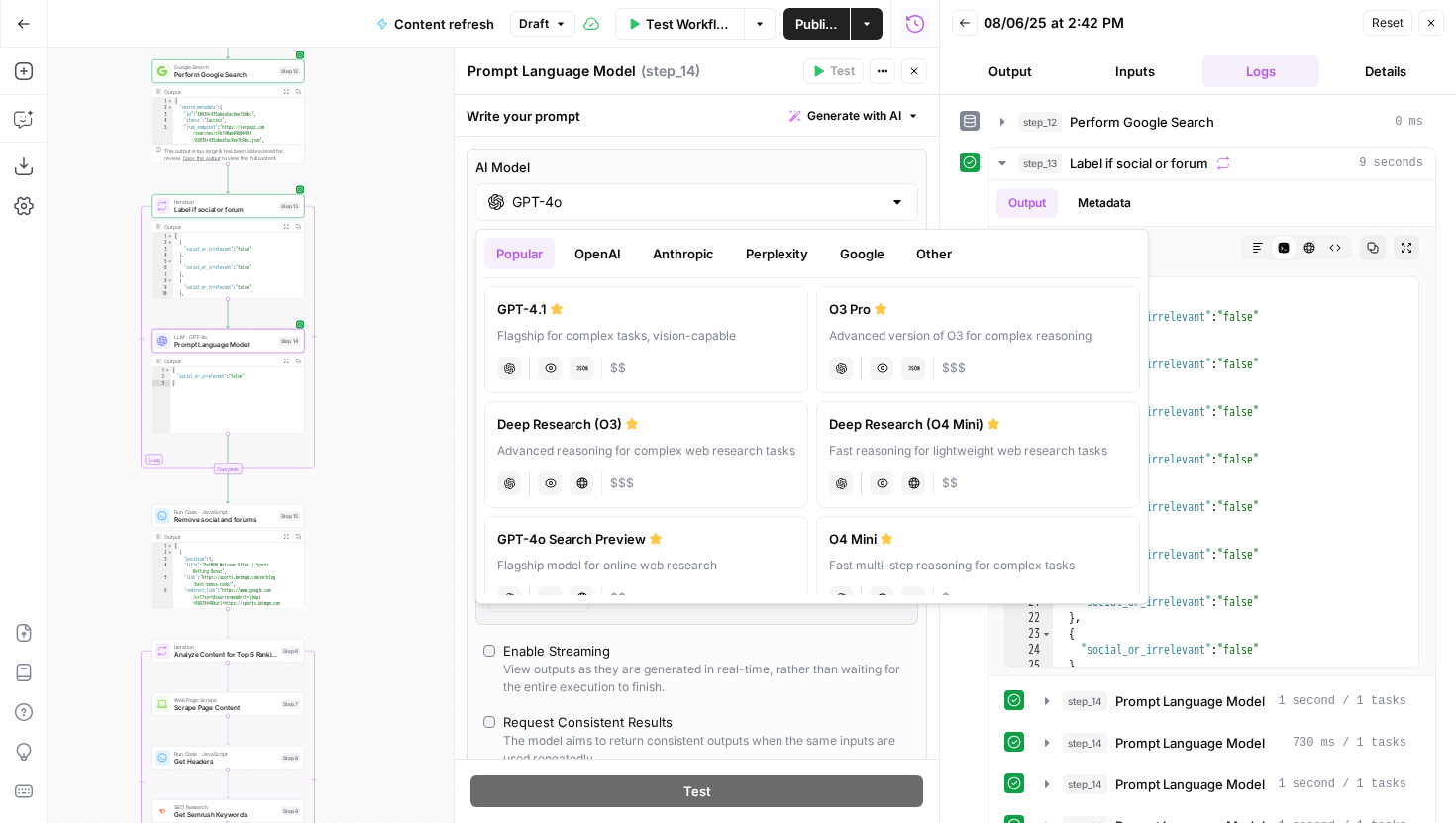 click on "Google" at bounding box center [862, 254] 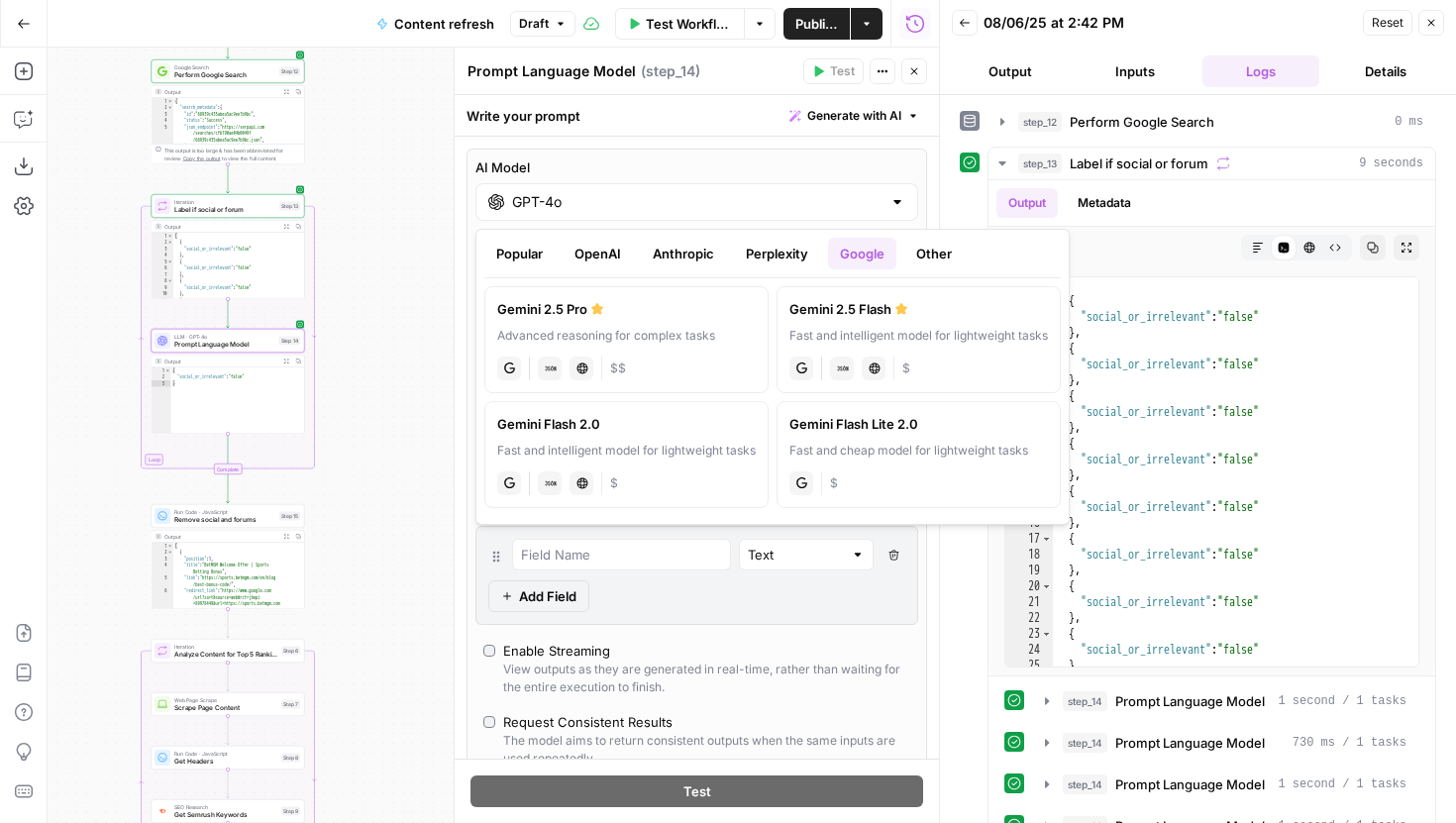 click on "Fast and intelligent model for lightweight tasks" at bounding box center [918, 336] 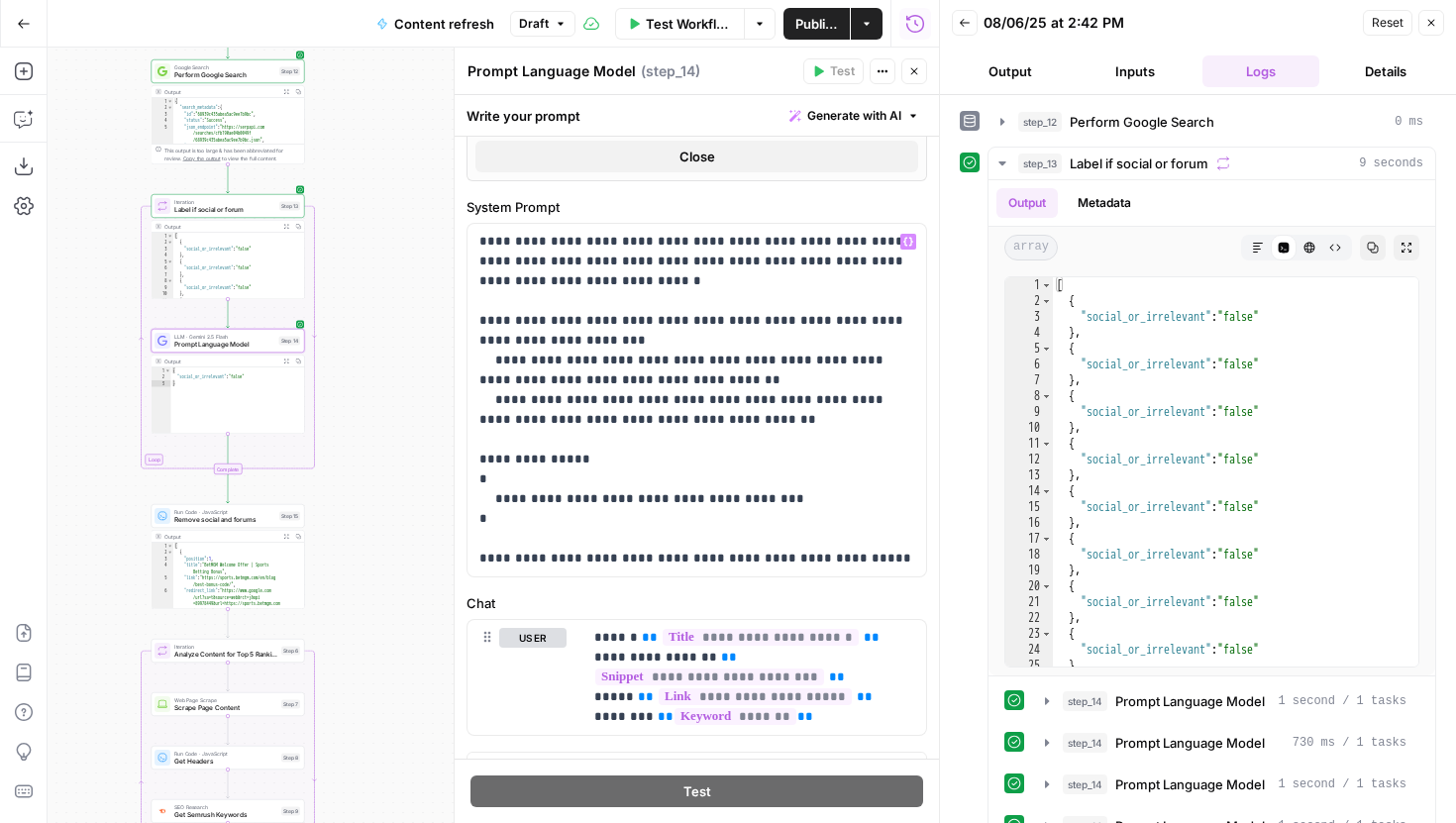 scroll, scrollTop: 802, scrollLeft: 0, axis: vertical 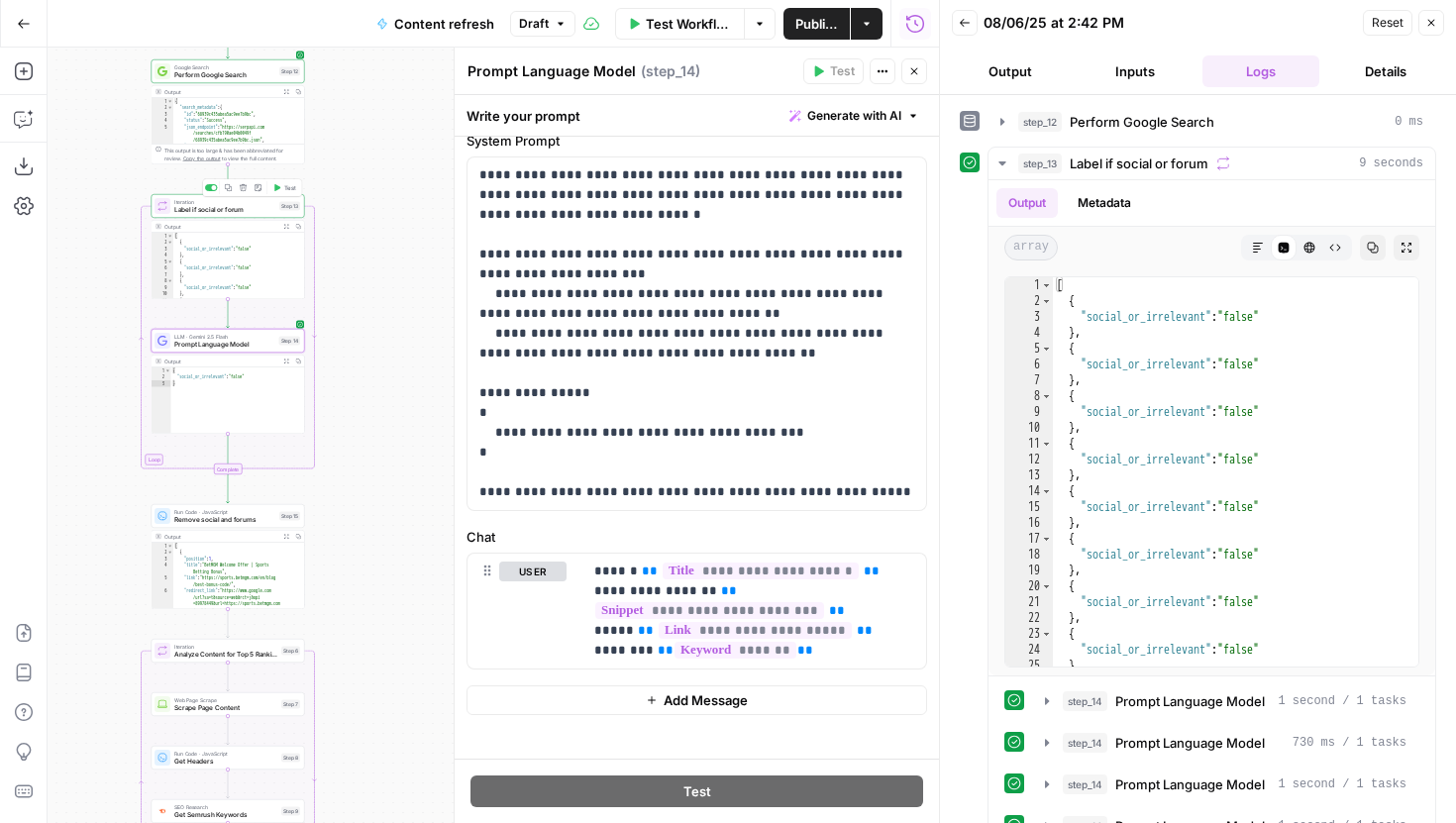 click 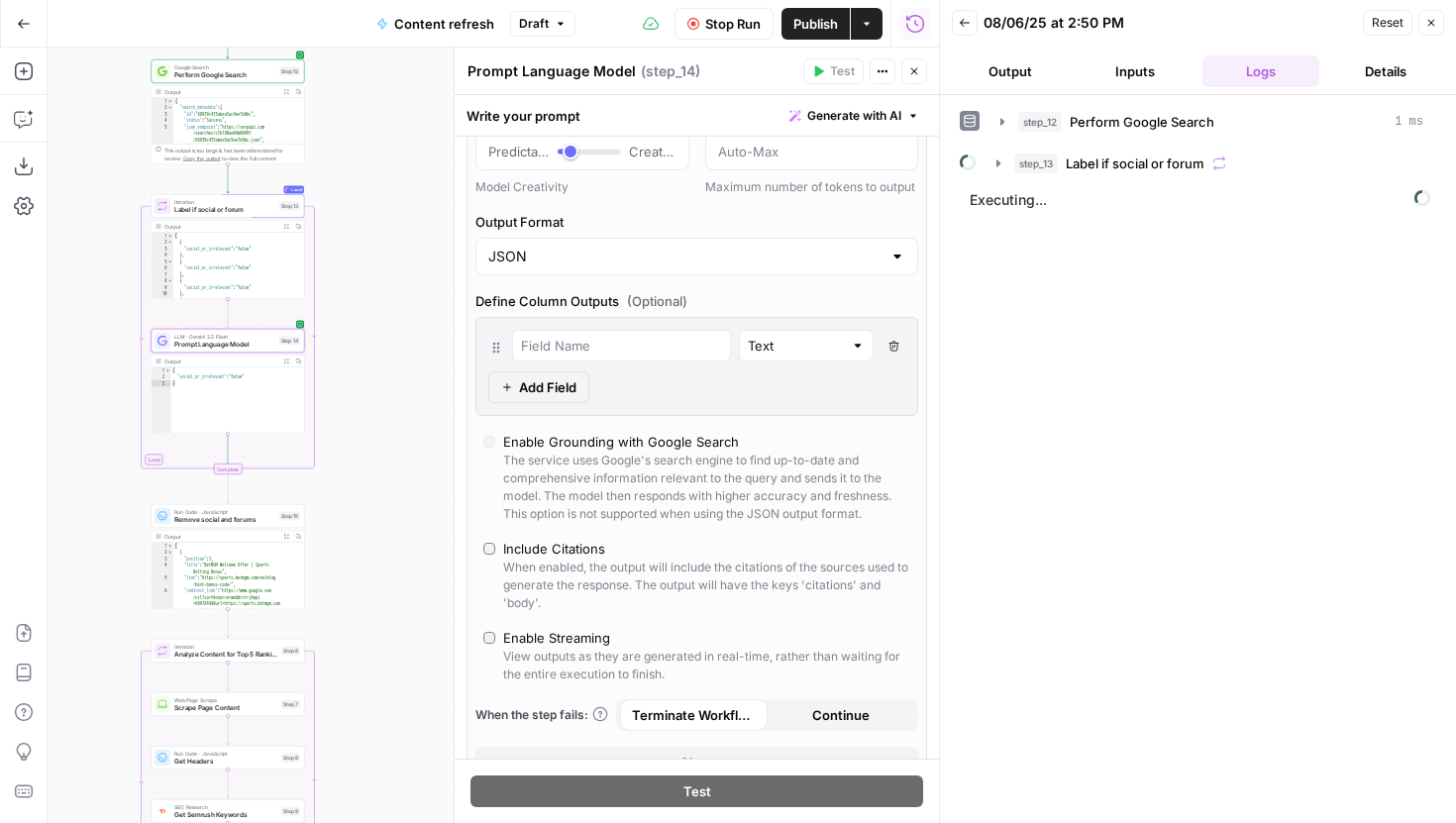 scroll, scrollTop: 132, scrollLeft: 0, axis: vertical 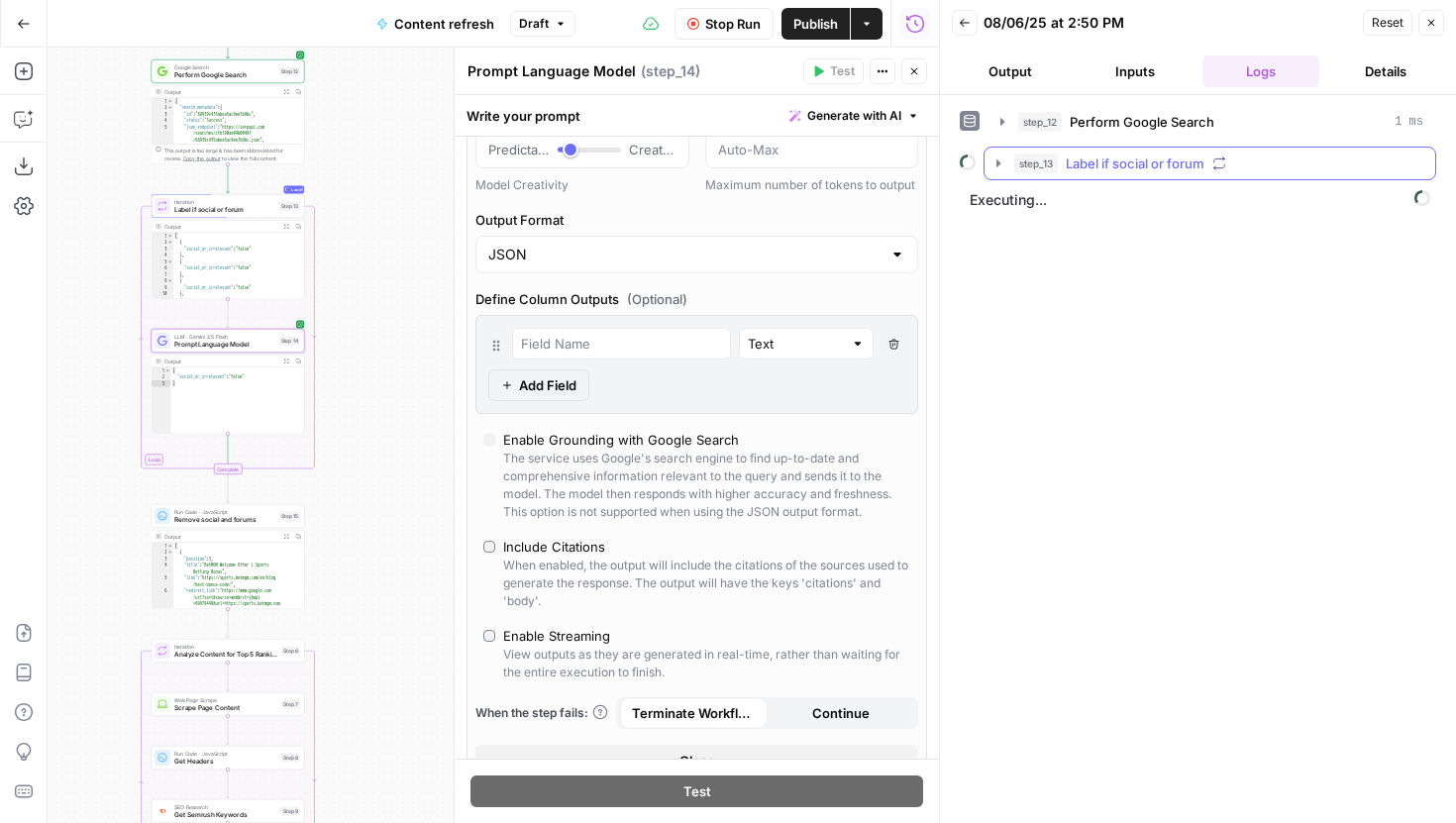 click 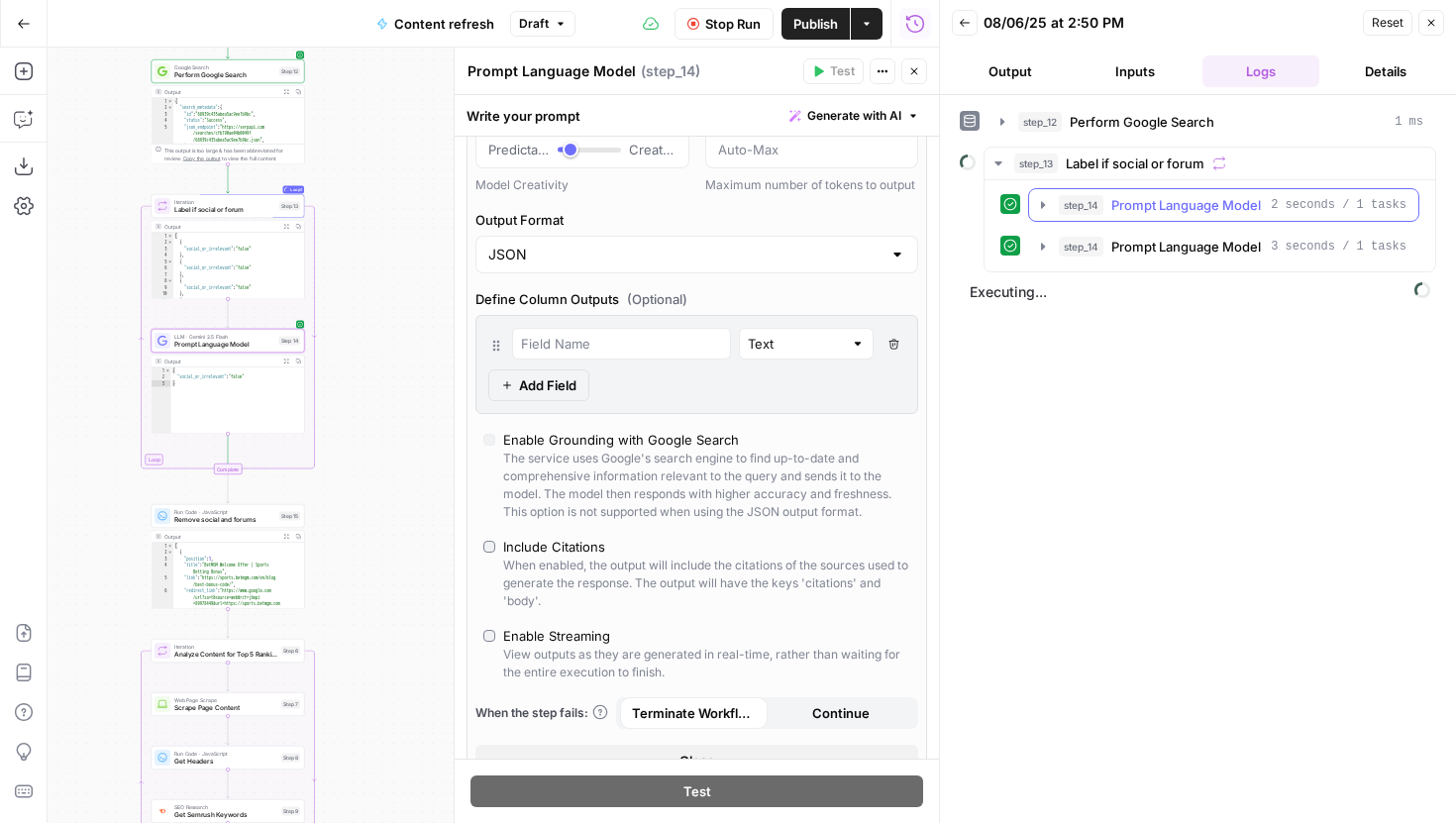 click 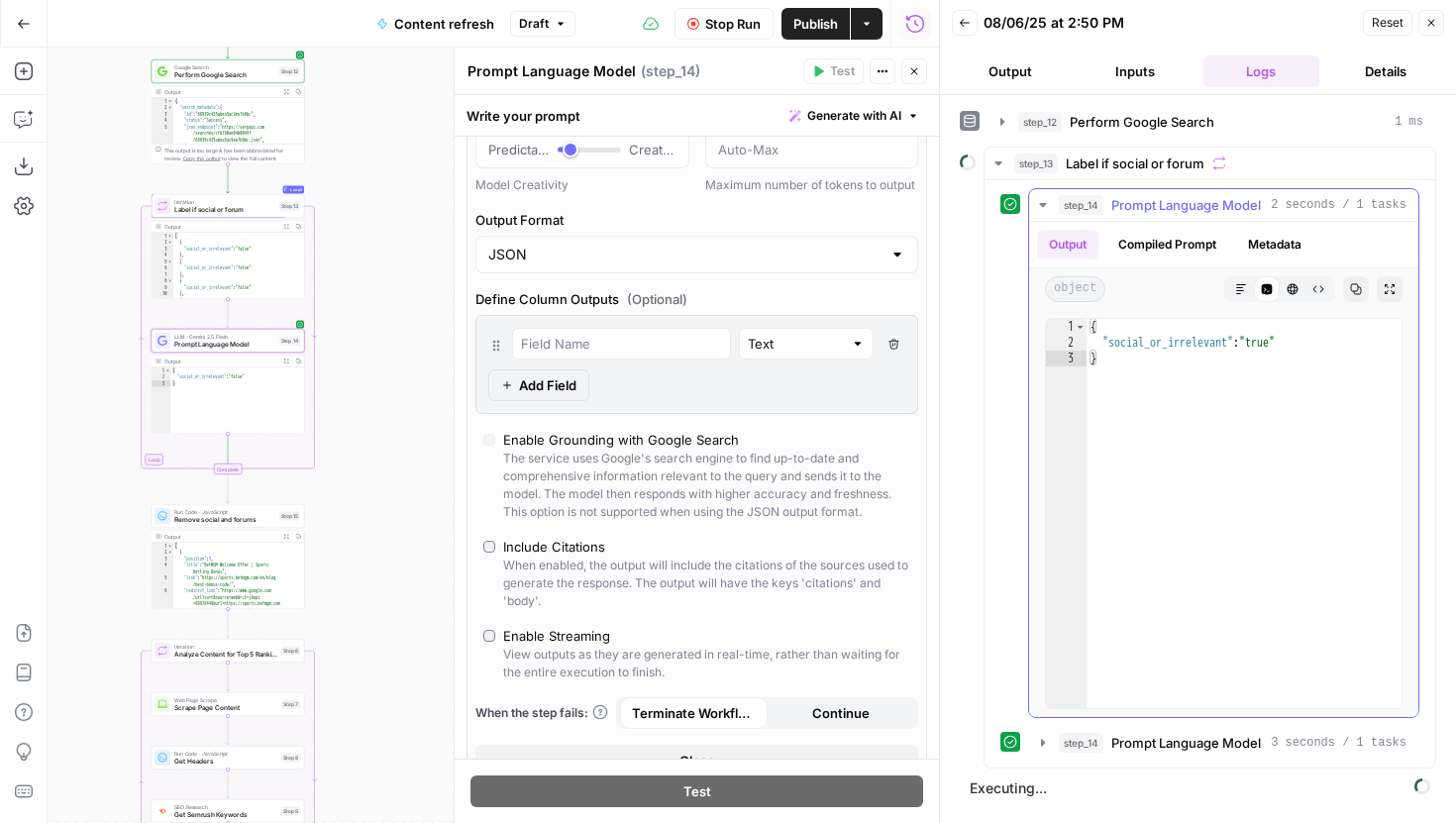 click 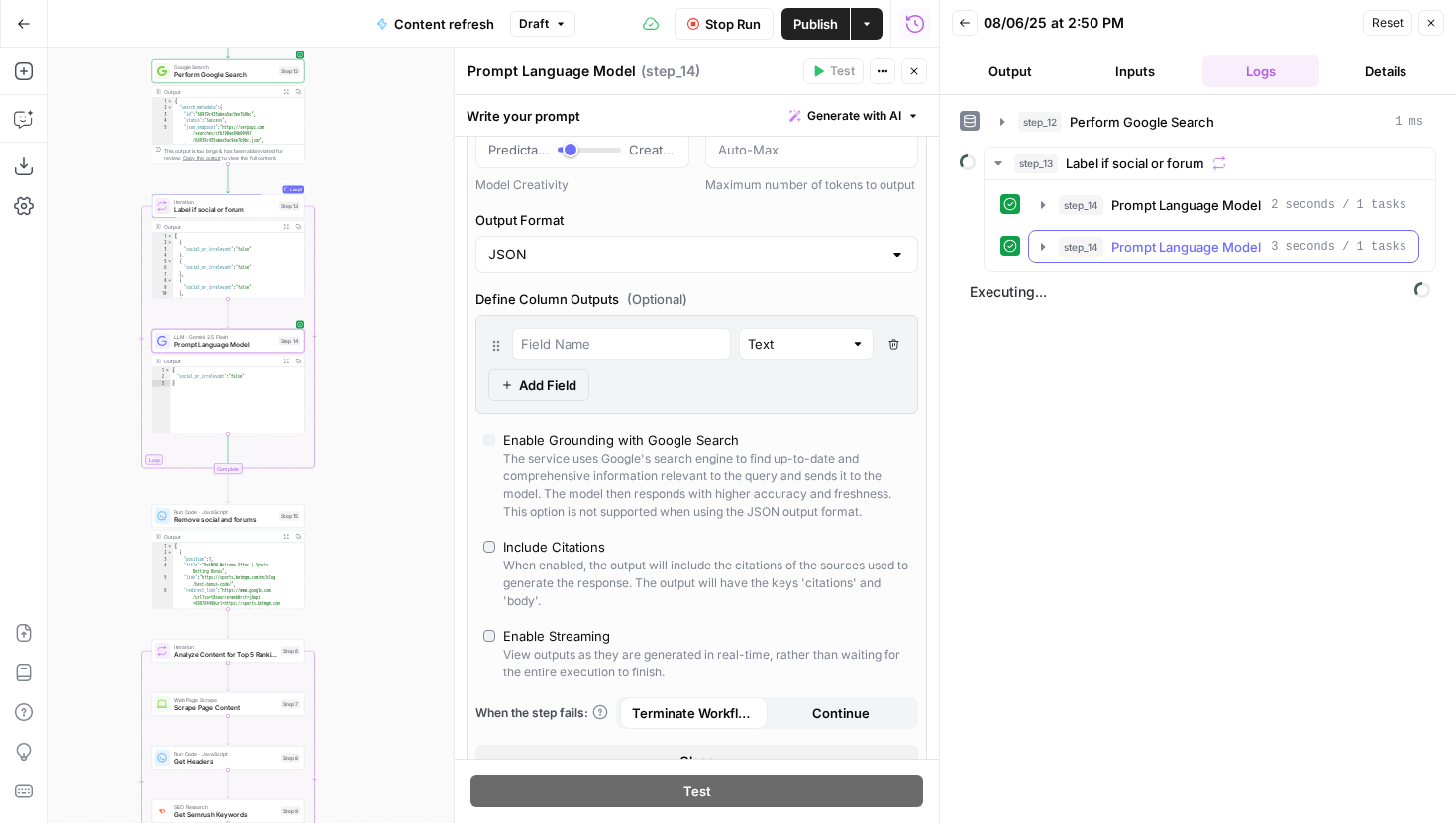 click 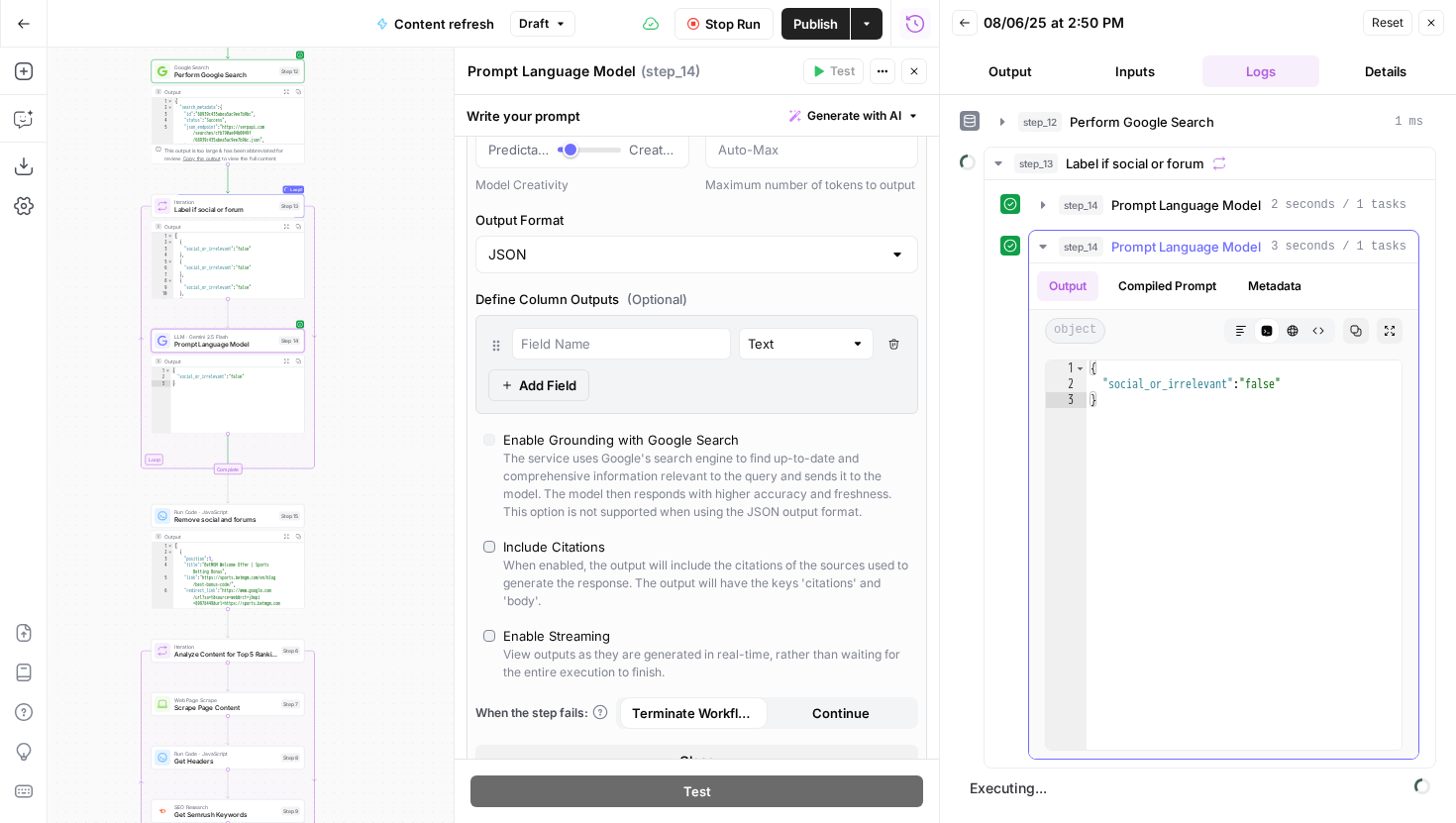 click 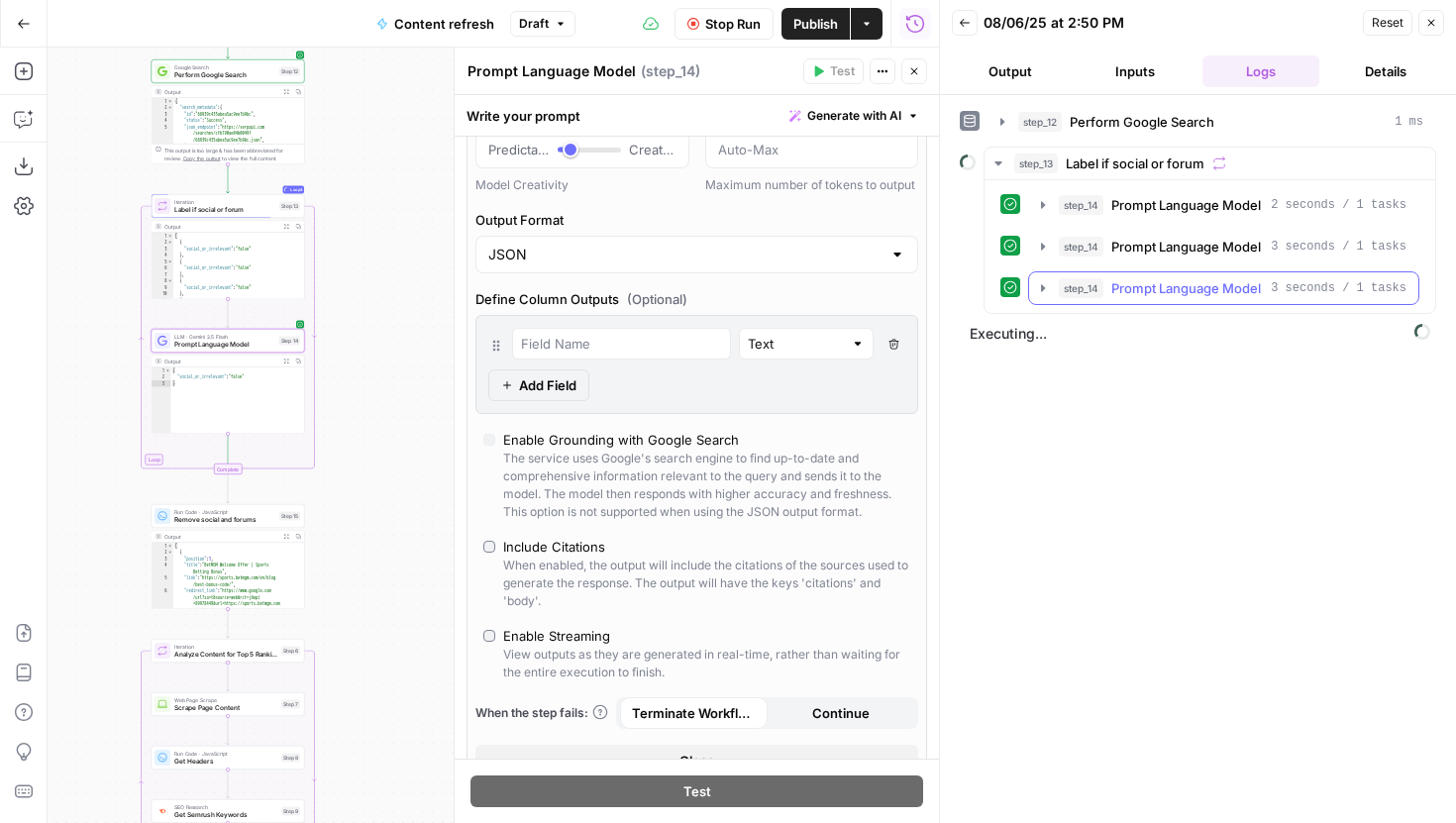click 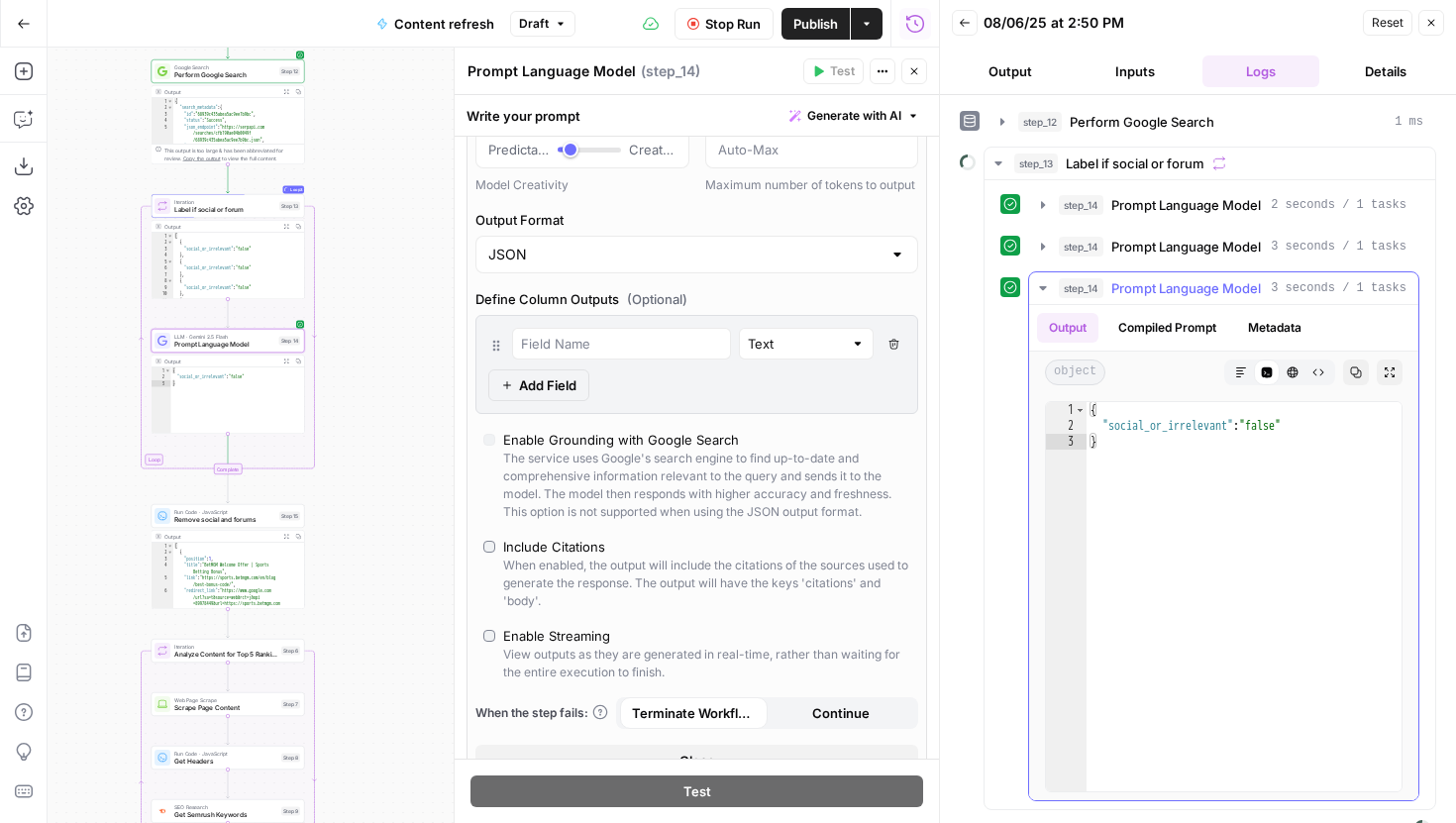 click 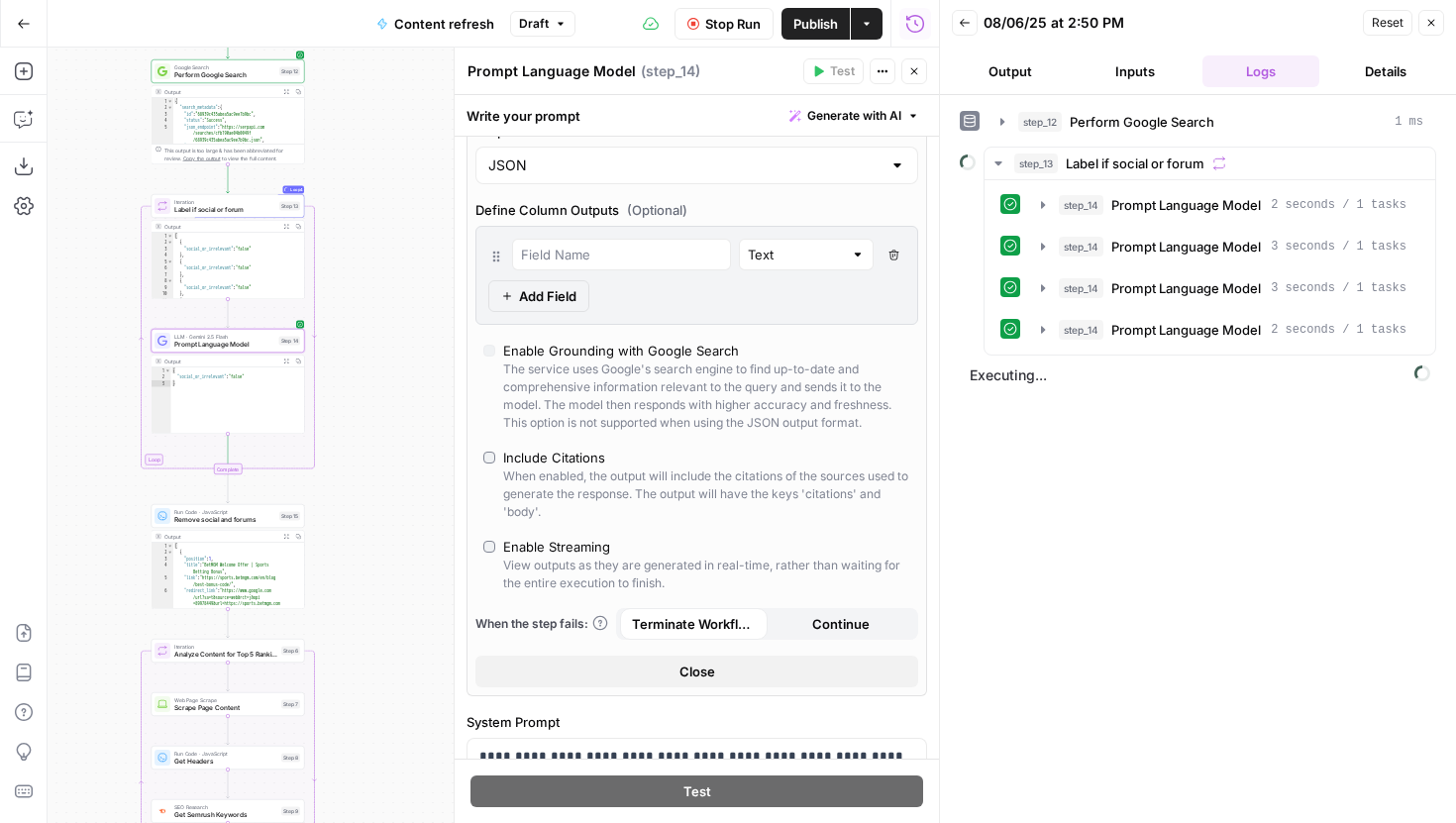 scroll, scrollTop: 225, scrollLeft: 0, axis: vertical 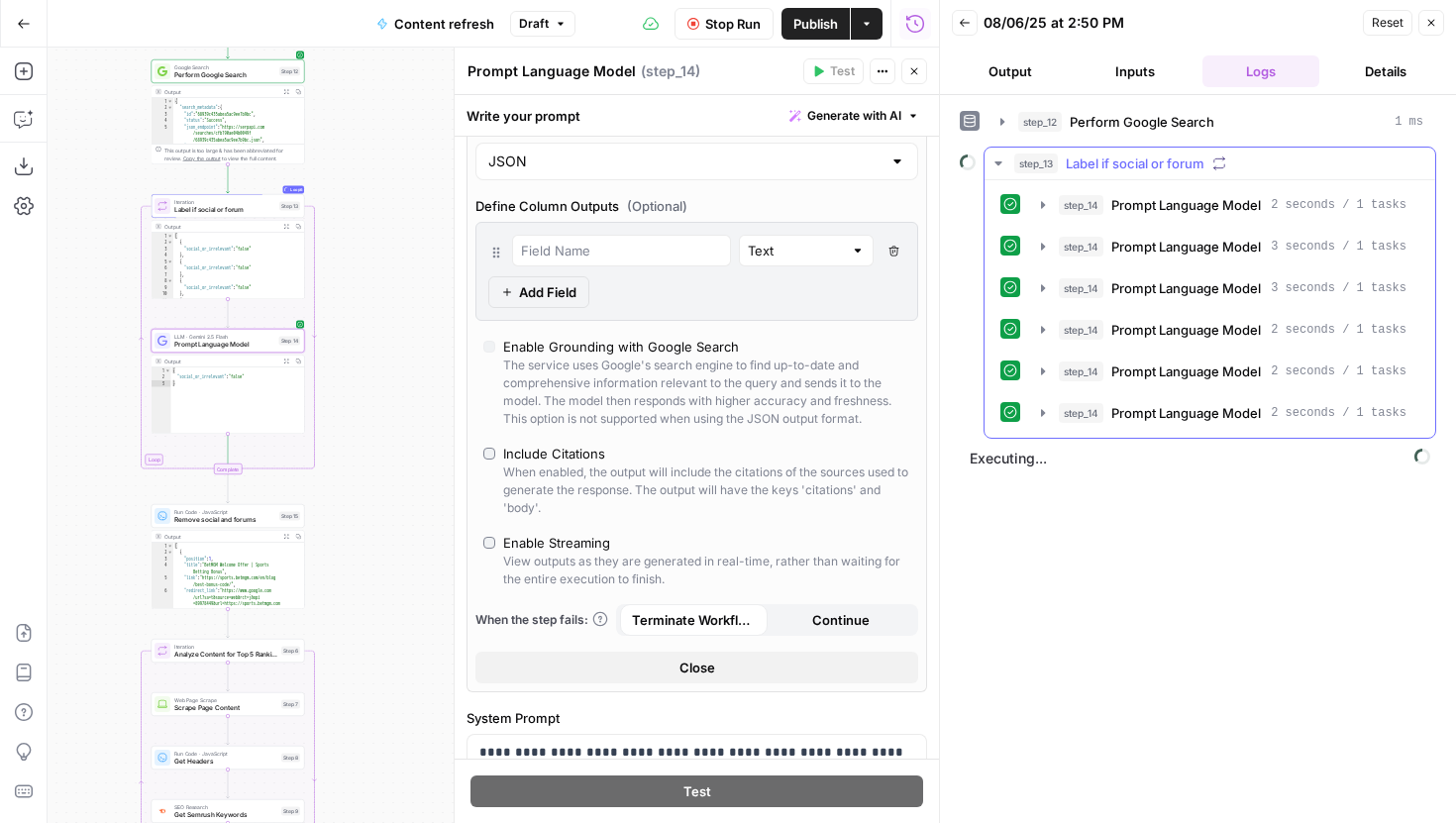 click on "step_13 Label if social or forum" at bounding box center (1209, 163) 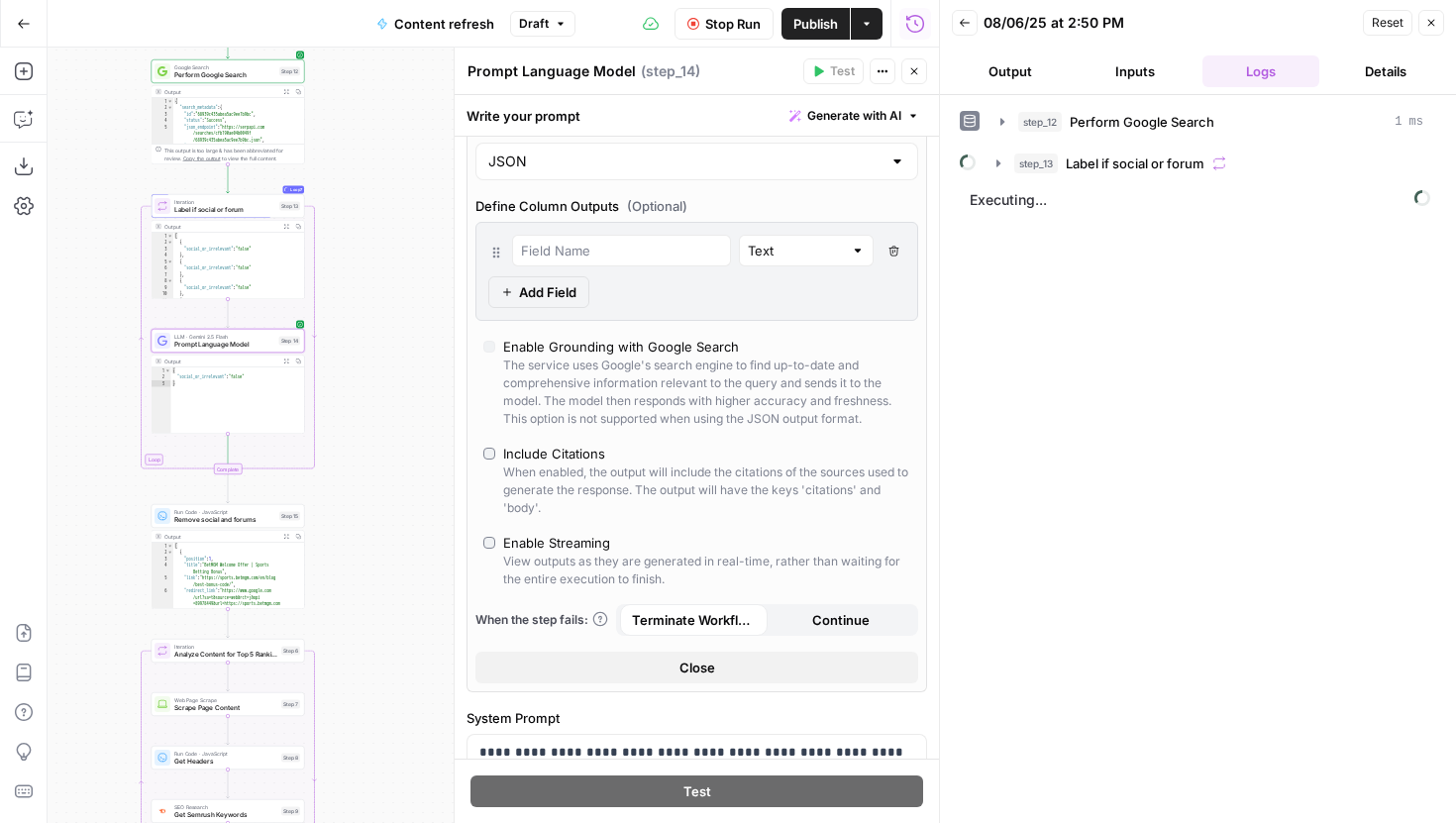 click 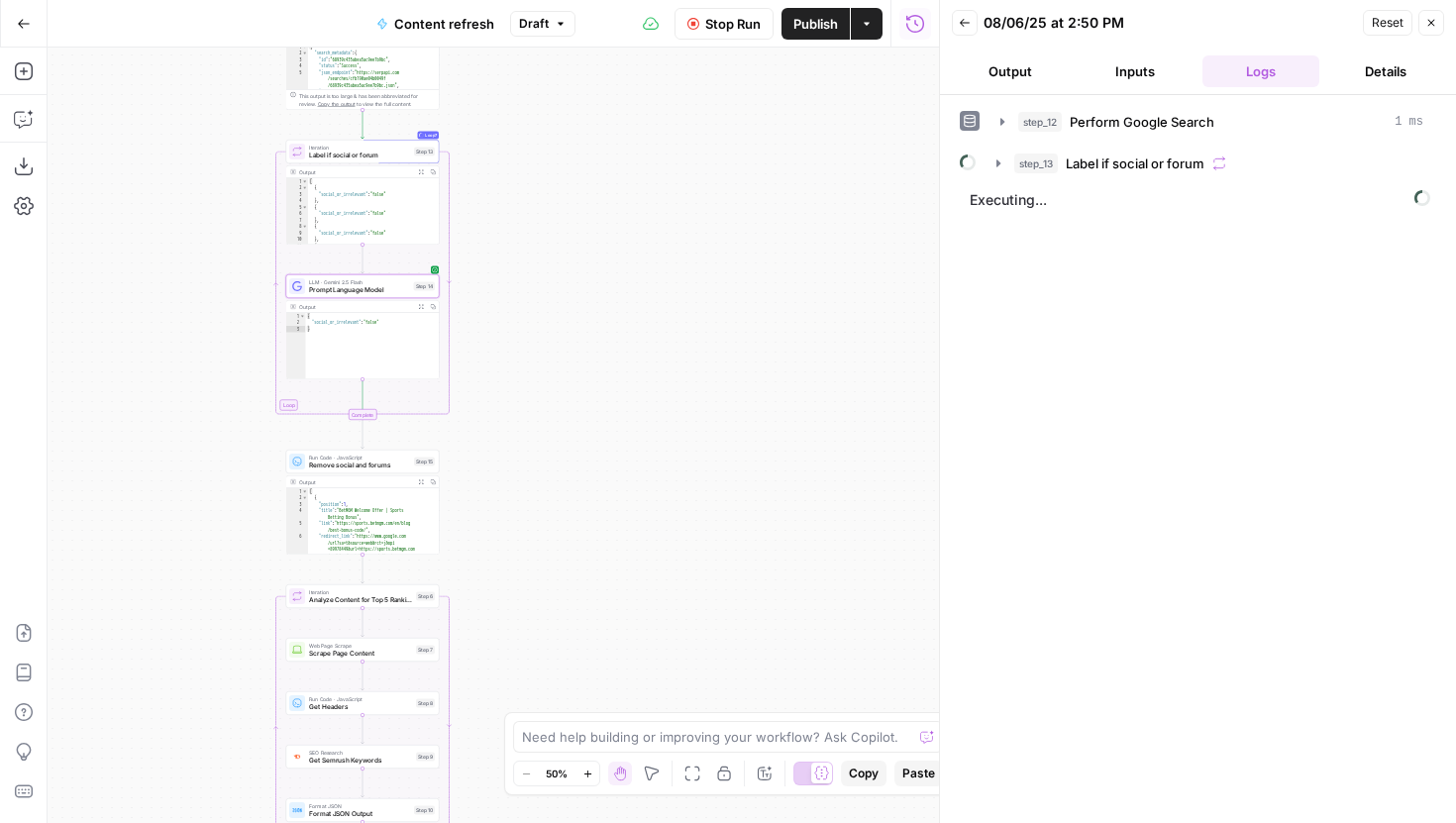 drag, startPoint x: 485, startPoint y: 374, endPoint x: 620, endPoint y: 320, distance: 145.39945 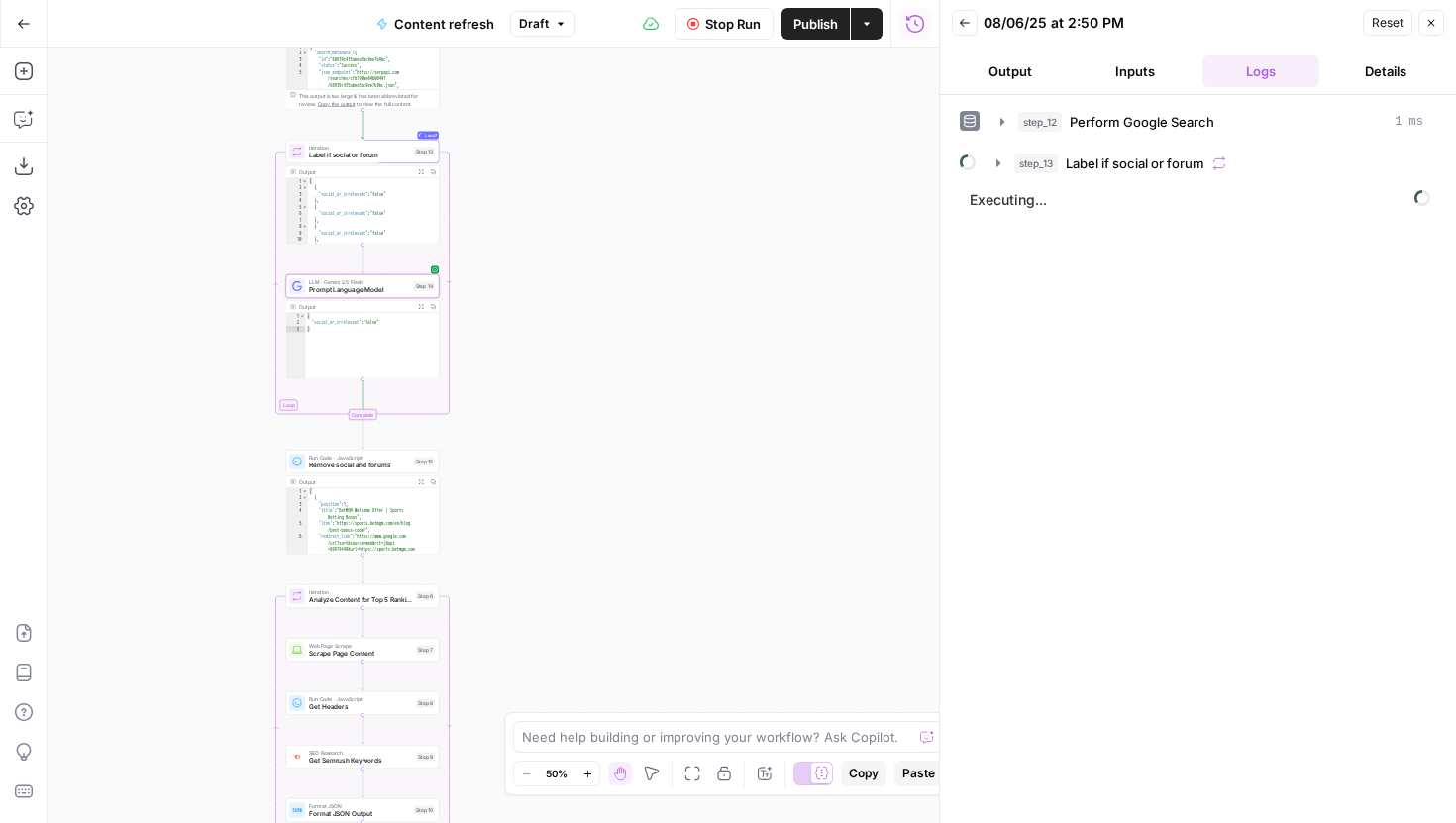 click on "true false false true false true Workflow Set Inputs Inputs Google Search Perform Google Search Step 12 Output Expand Output Copy 1 2 3 4 5 6 {    "search_metadata" :  {      "id" :  "68939c435abea5ac9ee7b9bc" ,      "status" :  "Success" ,      "json_endpoint" :  "https://serpapi.com          /searches/cfb190ae04b0049f          /68939c435abea5ac9ee7b9bc.json" ,      "pixel_position_endpoint" :  "https://serpapi          .com/searches/cfb190ae04b0049f          /68939c435abea5ac9ee7b9bc          .json_with_pixel_position" ,     This output is too large & has been abbreviated for review.   Copy the output   to view the full content. Loop Loop  7 Iteration Label if social or forum Step 13 Output Expand Output Copy 1 2 3 4 5 6 7 8 9 10 11 12 [    {      "social_or_irrelevant" :  "false"    } ,    {      "social_or_irrelevant" :  "false"    } ,    {      "social_or_irrelevant" :  "false"    } ,    {      "social_or_irrelevant" :  "false"     LLM · Gemini 2.5 Flash Copy" at bounding box center (493, 435) 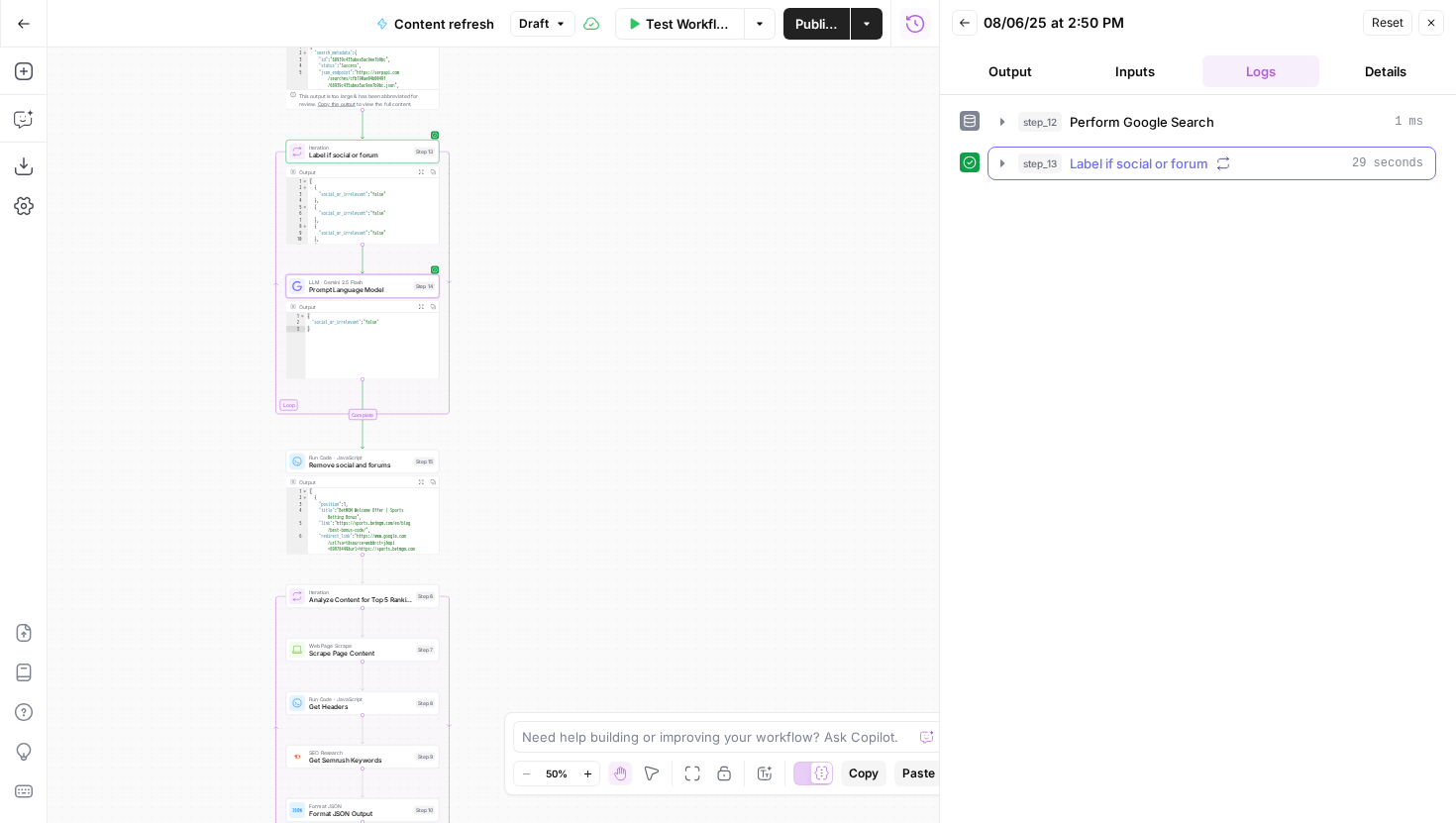 click 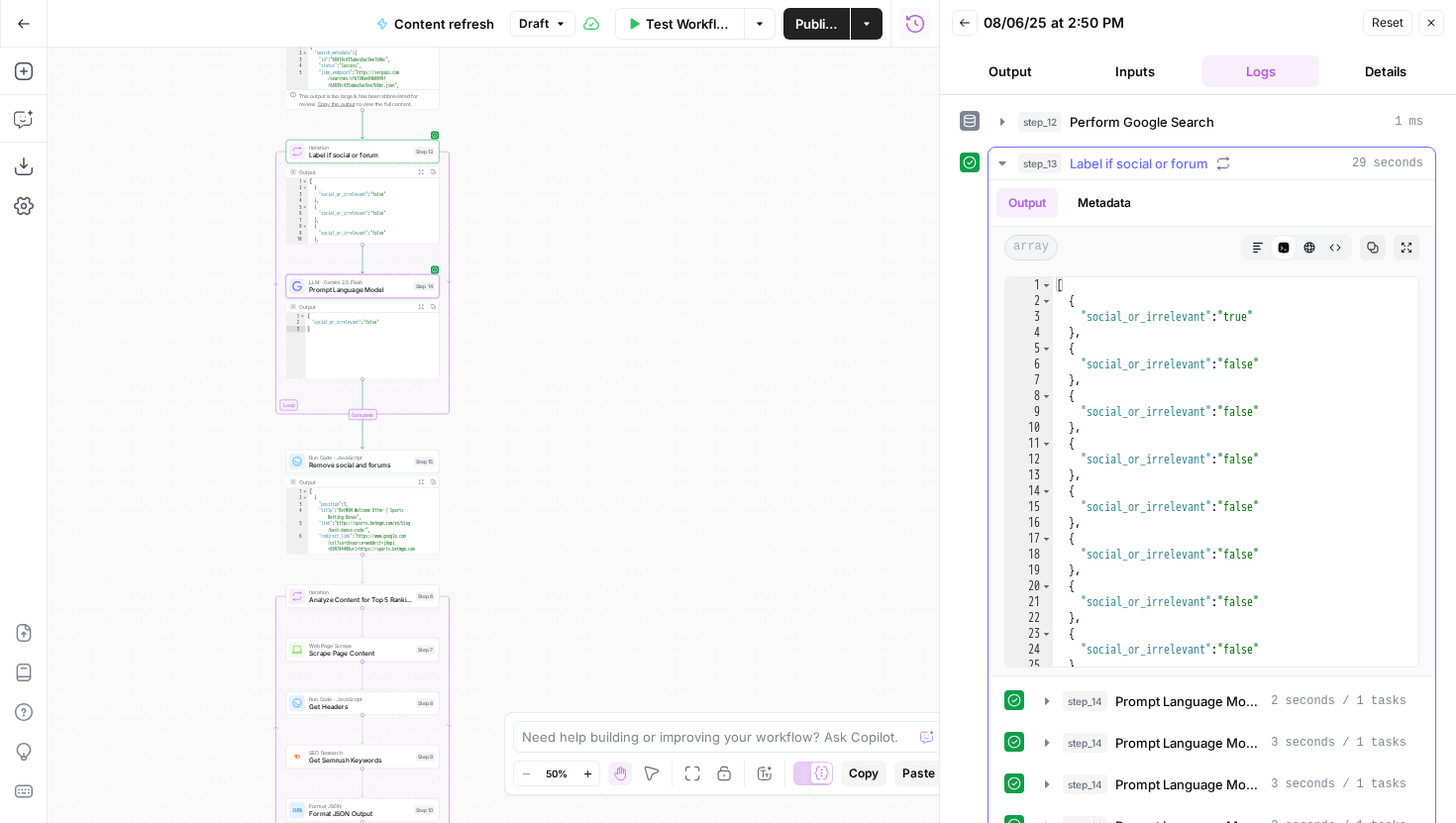 click 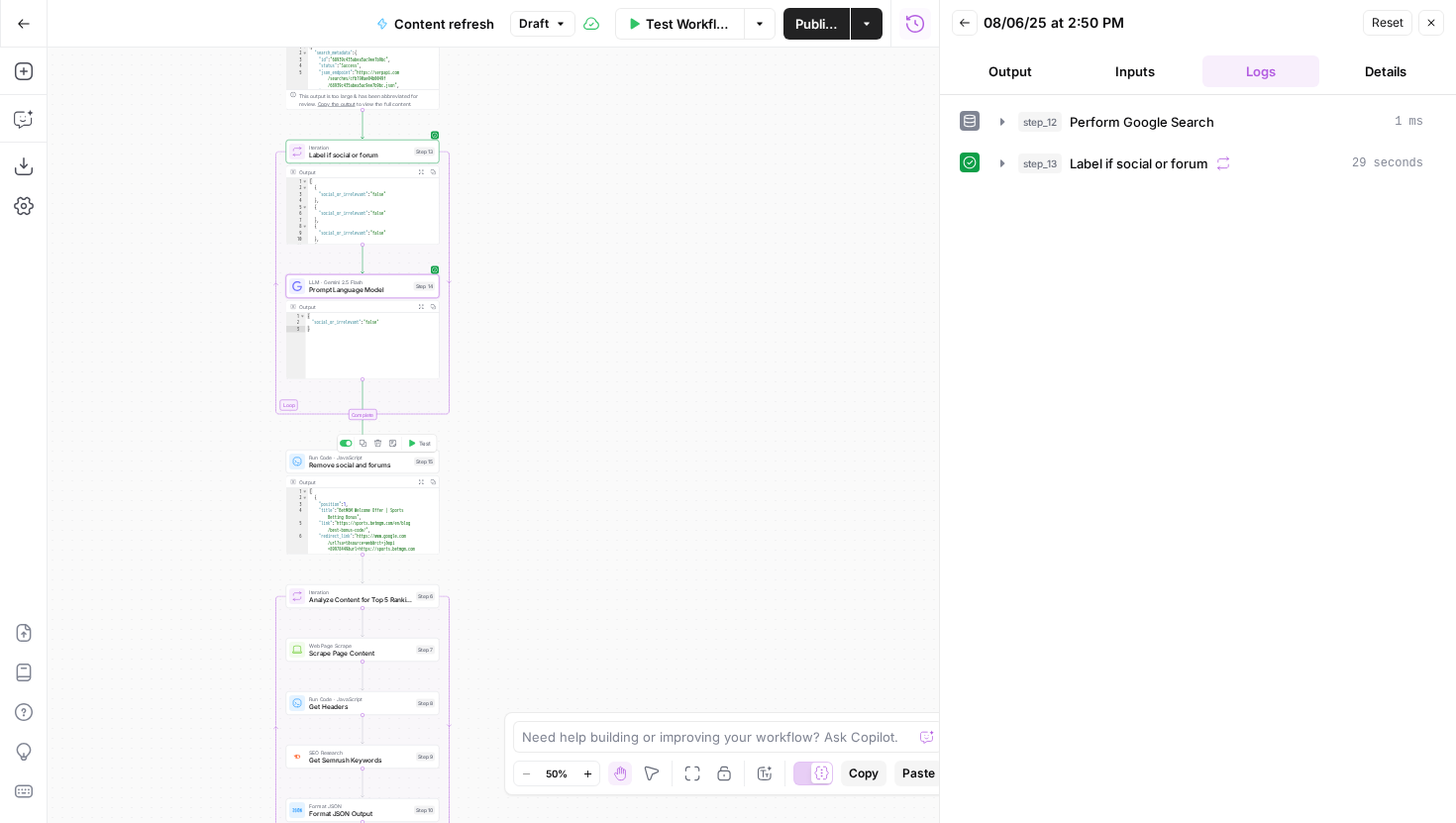 click on "Test" at bounding box center (425, 443) 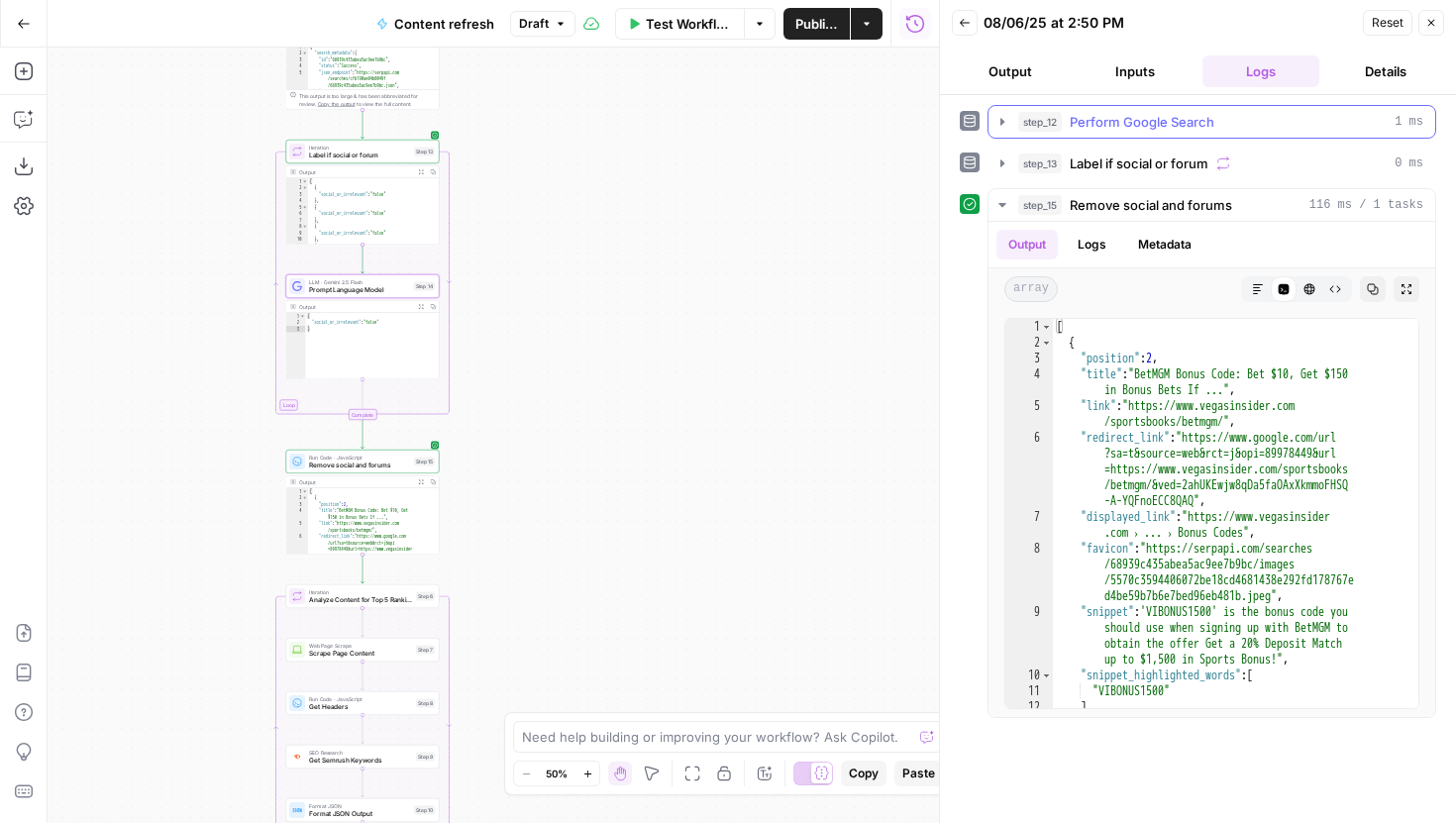 click 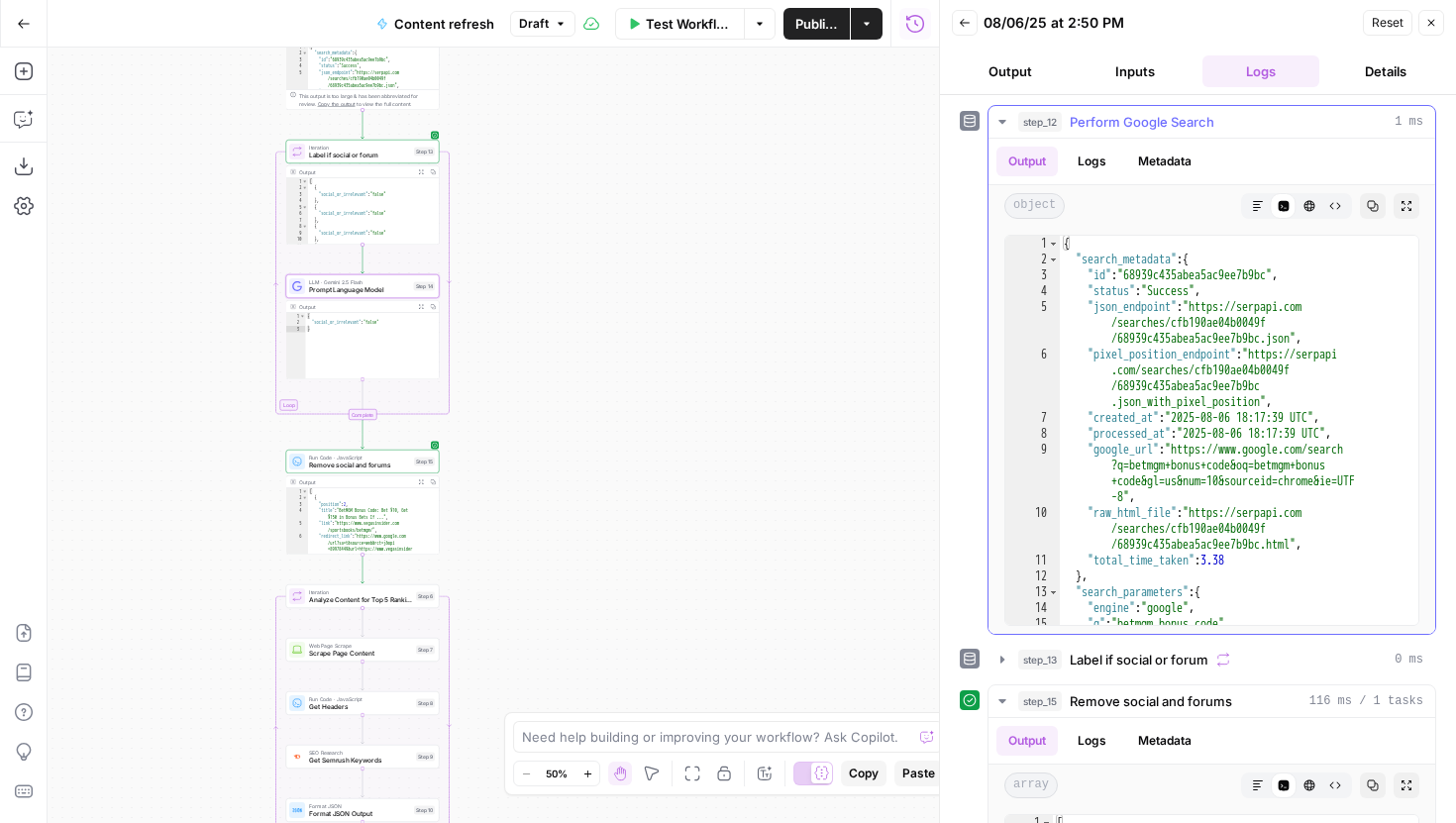 click 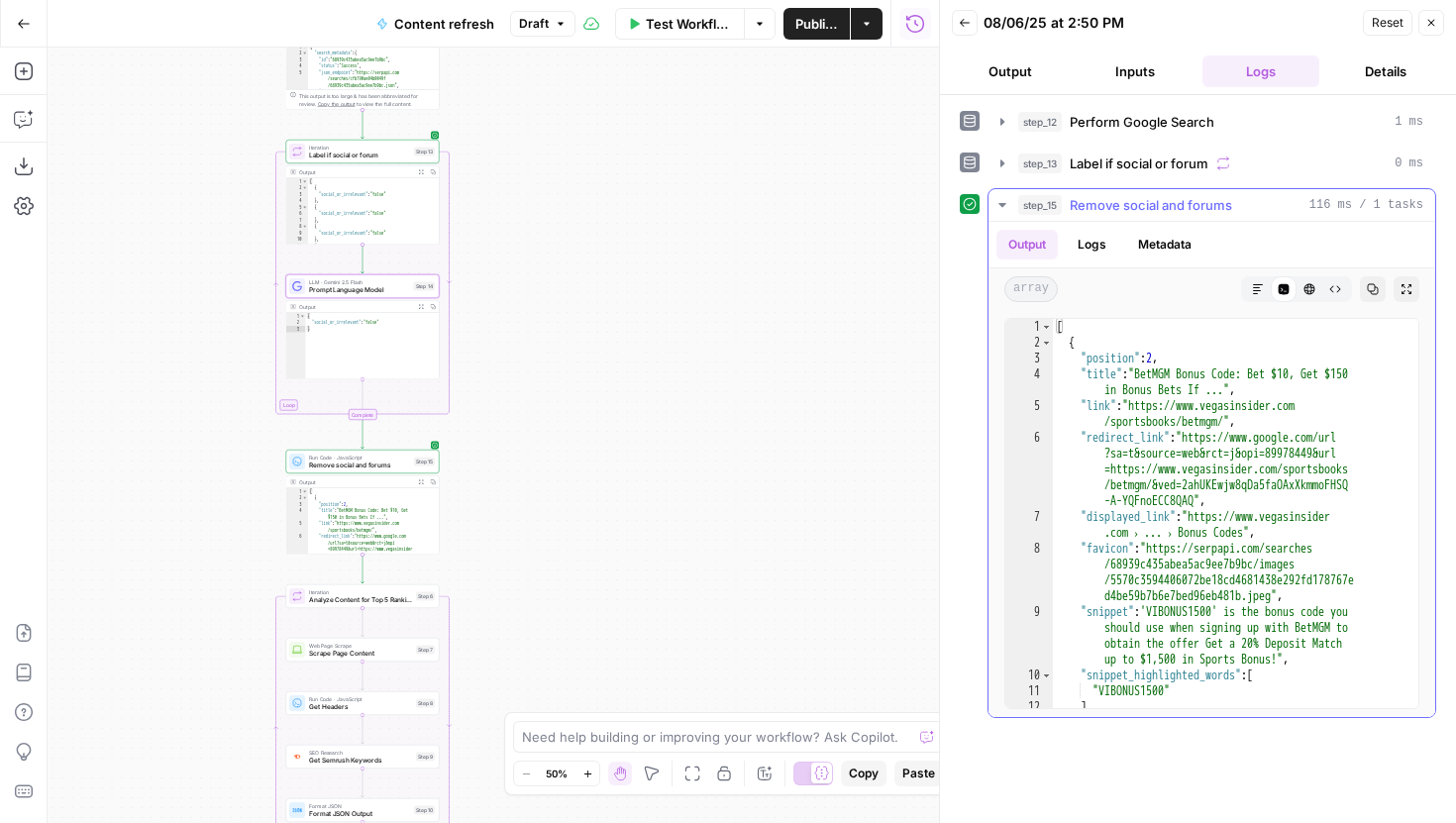 scroll, scrollTop: 0, scrollLeft: 0, axis: both 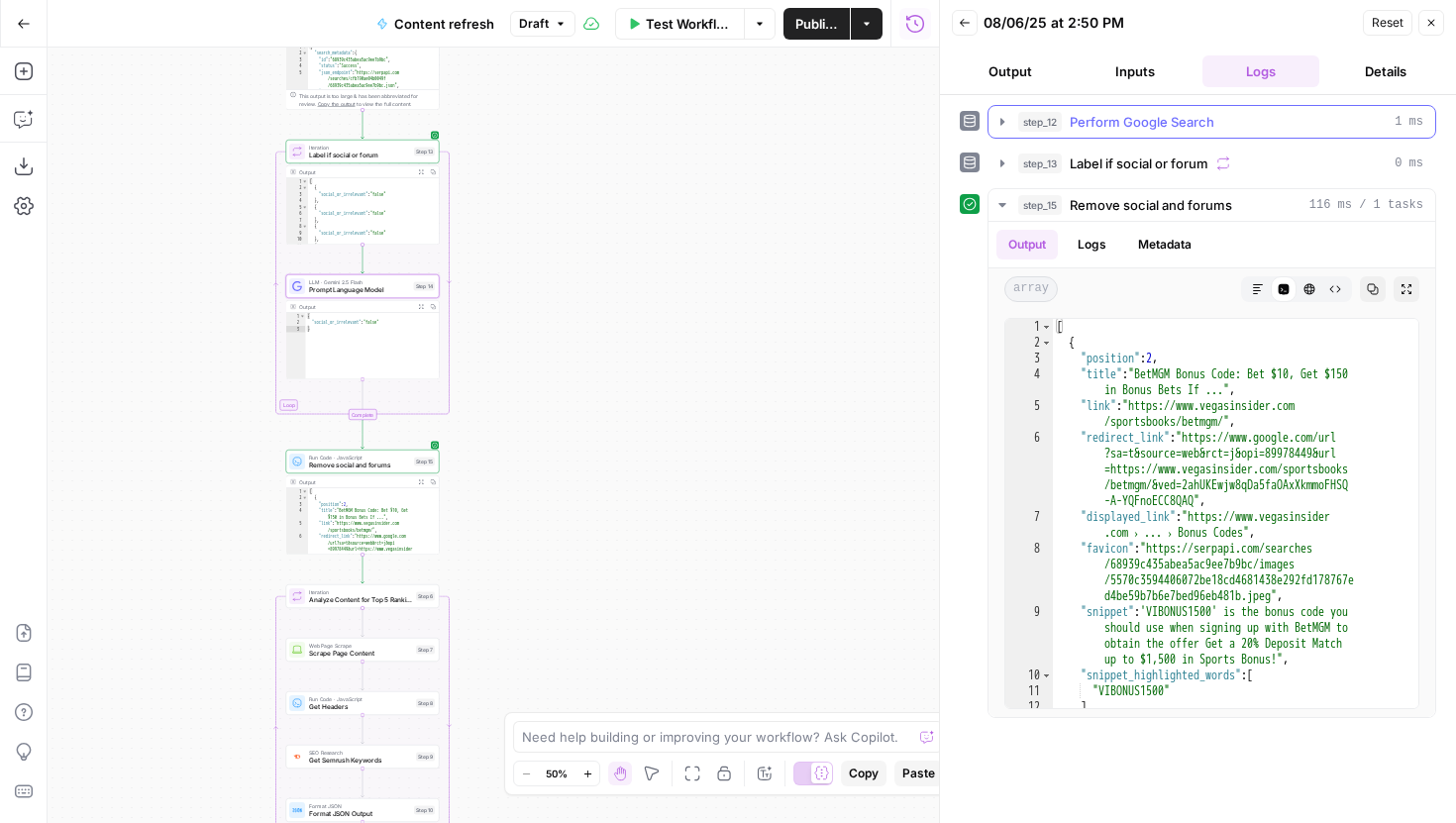 click 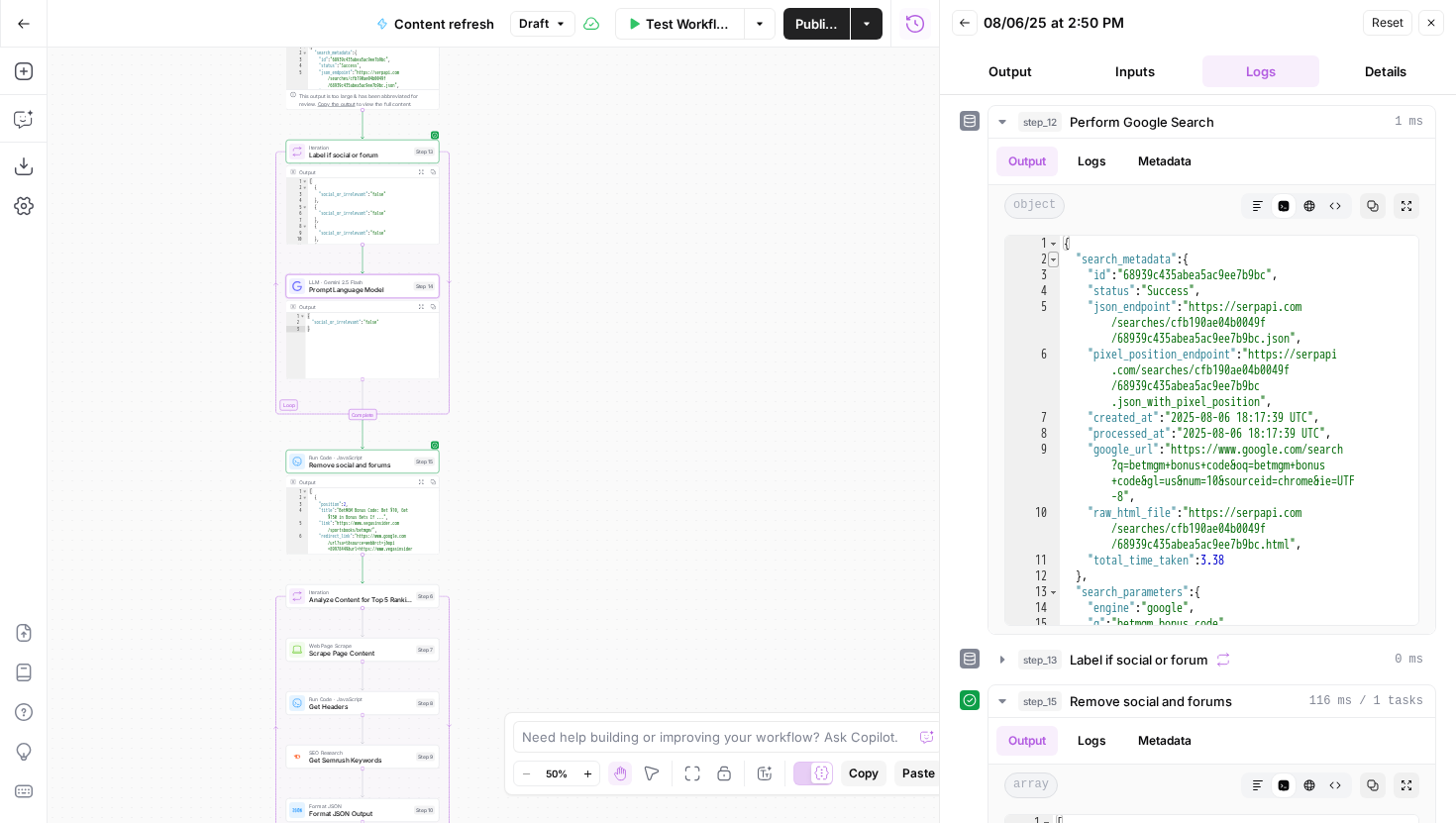 click at bounding box center (1053, 259) 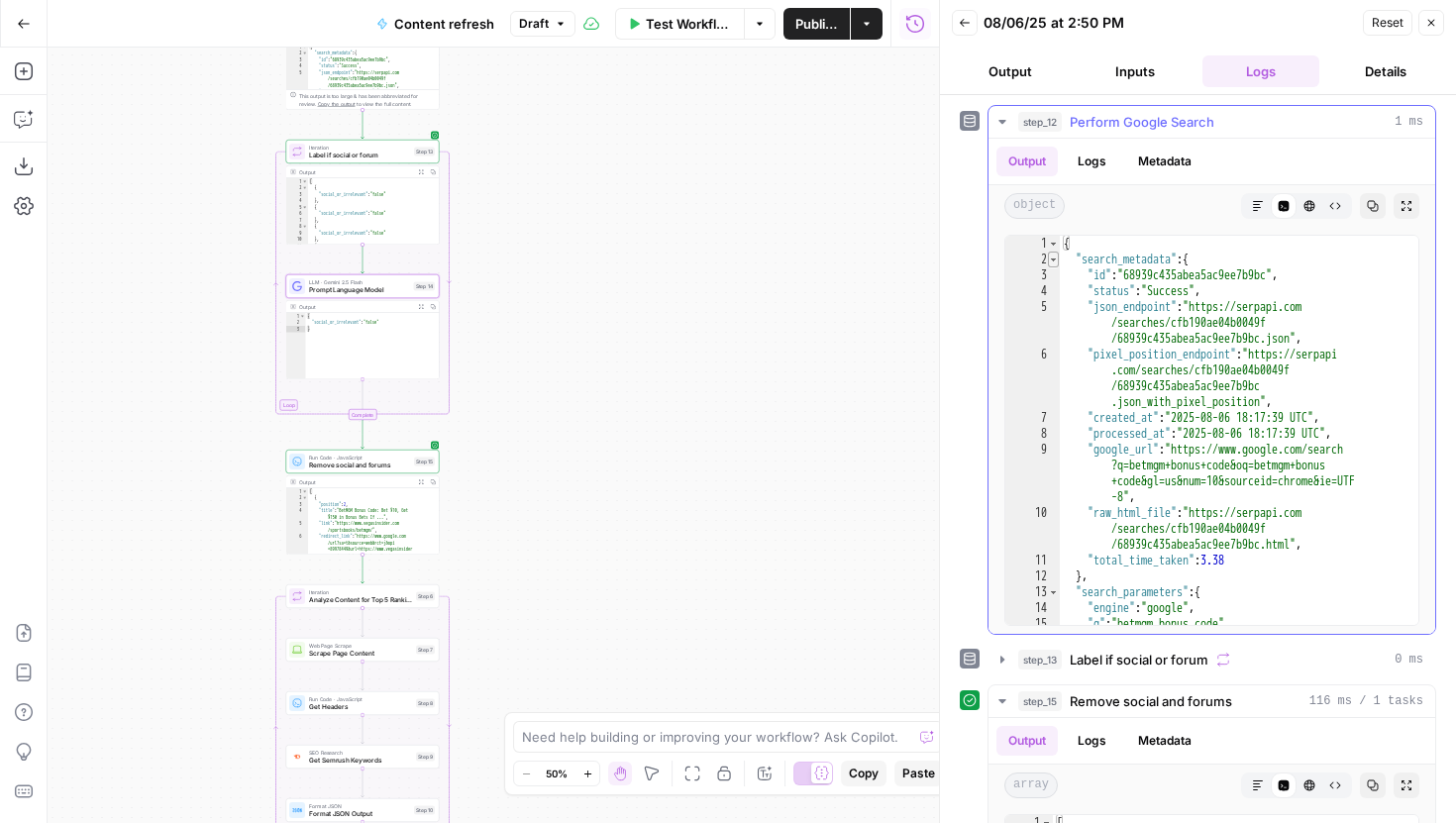click at bounding box center [1053, 259] 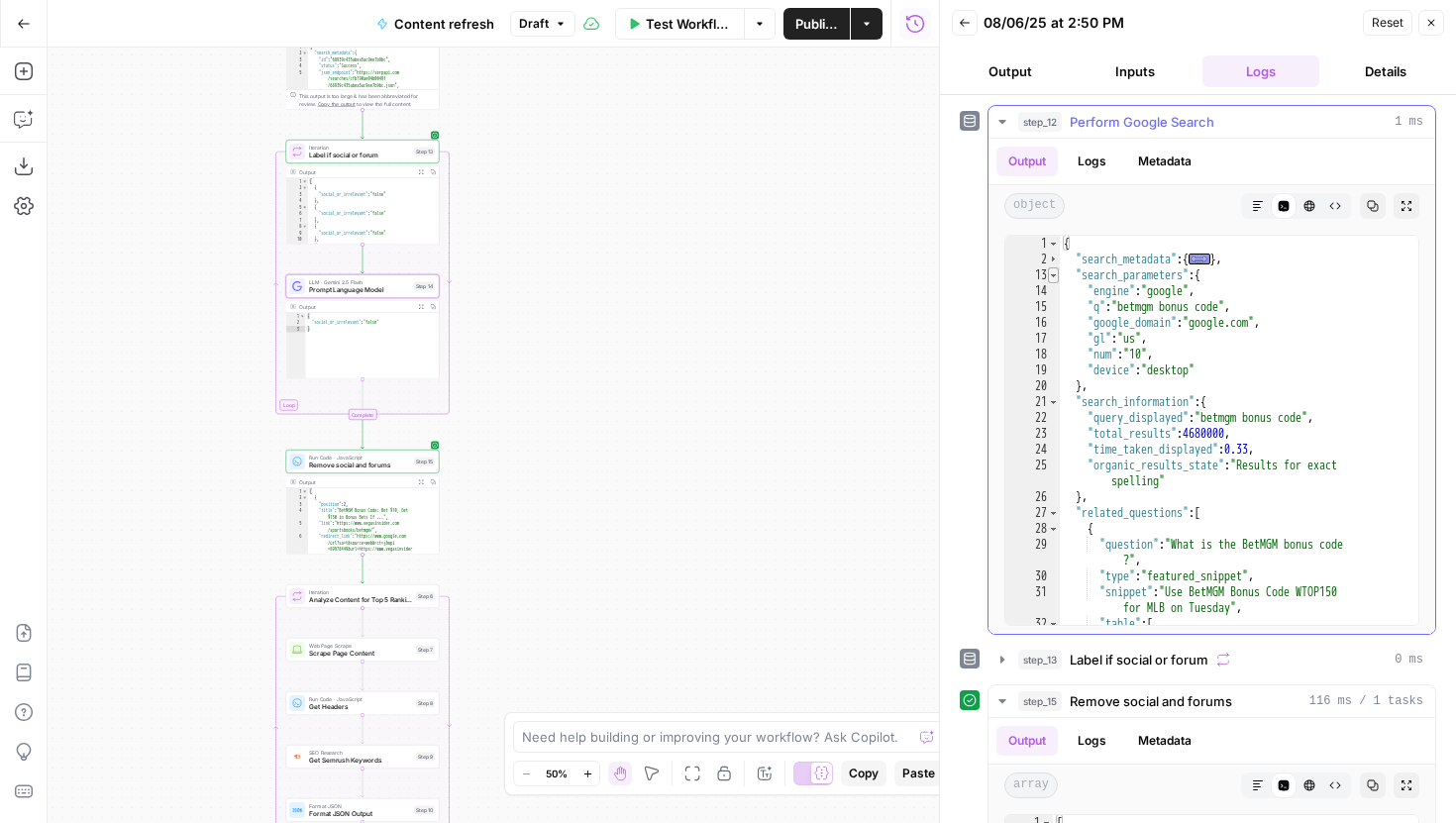 click at bounding box center [1053, 275] 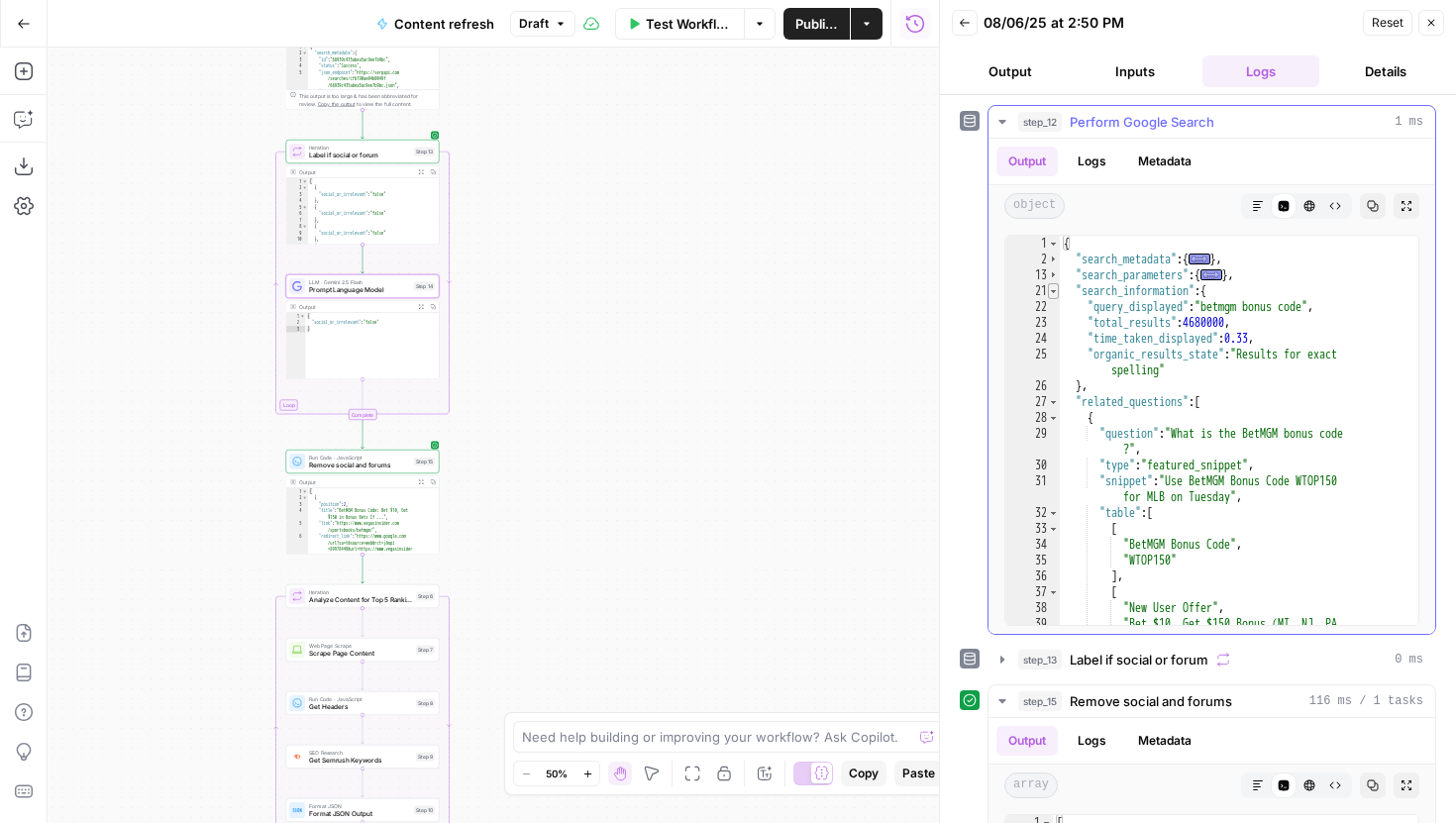click at bounding box center (1053, 291) 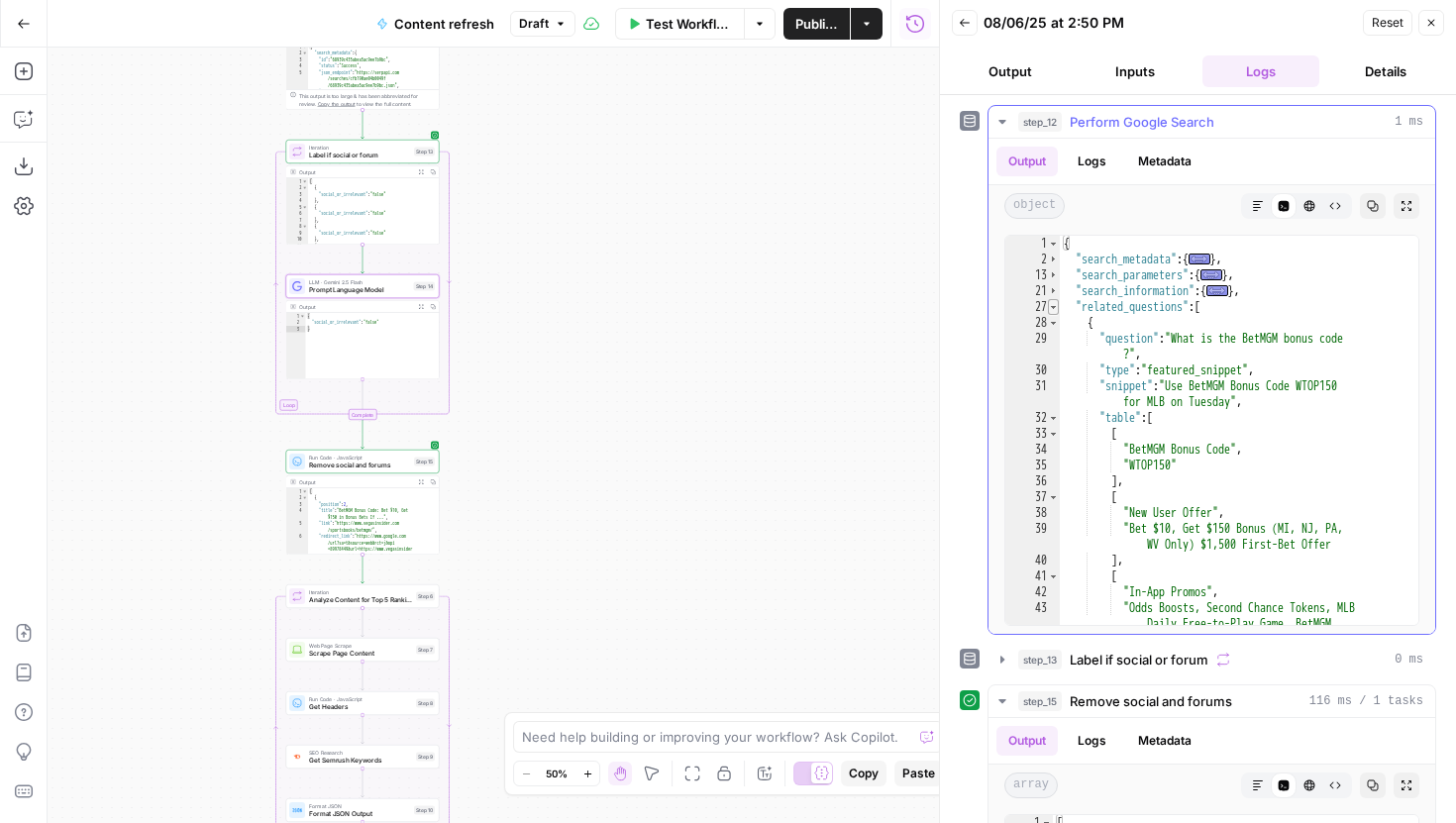 click at bounding box center (1053, 307) 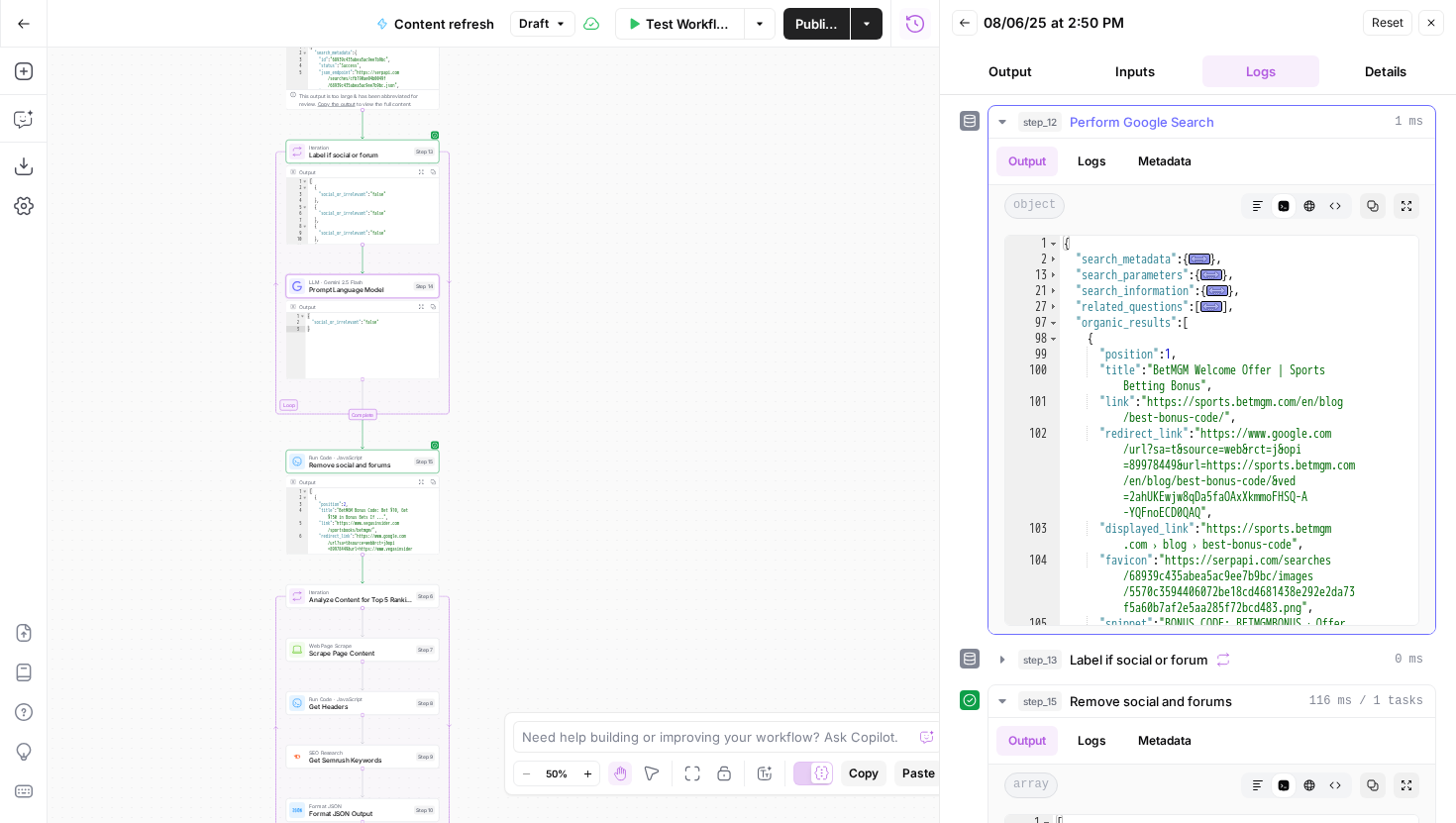 scroll, scrollTop: 0, scrollLeft: 0, axis: both 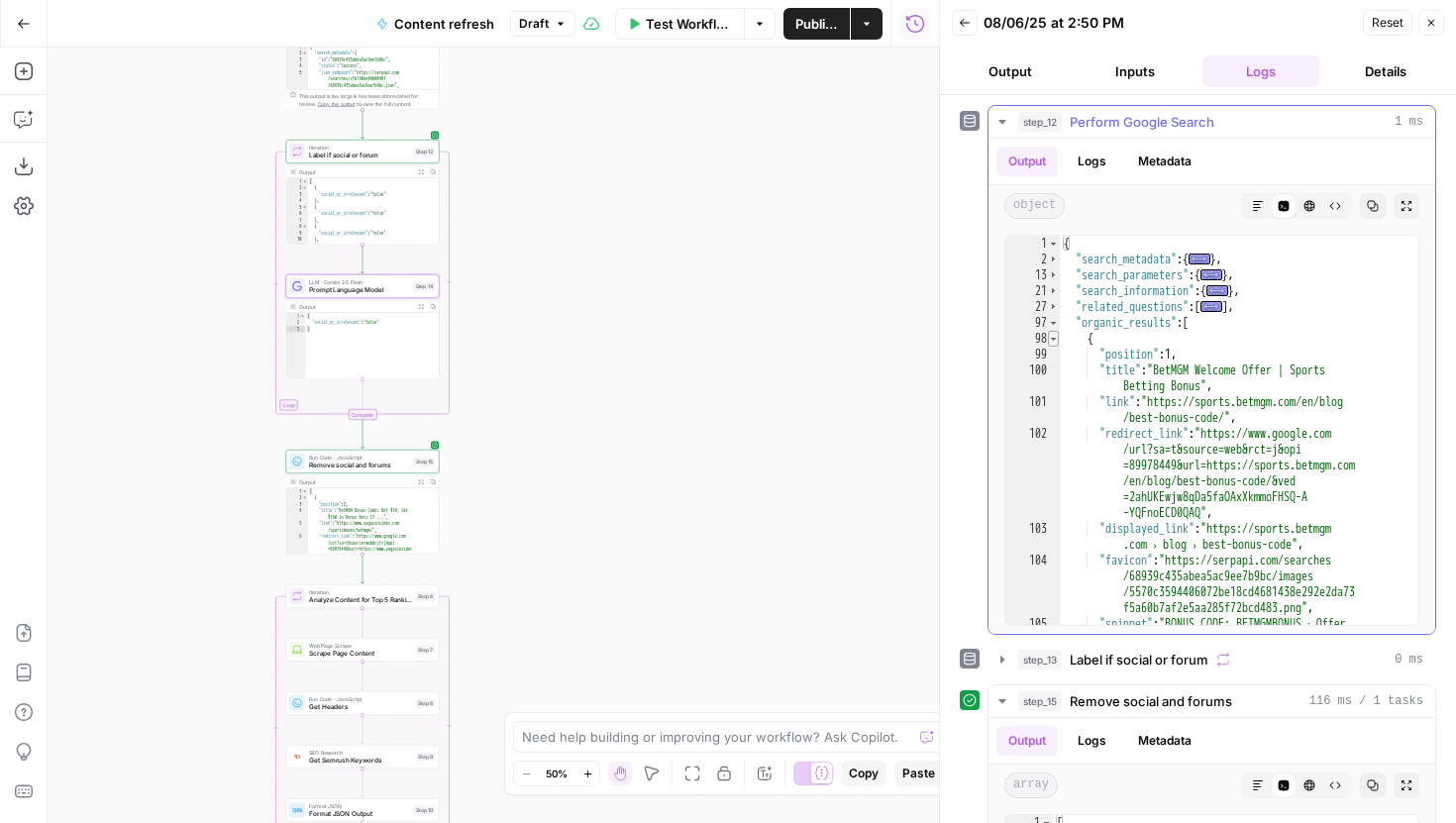 click at bounding box center [1053, 339] 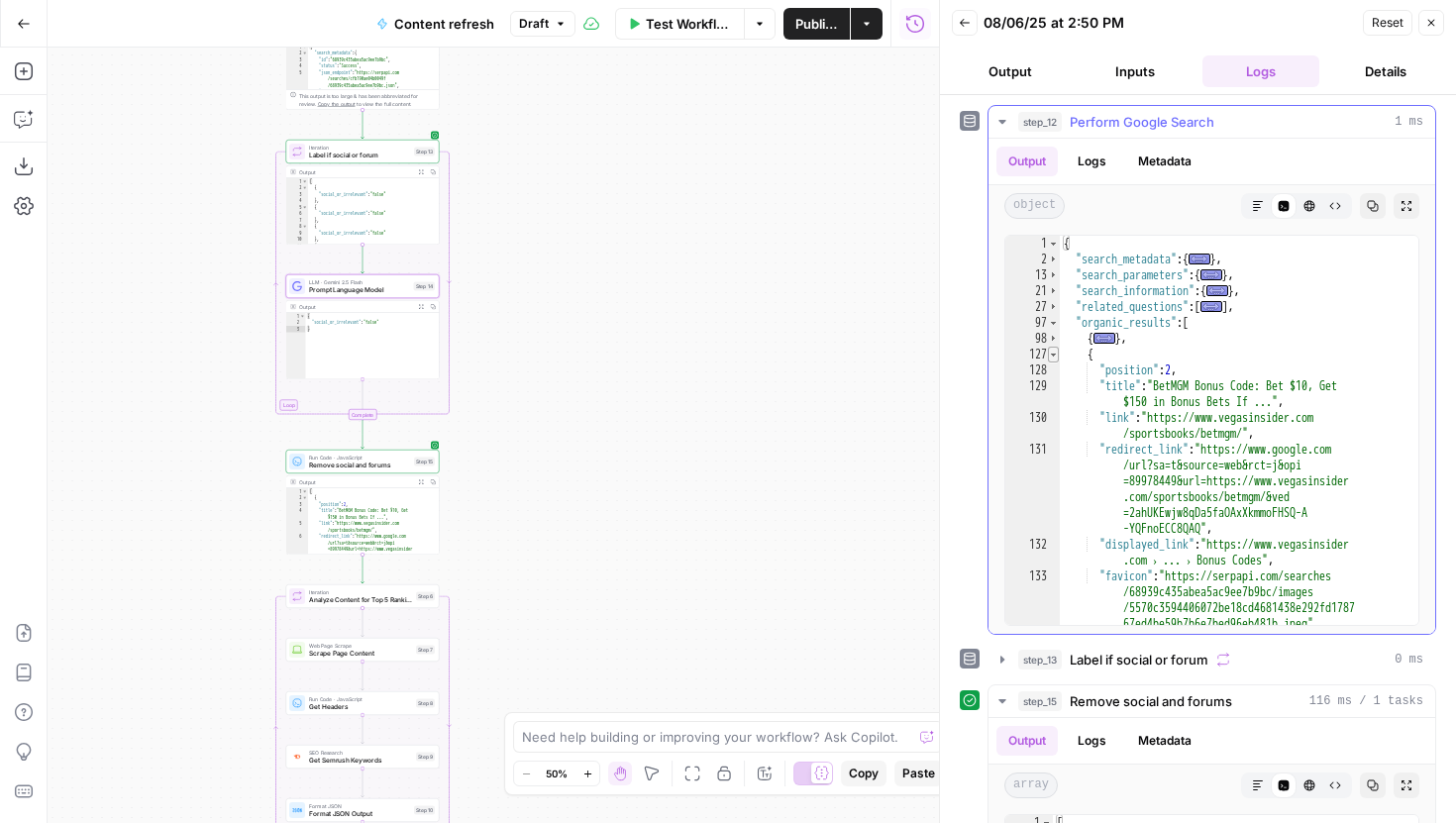 click at bounding box center (1053, 355) 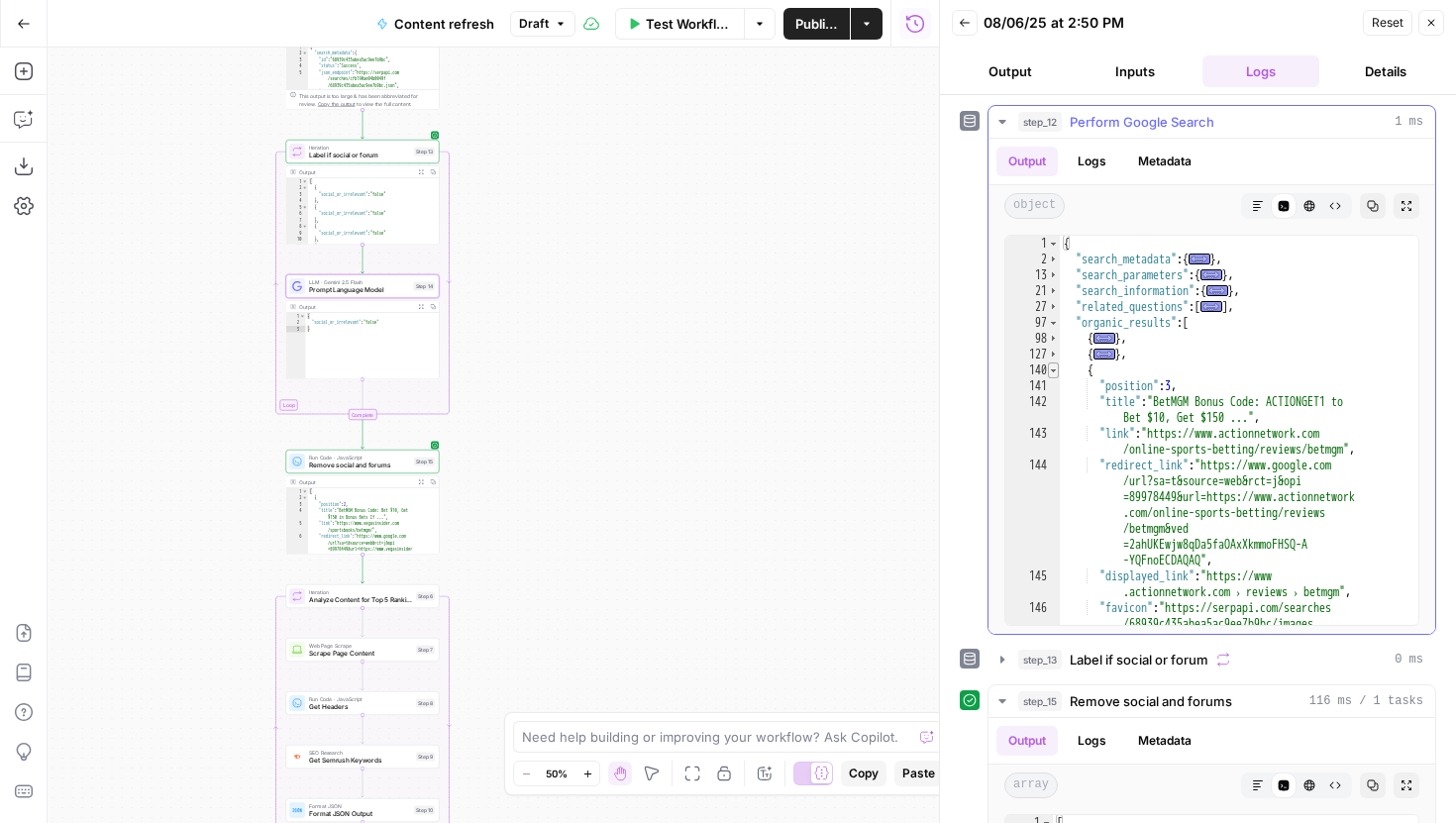 click at bounding box center [1053, 370] 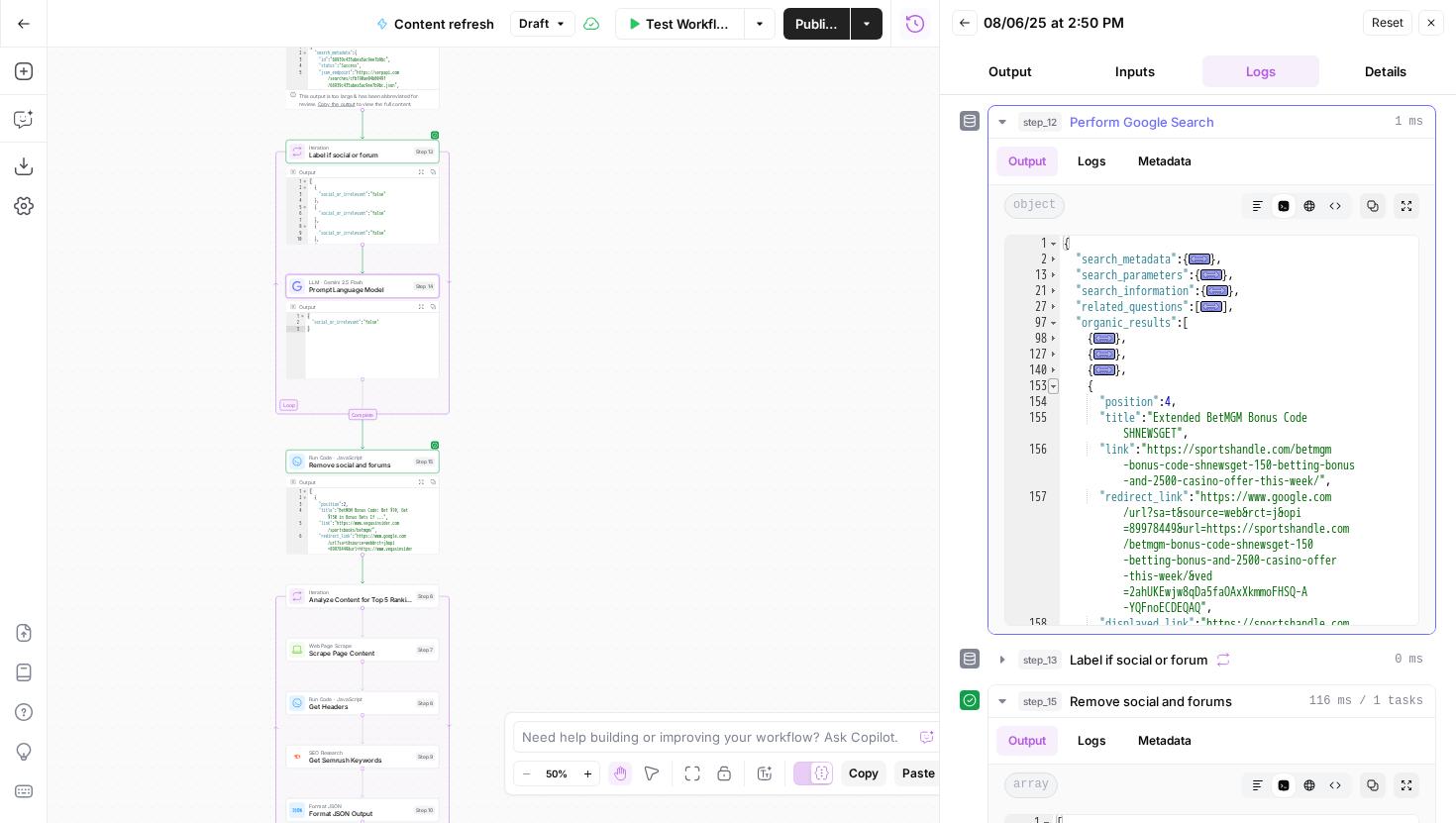 click at bounding box center (1053, 386) 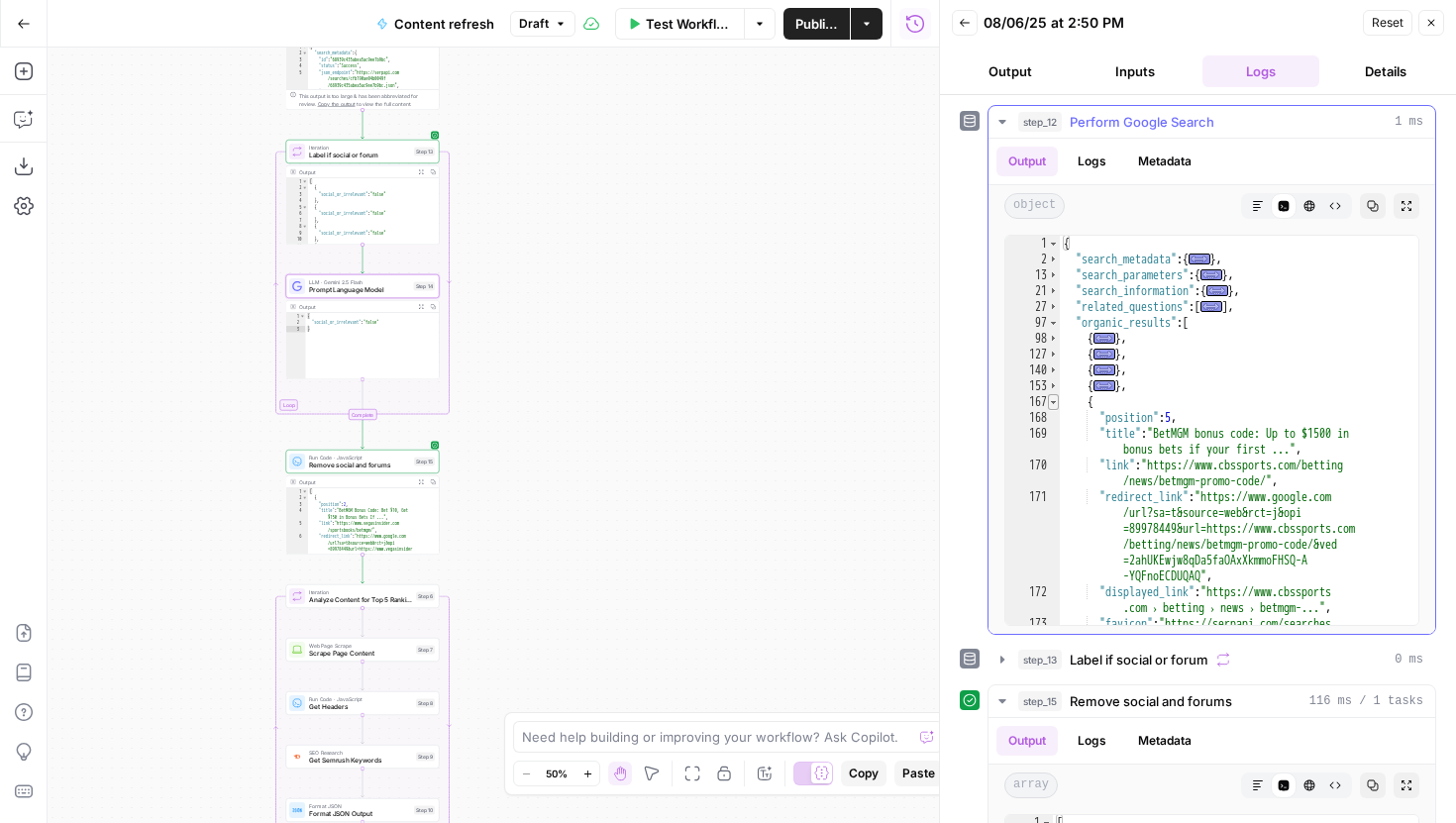 click at bounding box center (1053, 402) 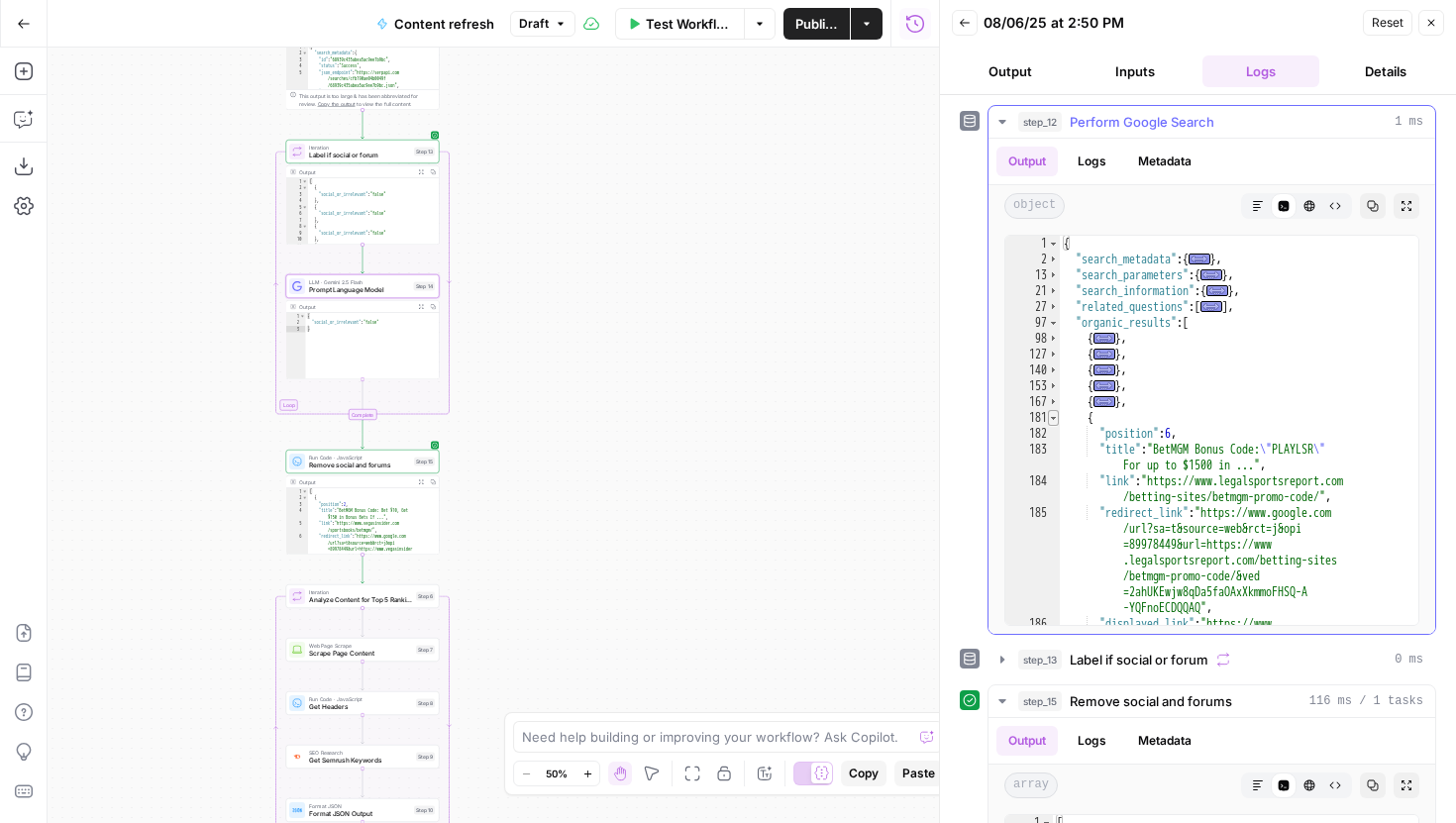 click at bounding box center [1053, 418] 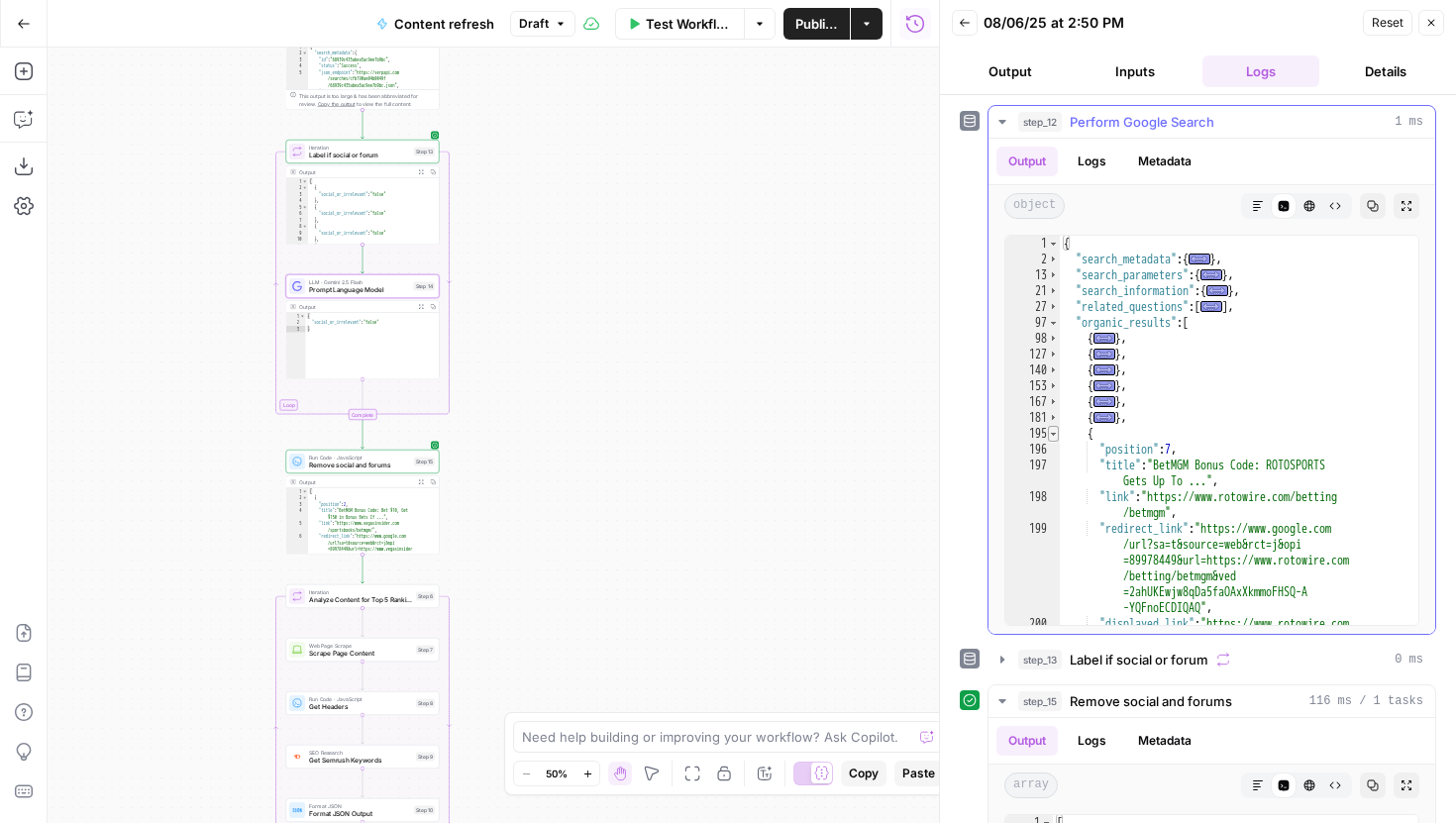 click at bounding box center (1053, 434) 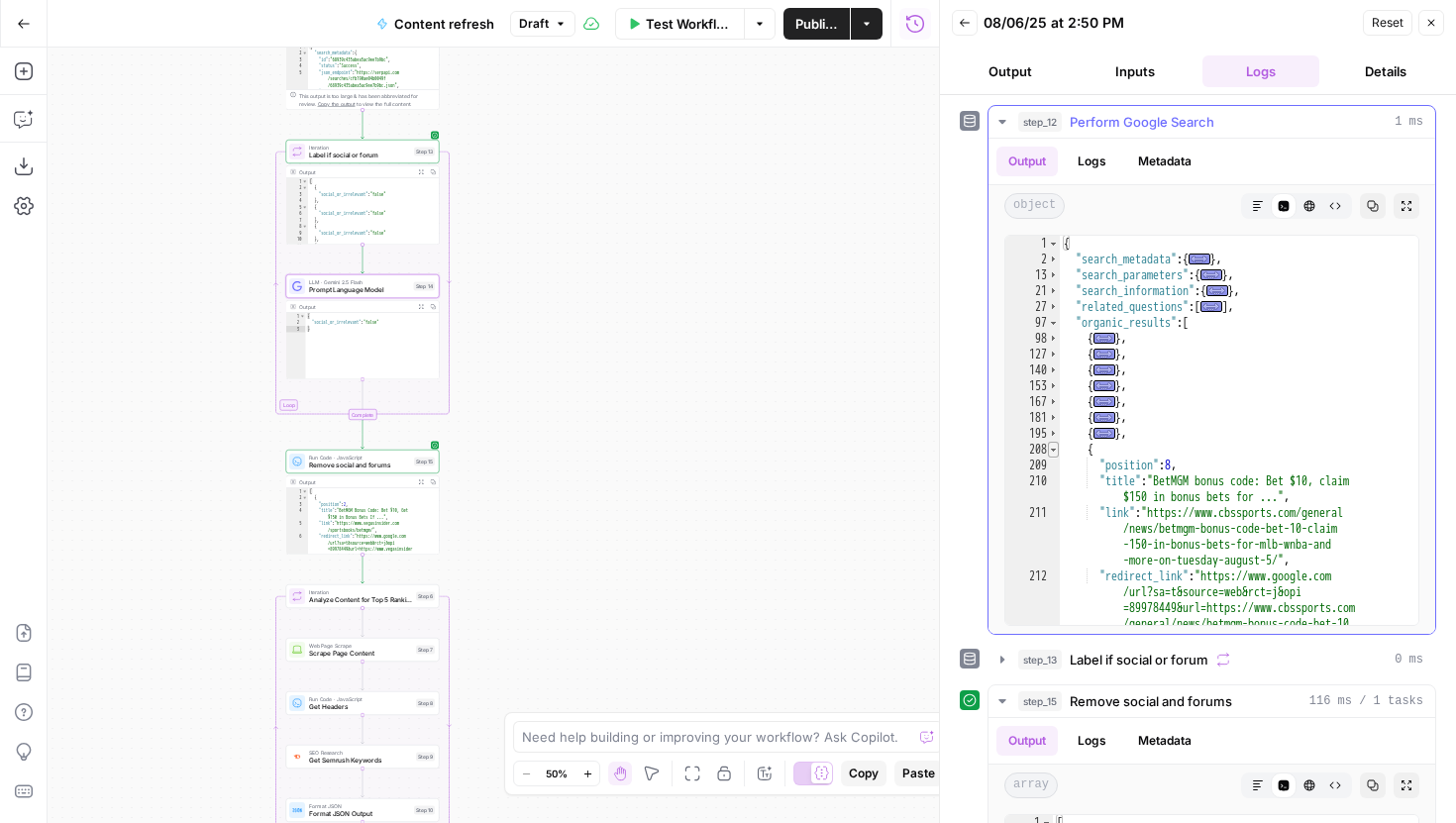 click at bounding box center (1053, 450) 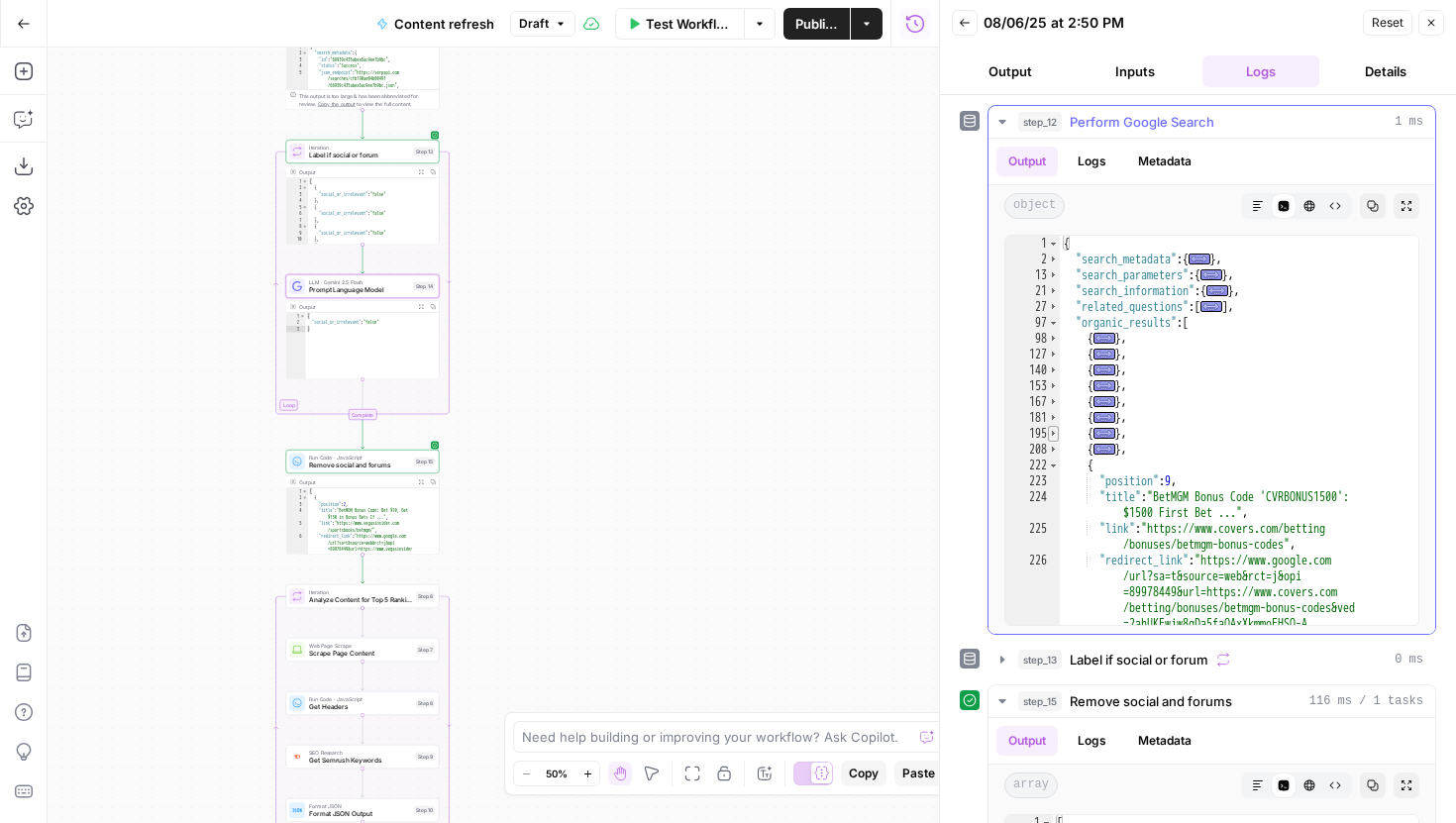 click at bounding box center (1053, 434) 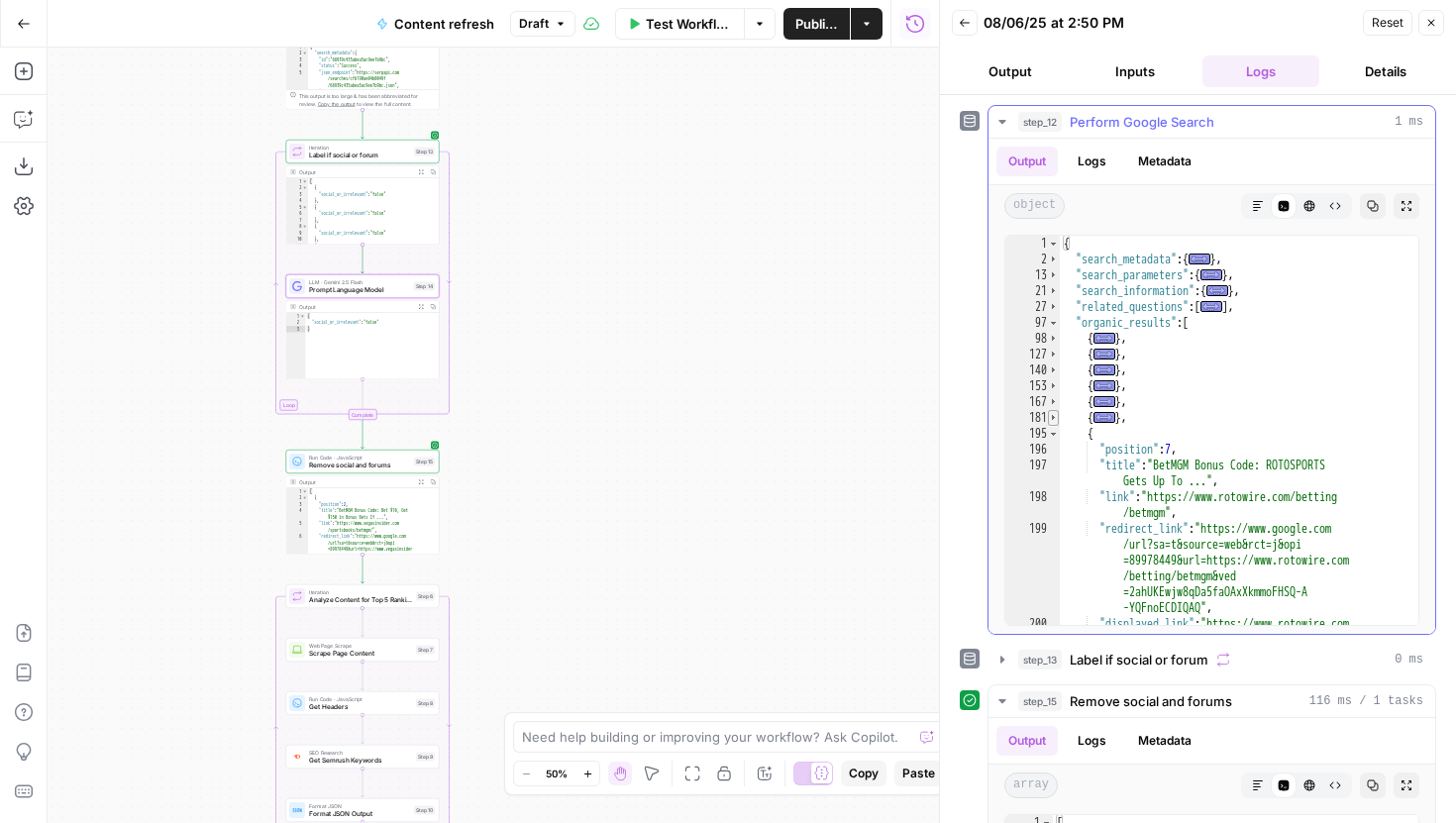 click at bounding box center (1053, 418) 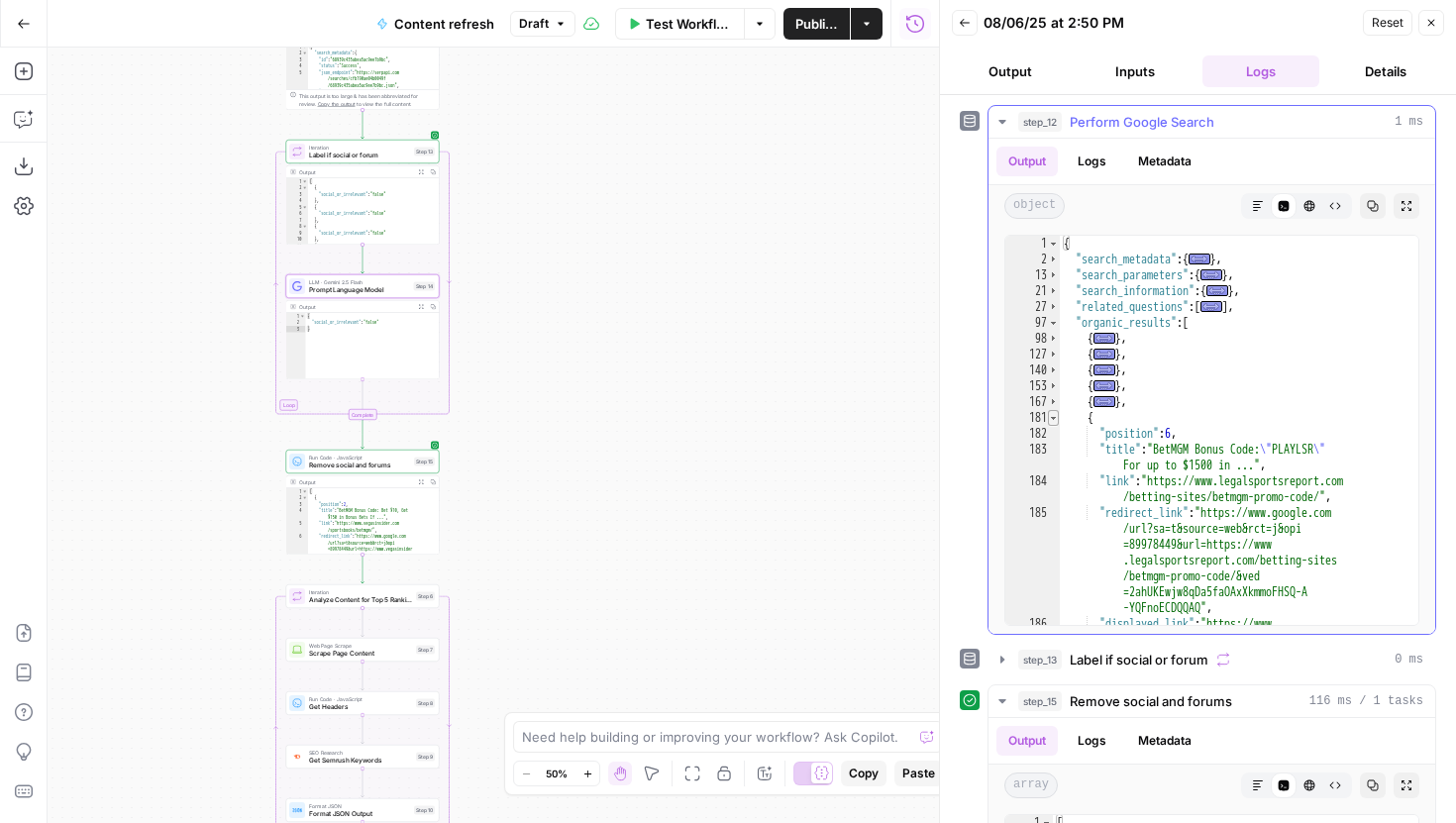 click at bounding box center (1053, 418) 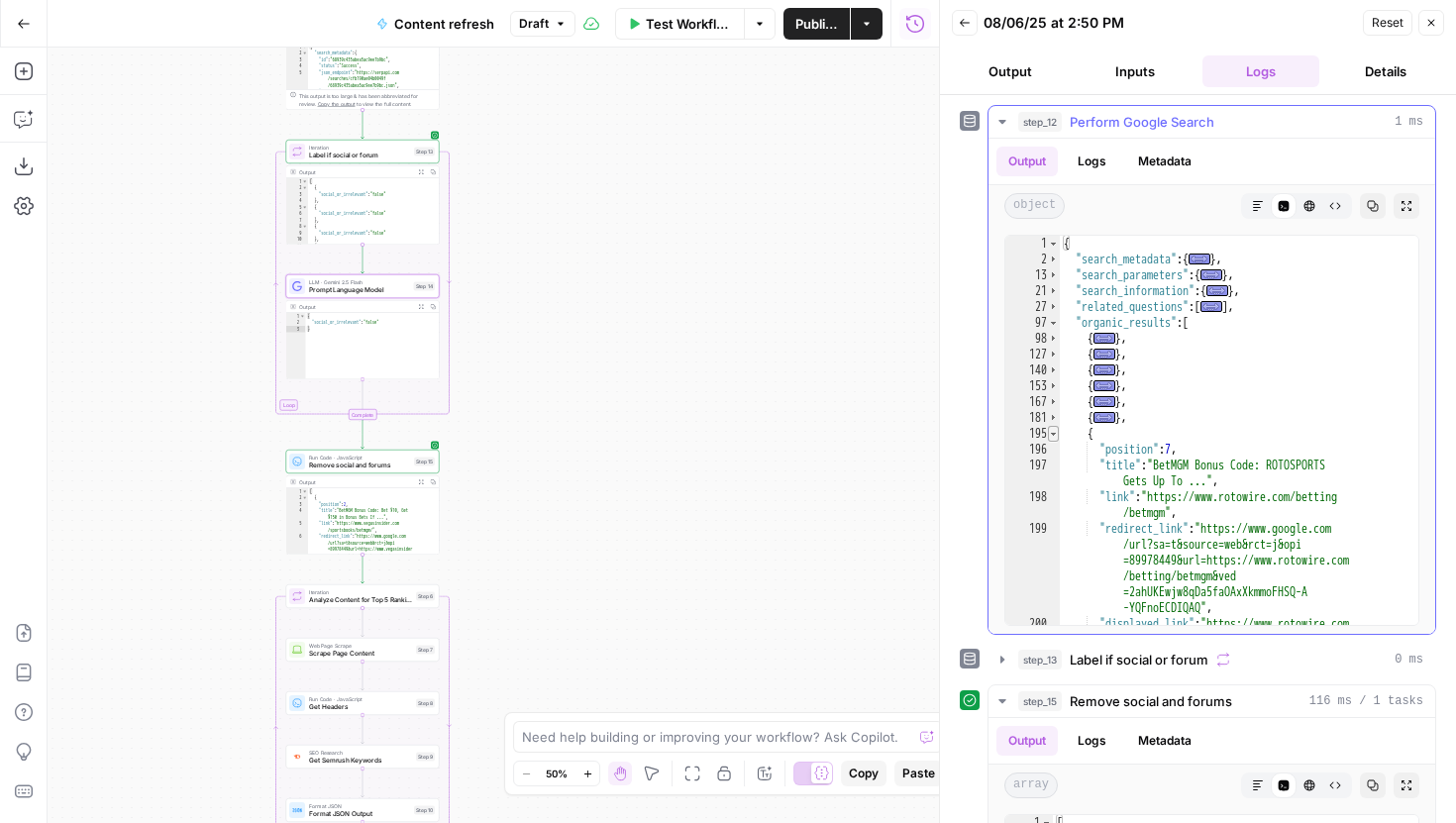 click at bounding box center [1053, 434] 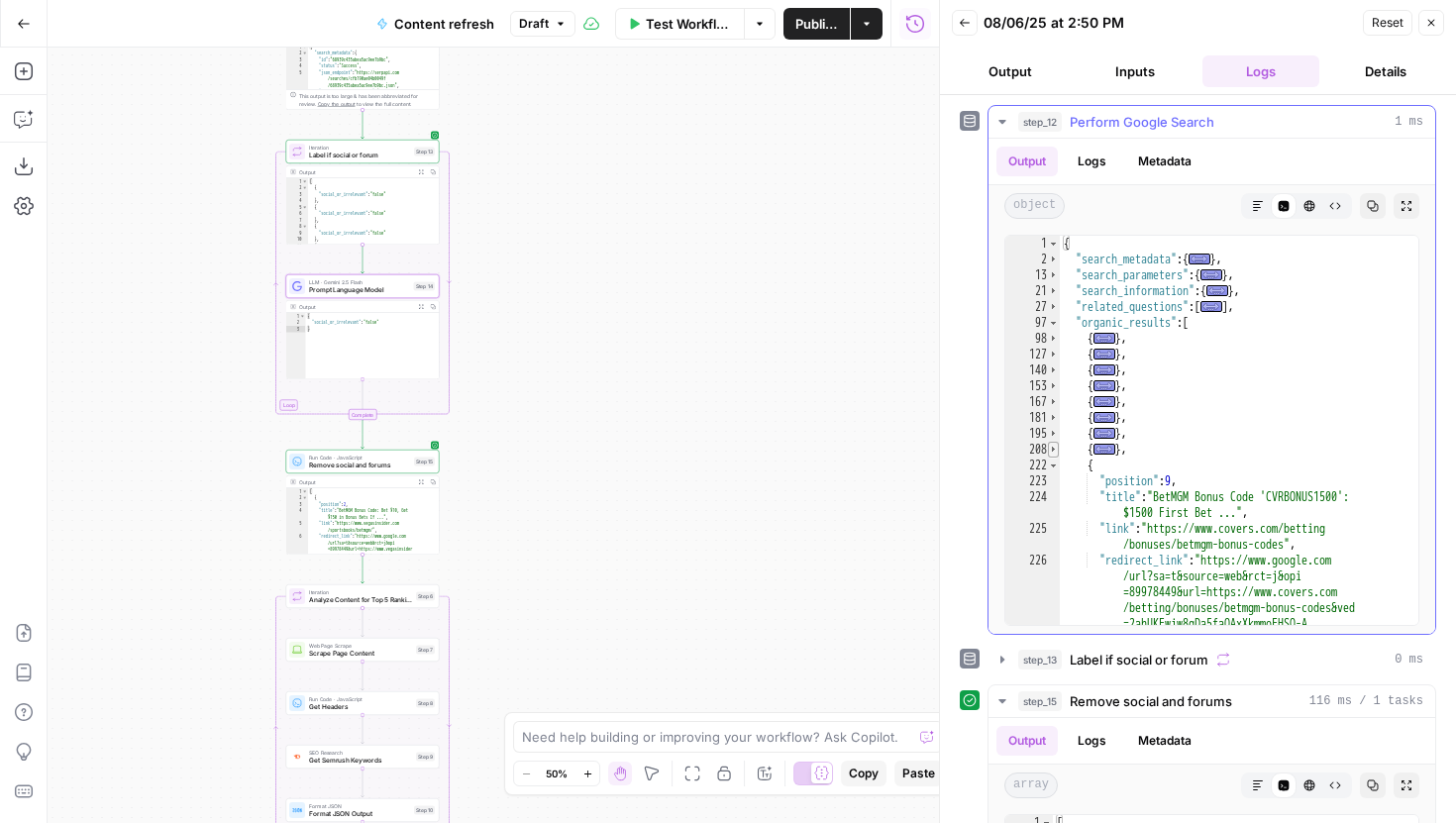 click at bounding box center (1053, 450) 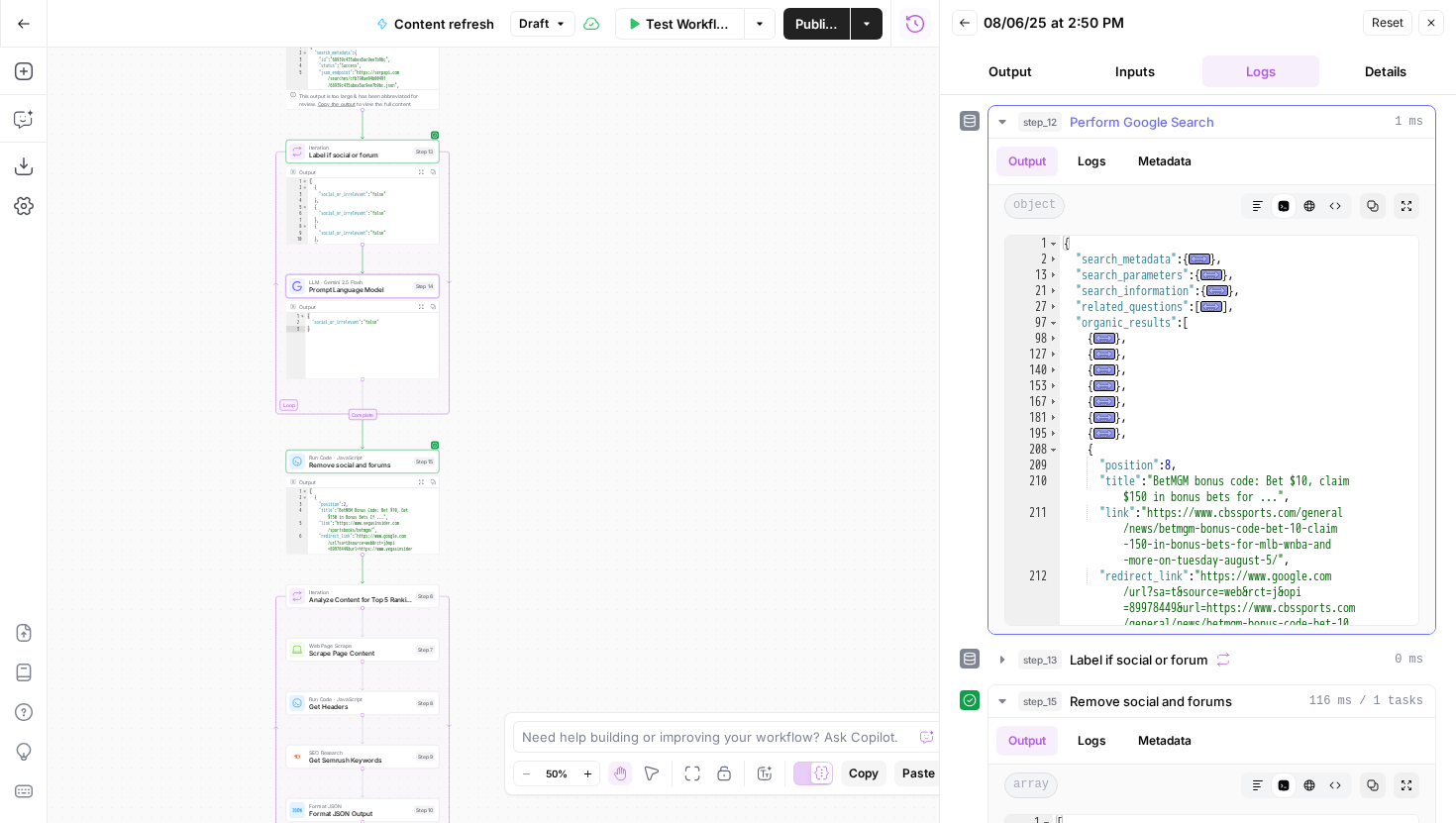 click on "209" at bounding box center [1032, 465] 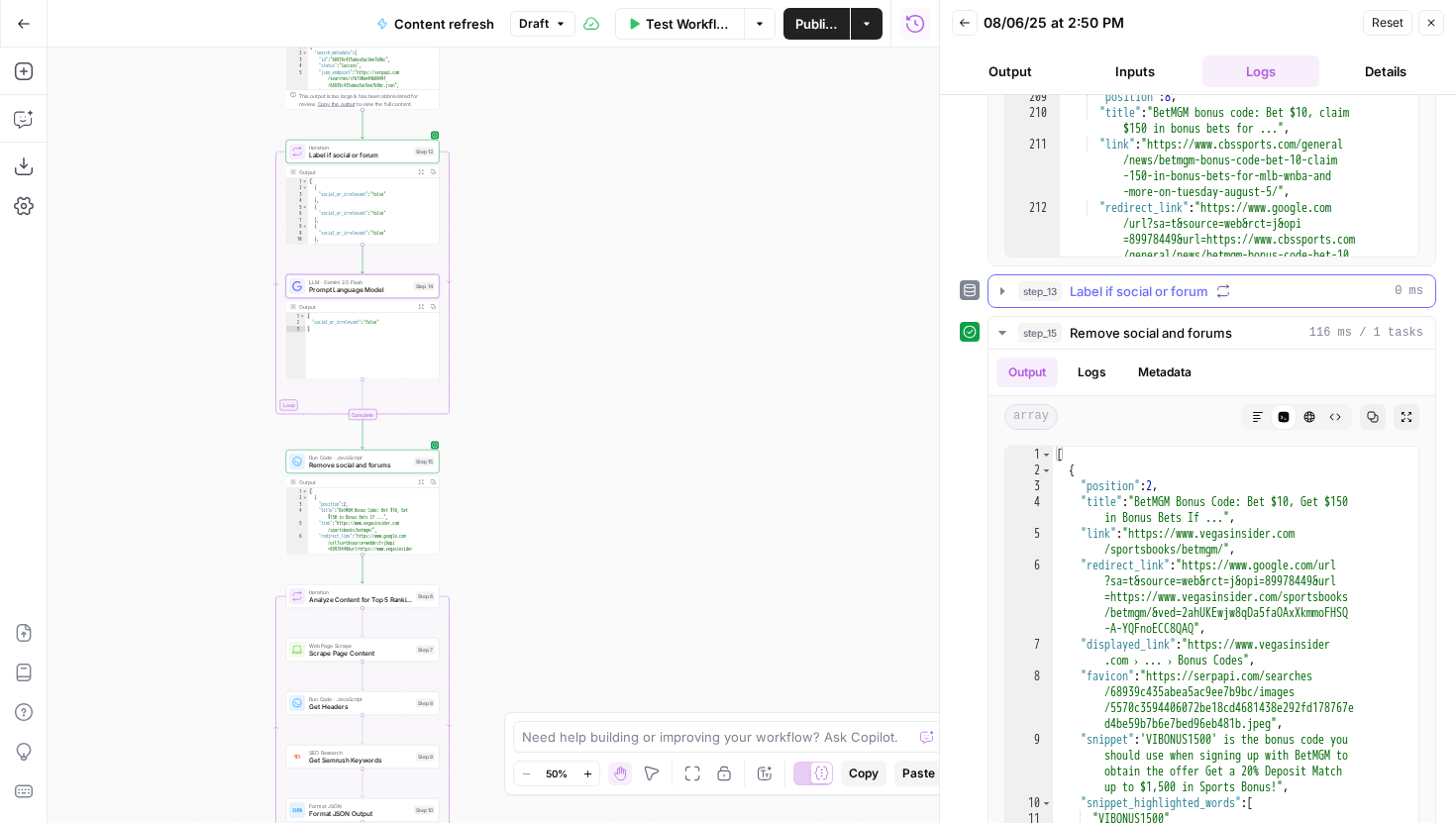 scroll, scrollTop: 401, scrollLeft: 0, axis: vertical 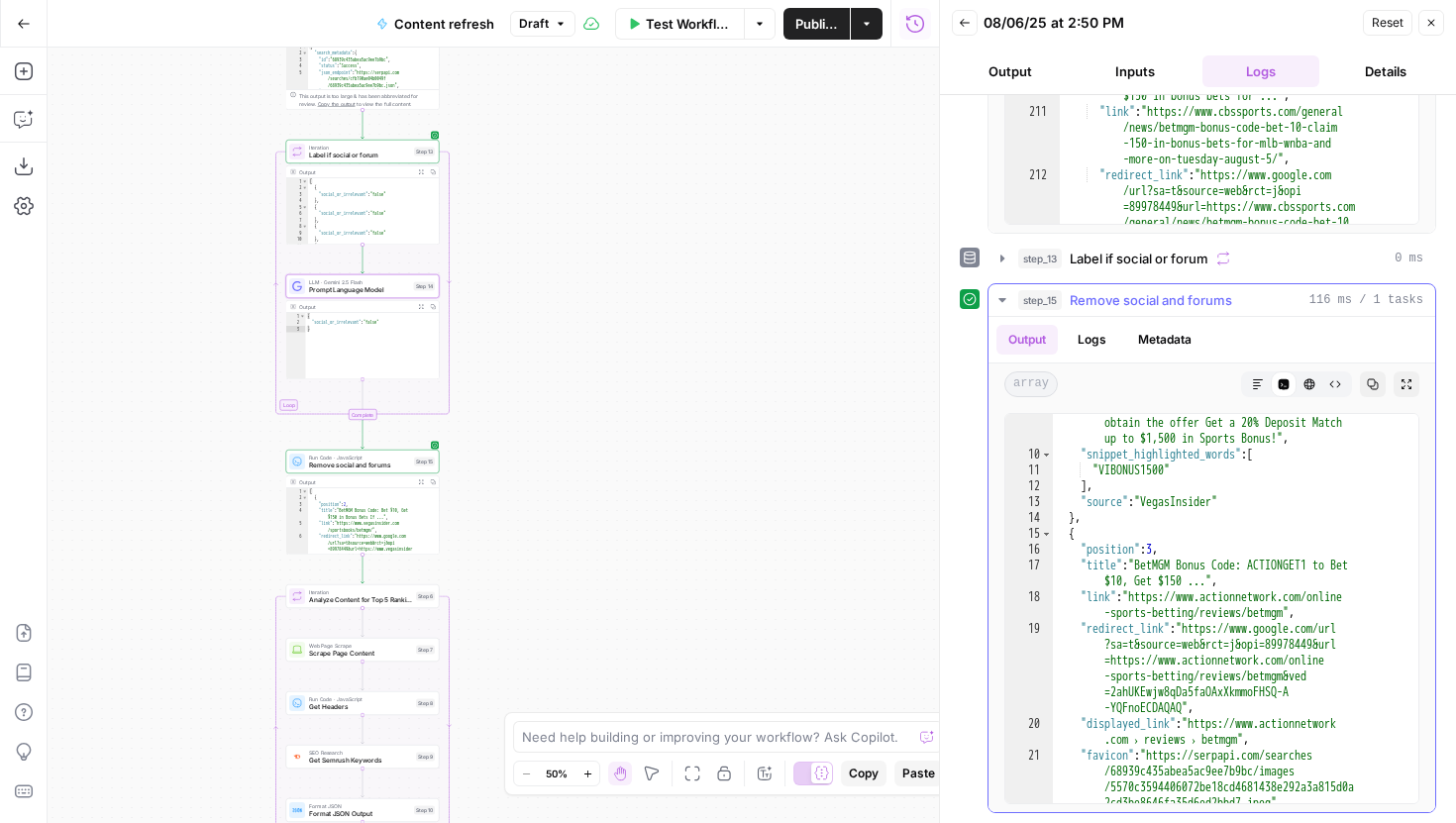 click 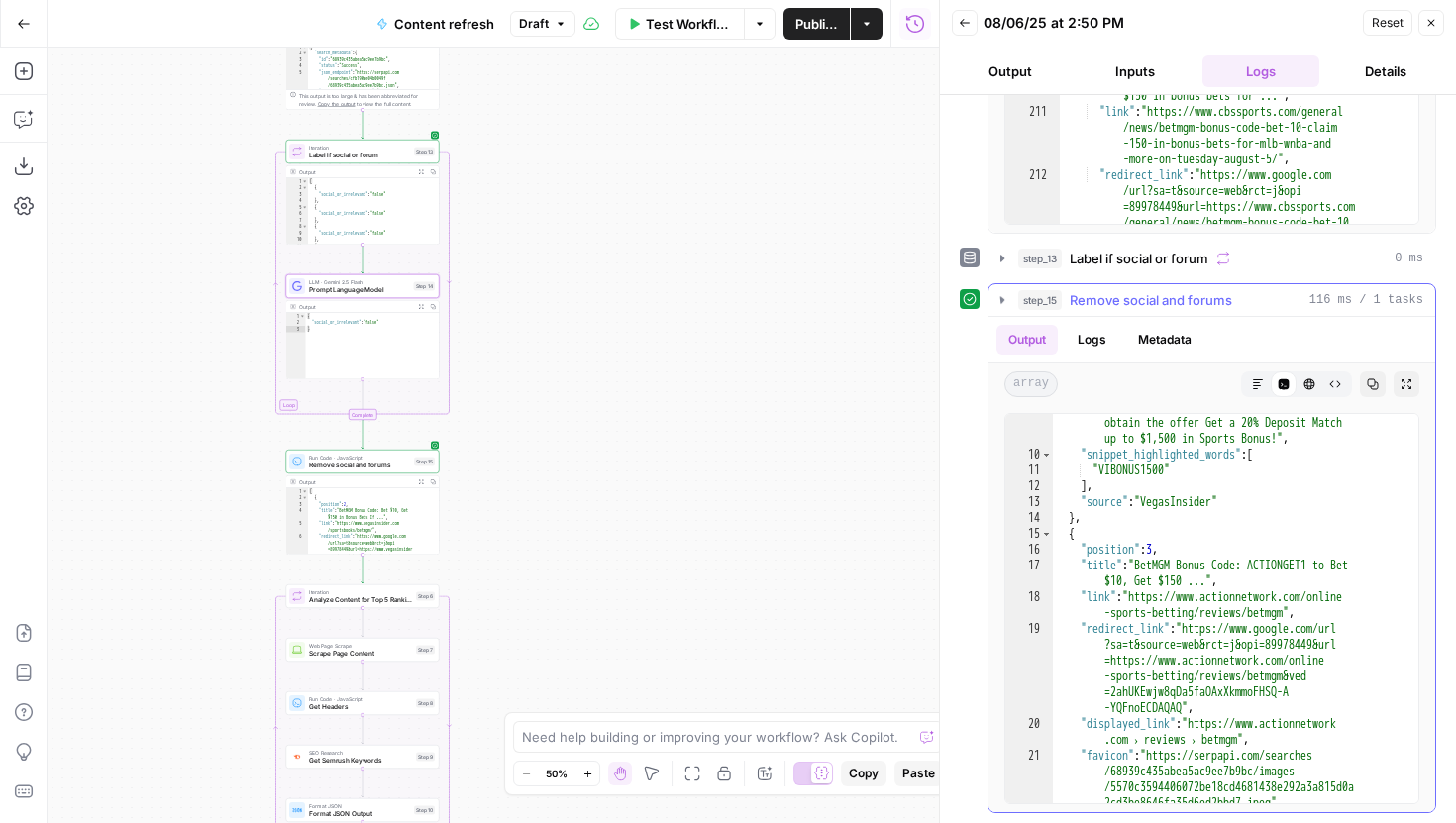 scroll, scrollTop: 0, scrollLeft: 0, axis: both 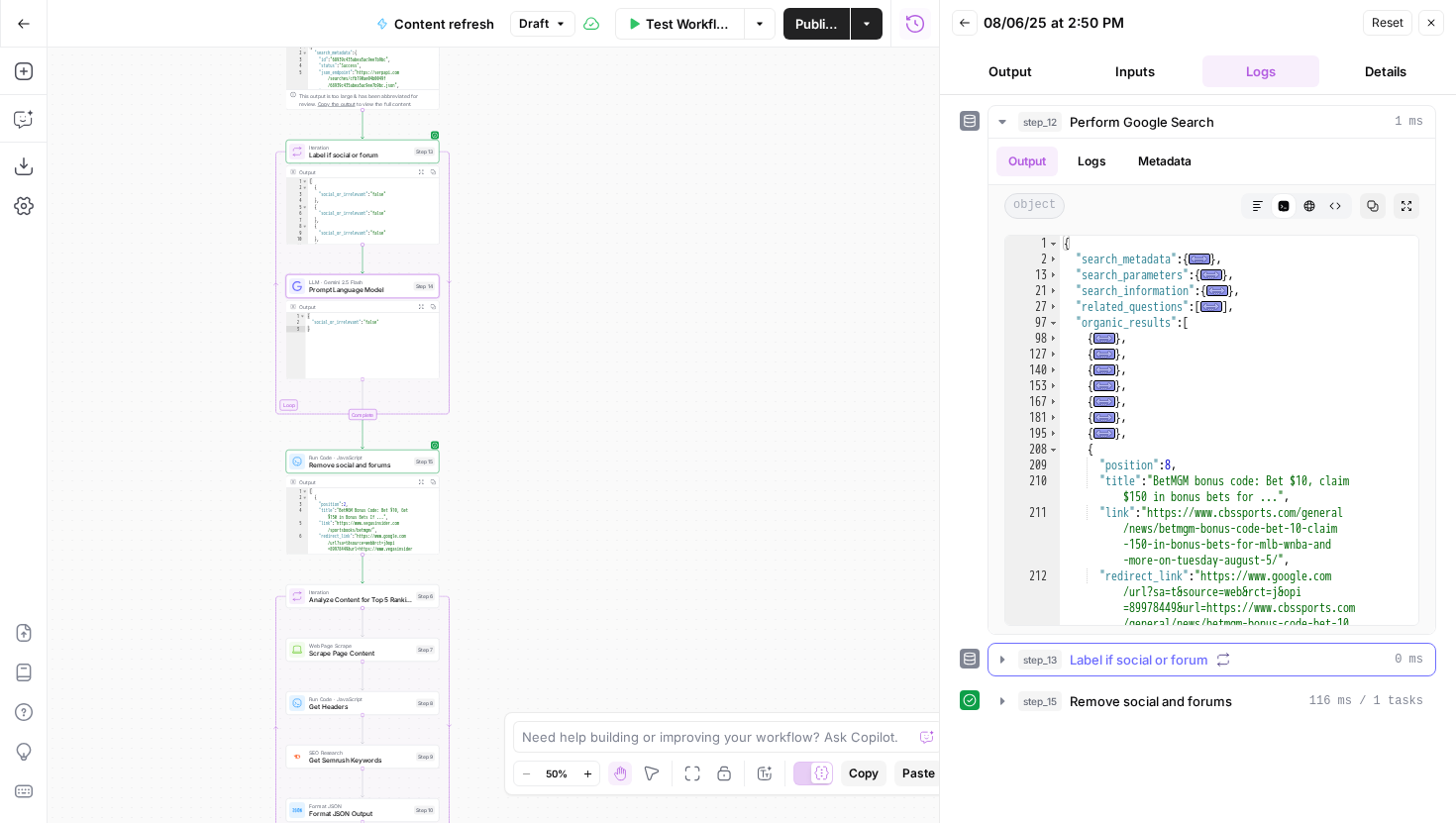 click 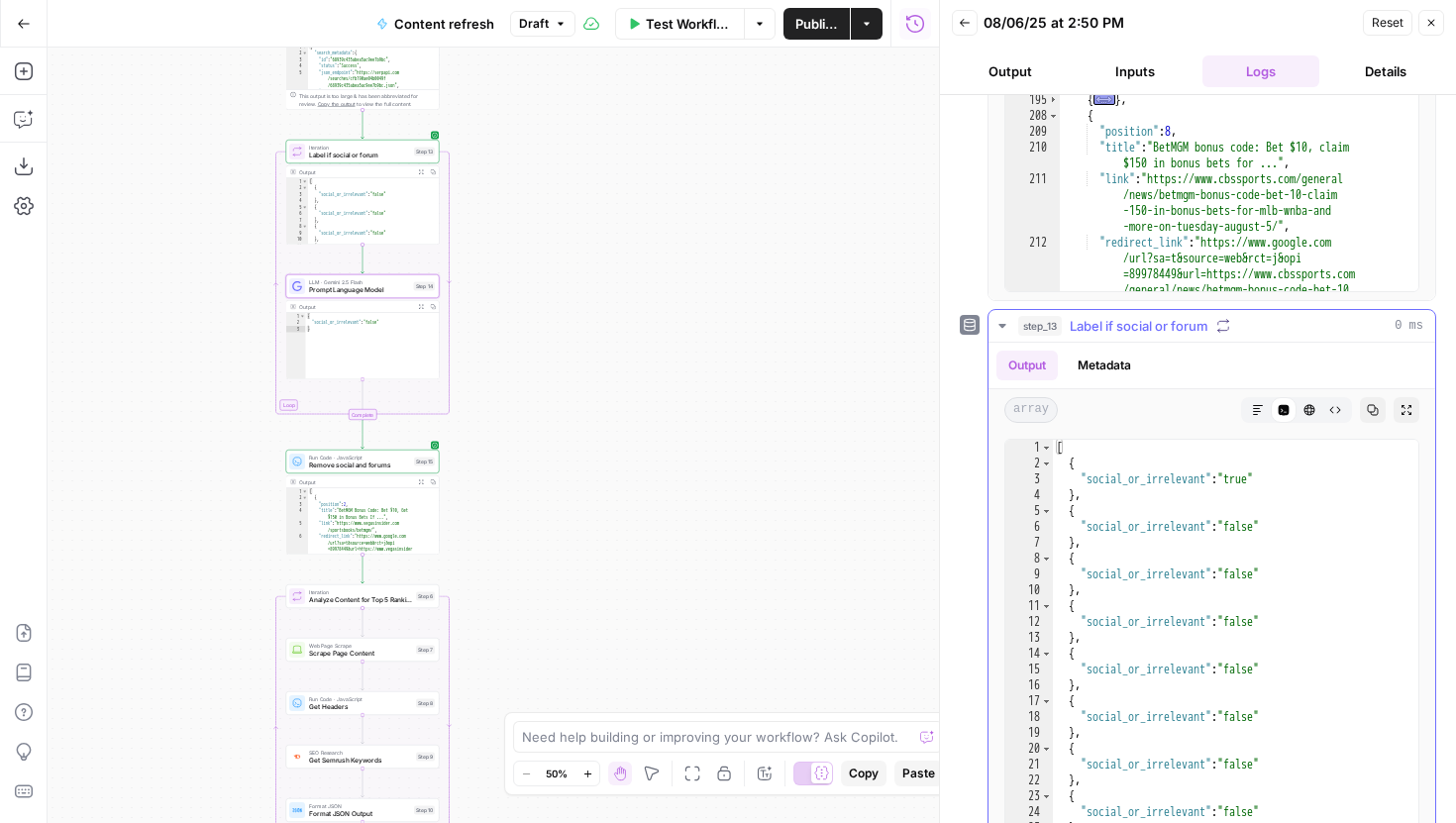 scroll, scrollTop: 401, scrollLeft: 0, axis: vertical 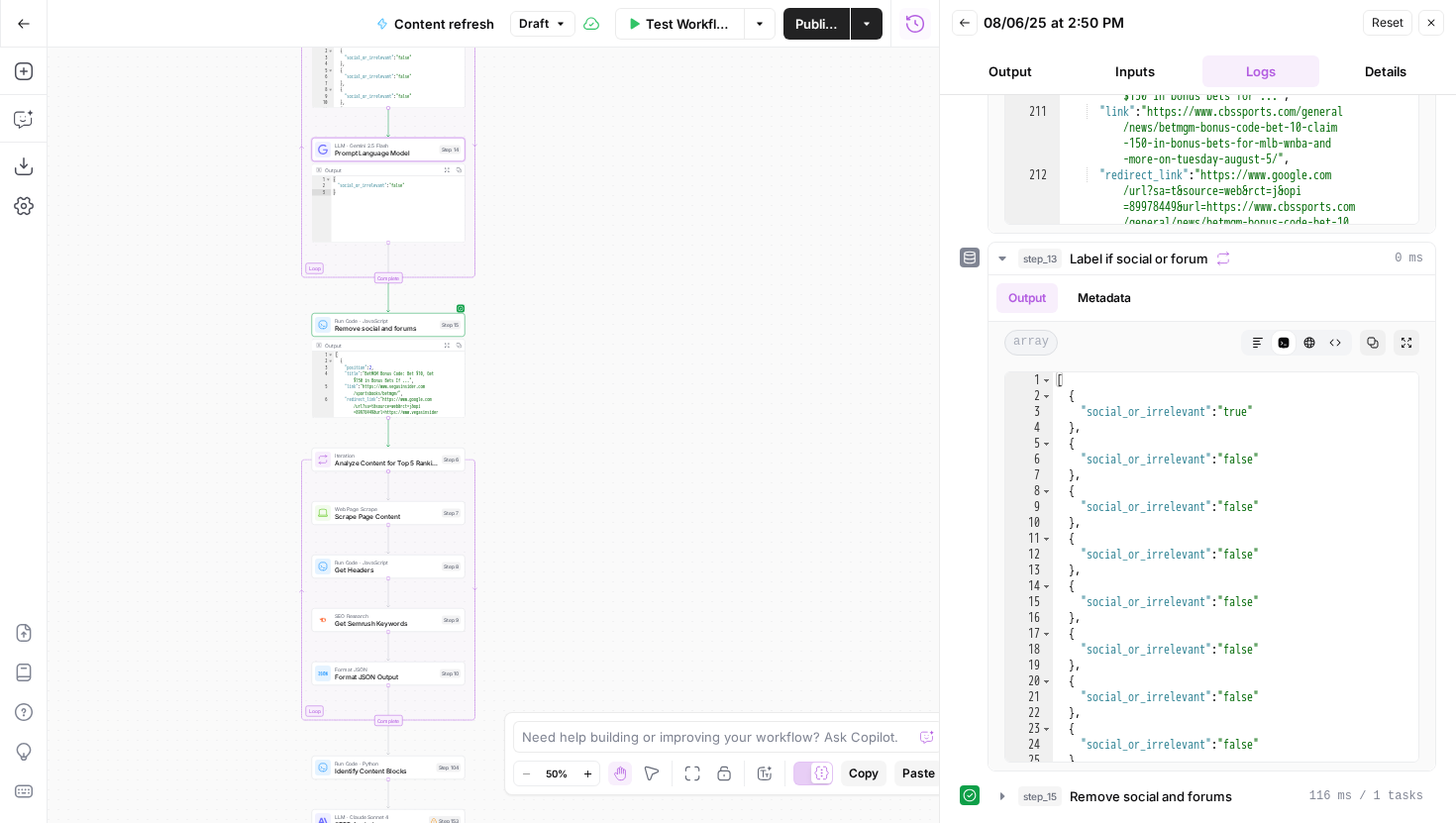 drag, startPoint x: 672, startPoint y: 492, endPoint x: 697, endPoint y: 383, distance: 111.83023 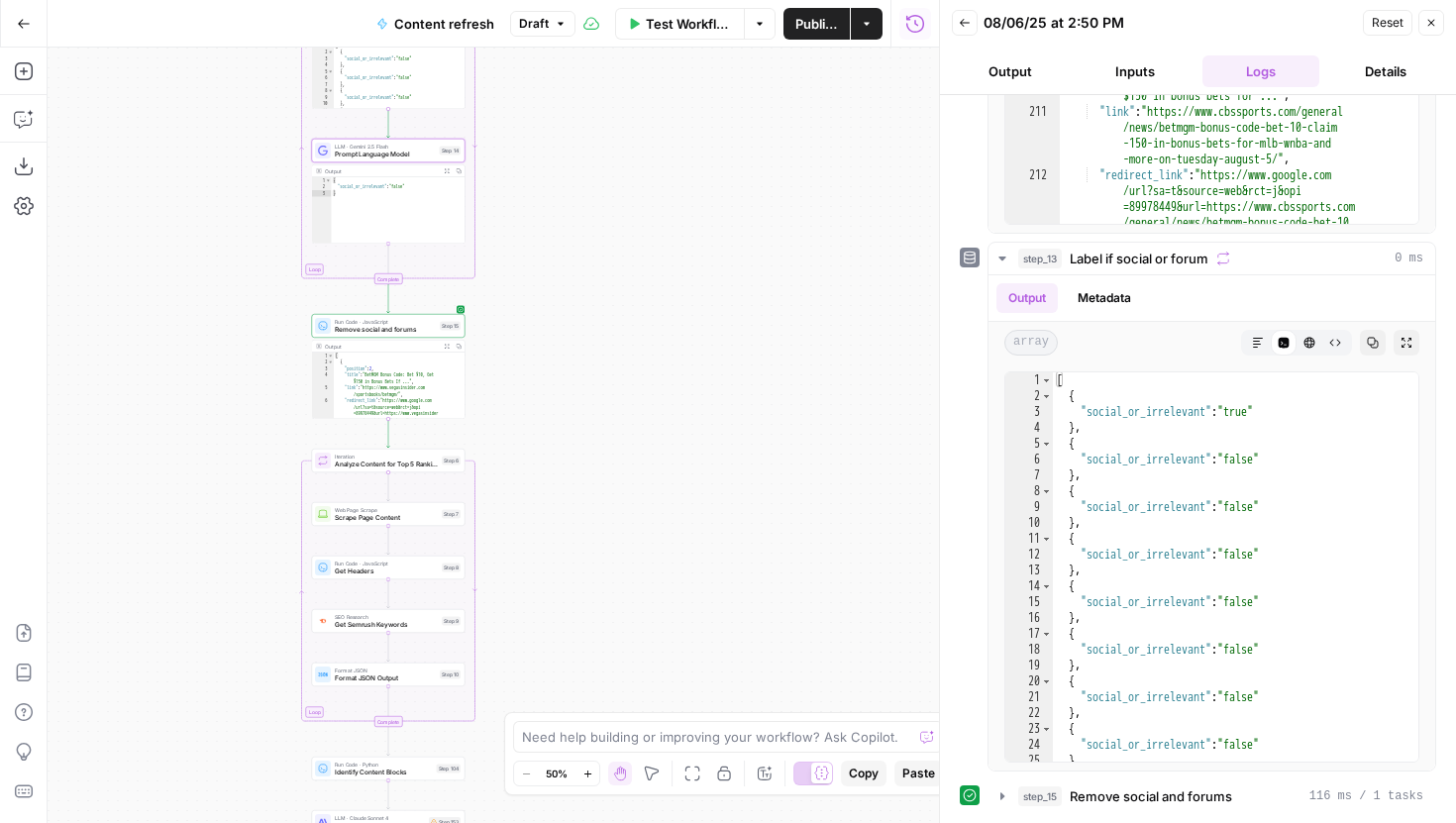 click 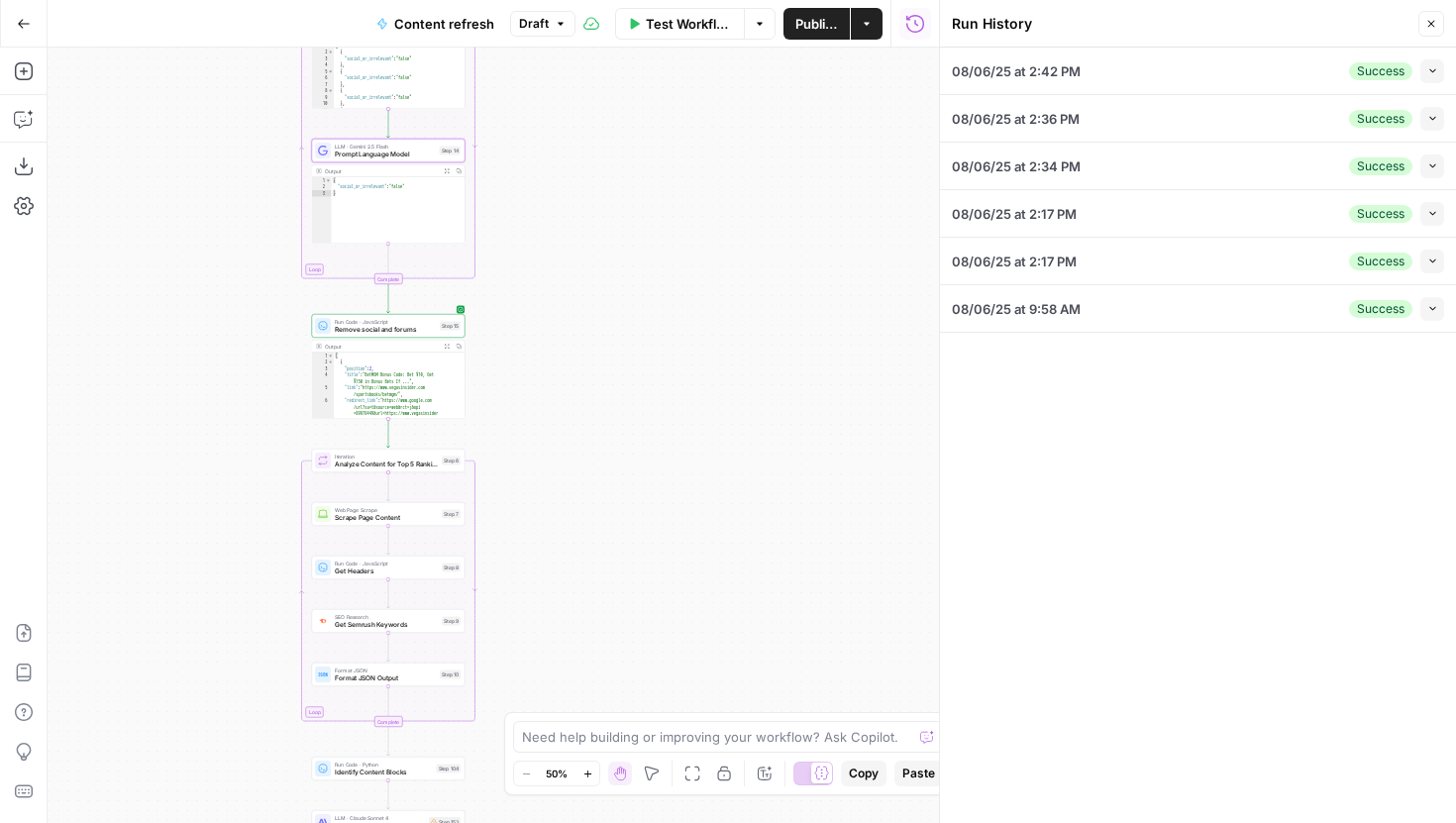 click 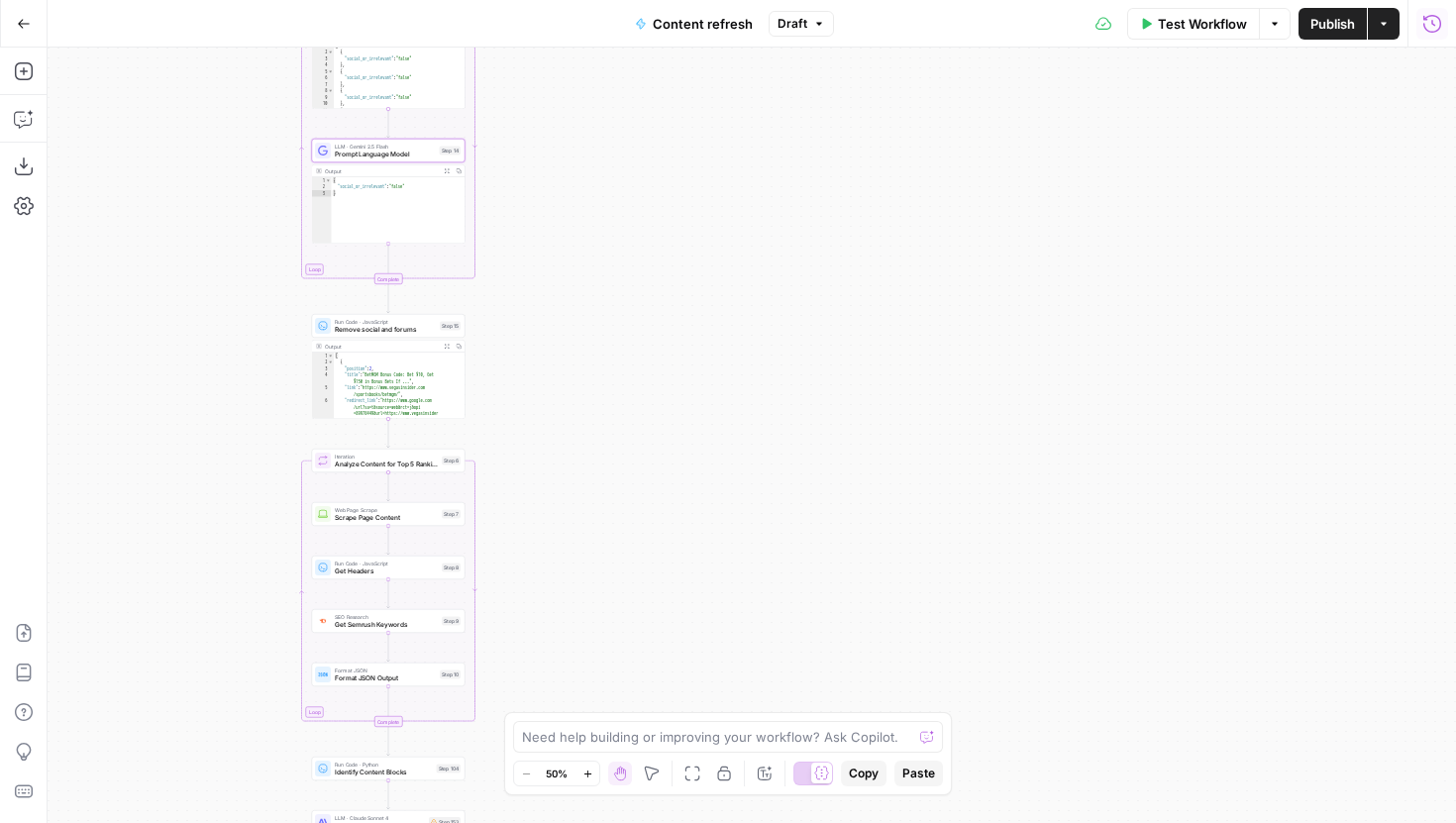 click 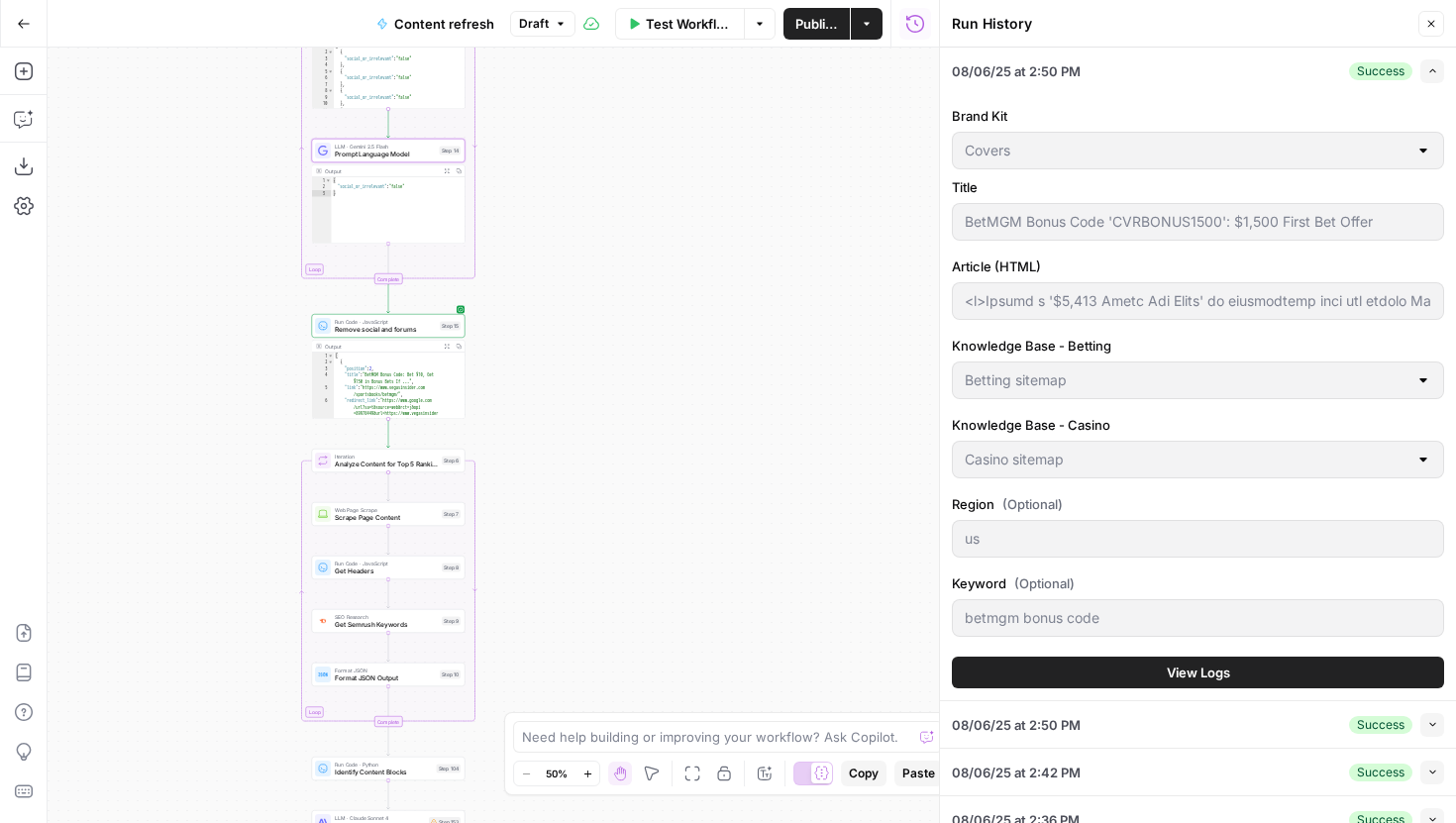 click on "Collapse" at bounding box center (1432, 725) 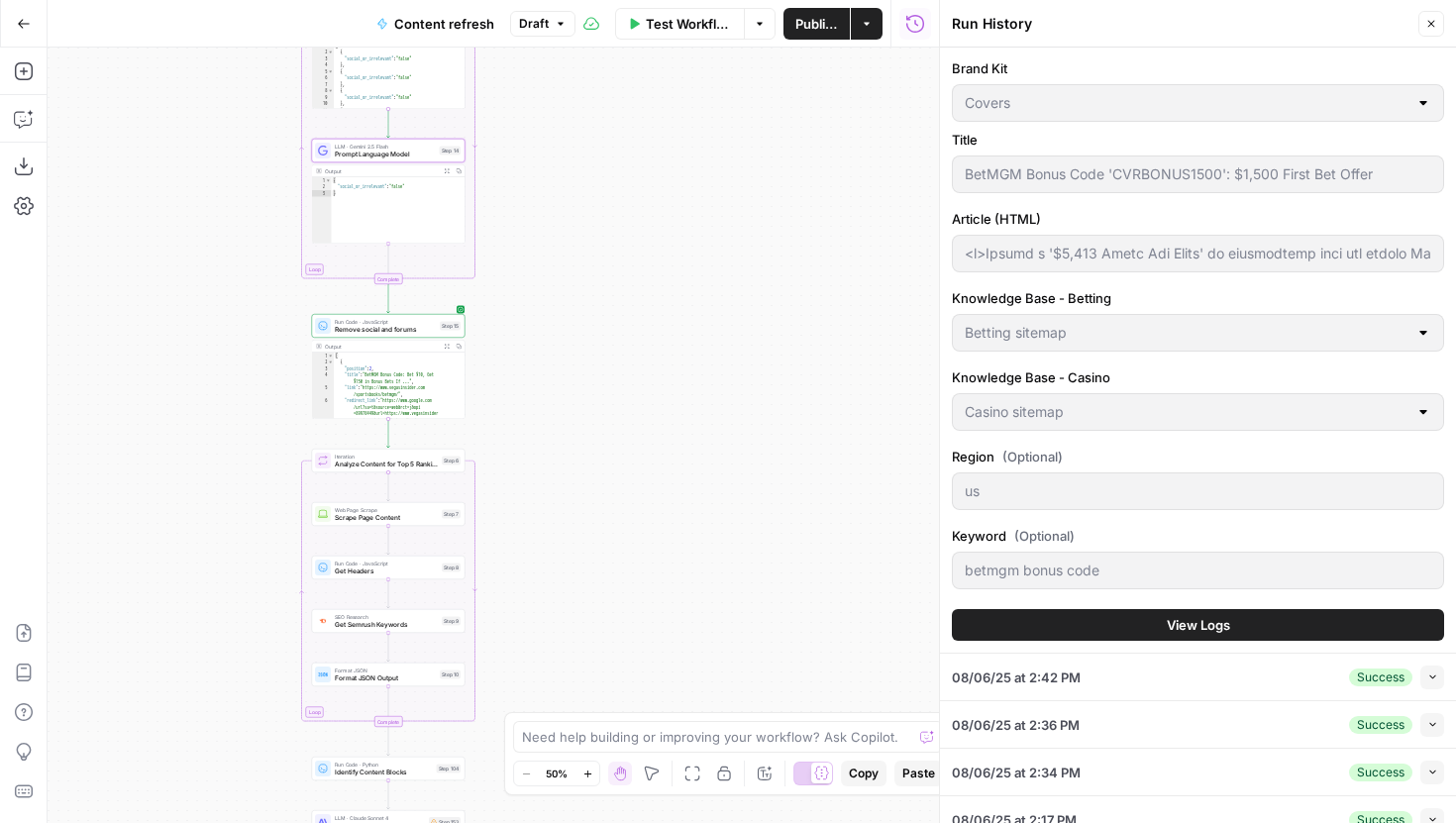 scroll, scrollTop: 116, scrollLeft: 0, axis: vertical 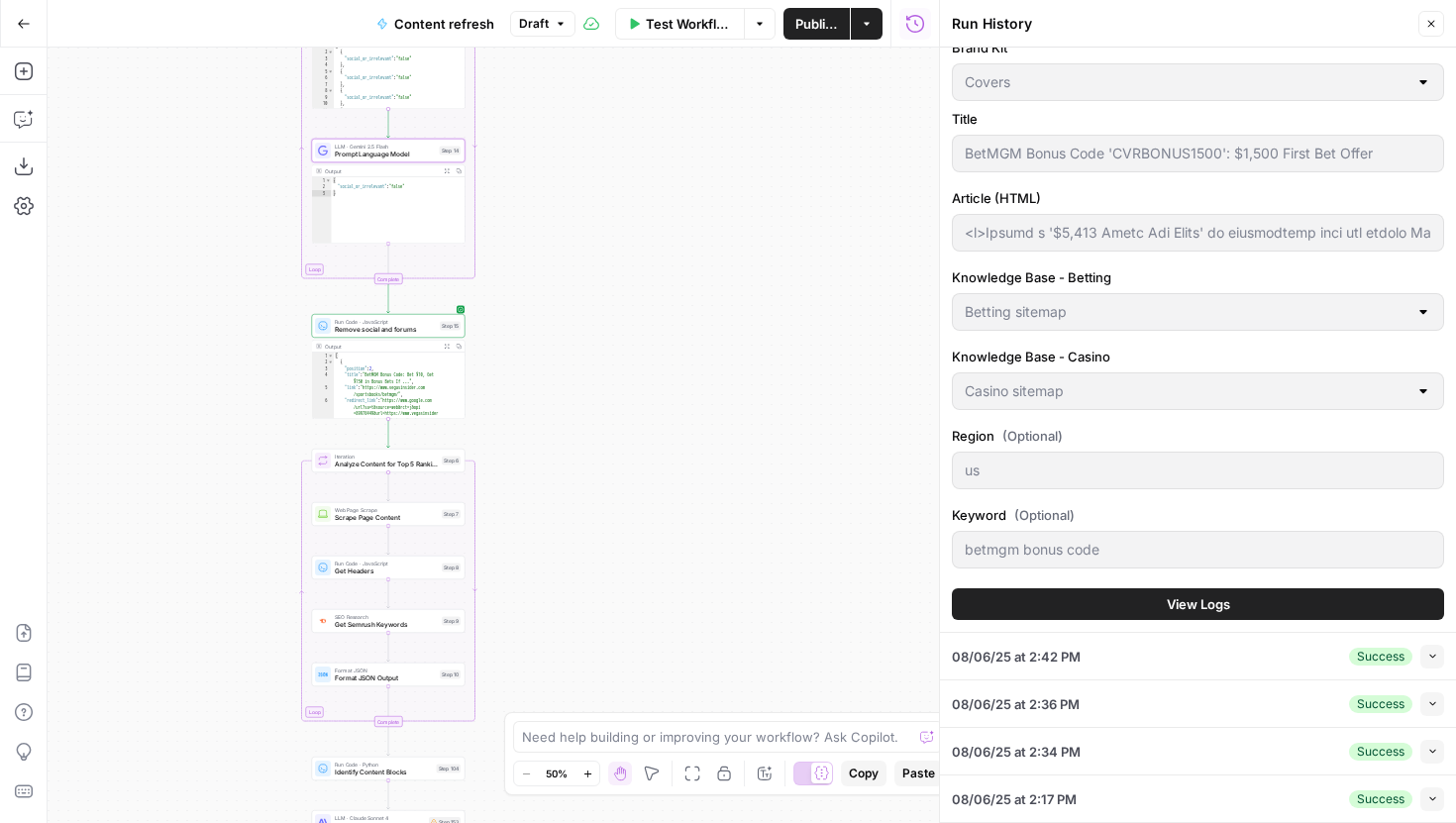 click on "View Logs" at bounding box center [1197, 604] 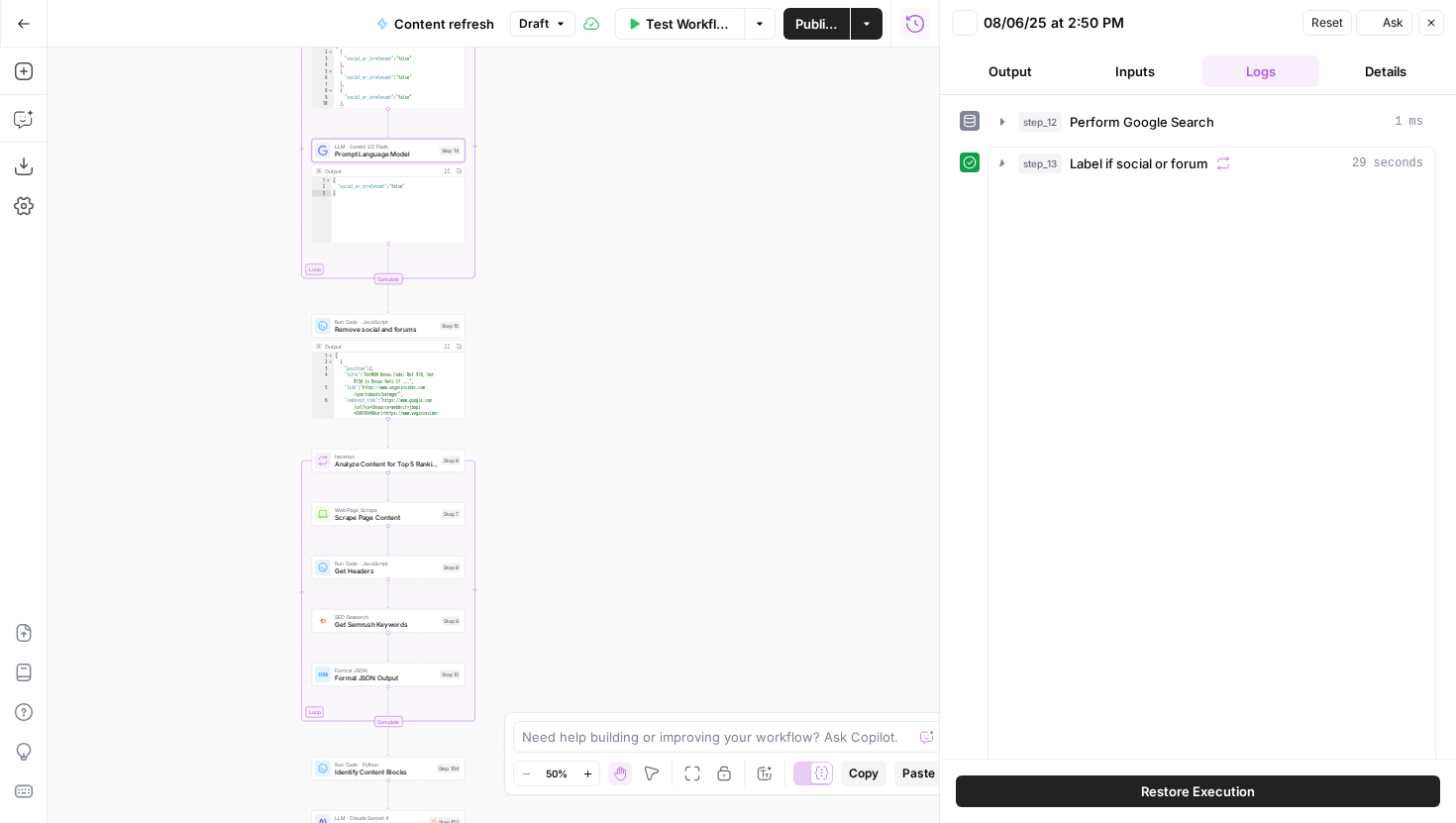 scroll, scrollTop: 0, scrollLeft: 0, axis: both 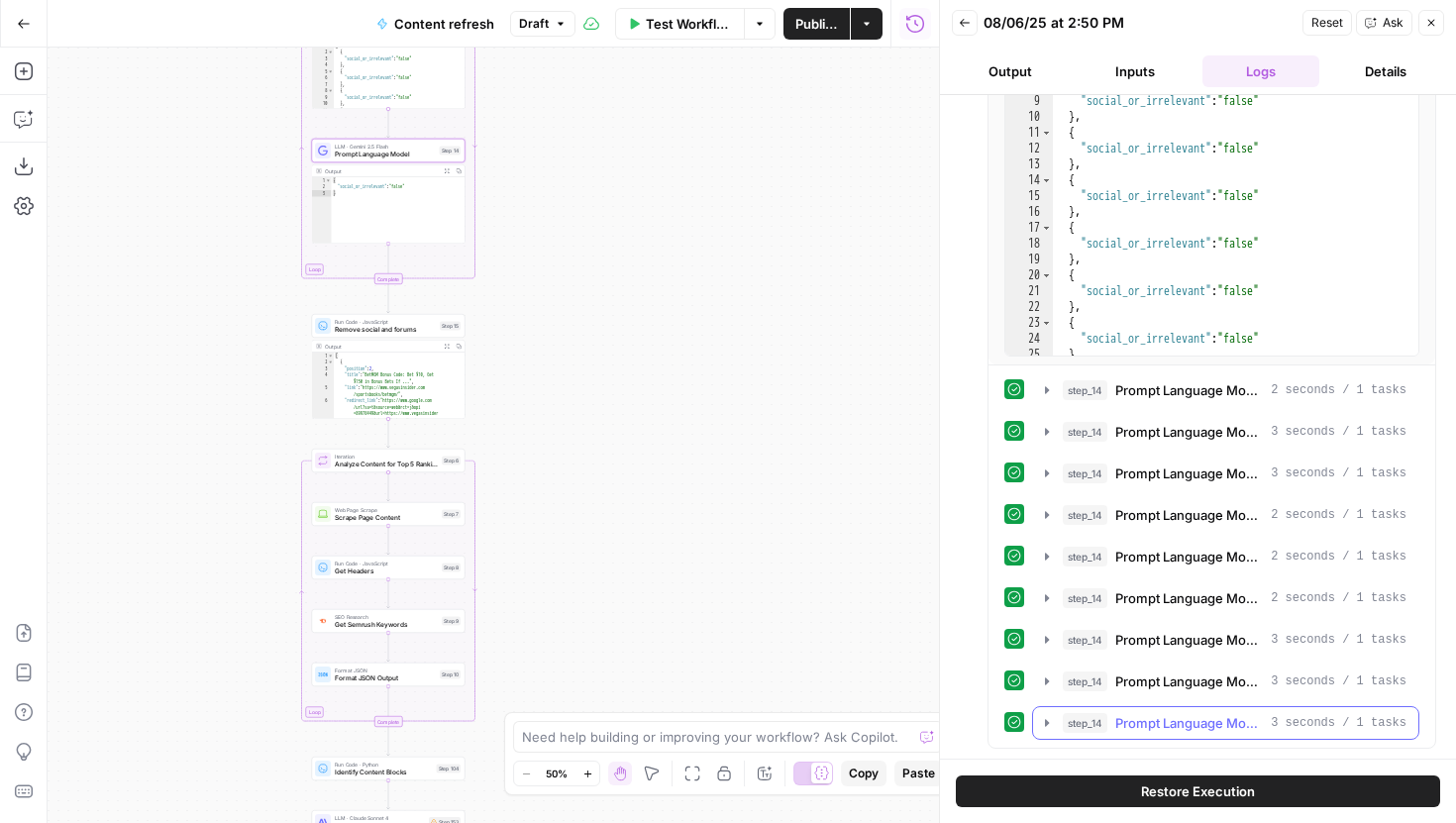 click 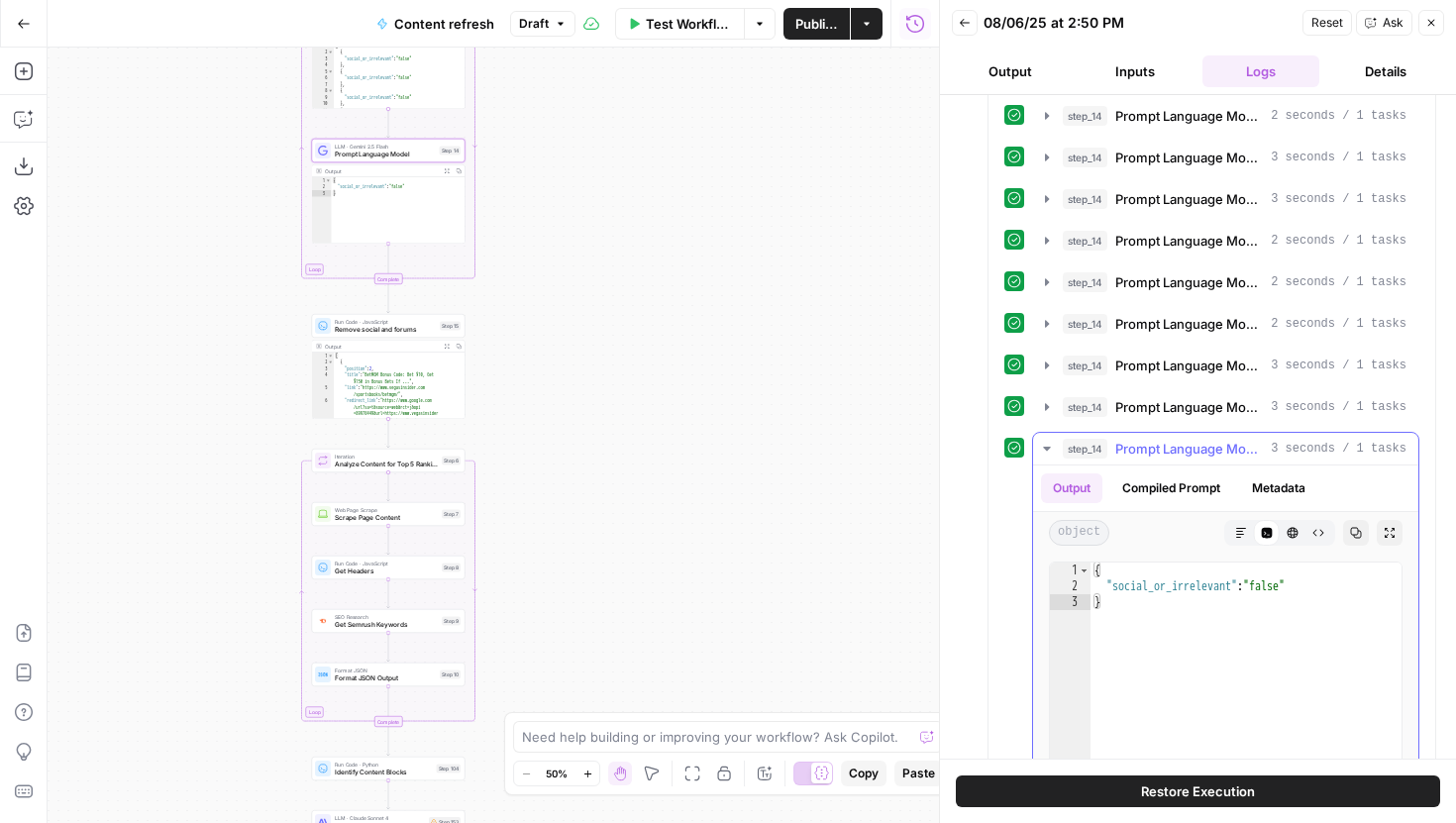scroll, scrollTop: 605, scrollLeft: 0, axis: vertical 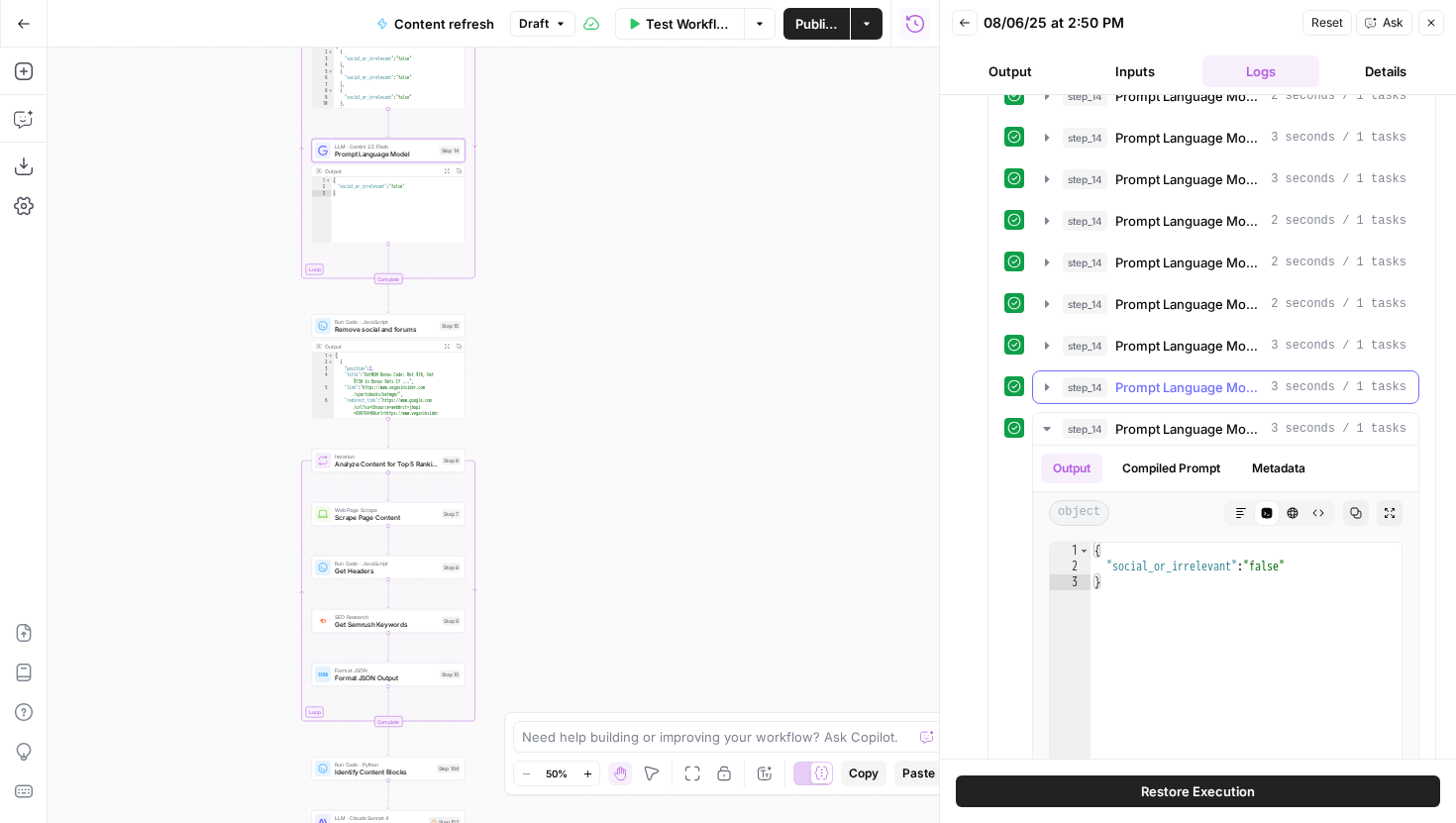 click 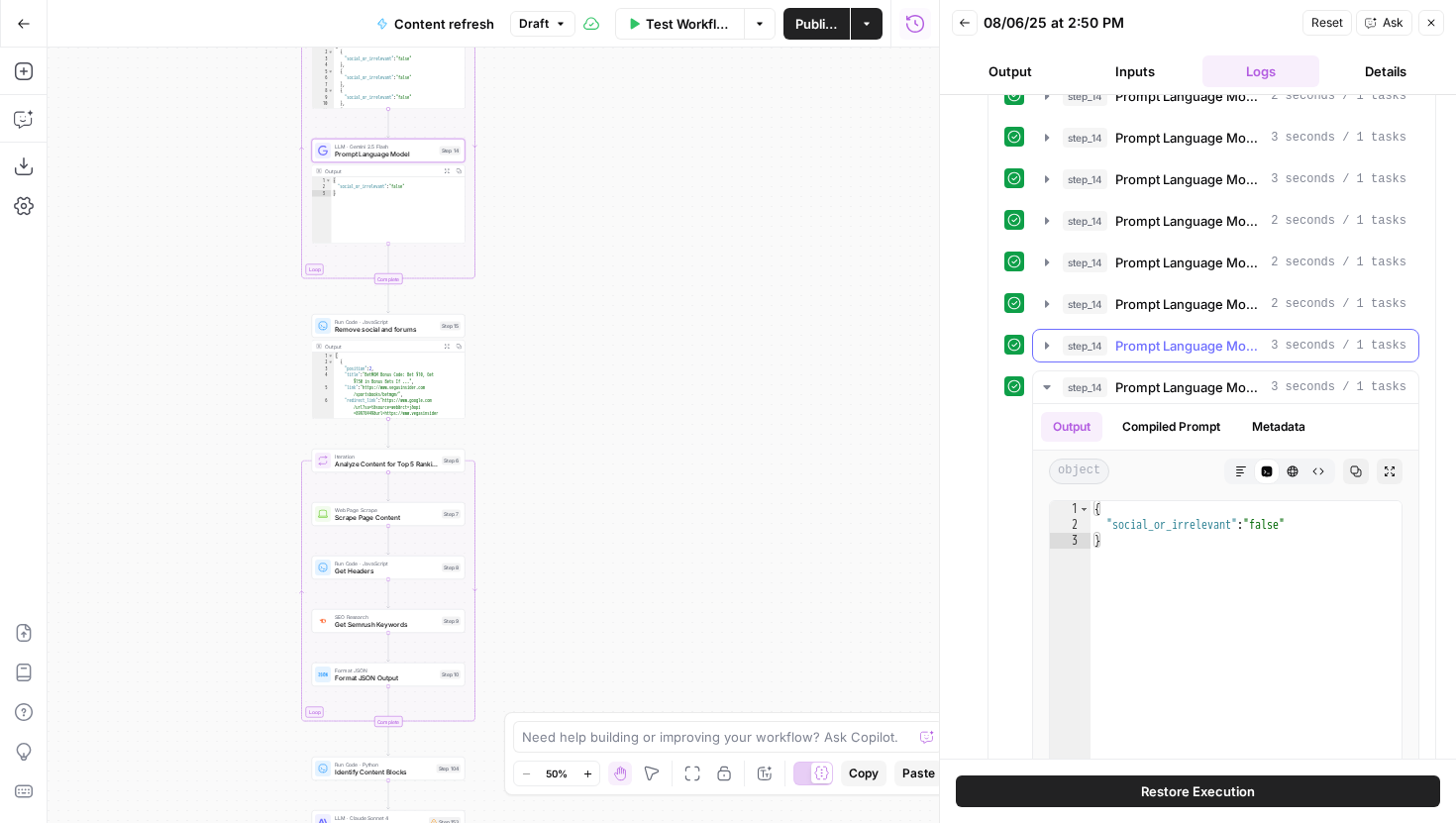 click 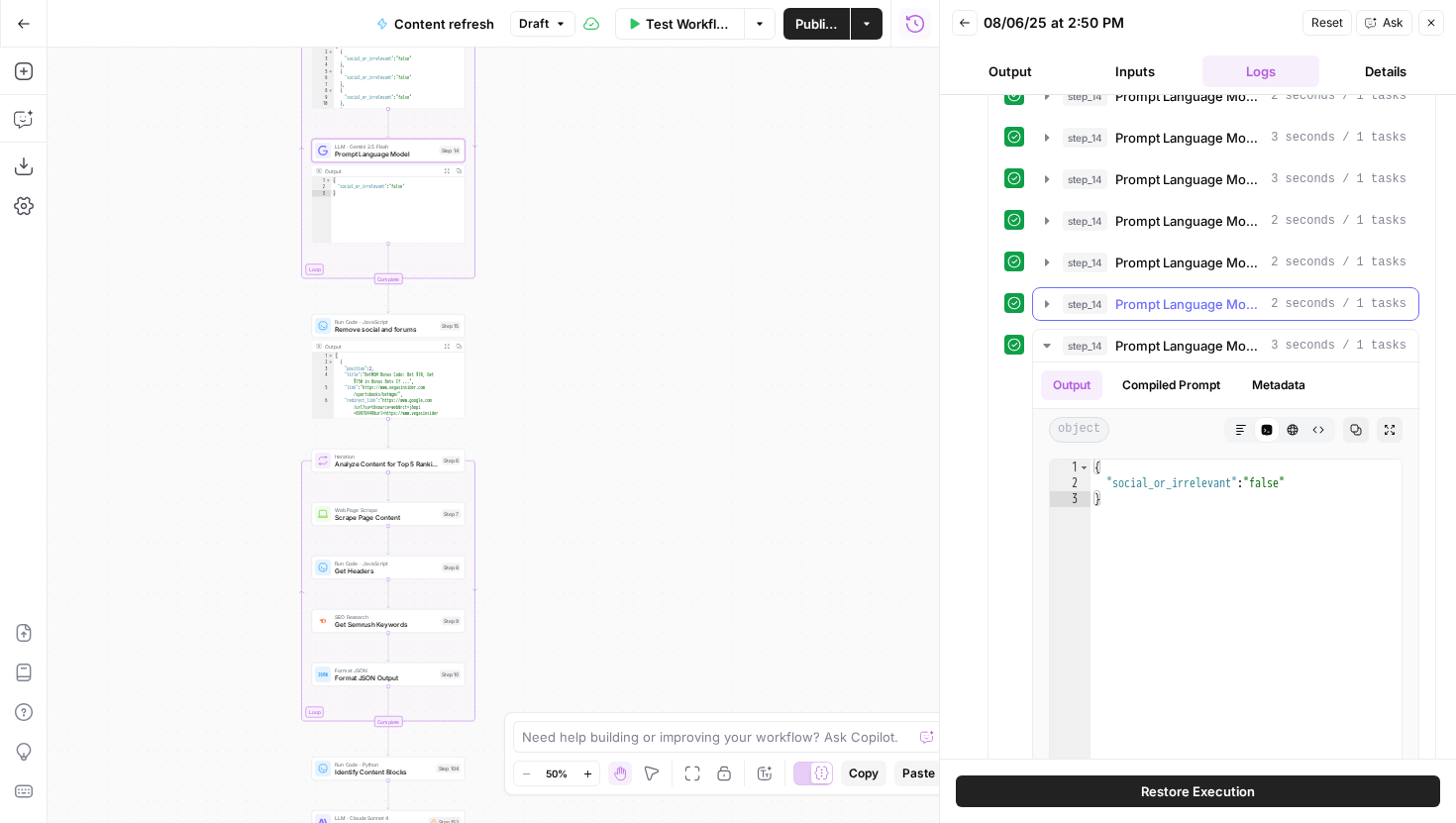 click 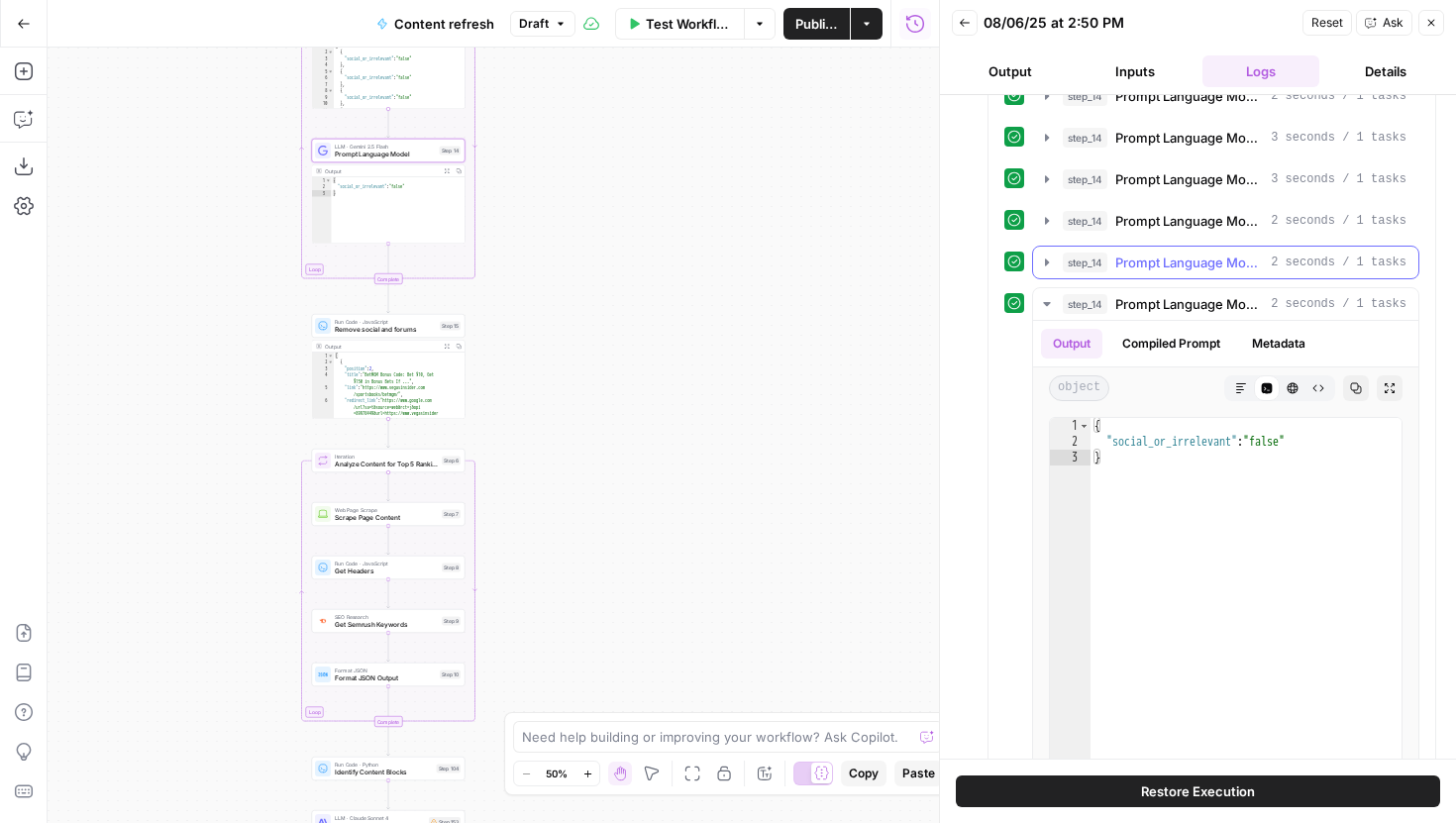 click 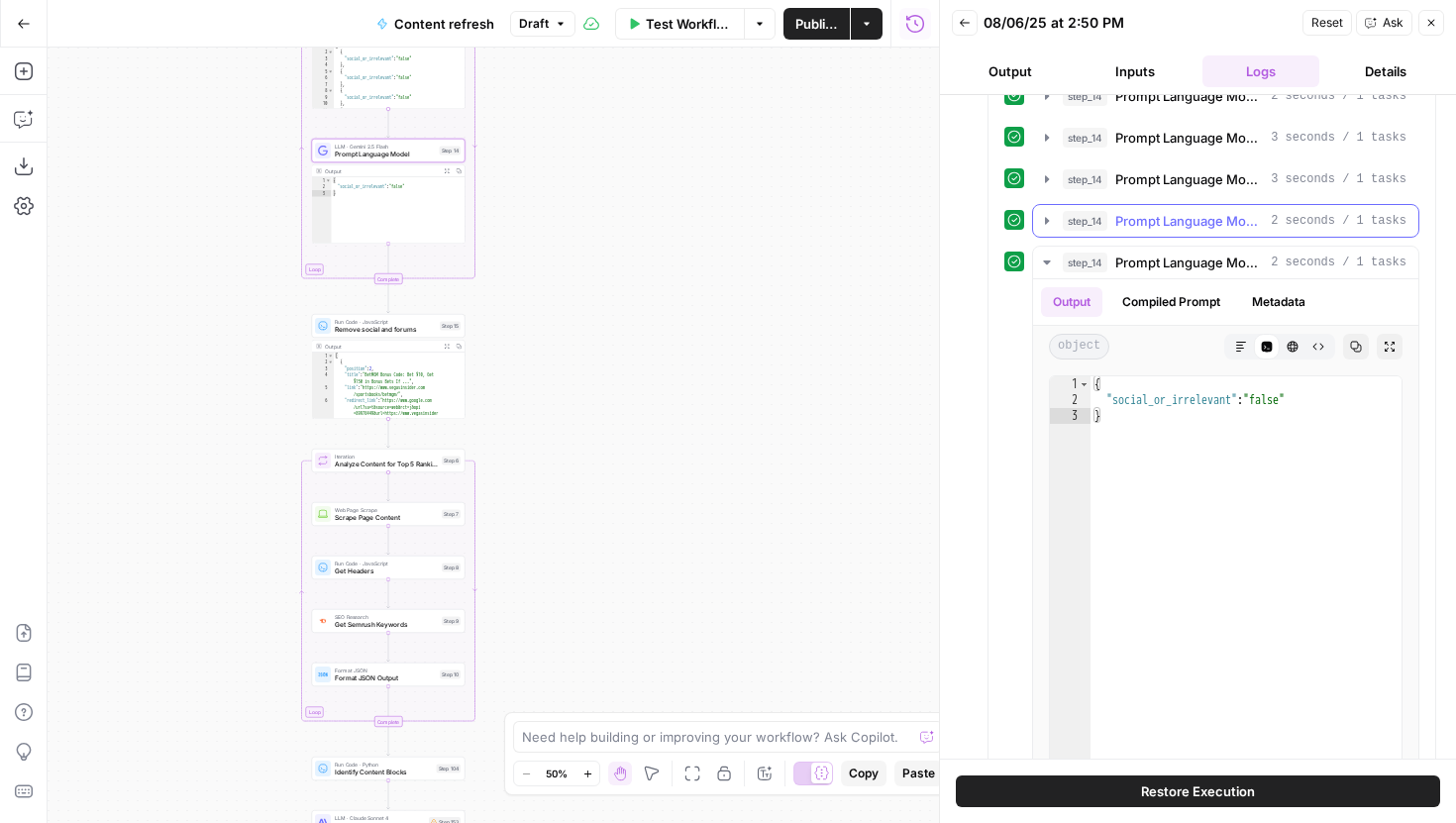 click 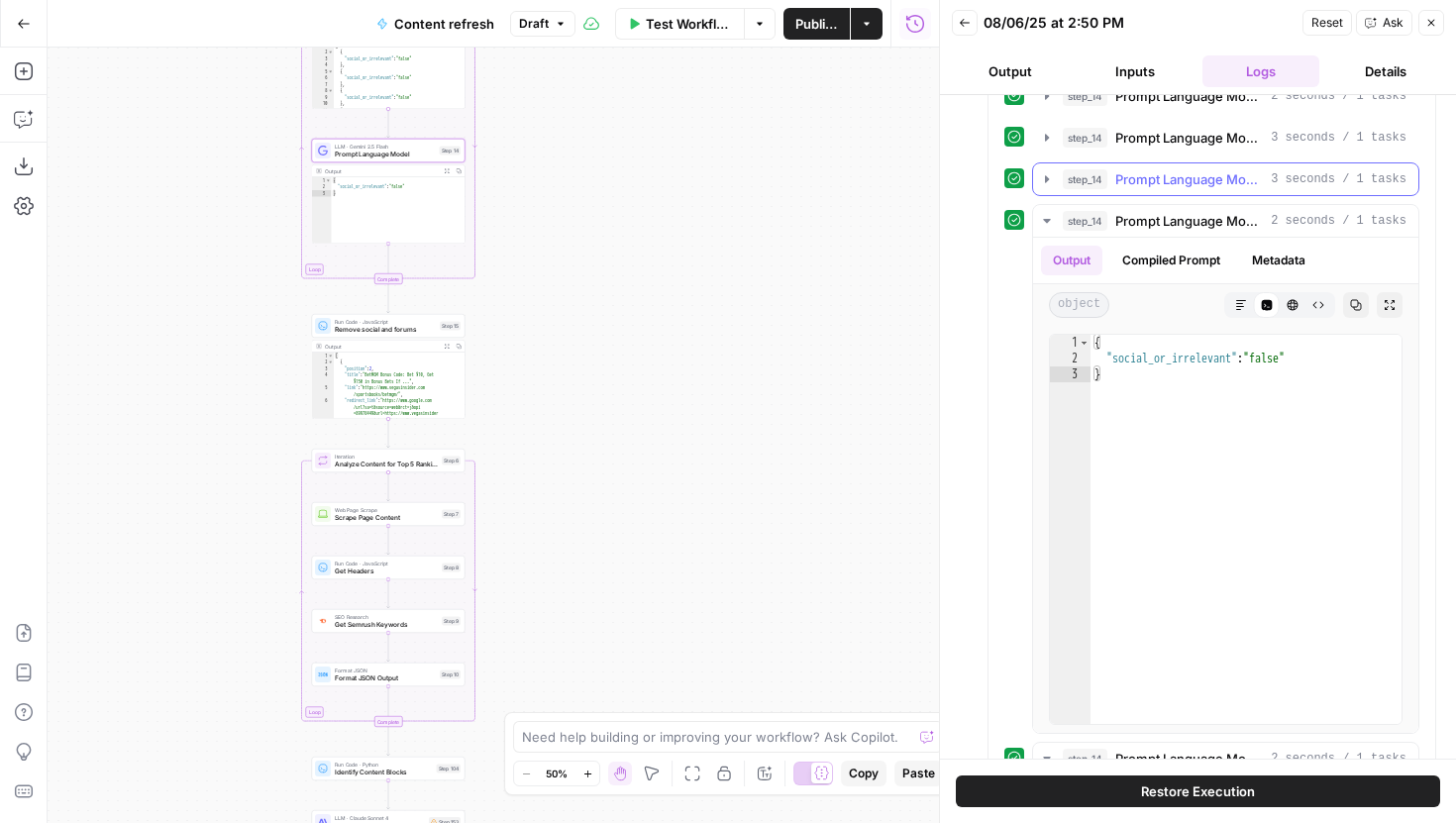 click 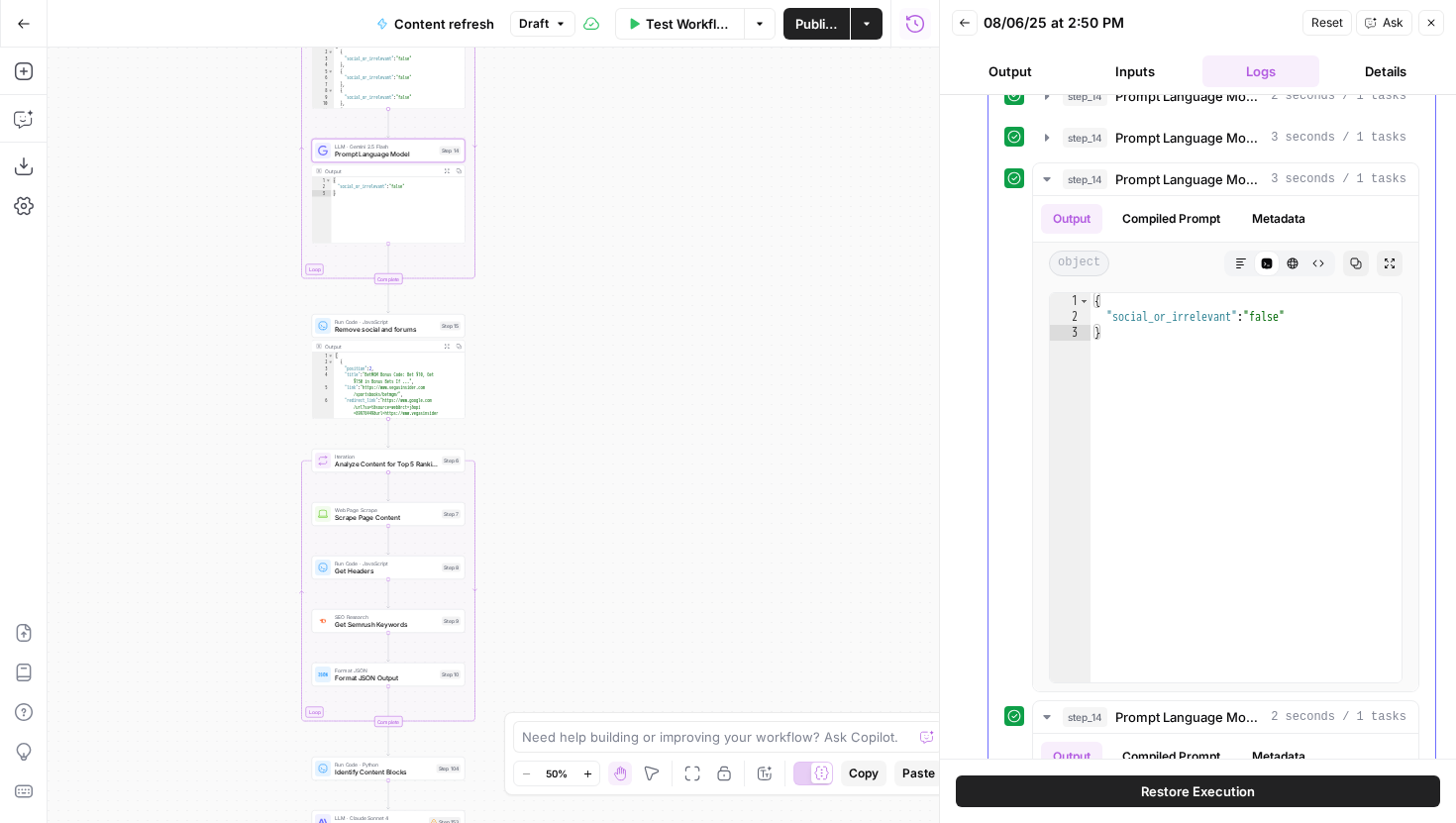 click on "step_14 Prompt Language Model 2 seconds / 1 tasks step_14 Prompt Language Model 3 seconds / 1 tasks step_14 Prompt Language Model 3 seconds / 1 tasks Output Compiled Prompt Metadata object Markdown Code Editor HTML Viewer Raw Output Copy Expand Output 1 2 3 {    "social_or_irrelevant" :  "false" }     XXXXXXXXXXXXXXXXXXXXXXXXXXXXXXXXXXXXXXXXXXXXXXXXXXXXXXXXXXXXXXXXXXXXXXXXXXXXXXXXXXXXXXXXXXXXXXXXXXXXXXXXXXXXXXXXXXXXXXXXXXXXXXXXXXXXXXXXXXXXXXXXXXXXXXXXXXXXXXXXXXXXXXXXXXXXXXXXXXXXXXXXXXXXXXXXXXXXXXXXXXXXXXXXXXXXXXXXXXXXXXXXXXXXXXXXXXXXXXXXXXXXXXXXXXXXXXXXXXXXXXXXXXXXXXXXXXXXXXXXXXXXXXXXXXXXXXXXXXXXXXXXXXXXXXXXXXXXXXXXXXXXXXXXXXXXXXXXXXXXXXXXXXXXXXXXXXXXXXXXXXXXXXXXXXXXXXXXXXXXXXXXXXXXXXXXXXXXXXXXXXXXXXXXXXXXXXXXXXXXXXXXXXXXXXXXXXXXXXXXXXXXXXXXXXXXXXXXXXXXXXXXXXXXXXXXXXXXXXXXXXXXXXXXXXXXXXXXXXXXXXXXXXXXXXXX step_14 Prompt Language Model 2 seconds / 1 tasks Output Compiled Prompt Metadata object Markdown Code Editor HTML Viewer Raw Output Copy Expand Output 1 2 3 {    "social_or_irrelevant" :  "false" }     1" at bounding box center [1211, 1999] 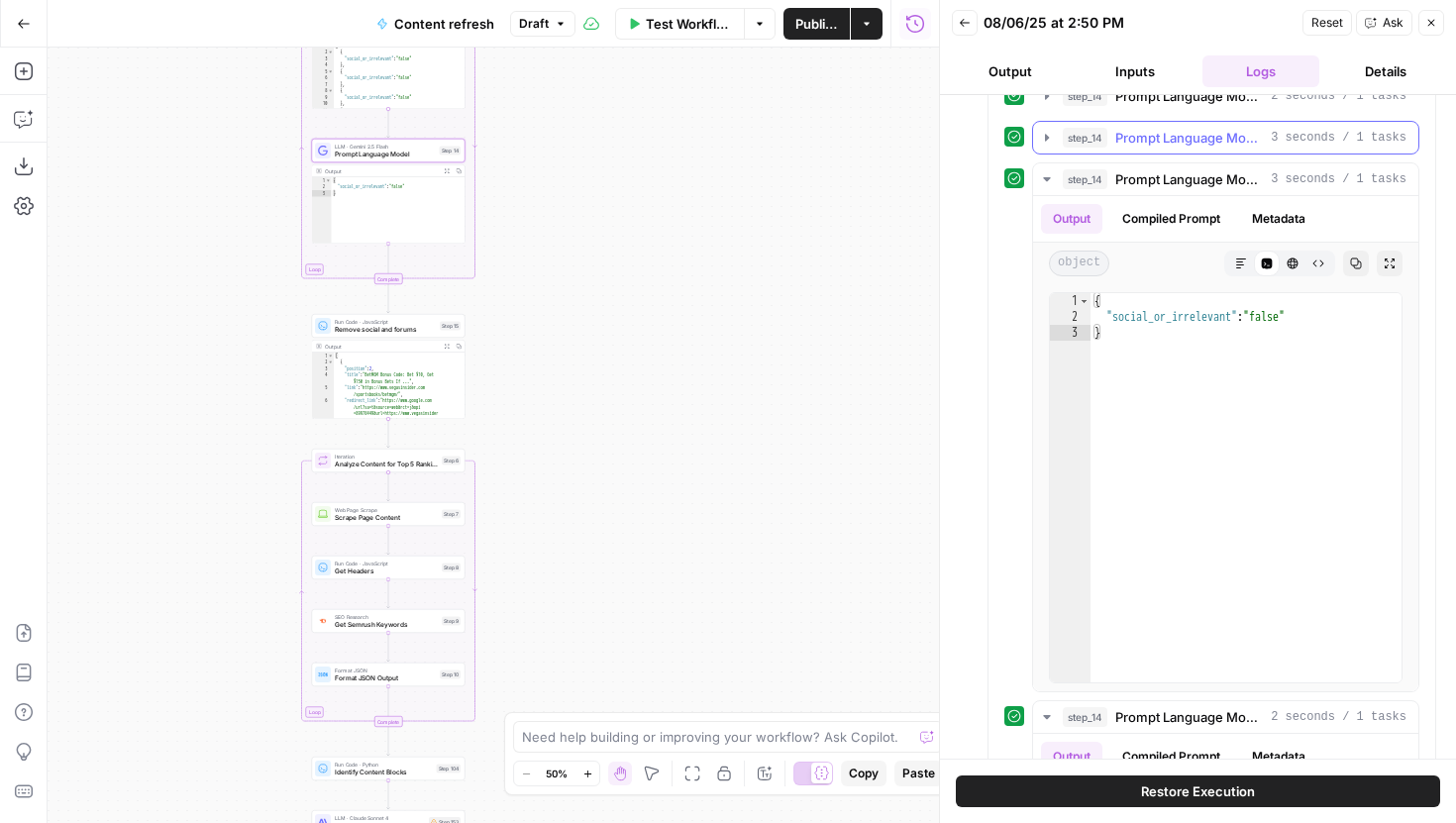 click 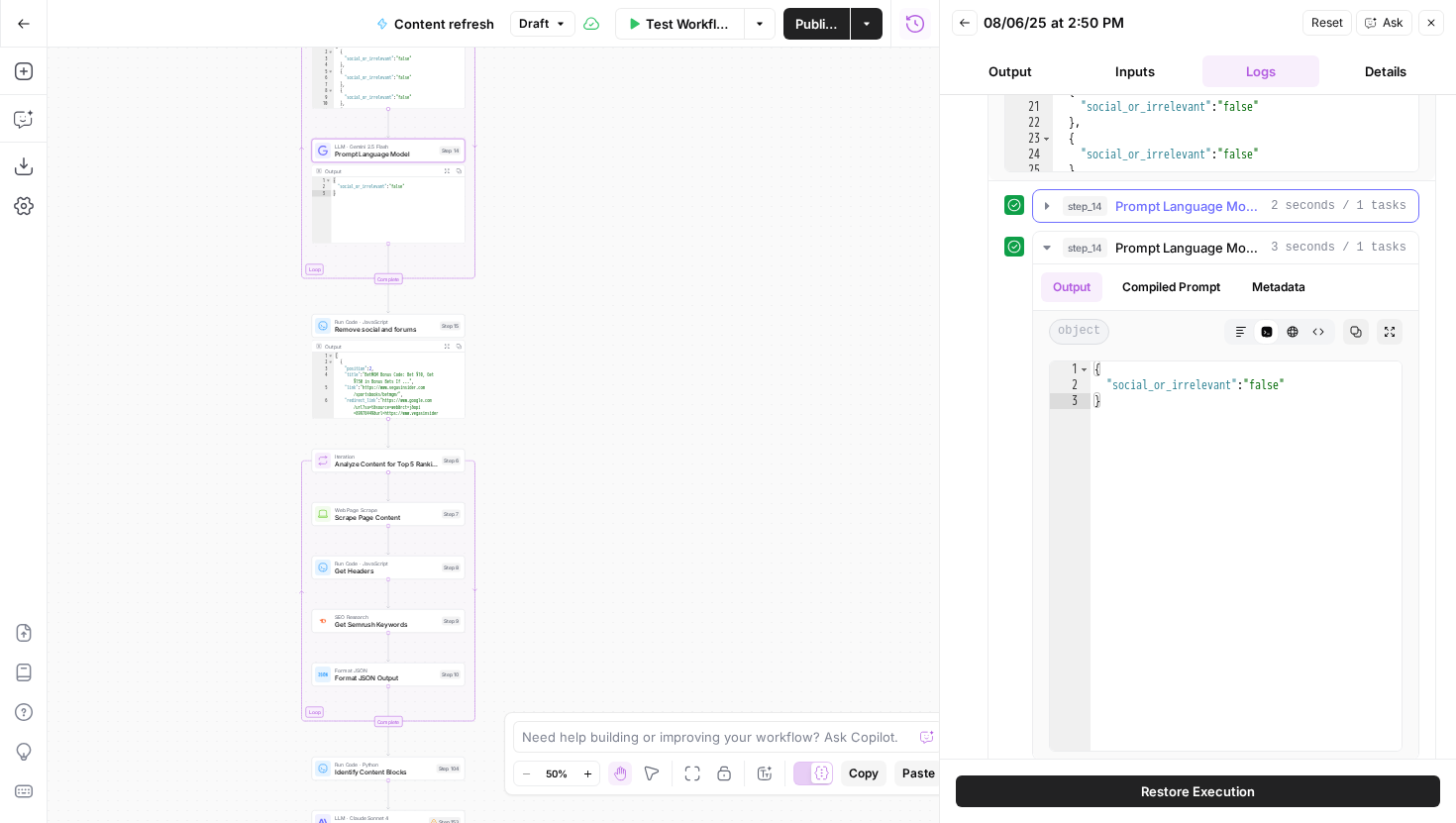 scroll, scrollTop: 466, scrollLeft: 0, axis: vertical 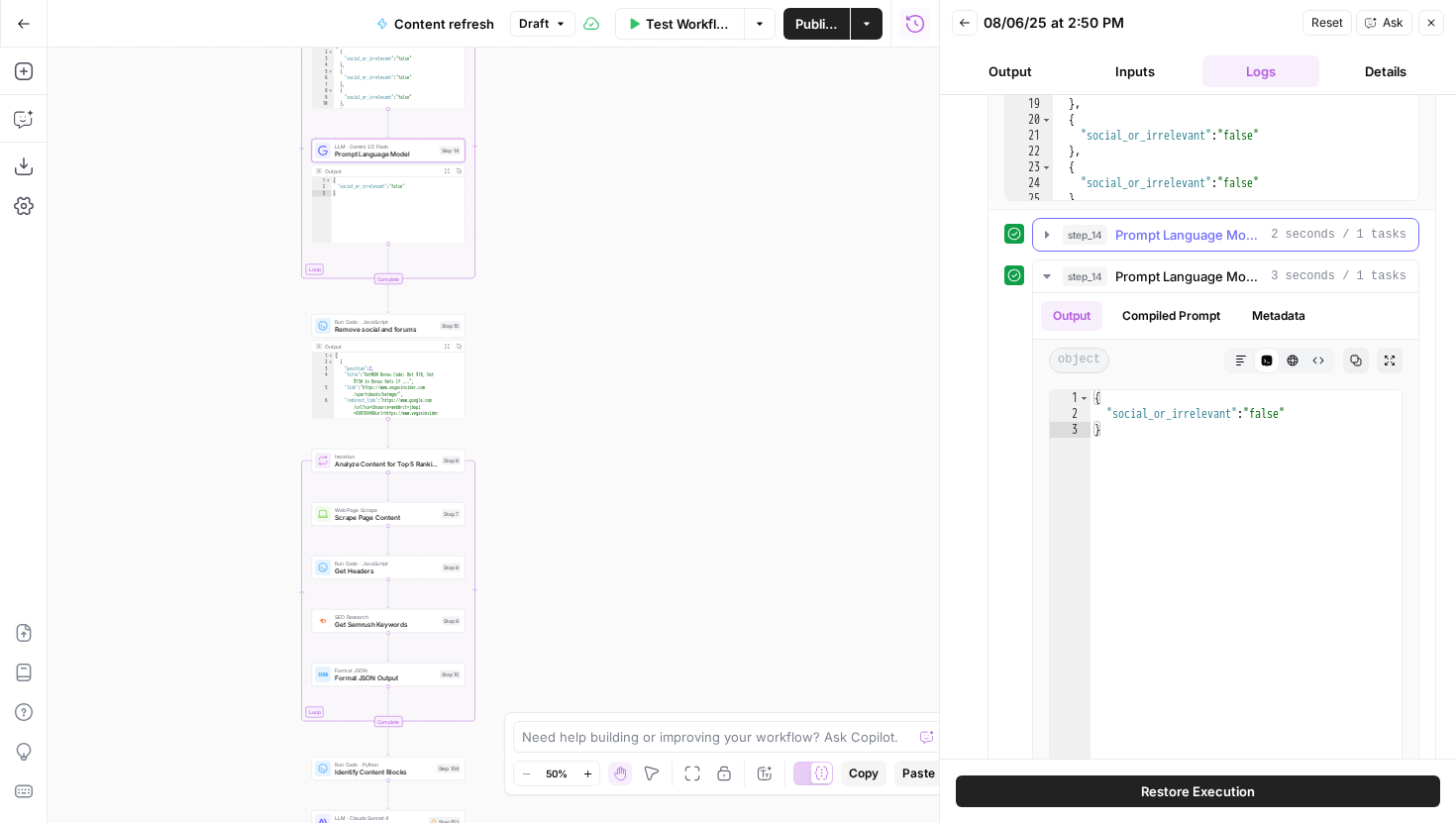 click 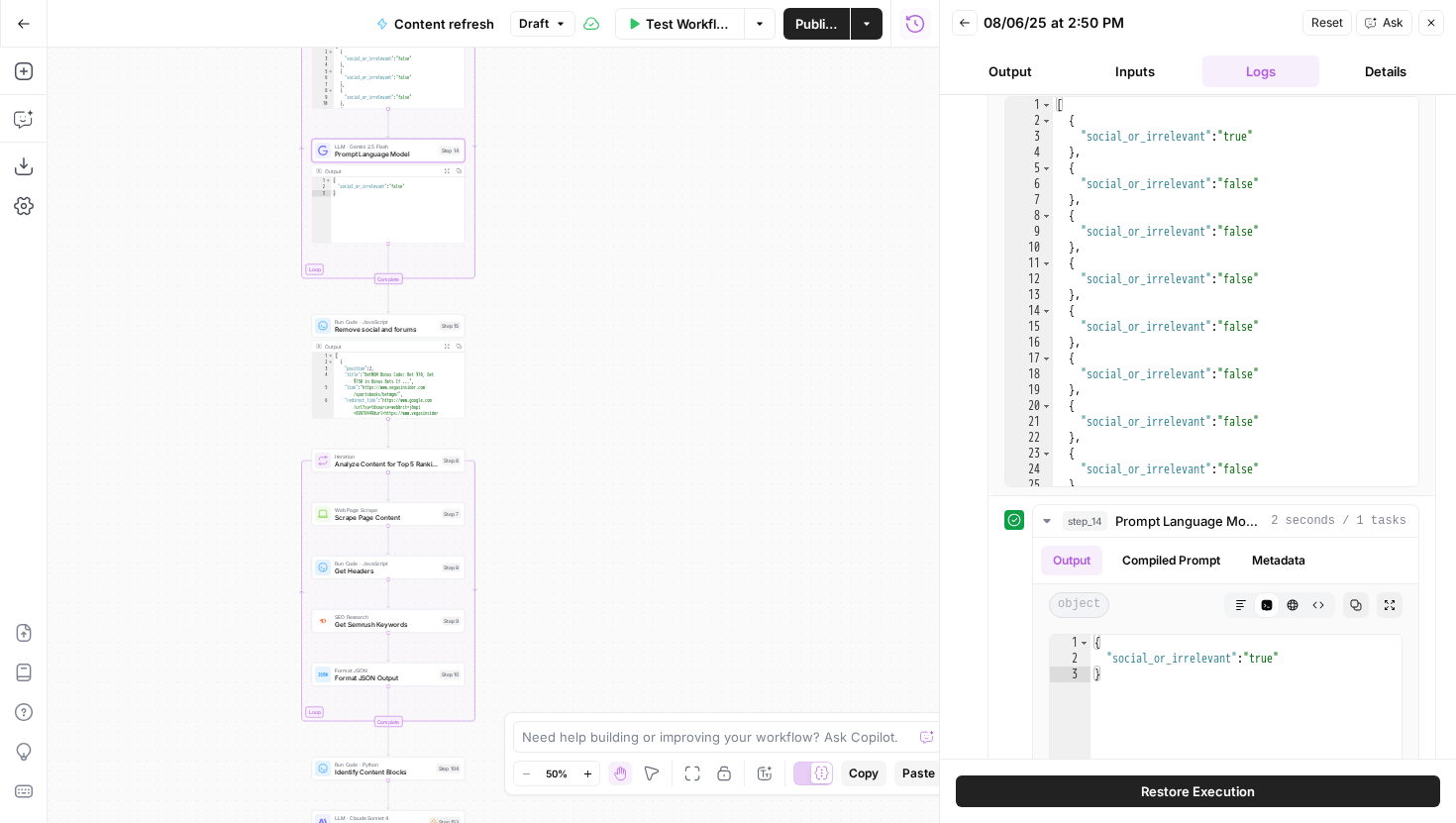 scroll, scrollTop: 0, scrollLeft: 0, axis: both 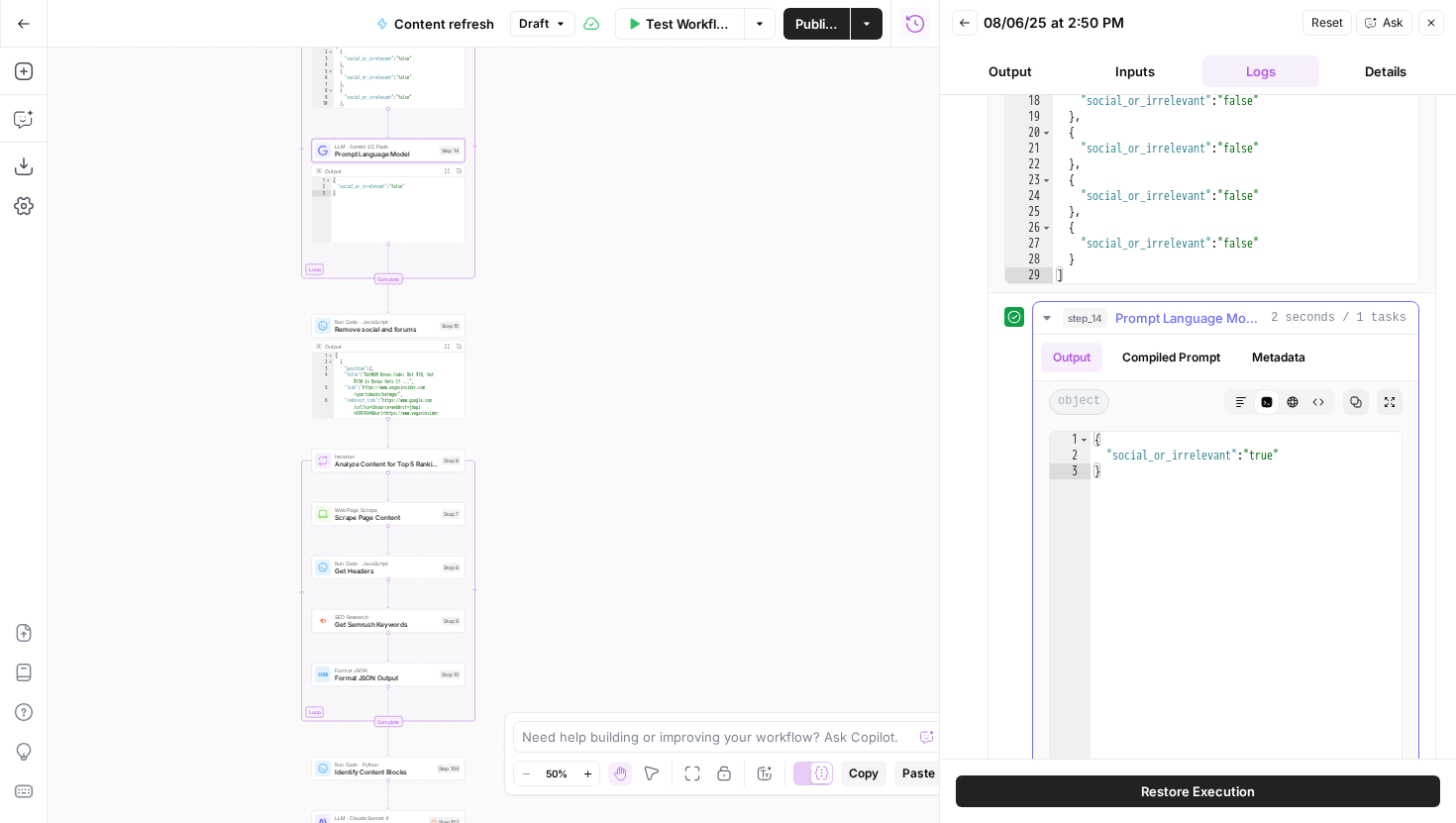 click 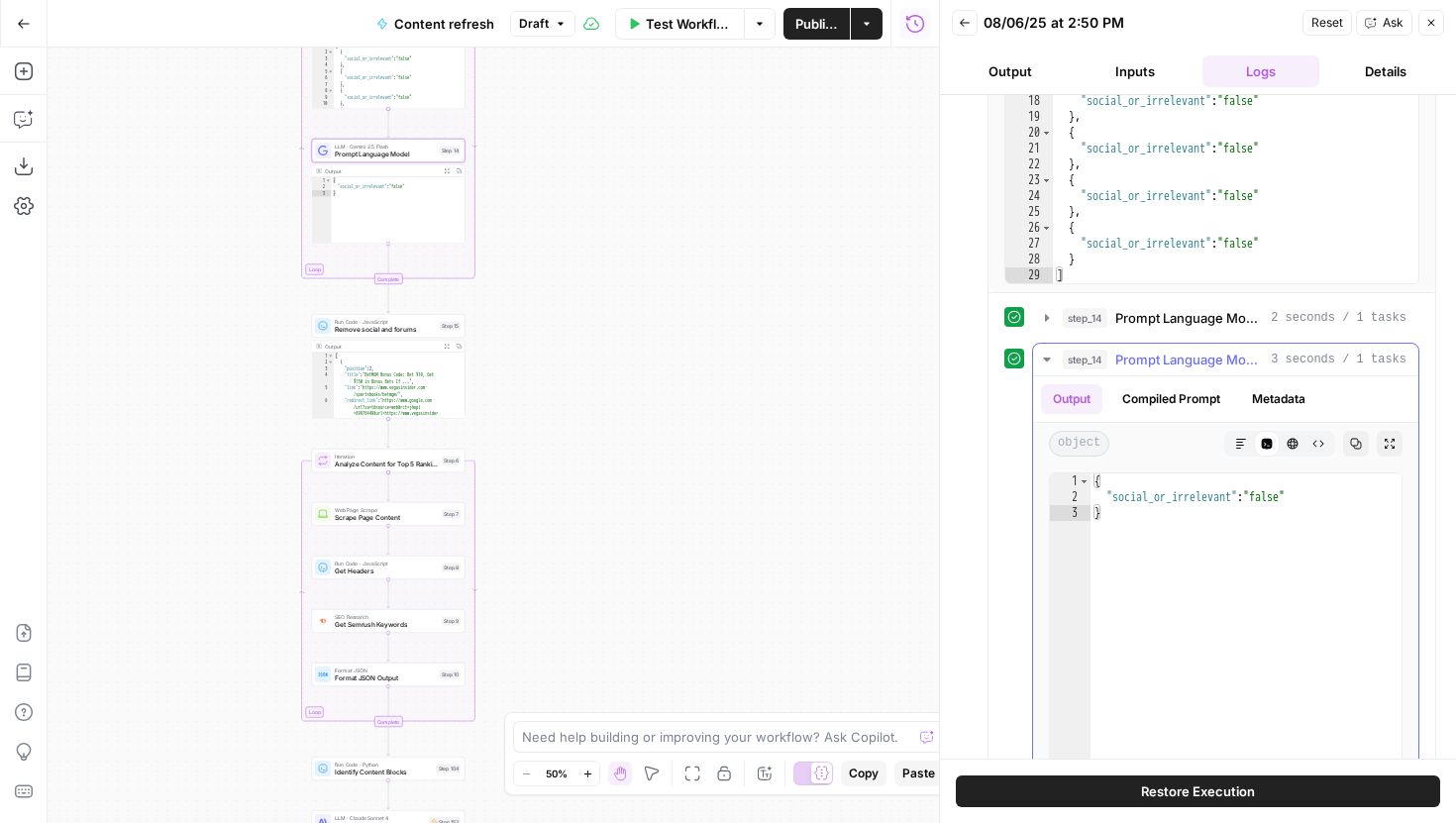 click 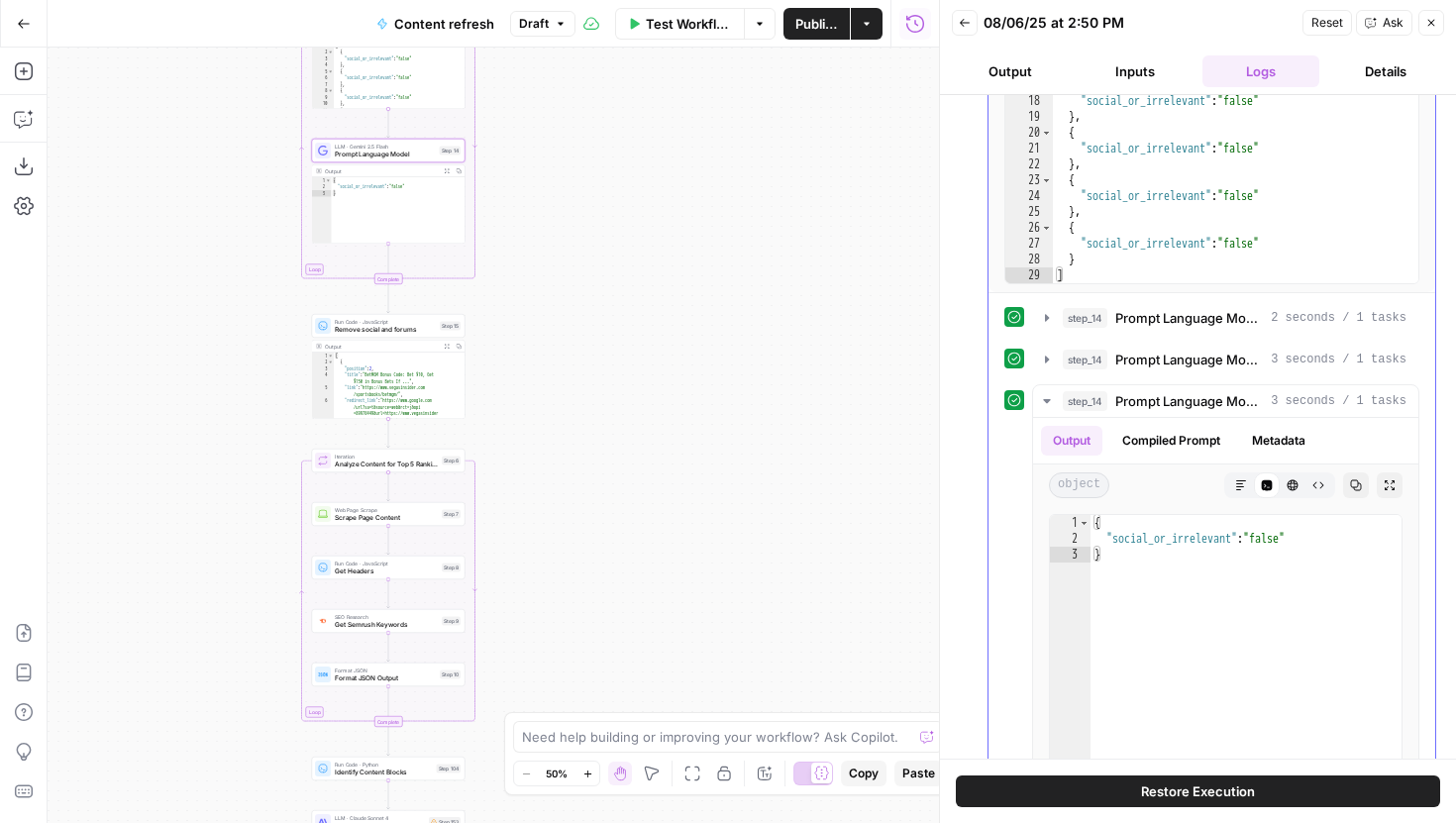click on "step_14 Prompt Language Model 2 seconds / 1 tasks step_14 Prompt Language Model 3 seconds / 1 tasks step_14 Prompt Language Model 3 seconds / 1 tasks Output Compiled Prompt Metadata object Markdown Code Editor HTML Viewer Raw Output Copy Expand Output 1 2 3 {    "social_or_irrelevant" :  "false" }     XXXXXXXXXXXXXXXXXXXXXXXXXXXXXXXXXXXXXXXXXXXXXXXXXXXXXXXXXXXXXXXXXXXXXXXXXXXXXXXXXXXXXXXXXXXXXXXXXXXXXXXXXXXXXXXXXXXXXXXXXXXXXXXXXXXXXXXXXXXXXXXXXXXXXXXXXXXXXXXXXXXXXXXXXXXXXXXXXXXXXXXXXXXXXXXXXXXXXXXXXXXXXXXXXXXXXXXXXXXXXXXXXXXXXXXXXXXXXXXXXXXXXXXXXXXXXXXXXXXXXXXXXXXXXXXXXXXXXXXXXXXXXXXXXXXXXXXXXXXXXXXXXXXXXXXXXXXXXXXXXXXXXXXXXXXXXXXXXXXXXXXXXXXXXXXXXXXXXXXXXXXXXXXXXXXXXXXXXXXXXXXXXXXXXXXXXXXXXXXXXXXXXXXXXXXXXXXXXXXXXXXXXXXXXXXXXXXXXXXXXXXXXXXXXXXXXXXXXXXXXXXXXXXXXXXXXXXXXXXXXXXXXXXXXXXXXXXXXXXXXXXXXXXXXXXX step_14 Prompt Language Model 2 seconds / 1 tasks Output Compiled Prompt Metadata object Markdown Code Editor HTML Viewer Raw Output Copy Expand Output 1 2 3 {    "social_or_irrelevant" :  "false" }     1" at bounding box center [1211, 2220] 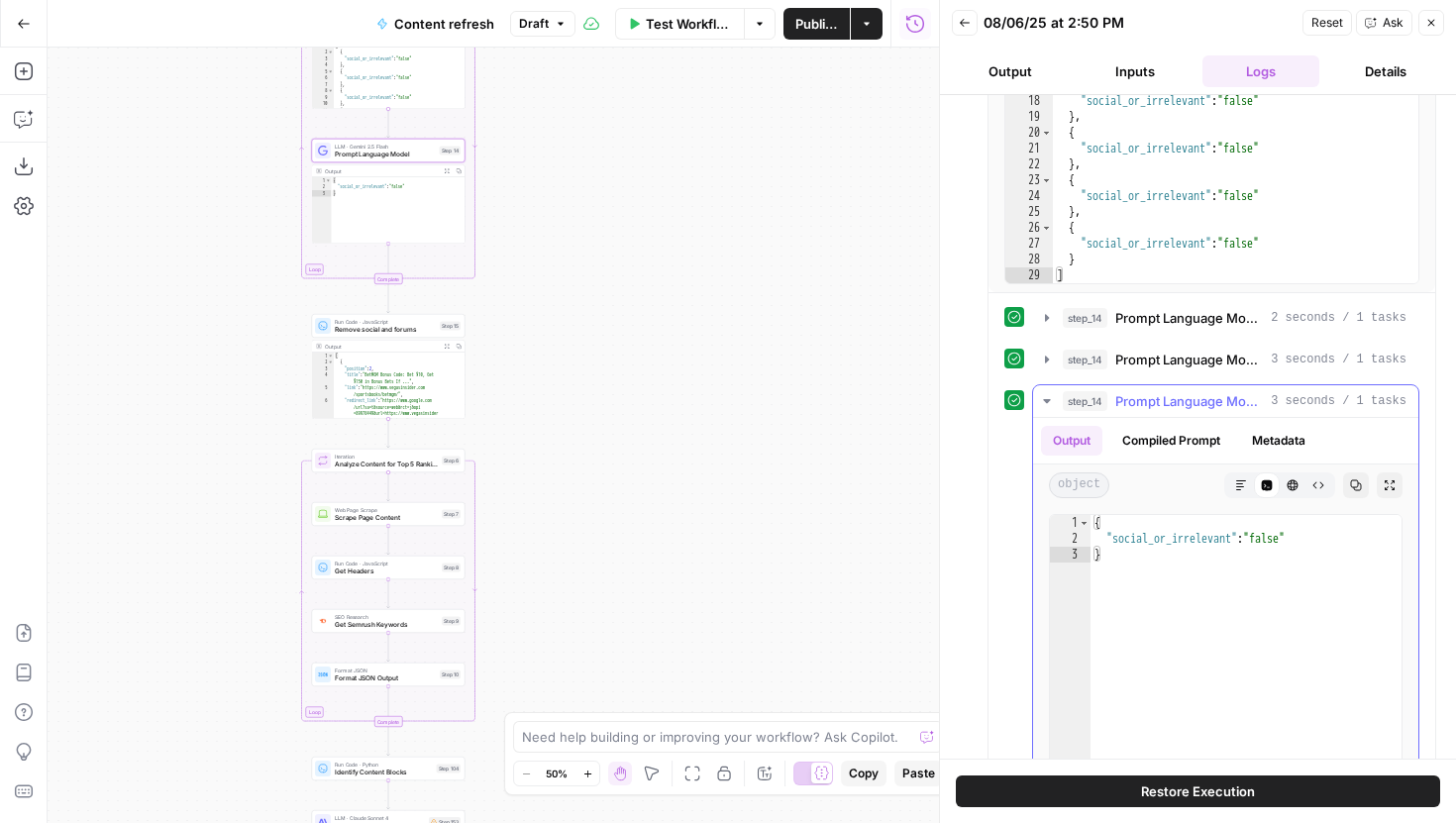click 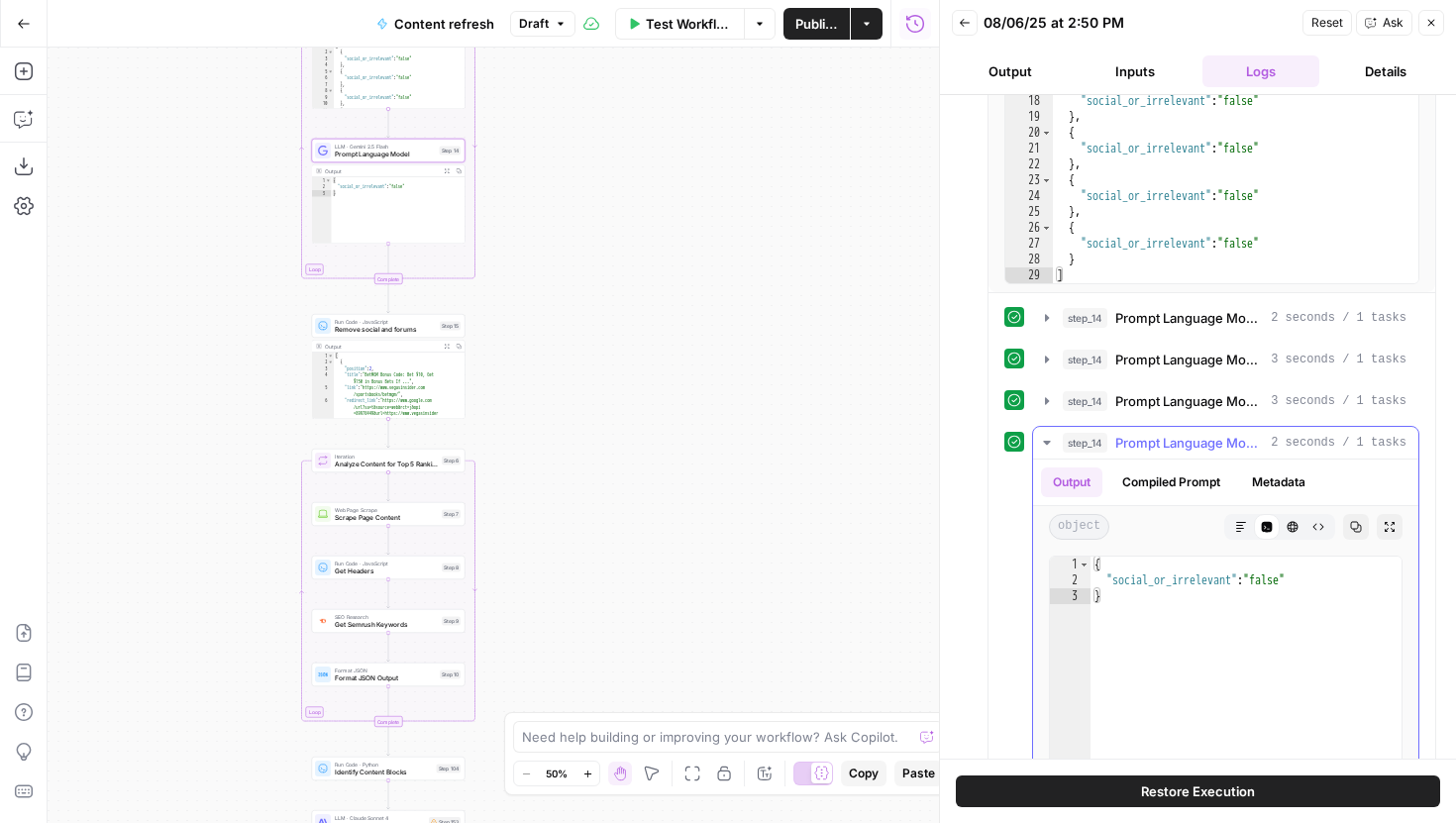 click on "step_14 Prompt Language Model 2 seconds / 1 tasks" at bounding box center [1225, 443] 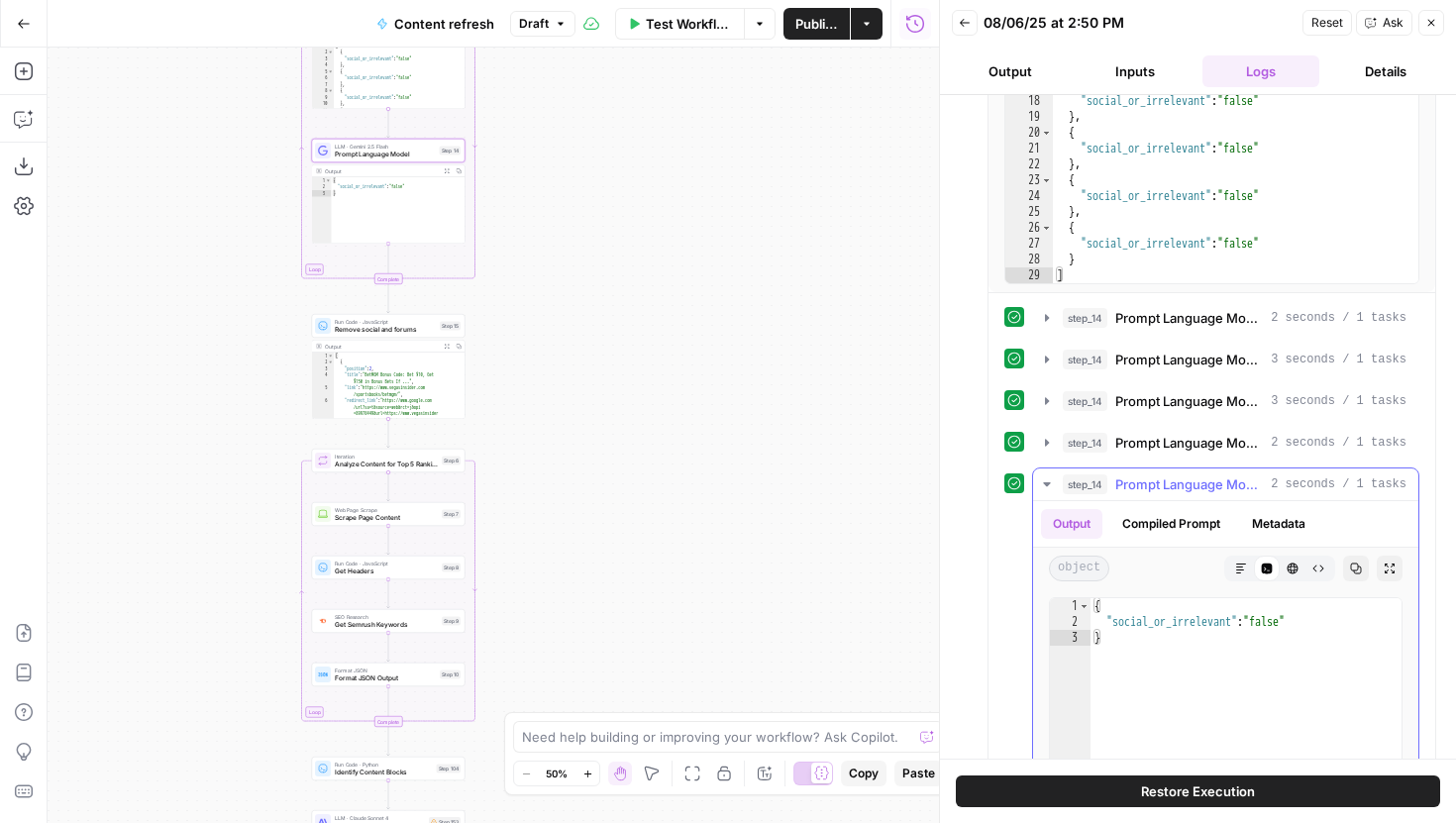 click 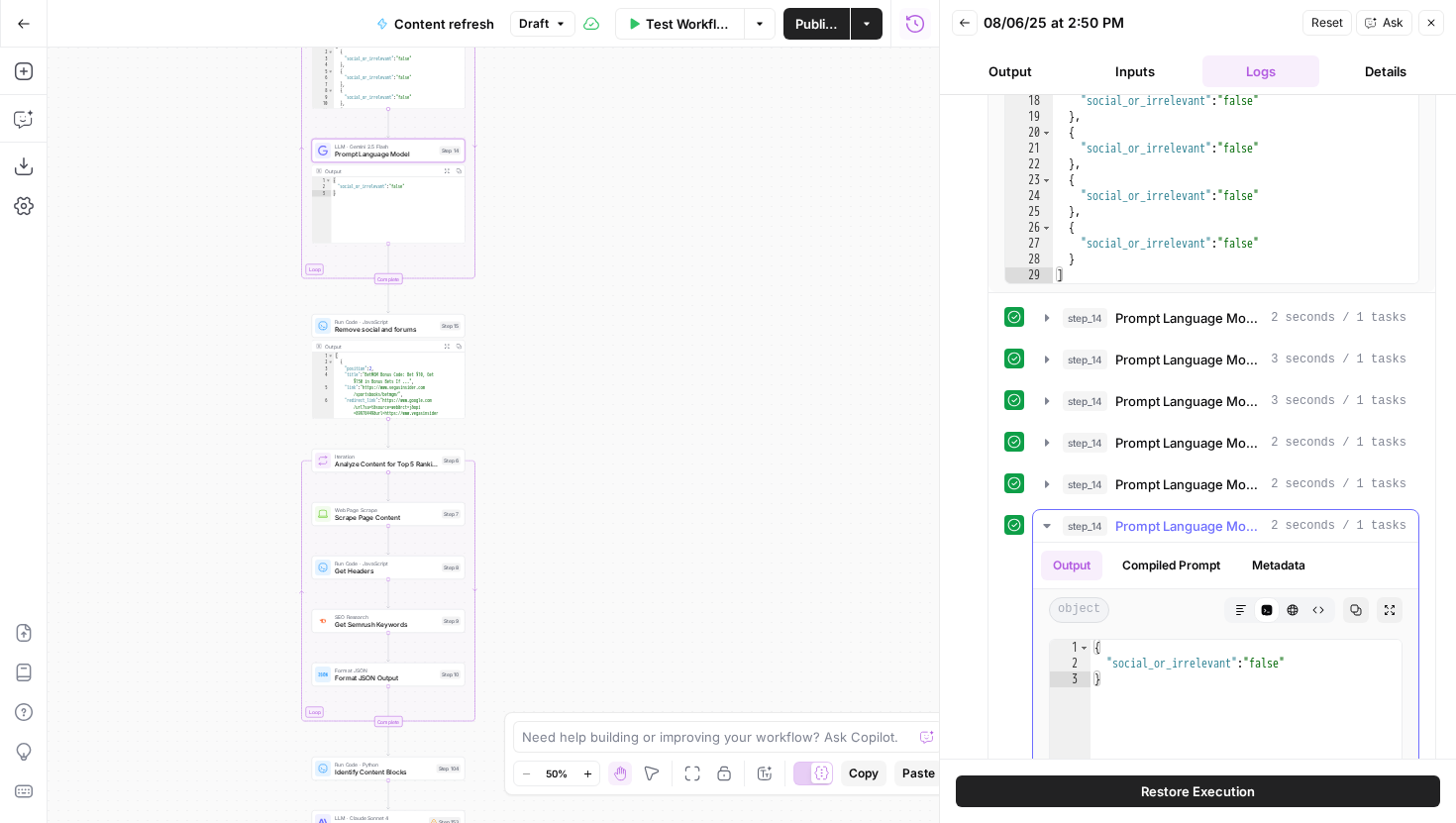 click 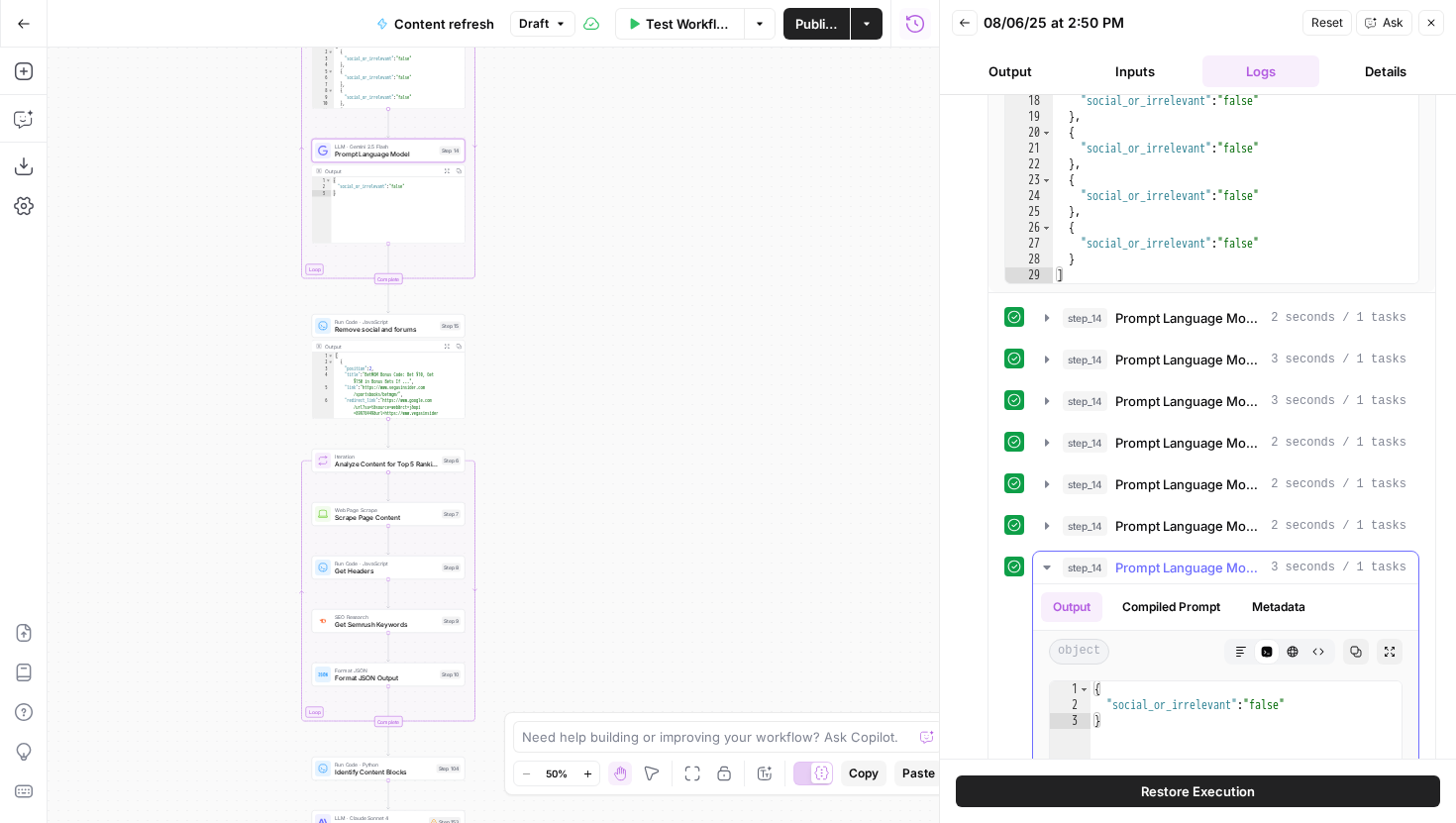 click 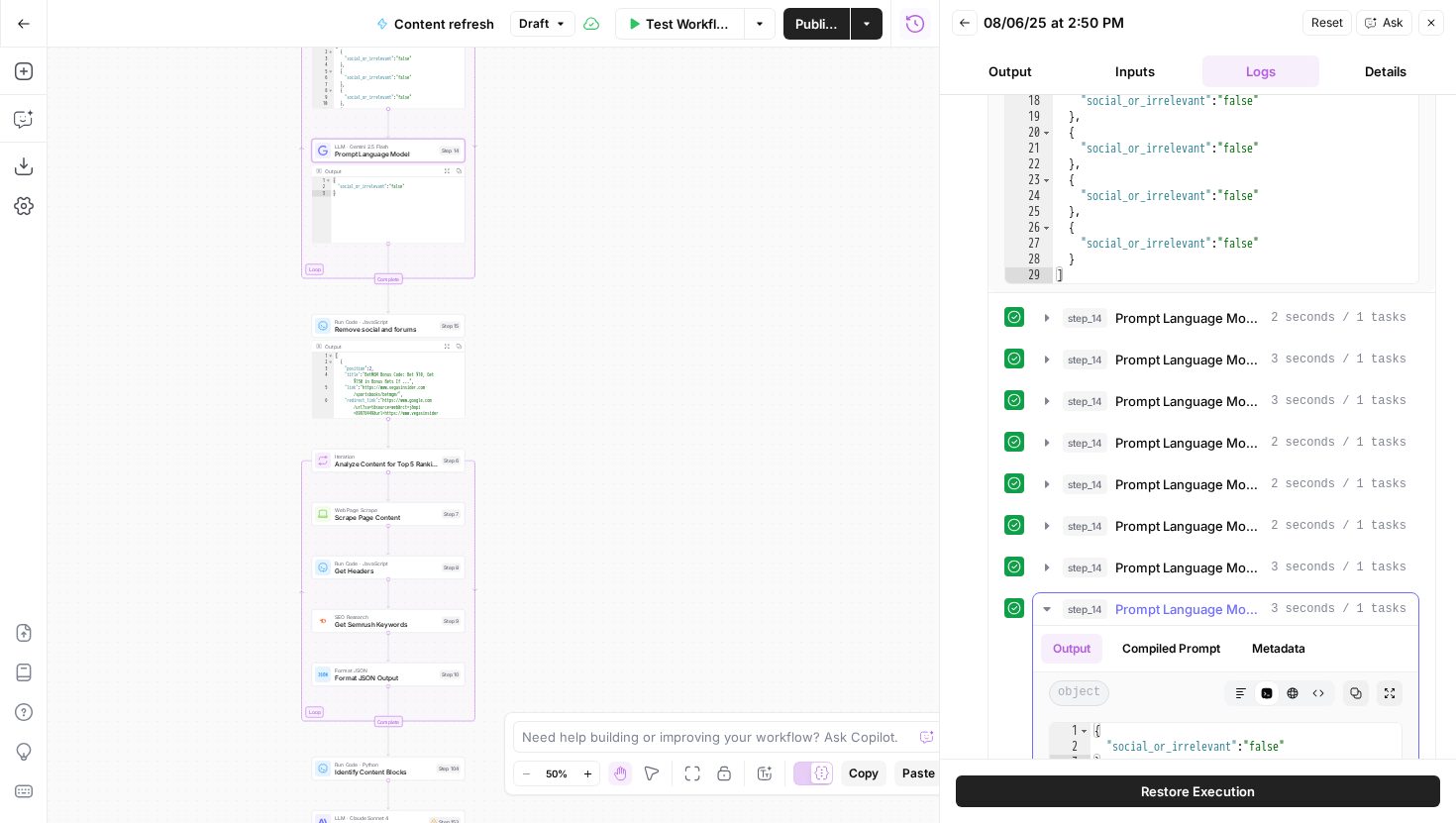 click 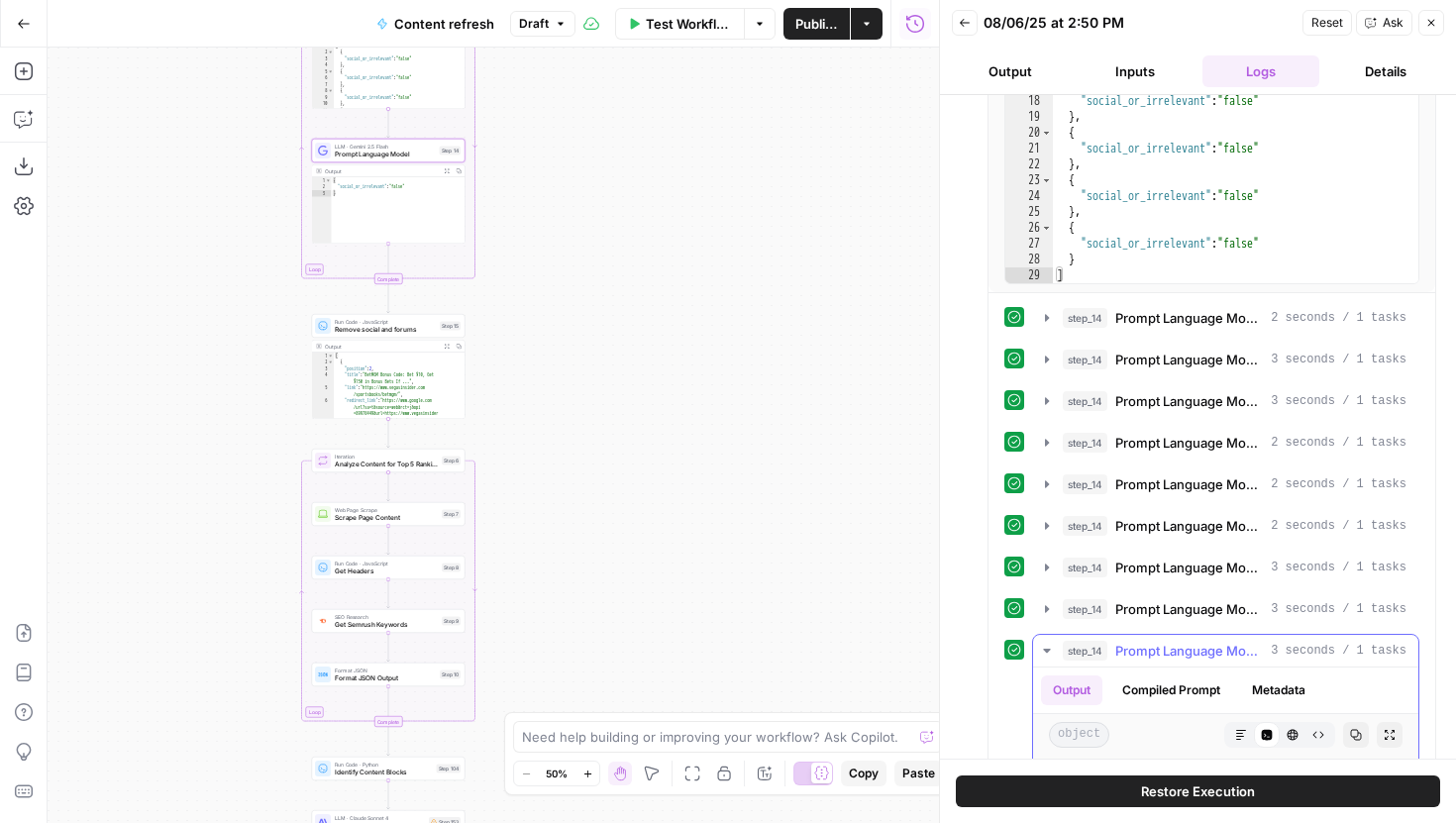 click on "step_14 Prompt Language Model 3 seconds / 1 tasks" at bounding box center [1225, 651] 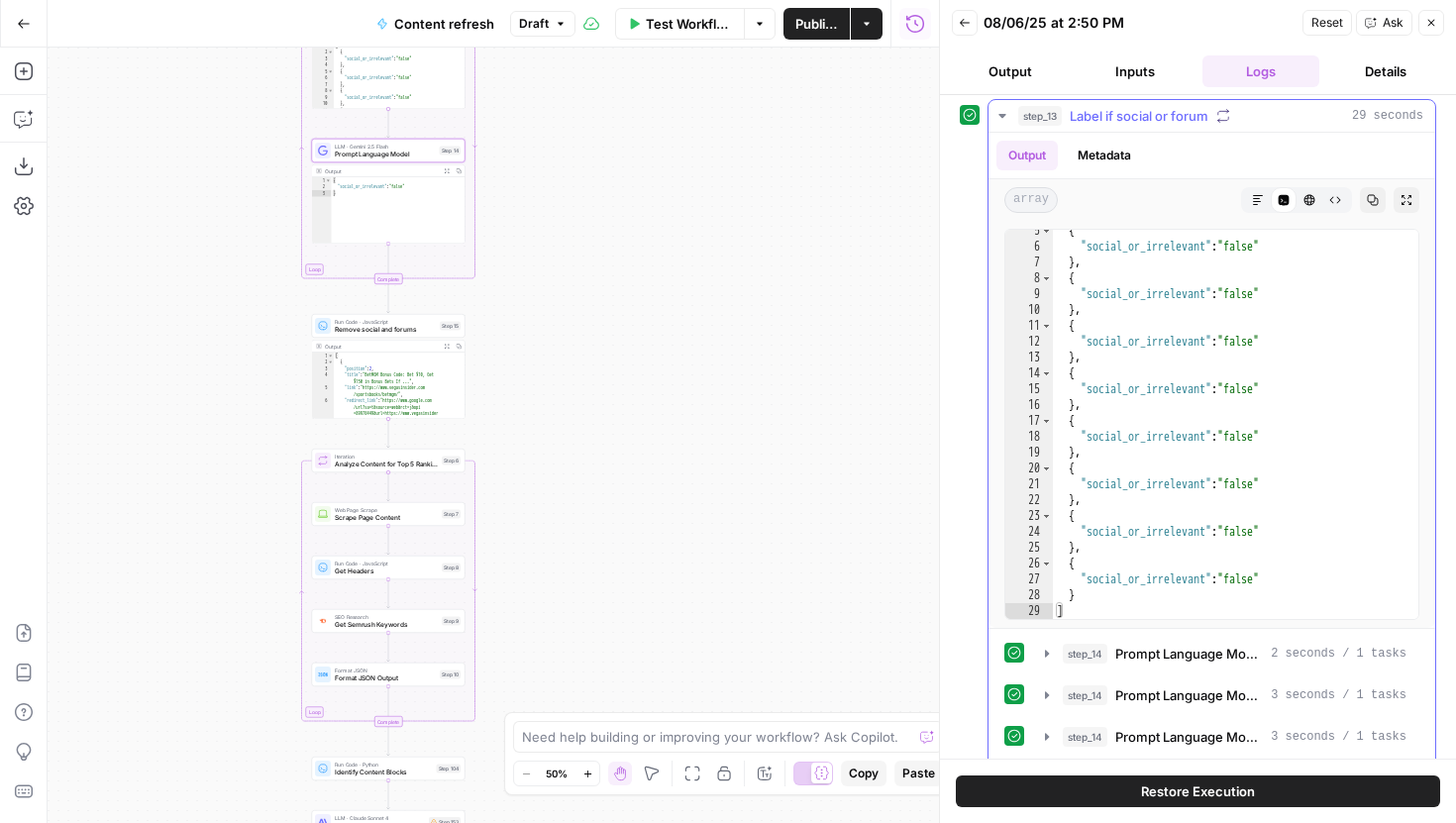 scroll, scrollTop: 100, scrollLeft: 0, axis: vertical 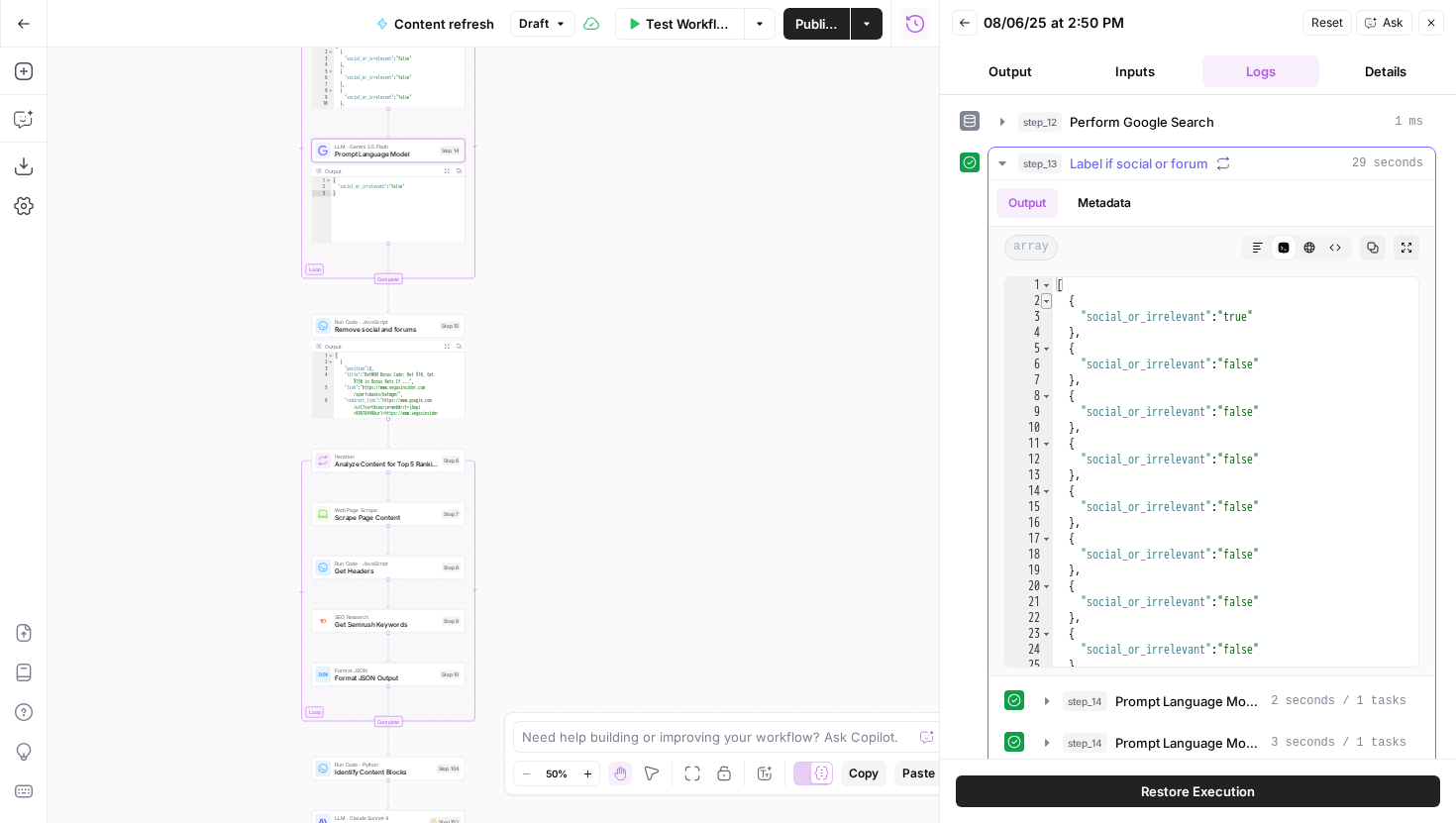 type on "*" 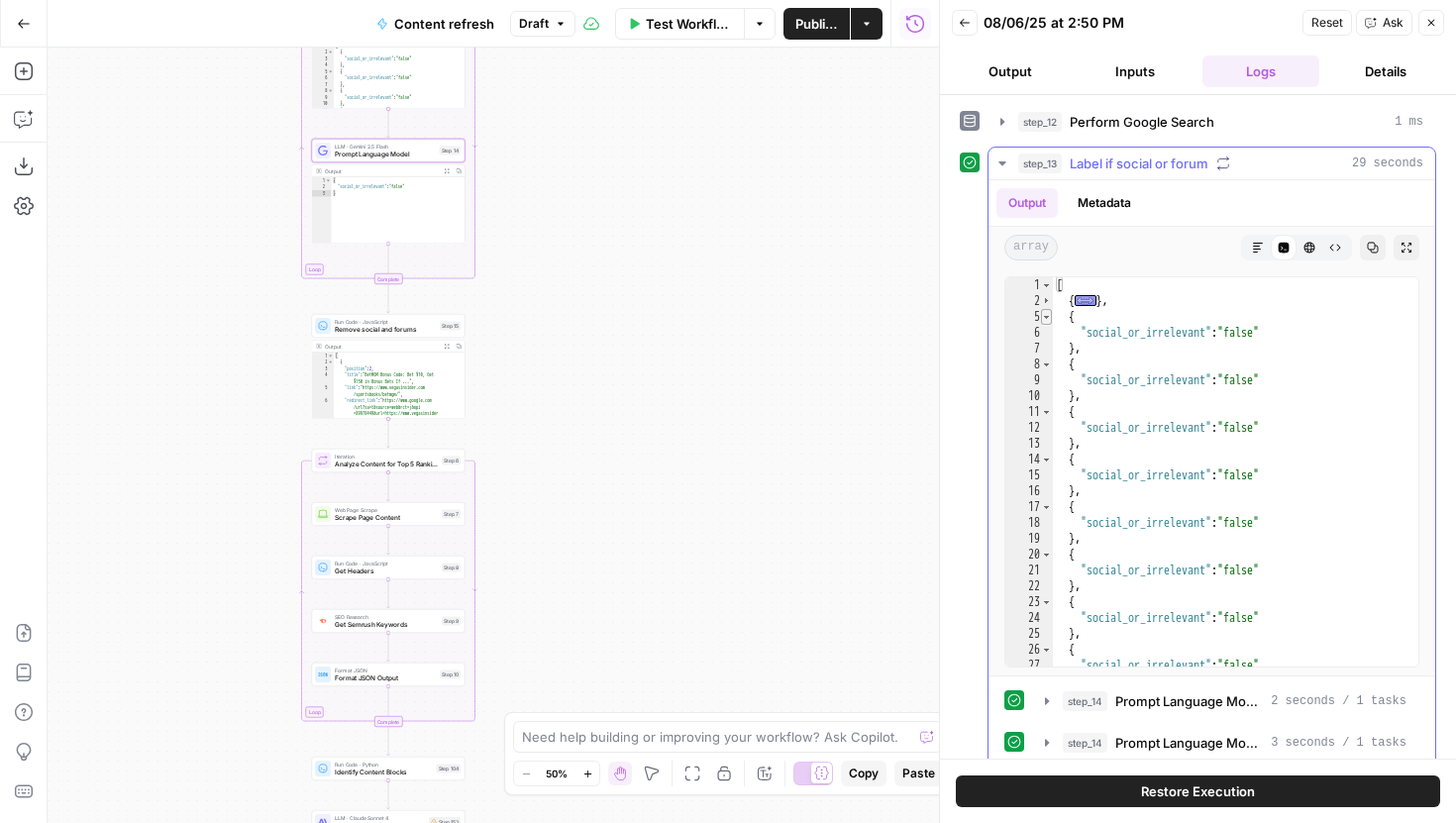 click at bounding box center (1046, 317) 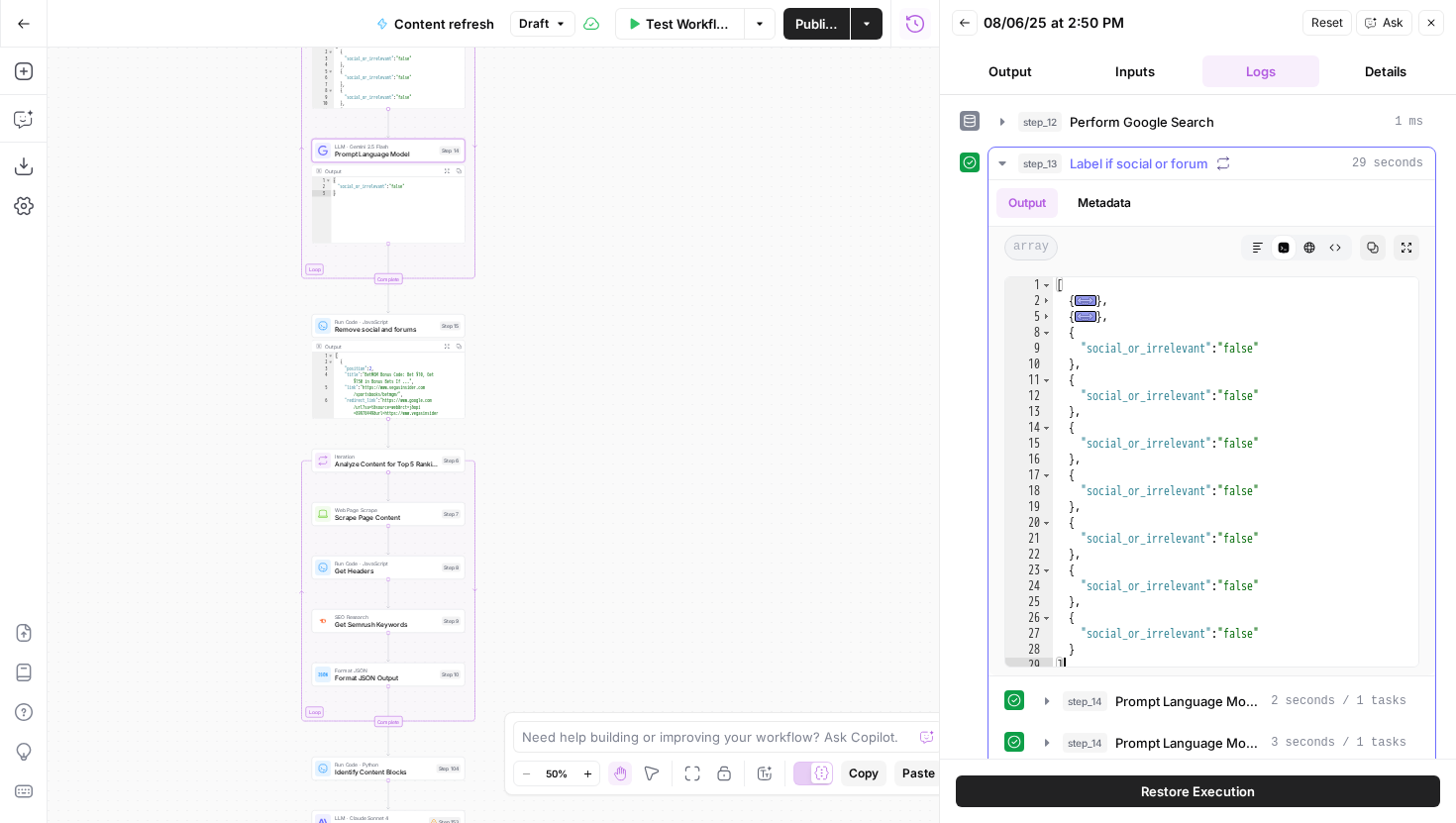 click on "9" at bounding box center [1029, 349] 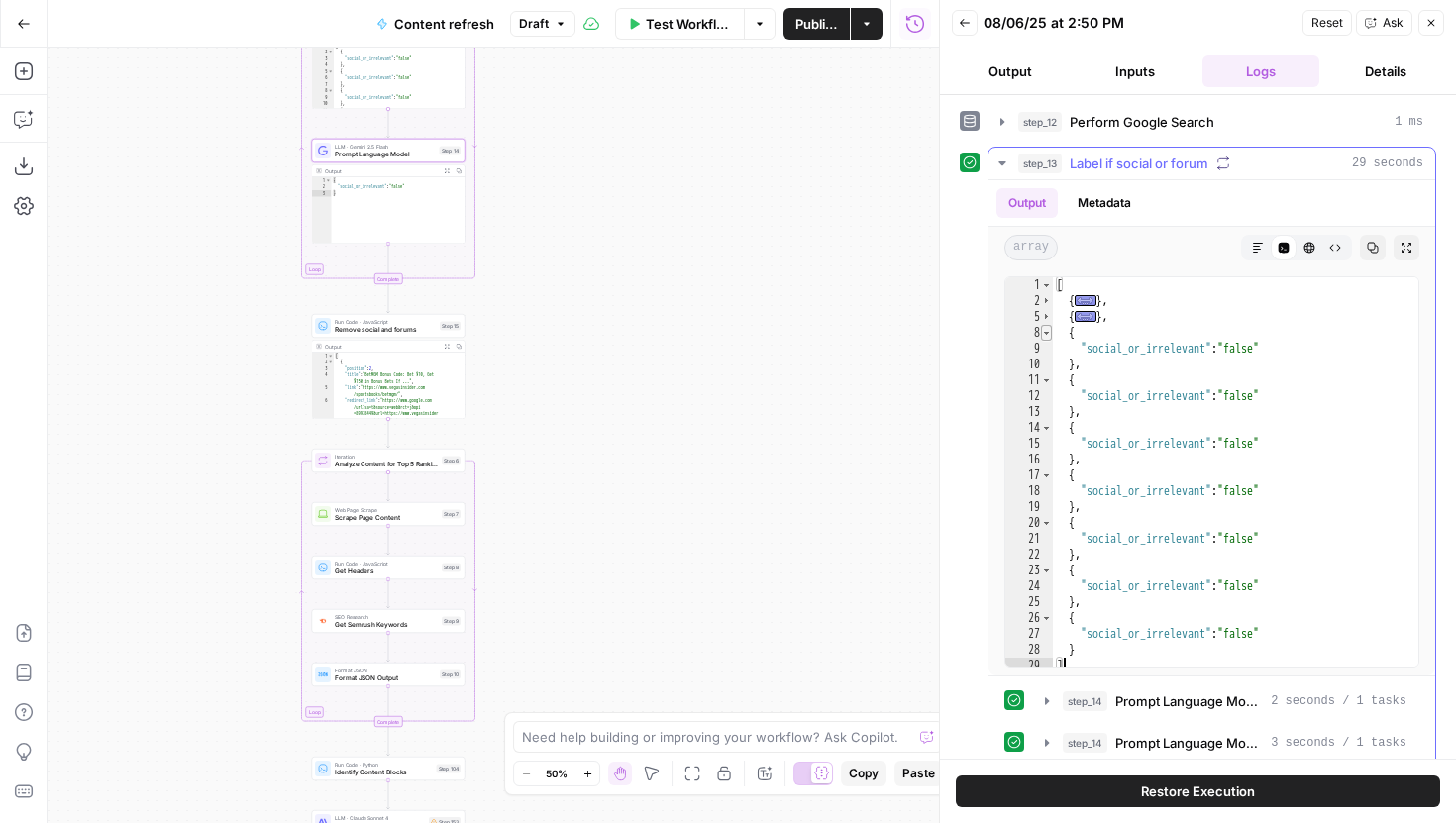 click at bounding box center (1046, 333) 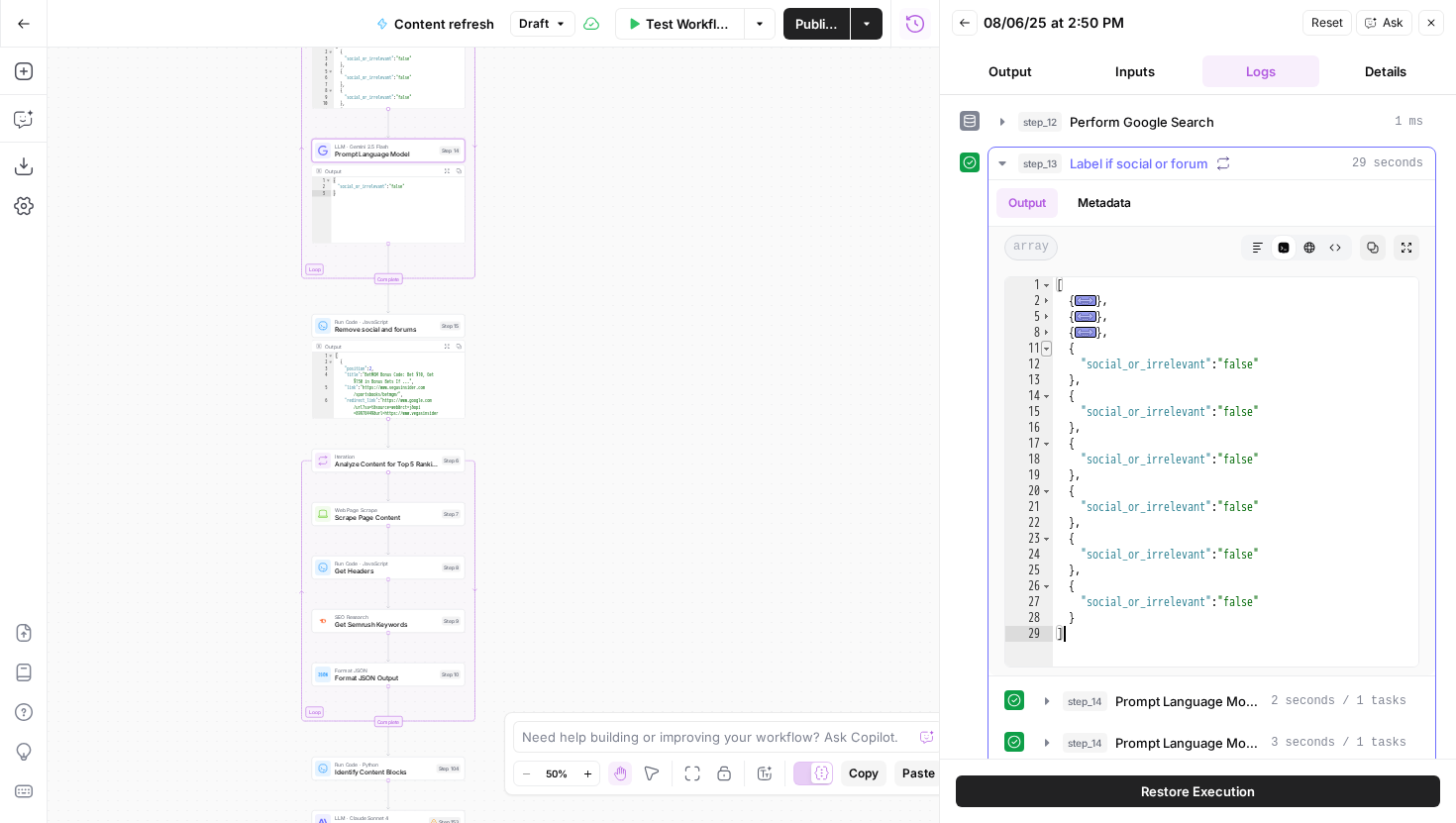 click at bounding box center (1046, 349) 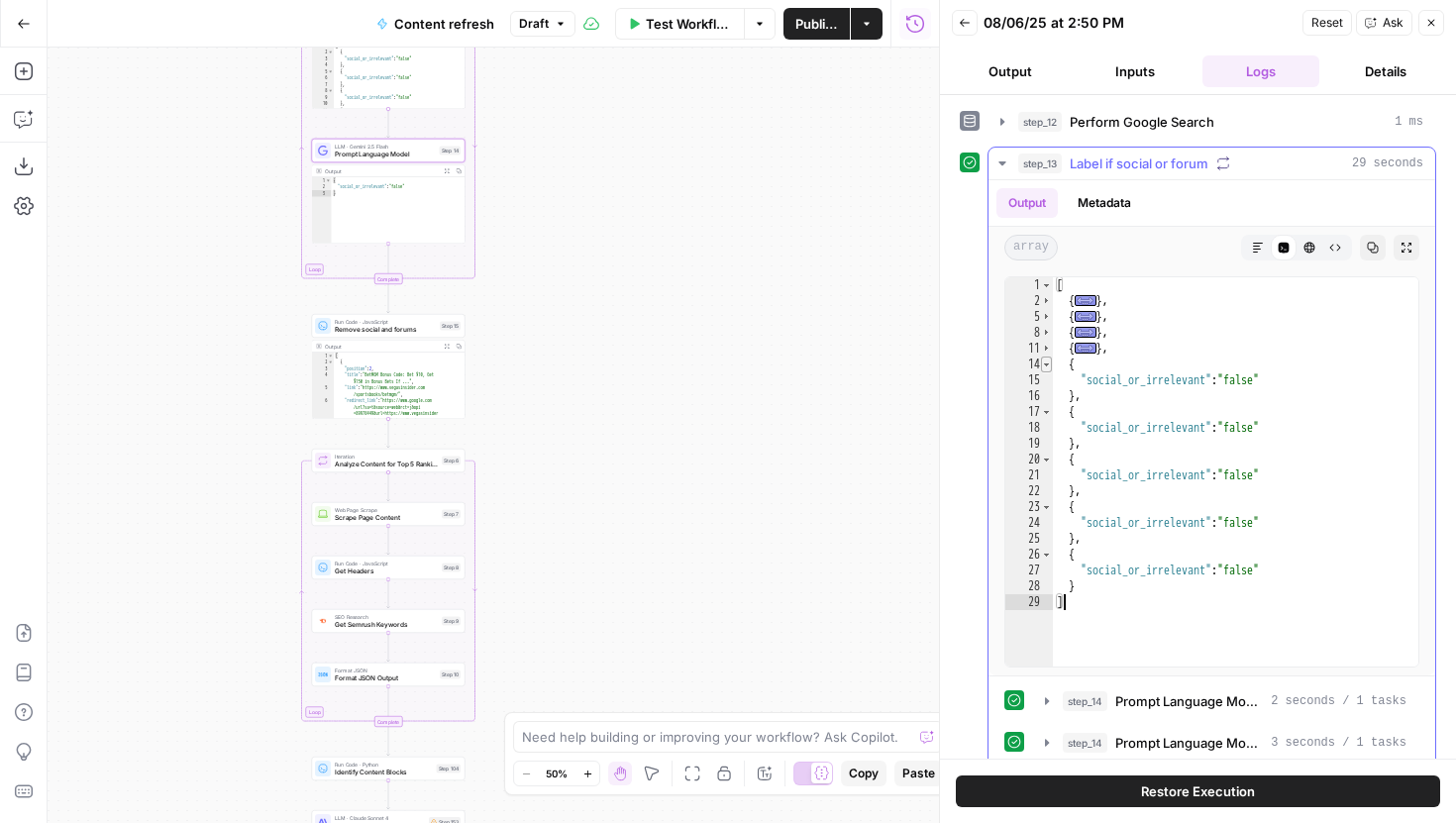 click at bounding box center [1046, 364] 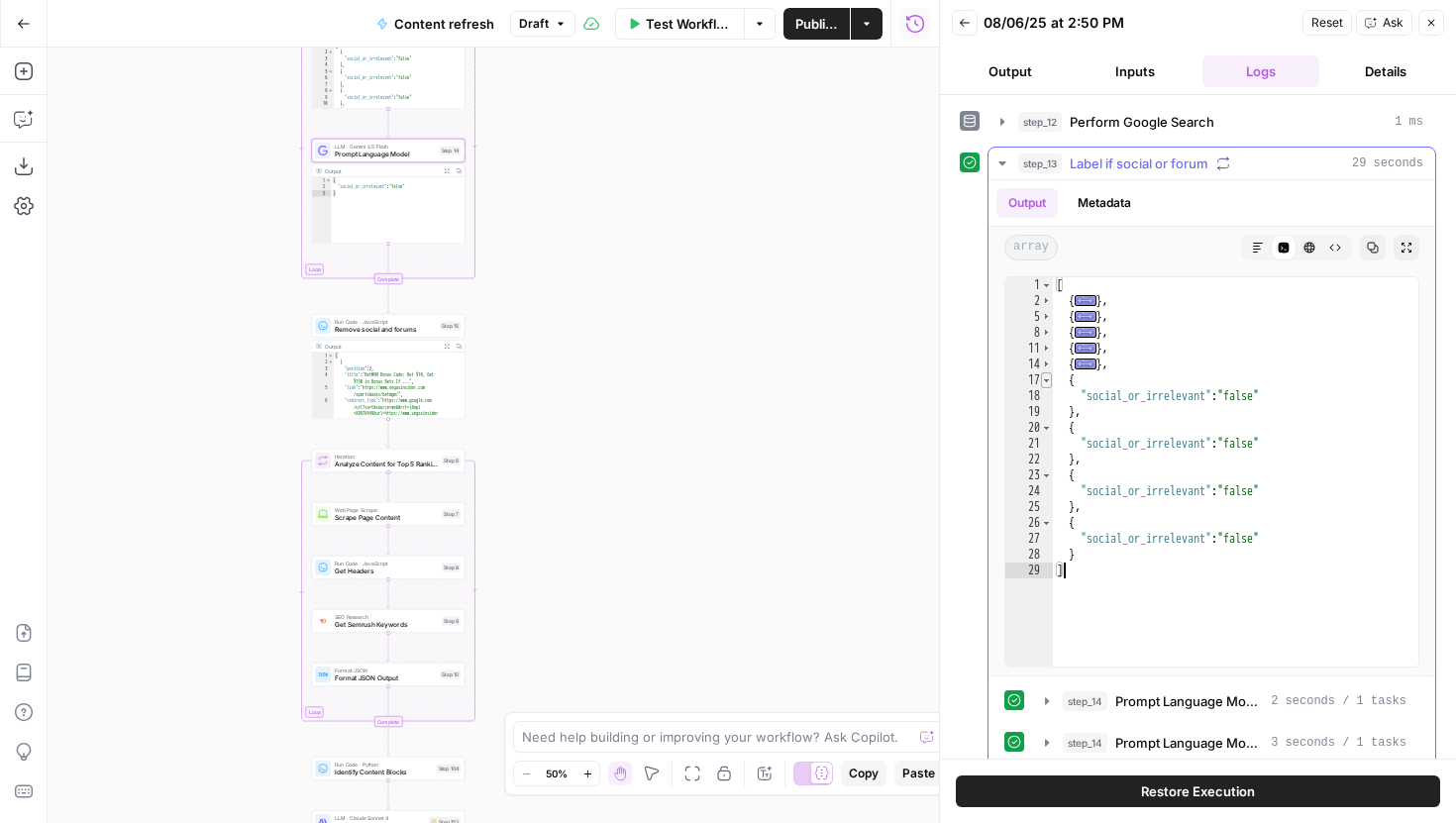 click at bounding box center (1046, 380) 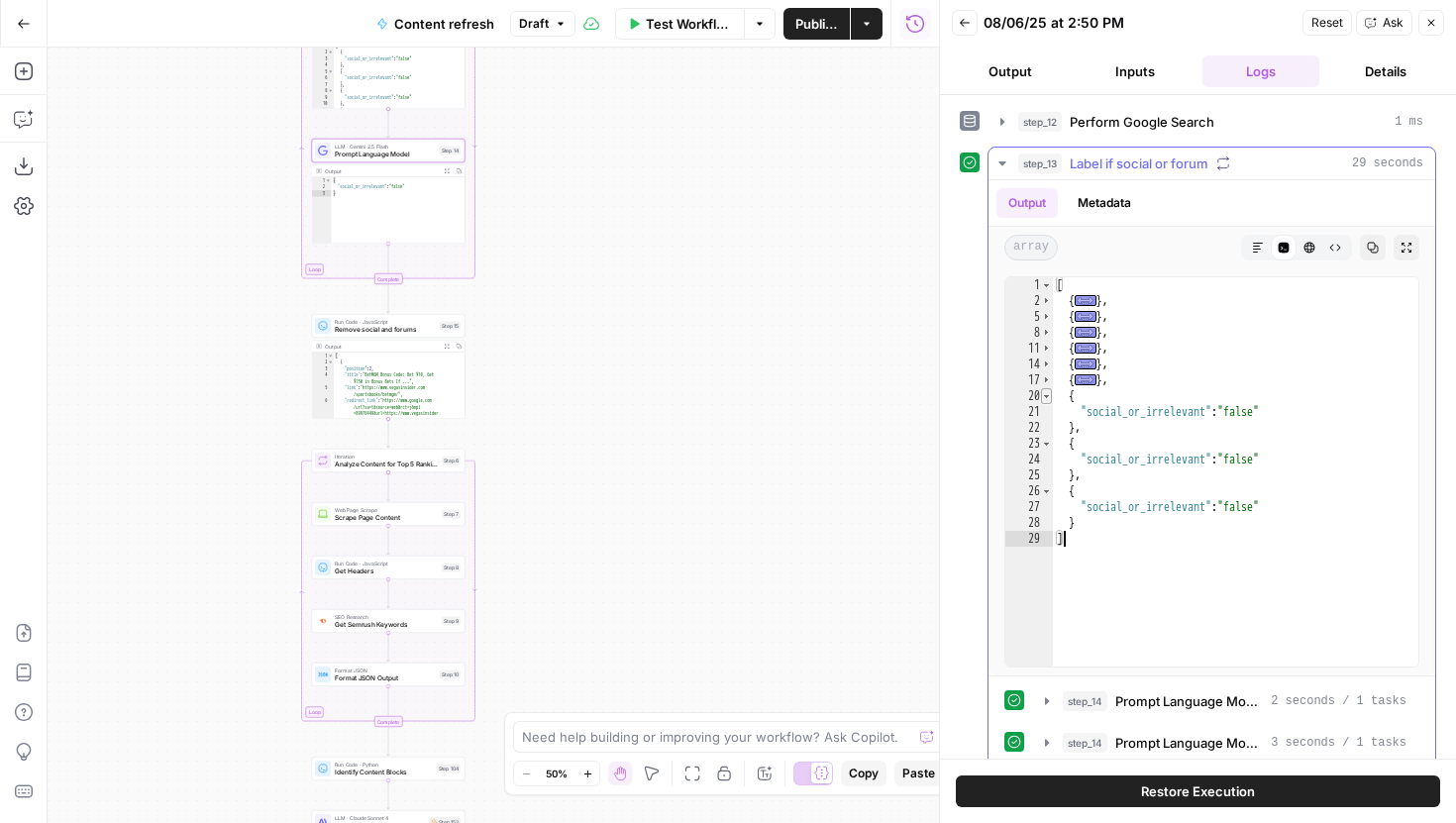 click at bounding box center [1046, 396] 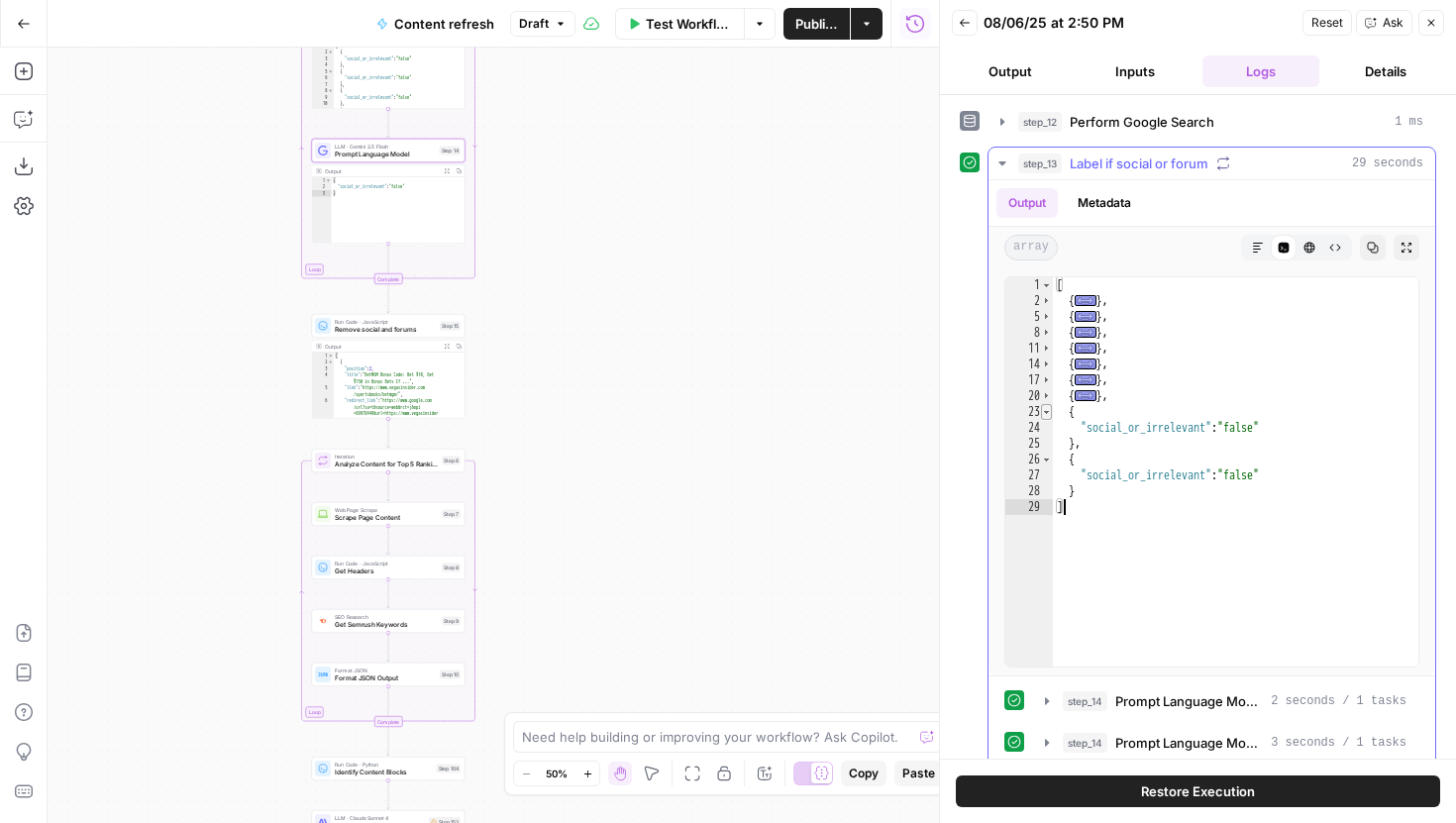 click at bounding box center [1046, 412] 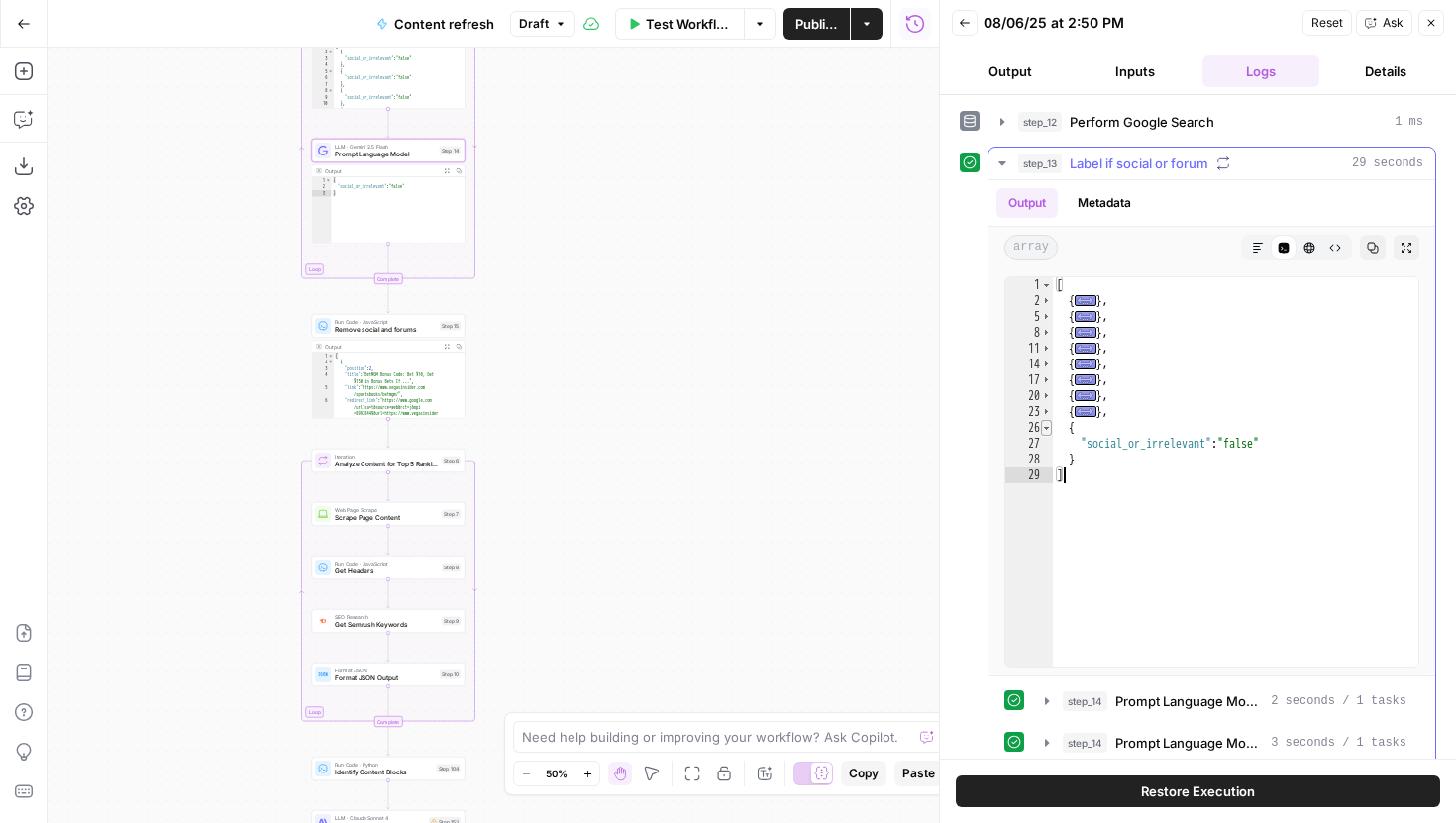 click at bounding box center [1046, 428] 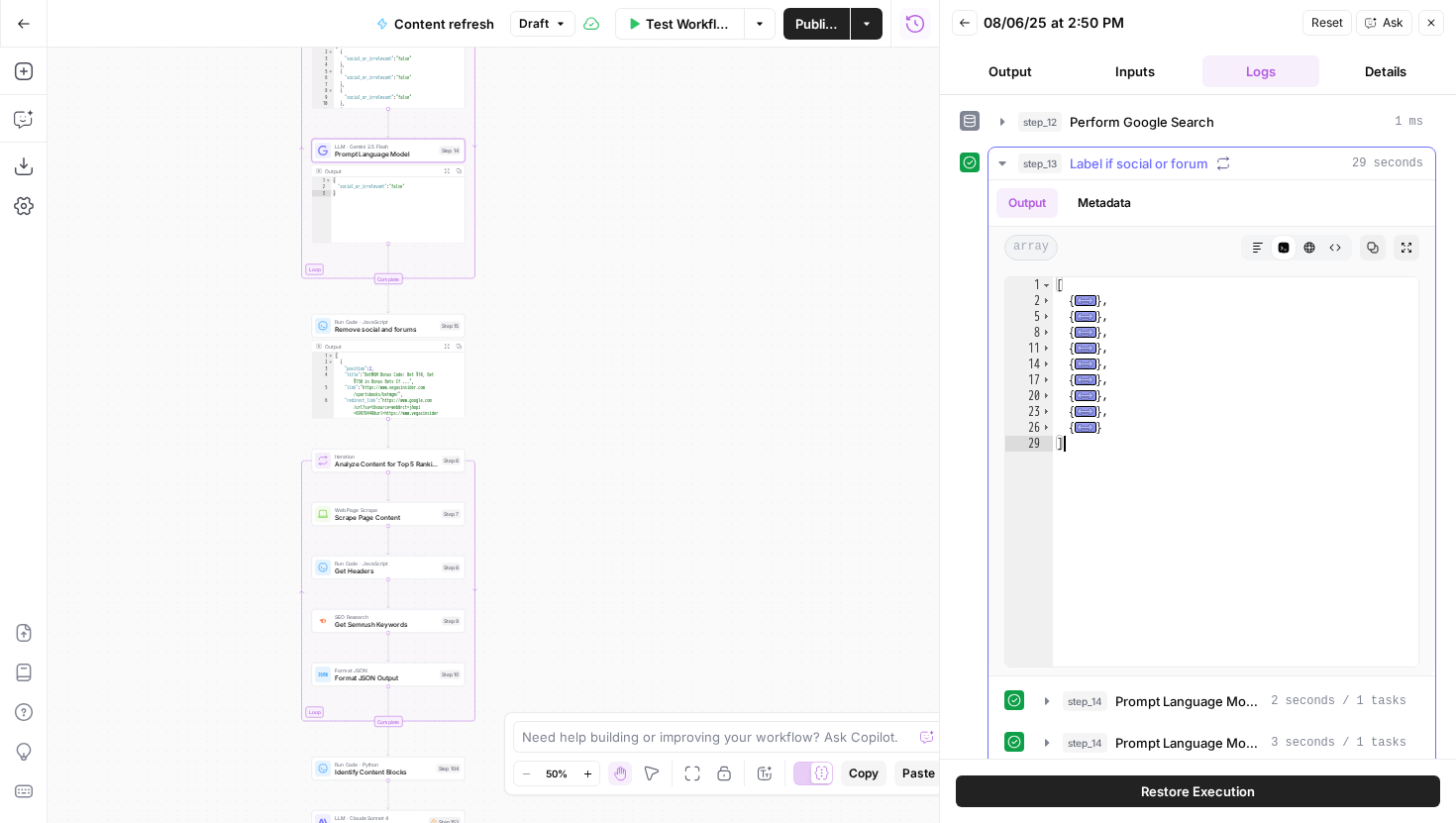 click 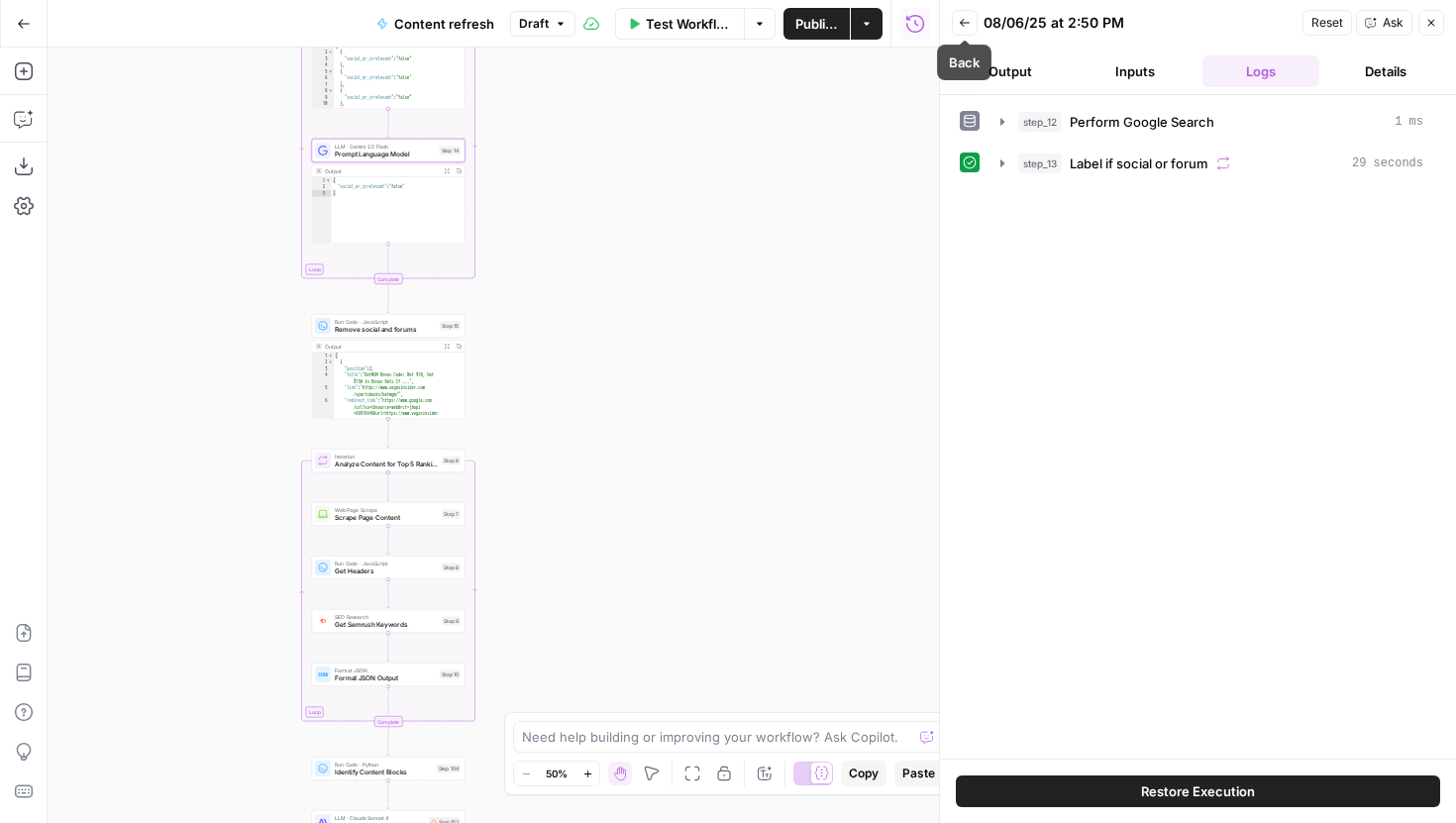 click 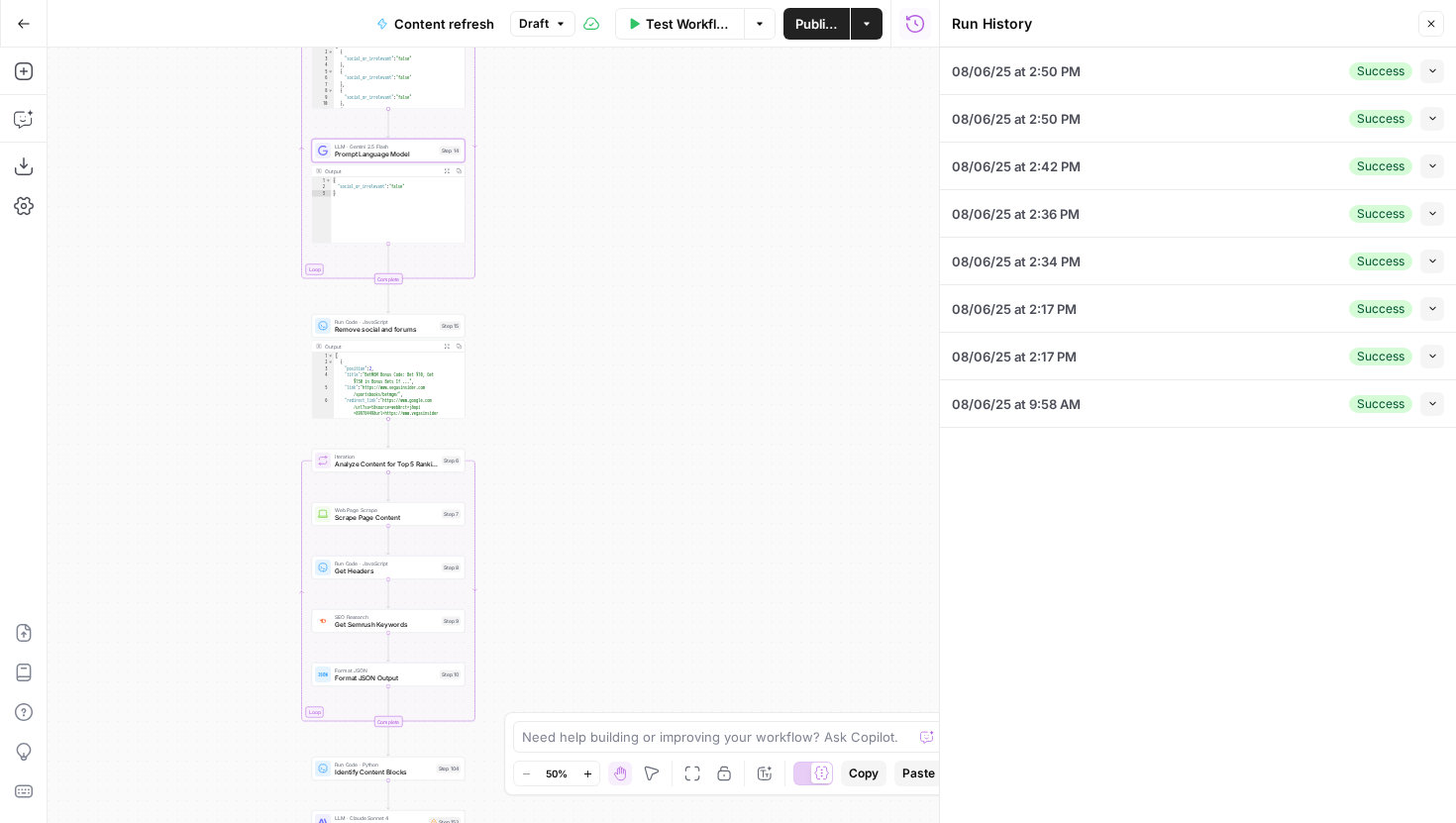 click 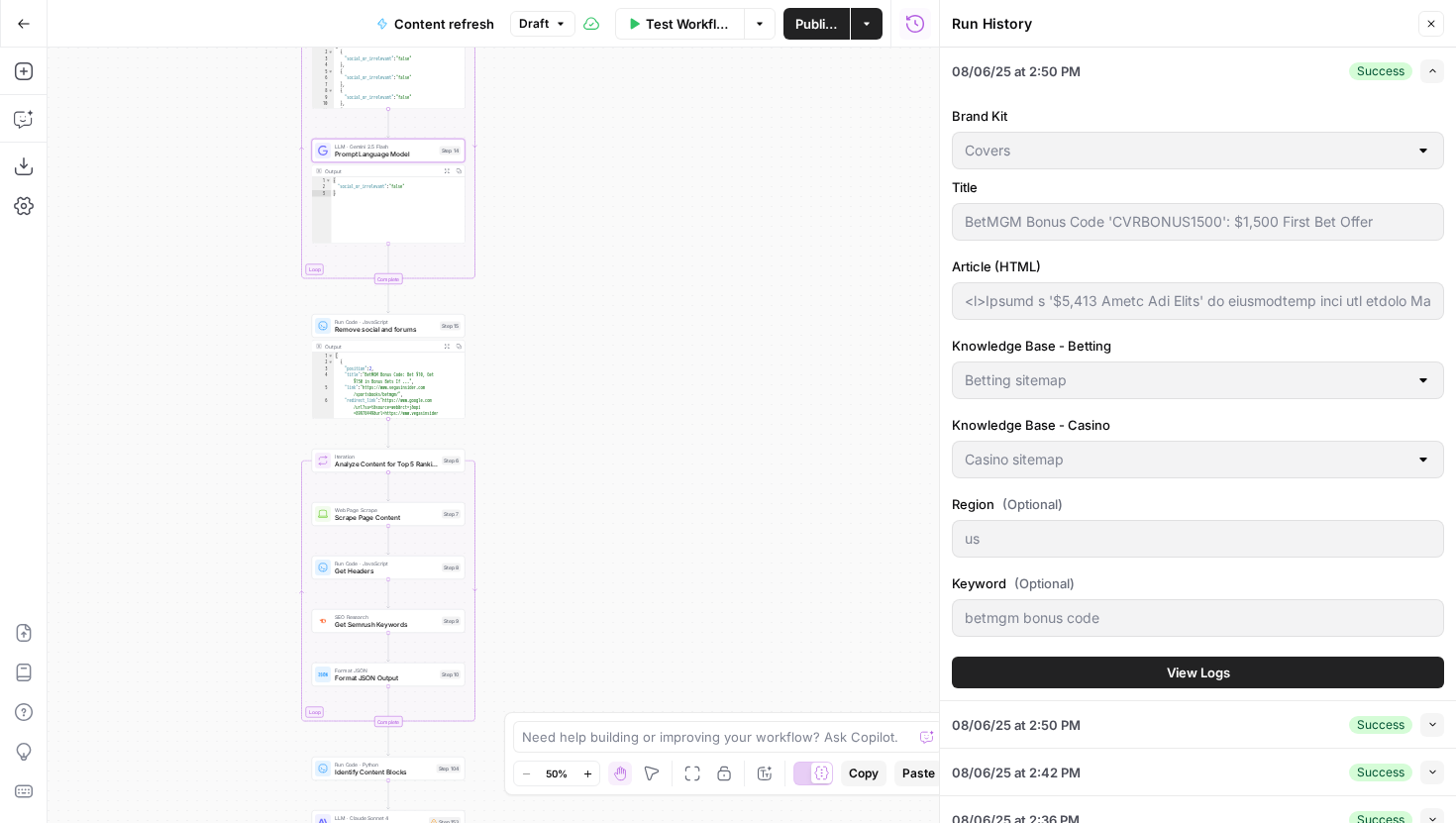 click on "View Logs" at bounding box center [1198, 672] 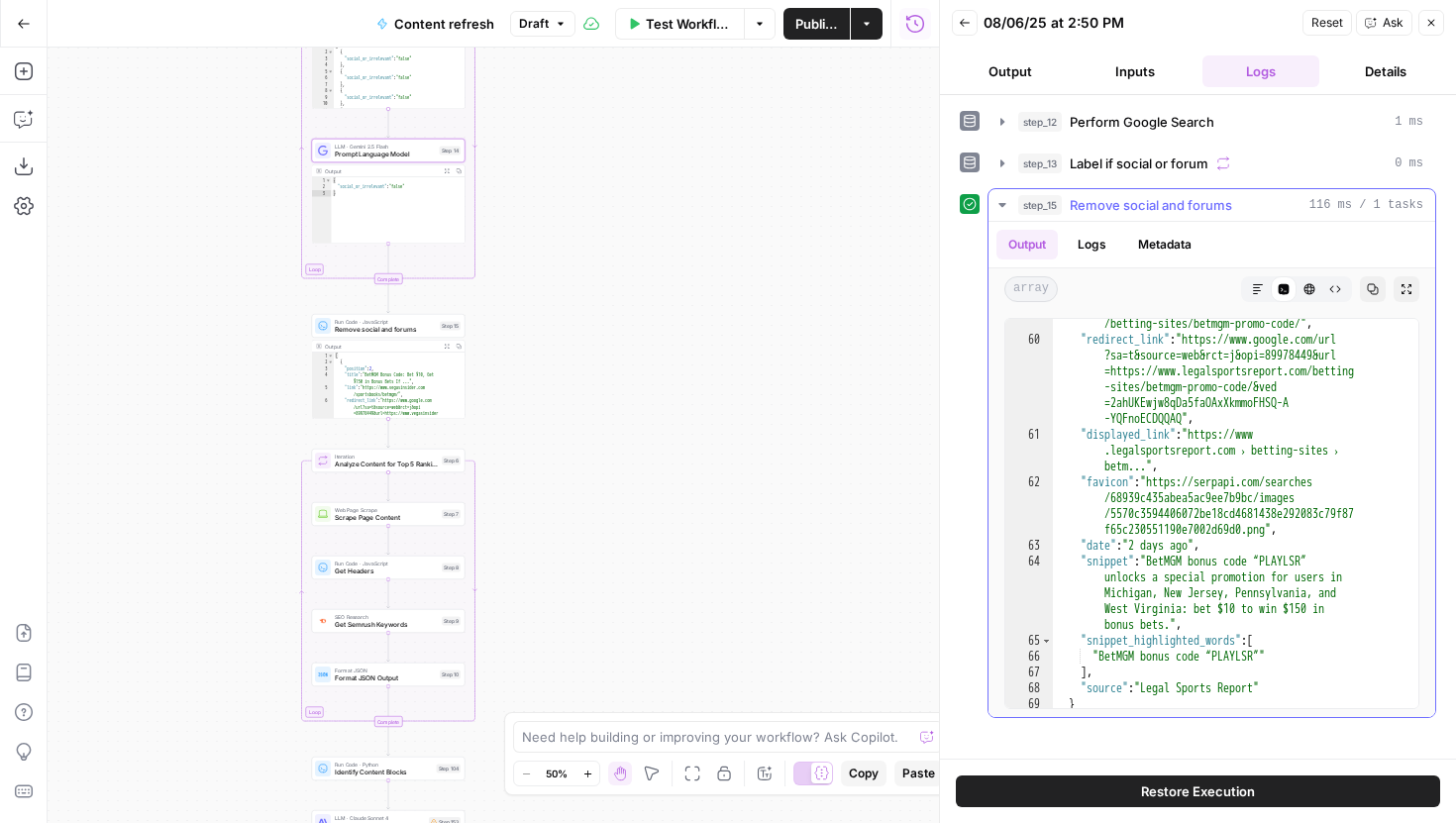 scroll, scrollTop: 1877, scrollLeft: 0, axis: vertical 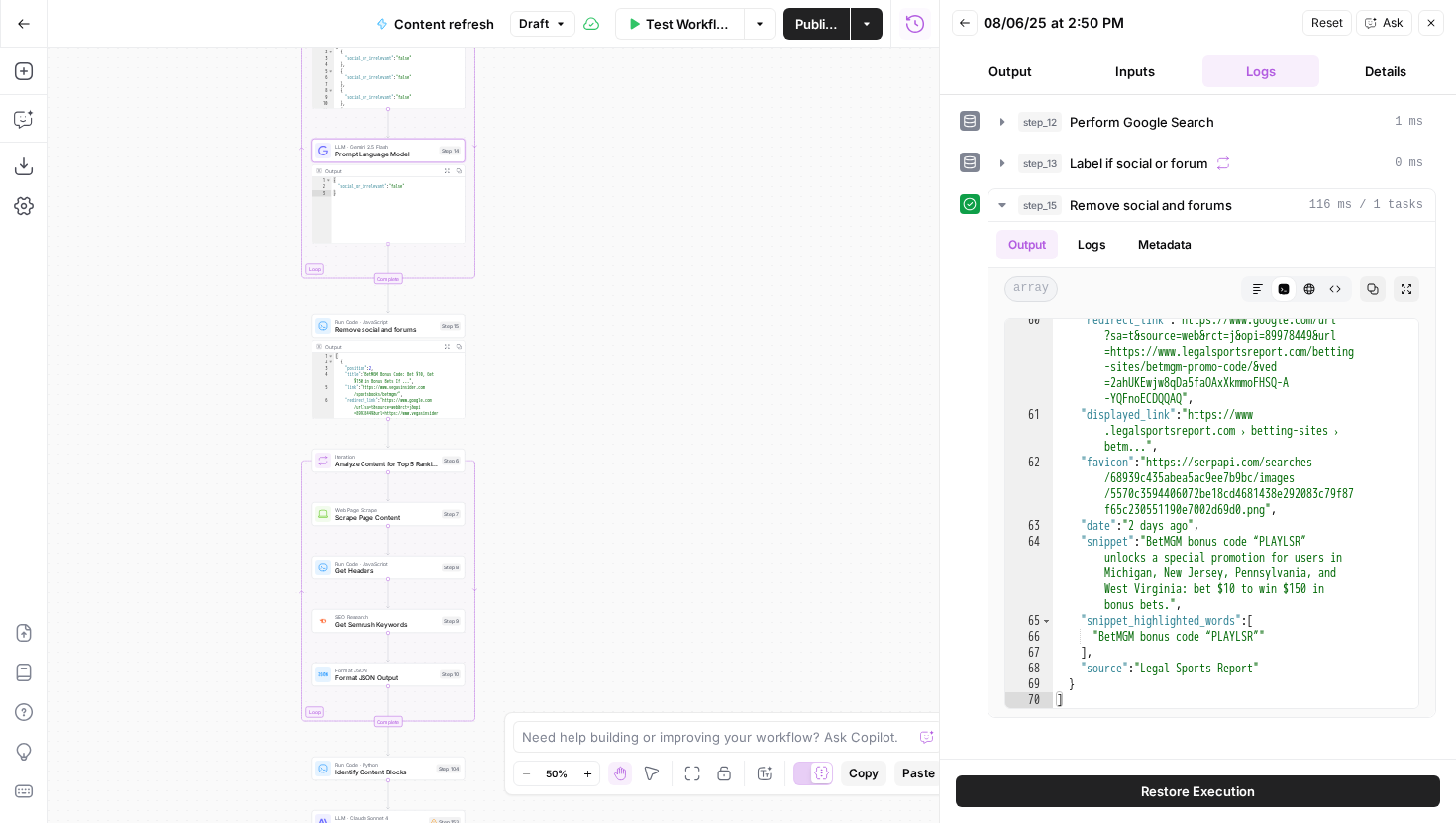 click on "Remove social and forums" at bounding box center [385, 330] 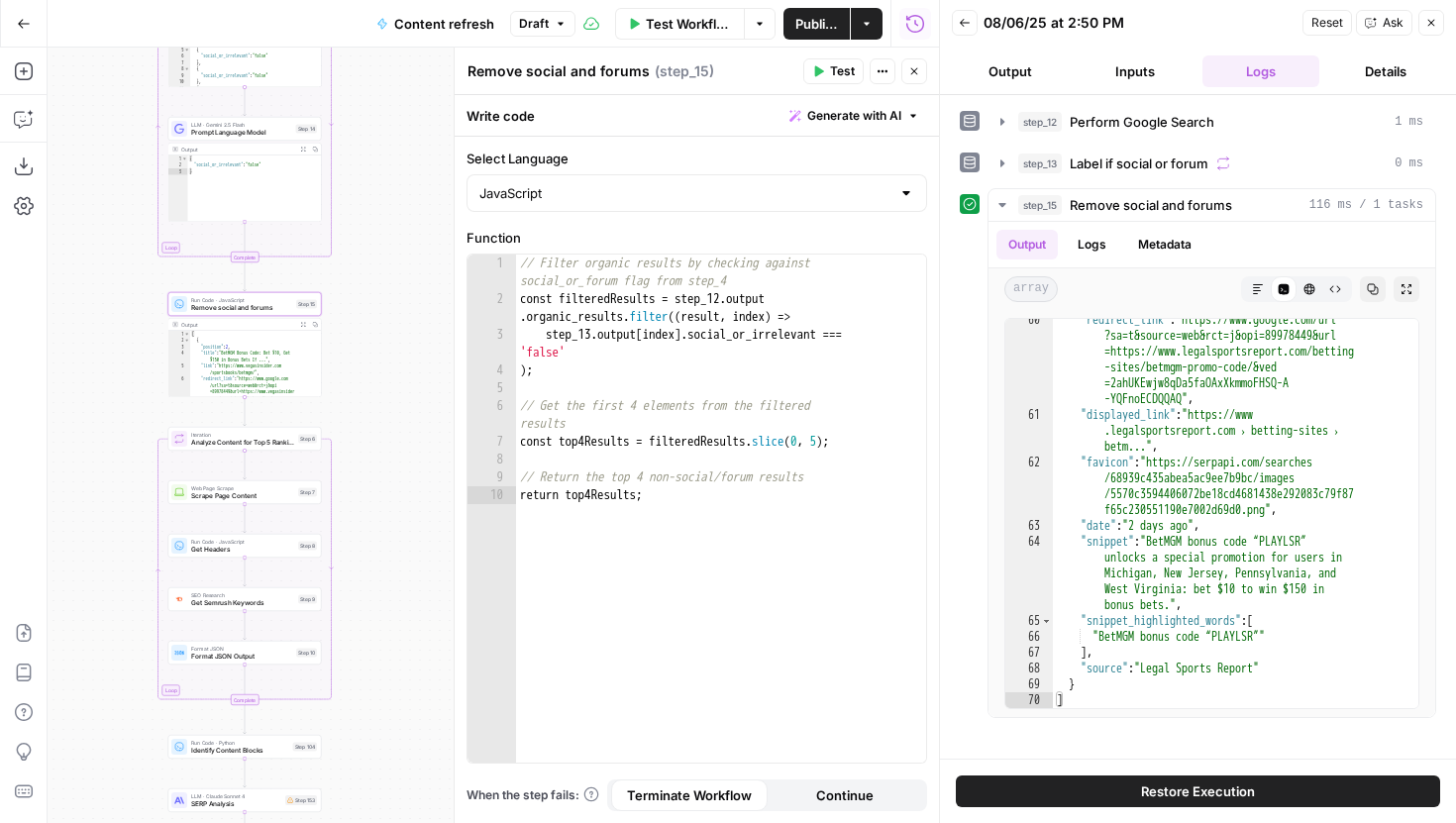 drag, startPoint x: 239, startPoint y: 381, endPoint x: 96, endPoint y: 360, distance: 144.5337 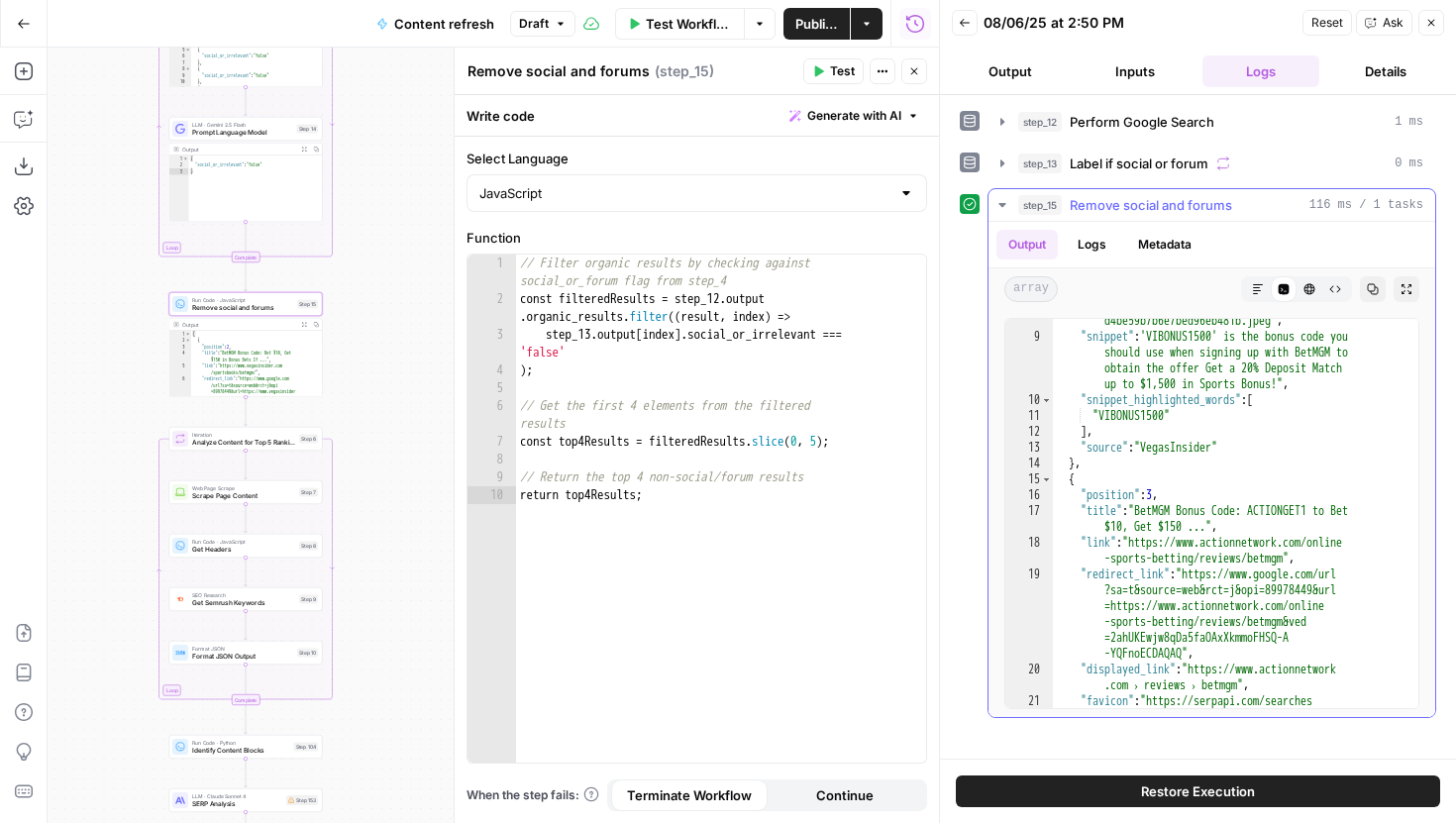 scroll, scrollTop: 0, scrollLeft: 0, axis: both 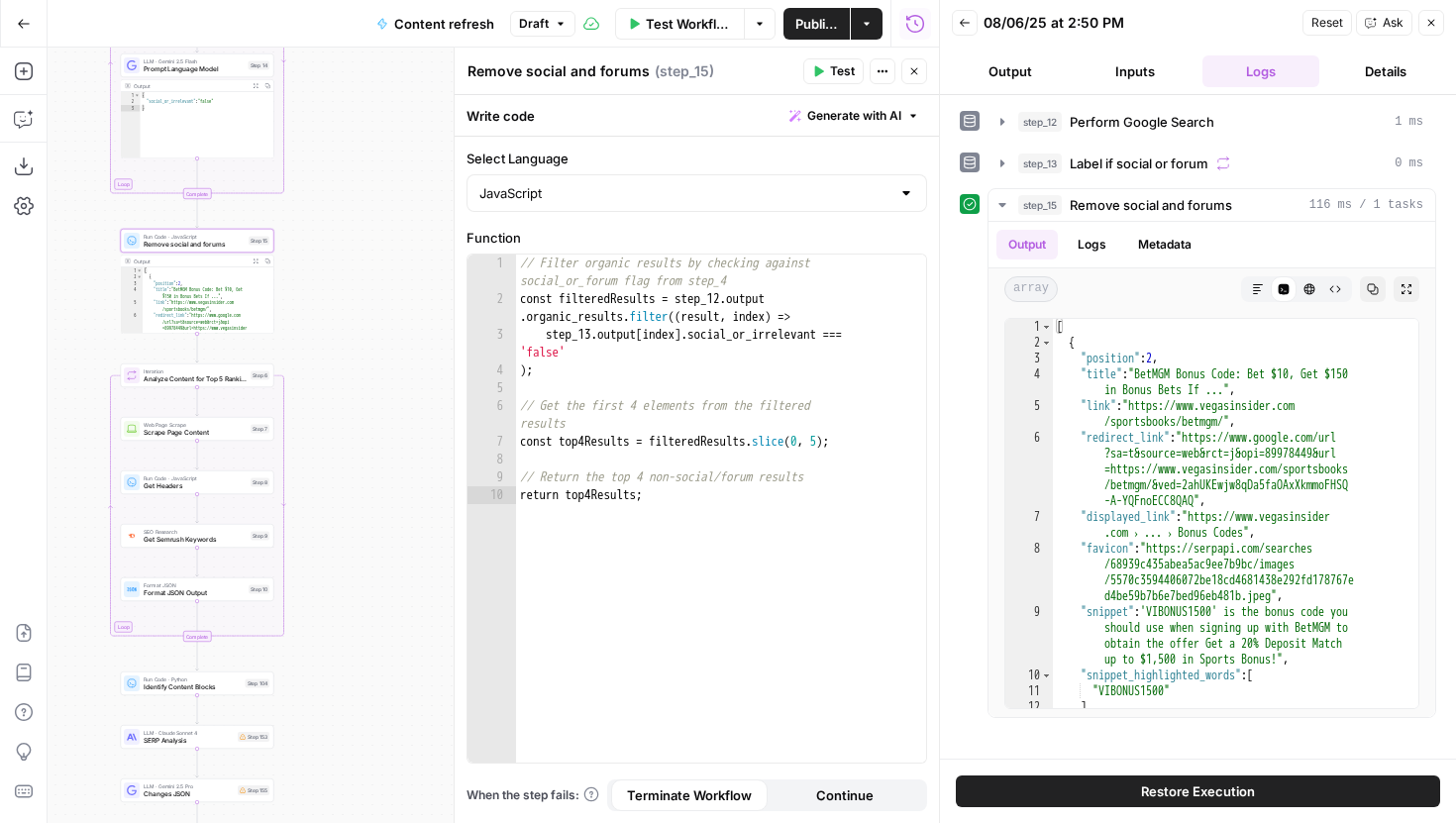 drag, startPoint x: 390, startPoint y: 403, endPoint x: 339, endPoint y: 339, distance: 81.8352 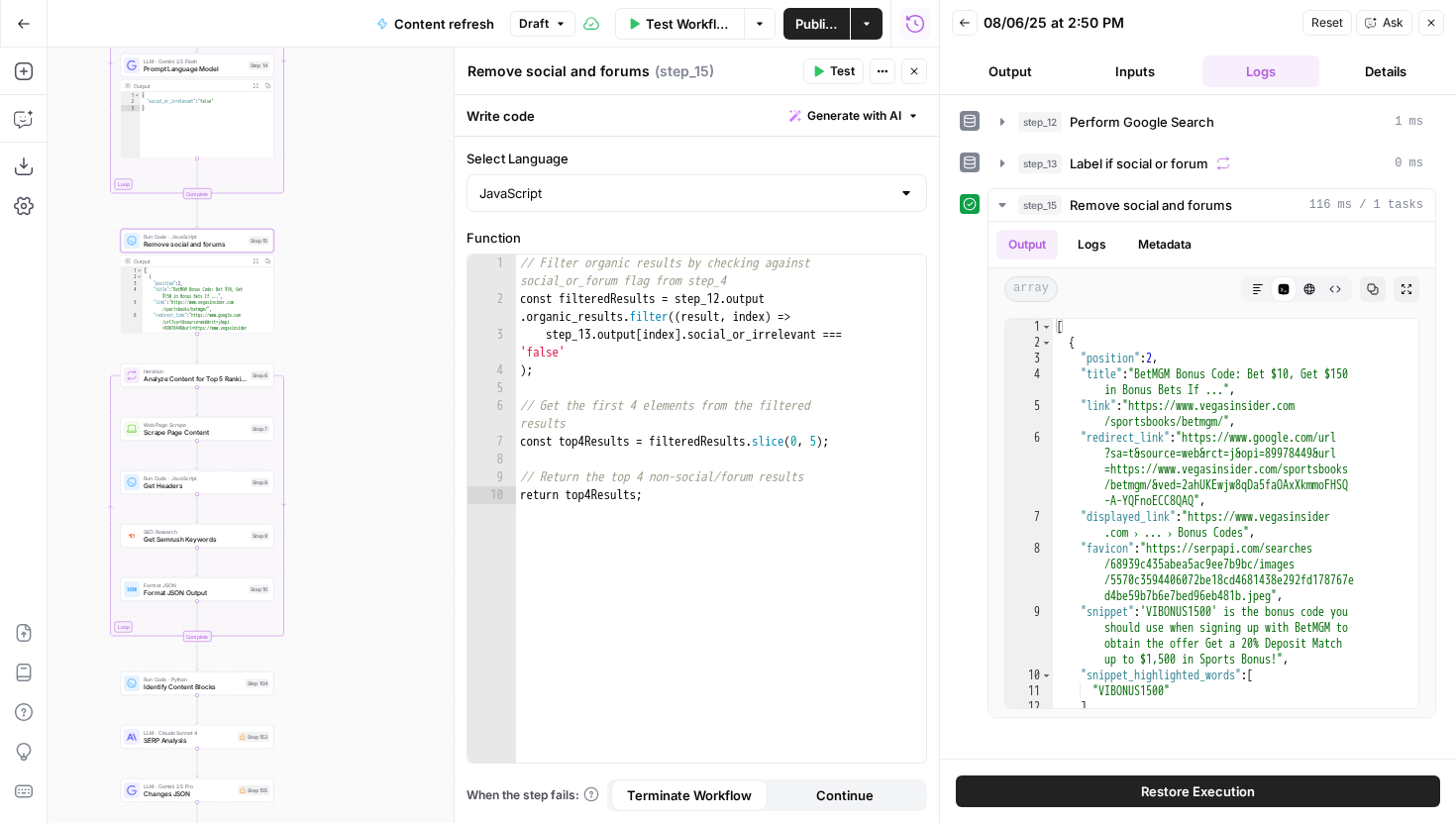 click on "true false false true false true Workflow Set Inputs Inputs Google Search Perform Google Search Step 12 Output Expand Output Copy 1 2 3 4 5 6 {    "search_metadata" :  {      "id" :  "68939c435abea5ac9ee7b9bc" ,      "status" :  "Success" ,      "json_endpoint" :  "https://serpapi.com          /searches/cfb190ae04b0049f          /68939c435abea5ac9ee7b9bc.json" ,      "pixel_position_endpoint" :  "https://serpapi          .com/searches/cfb190ae04b0049f          /68939c435abea5ac9ee7b9bc          .json_with_pixel_position" ,     This output is too large & has been abbreviated for review.   Copy the output   to view the full content. Loop Iteration Label if social or forum Step 13 Output Expand Output Copy 1 2 3 4 5 6 7 8 9 10 11 12 [    {      "social_or_irrelevant" :  "true"    } ,    {      "social_or_irrelevant" :  "false"    } ,    {      "social_or_irrelevant" :  "false"    } ,    {      "social_or_irrelevant" :  "false"     LLM · Gemini 2.5 Flash Step 14 Output" at bounding box center [493, 435] 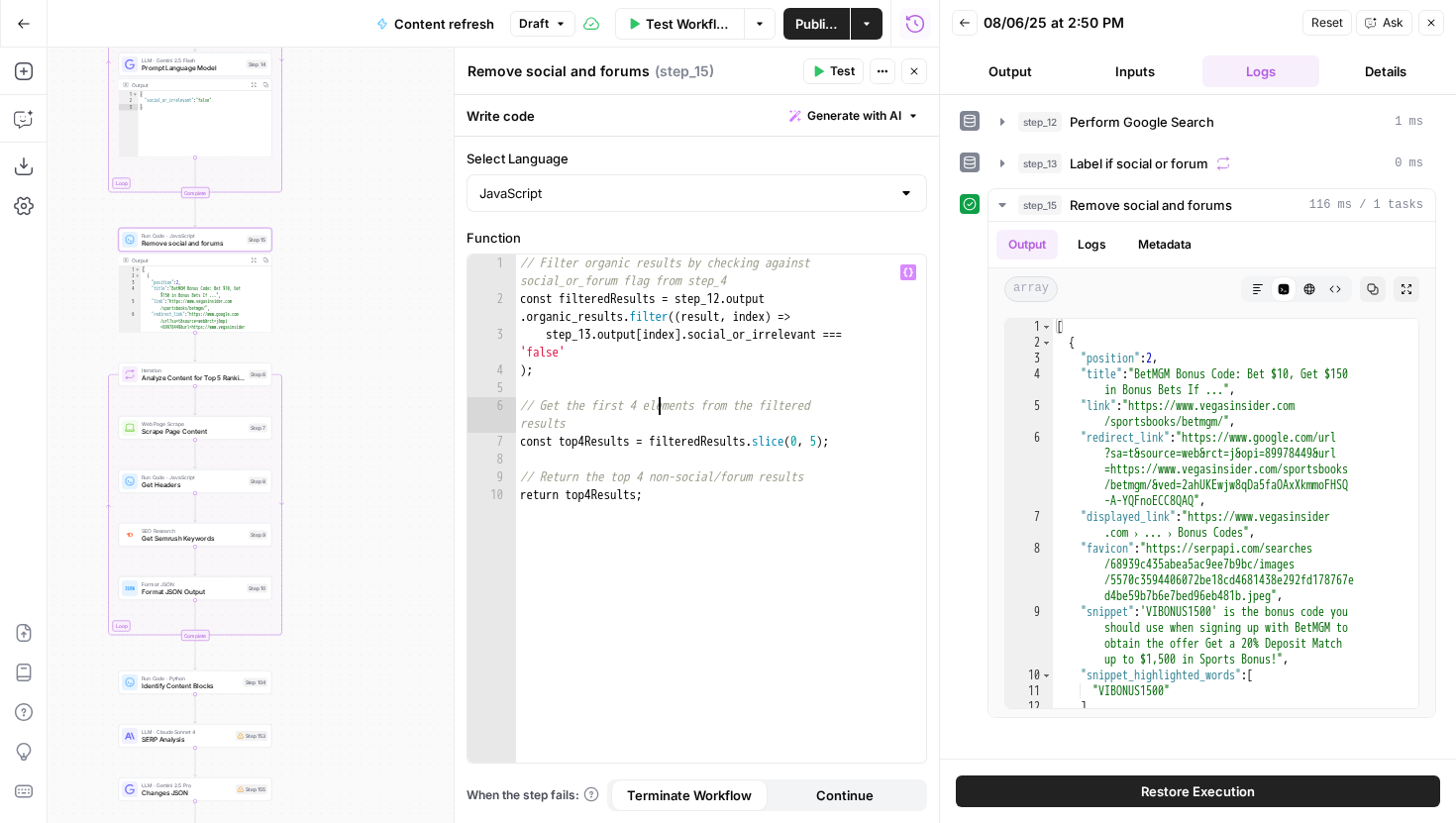 click on "// Filter organic results by checking against  social_or_forum flag from step_4 const   filteredResults   =   step_12 . output . organic_results . filter (( result ,   index )   =>        step_13 . output [ index ] . social_or_irrelevant   ===   'false' ) ; // Get the first 4 elements from the filtered  results const   top4Results   =   filteredResults . slice ( 0 ,   5 ) ; // Return the top 4 non-social/forum results return   top4Results ;" at bounding box center [721, 535] 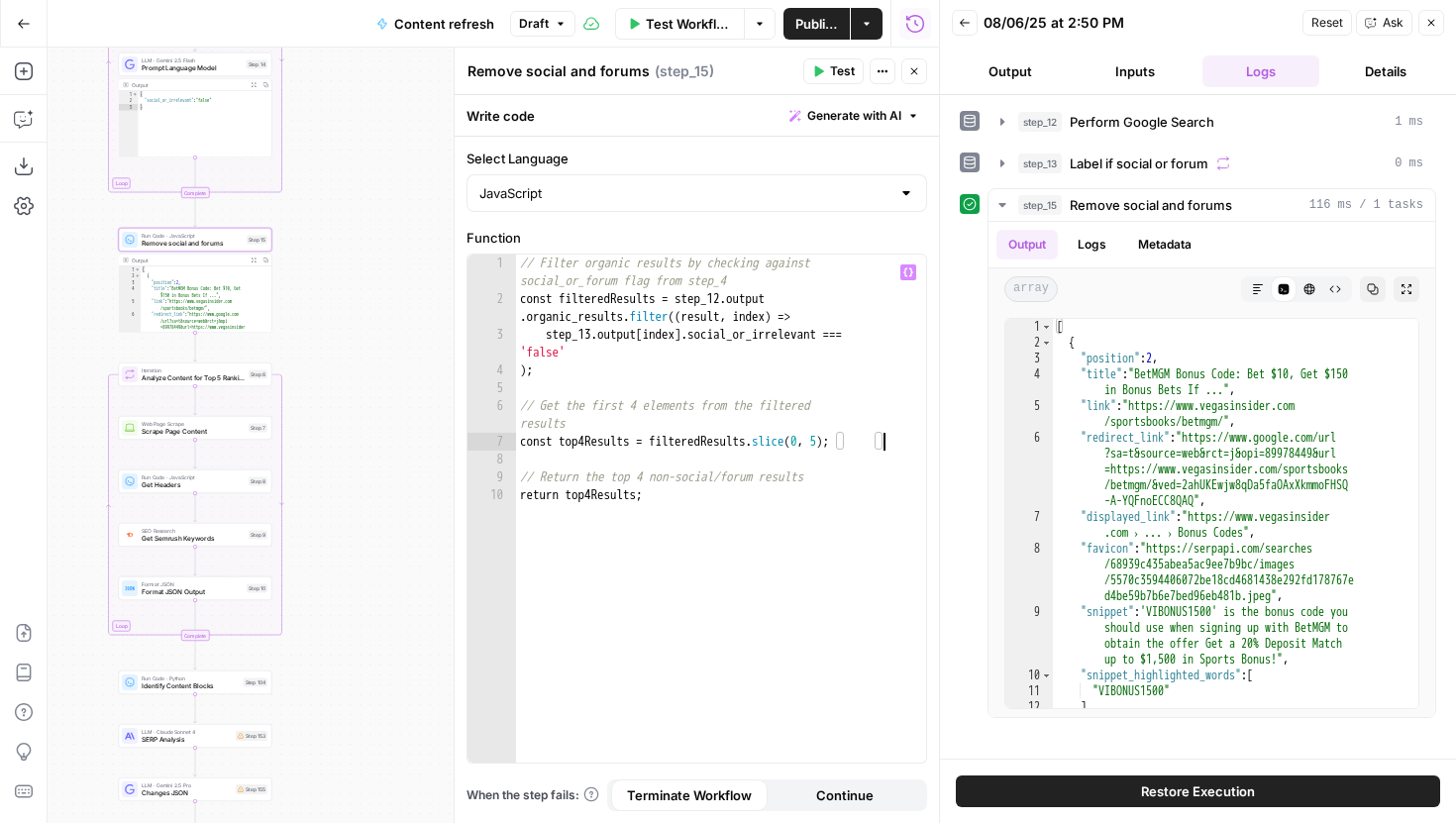click on "// Filter organic results by checking against  social_or_forum flag from step_4 const   filteredResults   =   step_12 . output . organic_results . filter (( result ,   index )   =>        step_13 . output [ index ] . social_or_irrelevant   ===   'false' ) ; // Get the first 4 elements from the filtered  results const   top4Results   =   filteredResults . slice ( 0 ,   5 ) ; // Return the top 4 non-social/forum results return   top4Results ;" at bounding box center (721, 535) 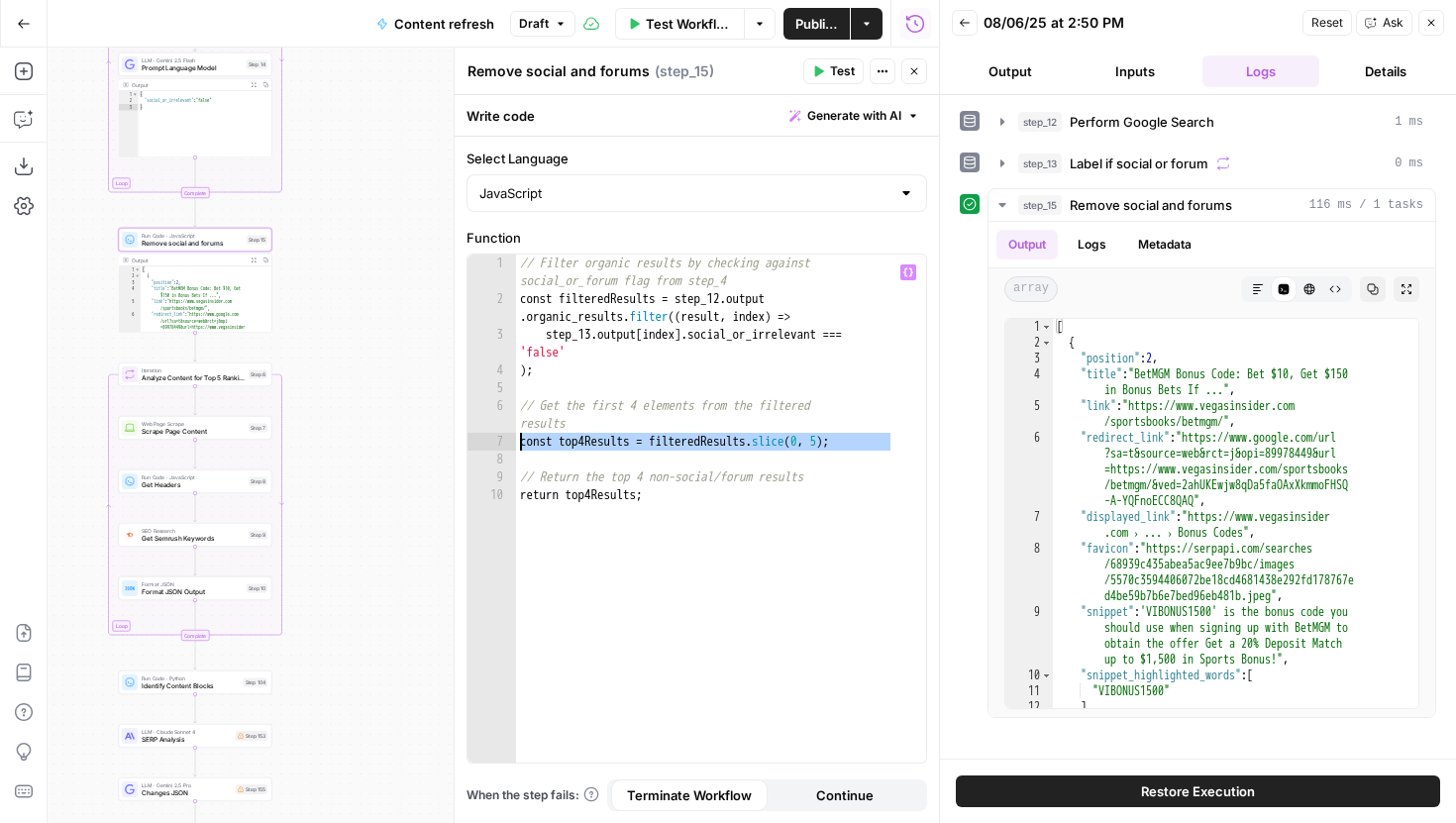 drag, startPoint x: 903, startPoint y: 444, endPoint x: 497, endPoint y: 443, distance: 406.00123 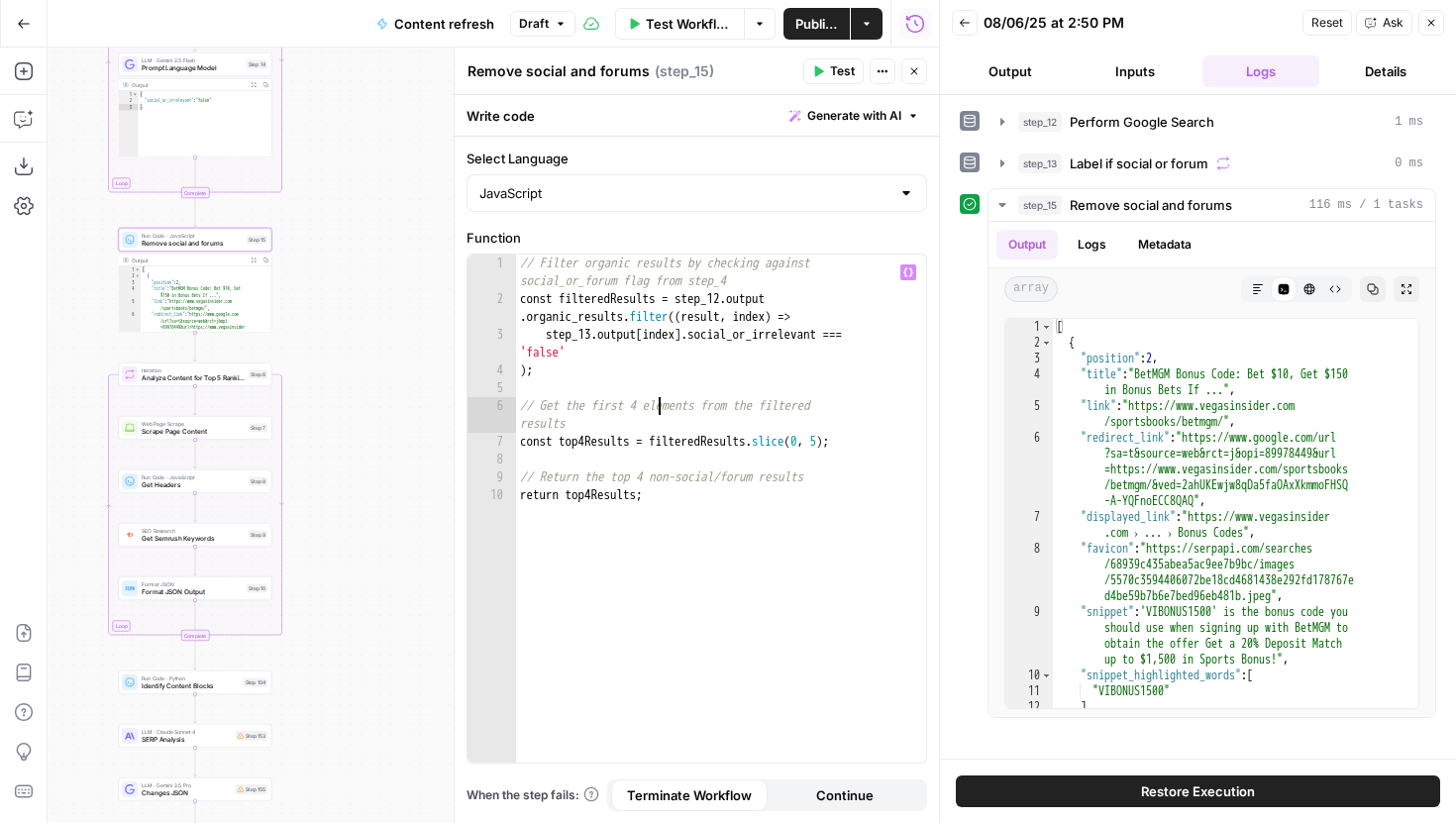 click on "// Filter organic results by checking against  social_or_forum flag from step_4 const   filteredResults   =   step_12 . output . organic_results . filter (( result ,   index )   =>        step_13 . output [ index ] . social_or_irrelevant   ===   'false' ) ; // Get the first 4 elements from the filtered  results const   top4Results   =   filteredResults . slice ( 0 ,   5 ) ; // Return the top 4 non-social/forum results return   top4Results ;" at bounding box center (721, 535) 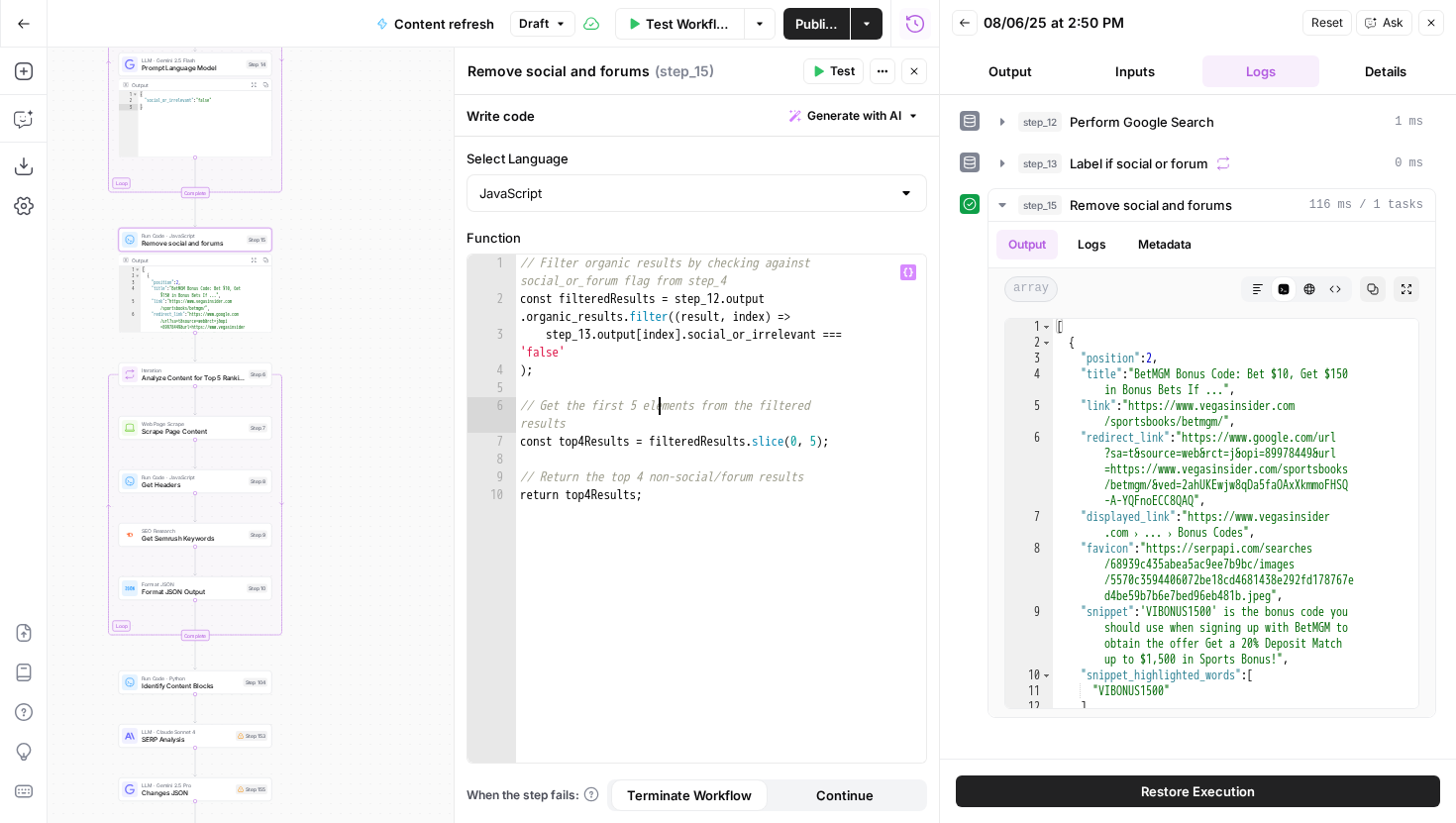 scroll, scrollTop: 0, scrollLeft: 10, axis: horizontal 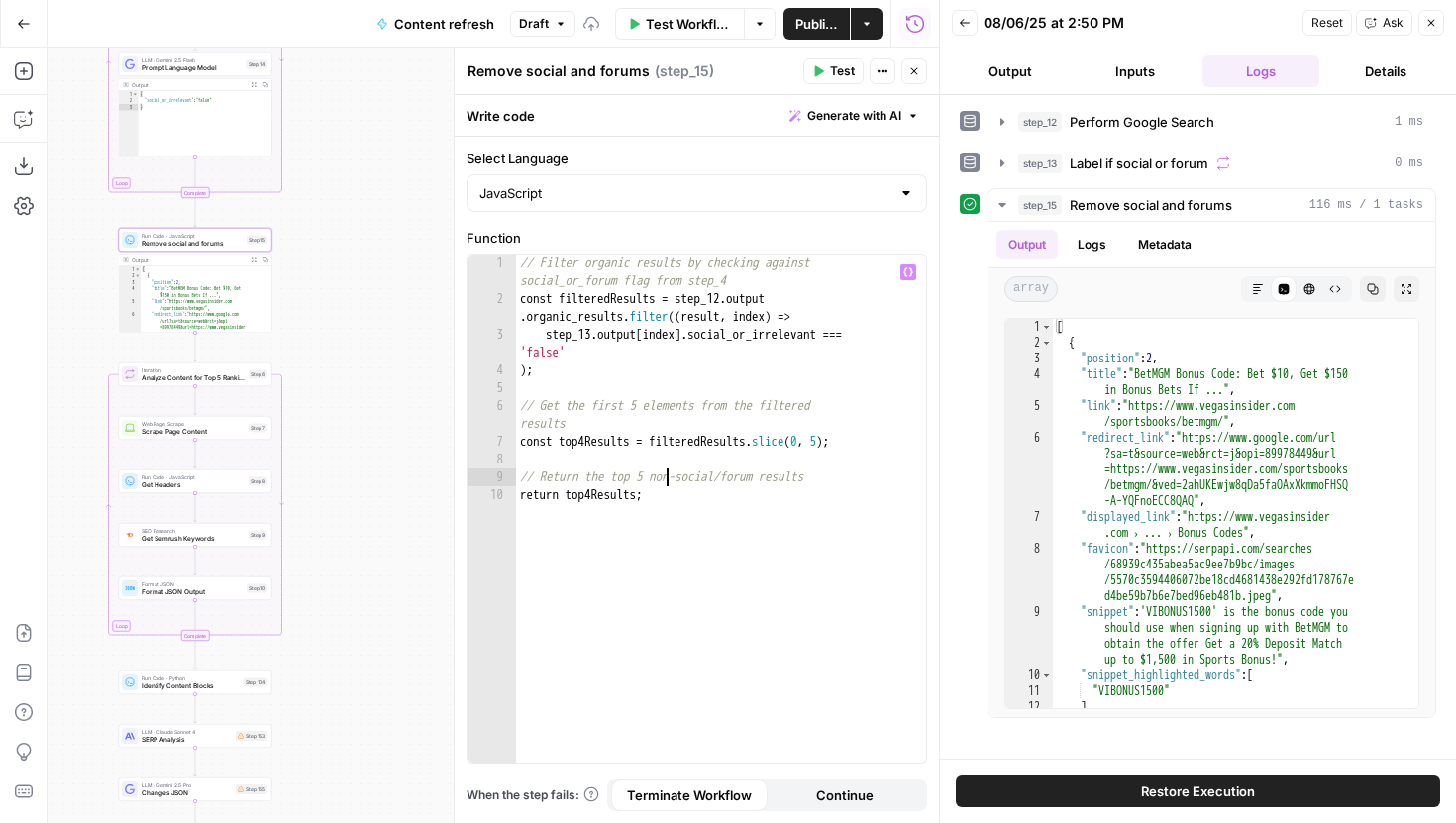 click on "// Filter organic results by checking against  social_or_forum flag from step_4 const   filteredResults   =   step_12 . output . organic_results . filter (( result ,   index )   =>        step_13 . output [ index ] . social_or_irrelevant   ===   'false' ) ; // Get the first 5 elements from the filtered  results const   top4Results   =   filteredResults . slice ( 0 ,   5 ) ; // Return the top 5 non-social/forum results return   top4Results ;" at bounding box center (721, 535) 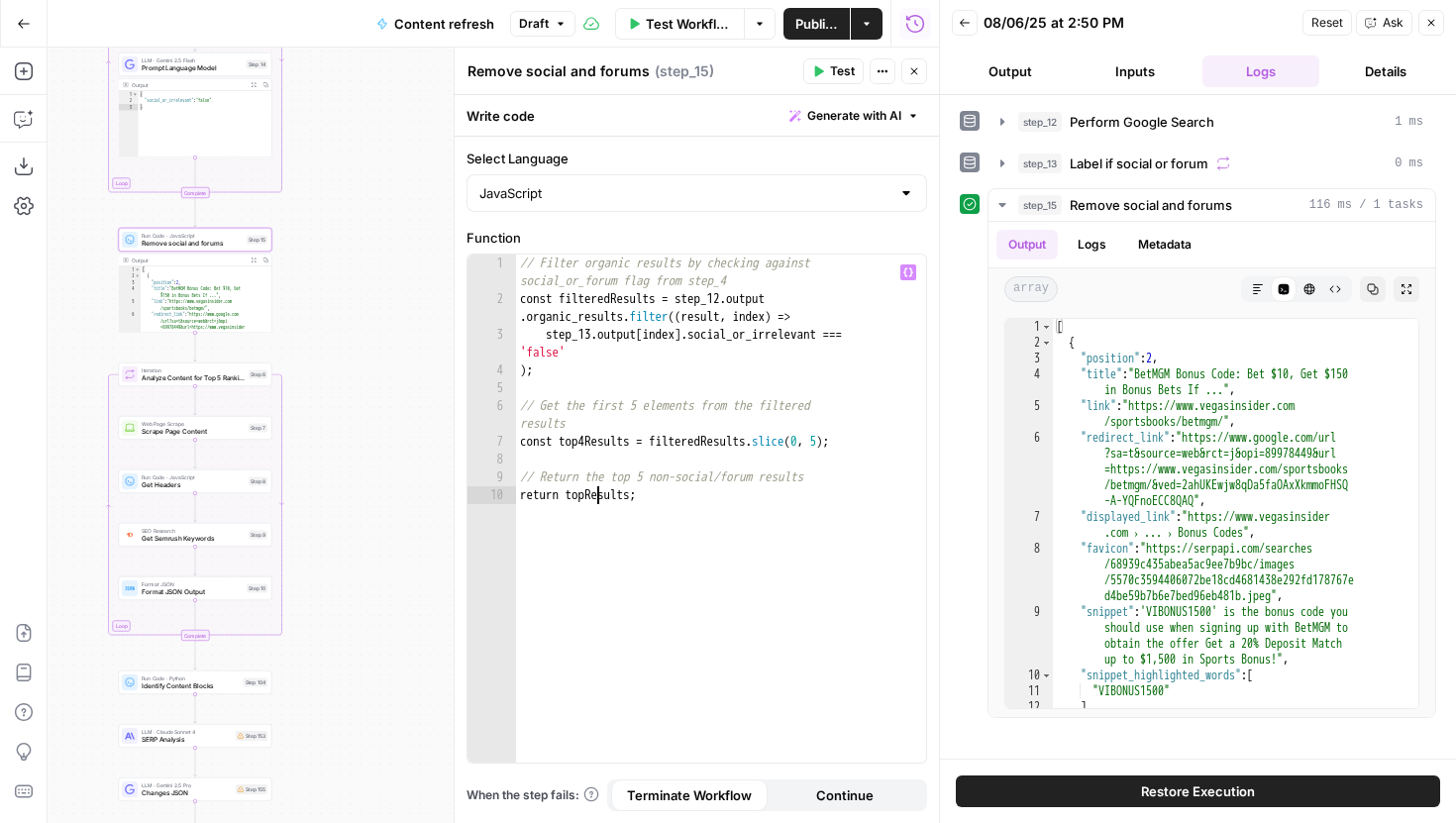 scroll, scrollTop: 0, scrollLeft: 7, axis: horizontal 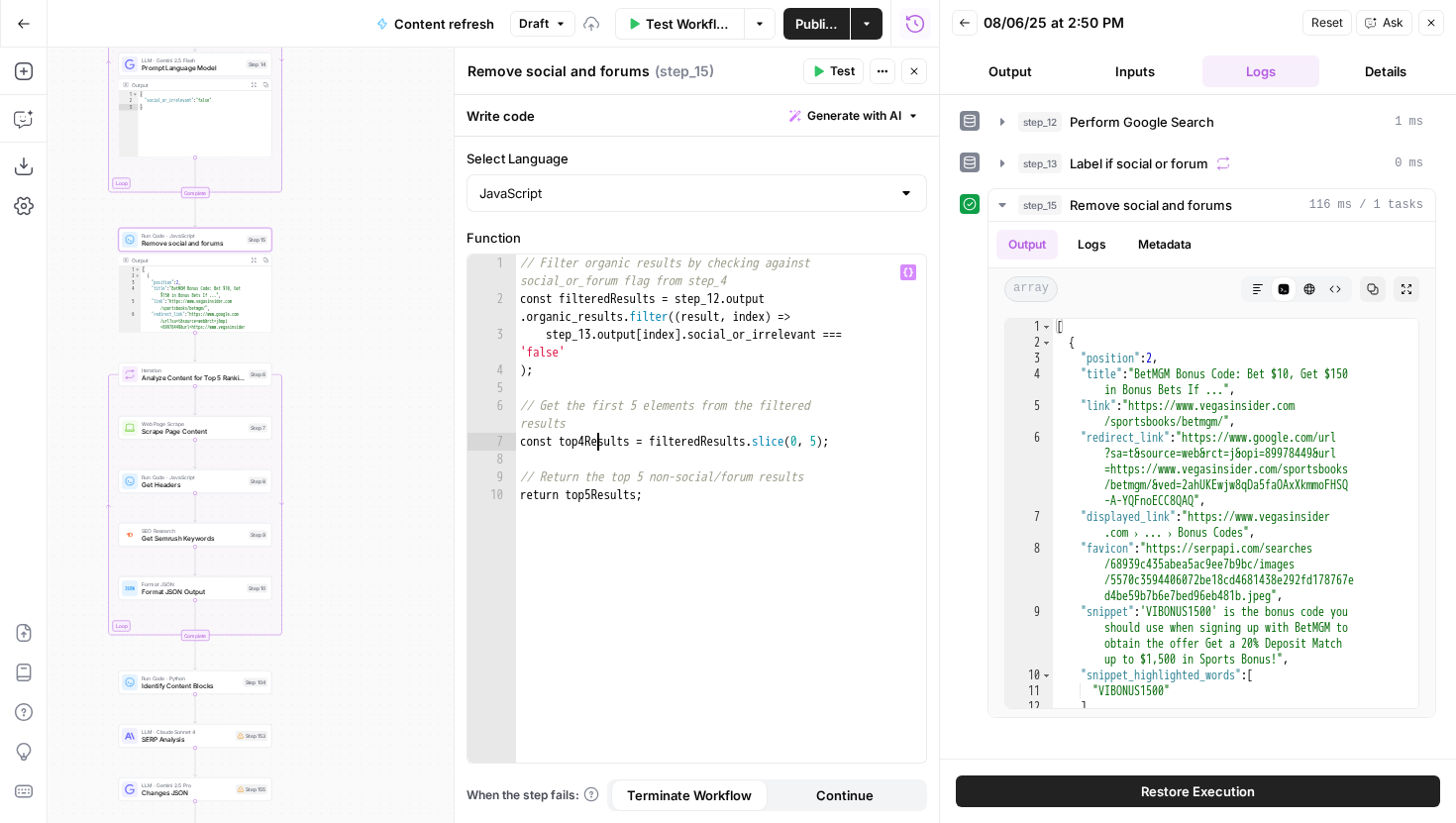 click on "// Filter organic results by checking against  social_or_forum flag from step_4 const   filteredResults   =   step_12 . output . organic_results . filter (( result ,   index )   =>        step_13 . output [ index ] . social_or_irrelevant   ===   'false' ) ; // Get the first 5 elements from the filtered  results const   top4Results   =   filteredResults . slice ( 0 ,   5 ) ; // Return the top 5 non-social/forum results return   top5Results ;" at bounding box center [721, 535] 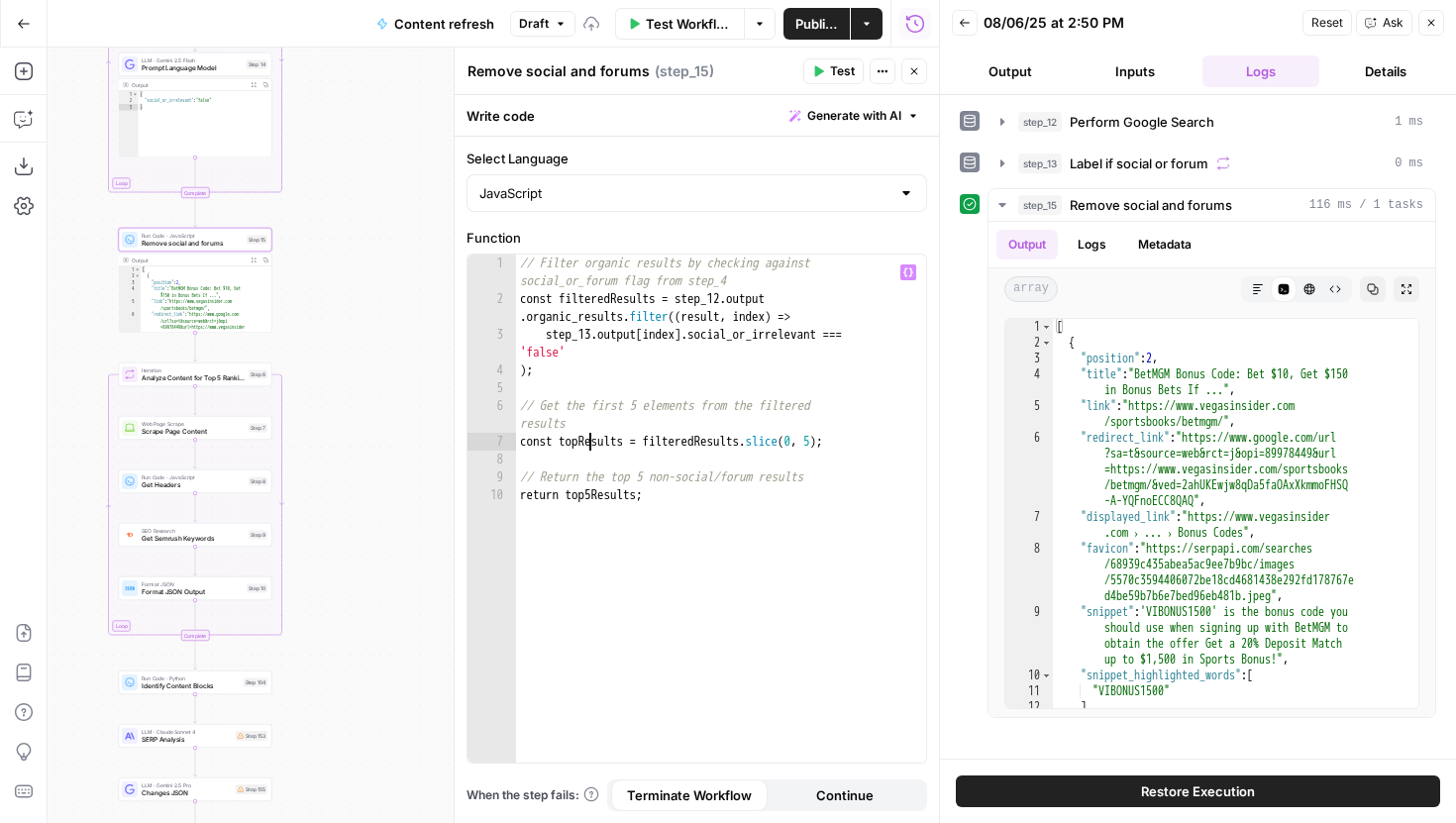 scroll, scrollTop: 0, scrollLeft: 6, axis: horizontal 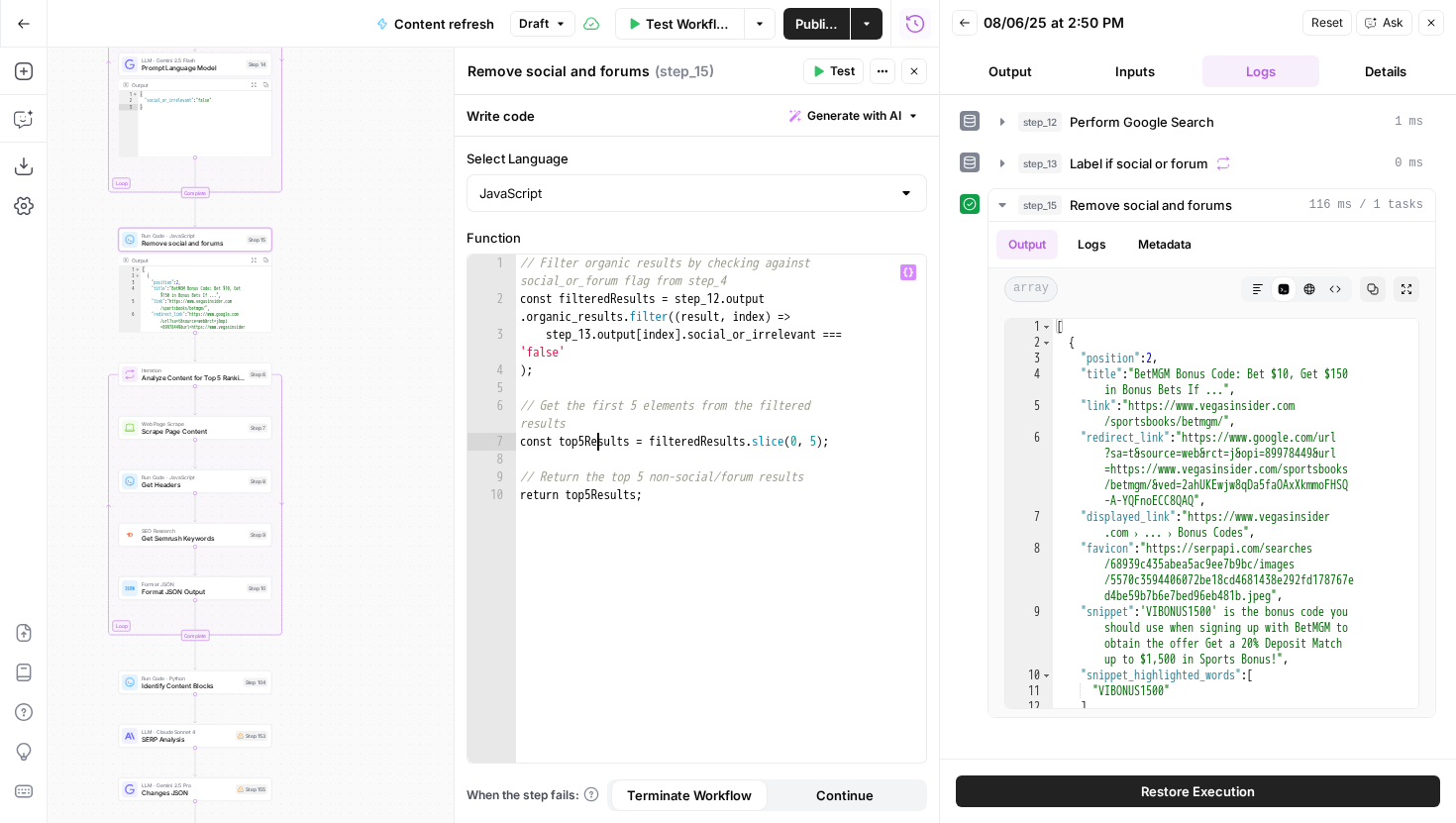 type on "**********" 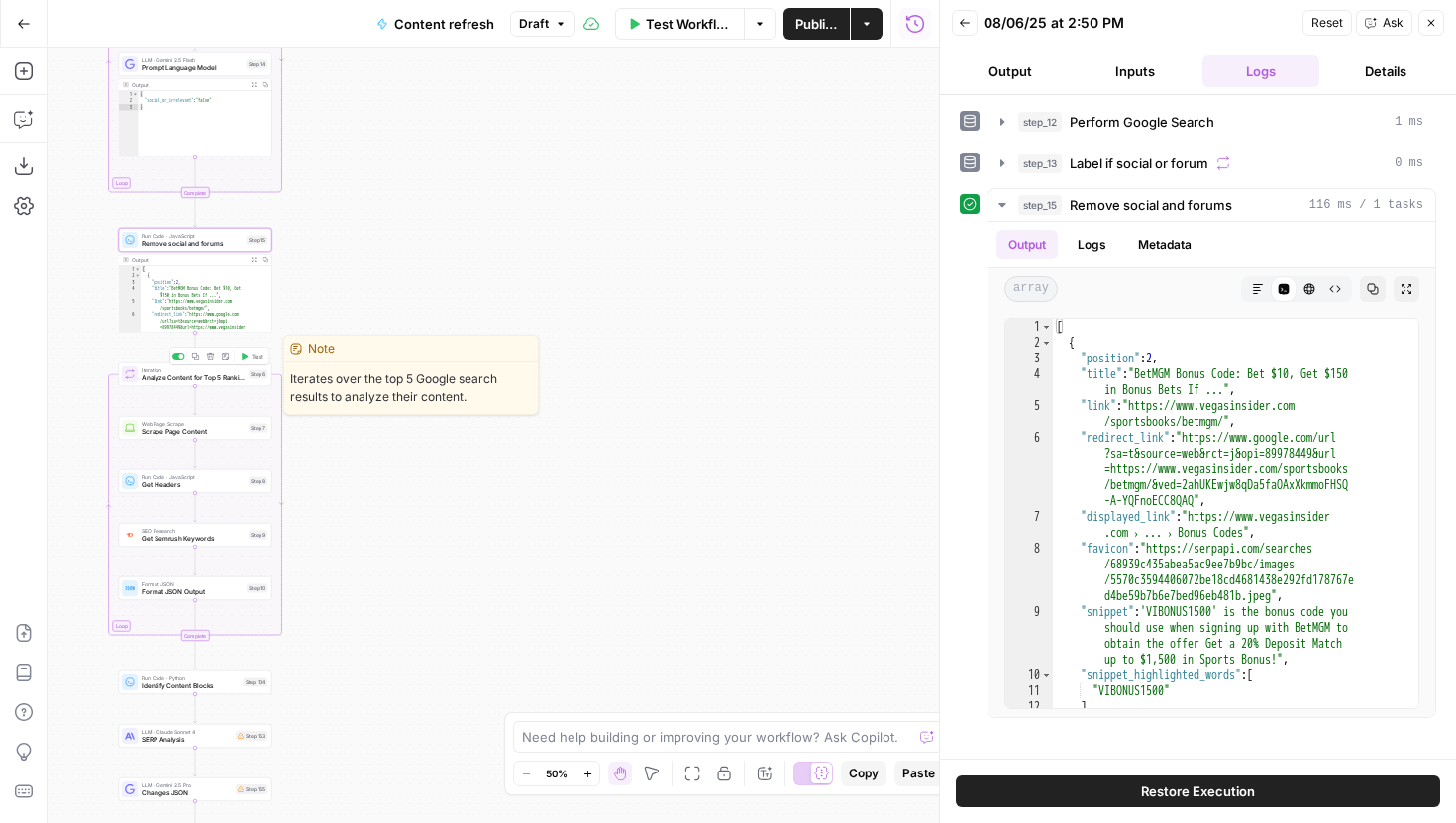 click on "Test" at bounding box center (252, 356) 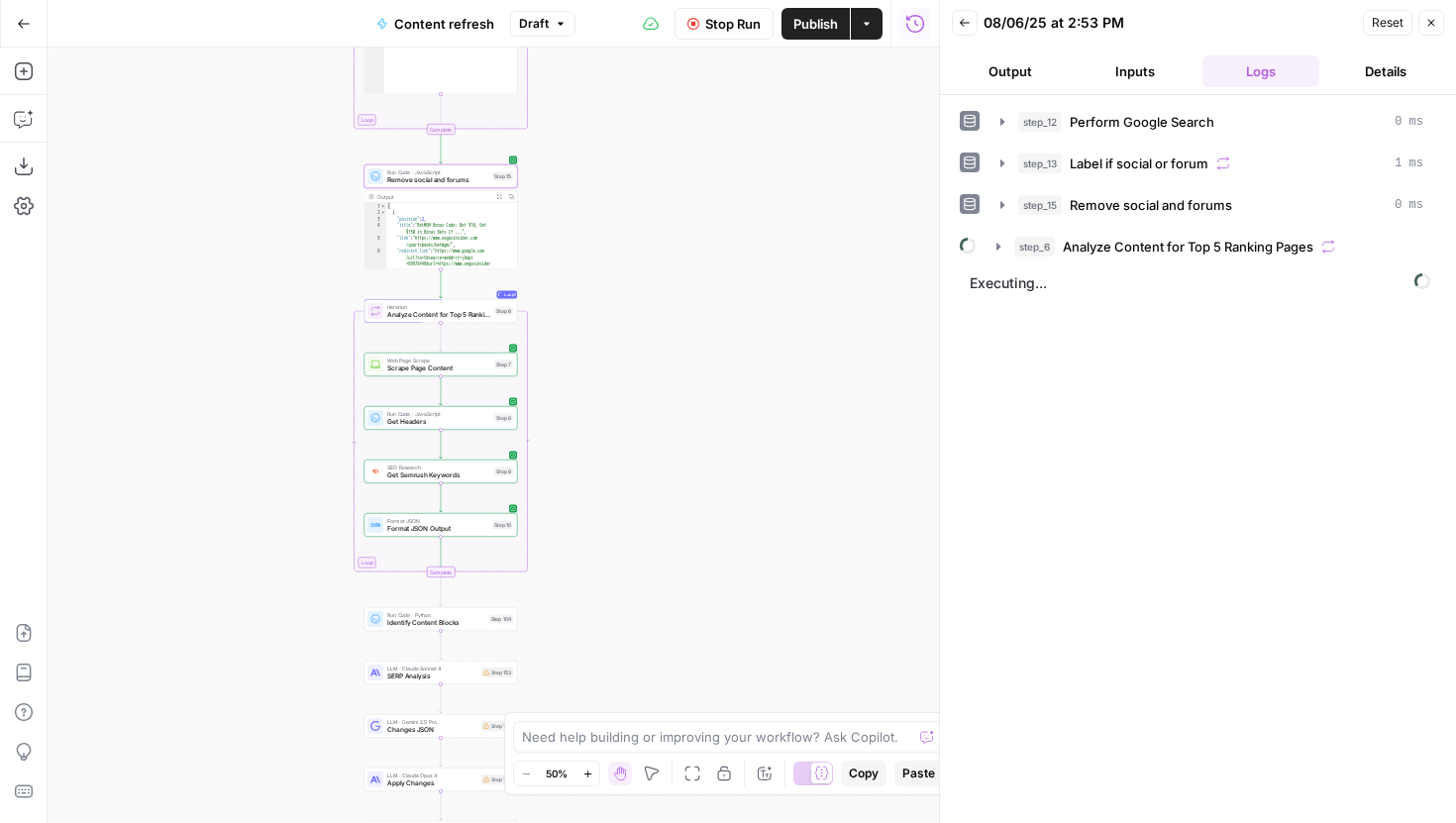 drag, startPoint x: 417, startPoint y: 469, endPoint x: 663, endPoint y: 406, distance: 253.93897 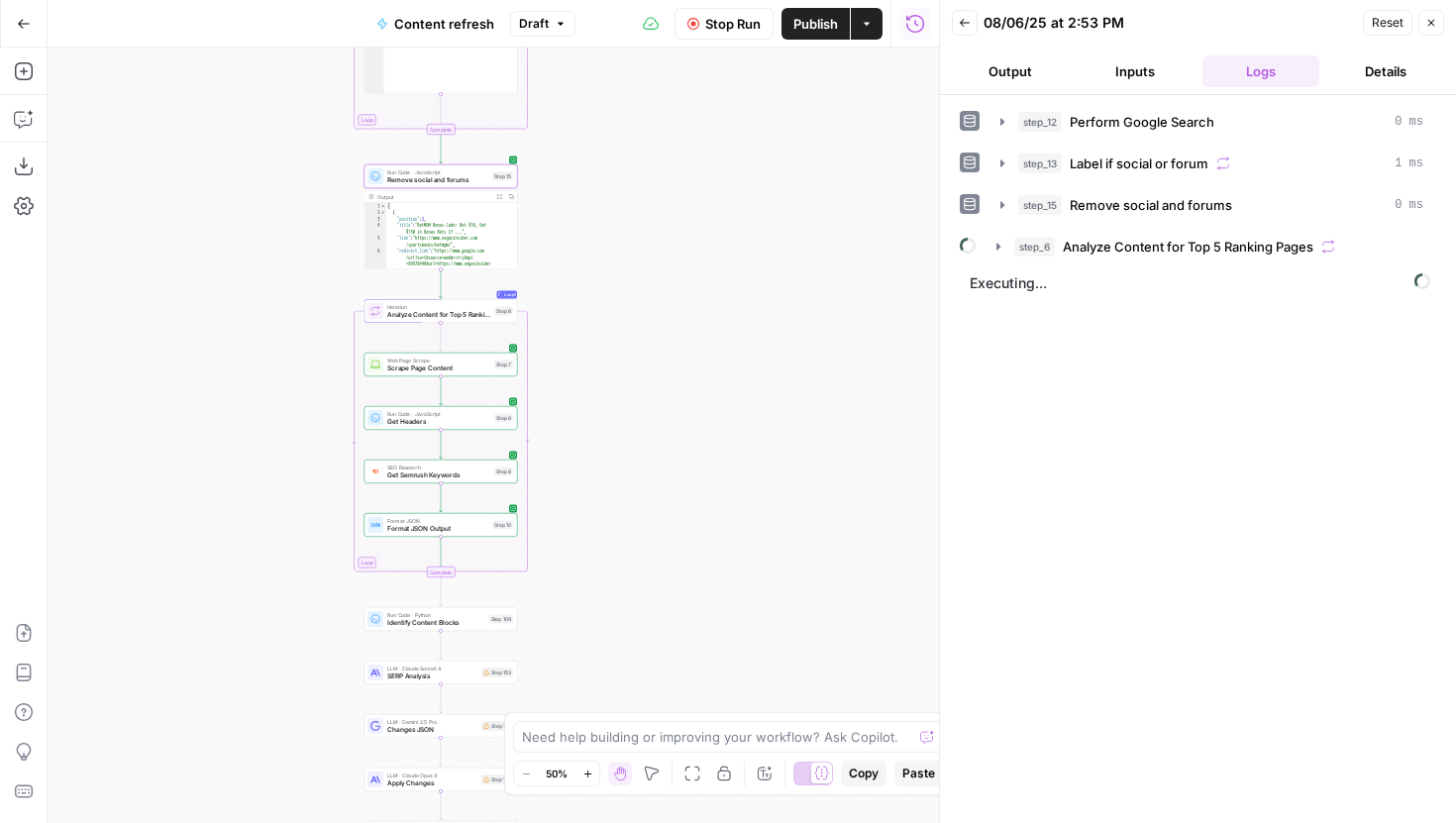 click on "true false false true false true Workflow Set Inputs Inputs Google Search Perform Google Search Step 12 Output Expand Output Copy 1 2 3 4 5 6 {    "search_metadata" :  {      "id" :  "68939c435abea5ac9ee7b9bc" ,      "status" :  "Success" ,      "json_endpoint" :  "https://serpapi.com          /searches/cfb190ae04b0049f          /68939c435abea5ac9ee7b9bc.json" ,      "pixel_position_endpoint" :  "https://serpapi          .com/searches/cfb190ae04b0049f          /68939c435abea5ac9ee7b9bc          .json_with_pixel_position" ,     This output is too large & has been abbreviated for review.   Copy the output   to view the full content. Loop Iteration Label if social or forum Step 13 Output Expand Output Copy 1 2 3 4 5 6 7 8 9 10 11 12 [    {      "social_or_irrelevant" :  "true"    } ,    {      "social_or_irrelevant" :  "false"    } ,    {      "social_or_irrelevant" :  "false"    } ,    {      "social_or_irrelevant" :  "false"     LLM · Gemini 2.5 Flash Step 14 Output" at bounding box center [493, 435] 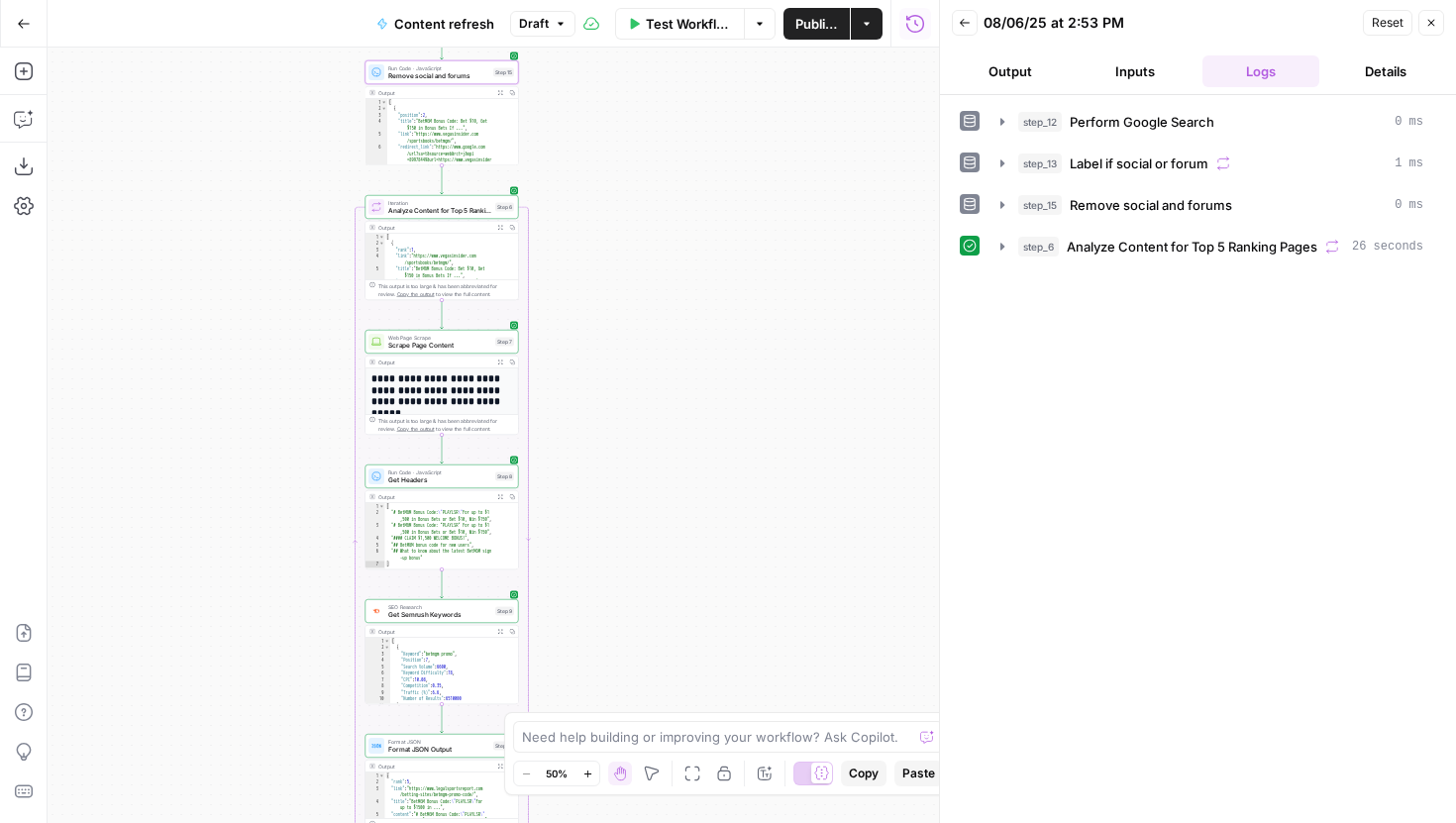 drag, startPoint x: 617, startPoint y: 460, endPoint x: 617, endPoint y: 304, distance: 156 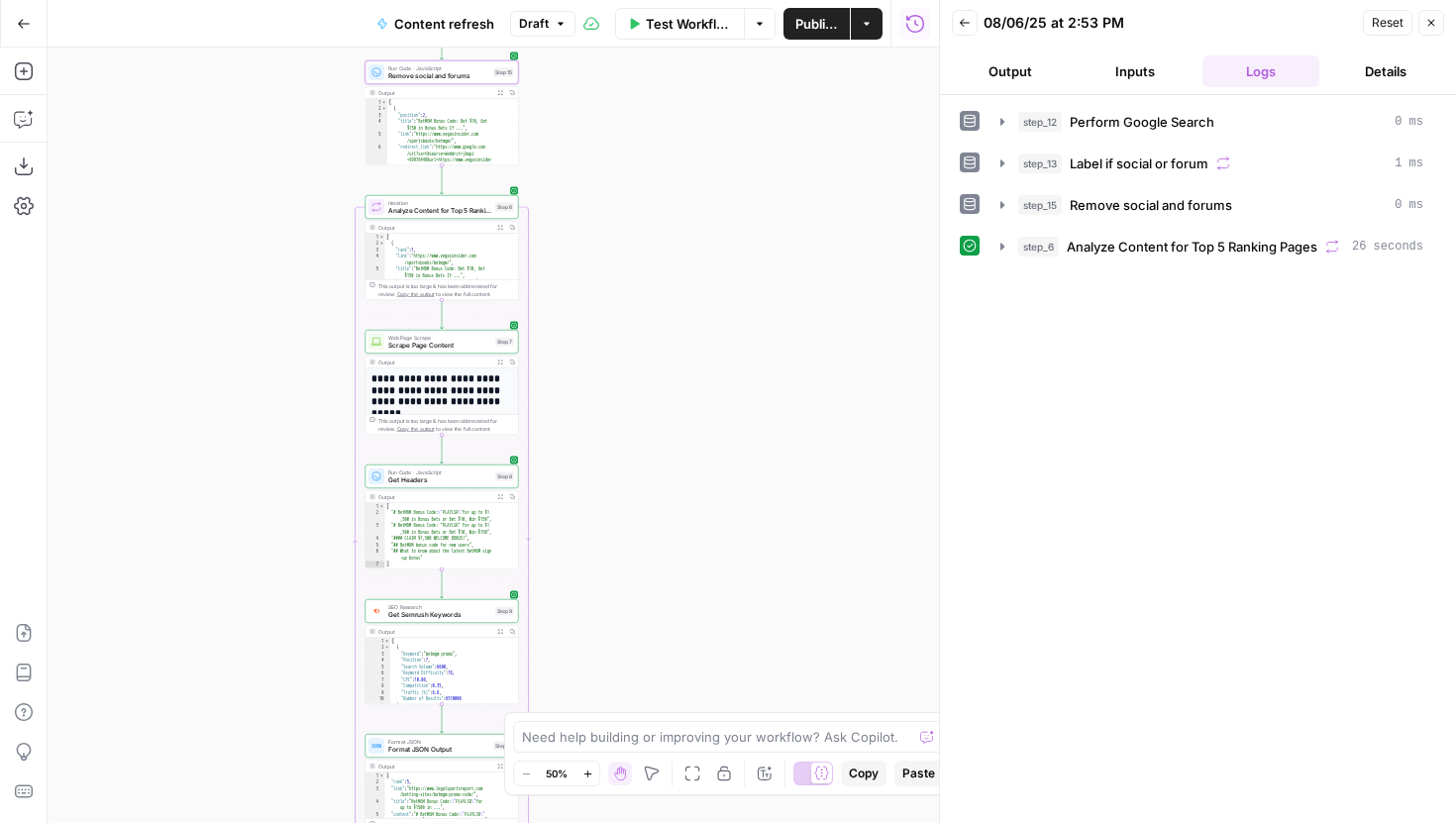 click on "true false false true false true Workflow Set Inputs Inputs Google Search Perform Google Search Step 12 Output Expand Output Copy 1 2 3 4 5 6 {    "search_metadata" :  {      "id" :  "68939c435abea5ac9ee7b9bc" ,      "status" :  "Success" ,      "json_endpoint" :  "https://serpapi.com          /searches/cfb190ae04b0049f          /68939c435abea5ac9ee7b9bc.json" ,      "pixel_position_endpoint" :  "https://serpapi          .com/searches/cfb190ae04b0049f          /68939c435abea5ac9ee7b9bc          .json_with_pixel_position" ,     This output is too large & has been abbreviated for review.   Copy the output   to view the full content. Loop Iteration Label if social or forum Step 13 Output Expand Output Copy 1 2 3 4 5 6 7 8 9 10 11 12 [    {      "social_or_irrelevant" :  "true"    } ,    {      "social_or_irrelevant" :  "false"    } ,    {      "social_or_irrelevant" :  "false"    } ,    {      "social_or_irrelevant" :  "false"     LLM · Gemini 2.5 Flash Step 14 Output" at bounding box center (493, 435) 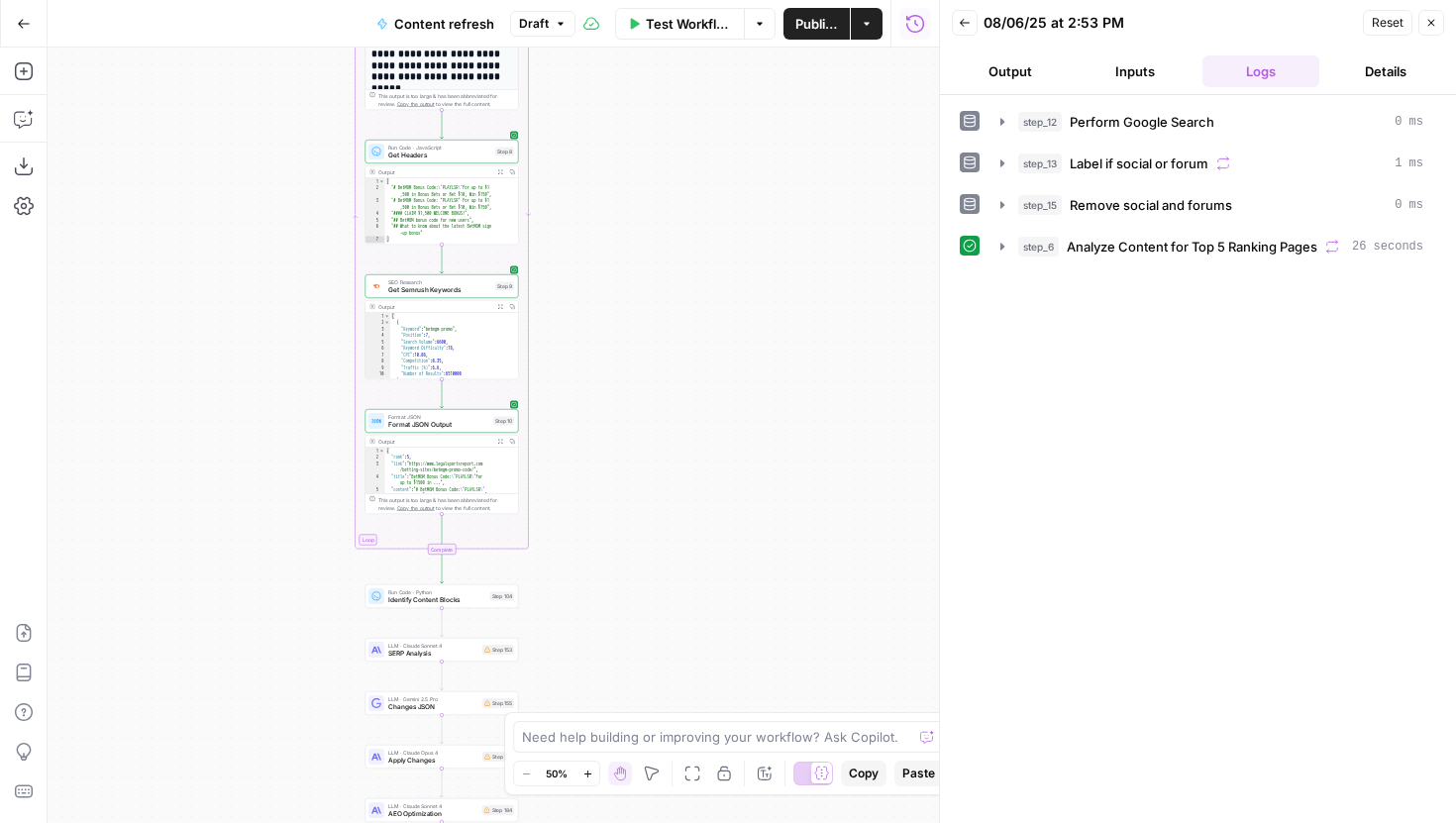 drag, startPoint x: 671, startPoint y: 537, endPoint x: 671, endPoint y: 288, distance: 249 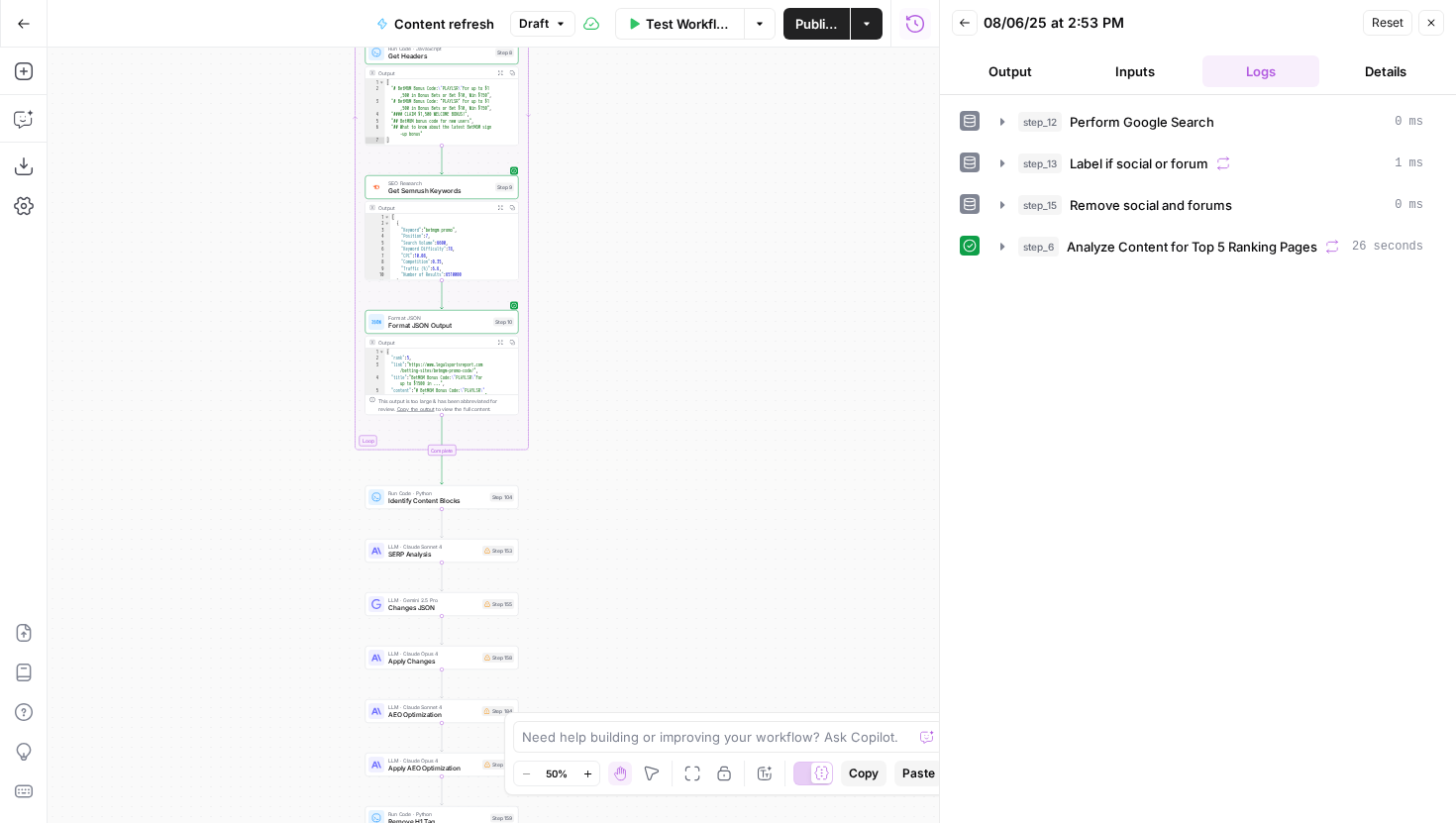 drag, startPoint x: 652, startPoint y: 494, endPoint x: 652, endPoint y: 254, distance: 240 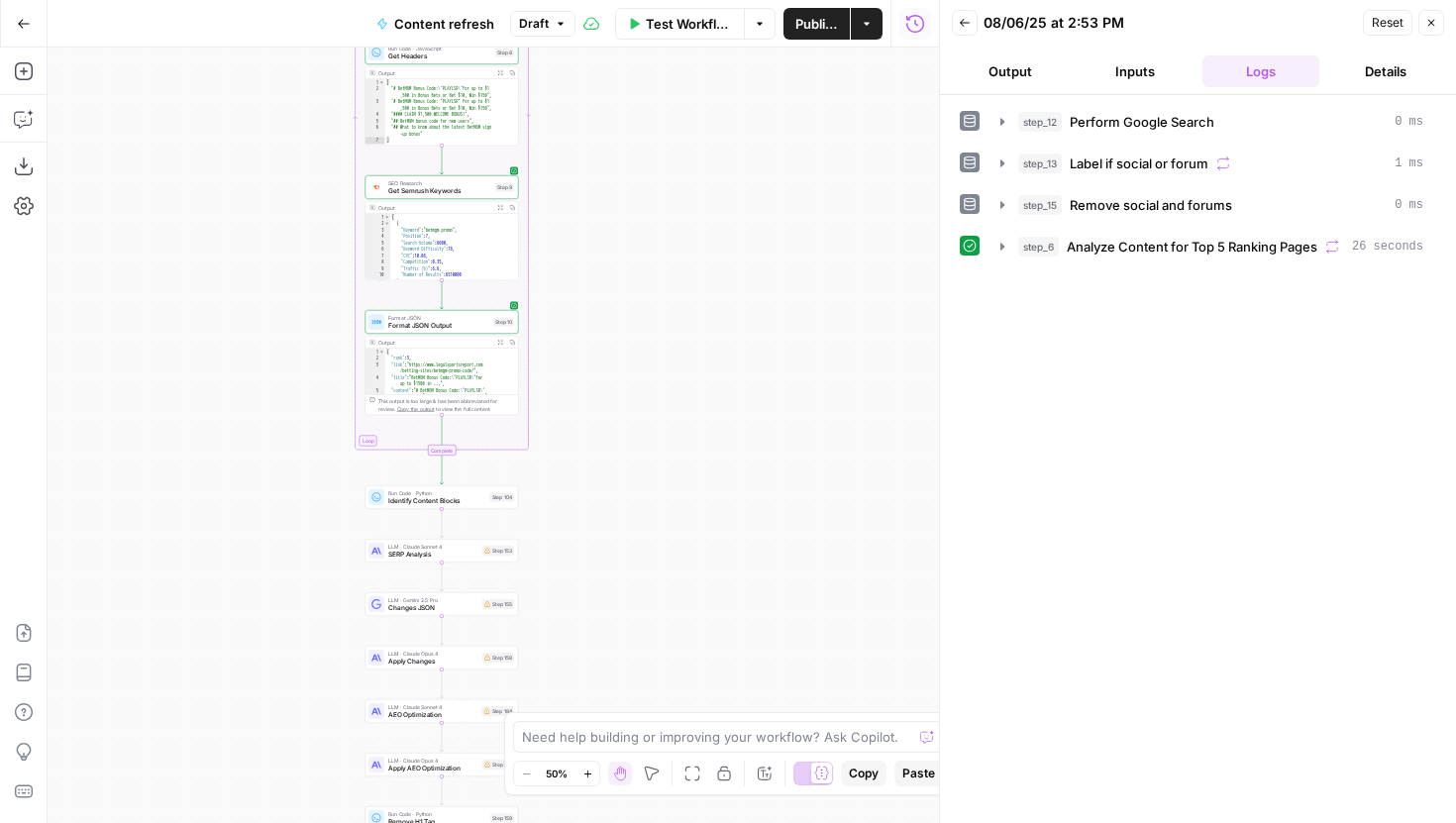 click on "true false false true false true Workflow Set Inputs Inputs Google Search Perform Google Search Step 12 Output Expand Output Copy 1 2 3 4 5 6 {    "search_metadata" :  {      "id" :  "68939c435abea5ac9ee7b9bc" ,      "status" :  "Success" ,      "json_endpoint" :  "https://serpapi.com          /searches/cfb190ae04b0049f          /68939c435abea5ac9ee7b9bc.json" ,      "pixel_position_endpoint" :  "https://serpapi          .com/searches/cfb190ae04b0049f          /68939c435abea5ac9ee7b9bc          .json_with_pixel_position" ,     This output is too large & has been abbreviated for review.   Copy the output   to view the full content. Loop Iteration Label if social or forum Step 13 Output Expand Output Copy 1 2 3 4 5 6 7 8 9 10 11 12 [    {      "social_or_irrelevant" :  "true"    } ,    {      "social_or_irrelevant" :  "false"    } ,    {      "social_or_irrelevant" :  "false"    } ,    {      "social_or_irrelevant" :  "false"     LLM · Gemini 2.5 Flash Step 14 Output" at bounding box center (493, 435) 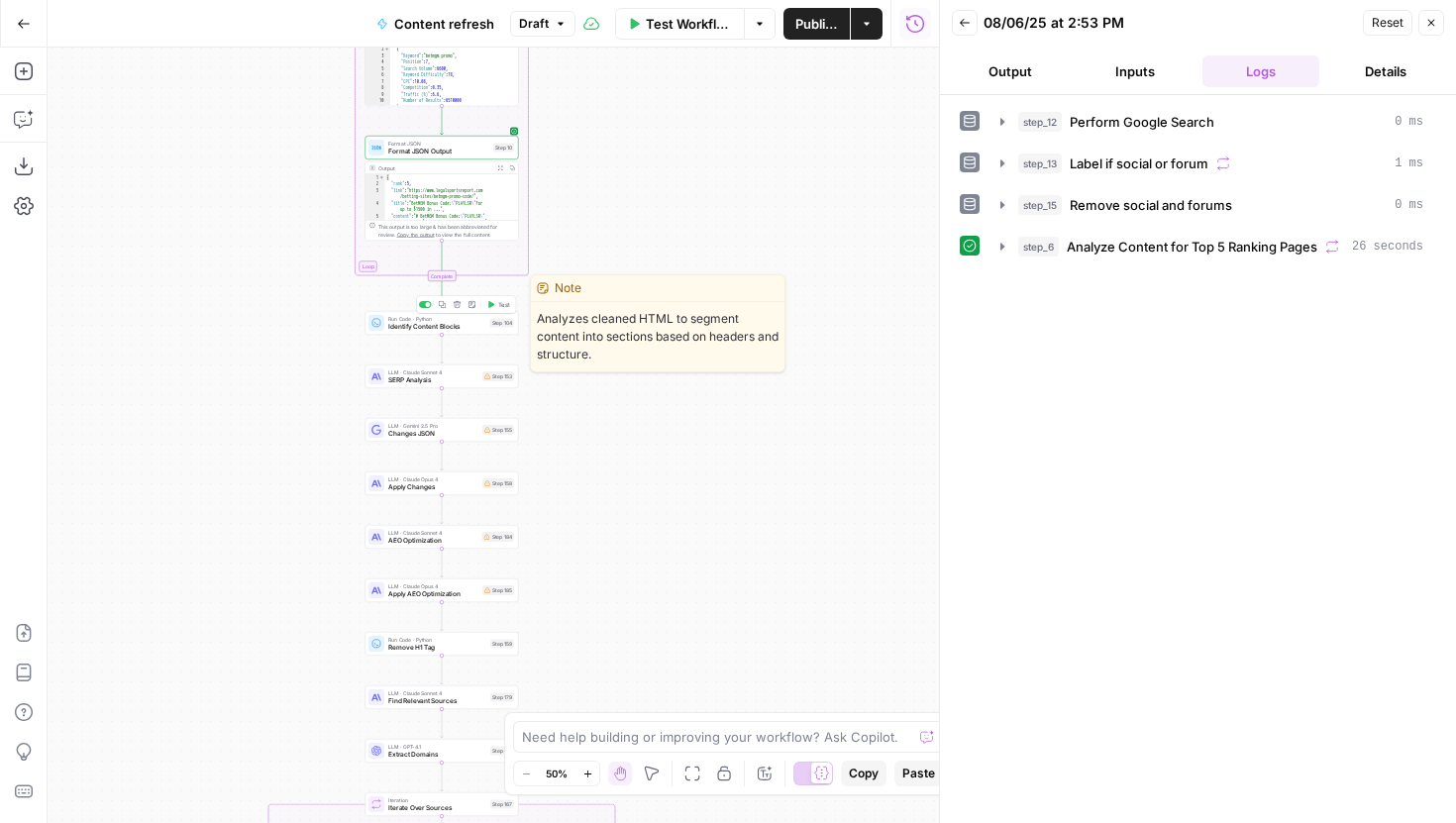 click on "Test" at bounding box center [504, 304] 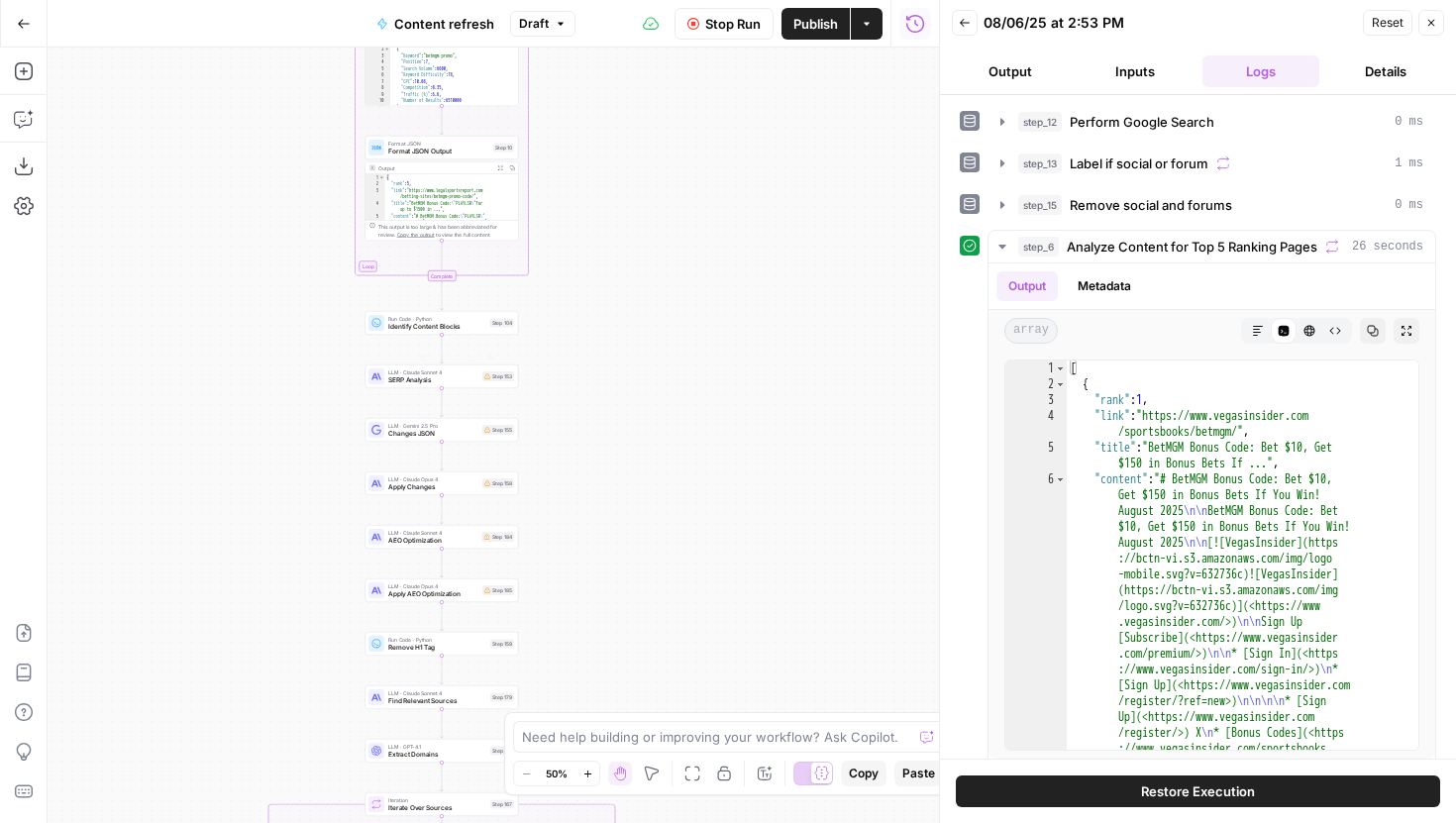 click on "LLM · Claude Sonnet 4 SERP Analysis Step 153 Copy step Delete step Edit Note Test" at bounding box center [442, 376] 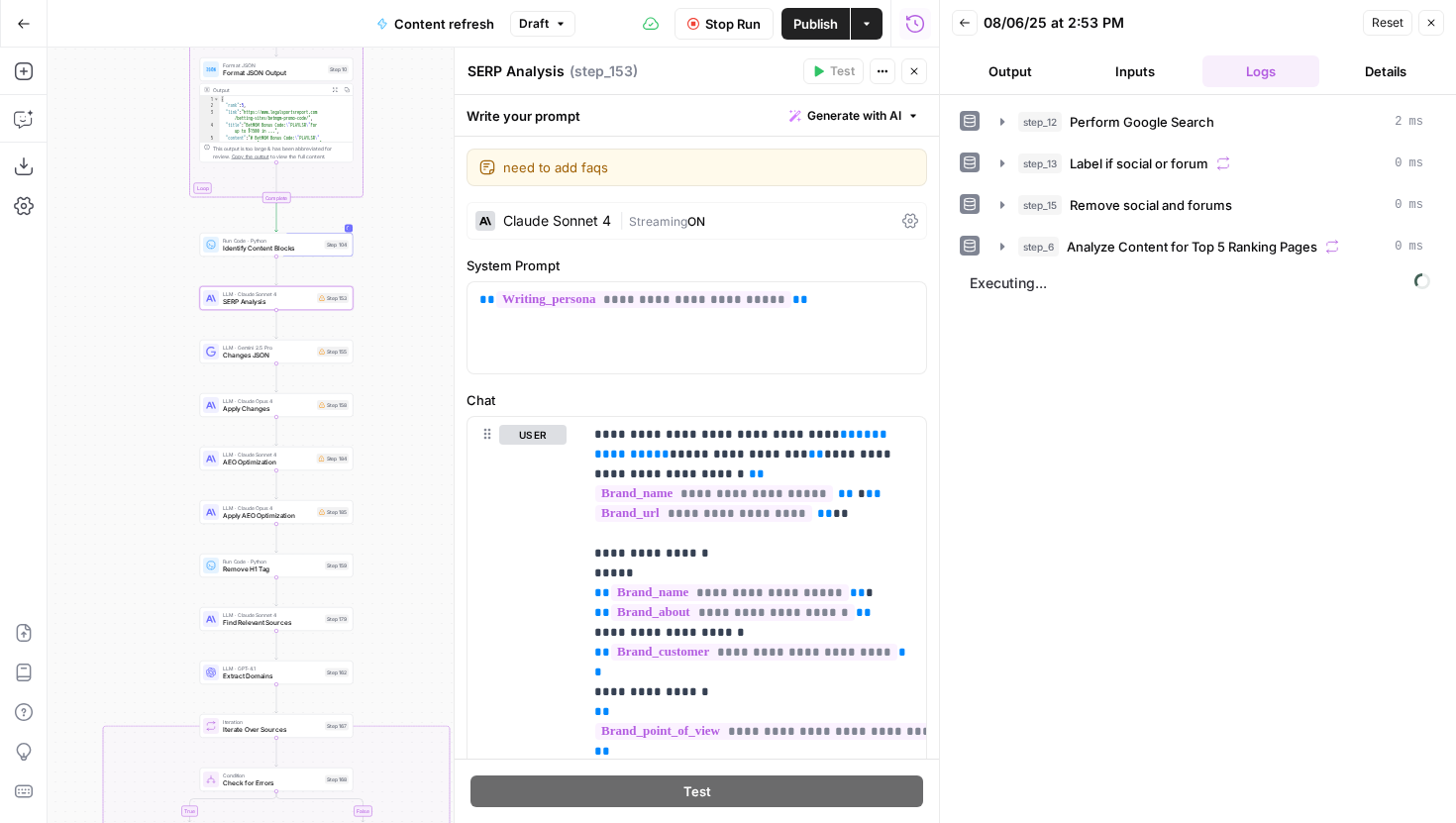 drag, startPoint x: 296, startPoint y: 457, endPoint x: 126, endPoint y: 376, distance: 188.31091 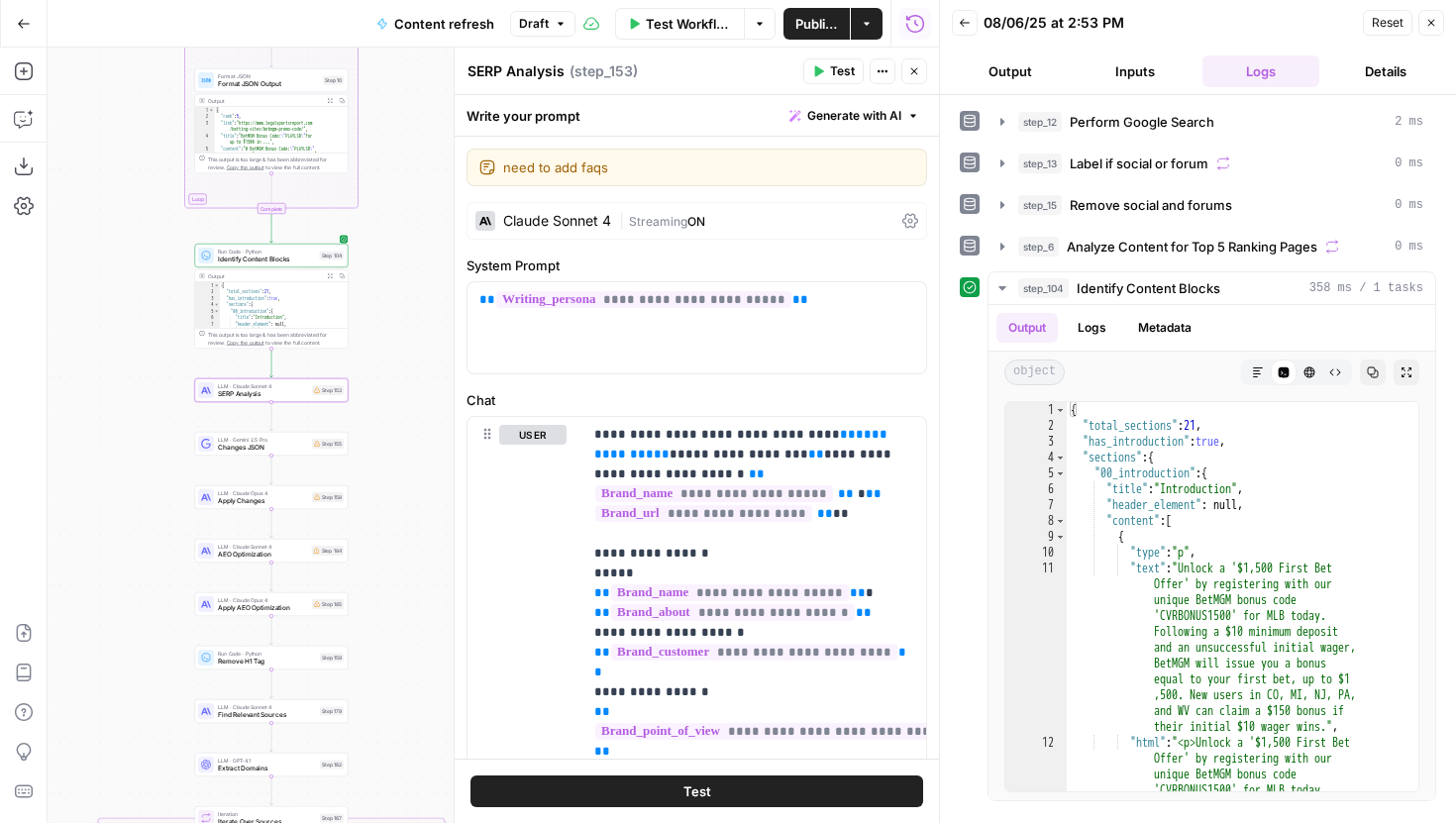 drag, startPoint x: 418, startPoint y: 256, endPoint x: 418, endPoint y: 324, distance: 68 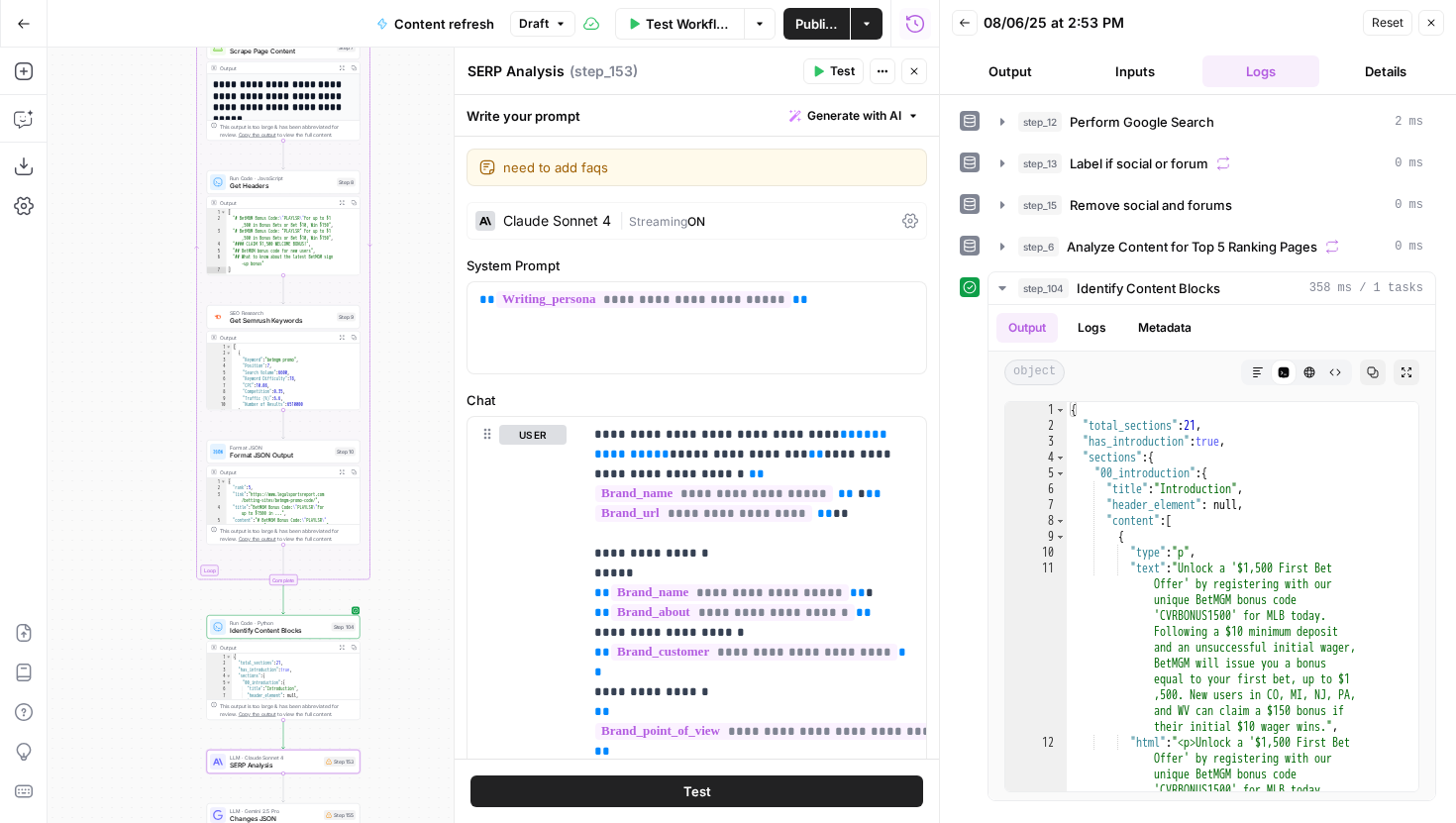 drag, startPoint x: 402, startPoint y: 227, endPoint x: 414, endPoint y: 542, distance: 315.22849 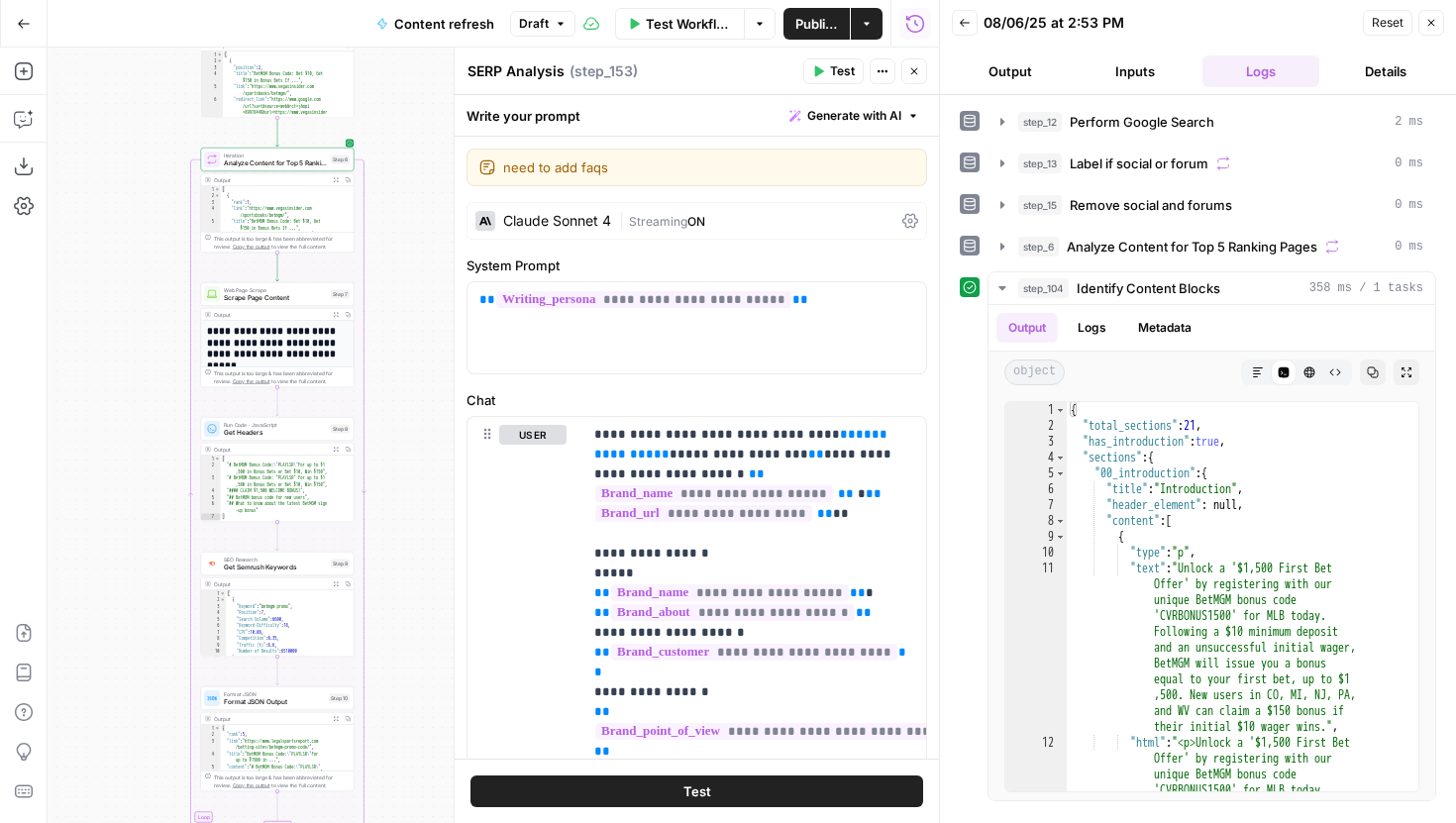 drag, startPoint x: 424, startPoint y: 177, endPoint x: 416, endPoint y: 433, distance: 256.125 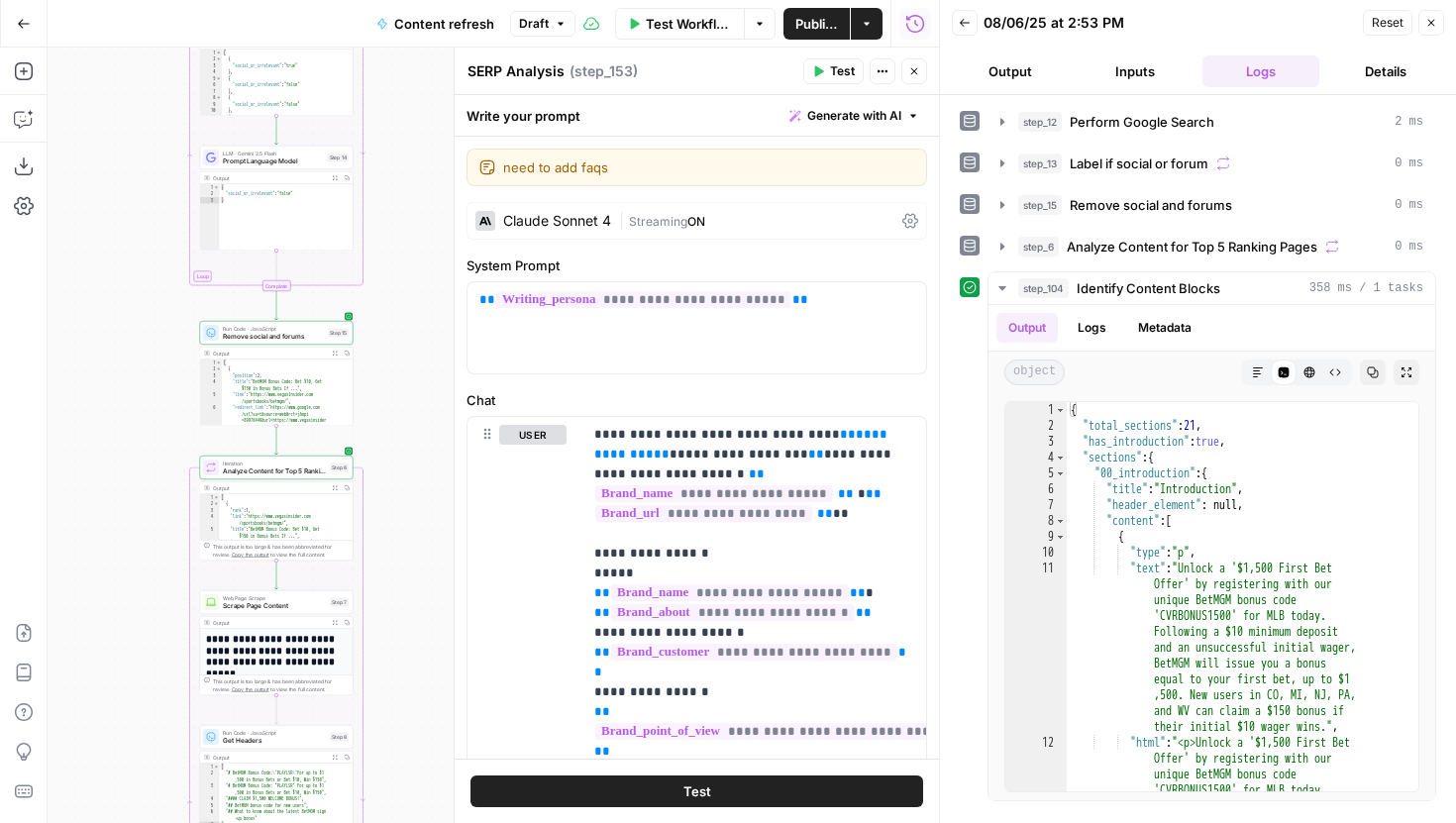 drag, startPoint x: 414, startPoint y: 207, endPoint x: 413, endPoint y: 547, distance: 340.00147 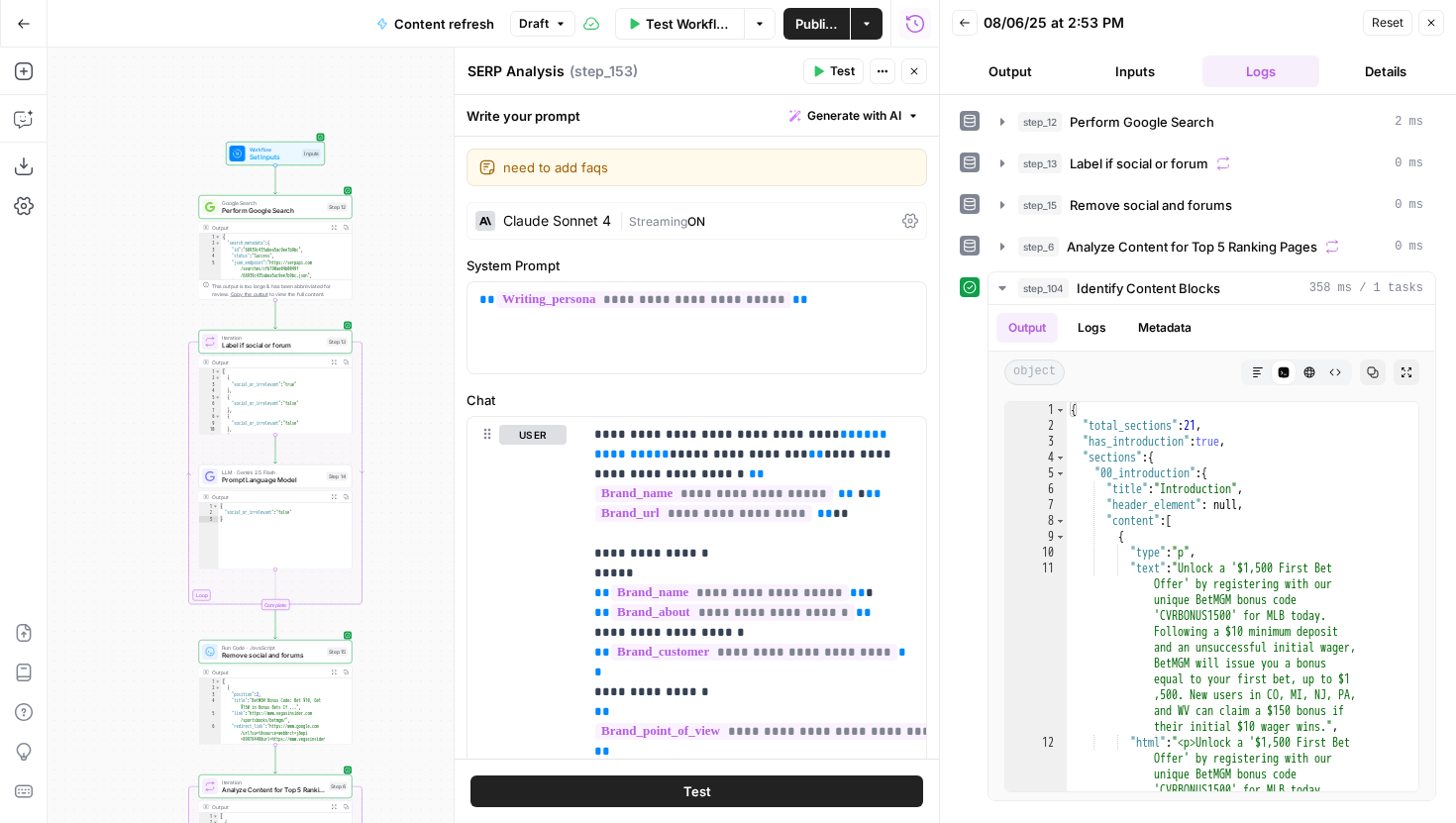 drag, startPoint x: 413, startPoint y: 306, endPoint x: 431, endPoint y: 83, distance: 223.72528 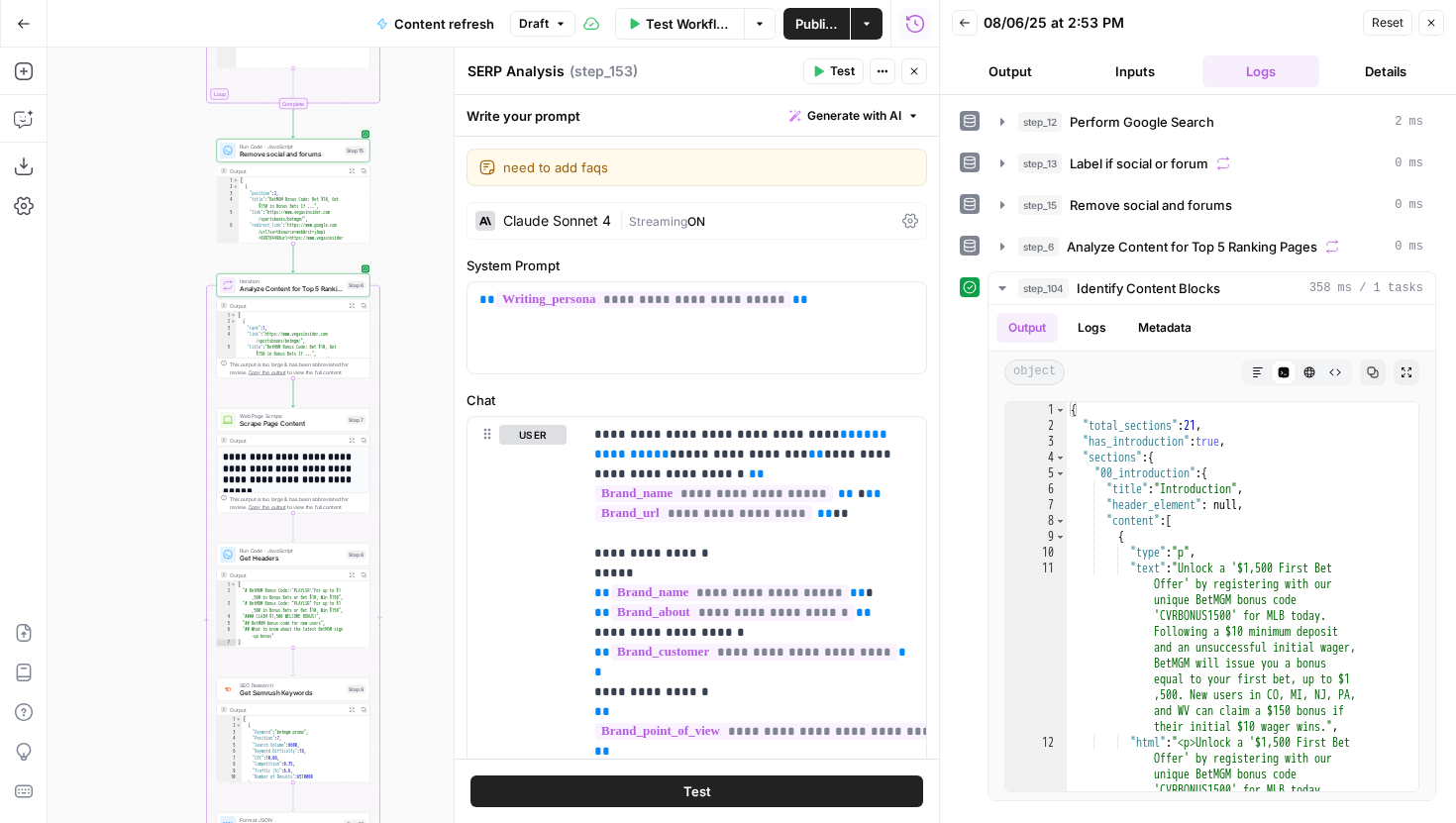 drag, startPoint x: 410, startPoint y: 549, endPoint x: 410, endPoint y: 215, distance: 334 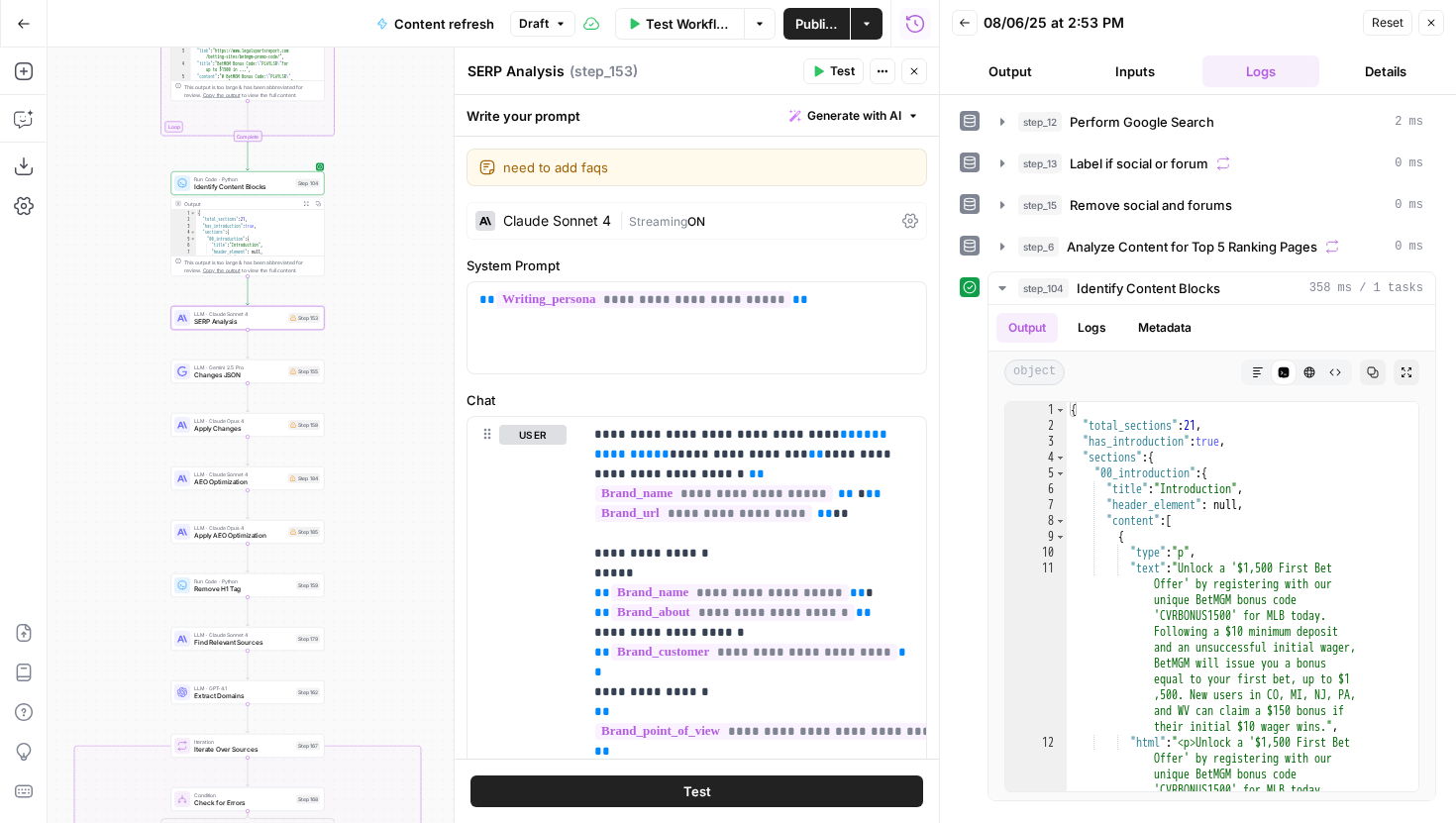 drag, startPoint x: 433, startPoint y: 643, endPoint x: 387, endPoint y: 160, distance: 485.18553 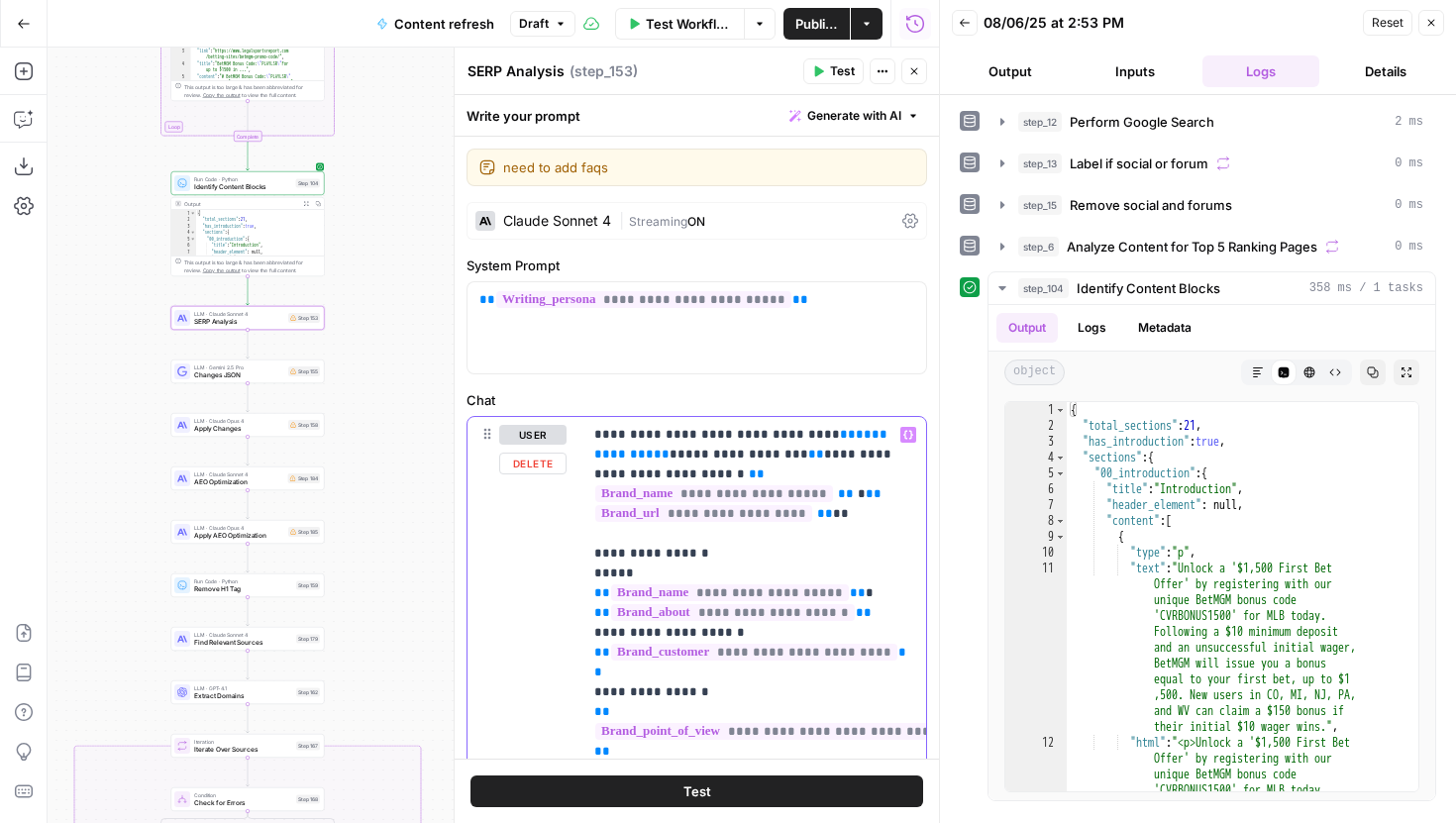 drag, startPoint x: 836, startPoint y: 456, endPoint x: 596, endPoint y: 453, distance: 240.0187 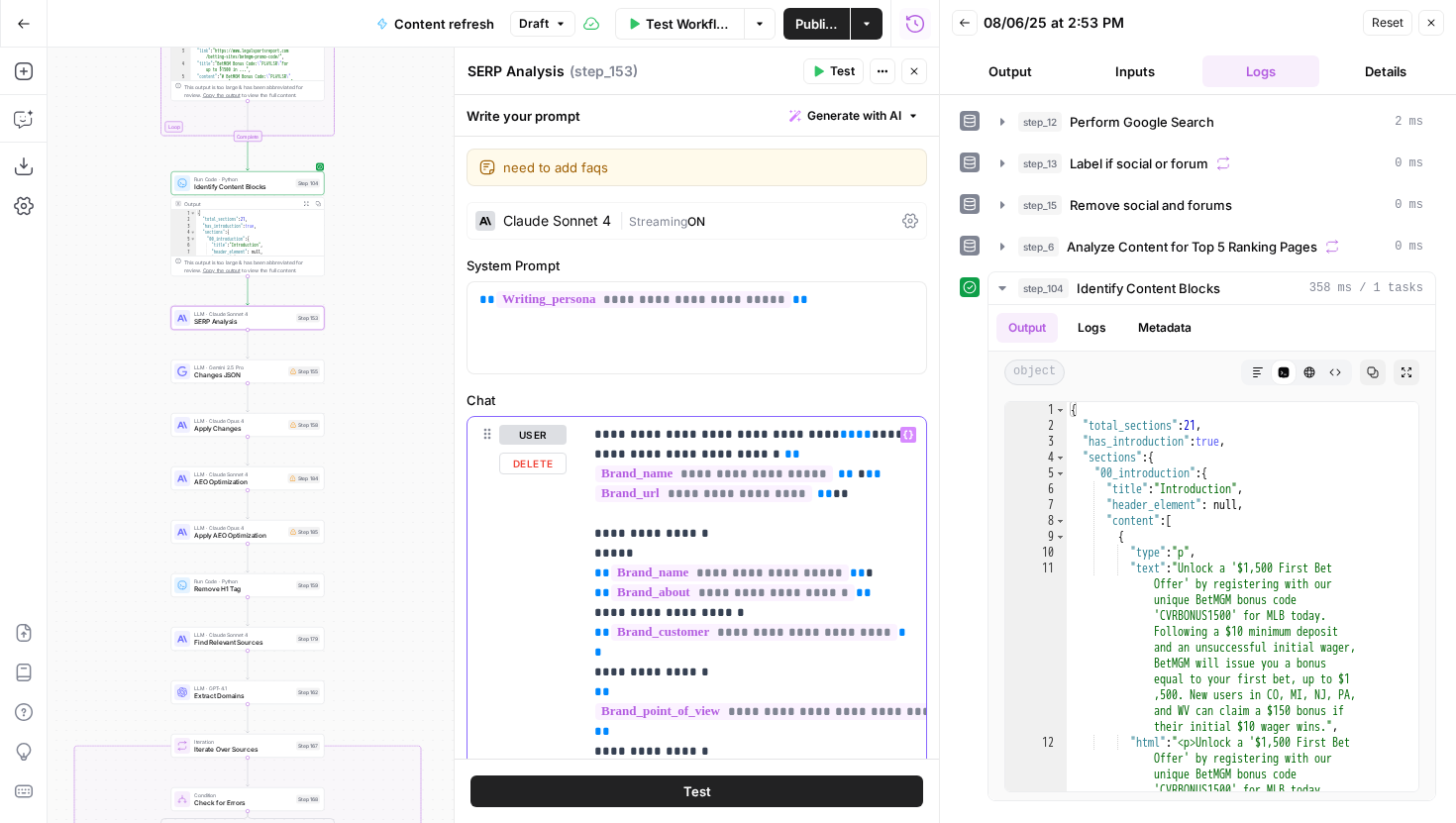 type 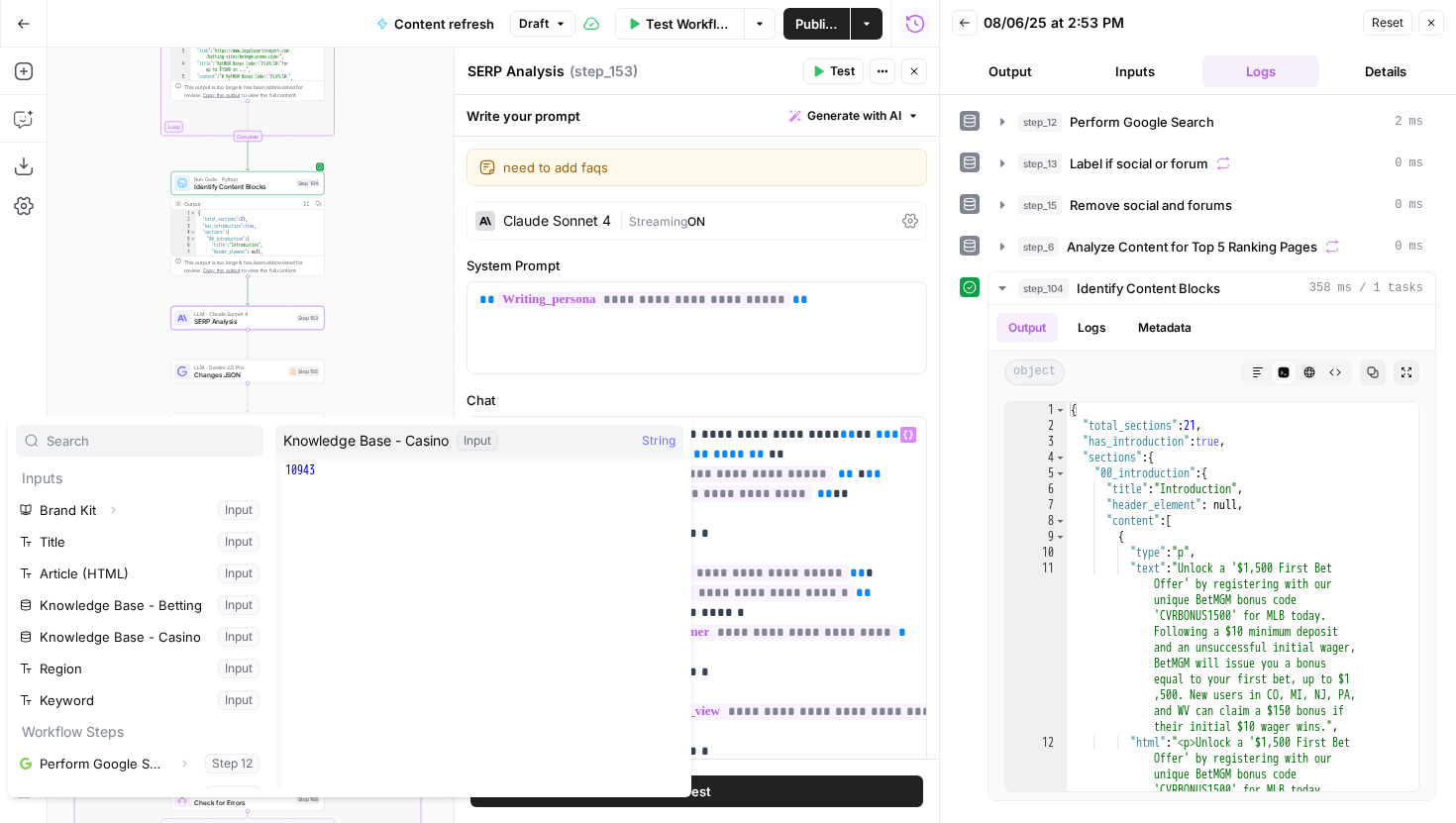 scroll, scrollTop: 180, scrollLeft: 0, axis: vertical 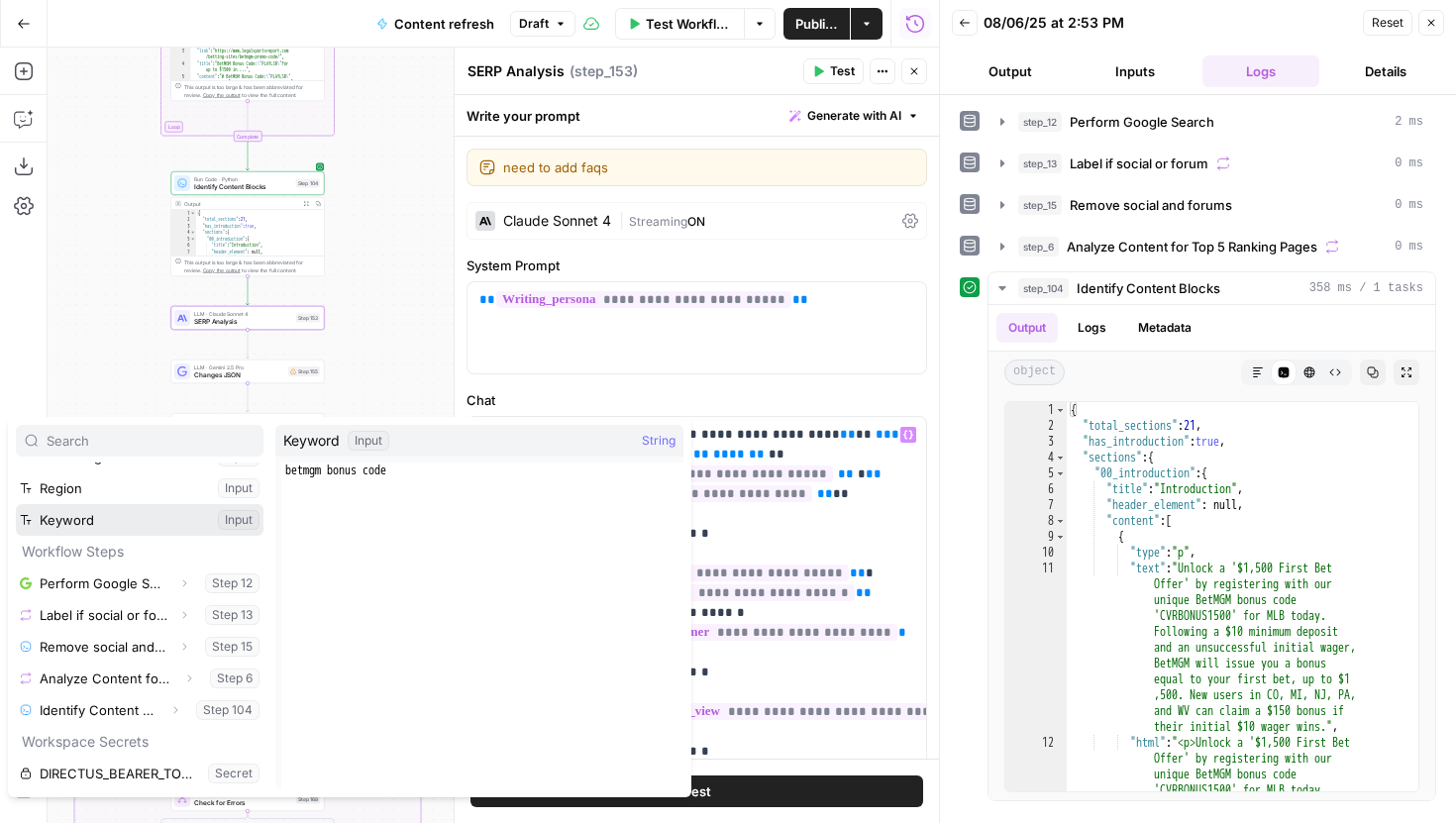 click at bounding box center [140, 520] 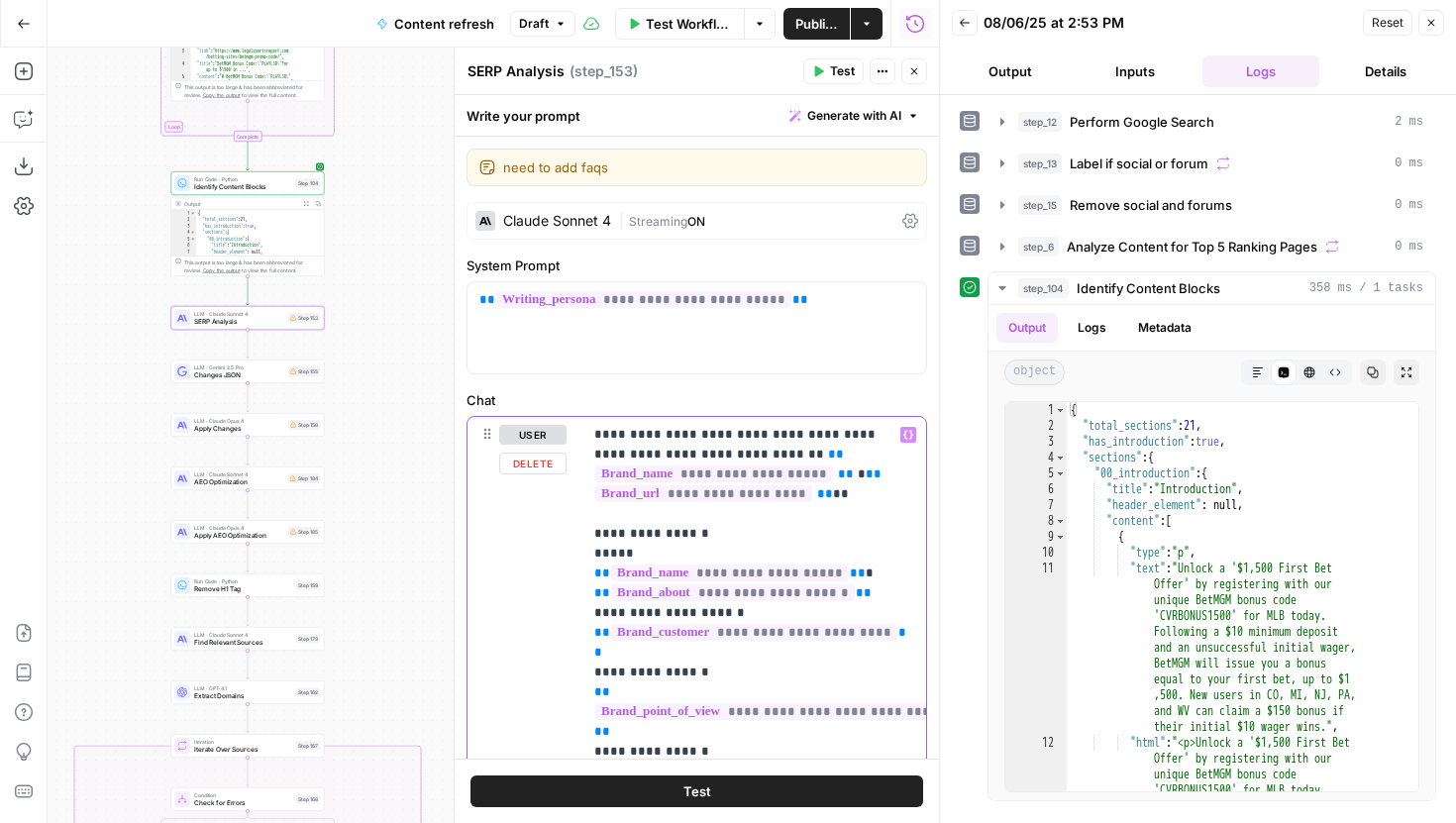 drag, startPoint x: 841, startPoint y: 436, endPoint x: 787, endPoint y: 436, distance: 54 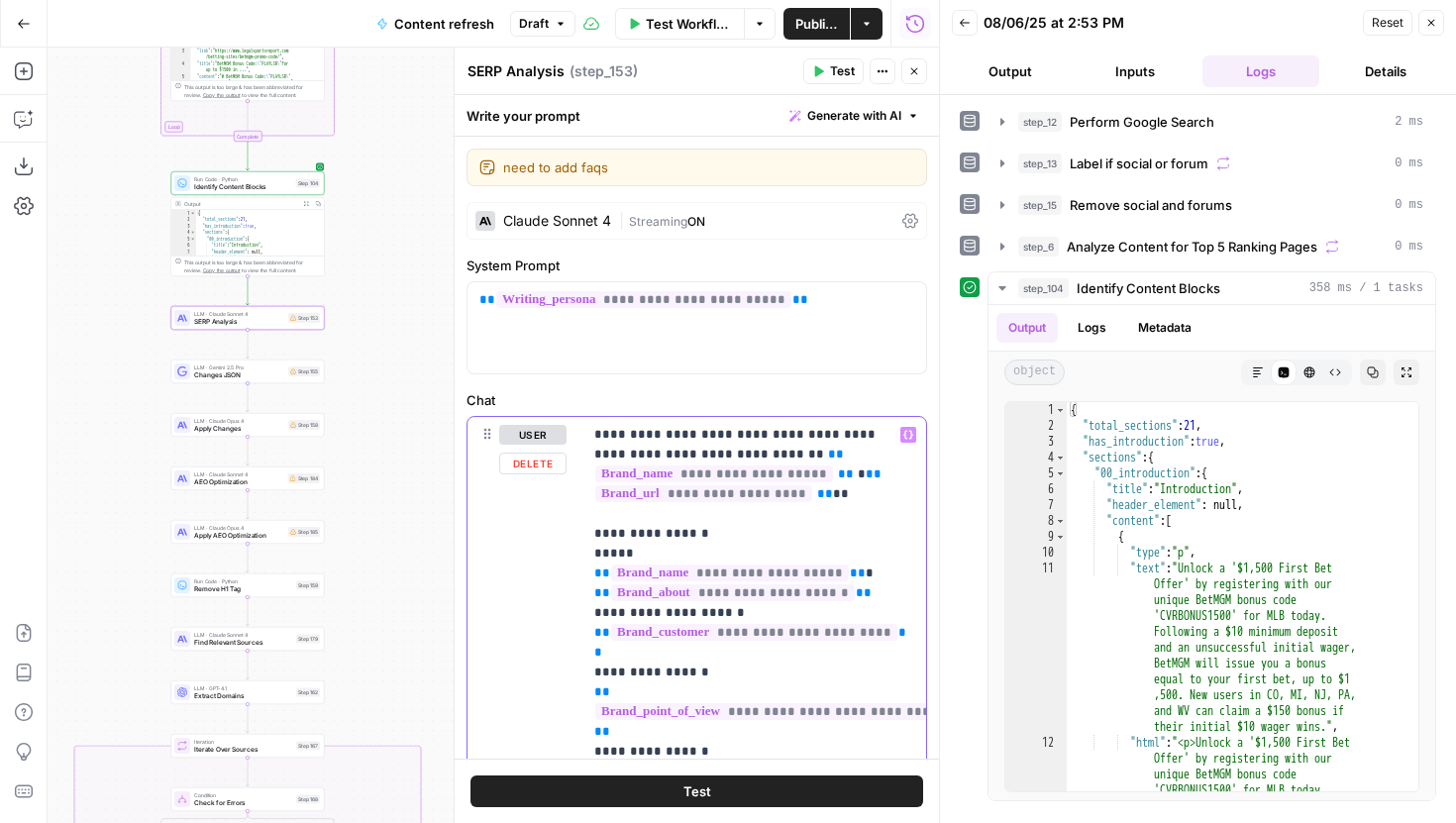 click on "**********" at bounding box center (754, 2316) 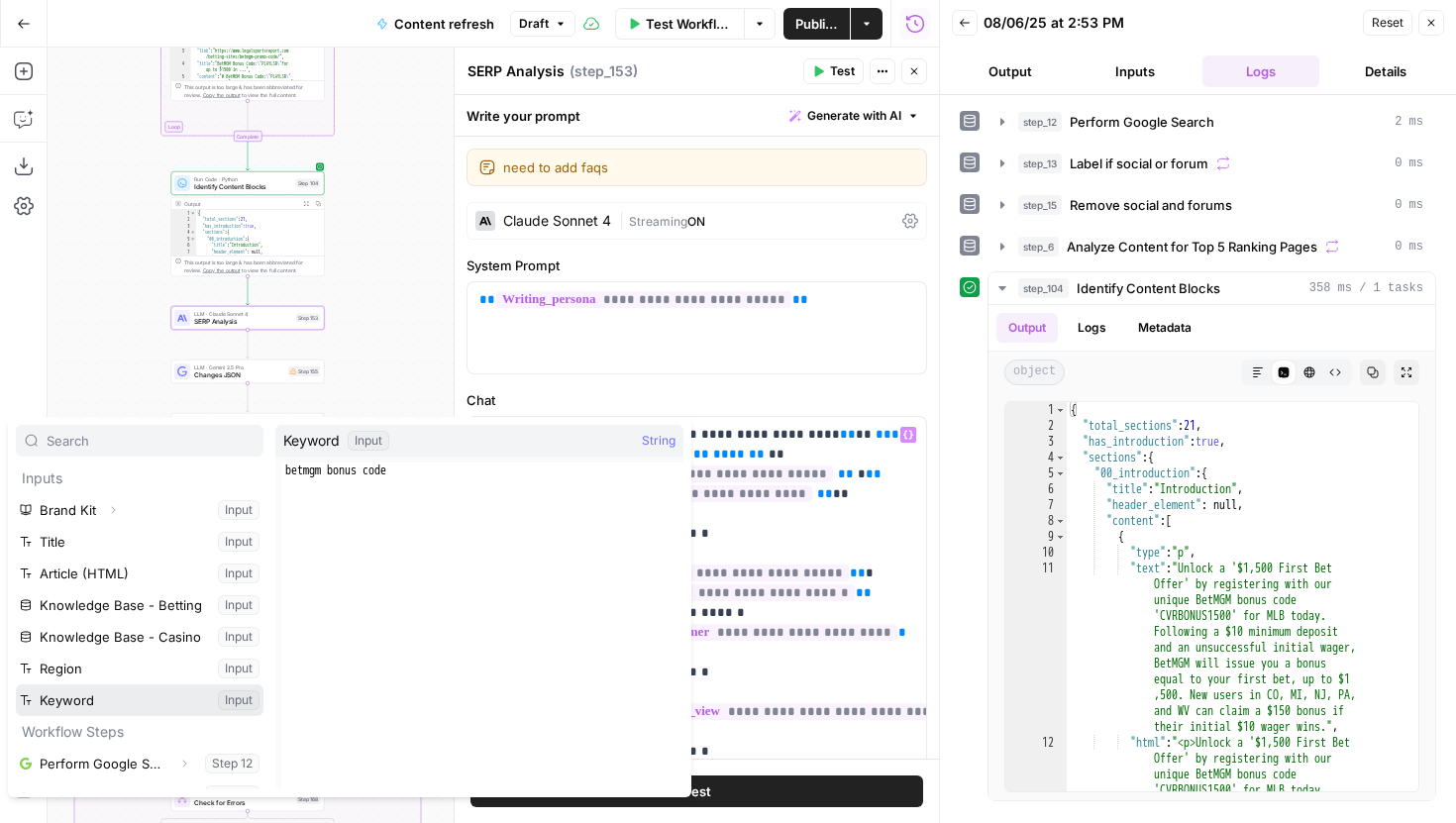 click at bounding box center [140, 700] 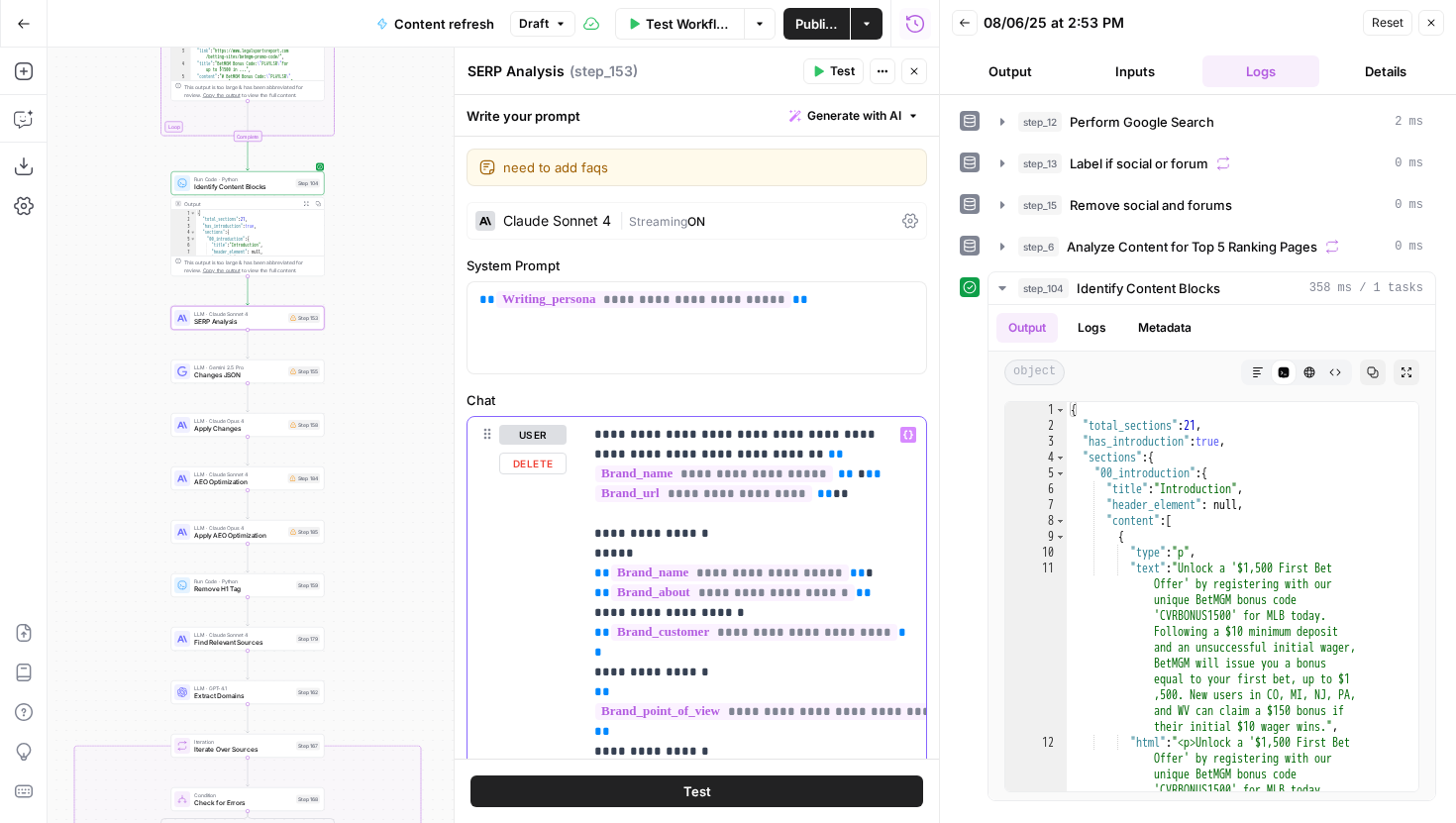 click on "**********" at bounding box center [754, 2316] 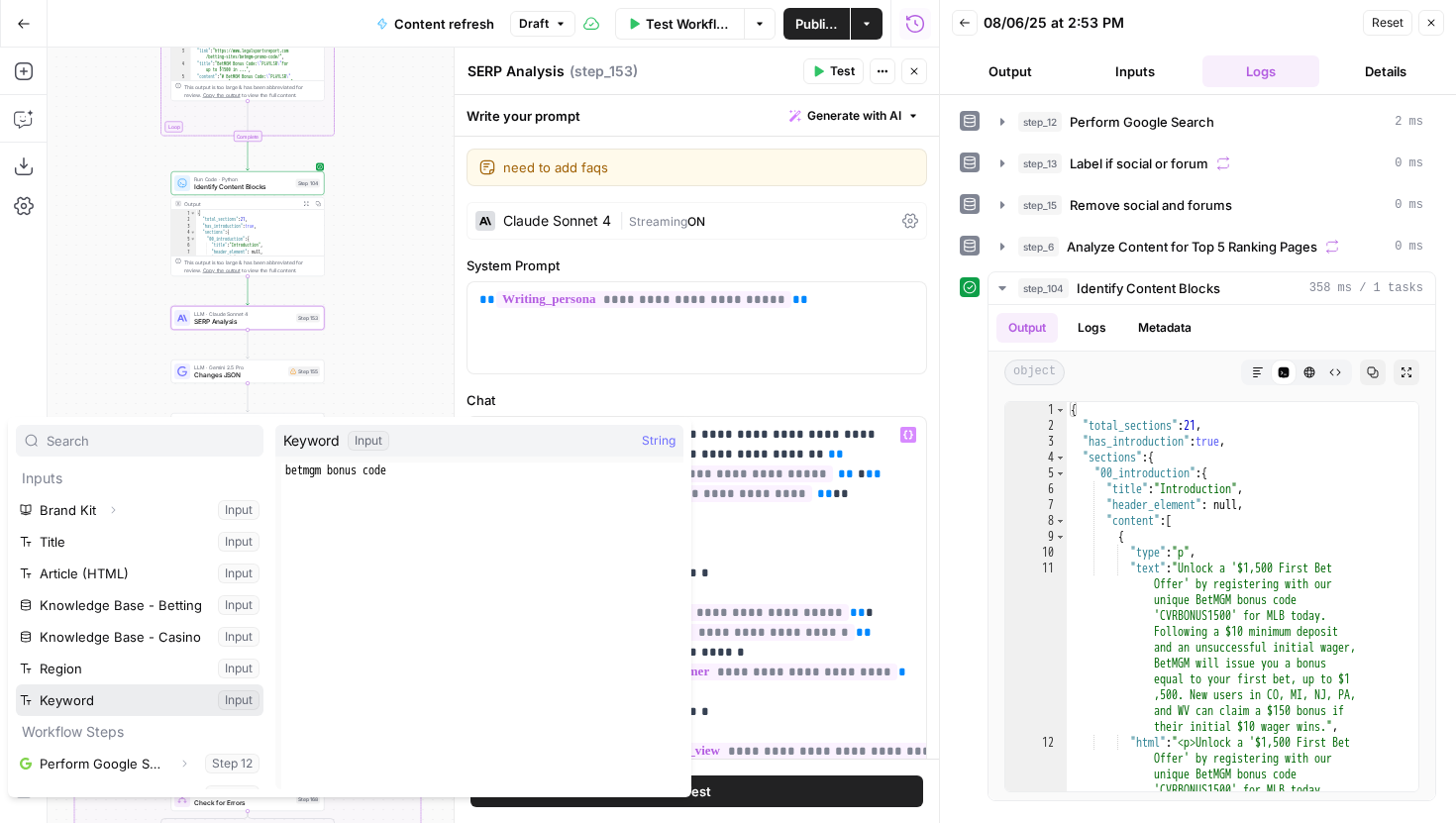 click at bounding box center [140, 700] 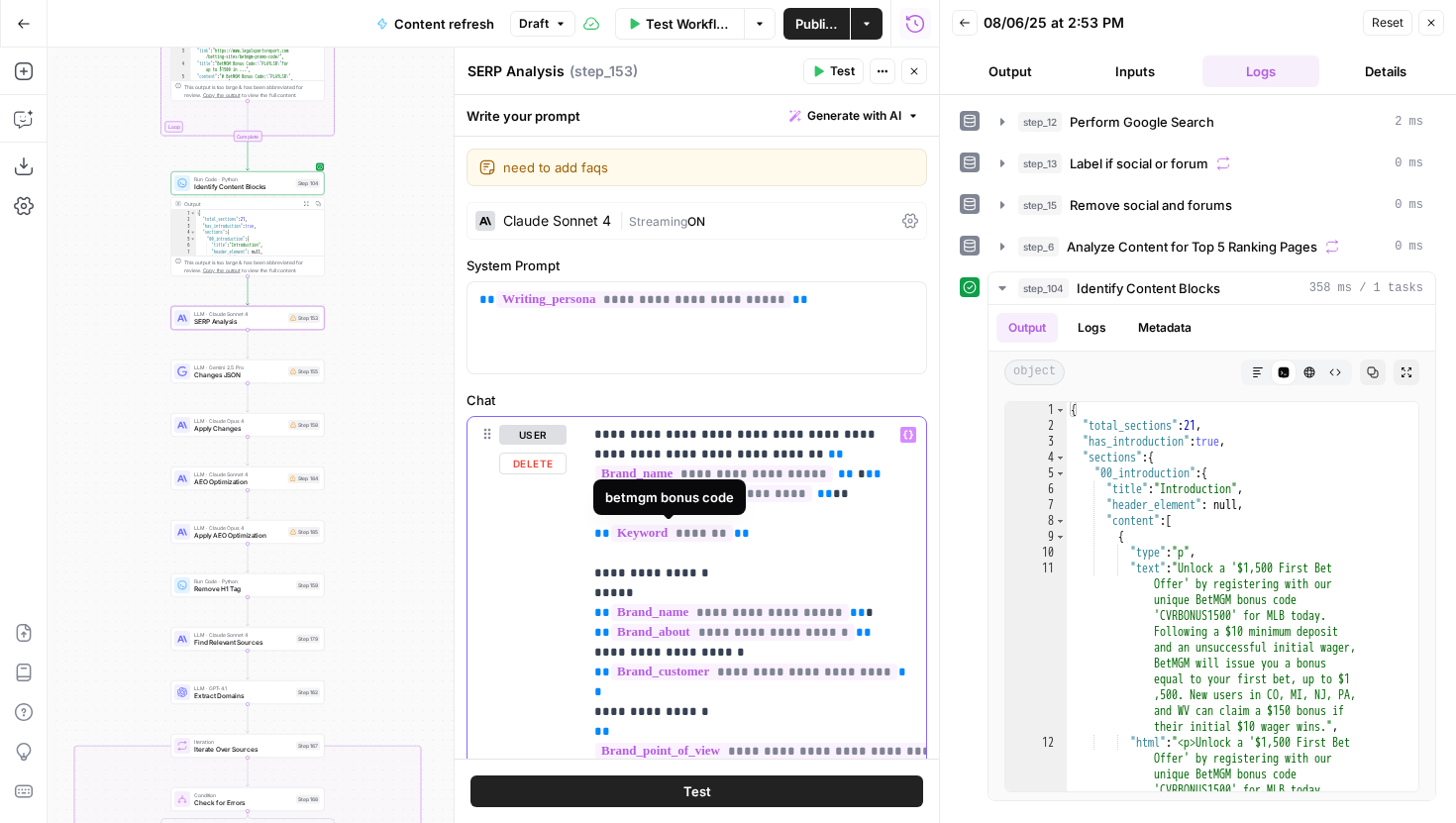 drag, startPoint x: 759, startPoint y: 542, endPoint x: 585, endPoint y: 536, distance: 174.10342 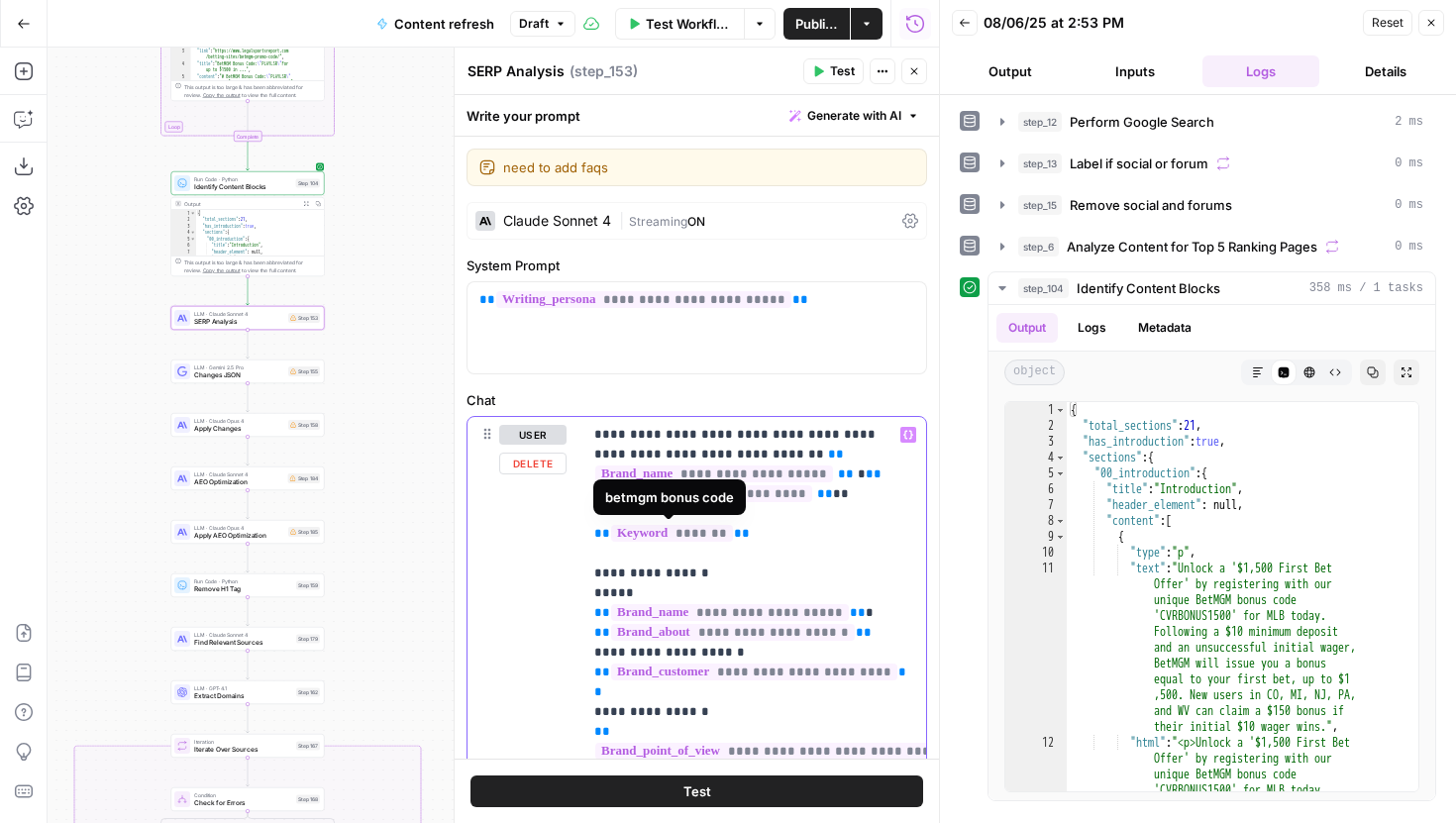 click on "**********" at bounding box center (754, 820) 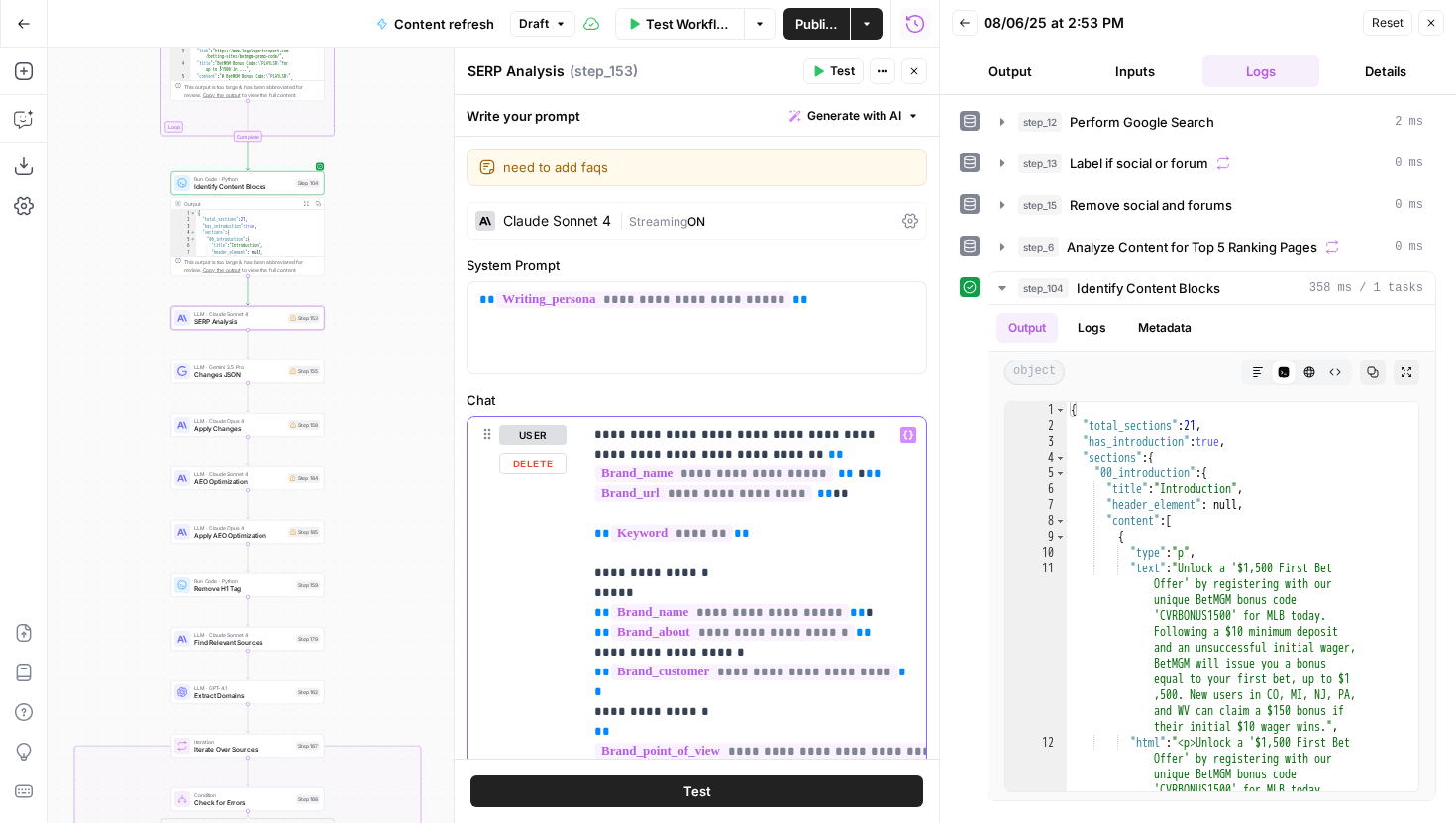 copy on "** ******* **" 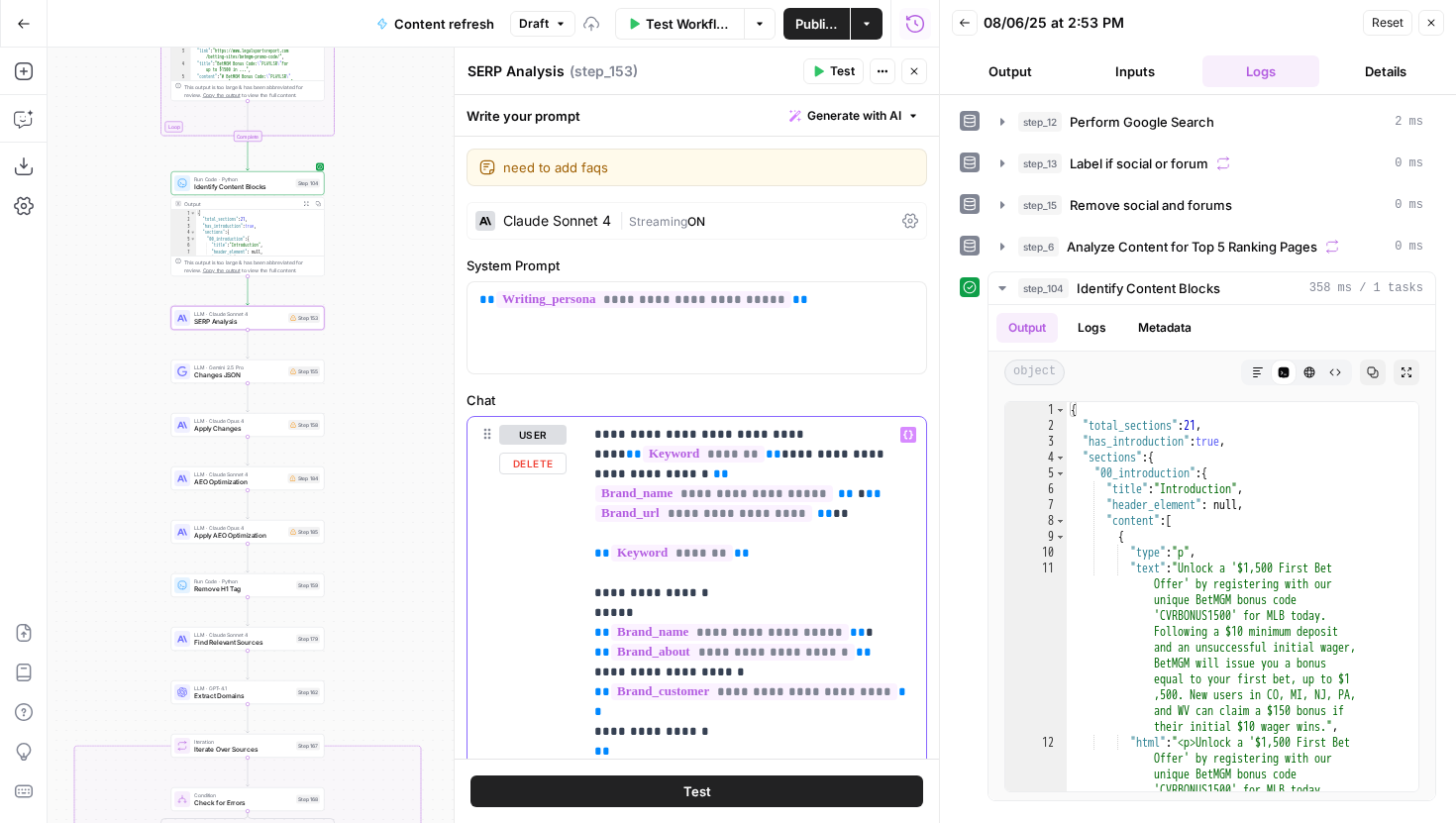 click on "**********" at bounding box center (754, 2336) 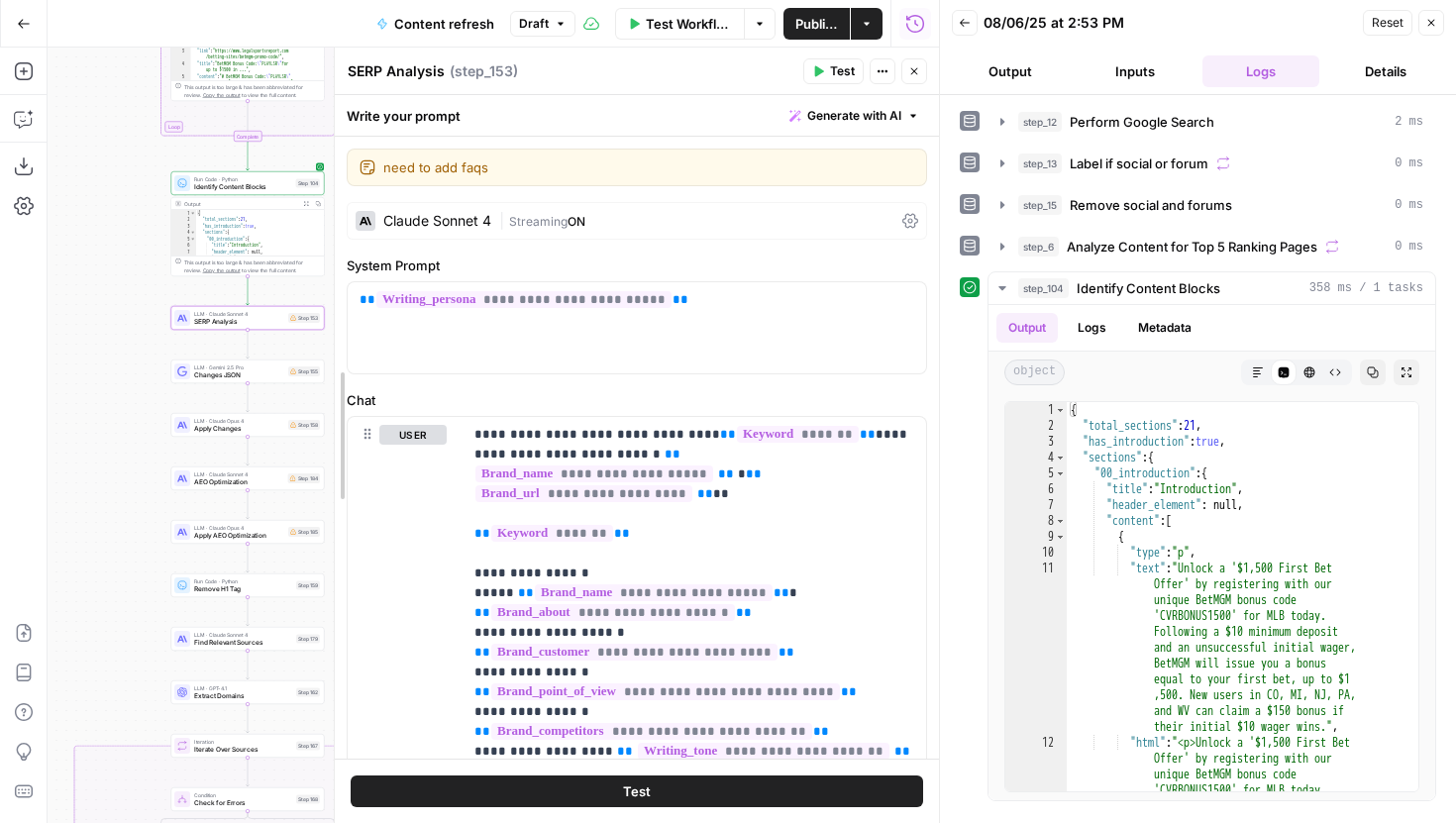 drag, startPoint x: 460, startPoint y: 354, endPoint x: 340, endPoint y: 350, distance: 120.0666 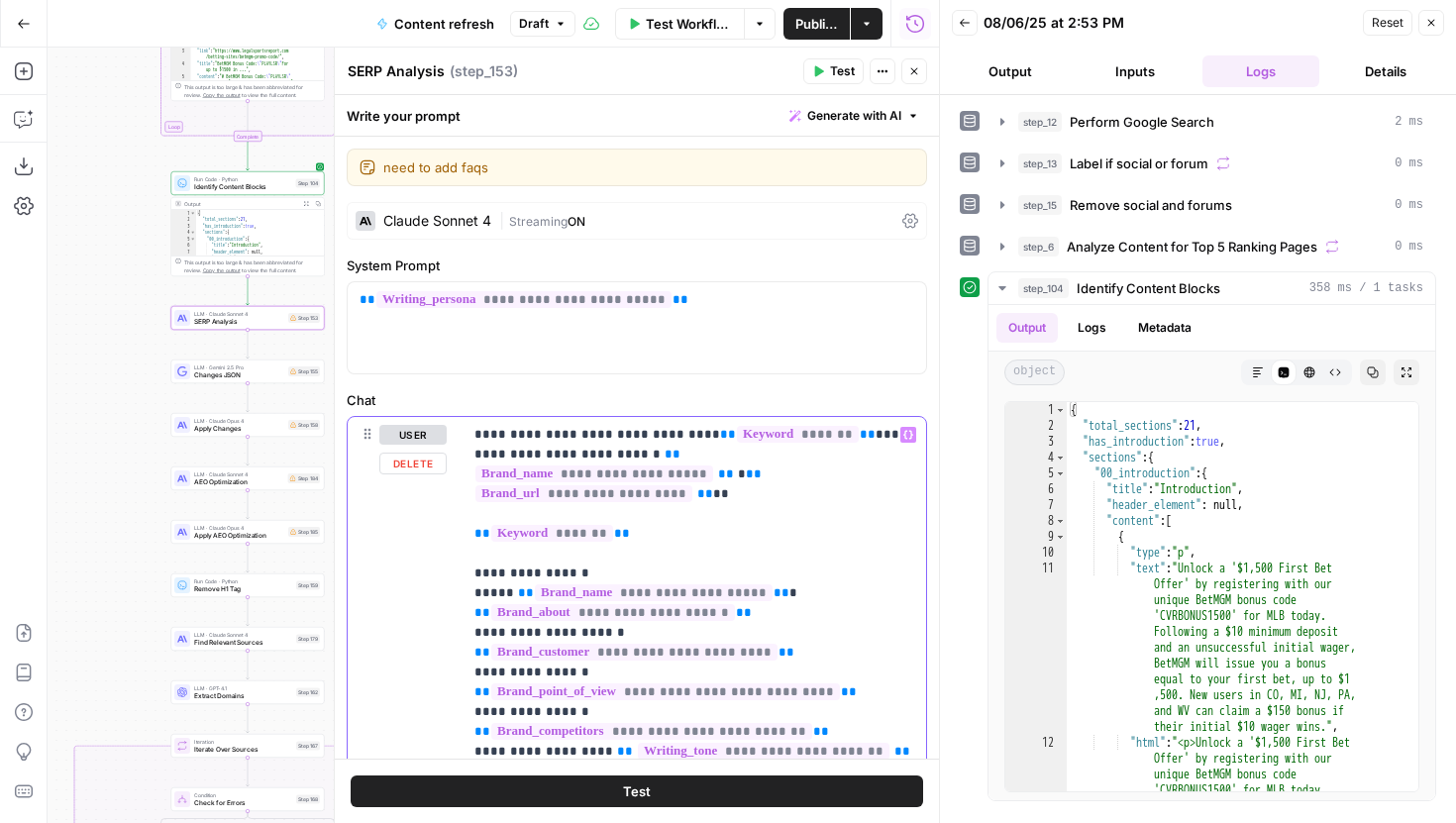 click on "**********" at bounding box center (694, 1910) 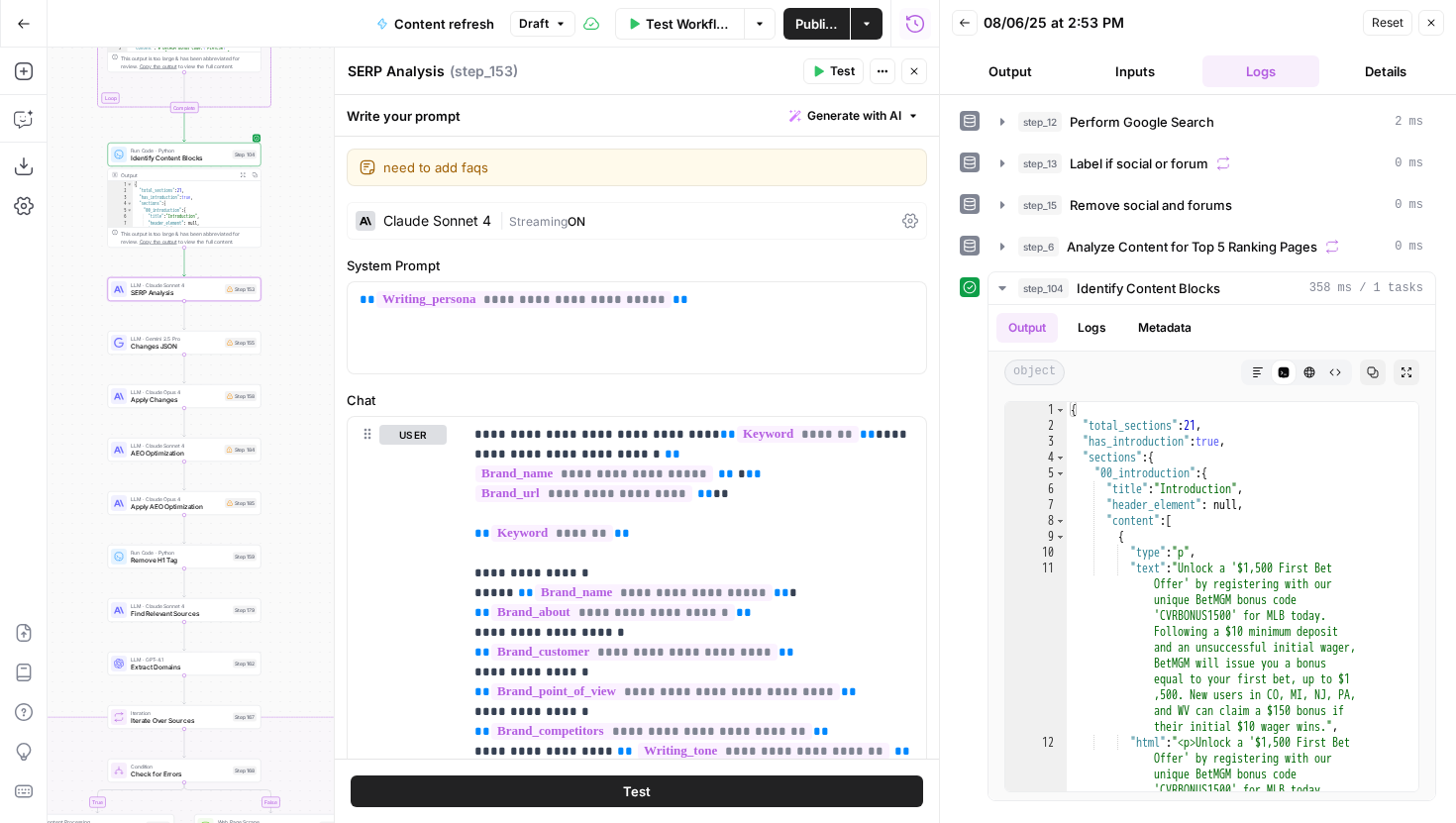 drag, startPoint x: 129, startPoint y: 436, endPoint x: 64, endPoint y: 400, distance: 74.30343 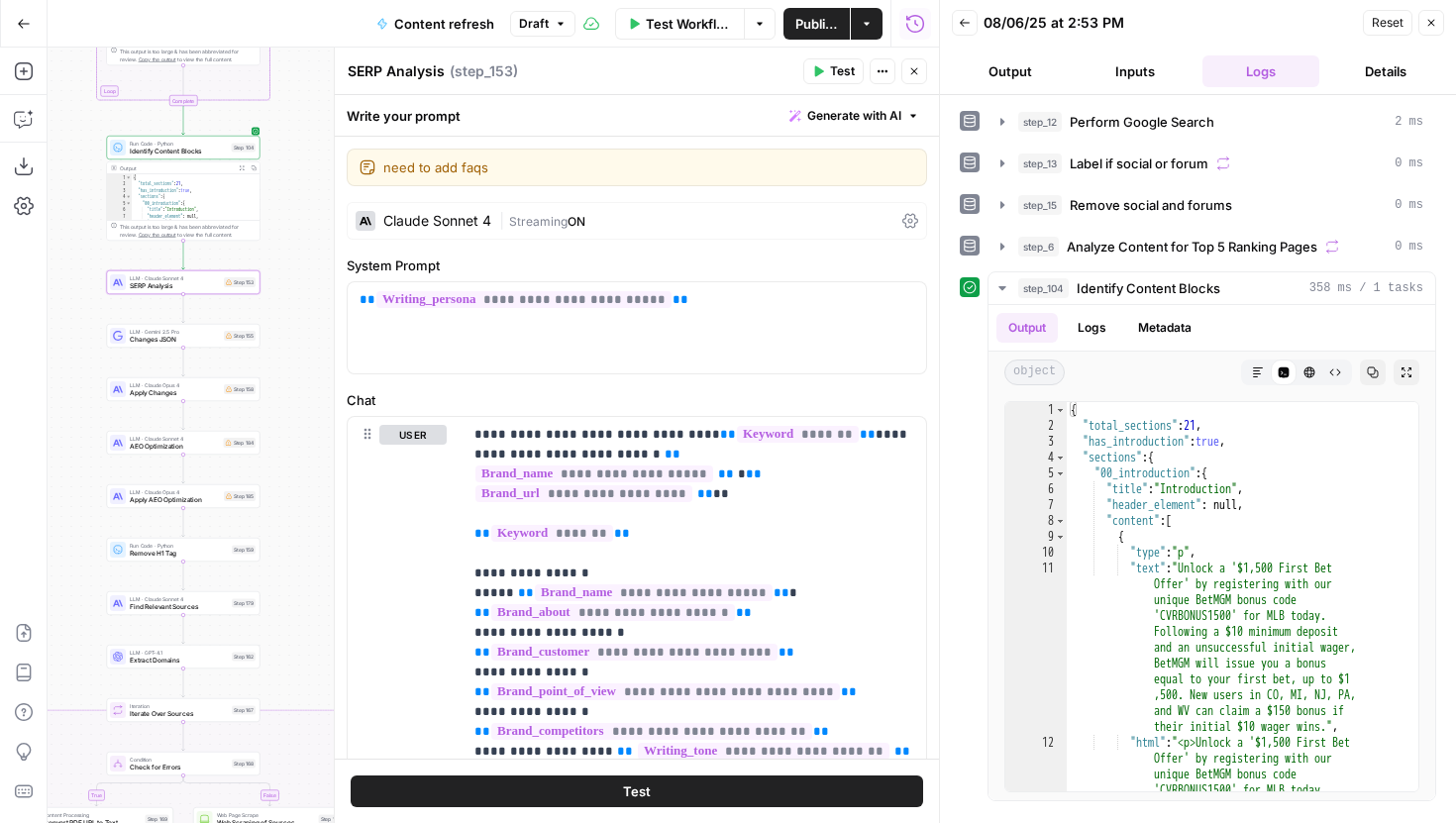 scroll, scrollTop: 16, scrollLeft: 0, axis: vertical 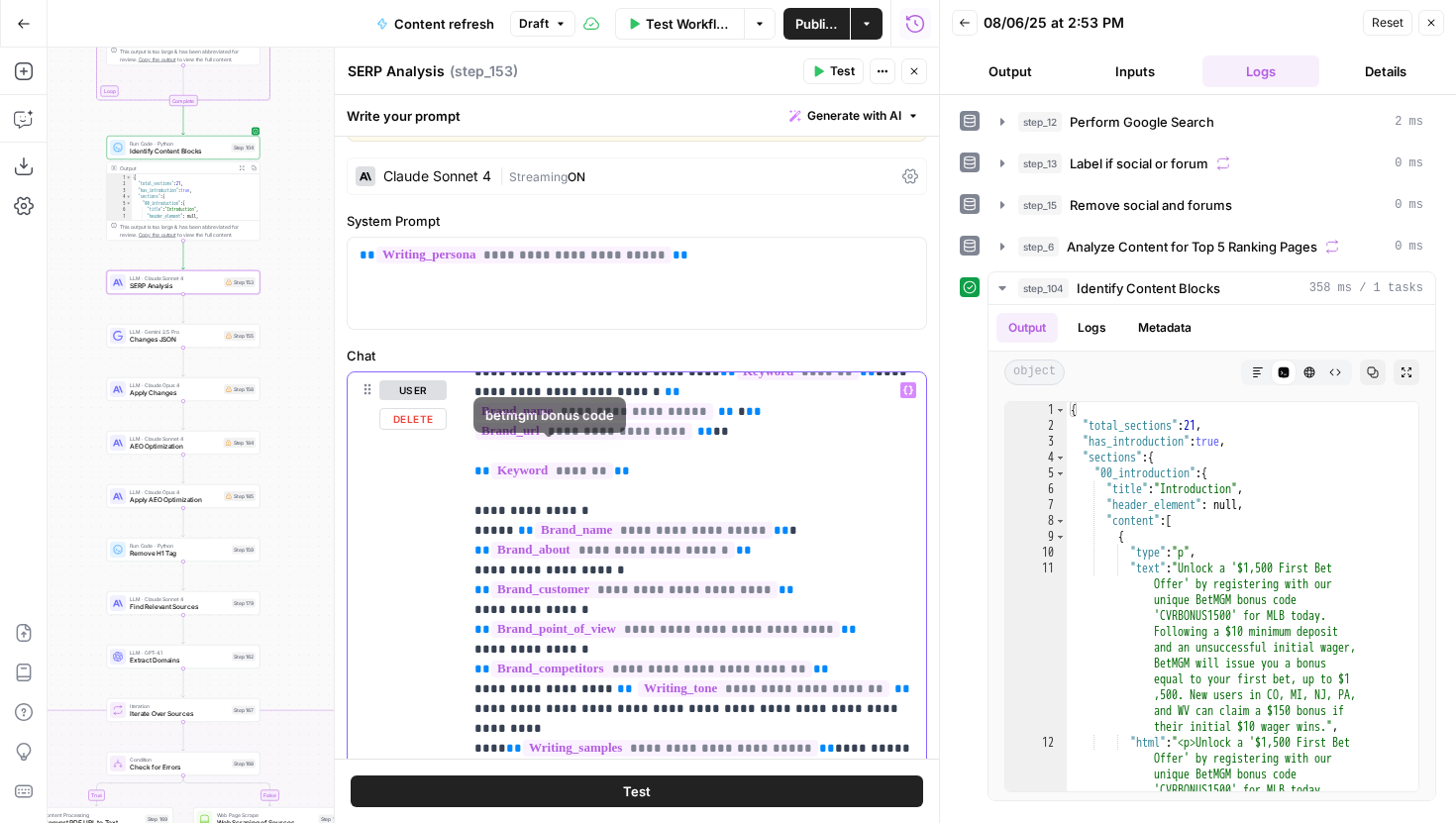 drag, startPoint x: 653, startPoint y: 456, endPoint x: 454, endPoint y: 438, distance: 199.81241 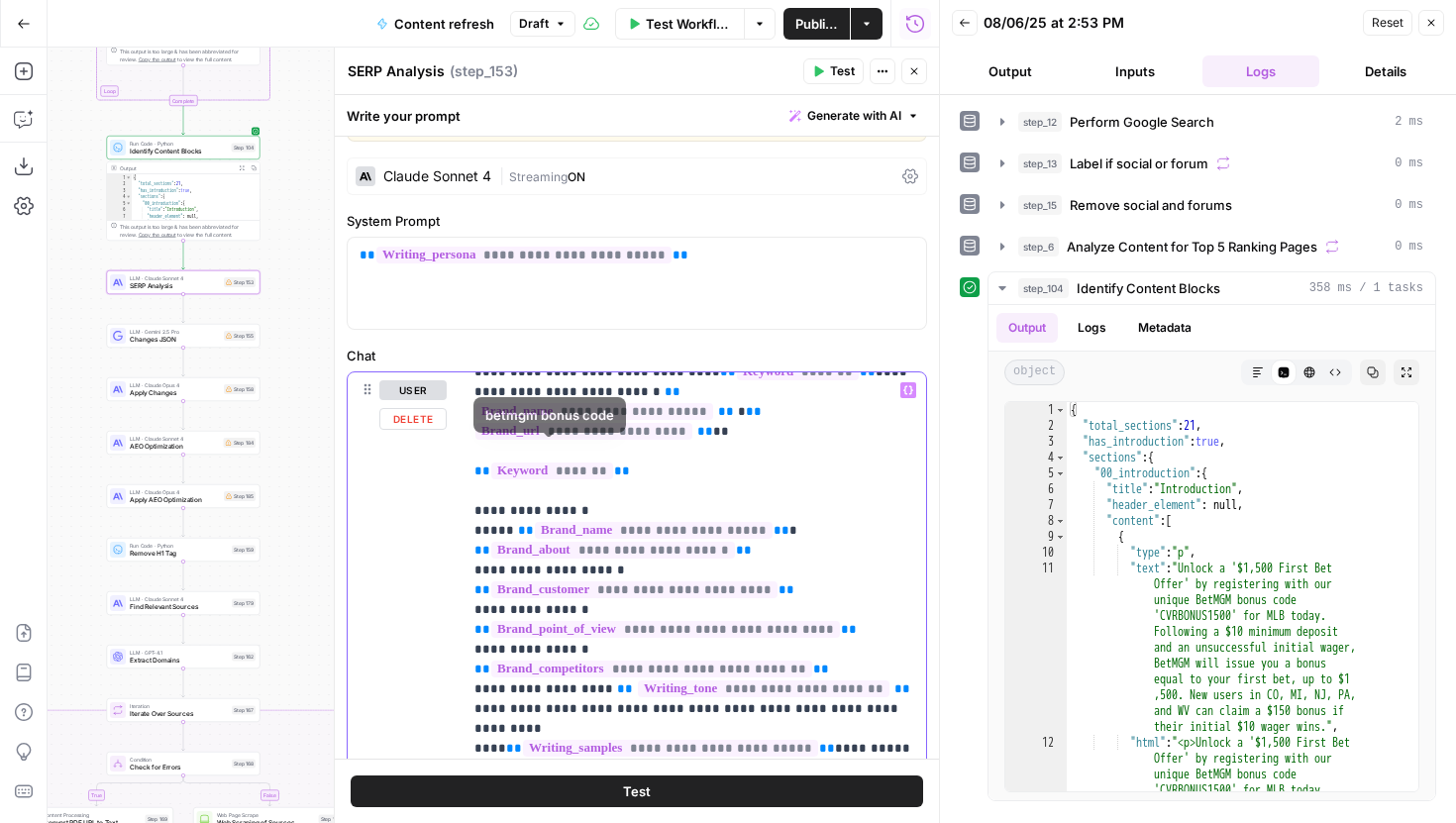 click on "**********" at bounding box center [637, 798] 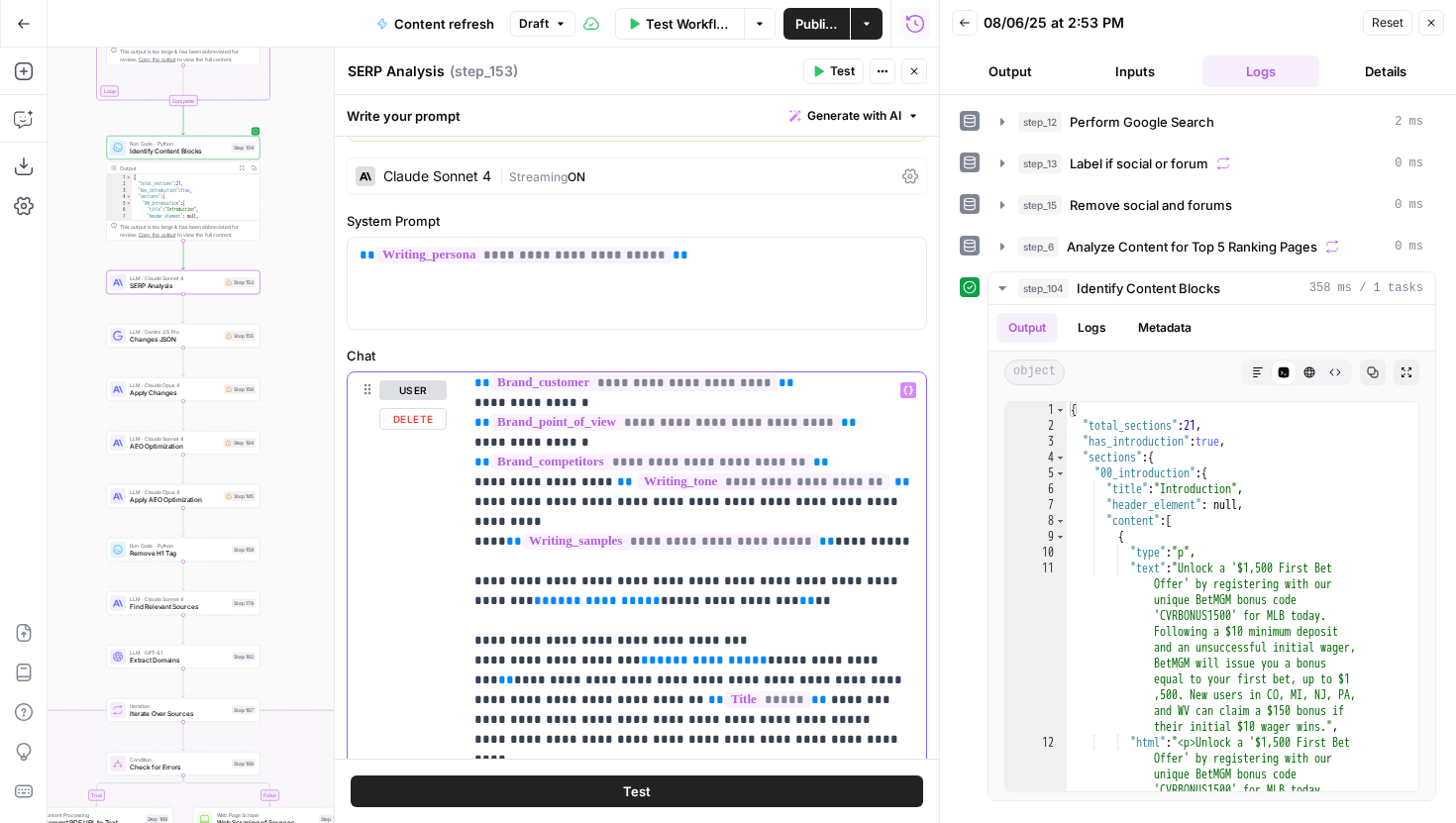 scroll, scrollTop: 0, scrollLeft: 0, axis: both 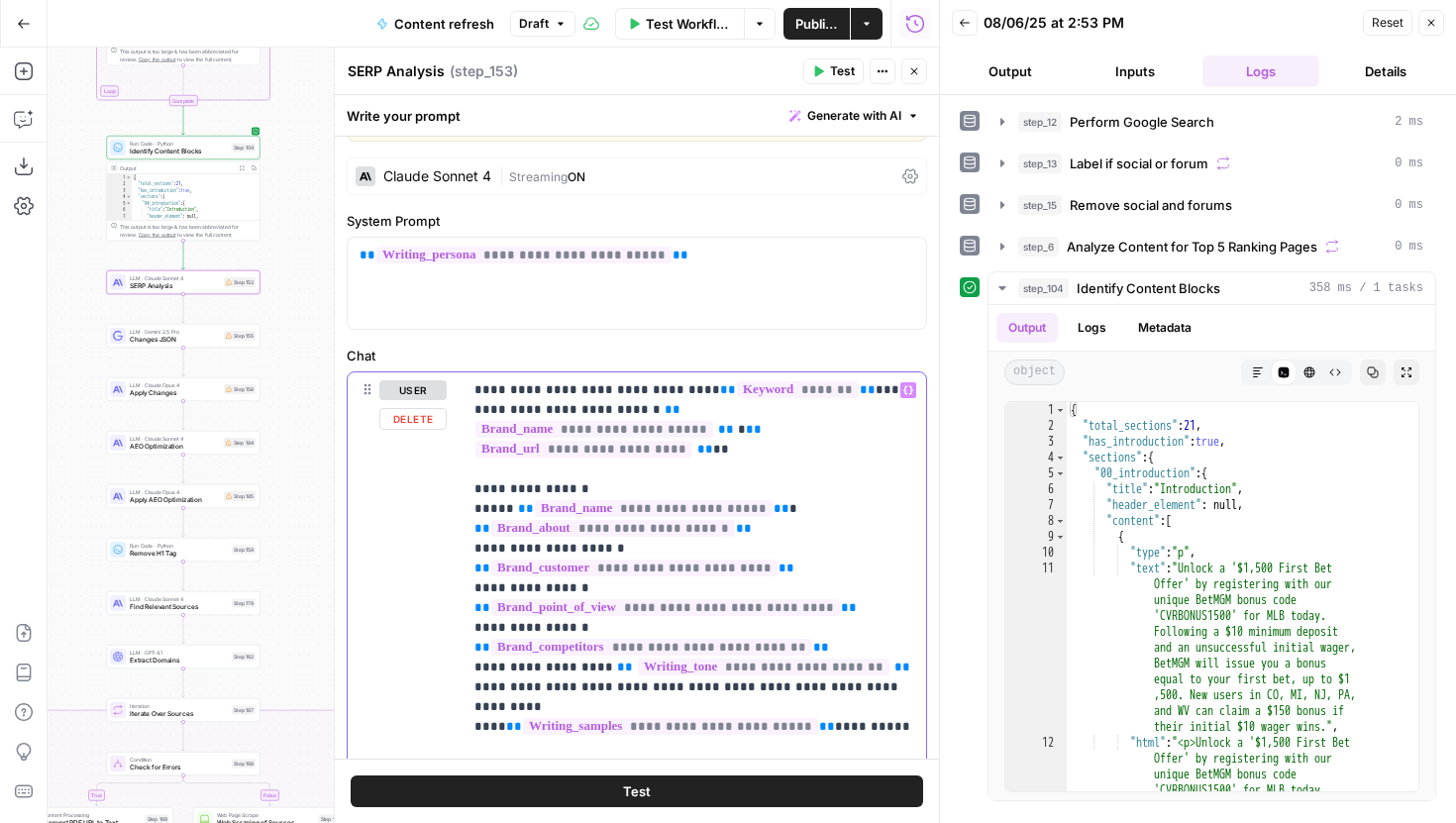 drag, startPoint x: 816, startPoint y: 392, endPoint x: 668, endPoint y: 388, distance: 148.05404 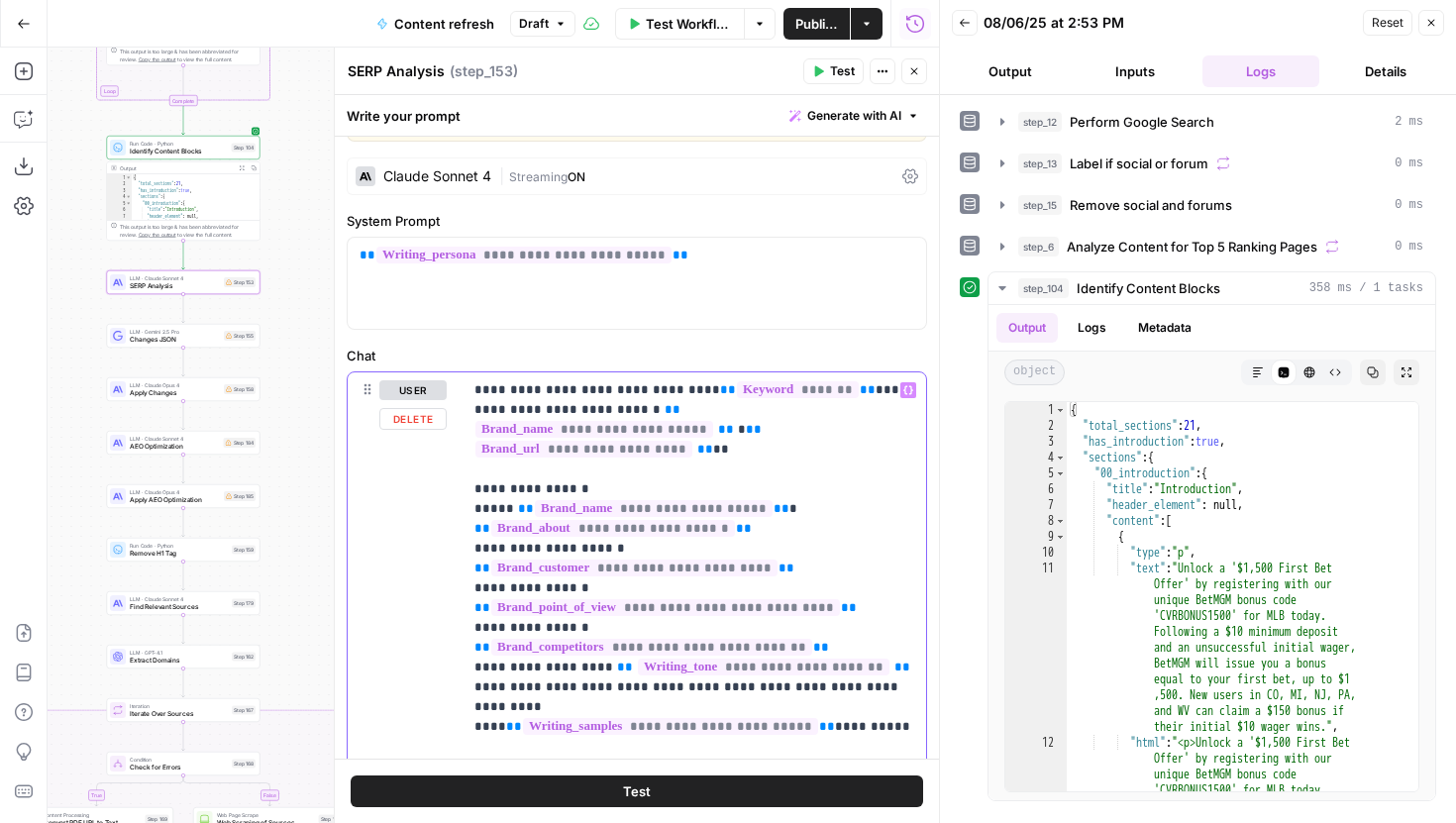click on "**********" at bounding box center (694, 1846) 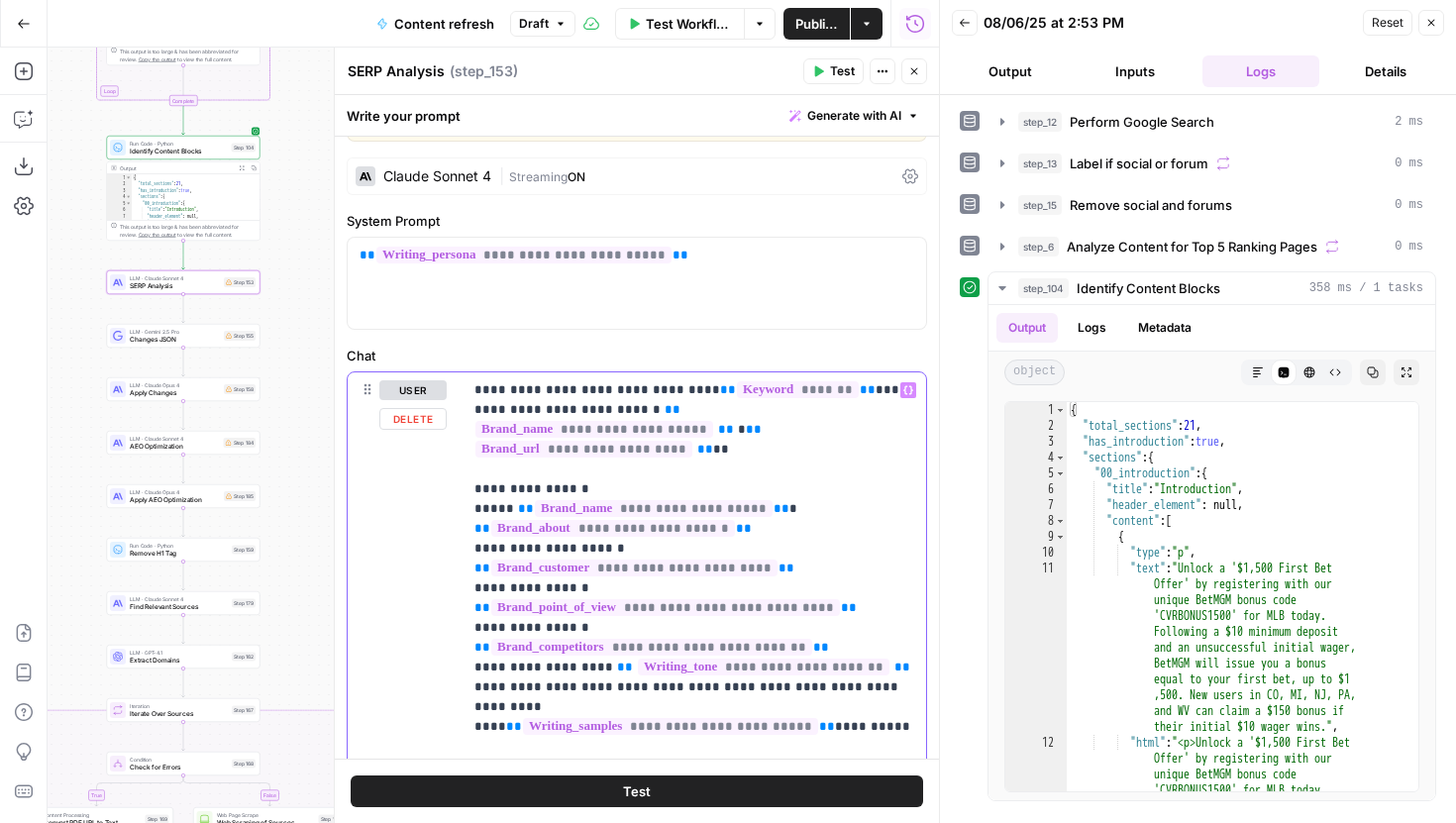 scroll, scrollTop: 195, scrollLeft: 0, axis: vertical 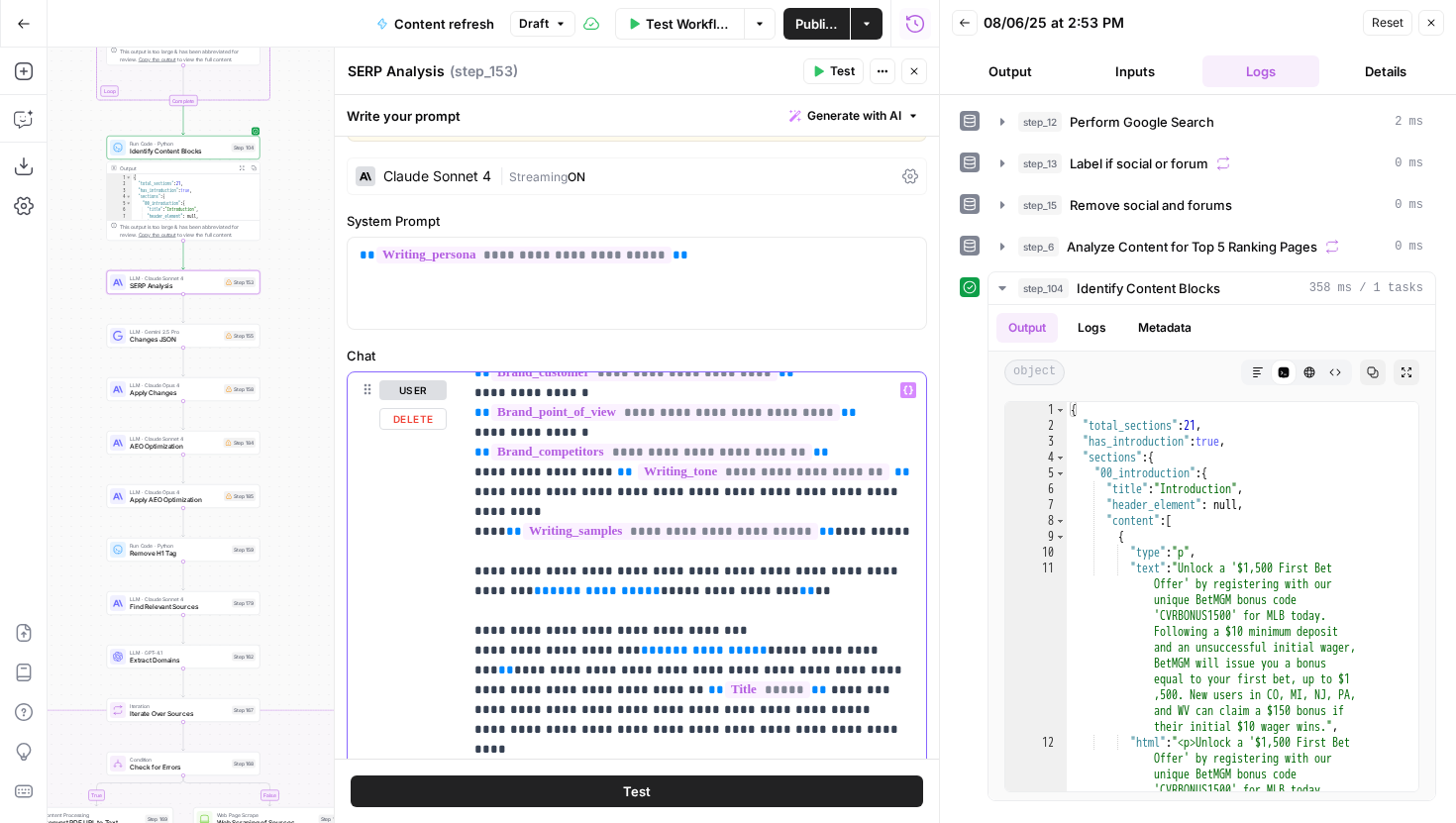 drag, startPoint x: 716, startPoint y: 554, endPoint x: 471, endPoint y: 553, distance: 245.00204 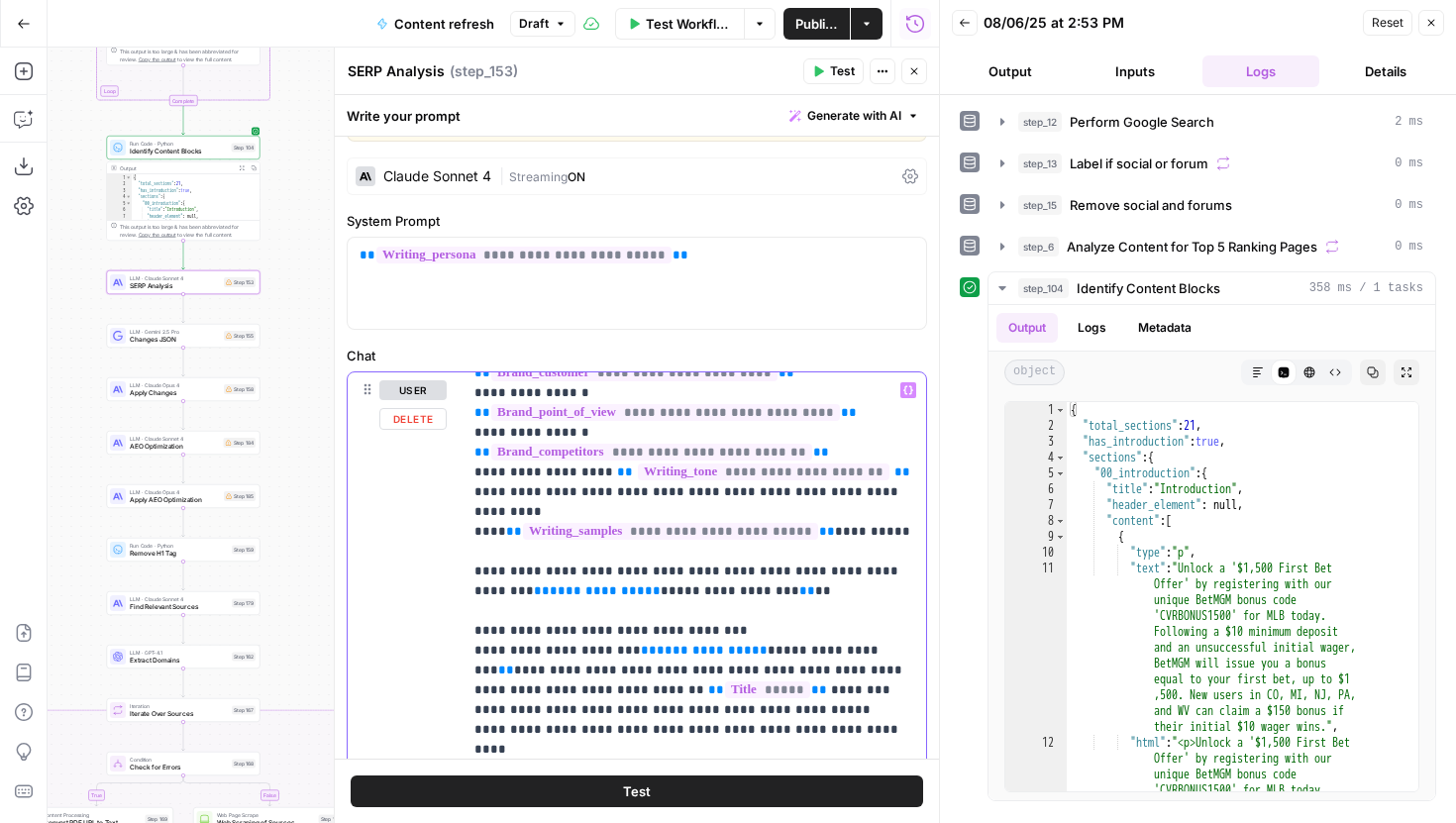 click on "**********" at bounding box center (694, 775) 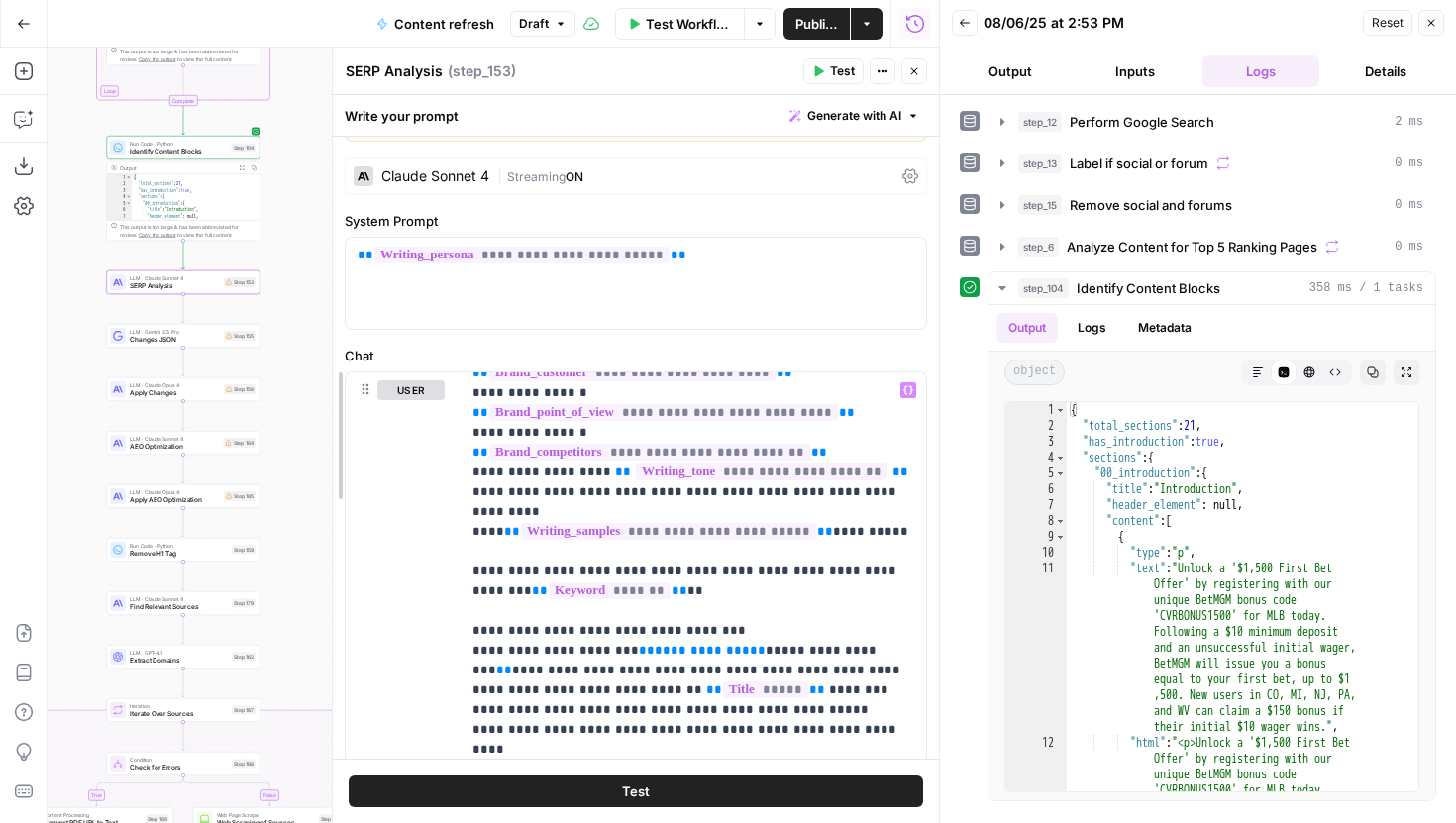 scroll, scrollTop: 175, scrollLeft: 0, axis: vertical 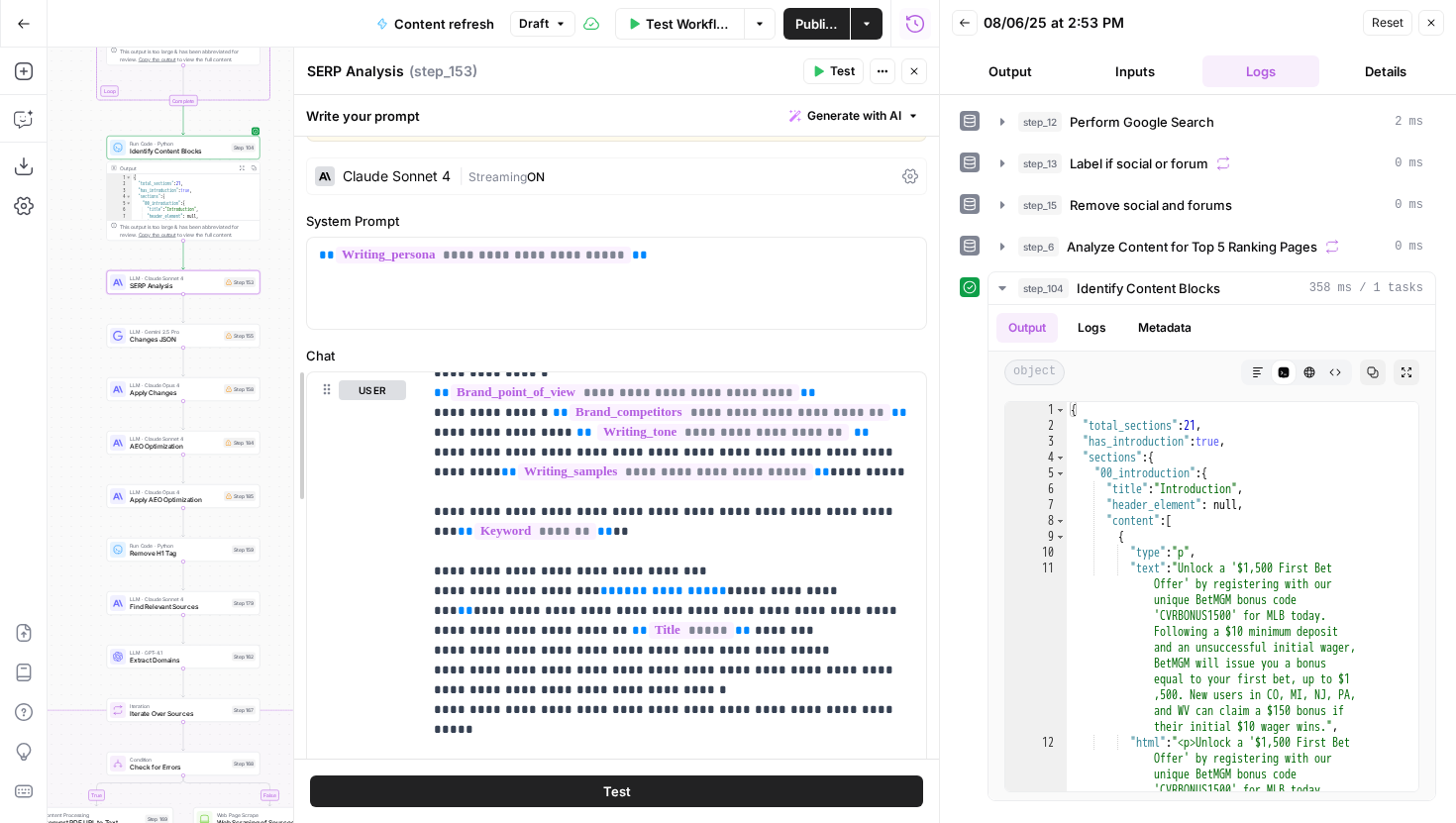 drag, startPoint x: 337, startPoint y: 533, endPoint x: 295, endPoint y: 528, distance: 42.296572 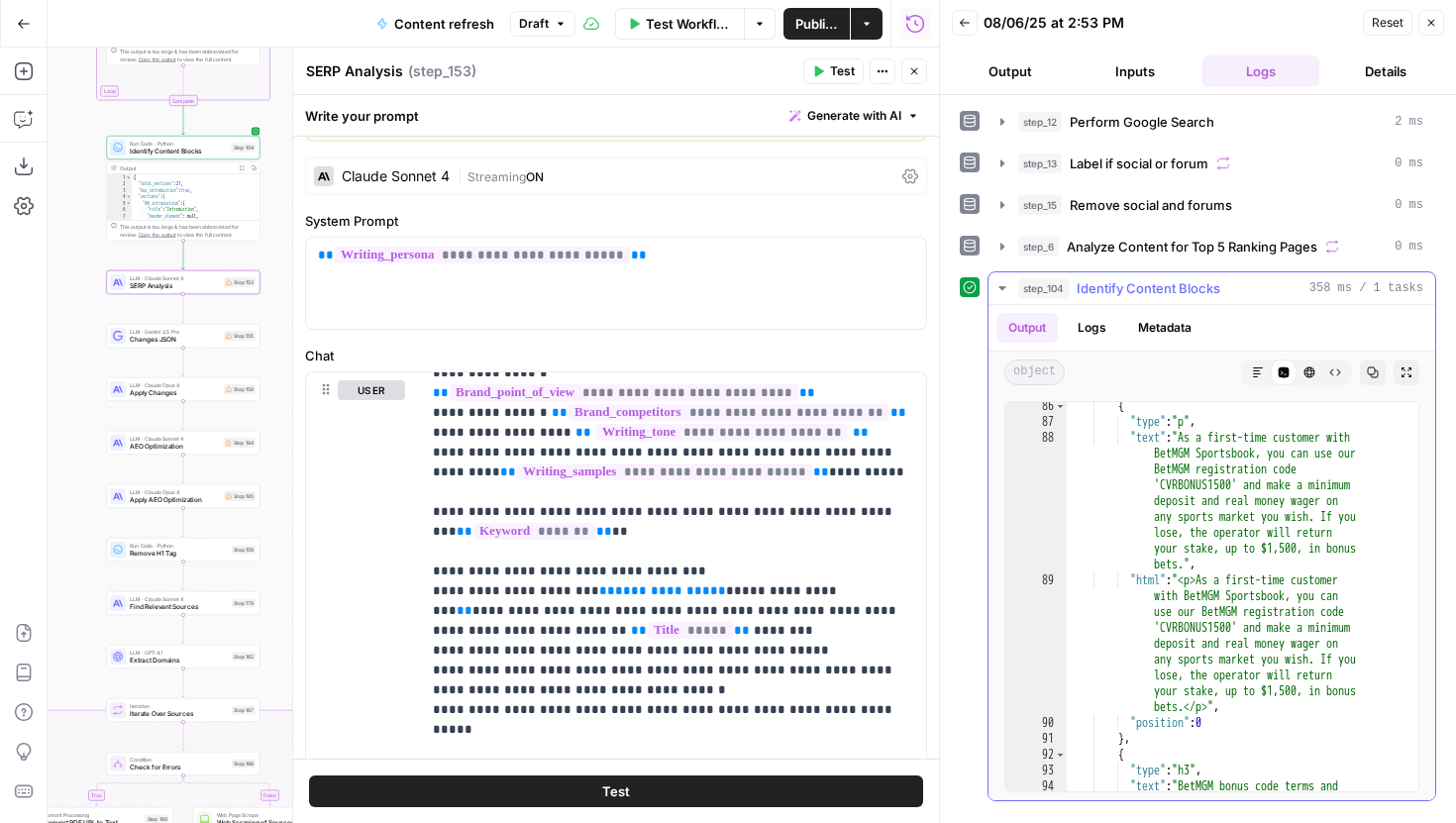 scroll, scrollTop: 668, scrollLeft: 0, axis: vertical 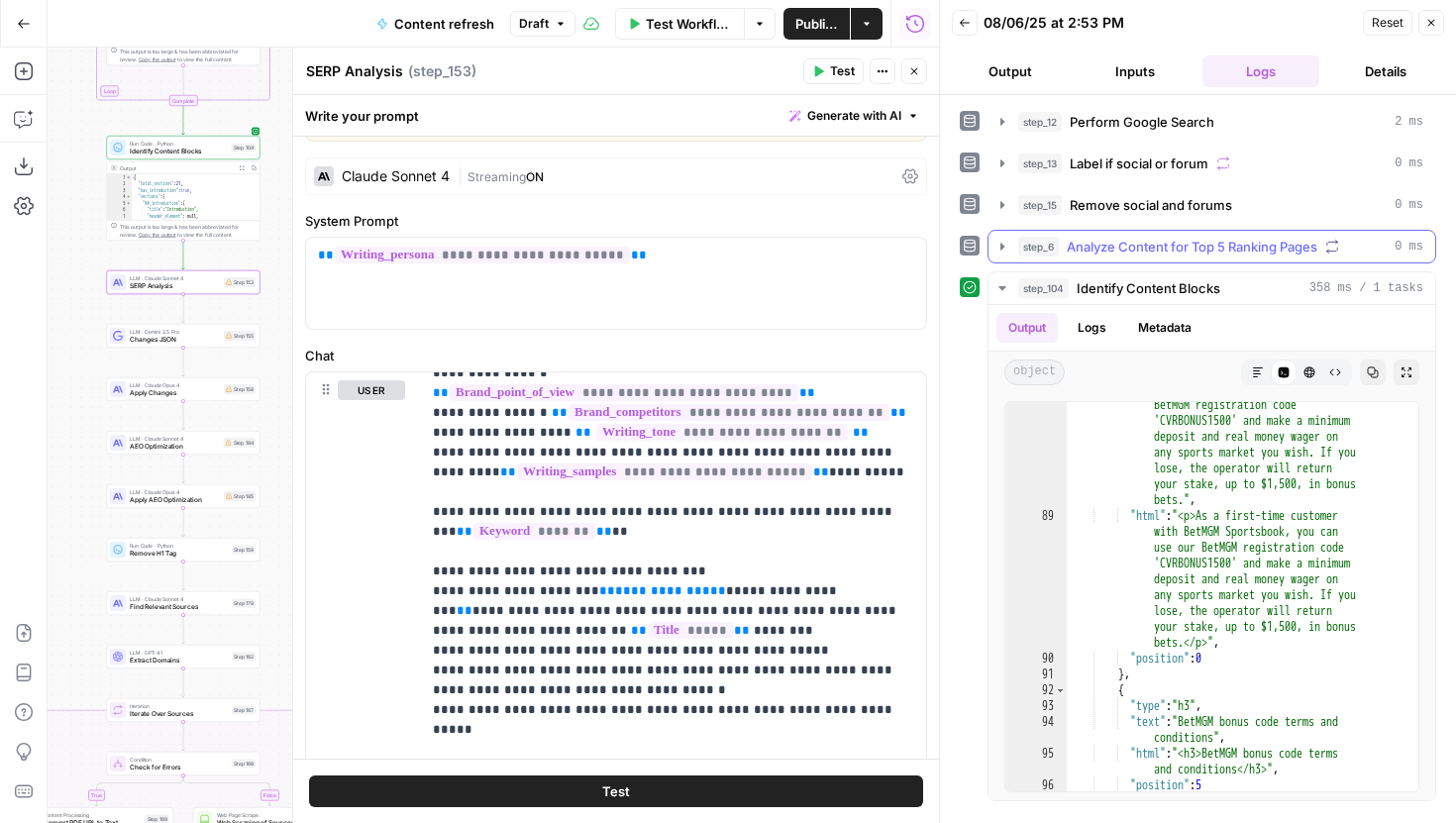 click on "step_104 Identify Content Blocks 358 ms / 1 tasks Output Logs Metadata object Markdown Code Editor HTML Viewer Raw Output Copy Expand Output 88 89 90 91 92 93 94 95 96 97 98 99 100              "text" :  "As a first-time customer with                 BetMGM Sportsbook, you can use our                 BetMGM registration code                 'CVRBONUS1500' and make a minimum                 deposit and real money wager on                 any sports market you wish. If you                 lose, the operator will return                 your stake, up to $1,500, in bonus                 bets." ,              "html" :  "<p>As a first-time customer                 with BetMGM Sportsbook, you can                 use our BetMGM registration code                 'CVRBONUS1500' and make a minimum                 deposit and real money wager on  ," at bounding box center [1211, 536] 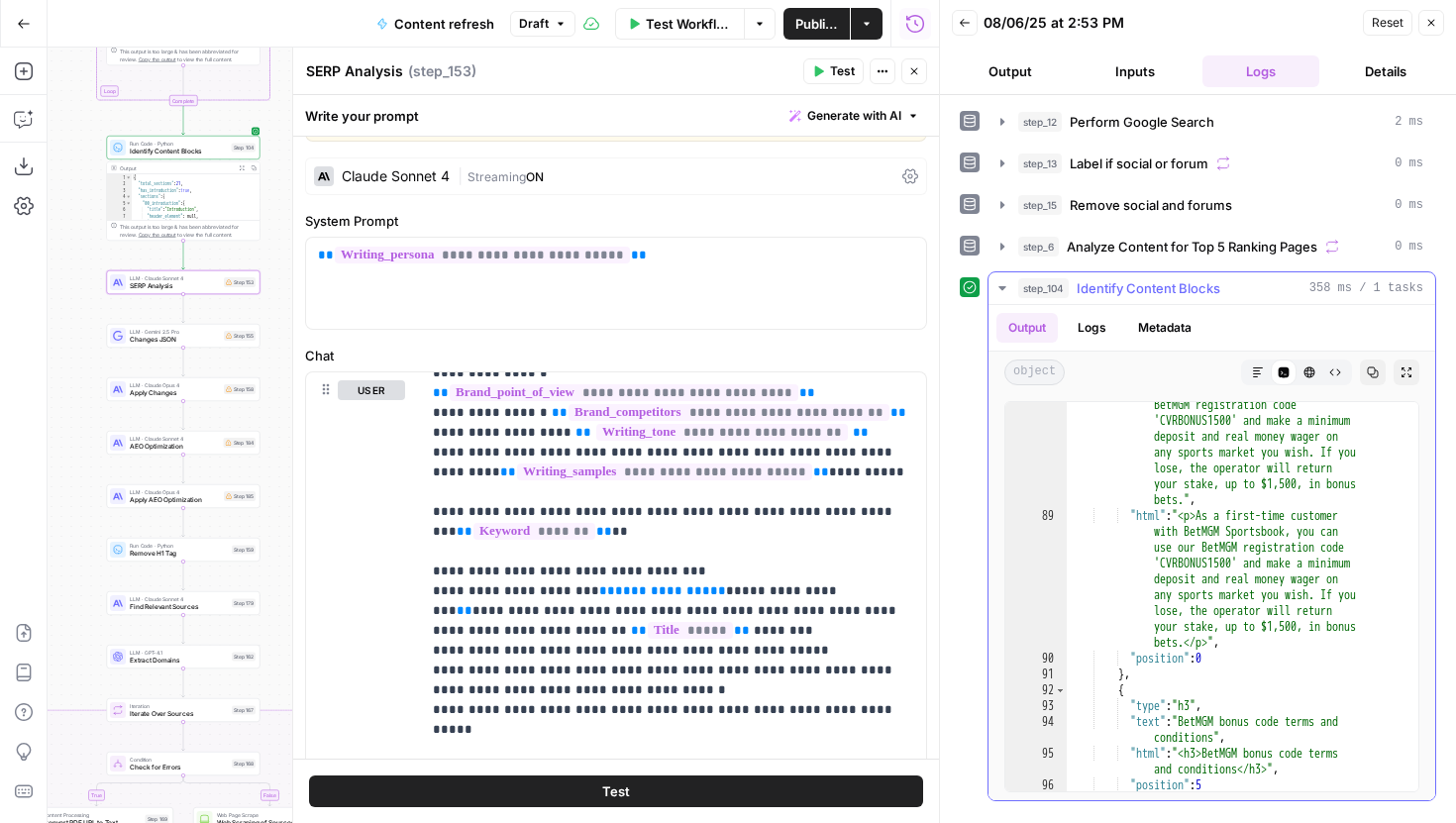 click 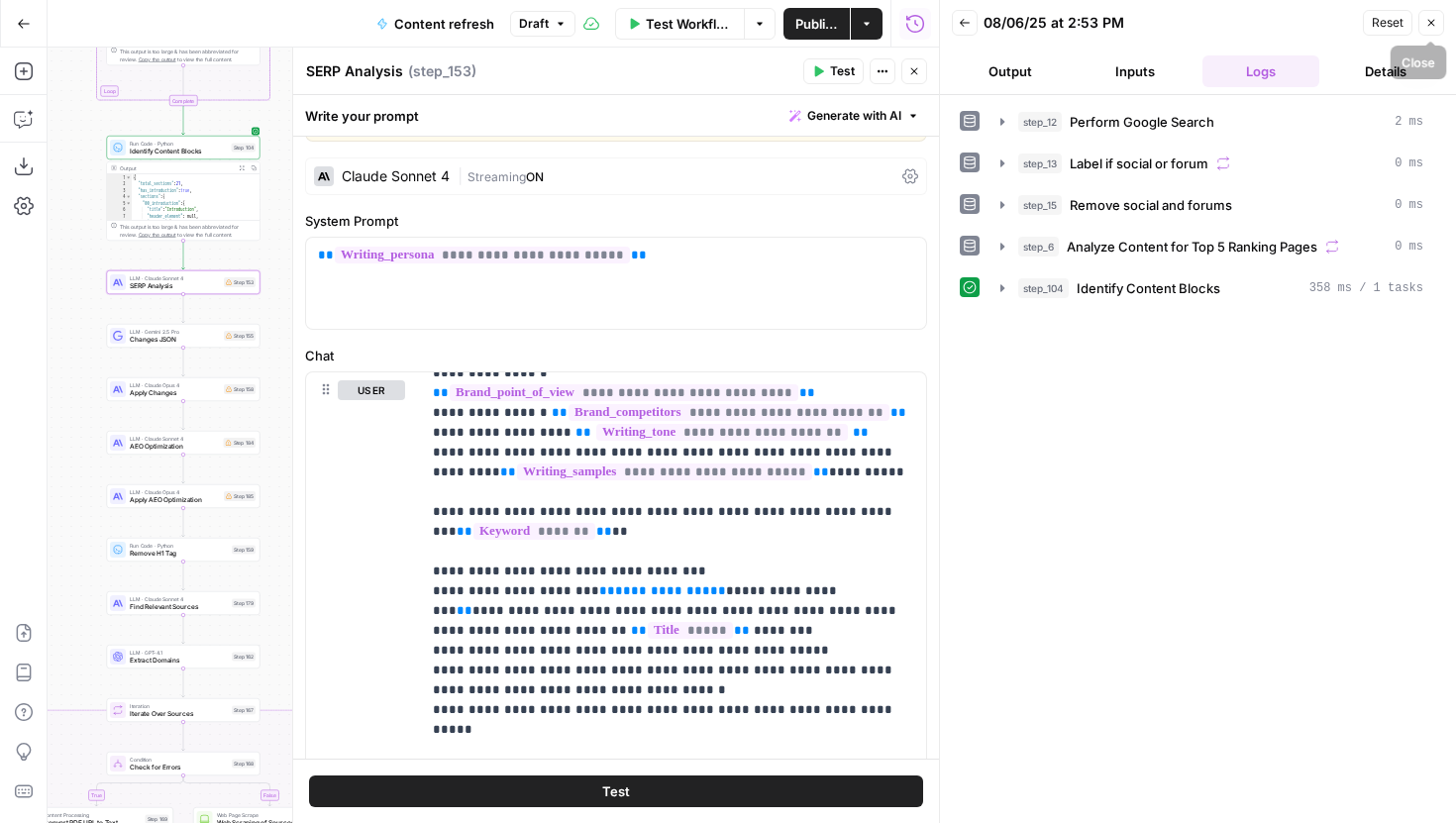 click 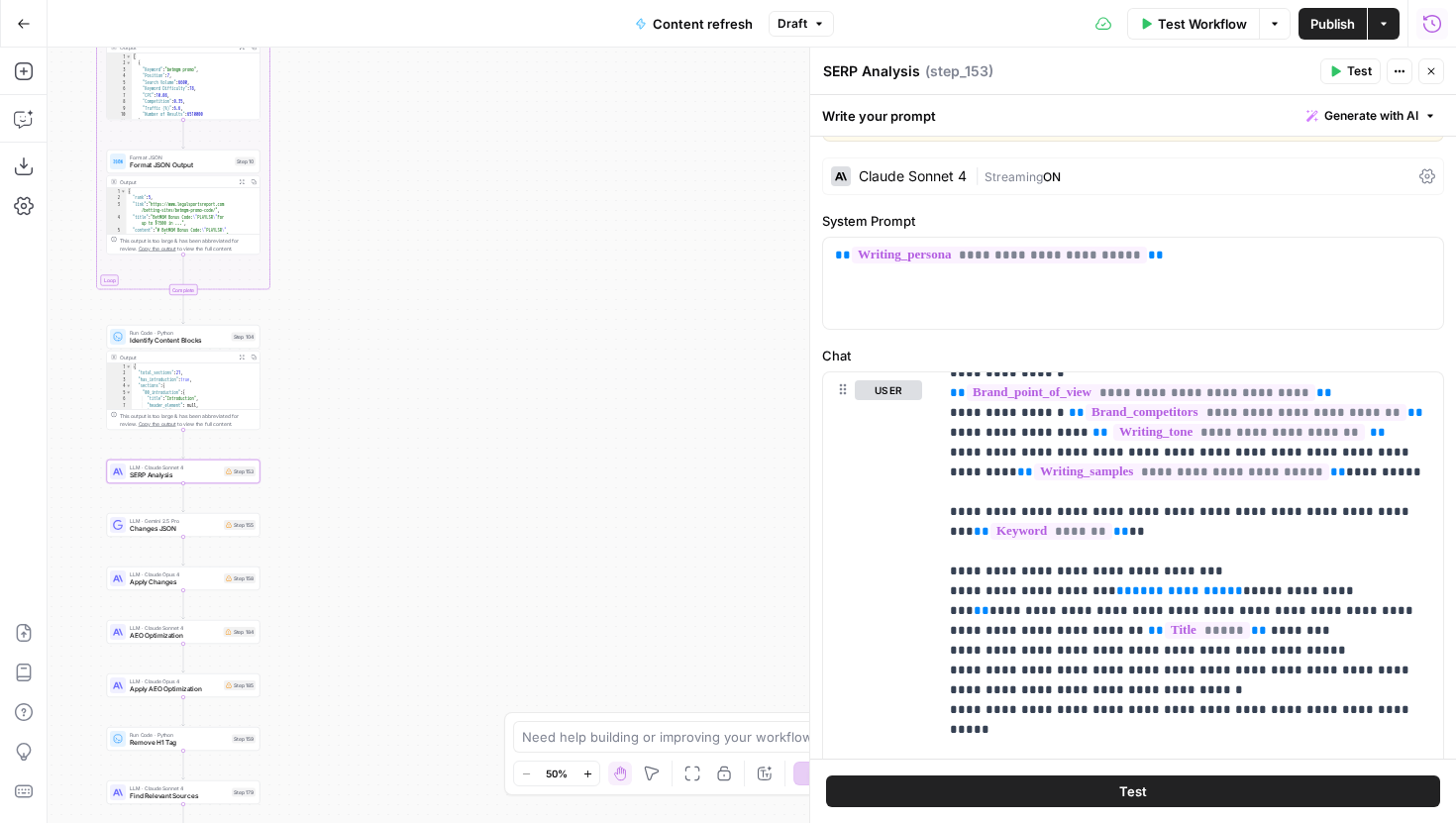drag, startPoint x: 491, startPoint y: 411, endPoint x: 491, endPoint y: 468, distance: 57 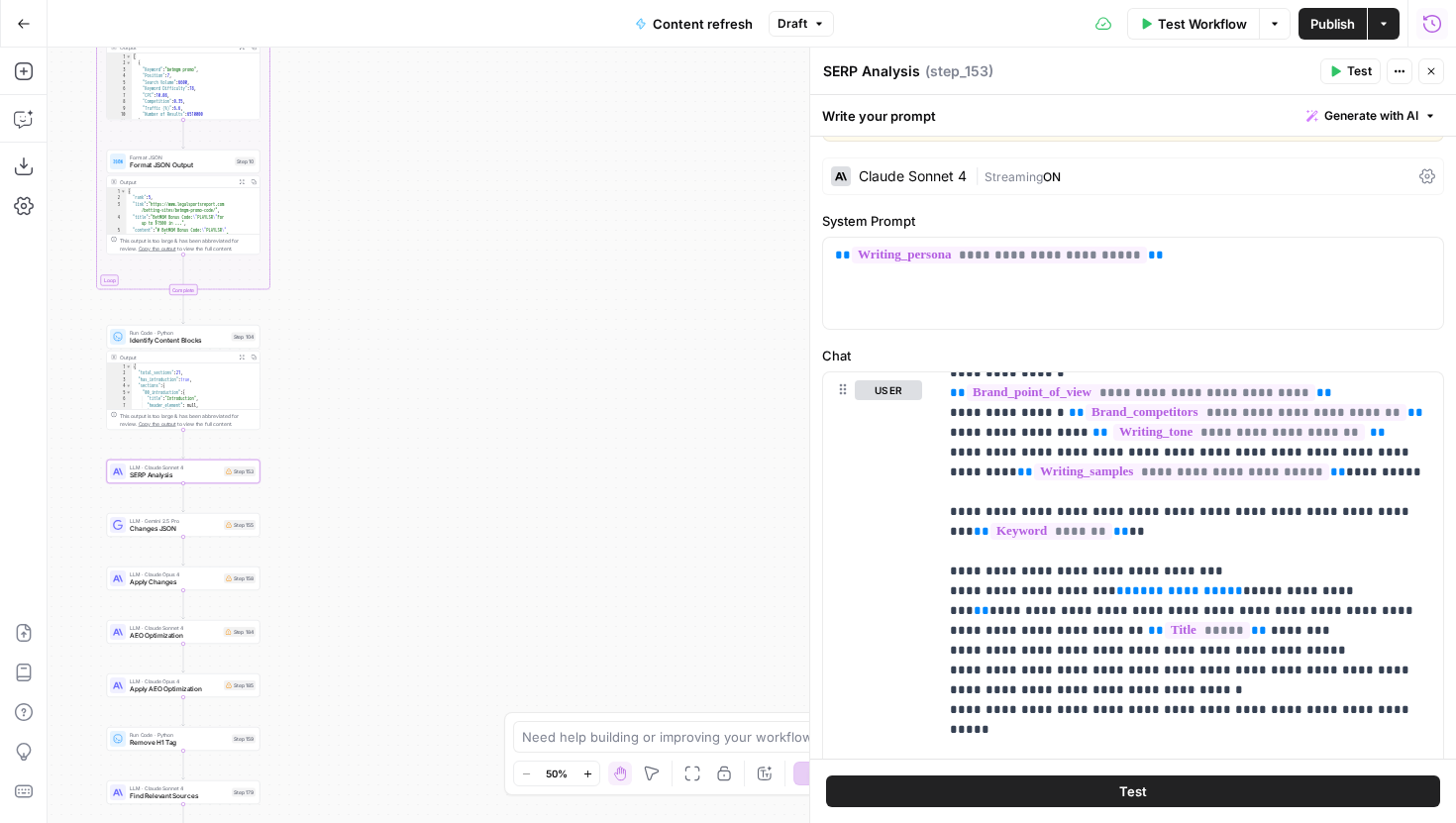 click on "true false false true false true Workflow Set Inputs Inputs Google Search Perform Google Search Step 12 Output Expand Output Copy 1 2 3 4 5 6 {    "search_metadata" :  {      "id" :  "68939c435abea5ac9ee7b9bc" ,      "status" :  "Success" ,      "json_endpoint" :  "https://serpapi.com          /searches/cfb190ae04b0049f          /68939c435abea5ac9ee7b9bc.json" ,      "pixel_position_endpoint" :  "https://serpapi          .com/searches/cfb190ae04b0049f          /68939c435abea5ac9ee7b9bc          .json_with_pixel_position" ,     This output is too large & has been abbreviated for review.   Copy the output   to view the full content. Loop Iteration Label if social or forum Step 13 Output Expand Output Copy 1 2 3 4 5 6 7 8 9 10 11 12 [    {      "social_or_irrelevant" :  "true"    } ,    {      "social_or_irrelevant" :  "false"    } ,    {      "social_or_irrelevant" :  "false"    } ,    {      "social_or_irrelevant" :  "false"     LLM · Gemini 2.5 Flash Step 14 Output" at bounding box center (752, 435) 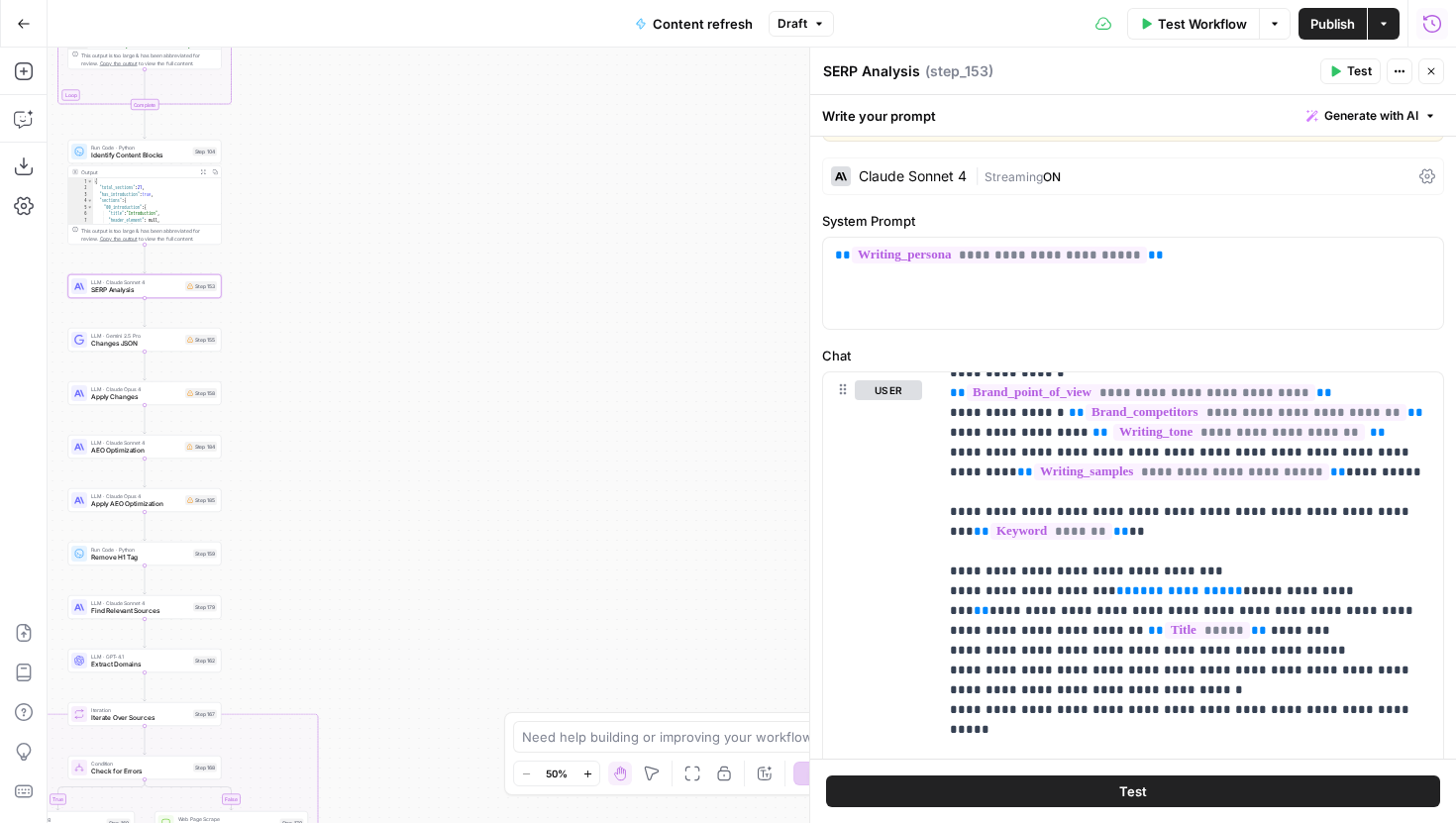 drag, startPoint x: 481, startPoint y: 468, endPoint x: 443, endPoint y: 279, distance: 192.78226 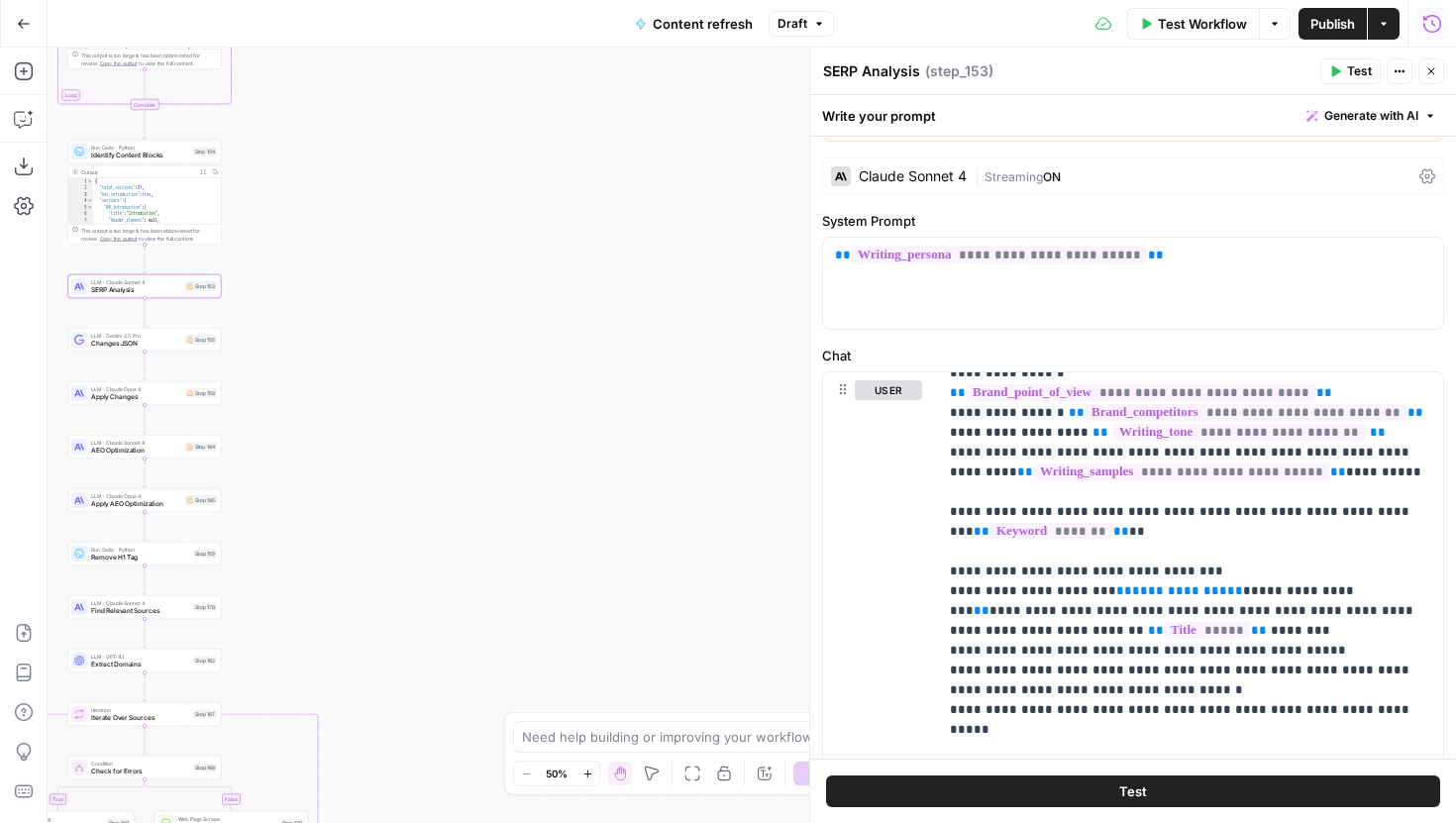 click on "true false false true false true Workflow Set Inputs Inputs Google Search Perform Google Search Step 12 Output Expand Output Copy 1 2 3 4 5 6 {    "search_metadata" :  {      "id" :  "68939c435abea5ac9ee7b9bc" ,      "status" :  "Success" ,      "json_endpoint" :  "https://serpapi.com          /searches/cfb190ae04b0049f          /68939c435abea5ac9ee7b9bc.json" ,      "pixel_position_endpoint" :  "https://serpapi          .com/searches/cfb190ae04b0049f          /68939c435abea5ac9ee7b9bc          .json_with_pixel_position" ,     This output is too large & has been abbreviated for review.   Copy the output   to view the full content. Loop Iteration Label if social or forum Step 13 Output Expand Output Copy 1 2 3 4 5 6 7 8 9 10 11 12 [    {      "social_or_irrelevant" :  "true"    } ,    {      "social_or_irrelevant" :  "false"    } ,    {      "social_or_irrelevant" :  "false"    } ,    {      "social_or_irrelevant" :  "false"     LLM · Gemini 2.5 Flash Step 14 Output" at bounding box center [752, 435] 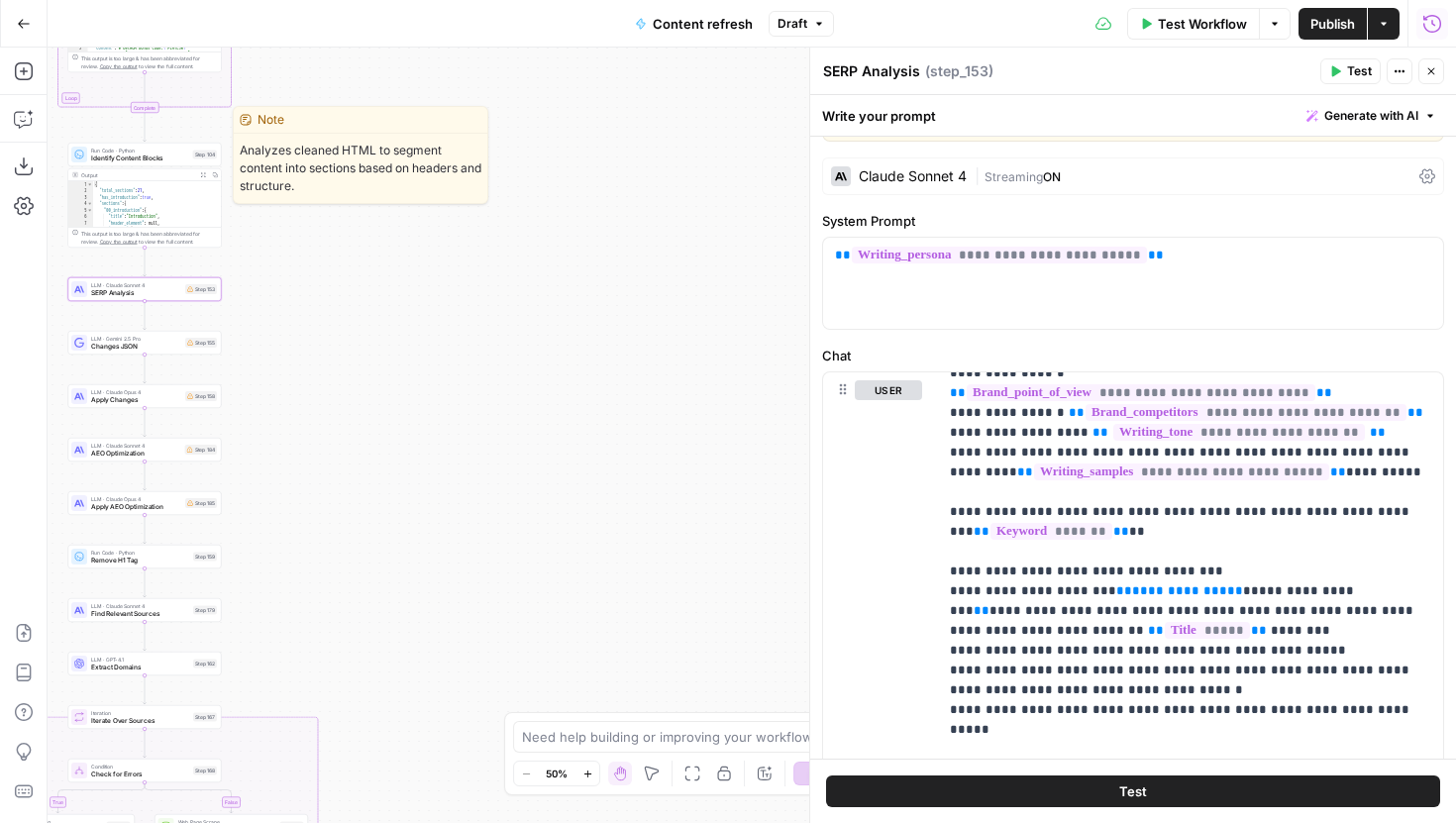 click on "Identify Content Blocks" at bounding box center [140, 158] 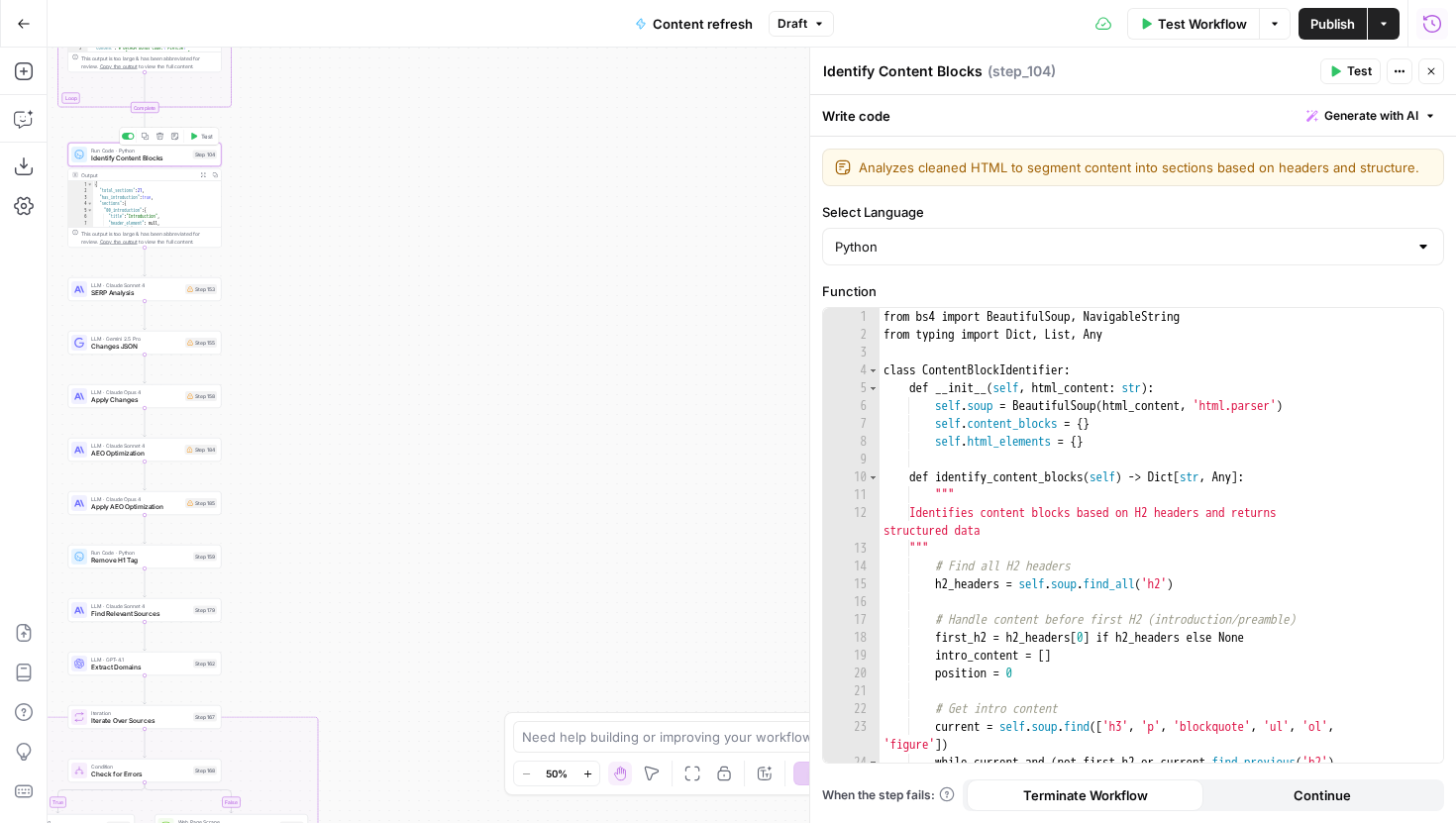 click on "SERP Analysis" at bounding box center (136, 293) 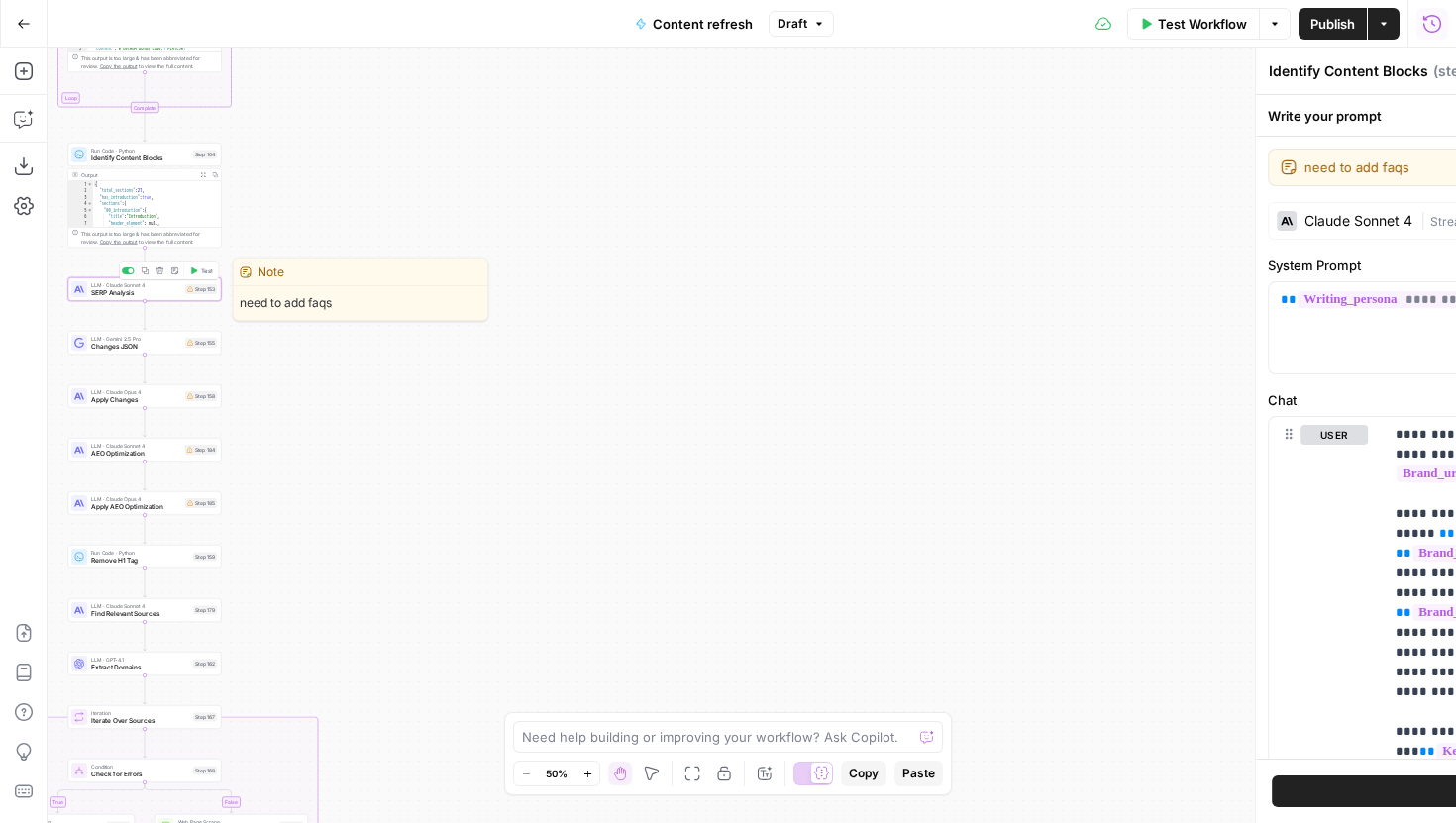 type on "SERP Analysis" 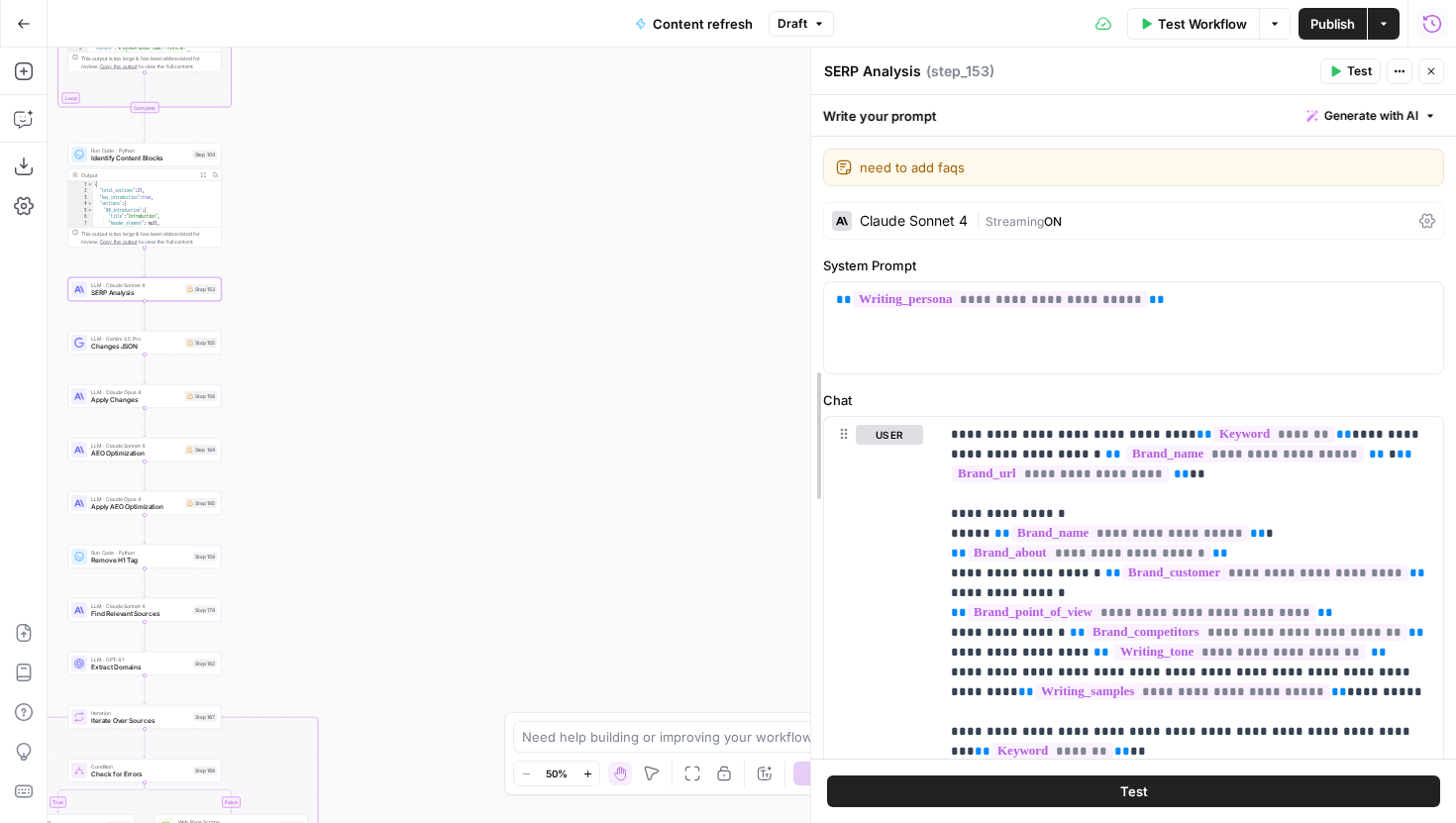 drag, startPoint x: 808, startPoint y: 387, endPoint x: 679, endPoint y: 387, distance: 129 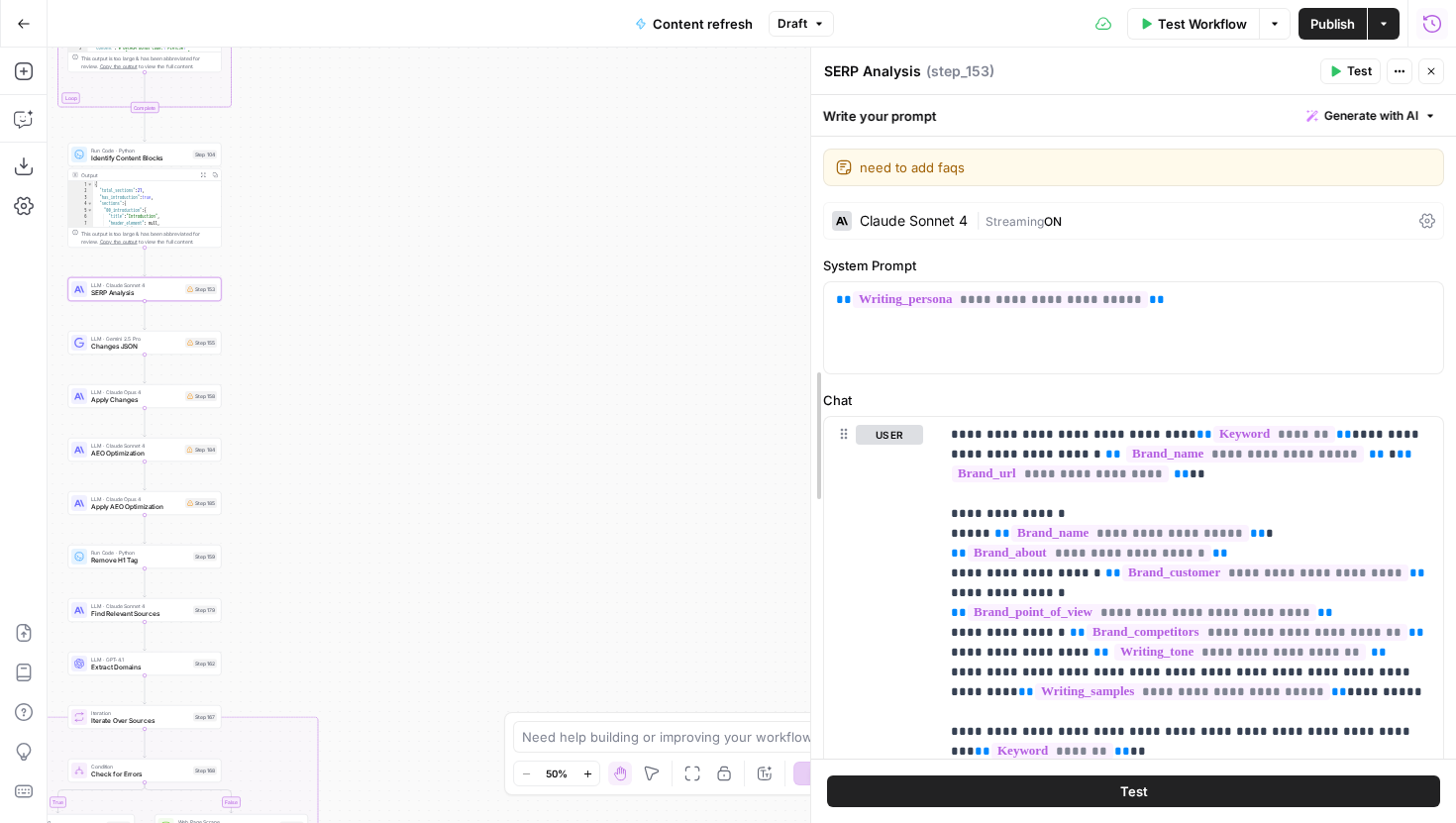 click at bounding box center (811, 435) 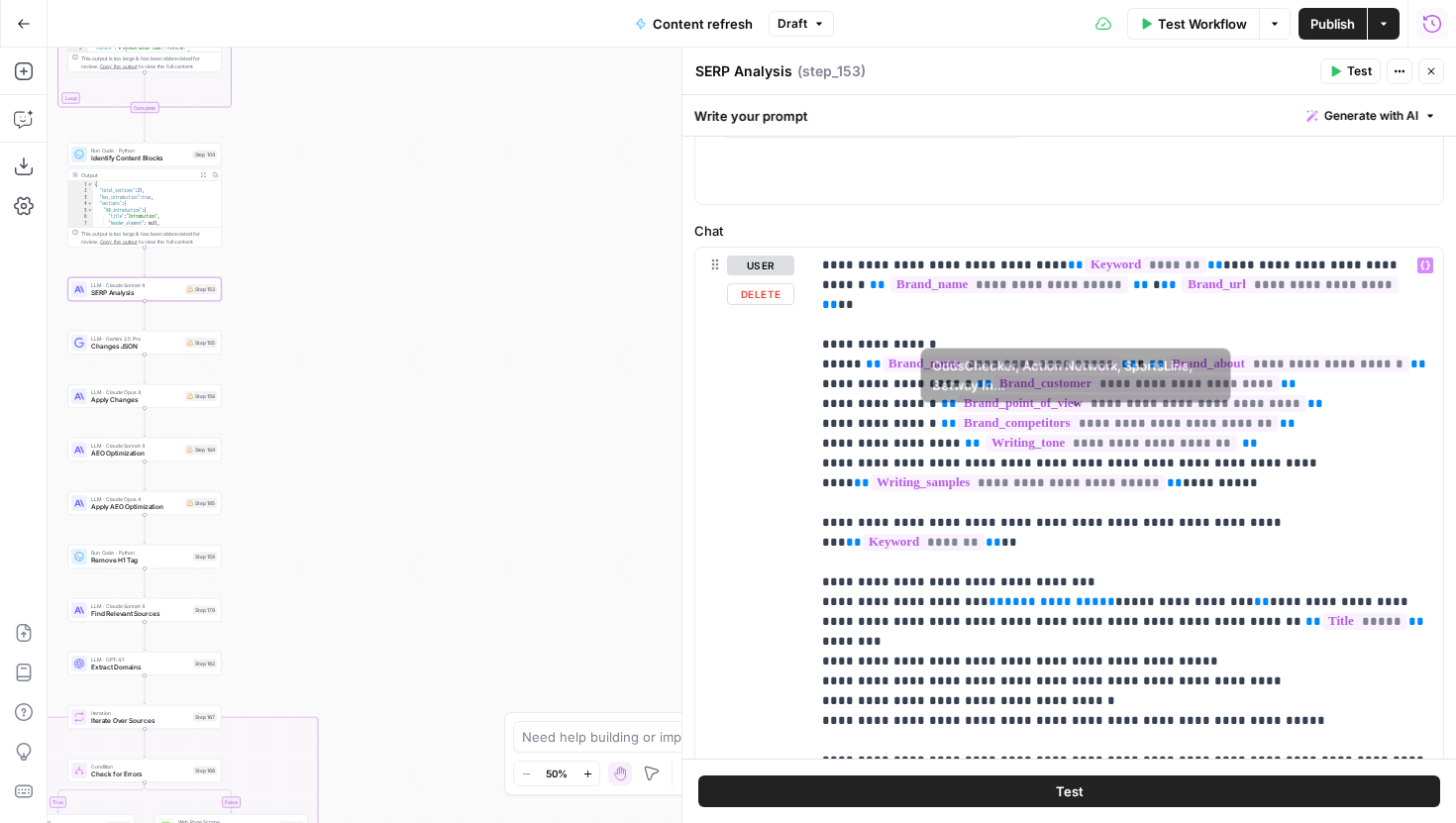 scroll, scrollTop: 168, scrollLeft: 0, axis: vertical 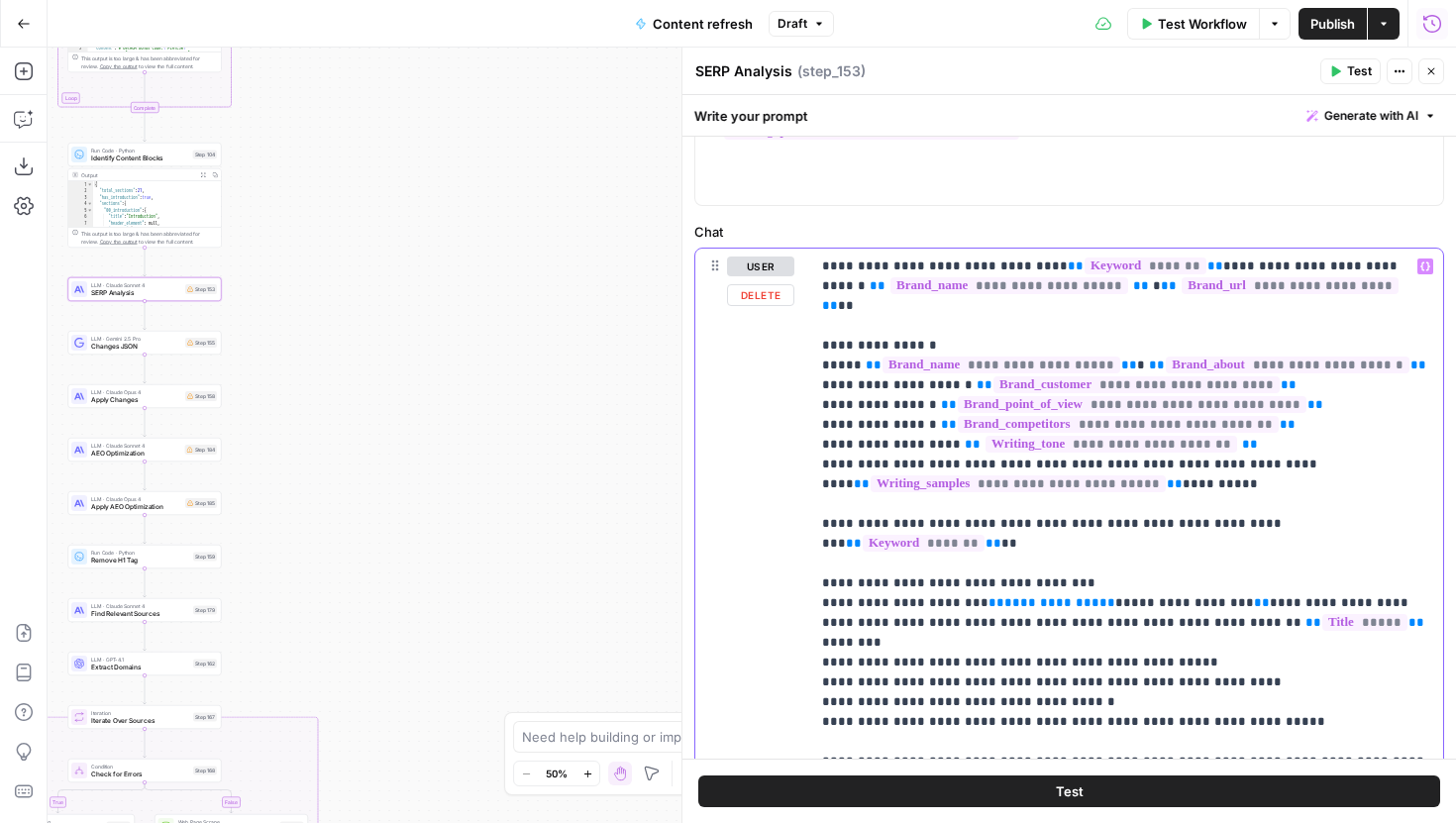 drag, startPoint x: 1206, startPoint y: 564, endPoint x: 966, endPoint y: 565, distance: 240.00208 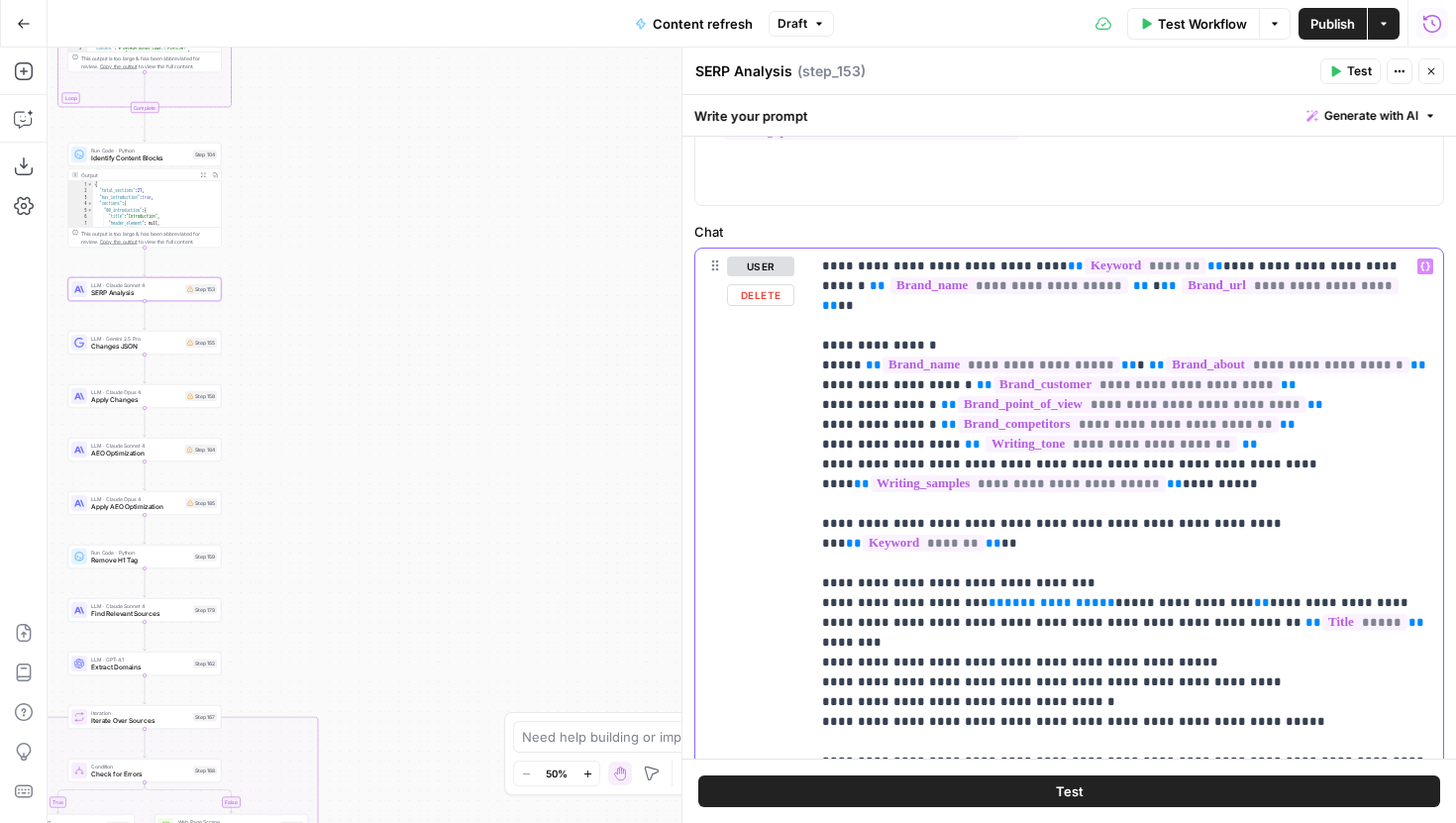 click on "**********" at bounding box center [1126, 1435] 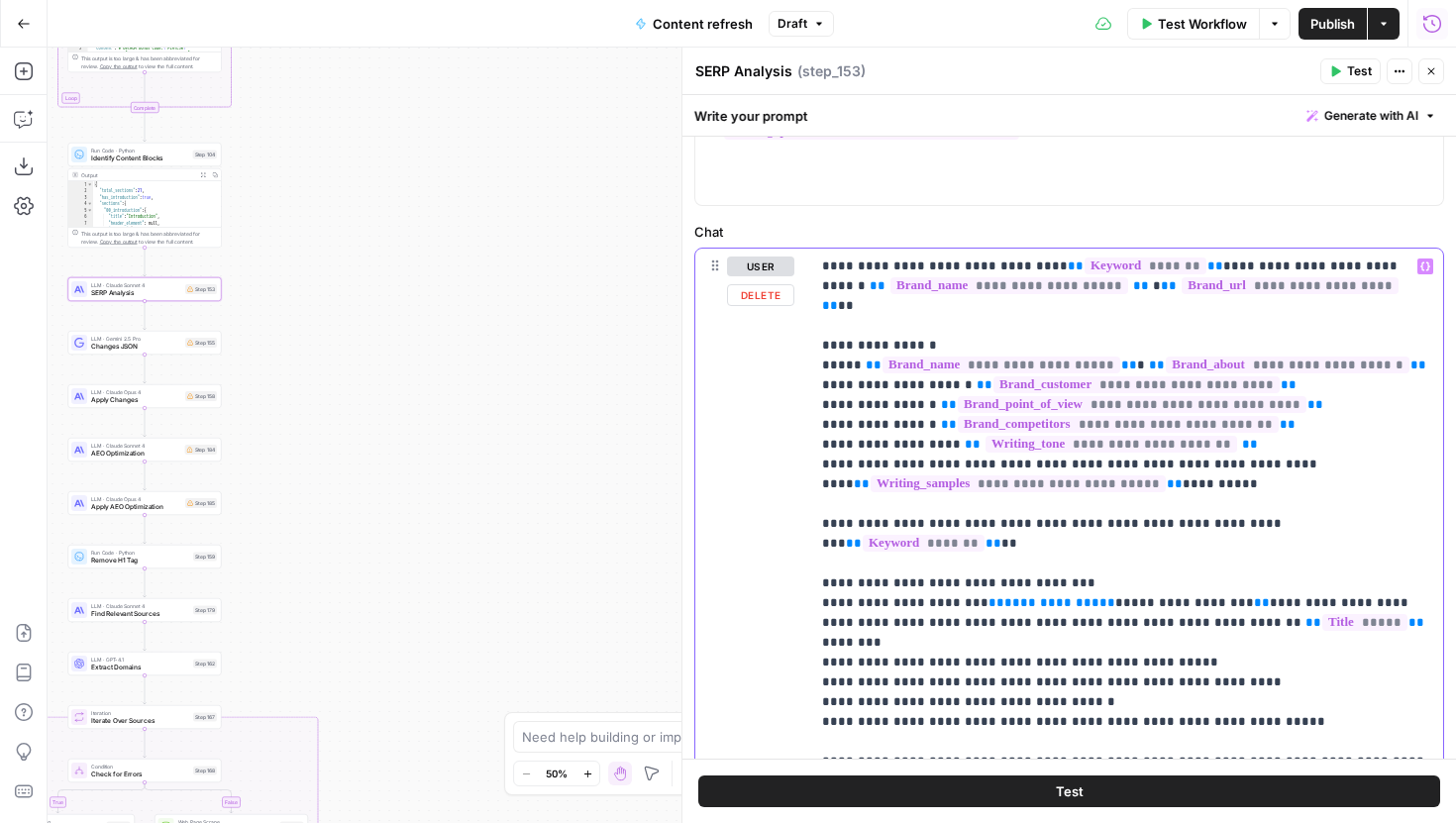 drag, startPoint x: 1209, startPoint y: 566, endPoint x: 966, endPoint y: 570, distance: 243.03292 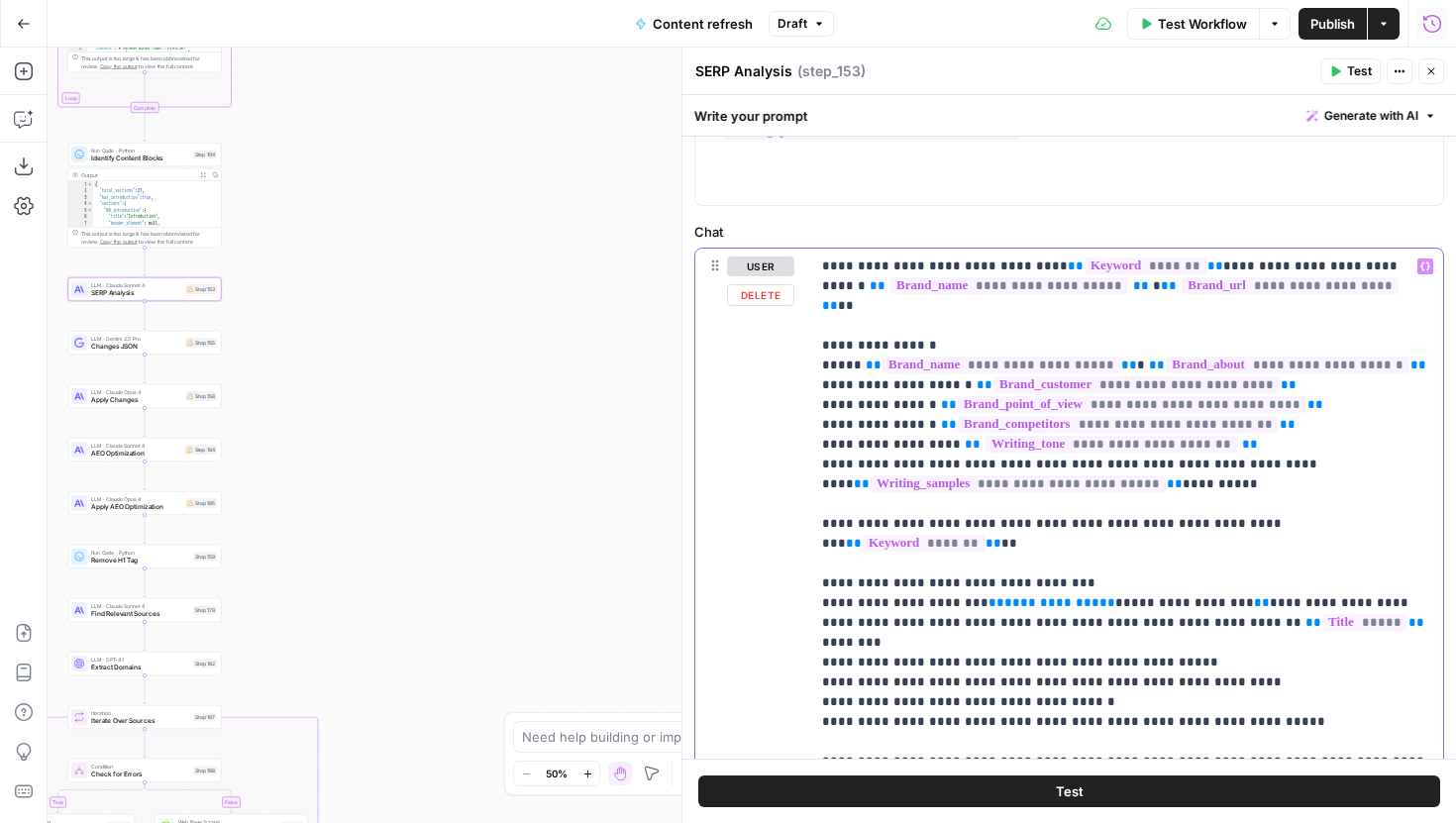 click on "**********" at bounding box center [1126, 1435] 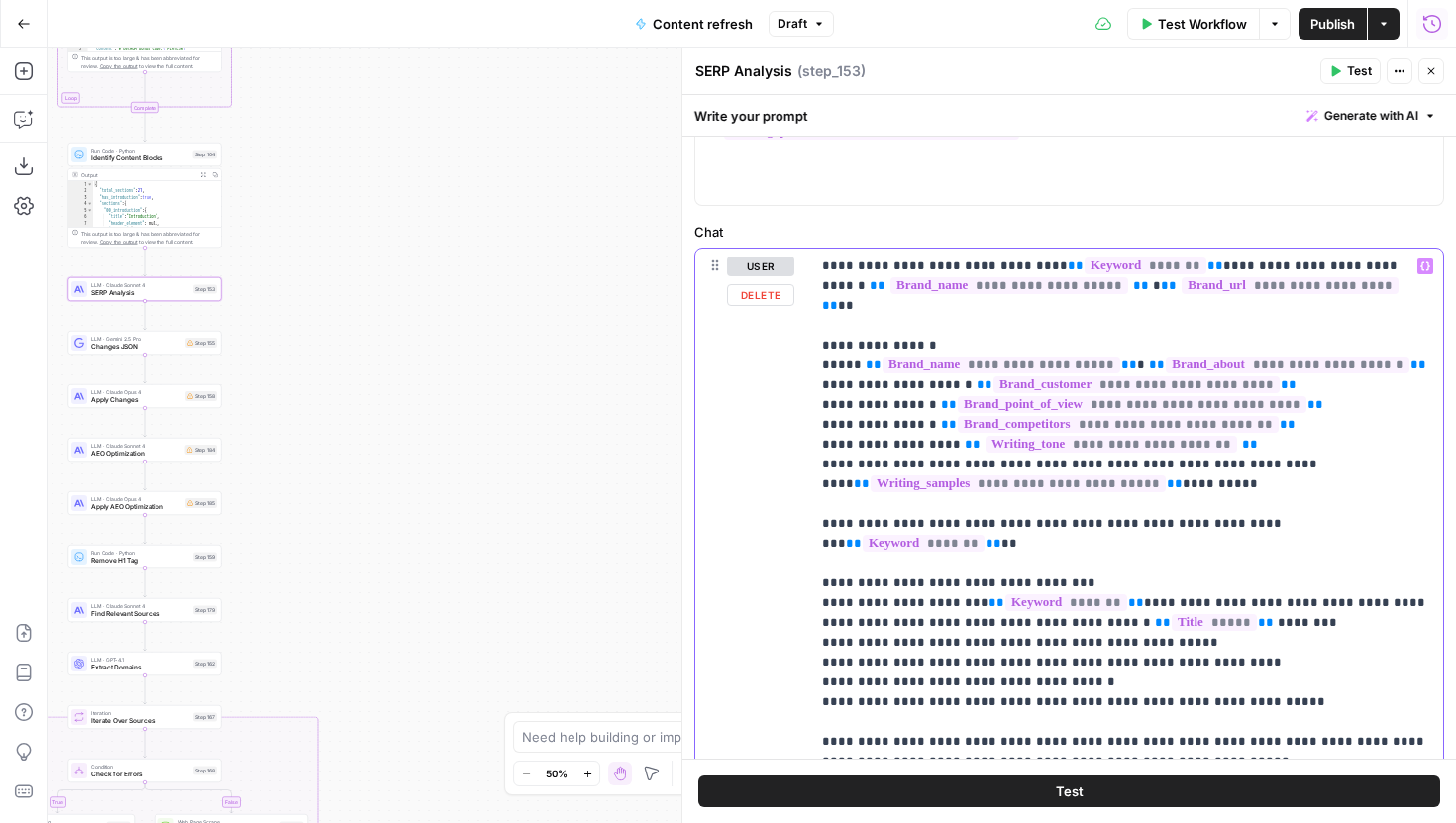 click on "**********" at bounding box center (1126, 1435) 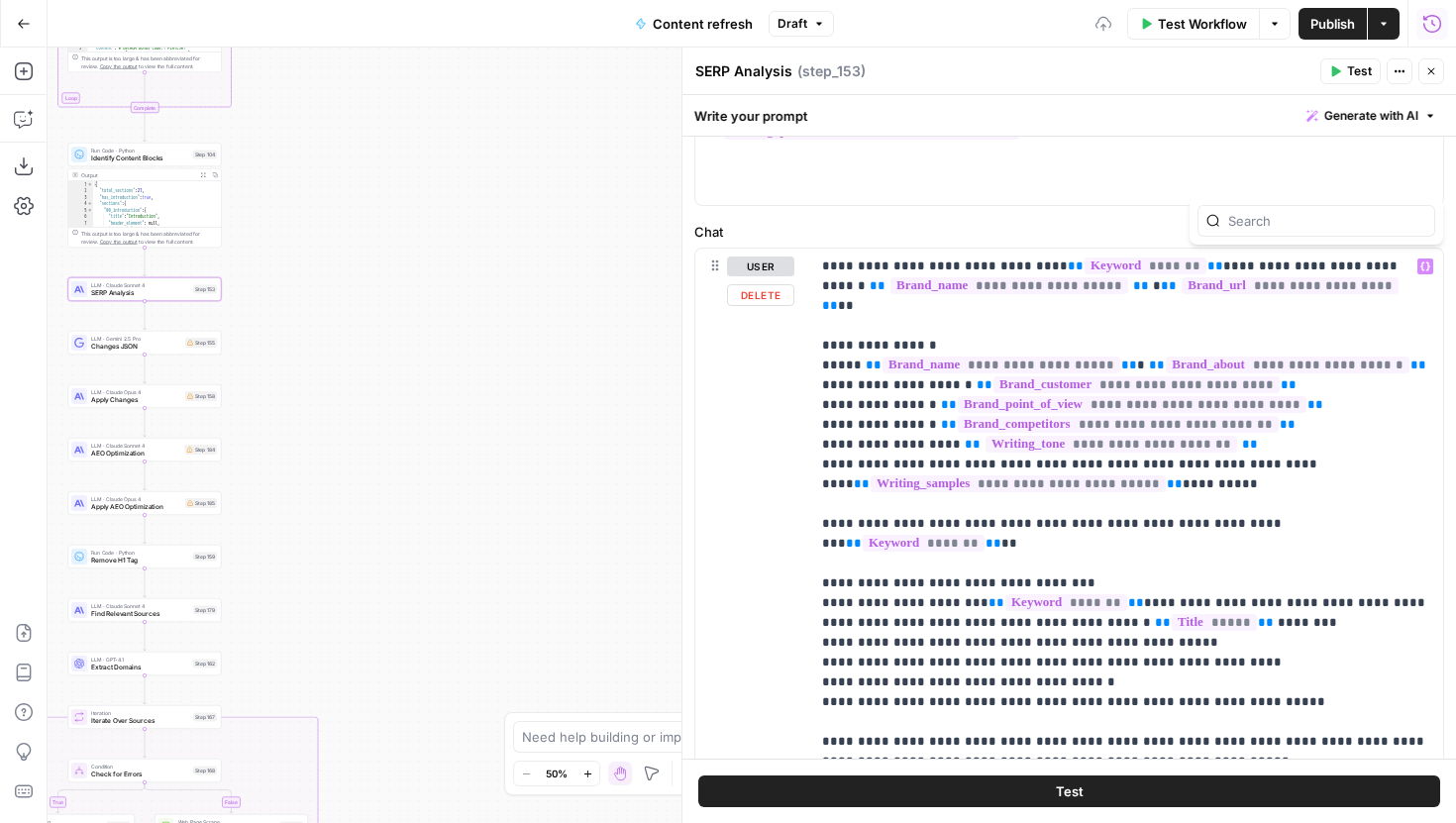 scroll, scrollTop: 0, scrollLeft: 0, axis: both 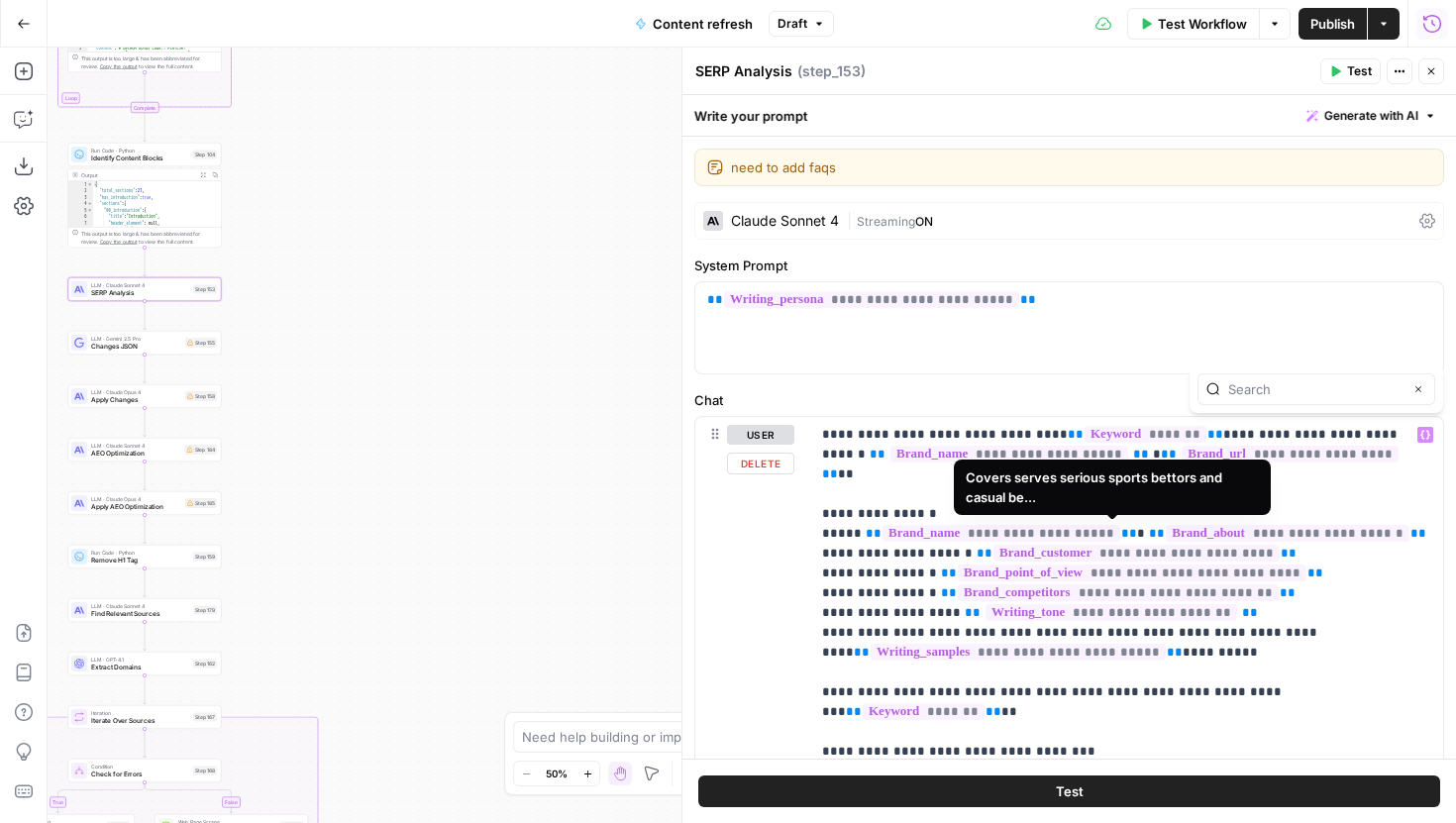 type on "1" 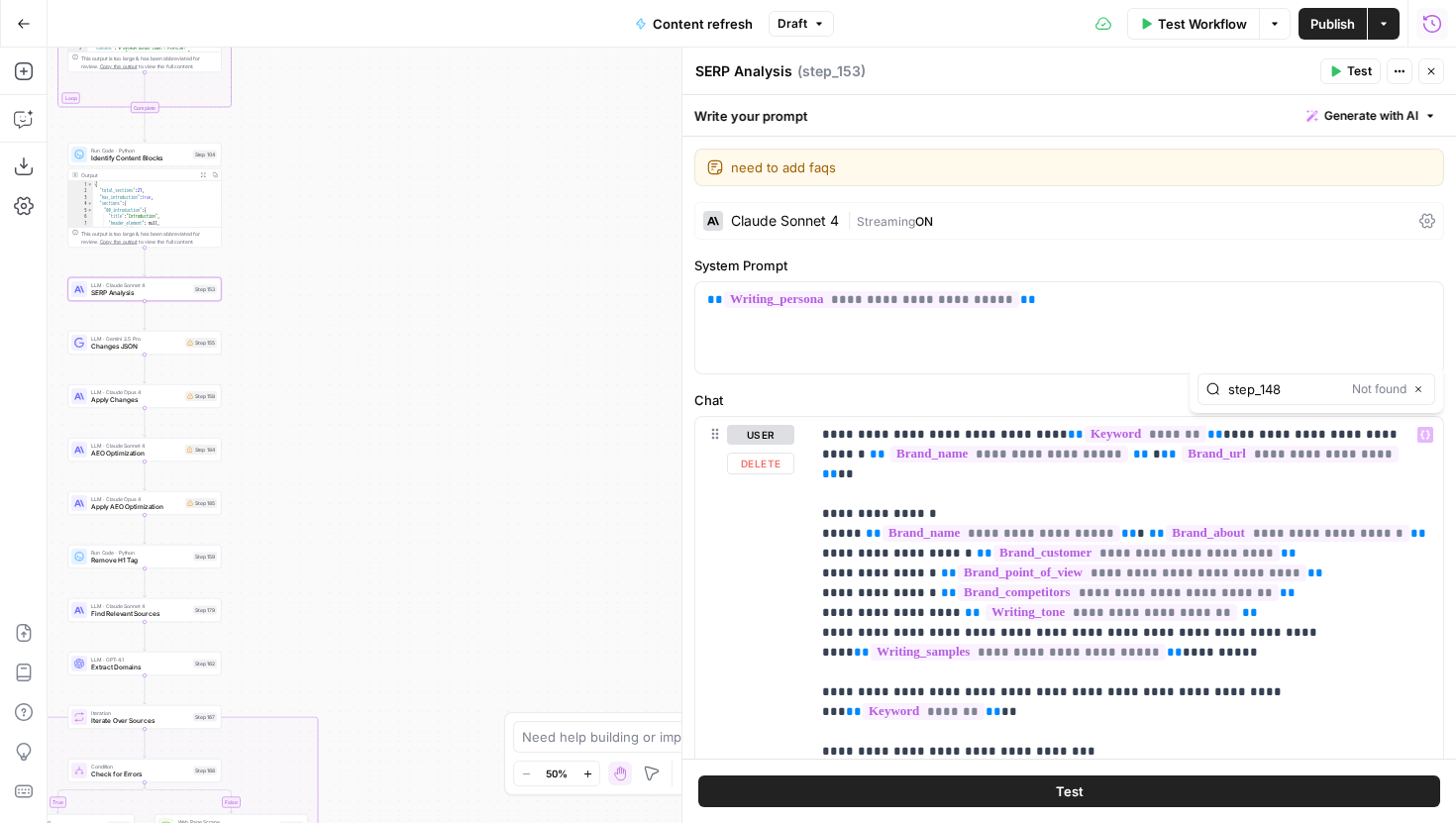 type on "step_148" 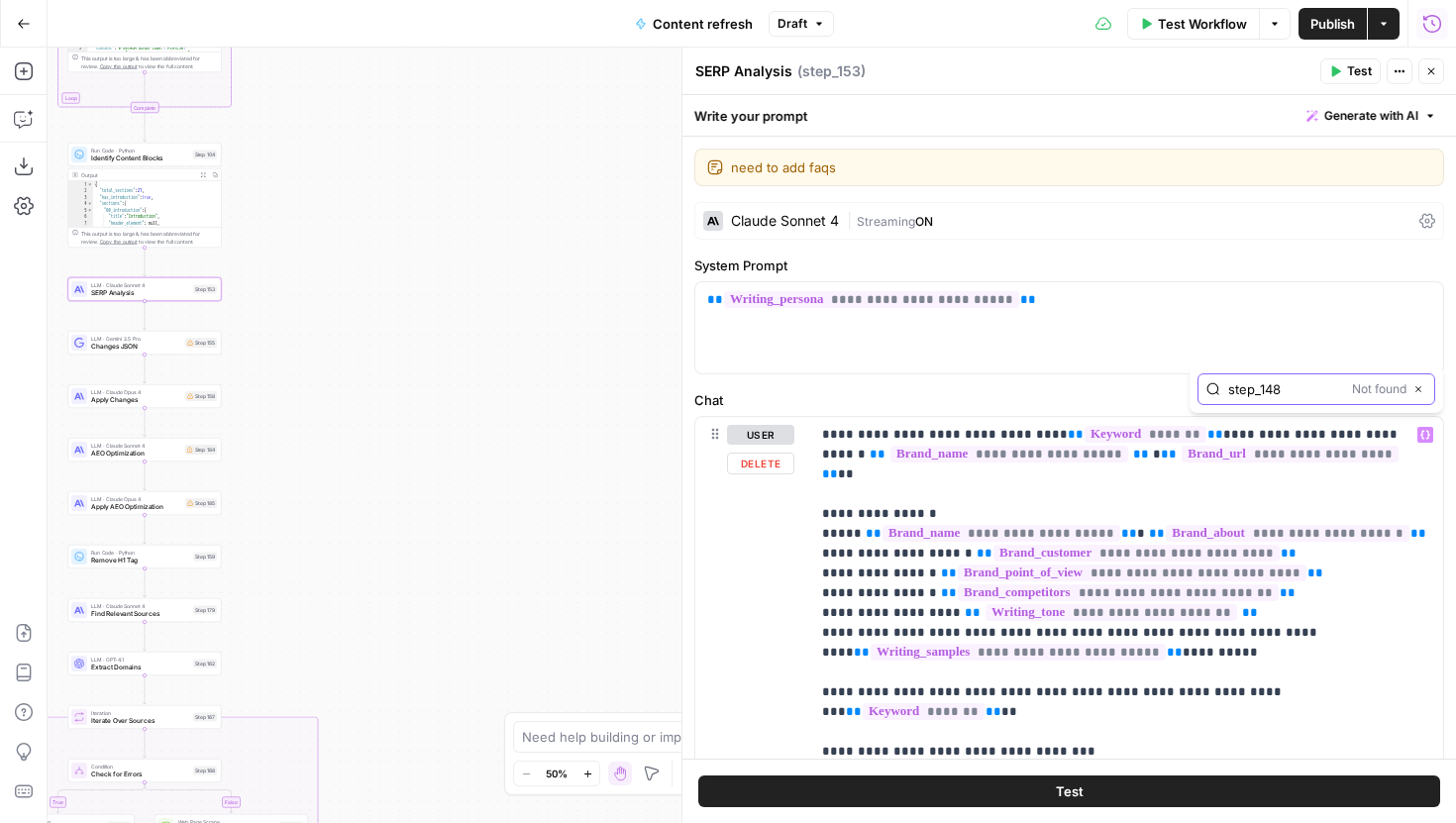 click 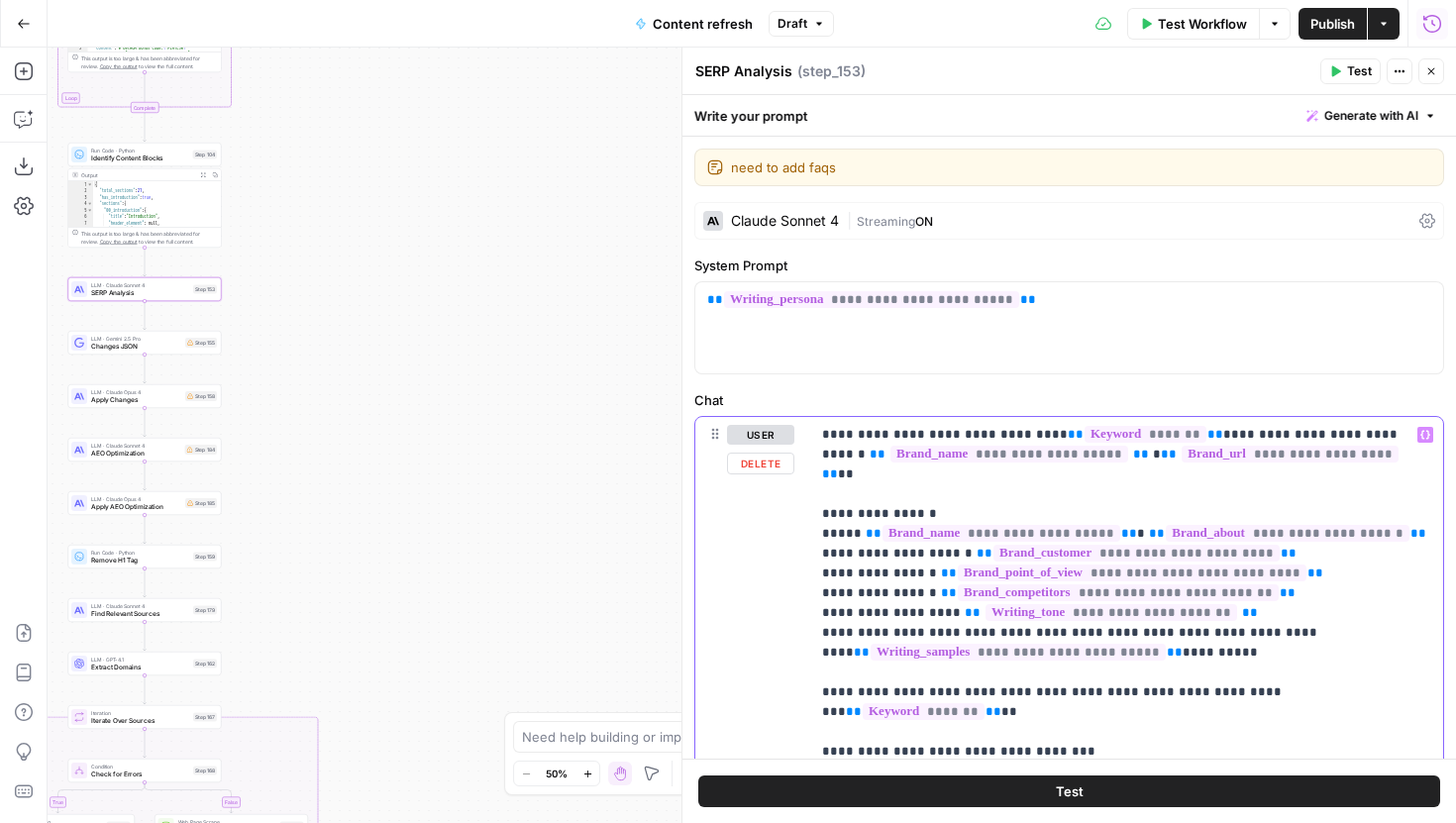 click on "**********" at bounding box center [1126, 1603] 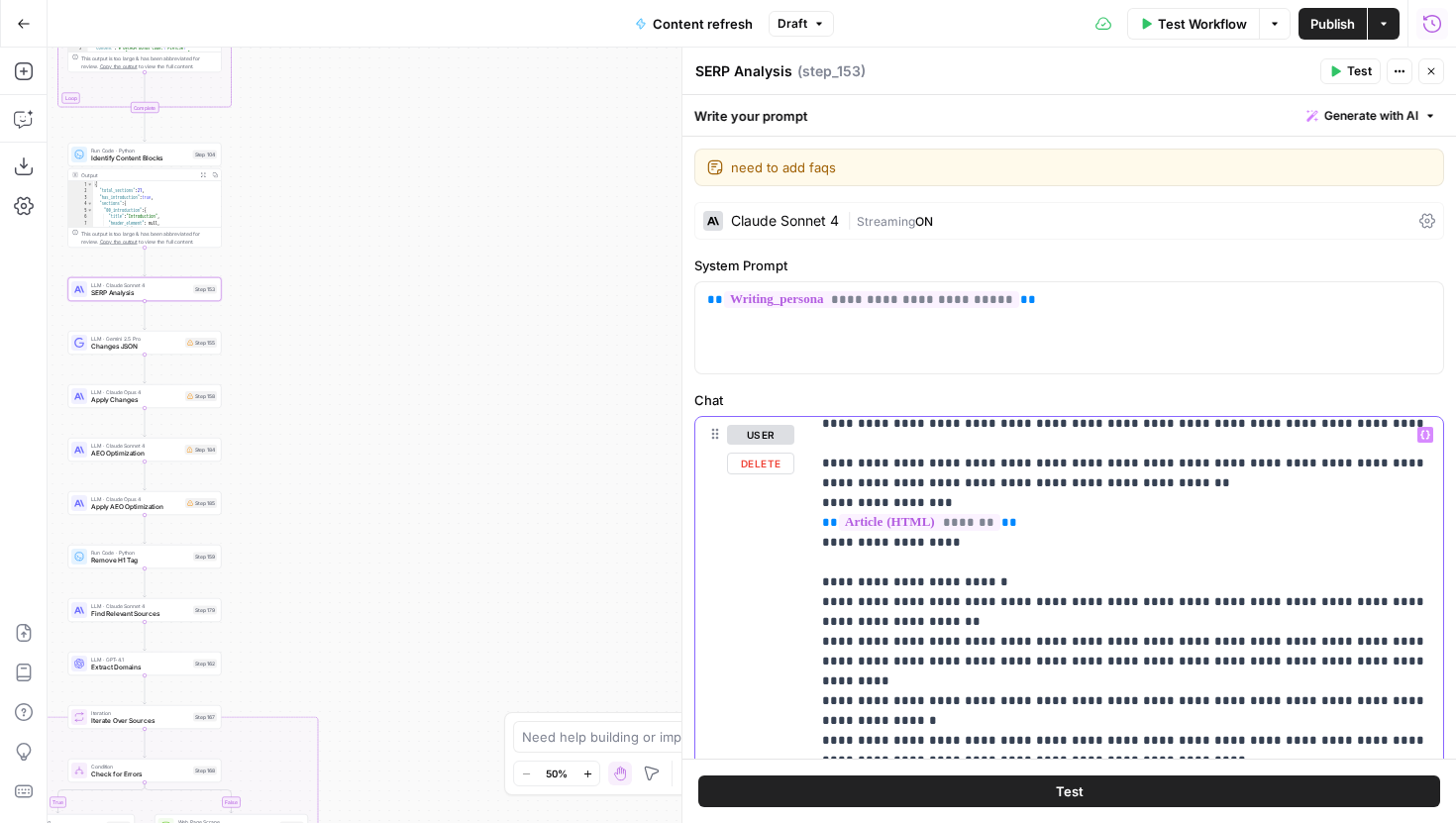 scroll, scrollTop: 1566, scrollLeft: 0, axis: vertical 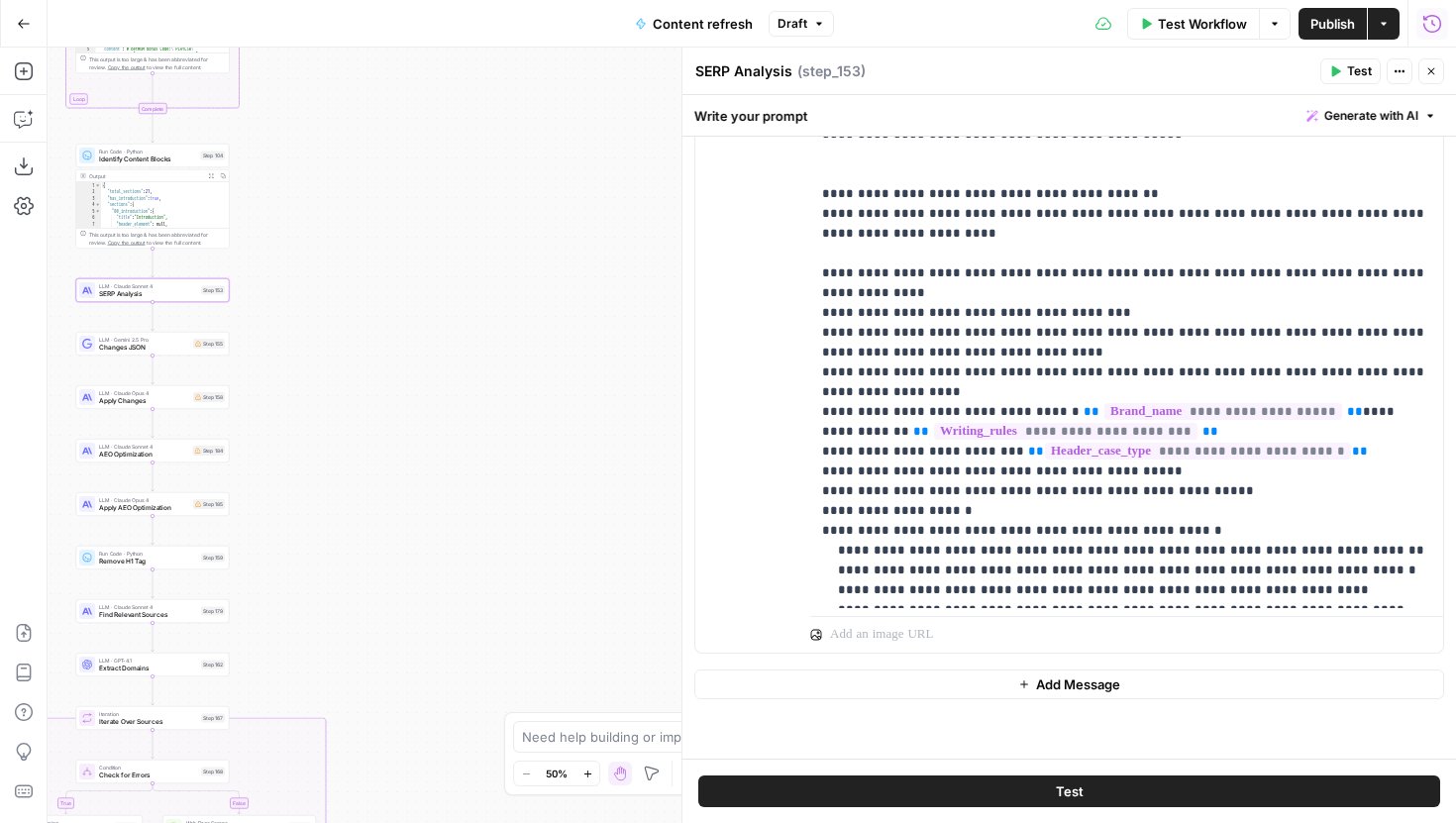 drag, startPoint x: 341, startPoint y: 360, endPoint x: 424, endPoint y: 397, distance: 90.873539 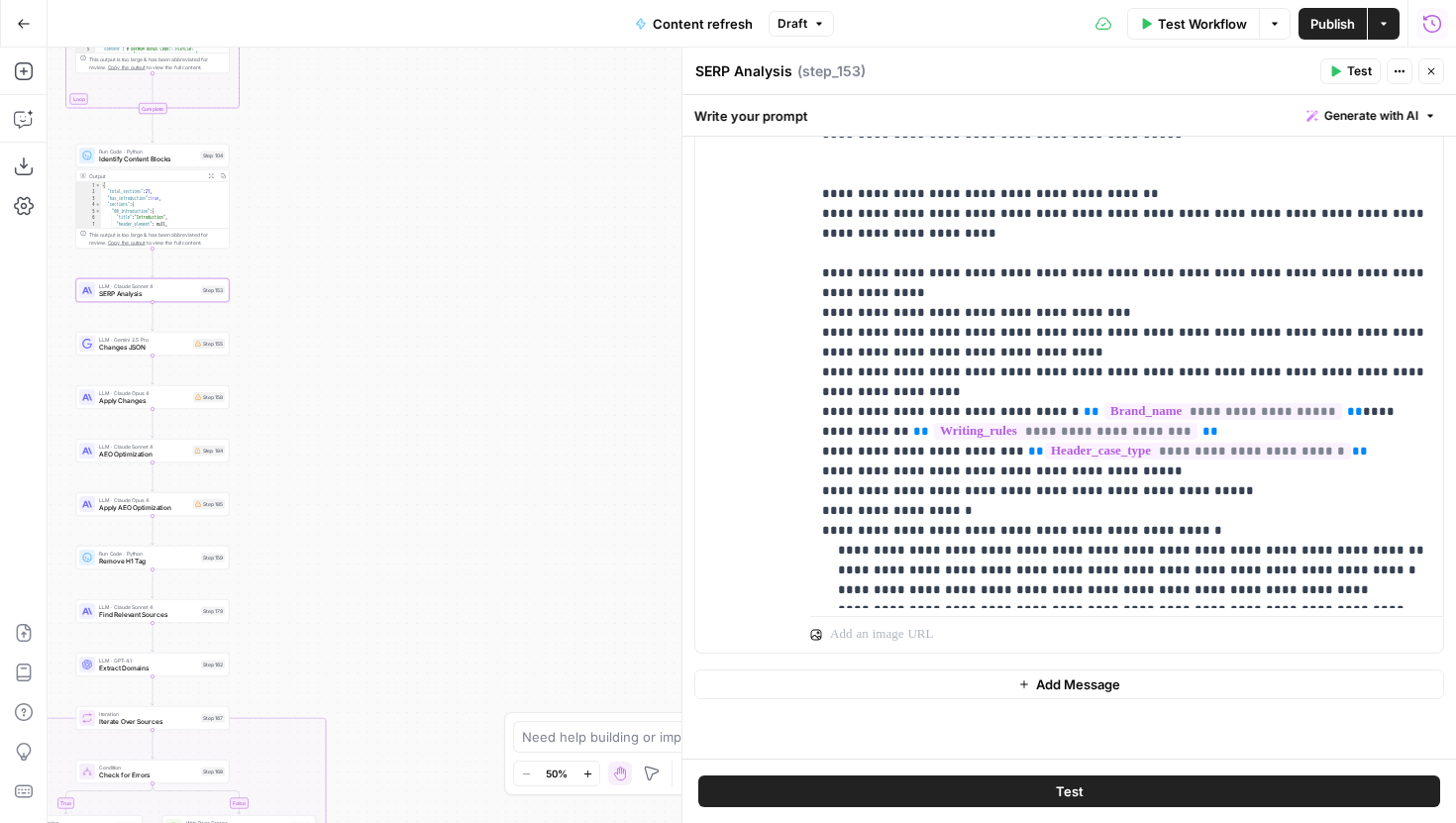 click on "true false false true false true Workflow Set Inputs Inputs Google Search Perform Google Search Step 12 Output Expand Output Copy 1 2 3 4 5 6 {    "search_metadata" :  {      "id" :  "68939c435abea5ac9ee7b9bc" ,      "status" :  "Success" ,      "json_endpoint" :  "https://serpapi.com          /searches/cfb190ae04b0049f          /68939c435abea5ac9ee7b9bc.json" ,      "pixel_position_endpoint" :  "https://serpapi          .com/searches/cfb190ae04b0049f          /68939c435abea5ac9ee7b9bc          .json_with_pixel_position" ,     This output is too large & has been abbreviated for review.   Copy the output   to view the full content. Loop Iteration Label if social or forum Step 13 Output Expand Output Copy 1 2 3 4 5 6 7 8 9 10 11 12 [    {      "social_or_irrelevant" :  "true"    } ,    {      "social_or_irrelevant" :  "false"    } ,    {      "social_or_irrelevant" :  "false"    } ,    {      "social_or_irrelevant" :  "false"     LLM · Gemini 2.5 Flash Step 14 Output" at bounding box center (752, 435) 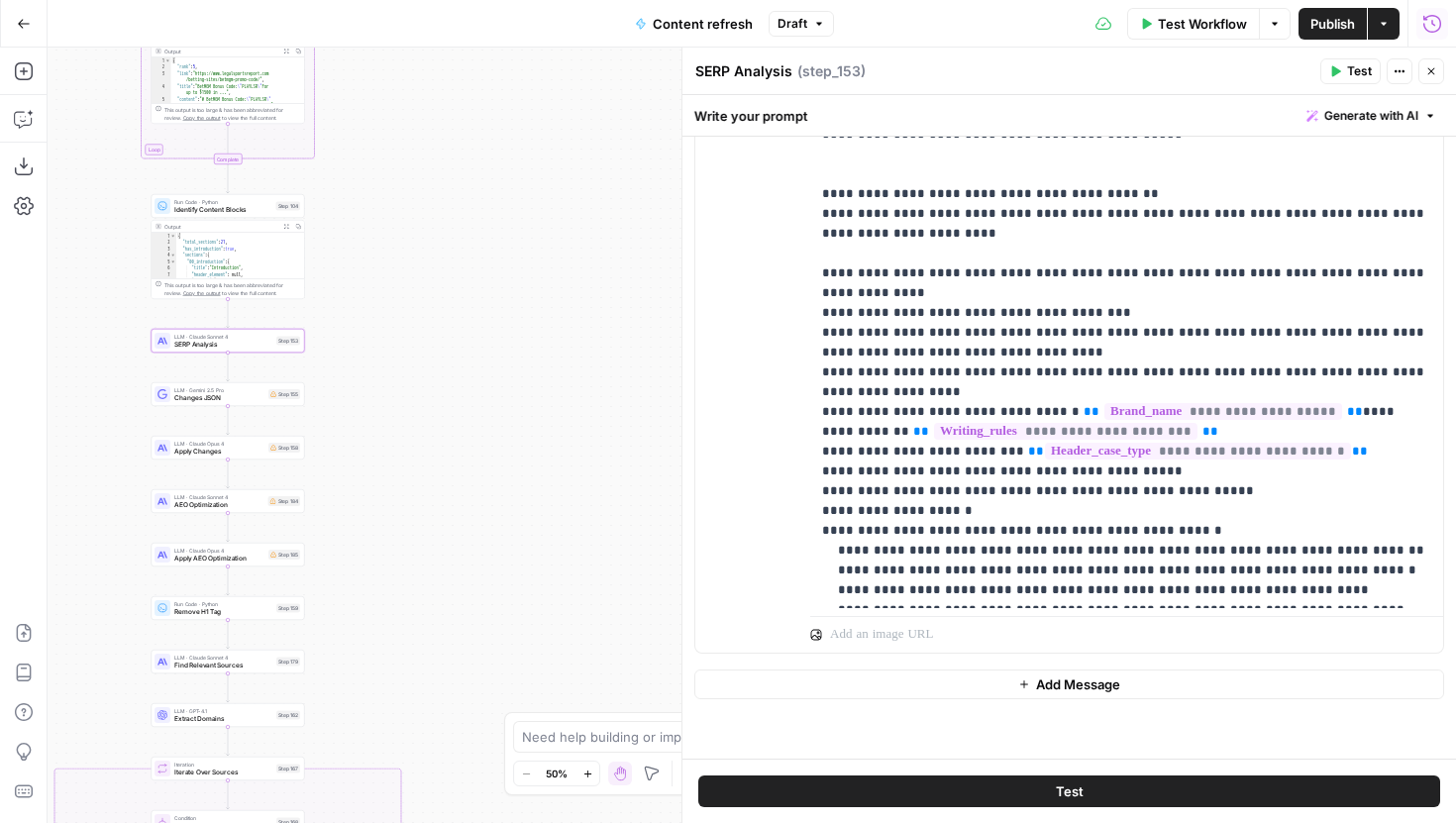 drag, startPoint x: 356, startPoint y: 249, endPoint x: 356, endPoint y: 264, distance: 15 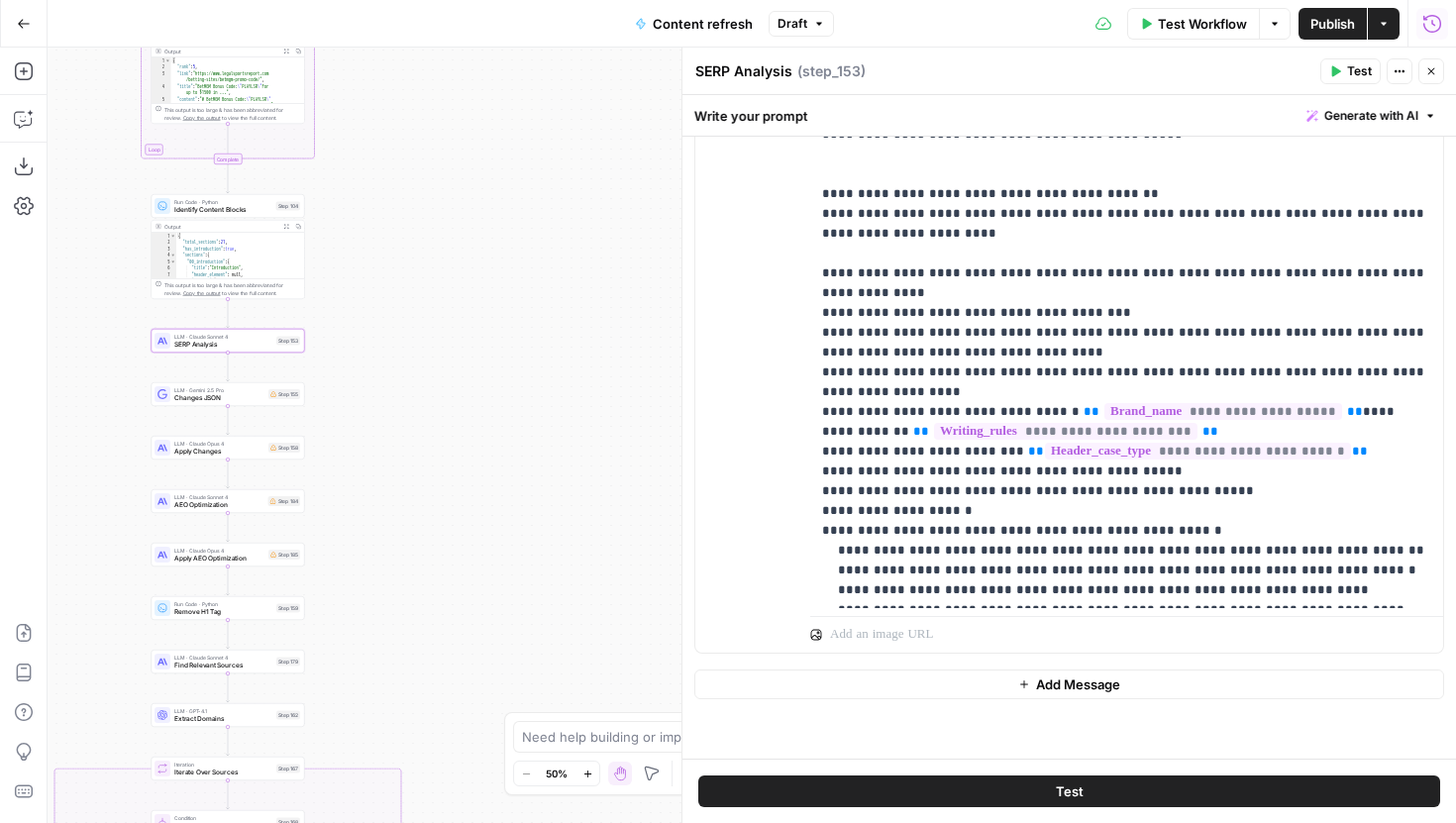 click on "true false false true false true Workflow Set Inputs Inputs Google Search Perform Google Search Step 12 Output Expand Output Copy 1 2 3 4 5 6 {    "search_metadata" :  {      "id" :  "68939c435abea5ac9ee7b9bc" ,      "status" :  "Success" ,      "json_endpoint" :  "https://serpapi.com          /searches/cfb190ae04b0049f          /68939c435abea5ac9ee7b9bc.json" ,      "pixel_position_endpoint" :  "https://serpapi          .com/searches/cfb190ae04b0049f          /68939c435abea5ac9ee7b9bc          .json_with_pixel_position" ,     This output is too large & has been abbreviated for review.   Copy the output   to view the full content. Loop Iteration Label if social or forum Step 13 Output Expand Output Copy 1 2 3 4 5 6 7 8 9 10 11 12 [    {      "social_or_irrelevant" :  "true"    } ,    {      "social_or_irrelevant" :  "false"    } ,    {      "social_or_irrelevant" :  "false"    } ,    {      "social_or_irrelevant" :  "false"     LLM · Gemini 2.5 Flash Step 14 Output" at bounding box center [752, 435] 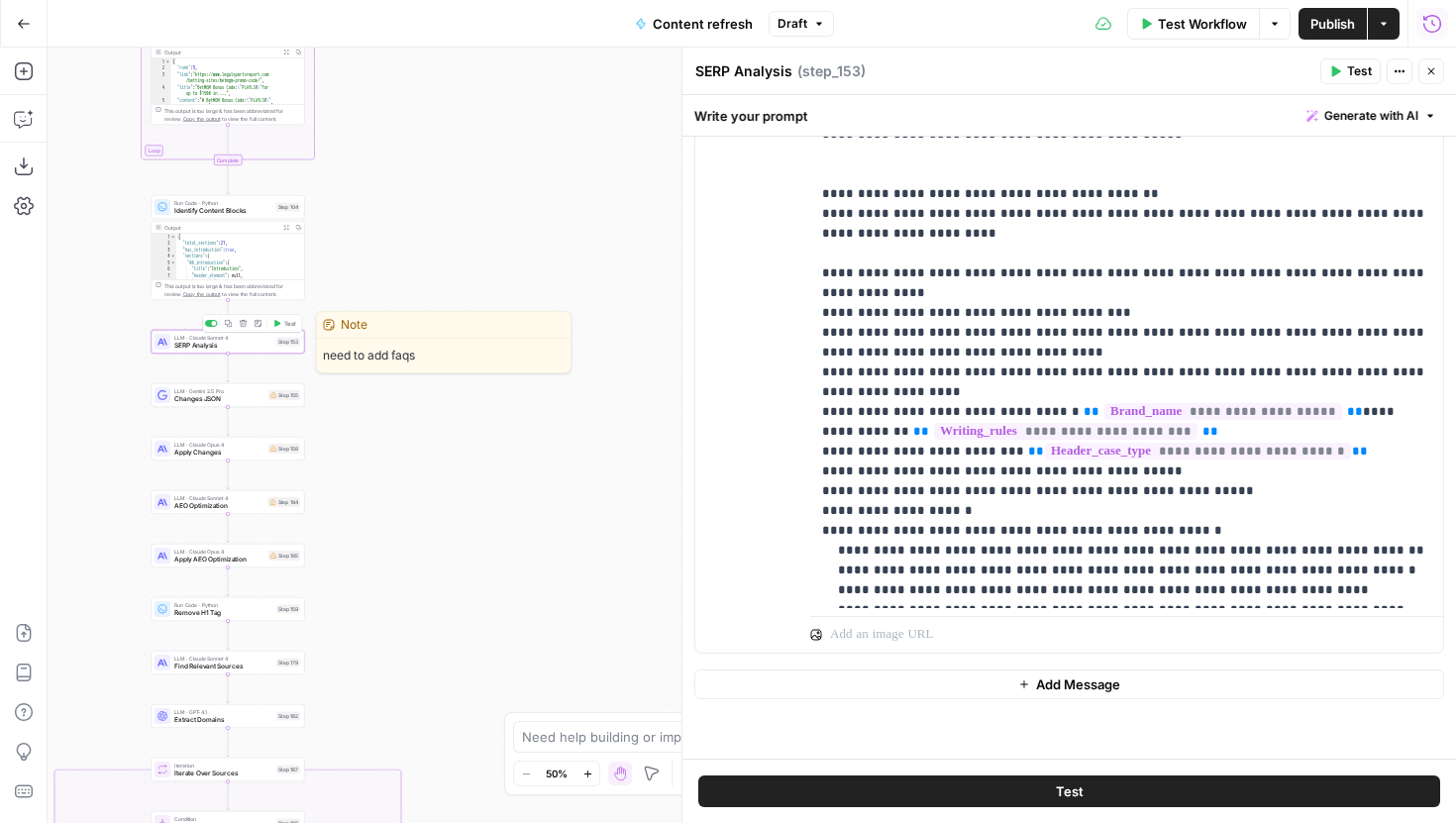 click on "Test" at bounding box center (290, 323) 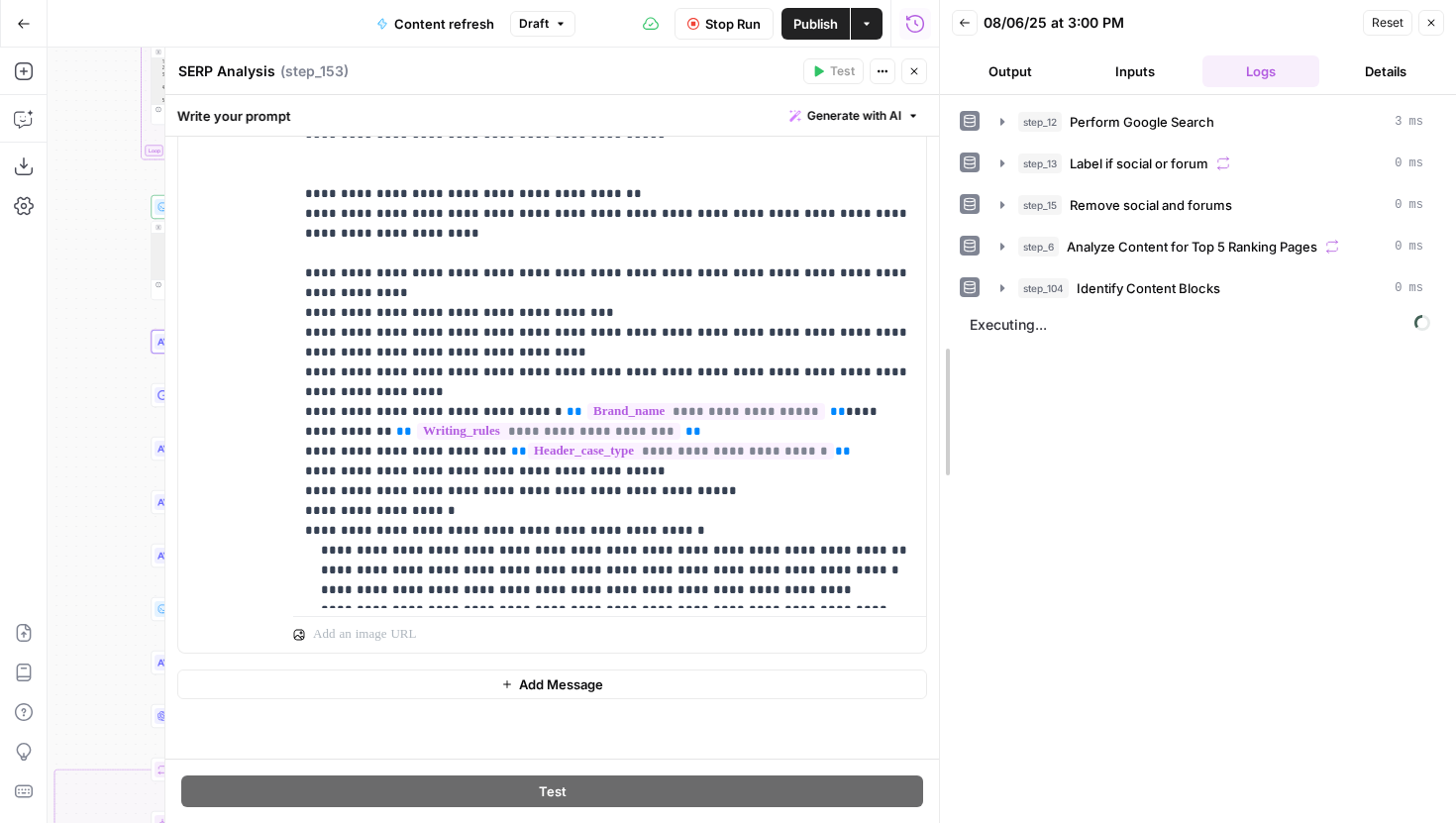 drag, startPoint x: 945, startPoint y: 41, endPoint x: 1062, endPoint y: 41, distance: 117 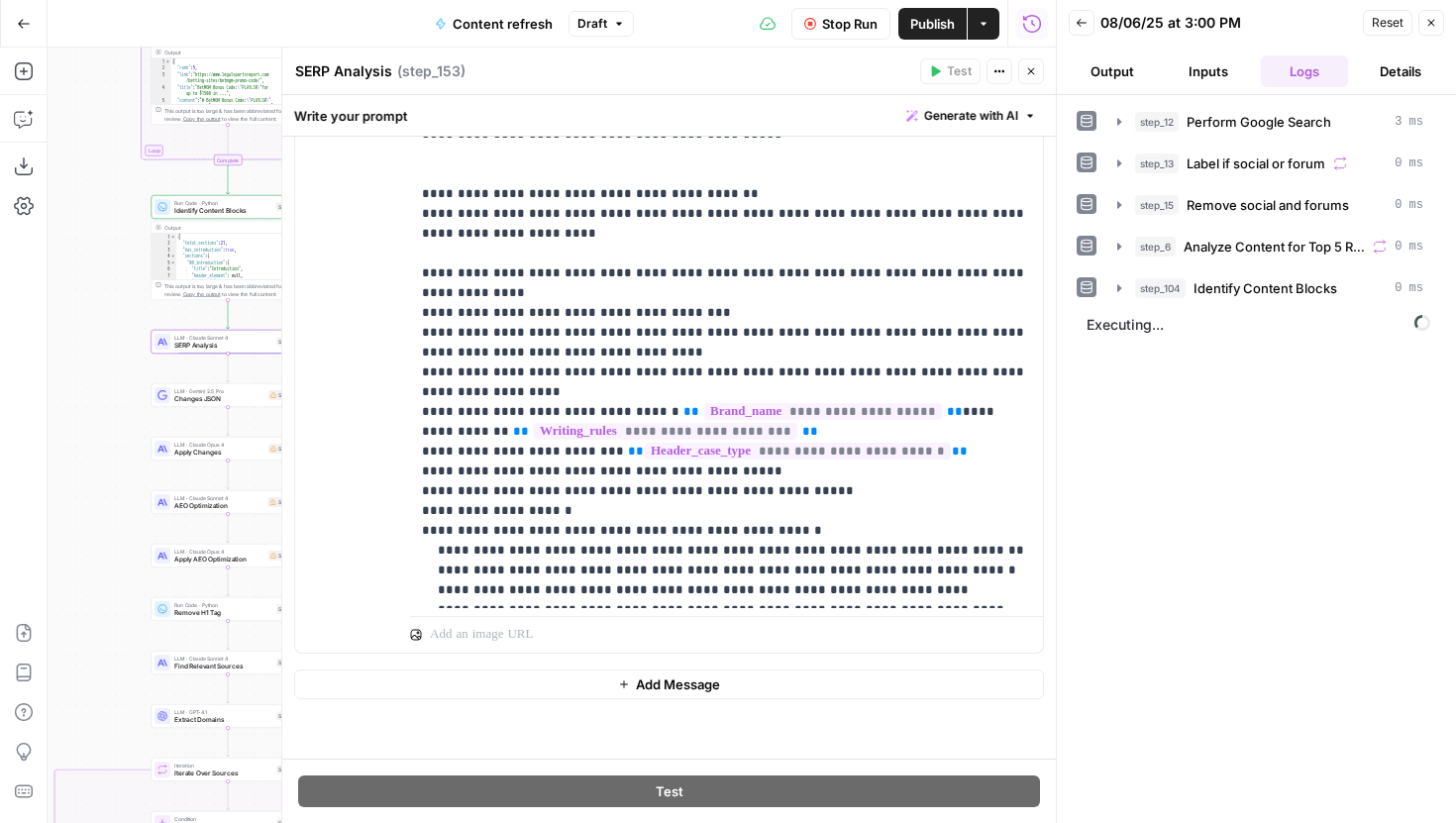 click at bounding box center [162, 395] 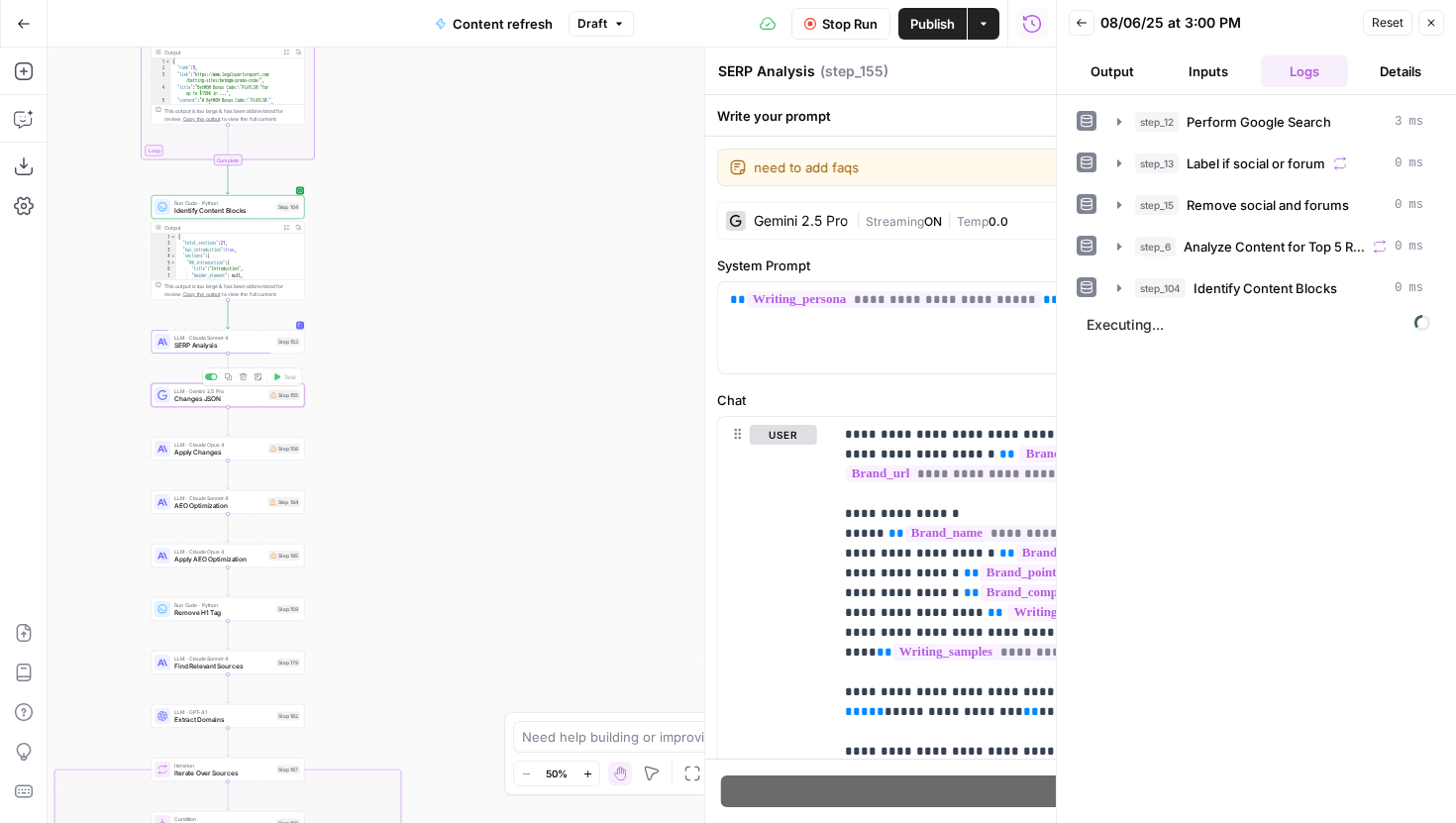type on "Changes JSON" 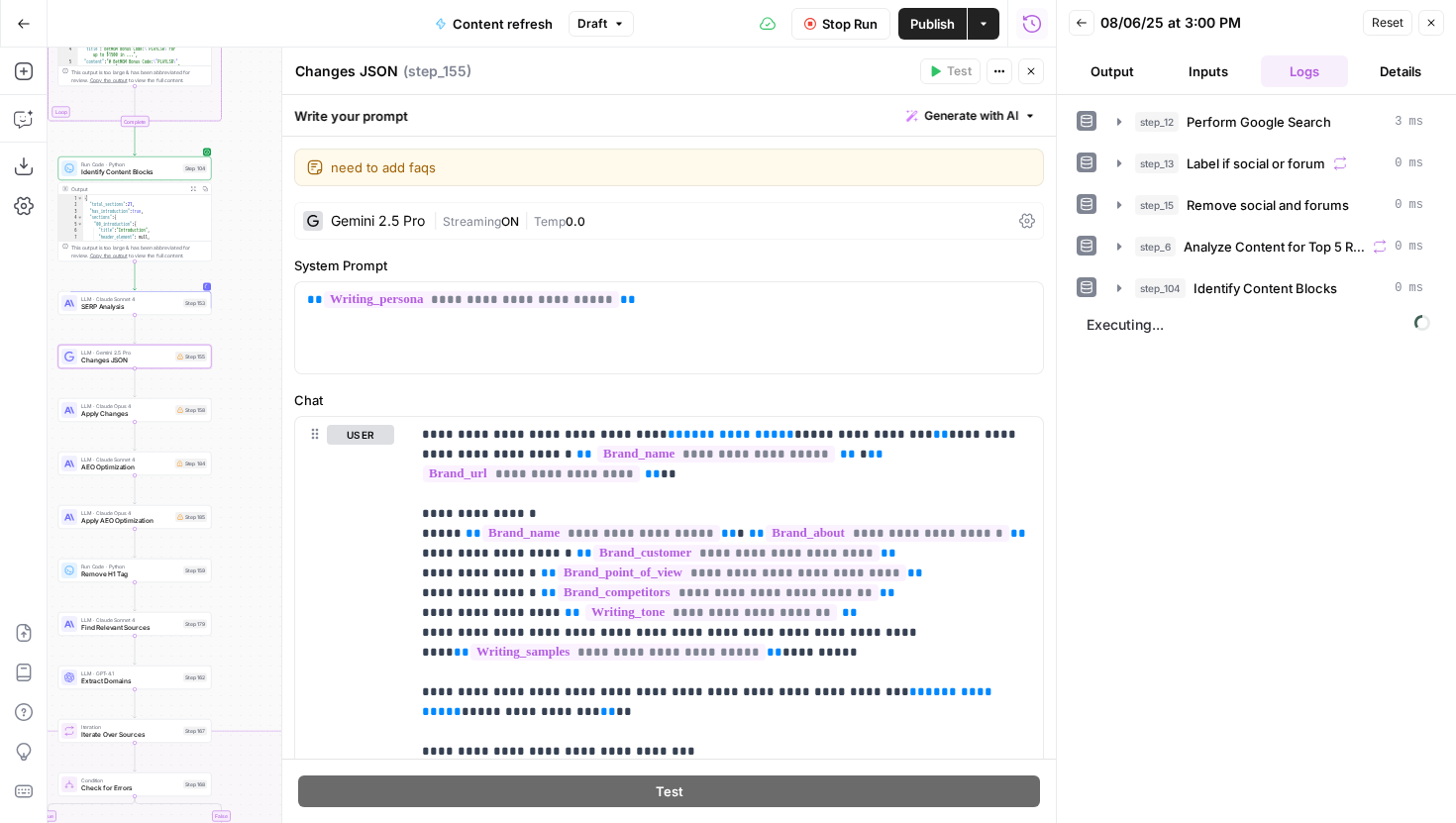 drag, startPoint x: 83, startPoint y: 489, endPoint x: 0, endPoint y: 452, distance: 90.87354 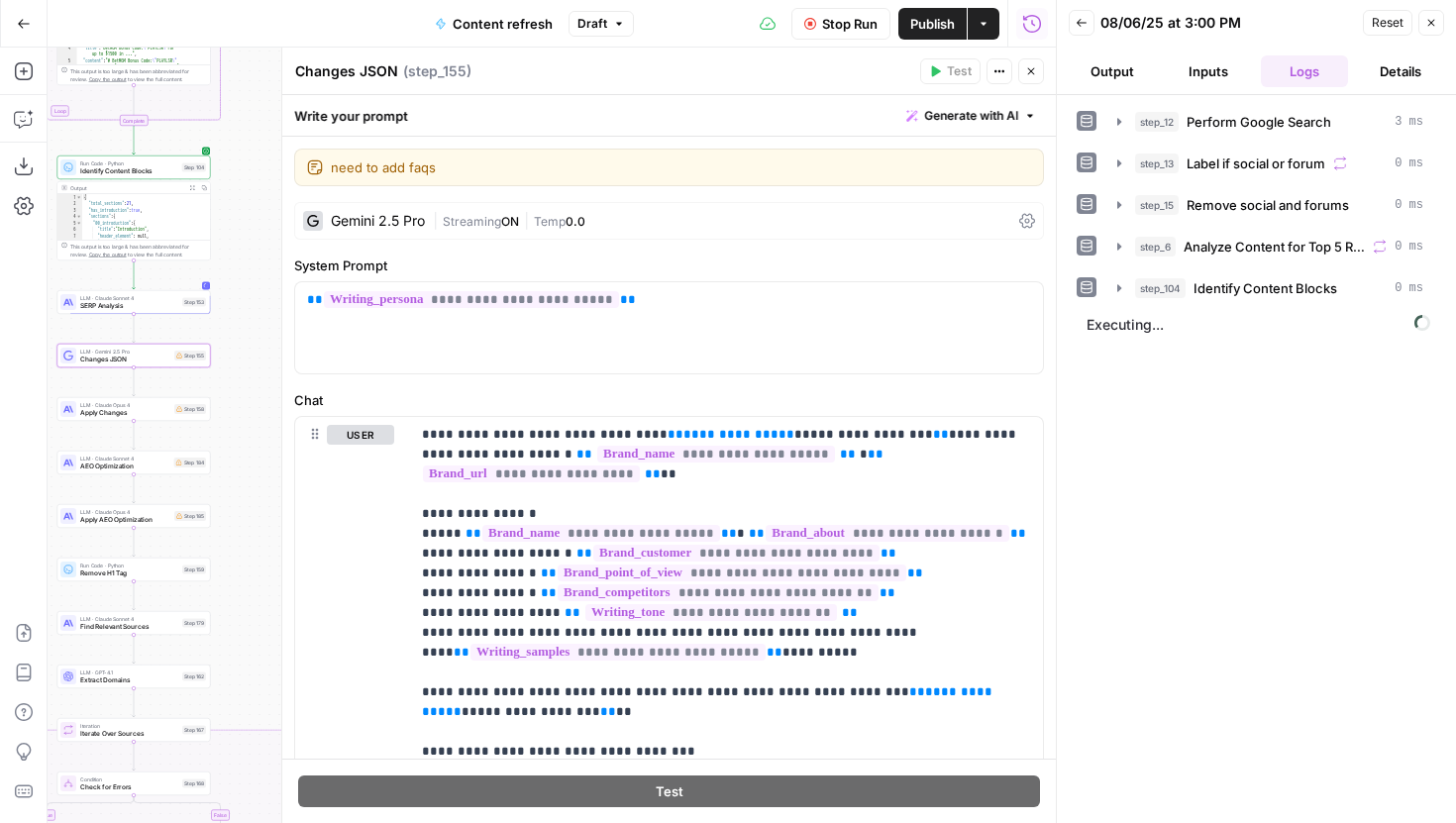 scroll, scrollTop: 23, scrollLeft: 0, axis: vertical 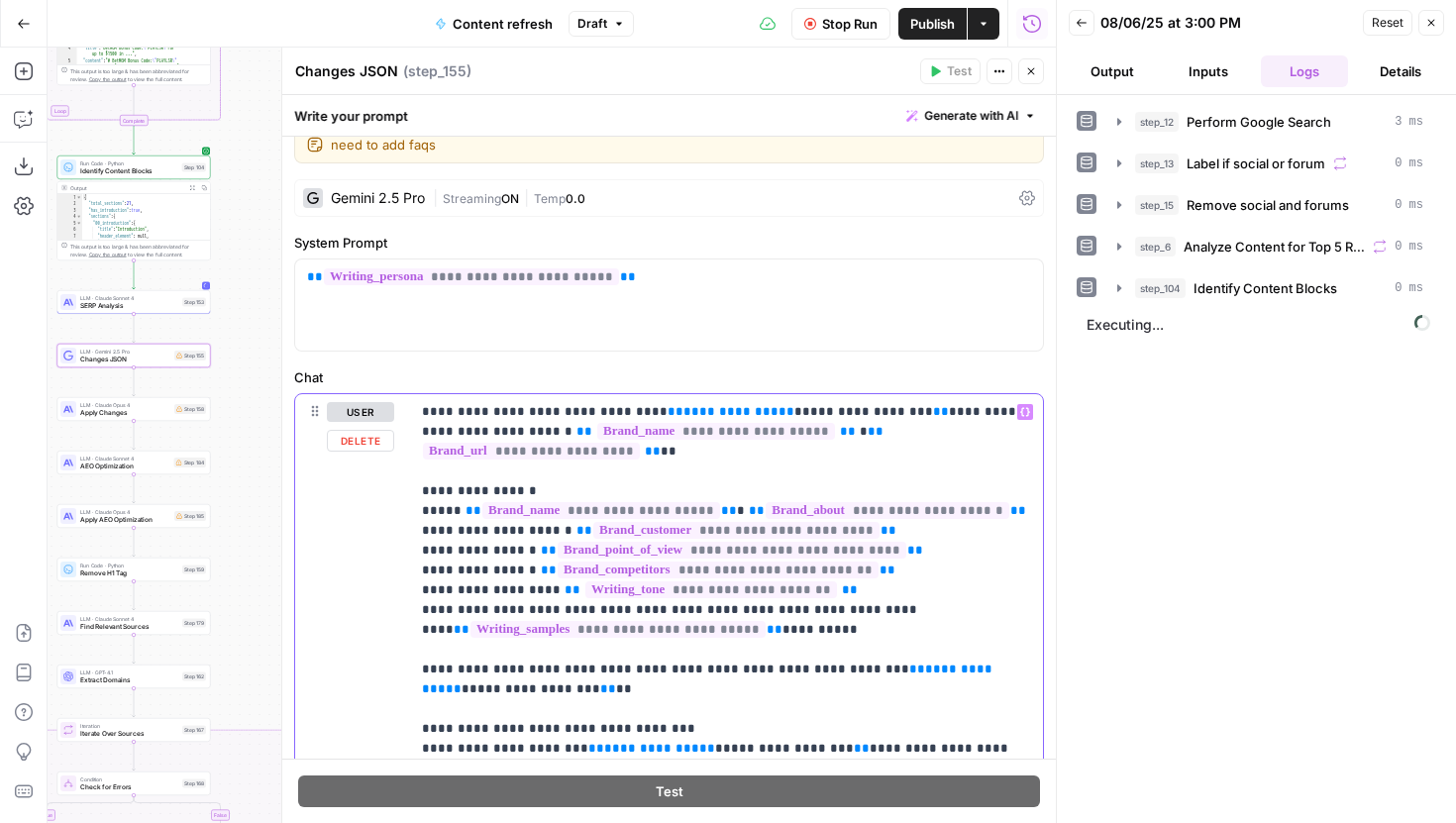 drag, startPoint x: 616, startPoint y: 413, endPoint x: 856, endPoint y: 407, distance: 240.07499 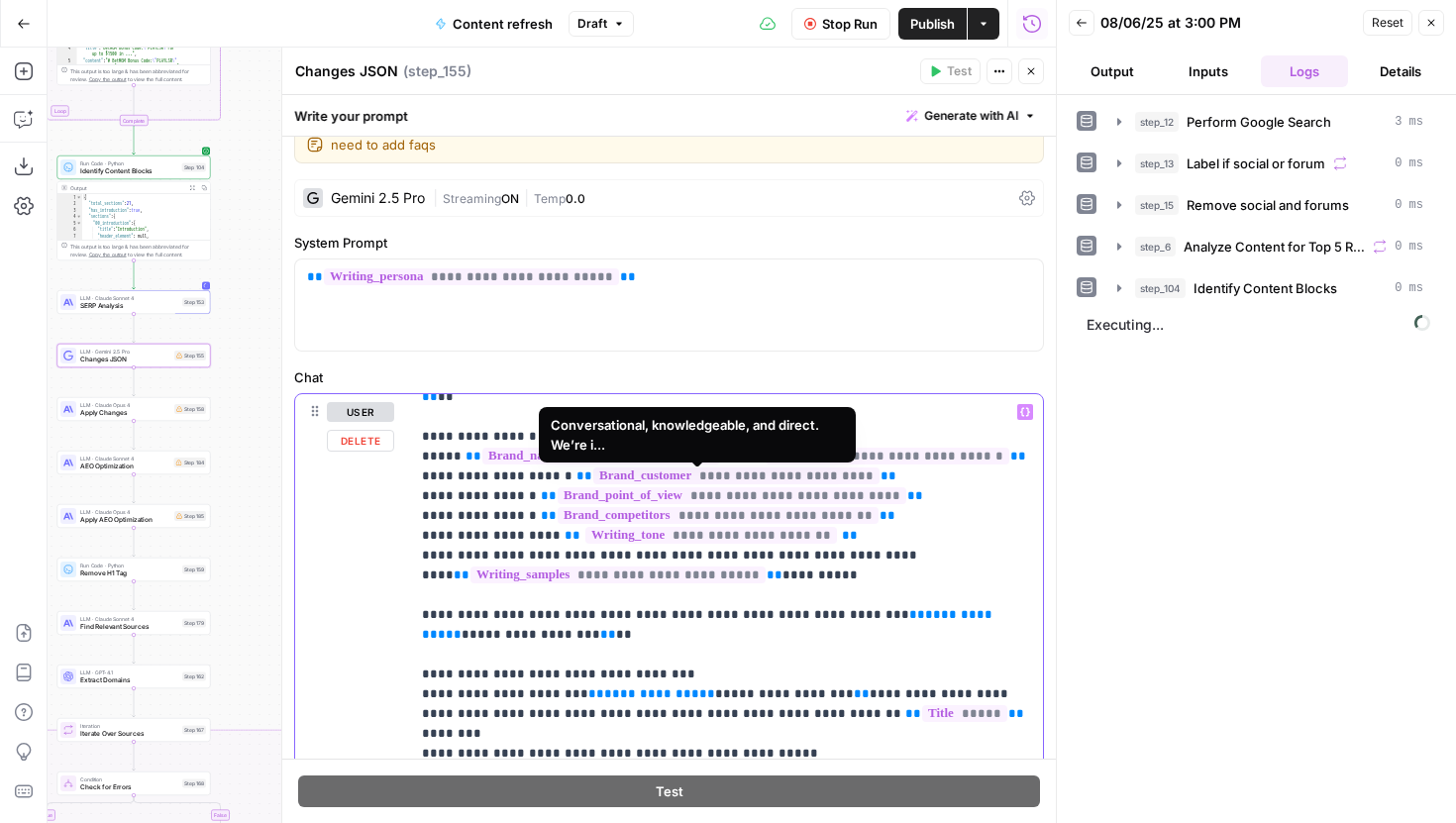 scroll, scrollTop: 106, scrollLeft: 0, axis: vertical 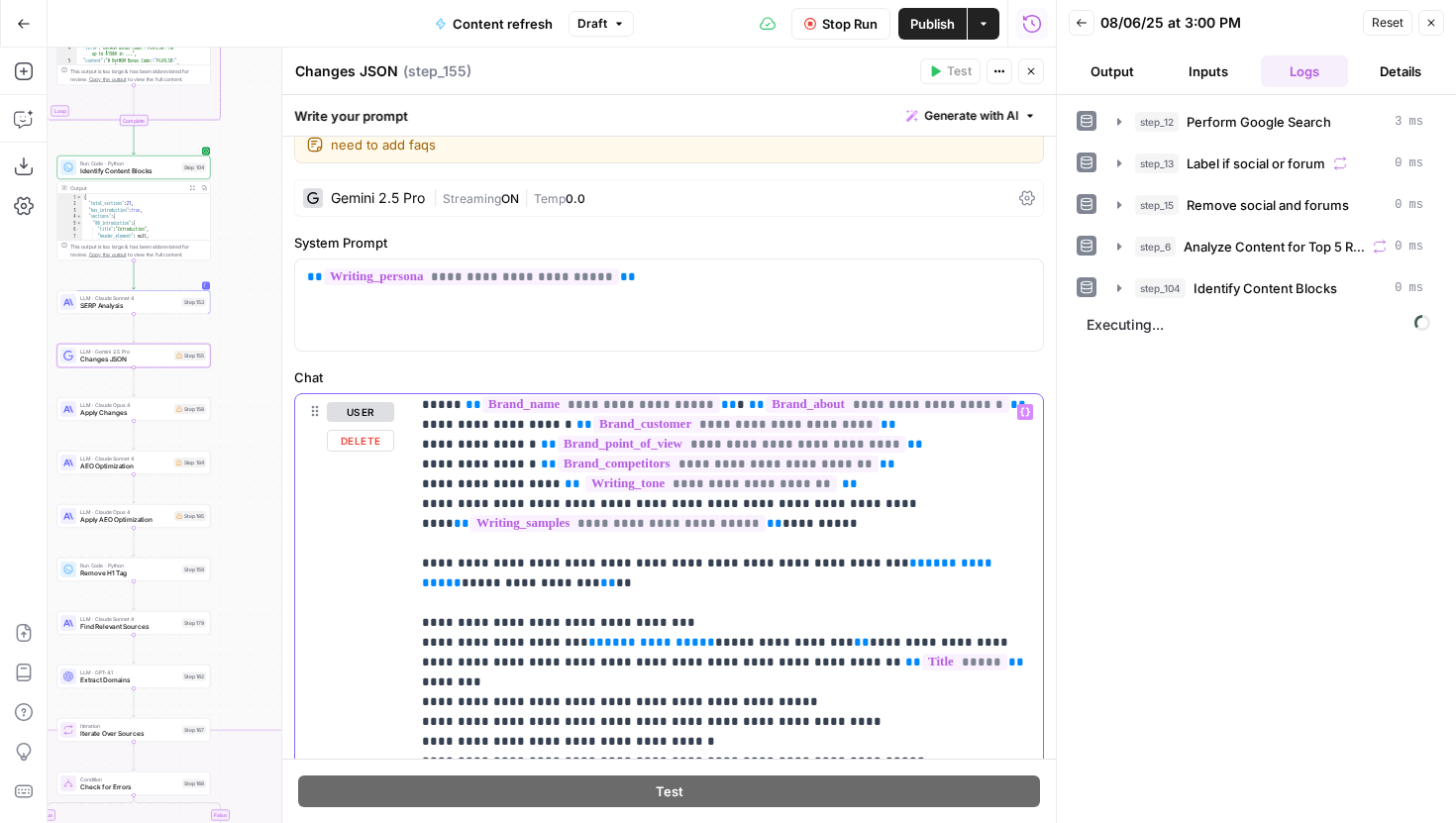 drag, startPoint x: 567, startPoint y: 626, endPoint x: 807, endPoint y: 622, distance: 240.03333 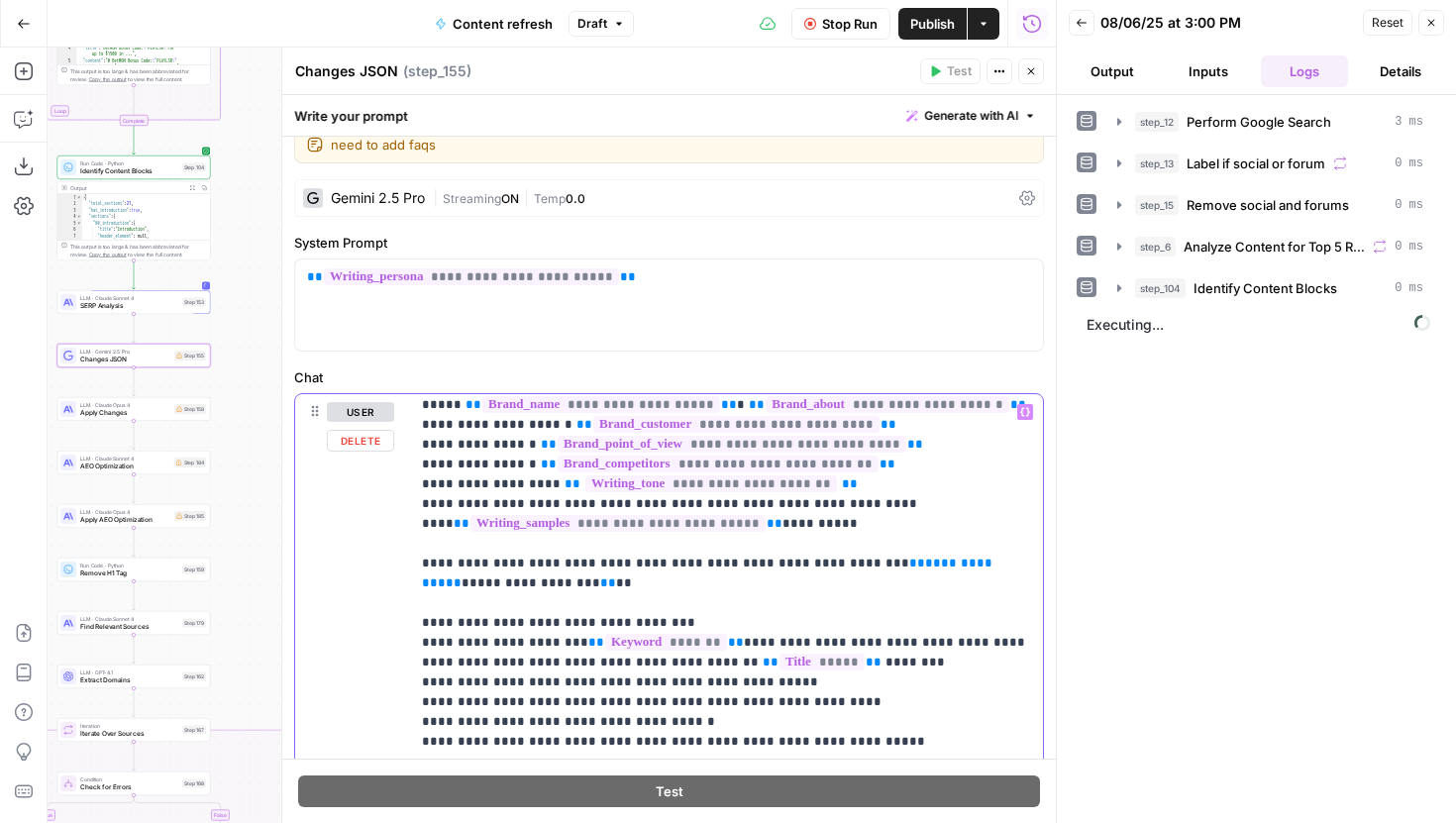 drag, startPoint x: 830, startPoint y: 541, endPoint x: 497, endPoint y: 566, distance: 333.93712 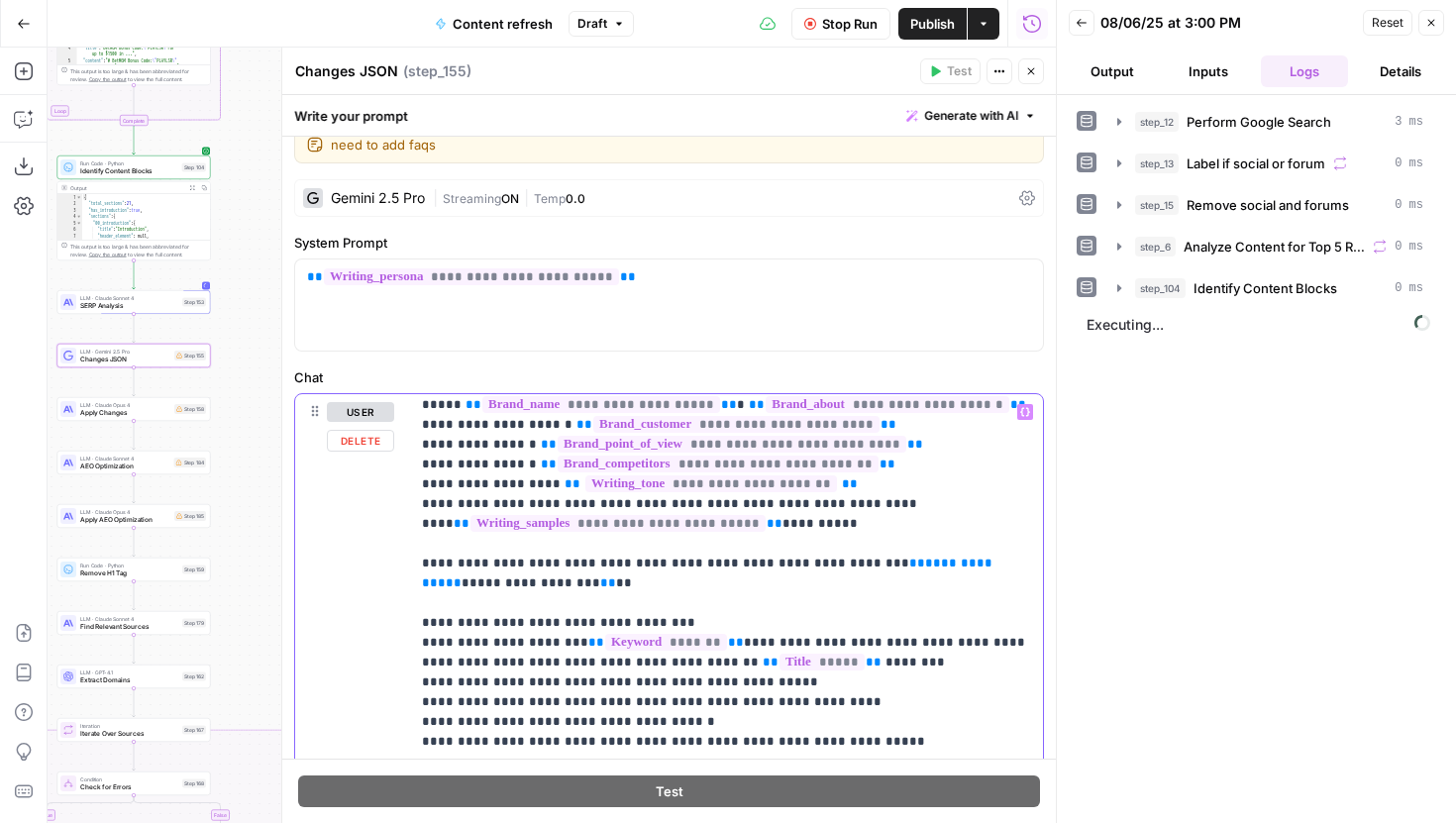 drag, startPoint x: 495, startPoint y: 565, endPoint x: 829, endPoint y: 548, distance: 334.4324 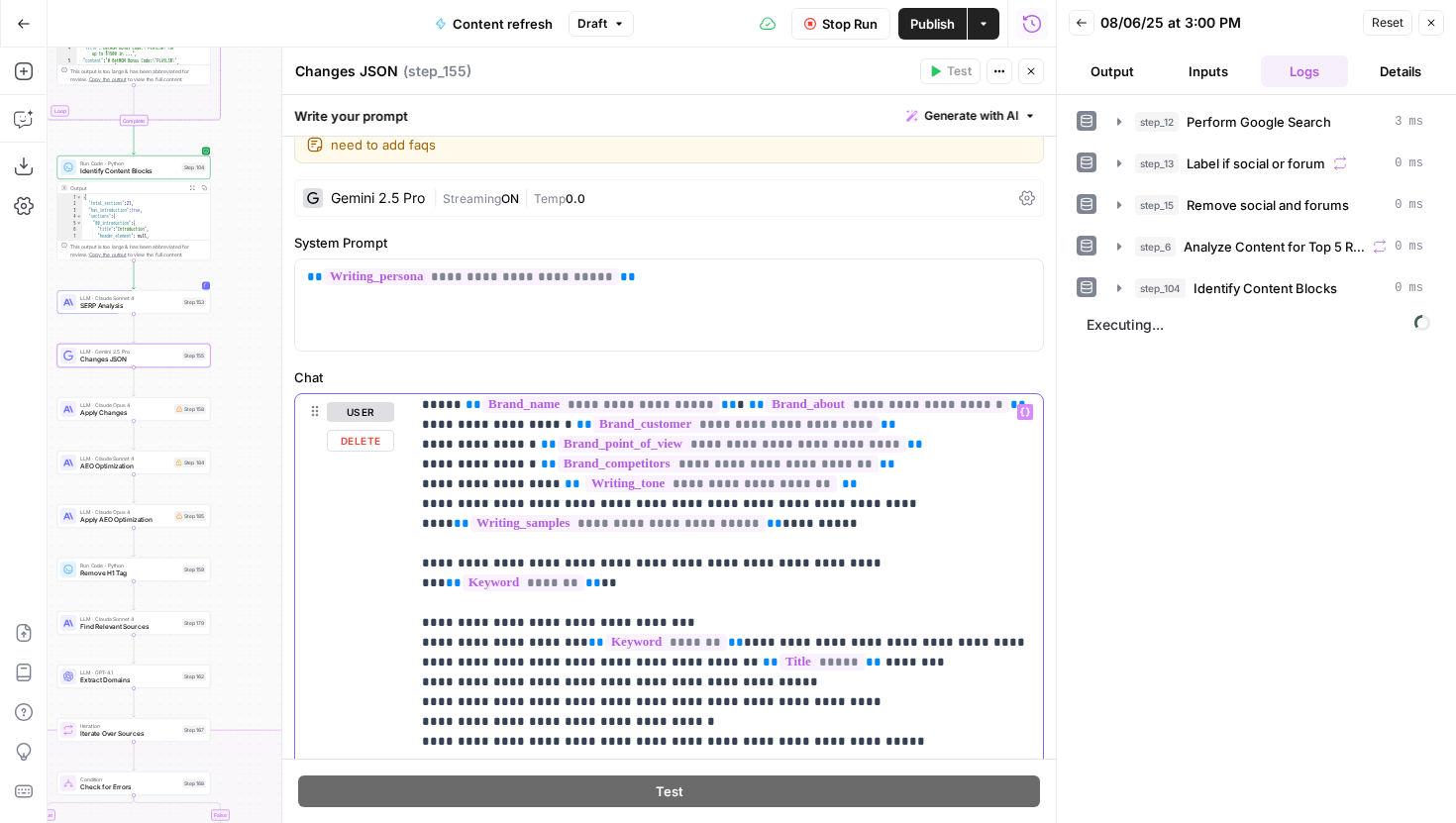click on "**********" at bounding box center (726, 1475) 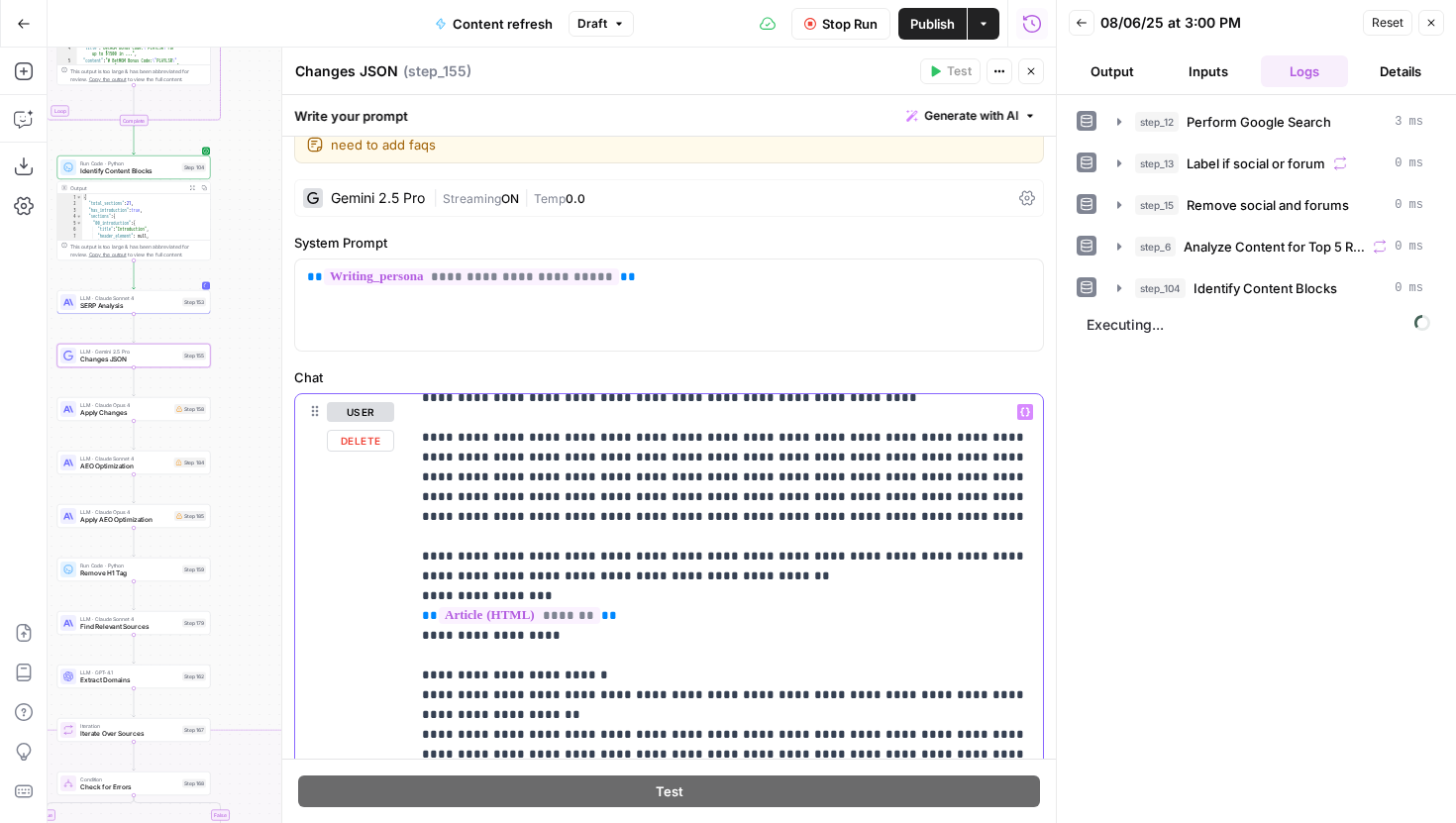 scroll, scrollTop: 1566, scrollLeft: 0, axis: vertical 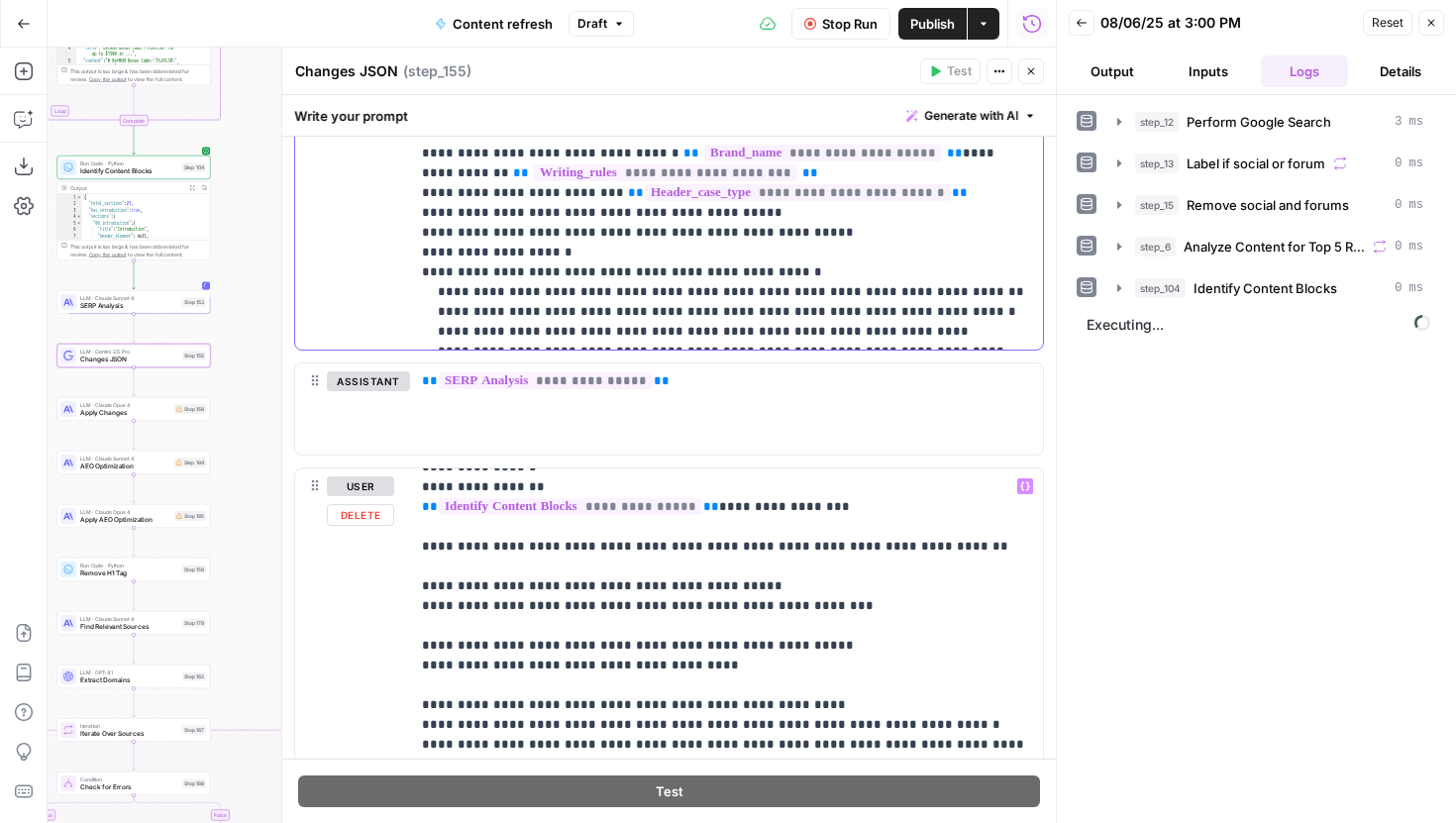 type 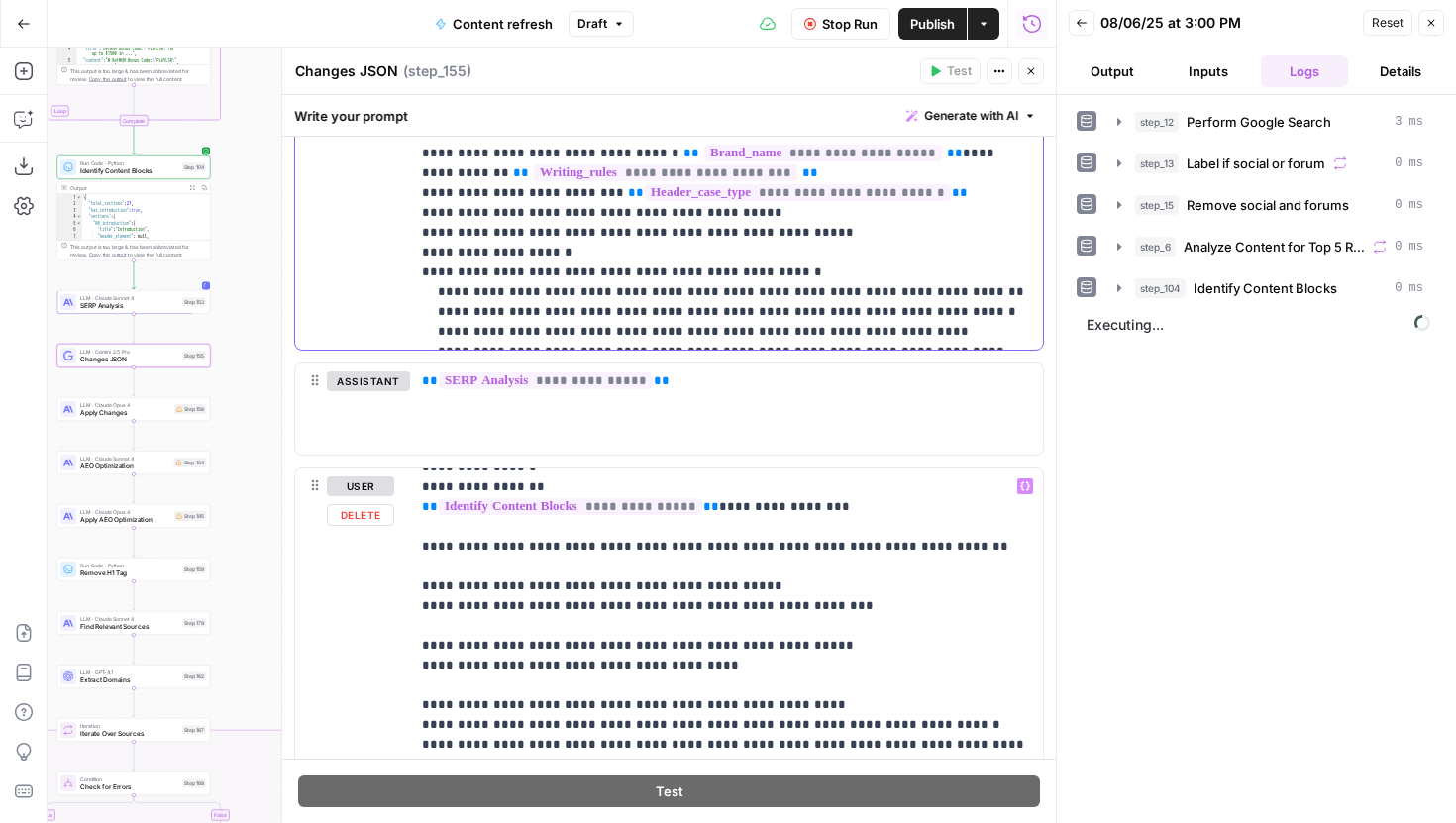 scroll, scrollTop: 262, scrollLeft: 0, axis: vertical 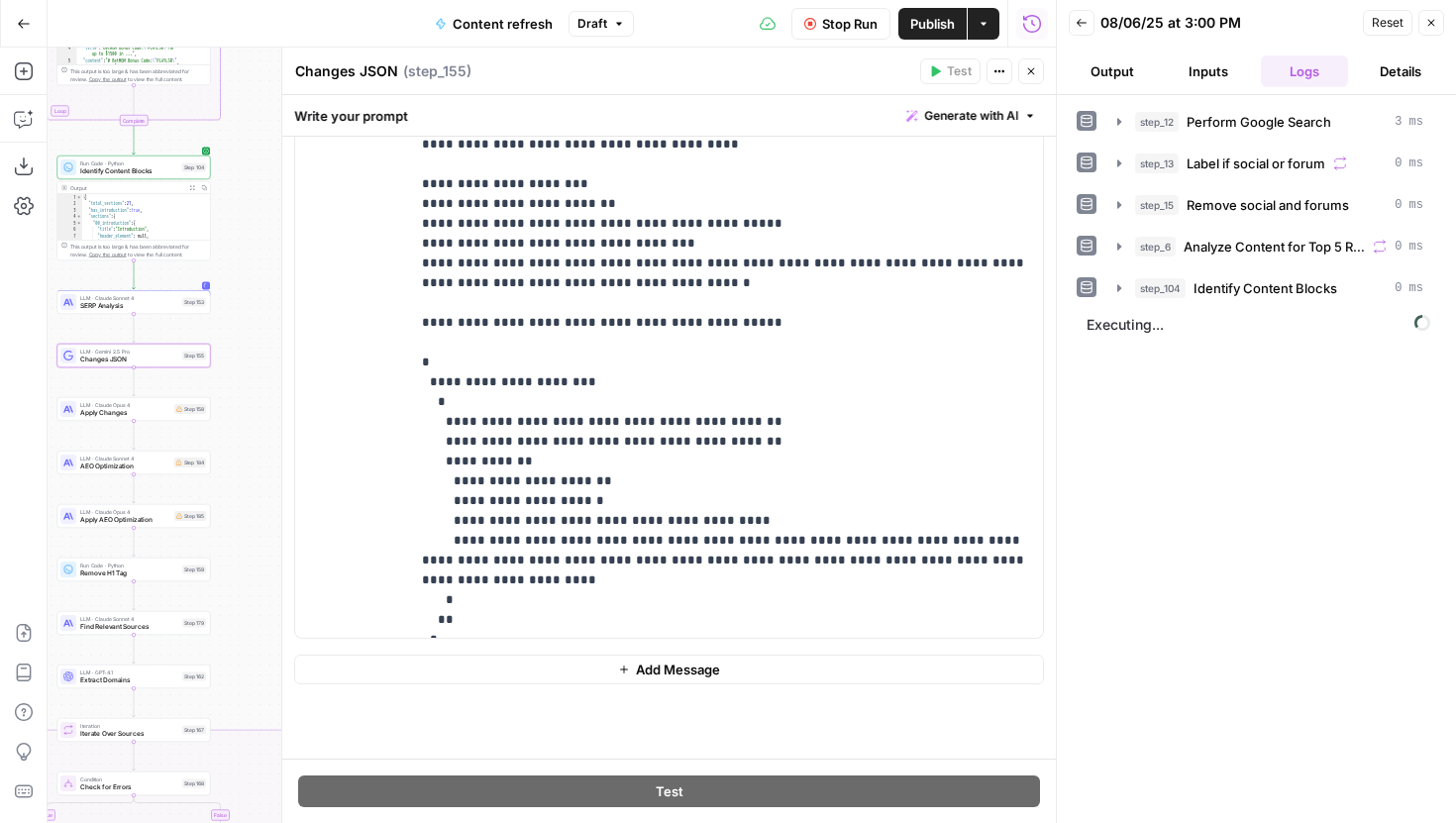 drag, startPoint x: 219, startPoint y: 352, endPoint x: 234, endPoint y: 335, distance: 22.671568 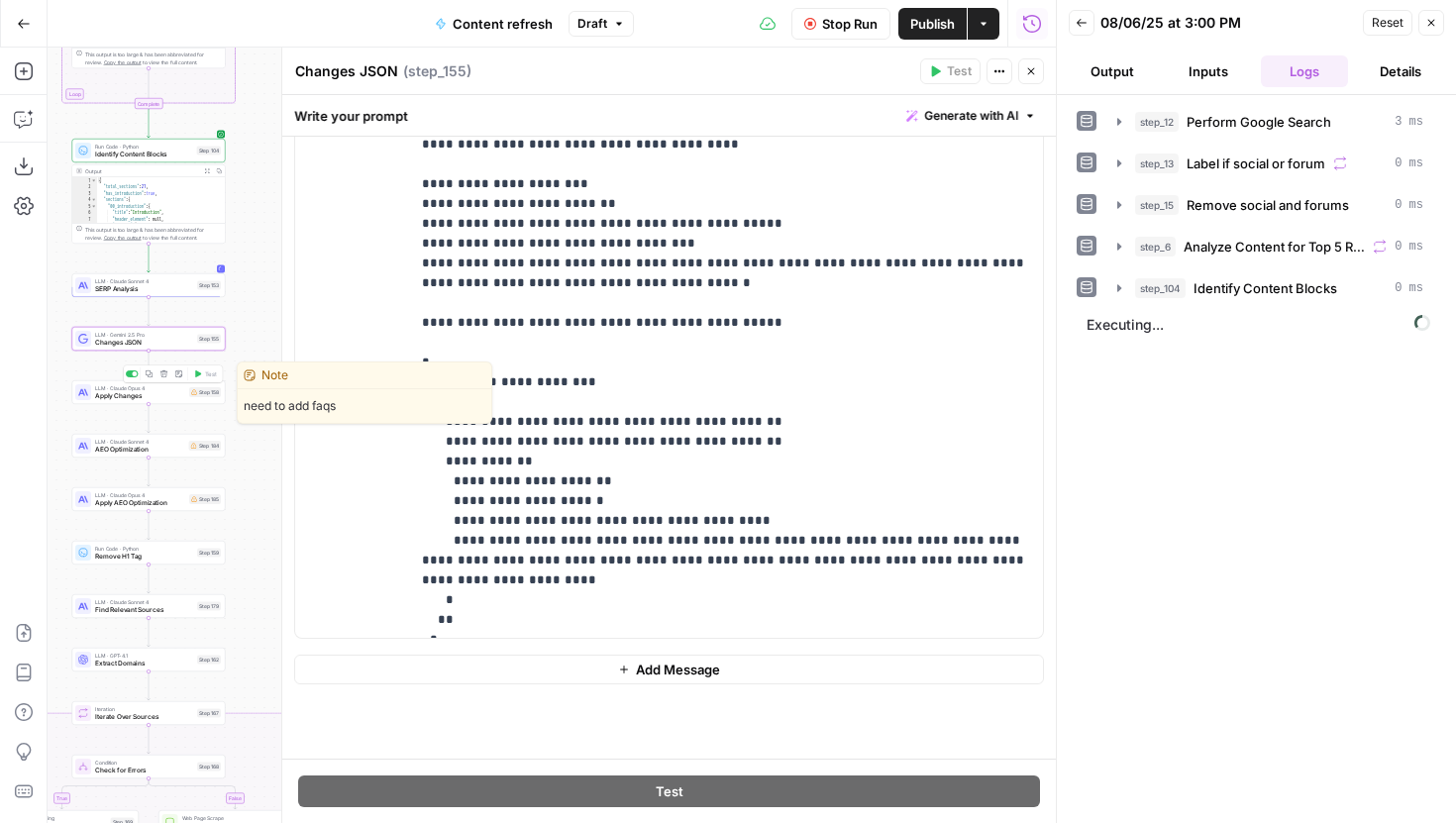 click on "LLM · Claude Opus 4 Apply Changes Step 158 Copy step Delete step Edit Note Test" at bounding box center (148, 392) 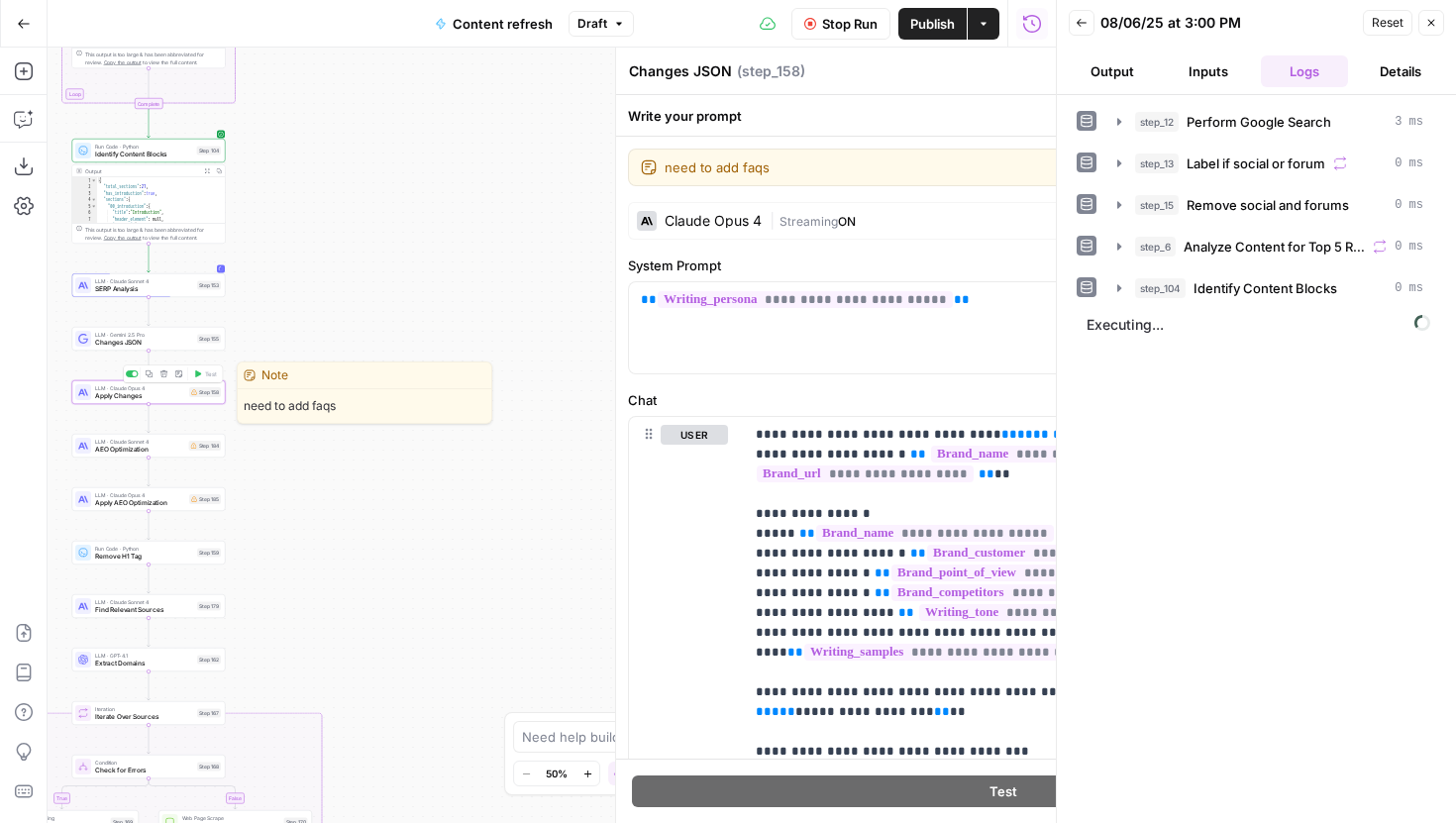 type on "Apply Changes" 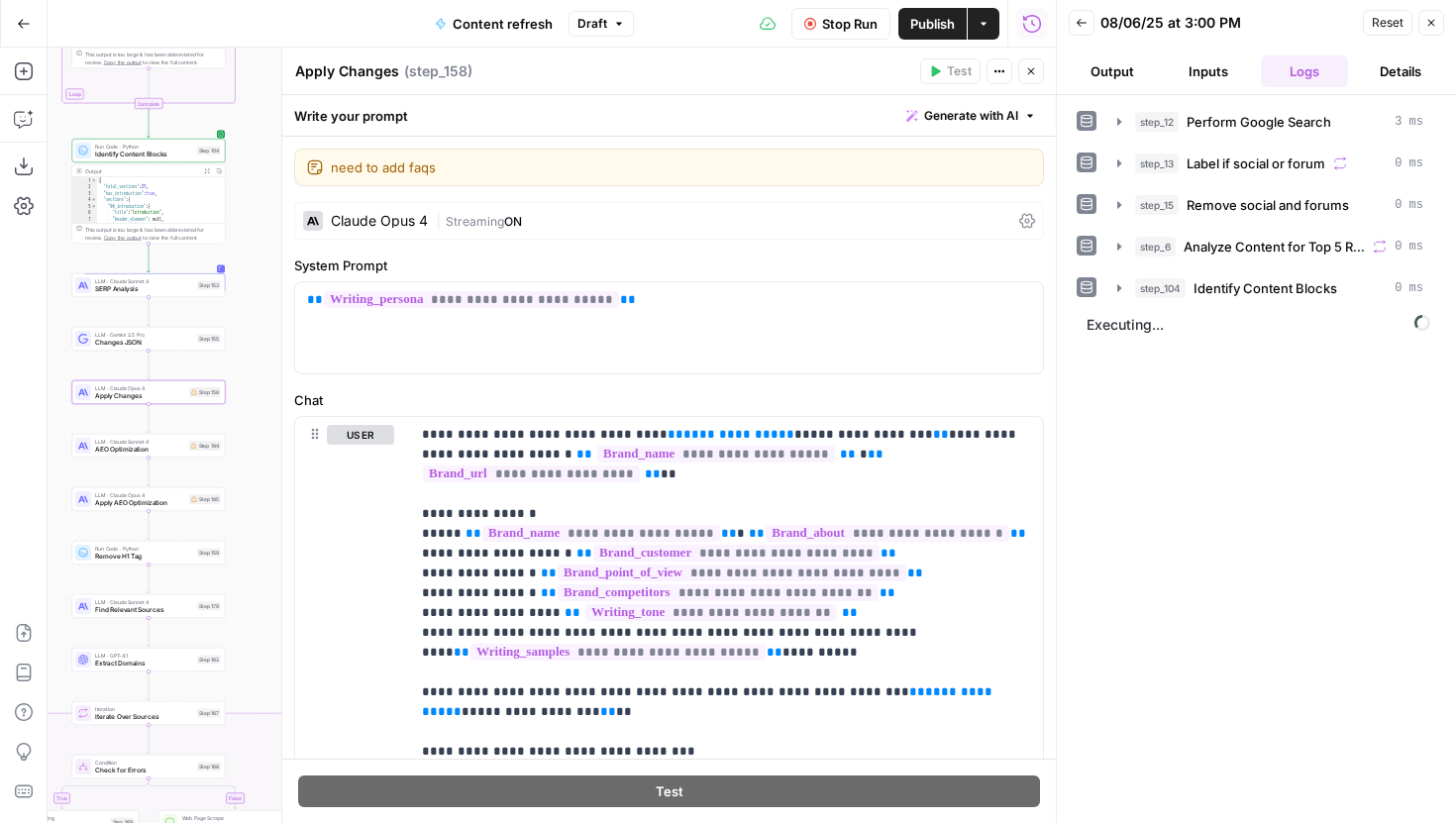scroll, scrollTop: 12, scrollLeft: 0, axis: vertical 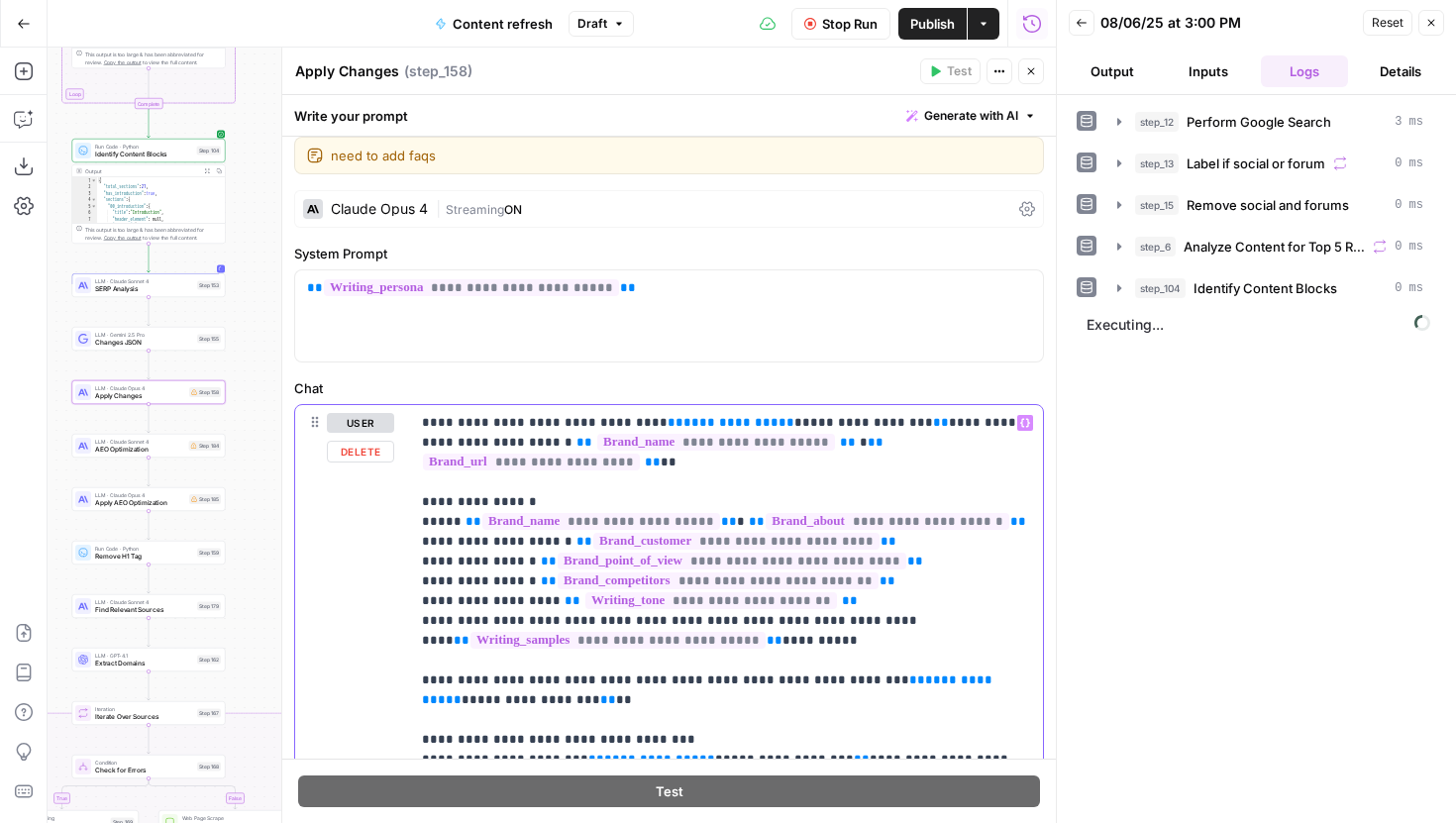 drag, startPoint x: 616, startPoint y: 425, endPoint x: 859, endPoint y: 426, distance: 243.00206 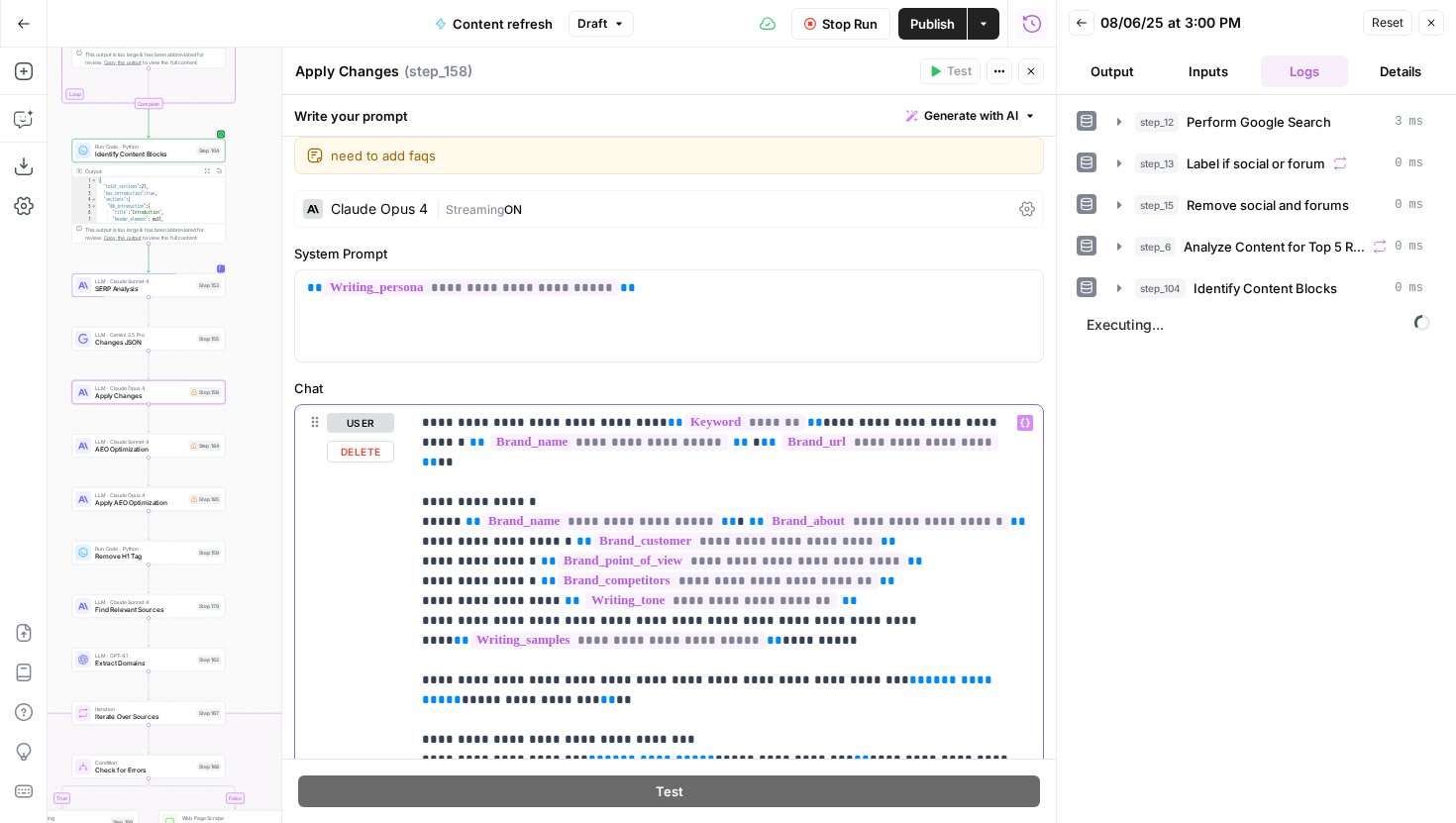 drag, startPoint x: 829, startPoint y: 662, endPoint x: 496, endPoint y: 680, distance: 333.48613 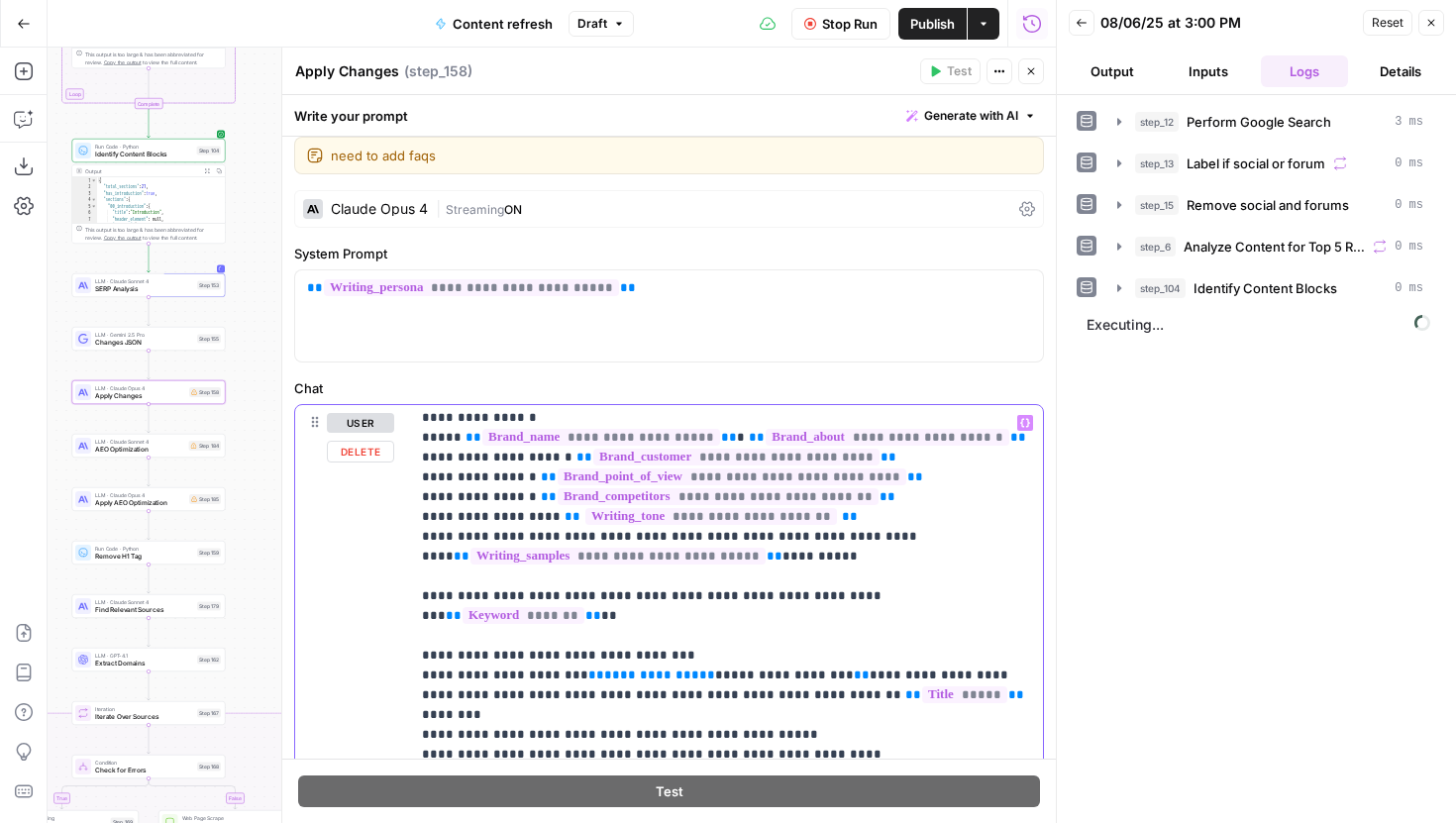 scroll, scrollTop: 89, scrollLeft: 0, axis: vertical 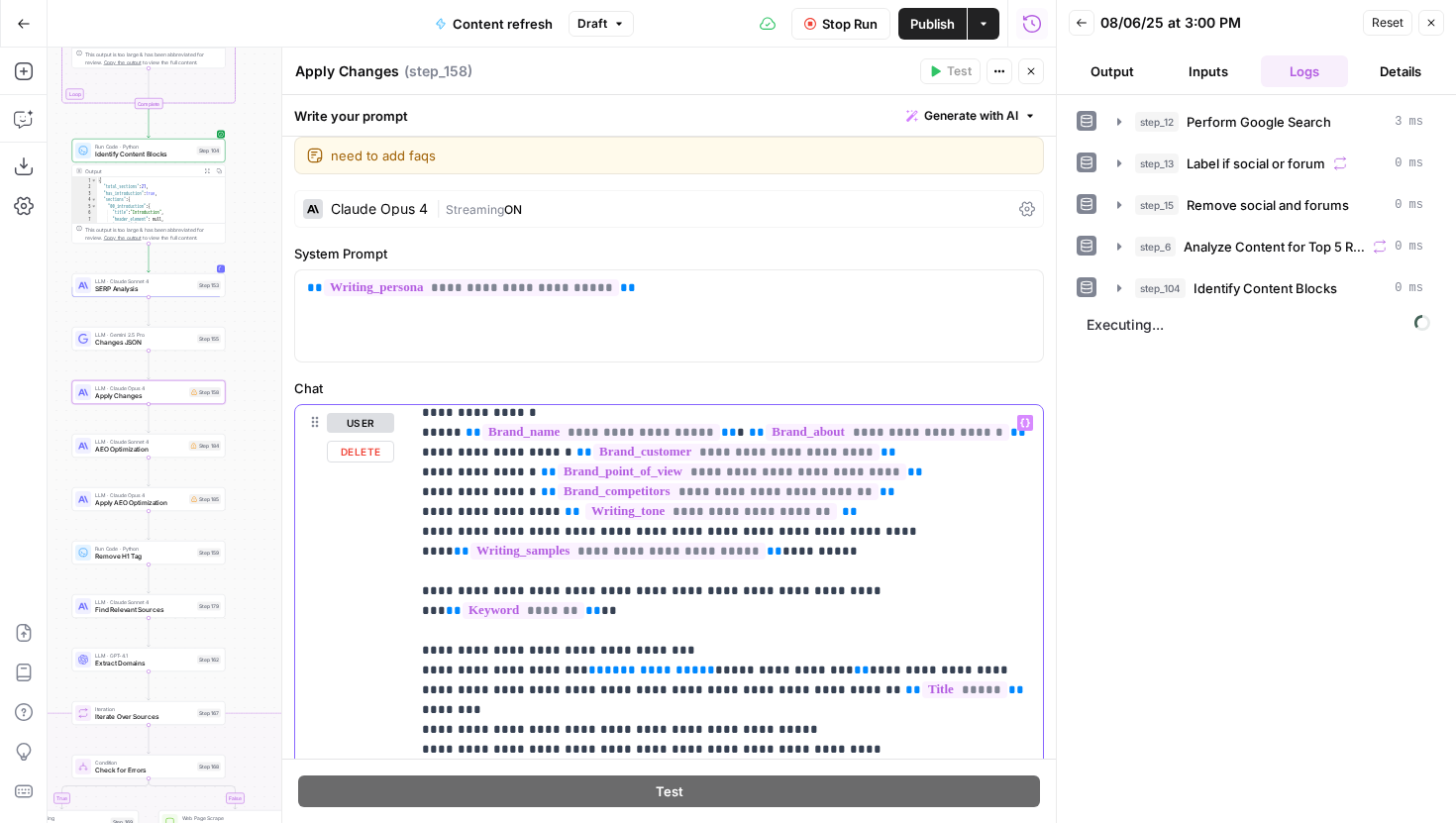 drag, startPoint x: 564, startPoint y: 634, endPoint x: 804, endPoint y: 626, distance: 240.1333 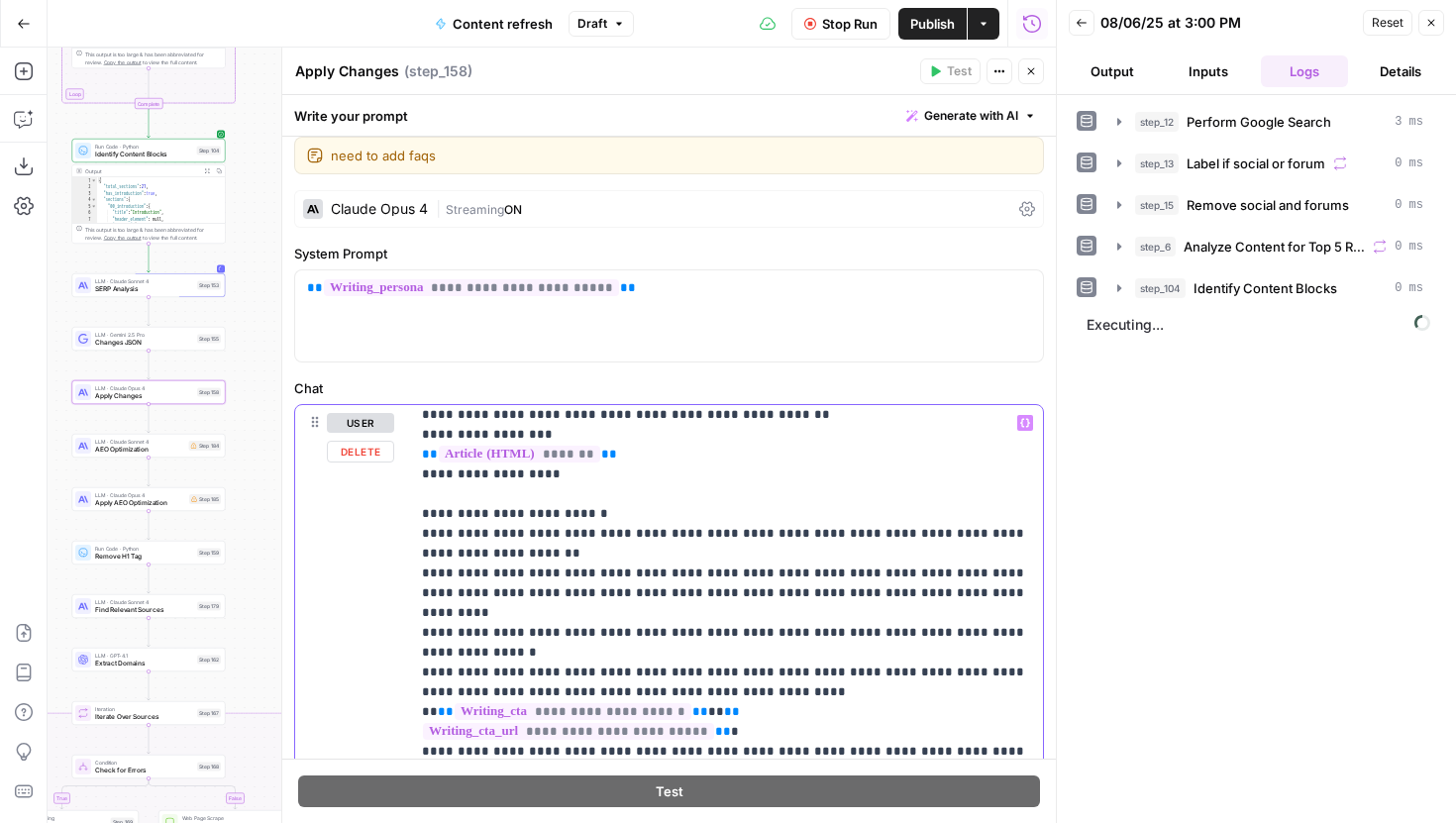 scroll, scrollTop: 1566, scrollLeft: 0, axis: vertical 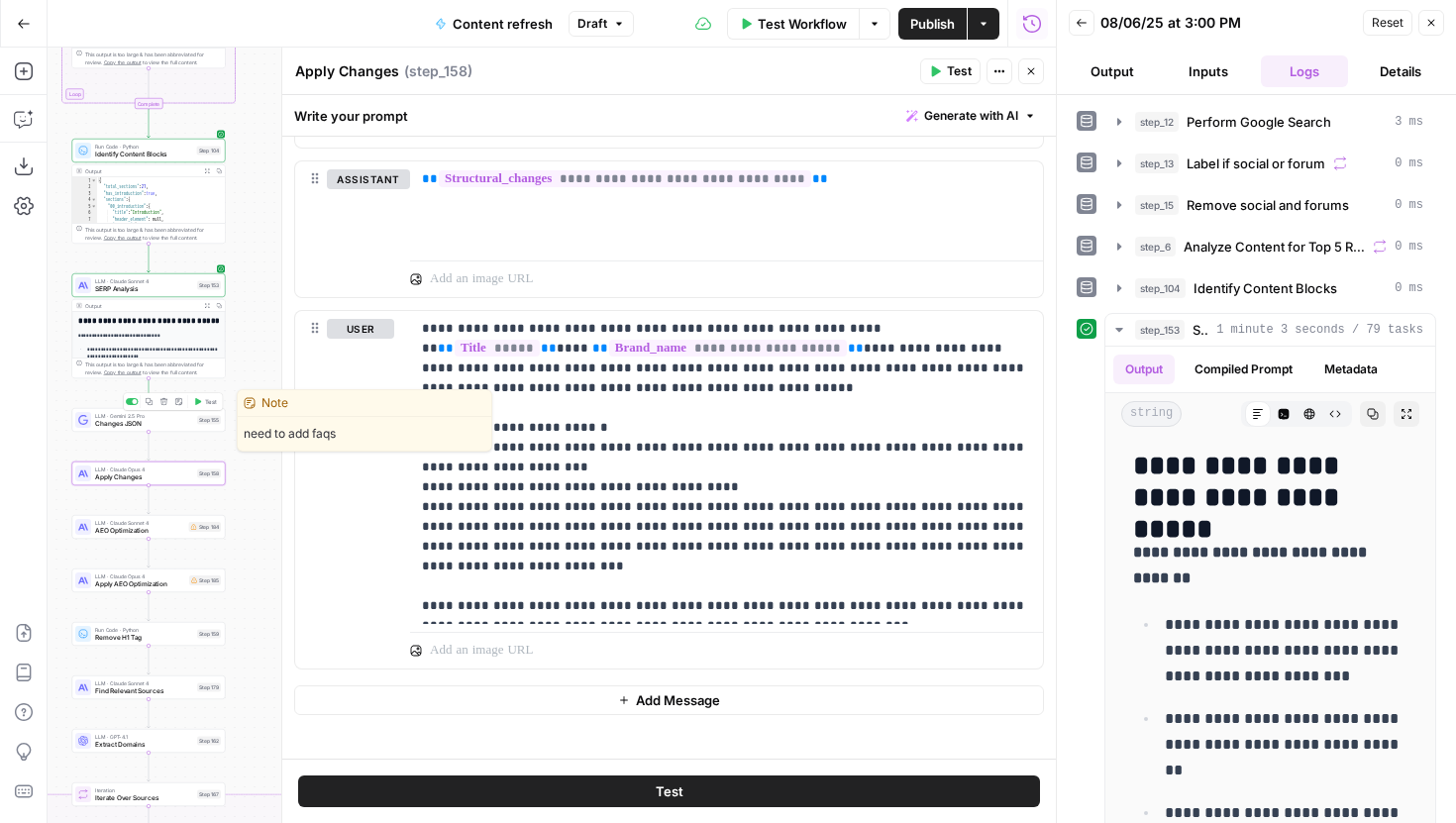 click on "Test" at bounding box center [205, 401] 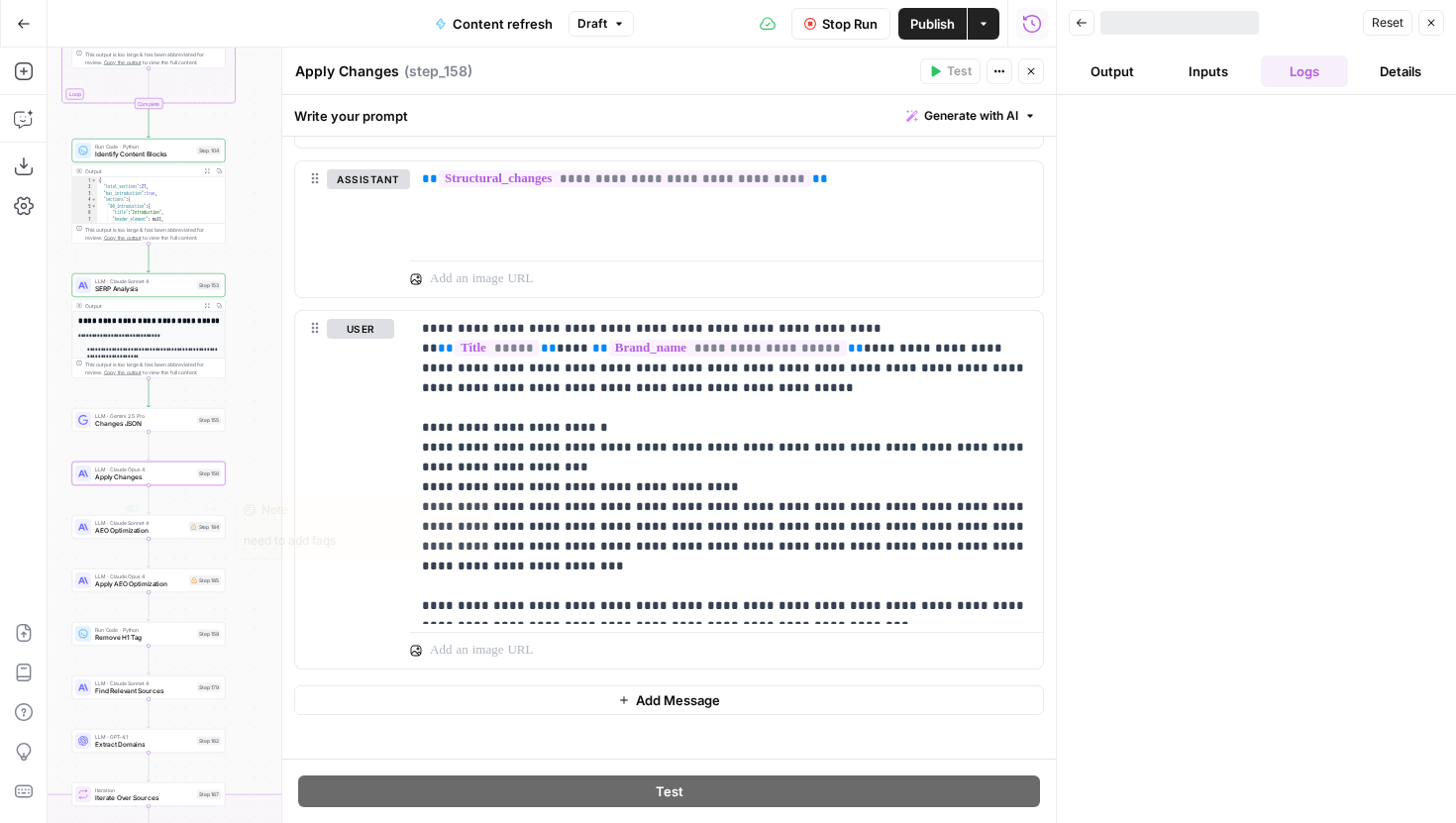 click on "AEO Optimization" at bounding box center [140, 531] 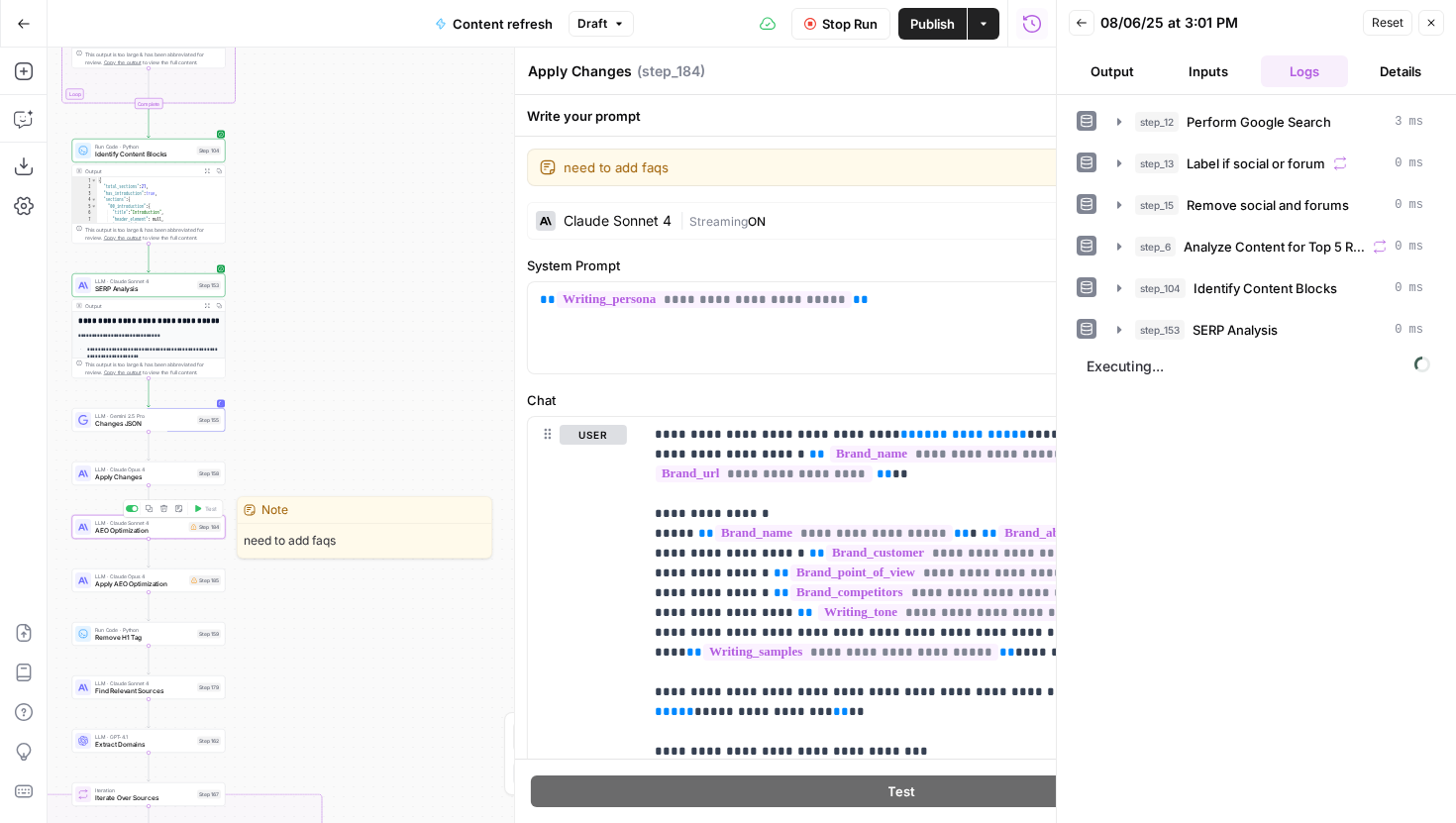 type on "AEO Optimization" 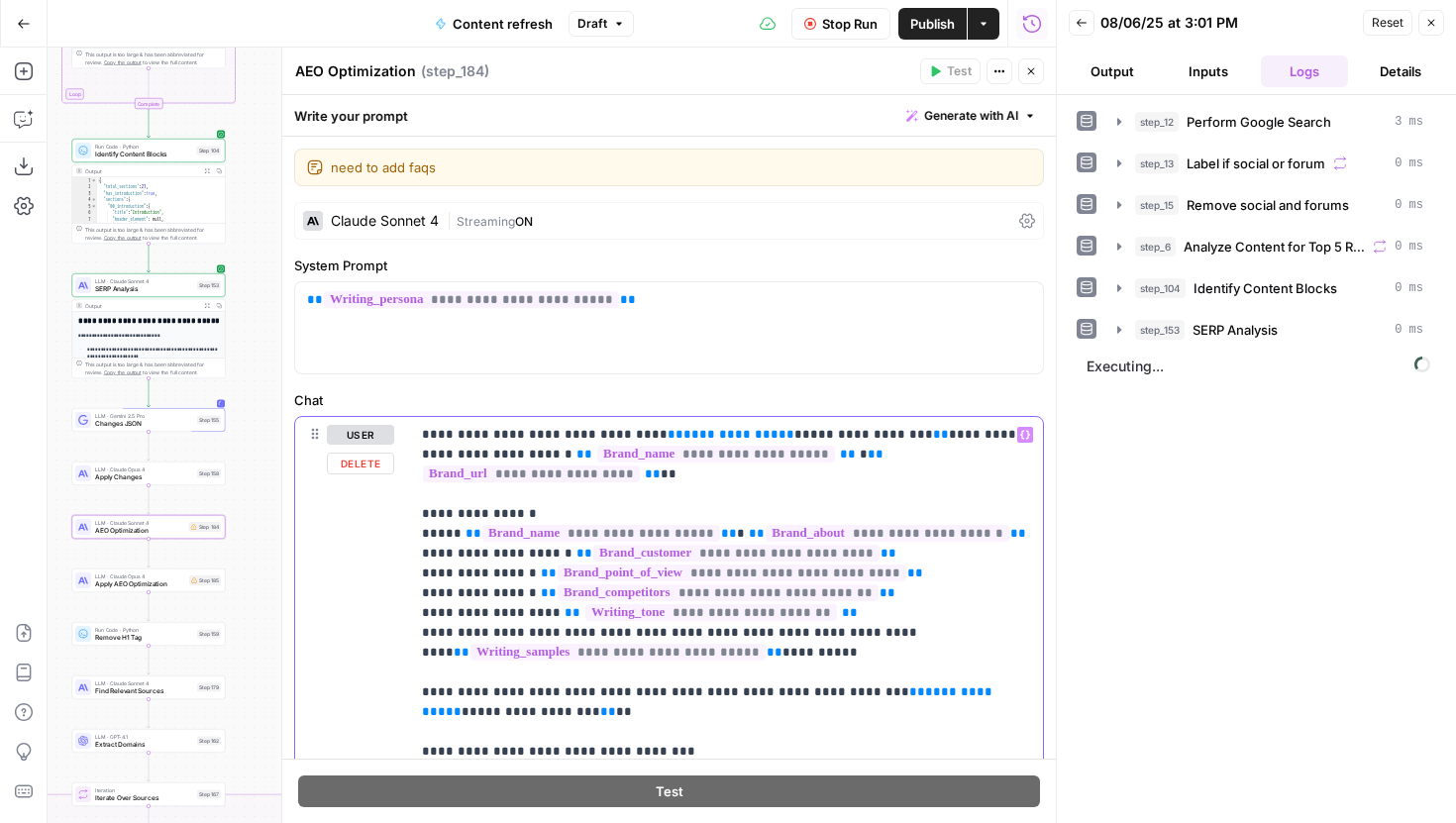 drag, startPoint x: 615, startPoint y: 436, endPoint x: 857, endPoint y: 434, distance: 242.0083 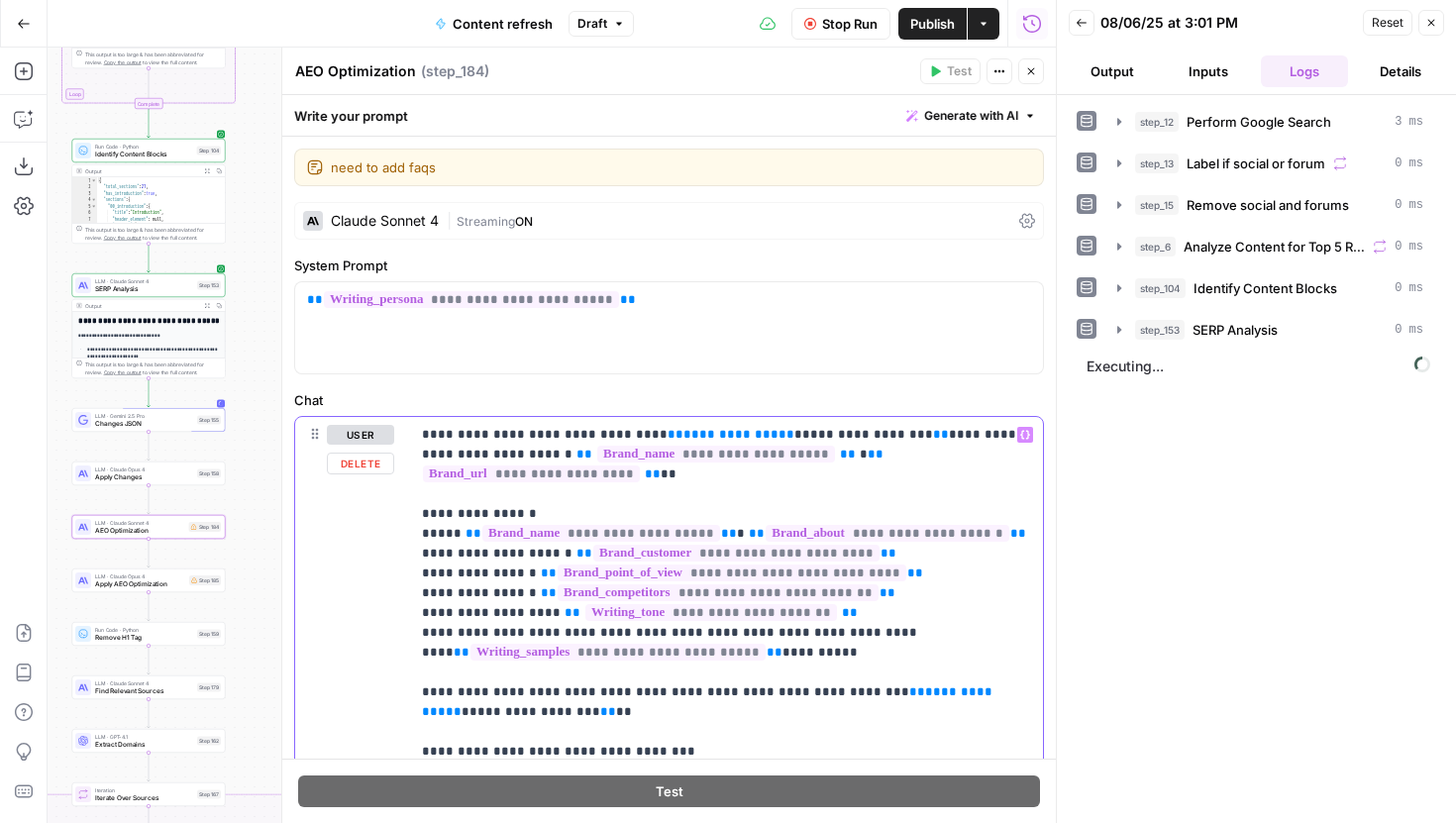 click on "**********" at bounding box center (726, 1613) 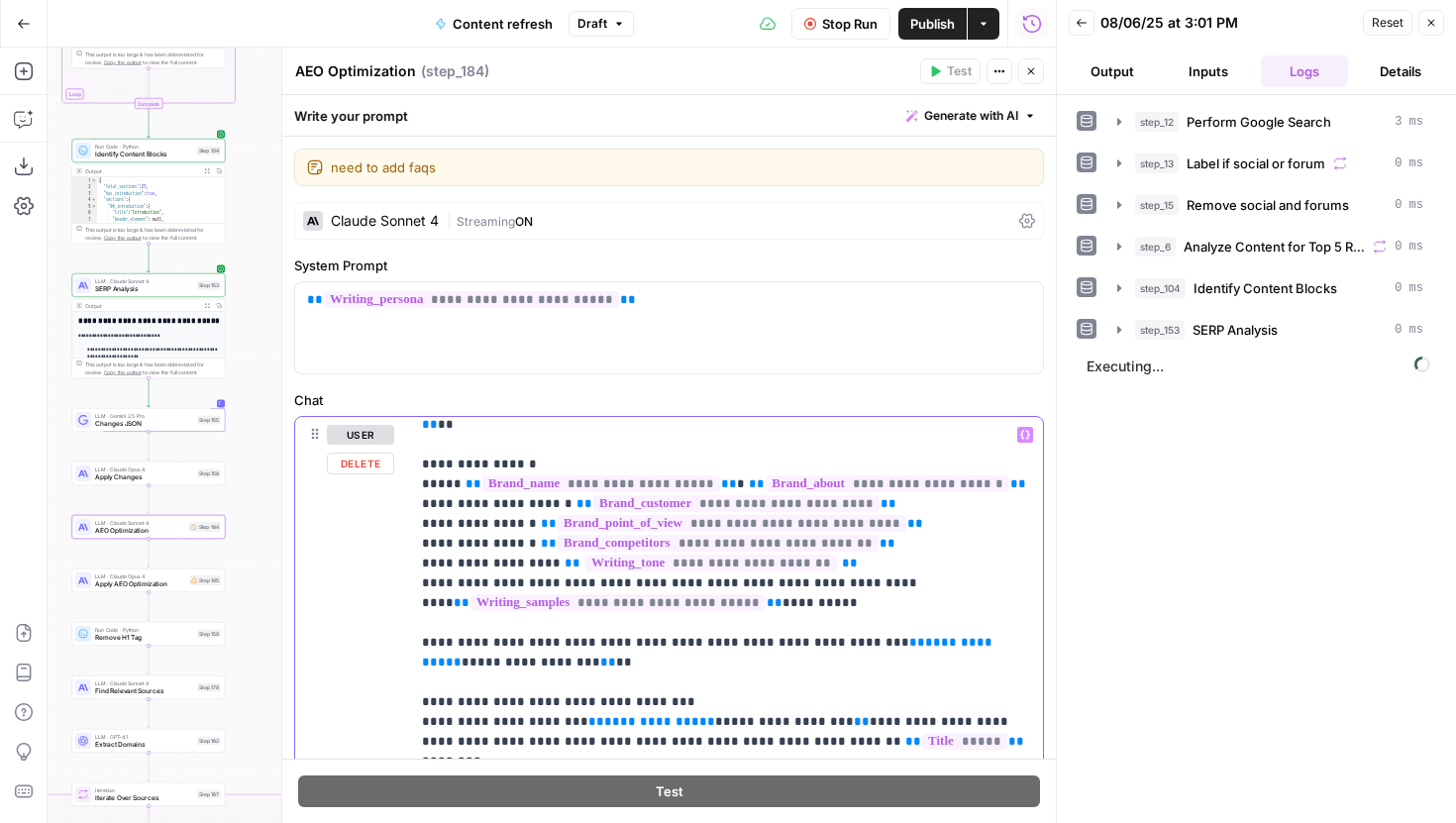 scroll, scrollTop: 49, scrollLeft: 0, axis: vertical 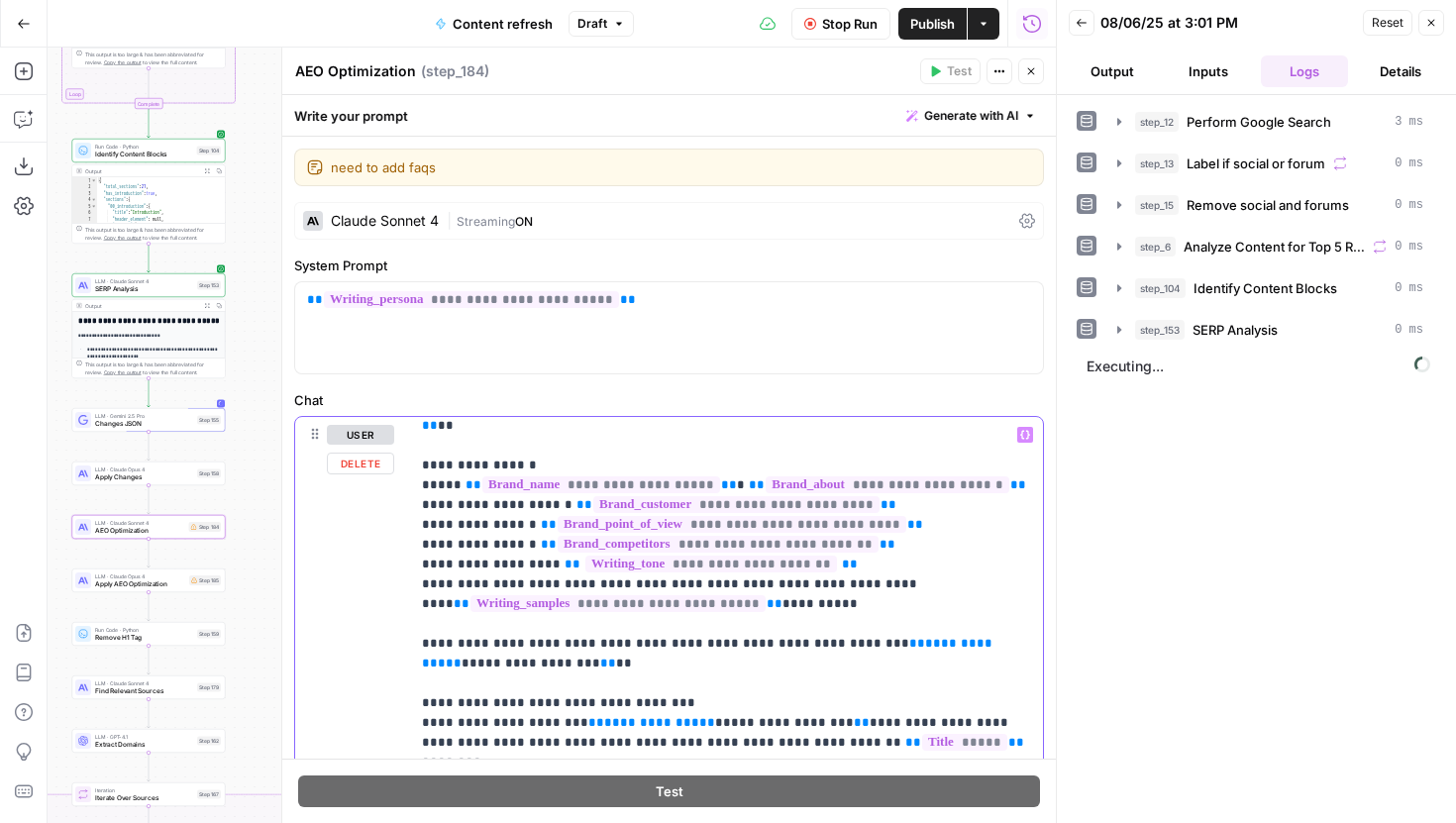 drag, startPoint x: 829, startPoint y: 628, endPoint x: 498, endPoint y: 645, distance: 331.43627 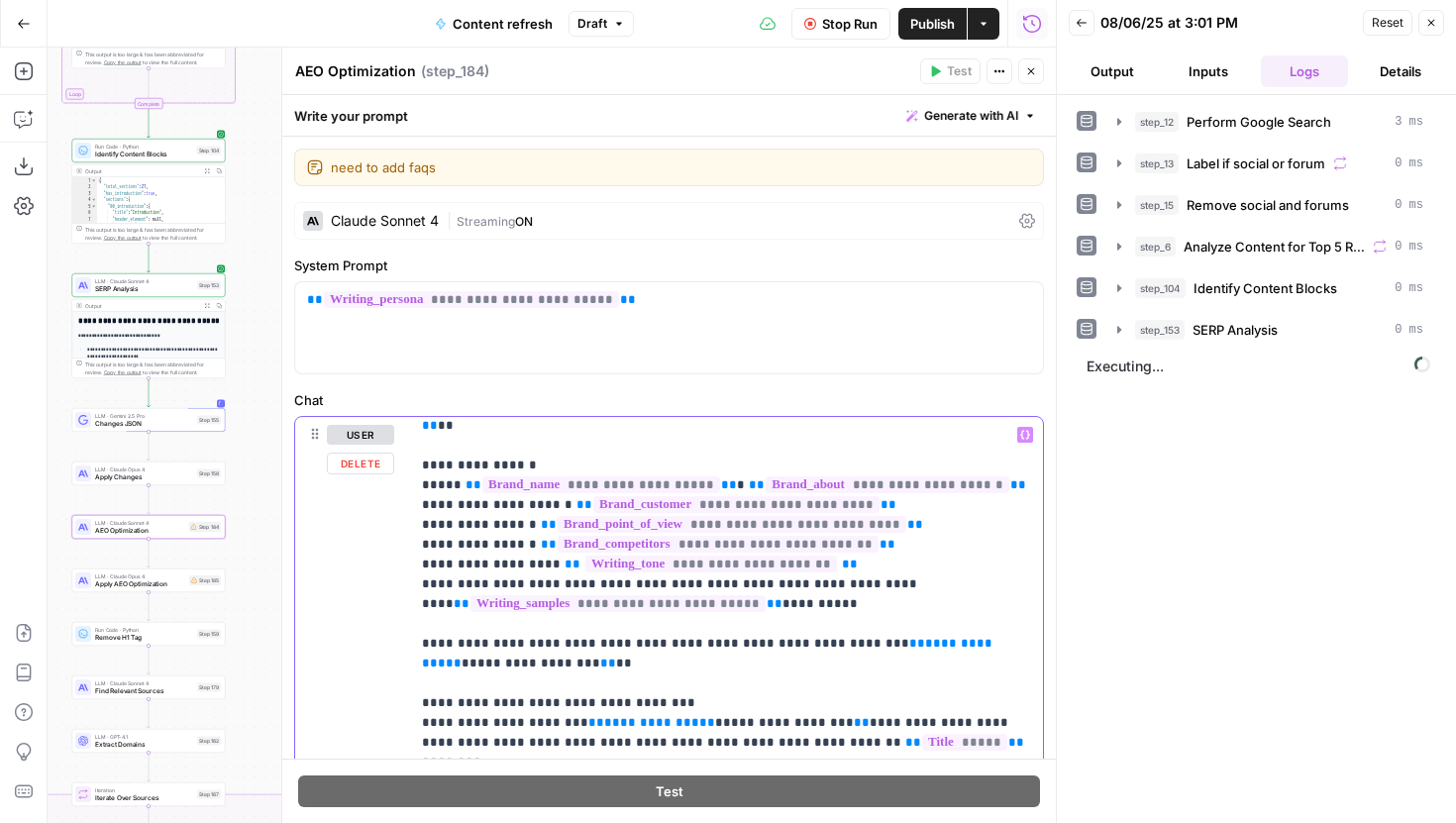 click on "**********" at bounding box center (726, 1565) 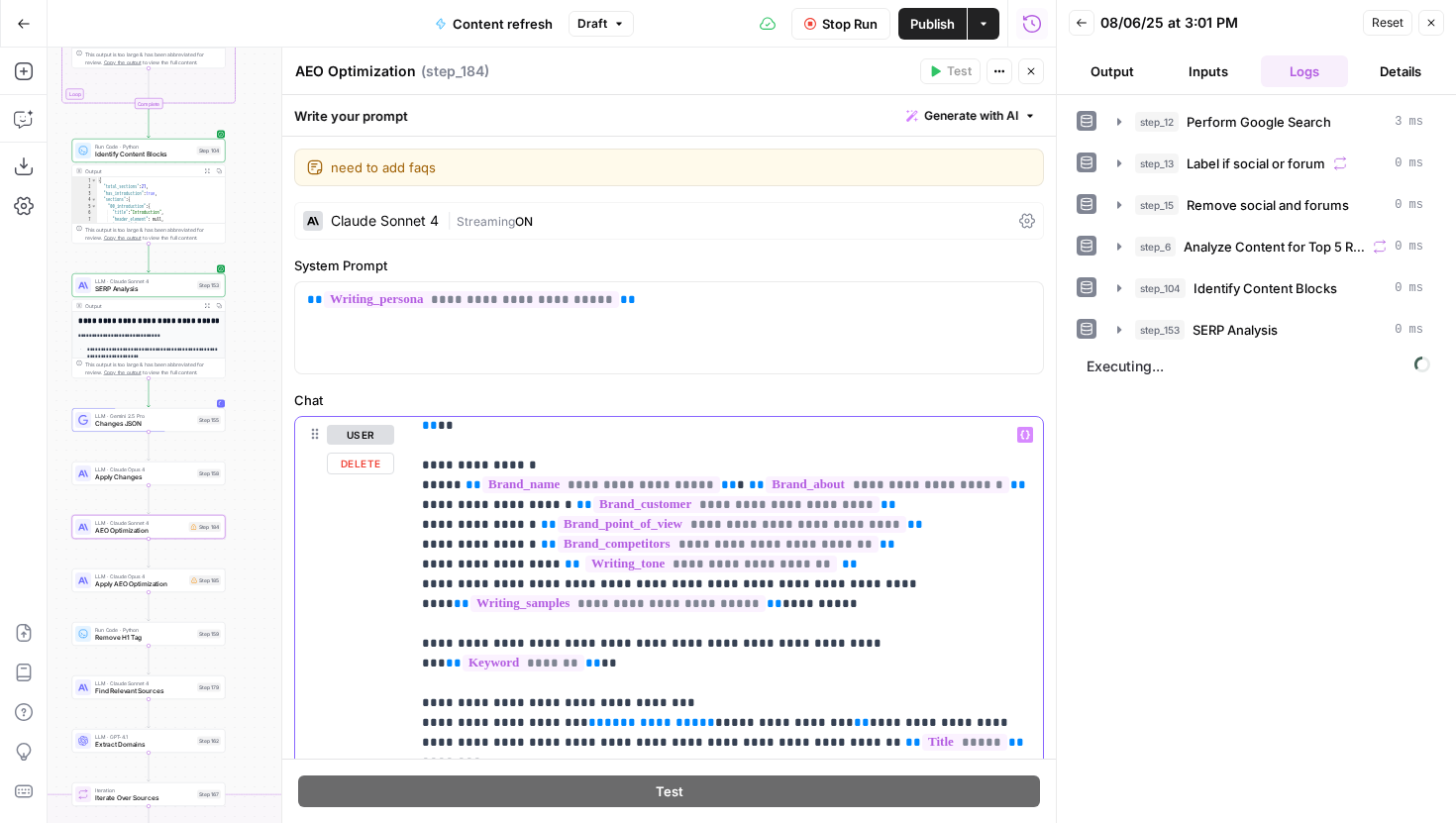 scroll, scrollTop: 78, scrollLeft: 0, axis: vertical 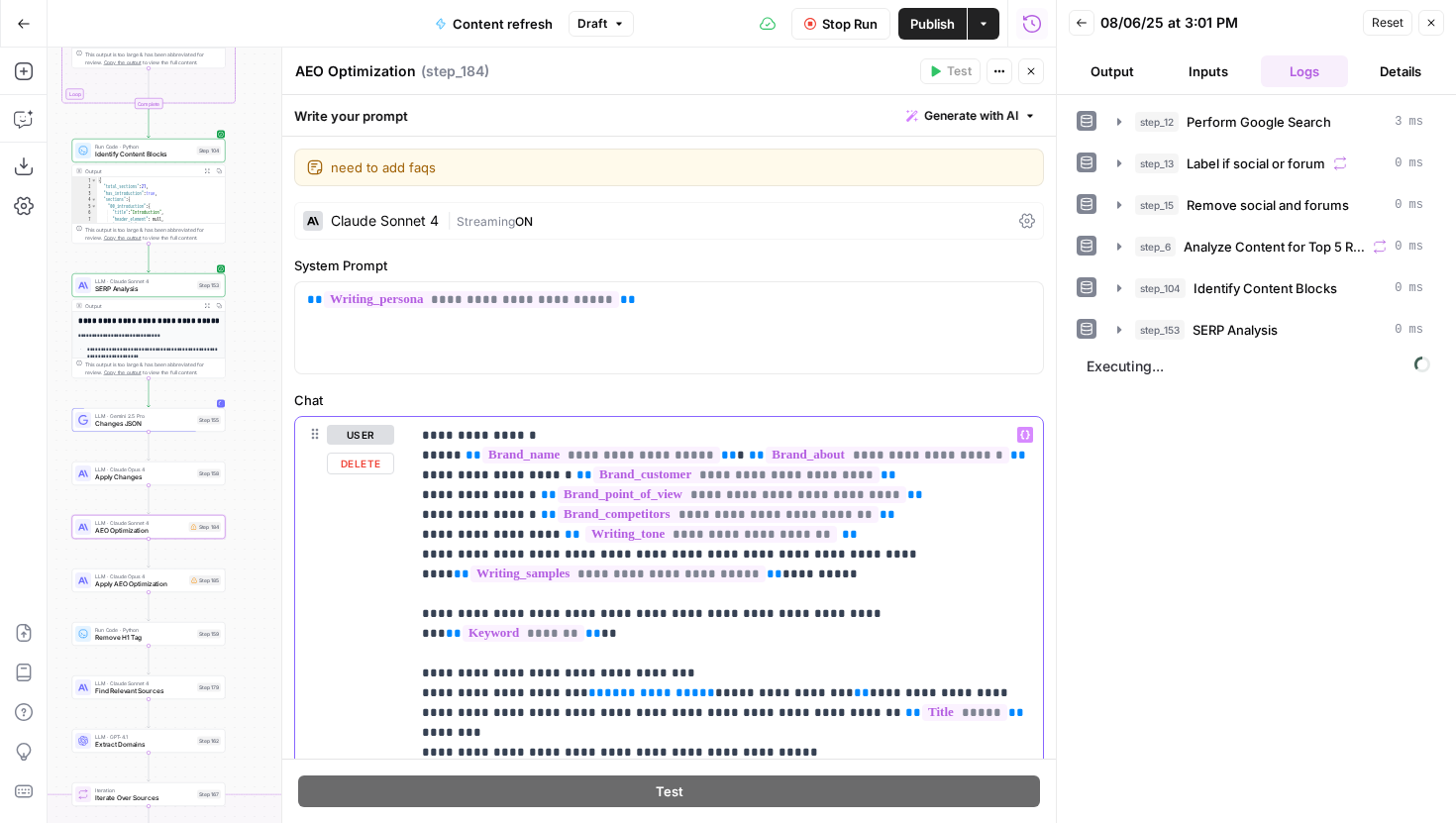 drag, startPoint x: 566, startPoint y: 650, endPoint x: 809, endPoint y: 652, distance: 243.00823 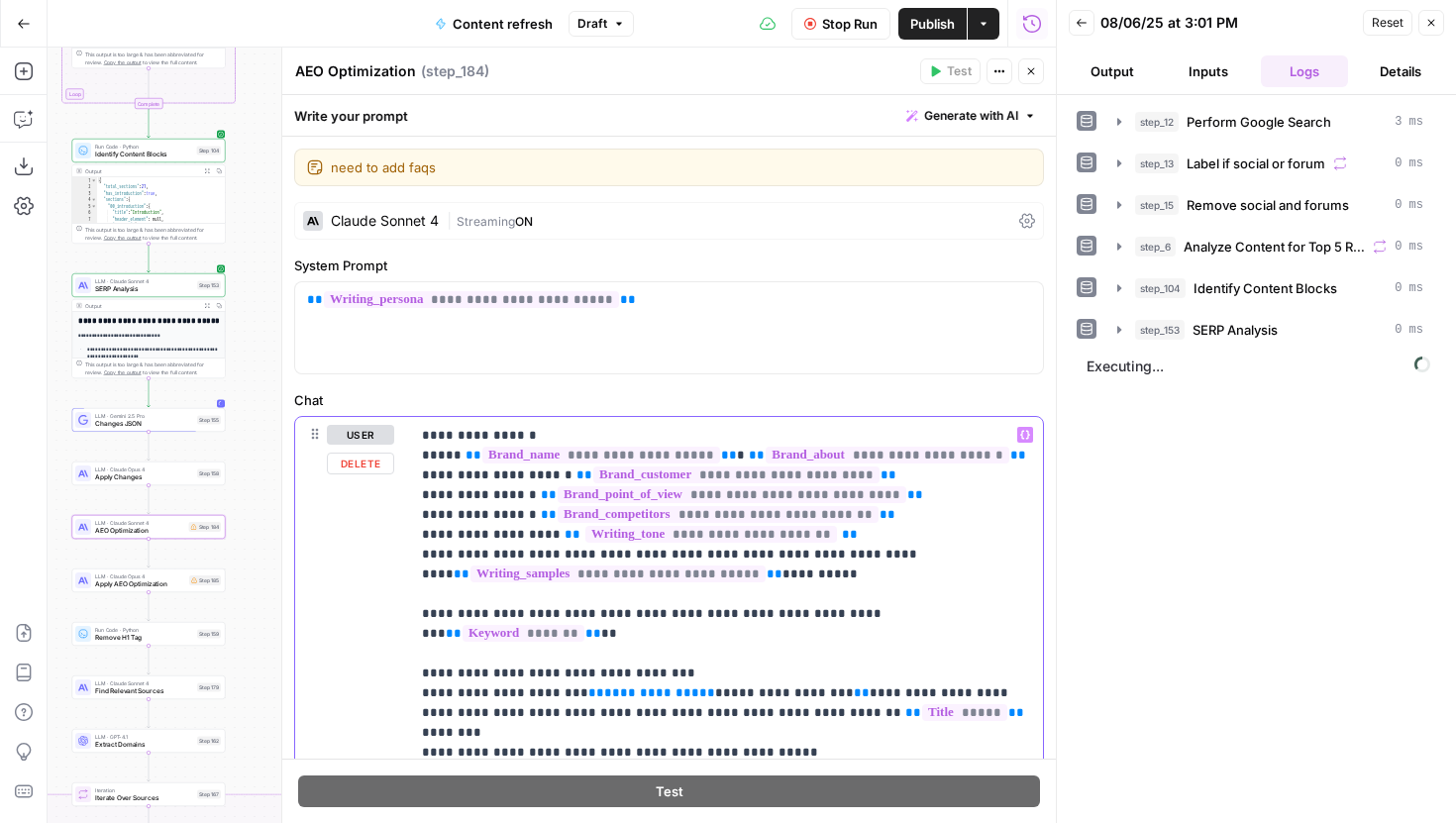 click on "**********" at bounding box center (726, 1525) 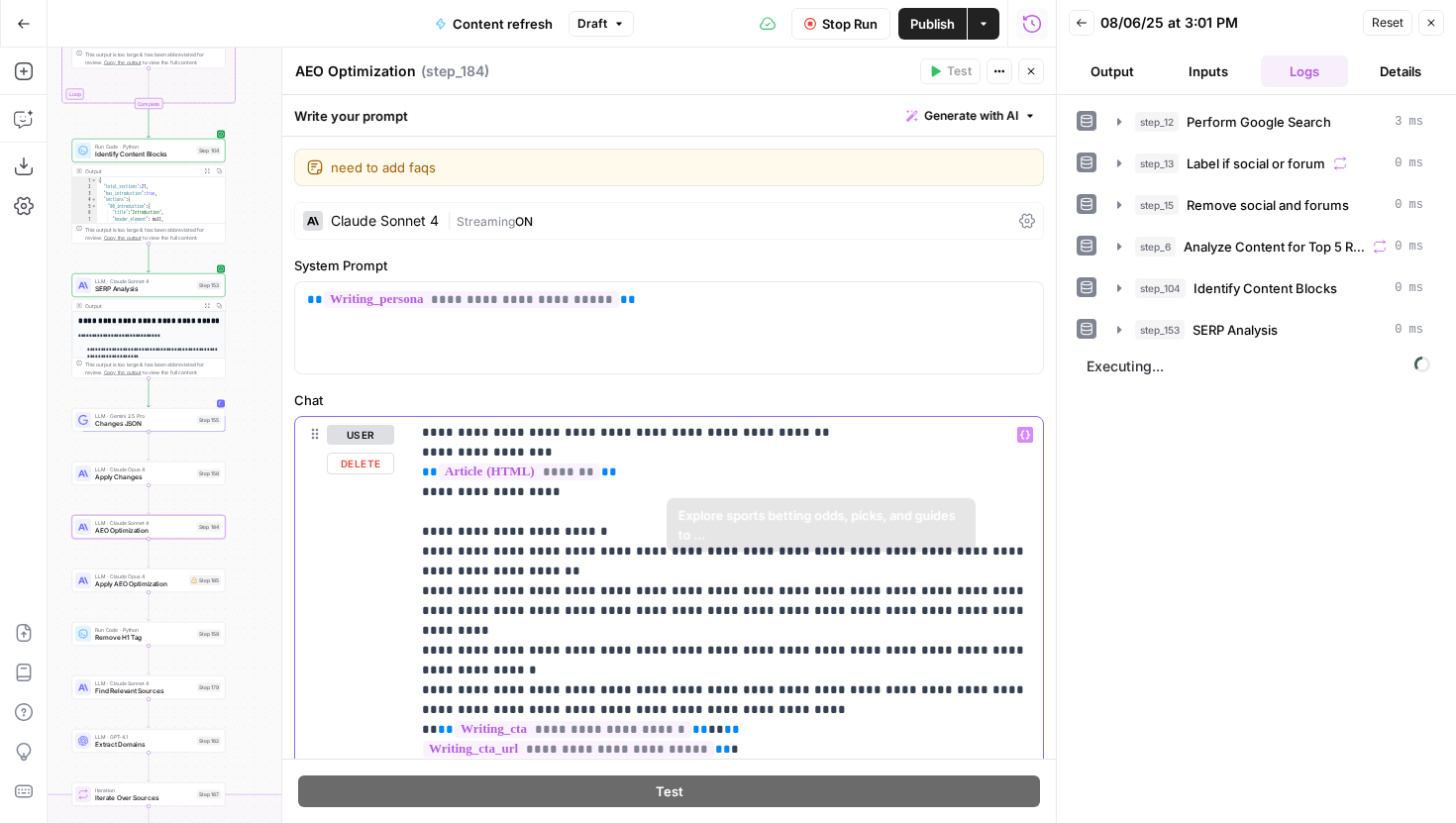 scroll, scrollTop: 1566, scrollLeft: 0, axis: vertical 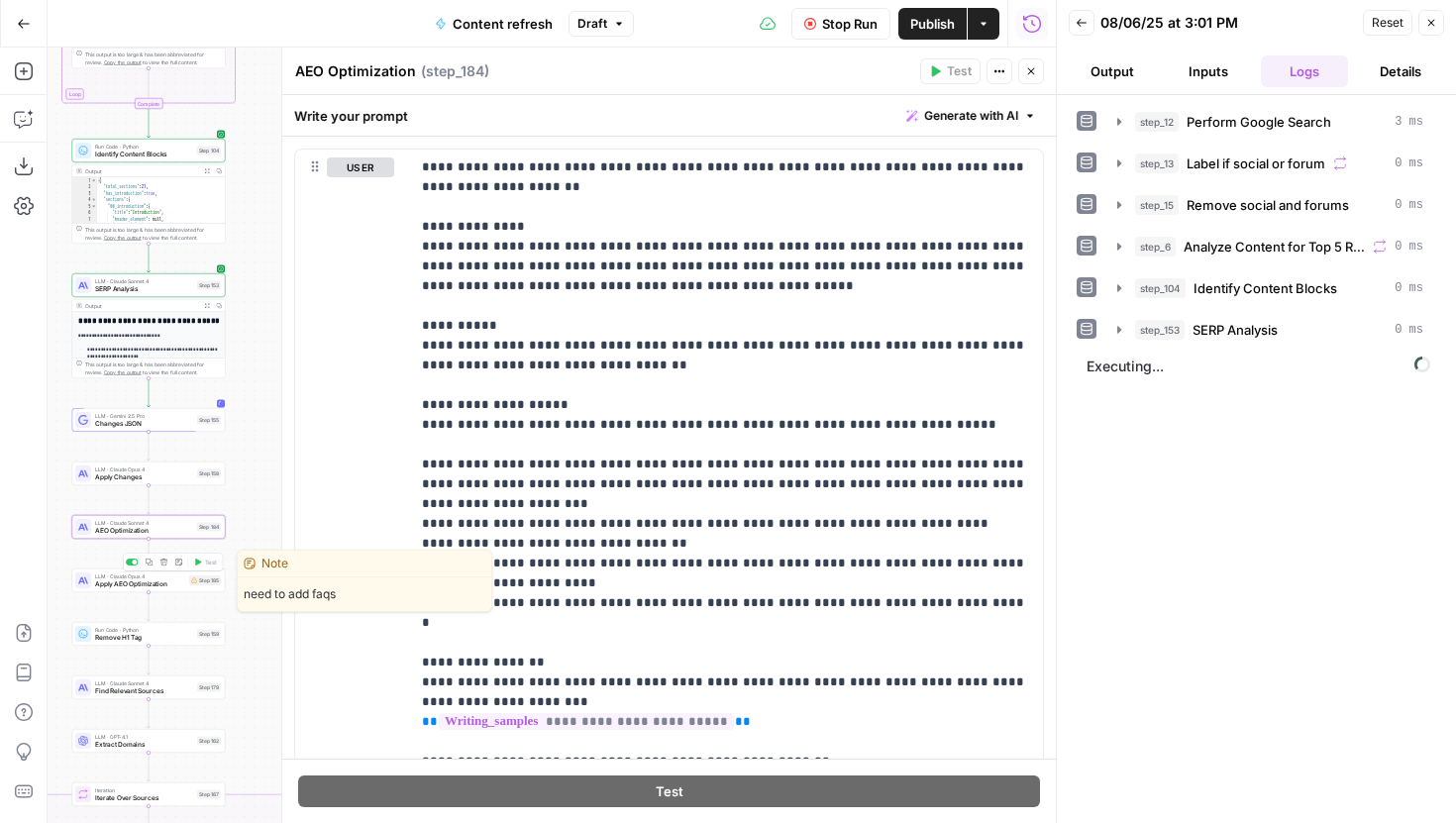 click on "LLM · Claude Opus 4 Apply AEO Optimization Step 185 Copy step Delete step Edit Note Test" at bounding box center (148, 580) 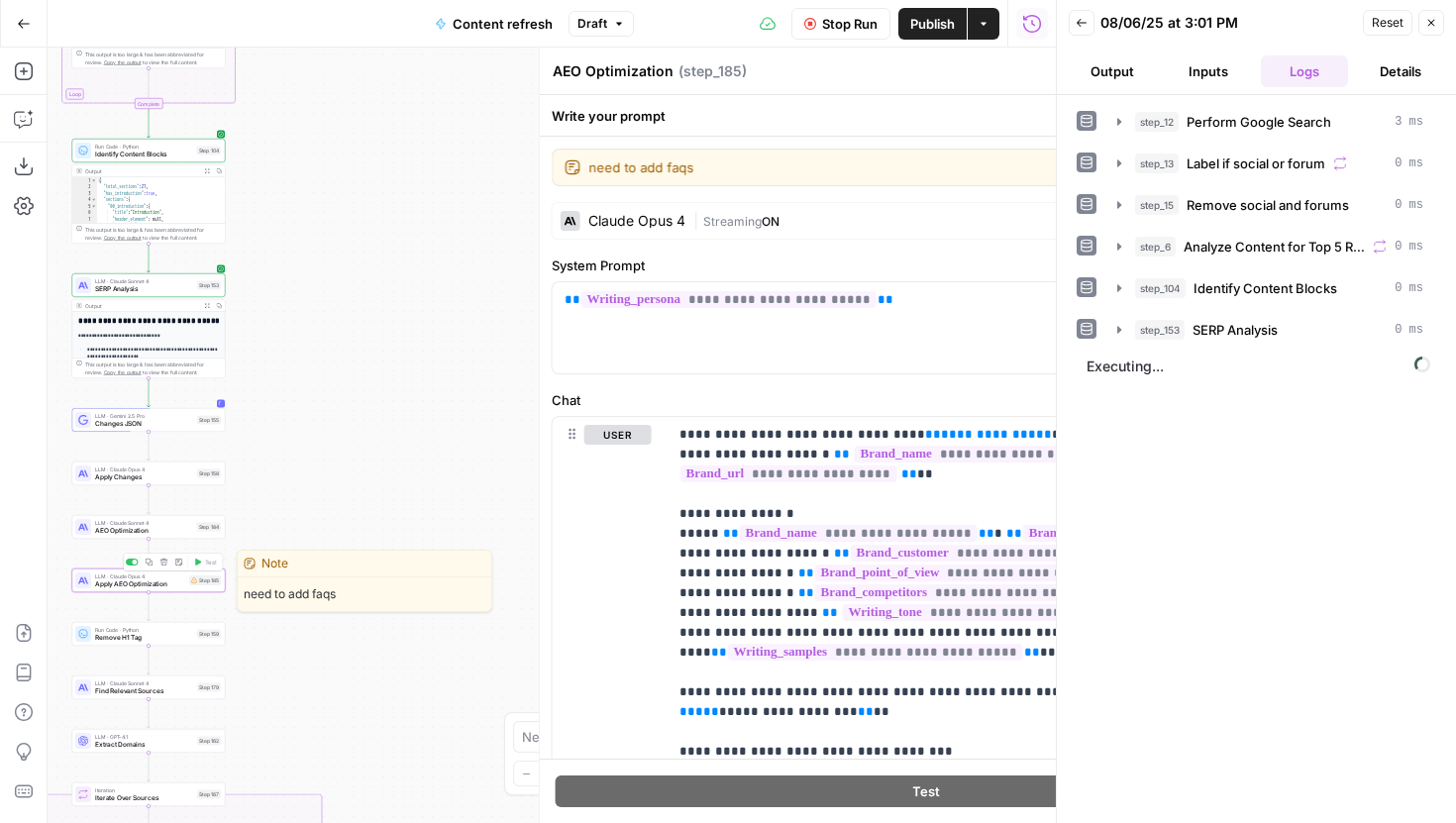 type on "Apply AEO Optimization" 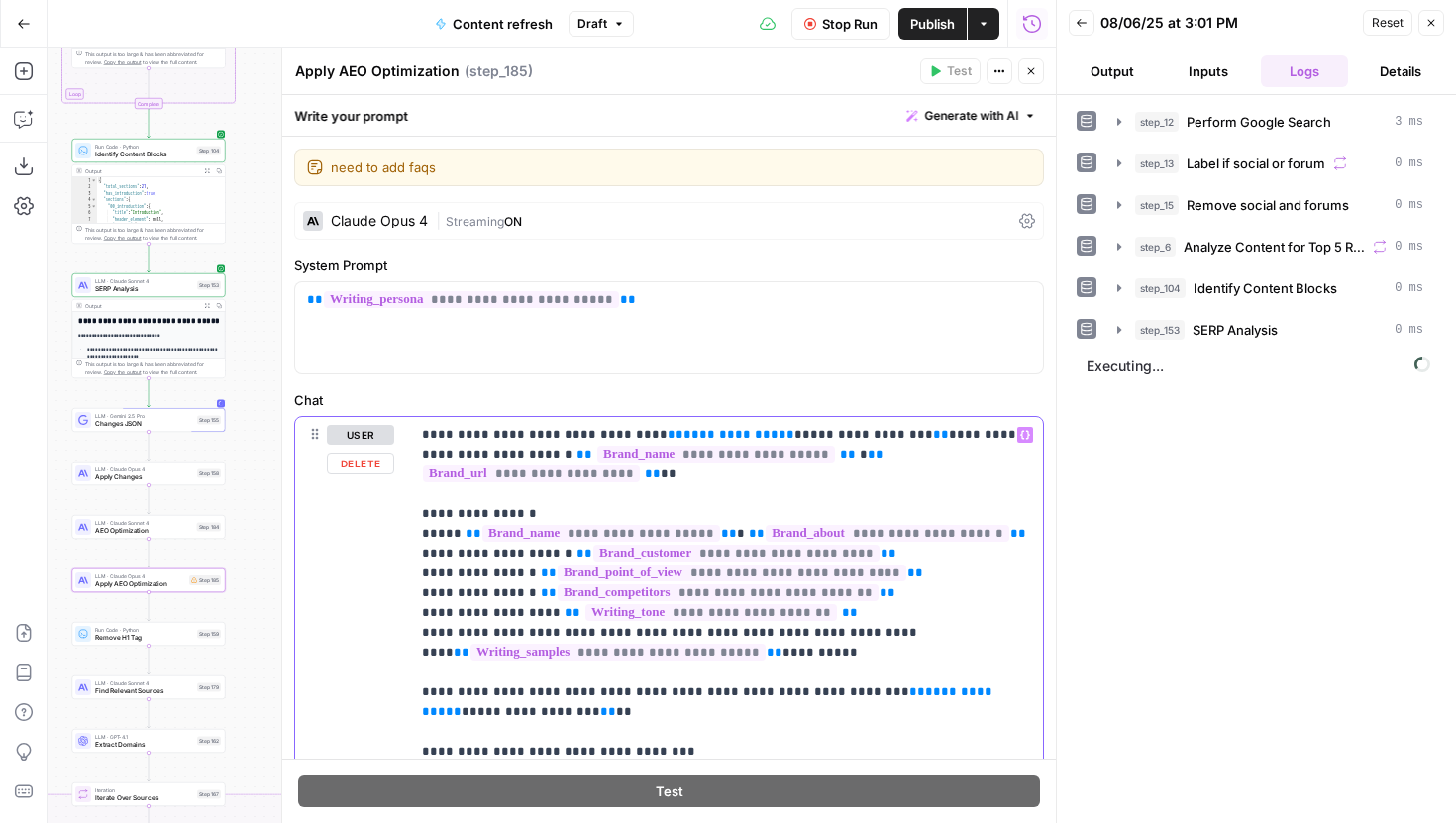 drag, startPoint x: 615, startPoint y: 433, endPoint x: 857, endPoint y: 440, distance: 242.10122 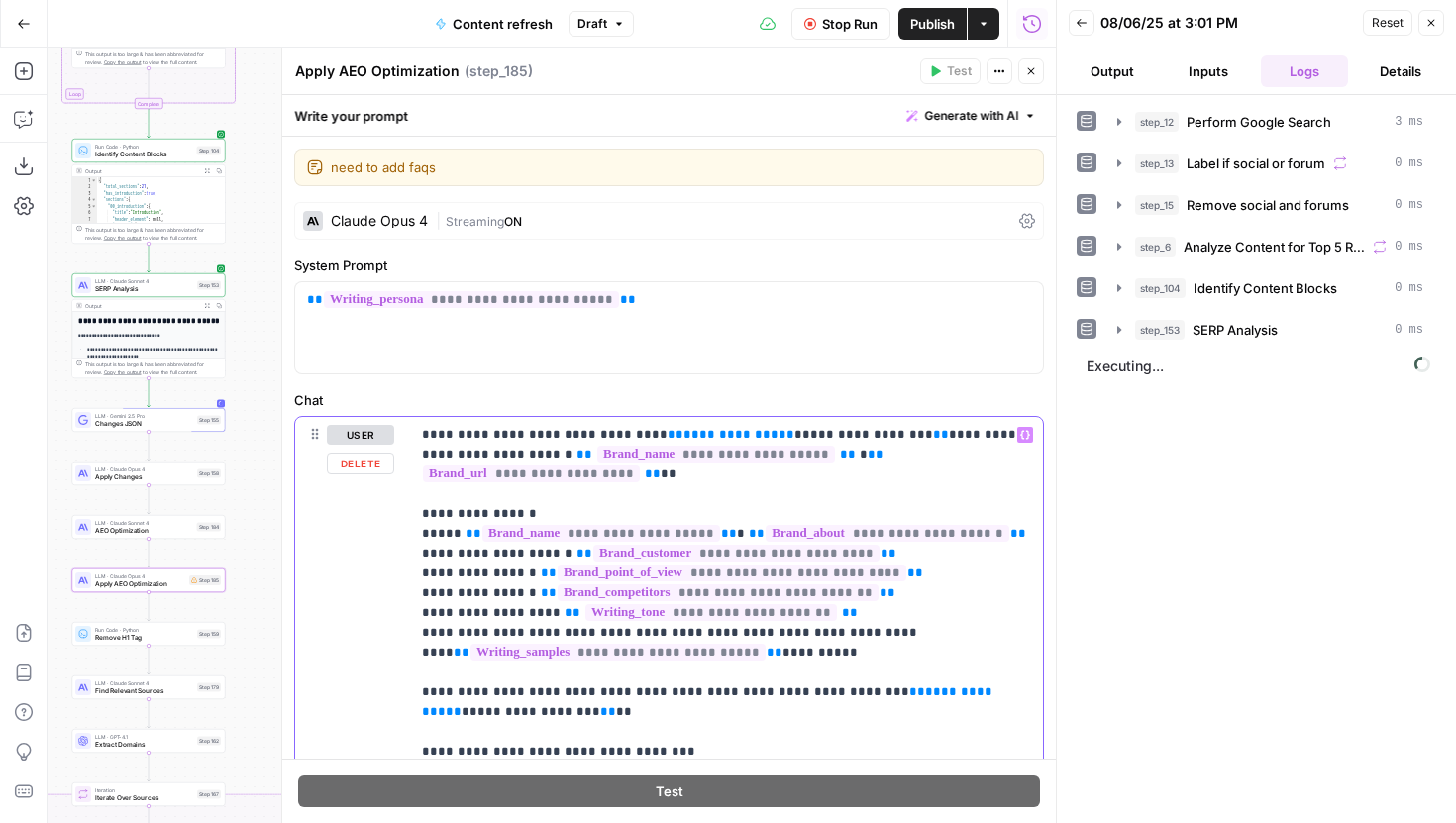 click on "**********" at bounding box center [726, 1613] 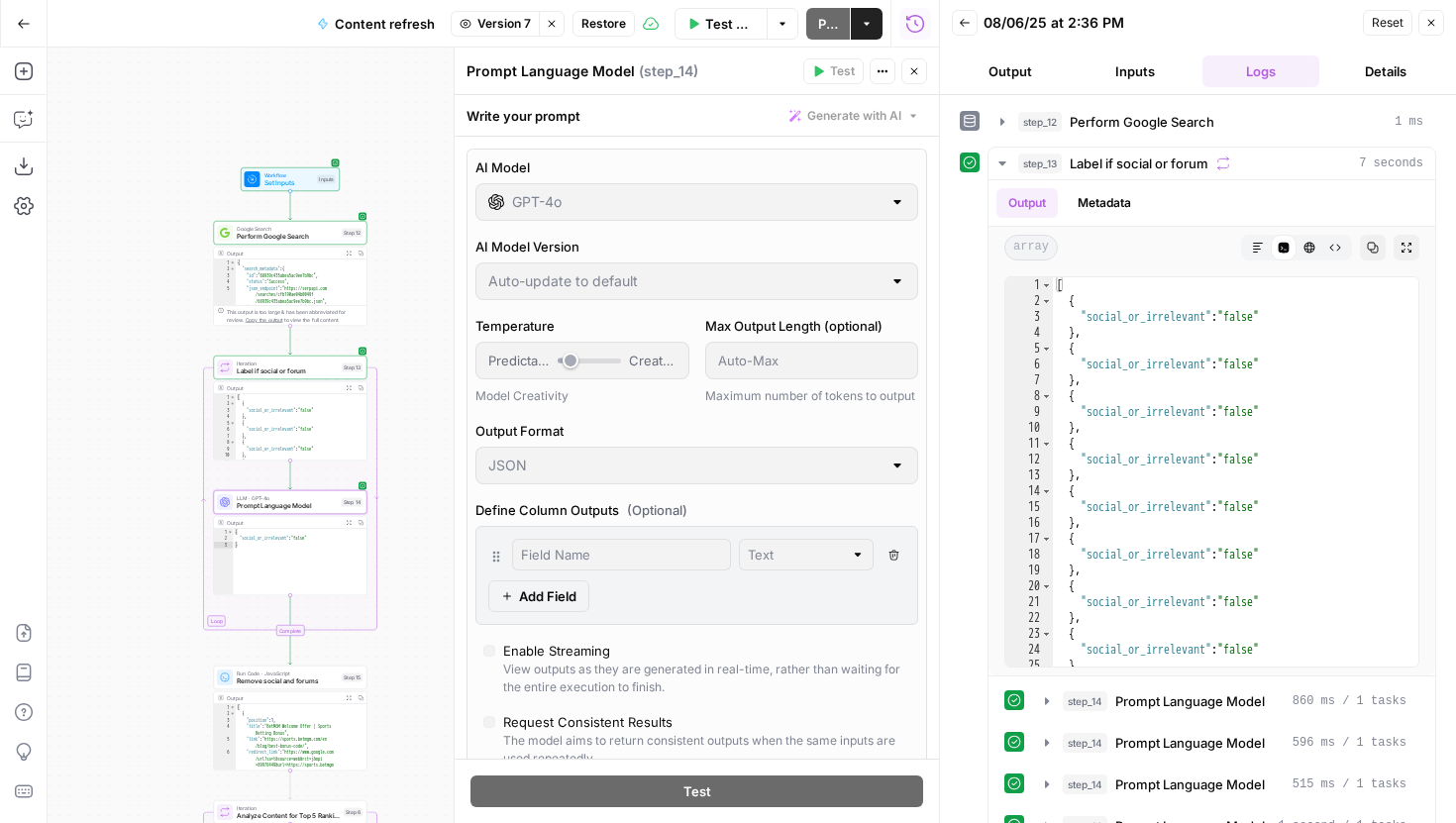scroll, scrollTop: 0, scrollLeft: 0, axis: both 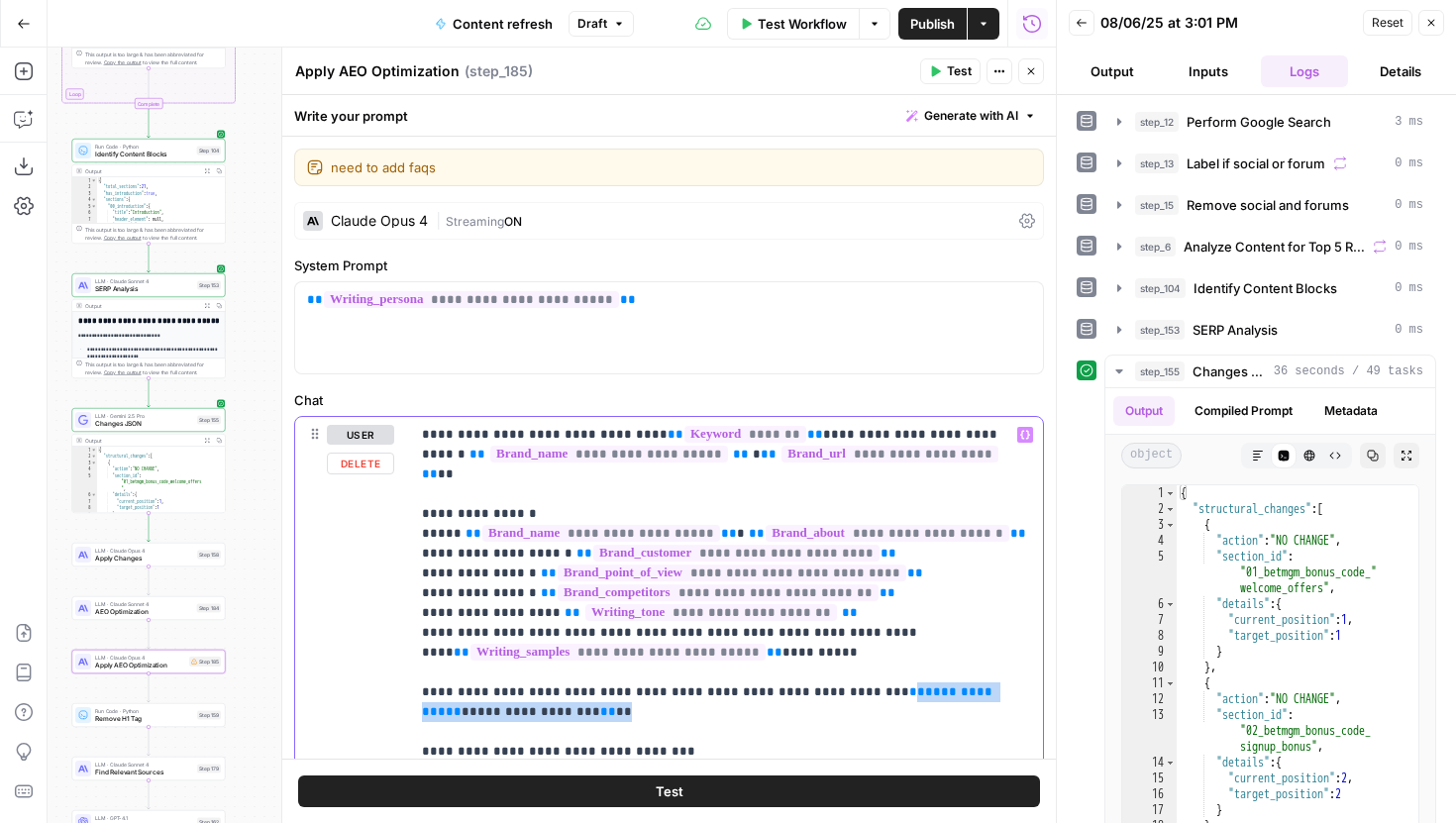 click on "**********" at bounding box center (726, 1613) 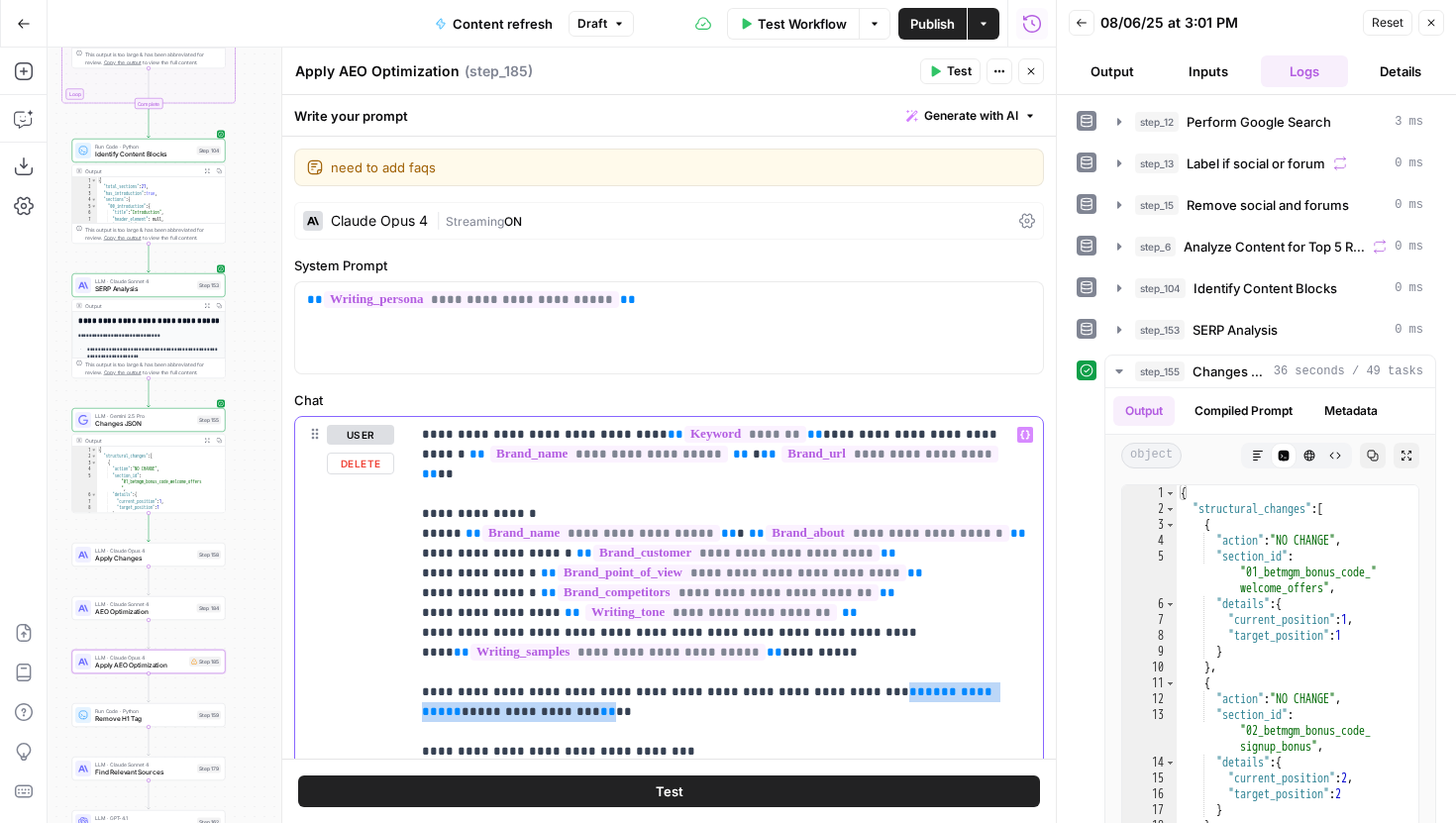drag, startPoint x: 828, startPoint y: 675, endPoint x: 498, endPoint y: 697, distance: 330.73252 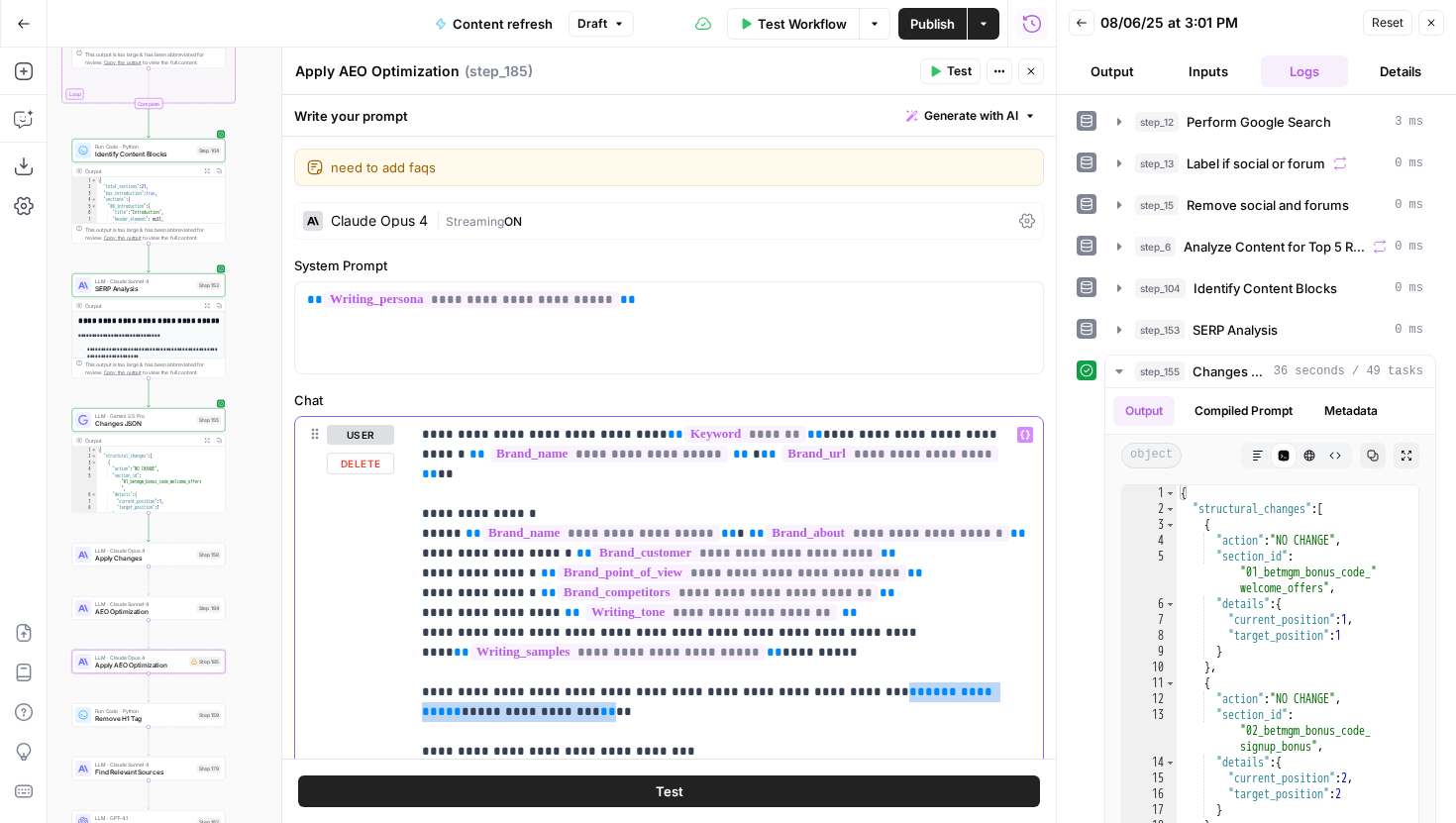 click on "**********" at bounding box center [726, 1613] 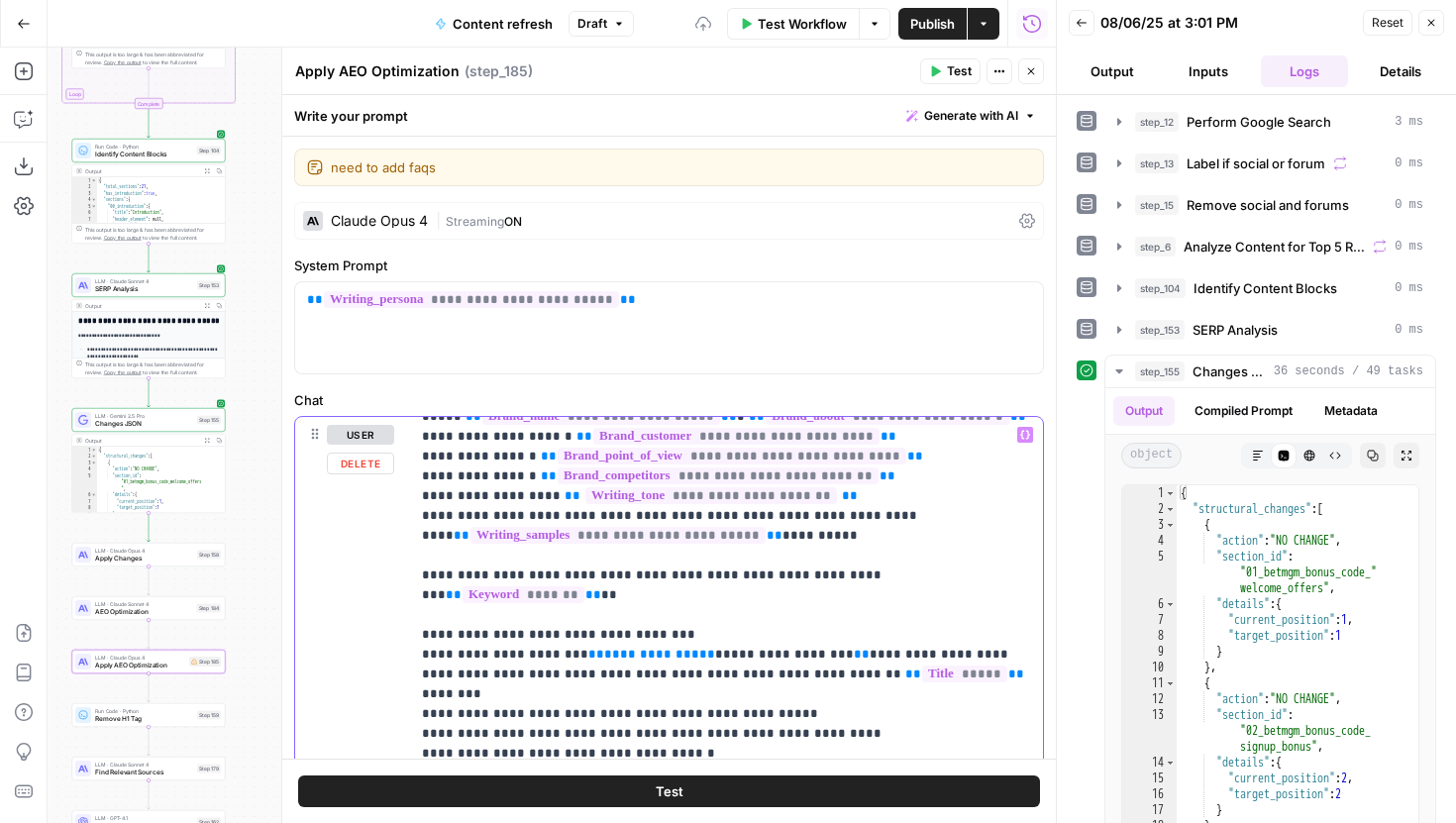 scroll, scrollTop: 123, scrollLeft: 0, axis: vertical 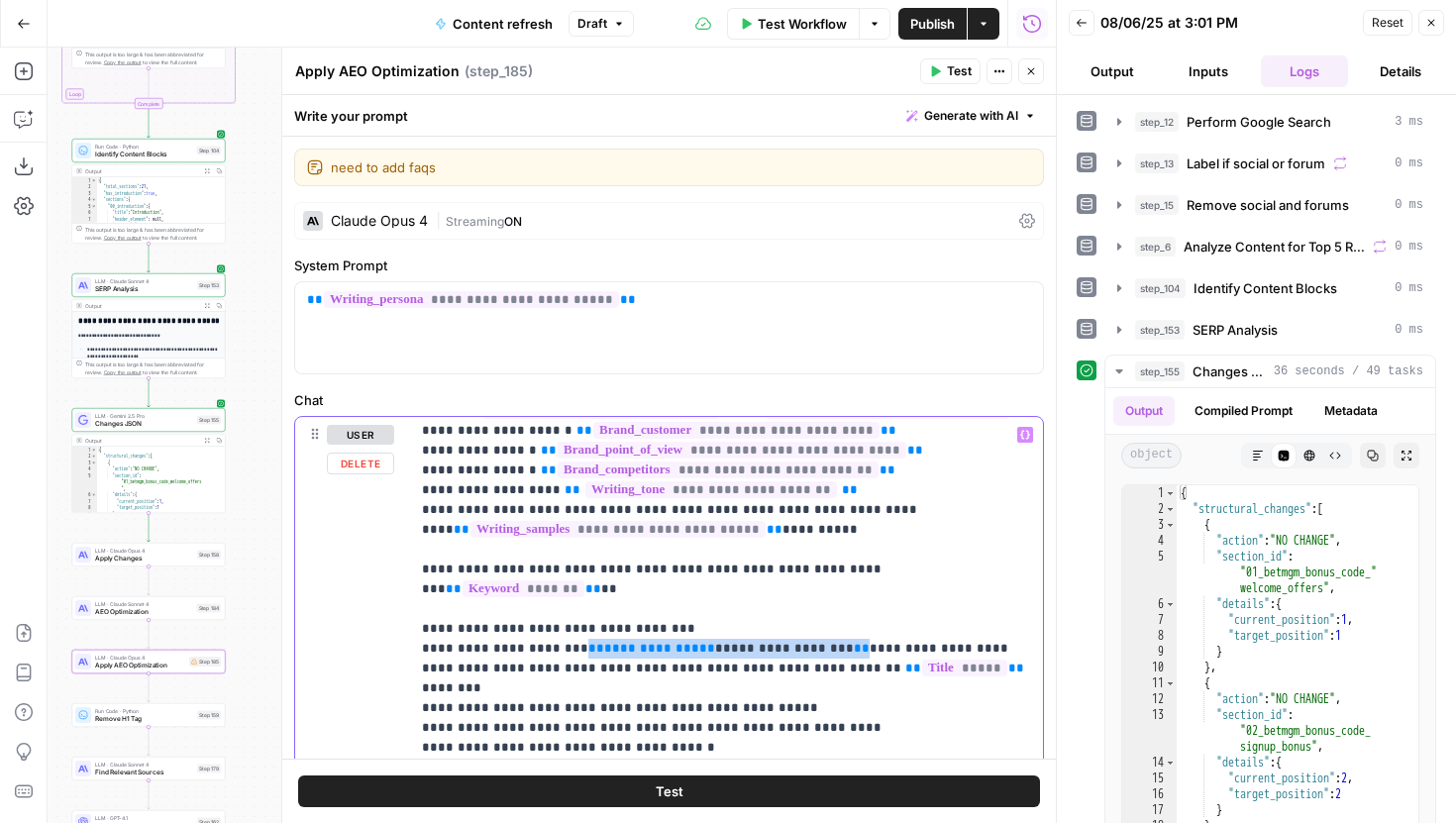 drag, startPoint x: 567, startPoint y: 612, endPoint x: 804, endPoint y: 613, distance: 237.00211 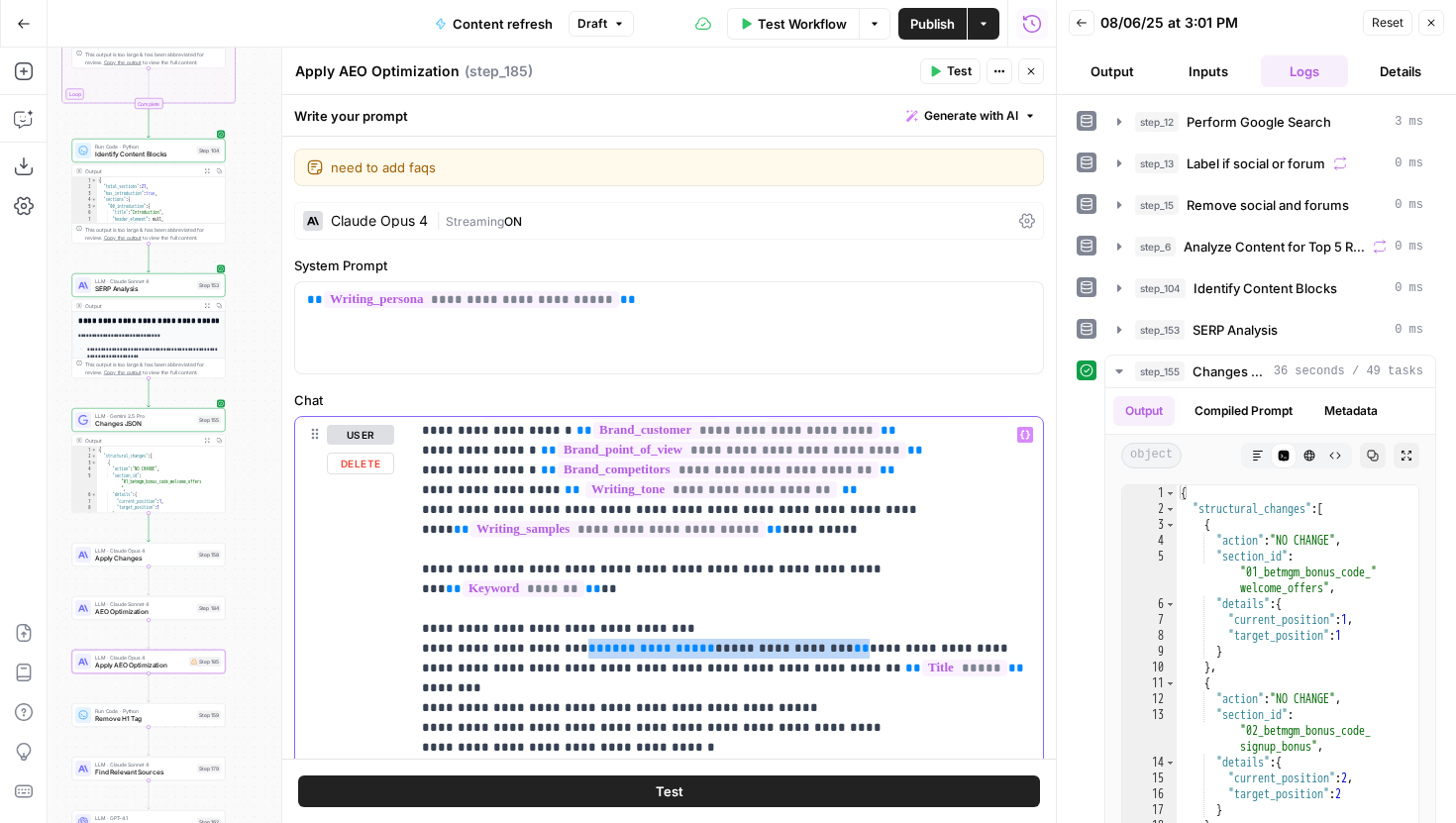 click on "**********" at bounding box center (726, 1481) 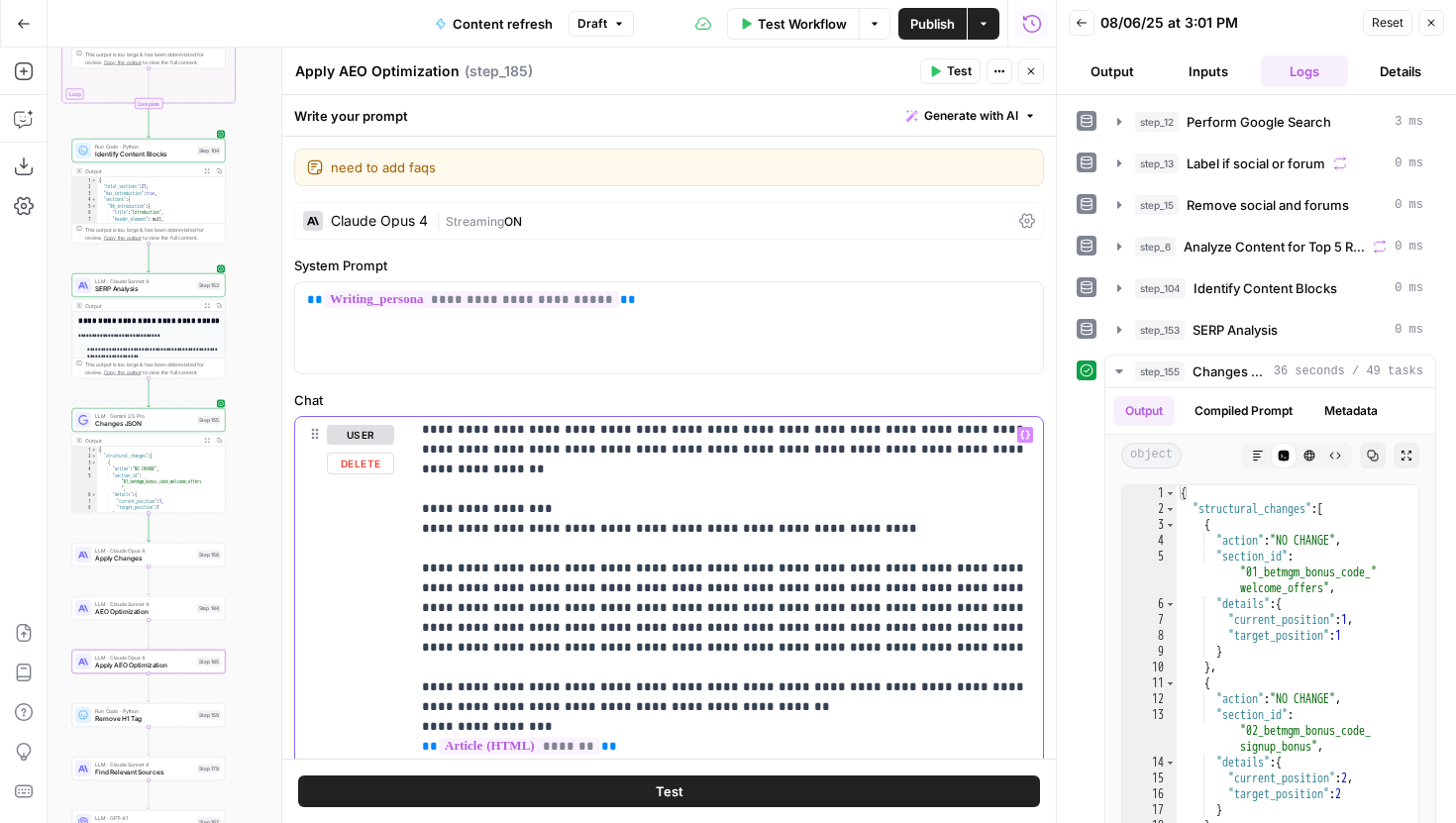 scroll, scrollTop: 1566, scrollLeft: 0, axis: vertical 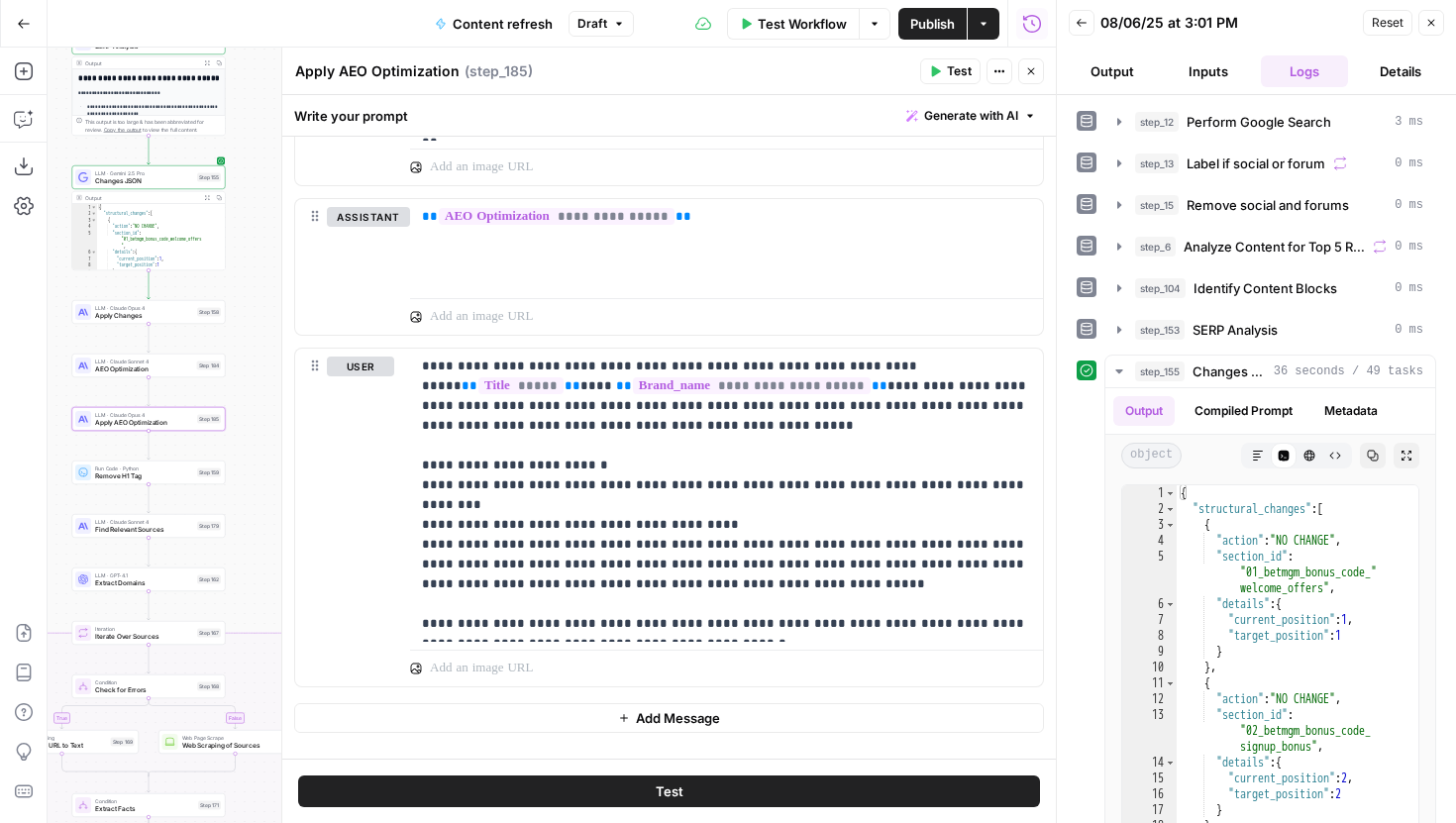 drag, startPoint x: 266, startPoint y: 616, endPoint x: 266, endPoint y: 373, distance: 243 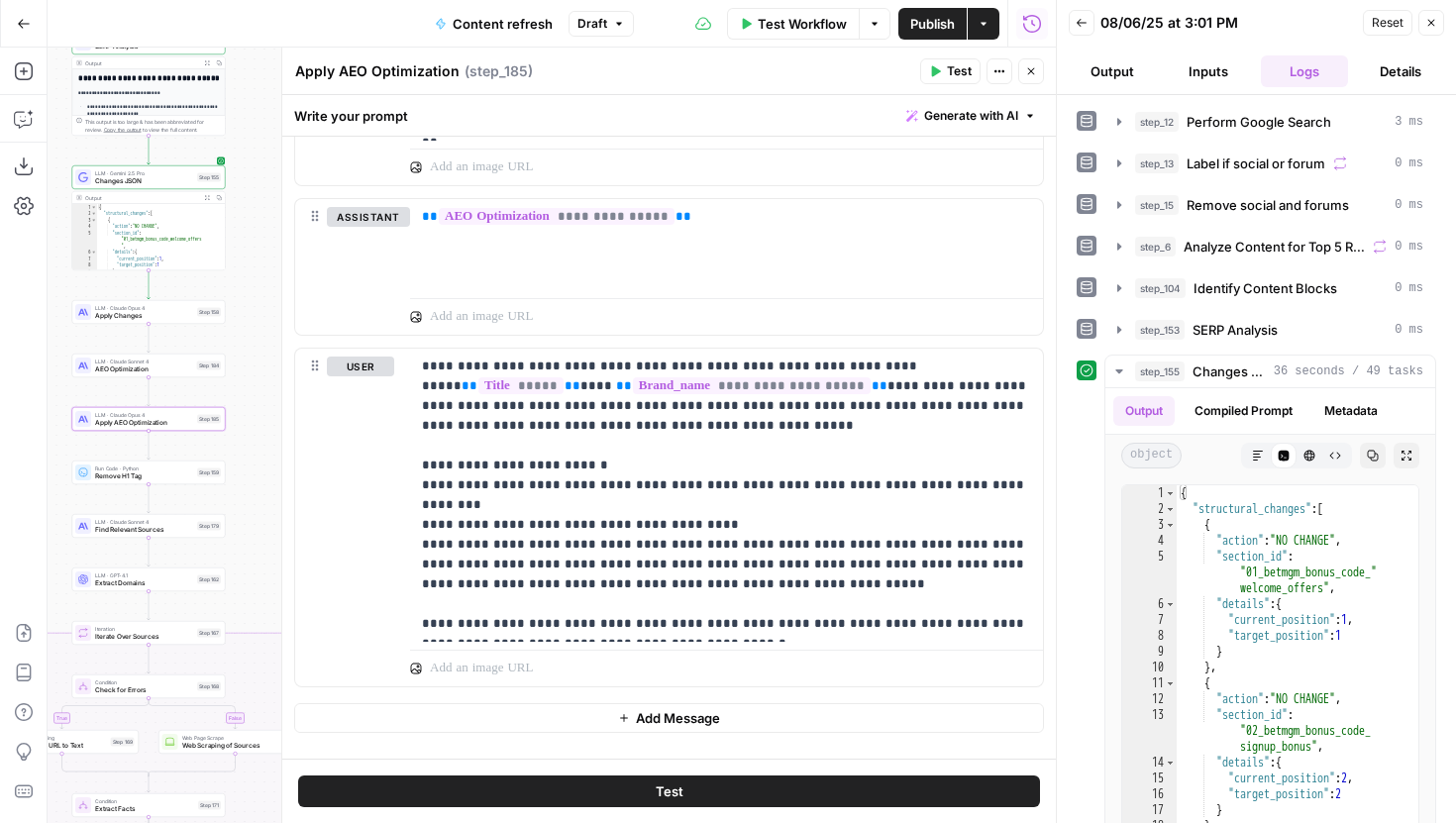 click on "true false false true false true Workflow Set Inputs Inputs Google Search Perform Google Search Step 12 Output Expand Output Copy 1 2 3 4 5 6 {    "search_metadata" :  {      "id" :  "68939c435abea5ac9ee7b9bc" ,      "status" :  "Success" ,      "json_endpoint" :  "https://serpapi.com          /searches/cfb190ae04b0049f          /68939c435abea5ac9ee7b9bc.json" ,      "pixel_position_endpoint" :  "https://serpapi          .com/searches/cfb190ae04b0049f          /68939c435abea5ac9ee7b9bc          .json_with_pixel_position" ,     This output is too large & has been abbreviated for review.   Copy the output   to view the full content. Loop Iteration Label if social or forum Step 13 Output Expand Output Copy 1 2 3 4 5 6 7 8 9 10 11 12 [    {      "social_or_irrelevant" :  "true"    } ,    {      "social_or_irrelevant" :  "false"    } ,    {      "social_or_irrelevant" :  "false"    } ,    {      "social_or_irrelevant" :  "false"     LLM · Gemini 2.5 Flash Step 14 Output" at bounding box center (552, 435) 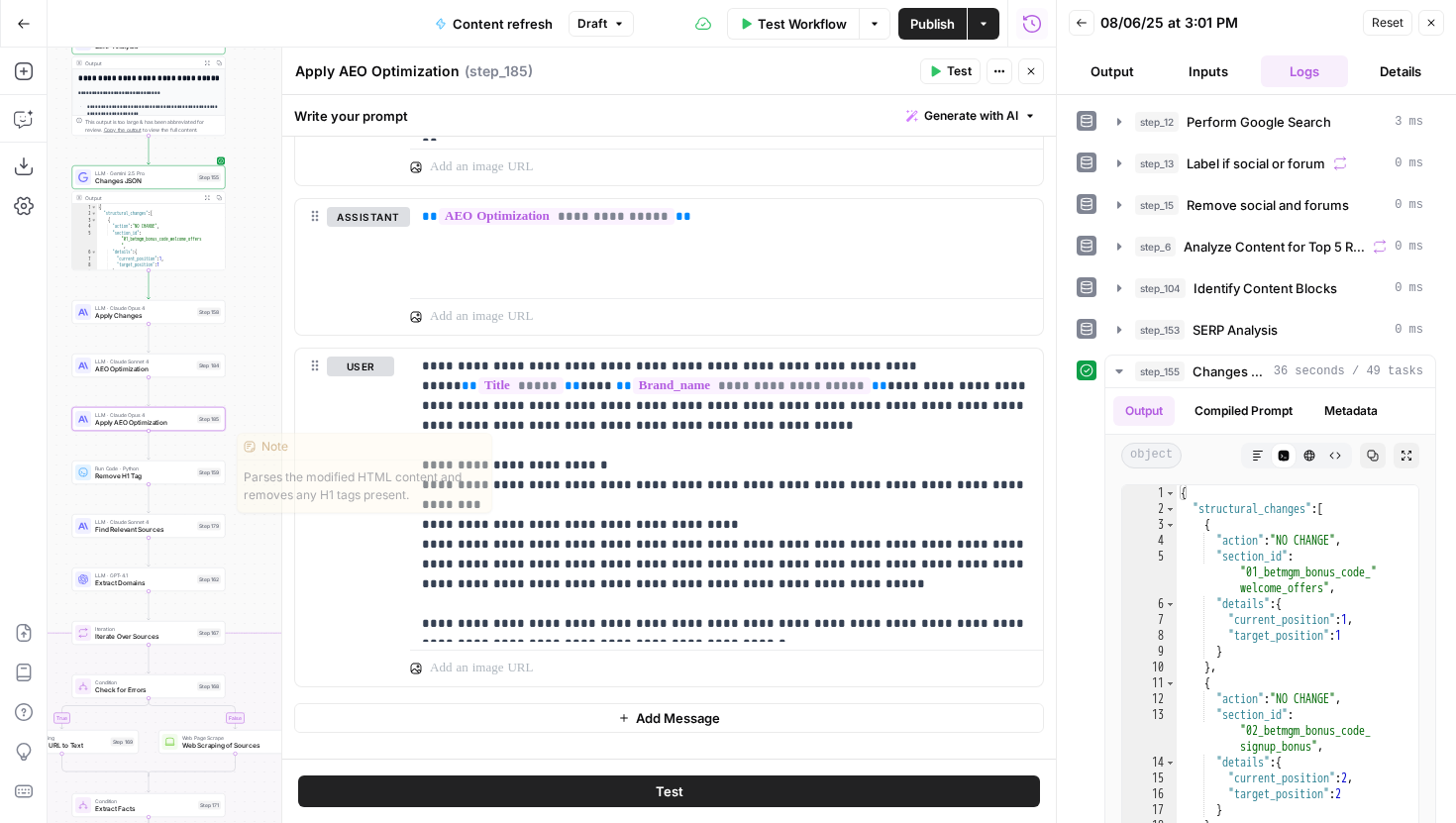 click on "Step 159" at bounding box center [209, 472] 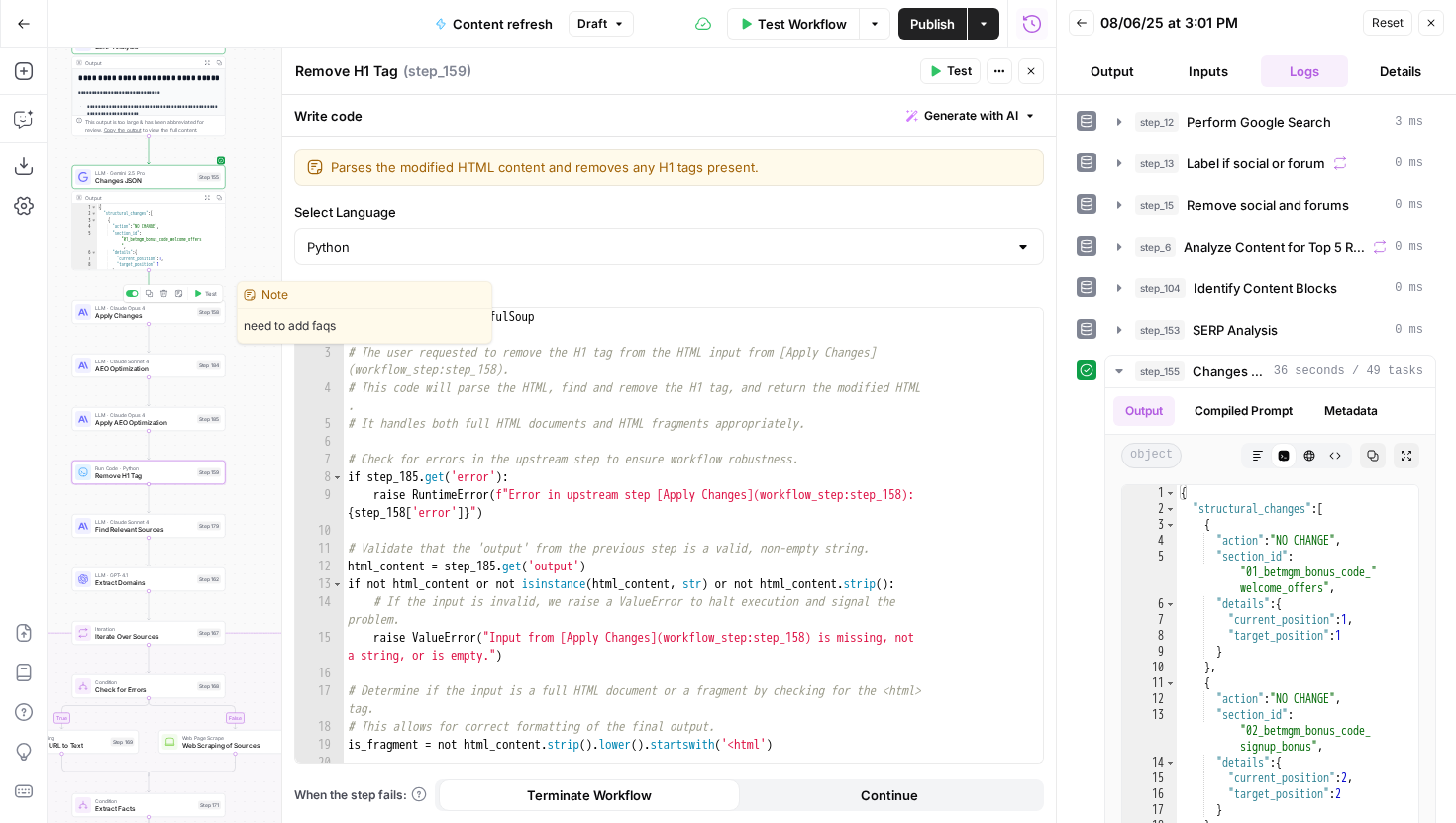 click on "Test" at bounding box center [211, 293] 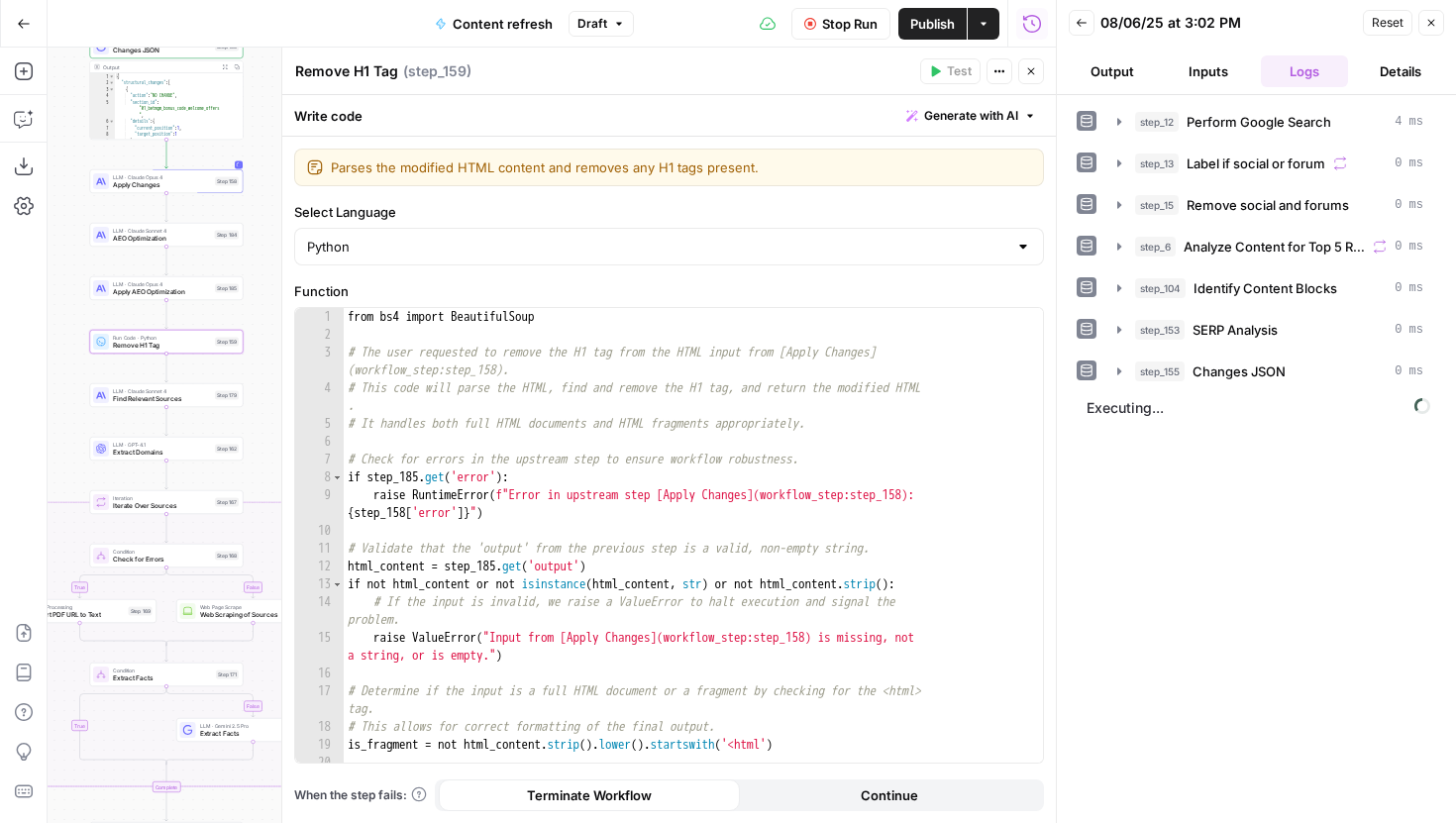 drag, startPoint x: 249, startPoint y: 265, endPoint x: 266, endPoint y: 135, distance: 131.10683 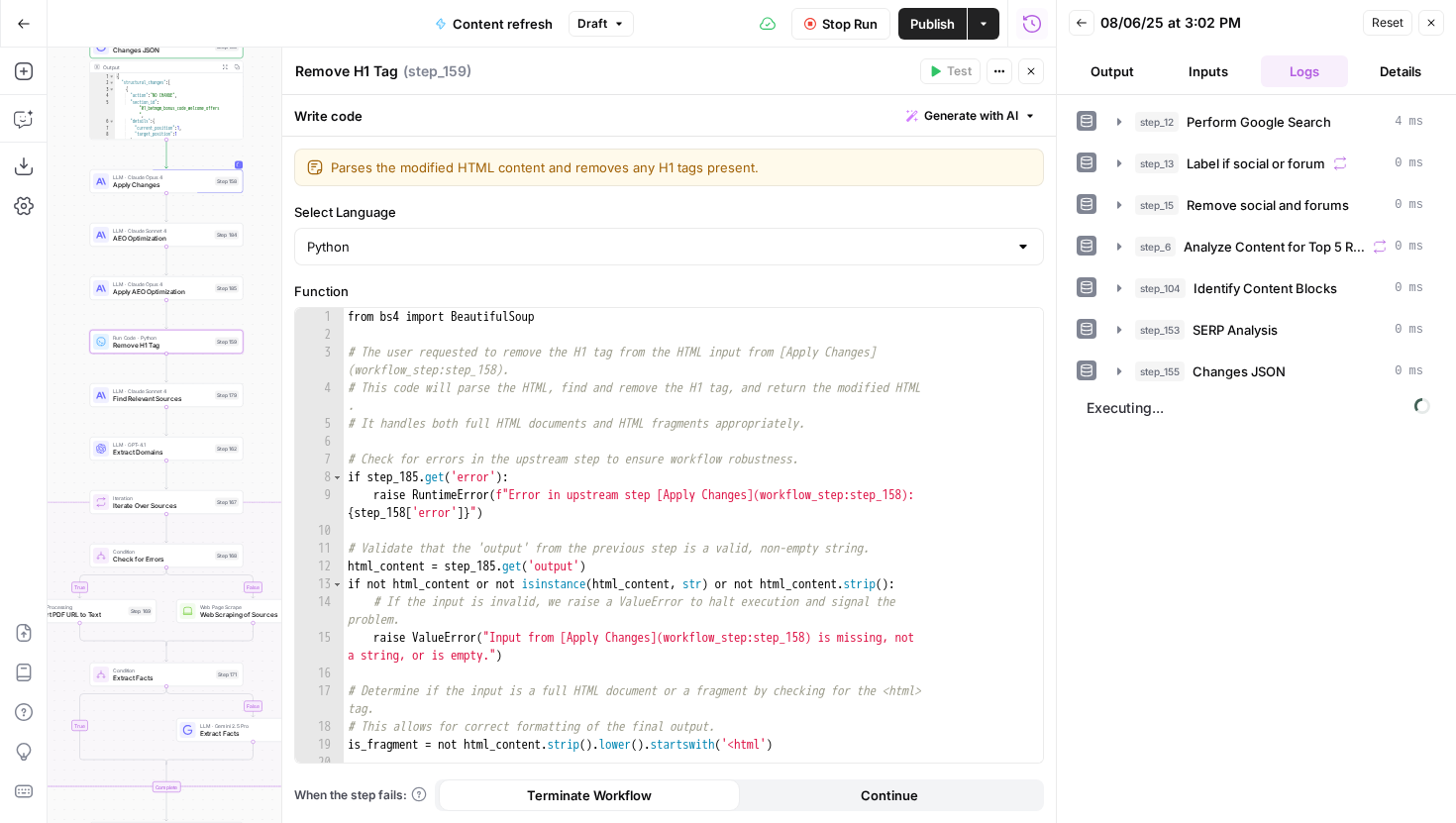 click on "true false false true false true Workflow Set Inputs Inputs Google Search Perform Google Search Step 12 Output Expand Output Copy 1 2 3 4 5 6 {    "search_metadata" :  {      "id" :  "68939c435abea5ac9ee7b9bc" ,      "status" :  "Success" ,      "json_endpoint" :  "https://serpapi.com          /searches/cfb190ae04b0049f          /68939c435abea5ac9ee7b9bc.json" ,      "pixel_position_endpoint" :  "https://serpapi          .com/searches/cfb190ae04b0049f          /68939c435abea5ac9ee7b9bc          .json_with_pixel_position" ,     This output is too large & has been abbreviated for review.   Copy the output   to view the full content. Loop Iteration Label if social or forum Step 13 Output Expand Output Copy 1 2 3 4 5 6 7 8 9 10 11 12 [    {      "social_or_irrelevant" :  "true"    } ,    {      "social_or_irrelevant" :  "false"    } ,    {      "social_or_irrelevant" :  "false"    } ,    {      "social_or_irrelevant" :  "false"     LLM · Gemini 2.5 Flash Step 14 Output" at bounding box center [552, 435] 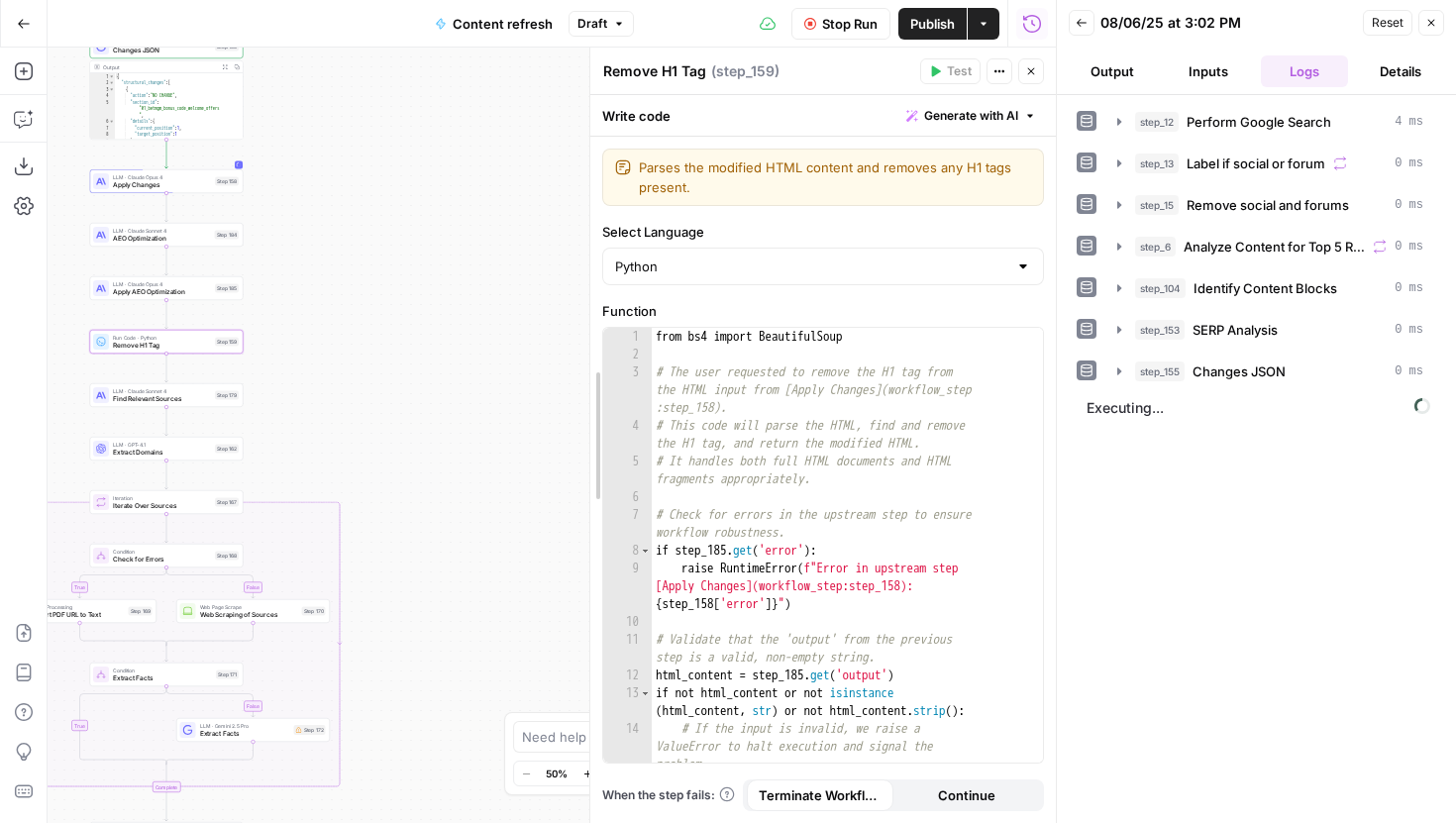 drag, startPoint x: 288, startPoint y: 152, endPoint x: 592, endPoint y: 160, distance: 304.1052 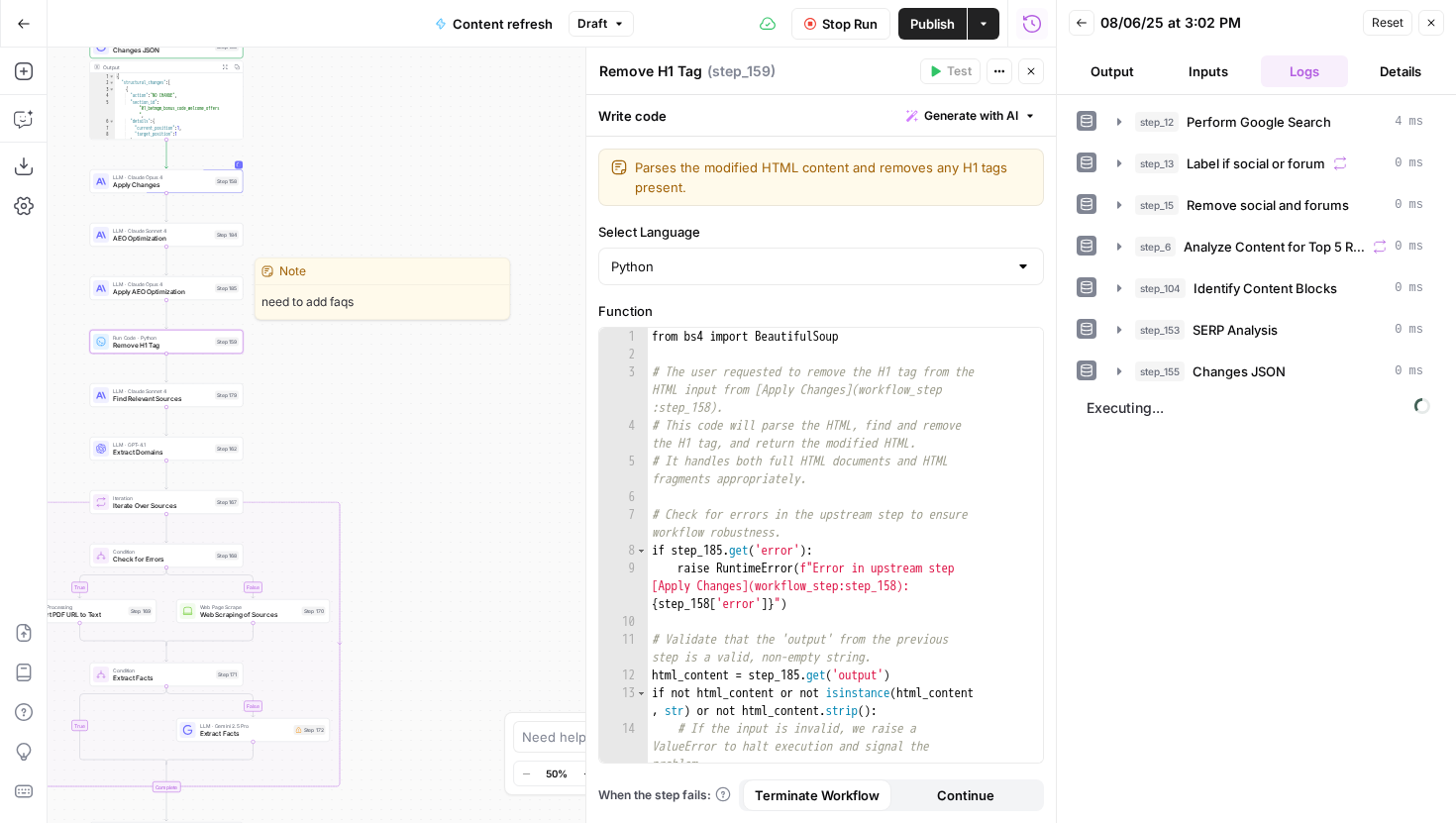 click on "Apply AEO Optimization" at bounding box center (161, 292) 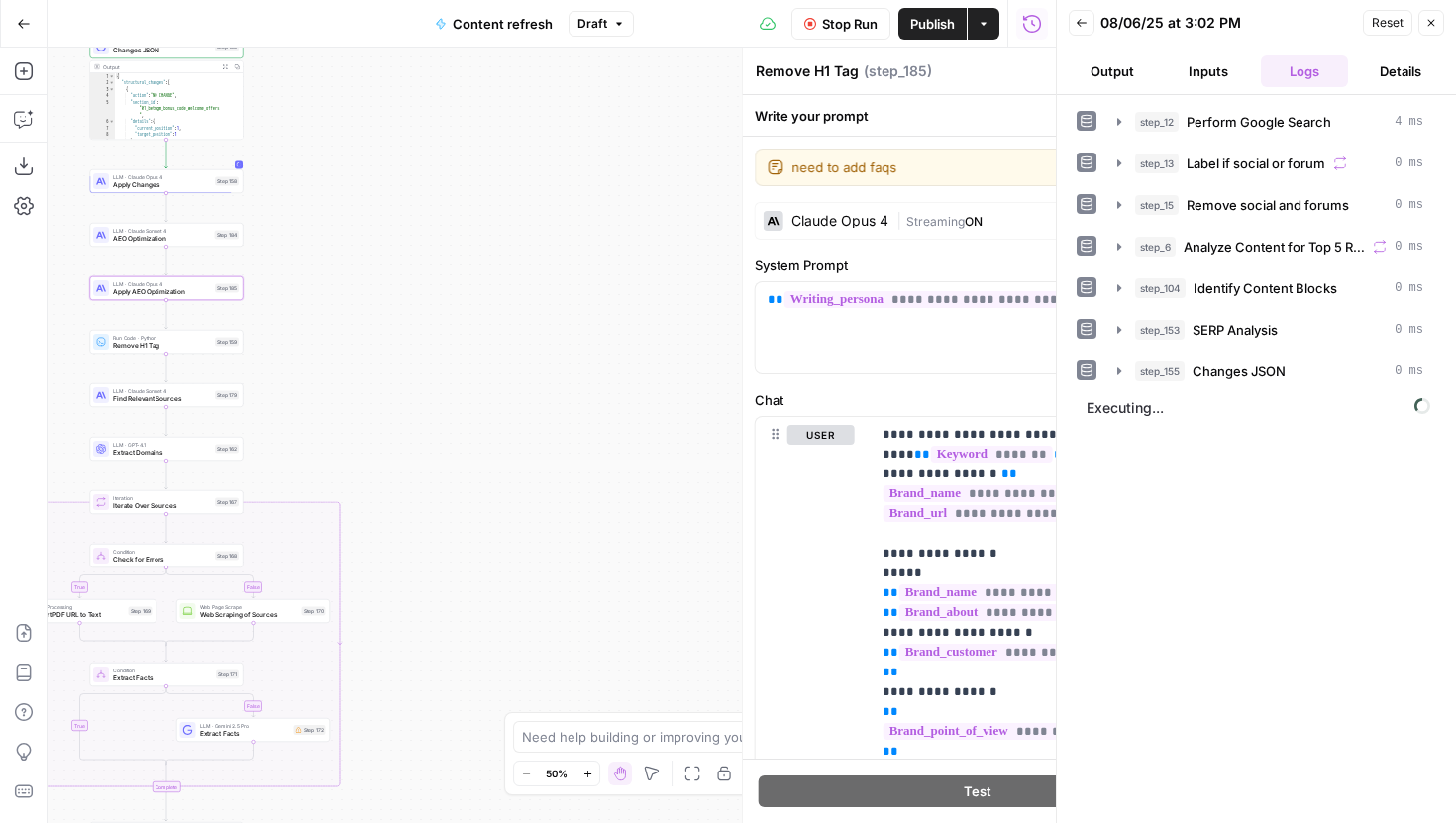 type on "Apply AEO Optimization" 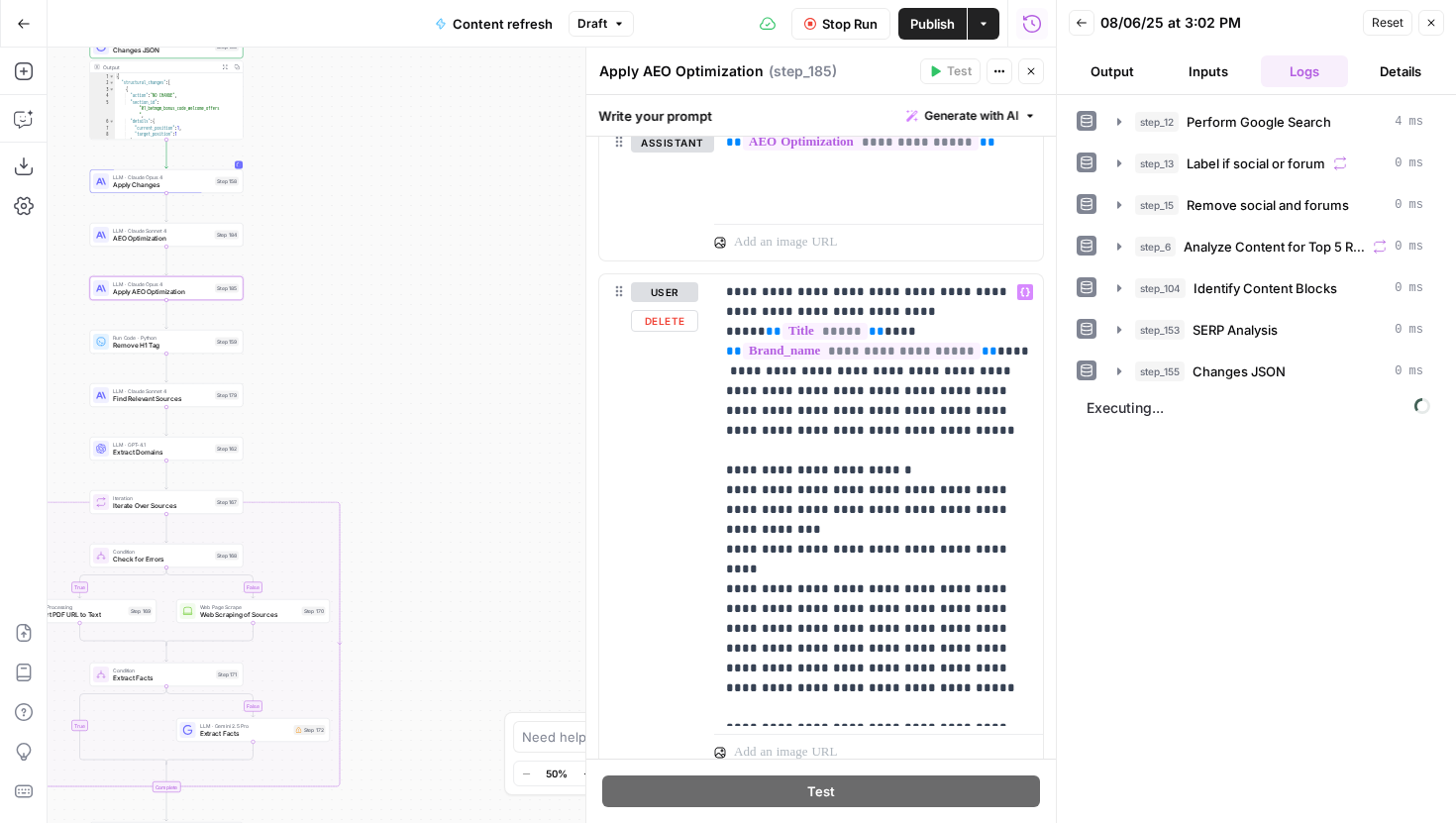 scroll, scrollTop: 3575, scrollLeft: 0, axis: vertical 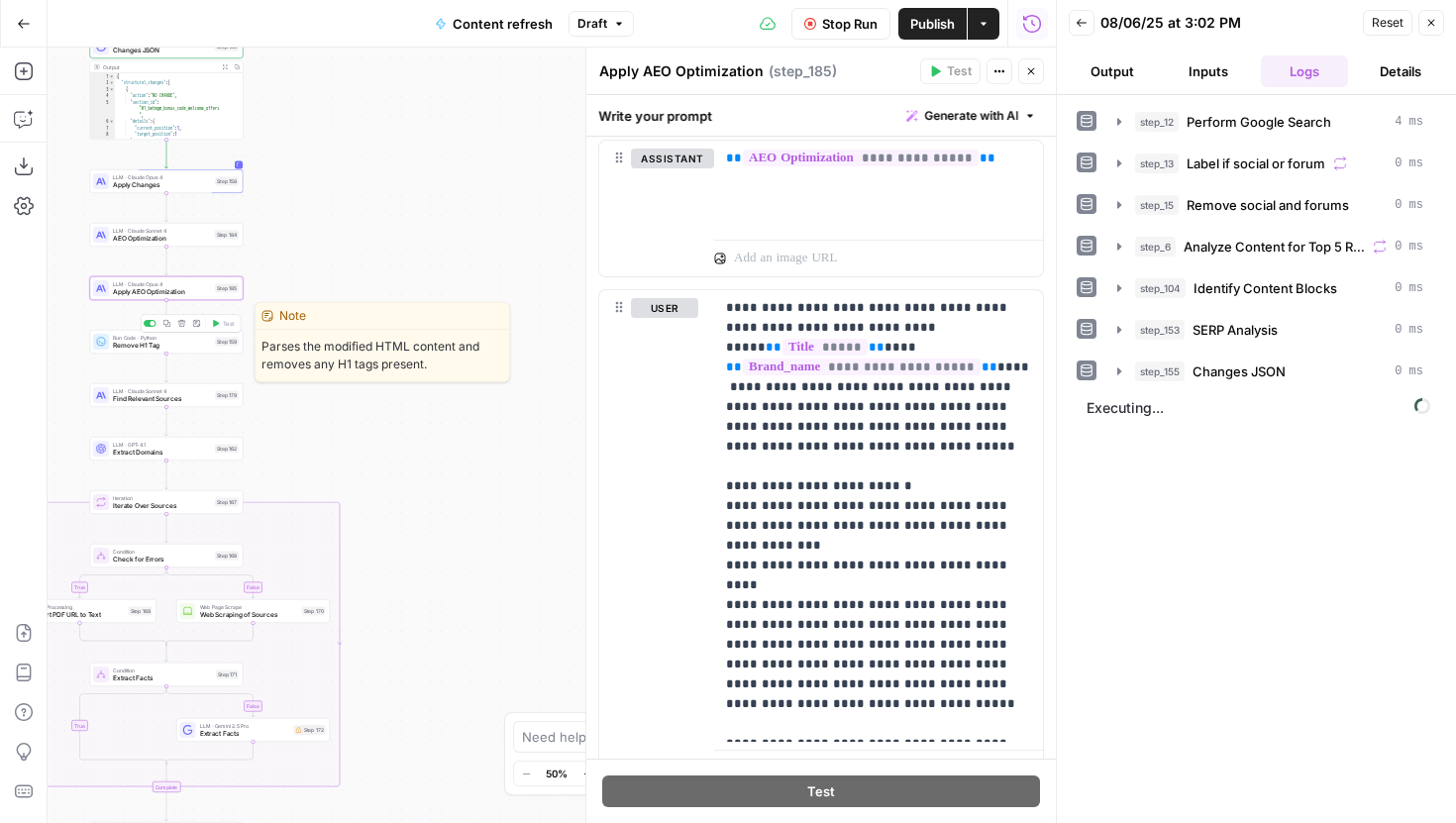 click on "Remove H1 Tag" at bounding box center (161, 346) 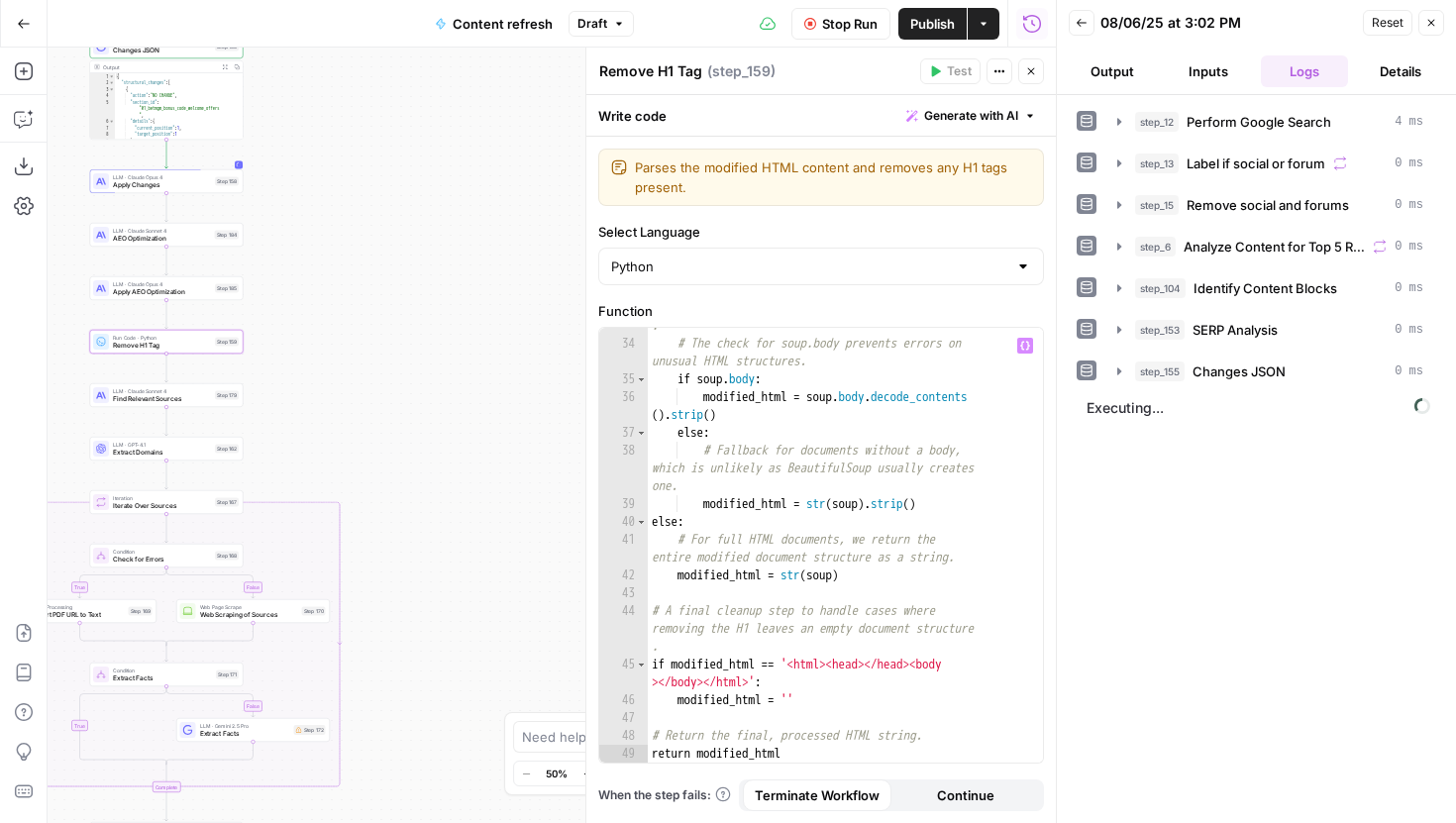 scroll, scrollTop: 956, scrollLeft: 0, axis: vertical 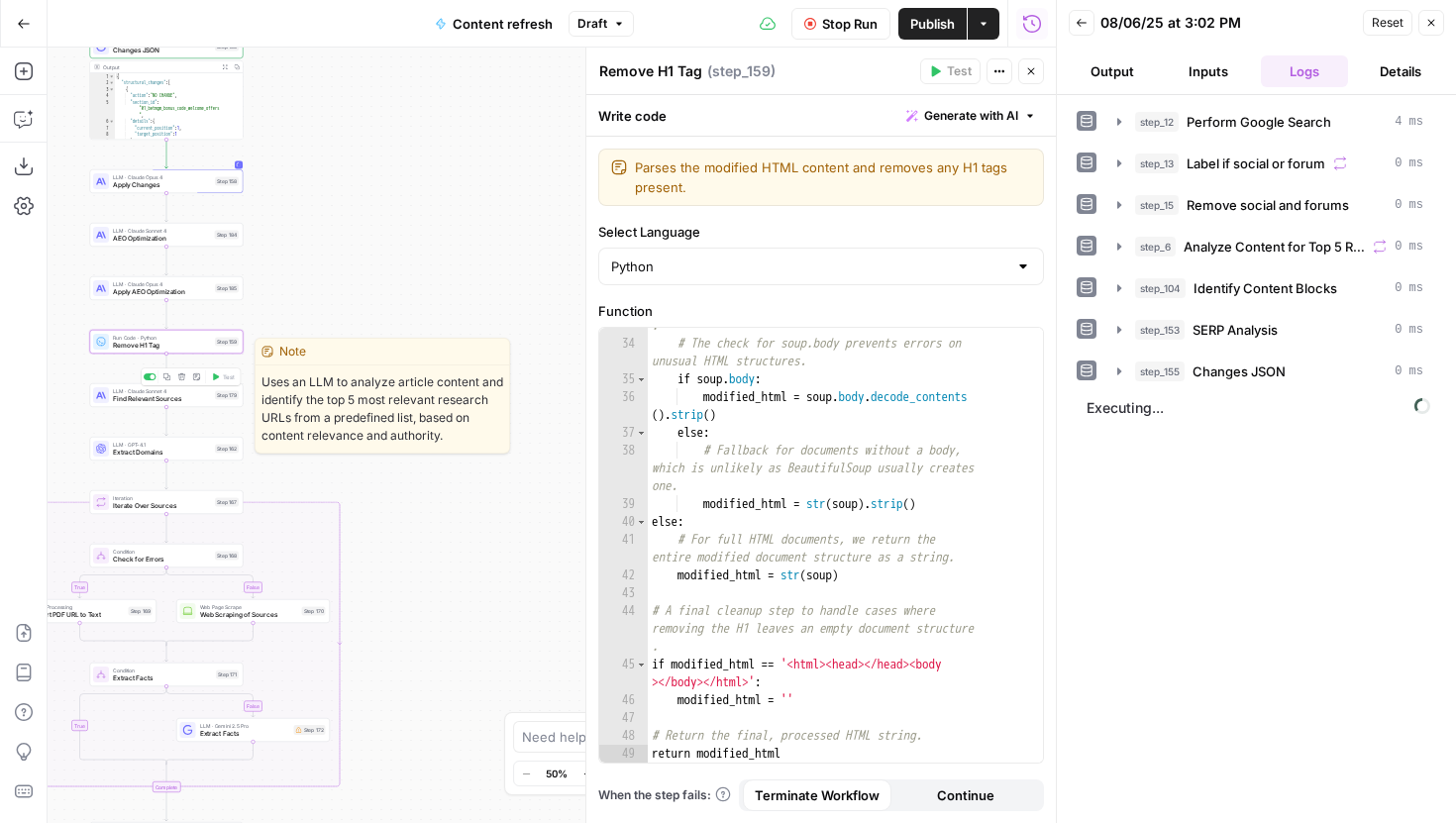 click on "Find Relevant Sources" at bounding box center [161, 399] 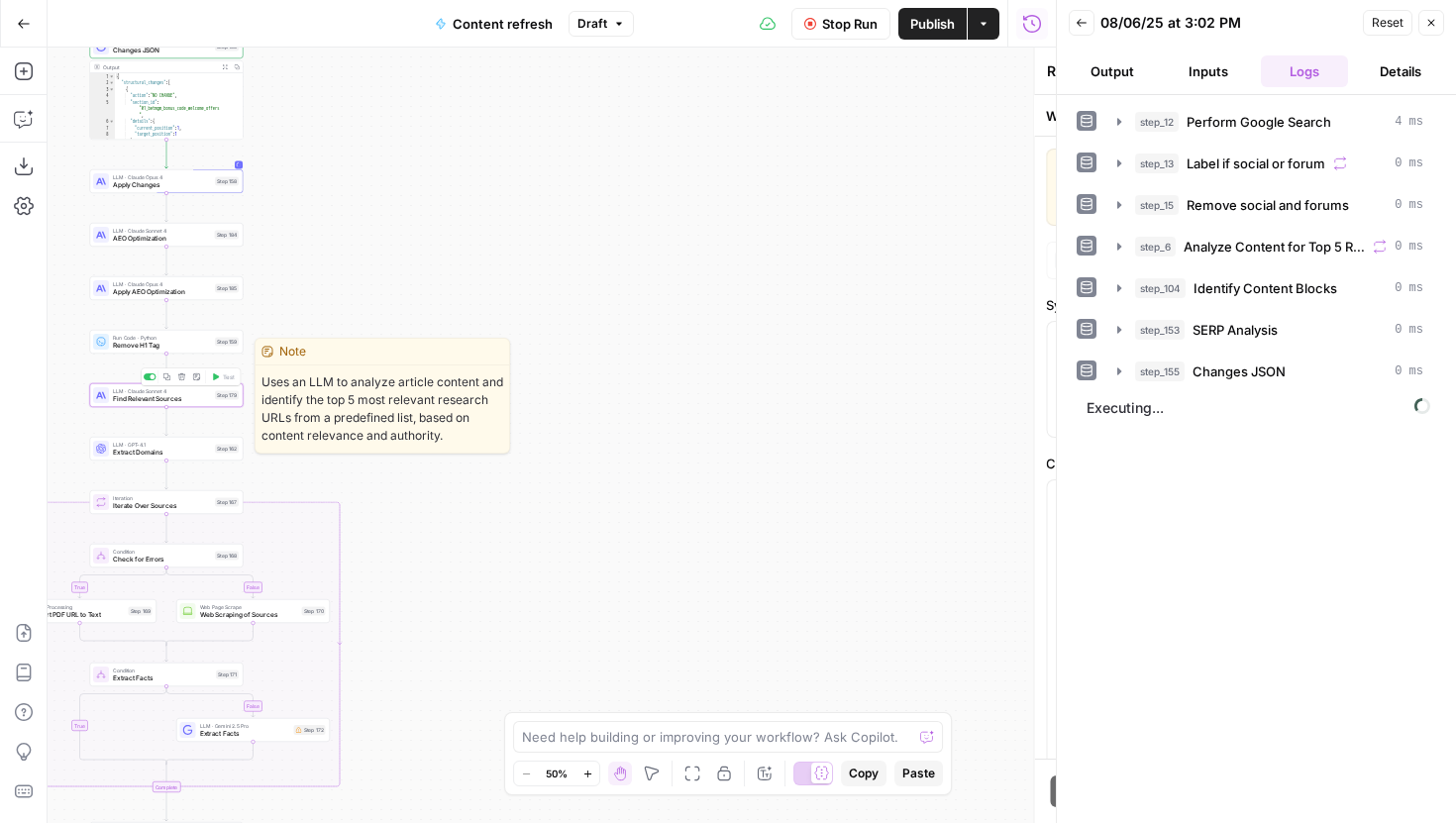 type on "Find Relevant Sources" 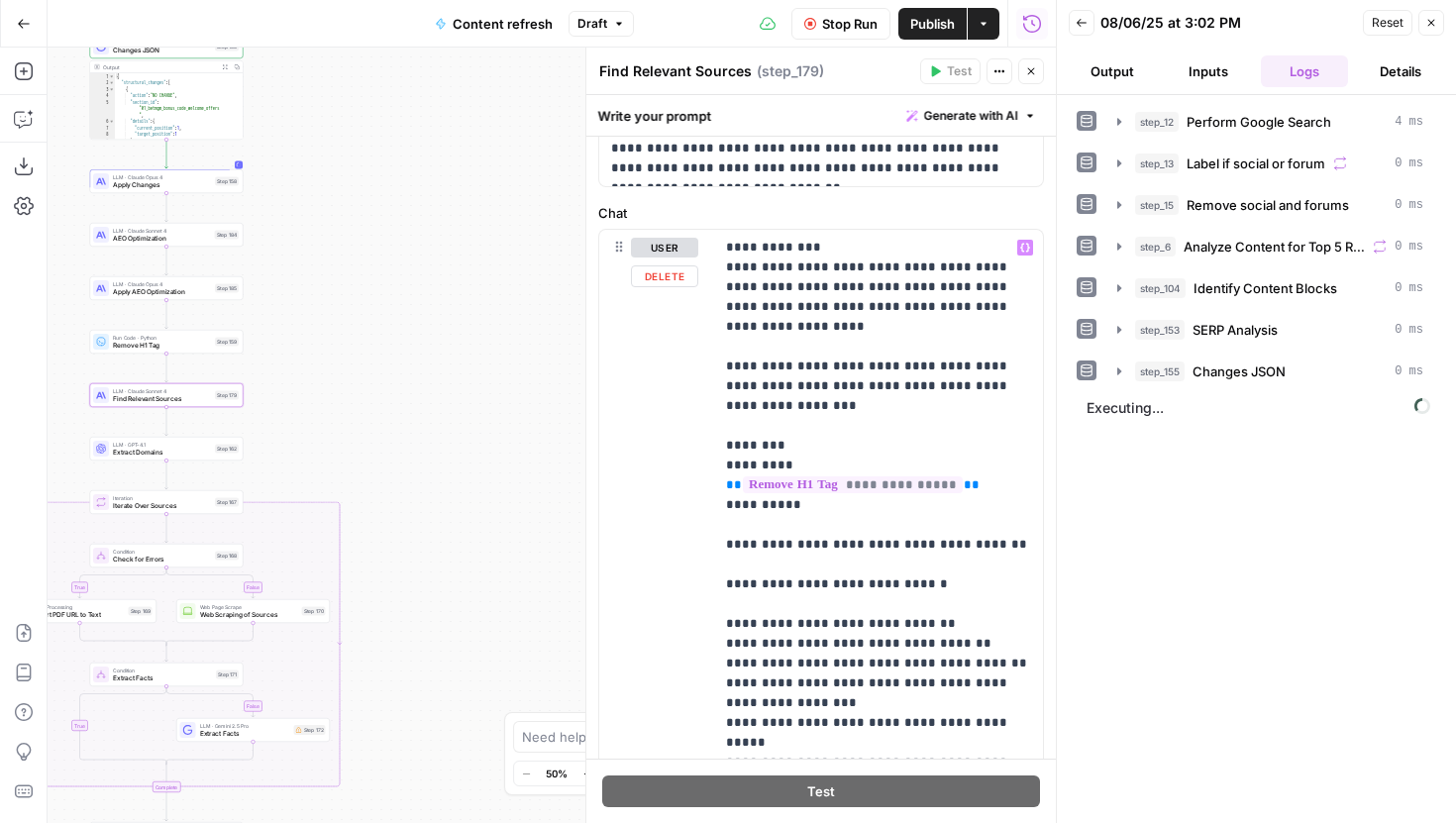 scroll, scrollTop: 251, scrollLeft: 0, axis: vertical 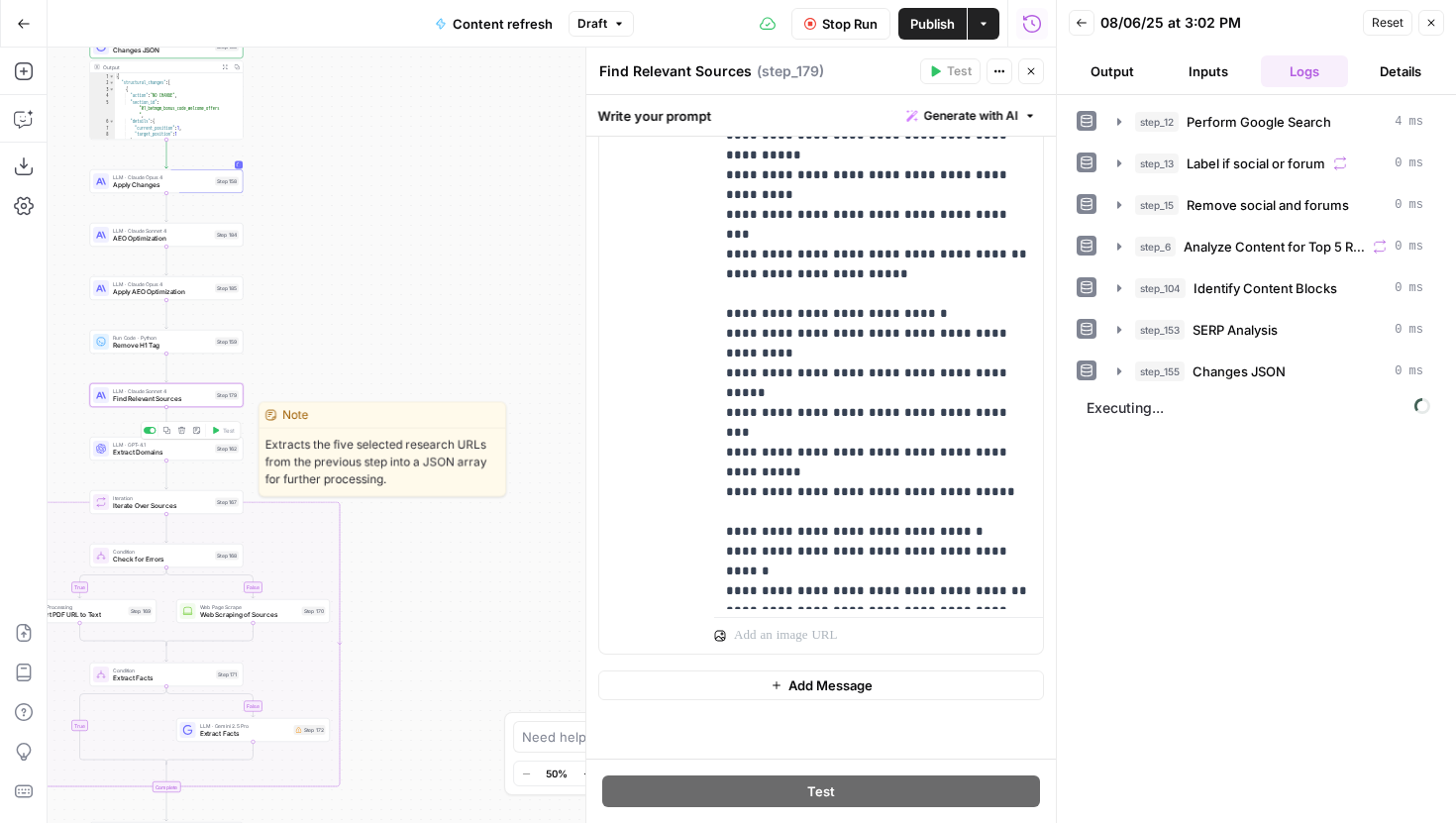 click on "LLM · GPT-4.1 Extract Domains Step 162 Copy step Delete step Edit Note Test" at bounding box center (166, 449) 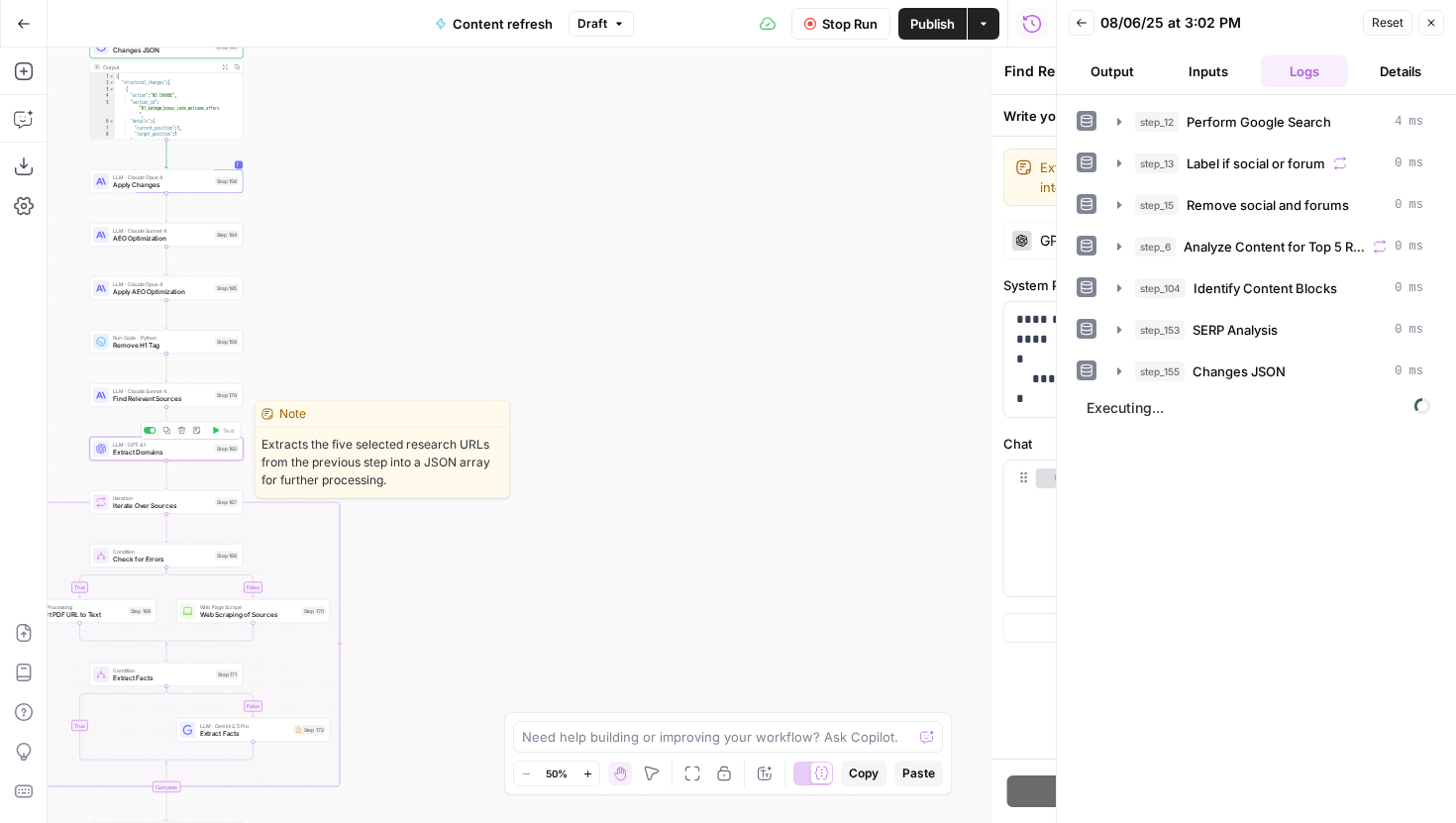 type on "Extract Domains" 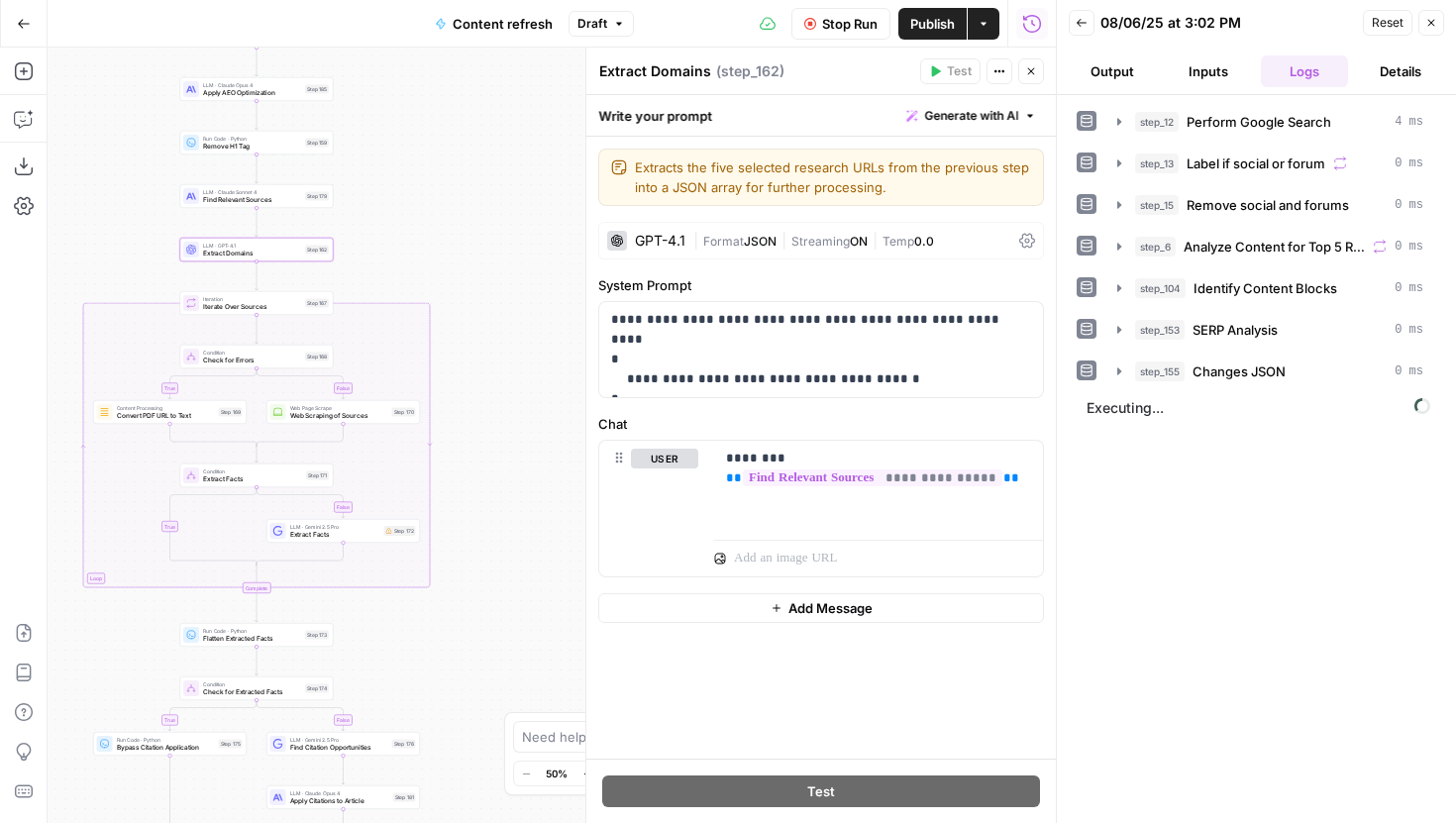 drag, startPoint x: 354, startPoint y: 487, endPoint x: 358, endPoint y: 316, distance: 171.04678 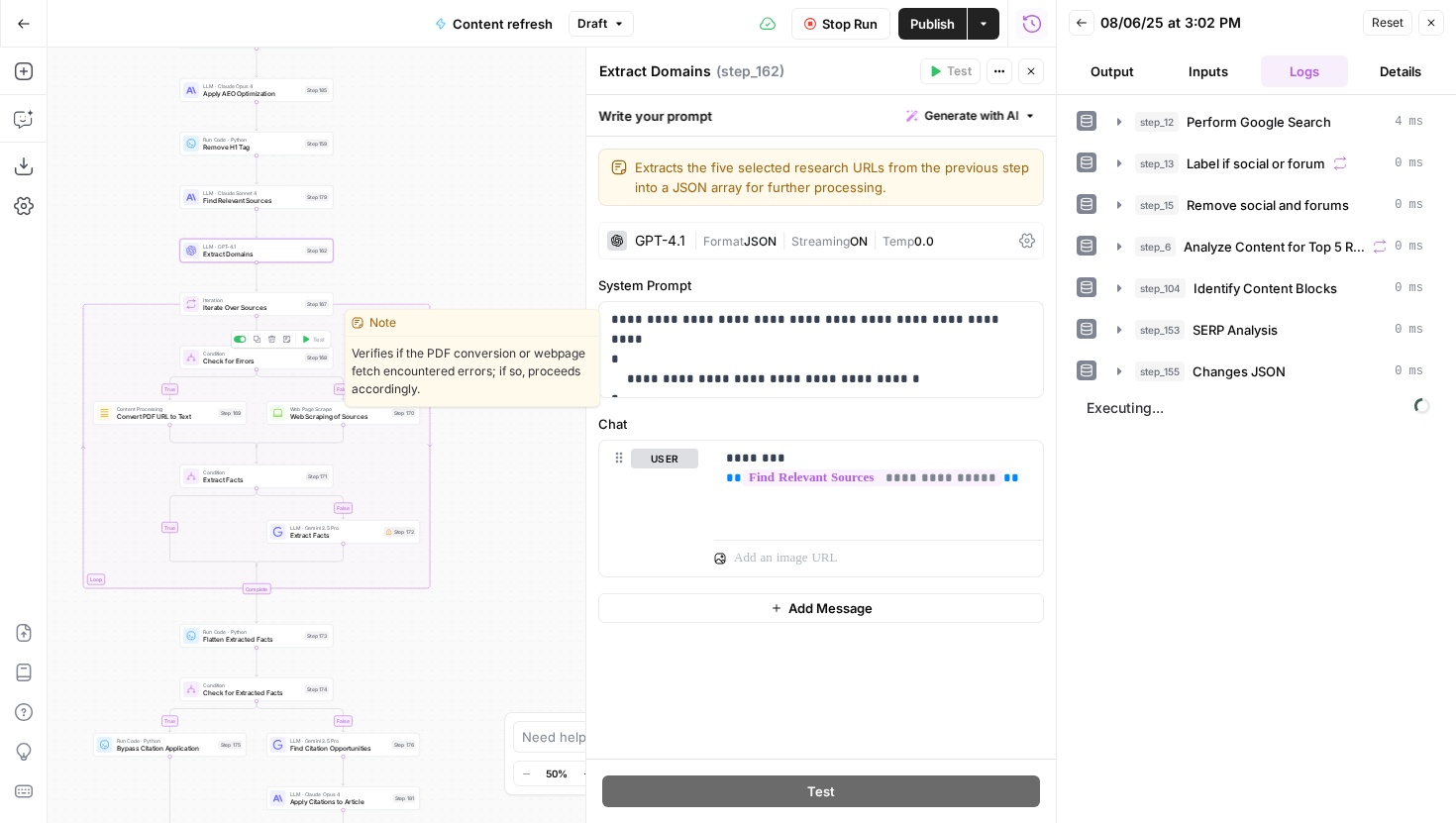 click on "Check for Errors" at bounding box center (252, 361) 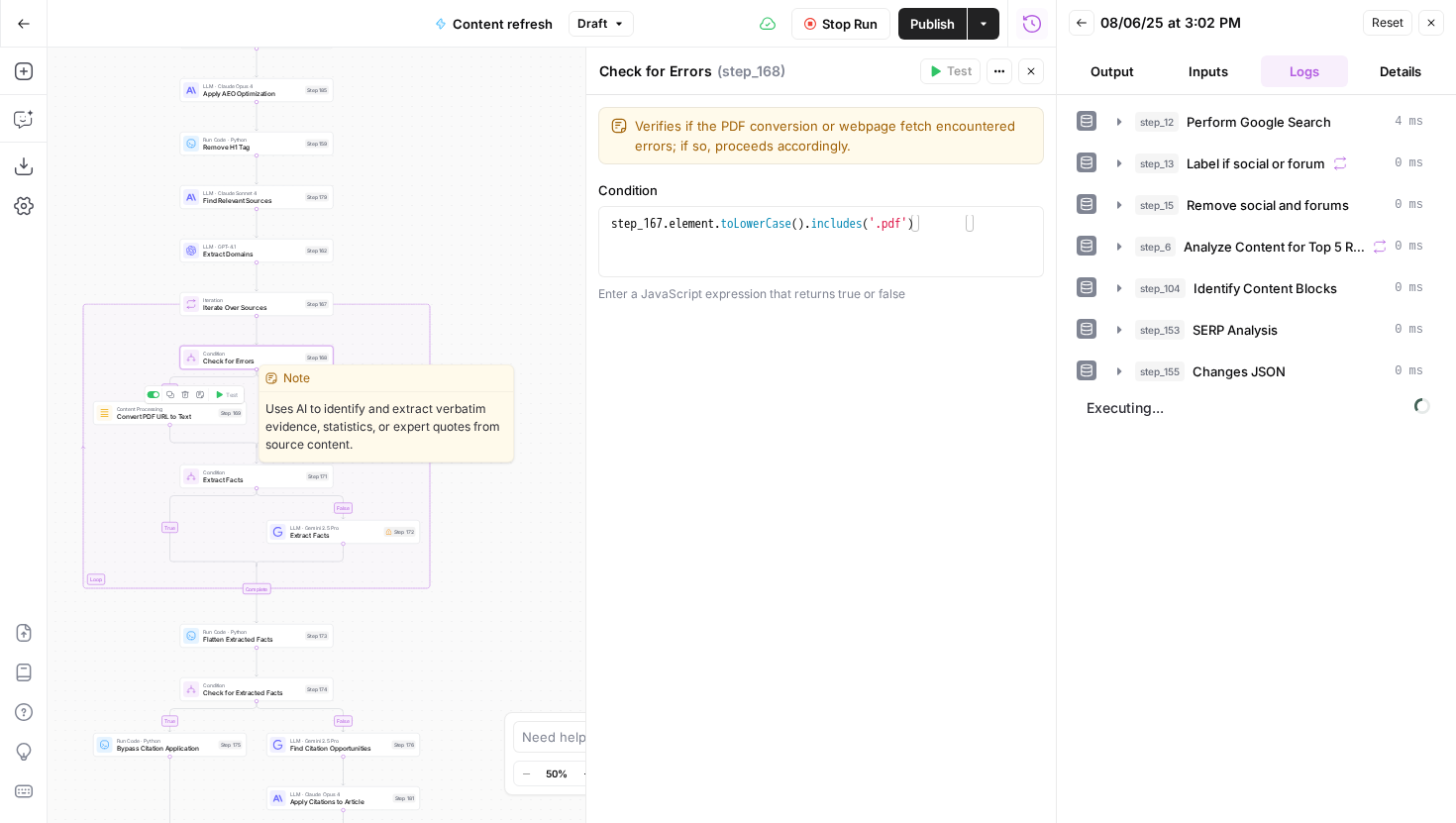 click on "Content Processing Convert PDF URL to Text Step 169 Copy step Delete step Edit Note Test" at bounding box center [169, 413] 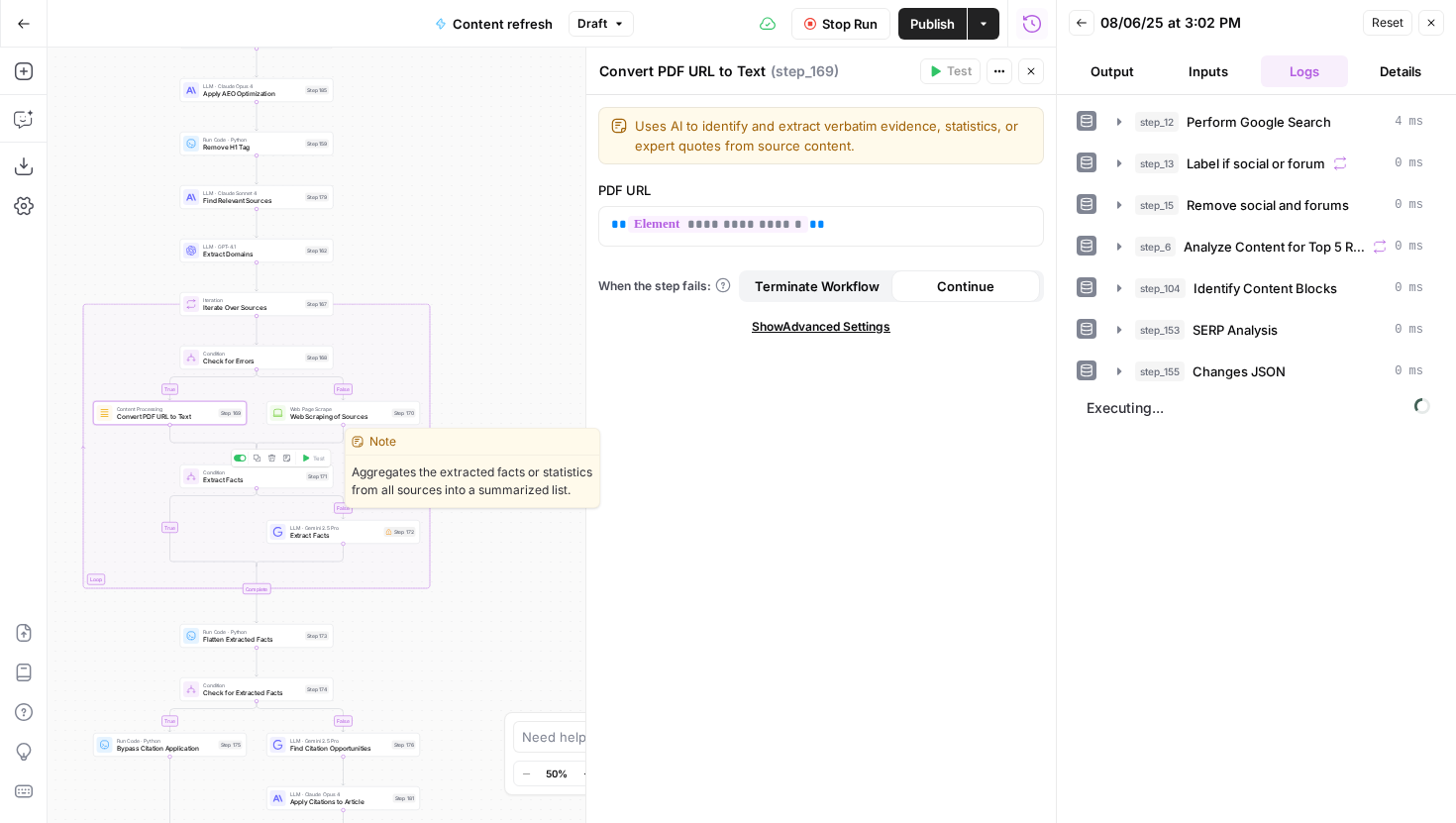 click on "Extract Facts" at bounding box center (253, 480) 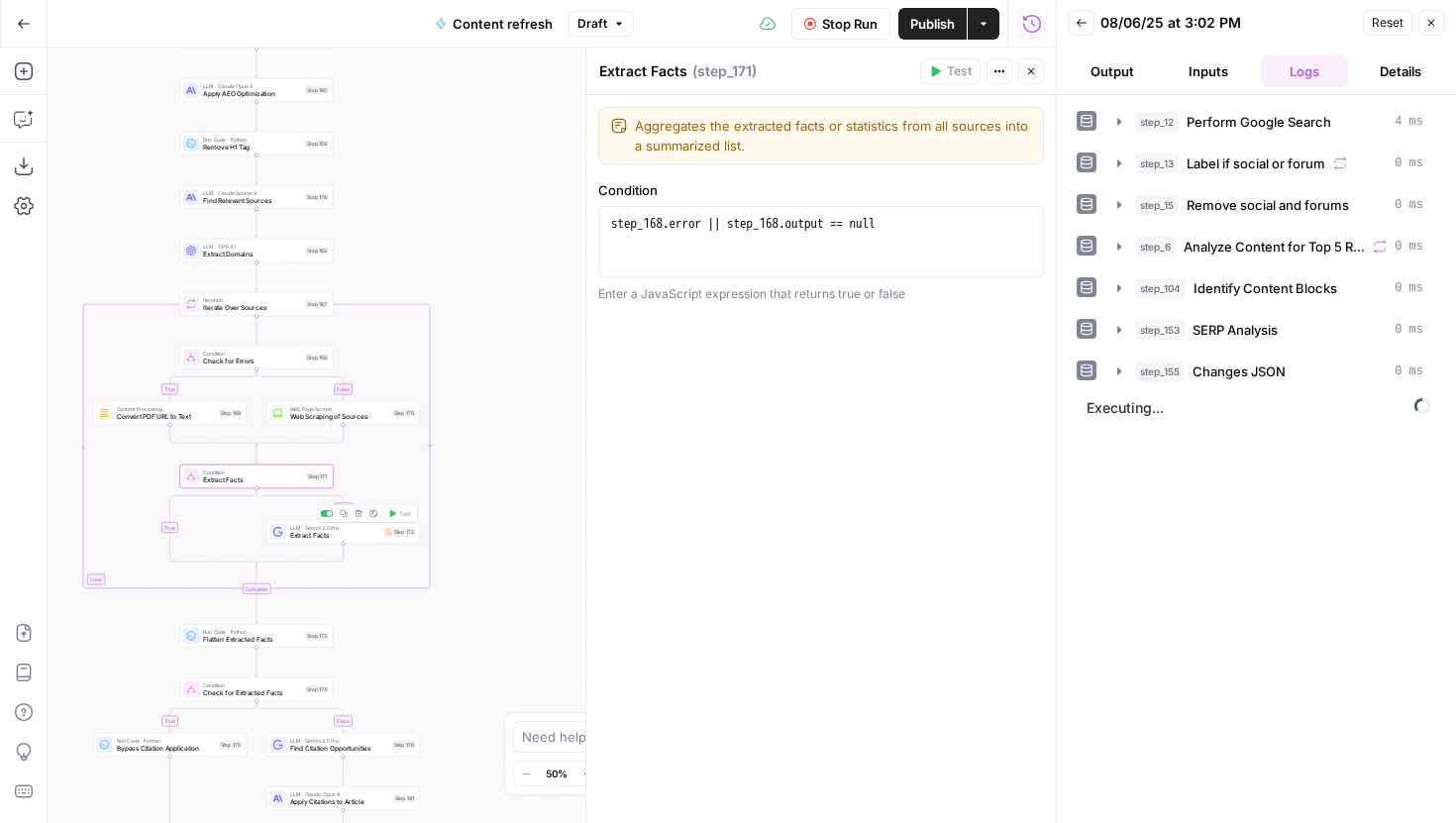 click on "LLM · Gemini 2.5 Pro Extract Facts Step 172 Copy step Delete step Edit Note Test" at bounding box center [343, 532] 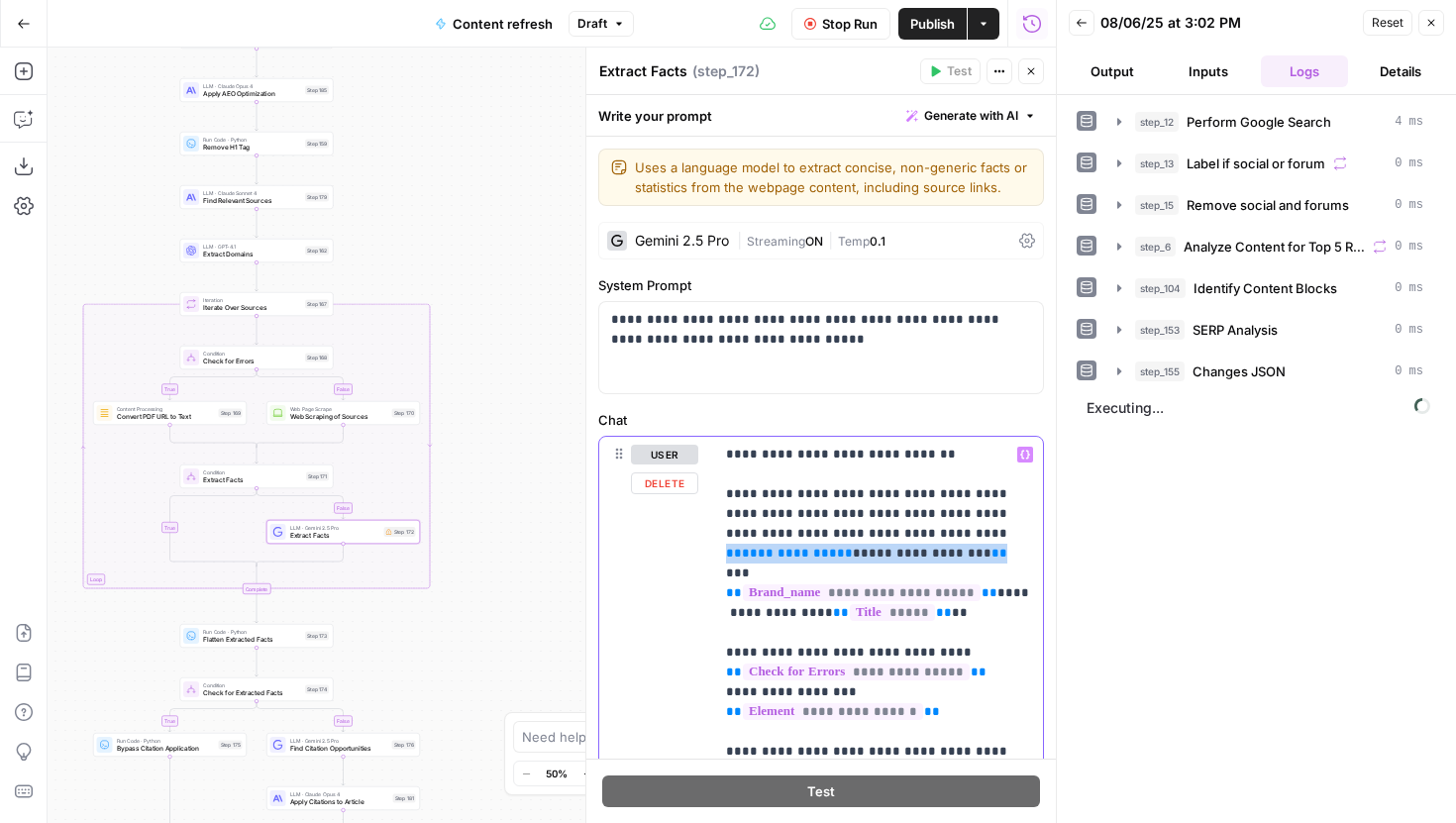 drag, startPoint x: 842, startPoint y: 537, endPoint x: 798, endPoint y: 560, distance: 49.648766 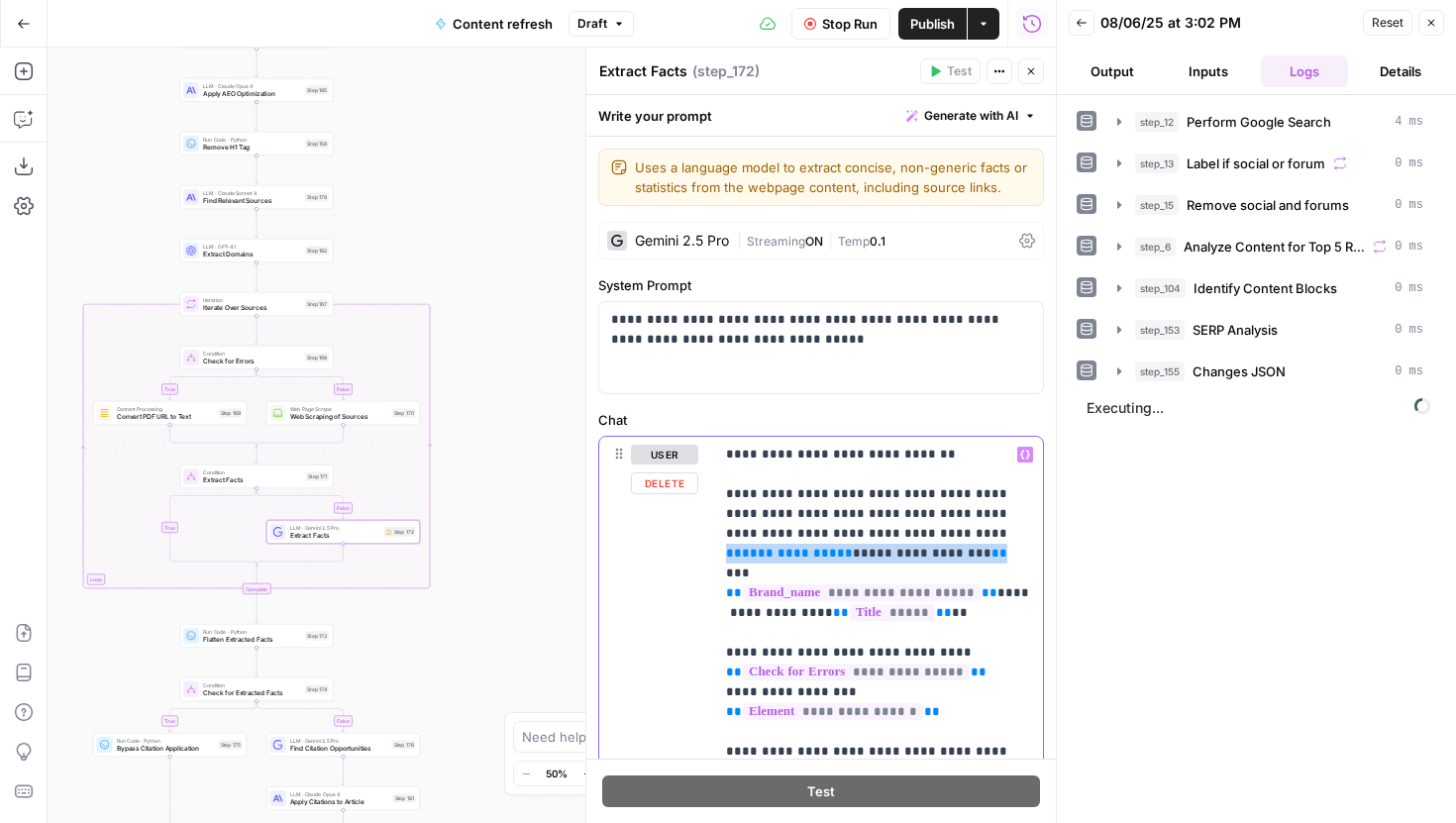 click on "**********" at bounding box center (879, 831) 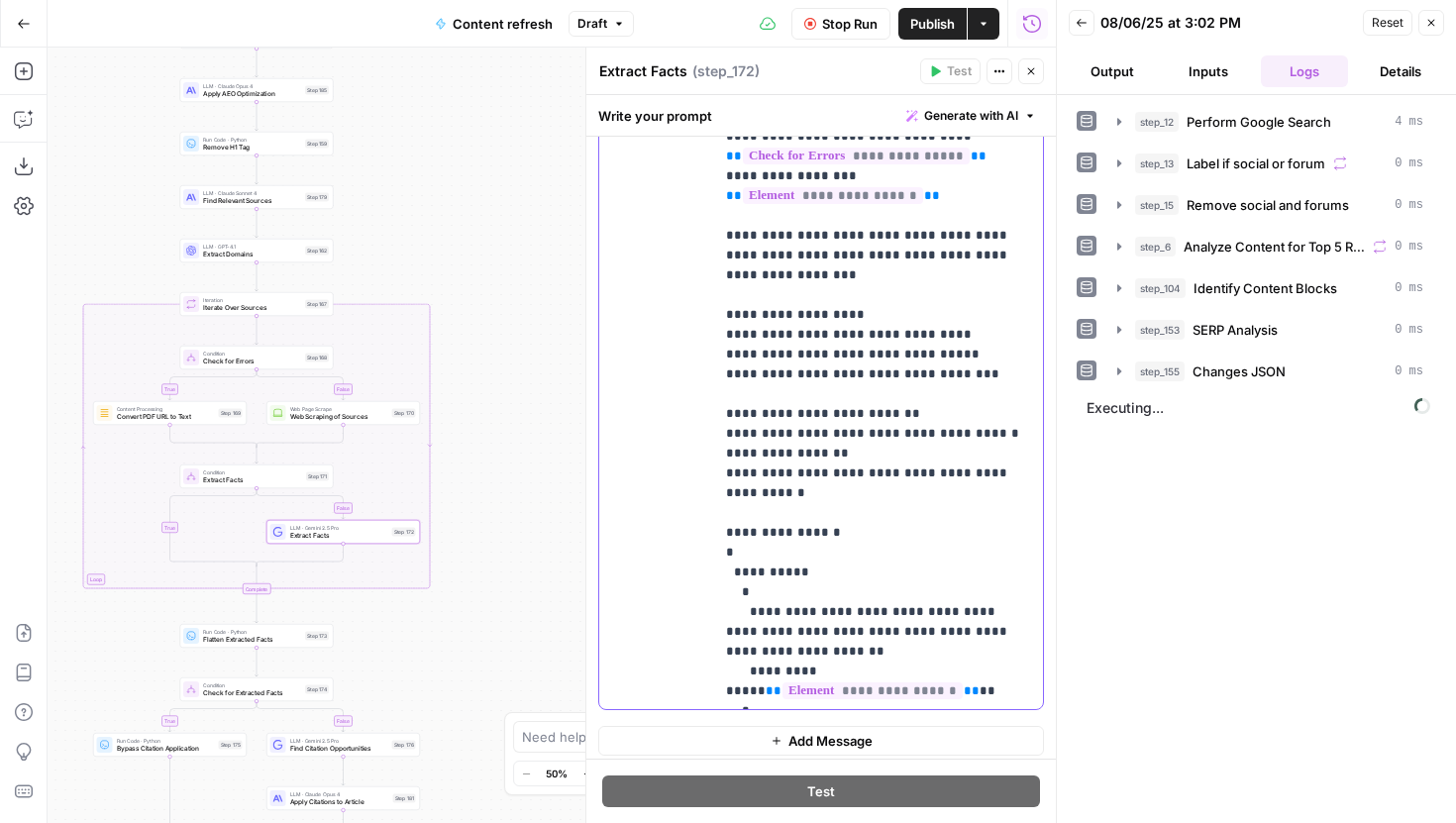 scroll, scrollTop: 537, scrollLeft: 0, axis: vertical 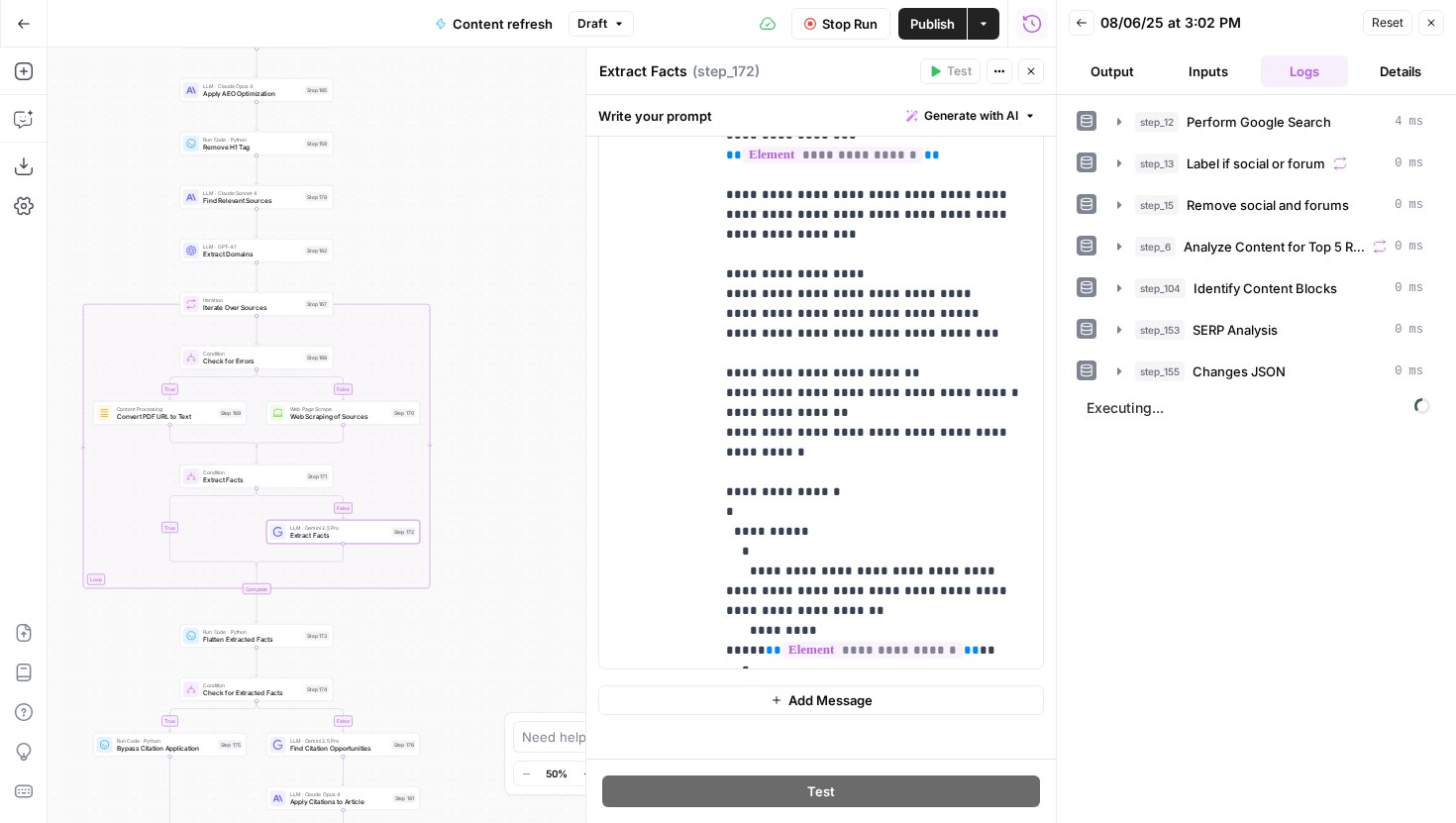 drag, startPoint x: 477, startPoint y: 573, endPoint x: 486, endPoint y: 342, distance: 231.17526 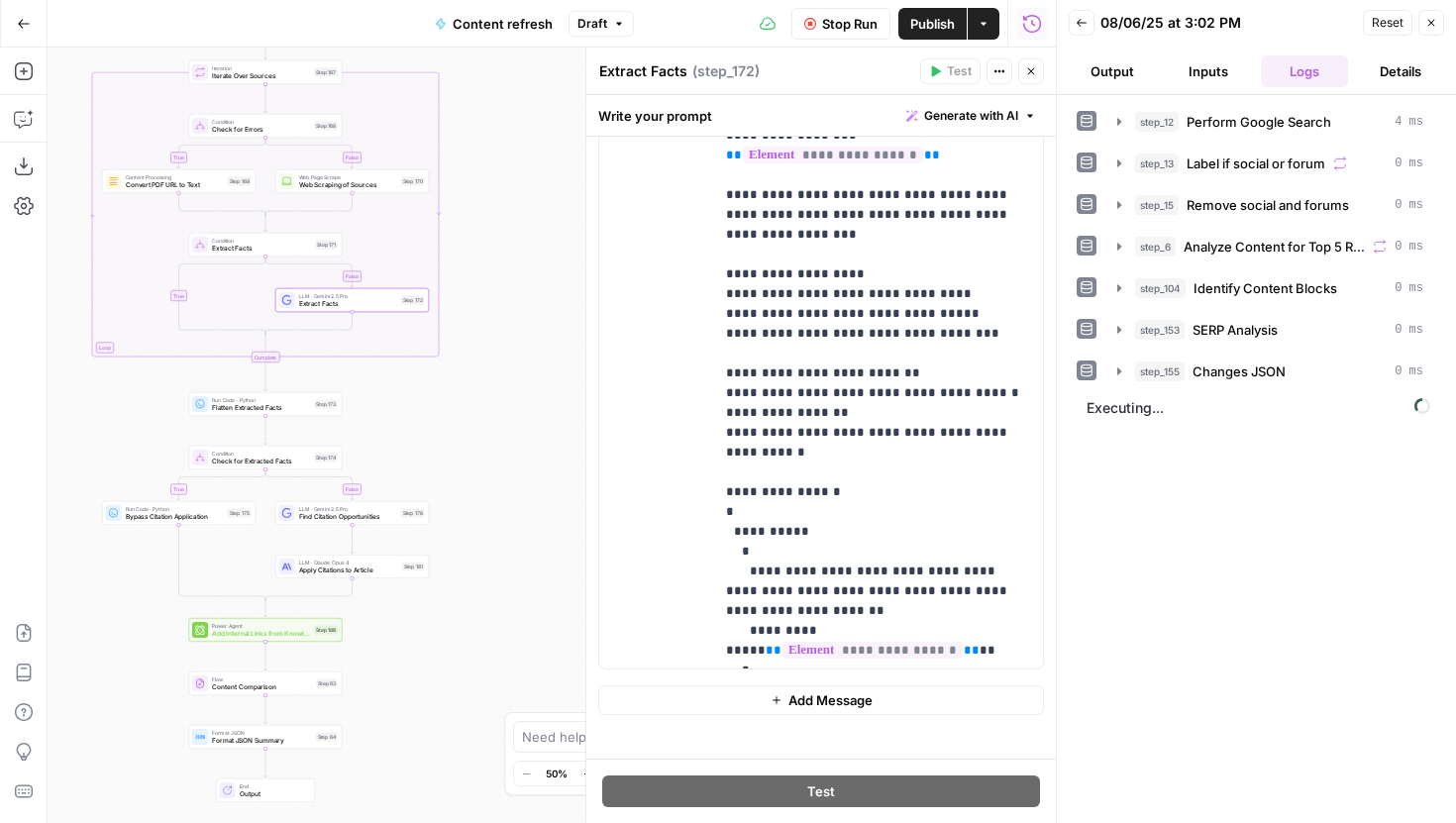 click on "Flatten Extracted Facts" at bounding box center (260, 408) 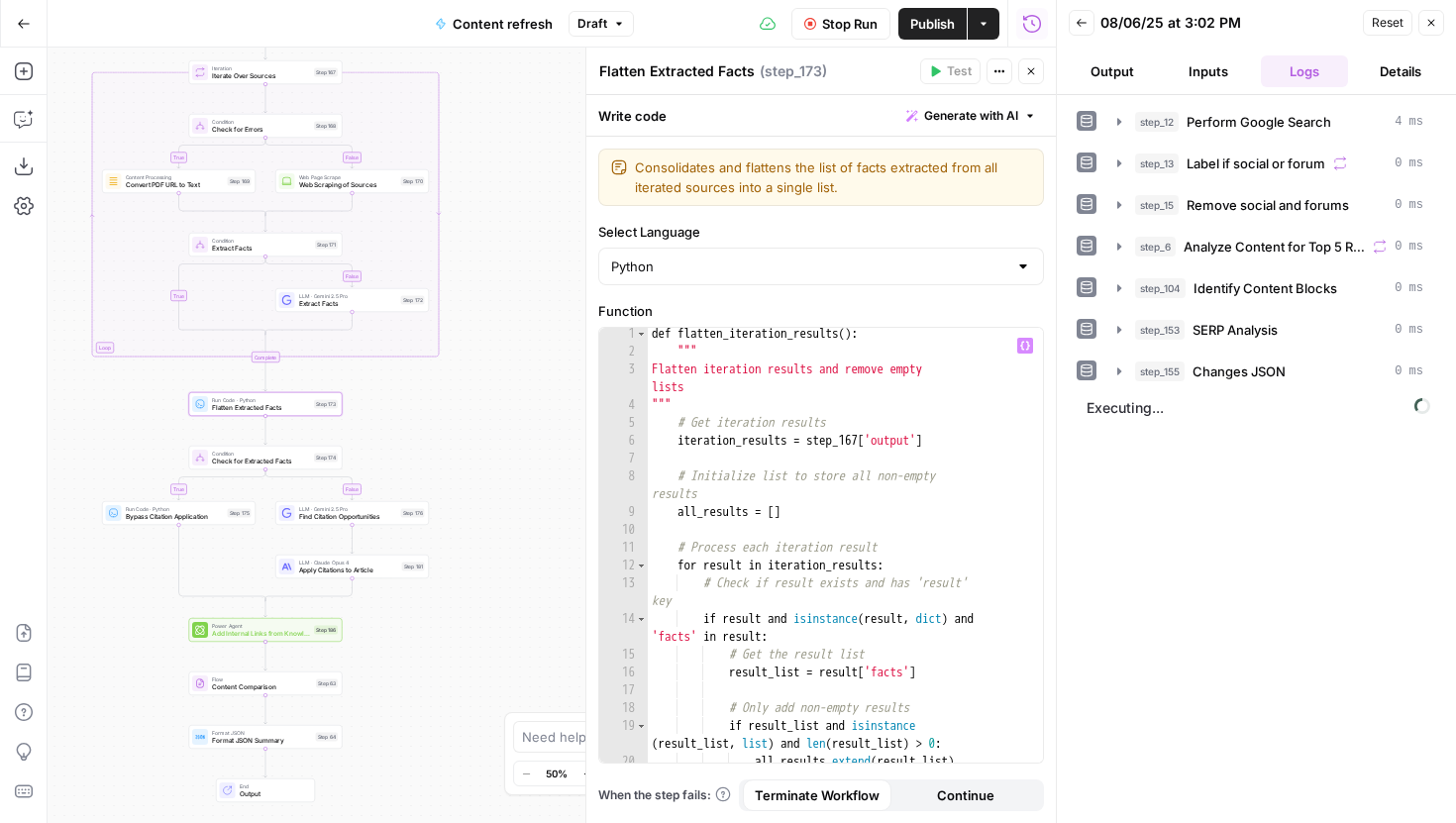 scroll, scrollTop: 154, scrollLeft: 0, axis: vertical 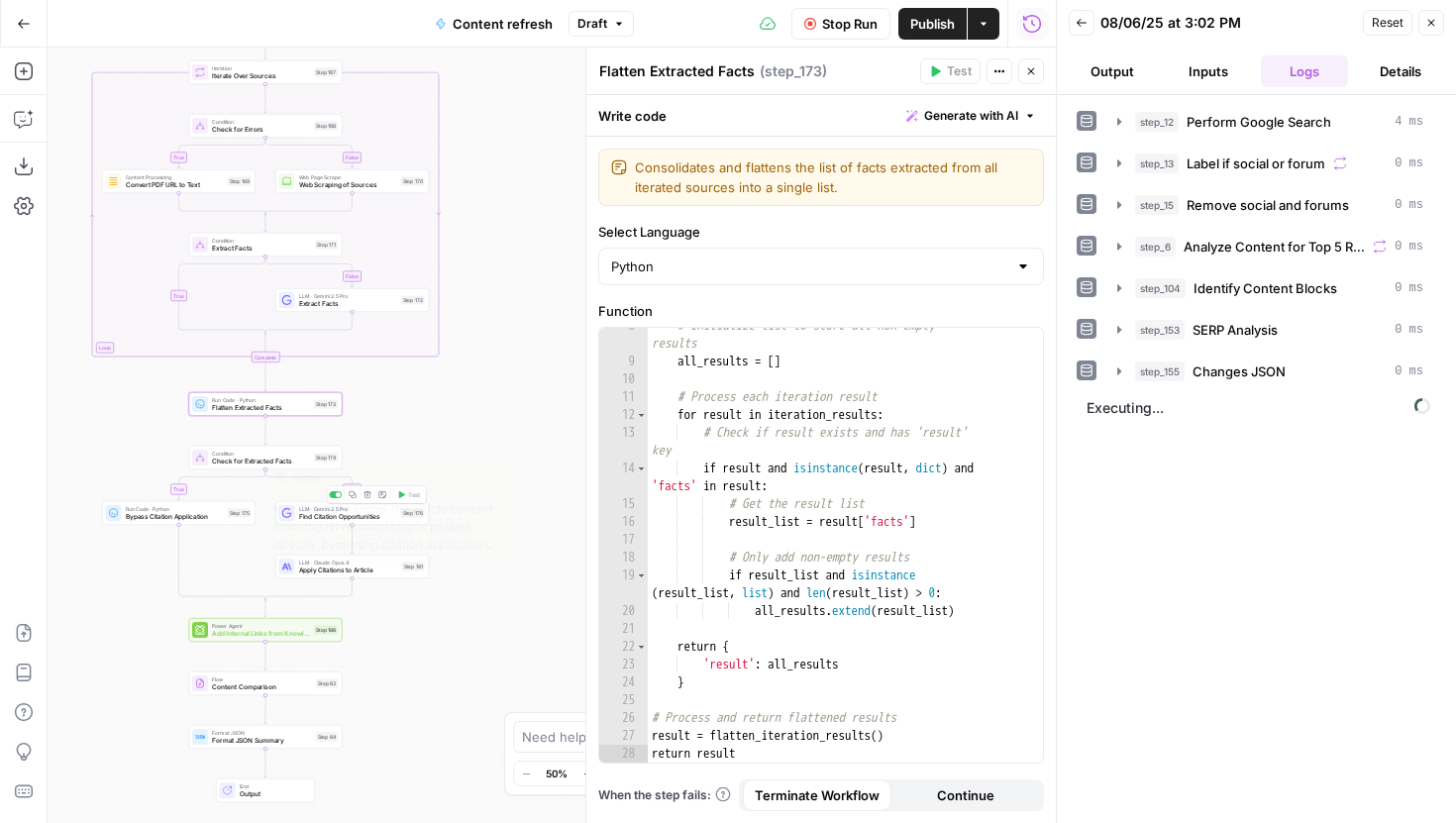 click on "Bypass Citation Application" at bounding box center (174, 517) 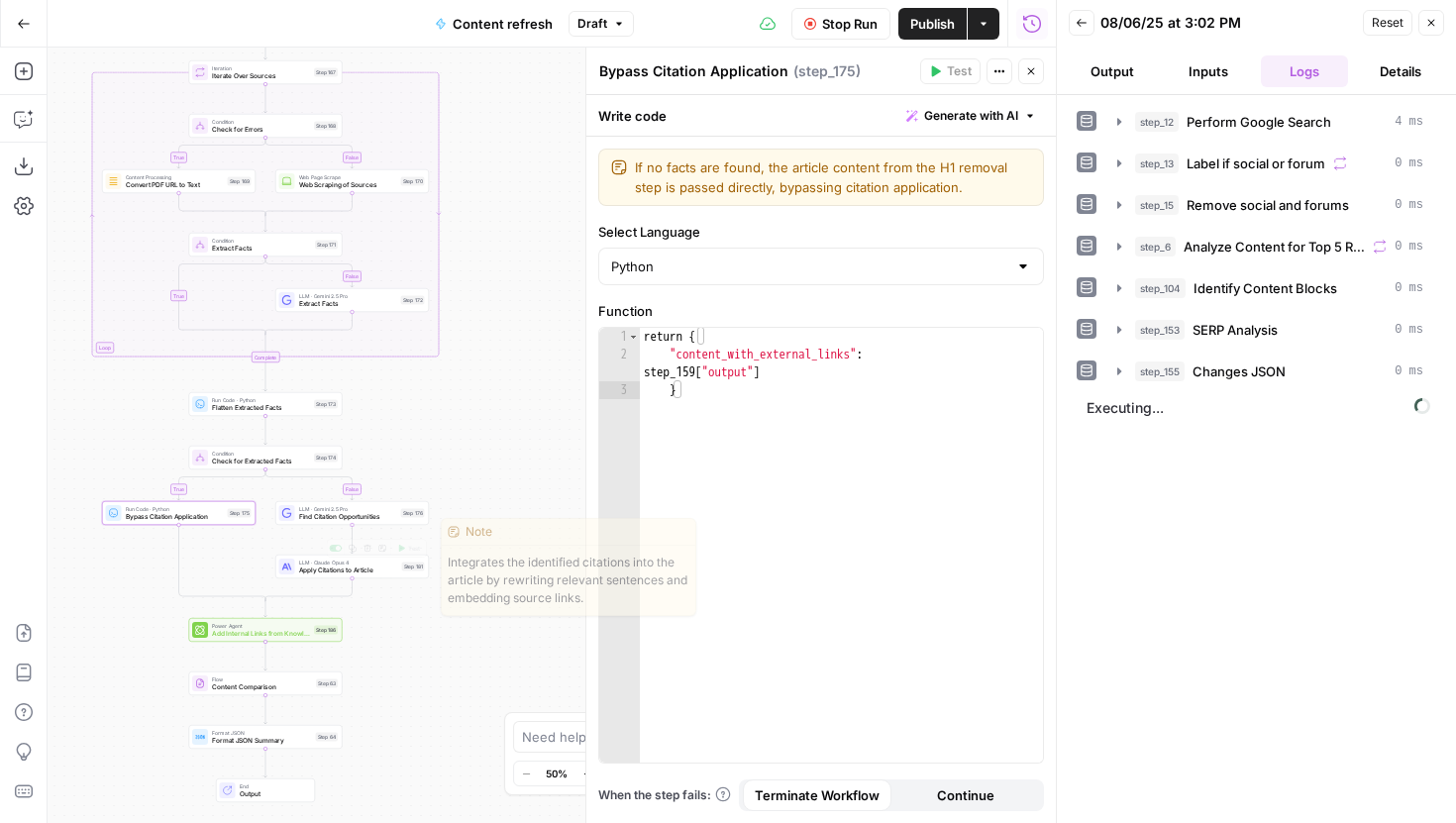 click on "Find Citation Opportunities" at bounding box center [348, 517] 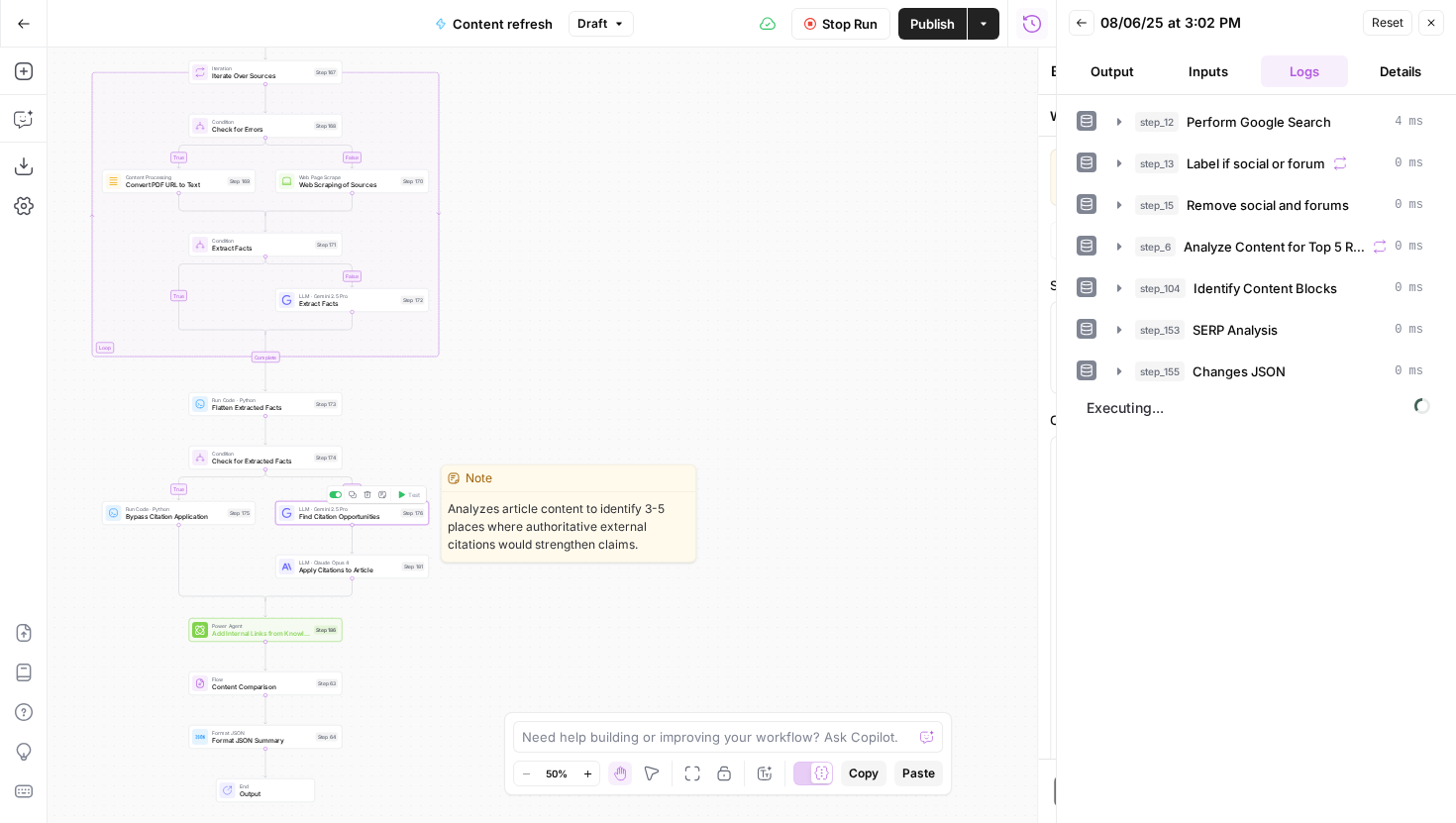 type on "Find Citation Opportunities" 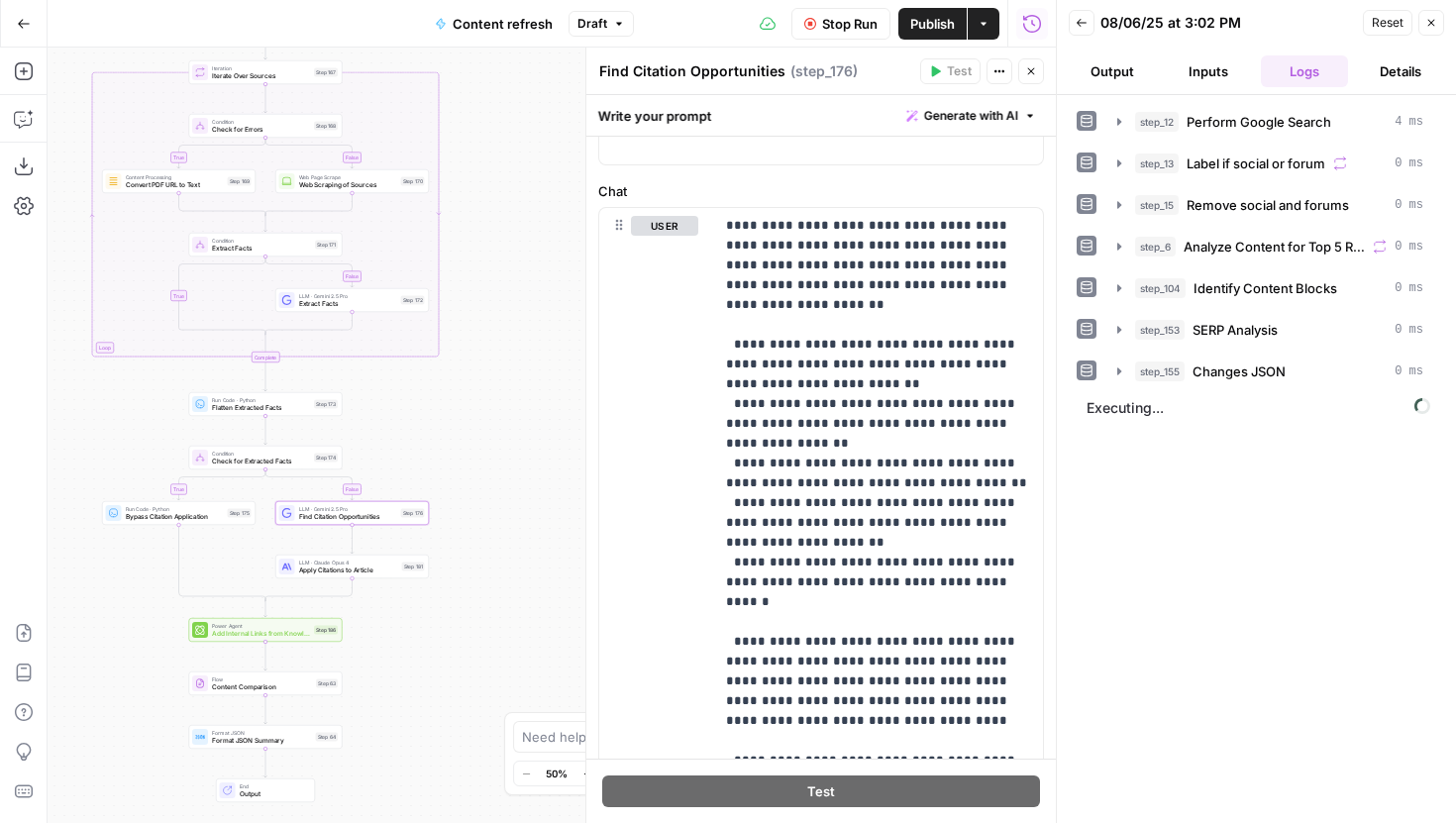 scroll, scrollTop: 257, scrollLeft: 0, axis: vertical 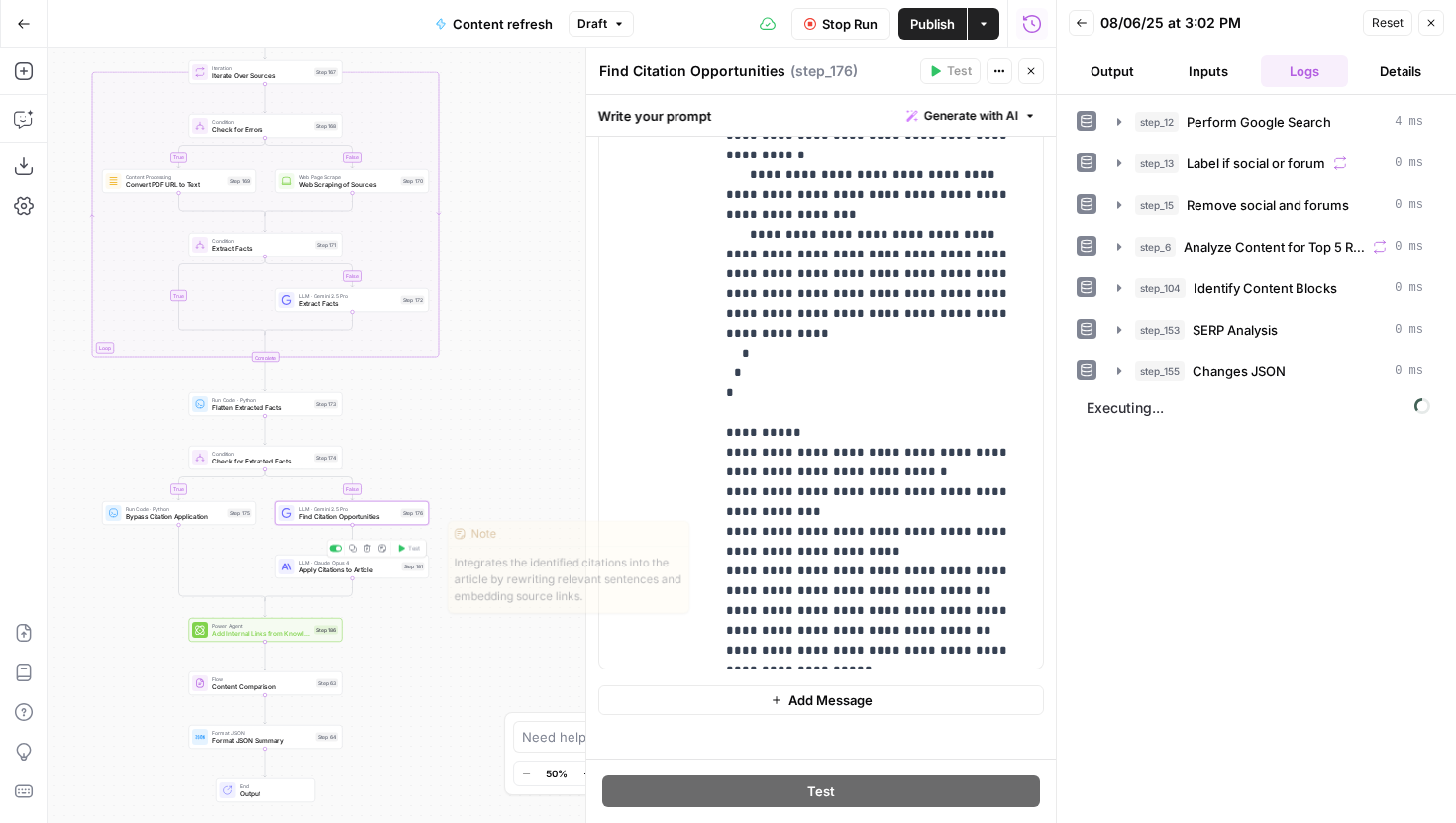drag, startPoint x: 402, startPoint y: 567, endPoint x: 415, endPoint y: 567, distance: 13 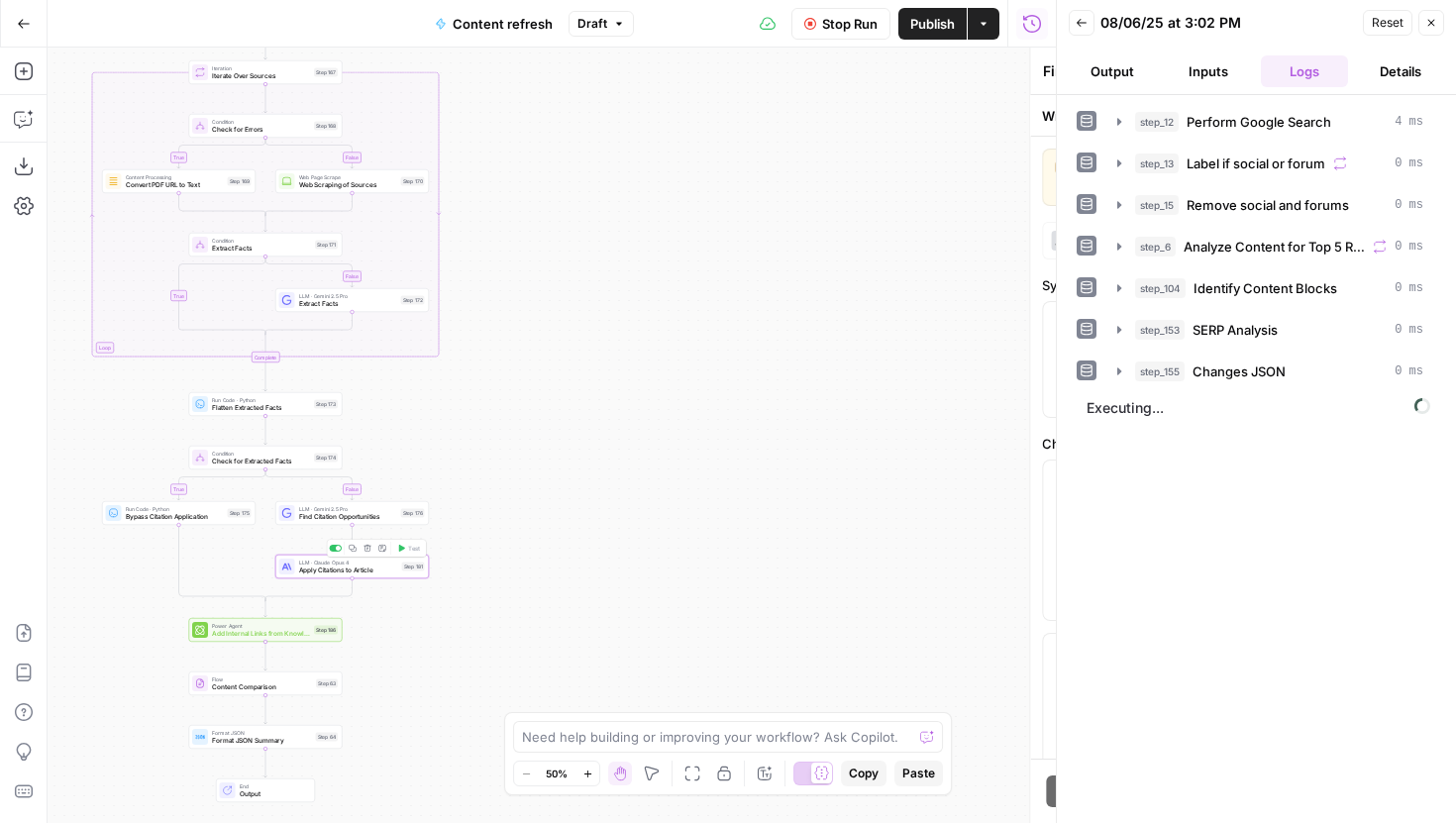 type on "Apply Citations to Article" 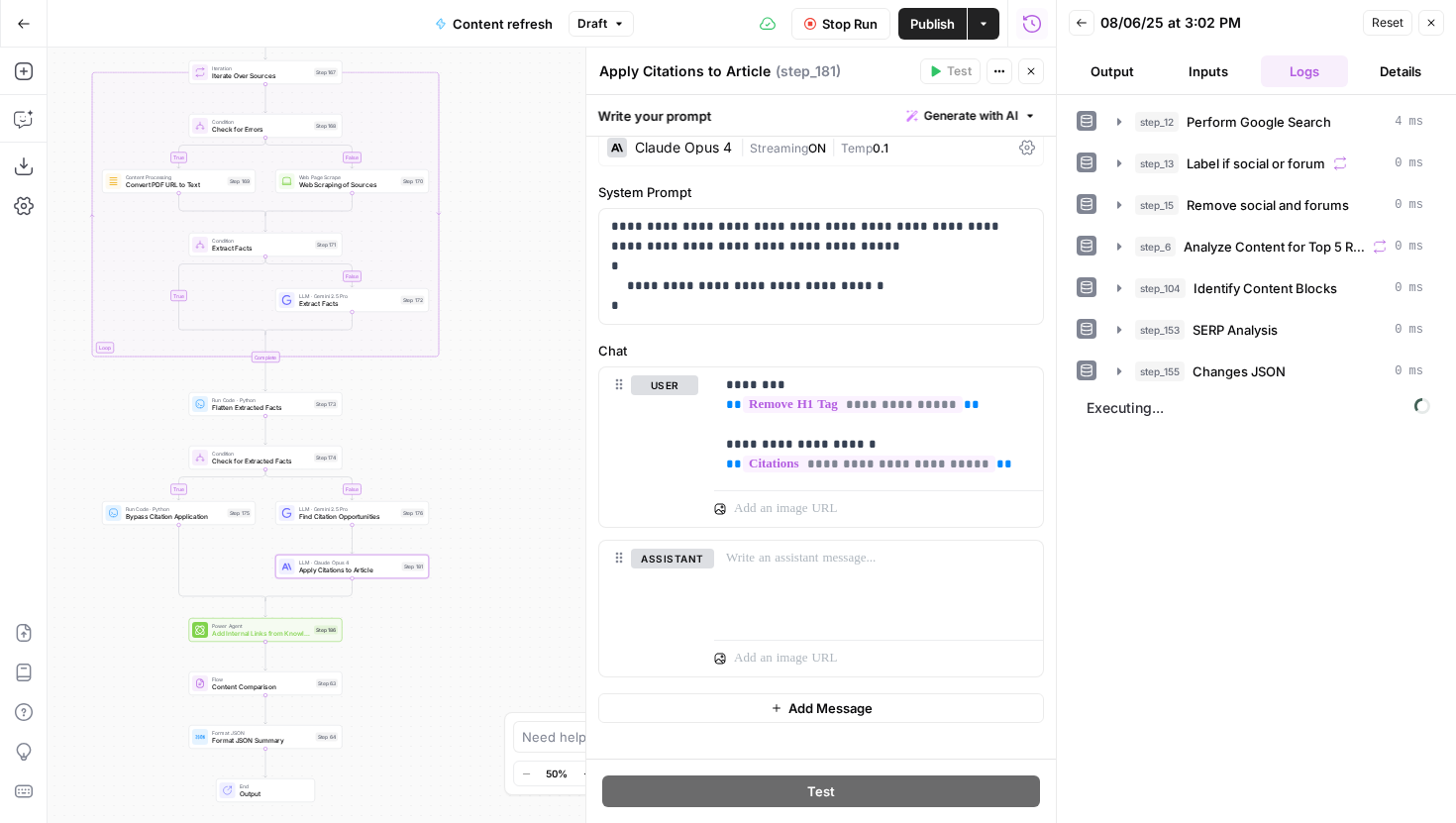 scroll, scrollTop: 117, scrollLeft: 0, axis: vertical 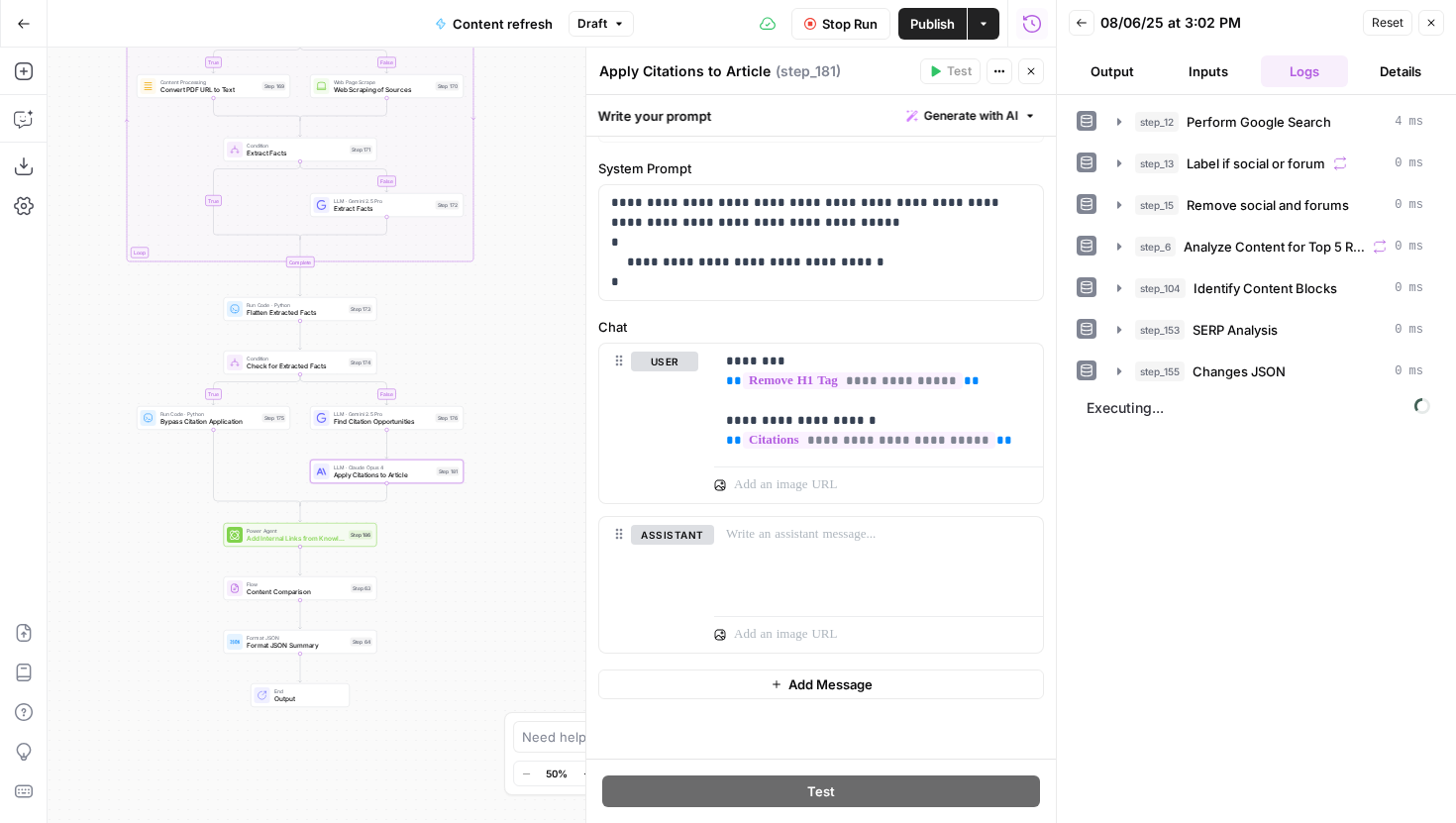drag, startPoint x: 377, startPoint y: 670, endPoint x: 412, endPoint y: 575, distance: 101.24228 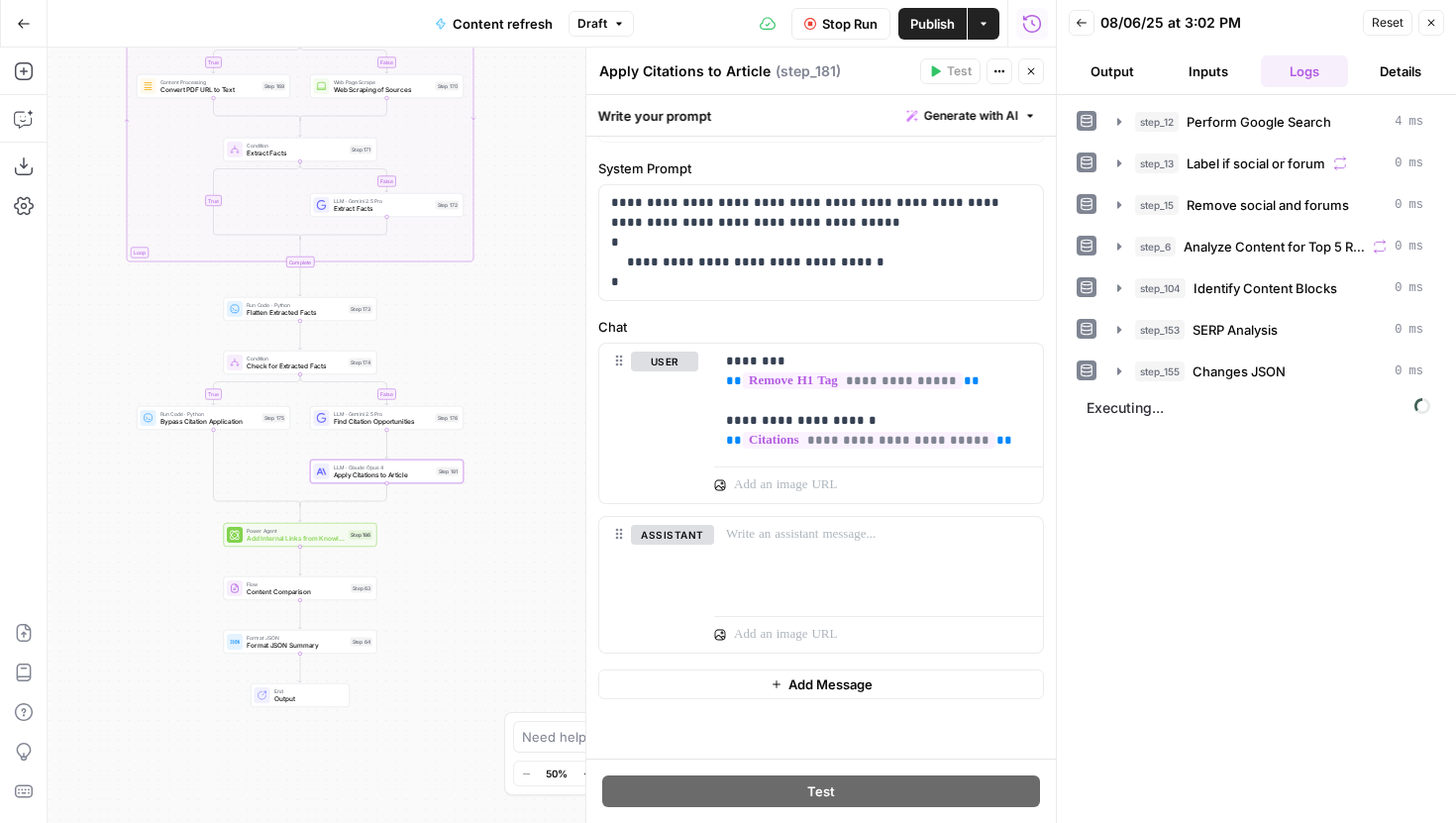 click on "true false false true false true Workflow Set Inputs Inputs Google Search Perform Google Search Step 12 Output Expand Output Copy 1 2 3 4 5 6 {    "search_metadata" :  {      "id" :  "68939c435abea5ac9ee7b9bc" ,      "status" :  "Success" ,      "json_endpoint" :  "https://serpapi.com          /searches/cfb190ae04b0049f          /68939c435abea5ac9ee7b9bc.json" ,      "pixel_position_endpoint" :  "https://serpapi          .com/searches/cfb190ae04b0049f          /68939c435abea5ac9ee7b9bc          .json_with_pixel_position" ,     This output is too large & has been abbreviated for review.   Copy the output   to view the full content. Loop Iteration Label if social or forum Step 13 Output Expand Output Copy 1 2 3 4 5 6 7 8 9 10 11 12 [    {      "social_or_irrelevant" :  "true"    } ,    {      "social_or_irrelevant" :  "false"    } ,    {      "social_or_irrelevant" :  "false"    } ,    {      "social_or_irrelevant" :  "false"     LLM · Gemini 2.5 Flash Step 14 Output" at bounding box center (552, 435) 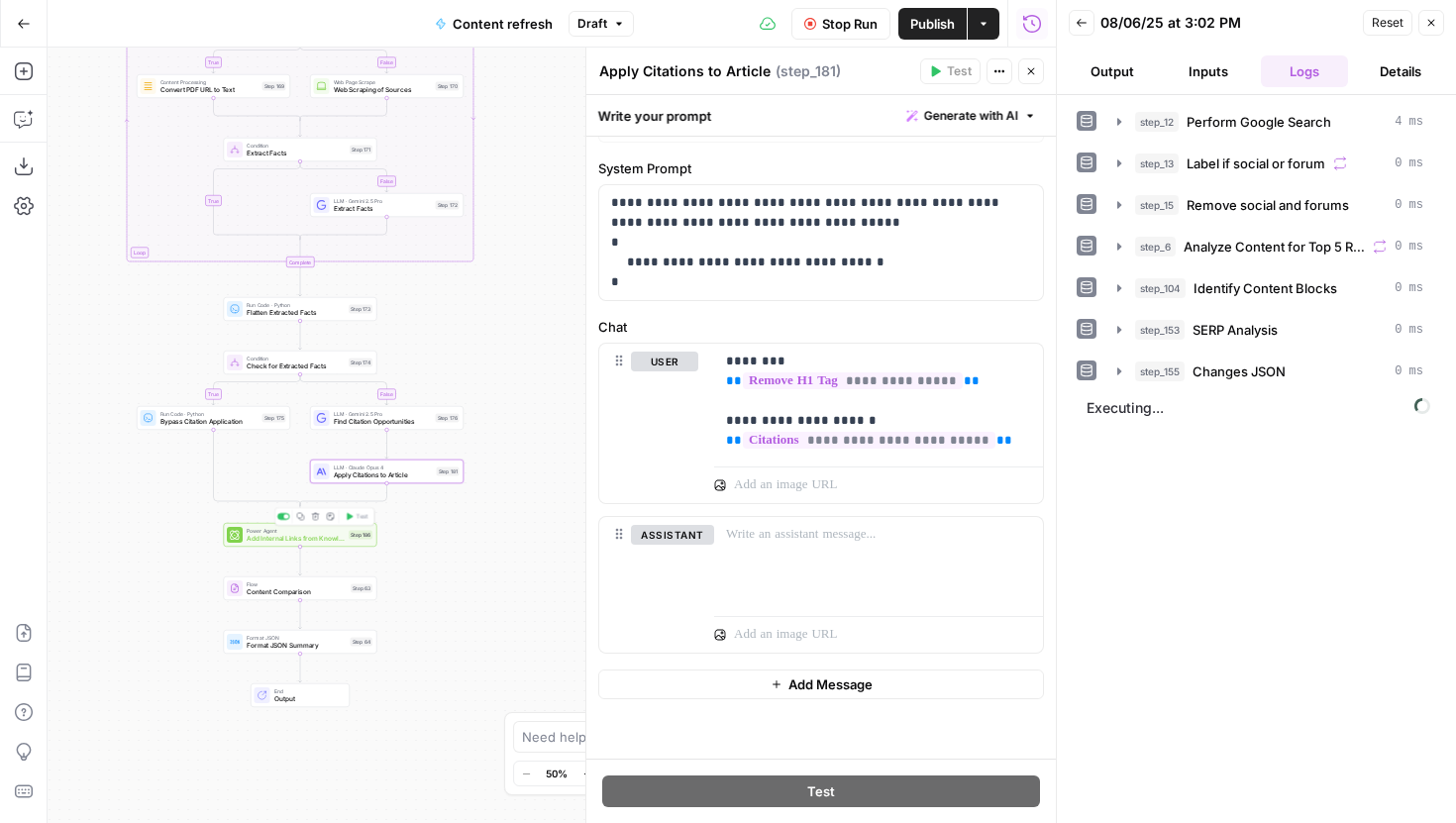 click on "Power Agent Add Internal Links from Knowledge Base Step 186 Copy step Delete step Add Note Test" at bounding box center [300, 535] 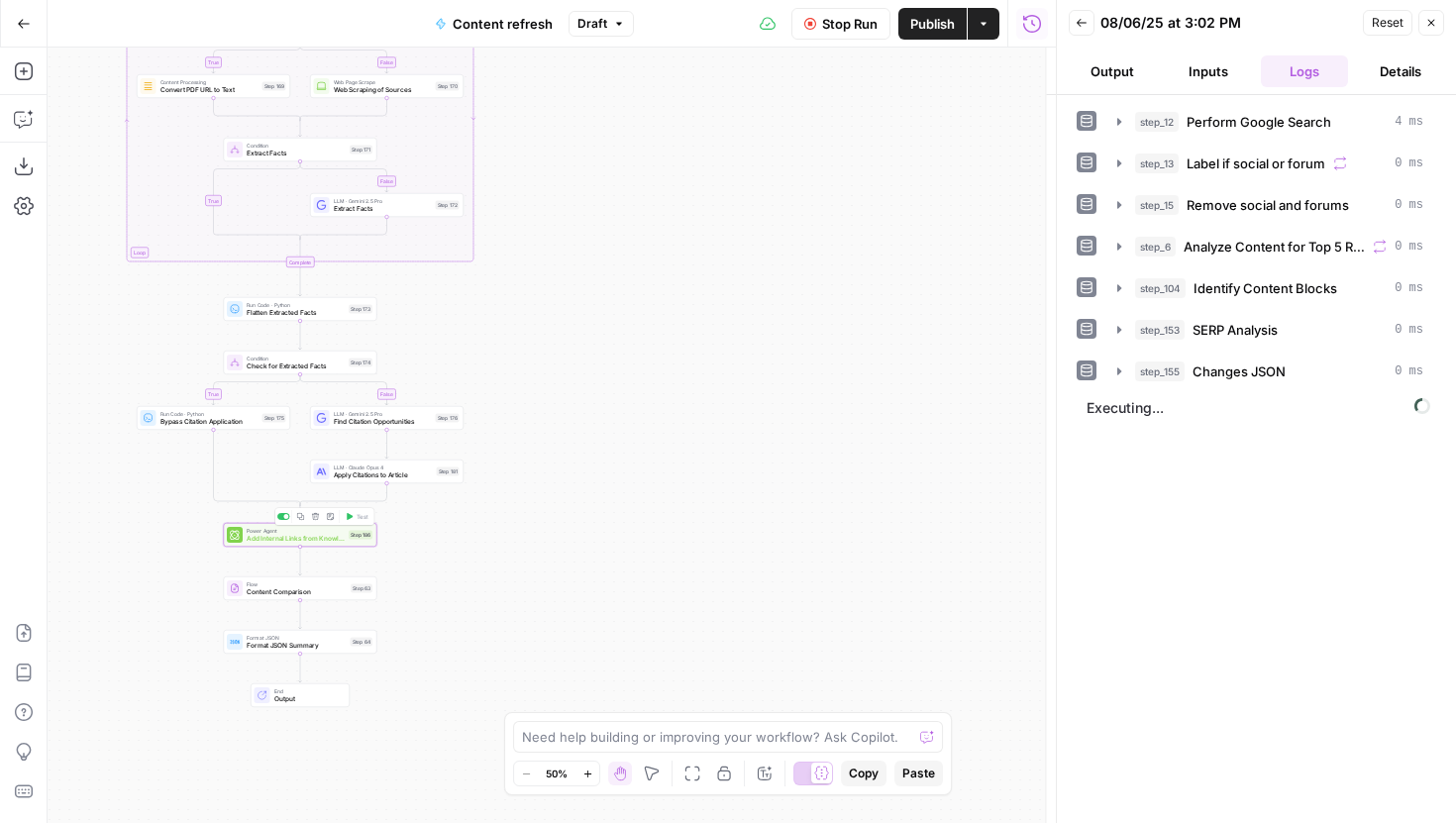 type on "Add Internal Links from Knowledge Base" 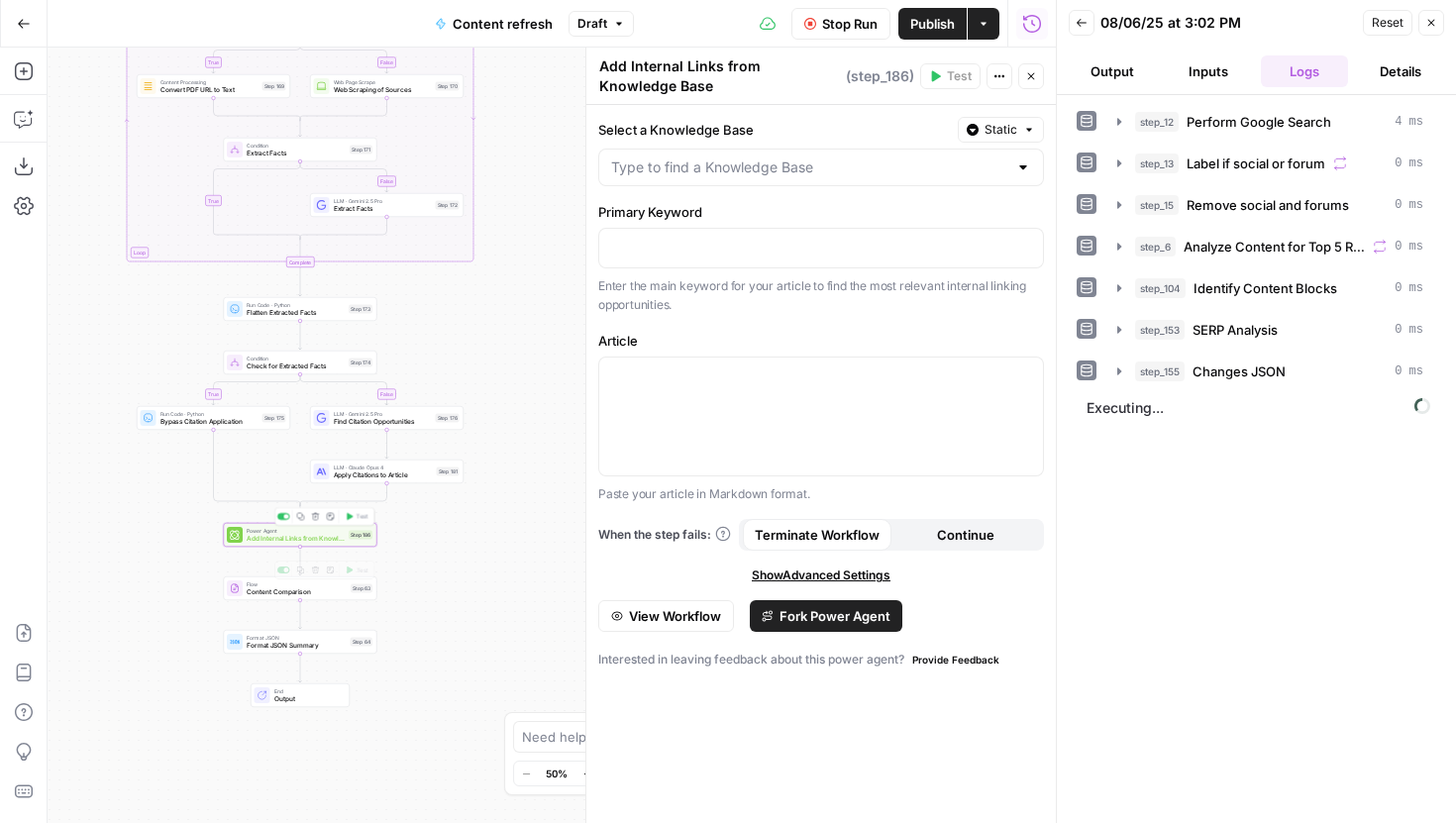 click on "Add Internal Links from Knowledge Base" at bounding box center (295, 539) 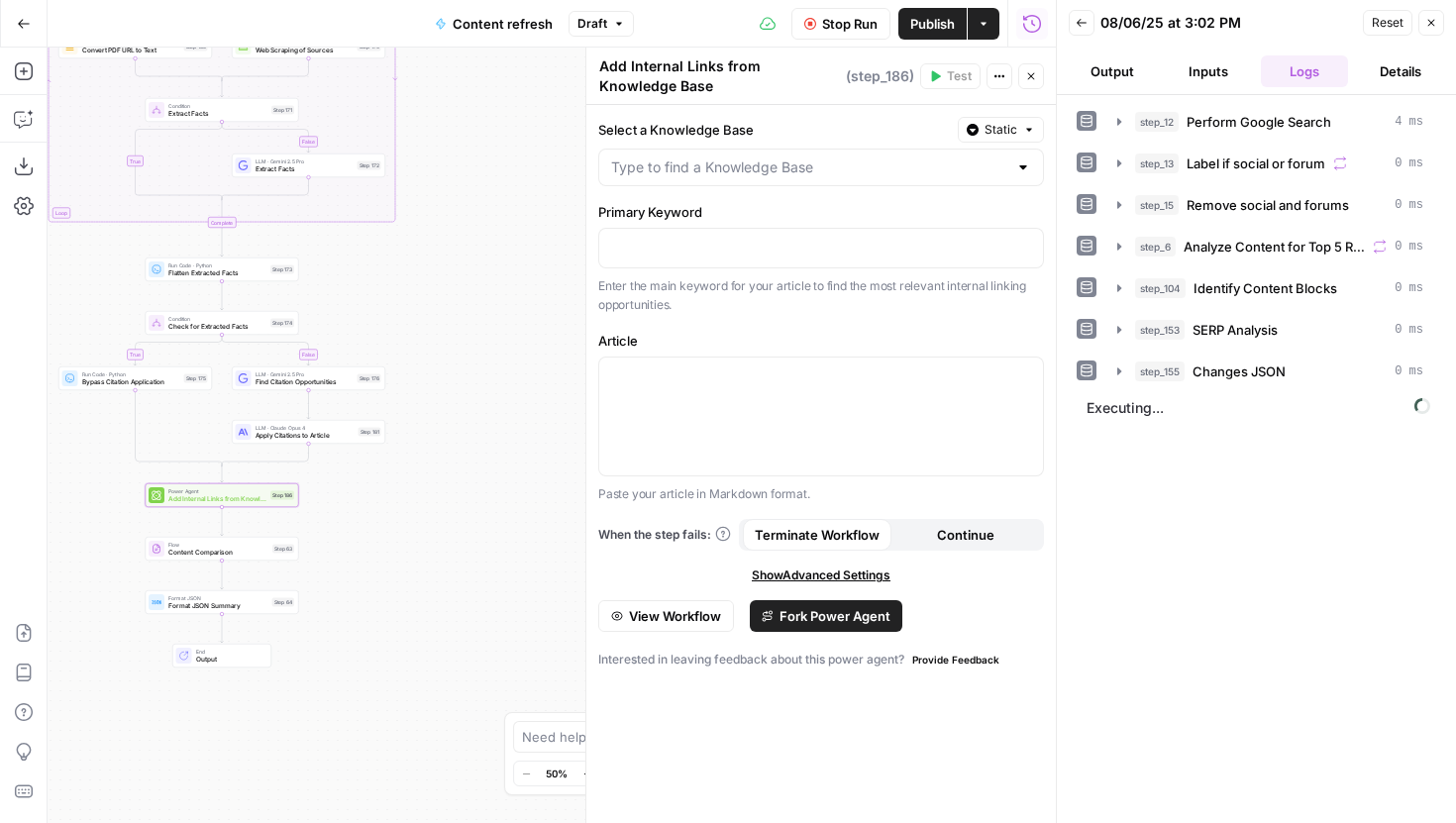 drag, startPoint x: 485, startPoint y: 525, endPoint x: 406, endPoint y: 484, distance: 89.00562 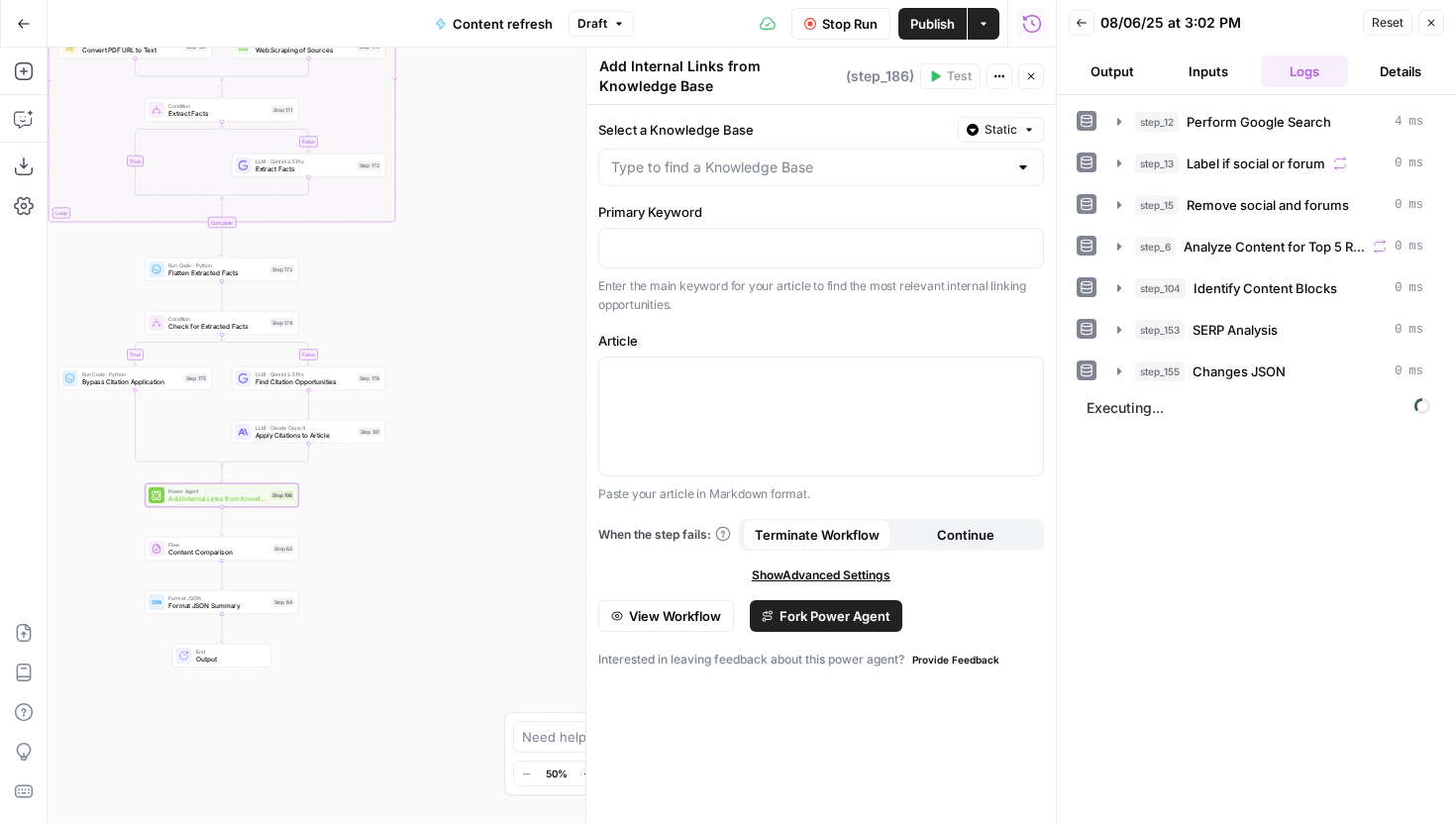 click on "true false false true false true Workflow Set Inputs Inputs Google Search Perform Google Search Step 12 Output Expand Output Copy 1 2 3 4 5 6 {    "search_metadata" :  {      "id" :  "68939c435abea5ac9ee7b9bc" ,      "status" :  "Success" ,      "json_endpoint" :  "https://serpapi.com          /searches/cfb190ae04b0049f          /68939c435abea5ac9ee7b9bc.json" ,      "pixel_position_endpoint" :  "https://serpapi          .com/searches/cfb190ae04b0049f          /68939c435abea5ac9ee7b9bc          .json_with_pixel_position" ,     This output is too large & has been abbreviated for review.   Copy the output   to view the full content. Loop Iteration Label if social or forum Step 13 Output Expand Output Copy 1 2 3 4 5 6 7 8 9 10 11 12 [    {      "social_or_irrelevant" :  "true"    } ,    {      "social_or_irrelevant" :  "false"    } ,    {      "social_or_irrelevant" :  "false"    } ,    {      "social_or_irrelevant" :  "false"     LLM · Gemini 2.5 Flash Step 14 Output" at bounding box center (552, 435) 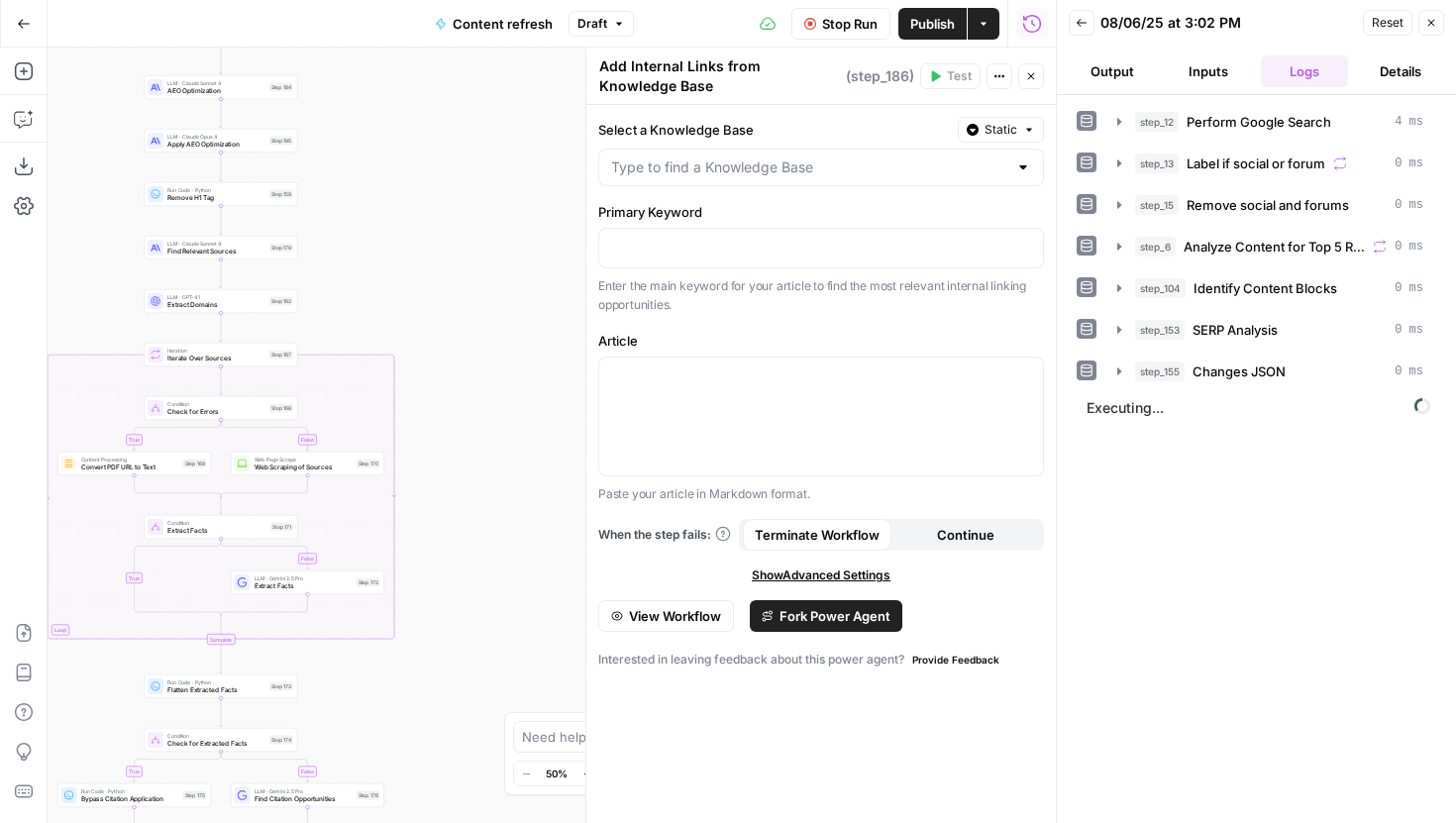 drag, startPoint x: 485, startPoint y: 212, endPoint x: 485, endPoint y: 665, distance: 453 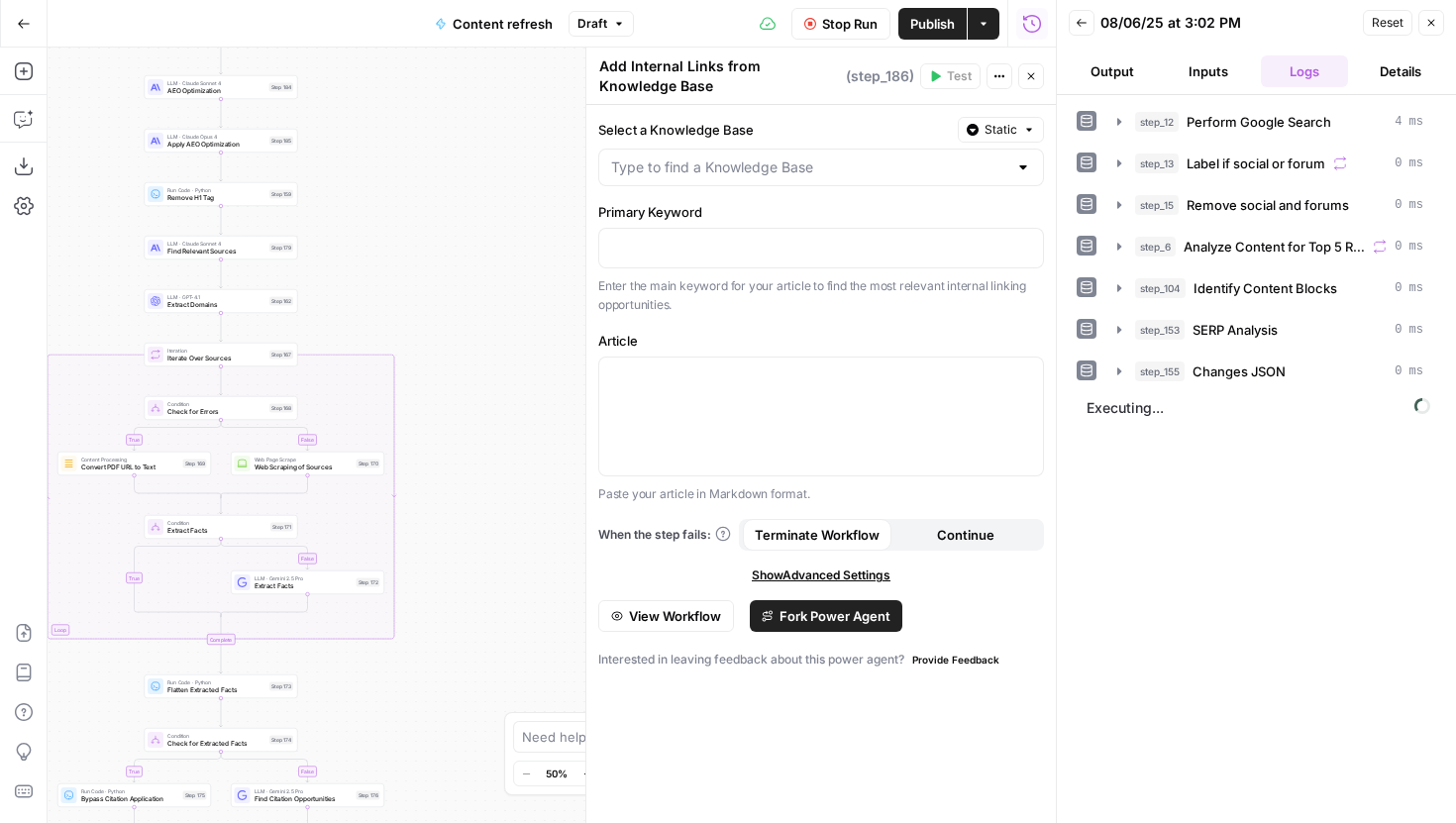 click on "true false false true false true Workflow Set Inputs Inputs Google Search Perform Google Search Step 12 Output Expand Output Copy 1 2 3 4 5 6 {    "search_metadata" :  {      "id" :  "68939c435abea5ac9ee7b9bc" ,      "status" :  "Success" ,      "json_endpoint" :  "https://serpapi.com          /searches/cfb190ae04b0049f          /68939c435abea5ac9ee7b9bc.json" ,      "pixel_position_endpoint" :  "https://serpapi          .com/searches/cfb190ae04b0049f          /68939c435abea5ac9ee7b9bc          .json_with_pixel_position" ,     This output is too large & has been abbreviated for review.   Copy the output   to view the full content. Loop Iteration Label if social or forum Step 13 Output Expand Output Copy 1 2 3 4 5 6 7 8 9 10 11 12 [    {      "social_or_irrelevant" :  "true"    } ,    {      "social_or_irrelevant" :  "false"    } ,    {      "social_or_irrelevant" :  "false"    } ,    {      "social_or_irrelevant" :  "false"     LLM · Gemini 2.5 Flash Step 14 Output" at bounding box center (552, 435) 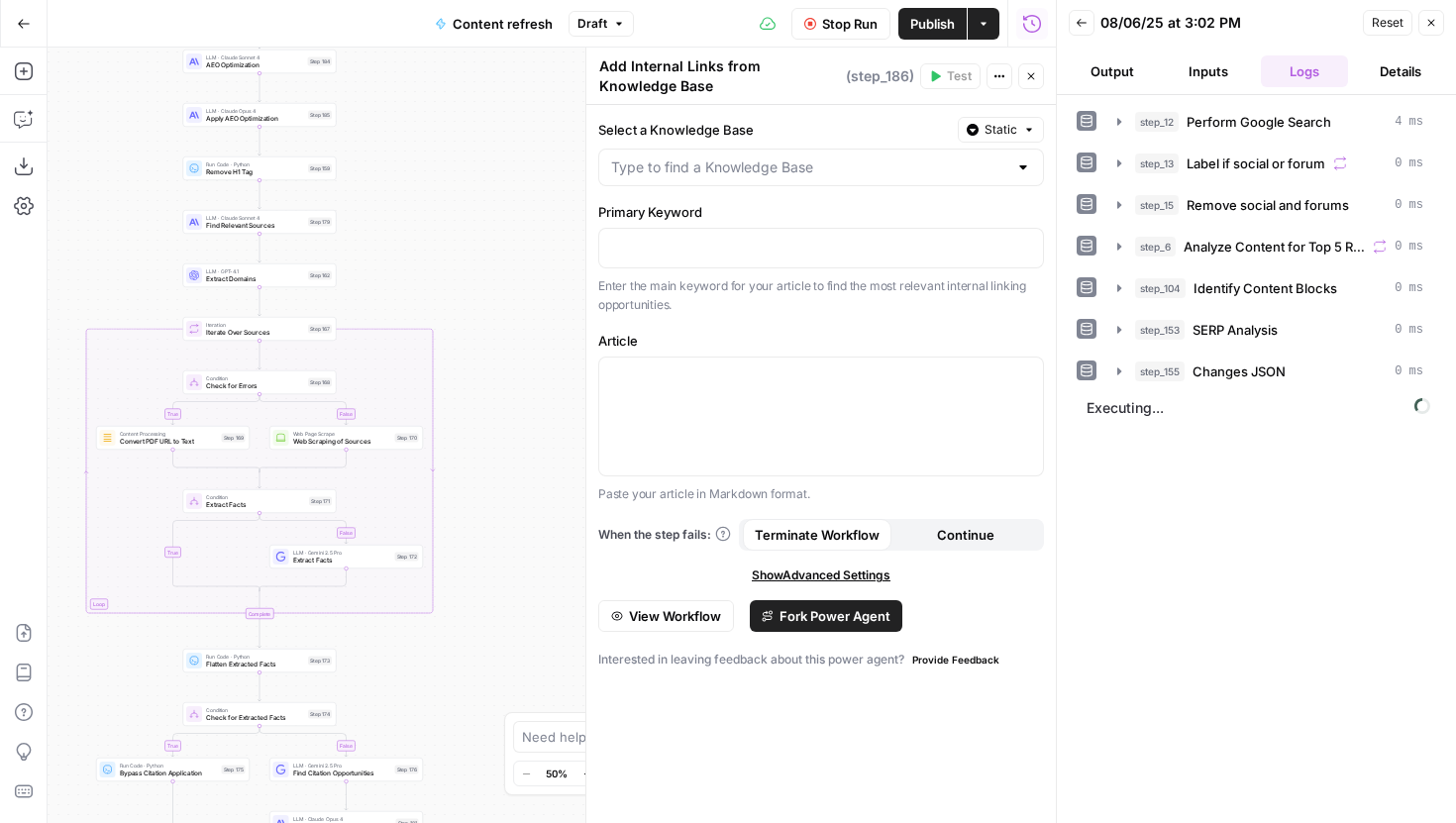 drag, startPoint x: 483, startPoint y: 200, endPoint x: 515, endPoint y: 119, distance: 87.09191 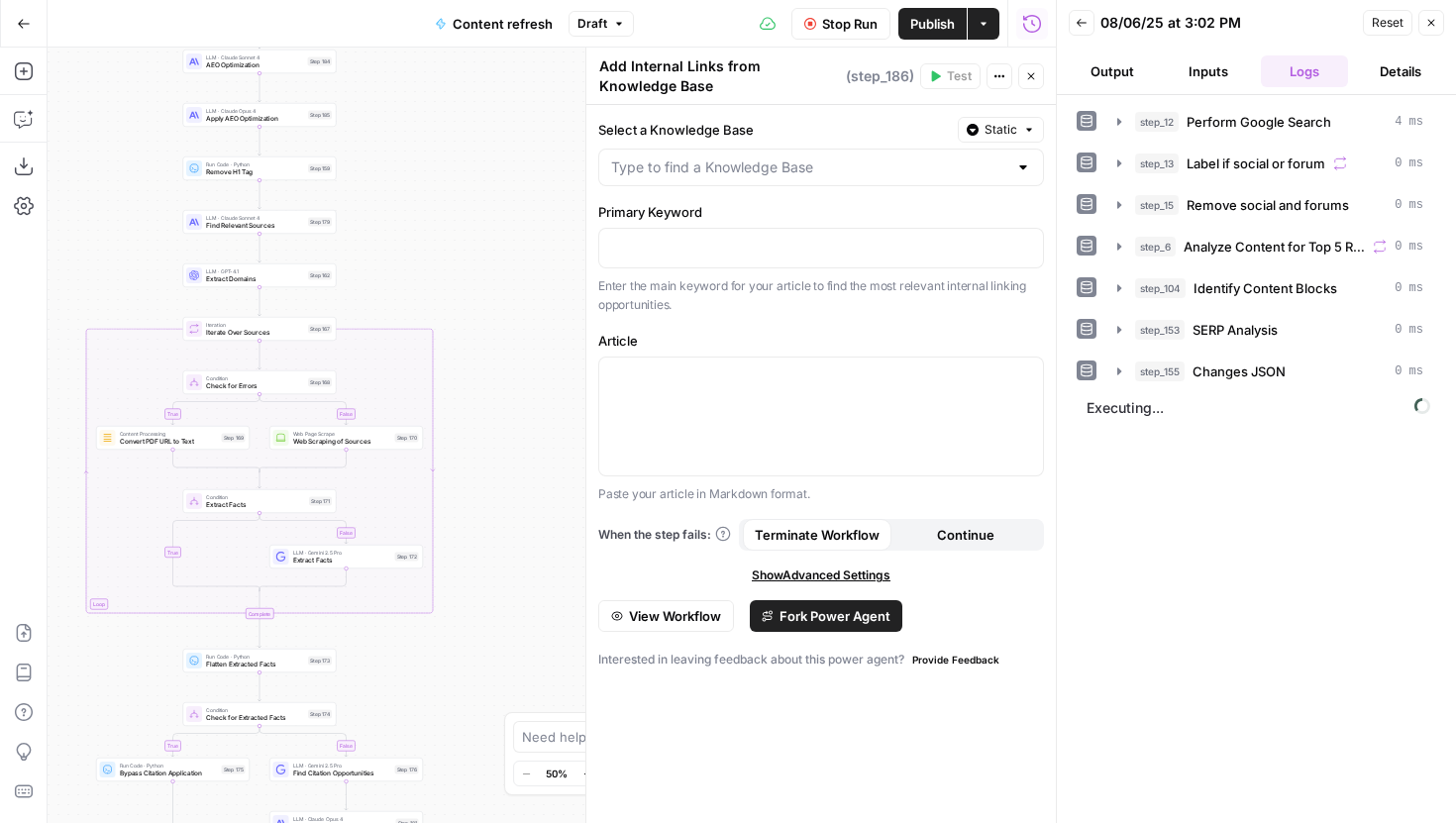 click on "true false false true false true Workflow Set Inputs Inputs Google Search Perform Google Search Step 12 Output Expand Output Copy 1 2 3 4 5 6 {    "search_metadata" :  {      "id" :  "68939c435abea5ac9ee7b9bc" ,      "status" :  "Success" ,      "json_endpoint" :  "https://serpapi.com          /searches/cfb190ae04b0049f          /68939c435abea5ac9ee7b9bc.json" ,      "pixel_position_endpoint" :  "https://serpapi          .com/searches/cfb190ae04b0049f          /68939c435abea5ac9ee7b9bc          .json_with_pixel_position" ,     This output is too large & has been abbreviated for review.   Copy the output   to view the full content. Loop Iteration Label if social or forum Step 13 Output Expand Output Copy 1 2 3 4 5 6 7 8 9 10 11 12 [    {      "social_or_irrelevant" :  "true"    } ,    {      "social_or_irrelevant" :  "false"    } ,    {      "social_or_irrelevant" :  "false"    } ,    {      "social_or_irrelevant" :  "false"     LLM · Gemini 2.5 Flash Step 14 Output" at bounding box center (552, 435) 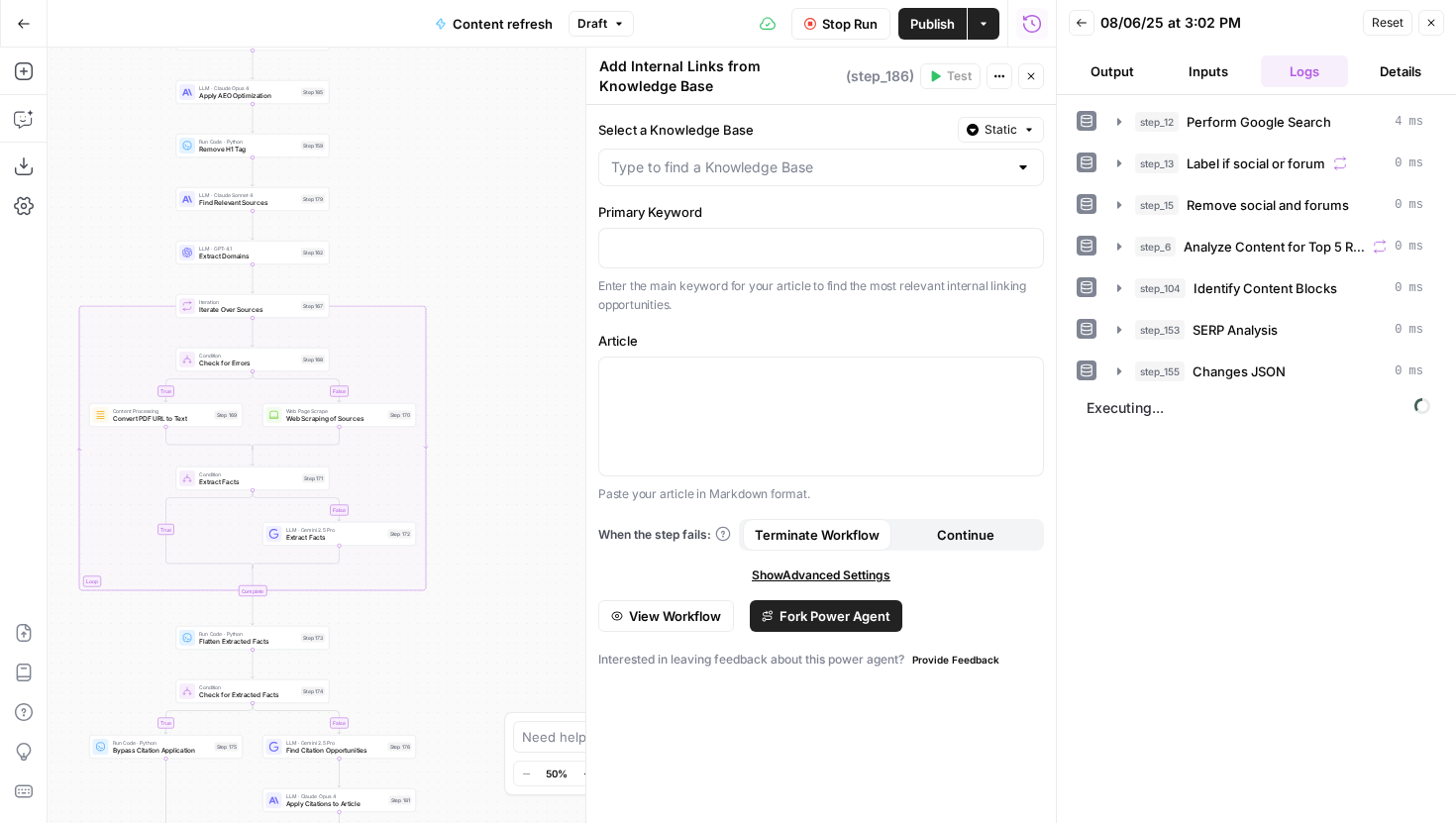 drag, startPoint x: 527, startPoint y: 494, endPoint x: 527, endPoint y: 202, distance: 292 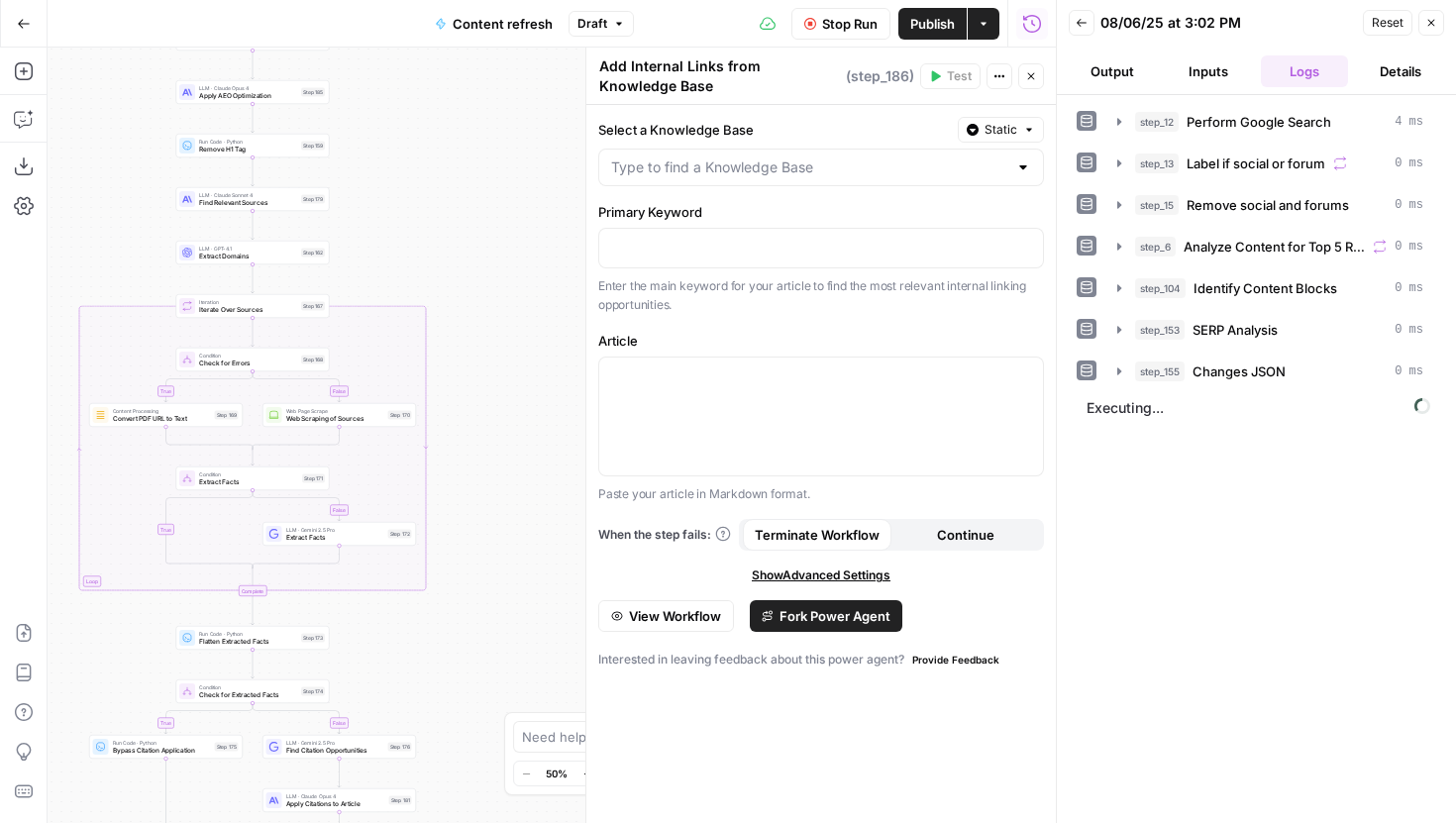 click on "true false false true false true Workflow Set Inputs Inputs Google Search Perform Google Search Step 12 Output Expand Output Copy 1 2 3 4 5 6 {    "search_metadata" :  {      "id" :  "68939c435abea5ac9ee7b9bc" ,      "status" :  "Success" ,      "json_endpoint" :  "https://serpapi.com          /searches/cfb190ae04b0049f          /68939c435abea5ac9ee7b9bc.json" ,      "pixel_position_endpoint" :  "https://serpapi          .com/searches/cfb190ae04b0049f          /68939c435abea5ac9ee7b9bc          .json_with_pixel_position" ,     This output is too large & has been abbreviated for review.   Copy the output   to view the full content. Loop Iteration Label if social or forum Step 13 Output Expand Output Copy 1 2 3 4 5 6 7 8 9 10 11 12 [    {      "social_or_irrelevant" :  "true"    } ,    {      "social_or_irrelevant" :  "false"    } ,    {      "social_or_irrelevant" :  "false"    } ,    {      "social_or_irrelevant" :  "false"     LLM · Gemini 2.5 Flash Step 14 Output" at bounding box center (552, 435) 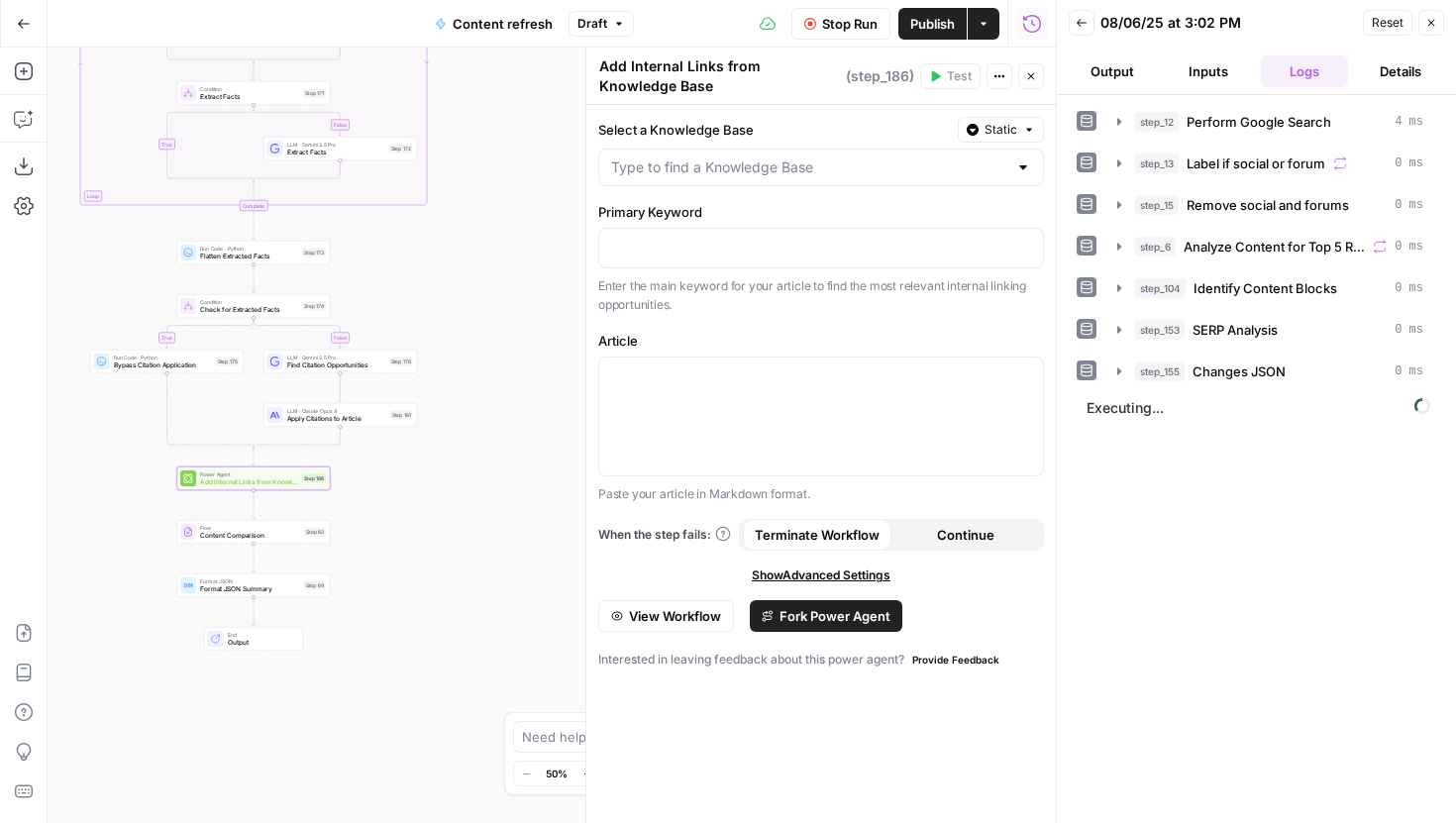 drag, startPoint x: 494, startPoint y: 464, endPoint x: 500, endPoint y: 352, distance: 112.1606 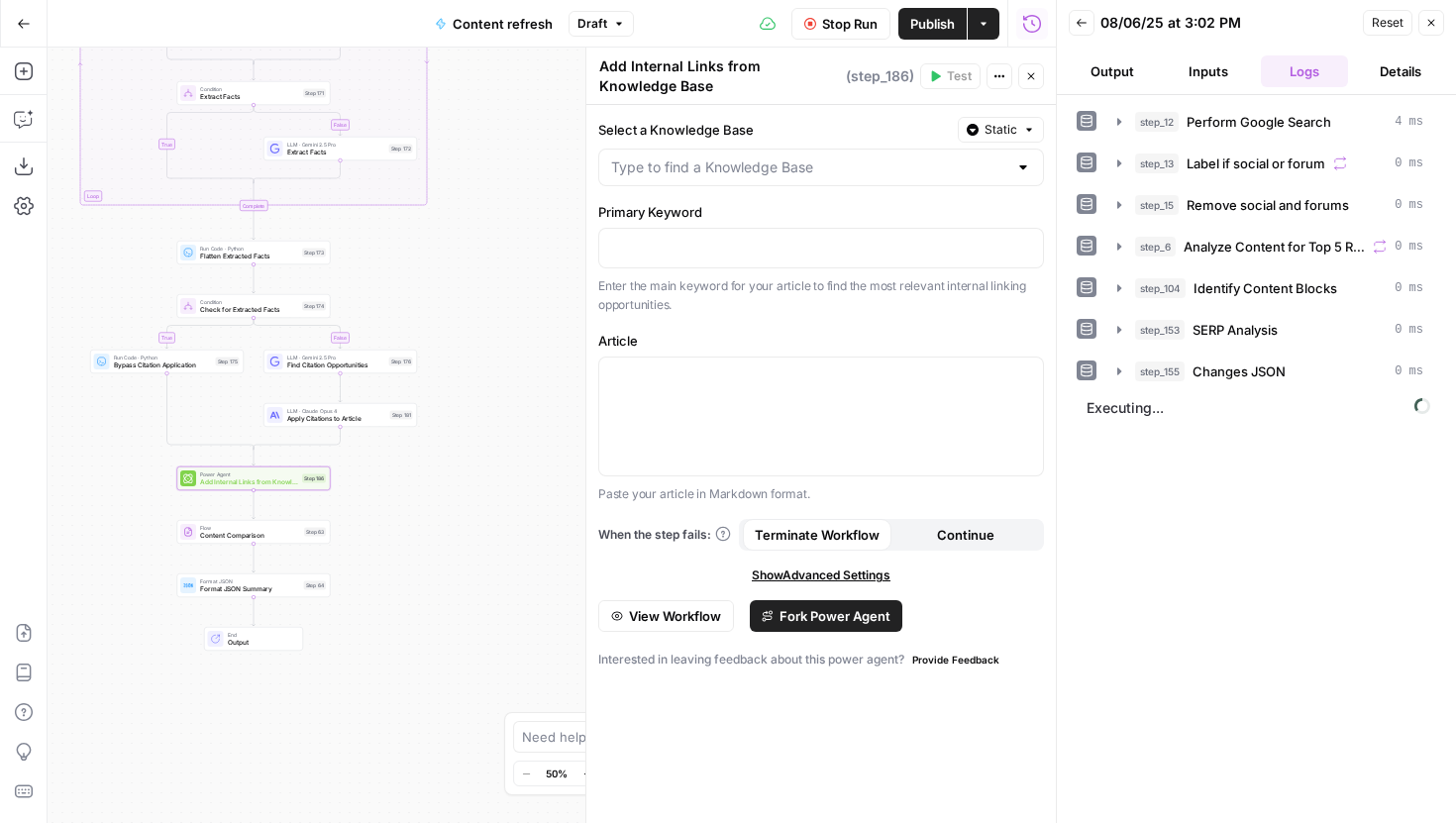 click on "true false false true false true Workflow Set Inputs Inputs Google Search Perform Google Search Step 12 Output Expand Output Copy 1 2 3 4 5 6 {    "search_metadata" :  {      "id" :  "68939c435abea5ac9ee7b9bc" ,      "status" :  "Success" ,      "json_endpoint" :  "https://serpapi.com          /searches/cfb190ae04b0049f          /68939c435abea5ac9ee7b9bc.json" ,      "pixel_position_endpoint" :  "https://serpapi          .com/searches/cfb190ae04b0049f          /68939c435abea5ac9ee7b9bc          .json_with_pixel_position" ,     This output is too large & has been abbreviated for review.   Copy the output   to view the full content. Loop Iteration Label if social or forum Step 13 Output Expand Output Copy 1 2 3 4 5 6 7 8 9 10 11 12 [    {      "social_or_irrelevant" :  "true"    } ,    {      "social_or_irrelevant" :  "false"    } ,    {      "social_or_irrelevant" :  "false"    } ,    {      "social_or_irrelevant" :  "false"     LLM · Gemini 2.5 Flash Step 14 Output" at bounding box center [552, 435] 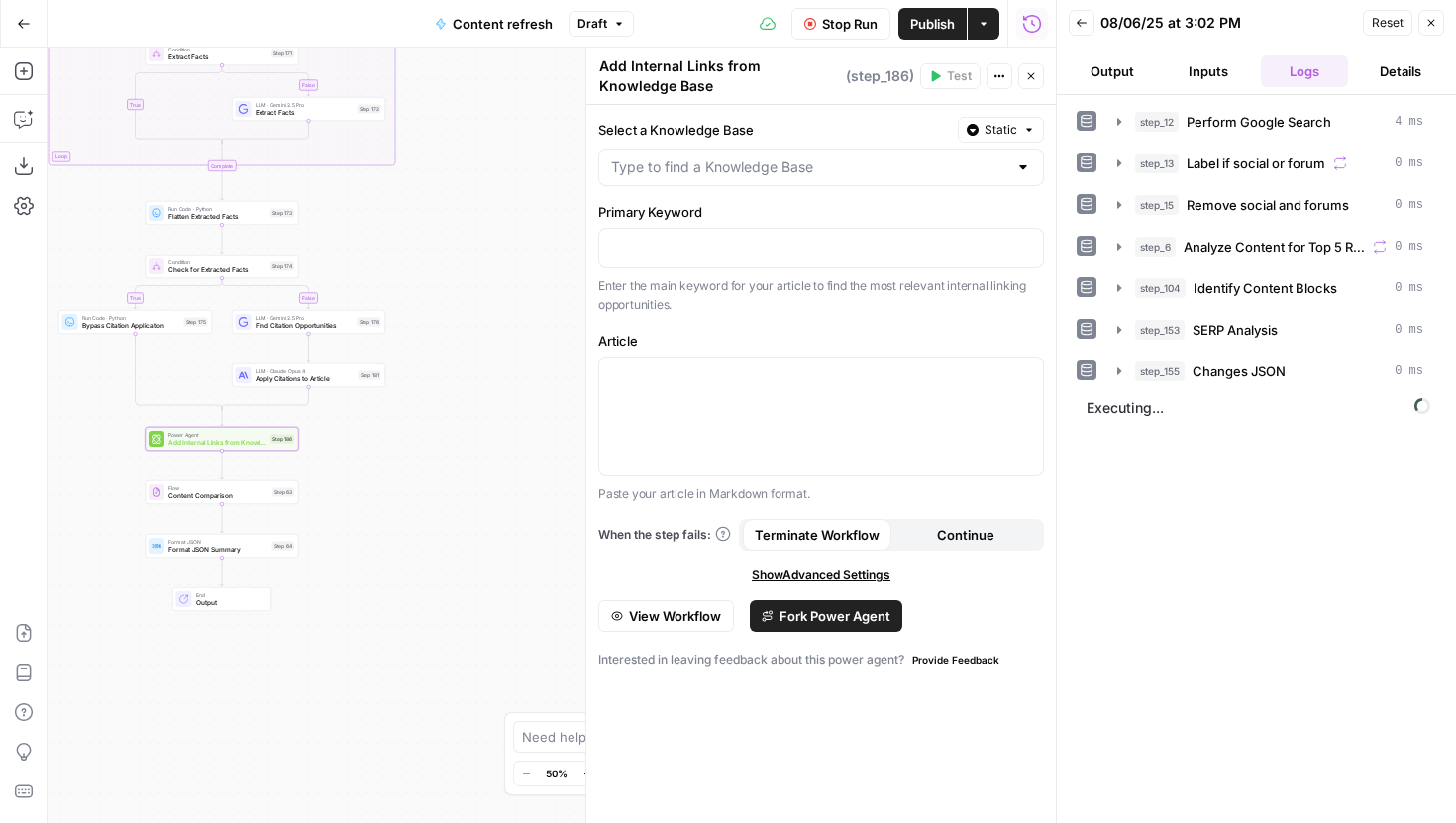 drag, startPoint x: 432, startPoint y: 585, endPoint x: 395, endPoint y: 566, distance: 41.593269 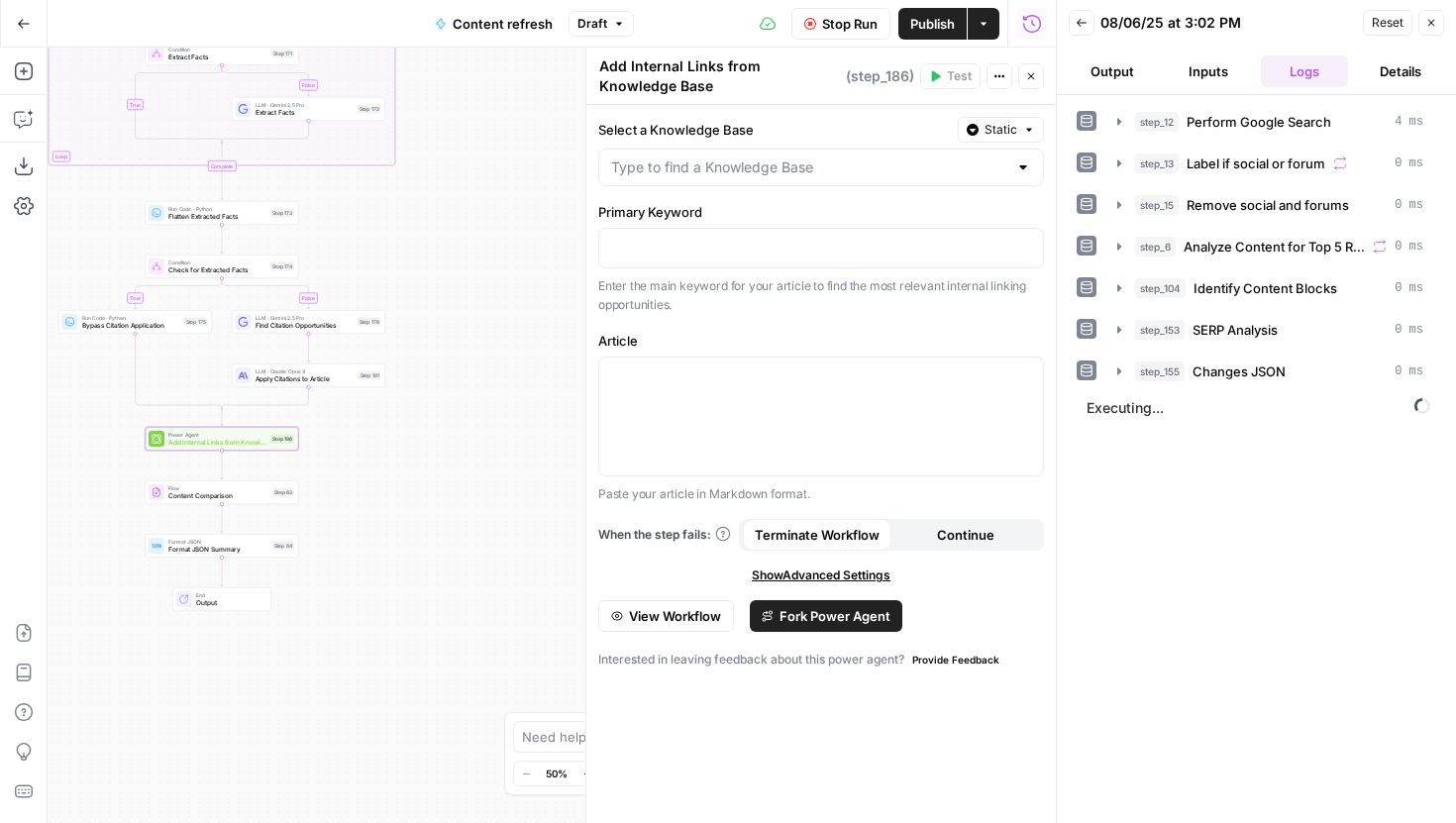 click on "true false false true false true Workflow Set Inputs Inputs Google Search Perform Google Search Step 12 Output Expand Output Copy 1 2 3 4 5 6 {    "search_metadata" :  {      "id" :  "68939c435abea5ac9ee7b9bc" ,      "status" :  "Success" ,      "json_endpoint" :  "https://serpapi.com          /searches/cfb190ae04b0049f          /68939c435abea5ac9ee7b9bc.json" ,      "pixel_position_endpoint" :  "https://serpapi          .com/searches/cfb190ae04b0049f          /68939c435abea5ac9ee7b9bc          .json_with_pixel_position" ,     This output is too large & has been abbreviated for review.   Copy the output   to view the full content. Loop Iteration Label if social or forum Step 13 Output Expand Output Copy 1 2 3 4 5 6 7 8 9 10 11 12 [    {      "social_or_irrelevant" :  "true"    } ,    {      "social_or_irrelevant" :  "false"    } ,    {      "social_or_irrelevant" :  "false"    } ,    {      "social_or_irrelevant" :  "false"     LLM · Gemini 2.5 Flash Step 14 Output" at bounding box center (552, 435) 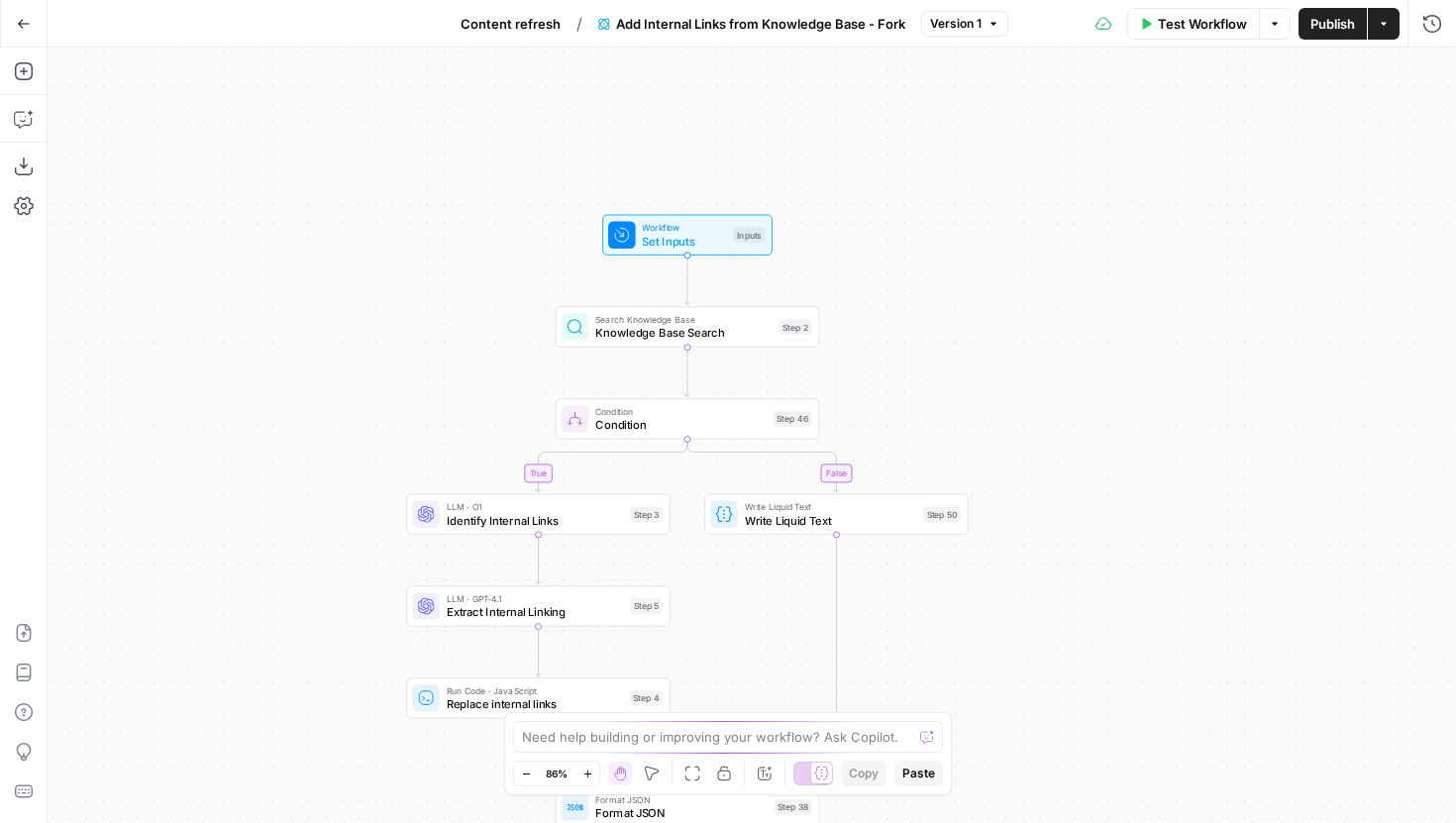 drag, startPoint x: 964, startPoint y: 136, endPoint x: 891, endPoint y: 277, distance: 158.77657 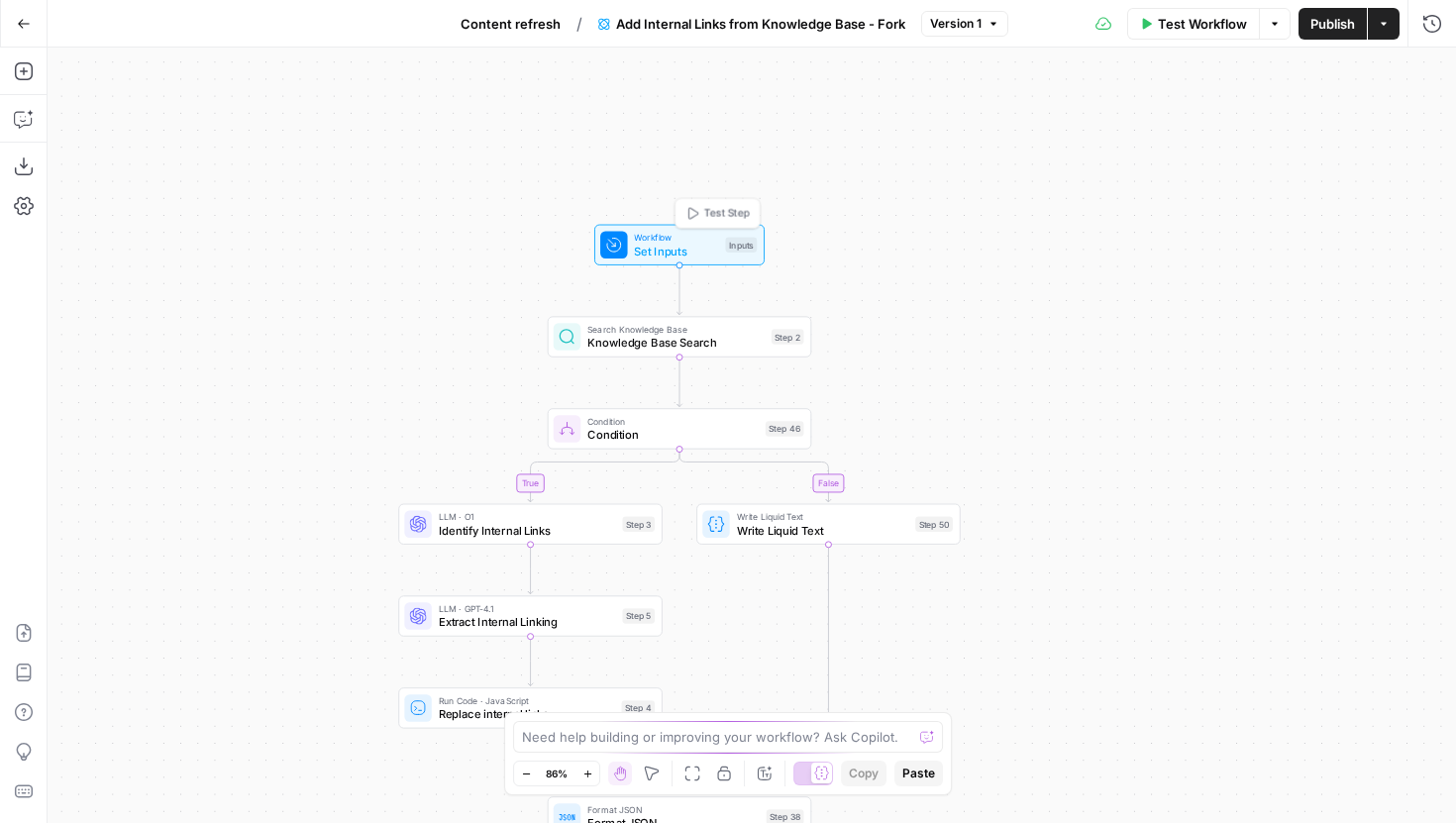 click on "Workflow Set Inputs Inputs Test Step" at bounding box center (678, 245) 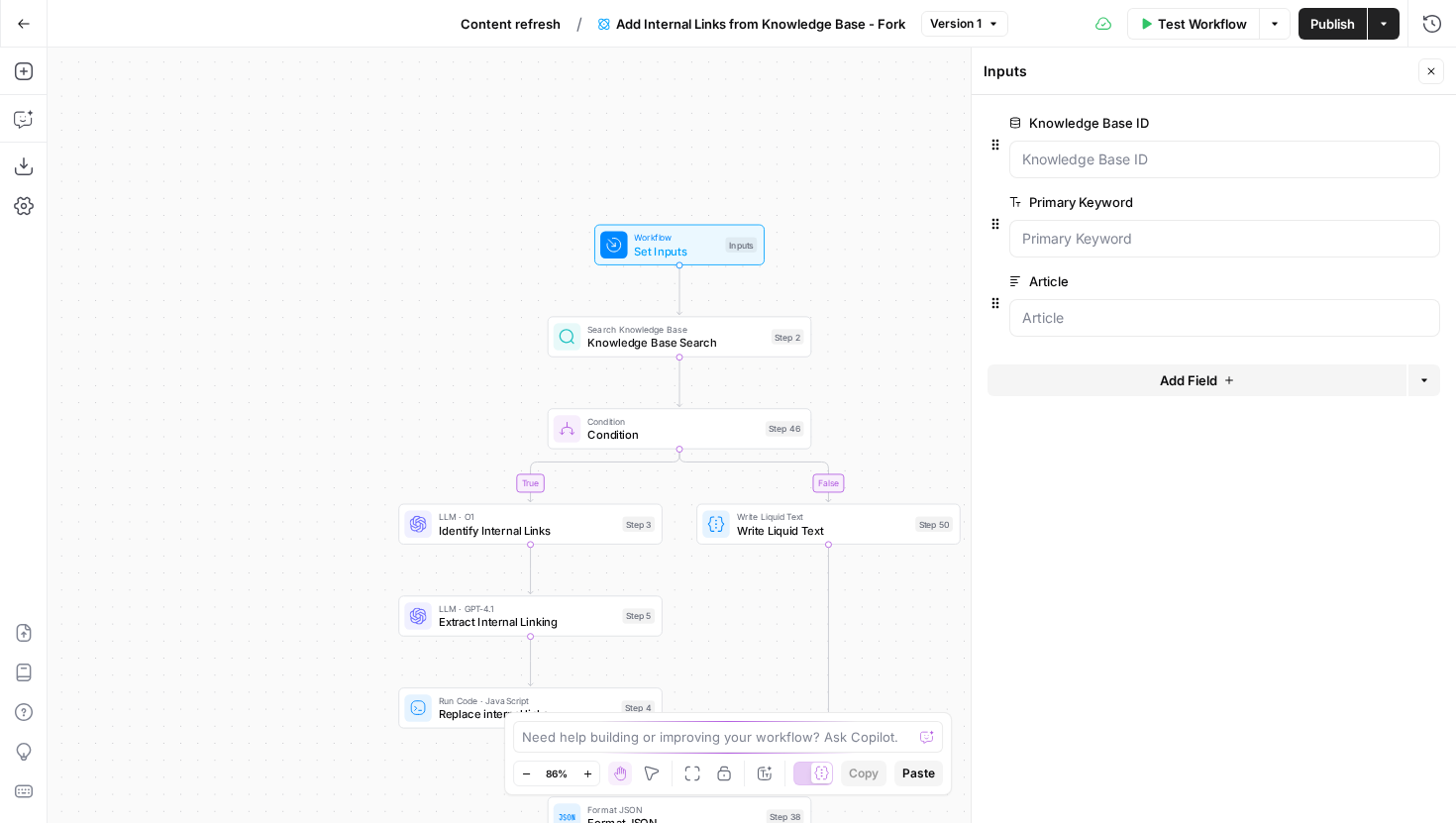 click on "Add Field" at bounding box center (1189, 380) 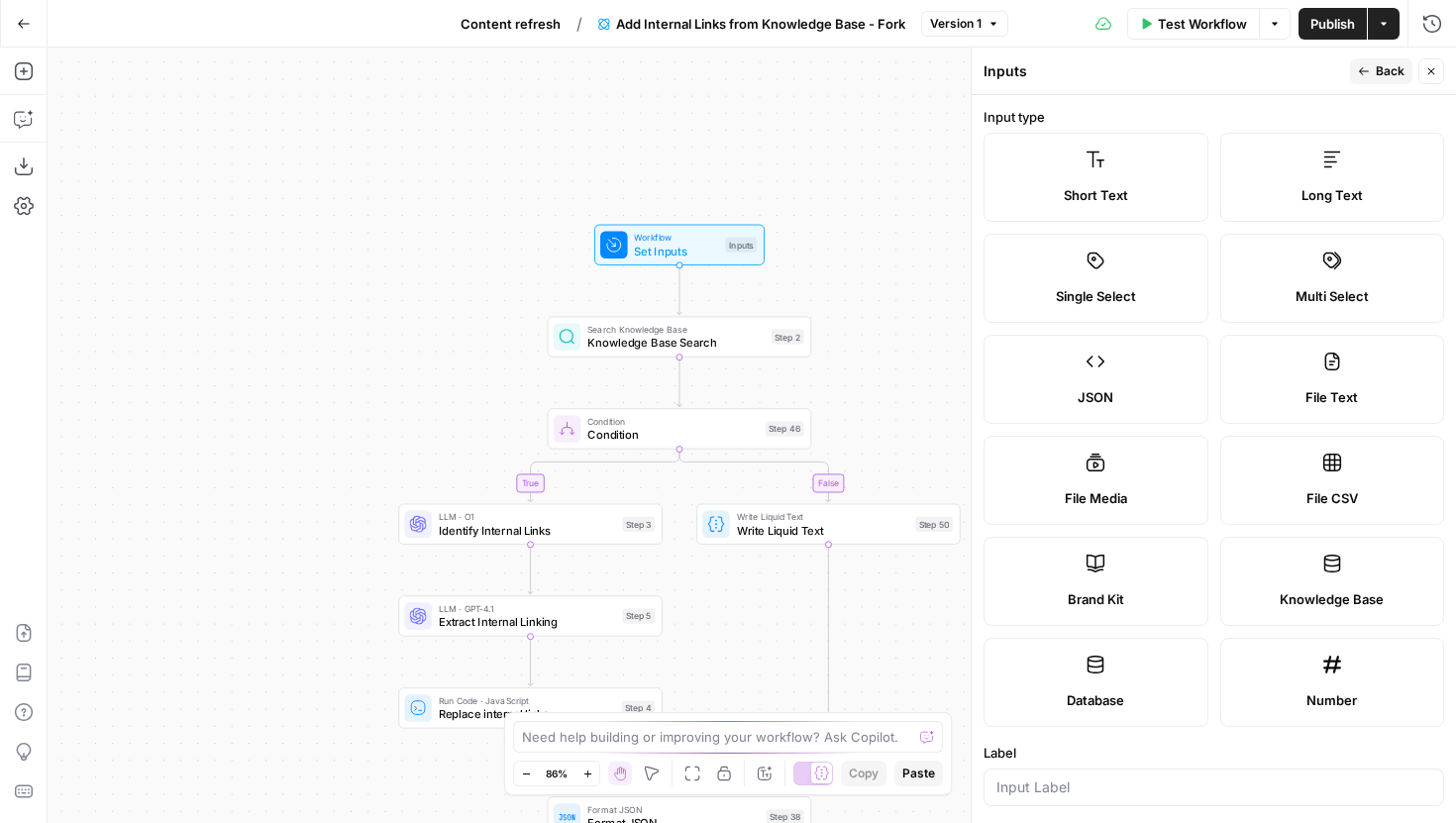 click on "Back" at bounding box center (1390, 71) 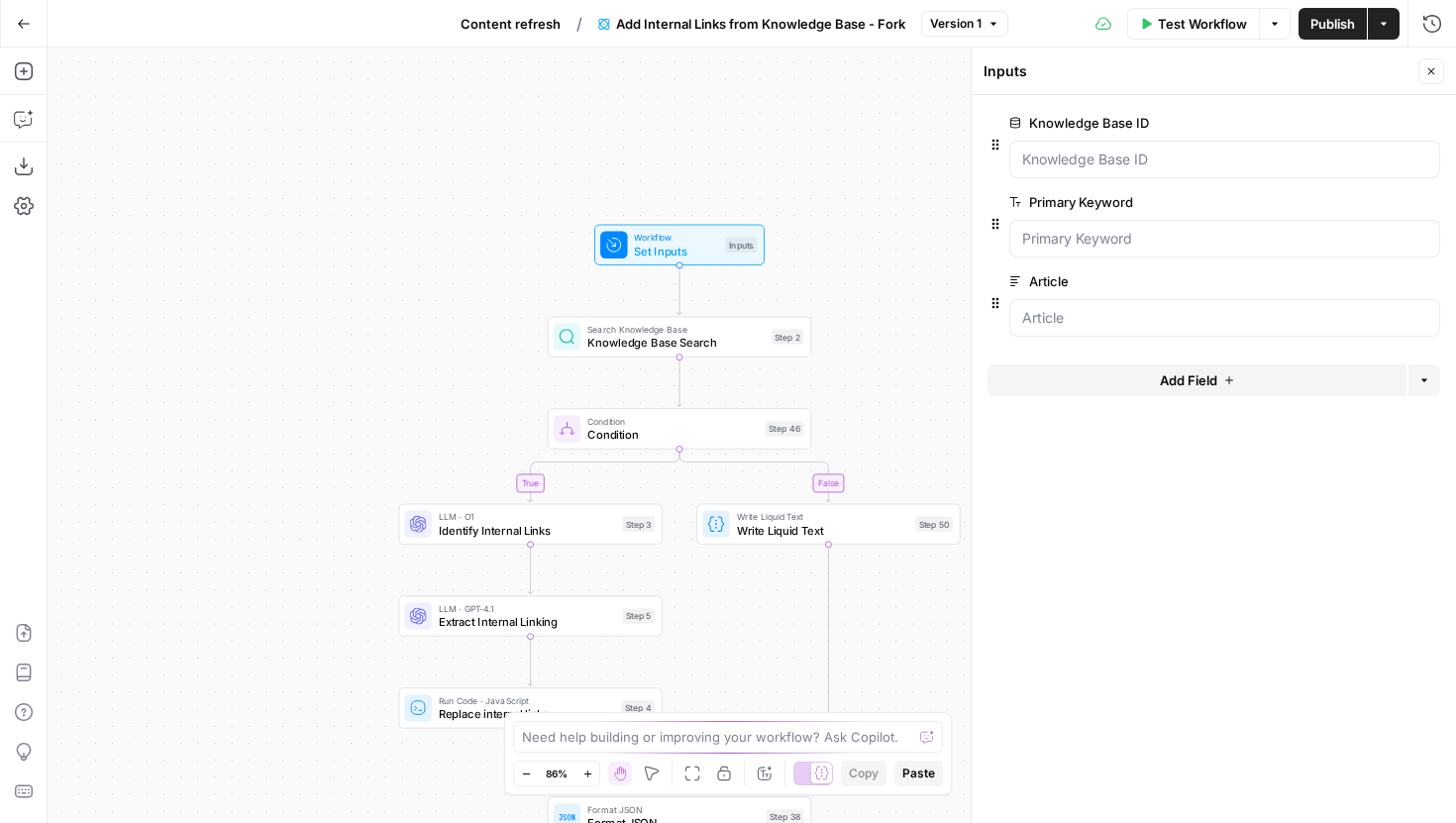 click 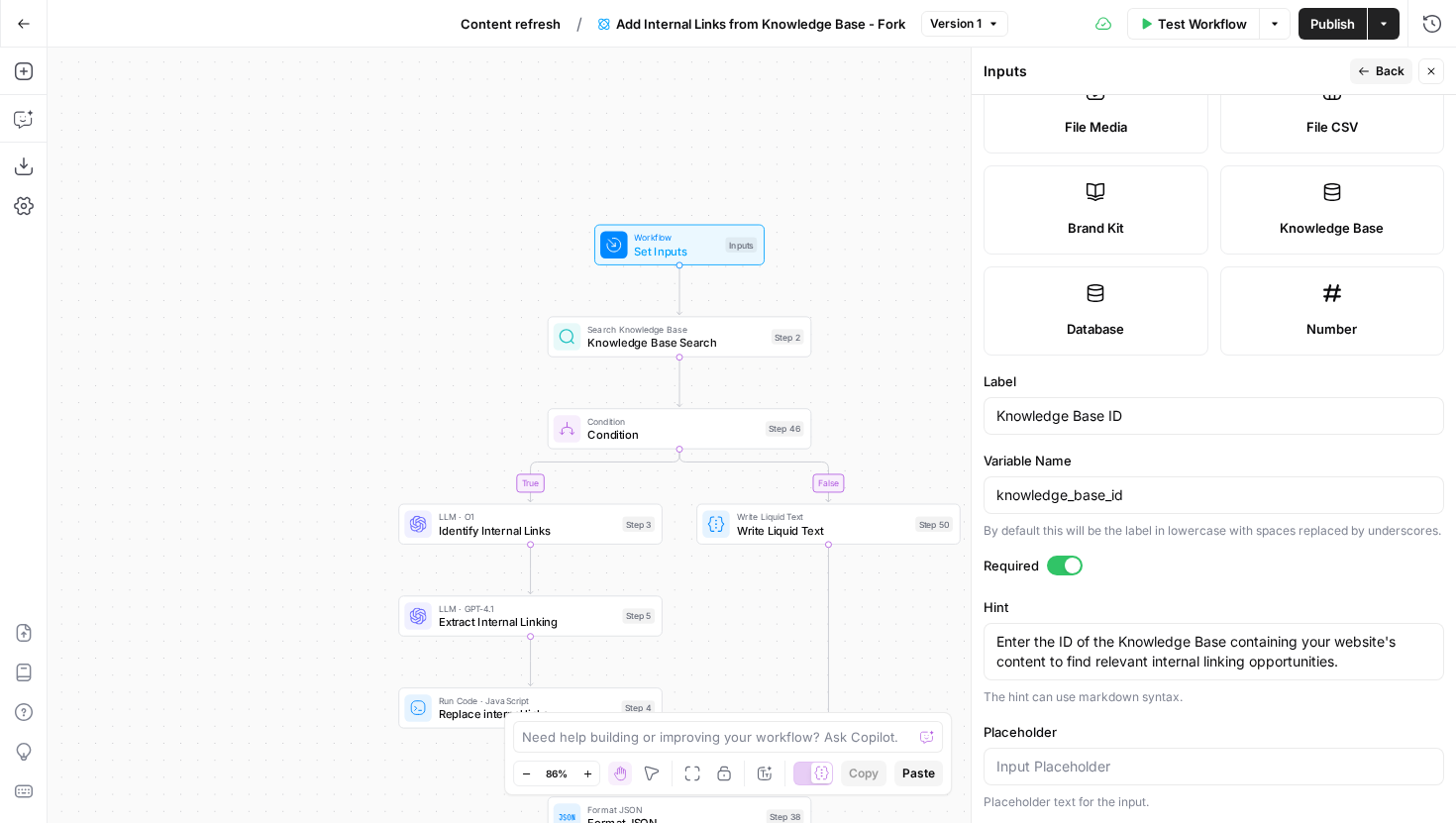 scroll, scrollTop: 0, scrollLeft: 0, axis: both 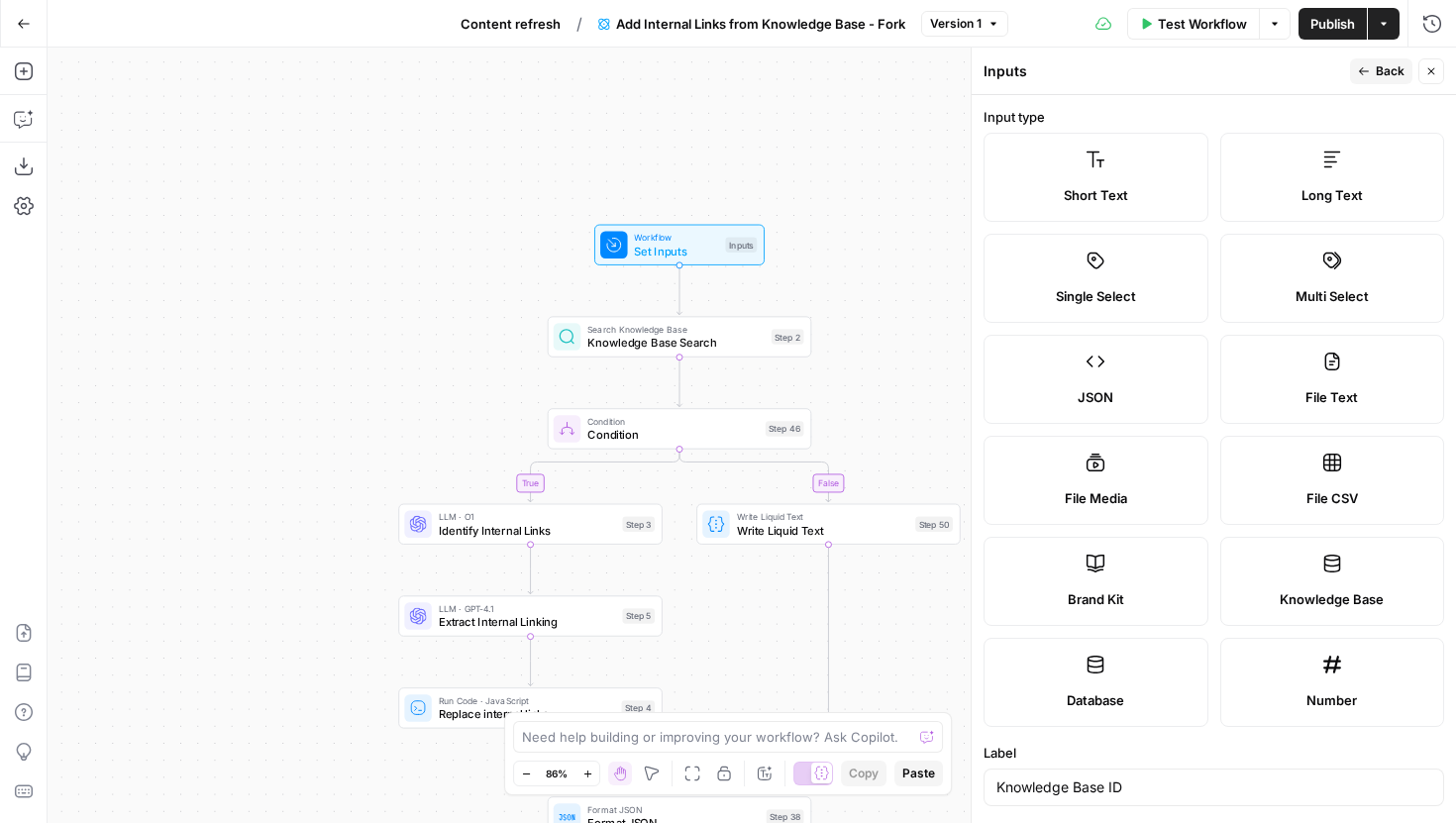 click on "Back" at bounding box center [1381, 71] 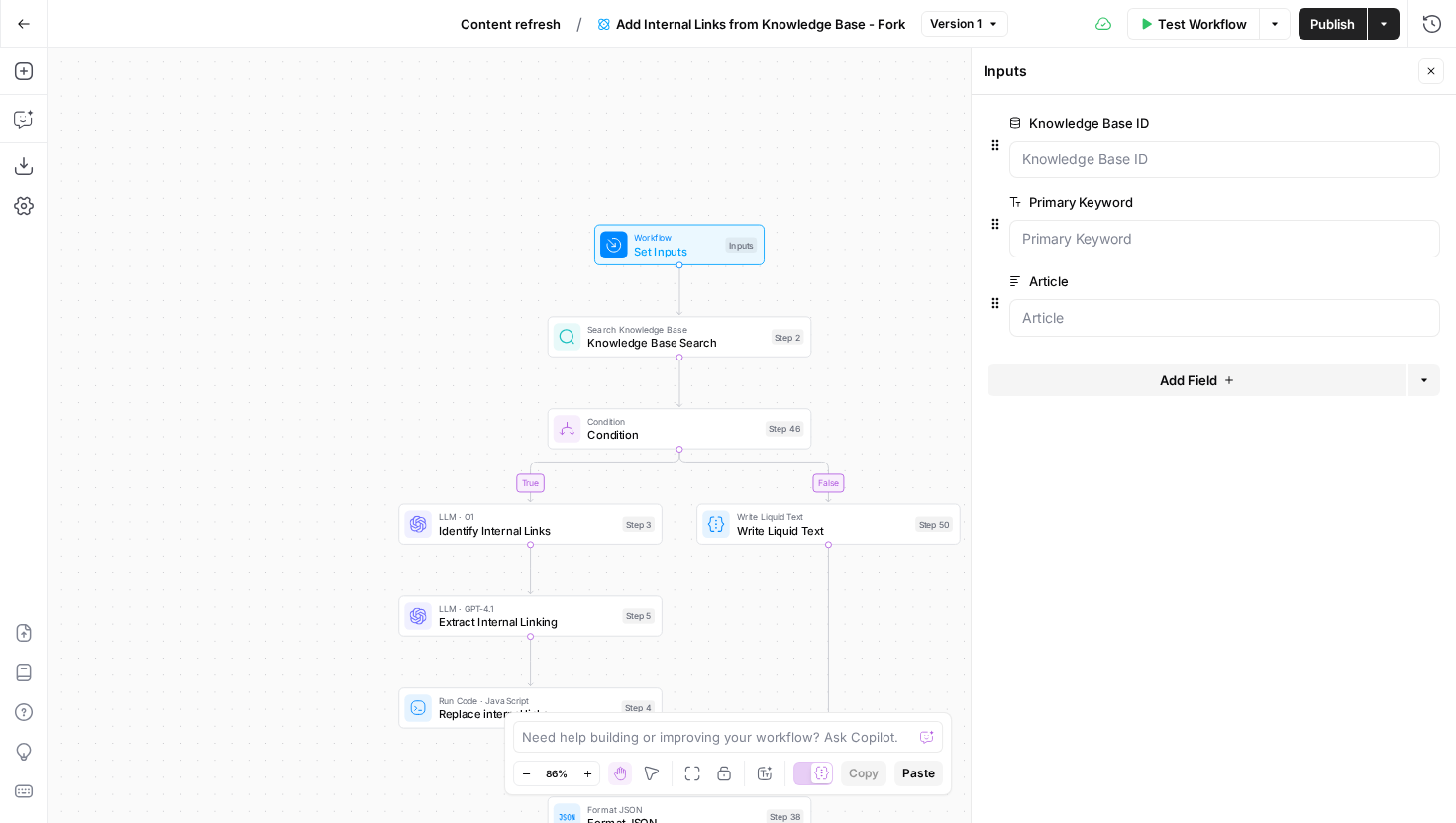 click on "Add Field" at bounding box center (1189, 380) 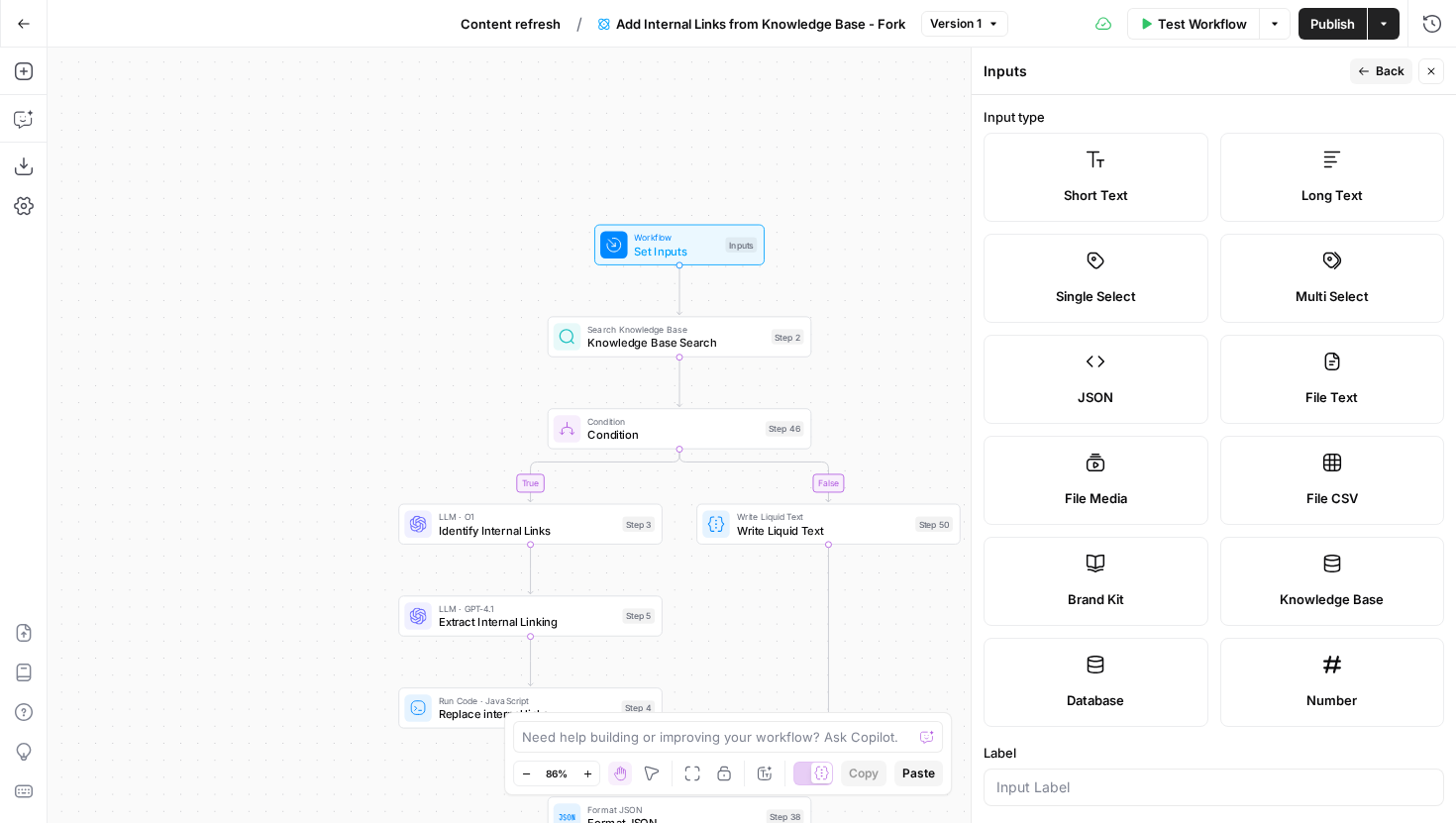 click on "Knowledge Base" at bounding box center [1332, 581] 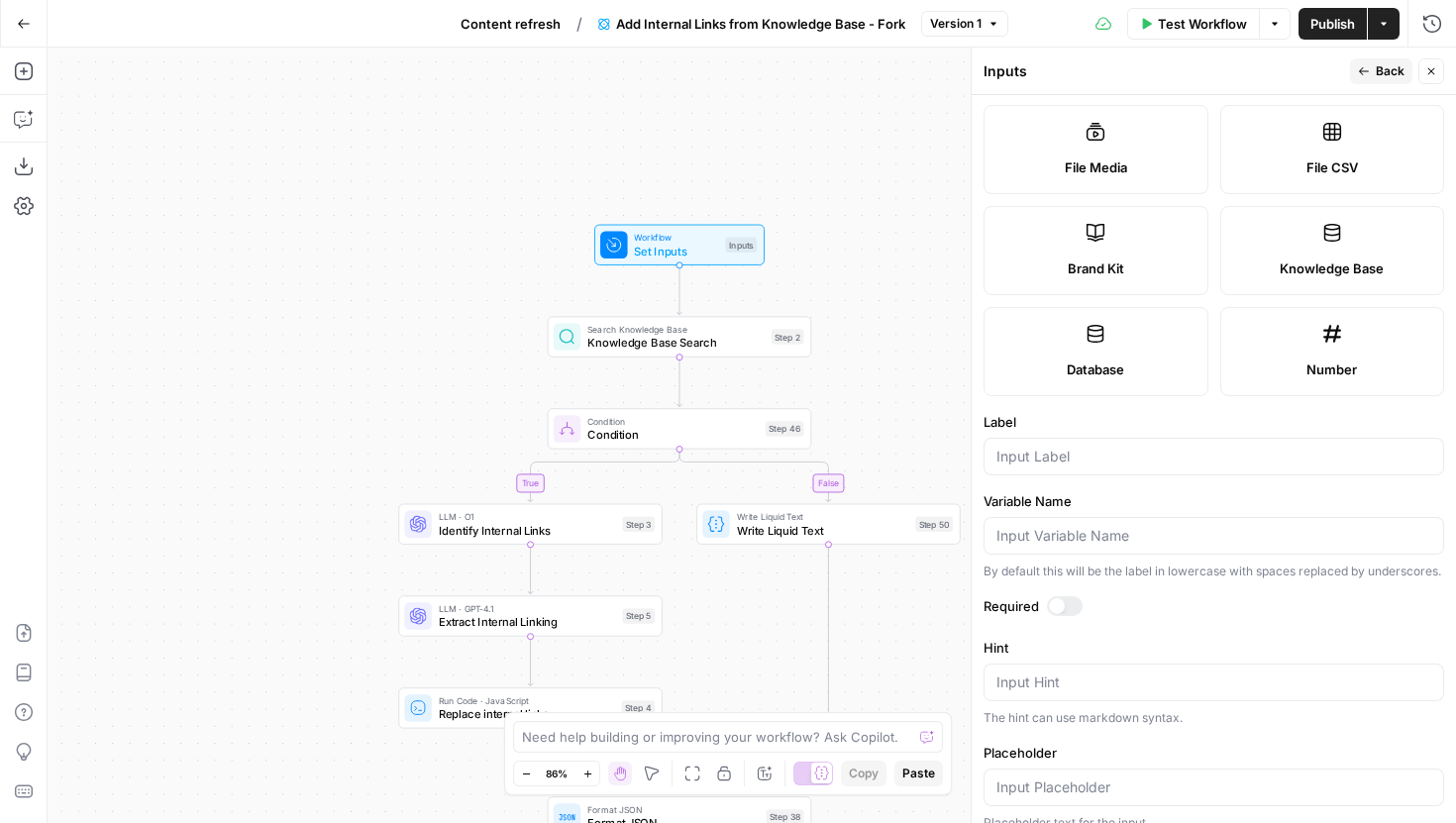scroll, scrollTop: 349, scrollLeft: 0, axis: vertical 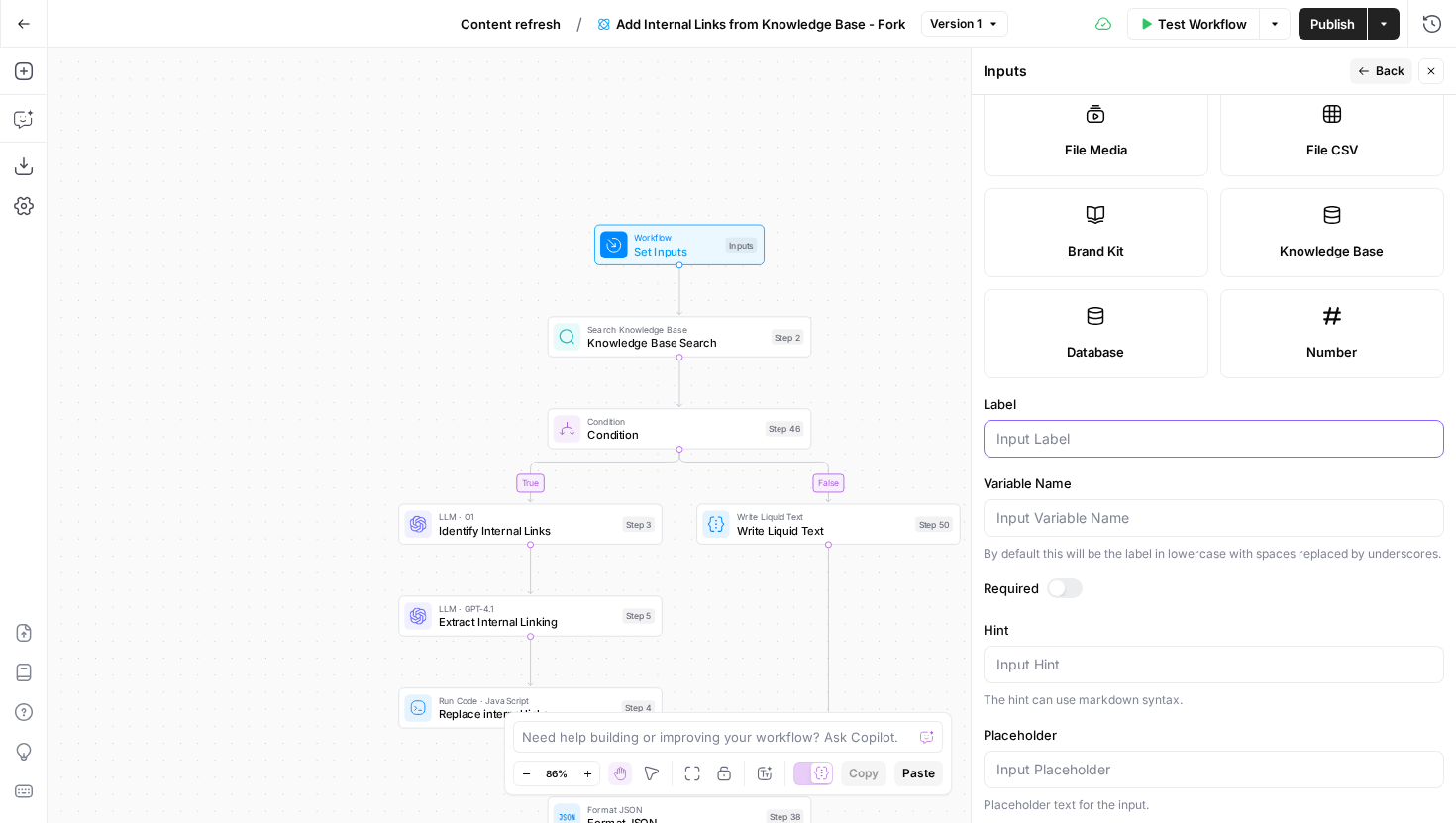 click on "Label" at bounding box center (1213, 439) 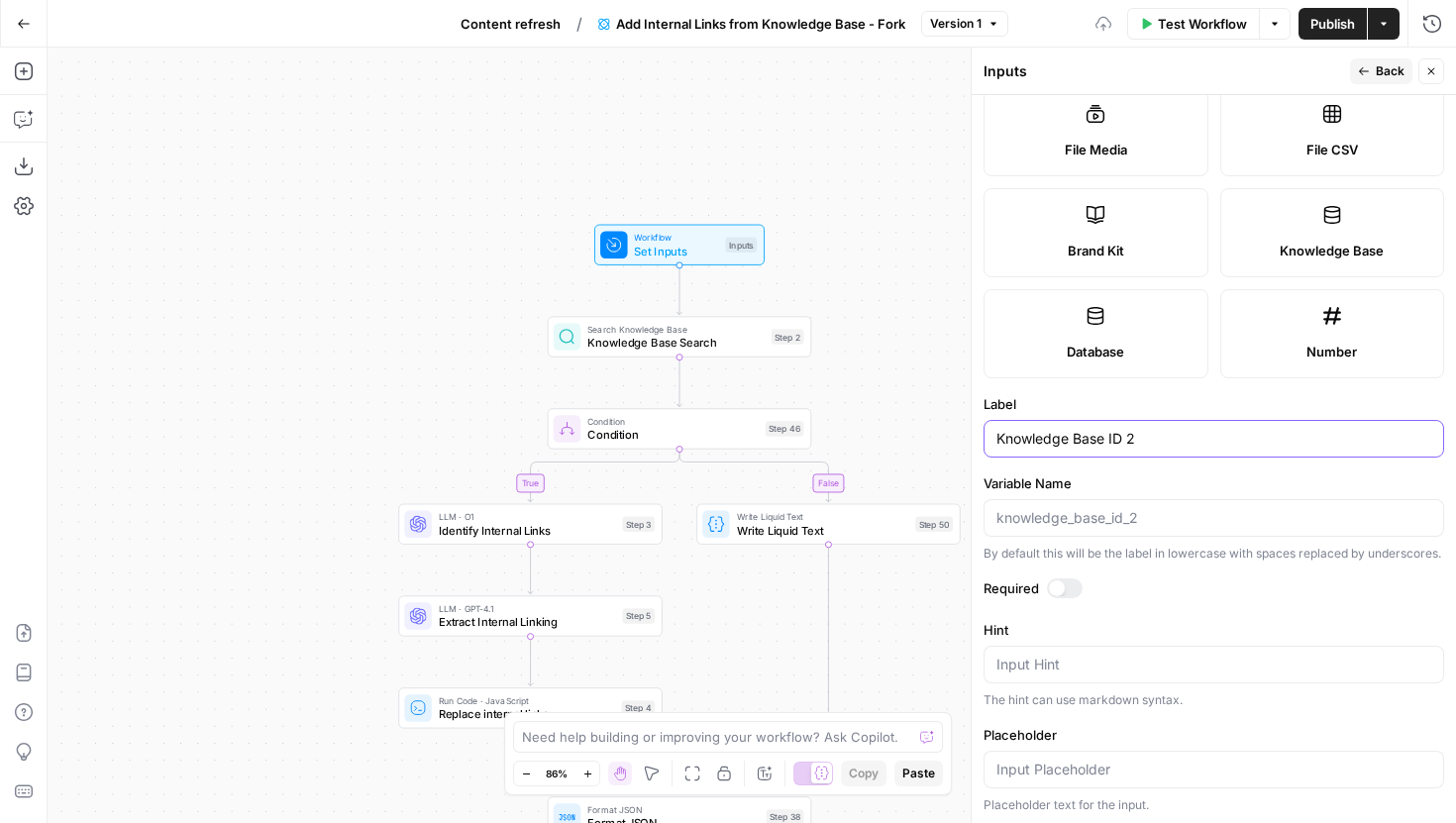 scroll, scrollTop: 369, scrollLeft: 0, axis: vertical 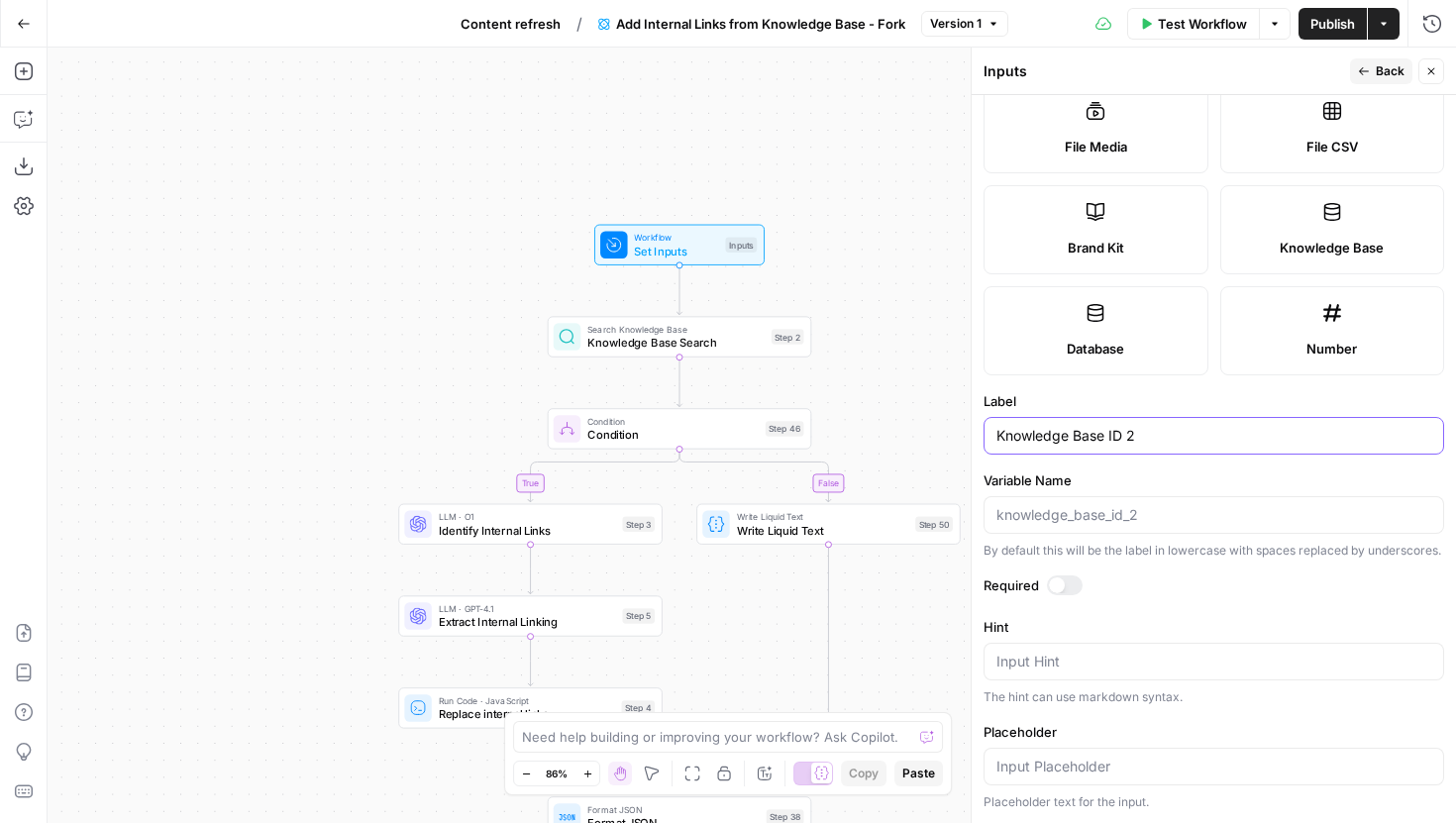 type on "Knowledge Base ID 2" 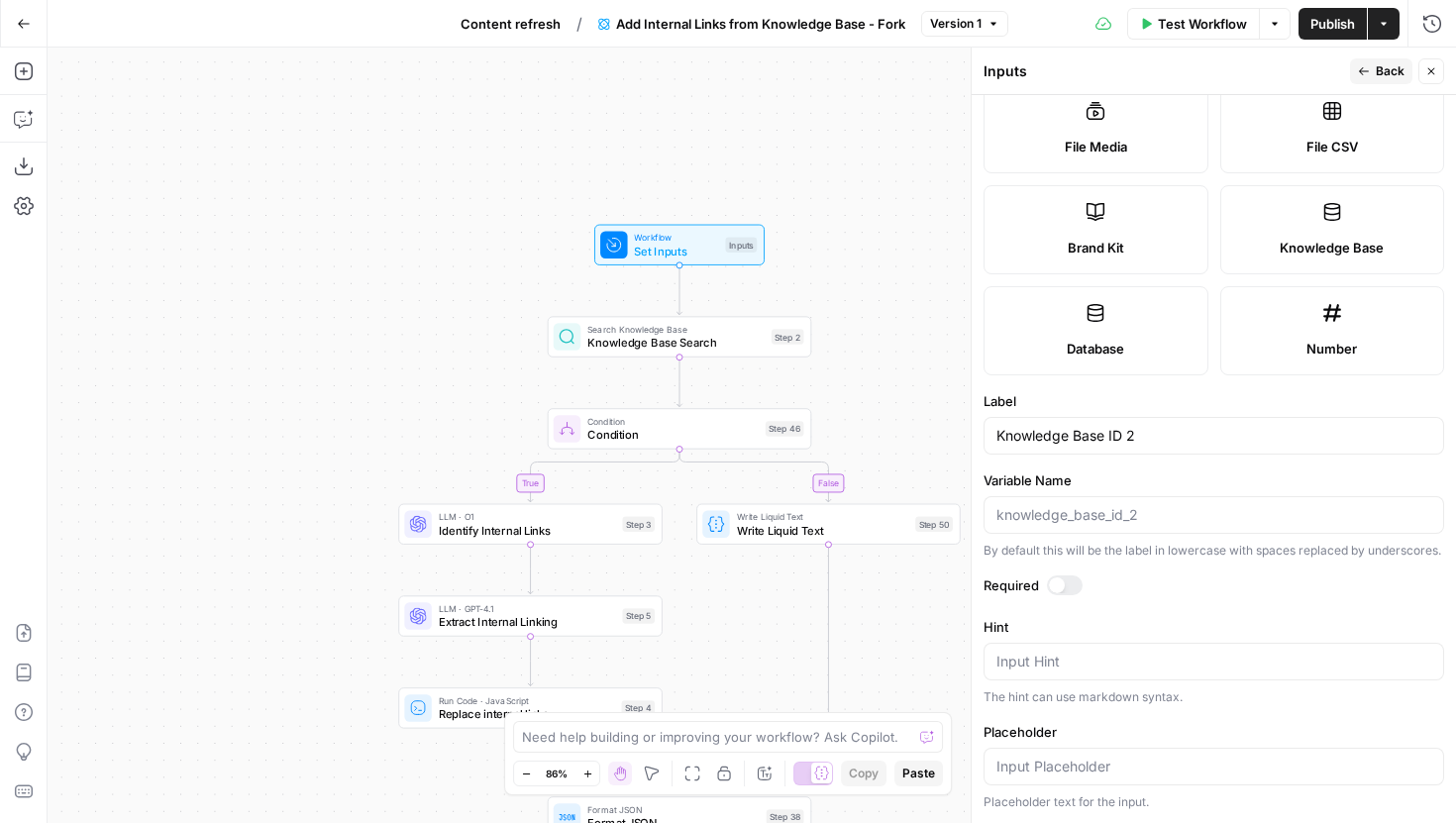 click on "Input type Short Text Long Text Single Select Multi Select JSON File Text File Media File CSV Brand Kit Knowledge Base Database Number Label Knowledge Base ID 2 Variable Name By default this will be the label in lowercase with spaces replaced by underscores. Required Hint Input Hint The hint can use markdown syntax. Placeholder Placeholder text for the input." at bounding box center [1213, 459] 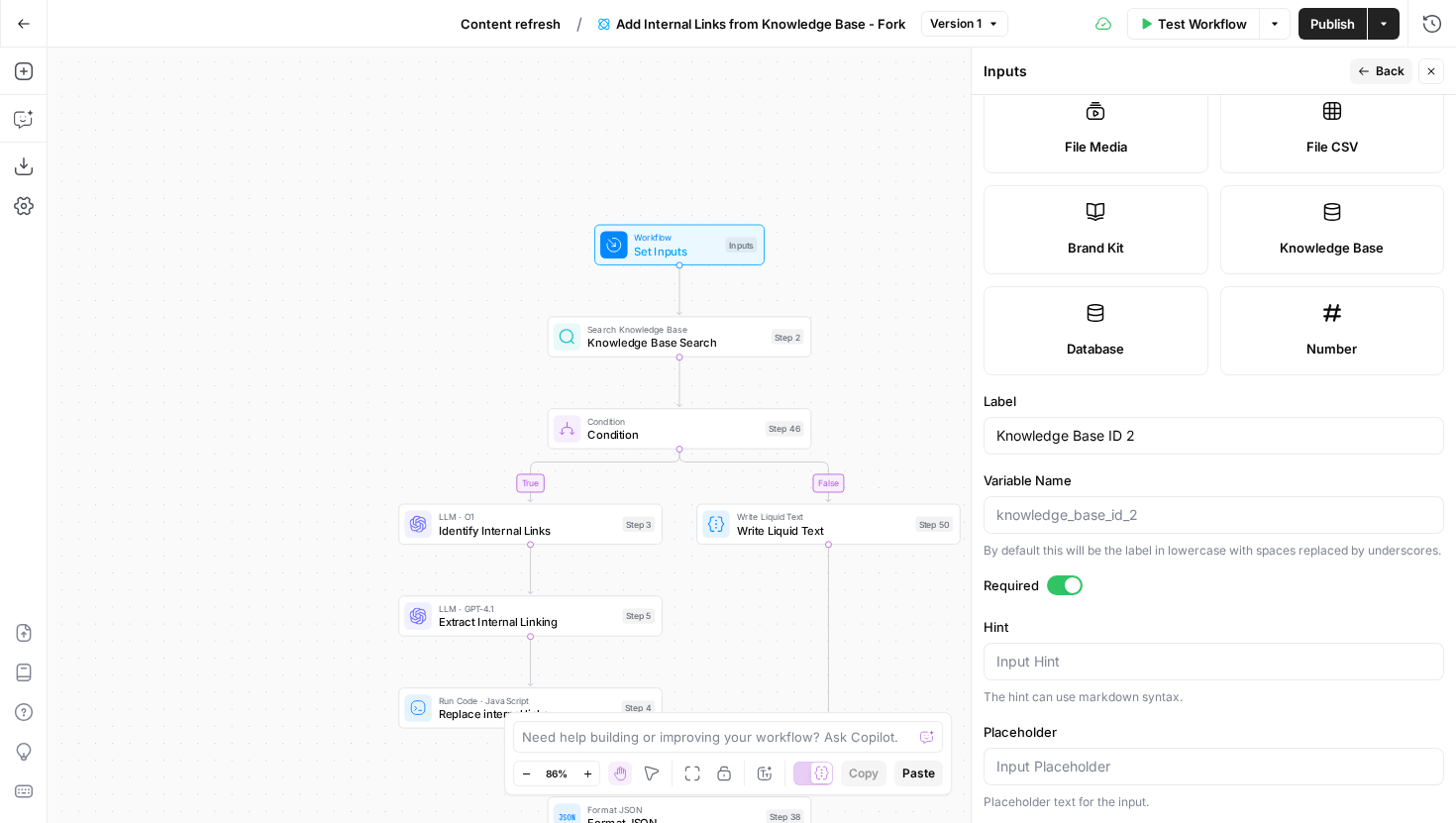 click at bounding box center [1073, 585] 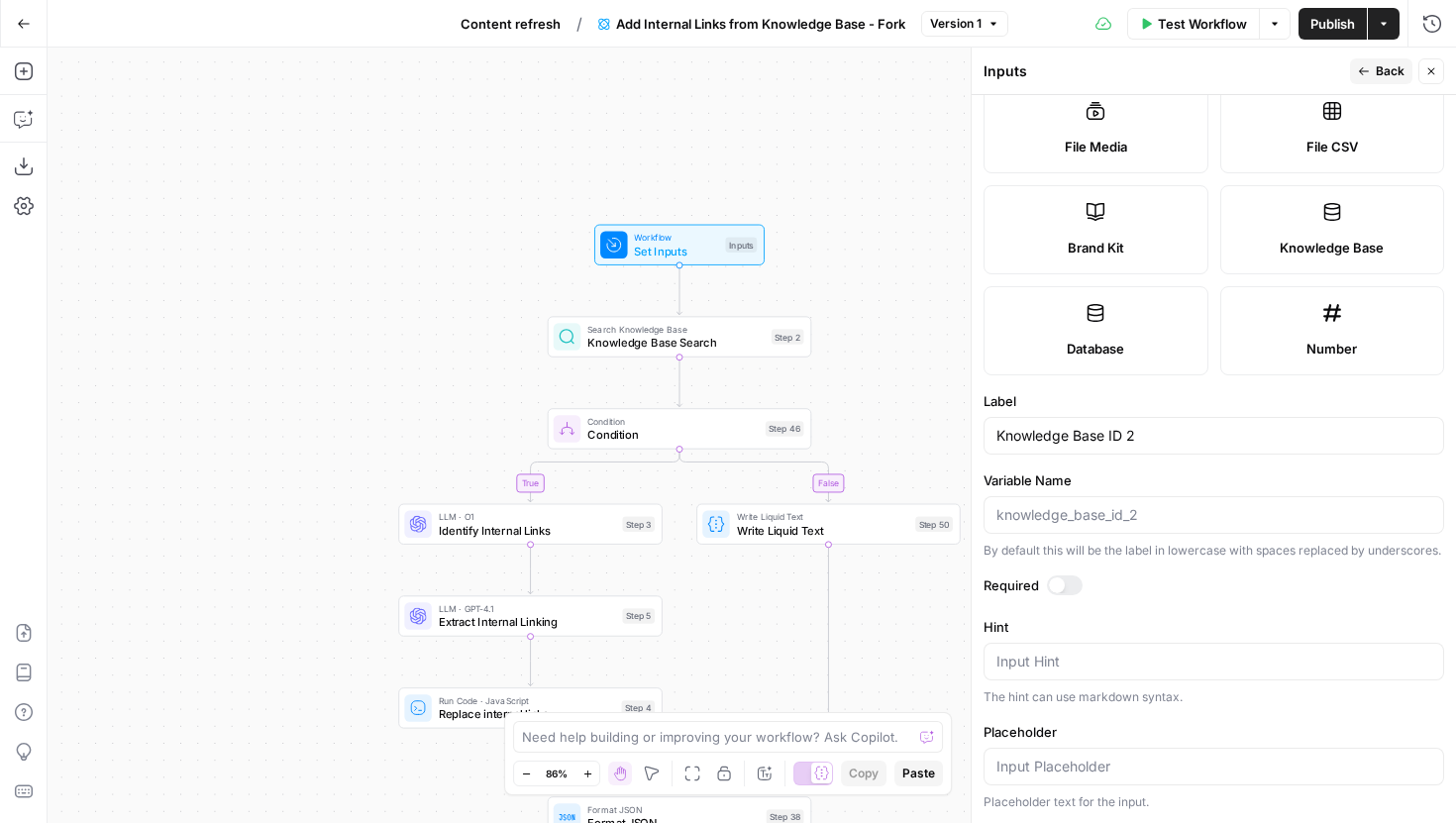 click on "Back" at bounding box center [1381, 71] 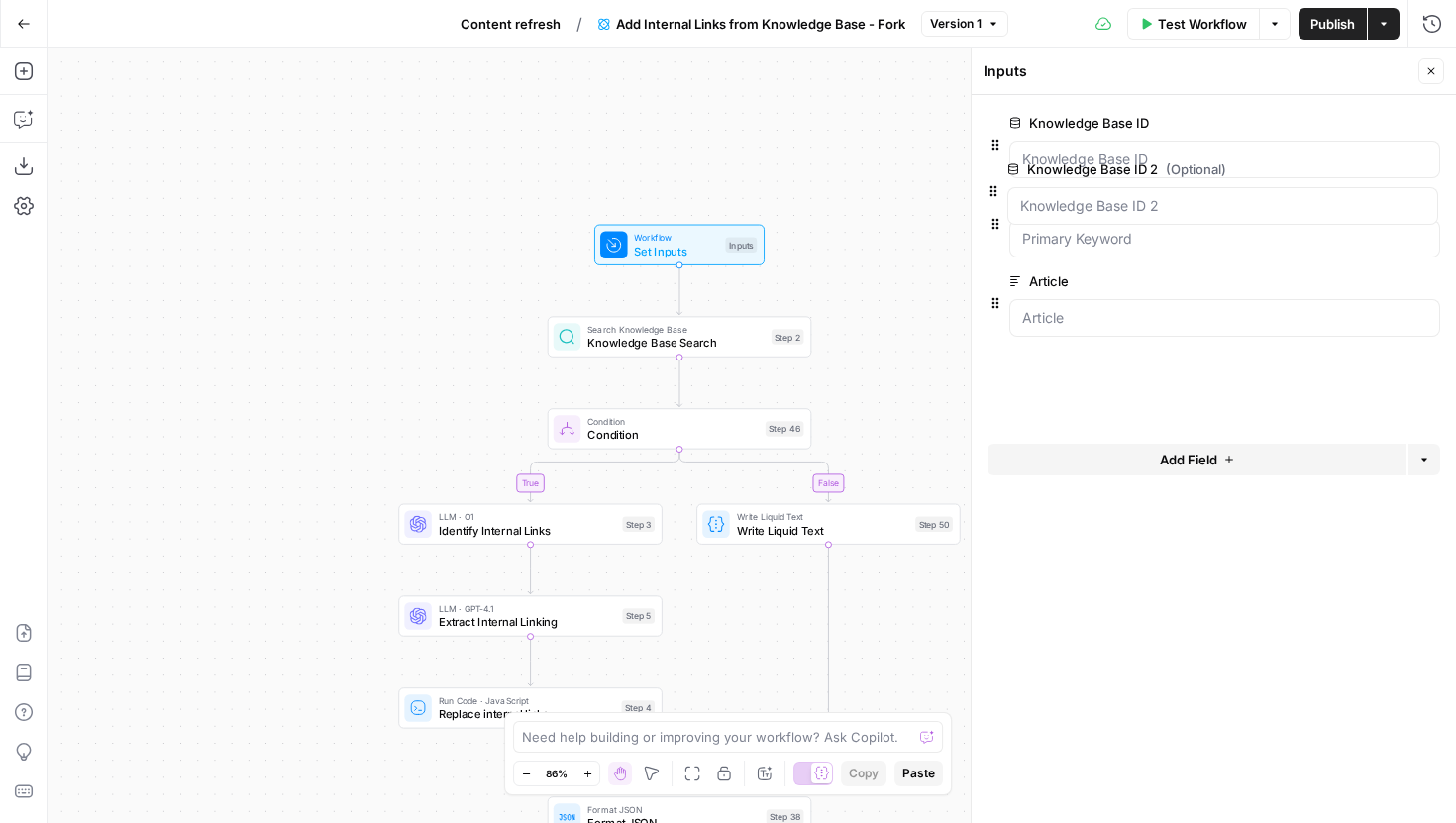 drag, startPoint x: 991, startPoint y: 388, endPoint x: 988, endPoint y: 186, distance: 202.02228 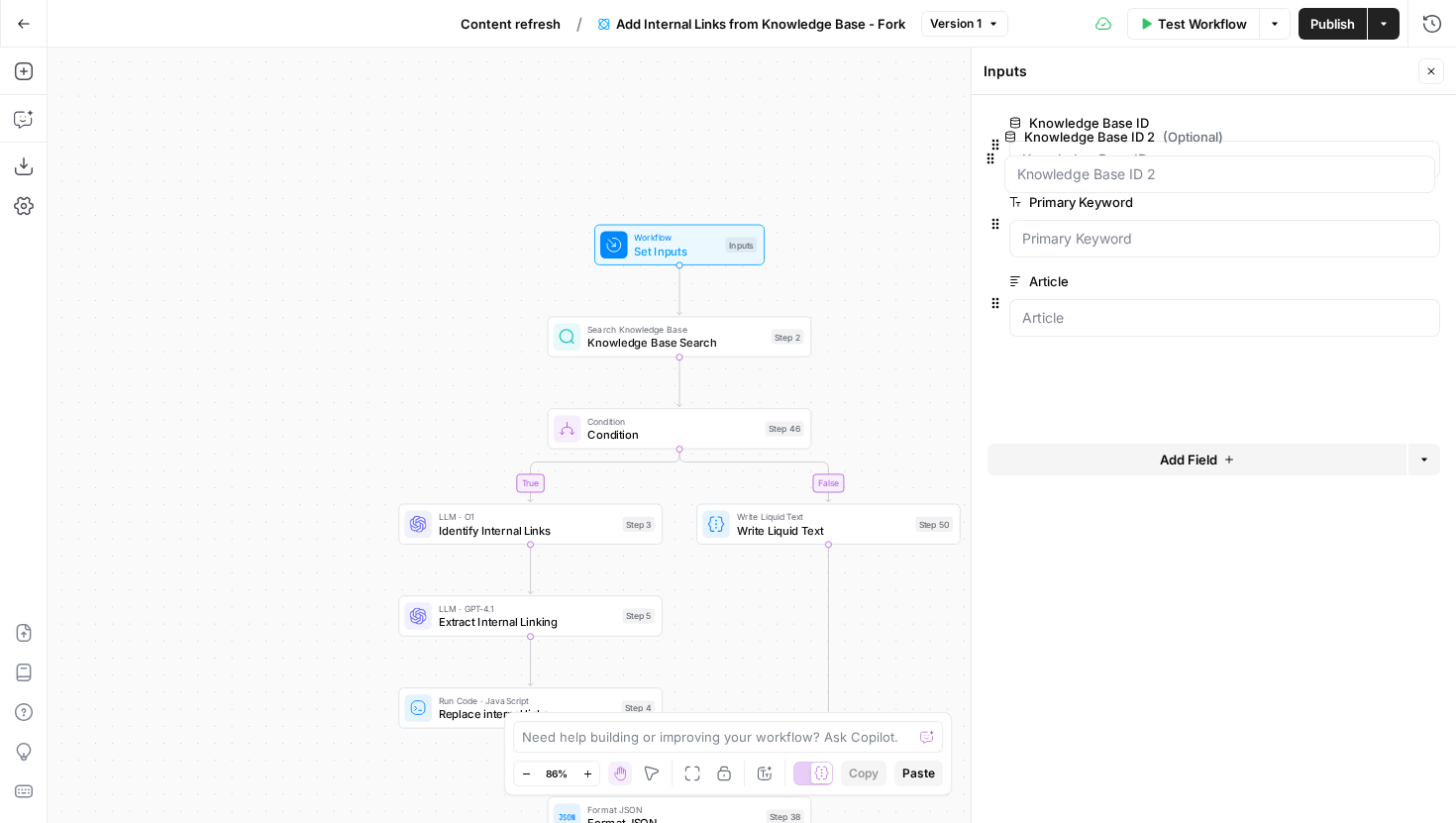 drag, startPoint x: 995, startPoint y: 386, endPoint x: 990, endPoint y: 147, distance: 239.0523 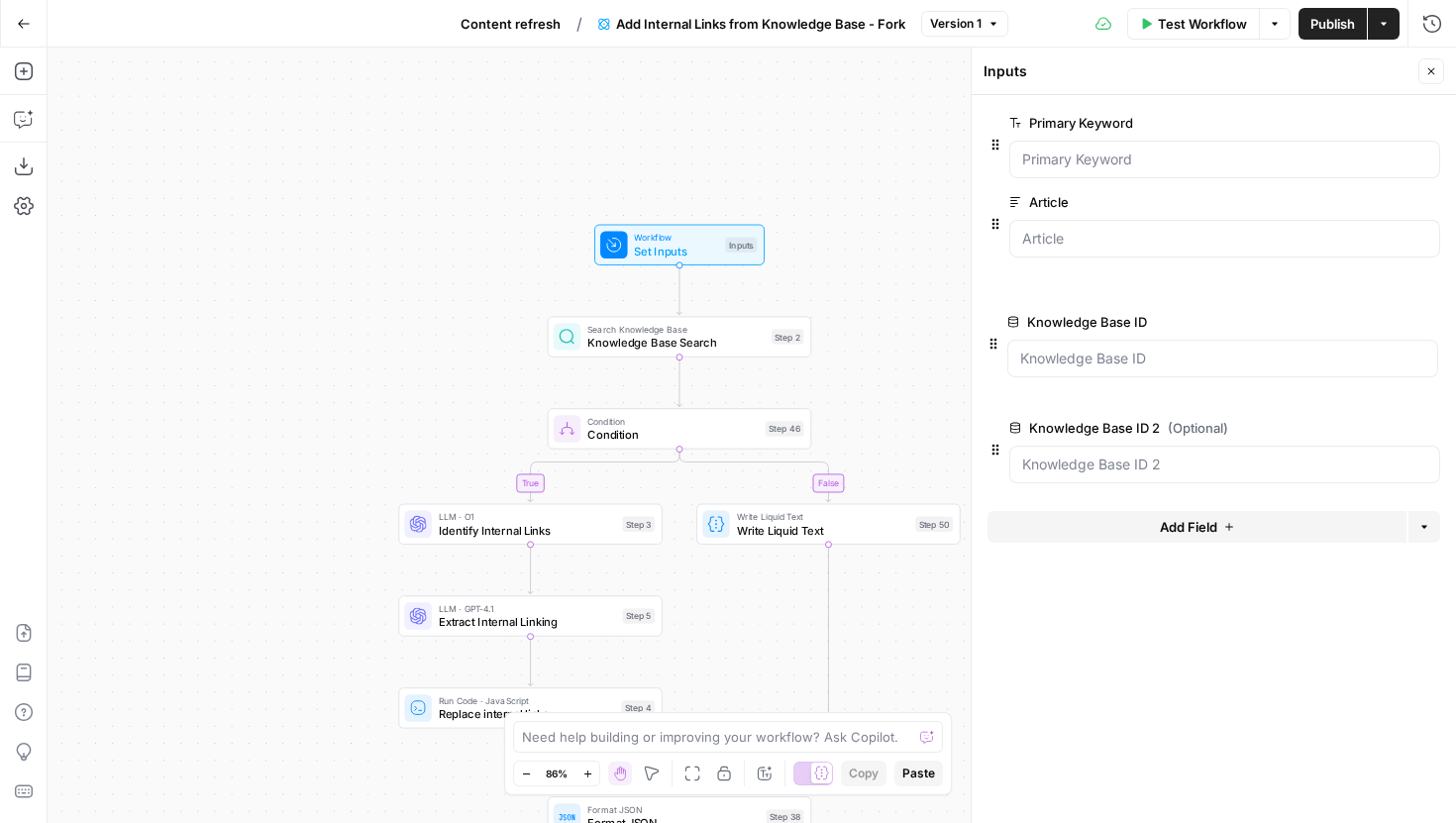 drag, startPoint x: 997, startPoint y: 147, endPoint x: 995, endPoint y: 354, distance: 207.00966 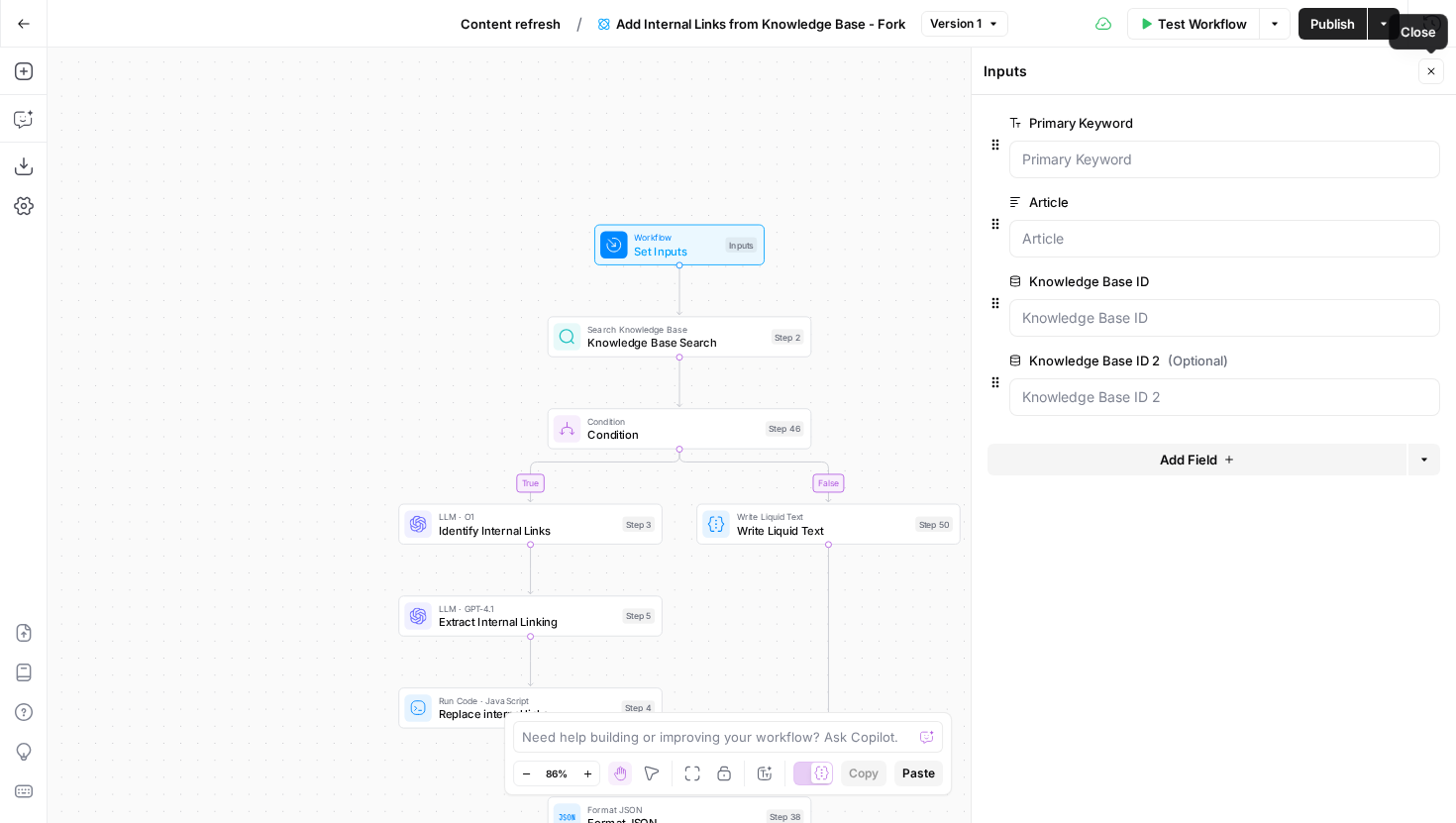 click 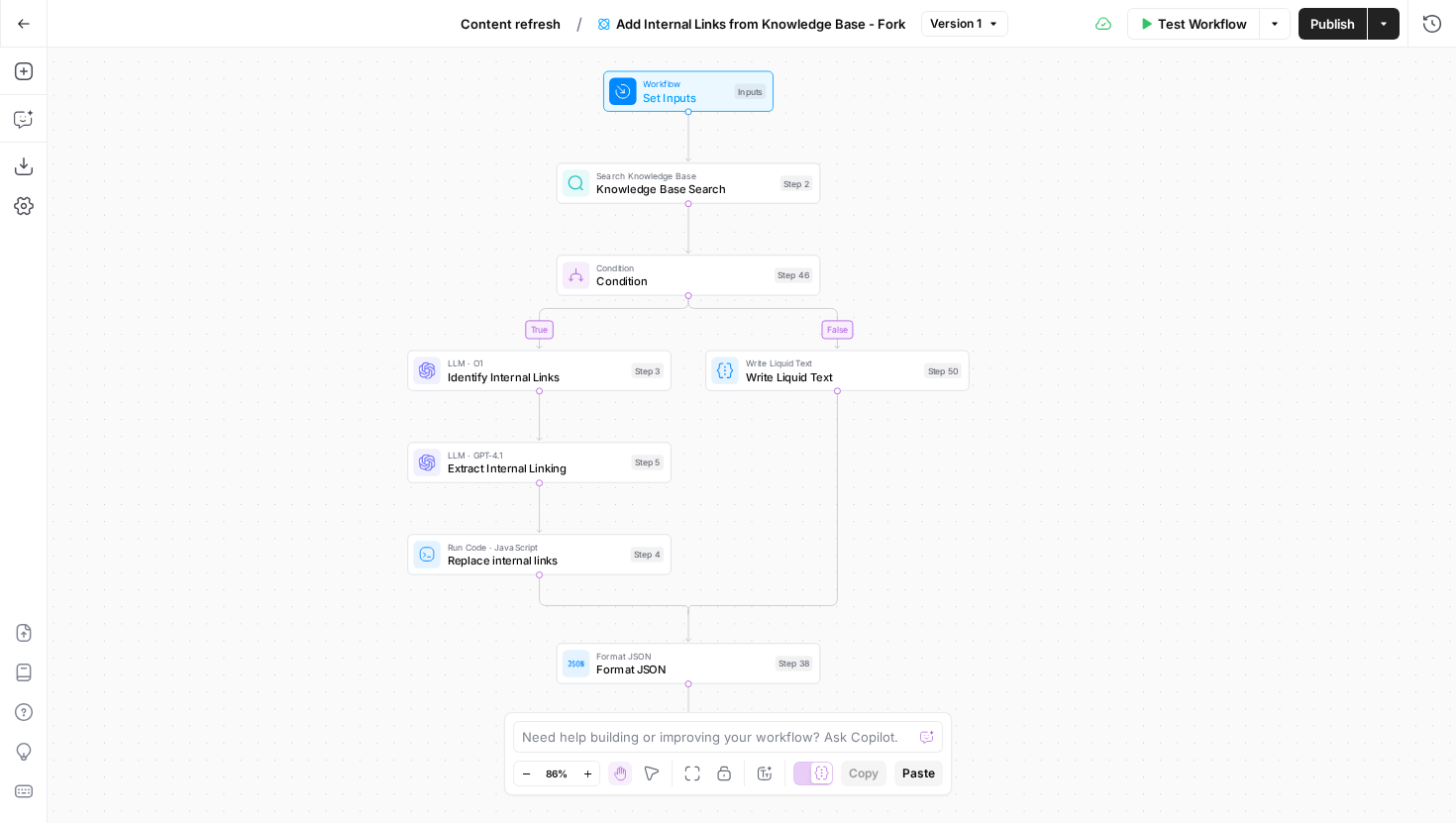drag, startPoint x: 1141, startPoint y: 433, endPoint x: 1150, endPoint y: 279, distance: 154.26276 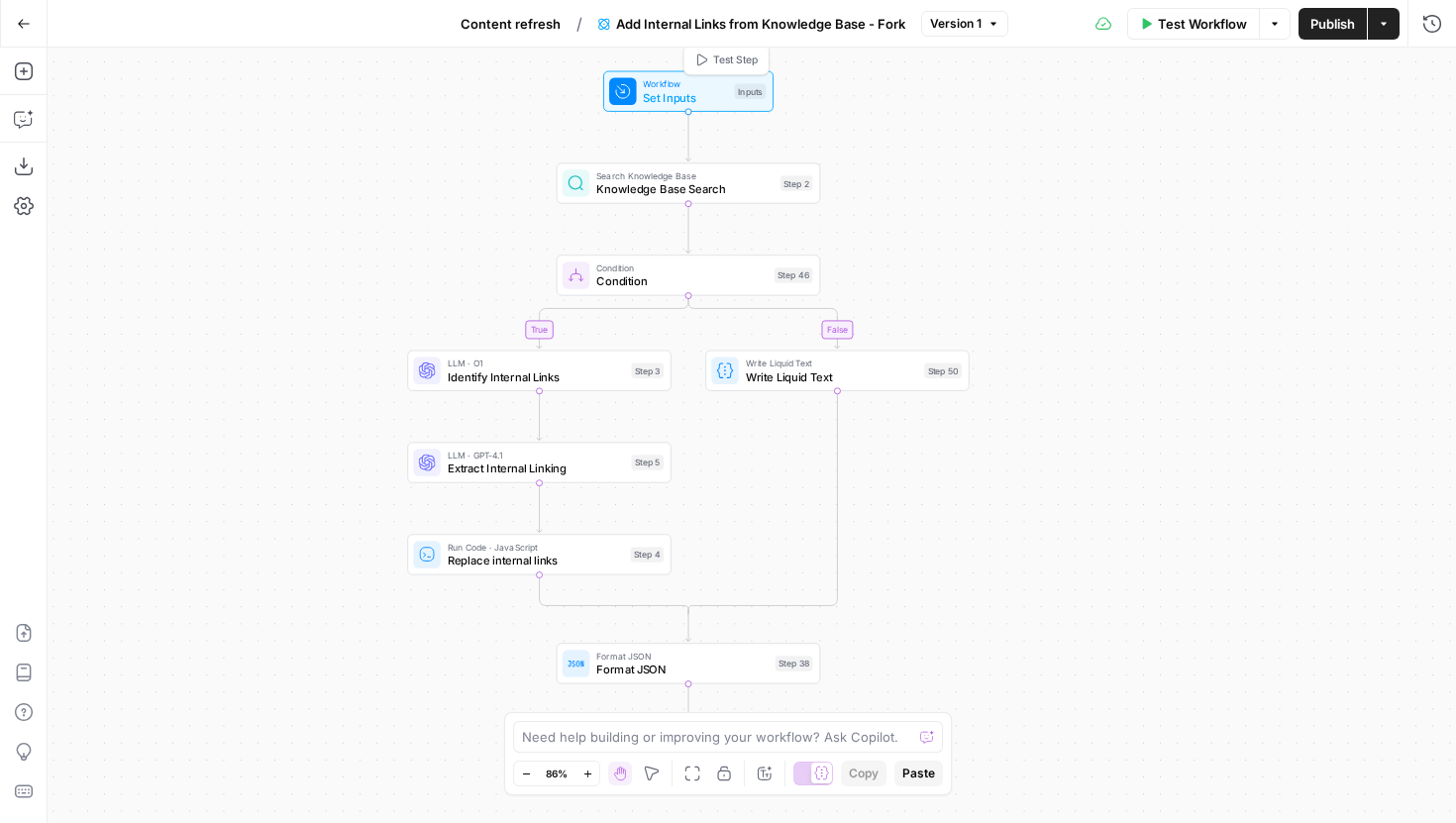 click on "Set Inputs" at bounding box center (684, 97) 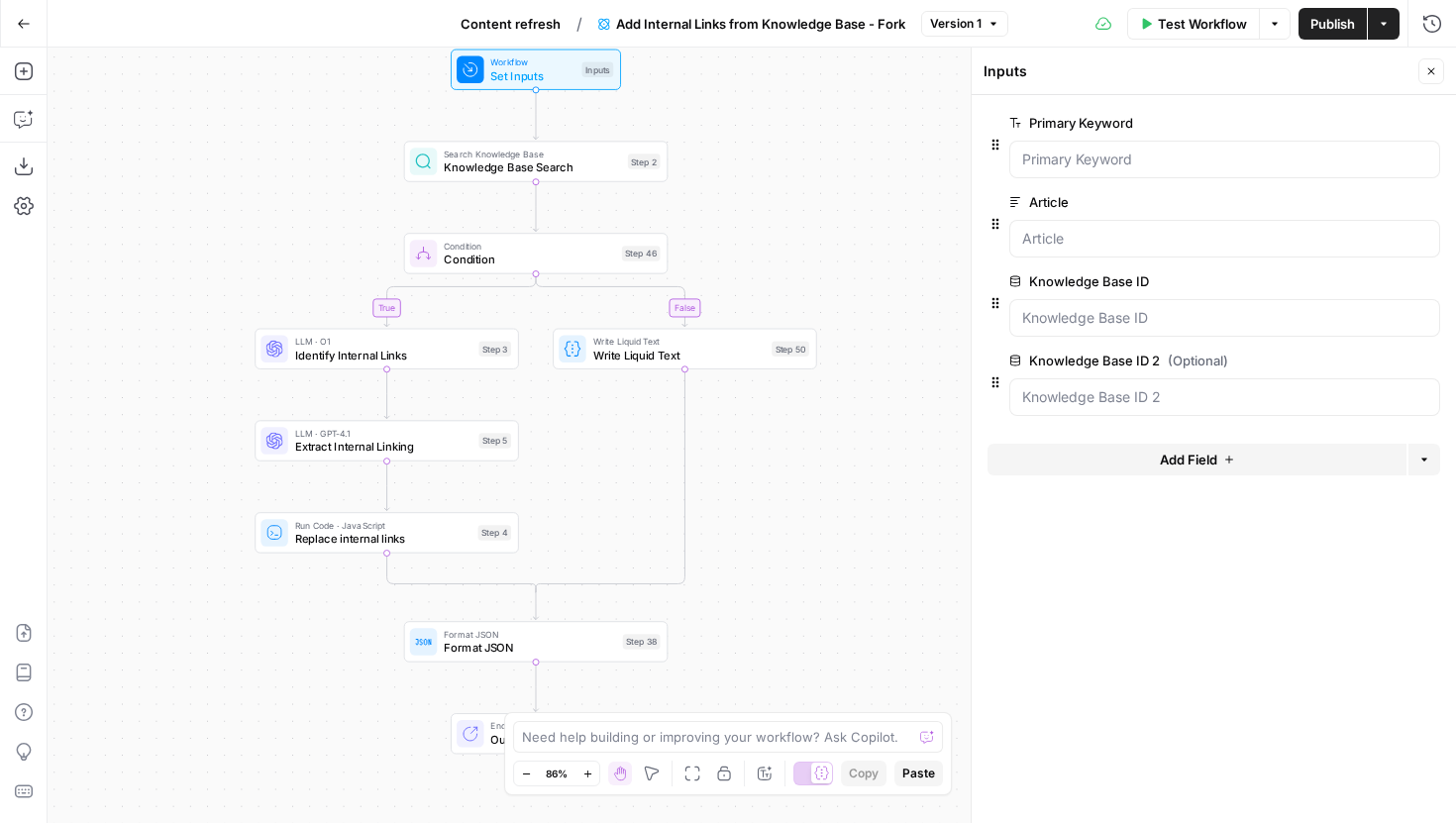 drag, startPoint x: 862, startPoint y: 139, endPoint x: 709, endPoint y: 117, distance: 154.57361 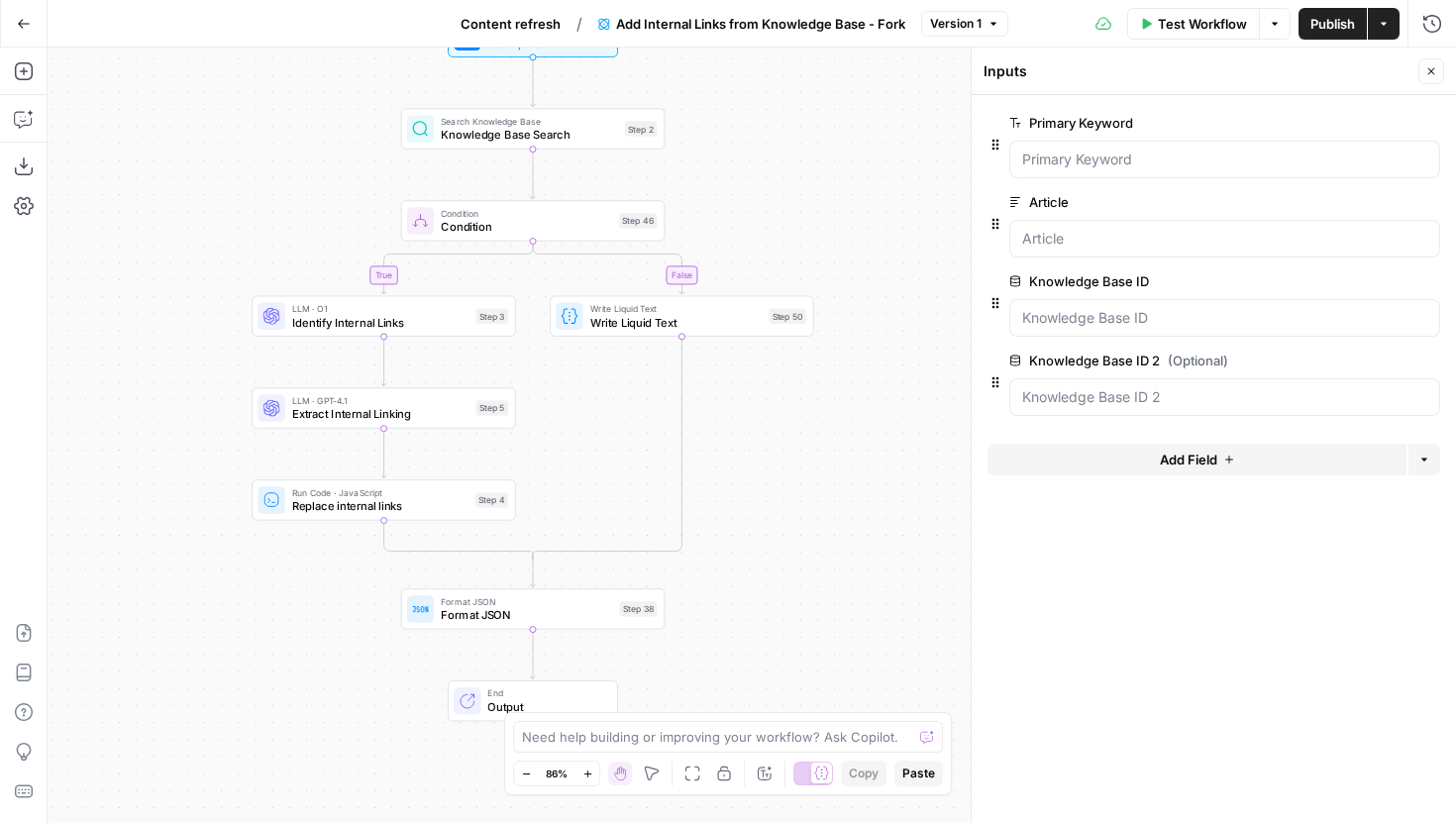 drag, startPoint x: 218, startPoint y: 296, endPoint x: 215, endPoint y: 263, distance: 33.13608 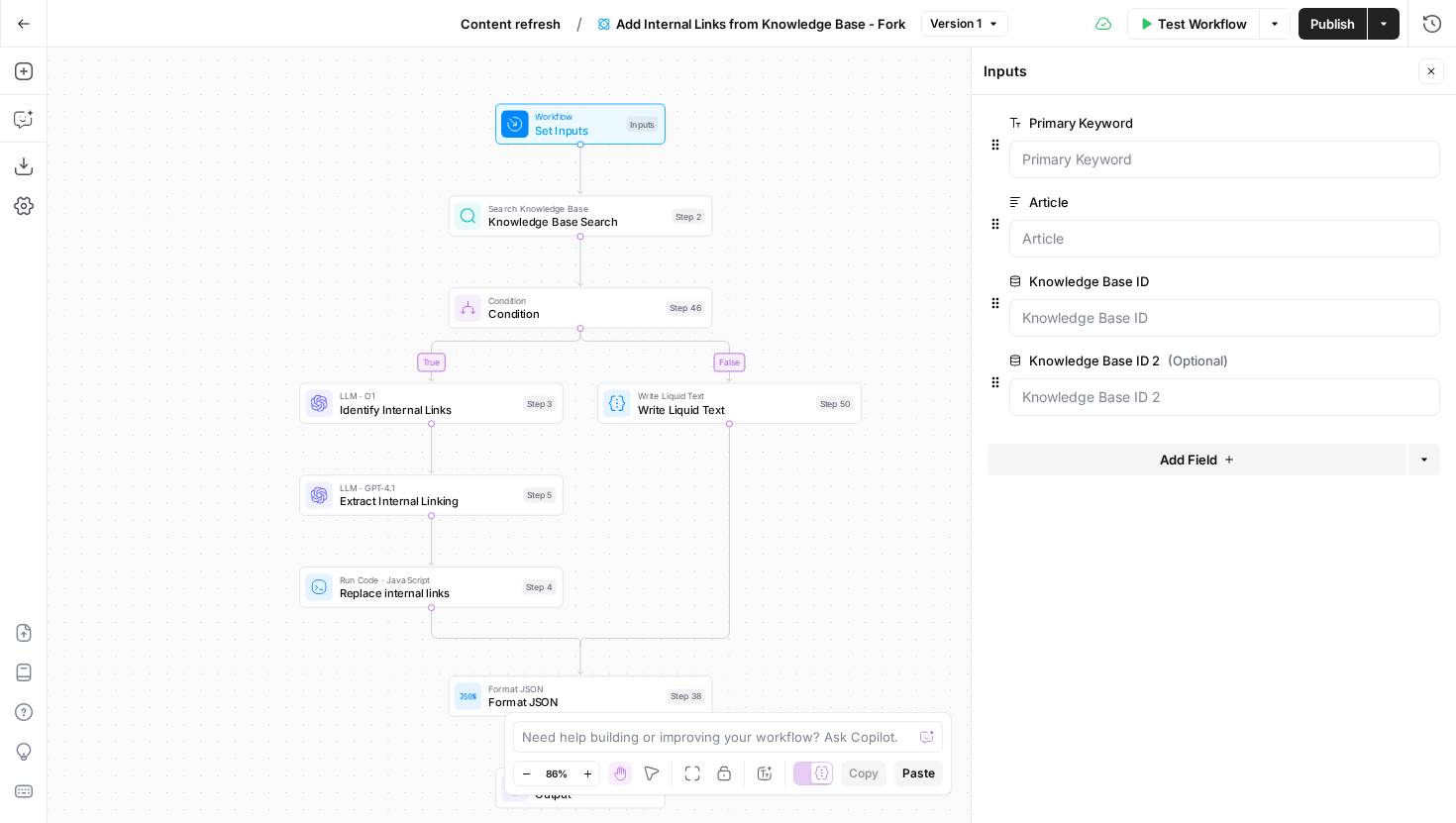 drag, startPoint x: 362, startPoint y: 166, endPoint x: 409, endPoint y: 253, distance: 98.88377 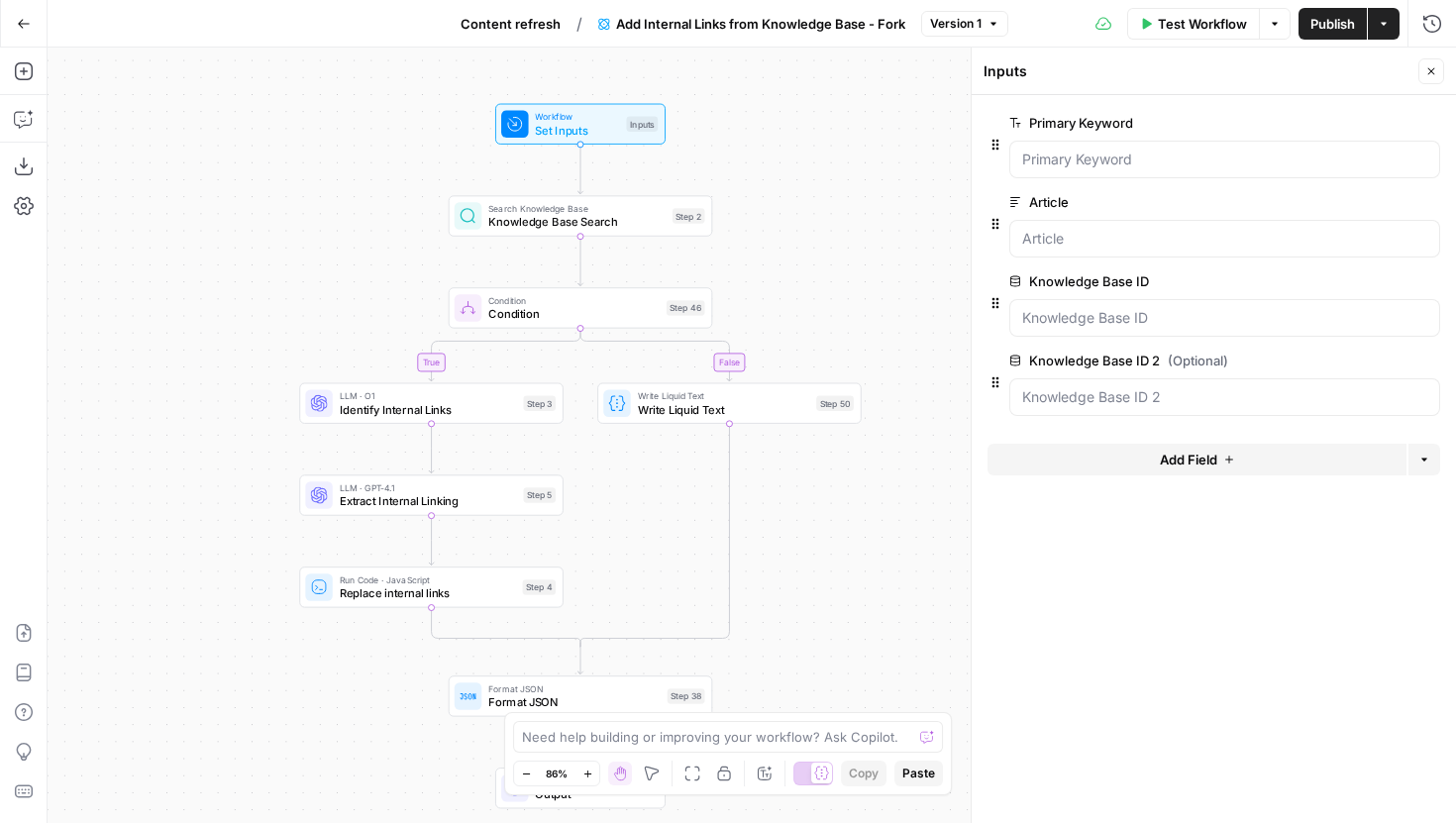 click at bounding box center [468, 216] 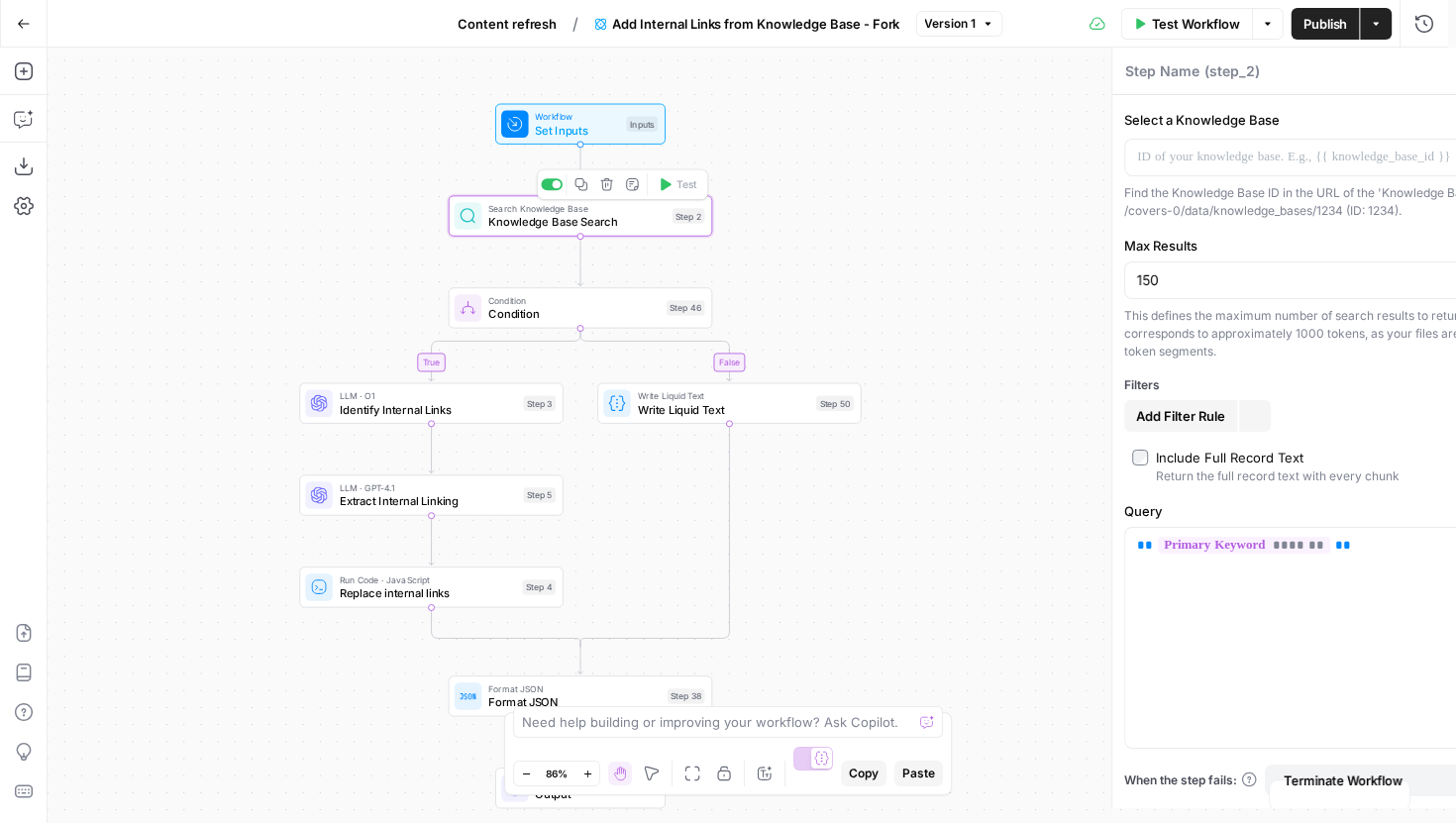 type on "Knowledge Base Search" 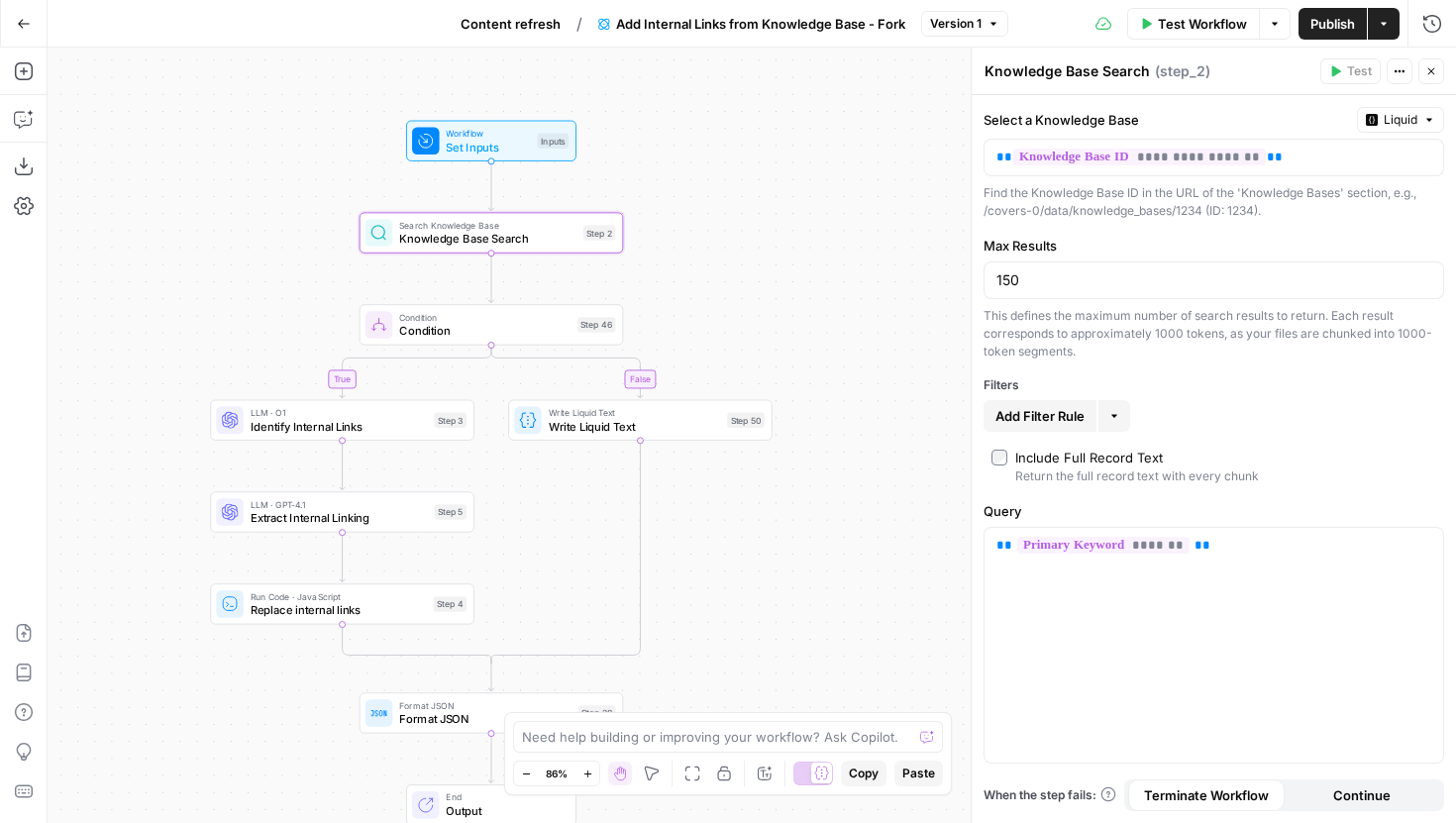 drag, startPoint x: 396, startPoint y: 264, endPoint x: 307, endPoint y: 280, distance: 90.426766 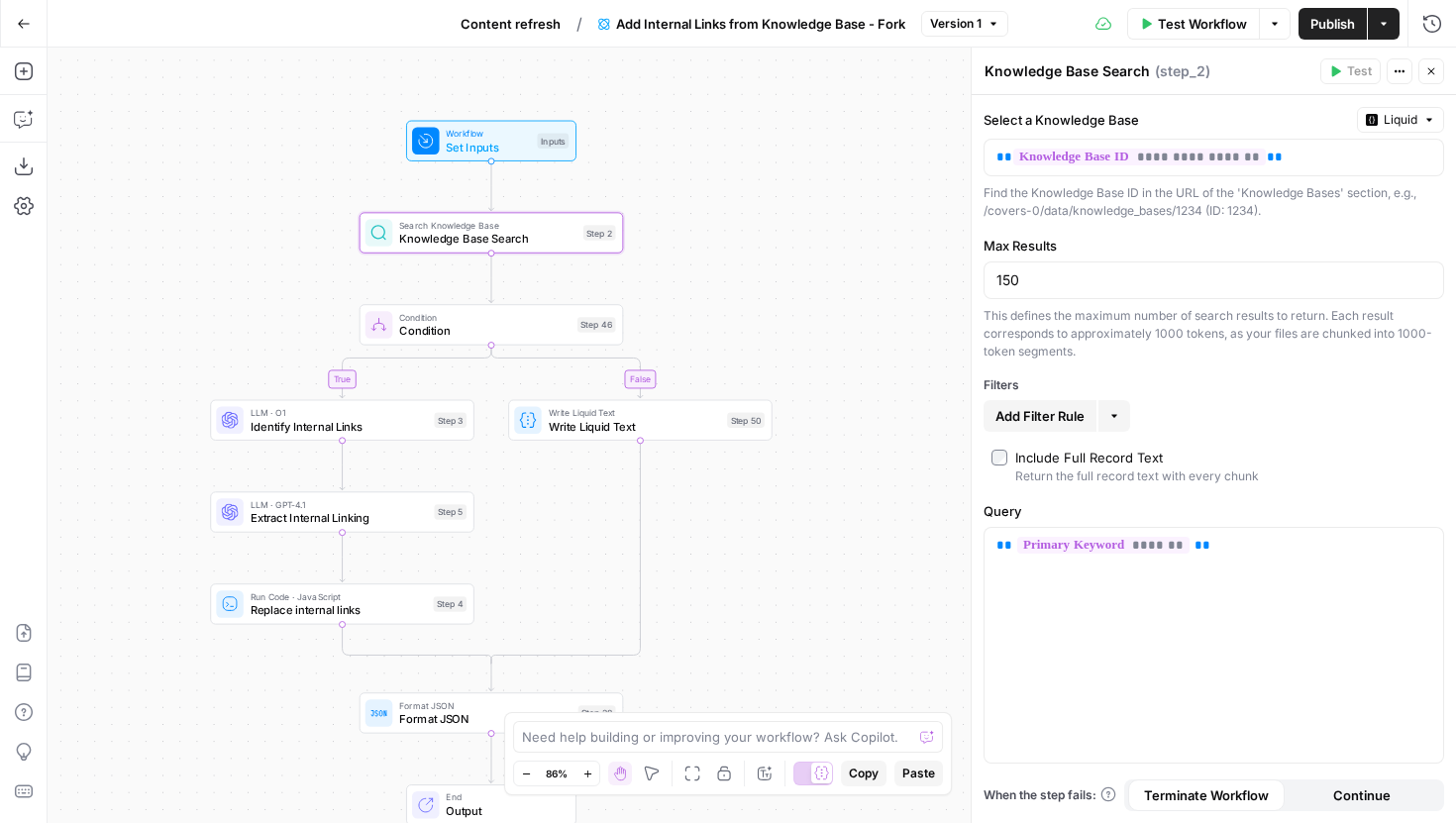 click on "true false Workflow Set Inputs Inputs Search Knowledge Base Knowledge Base Search Step 2 Condition Condition Step 46 LLM · O1 Identify Internal Links Step 3 LLM · GPT-4.1 Extract Internal Linking Step 5 Run Code · JavaScript Replace internal links Step 4 Write Liquid Text Write Liquid Text Step 50 Format JSON Format JSON Step 38 End Output" at bounding box center [752, 435] 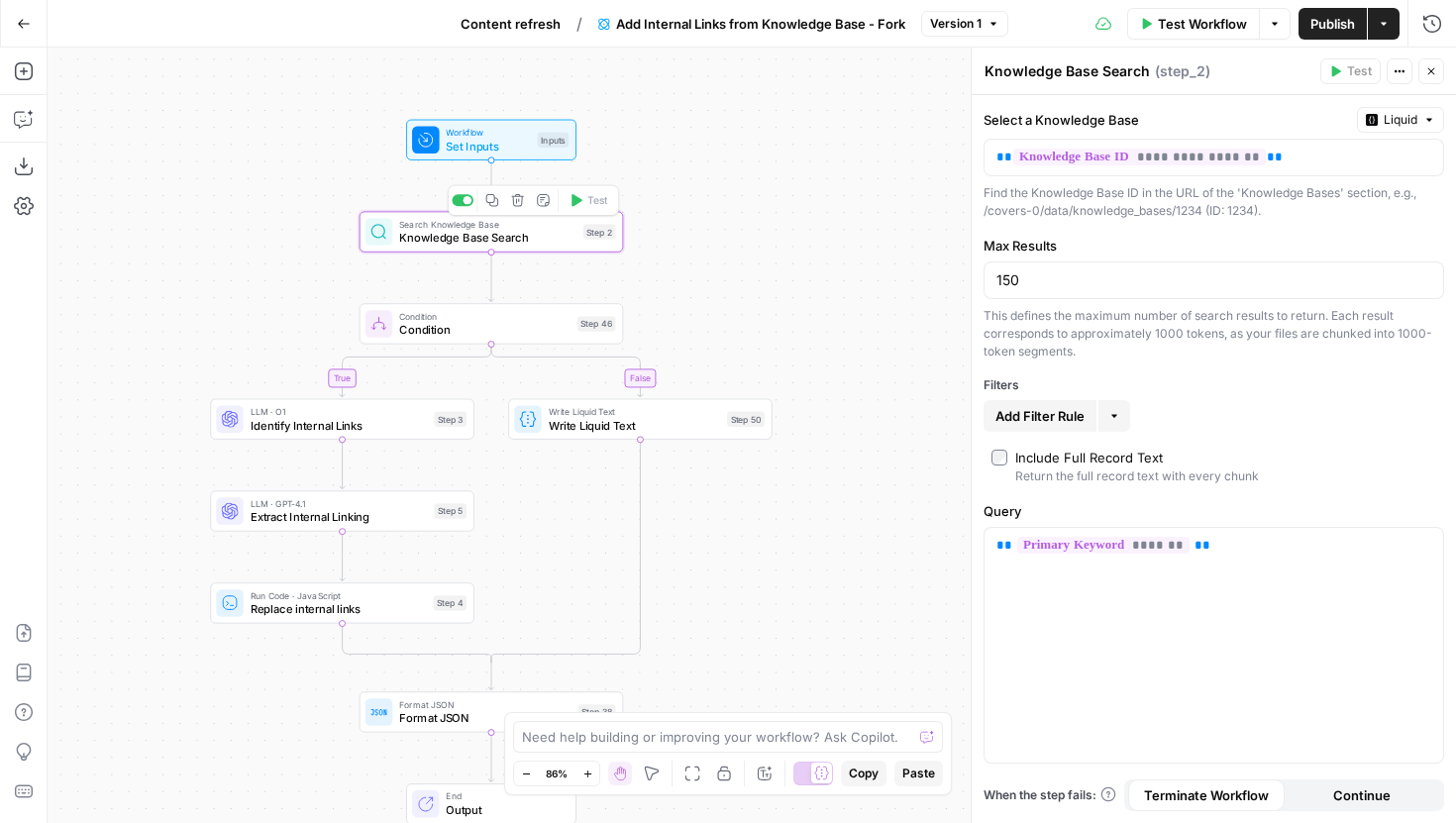 click 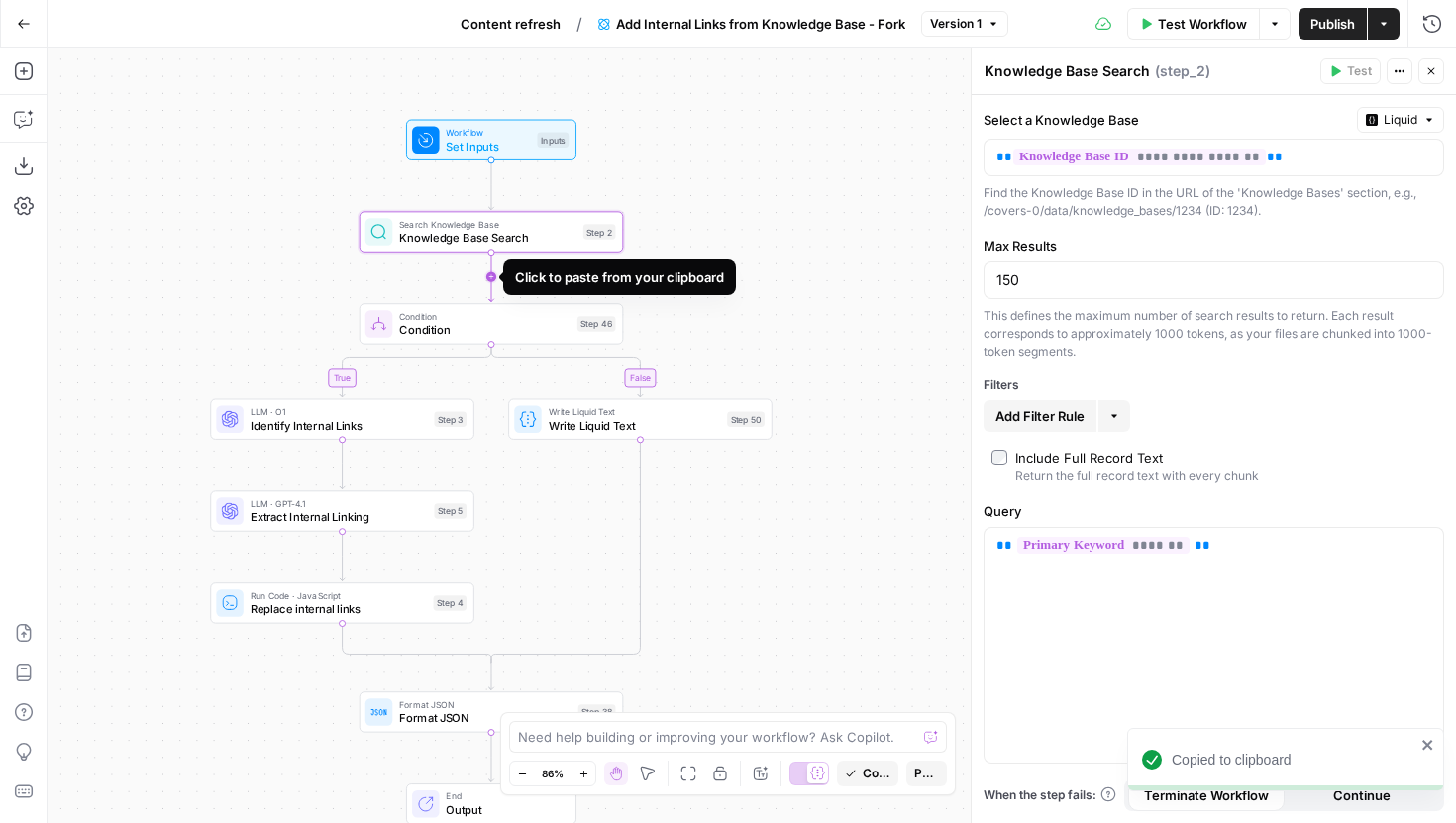 click 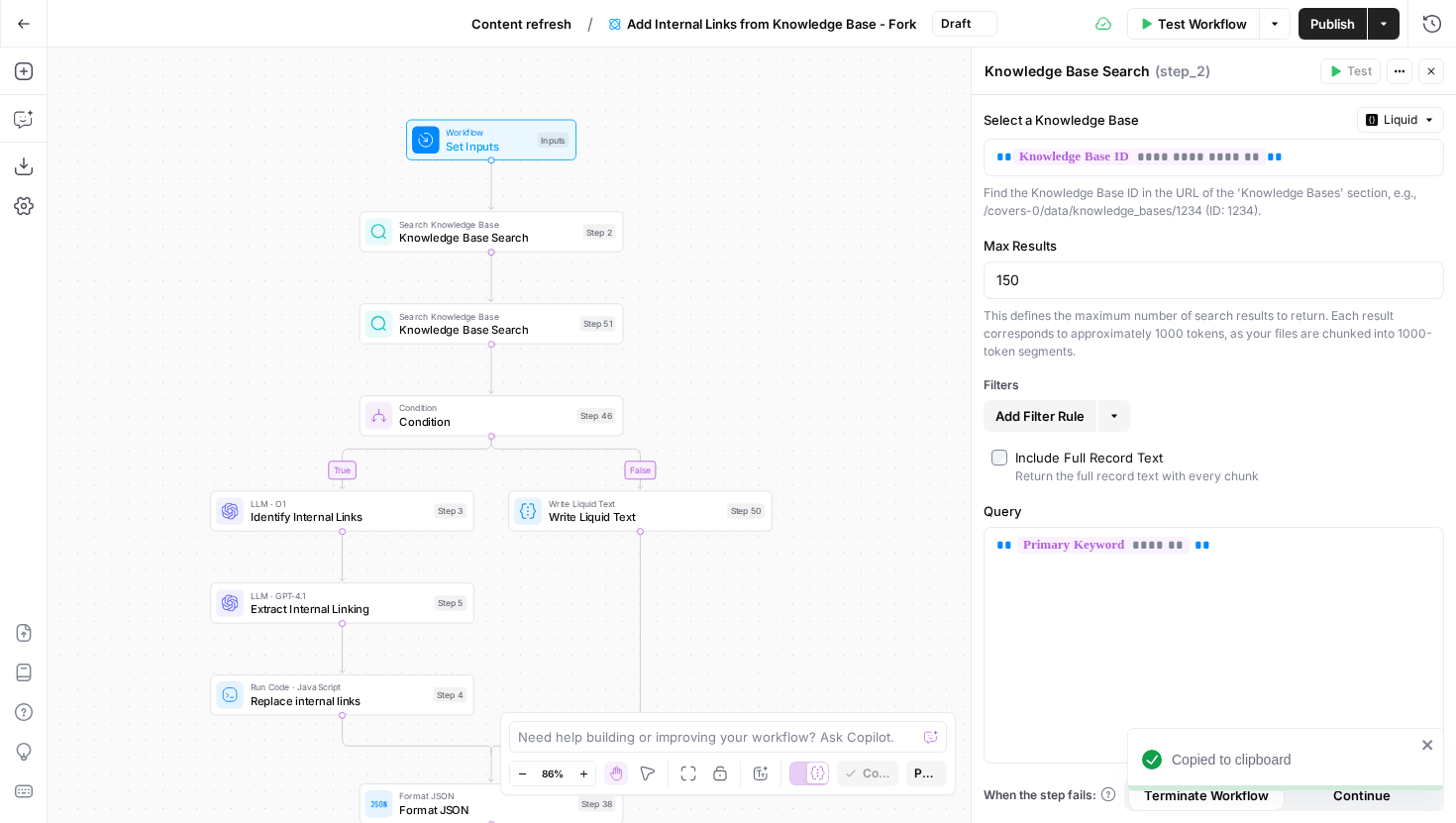 click on "Knowledge Base Search" at bounding box center (485, 329) 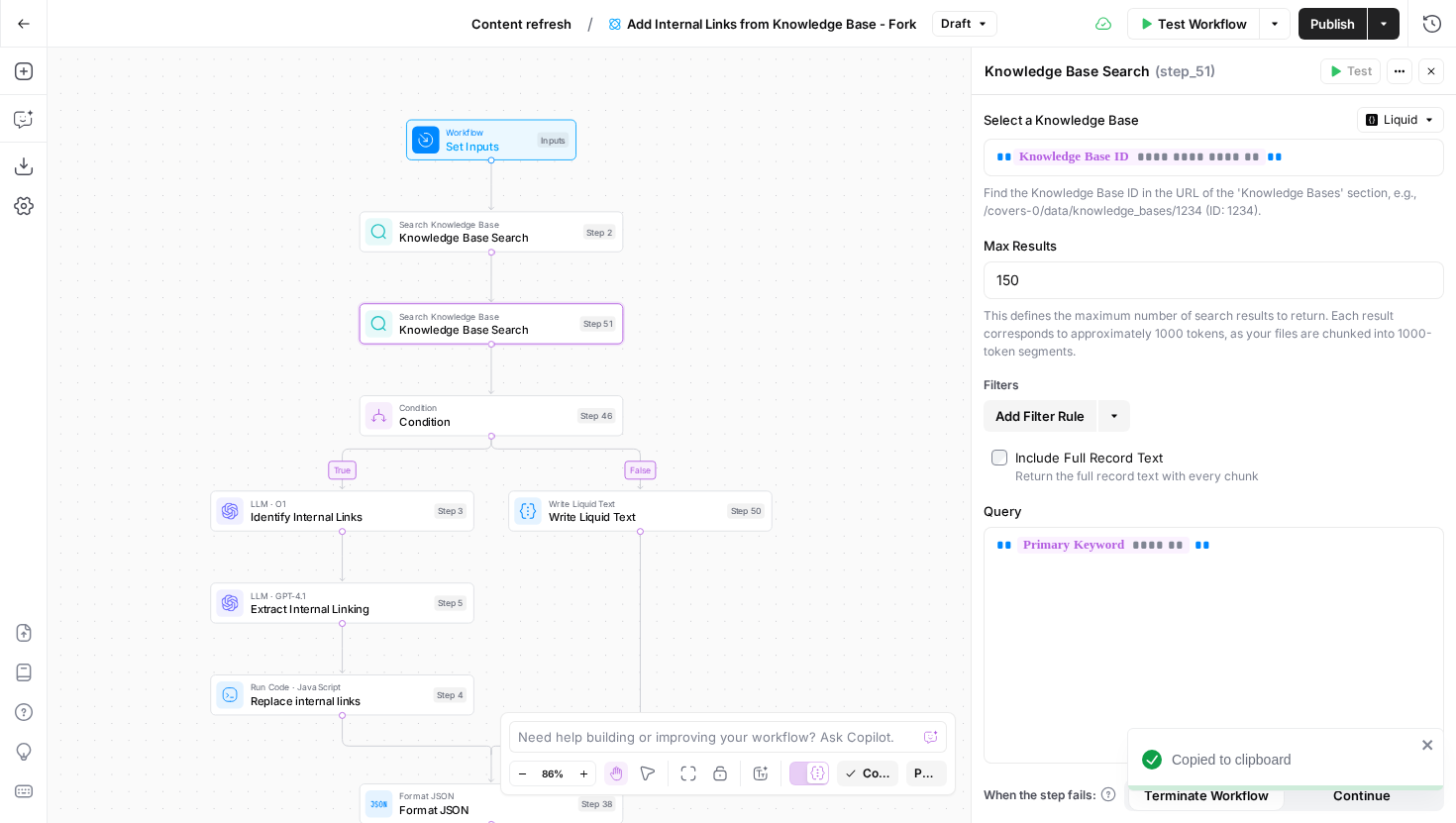 click on "Knowledge Base Search" at bounding box center [487, 237] 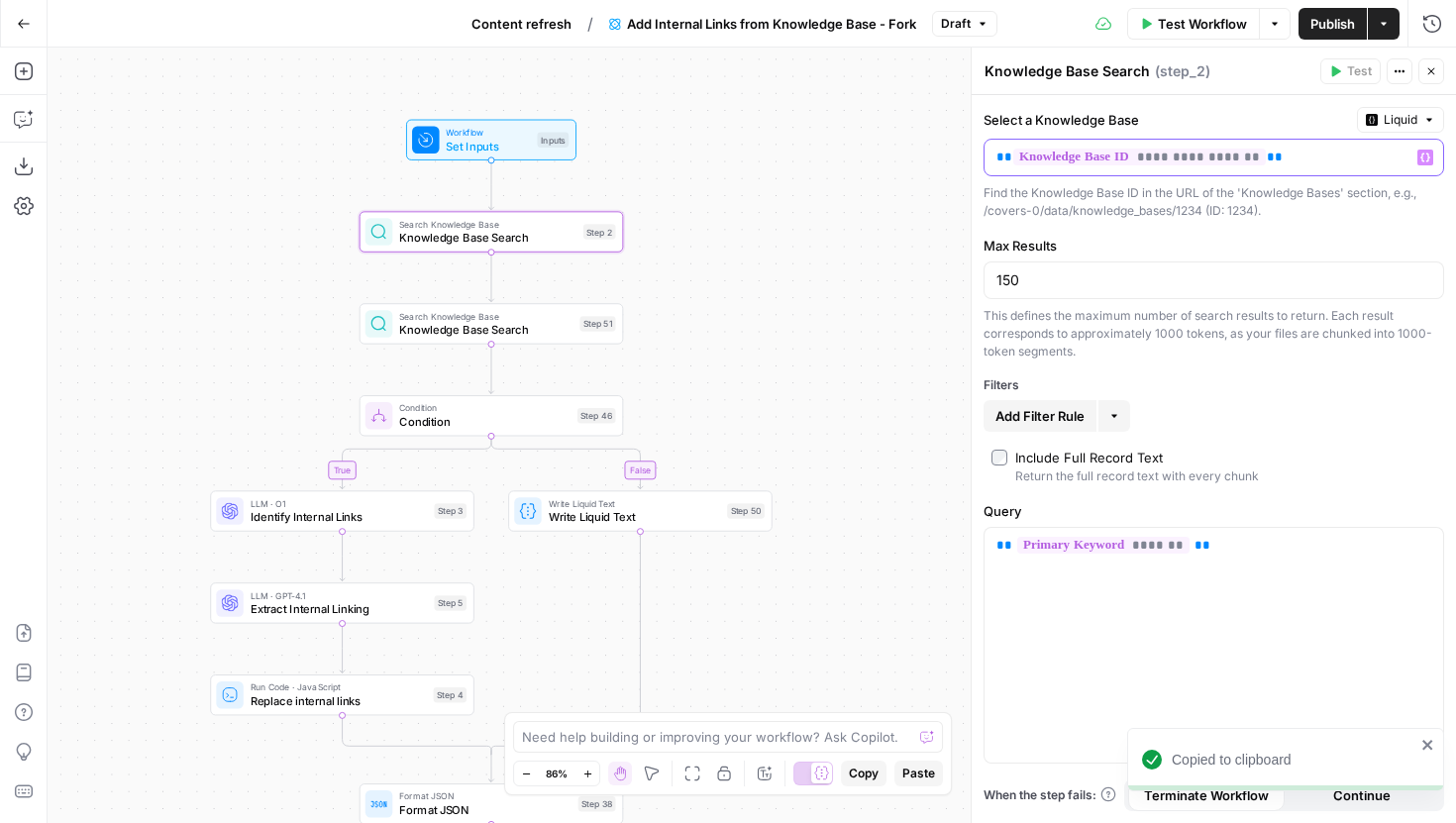 click on "**********" at bounding box center [1197, 157] 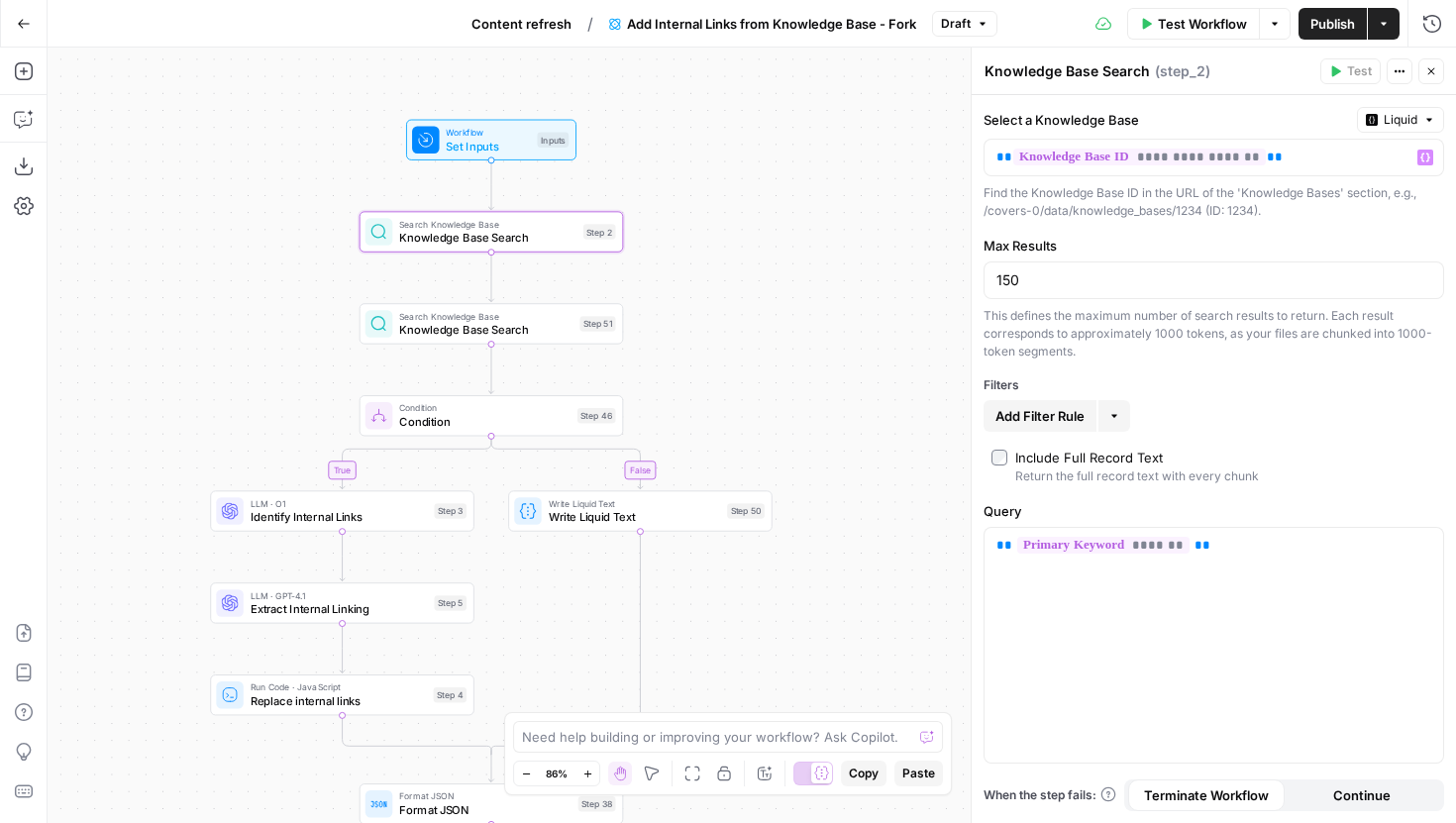 click on "Knowledge Base Search" at bounding box center [1067, 71] 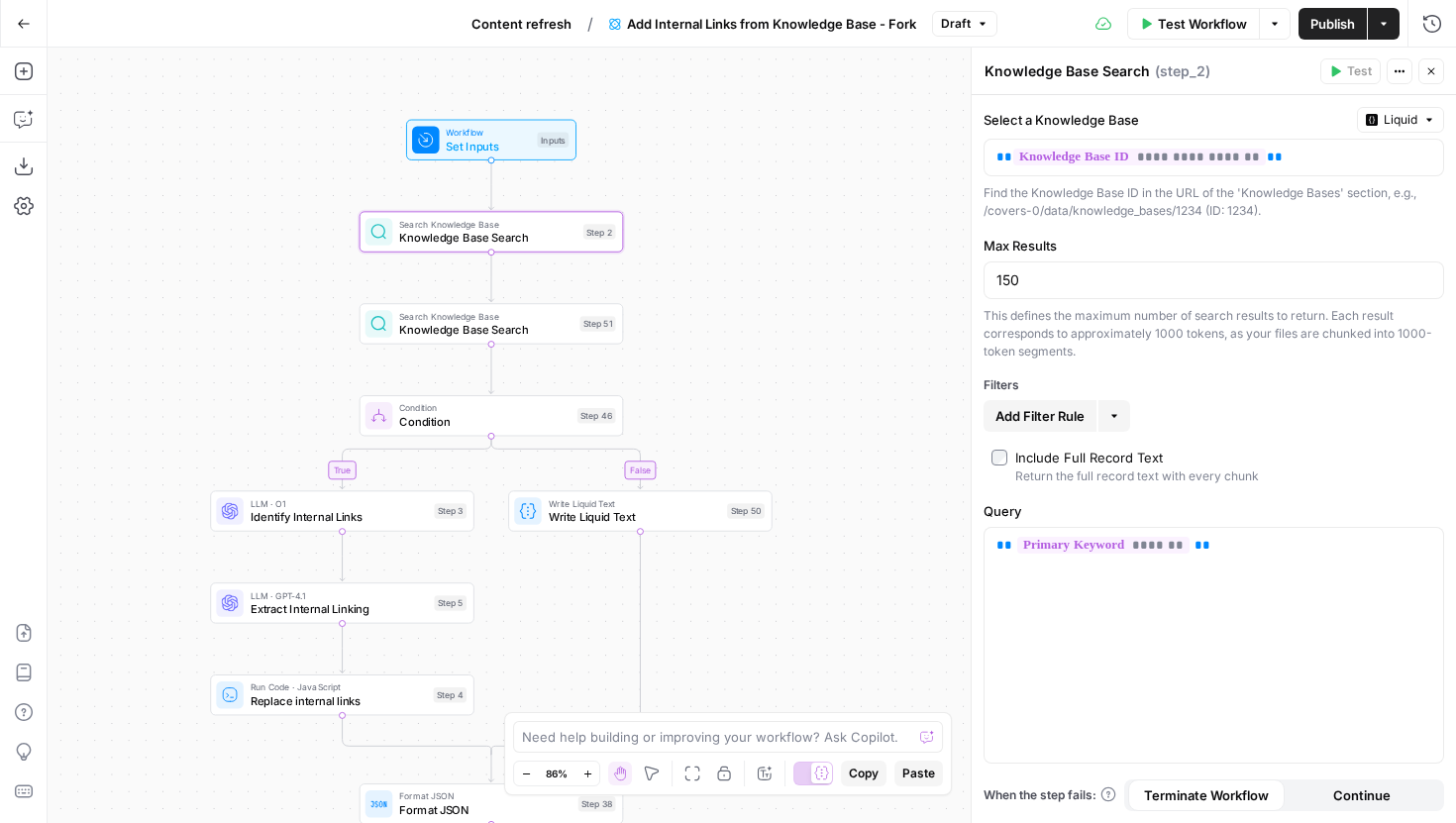 click on "Knowledge Base Search" at bounding box center [1067, 71] 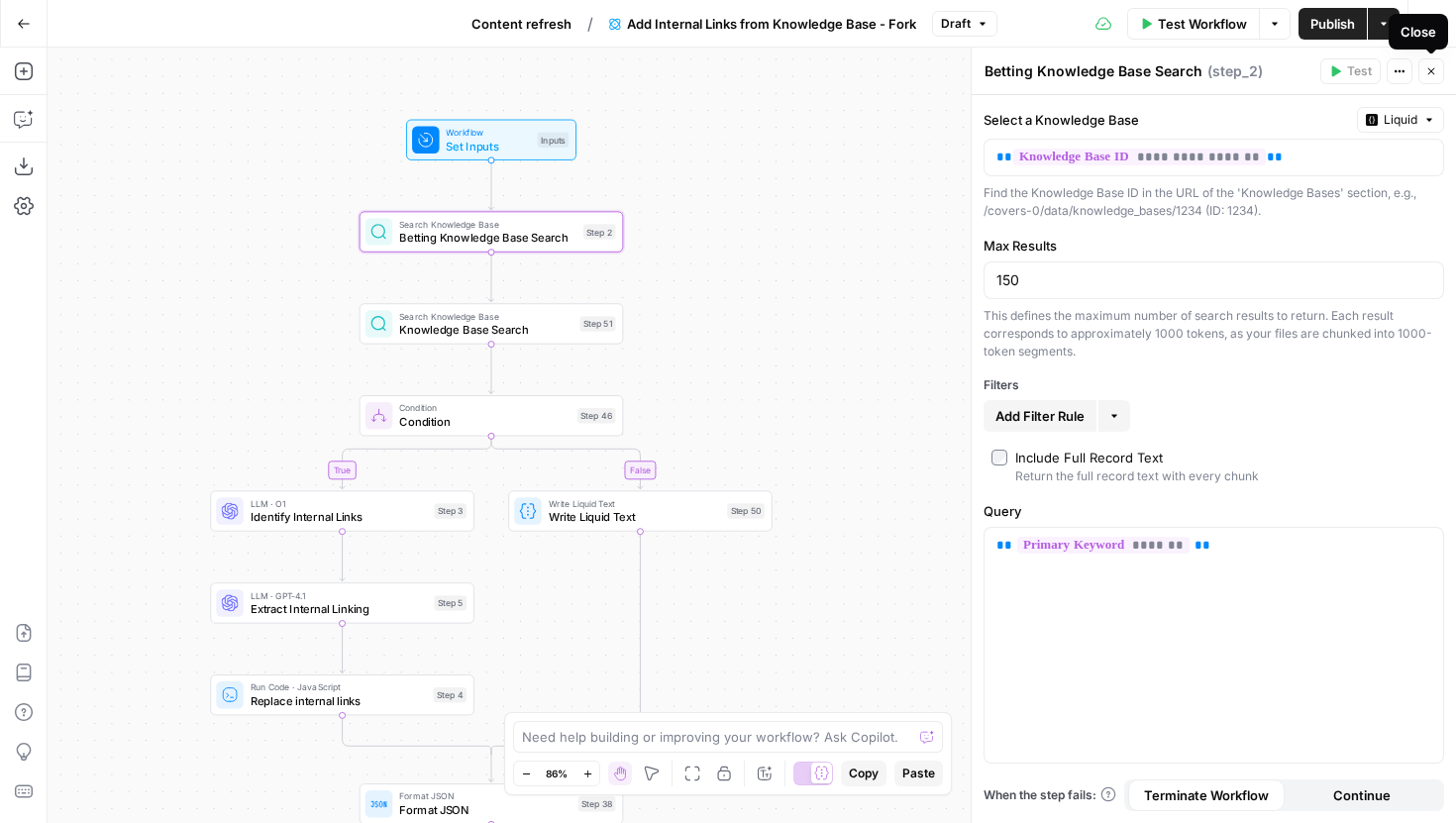 type on "Betting Knowledge Base Search" 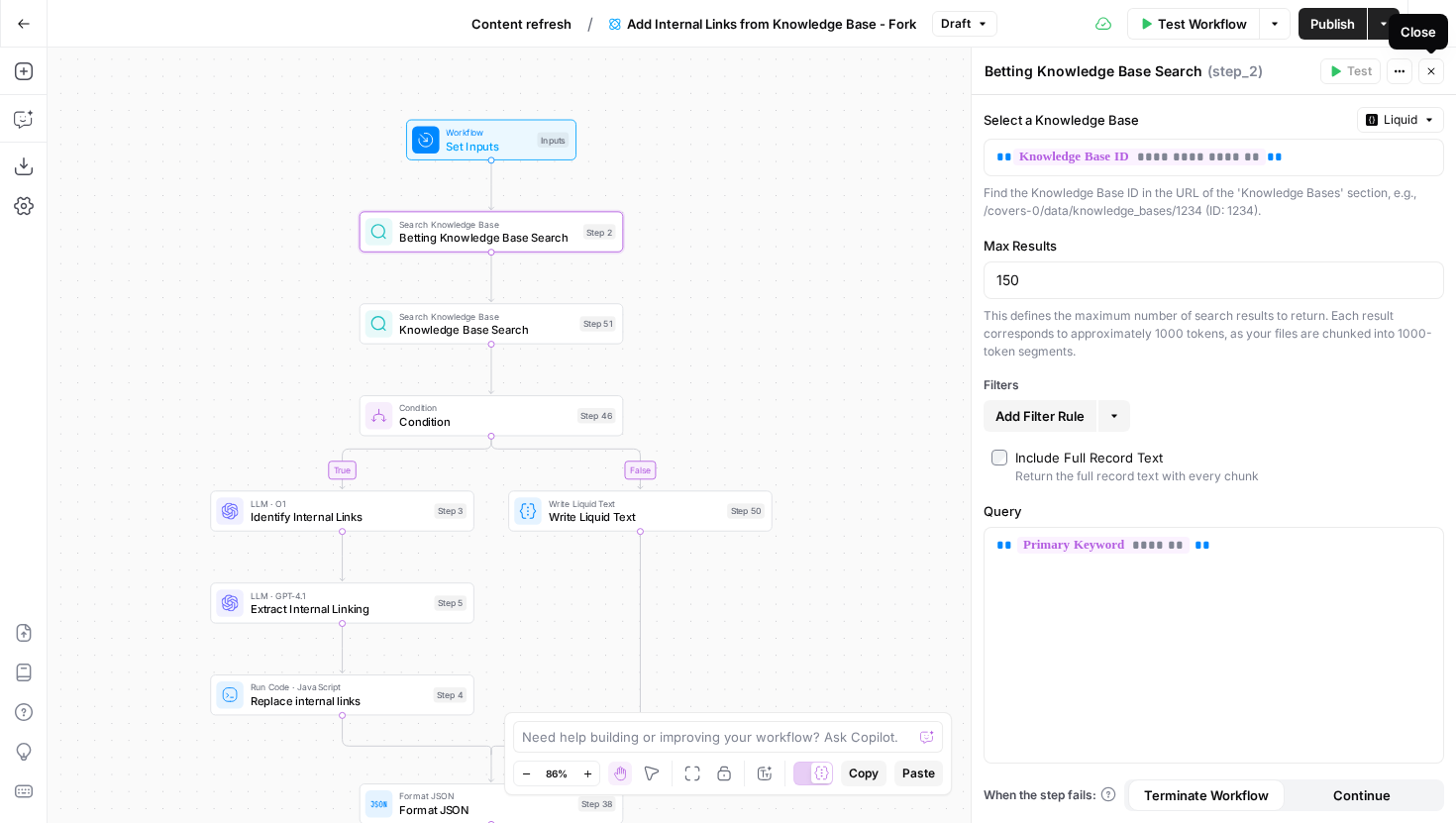 click on "Close" at bounding box center (1431, 71) 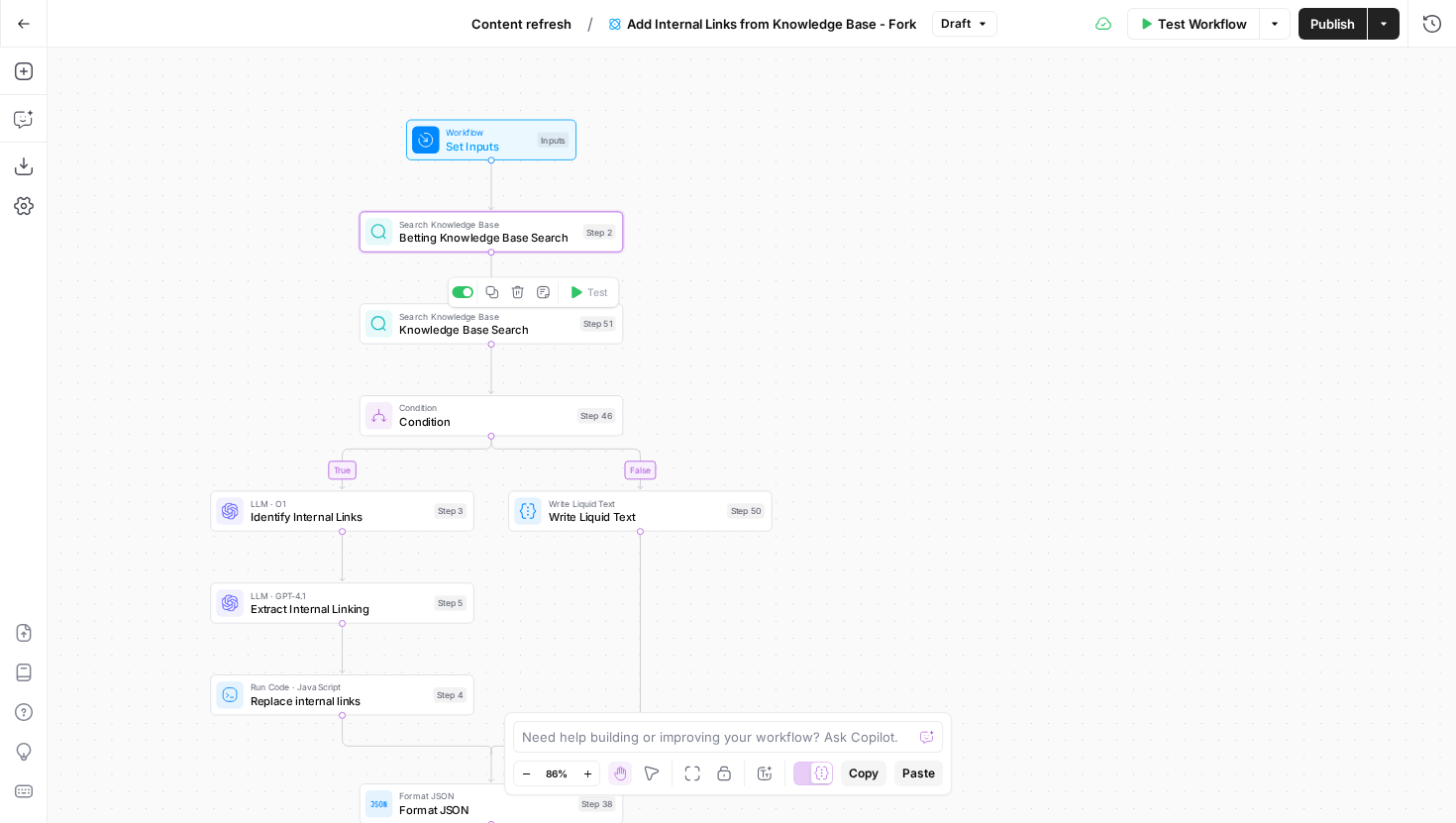 click on "Knowledge Base Search" at bounding box center (485, 329) 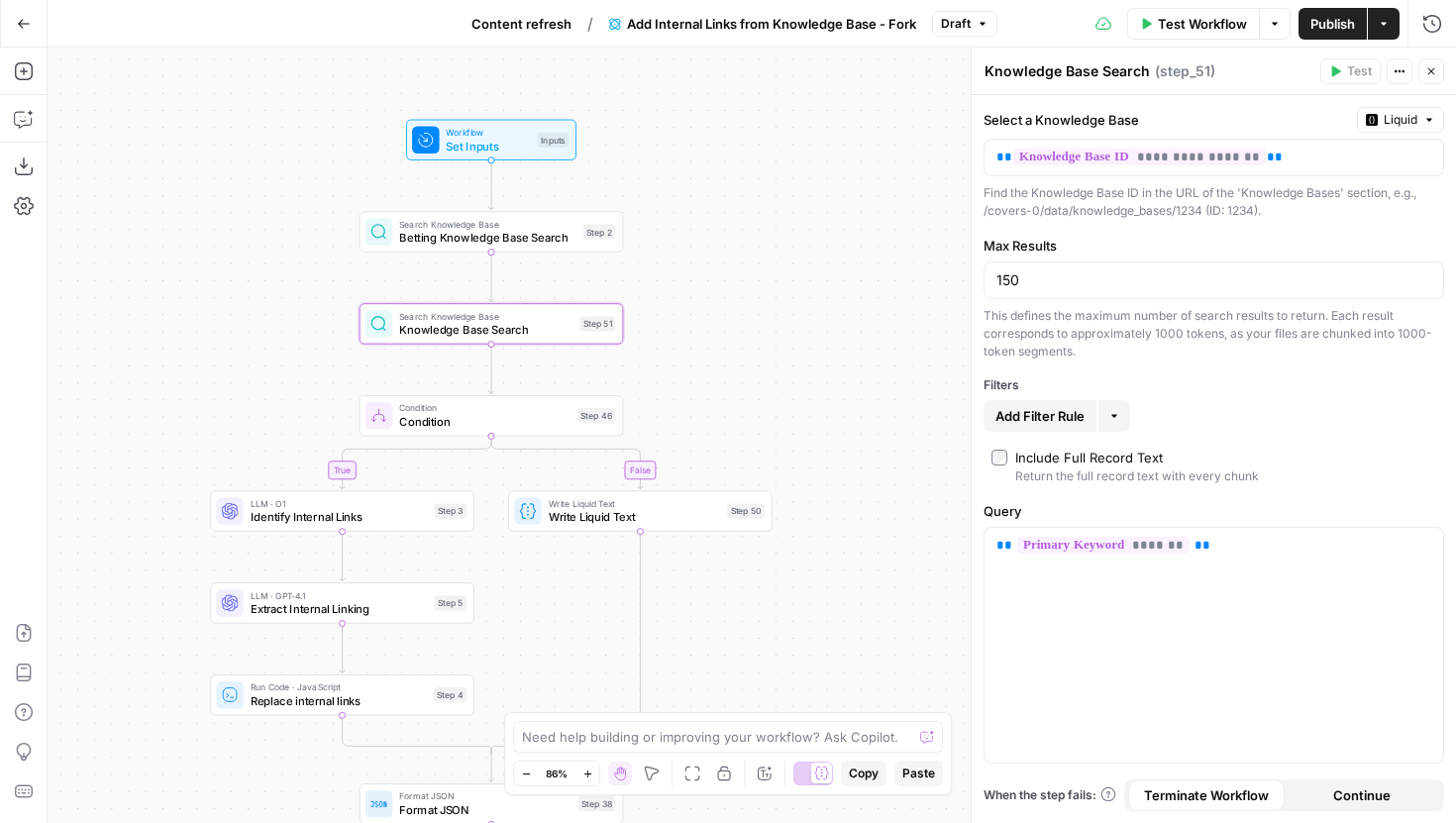 click on "Knowledge Base Search" at bounding box center (1067, 71) 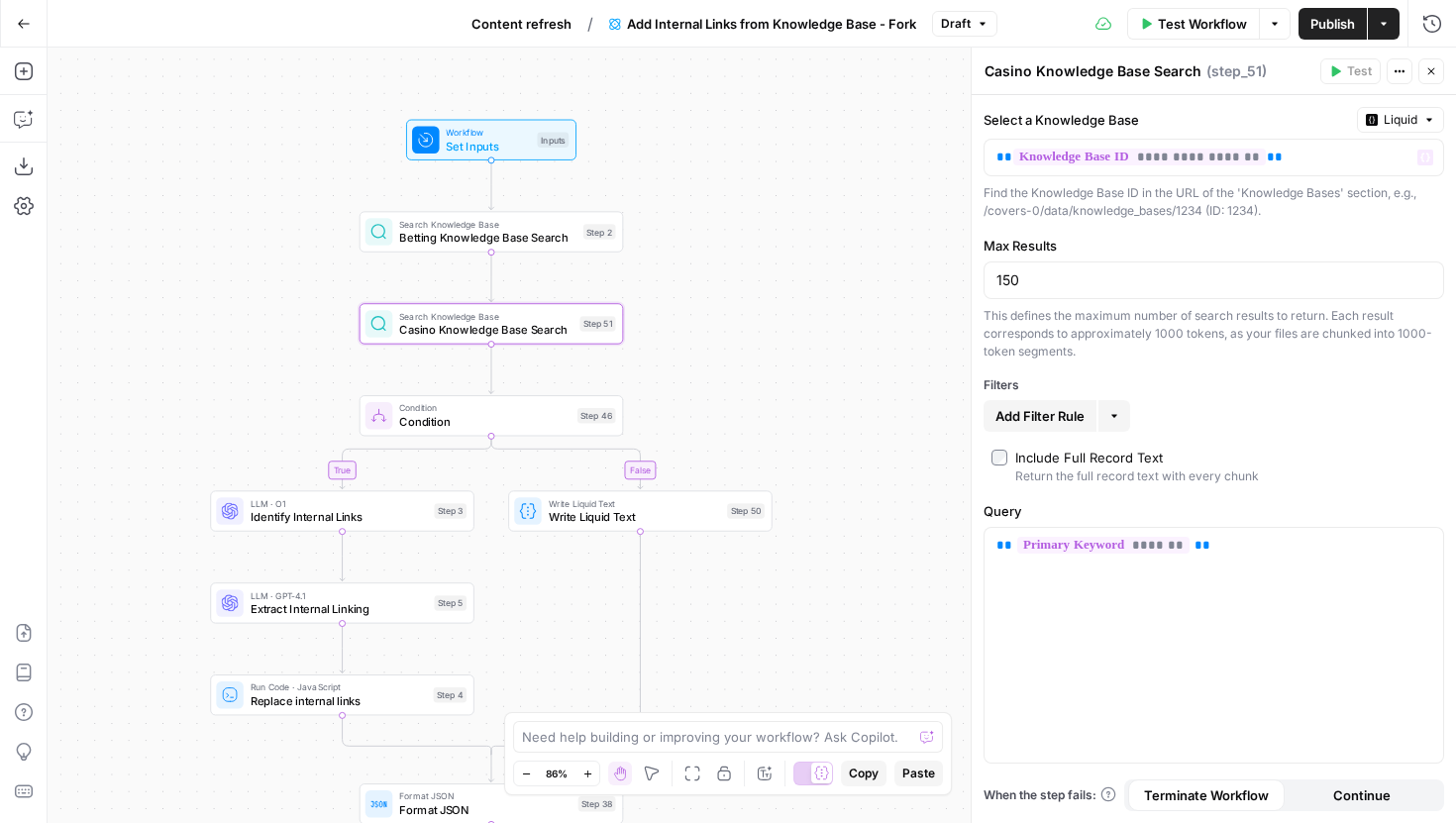 type on "Casino Knowledge Base Search" 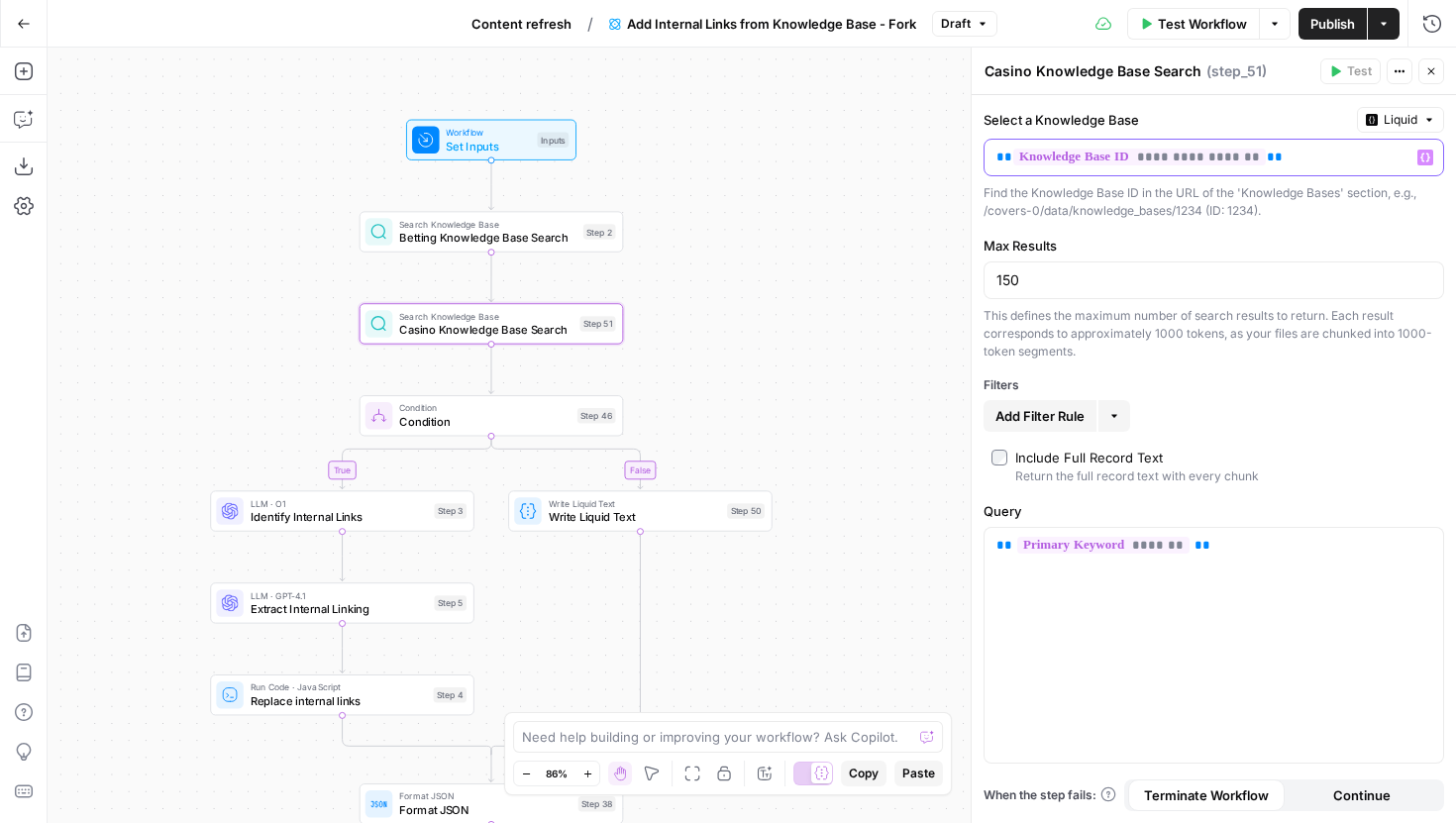 drag, startPoint x: 1314, startPoint y: 159, endPoint x: 1294, endPoint y: 156, distance: 20.223748 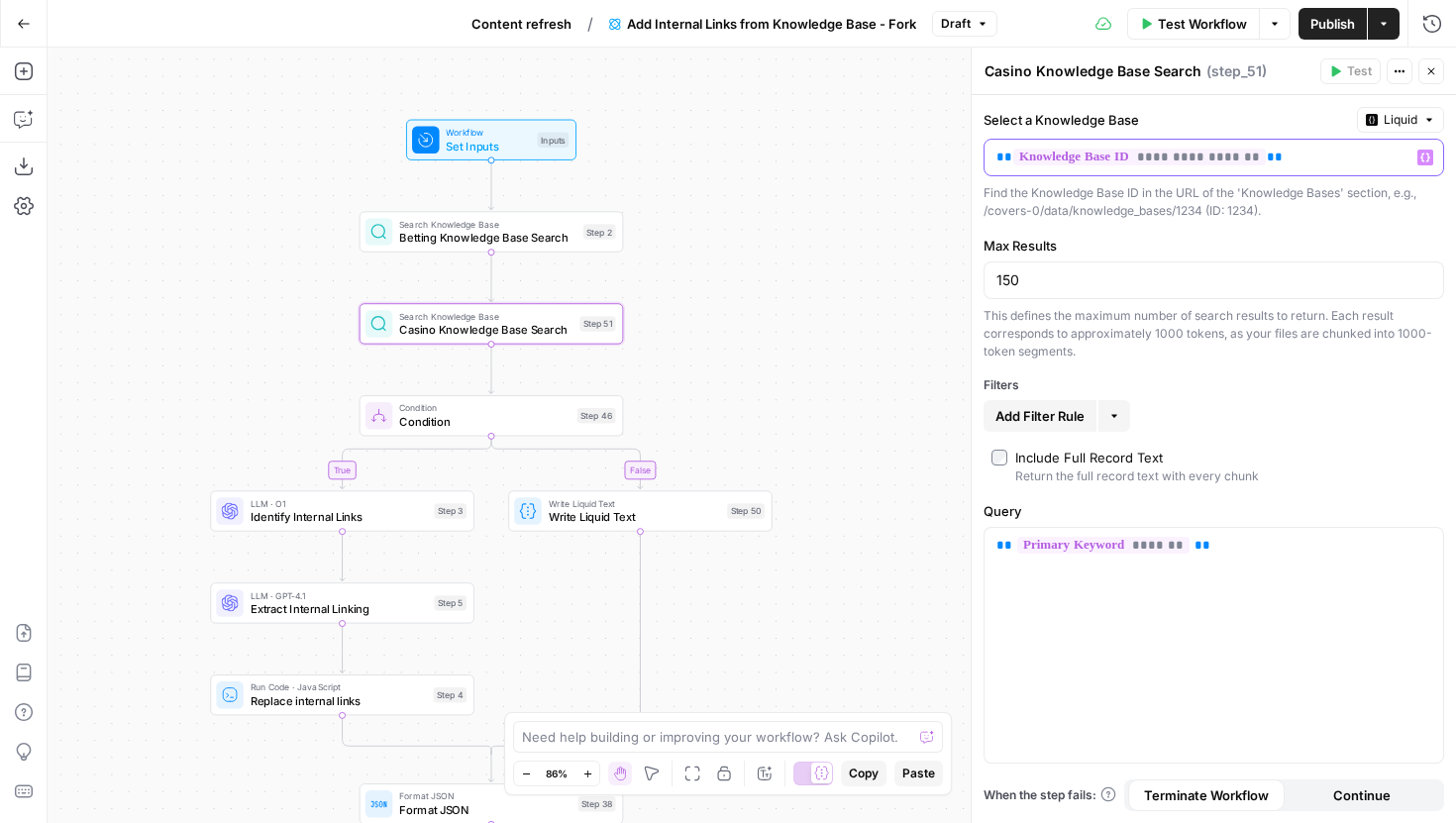 click on "**********" at bounding box center [1197, 157] 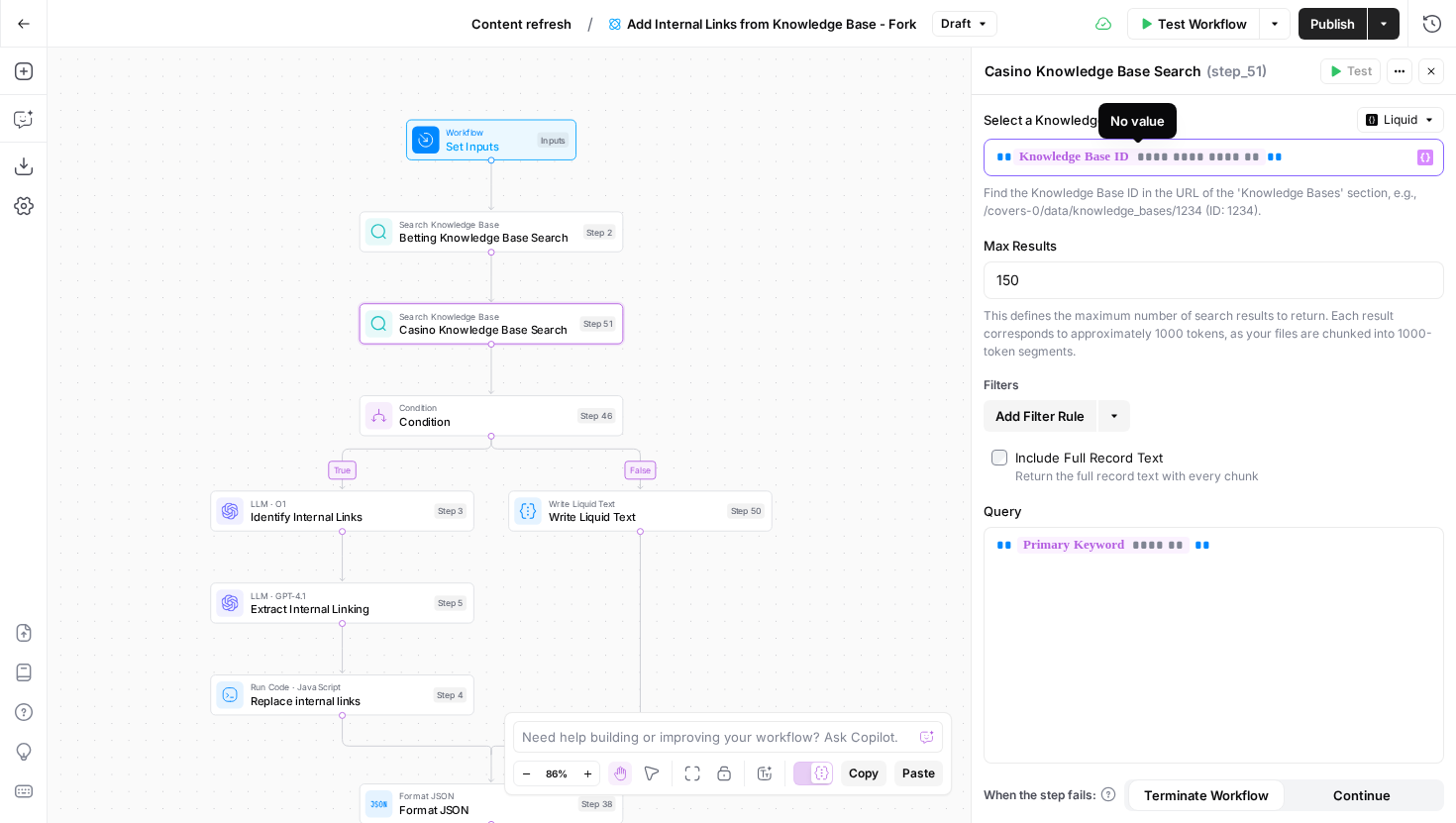 click on "**********" at bounding box center (1139, 156) 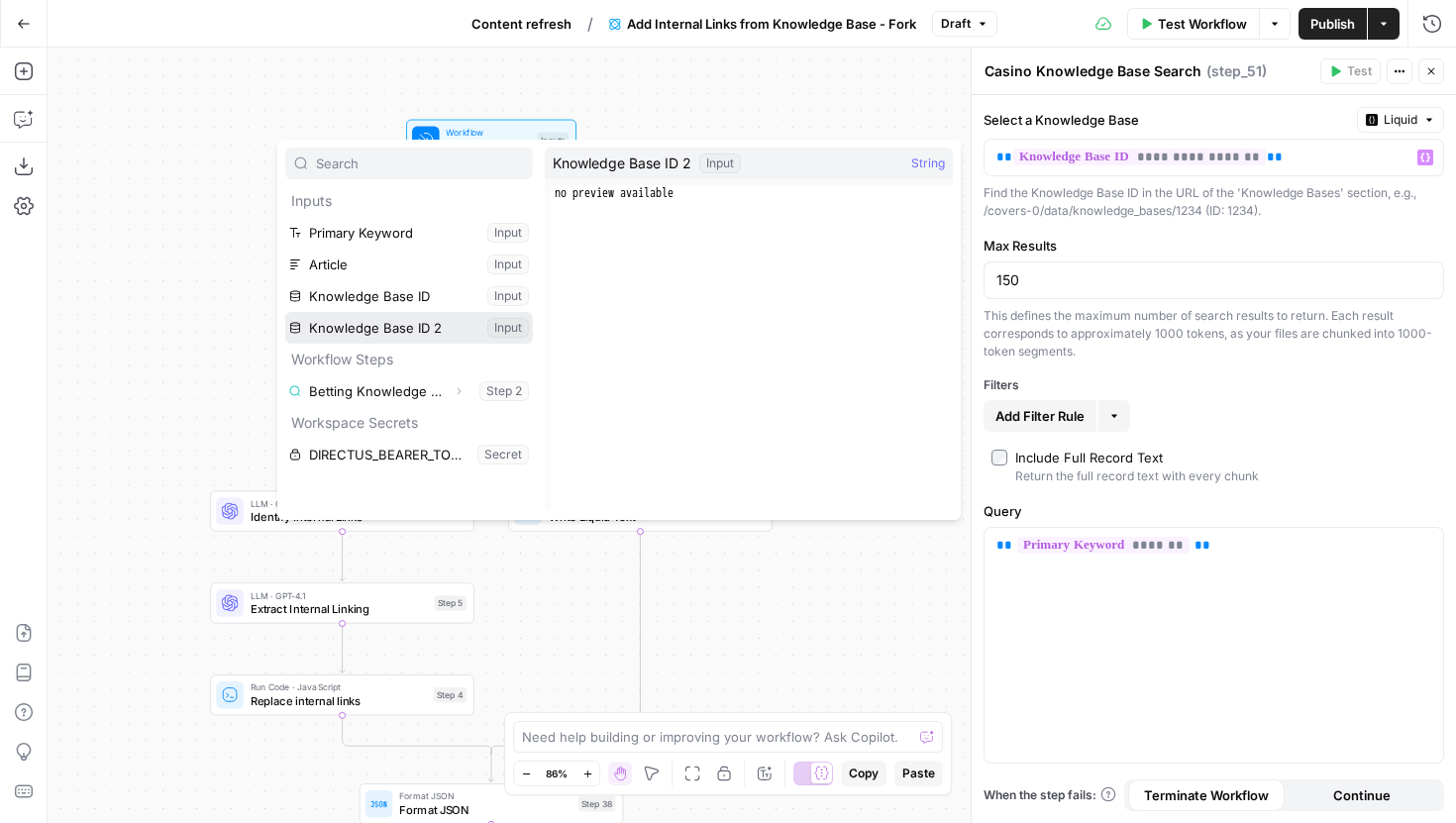 click at bounding box center (409, 328) 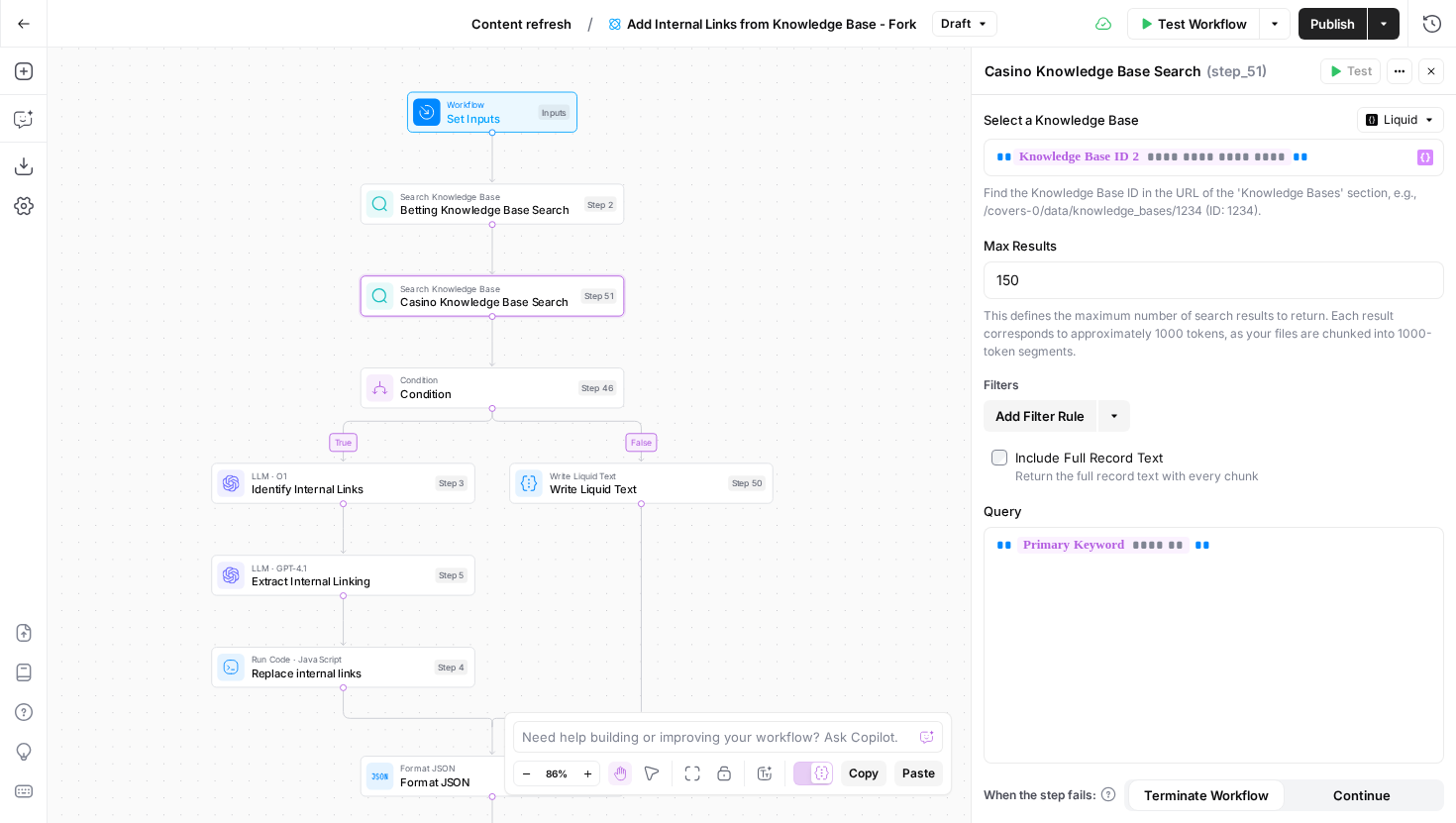 drag, startPoint x: 749, startPoint y: 325, endPoint x: 758, endPoint y: 285, distance: 41 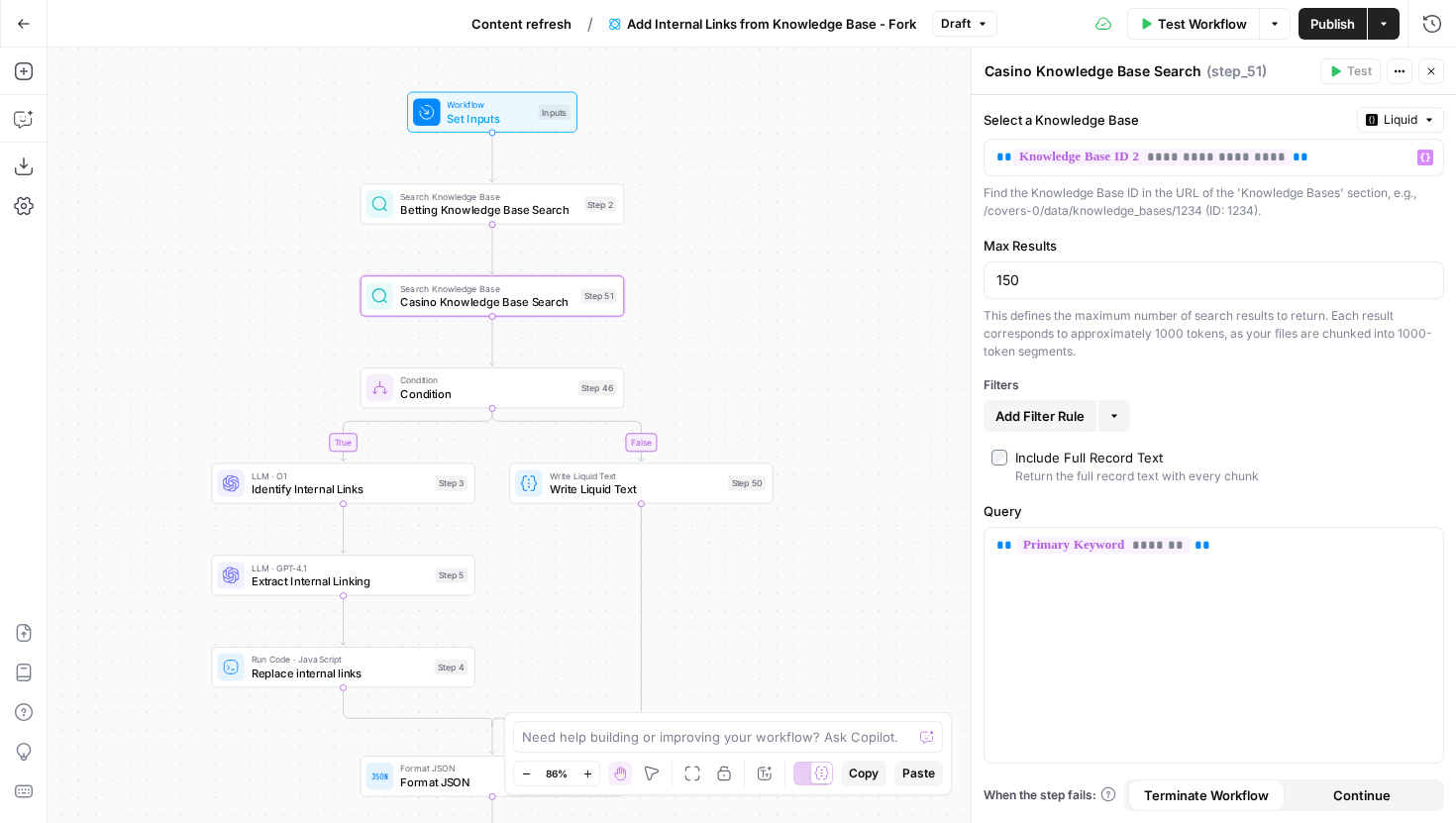click on "true false Workflow Set Inputs Inputs Search Knowledge Base Betting Knowledge Base Search Step 2 Search Knowledge Base Casino Knowledge Base Search Step 51 Condition Condition Step 46 LLM · O1 Identify Internal Links Step 3 LLM · GPT-4.1 Extract Internal Linking Step 5 Run Code · JavaScript Replace internal links Step 4 Write Liquid Text Write Liquid Text Step 50 Format JSON Format JSON Step 38 End Output" at bounding box center [752, 435] 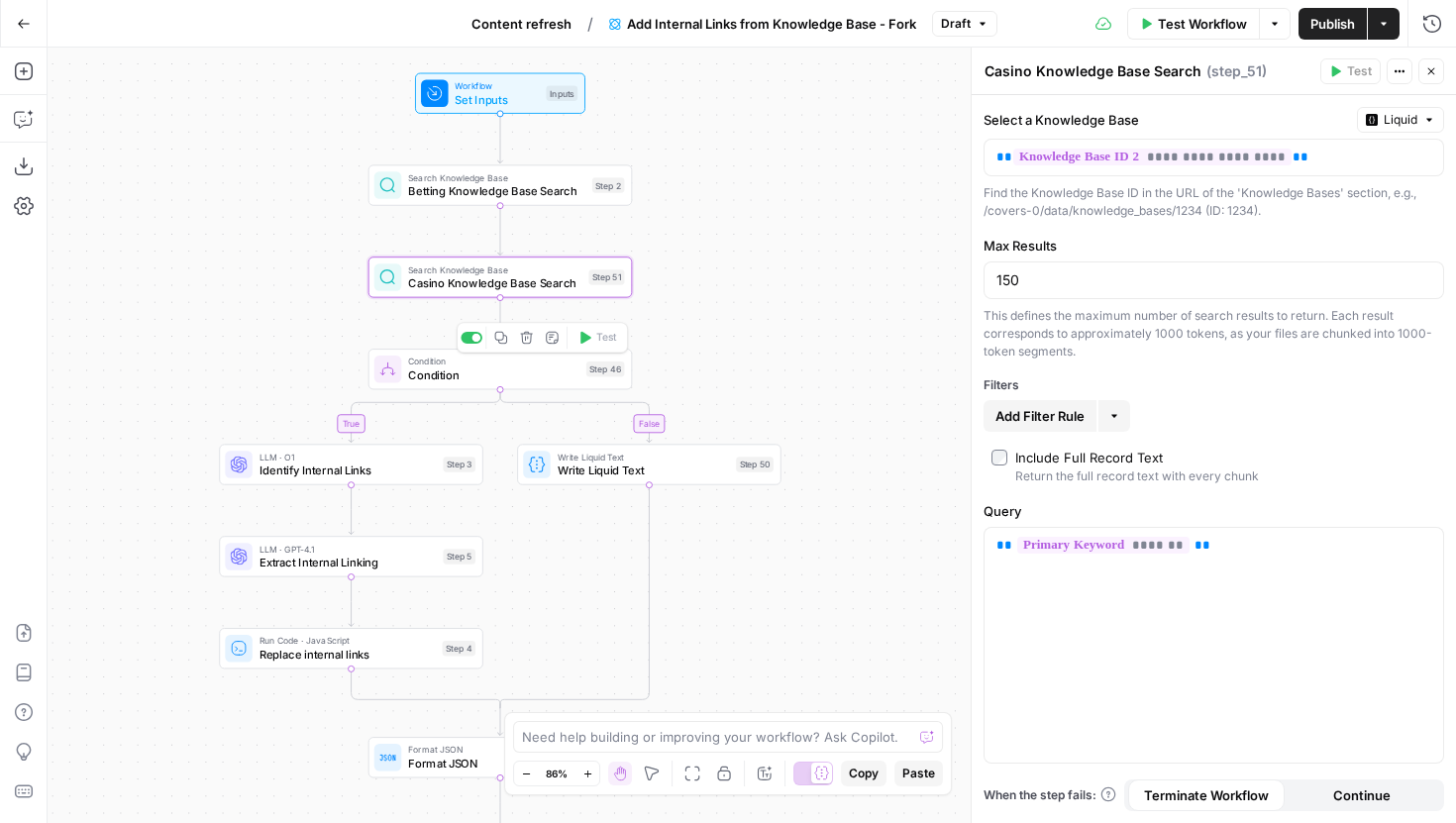 click on "Condition" at bounding box center [493, 374] 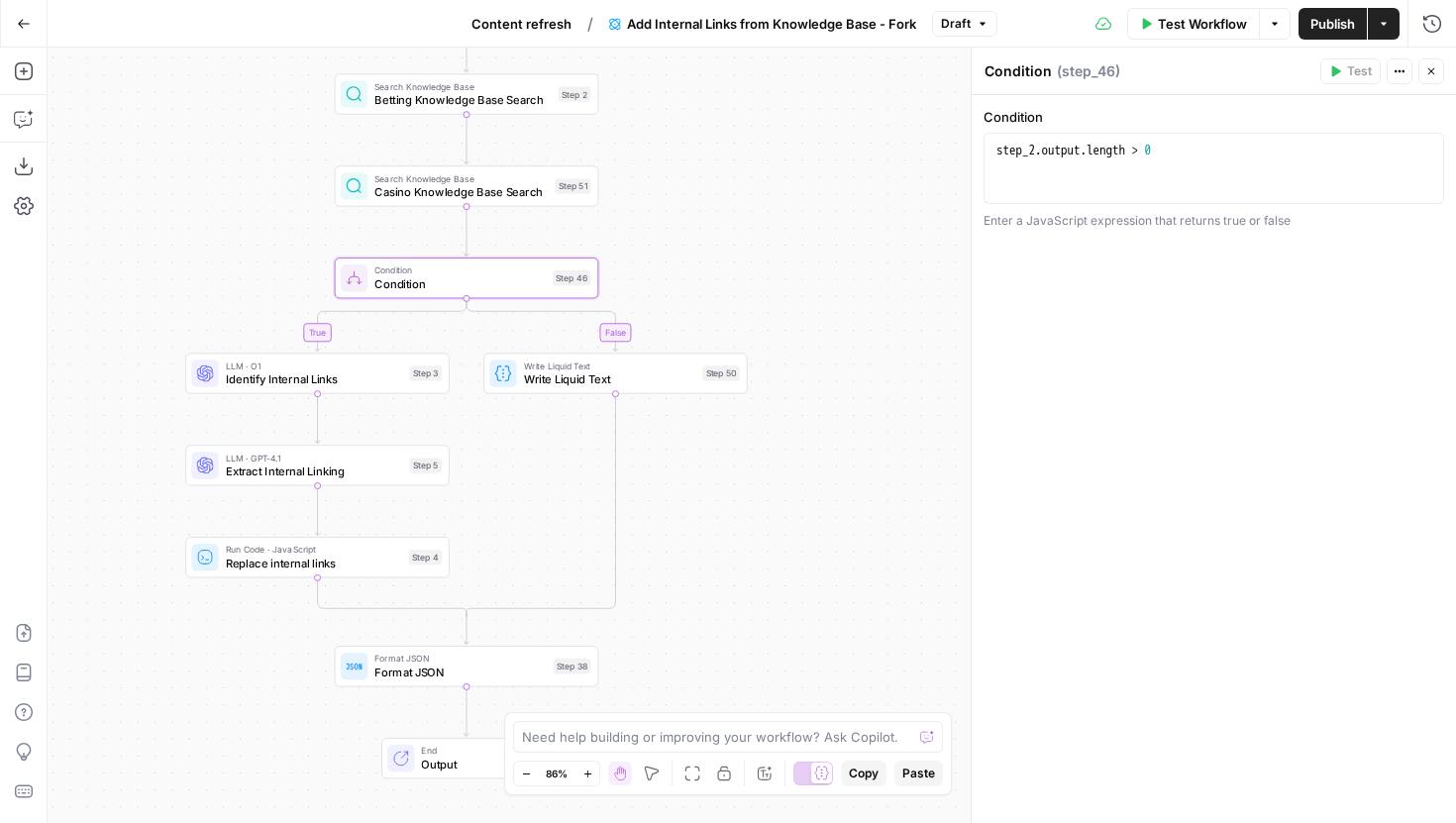 drag, startPoint x: 294, startPoint y: 334, endPoint x: 260, endPoint y: 247, distance: 93.40771 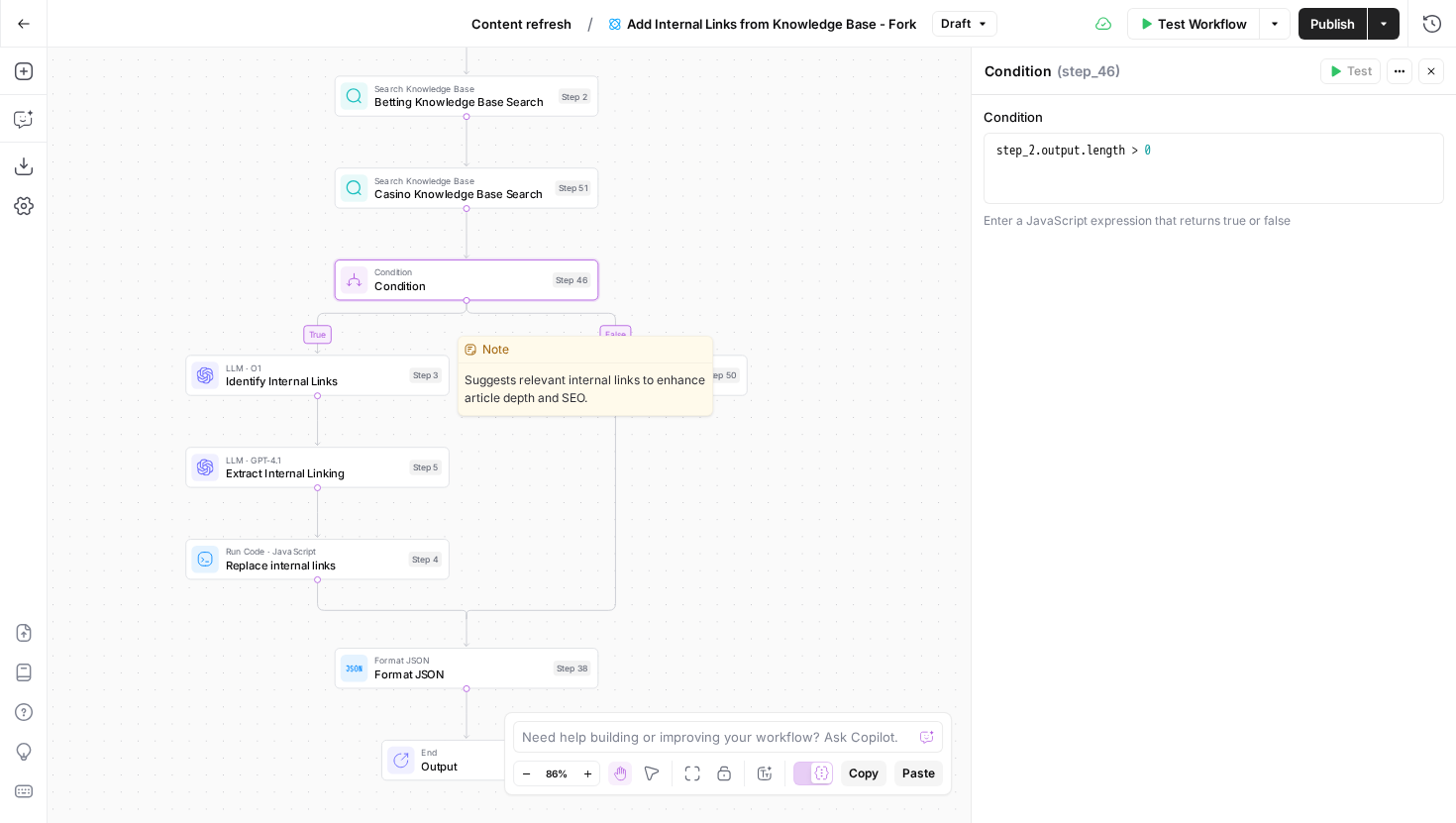 click on "Identify Internal Links" at bounding box center [314, 380] 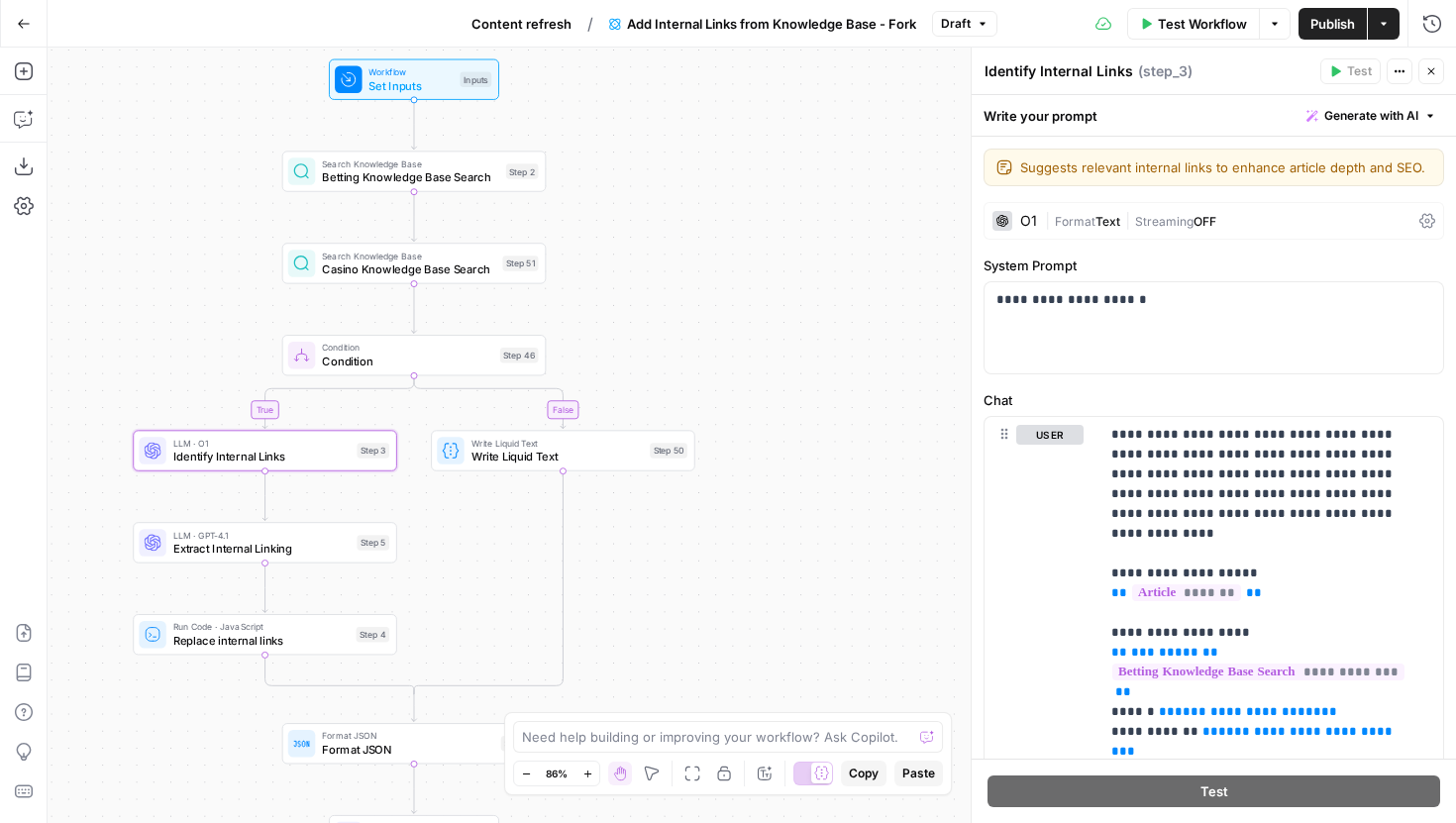 drag, startPoint x: 260, startPoint y: 215, endPoint x: 208, endPoint y: 290, distance: 91.263355 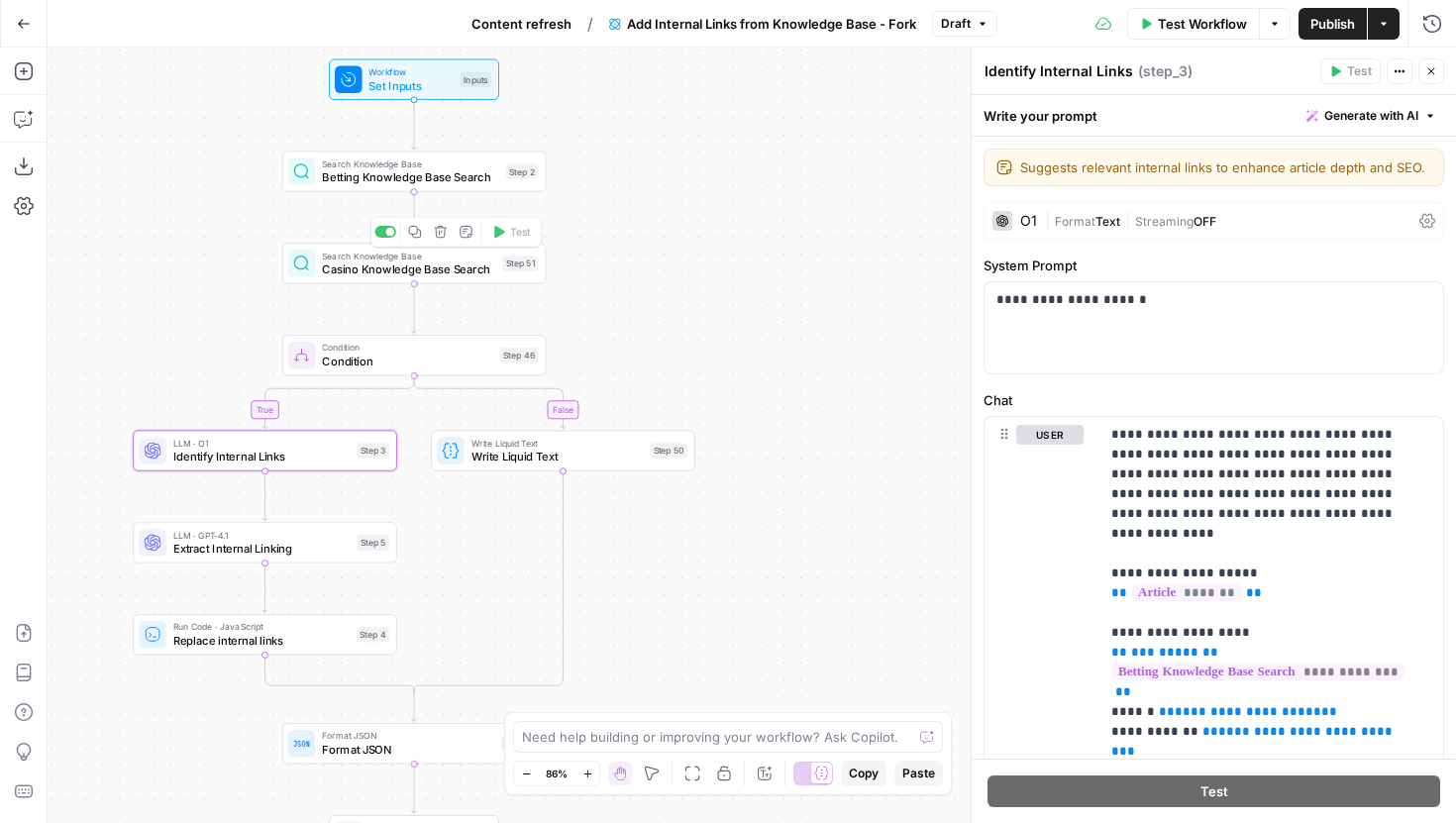 click on "Betting Knowledge Base Search" at bounding box center [410, 176] 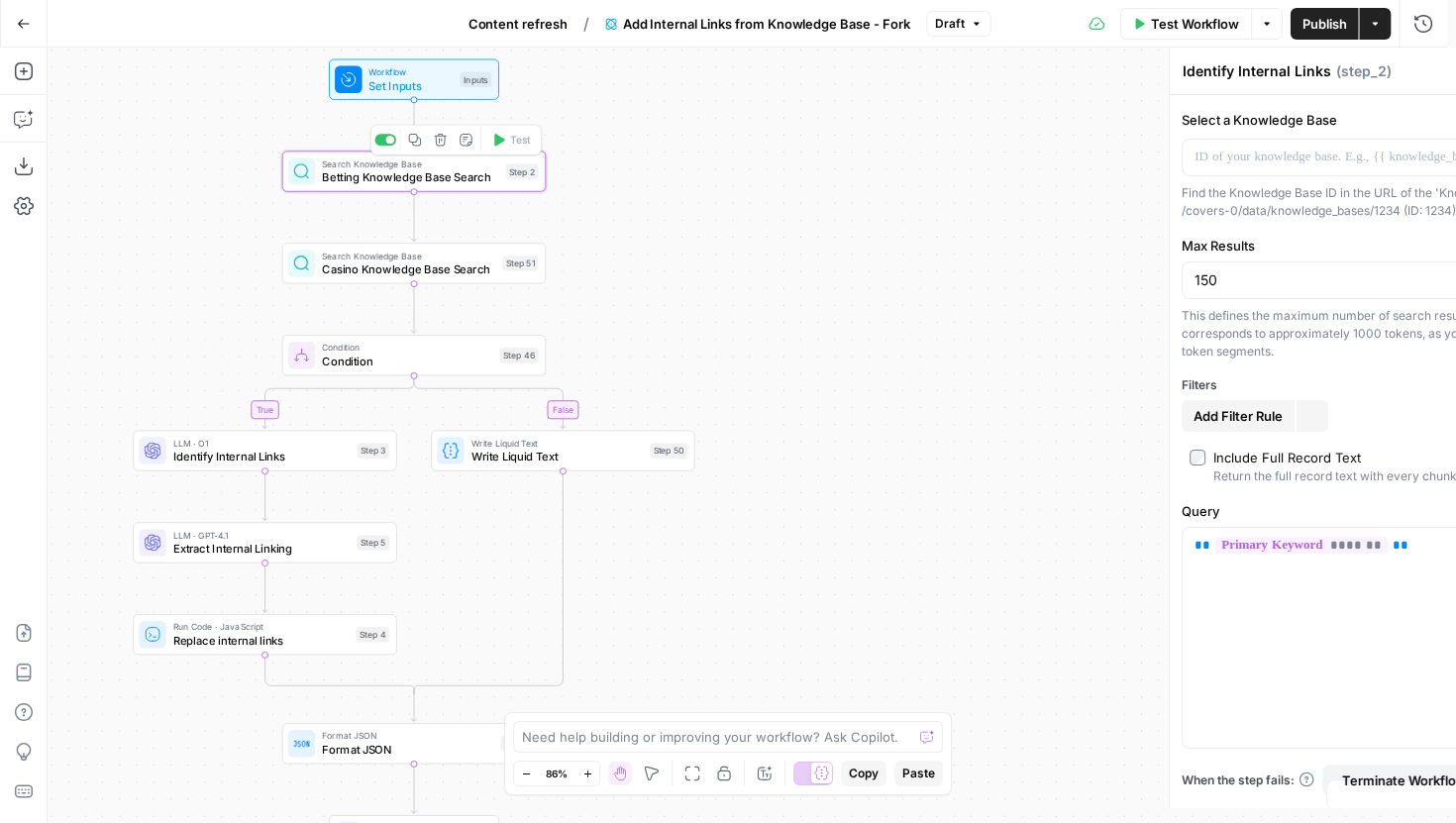 type on "Betting Knowledge Base Search" 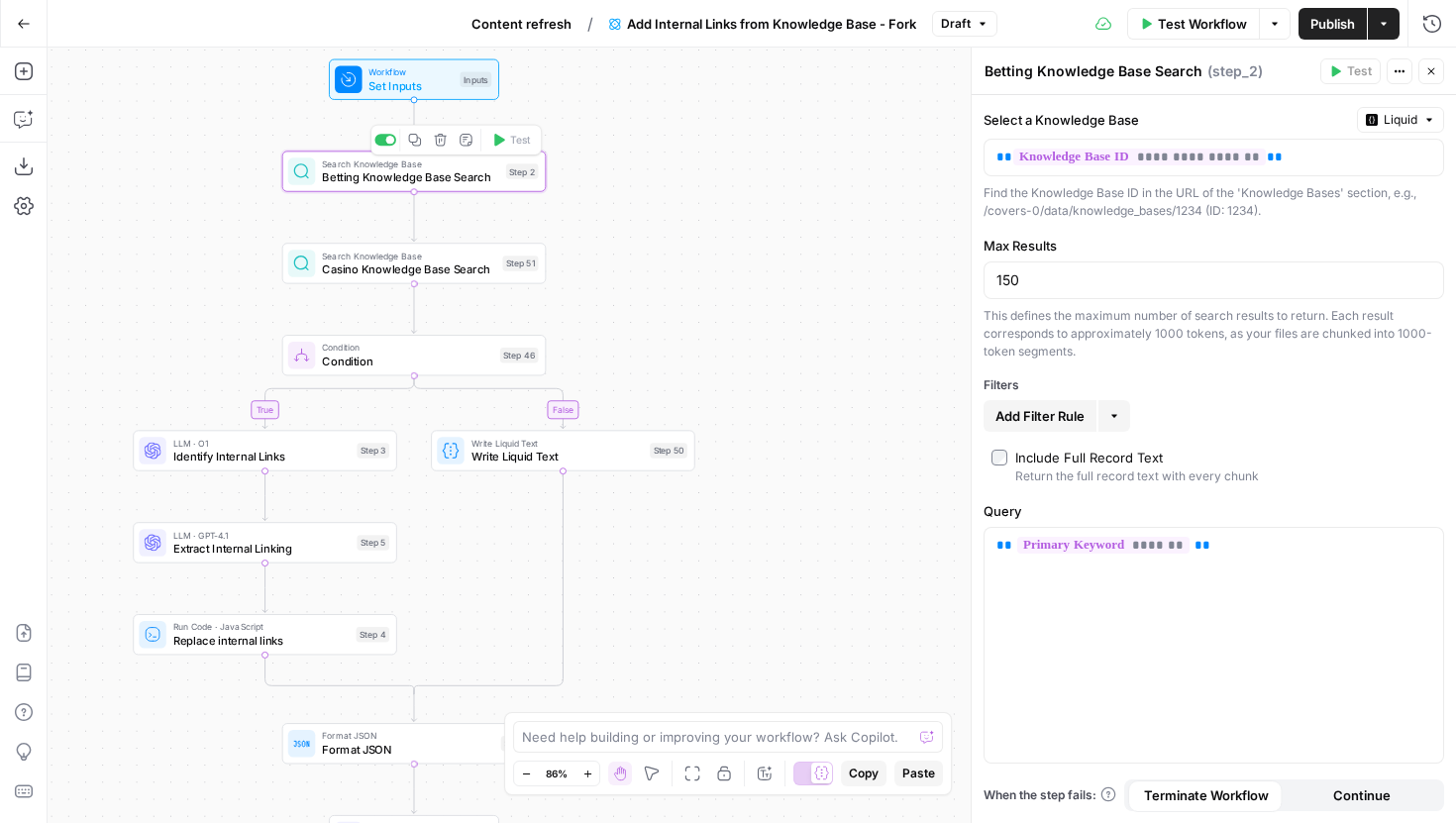 click on "Casino Knowledge Base Search" at bounding box center [408, 268] 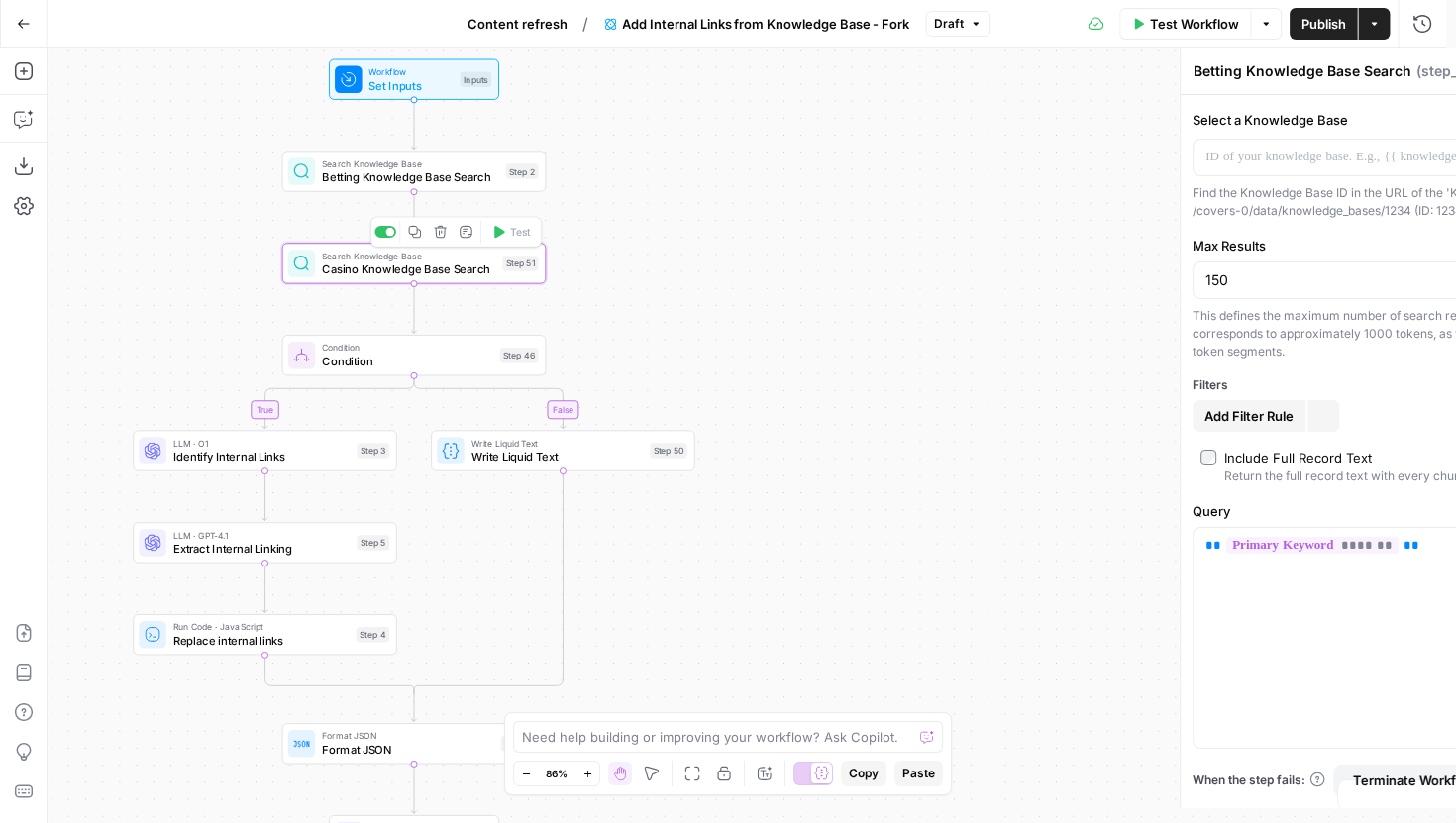 type on "Casino Knowledge Base Search" 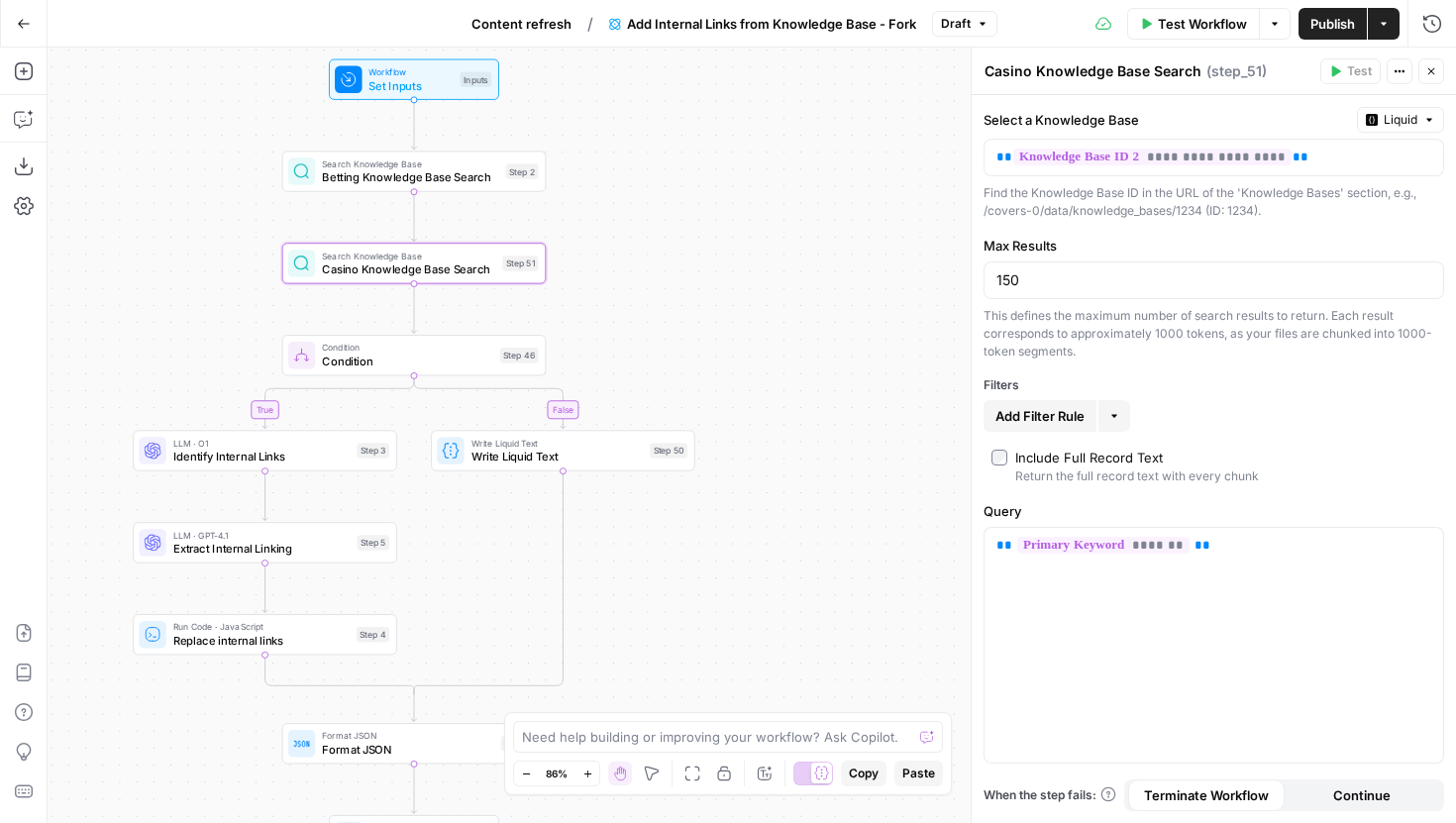 click on "Condition" at bounding box center (407, 360) 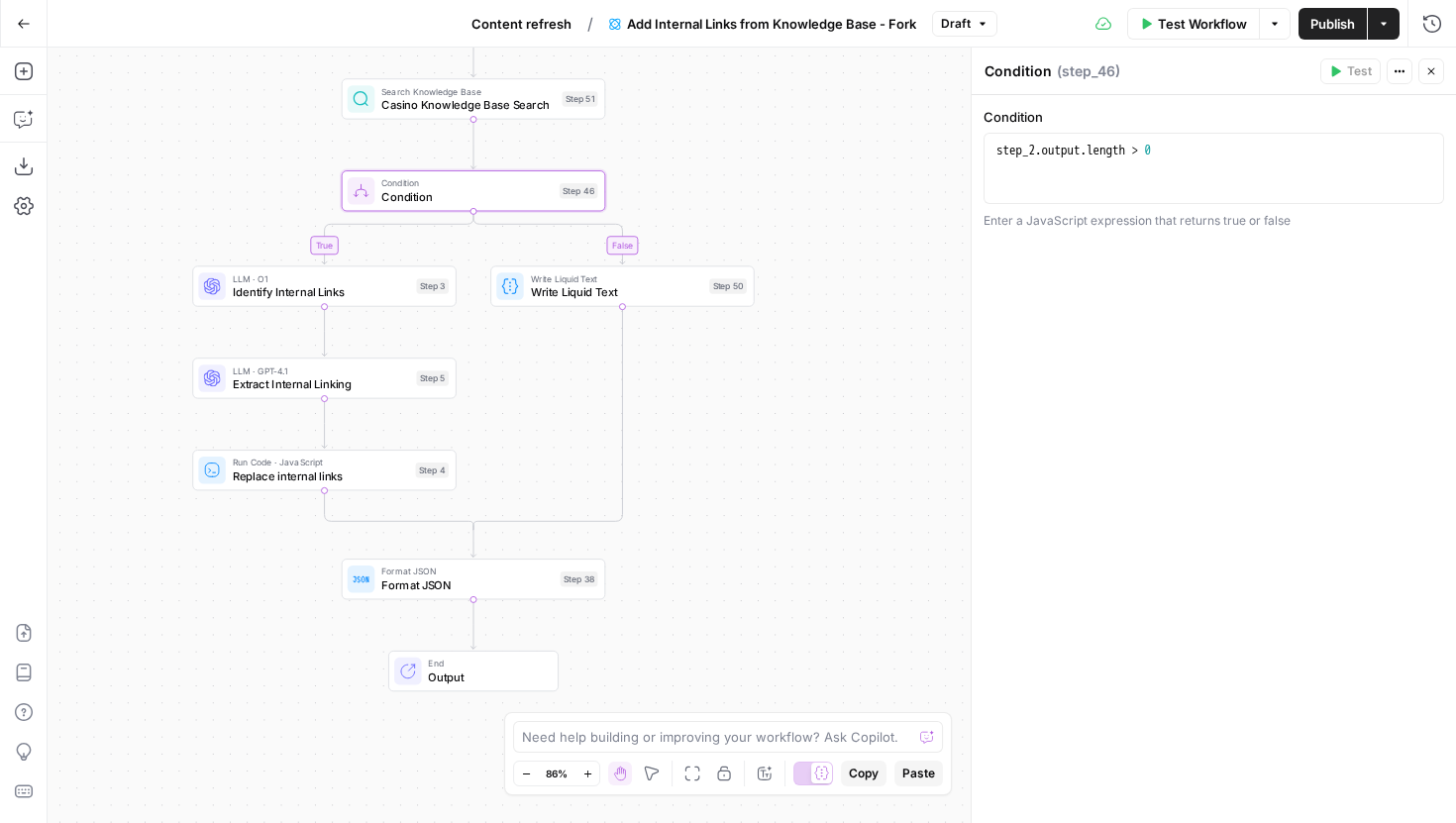 drag, startPoint x: 804, startPoint y: 564, endPoint x: 857, endPoint y: 401, distance: 171.40012 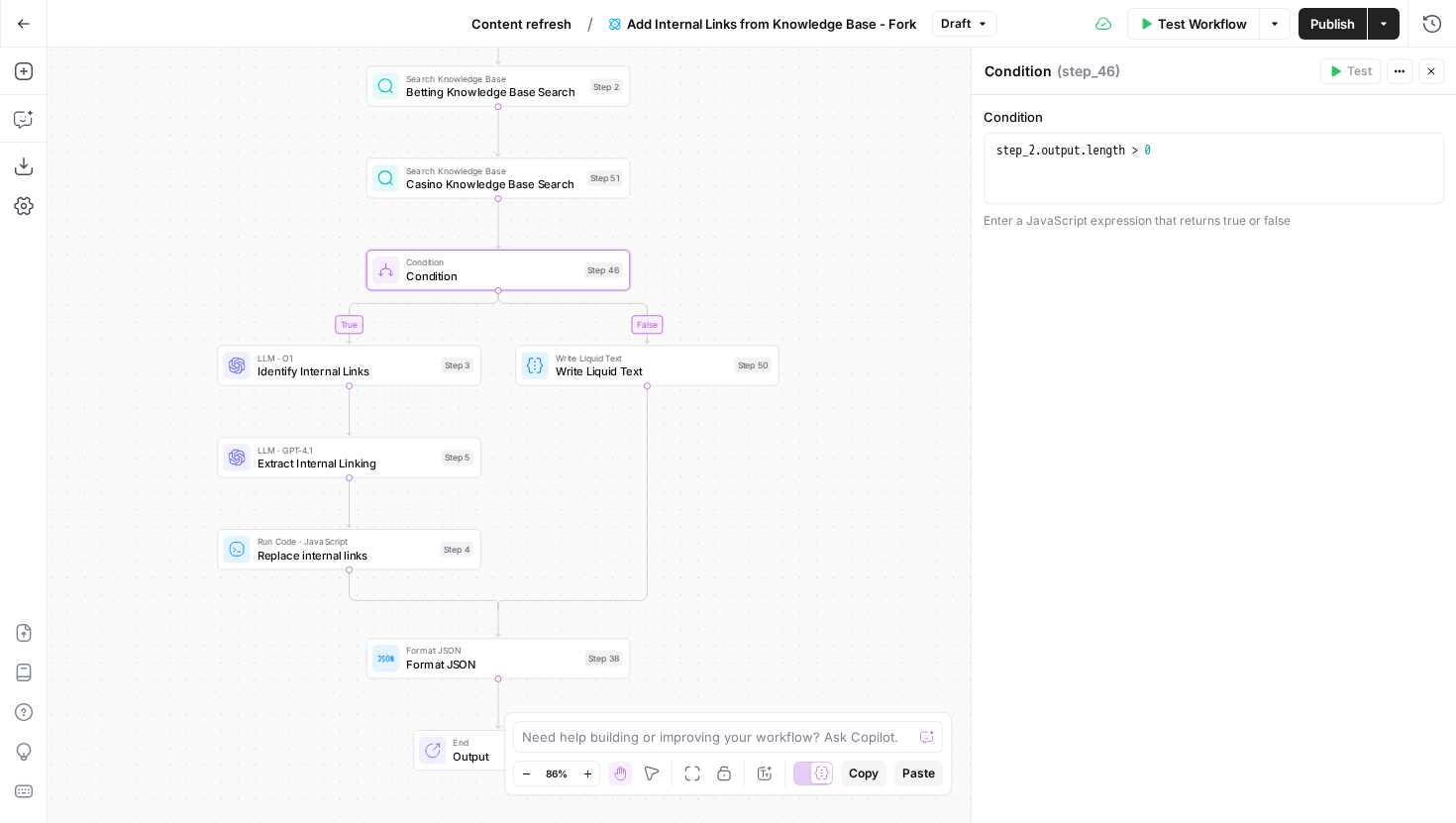 drag, startPoint x: 854, startPoint y: 410, endPoint x: 881, endPoint y: 489, distance: 83.4865 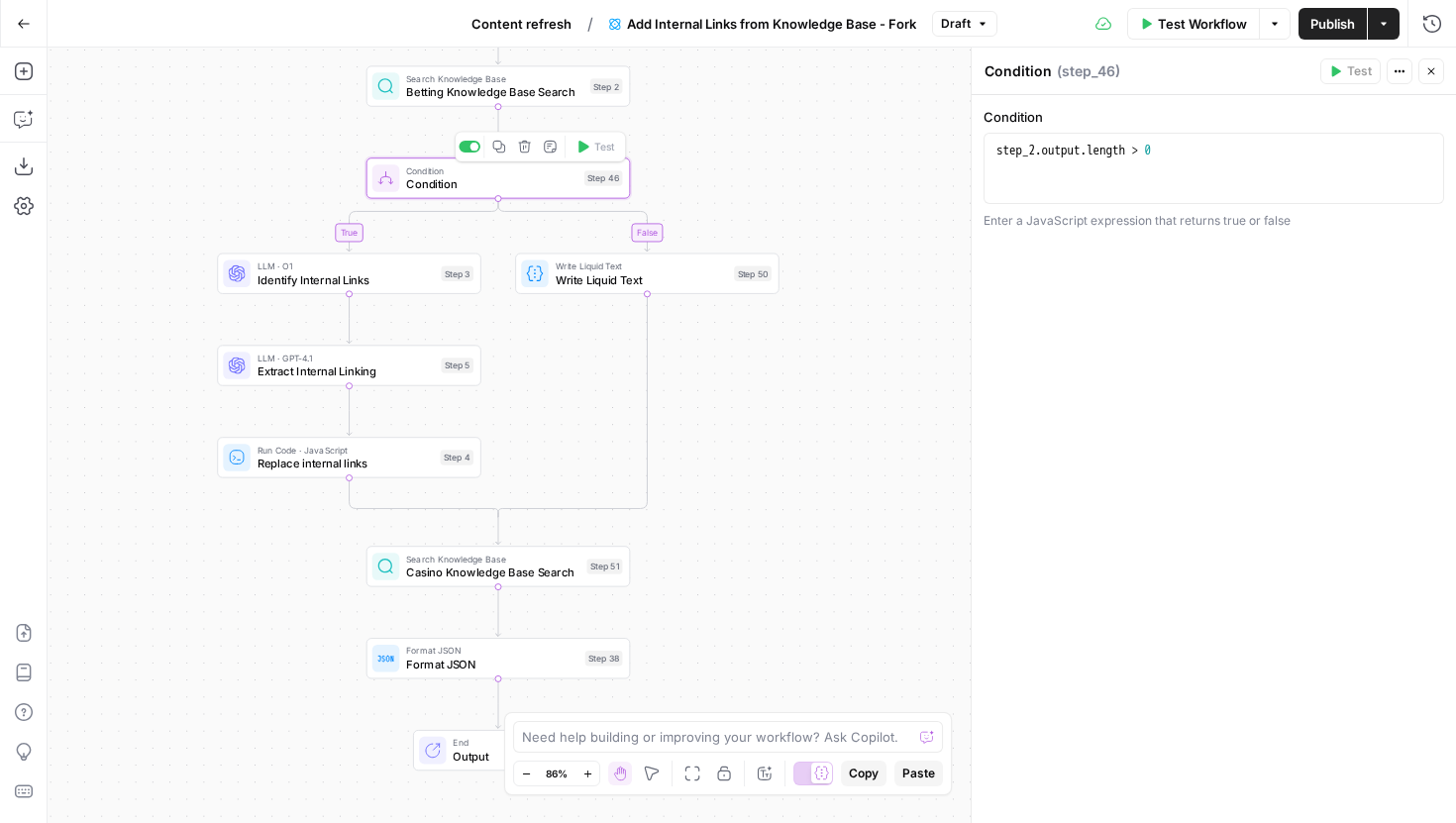 click 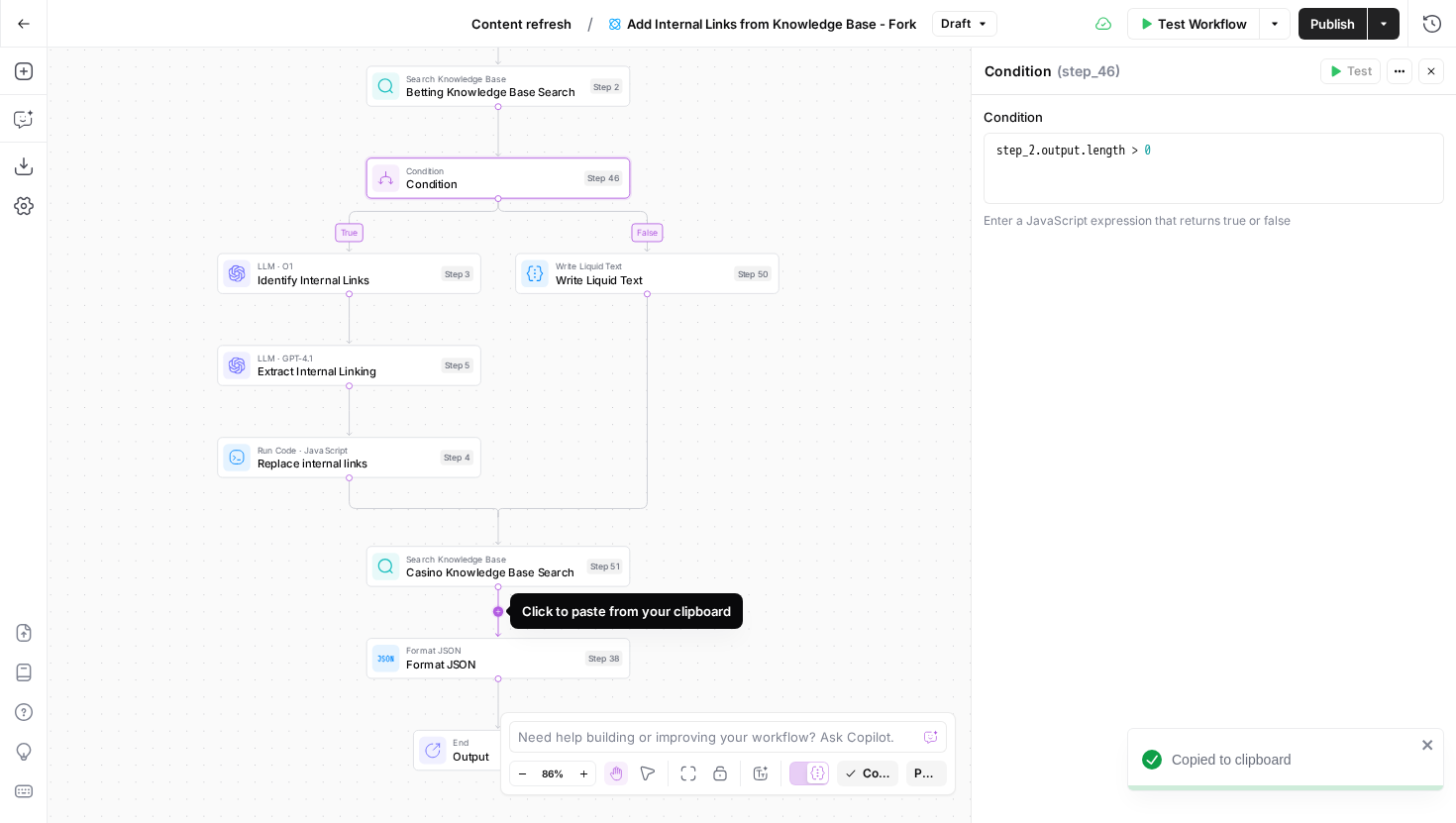 click 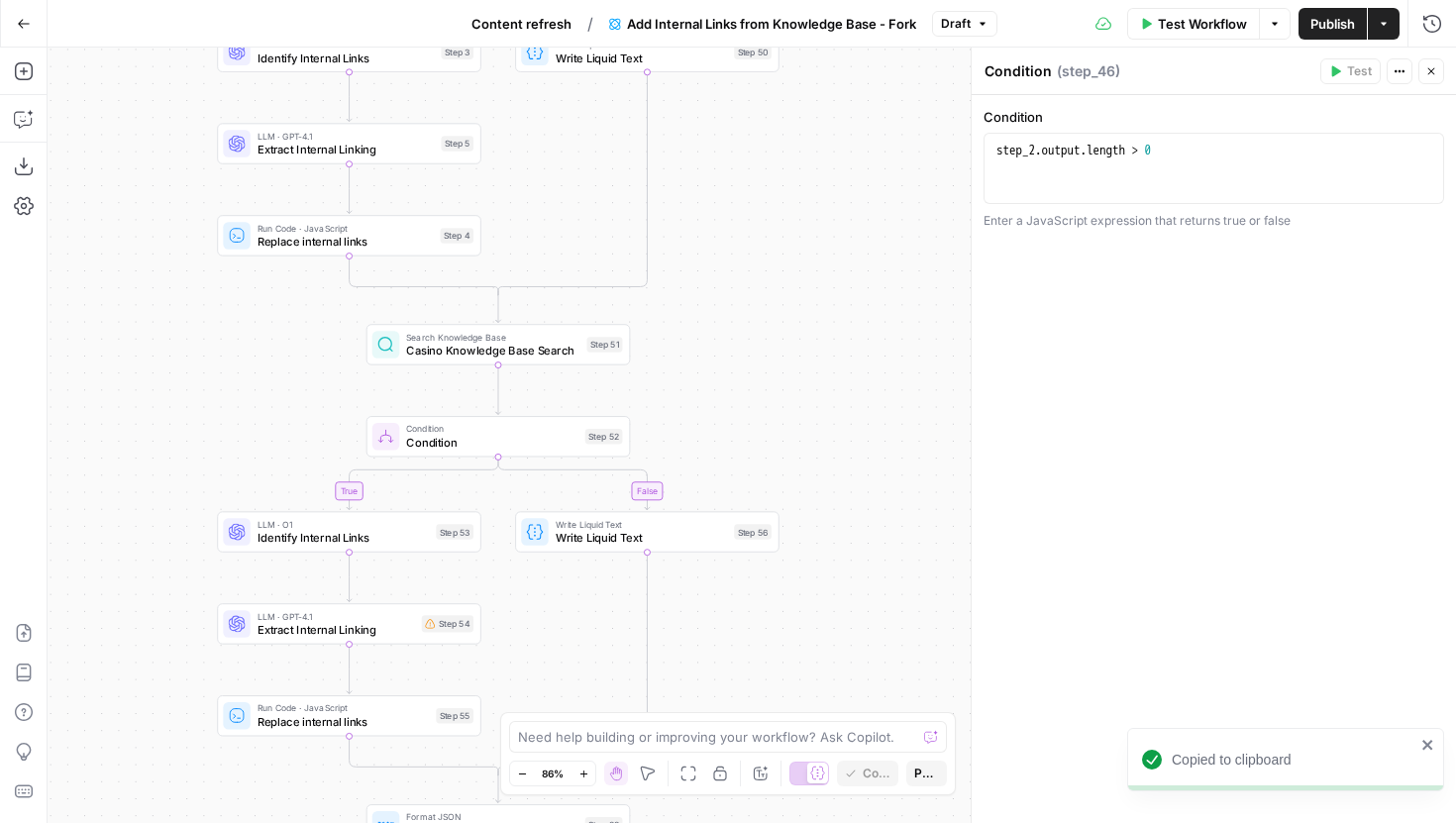 drag, startPoint x: 789, startPoint y: 562, endPoint x: 795, endPoint y: 265, distance: 297.0606 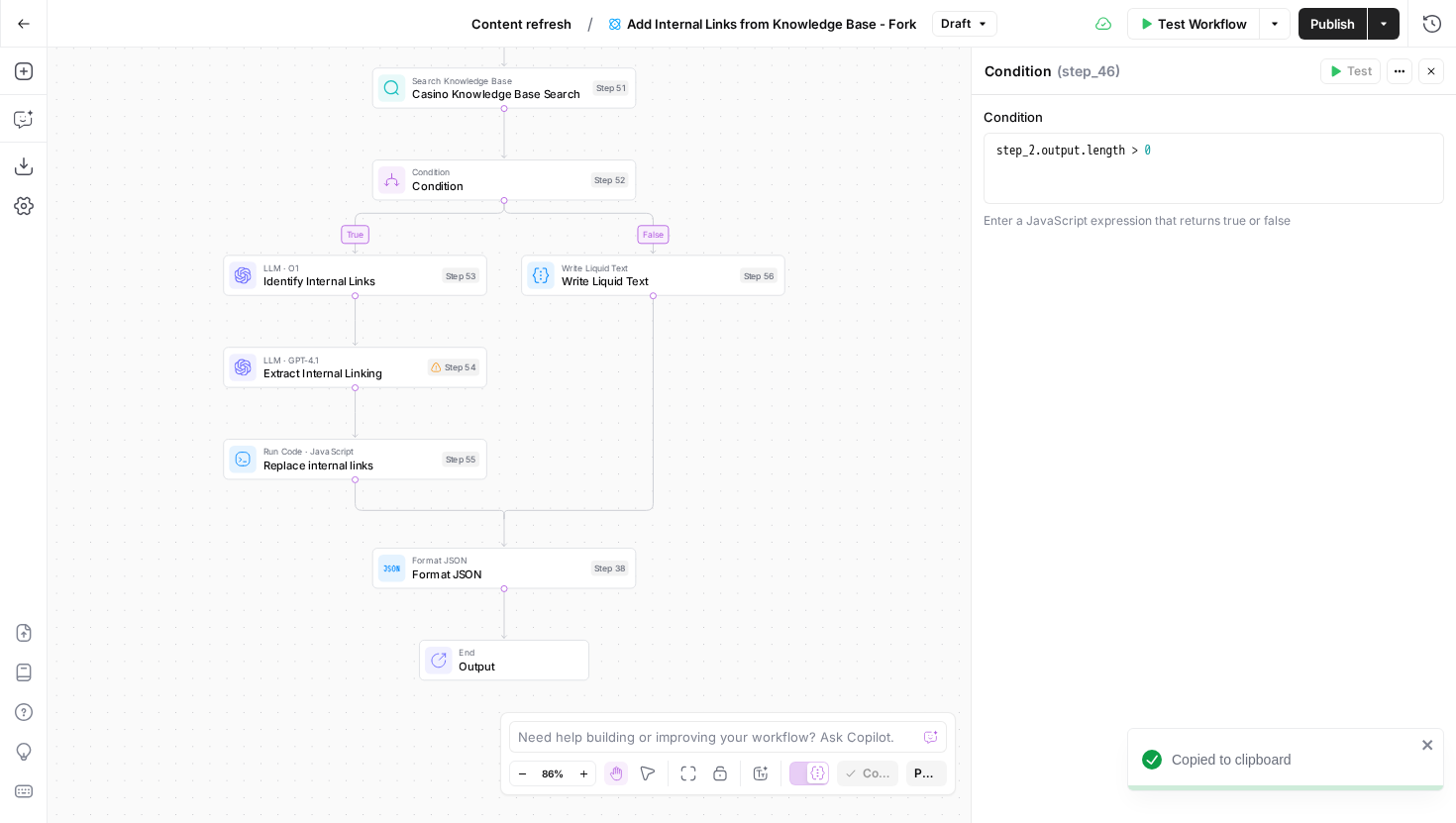 drag, startPoint x: 818, startPoint y: 566, endPoint x: 818, endPoint y: 384, distance: 182 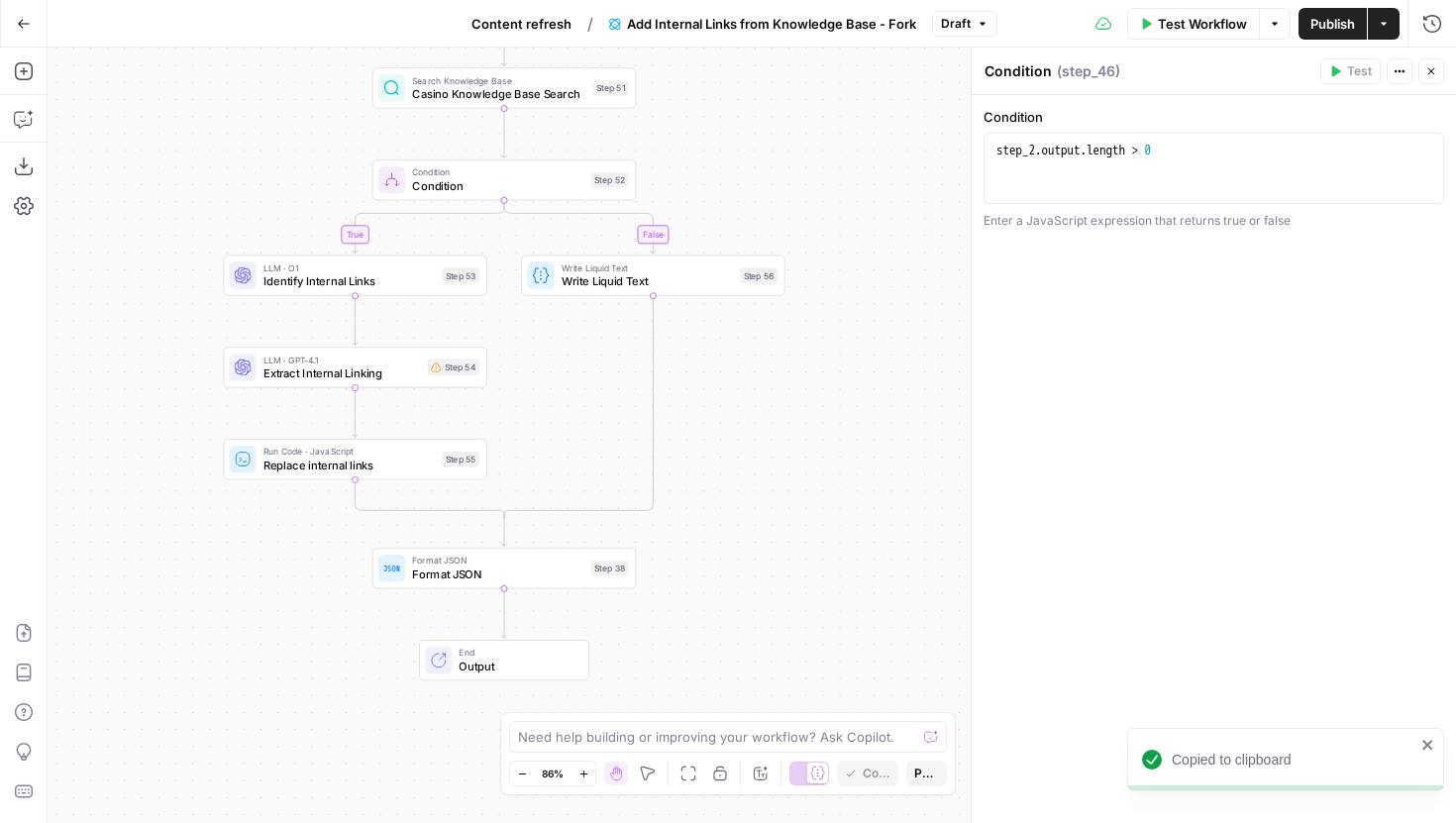 click on "Format JSON" at bounding box center [498, 561] 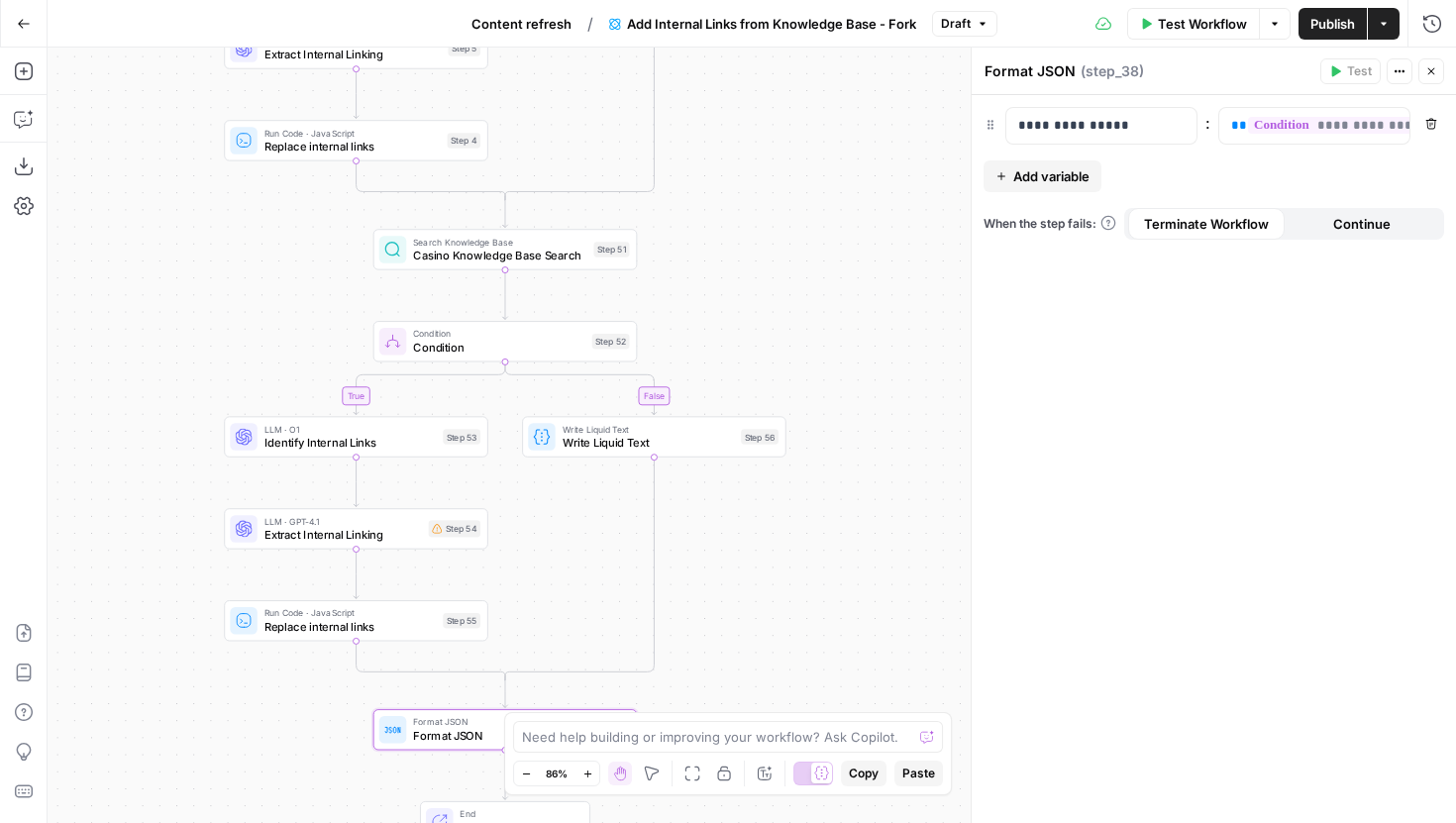 drag, startPoint x: 786, startPoint y: 392, endPoint x: 787, endPoint y: 554, distance: 162.00309 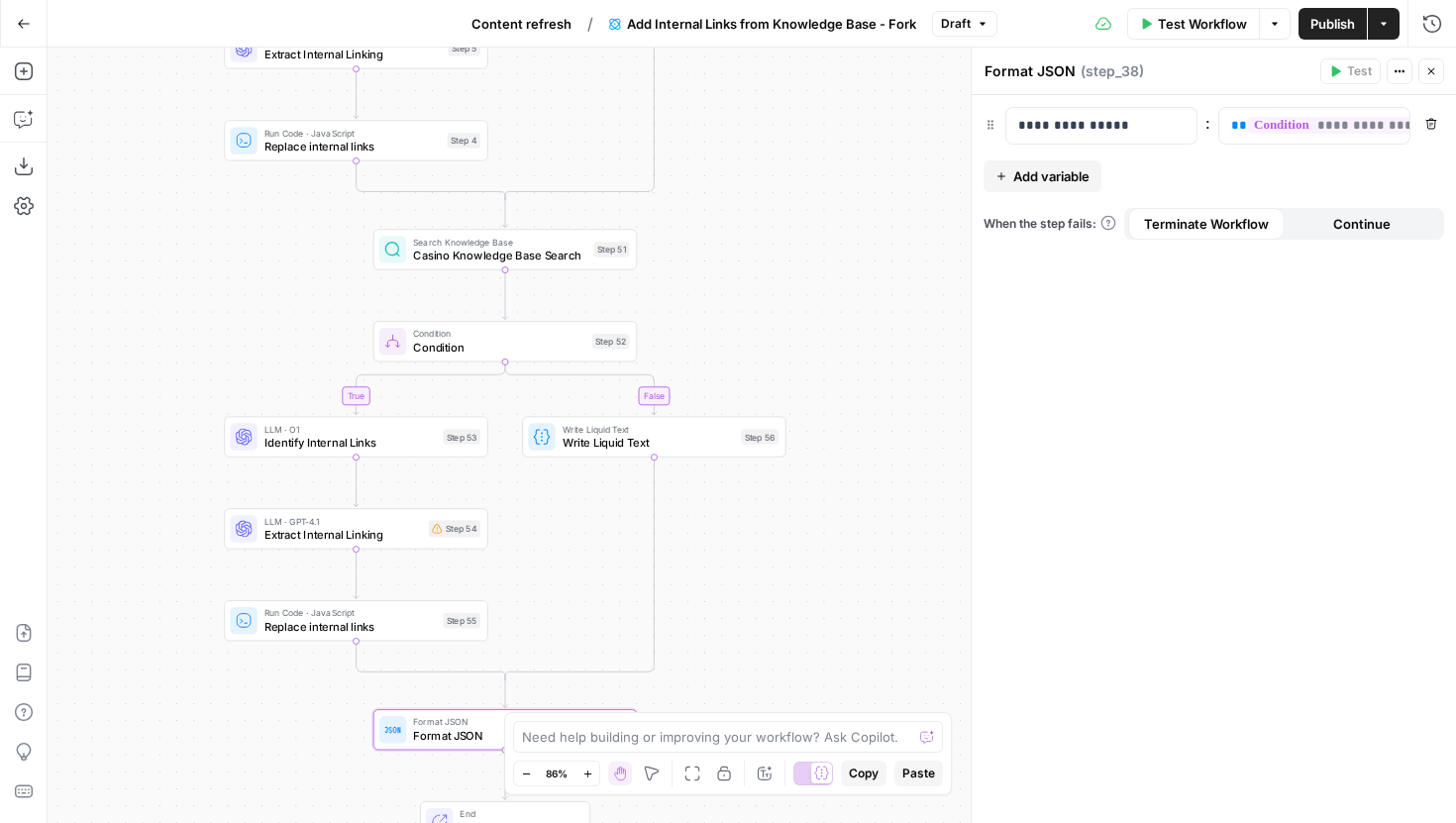 click on "true false true false Workflow Set Inputs Inputs Search Knowledge Base Betting Knowledge Base Search Step 2 Condition Condition Step 46 LLM · O1 Identify Internal Links Step 3 LLM · GPT-4.1 Extract Internal Linking Step 5 Run Code · JavaScript Replace internal links Step 4 Write Liquid Text Write Liquid Text Step 50 Search Knowledge Base Casino Knowledge Base Search Step 51 Condition Condition Step 52 LLM · O1 Identify Internal Links Step 53 LLM · GPT-4.1 Extract Internal Linking Step 54 Run Code · JavaScript Replace internal links Step 55 Write Liquid Text Write Liquid Text Step 56 Format JSON Format JSON Step 38 End Output" at bounding box center (752, 435) 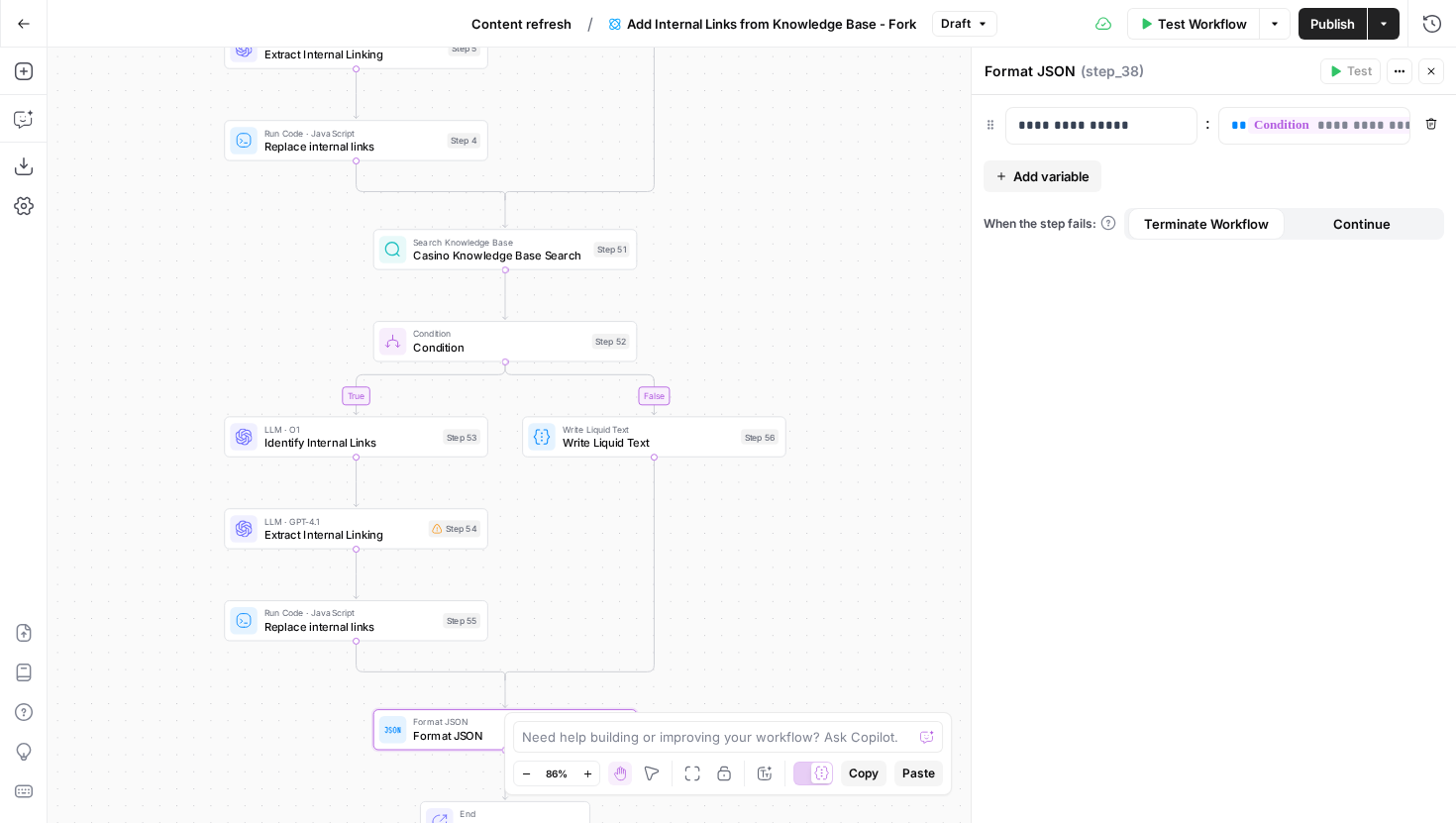 click on "Casino Knowledge Base Search" at bounding box center [499, 255] 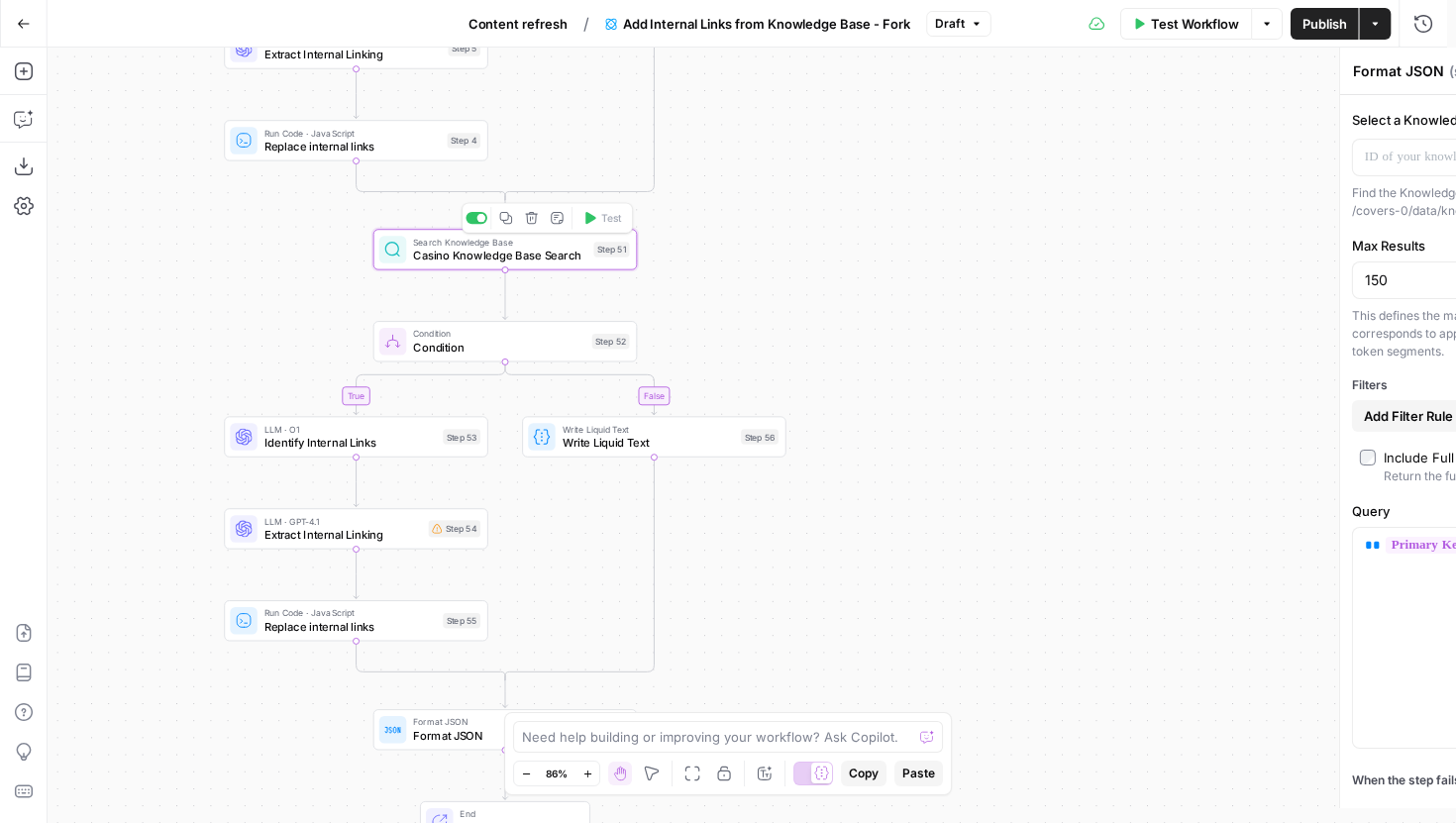 type on "Casino Knowledge Base Search" 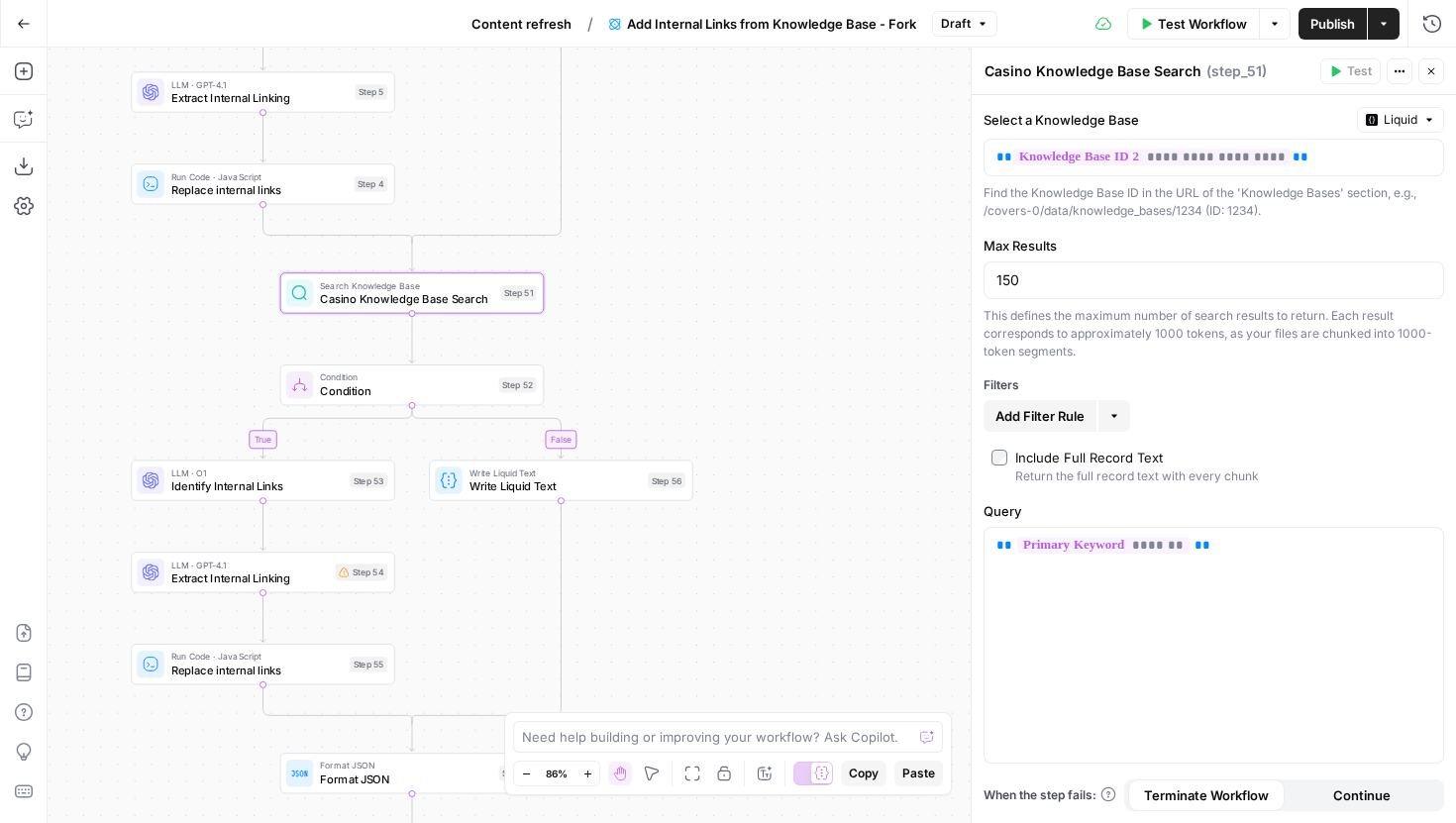 drag, startPoint x: 761, startPoint y: 257, endPoint x: 668, endPoint y: 300, distance: 102.45975 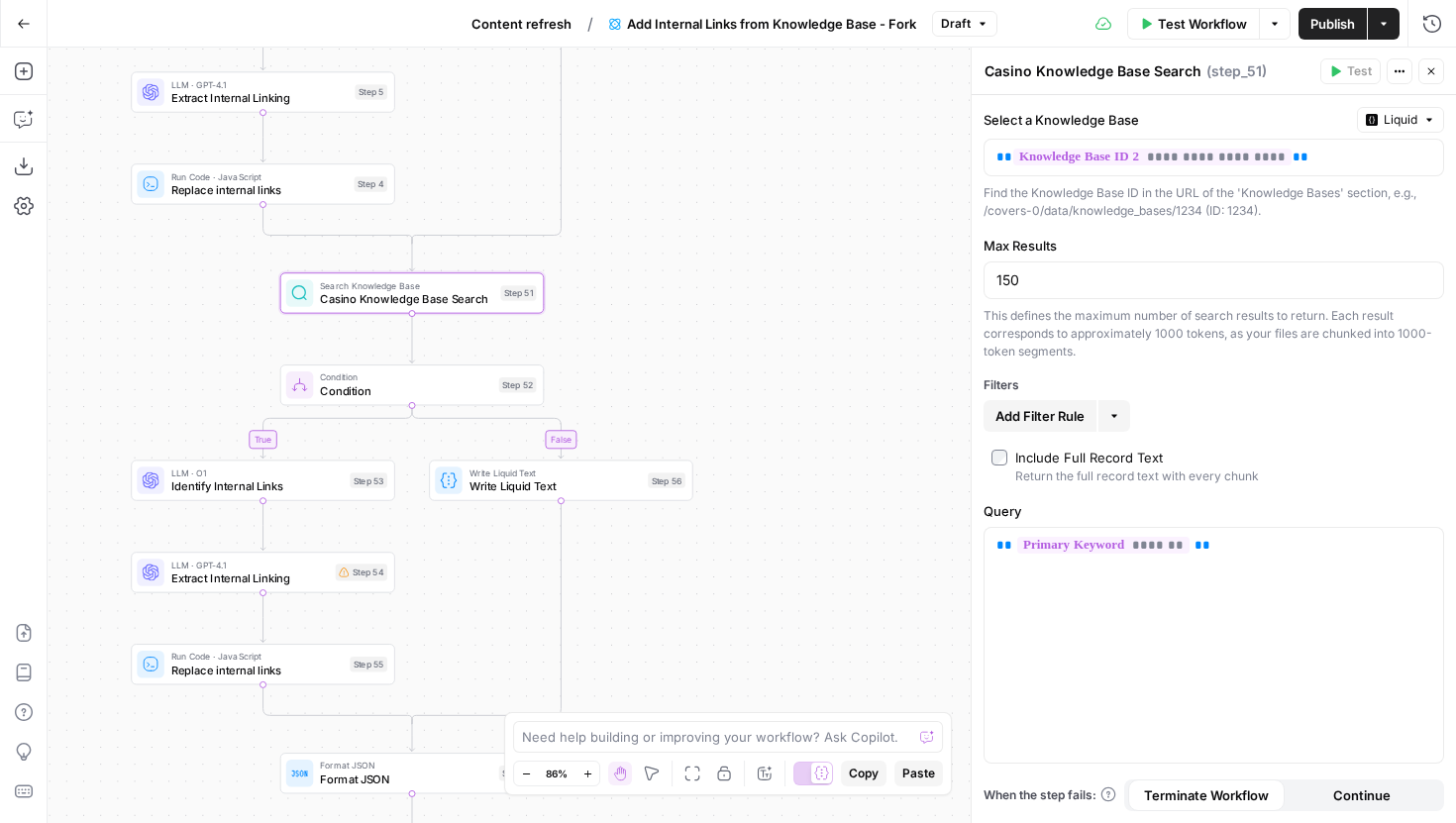 click on "true false true false Workflow Set Inputs Inputs Search Knowledge Base Betting Knowledge Base Search Step 2 Condition Condition Step 46 LLM · O1 Identify Internal Links Step 3 LLM · GPT-4.1 Extract Internal Linking Step 5 Run Code · JavaScript Replace internal links Step 4 Write Liquid Text Write Liquid Text Step 50 Search Knowledge Base Casino Knowledge Base Search Step 51 Condition Condition Step 52 LLM · O1 Identify Internal Links Step 53 LLM · GPT-4.1 Extract Internal Linking Step 54 Run Code · JavaScript Replace internal links Step 55 Write Liquid Text Write Liquid Text Step 56 Format JSON Format JSON Step 38 End Output" at bounding box center [752, 435] 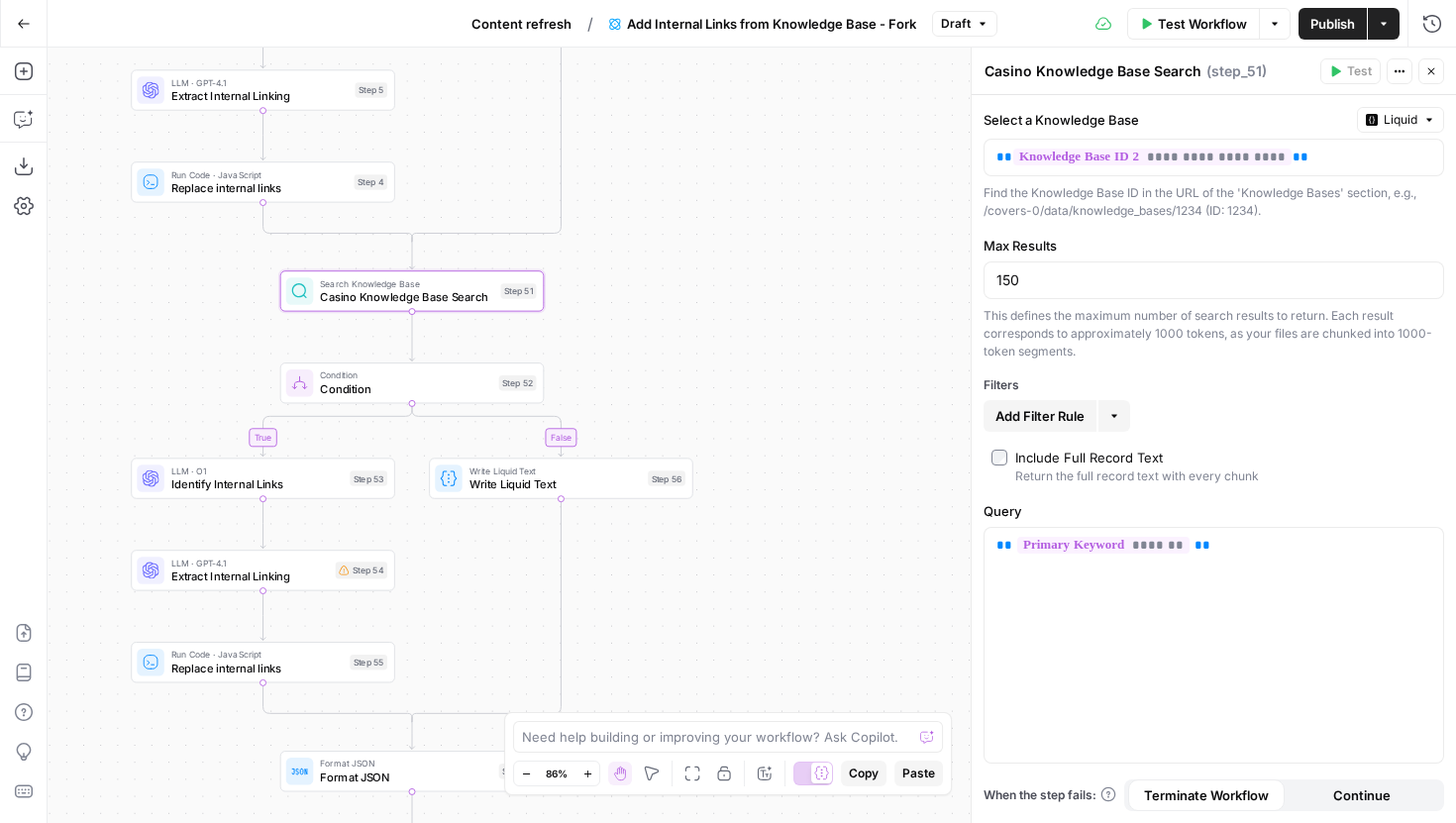 drag, startPoint x: 672, startPoint y: 275, endPoint x: 855, endPoint y: 534, distance: 317.12773 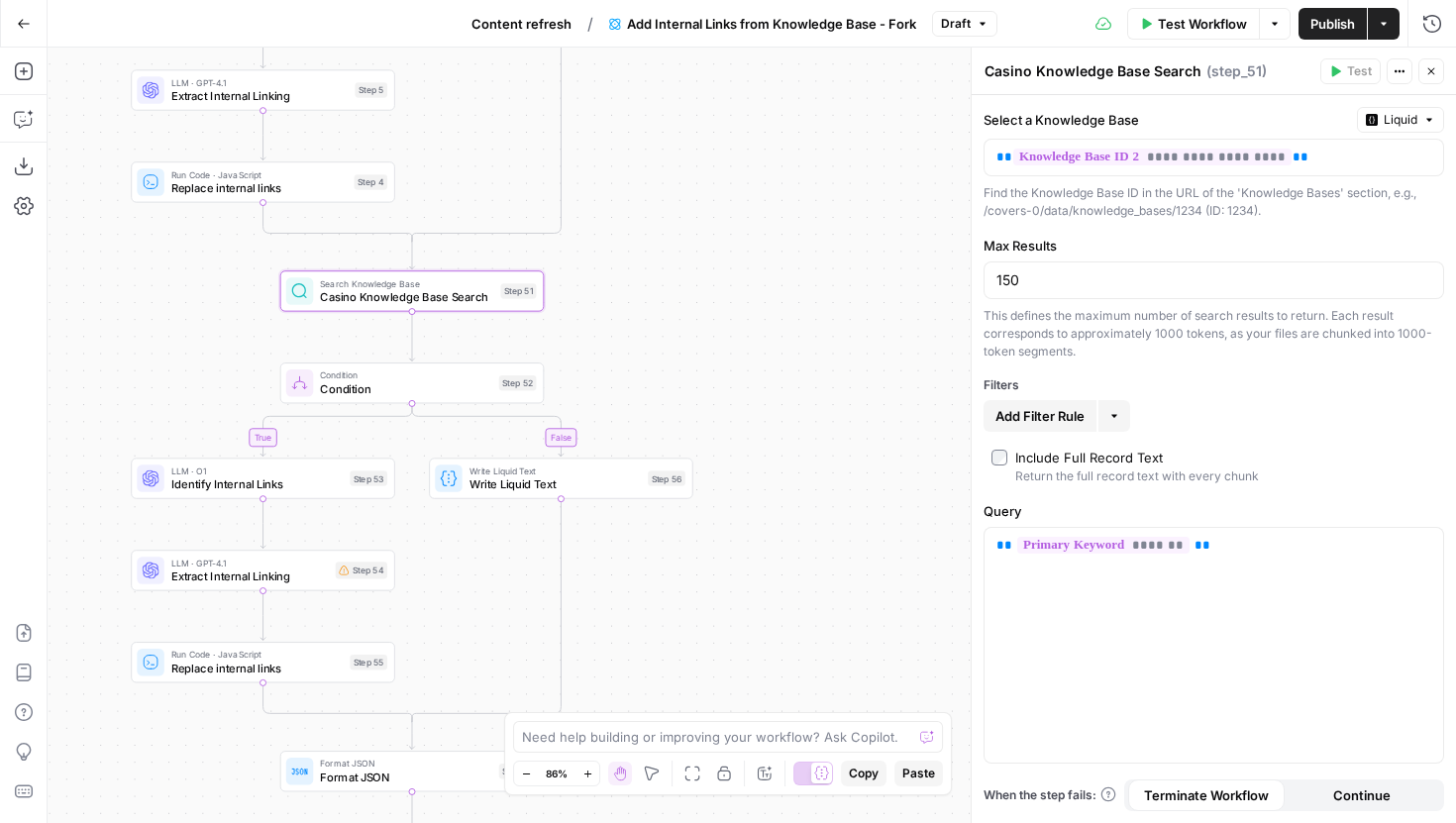 click on "true false true false Workflow Set Inputs Inputs Search Knowledge Base Betting Knowledge Base Search Step 2 Condition Condition Step 46 LLM · O1 Identify Internal Links Step 3 LLM · GPT-4.1 Extract Internal Linking Step 5 Run Code · JavaScript Replace internal links Step 4 Write Liquid Text Write Liquid Text Step 50 Search Knowledge Base Casino Knowledge Base Search Step 51 Condition Condition Step 52 LLM · O1 Identify Internal Links Step 53 LLM · GPT-4.1 Extract Internal Linking Step 54 Run Code · JavaScript Replace internal links Step 55 Write Liquid Text Write Liquid Text Step 56 Format JSON Format JSON Step 38 End Output" at bounding box center [752, 435] 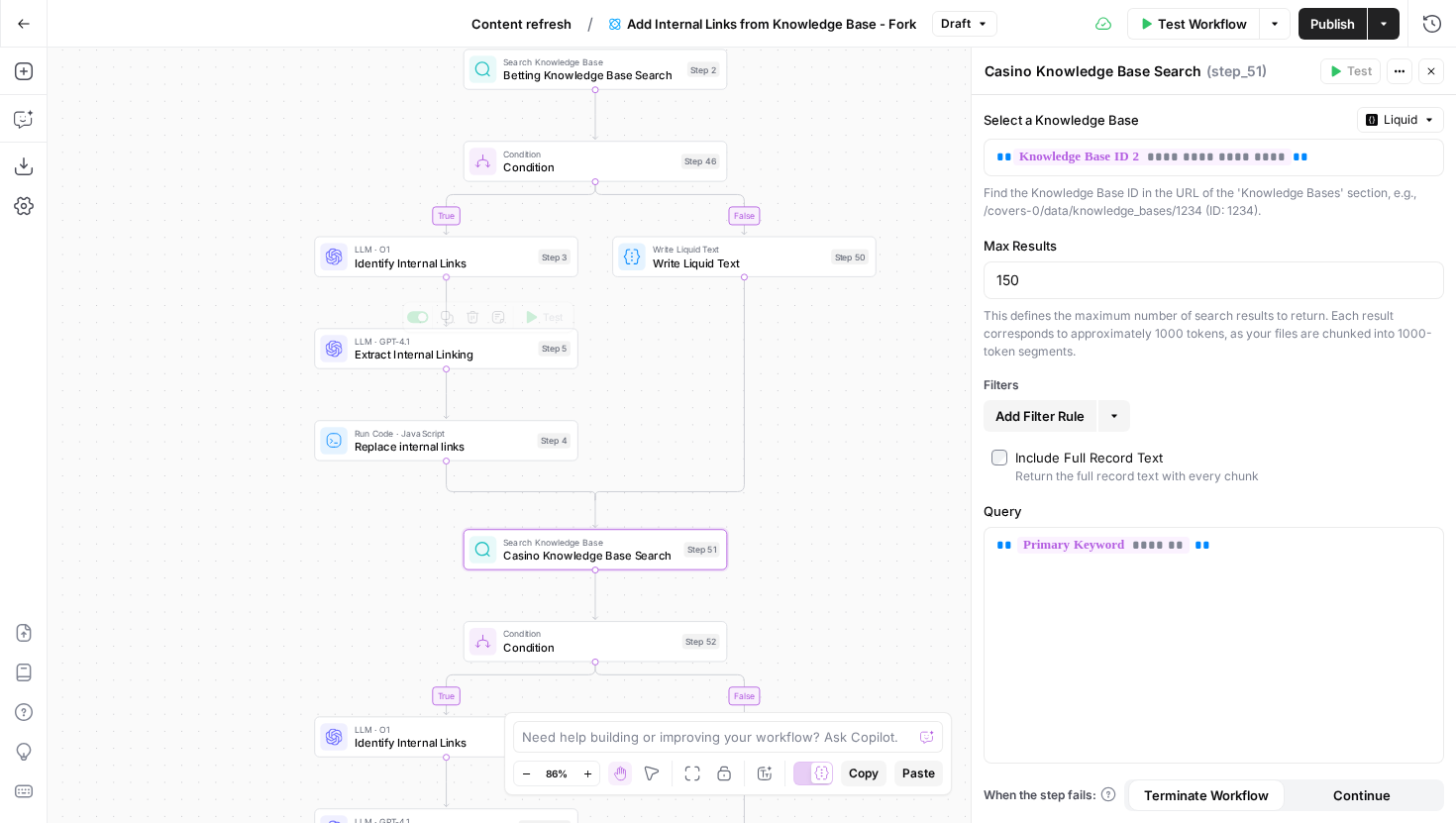 click on "LLM · O1 Identify Internal Links Step 3 Copy step Delete step Edit Note Test" at bounding box center (446, 257) 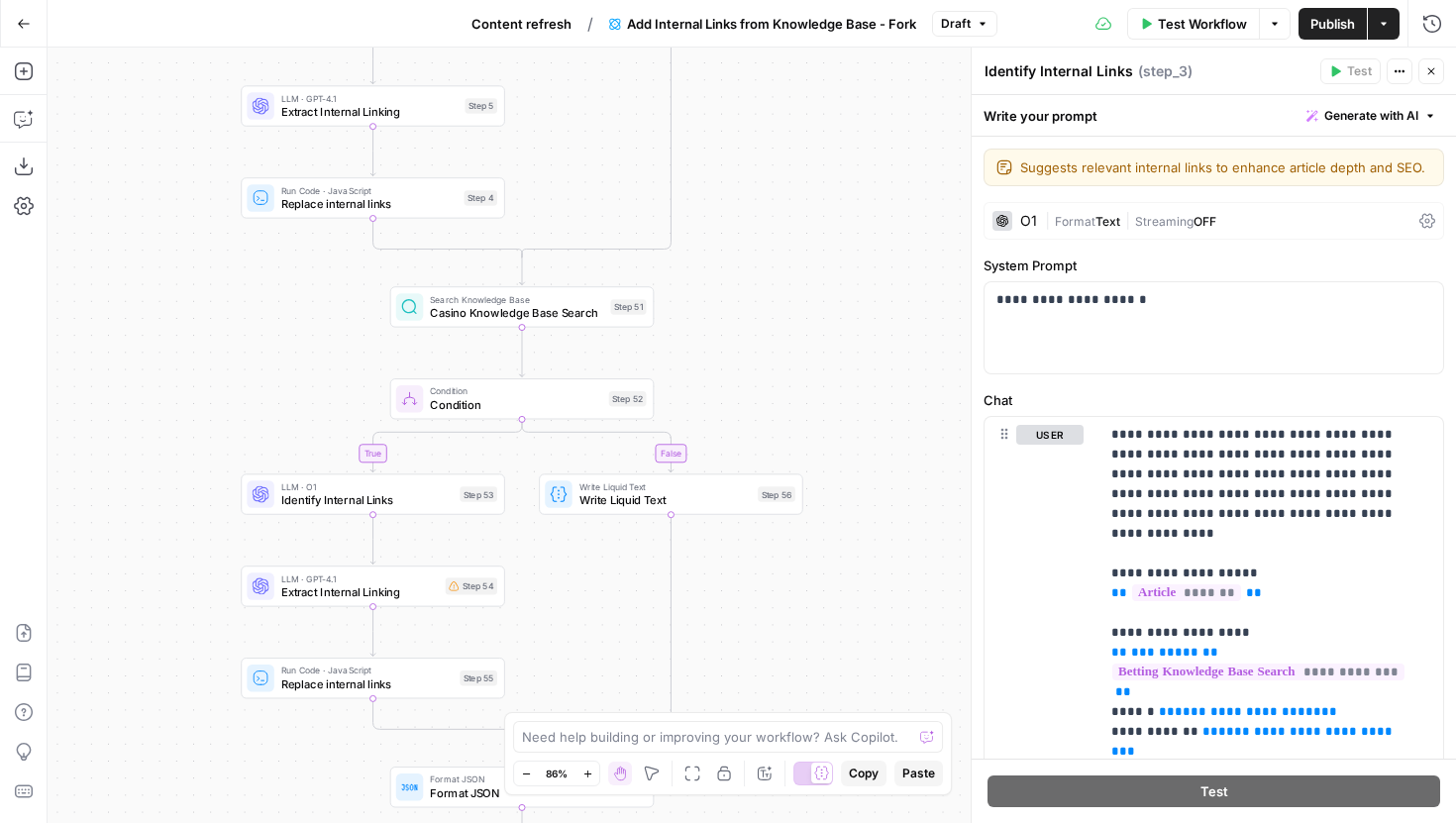 drag, startPoint x: 301, startPoint y: 550, endPoint x: 228, endPoint y: 308, distance: 252.7706 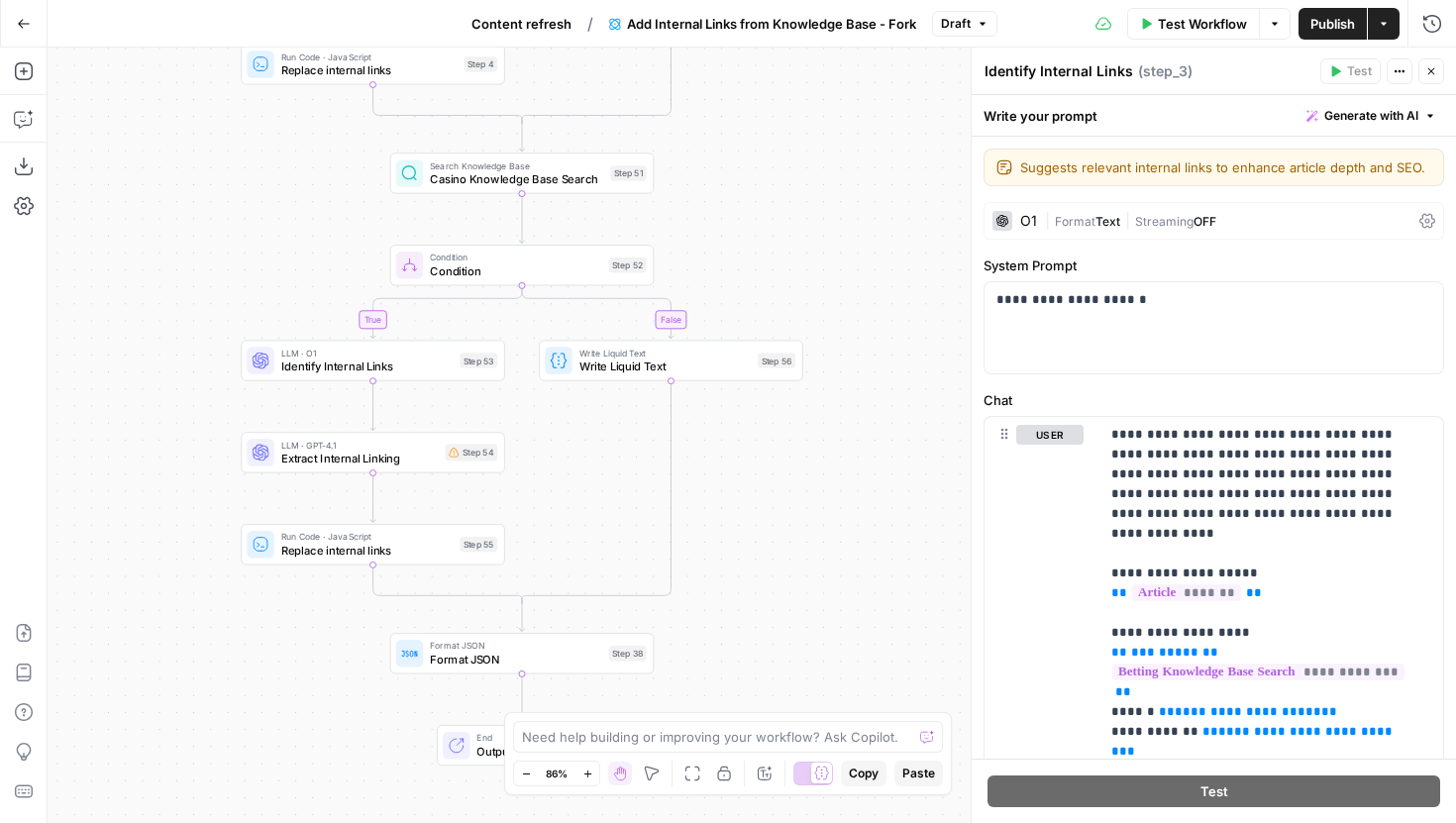 drag, startPoint x: 821, startPoint y: 600, endPoint x: 816, endPoint y: 458, distance: 142.088 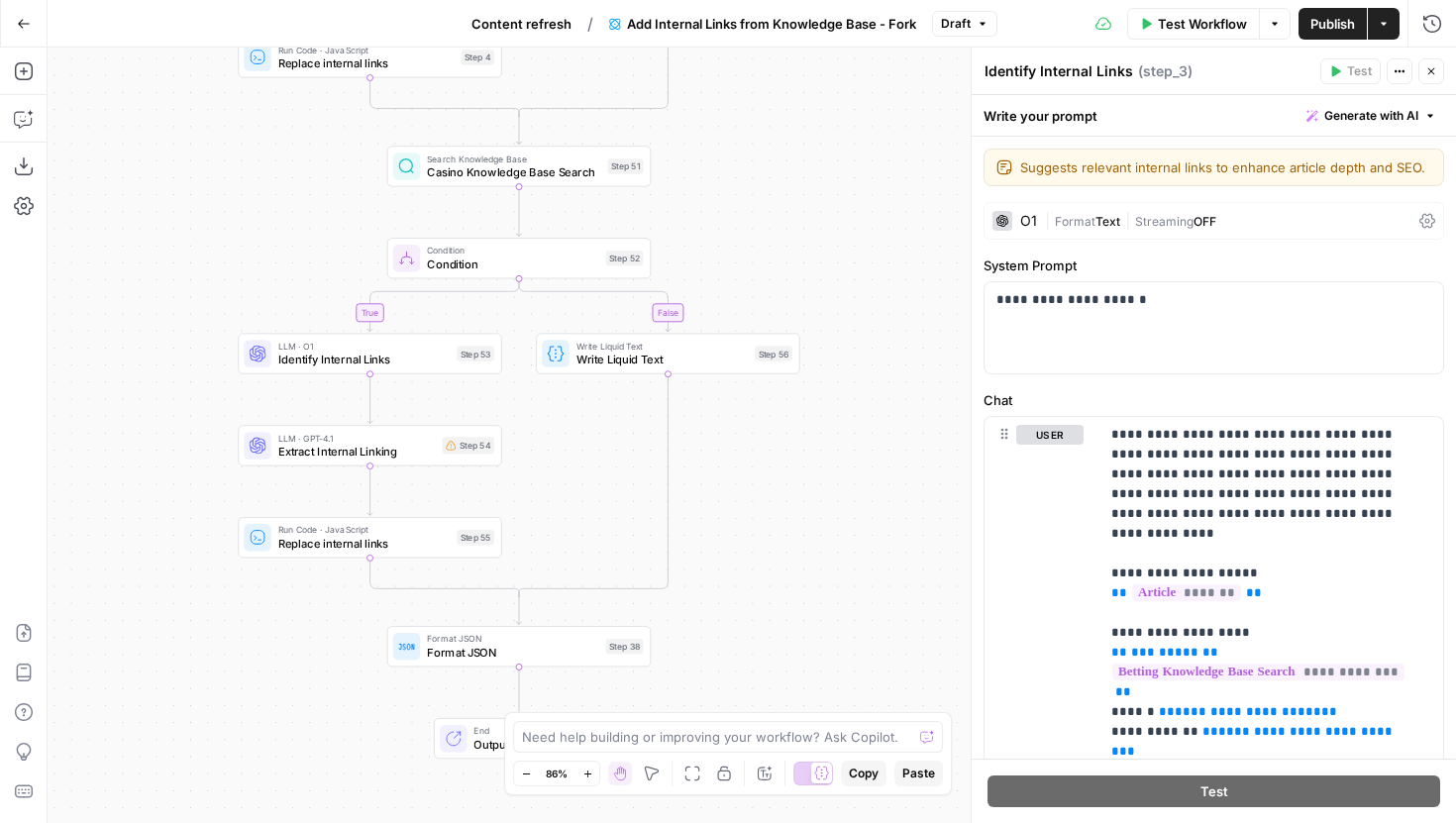 click on "true false true false Workflow Set Inputs Inputs Search Knowledge Base Betting Knowledge Base Search Step 2 Condition Condition Step 46 LLM · O1 Identify Internal Links Step 3 LLM · GPT-4.1 Extract Internal Linking Step 5 Run Code · JavaScript Replace internal links Step 4 Write Liquid Text Write Liquid Text Step 50 Search Knowledge Base Casino Knowledge Base Search Step 51 Condition Condition Step 52 LLM · O1 Identify Internal Links Step 53 LLM · GPT-4.1 Extract Internal Linking Step 54 Run Code · JavaScript Replace internal links Step 55 Write Liquid Text Write Liquid Text Step 56 Format JSON Format JSON Step 38 End Output" at bounding box center (752, 435) 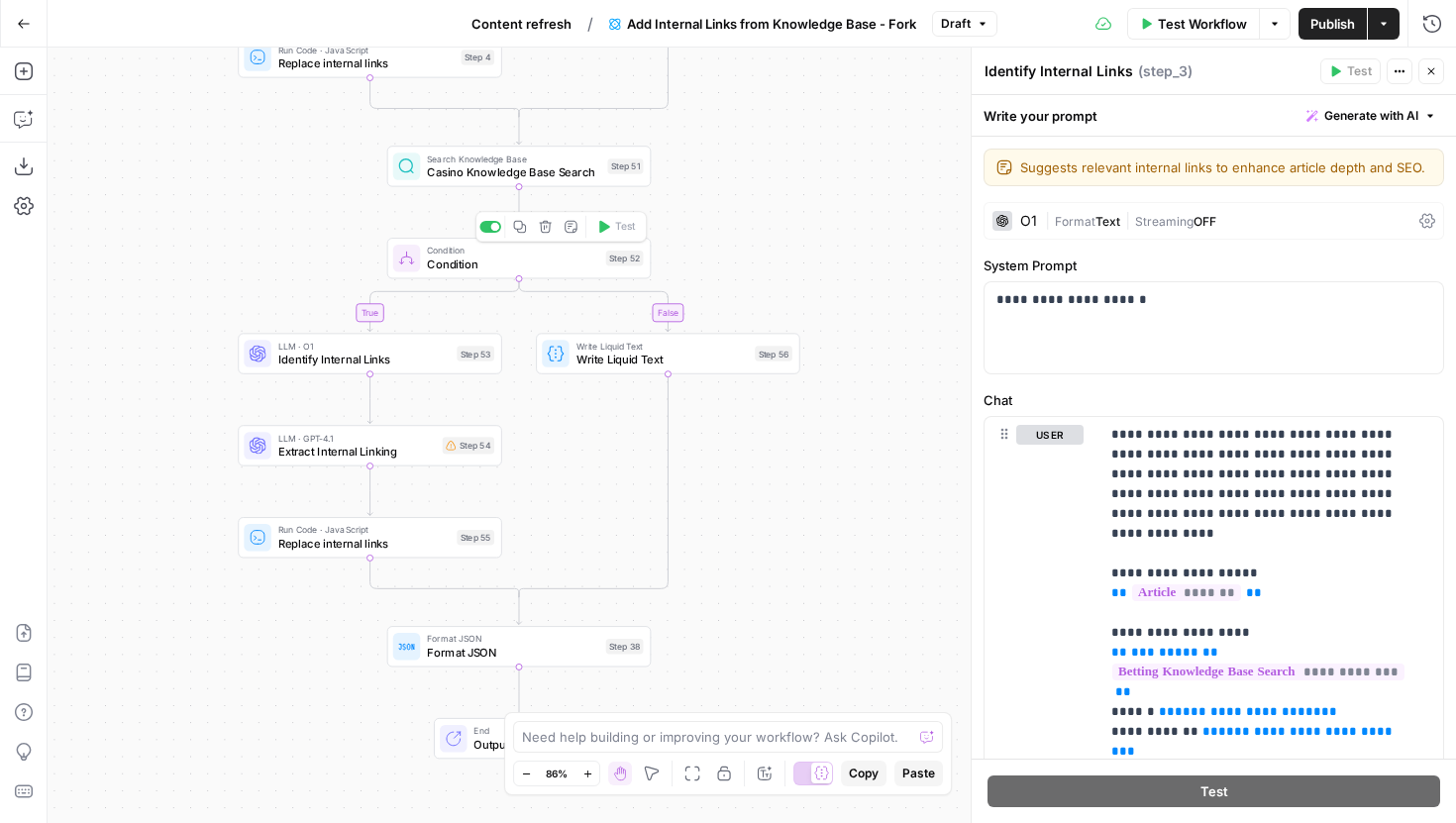 click 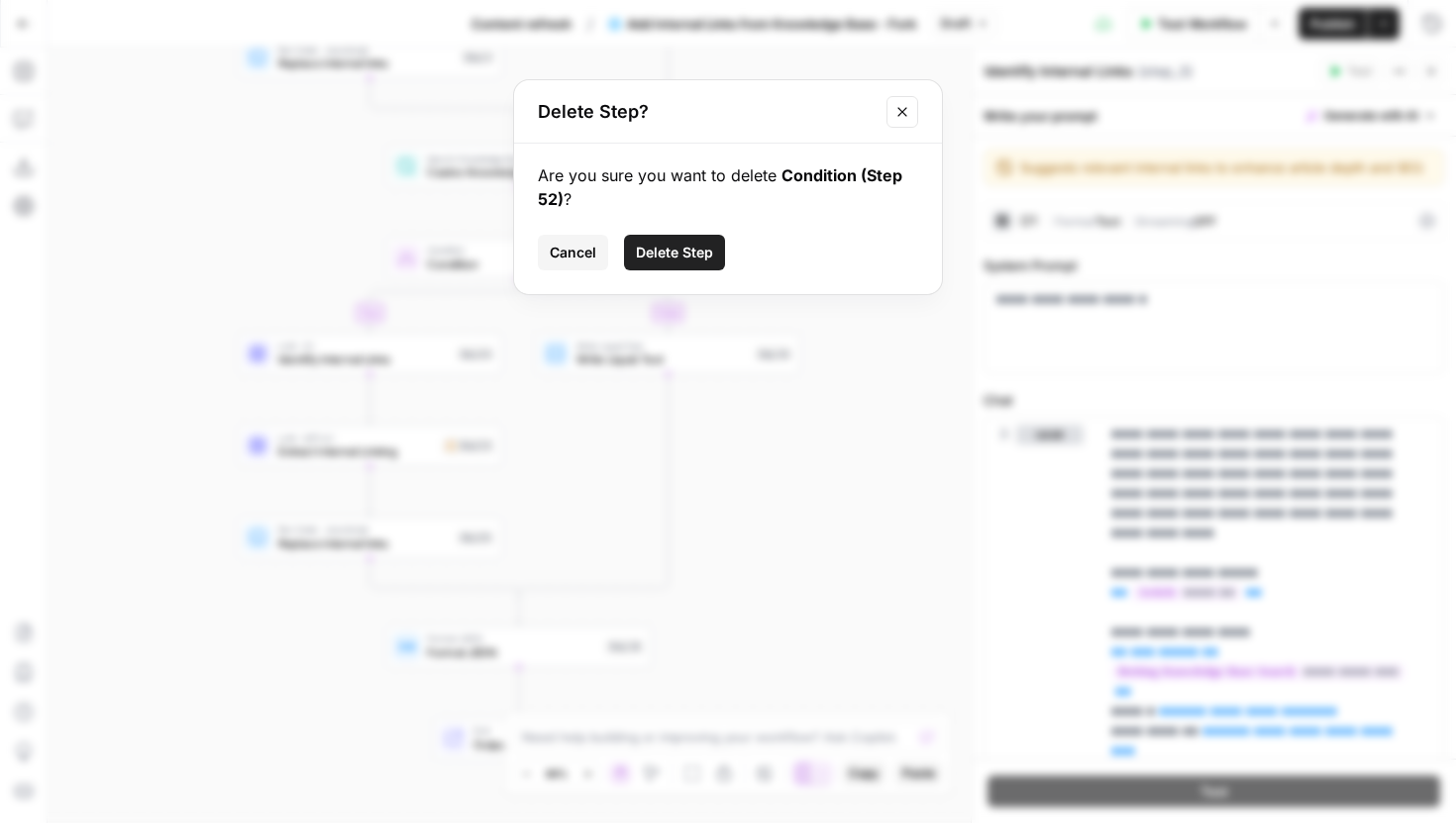 click on "Delete Step" at bounding box center [675, 253] 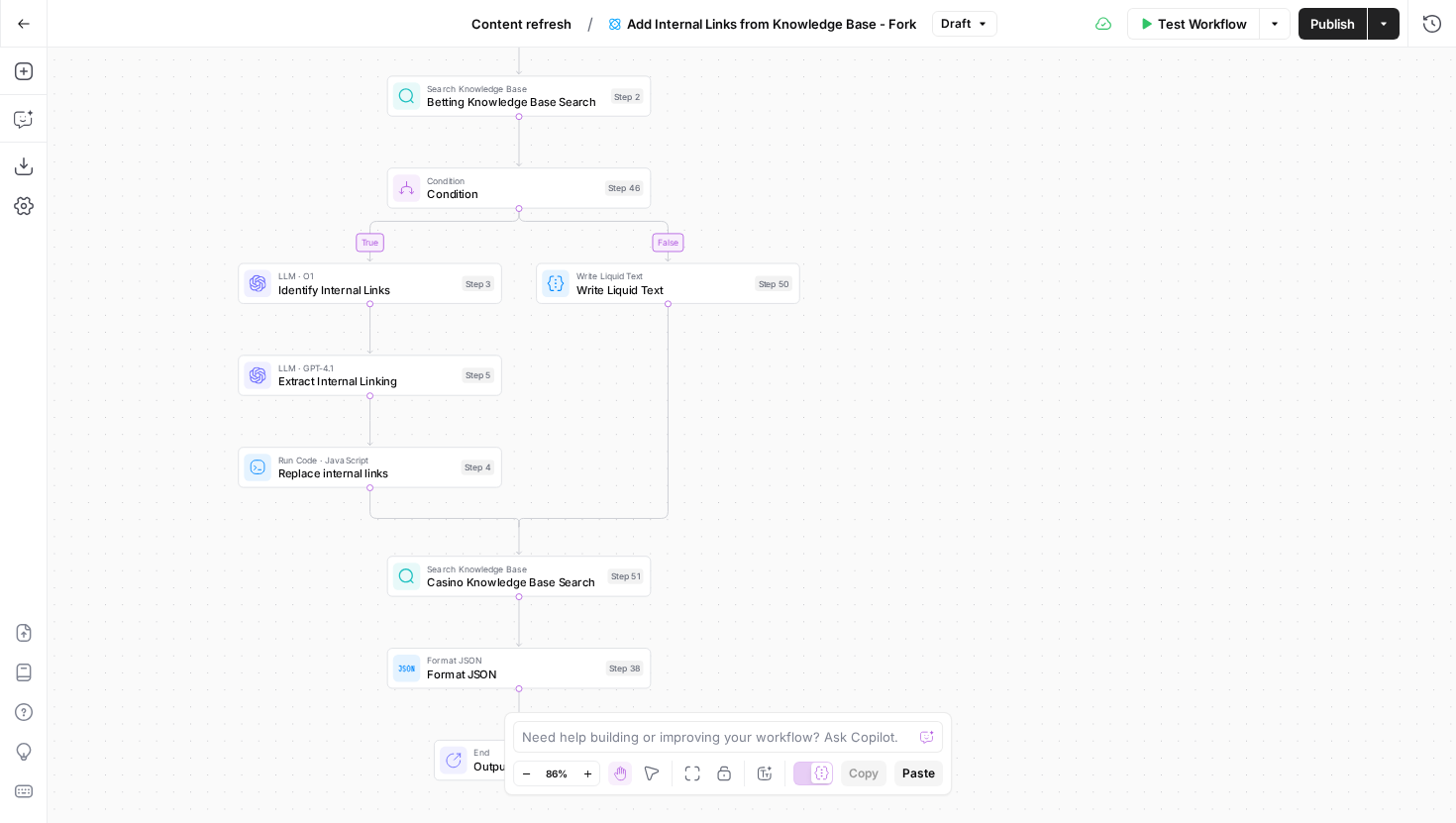 drag, startPoint x: 777, startPoint y: 163, endPoint x: 775, endPoint y: 666, distance: 503.00398 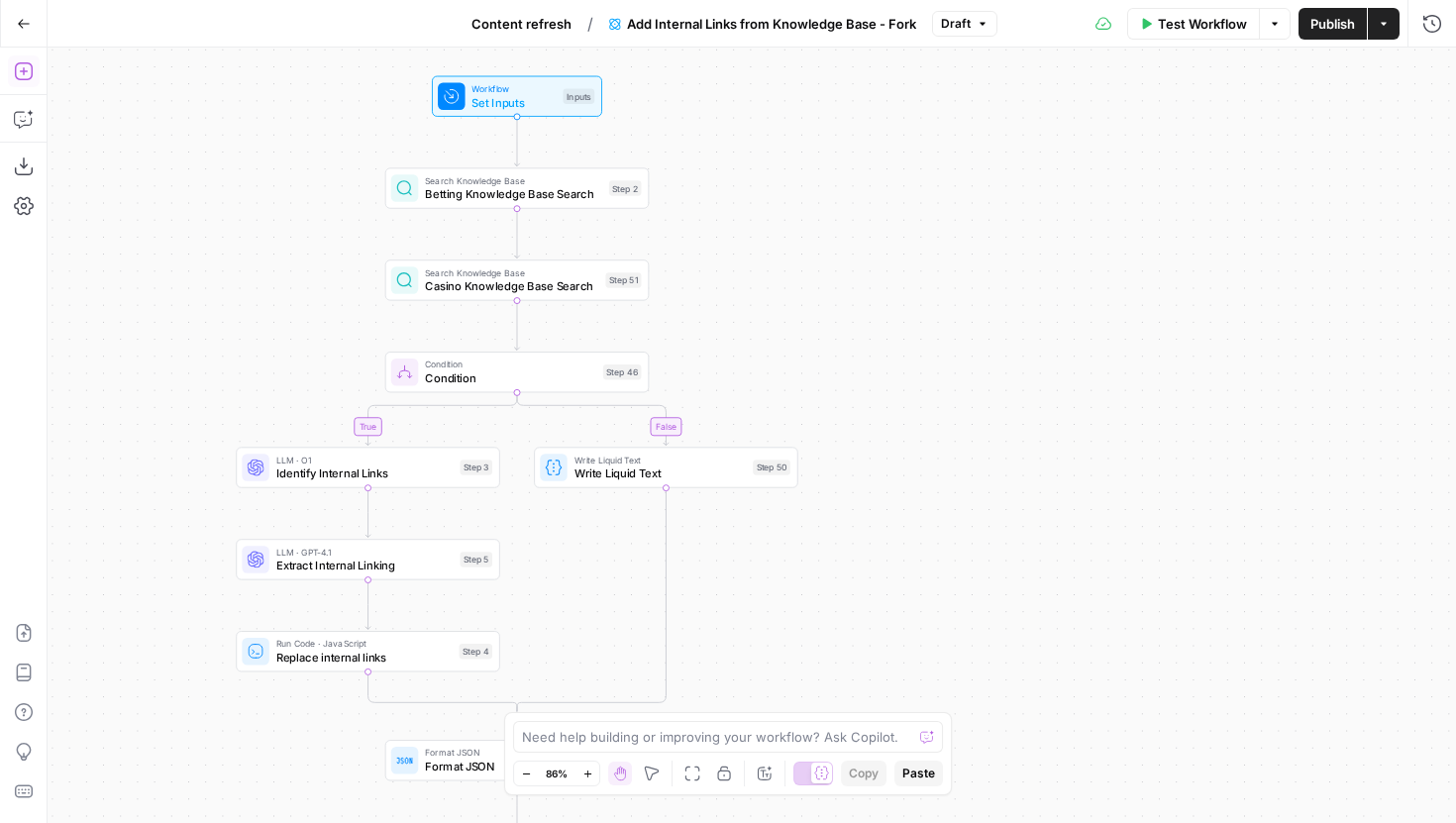 drag, startPoint x: 566, startPoint y: 677, endPoint x: 25, endPoint y: 82, distance: 804.1803 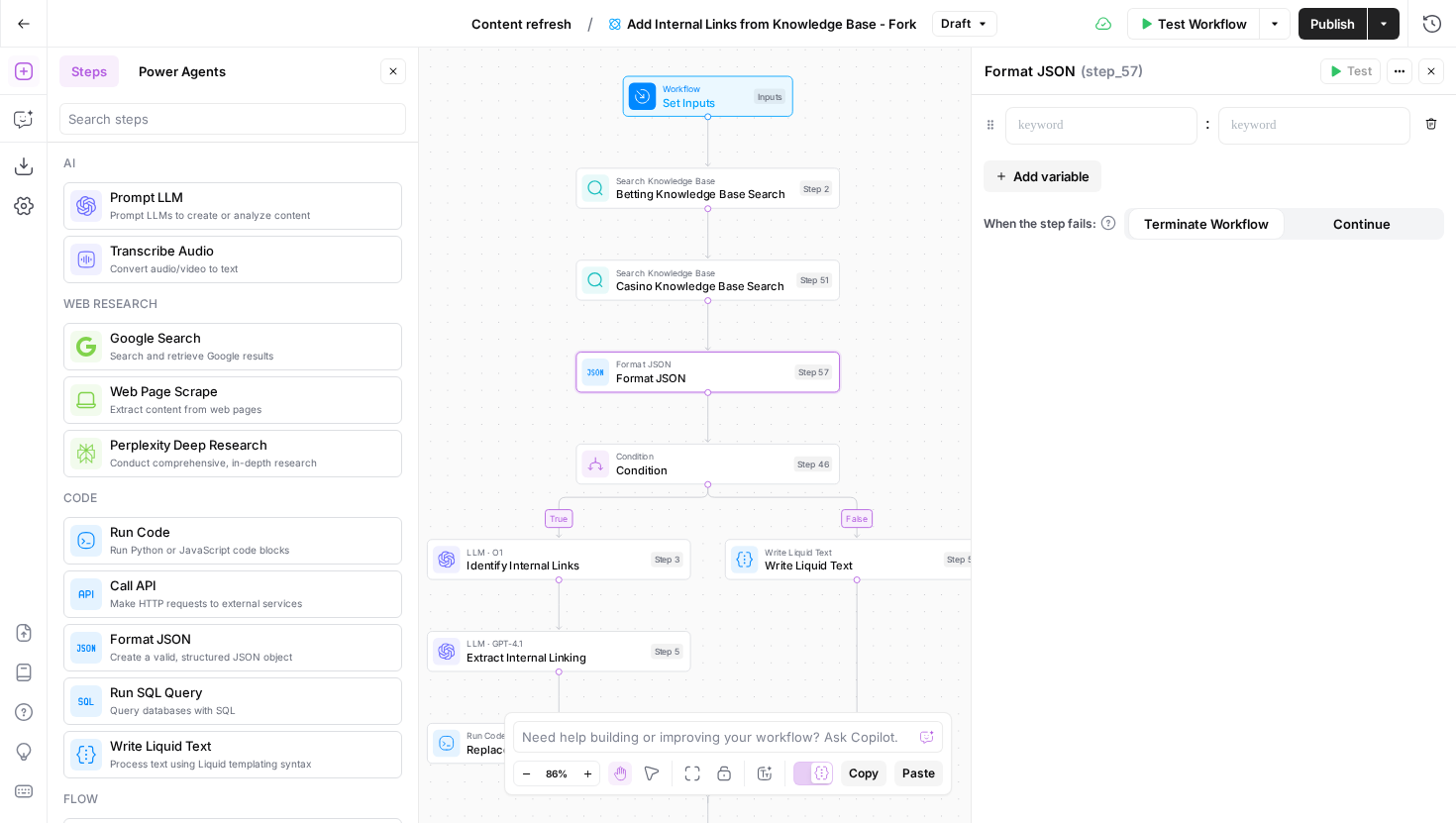 click on "Close" at bounding box center (393, 71) 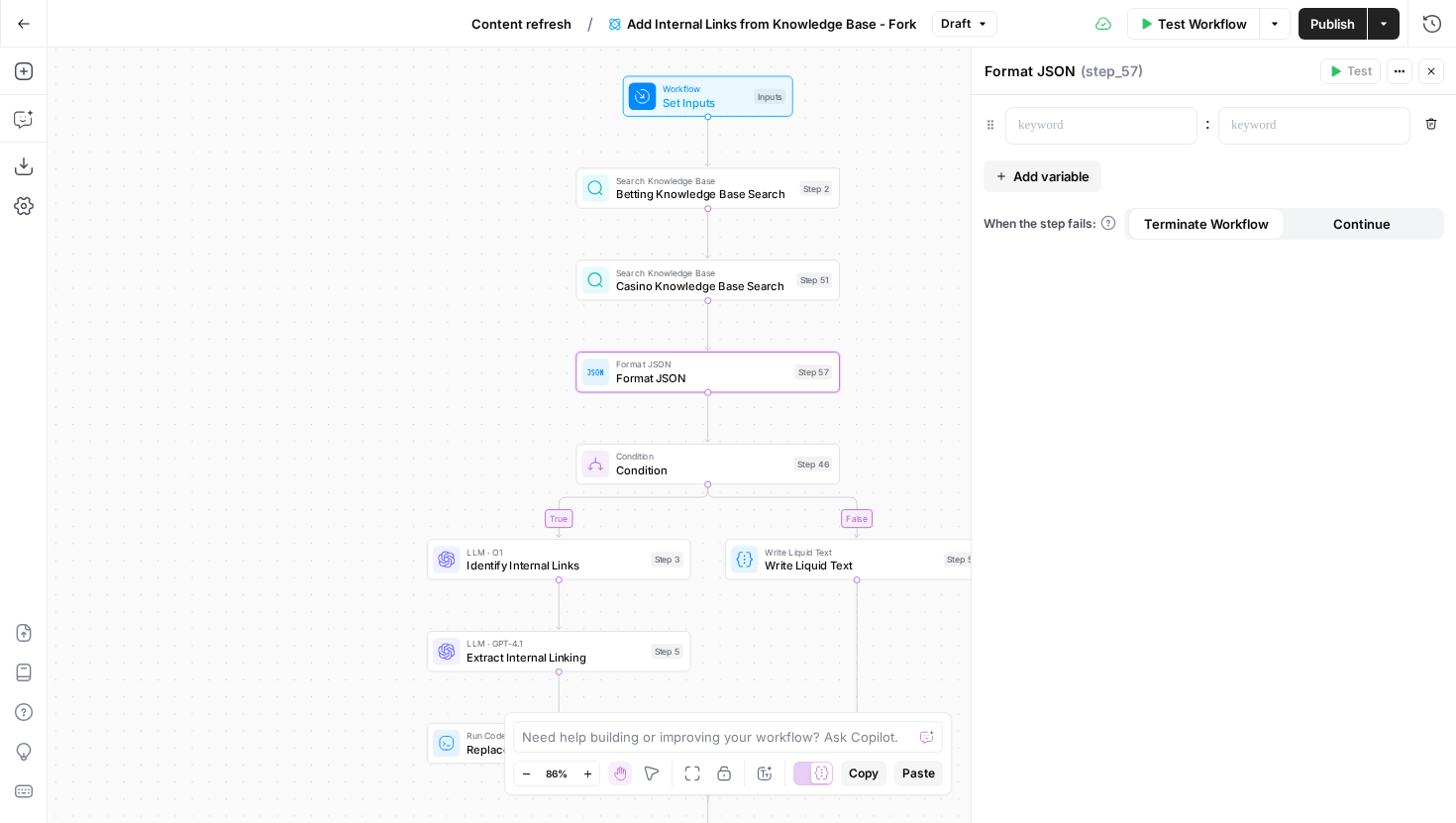 drag, startPoint x: 583, startPoint y: 329, endPoint x: 412, endPoint y: 329, distance: 171 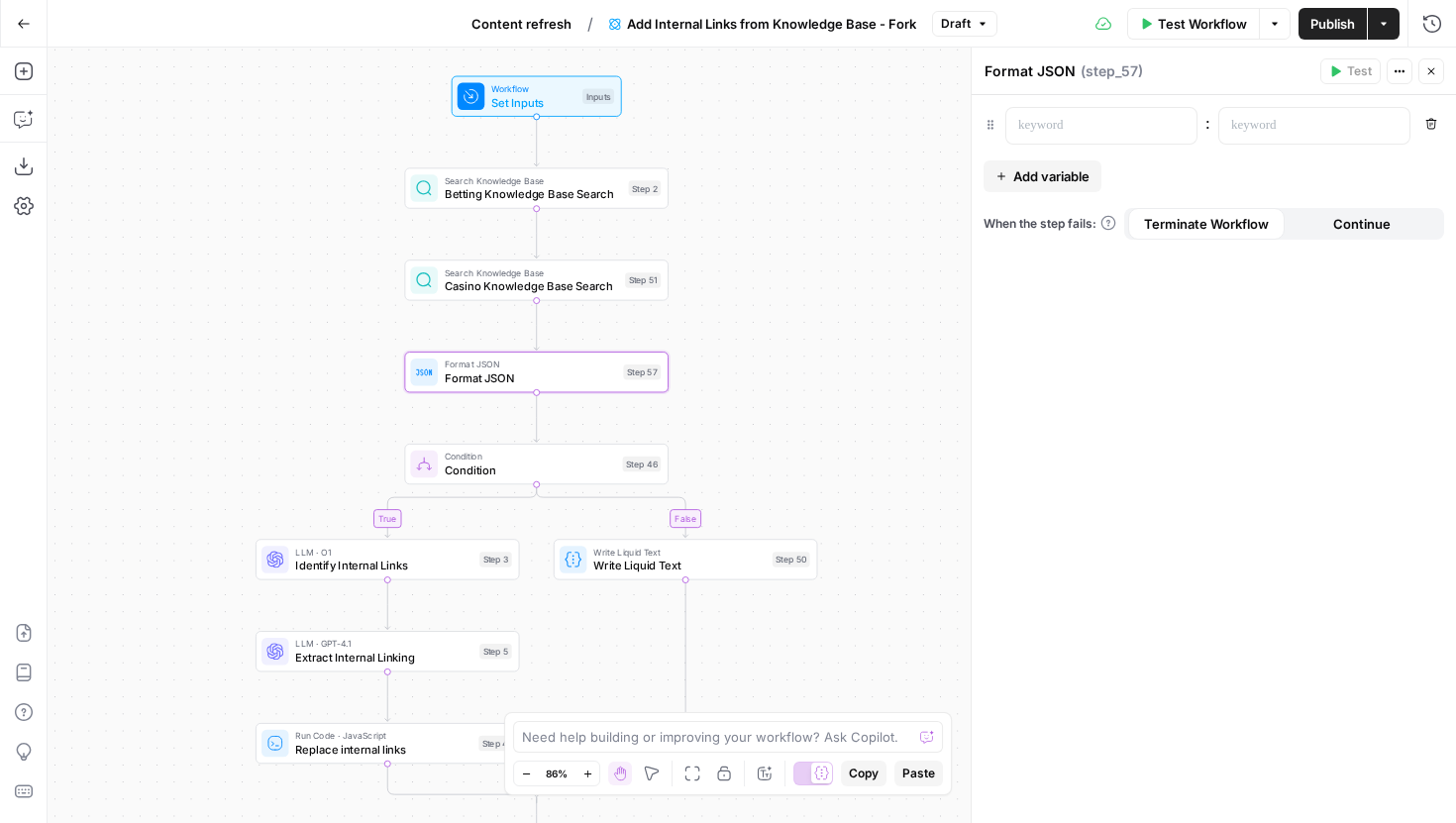 click on "Add variable" at bounding box center [1042, 176] 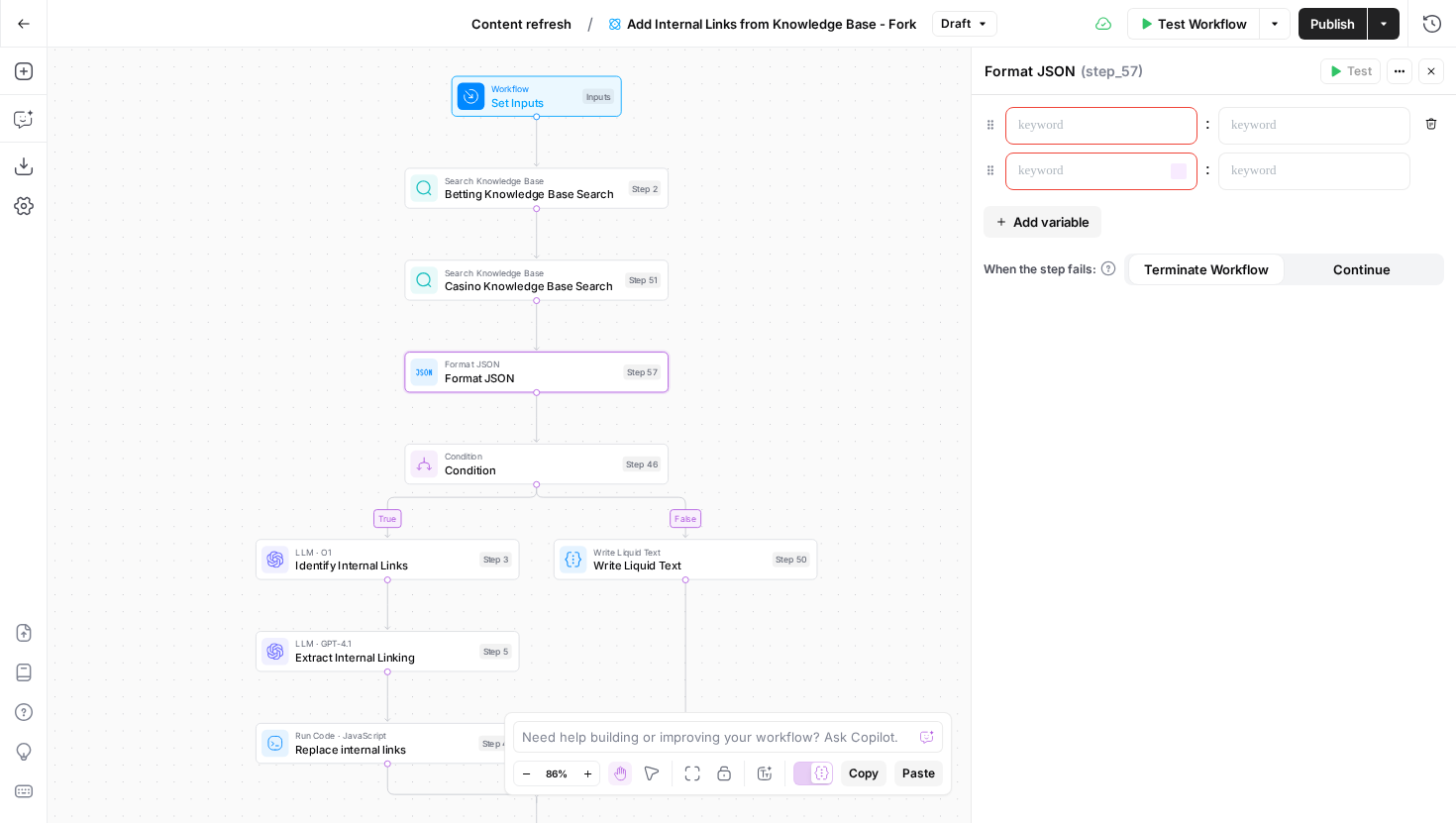 click at bounding box center (1086, 126) 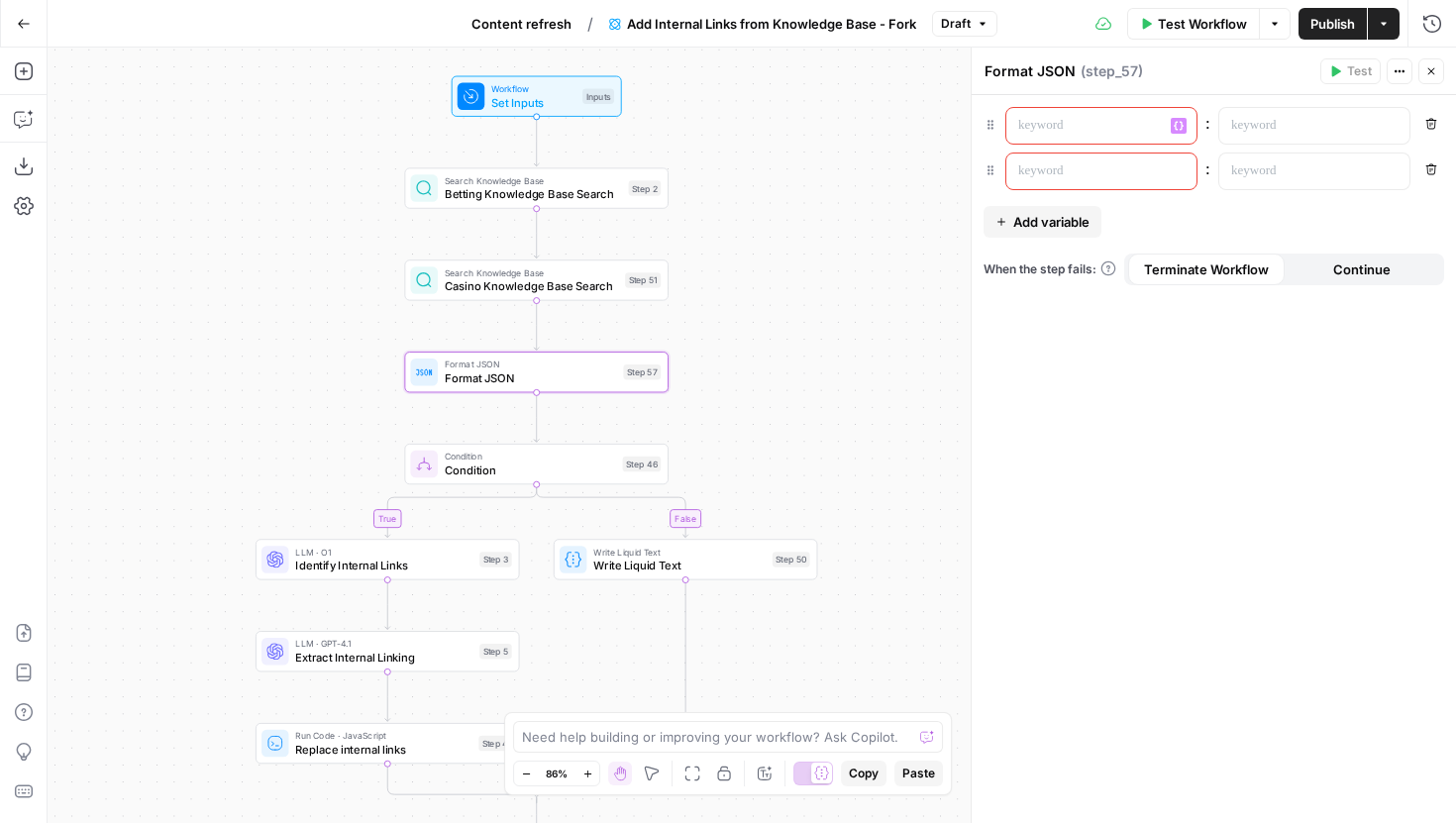 type 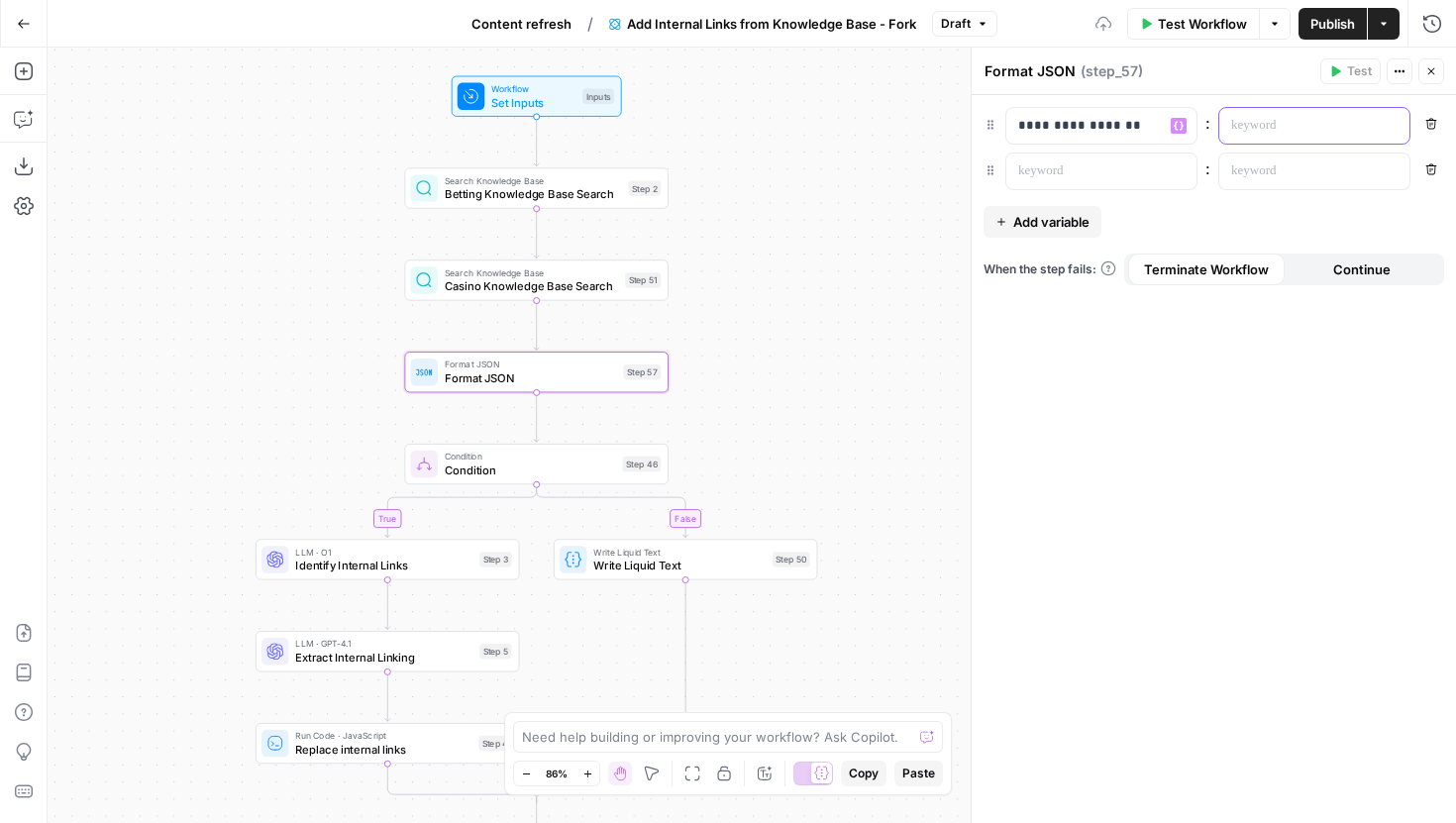 click at bounding box center (1299, 126) 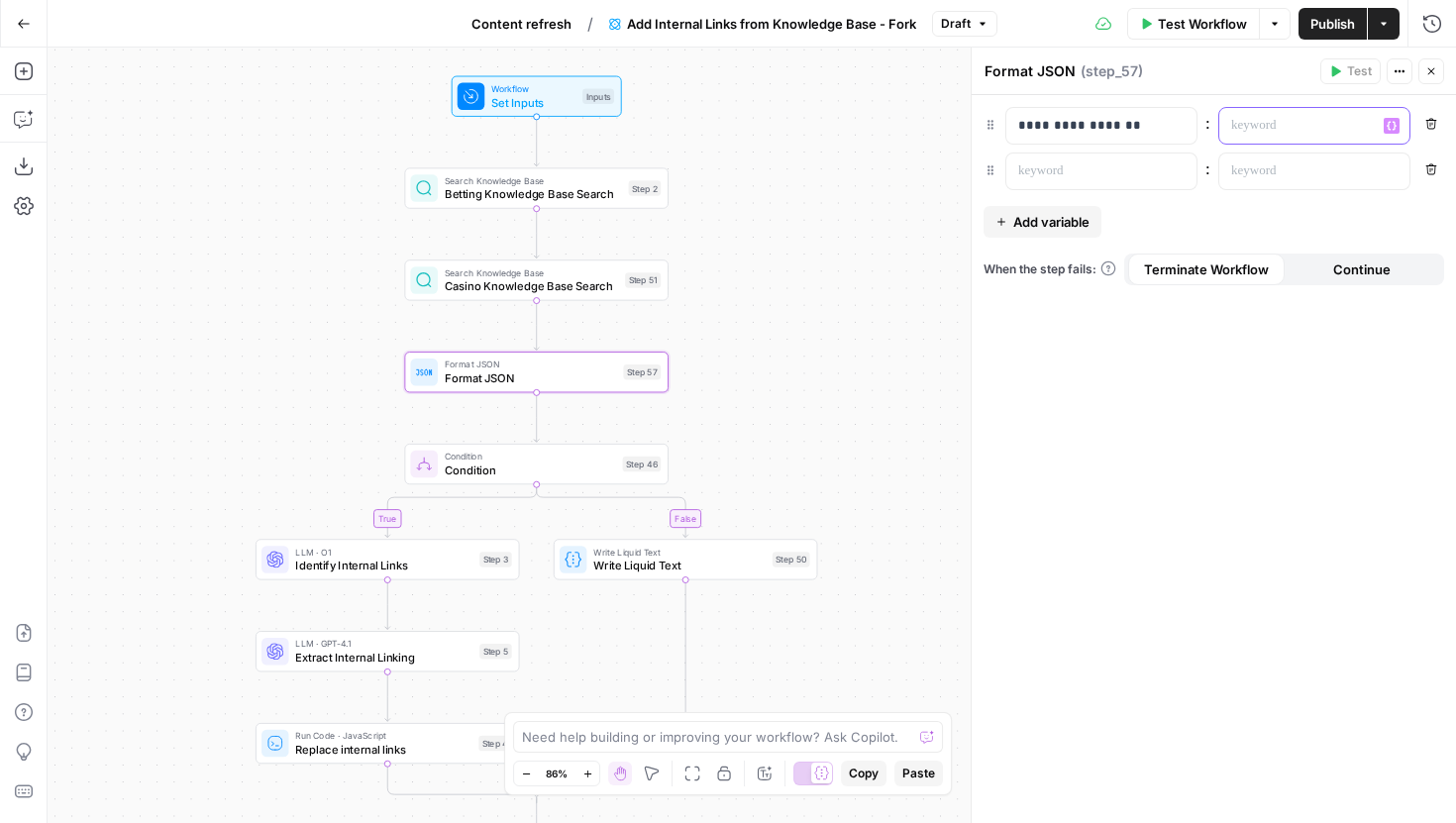 click on "Variables Menu" at bounding box center [1392, 126] 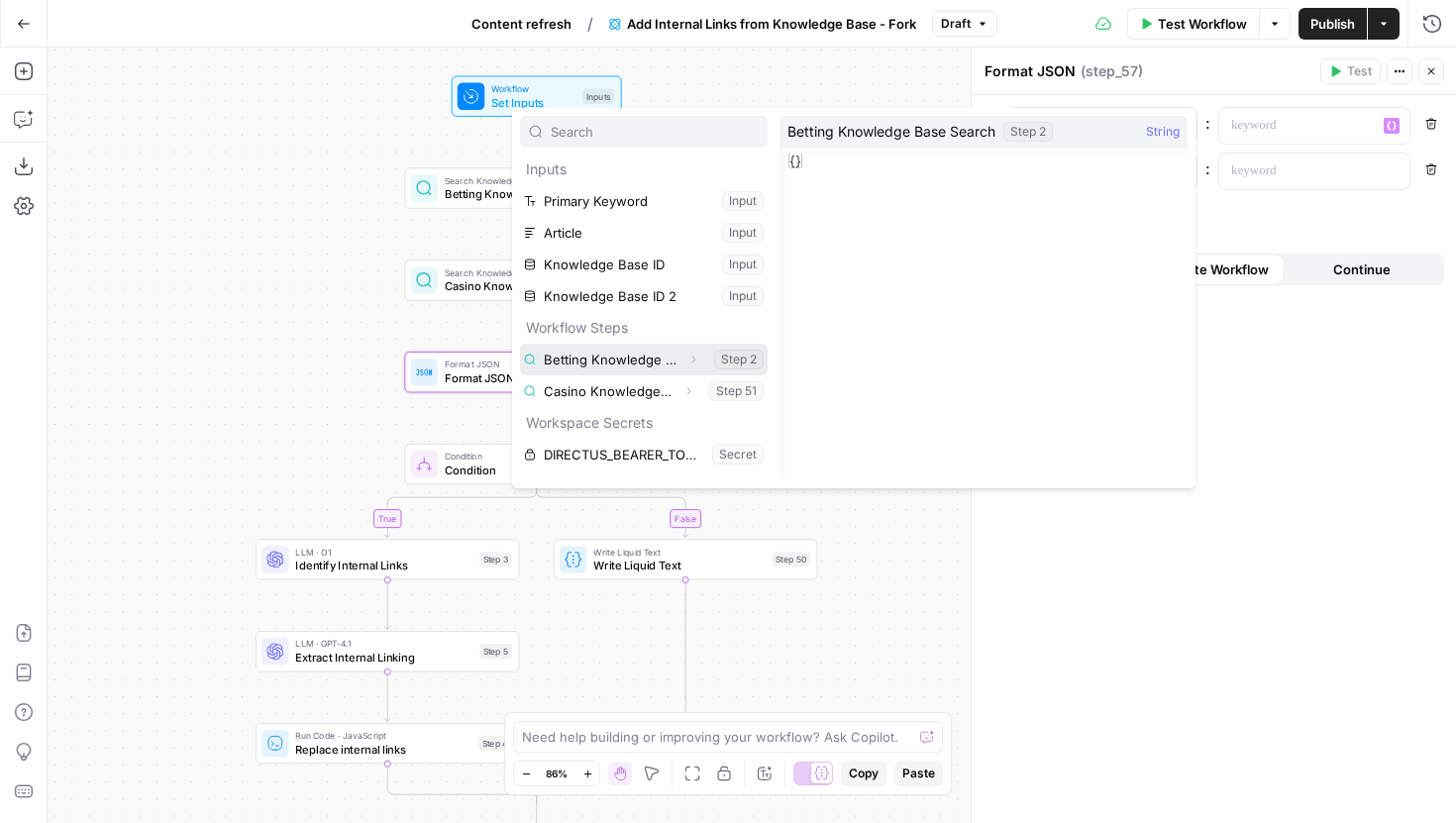 click on "Expand" at bounding box center (693, 360) 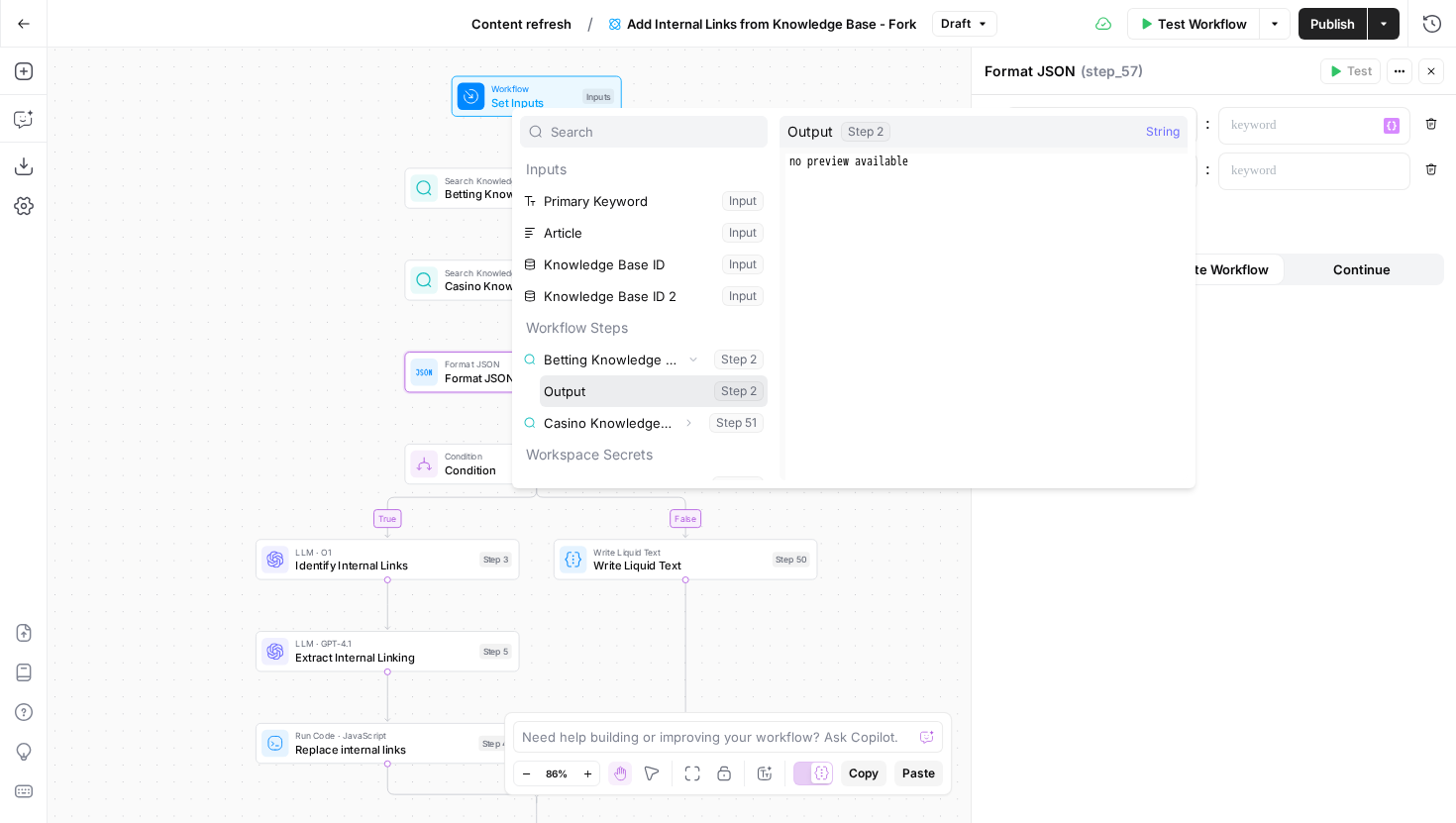 click at bounding box center [654, 391] 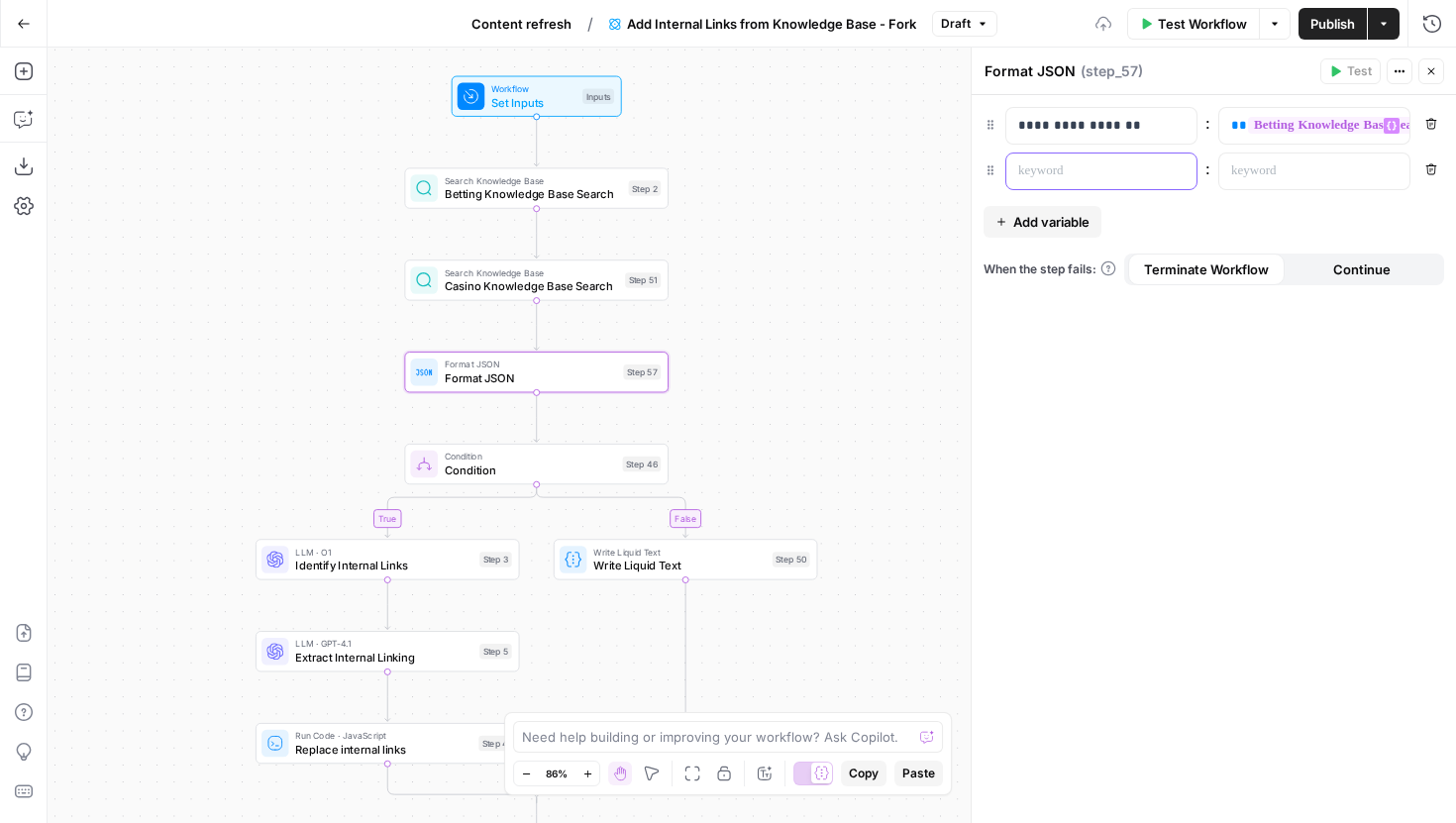 click at bounding box center [1086, 171] 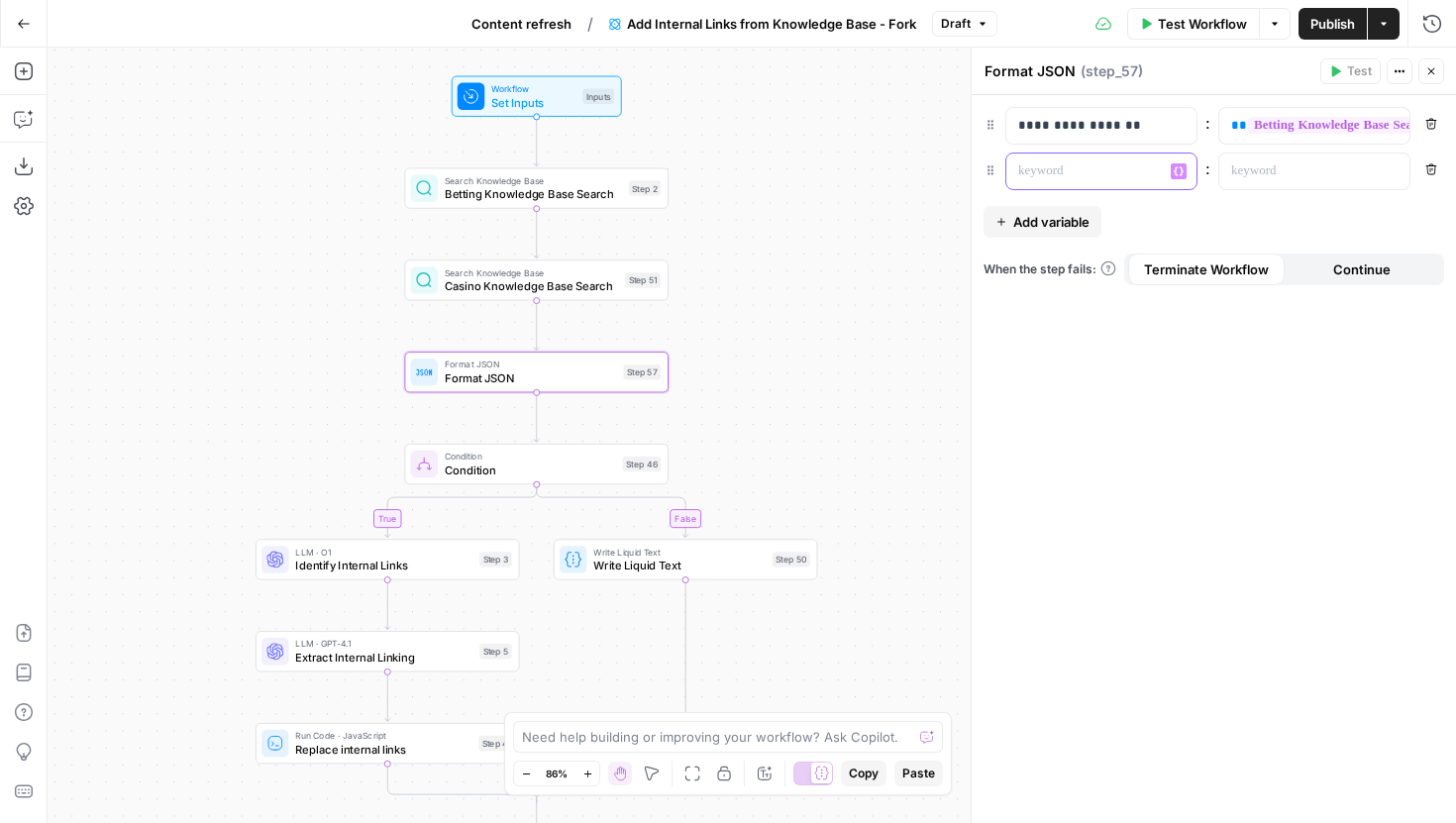 type 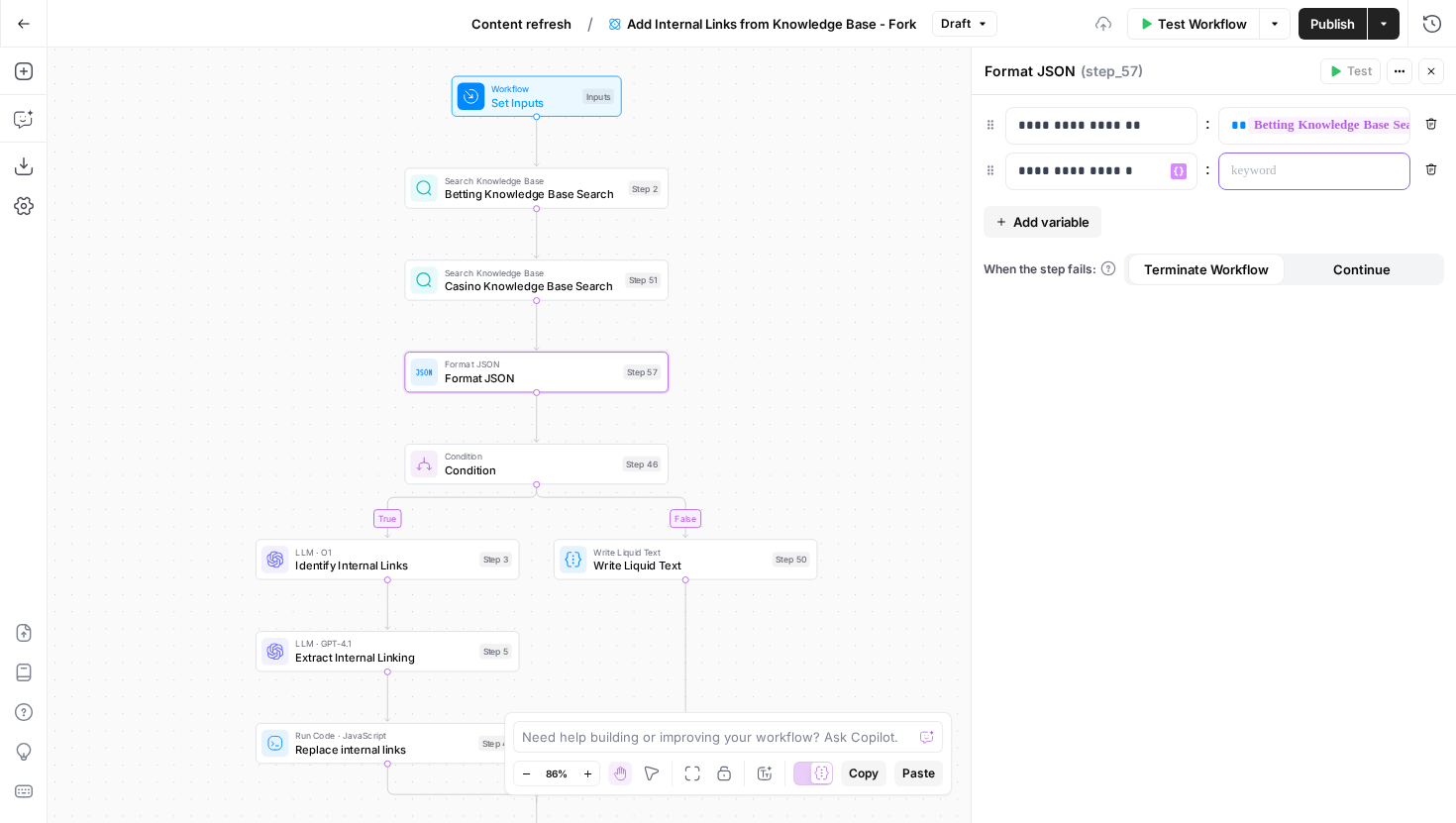 click at bounding box center [1299, 171] 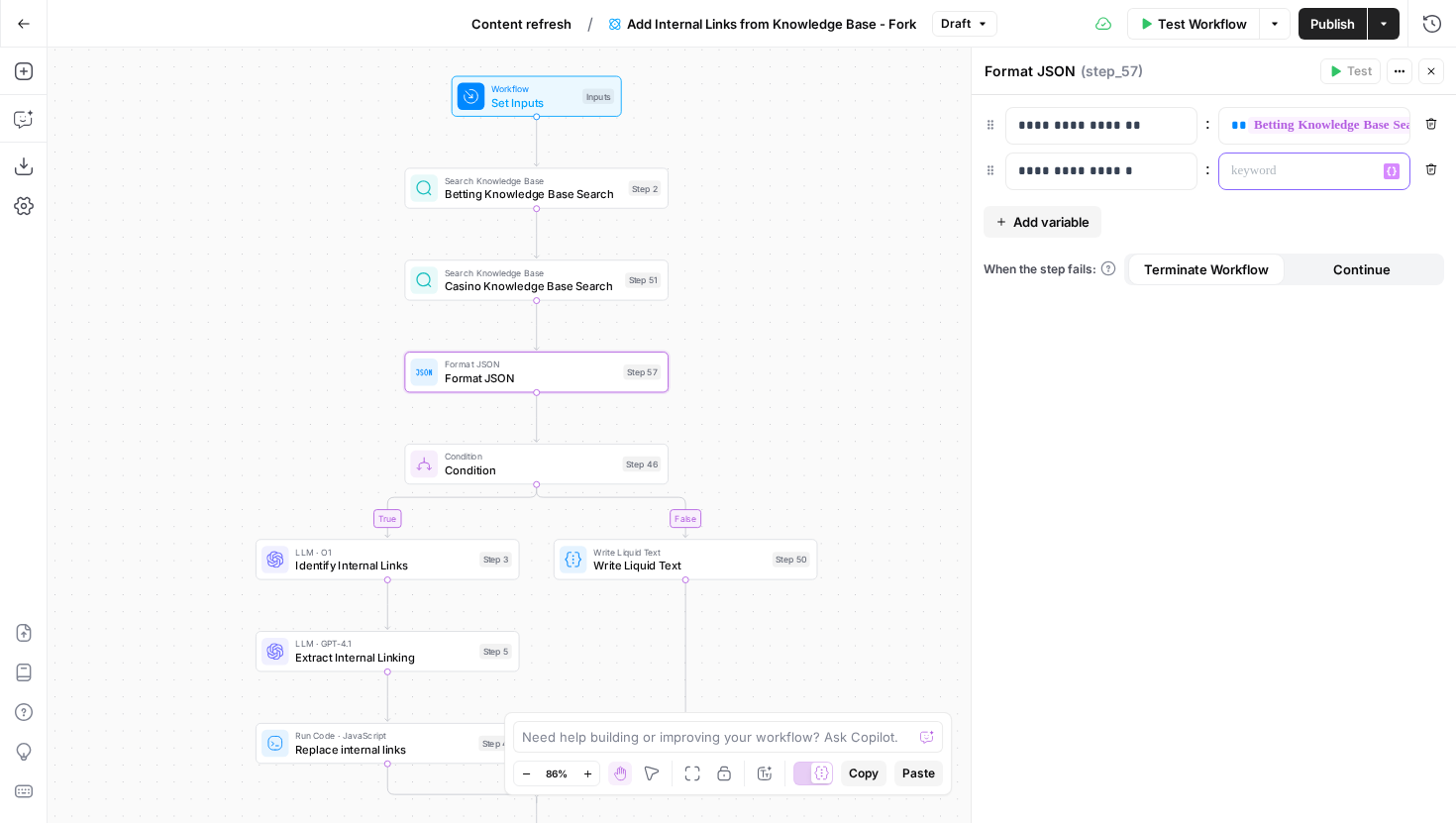click 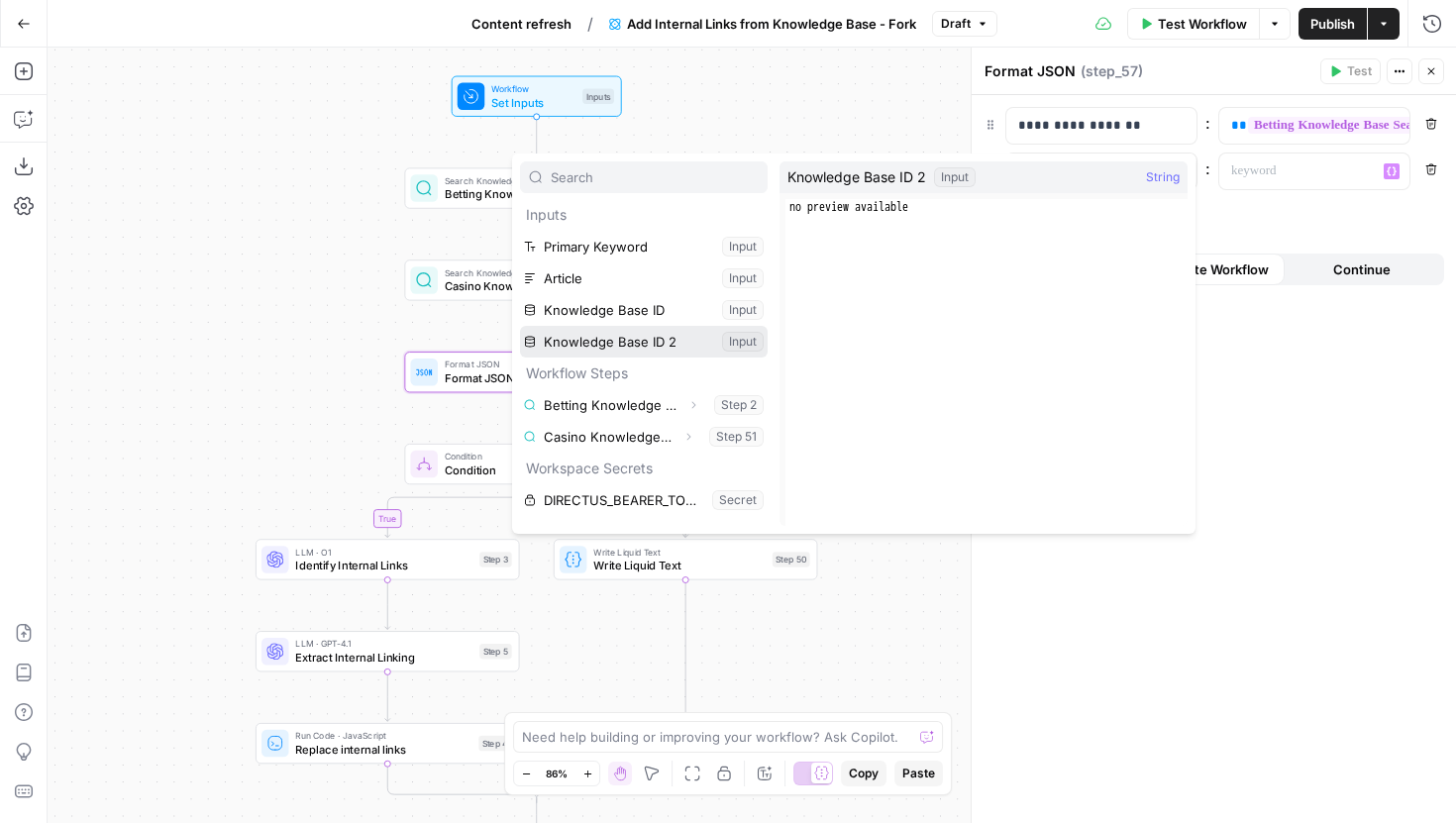 click at bounding box center (644, 342) 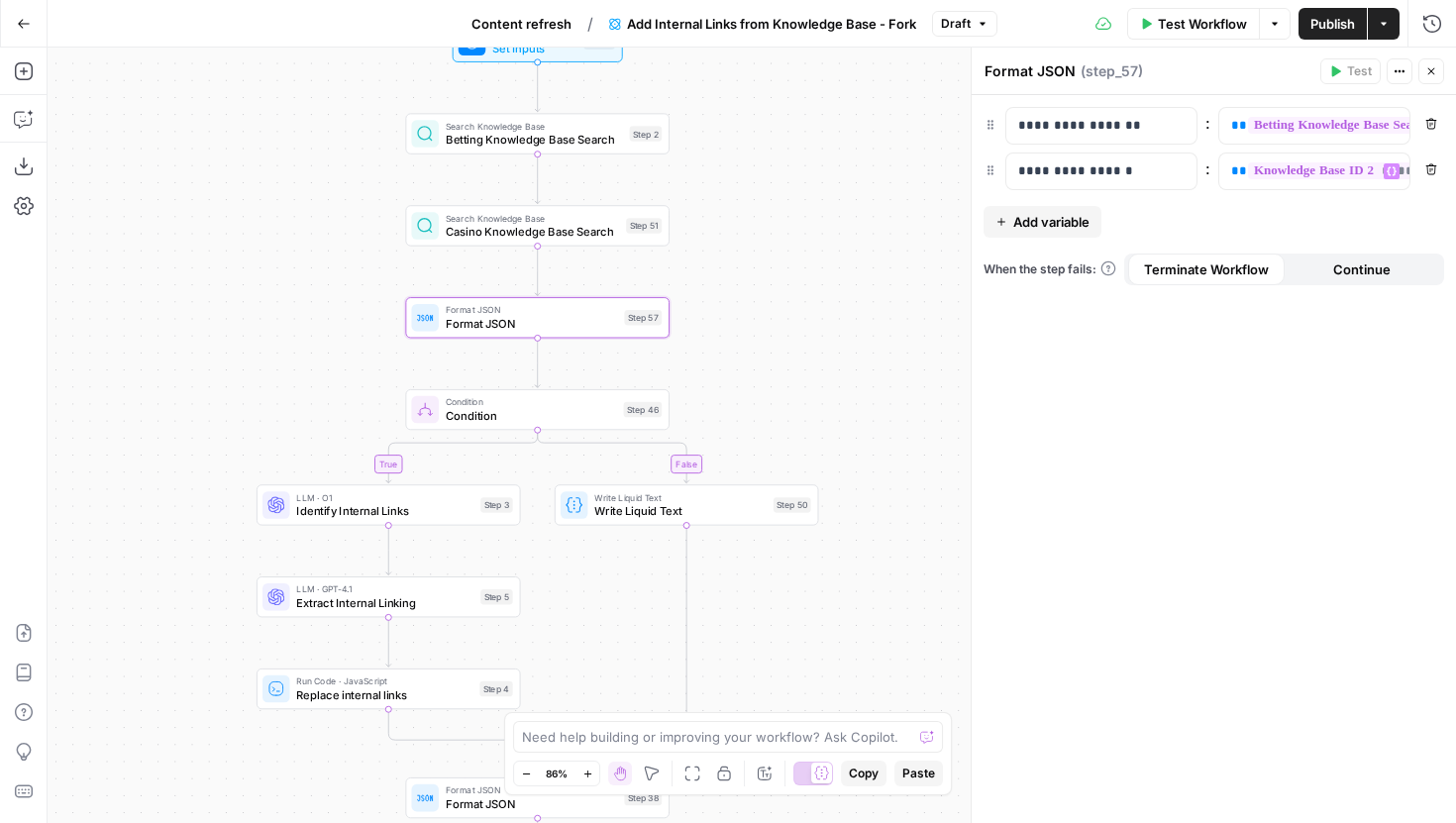 click on "false true Workflow Set Inputs Inputs Search Knowledge Base Betting Knowledge Base Search Step 2 Search Knowledge Base Casino Knowledge Base Search Step 51 Format JSON Format JSON Step 57 Condition Condition Step 46 LLM · O1 Identify Internal Links Step 3 LLM · GPT-4.1 Extract Internal Linking Step 5 Run Code · JavaScript Replace internal links Step 4 Write Liquid Text Write Liquid Text Step 50 Format JSON Format JSON Step 38 End Output" at bounding box center [752, 435] 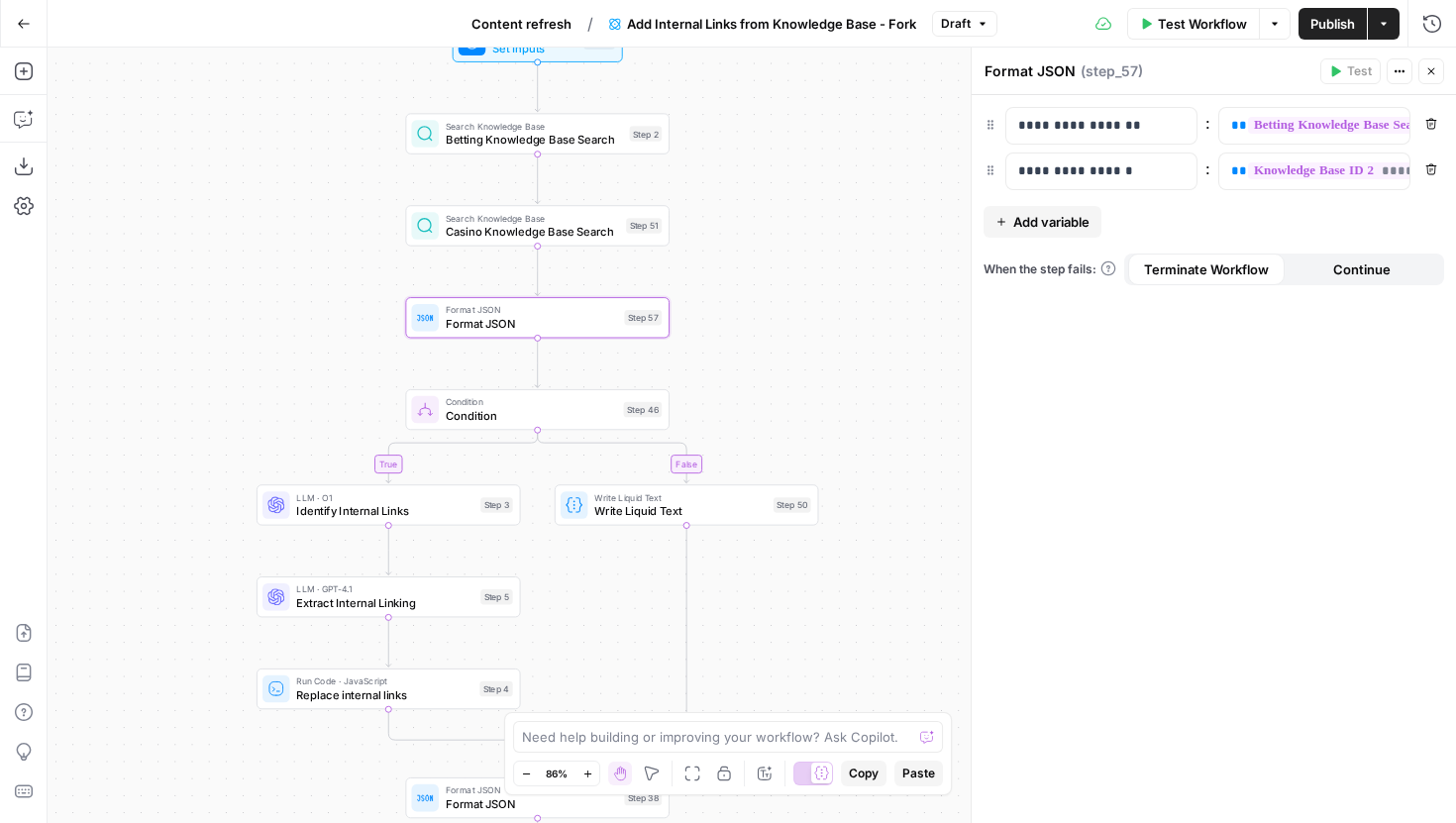 click on "Condition Condition Step 46 Copy step Delete step Add Note Test" at bounding box center (537, 409) 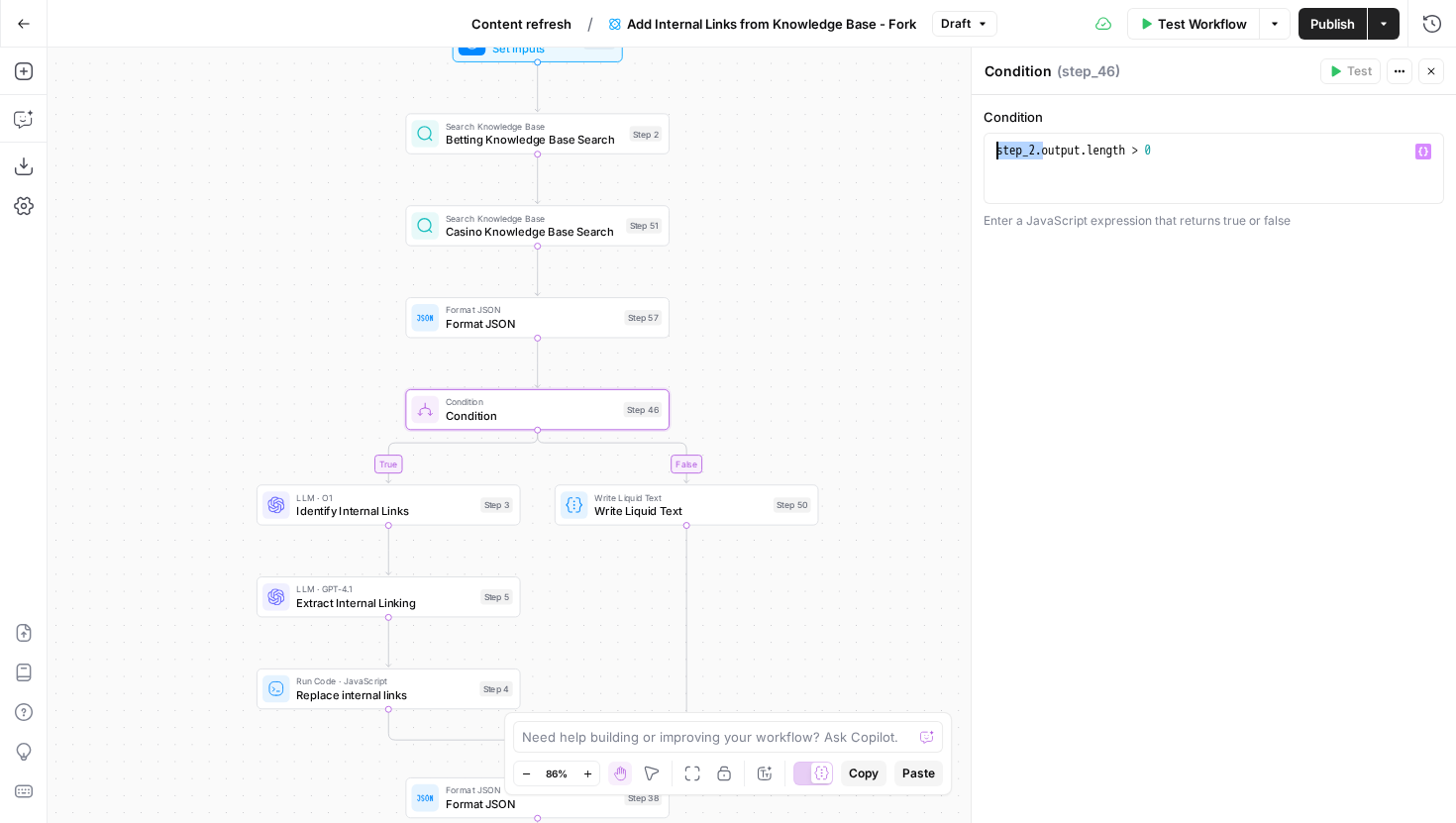 drag, startPoint x: 1040, startPoint y: 151, endPoint x: 983, endPoint y: 153, distance: 57.035077 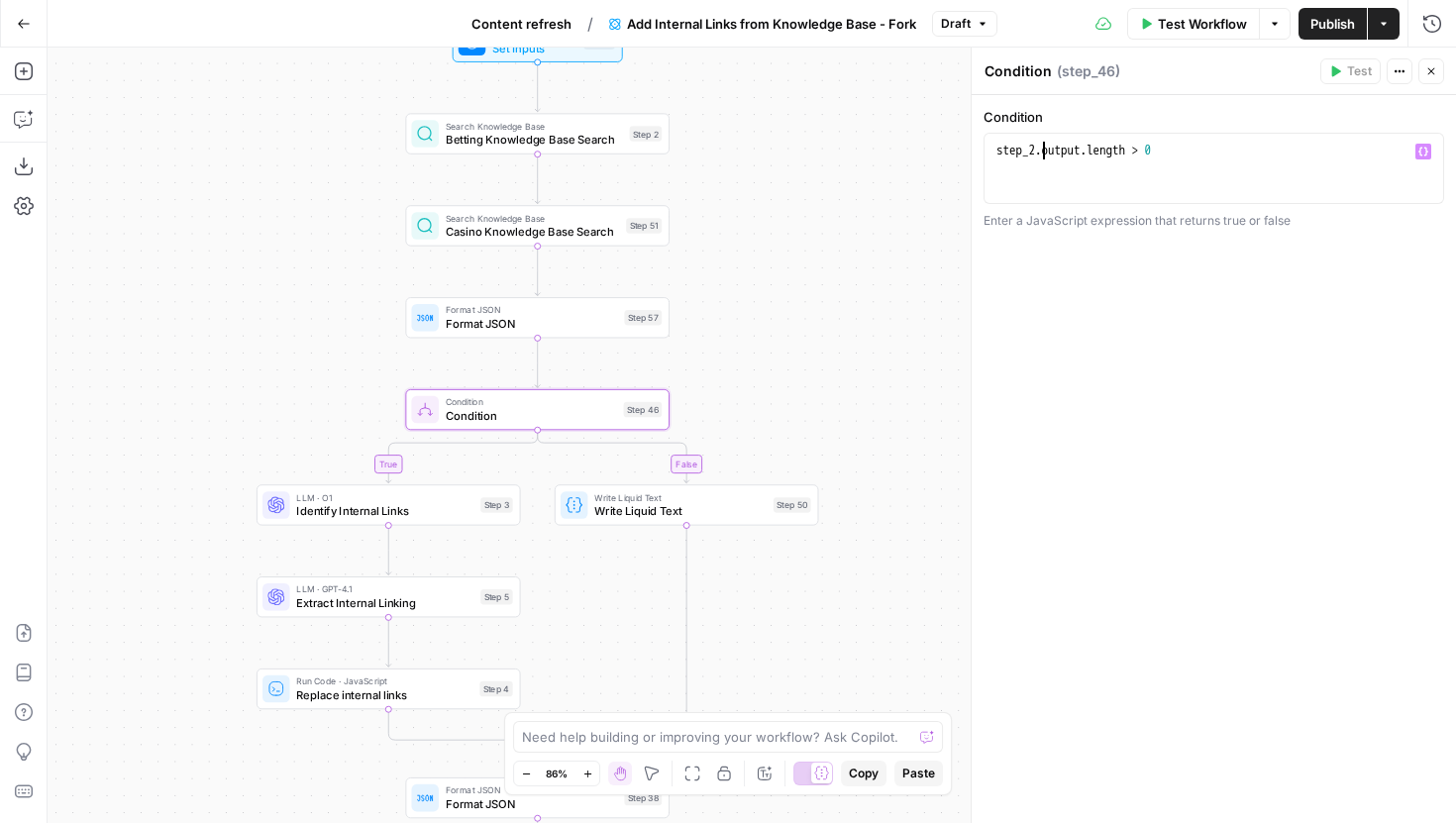 click on "step_2 . output . length   >   0" at bounding box center [1213, 186] 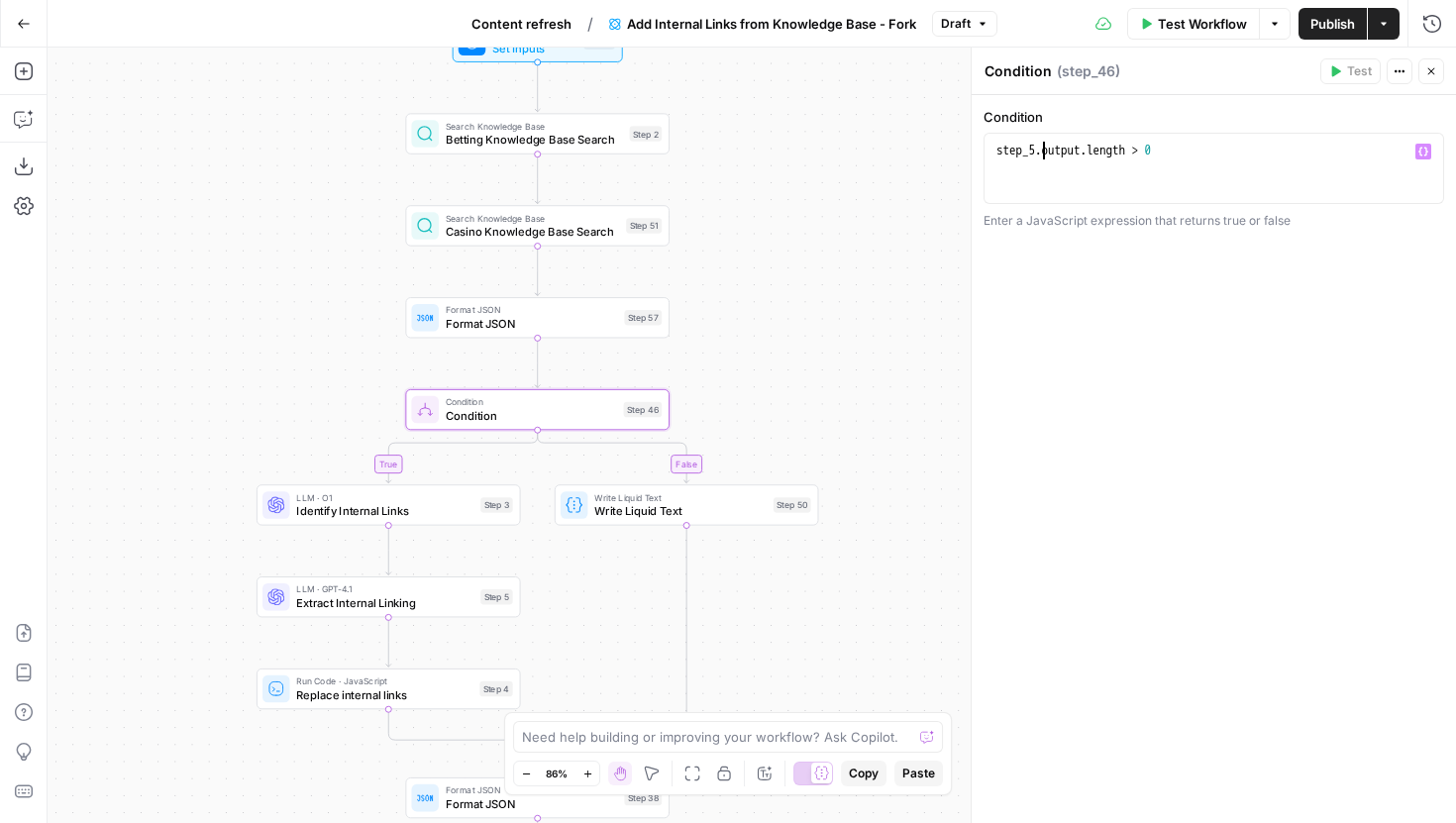 scroll, scrollTop: 0, scrollLeft: 3, axis: horizontal 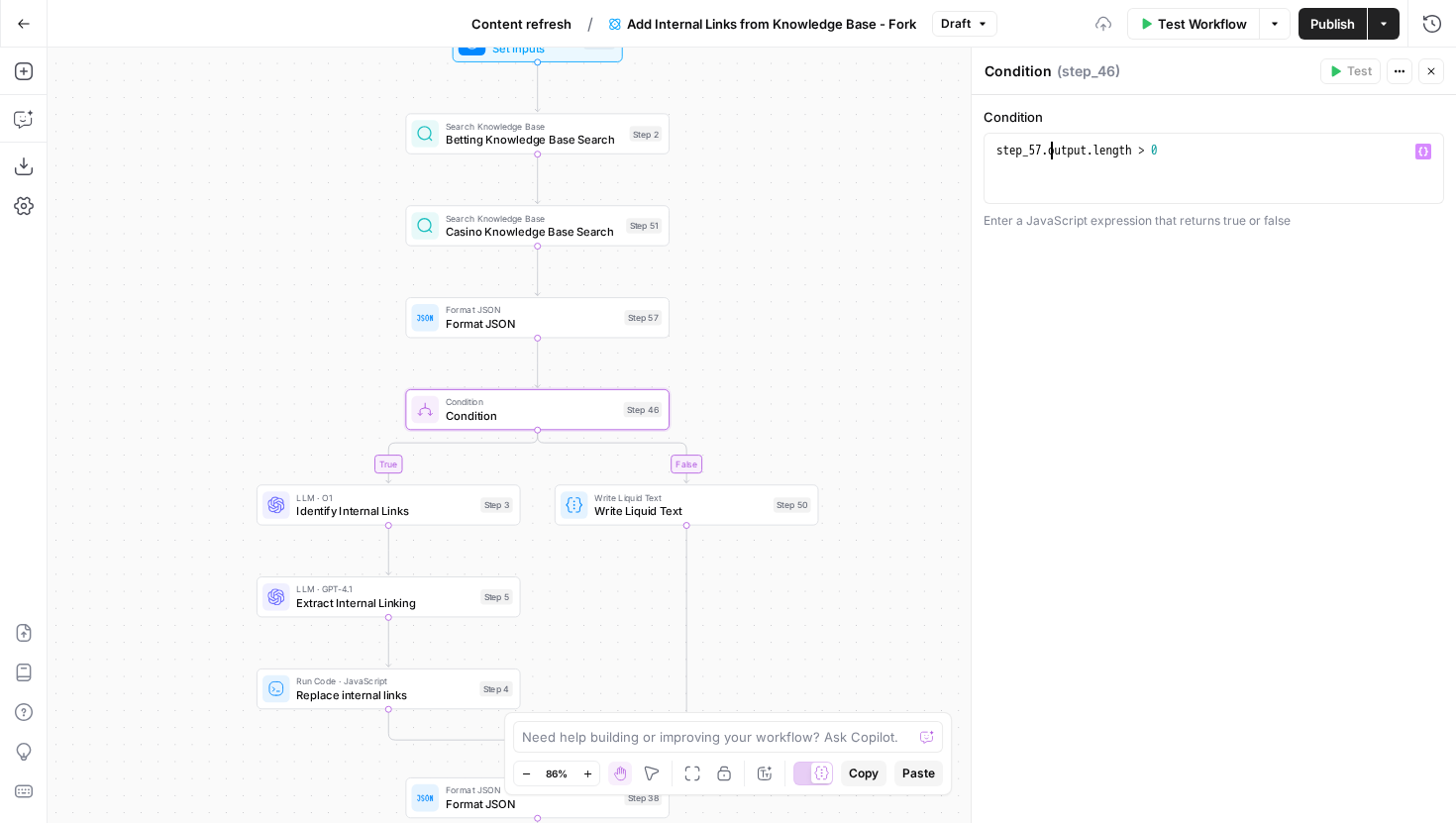 click on "step_57 . output . length   >   0" at bounding box center [1213, 186] 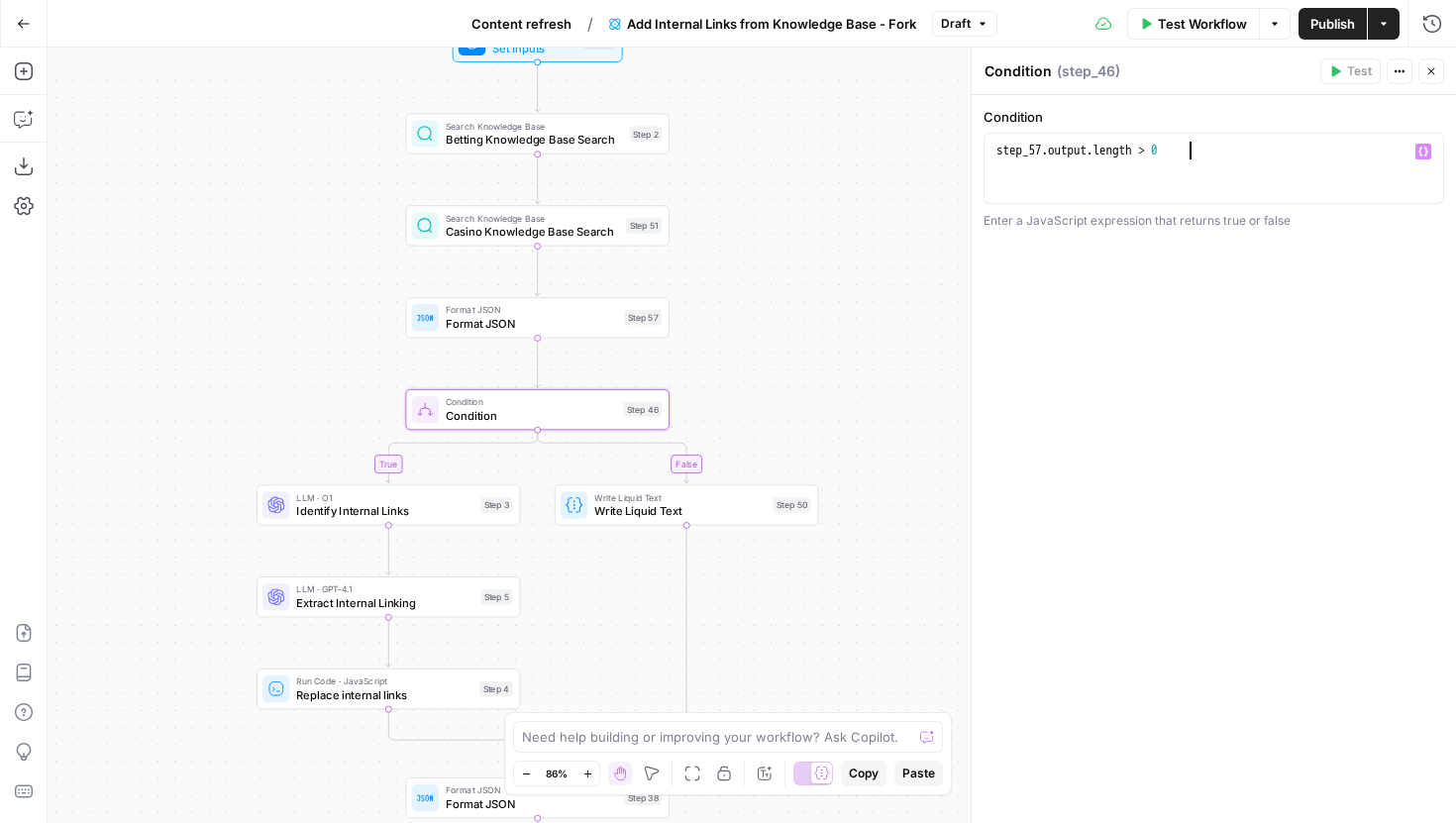 type on "**********" 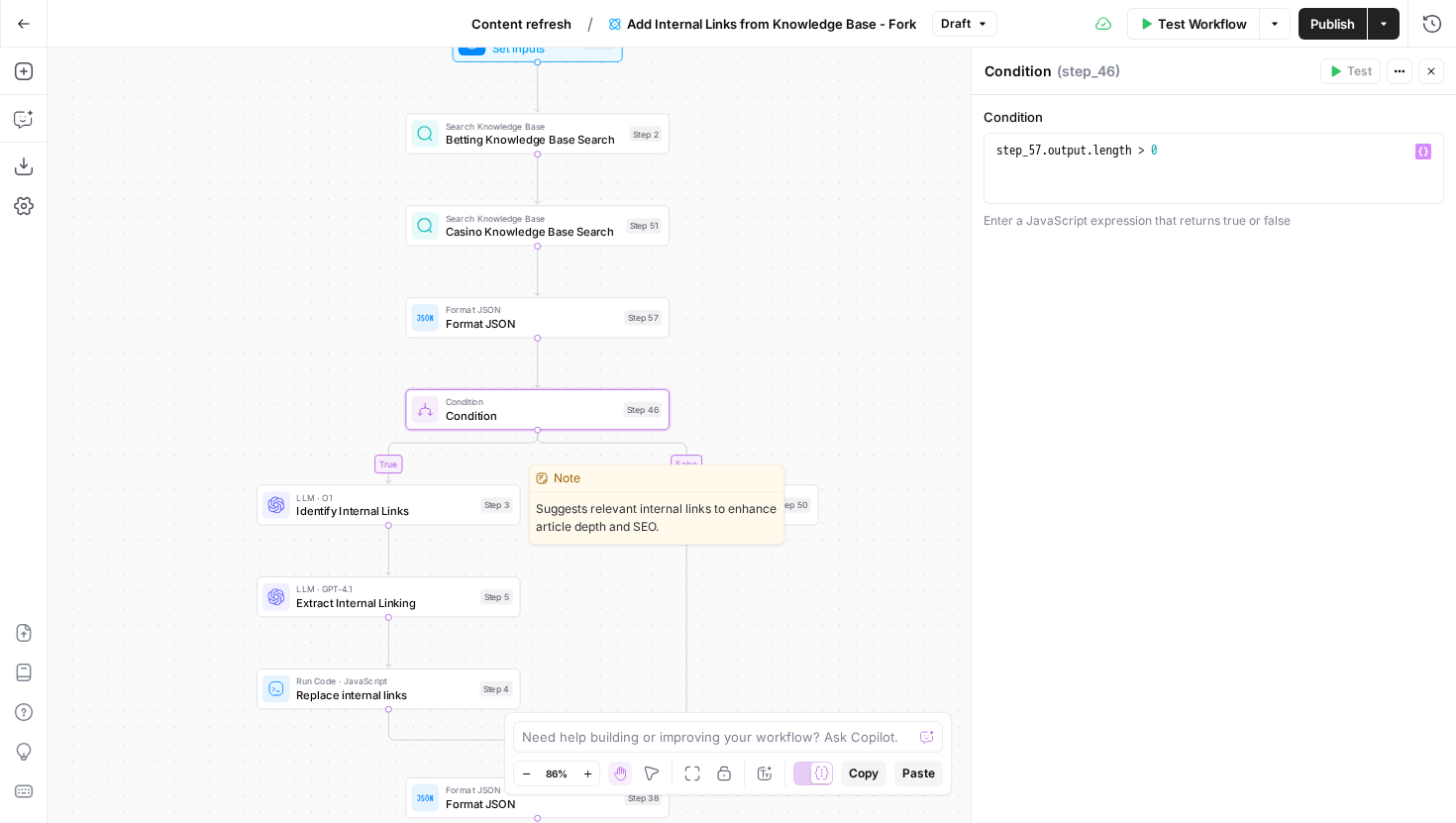 click on "Identify Internal Links" at bounding box center [384, 510] 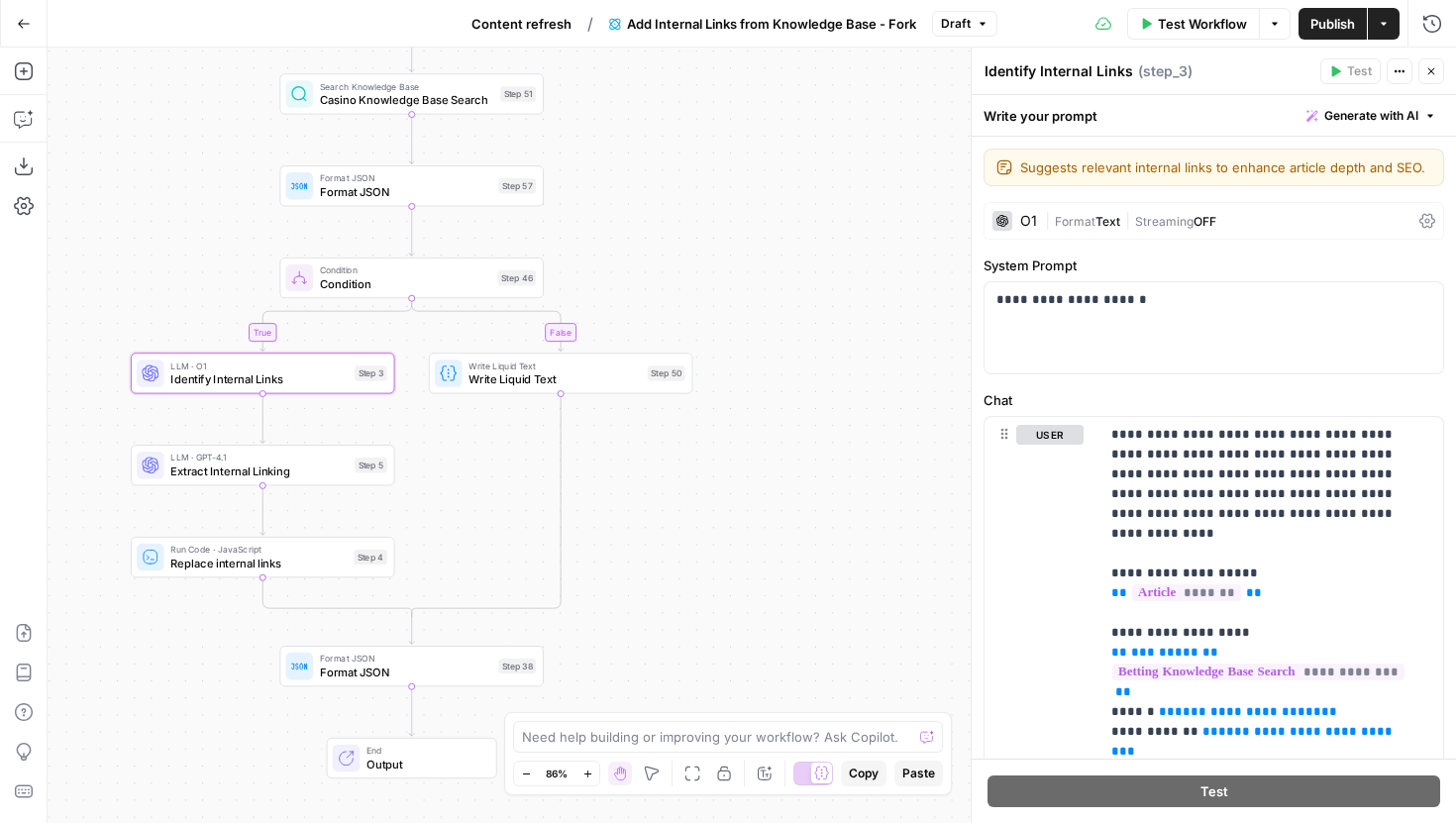 drag, startPoint x: 807, startPoint y: 326, endPoint x: 681, endPoint y: 194, distance: 182.48288 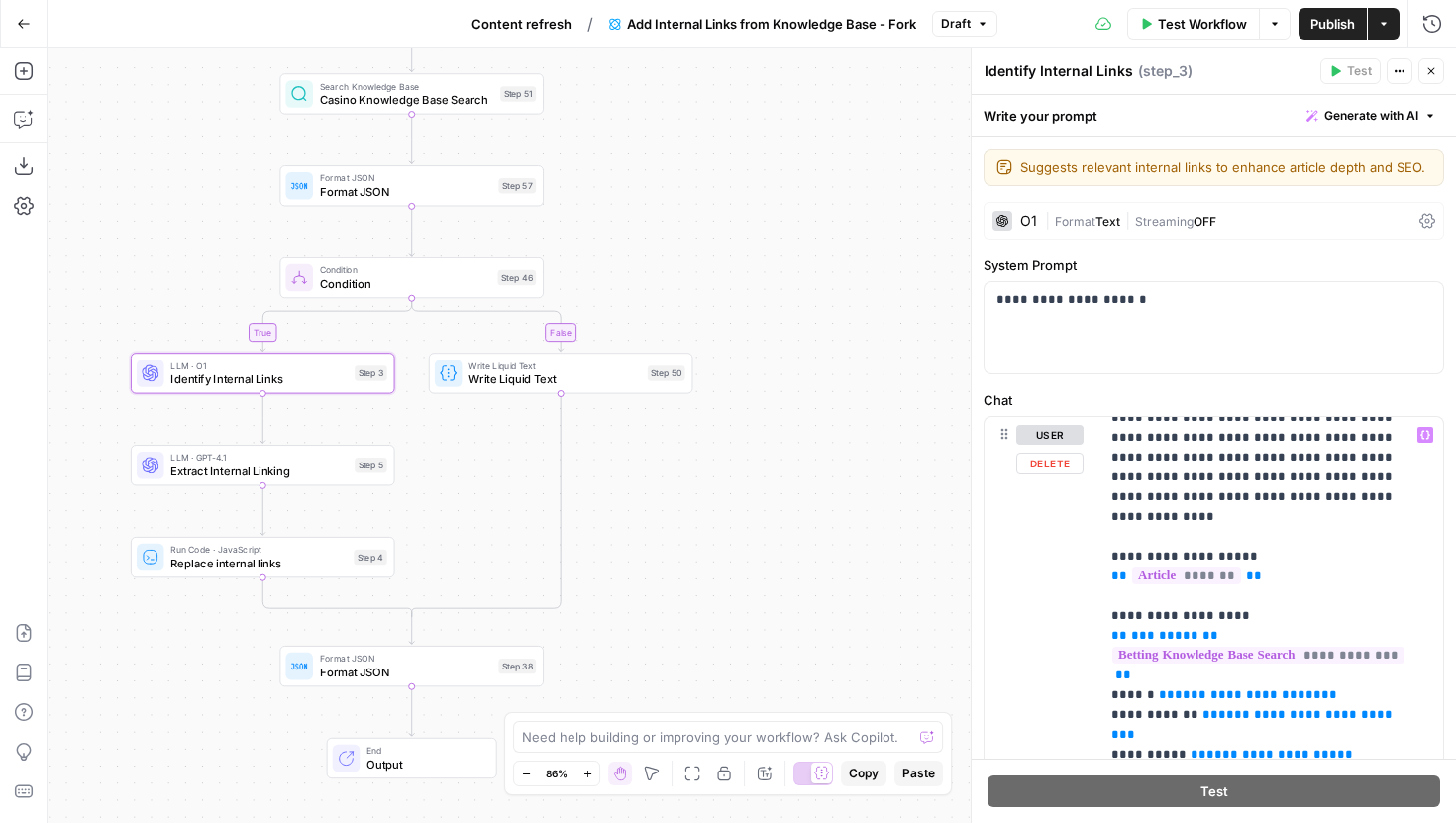 scroll, scrollTop: 0, scrollLeft: 0, axis: both 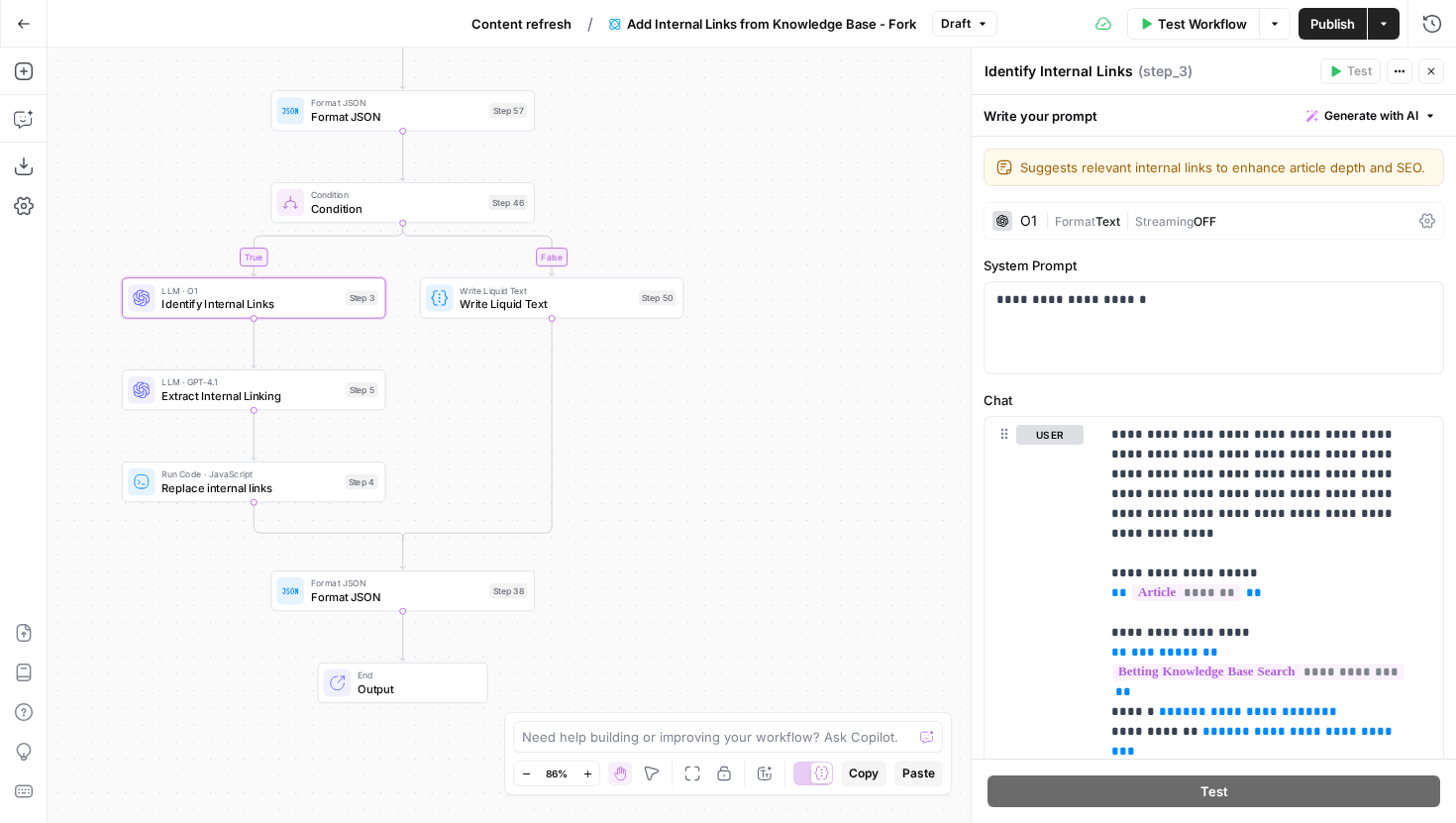 drag, startPoint x: 676, startPoint y: 264, endPoint x: 666, endPoint y: 189, distance: 75.66373 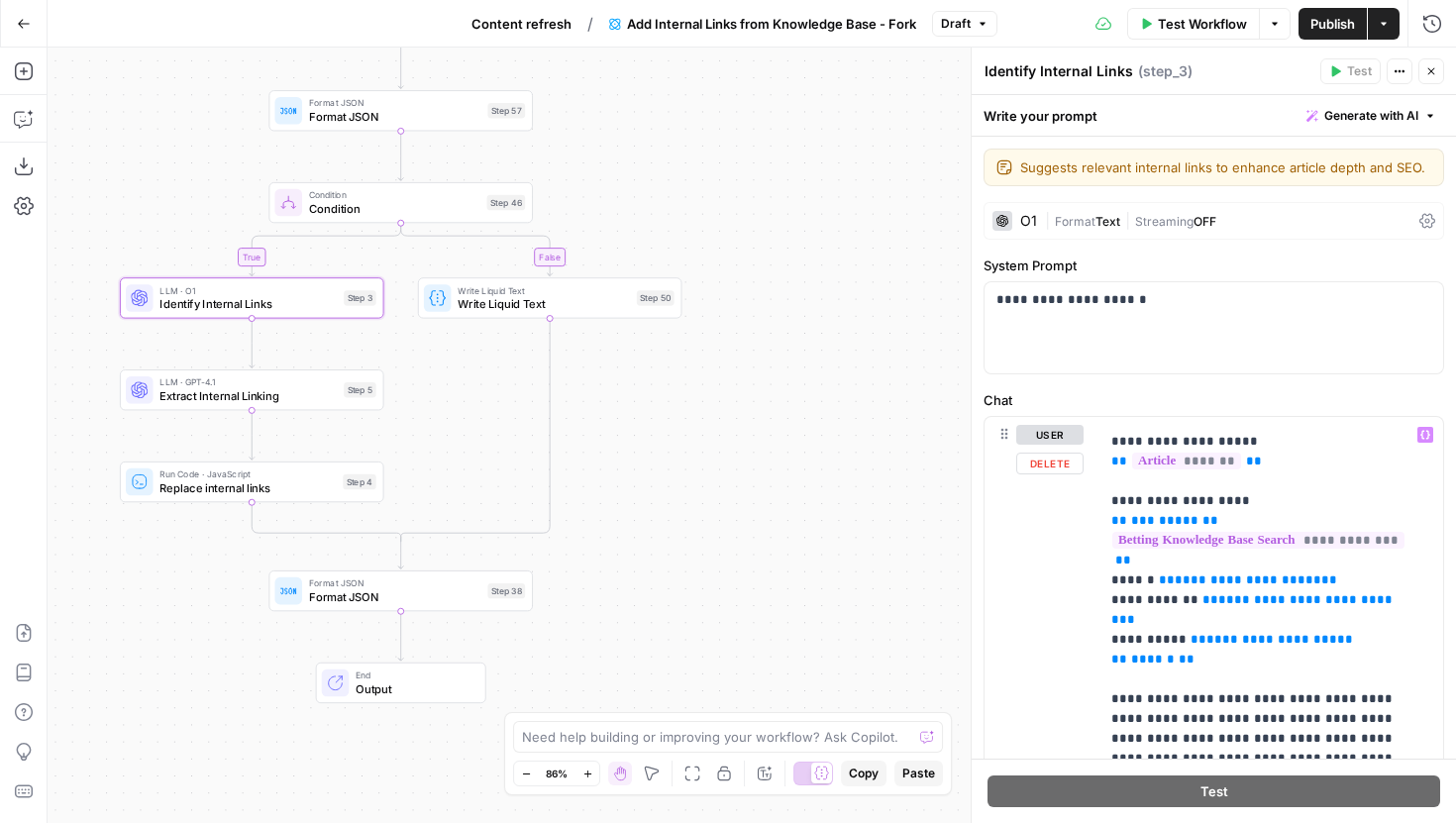 scroll, scrollTop: 138, scrollLeft: 0, axis: vertical 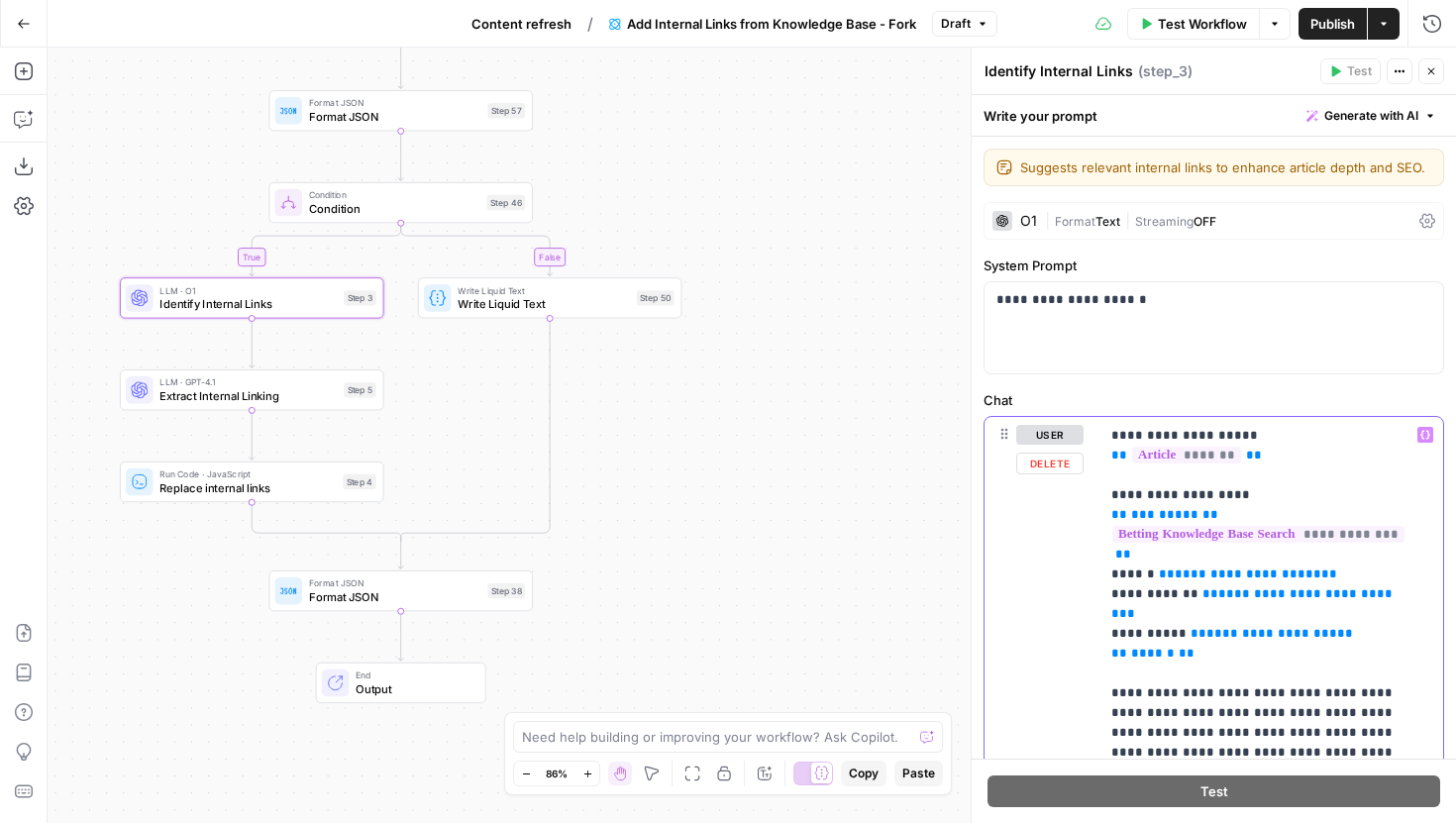 click on "**********" at bounding box center (1256, 812) 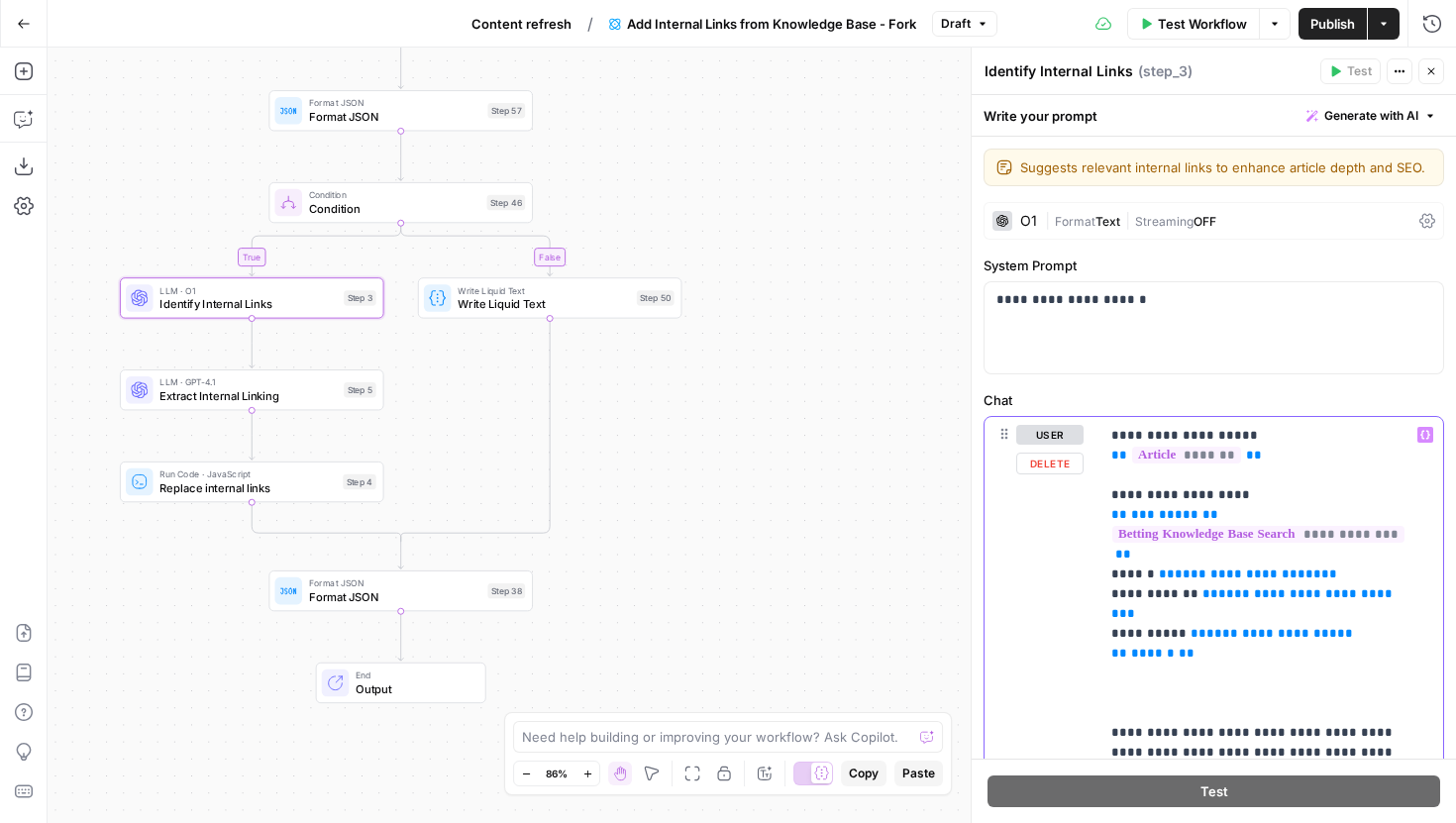 click on "**********" at bounding box center [1256, 832] 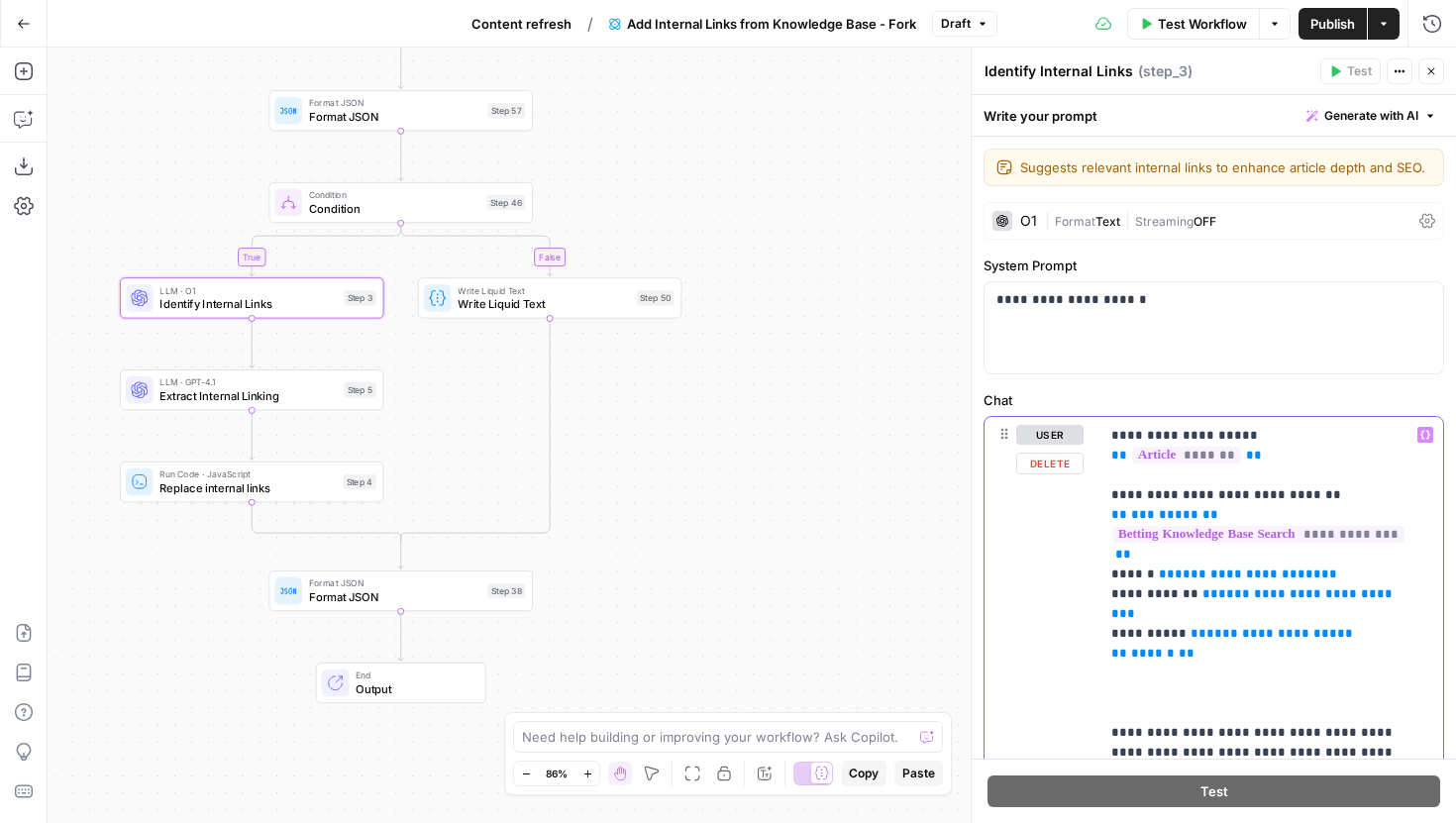 drag, startPoint x: 1222, startPoint y: 637, endPoint x: 1108, endPoint y: 500, distance: 178.22738 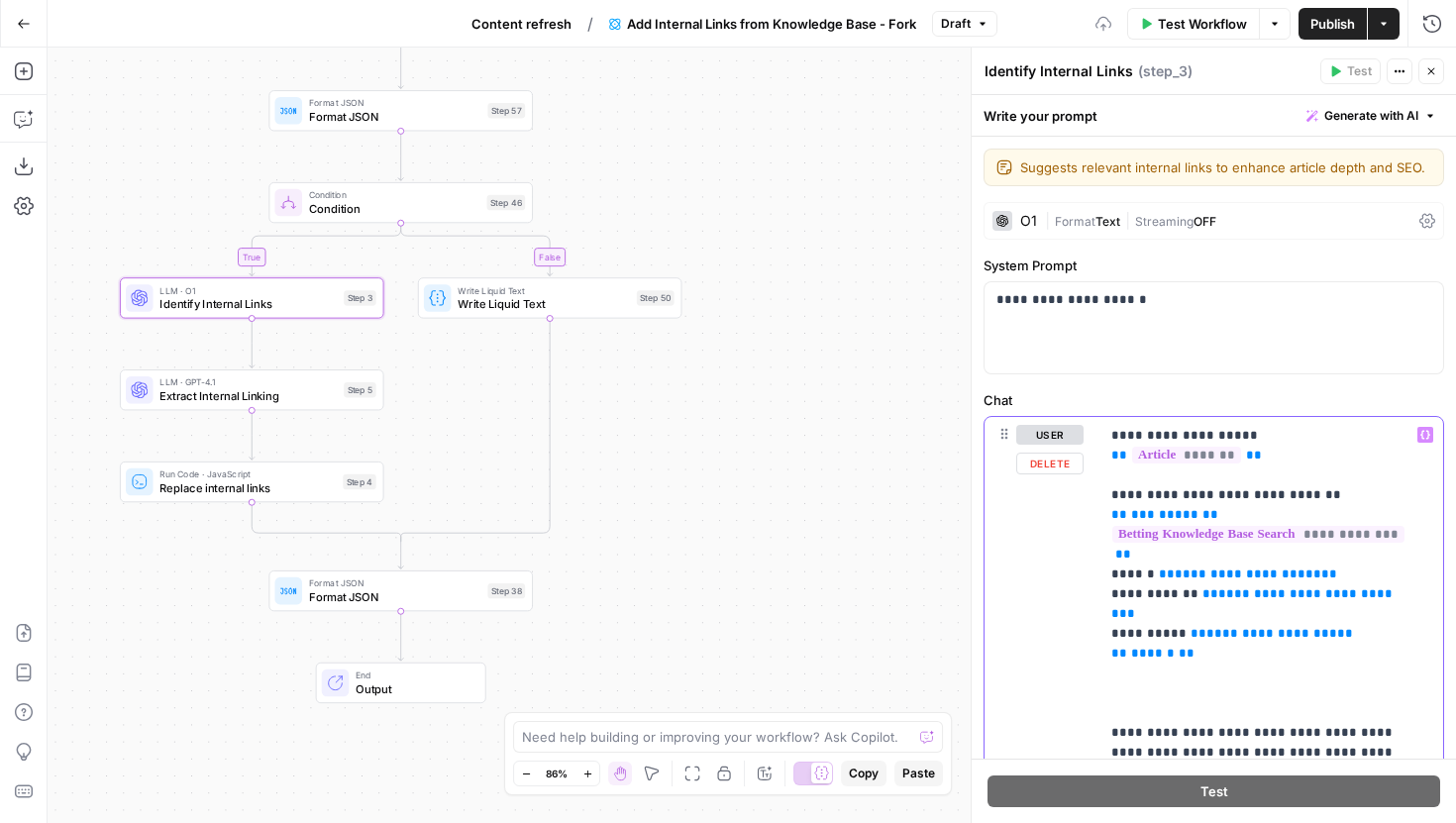 copy 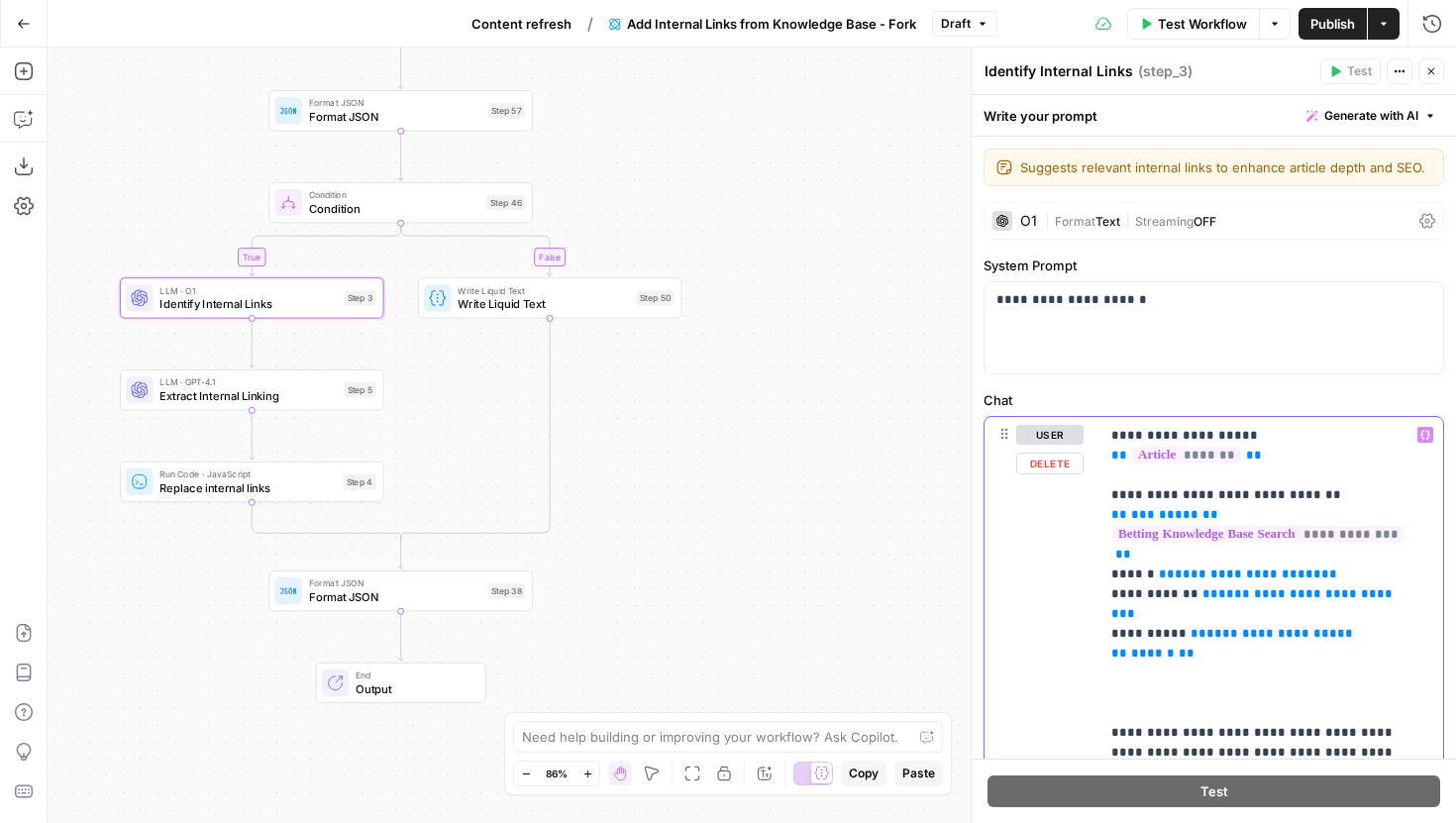 click on "**********" at bounding box center (1256, 832) 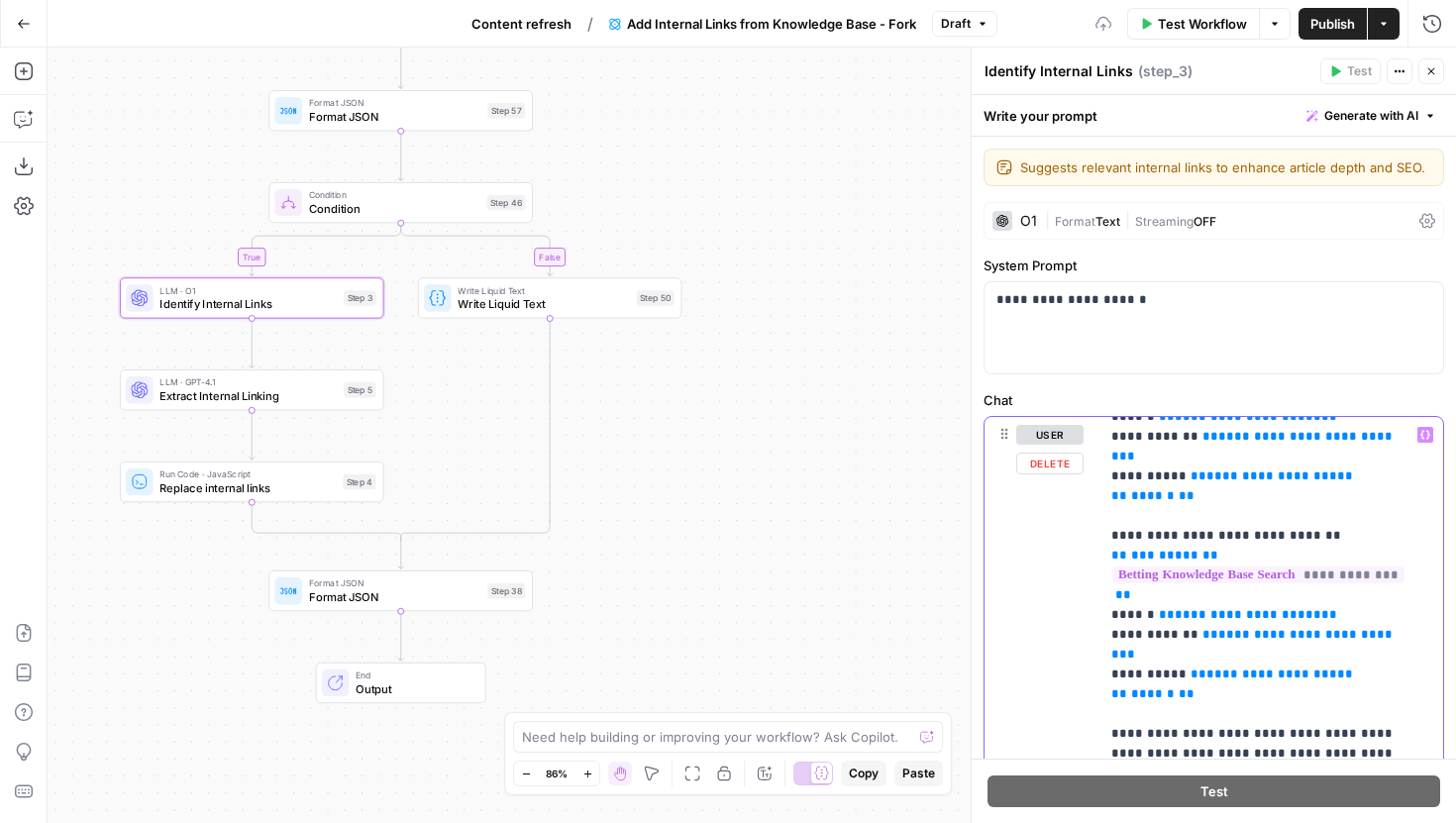 scroll, scrollTop: 310, scrollLeft: 0, axis: vertical 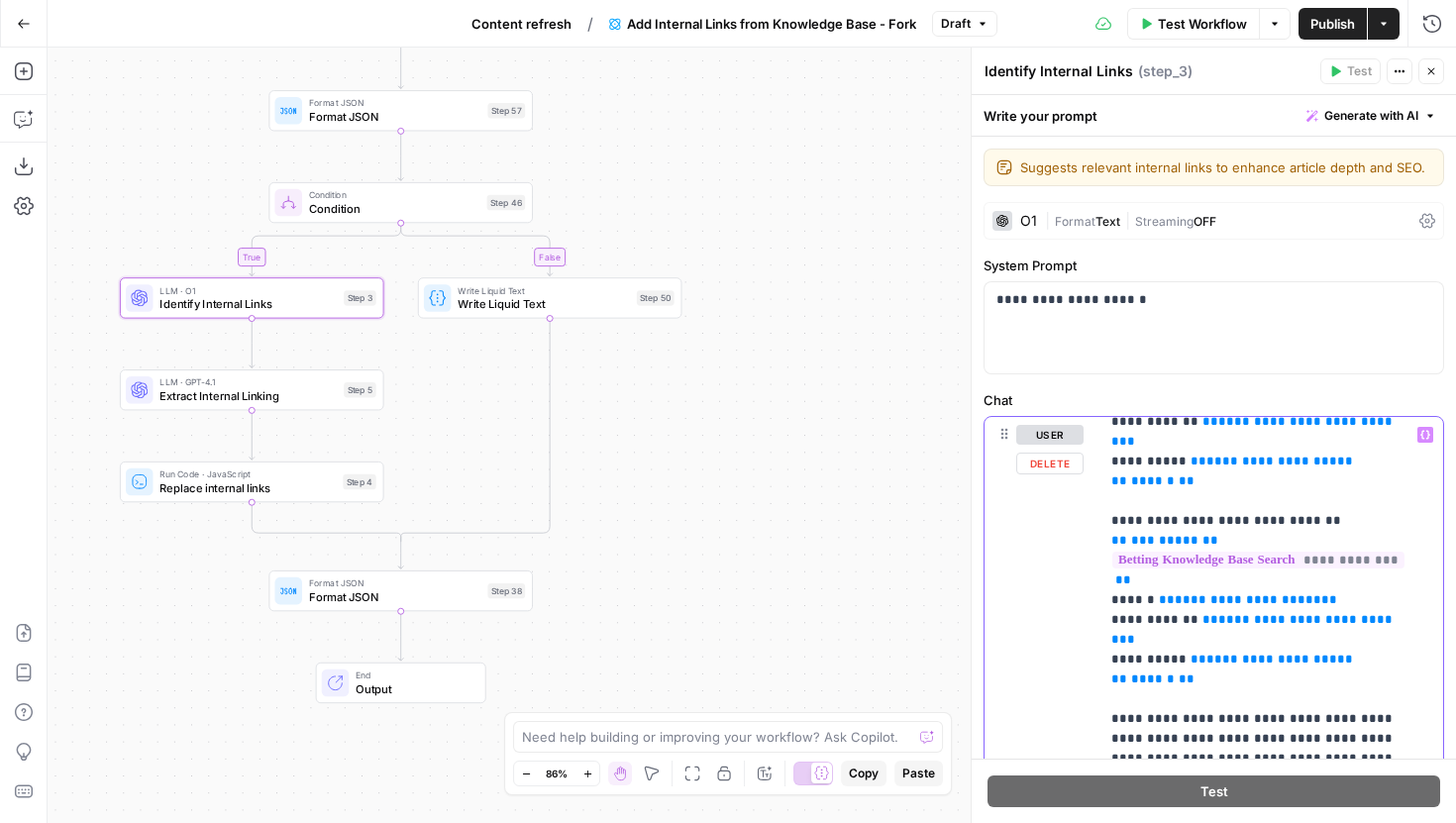 click on "**********" at bounding box center (1256, 729) 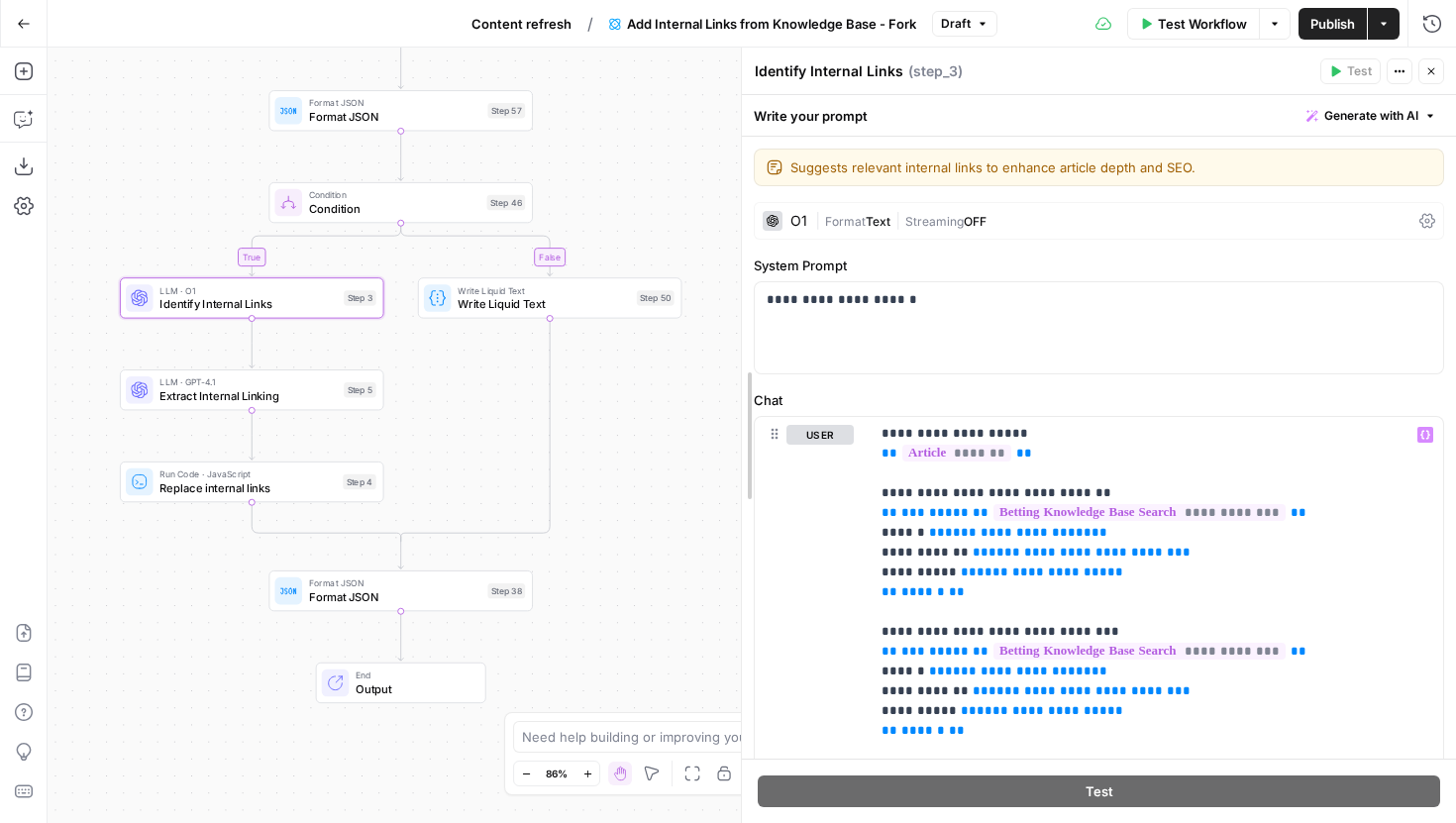scroll, scrollTop: 60, scrollLeft: 0, axis: vertical 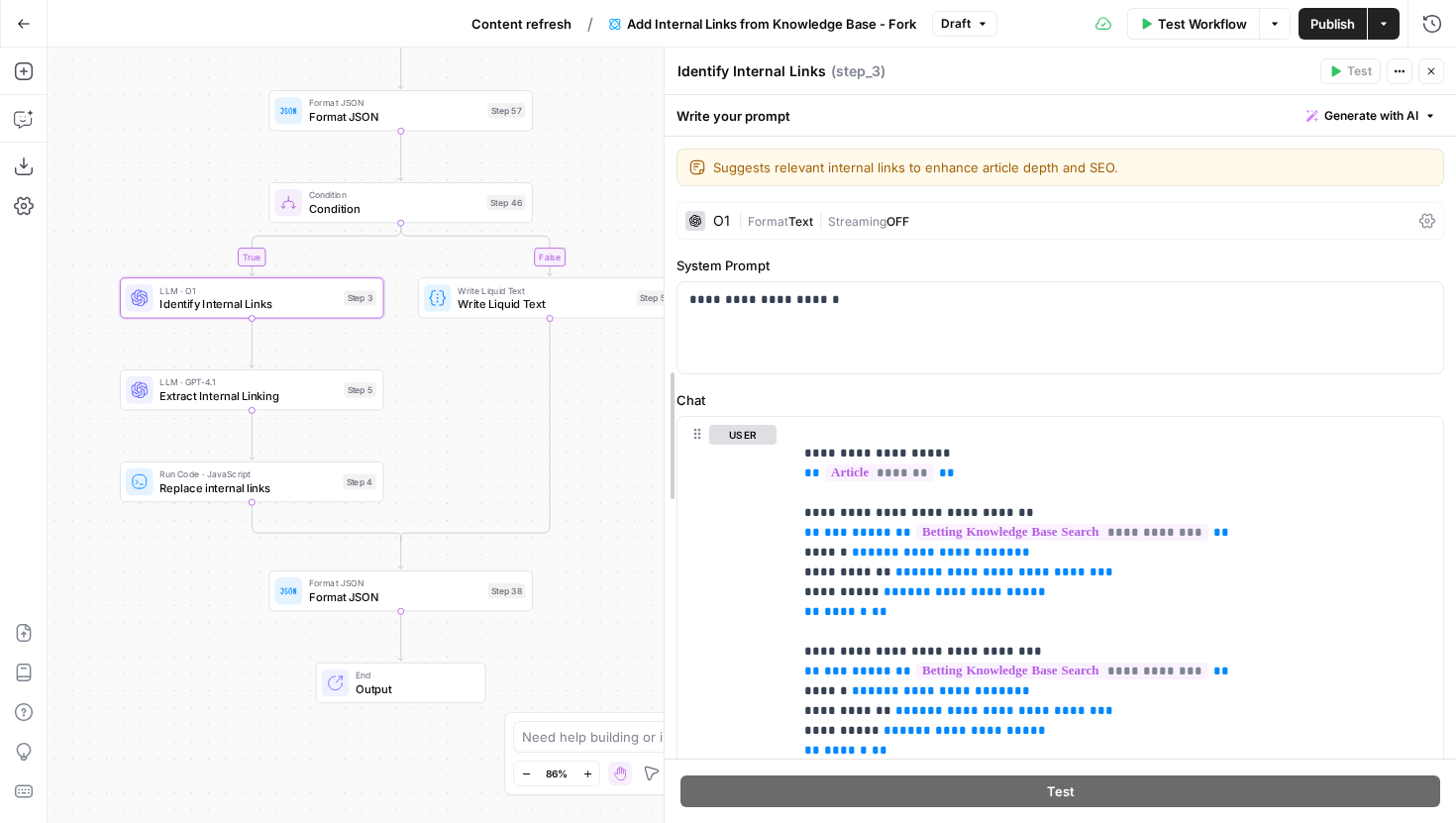 drag, startPoint x: 979, startPoint y: 632, endPoint x: 654, endPoint y: 633, distance: 325.00154 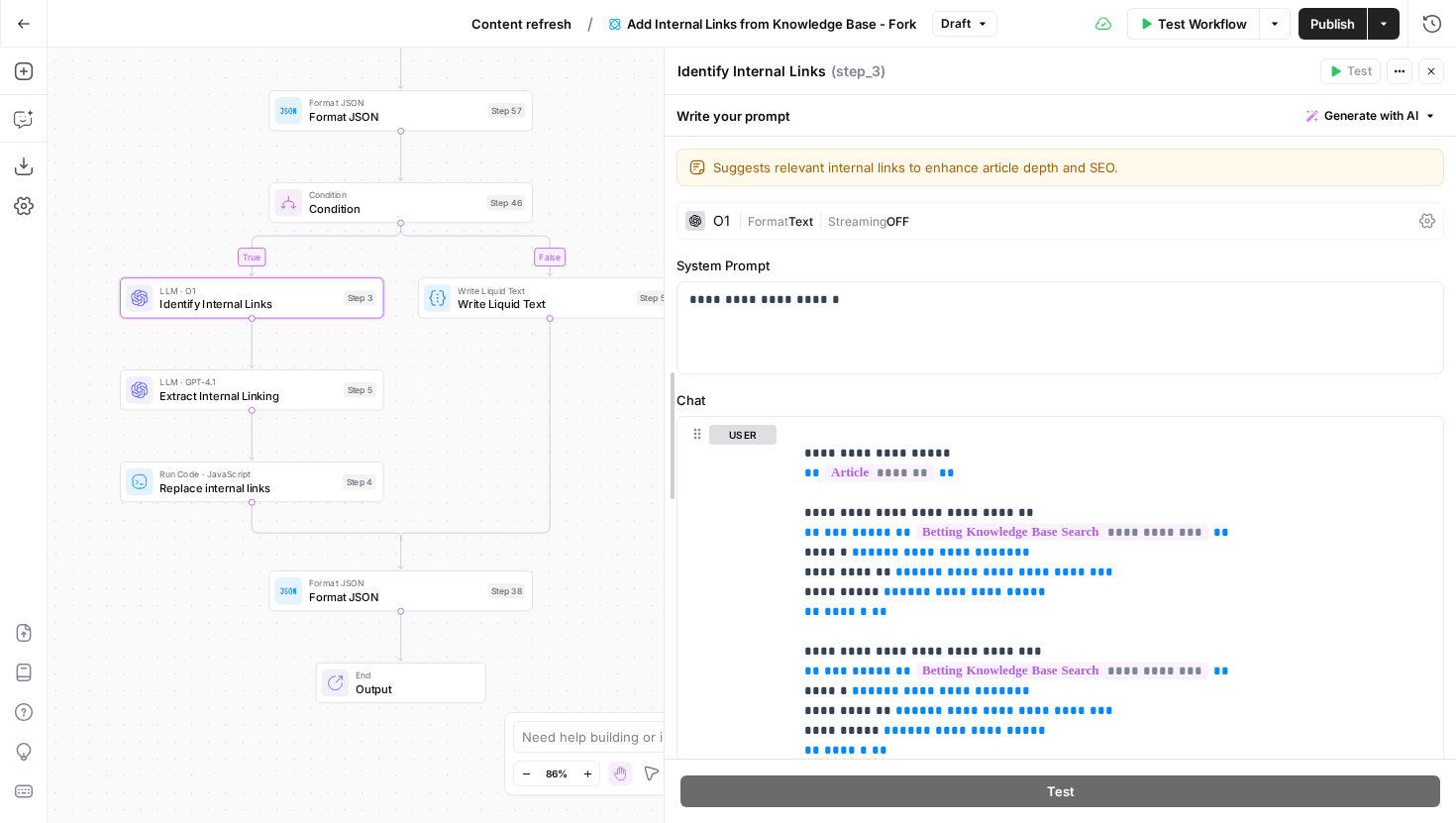 click at bounding box center [665, 435] 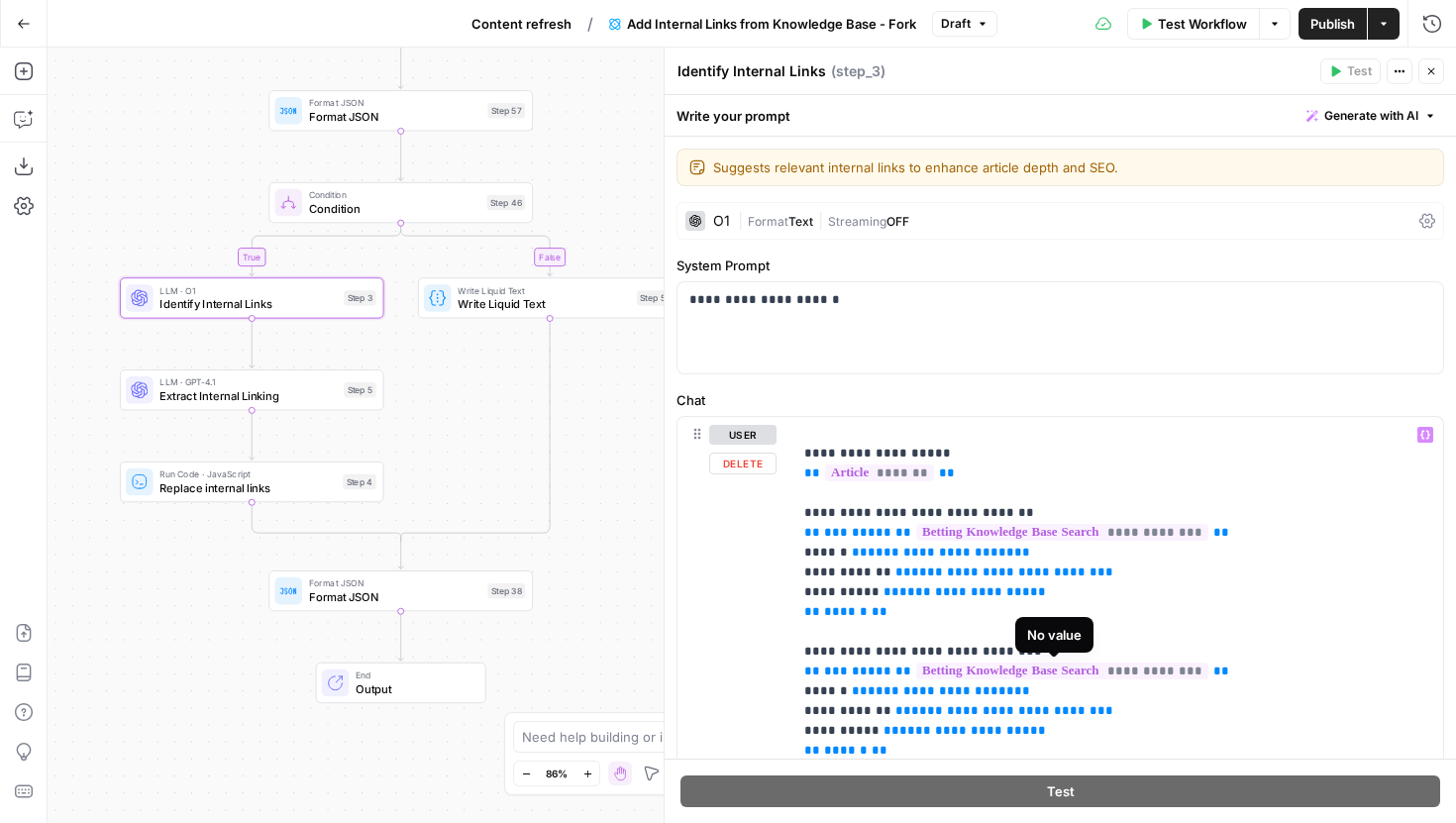 click on "**********" at bounding box center (1062, 670) 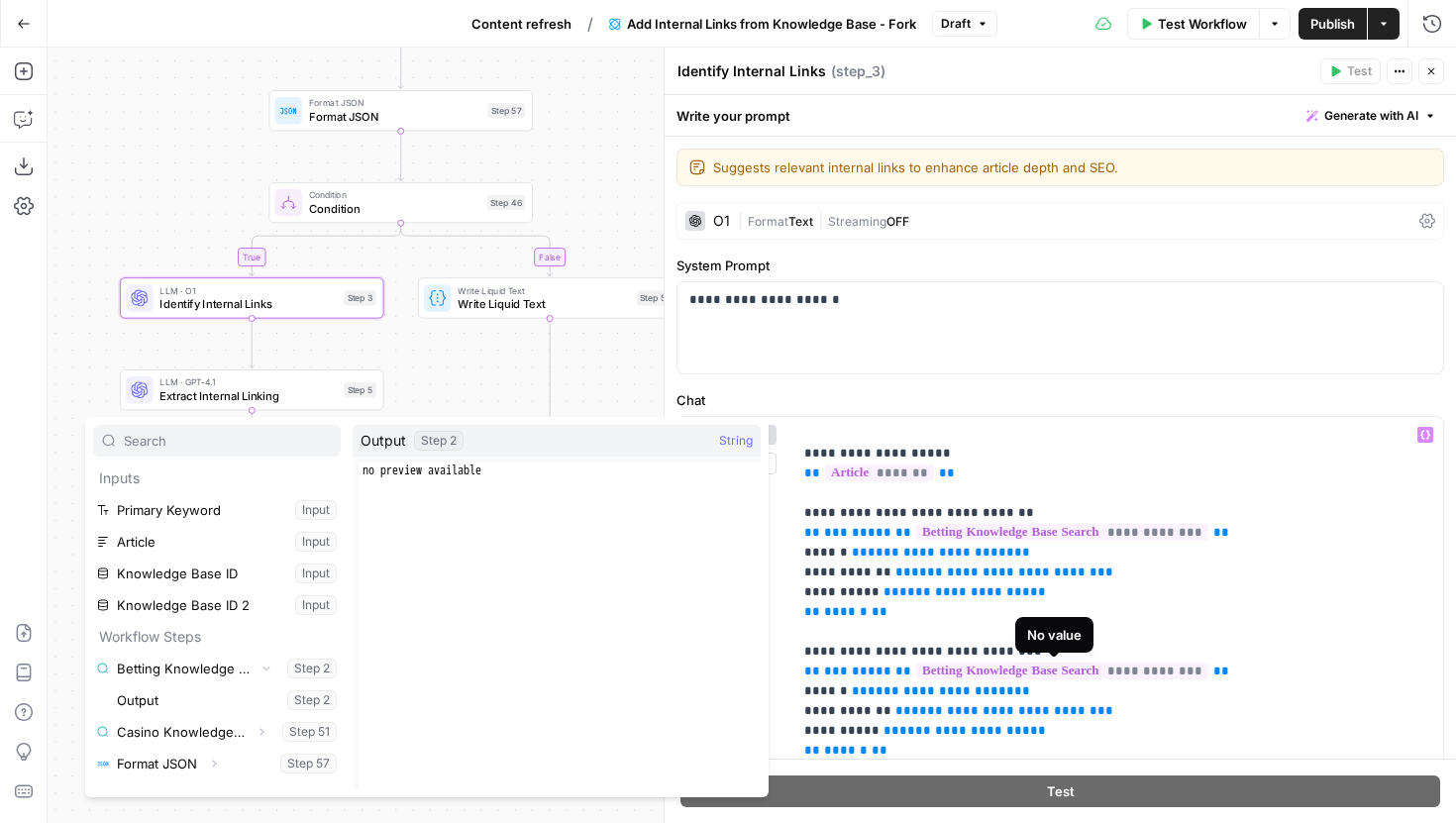 type 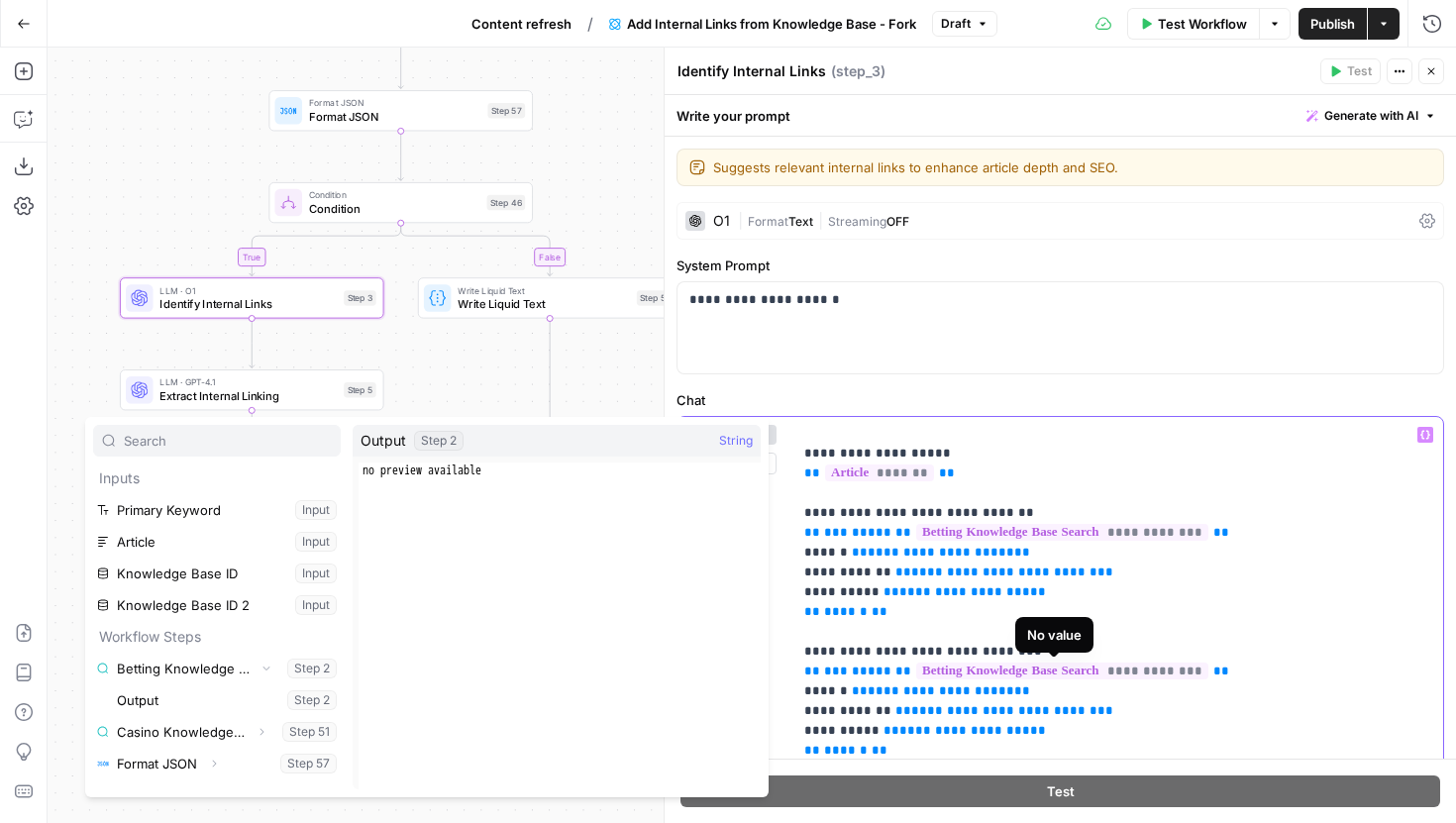 click on "**********" at bounding box center [1062, 670] 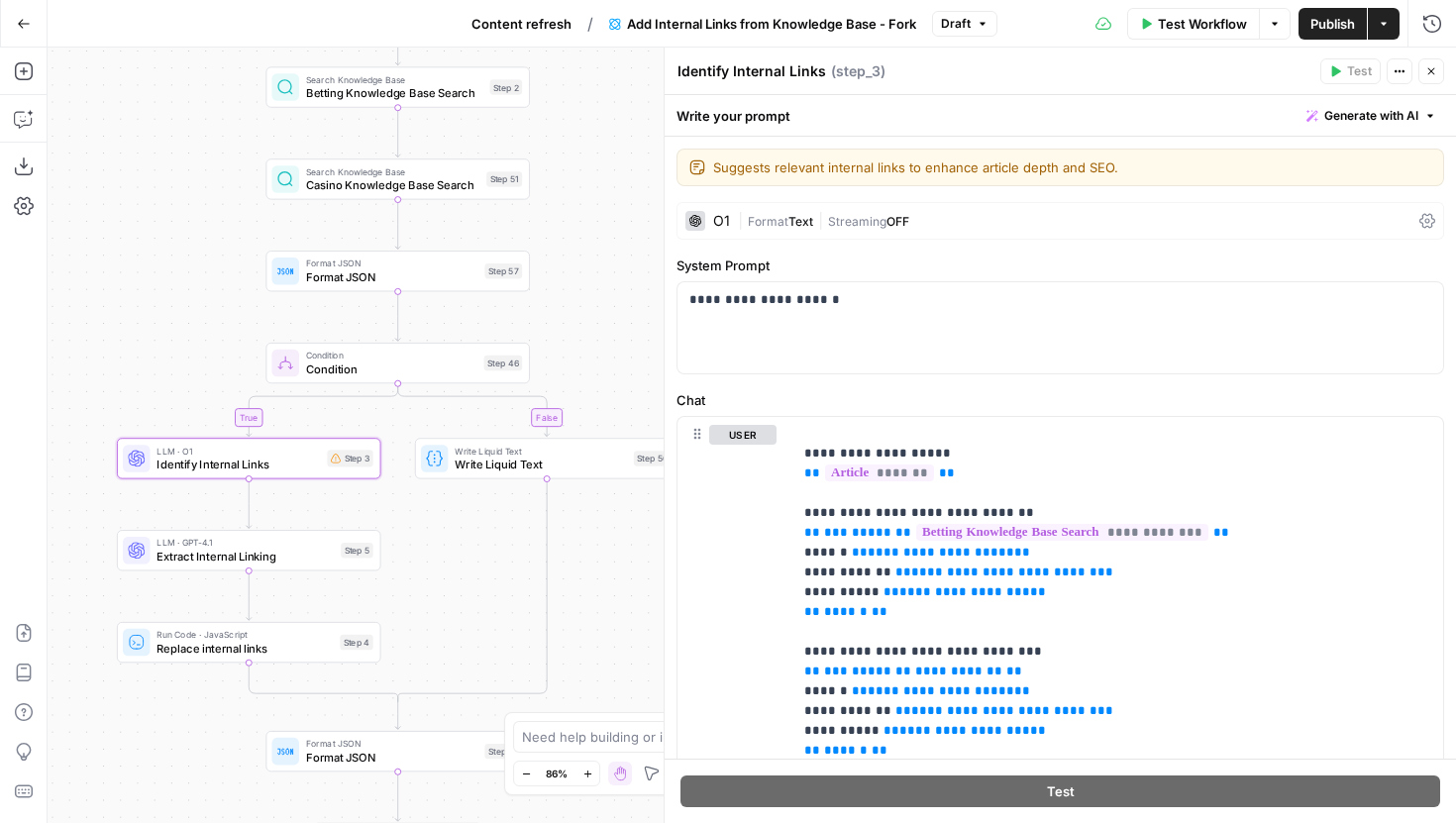 drag, startPoint x: 568, startPoint y: 158, endPoint x: 563, endPoint y: 316, distance: 158.0791 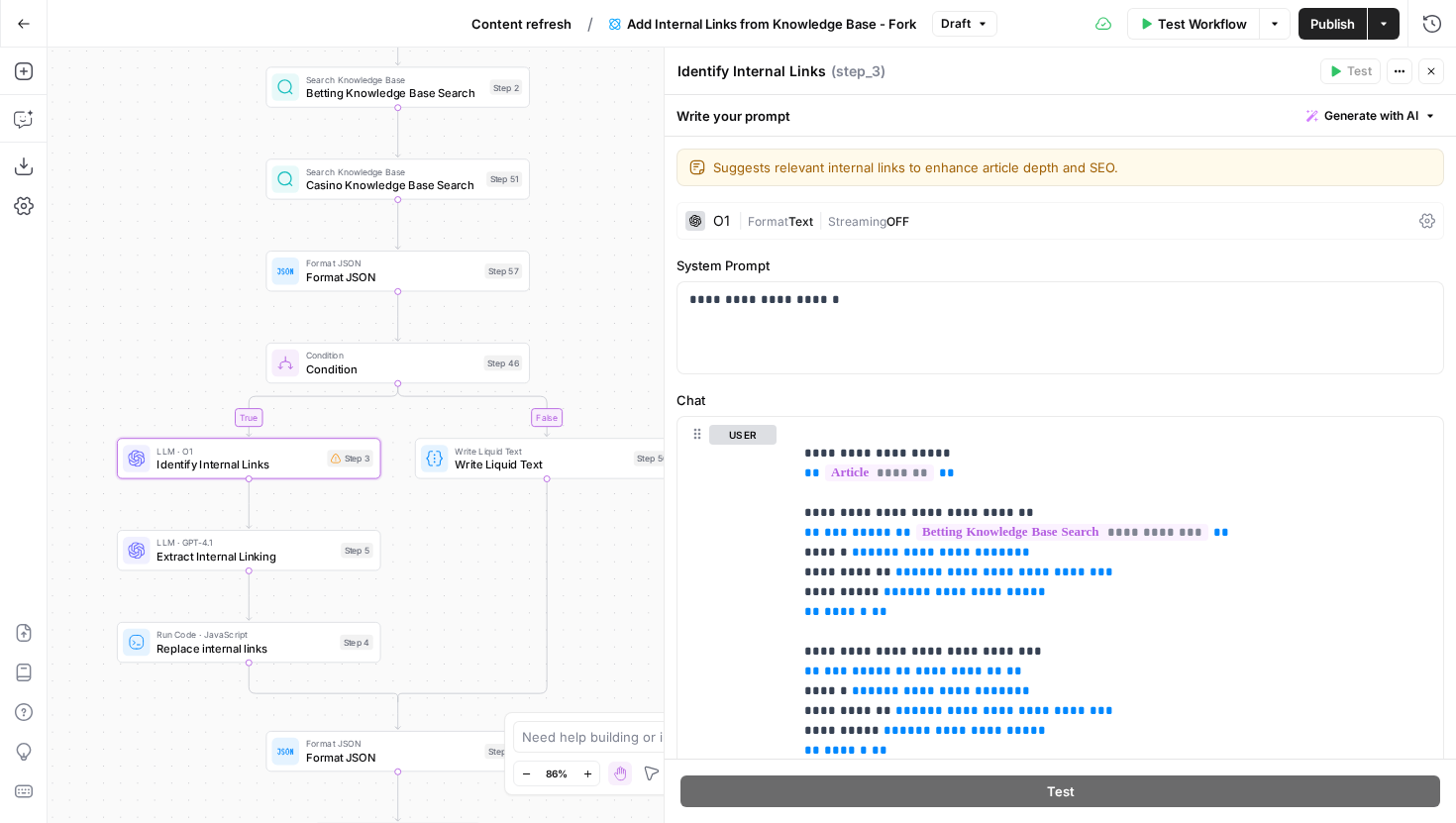 click on "false true Workflow Set Inputs Inputs Search Knowledge Base Betting Knowledge Base Search Step 2 Search Knowledge Base Casino Knowledge Base Search Step 51 Format JSON Format JSON Step 57 Condition Condition Step 46 LLM · O1 Identify Internal Links Step 3 LLM · GPT-4.1 Extract Internal Linking Step 5 Run Code · JavaScript Replace internal links Step 4 Write Liquid Text Write Liquid Text Step 50 Format JSON Format JSON Step 38 End Output" at bounding box center [752, 435] 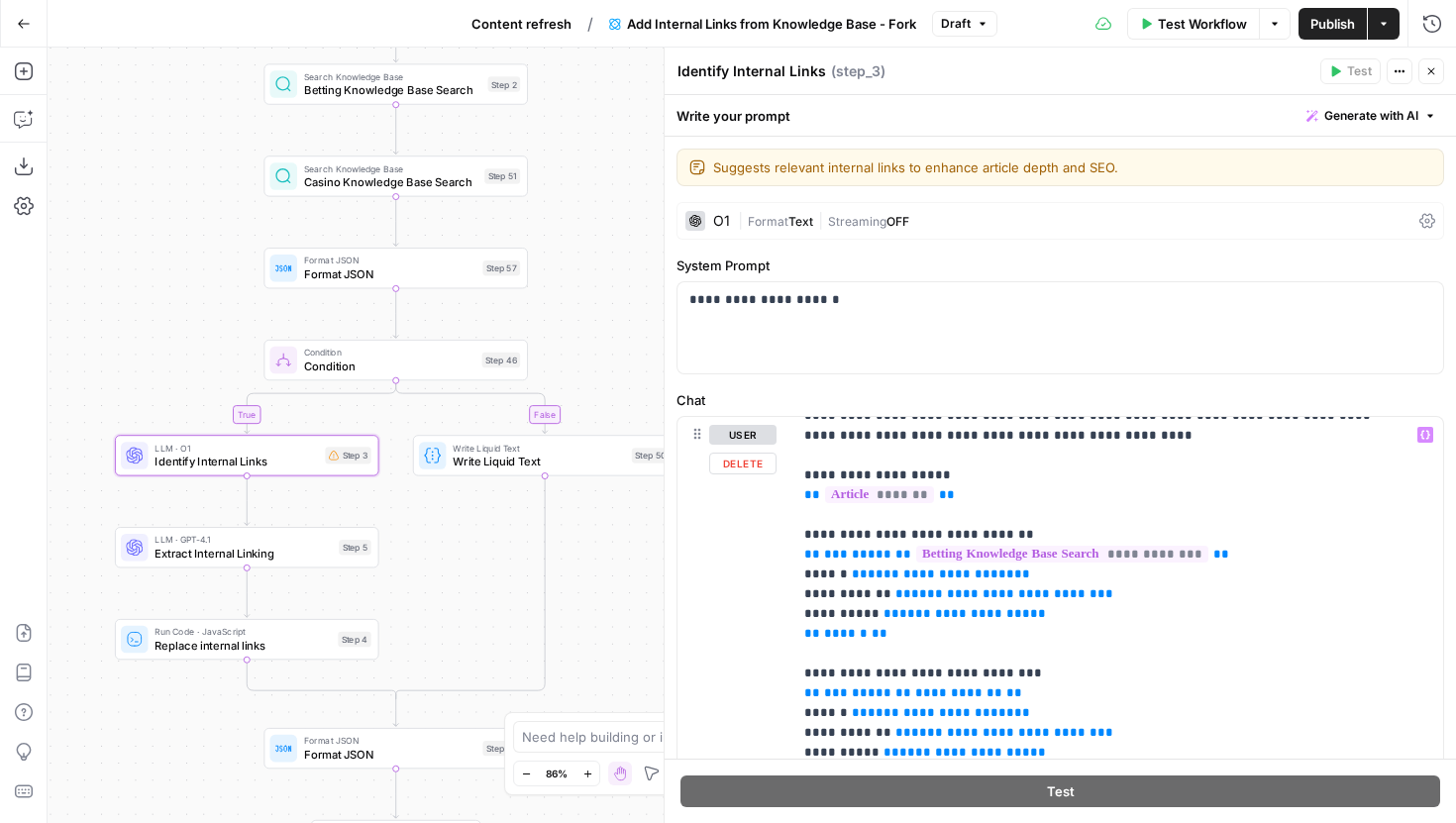 scroll, scrollTop: 60, scrollLeft: 0, axis: vertical 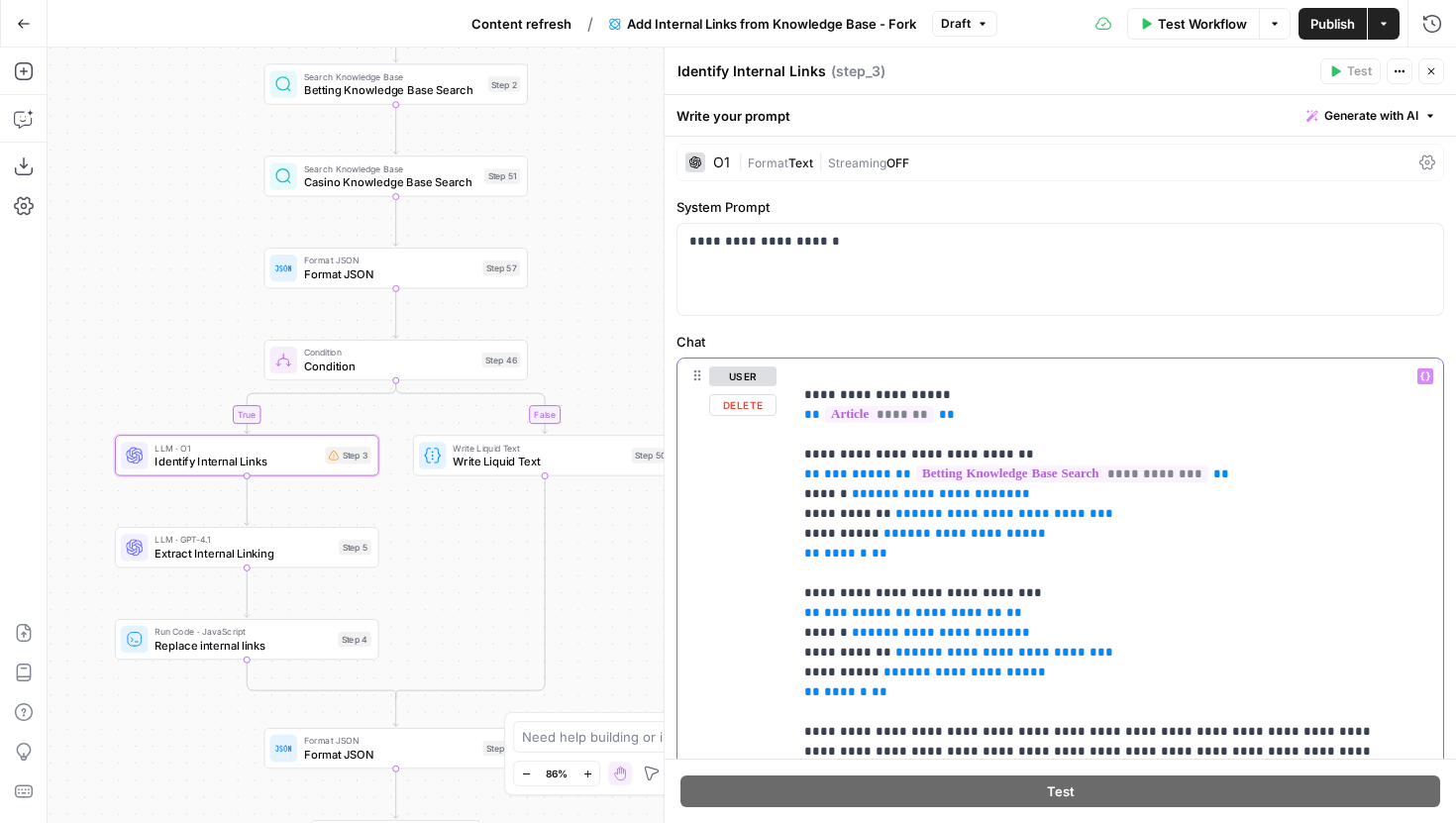 click on "**********" at bounding box center [959, 612] 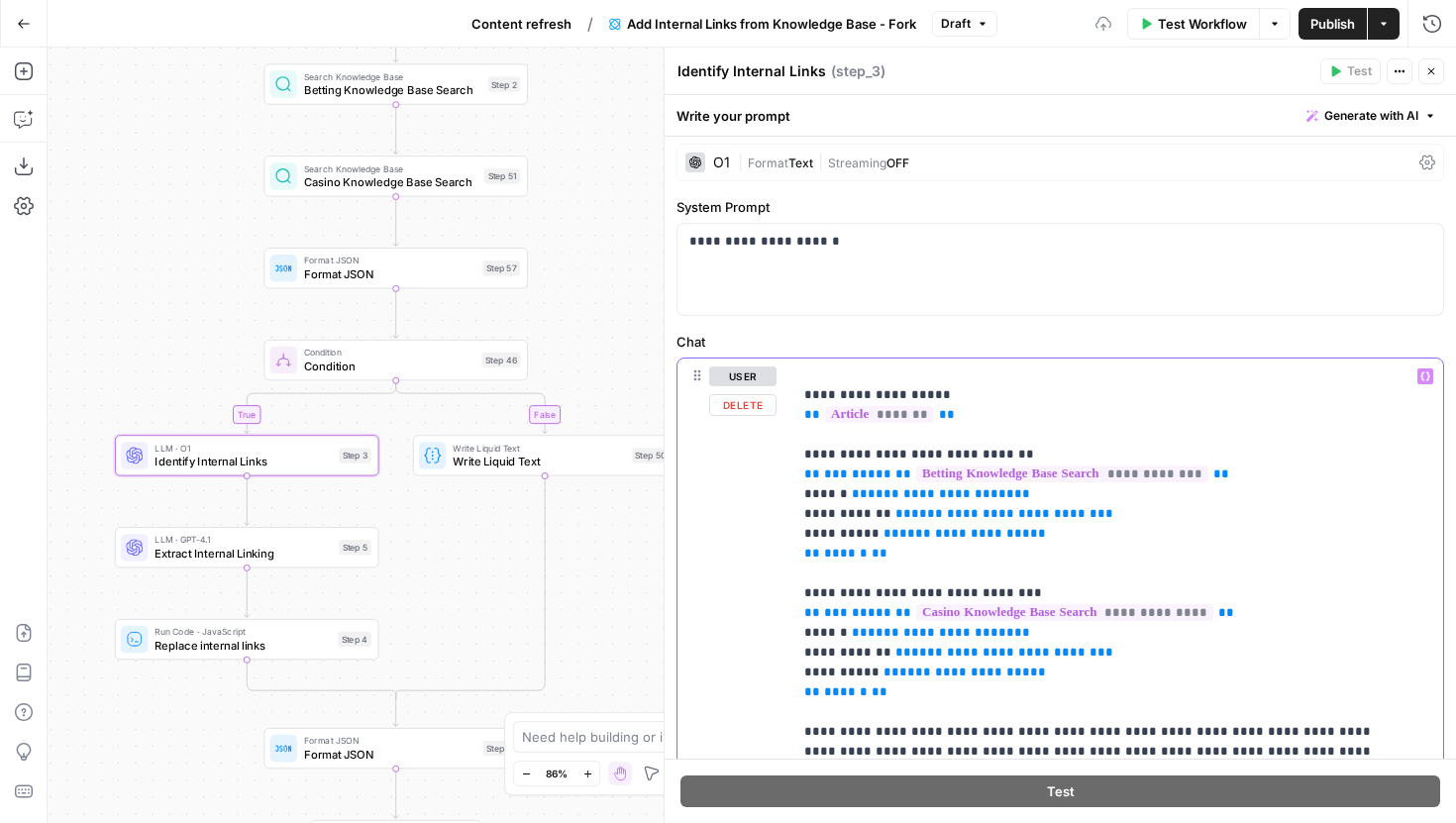 click on "**********" at bounding box center (1102, 732) 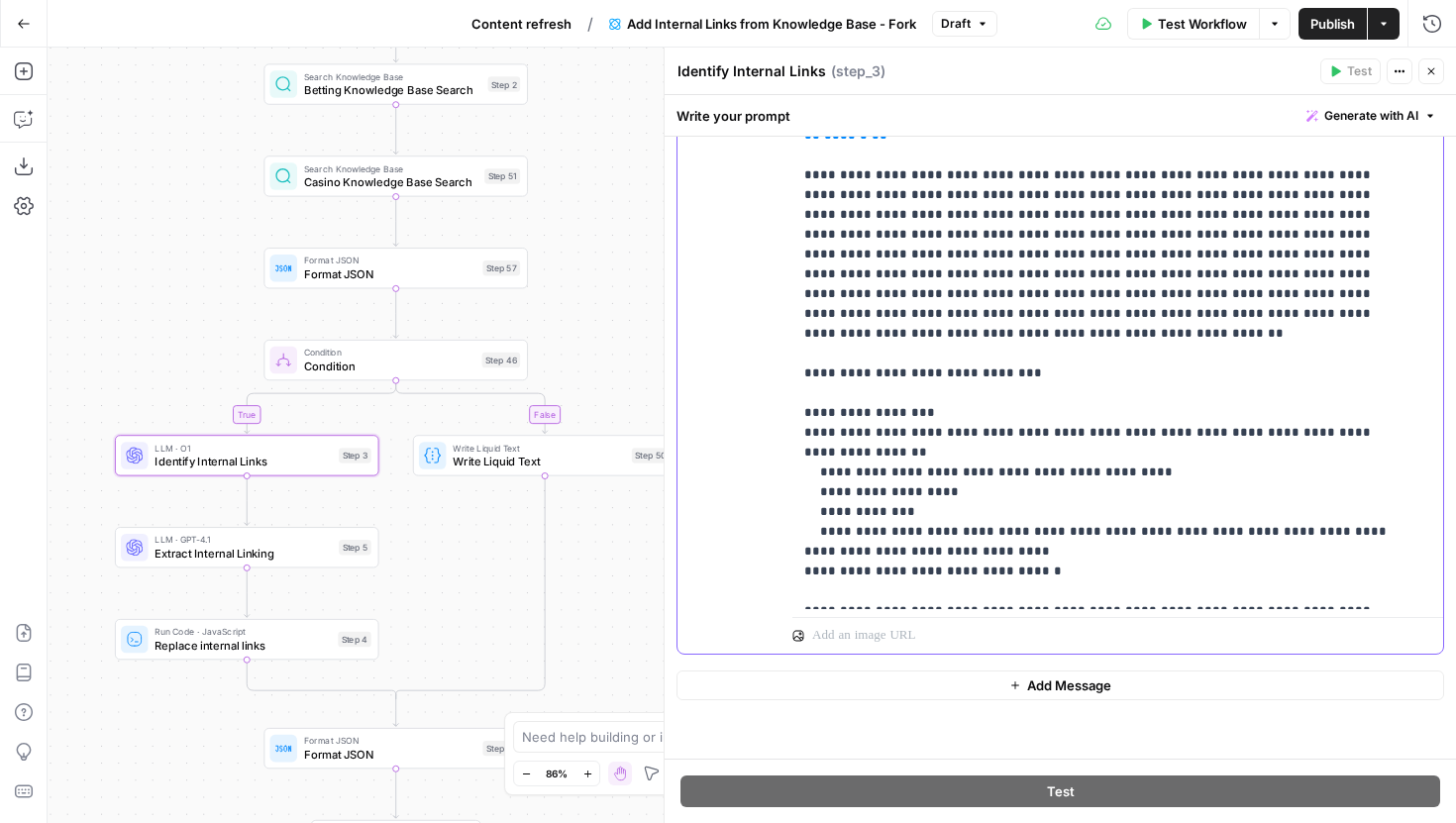 scroll, scrollTop: 616, scrollLeft: 0, axis: vertical 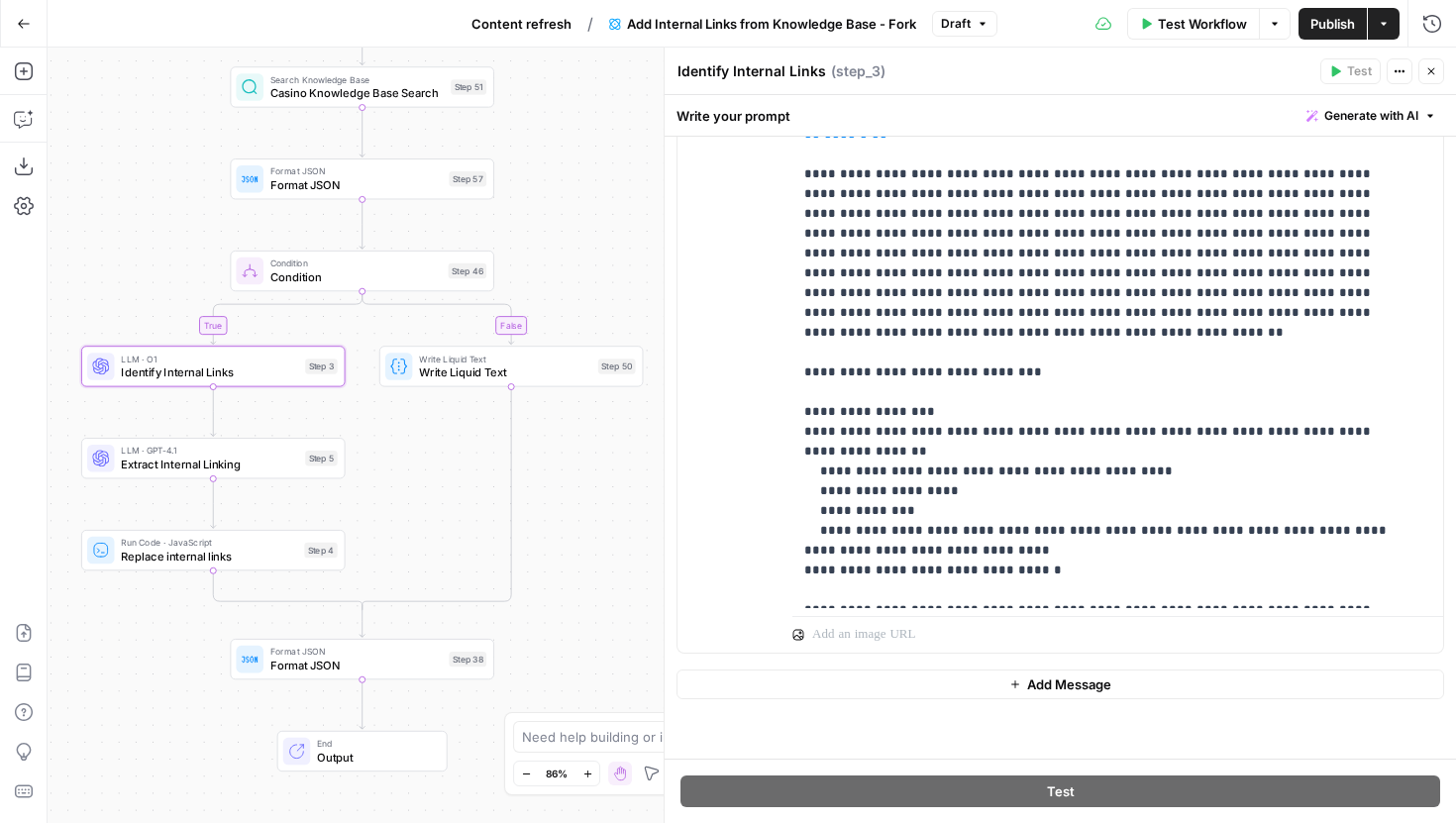 drag, startPoint x: 446, startPoint y: 576, endPoint x: 344, endPoint y: 441, distance: 169.20106 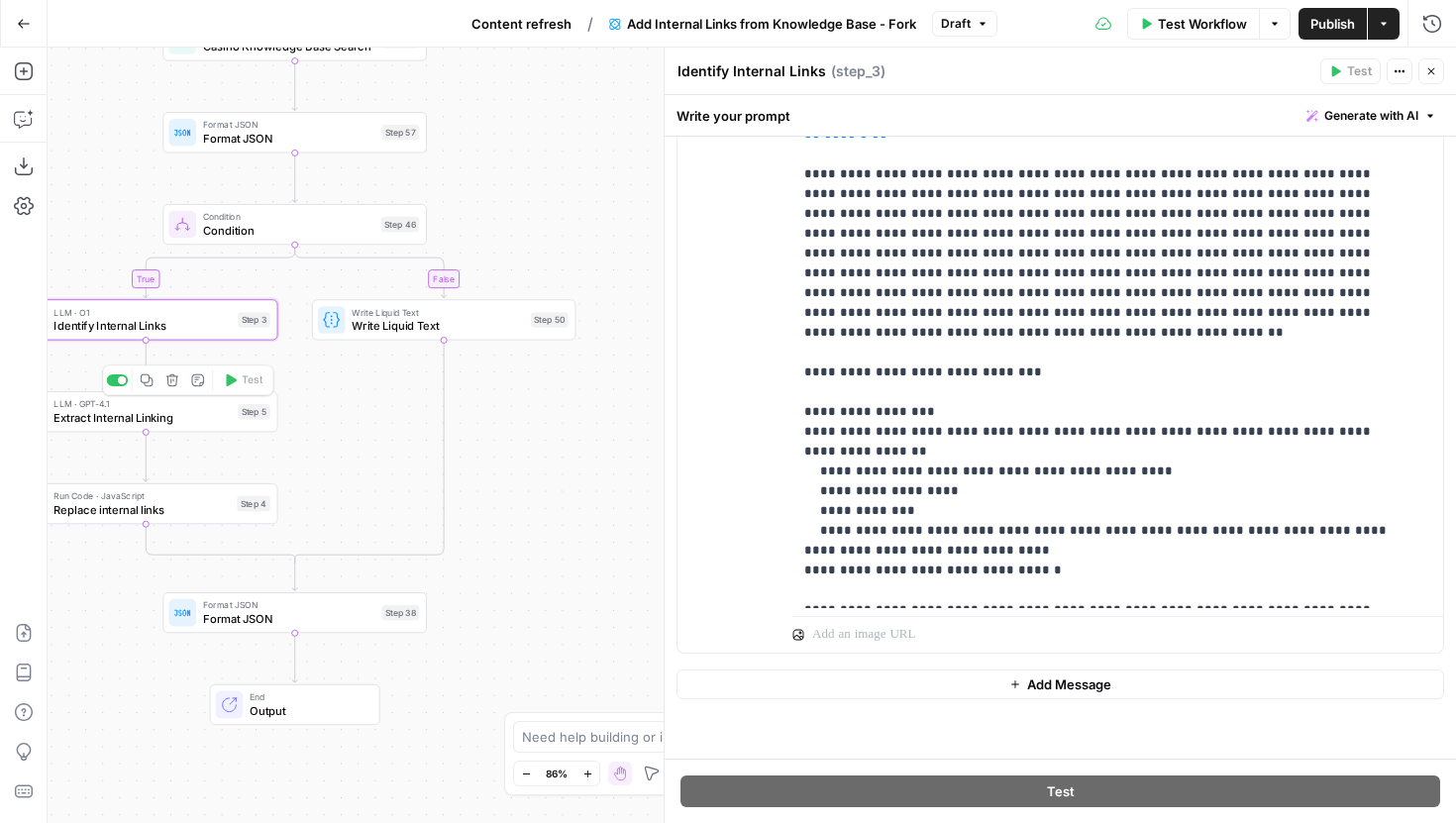 click on "LLM · GPT-4.1 Extract Internal Linking Step 5 Copy step Delete step Edit Note Test" at bounding box center (145, 411) 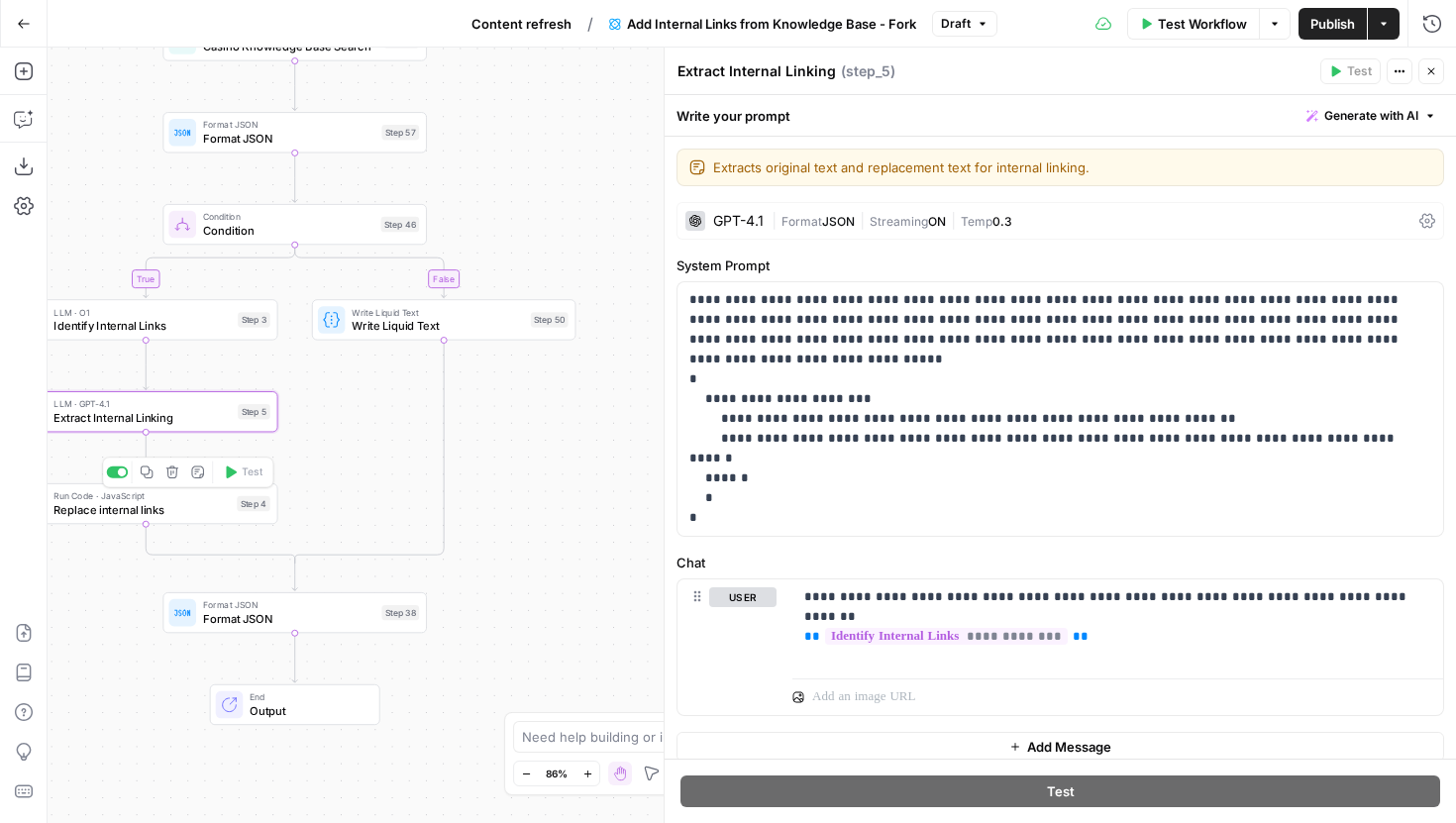 click on "Replace internal links" at bounding box center [142, 509] 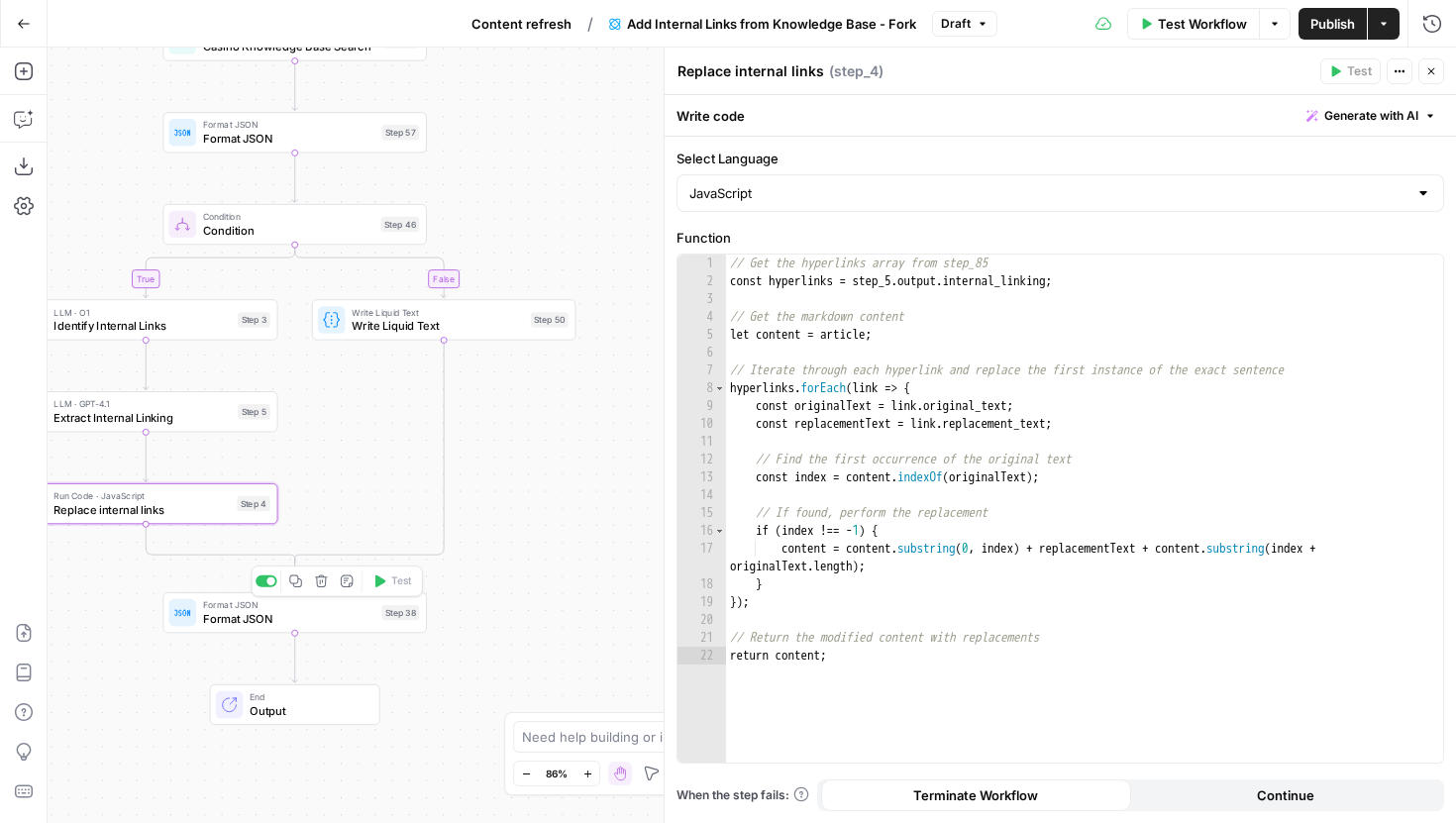 click on "Format JSON" at bounding box center (289, 618) 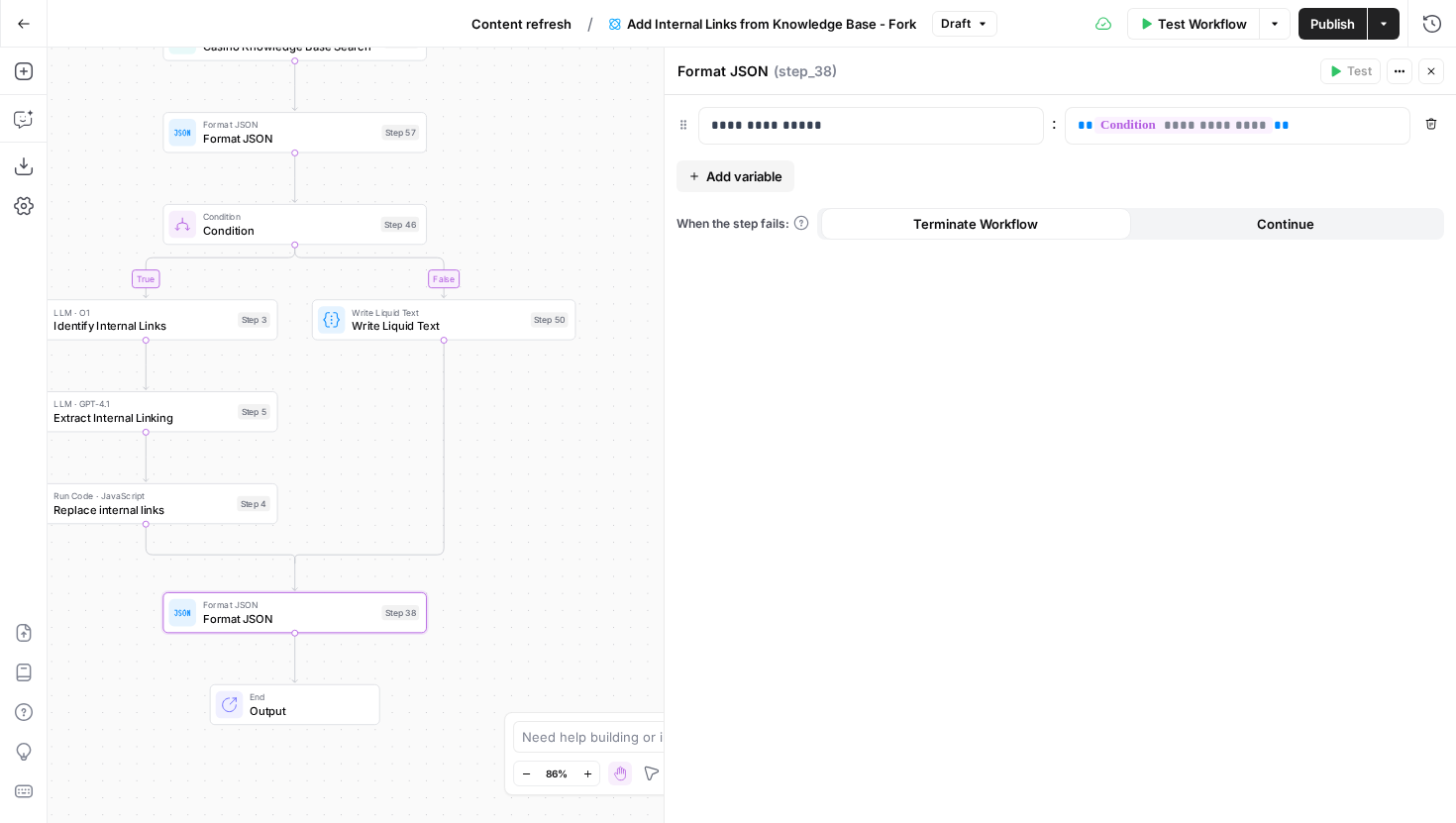 drag, startPoint x: 532, startPoint y: 432, endPoint x: 560, endPoint y: 570, distance: 140.81193 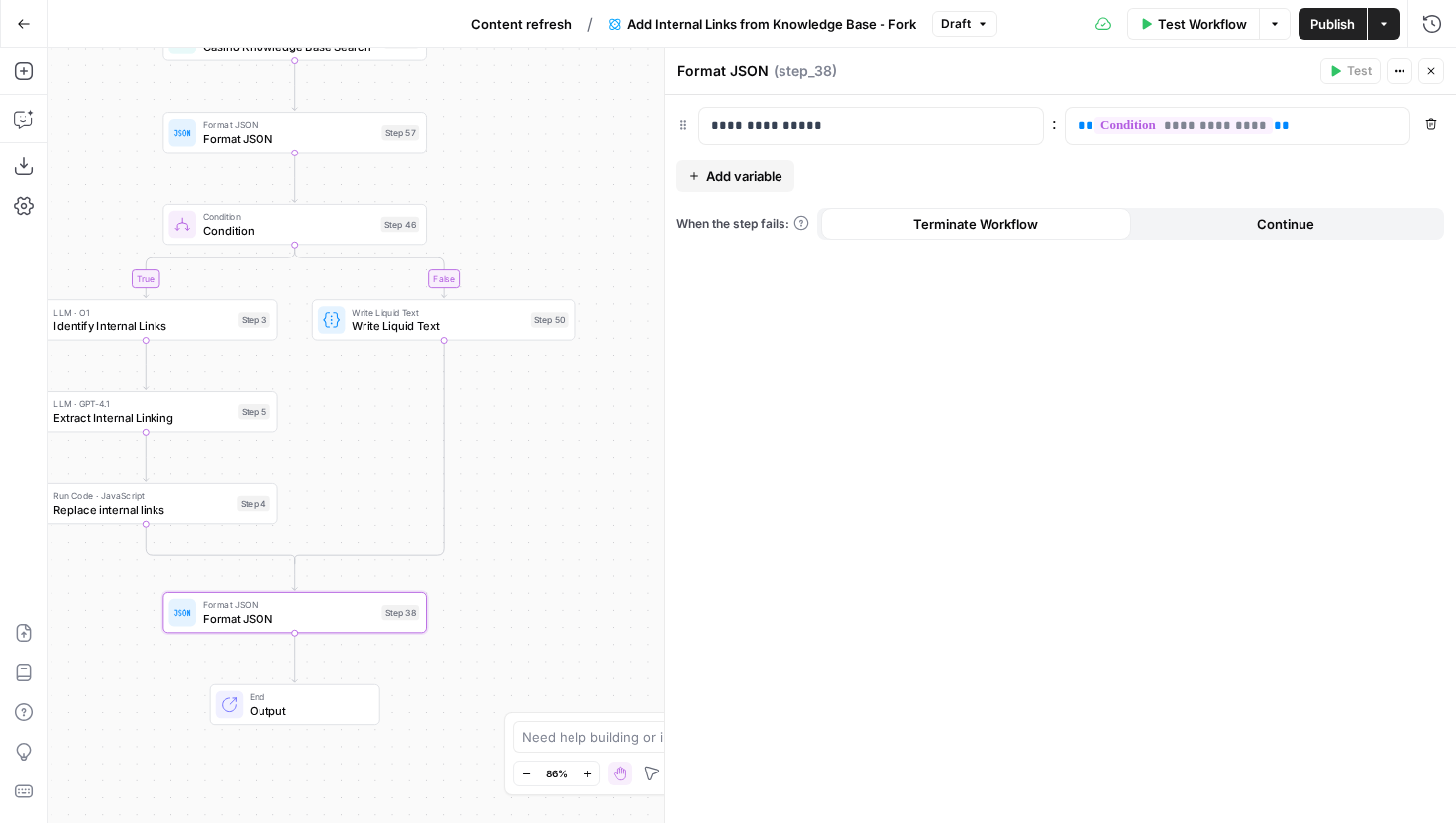 click on "false true Workflow Set Inputs Inputs Search Knowledge Base Betting Knowledge Base Search Step 2 Search Knowledge Base Casino Knowledge Base Search Step 51 Format JSON Format JSON Step 57 Condition Condition Step 46 LLM · O1 Identify Internal Links Step 3 LLM · GPT-4.1 Extract Internal Linking Step 5 Run Code · JavaScript Replace internal links Step 4 Write Liquid Text Write Liquid Text Step 50 Format JSON Format JSON Step 38 Copy step Delete step Add Note Test End Output" at bounding box center (752, 435) 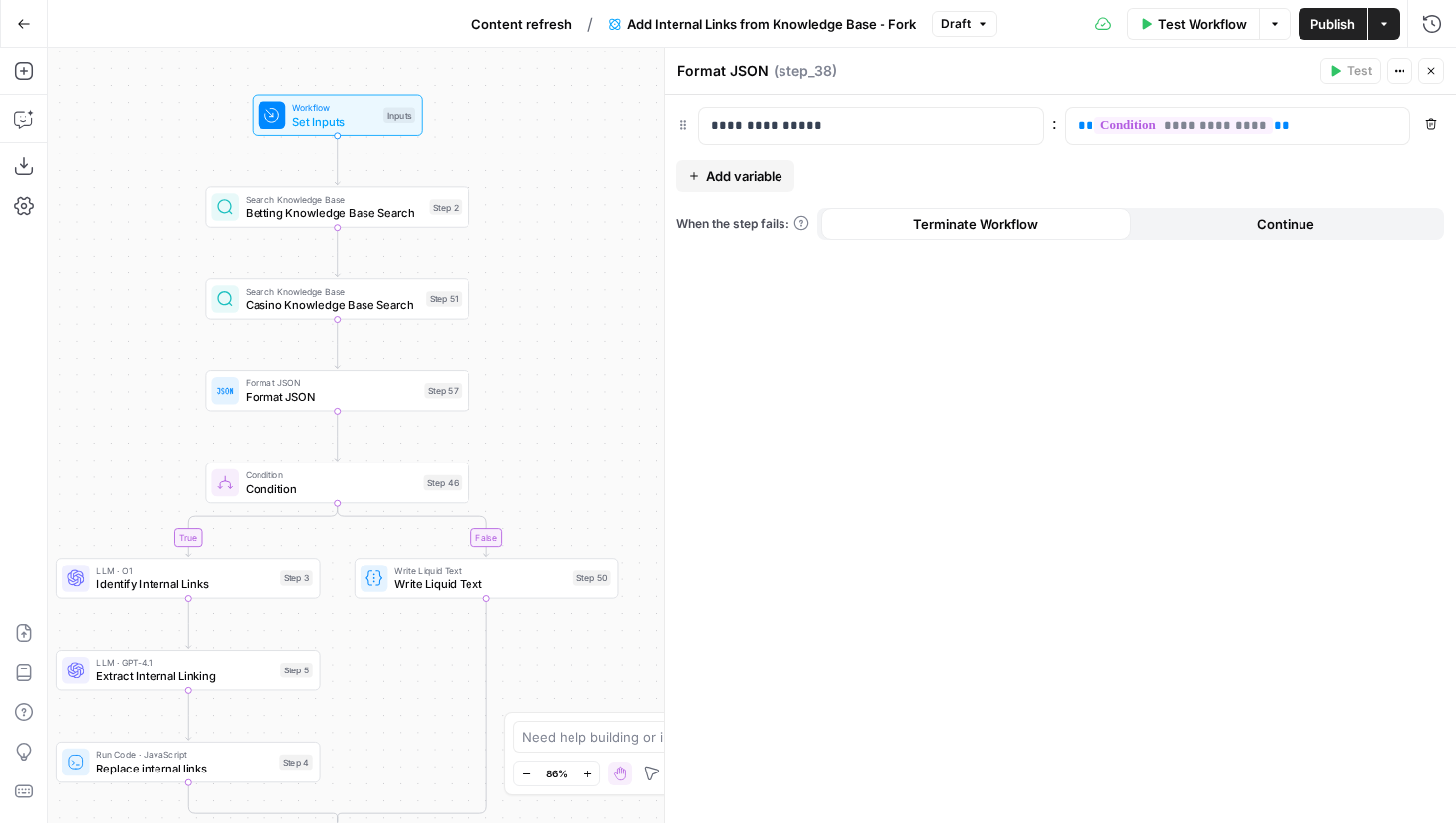 drag, startPoint x: 535, startPoint y: 300, endPoint x: 549, endPoint y: 437, distance: 137.71347 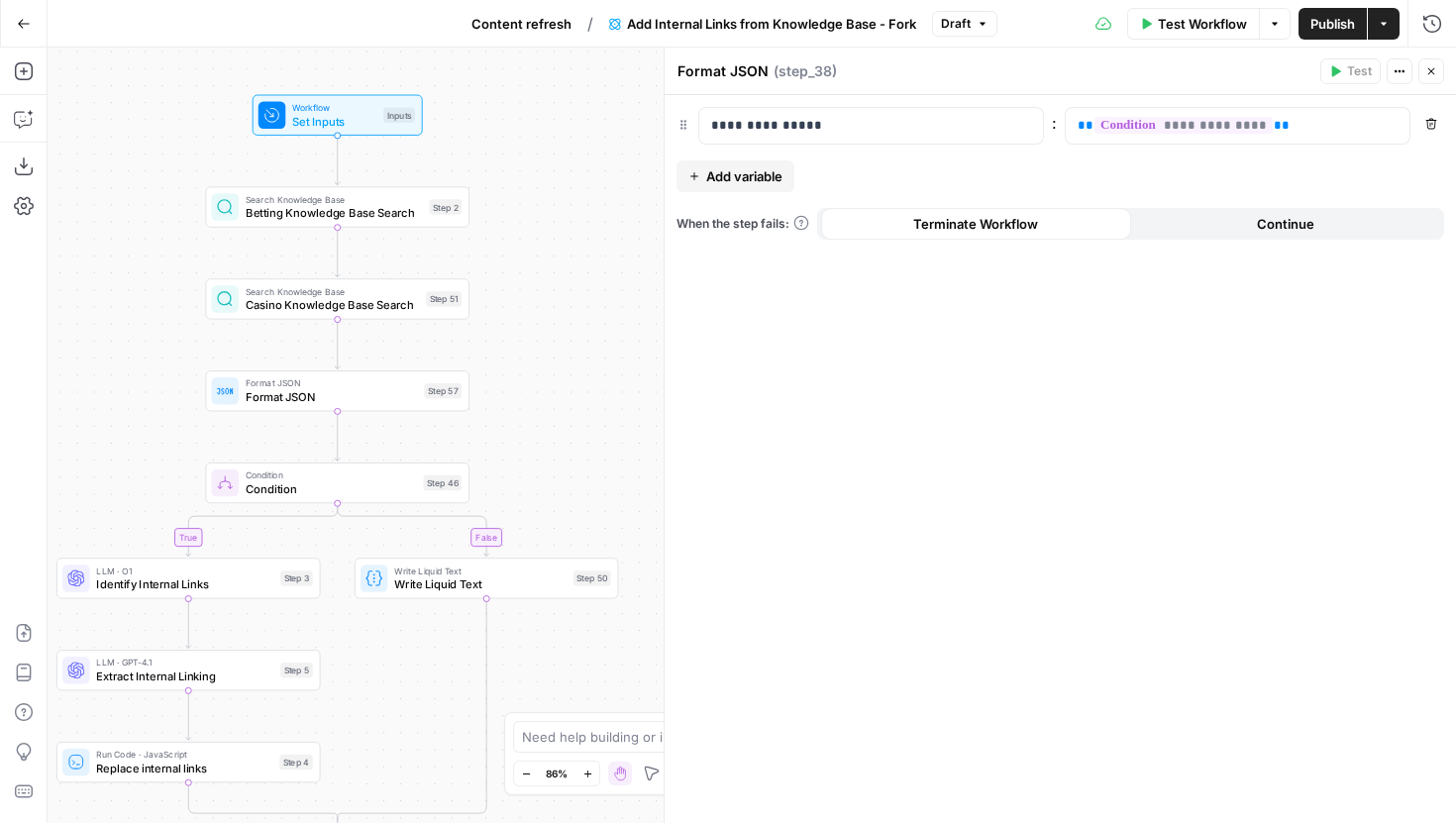 click on "false true Workflow Set Inputs Inputs Search Knowledge Base Betting Knowledge Base Search Step 2 Search Knowledge Base Casino Knowledge Base Search Step 51 Format JSON Format JSON Step 57 Condition Condition Step 46 LLM · O1 Identify Internal Links Step 3 LLM · GPT-4.1 Extract Internal Linking Step 5 Run Code · JavaScript Replace internal links Step 4 Write Liquid Text Write Liquid Text Step 50 Format JSON Format JSON Step 38 End Output" at bounding box center (752, 435) 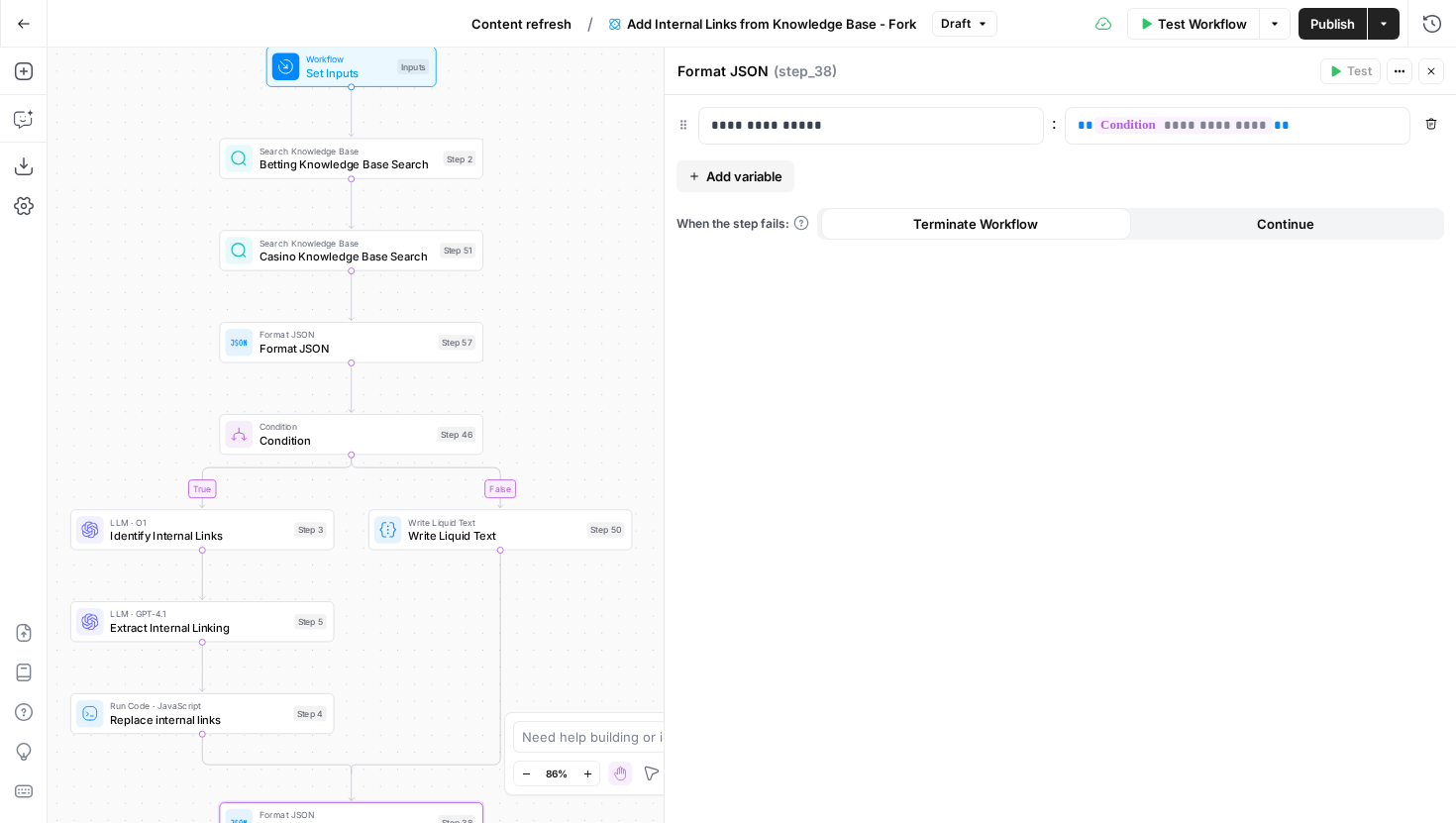 drag, startPoint x: 521, startPoint y: 182, endPoint x: 537, endPoint y: 114, distance: 69.857 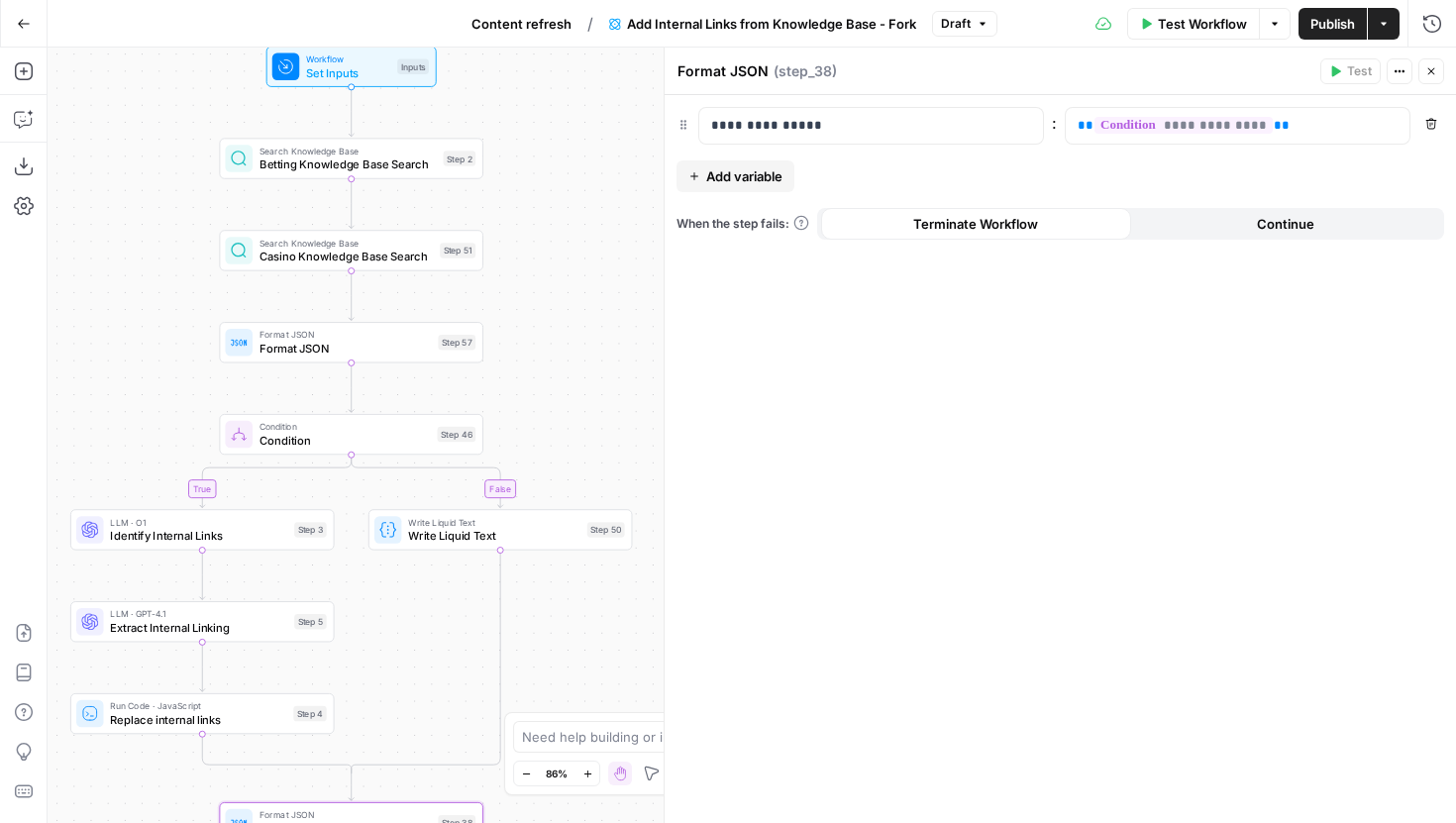 click on "false true Workflow Set Inputs Inputs Search Knowledge Base Betting Knowledge Base Search Step 2 Search Knowledge Base Casino Knowledge Base Search Step 51 Format JSON Format JSON Step 57 Condition Condition Step 46 LLM · O1 Identify Internal Links Step 3 LLM · GPT-4.1 Extract Internal Linking Step 5 Run Code · JavaScript Replace internal links Step 4 Write Liquid Text Write Liquid Text Step 50 Format JSON Format JSON Step 38 End Output" at bounding box center (752, 435) 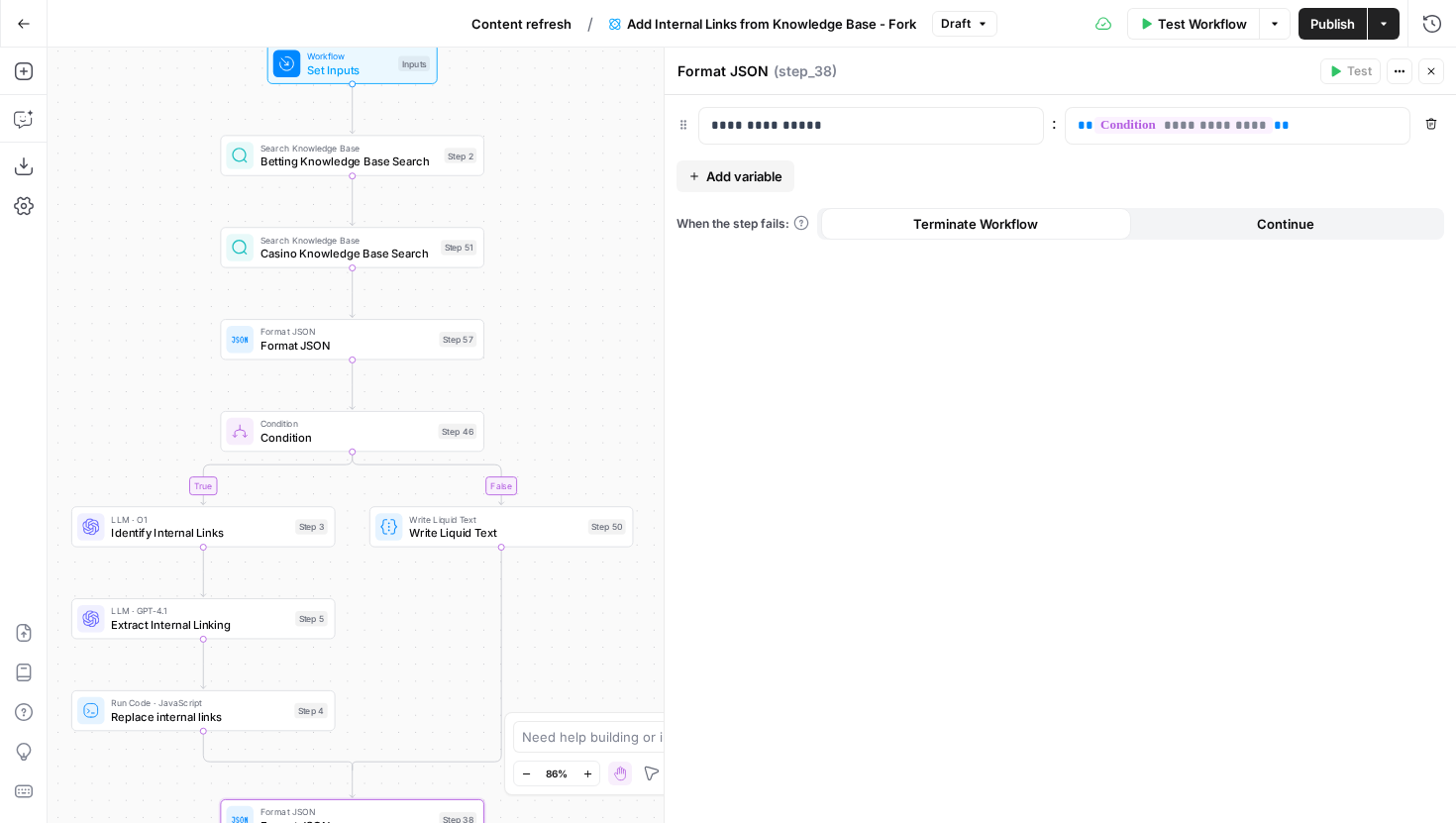 drag, startPoint x: 558, startPoint y: 252, endPoint x: 567, endPoint y: 185, distance: 67.601775 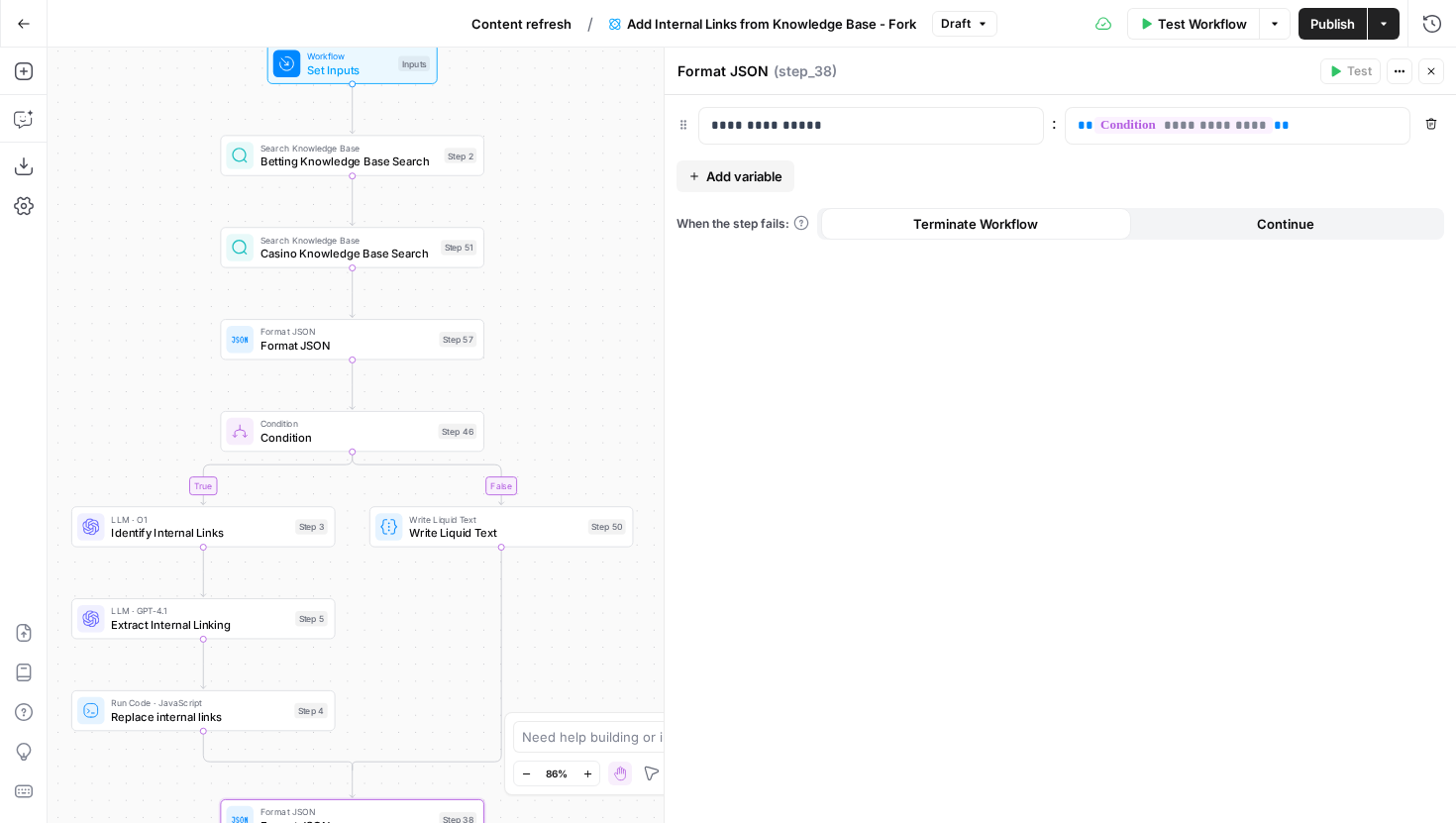 click on "false true Workflow Set Inputs Inputs Search Knowledge Base Betting Knowledge Base Search Step 2 Search Knowledge Base Casino Knowledge Base Search Step 51 Format JSON Format JSON Step 57 Condition Condition Step 46 LLM · O1 Identify Internal Links Step 3 LLM · GPT-4.1 Extract Internal Linking Step 5 Run Code · JavaScript Replace internal links Step 4 Write Liquid Text Write Liquid Text Step 50 Format JSON Format JSON Step 38 End Output" at bounding box center [752, 435] 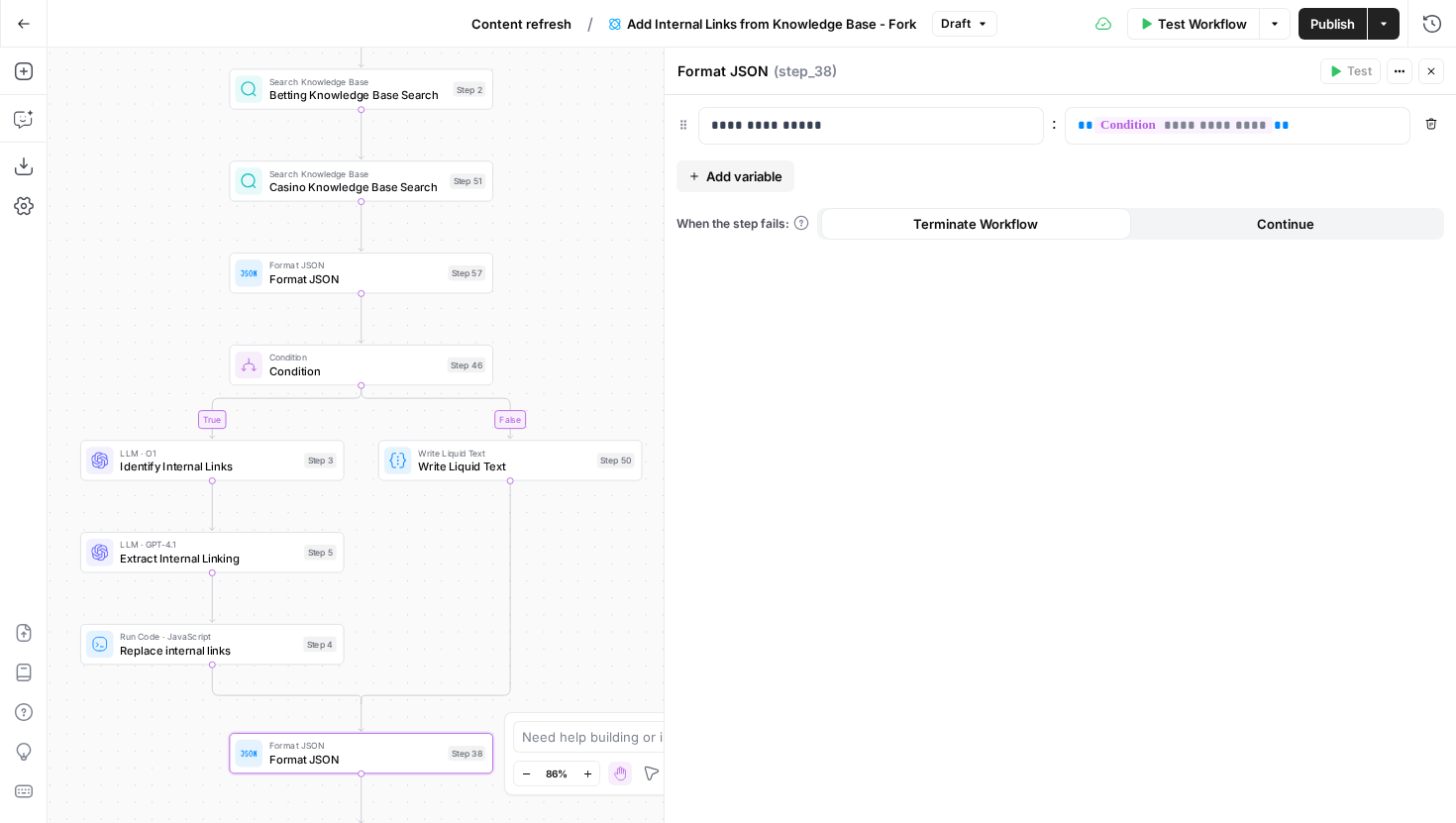 click 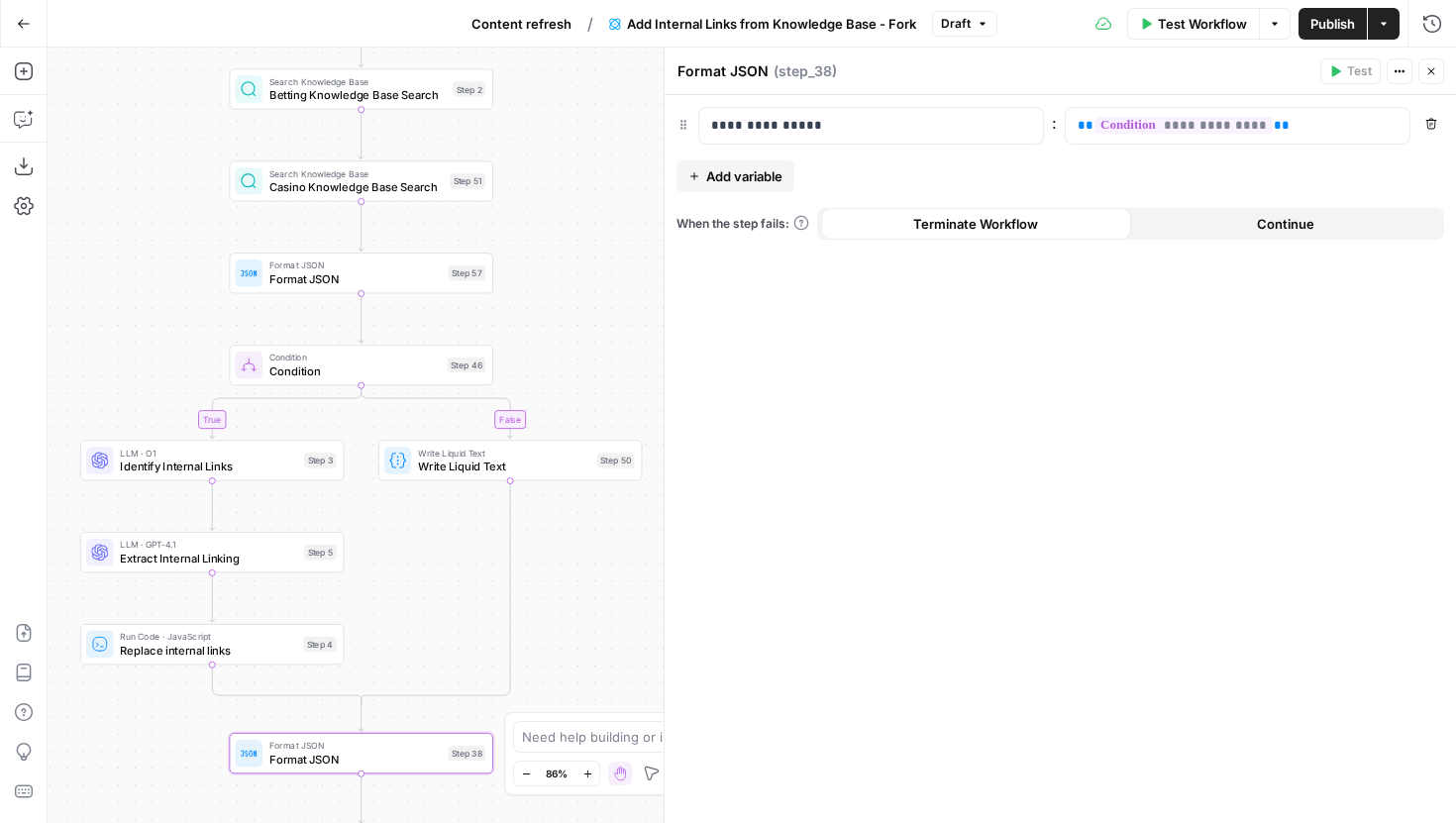 click on "Publish" at bounding box center (1332, 24) 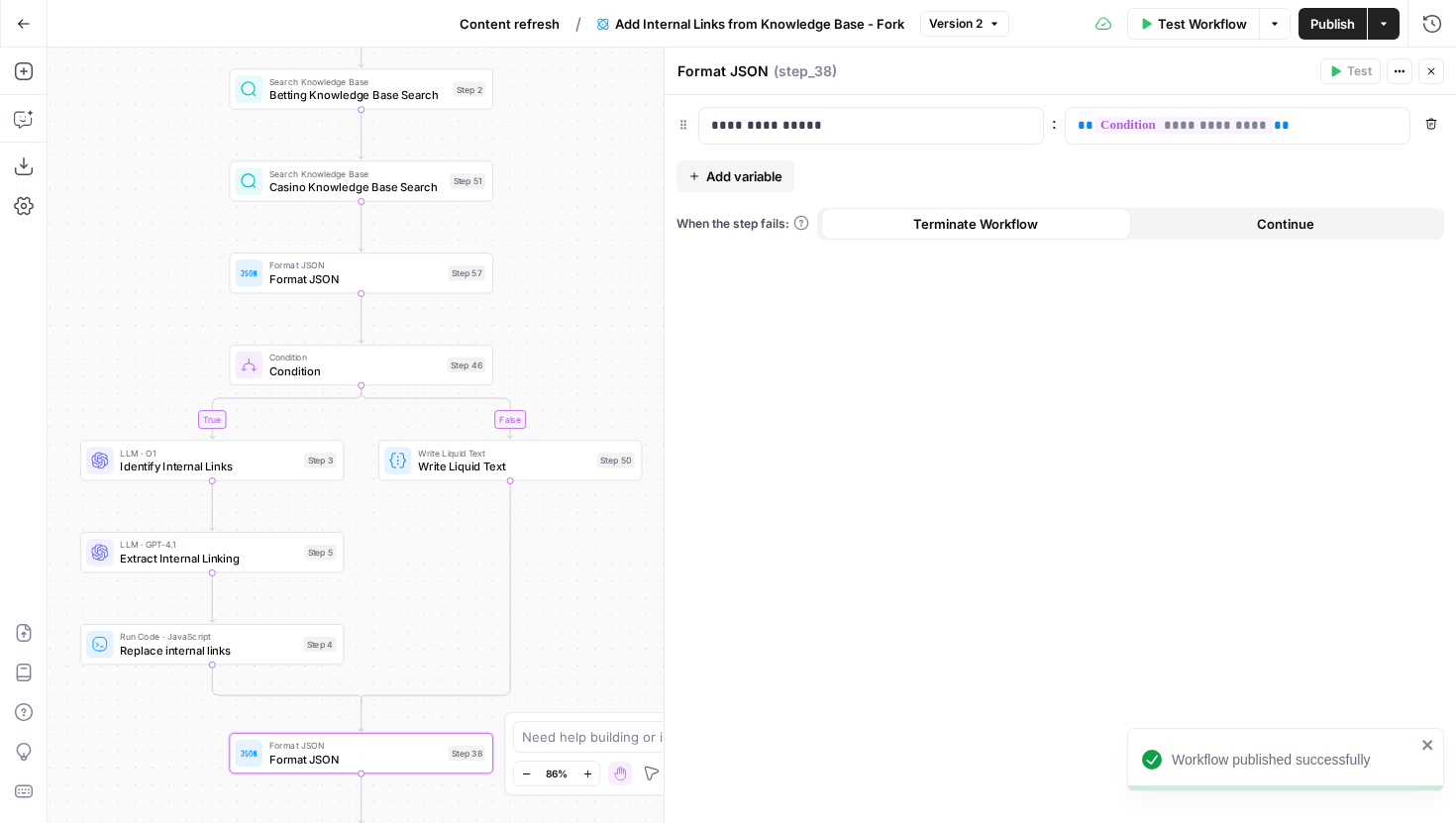 click on "Go Back" at bounding box center (24, 24) 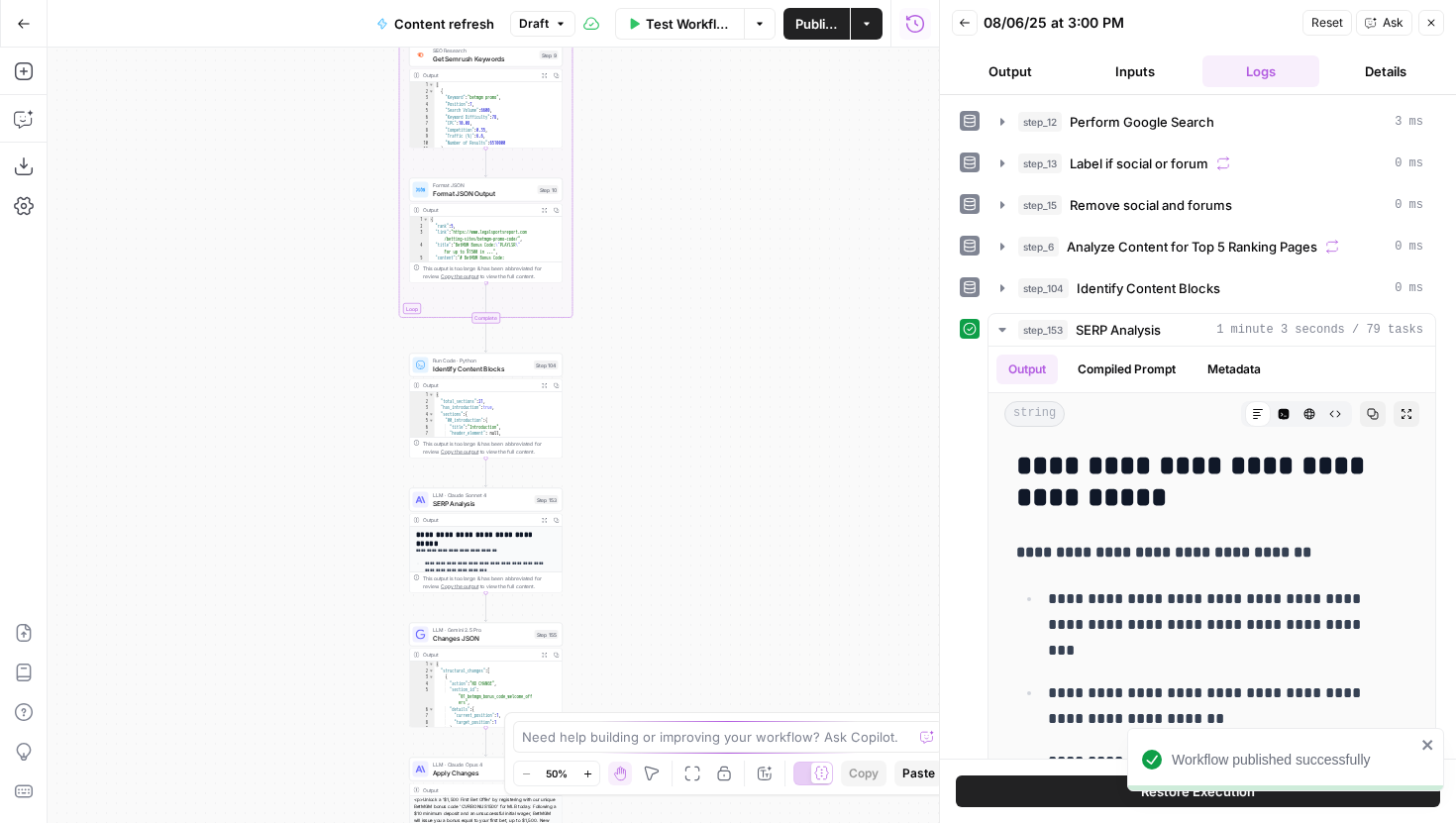 drag, startPoint x: 779, startPoint y: 383, endPoint x: 743, endPoint y: 186, distance: 200.26233 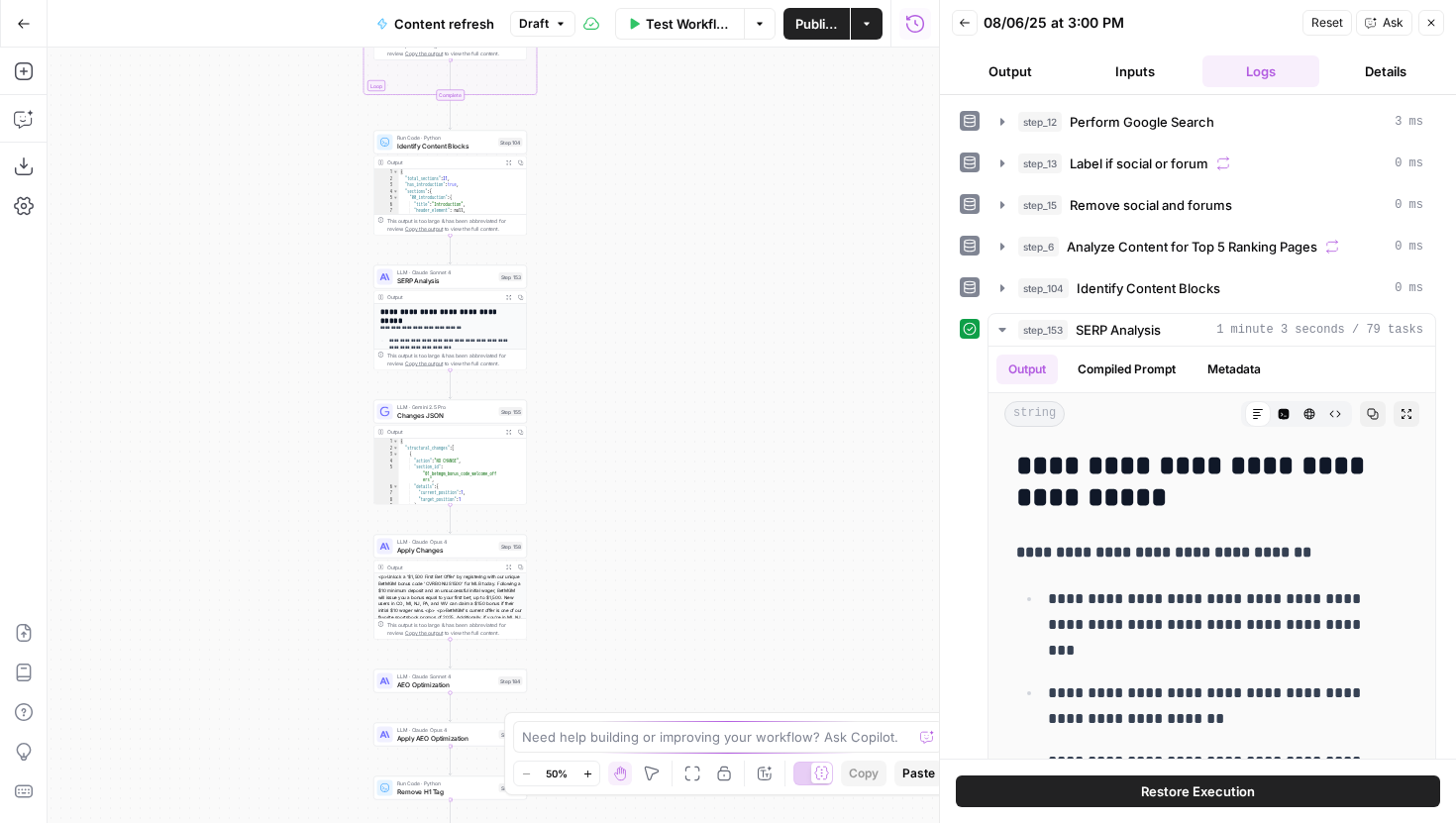 drag, startPoint x: 726, startPoint y: 446, endPoint x: 726, endPoint y: 193, distance: 253 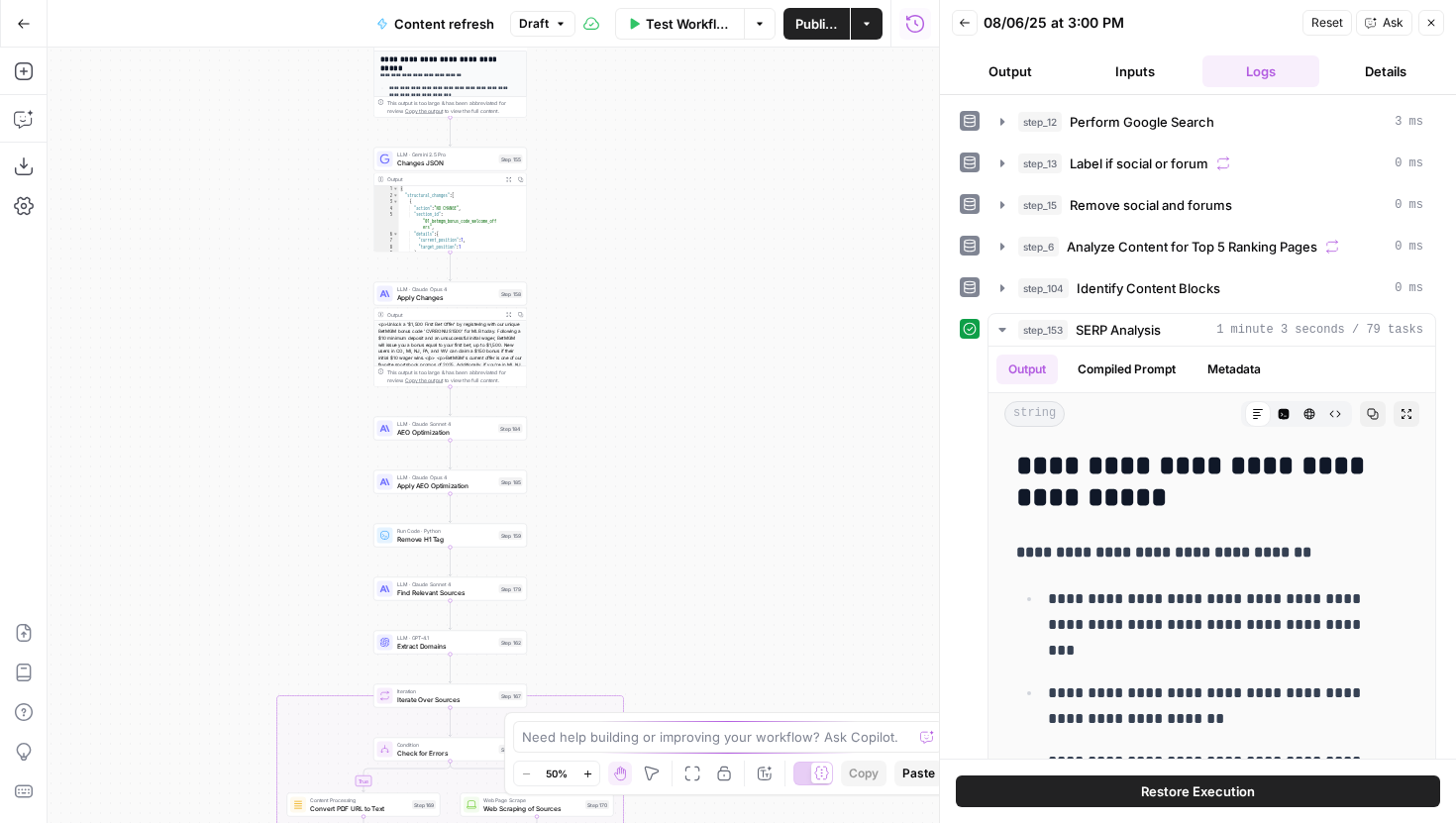 drag, startPoint x: 676, startPoint y: 463, endPoint x: 677, endPoint y: 308, distance: 155.0032 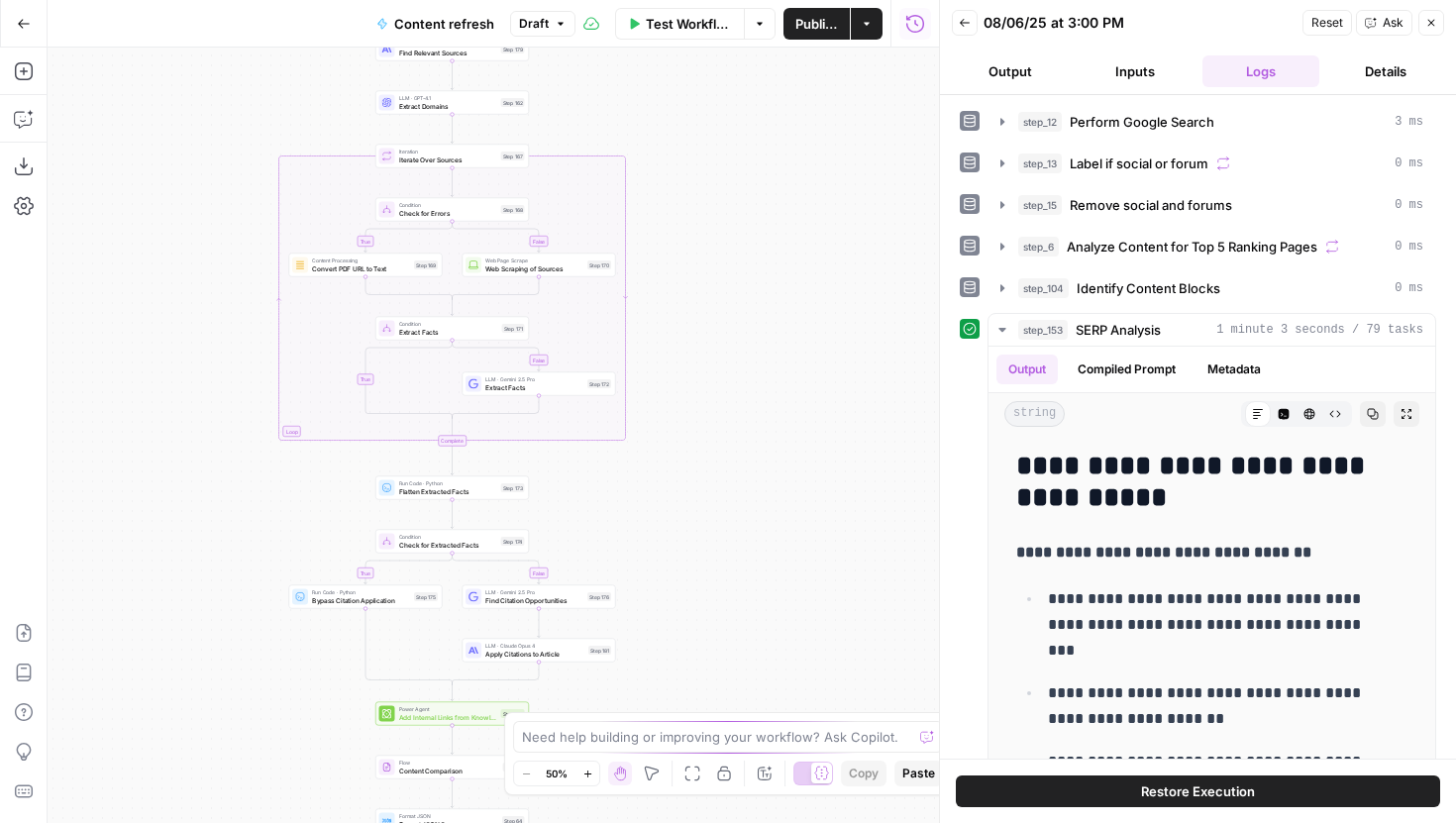 drag, startPoint x: 681, startPoint y: 398, endPoint x: 681, endPoint y: 263, distance: 135 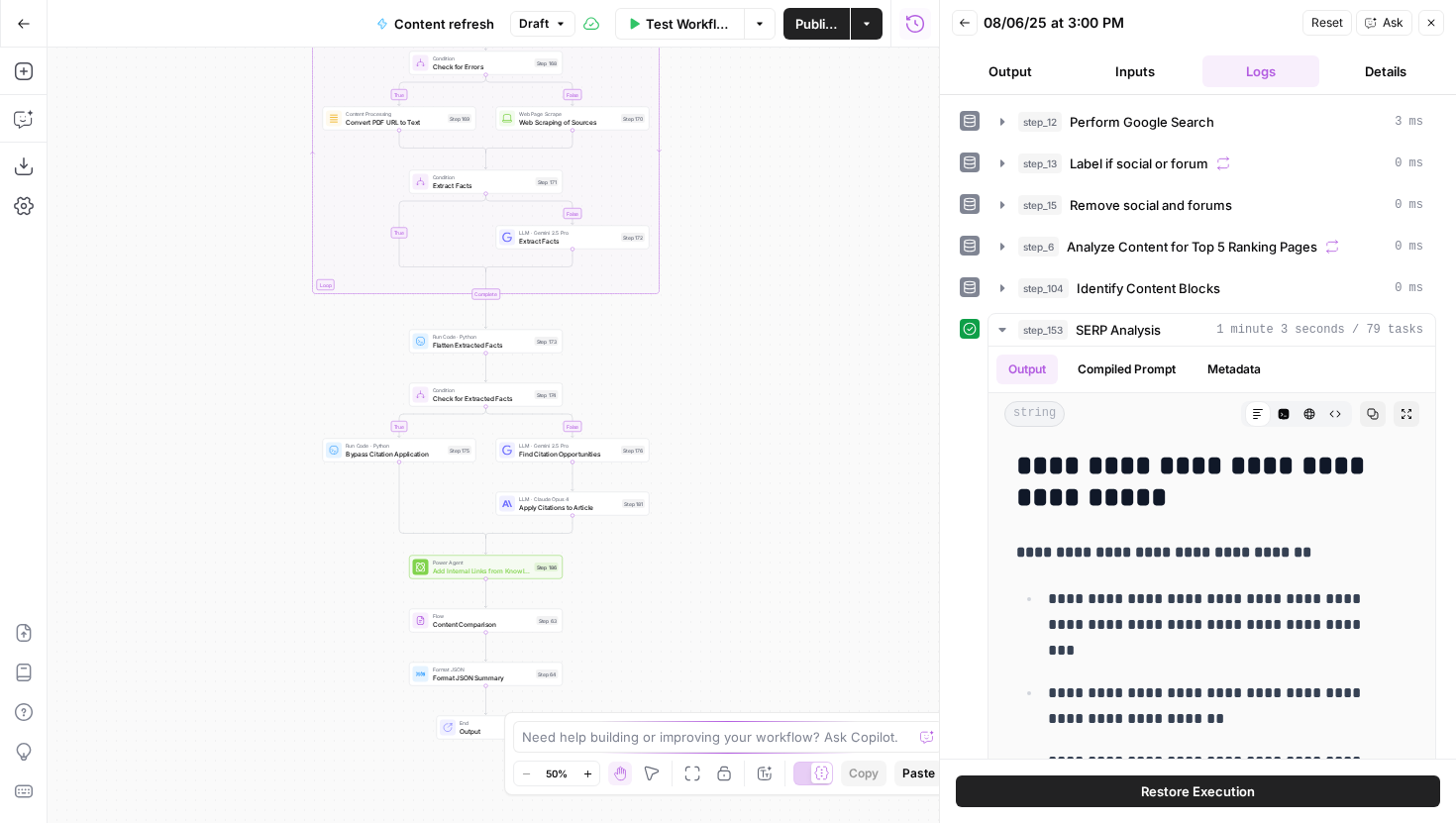 drag, startPoint x: 692, startPoint y: 390, endPoint x: 736, endPoint y: 261, distance: 136.29747 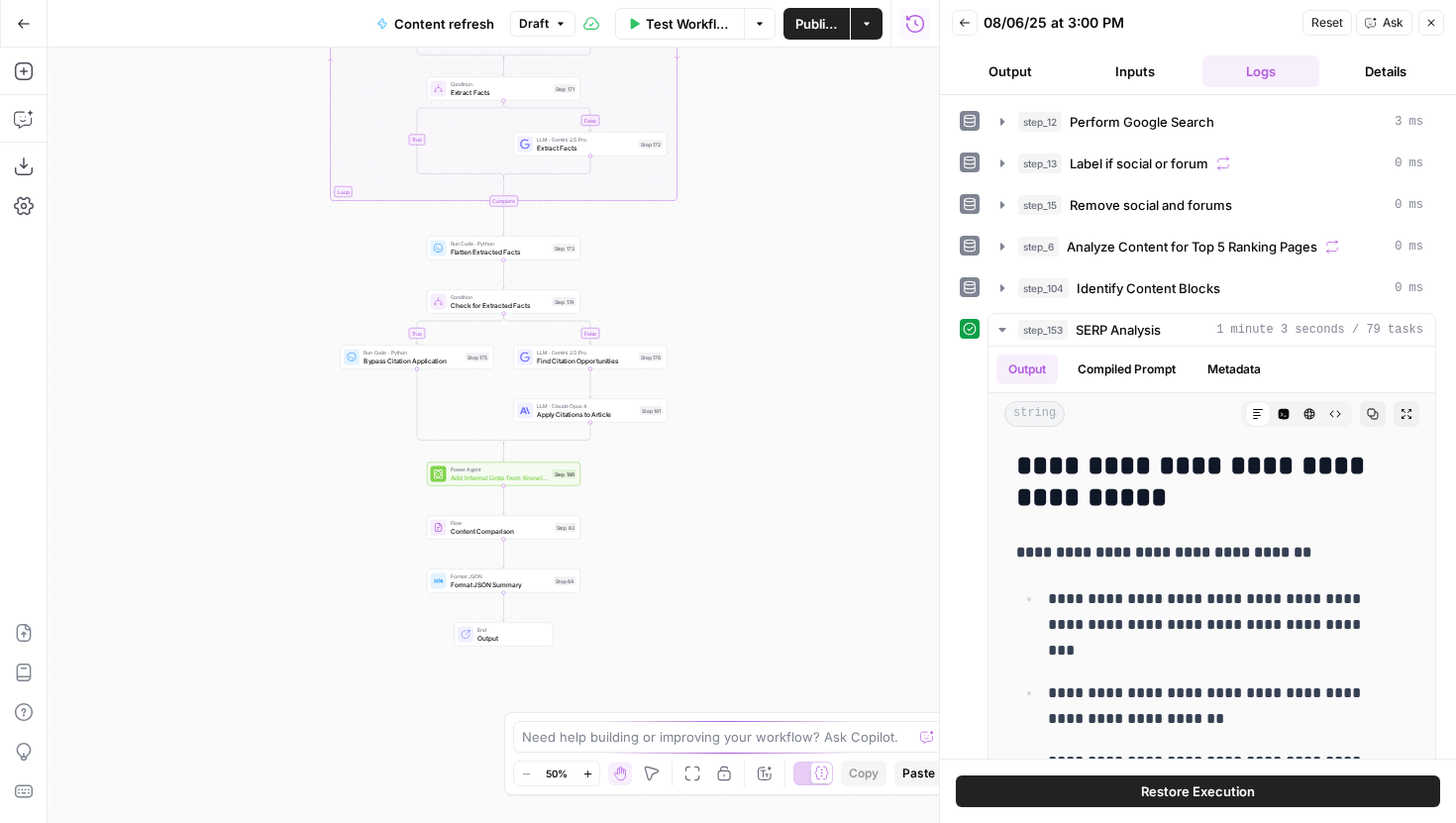 drag, startPoint x: 711, startPoint y: 503, endPoint x: 714, endPoint y: 463, distance: 40.112342 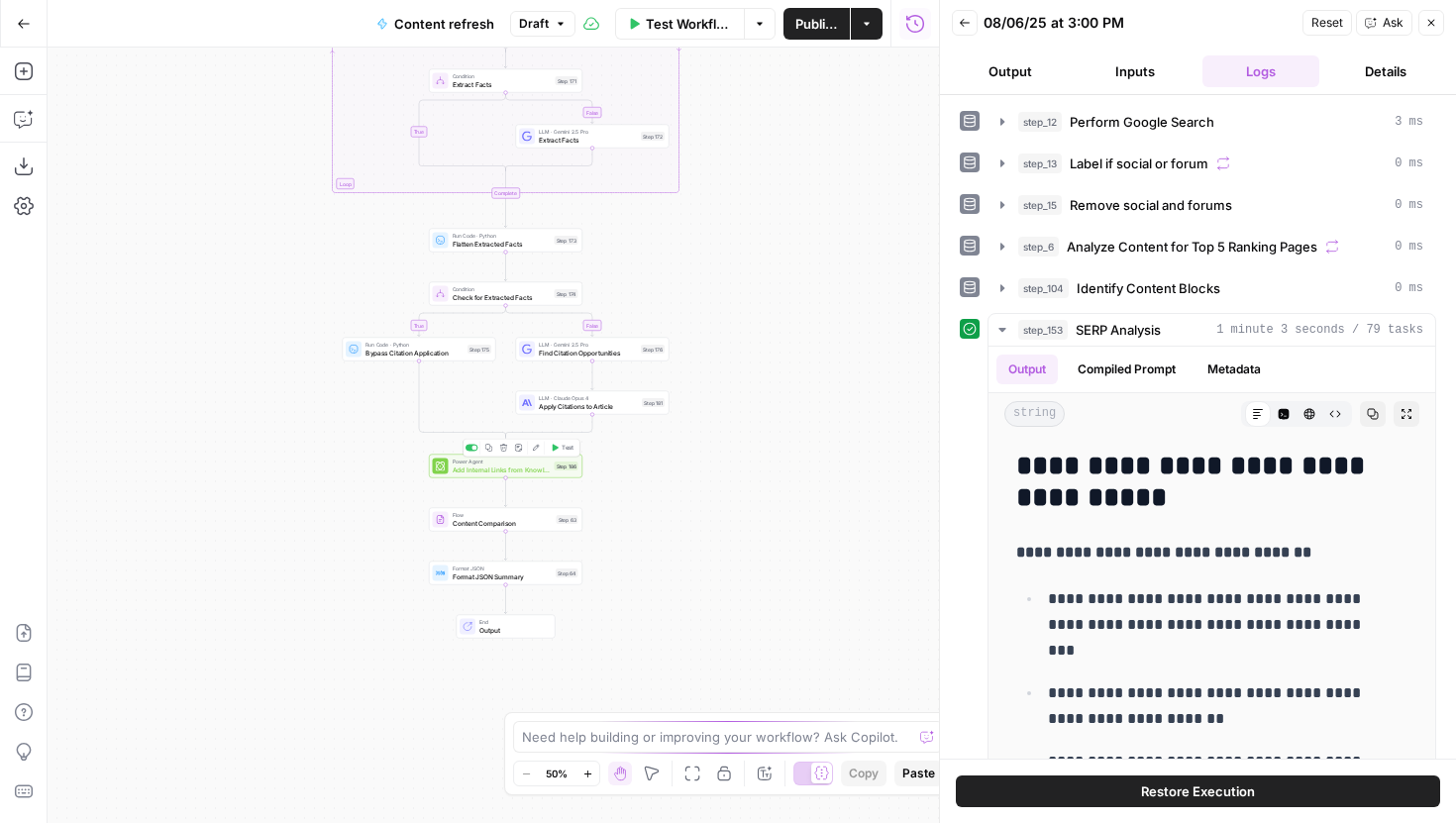 click on "Add Internal Links from Knowledge Base - Fork" at bounding box center (501, 469) 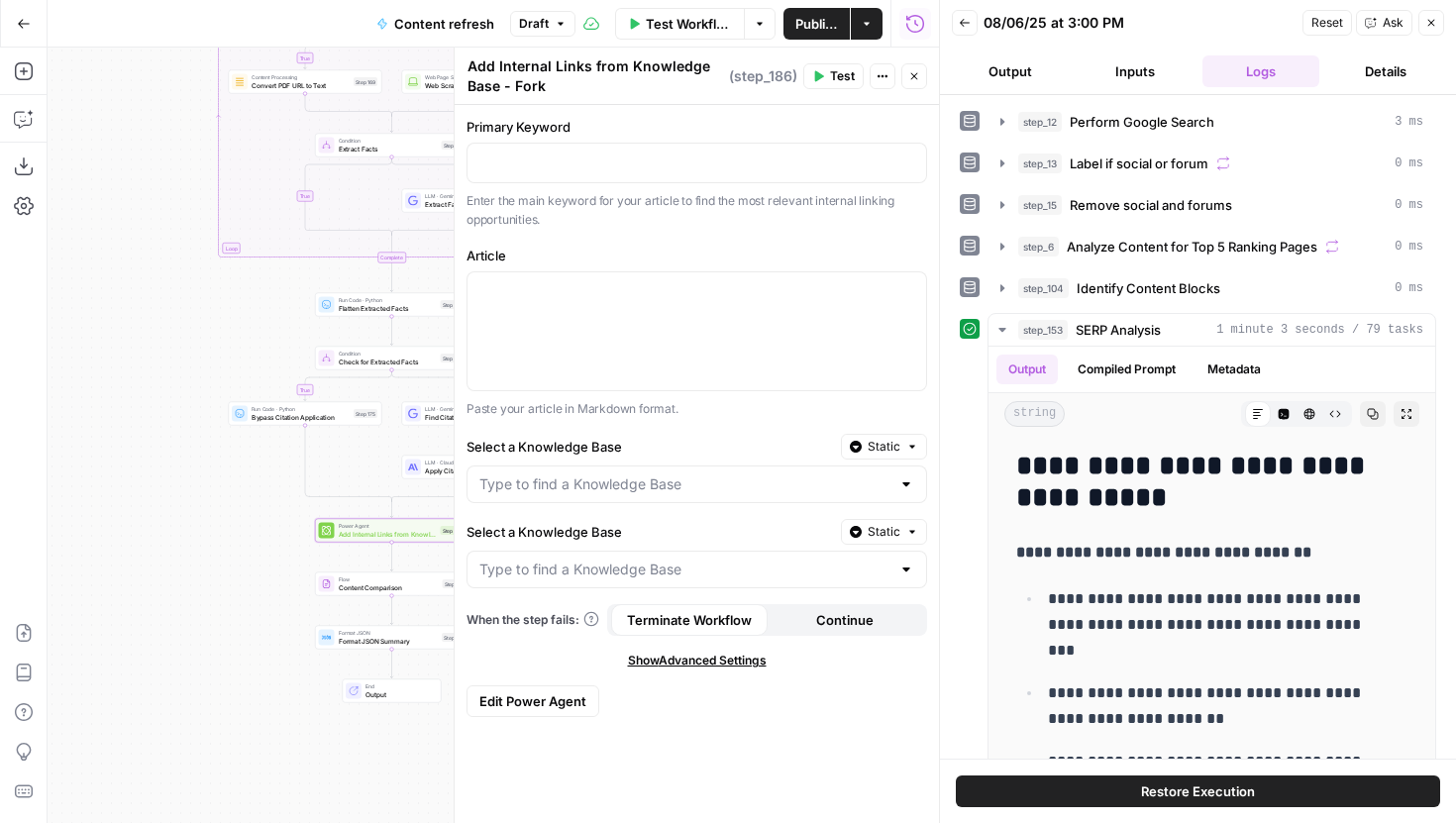 drag, startPoint x: 379, startPoint y: 471, endPoint x: 182, endPoint y: 626, distance: 250.66711 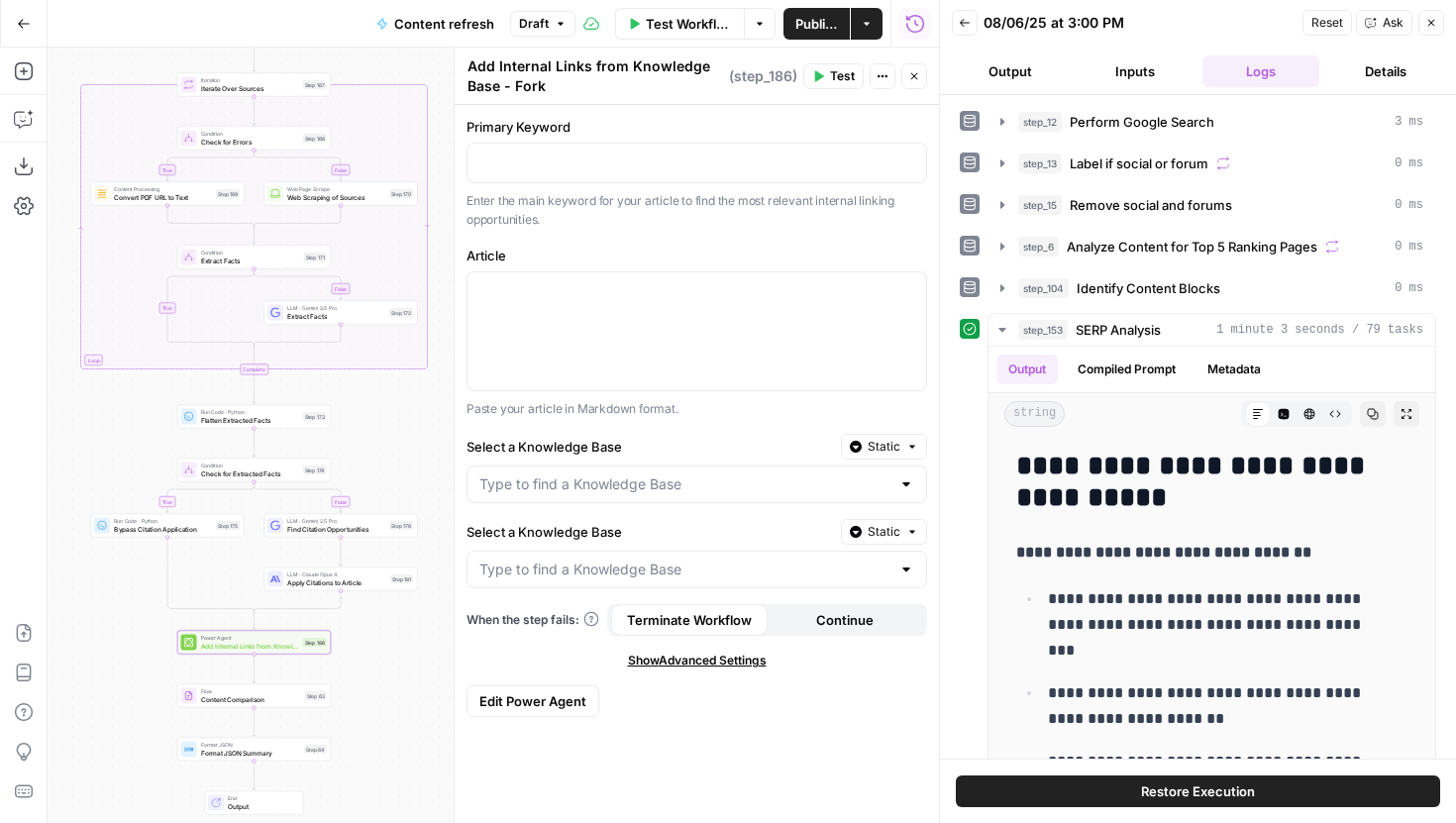 drag, startPoint x: 413, startPoint y: 439, endPoint x: 347, endPoint y: 463, distance: 70.2282 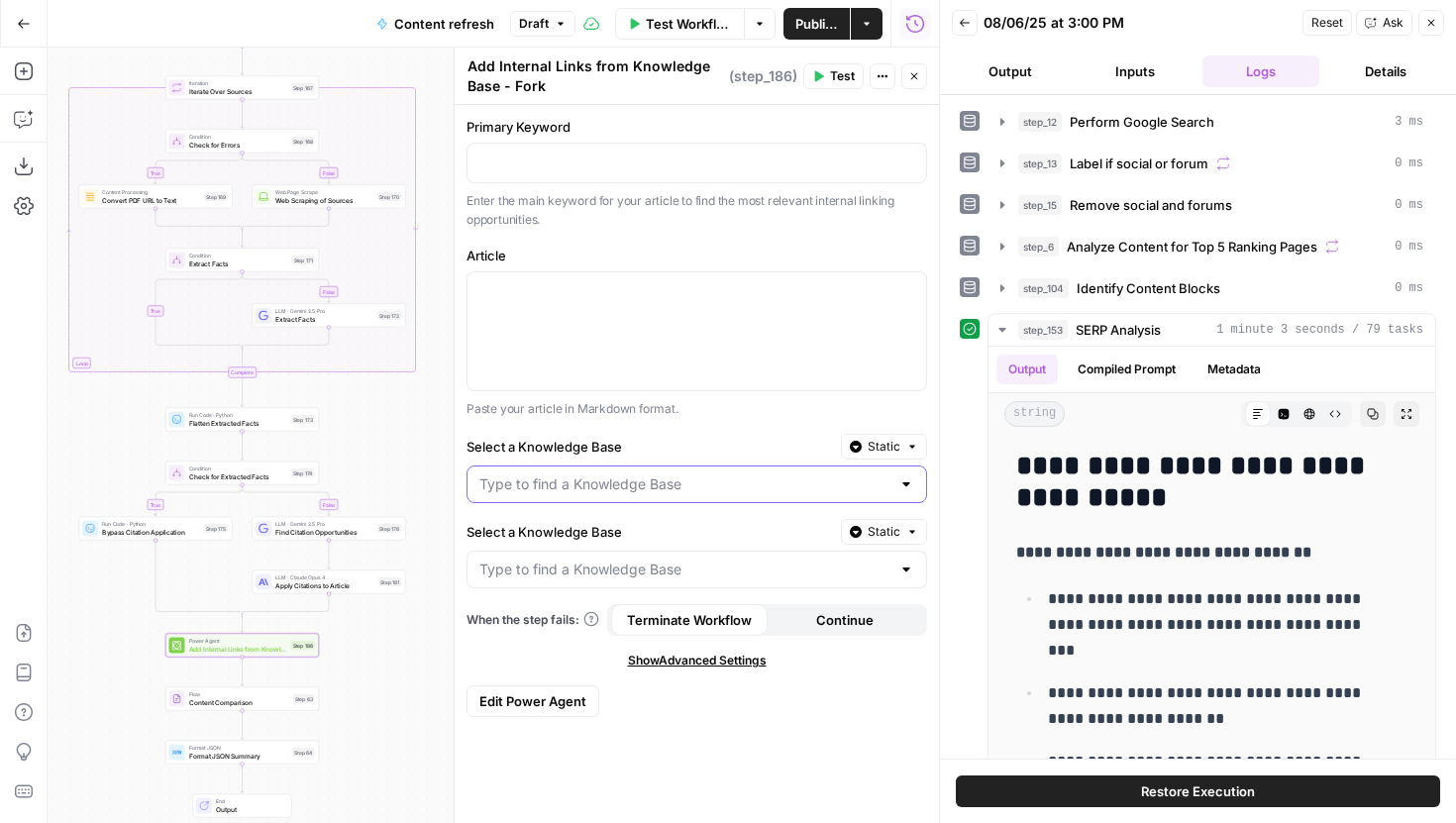 click on "Select a Knowledge Base" at bounding box center (684, 484) 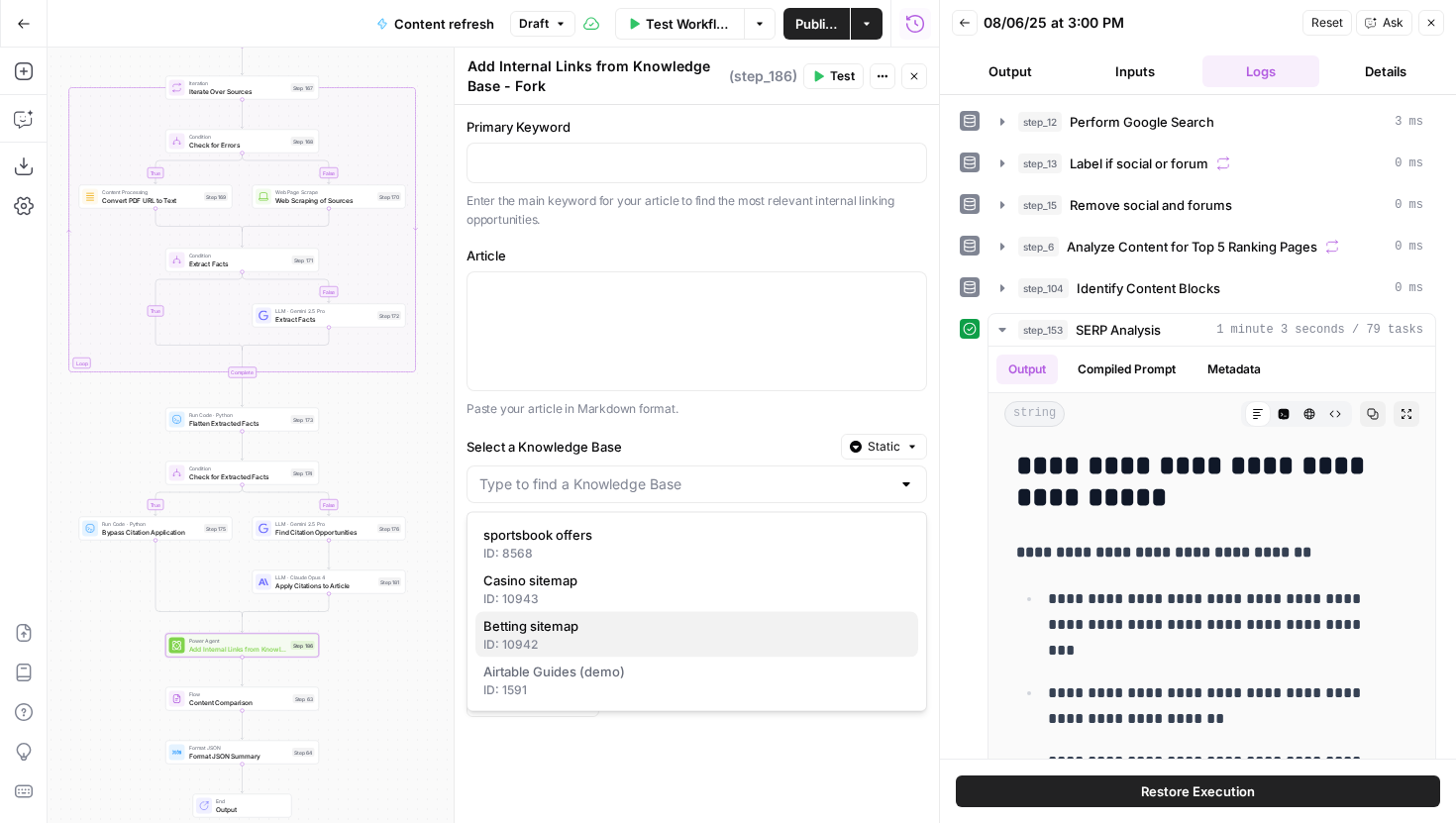 click on "Betting sitemap" at bounding box center [692, 626] 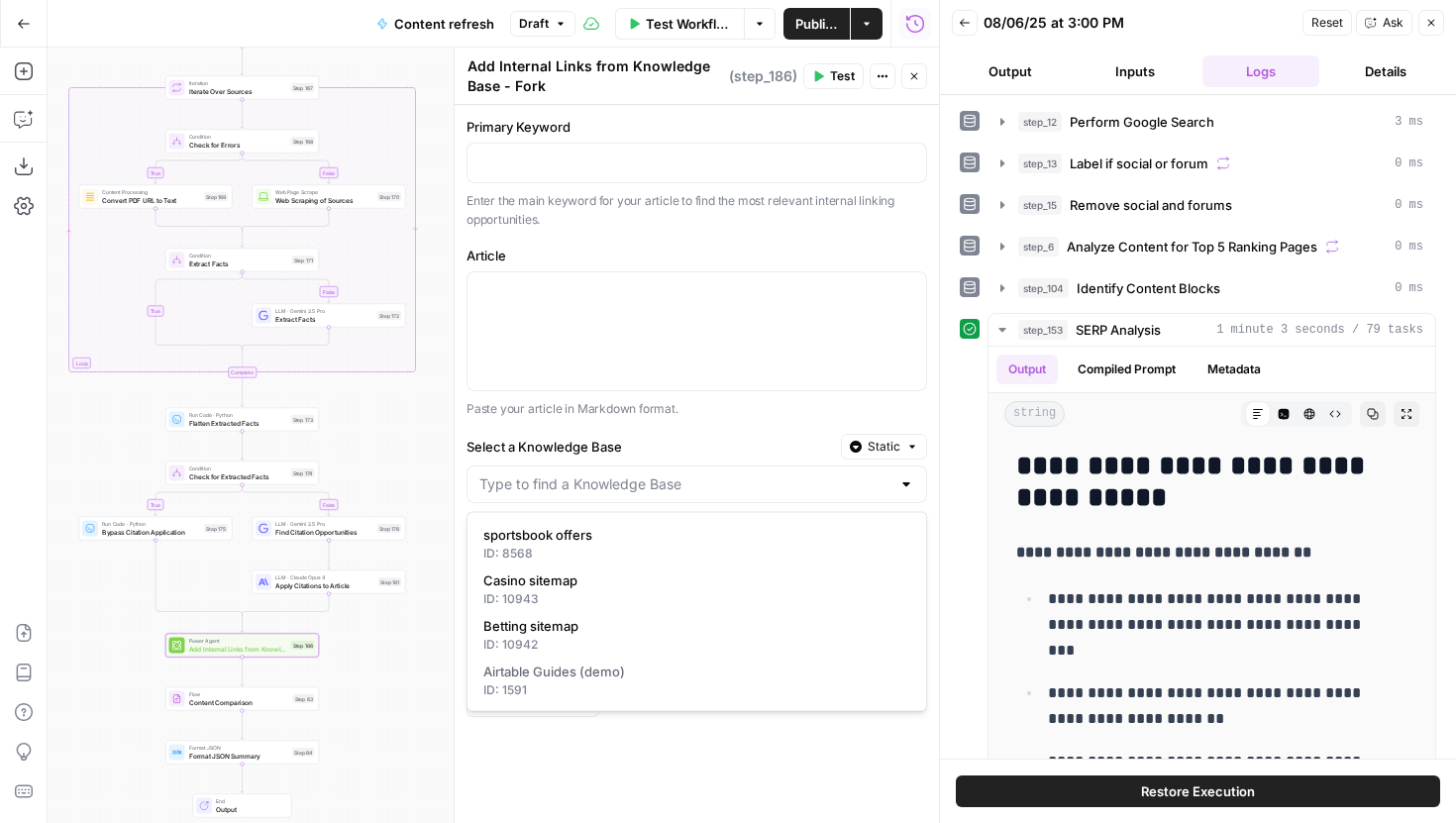 type on "Betting sitemap" 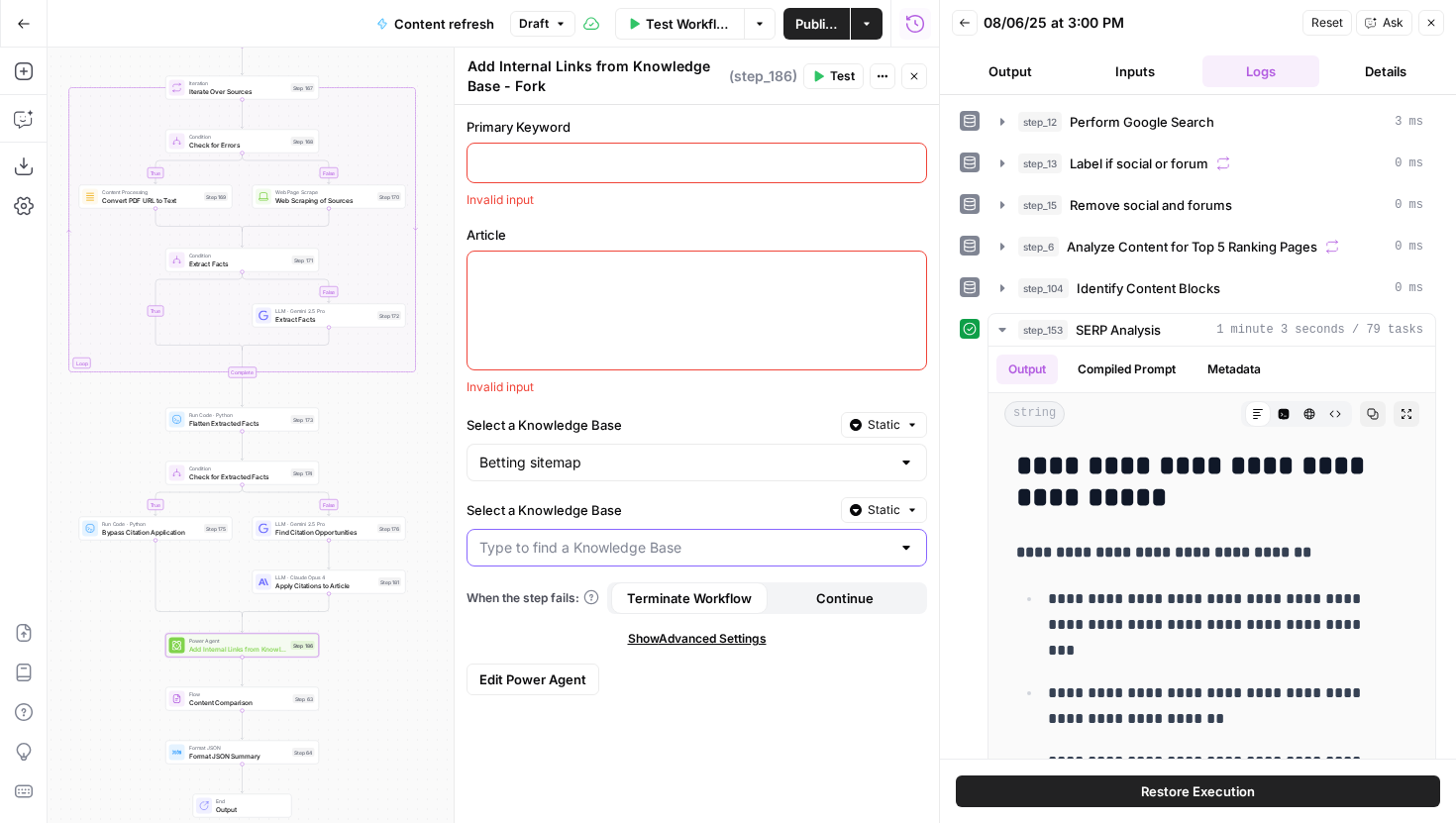 click on "Select a Knowledge Base" at bounding box center (684, 548) 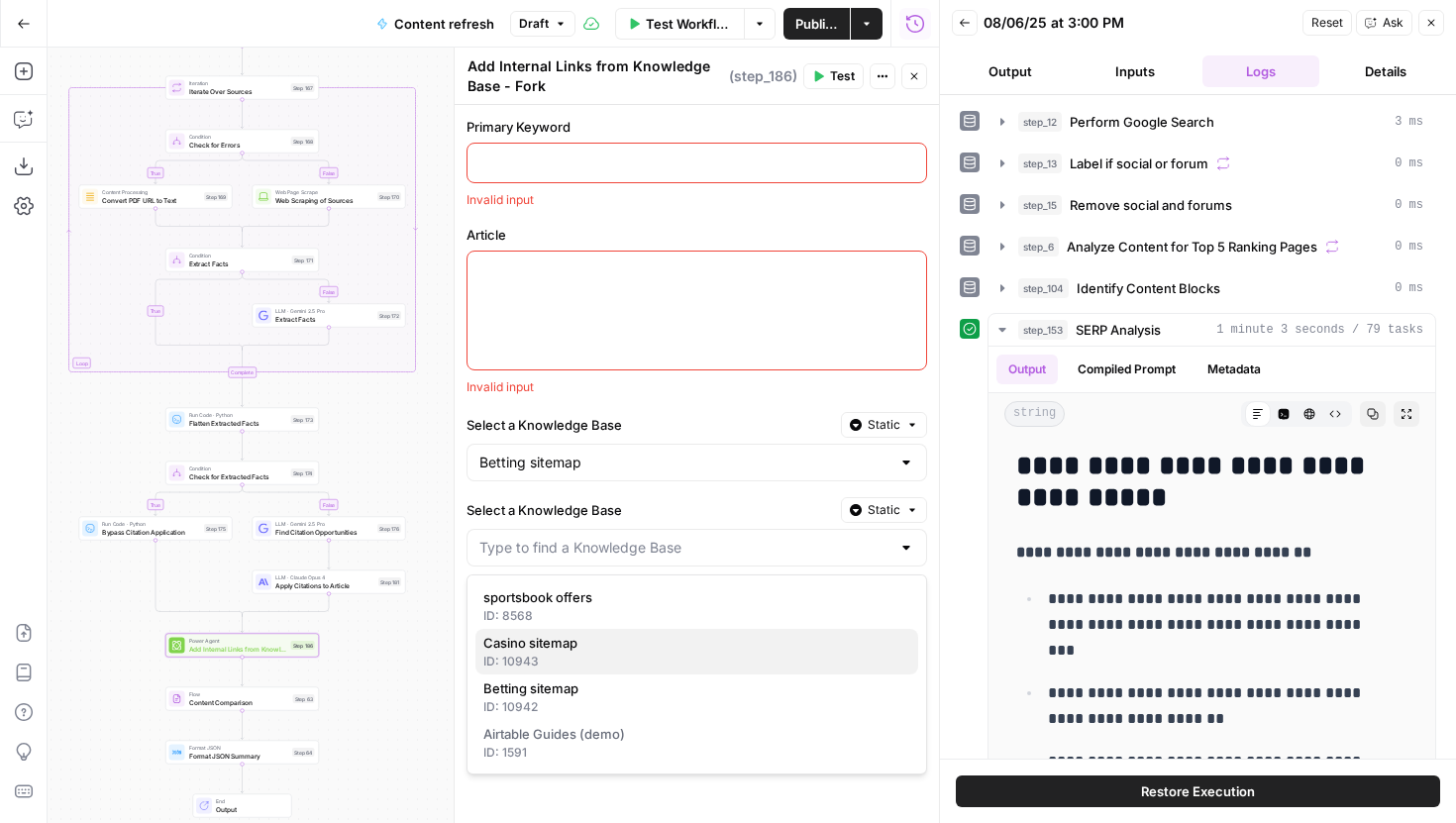 click on "ID: 10943" at bounding box center [696, 662] 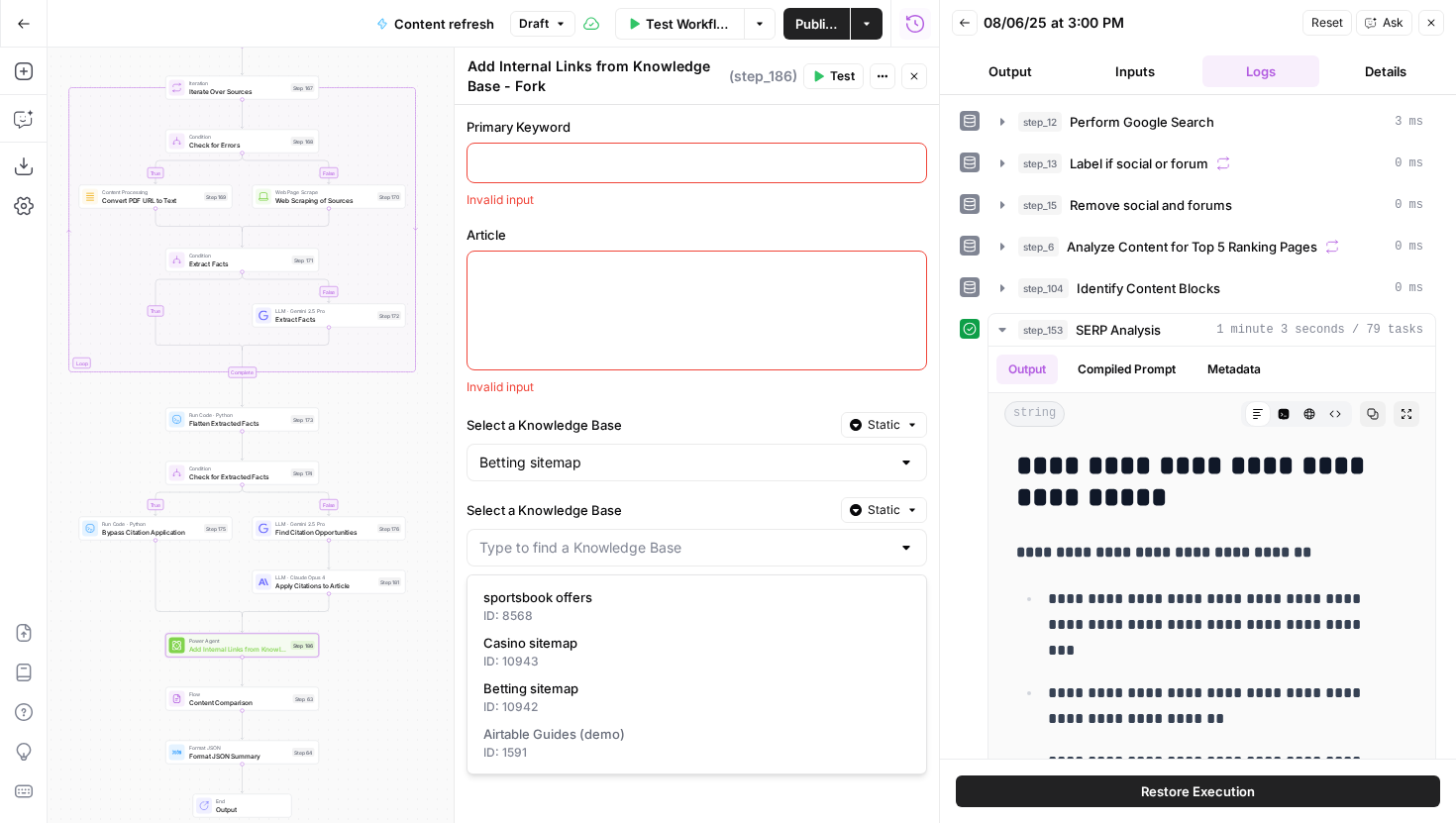 type on "Casino sitemap" 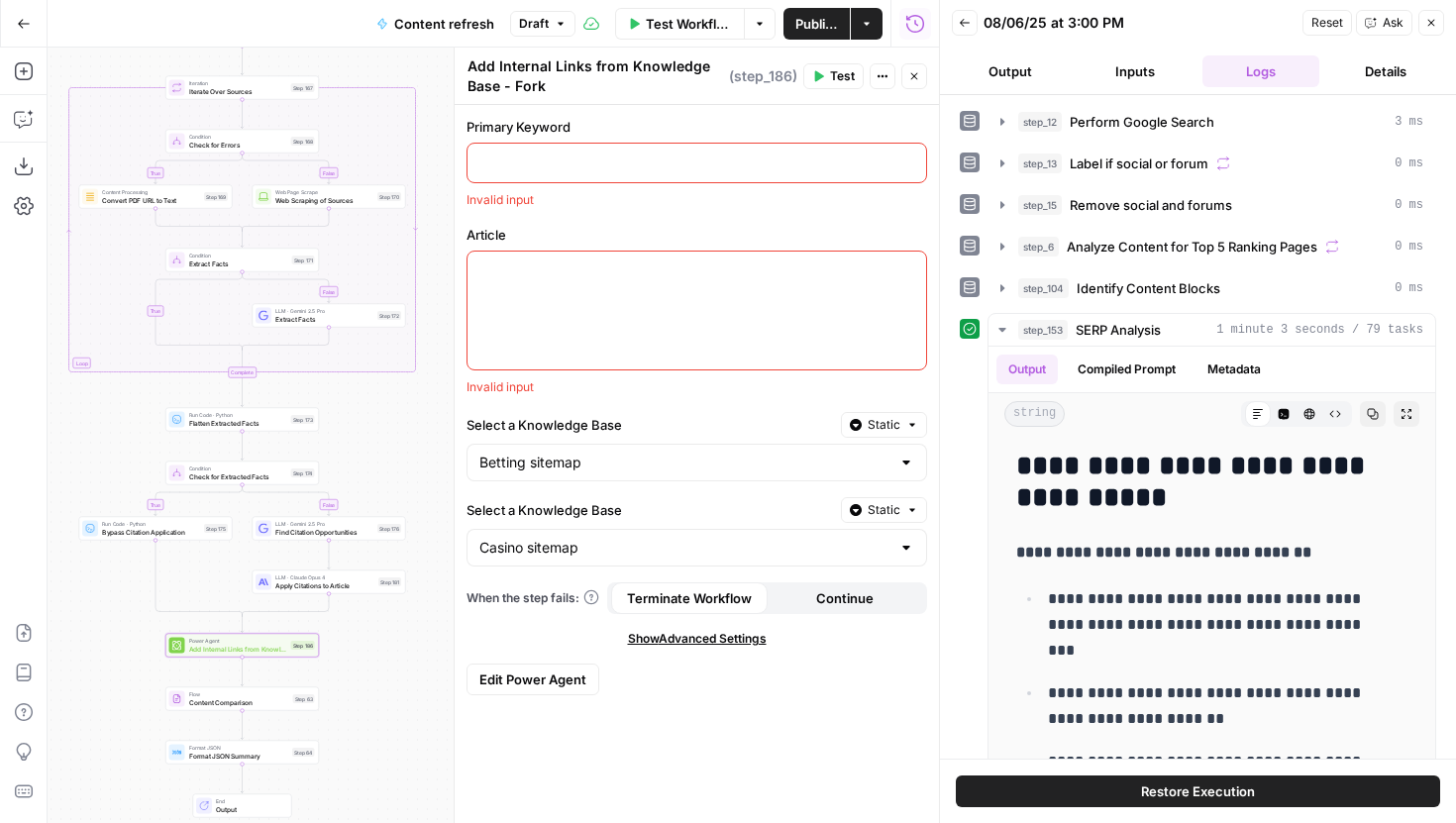 click on "Static" at bounding box center (884, 510) 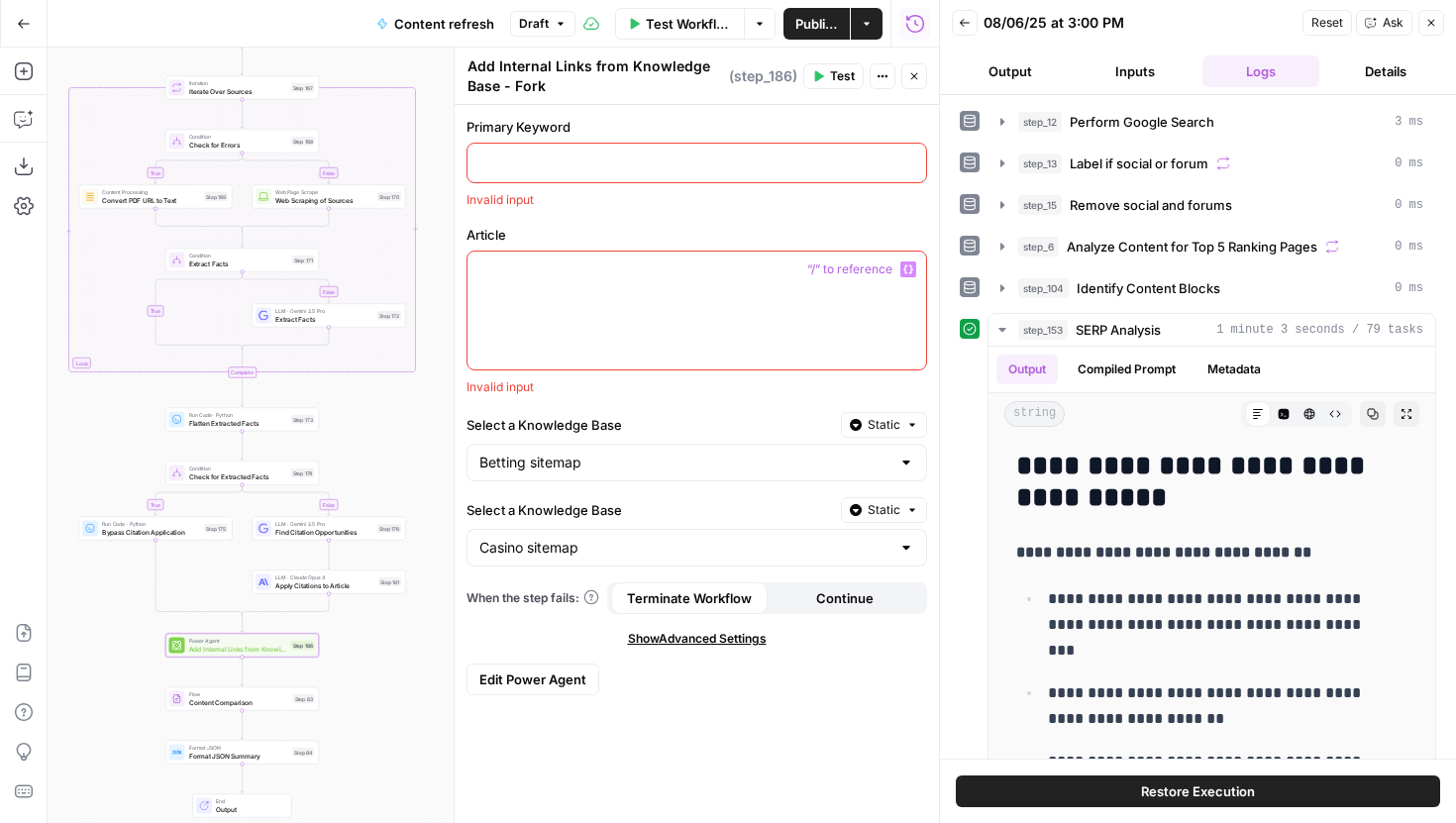 click at bounding box center (696, 161) 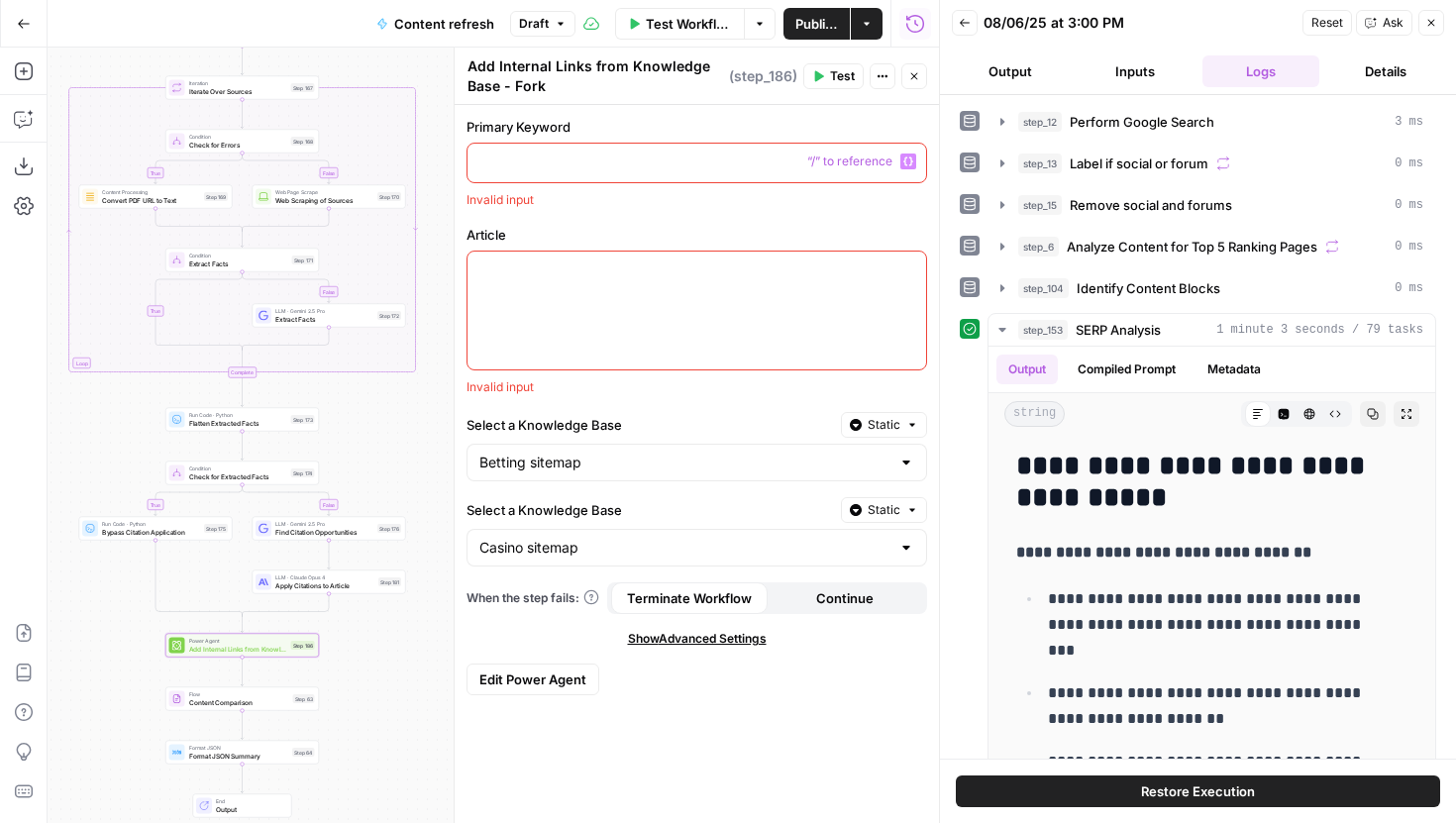 click on "Variables Menu" at bounding box center (908, 161) 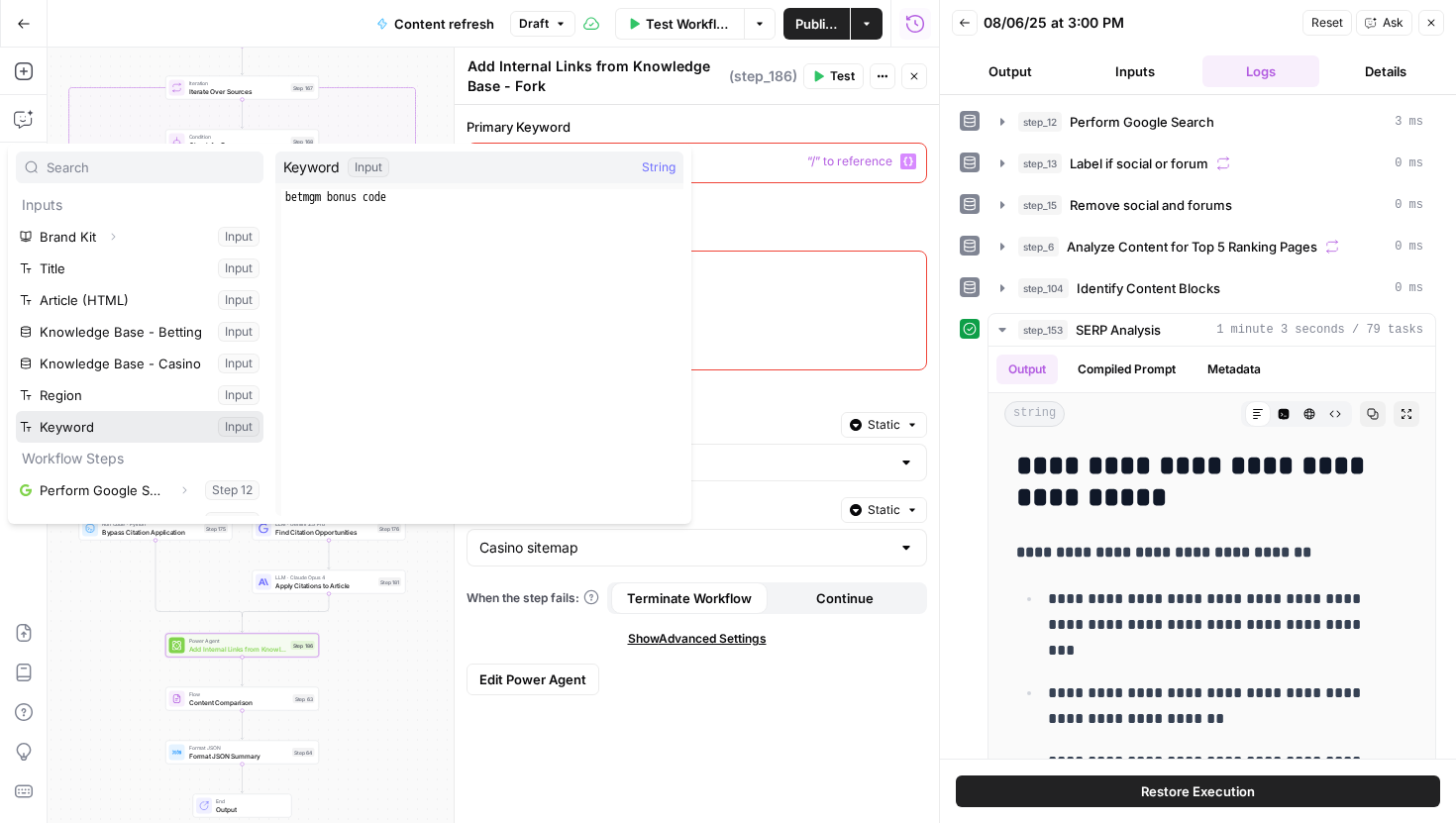 click at bounding box center [140, 427] 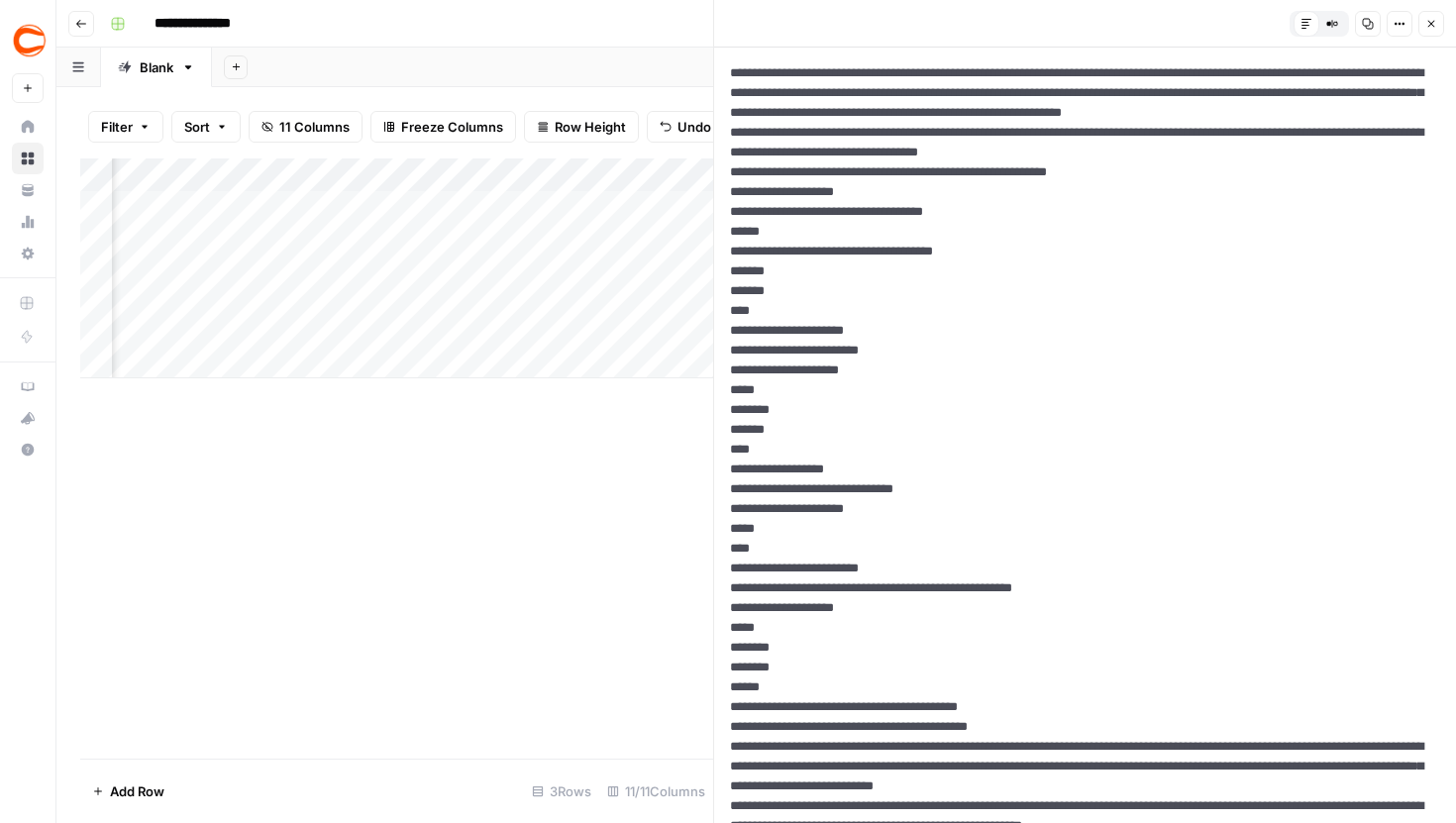scroll, scrollTop: 0, scrollLeft: 0, axis: both 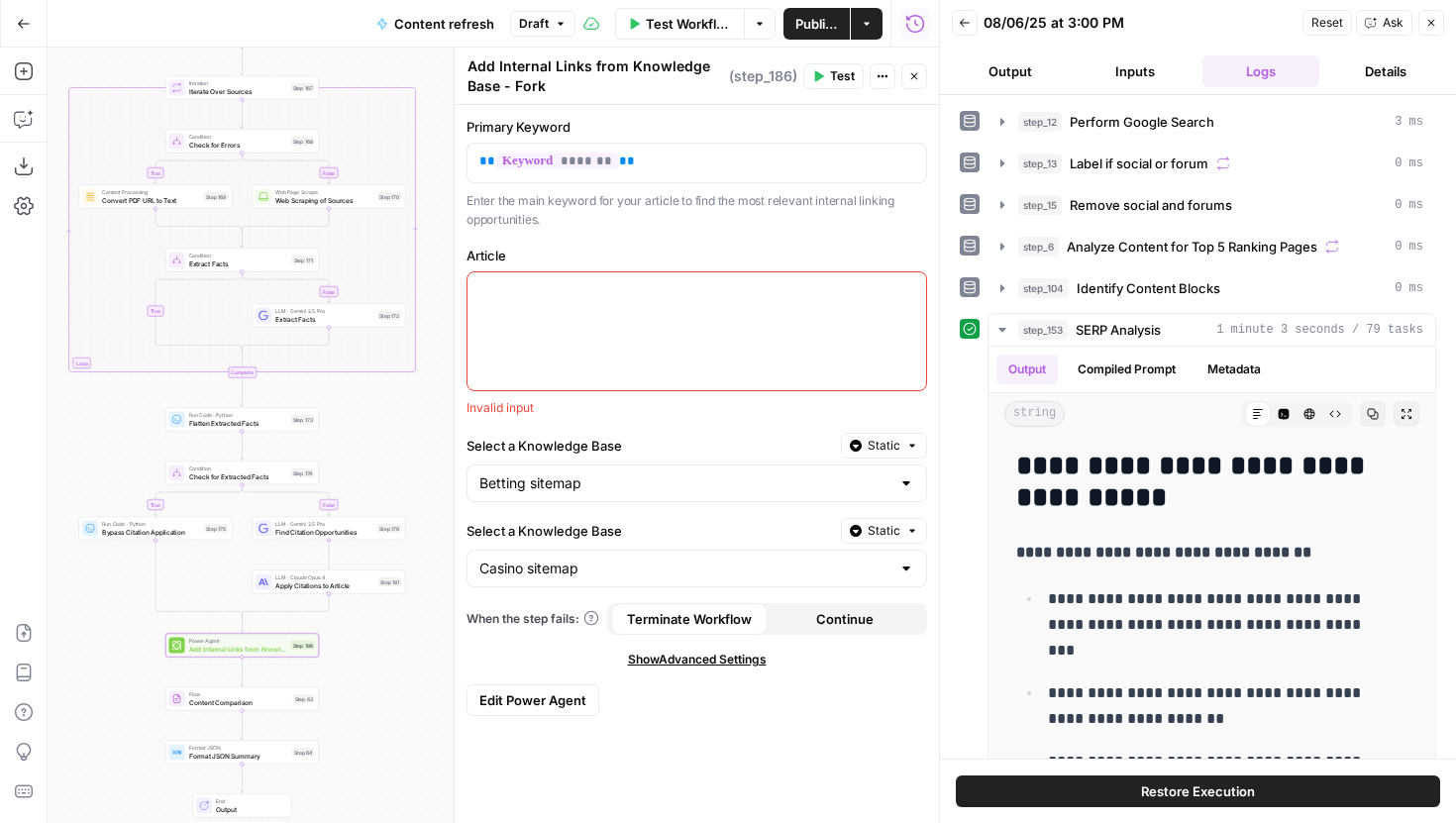 click at bounding box center [696, 331] 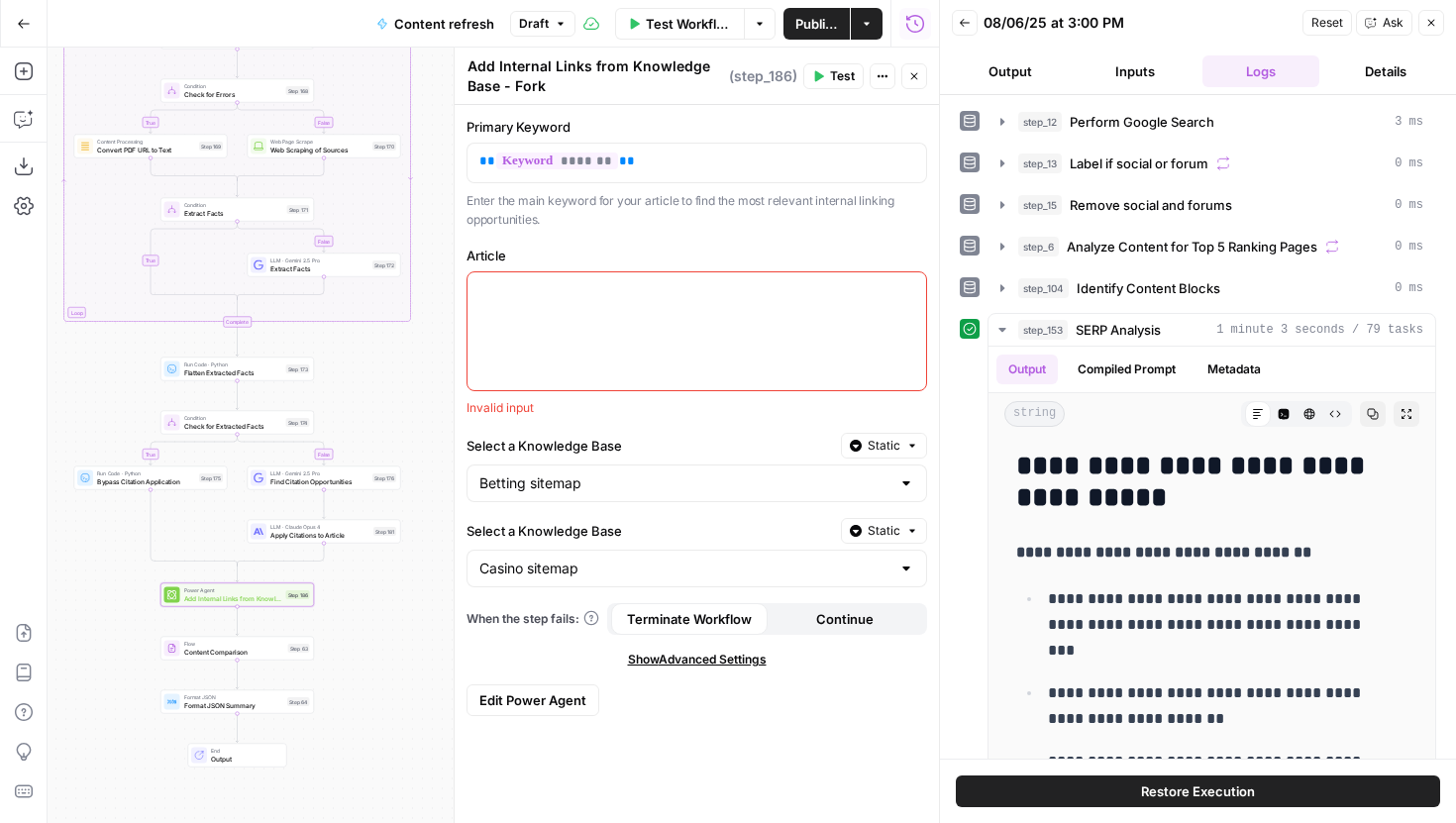 drag, startPoint x: 402, startPoint y: 408, endPoint x: 395, endPoint y: 359, distance: 49.49747 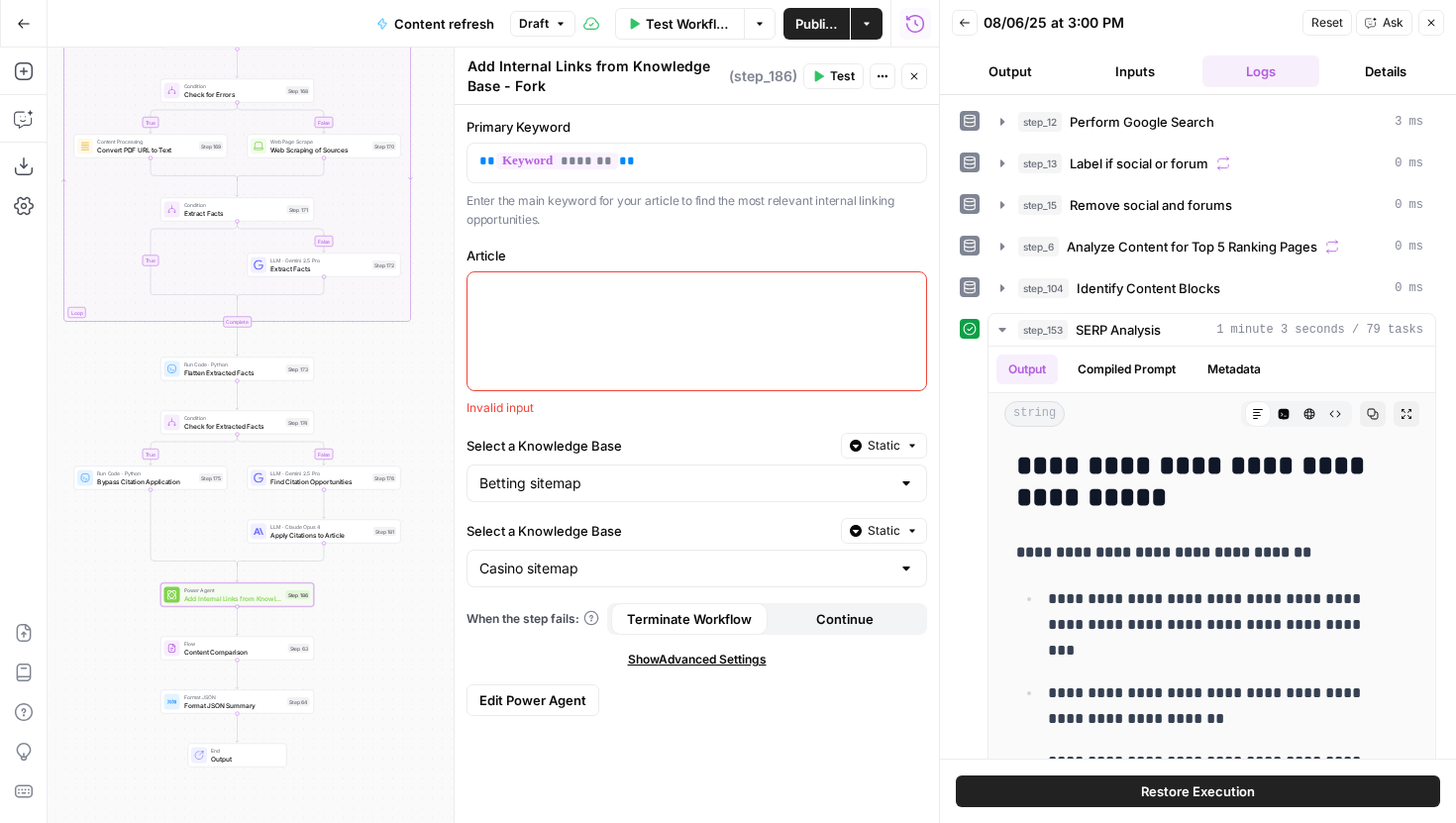 click on "true false false true false true Workflow Set Inputs Inputs Google Search Perform Google Search Step 12 Output Expand Output Copy 1 2 3 4 5 6 {    "search_metadata" :  {      "id" :  "68939c435abea5ac9ee7b9bc" ,      "status" :  "Success" ,      "json_endpoint" :  "https://serpapi.com          /searches/cfb190ae04b0049f          /68939c435abea5ac9ee7b9bc.json" ,      "pixel_position_endpoint" :  "https          ://serpapi.com/searches          /cfb190ae04b0049f          /68939c435abea5ac9ee7b9bc          .json_with_pixel_position" ,     This output is too large & has been abbreviated for review.   Copy the output   to view the full content. Loop Iteration Label if social or forum Step 13 Output Expand Output Copy 1 2 3 4 5 6 7 8 9 10 11 12 [    {      "social_or_irrelevant" :  "true"    } ,    {      "social_or_irrelevant" :  "false"    } ,    {      "social_or_irrelevant" :  "false"    } ,    {      "social_or_irrelevant" :  "false"     Step 14 Output Copy" at bounding box center [493, 435] 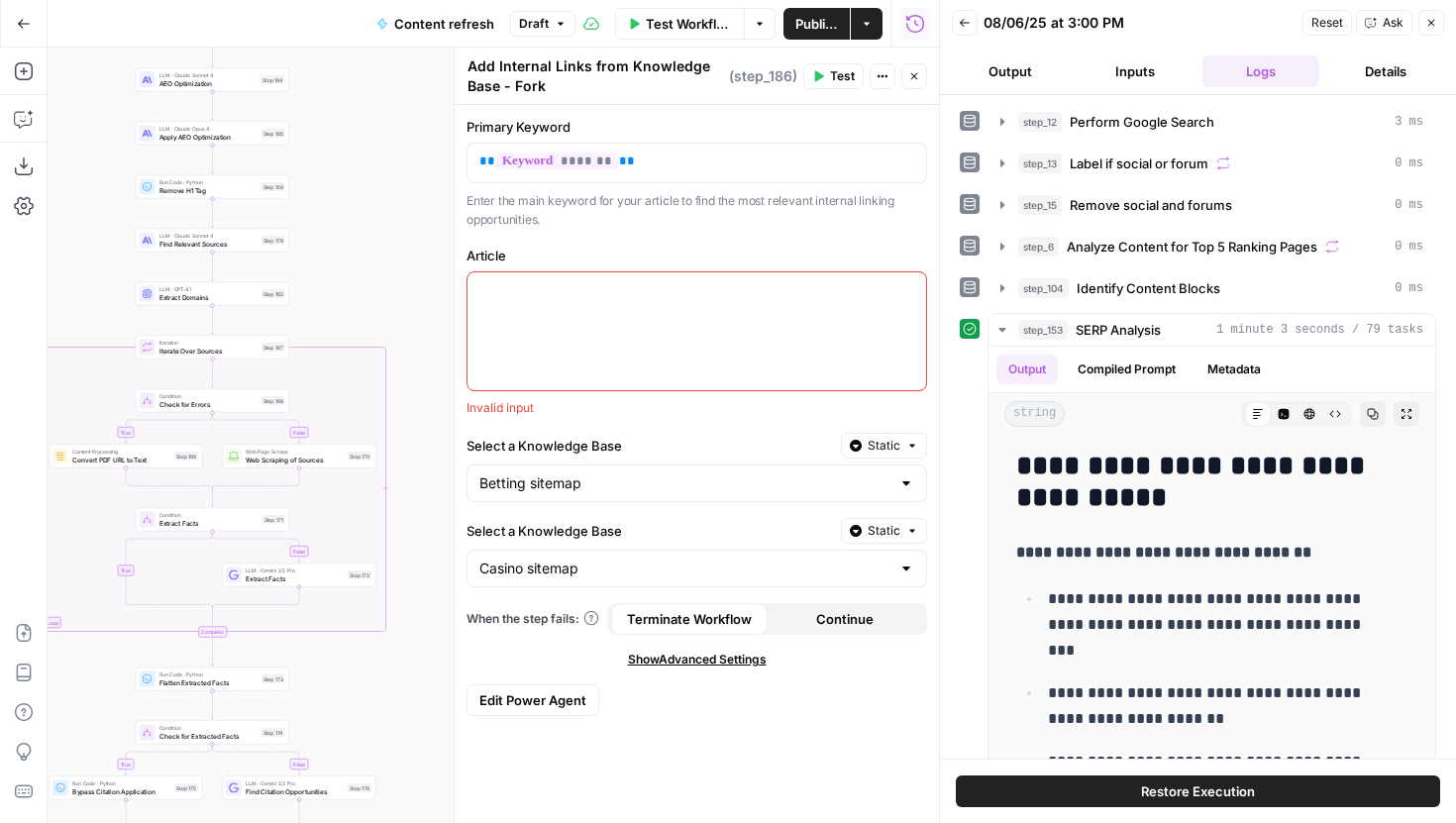 drag, startPoint x: 352, startPoint y: 366, endPoint x: 337, endPoint y: 695, distance: 329.34177 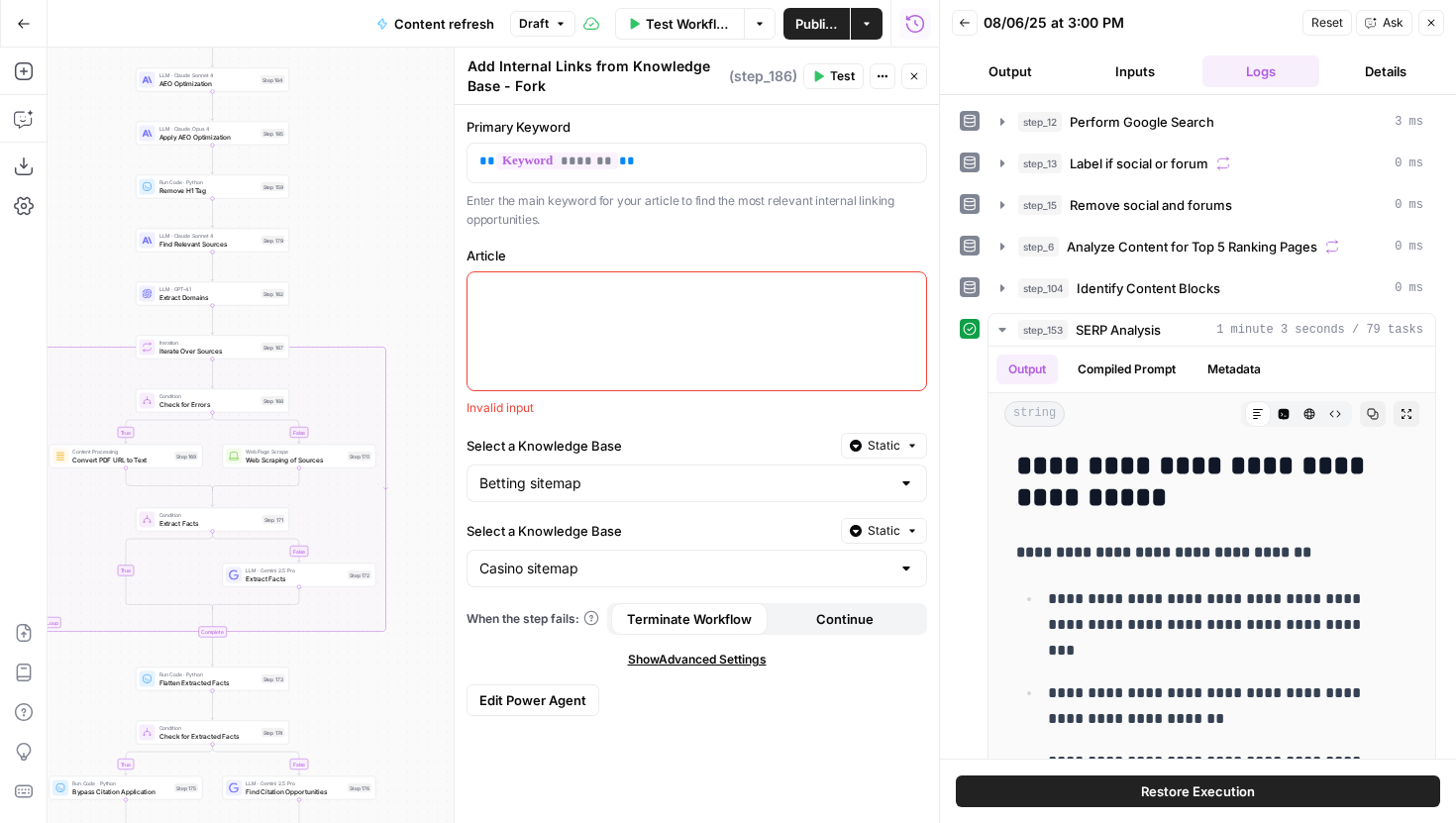 click on "true false false true false true Workflow Set Inputs Inputs Google Search Perform Google Search Step 12 Output Expand Output Copy 1 2 3 4 5 6 {    "search_metadata" :  {      "id" :  "68939c435abea5ac9ee7b9bc" ,      "status" :  "Success" ,      "json_endpoint" :  "https://serpapi.com          /searches/cfb190ae04b0049f          /68939c435abea5ac9ee7b9bc.json" ,      "pixel_position_endpoint" :  "https          ://serpapi.com/searches          /cfb190ae04b0049f          /68939c435abea5ac9ee7b9bc          .json_with_pixel_position" ,     This output is too large & has been abbreviated for review.   Copy the output   to view the full content. Loop Iteration Label if social or forum Step 13 Output Expand Output Copy 1 2 3 4 5 6 7 8 9 10 11 12 [    {      "social_or_irrelevant" :  "true"    } ,    {      "social_or_irrelevant" :  "false"    } ,    {      "social_or_irrelevant" :  "false"    } ,    {      "social_or_irrelevant" :  "false"     Step 14 Output Copy" at bounding box center (493, 435) 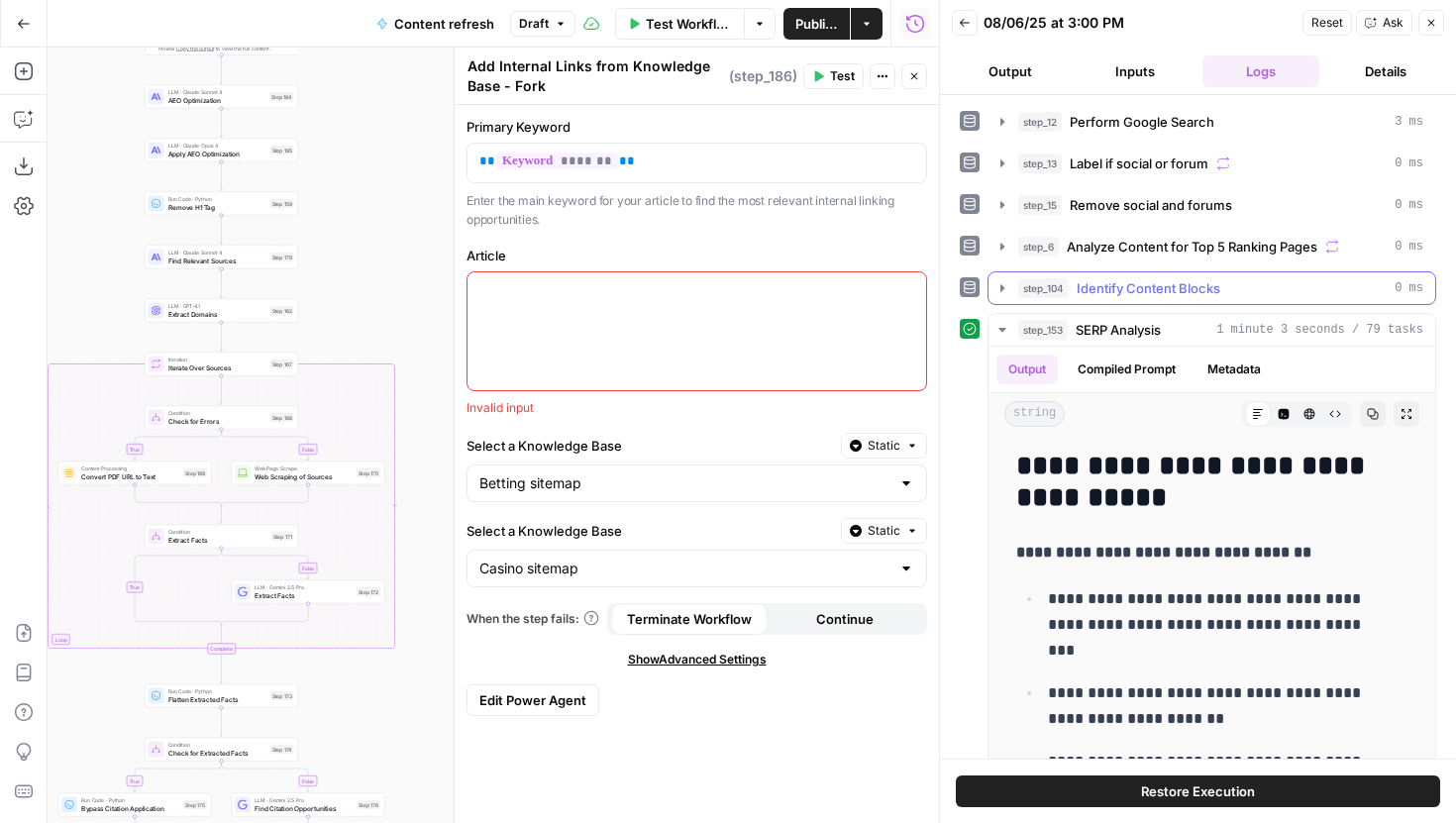 scroll, scrollTop: 94, scrollLeft: 0, axis: vertical 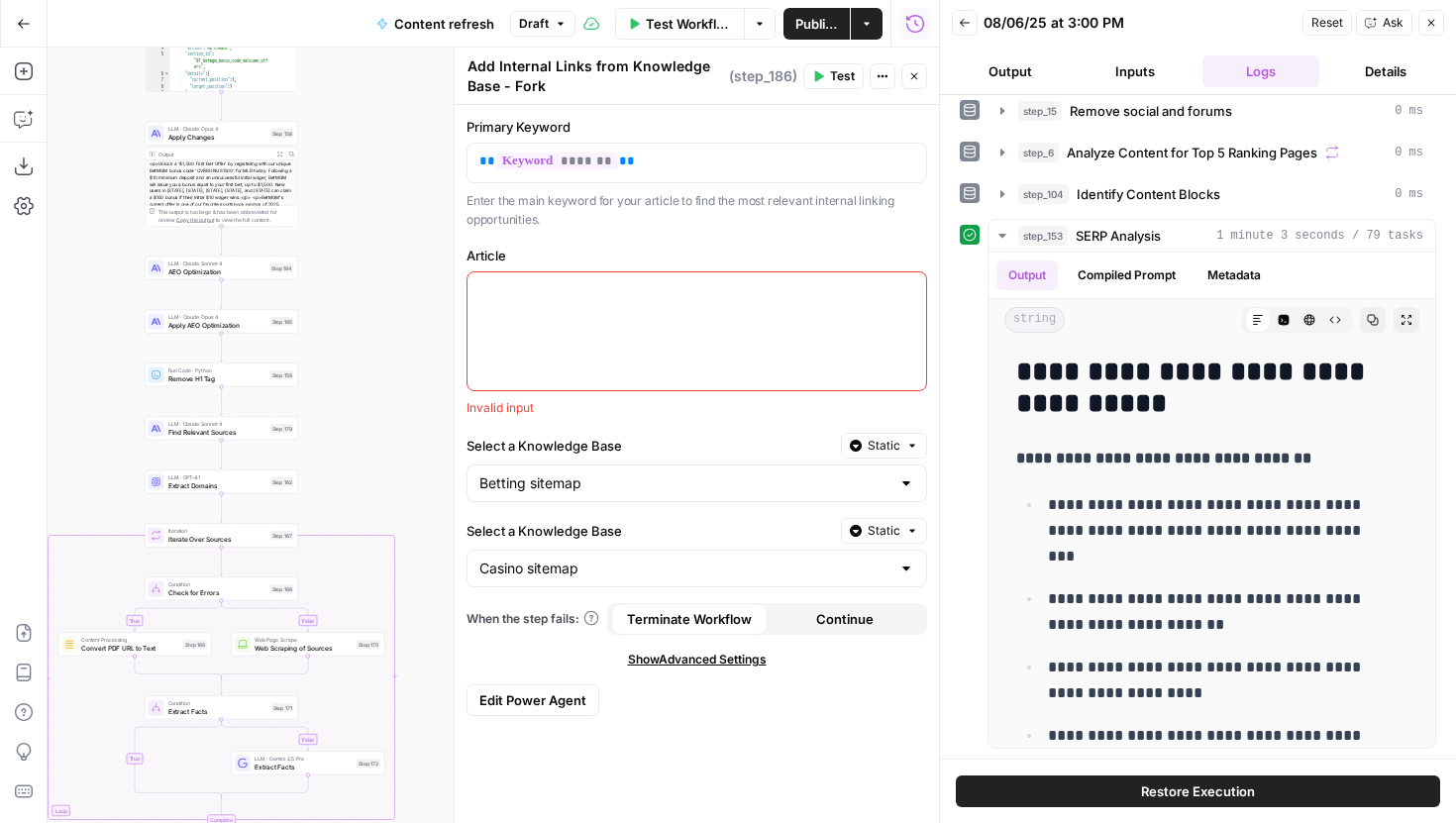 drag, startPoint x: 342, startPoint y: 327, endPoint x: 342, endPoint y: 424, distance: 97 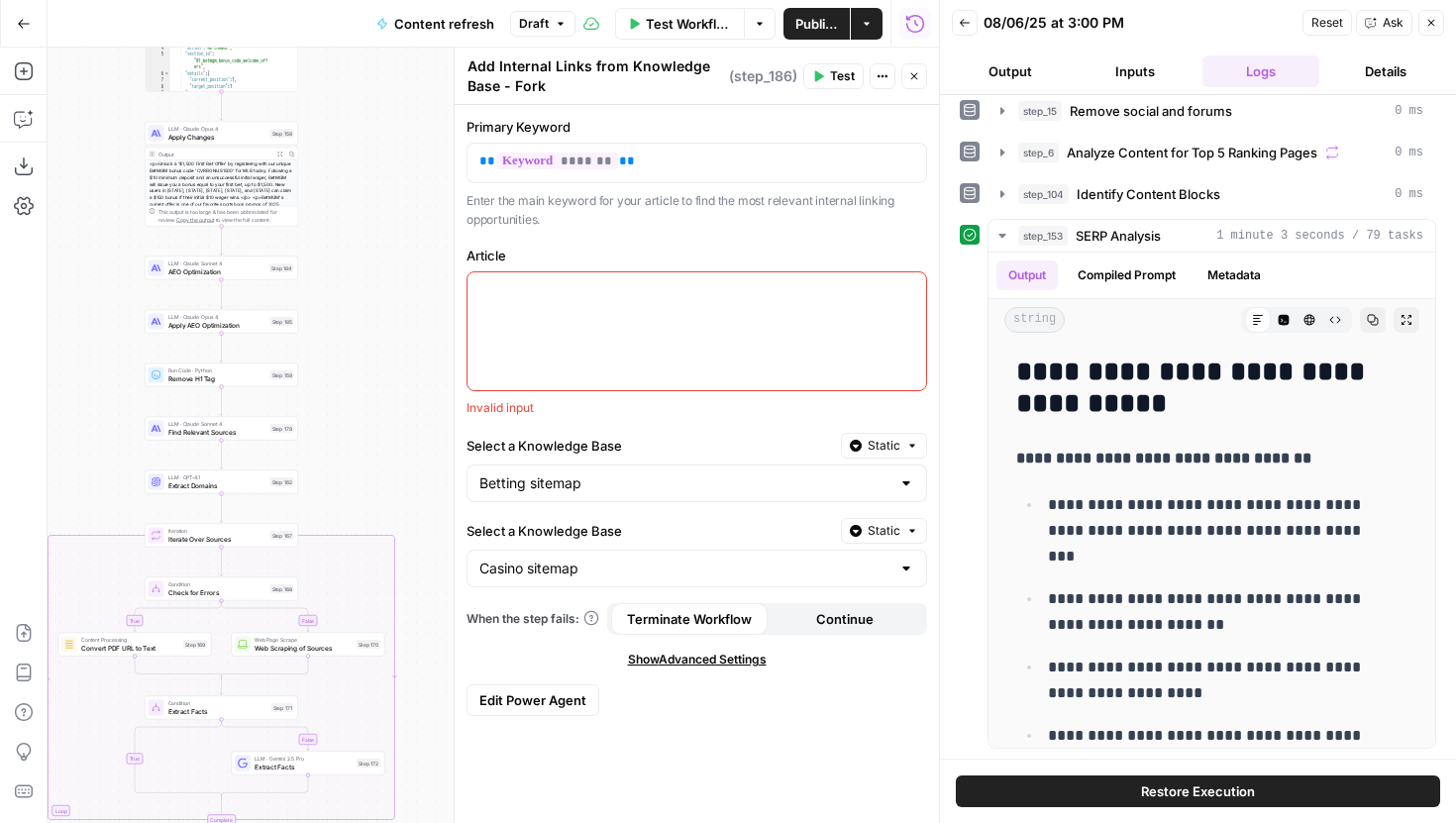 click on "true false false true false true Workflow Set Inputs Inputs Google Search Perform Google Search Step 12 Output Expand Output Copy 1 2 3 4 5 6 {    "search_metadata" :  {      "id" :  "68939c435abea5ac9ee7b9bc" ,      "status" :  "Success" ,      "json_endpoint" :  "https://serpapi.com          /searches/cfb190ae04b0049f          /68939c435abea5ac9ee7b9bc.json" ,      "pixel_position_endpoint" :  "https          ://serpapi.com/searches          /cfb190ae04b0049f          /68939c435abea5ac9ee7b9bc          .json_with_pixel_position" ,     This output is too large & has been abbreviated for review.   Copy the output   to view the full content. Loop Iteration Label if social or forum Step 13 Output Expand Output Copy 1 2 3 4 5 6 7 8 9 10 11 12 [    {      "social_or_irrelevant" :  "true"    } ,    {      "social_or_irrelevant" :  "false"    } ,    {      "social_or_irrelevant" :  "false"    } ,    {      "social_or_irrelevant" :  "false"     Step 14 Output Copy" at bounding box center (493, 435) 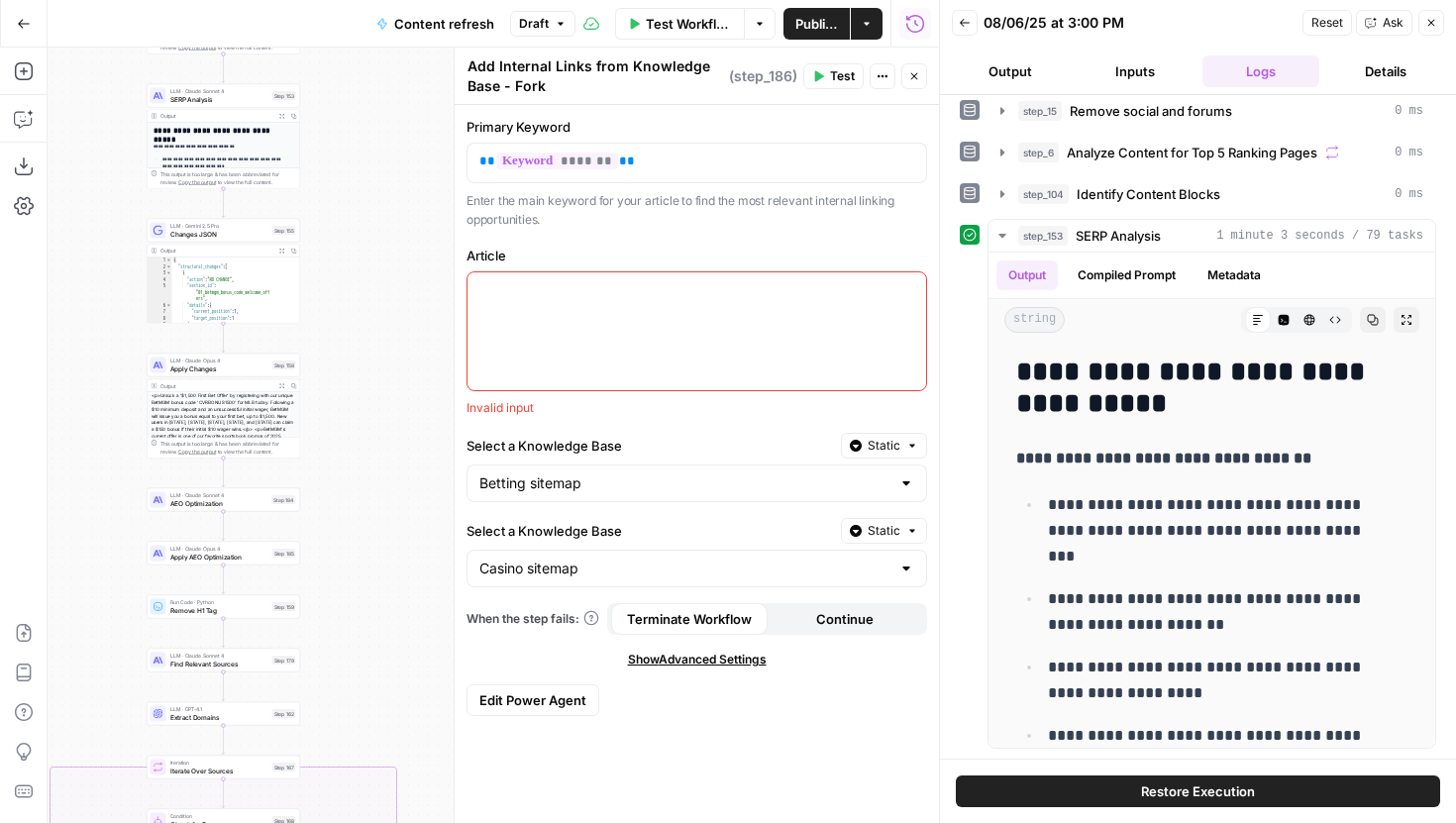 drag, startPoint x: 344, startPoint y: 282, endPoint x: 345, endPoint y: 495, distance: 213.00235 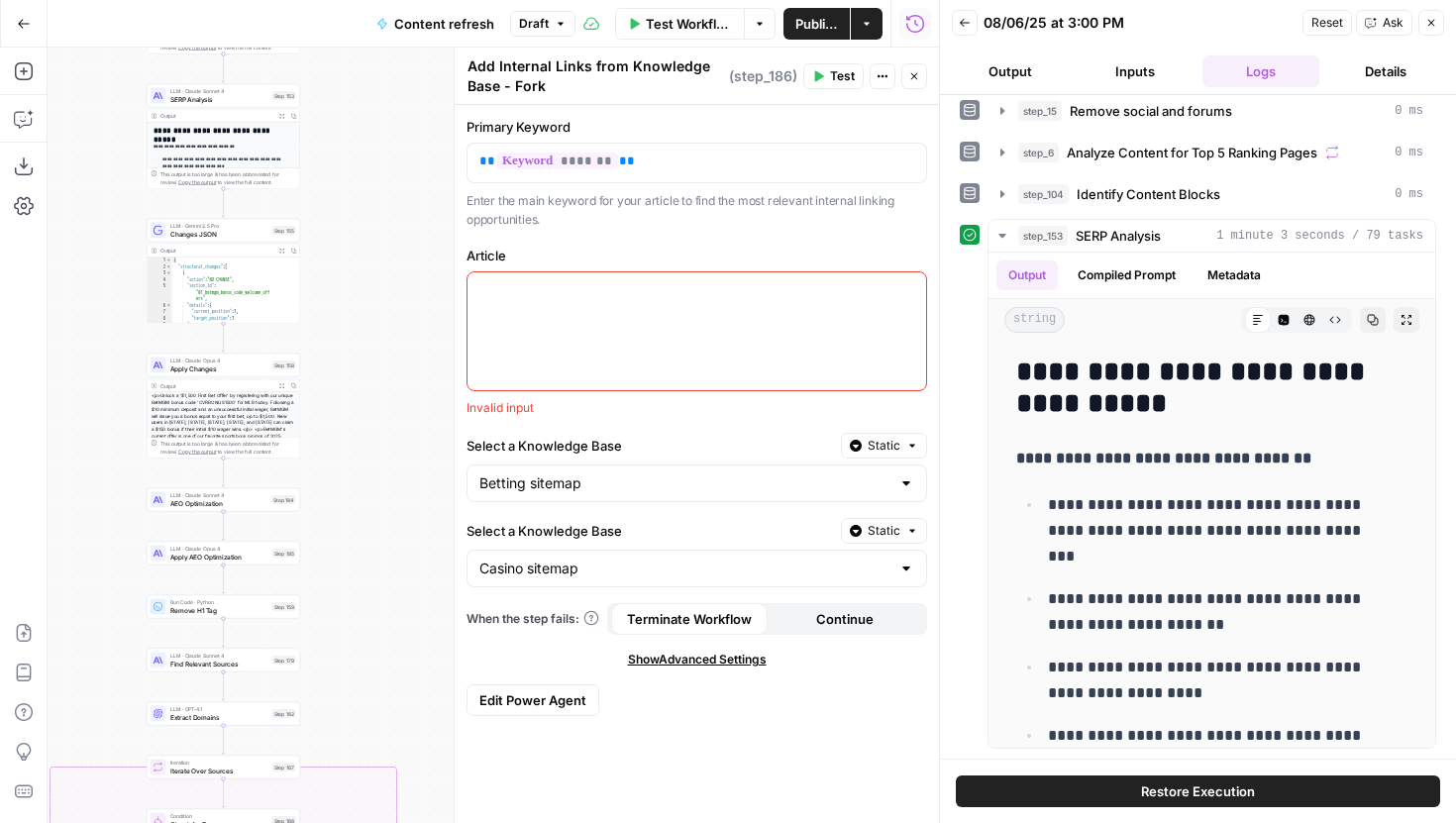 click on "true false false true false true Workflow Set Inputs Inputs Google Search Perform Google Search Step 12 Output Expand Output Copy 1 2 3 4 5 6 {    "search_metadata" :  {      "id" :  "68939c435abea5ac9ee7b9bc" ,      "status" :  "Success" ,      "json_endpoint" :  "https://serpapi.com          /searches/cfb190ae04b0049f          /68939c435abea5ac9ee7b9bc.json" ,      "pixel_position_endpoint" :  "https          ://serpapi.com/searches          /cfb190ae04b0049f          /68939c435abea5ac9ee7b9bc          .json_with_pixel_position" ,     This output is too large & has been abbreviated for review.   Copy the output   to view the full content. Loop Iteration Label if social or forum Step 13 Output Expand Output Copy 1 2 3 4 5 6 7 8 9 10 11 12 [    {      "social_or_irrelevant" :  "true"    } ,    {      "social_or_irrelevant" :  "false"    } ,    {      "social_or_irrelevant" :  "false"    } ,    {      "social_or_irrelevant" :  "false"     Step 14 Output Copy" at bounding box center (493, 435) 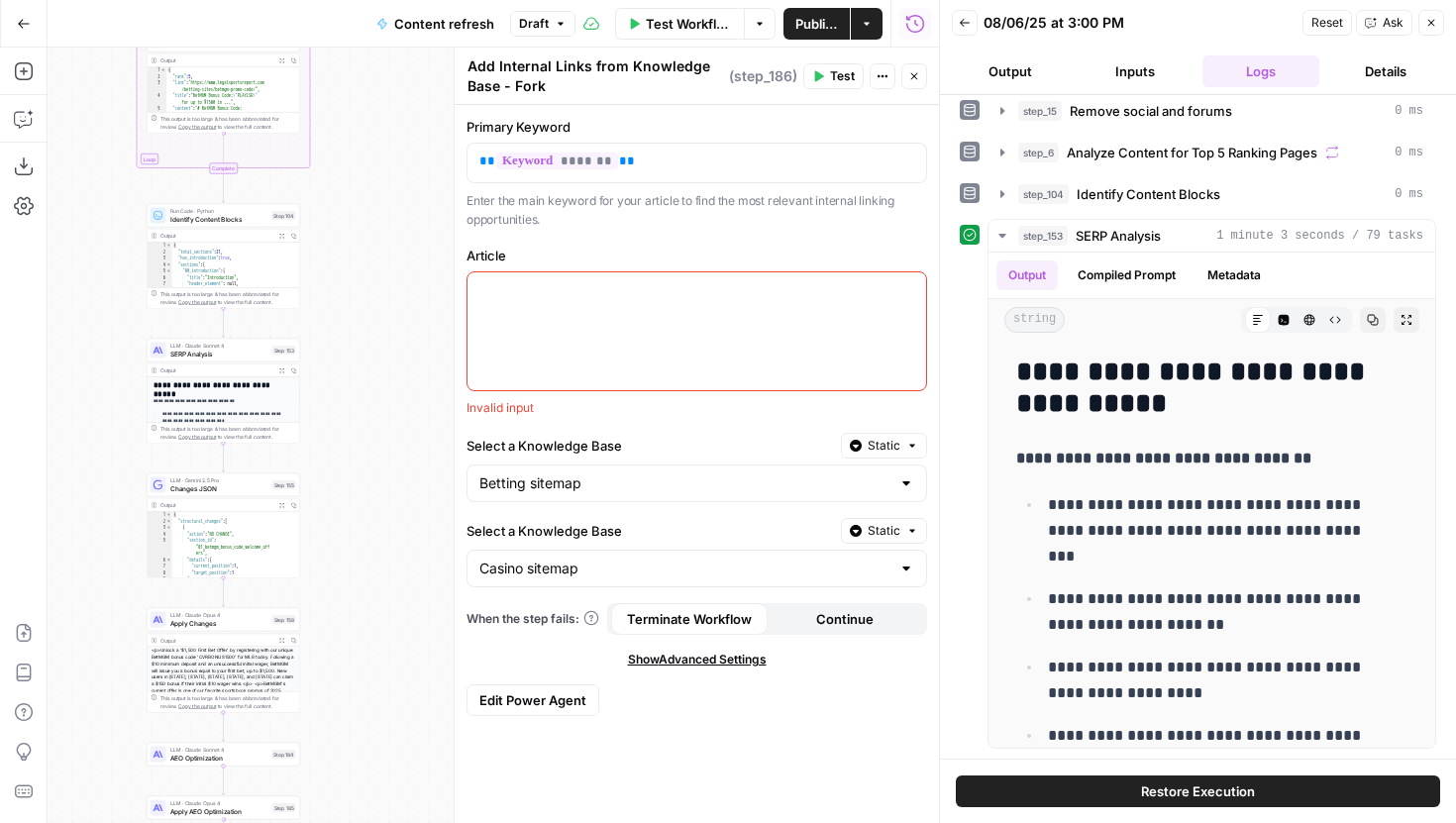 drag, startPoint x: 371, startPoint y: 341, endPoint x: 371, endPoint y: 594, distance: 253 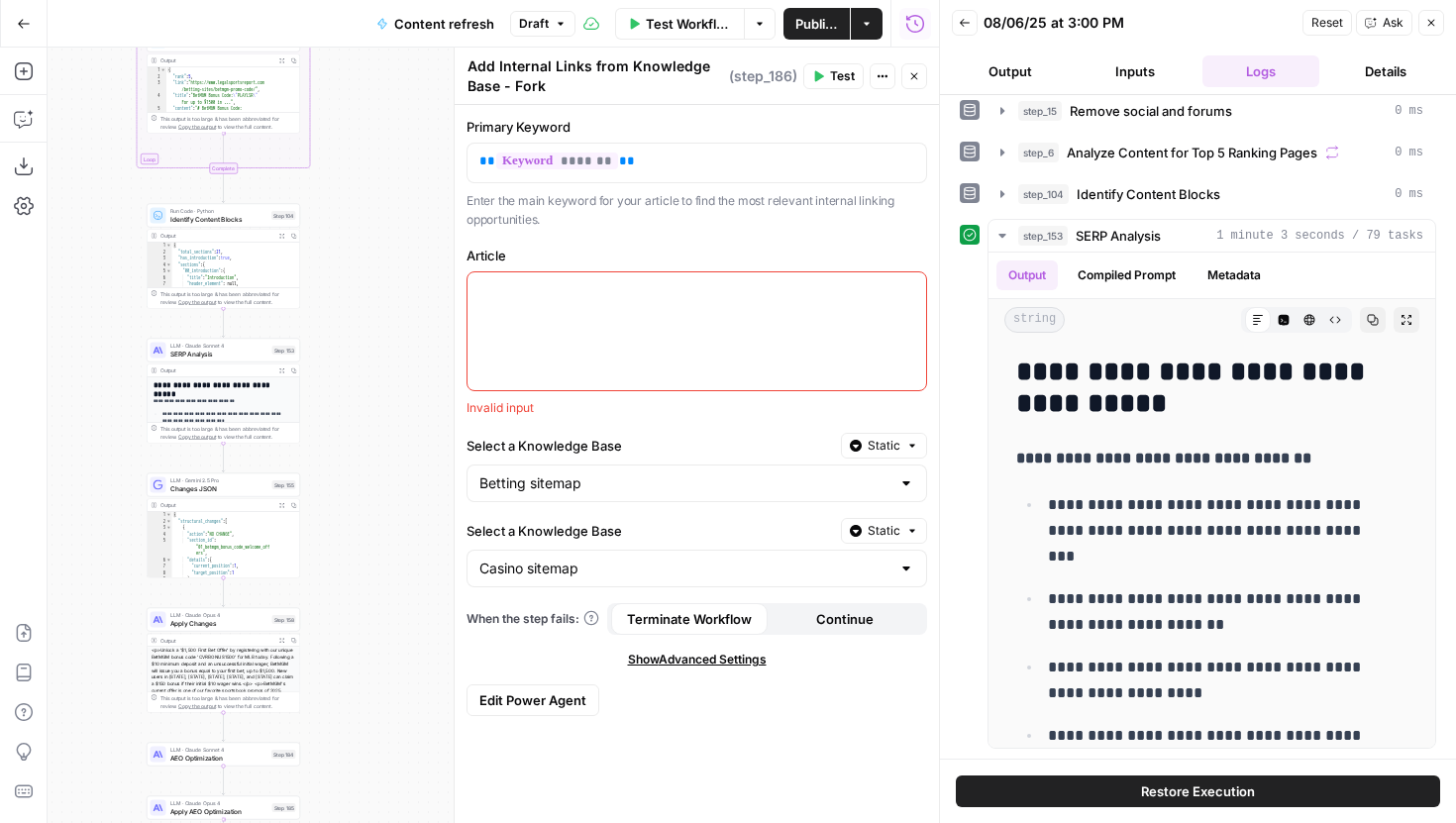 click on "true false false true false true Workflow Set Inputs Inputs Google Search Perform Google Search Step 12 Output Expand Output Copy 1 2 3 4 5 6 {    "search_metadata" :  {      "id" :  "68939c435abea5ac9ee7b9bc" ,      "status" :  "Success" ,      "json_endpoint" :  "https://serpapi.com          /searches/cfb190ae04b0049f          /68939c435abea5ac9ee7b9bc.json" ,      "pixel_position_endpoint" :  "https          ://serpapi.com/searches          /cfb190ae04b0049f          /68939c435abea5ac9ee7b9bc          .json_with_pixel_position" ,     This output is too large & has been abbreviated for review.   Copy the output   to view the full content. Loop Iteration Label if social or forum Step 13 Output Expand Output Copy 1 2 3 4 5 6 7 8 9 10 11 12 [    {      "social_or_irrelevant" :  "true"    } ,    {      "social_or_irrelevant" :  "false"    } ,    {      "social_or_irrelevant" :  "false"    } ,    {      "social_or_irrelevant" :  "false"     Step 14 Output Copy" at bounding box center [493, 435] 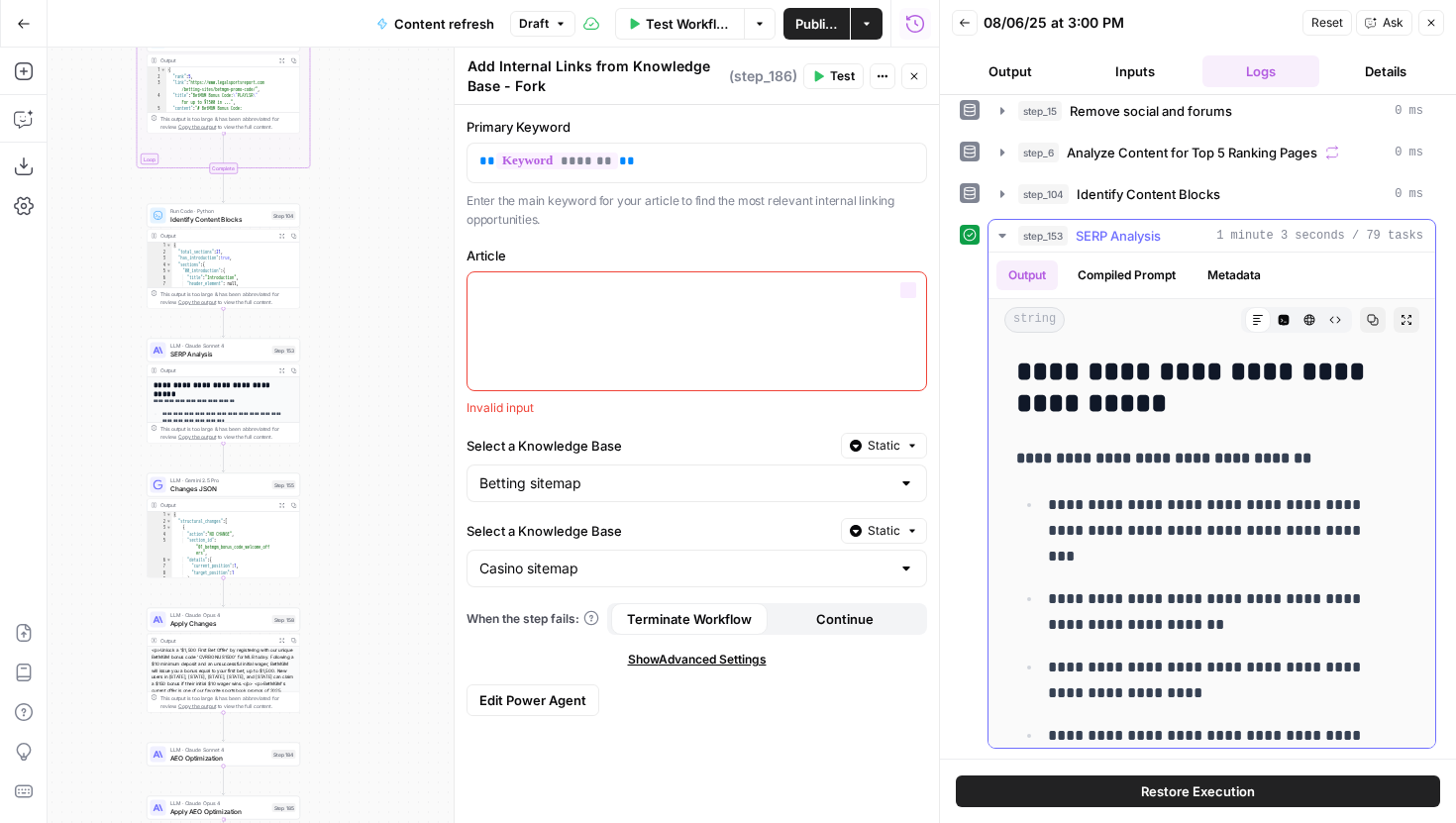 scroll, scrollTop: 192, scrollLeft: 0, axis: vertical 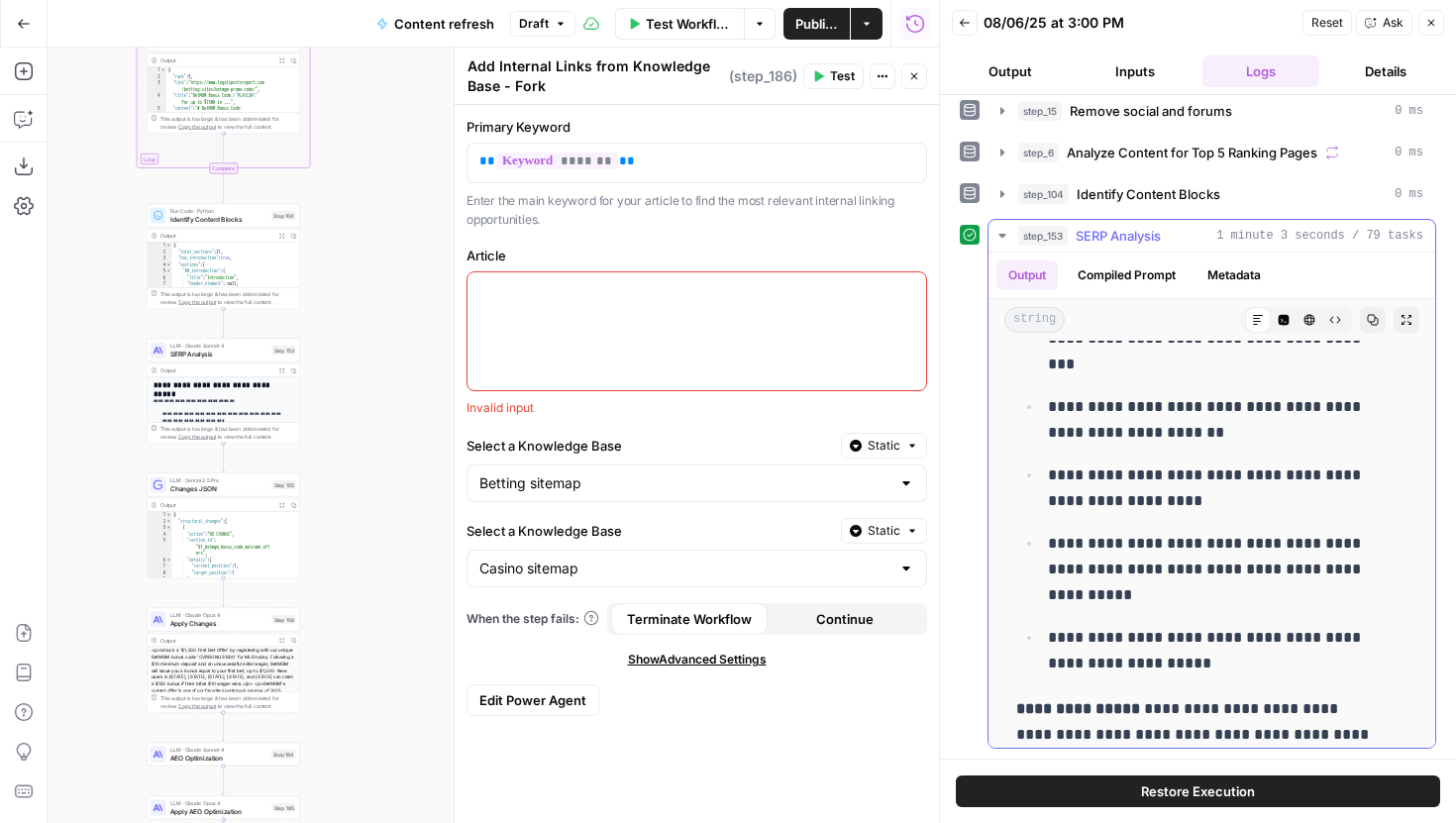 click 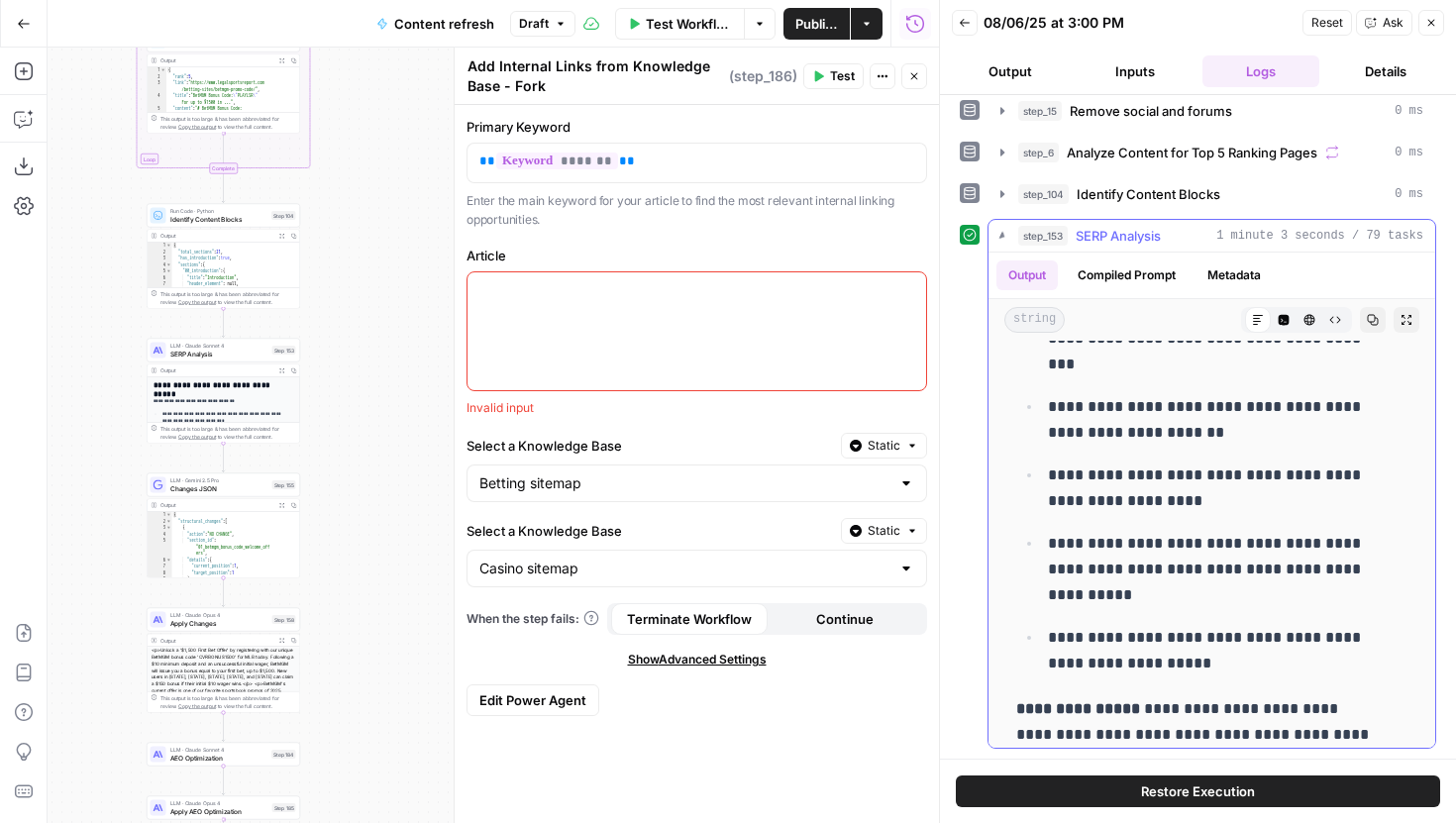 scroll, scrollTop: 0, scrollLeft: 0, axis: both 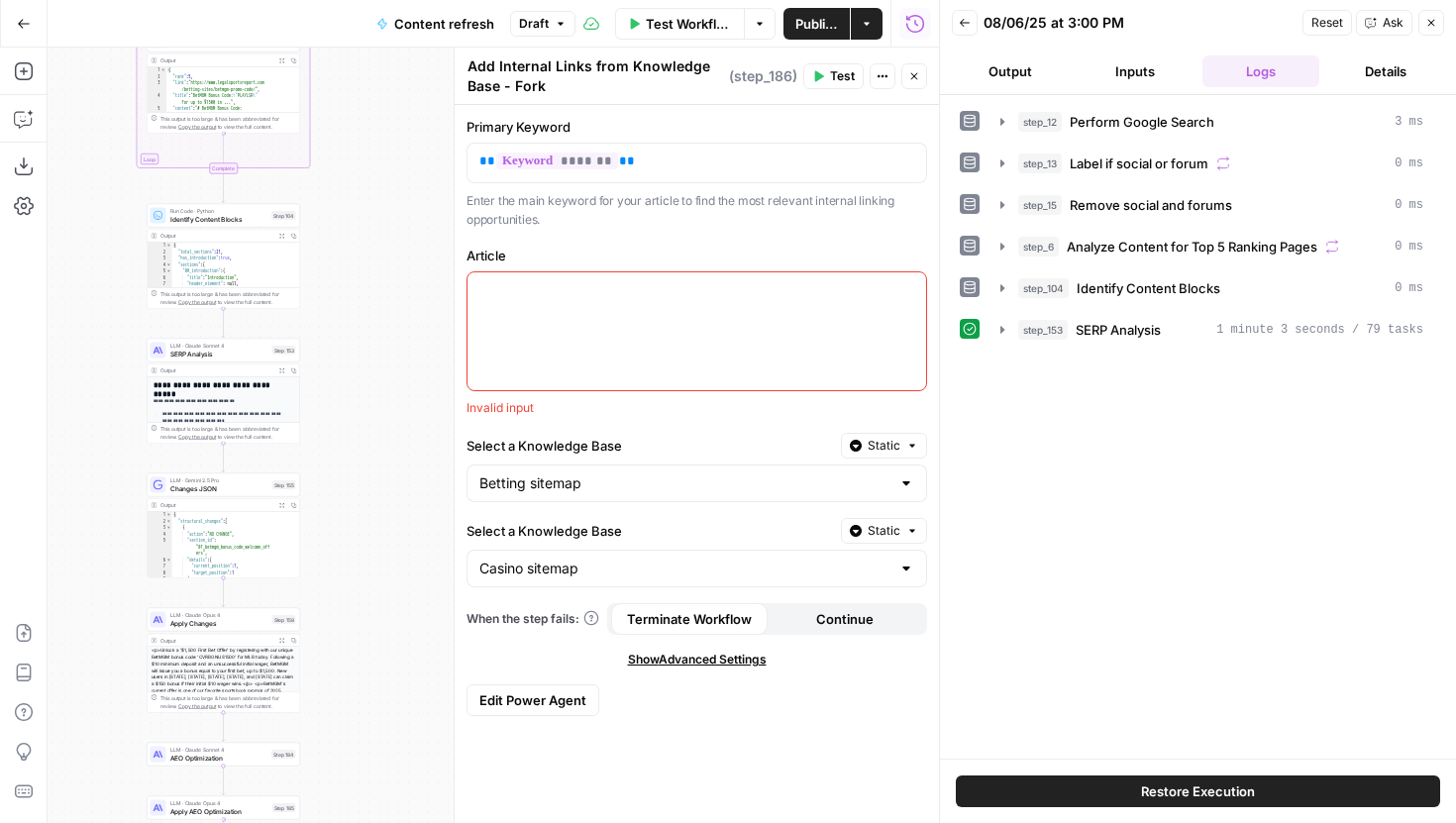 click 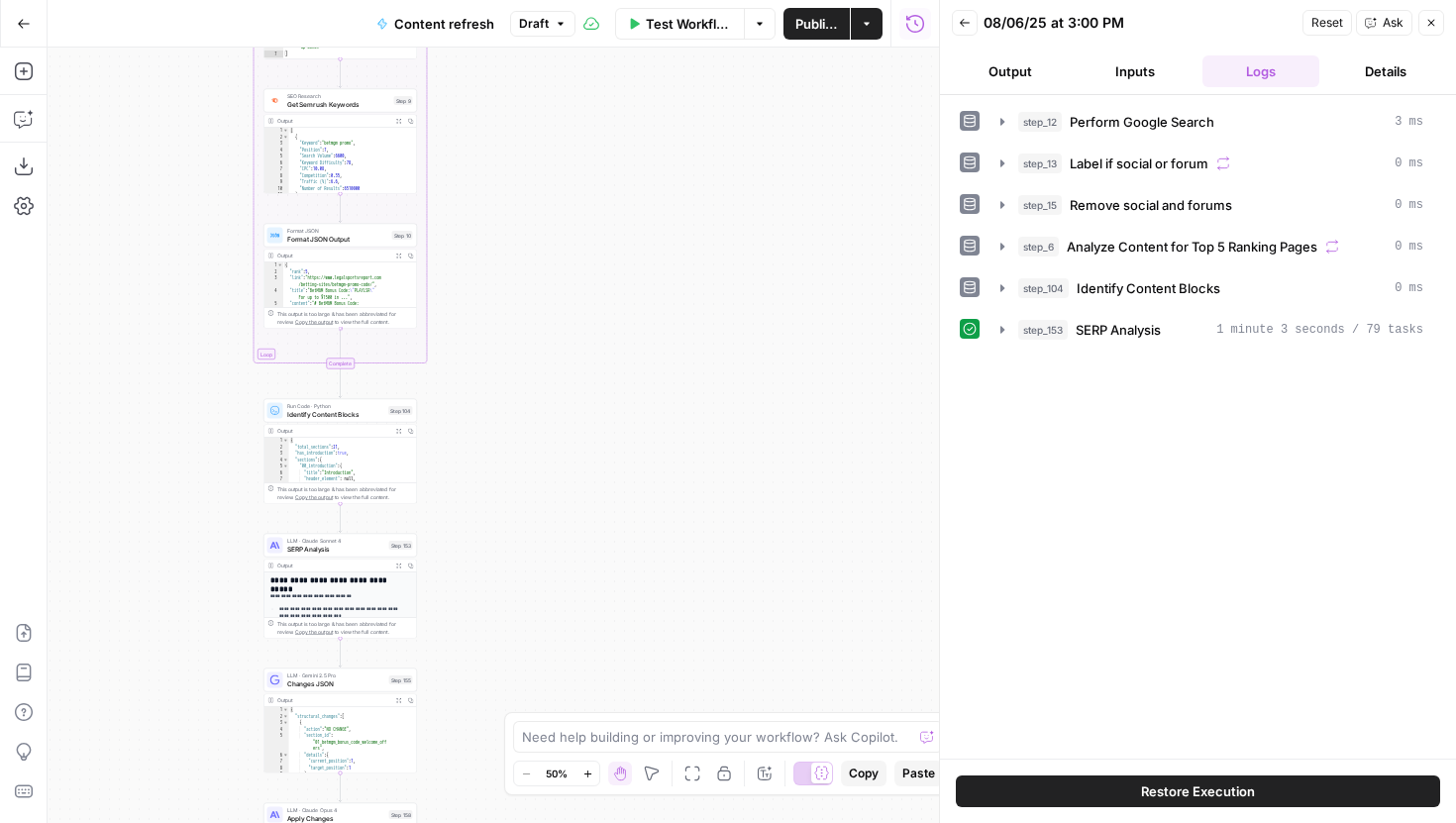 drag, startPoint x: 558, startPoint y: 336, endPoint x: 675, endPoint y: 532, distance: 228.2652 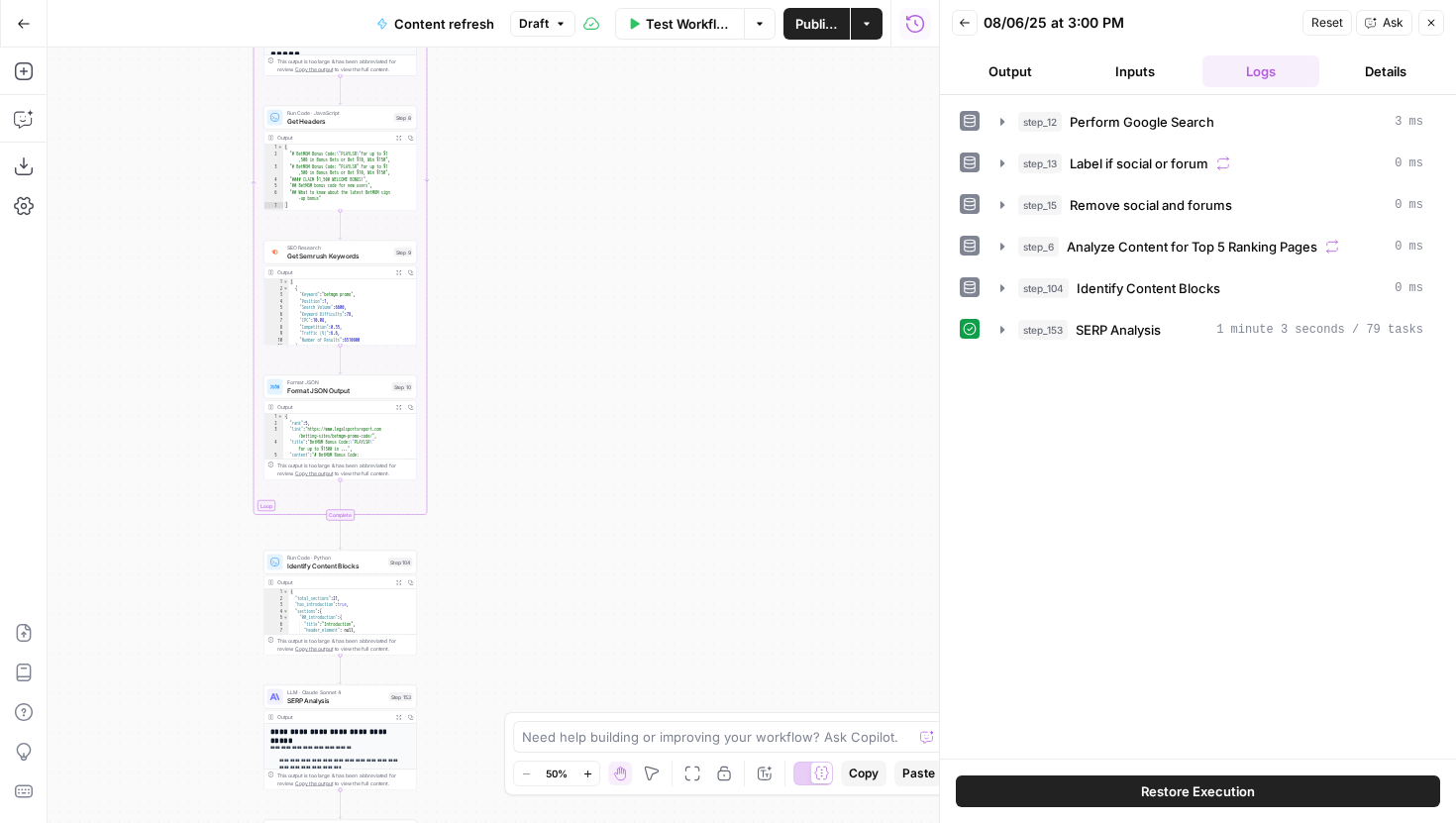 drag, startPoint x: 619, startPoint y: 395, endPoint x: 619, endPoint y: 584, distance: 189 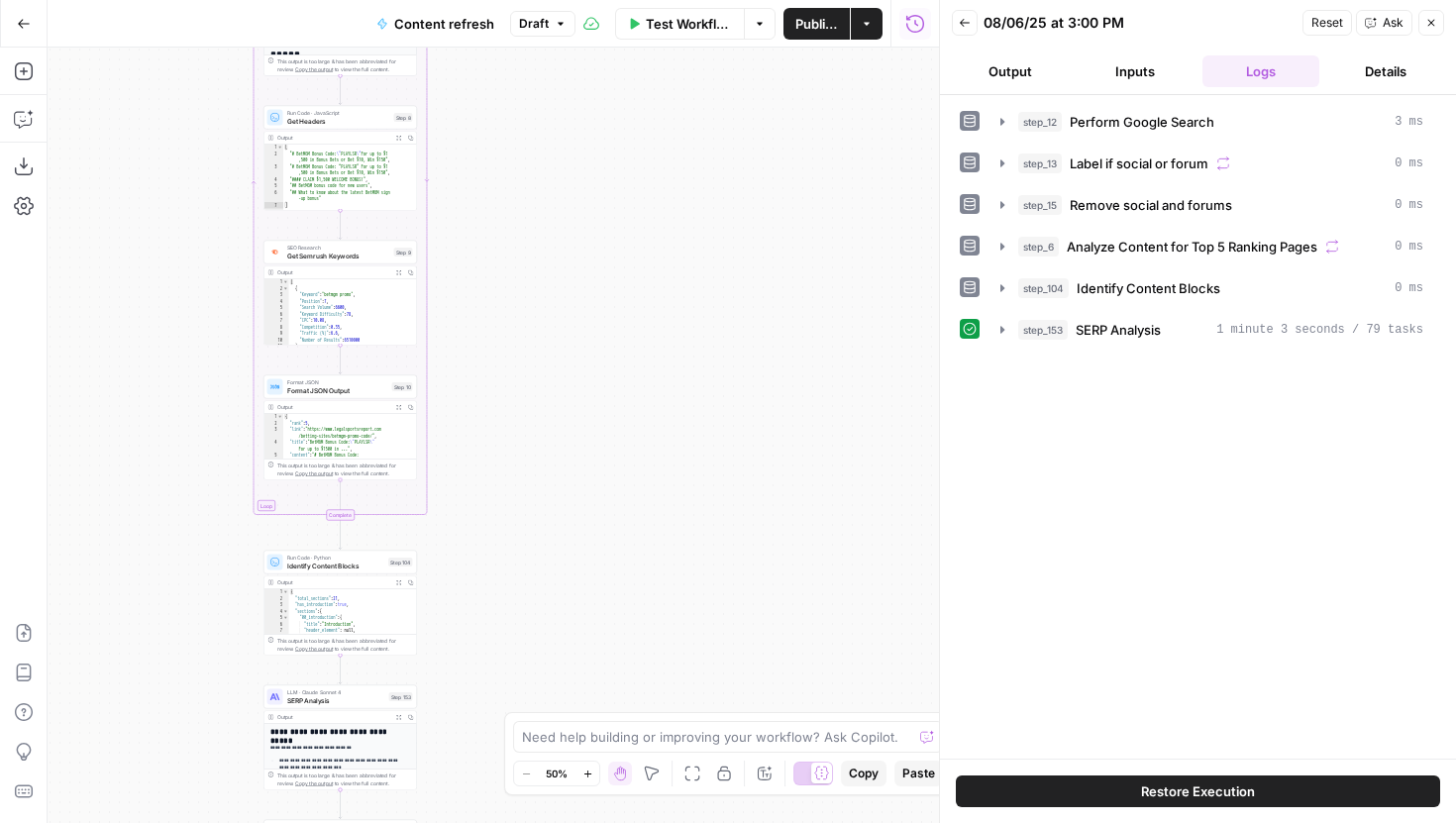 click on "true false false true false true Workflow Set Inputs Inputs Google Search Perform Google Search Step 12 Output Expand Output Copy 1 2 3 4 5 6 {    "search_metadata" :  {      "id" :  "68939c435abea5ac9ee7b9bc" ,      "status" :  "Success" ,      "json_endpoint" :  "https://serpapi.com          /searches/cfb190ae04b0049f          /68939c435abea5ac9ee7b9bc.json" ,      "pixel_position_endpoint" :  "https          ://serpapi.com/searches          /cfb190ae04b0049f          /68939c435abea5ac9ee7b9bc          .json_with_pixel_position" ,     This output is too large & has been abbreviated for review.   Copy the output   to view the full content. Loop Iteration Label if social or forum Step 13 Output Expand Output Copy 1 2 3 4 5 6 7 8 9 10 11 12 [    {      "social_or_irrelevant" :  "true"    } ,    {      "social_or_irrelevant" :  "false"    } ,    {      "social_or_irrelevant" :  "false"    } ,    {      "social_or_irrelevant" :  "false"     Step 14 Output Copy" at bounding box center (493, 435) 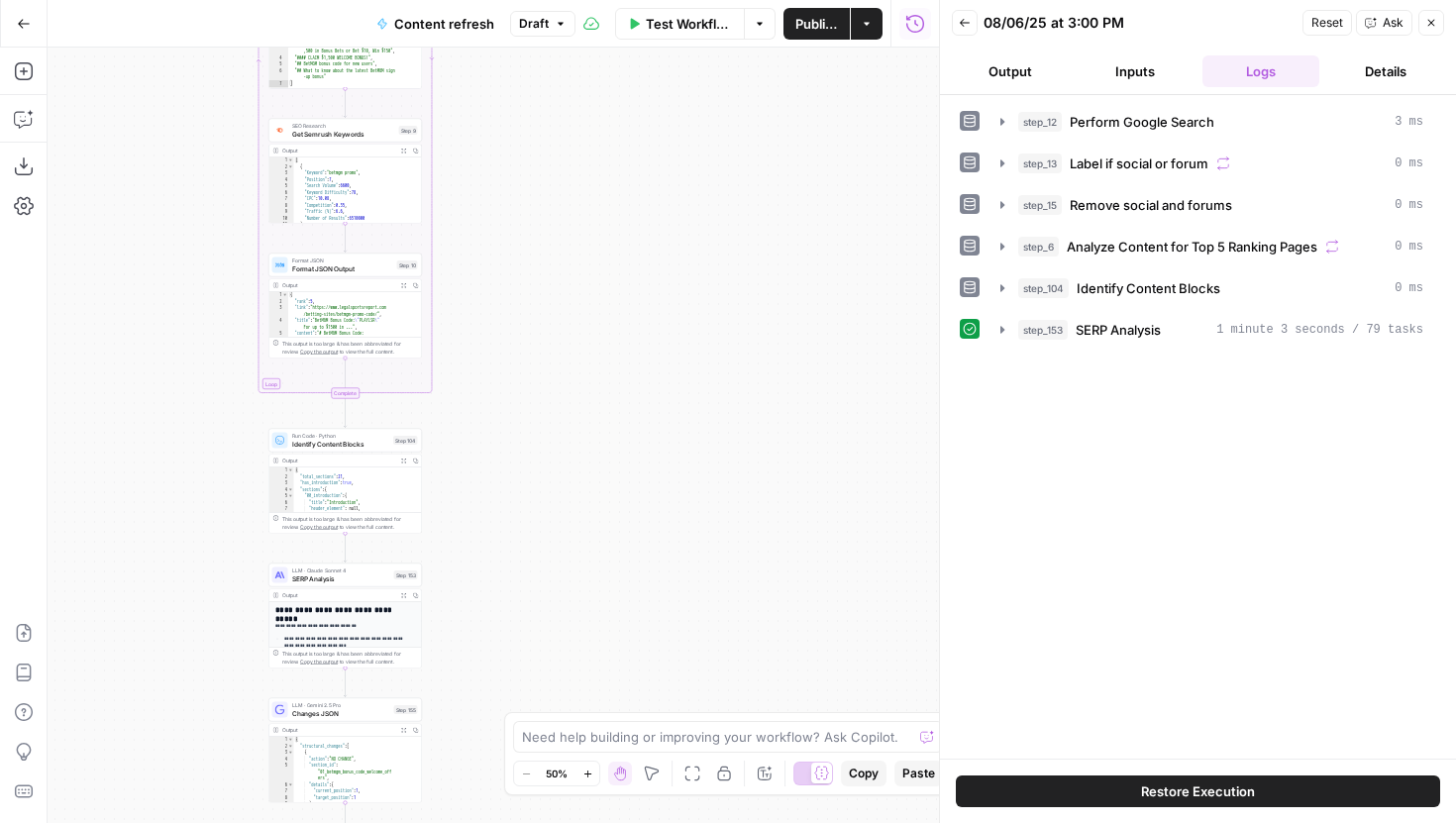 drag, startPoint x: 618, startPoint y: 241, endPoint x: 623, endPoint y: 39, distance: 202.06187 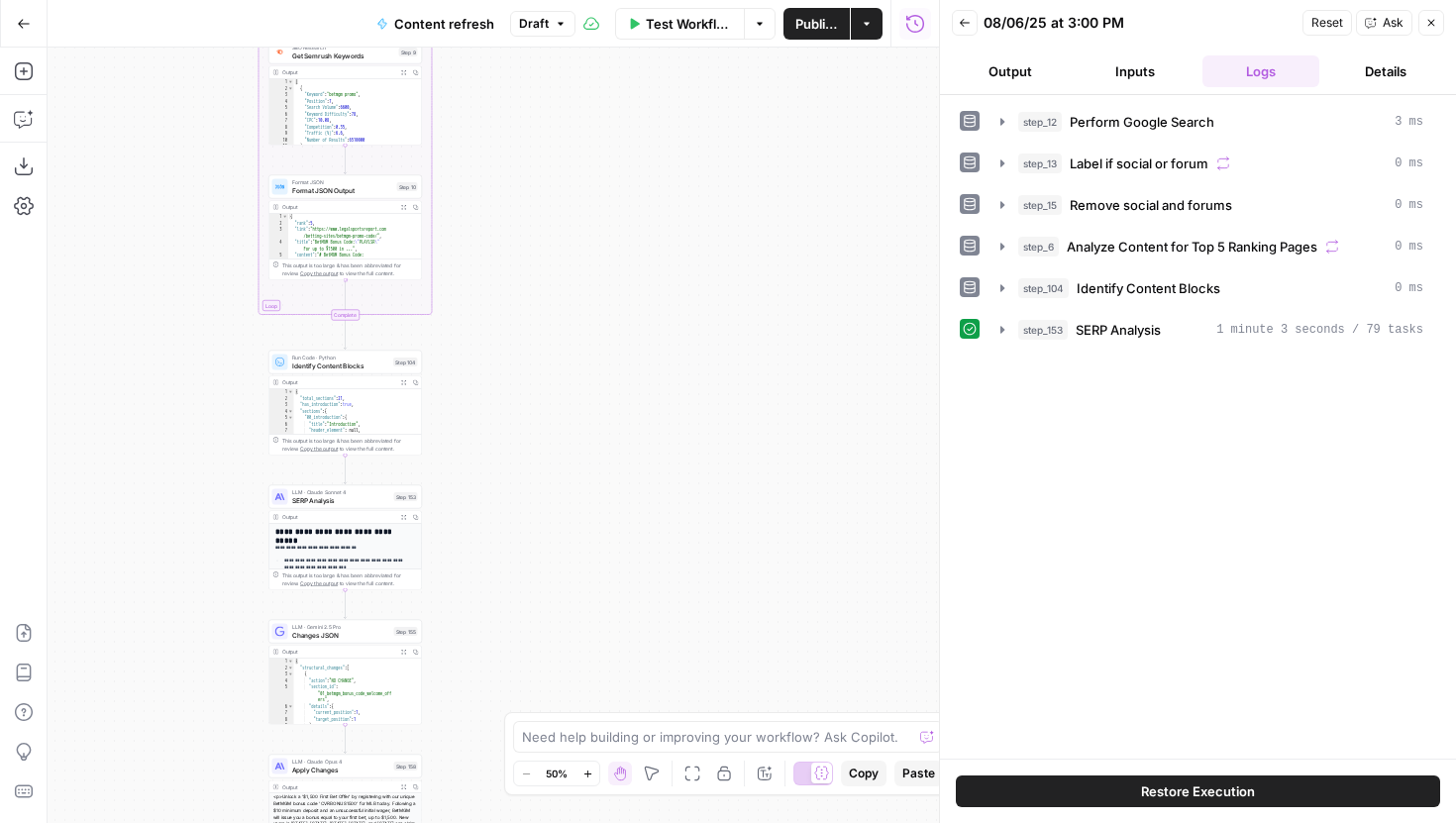 drag, startPoint x: 554, startPoint y: 435, endPoint x: 554, endPoint y: 221, distance: 214 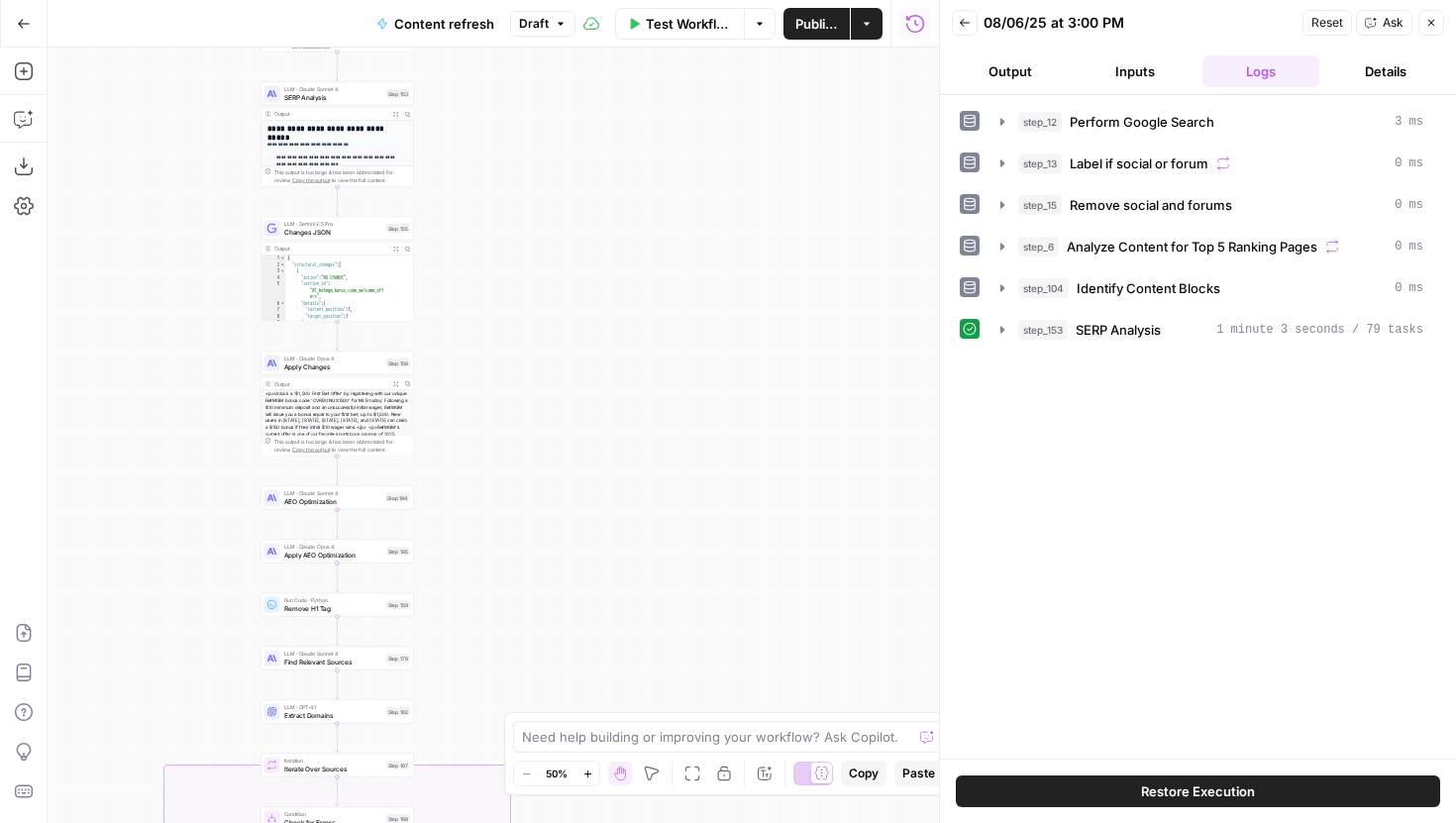 drag, startPoint x: 533, startPoint y: 477, endPoint x: 525, endPoint y: 239, distance: 238.13442 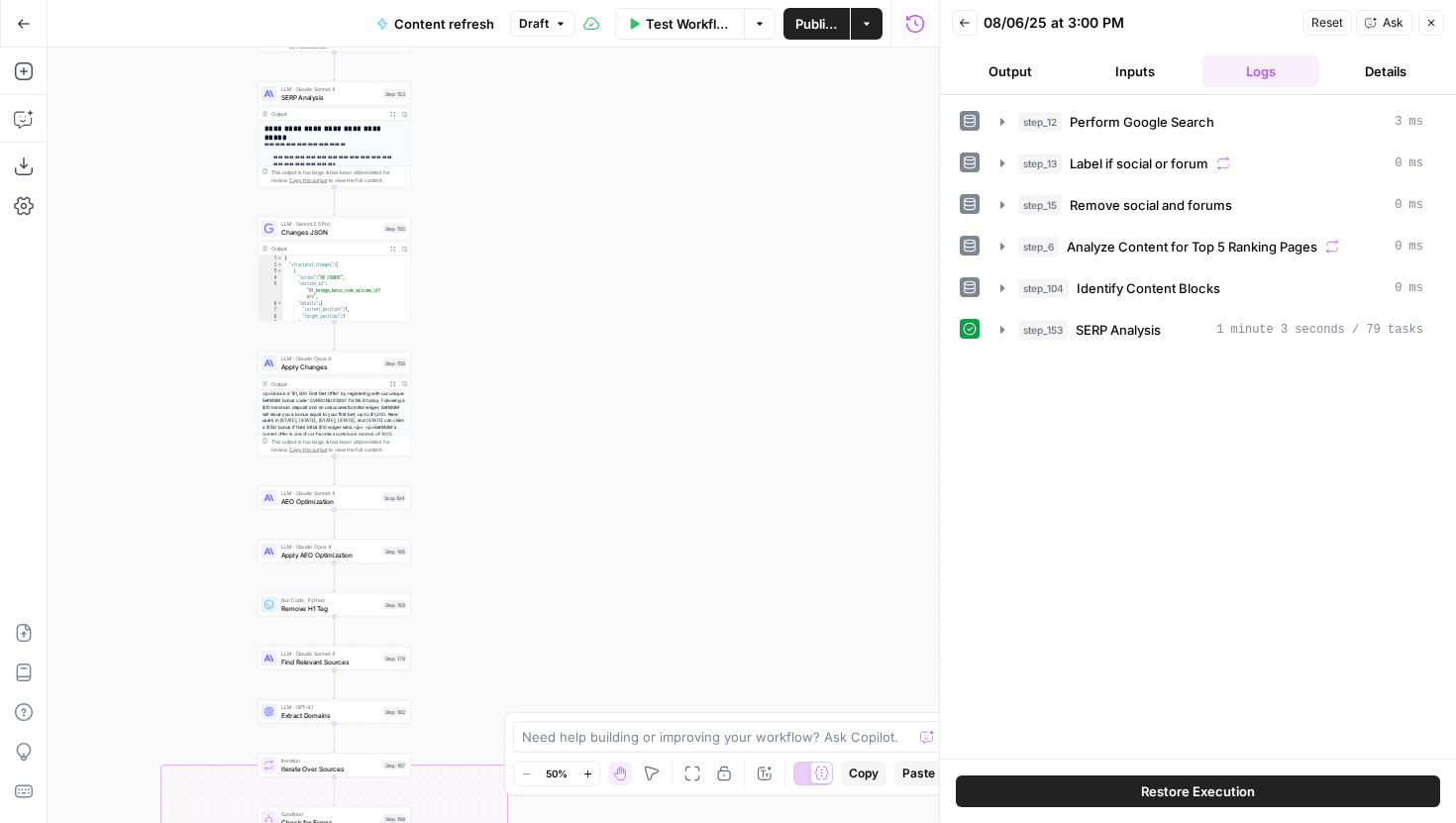 click on "true false false true false true Workflow Set Inputs Inputs Google Search Perform Google Search Step 12 Output Expand Output Copy 1 2 3 4 5 6 {    "search_metadata" :  {      "id" :  "68939c435abea5ac9ee7b9bc" ,      "status" :  "Success" ,      "json_endpoint" :  "https://serpapi.com          /searches/cfb190ae04b0049f          /68939c435abea5ac9ee7b9bc.json" ,      "pixel_position_endpoint" :  "https          ://serpapi.com/searches          /cfb190ae04b0049f          /68939c435abea5ac9ee7b9bc          .json_with_pixel_position" ,     This output is too large & has been abbreviated for review.   Copy the output   to view the full content. Loop Iteration Label if social or forum Step 13 Output Expand Output Copy 1 2 3 4 5 6 7 8 9 10 11 12 [    {      "social_or_irrelevant" :  "true"    } ,    {      "social_or_irrelevant" :  "false"    } ,    {      "social_or_irrelevant" :  "false"    } ,    {      "social_or_irrelevant" :  "false"     Step 14 Output Copy" at bounding box center [493, 435] 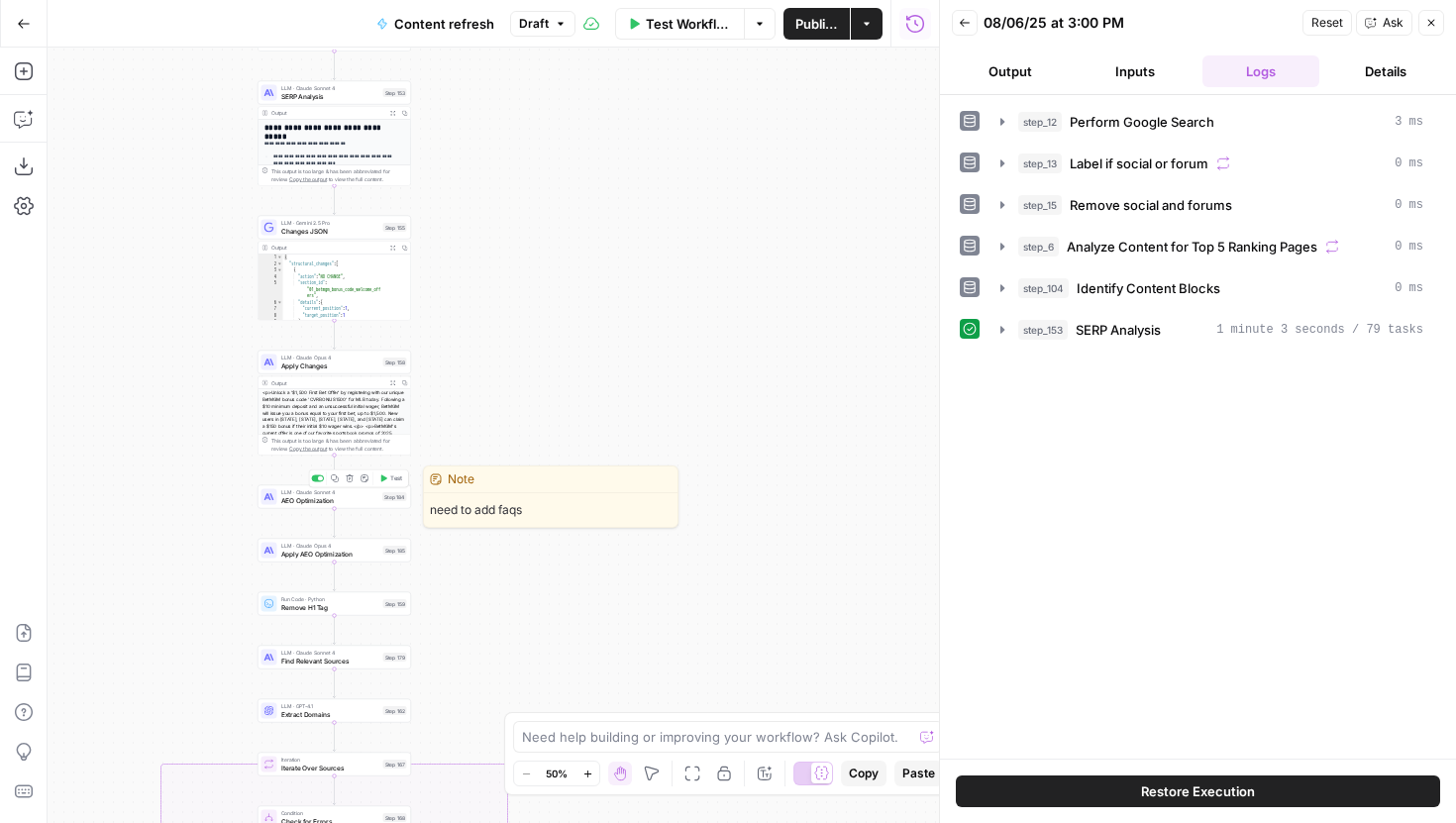 click on "Test" at bounding box center (396, 478) 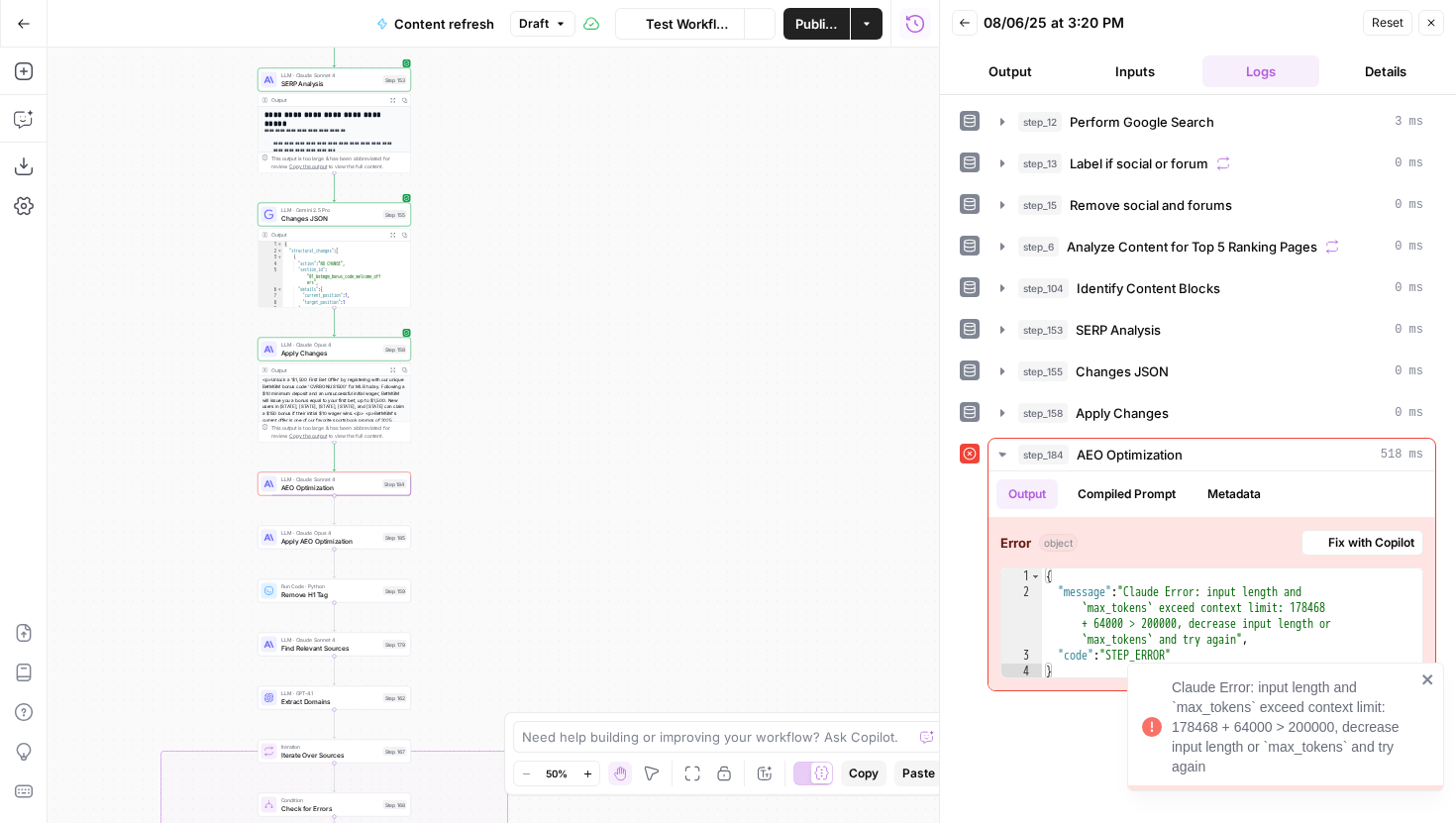 drag, startPoint x: 725, startPoint y: 594, endPoint x: 728, endPoint y: 345, distance: 249.01807 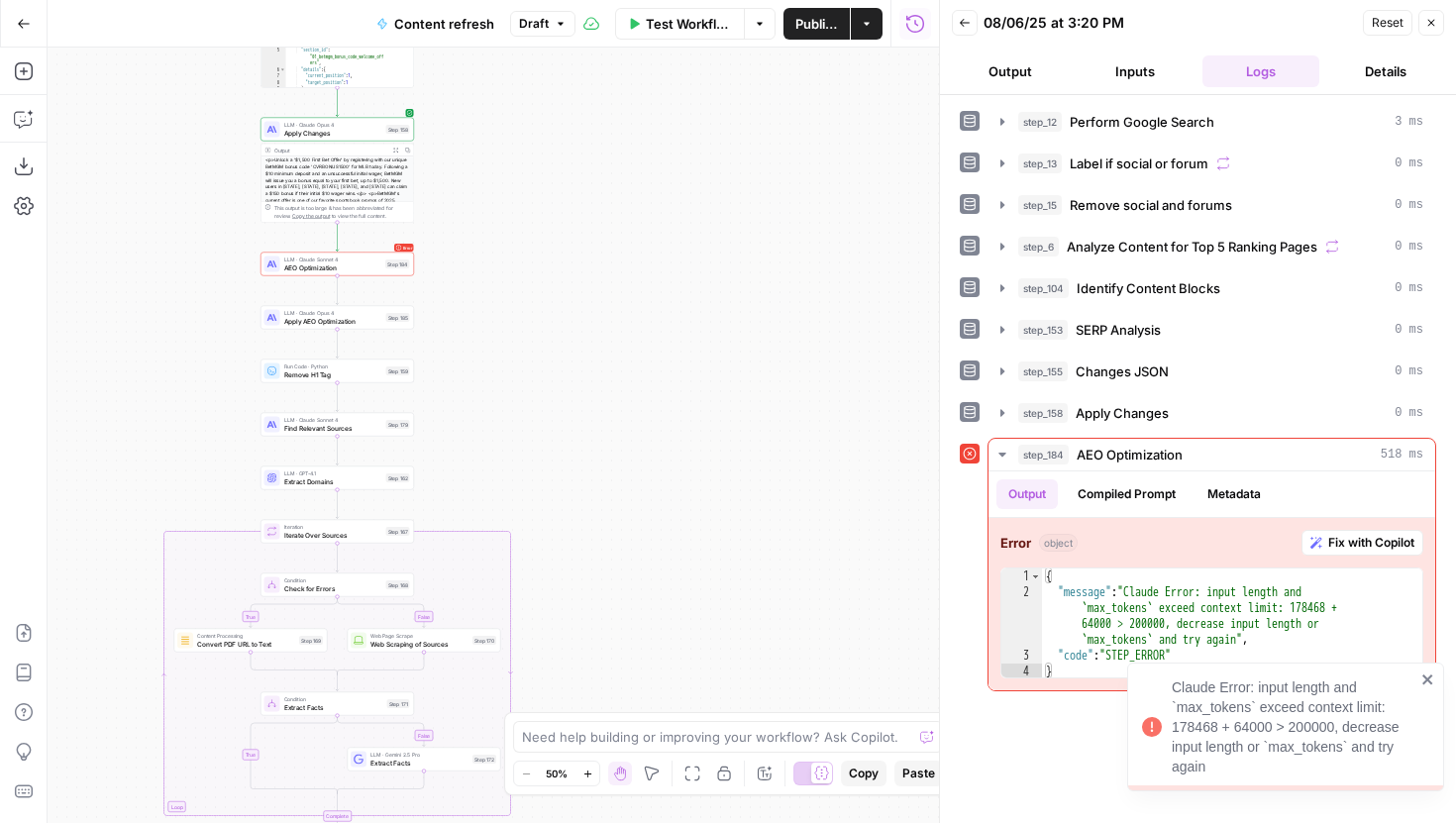 drag, startPoint x: 759, startPoint y: 456, endPoint x: 759, endPoint y: 478, distance: 22 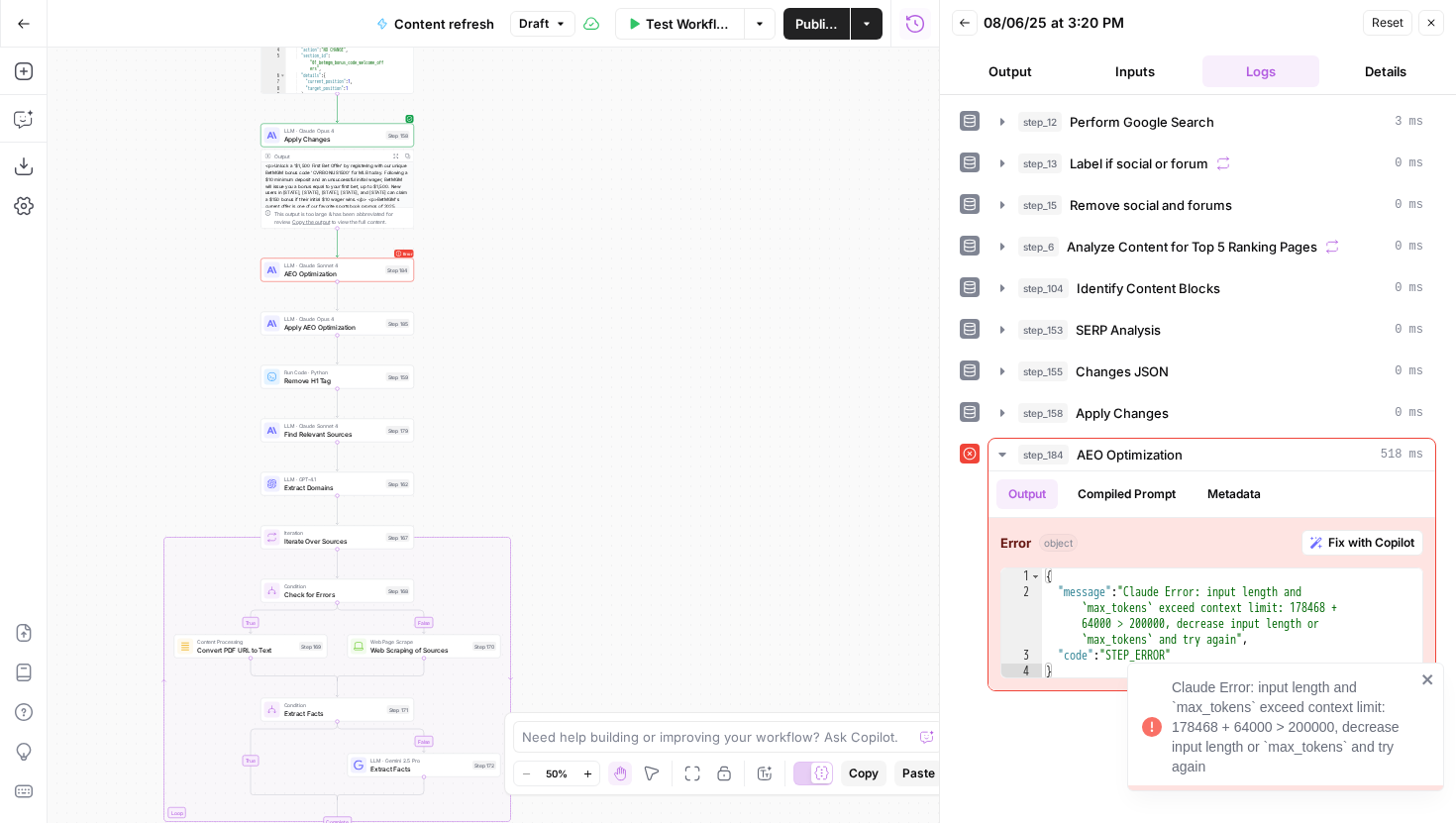 click 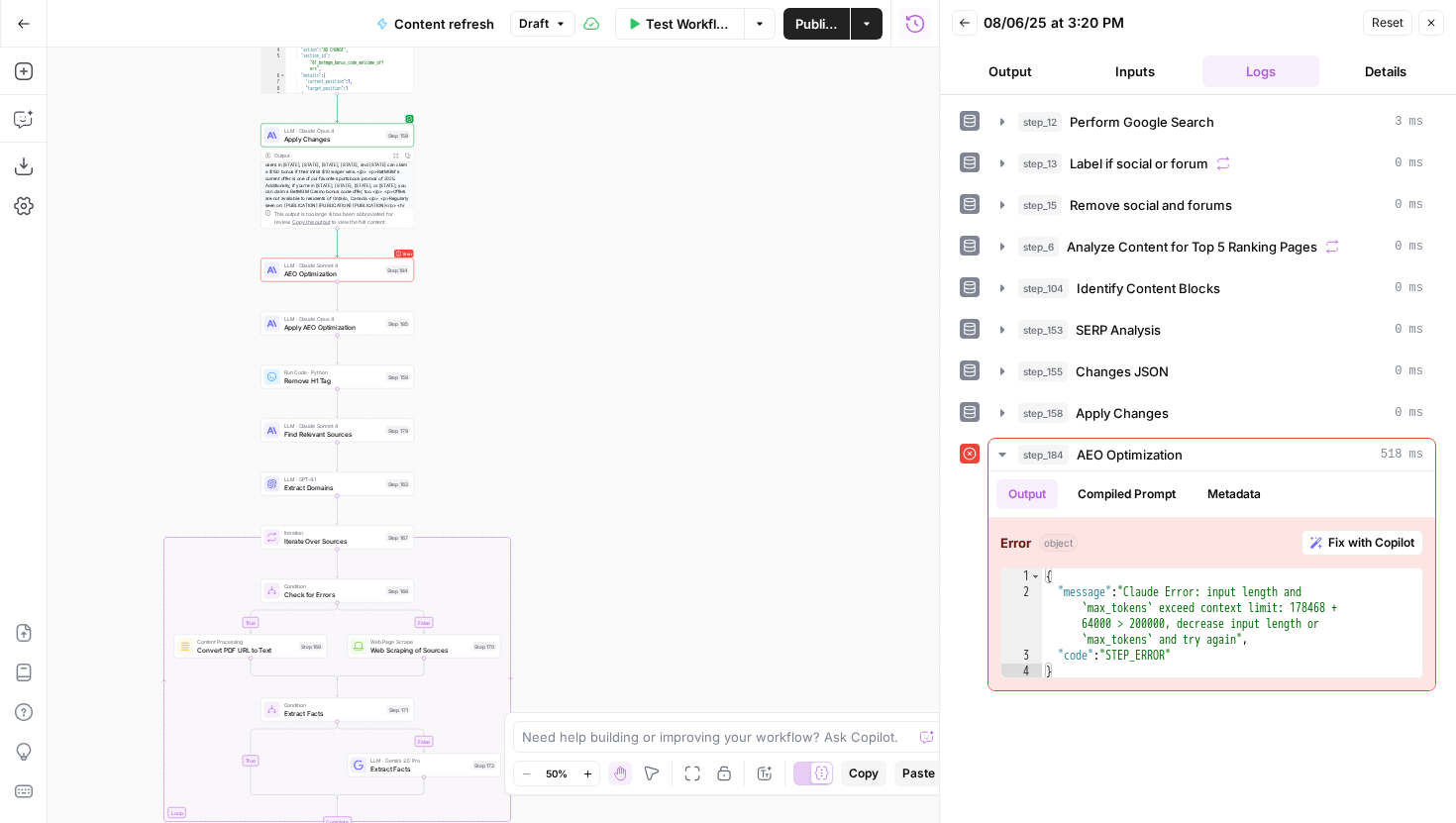scroll, scrollTop: 0, scrollLeft: 0, axis: both 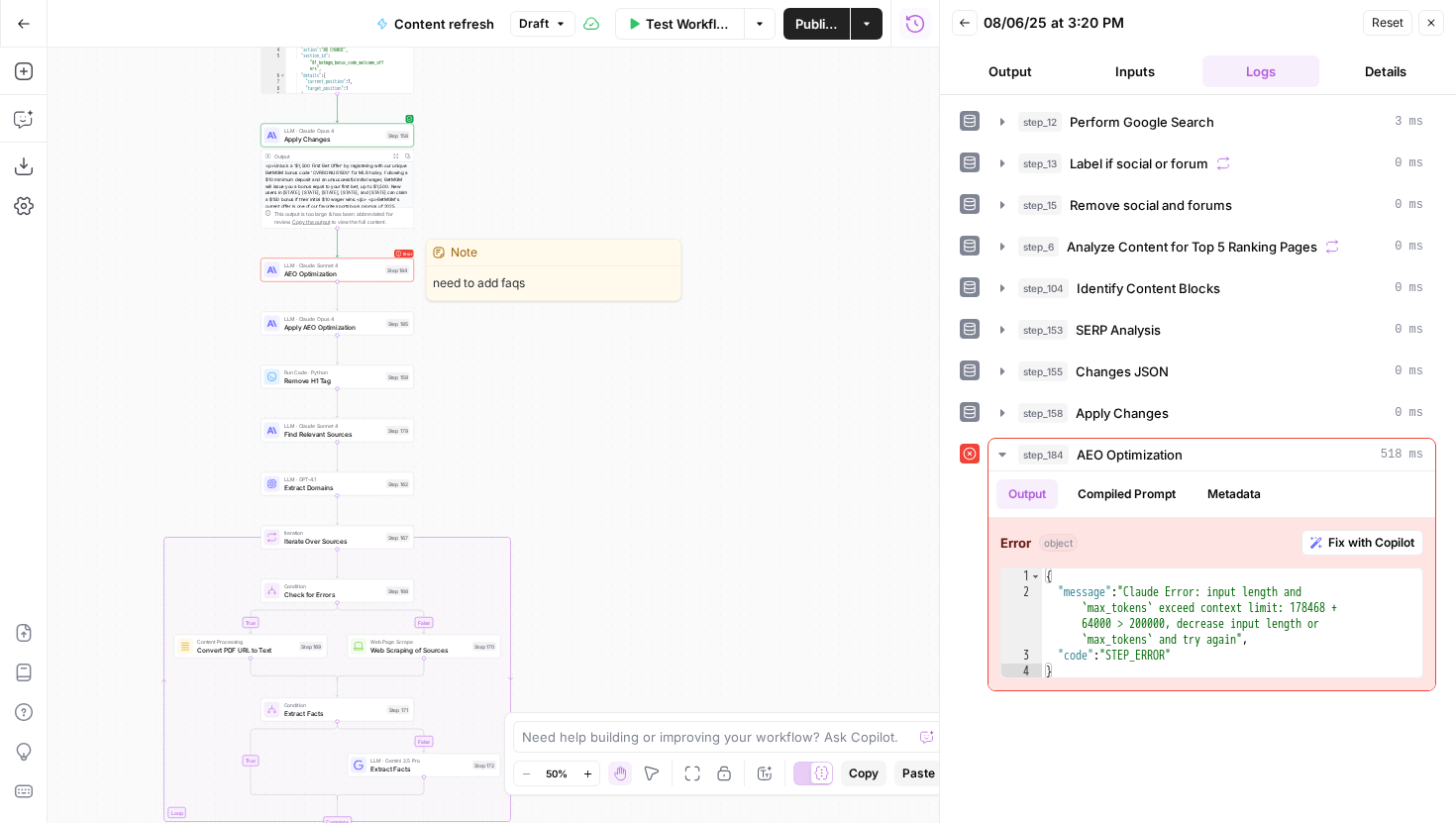 click on "AEO Optimization" at bounding box center (333, 273) 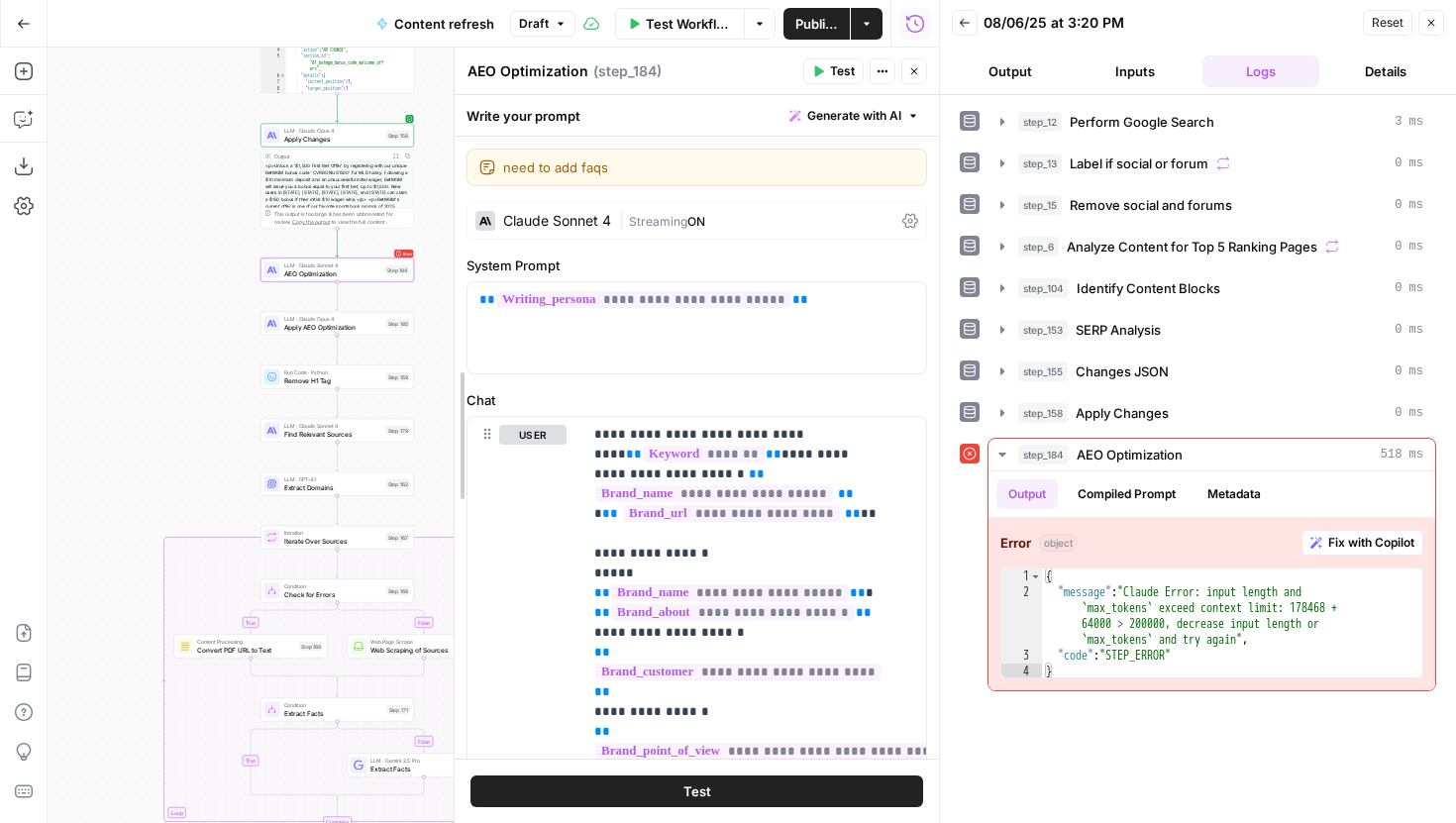 drag, startPoint x: 459, startPoint y: 323, endPoint x: 478, endPoint y: 324, distance: 19.026298 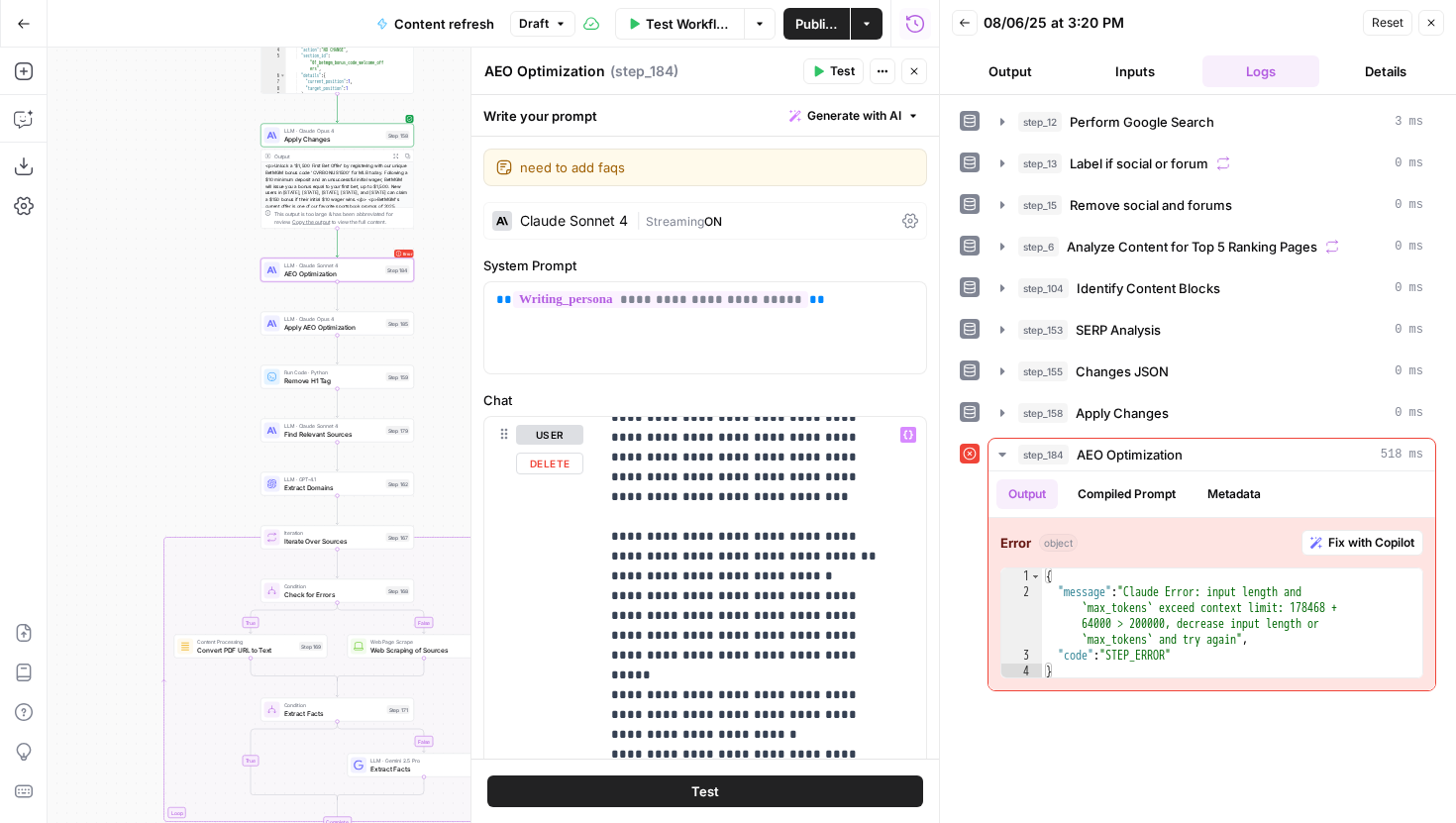 scroll, scrollTop: 2777, scrollLeft: 0, axis: vertical 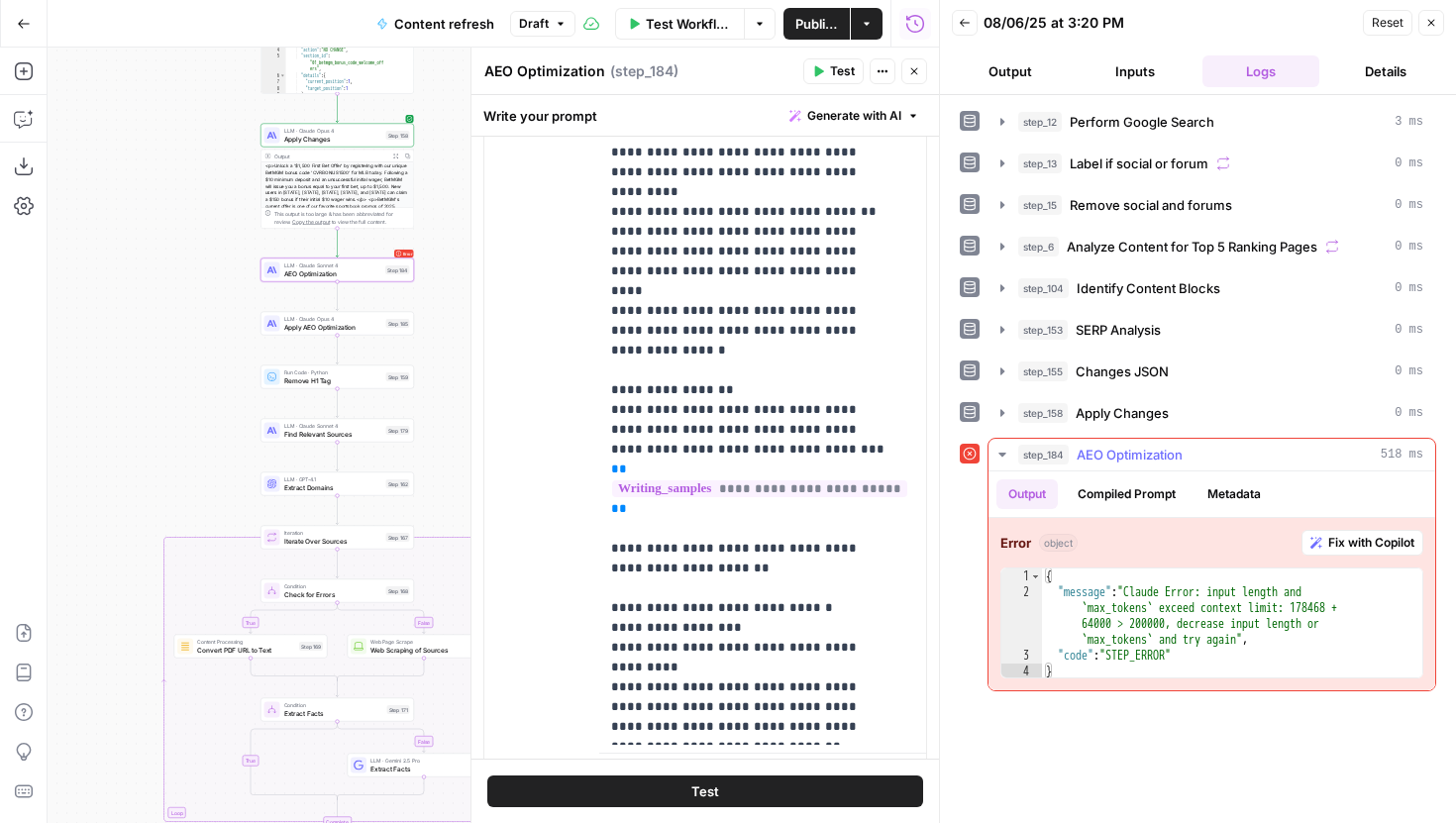 click on "Fix with Copilot" at bounding box center (1371, 543) 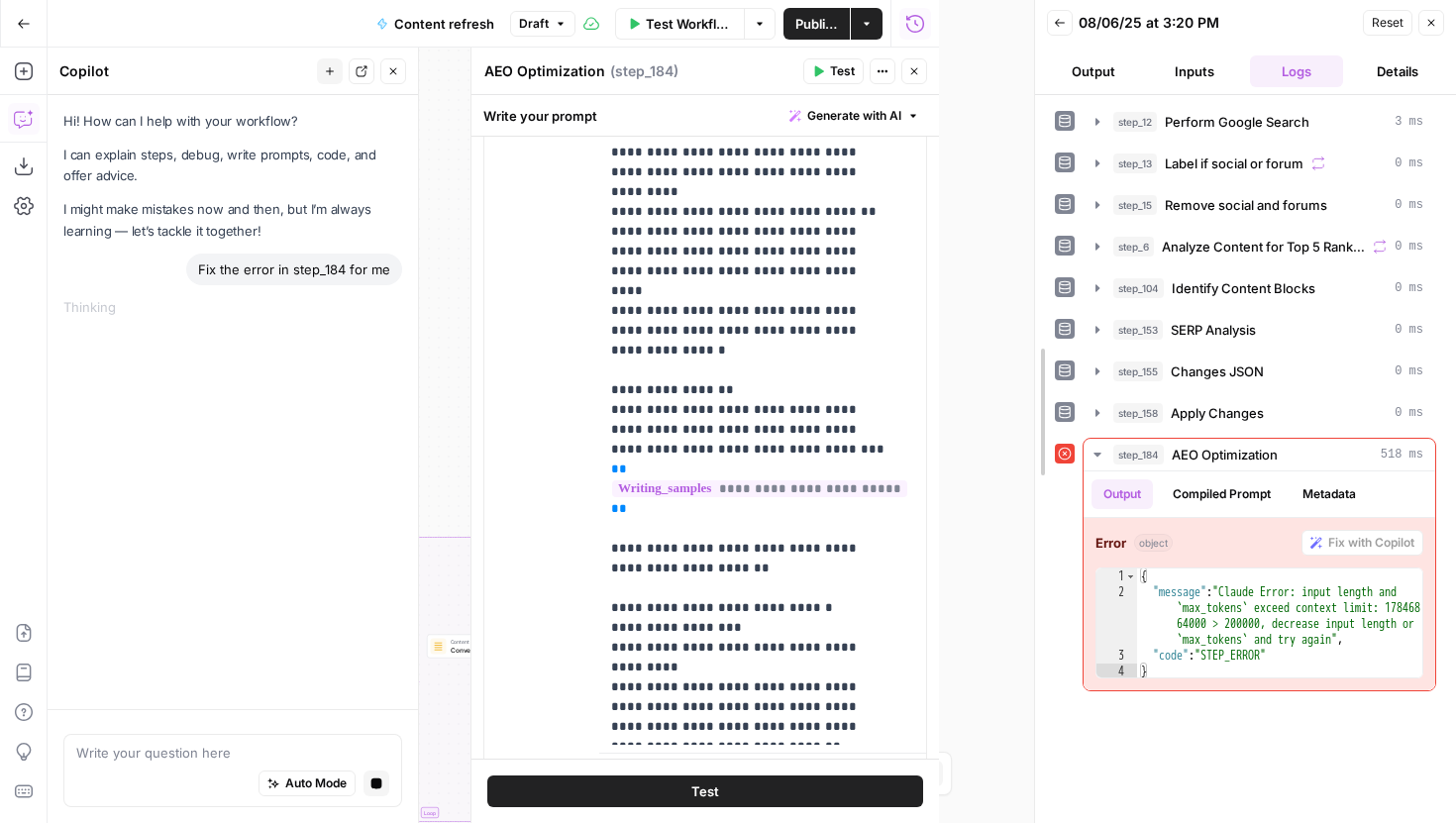 drag, startPoint x: 933, startPoint y: 428, endPoint x: 1029, endPoint y: 426, distance: 96.020831 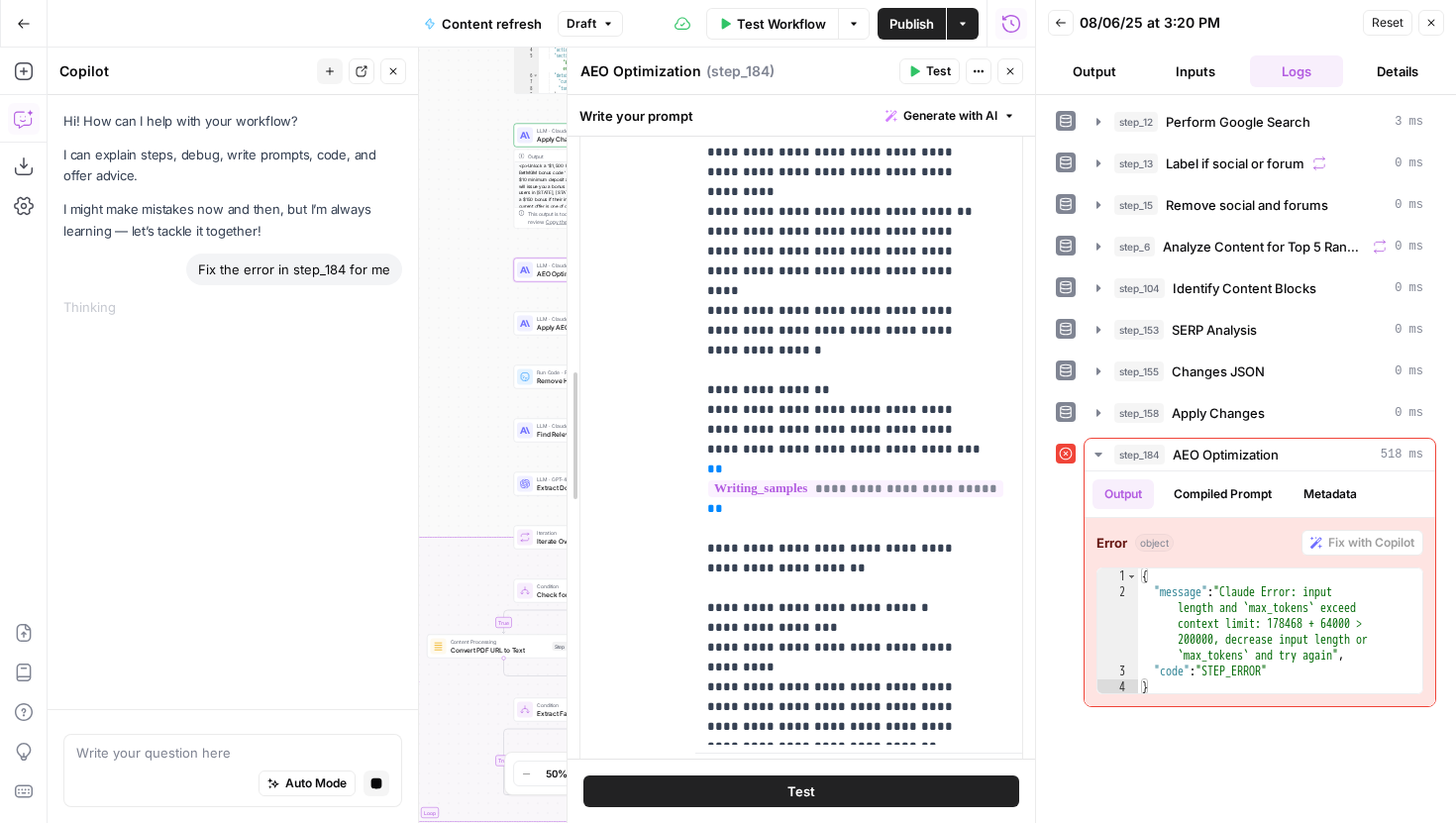 scroll, scrollTop: 4433, scrollLeft: 0, axis: vertical 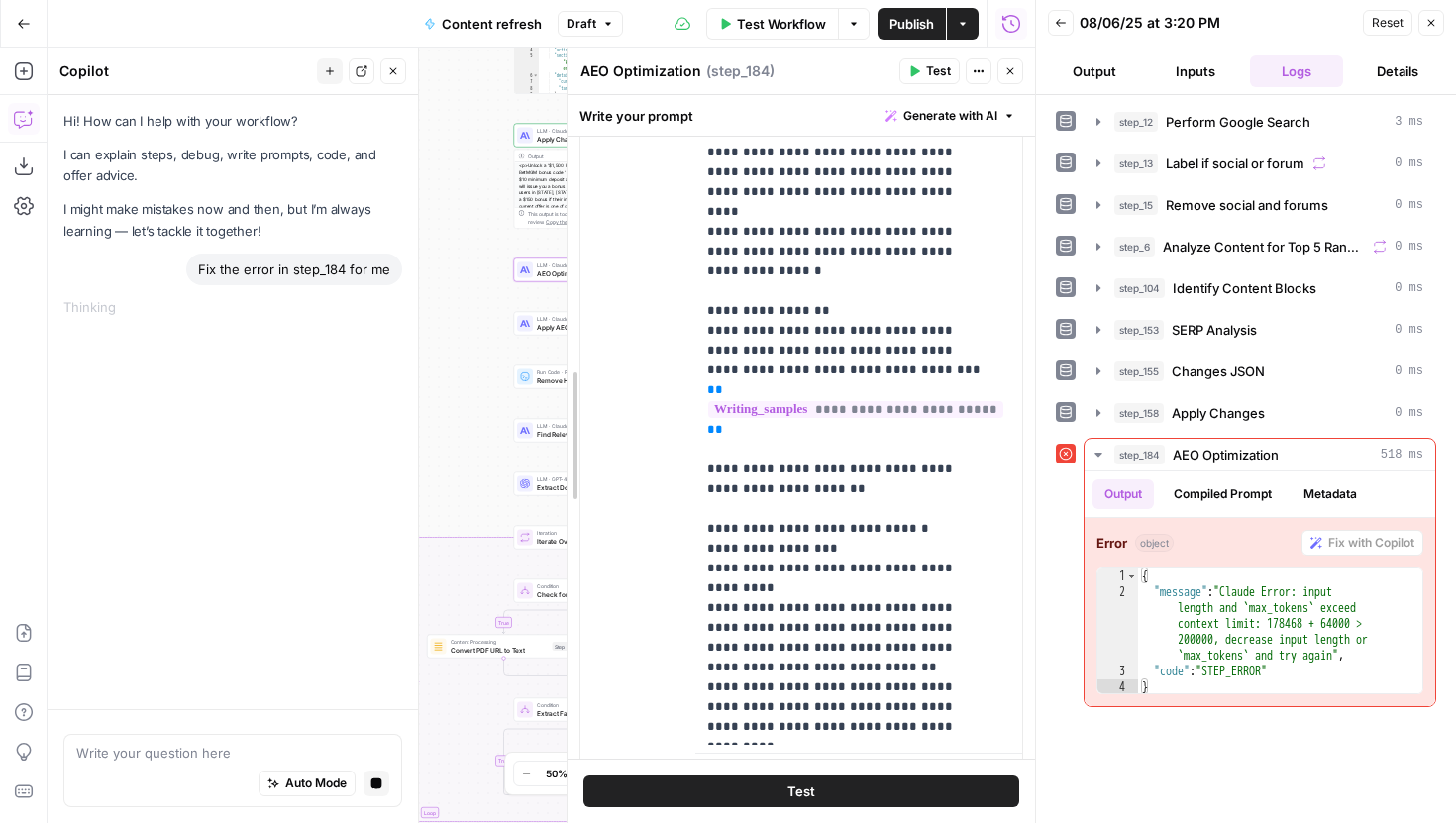 drag, startPoint x: 572, startPoint y: 435, endPoint x: 639, endPoint y: 435, distance: 67 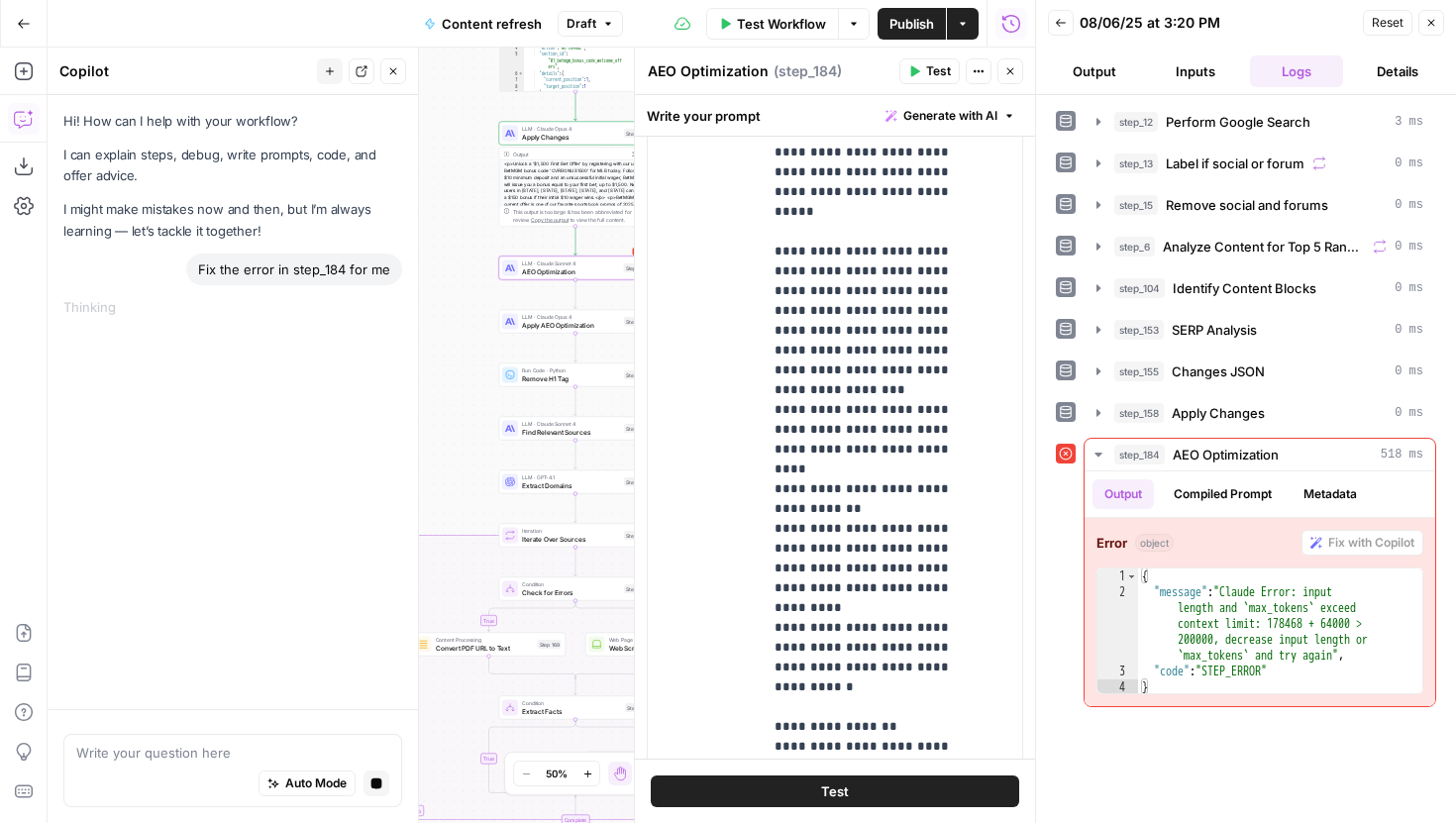 drag, startPoint x: 486, startPoint y: 459, endPoint x: 421, endPoint y: 453, distance: 65.27634 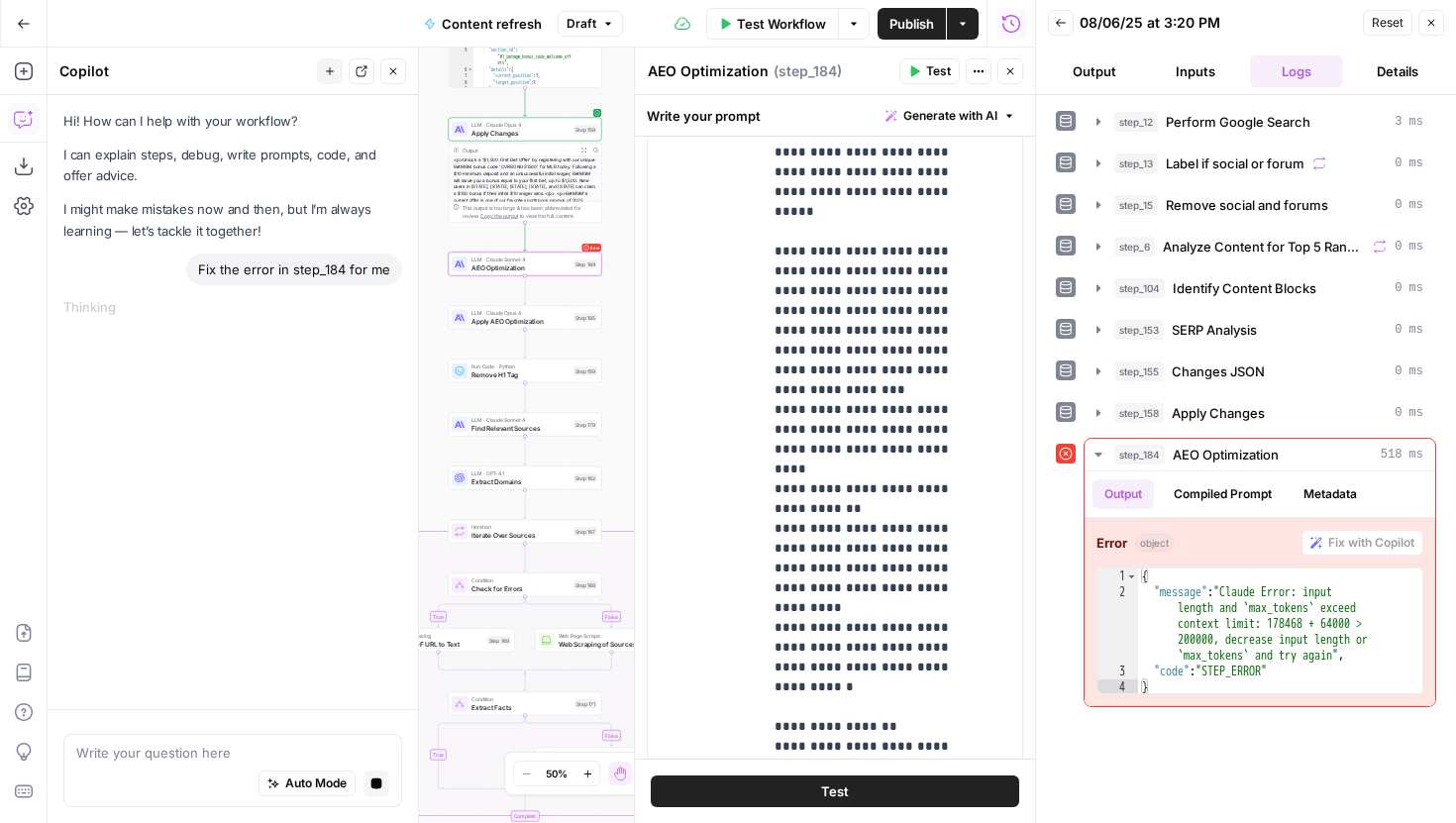 scroll, scrollTop: 709, scrollLeft: 0, axis: vertical 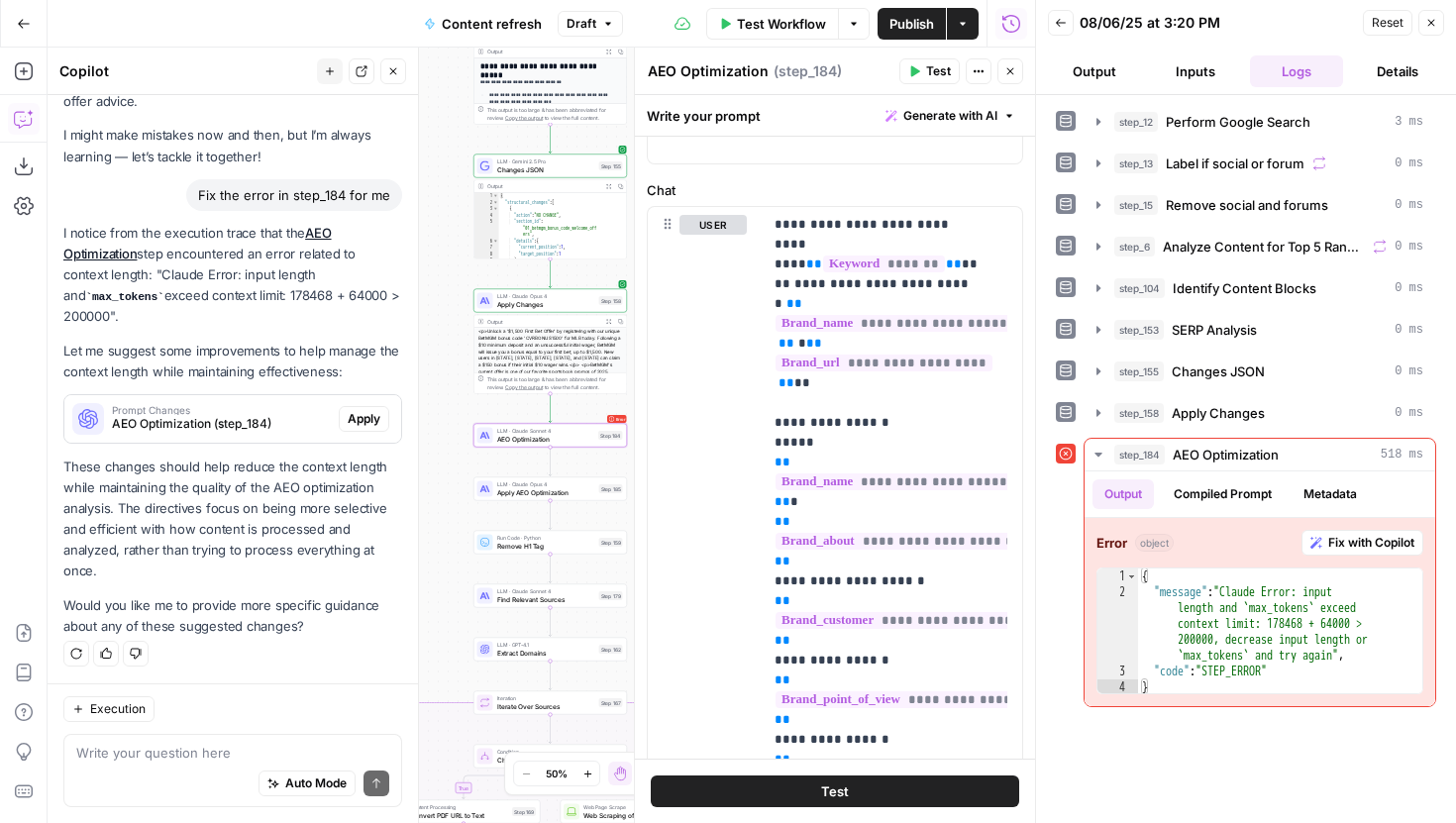 drag, startPoint x: 190, startPoint y: 524, endPoint x: 264, endPoint y: 602, distance: 107.51744 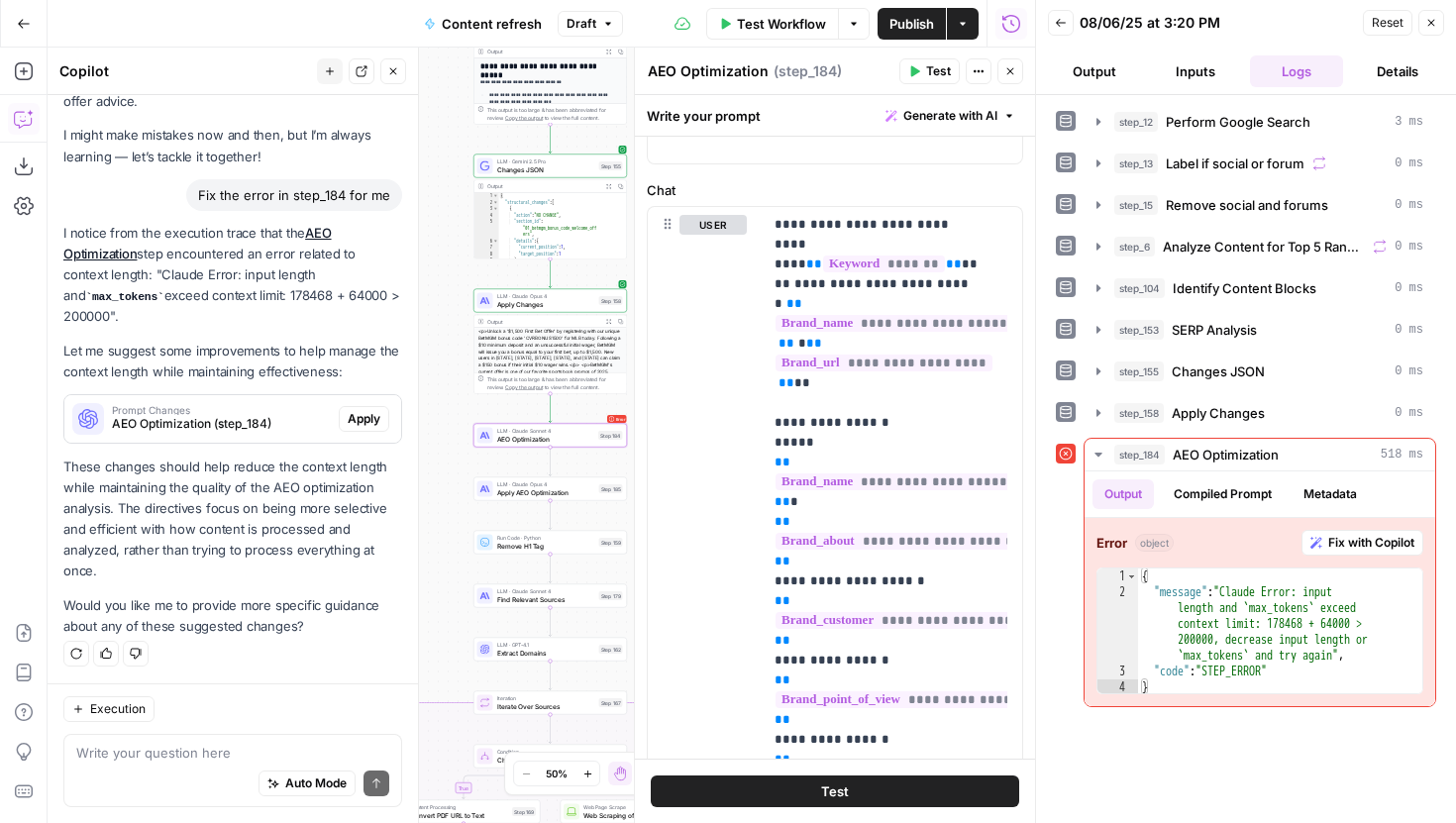 click on "I notice from the execution trace that the  AEO Optimization  step encountered an error related to context length: "Claude Error: input length and  max_tokens  exceed context limit: 178468 + 64000 > 200000".
Let me suggest some improvements to help manage the context length while maintaining effectiveness:
Prompt Changes AEO Optimization (step_184) Apply
These changes should help reduce the context length while maintaining the quality of the AEO optimization analysis. The directives focus on being more selective and efficient with how content is processed and analyzed, rather than trying to process everything at once.
Would you like me to provide more specific guidance about any of these suggested changes?" at bounding box center [233, 430] 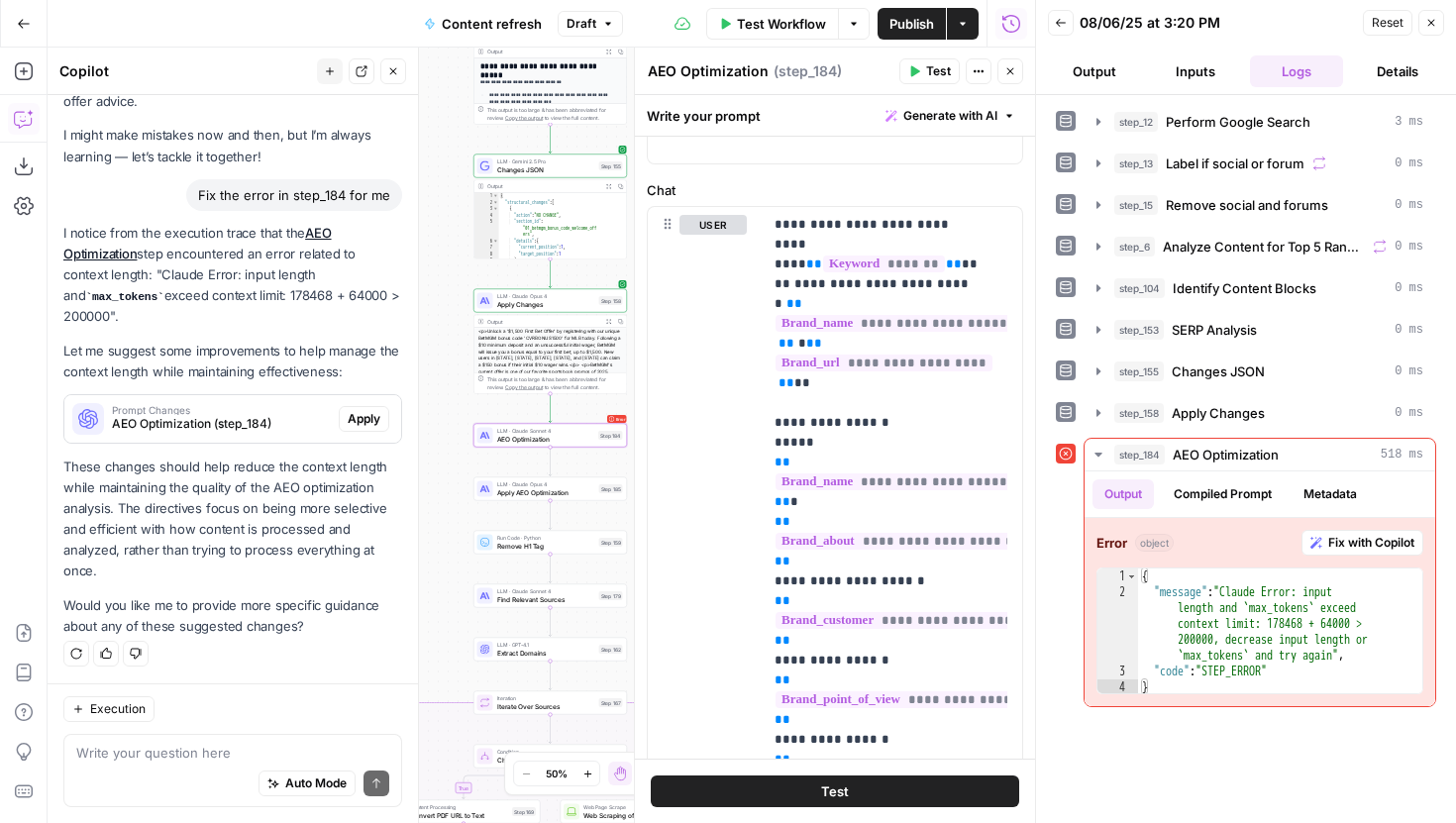 click on "AEO Optimization (step_184)" at bounding box center (221, 424) 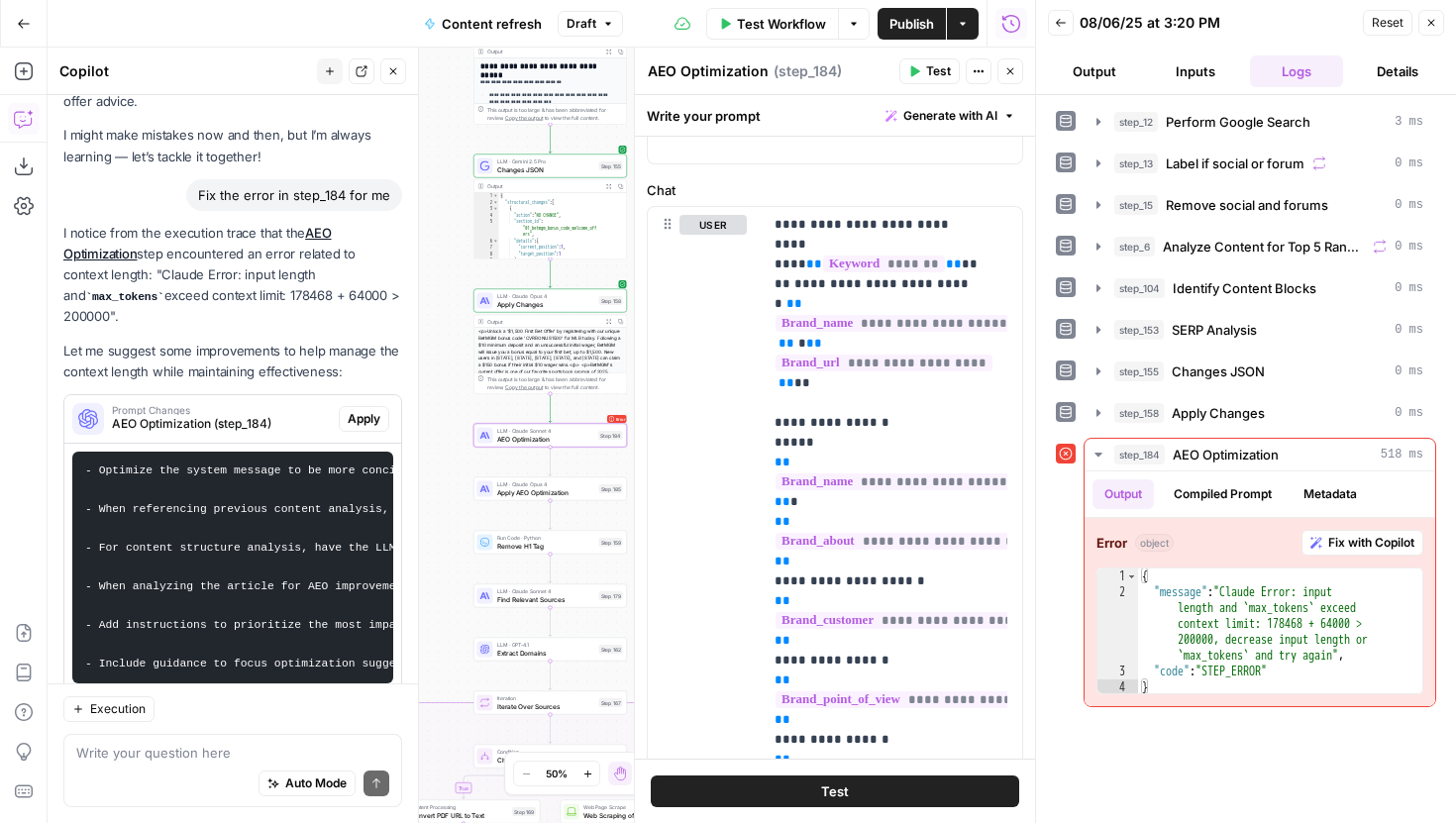 click on "Apply" at bounding box center [364, 419] 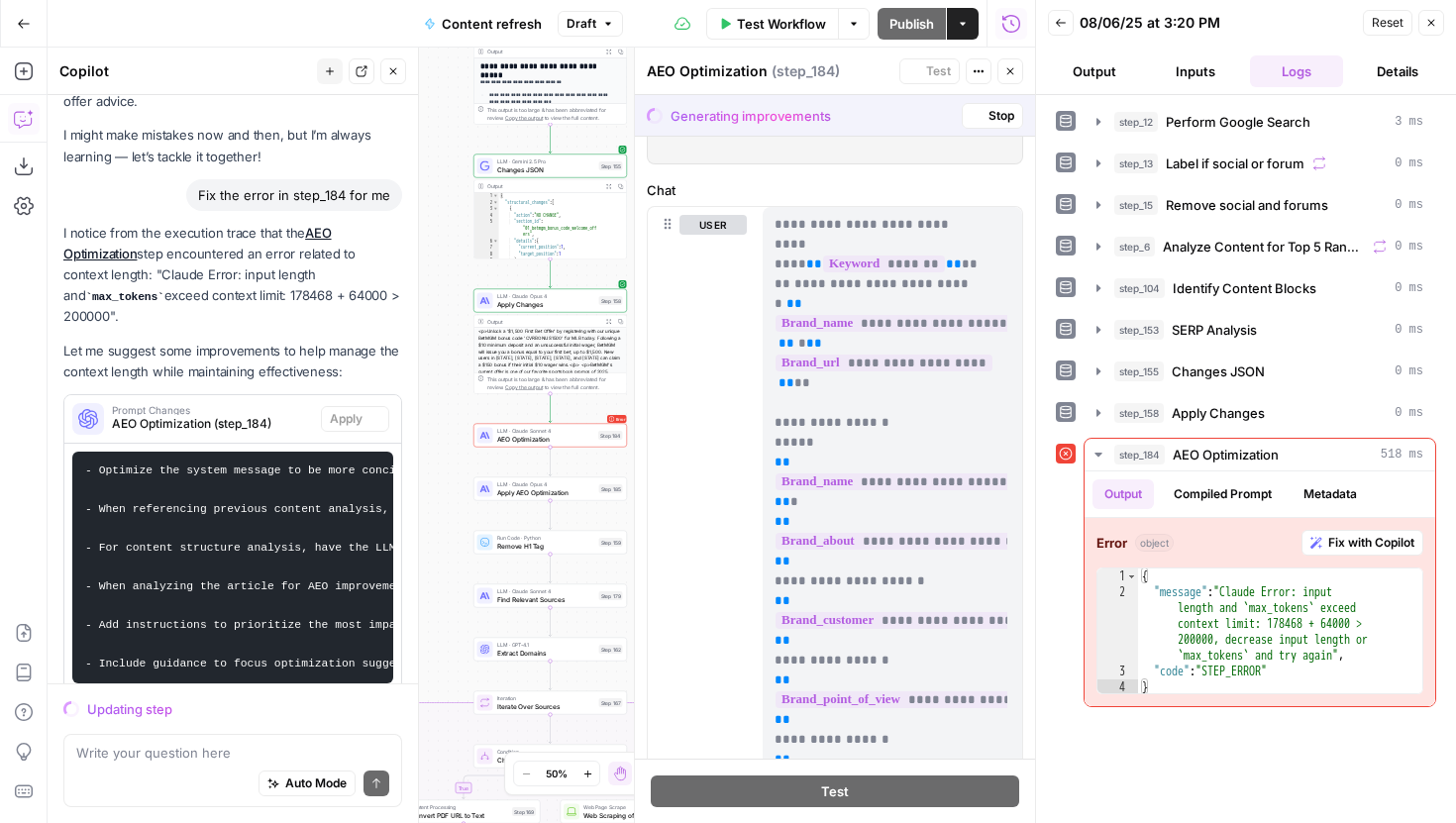 scroll, scrollTop: 450, scrollLeft: 0, axis: vertical 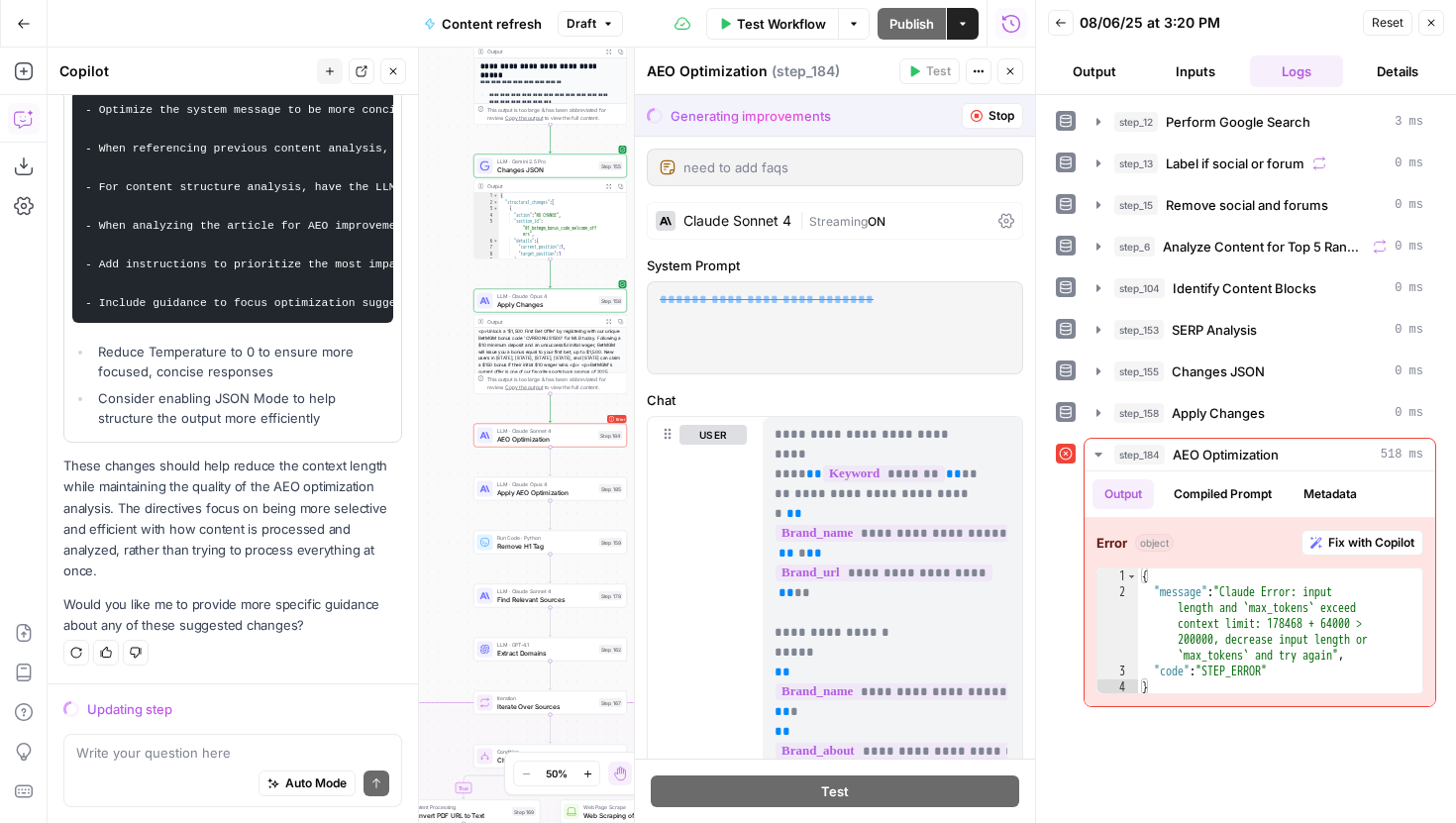 click on "Stop" at bounding box center (1001, 116) 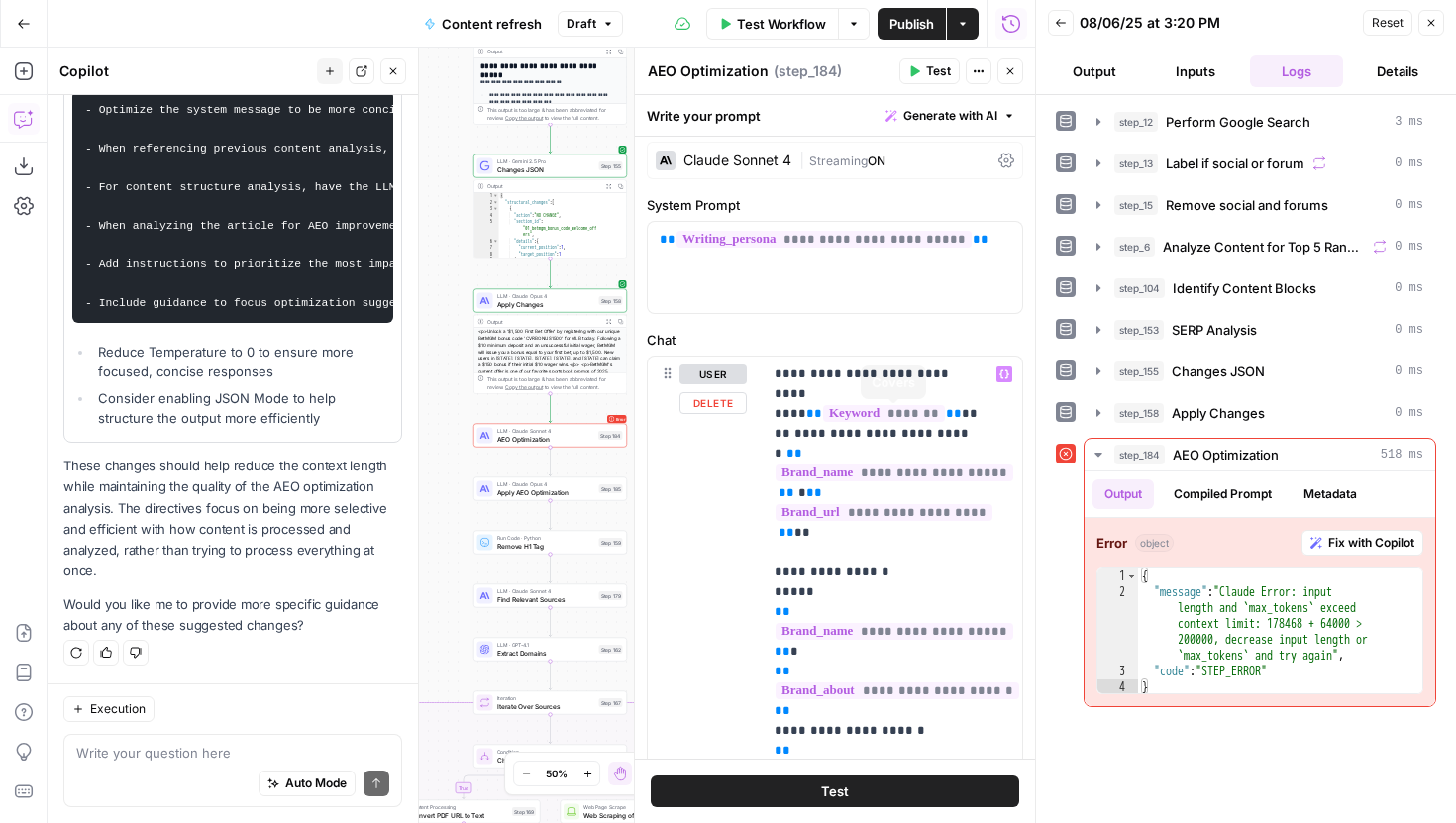scroll, scrollTop: 0, scrollLeft: 0, axis: both 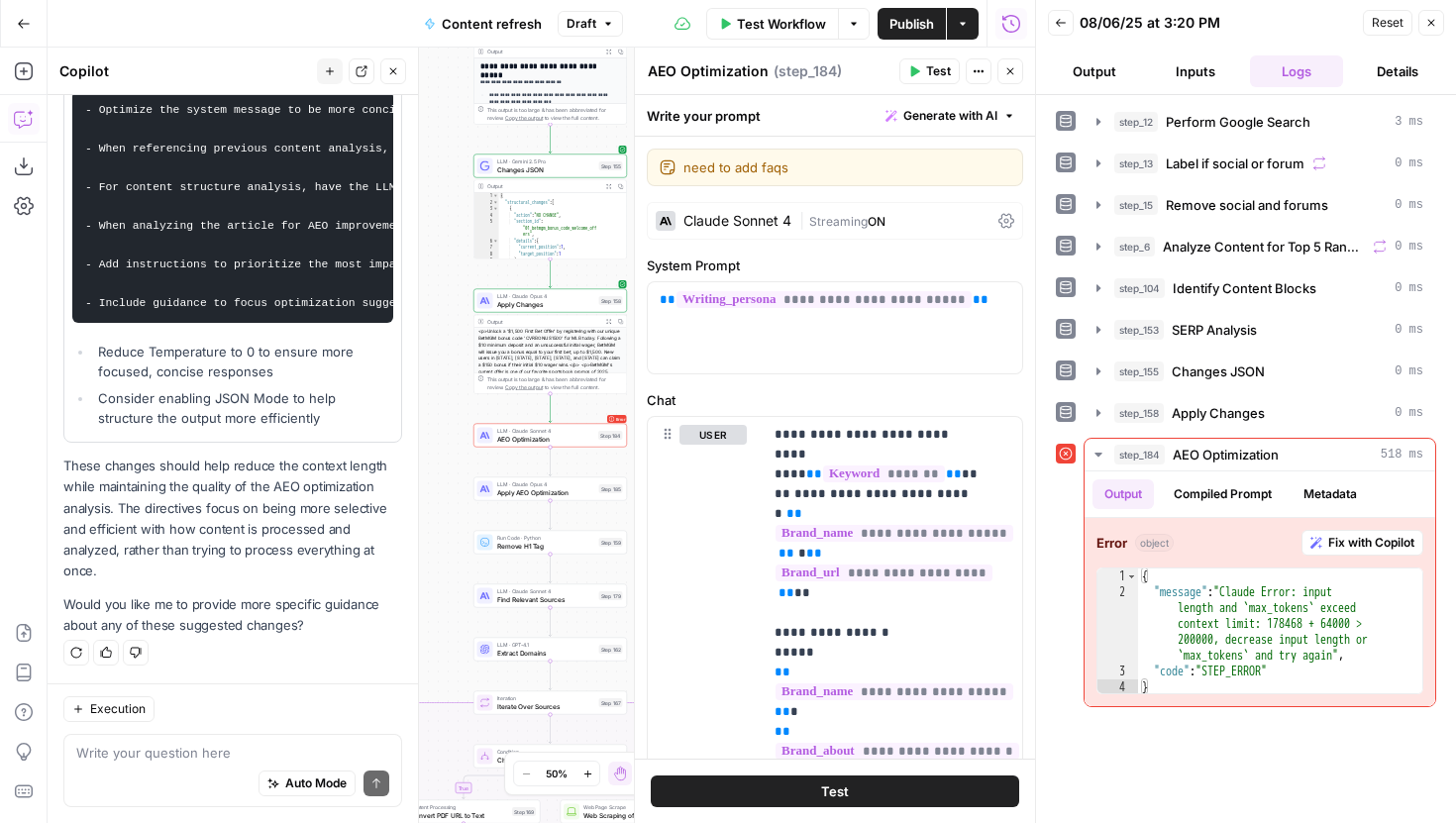 click on "Streaming" at bounding box center (838, 221) 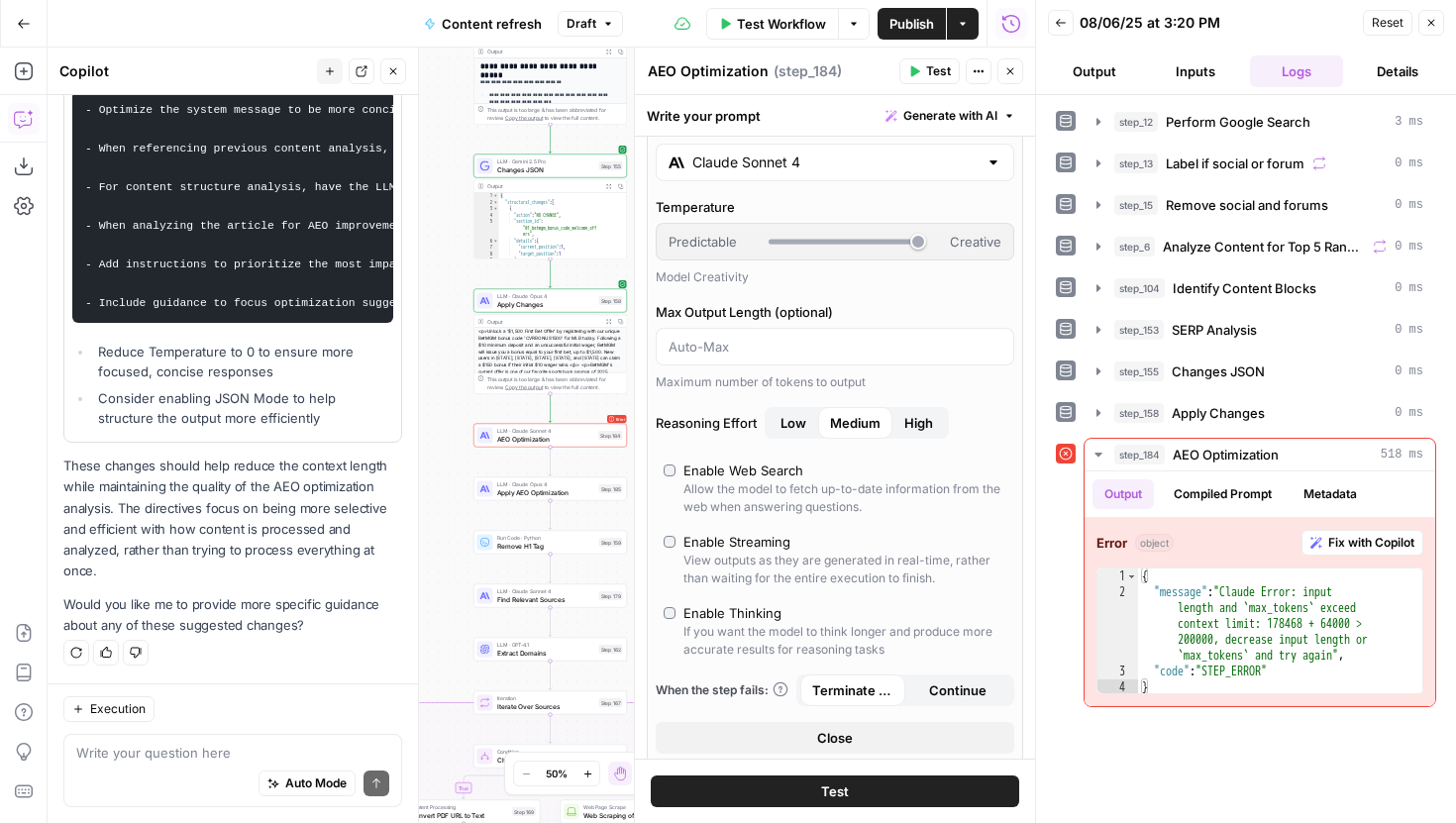 scroll, scrollTop: 90, scrollLeft: 0, axis: vertical 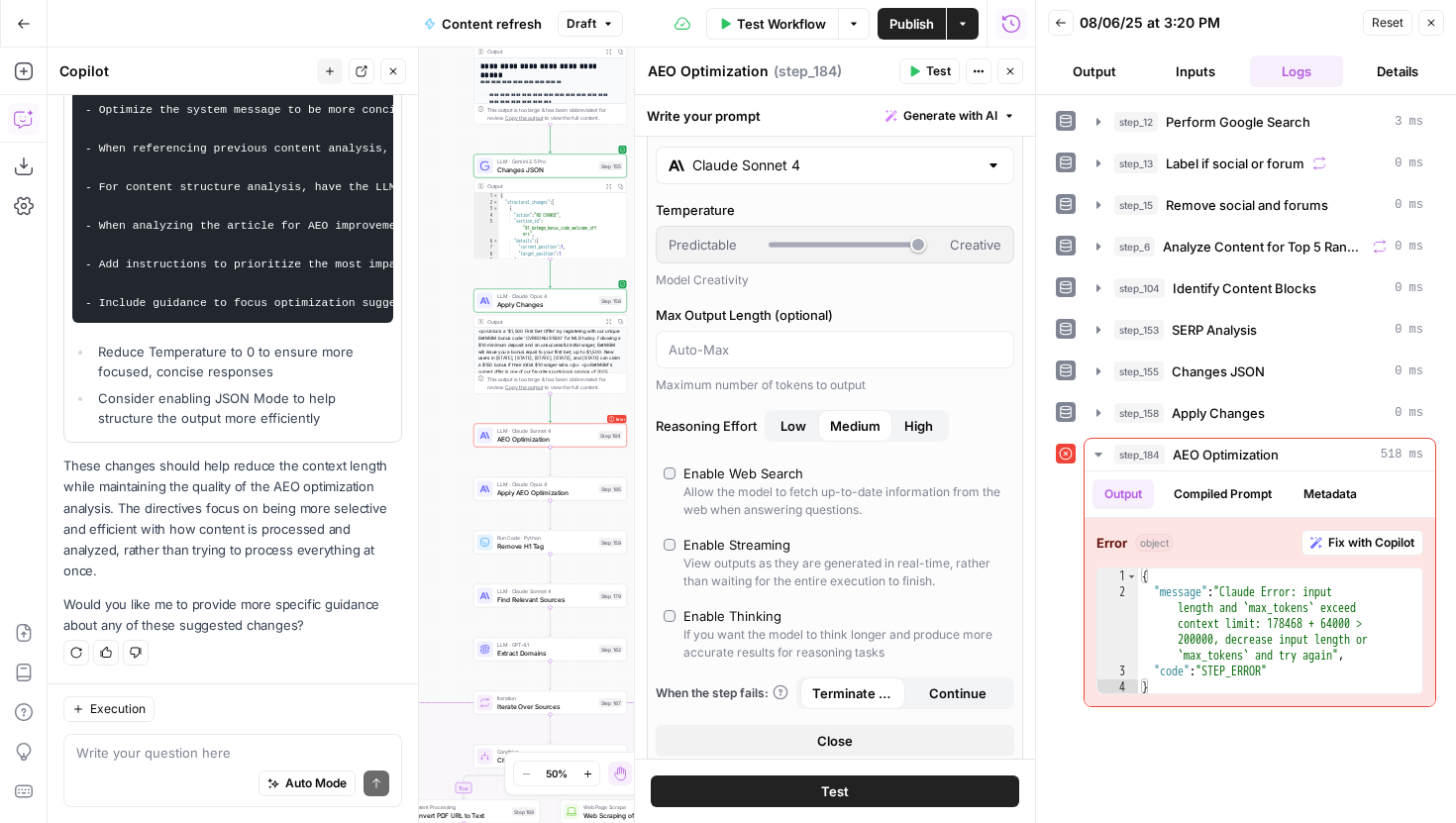 click on "Close" at bounding box center [393, 71] 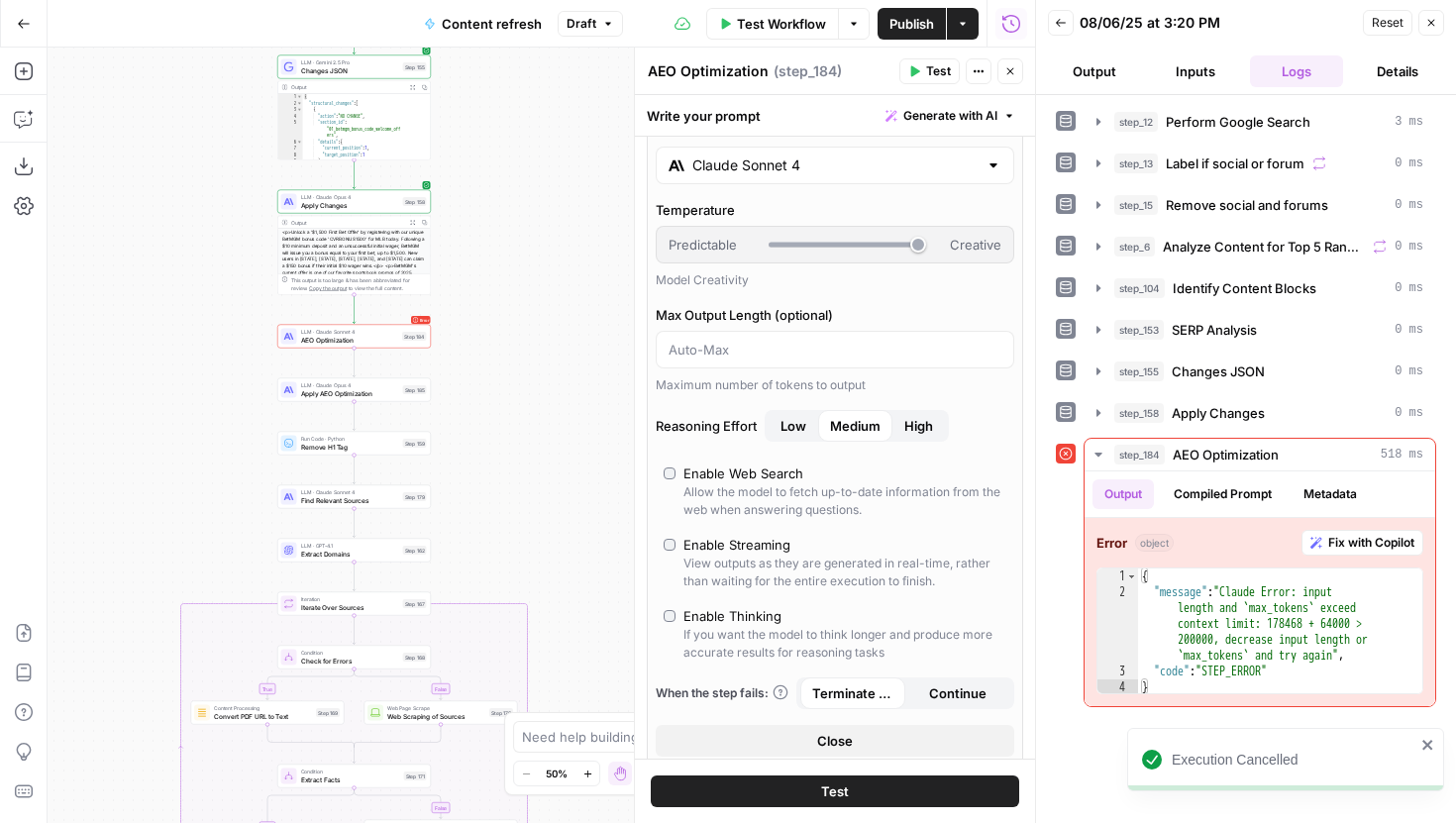 drag, startPoint x: 336, startPoint y: 403, endPoint x: 140, endPoint y: 305, distance: 219.13466 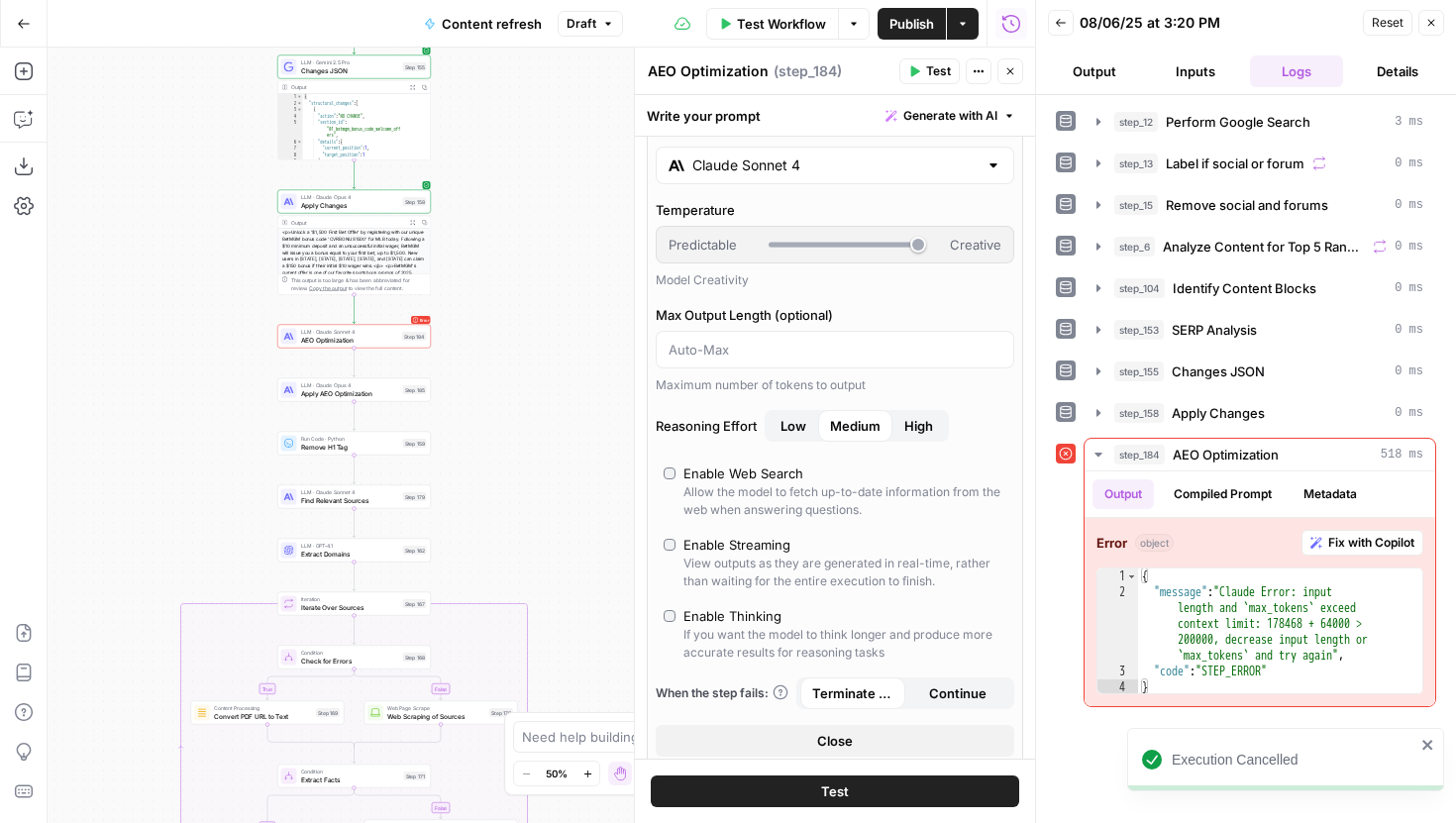 click on "true false false true false true Workflow Set Inputs Inputs Google Search Perform Google Search Step 12 Output Expand Output Copy 1 2 3 4 5 6 {    "search_metadata" :  {      "id" :  "68939c435abea5ac9ee7b9bc" ,      "status" :  "Success" ,      "json_endpoint" :  "https://serpapi.com          /searches/cfb190ae04b0049f          /68939c435abea5ac9ee7b9bc.json" ,      "pixel_position_endpoint" :  "https          ://serpapi.com/searches          /cfb190ae04b0049f          /68939c435abea5ac9ee7b9bc          .json_with_pixel_position" ,     This output is too large & has been abbreviated for review.   Copy the output   to view the full content. Loop Iteration Label if social or forum Step 13 Output Expand Output Copy 1 2 3 4 5 6 7 8 9 10 11 12 [    {      "social_or_irrelevant" :  "true"    } ,    {      "social_or_irrelevant" :  "false"    } ,    {      "social_or_irrelevant" :  "false"    } ,    {      "social_or_irrelevant" :  "false"     Step 14 Output Copy" at bounding box center [541, 435] 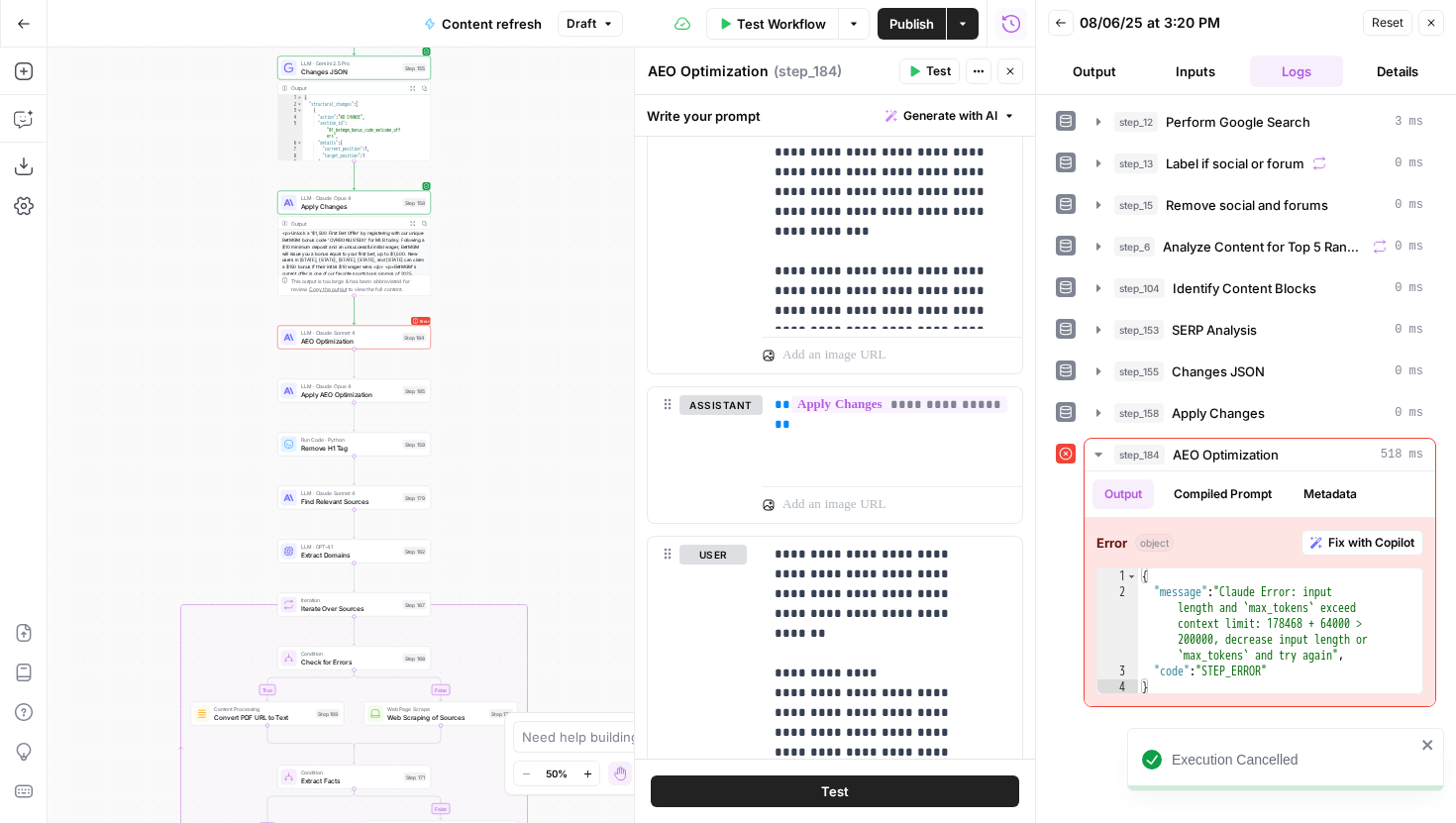 scroll, scrollTop: 3857, scrollLeft: 0, axis: vertical 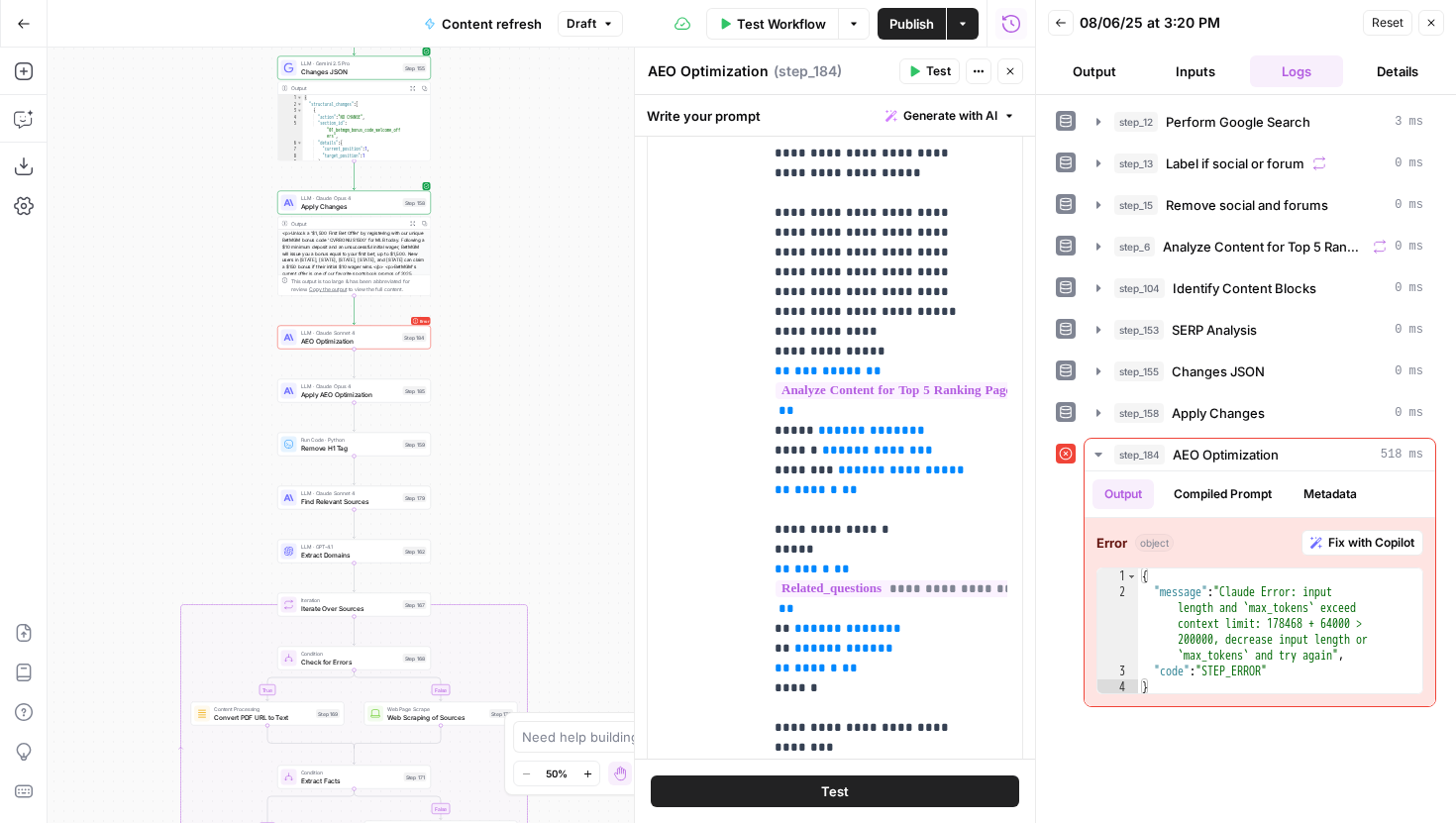 click on "true false false true false true Workflow Set Inputs Inputs Google Search Perform Google Search Step 12 Output Expand Output Copy 1 2 3 4 5 6 {    "search_metadata" :  {      "id" :  "68939c435abea5ac9ee7b9bc" ,      "status" :  "Success" ,      "json_endpoint" :  "https://serpapi.com          /searches/cfb190ae04b0049f          /68939c435abea5ac9ee7b9bc.json" ,      "pixel_position_endpoint" :  "https          ://serpapi.com/searches          /cfb190ae04b0049f          /68939c435abea5ac9ee7b9bc          .json_with_pixel_position" ,     This output is too large & has been abbreviated for review.   Copy the output   to view the full content. Loop Iteration Label if social or forum Step 13 Output Expand Output Copy 1 2 3 4 5 6 7 8 9 10 11 12 [    {      "social_or_irrelevant" :  "true"    } ,    {      "social_or_irrelevant" :  "false"    } ,    {      "social_or_irrelevant" :  "false"    } ,    {      "social_or_irrelevant" :  "false"     Step 14 Output Copy" at bounding box center (541, 435) 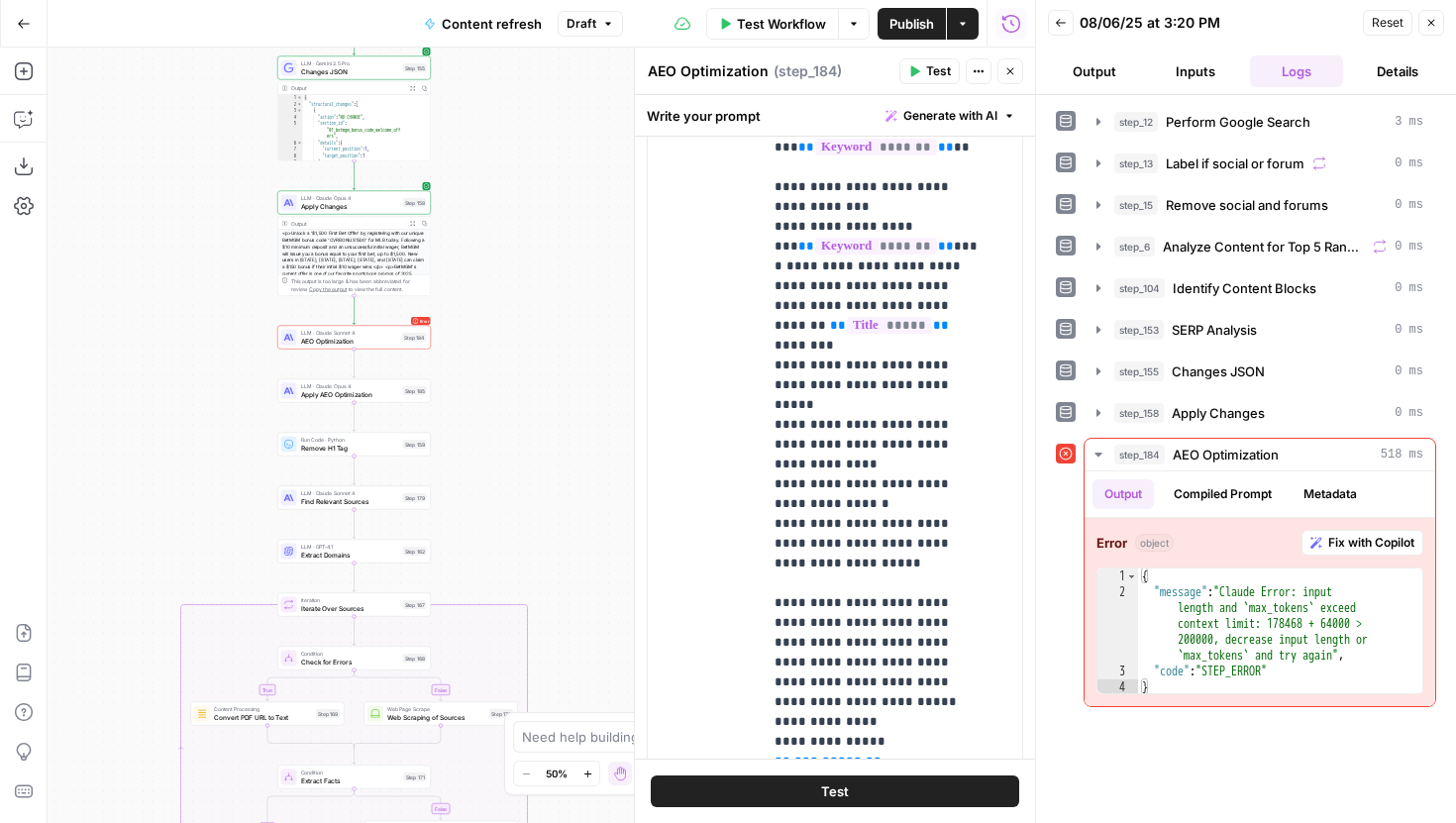 scroll, scrollTop: 0, scrollLeft: 0, axis: both 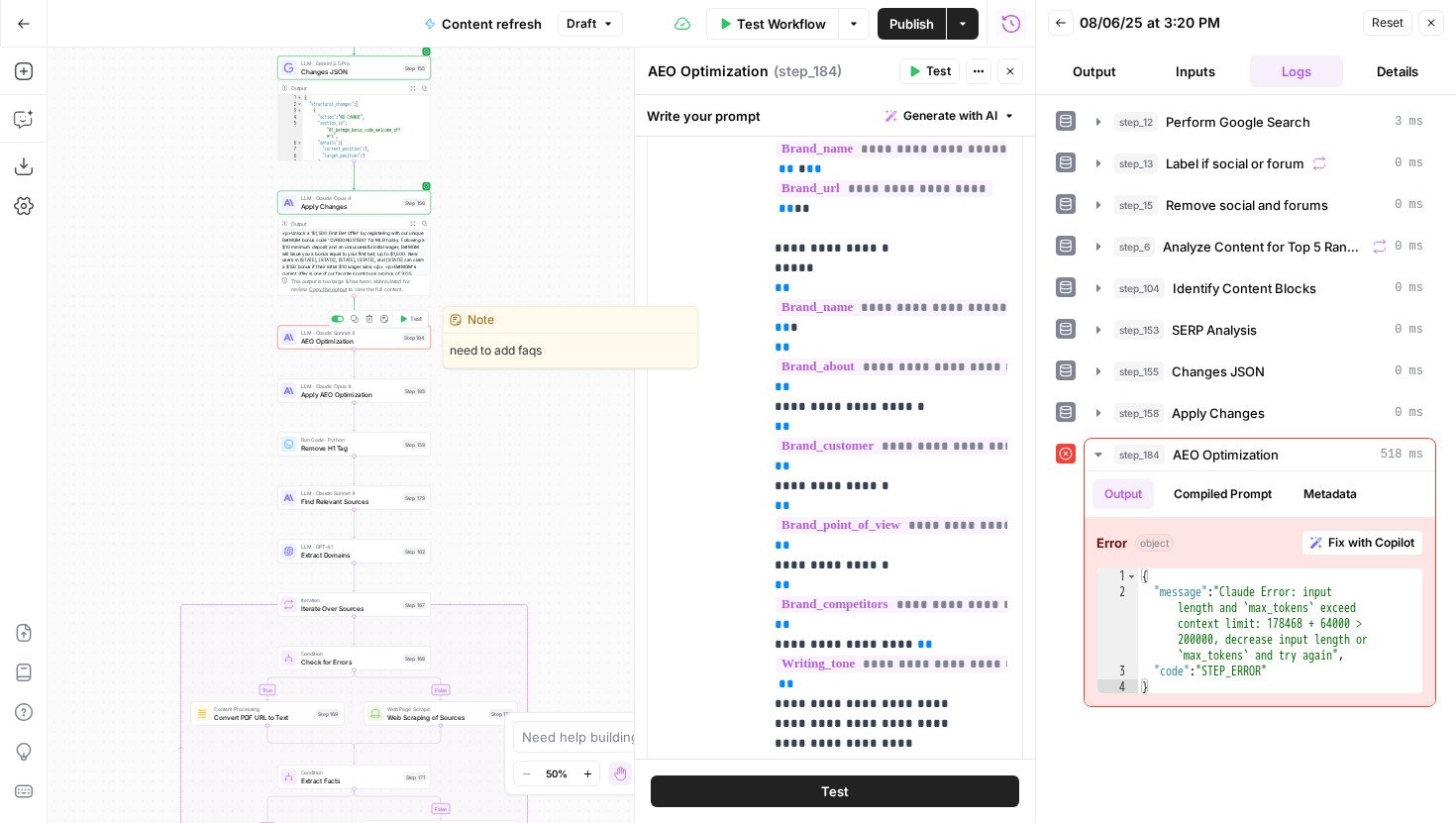 click 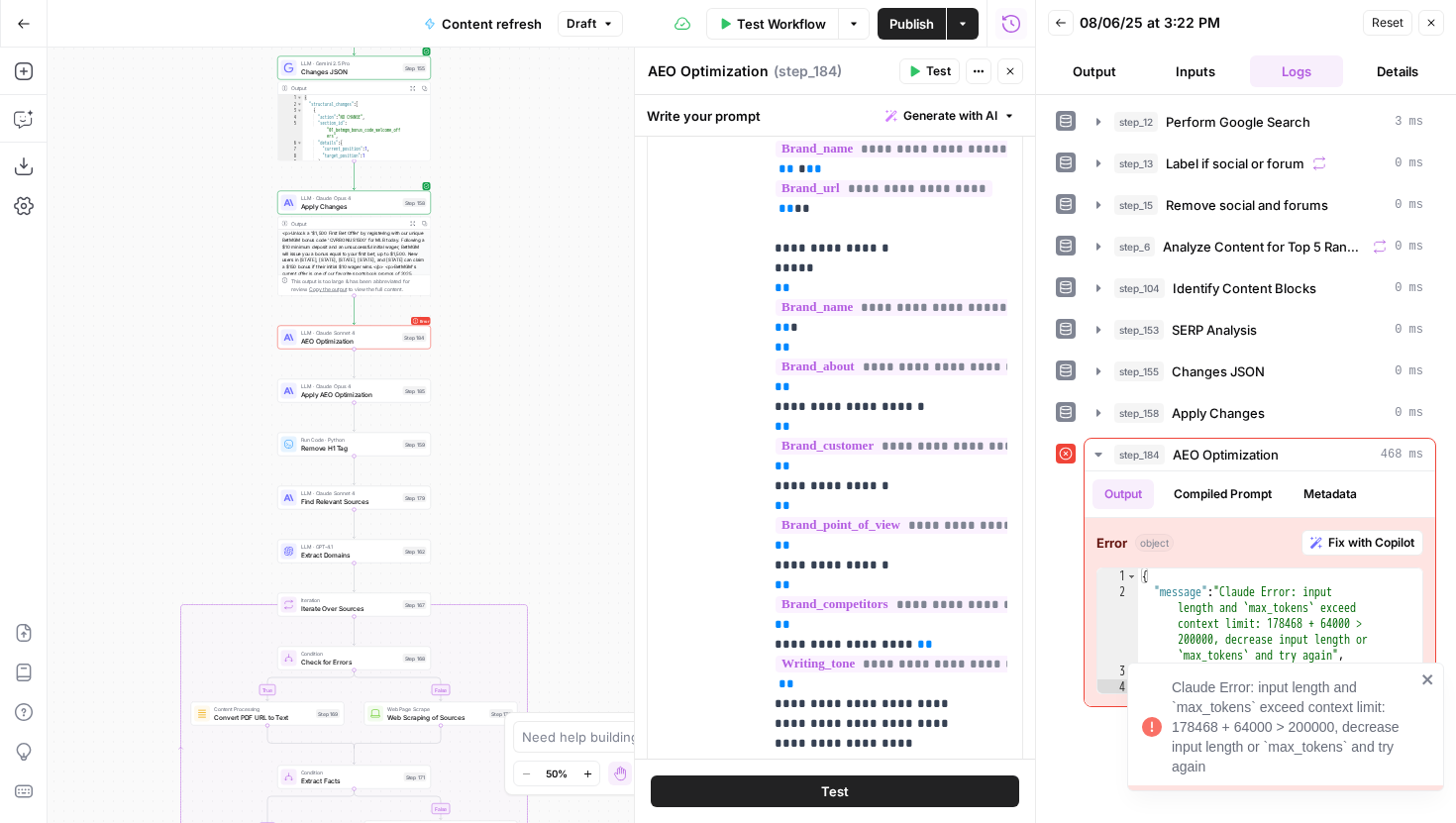 click on "Claude Error: input length and `max_tokens` exceed context limit: [NUMBER] + [NUMBER] > [NUMBER], decrease input length or `max_tokens` and try again" at bounding box center (1279, 727) 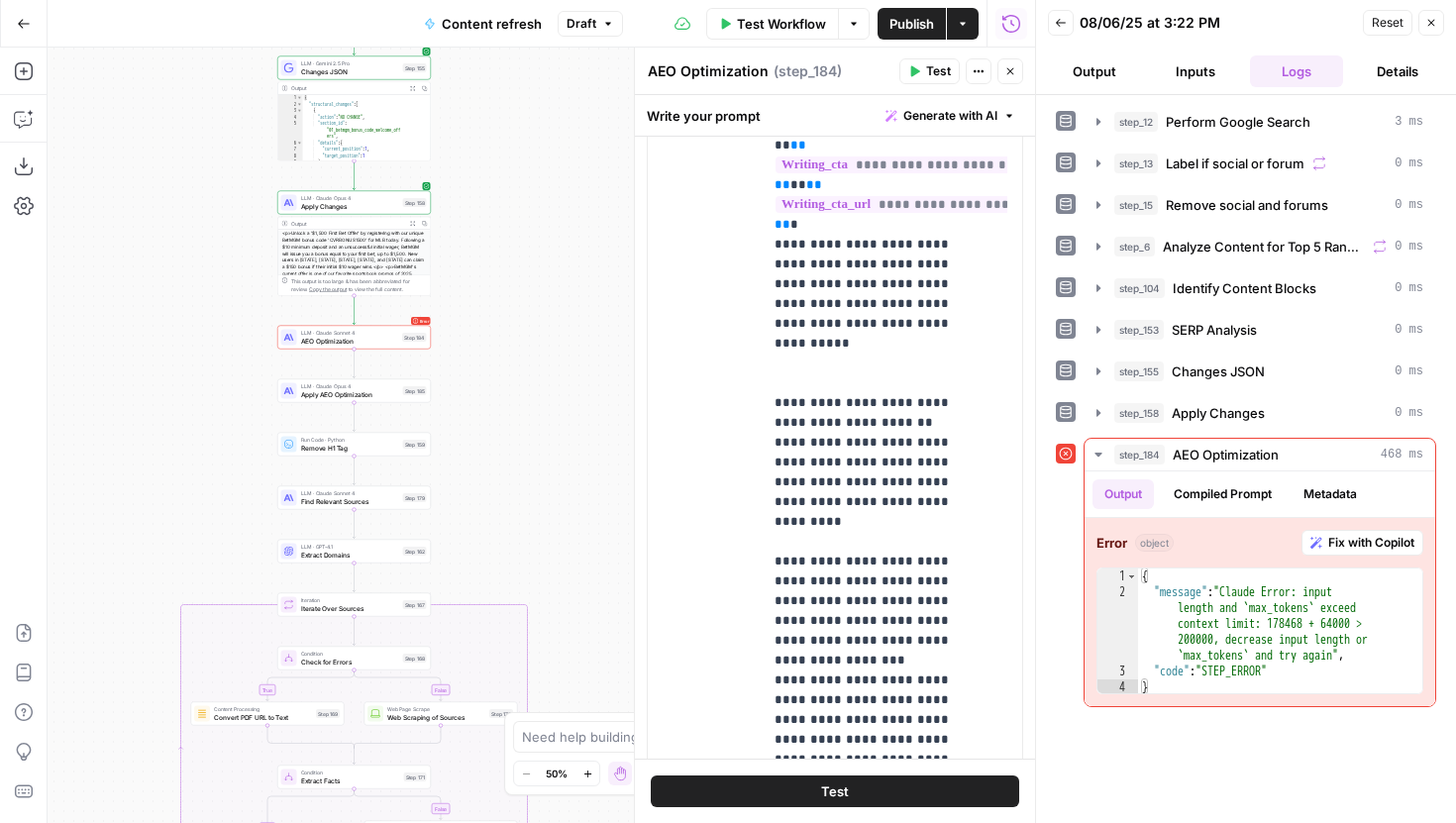 scroll, scrollTop: 4433, scrollLeft: 0, axis: vertical 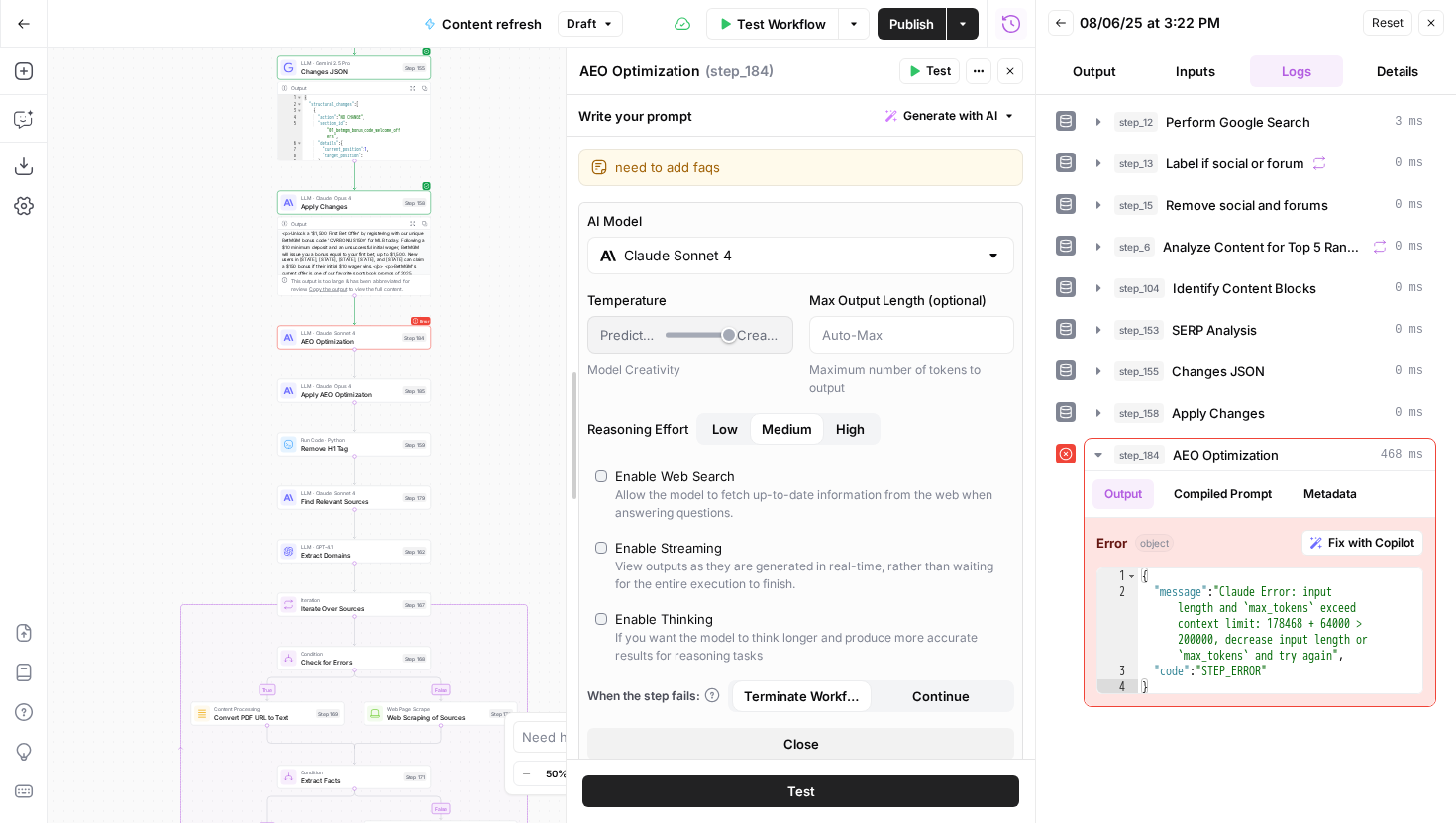 drag, startPoint x: 640, startPoint y: 595, endPoint x: 554, endPoint y: 593, distance: 86.02325 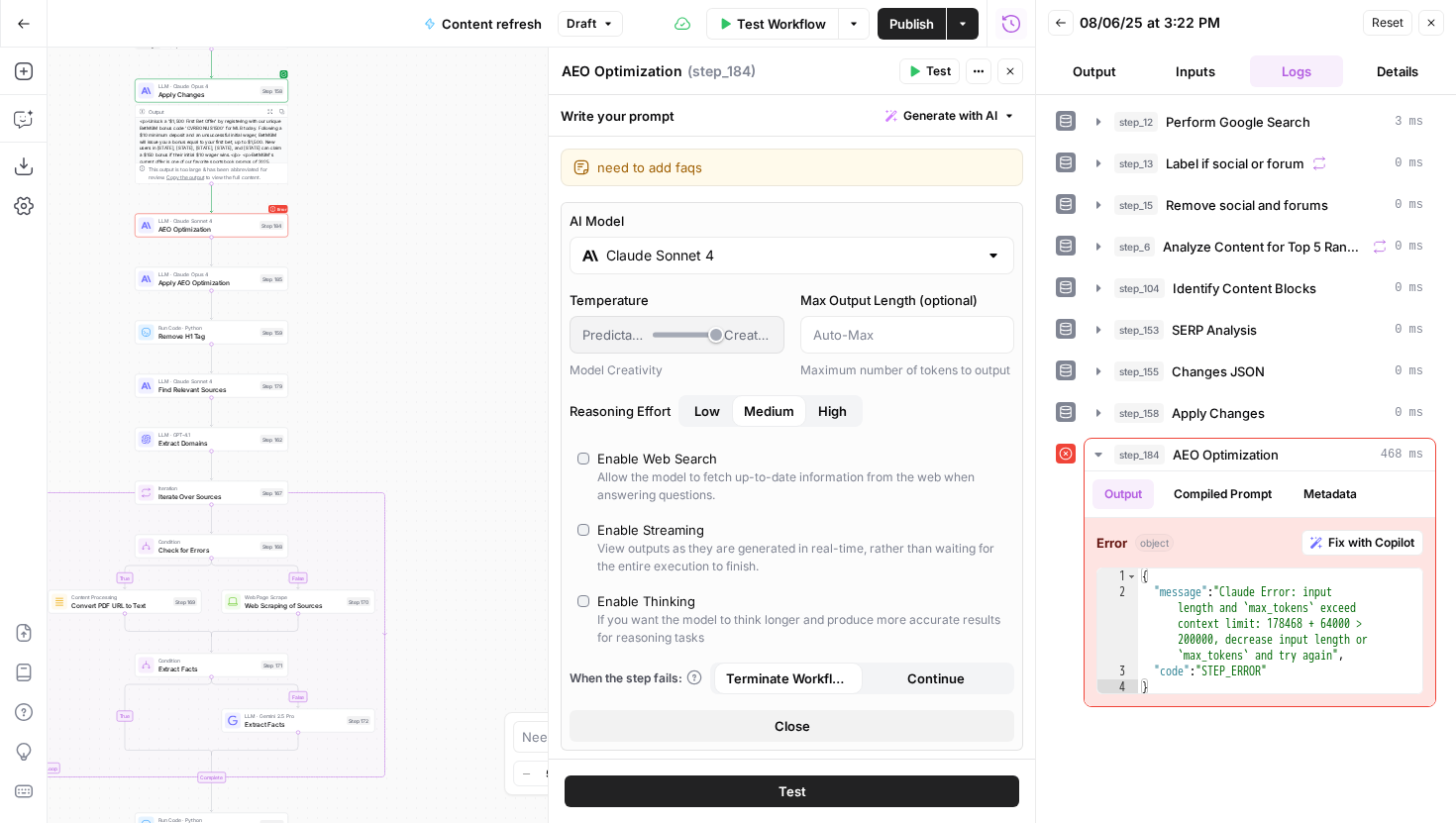 drag, startPoint x: 504, startPoint y: 539, endPoint x: 362, endPoint y: 427, distance: 180.85353 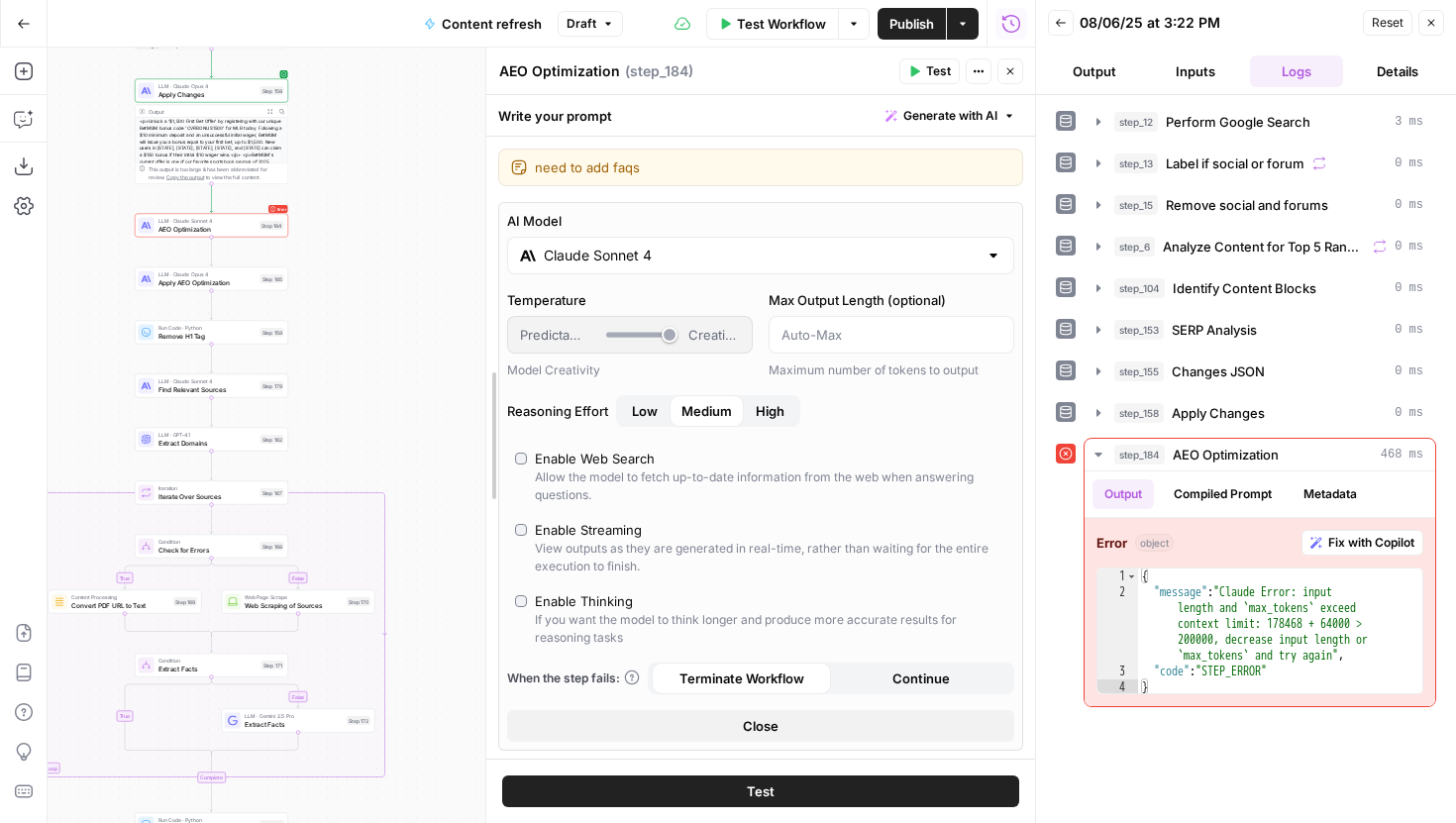 drag, startPoint x: 549, startPoint y: 446, endPoint x: 470, endPoint y: 440, distance: 79.22752 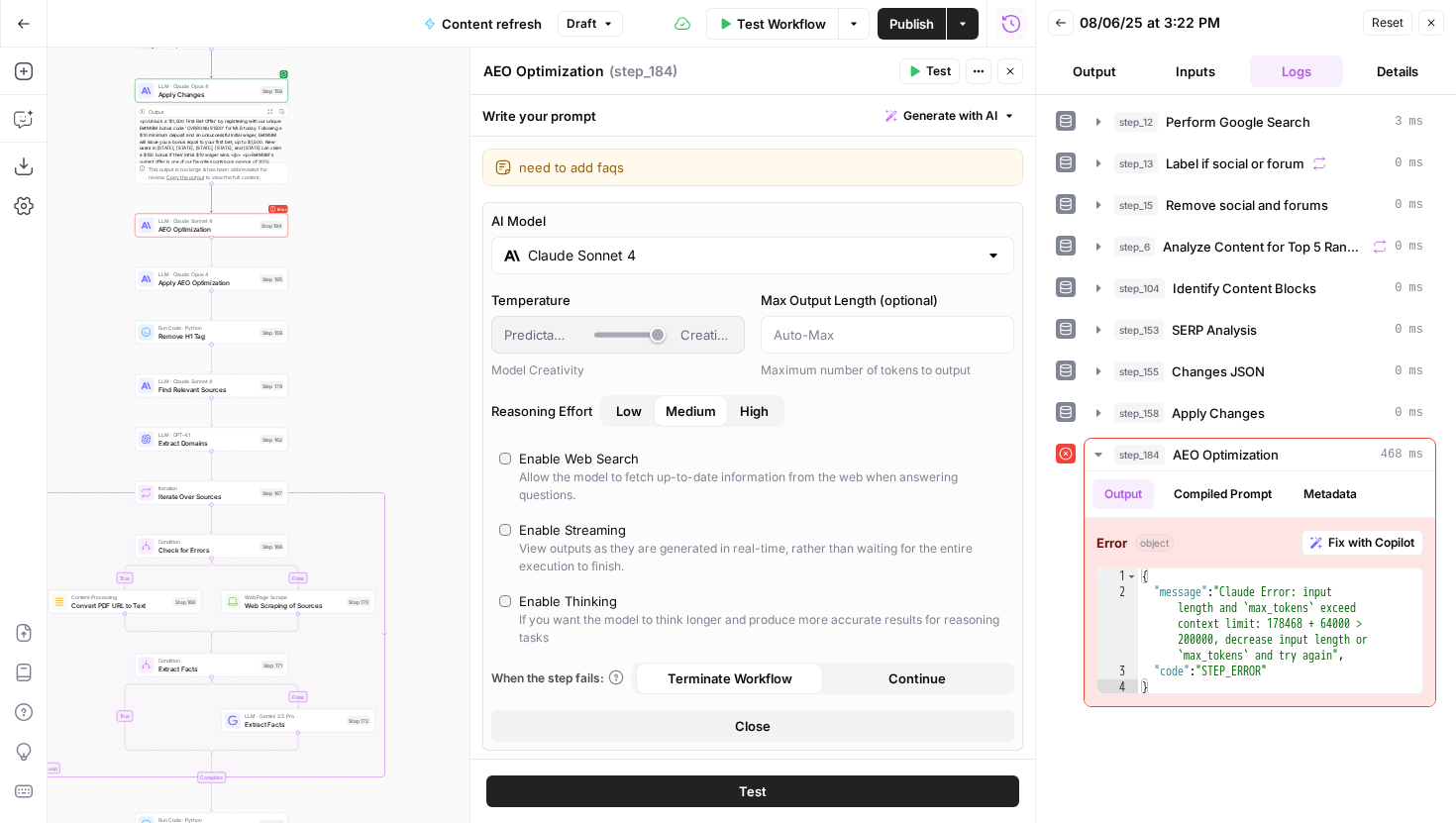 scroll, scrollTop: 2517, scrollLeft: 0, axis: vertical 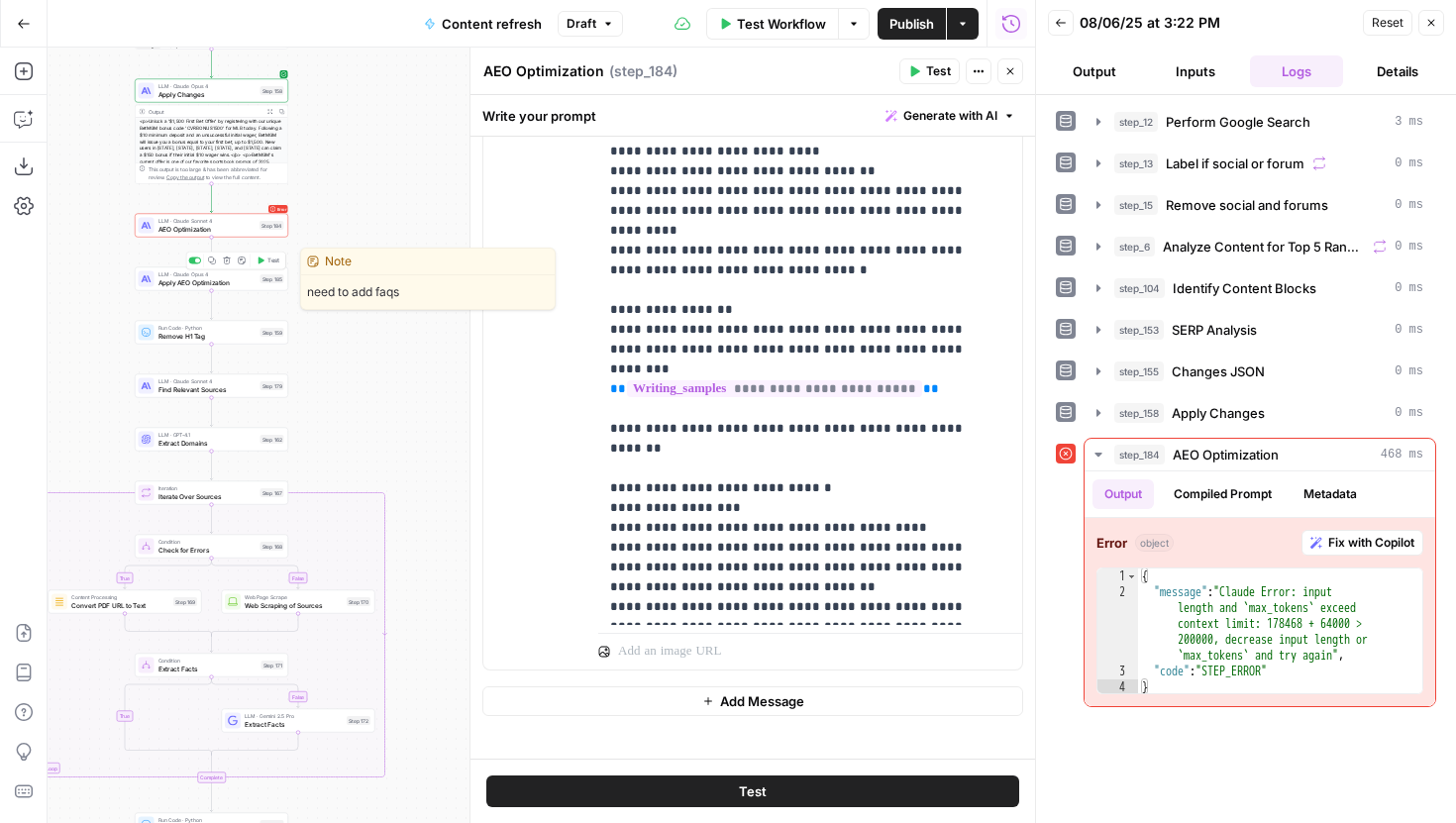 click on "Apply AEO Optimization" at bounding box center (207, 282) 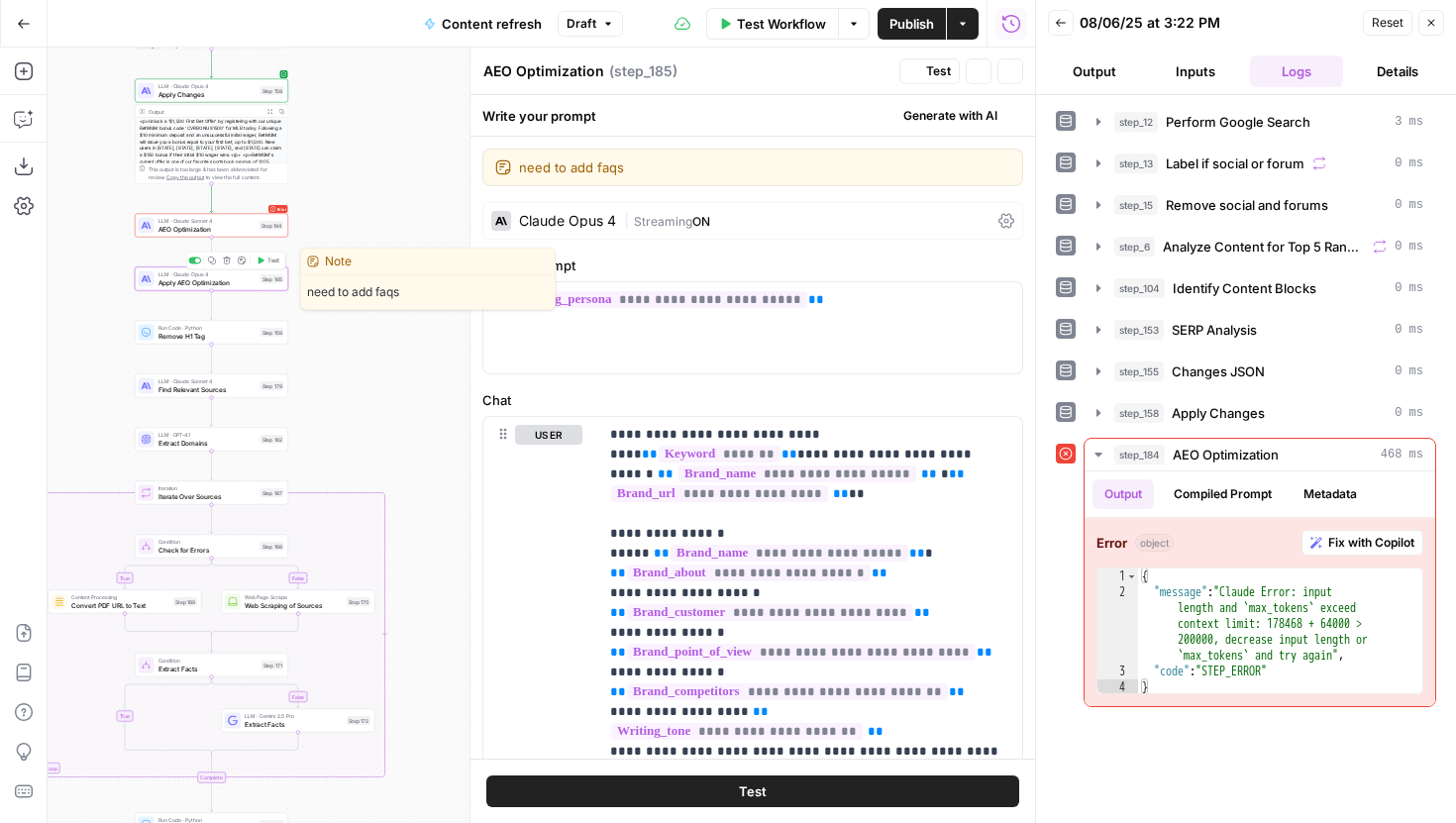 type on "Apply AEO Optimization" 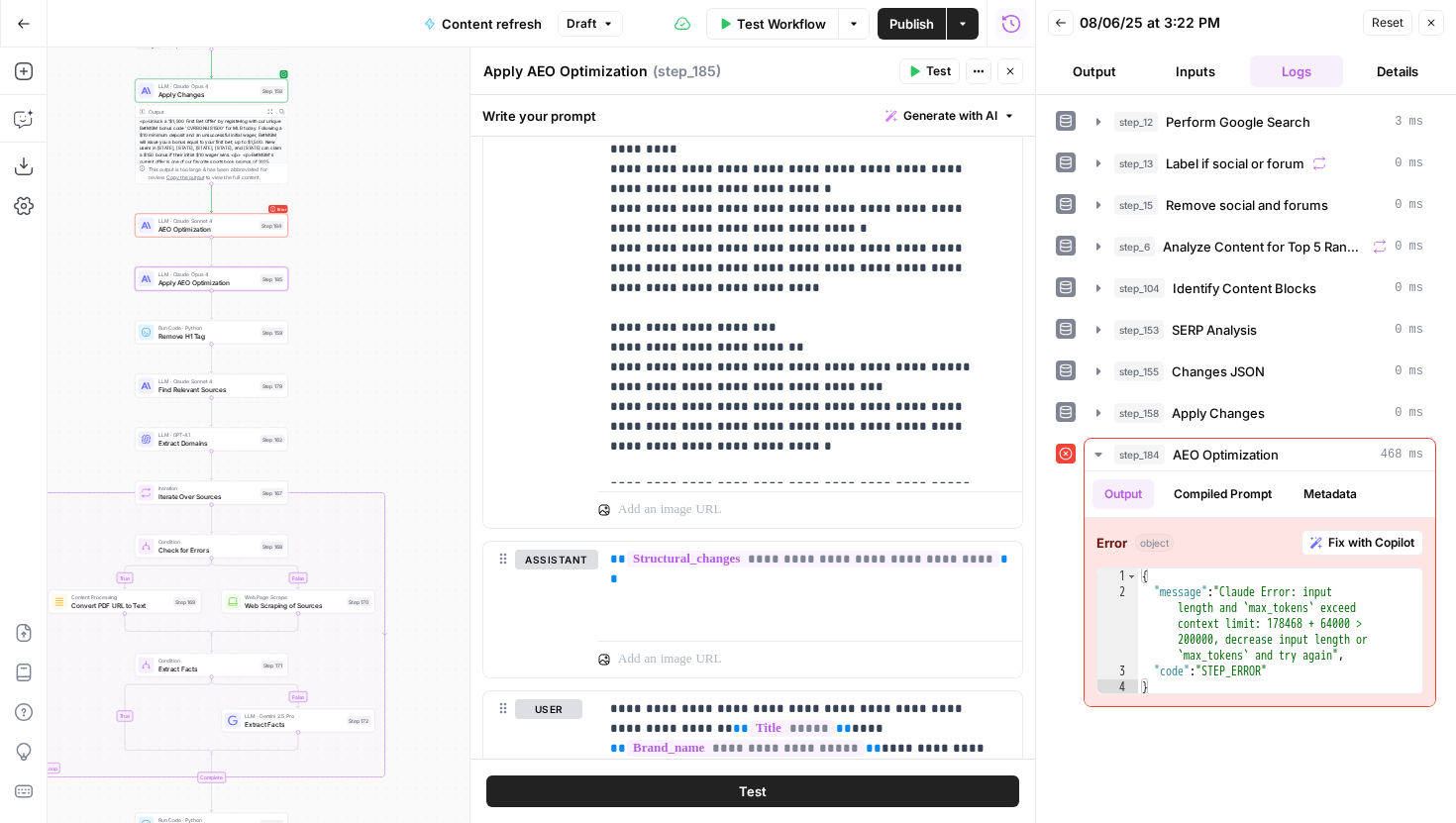 scroll, scrollTop: 1800, scrollLeft: 0, axis: vertical 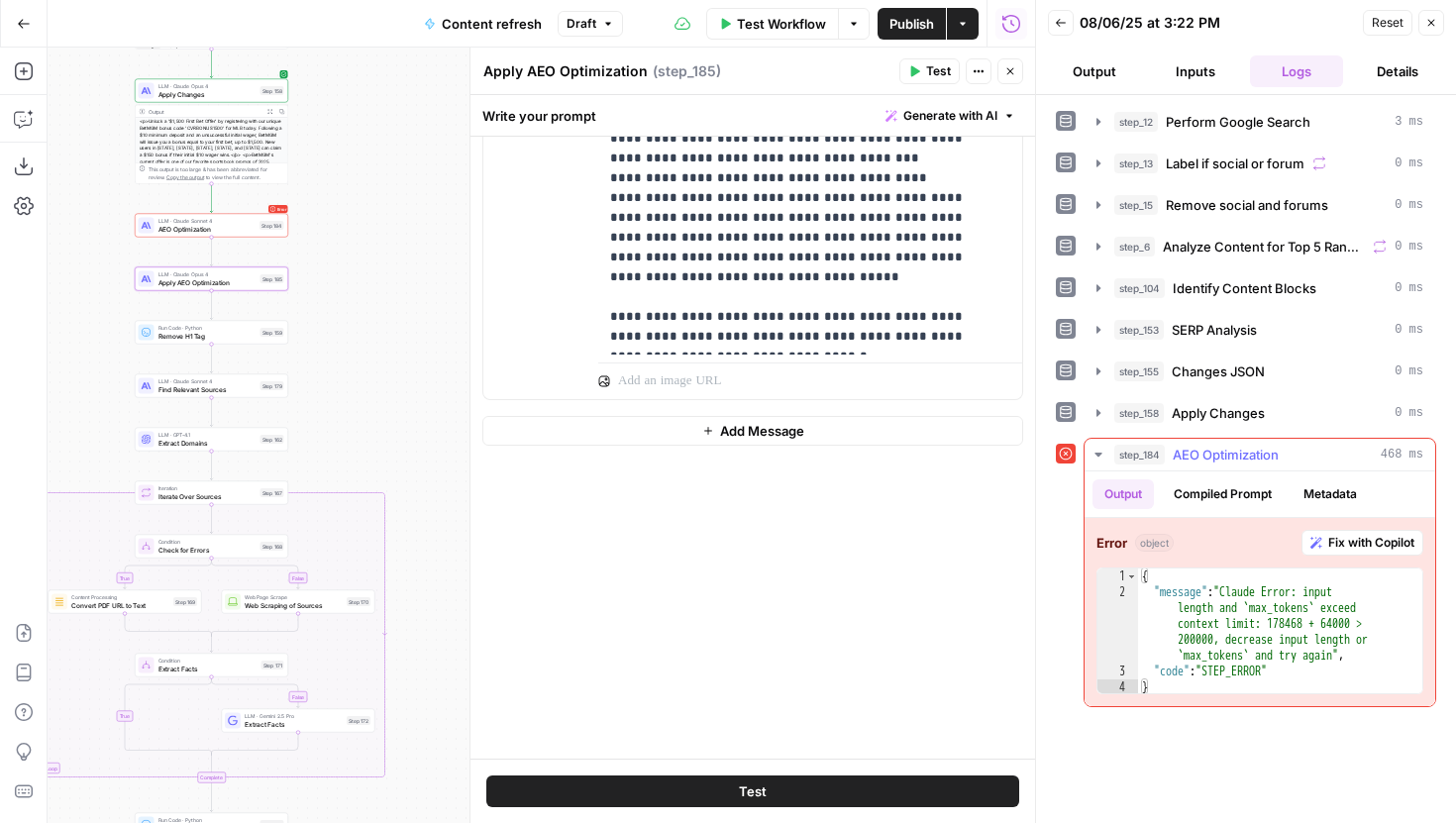 type on "**********" 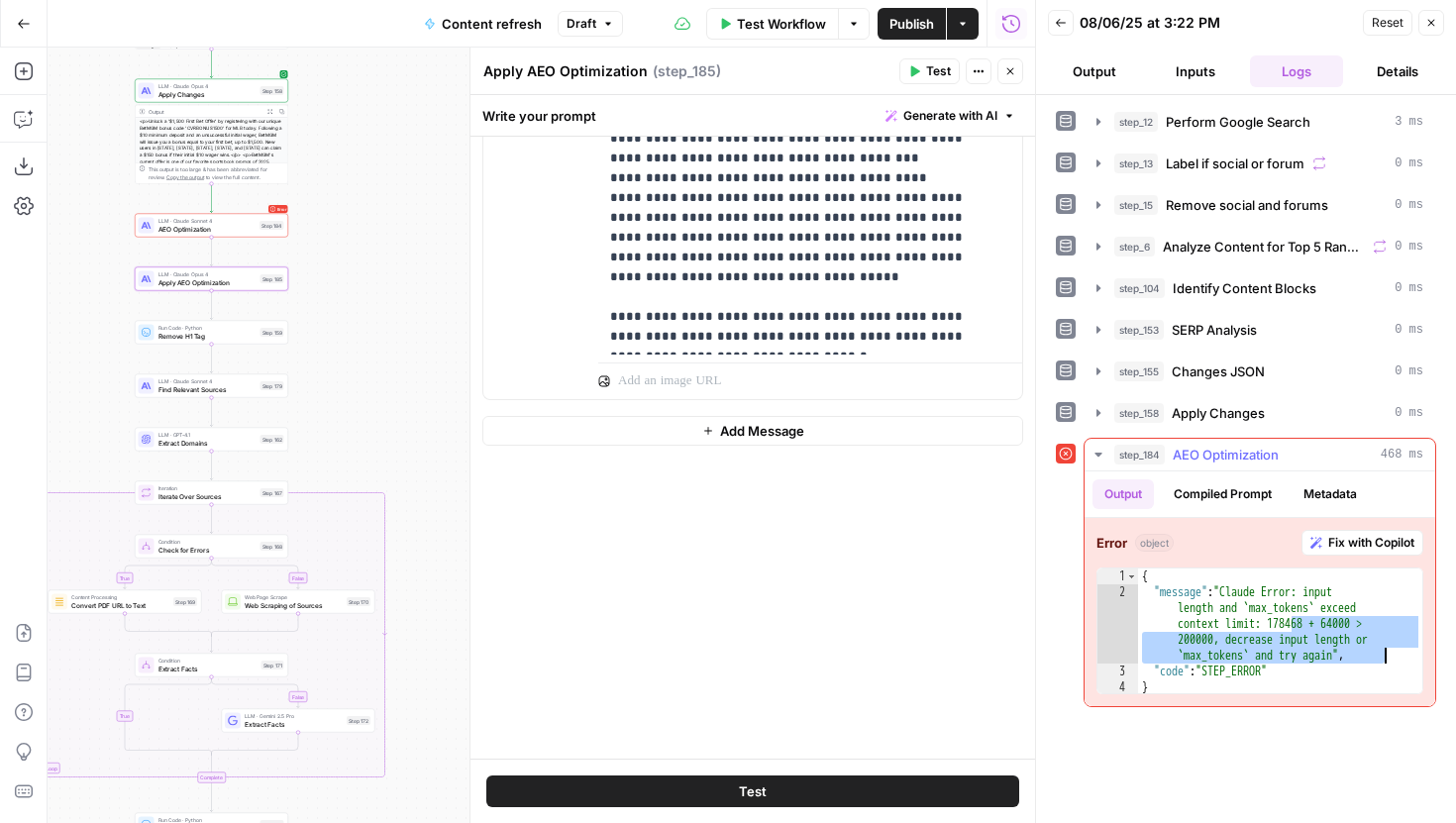 drag, startPoint x: 1295, startPoint y: 625, endPoint x: 1385, endPoint y: 657, distance: 95.519631 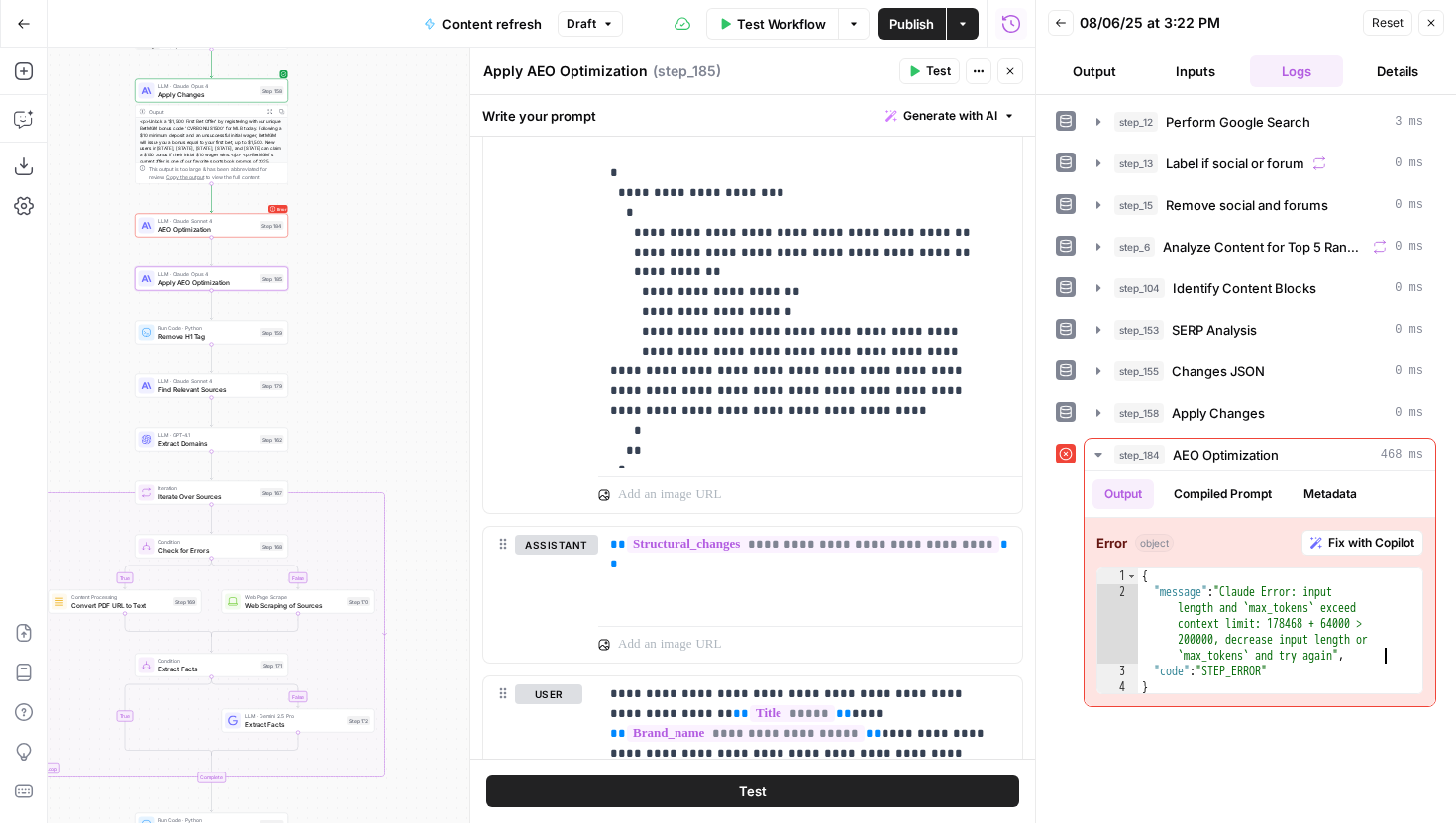 scroll, scrollTop: 1706, scrollLeft: 0, axis: vertical 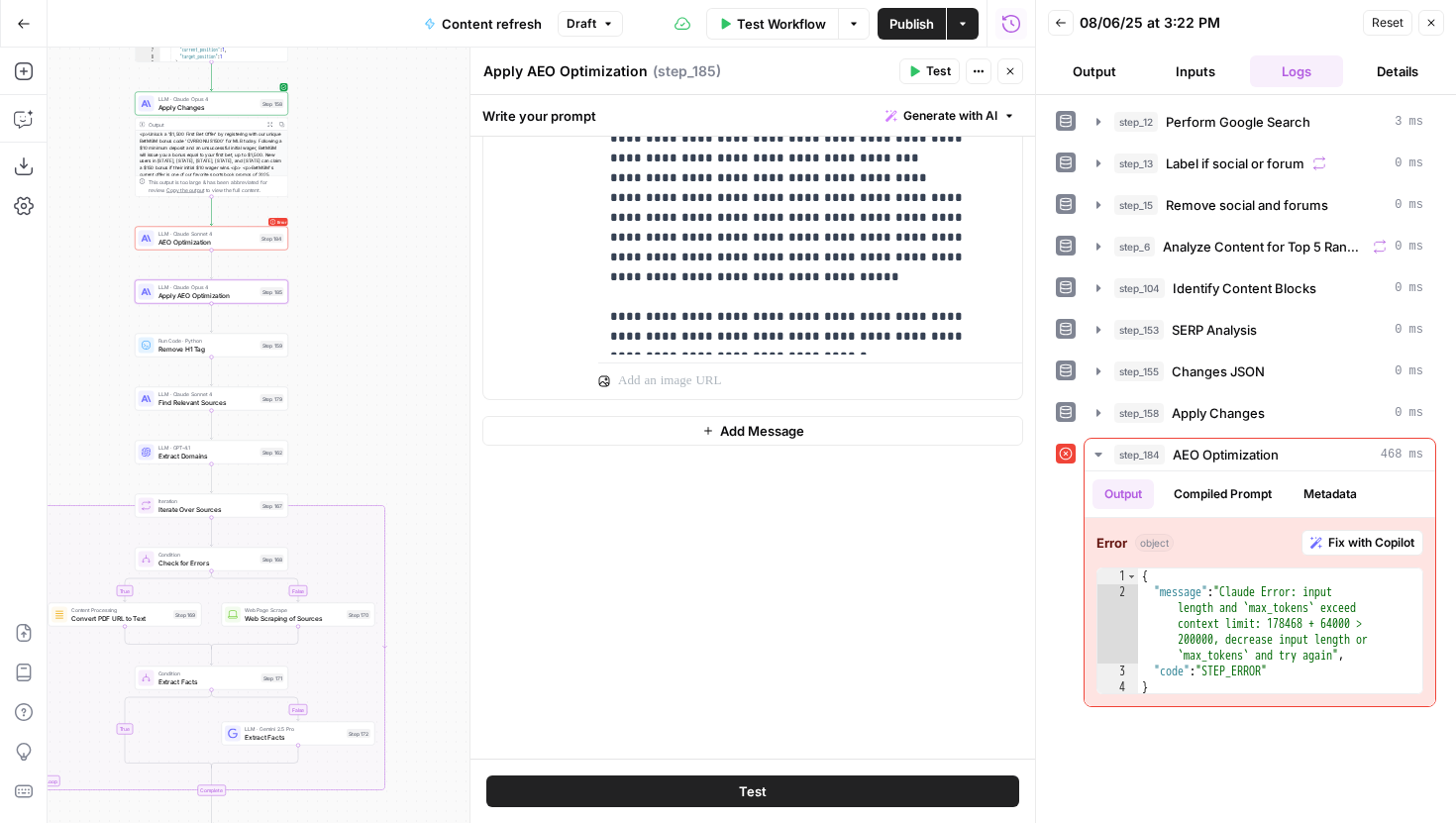 drag, startPoint x: 411, startPoint y: 364, endPoint x: 432, endPoint y: 512, distance: 149.4824 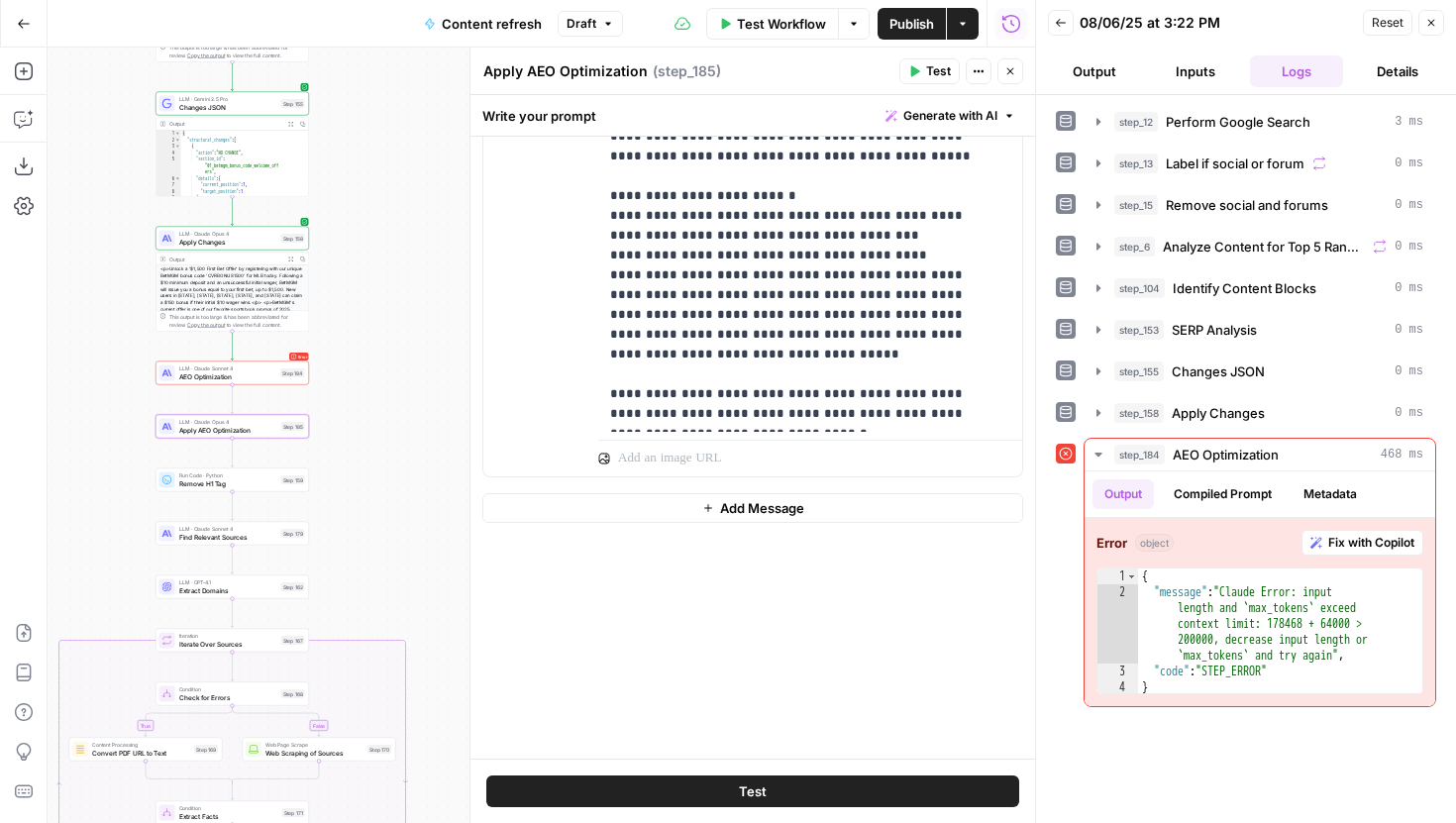 scroll, scrollTop: 3667, scrollLeft: 0, axis: vertical 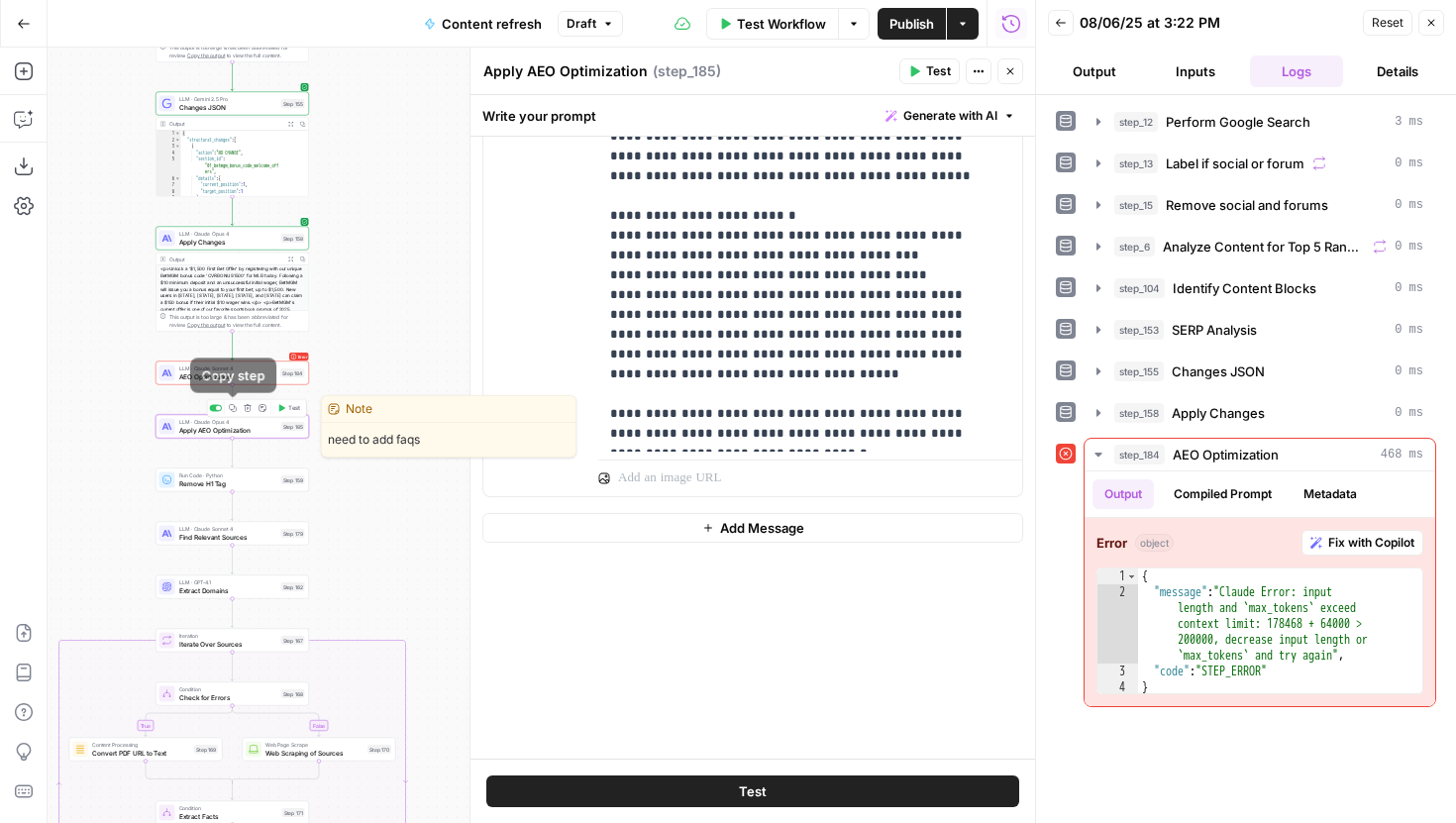 click 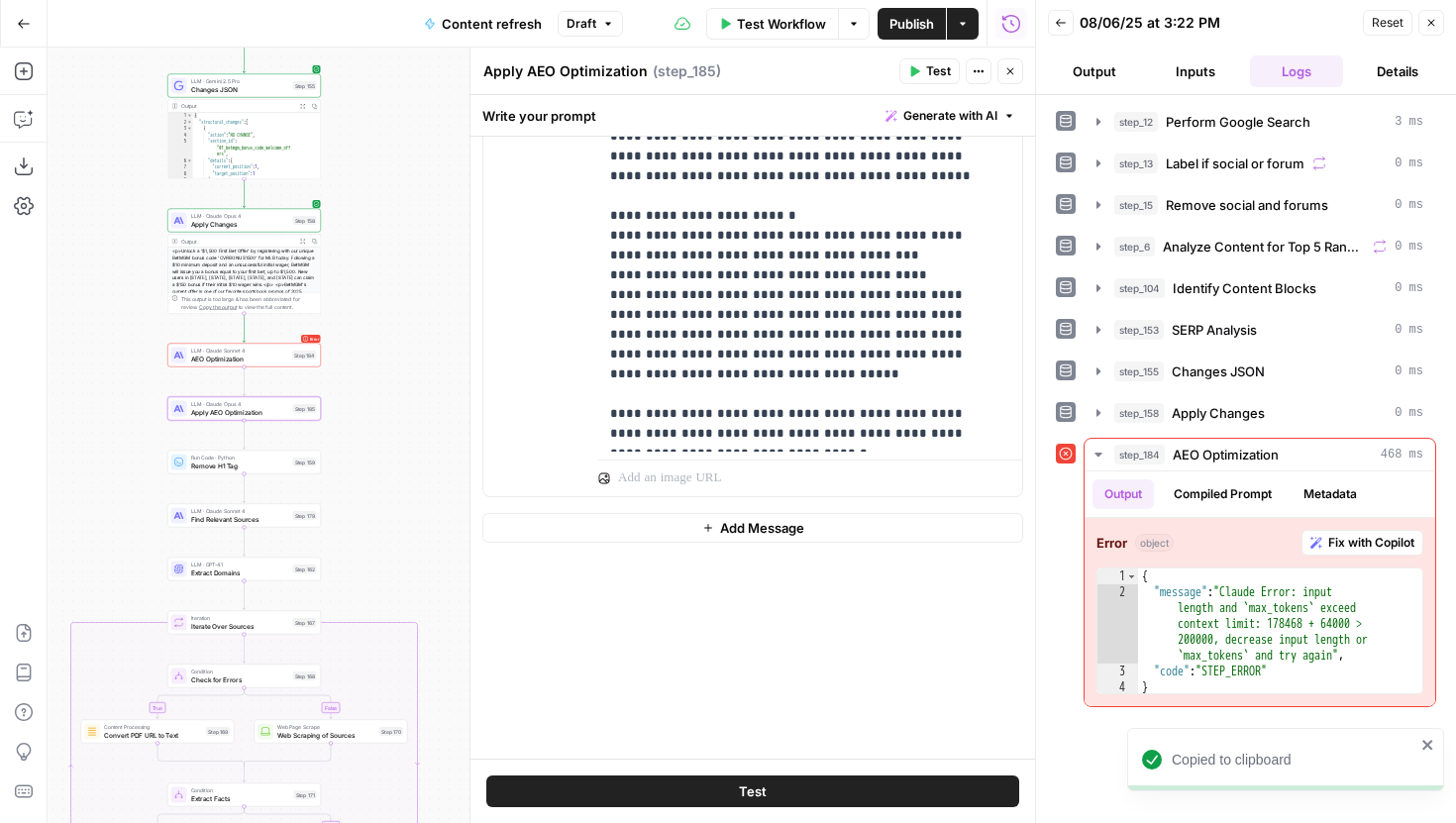 drag, startPoint x: 375, startPoint y: 463, endPoint x: 396, endPoint y: 434, distance: 35.805028 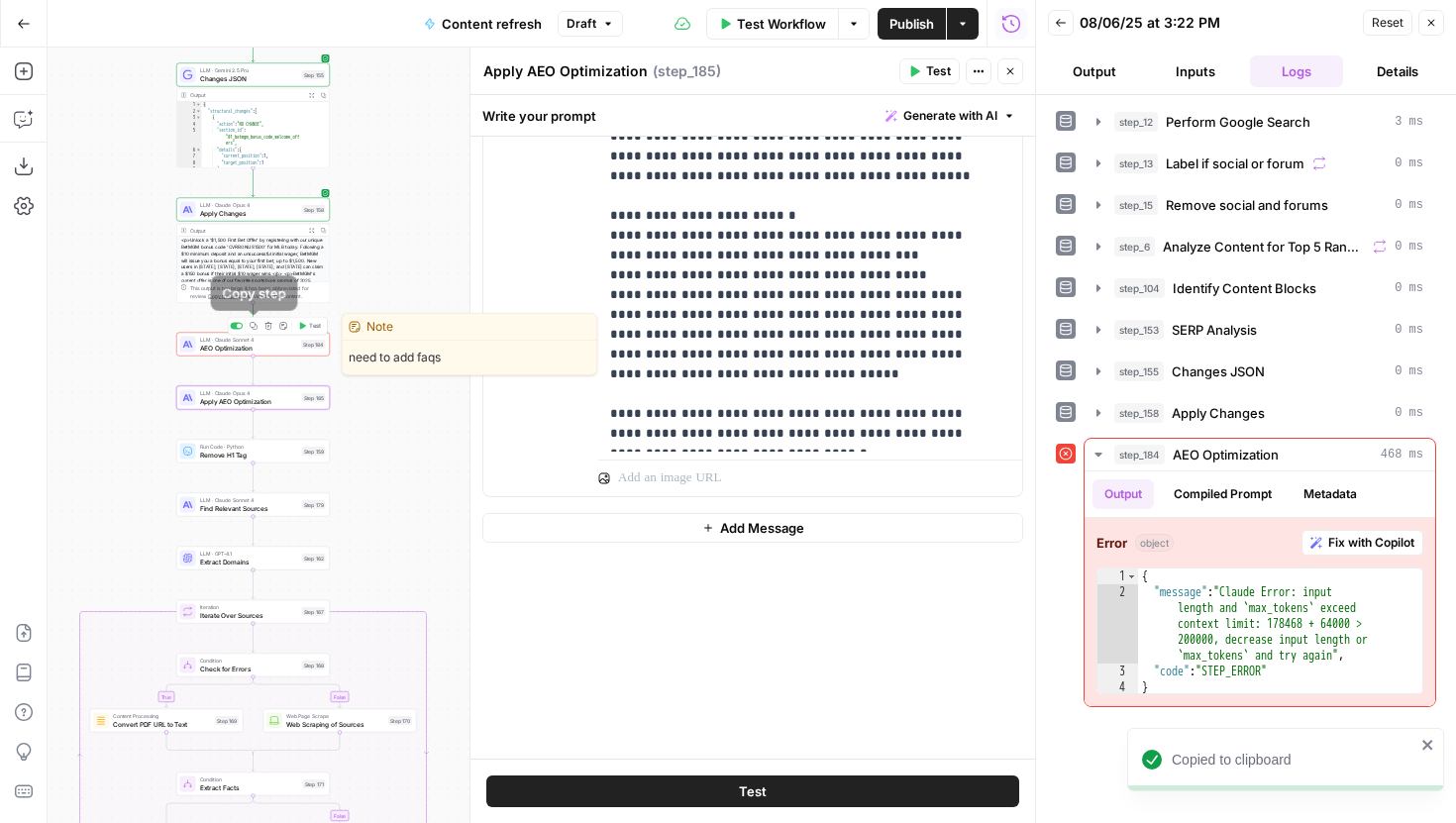 click 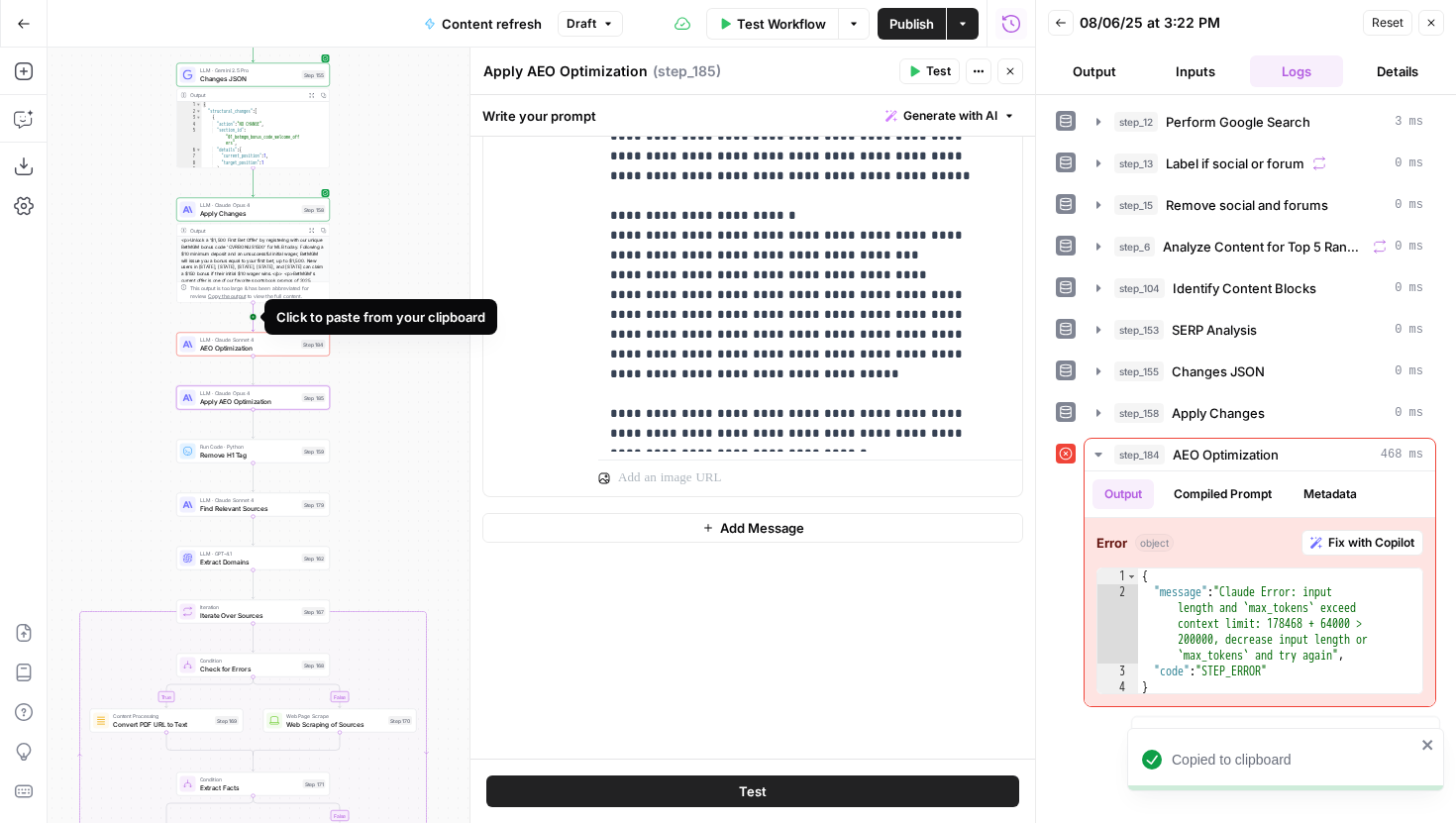 click 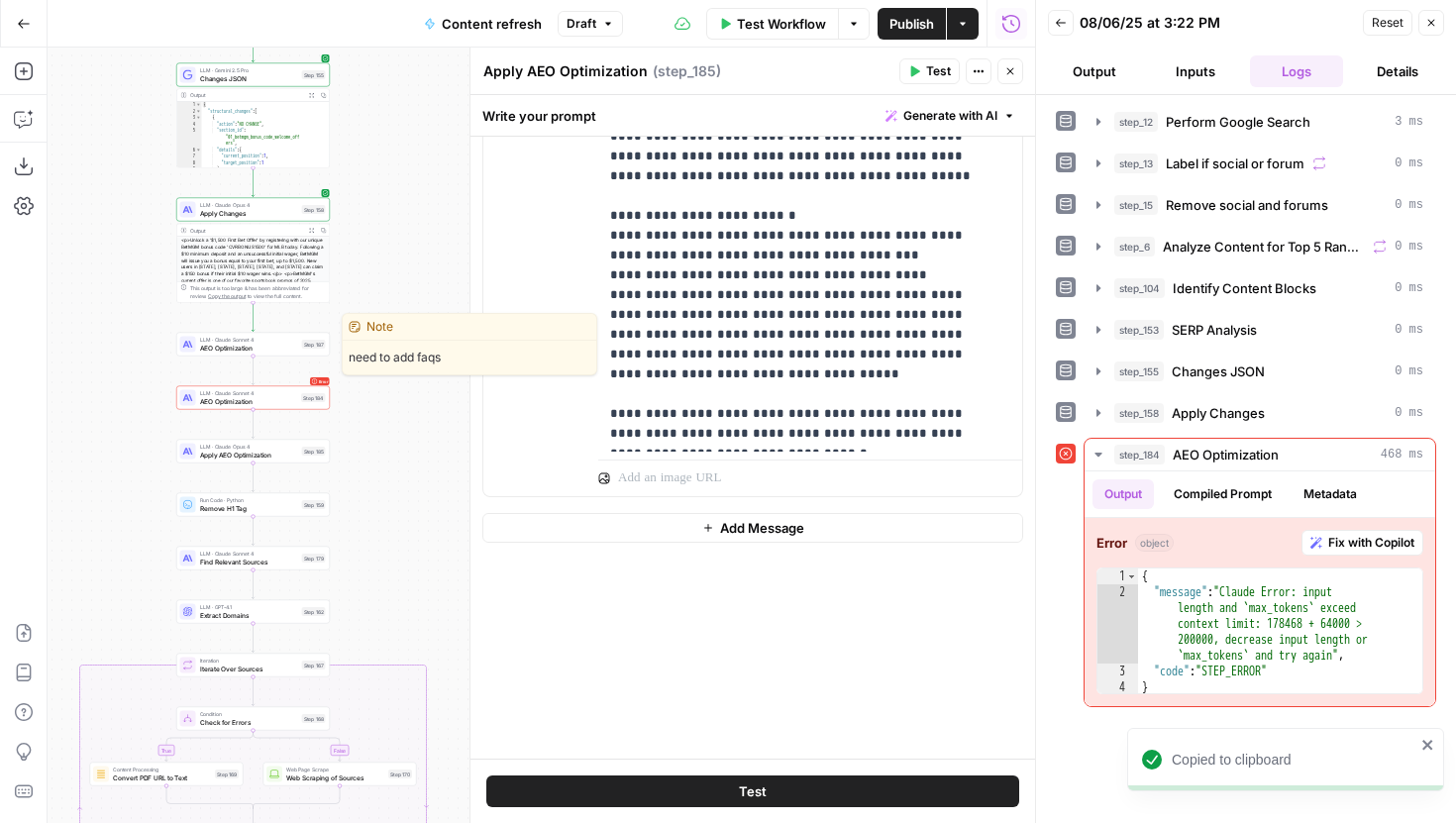 click on "AEO Optimization" at bounding box center [249, 348] 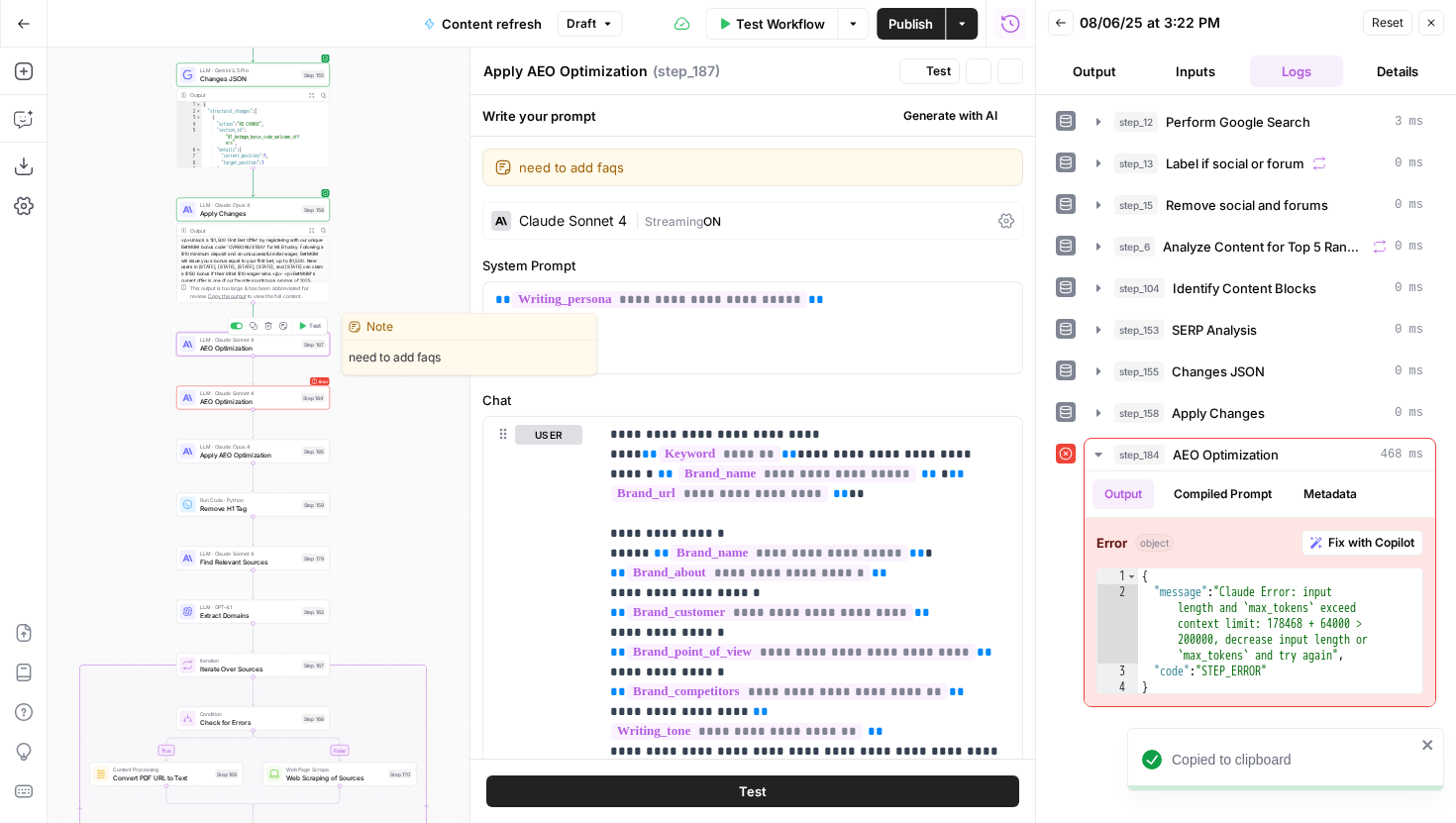type on "AEO Optimization" 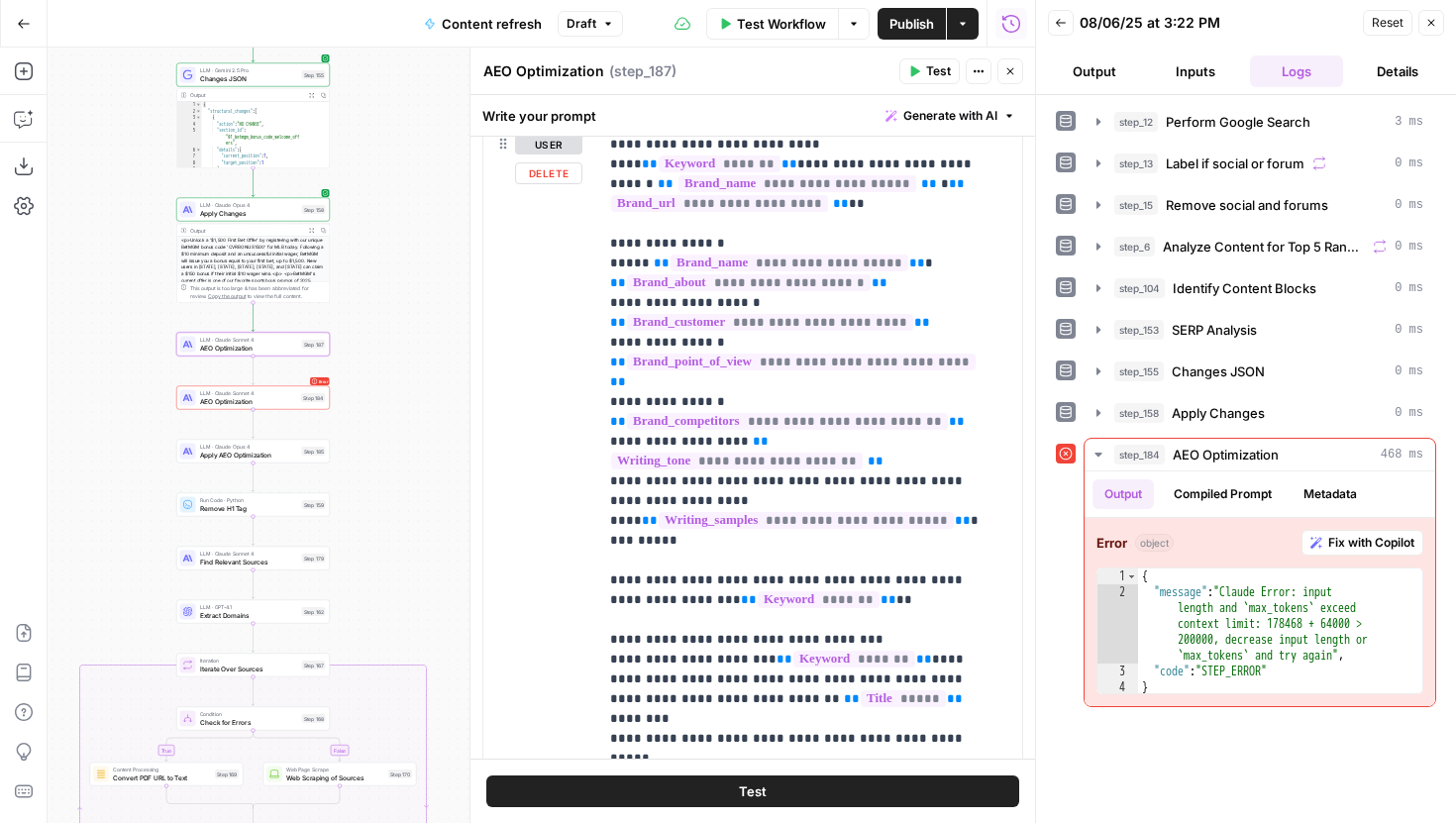scroll, scrollTop: 293, scrollLeft: 0, axis: vertical 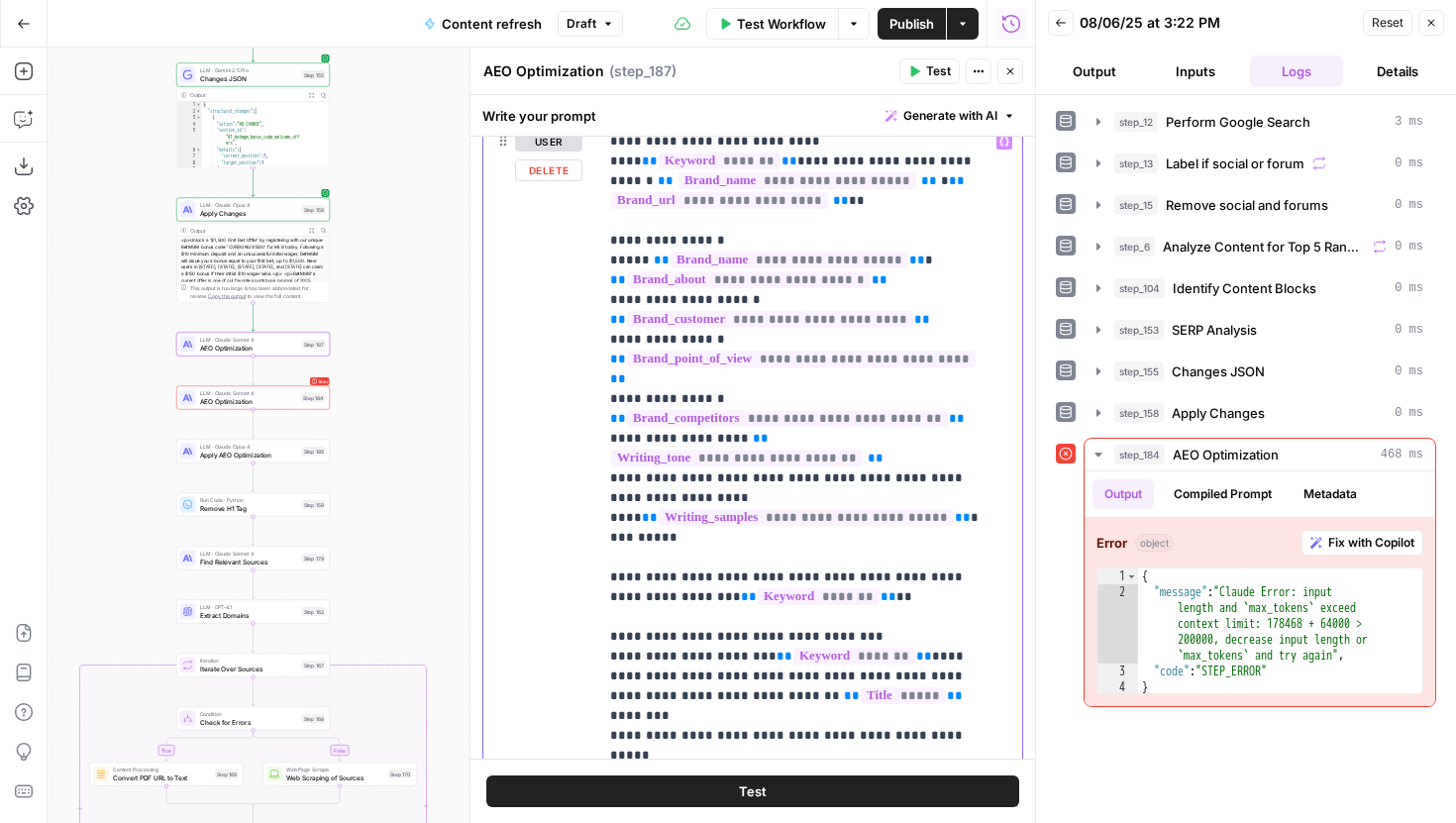 drag, startPoint x: 984, startPoint y: 500, endPoint x: 600, endPoint y: 140, distance: 526.3611 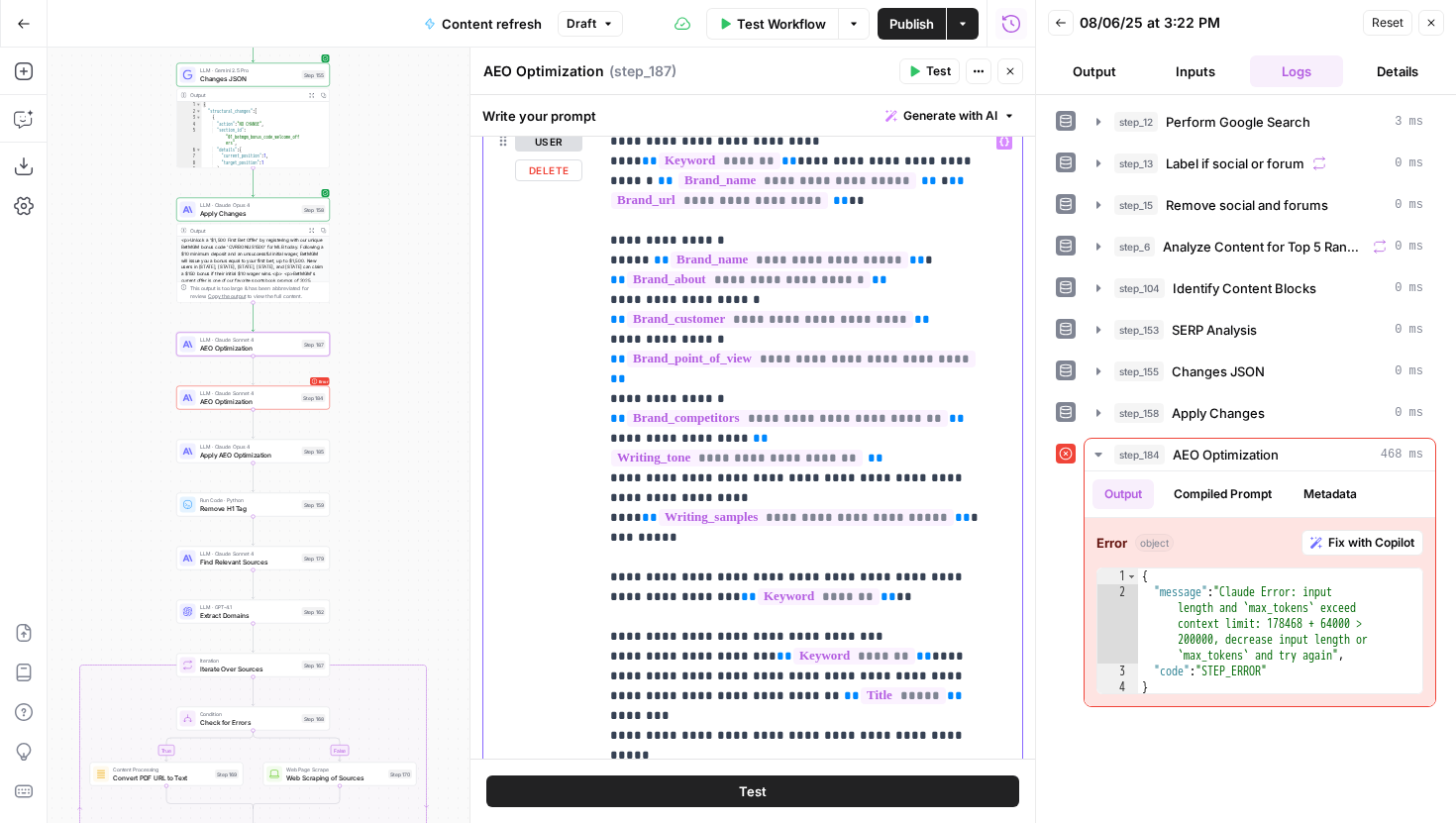 click on "**********" at bounding box center [810, 527] 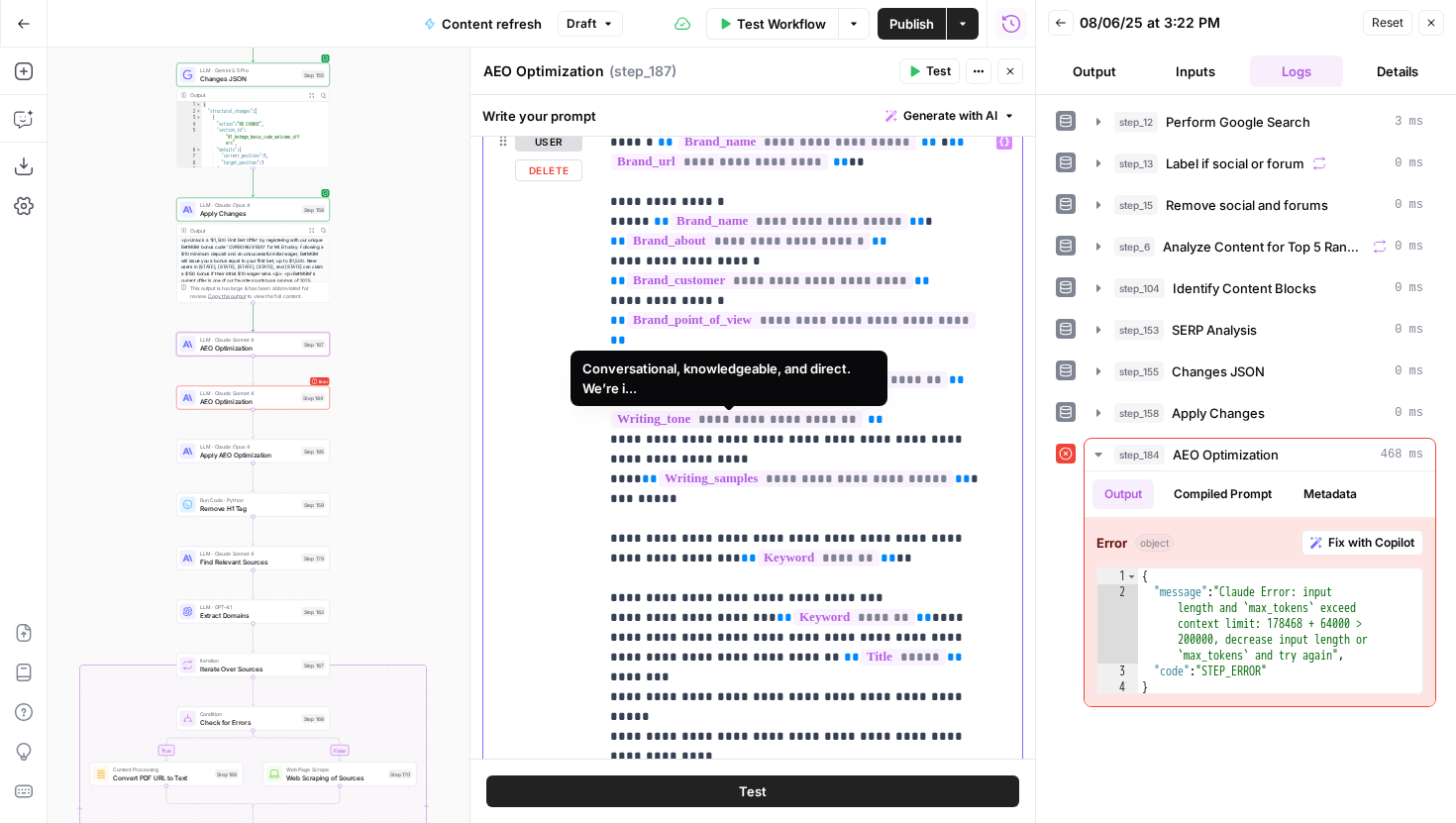 scroll, scrollTop: 0, scrollLeft: 0, axis: both 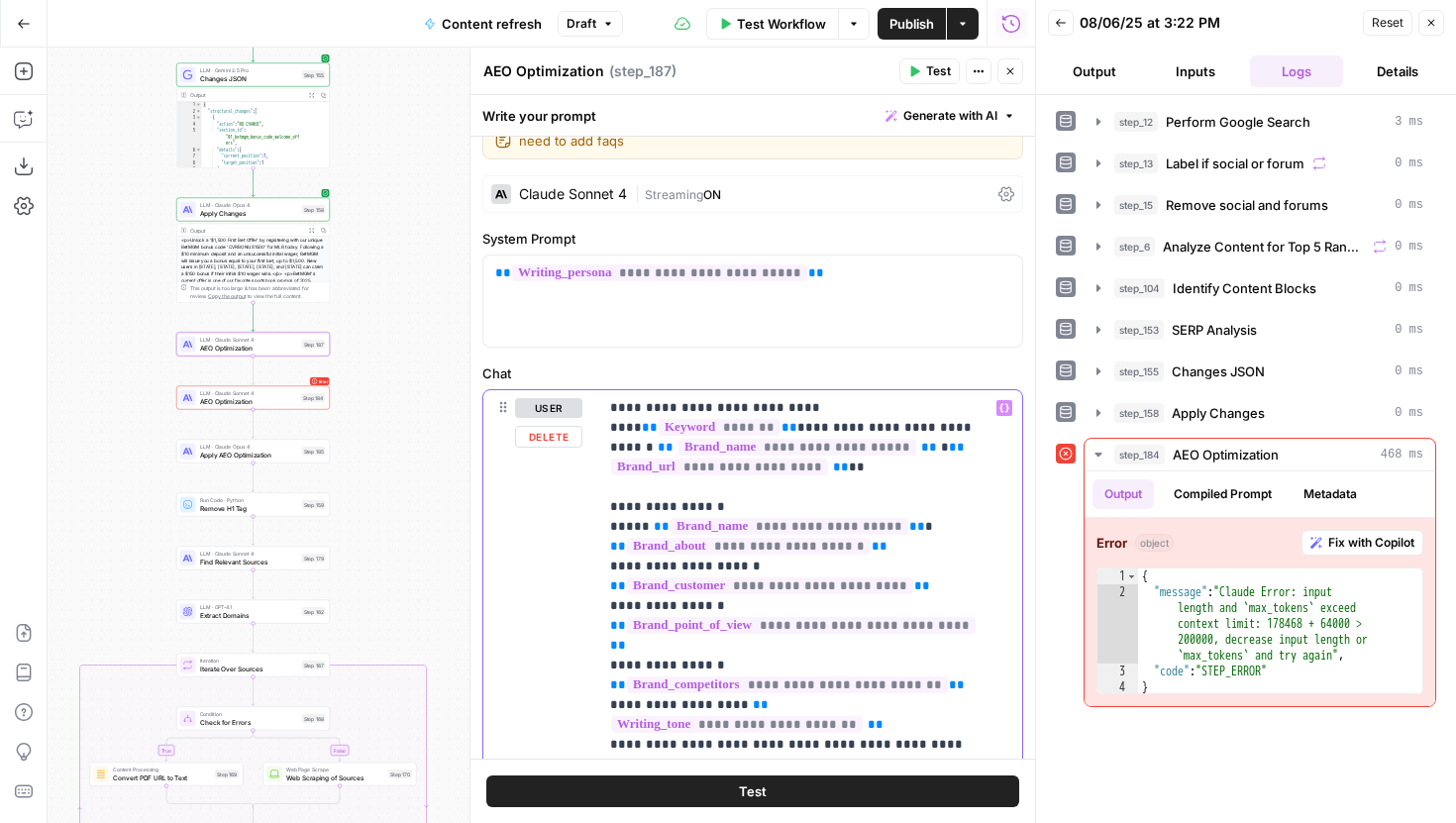 copy on "**********" 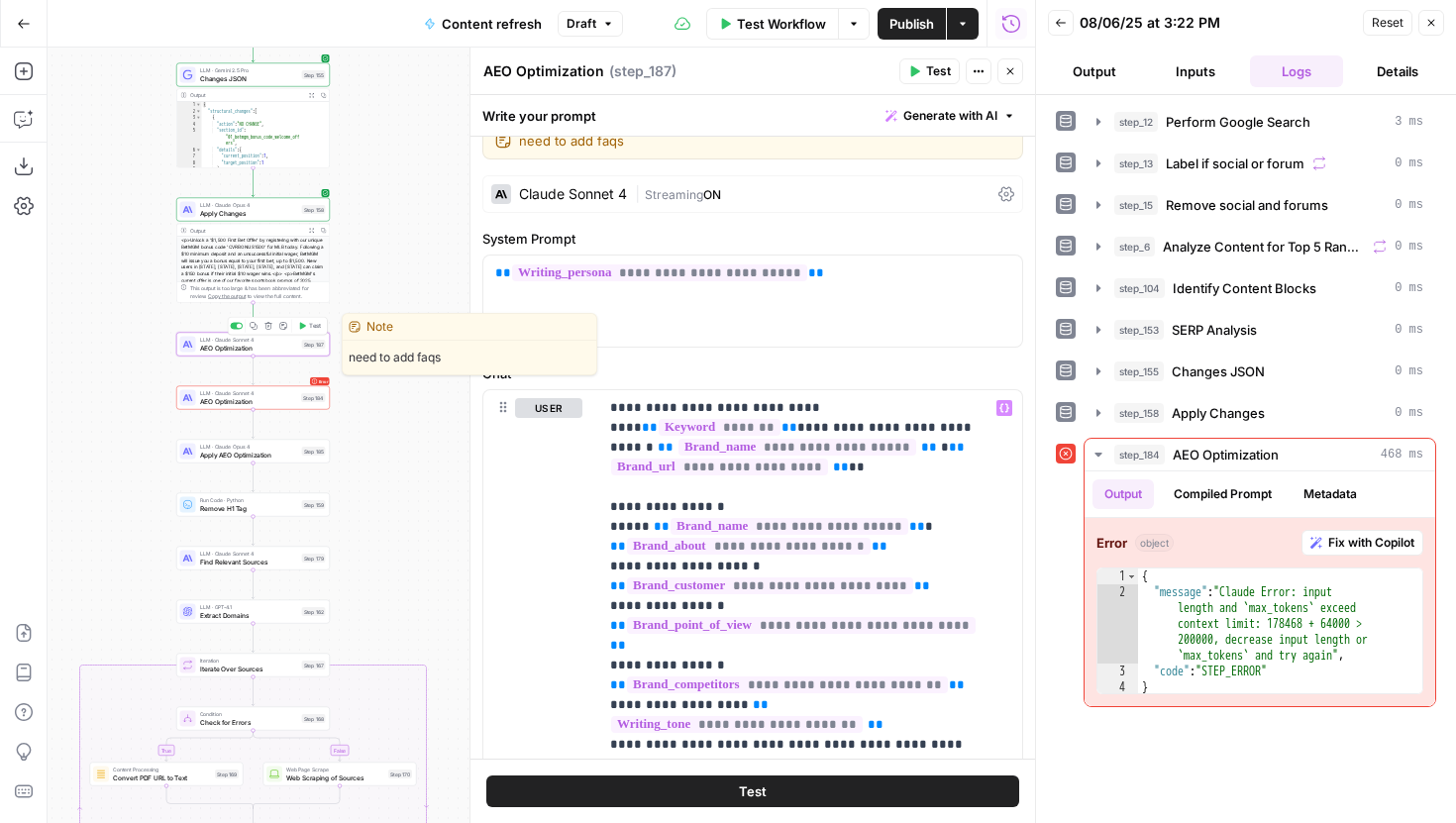 click on "LLM · Claude Sonnet 4 AEO Optimization Step 187 Copy step Delete step Edit Note Test" at bounding box center (253, 344) 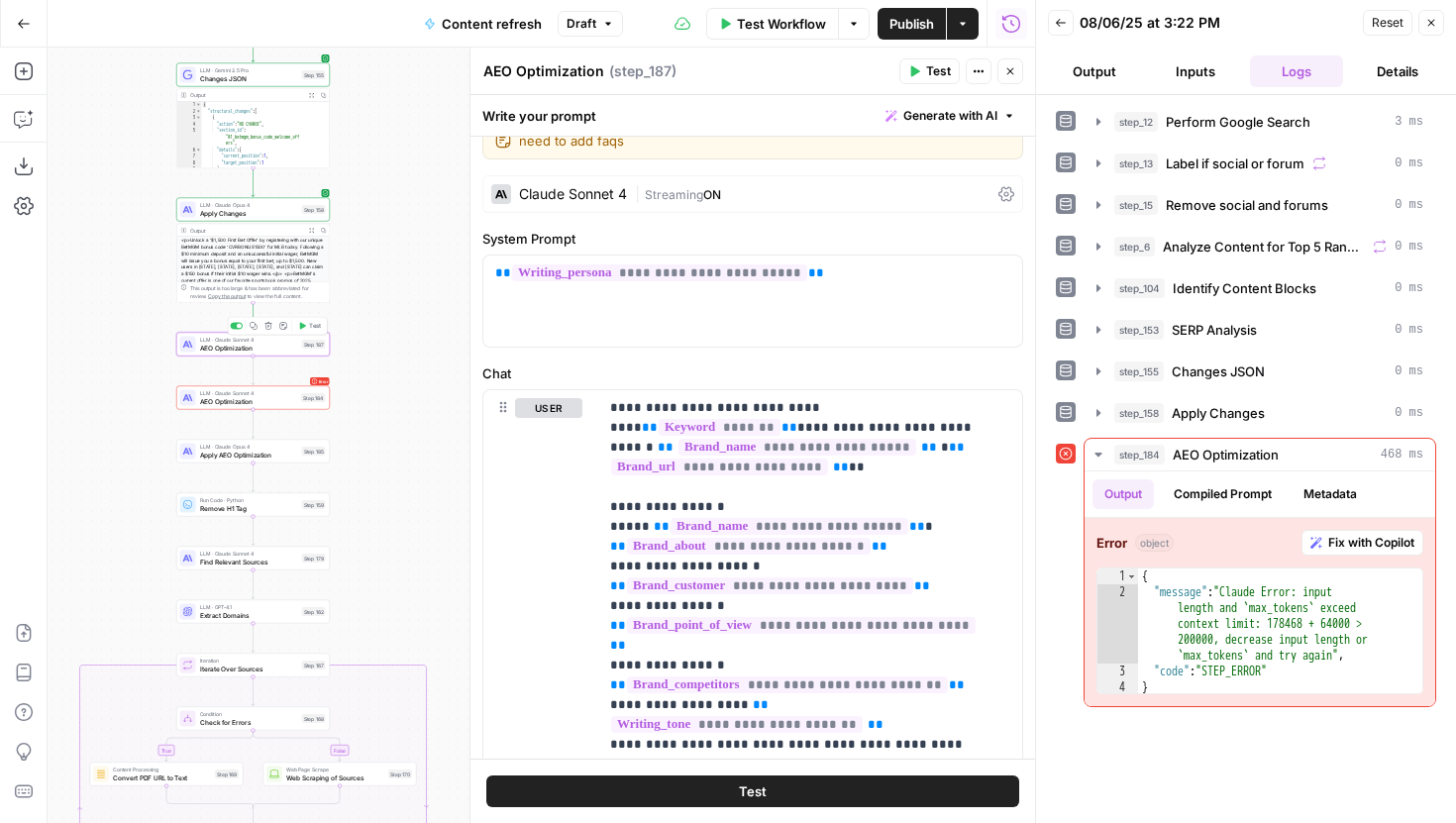 click on "AEO Optimization" at bounding box center [249, 401] 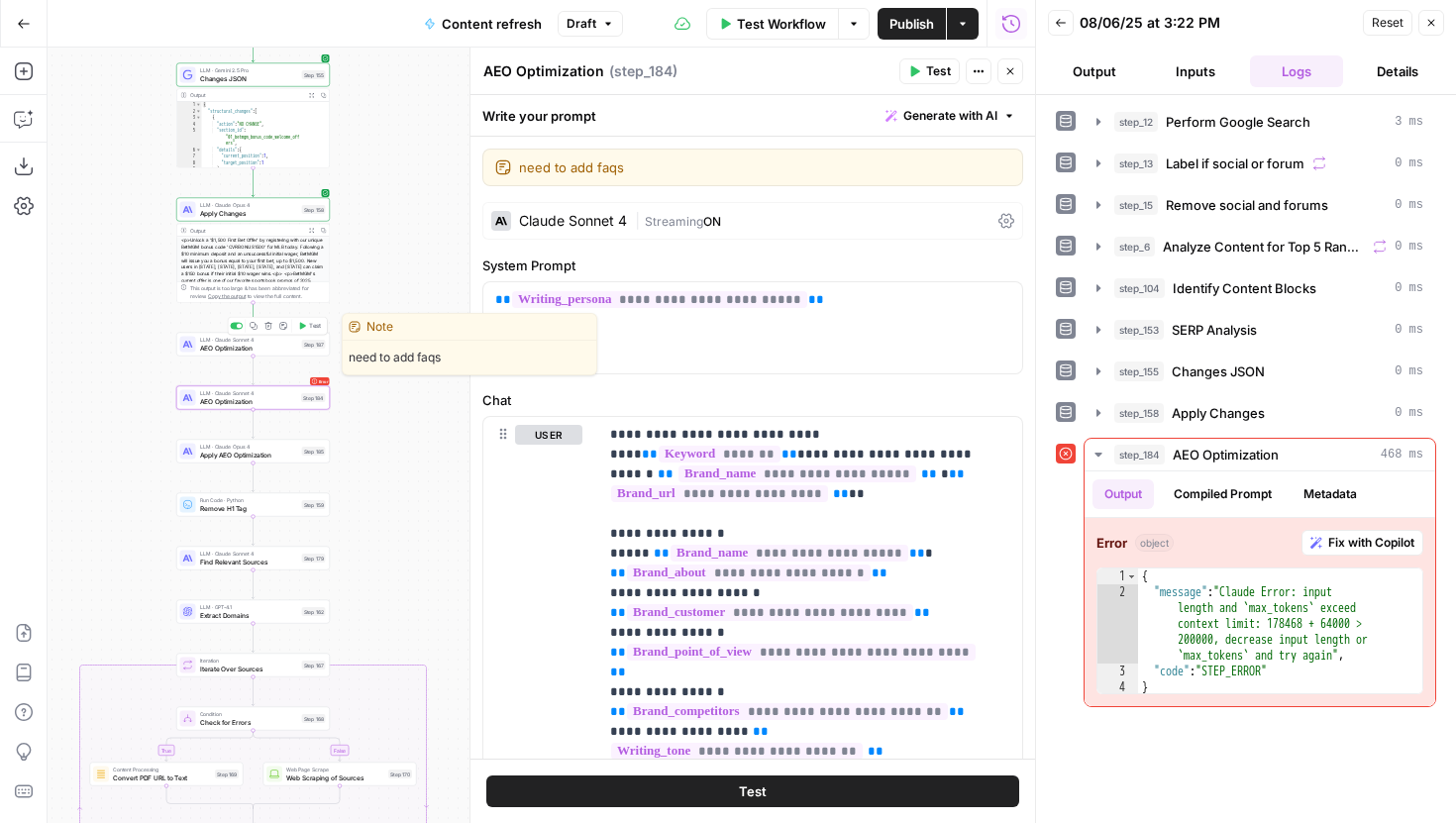 click on "AEO Optimization" at bounding box center [249, 348] 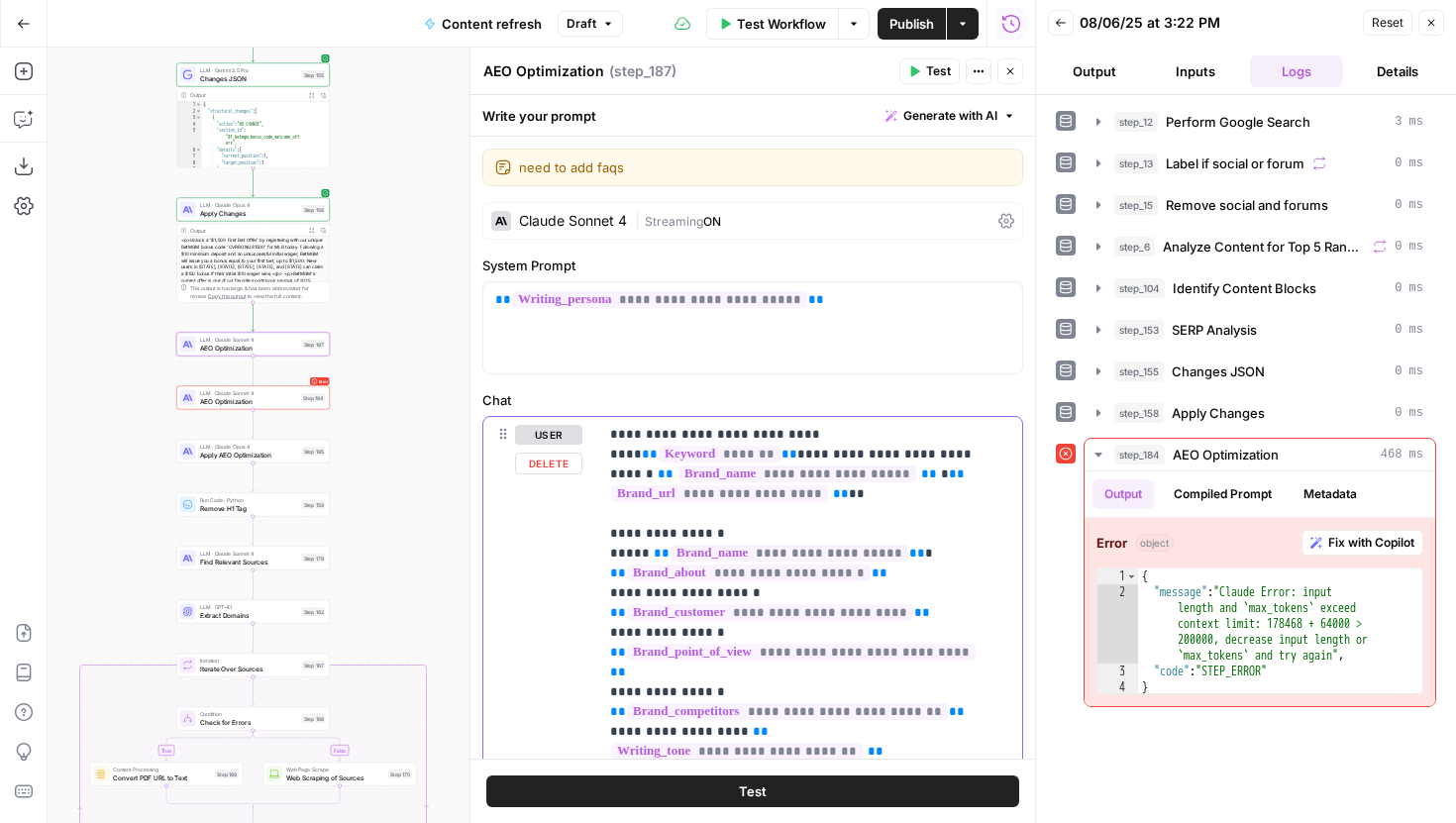 click on "Delete" at bounding box center (549, 463) 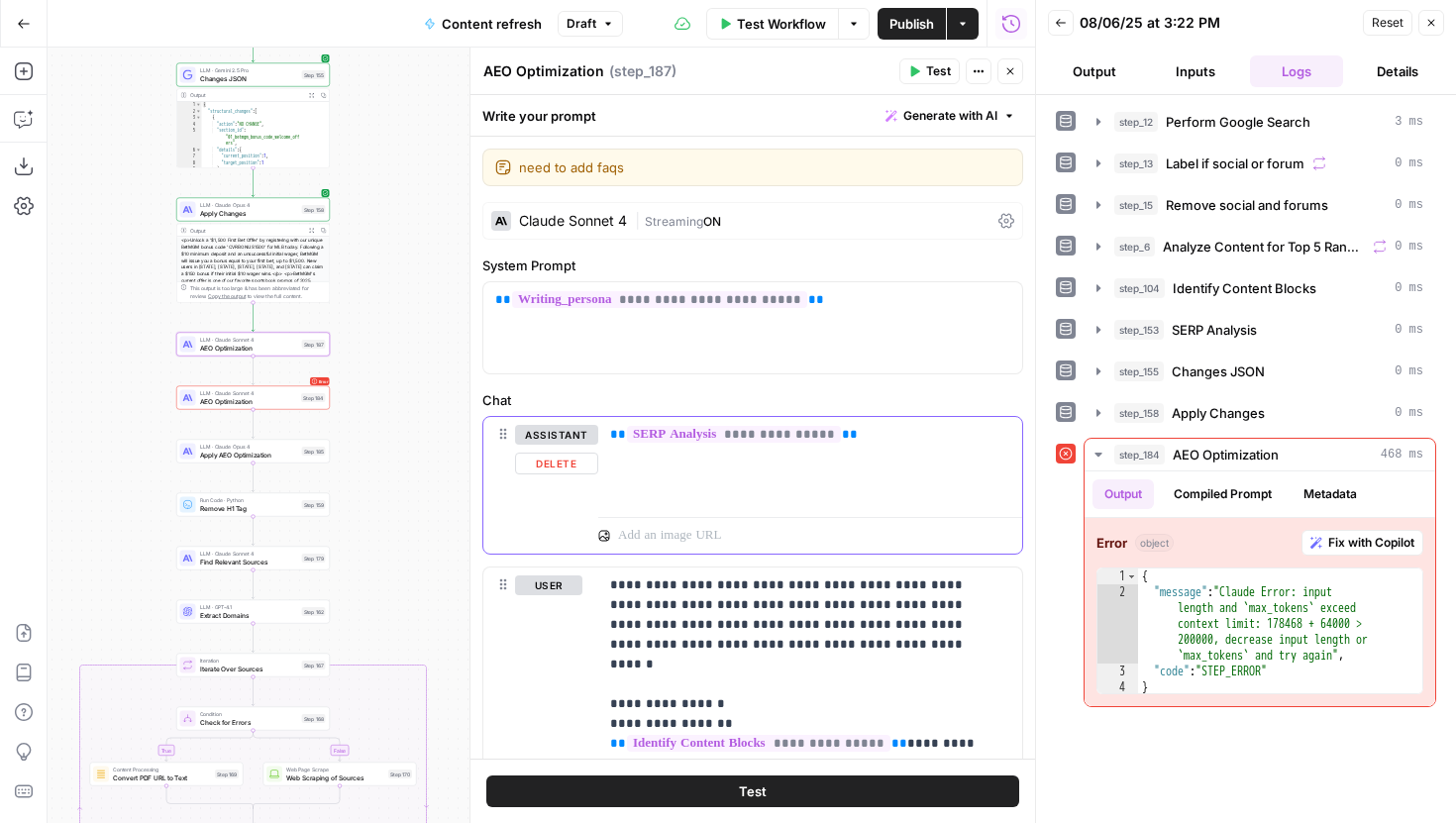 click on "Delete" at bounding box center (557, 463) 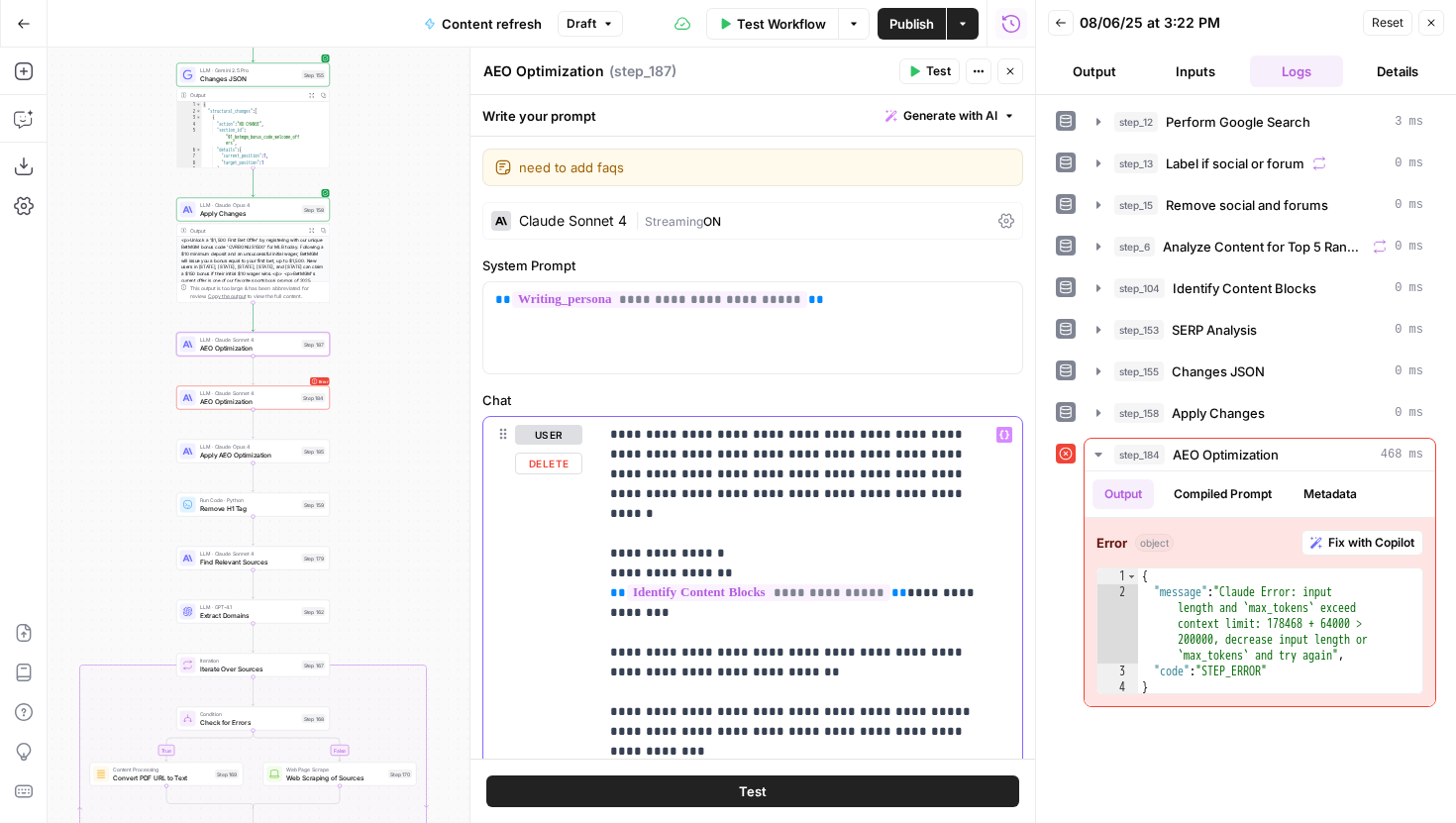 drag, startPoint x: 883, startPoint y: 460, endPoint x: 607, endPoint y: 437, distance: 276.95668 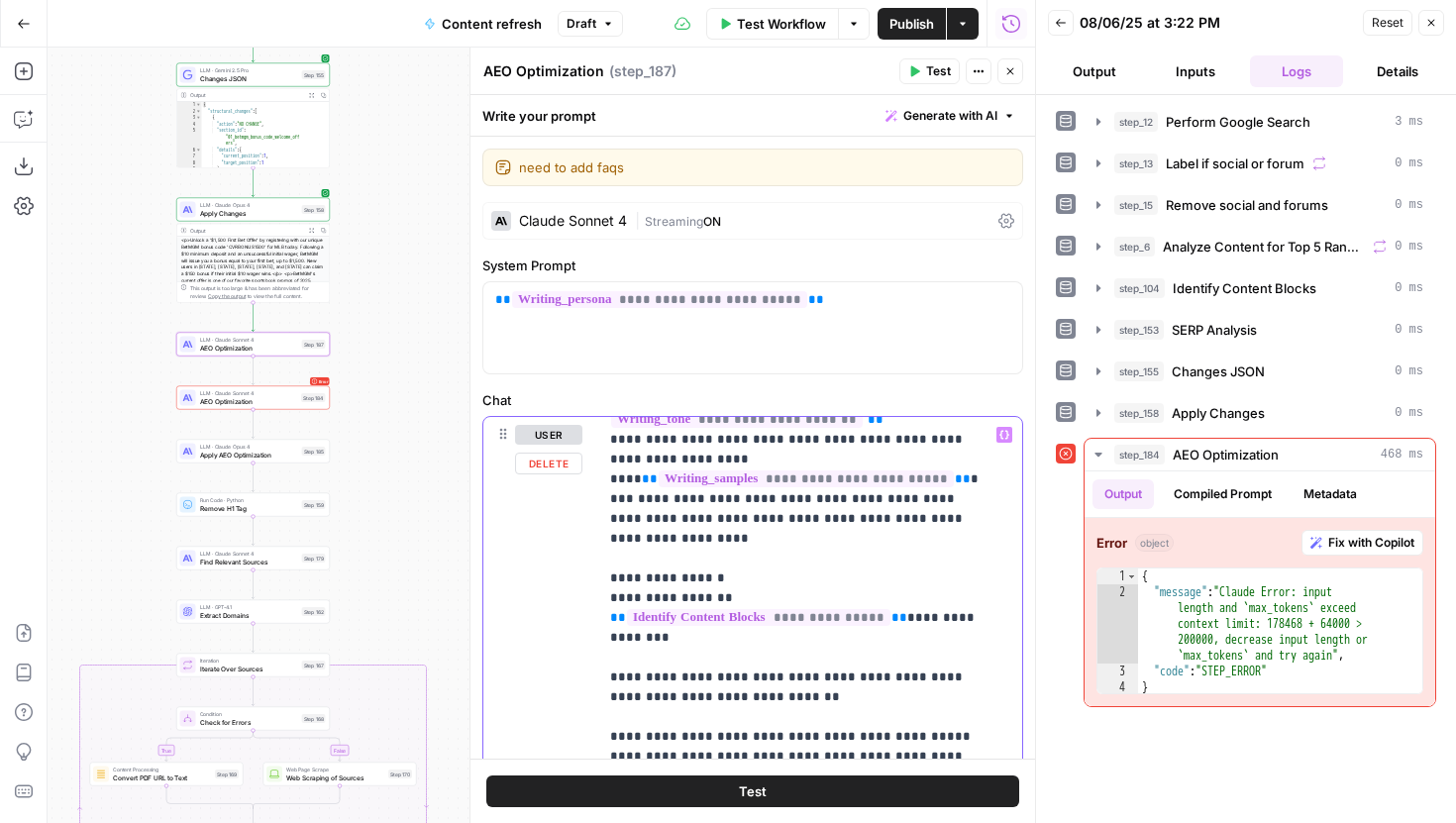 scroll, scrollTop: 323, scrollLeft: 0, axis: vertical 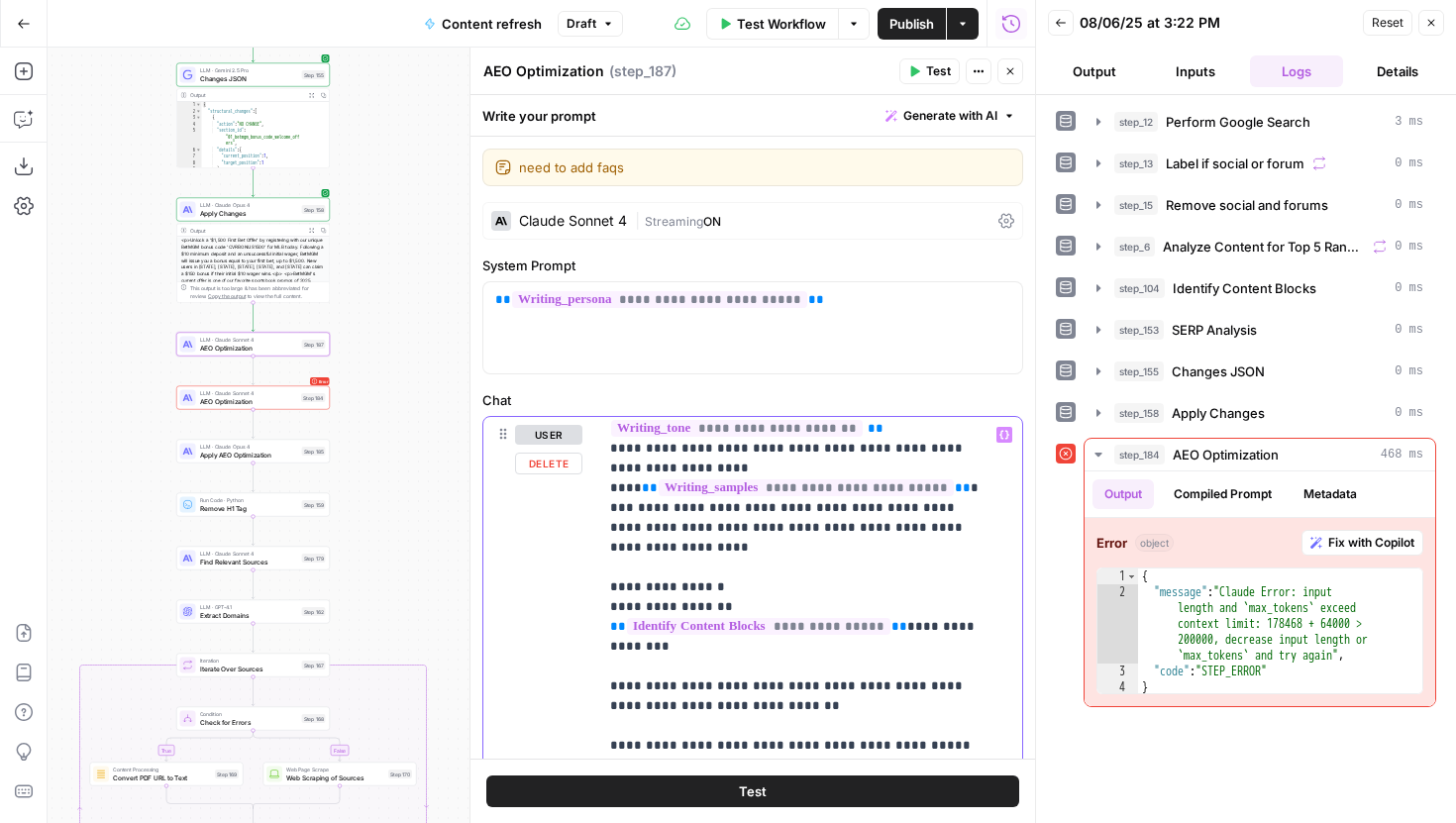 click on "**********" at bounding box center (795, 835) 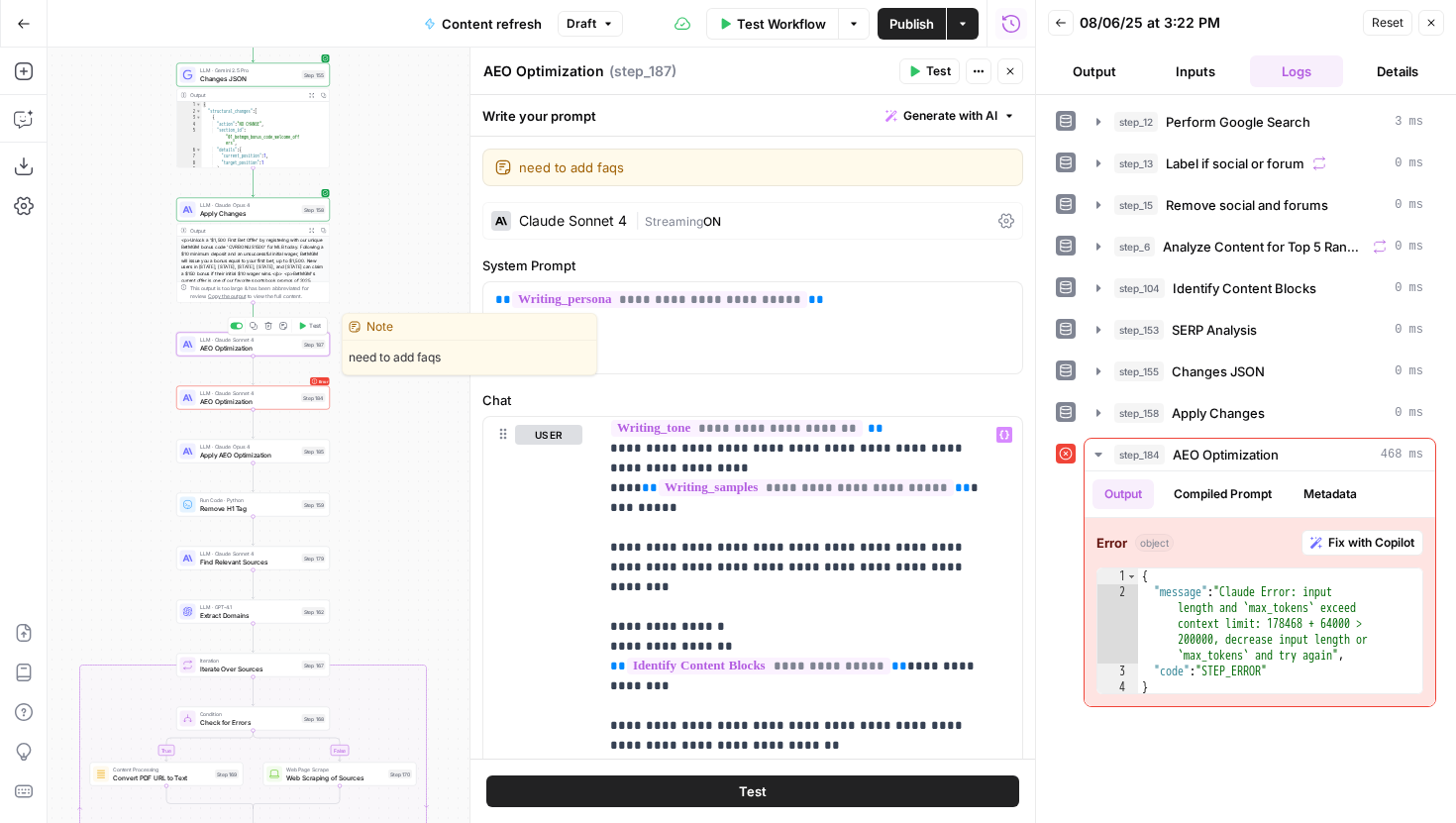 click on "Test" at bounding box center [315, 326] 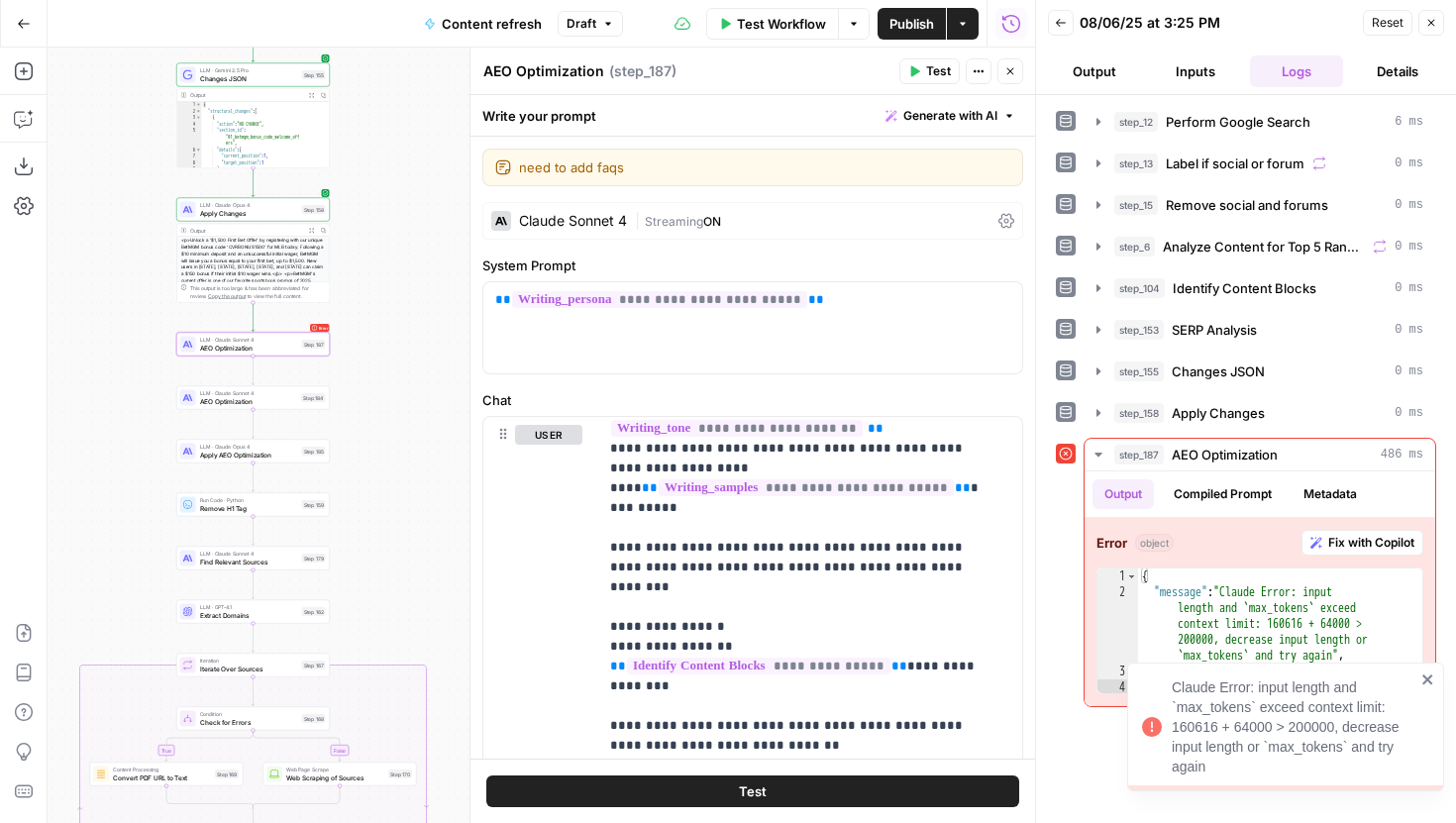 click 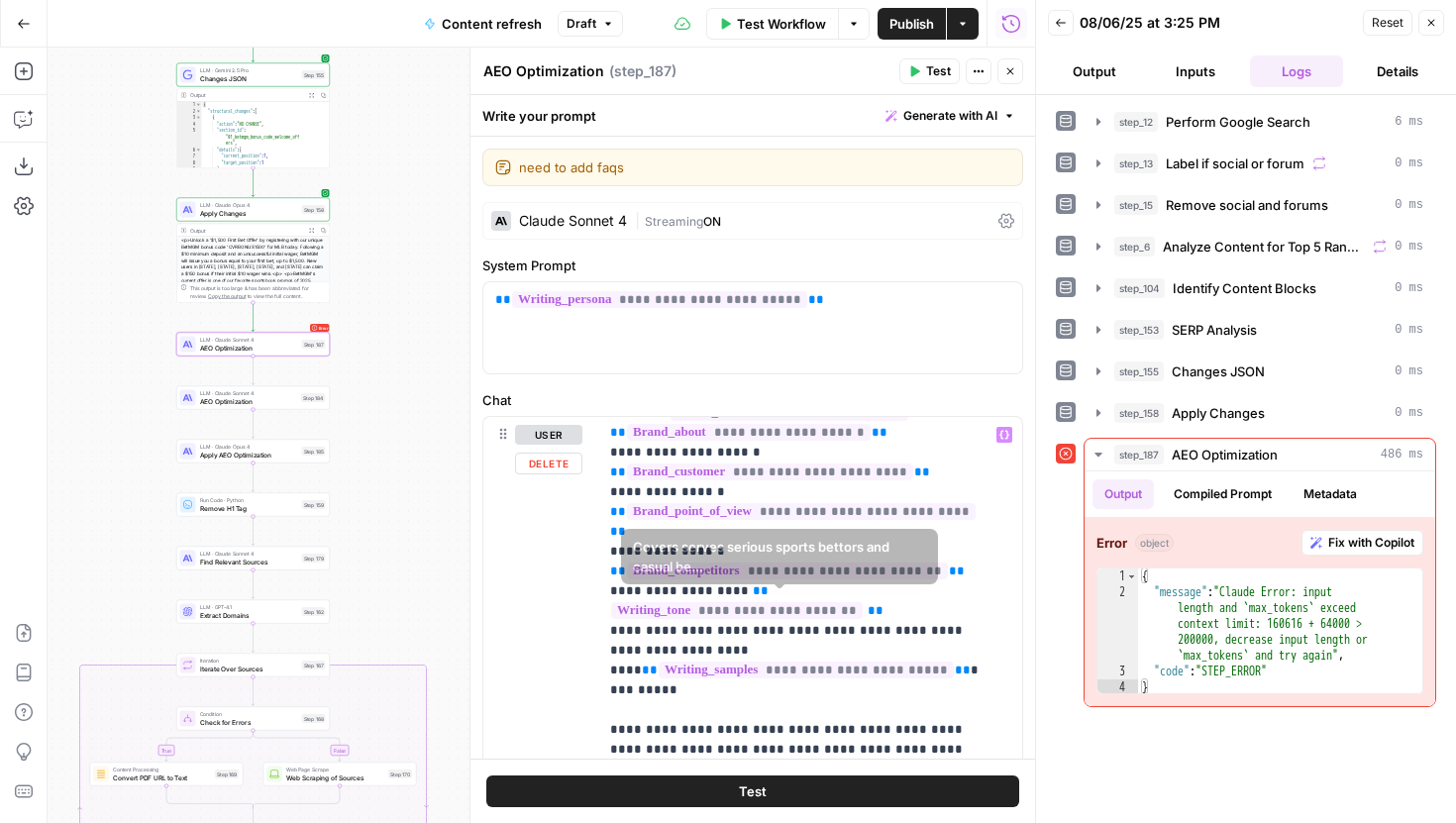 scroll, scrollTop: 0, scrollLeft: 0, axis: both 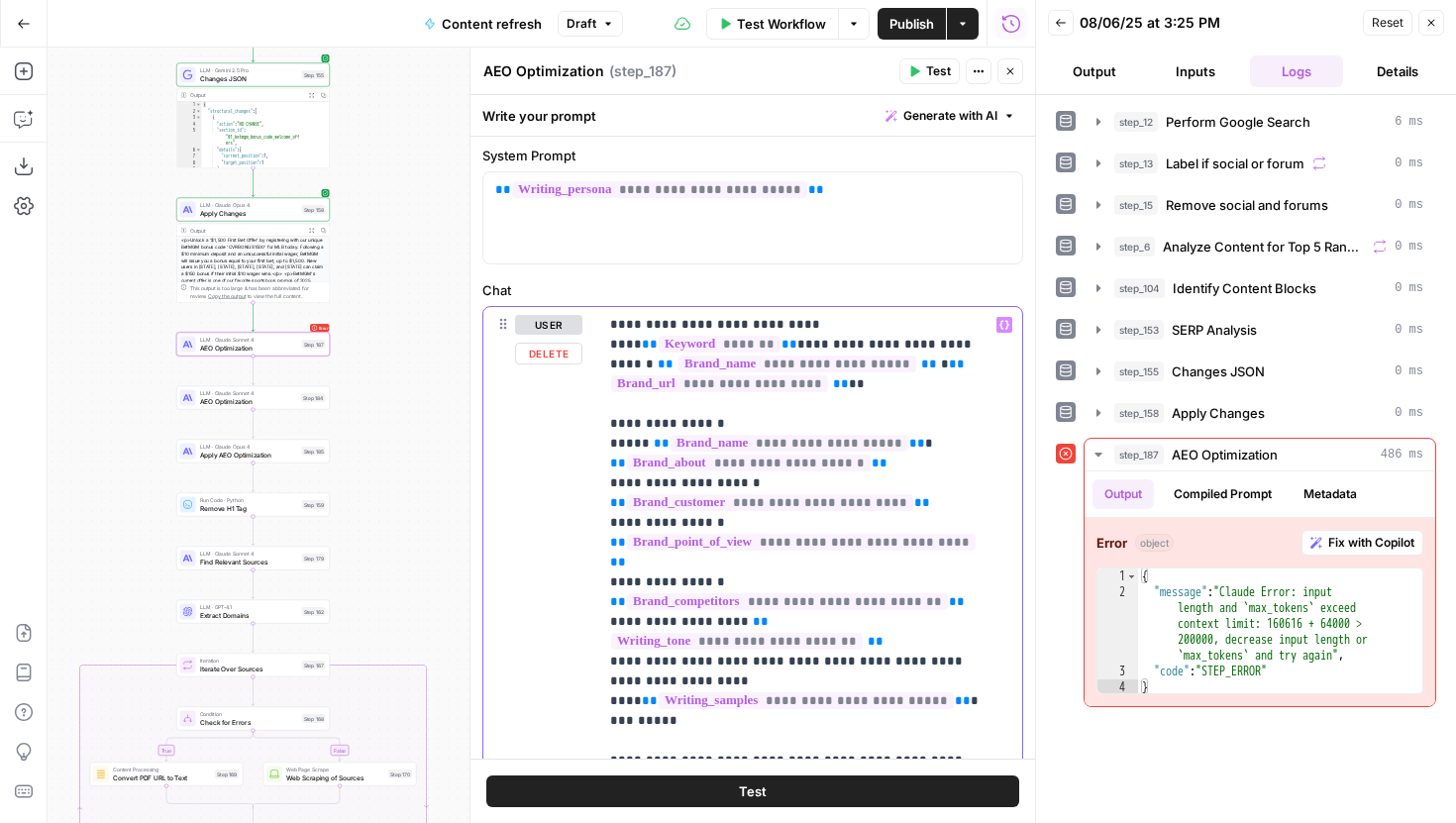drag, startPoint x: 607, startPoint y: 434, endPoint x: 980, endPoint y: 679, distance: 446.26674 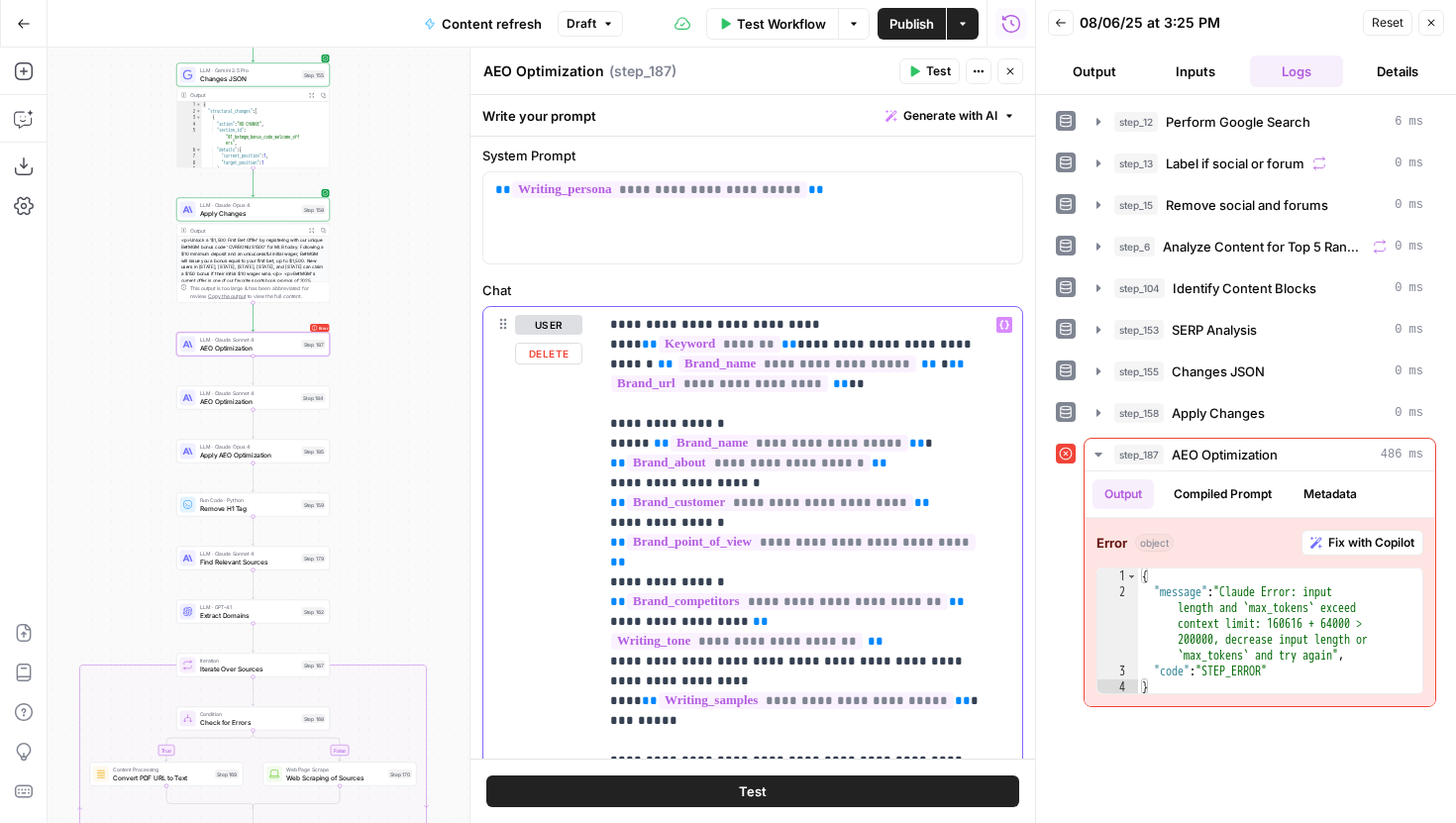 click on "**********" at bounding box center (802, 710) 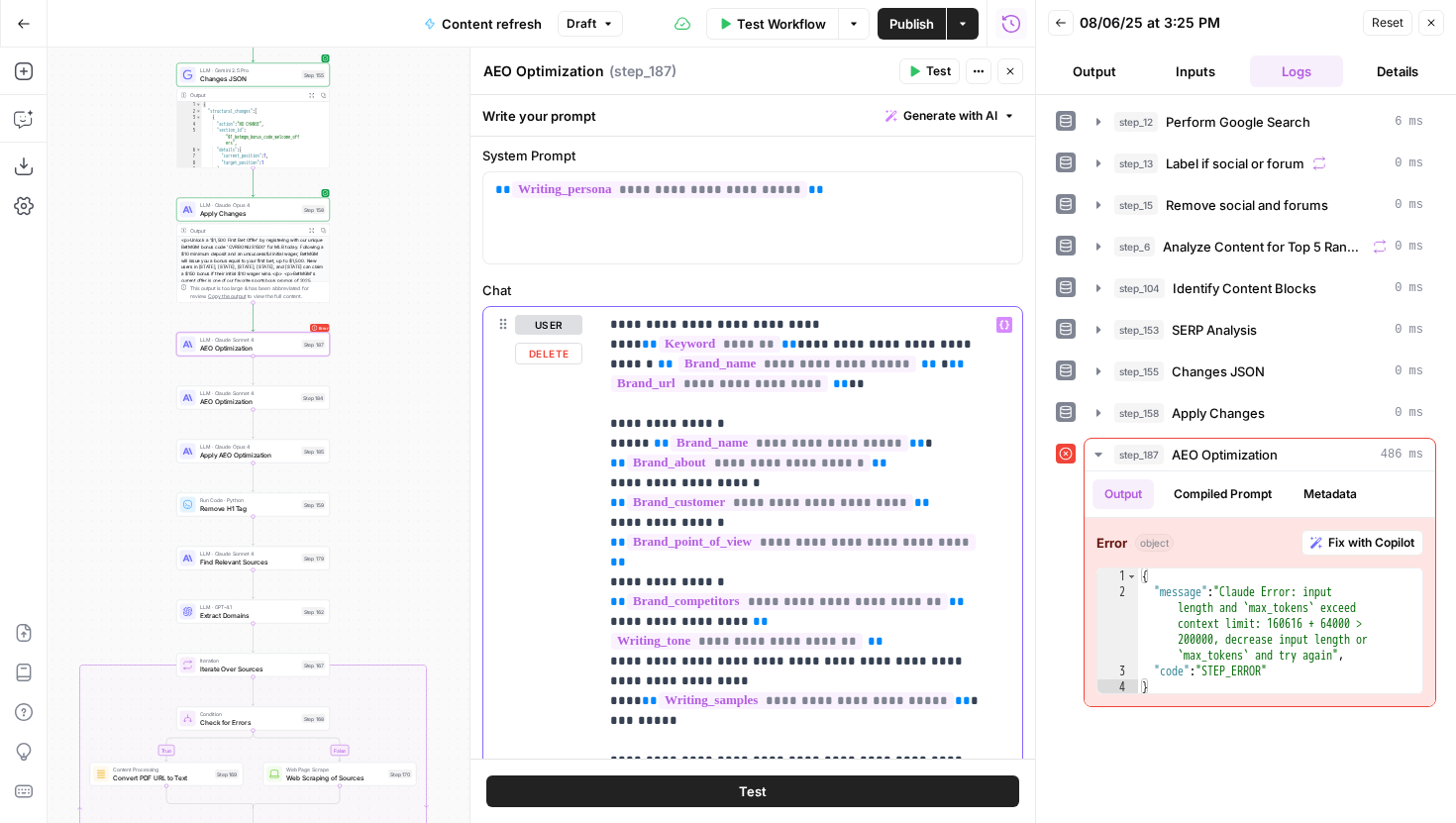 click on "Delete" at bounding box center [549, 354] 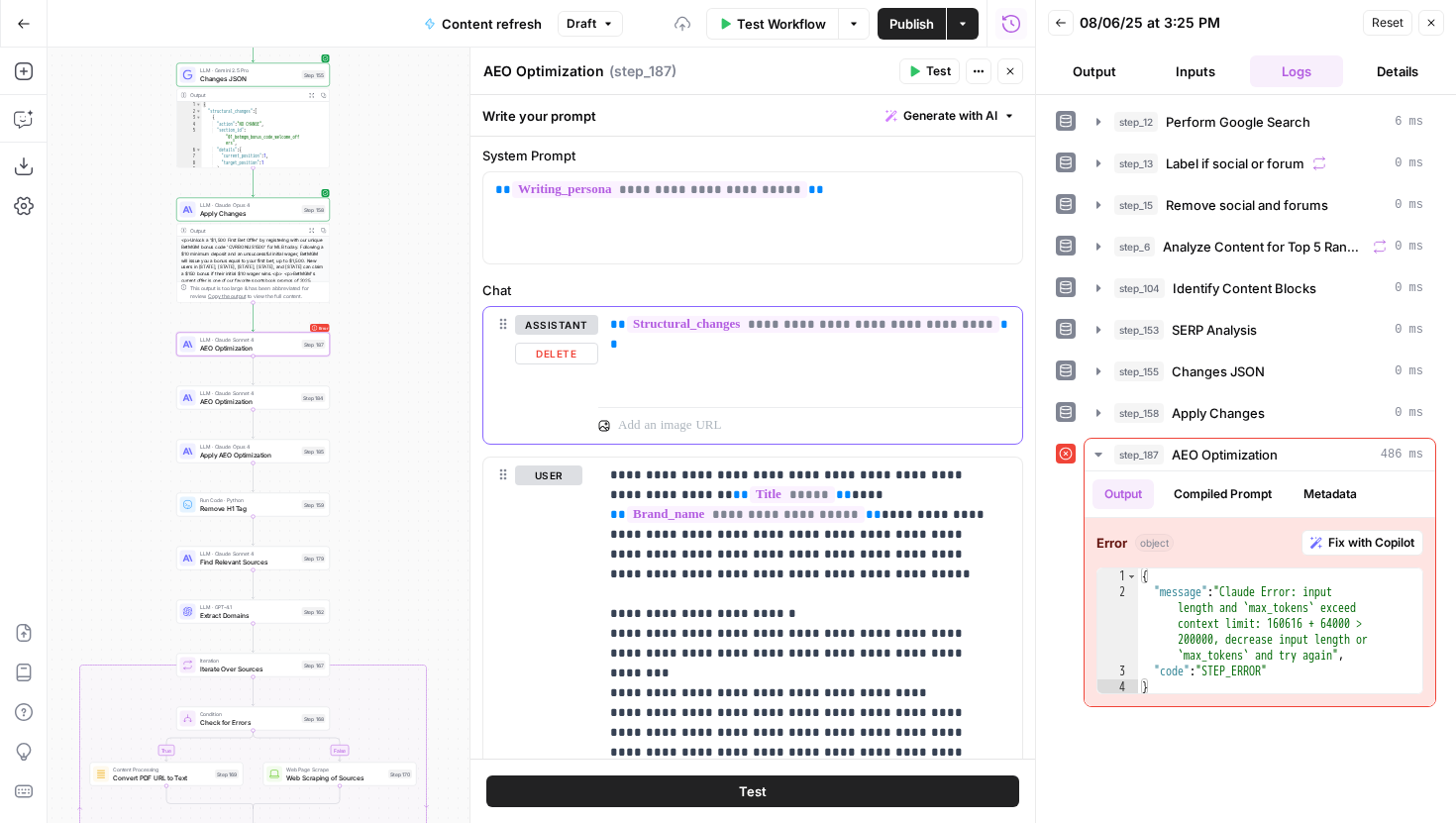 click on "Delete" at bounding box center (557, 354) 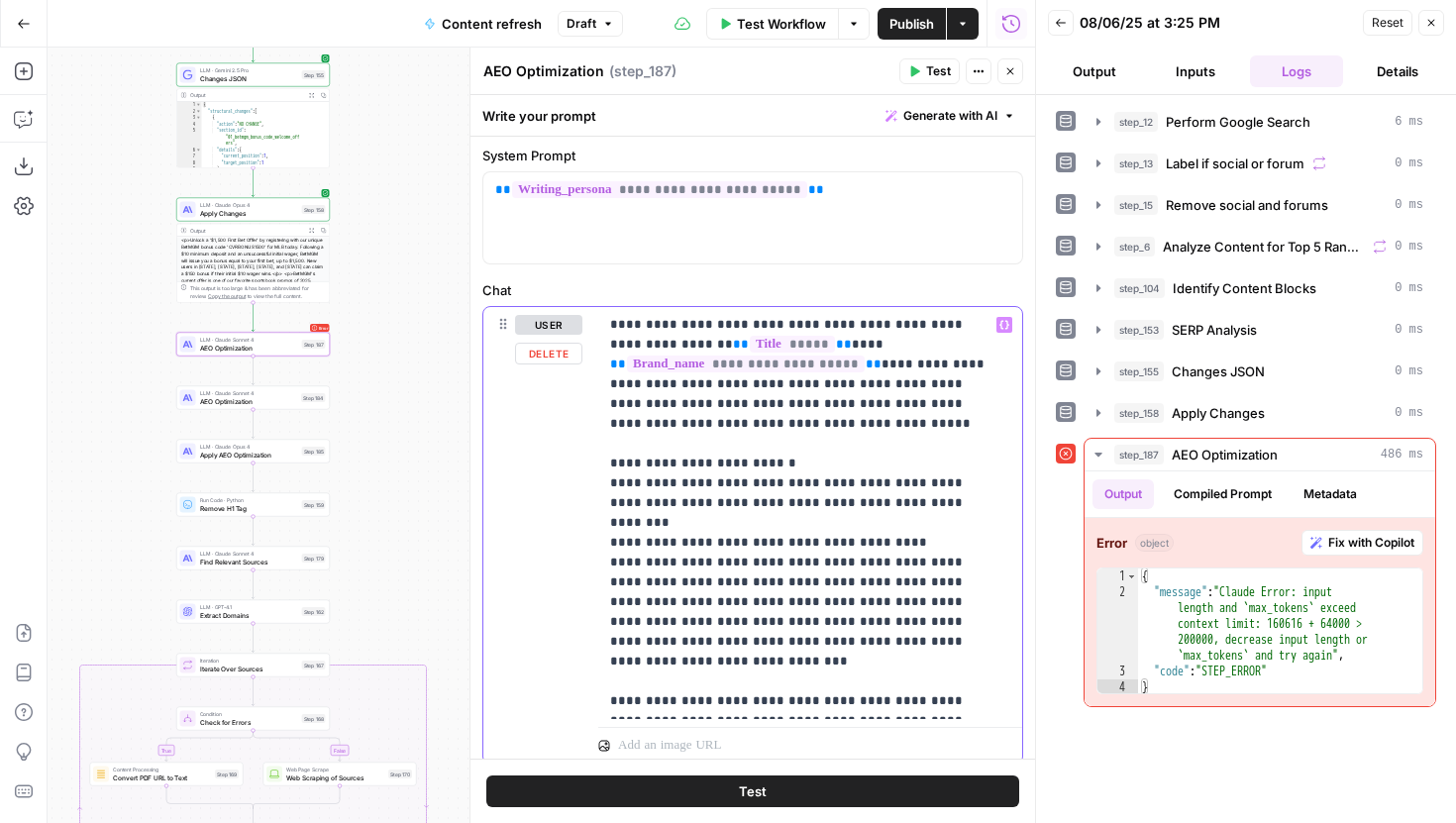 drag, startPoint x: 645, startPoint y: 326, endPoint x: 597, endPoint y: 325, distance: 48.010416 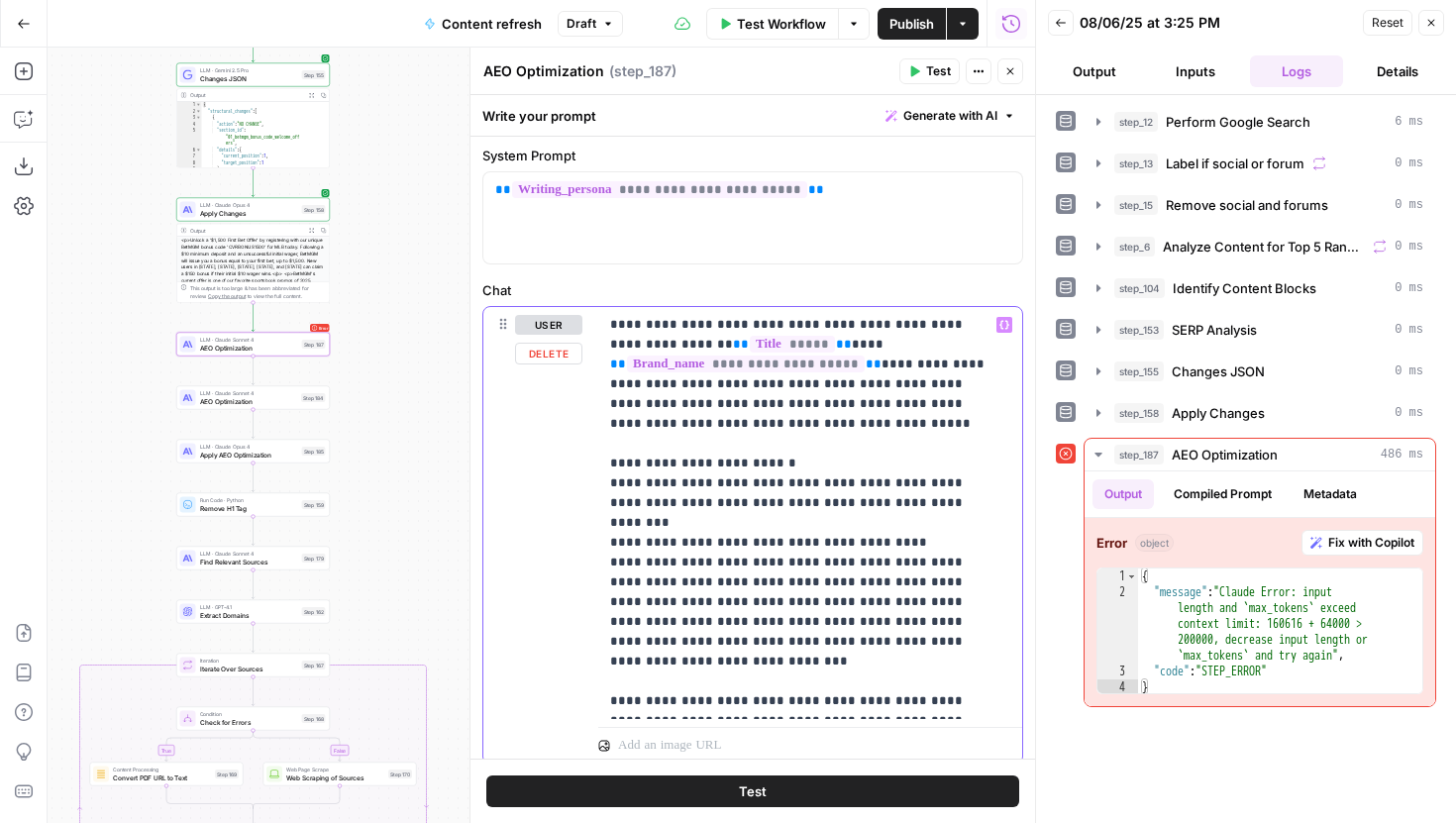click on "**********" at bounding box center (810, 513) 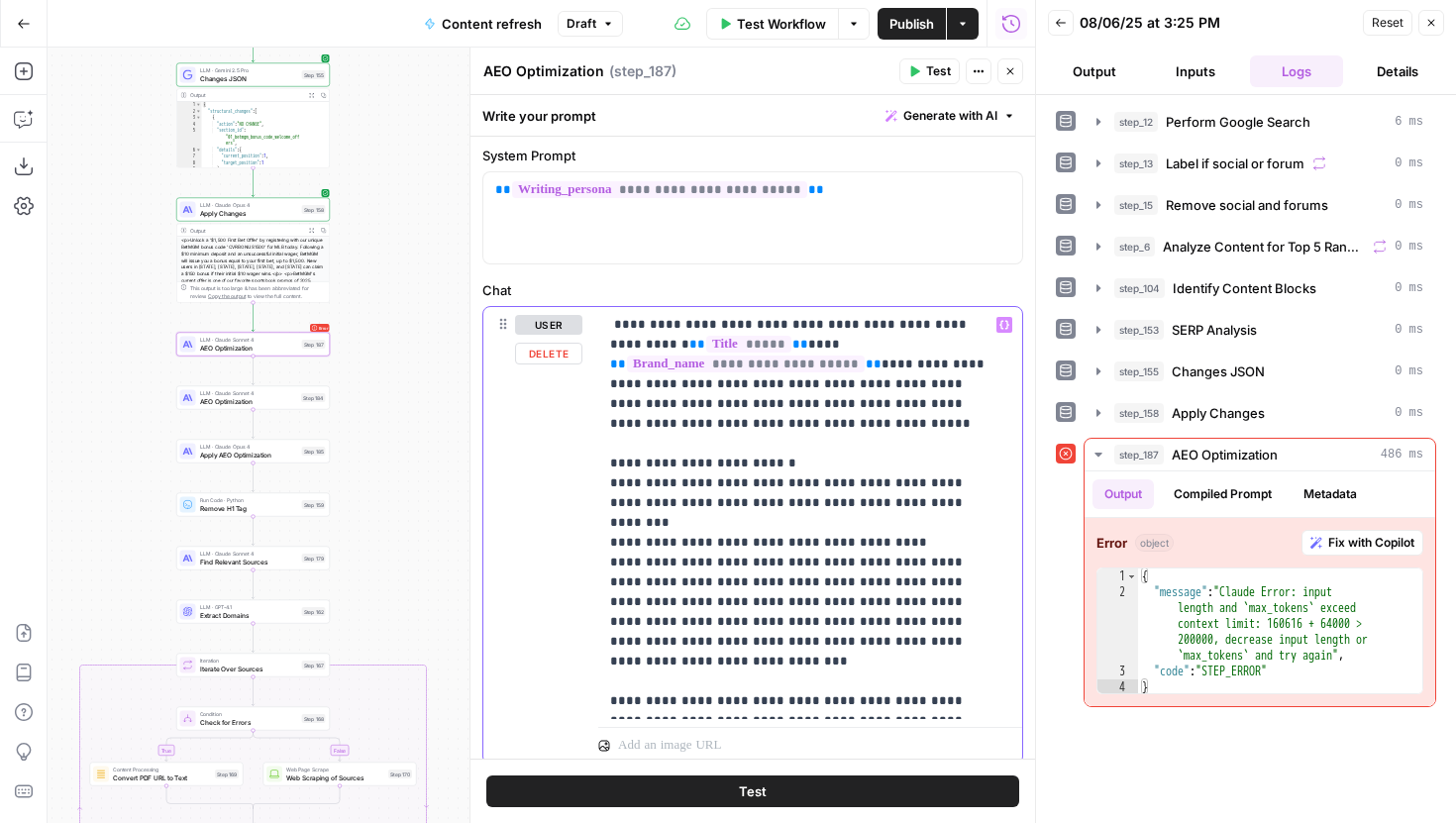 type 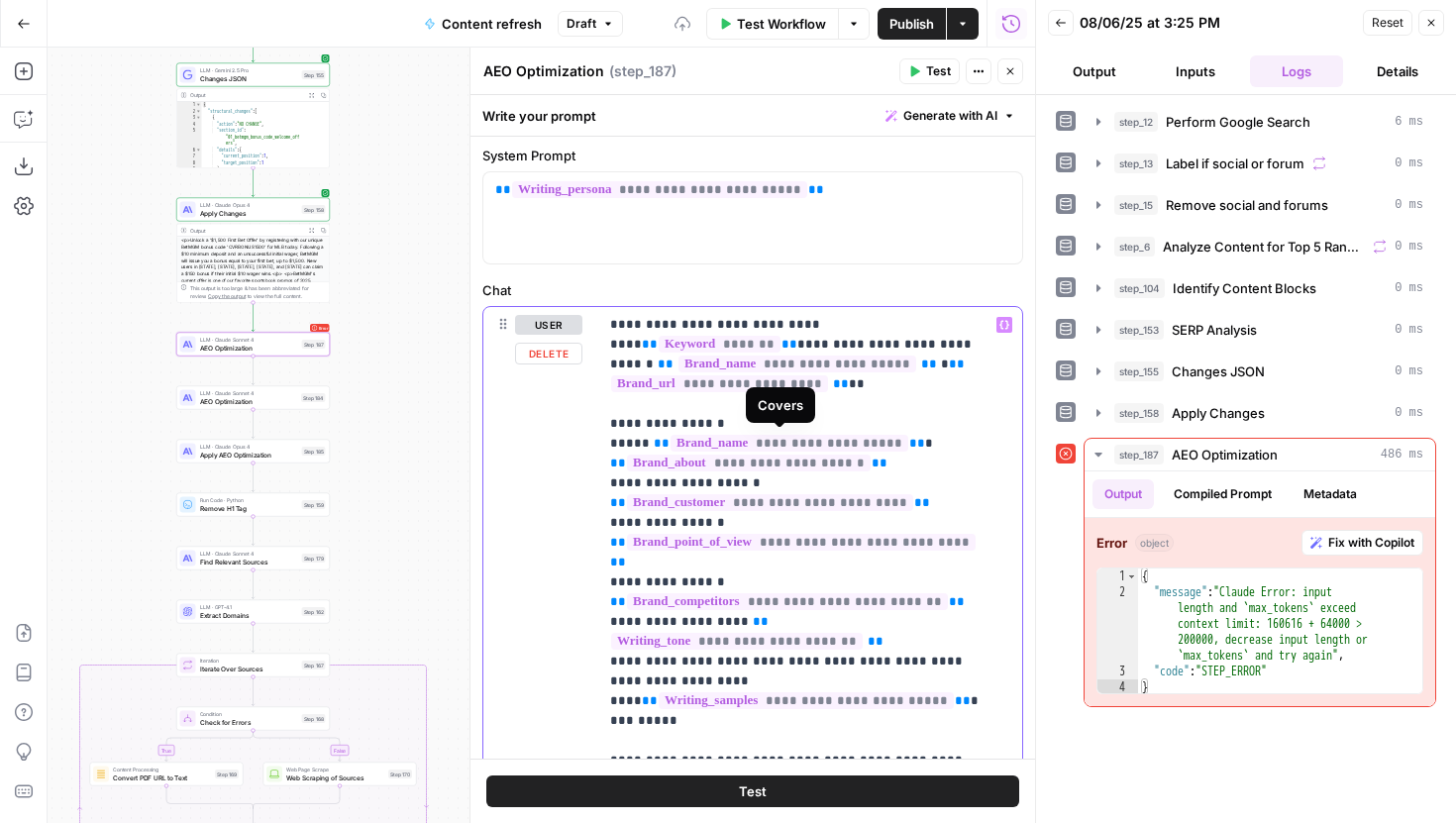 scroll, scrollTop: 1, scrollLeft: 0, axis: vertical 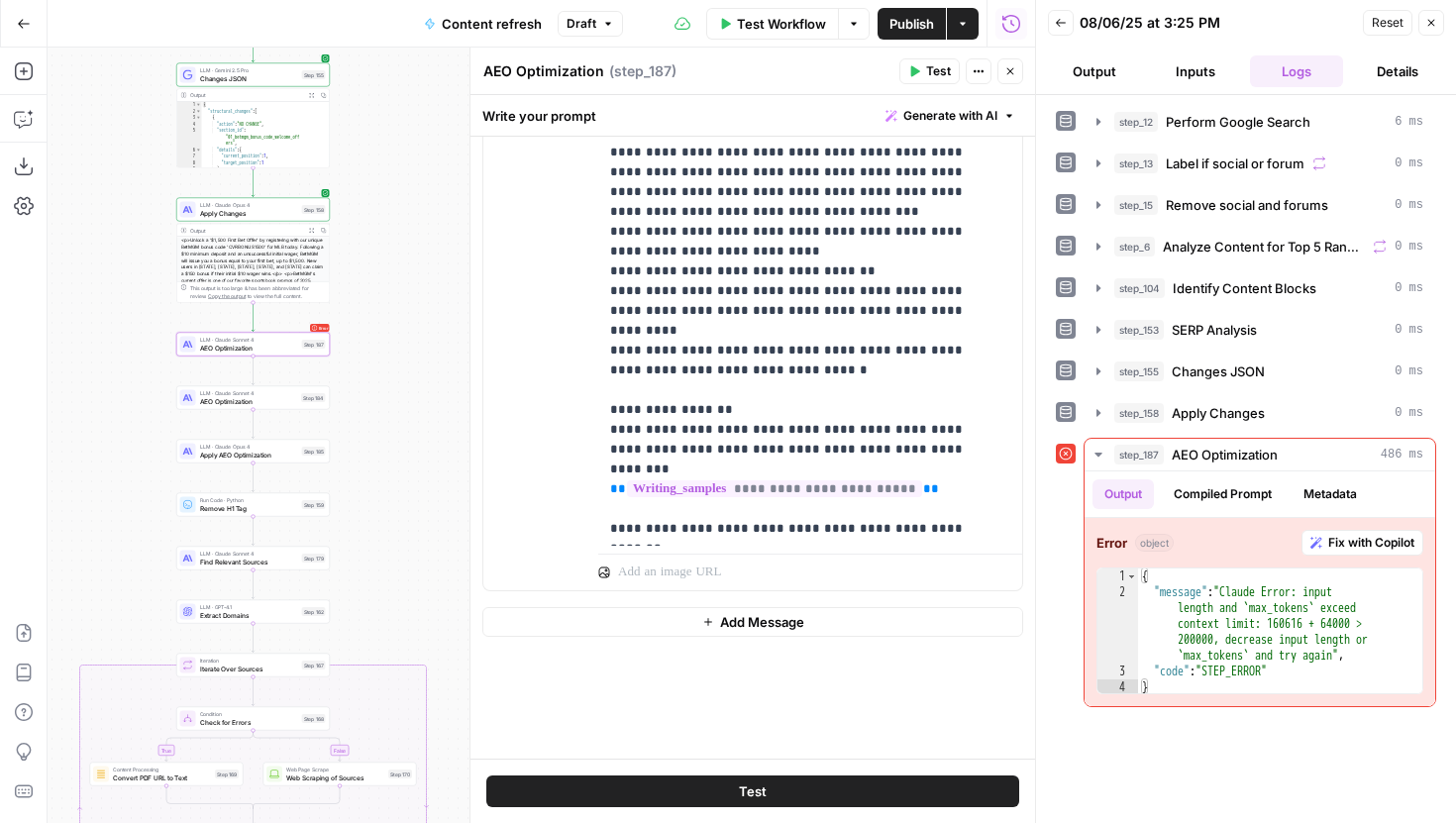 click 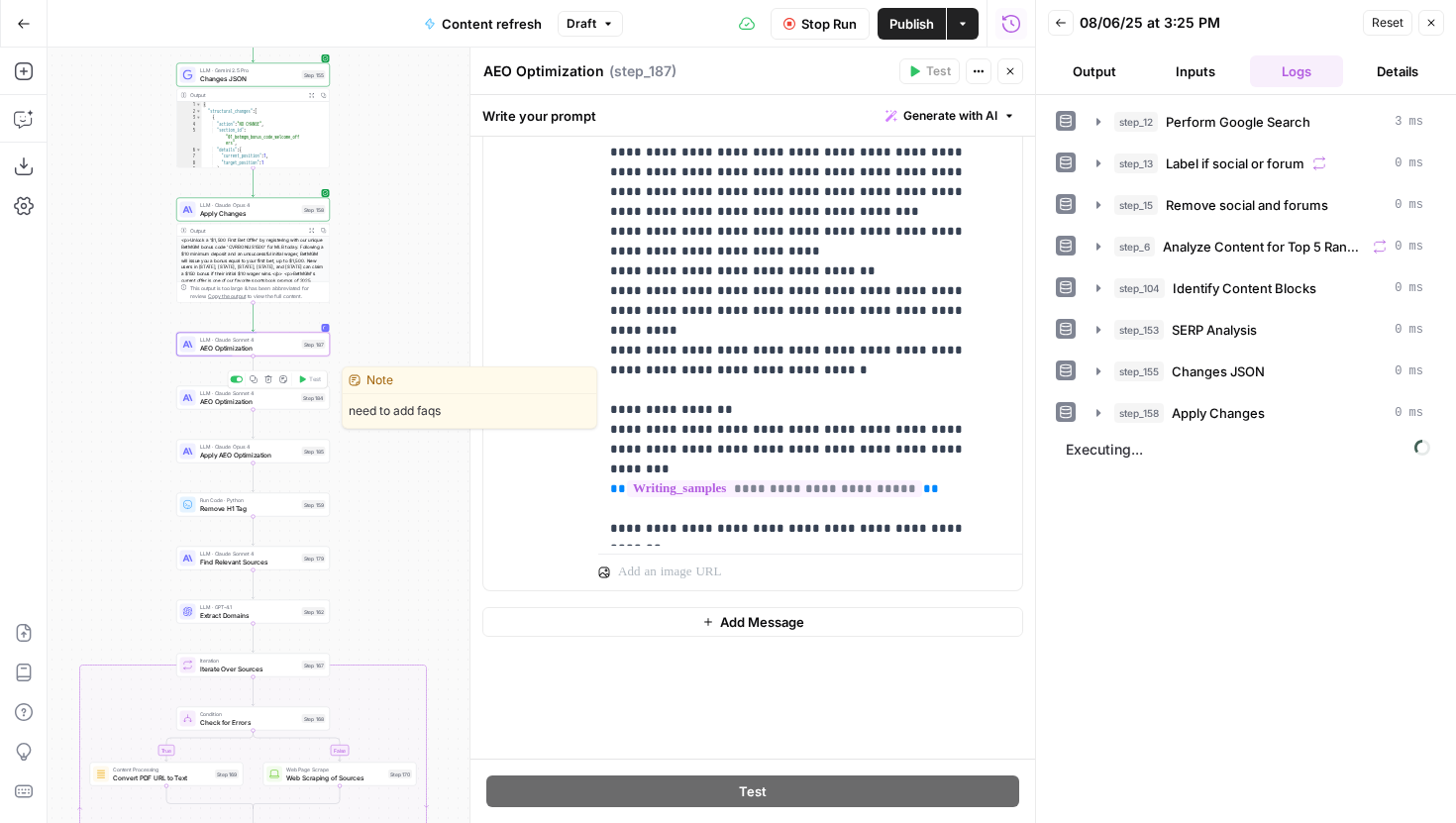 click at bounding box center (239, 379) 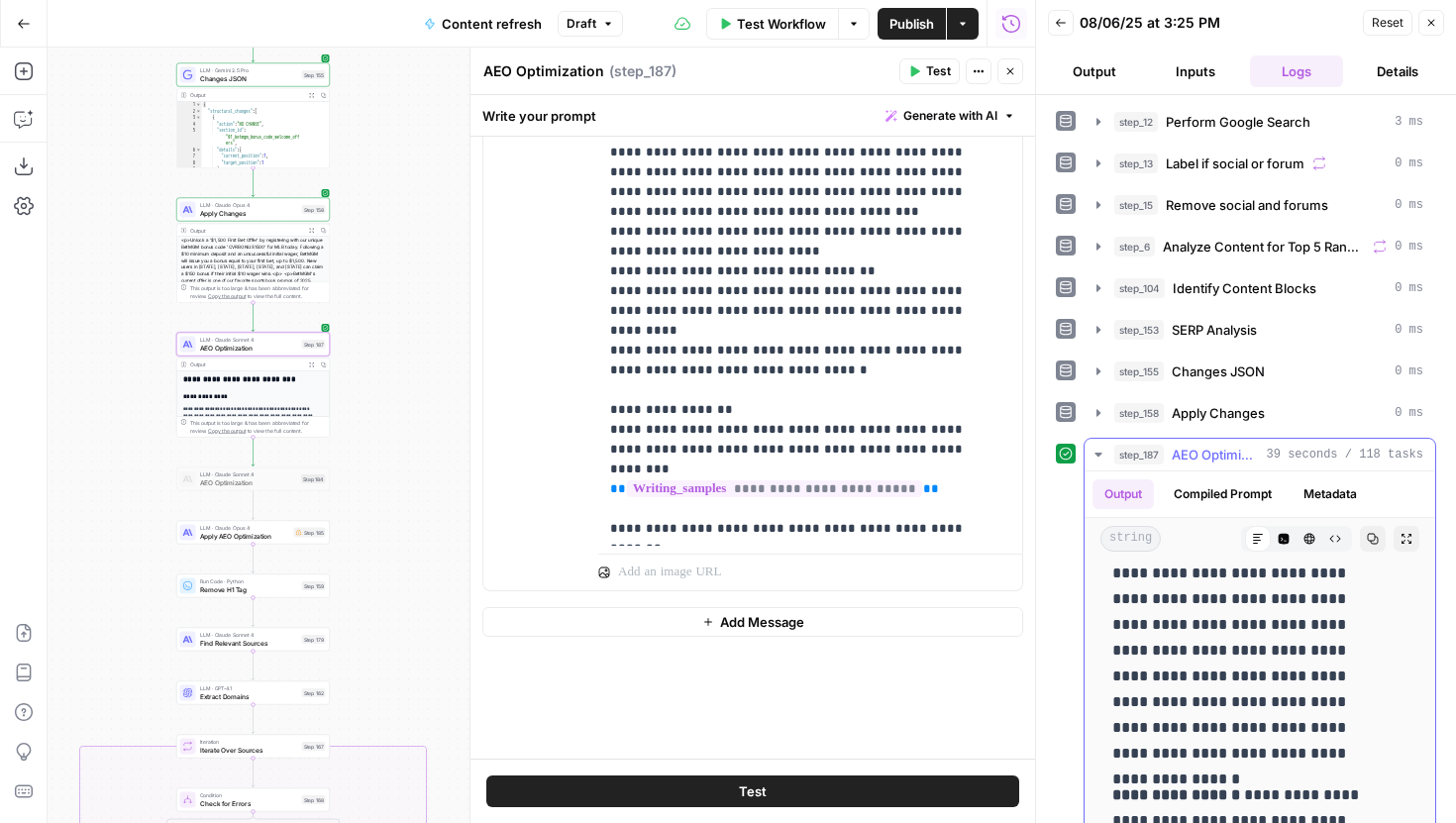 scroll, scrollTop: 208, scrollLeft: 0, axis: vertical 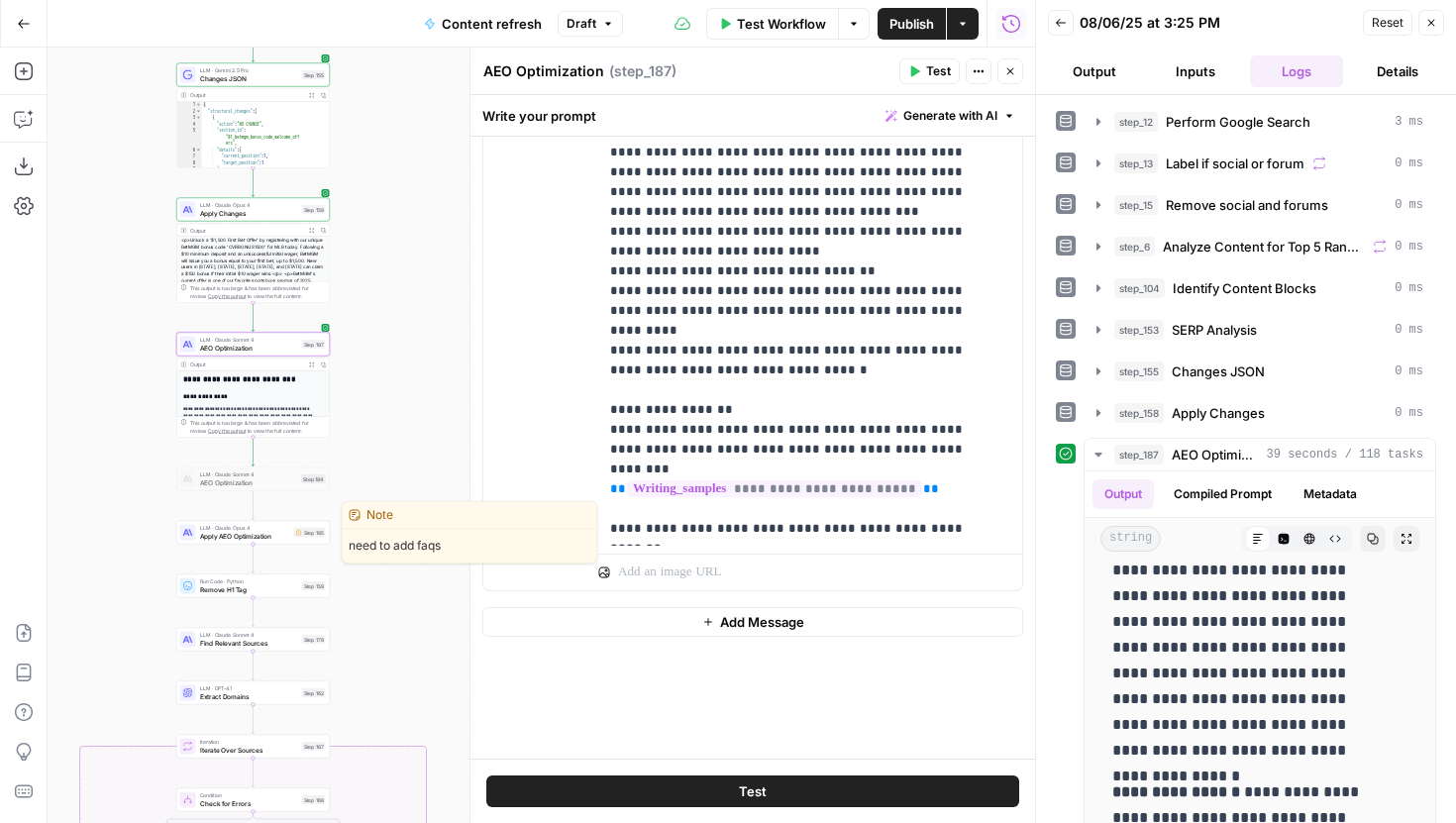 click on "Apply AEO Optimization" at bounding box center (245, 536) 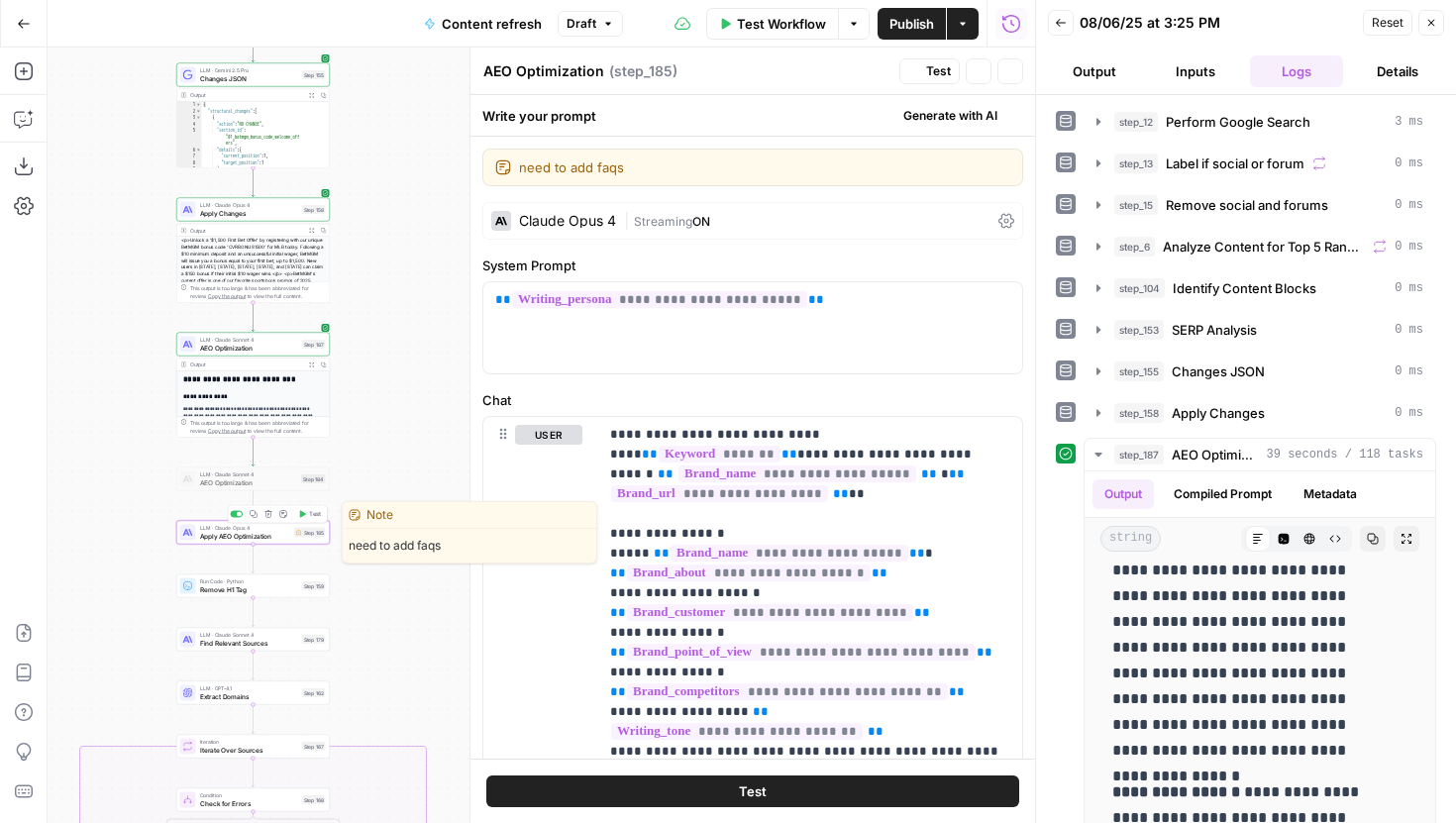 type on "Apply AEO Optimization" 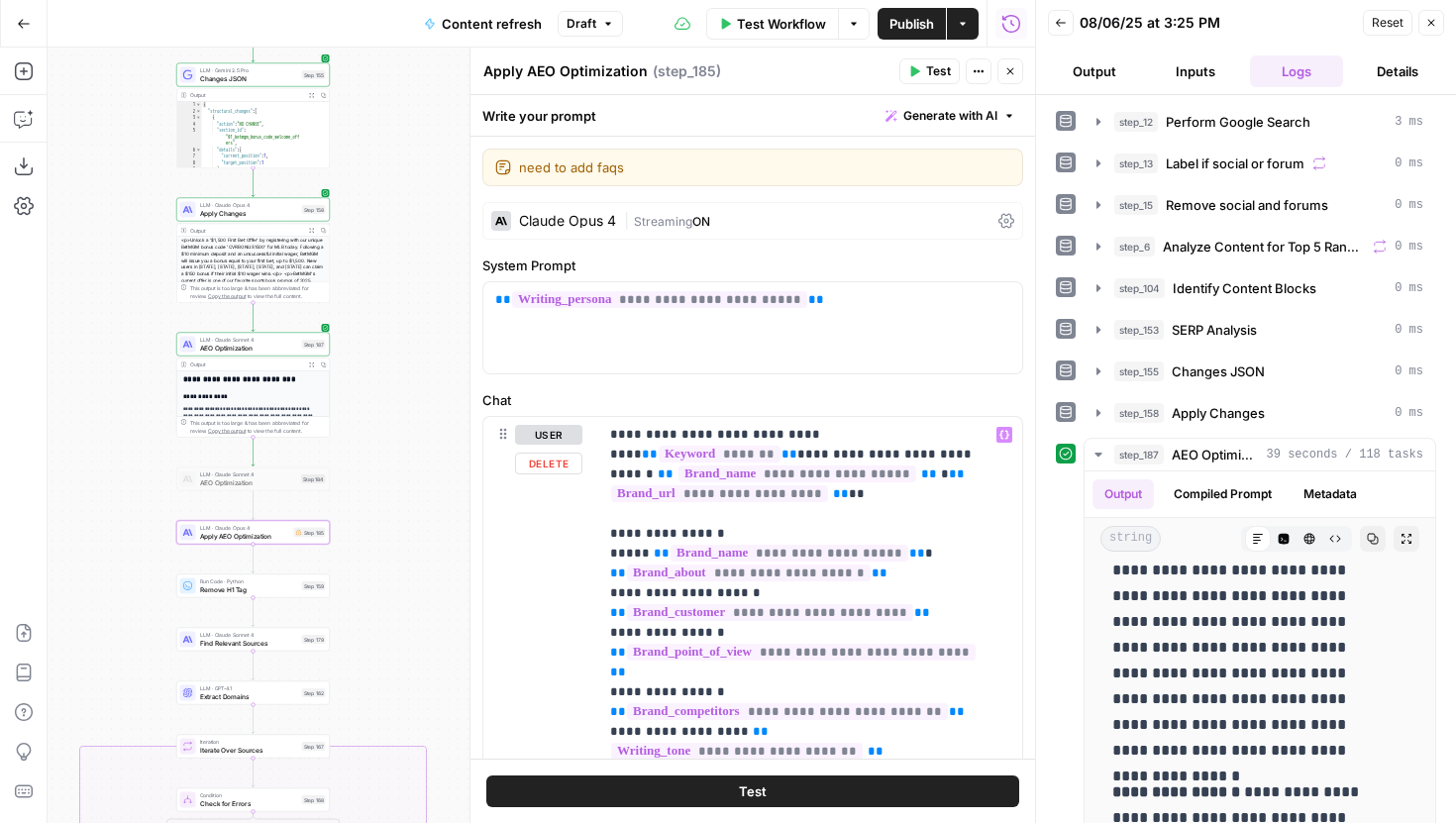 scroll, scrollTop: 66, scrollLeft: 0, axis: vertical 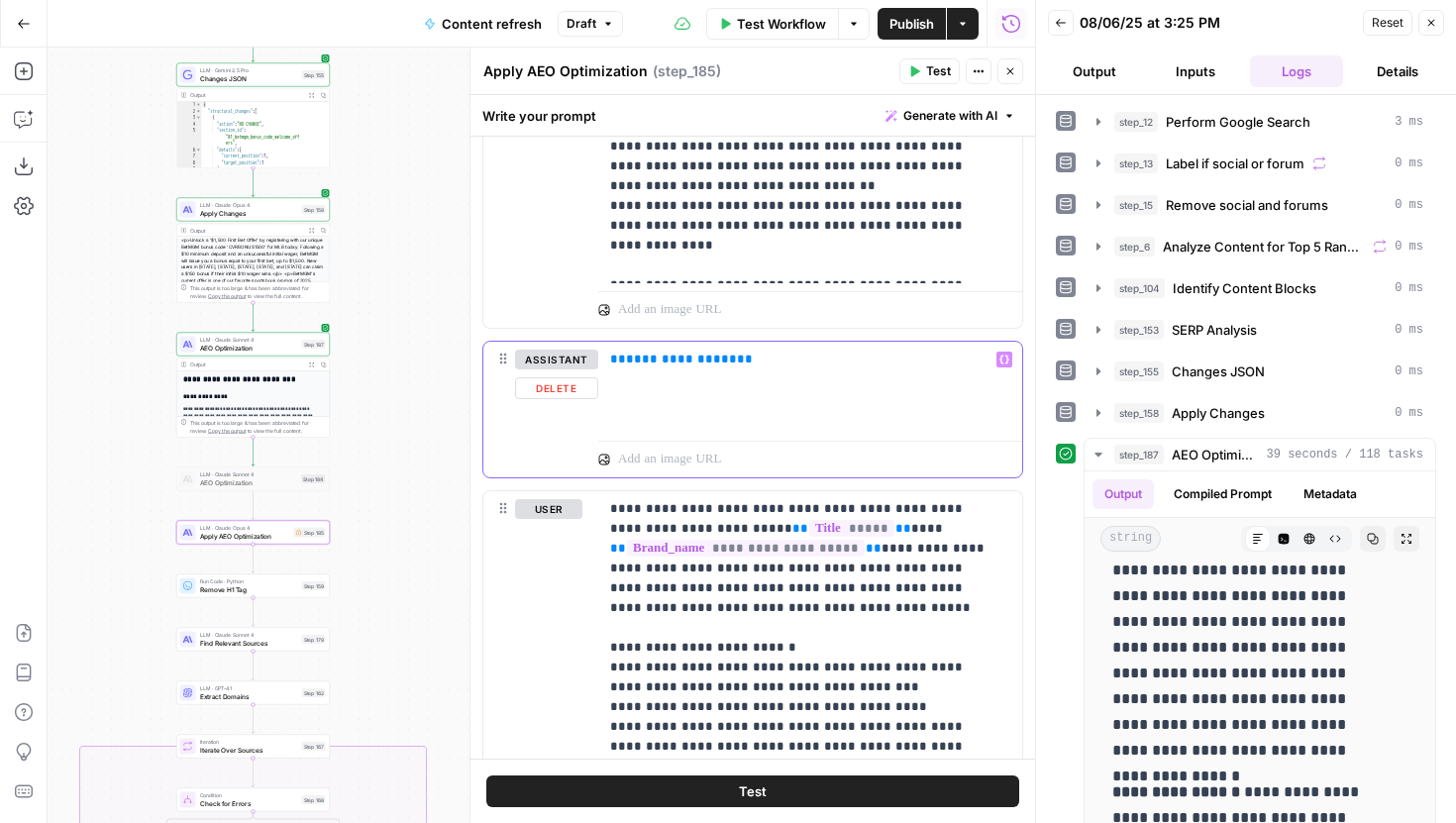 click on "**********" at bounding box center [681, 359] 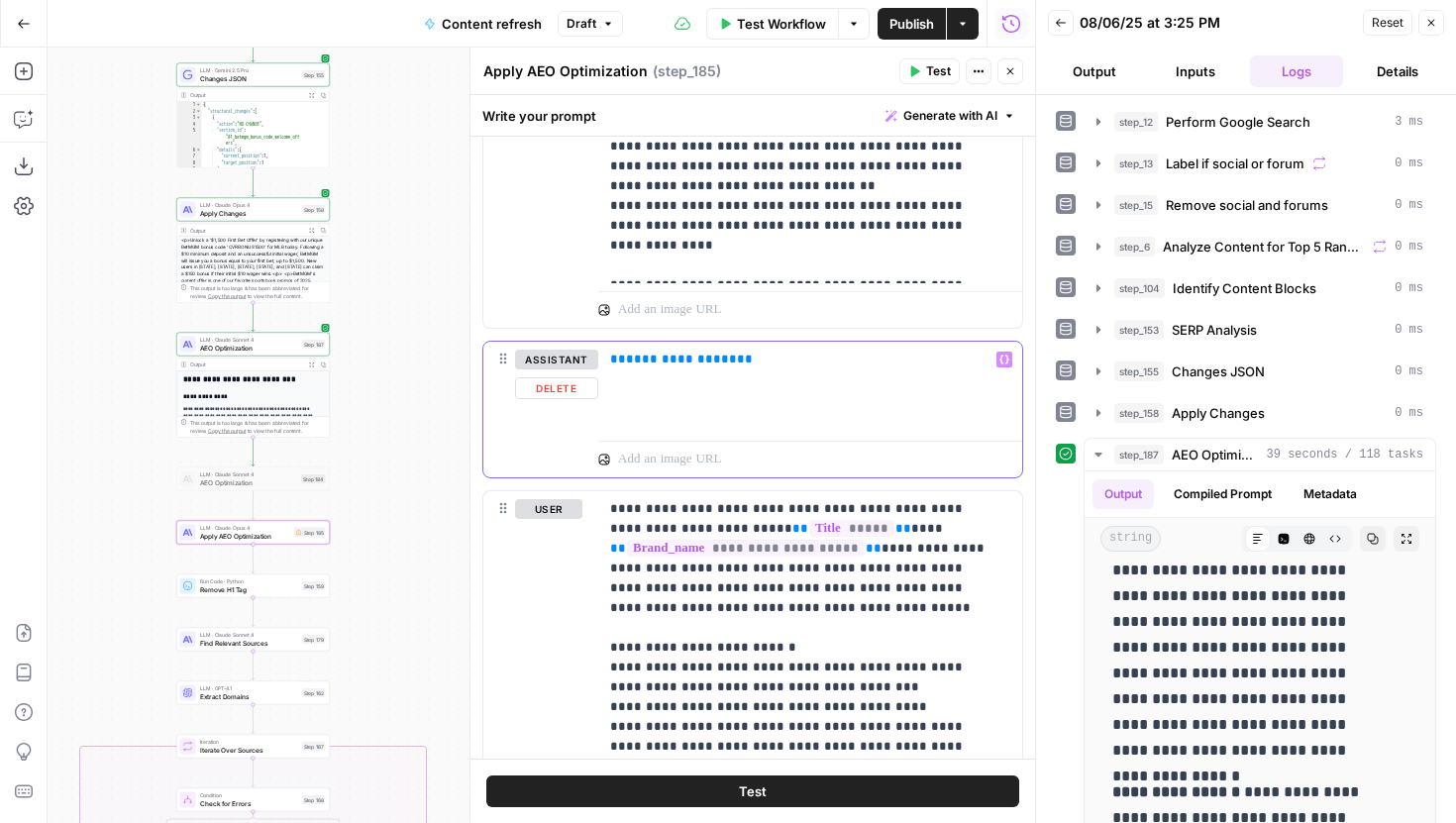 type 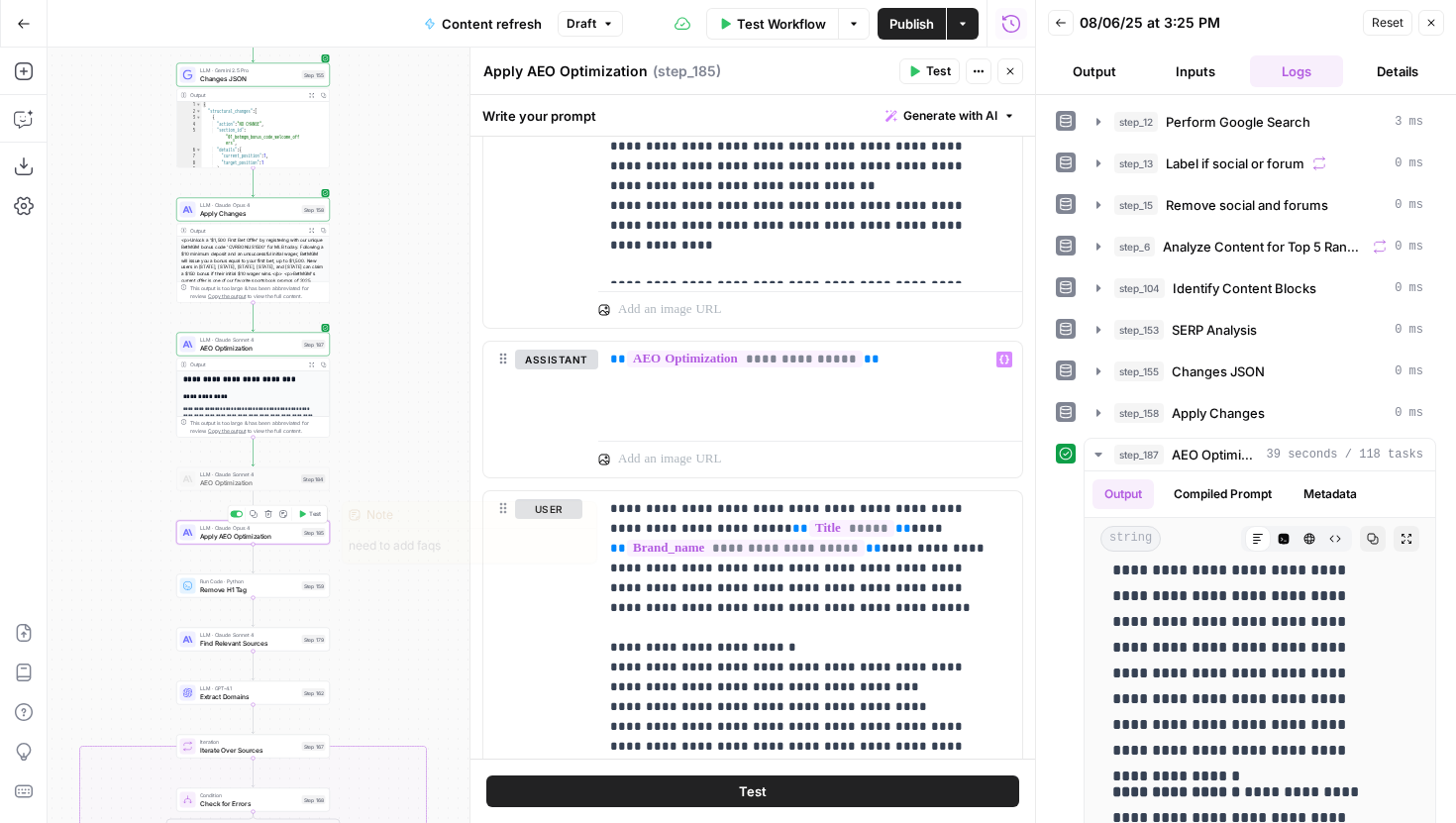 click on "Test" at bounding box center [315, 514] 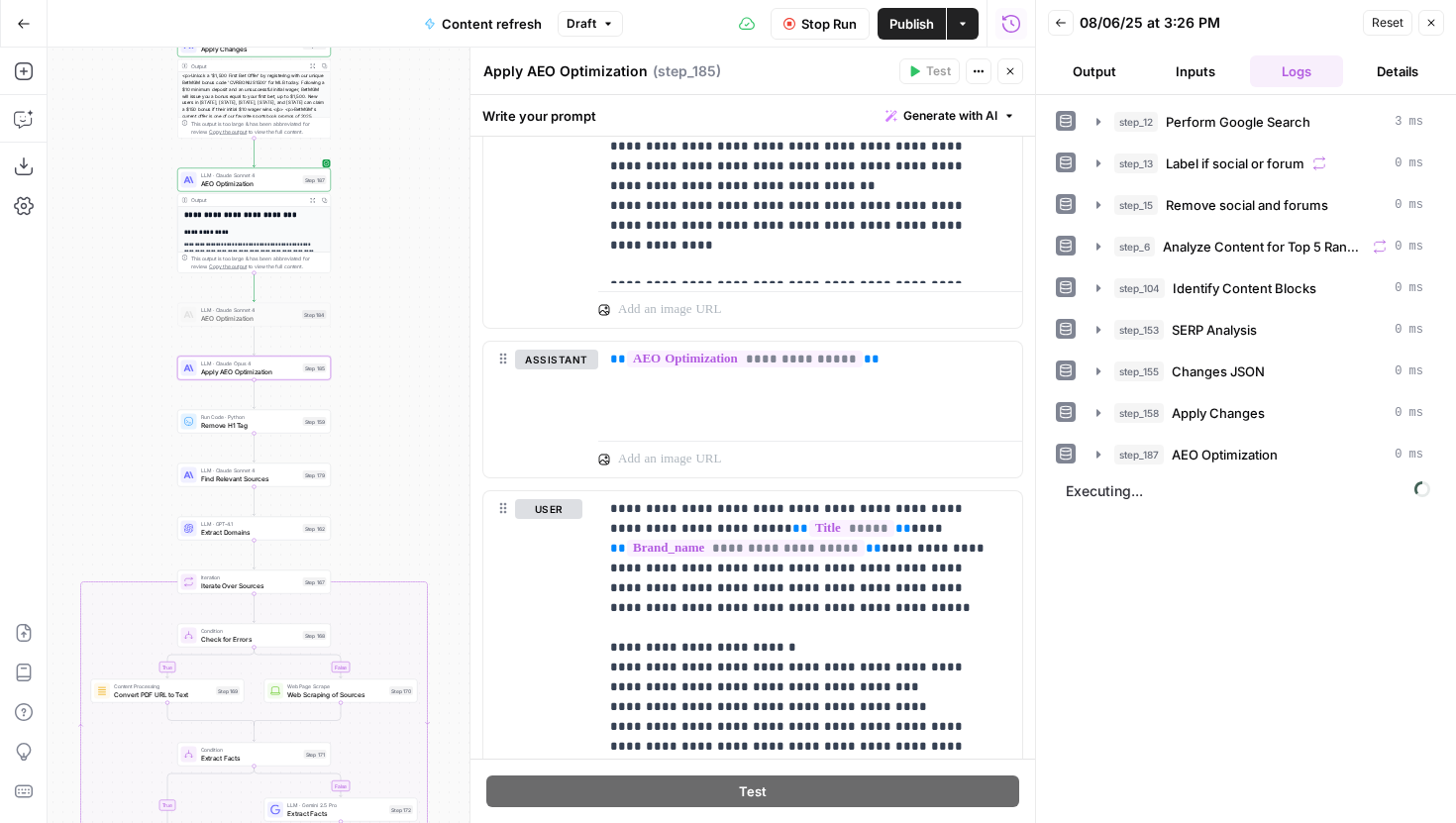 drag, startPoint x: 388, startPoint y: 554, endPoint x: 393, endPoint y: 371, distance: 183.06829 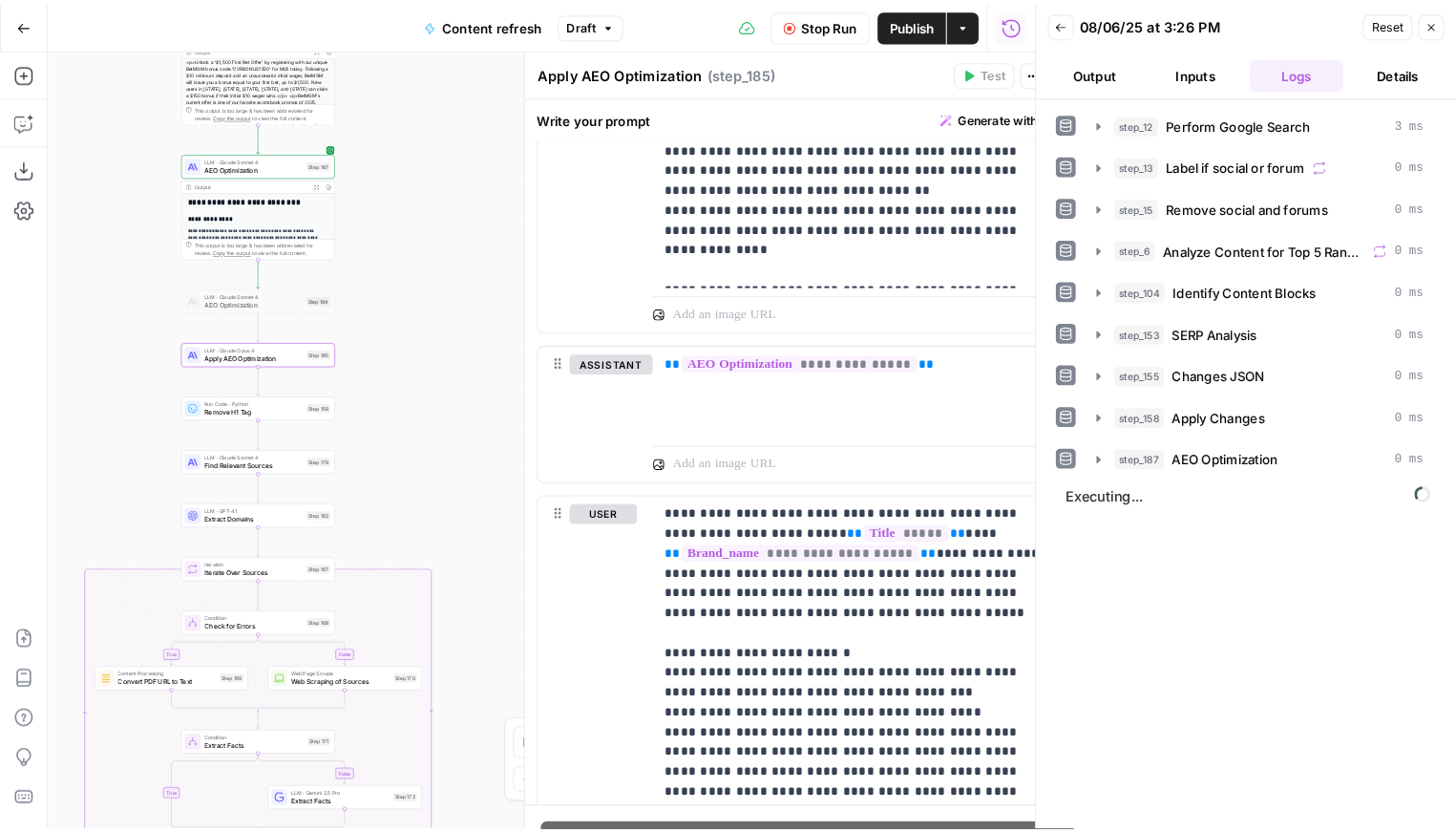 scroll, scrollTop: 3122, scrollLeft: 0, axis: vertical 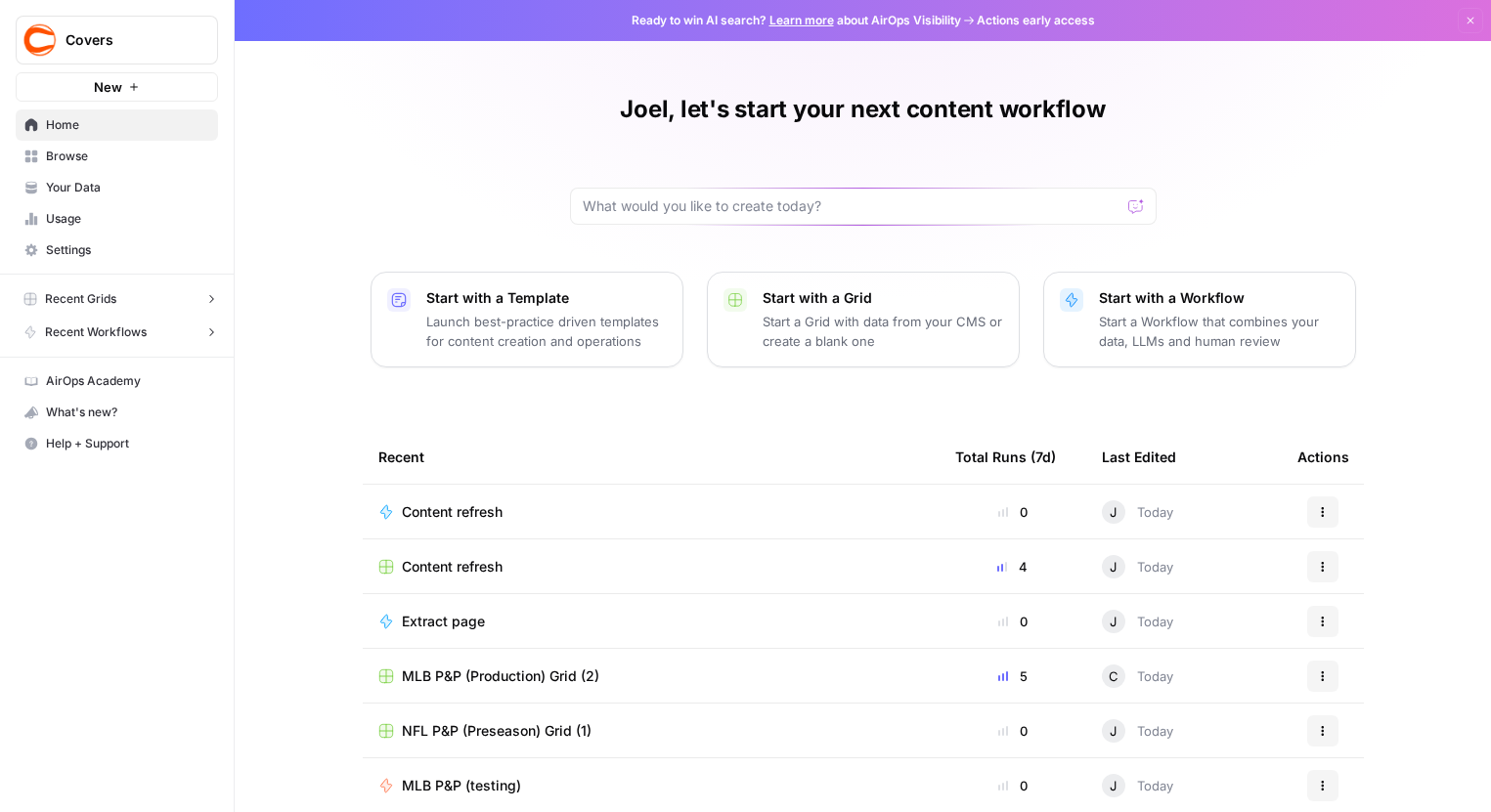 click on "Covers" at bounding box center [124, 40] 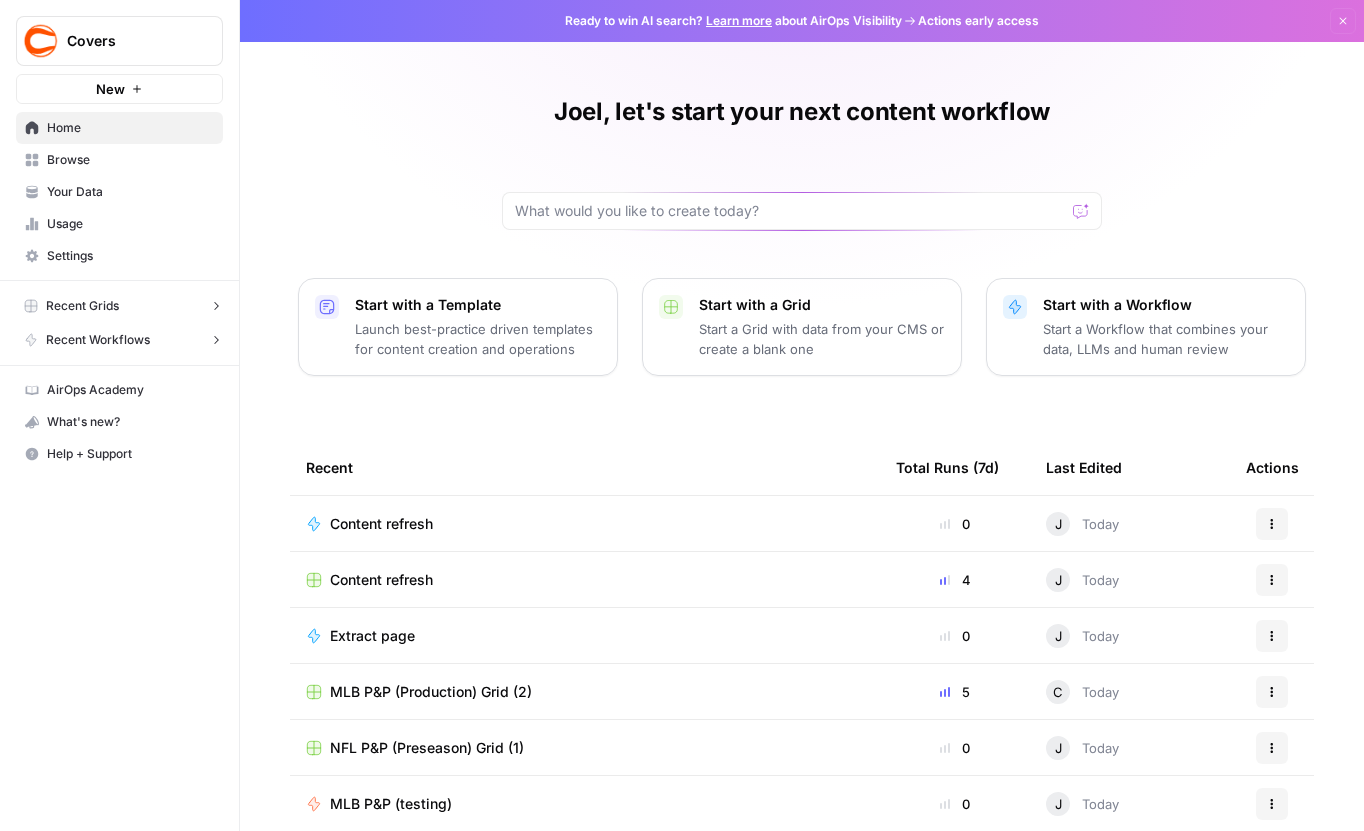 click on "Covers New Home Browse Your Data Usage Settings Recent Grids Content refresh MLB P&P (Production) Grid (2) NFL P&P (Preseason) Grid (1) Recent Workflows Content refresh Extract page MLB P&P (testing) AirOps Academy What's new? Help + Support" at bounding box center [119, 415] 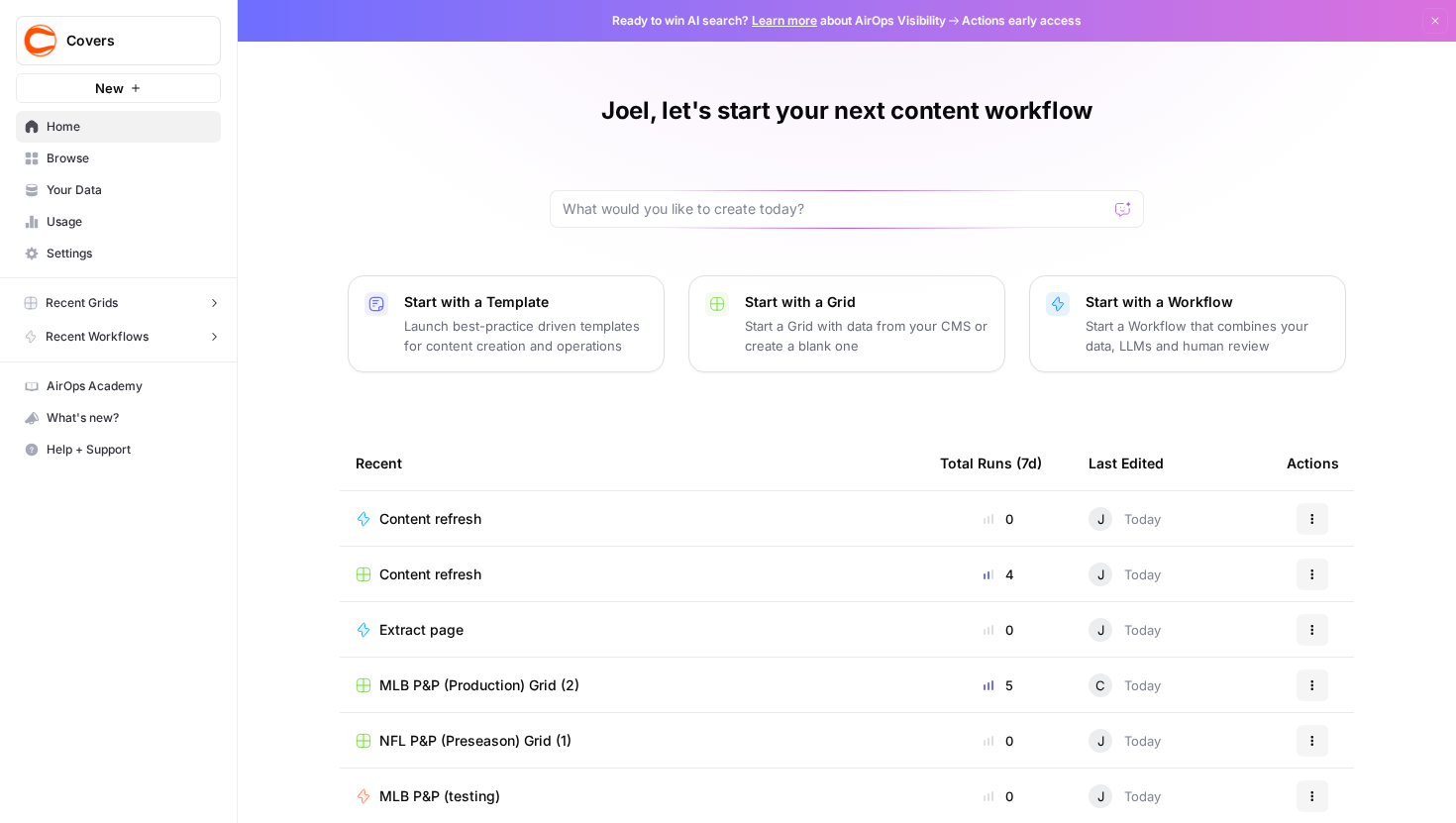 click on "Covers" at bounding box center [126, 41] 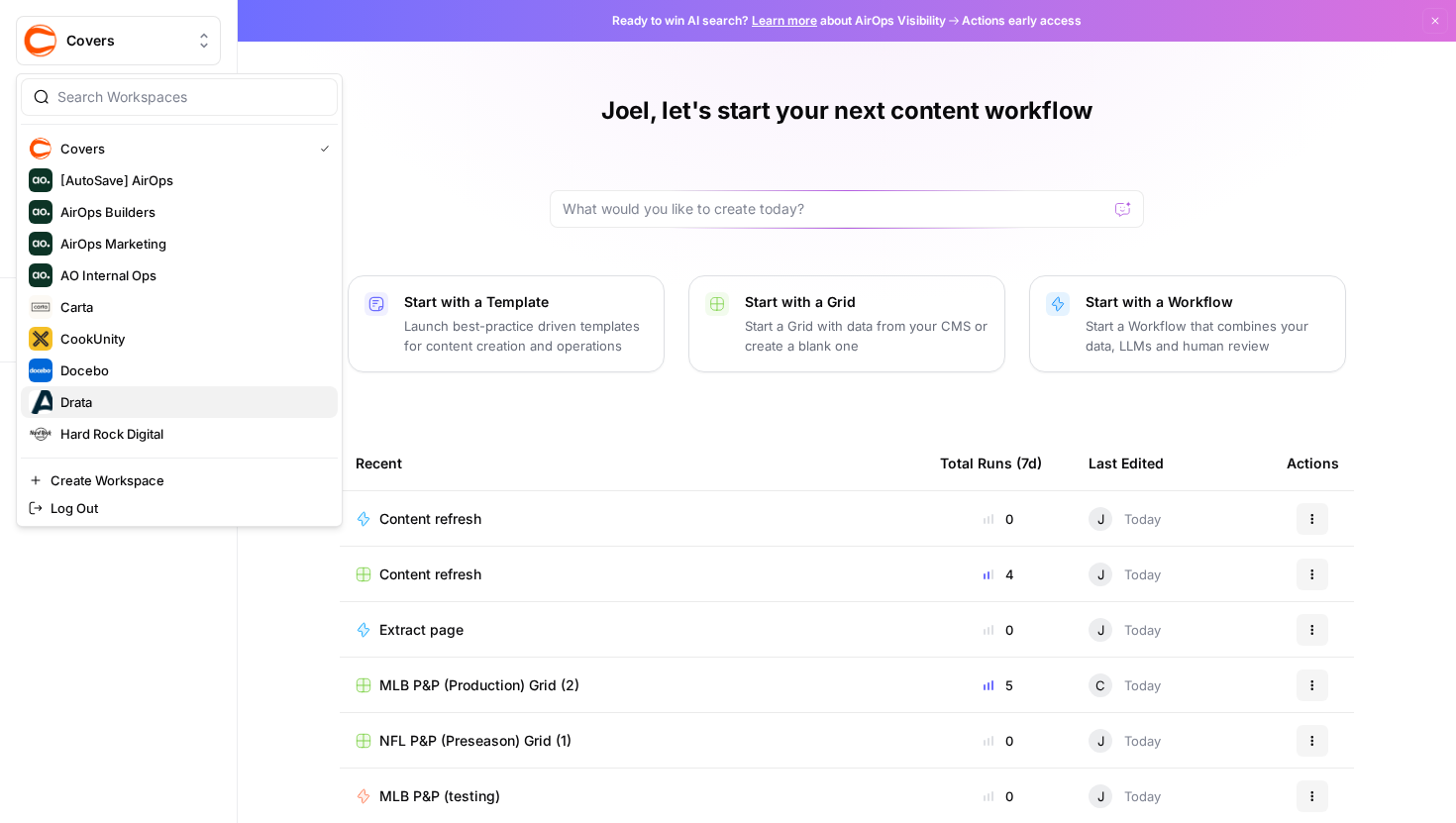 click on "Drata" at bounding box center (191, 402) 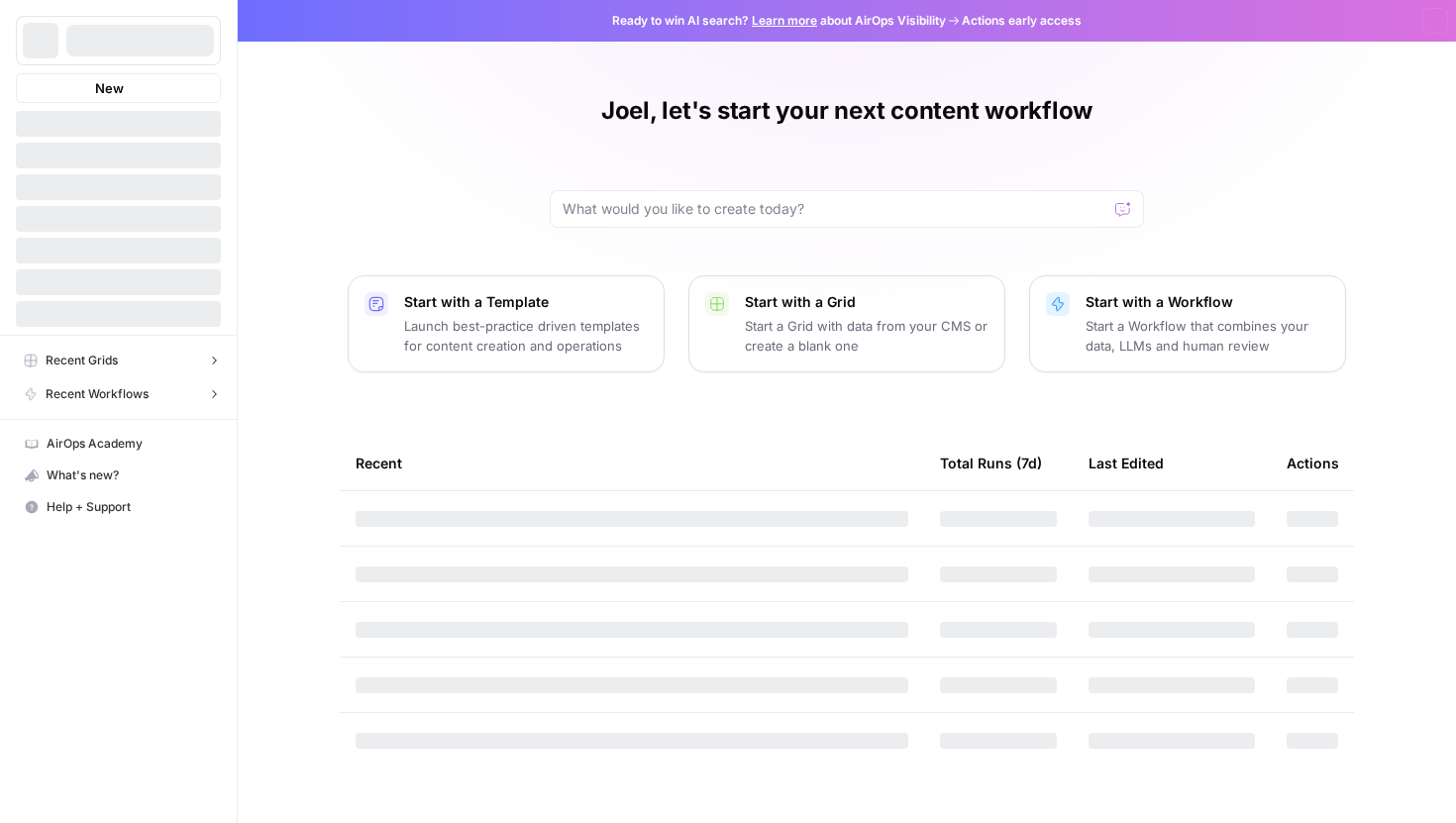 scroll, scrollTop: 0, scrollLeft: 0, axis: both 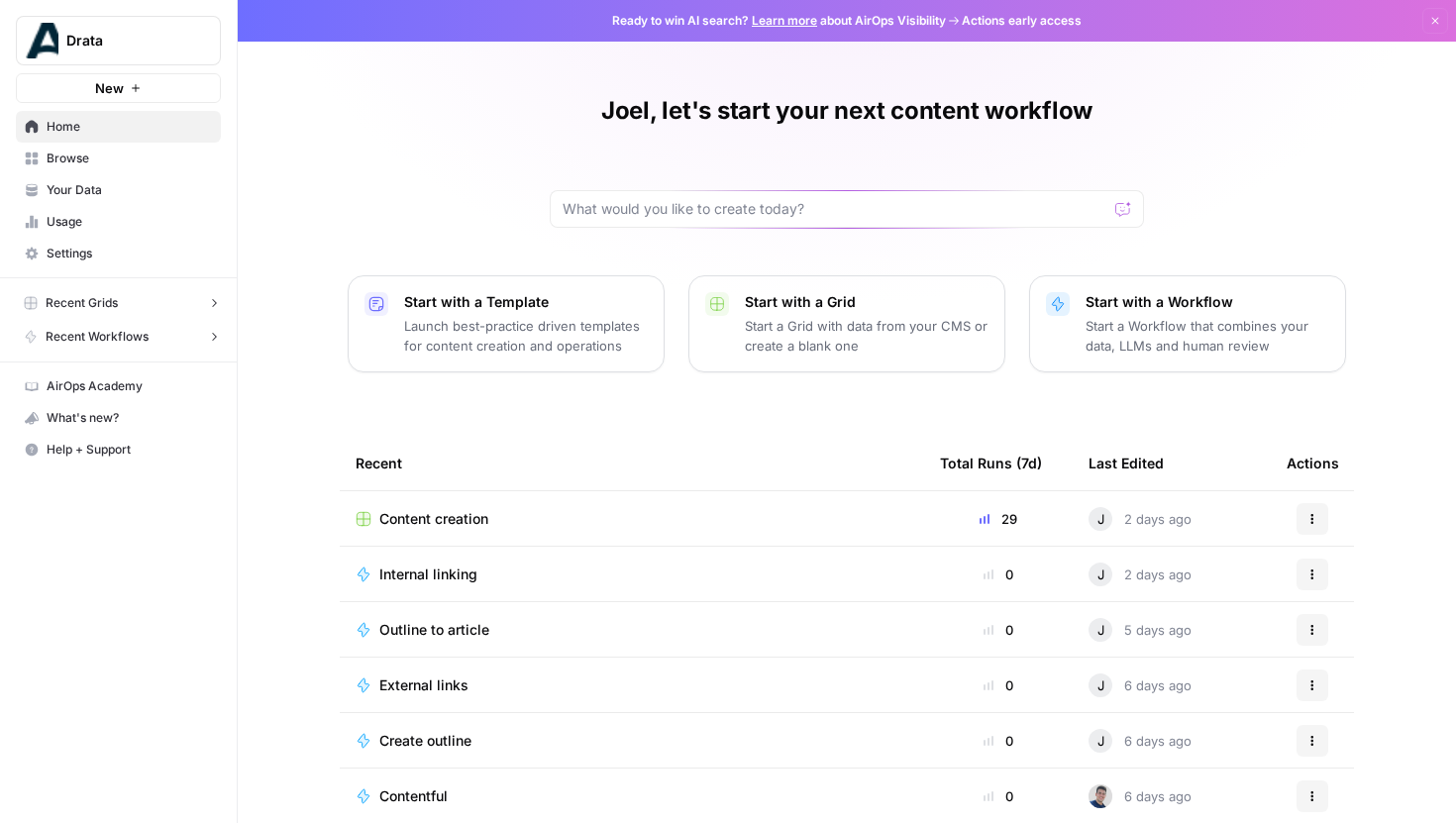 click on "Your Data" at bounding box center [118, 190] 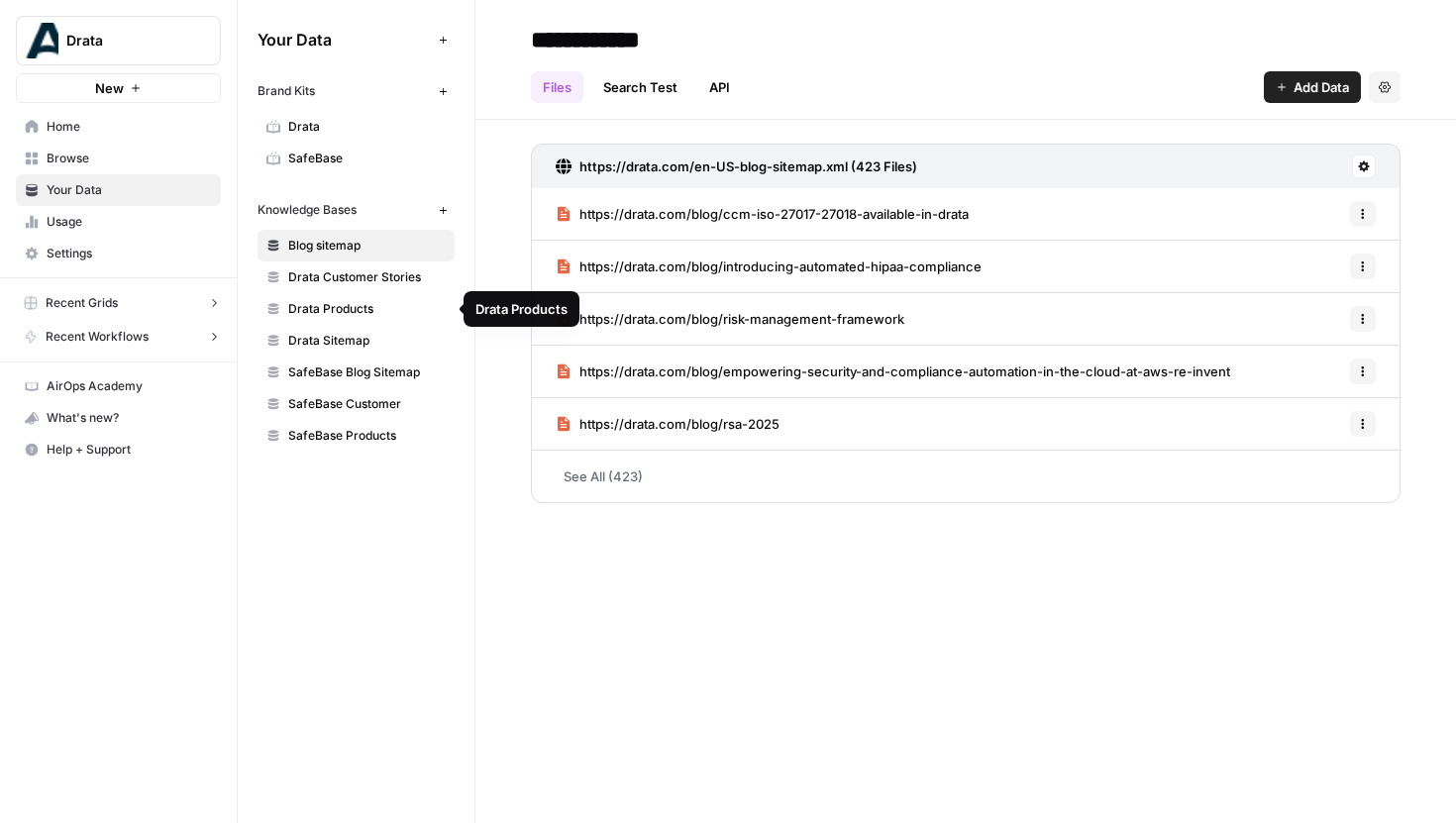 click on "Drata Customer Stories" at bounding box center (366, 277) 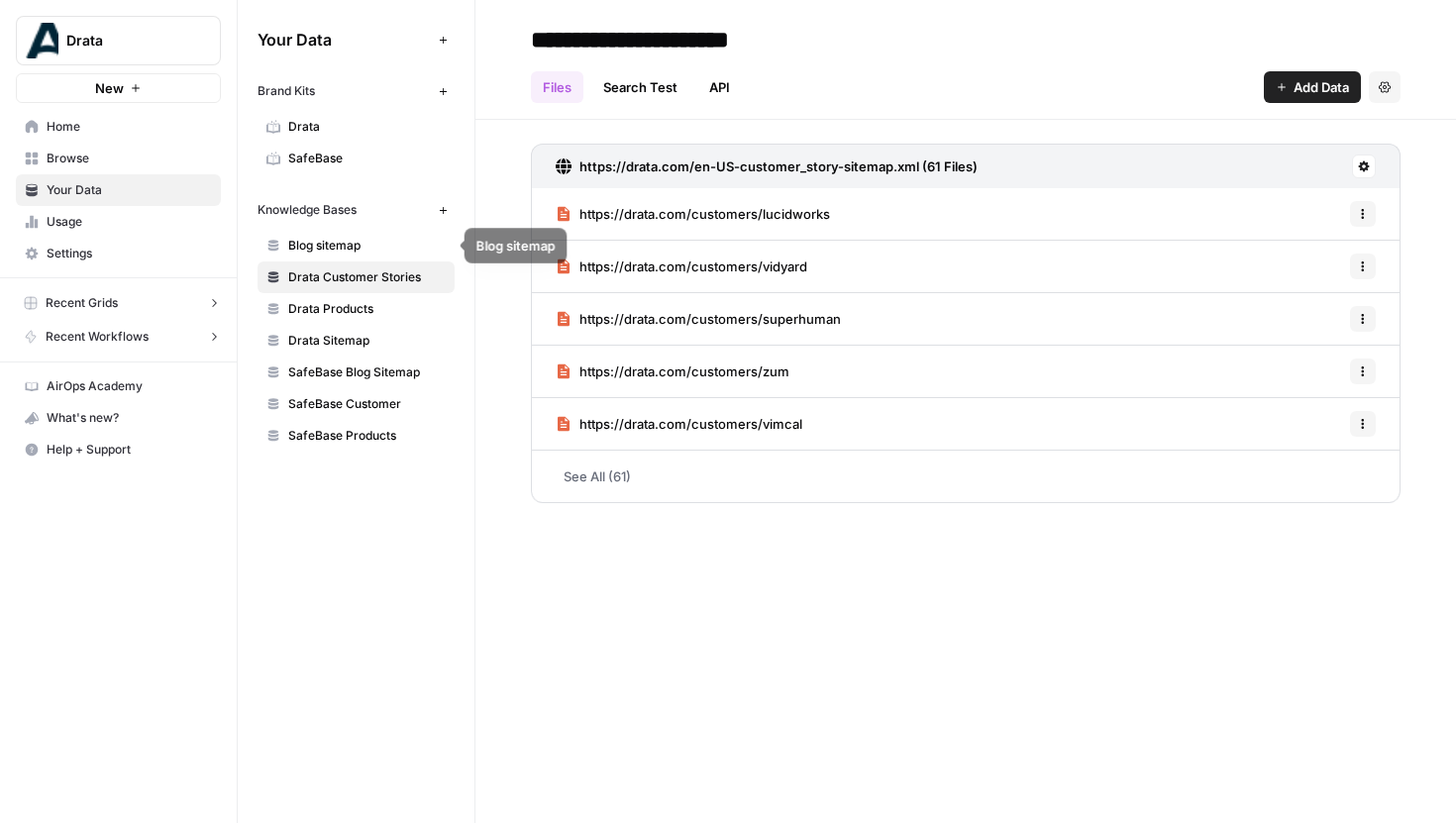 click on "Blog sitemap" at bounding box center [366, 246] 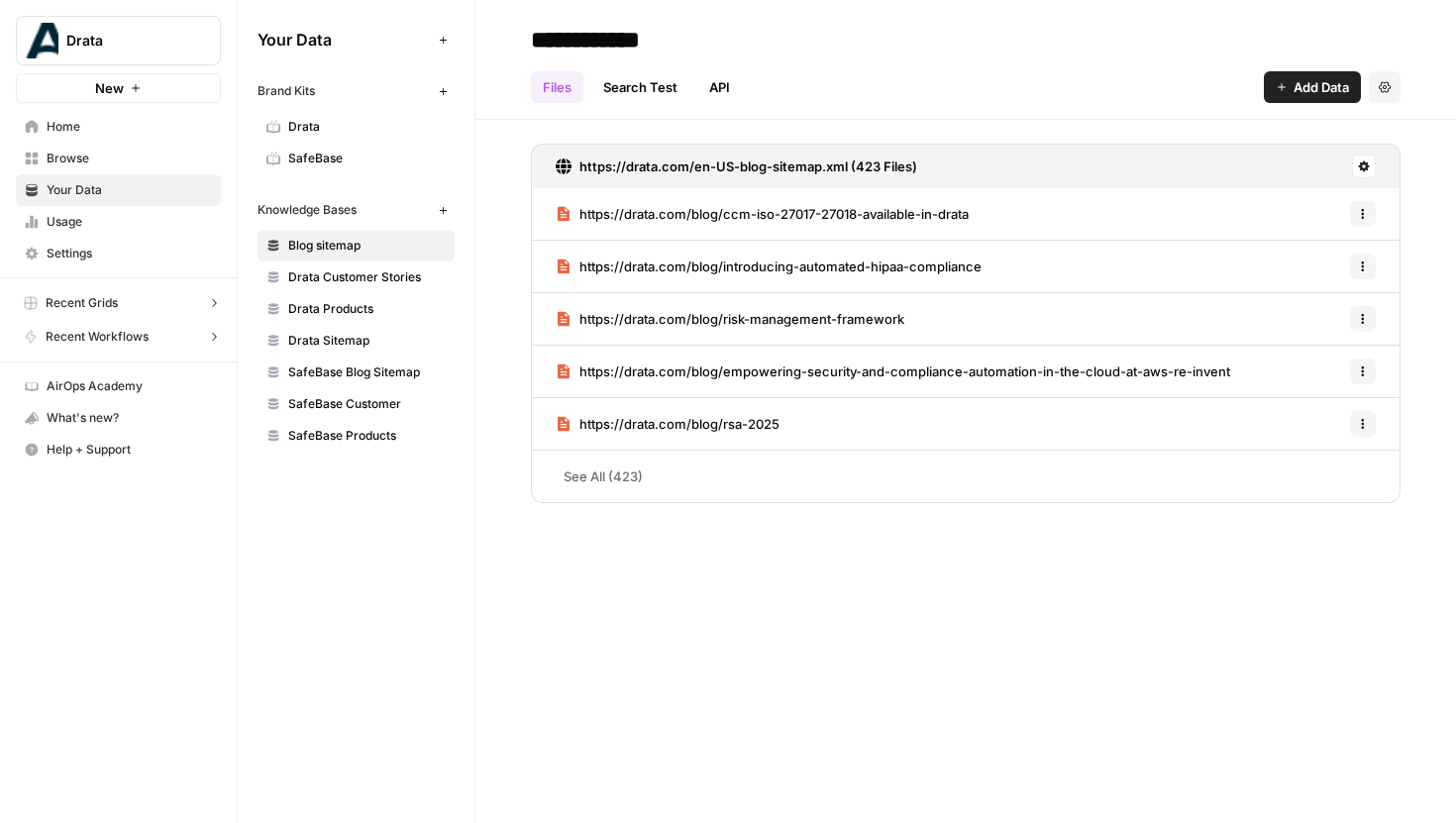 click on "Drata Products" at bounding box center (366, 309) 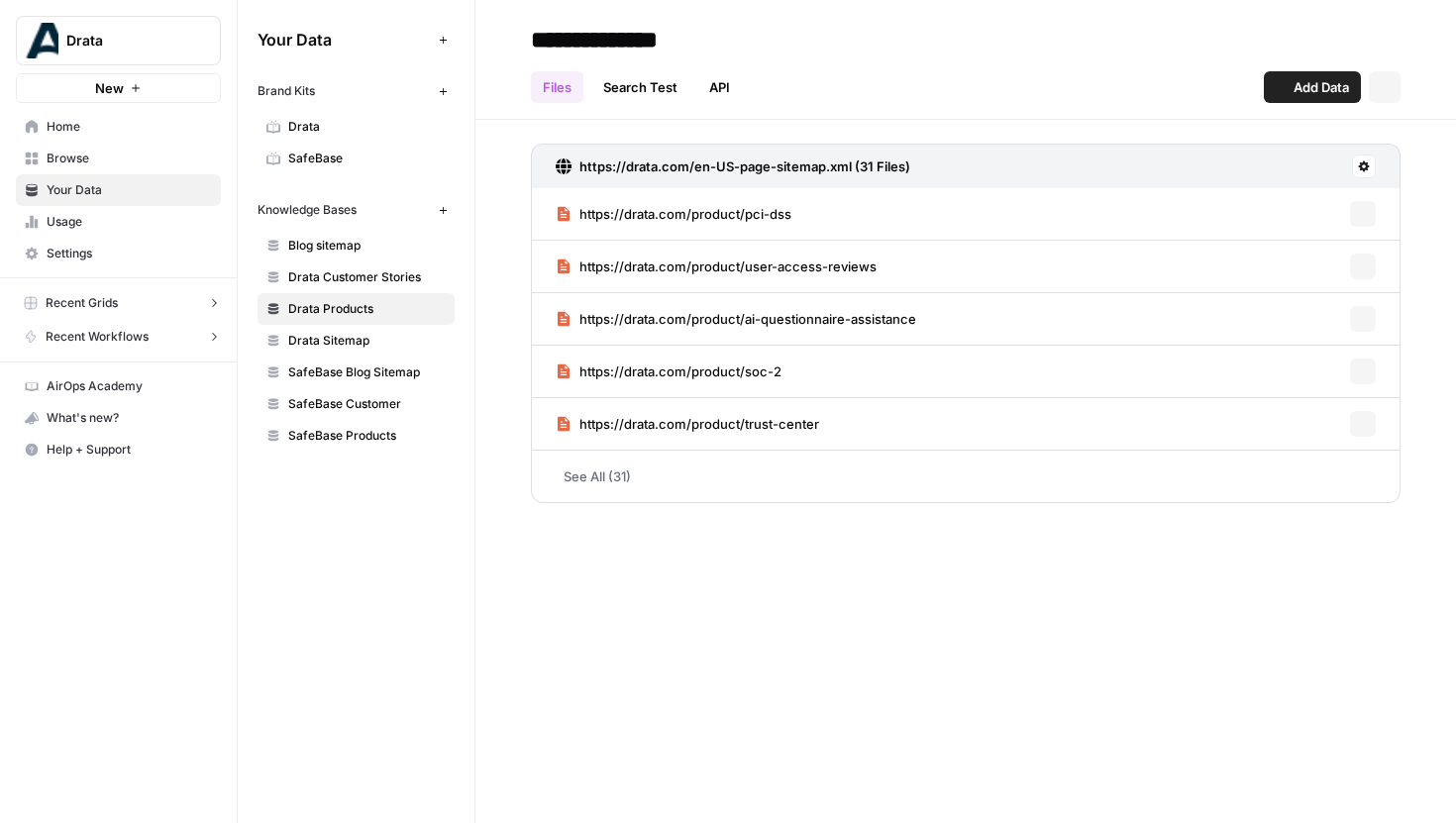 click on "Drata Customer Stories" at bounding box center (366, 277) 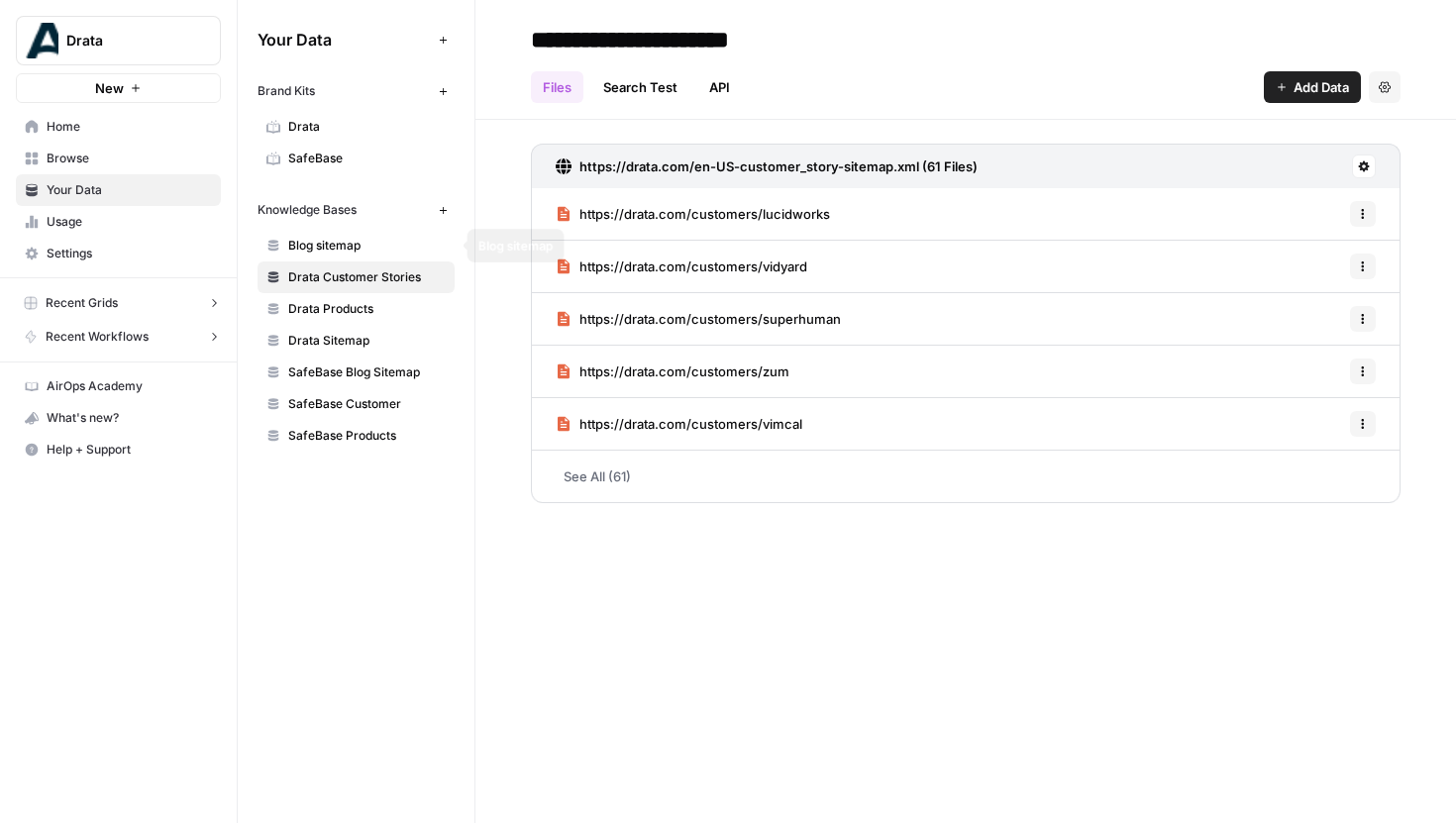 click on "Blog sitemap" at bounding box center (366, 246) 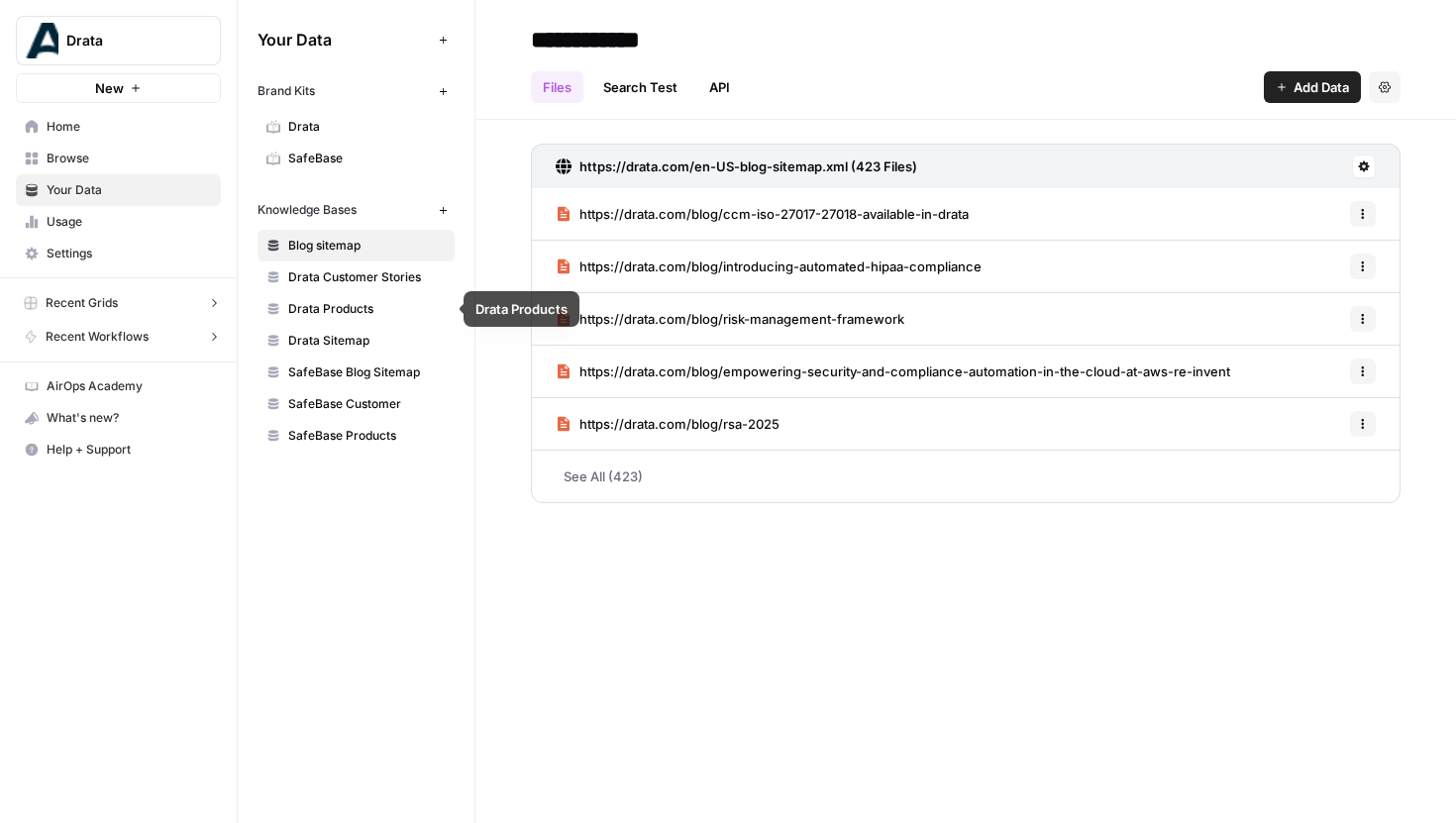 click on "Drata Sitemap" at bounding box center (366, 341) 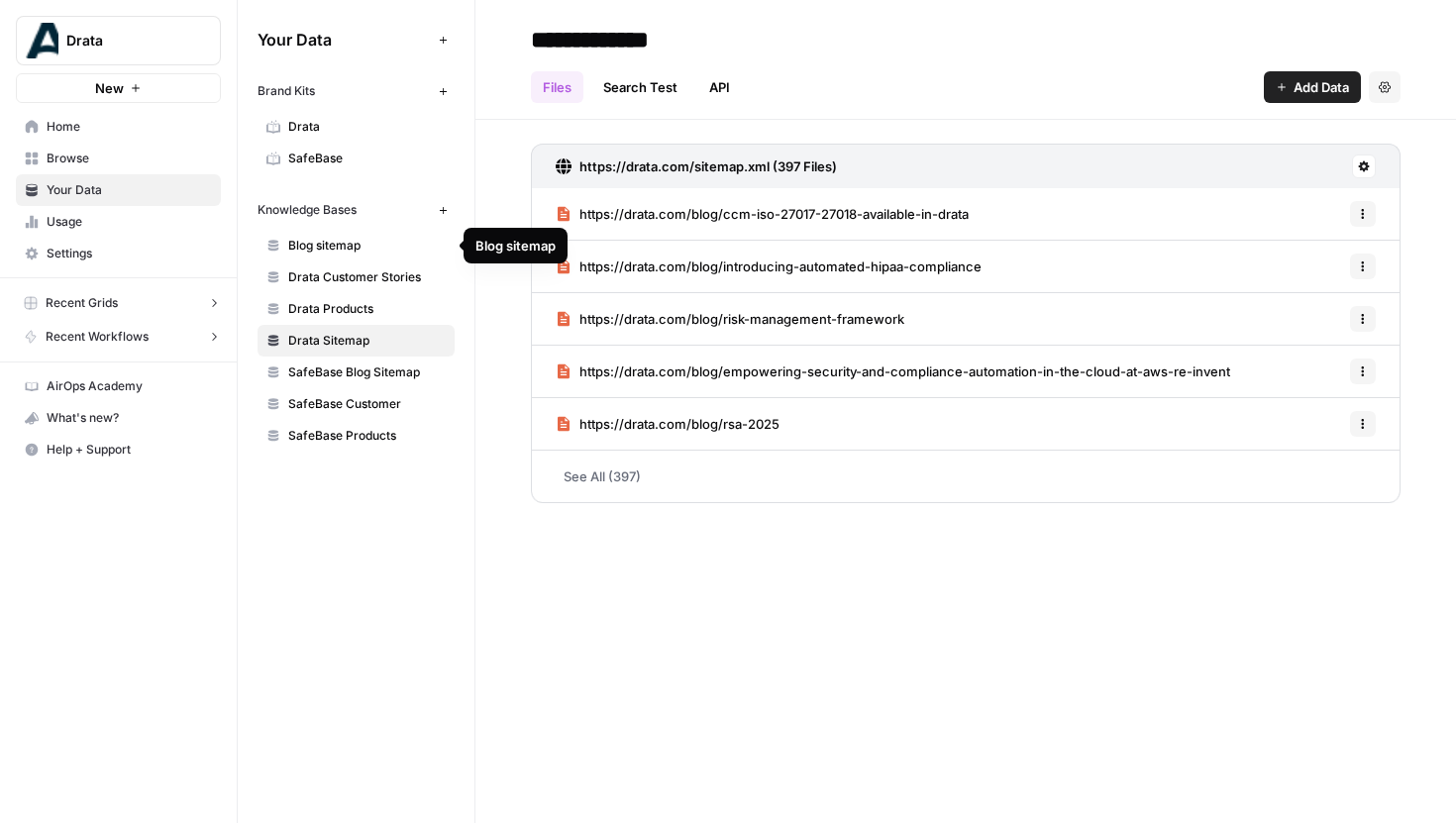 click on "Blog sitemap" at bounding box center [356, 246] 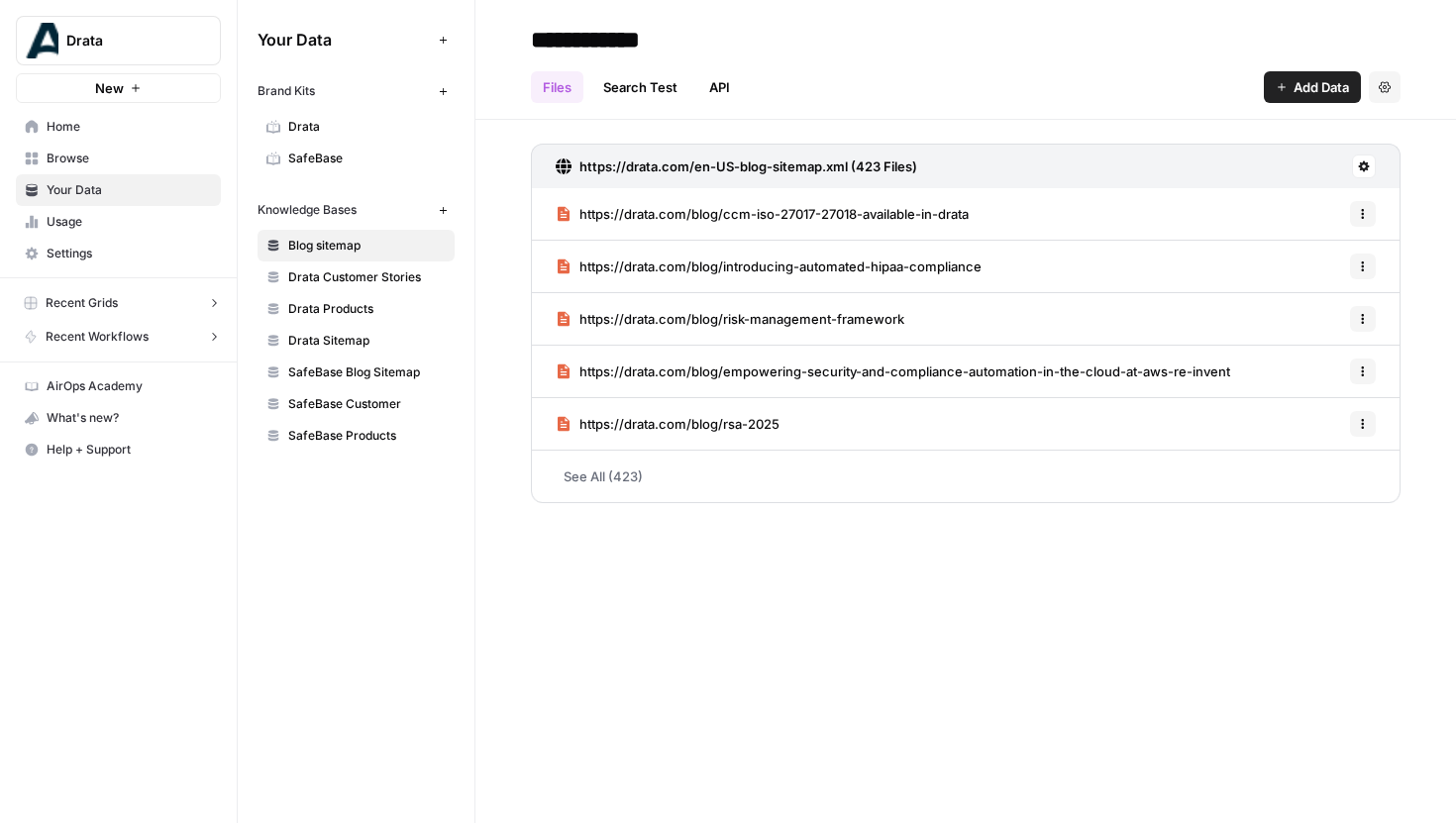 click on "https://drata.com/en-US-blog-sitemap.xml (423 Files)" at bounding box center [748, 166] 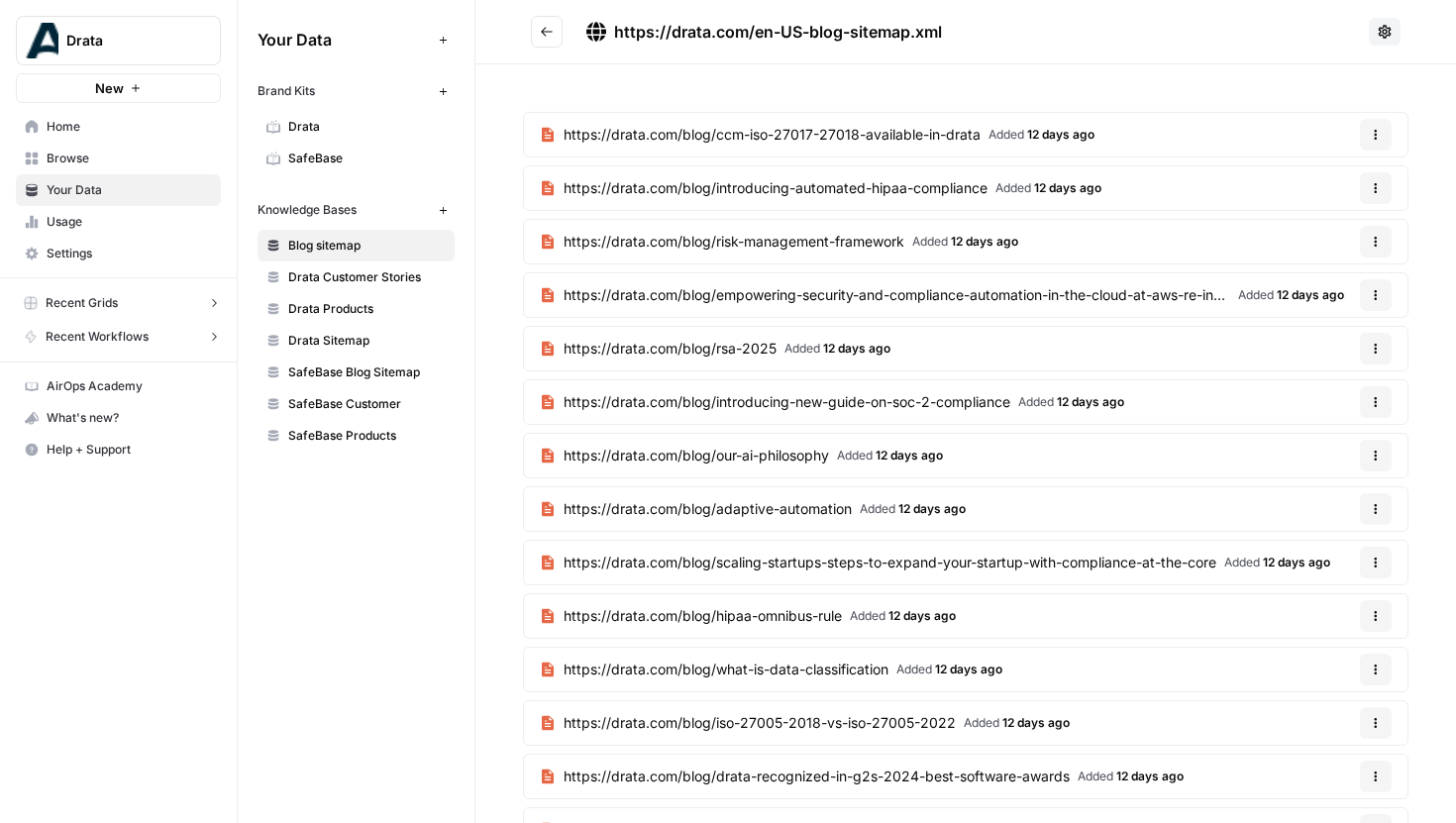 drag, startPoint x: 968, startPoint y: 26, endPoint x: 615, endPoint y: 26, distance: 353 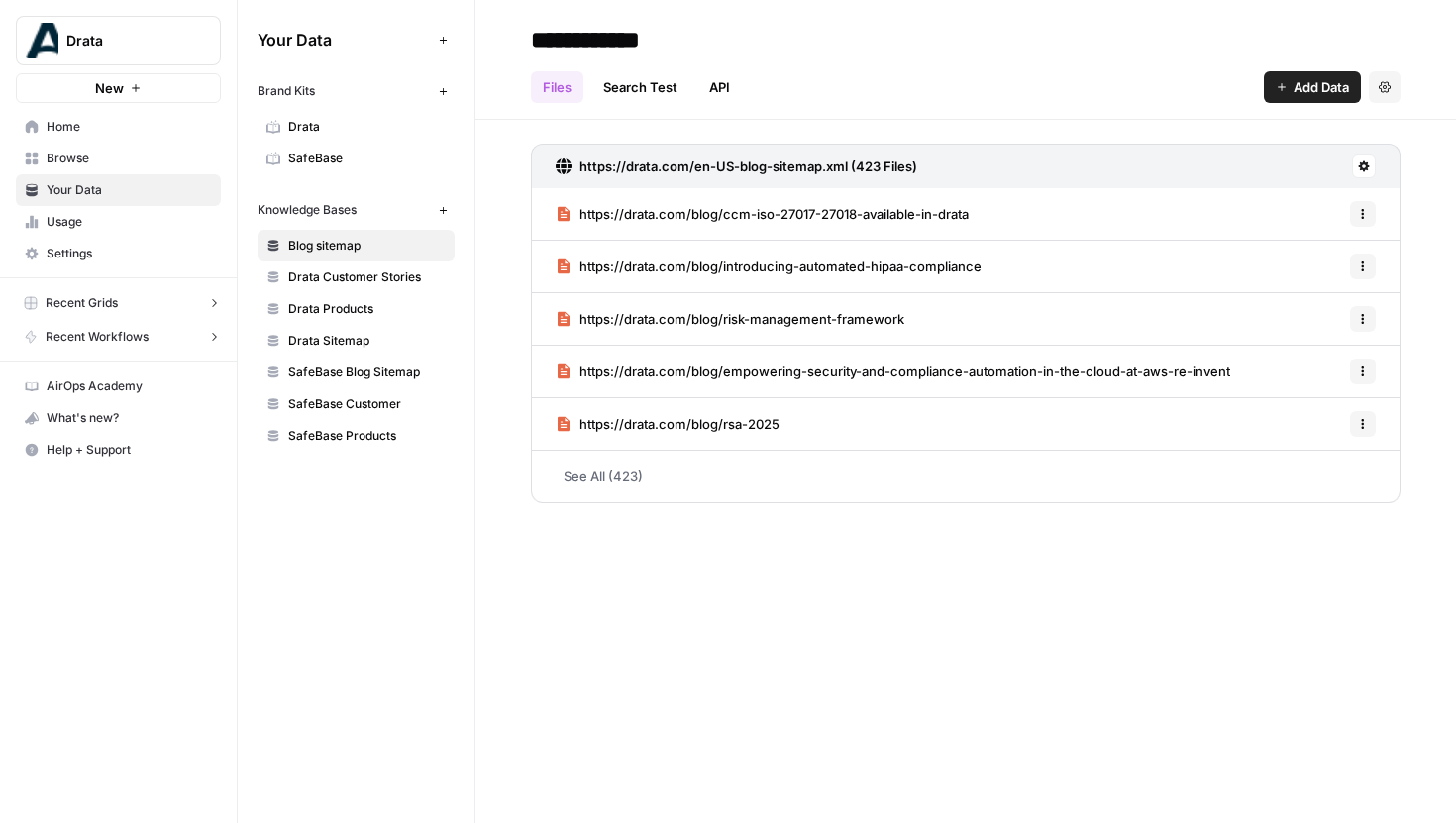 click on "Drata" at bounding box center [366, 127] 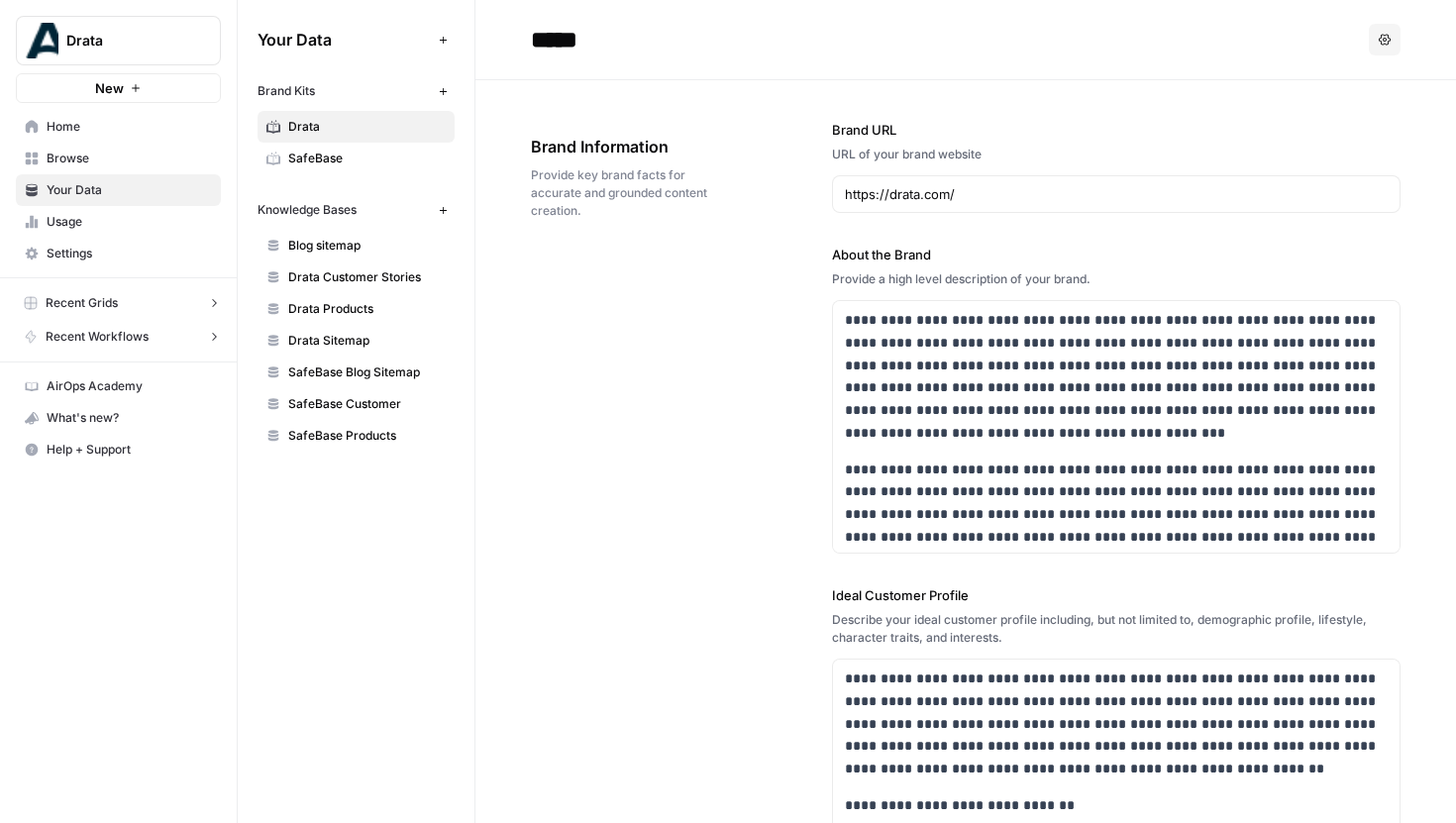 click on "Browse" at bounding box center [129, 158] 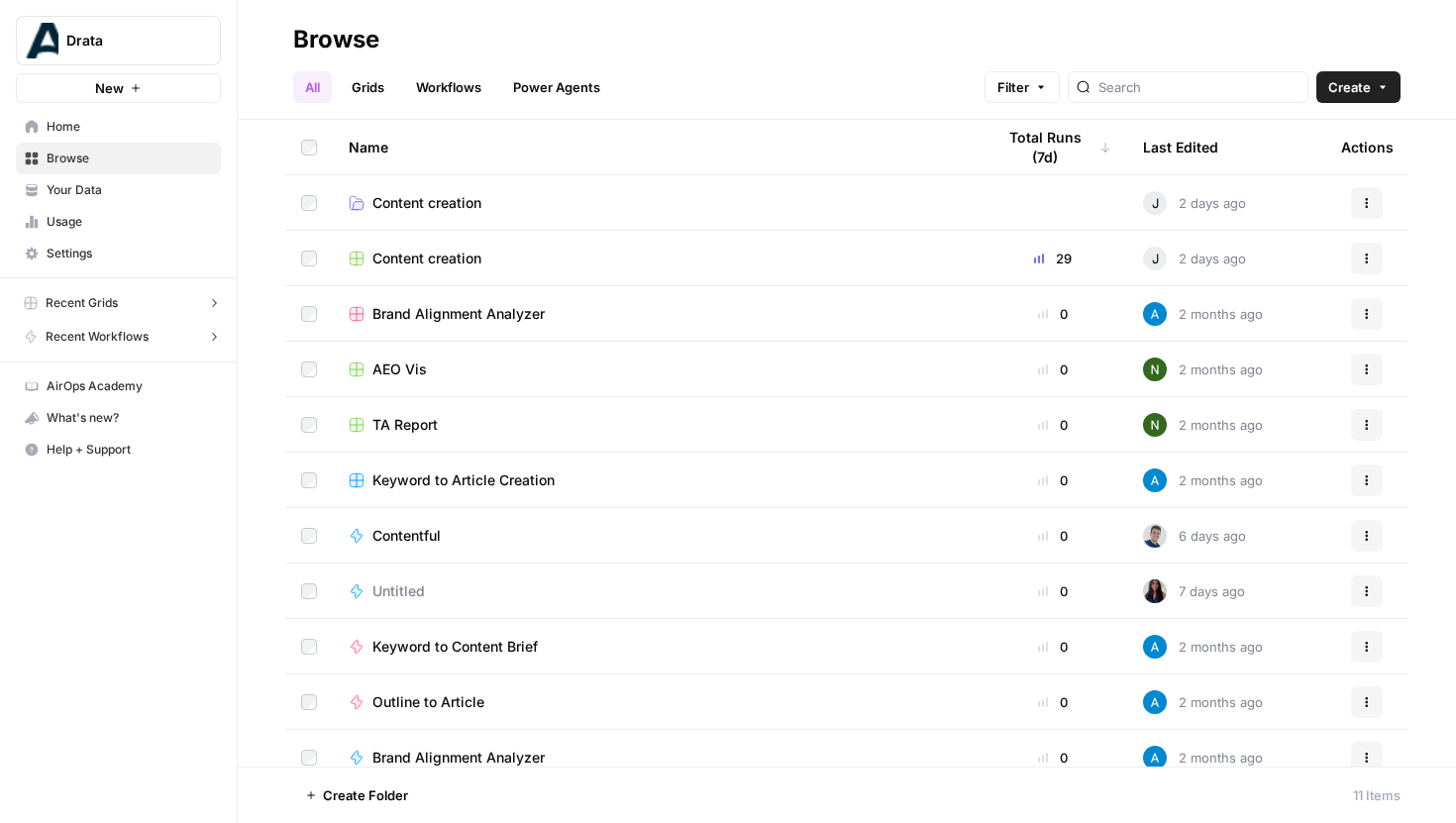 click on "Content creation" at bounding box center (427, 258) 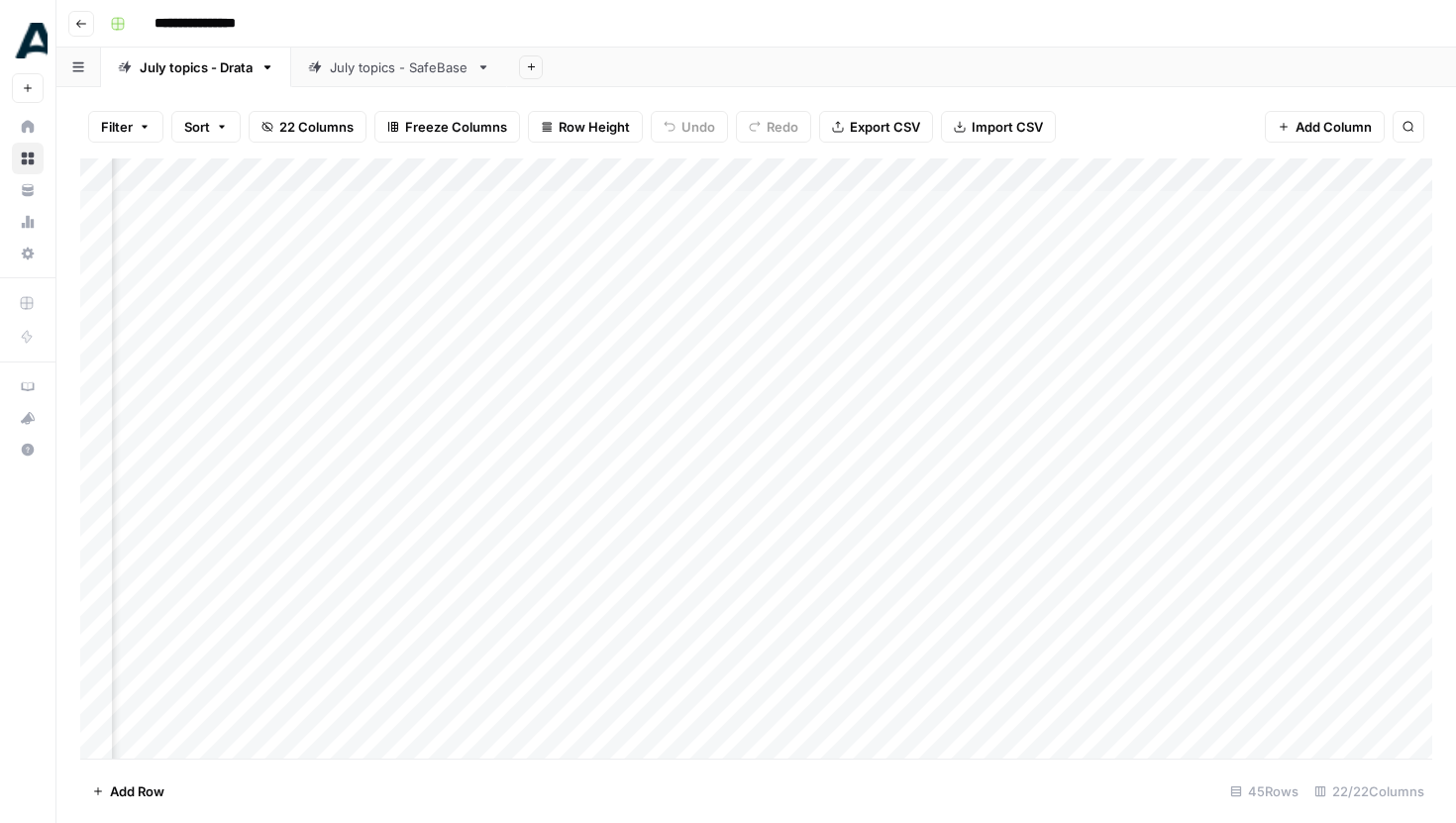 scroll, scrollTop: 0, scrollLeft: 5, axis: horizontal 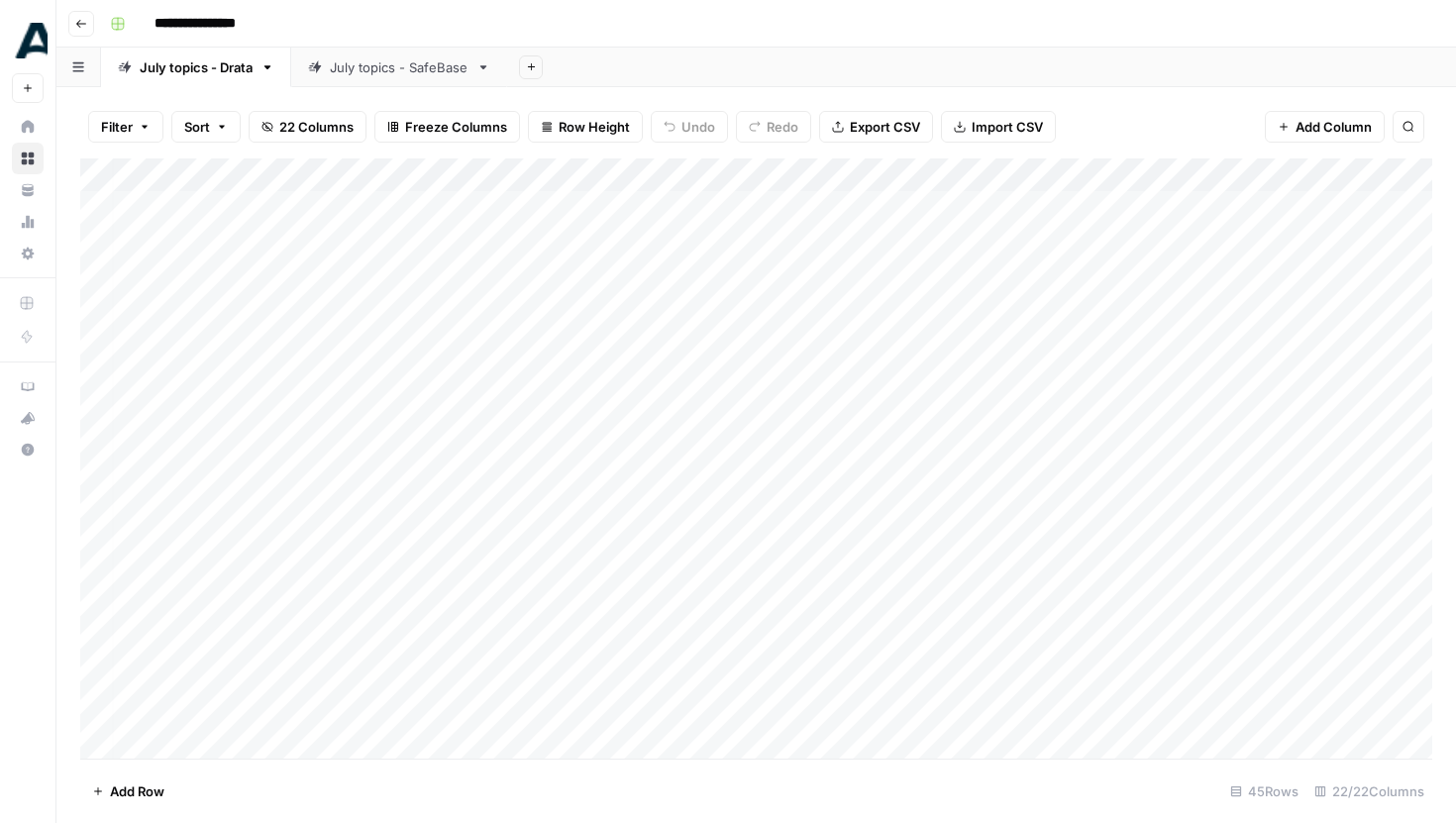 click on "July topics - SafeBase" at bounding box center [399, 67] 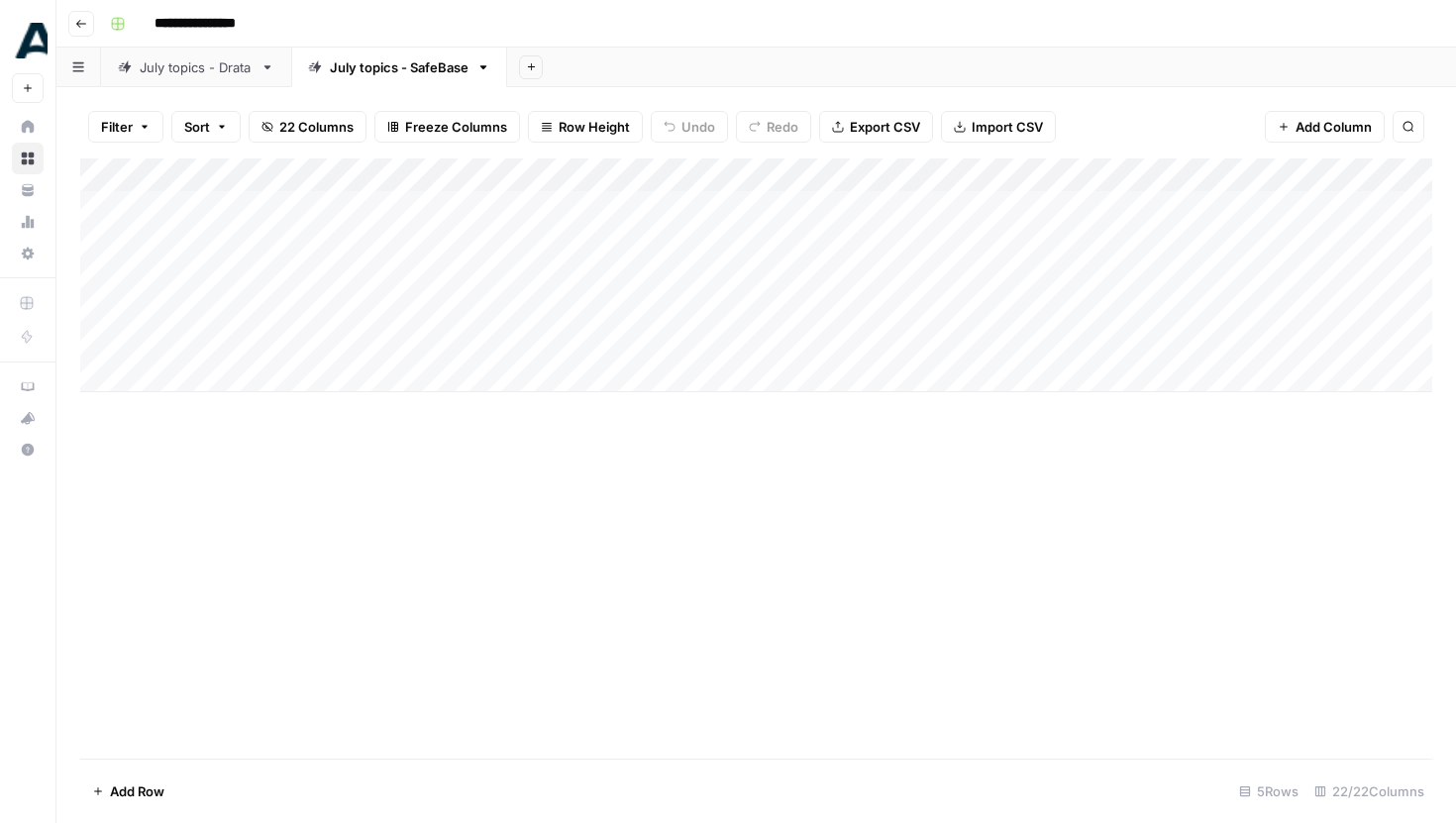 click on "July topics - Drata" at bounding box center [196, 67] 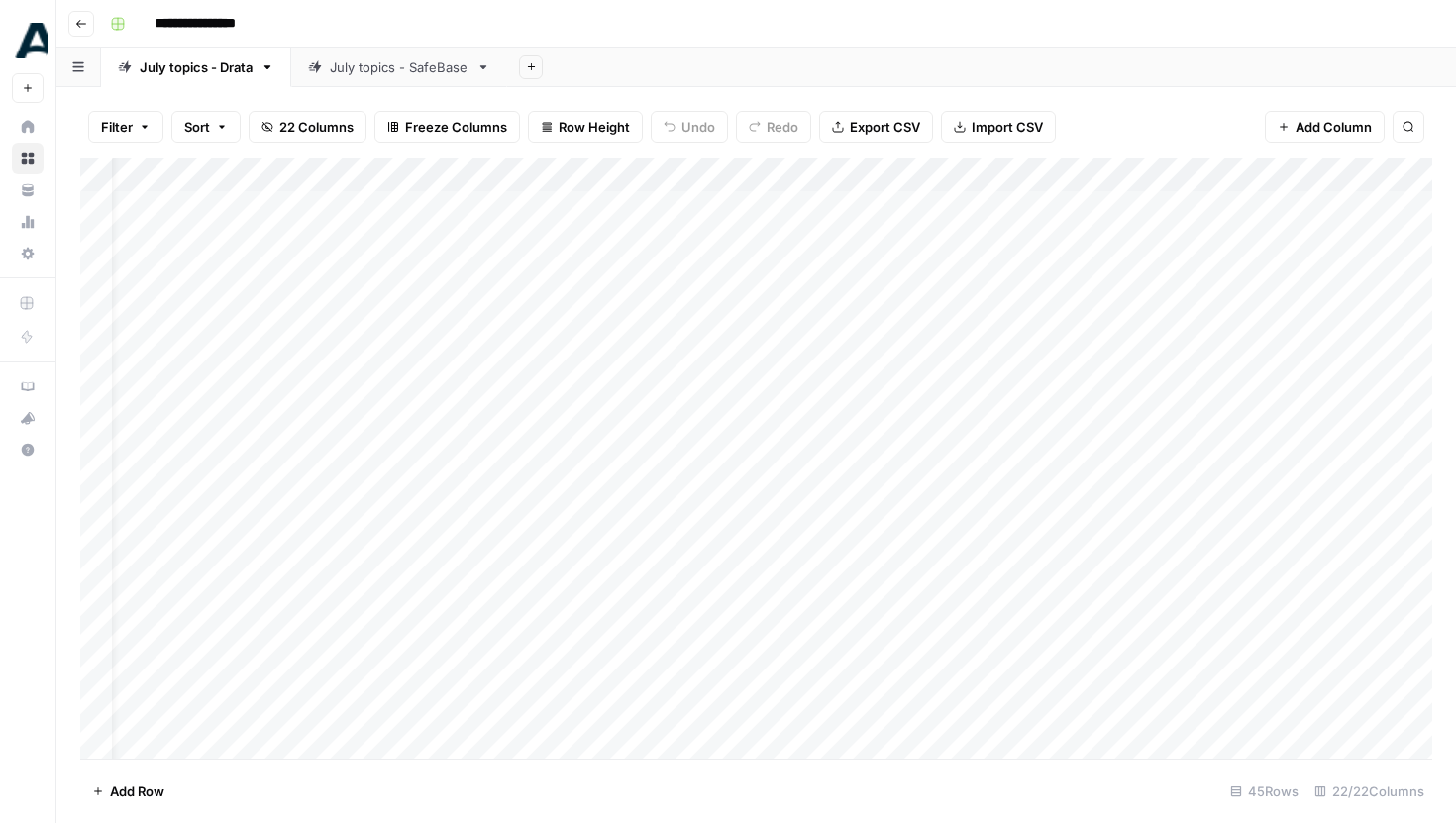 scroll, scrollTop: 0, scrollLeft: 0, axis: both 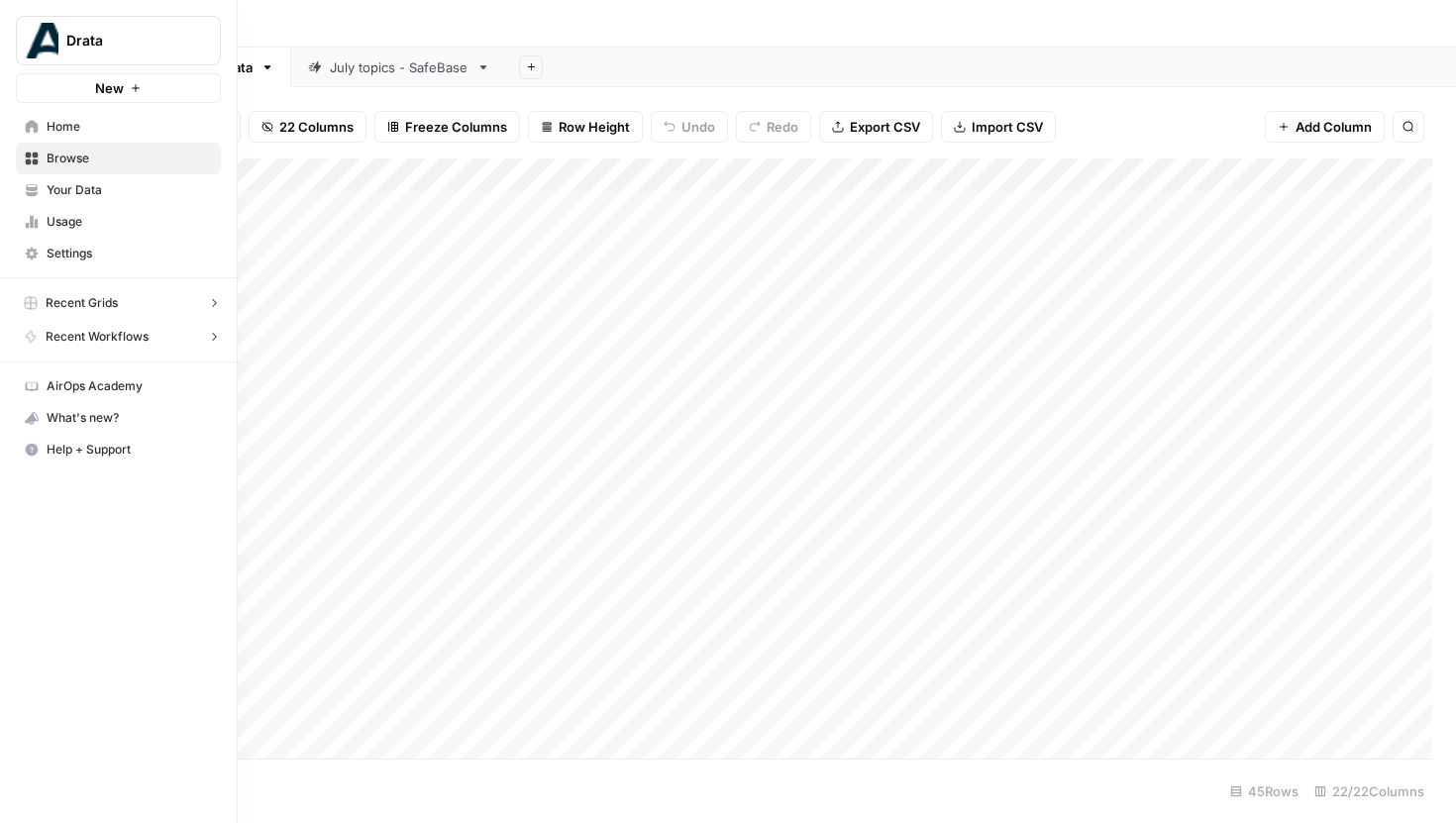 click 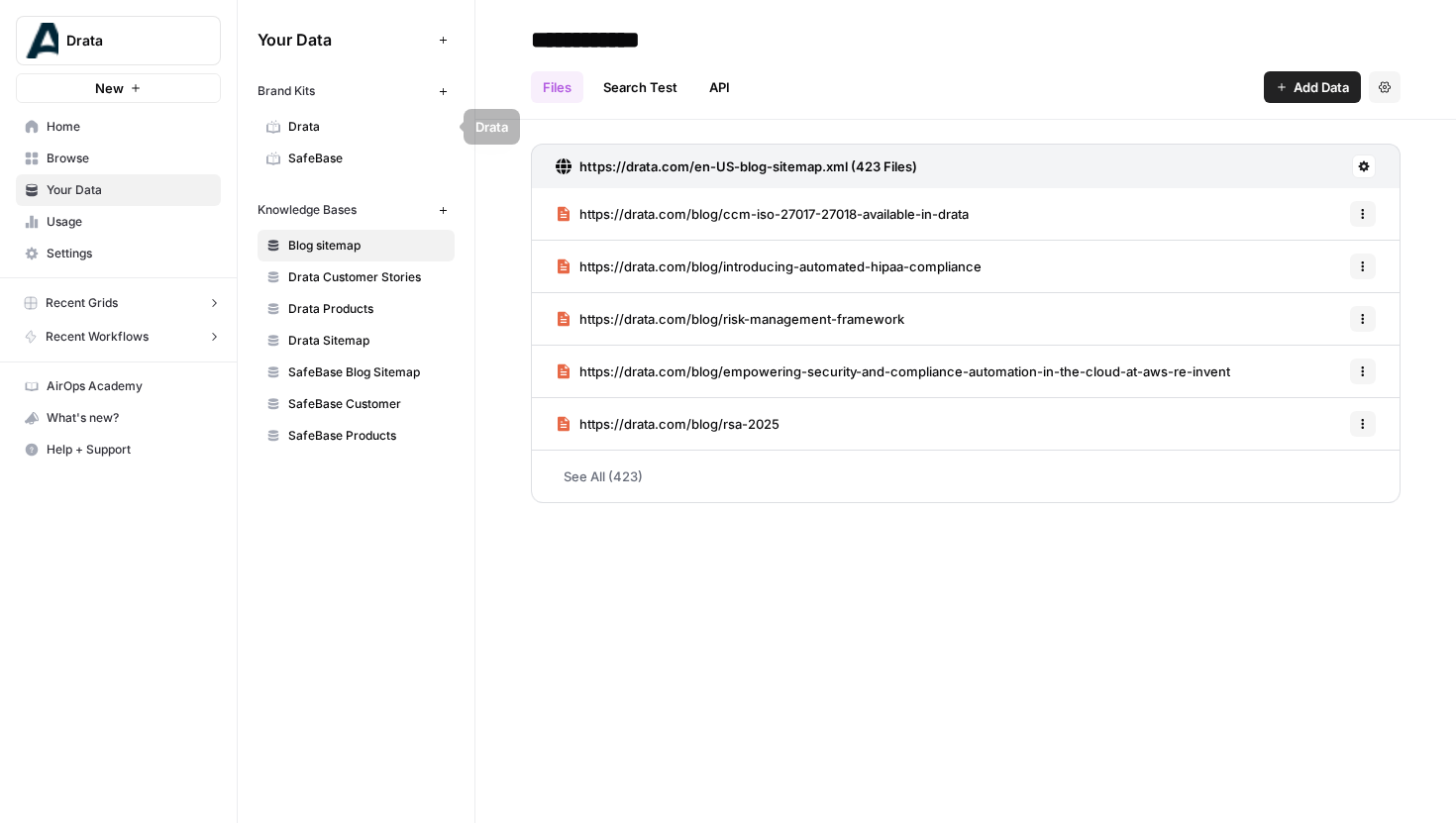 click on "SafeBase" at bounding box center [366, 158] 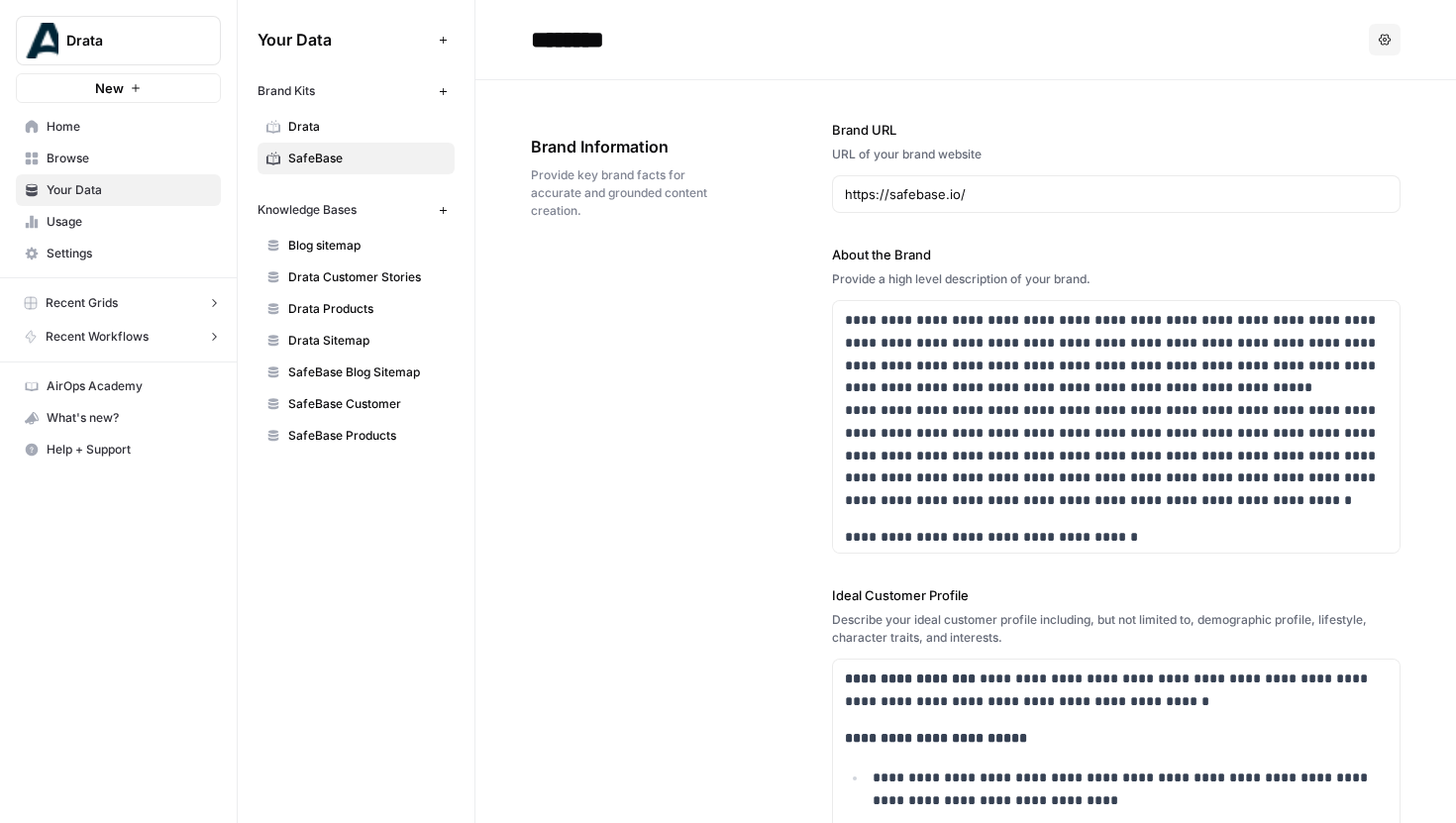 click on "Drata" at bounding box center [366, 127] 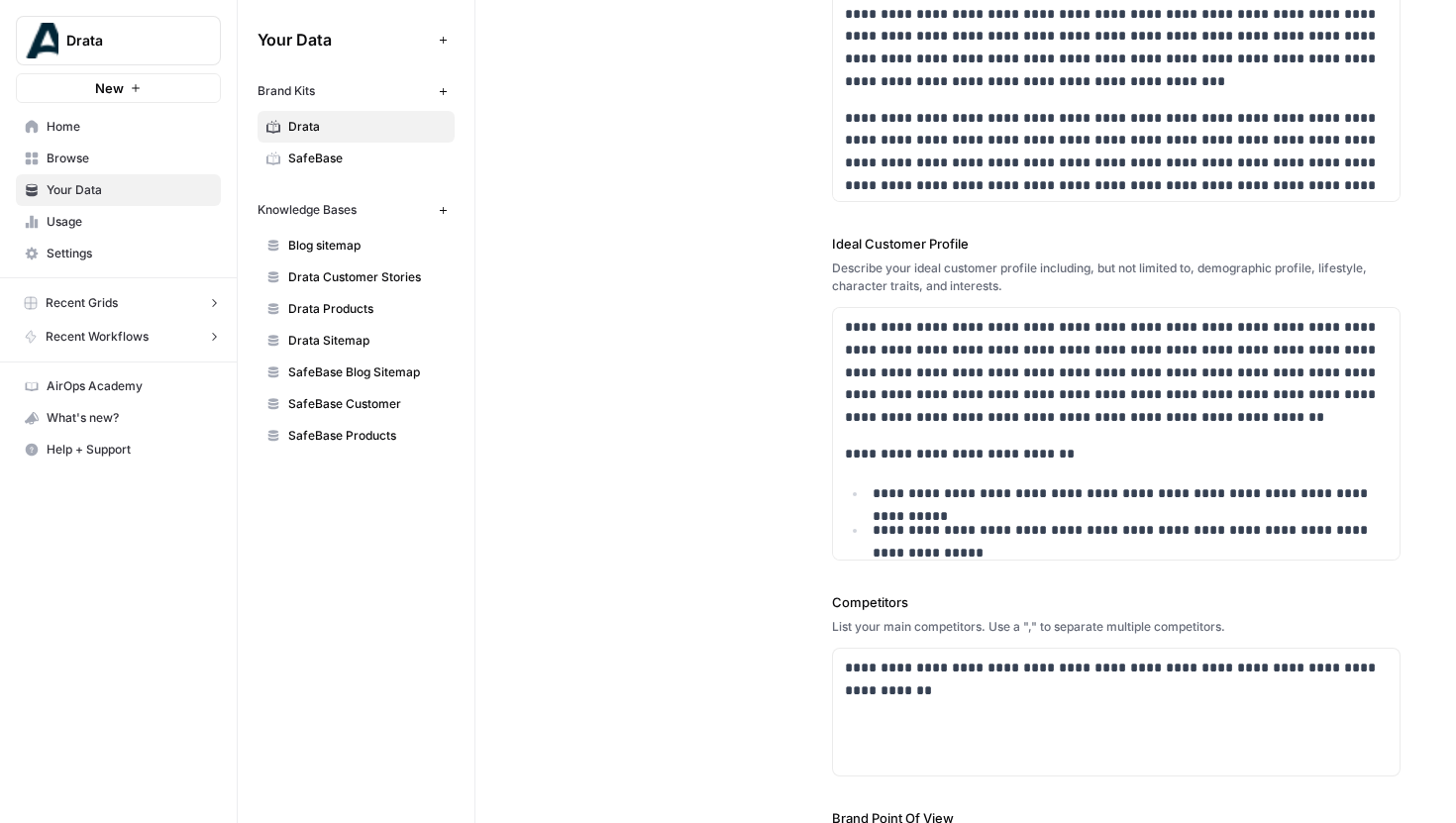 scroll, scrollTop: 373, scrollLeft: 0, axis: vertical 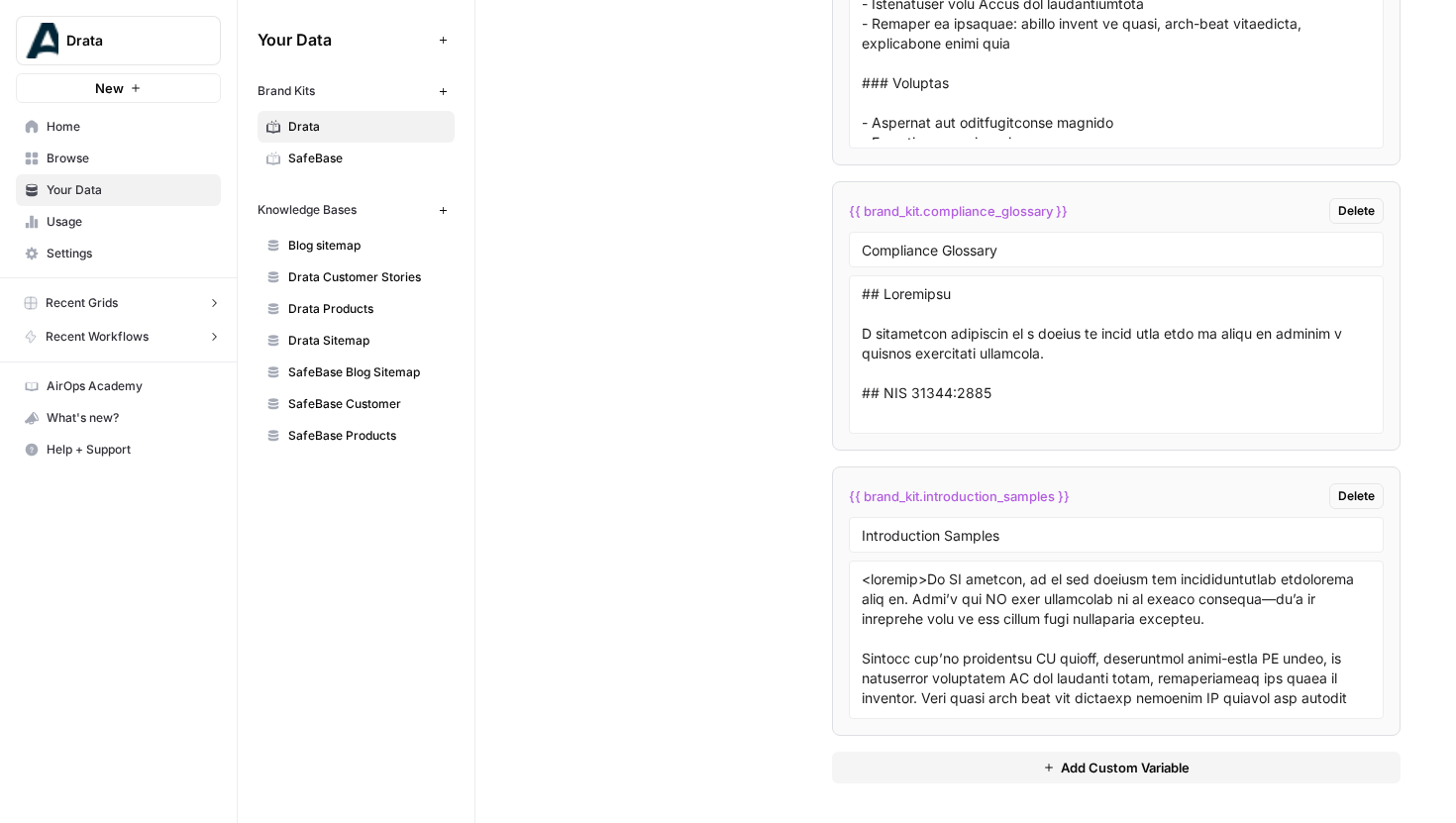 click on "SafeBase" at bounding box center (366, 158) 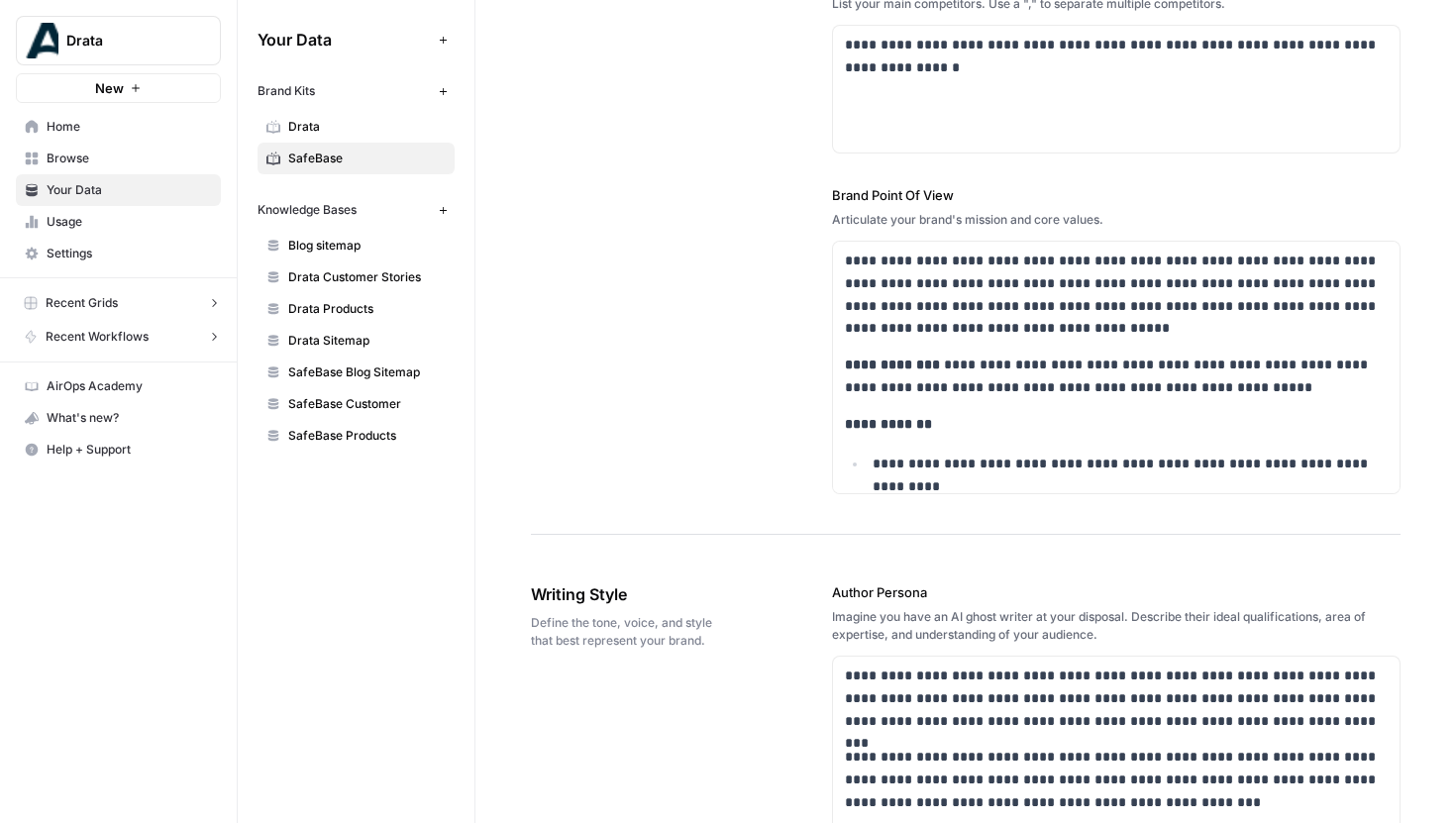 scroll, scrollTop: 1322, scrollLeft: 0, axis: vertical 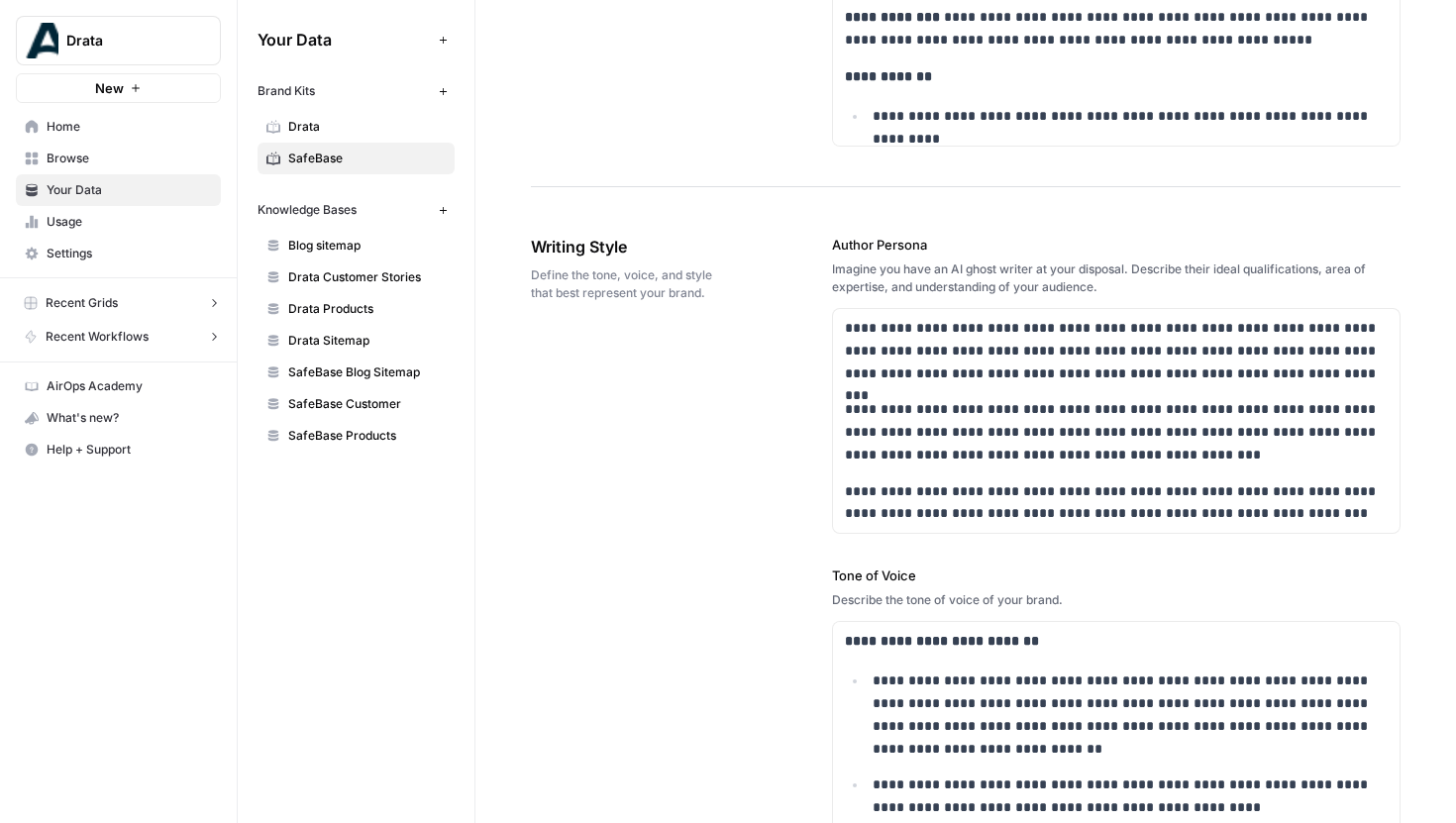 click on "SafeBase Blog Sitemap" at bounding box center [366, 372] 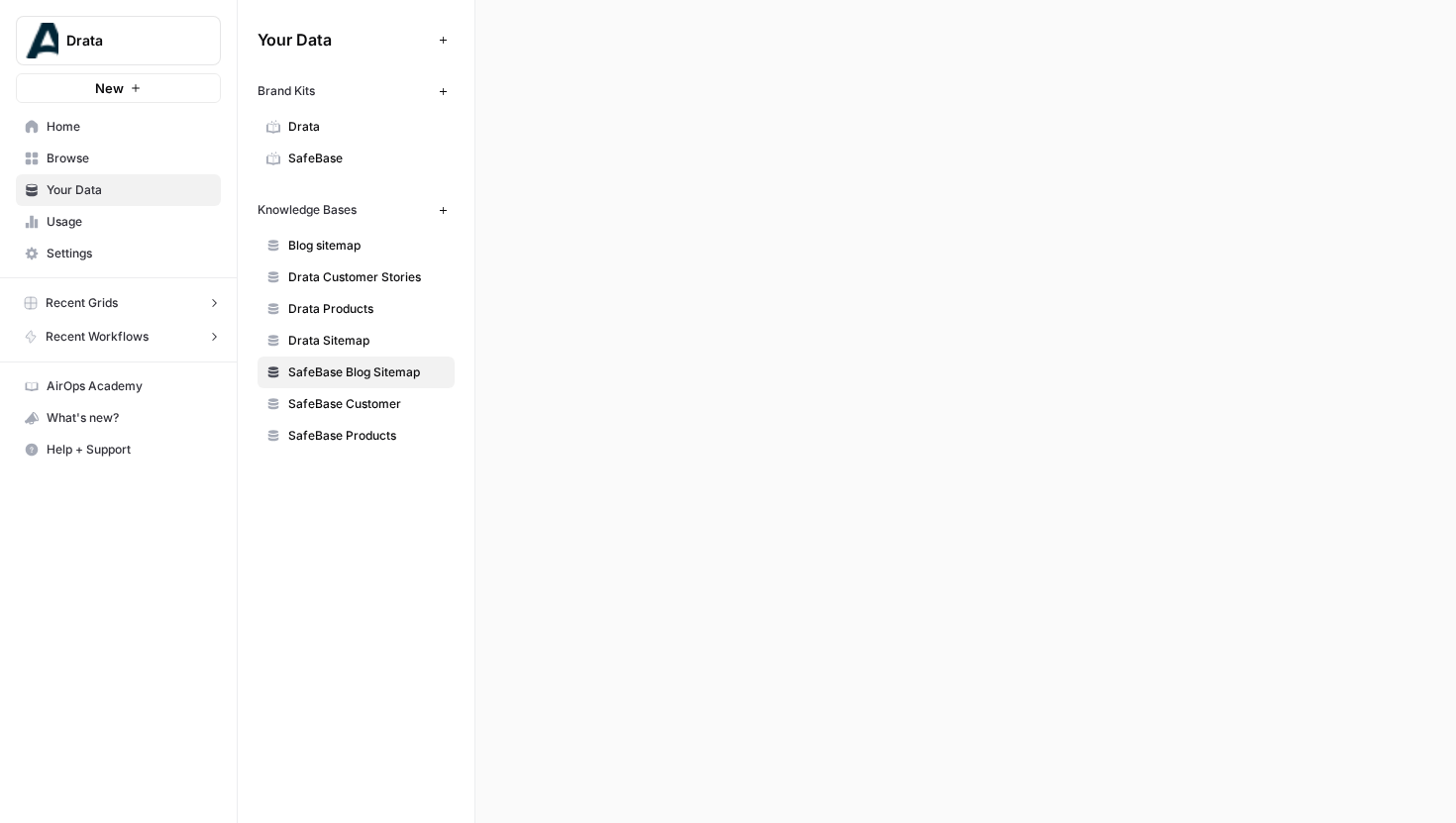 scroll, scrollTop: 0, scrollLeft: 0, axis: both 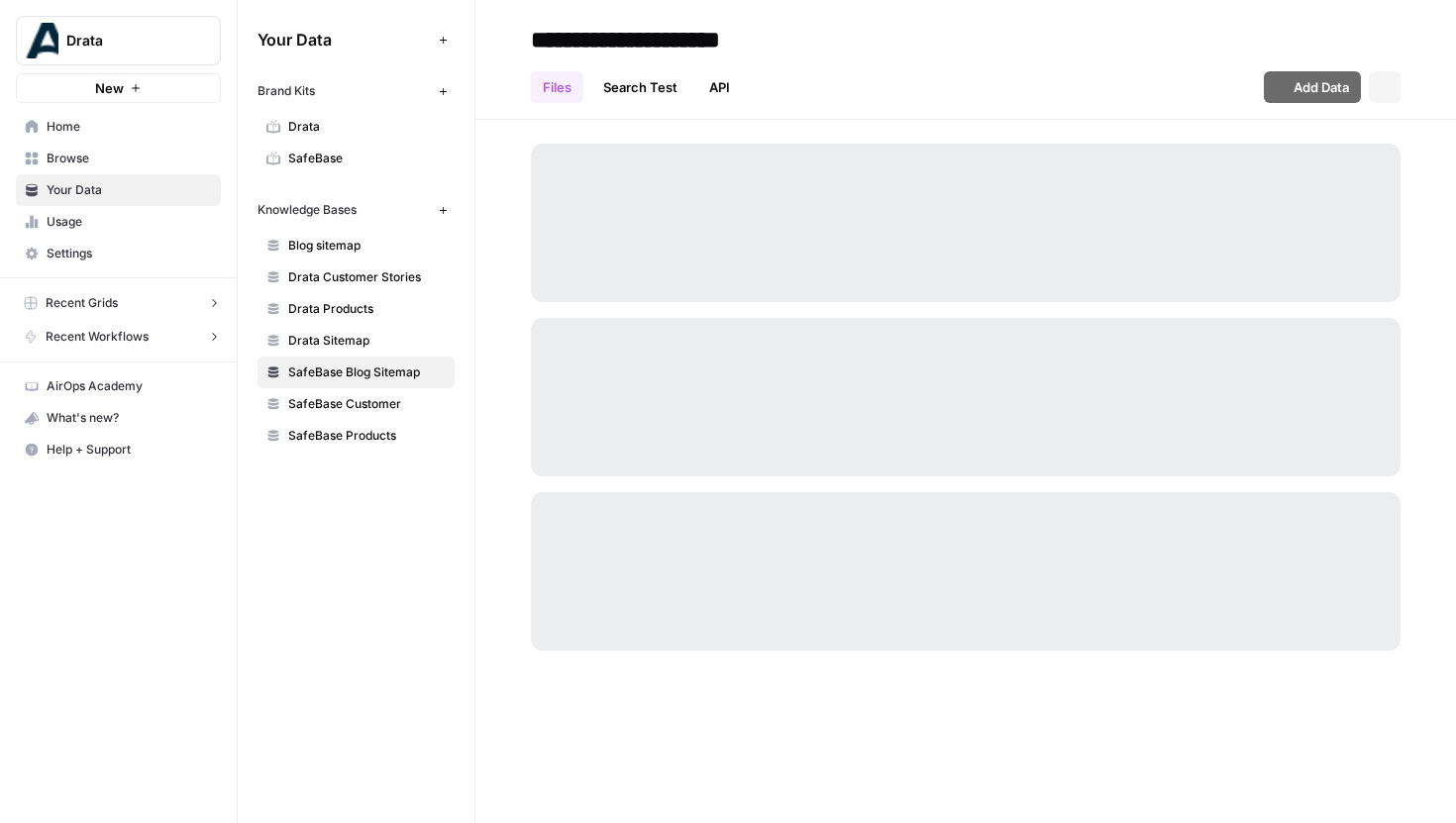 click on "SafeBase Customer" at bounding box center (366, 404) 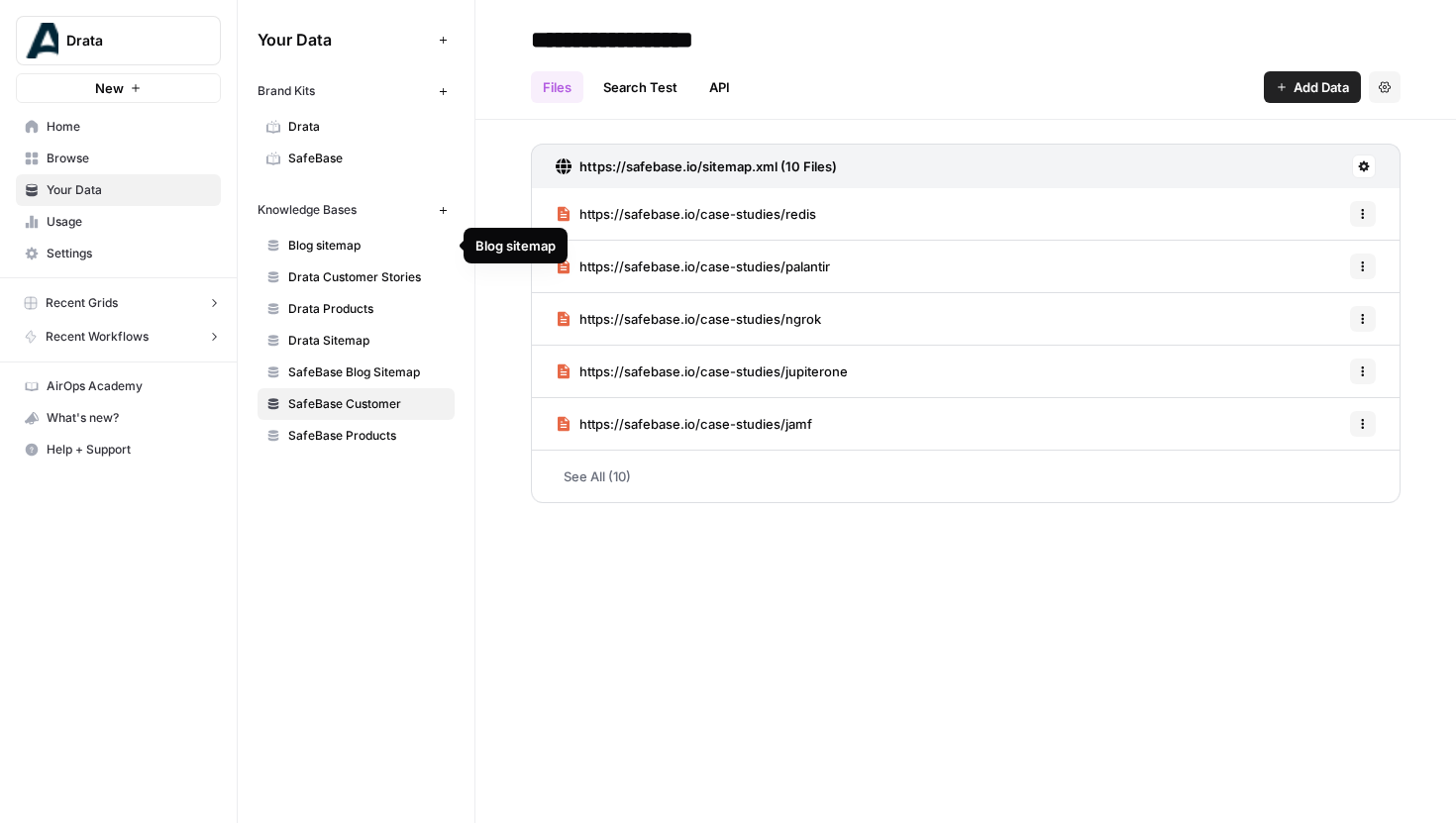 click on "Blog sitemap" at bounding box center (366, 246) 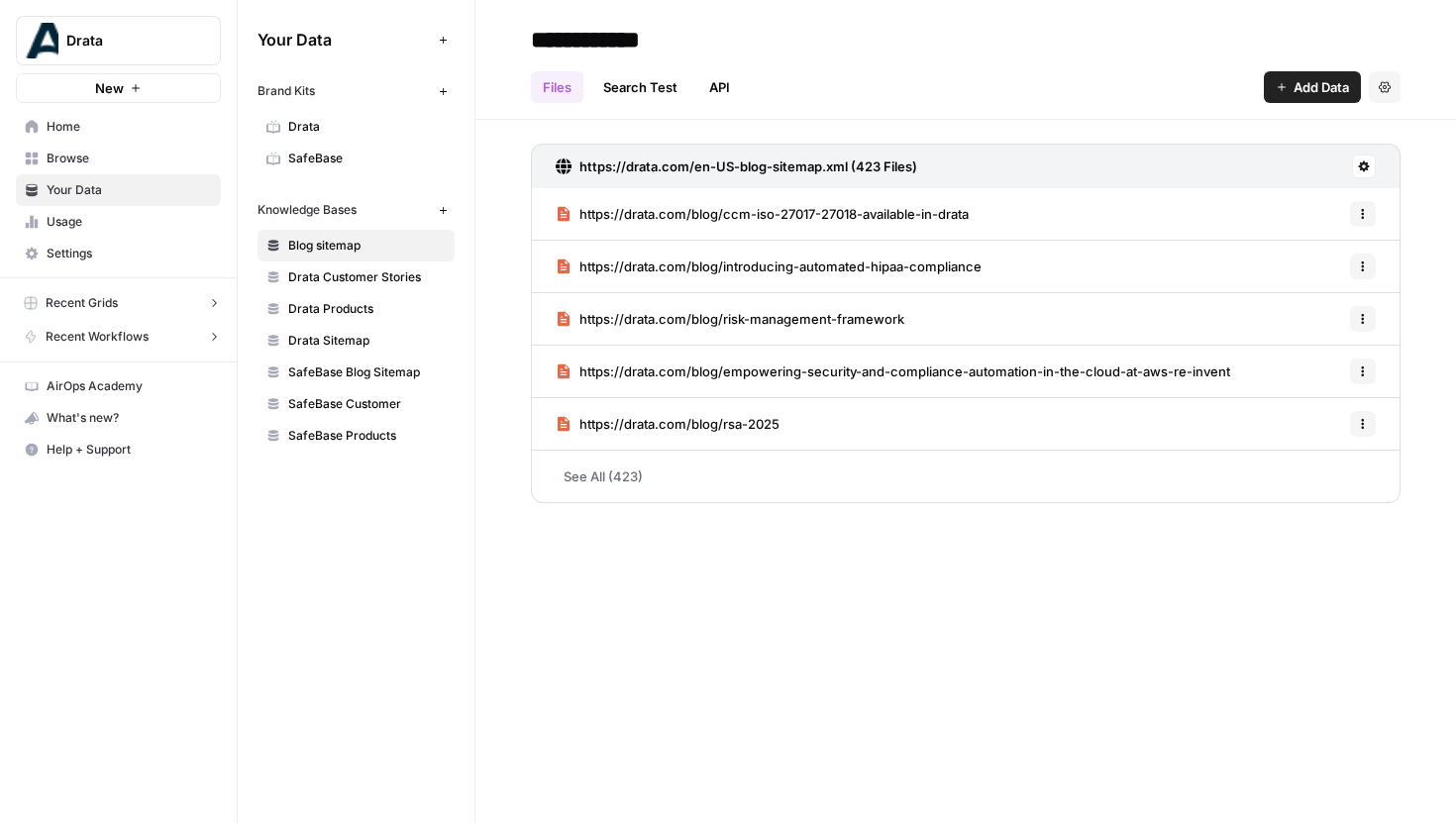 drag, startPoint x: 1004, startPoint y: 86, endPoint x: 1045, endPoint y: 43, distance: 59.4138 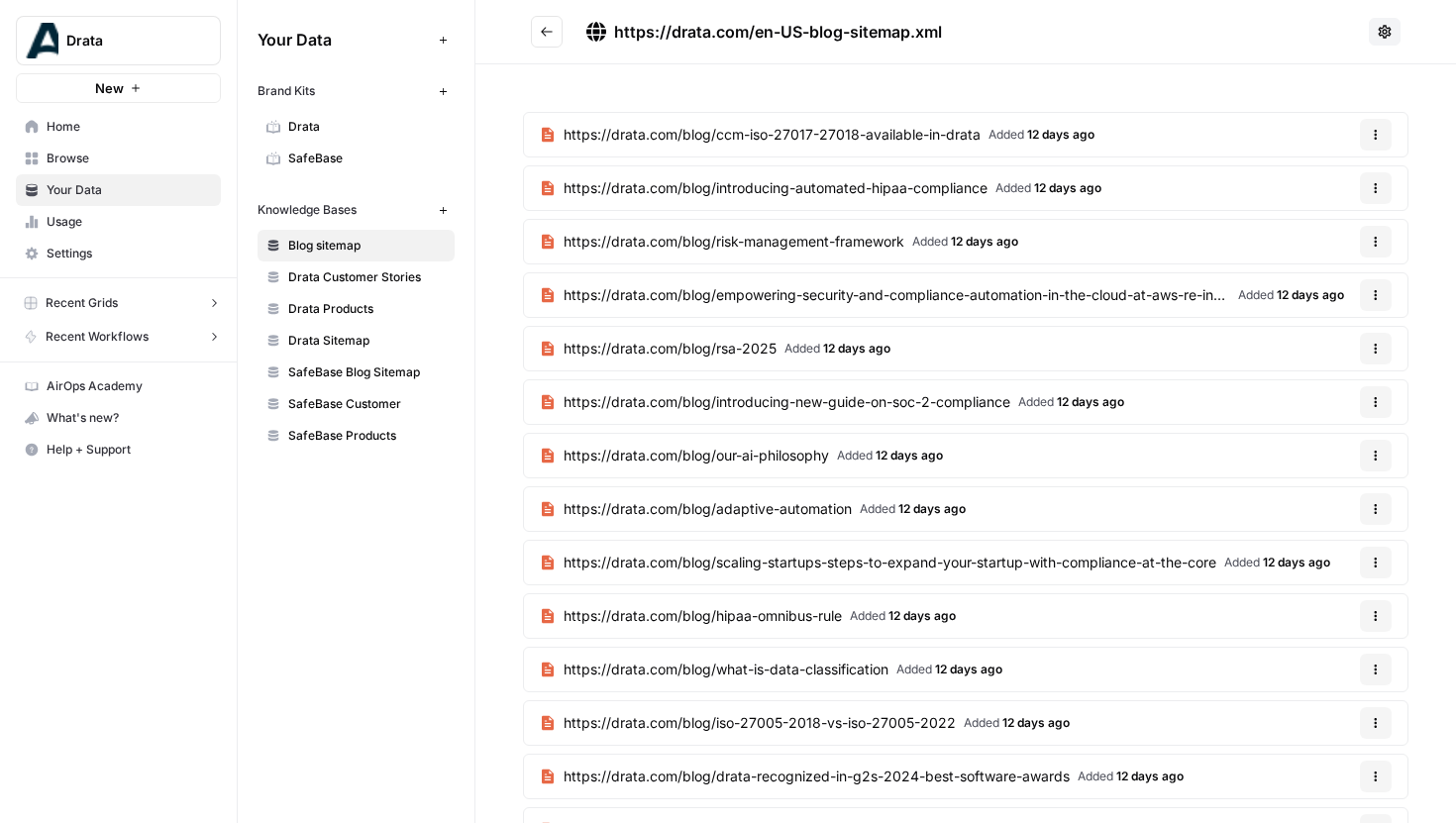 click 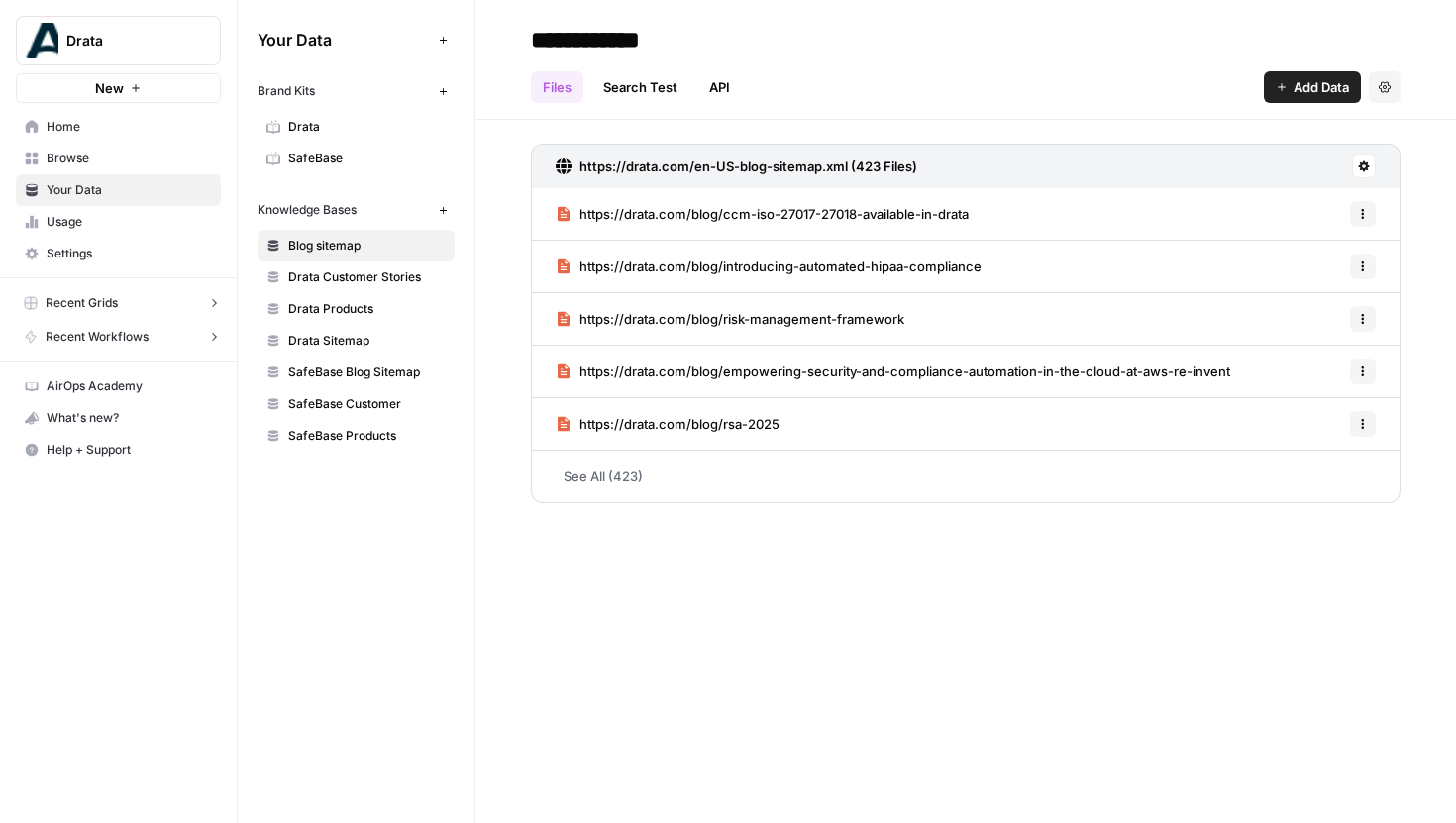 click on "https://drata.com/en-US-blog-sitemap.xml (423 Files)" at bounding box center (748, 166) 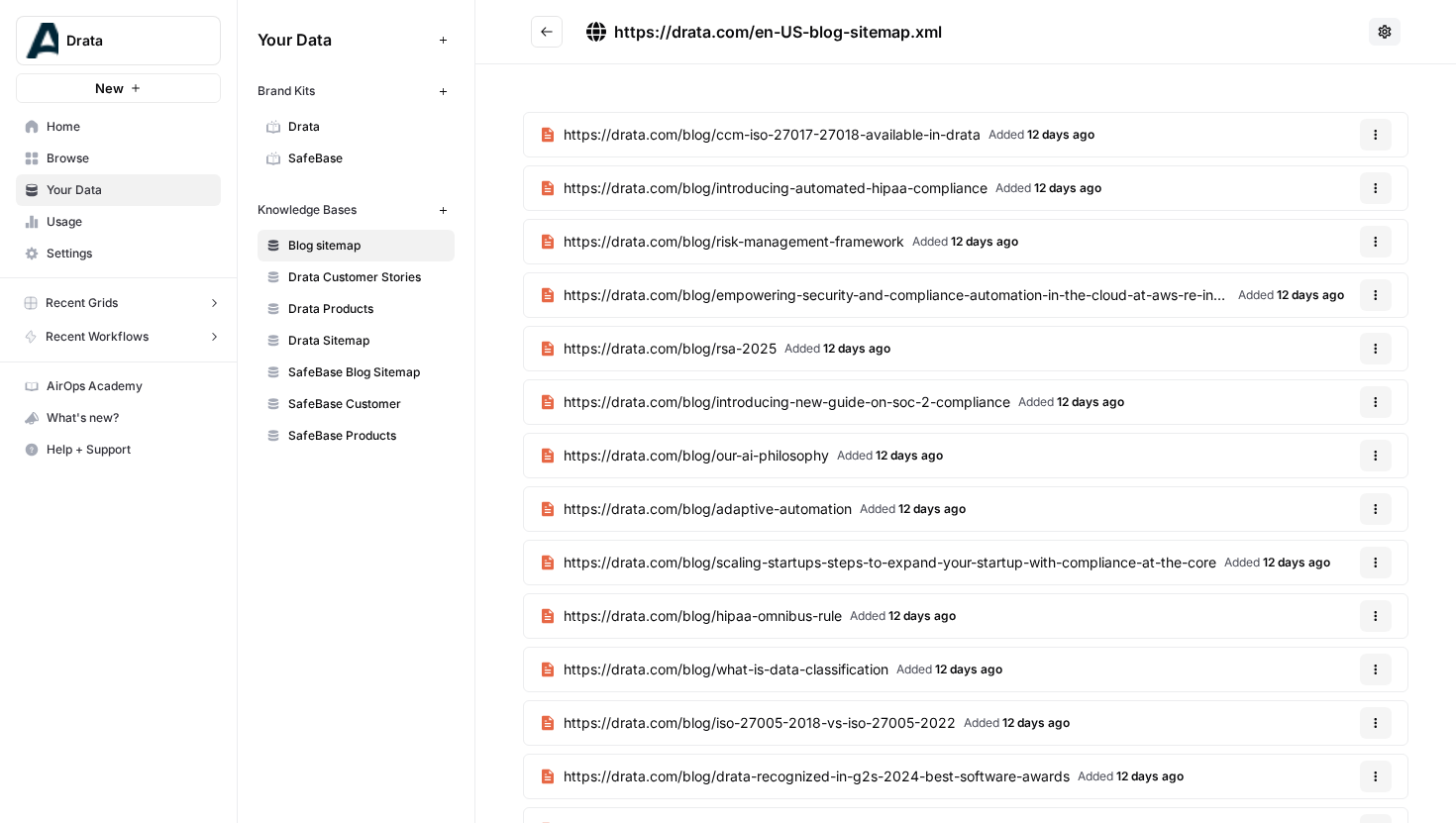 drag, startPoint x: 962, startPoint y: 41, endPoint x: 602, endPoint y: 39, distance: 360.00556 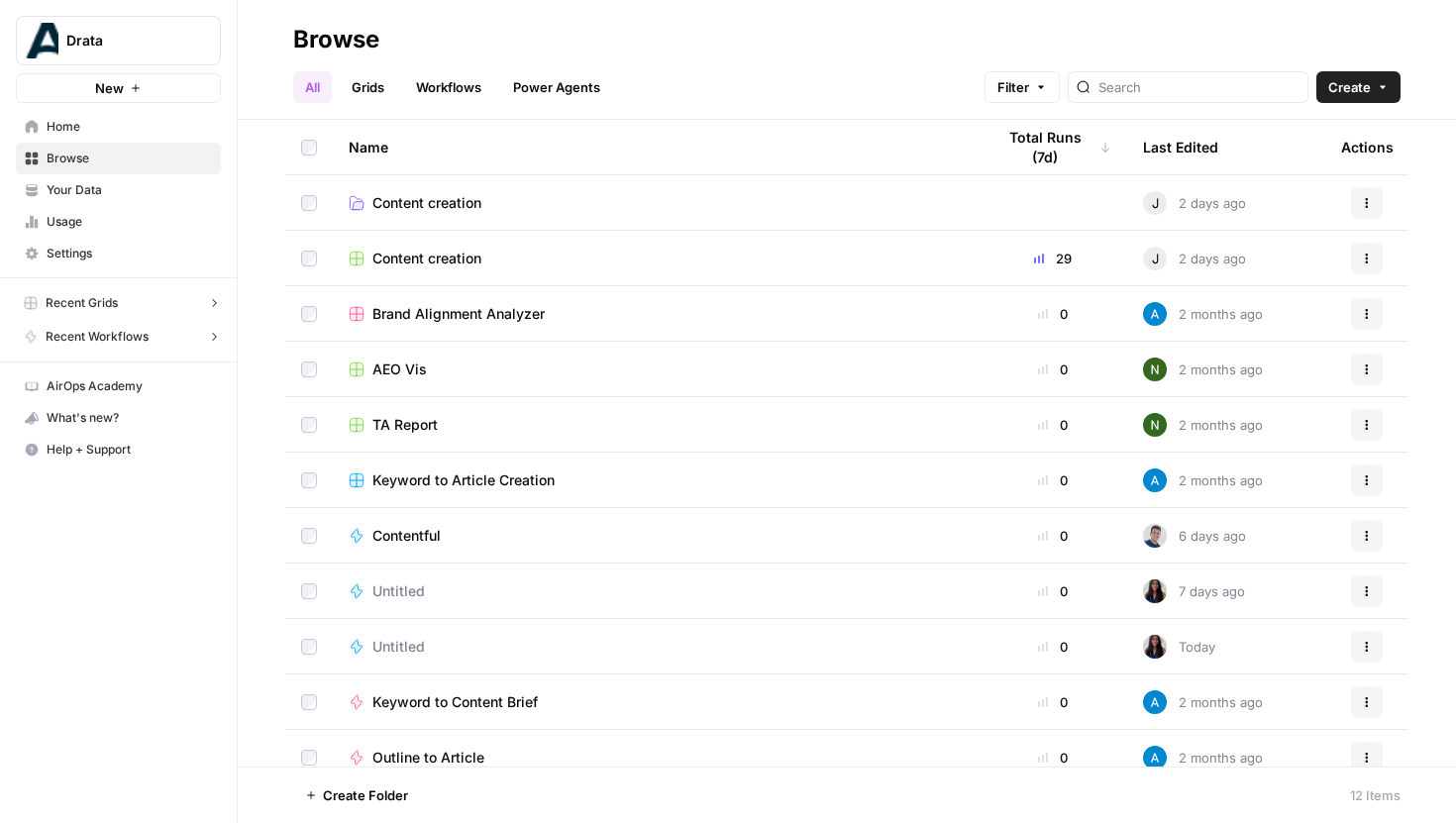 click on "Content creation" at bounding box center (427, 258) 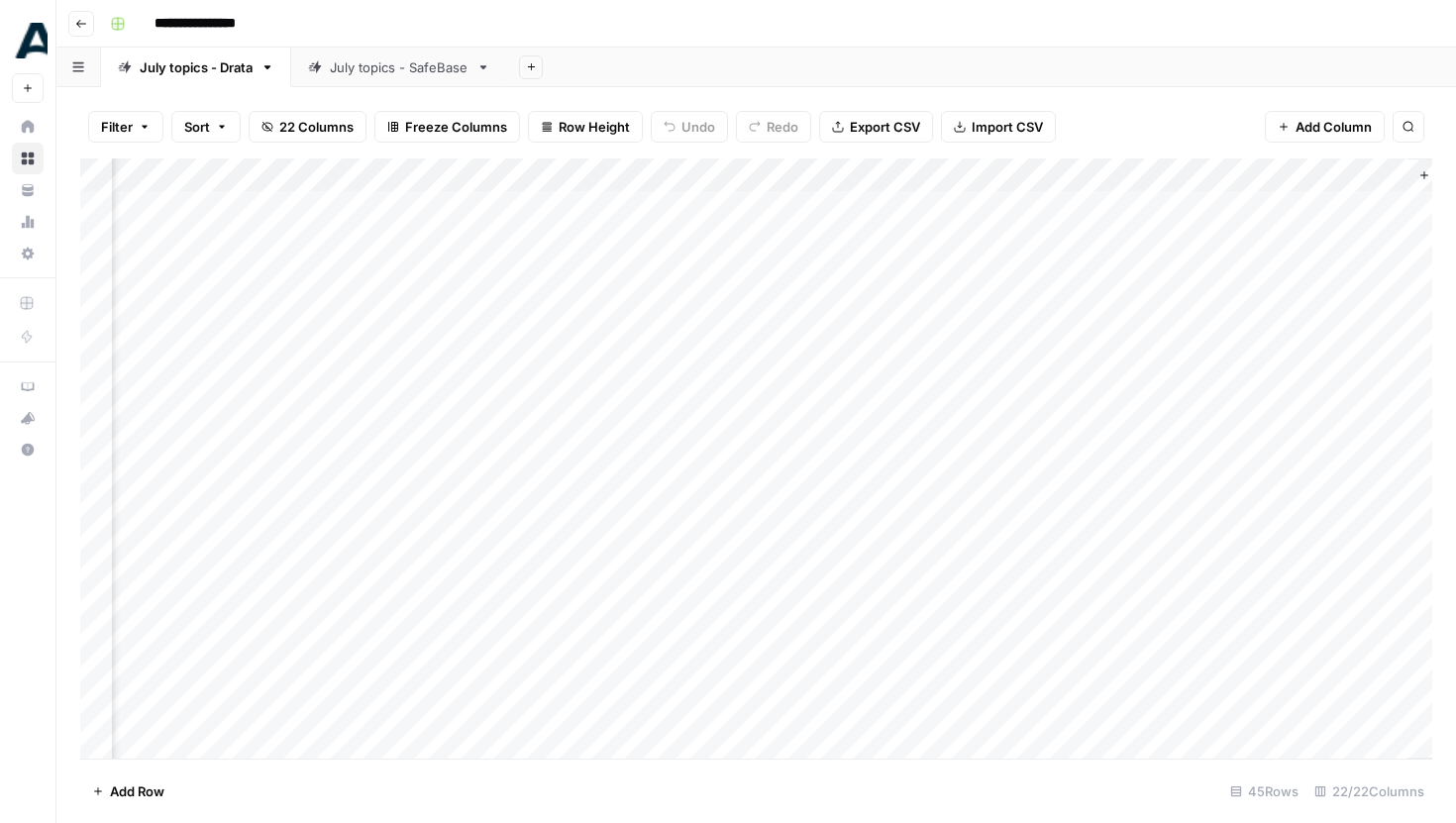 scroll, scrollTop: 0, scrollLeft: 2976, axis: horizontal 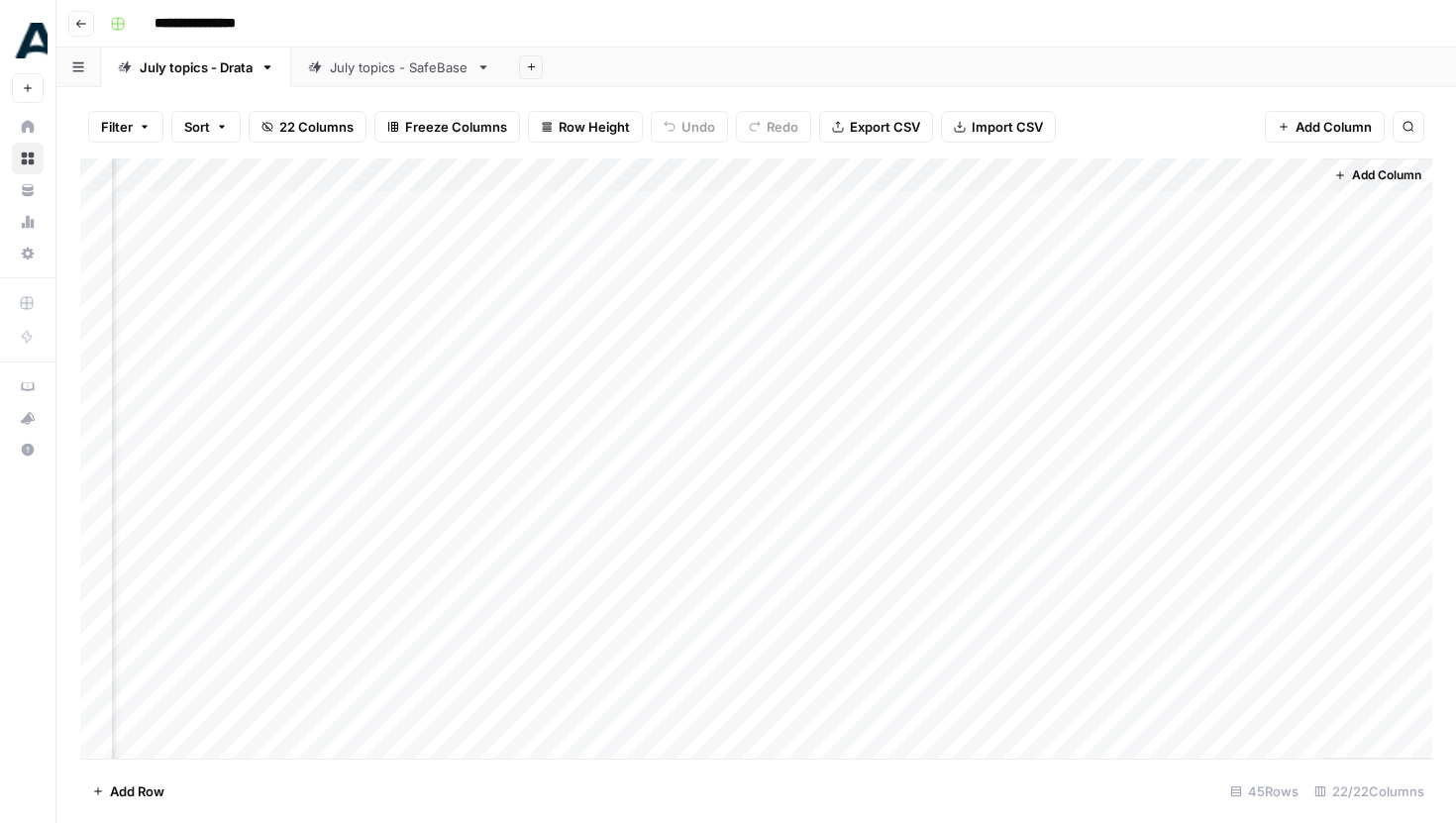 click on "July topics - SafeBase" at bounding box center [399, 67] 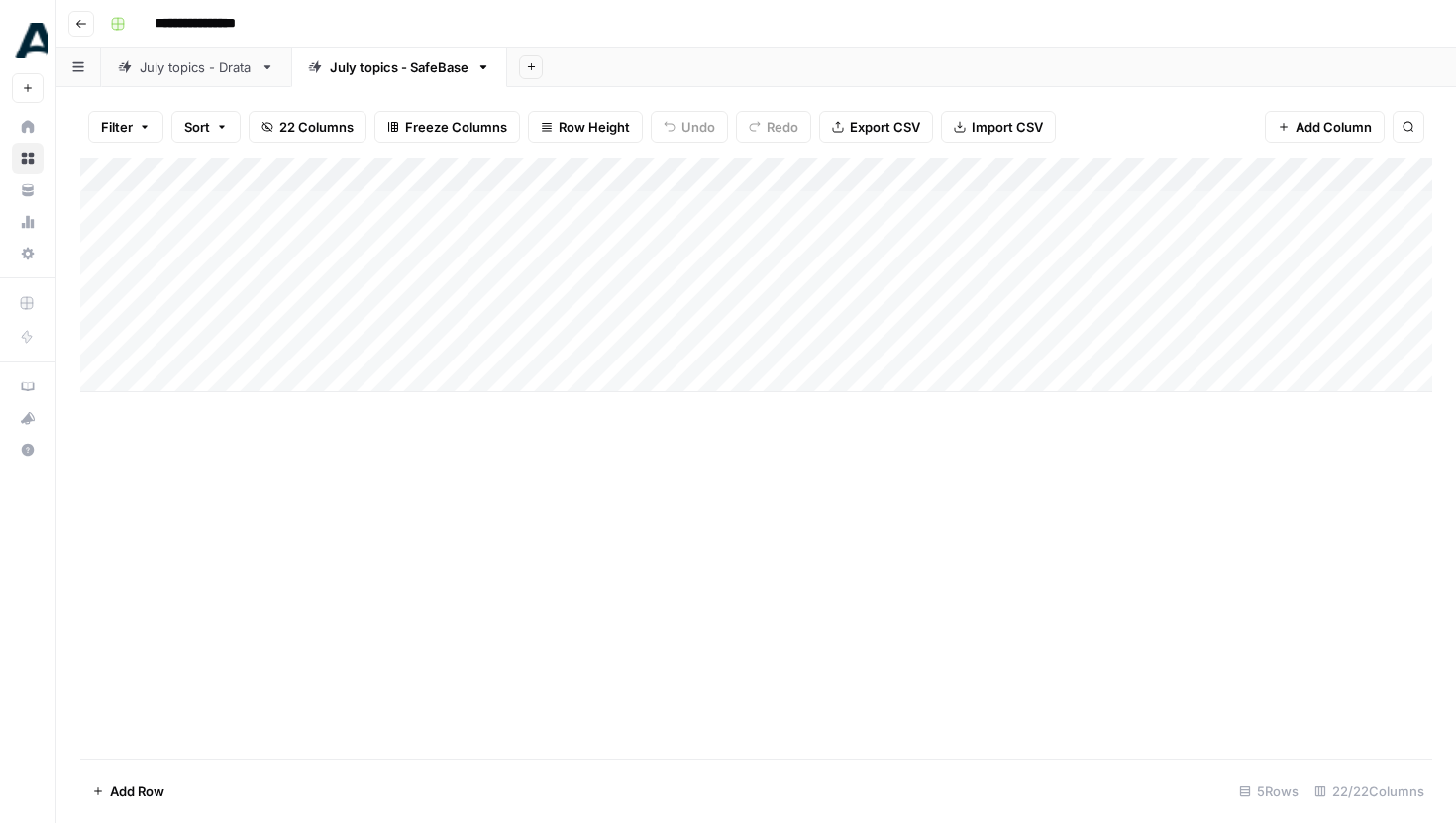 click on "July topics - Drata" at bounding box center (196, 67) 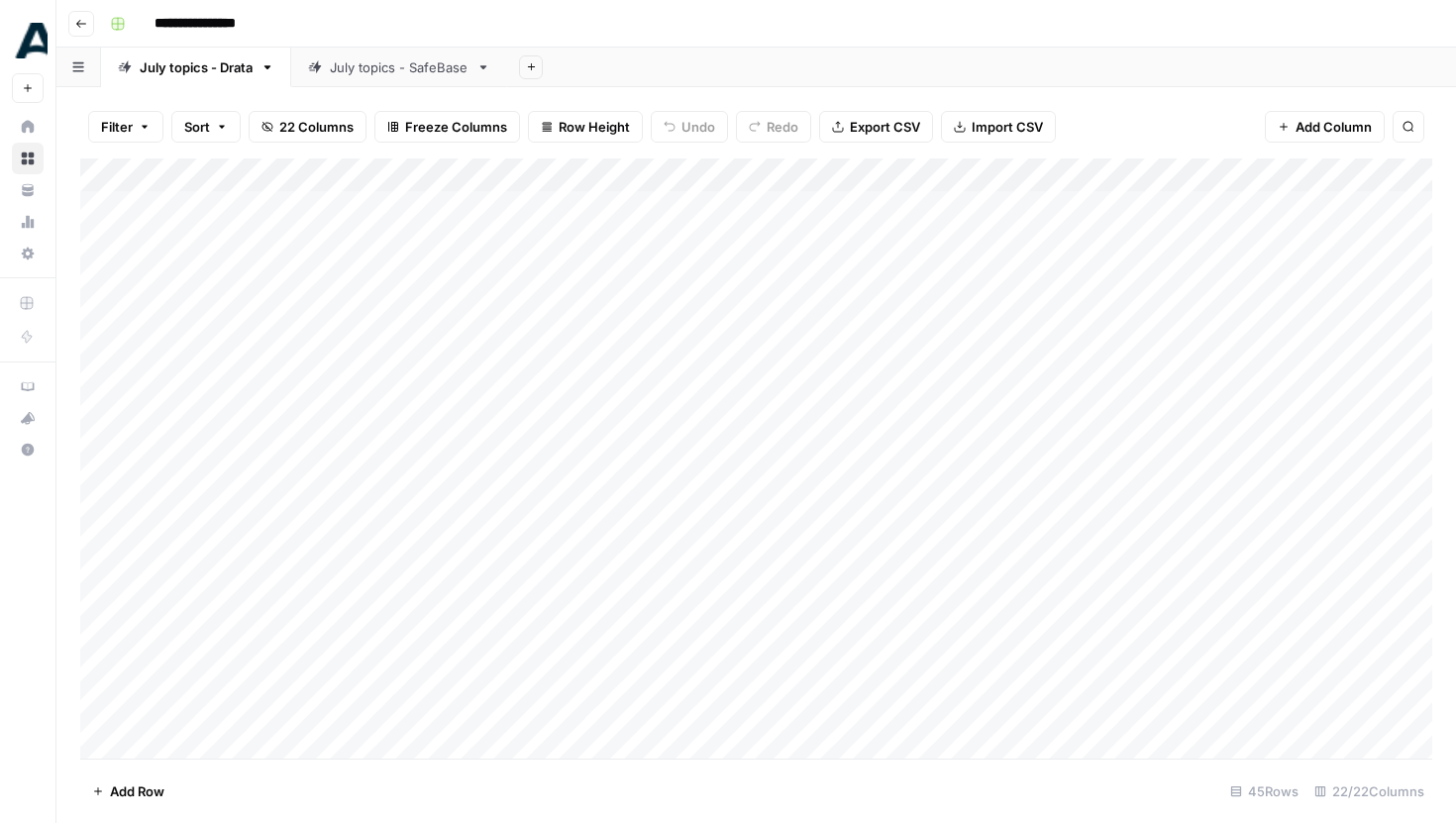click on "July topics - SafeBase" at bounding box center (399, 67) 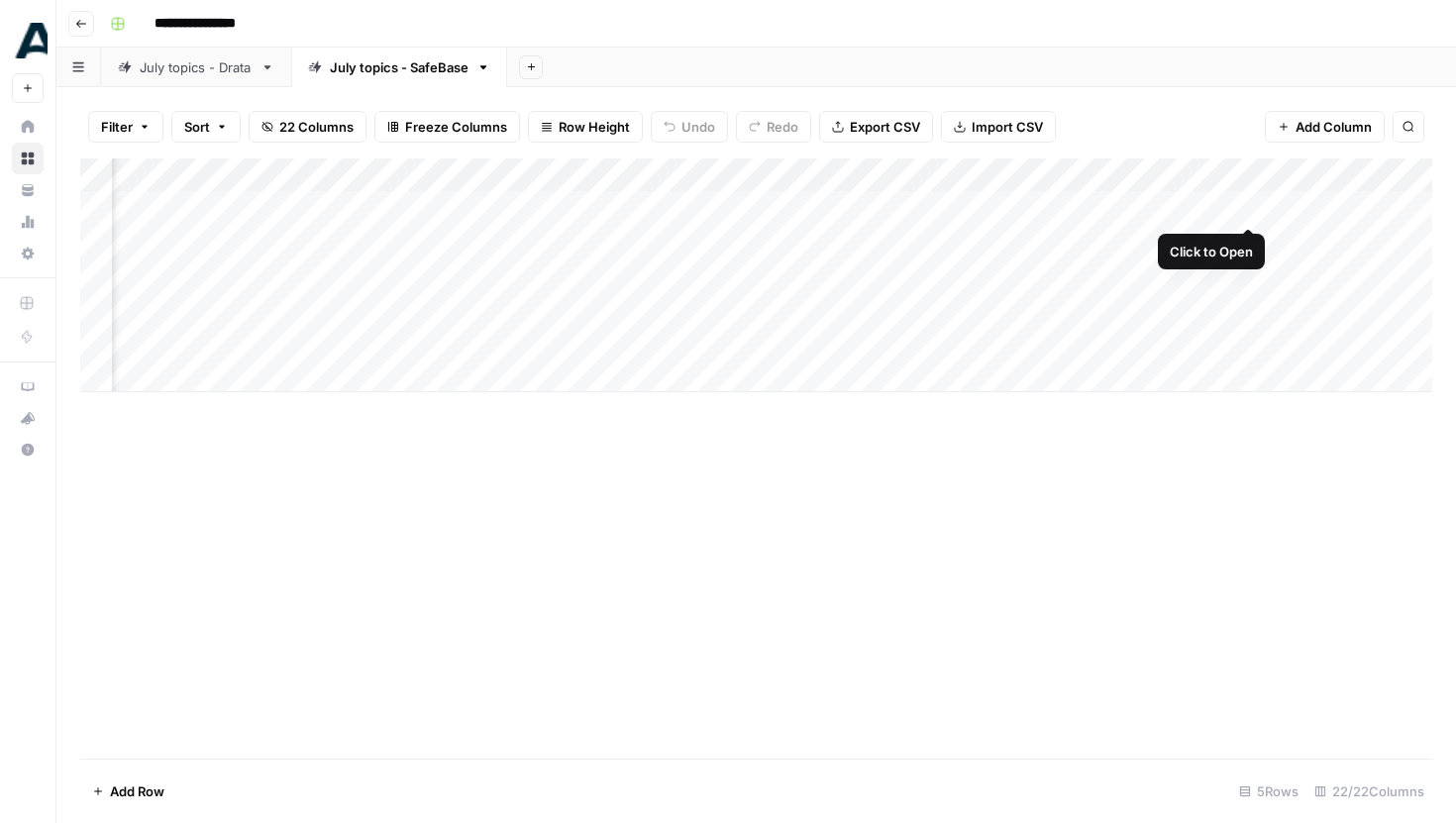 scroll, scrollTop: 0, scrollLeft: 2964, axis: horizontal 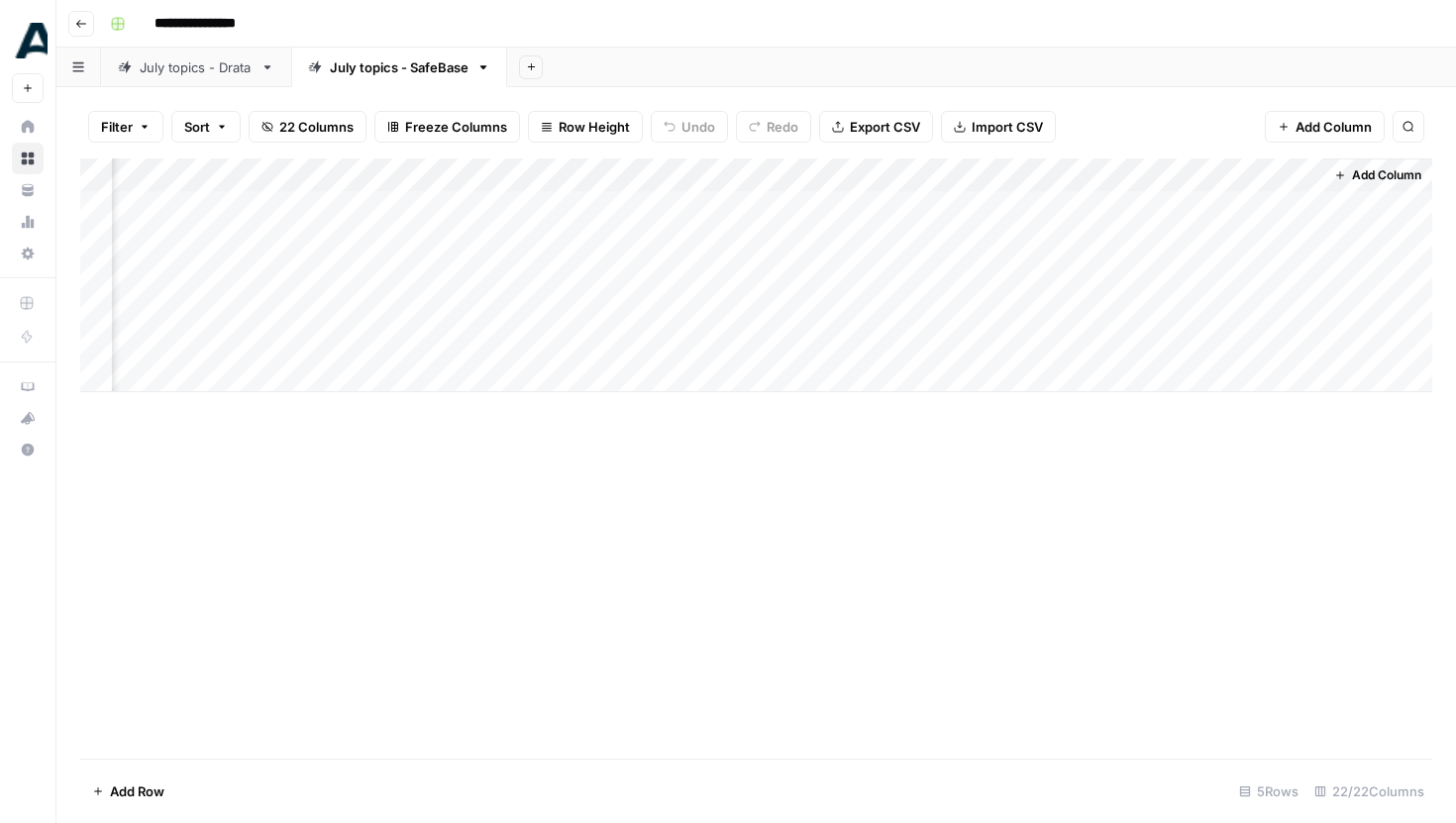 click on "July topics - Drata" at bounding box center [196, 67] 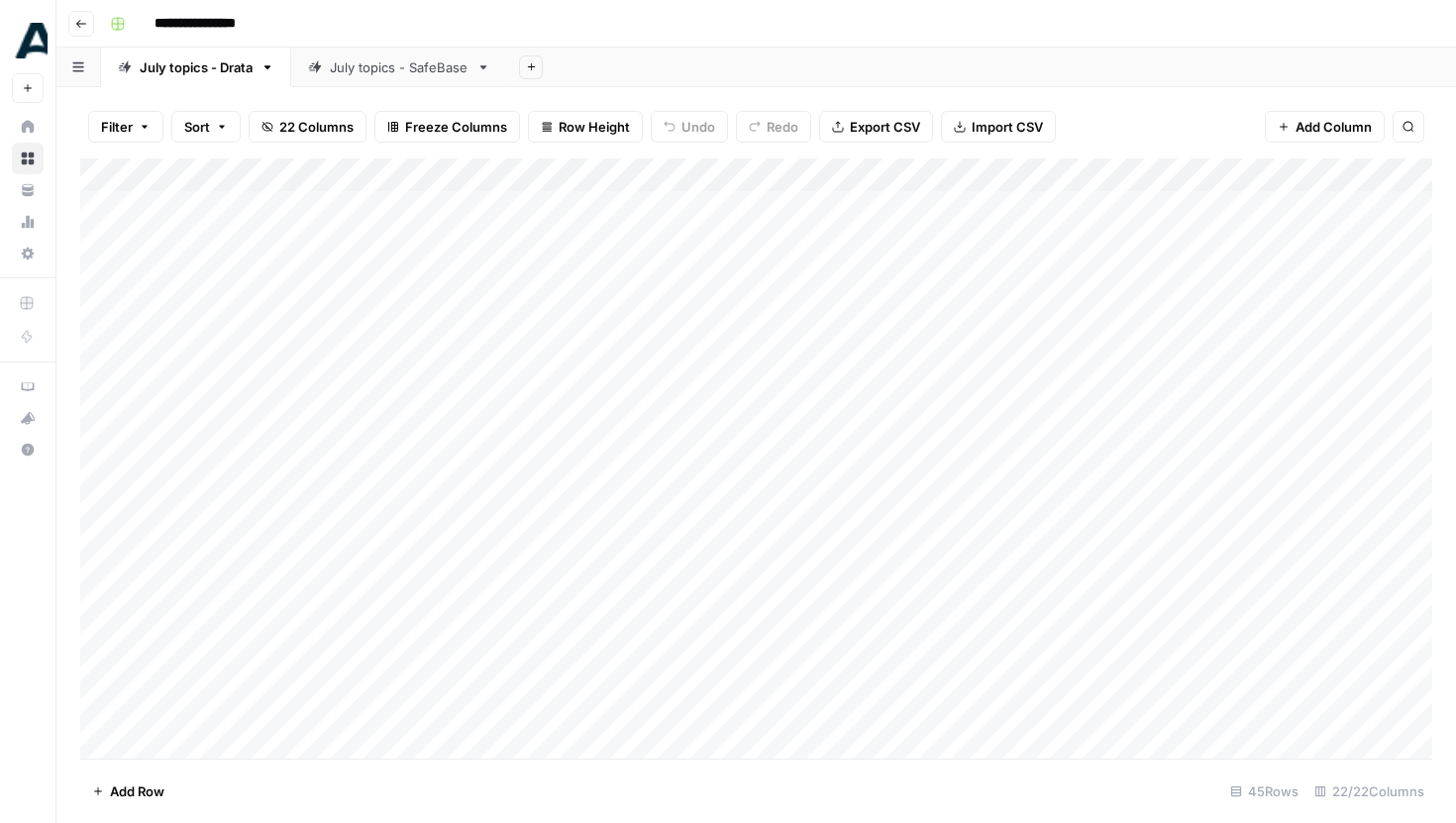 click on "July topics - SafeBase" at bounding box center [399, 67] 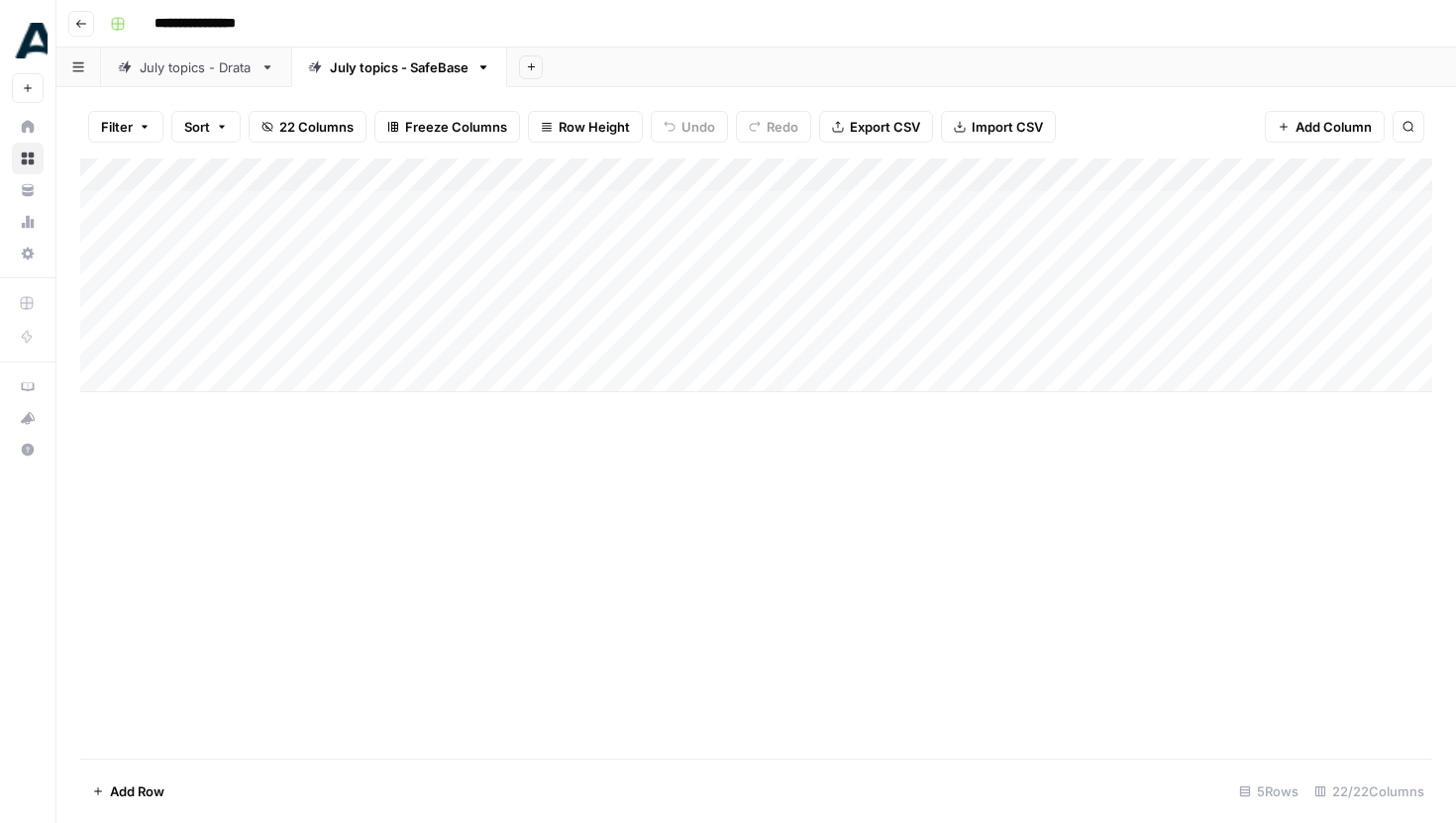 click on "July topics - Drata" at bounding box center (196, 67) 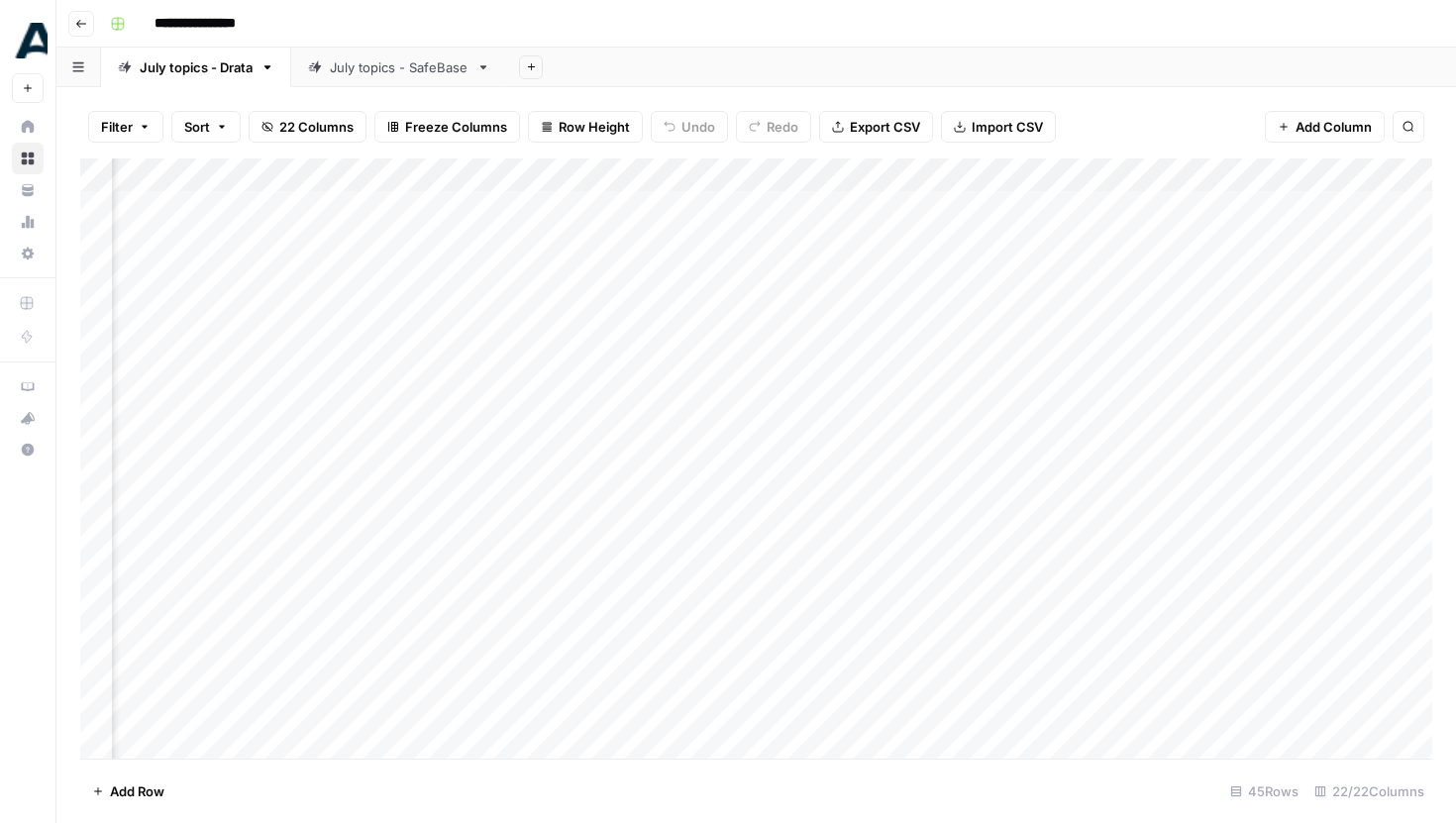scroll, scrollTop: 0, scrollLeft: 2976, axis: horizontal 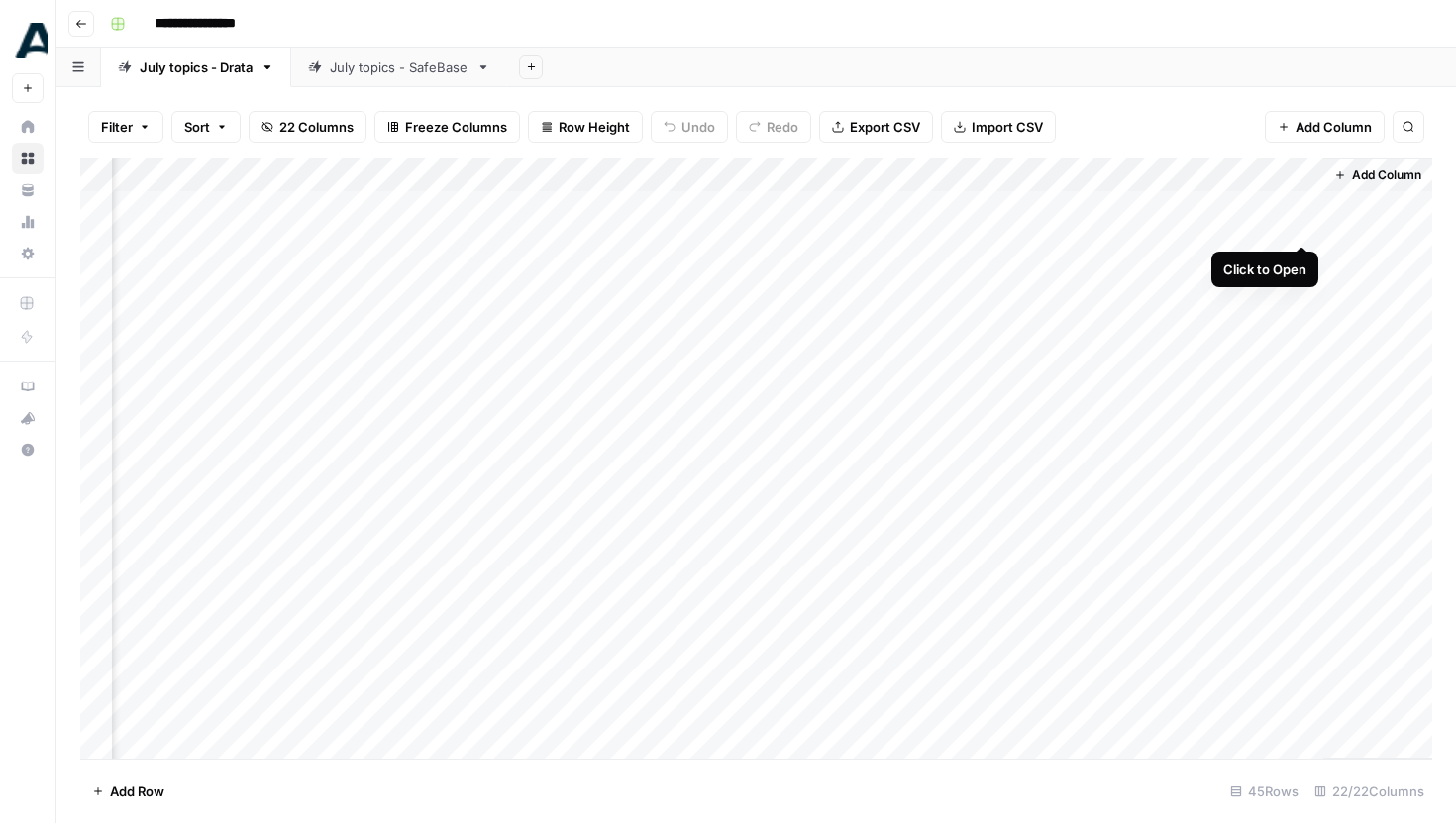 click on "Add Column" at bounding box center [756, 459] 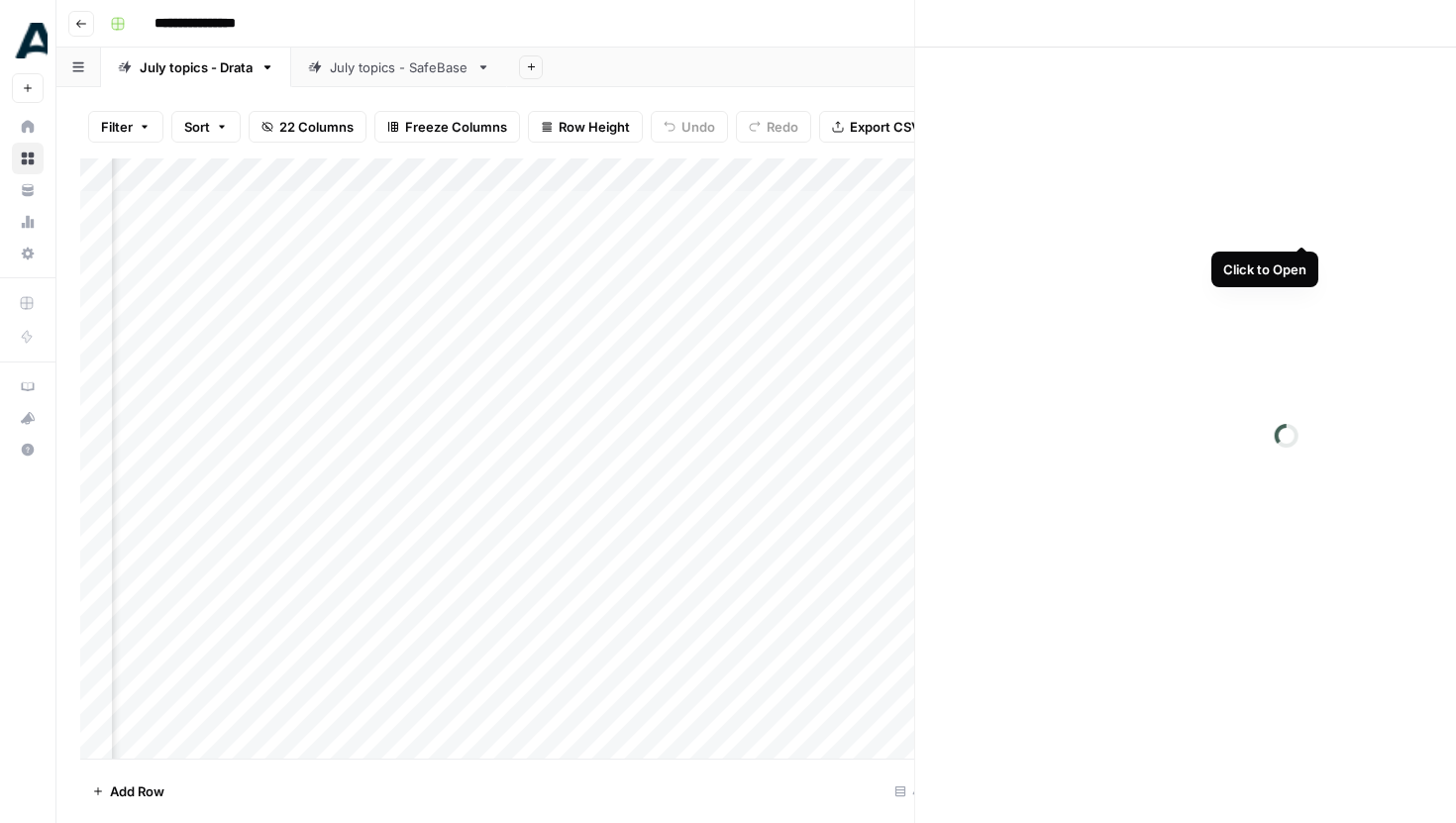 scroll, scrollTop: 0, scrollLeft: 2966, axis: horizontal 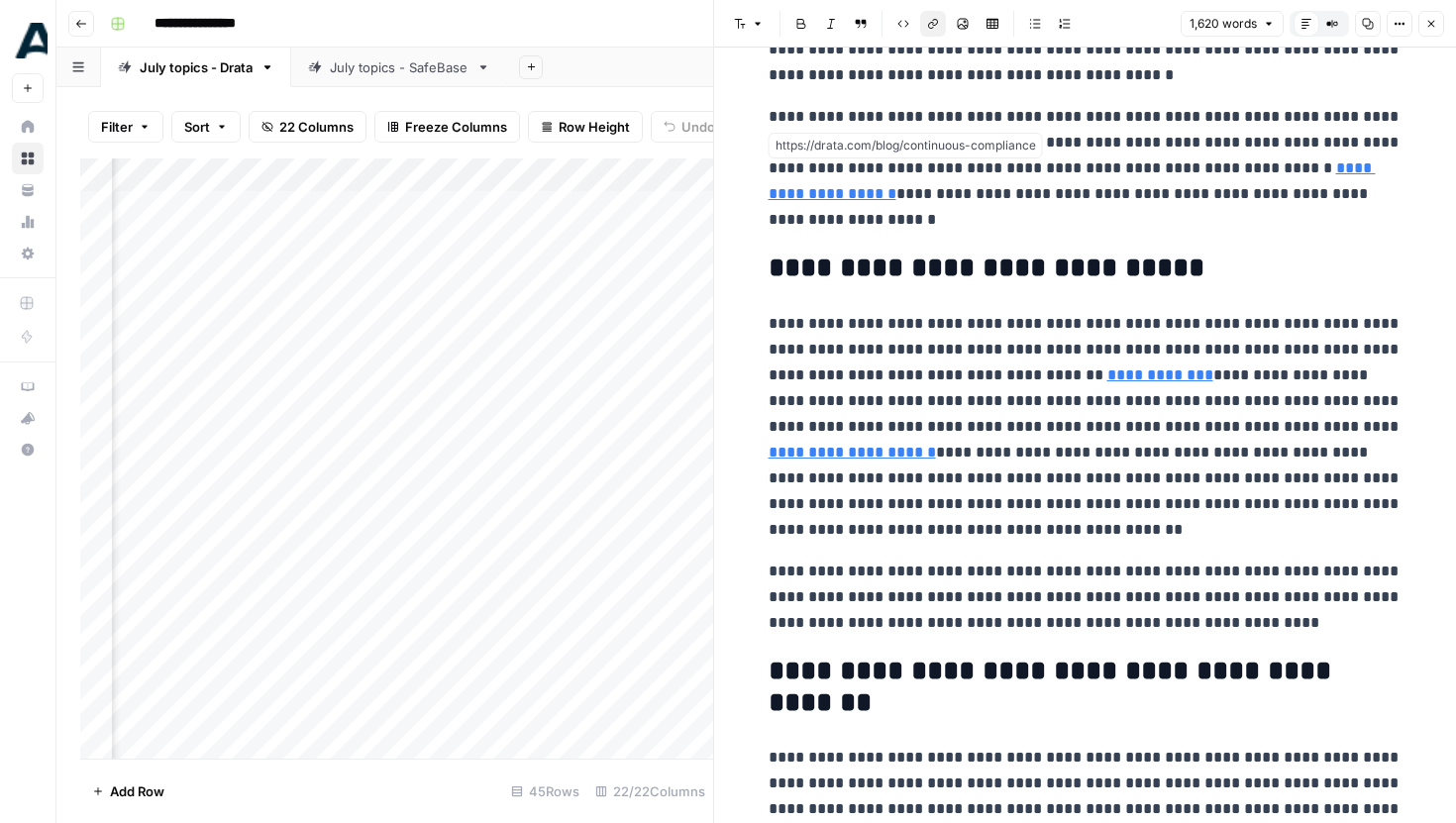 click on "**********" at bounding box center [1072, 180] 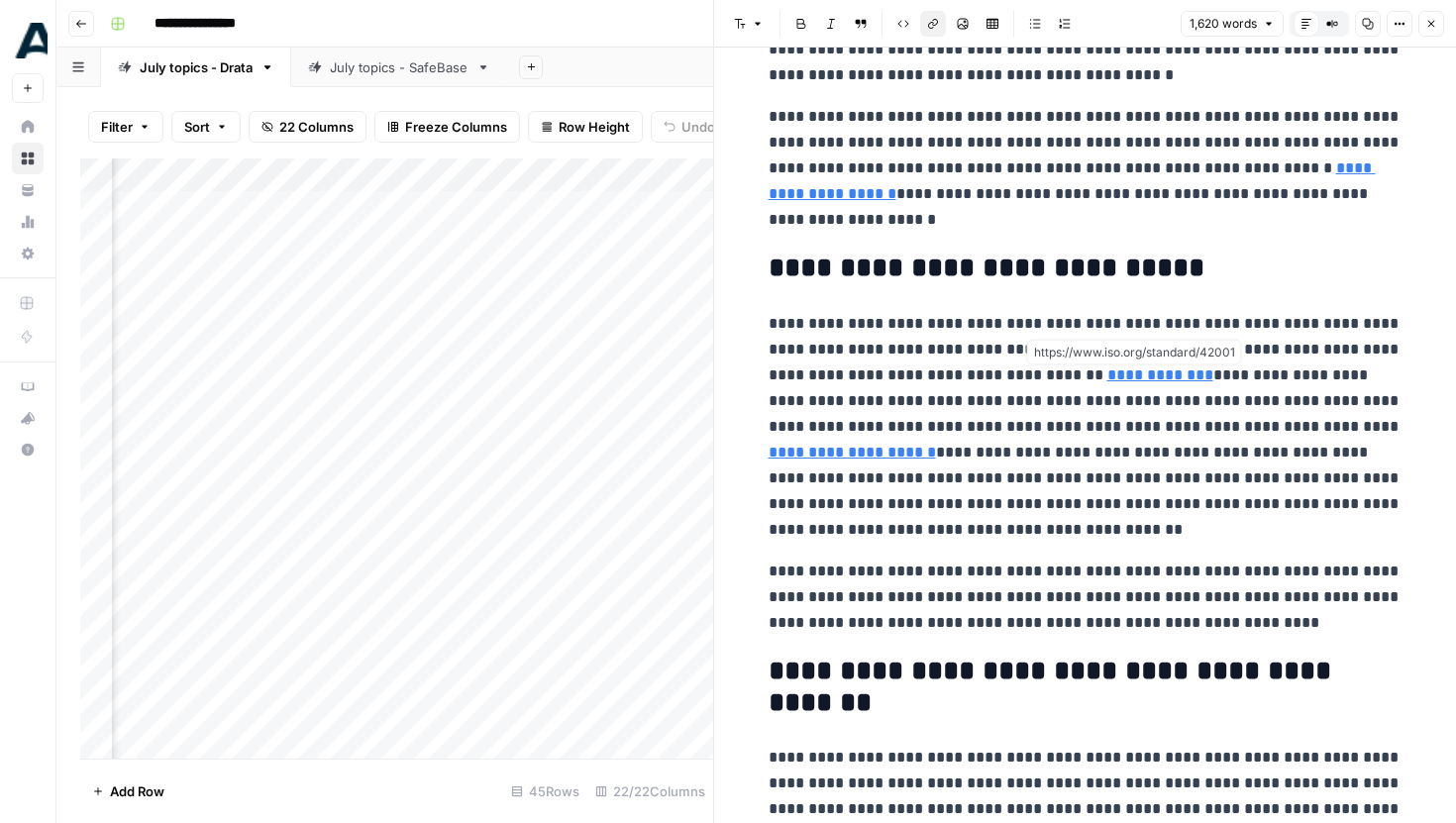 click on "**********" at bounding box center (1160, 374) 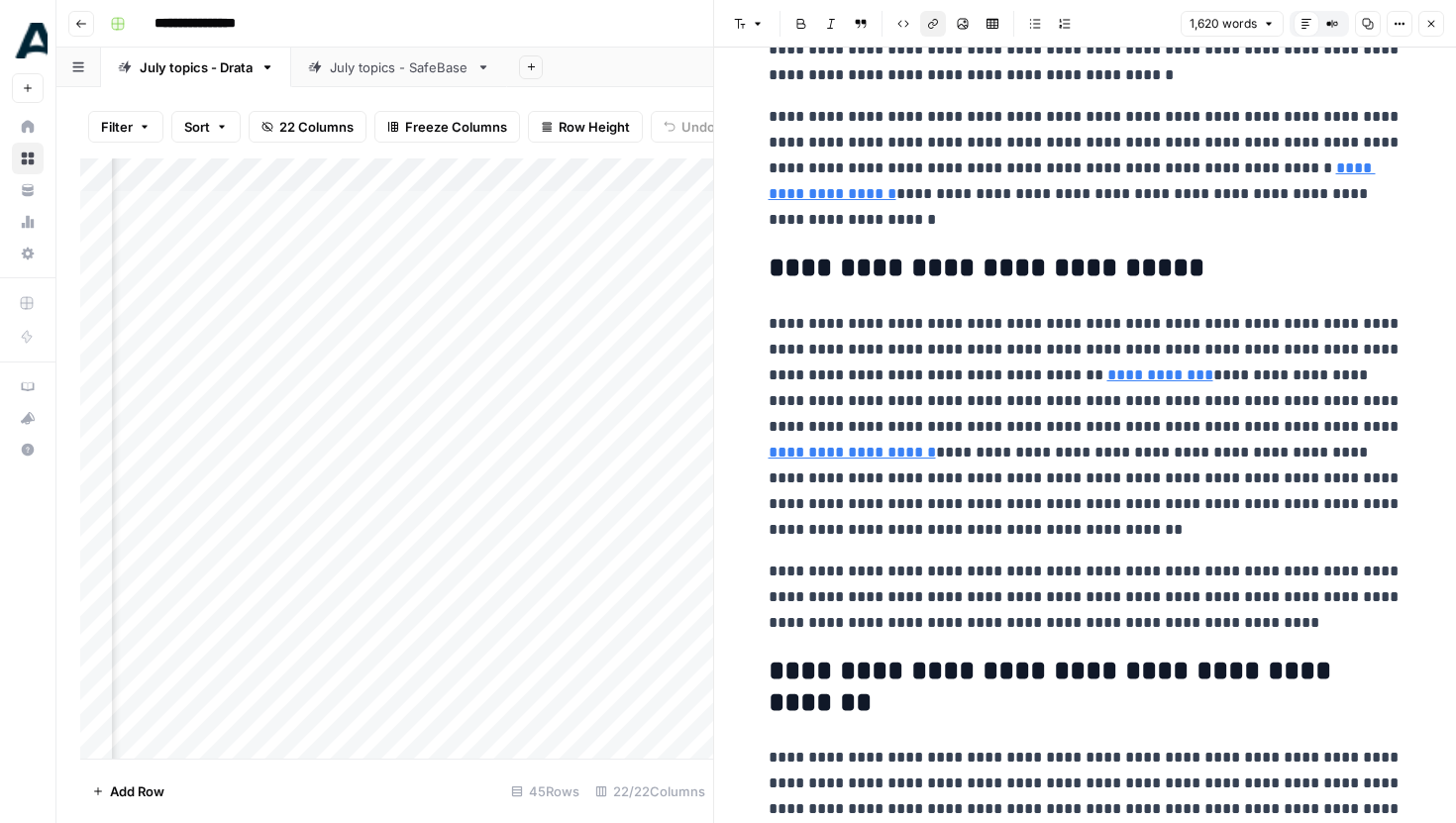 scroll, scrollTop: 0, scrollLeft: 3097, axis: horizontal 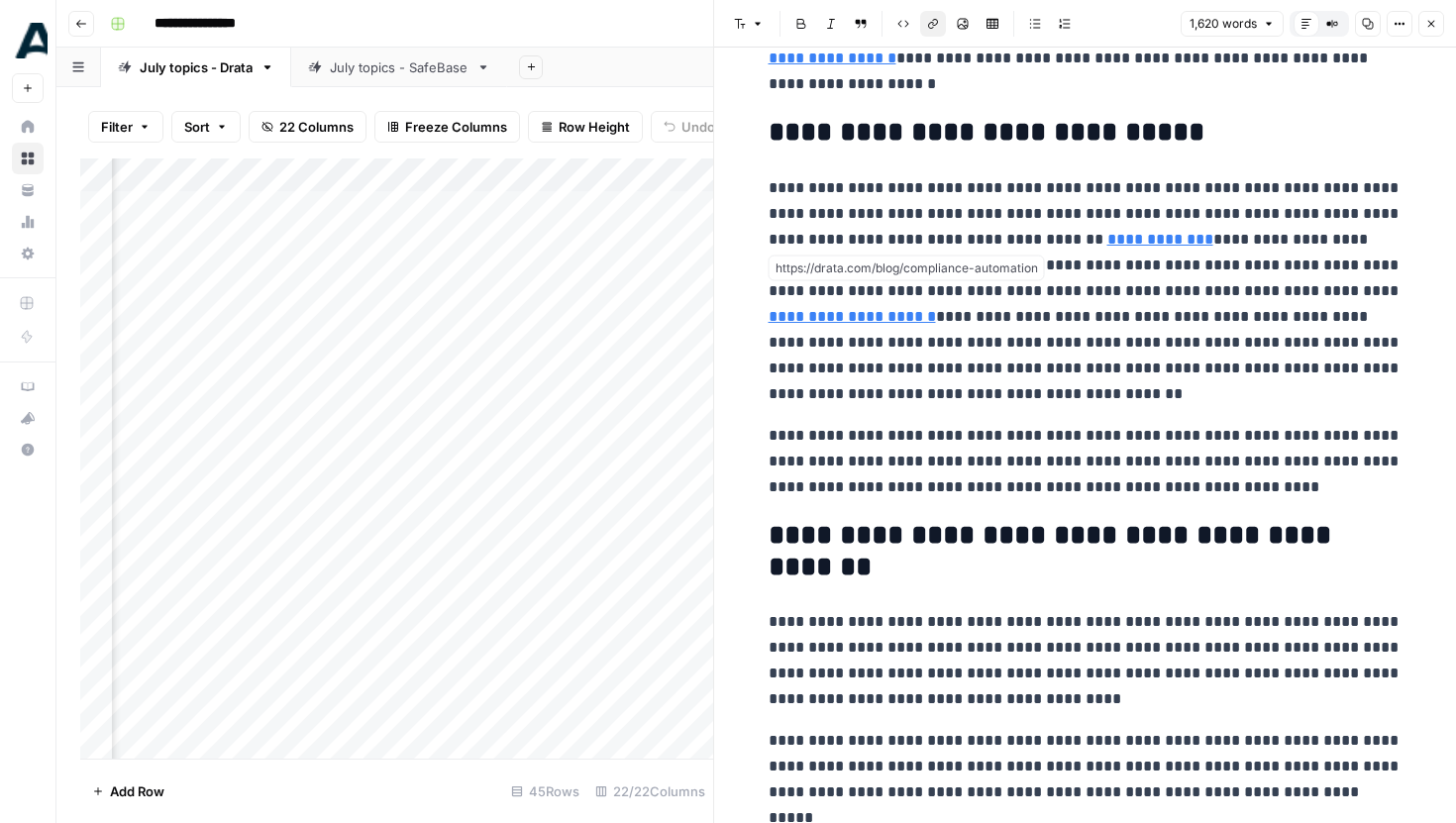 click on "**********" at bounding box center (852, 316) 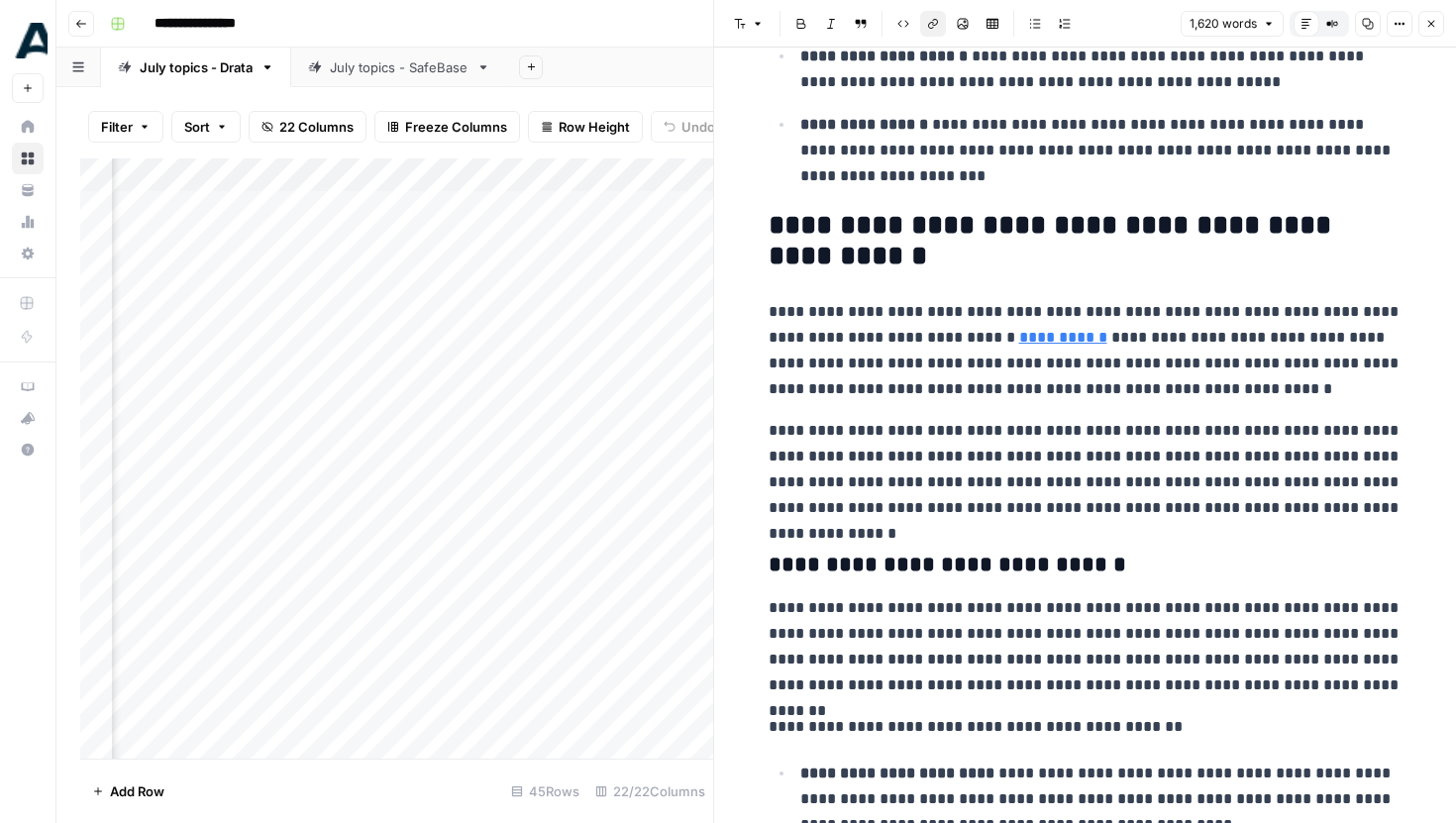 scroll, scrollTop: 1336, scrollLeft: 0, axis: vertical 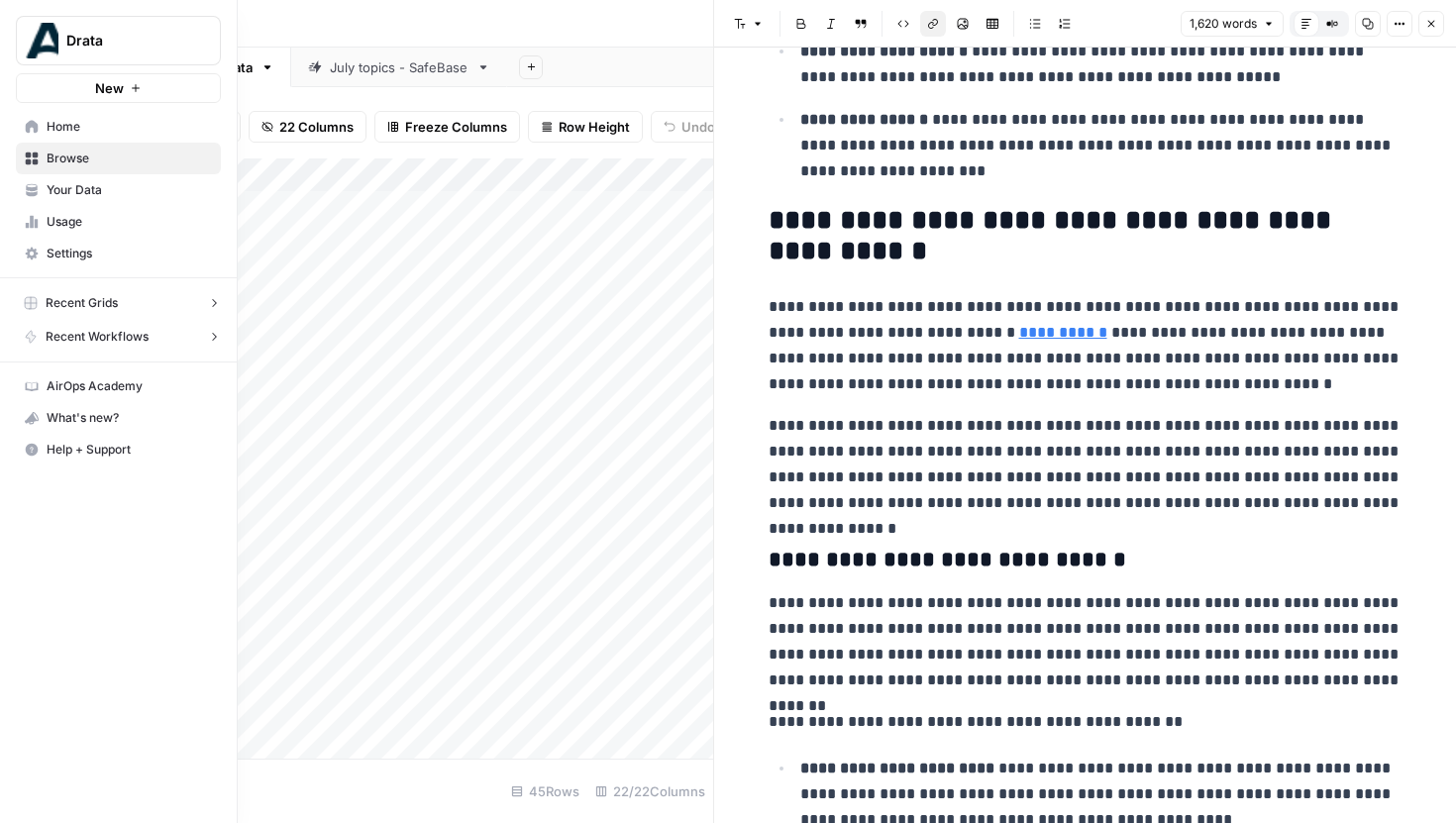 click 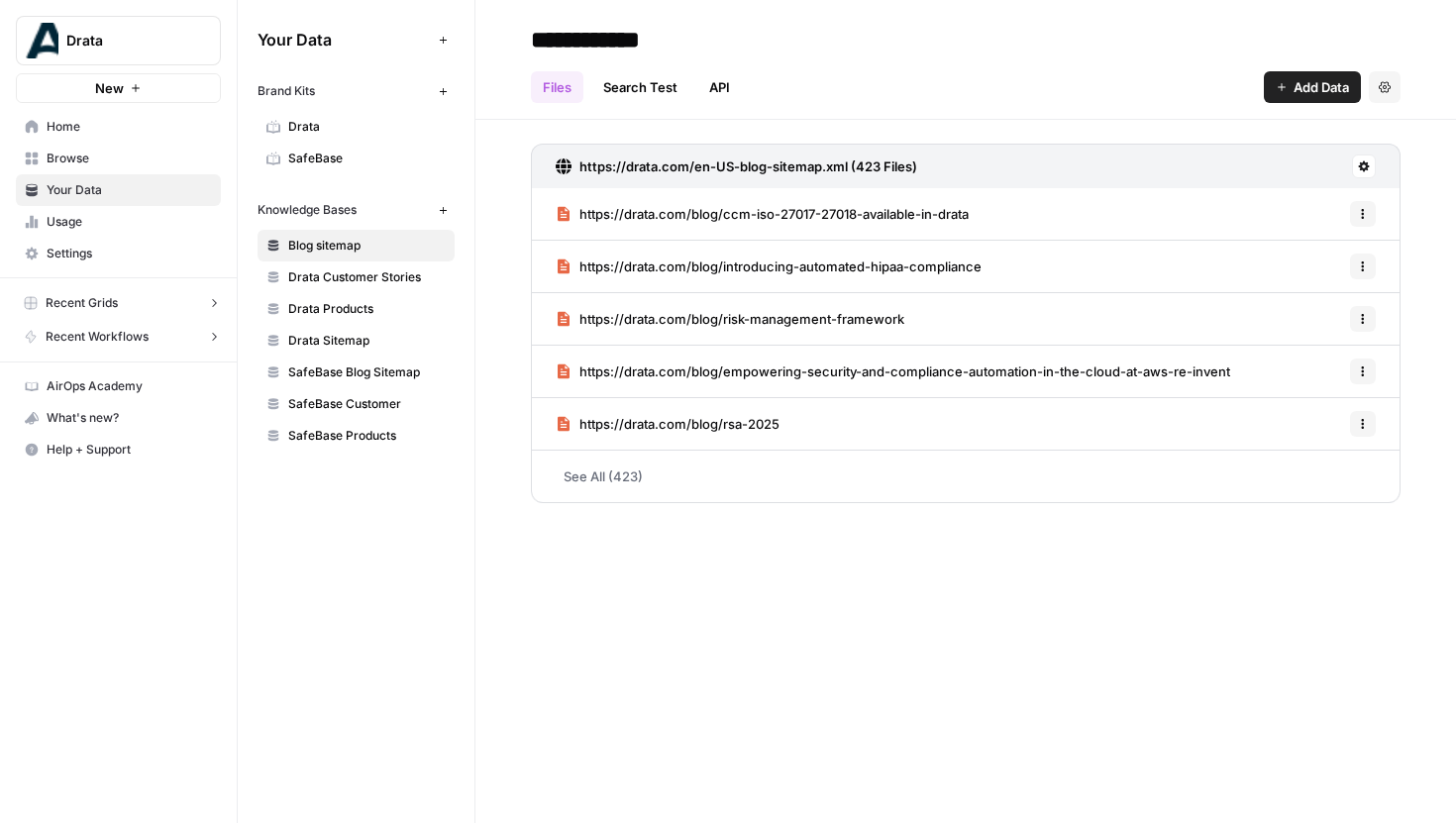 click on "Browse" at bounding box center (129, 158) 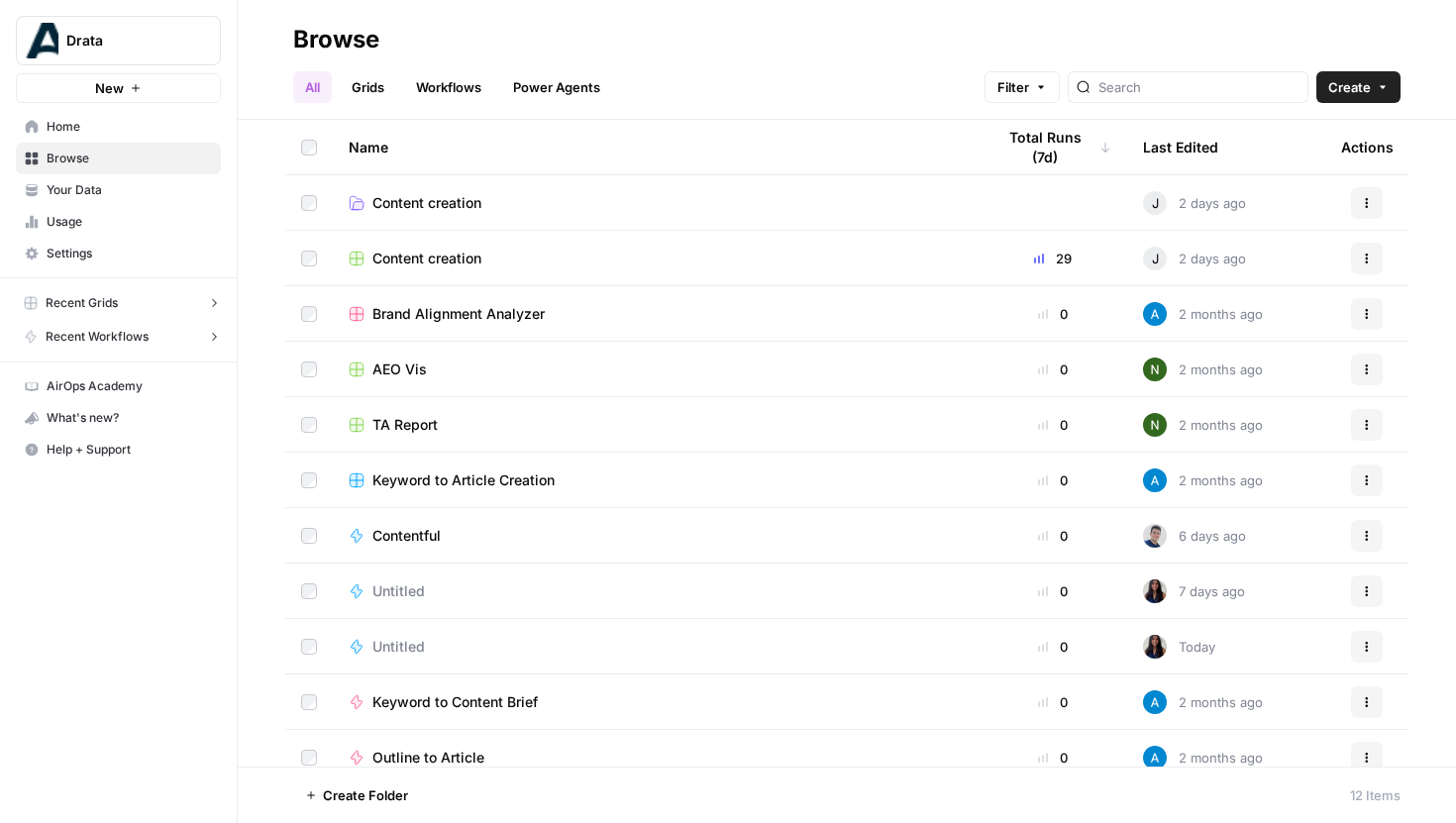click on "Content creation" at bounding box center [427, 258] 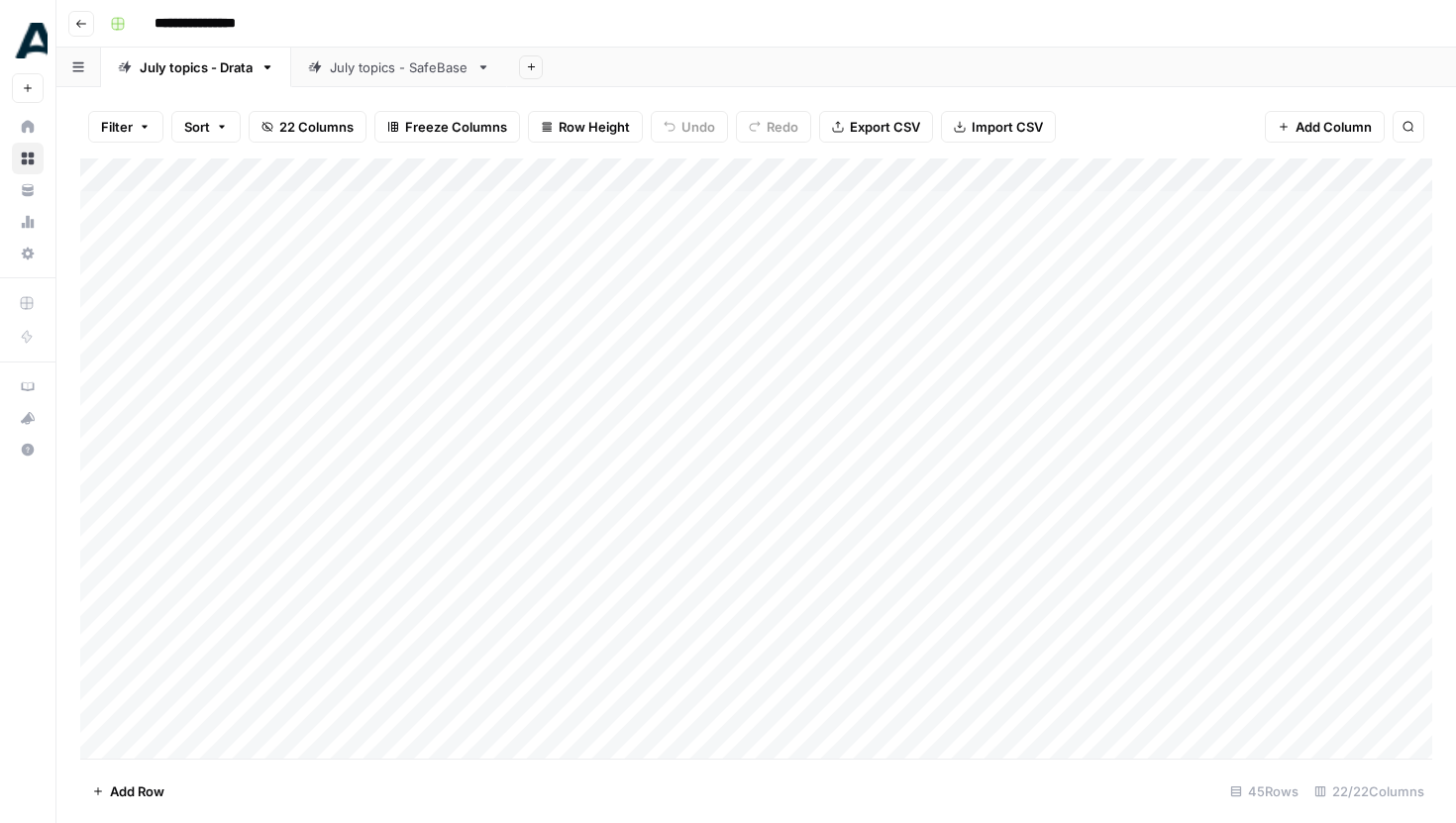 click on "Add Column" at bounding box center [756, 459] 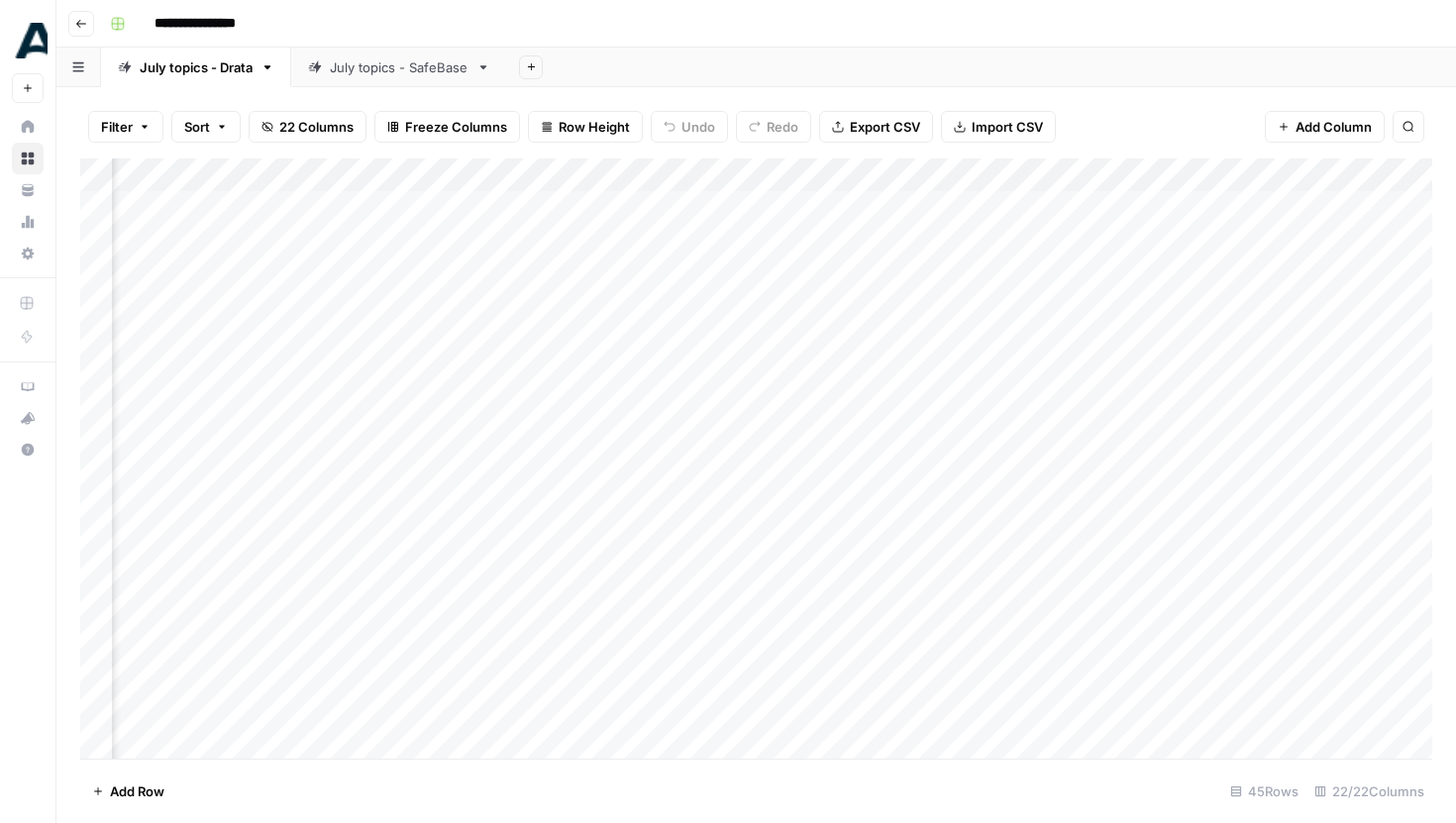 scroll, scrollTop: 0, scrollLeft: 1110, axis: horizontal 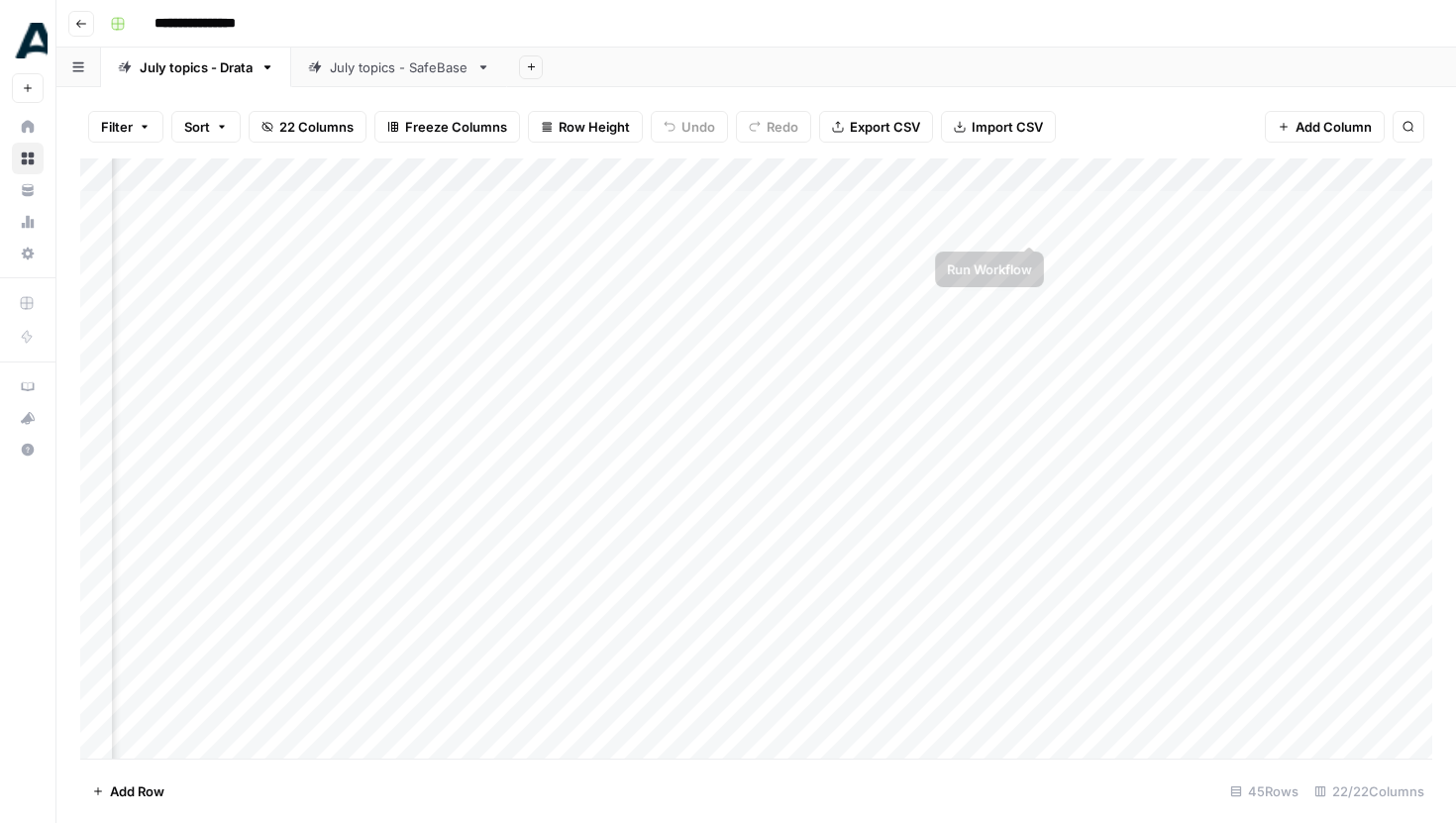 click on "Add Column" at bounding box center [756, 459] 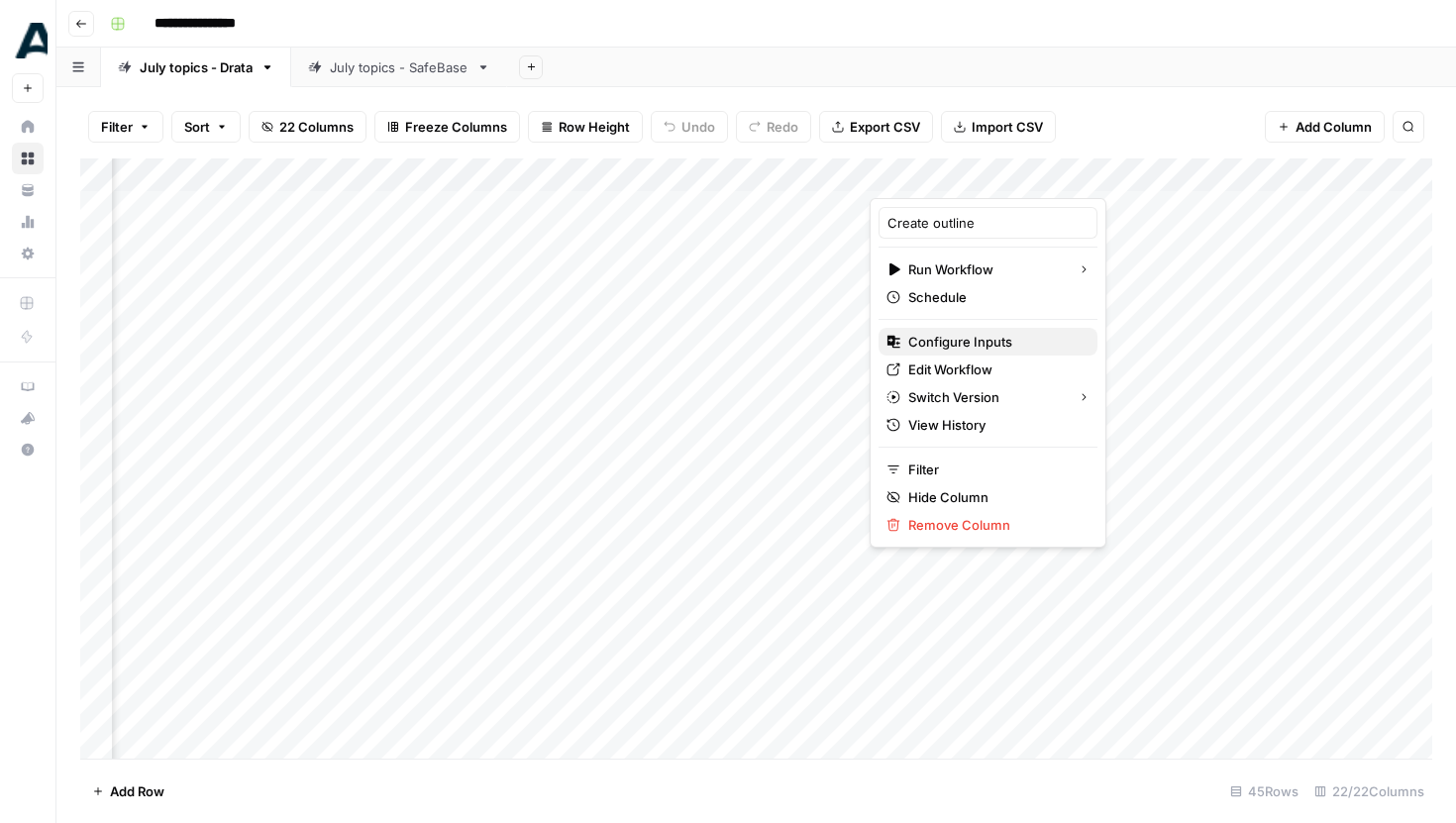 click on "Configure Inputs" at bounding box center [994, 342] 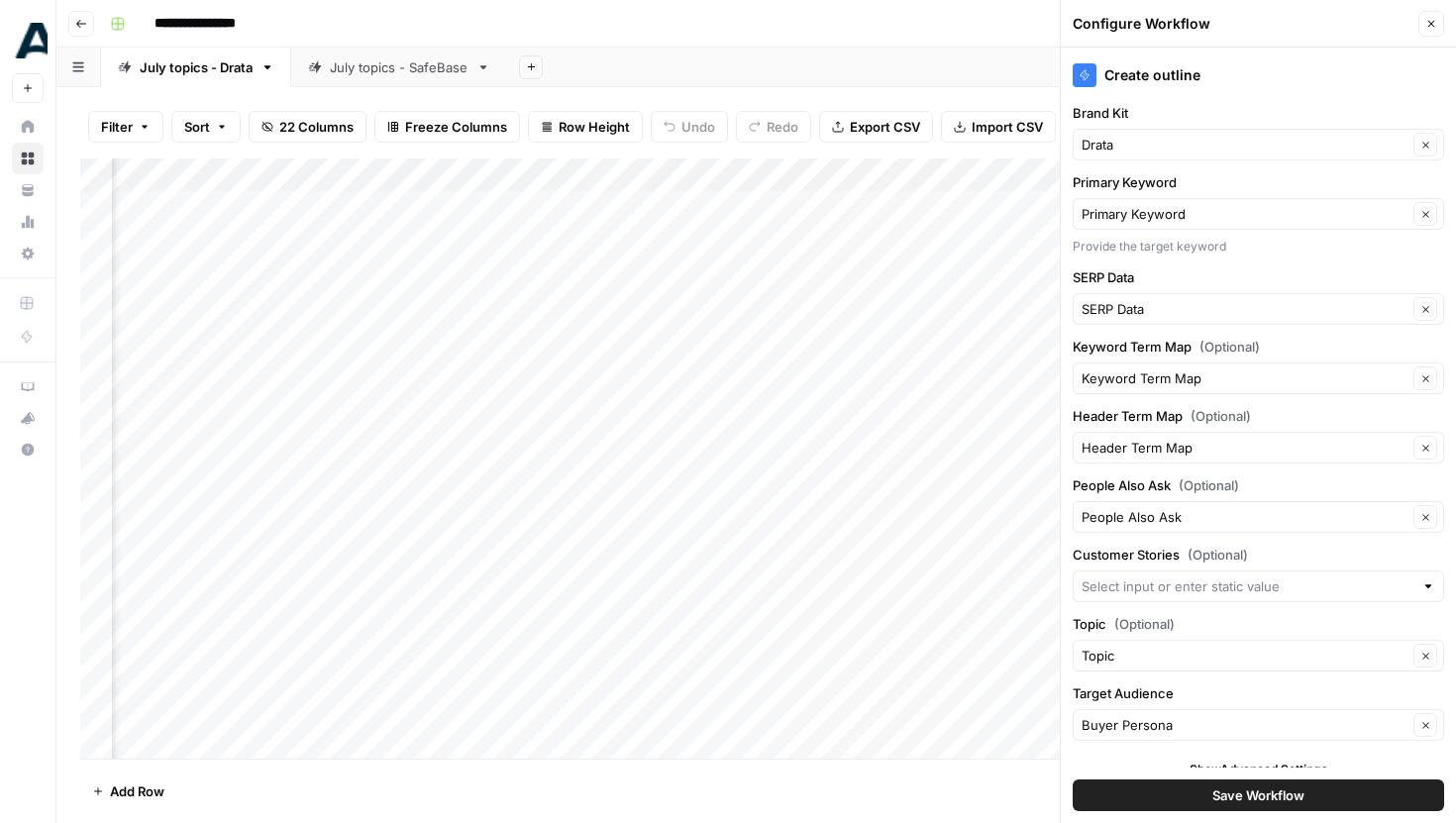click on "July topics - SafeBase" at bounding box center (399, 67) 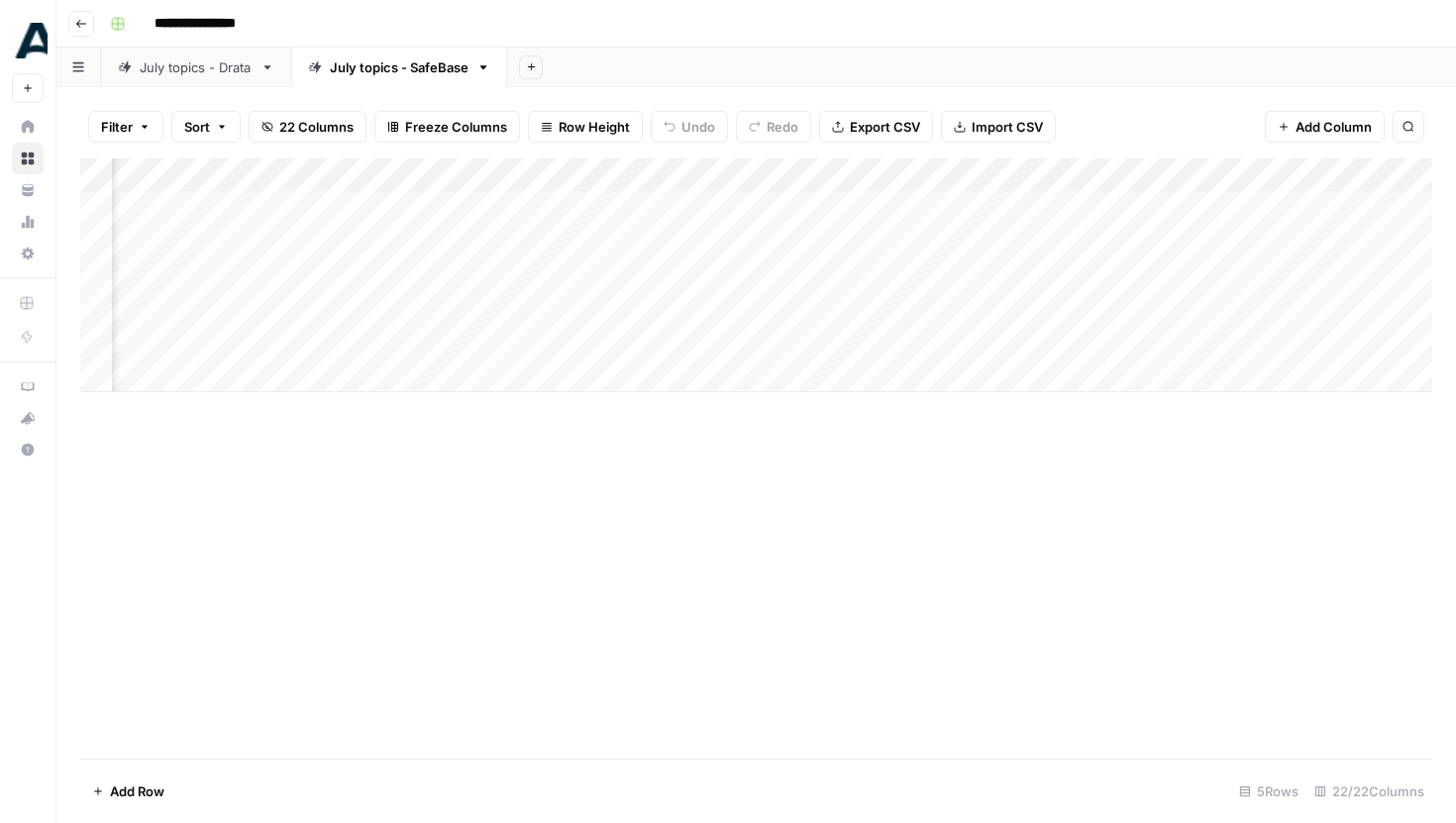 scroll, scrollTop: 0, scrollLeft: 783, axis: horizontal 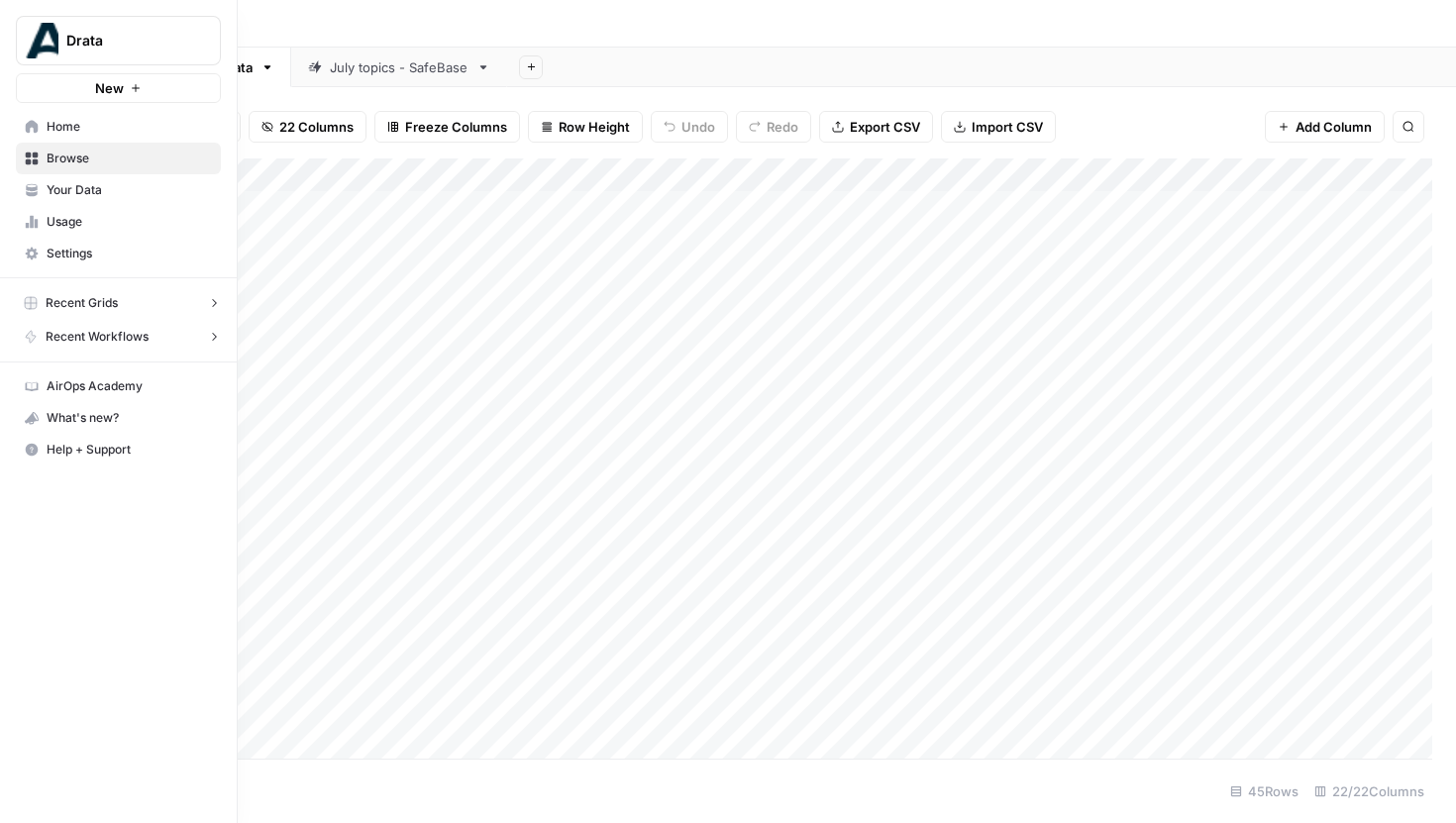 click on "Your Data" at bounding box center (129, 190) 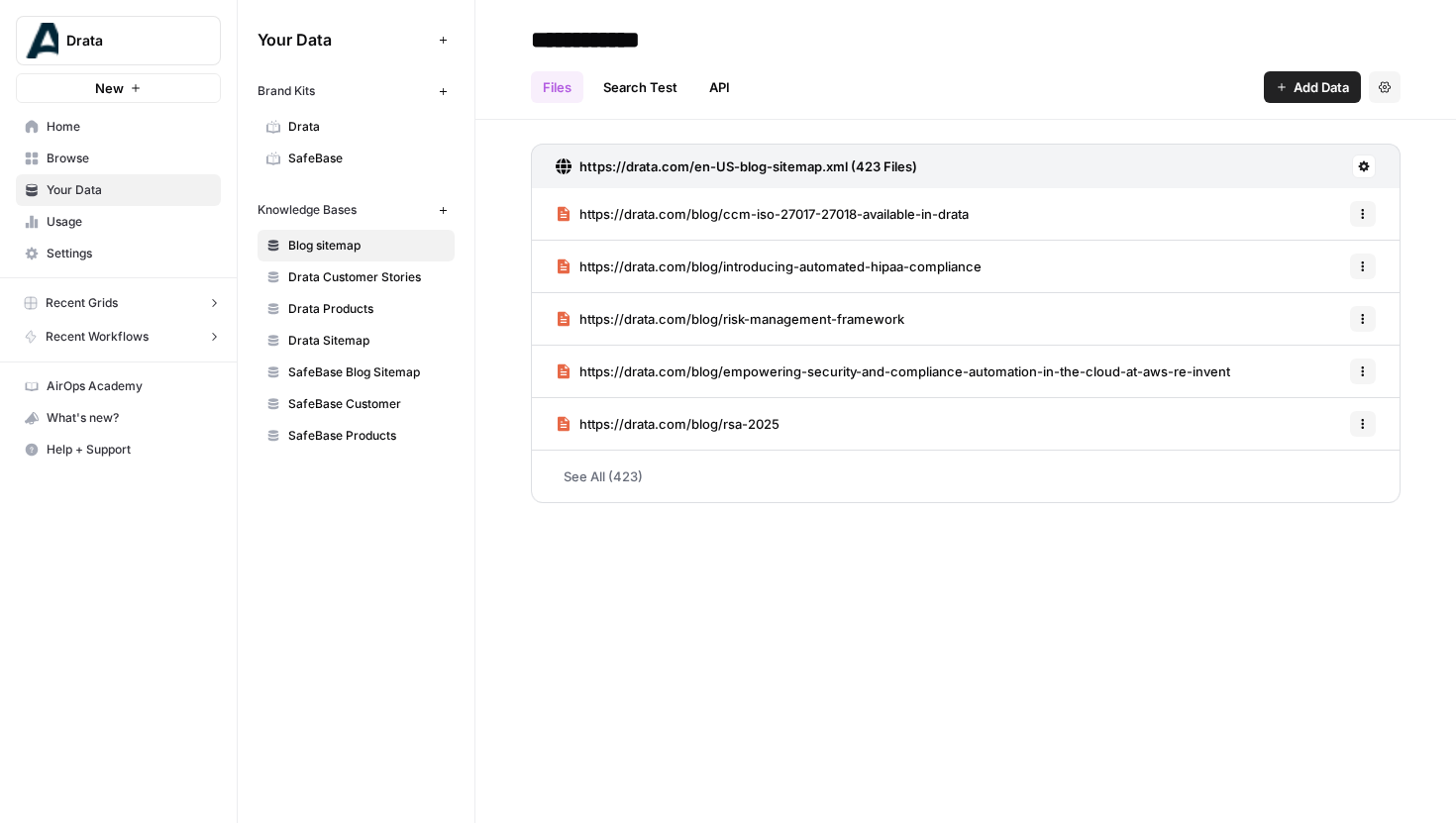 click on "Browse" at bounding box center (129, 158) 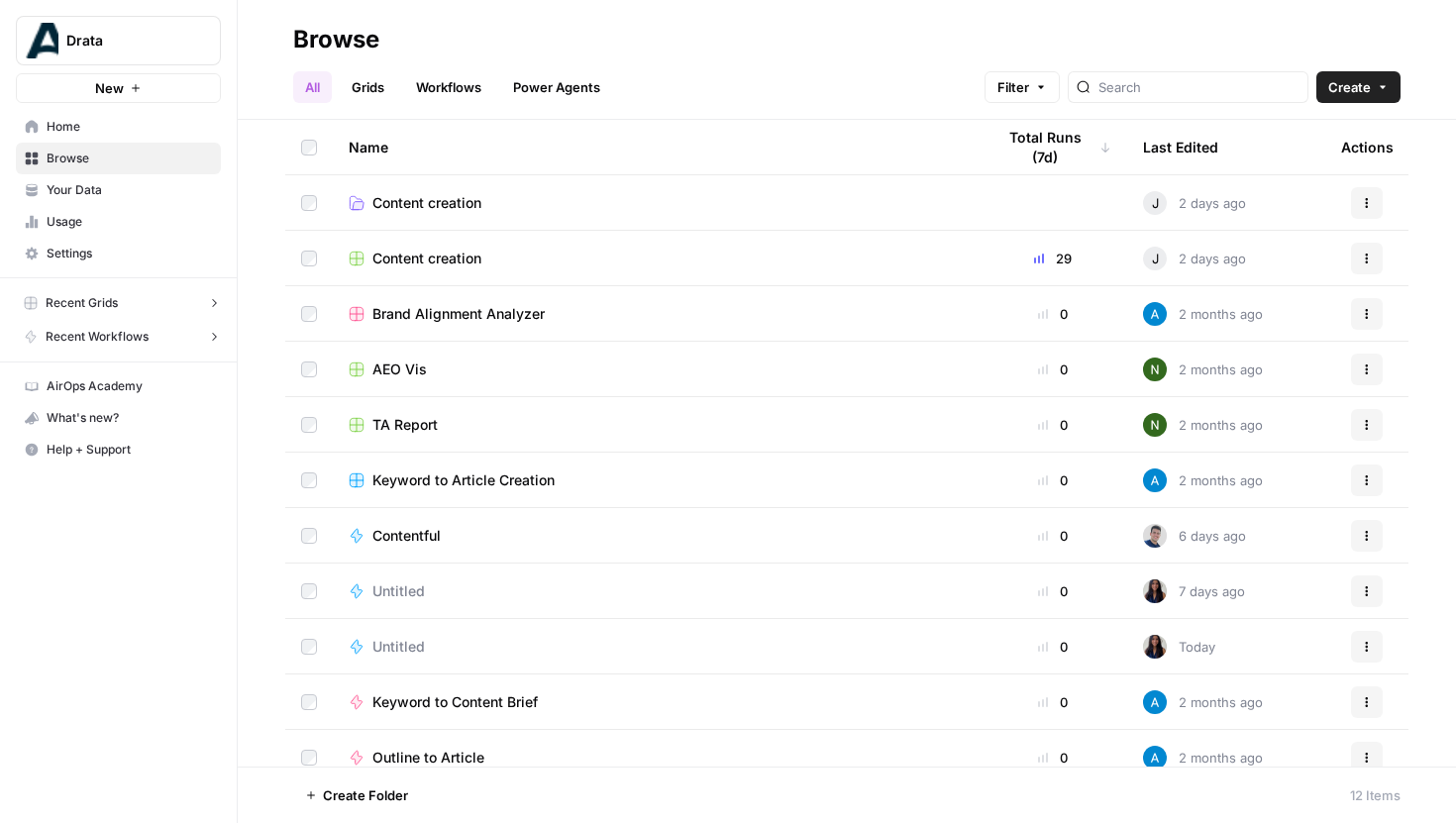 click on "Content creation" at bounding box center [427, 258] 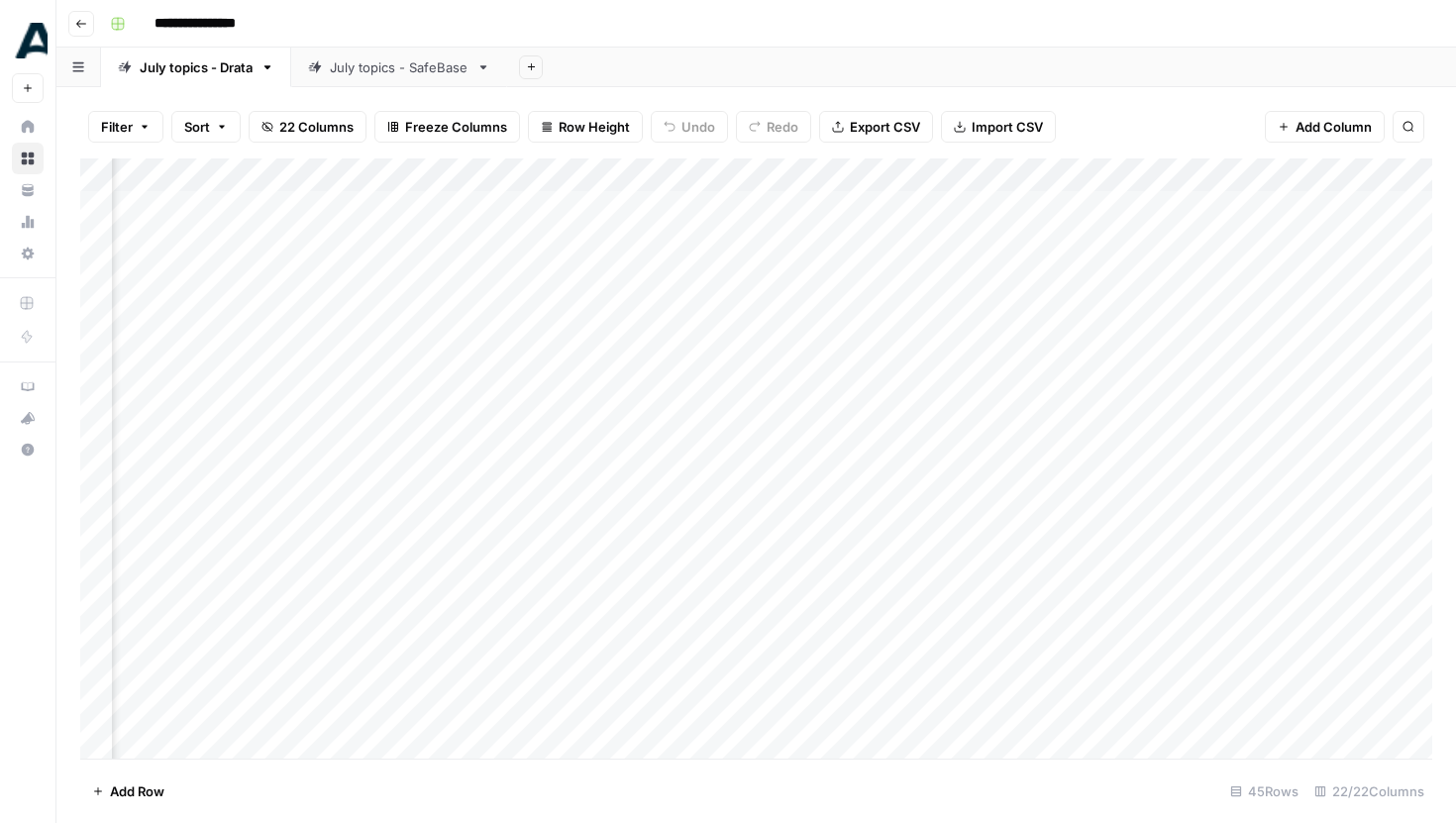 scroll, scrollTop: 0, scrollLeft: 0, axis: both 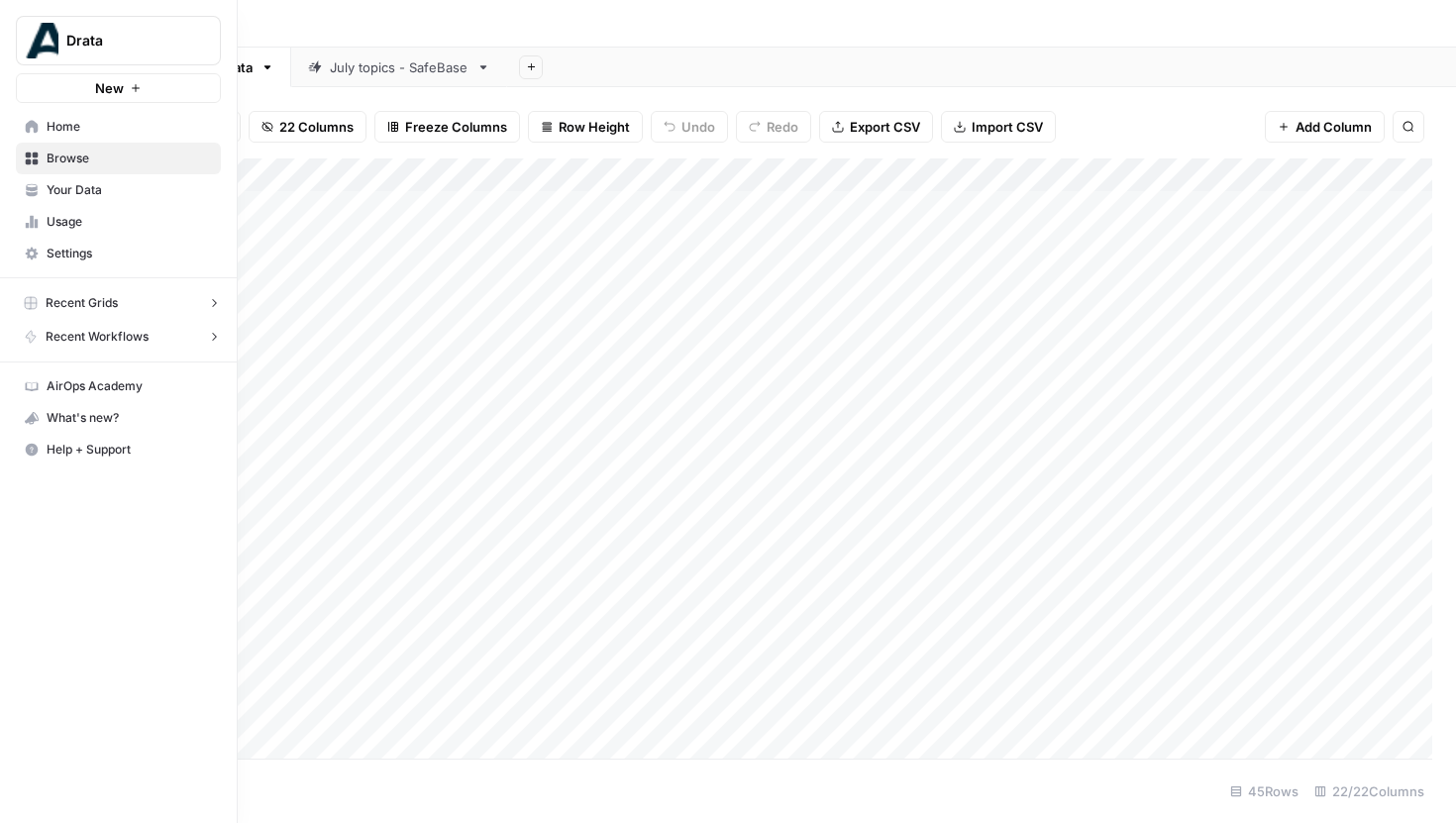 click 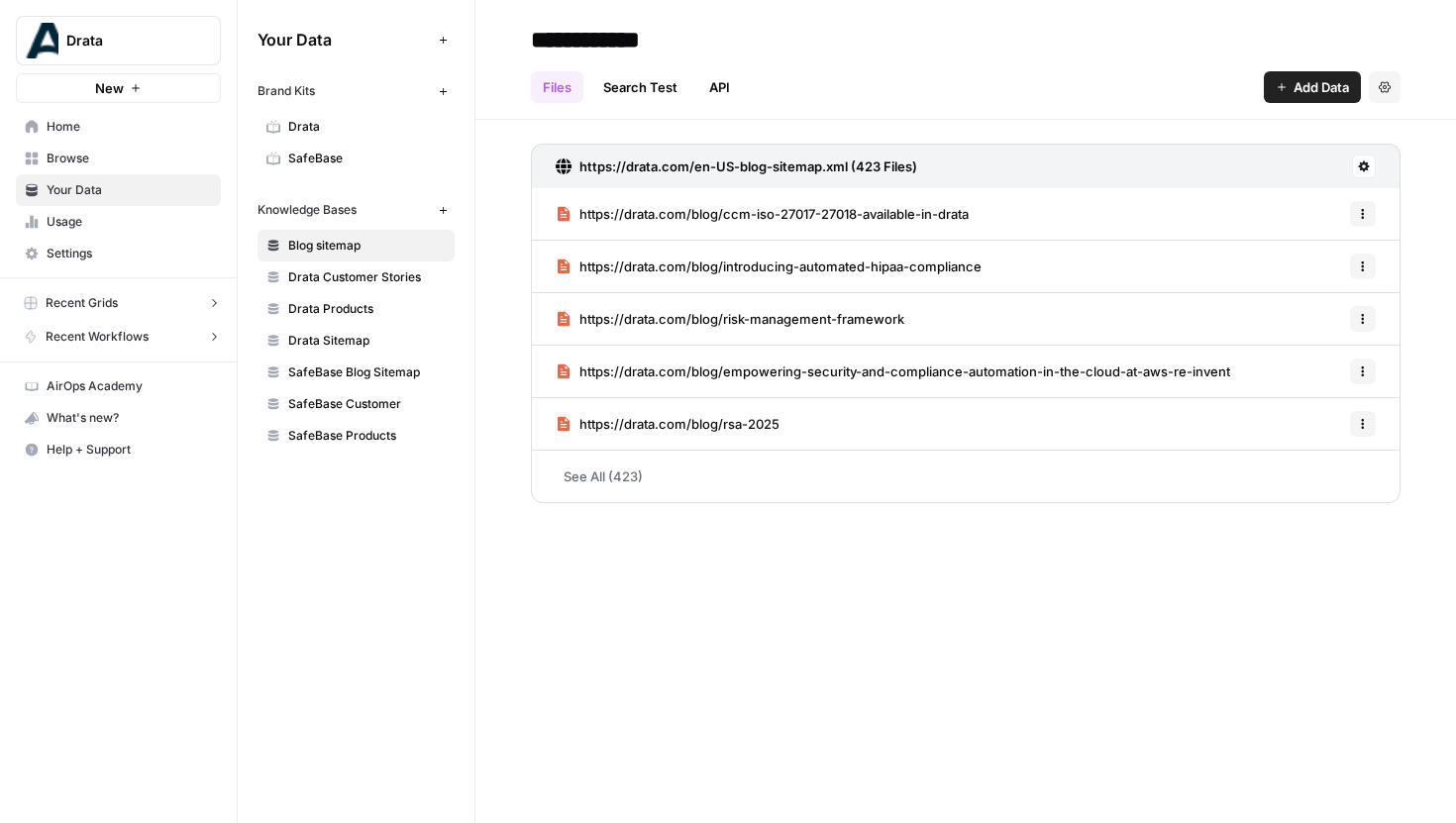 click on "SafeBase Blog Sitemap" at bounding box center (366, 372) 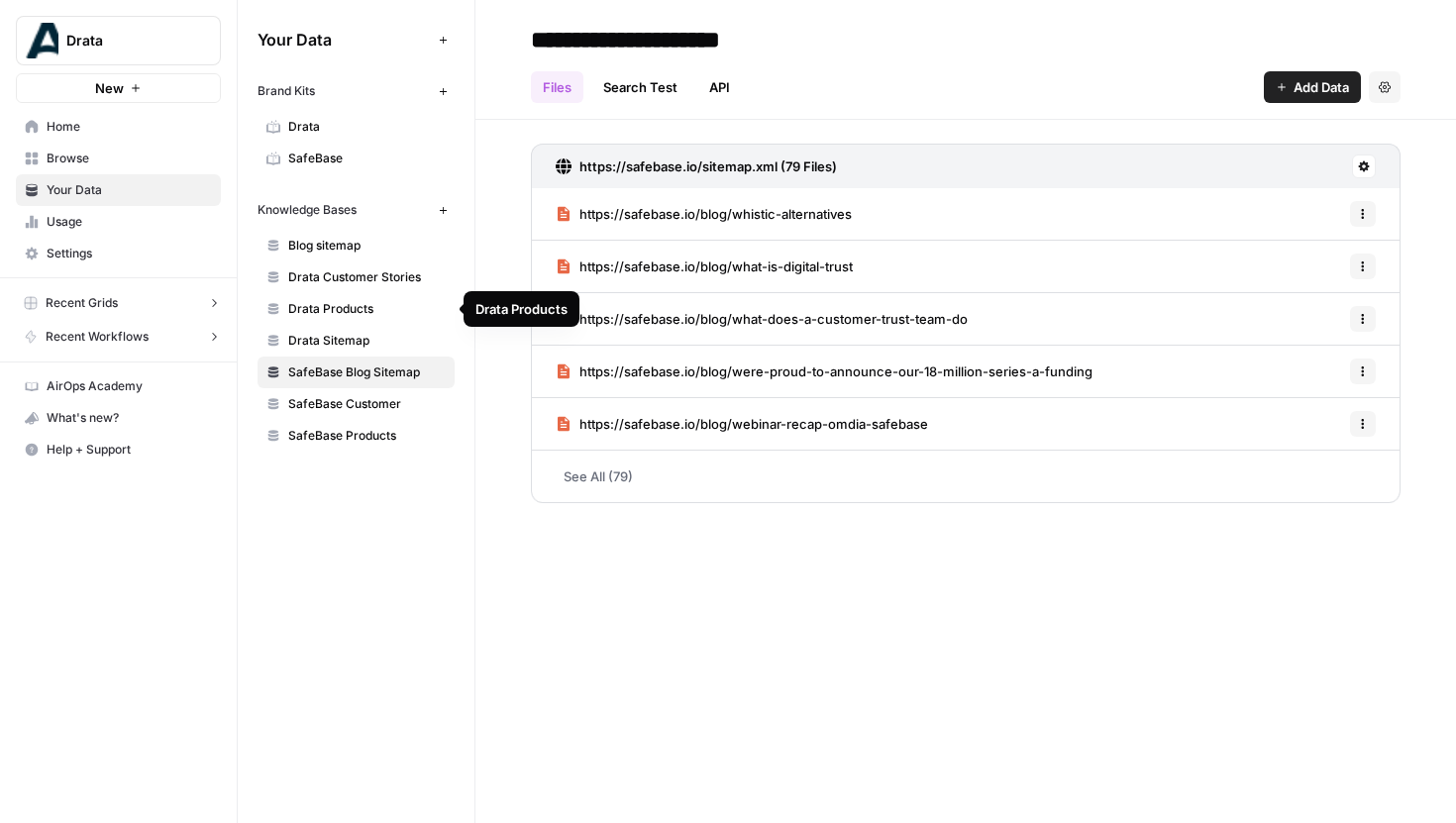 click on "Browse" at bounding box center (129, 158) 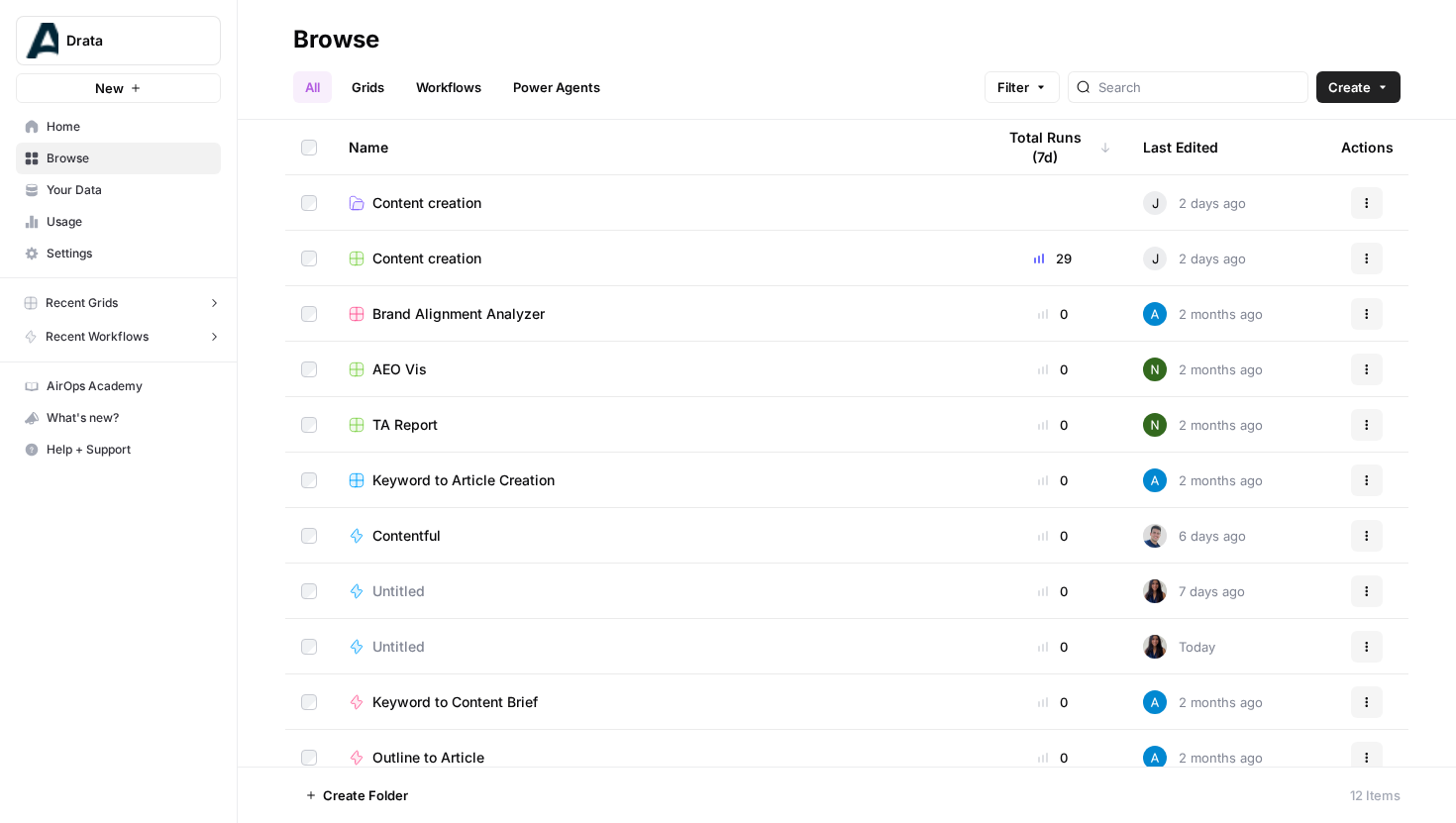 click on "Content creation" at bounding box center [427, 258] 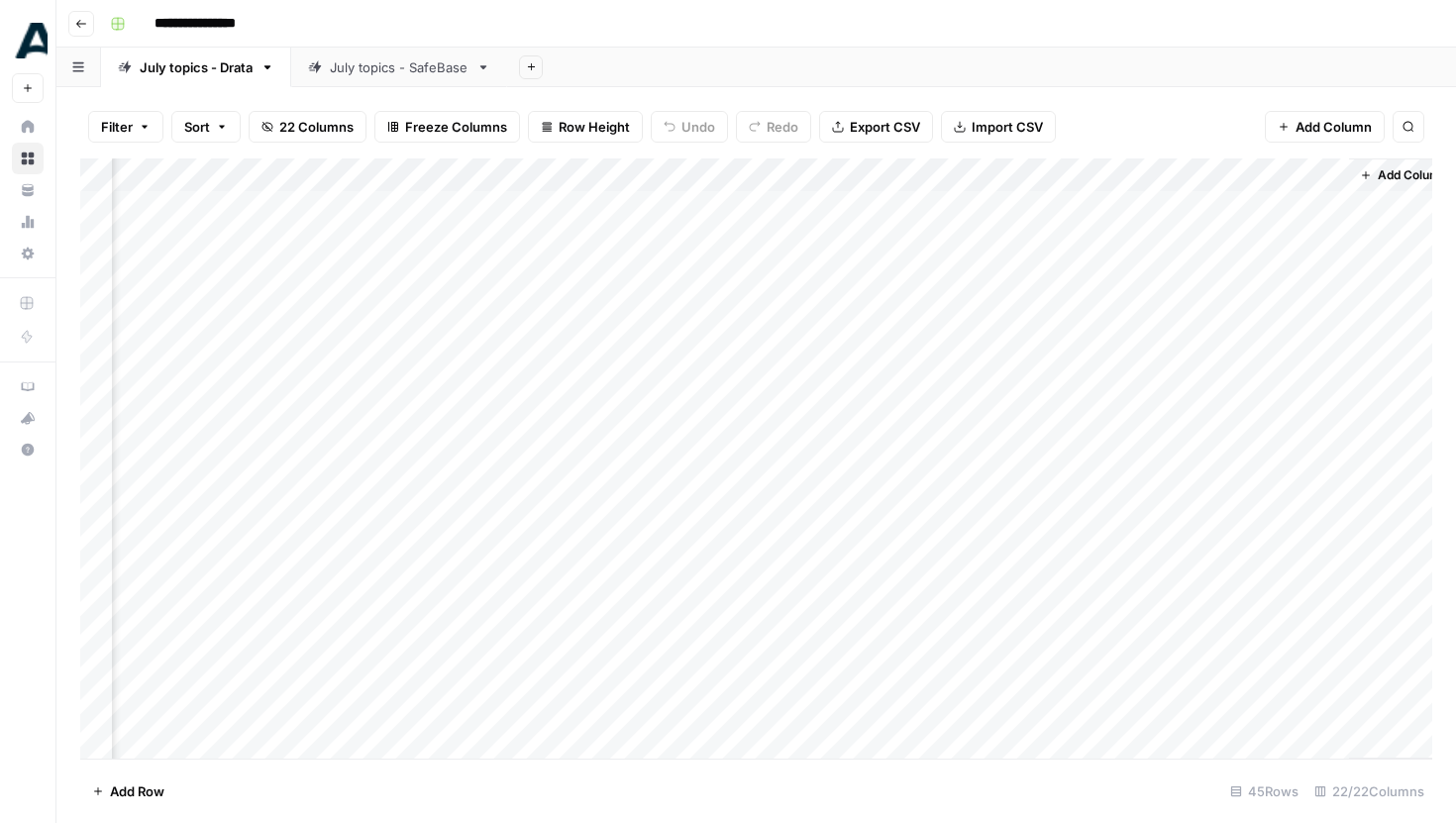scroll, scrollTop: 0, scrollLeft: 2976, axis: horizontal 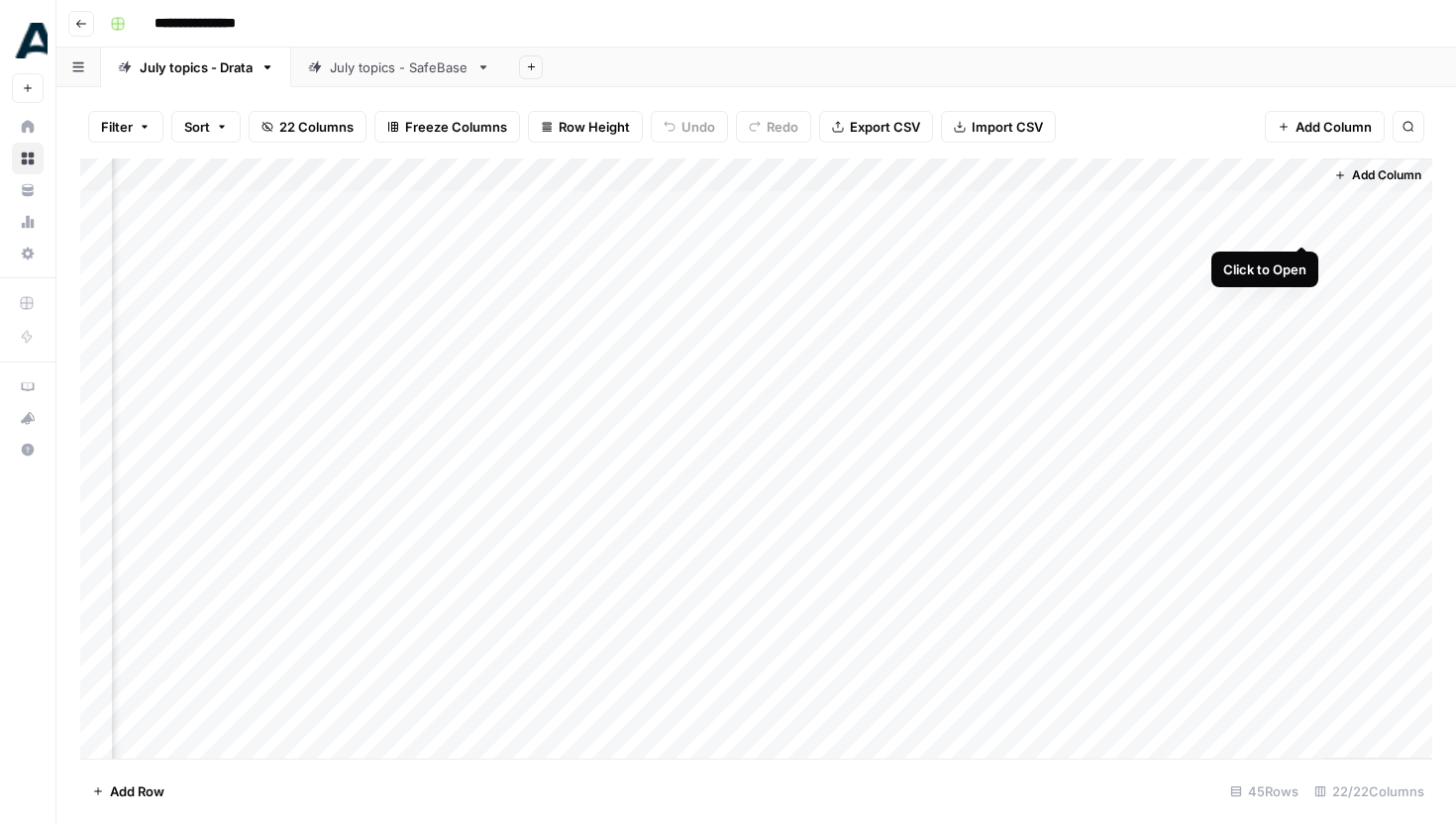 click on "Add Column" at bounding box center (756, 459) 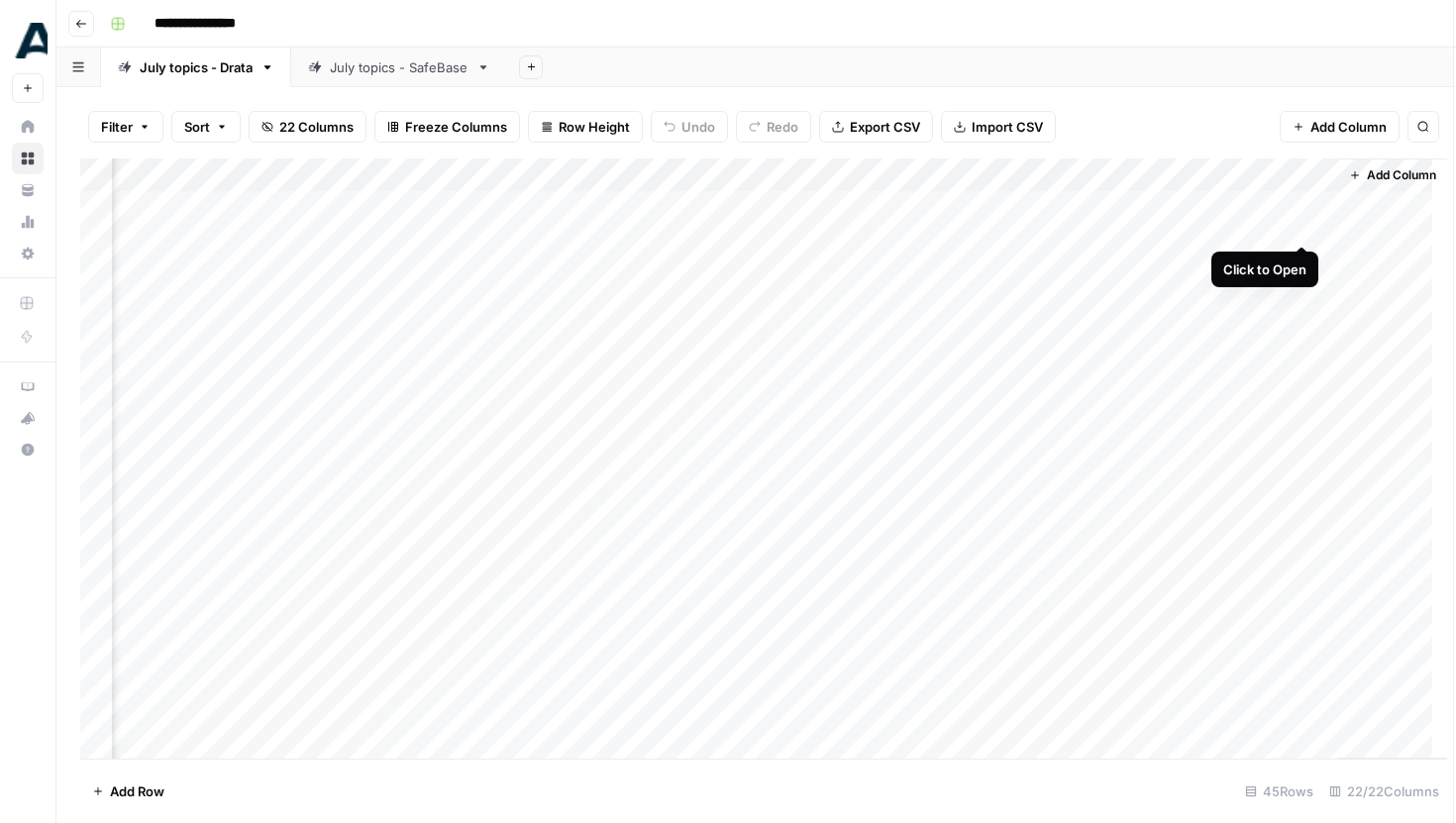 scroll, scrollTop: 0, scrollLeft: 2962, axis: horizontal 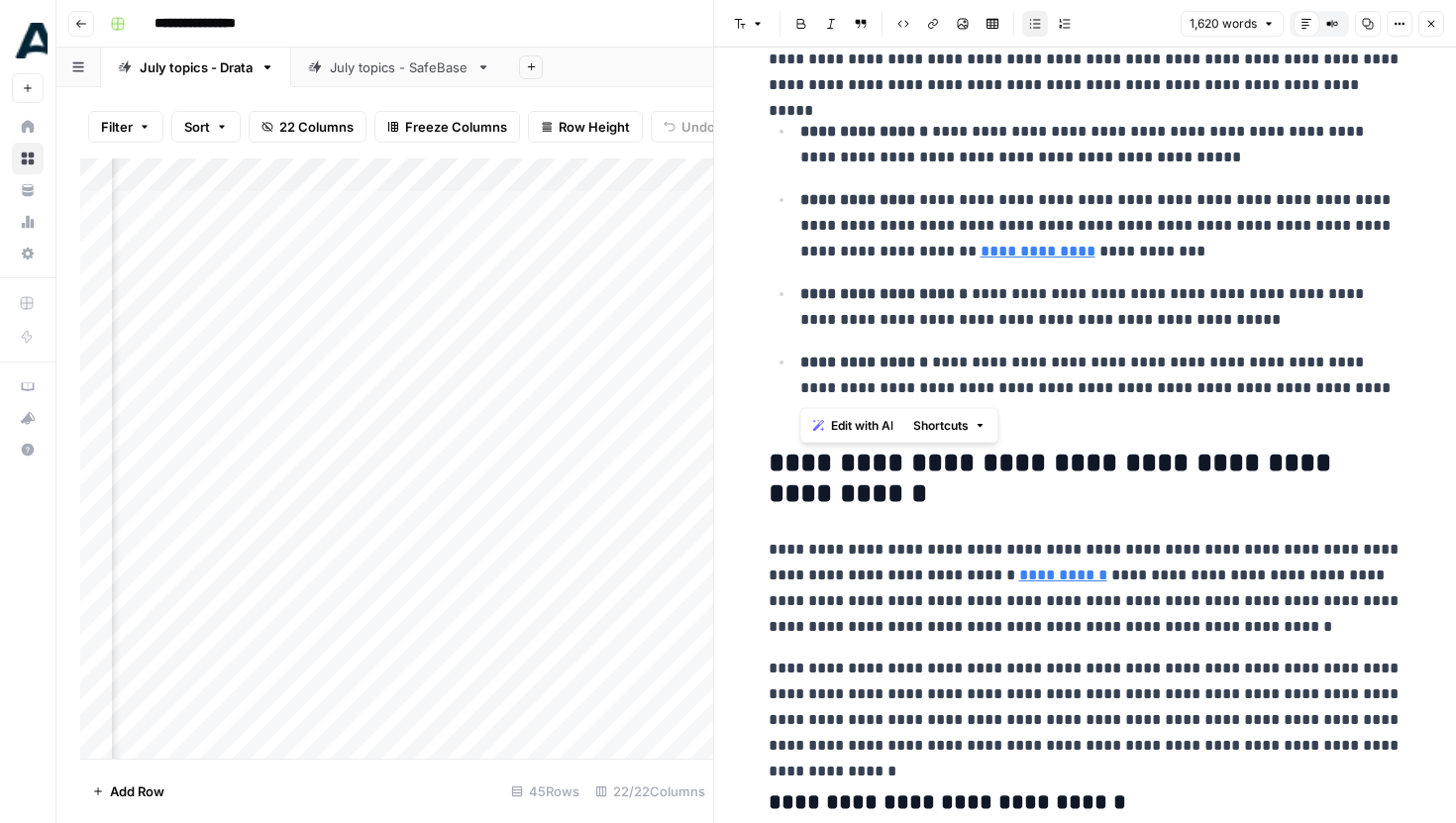drag, startPoint x: 803, startPoint y: 135, endPoint x: 1225, endPoint y: 407, distance: 502.06374 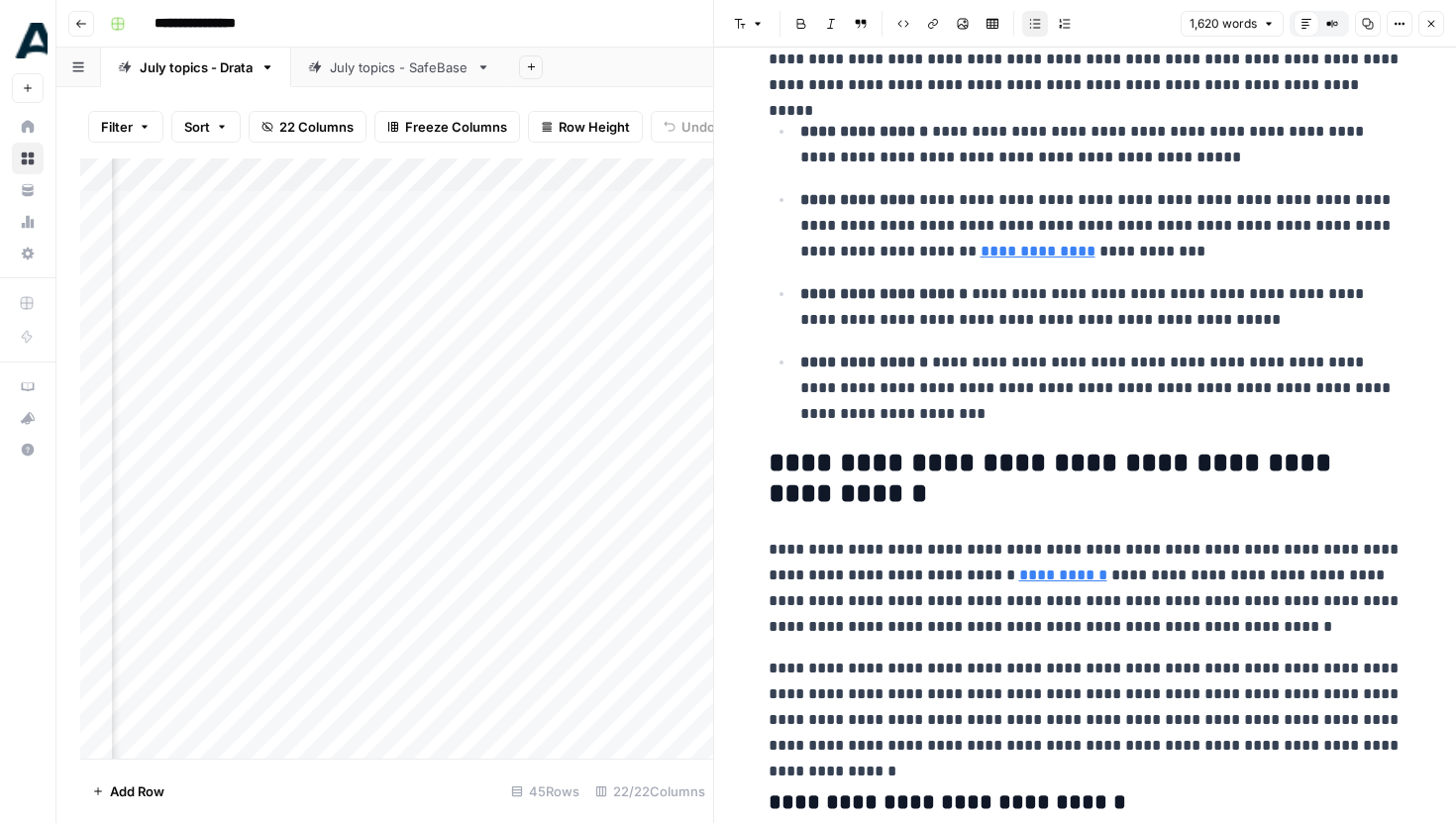 click on "**********" at bounding box center (1101, 388) 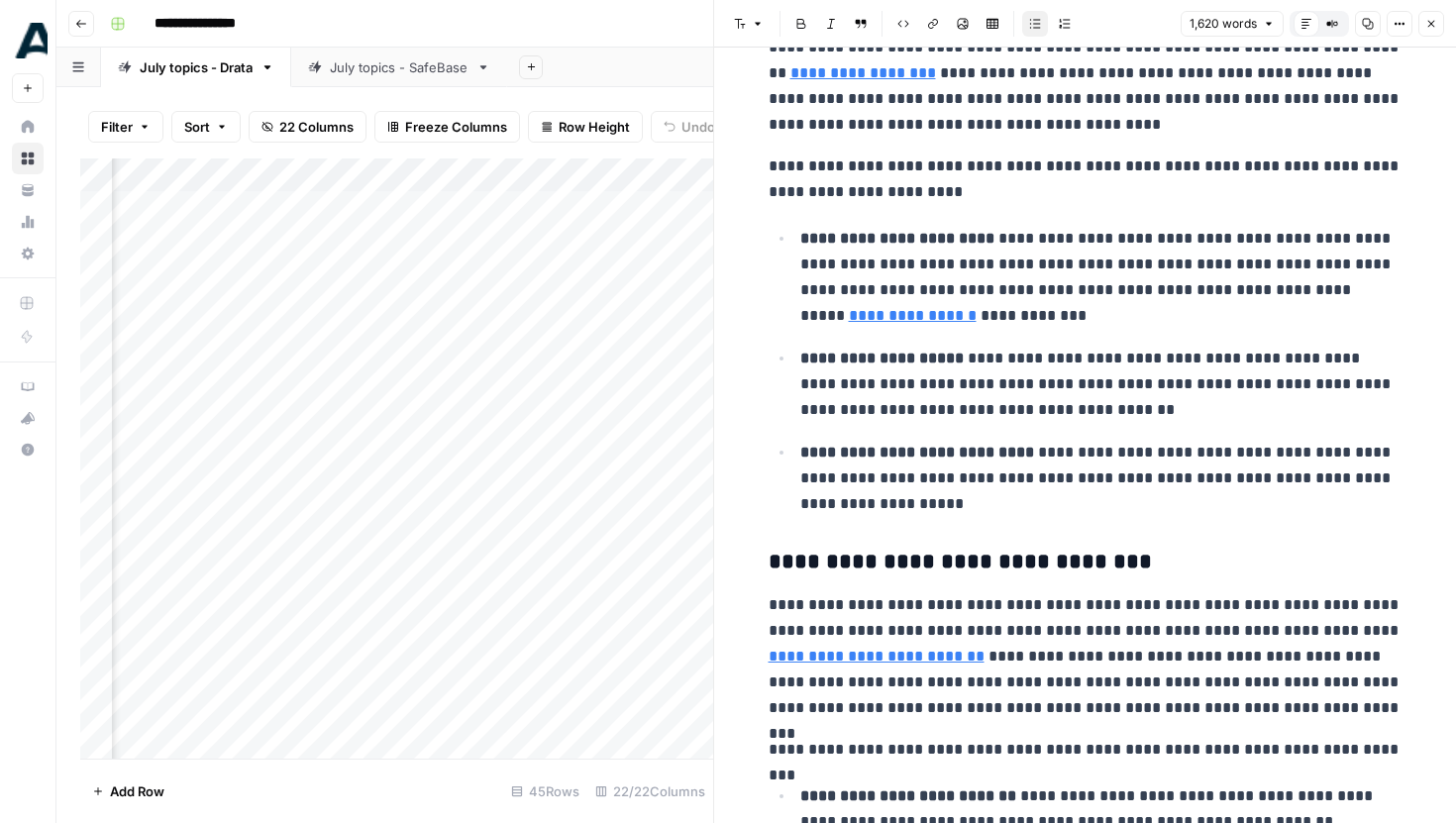 scroll, scrollTop: 2368, scrollLeft: 0, axis: vertical 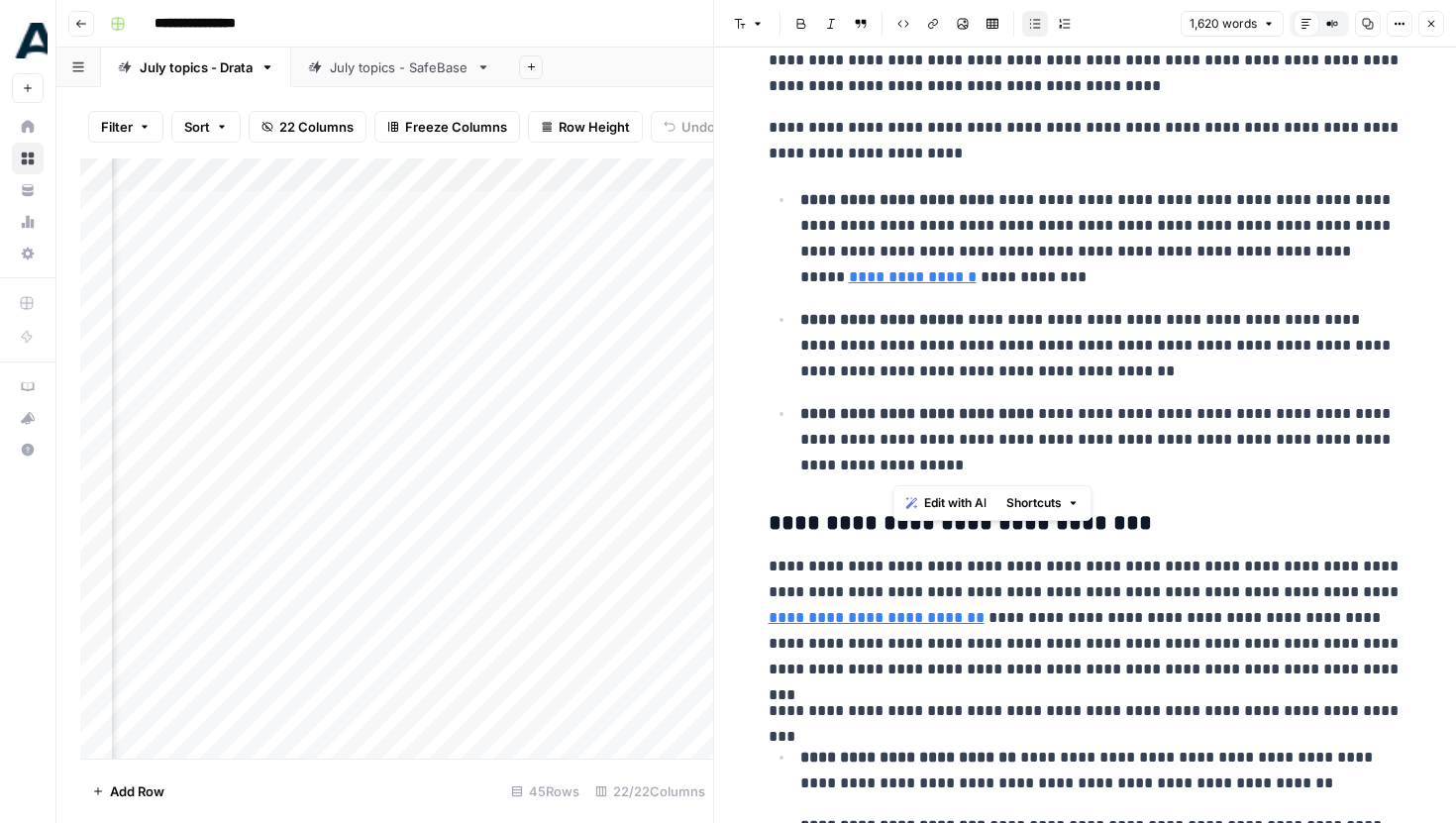drag, startPoint x: 1088, startPoint y: 459, endPoint x: 893, endPoint y: 214, distance: 313.1294 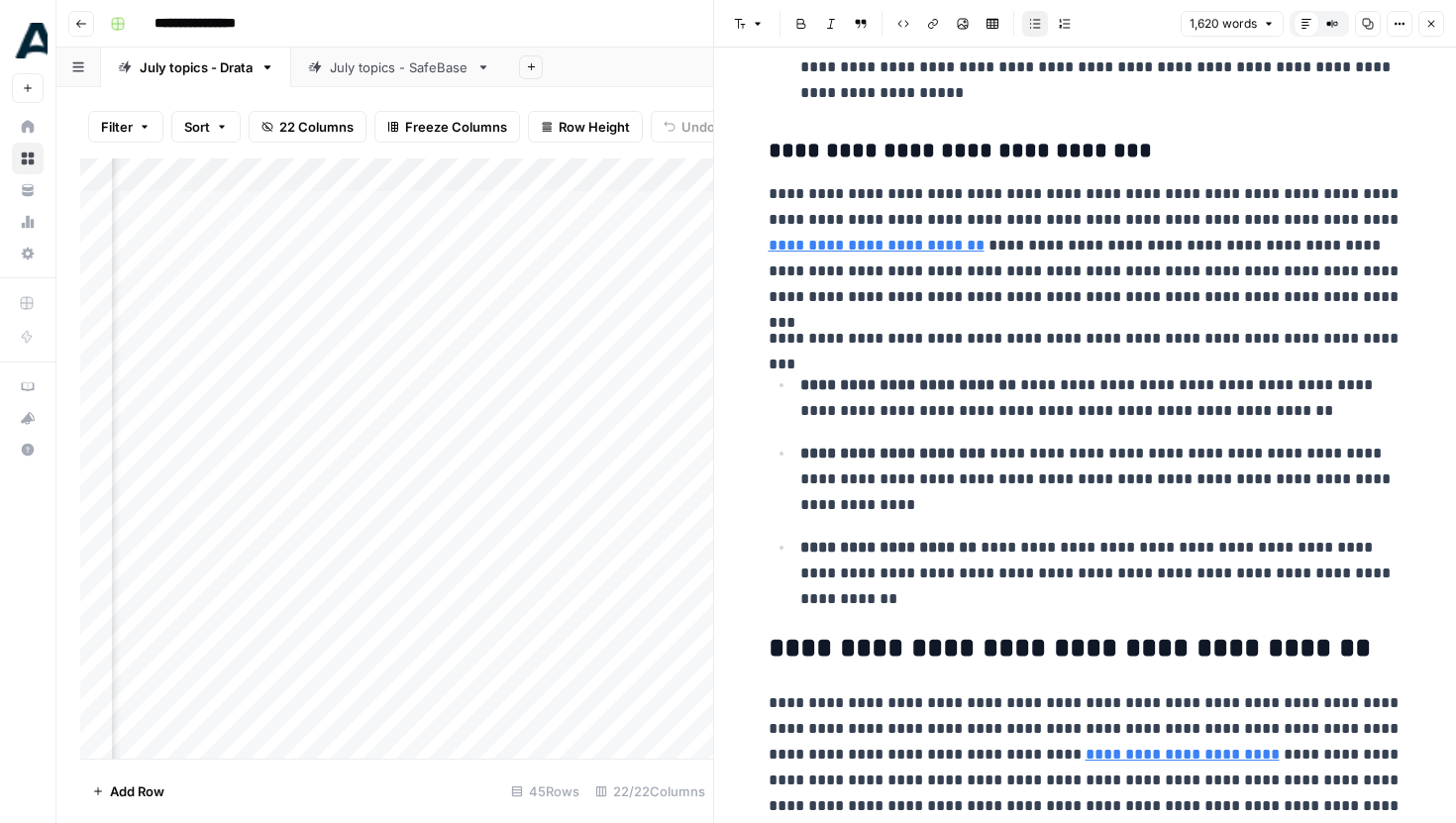 scroll, scrollTop: 2809, scrollLeft: 0, axis: vertical 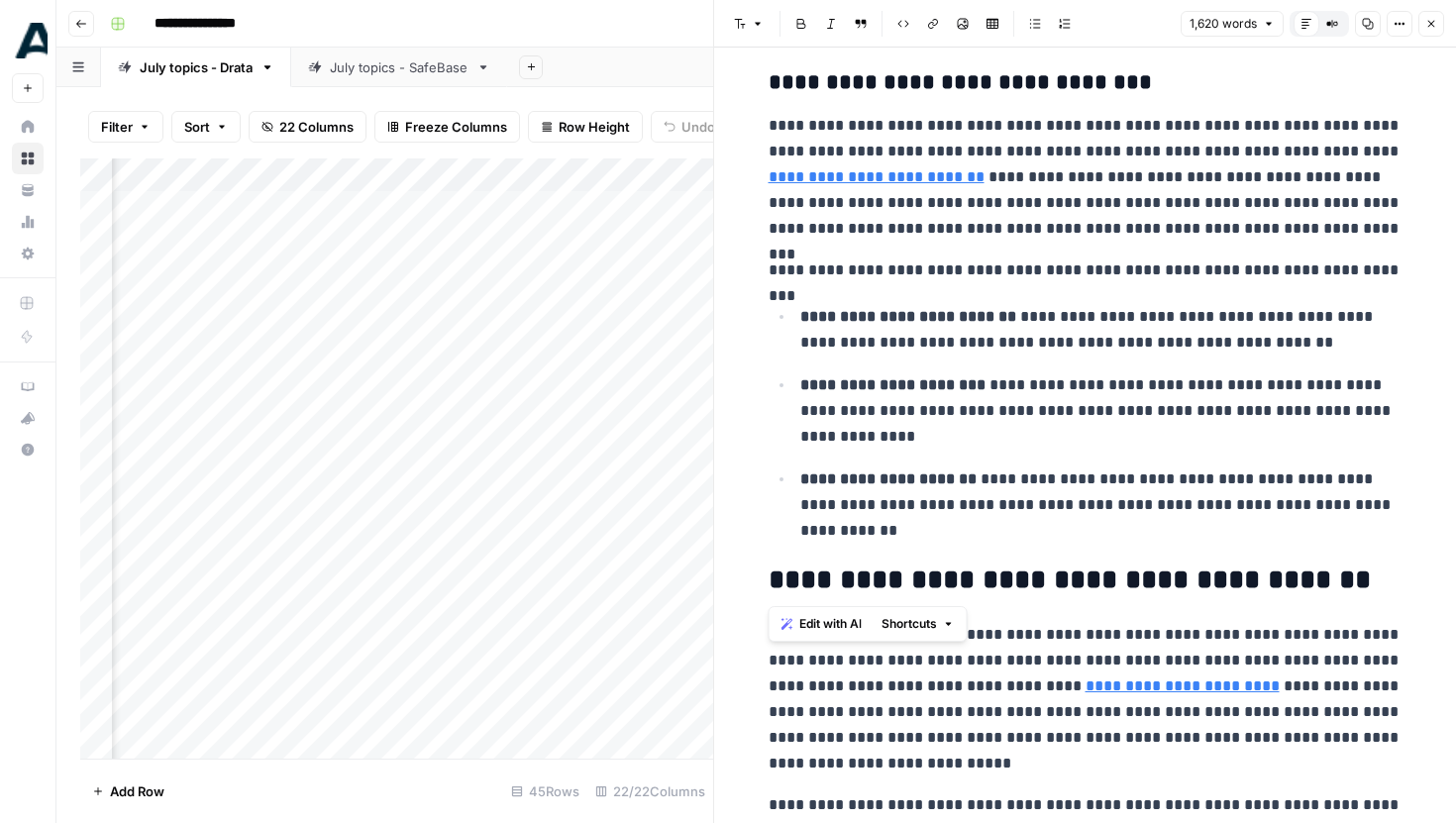 drag, startPoint x: 1010, startPoint y: 545, endPoint x: 834, endPoint y: 331, distance: 277.07761 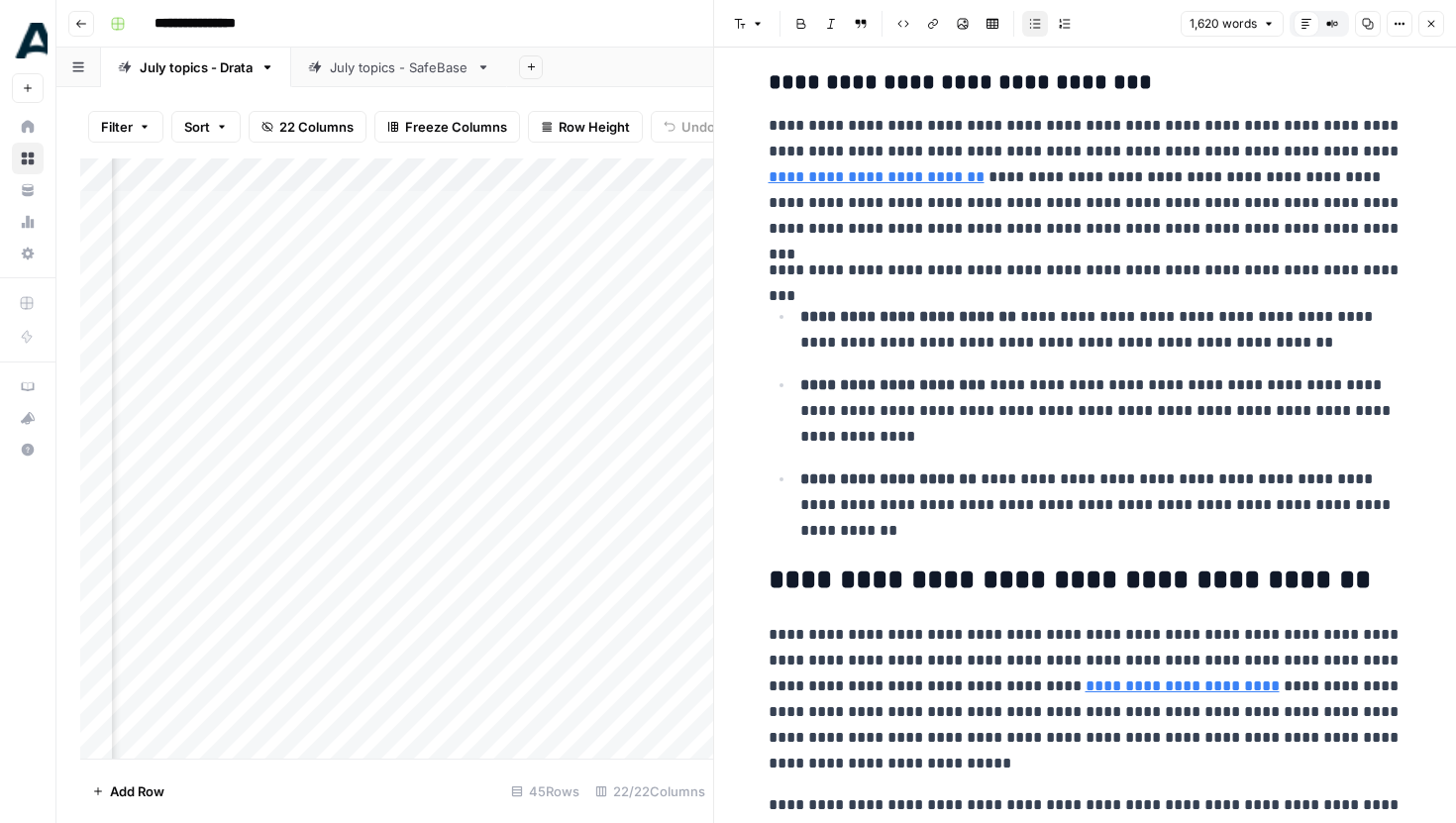 click on "**********" at bounding box center [1101, 411] 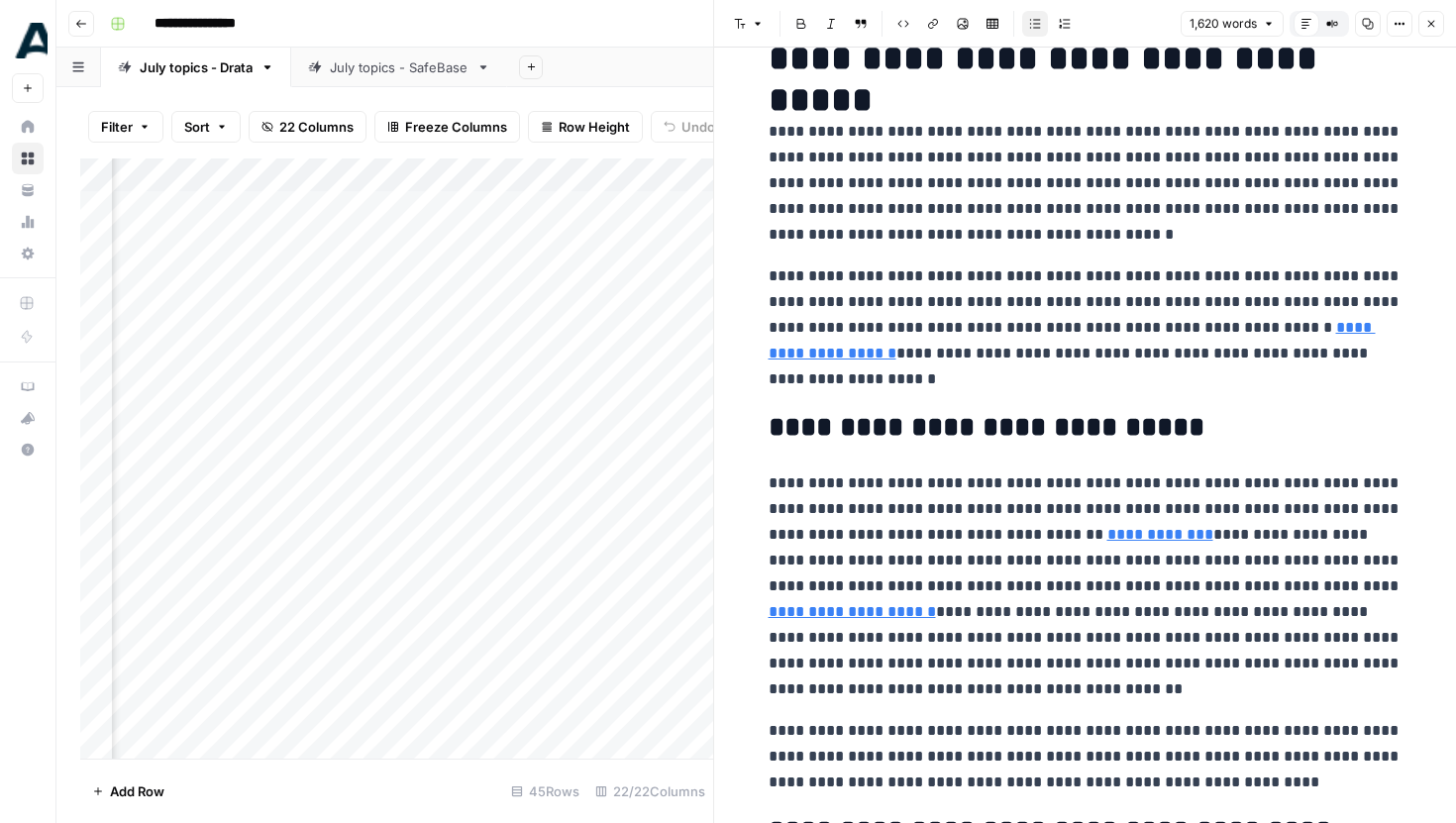 scroll, scrollTop: 0, scrollLeft: 0, axis: both 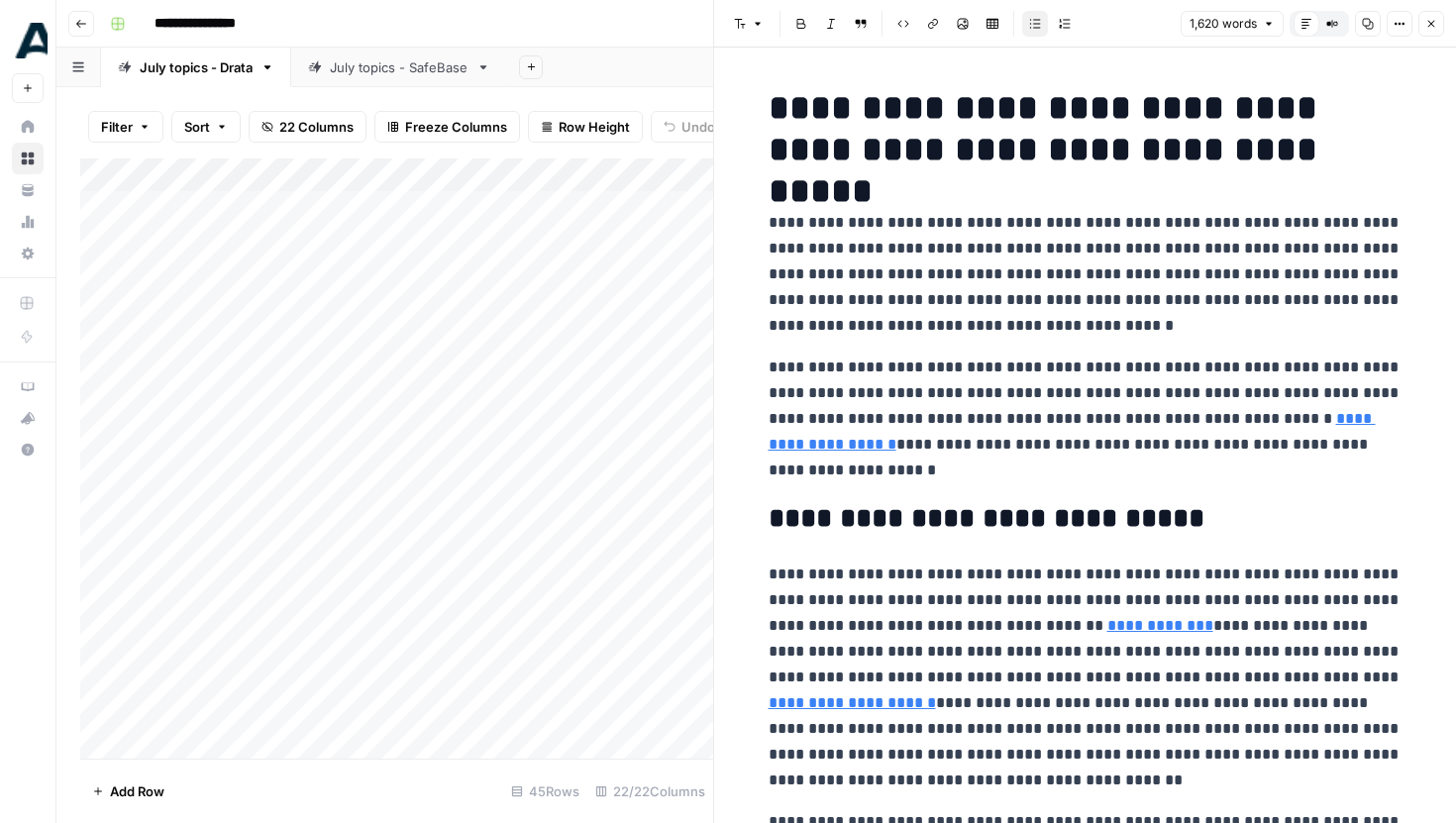 click 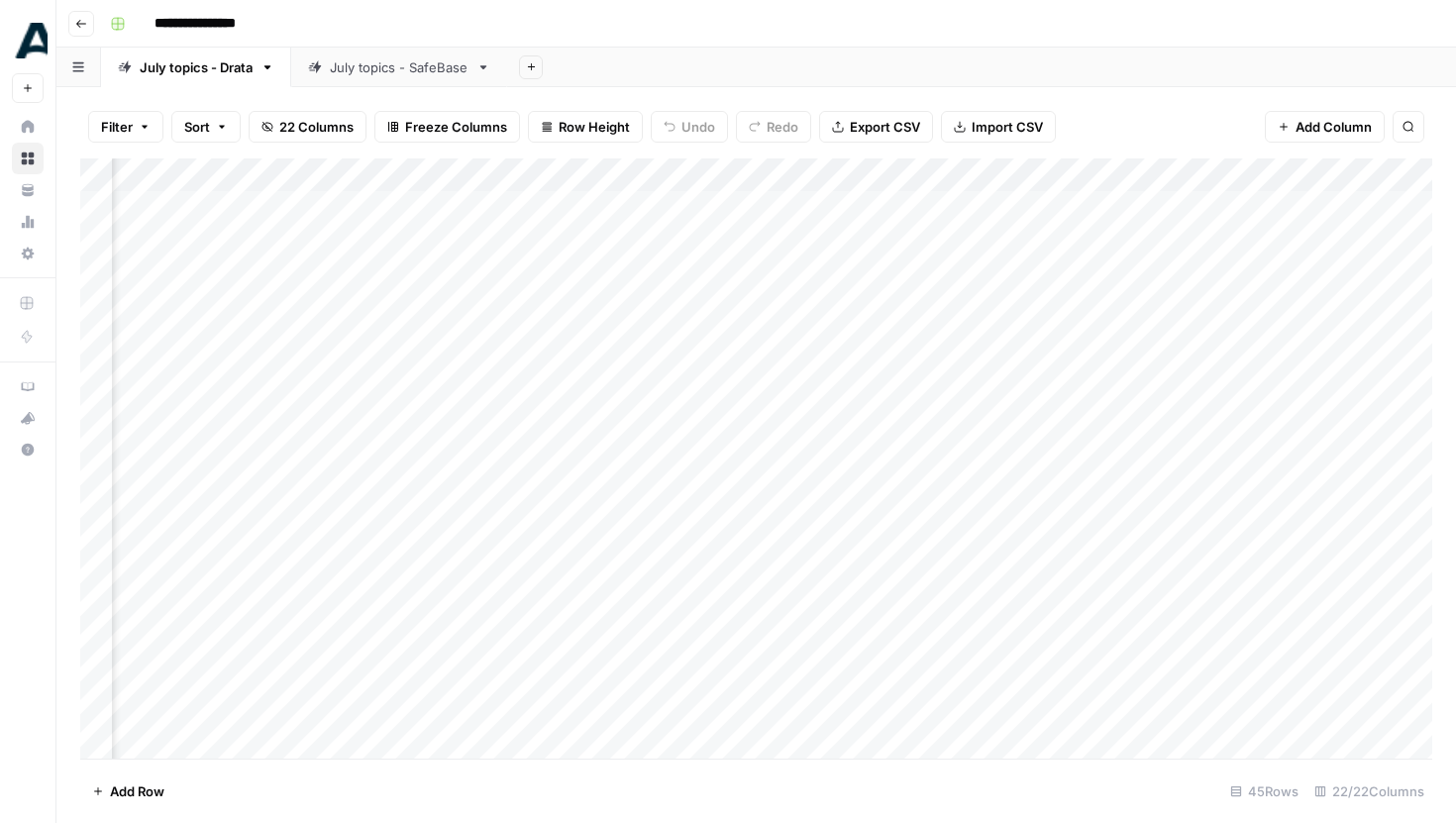 scroll, scrollTop: 0, scrollLeft: 595, axis: horizontal 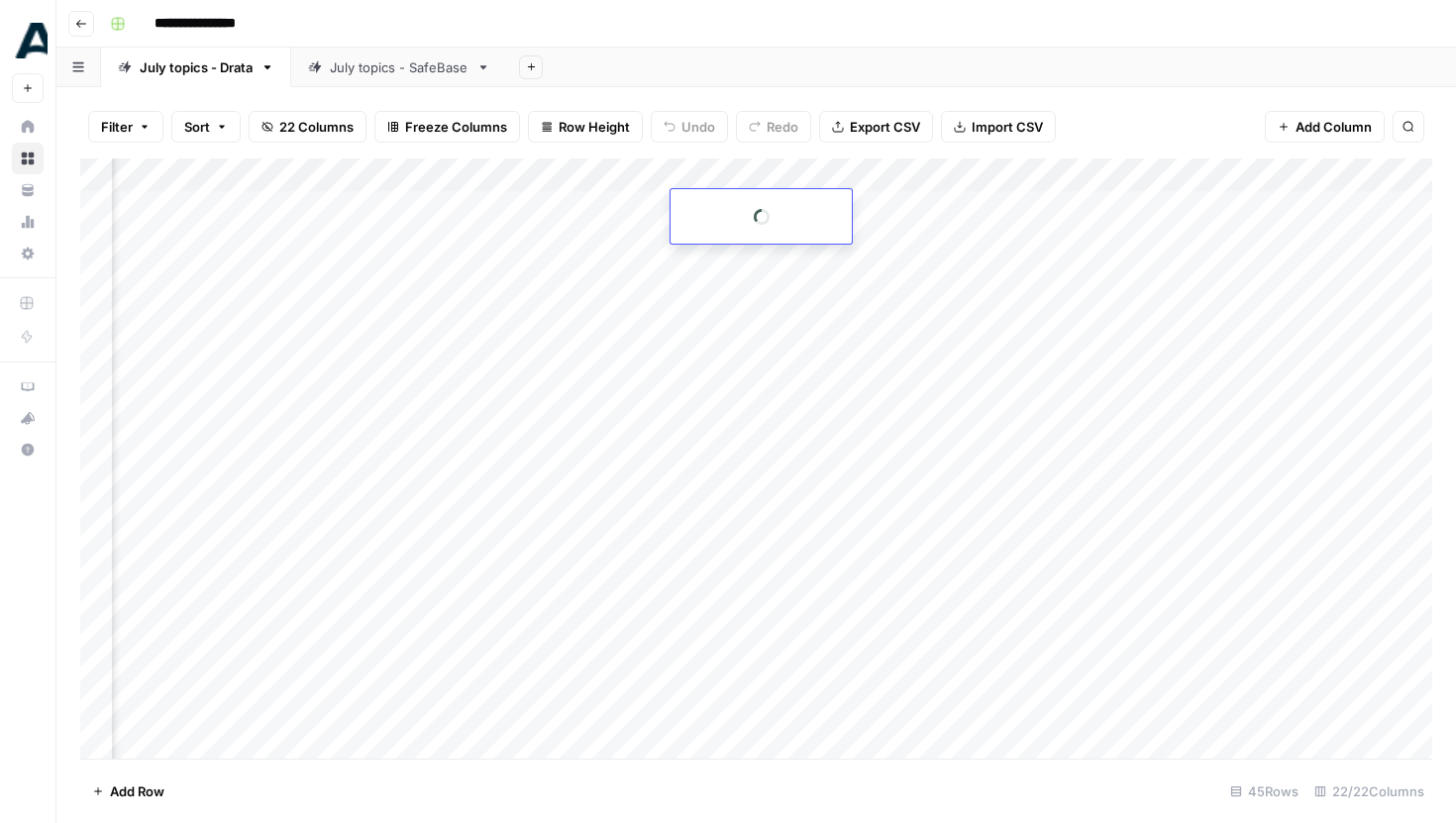click 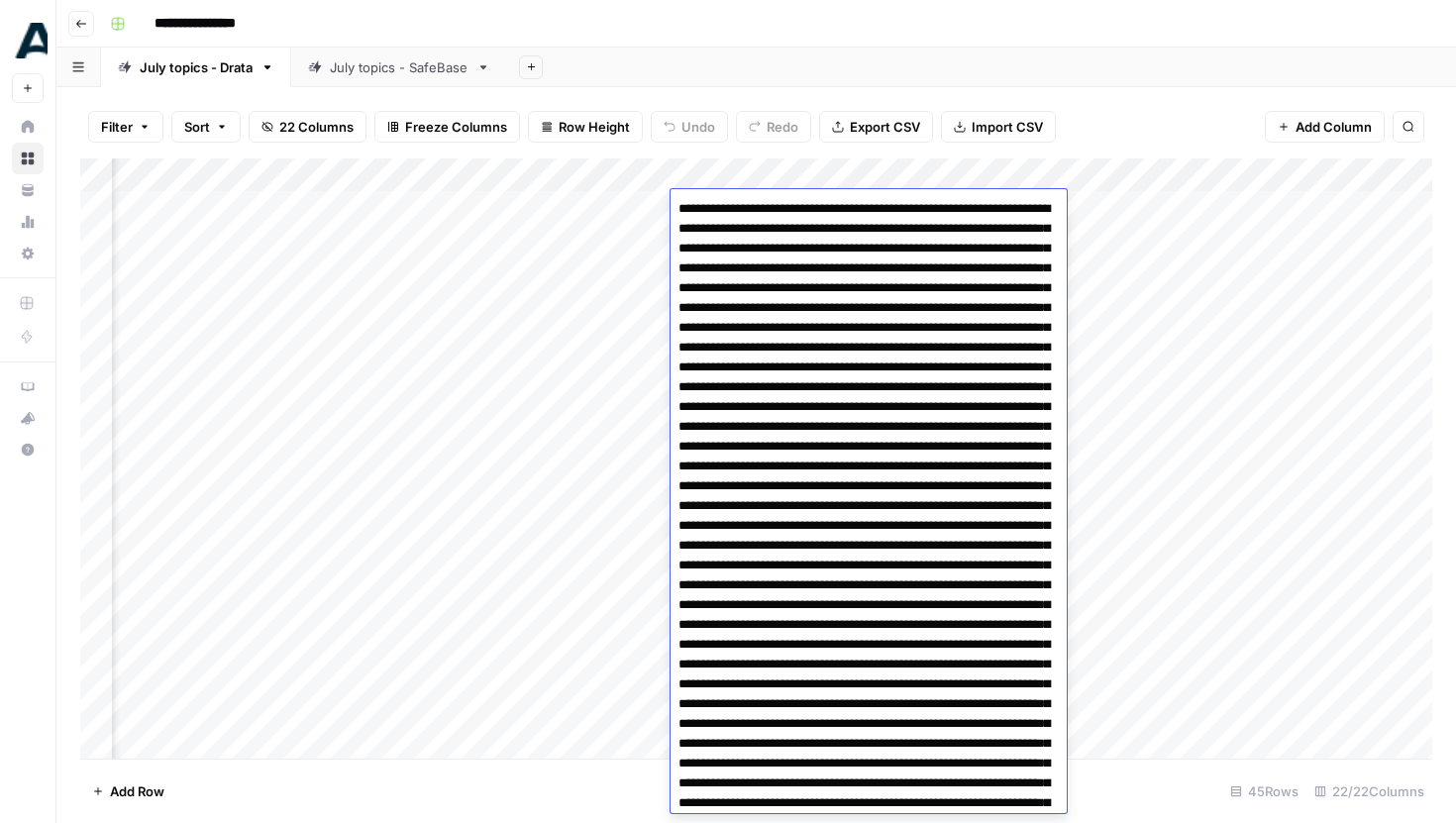 scroll, scrollTop: 315, scrollLeft: 0, axis: vertical 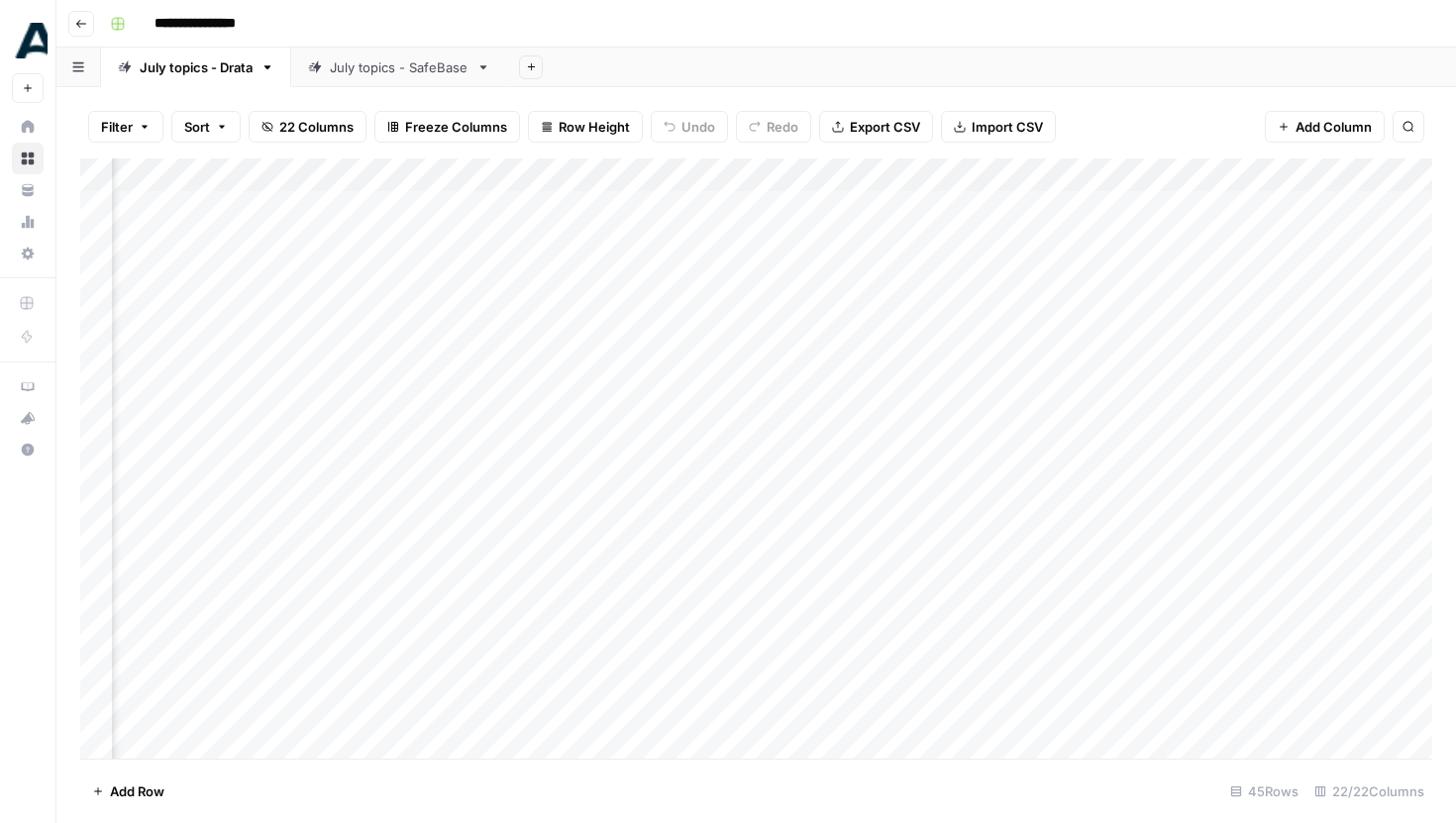 click on "Add Column" at bounding box center (756, 459) 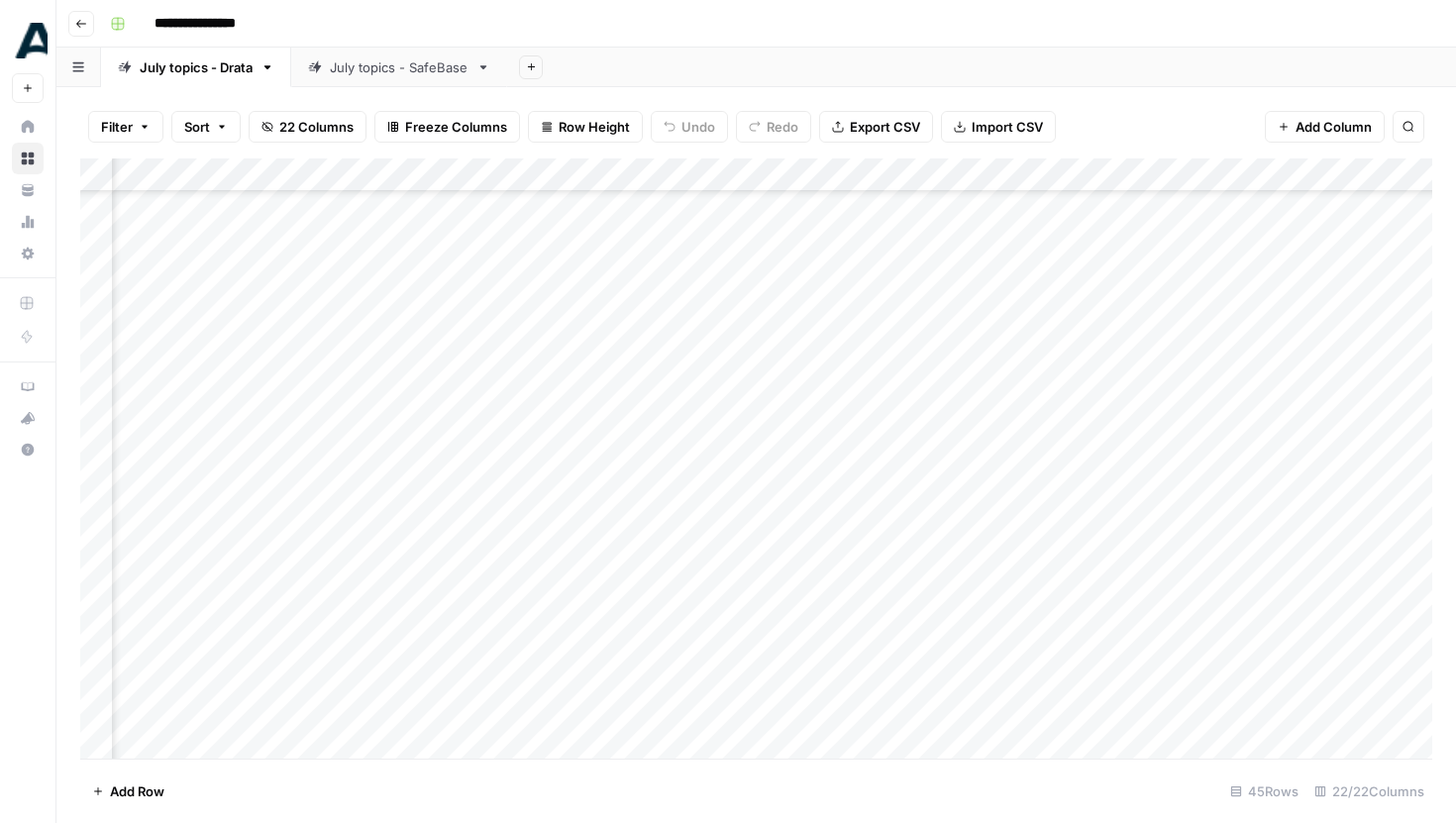 scroll, scrollTop: 1783, scrollLeft: 595, axis: both 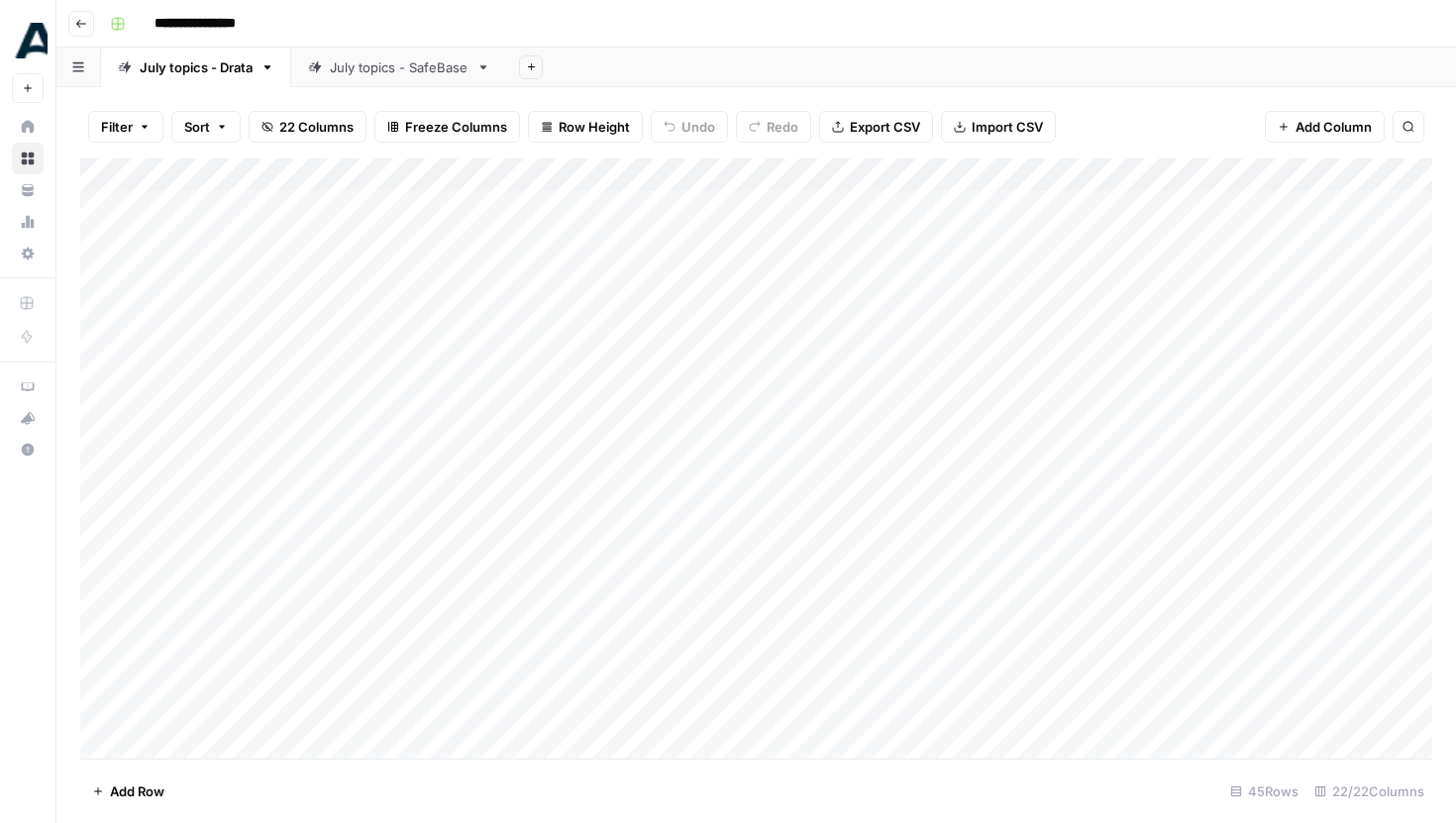click on "Add Column" at bounding box center (756, 459) 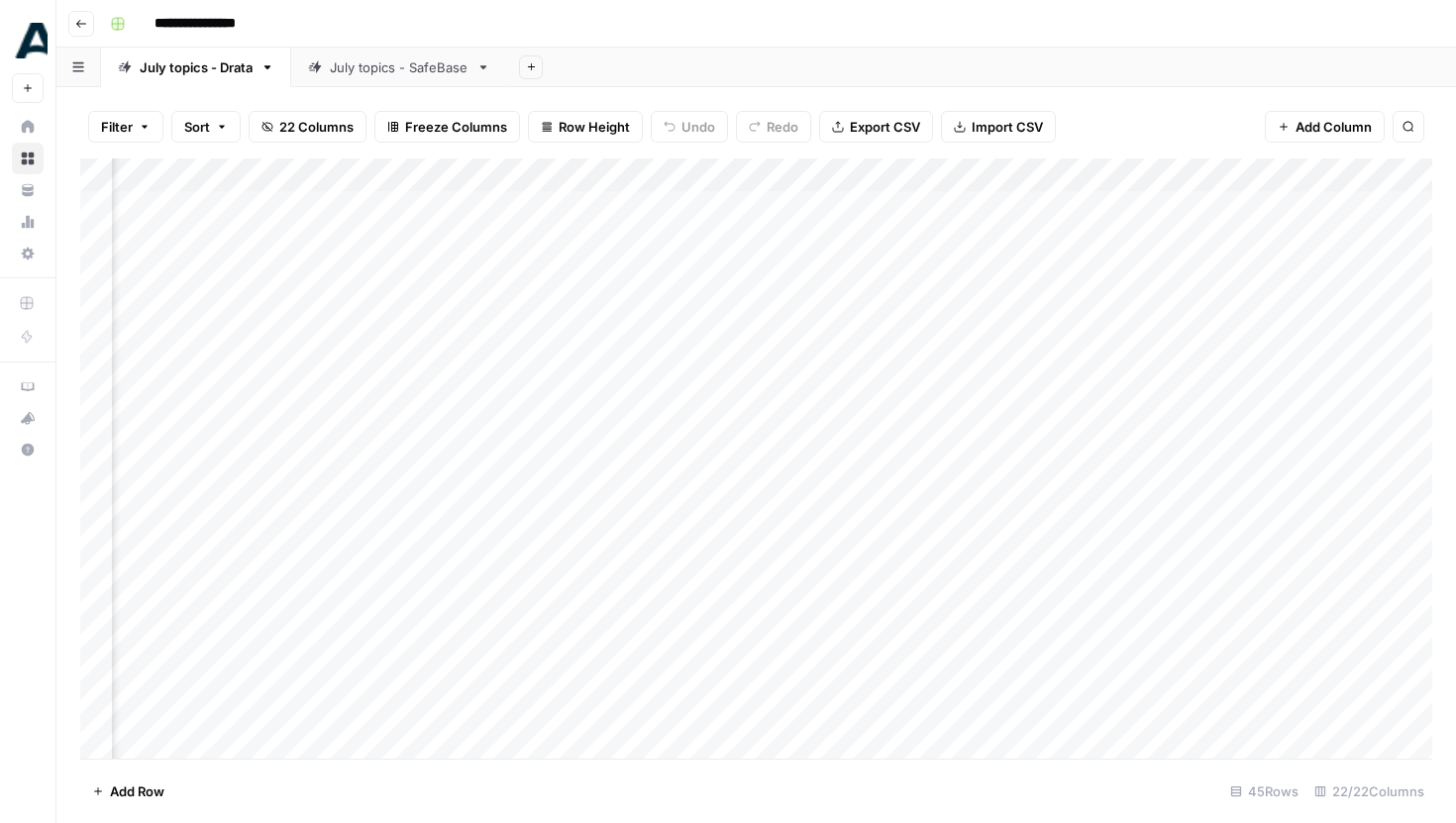 scroll, scrollTop: 0, scrollLeft: 725, axis: horizontal 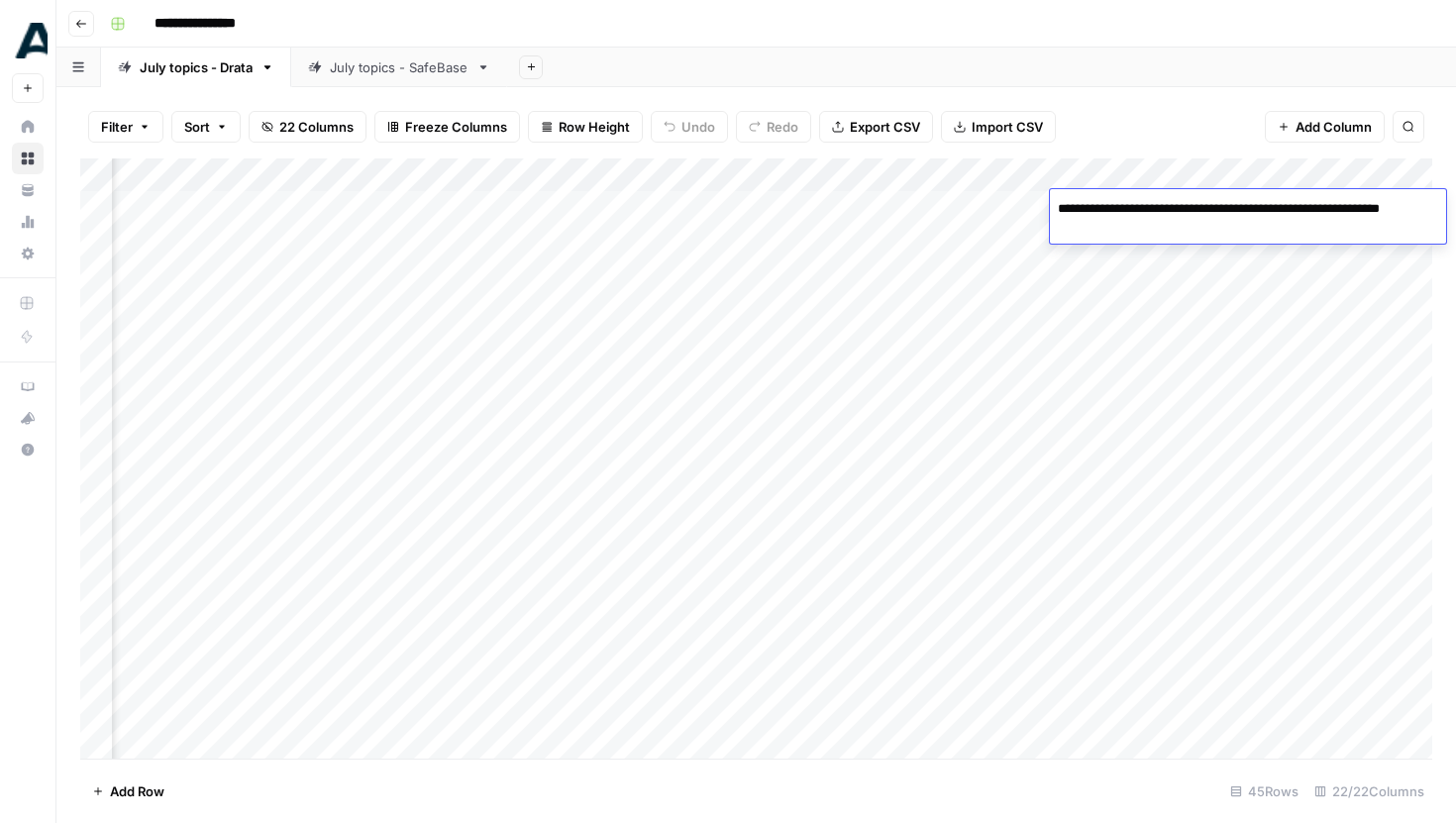 click on "Add Column" at bounding box center [756, 459] 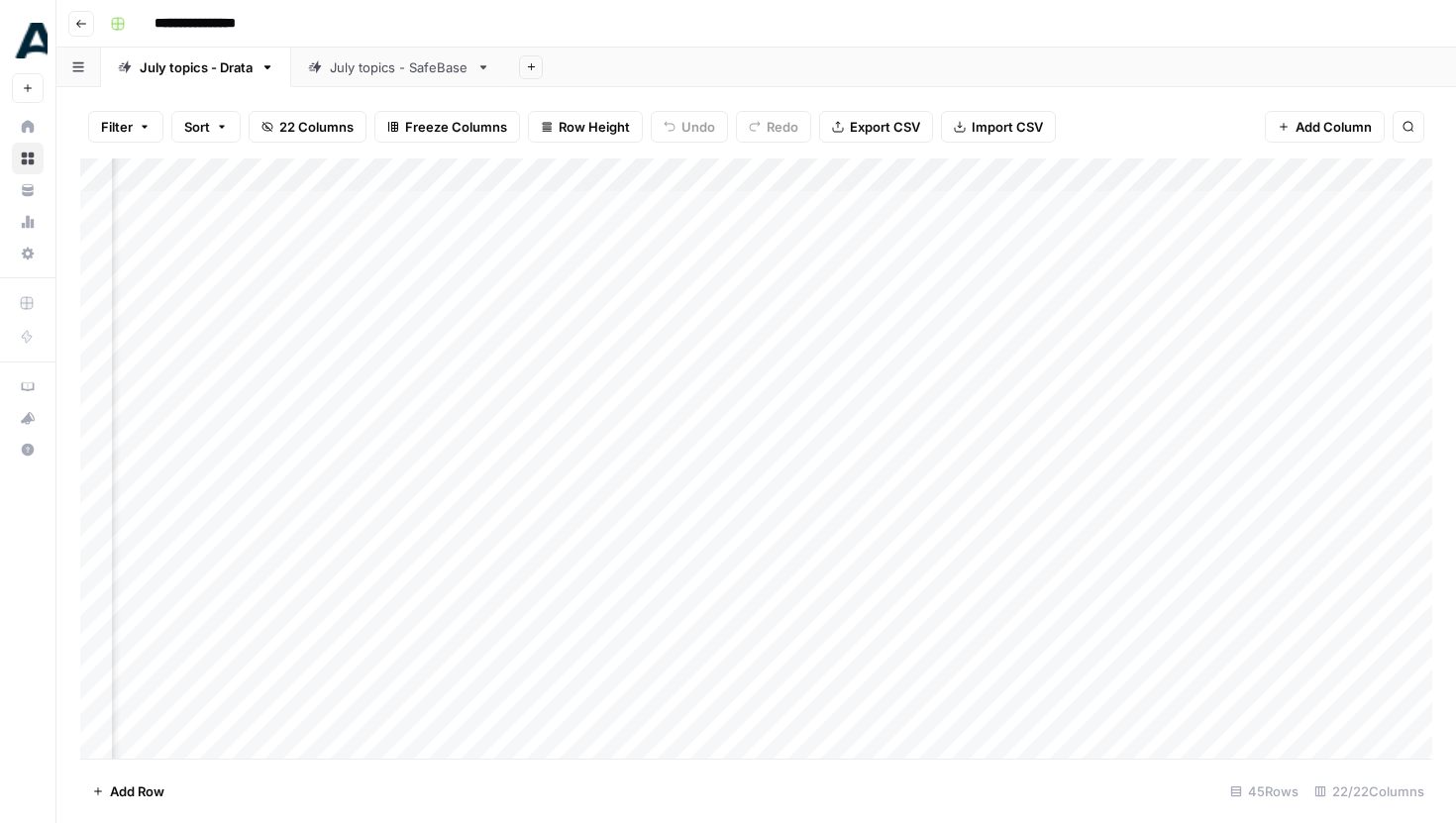 click on "Add Column" at bounding box center [756, 459] 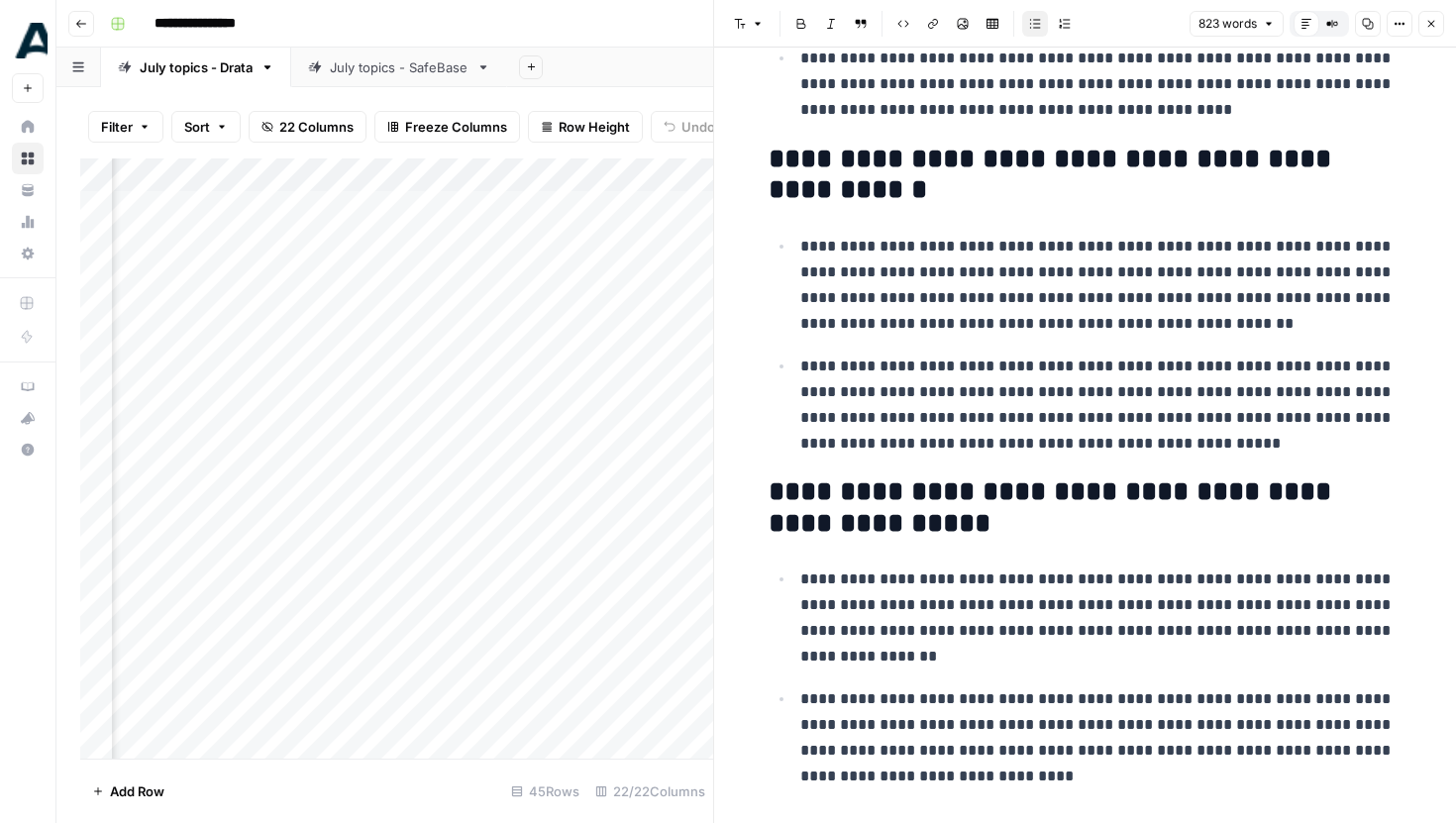 scroll, scrollTop: 485, scrollLeft: 0, axis: vertical 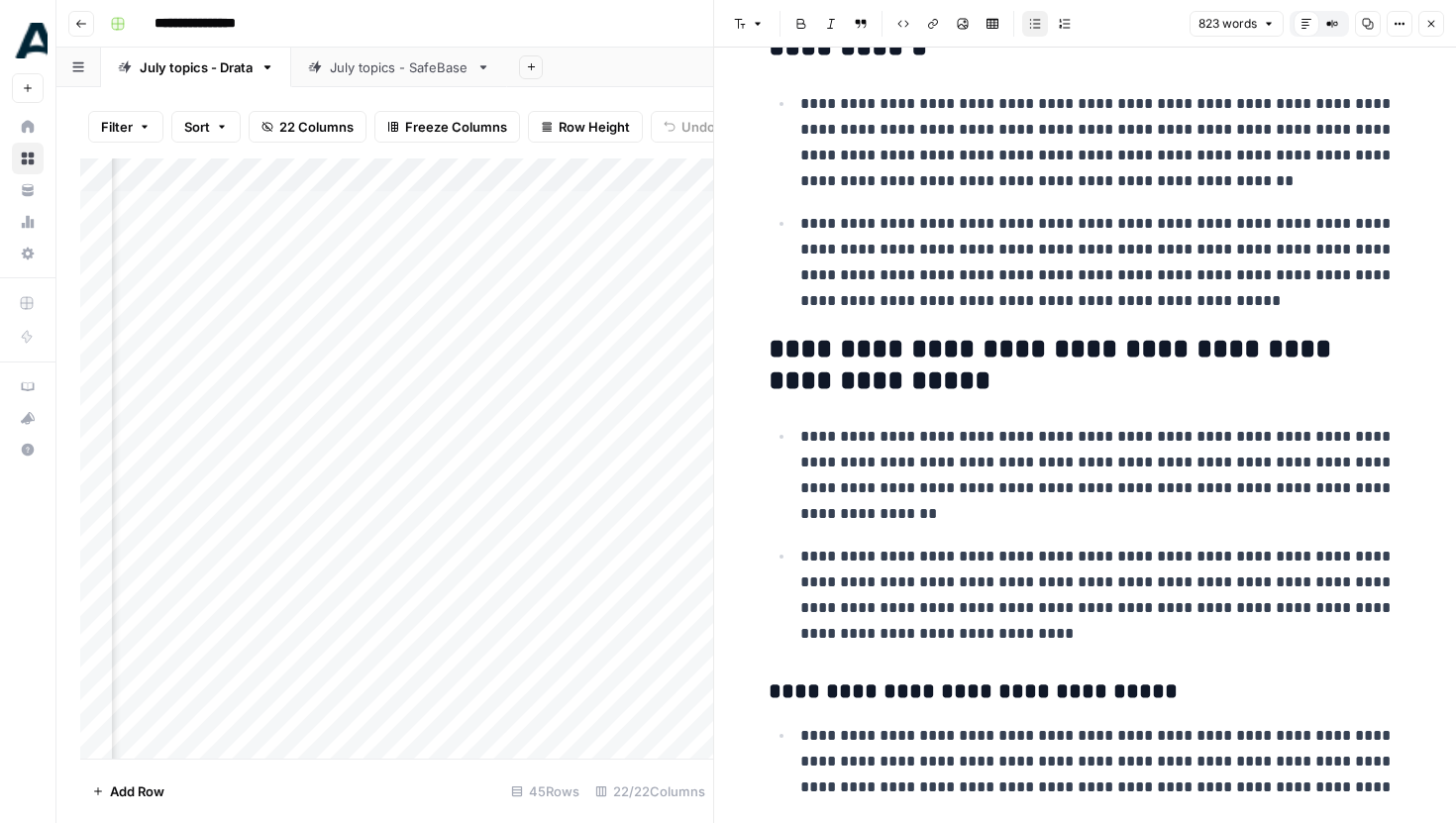 click on "**********" at bounding box center [1086, 365] 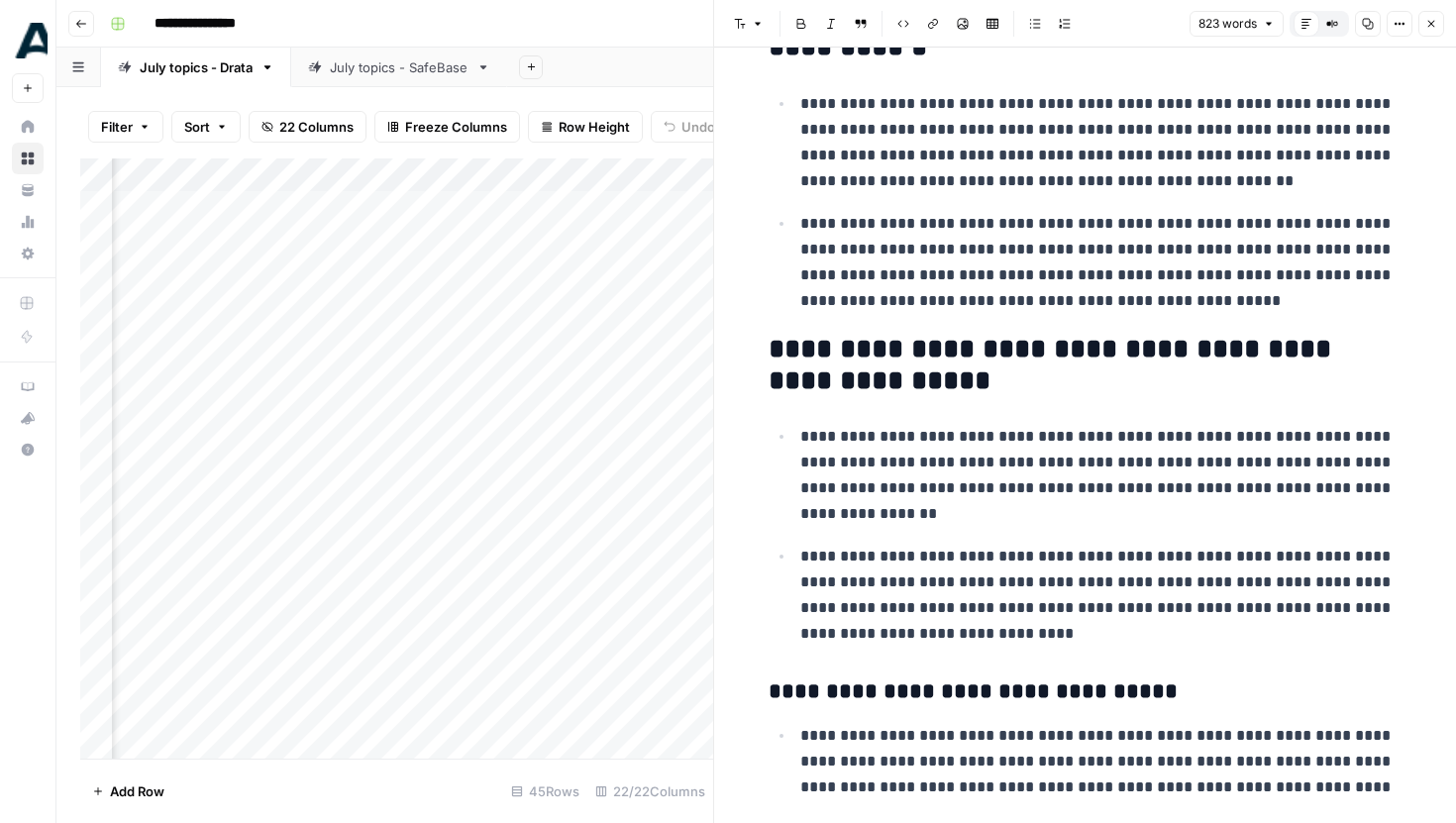 click 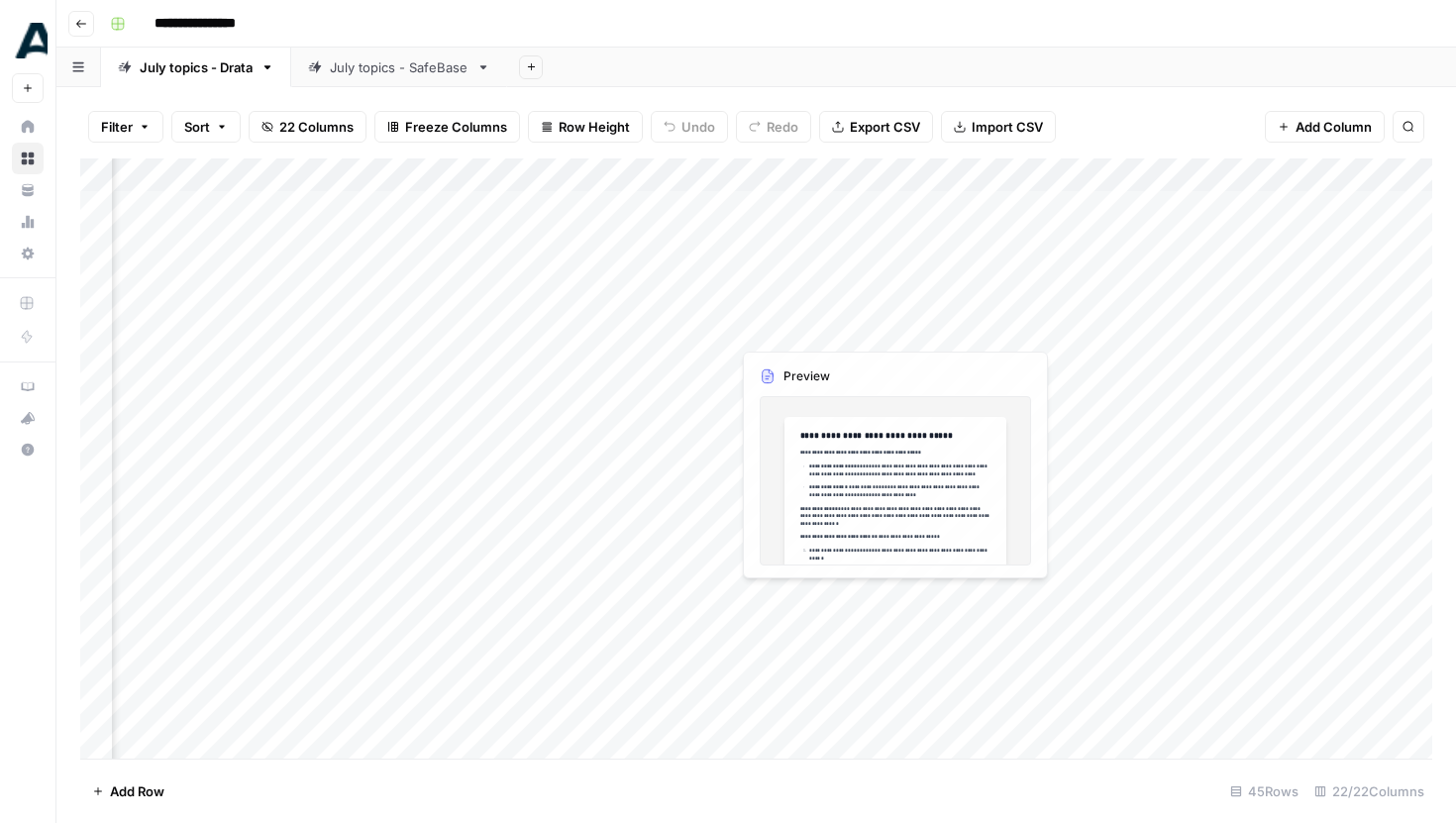 scroll, scrollTop: 0, scrollLeft: 1726, axis: horizontal 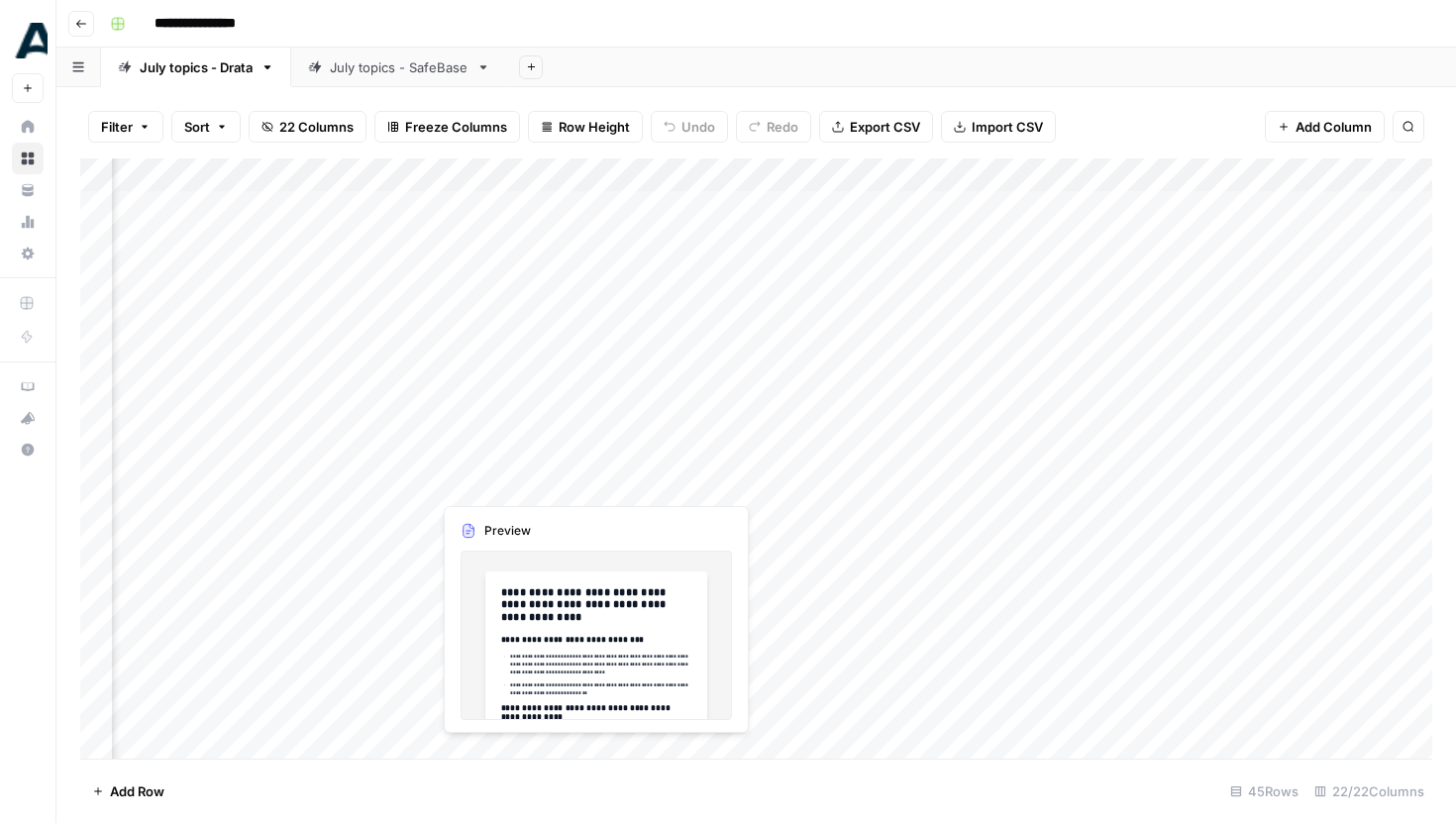 click on "Add Column" at bounding box center [756, 459] 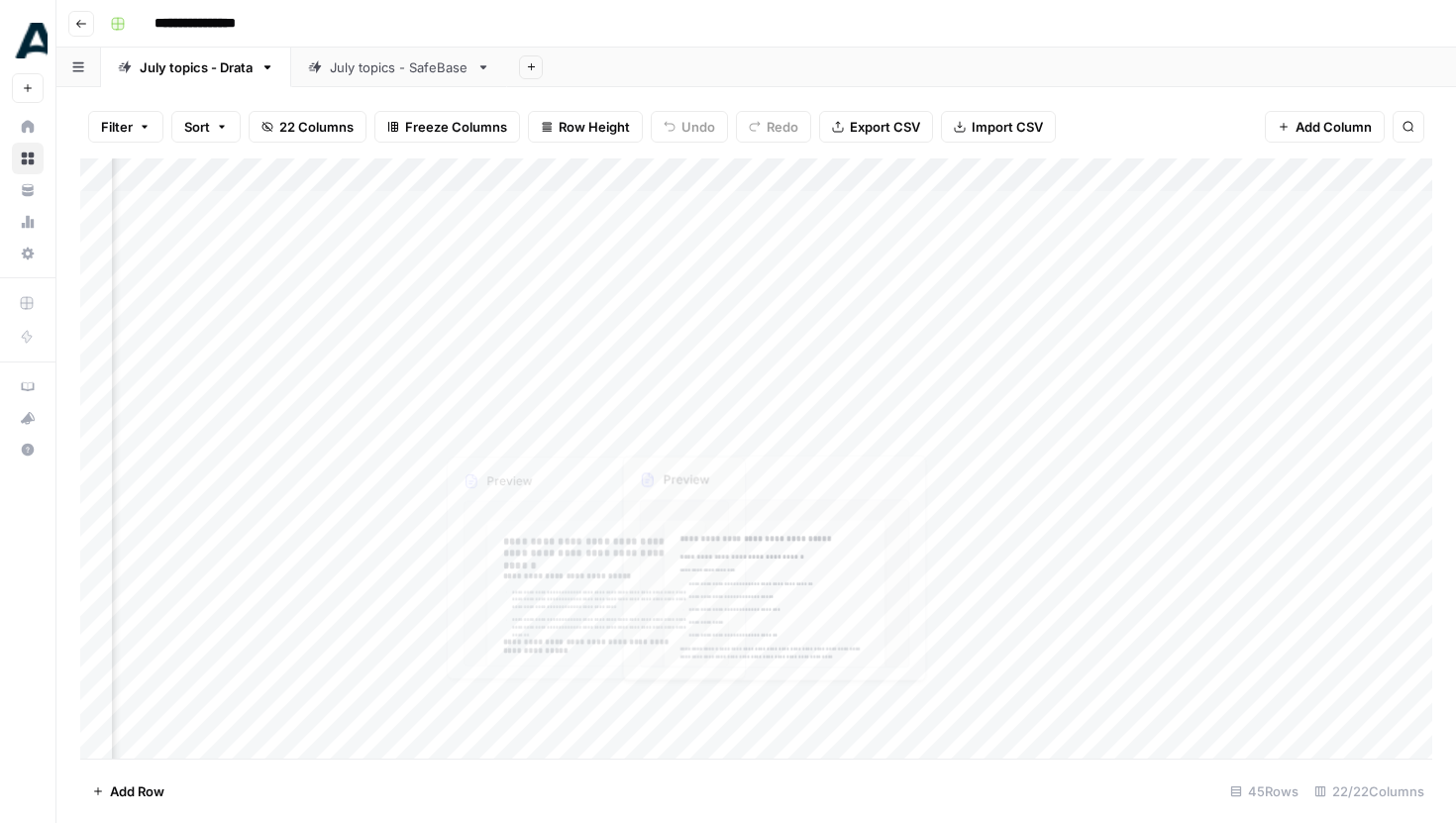 click on "Add Column" at bounding box center [756, 459] 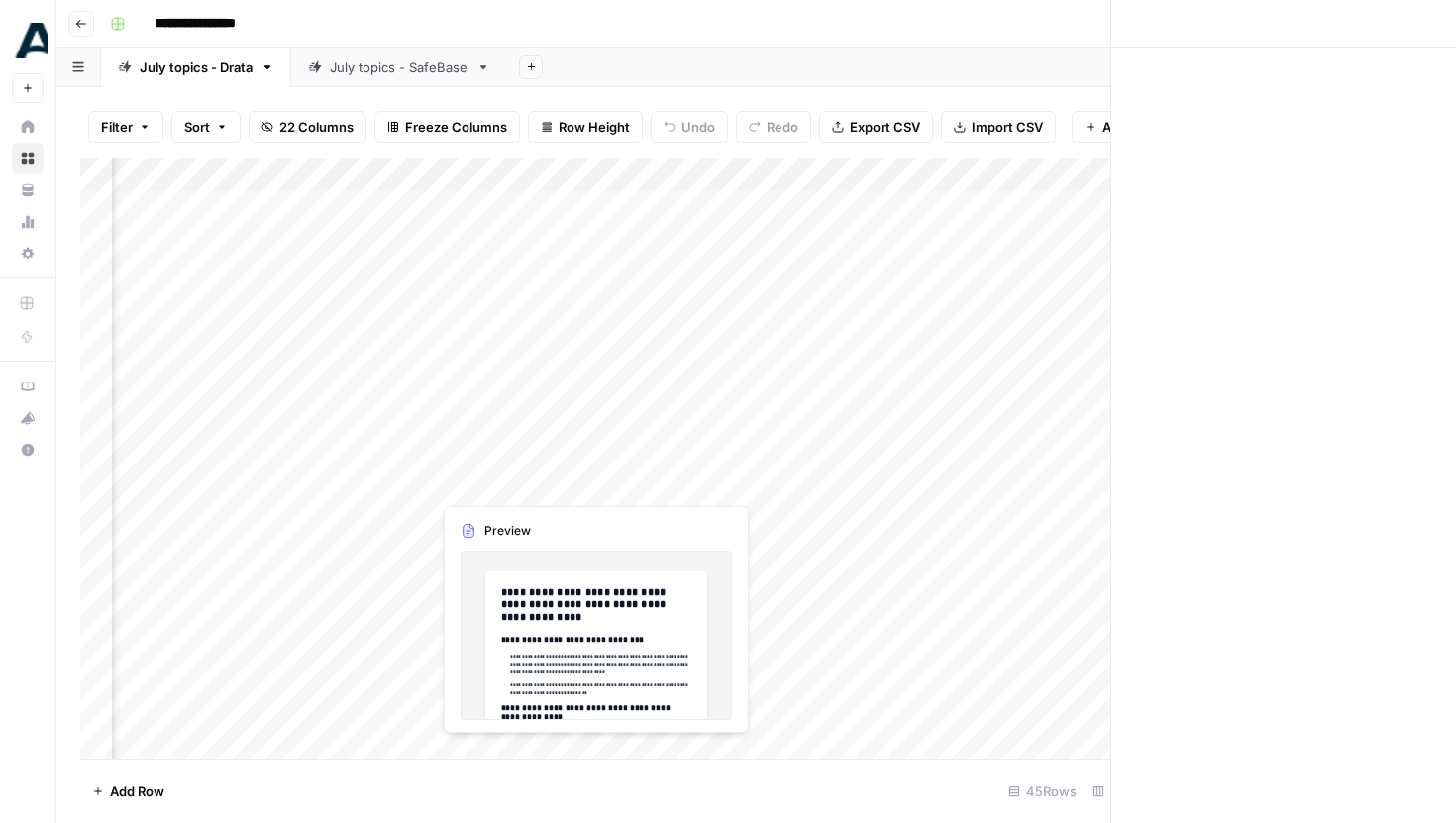 click at bounding box center [521, 473] 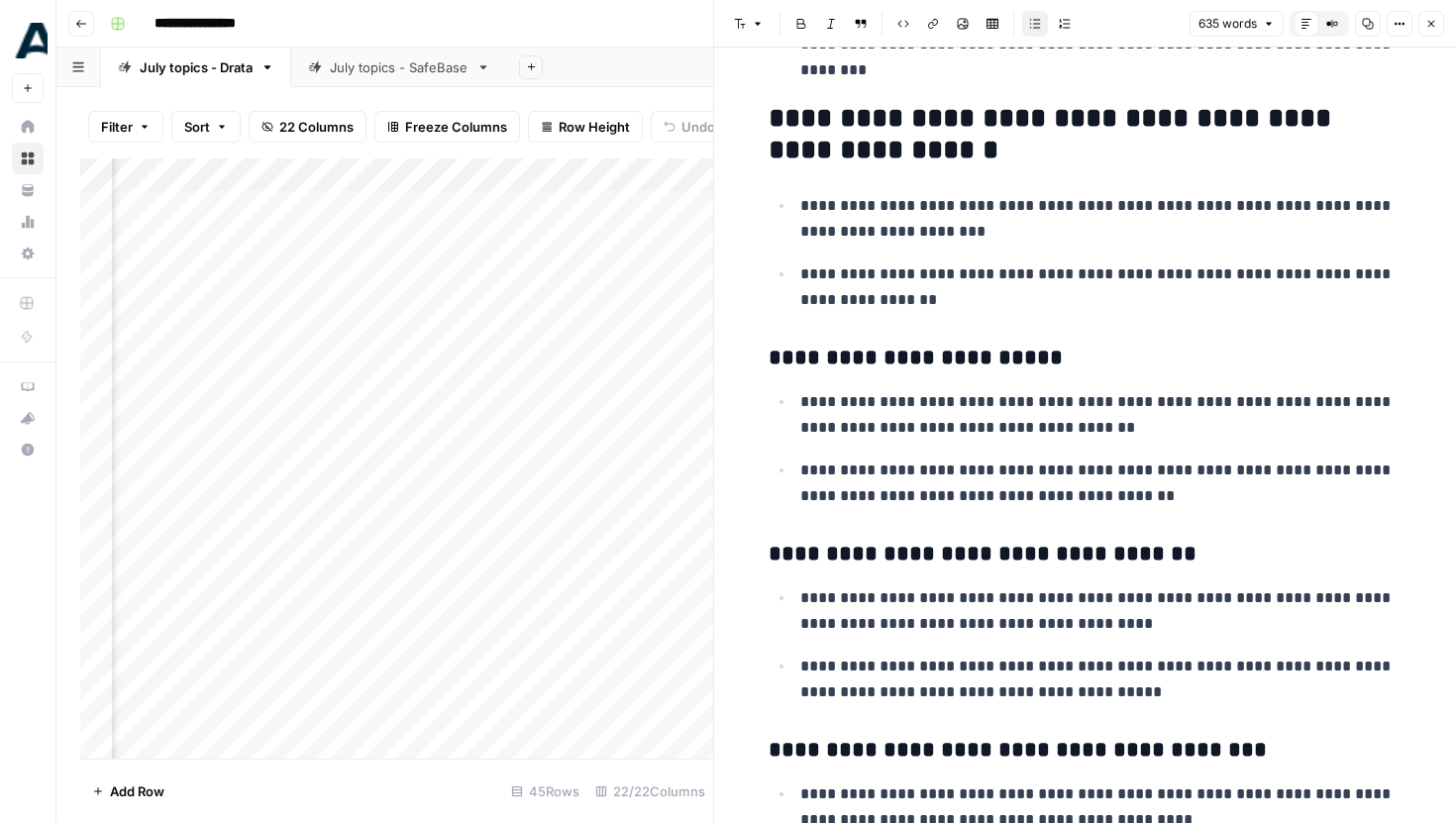 scroll, scrollTop: 1466, scrollLeft: 0, axis: vertical 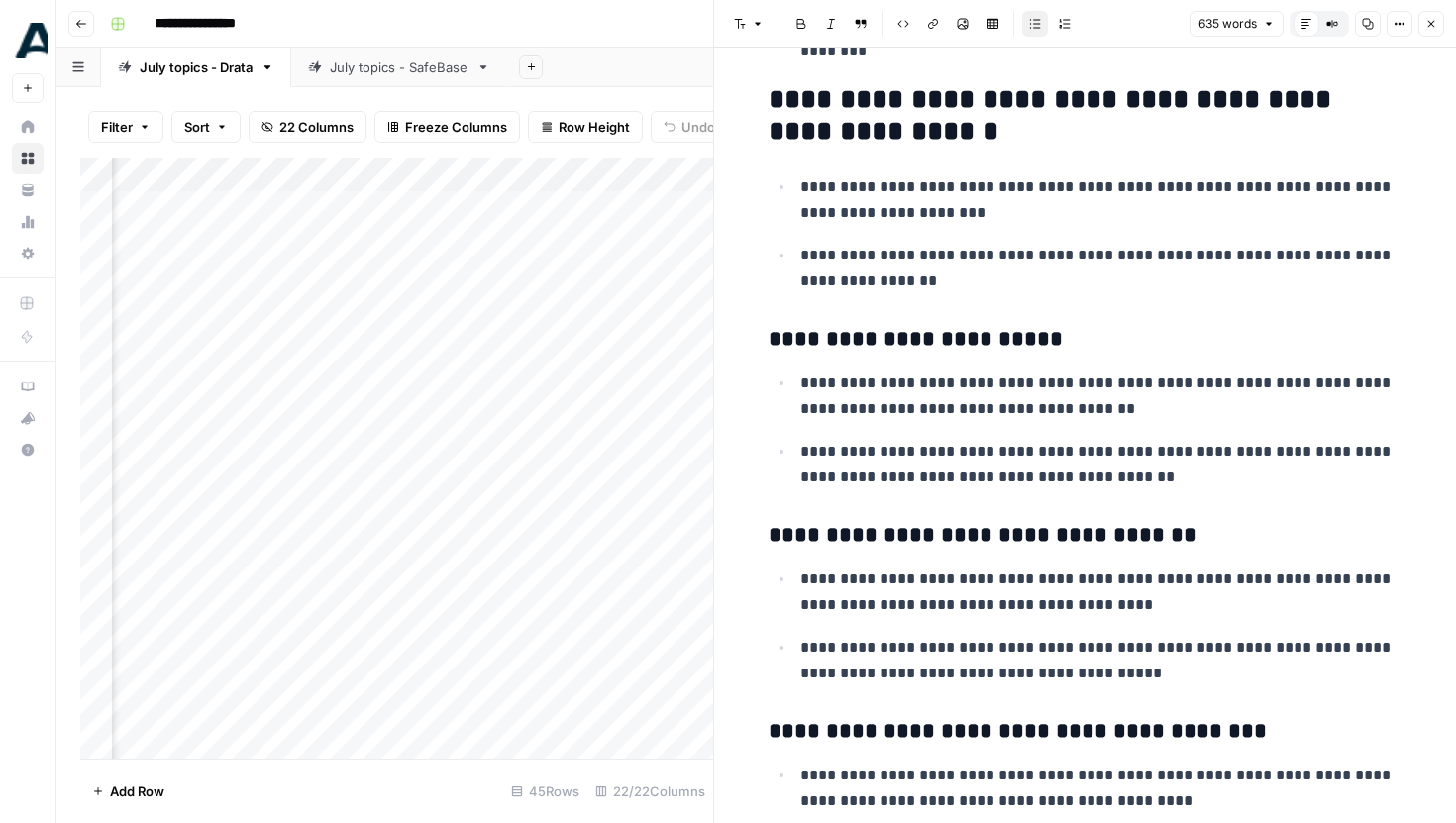 click on "Add Column" at bounding box center (396, 459) 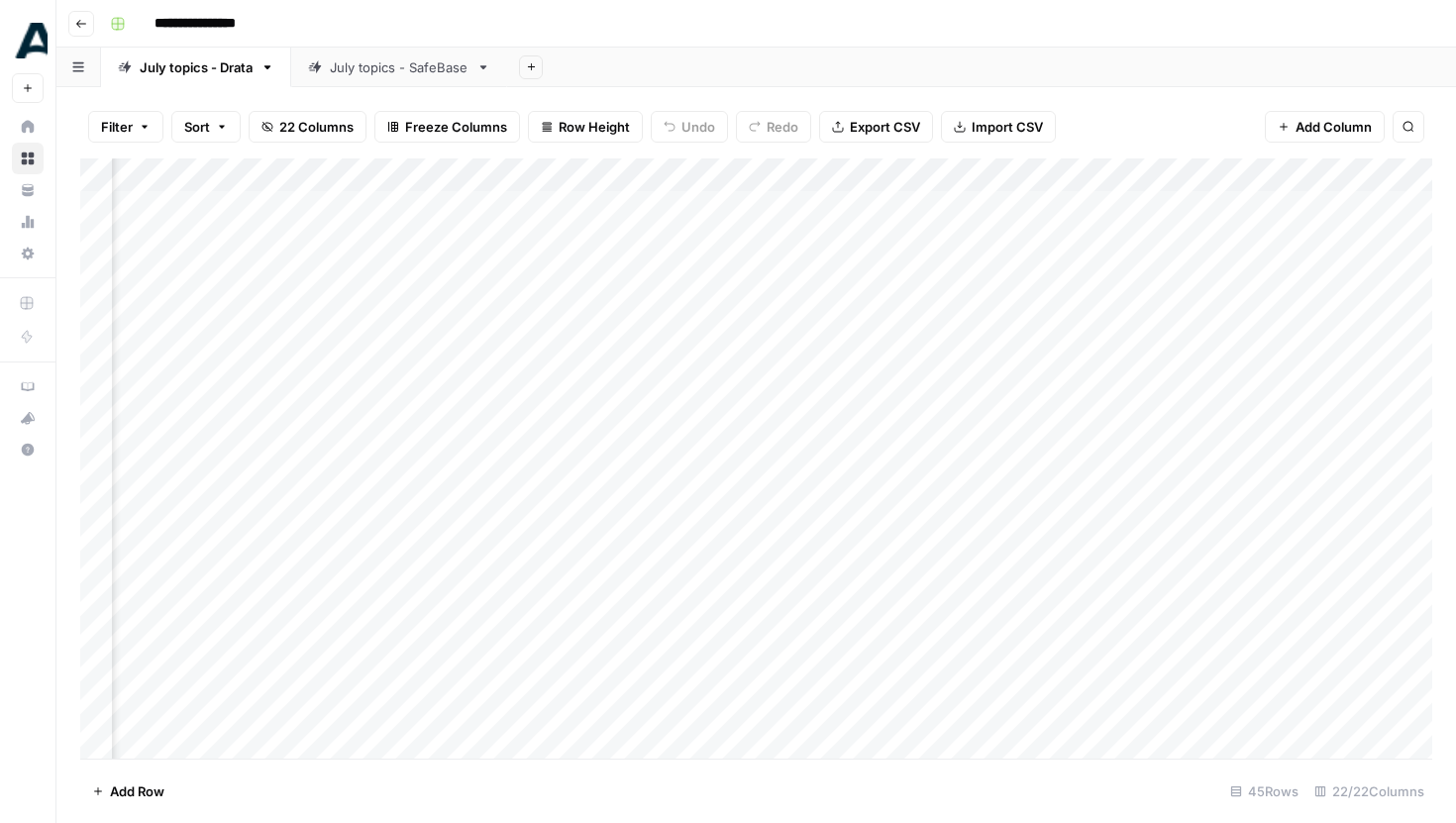 scroll, scrollTop: 0, scrollLeft: 781, axis: horizontal 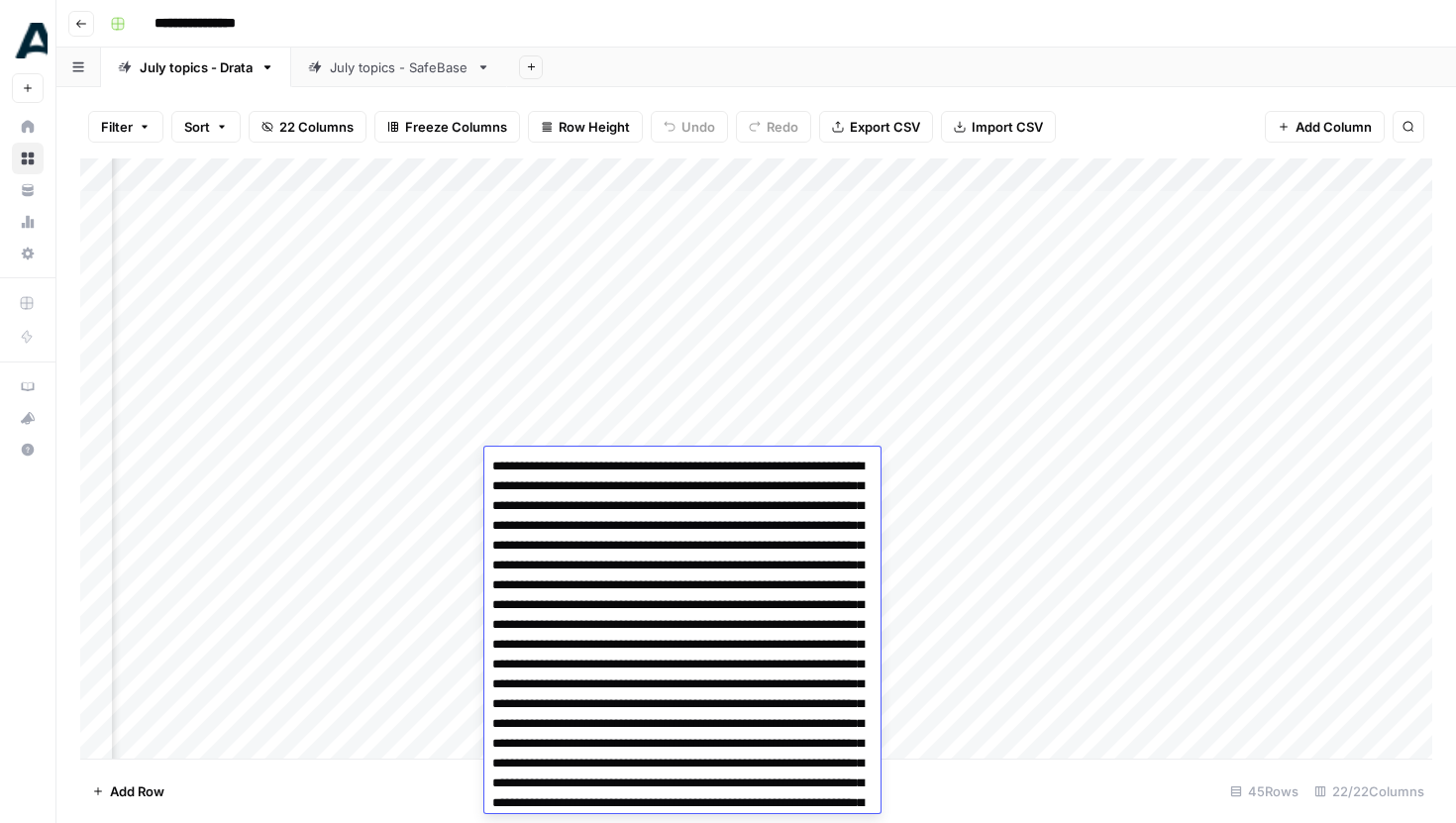 click on "Add Column" at bounding box center [756, 459] 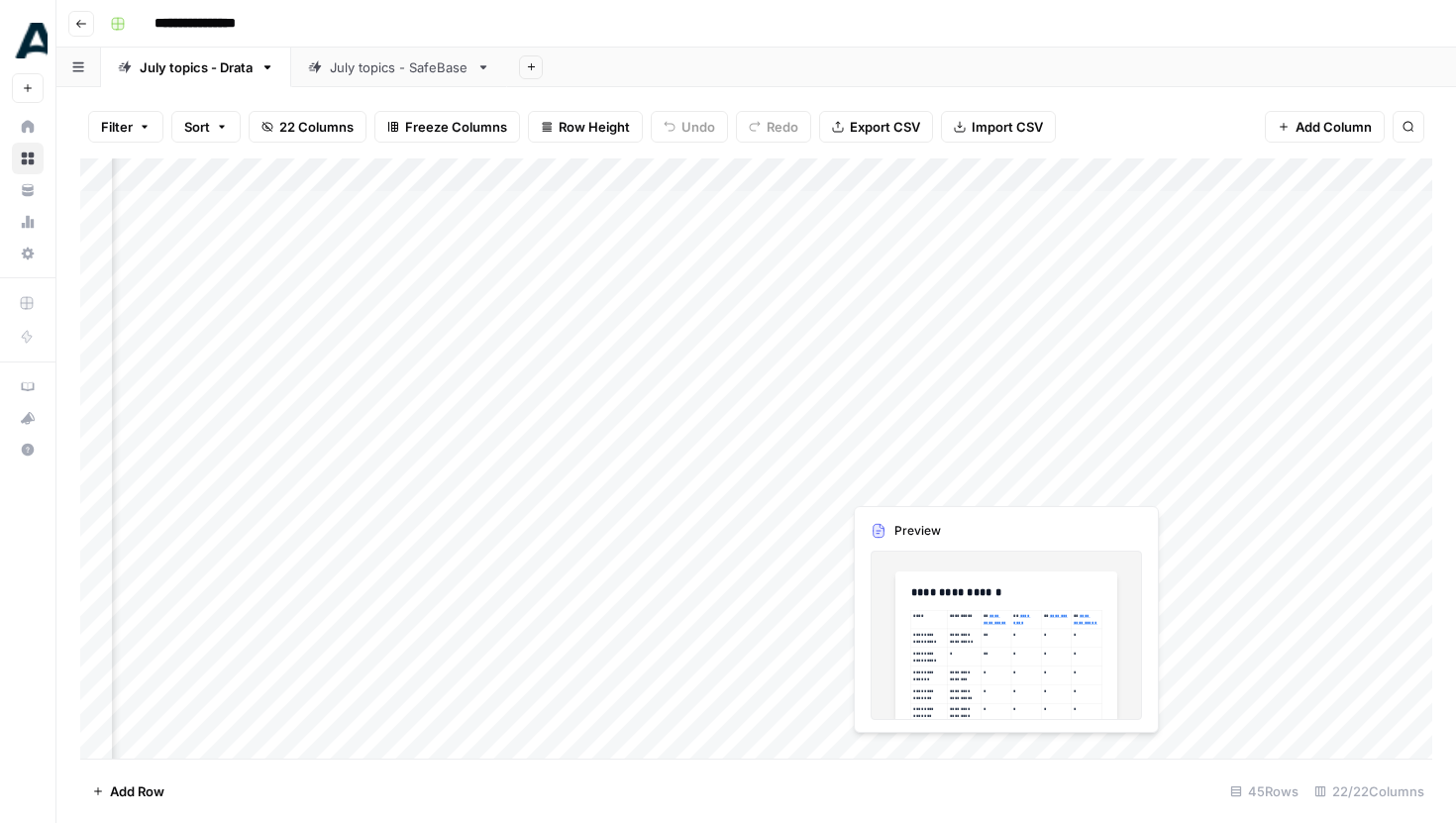 click on "Add Column" at bounding box center (756, 459) 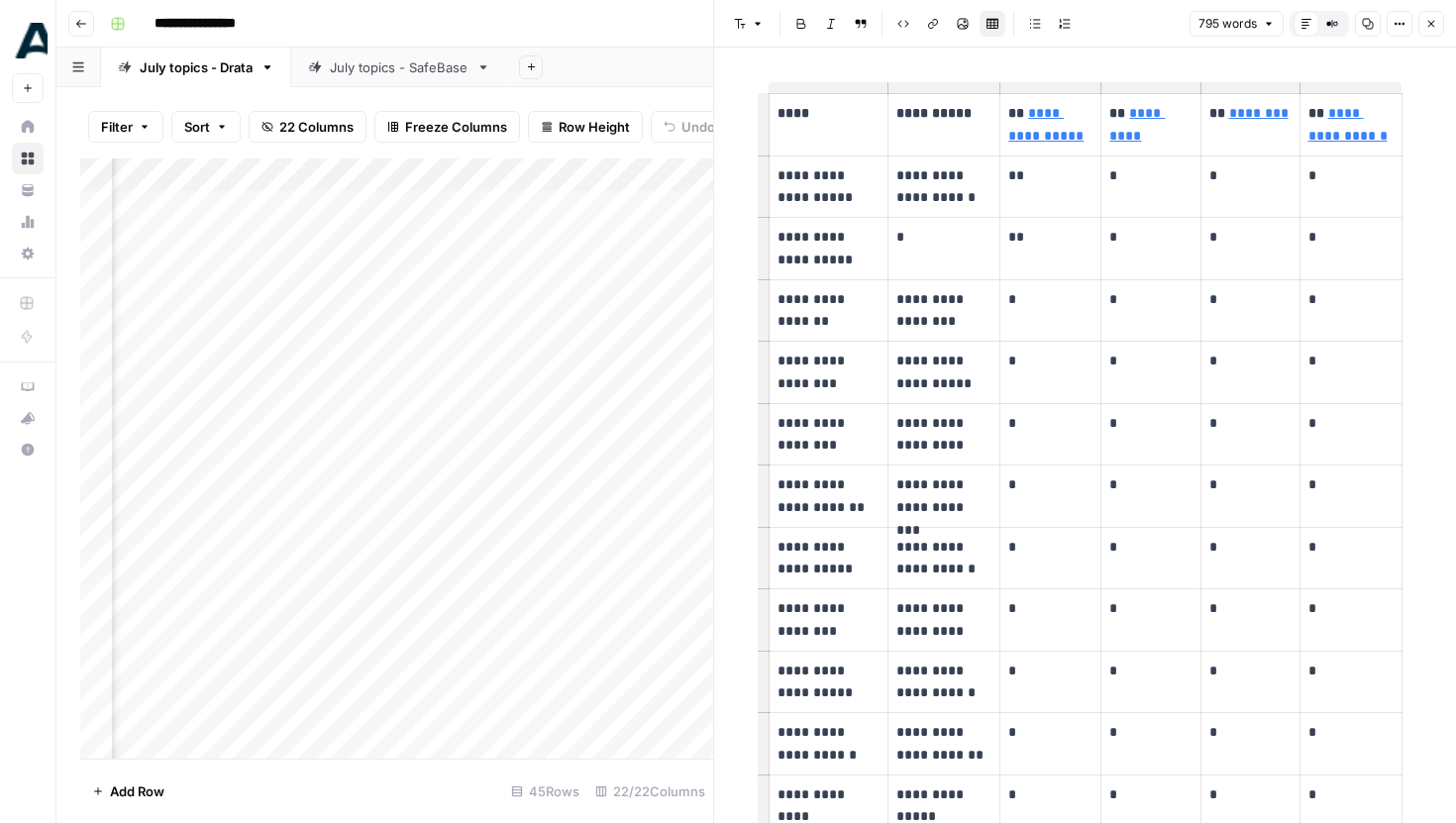 scroll, scrollTop: 107, scrollLeft: 0, axis: vertical 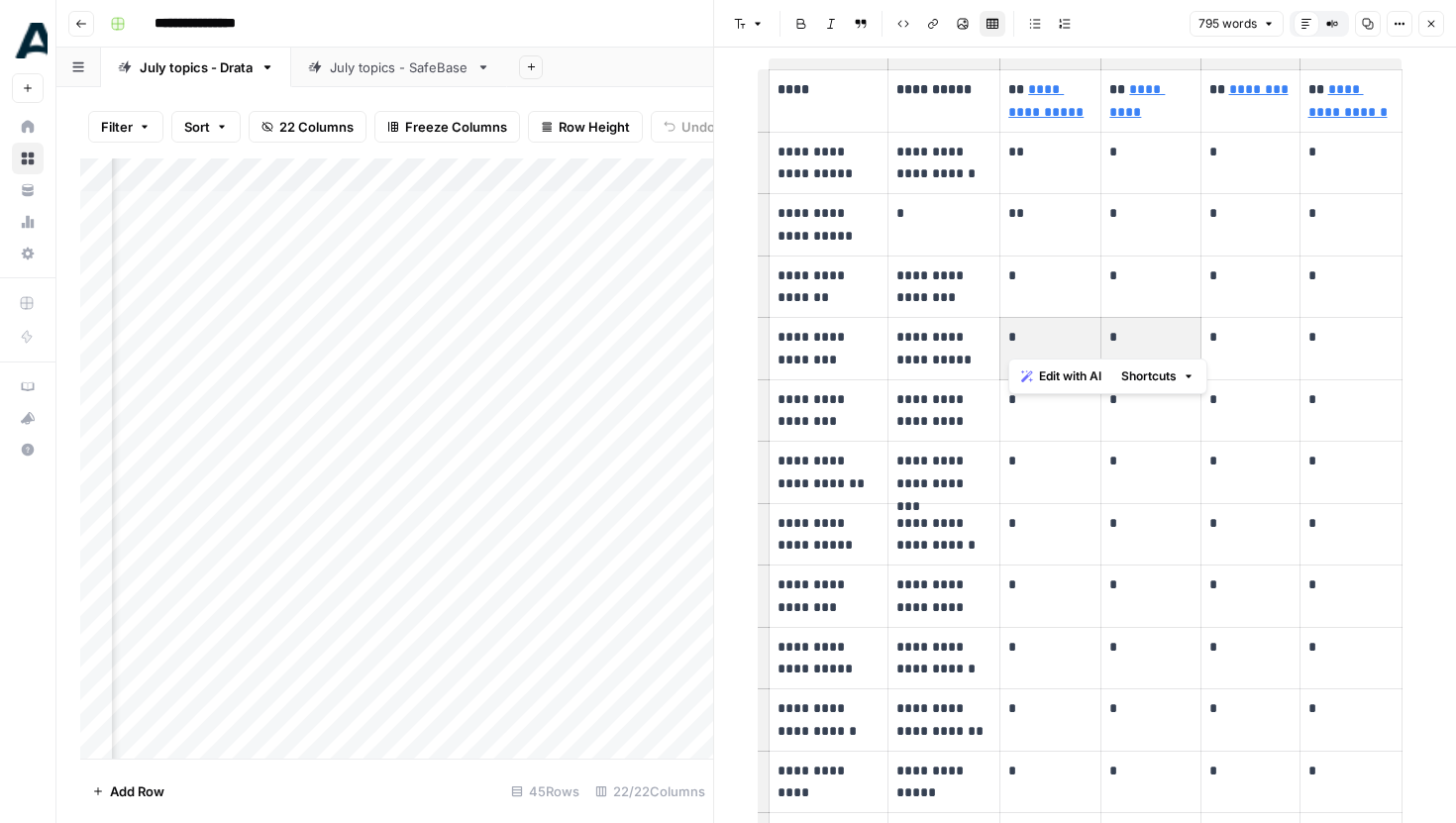 drag, startPoint x: 1010, startPoint y: 334, endPoint x: 1189, endPoint y: 330, distance: 179.04469 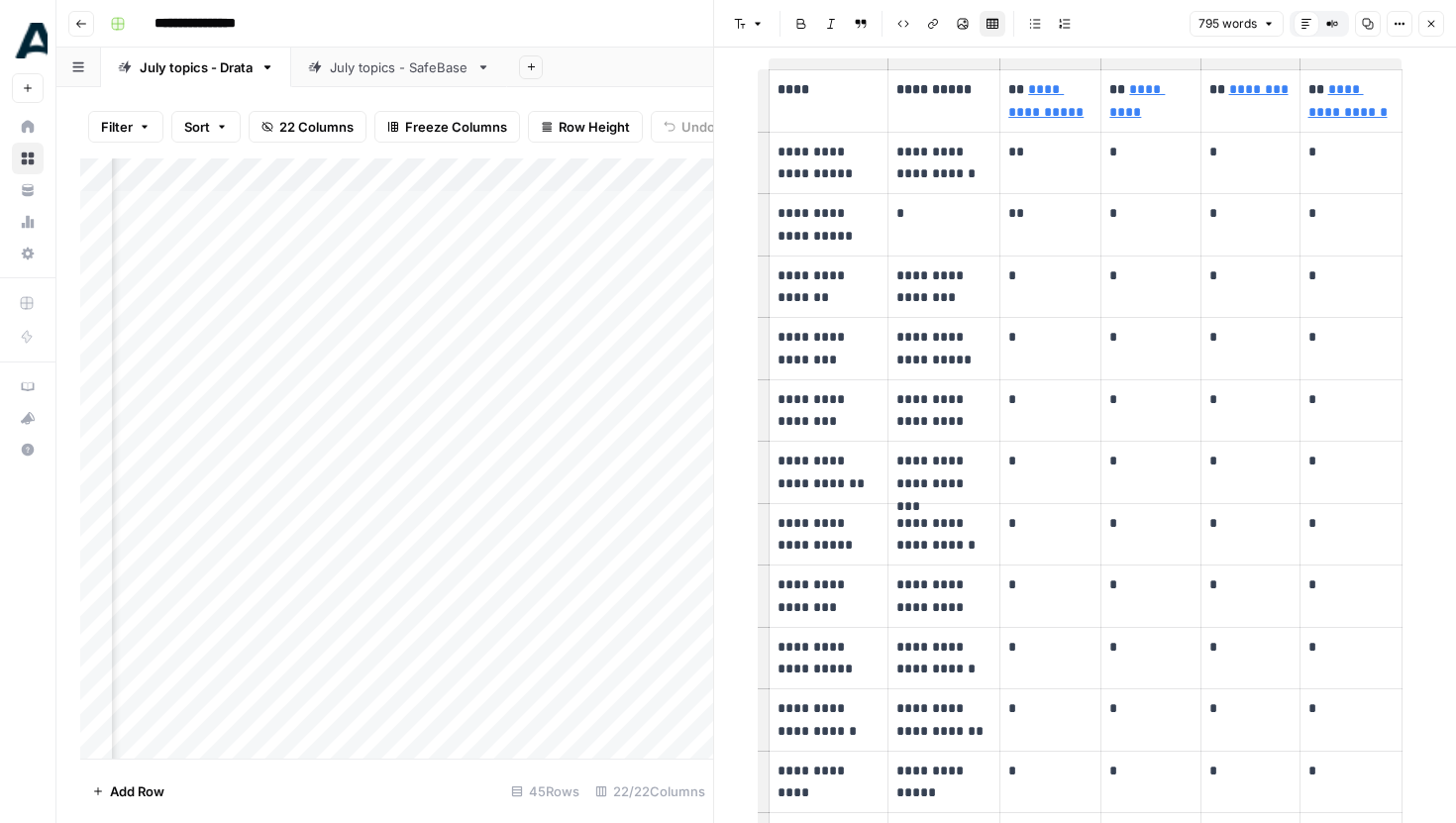 click 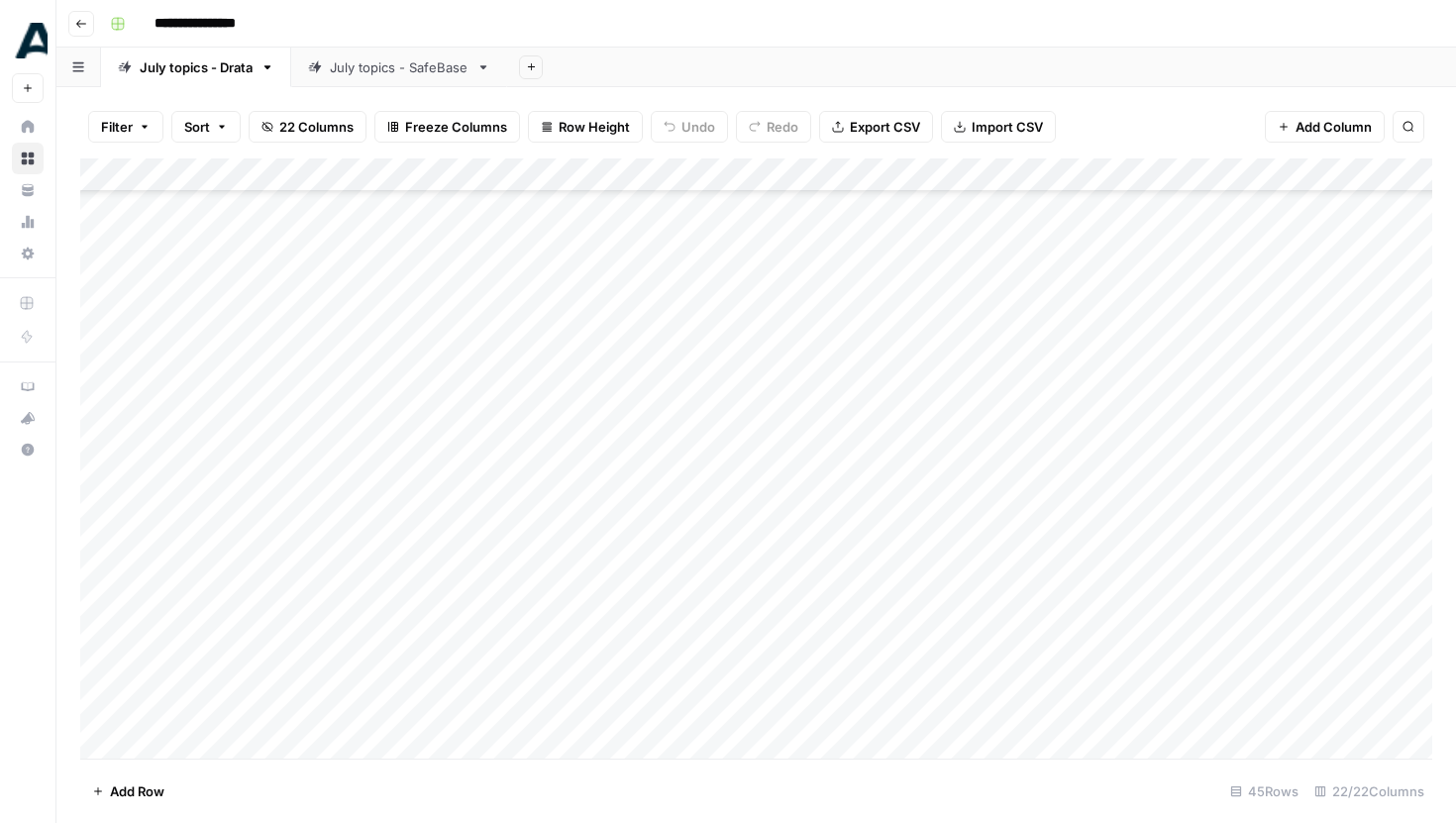 scroll, scrollTop: 1783, scrollLeft: 0, axis: vertical 